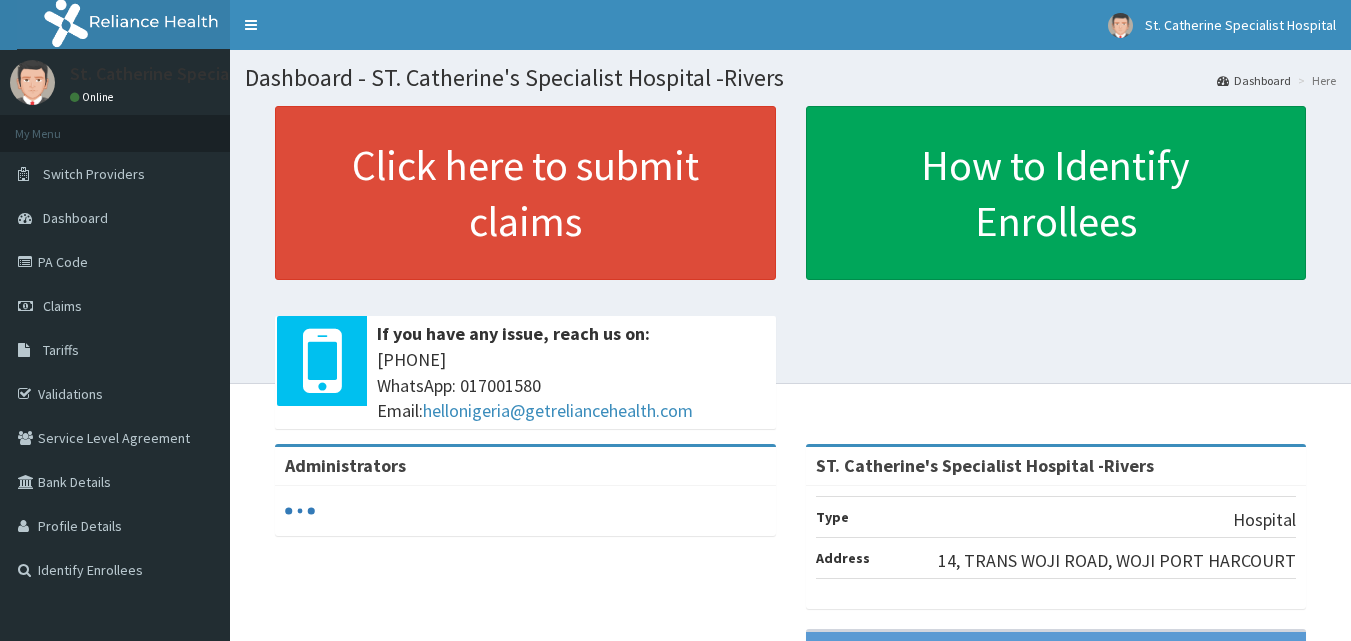 scroll, scrollTop: 0, scrollLeft: 0, axis: both 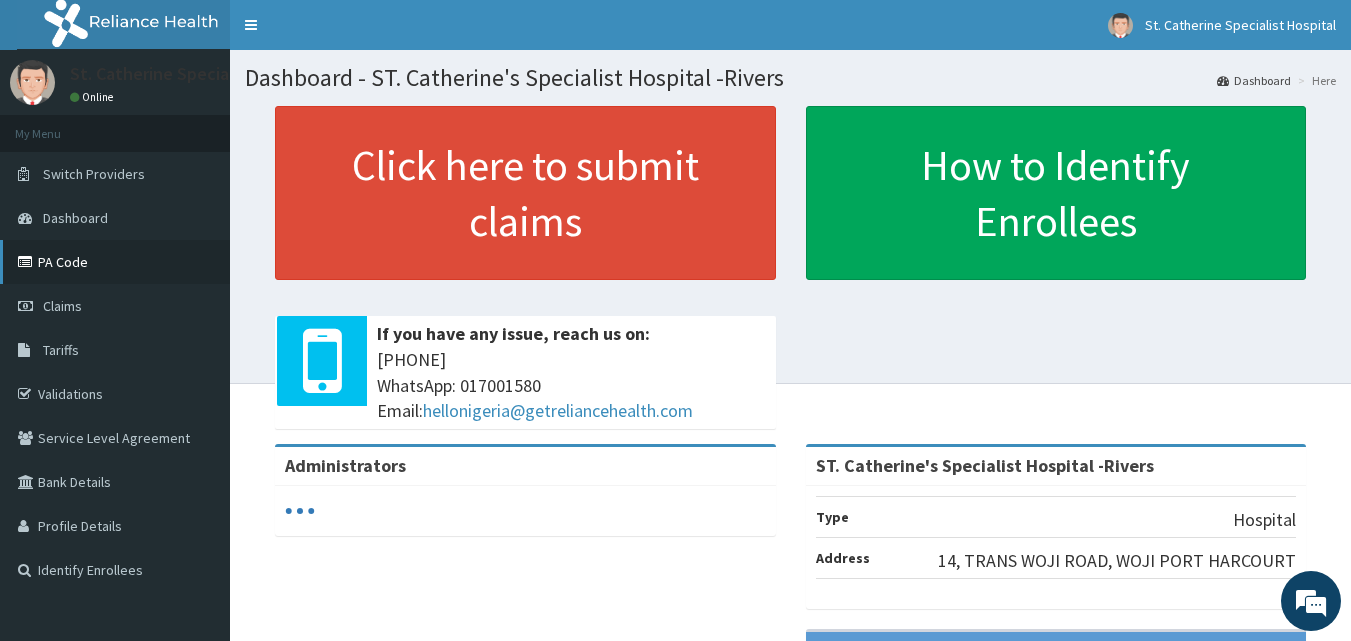 click on "PA Code" at bounding box center (115, 262) 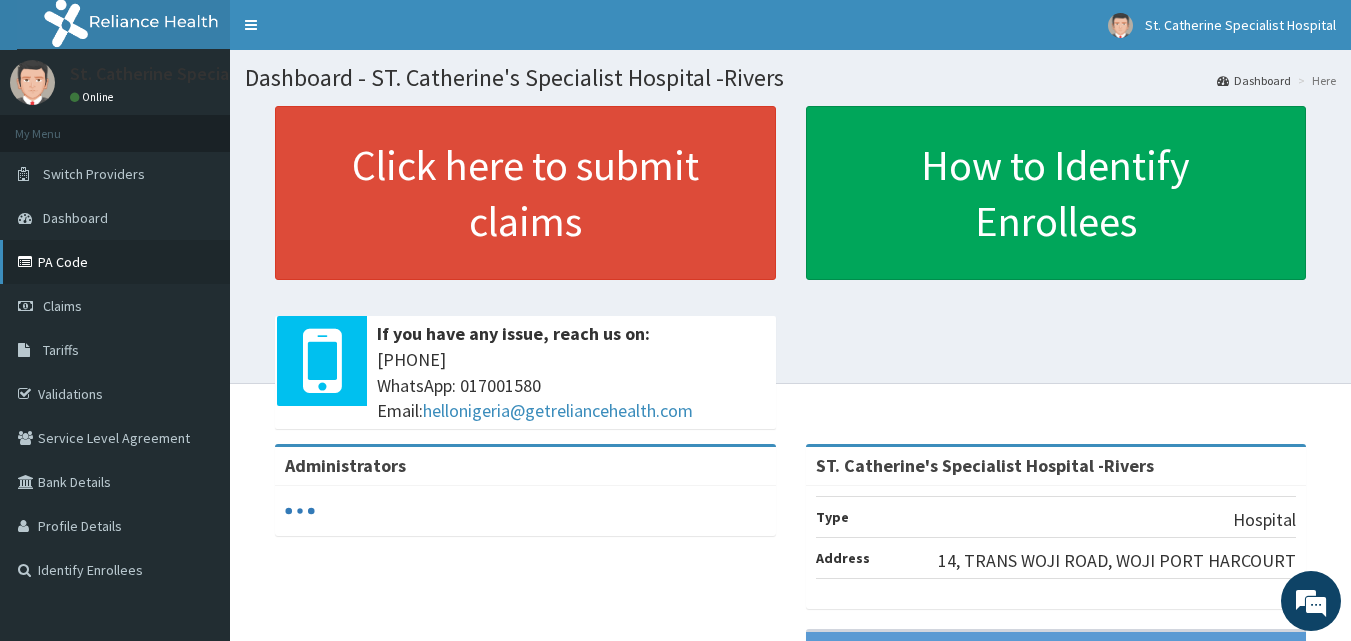 click on "PA Code" at bounding box center [115, 262] 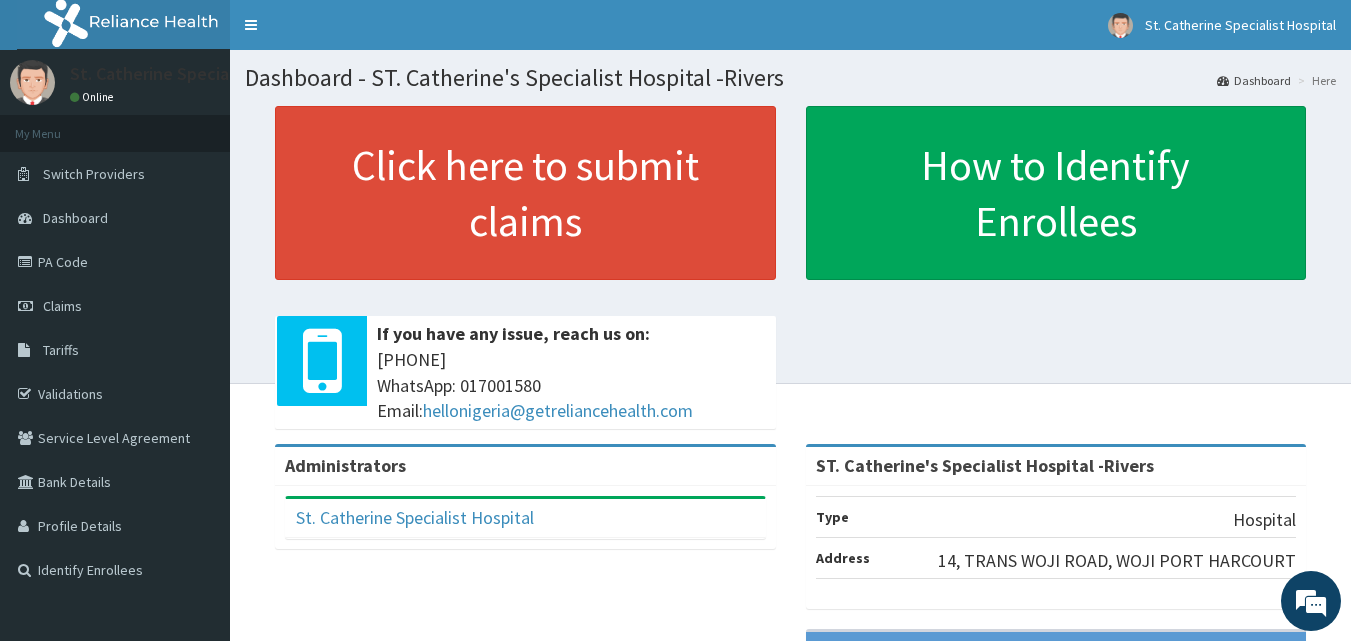 scroll, scrollTop: 0, scrollLeft: 0, axis: both 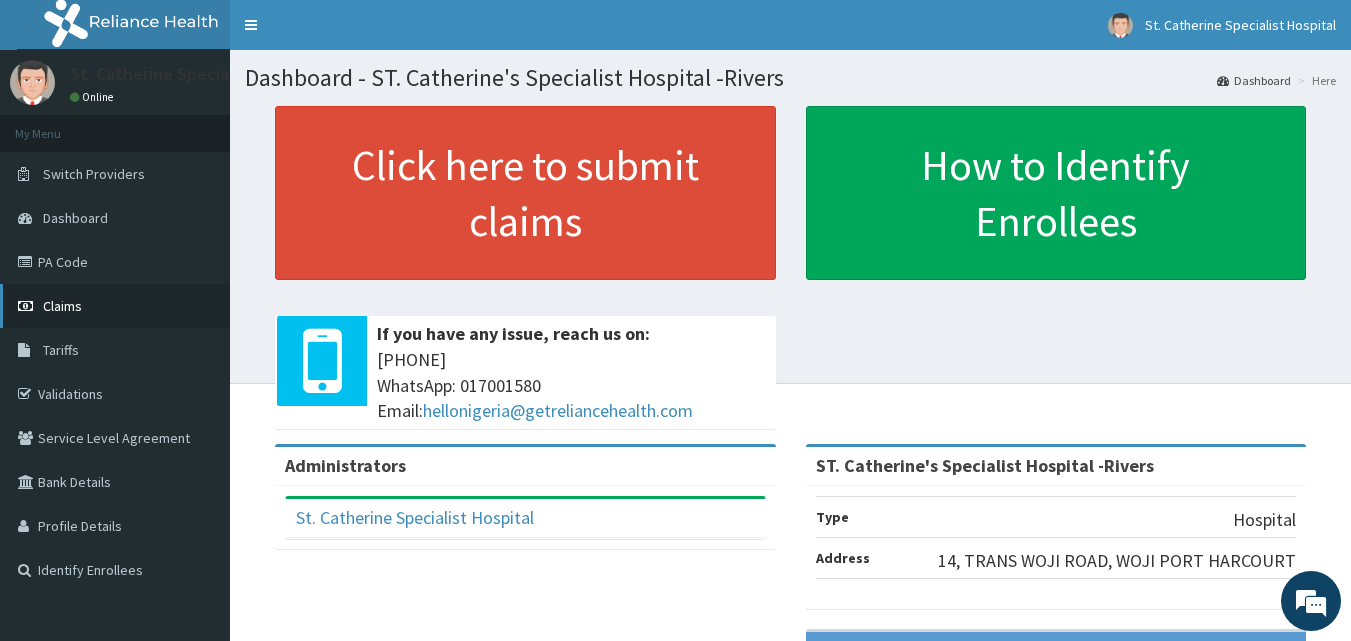 click on "Claims" at bounding box center [115, 306] 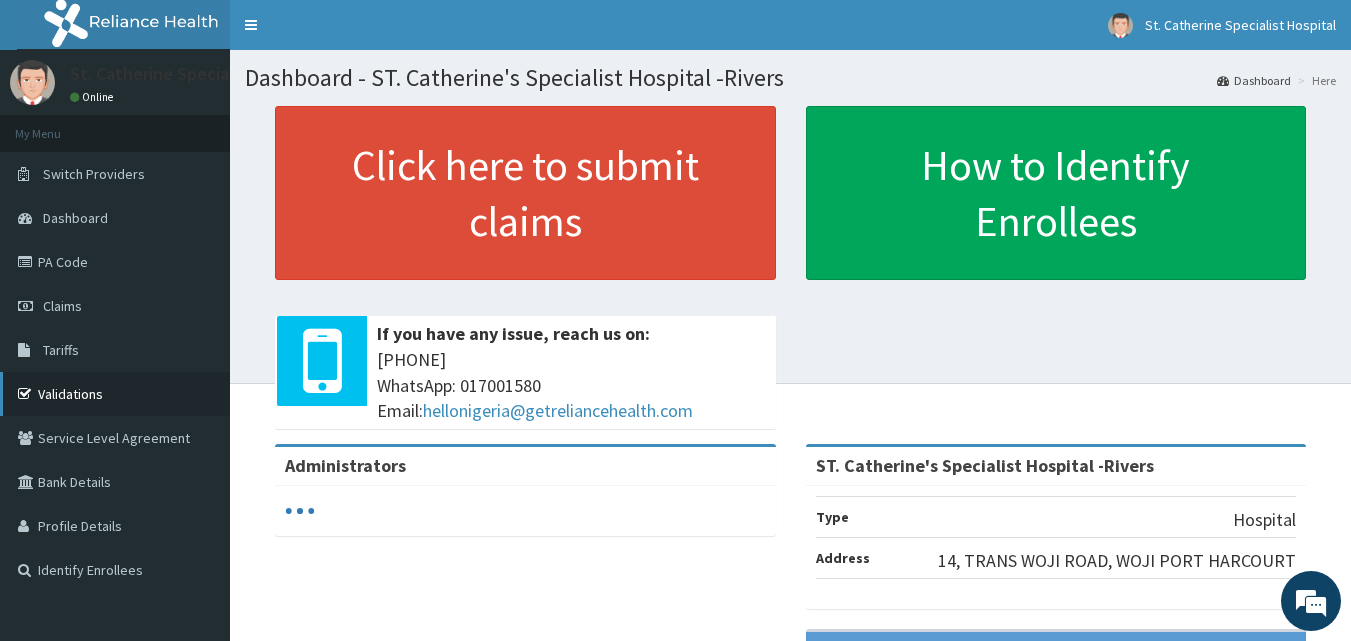 scroll, scrollTop: 0, scrollLeft: 0, axis: both 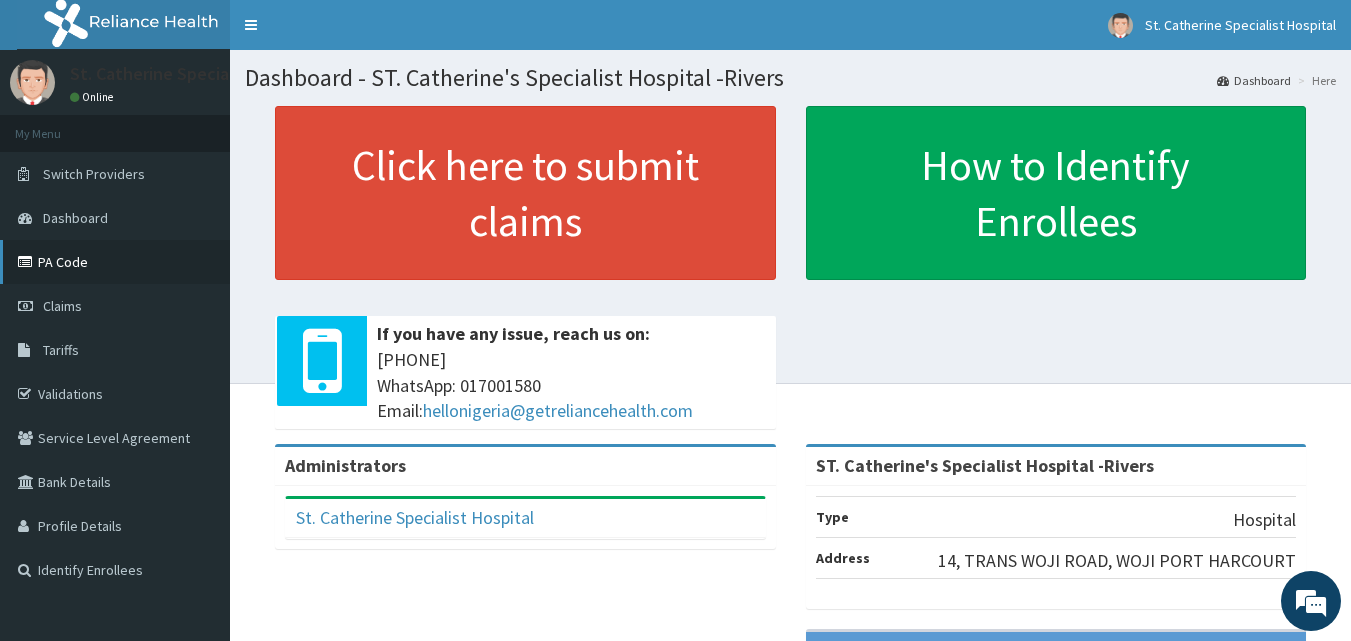 click on "PA Code" at bounding box center [115, 262] 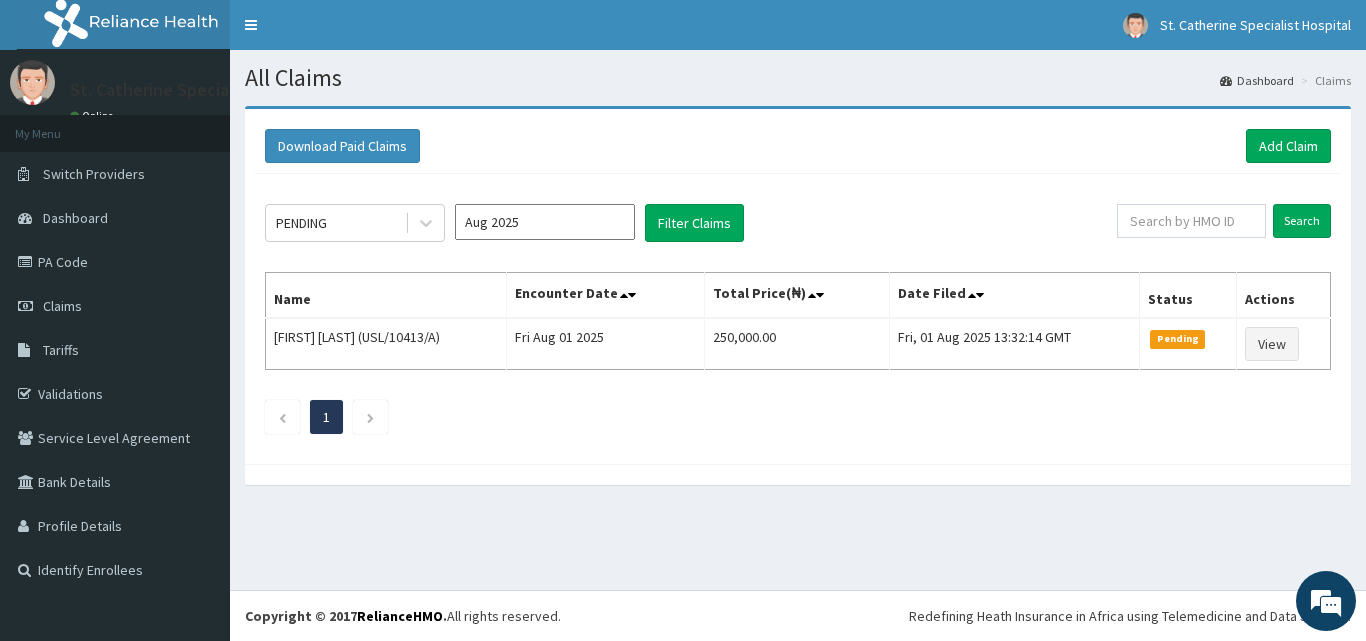 scroll, scrollTop: 0, scrollLeft: 0, axis: both 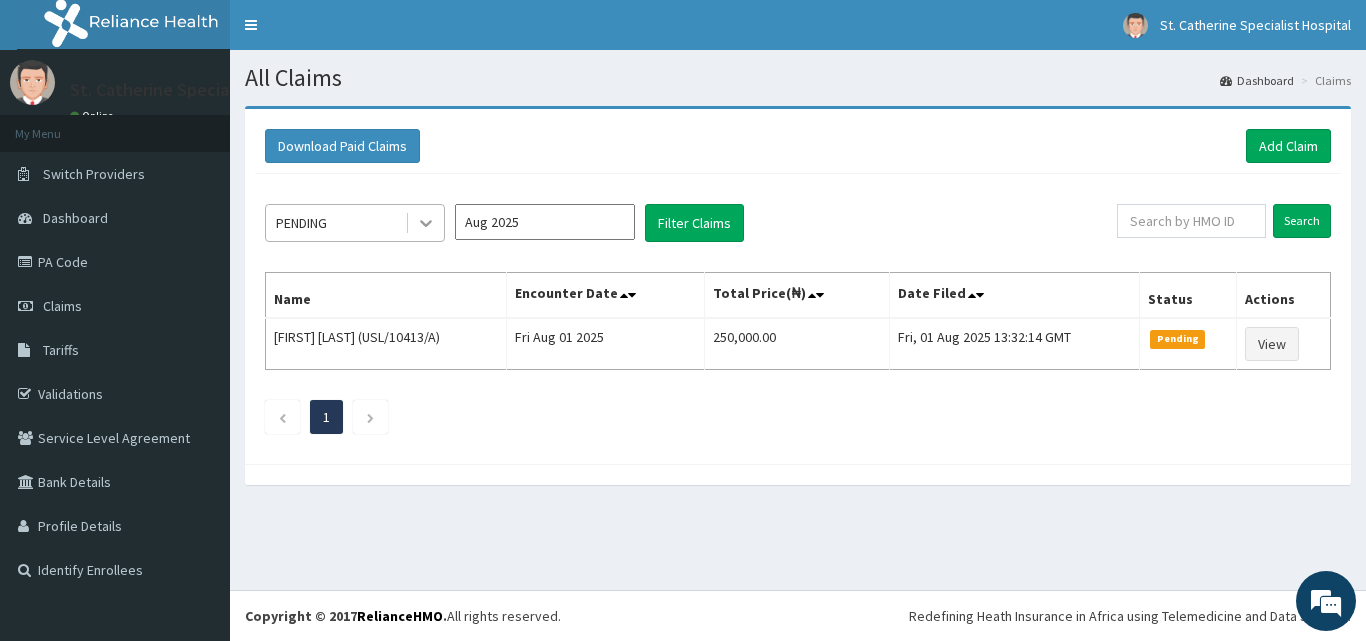 click 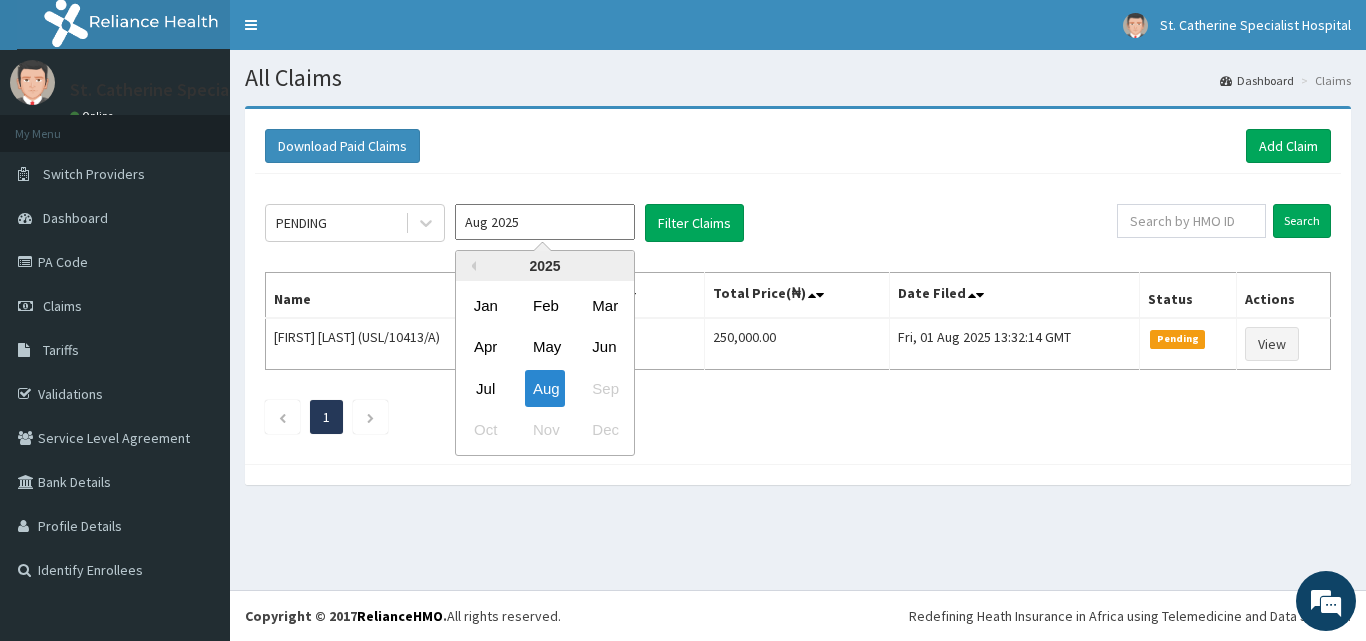 click on "Aug 2025" at bounding box center (545, 222) 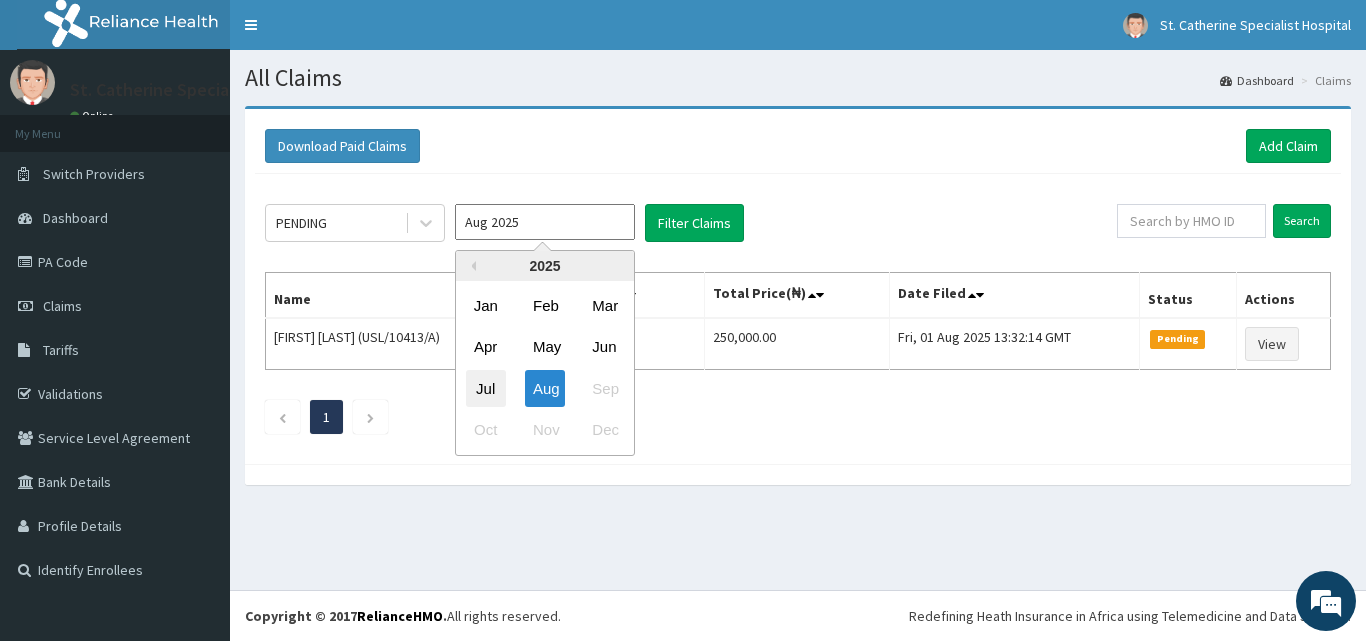 click on "Jul" at bounding box center [486, 388] 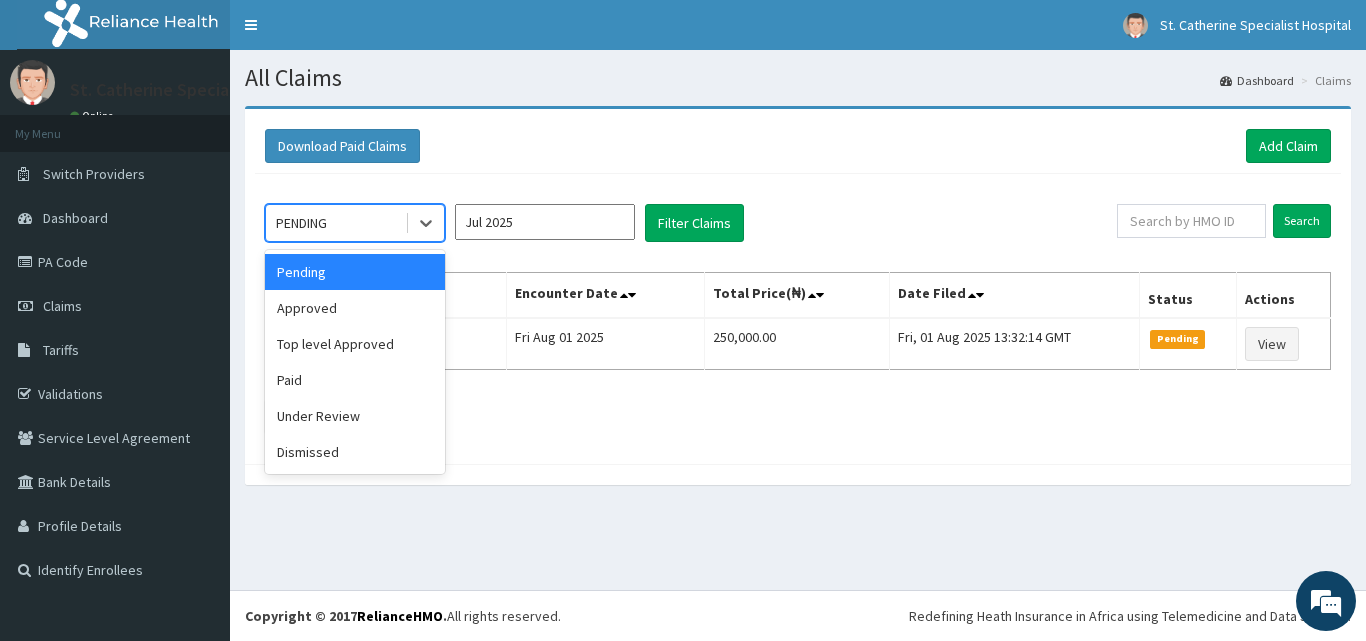click on "PENDING" at bounding box center (335, 223) 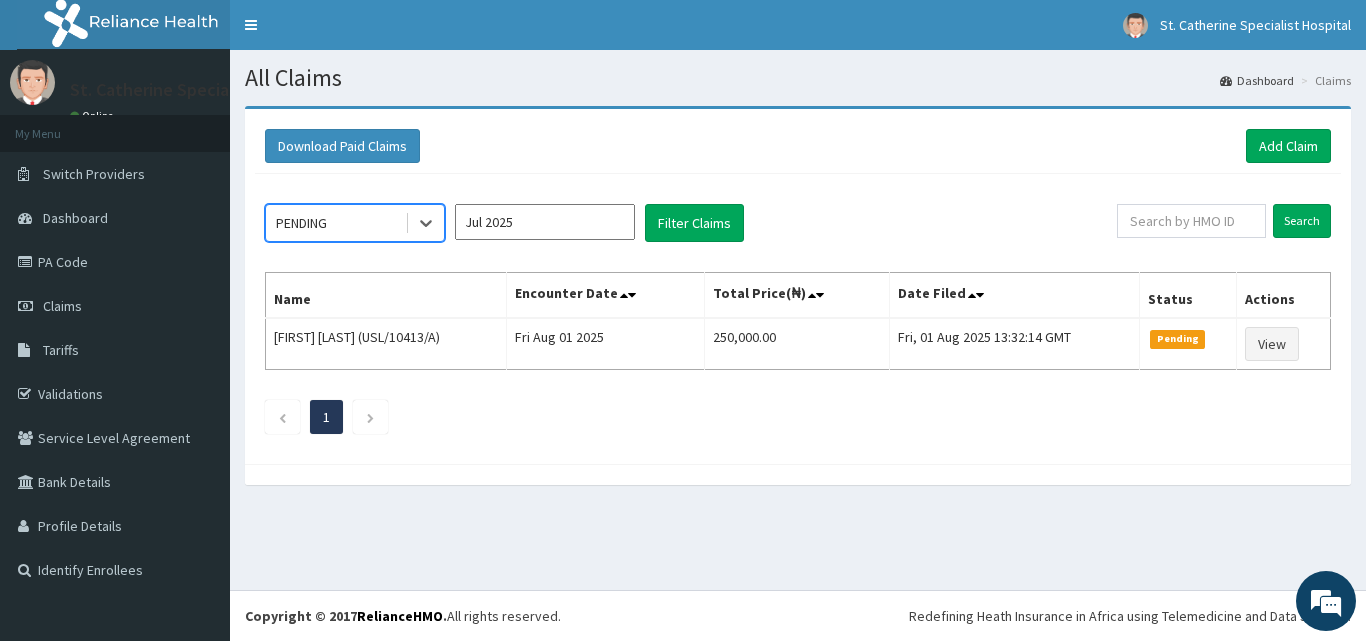 click on "PENDING" at bounding box center (335, 223) 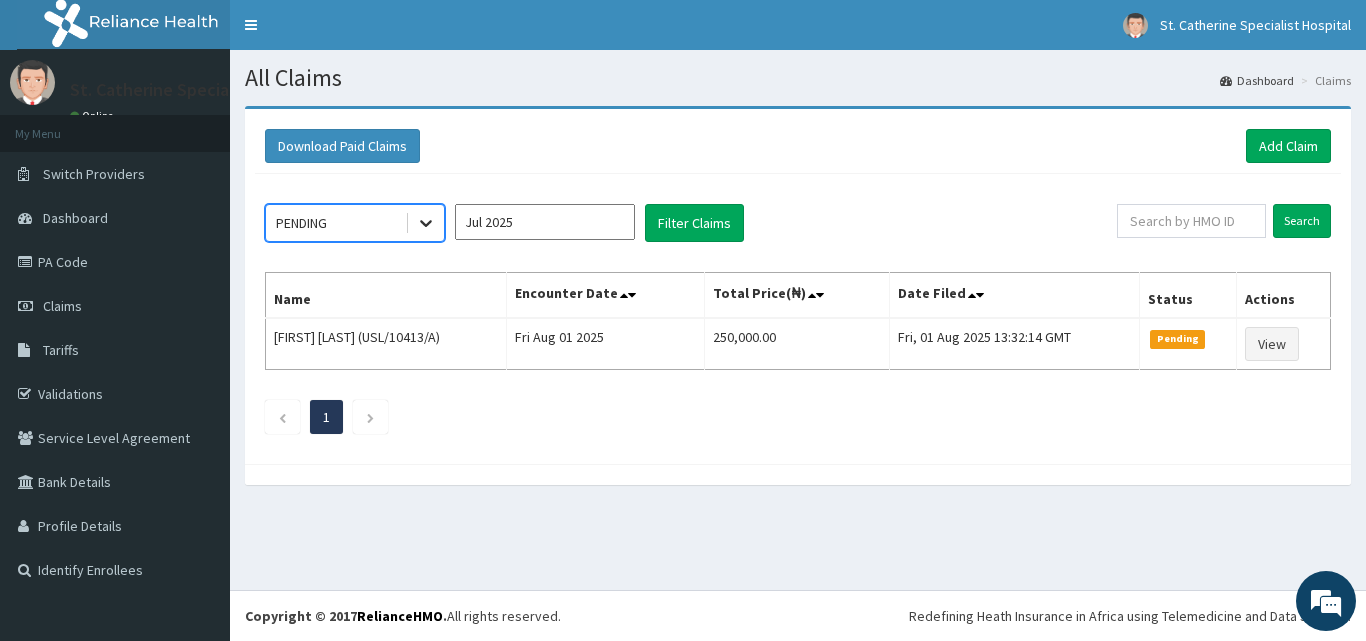 click 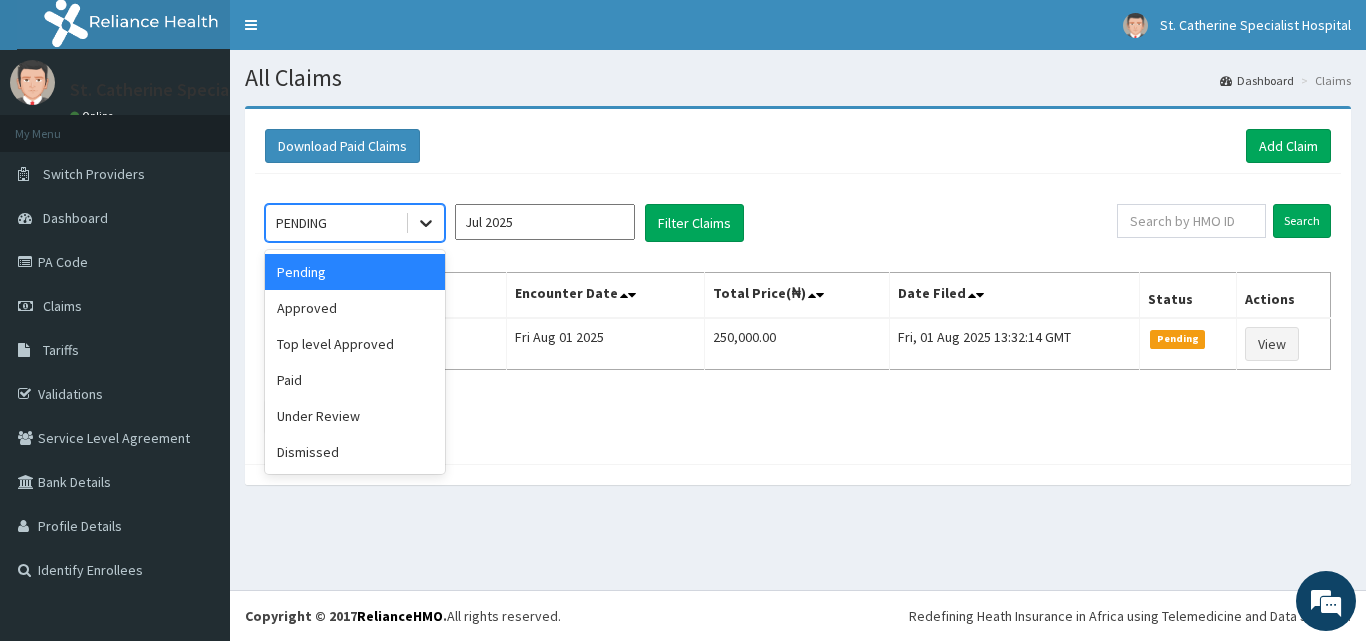 click 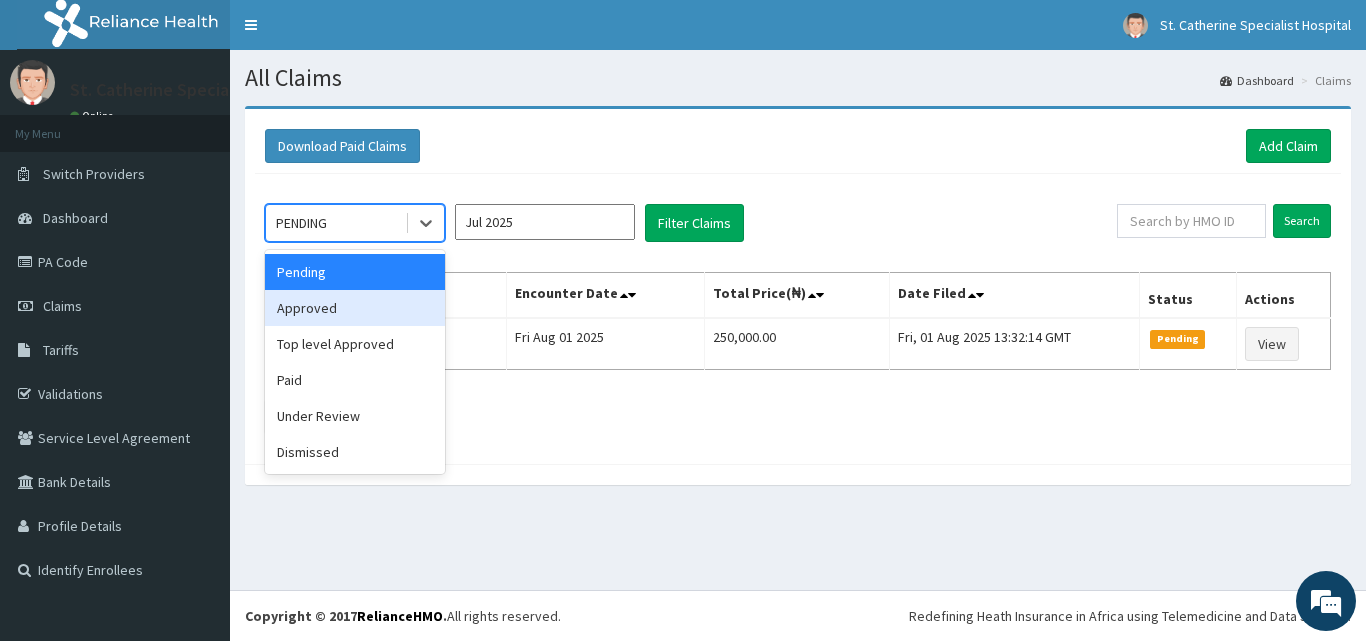 click on "Approved" at bounding box center (355, 308) 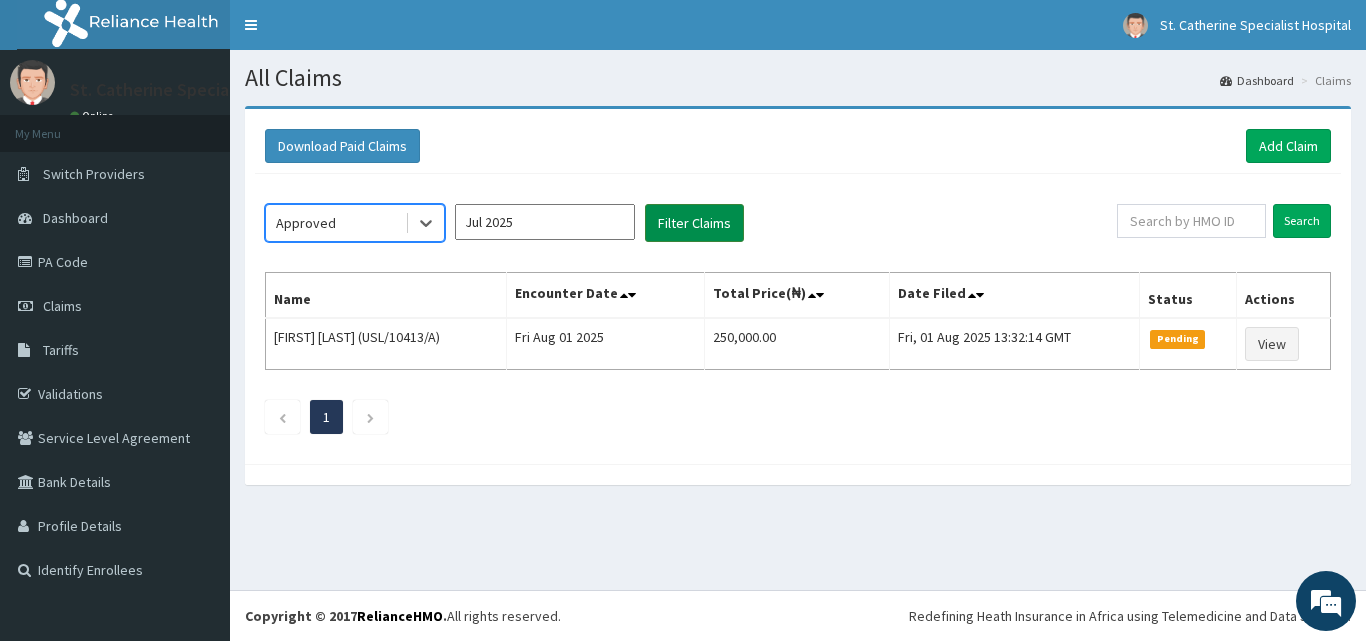 click on "Filter Claims" at bounding box center (694, 223) 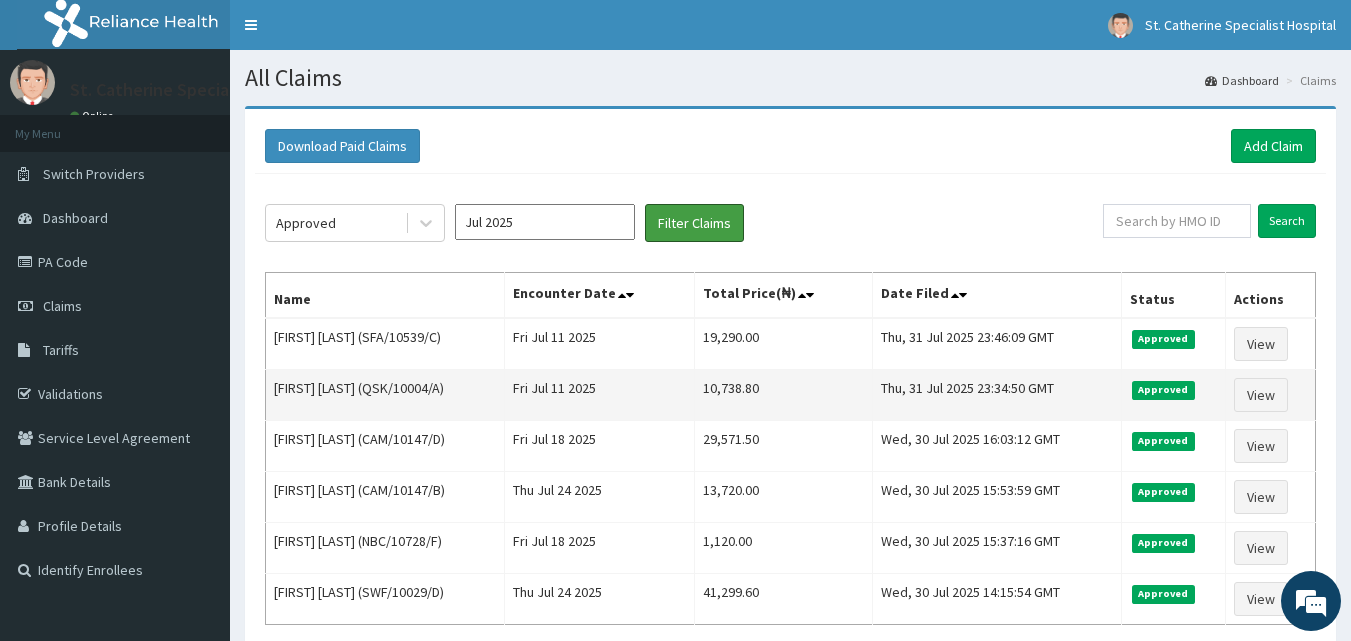 scroll, scrollTop: 100, scrollLeft: 0, axis: vertical 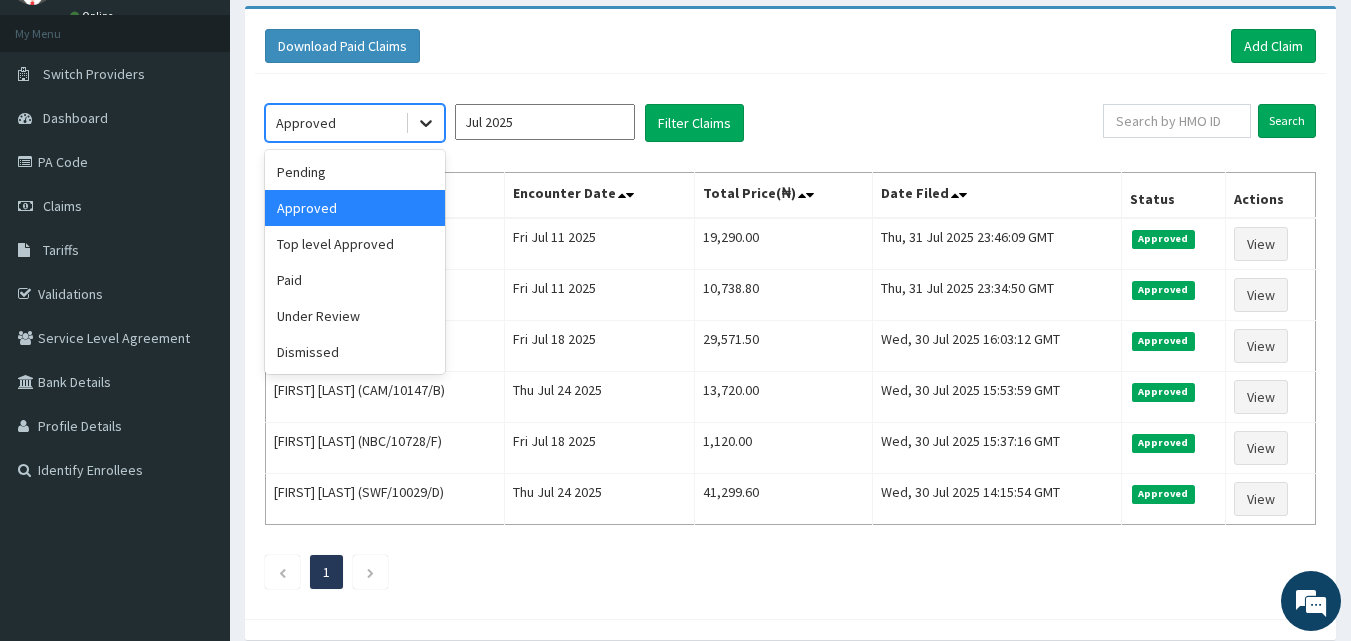 click 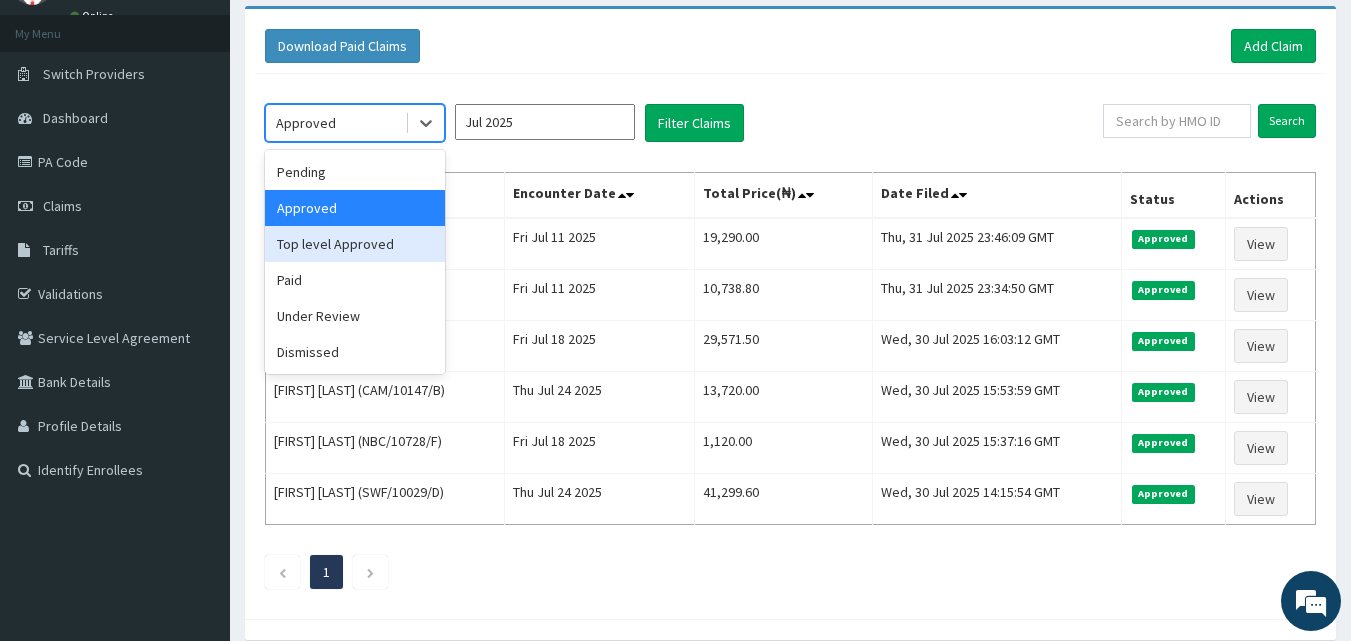 click on "Top level Approved" at bounding box center [355, 244] 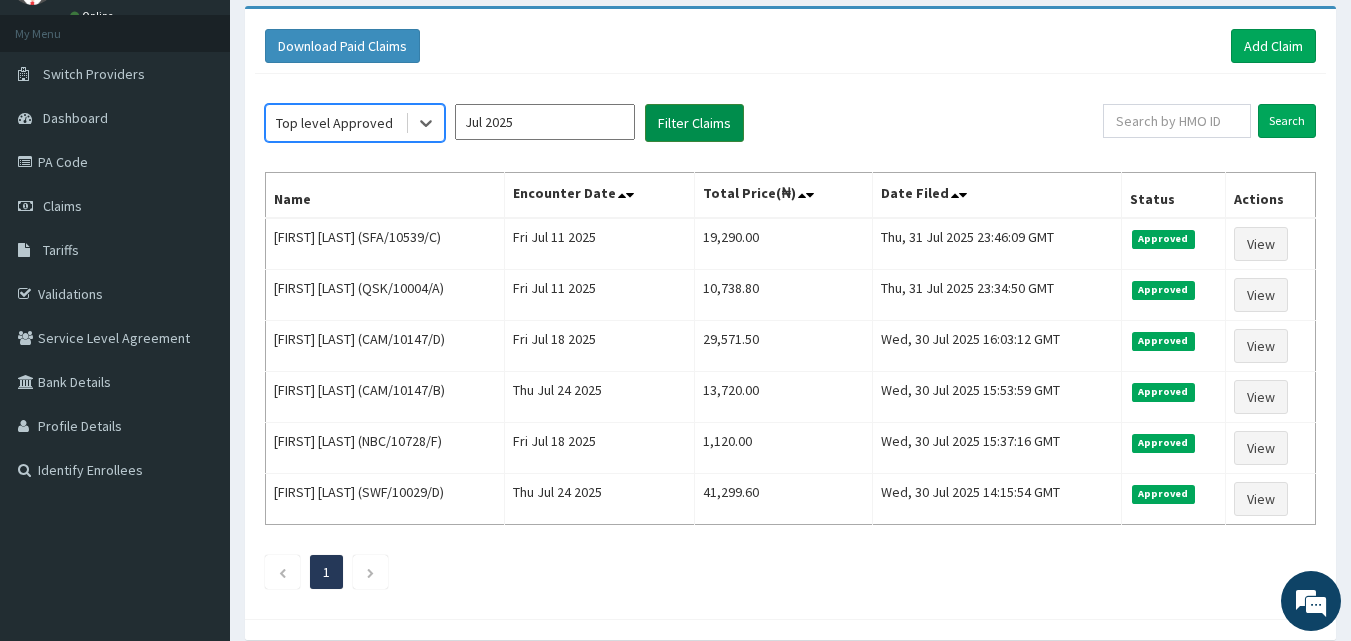click on "Filter Claims" at bounding box center (694, 123) 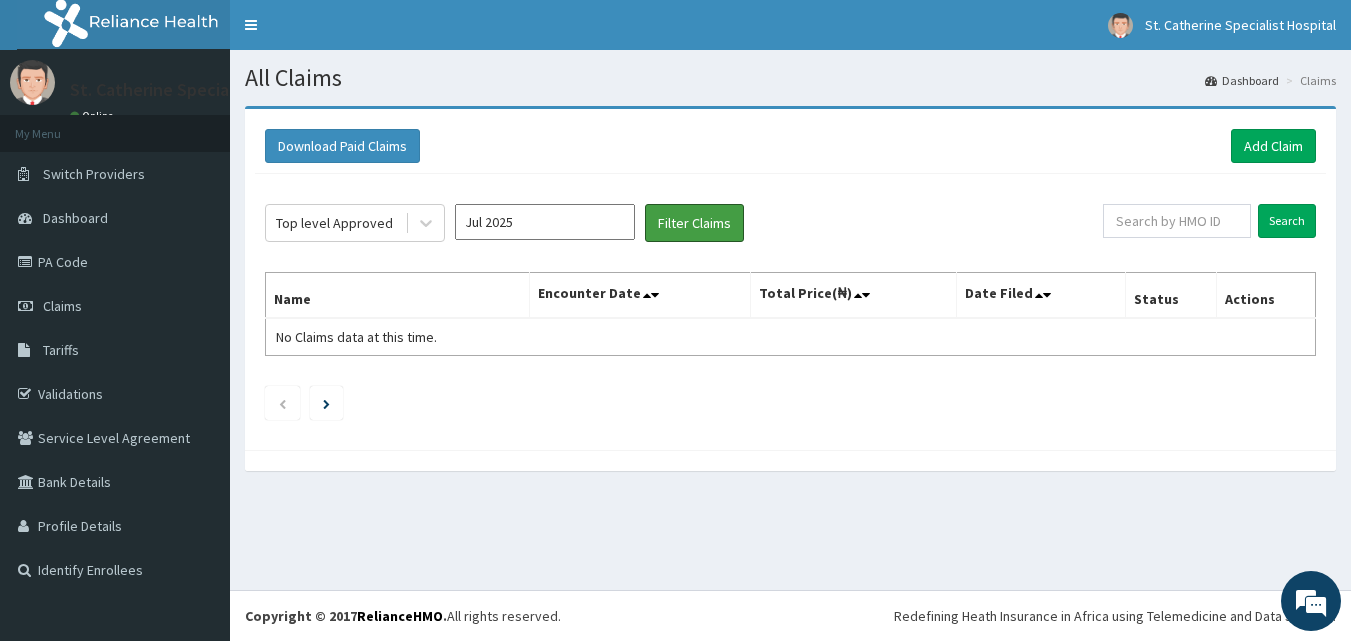 scroll, scrollTop: 0, scrollLeft: 0, axis: both 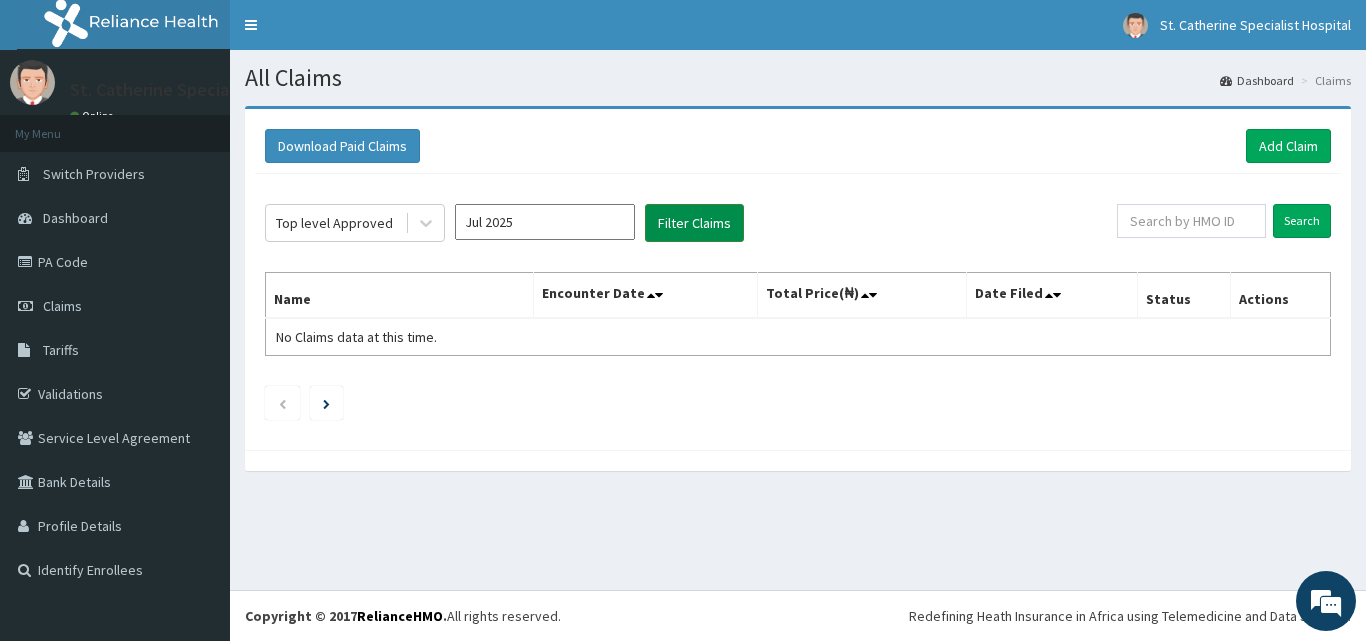 click on "Filter Claims" at bounding box center [694, 223] 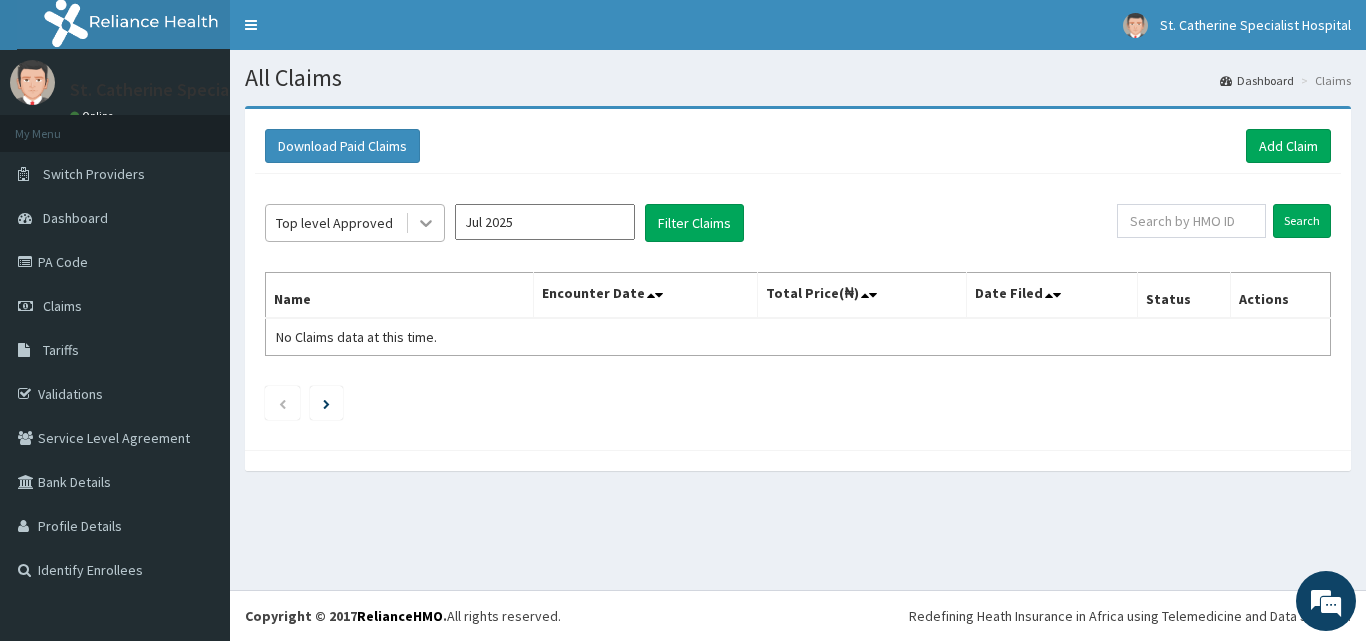 click 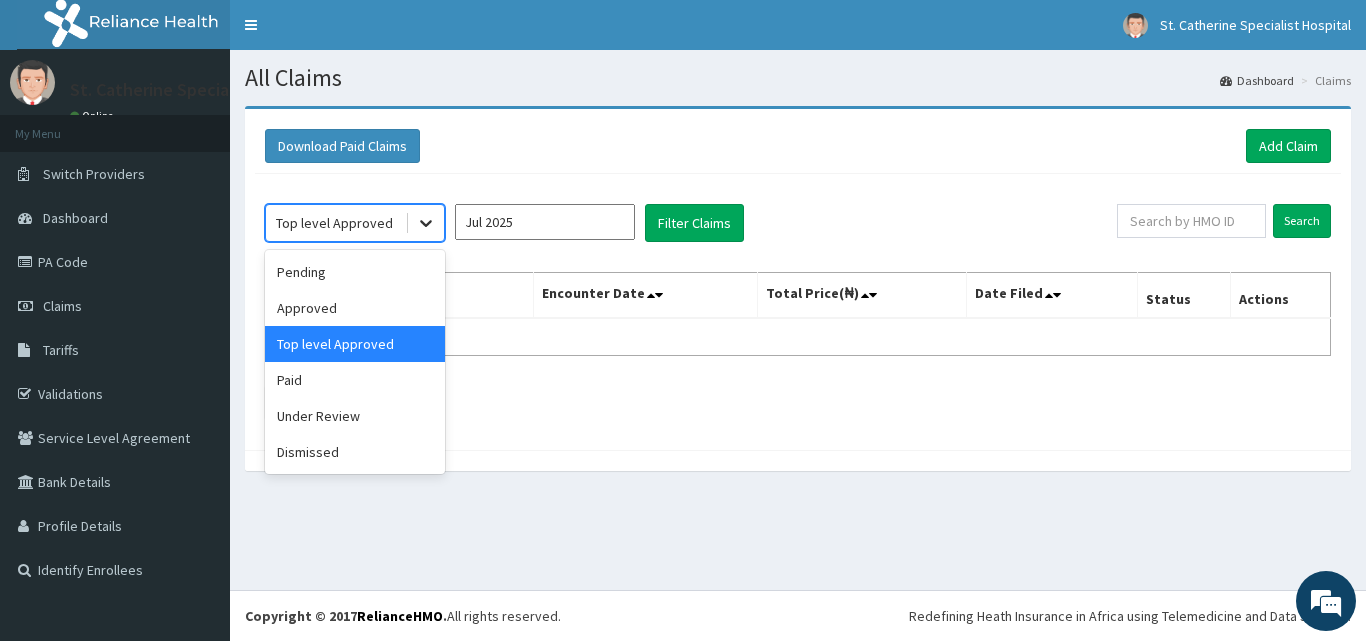 click 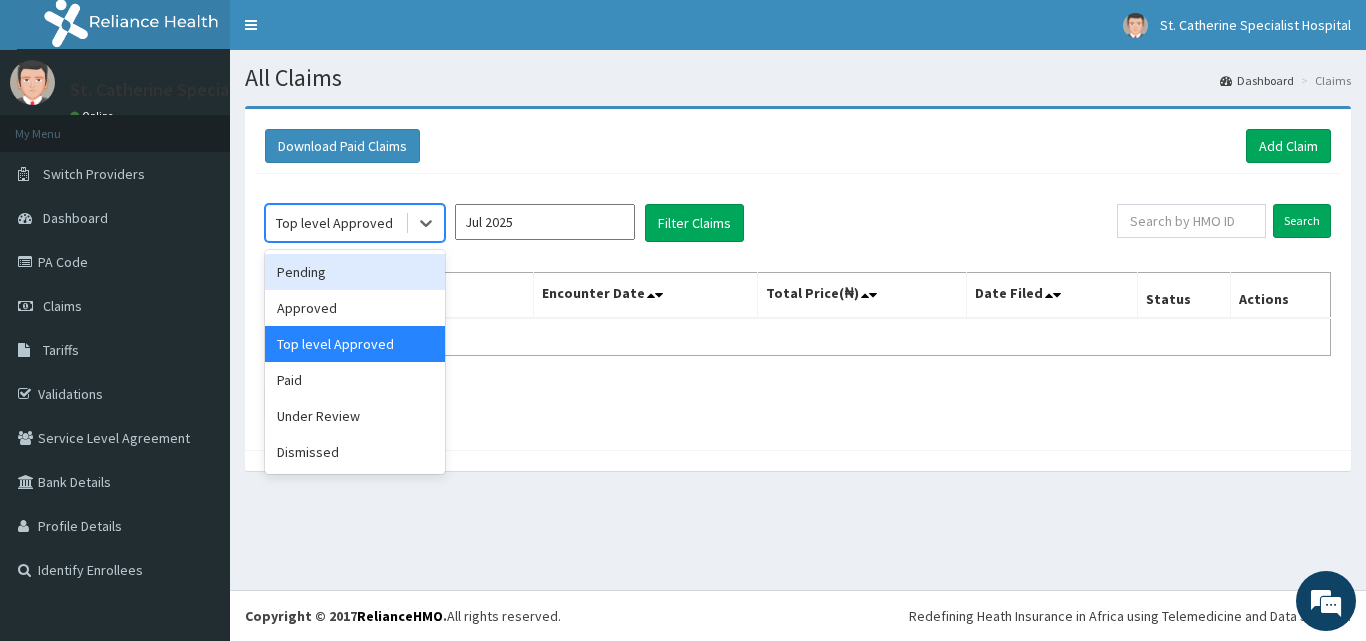 click on "Pending" at bounding box center [355, 272] 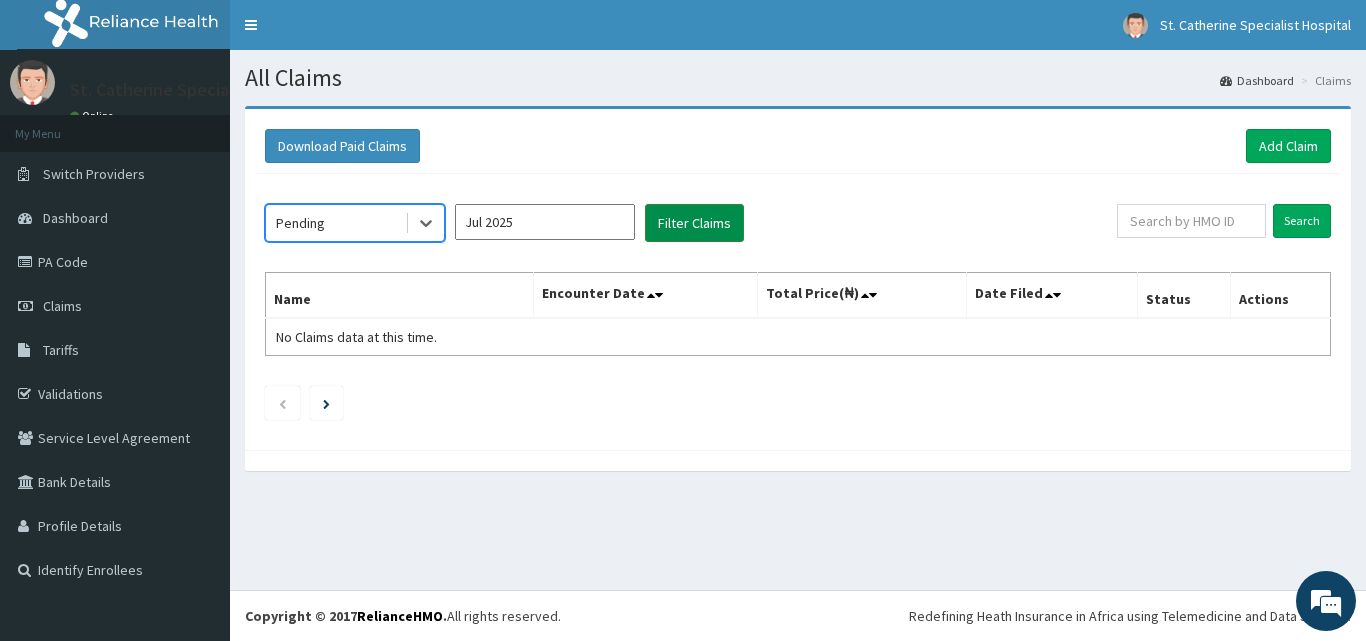 click on "Filter Claims" at bounding box center [694, 223] 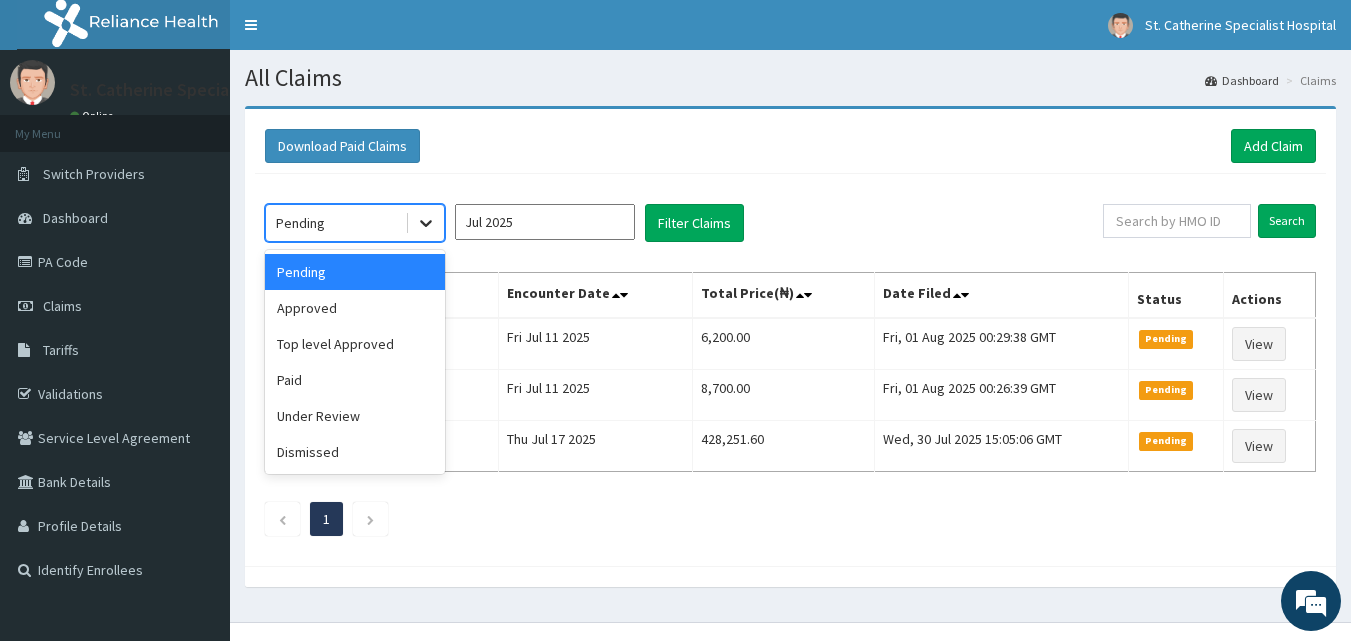 click 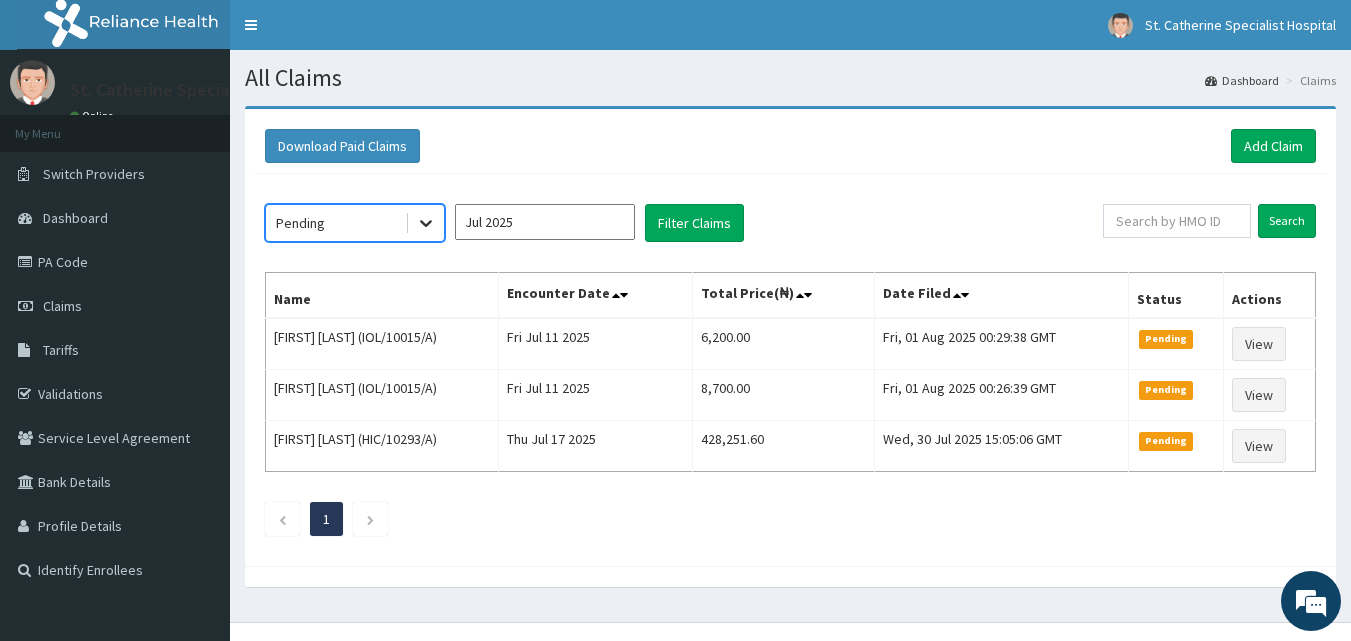 click 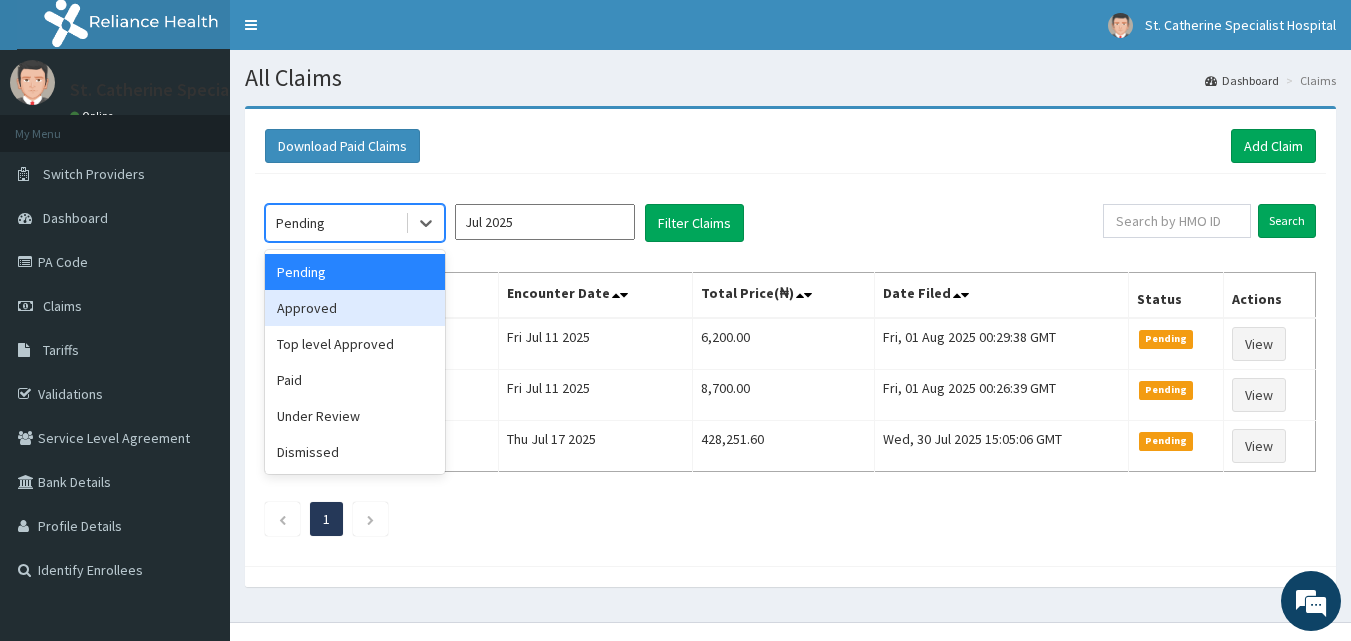 click on "Approved" at bounding box center (355, 308) 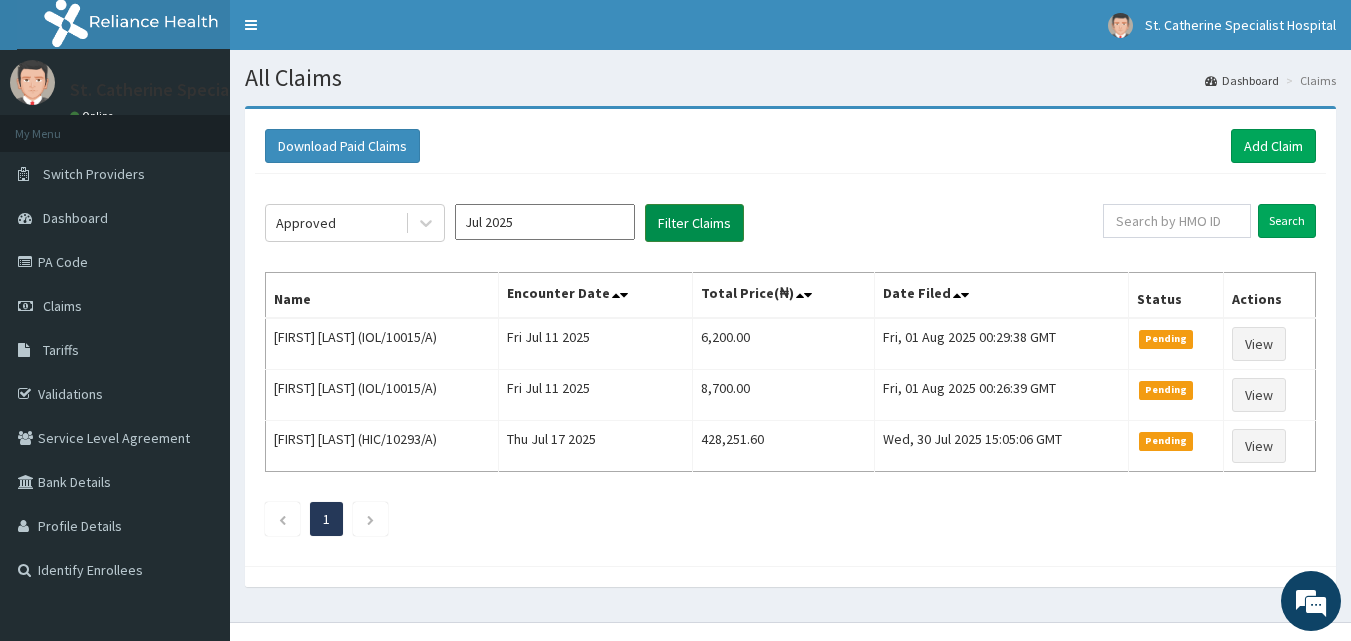 click on "Filter Claims" at bounding box center [694, 223] 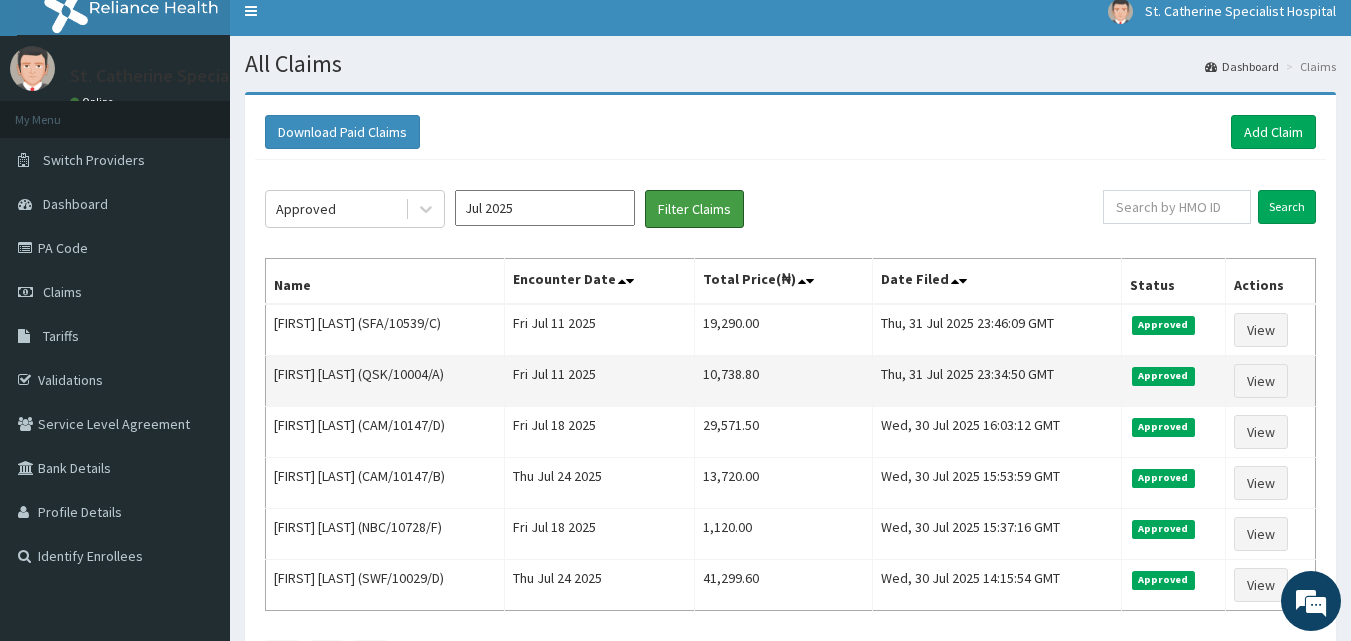 scroll, scrollTop: 0, scrollLeft: 0, axis: both 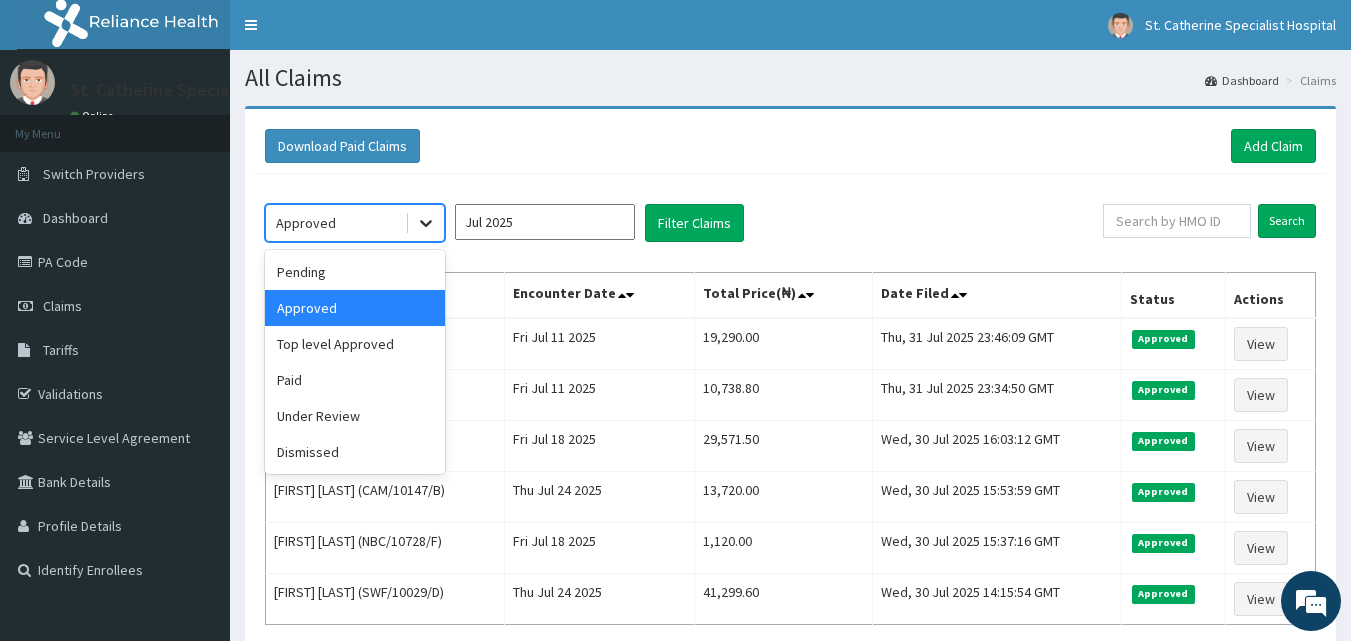 click 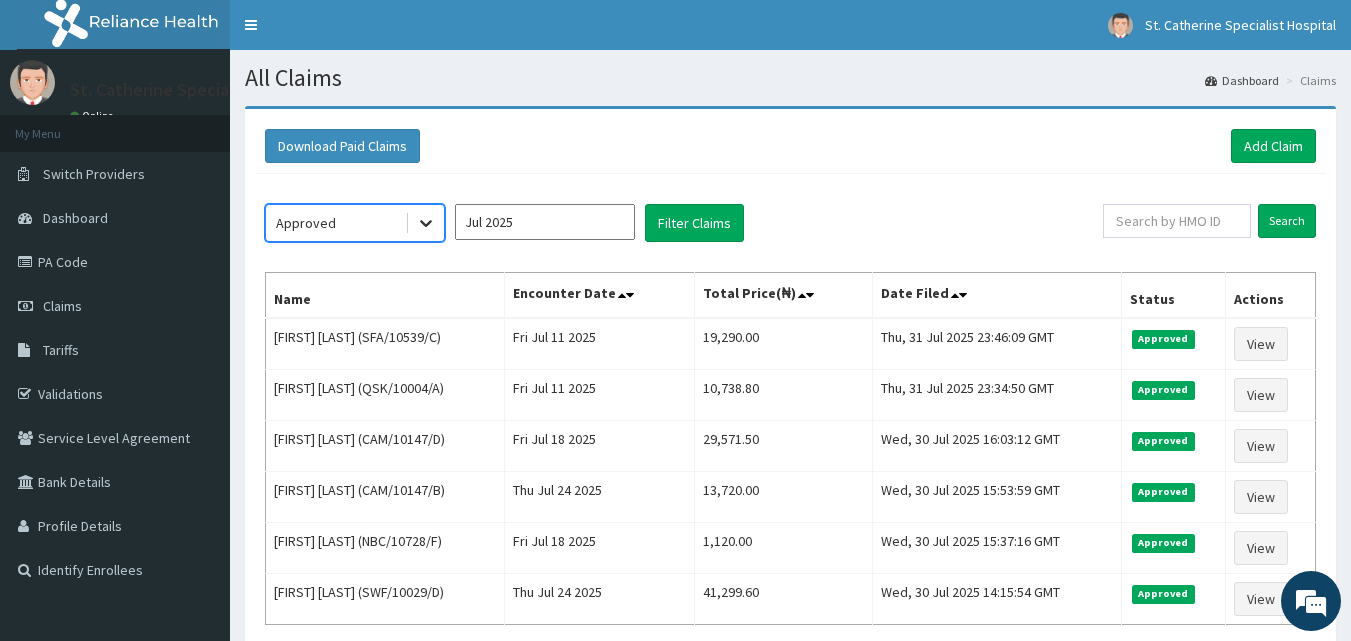 click 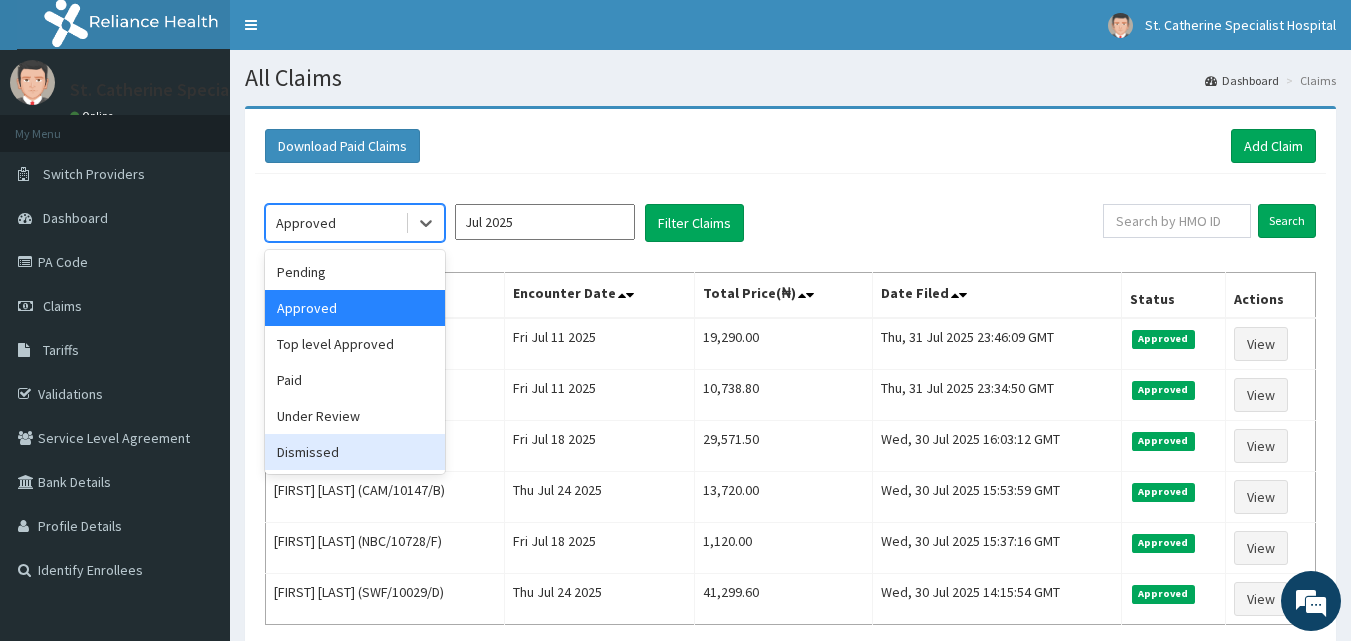 click on "Dismissed" at bounding box center (355, 452) 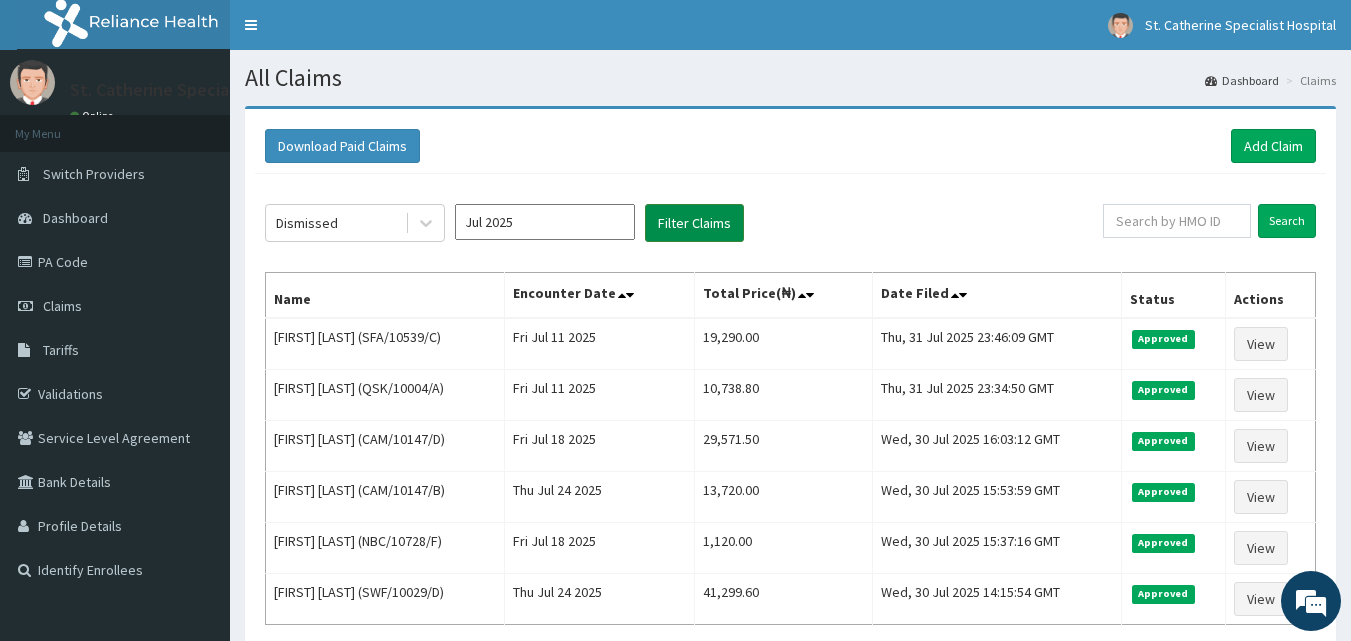 click on "Filter Claims" at bounding box center (694, 223) 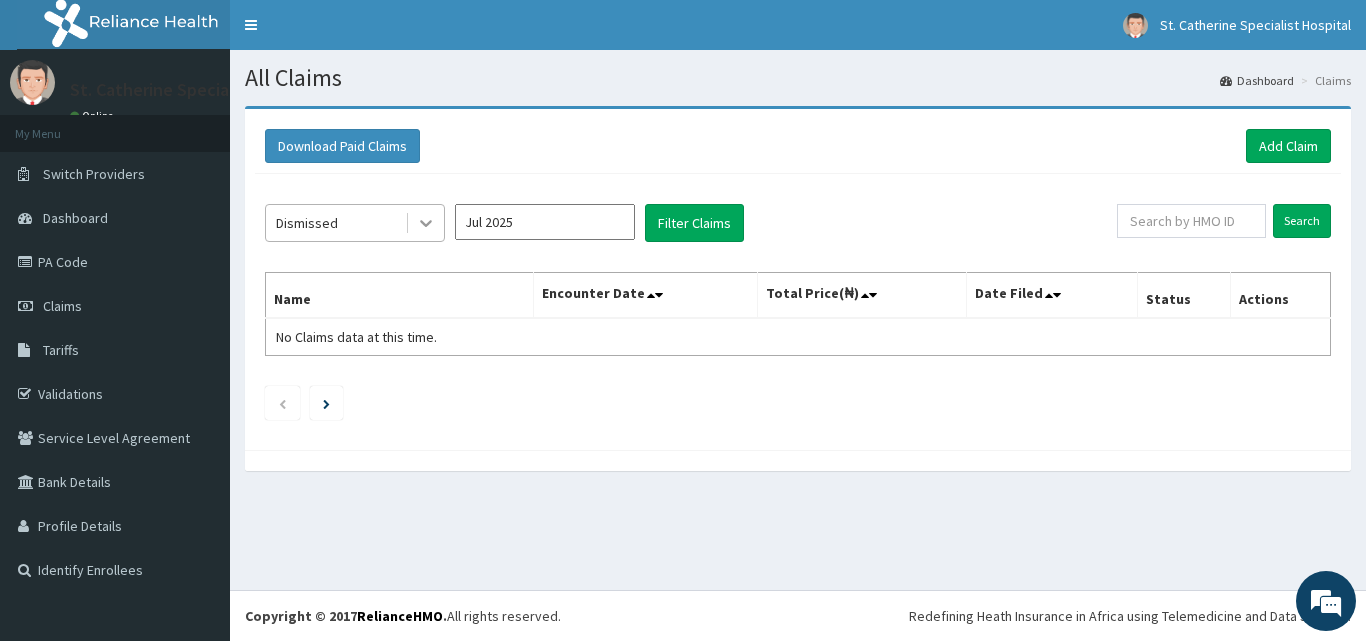 click 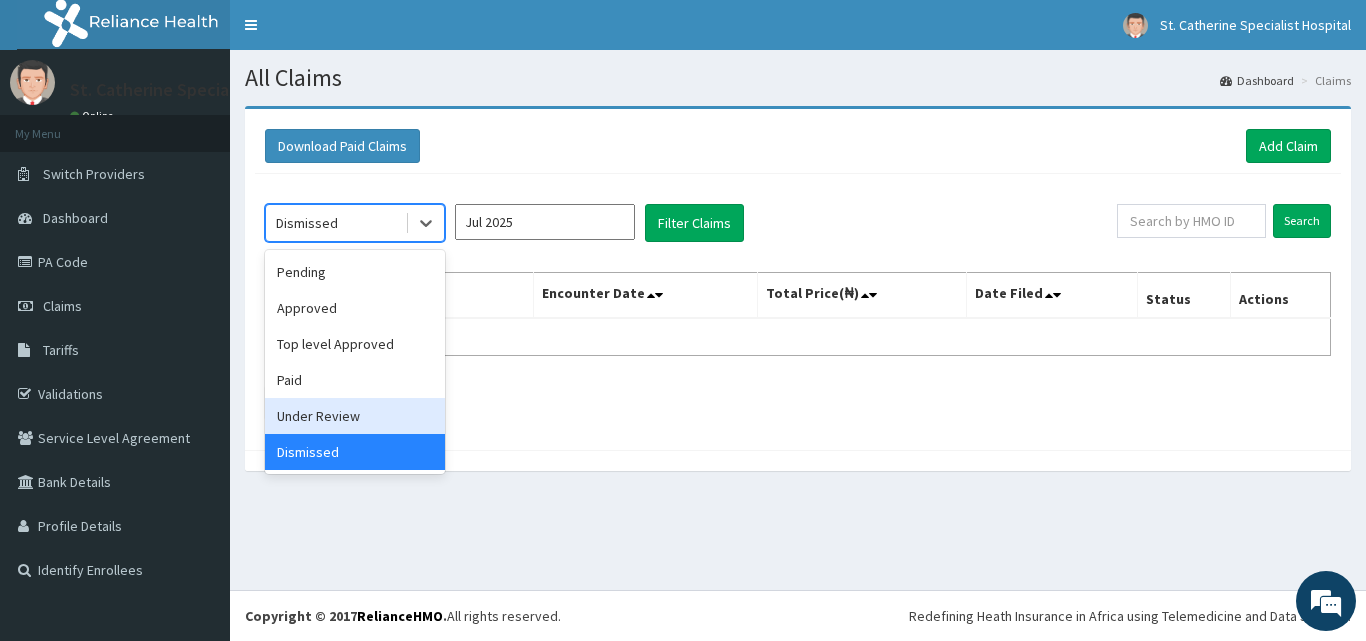 click on "Under Review" at bounding box center [355, 416] 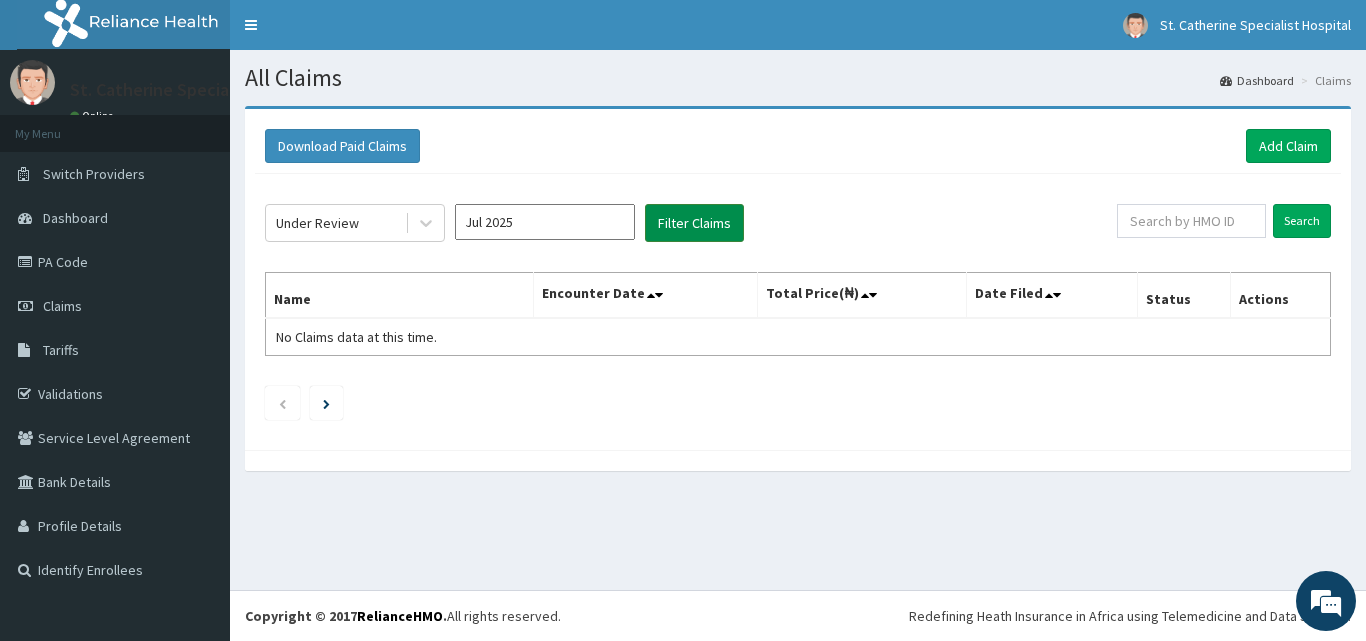 click on "Filter Claims" at bounding box center [694, 223] 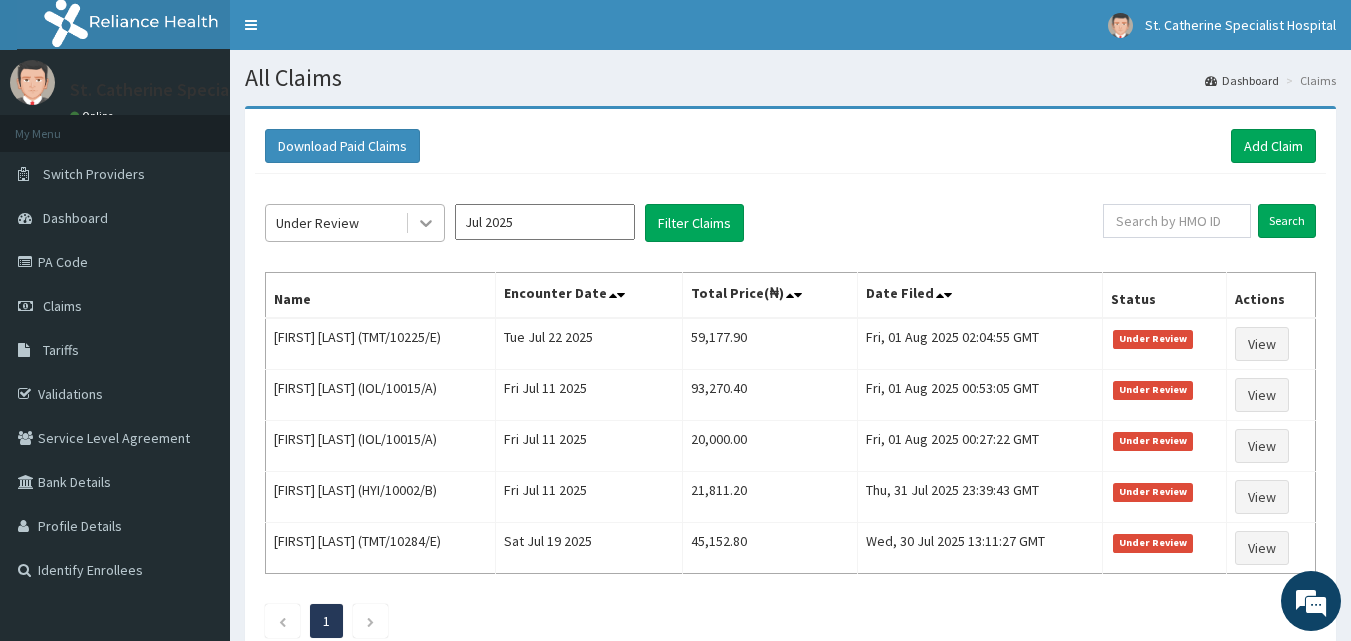 click 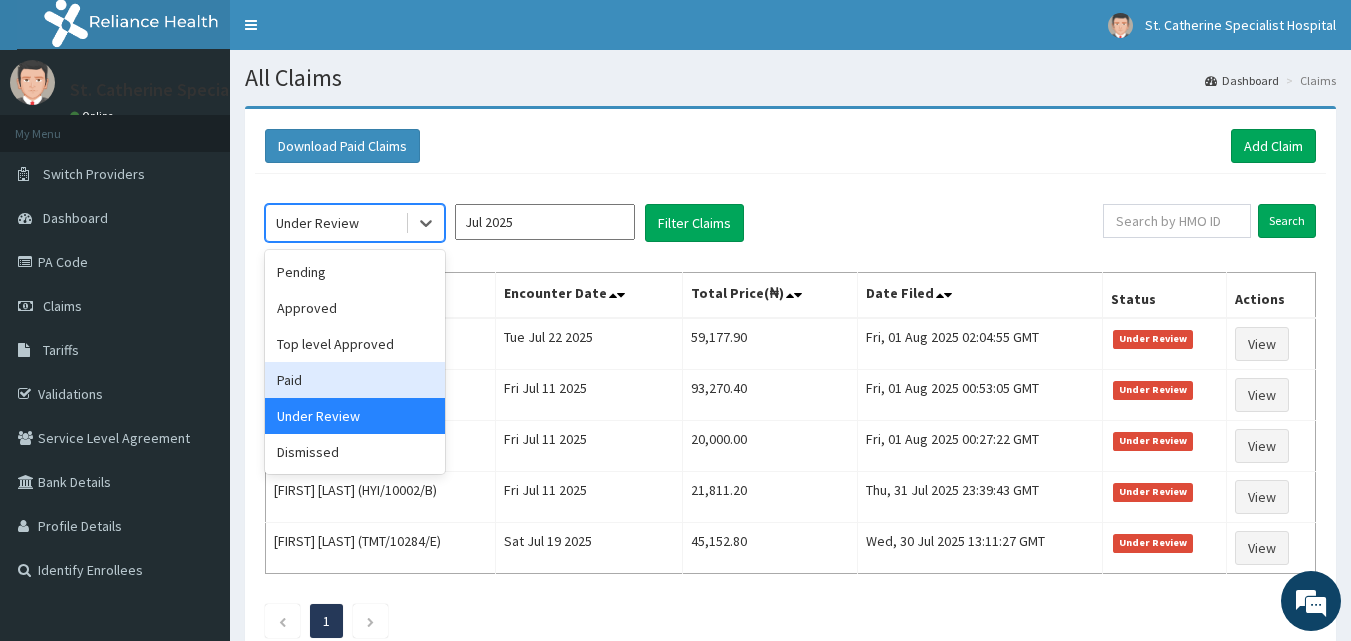 click on "Paid" at bounding box center (355, 380) 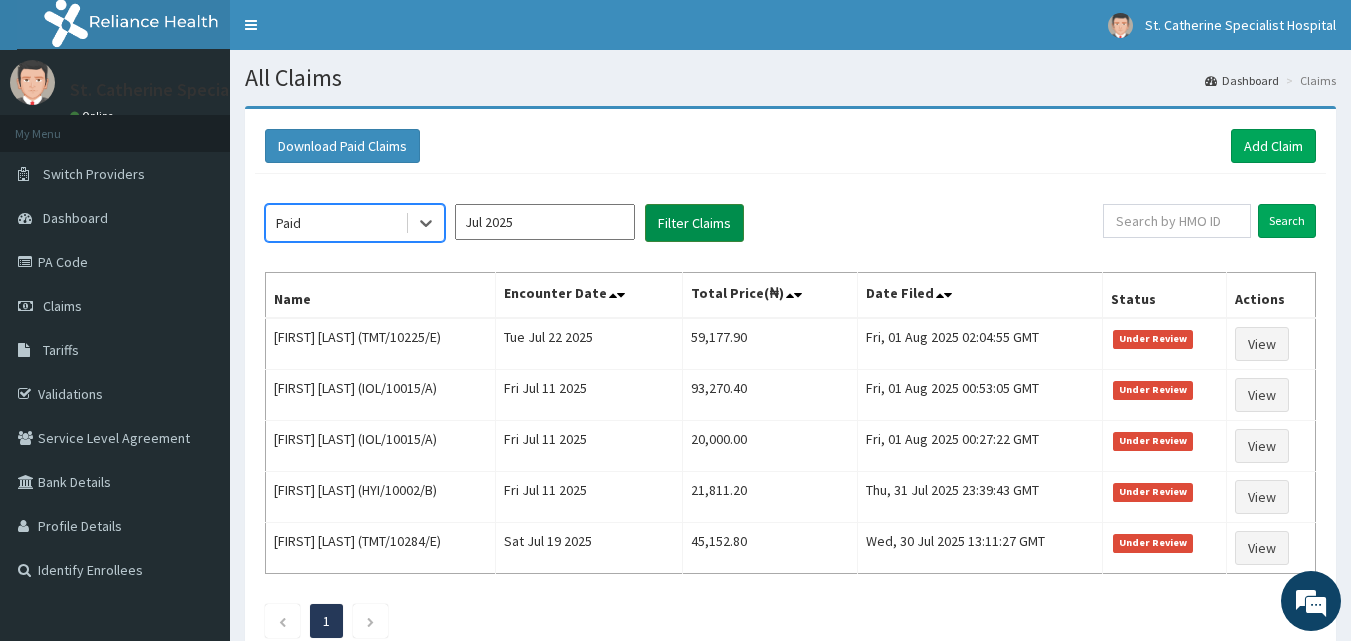click on "Filter Claims" at bounding box center [694, 223] 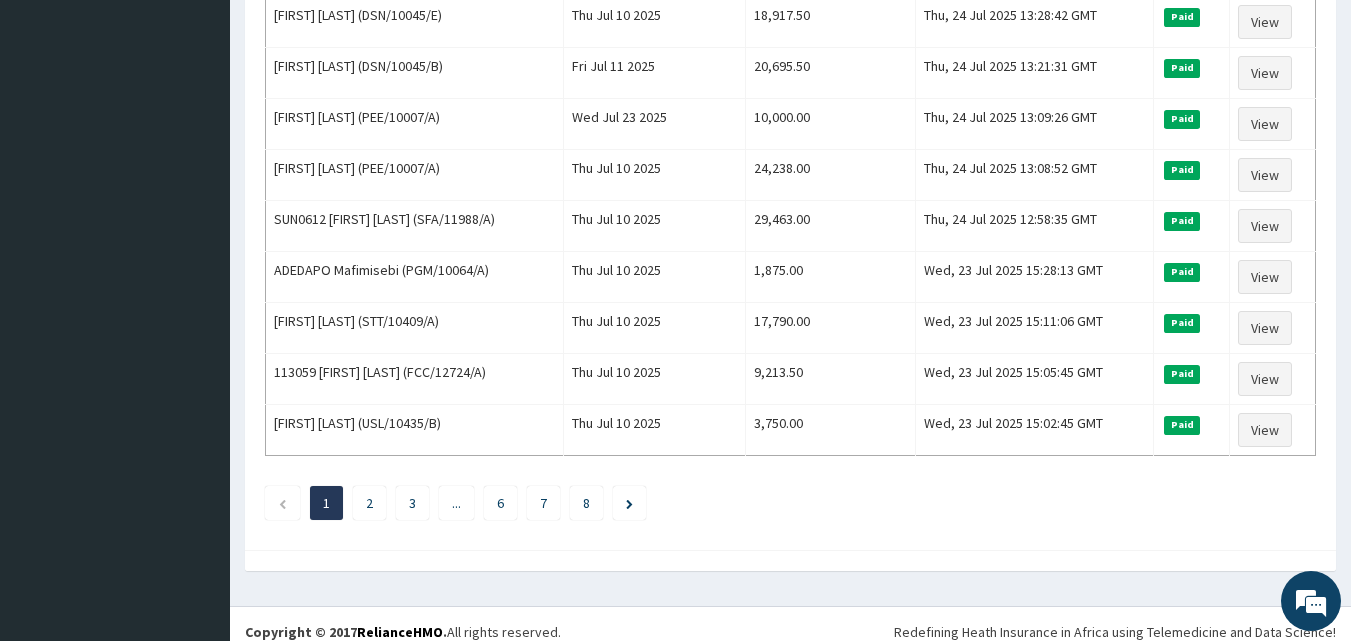scroll, scrollTop: 2429, scrollLeft: 0, axis: vertical 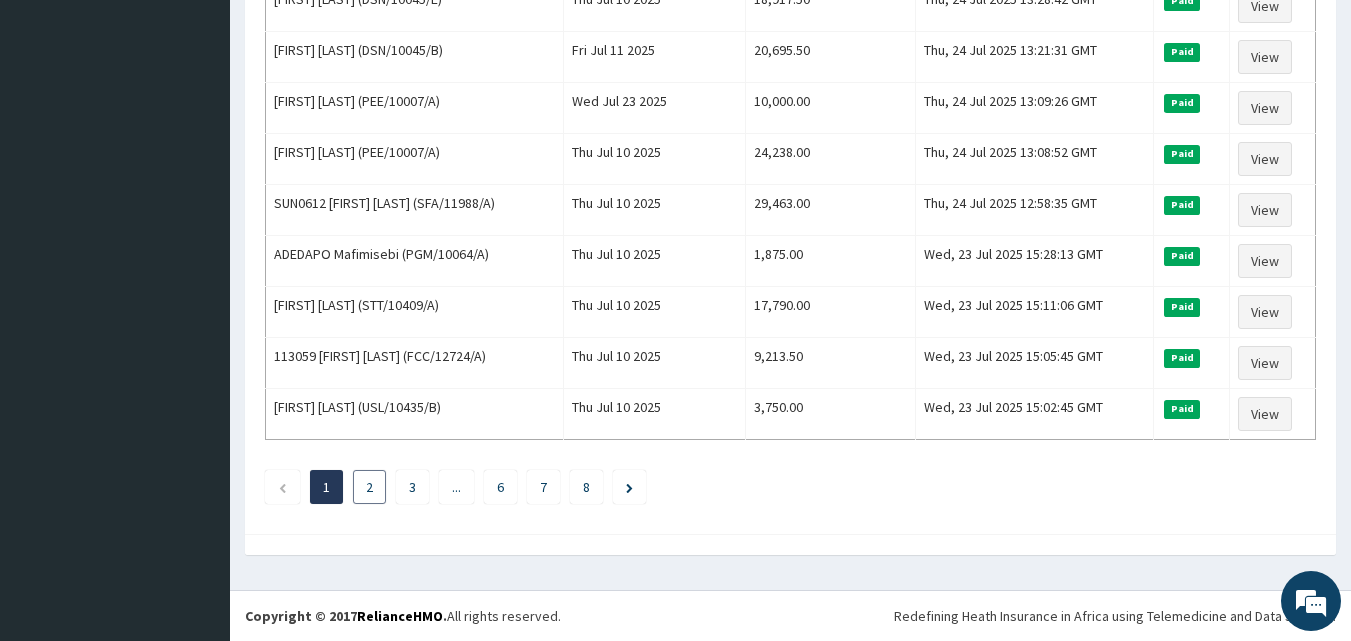 click on "2" at bounding box center (369, 487) 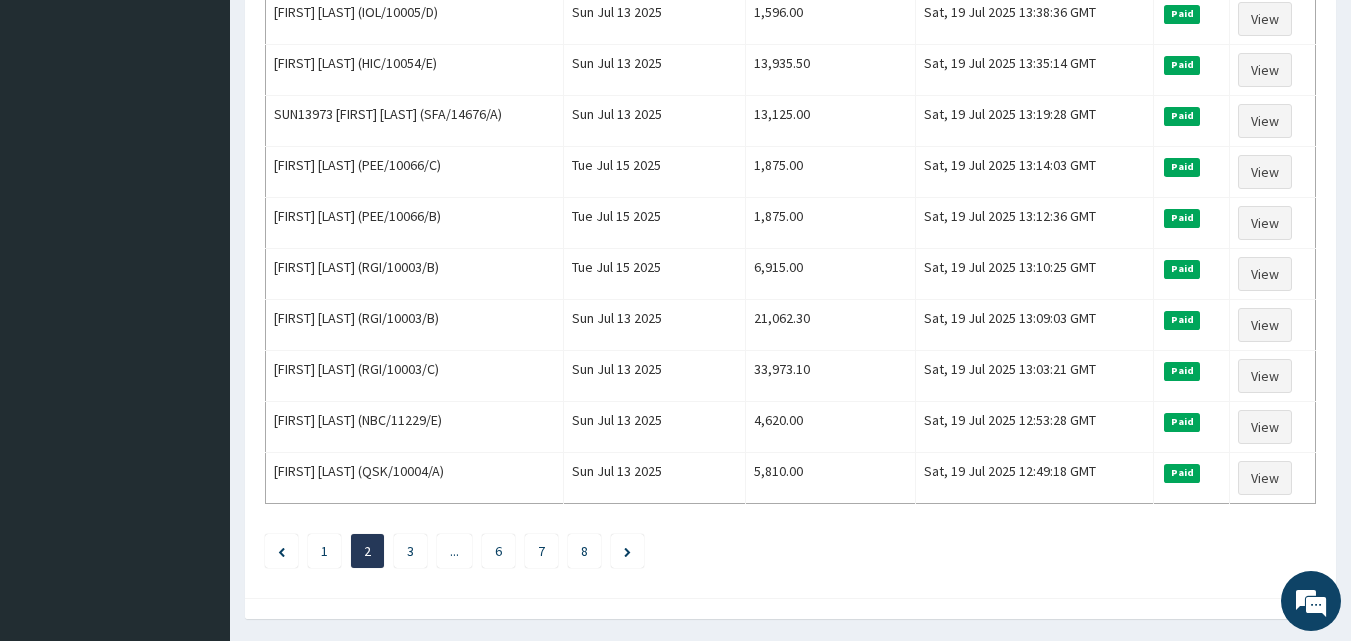 scroll, scrollTop: 2400, scrollLeft: 0, axis: vertical 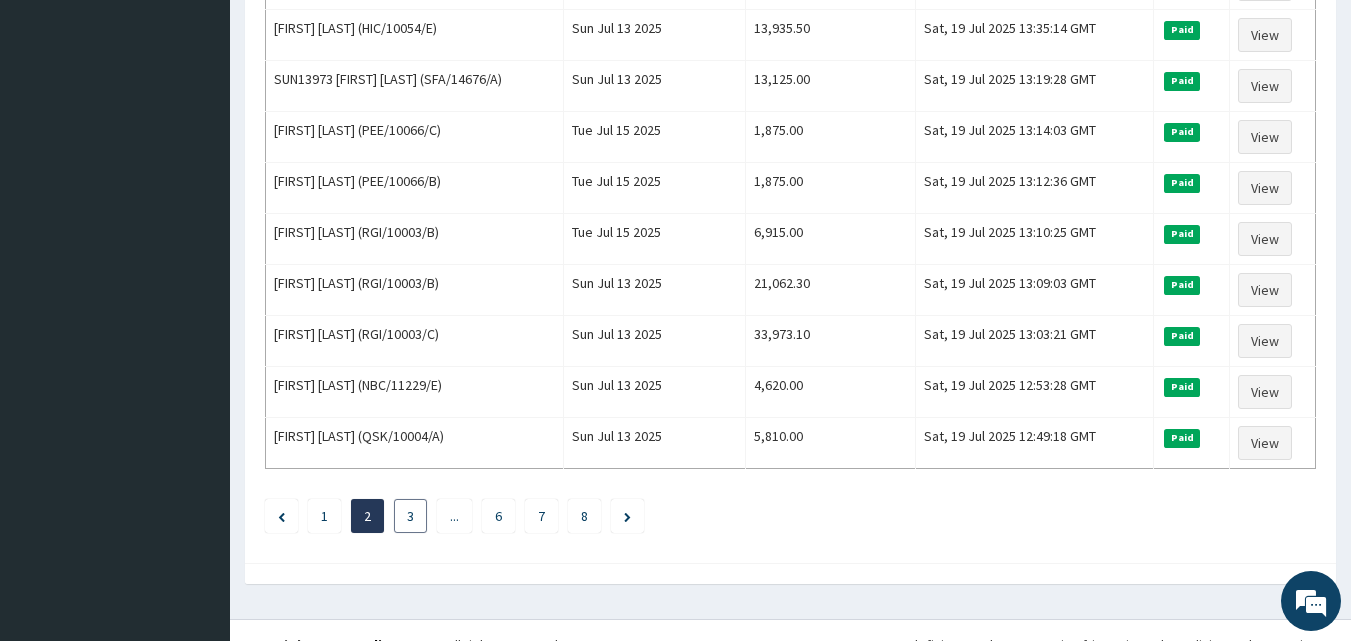 click on "3" at bounding box center (410, 516) 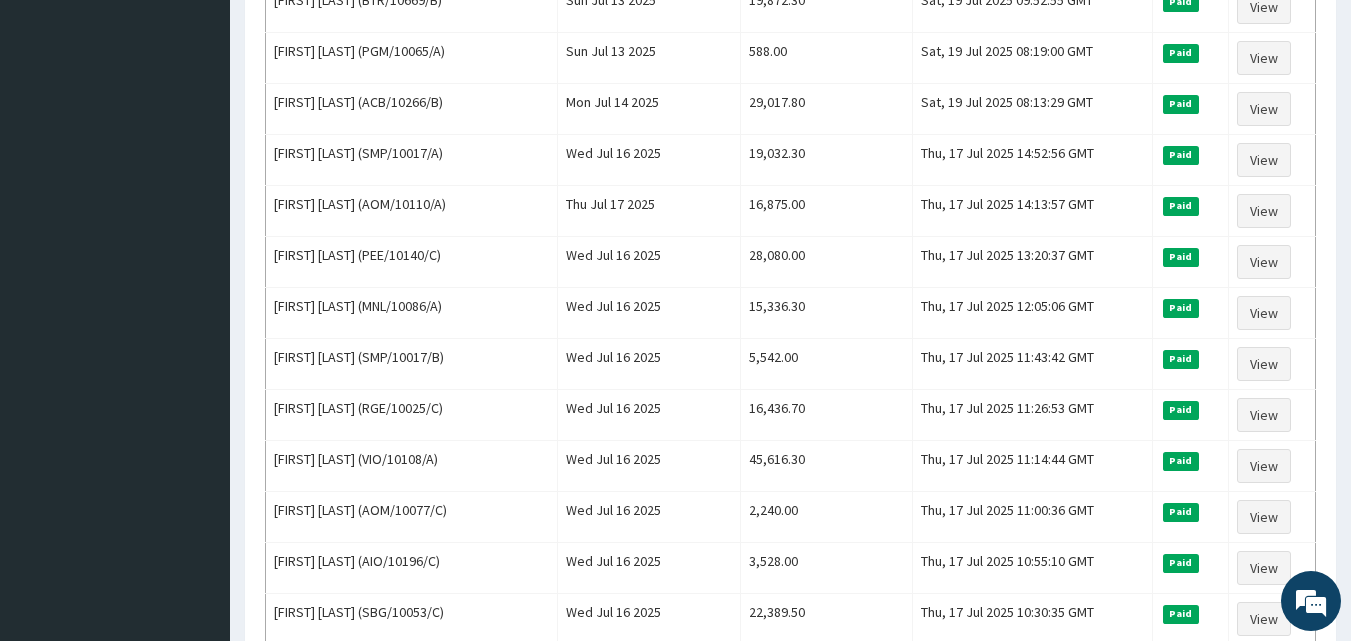 scroll, scrollTop: 900, scrollLeft: 0, axis: vertical 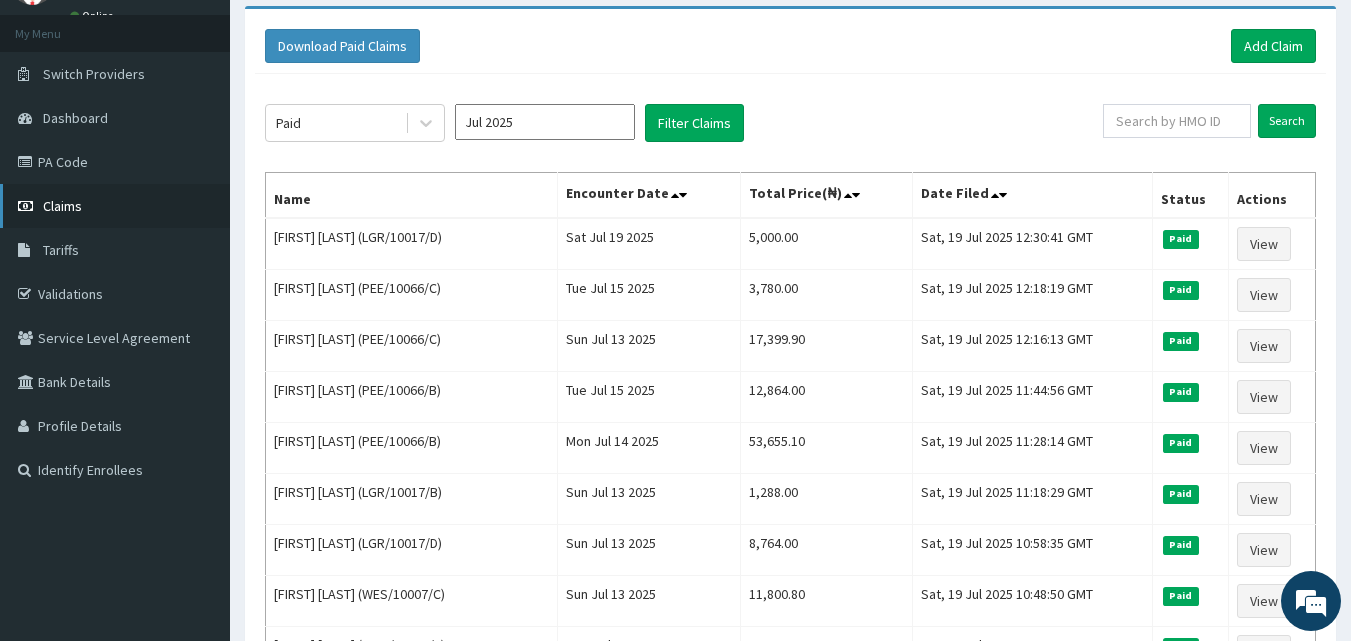 click on "Claims" at bounding box center [62, 206] 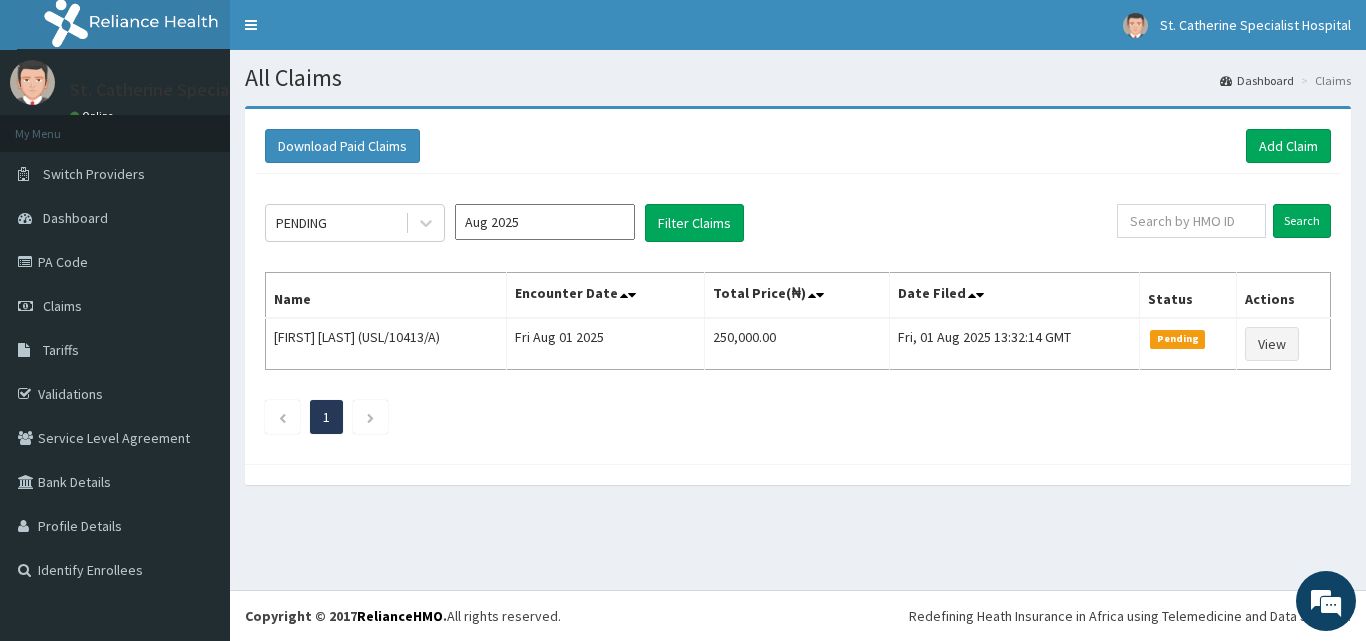 scroll, scrollTop: 0, scrollLeft: 0, axis: both 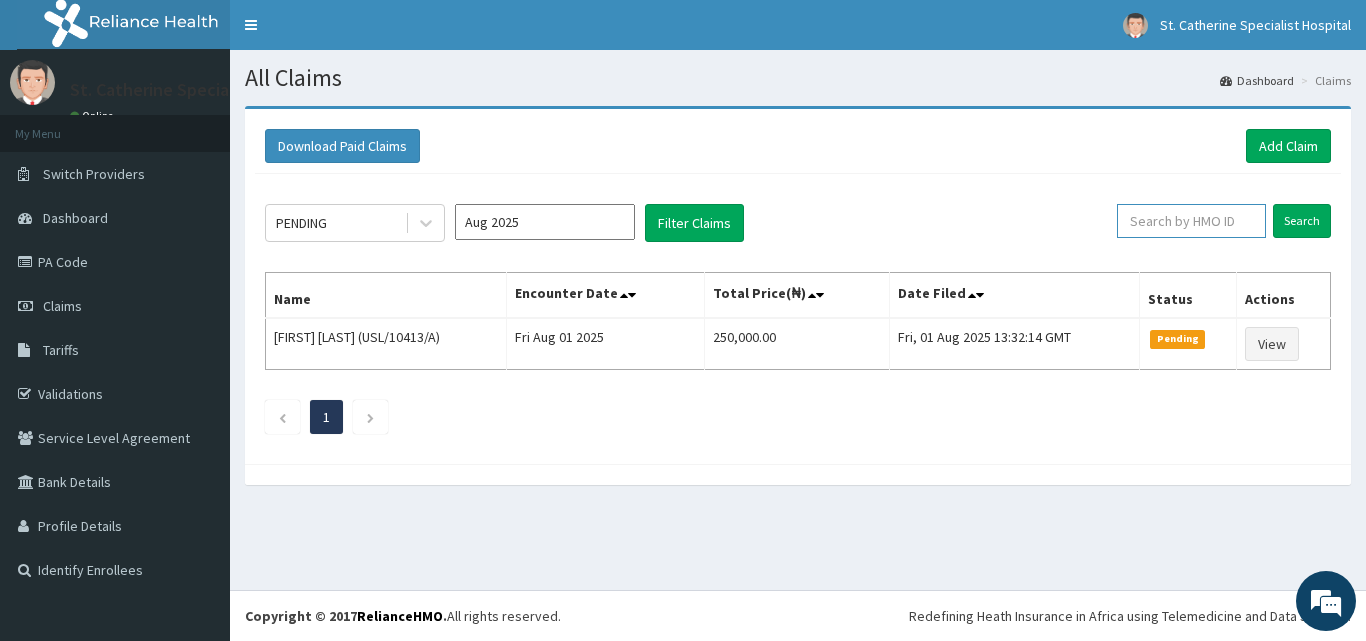 click at bounding box center (1191, 221) 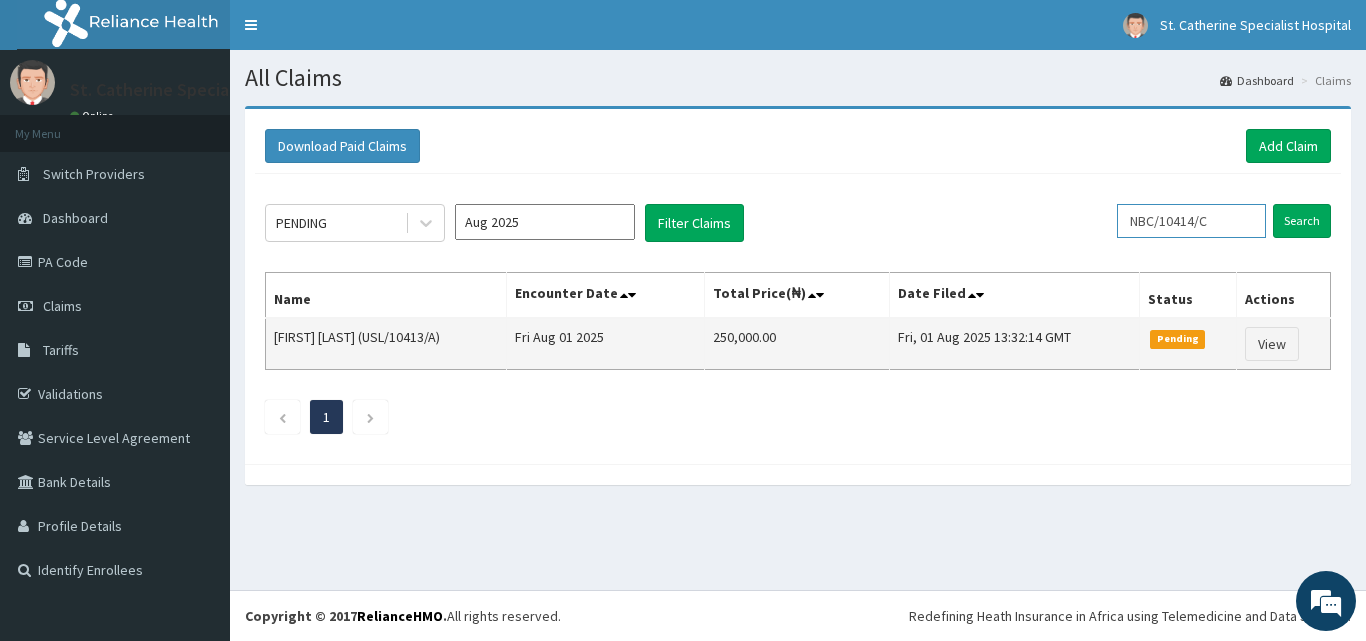type on "NBC/10414/C" 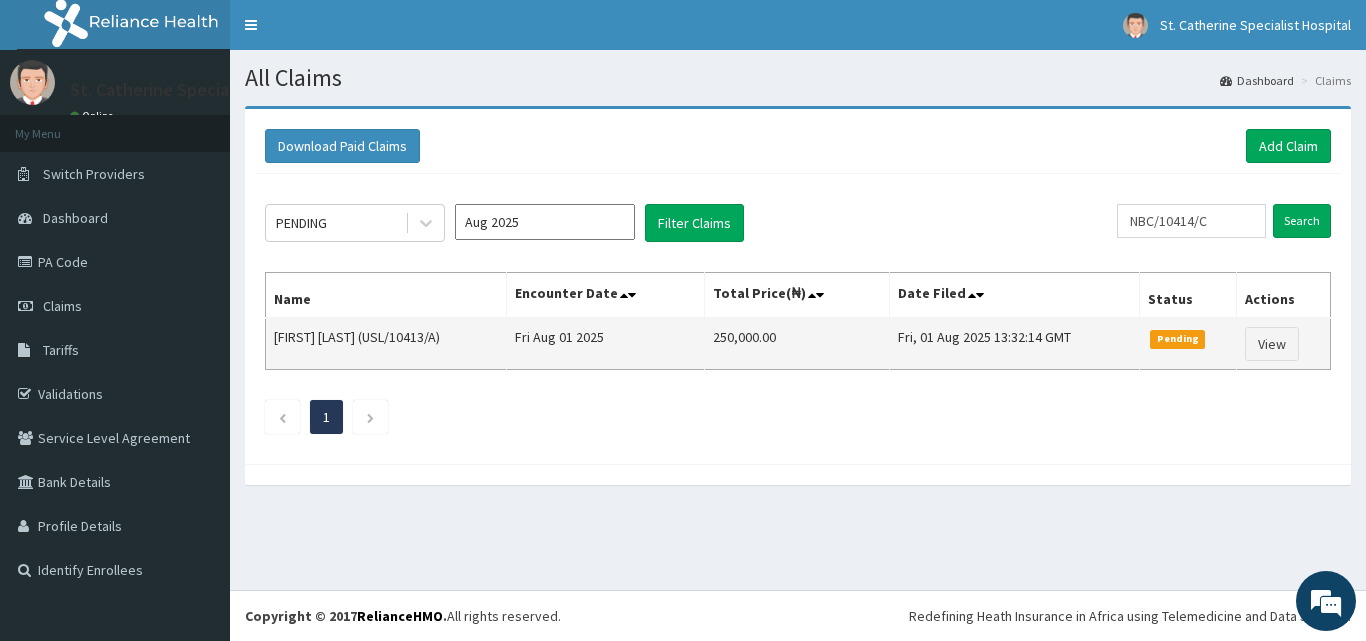 click on "Fri, 01 Aug 2025 13:32:14 GMT" at bounding box center (1014, 344) 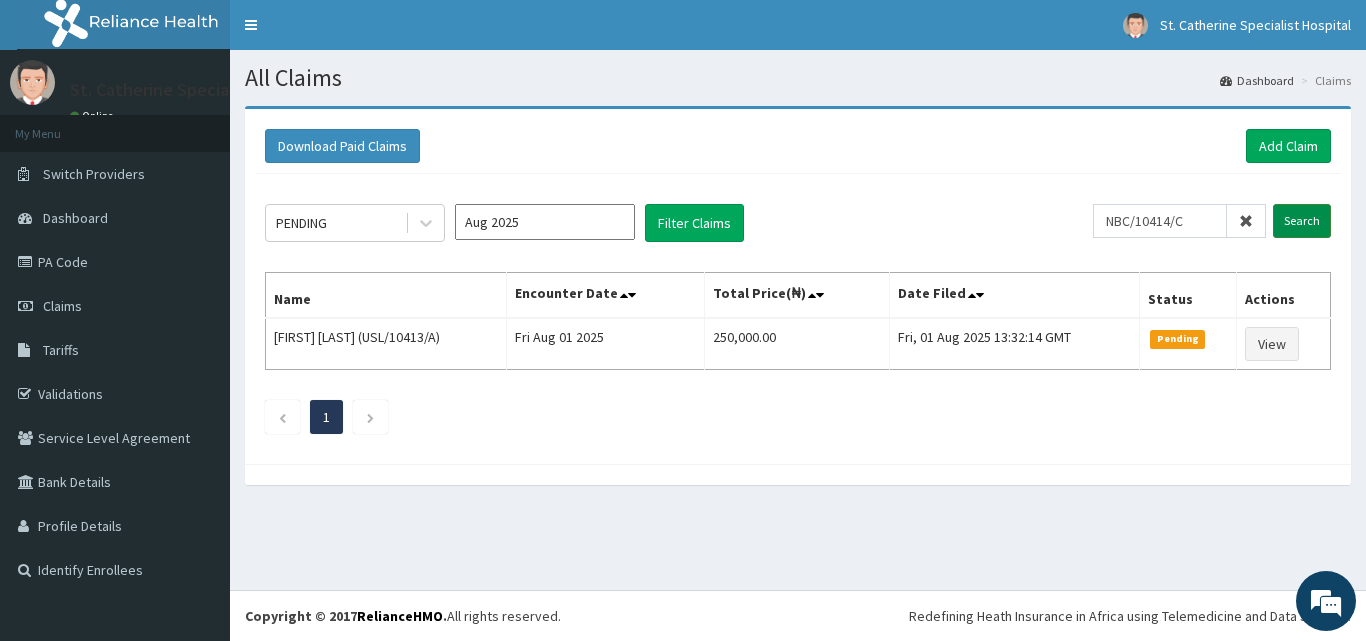 click on "Search" at bounding box center [1302, 221] 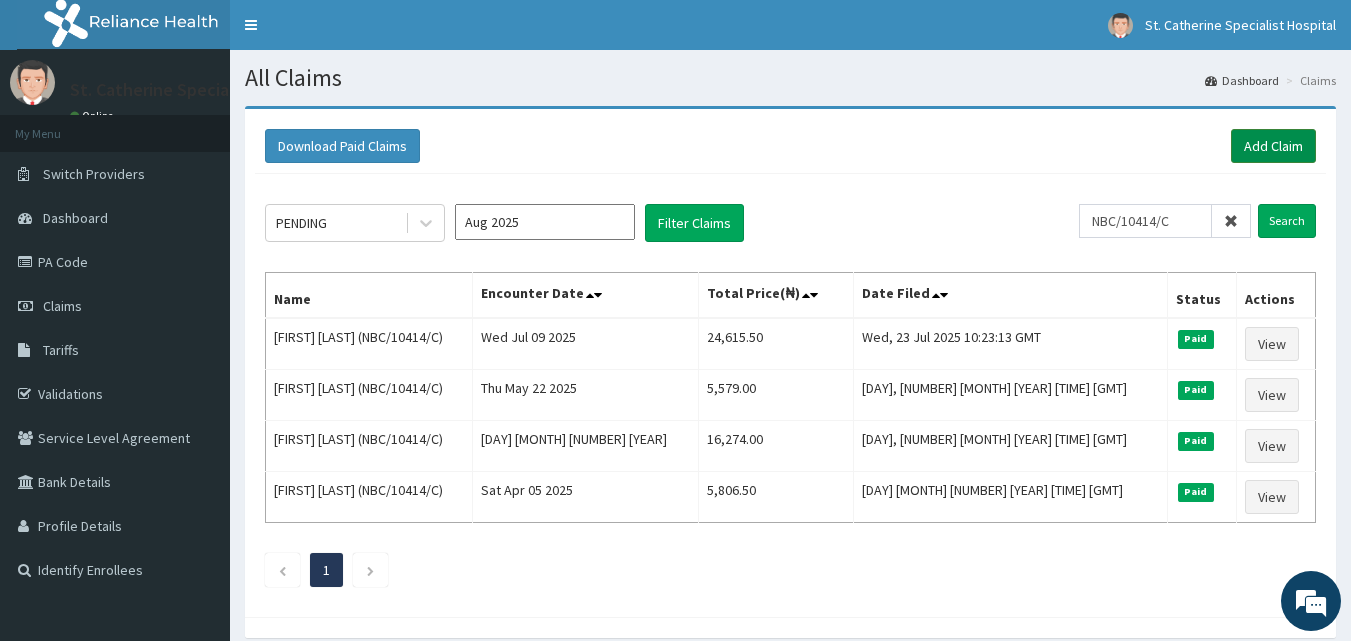 click on "Add Claim" at bounding box center (1273, 146) 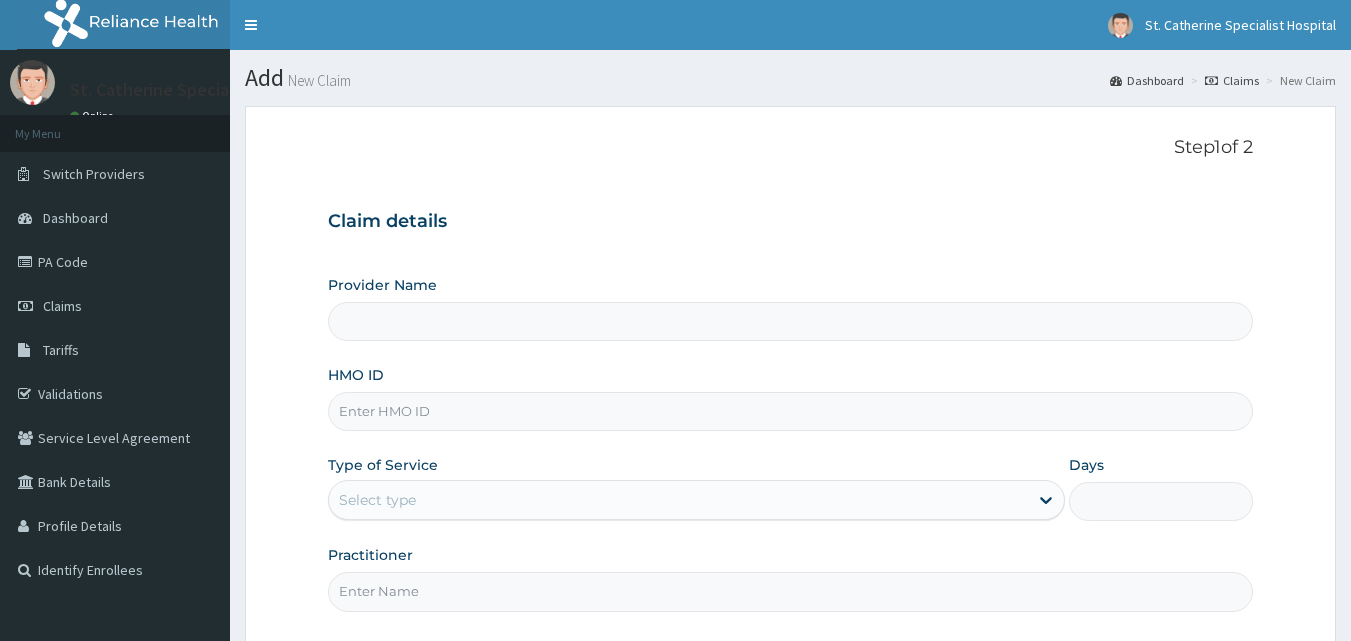 scroll, scrollTop: 0, scrollLeft: 0, axis: both 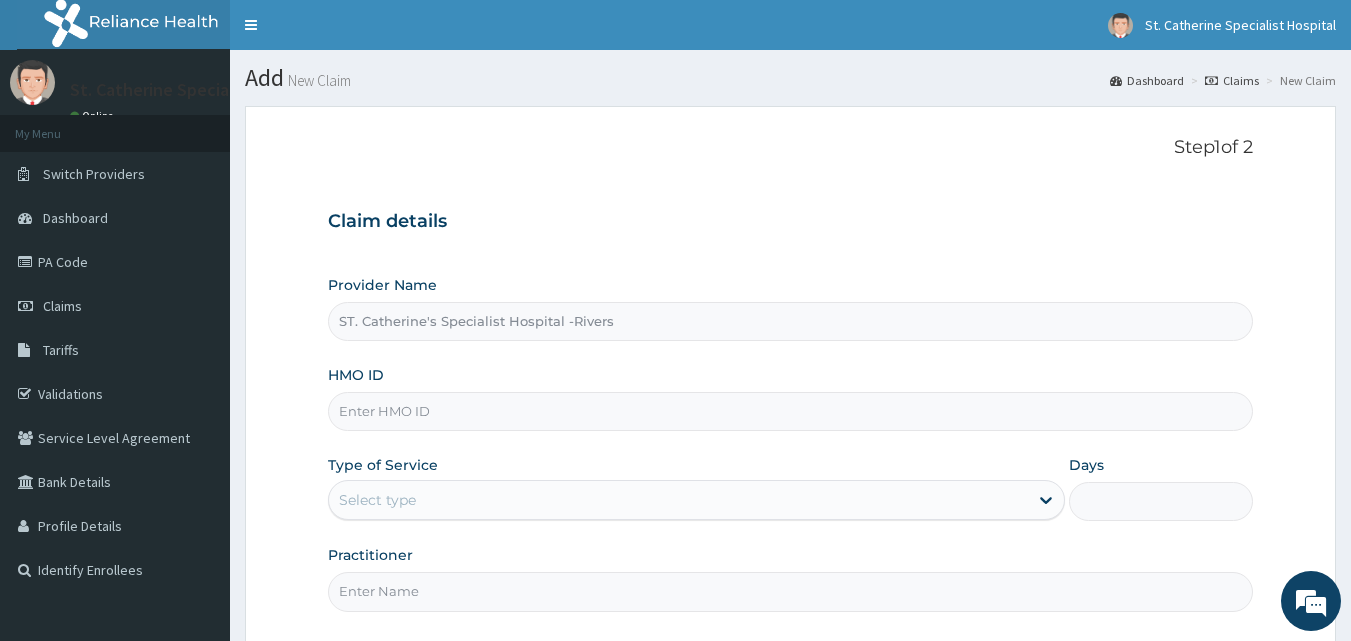 click on "HMO ID" at bounding box center [791, 411] 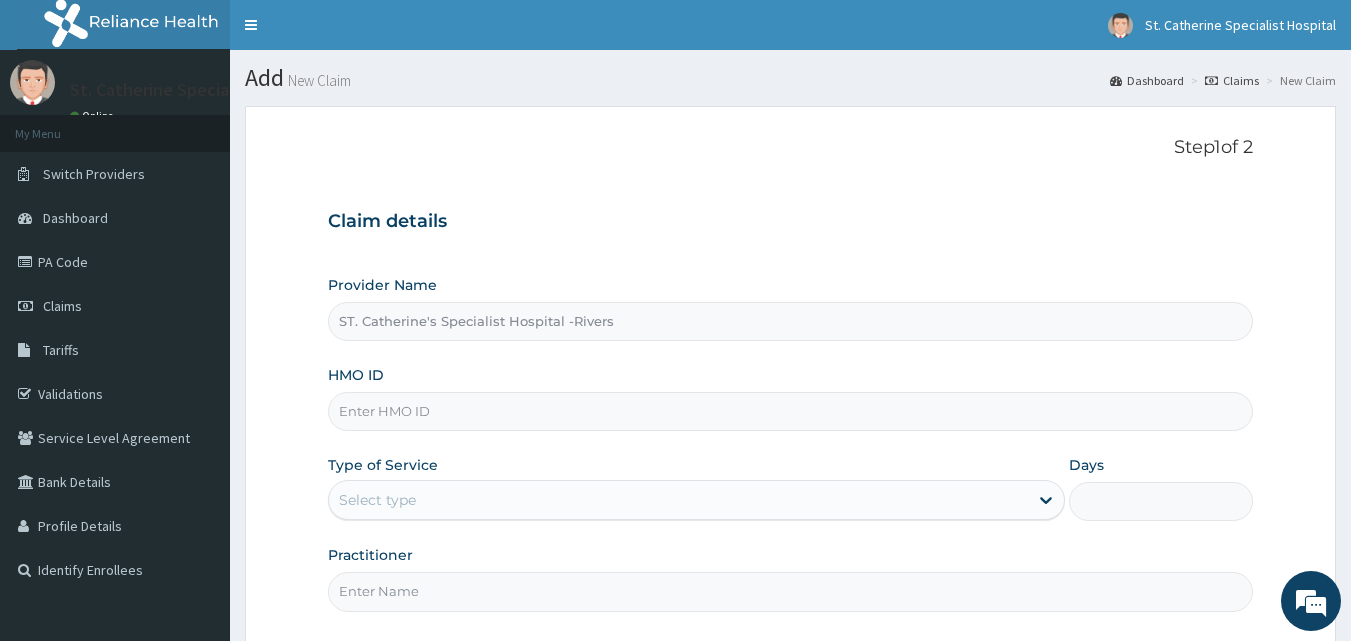 paste on "NBC/10414/C" 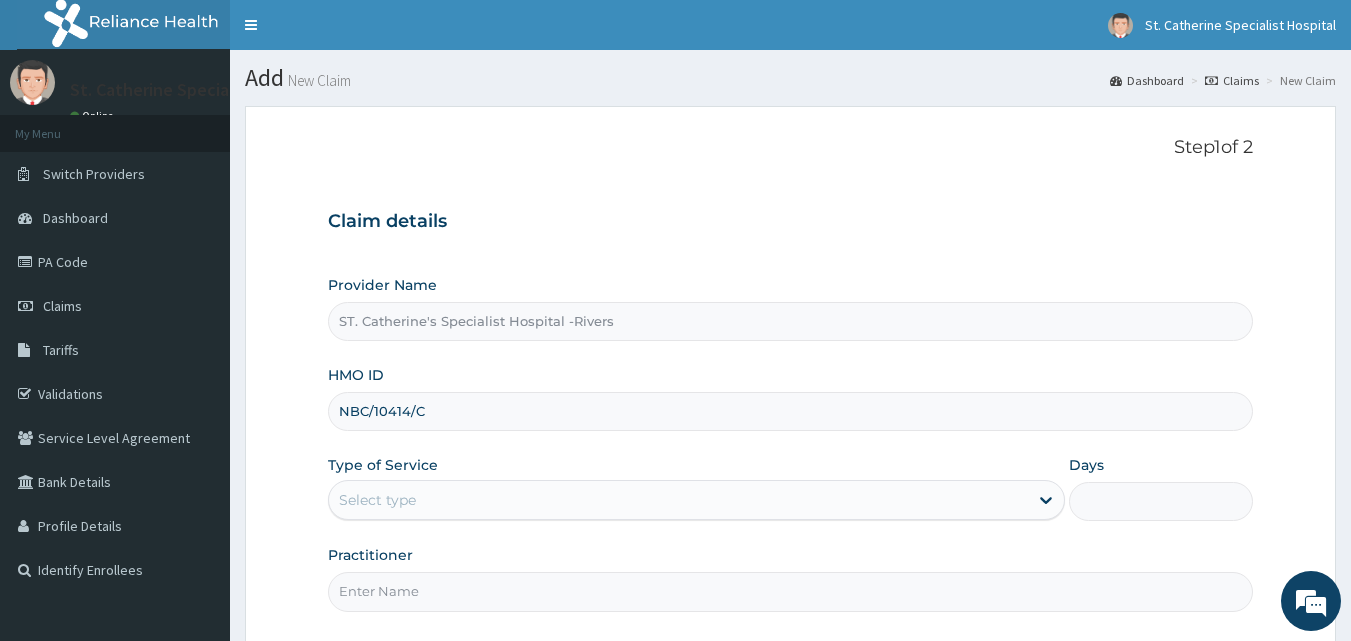 type on "NBC/10414/C" 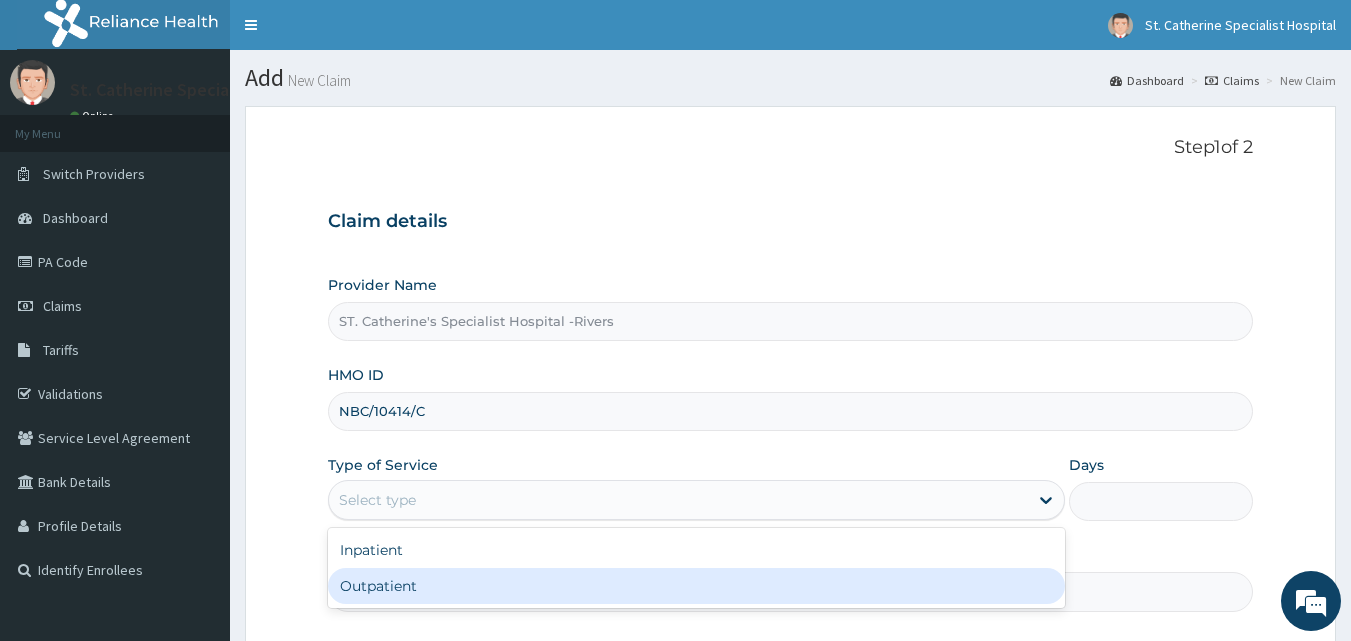 click on "Outpatient" at bounding box center [696, 586] 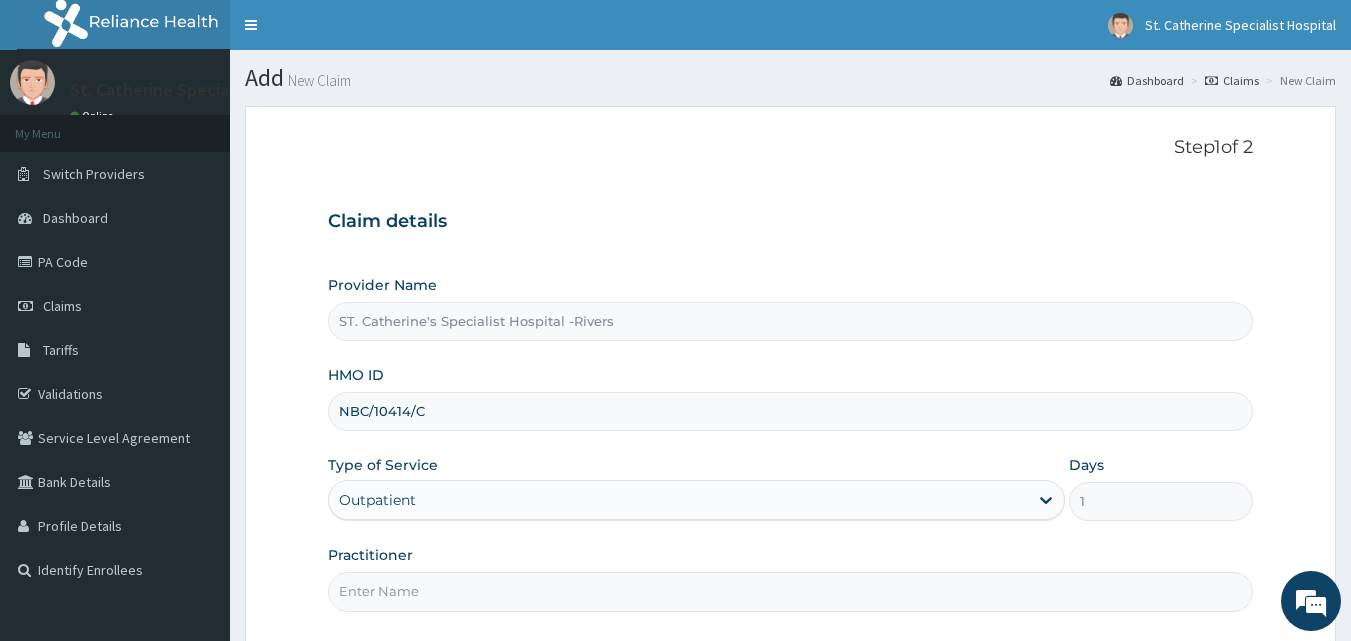 click on "Practitioner" at bounding box center (791, 591) 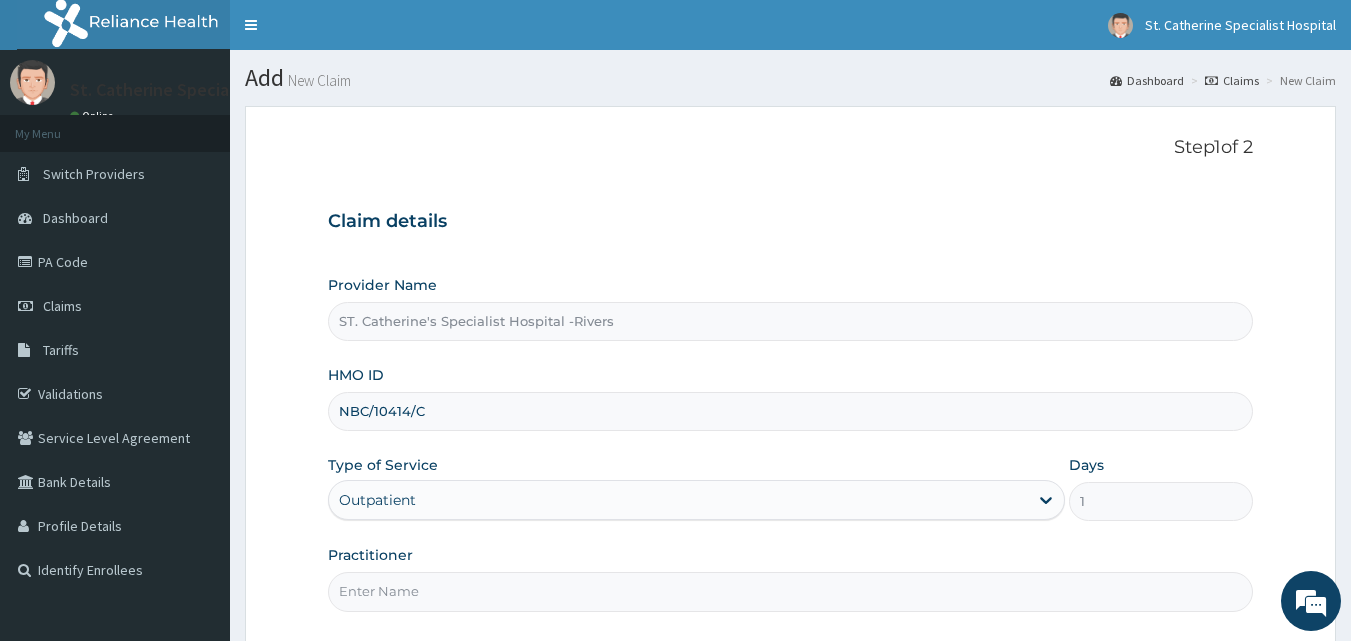 type on "ONYESOH" 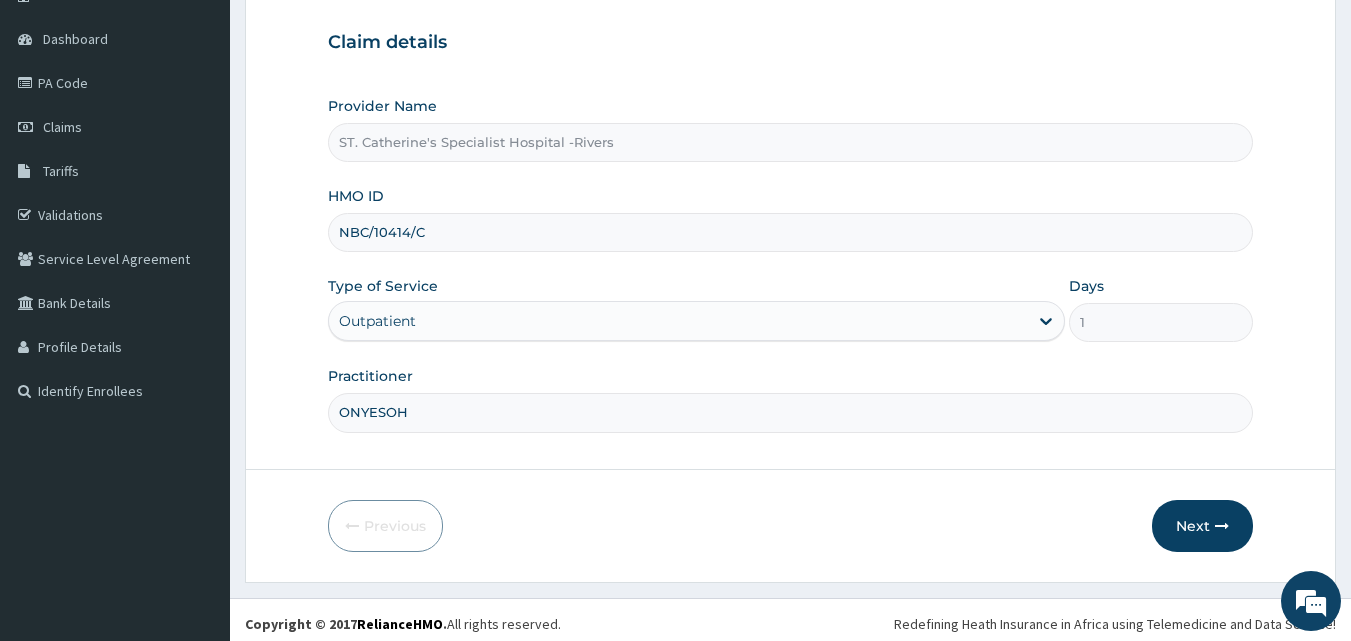 scroll, scrollTop: 187, scrollLeft: 0, axis: vertical 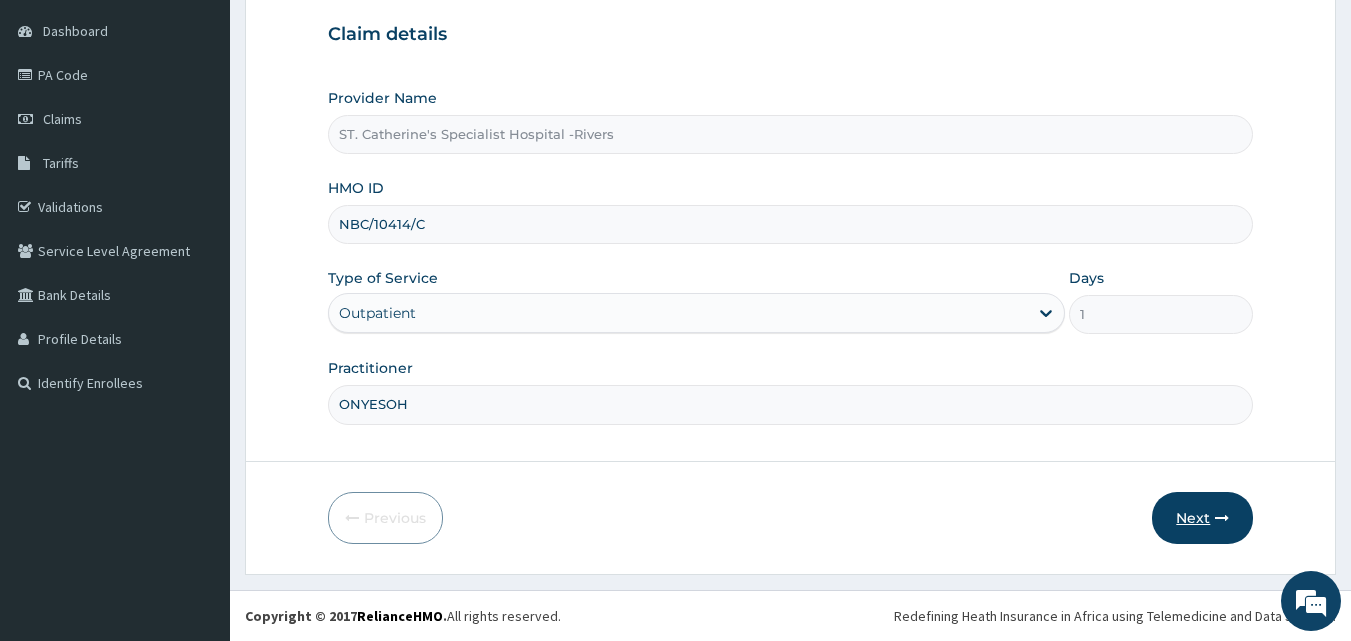 click on "Next" at bounding box center [1202, 518] 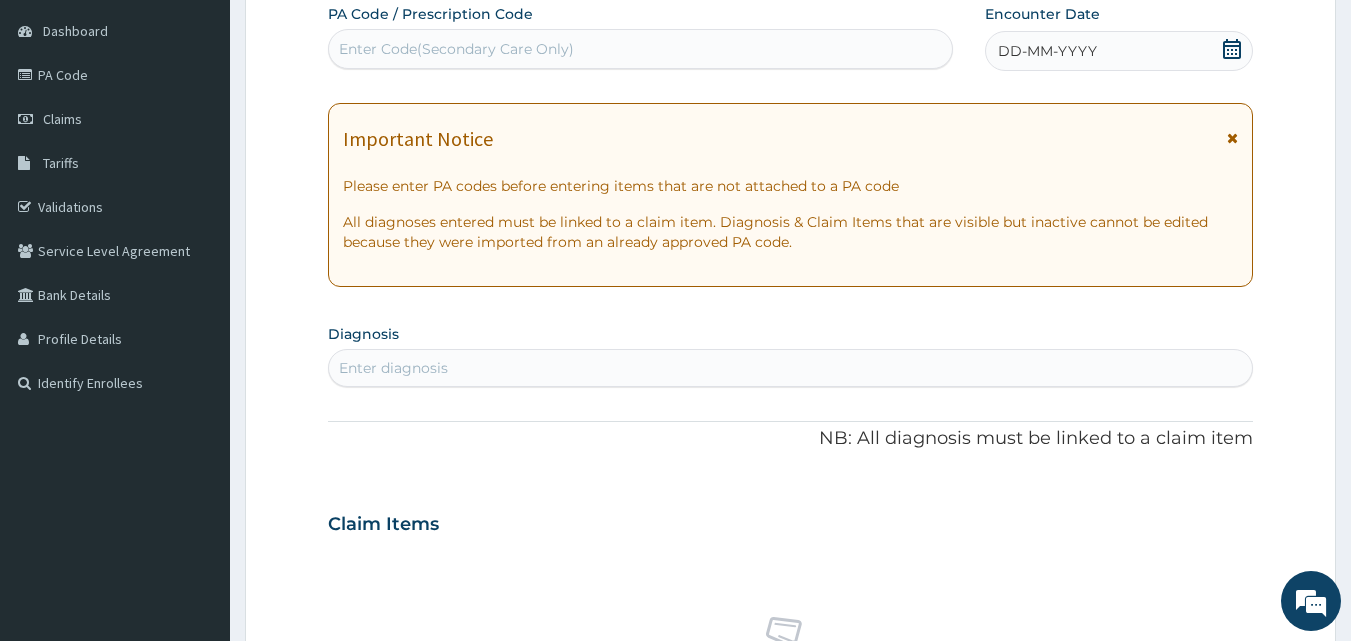 drag, startPoint x: 1227, startPoint y: 49, endPoint x: 1203, endPoint y: 78, distance: 37.64306 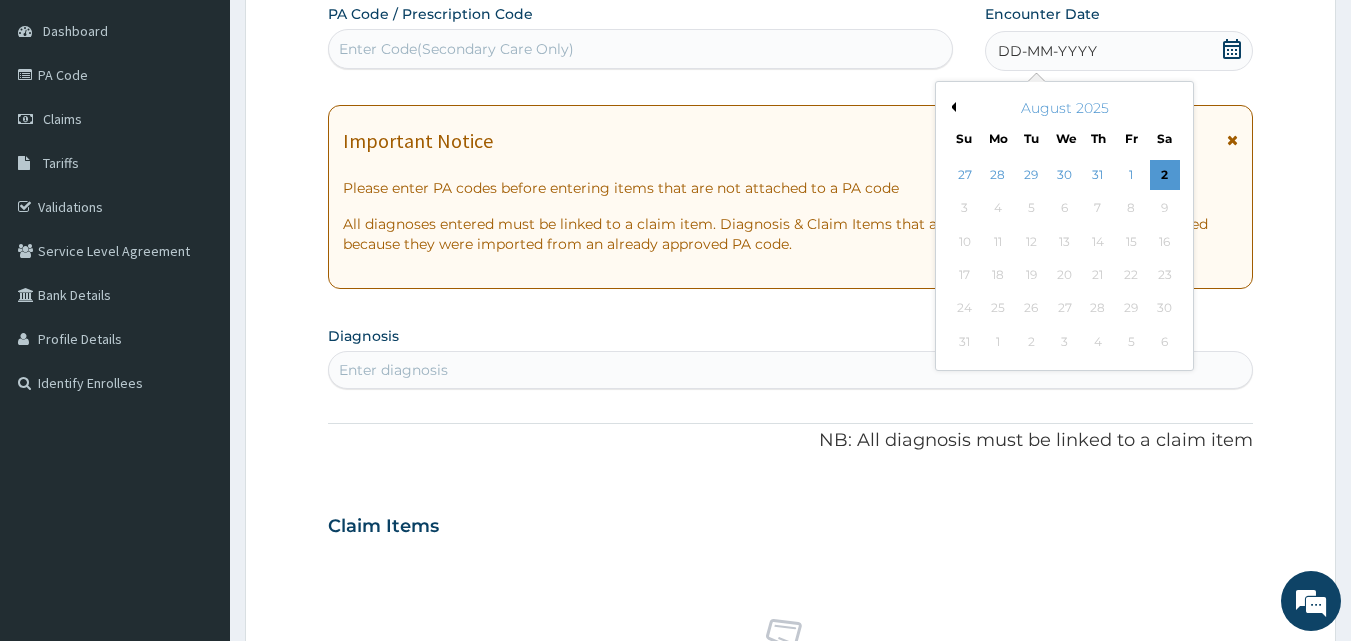 click on "Previous Month" at bounding box center (951, 107) 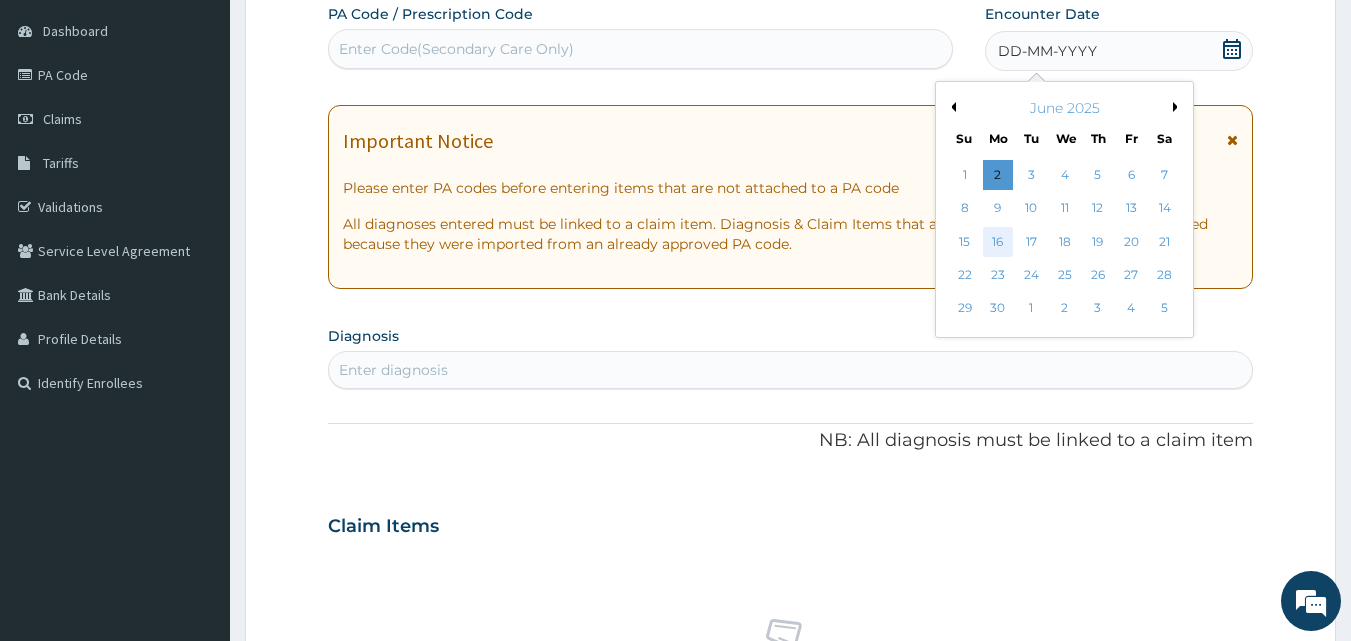 click on "16" at bounding box center [998, 242] 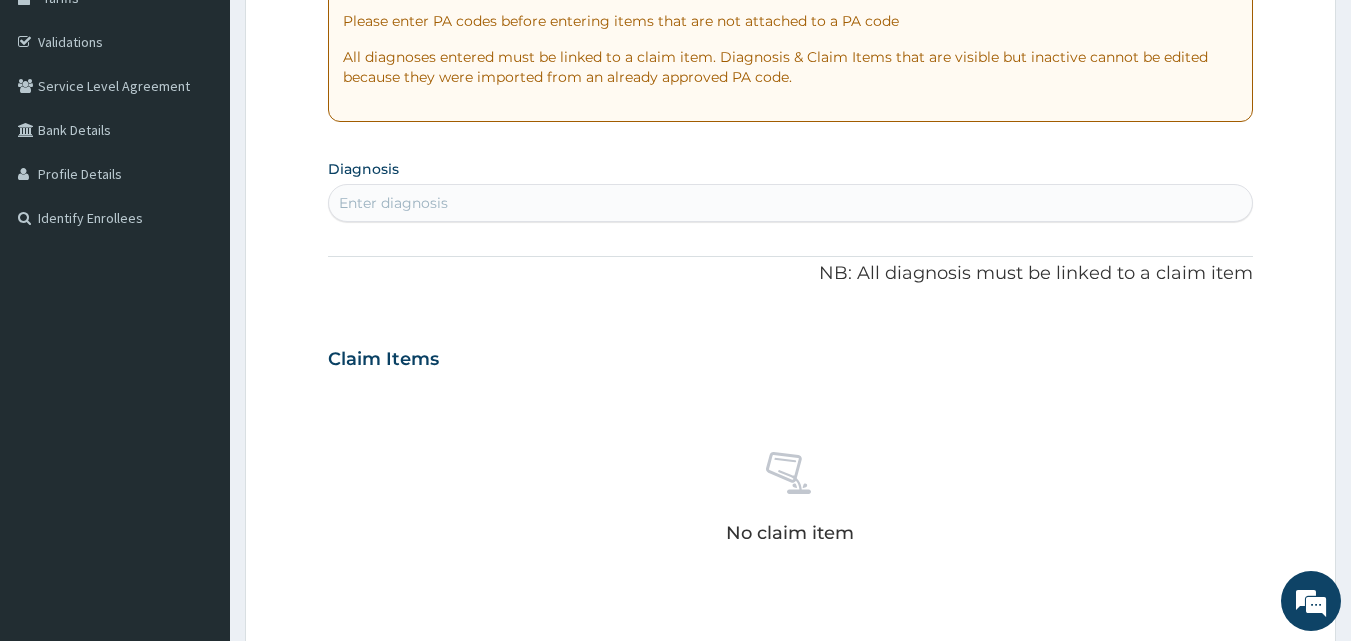 scroll, scrollTop: 387, scrollLeft: 0, axis: vertical 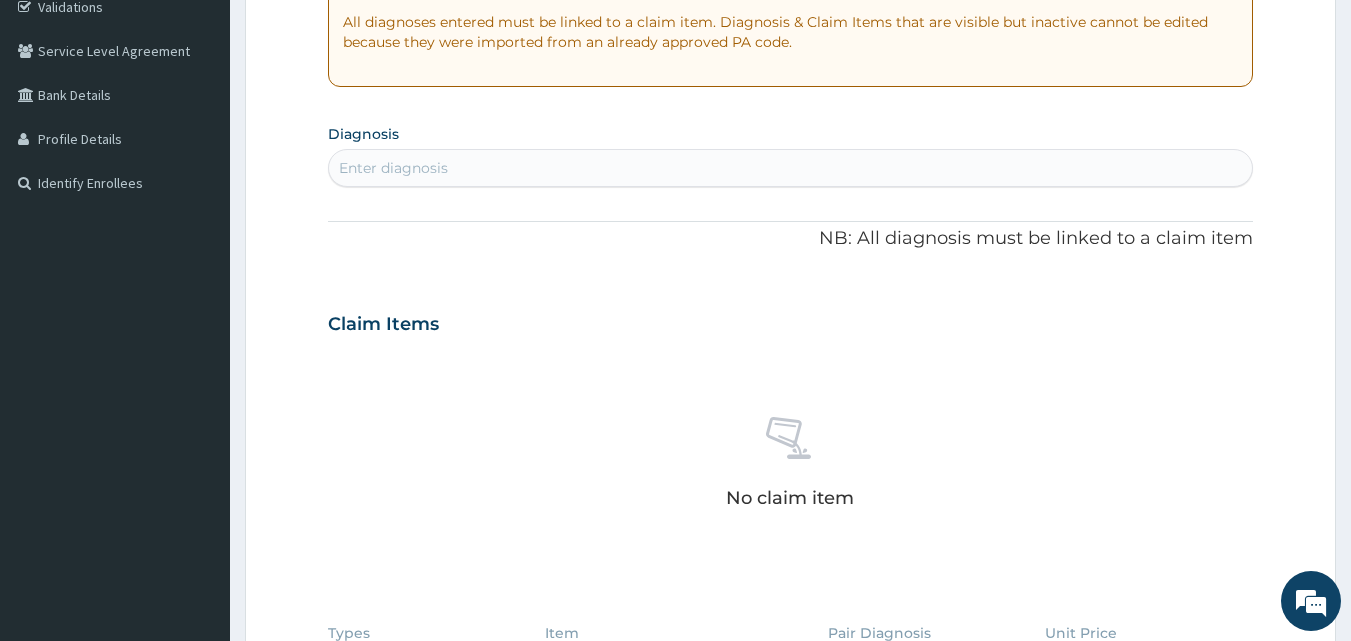 click on "Enter diagnosis" at bounding box center [791, 168] 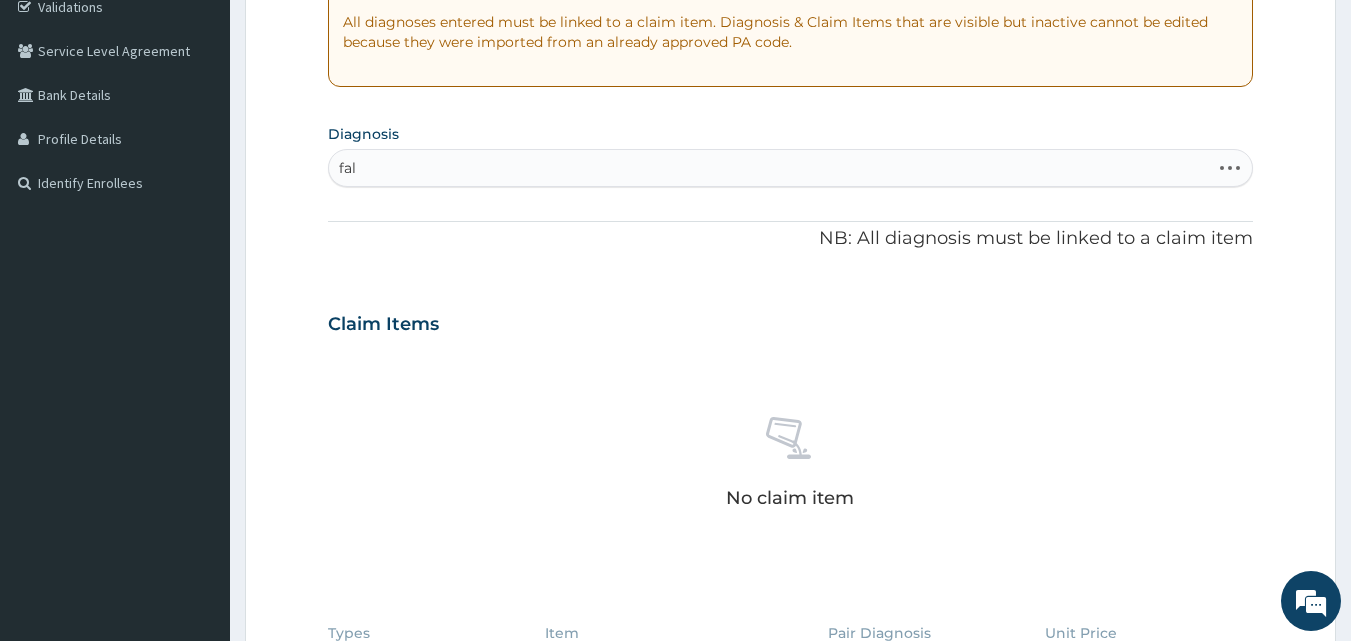 type on "fall" 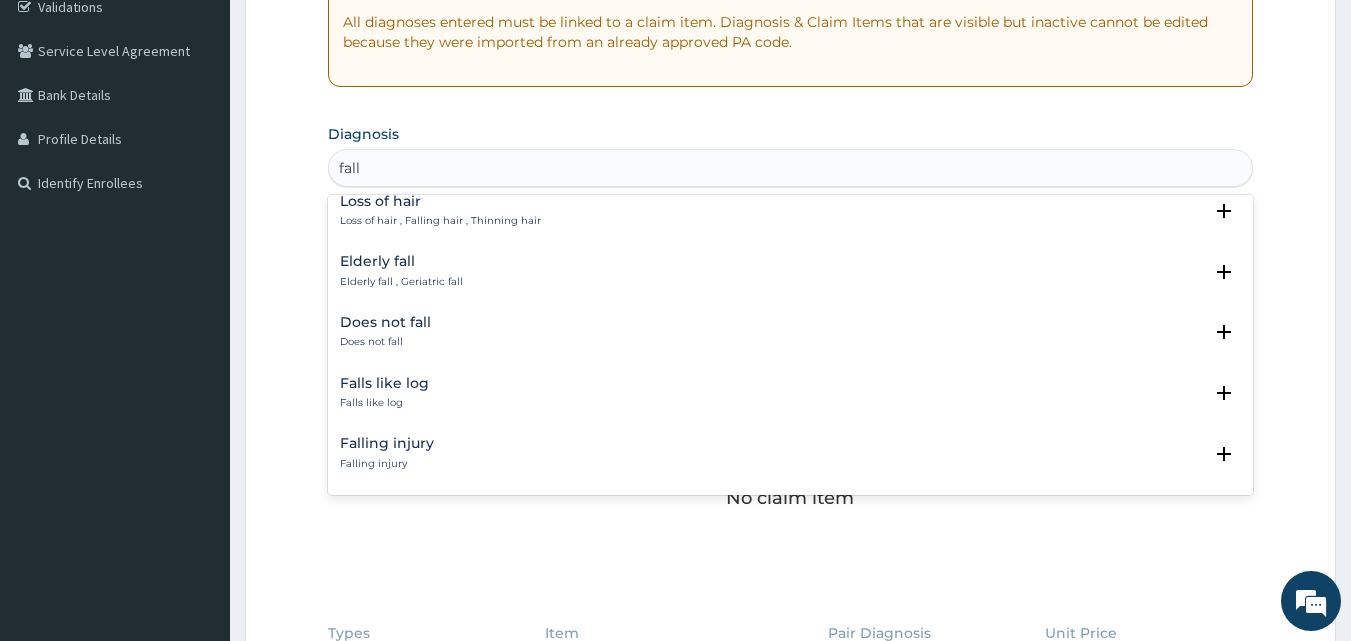 scroll, scrollTop: 200, scrollLeft: 0, axis: vertical 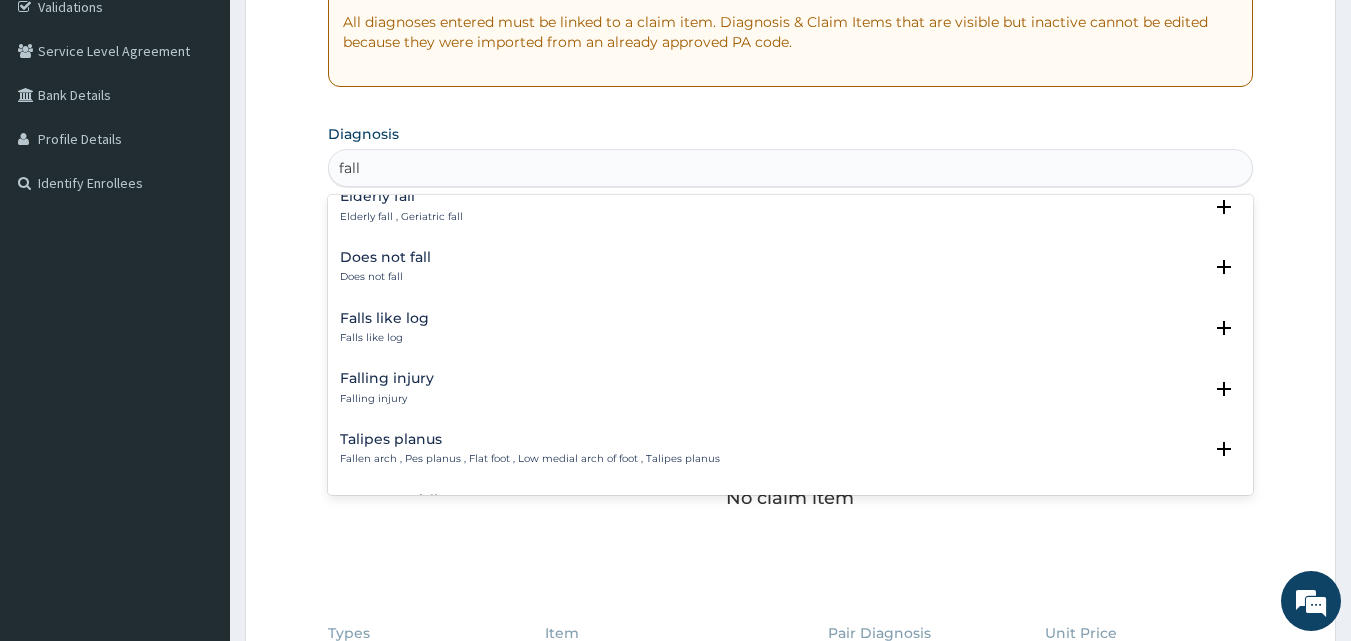 click on "Falling injury" at bounding box center (387, 378) 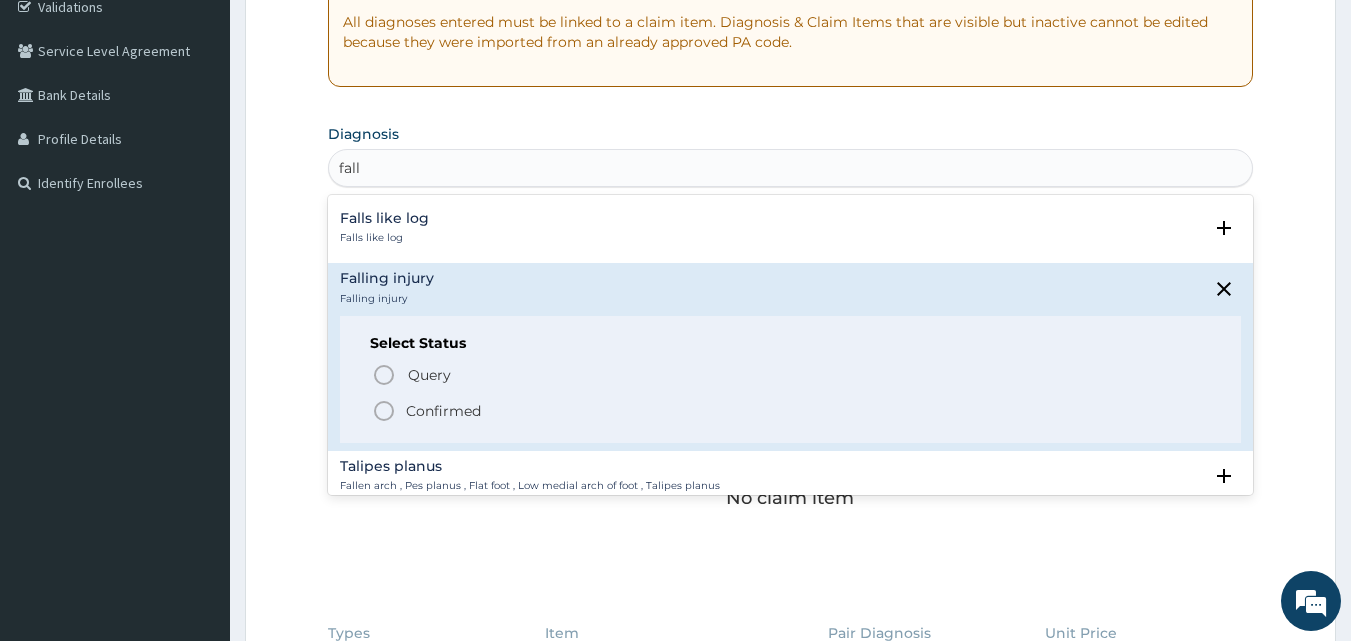 scroll, scrollTop: 400, scrollLeft: 0, axis: vertical 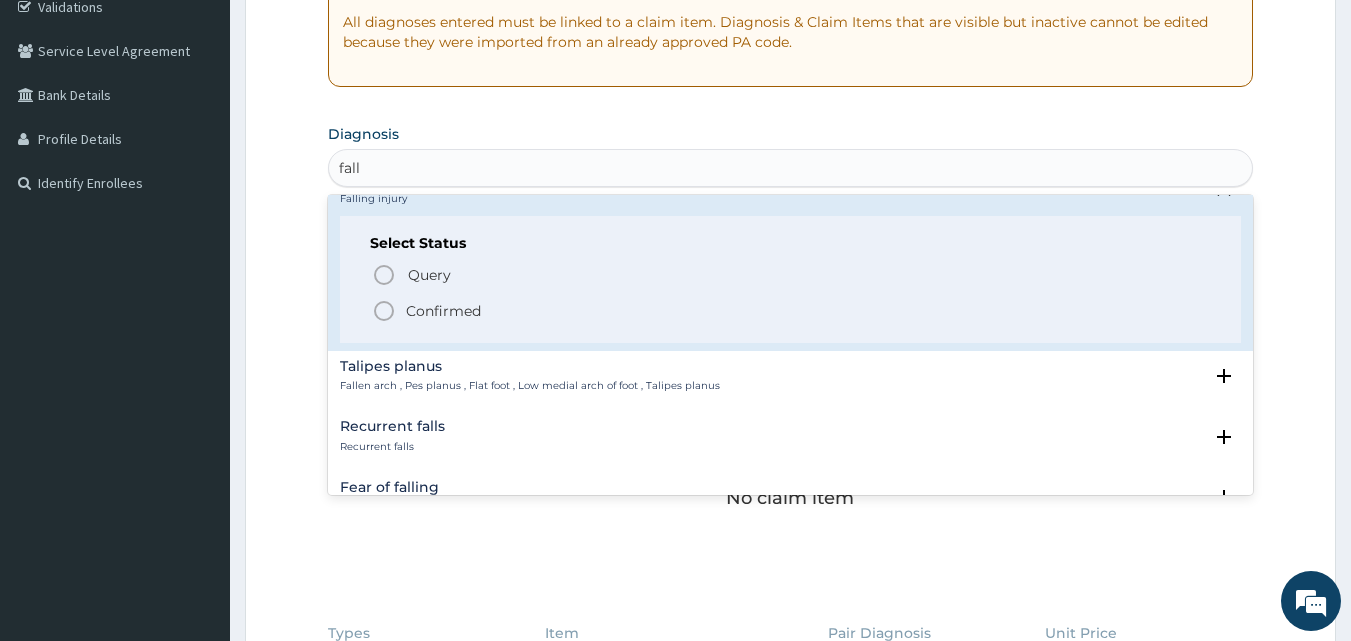 click 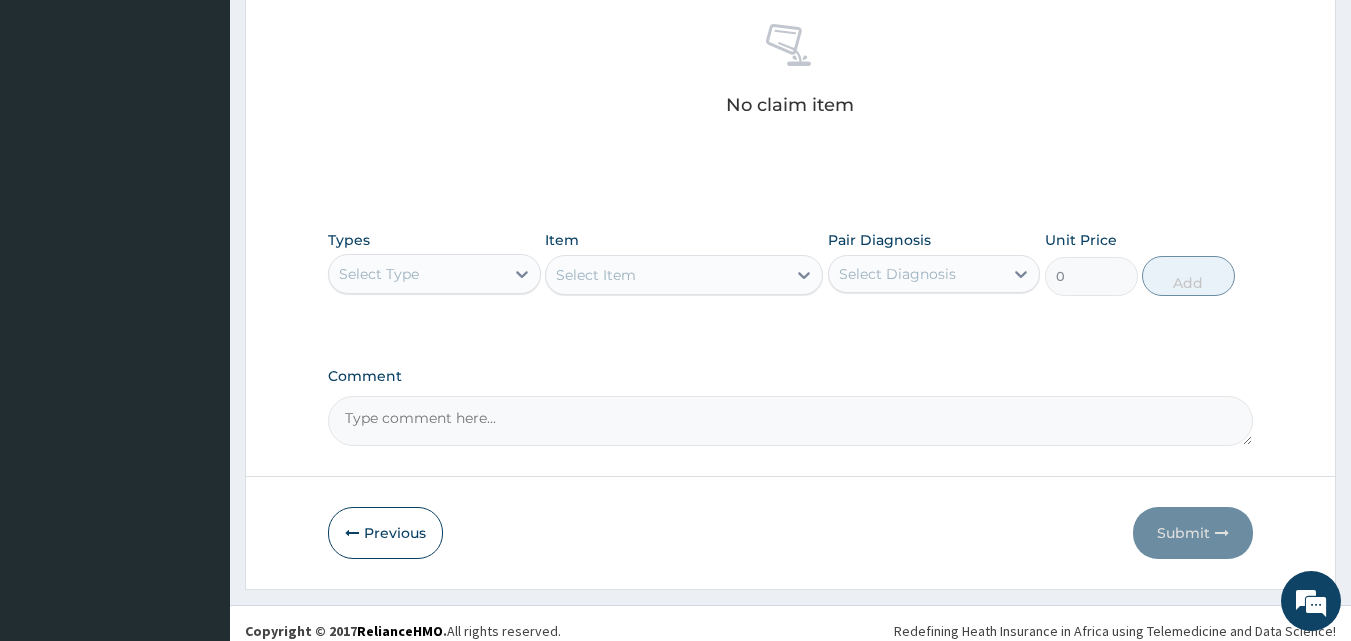 scroll, scrollTop: 787, scrollLeft: 0, axis: vertical 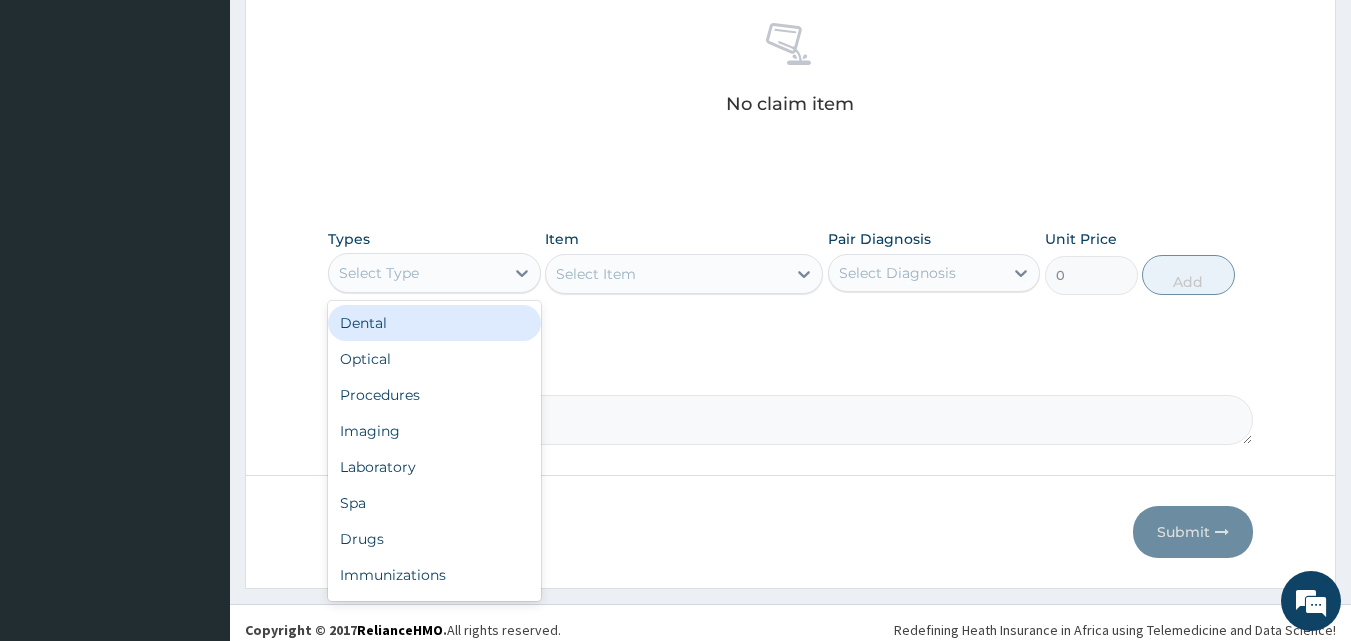 click on "Select Type" at bounding box center (416, 273) 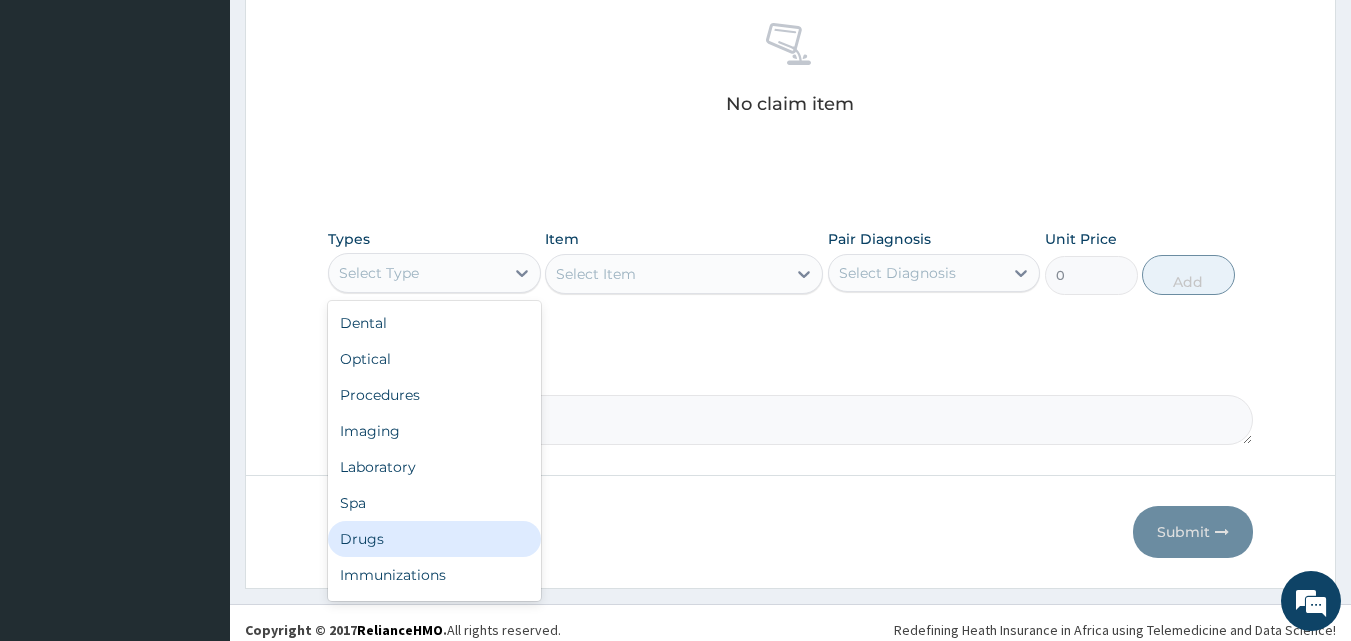 click on "Drugs" at bounding box center [434, 539] 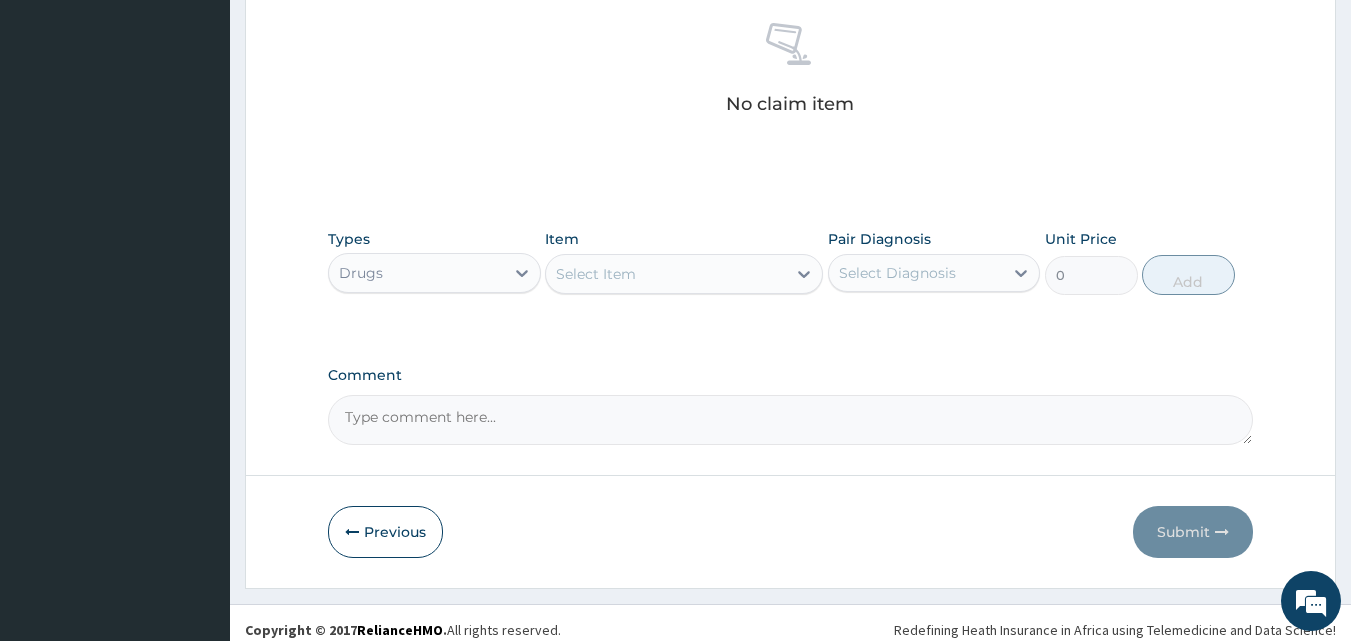 click on "Select Item" at bounding box center (666, 274) 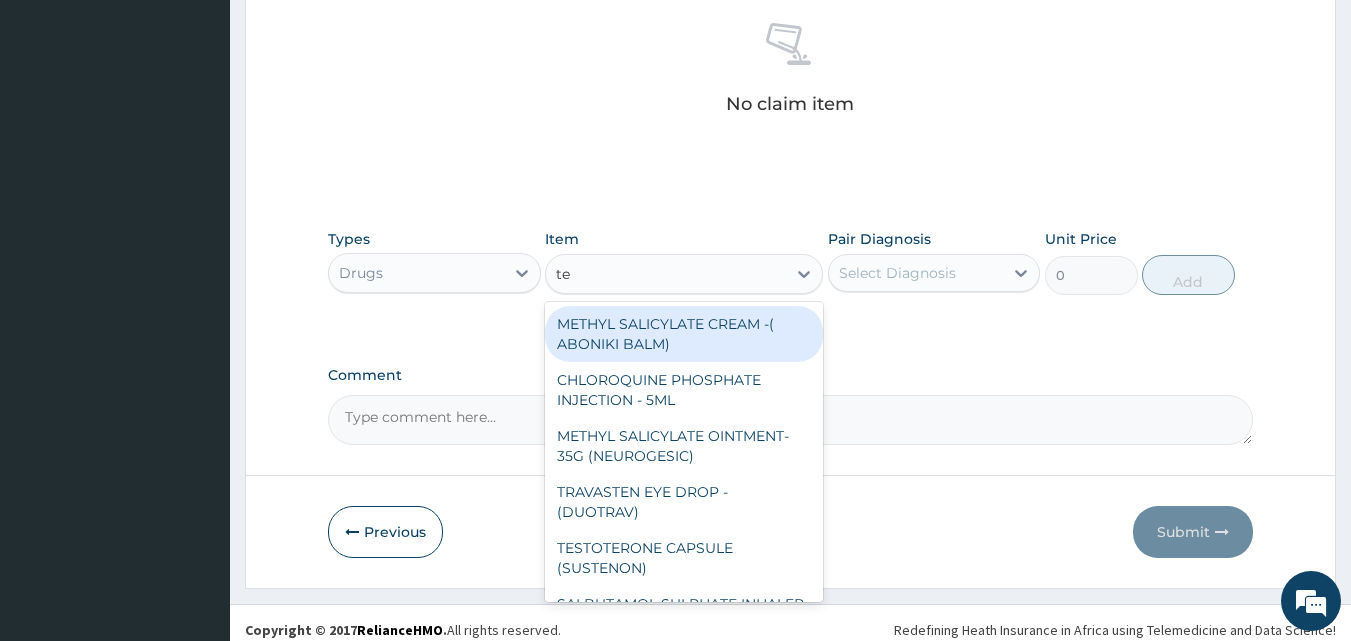 type on "tet" 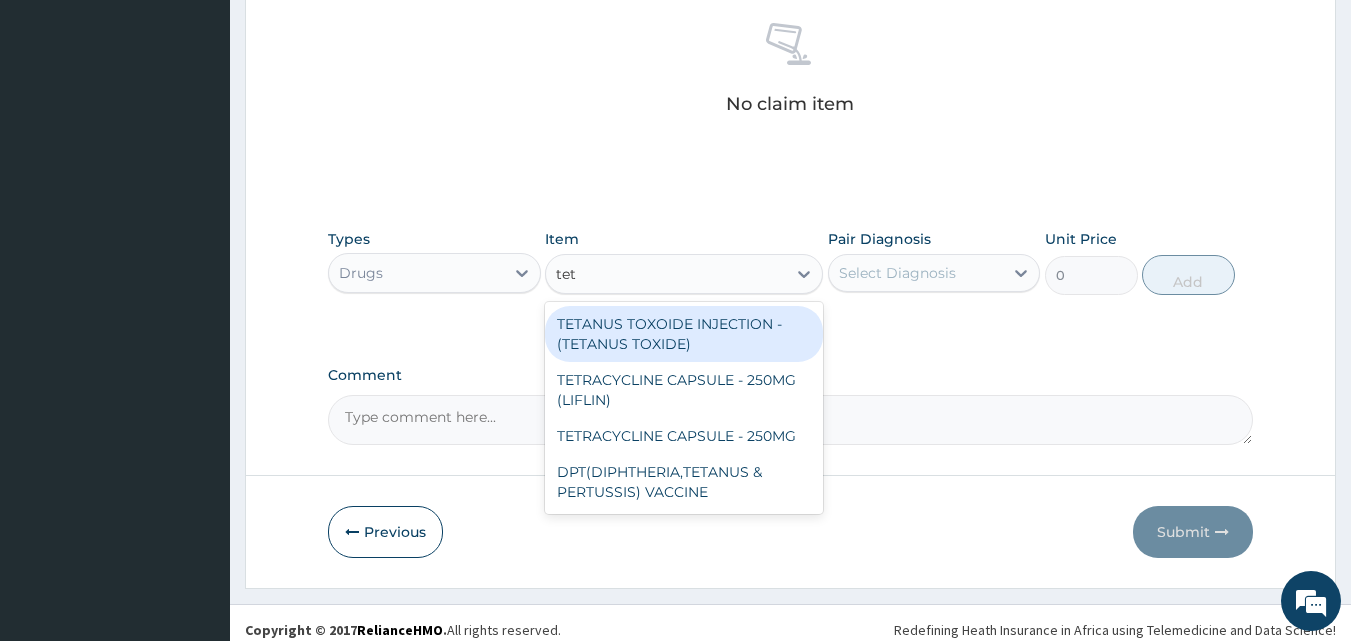 click on "TETANUS TOXOIDE INJECTION - (TETANUS TOXIDE)" at bounding box center [684, 334] 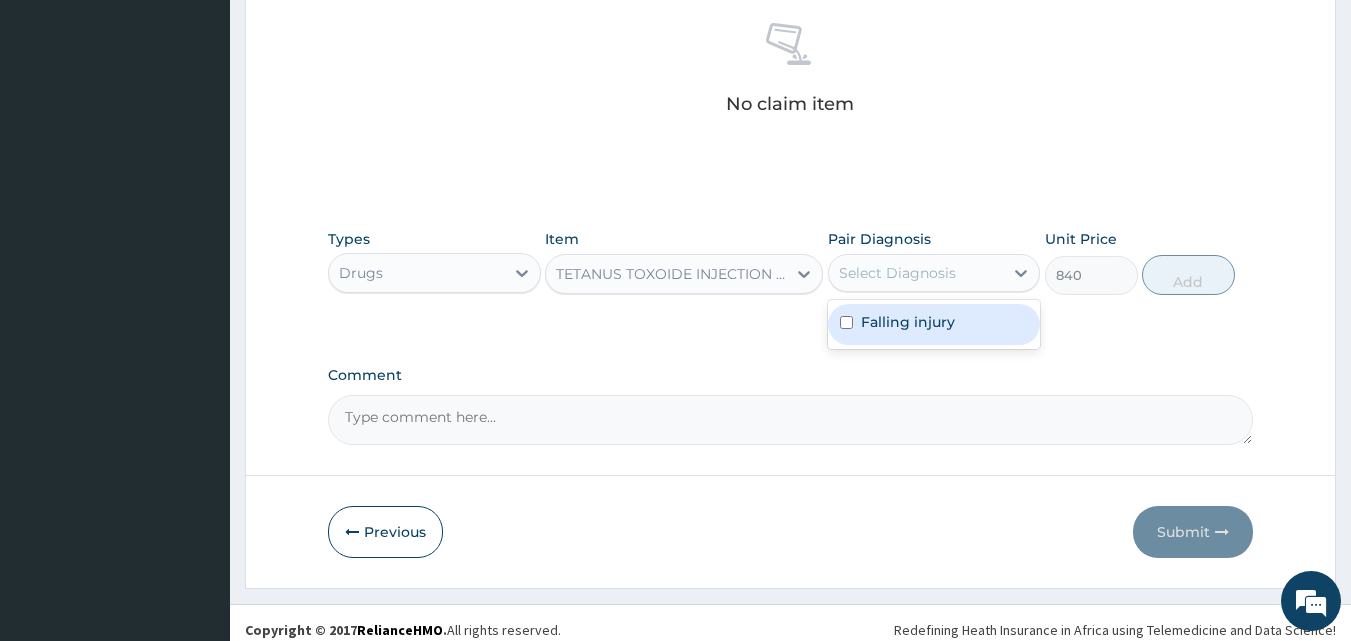 click on "Select Diagnosis" at bounding box center (897, 273) 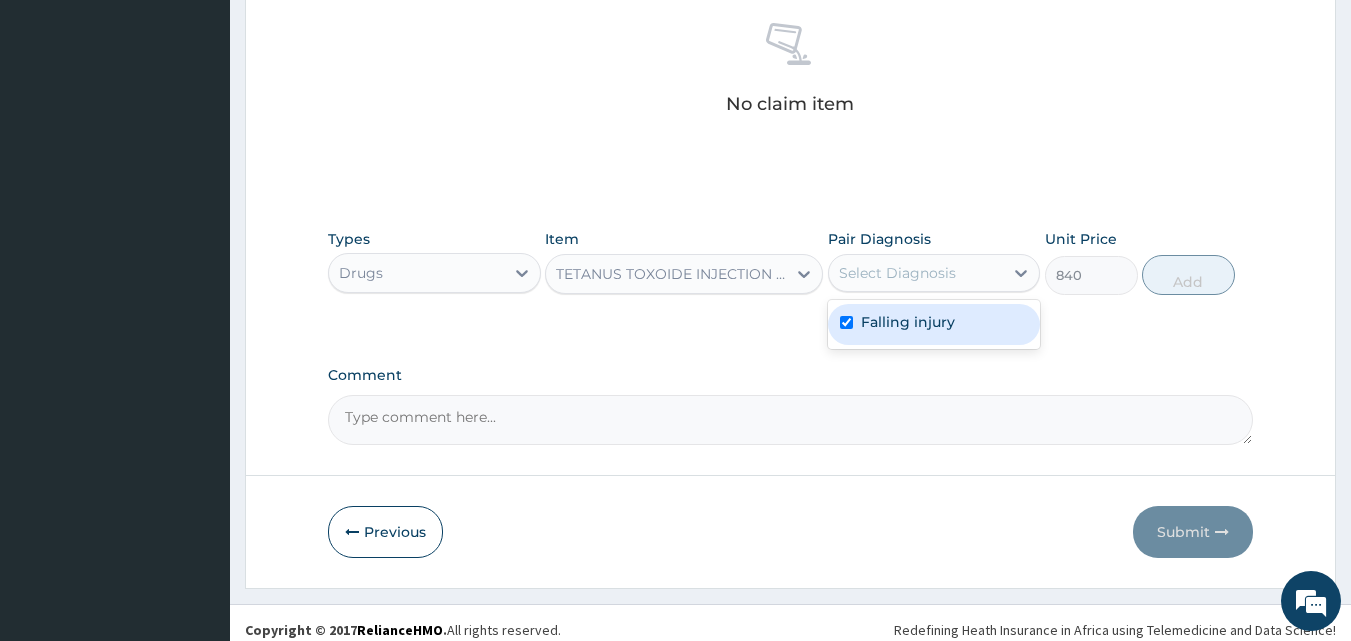 checkbox on "true" 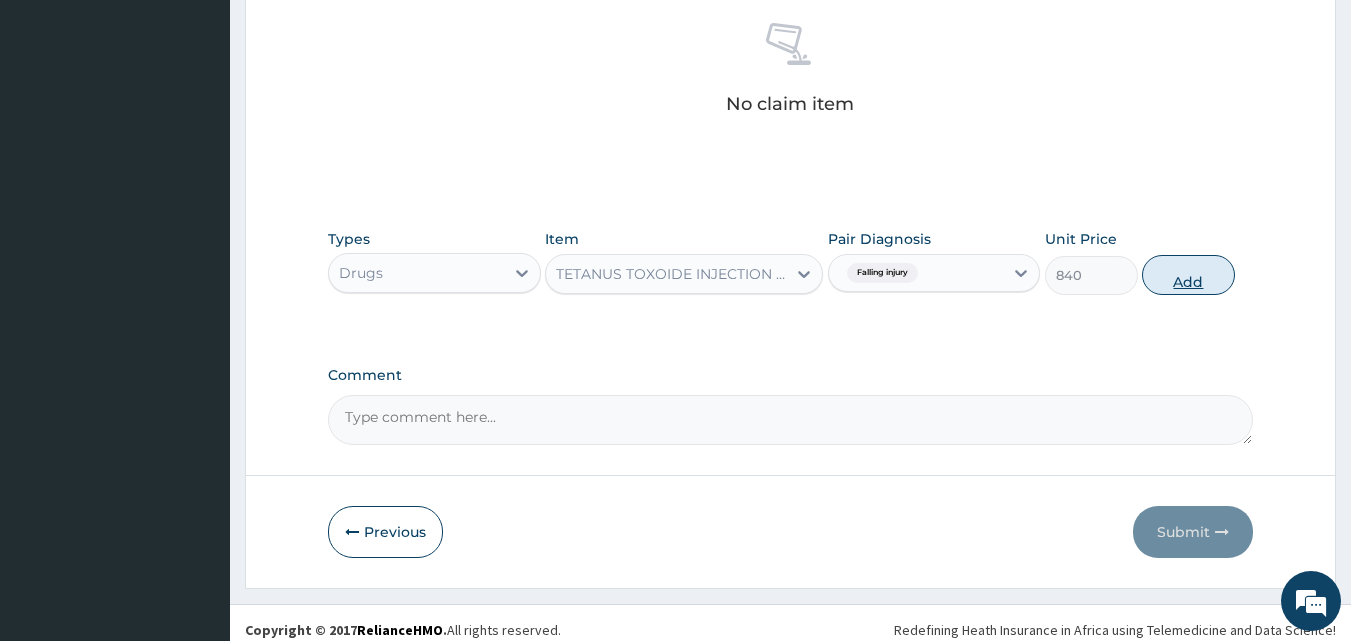 click on "Add" at bounding box center (1188, 275) 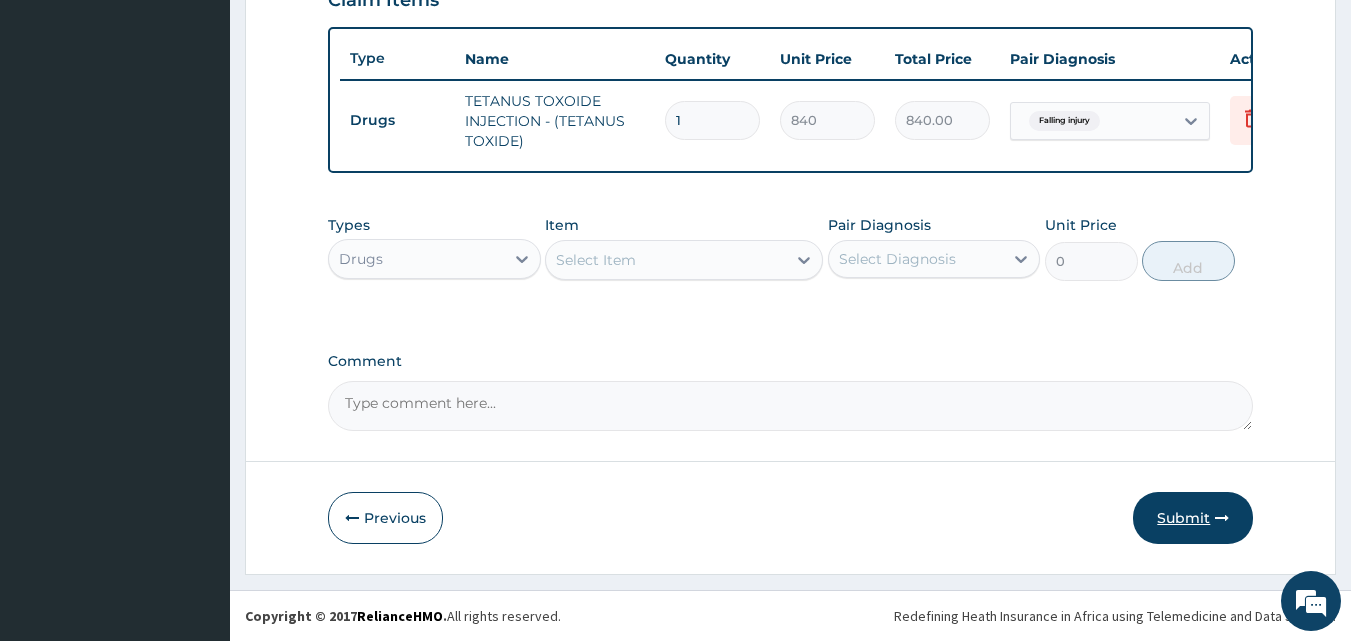 click on "Submit" at bounding box center [1193, 518] 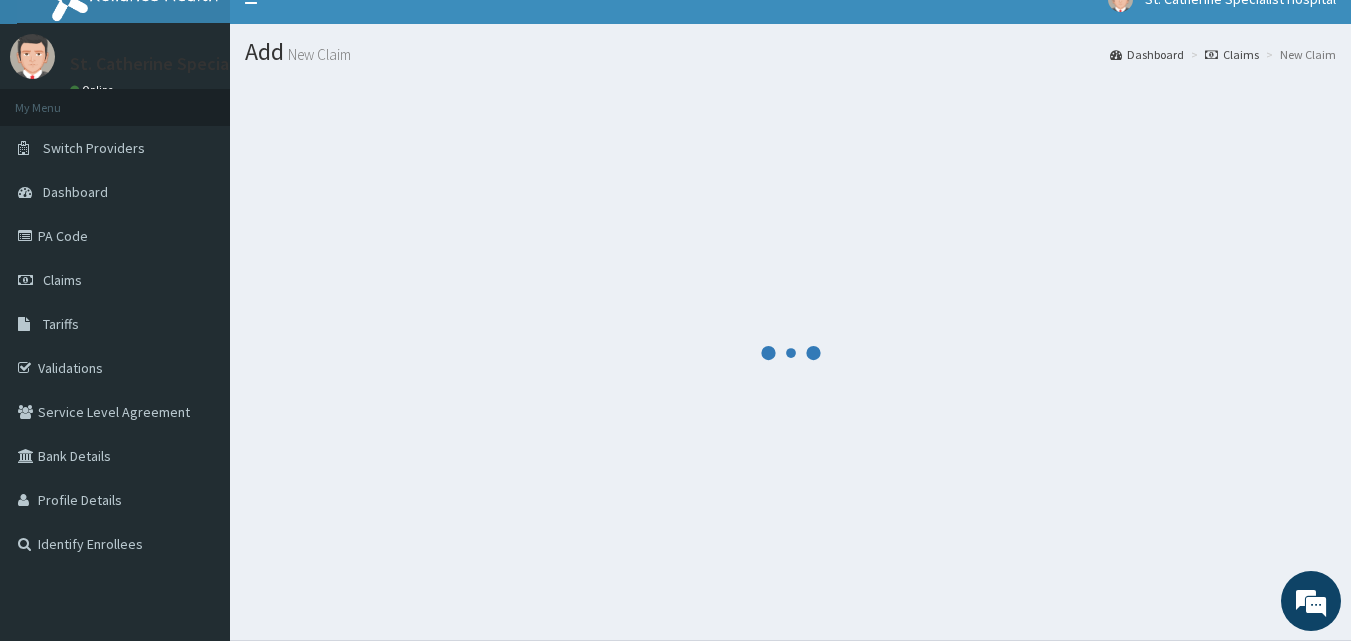 scroll, scrollTop: 0, scrollLeft: 0, axis: both 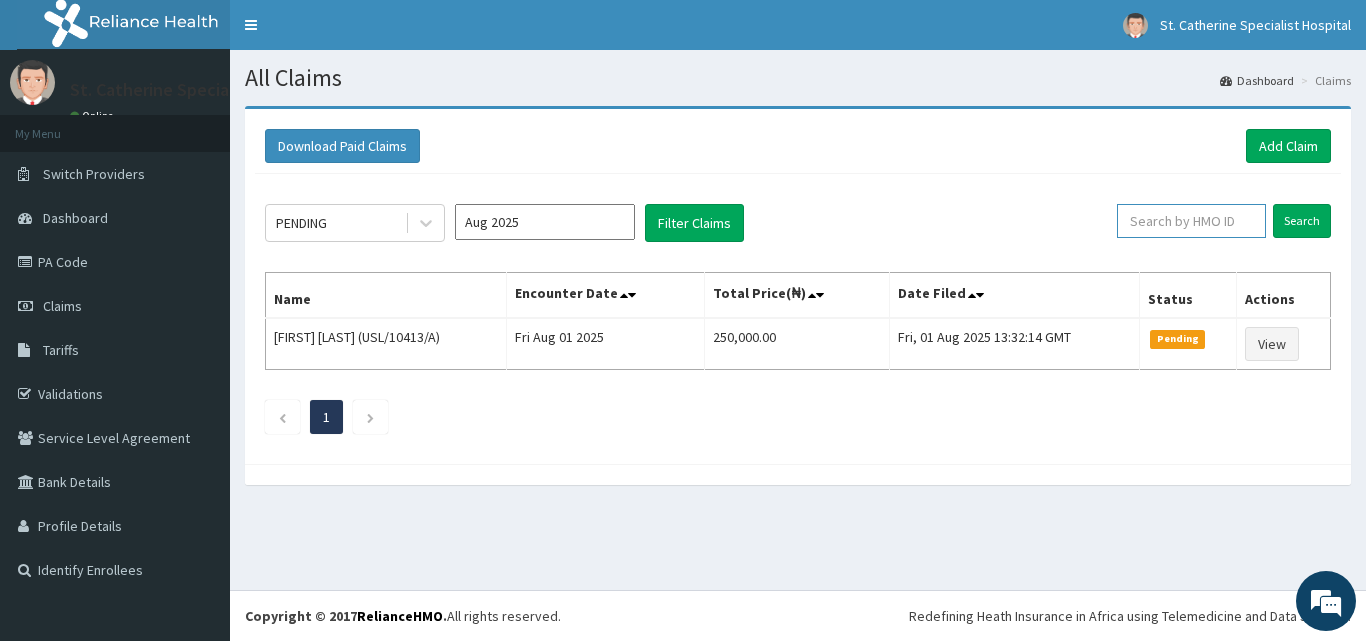 click at bounding box center [1191, 221] 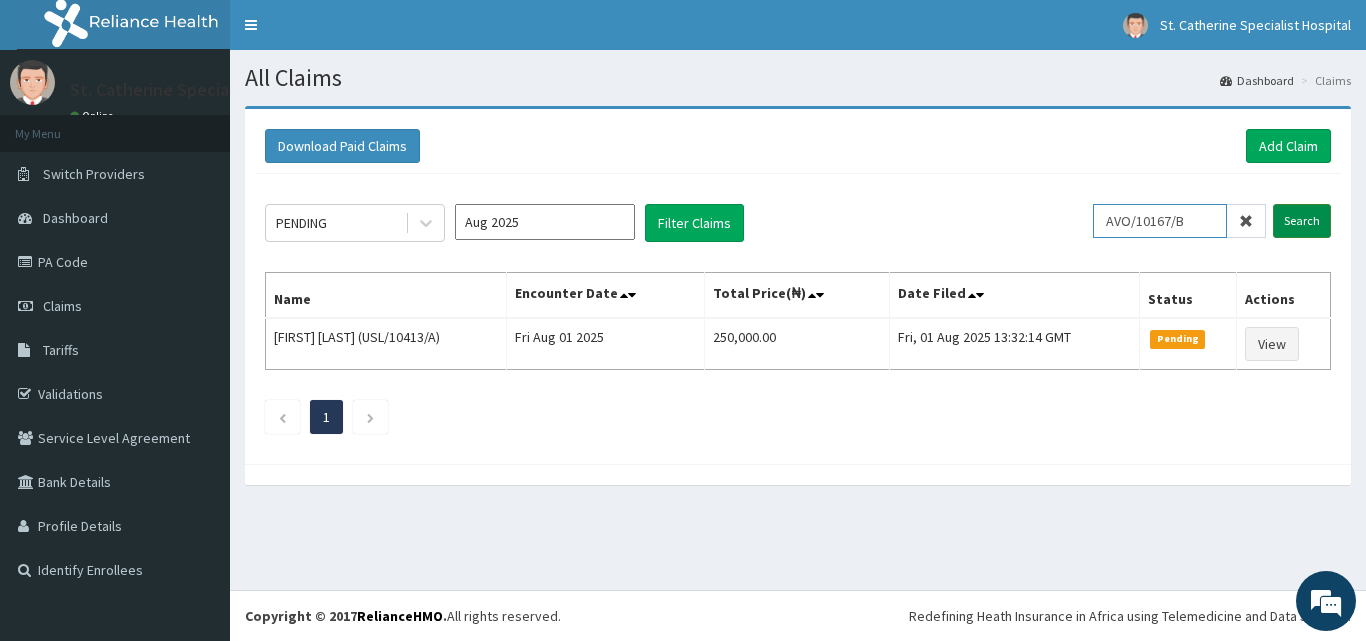 type on "AVO/10167/B" 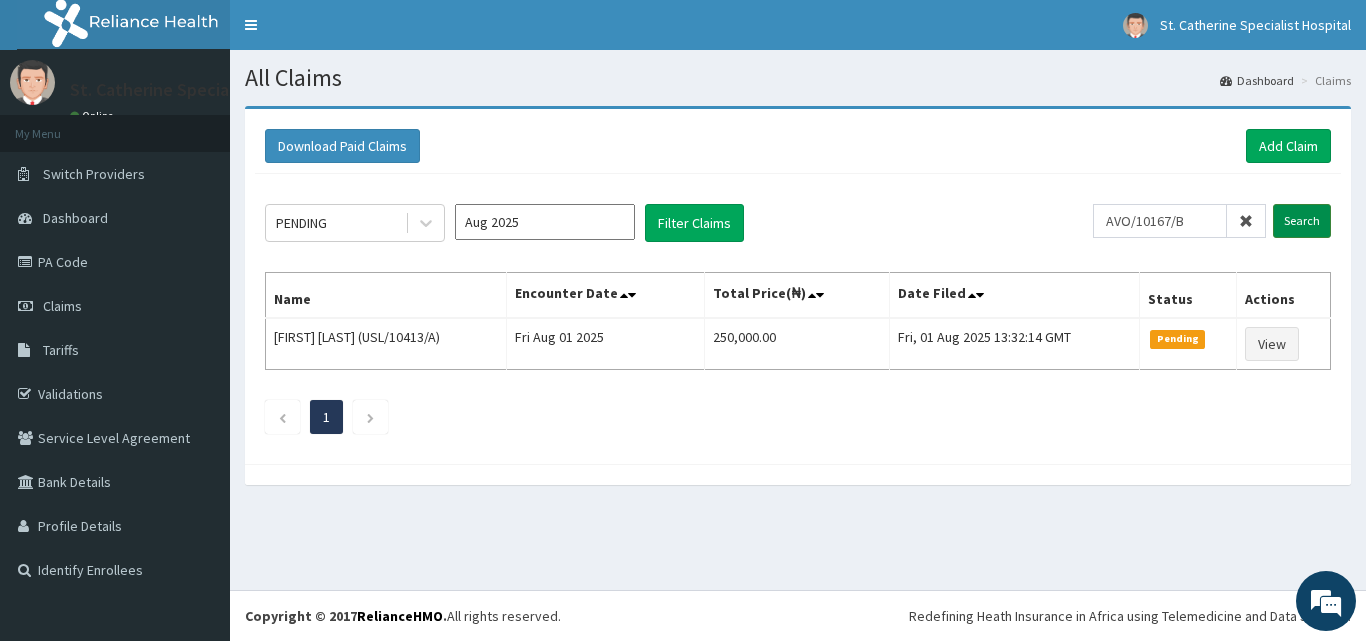 click on "Search" at bounding box center (1302, 221) 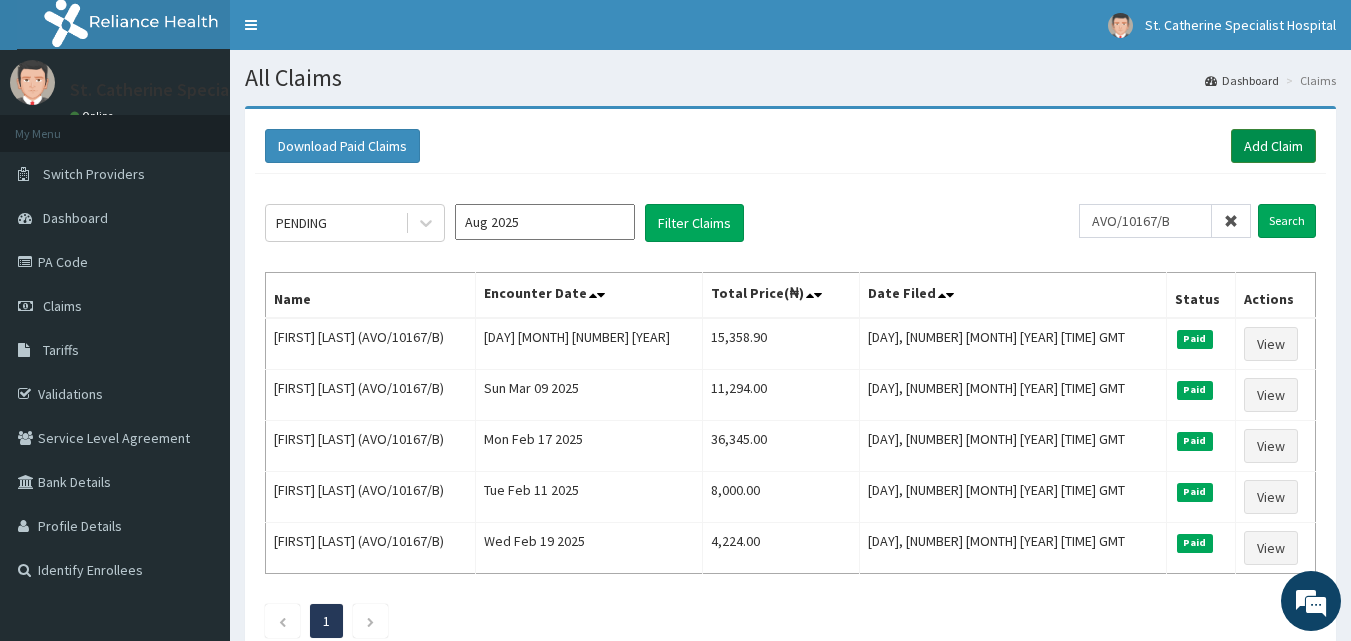 click on "Add Claim" at bounding box center (1273, 146) 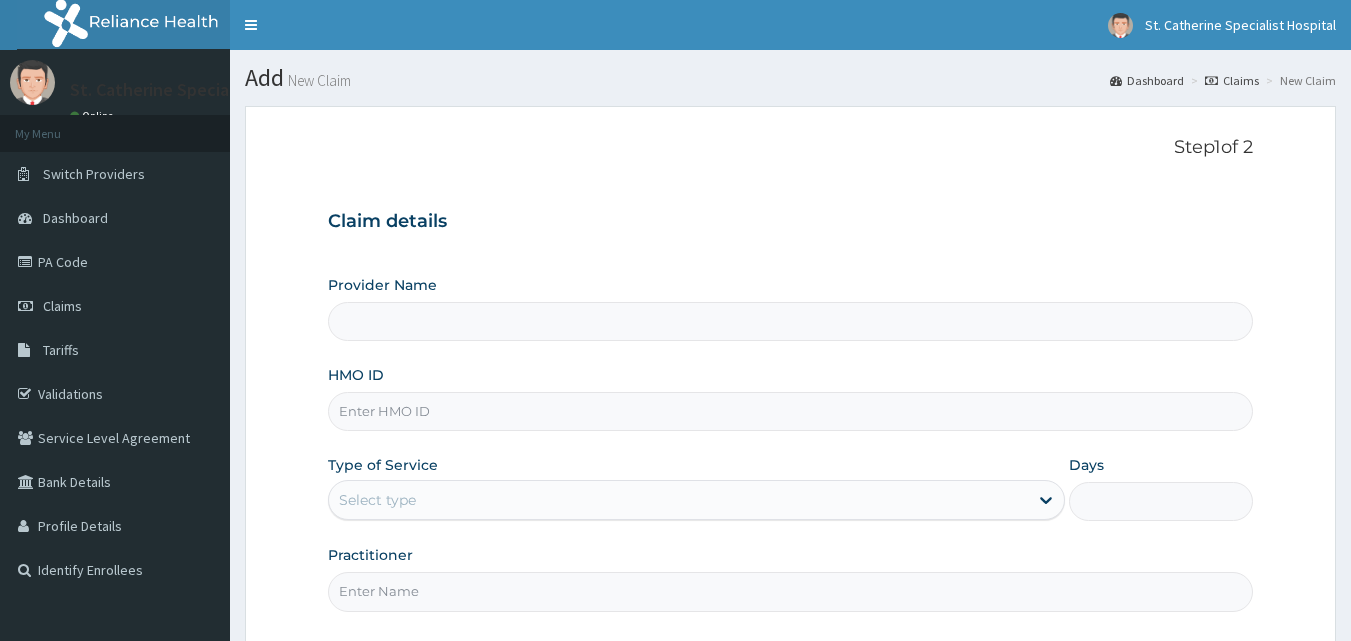 scroll, scrollTop: 0, scrollLeft: 0, axis: both 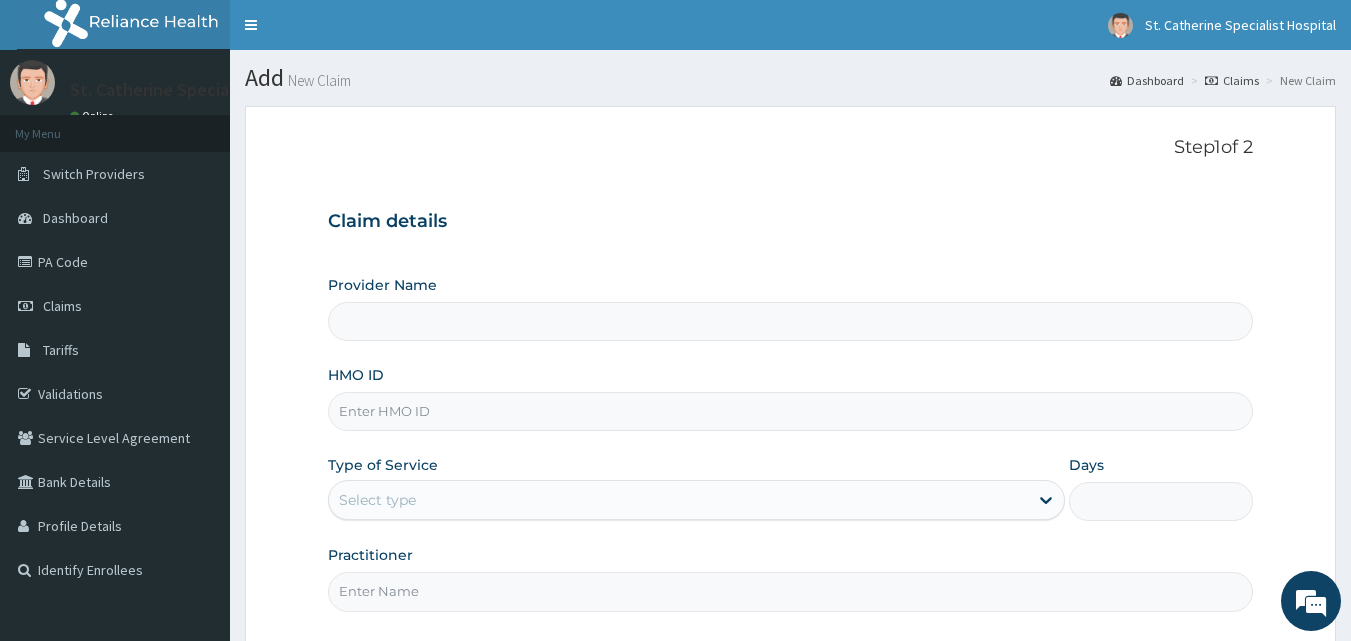 type on "ST. Catherine's Specialist Hospital -Rivers" 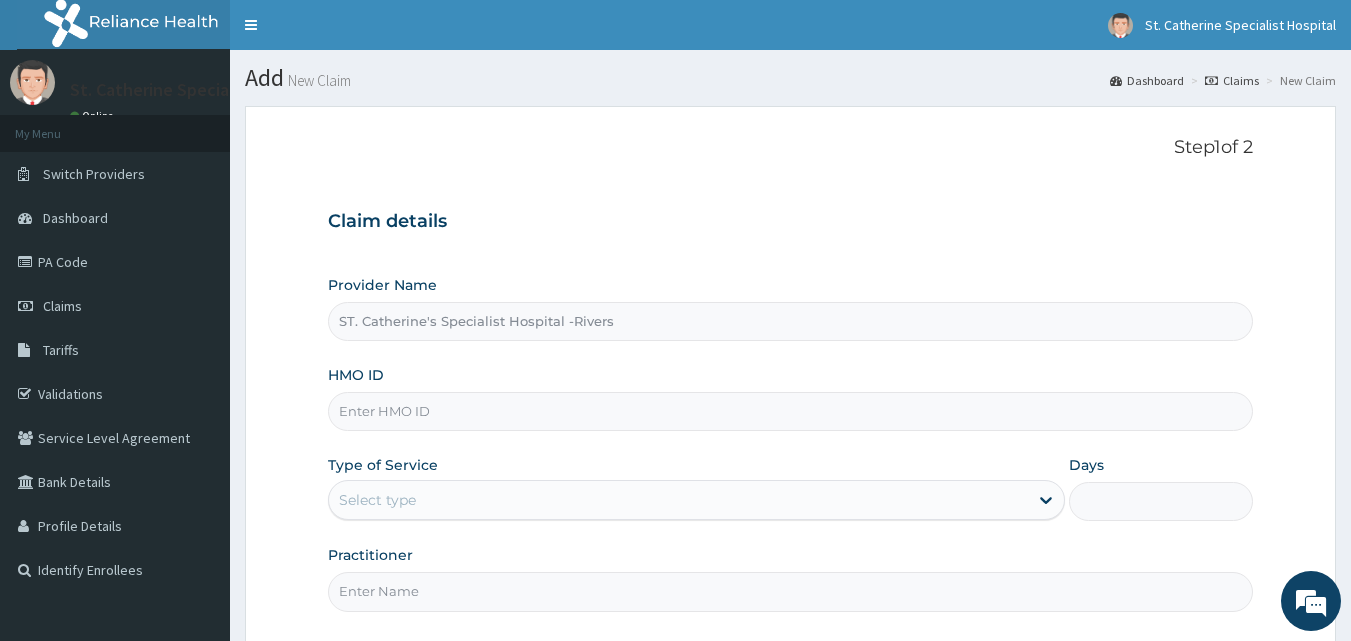 click on "HMO ID" at bounding box center (791, 411) 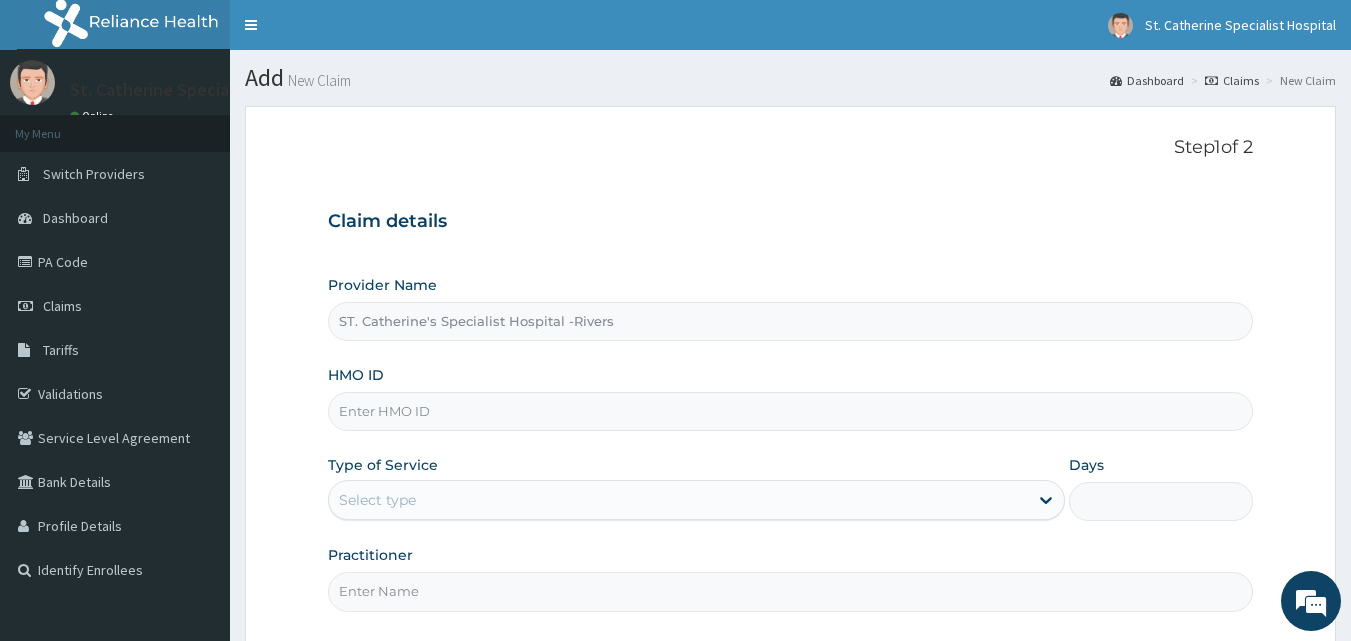 paste on "AVO/10167/B" 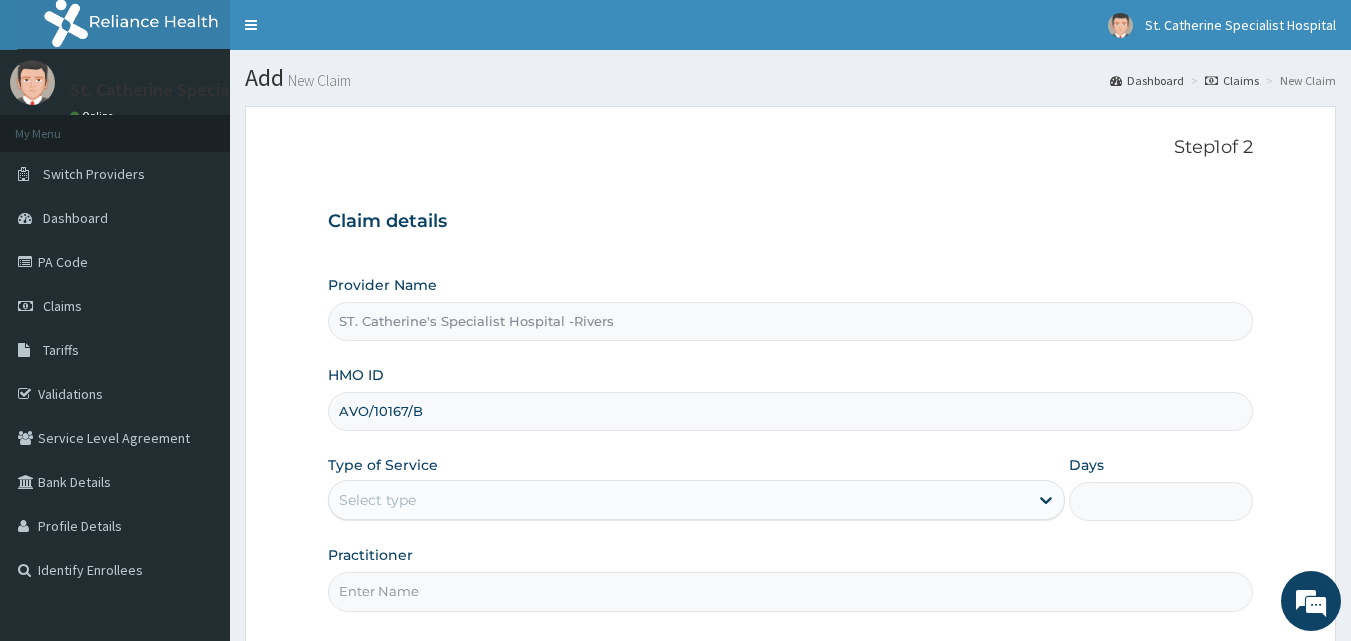 type on "AVO/10167/B" 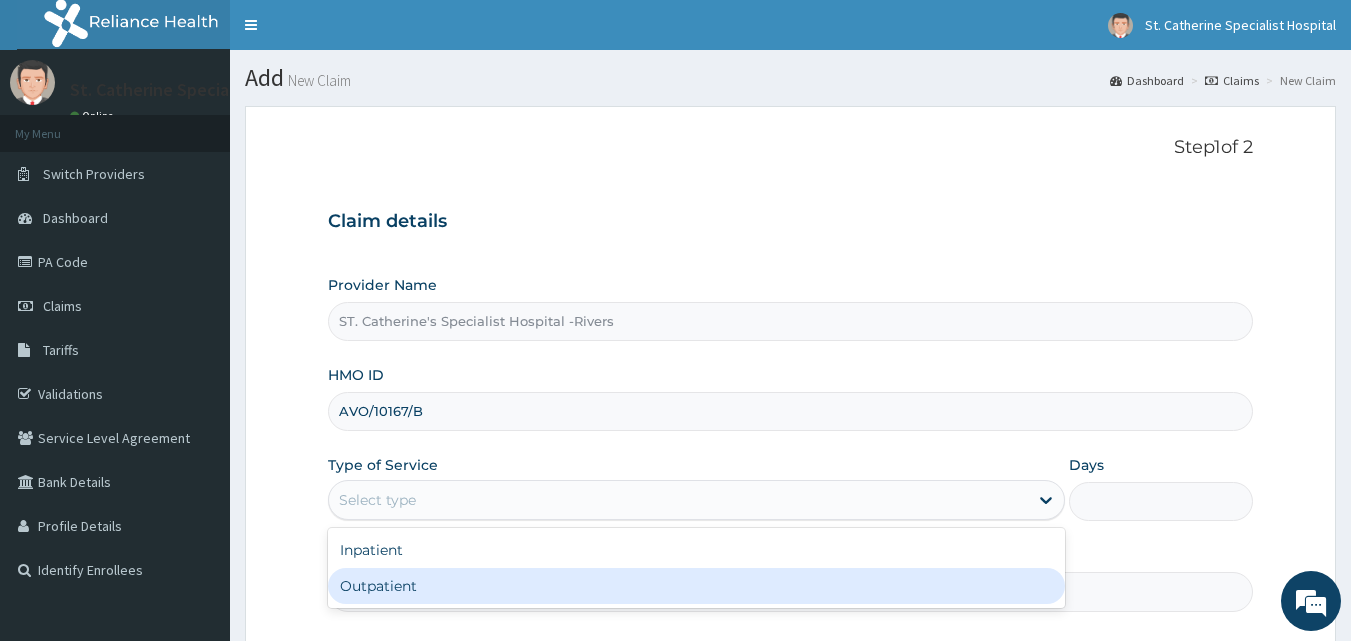 click on "Outpatient" at bounding box center (696, 586) 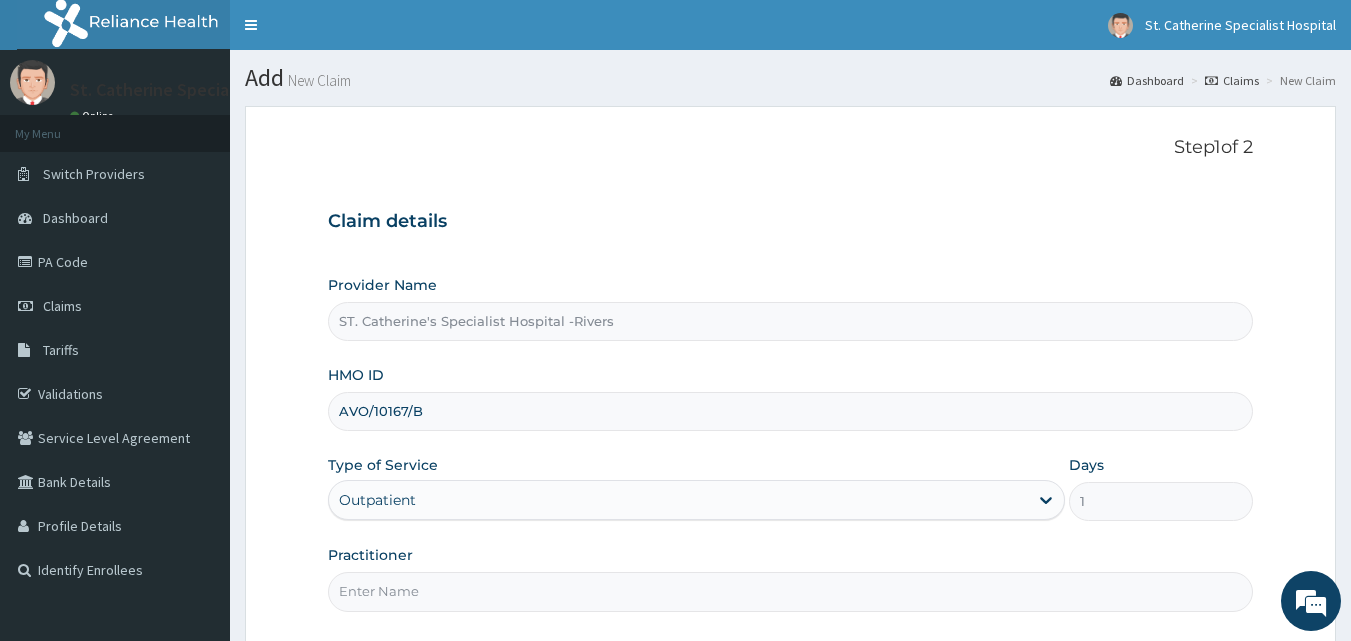 drag, startPoint x: 436, startPoint y: 584, endPoint x: 423, endPoint y: 579, distance: 13.928389 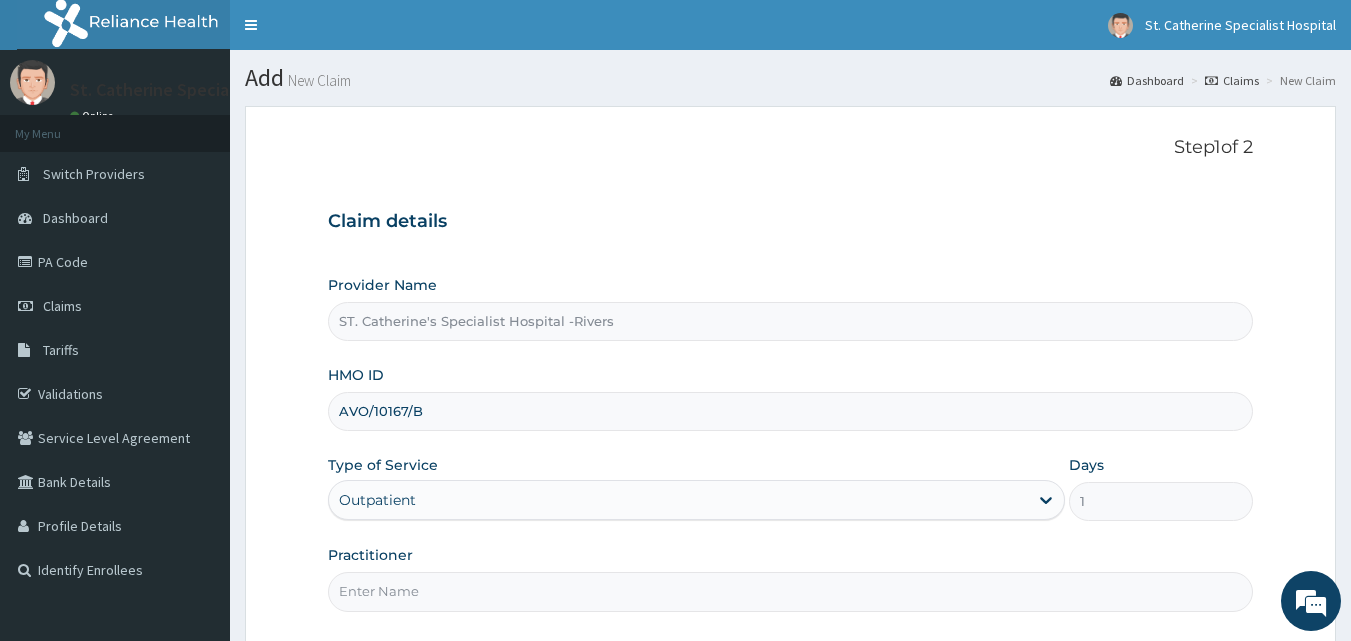 type on "ONYESOH" 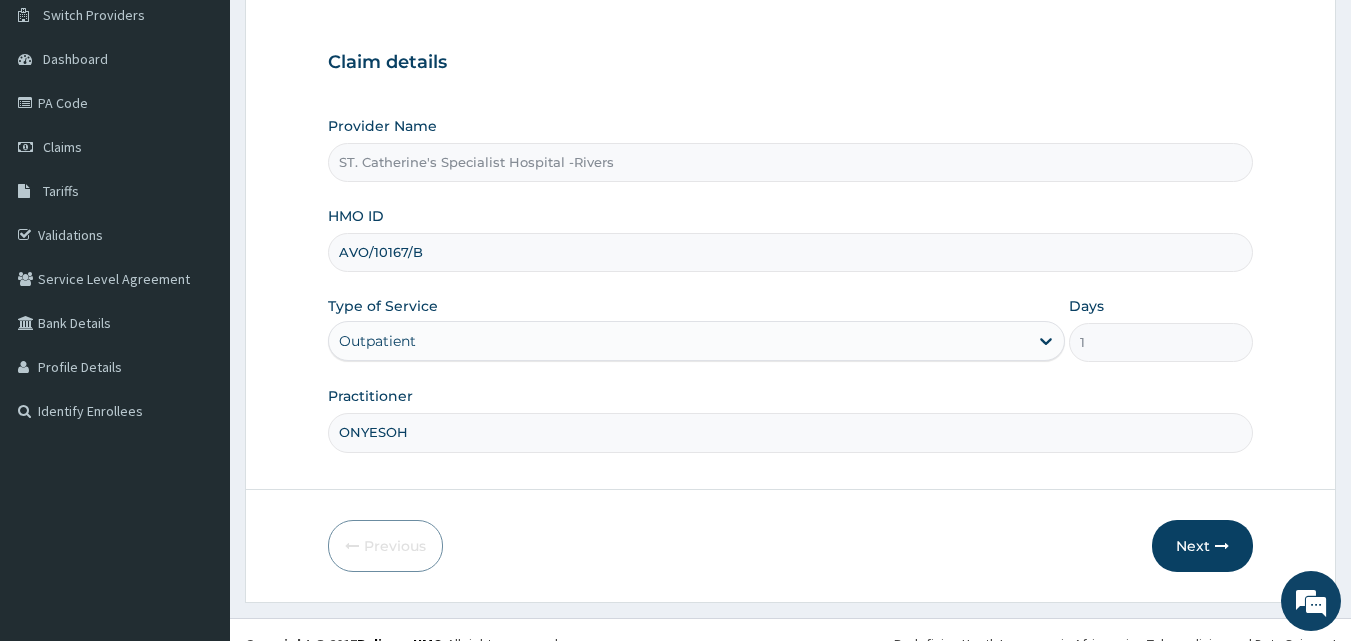 scroll, scrollTop: 187, scrollLeft: 0, axis: vertical 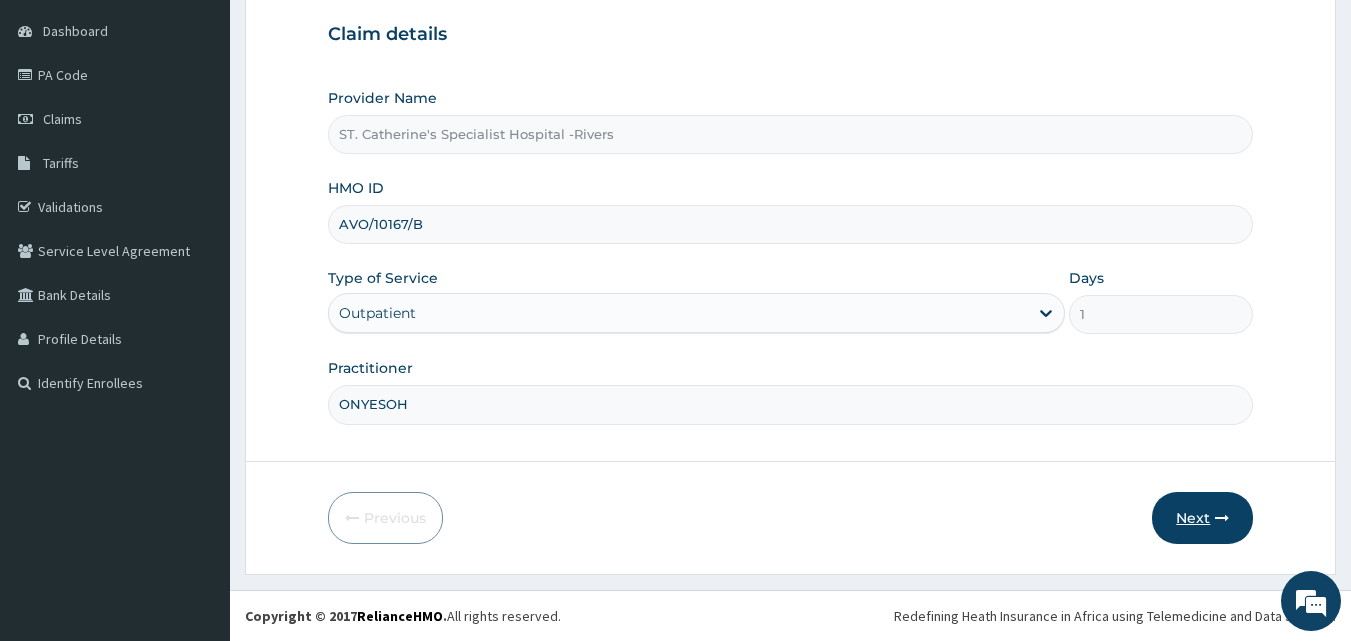 click on "Next" at bounding box center [1202, 518] 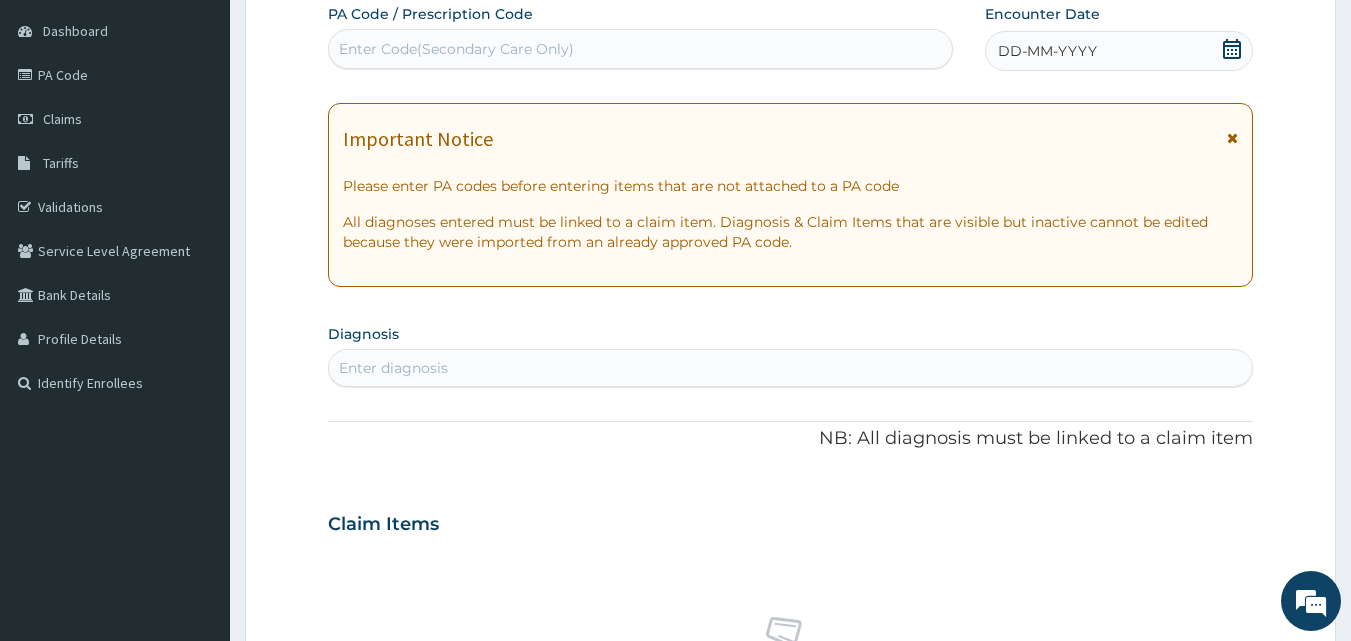 scroll, scrollTop: 0, scrollLeft: 0, axis: both 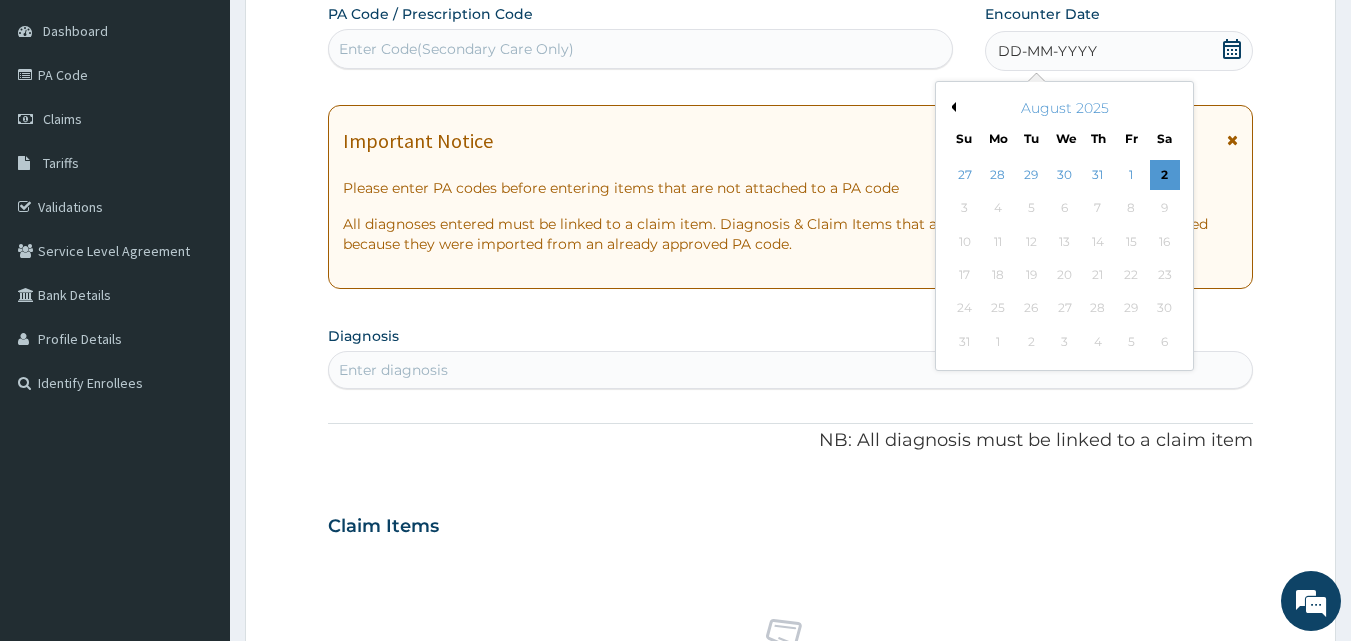 click on "August 2025" at bounding box center (1064, 108) 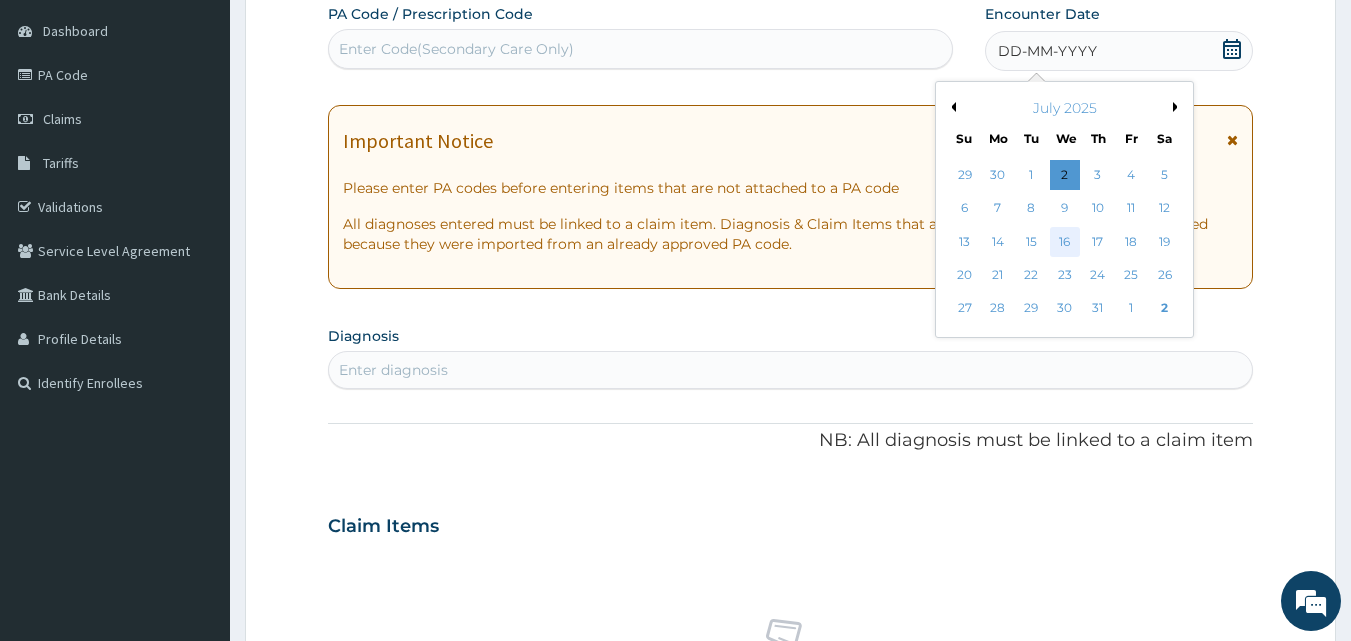 click on "16" at bounding box center [1065, 242] 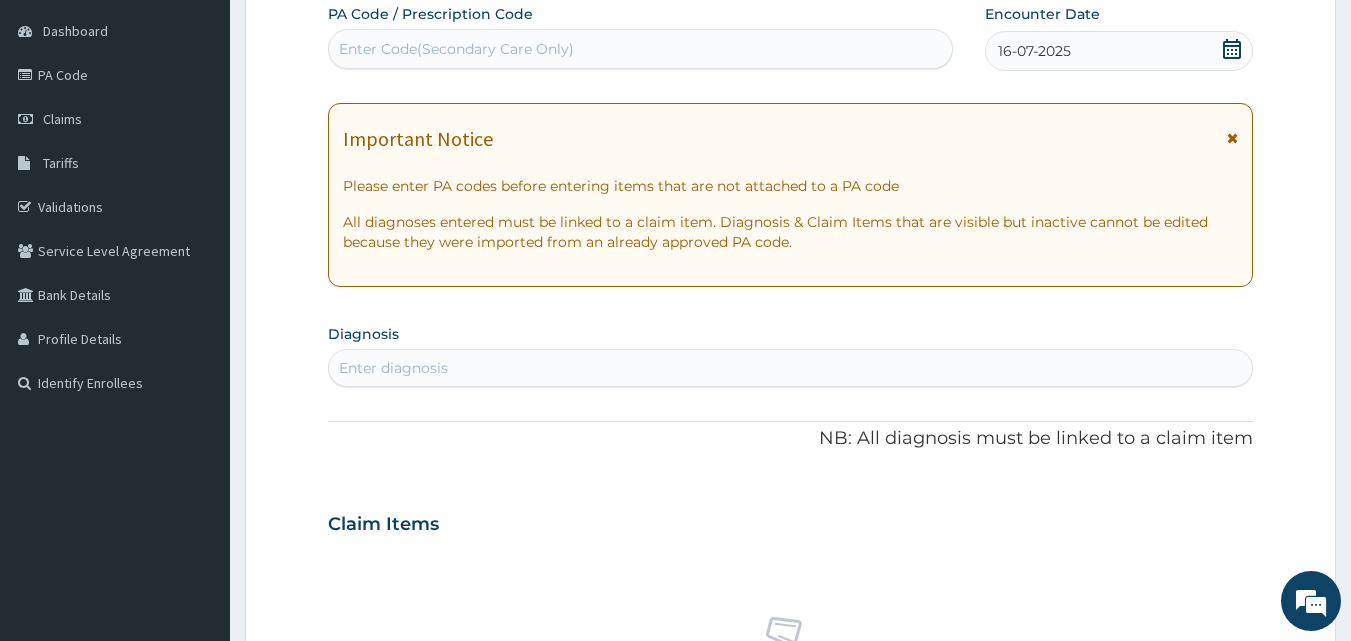 click on "Enter diagnosis" at bounding box center [791, 368] 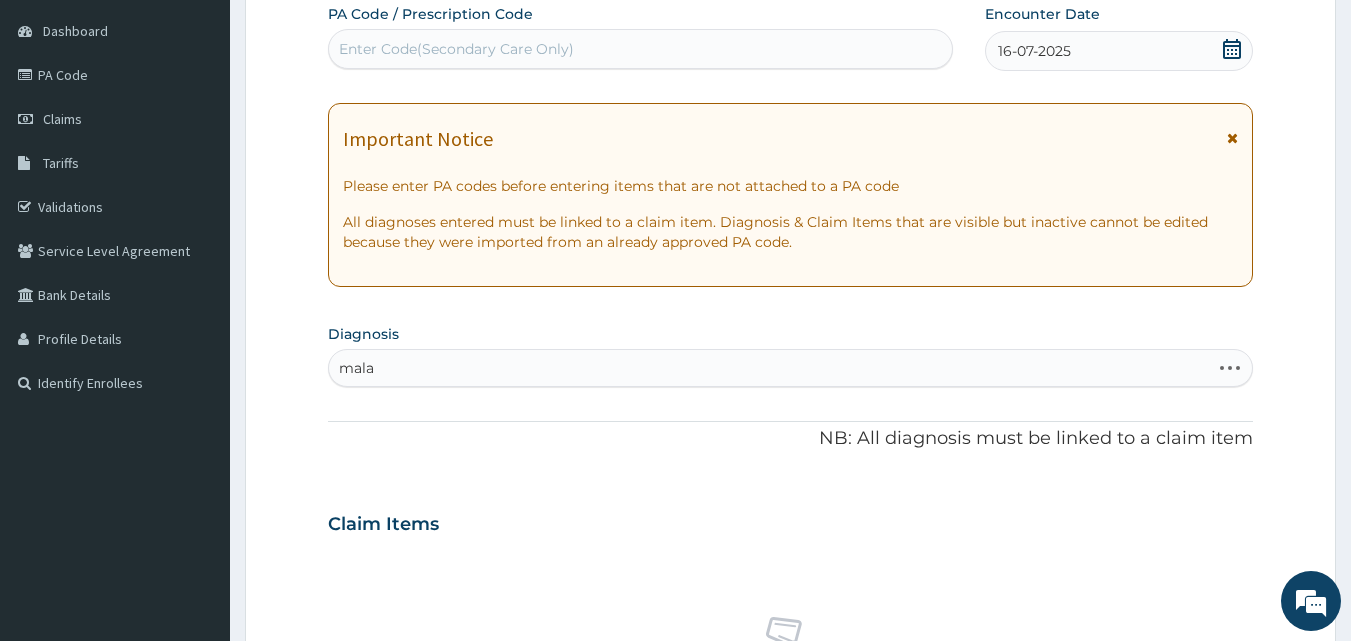 type on "malar" 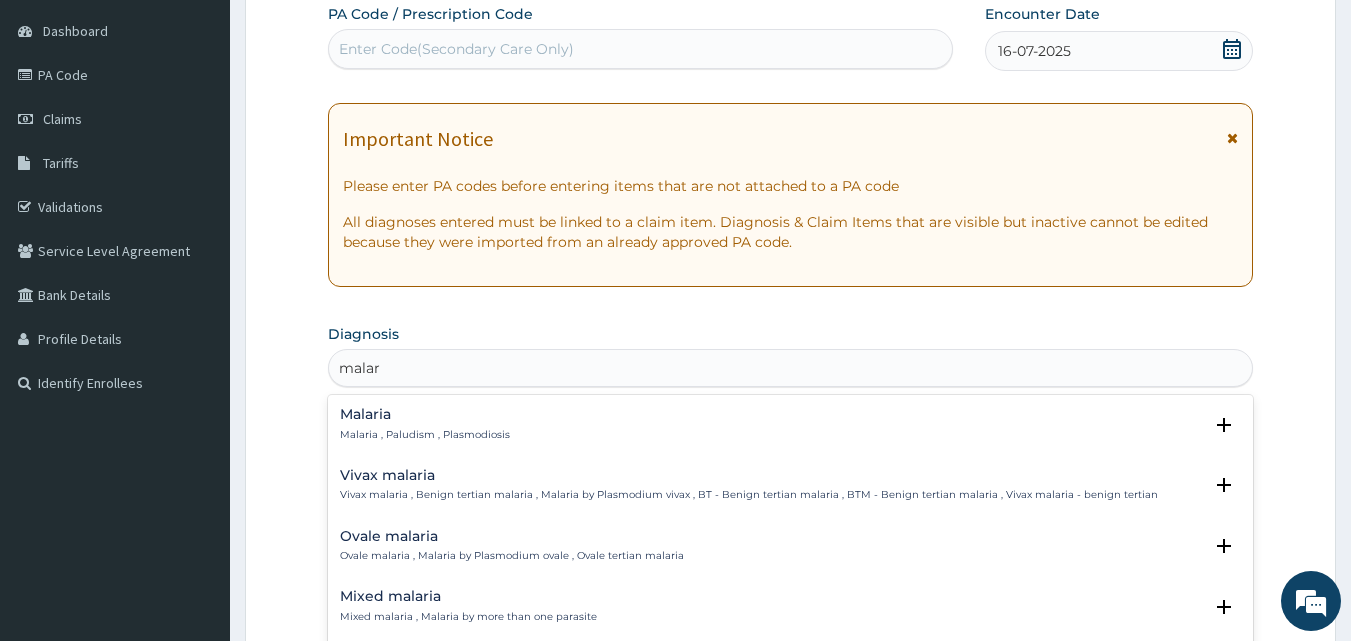 click on "Malaria" at bounding box center [425, 414] 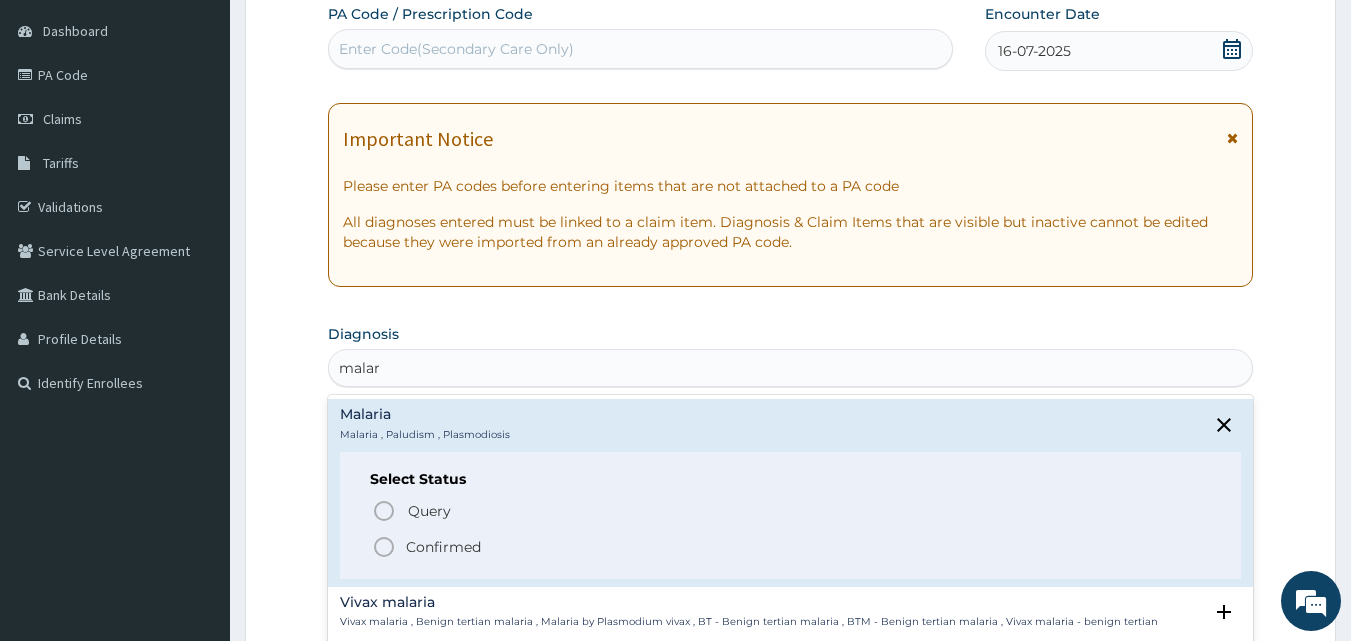 click on "Confirmed" at bounding box center (443, 547) 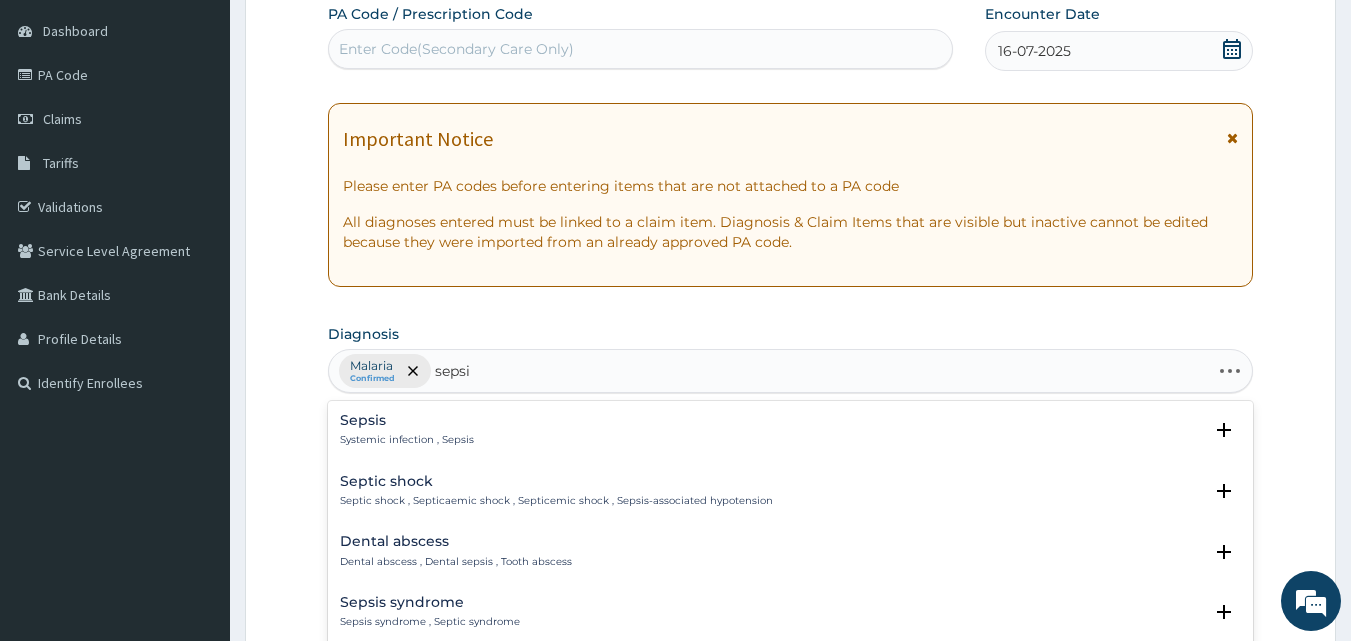 type on "sepsis" 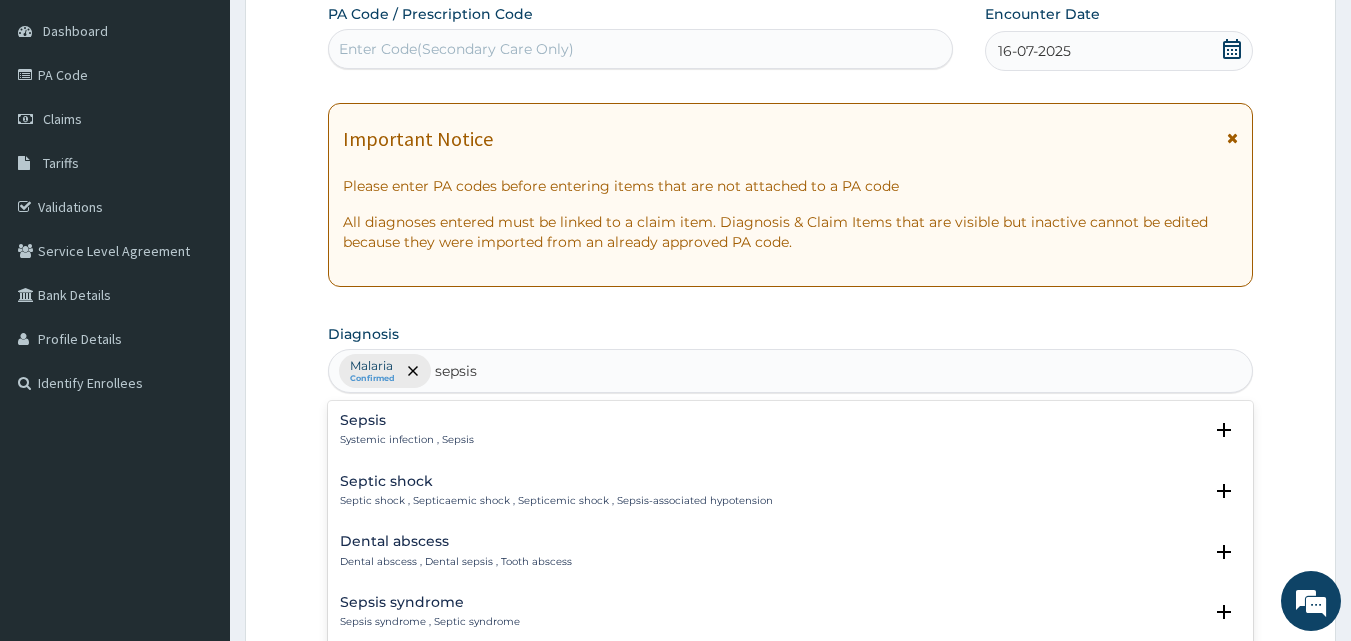 click on "Systemic infection , Sepsis" at bounding box center (407, 440) 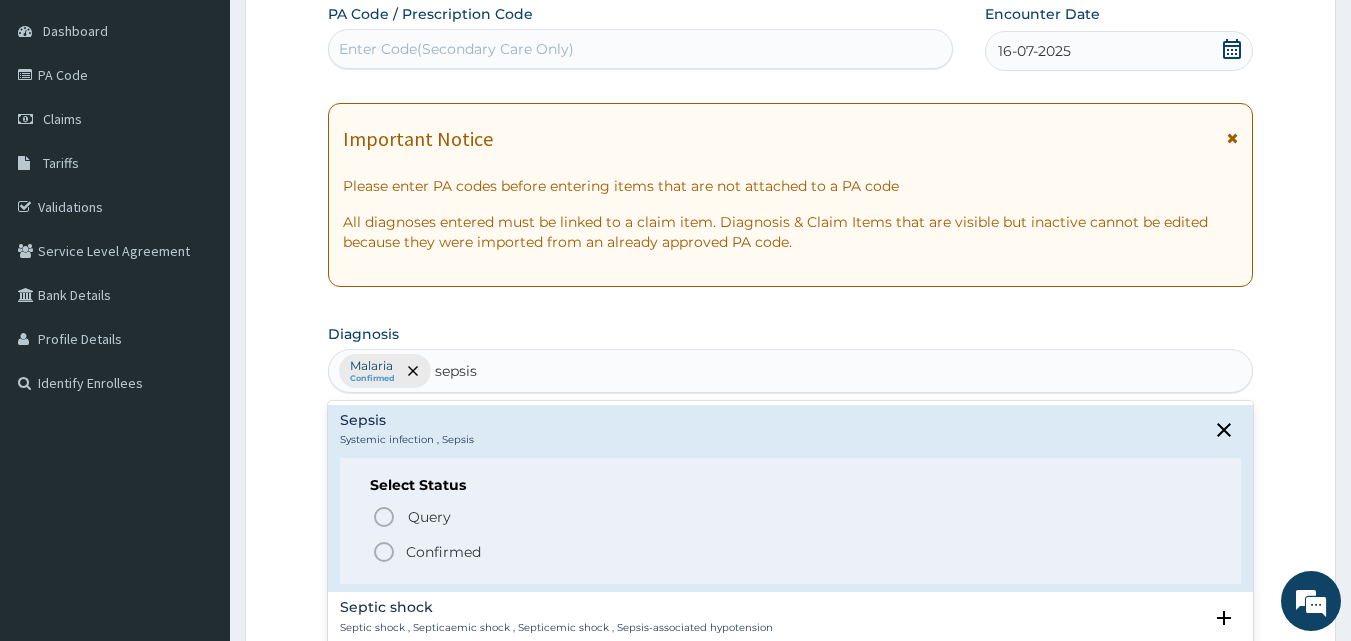 click 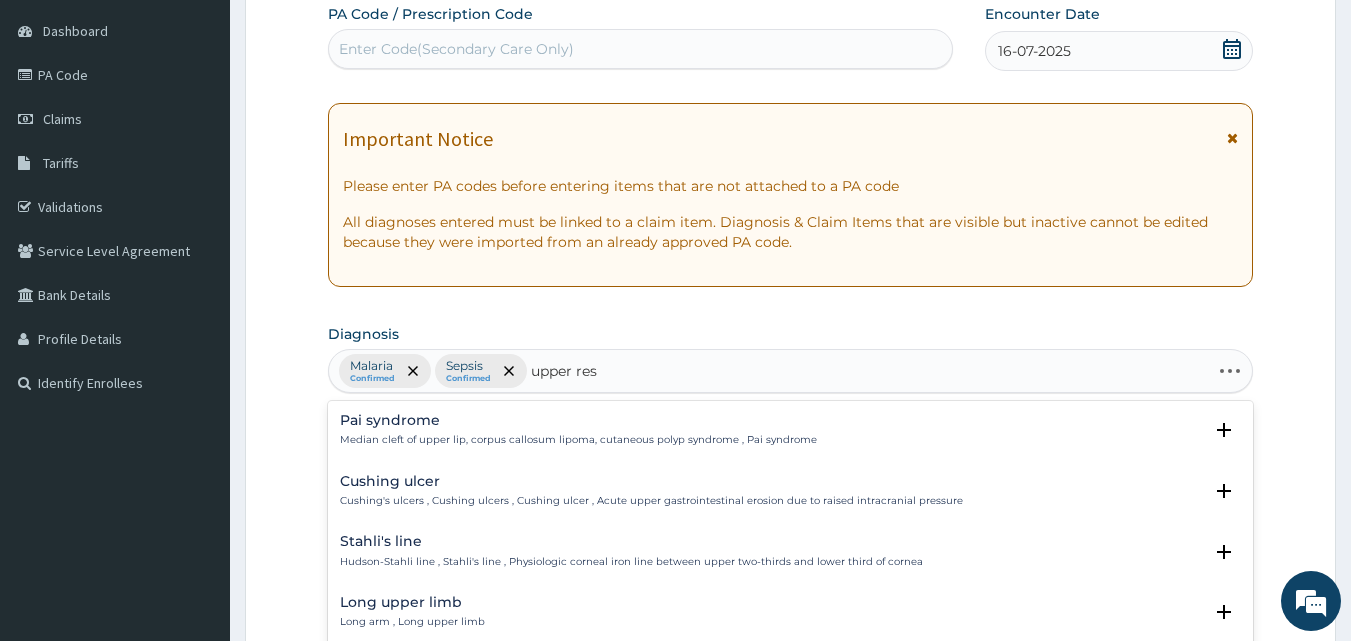 type on "upper resp" 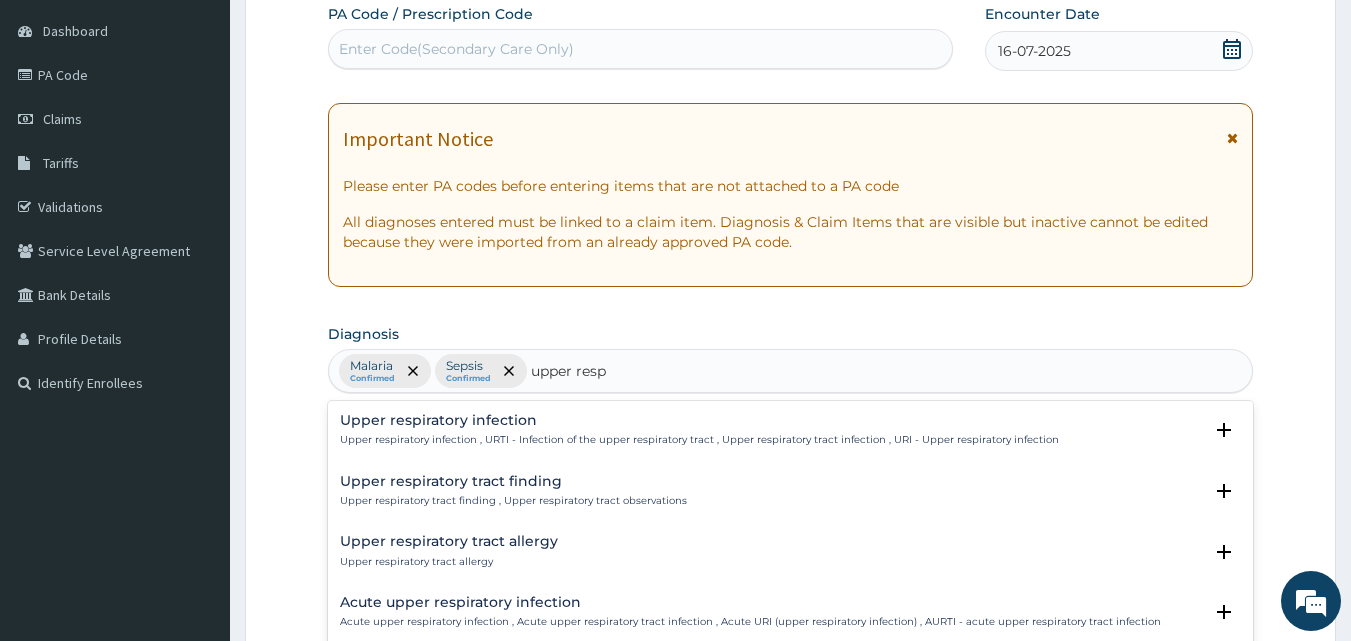 click on "Upper respiratory infection , URTI - Infection of the upper respiratory tract , Upper respiratory tract infection , URI - Upper respiratory infection" at bounding box center (699, 440) 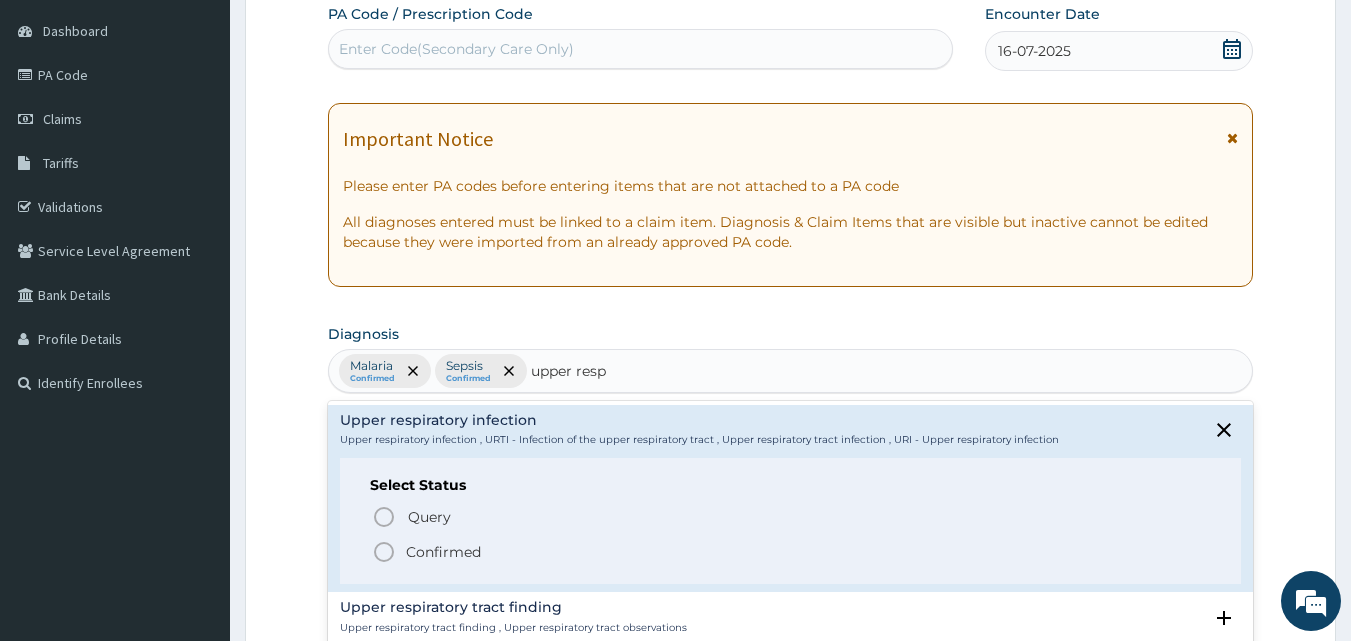 click 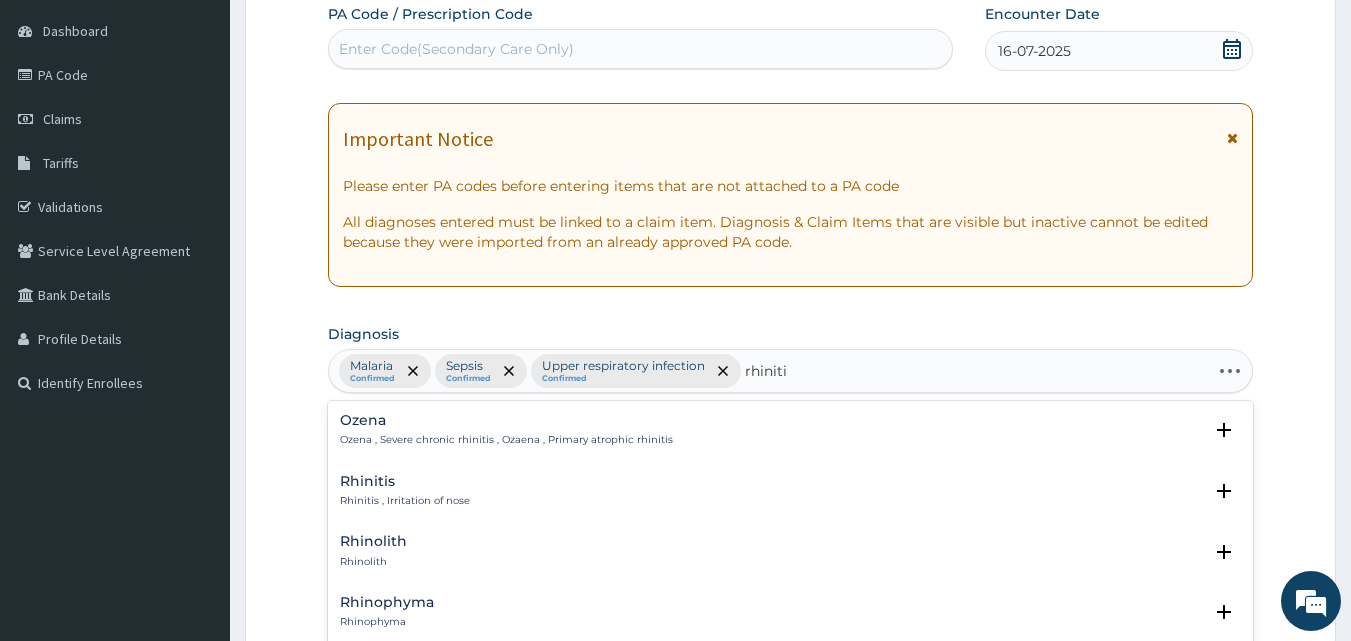 type on "rhinitis" 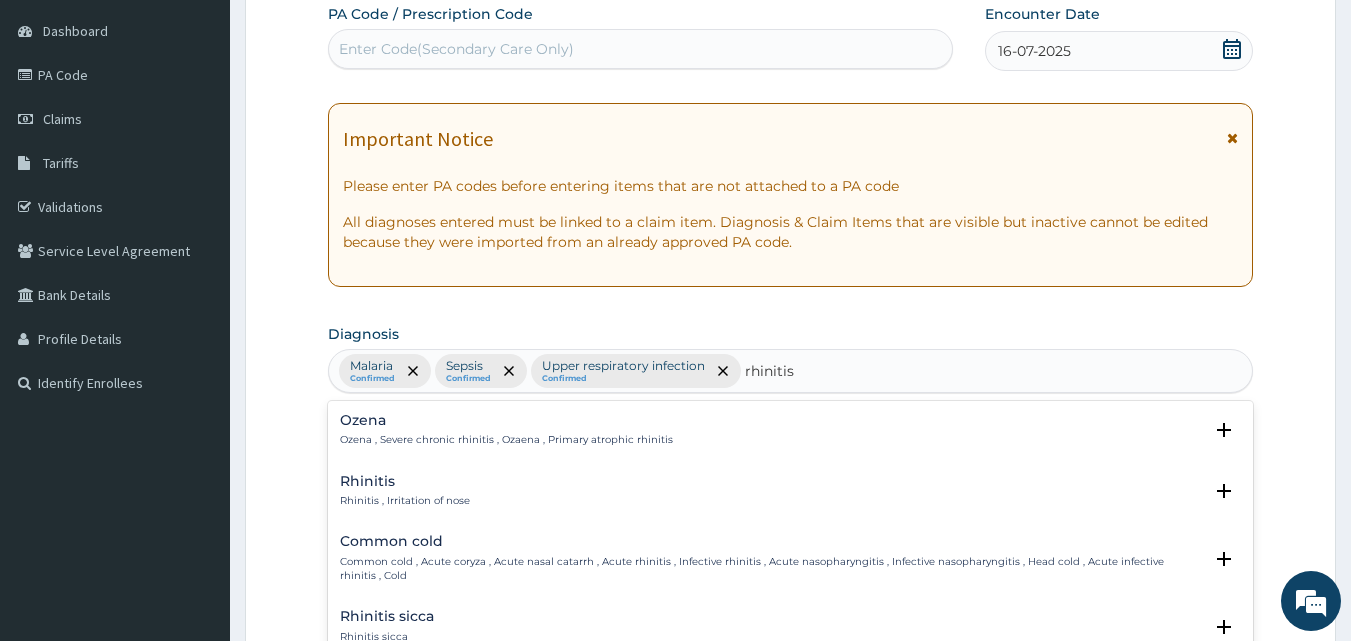 click on "Rhinitis , Irritation of nose" at bounding box center [405, 501] 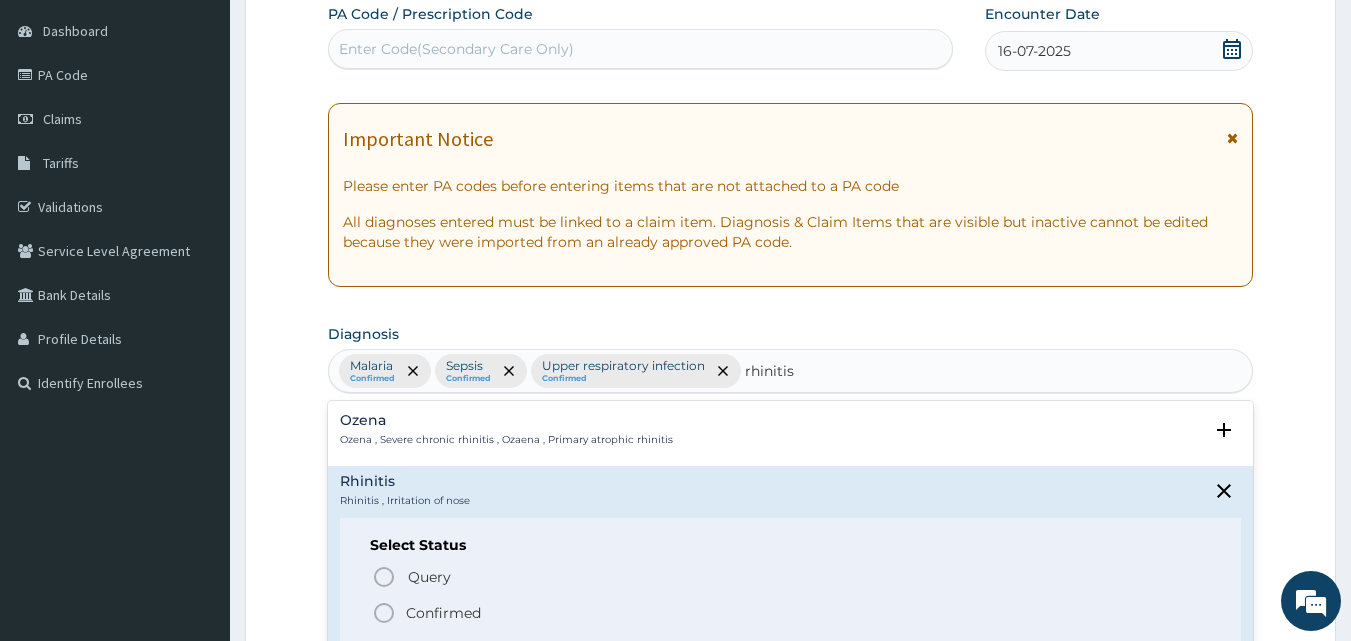 click 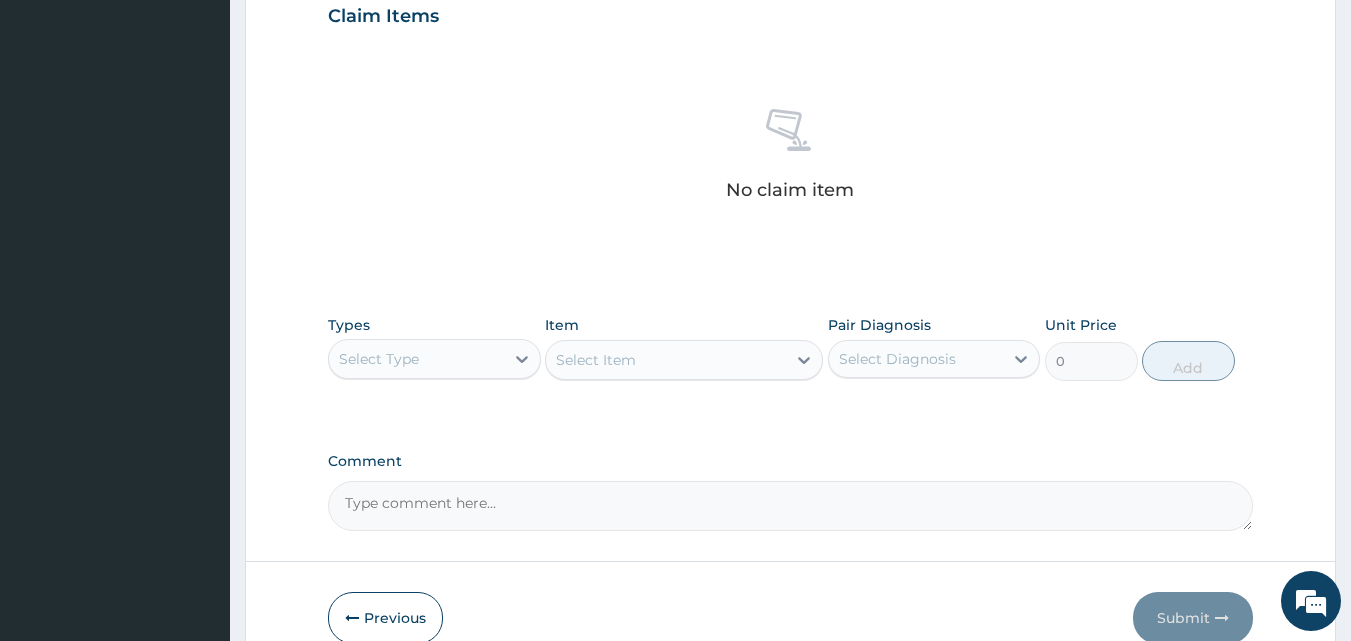 scroll, scrollTop: 700, scrollLeft: 0, axis: vertical 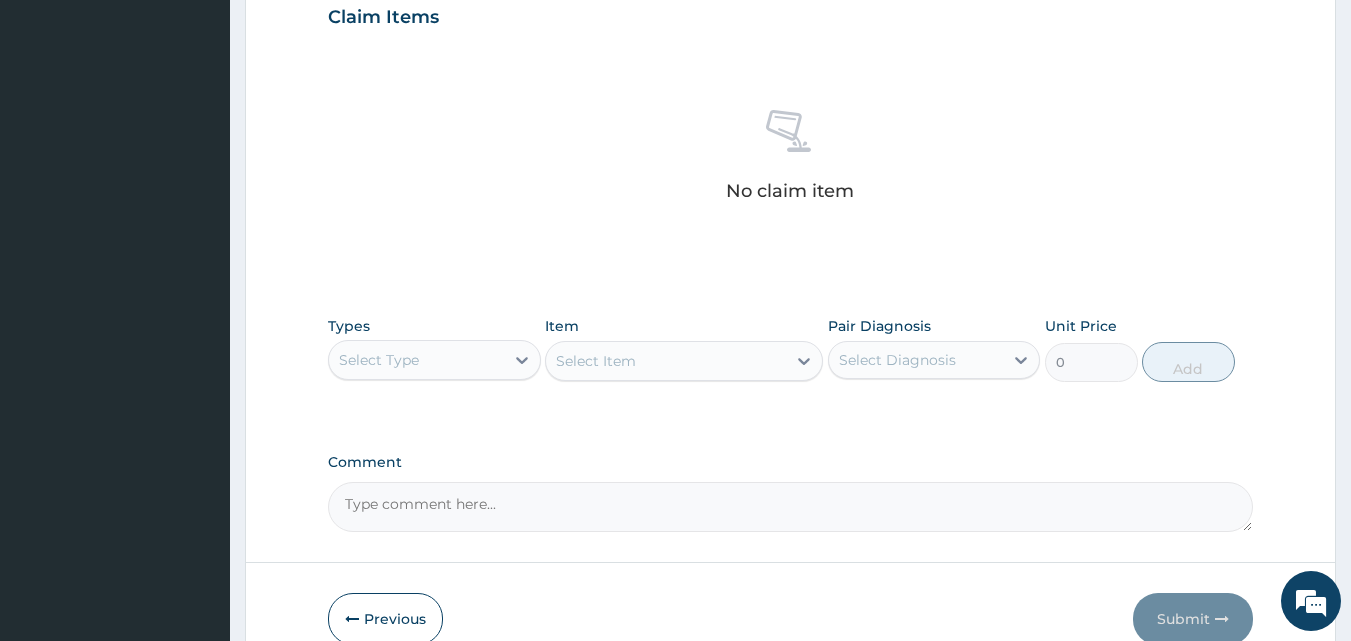 click on "Select Type" at bounding box center [416, 360] 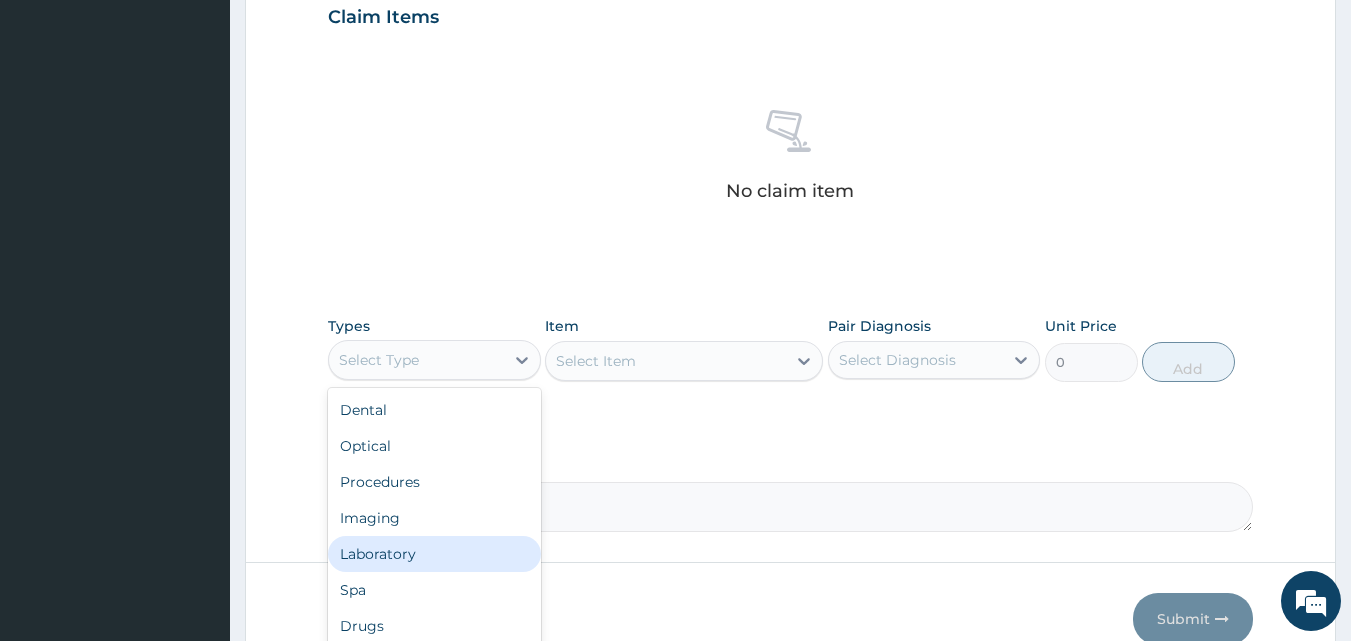 click on "Laboratory" at bounding box center (434, 554) 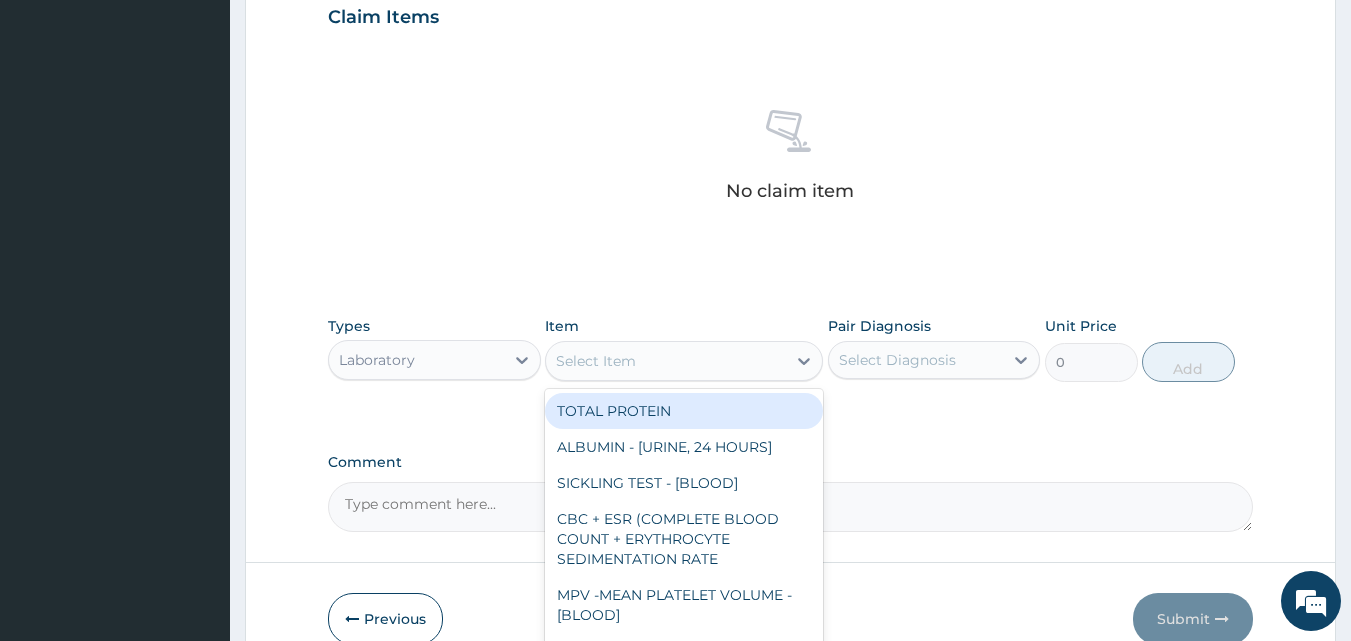 click on "Select Item" at bounding box center [666, 361] 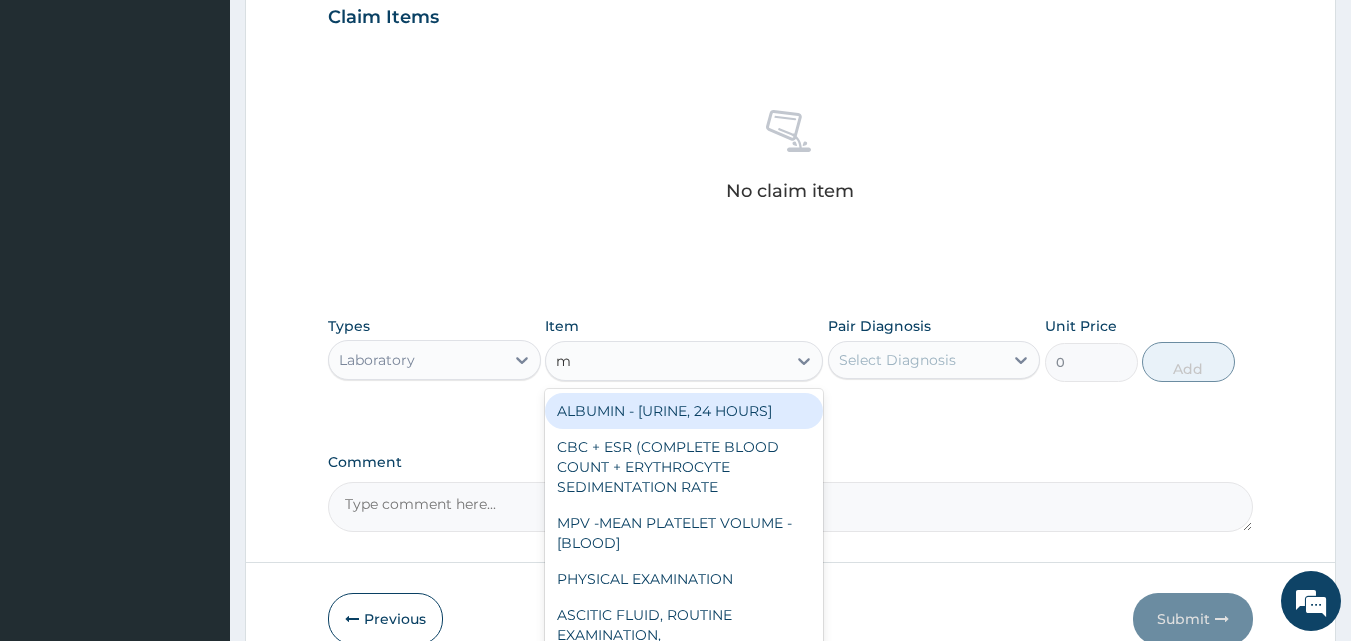 type on "mp" 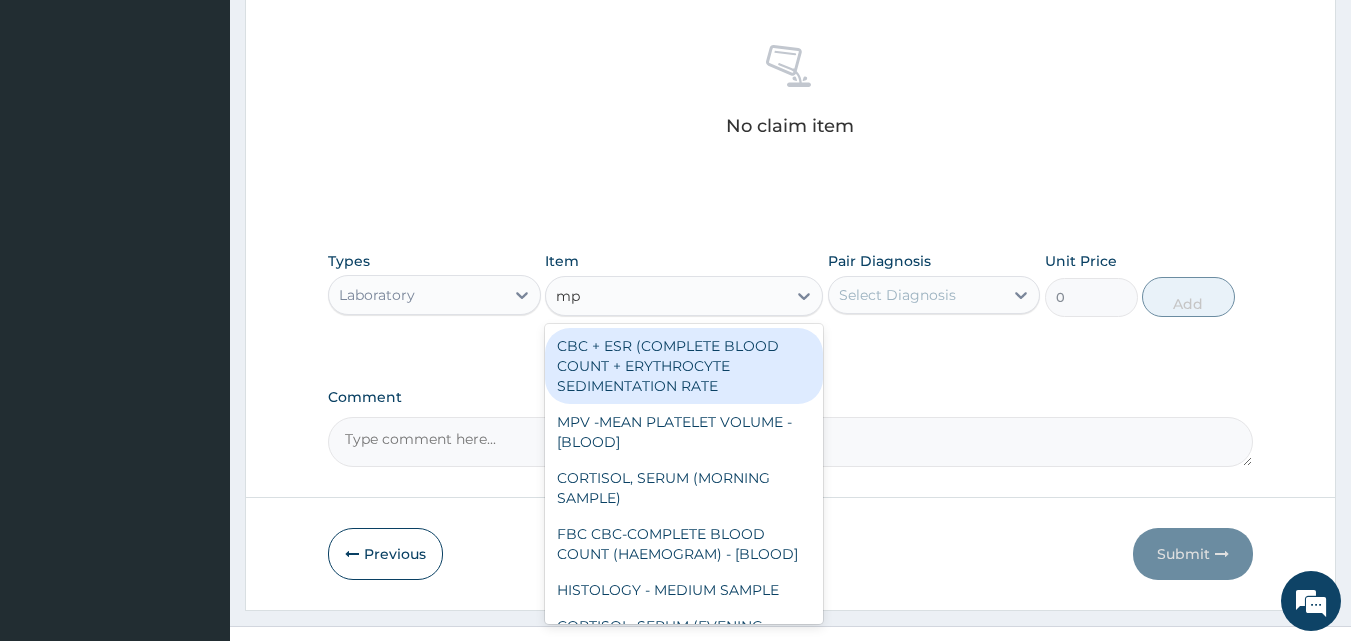scroll, scrollTop: 800, scrollLeft: 0, axis: vertical 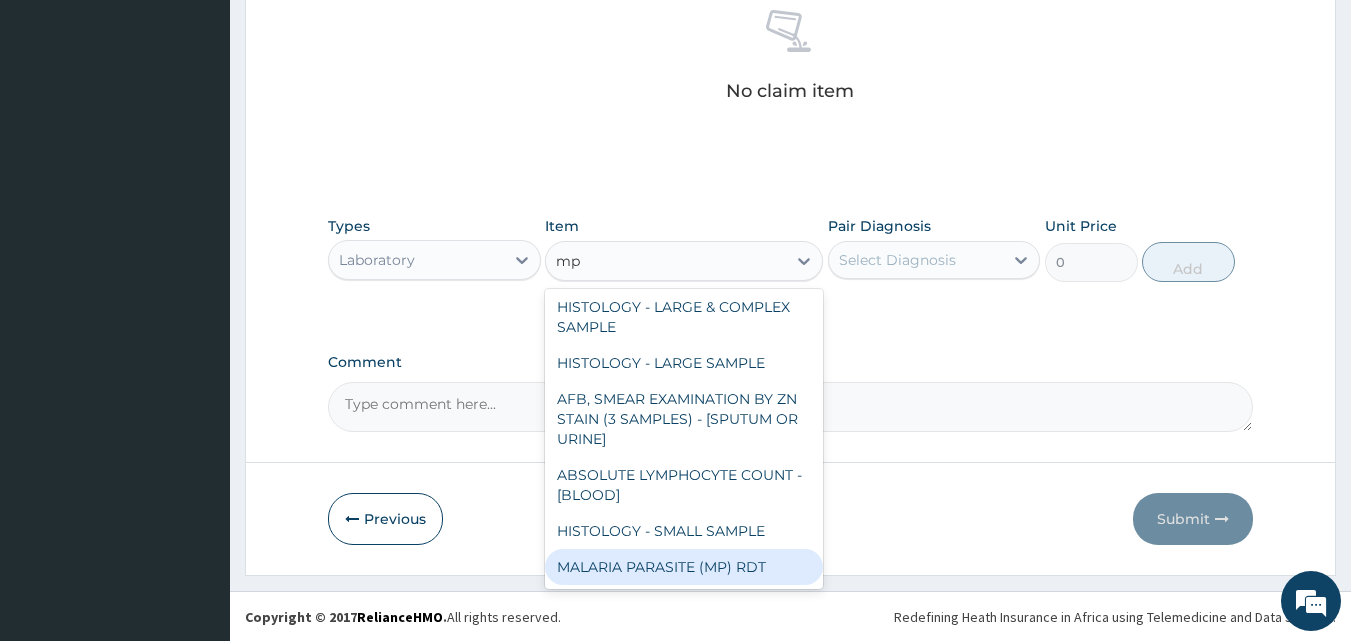 click on "MALARIA PARASITE (MP) RDT" at bounding box center (684, 567) 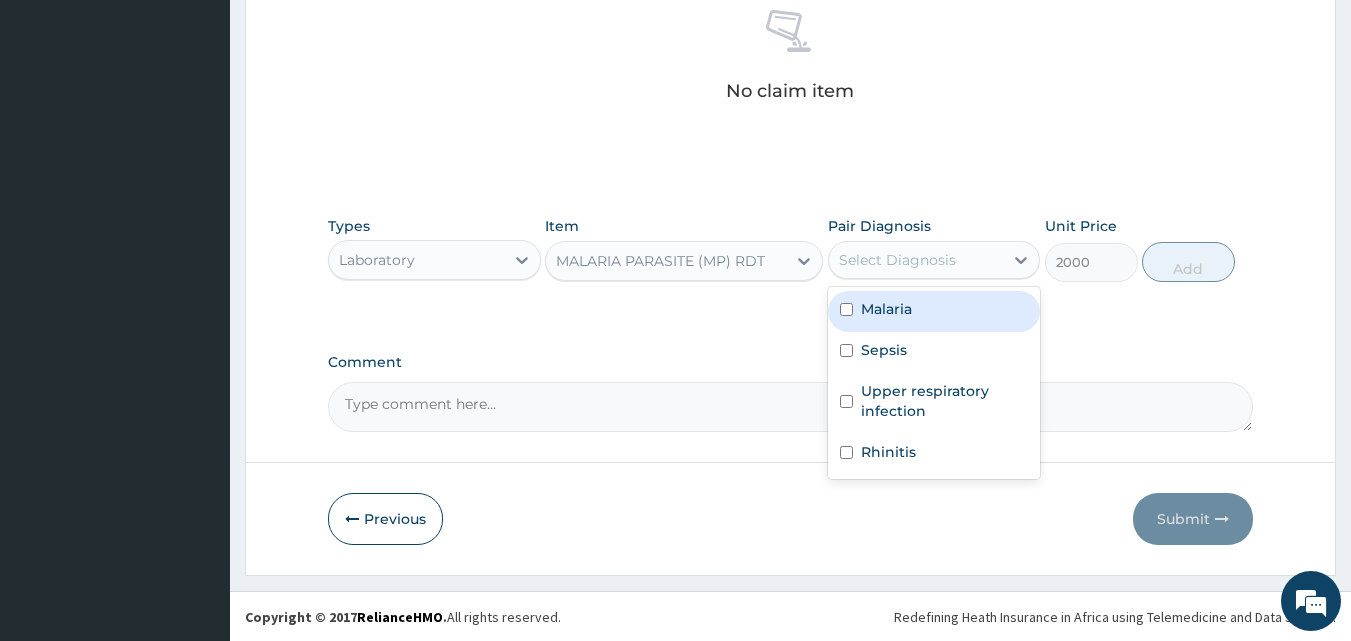 click on "Select Diagnosis" at bounding box center (897, 260) 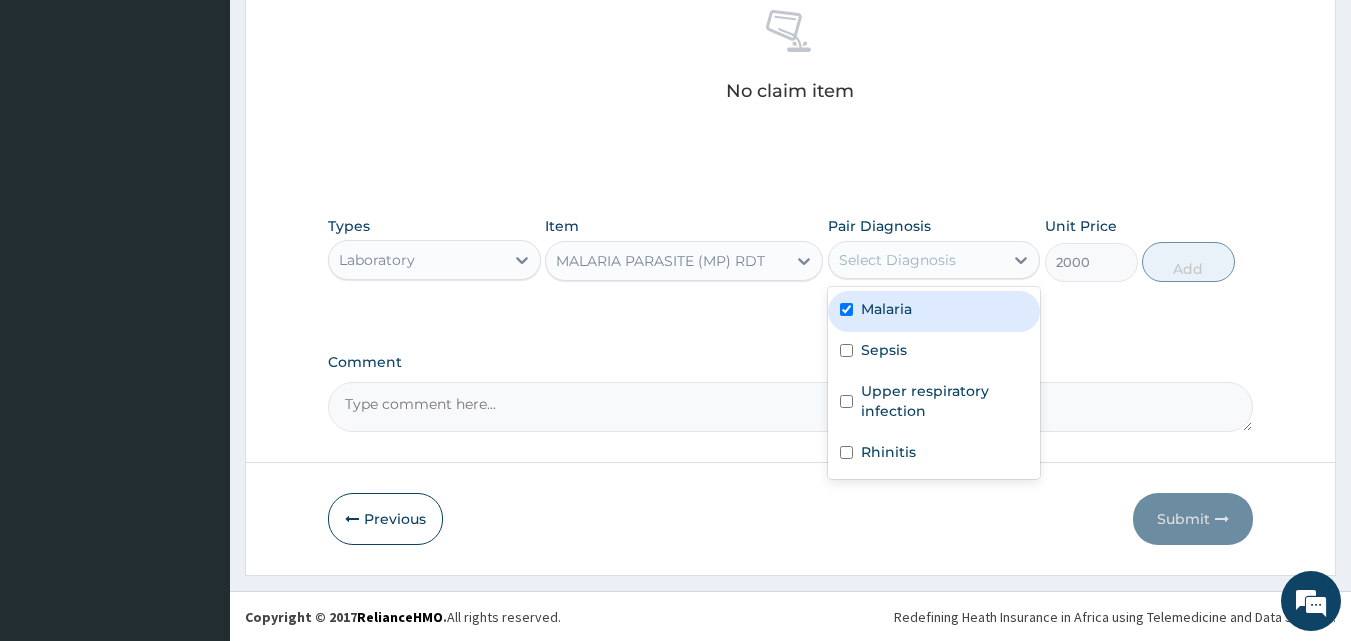checkbox on "true" 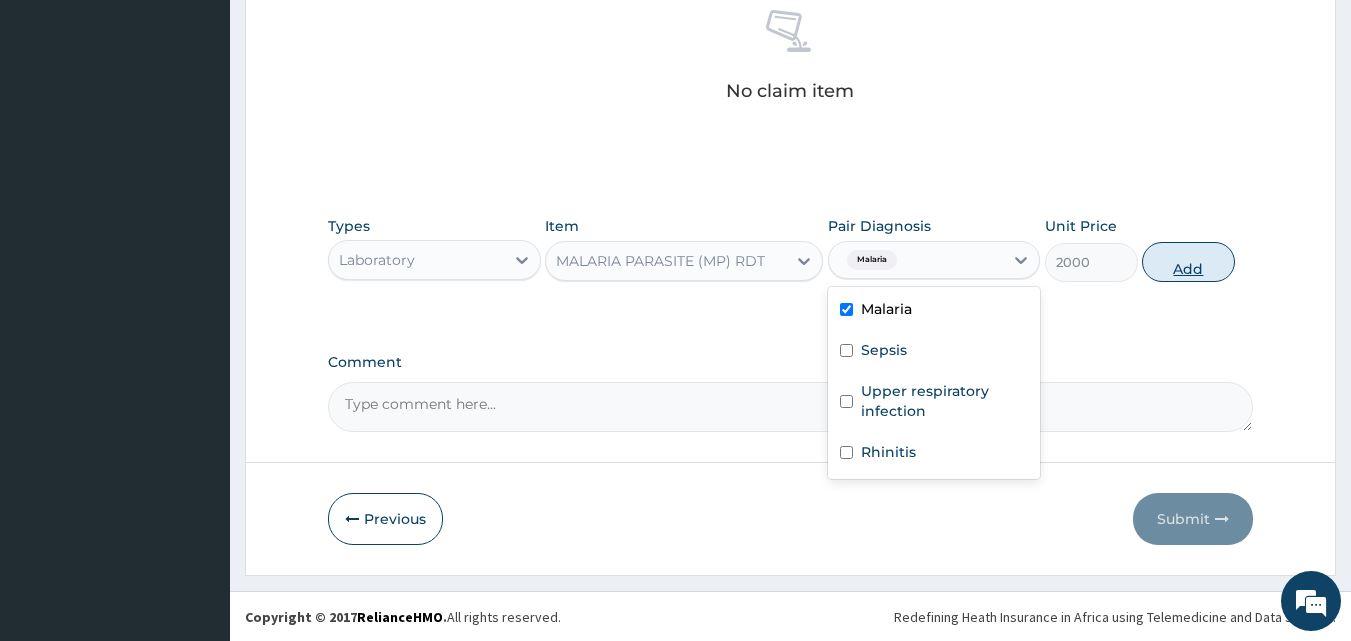 click on "Add" at bounding box center [1188, 262] 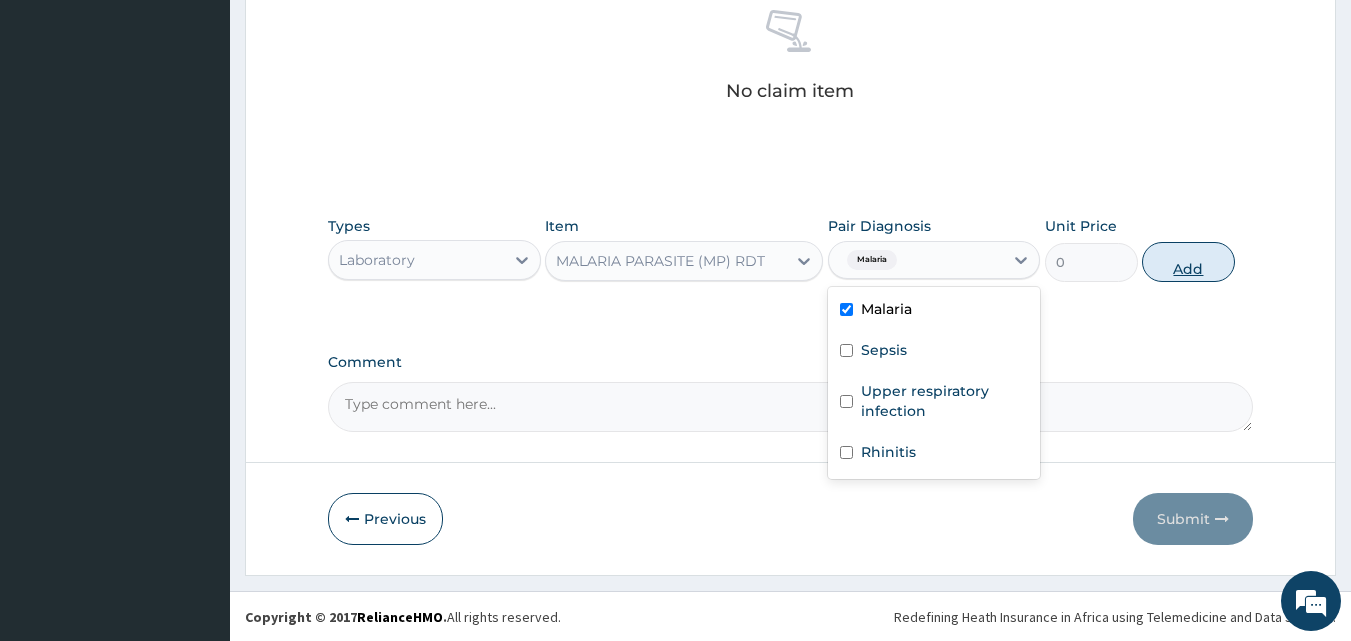 scroll, scrollTop: 721, scrollLeft: 0, axis: vertical 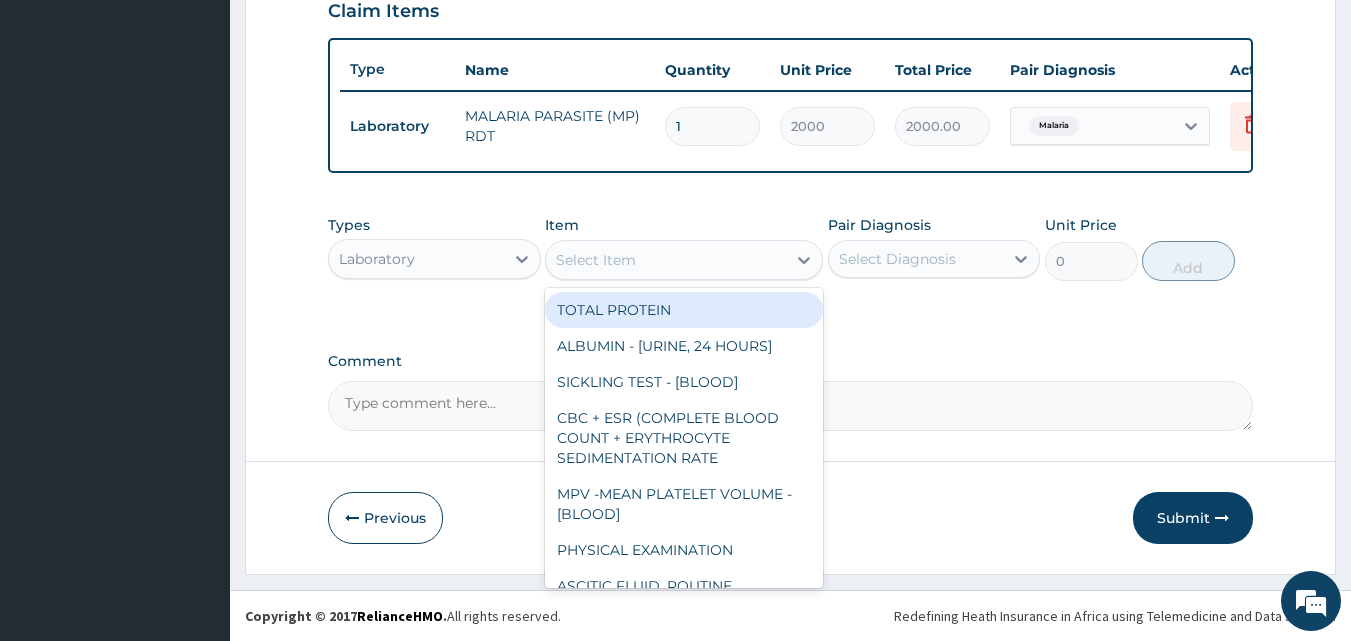 click on "Select Item" at bounding box center [666, 260] 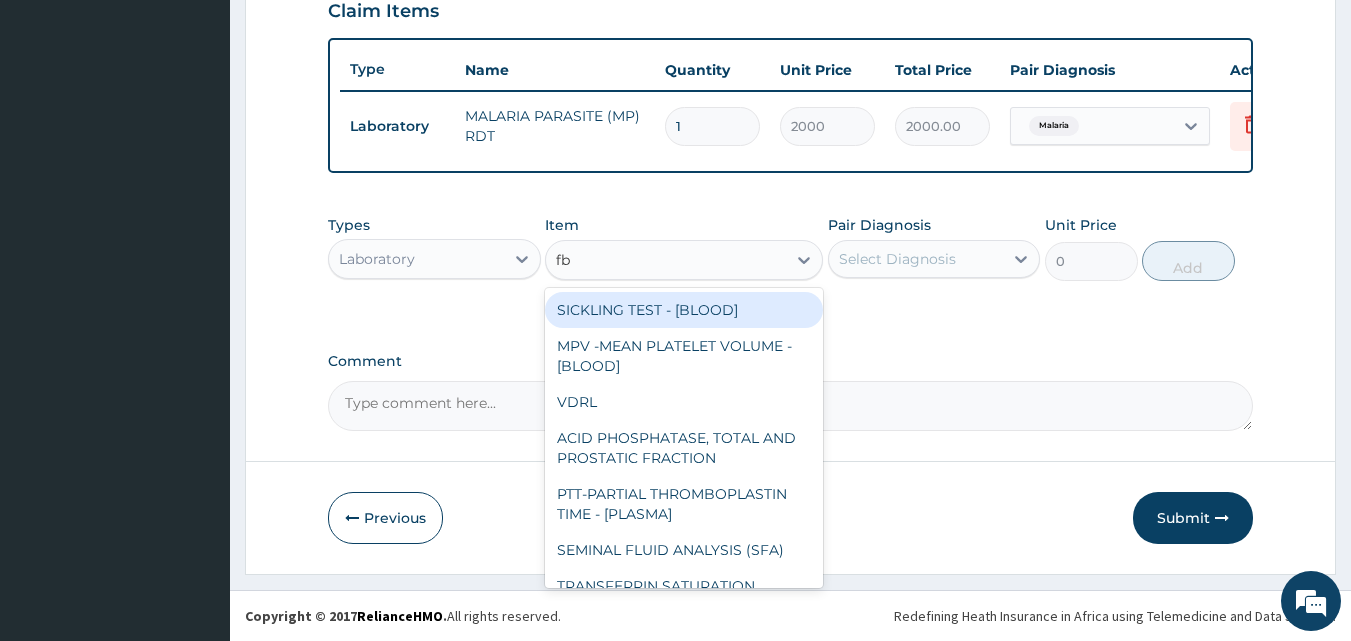 type on "fbc" 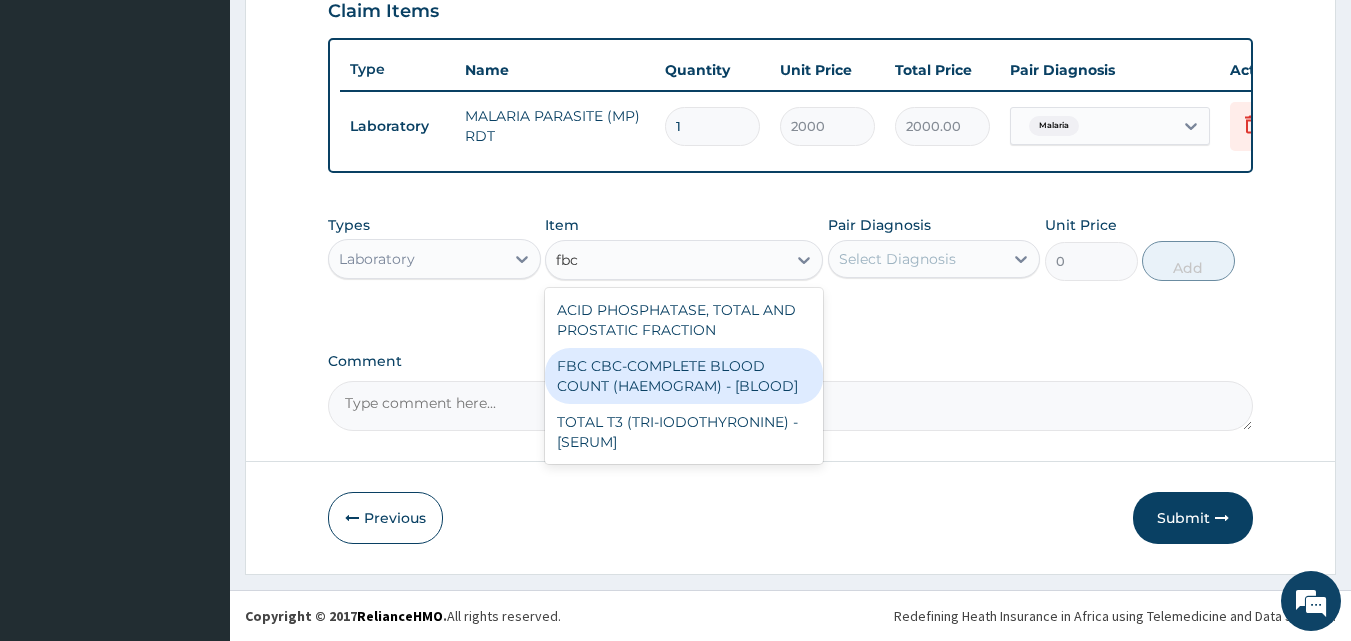 click on "FBC CBC-COMPLETE BLOOD COUNT (HAEMOGRAM) - [BLOOD]" at bounding box center (684, 376) 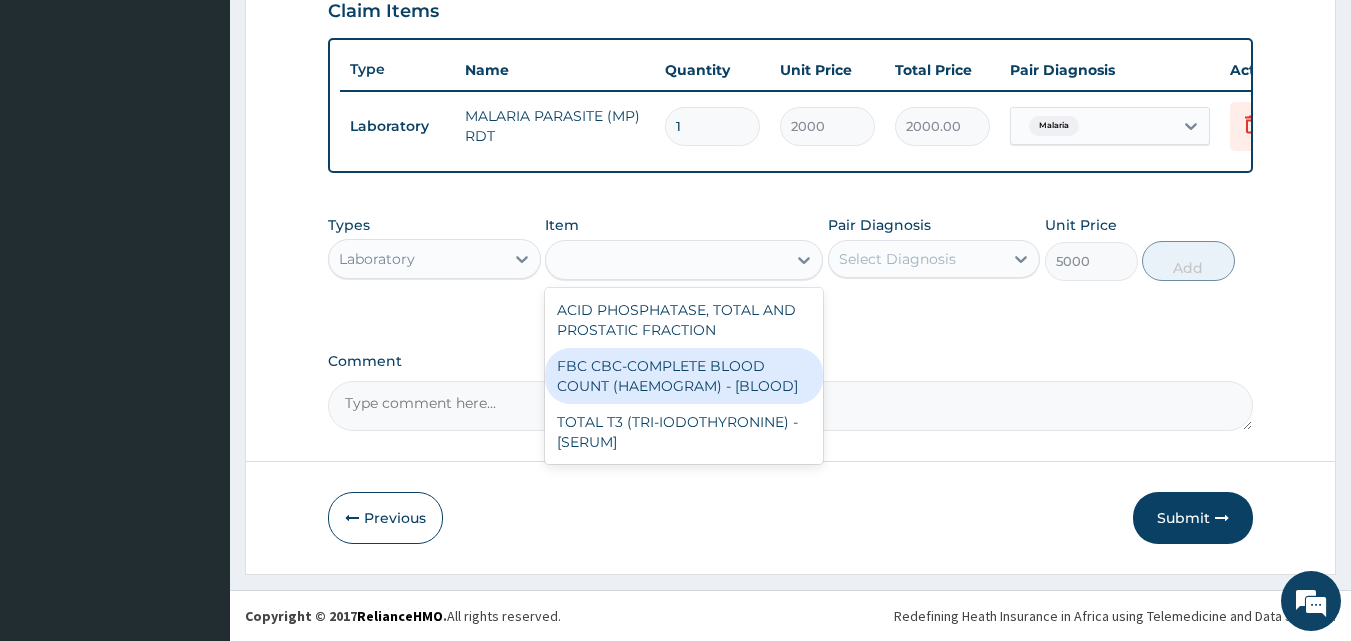 click on "Comment" at bounding box center [791, 406] 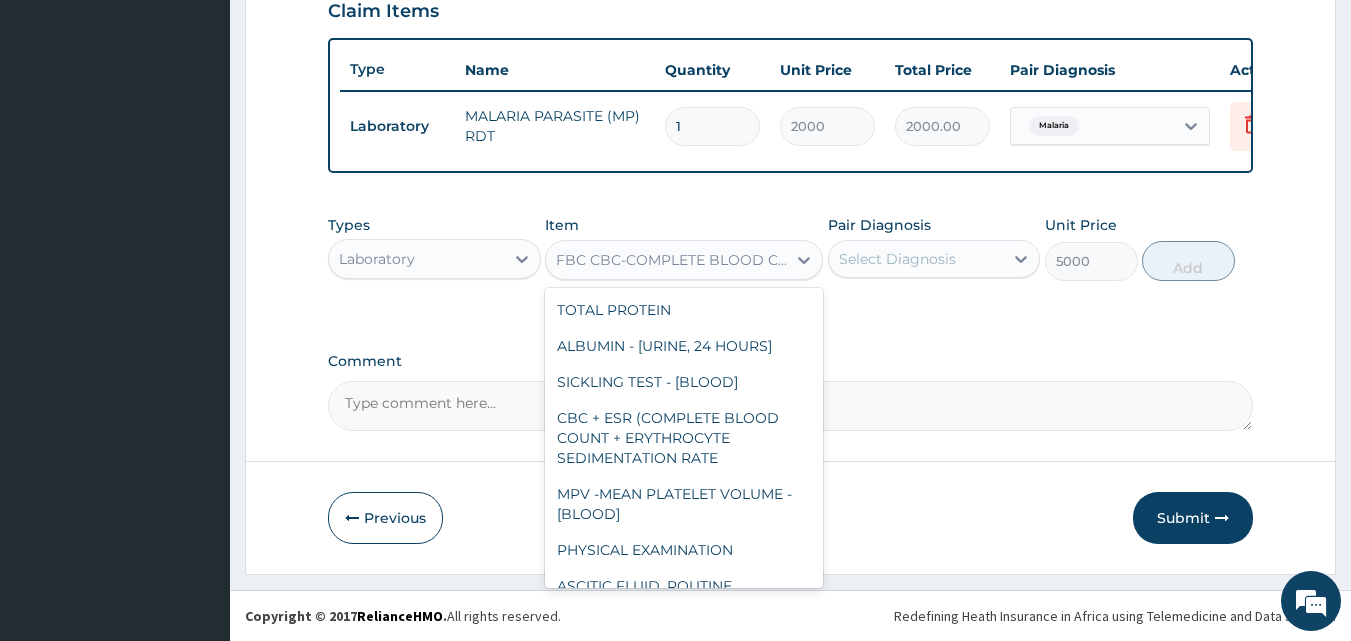 click on "FBC CBC-COMPLETE BLOOD COUNT (HAEMOGRAM) - [BLOOD]" at bounding box center [672, 260] 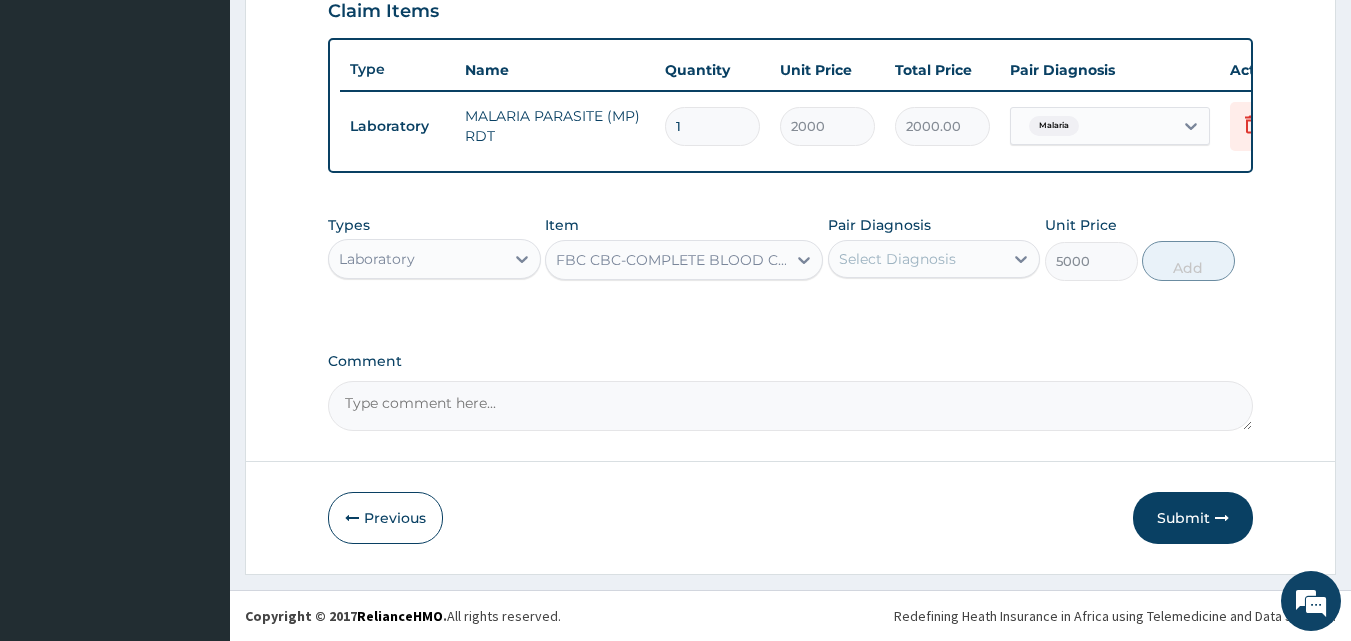 click on "FBC CBC-COMPLETE BLOOD COUNT (HAEMOGRAM) - [BLOOD]" at bounding box center (672, 260) 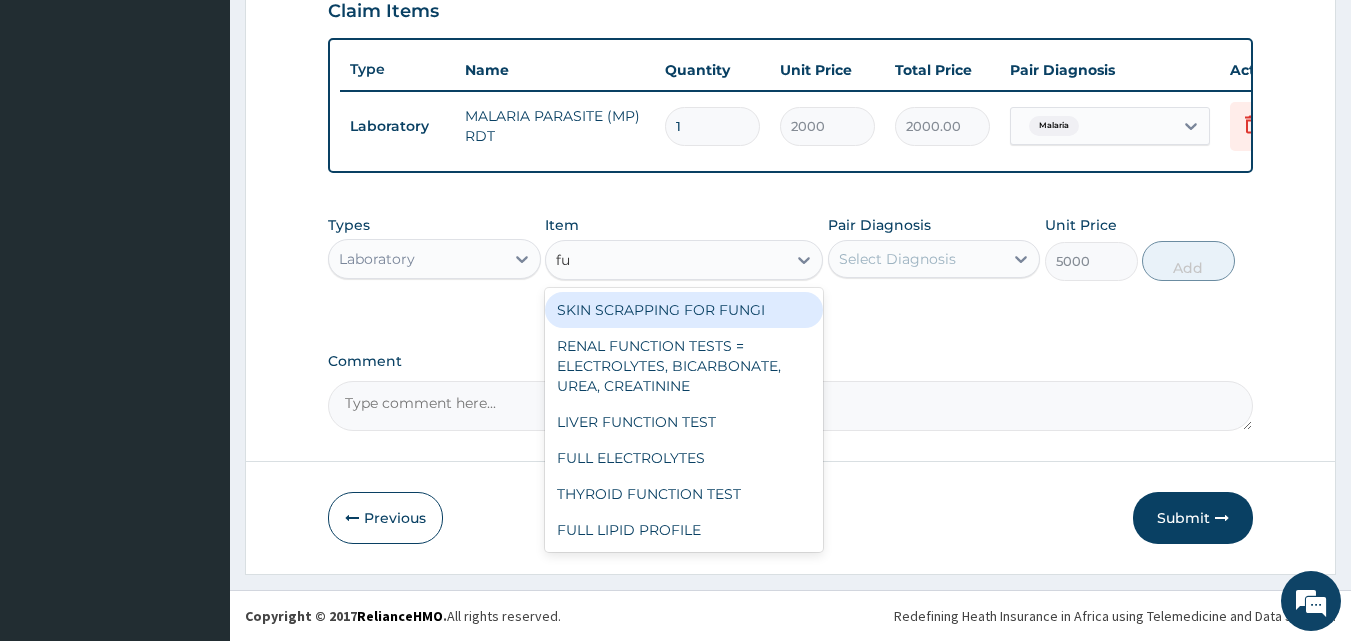 scroll, scrollTop: 0, scrollLeft: 0, axis: both 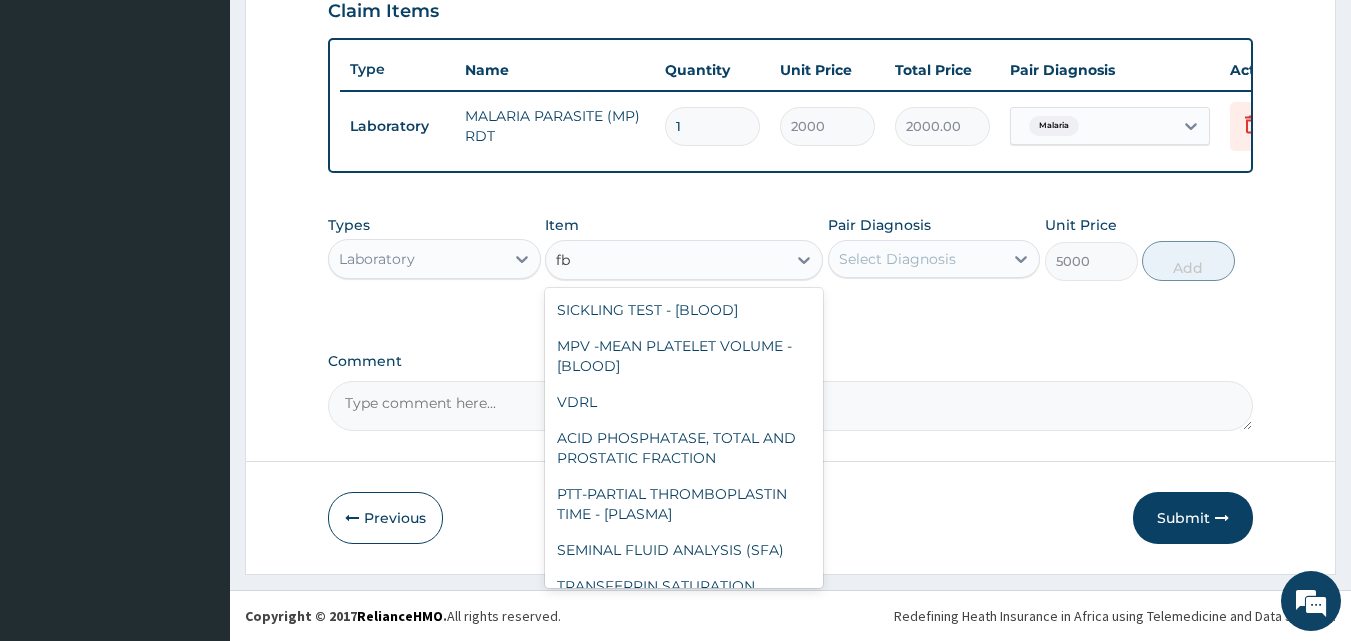 type on "fbc" 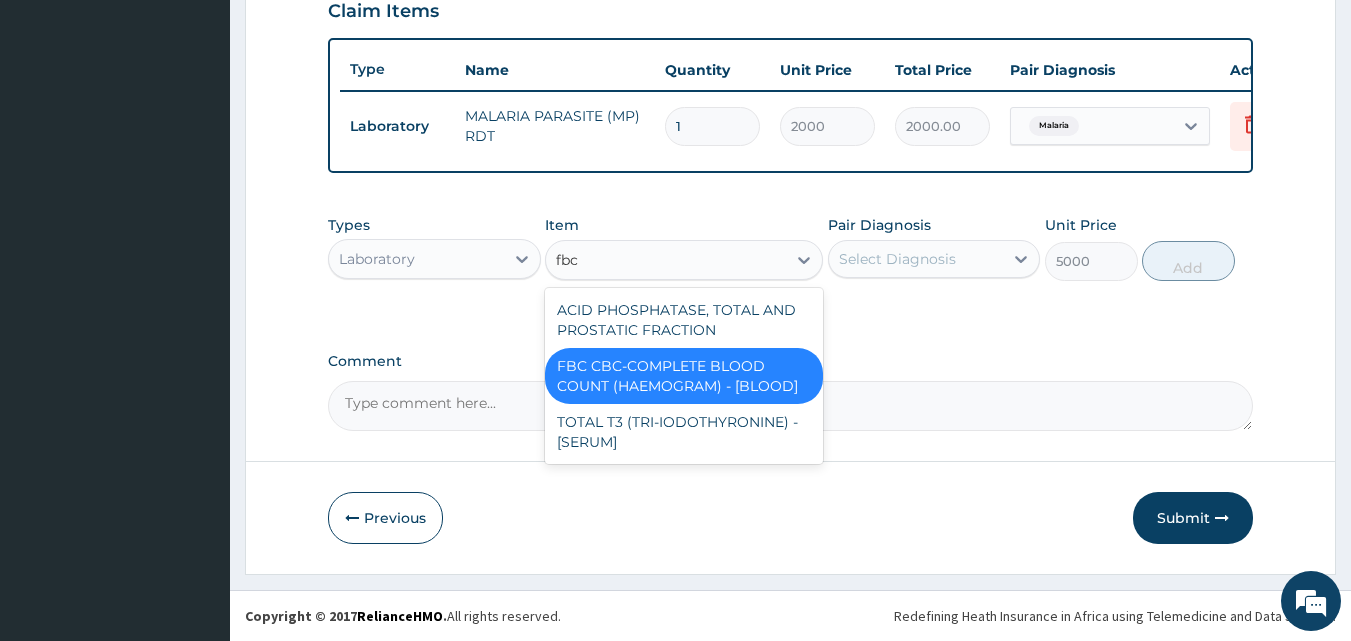 click on "FBC CBC-COMPLETE BLOOD COUNT (HAEMOGRAM) - [BLOOD]" at bounding box center [684, 376] 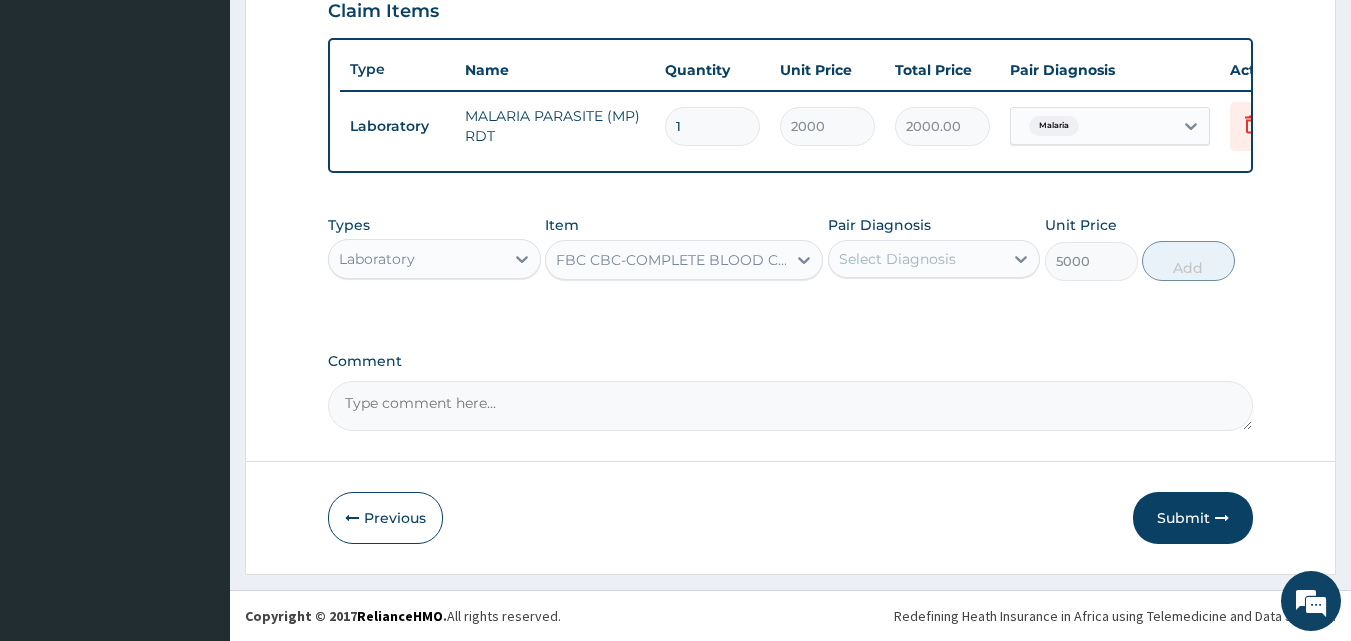 click on "Select Diagnosis" at bounding box center (897, 259) 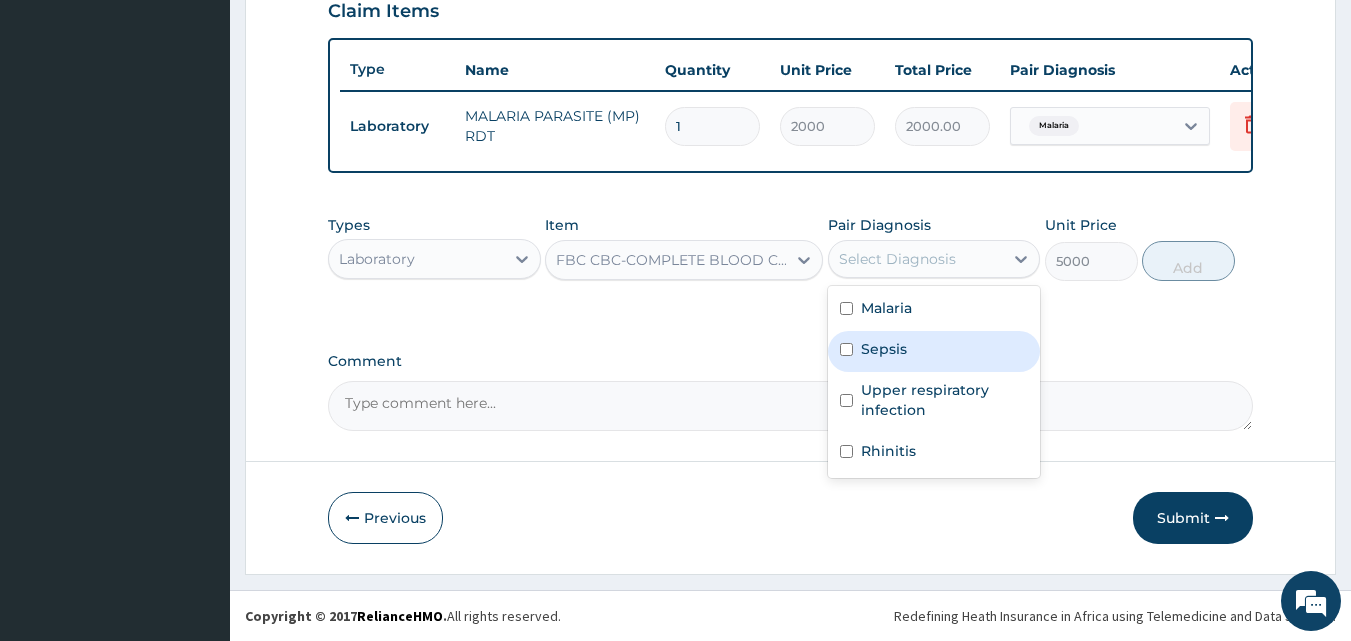 click on "Sepsis" at bounding box center (934, 351) 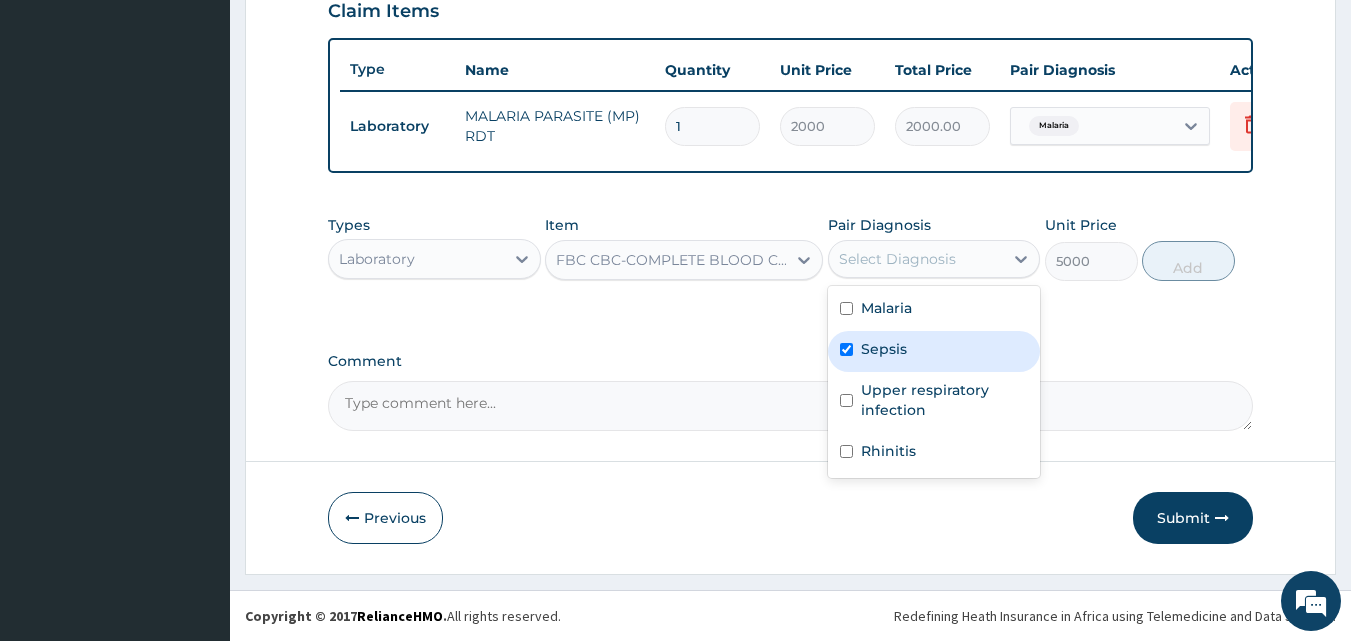 checkbox on "true" 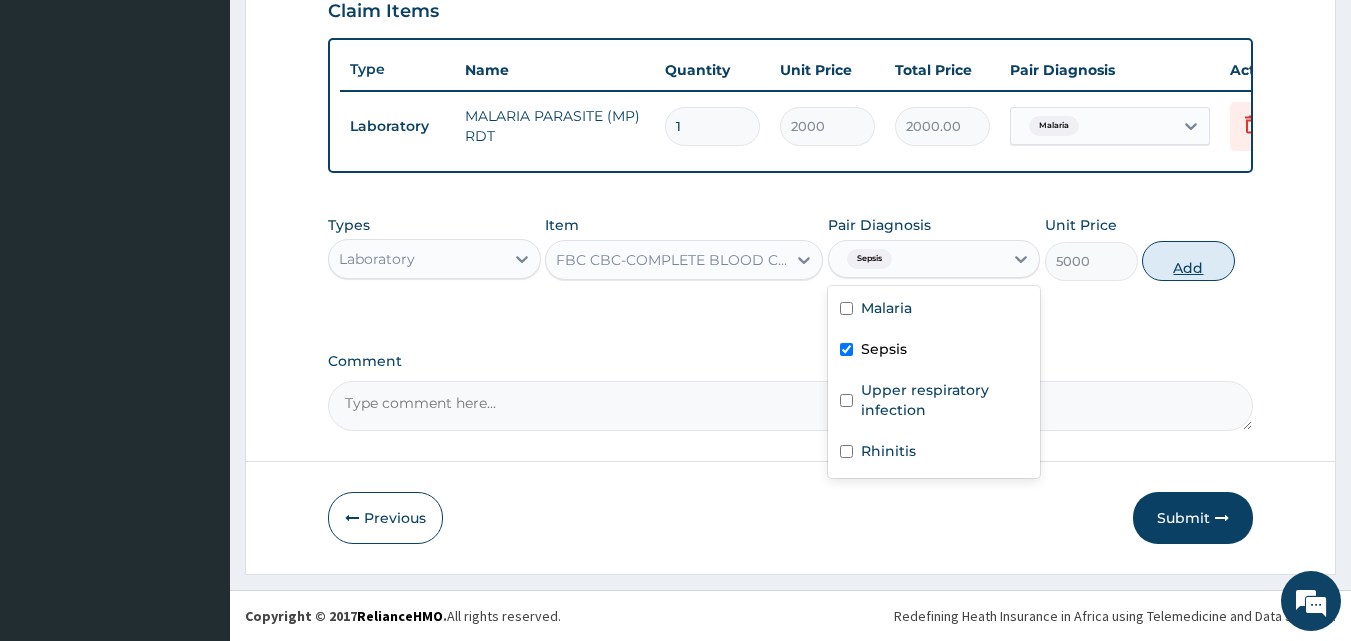 click on "Add" at bounding box center (1188, 261) 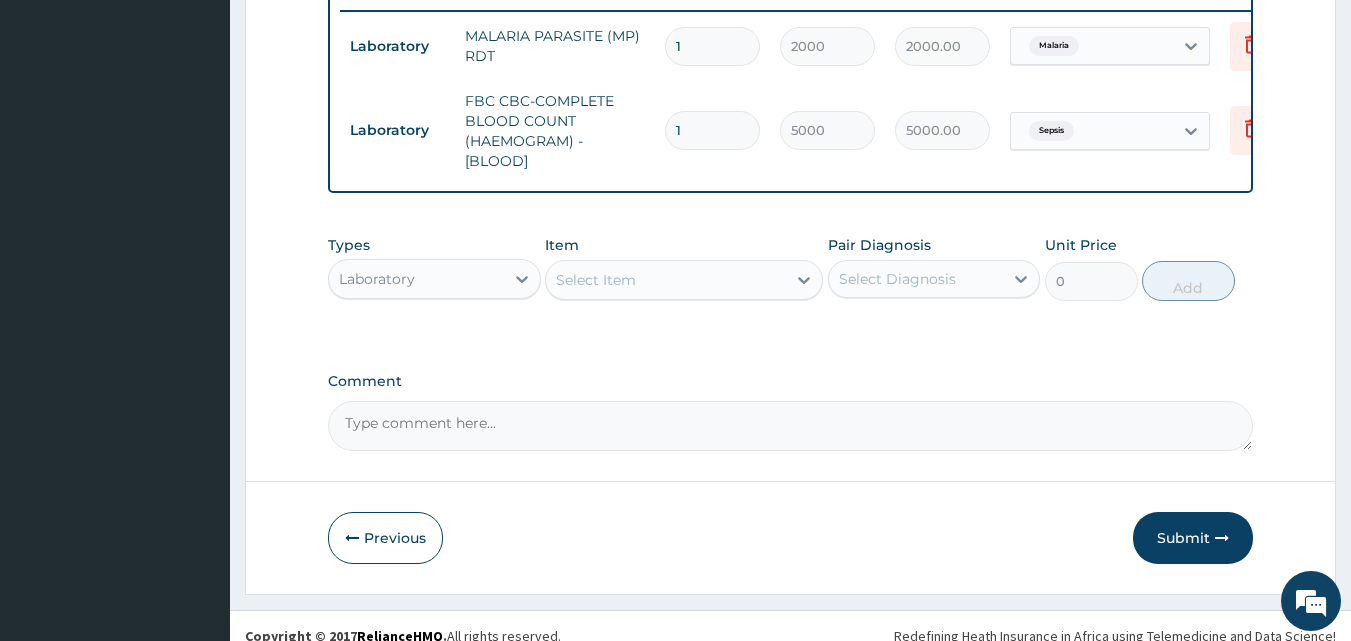 scroll, scrollTop: 821, scrollLeft: 0, axis: vertical 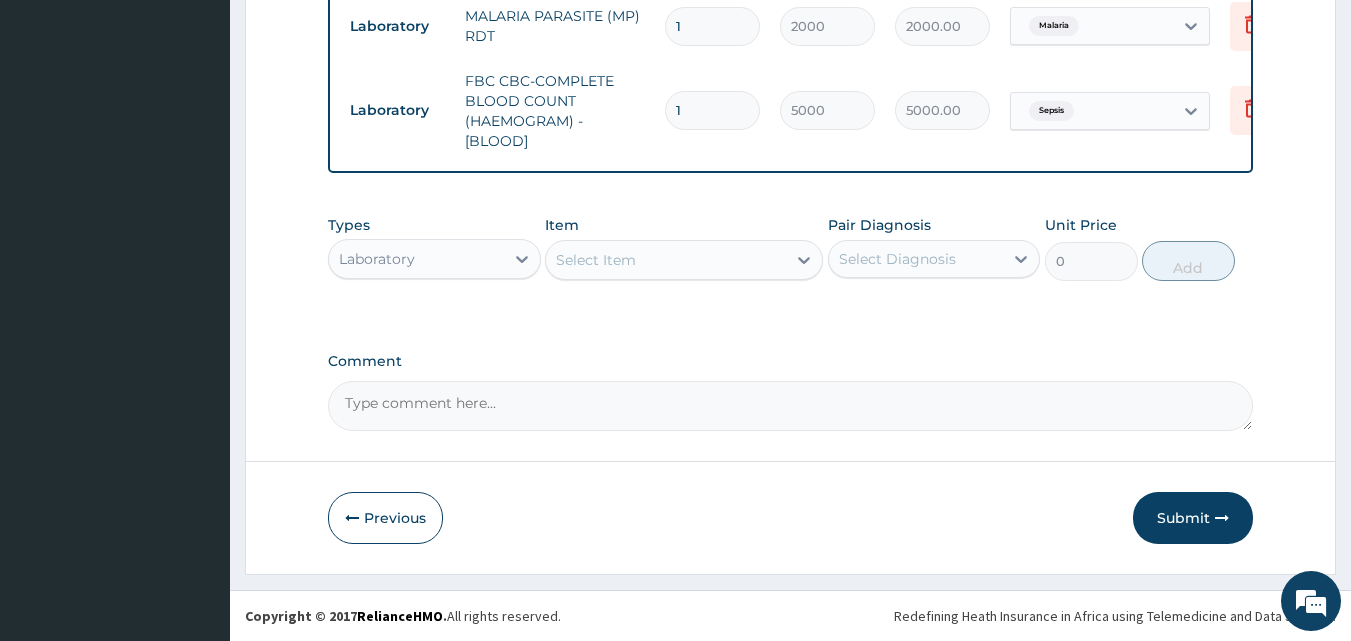 click on "Laboratory" at bounding box center (416, 259) 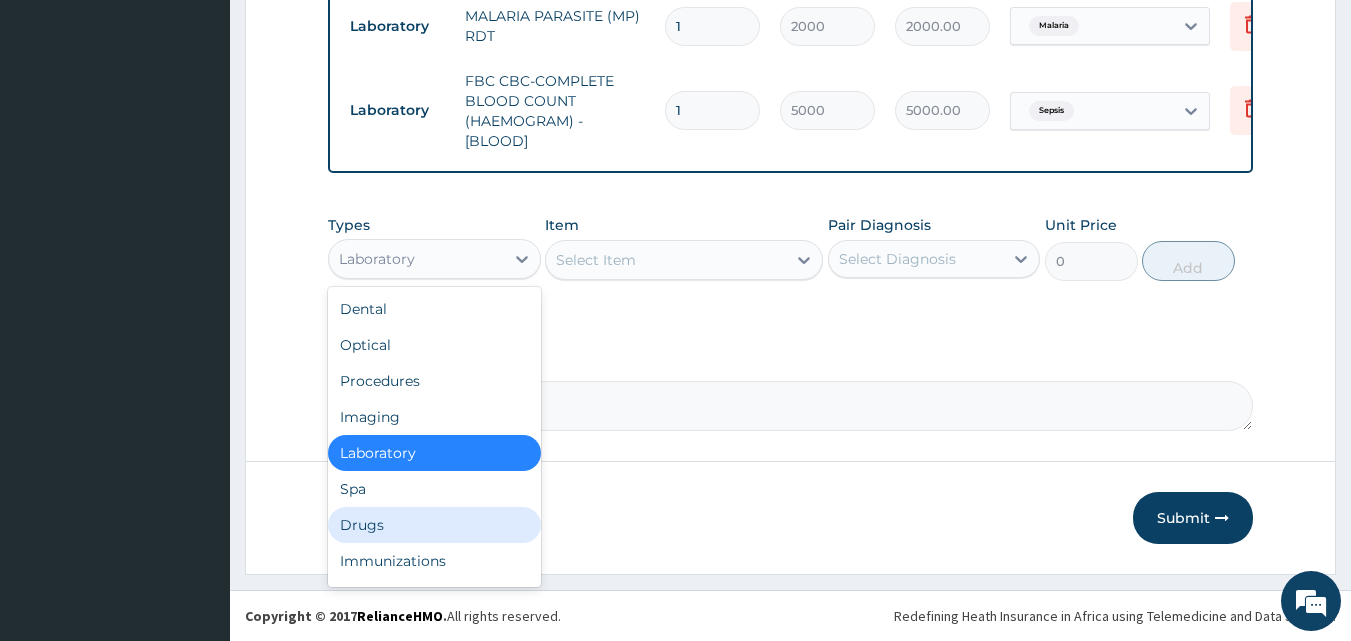 click on "Drugs" at bounding box center (434, 525) 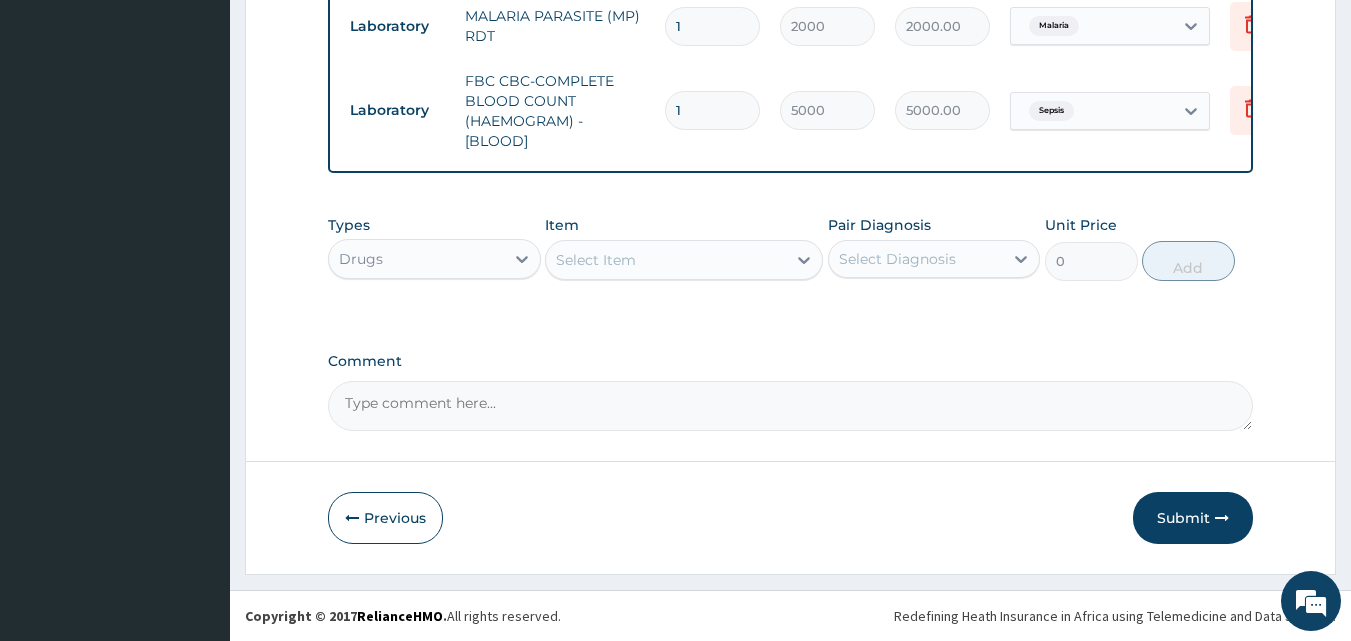 click on "Select Item" at bounding box center [596, 260] 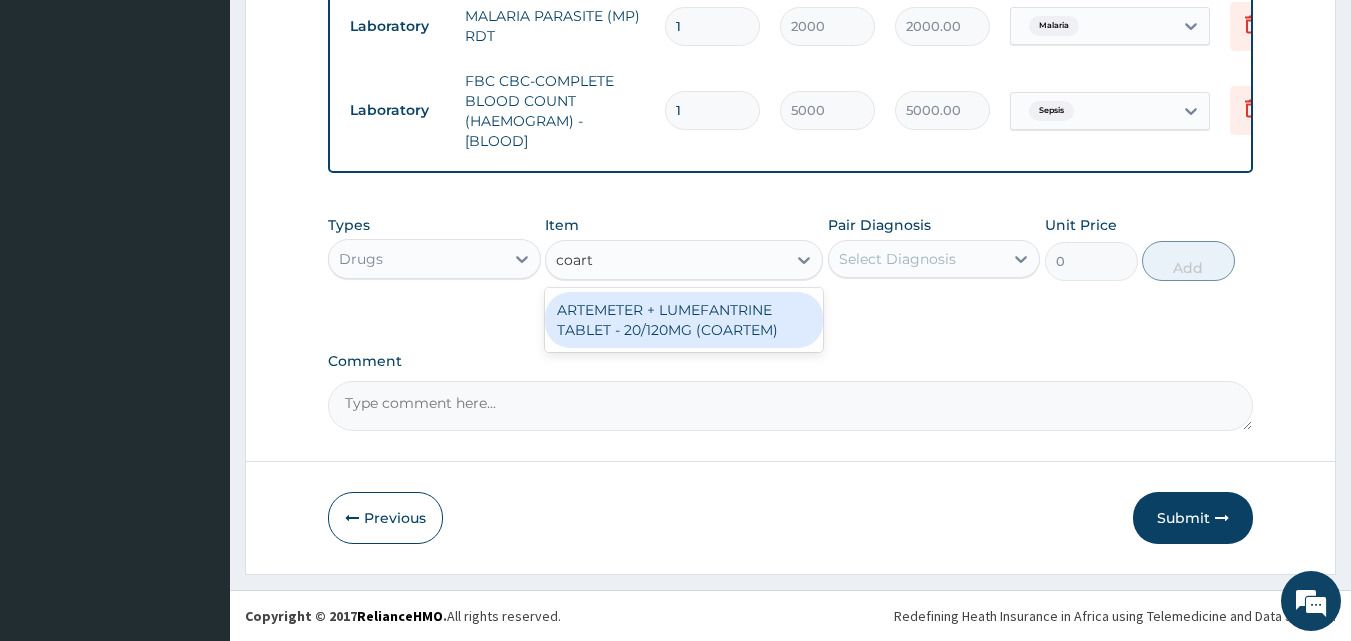 type on "coarte" 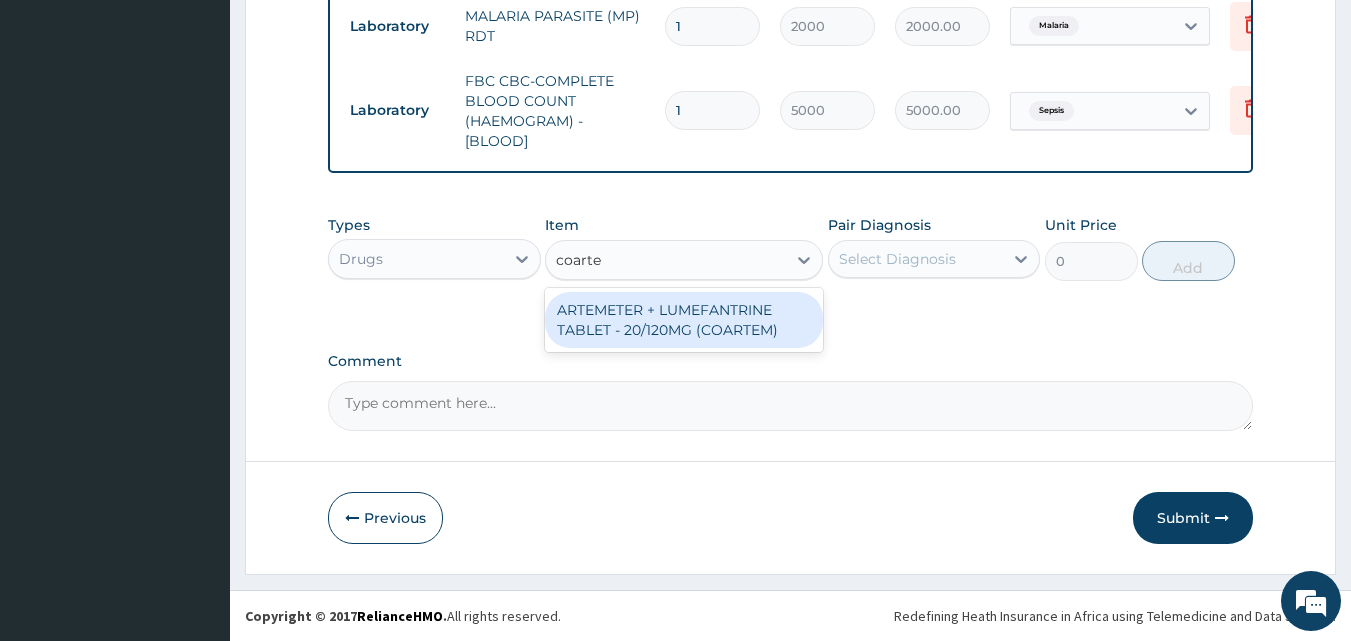 click on "ARTEMETER + LUMEFANTRINE TABLET - 20/120MG (COARTEM)" at bounding box center (684, 320) 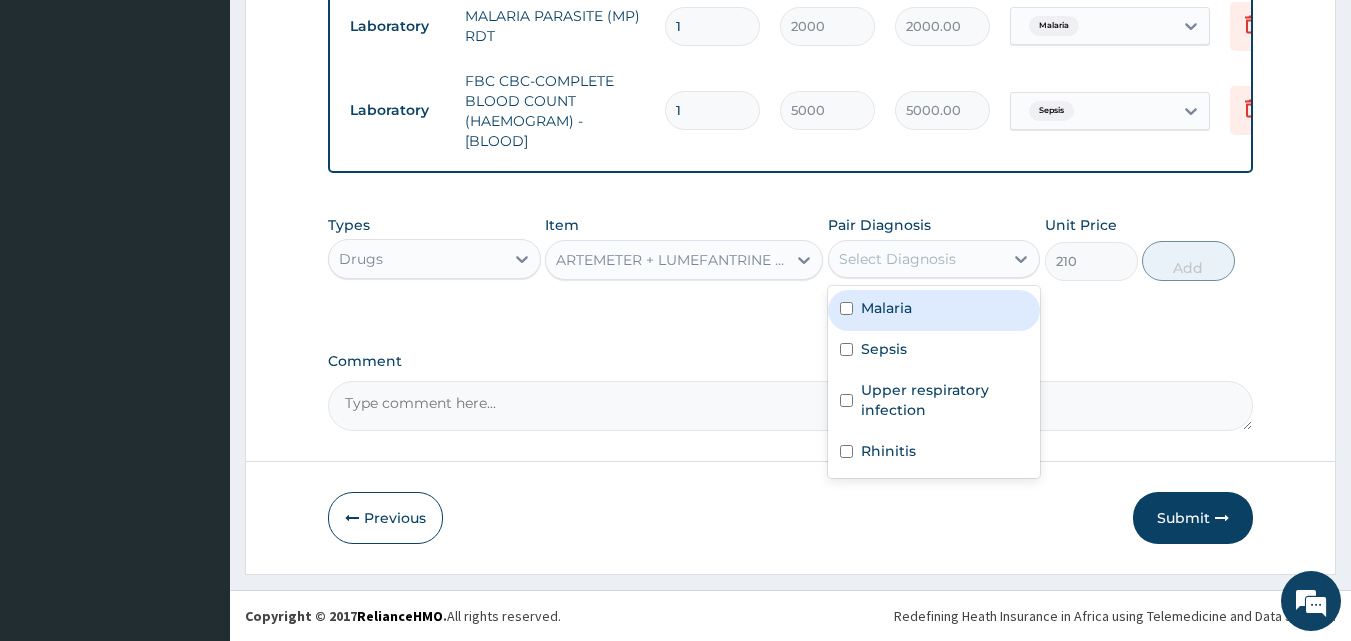 click on "Select Diagnosis" at bounding box center [897, 259] 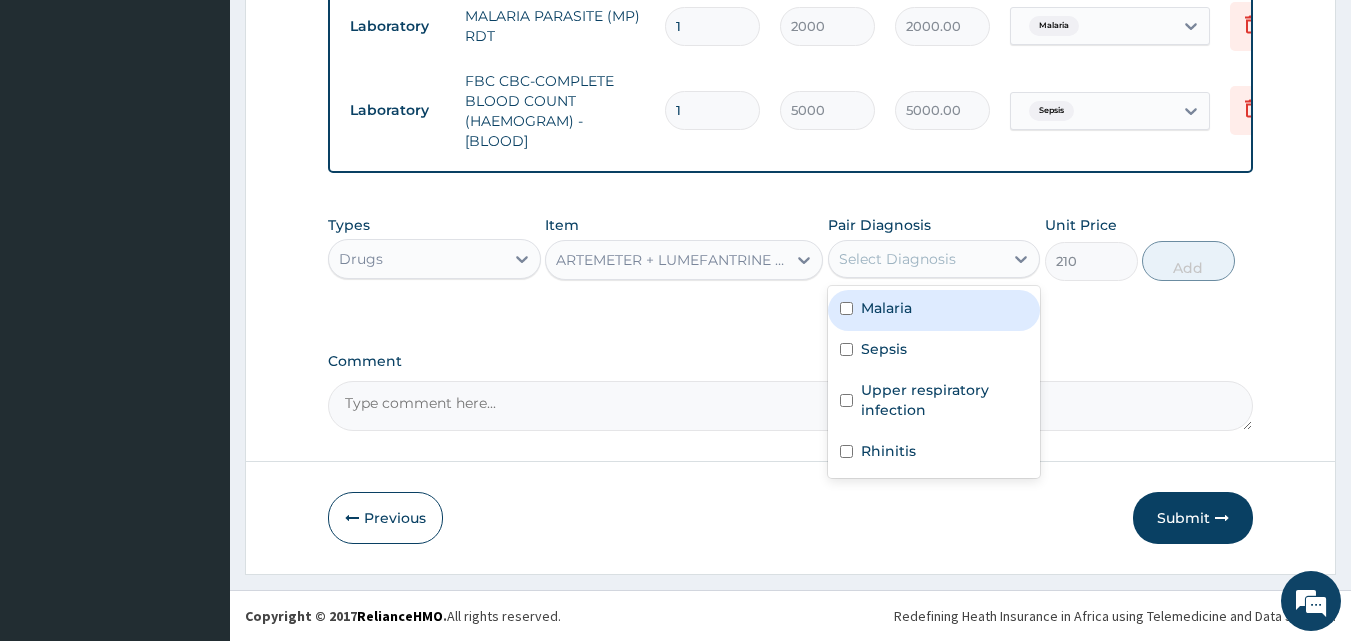 click on "Malaria" at bounding box center [934, 310] 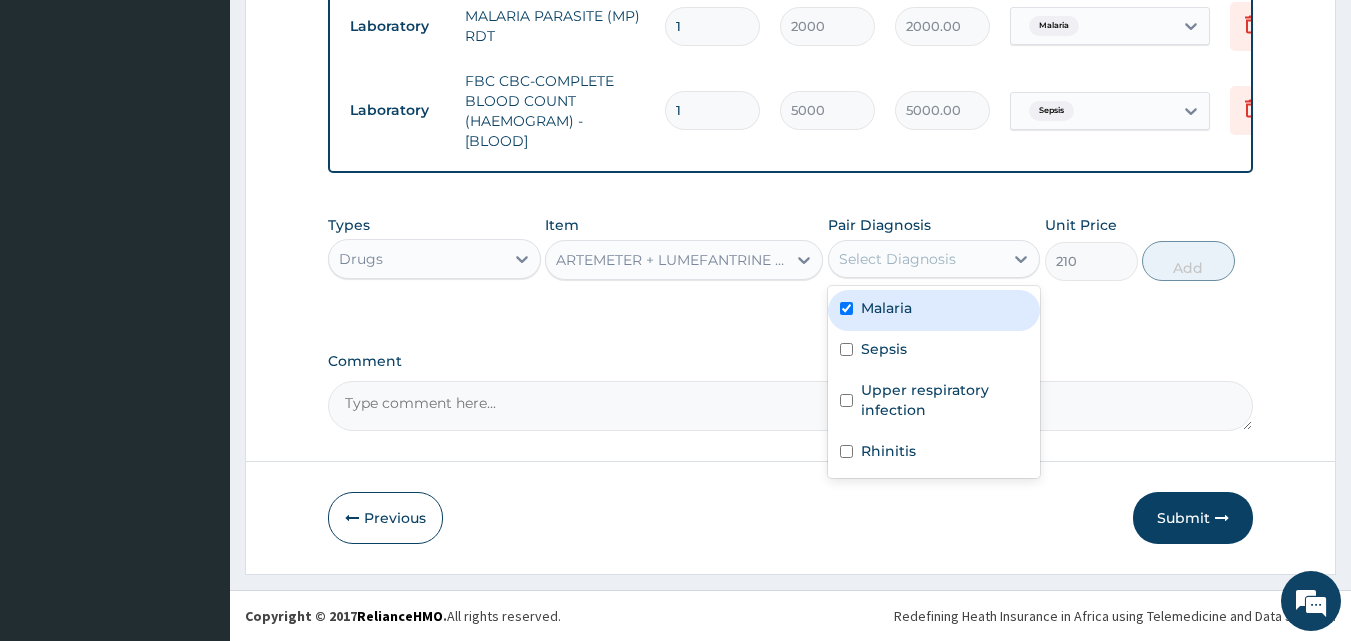 click on "Malaria" at bounding box center [934, 310] 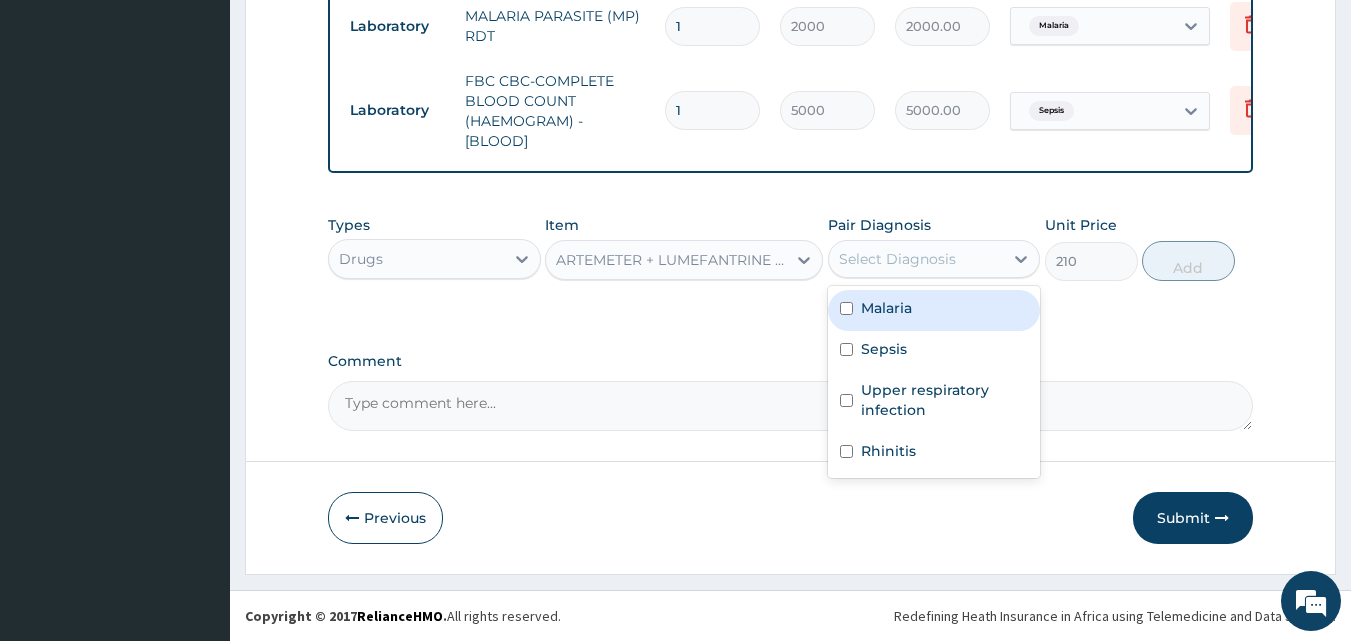 checkbox on "false" 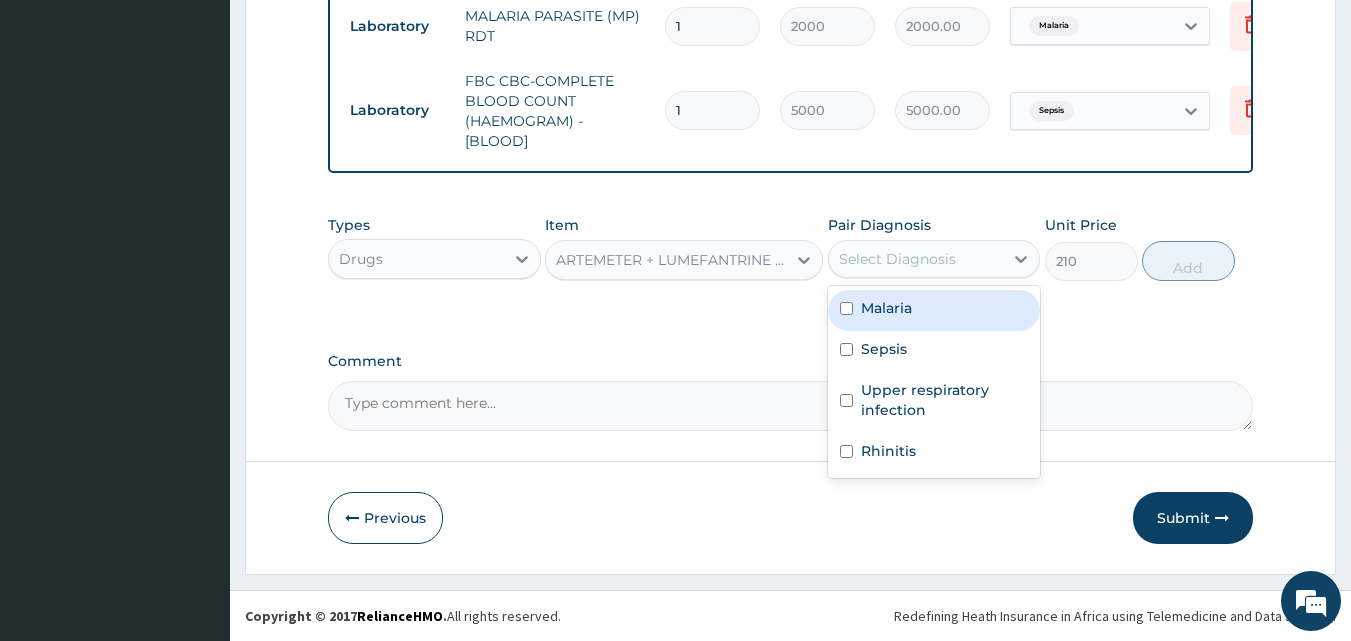 drag, startPoint x: 958, startPoint y: 248, endPoint x: 910, endPoint y: 310, distance: 78.40918 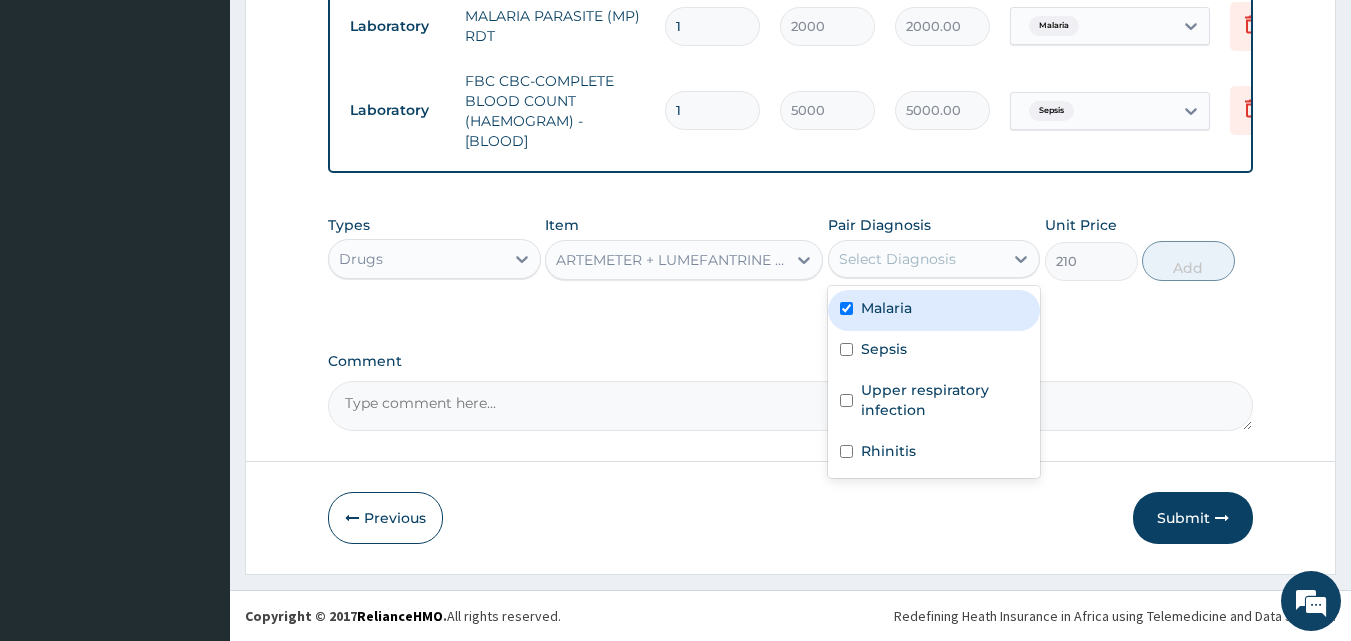 checkbox on "true" 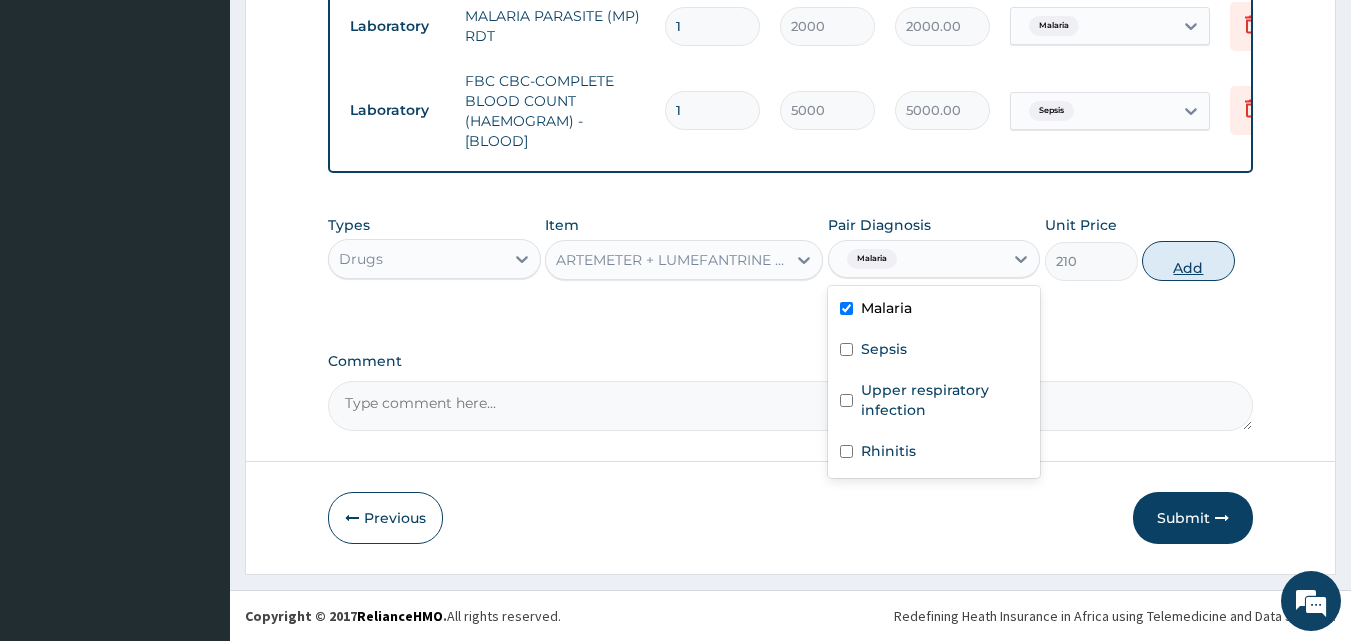 click on "Add" at bounding box center (1188, 261) 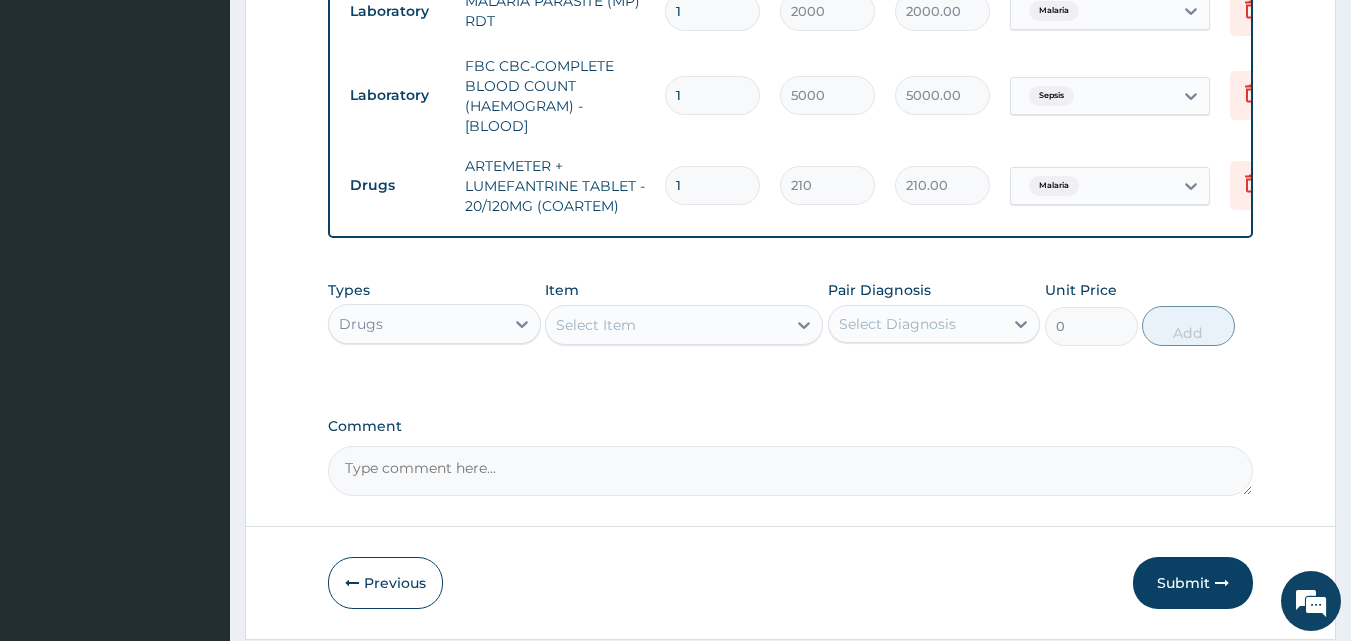drag, startPoint x: 710, startPoint y: 188, endPoint x: 668, endPoint y: 188, distance: 42 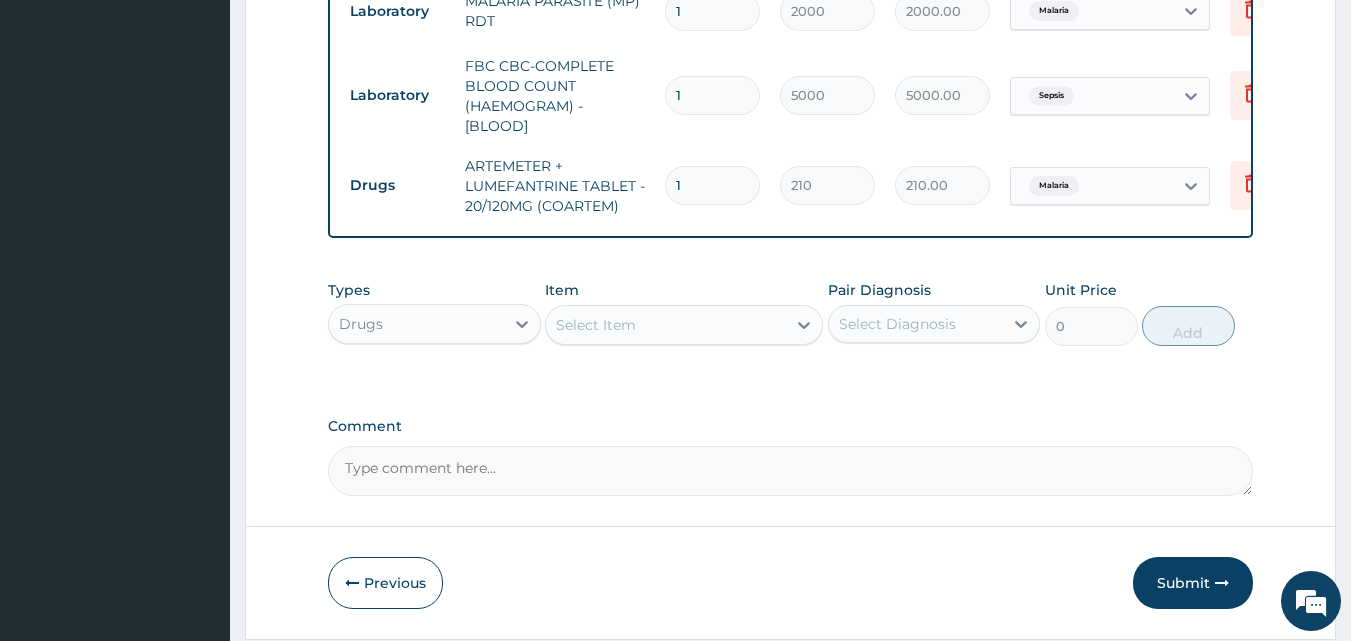click on "1" at bounding box center (712, 185) 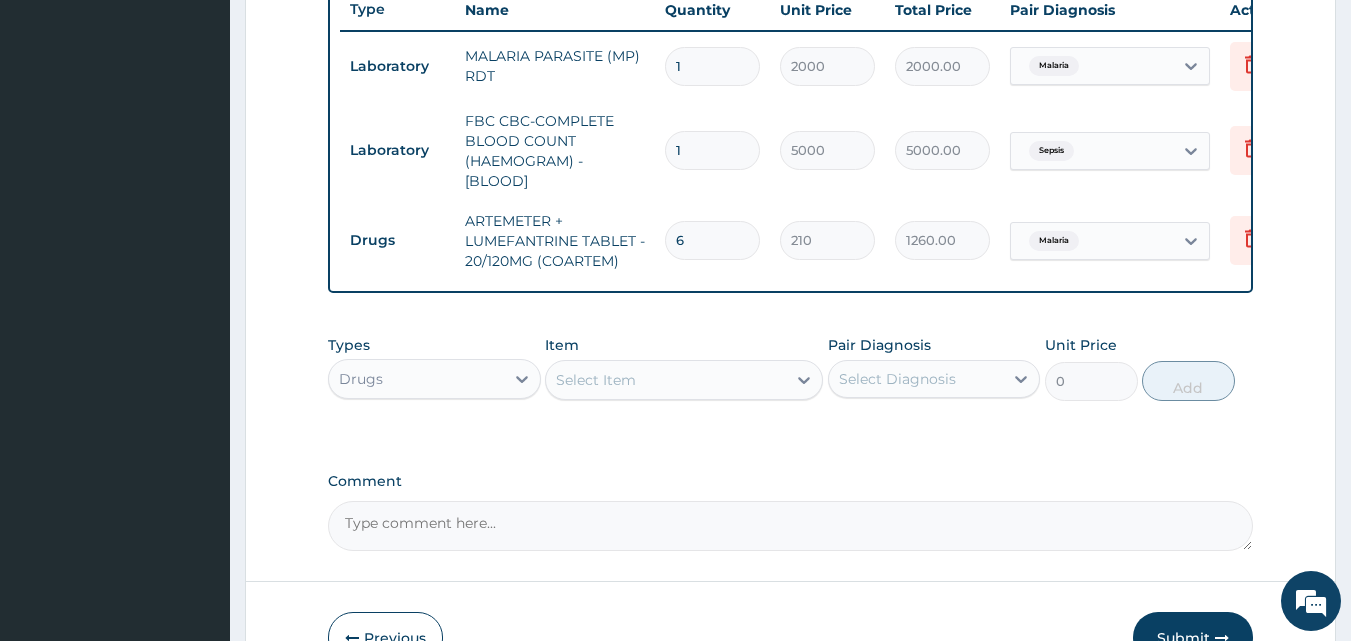 scroll, scrollTop: 721, scrollLeft: 0, axis: vertical 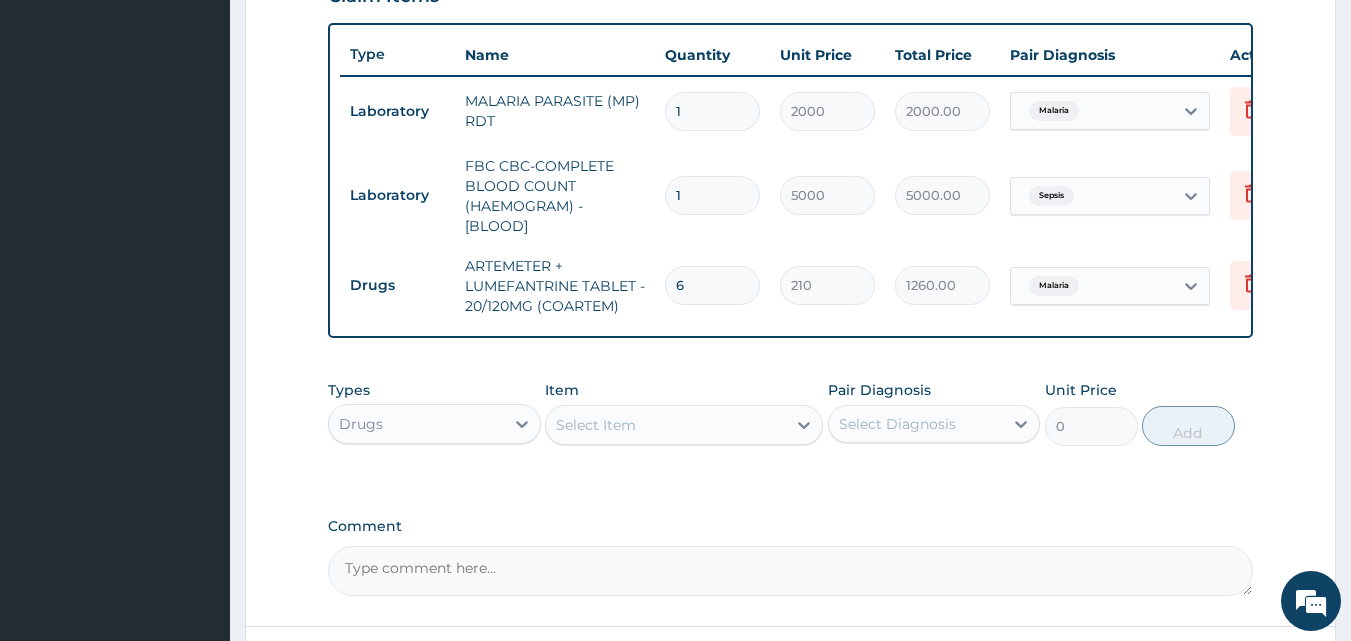 type on "6" 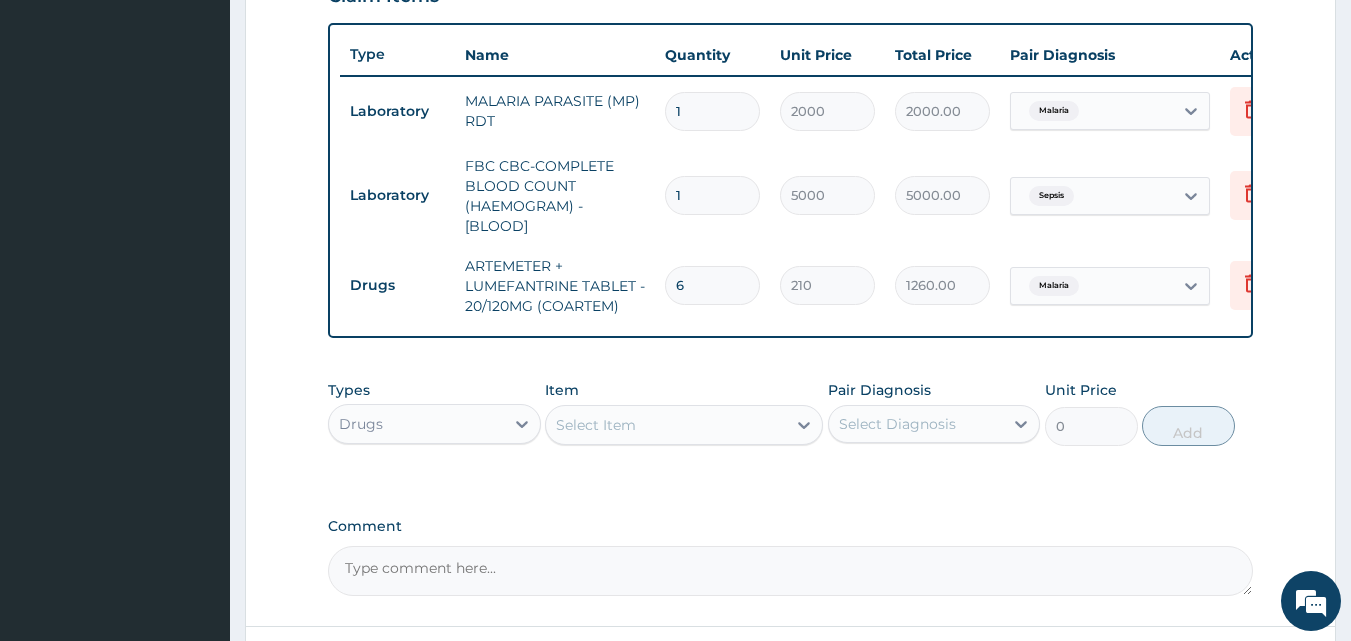click on "Select Item" at bounding box center [596, 425] 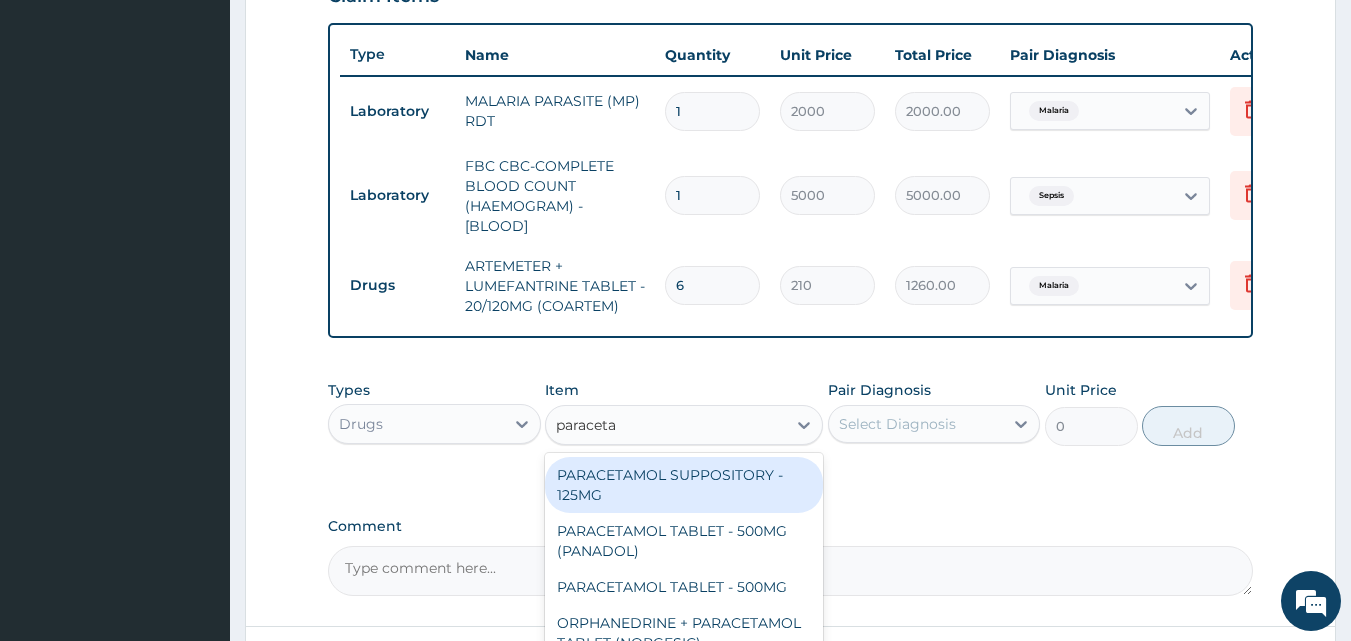 type on "paracetam" 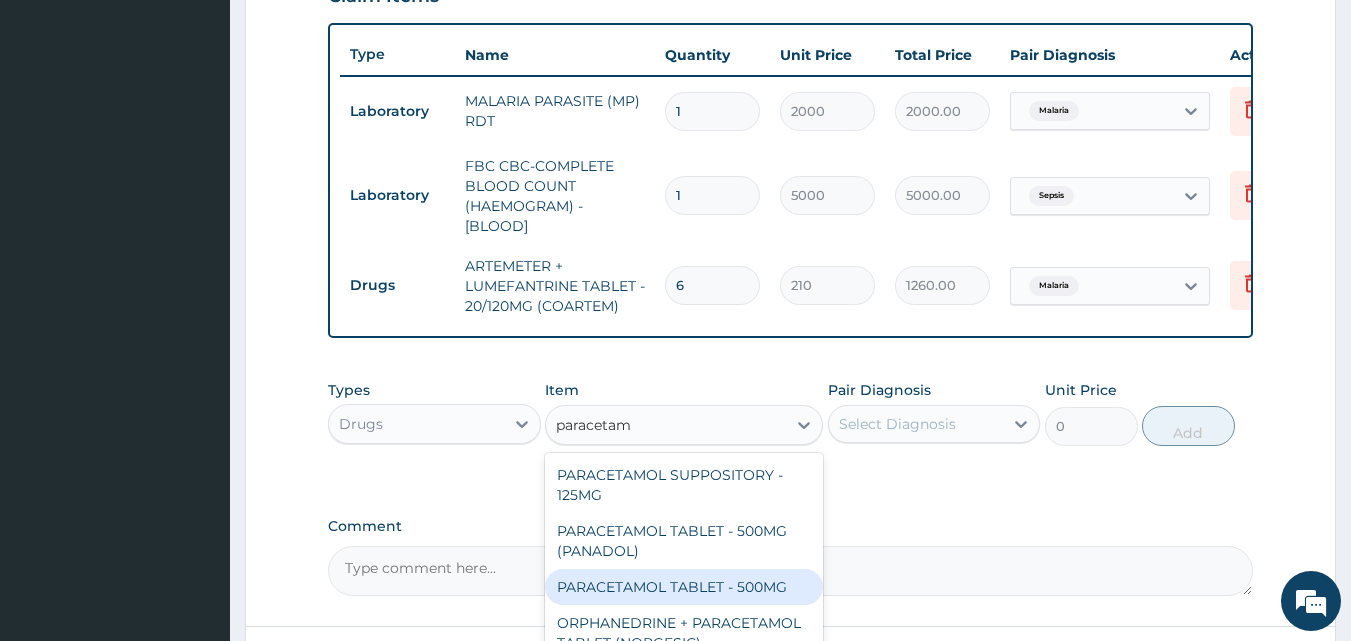 click on "PARACETAMOL TABLET - 500MG" at bounding box center (684, 587) 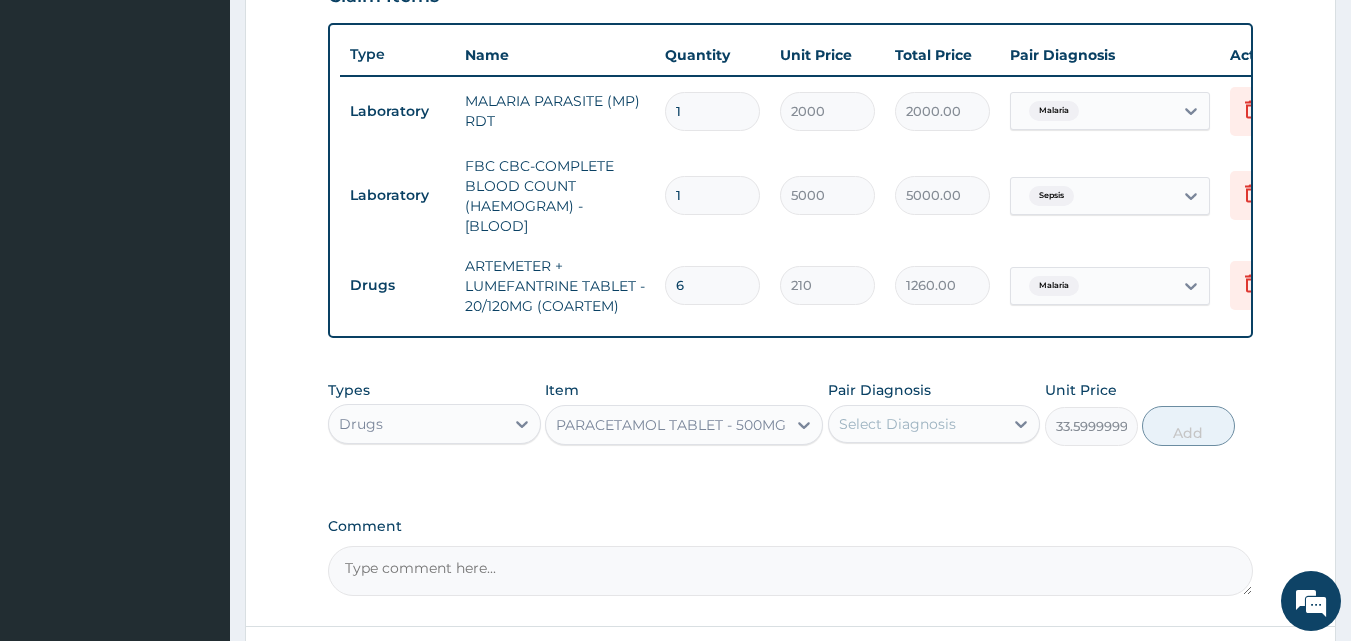 click on "Select Diagnosis" at bounding box center [897, 424] 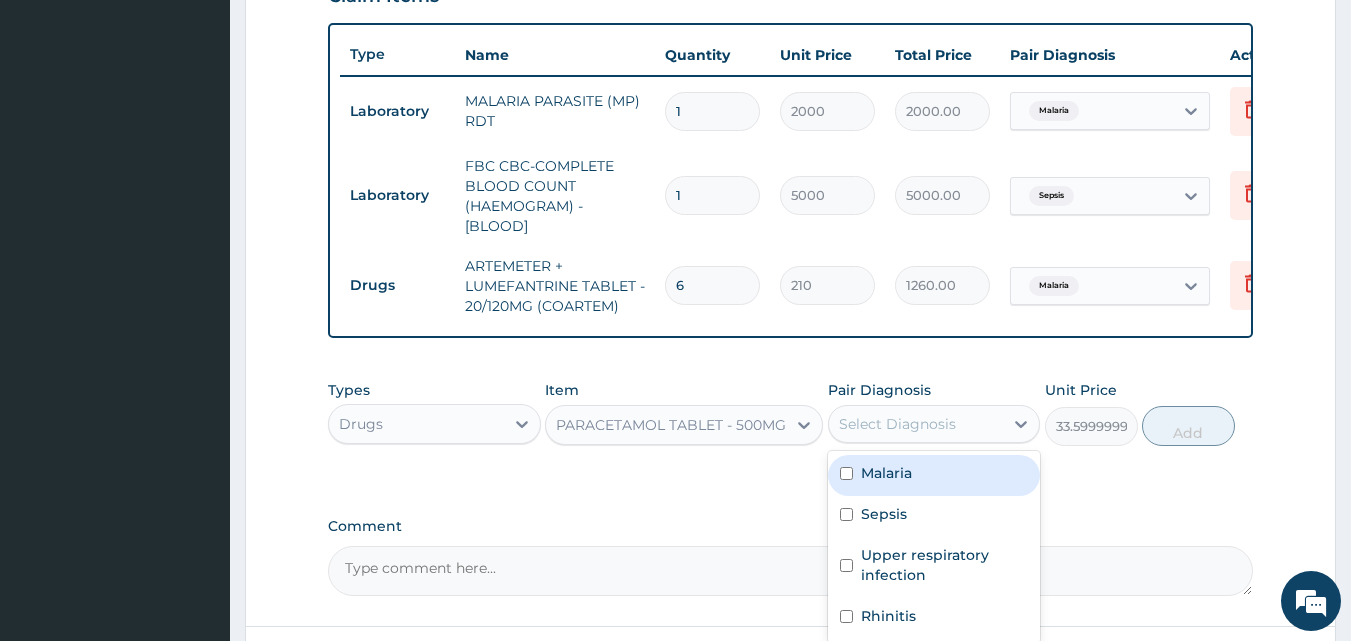 click on "Malaria" at bounding box center (886, 473) 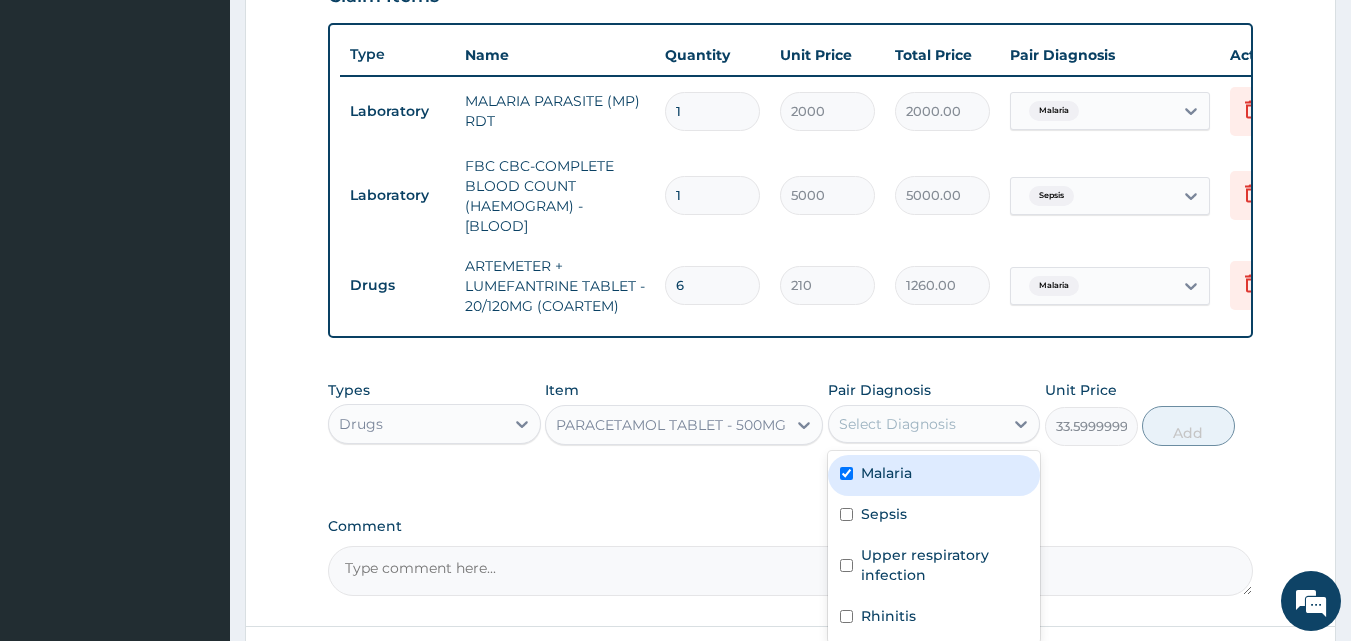 checkbox on "true" 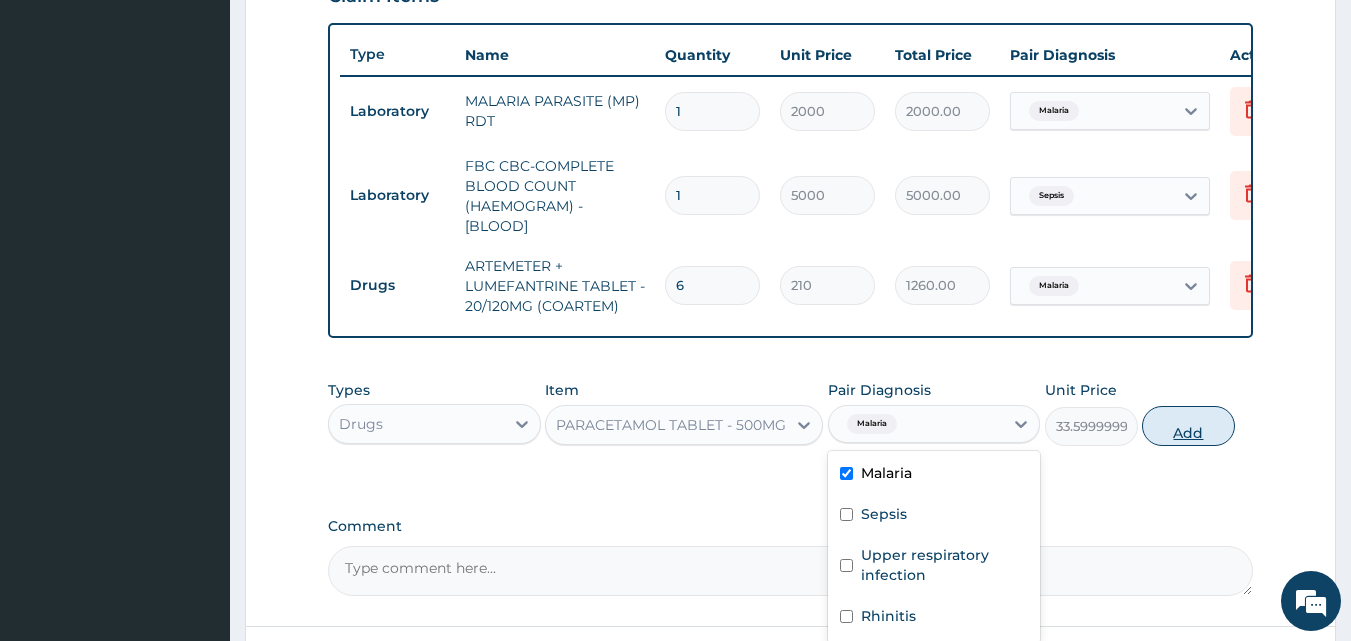 click on "Add" at bounding box center [1188, 426] 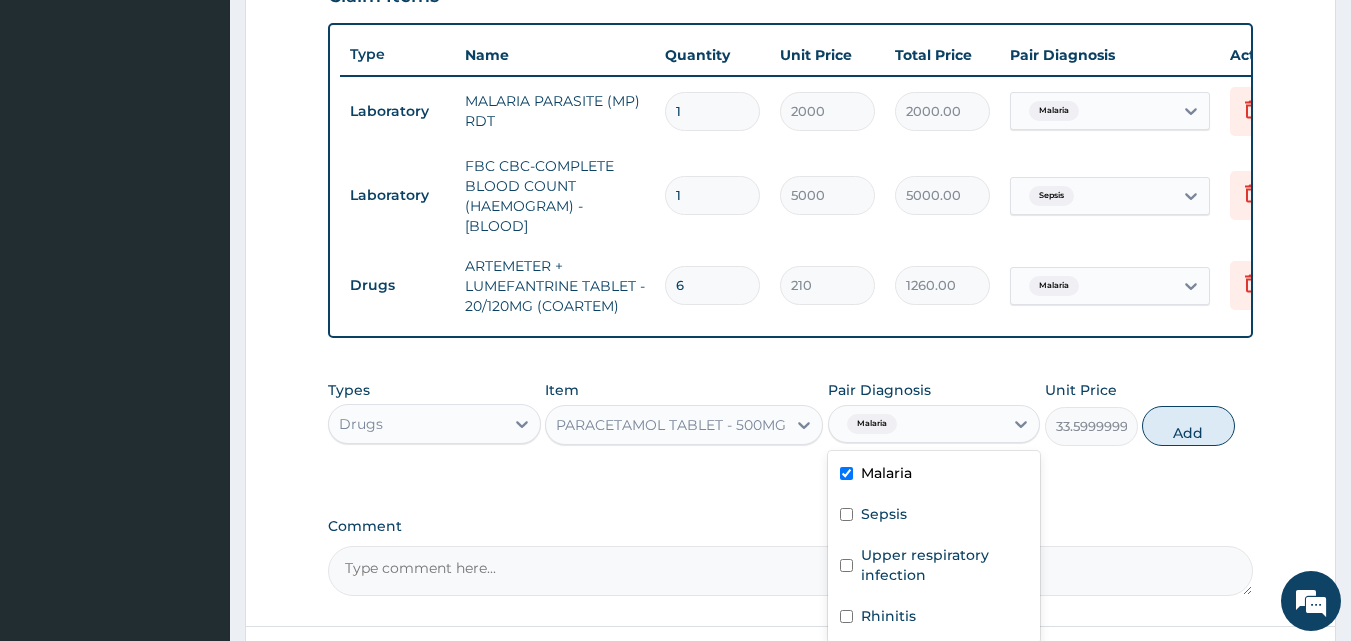 type on "0" 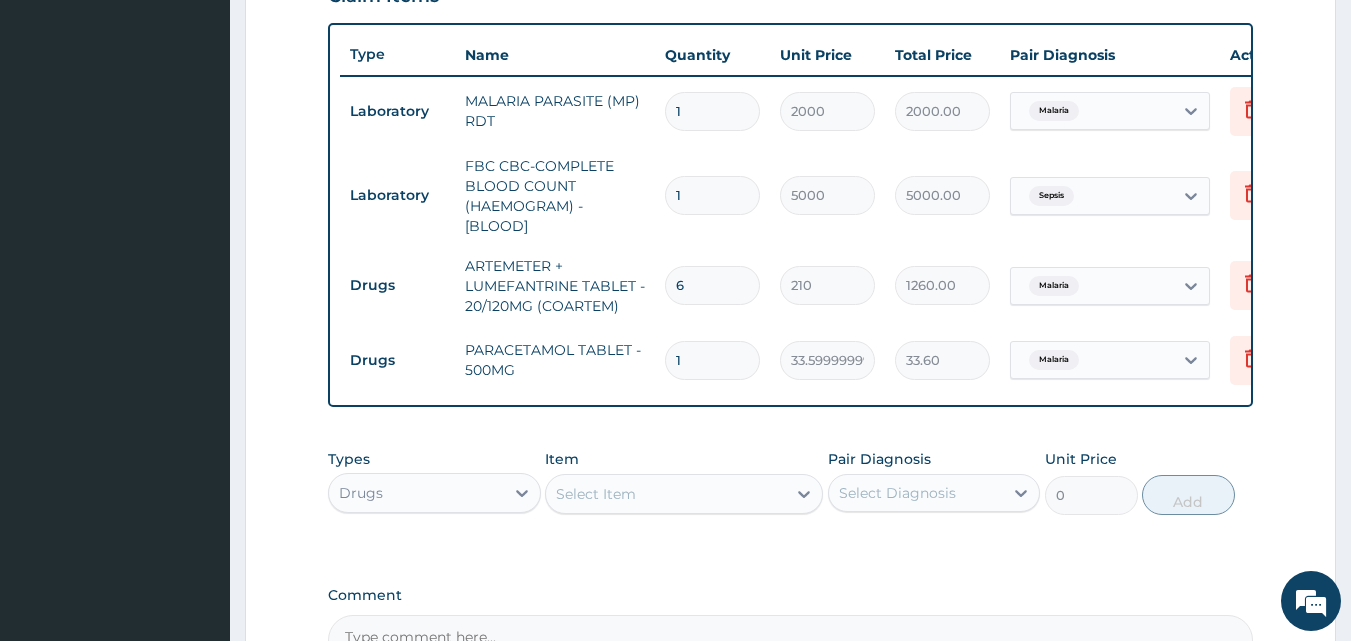 drag, startPoint x: 707, startPoint y: 364, endPoint x: 650, endPoint y: 368, distance: 57.14018 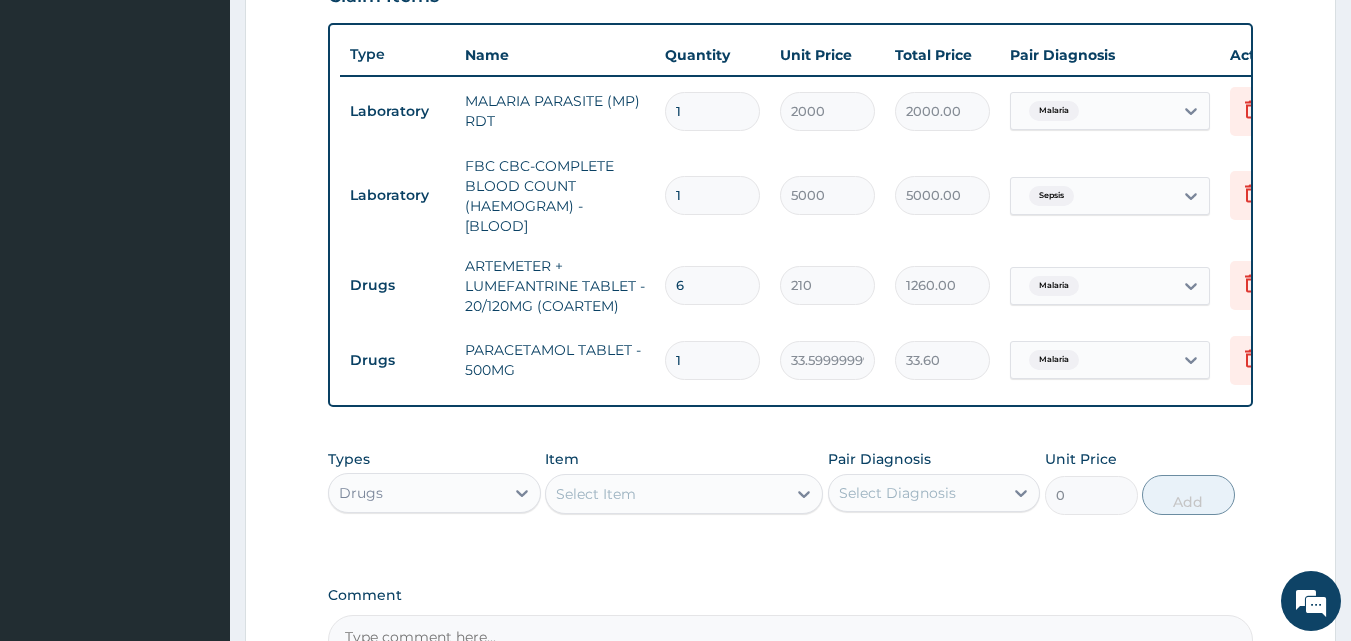 drag, startPoint x: 726, startPoint y: 344, endPoint x: 639, endPoint y: 366, distance: 89.73851 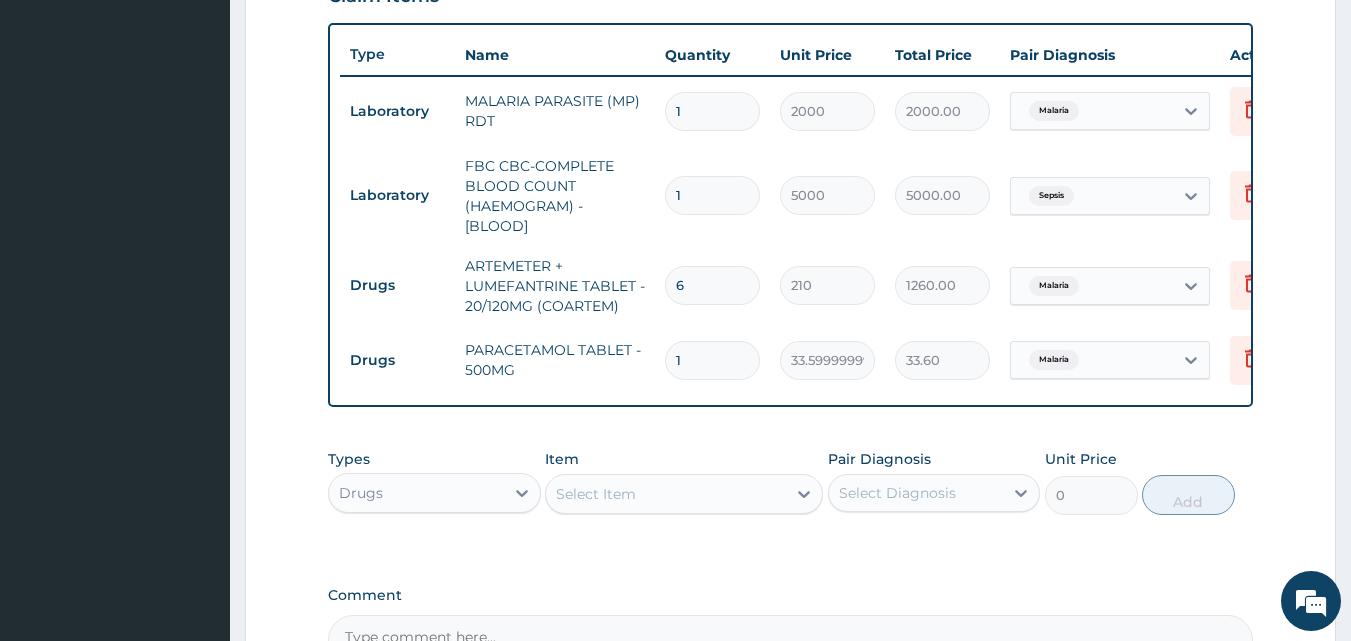 click on "Drugs PARACETAMOL TABLET - 500MG 1 33.599999999999994 33.60 Malaria Delete" at bounding box center (830, 360) 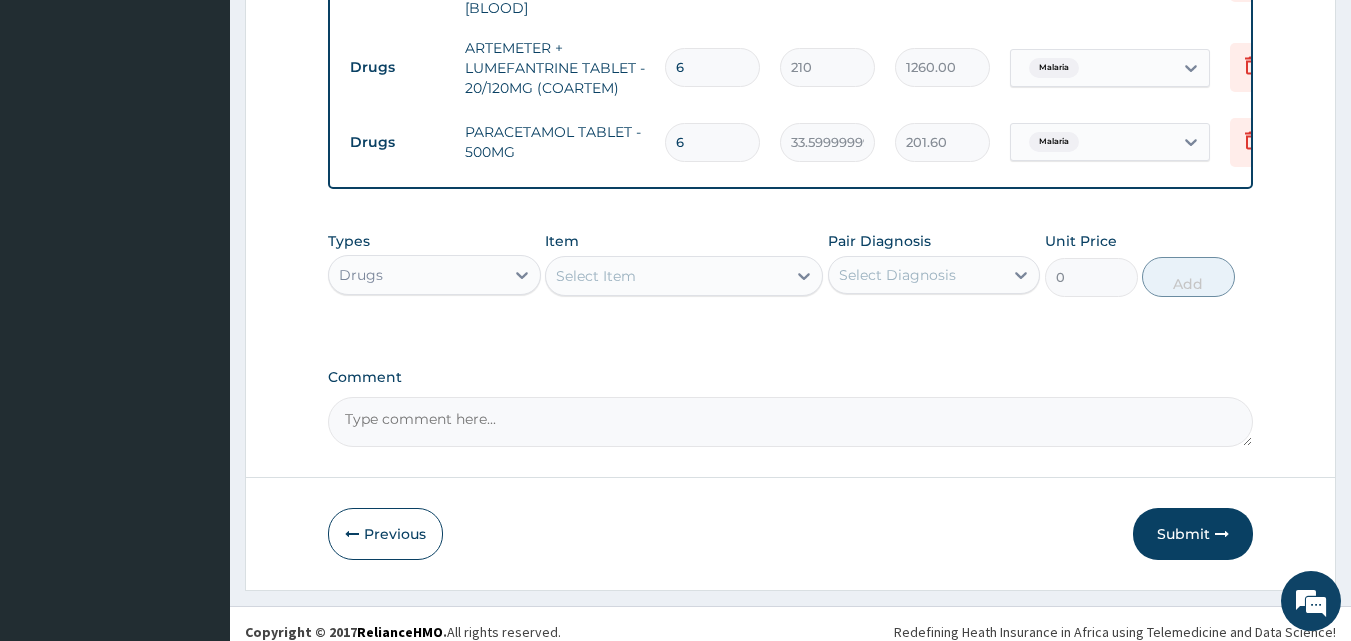 scroll, scrollTop: 970, scrollLeft: 0, axis: vertical 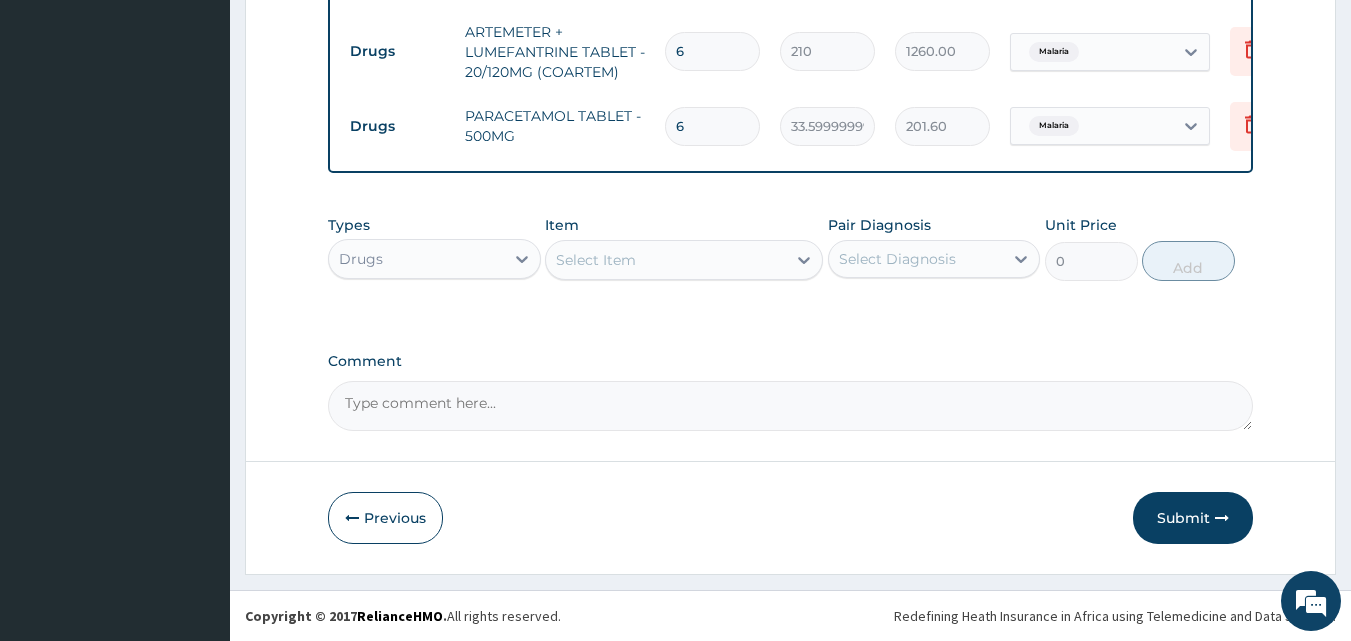 type on "6" 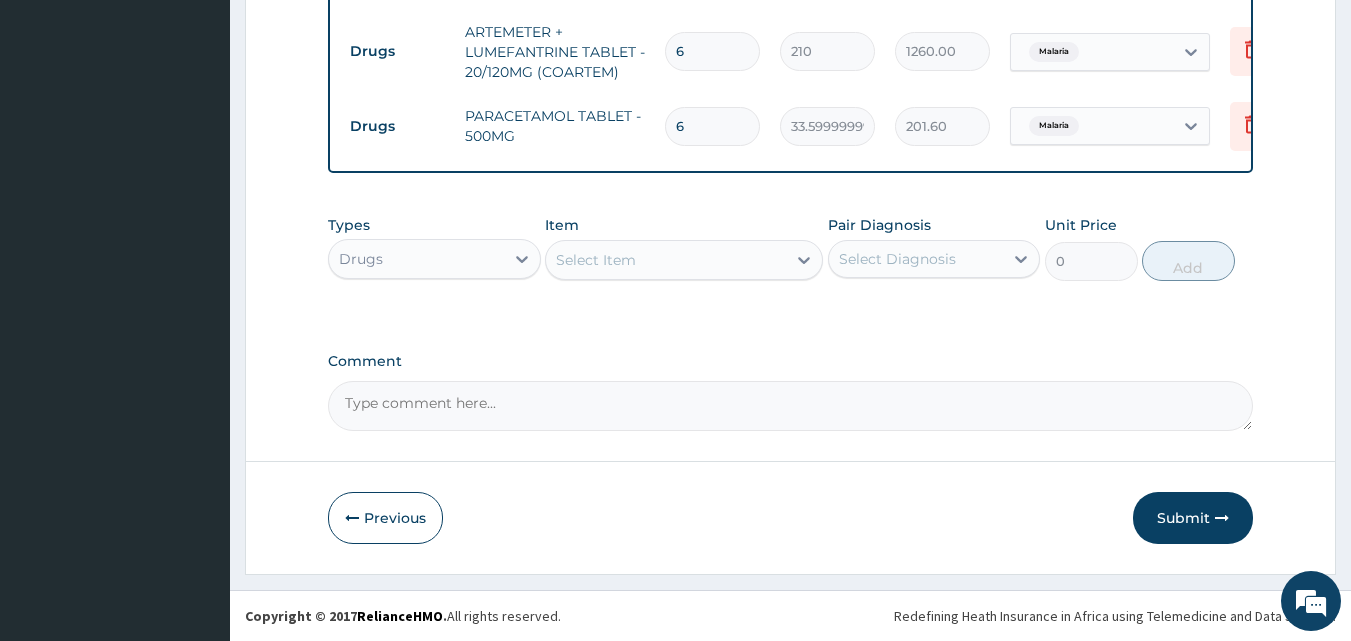 click on "Select Item" at bounding box center (596, 260) 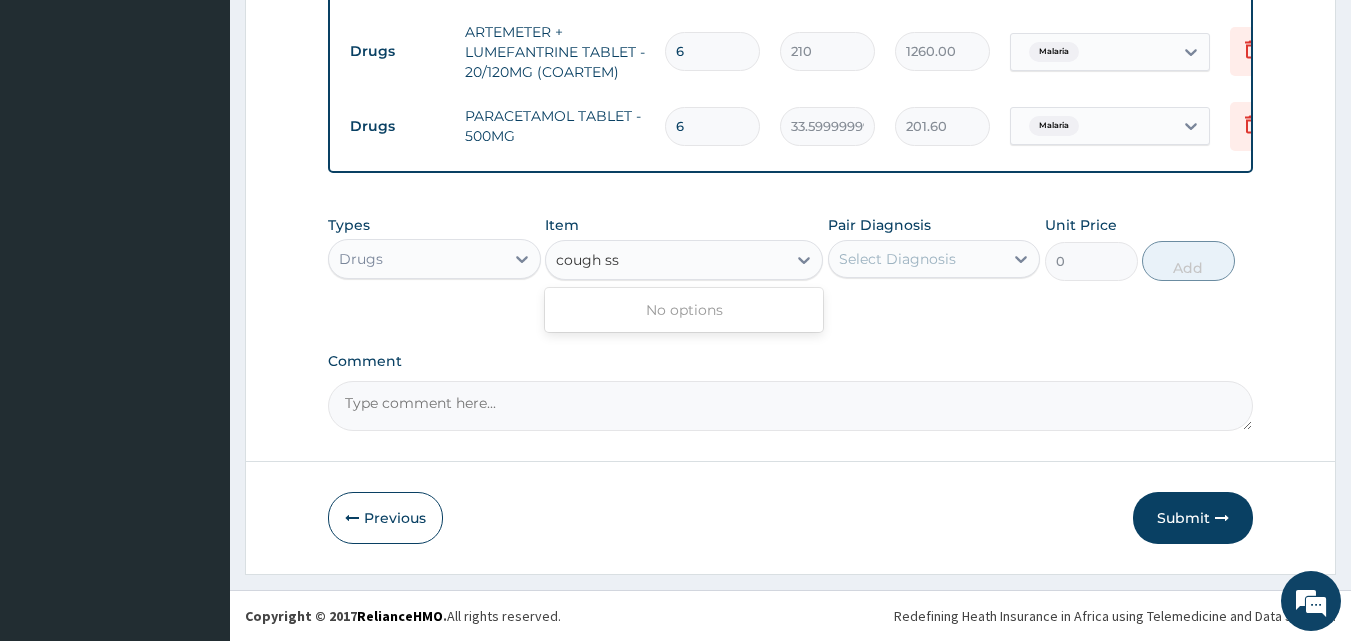 type on "cough s" 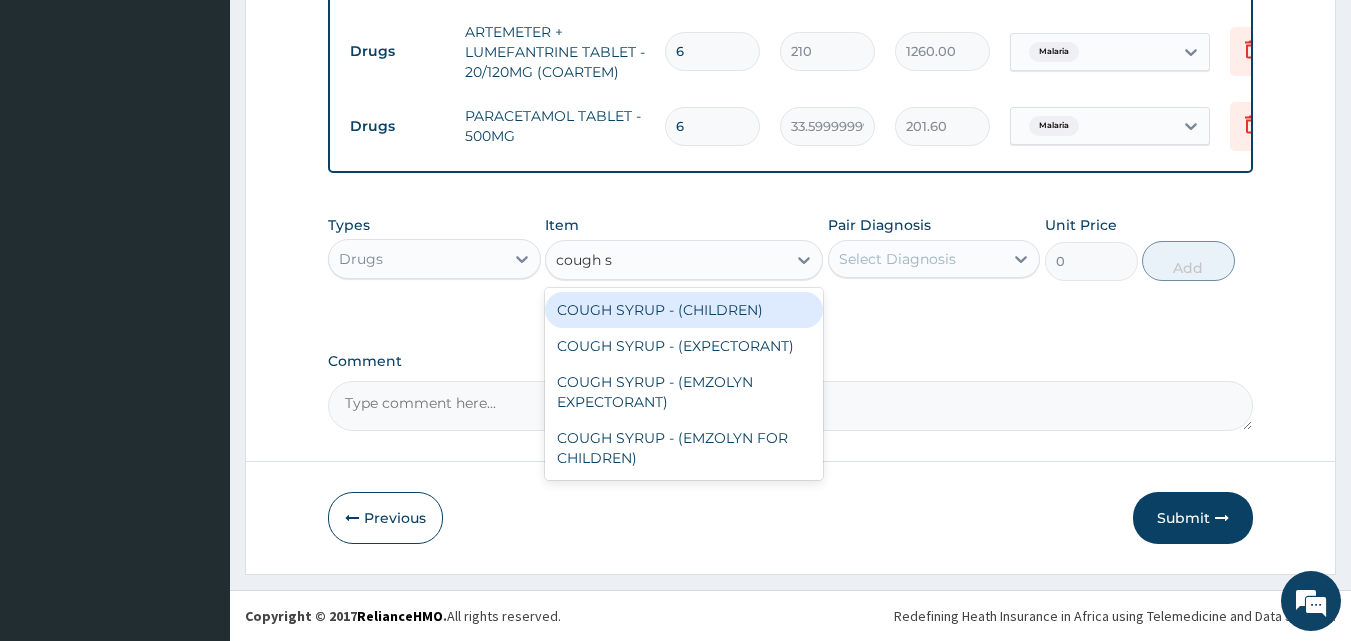 click on "COUGH SYRUP - (CHILDREN)" at bounding box center [684, 310] 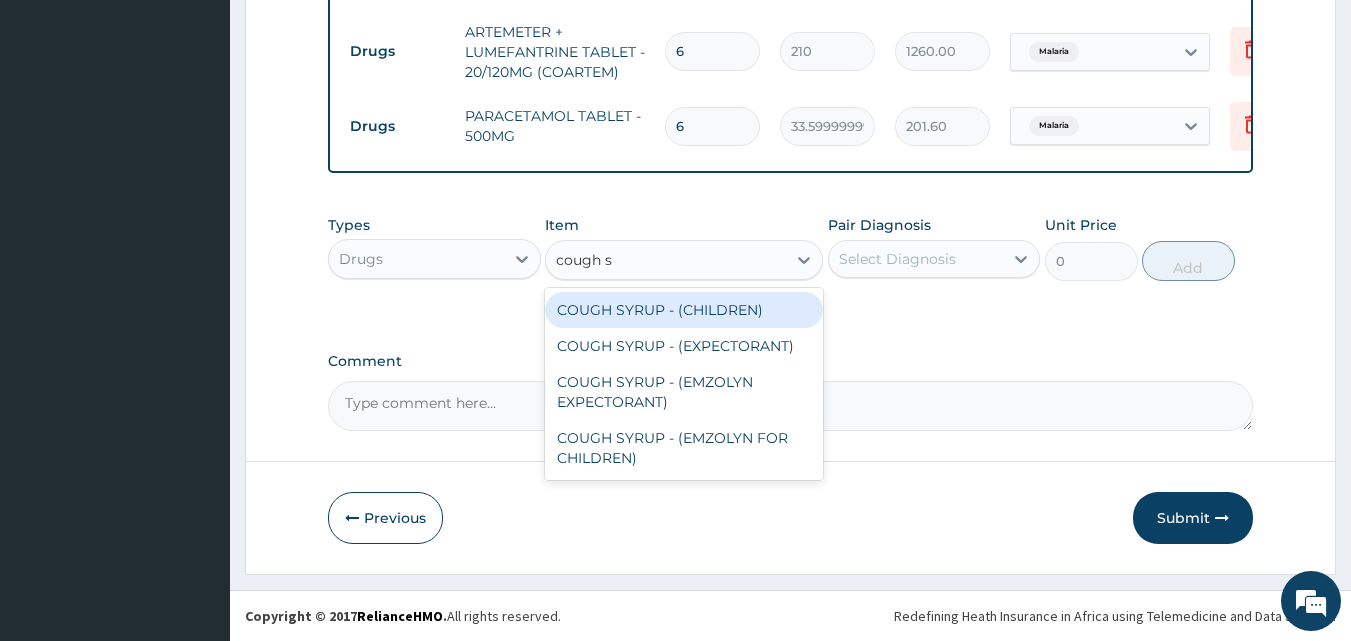 type 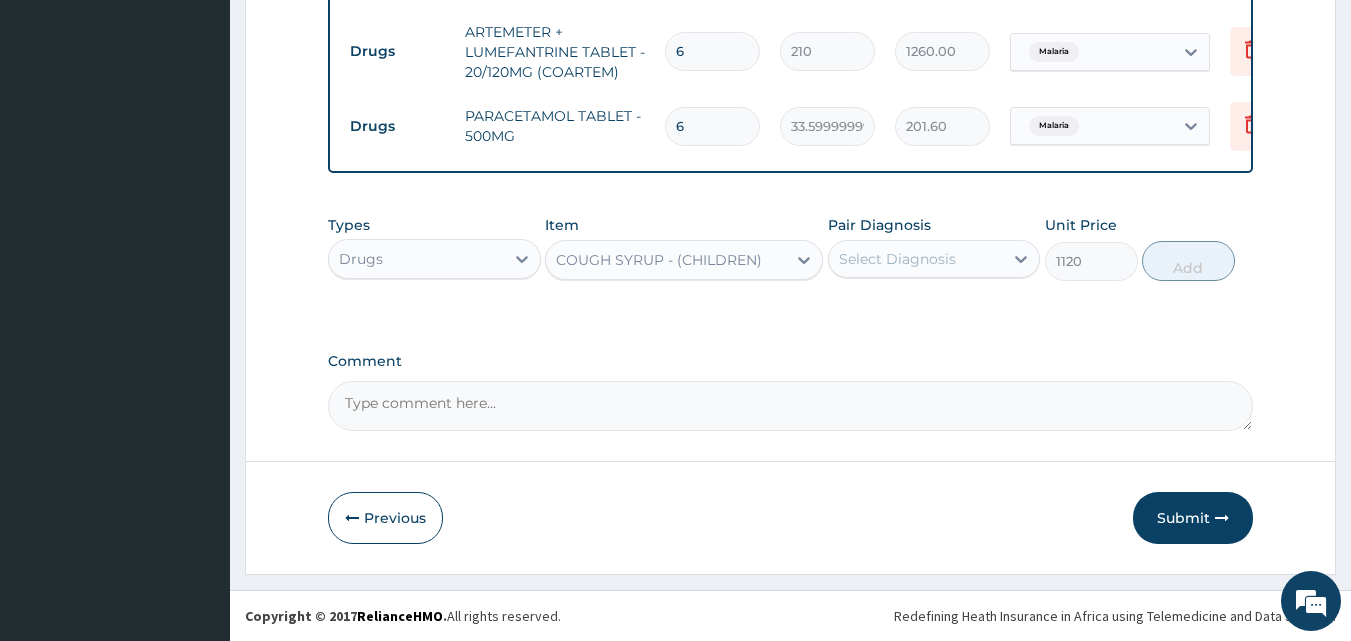 click on "Select Diagnosis" at bounding box center (897, 259) 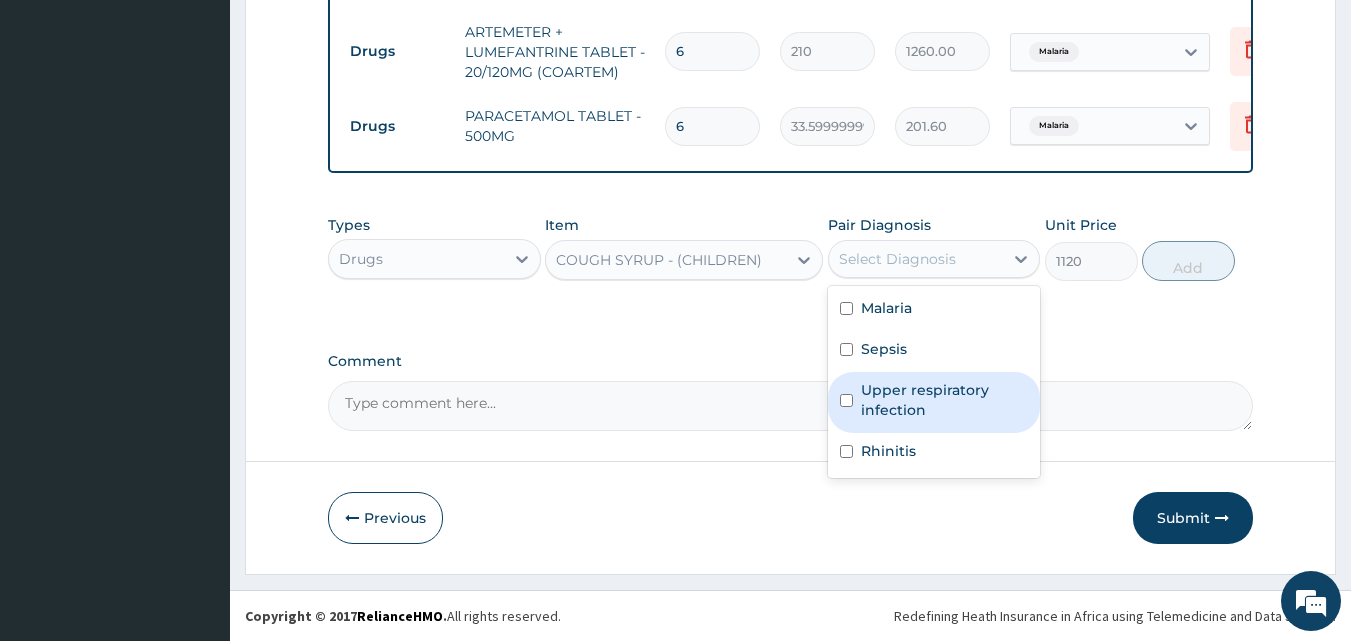 click on "Upper respiratory infection" at bounding box center (945, 400) 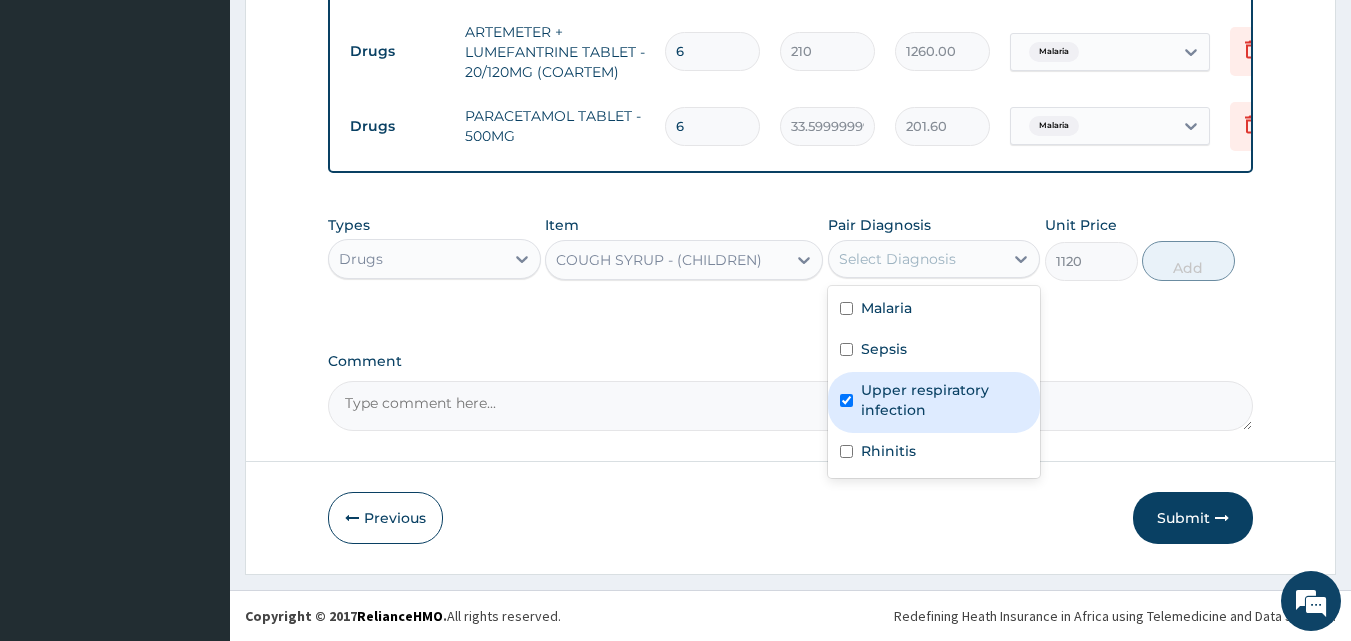 checkbox on "true" 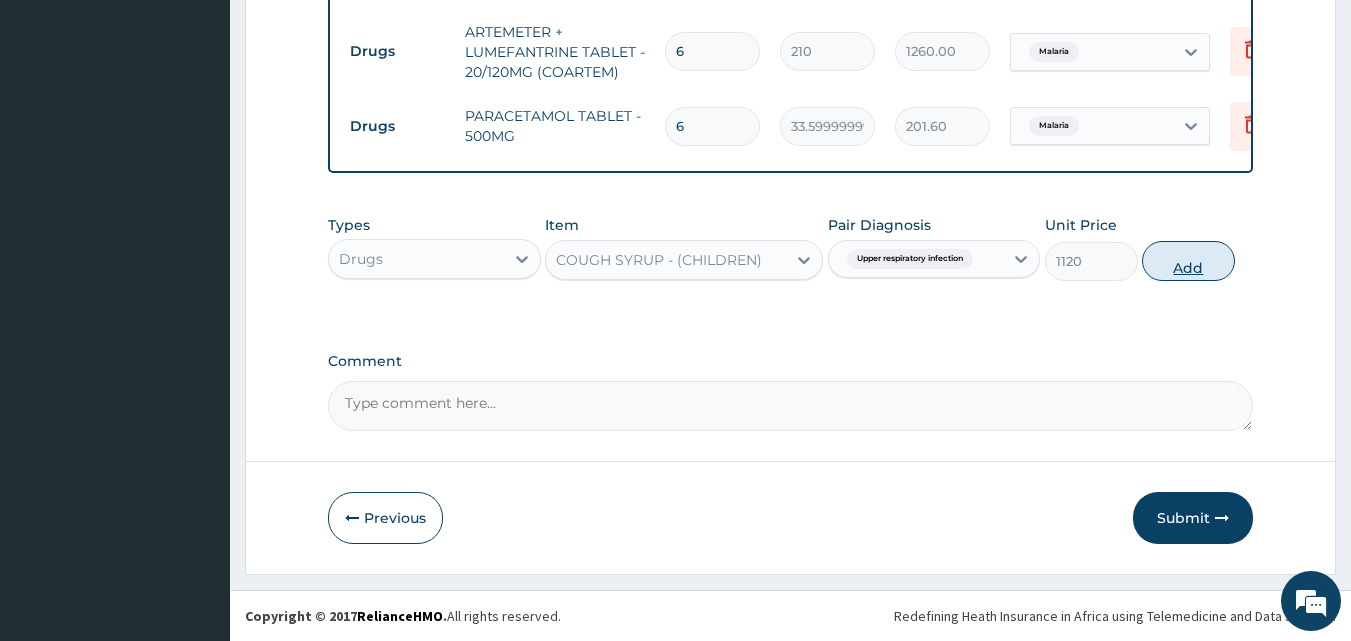 click on "Add" at bounding box center [1188, 261] 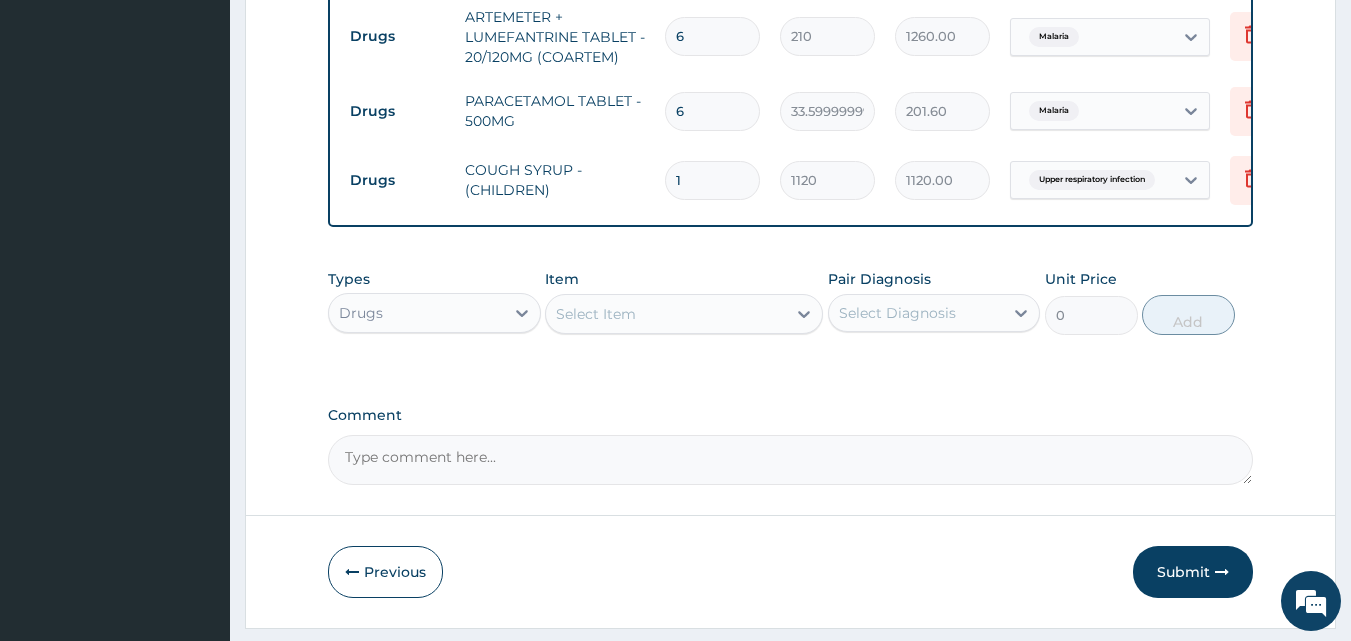 click on "Select Item" at bounding box center (596, 314) 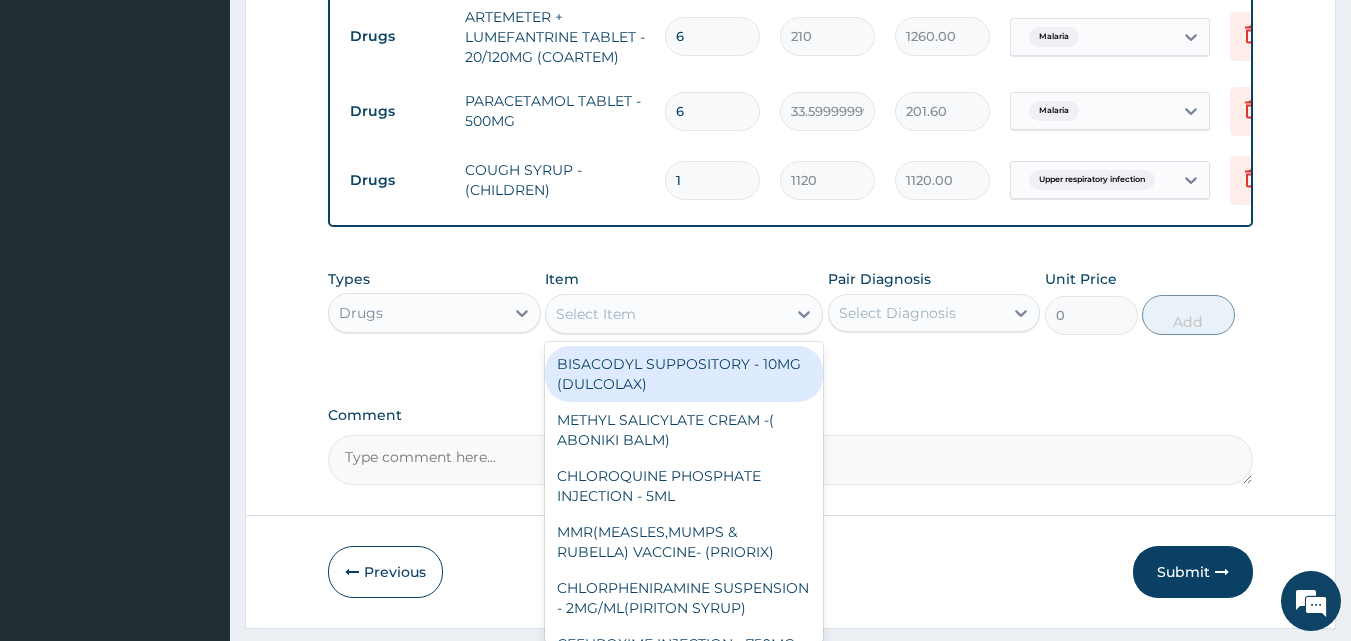 type on "p" 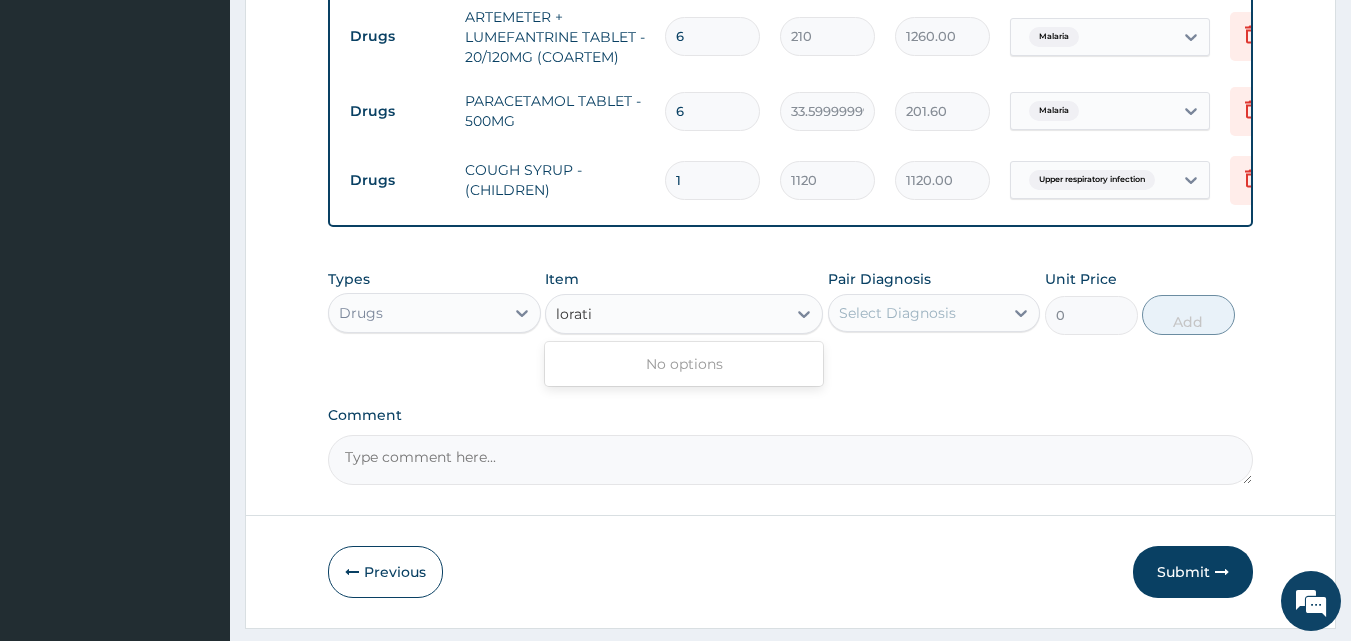 type on "lorat" 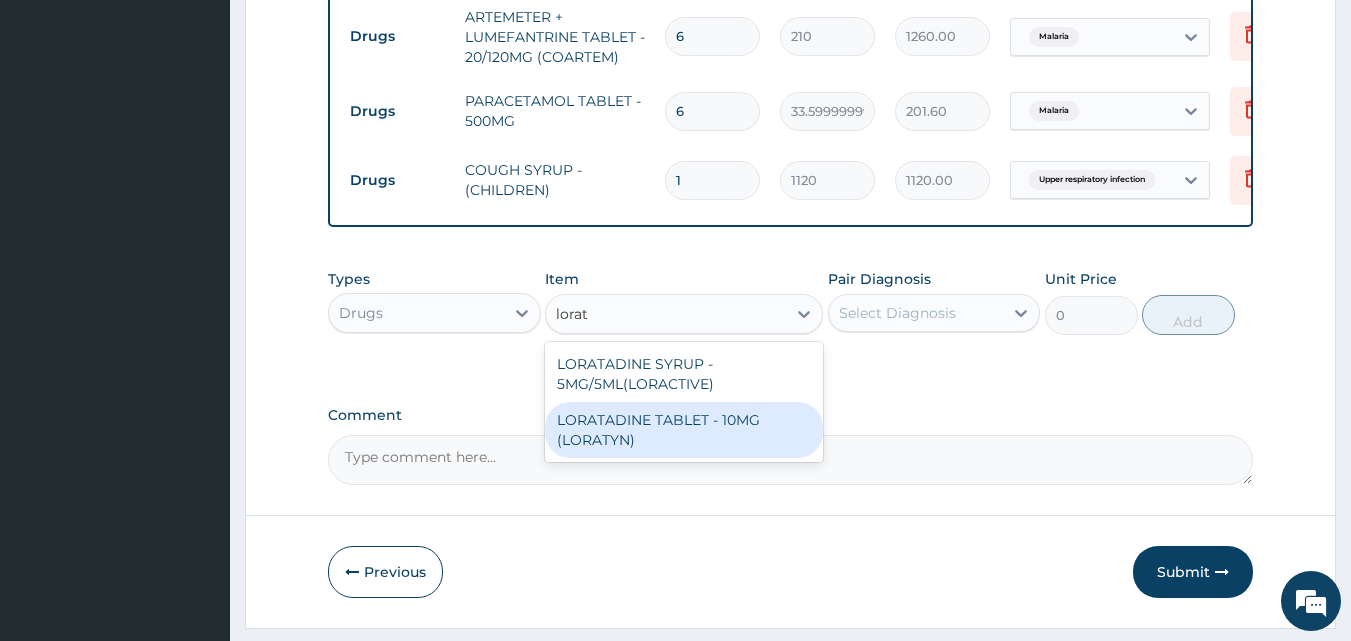 click on "LORATADINE TABLET - 10MG (LORATYN)" at bounding box center (684, 430) 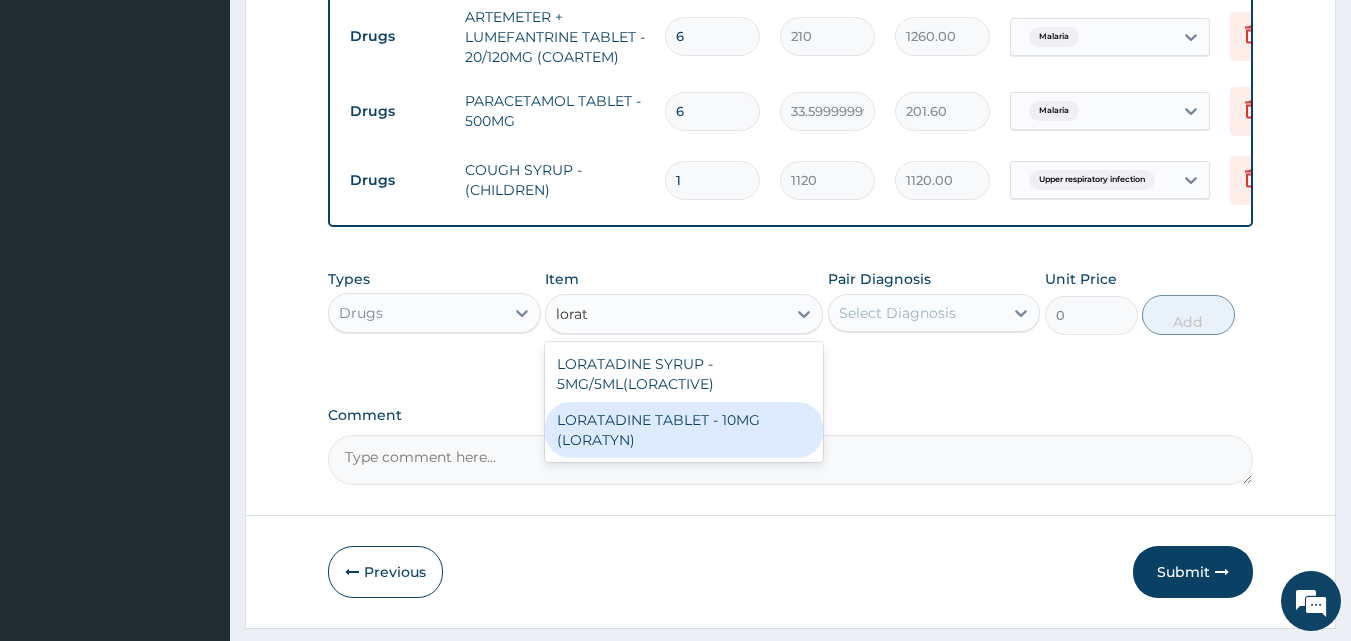 type 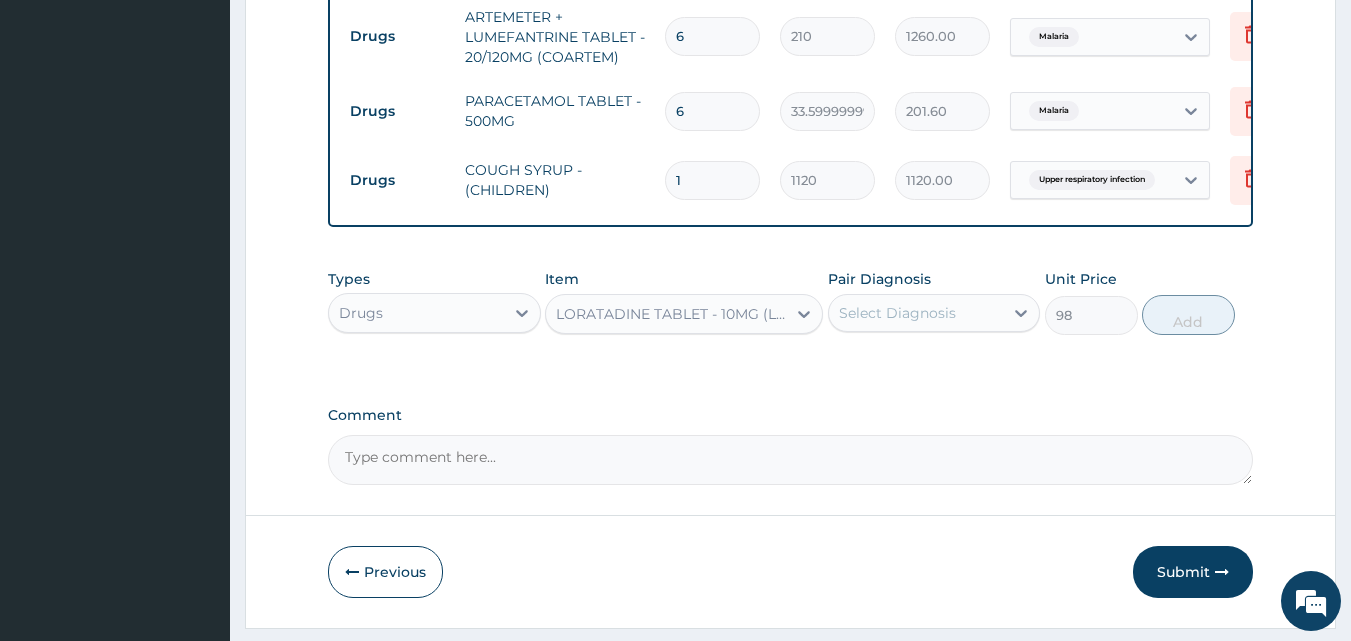 click on "Select Diagnosis" at bounding box center [897, 313] 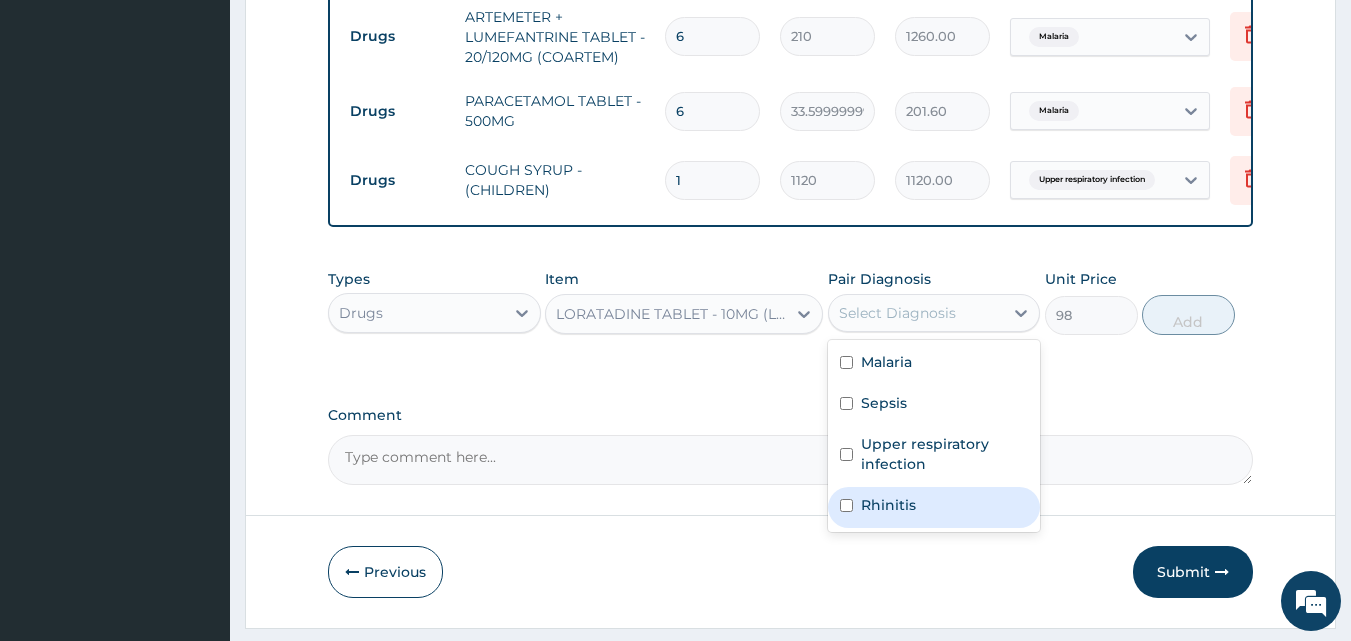 click on "Rhinitis" at bounding box center (888, 505) 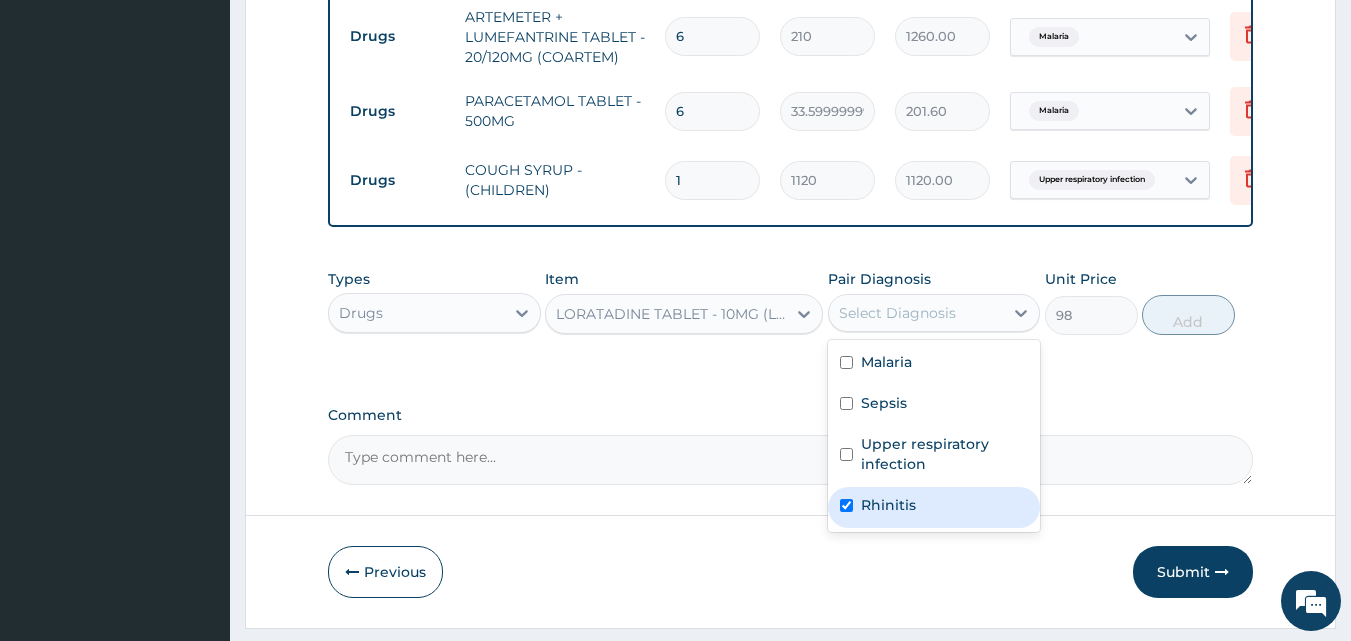 checkbox on "true" 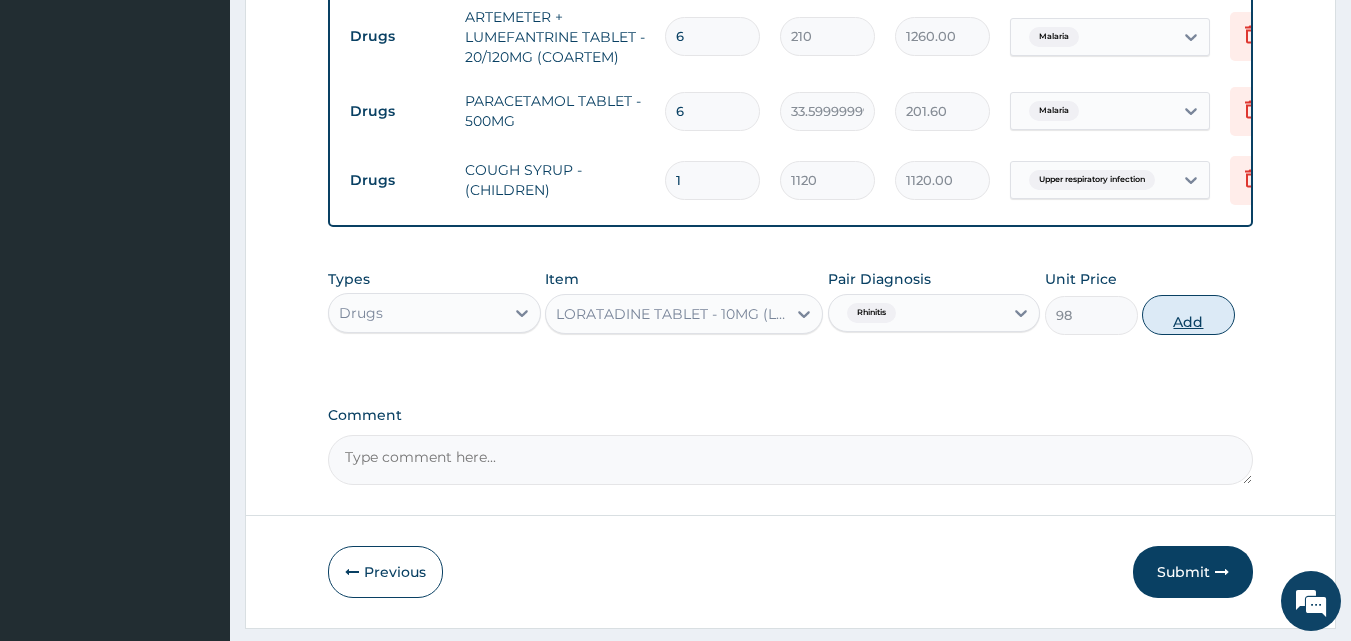 click on "Add" at bounding box center (1188, 315) 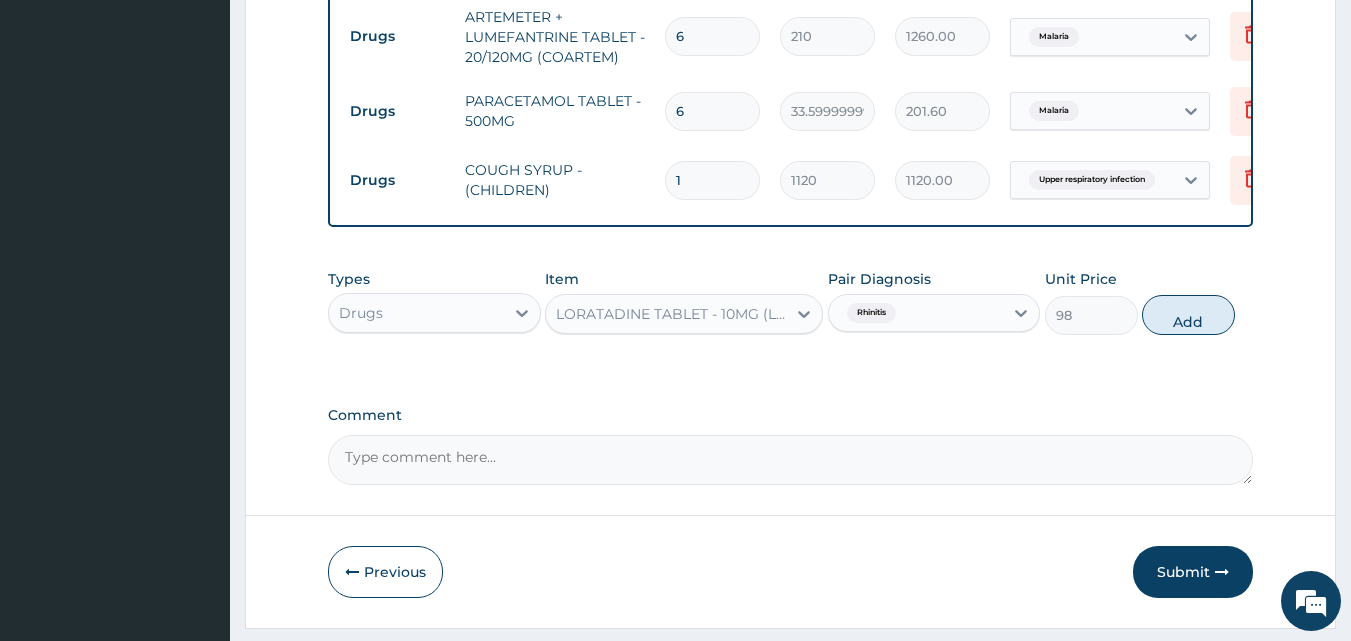 type on "0" 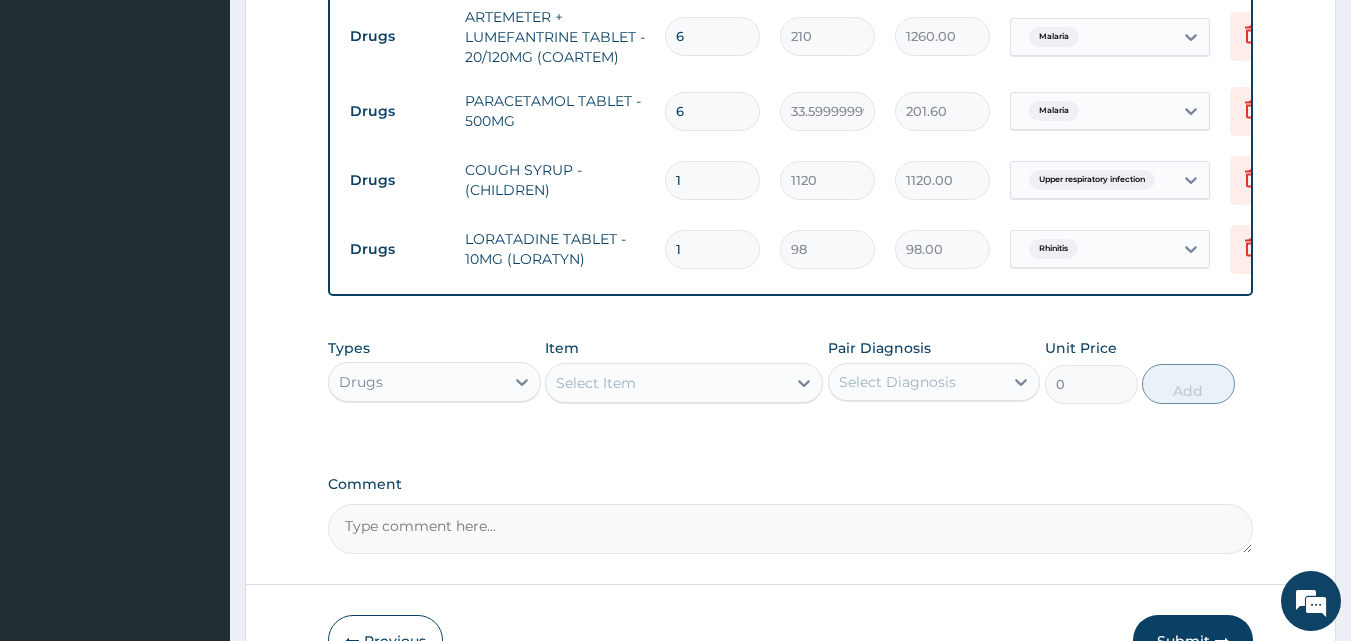 drag, startPoint x: 704, startPoint y: 242, endPoint x: 640, endPoint y: 262, distance: 67.052216 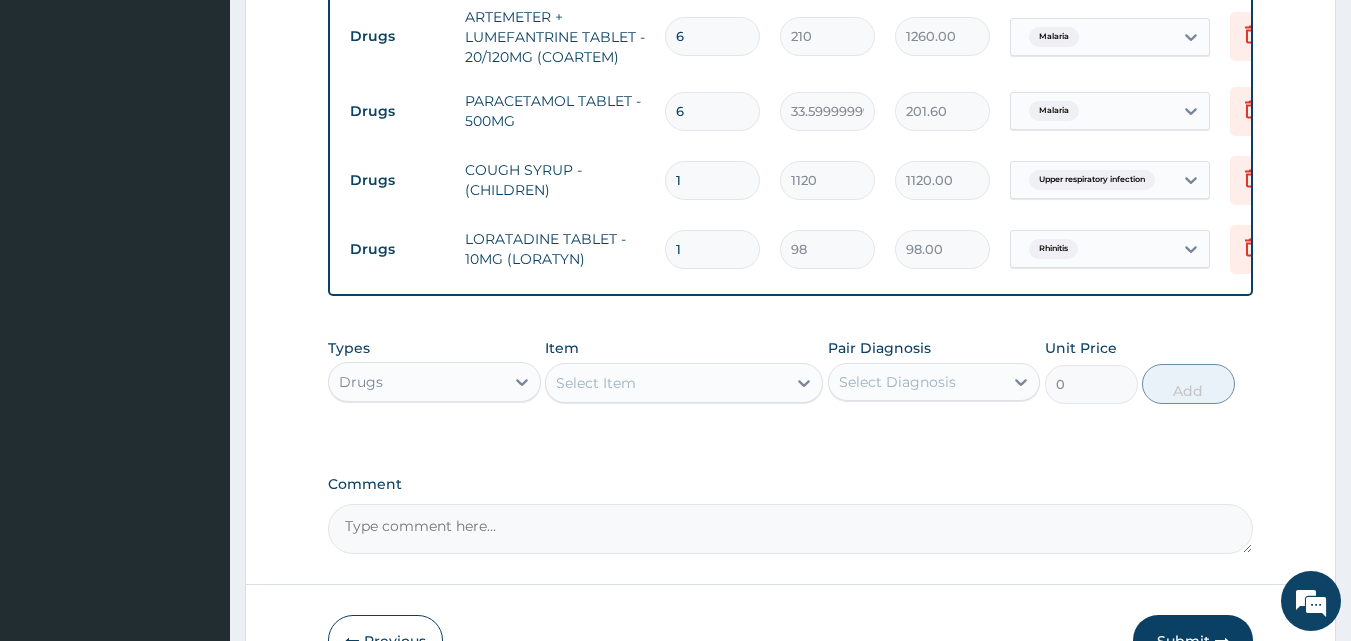 click on "Drugs LORATADINE TABLET - 10MG (LORATYN) 1 98 98.00 Rhinitis Delete" at bounding box center [830, 249] 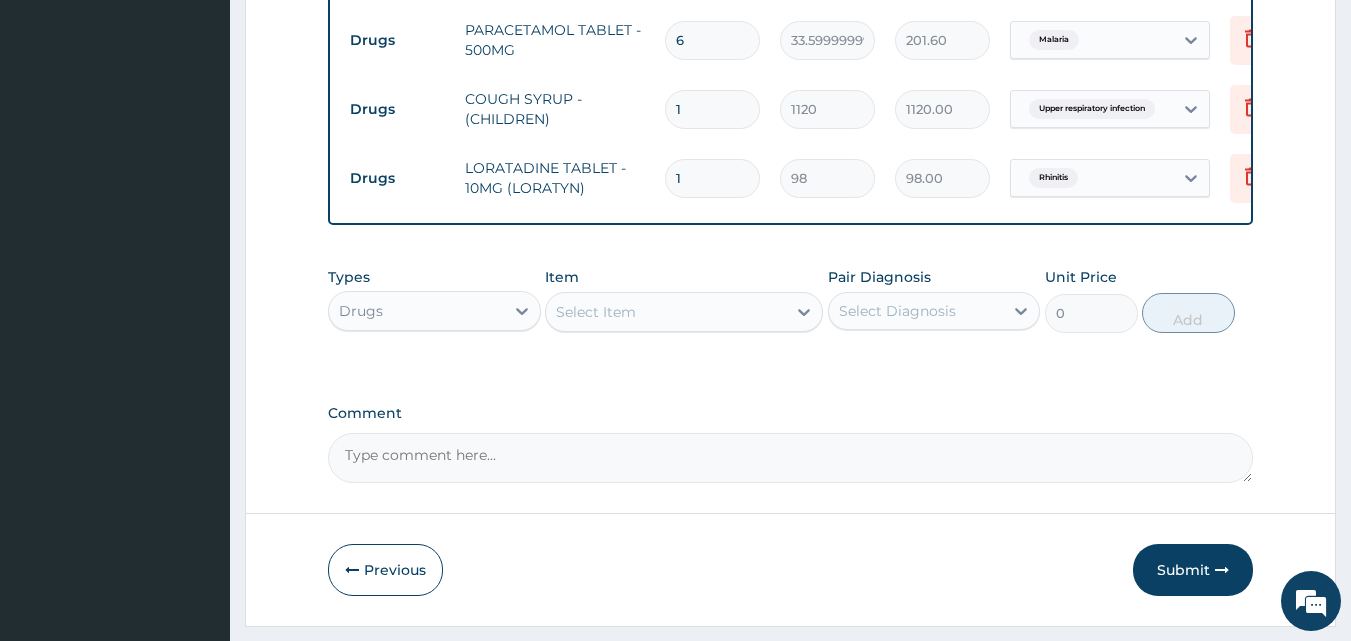 scroll, scrollTop: 1108, scrollLeft: 0, axis: vertical 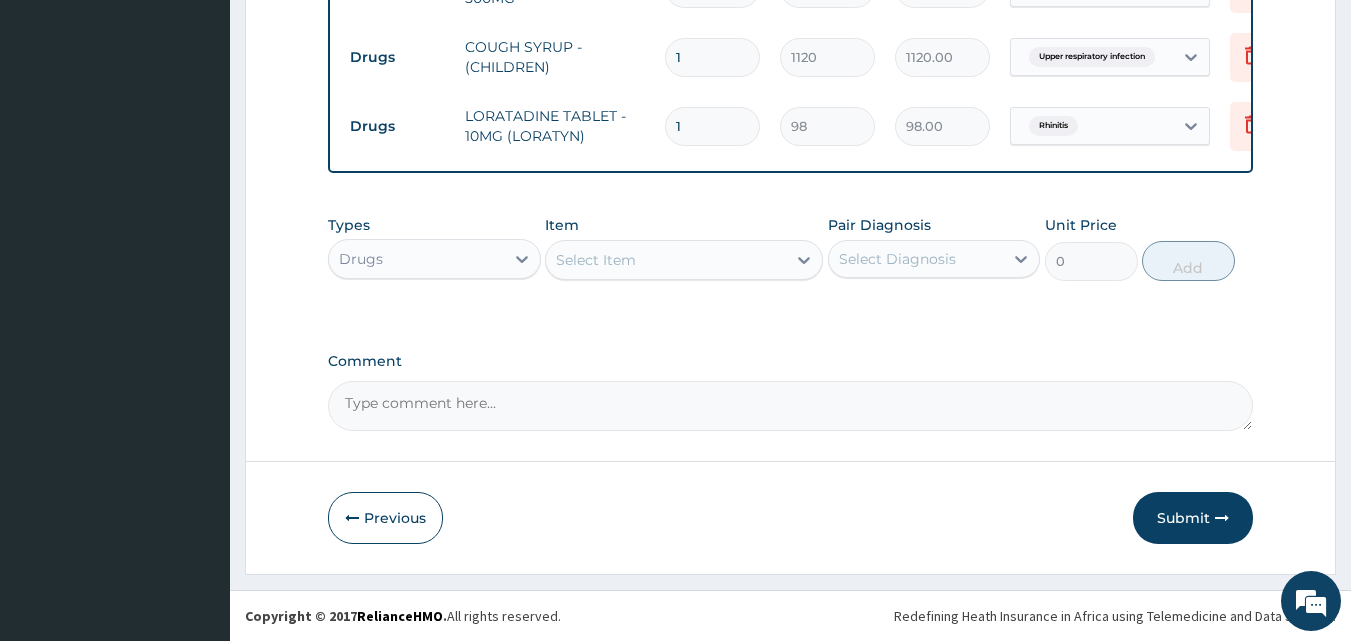 click on "Select Item" at bounding box center [596, 260] 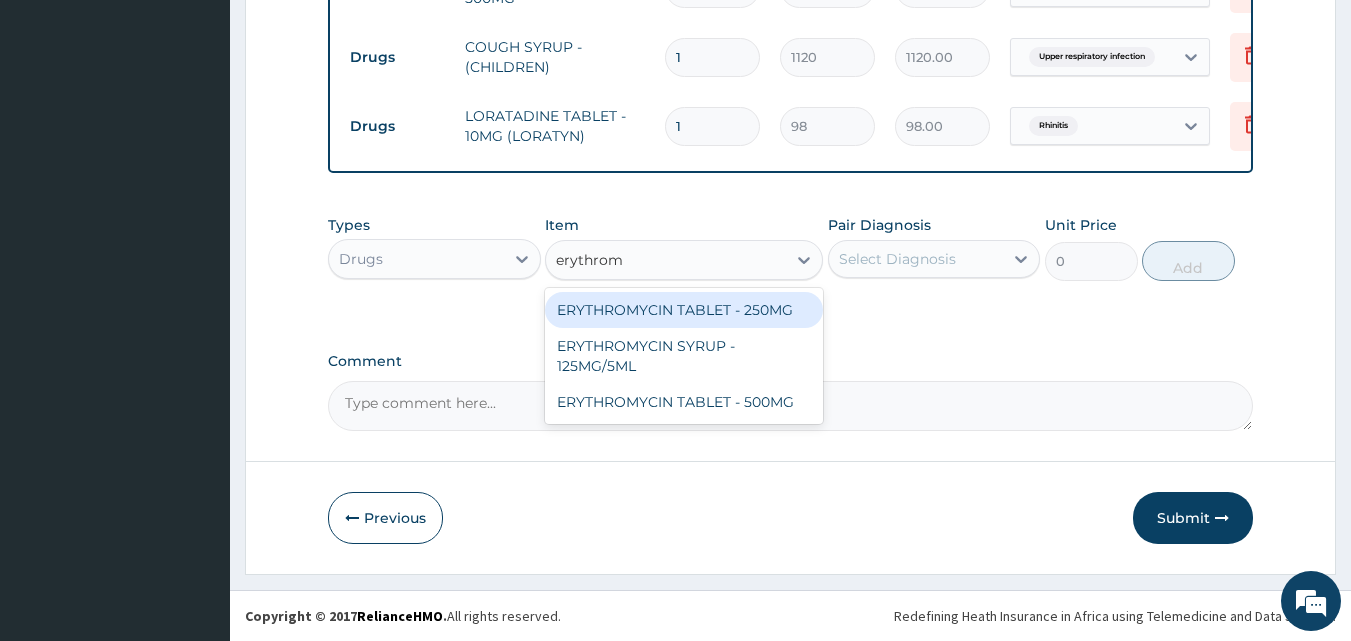 type on "erythromy" 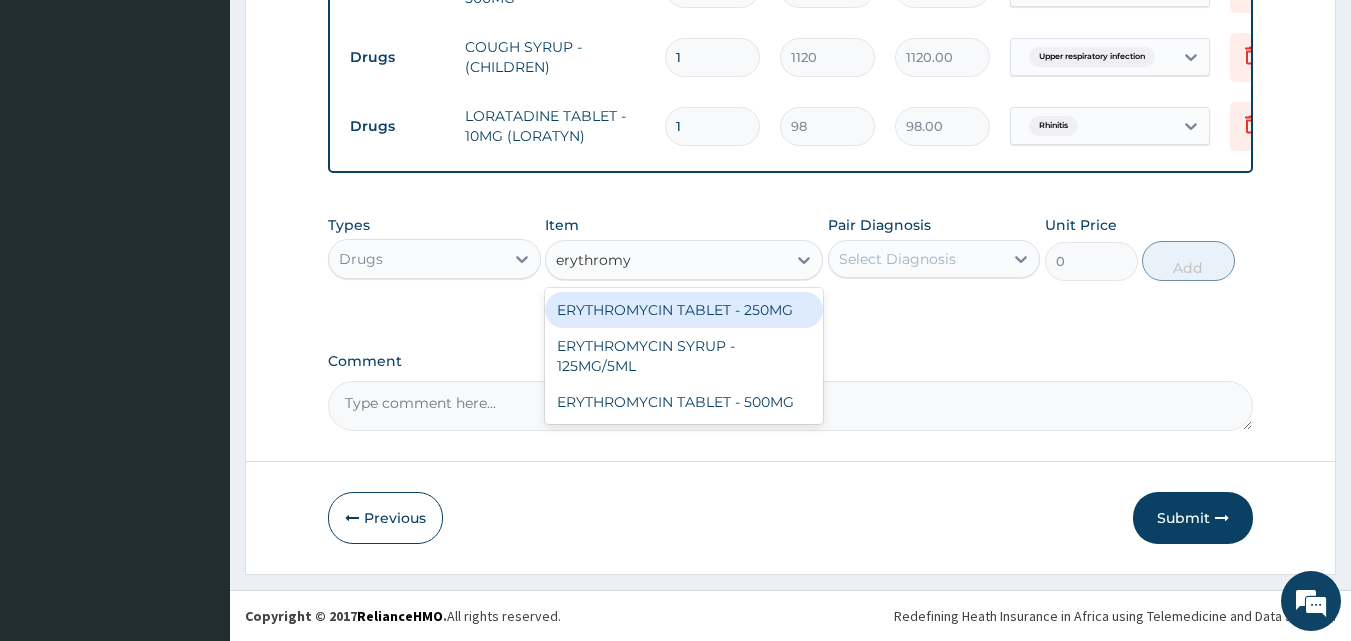 click on "ERYTHROMYCIN TABLET - 250MG" at bounding box center (684, 310) 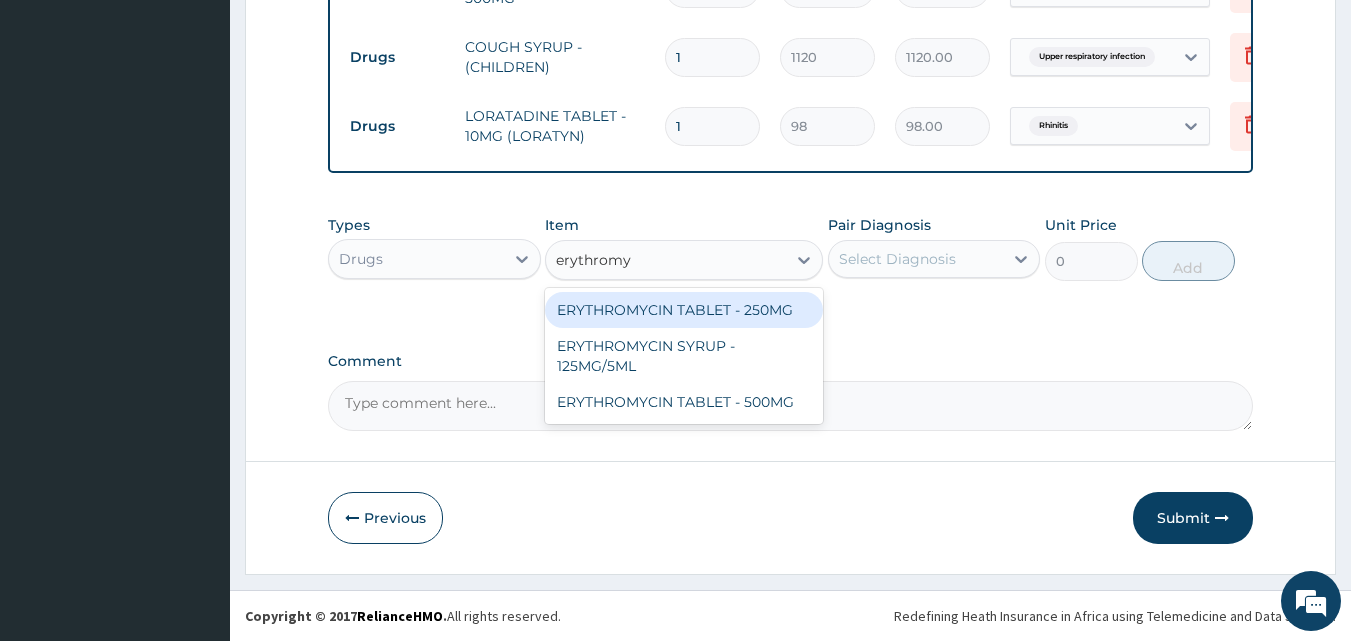 type 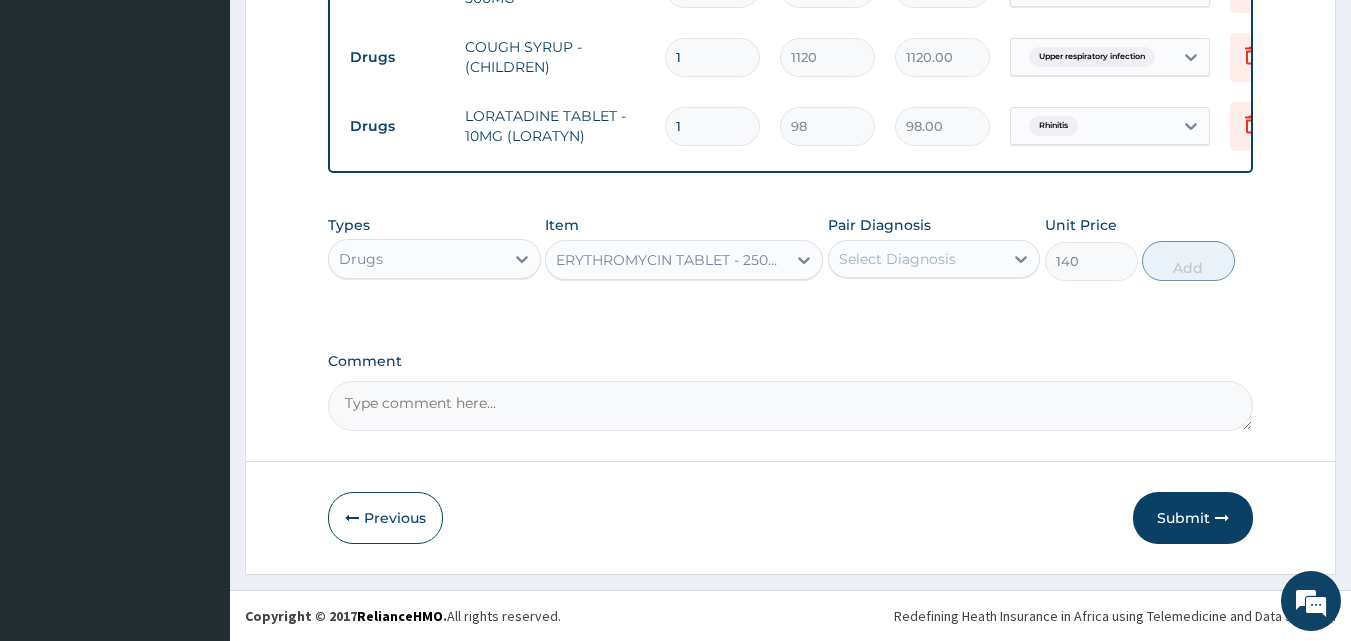 click on "Select Diagnosis" at bounding box center (897, 259) 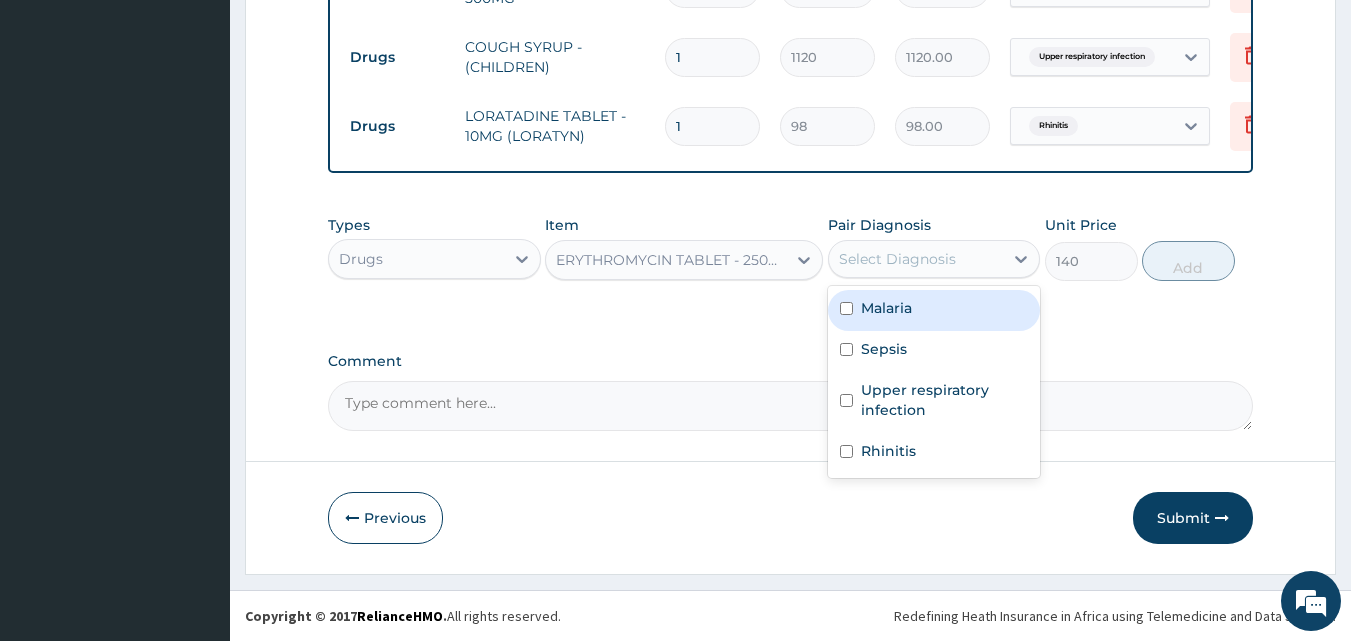 click on "Select Diagnosis" at bounding box center (897, 259) 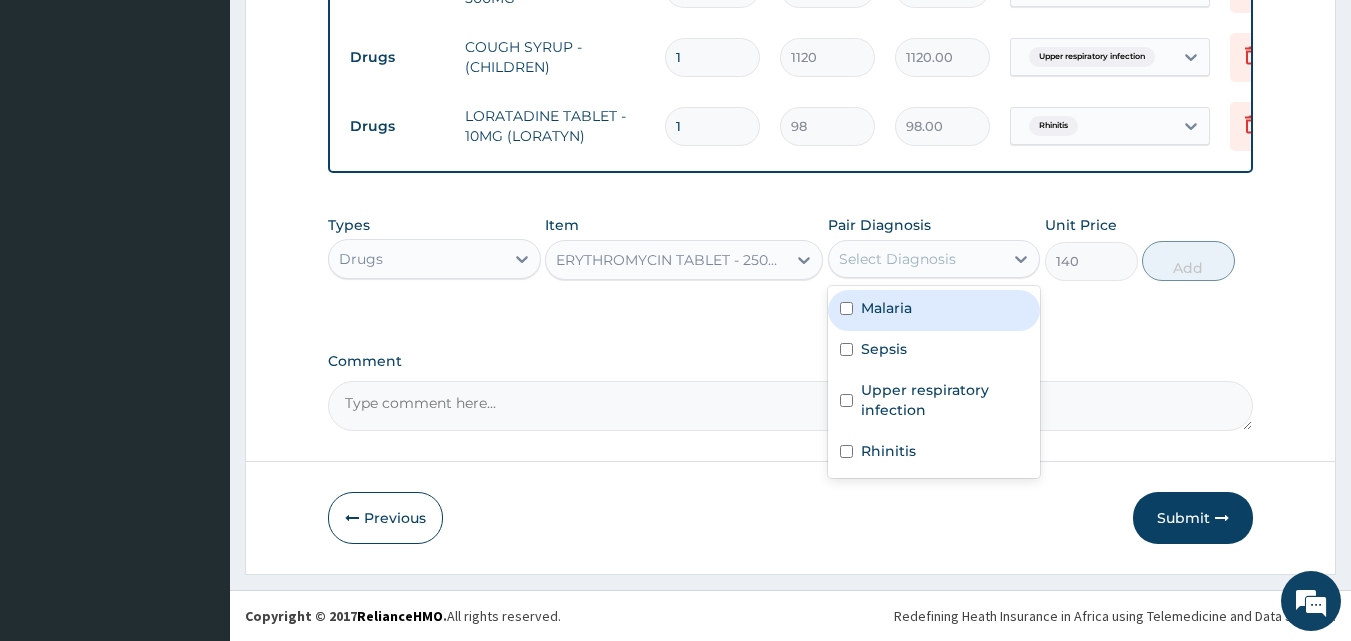 click on "Select Diagnosis" at bounding box center (897, 259) 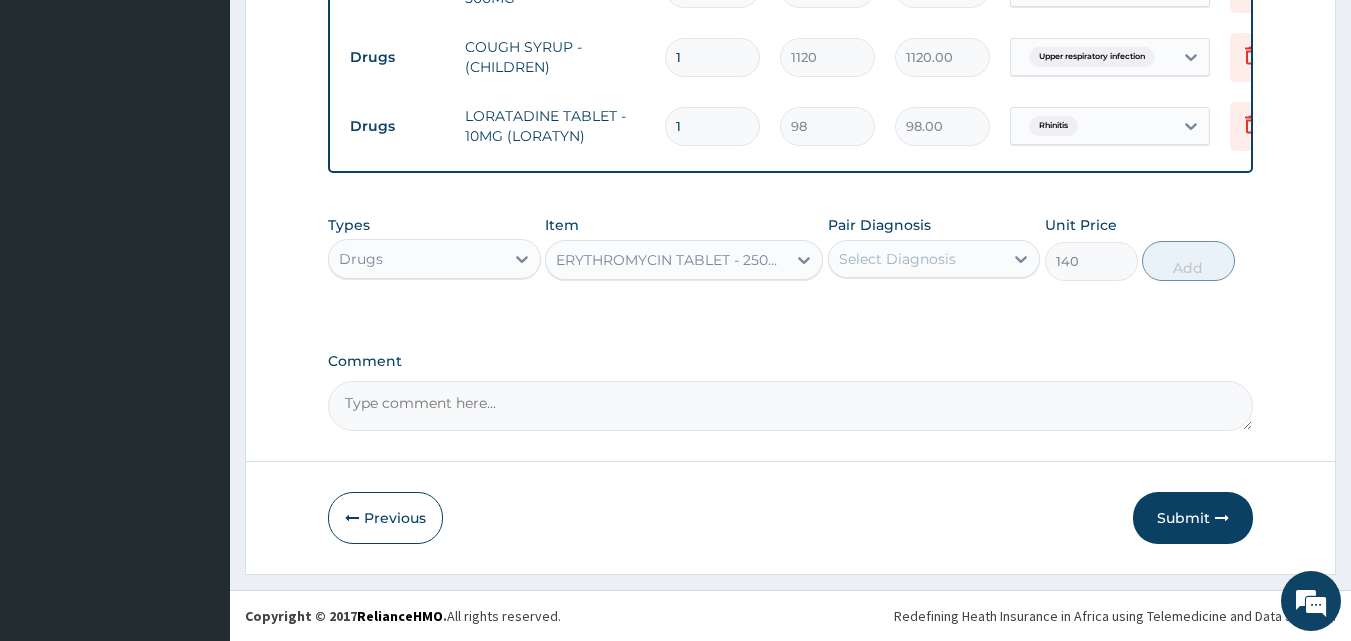drag, startPoint x: 933, startPoint y: 240, endPoint x: 935, endPoint y: 258, distance: 18.110771 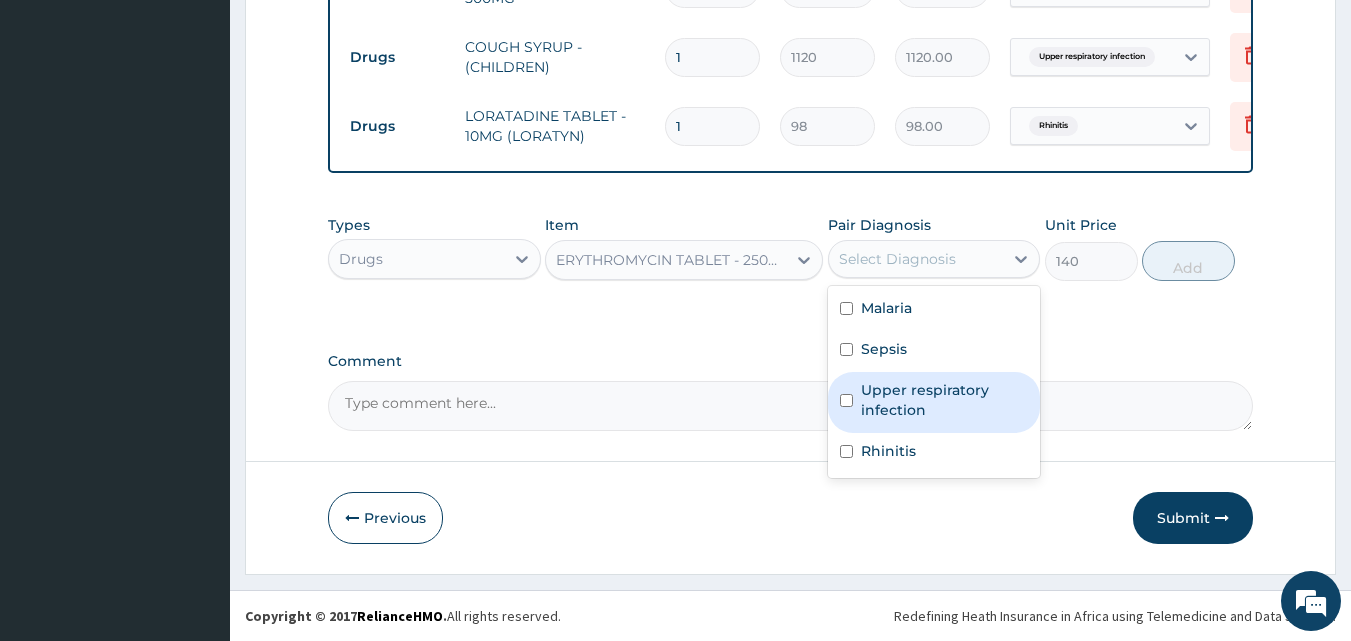 click on "Upper respiratory infection" at bounding box center [945, 400] 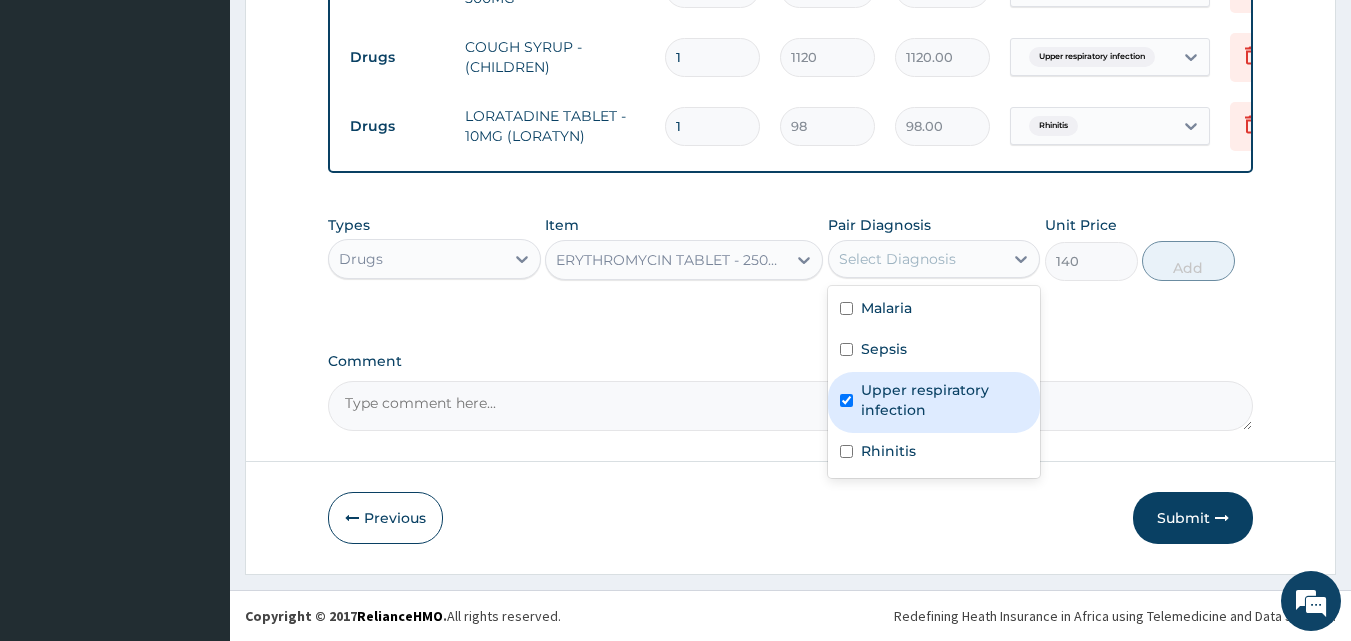checkbox on "true" 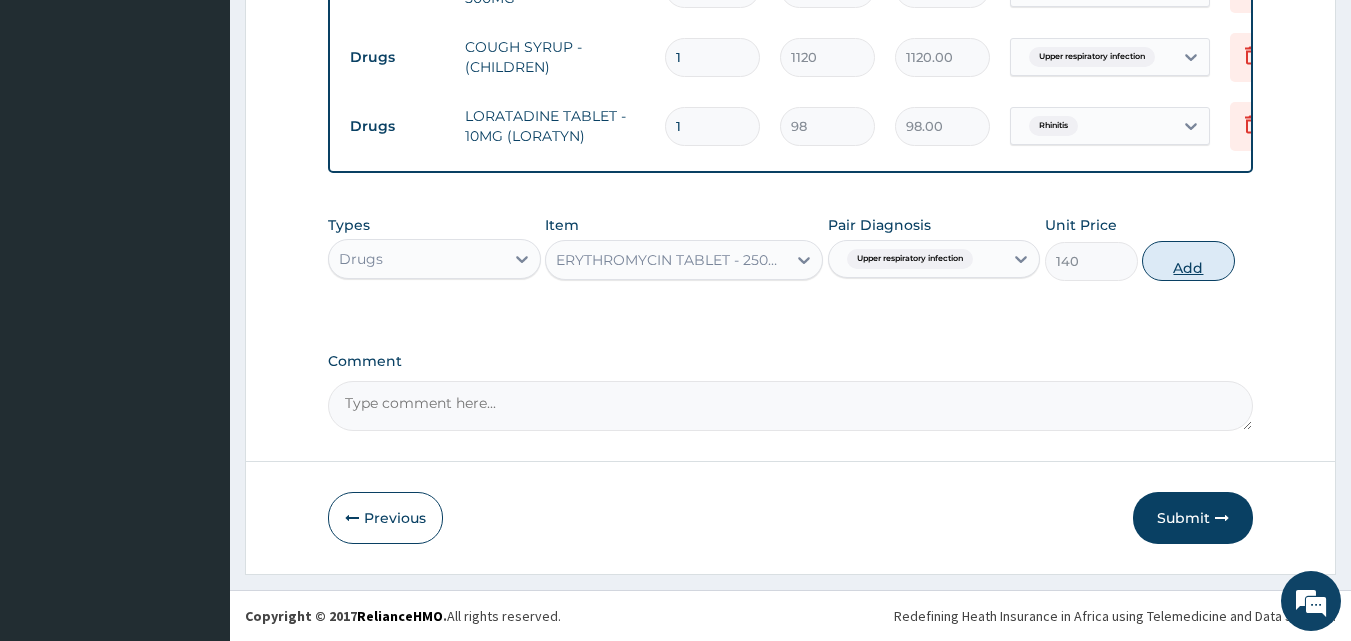 click on "Add" at bounding box center [1188, 261] 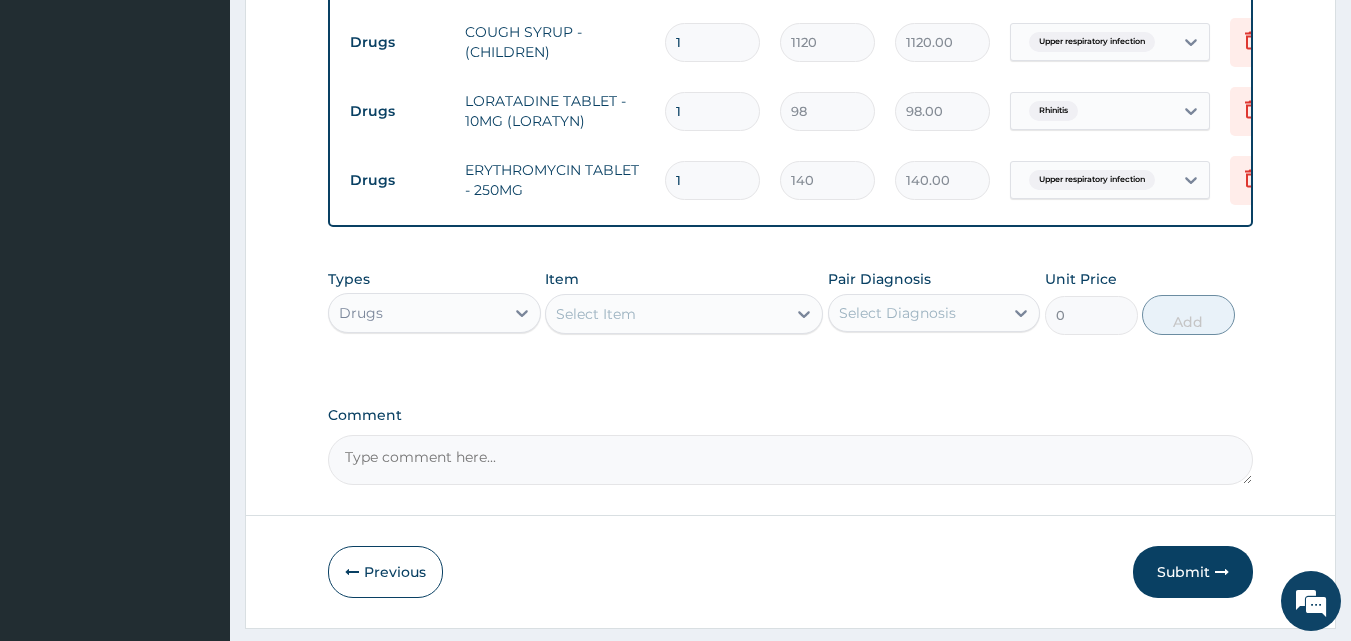 type on "15" 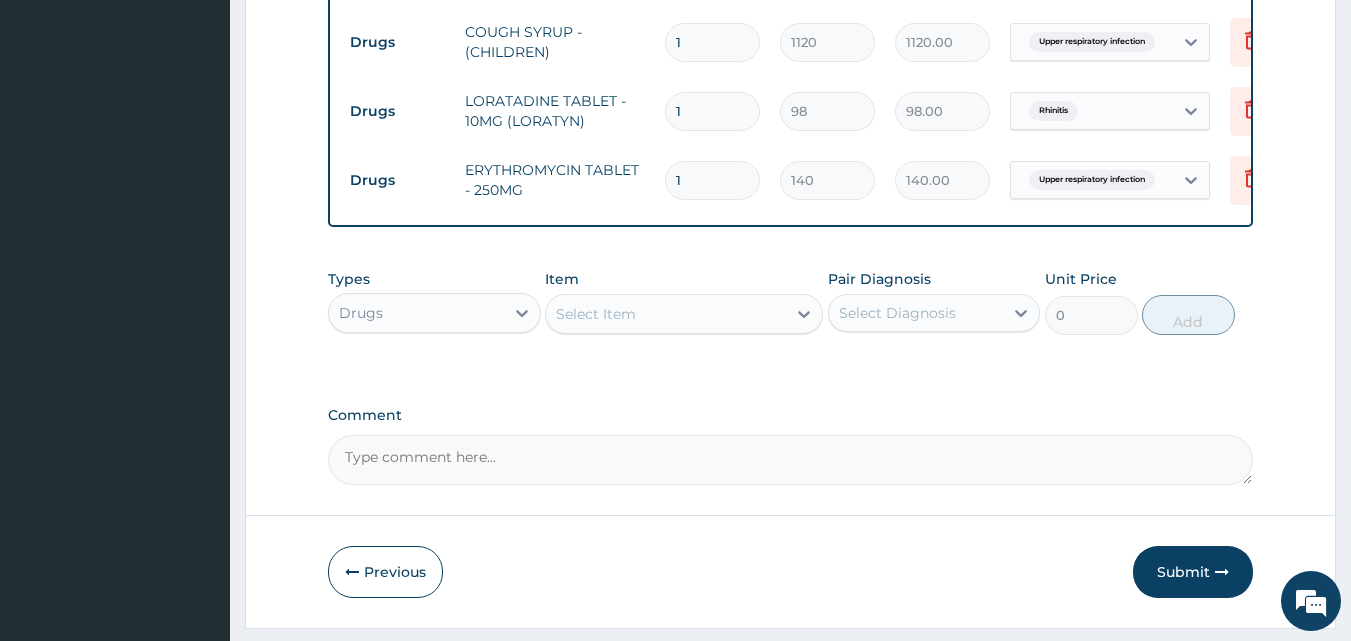type on "2100.00" 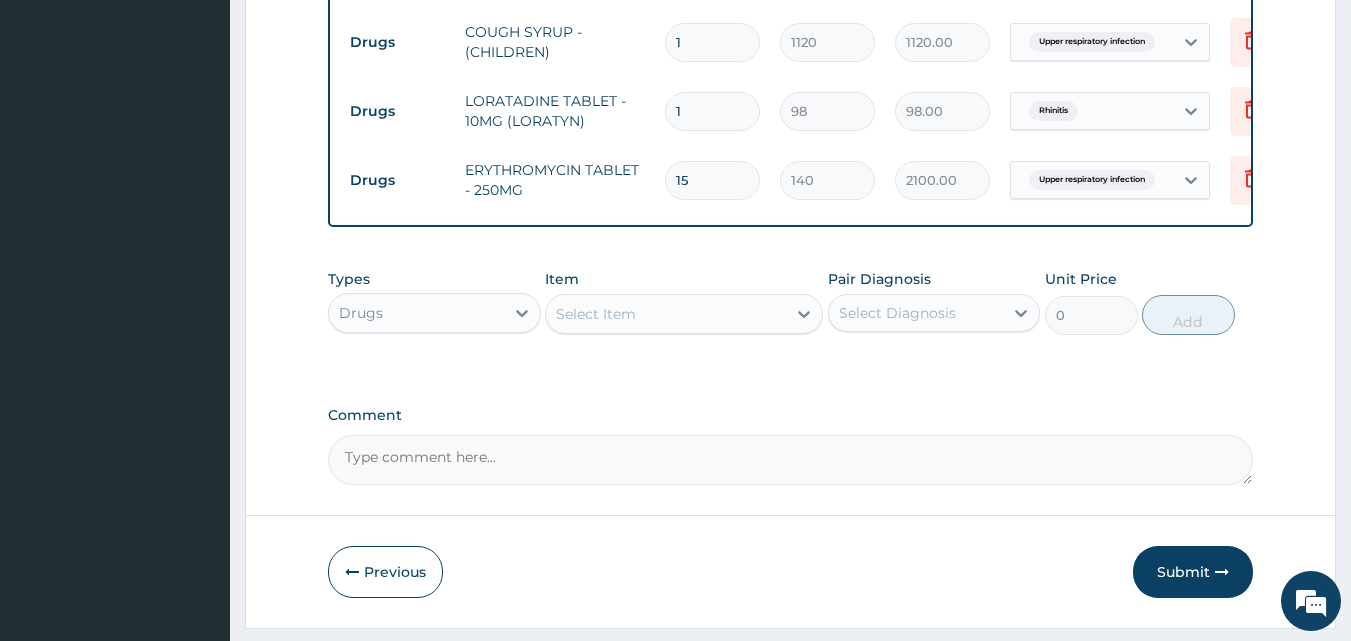type on "15" 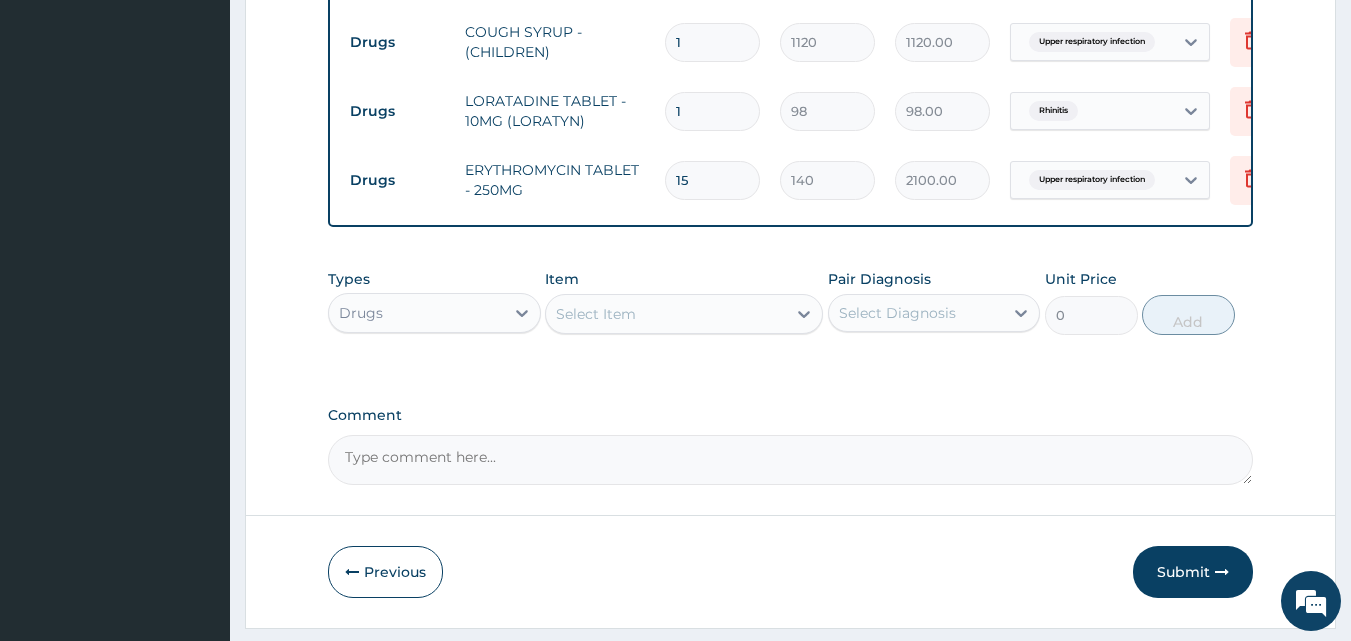 click on "Drugs" at bounding box center [416, 313] 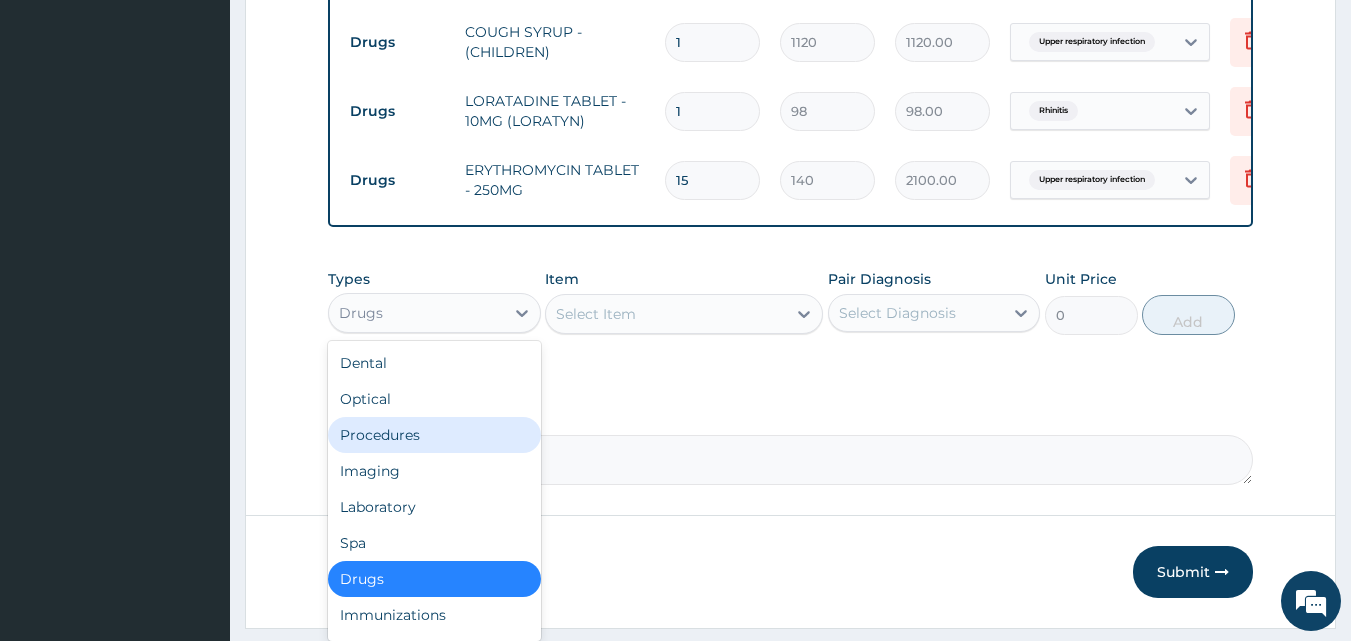 click on "Procedures" at bounding box center [434, 435] 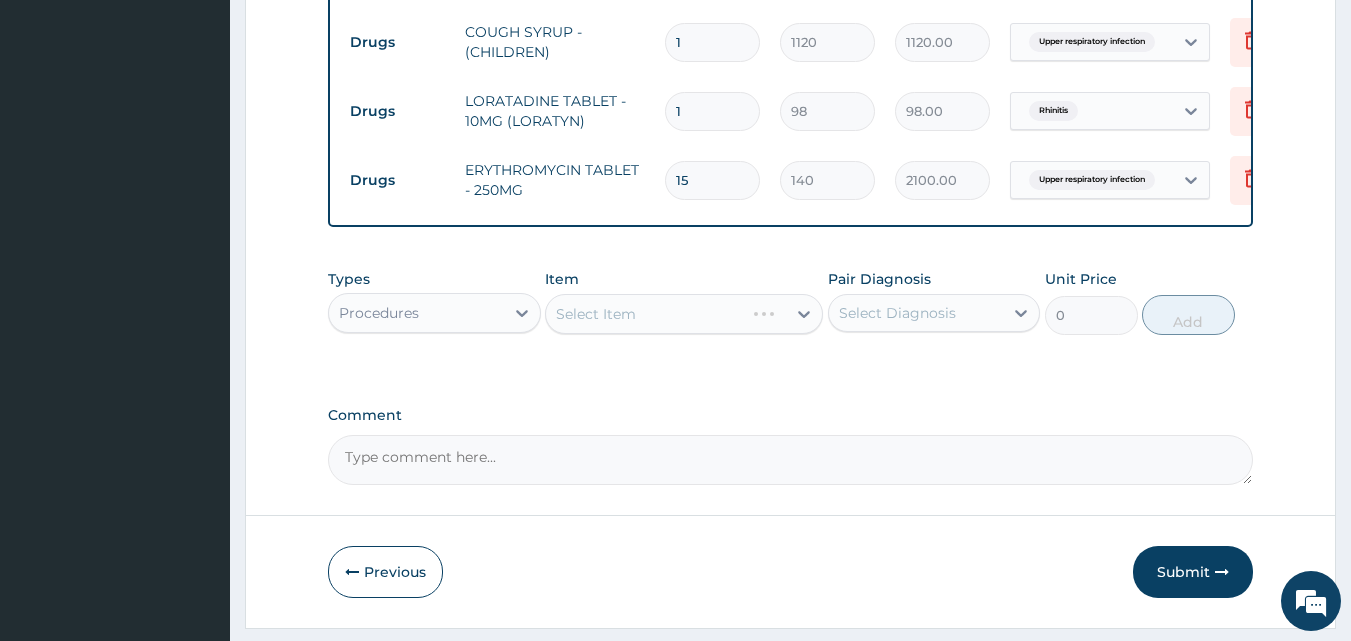 click on "Select Item" at bounding box center [684, 314] 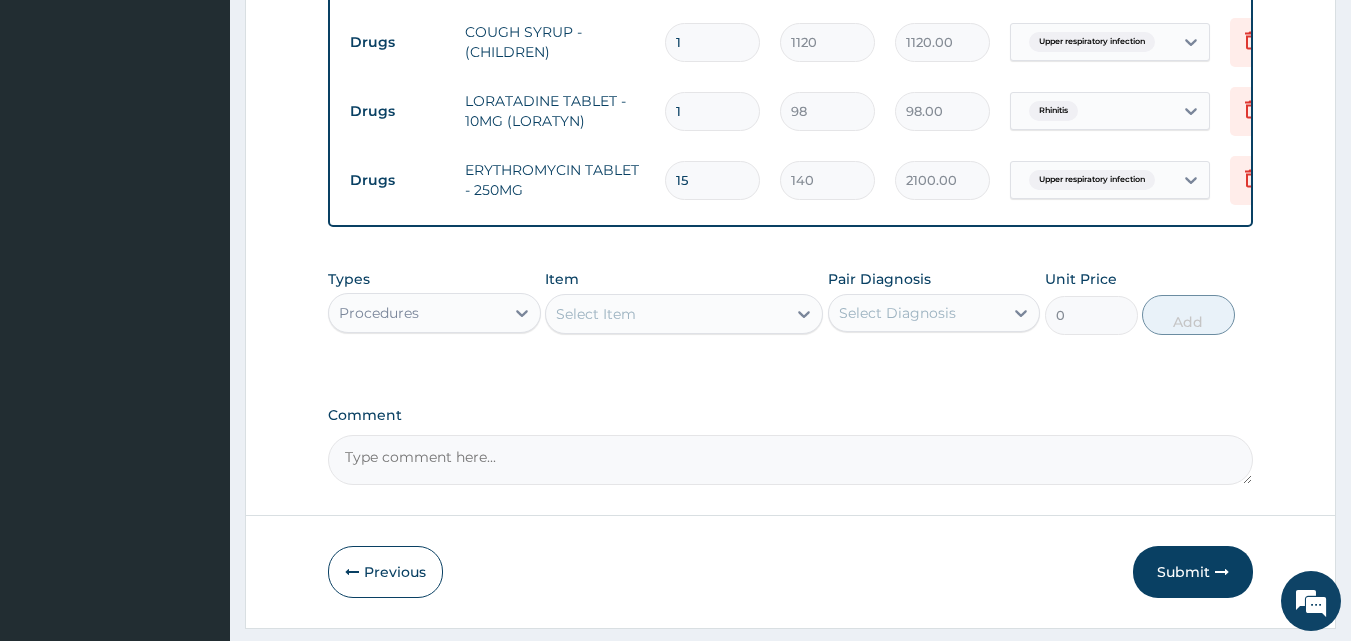 click on "Select Item" at bounding box center (666, 314) 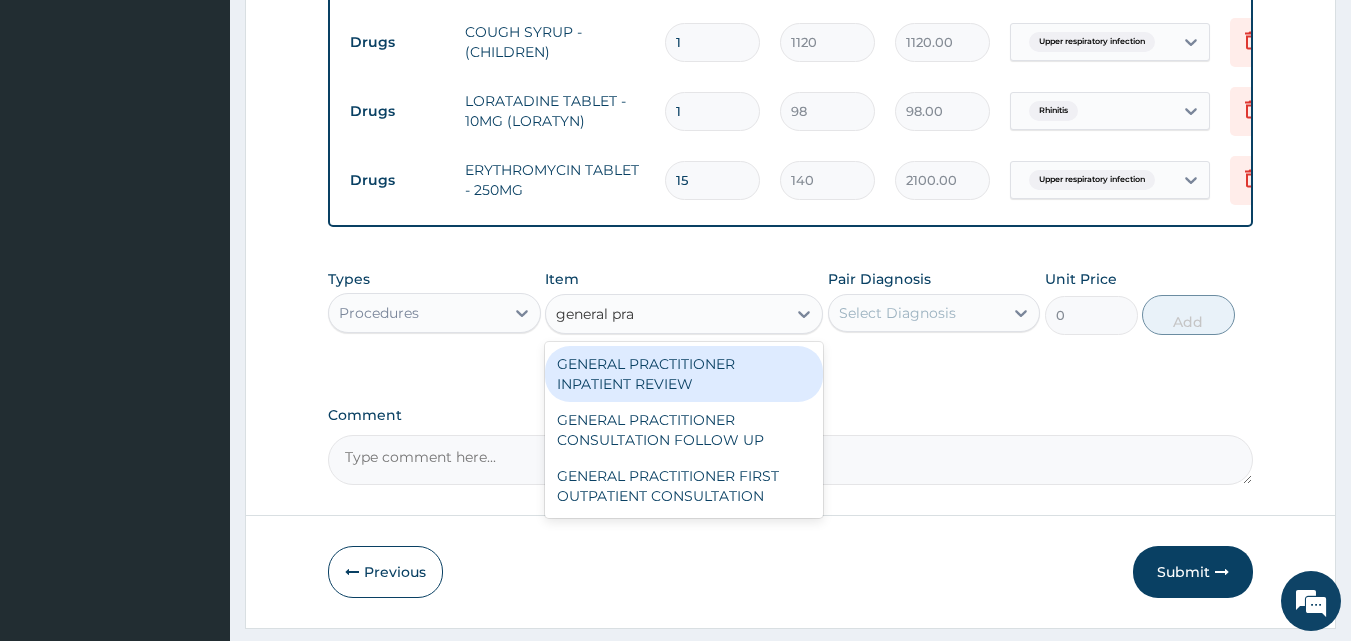 type on "general prac" 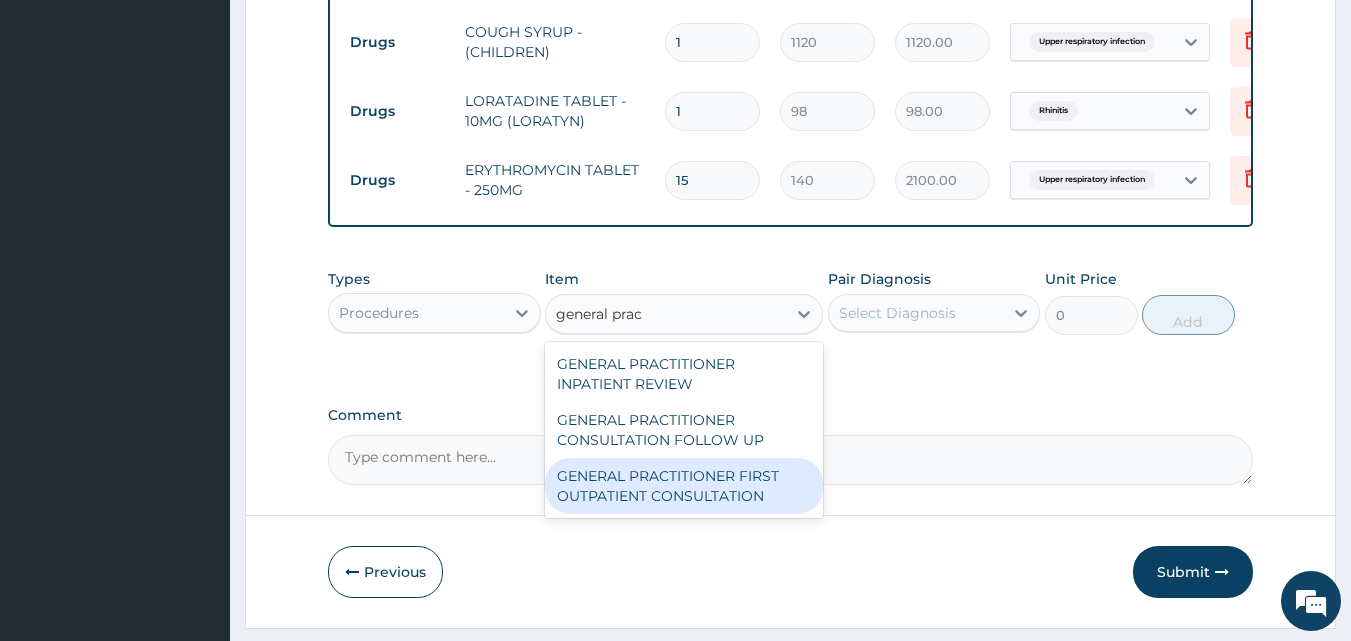 click on "GENERAL PRACTITIONER FIRST OUTPATIENT CONSULTATION" at bounding box center (684, 486) 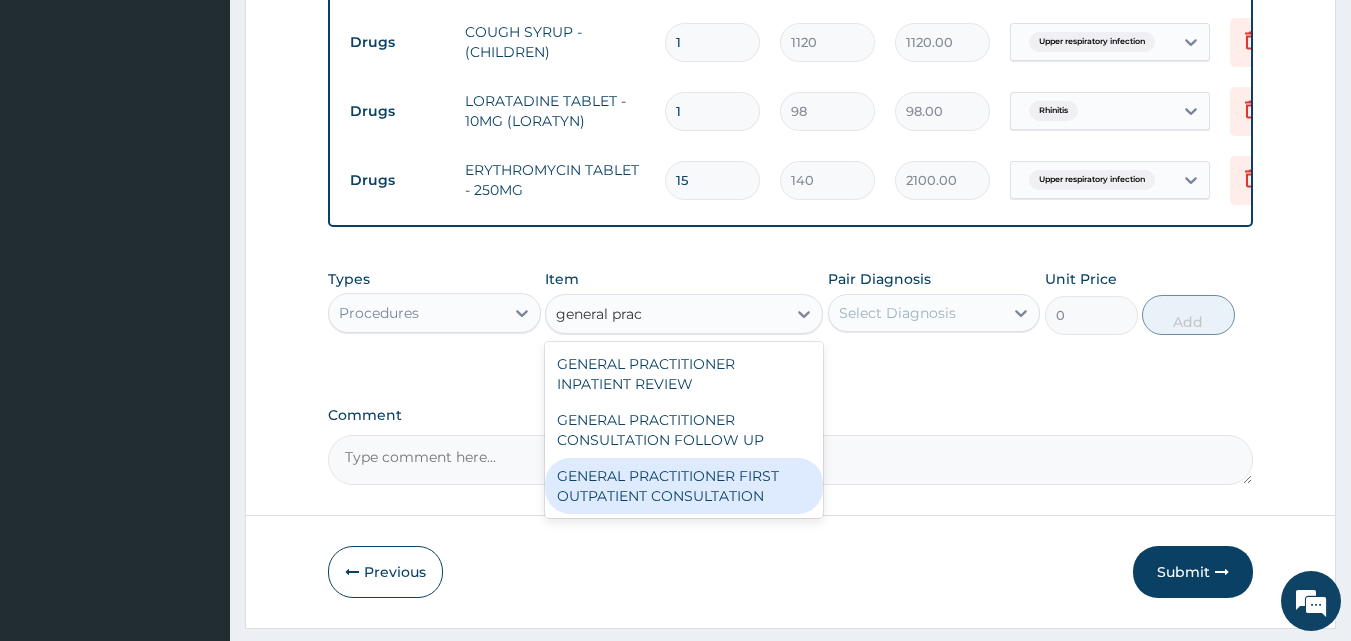 type 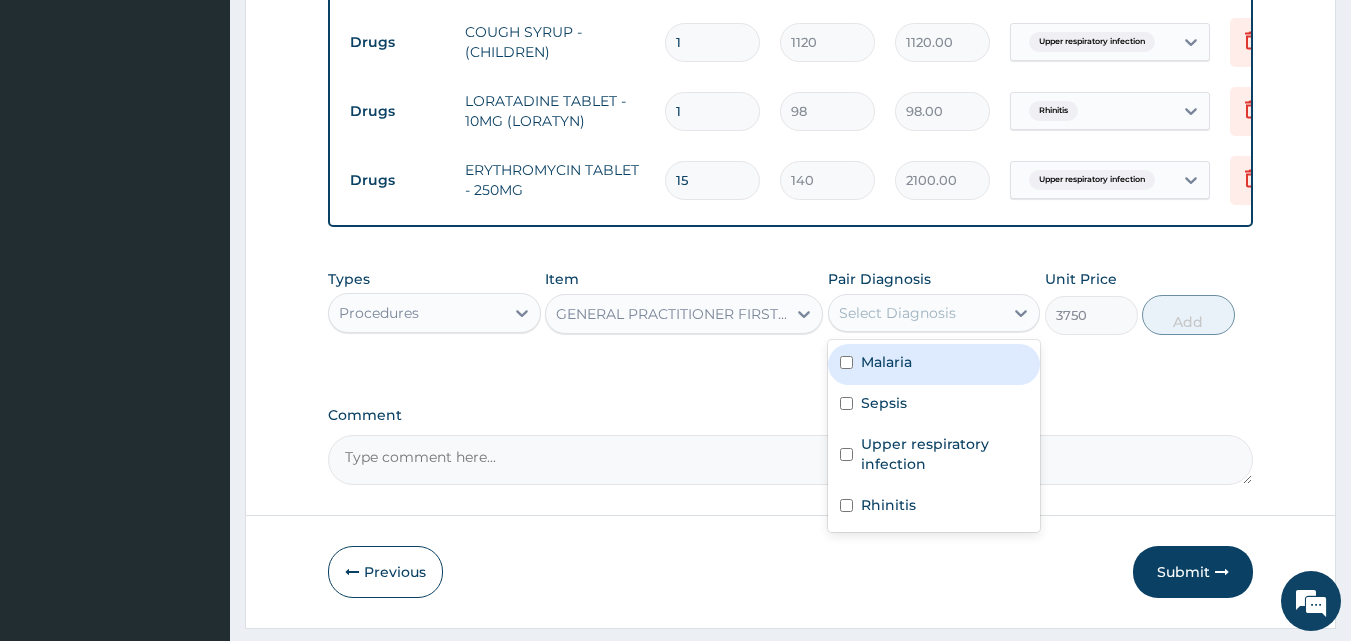 click on "Select Diagnosis" at bounding box center [897, 313] 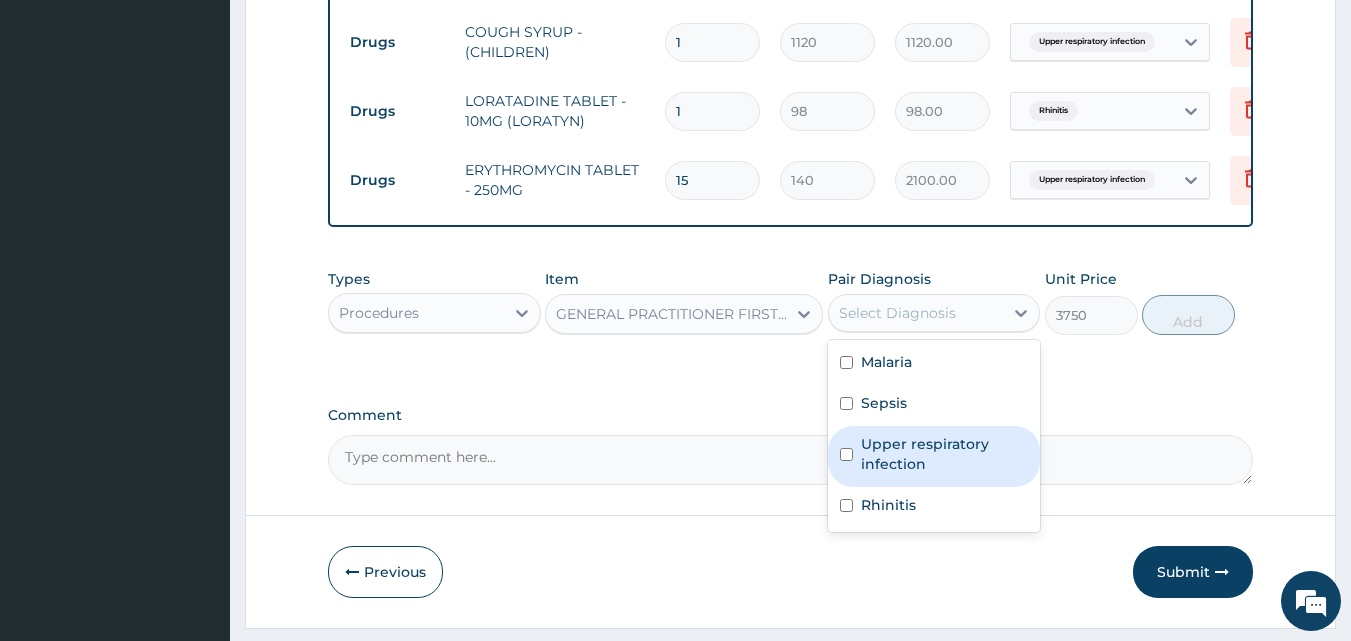 click on "Upper respiratory infection" at bounding box center (945, 454) 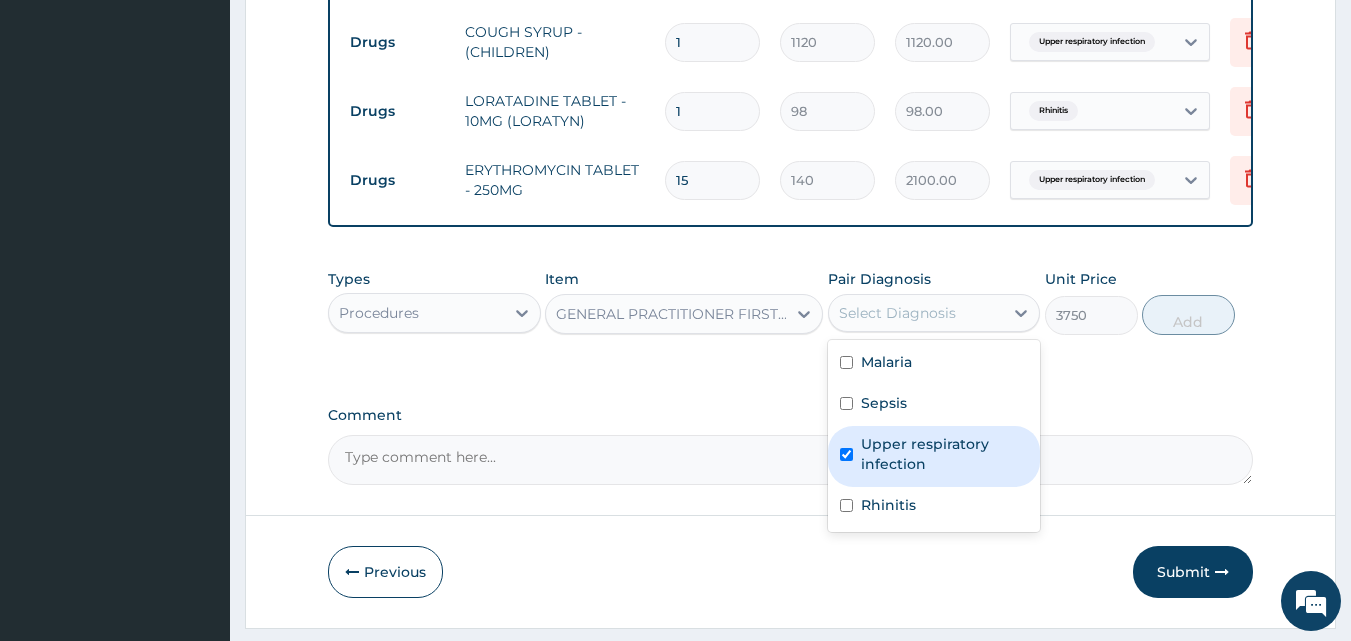 checkbox on "true" 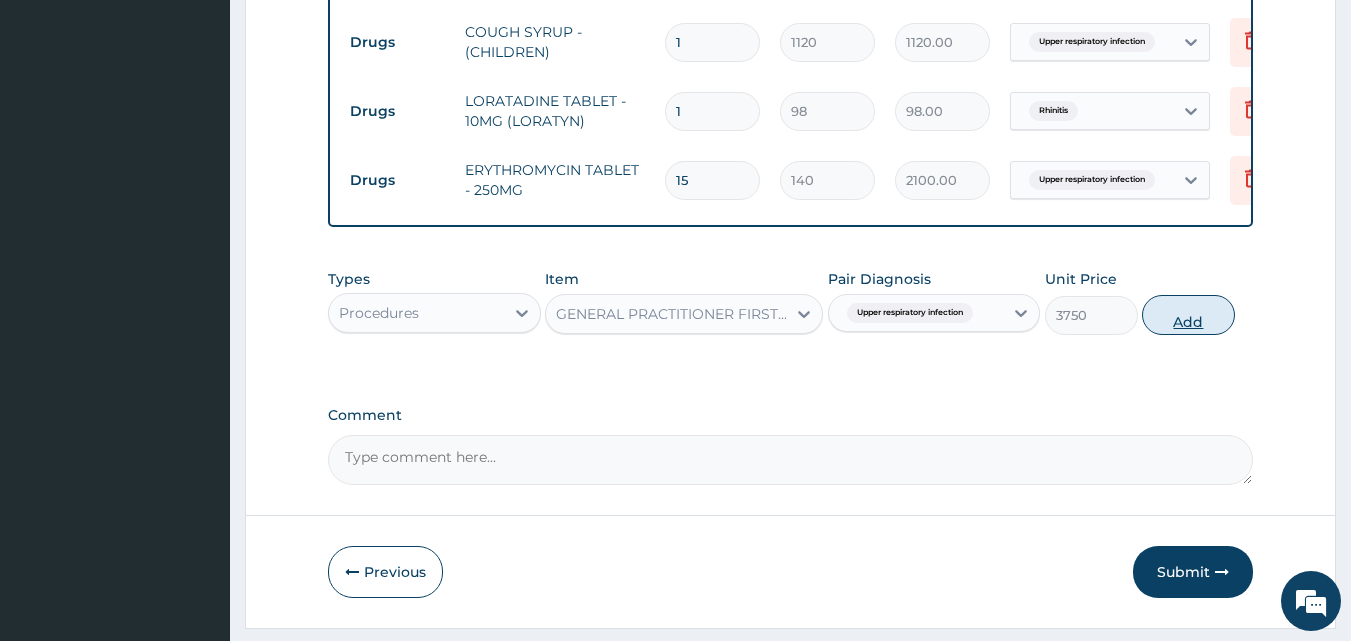 click on "Add" at bounding box center [1188, 315] 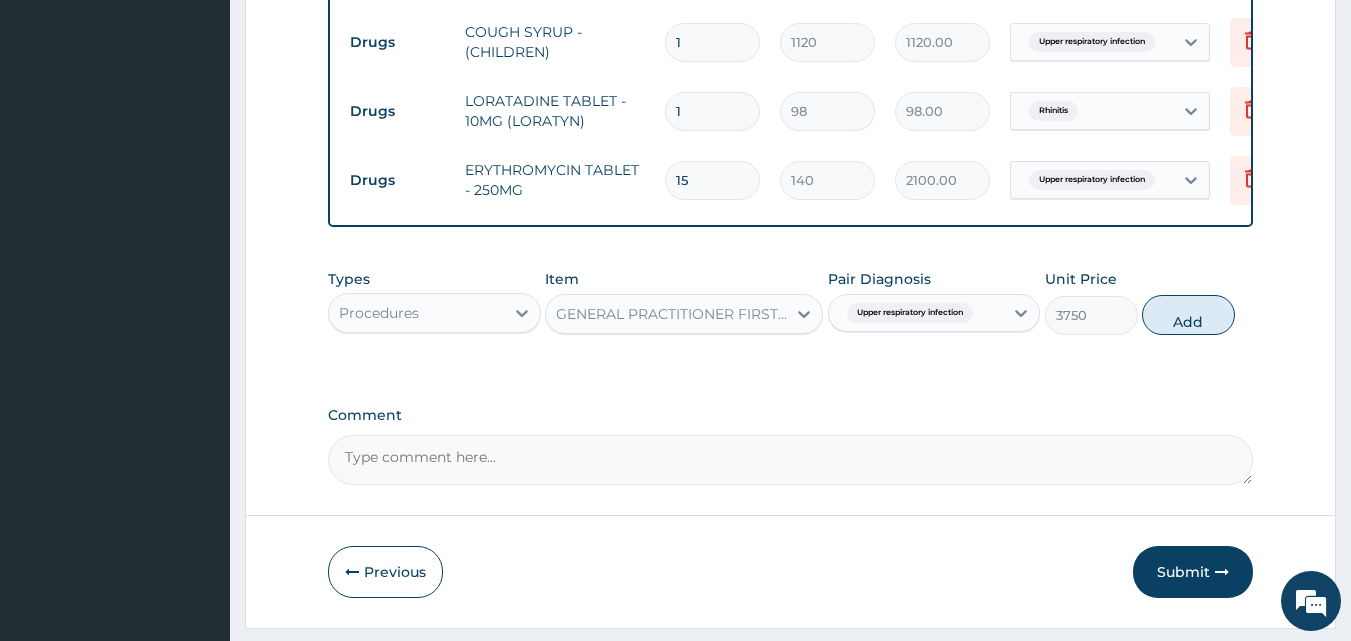 type on "0" 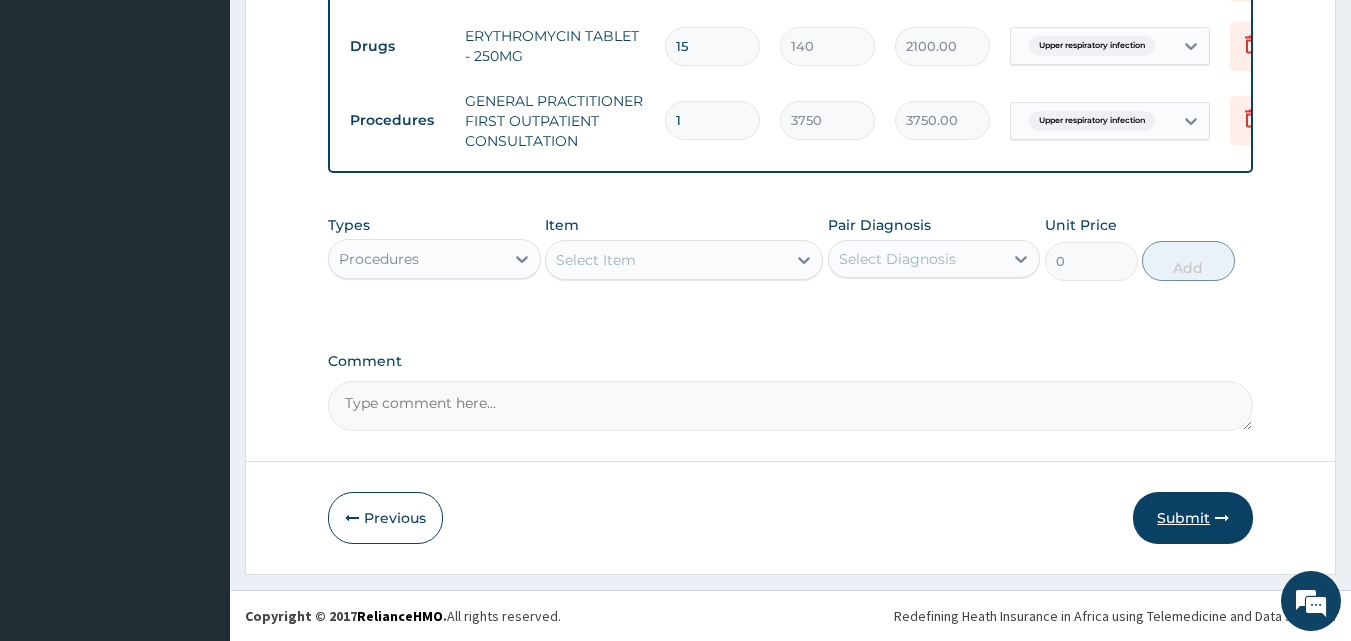 click on "Submit" at bounding box center [1193, 518] 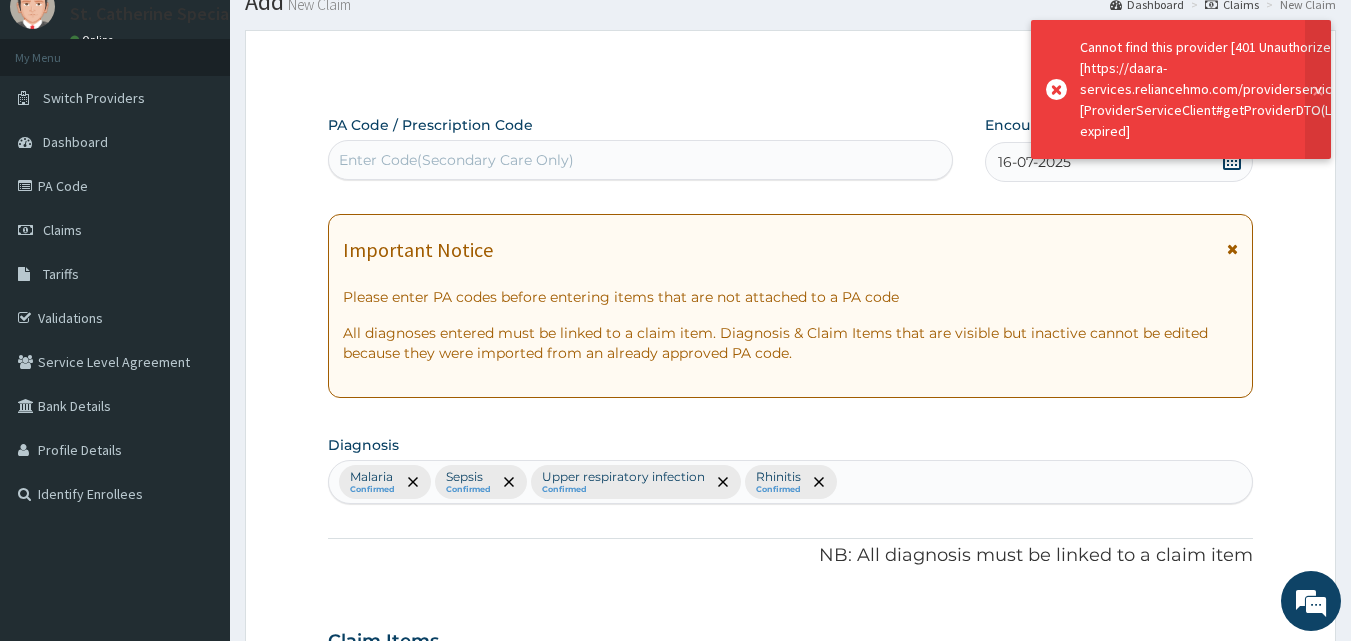 scroll, scrollTop: 1257, scrollLeft: 0, axis: vertical 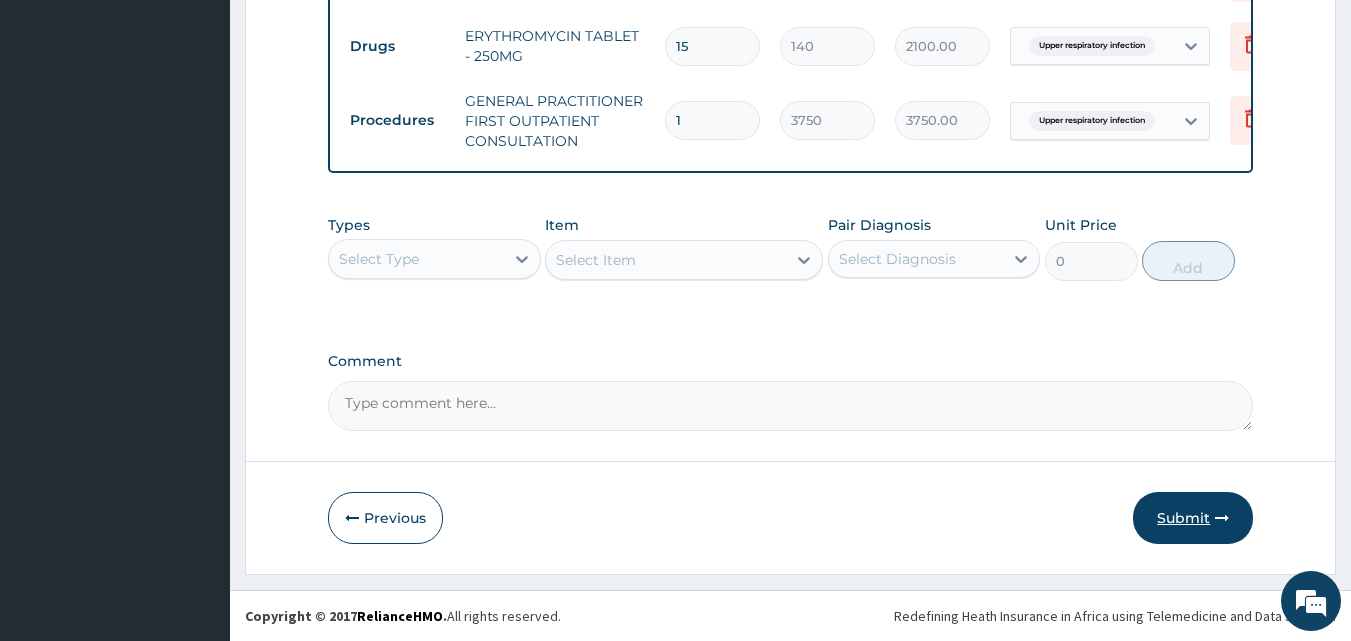 click on "Submit" at bounding box center (1193, 518) 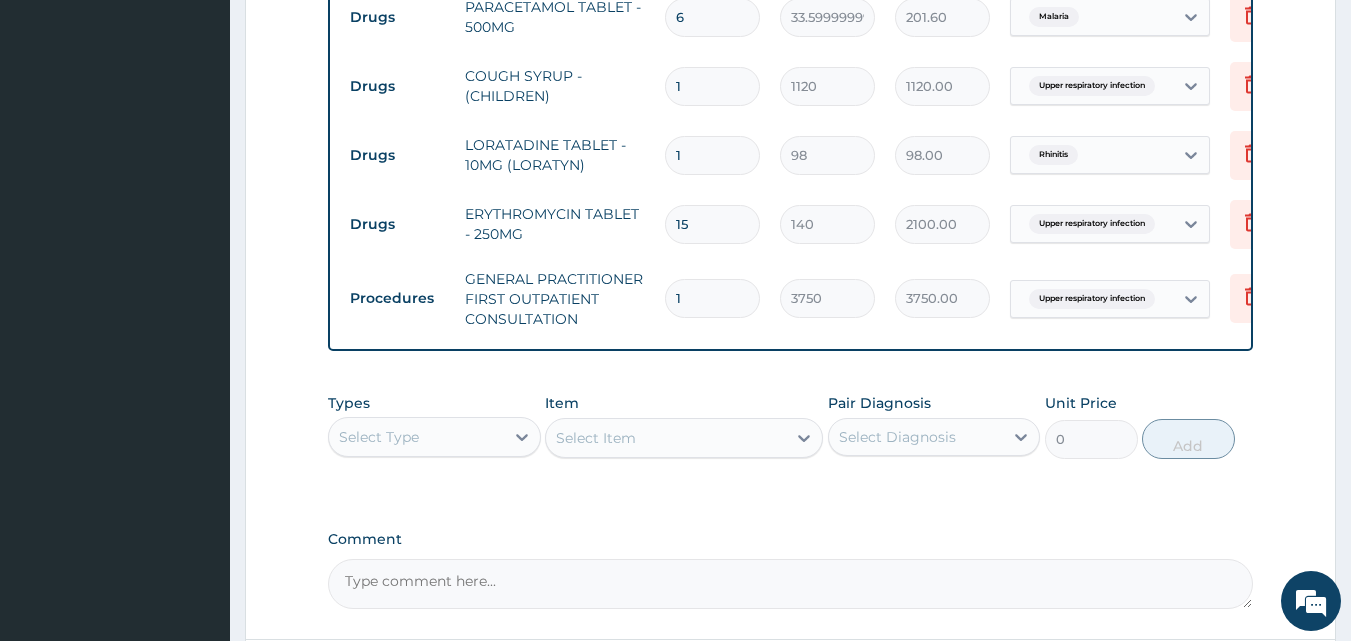 scroll, scrollTop: 1057, scrollLeft: 0, axis: vertical 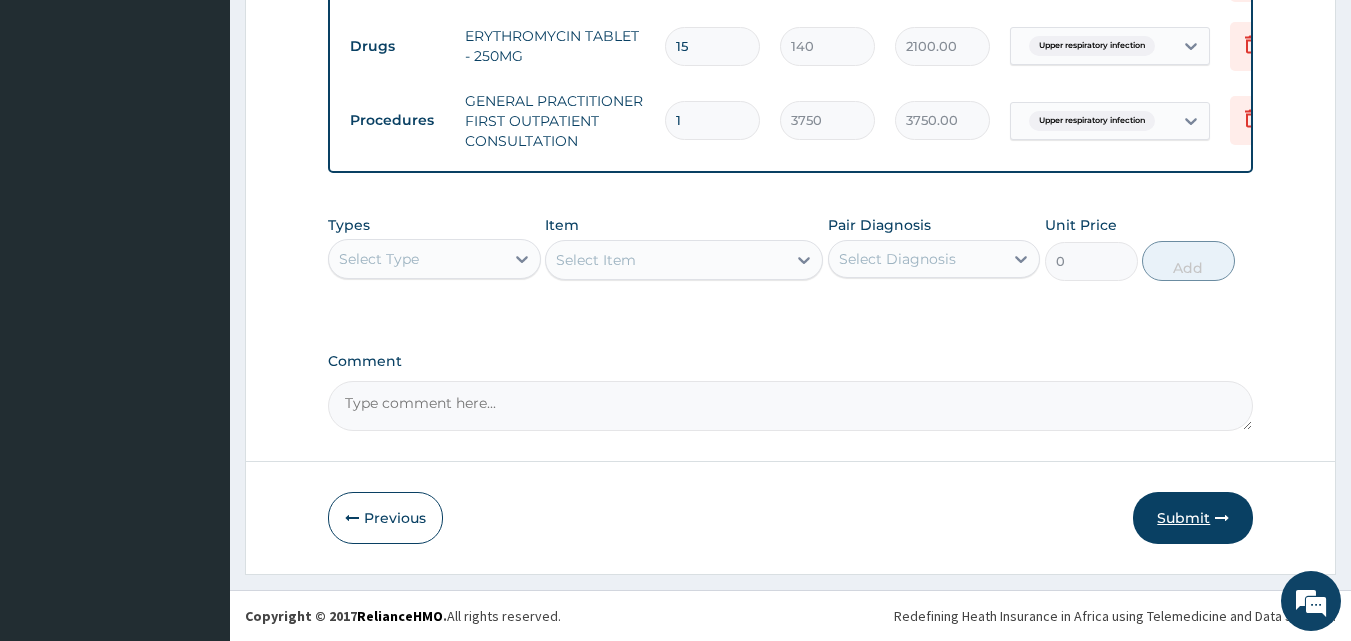 click on "Submit" at bounding box center [1193, 518] 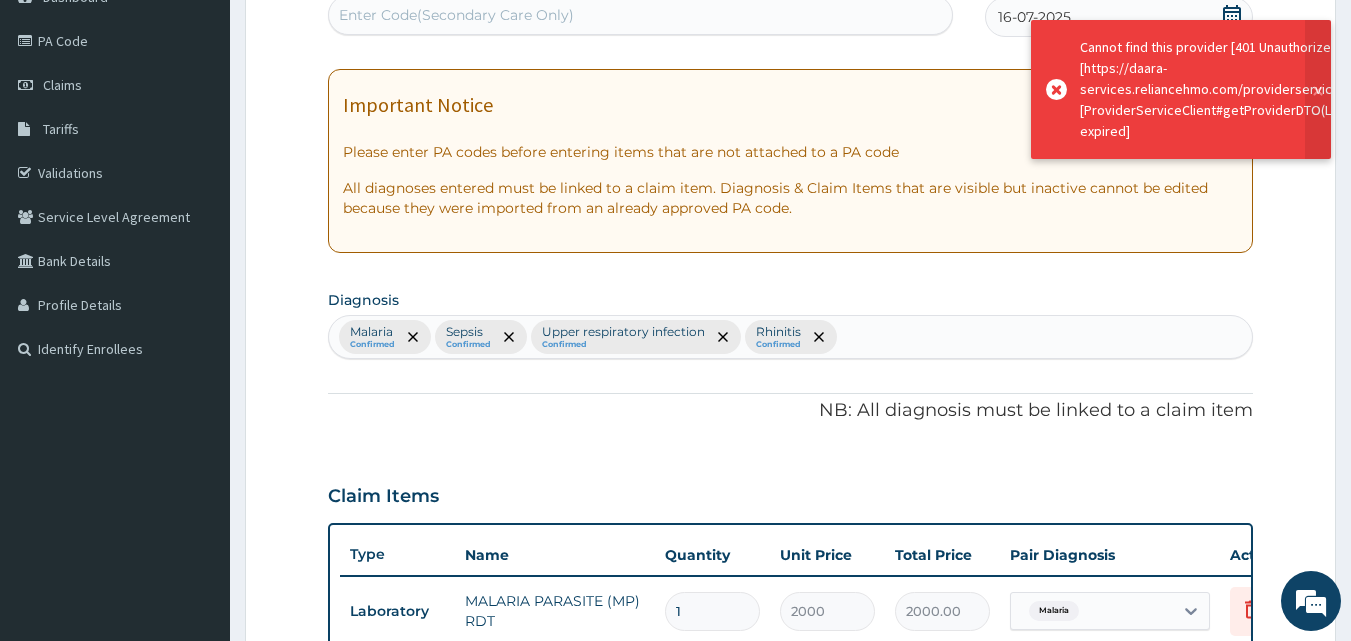 scroll, scrollTop: 157, scrollLeft: 0, axis: vertical 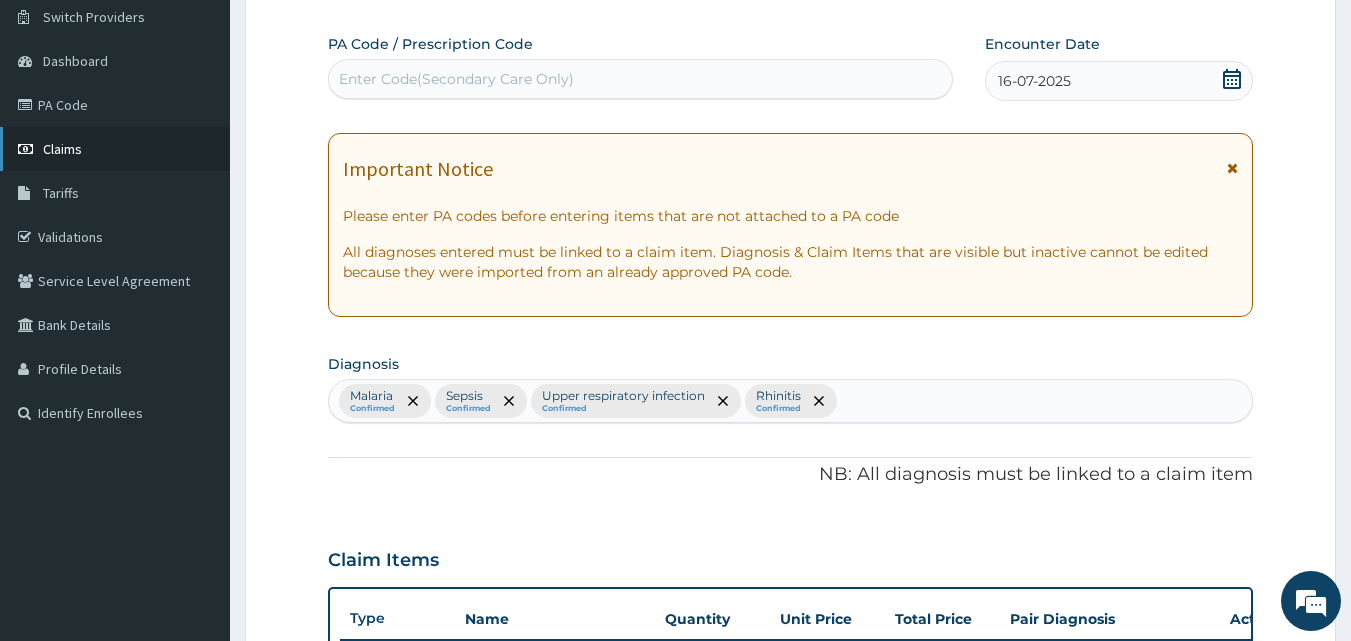 click on "Claims" at bounding box center [115, 149] 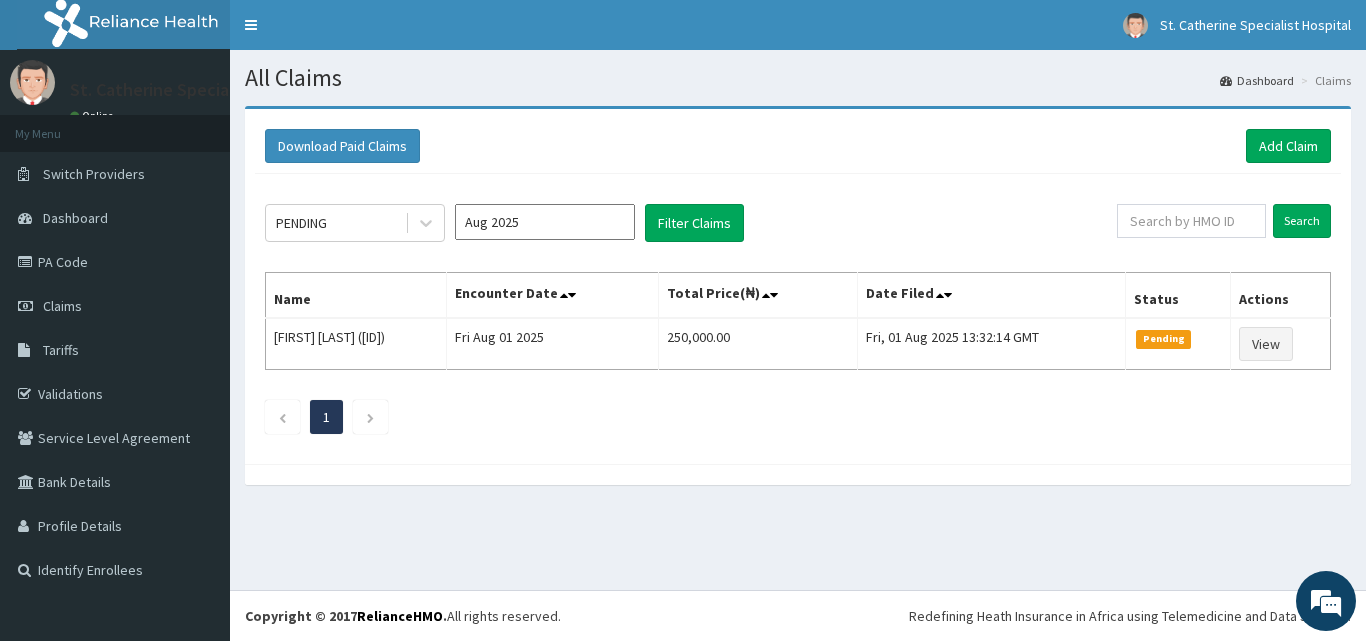 scroll, scrollTop: 0, scrollLeft: 0, axis: both 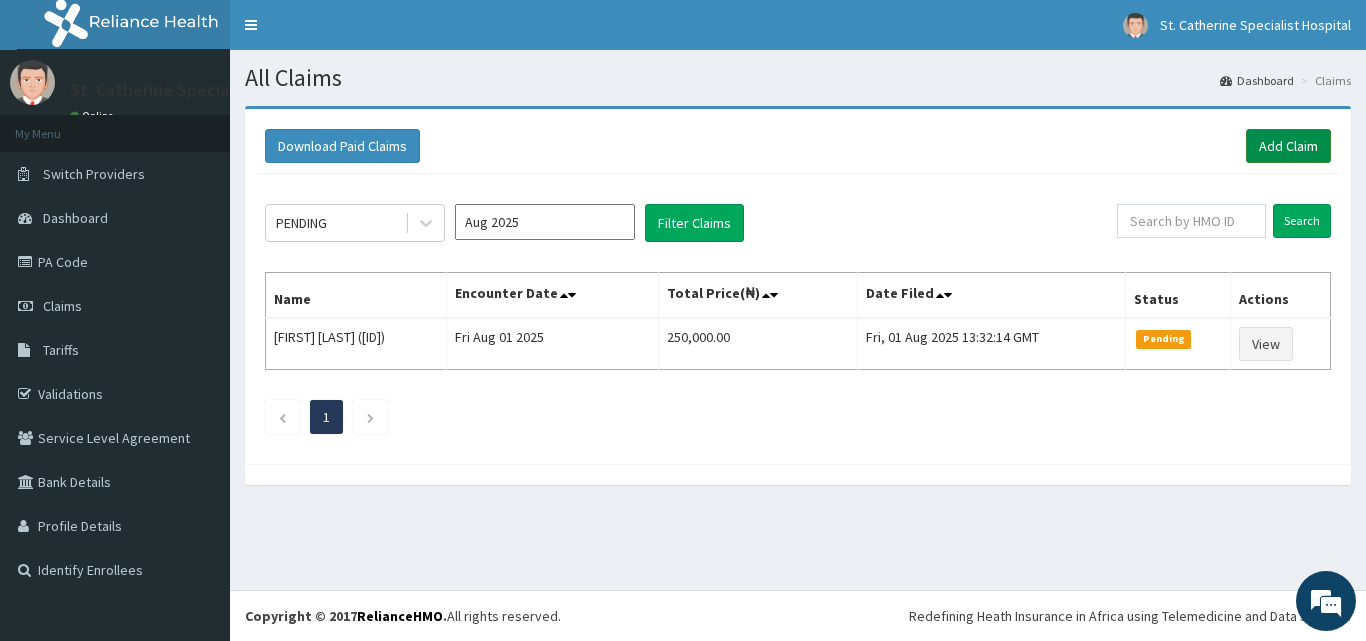 click on "Add Claim" at bounding box center [1288, 146] 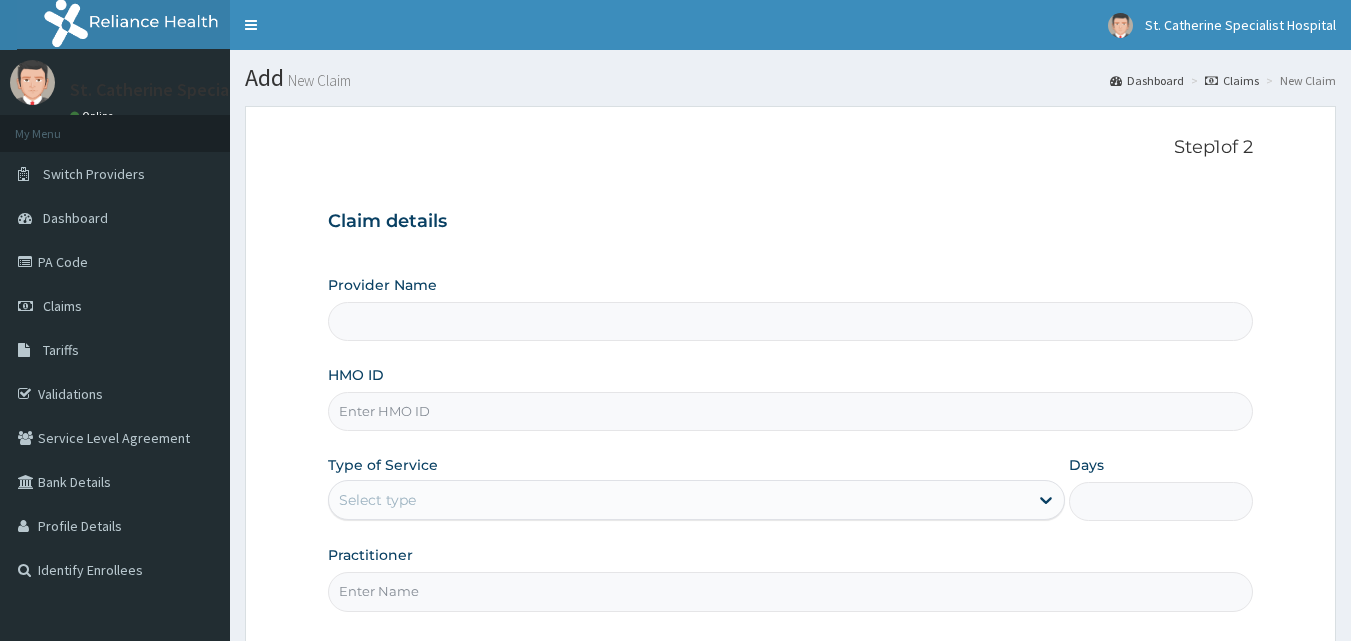 scroll, scrollTop: 0, scrollLeft: 0, axis: both 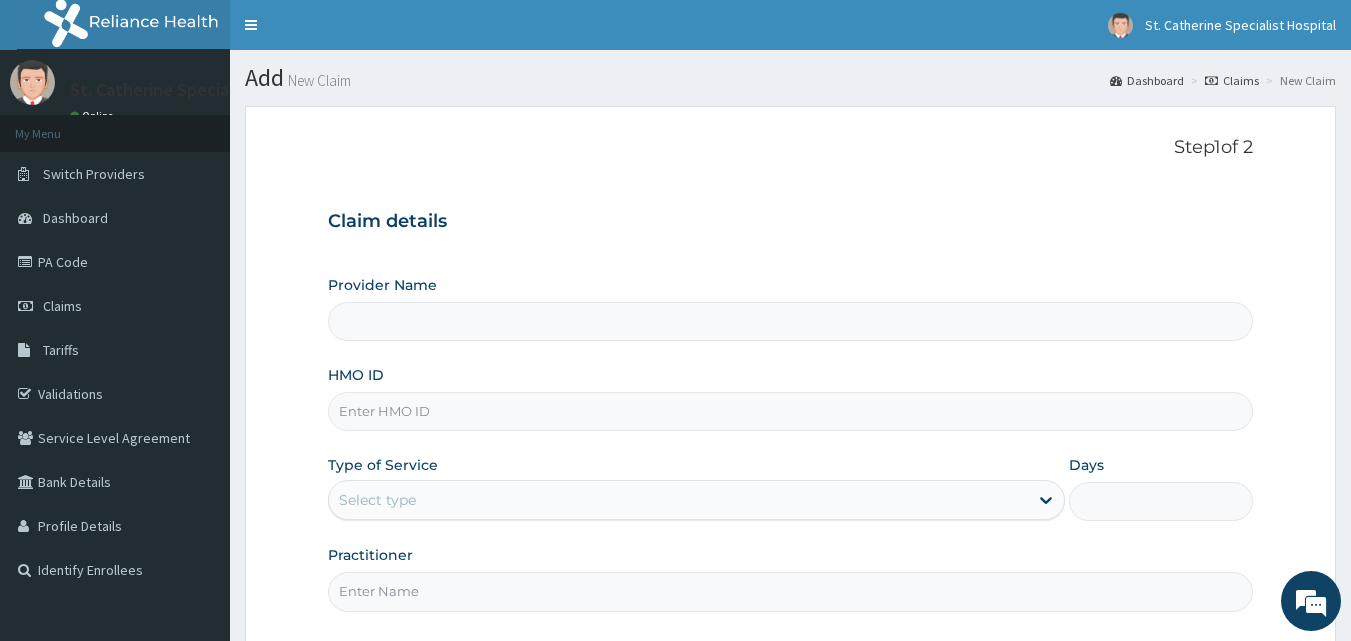 click on "HMO ID" at bounding box center [791, 411] 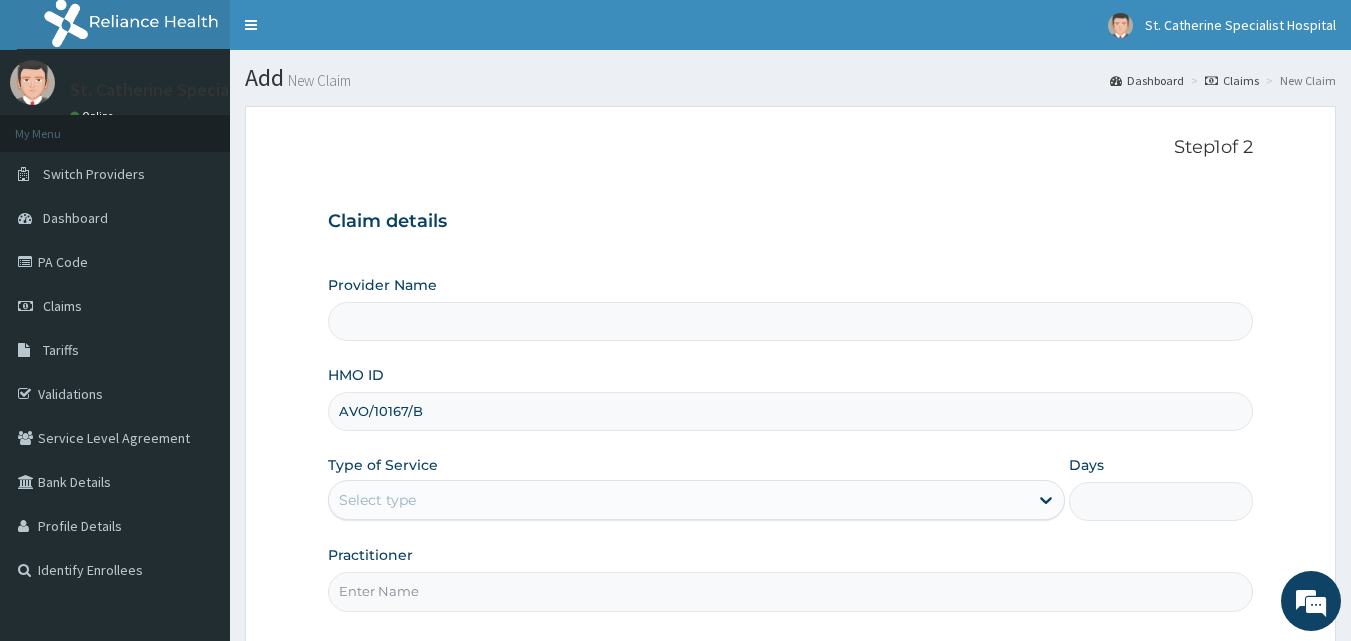 type on "ST. Catherine's Specialist Hospital -Rivers" 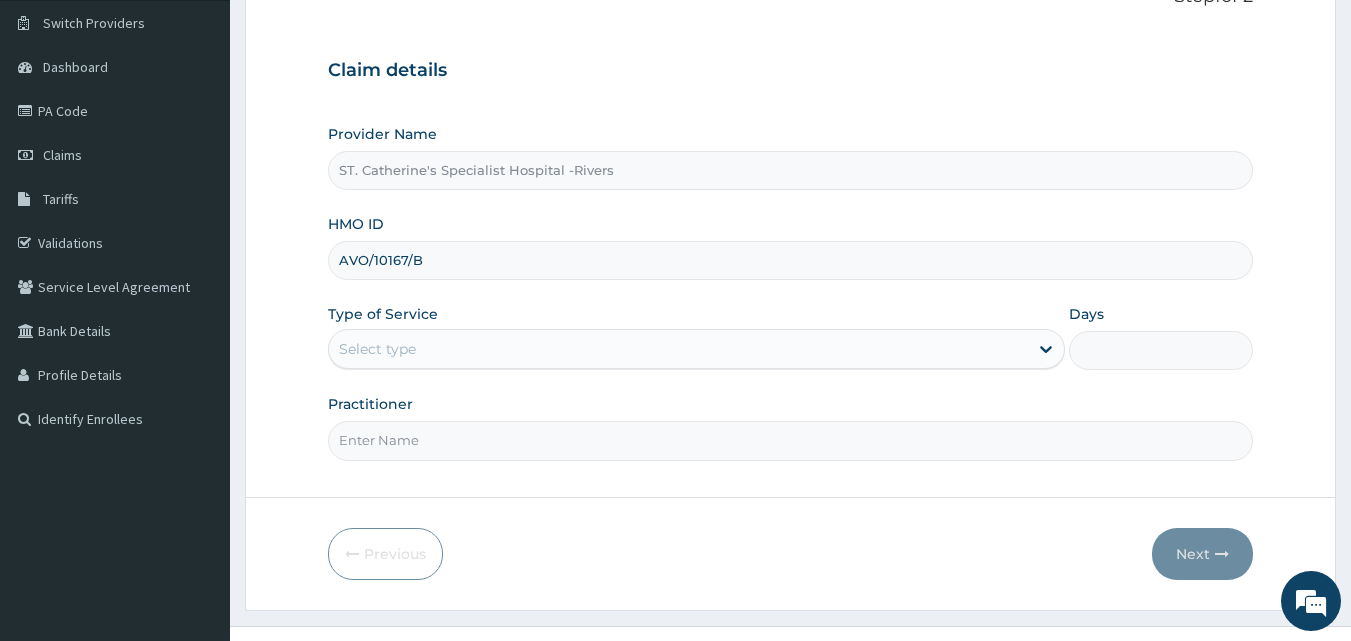 scroll, scrollTop: 187, scrollLeft: 0, axis: vertical 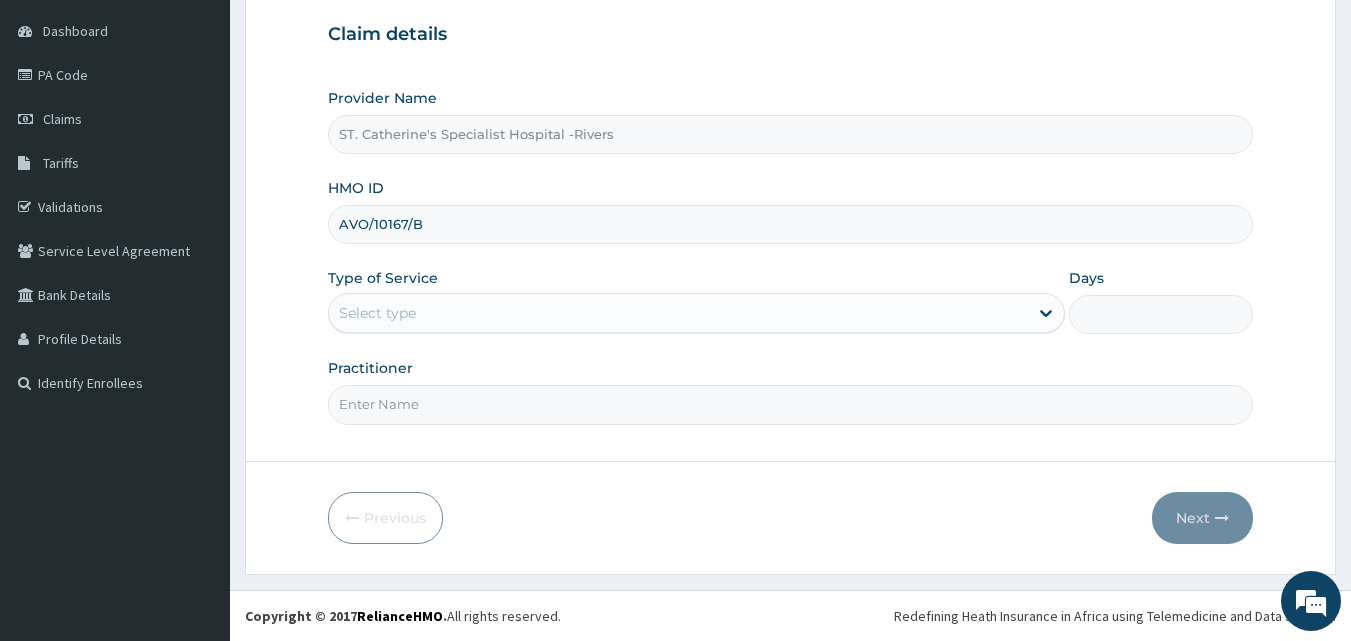type on "AVO/10167/B" 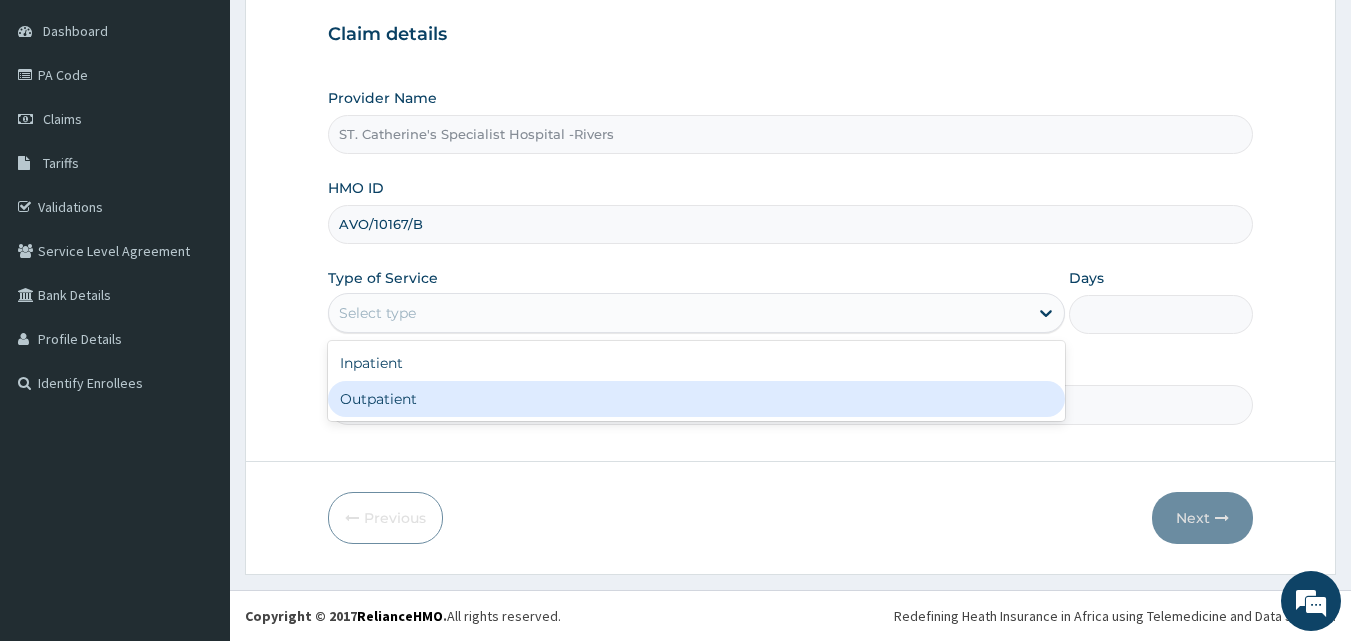 click on "Outpatient" at bounding box center (696, 399) 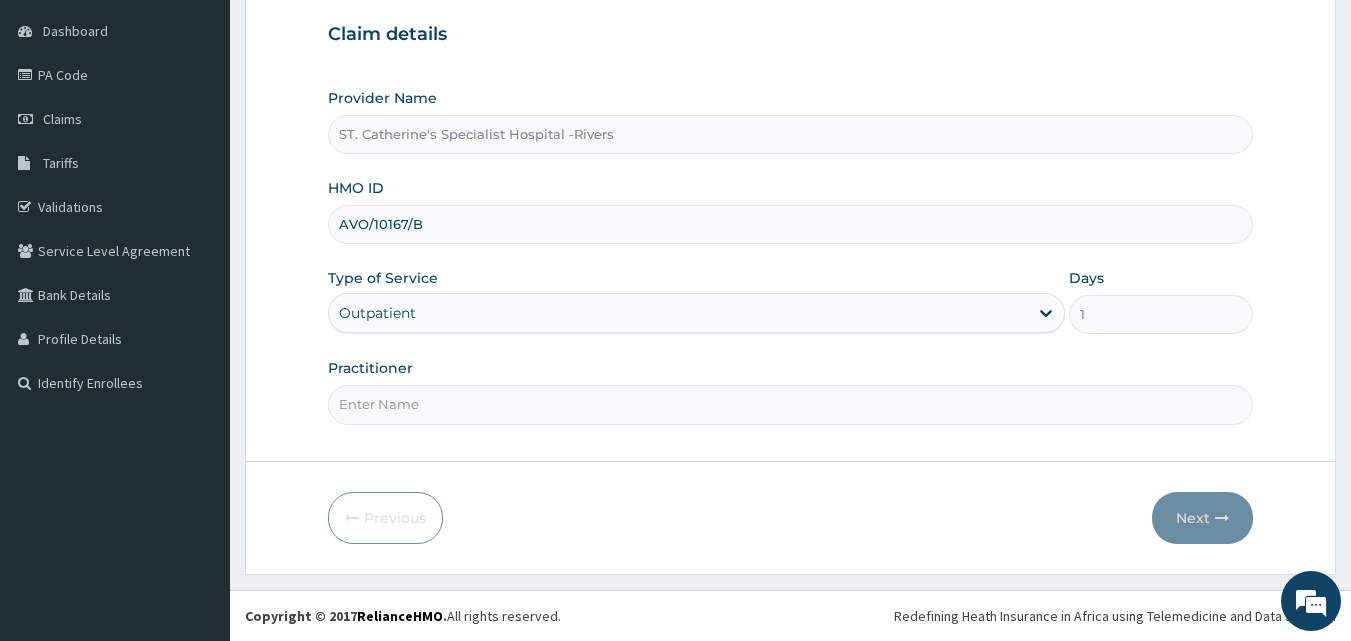 click on "Practitioner" at bounding box center [791, 404] 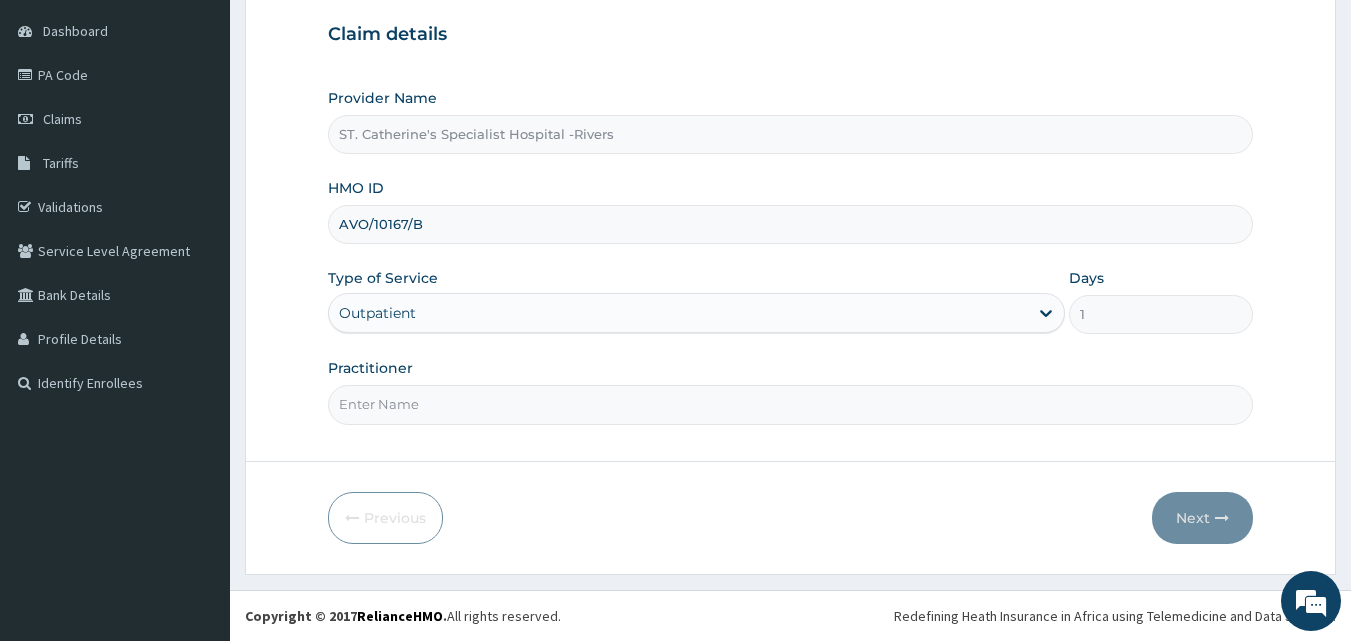 type on "ONYESOH" 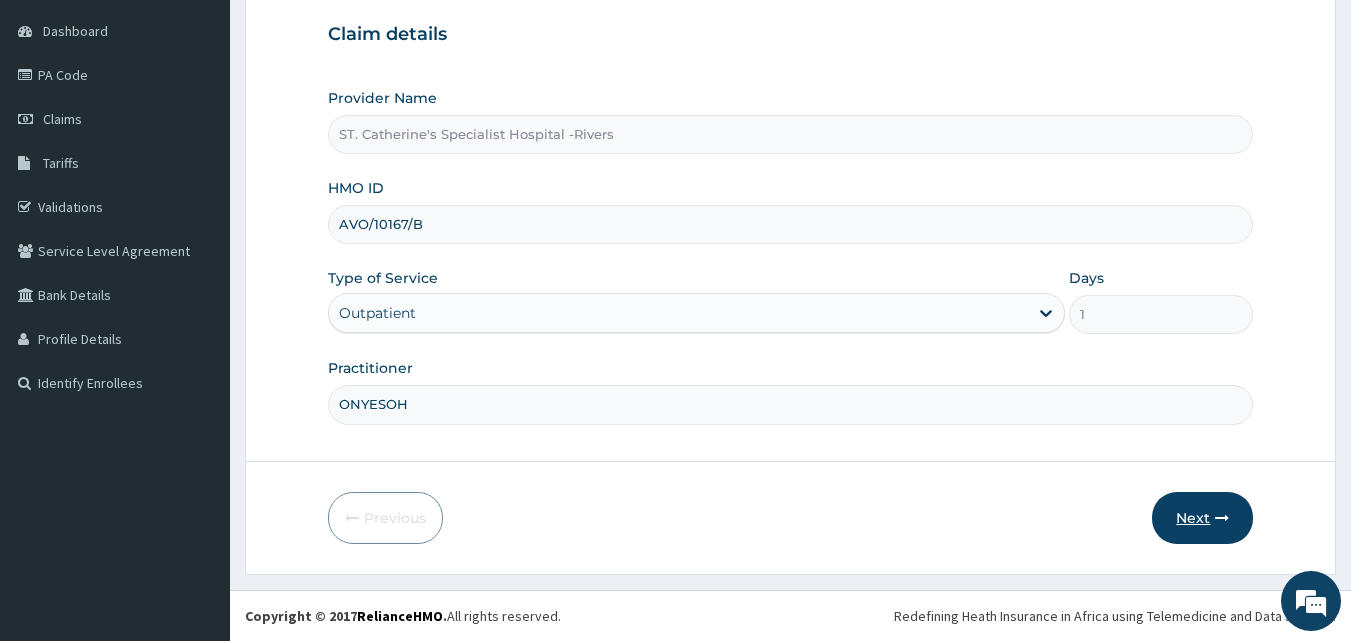 click at bounding box center (1222, 518) 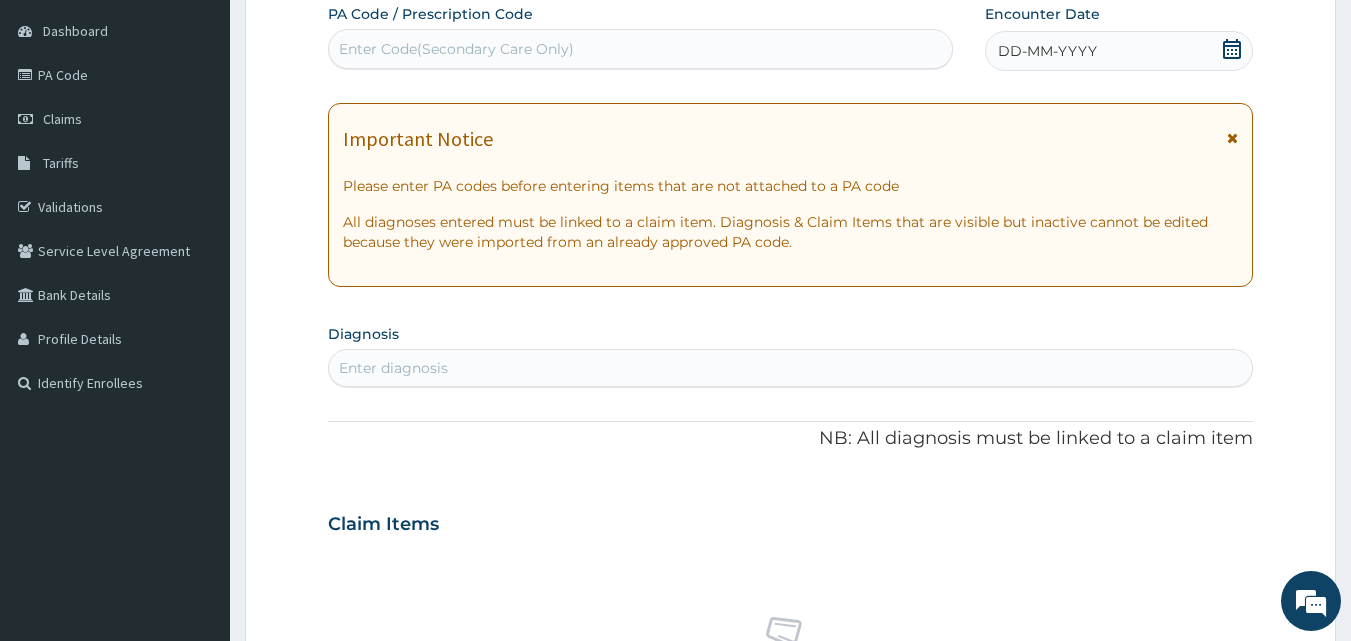 click 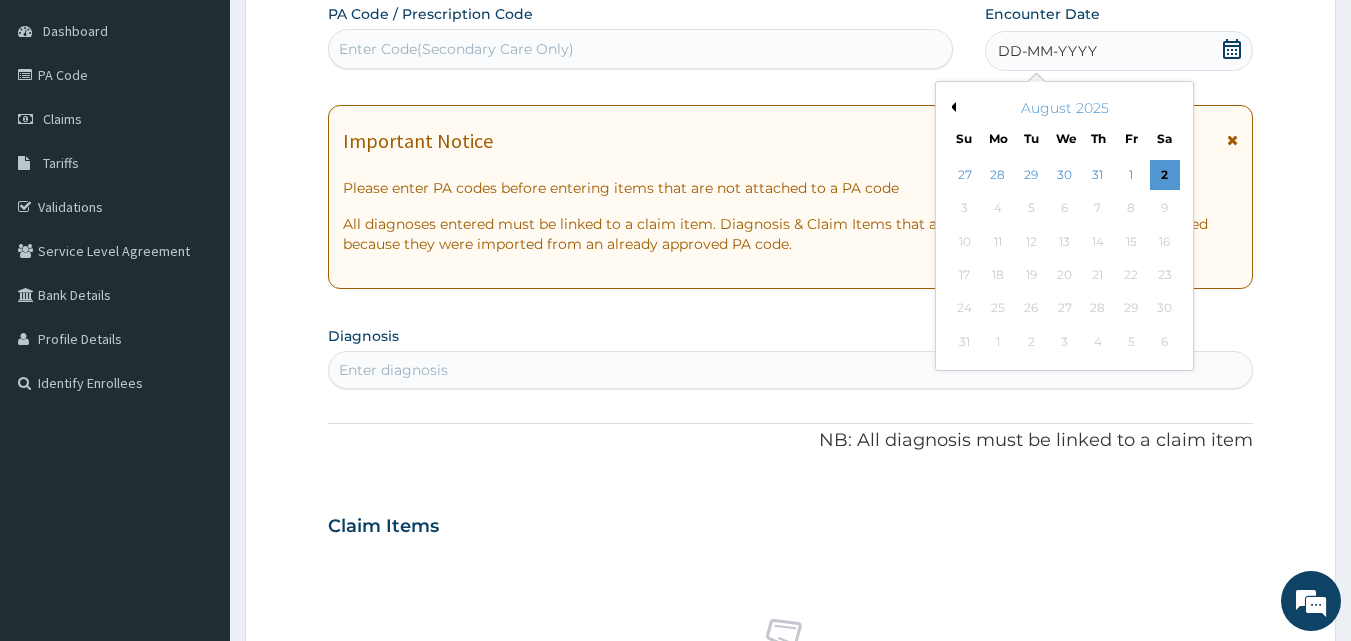 scroll, scrollTop: 0, scrollLeft: 0, axis: both 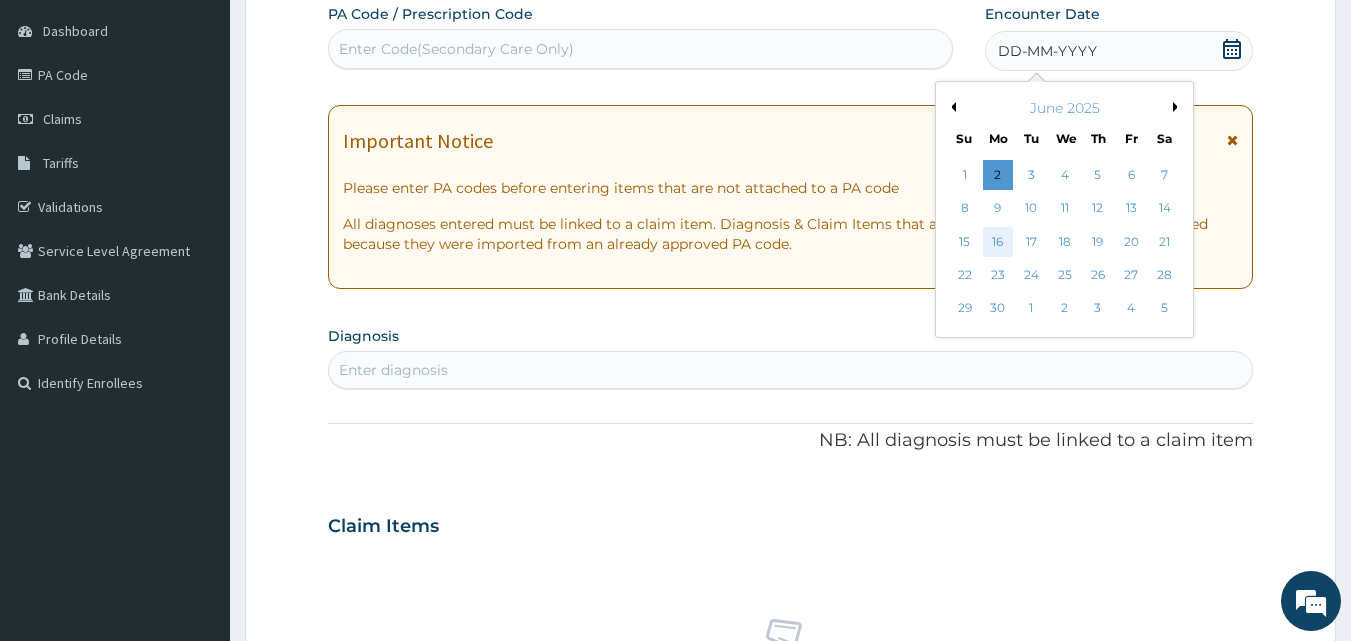 click on "16" at bounding box center [998, 242] 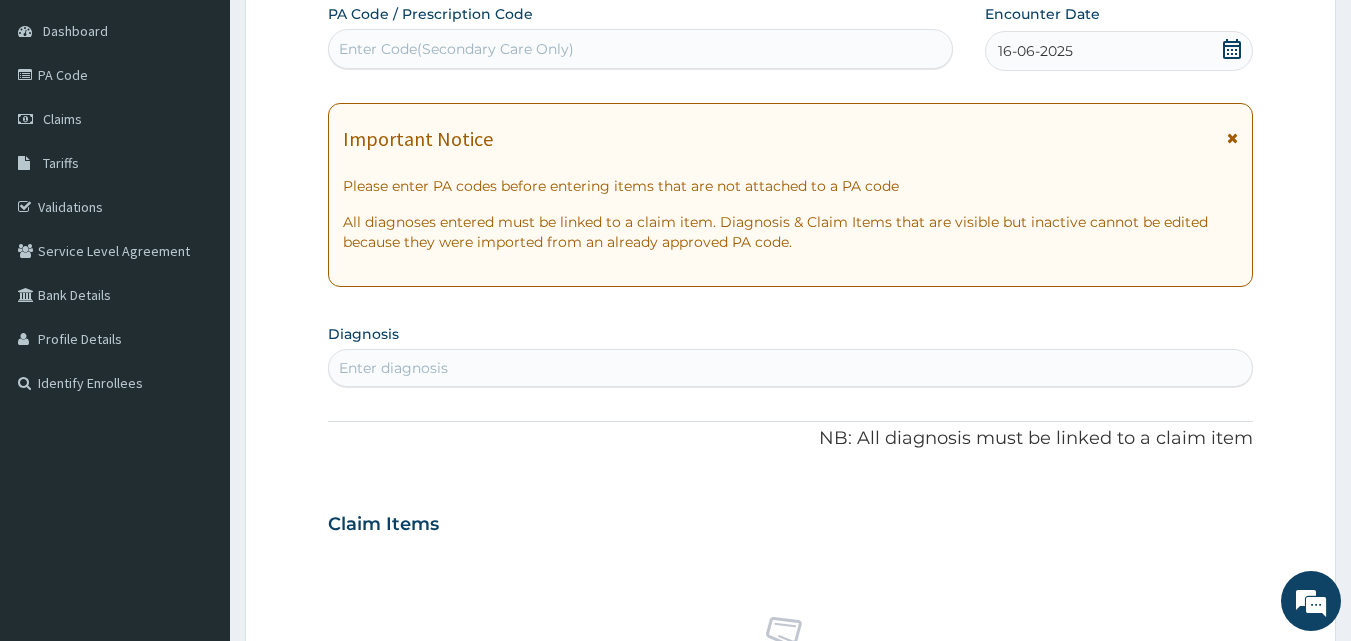 click on "All diagnoses entered must be linked to a claim item. Diagnosis & Claim Items that are visible but inactive cannot be edited because they were imported from an already approved PA code." at bounding box center (791, 232) 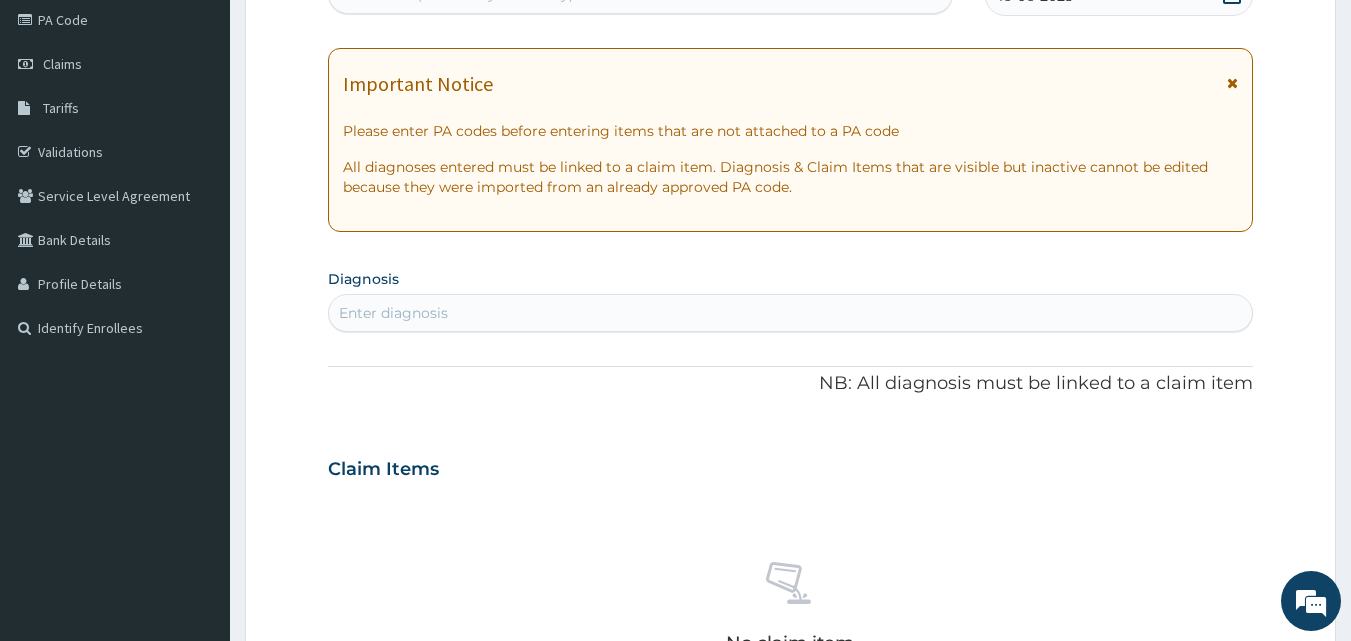 scroll, scrollTop: 287, scrollLeft: 0, axis: vertical 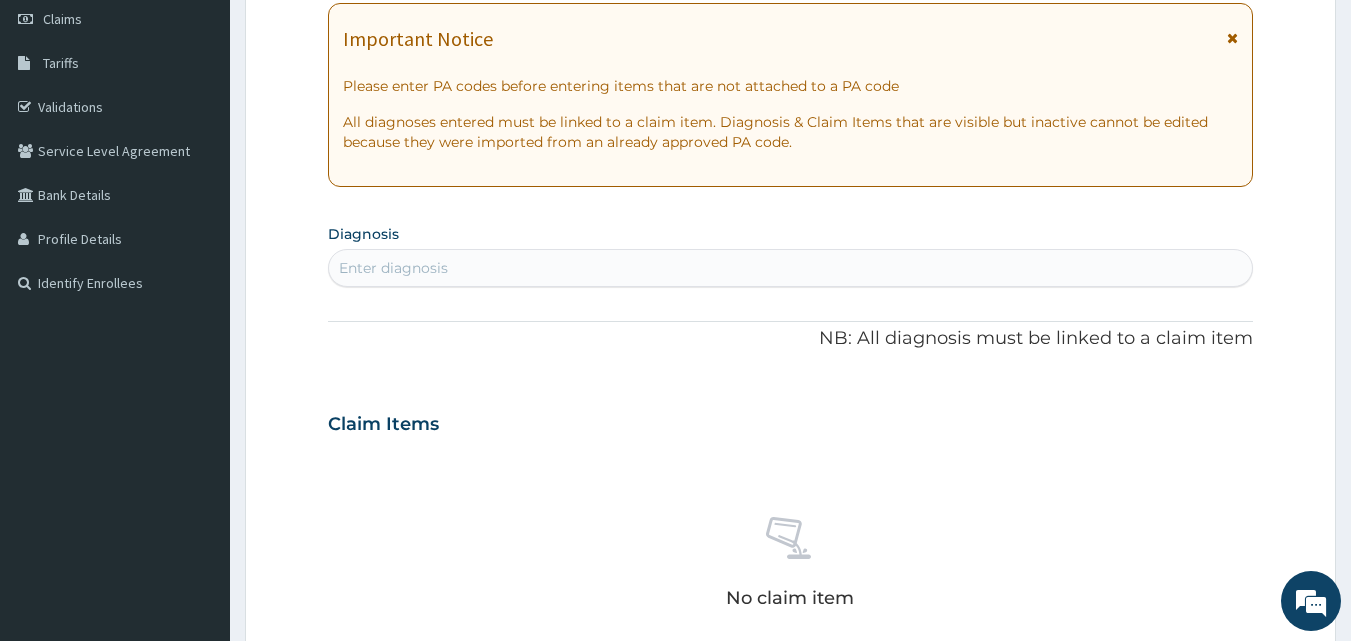 click on "Enter diagnosis" at bounding box center (791, 268) 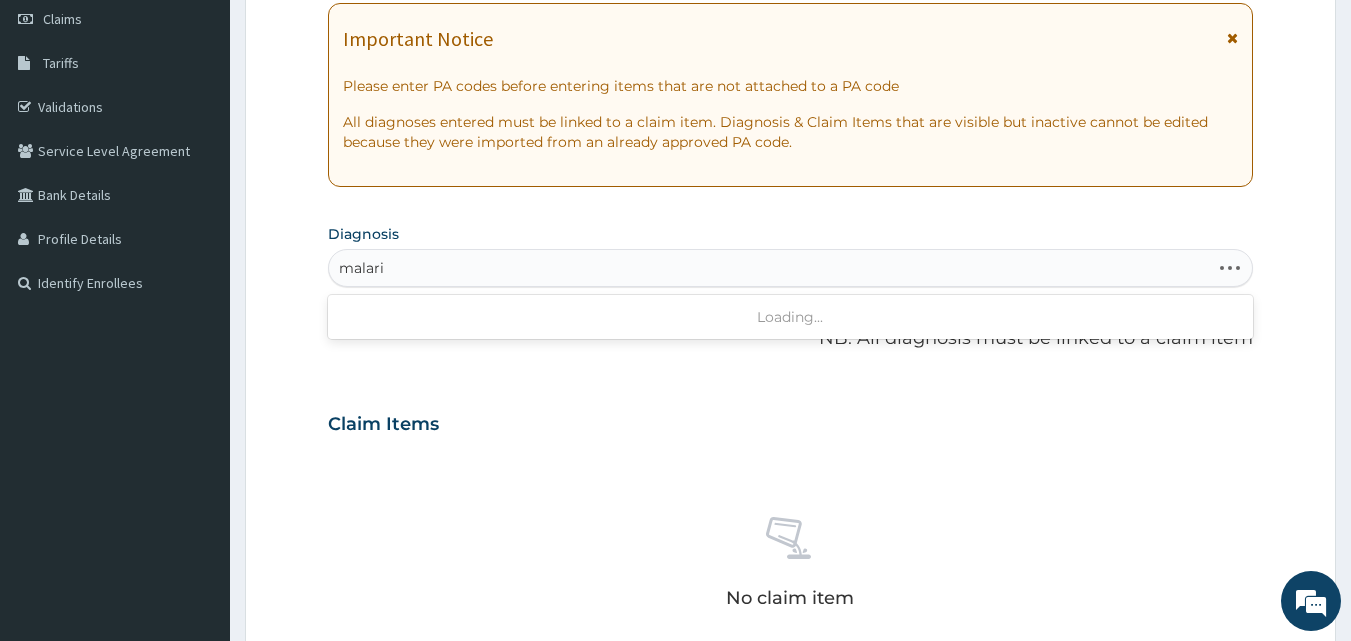 type on "malaria" 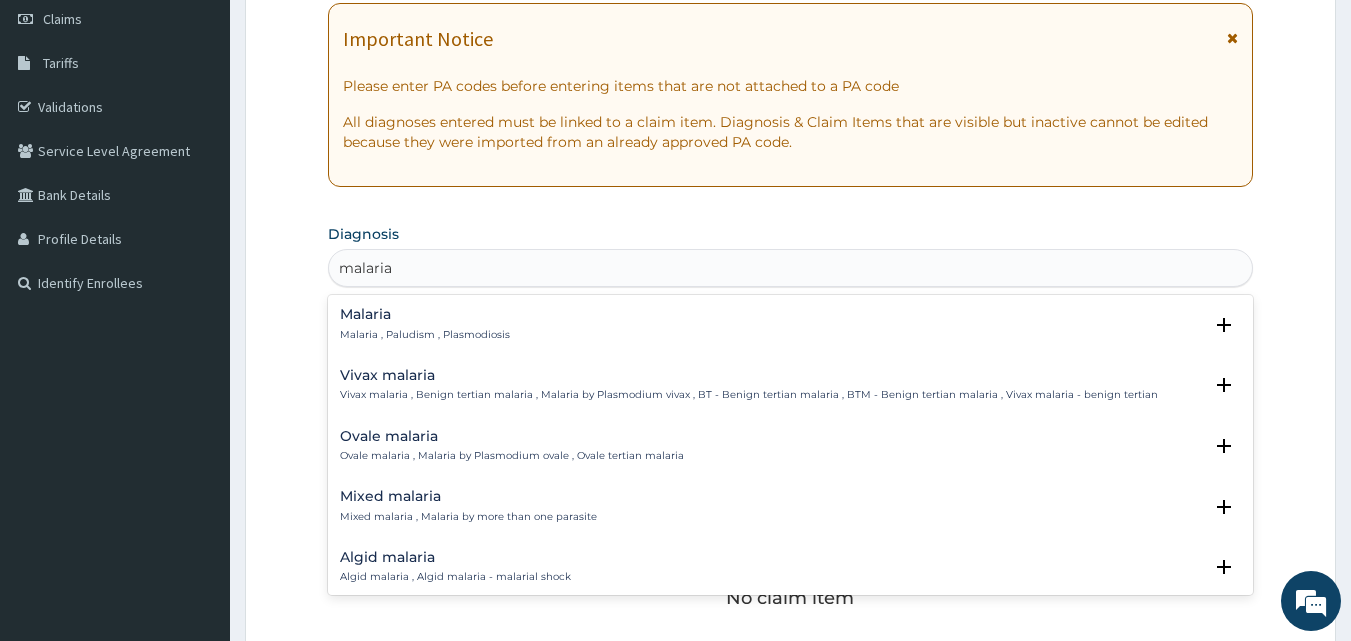 click on "Malaria Malaria , Paludism , Plasmodiosis" at bounding box center (425, 324) 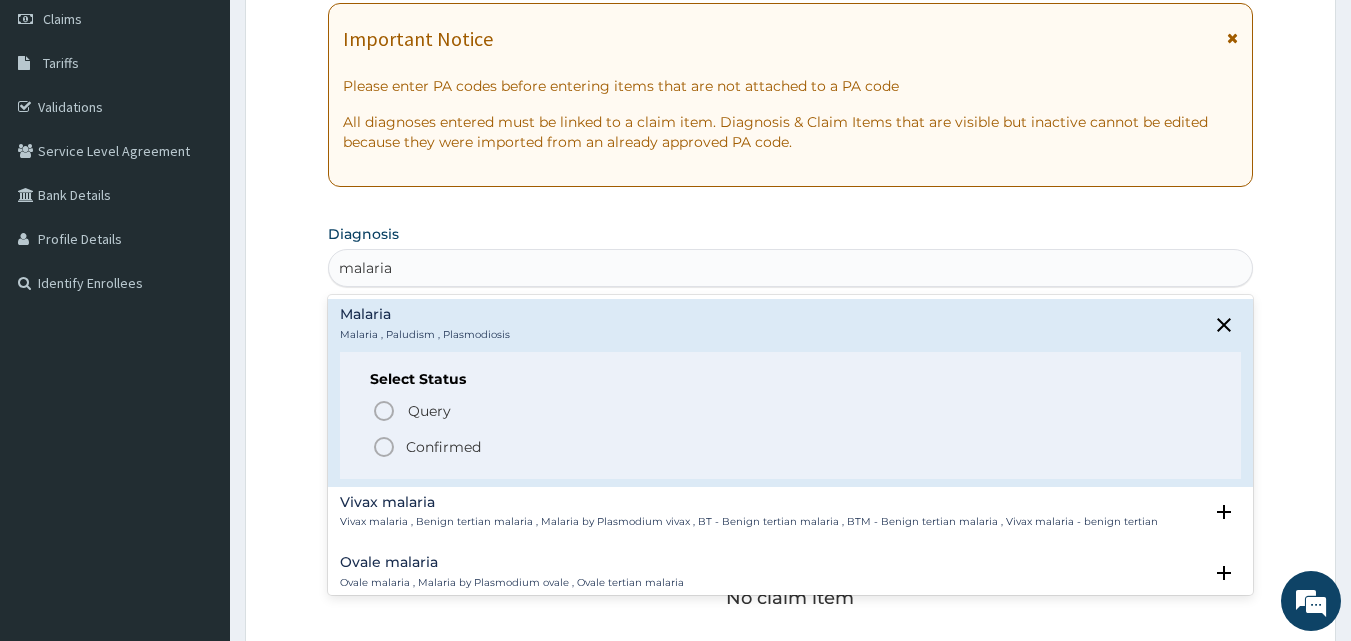 click 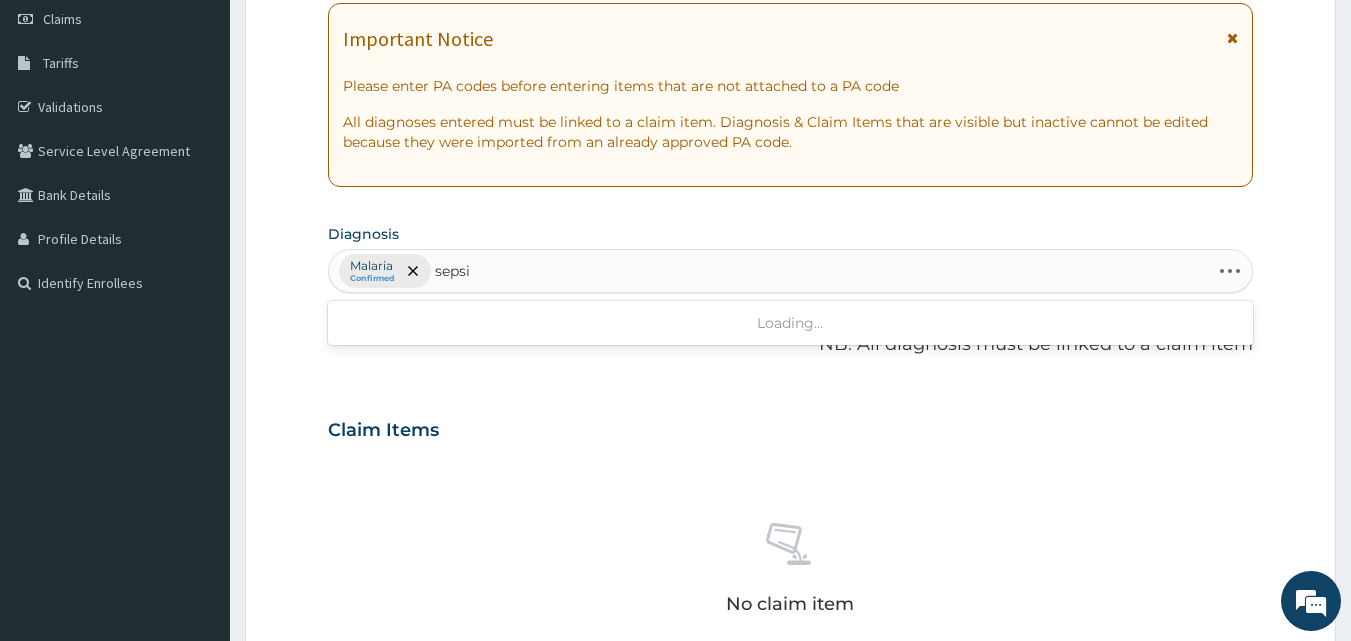 type on "sepsis" 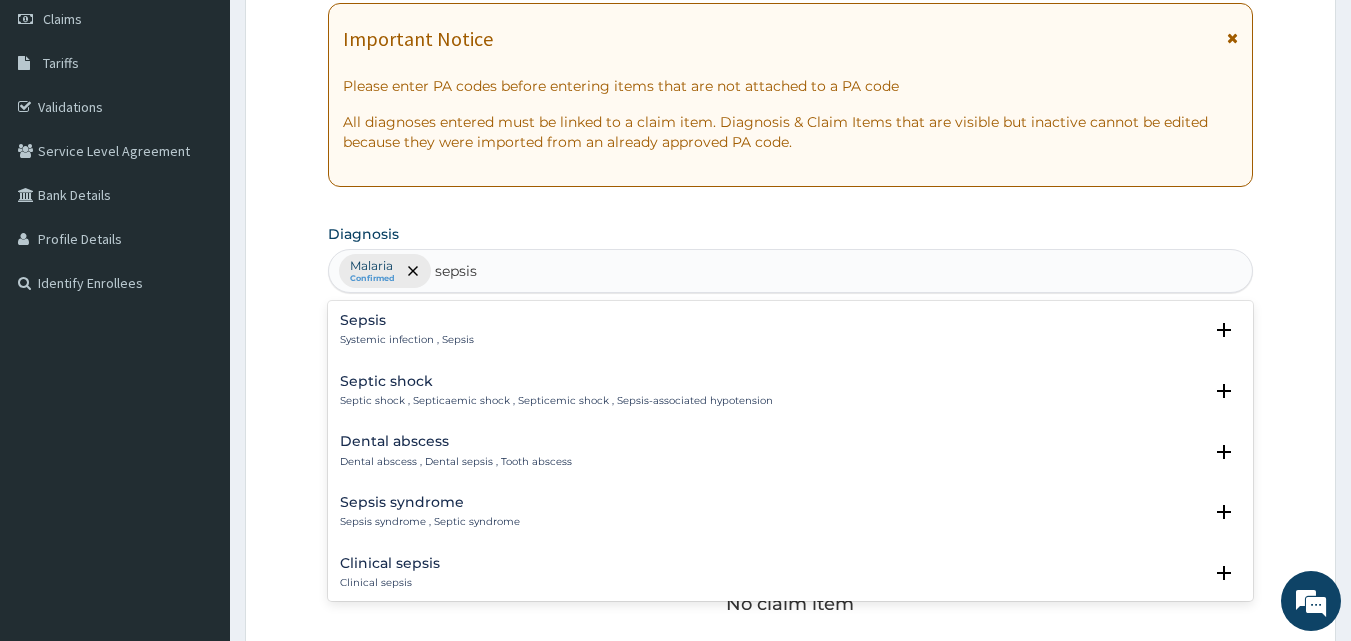 click on "Sepsis Systemic infection , Sepsis" at bounding box center [791, 330] 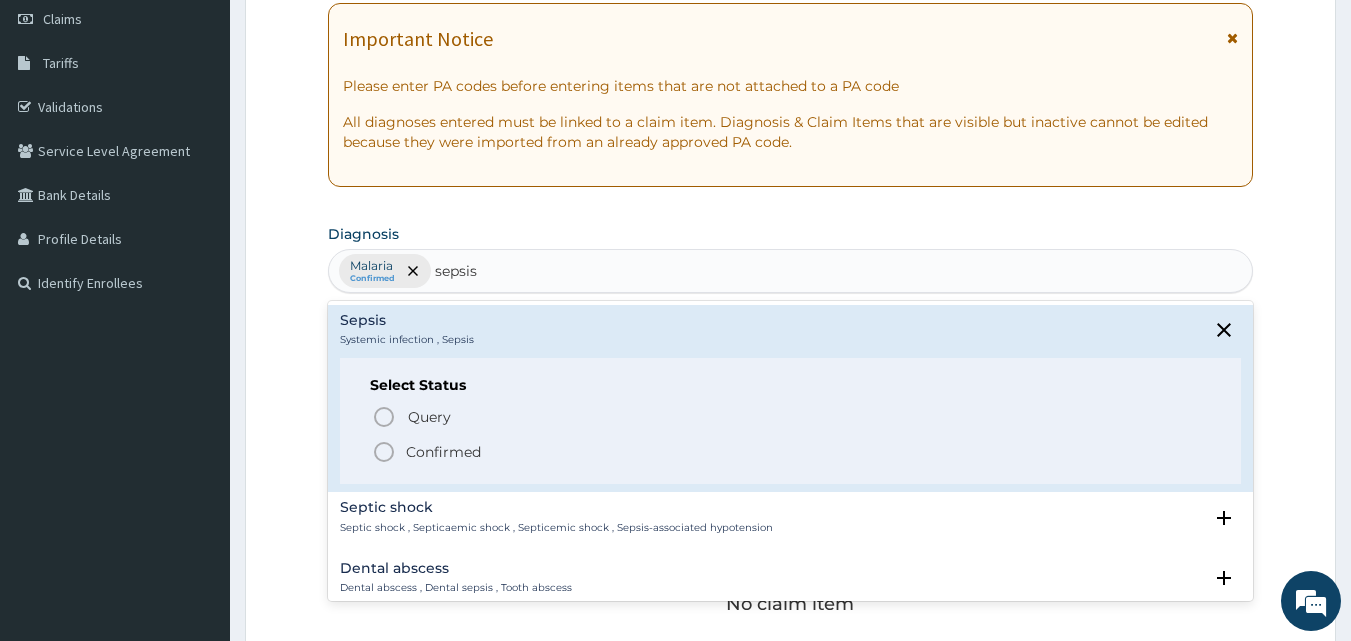 click on "Confirmed" at bounding box center (443, 452) 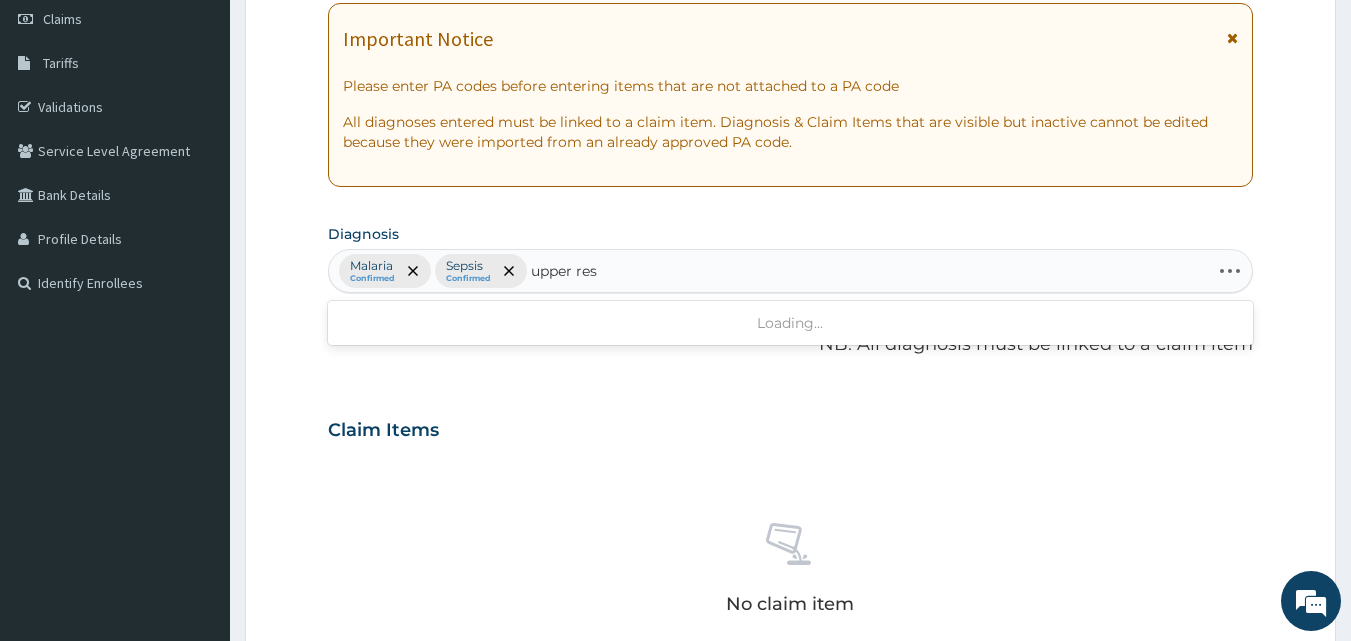 type on "upper resp" 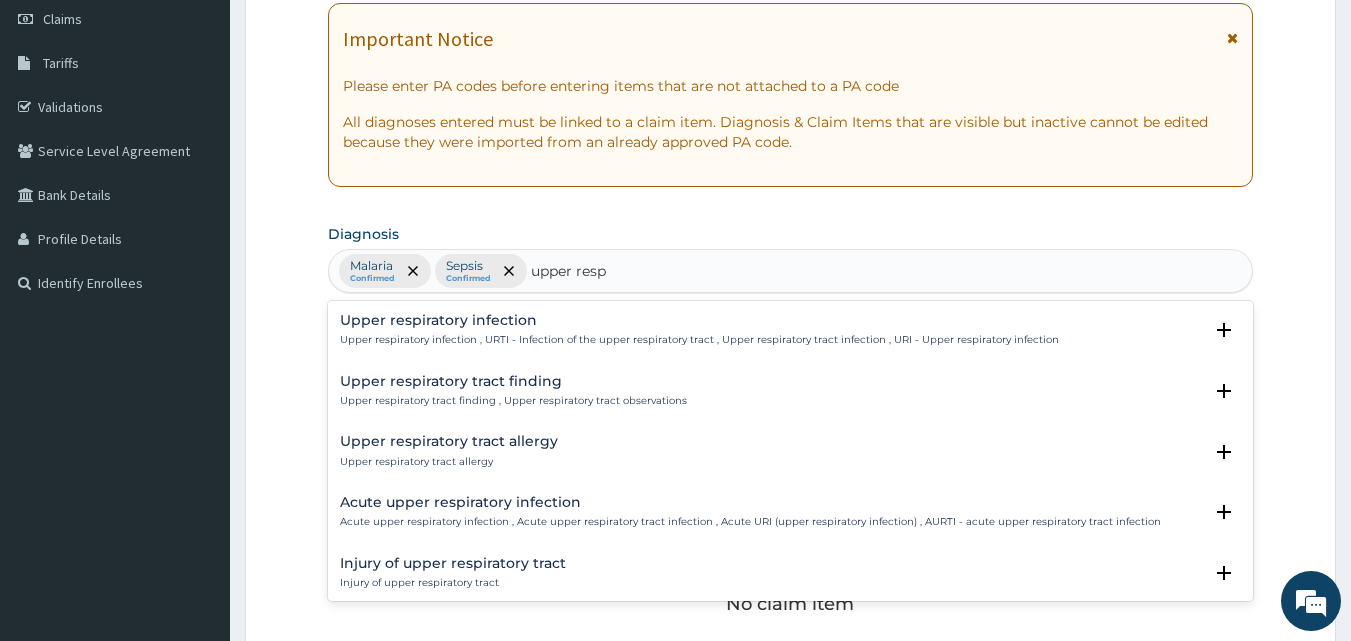 click on "Upper respiratory infection Upper respiratory infection , URTI - Infection of the upper respiratory tract , Upper respiratory tract infection , URI - Upper respiratory infection" at bounding box center [699, 330] 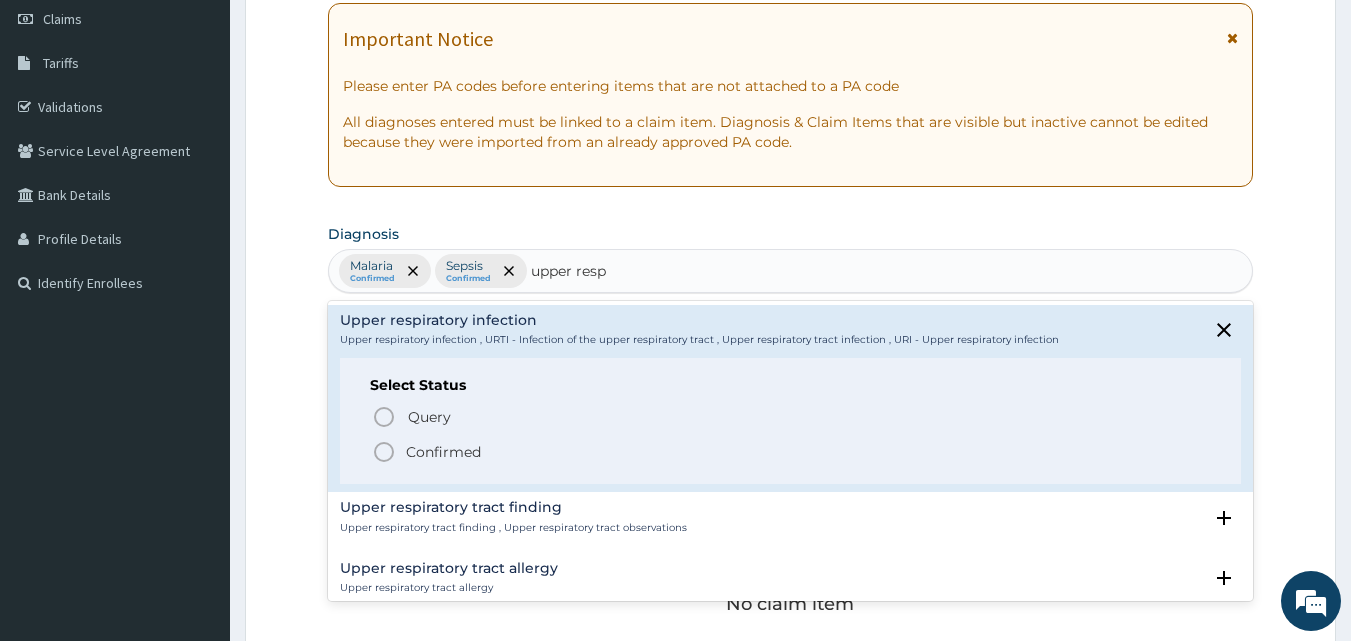 click 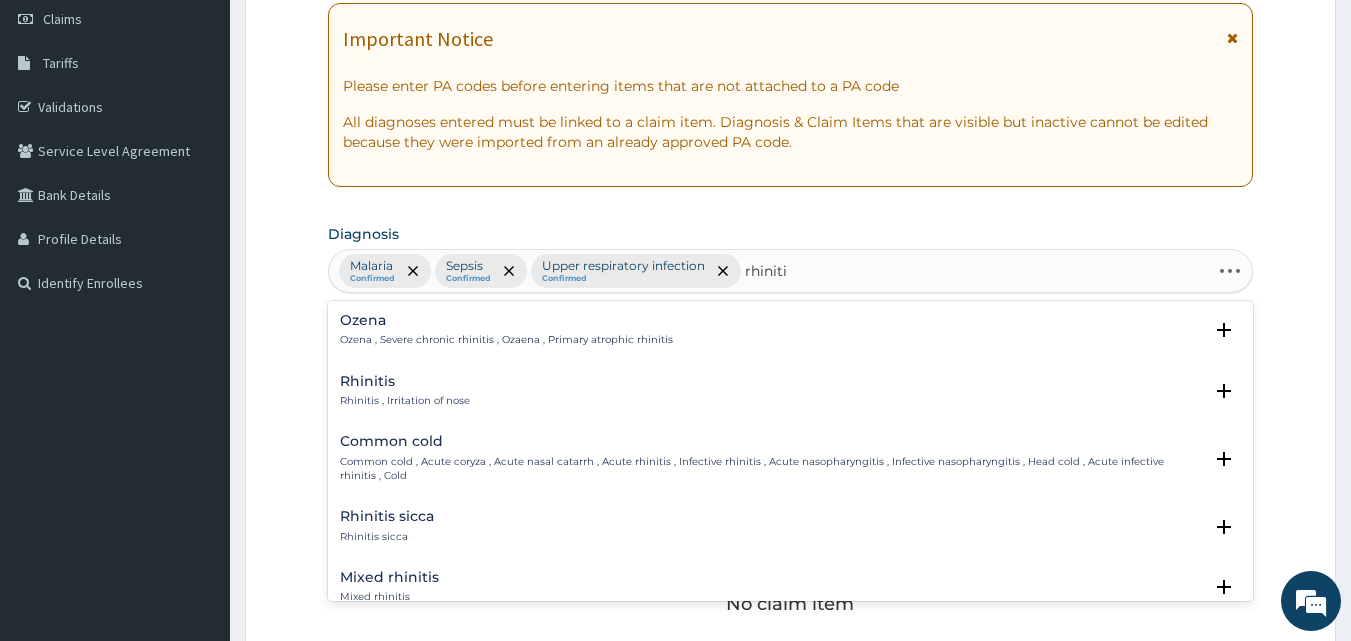 type on "rhinitis" 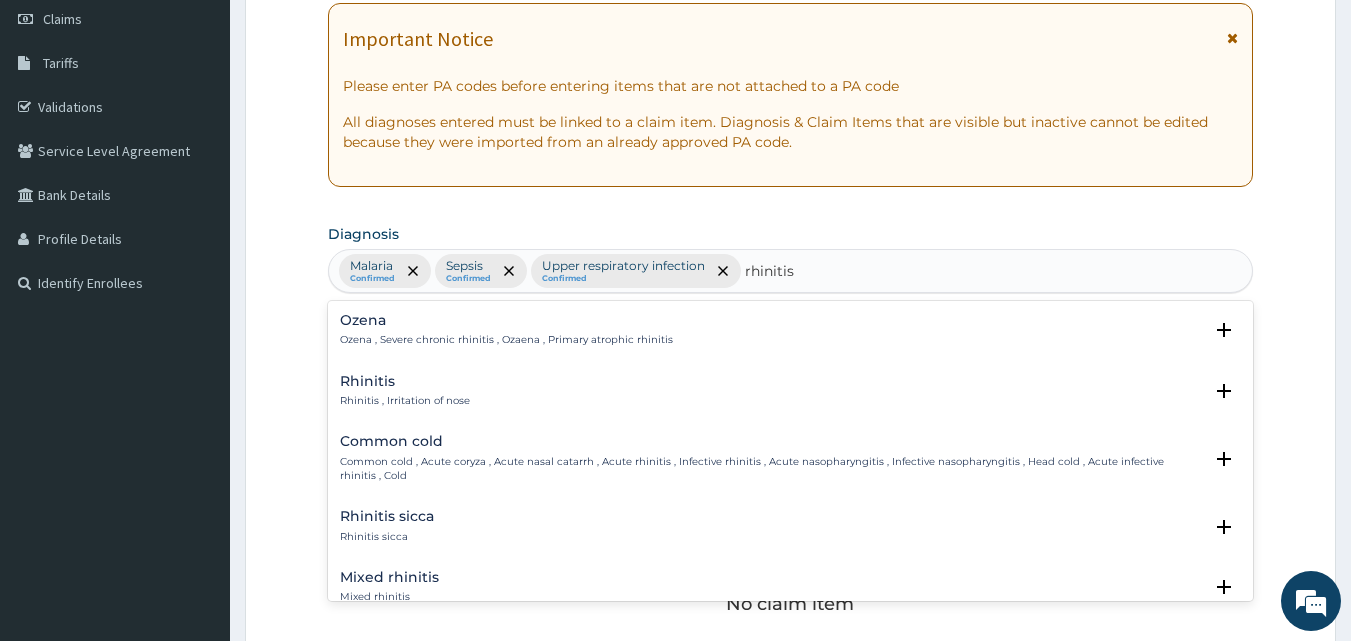 click on "Rhinitis , Irritation of nose" at bounding box center (405, 401) 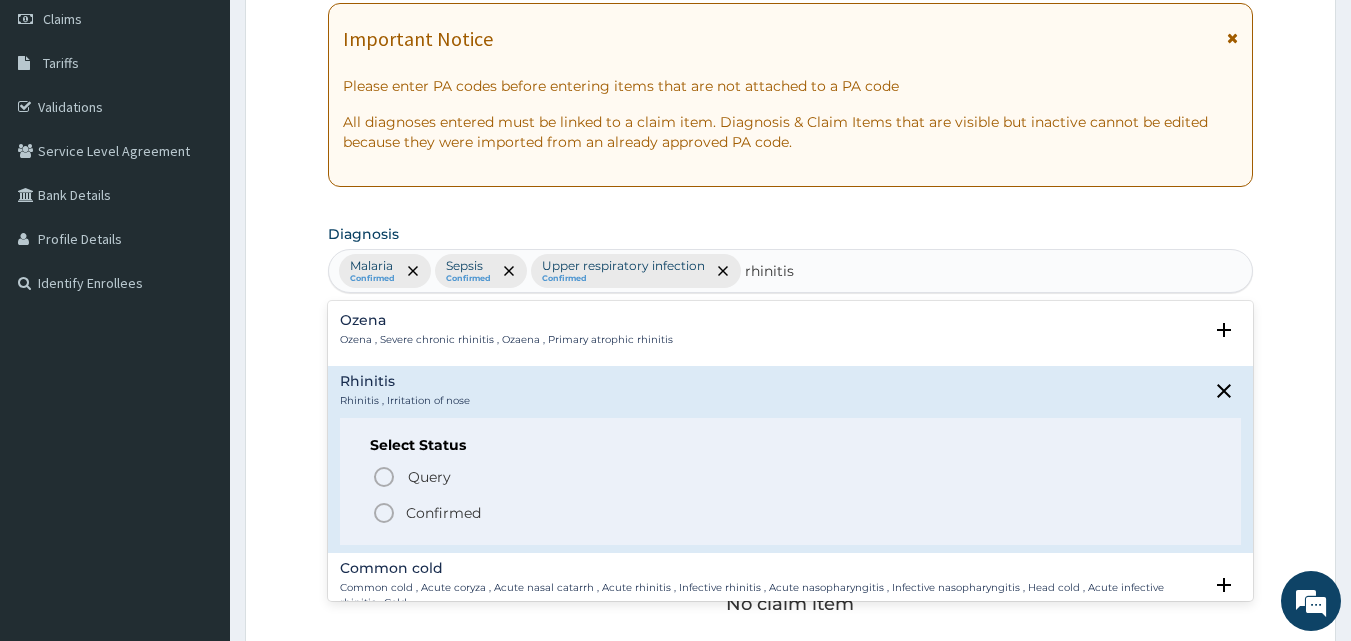click on "Confirmed" at bounding box center (792, 513) 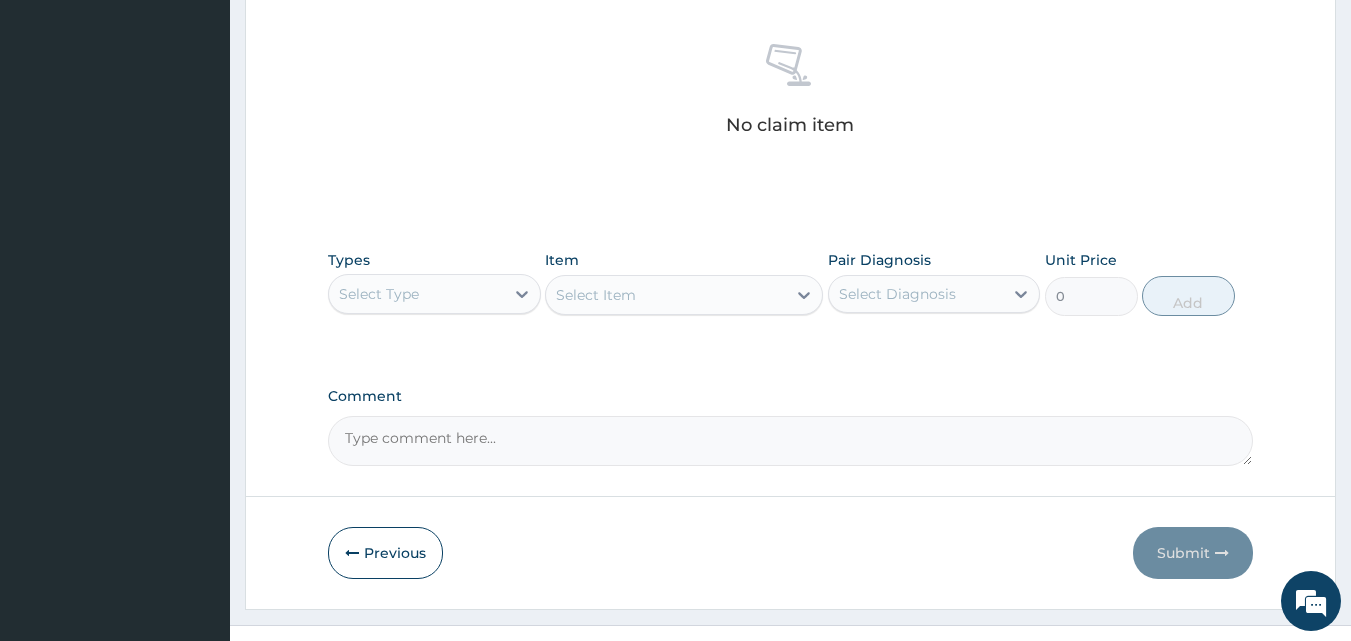 scroll, scrollTop: 801, scrollLeft: 0, axis: vertical 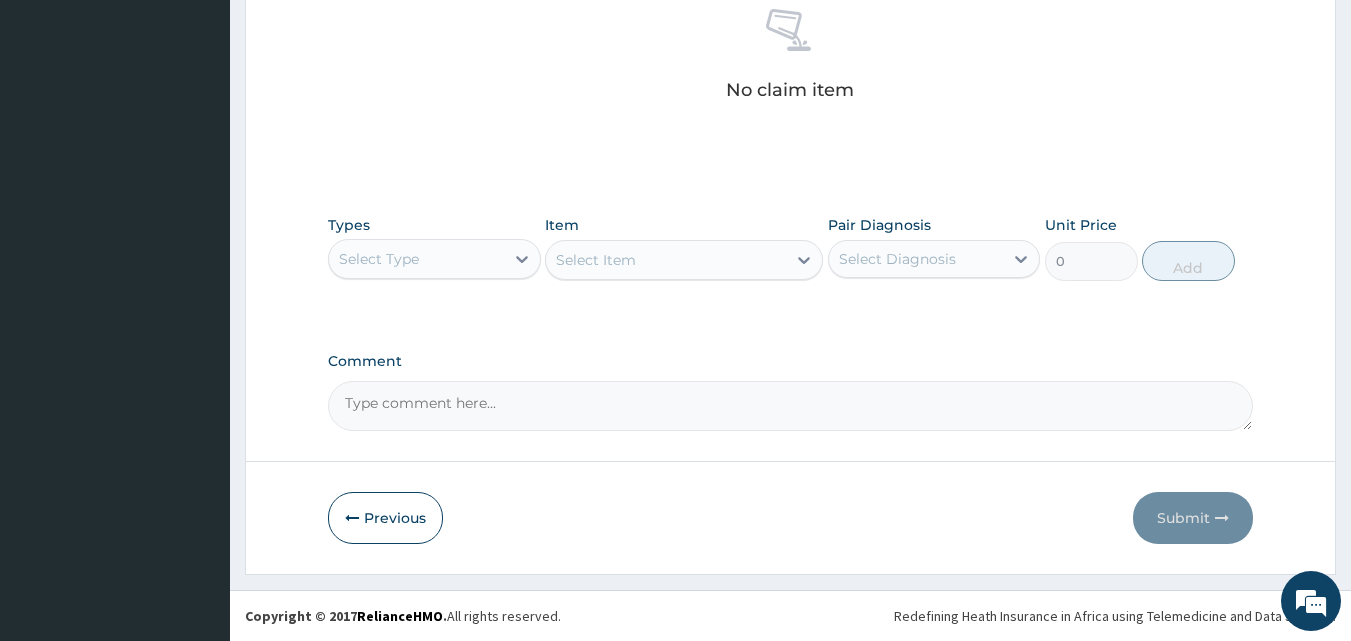 click on "Select Type" at bounding box center [416, 259] 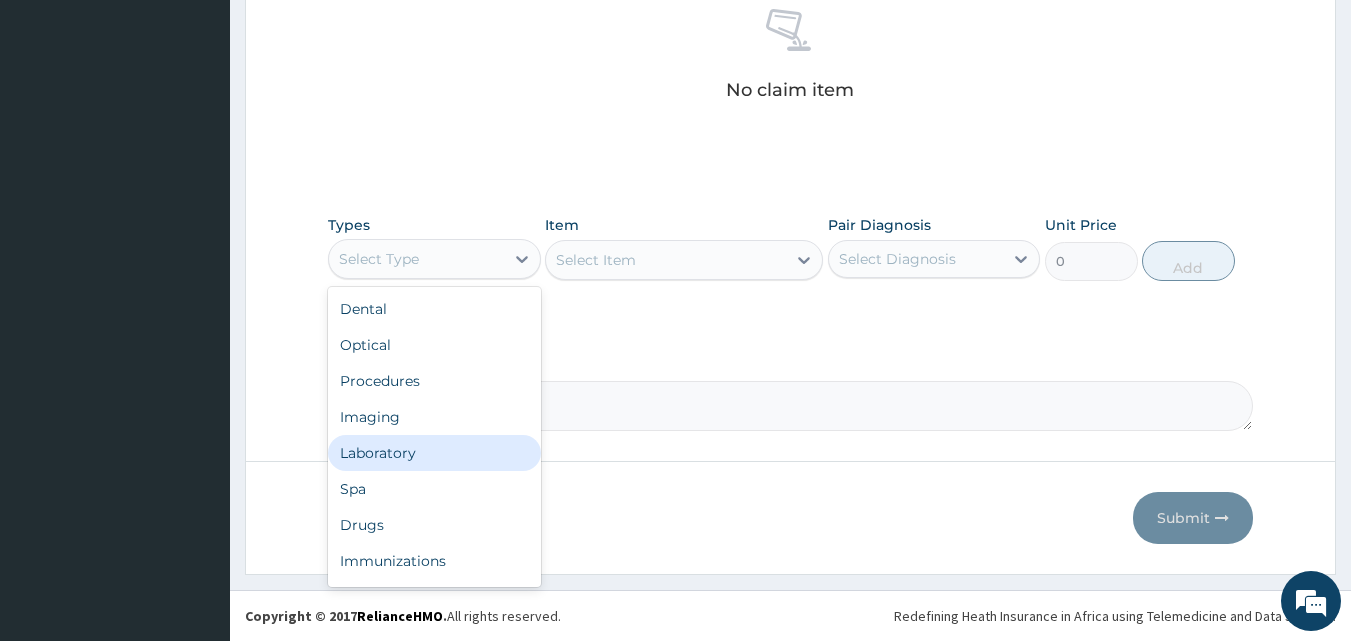 click on "Laboratory" at bounding box center [434, 453] 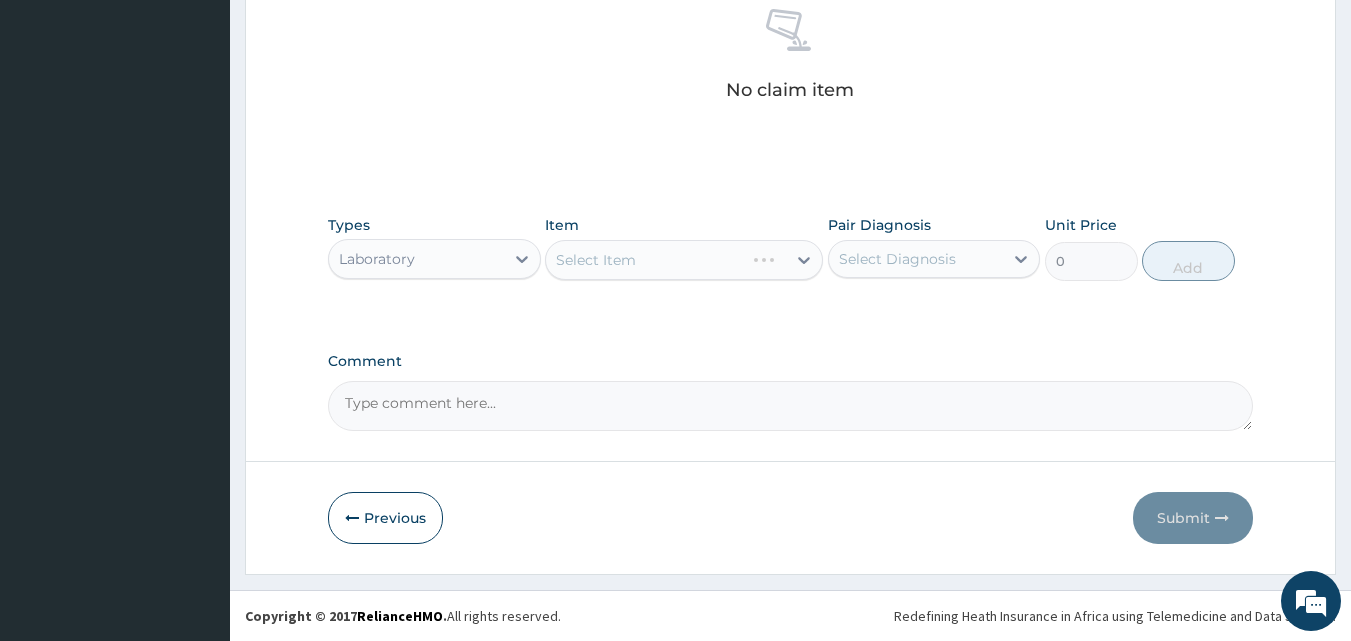 click on "Select Item" at bounding box center (684, 260) 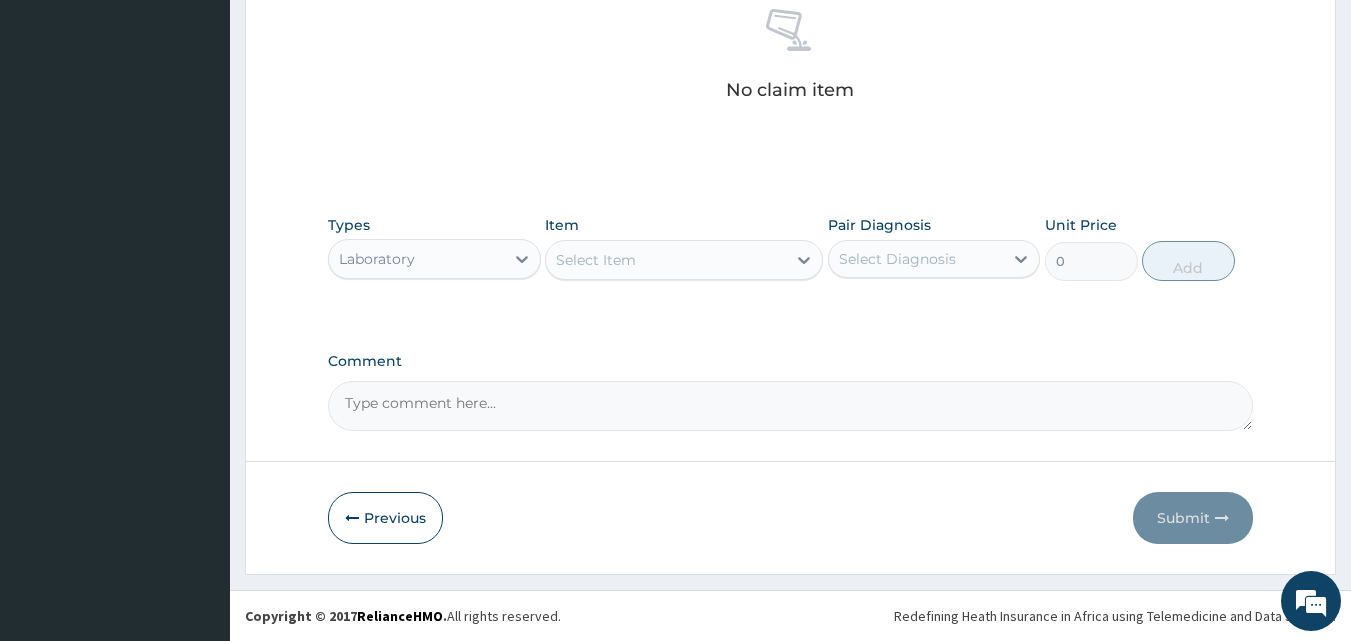 click on "Select Item" at bounding box center [666, 260] 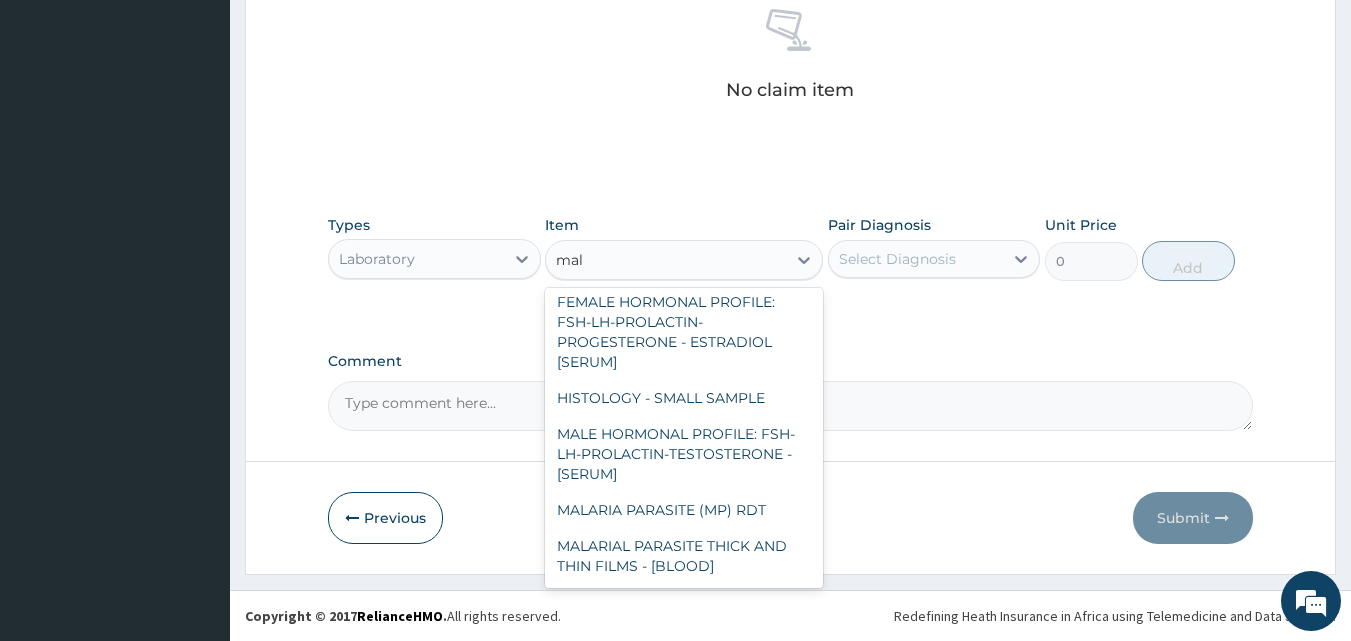 scroll, scrollTop: 84, scrollLeft: 0, axis: vertical 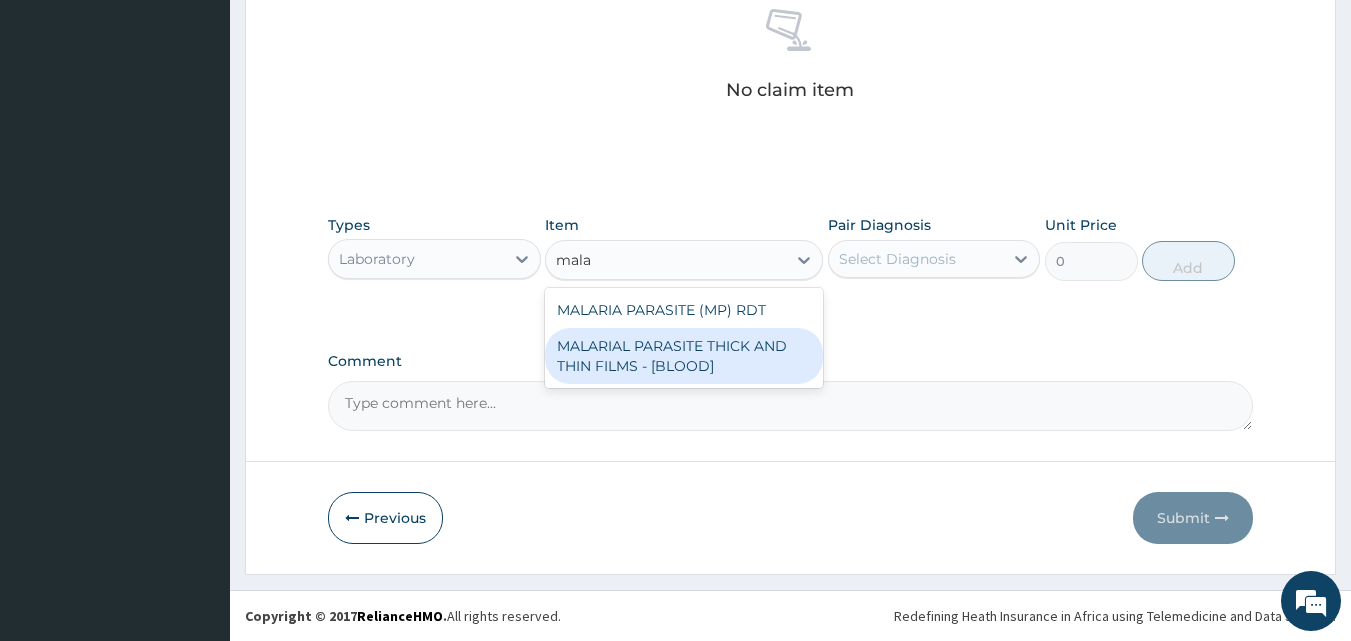 click on "MALARIAL PARASITE THICK AND THIN FILMS - [BLOOD]" at bounding box center [684, 356] 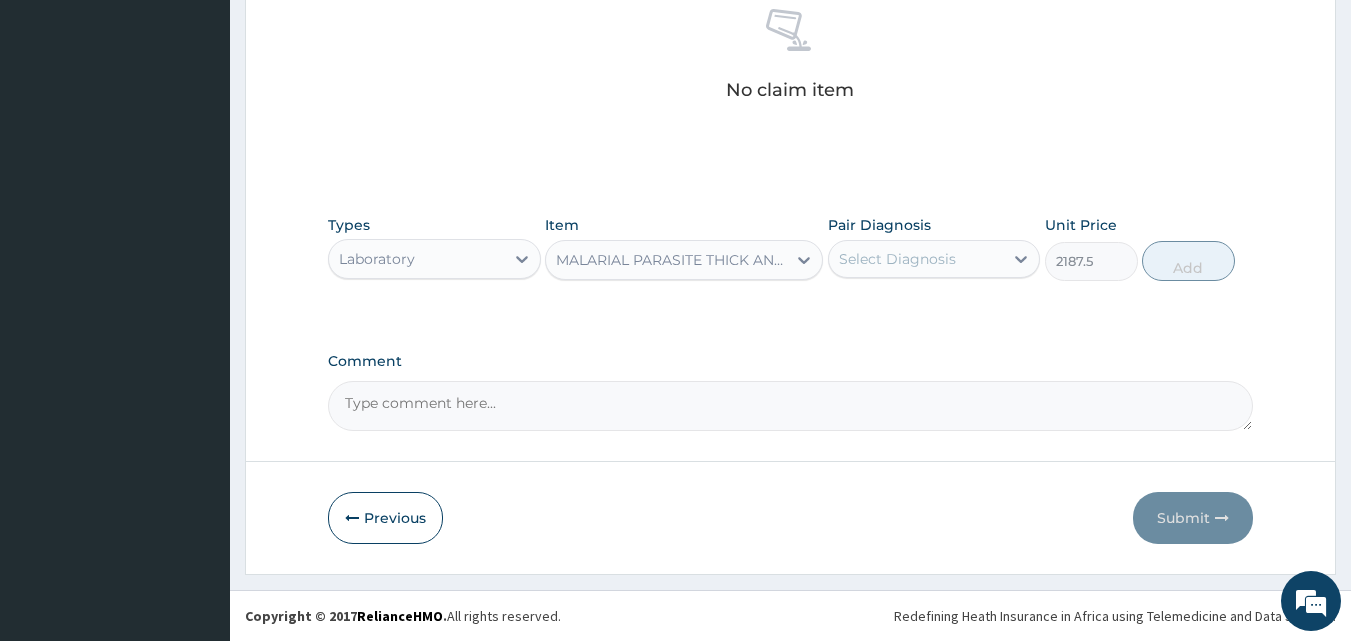 click on "MALARIAL PARASITE THICK AND THIN FILMS - [BLOOD]" at bounding box center [672, 260] 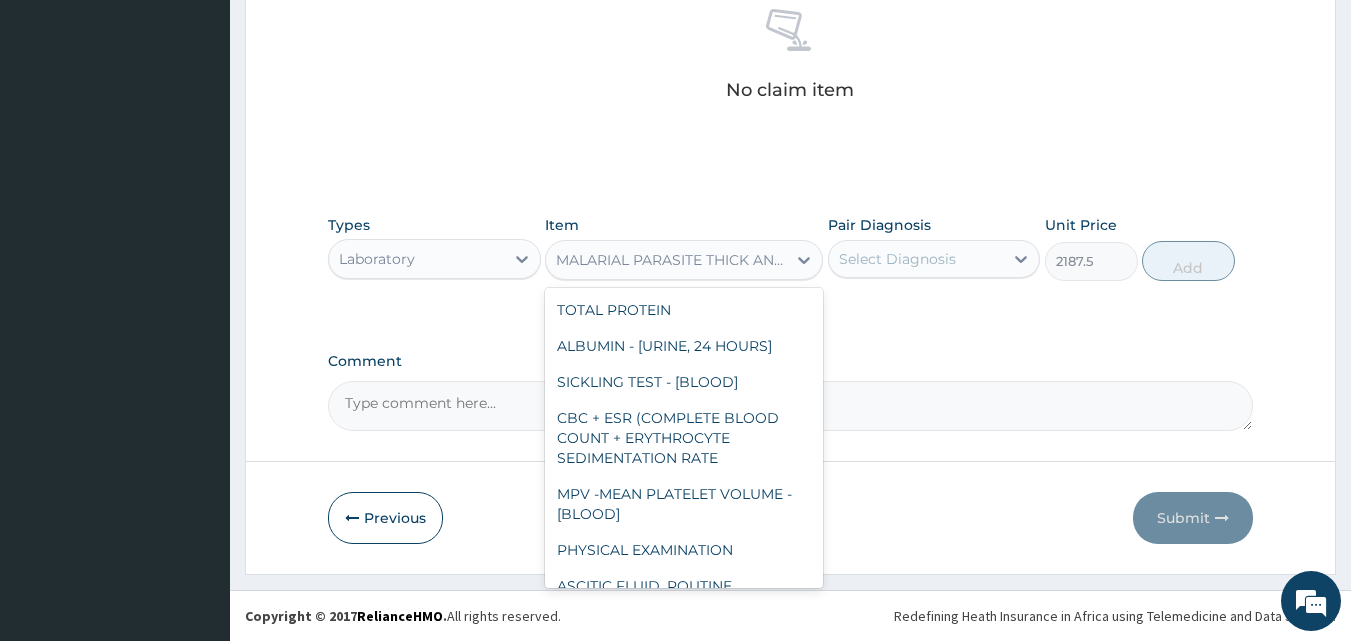 click on "MALARIAL PARASITE THICK AND THIN FILMS - [BLOOD]" at bounding box center [672, 260] 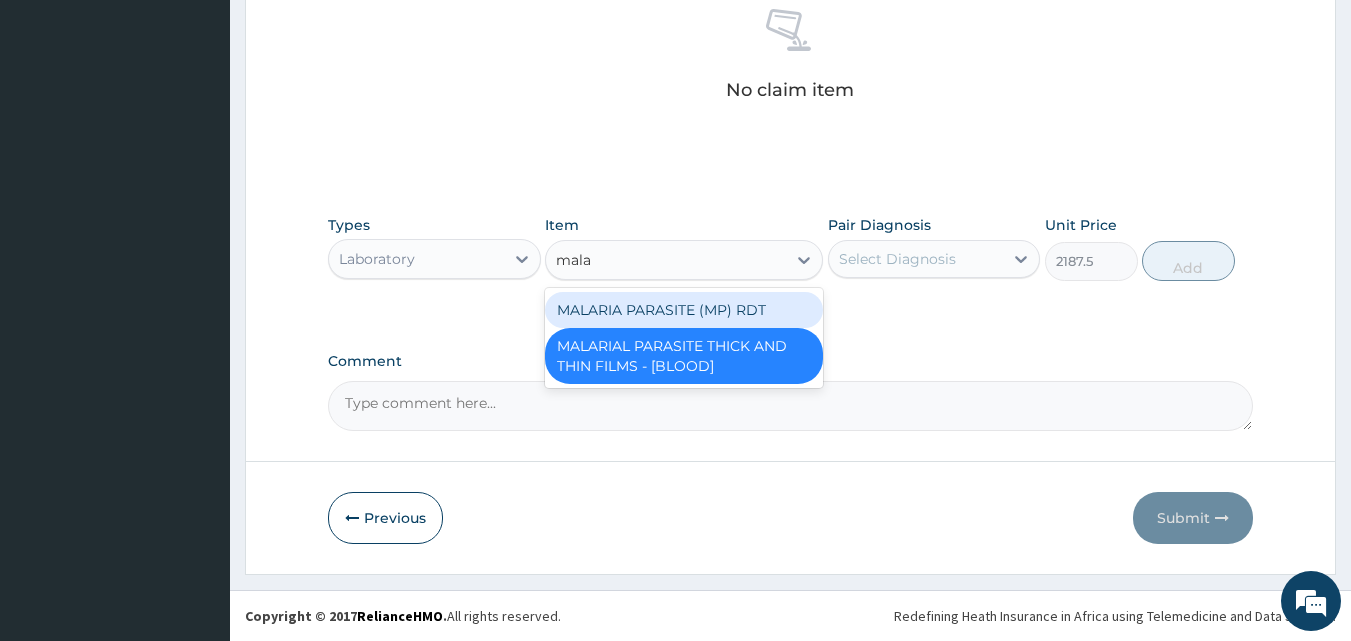 scroll, scrollTop: 0, scrollLeft: 0, axis: both 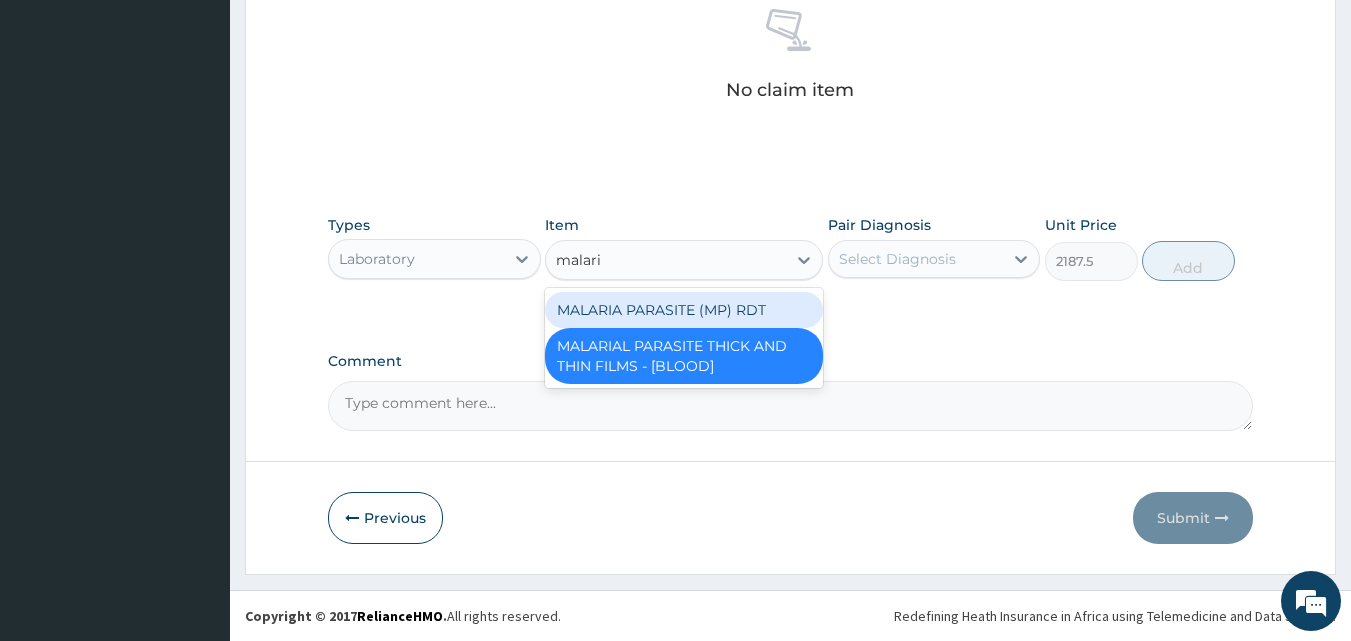 type on "malaria" 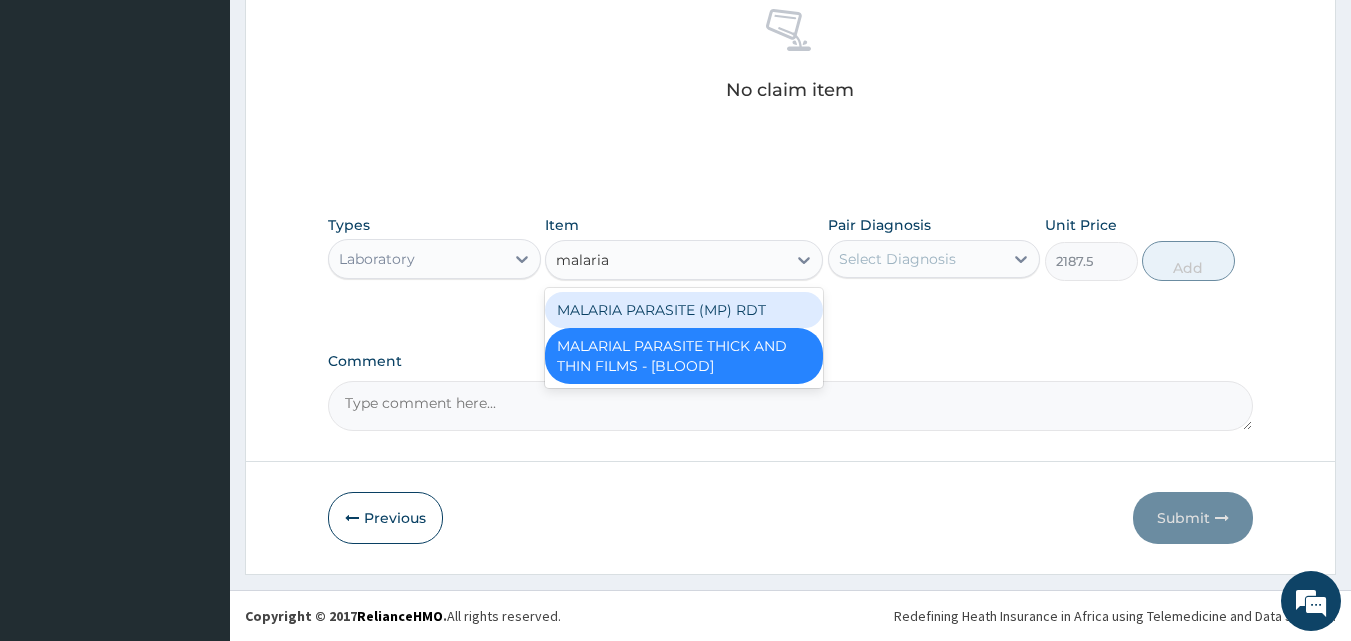 click on "MALARIA PARASITE (MP) RDT" at bounding box center (684, 310) 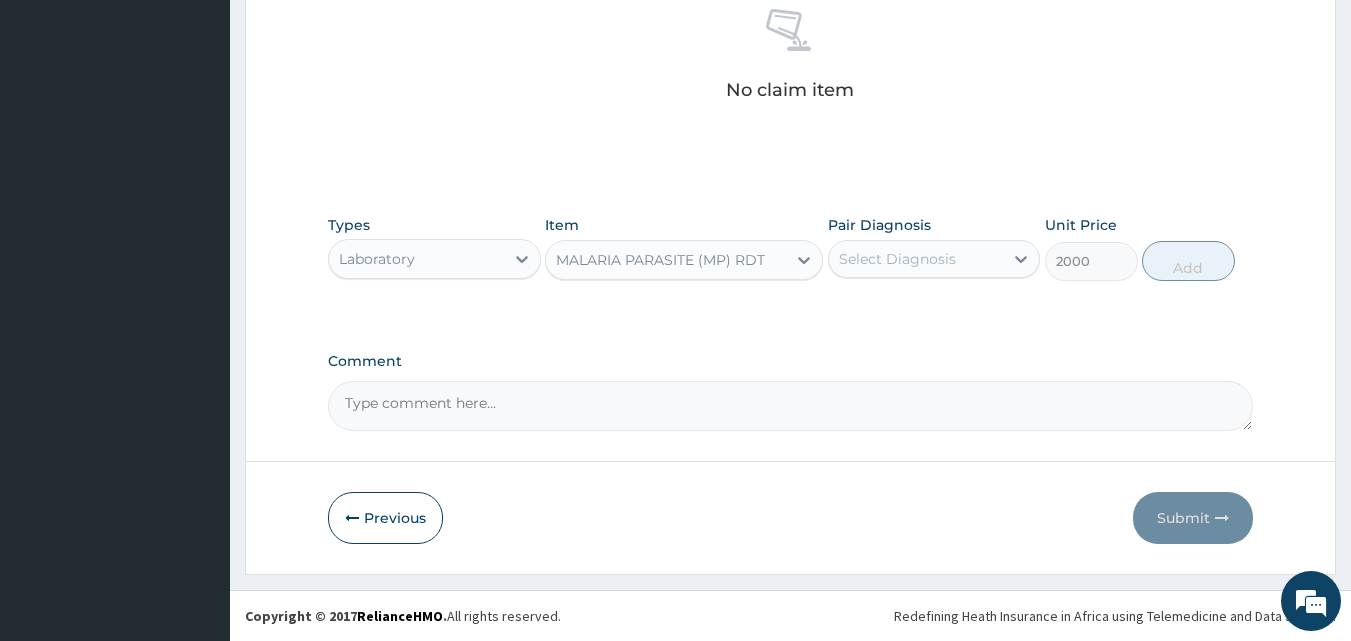 click on "Select Diagnosis" at bounding box center [916, 259] 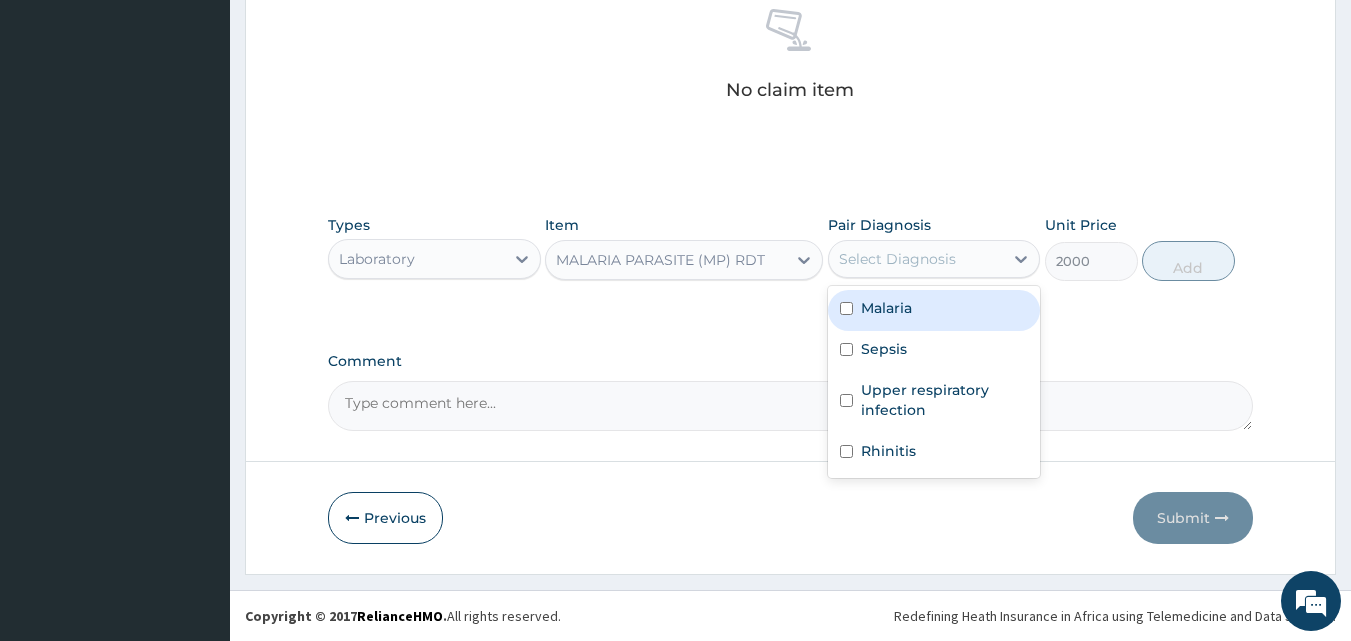 click on "Malaria" at bounding box center [934, 310] 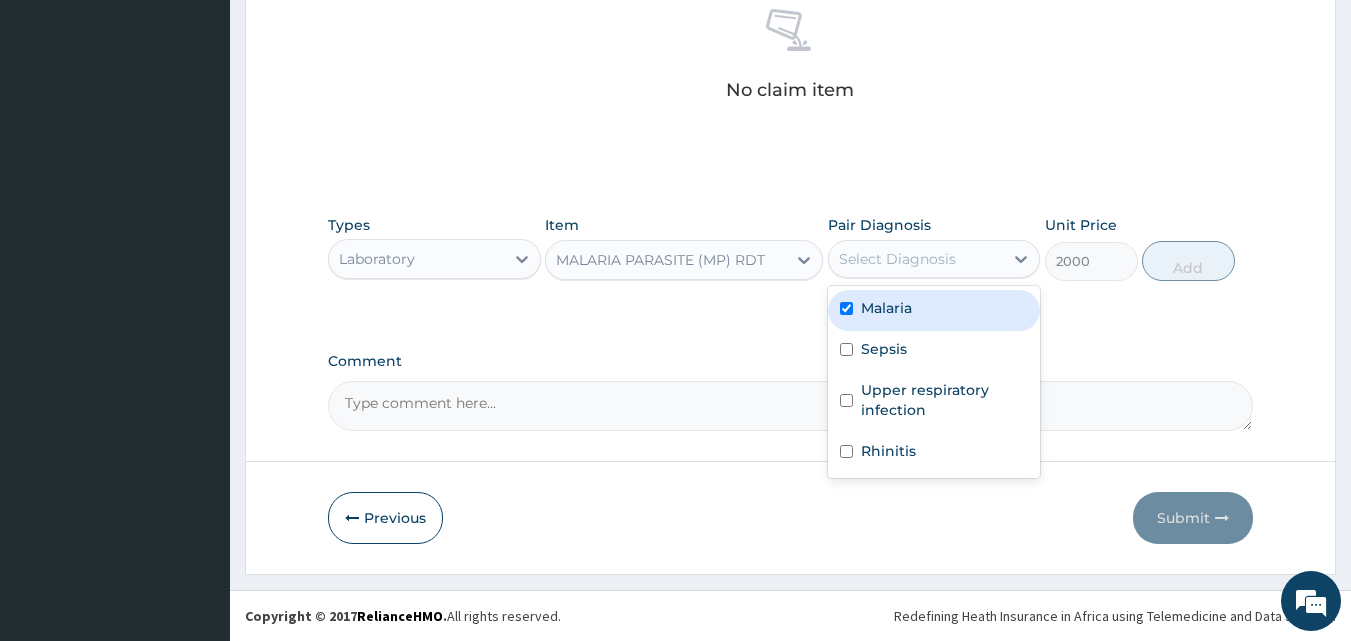 checkbox on "true" 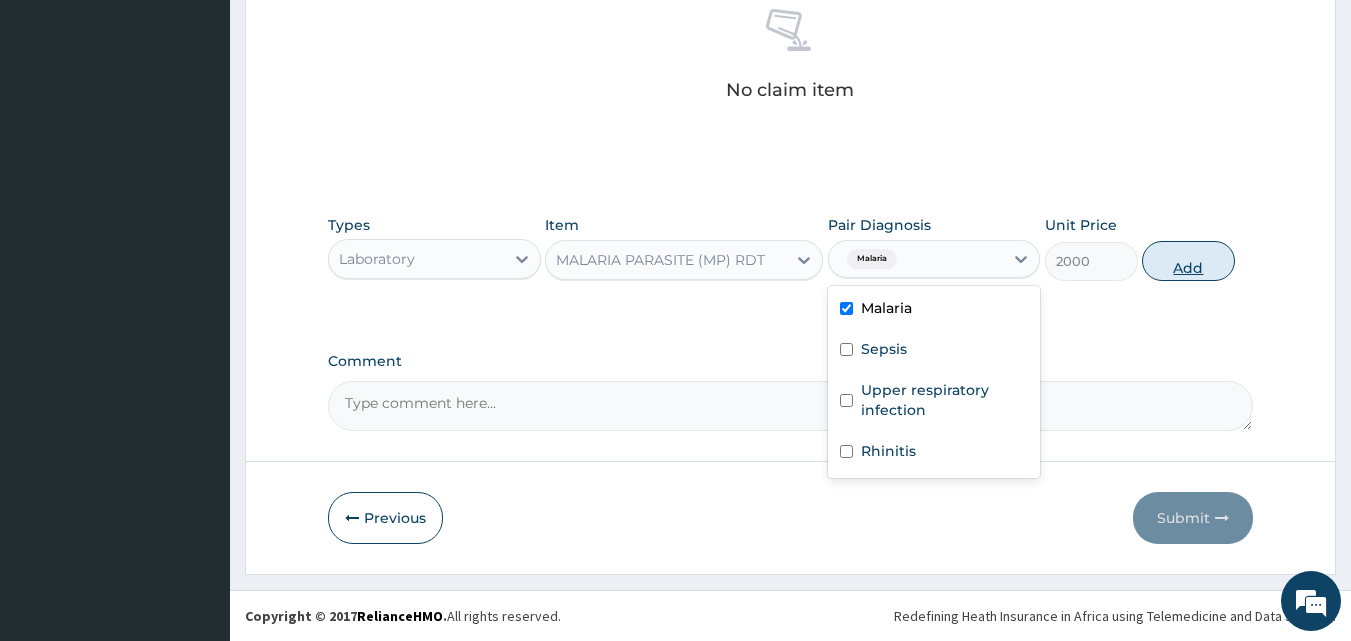 click on "Add" at bounding box center [1188, 261] 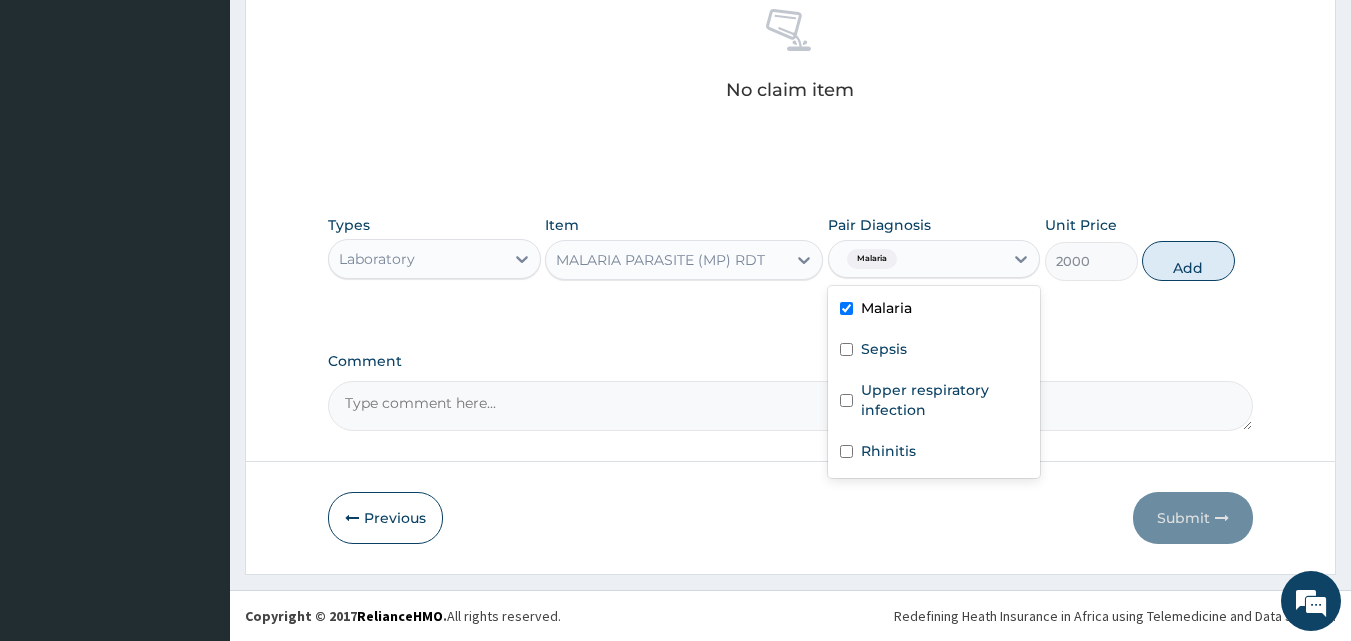 type on "0" 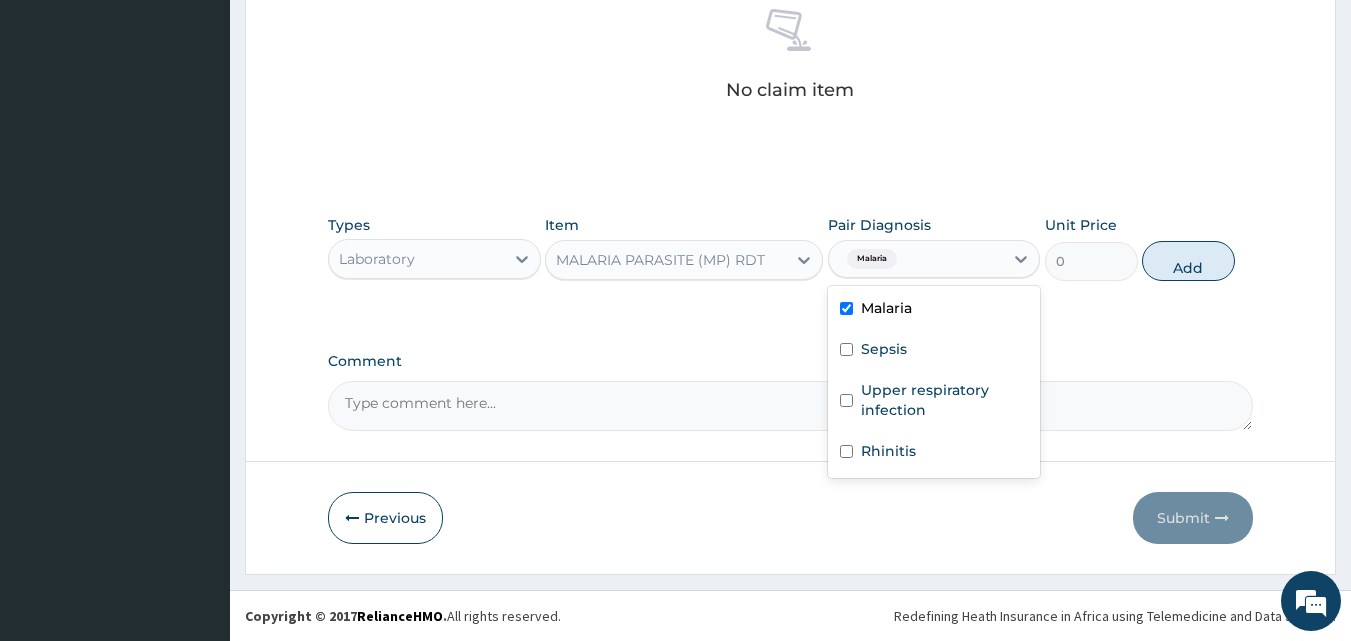scroll, scrollTop: 721, scrollLeft: 0, axis: vertical 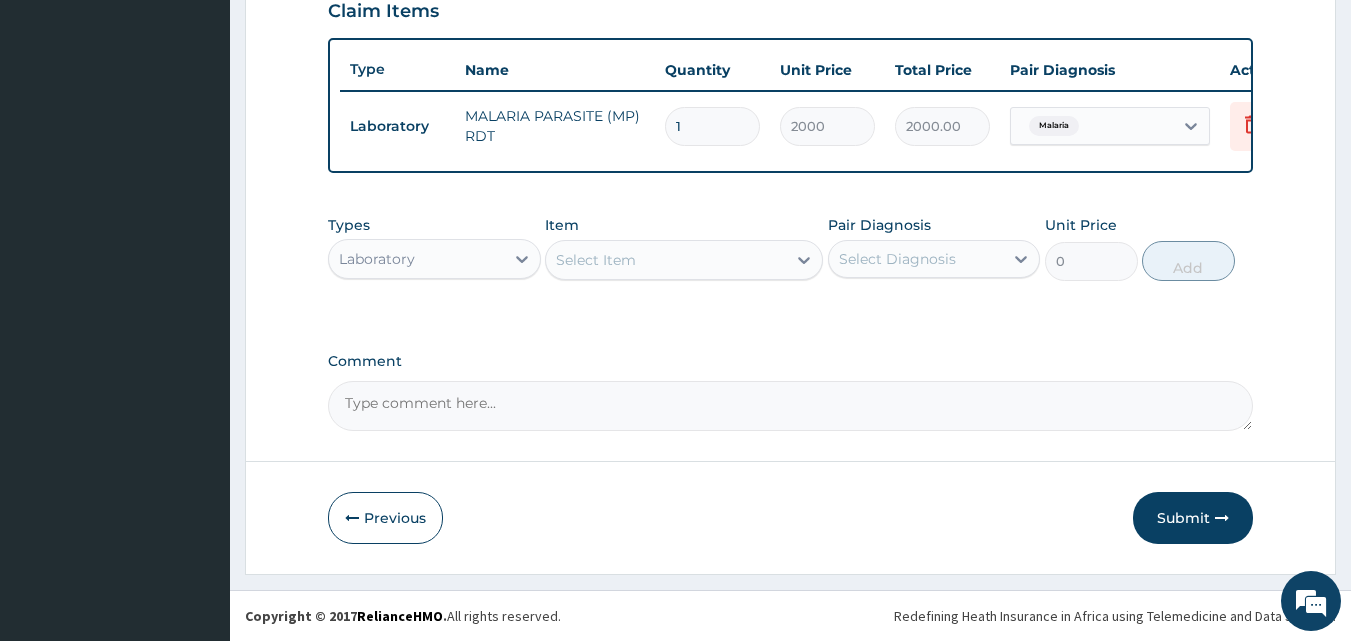 click on "Select Item" at bounding box center [596, 260] 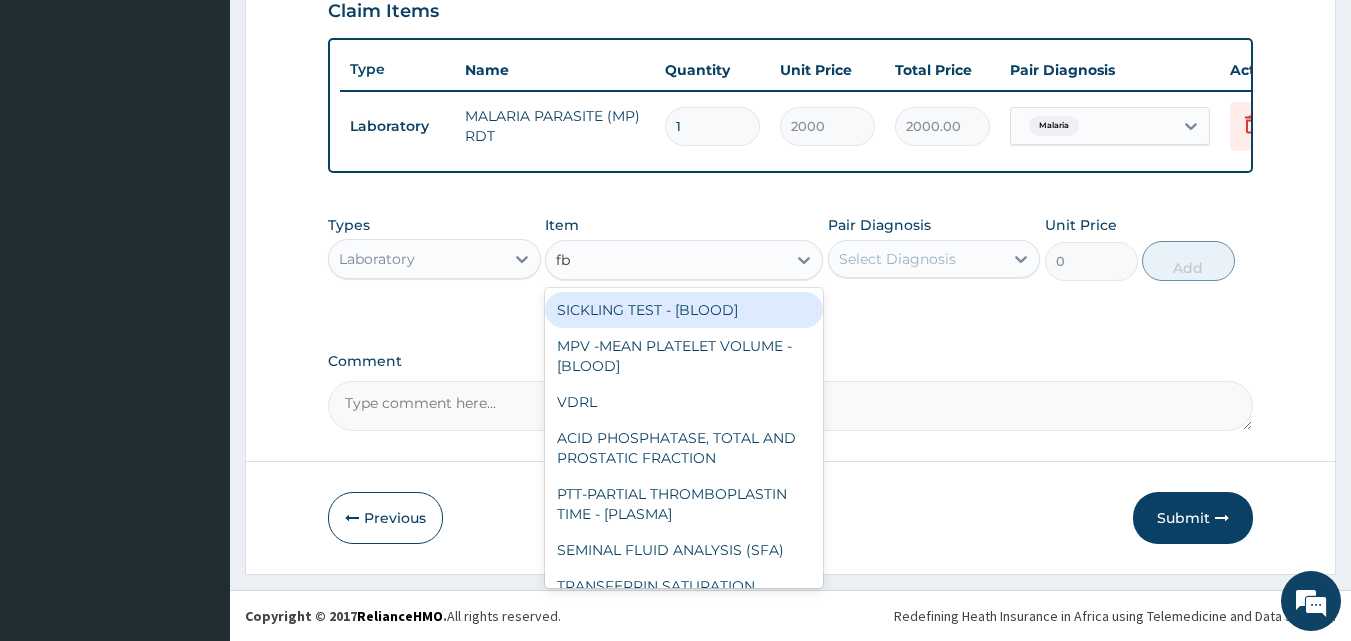 type on "fbc" 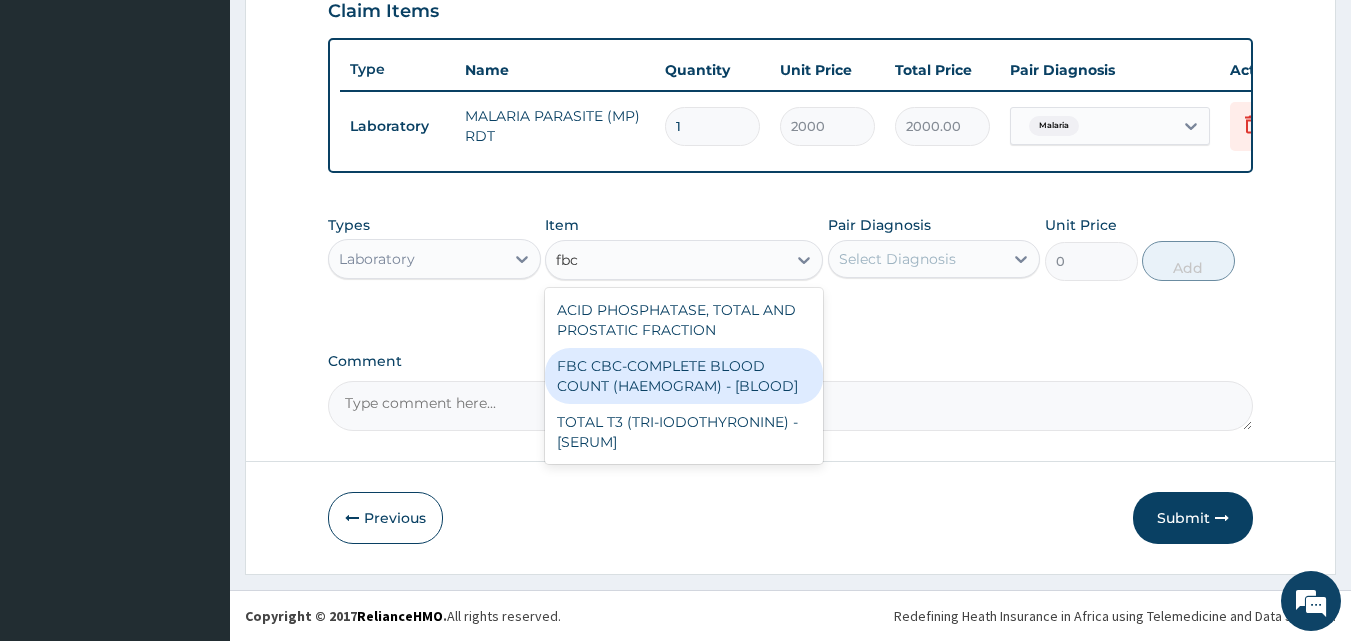 click on "FBC CBC-COMPLETE BLOOD COUNT (HAEMOGRAM) - [BLOOD]" at bounding box center (684, 376) 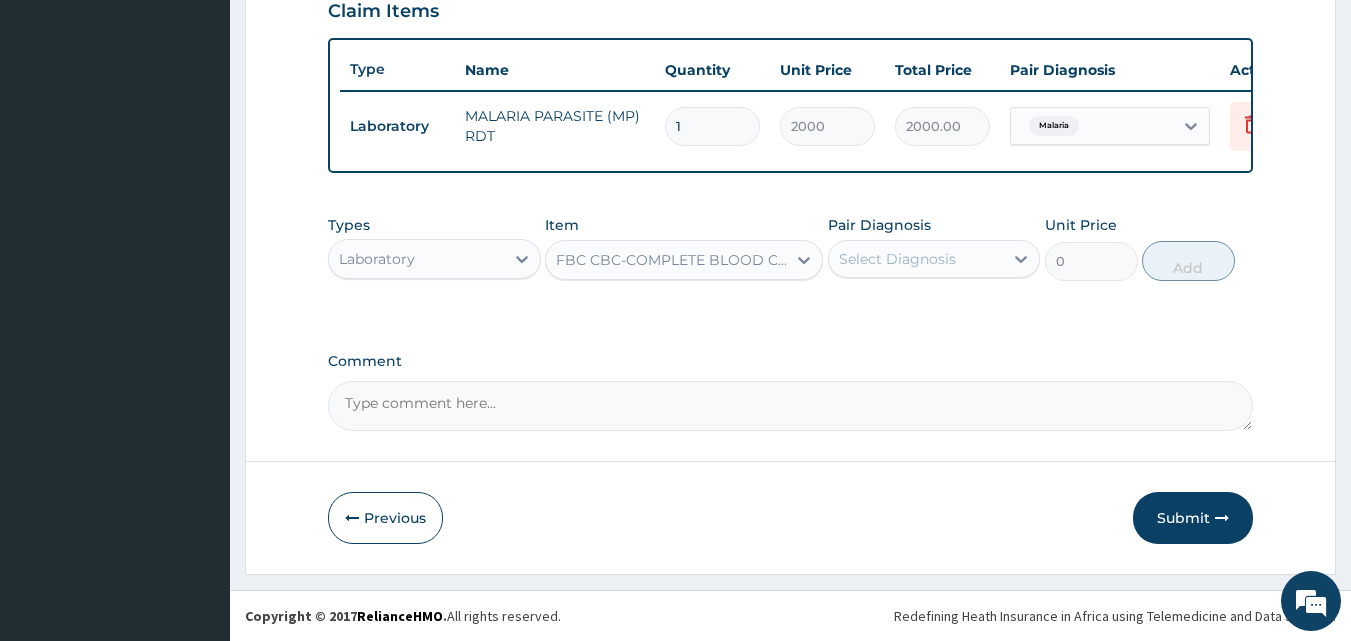 type 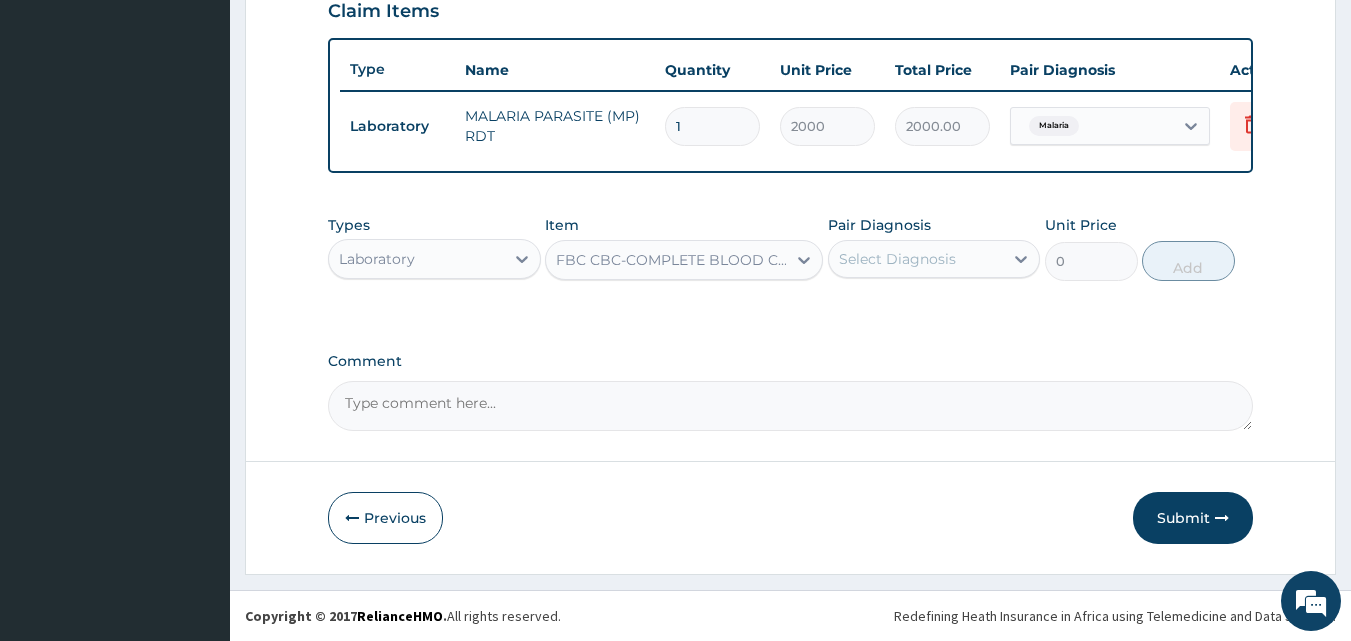 type on "5000" 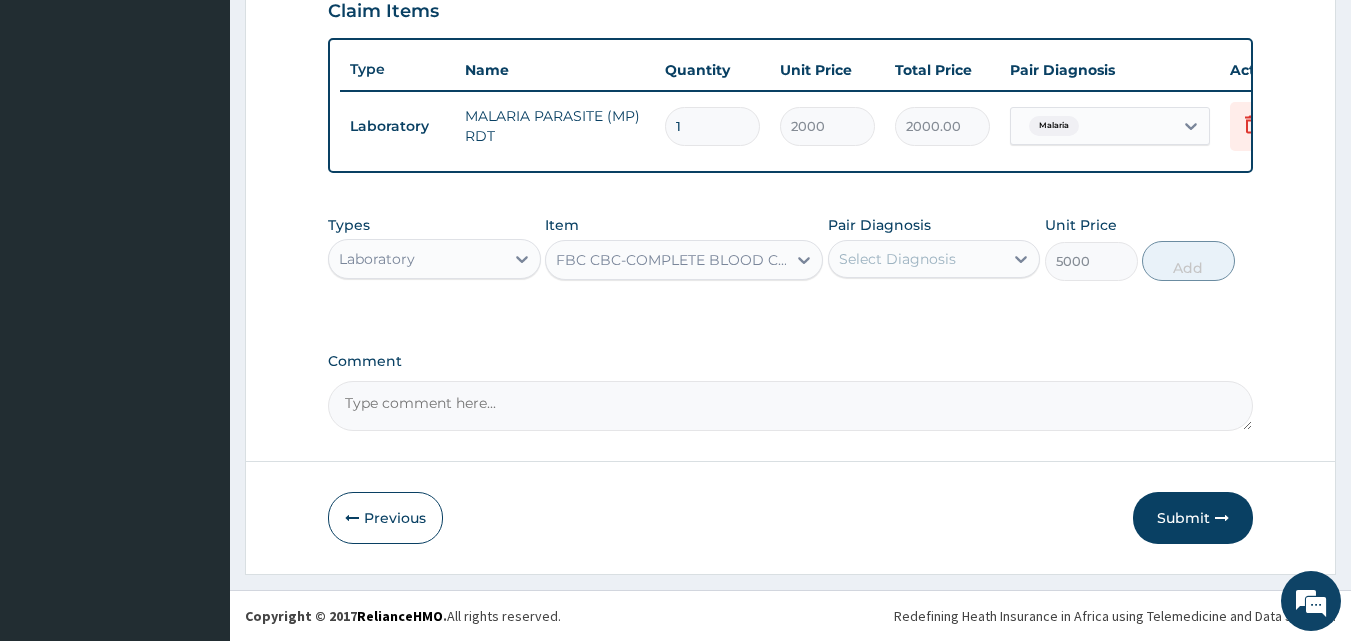 click on "Select Diagnosis" at bounding box center (897, 259) 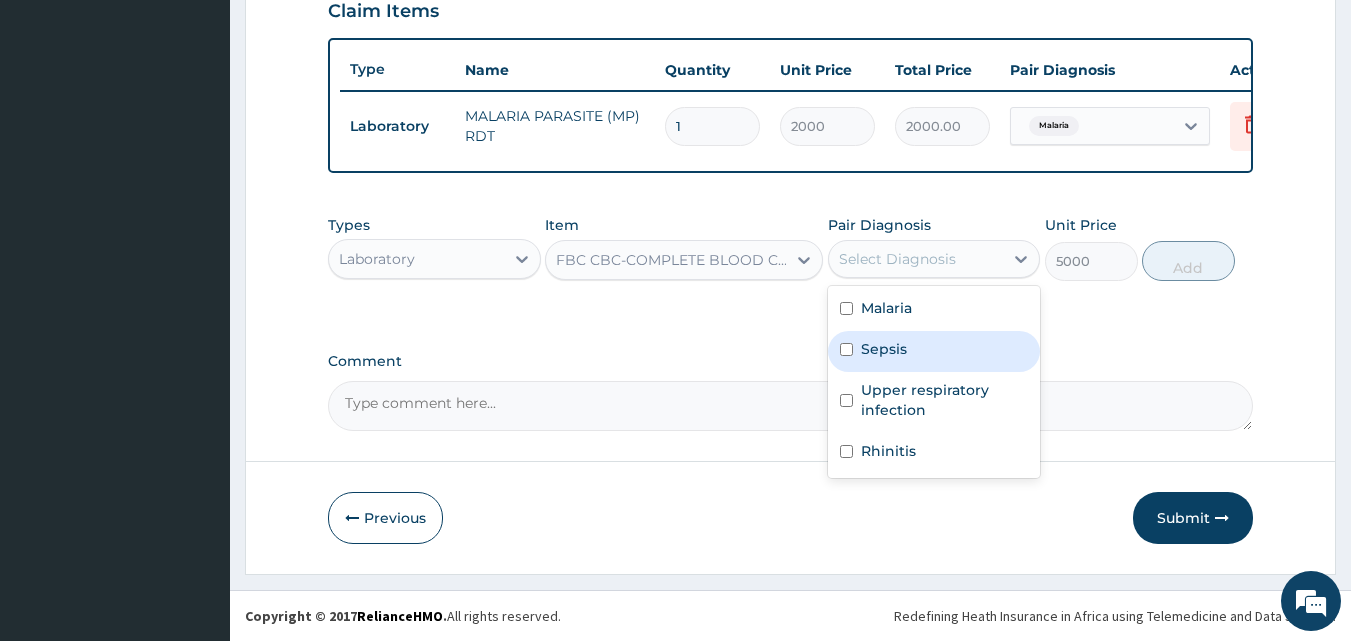 click on "Sepsis" at bounding box center [934, 351] 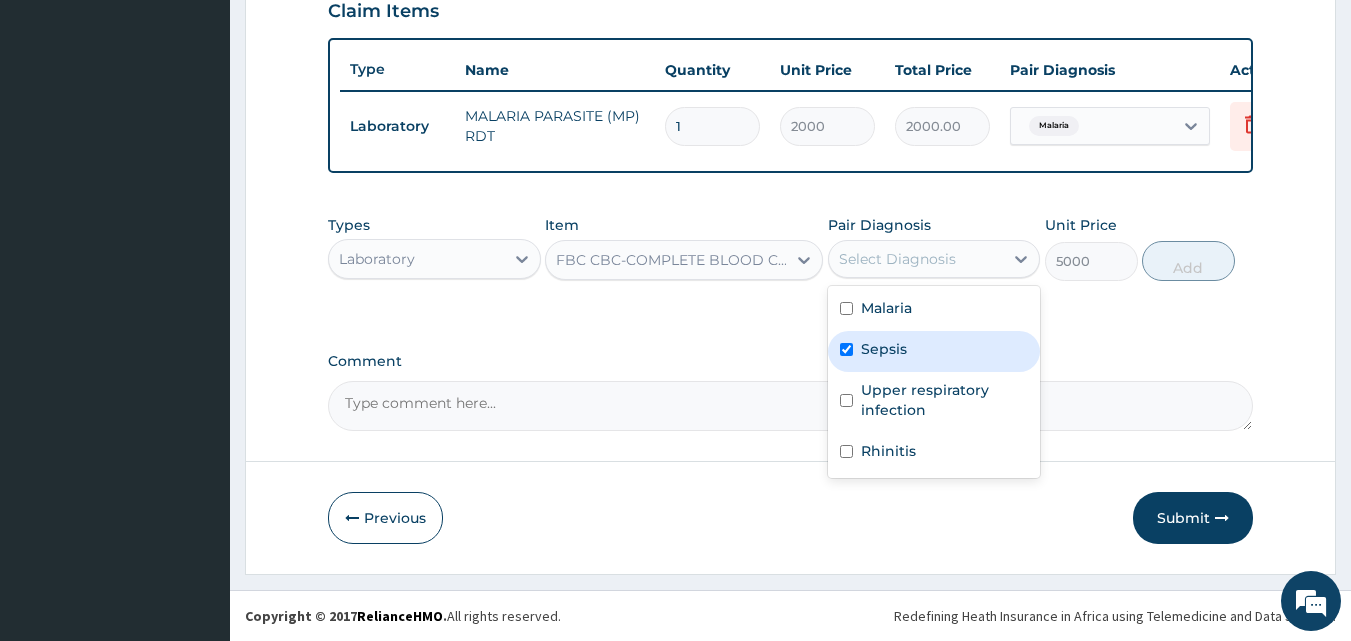 checkbox on "true" 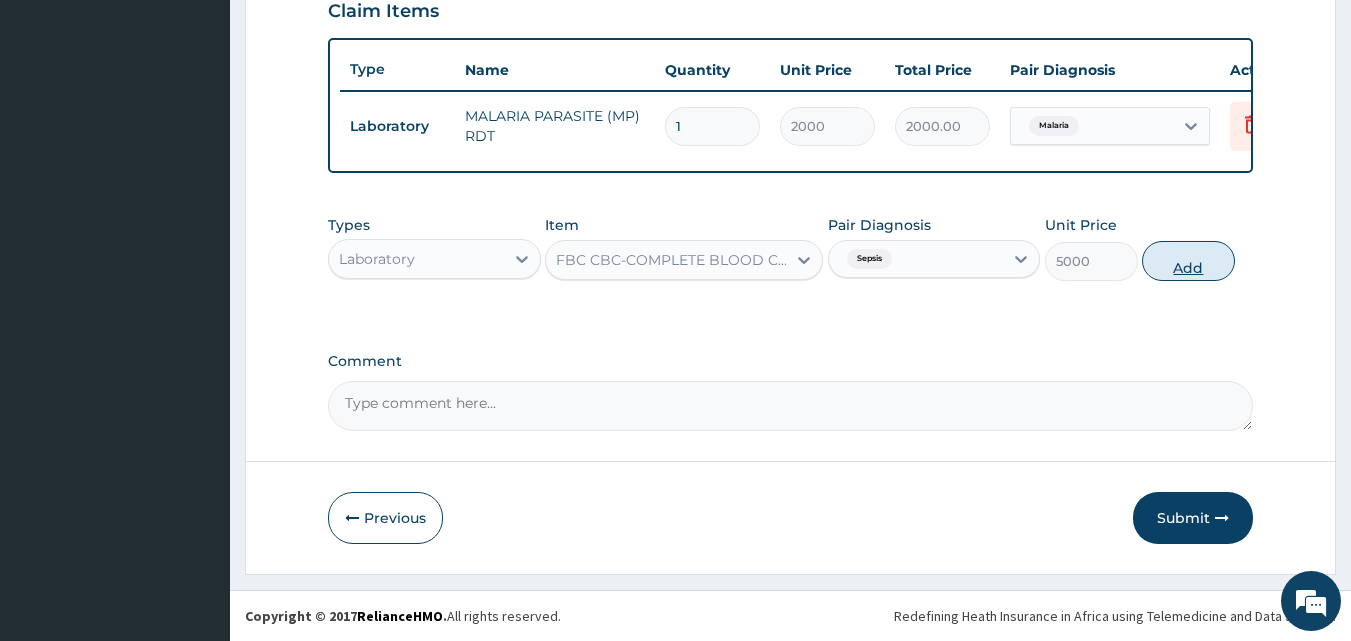 click on "Add" at bounding box center [1188, 261] 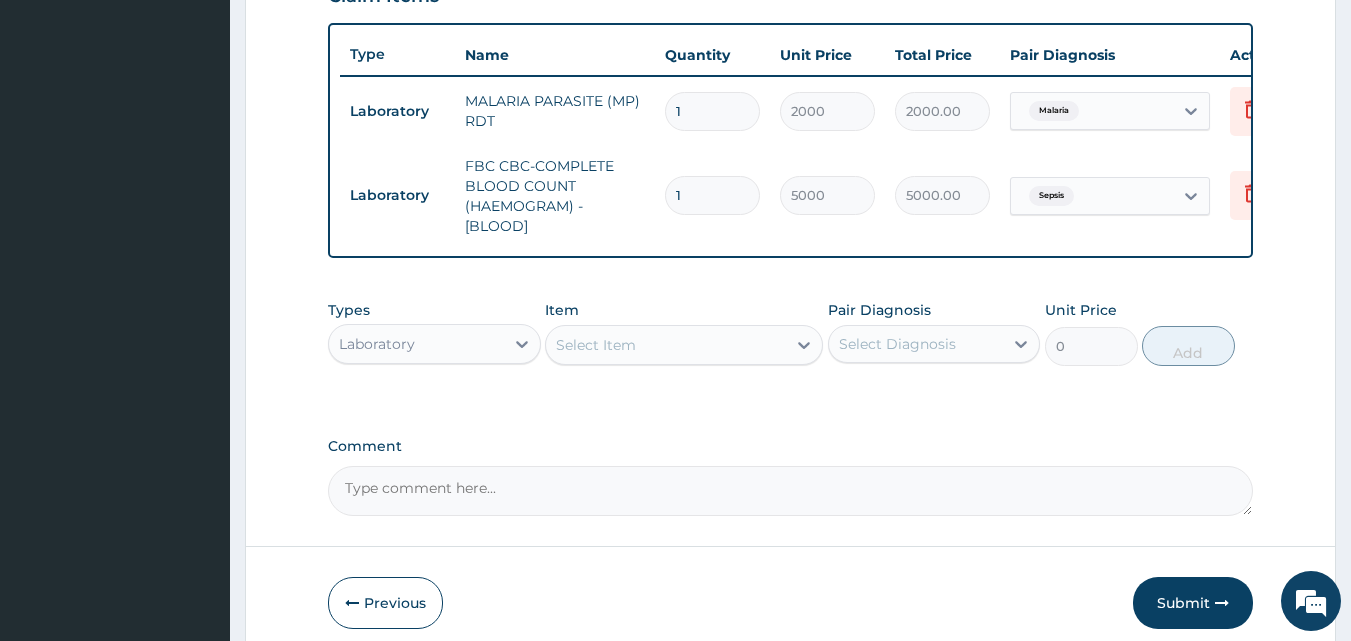 click on "Laboratory" at bounding box center [377, 344] 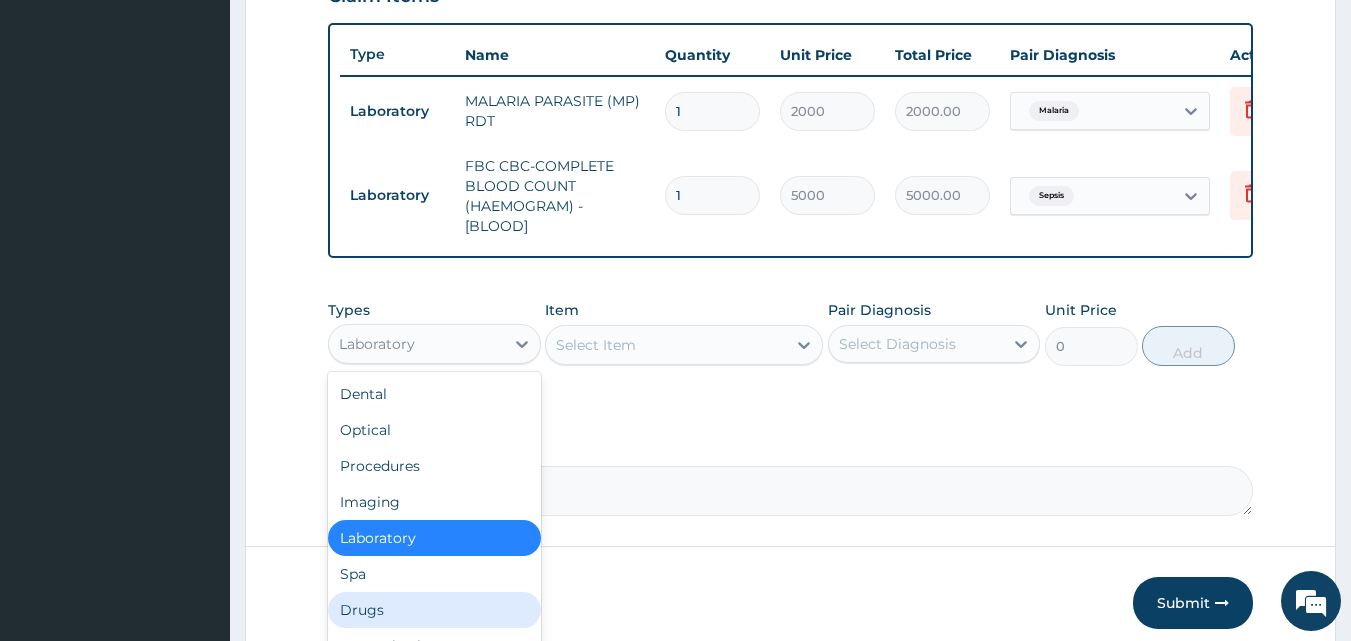 click on "Drugs" at bounding box center (434, 610) 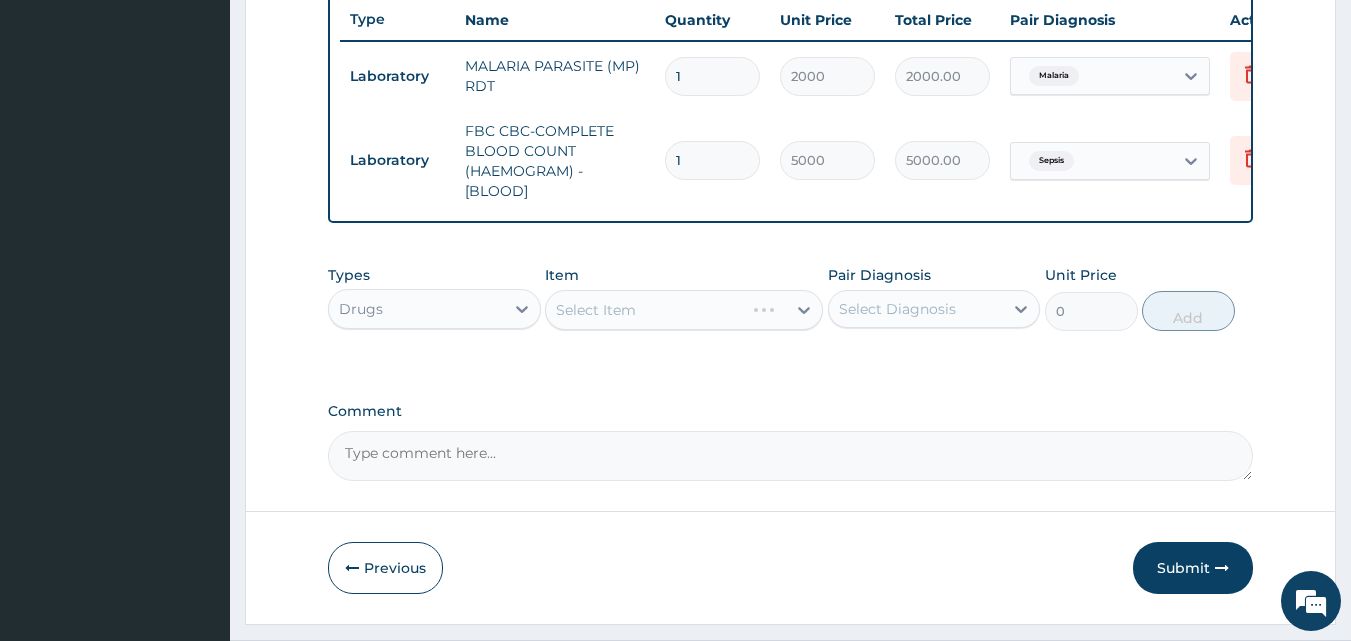 scroll, scrollTop: 721, scrollLeft: 0, axis: vertical 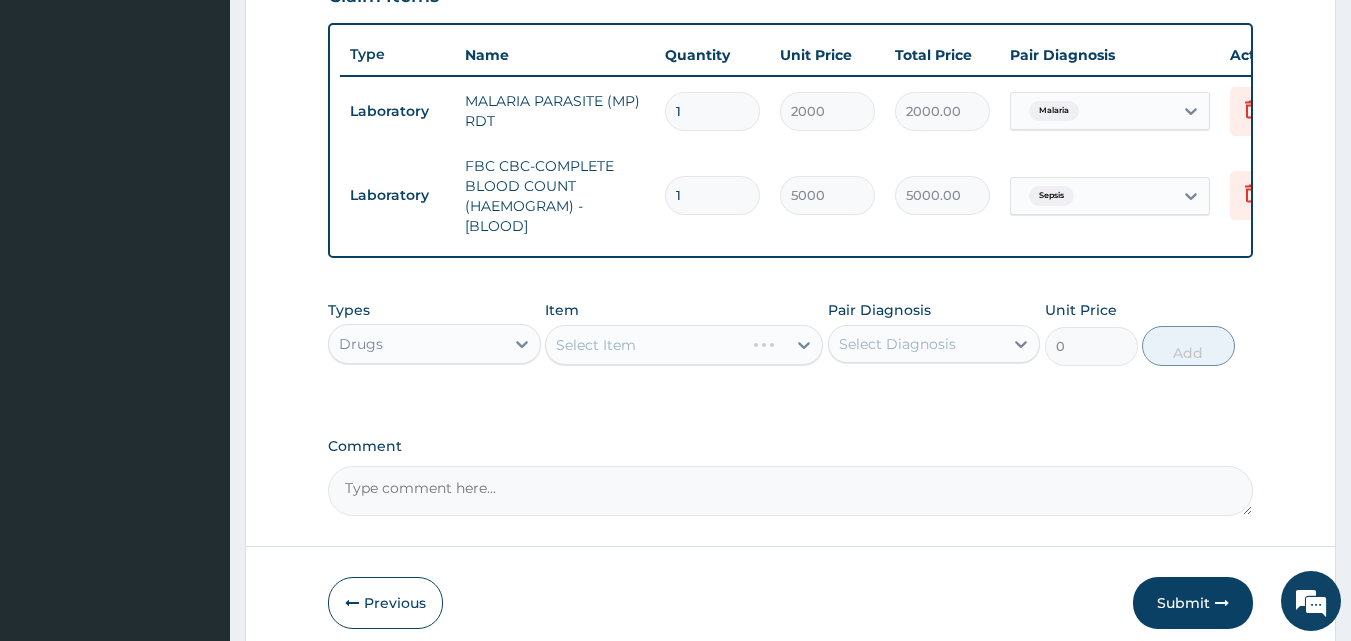 click on "Select Item" at bounding box center (684, 345) 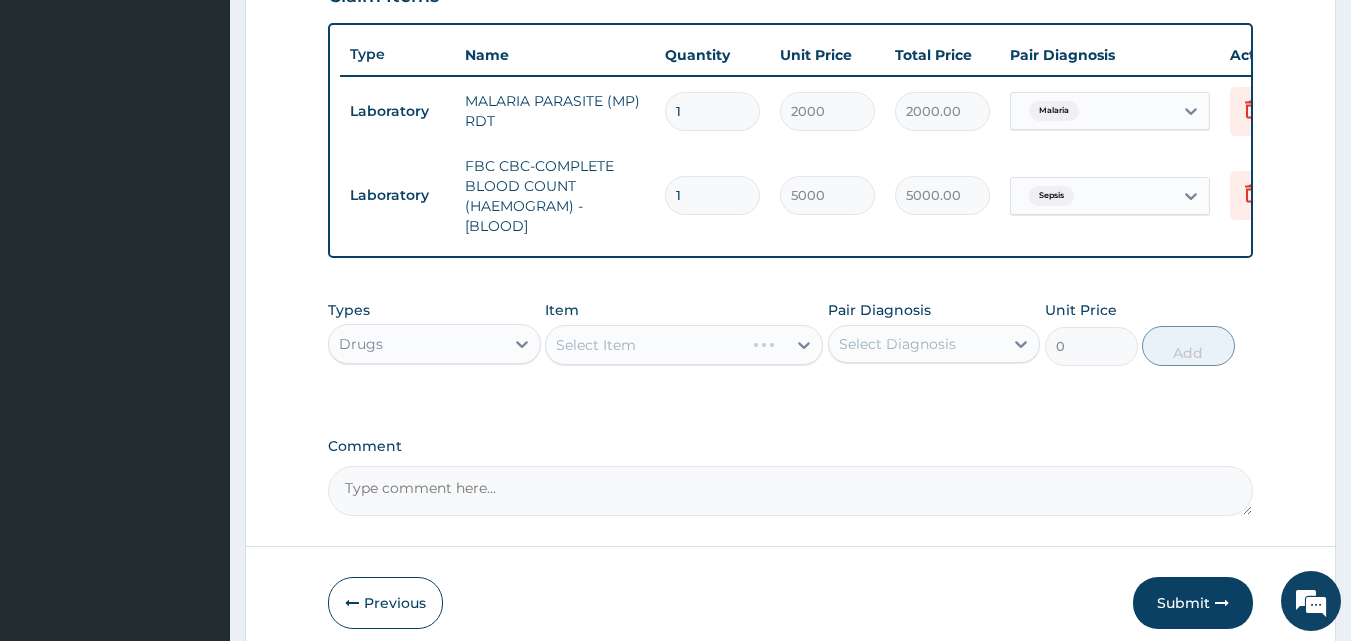 click on "Select Item" at bounding box center [684, 345] 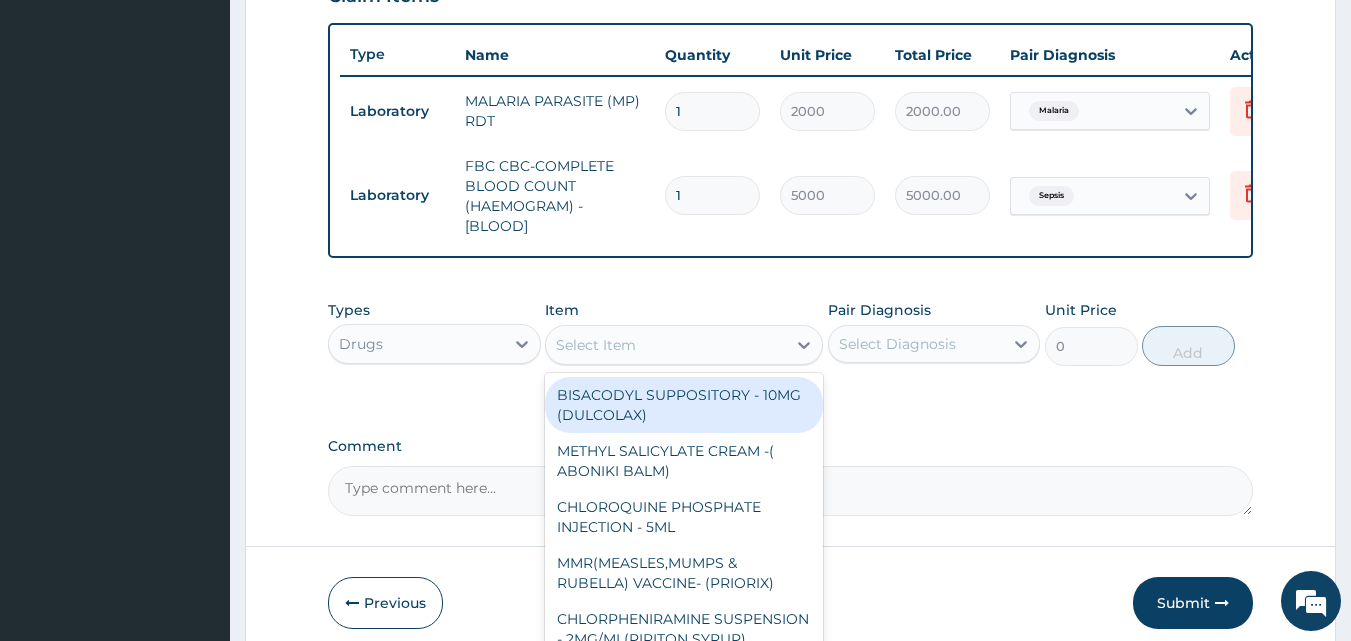 click on "Select Item" at bounding box center [596, 345] 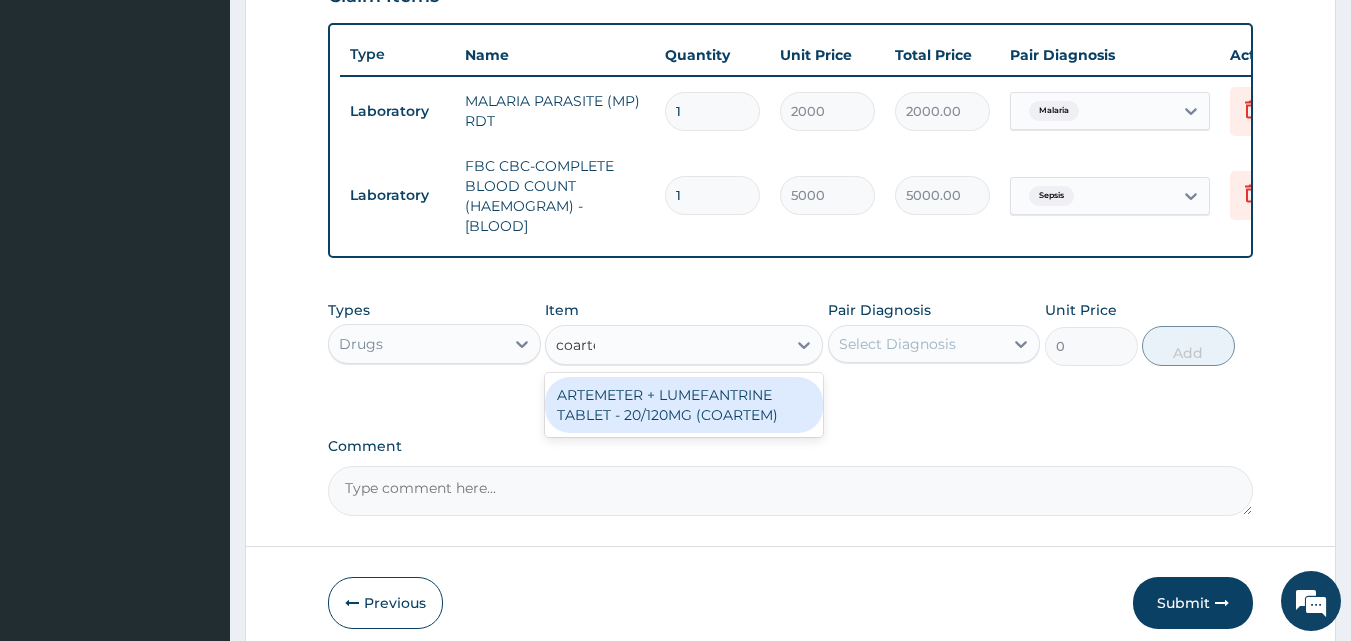 type on "coartem" 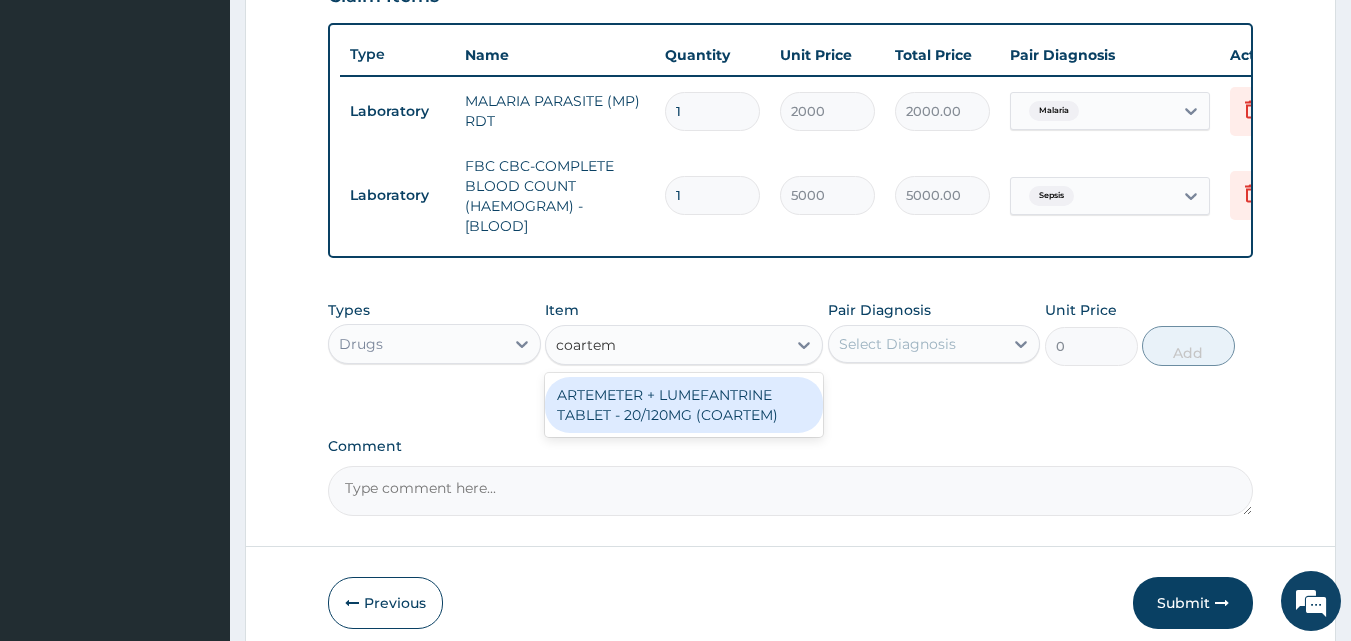 click on "ARTEMETER + LUMEFANTRINE TABLET - 20/120MG (COARTEM)" at bounding box center (684, 405) 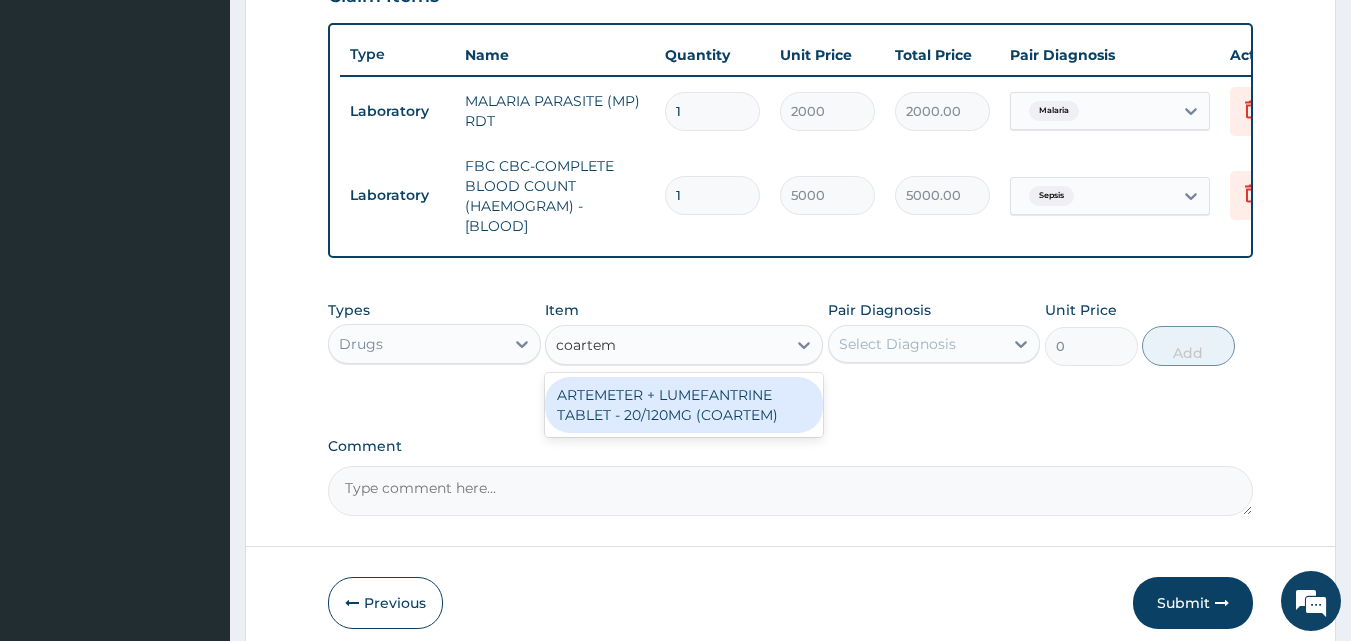 type 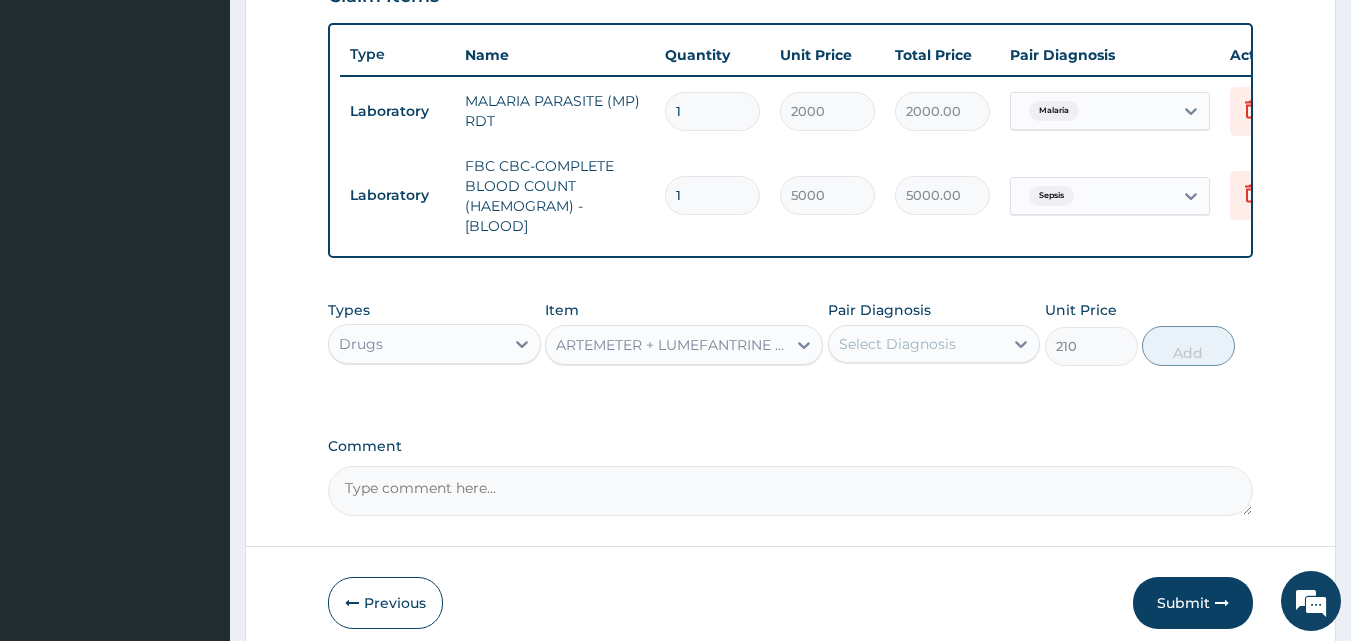 click on "Select Diagnosis" at bounding box center (897, 344) 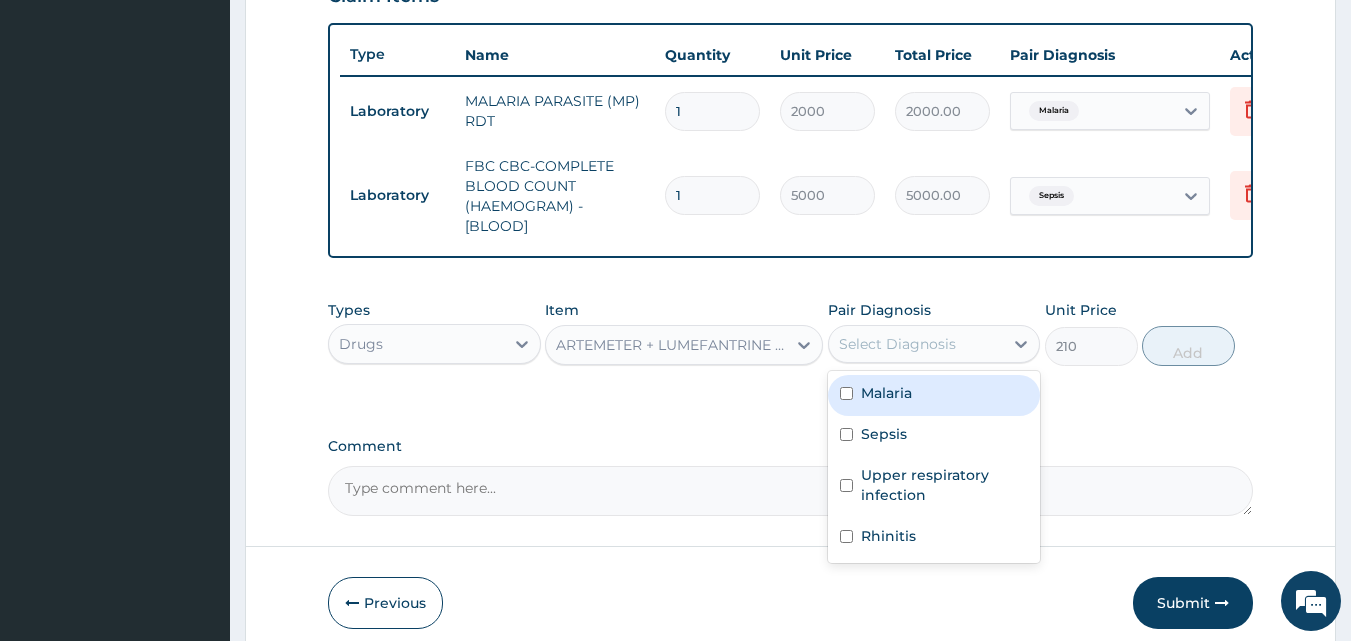 click on "Malaria" at bounding box center [886, 393] 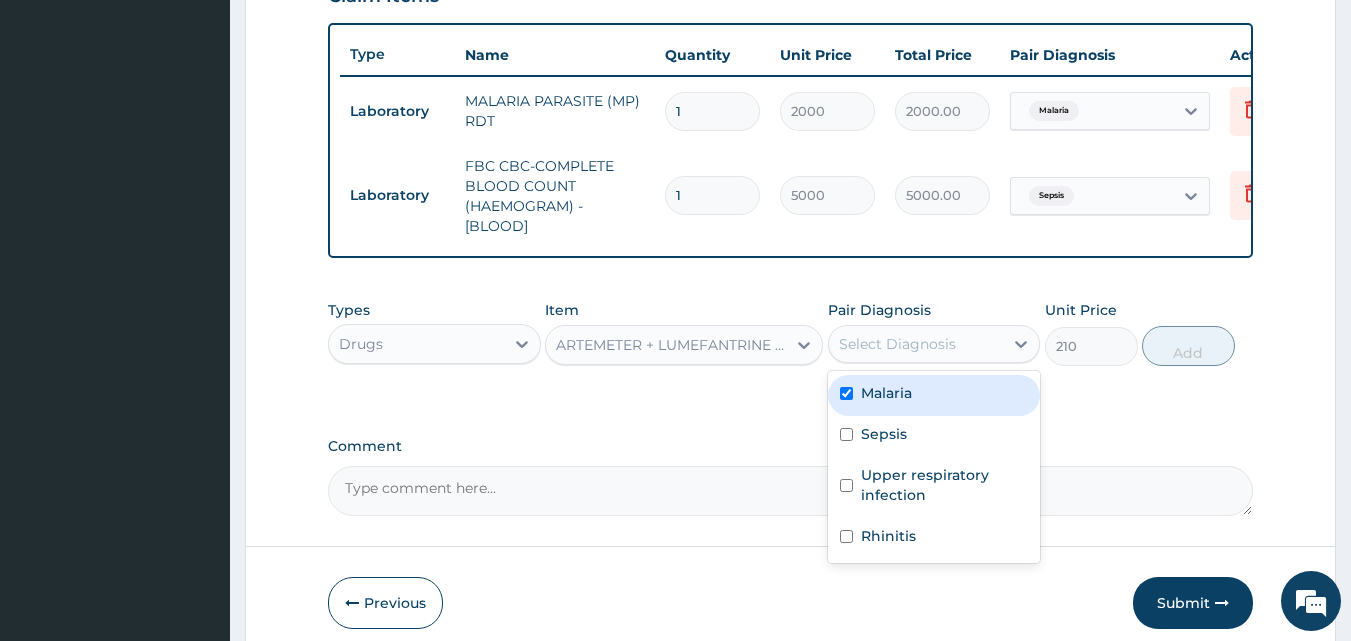 checkbox on "true" 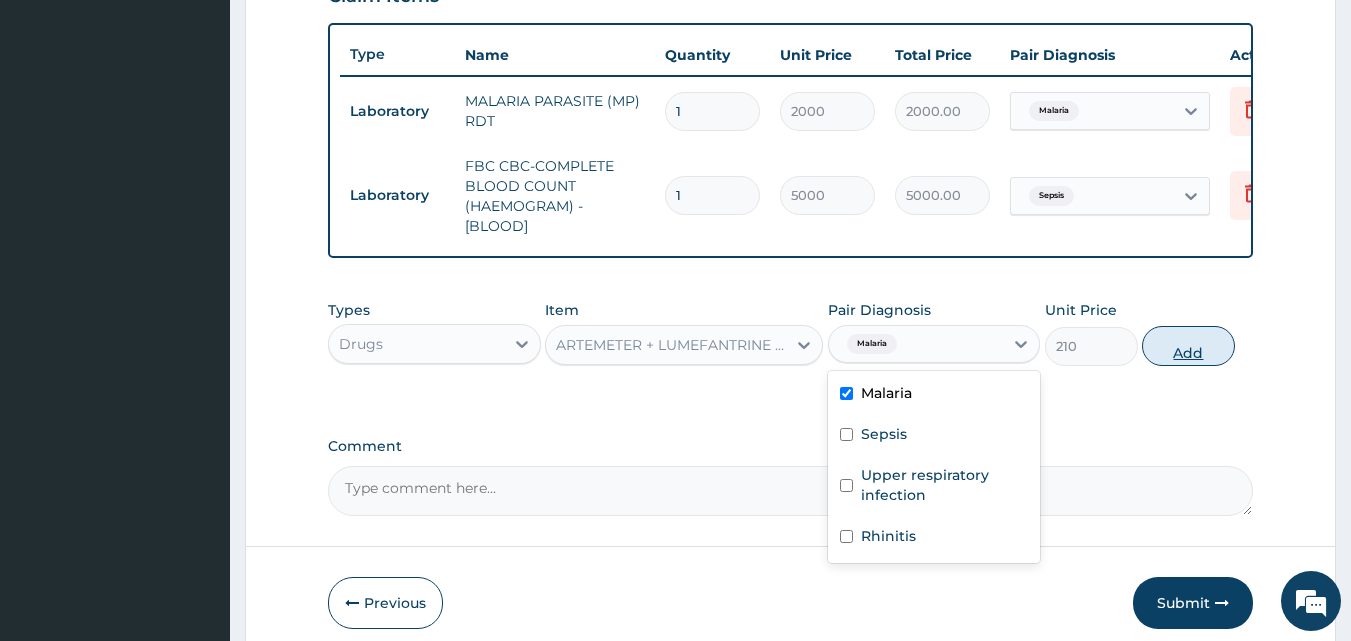 click on "Add" at bounding box center [1188, 346] 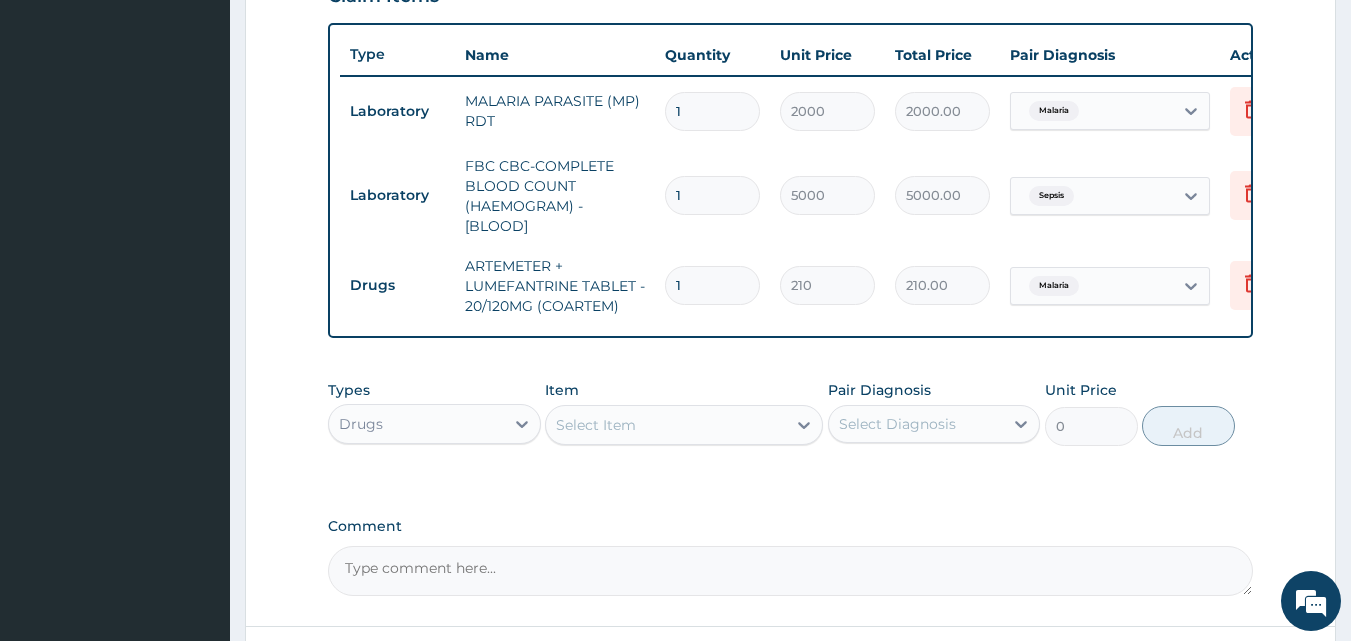 drag, startPoint x: 702, startPoint y: 276, endPoint x: 644, endPoint y: 309, distance: 66.730804 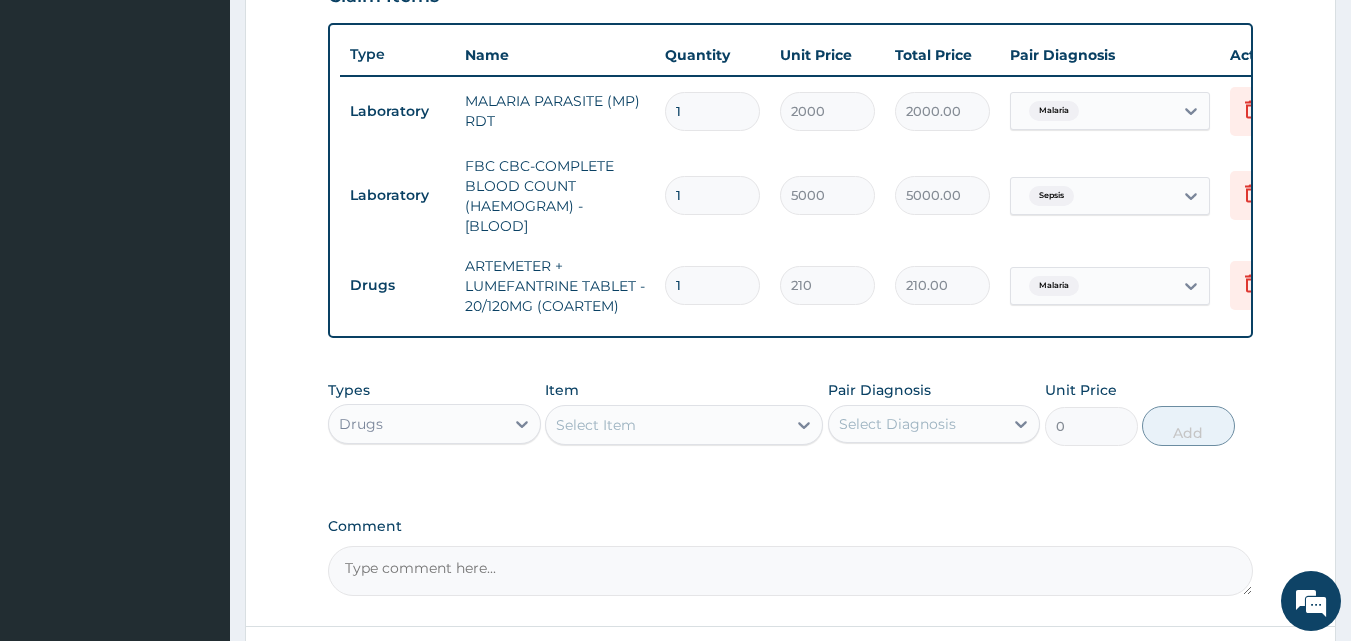 click on "Drugs ARTEMETER + LUMEFANTRINE TABLET - 20/120MG (COARTEM) 1 210 210.00 Malaria Delete" at bounding box center (830, 286) 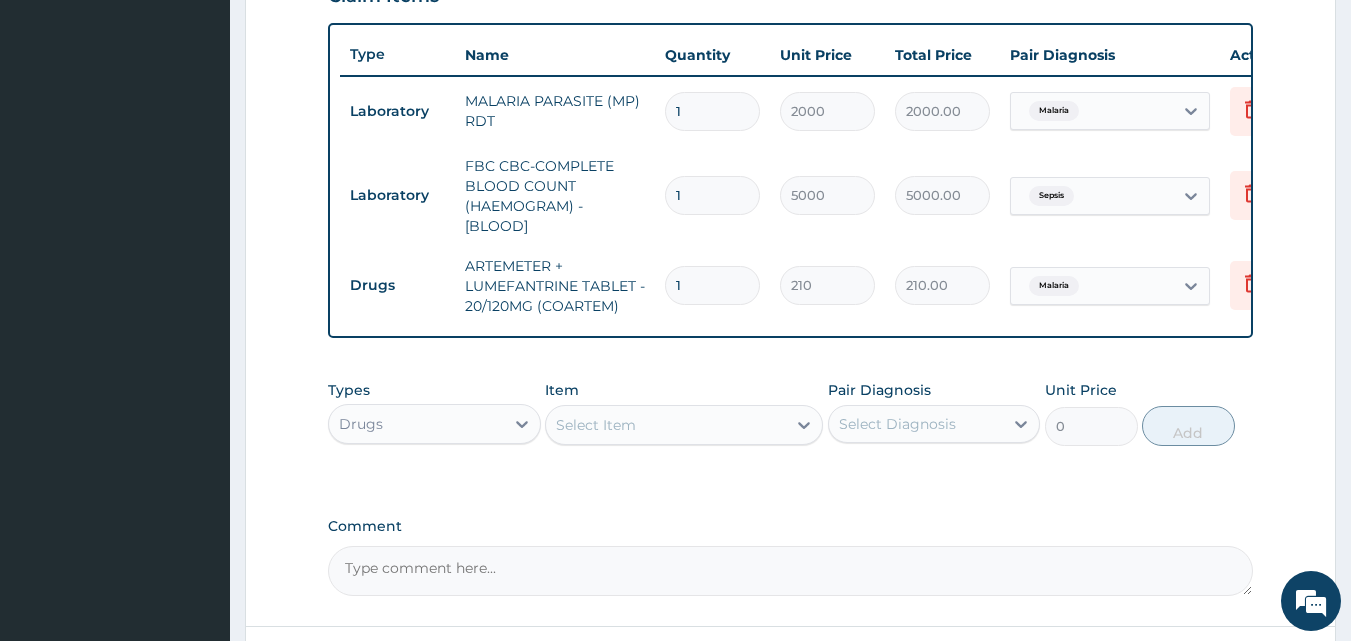 click on "1" at bounding box center [712, 285] 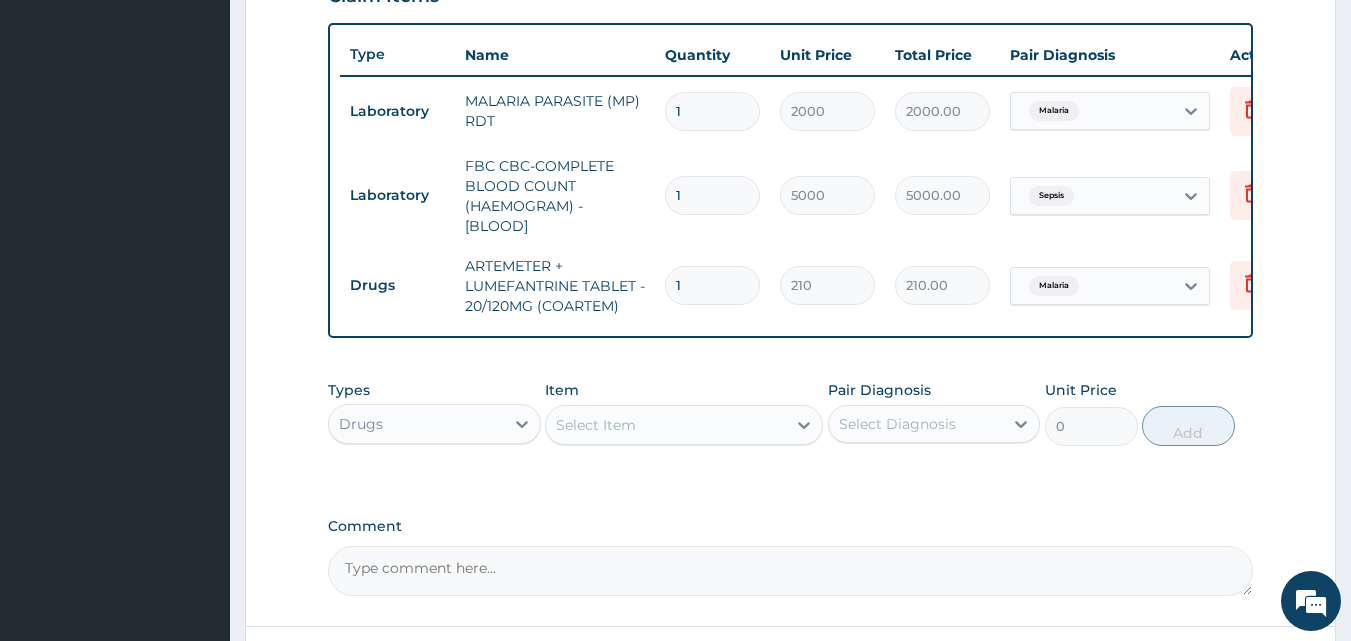 type on "2520.00" 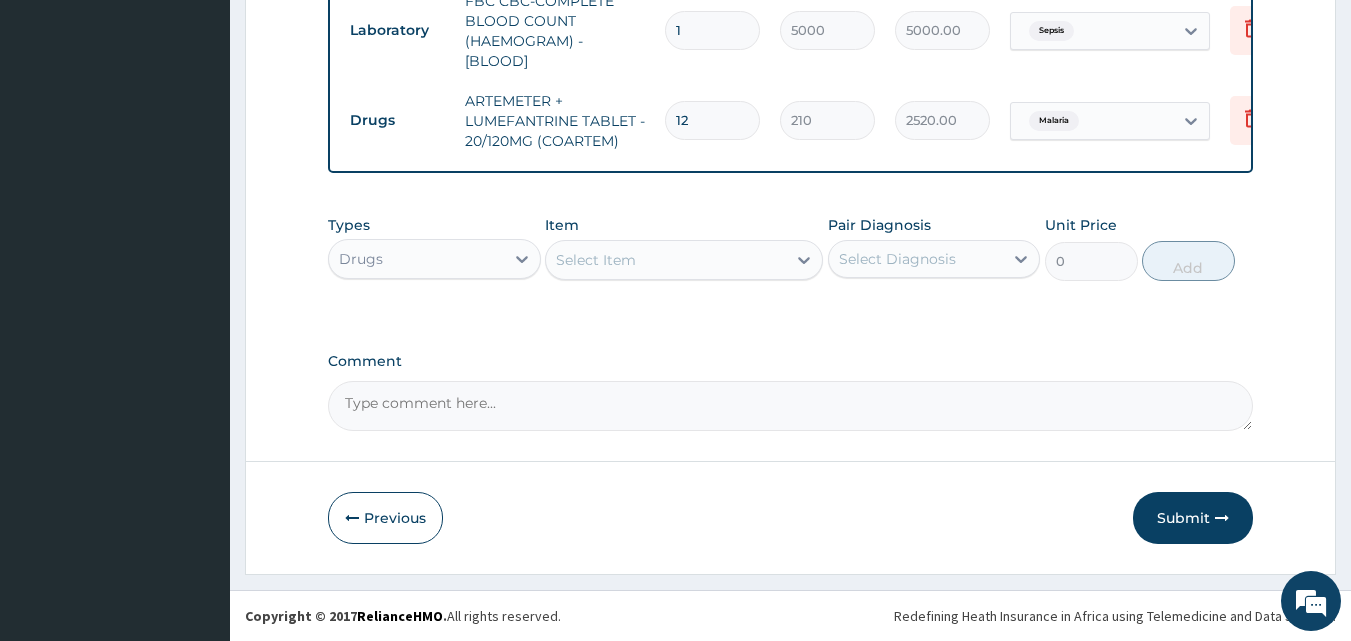 scroll, scrollTop: 901, scrollLeft: 0, axis: vertical 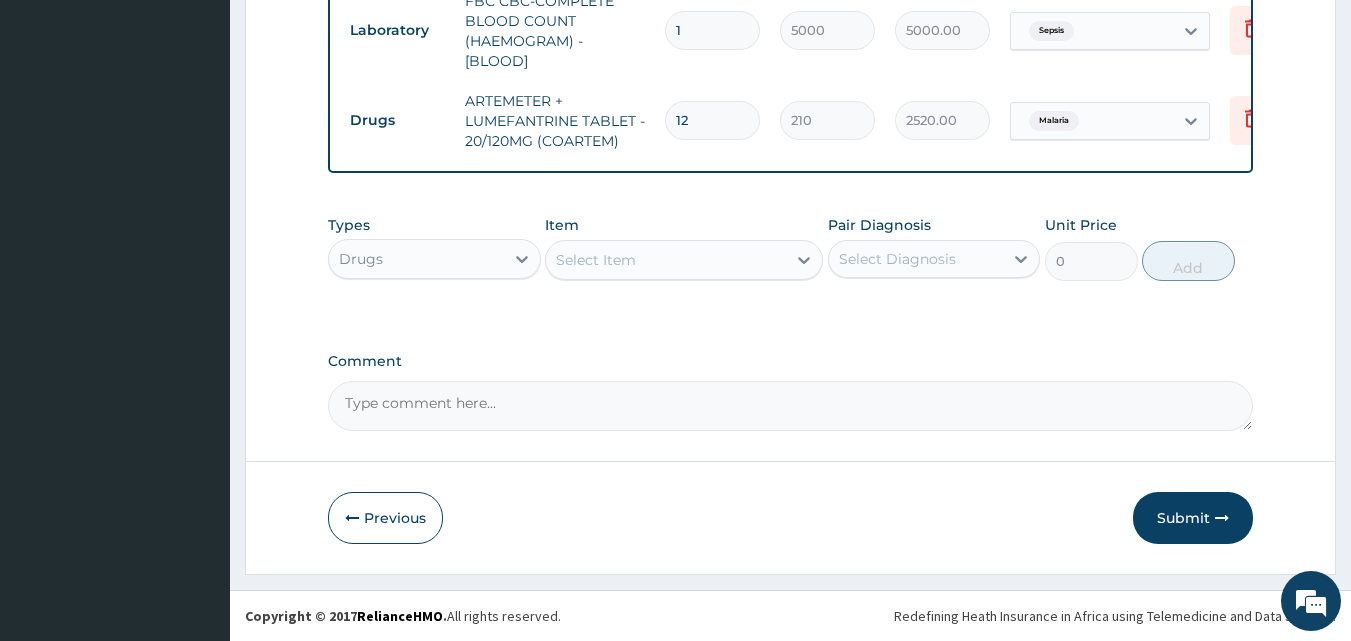 type on "12" 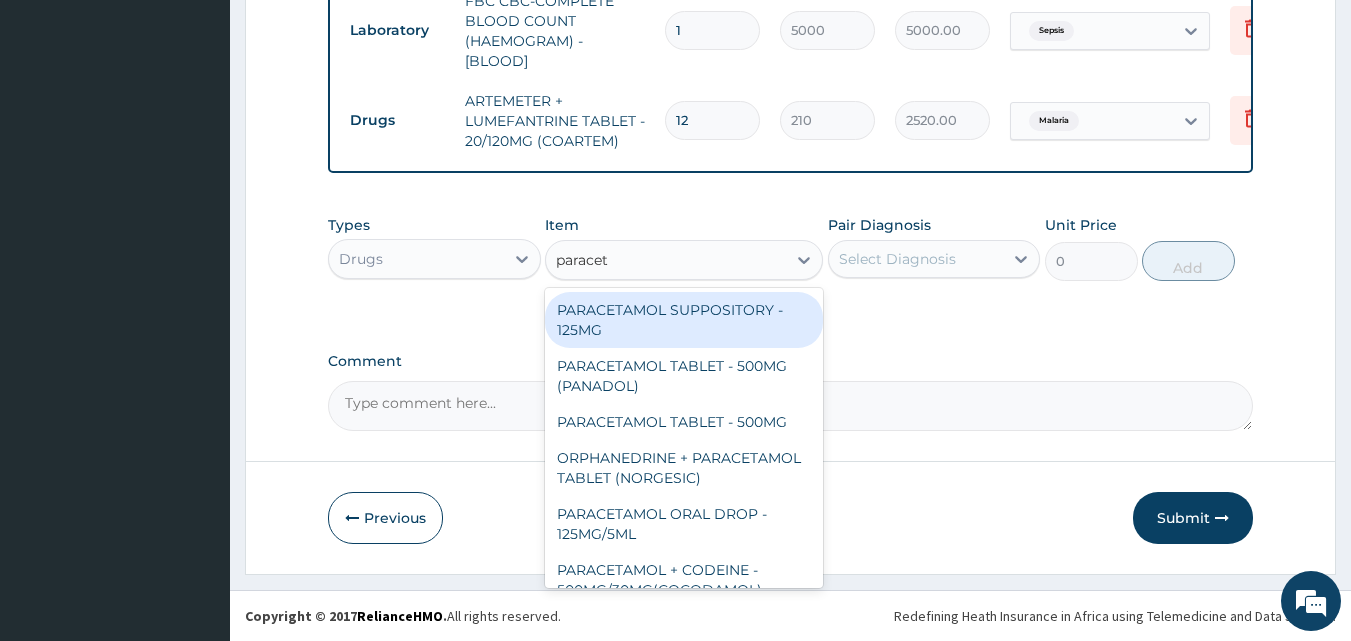type on "paraceta" 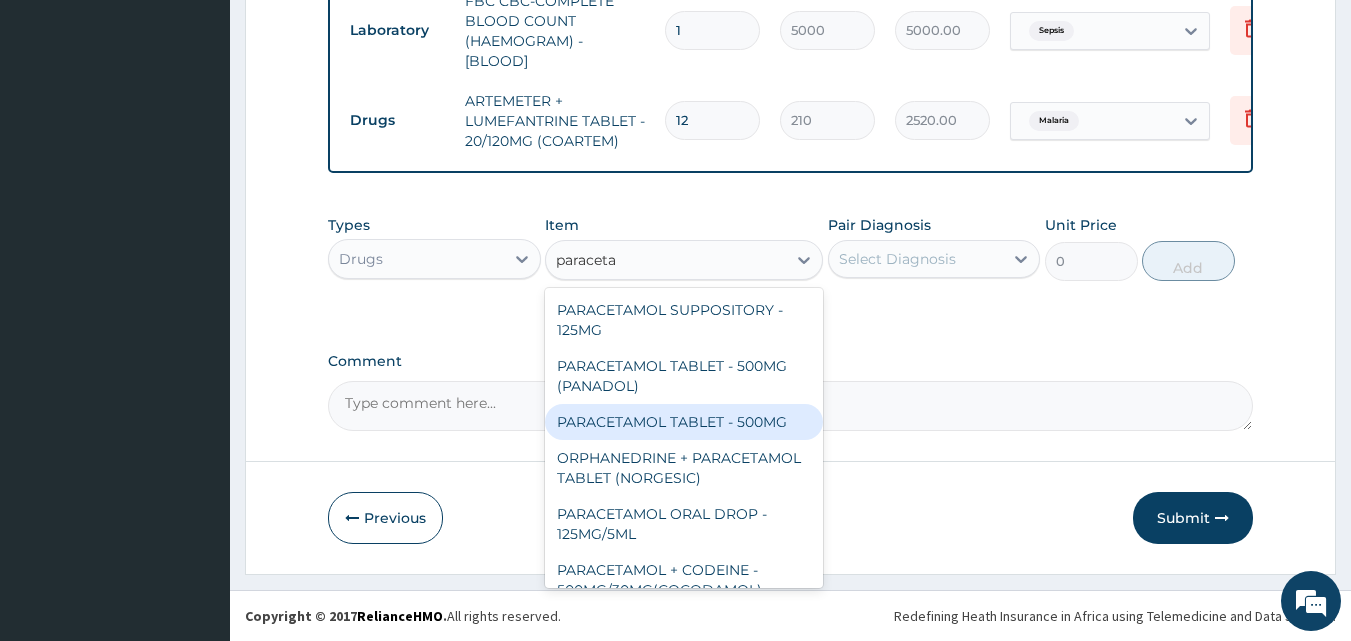 click on "PARACETAMOL TABLET - 500MG" at bounding box center [684, 422] 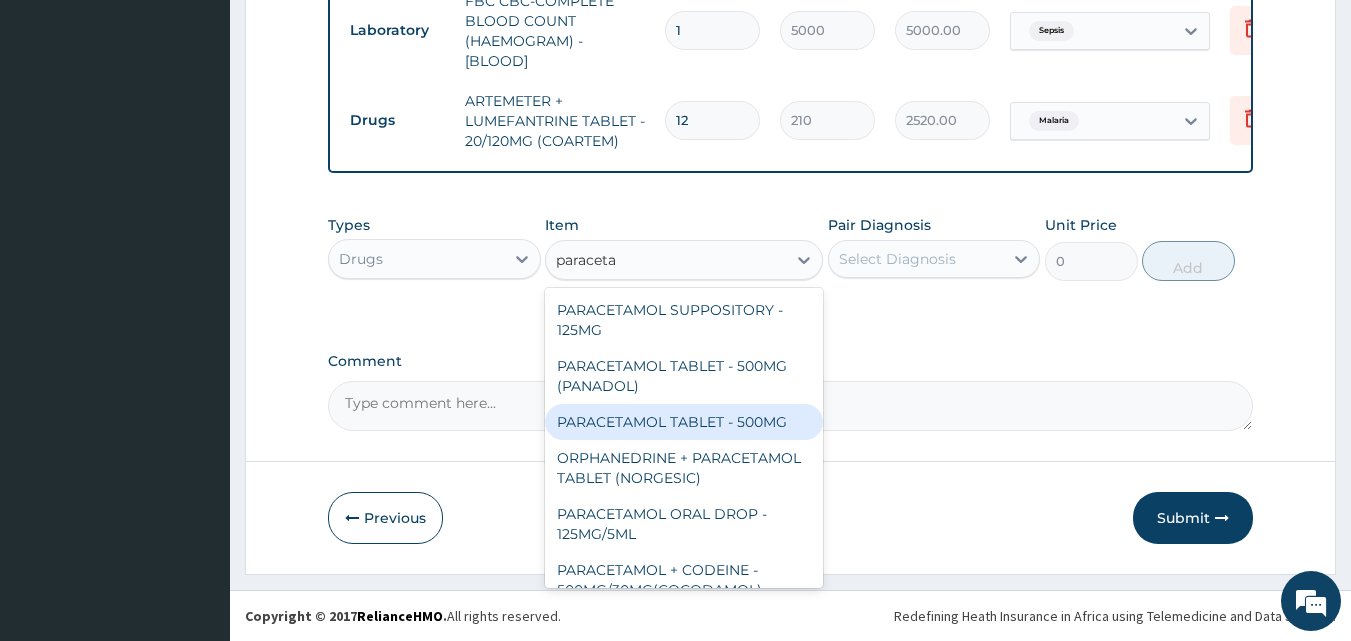 type 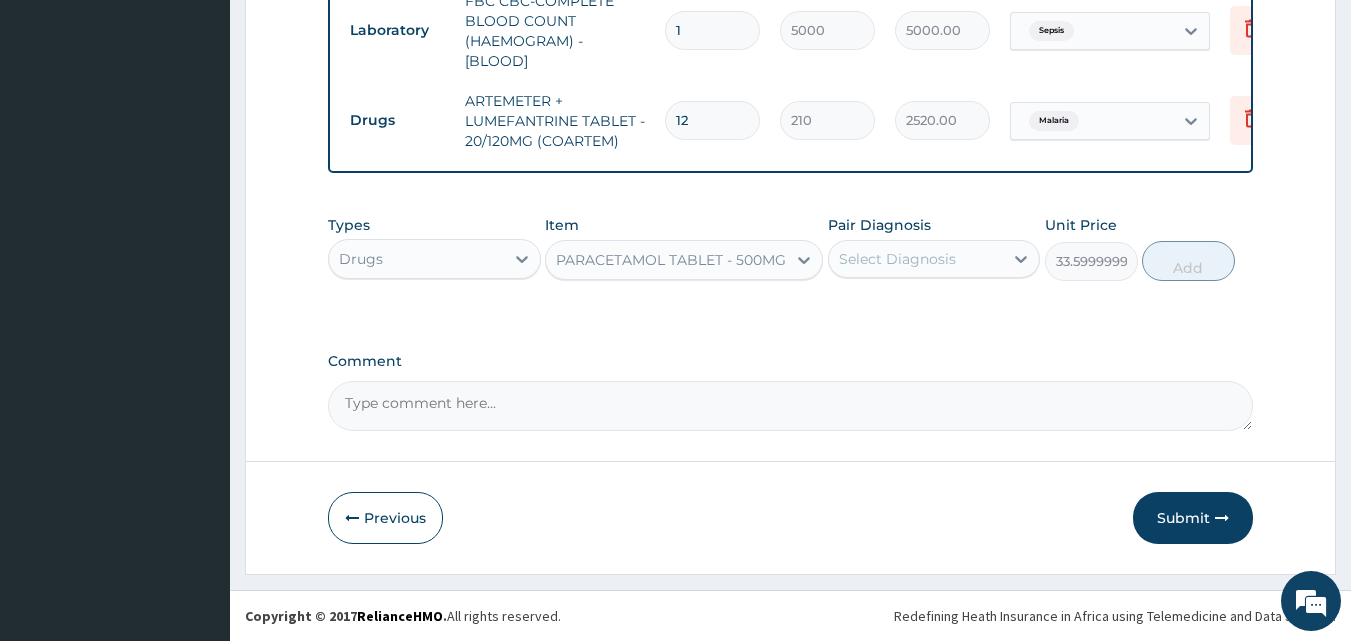 click on "Select Diagnosis" at bounding box center (897, 259) 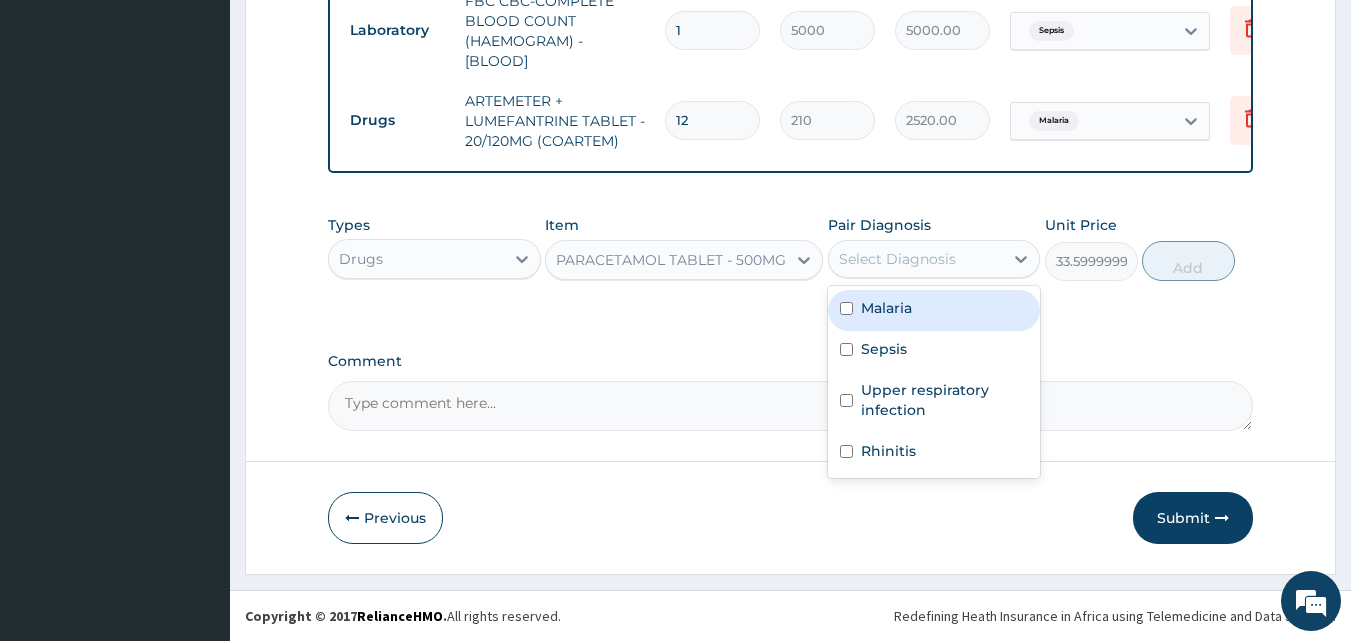 click on "Malaria" at bounding box center [934, 310] 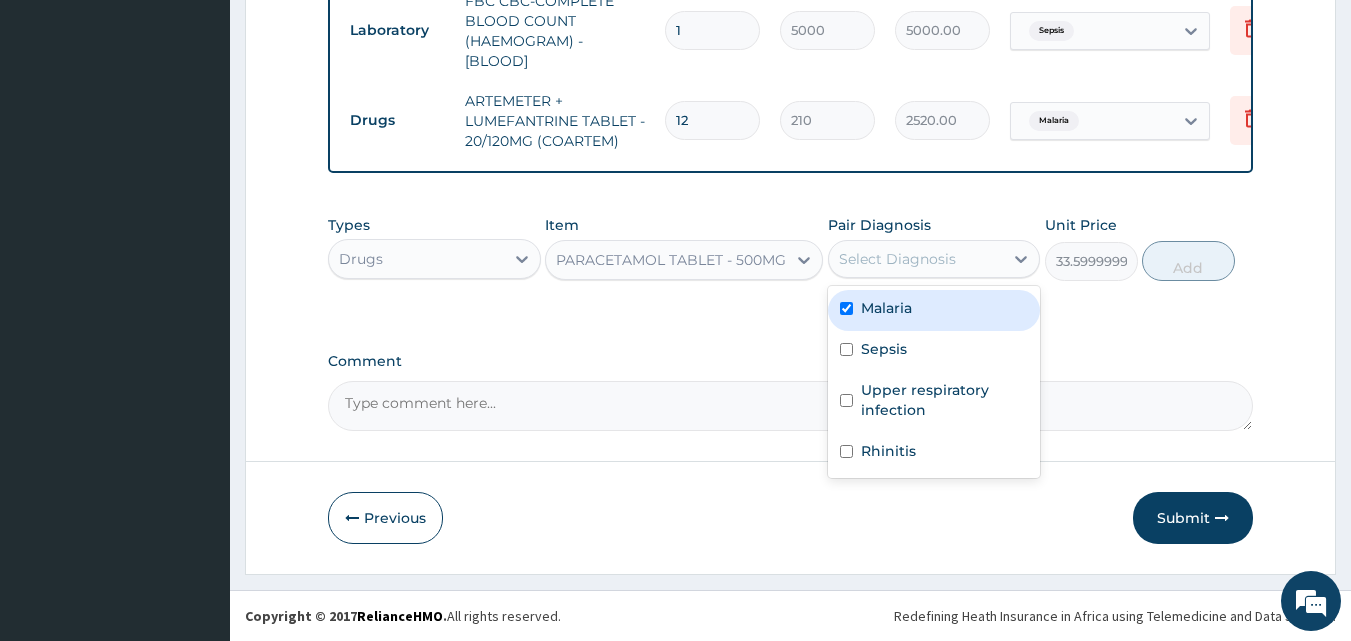 checkbox on "true" 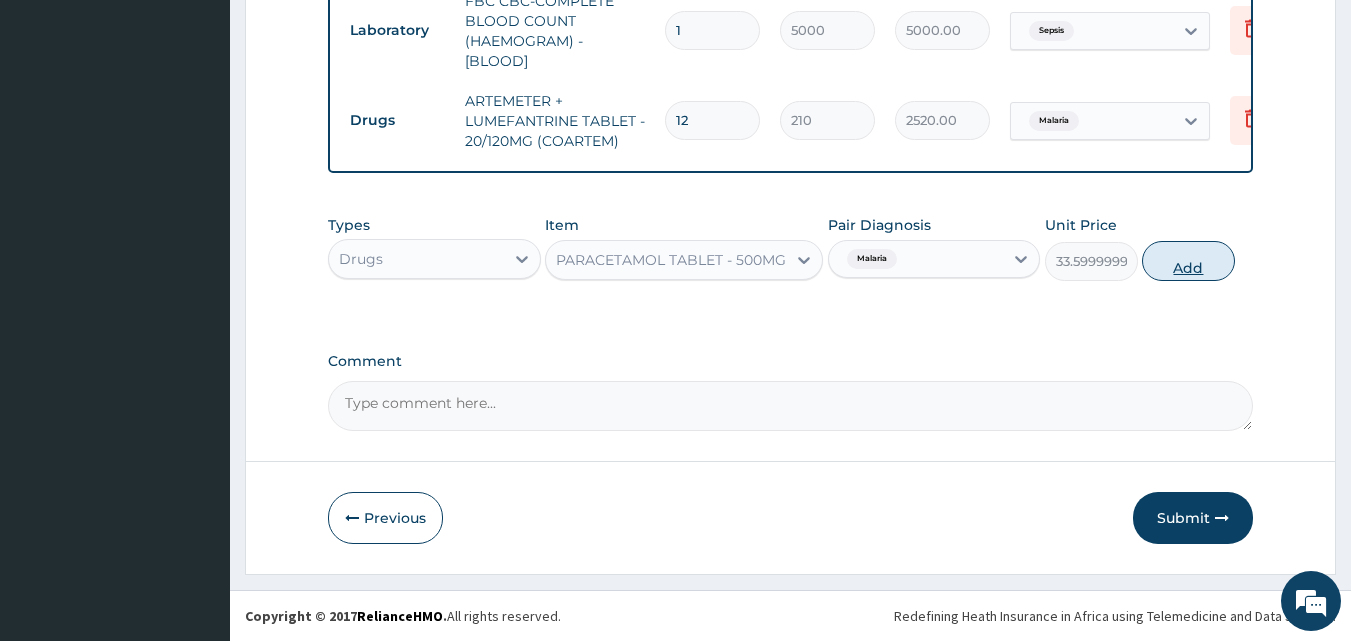 click on "Add" at bounding box center [1188, 261] 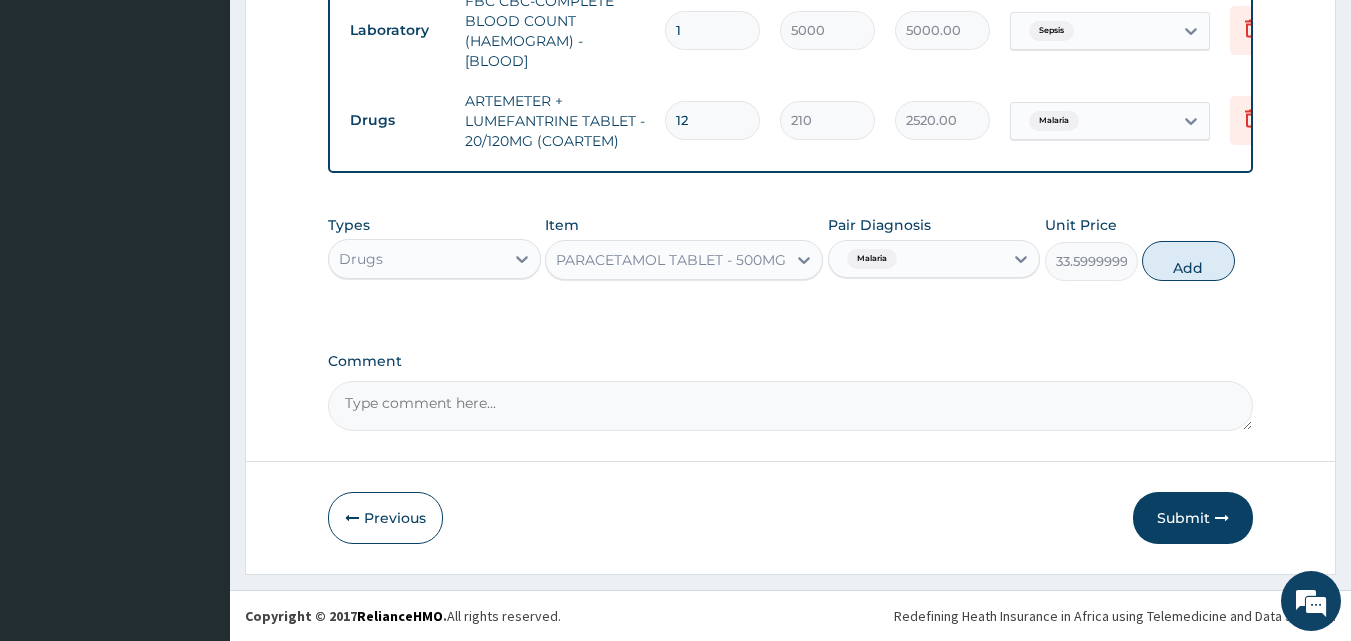 type on "0" 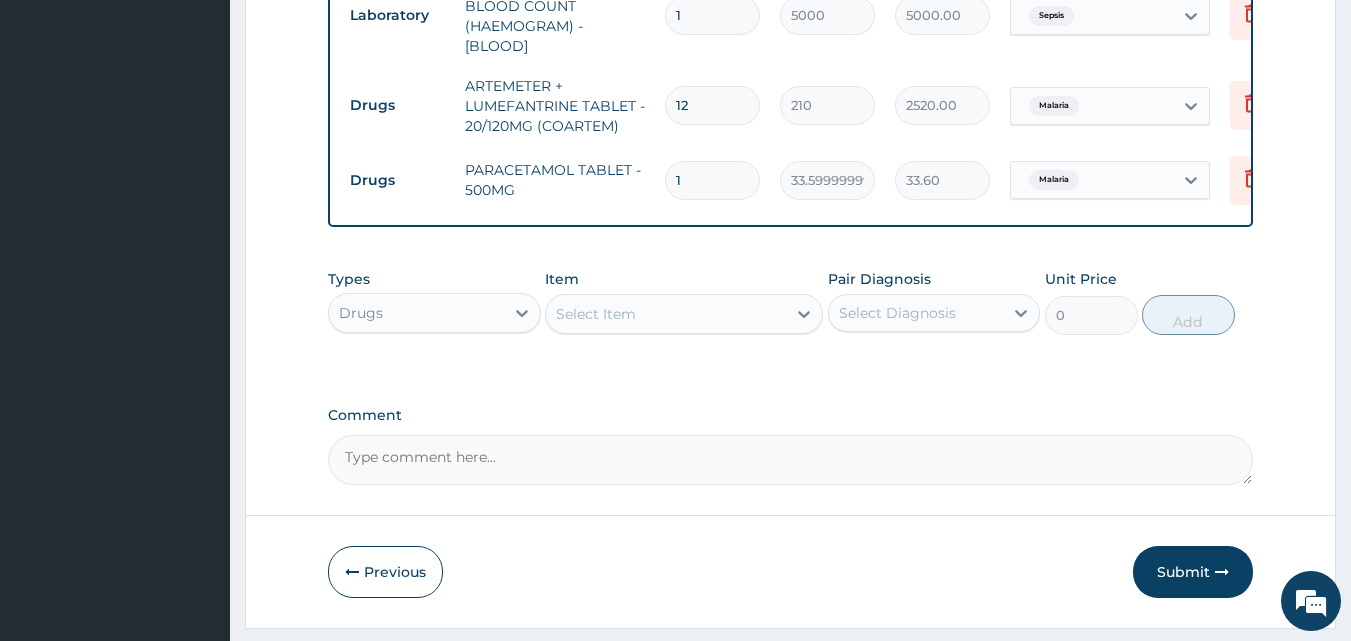 drag, startPoint x: 736, startPoint y: 182, endPoint x: 652, endPoint y: 186, distance: 84.095184 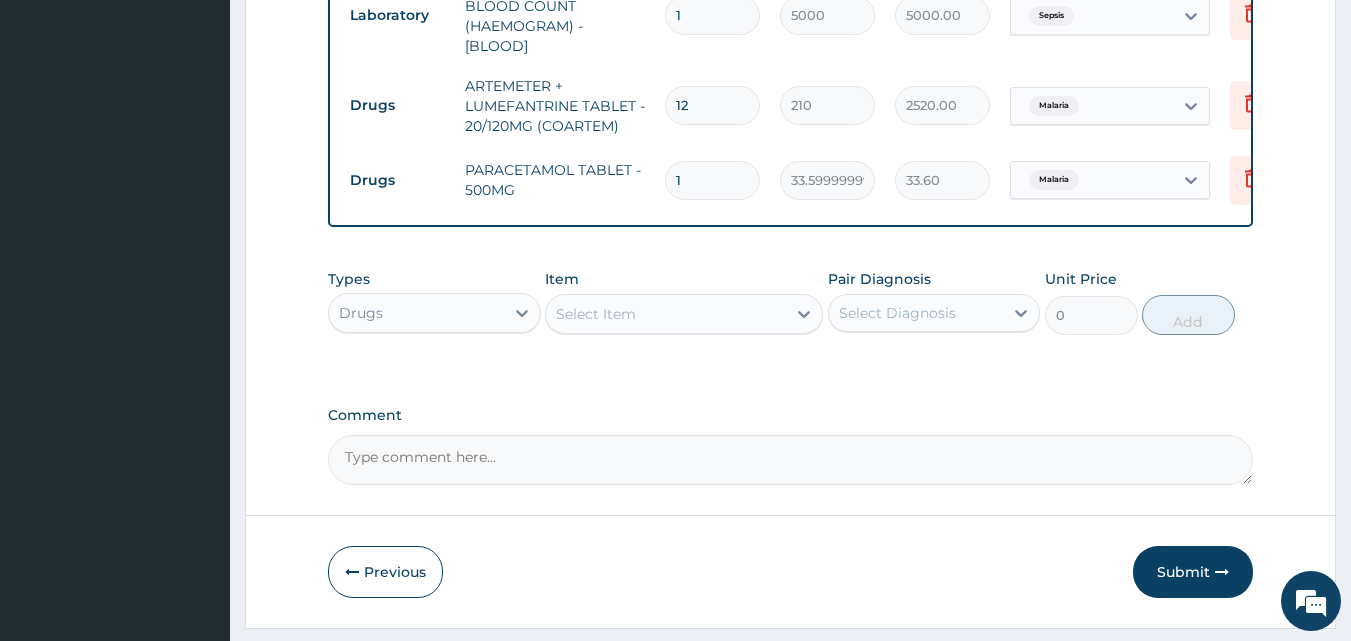 click on "Drugs PARACETAMOL TABLET - 500MG 1 33.599999999999994 33.60 Malaria Delete" at bounding box center (830, 180) 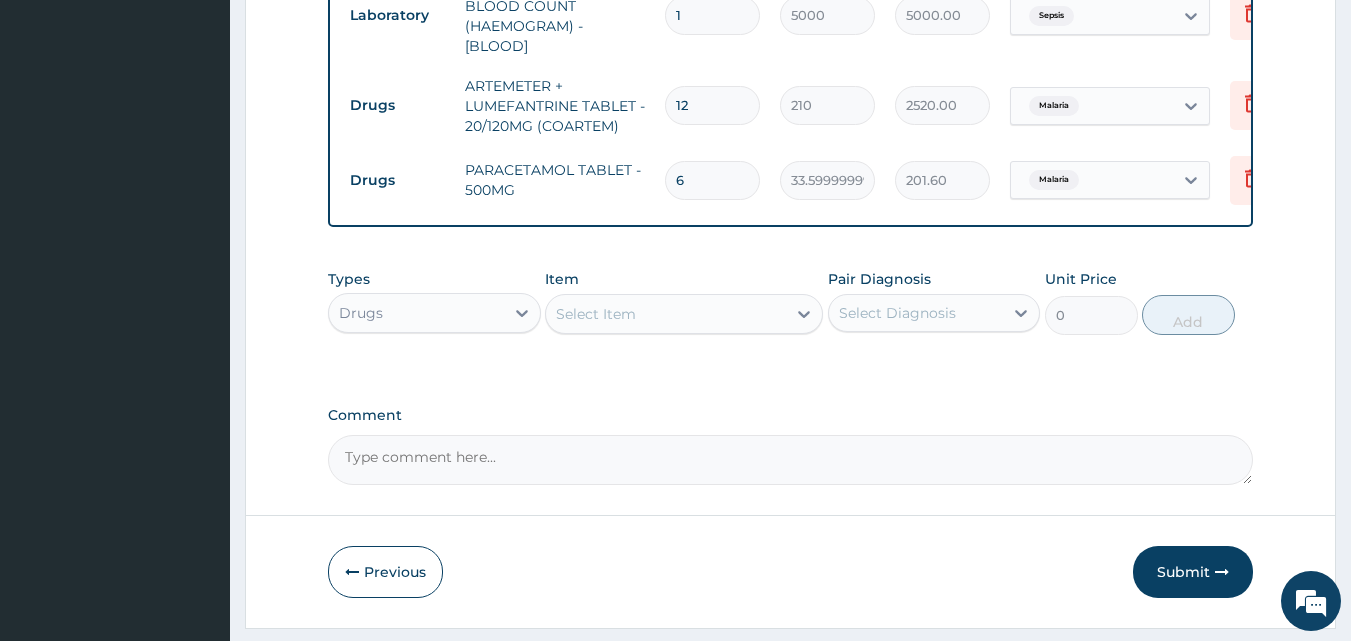 type on "6" 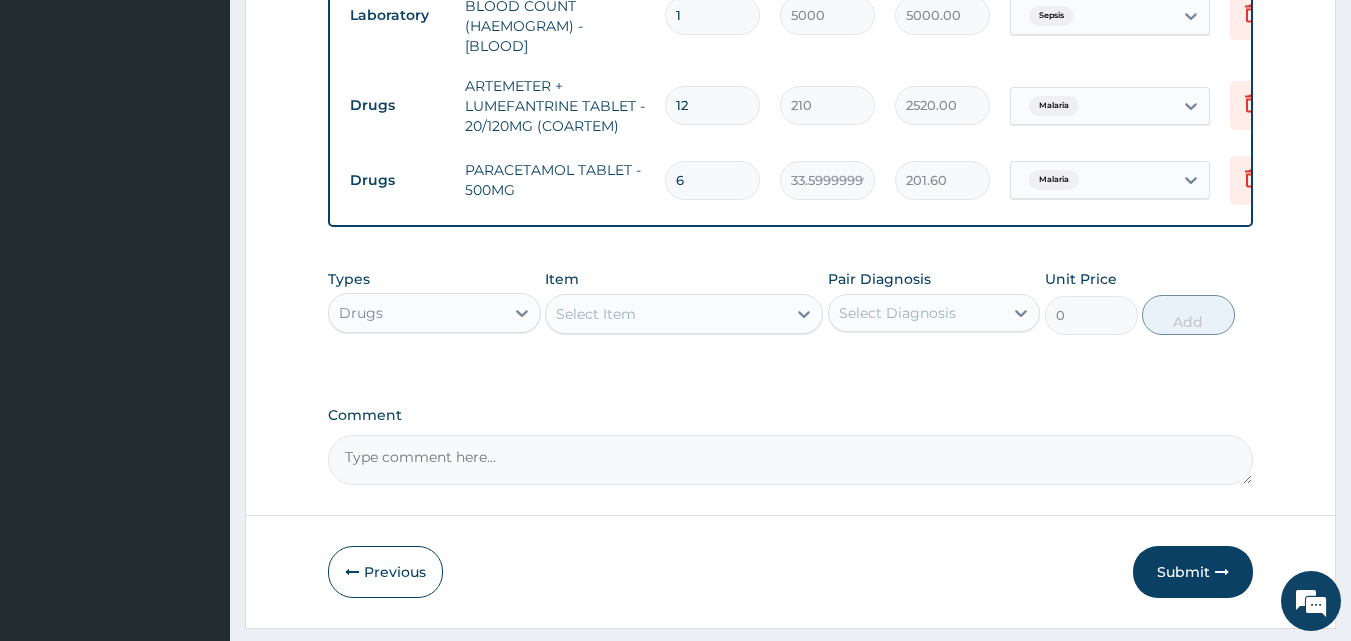 click on "Select Item" at bounding box center (666, 314) 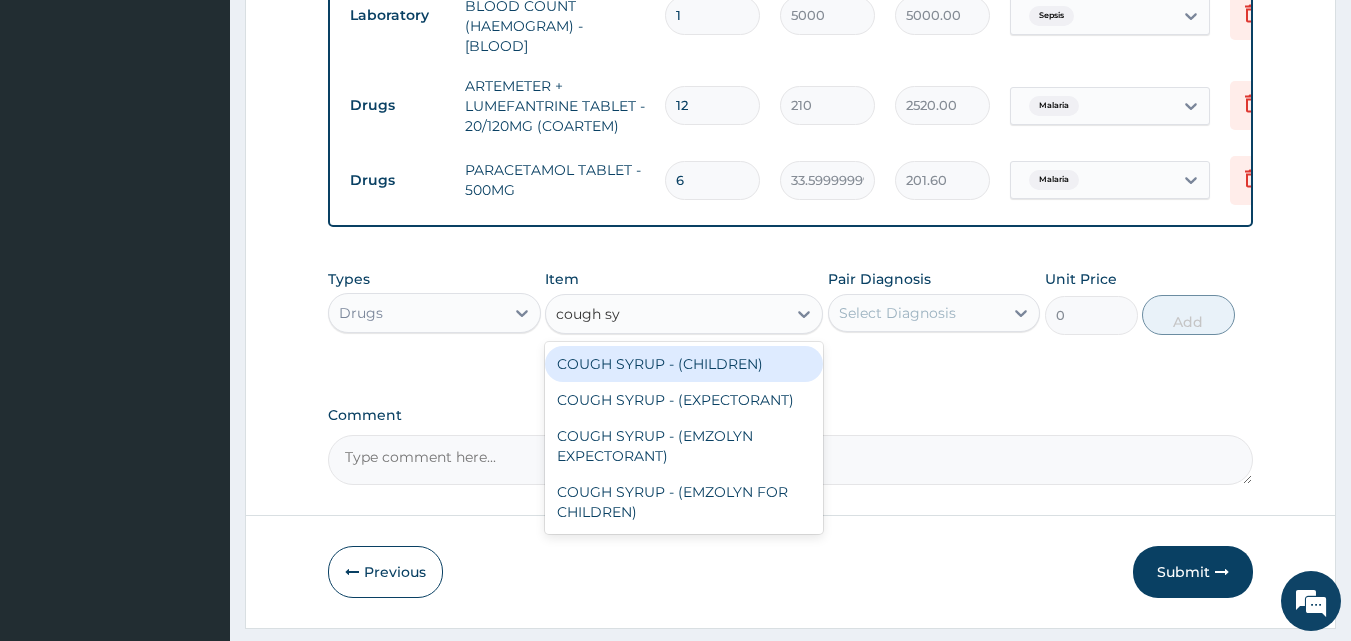 type on "cough syr" 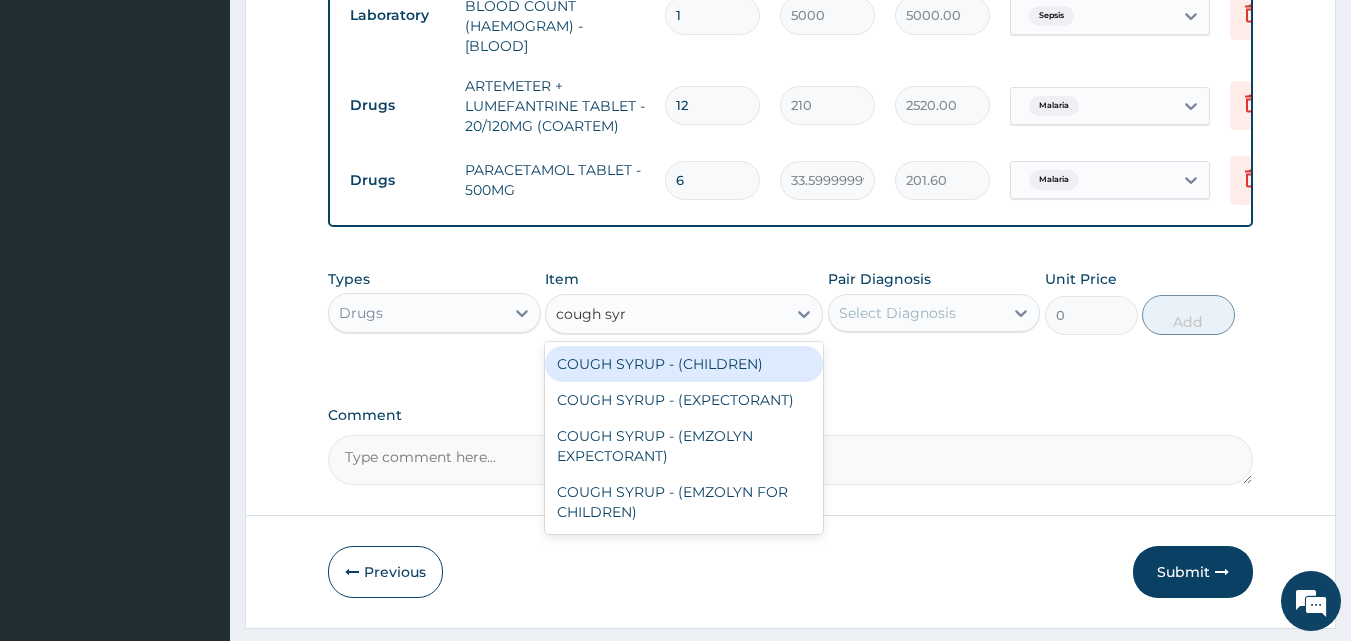 click on "COUGH SYRUP - (CHILDREN)" at bounding box center [684, 364] 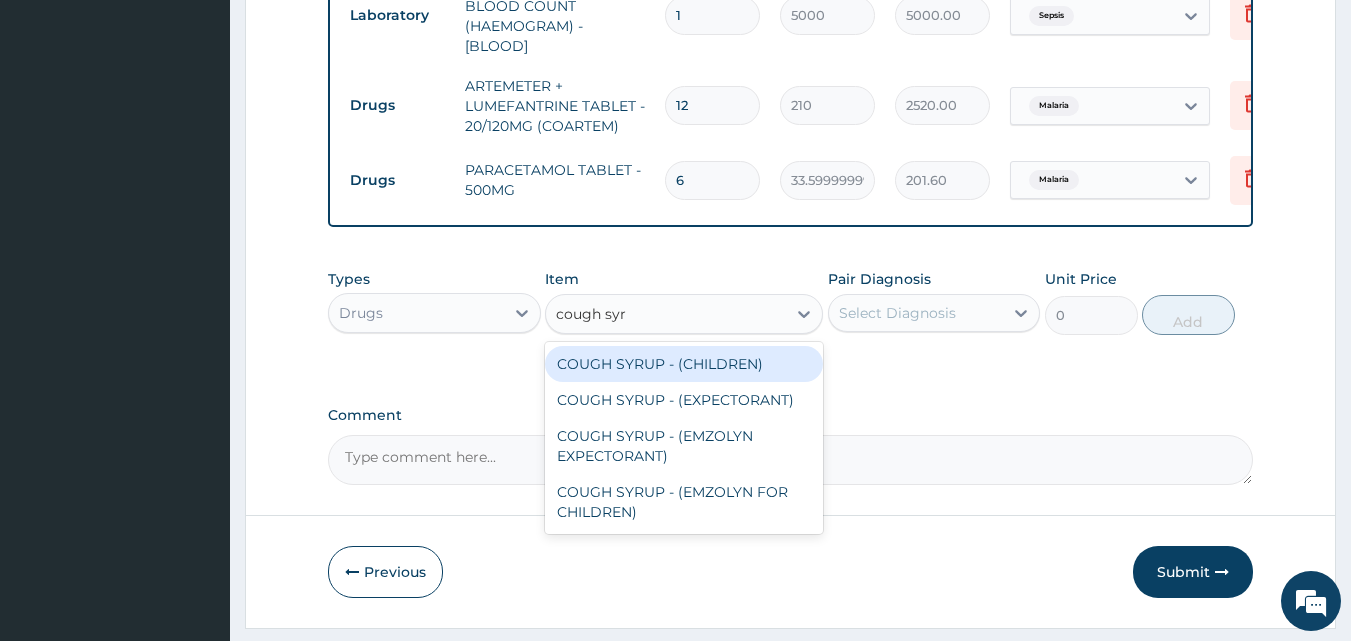 type on "1120" 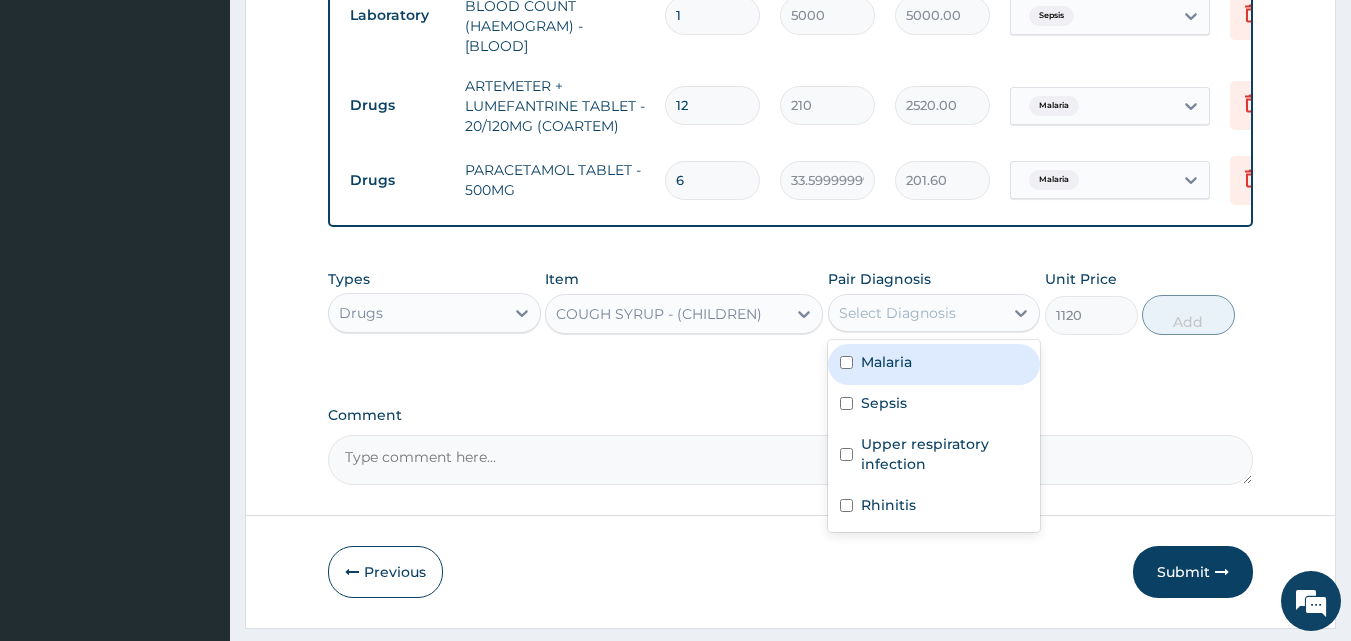 click on "Select Diagnosis" at bounding box center [897, 313] 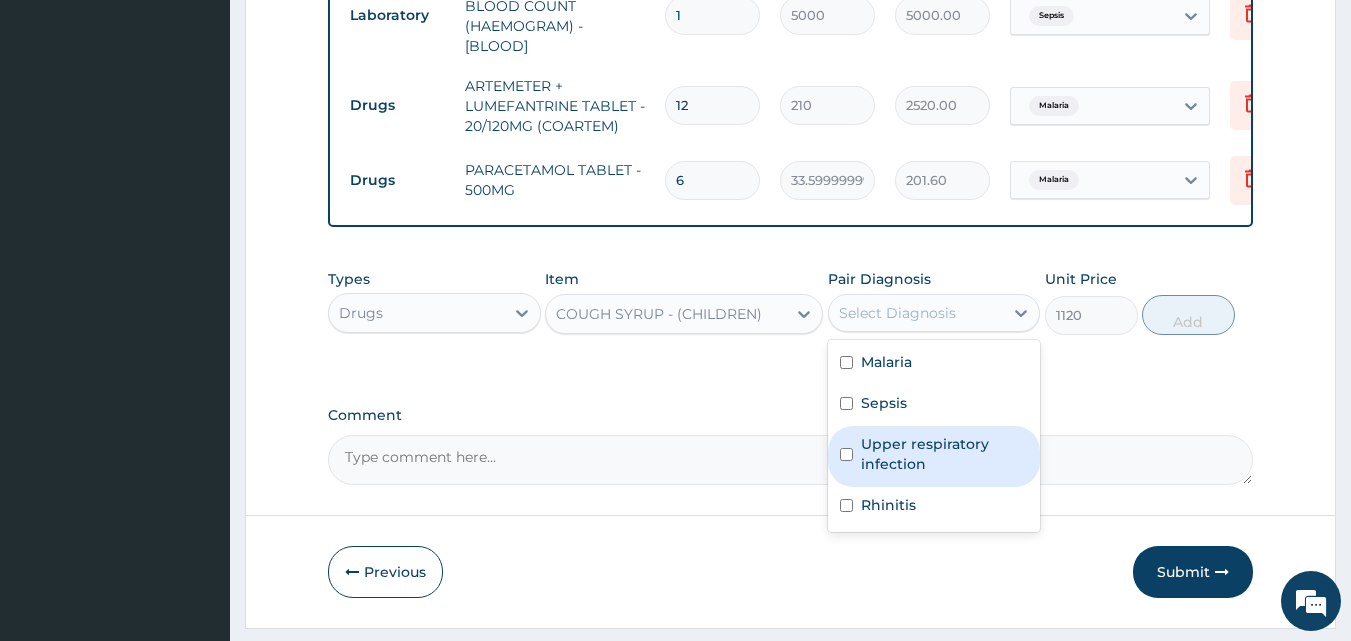 click on "Upper respiratory infection" at bounding box center [945, 454] 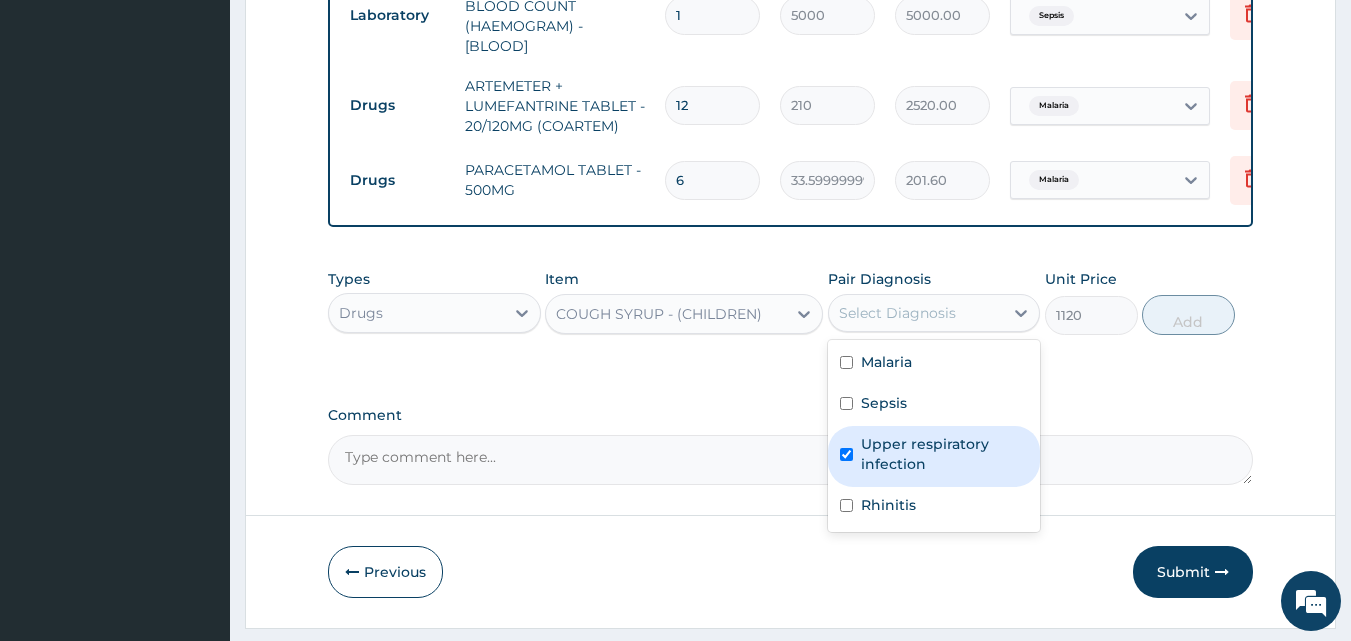 checkbox on "true" 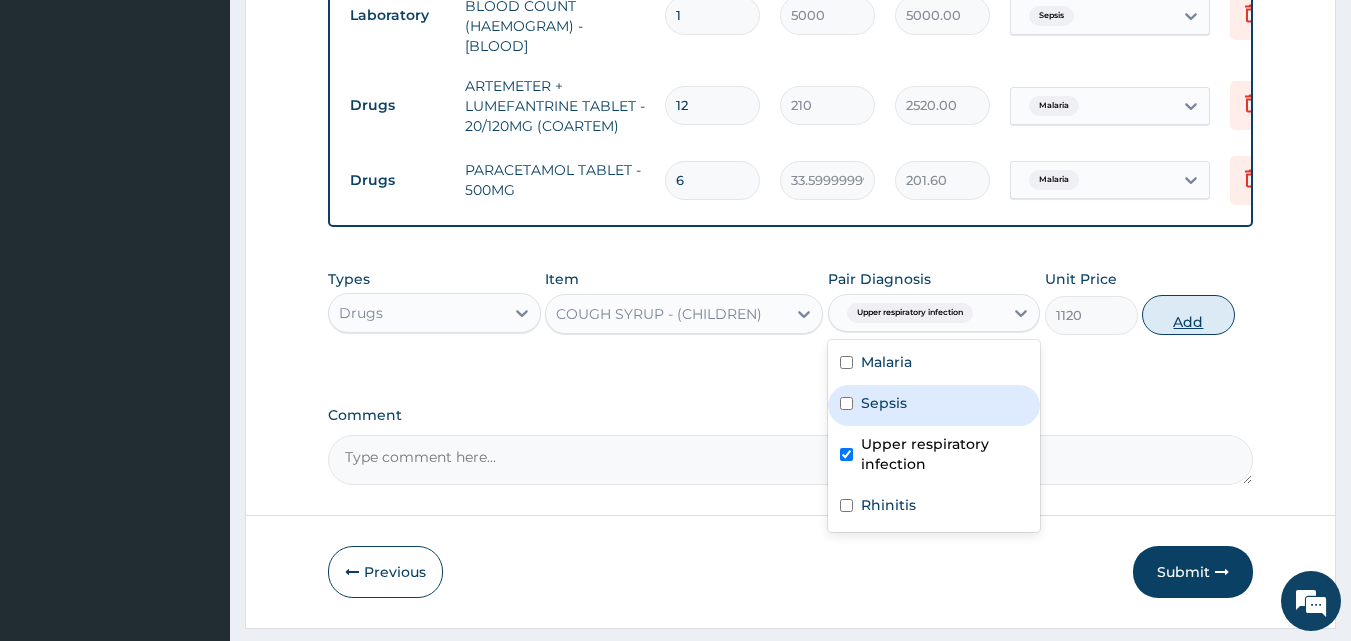 click on "Add" at bounding box center [1188, 315] 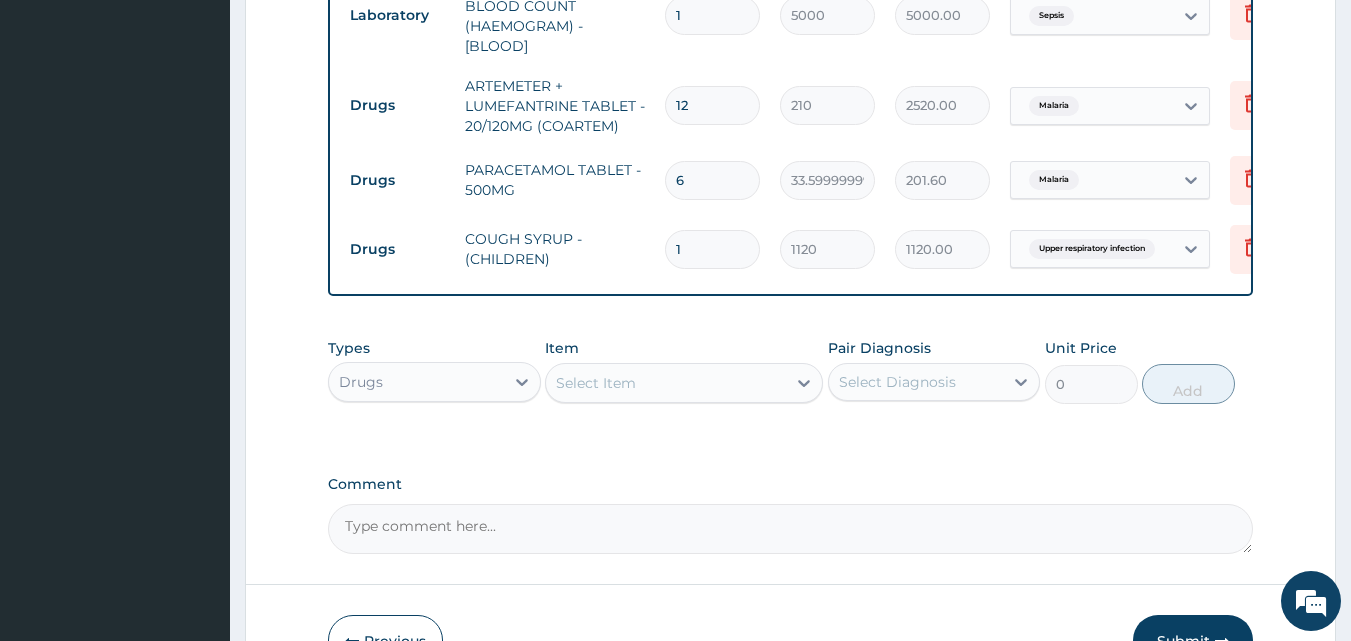 click on "Select Item" at bounding box center (596, 383) 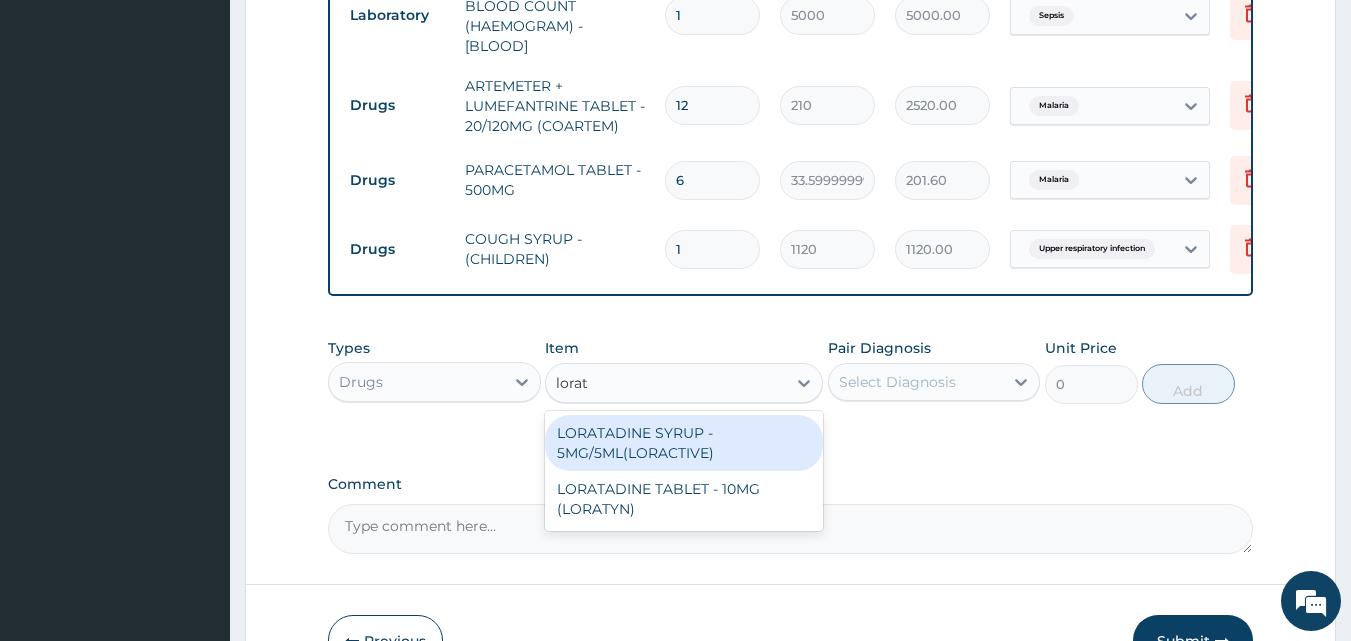 type on "lorata" 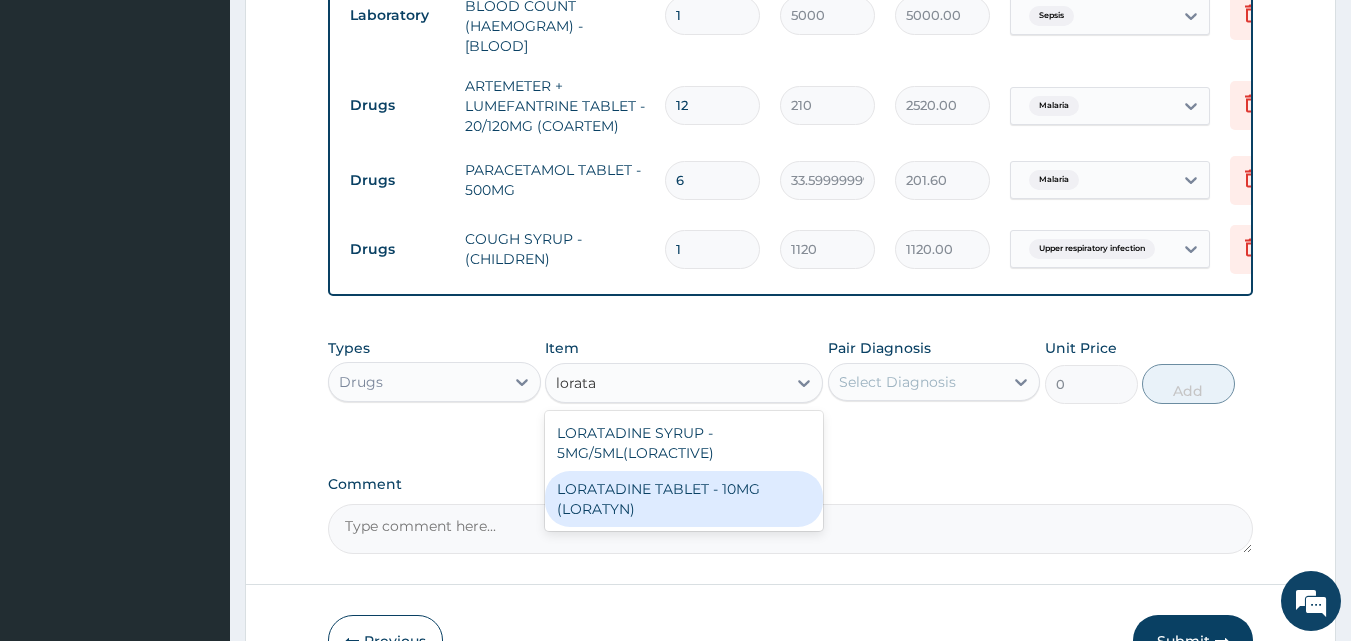 click on "LORATADINE TABLET - 10MG (LORATYN)" at bounding box center [684, 499] 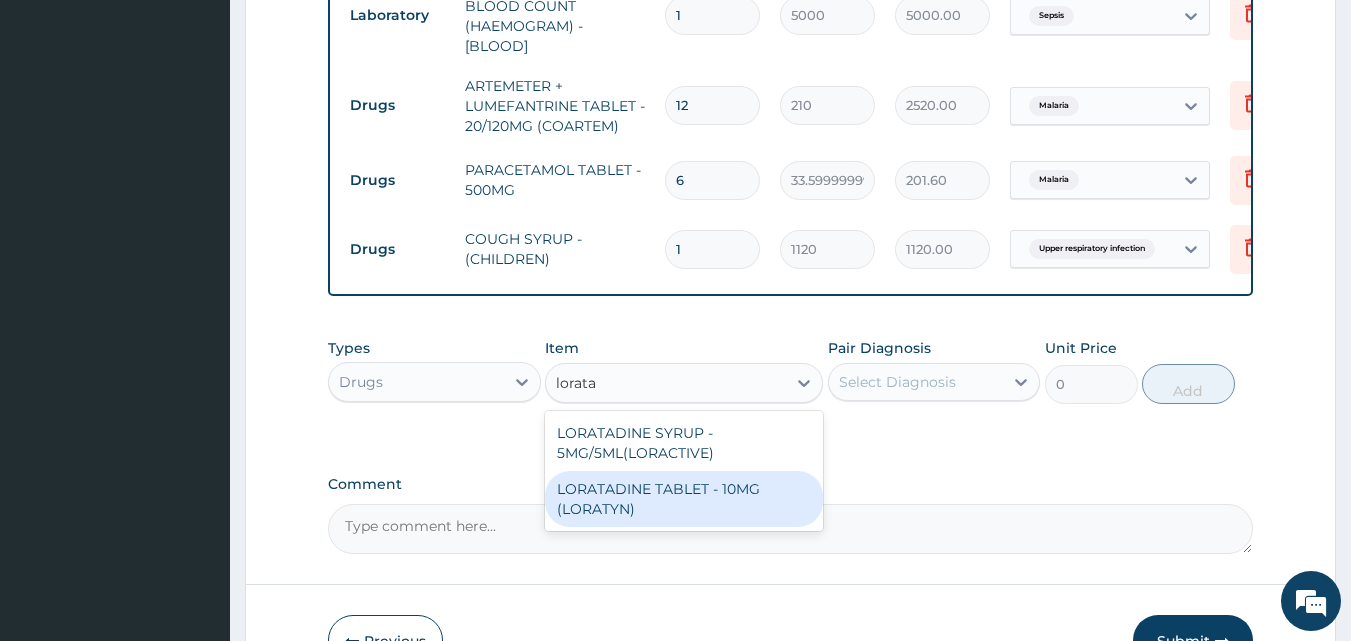 type 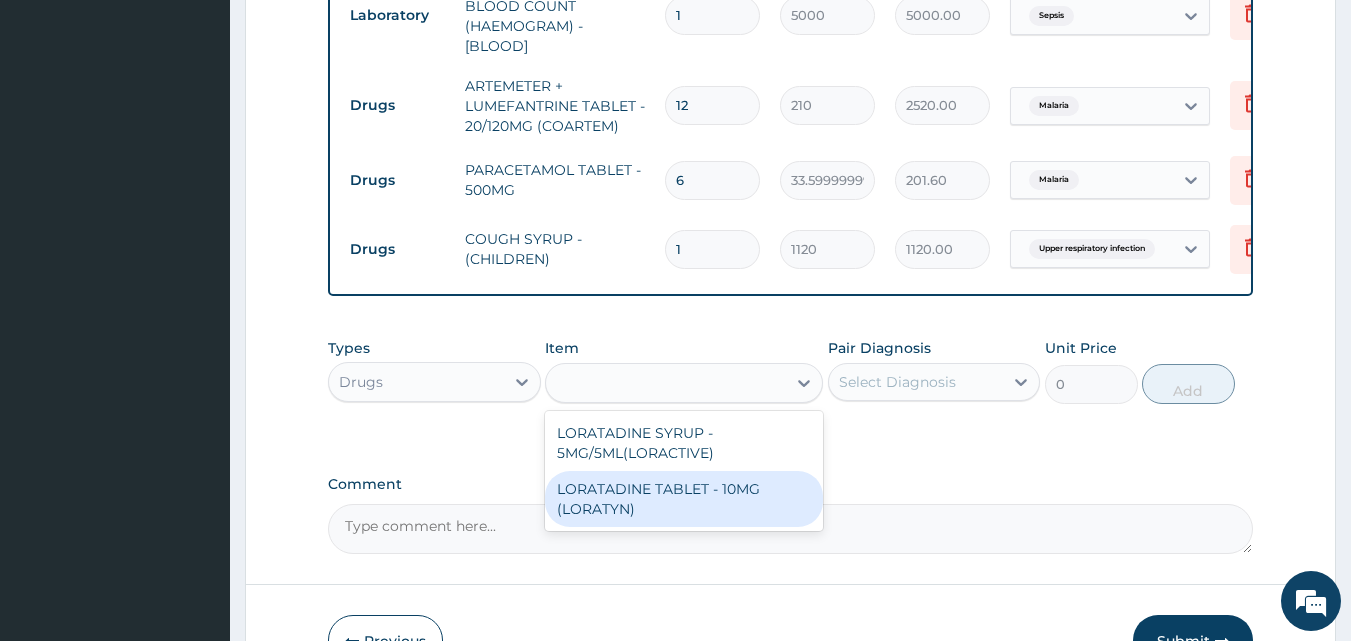type on "98" 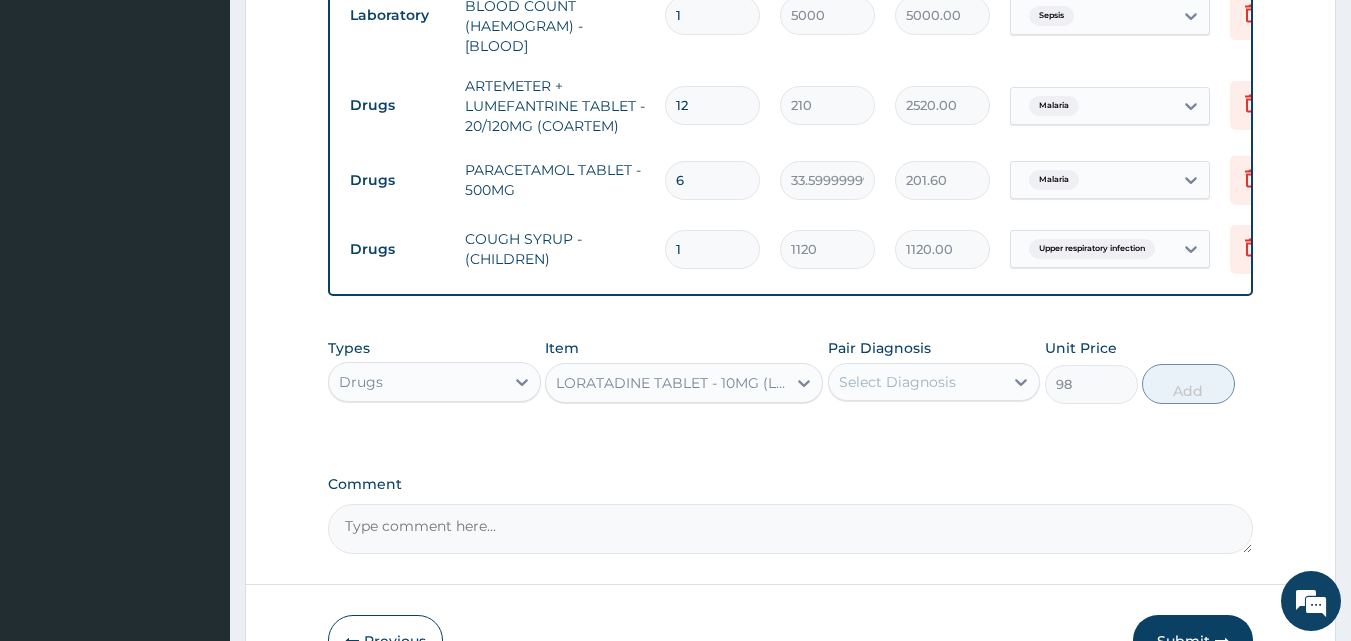 click on "Select Diagnosis" at bounding box center (916, 382) 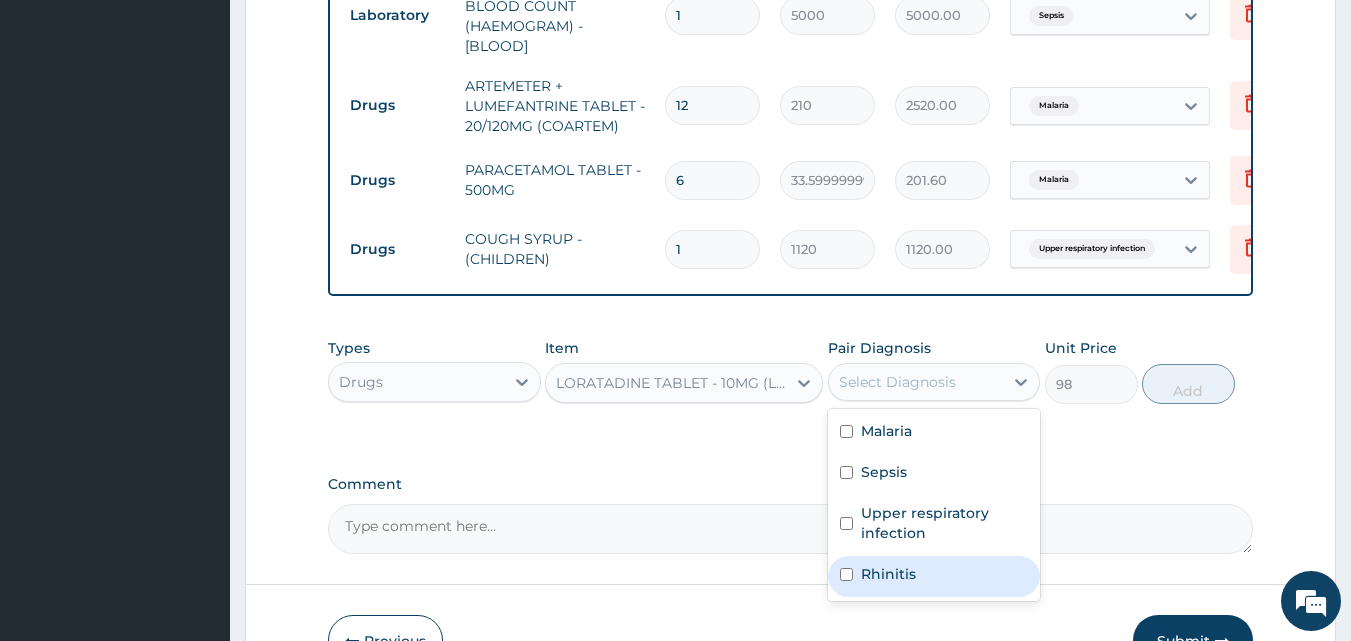 click on "Rhinitis" at bounding box center [888, 574] 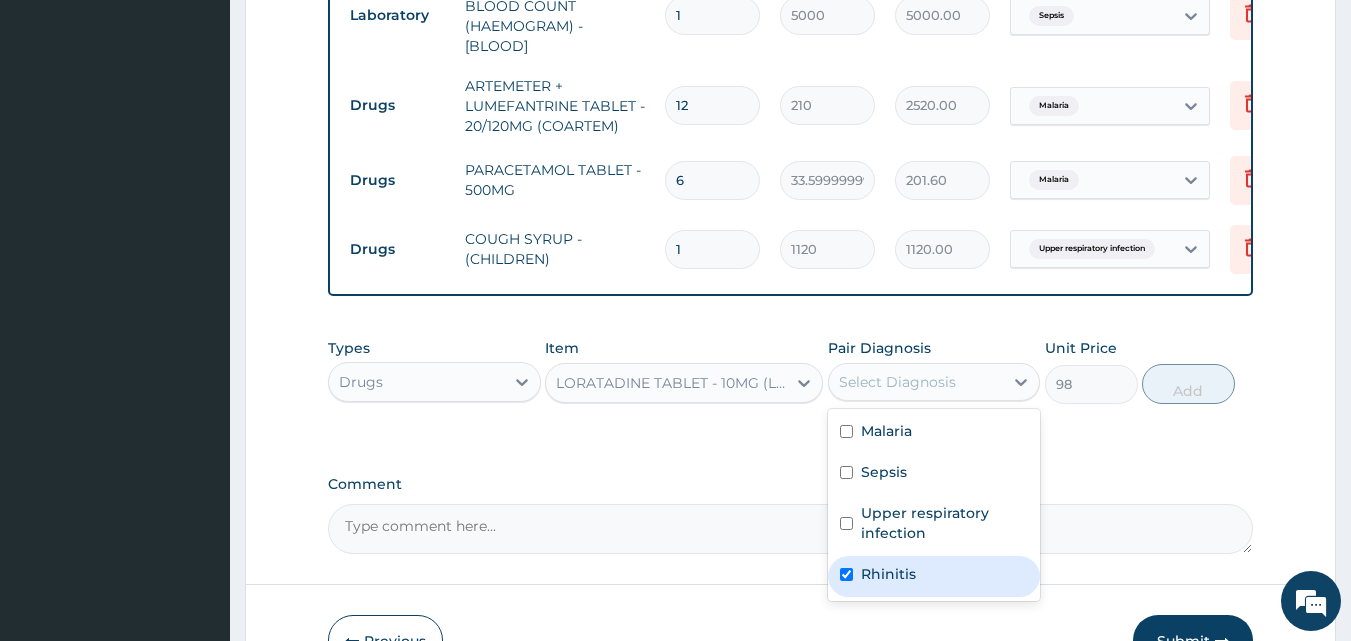 checkbox on "true" 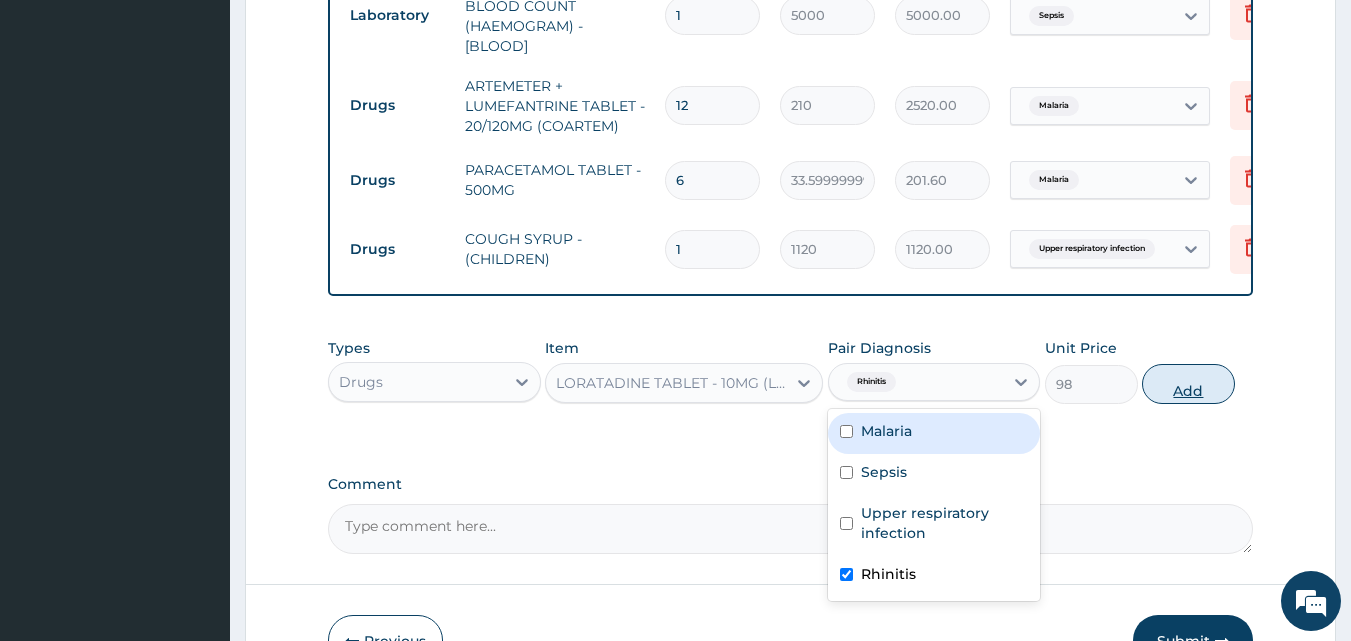 click on "Add" at bounding box center (1188, 384) 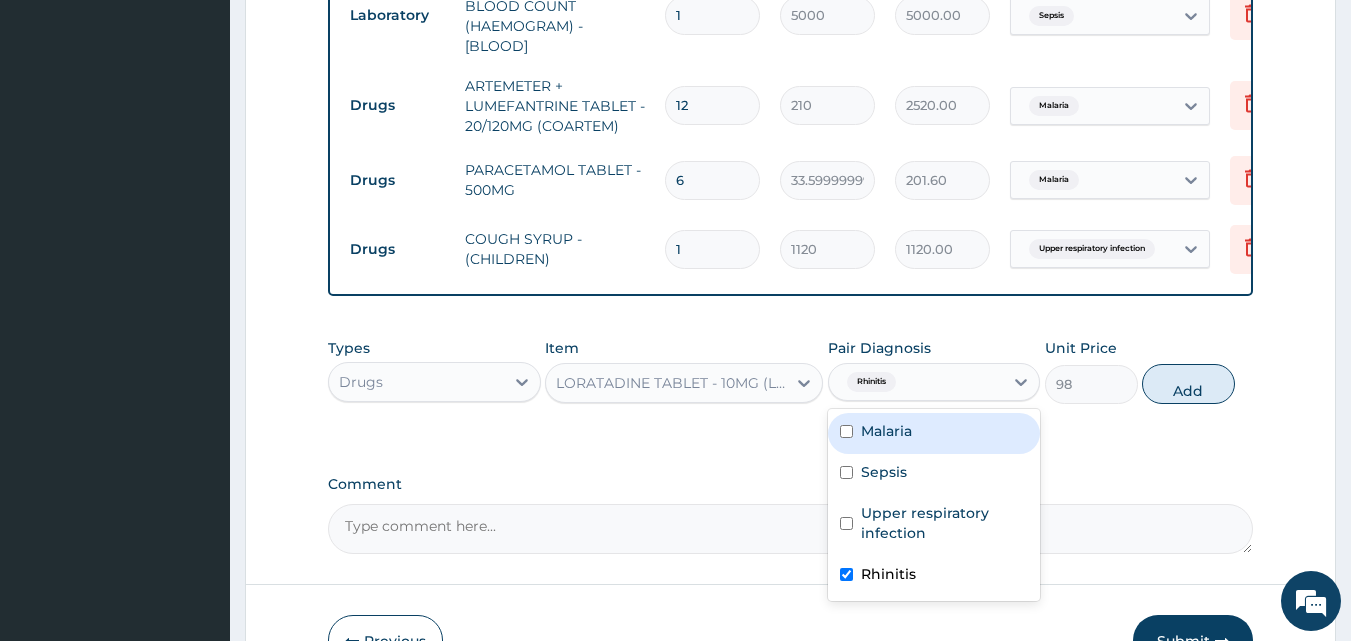 type on "0" 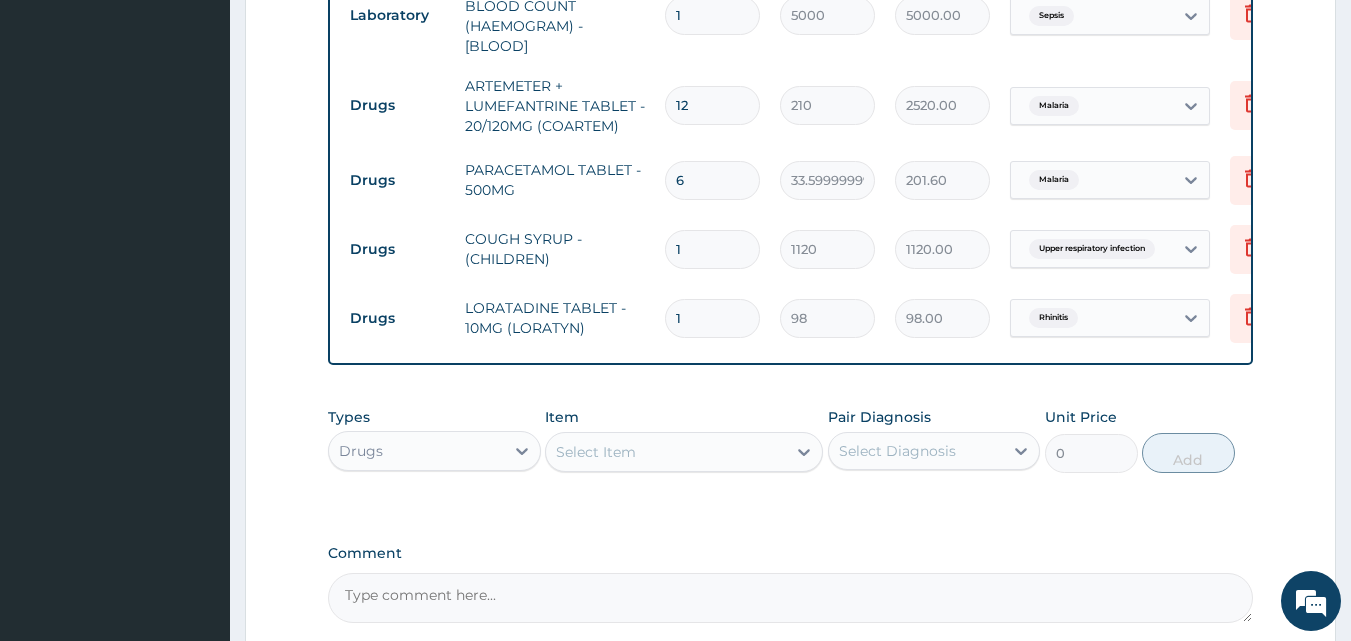 drag, startPoint x: 676, startPoint y: 321, endPoint x: 628, endPoint y: 319, distance: 48.04165 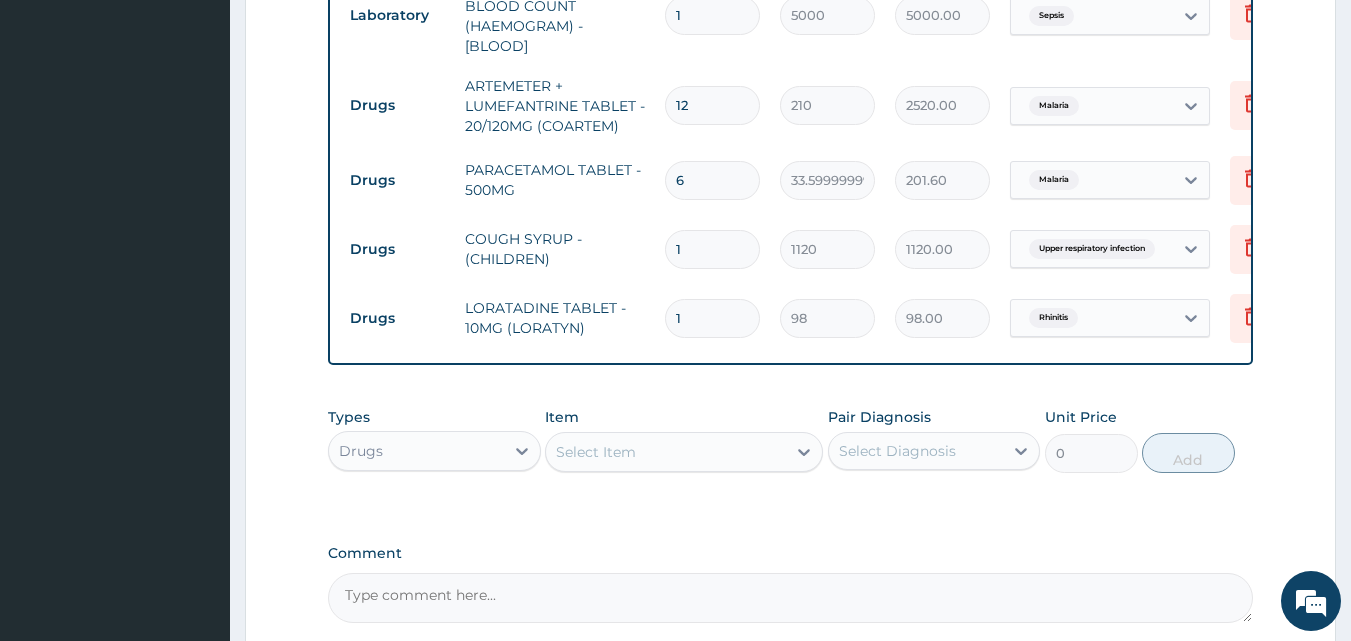 click on "Drugs LORATADINE TABLET - 10MG (LORATYN) 1 98 98.00 Rhinitis Delete" at bounding box center (830, 318) 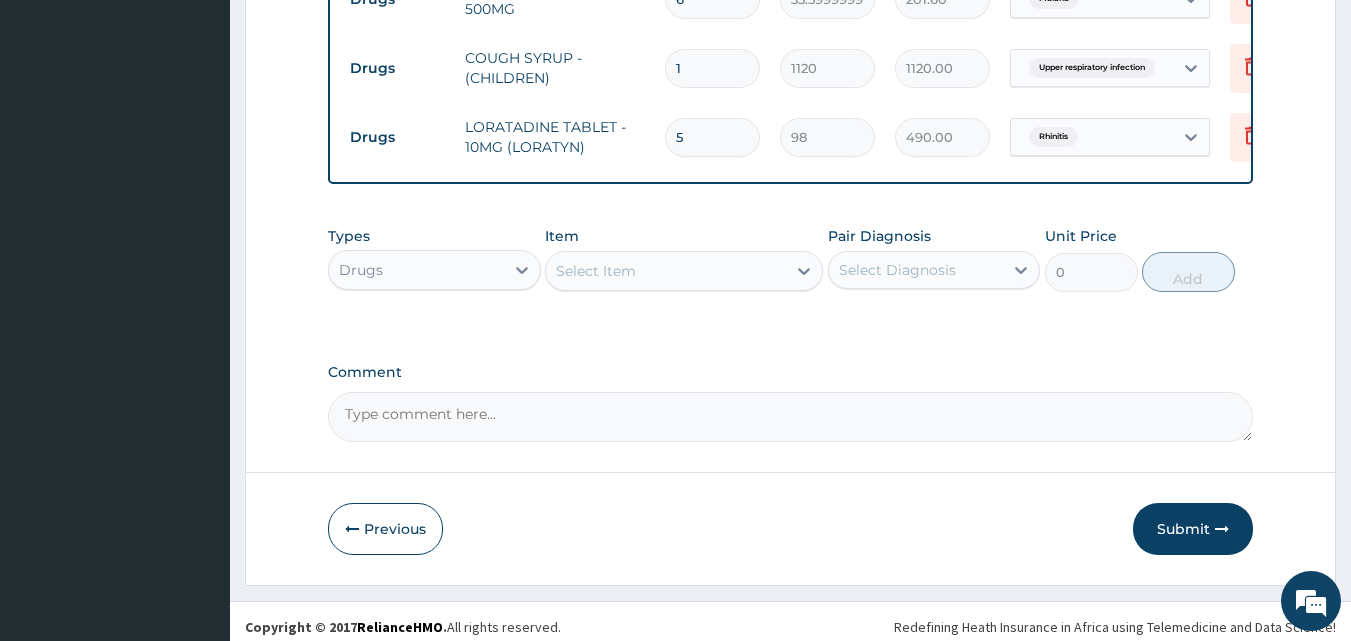 scroll, scrollTop: 1108, scrollLeft: 0, axis: vertical 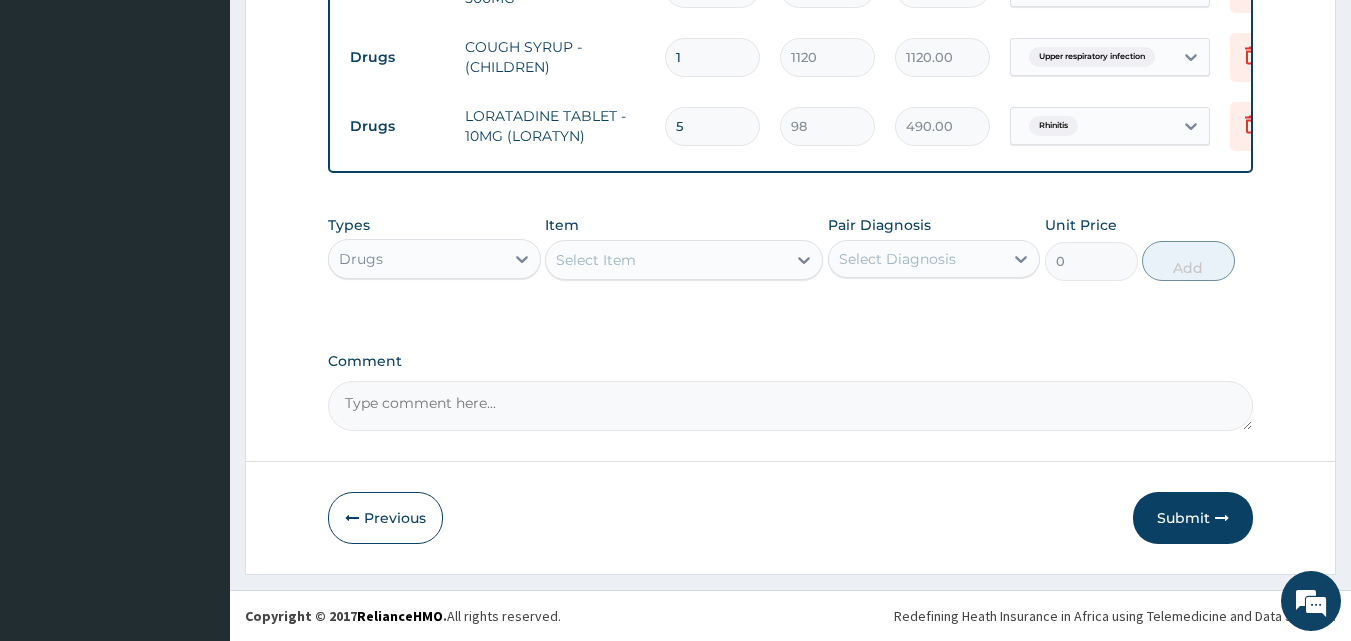 type on "5" 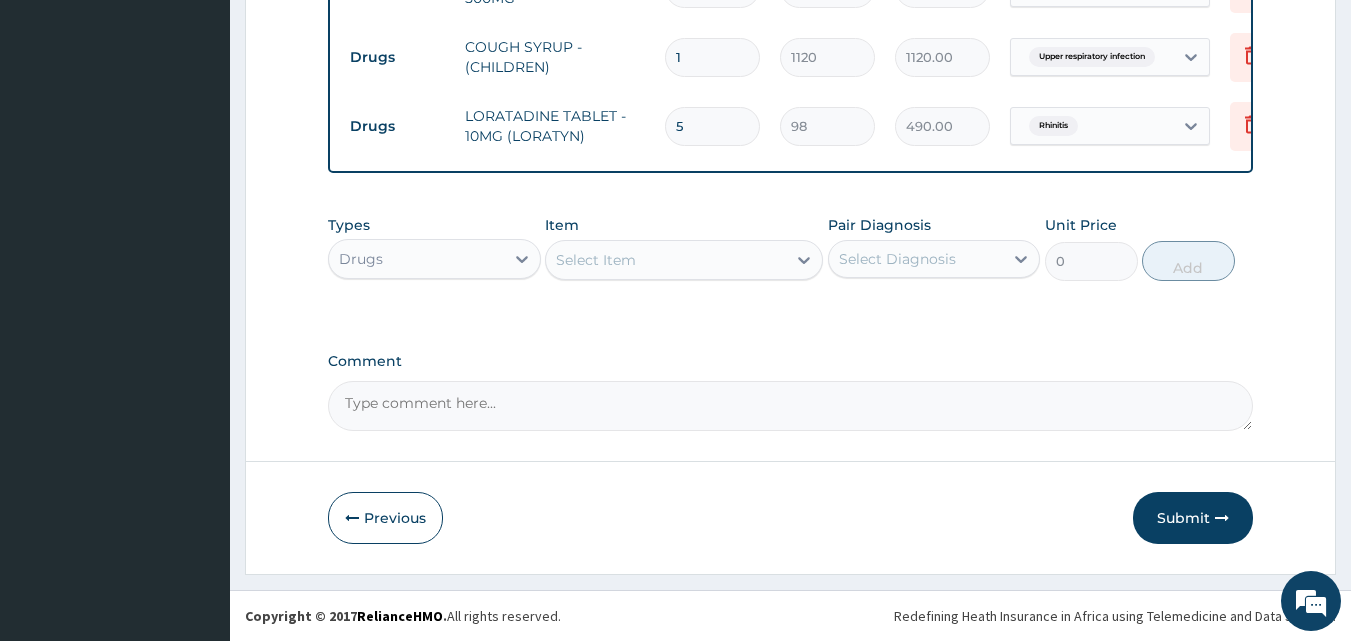 click on "Select Item" at bounding box center [596, 260] 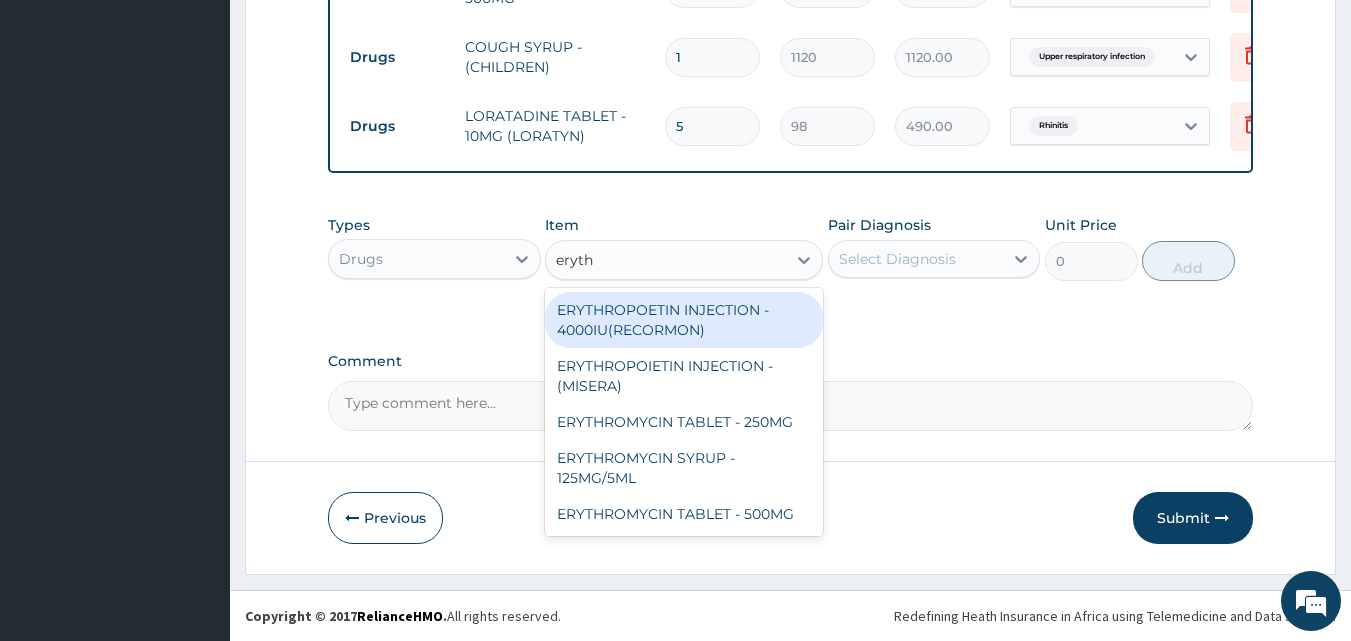 type on "erythr" 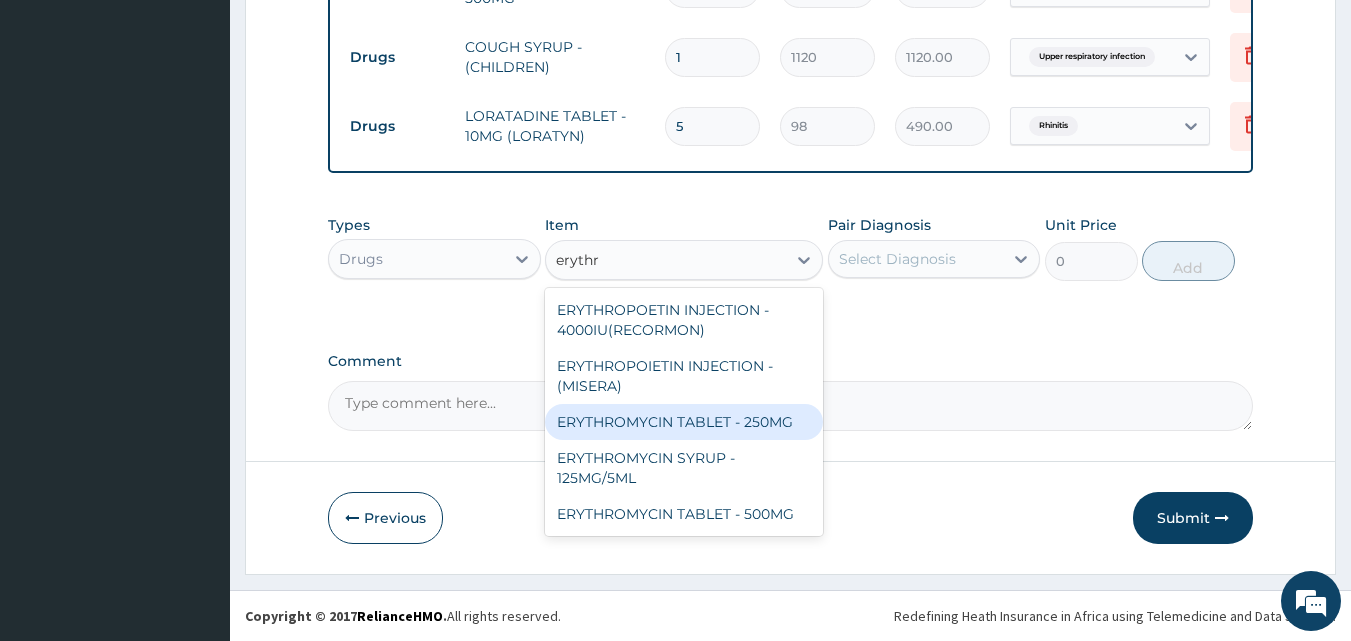 click on "ERYTHROMYCIN TABLET - 250MG" at bounding box center (684, 422) 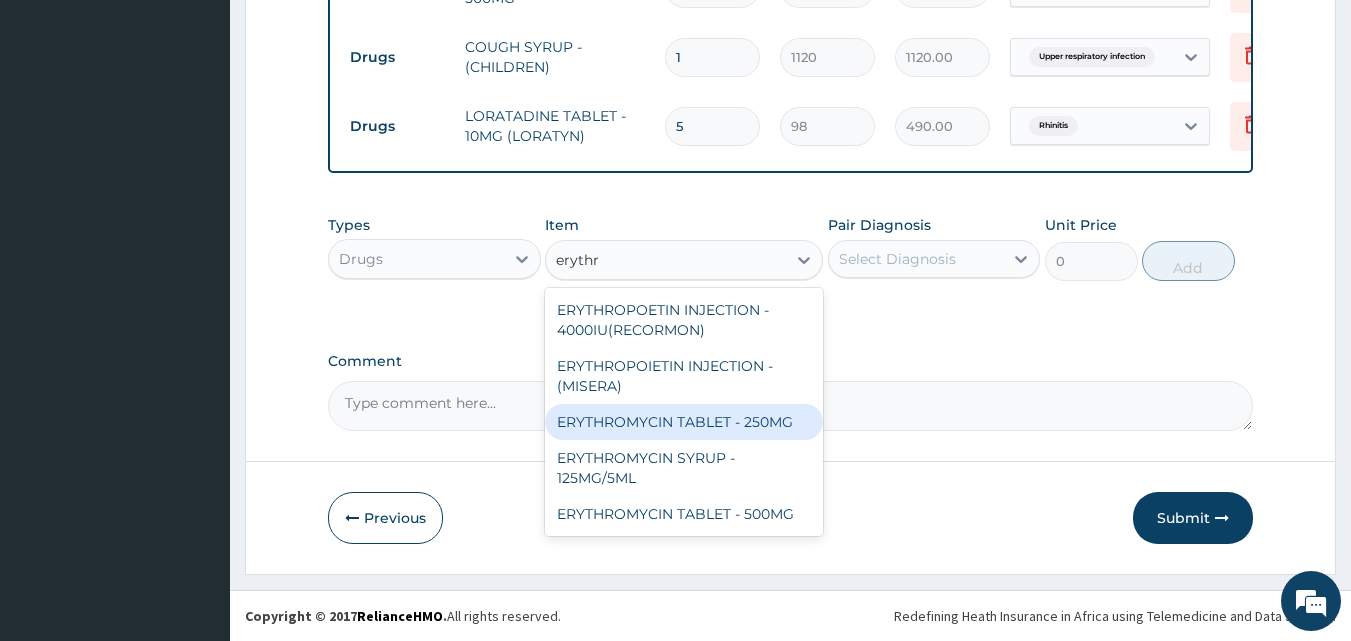 type 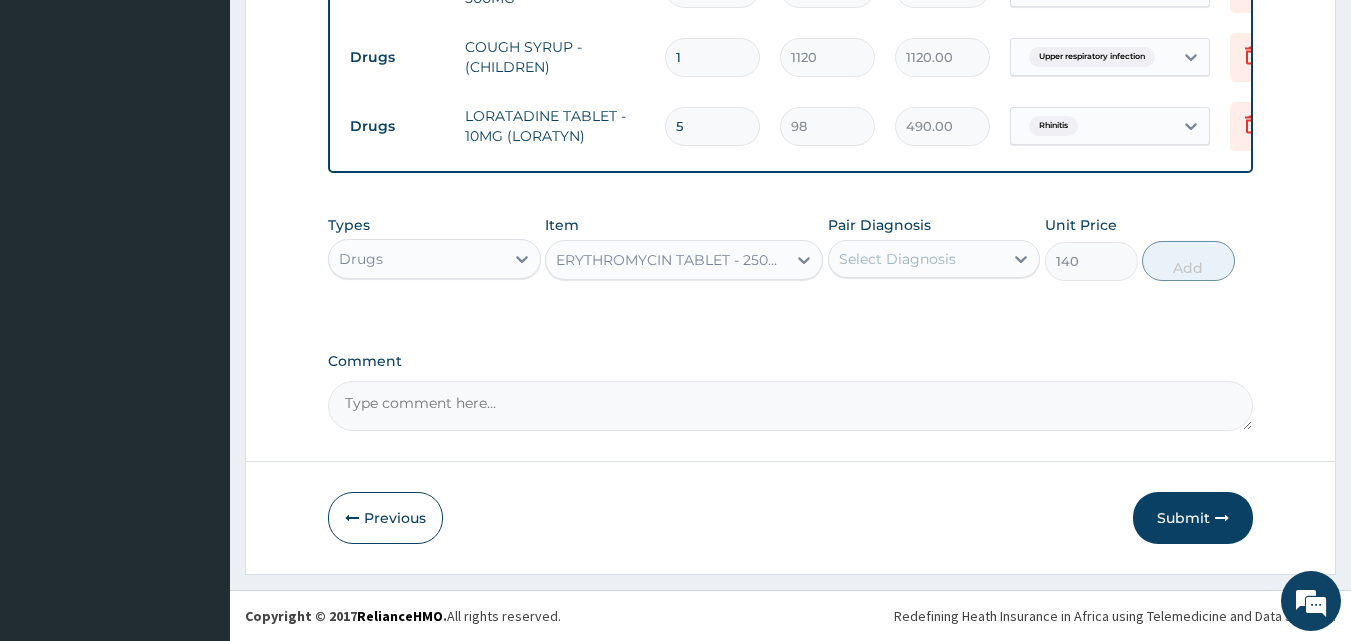 click on "Select Diagnosis" at bounding box center [897, 259] 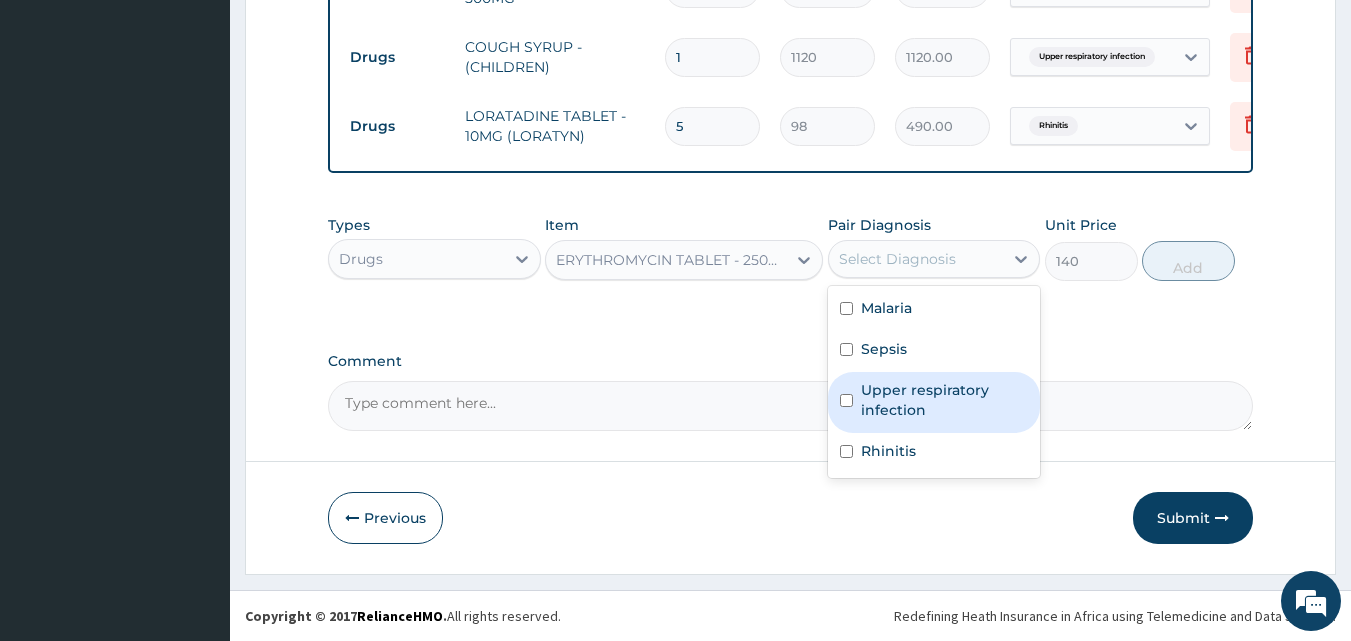 click on "Upper respiratory infection" at bounding box center [945, 400] 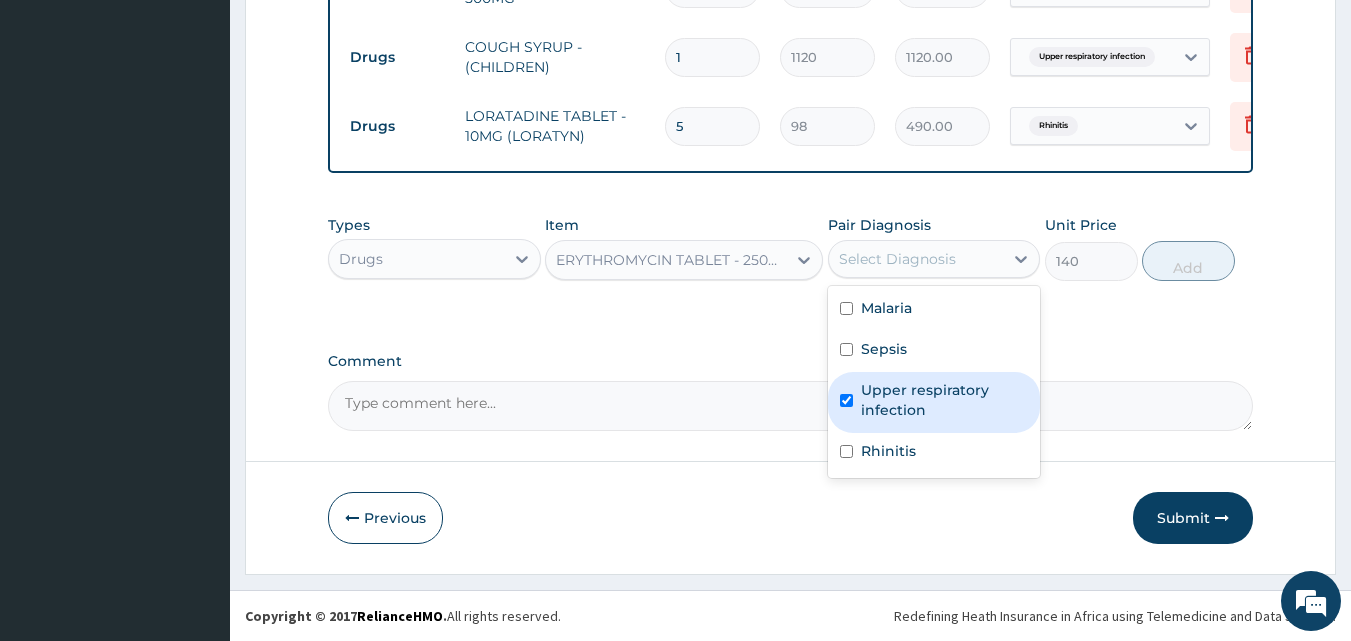 checkbox on "true" 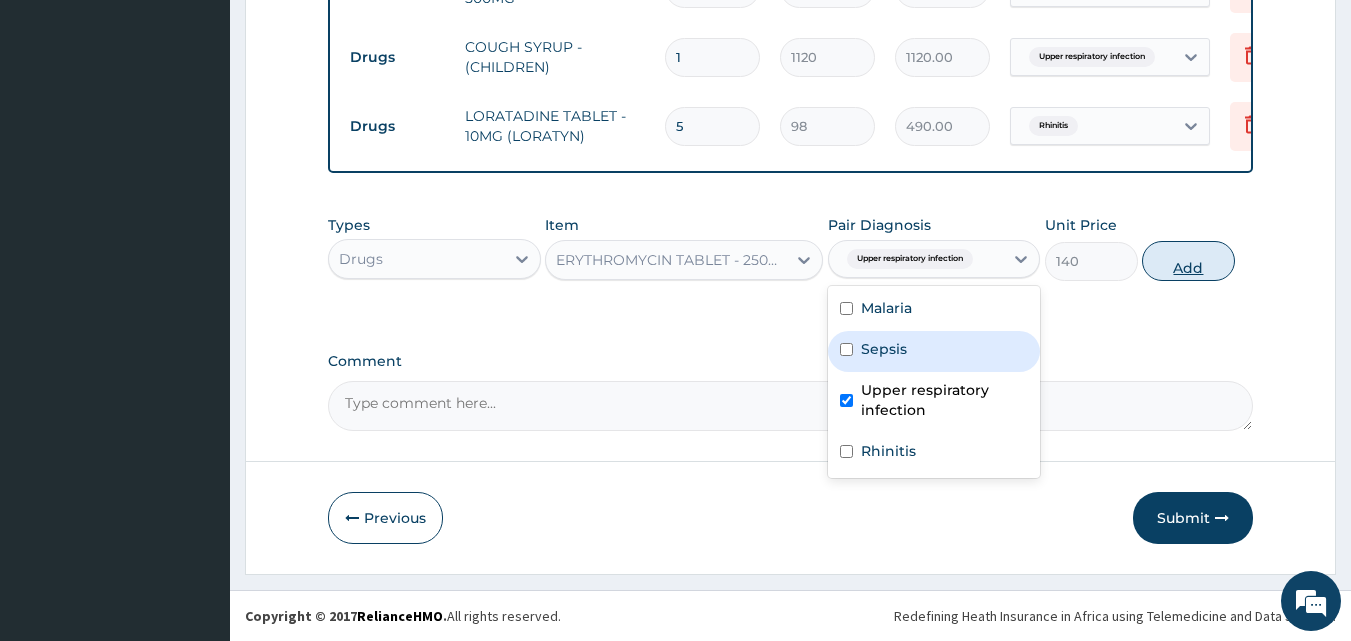 click on "Add" at bounding box center [1188, 261] 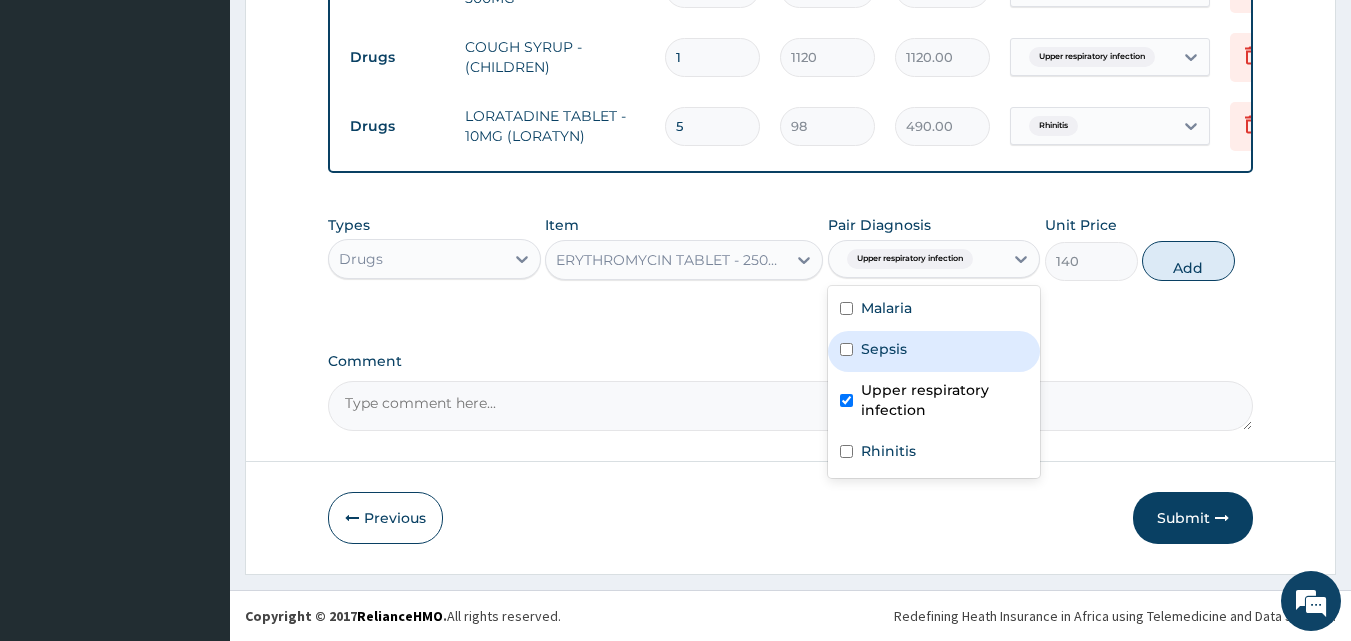 type on "0" 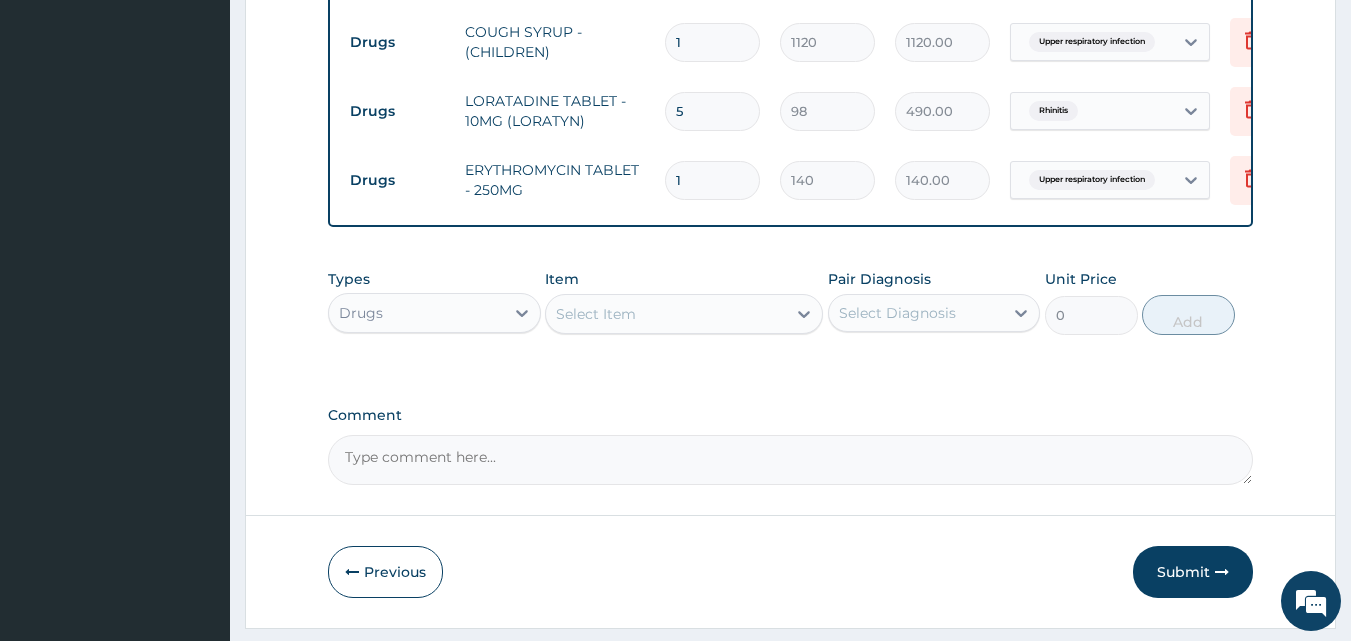 type on "15" 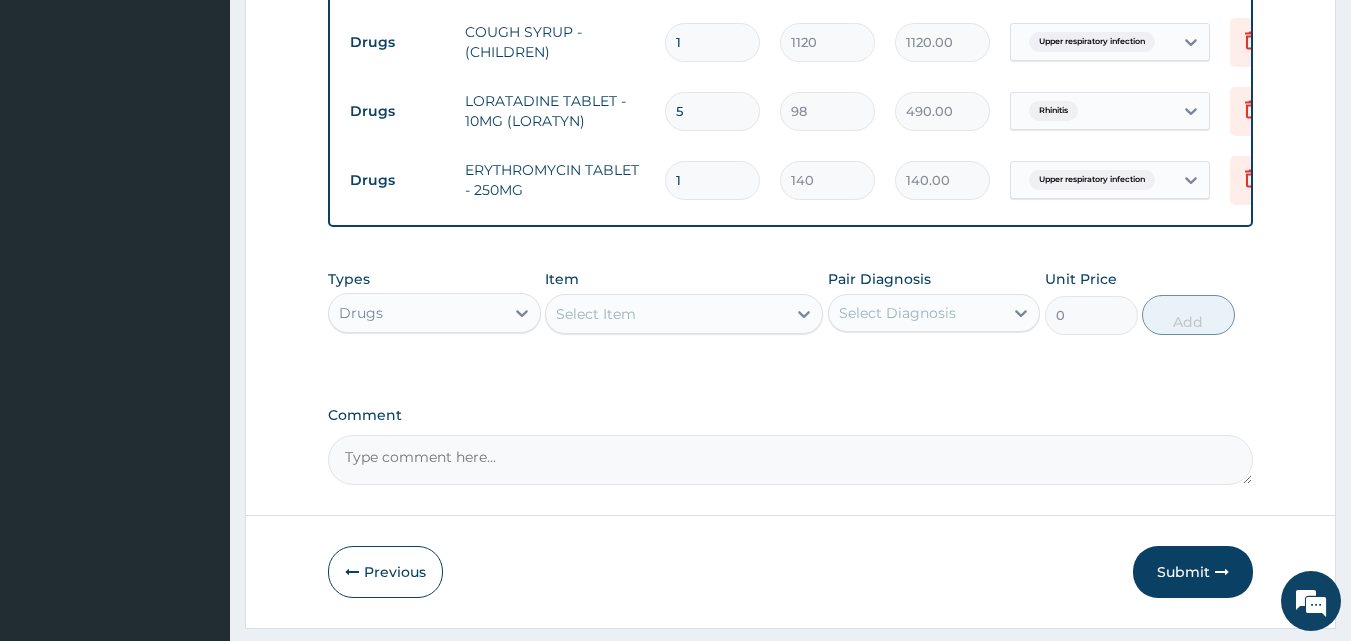 type on "2100.00" 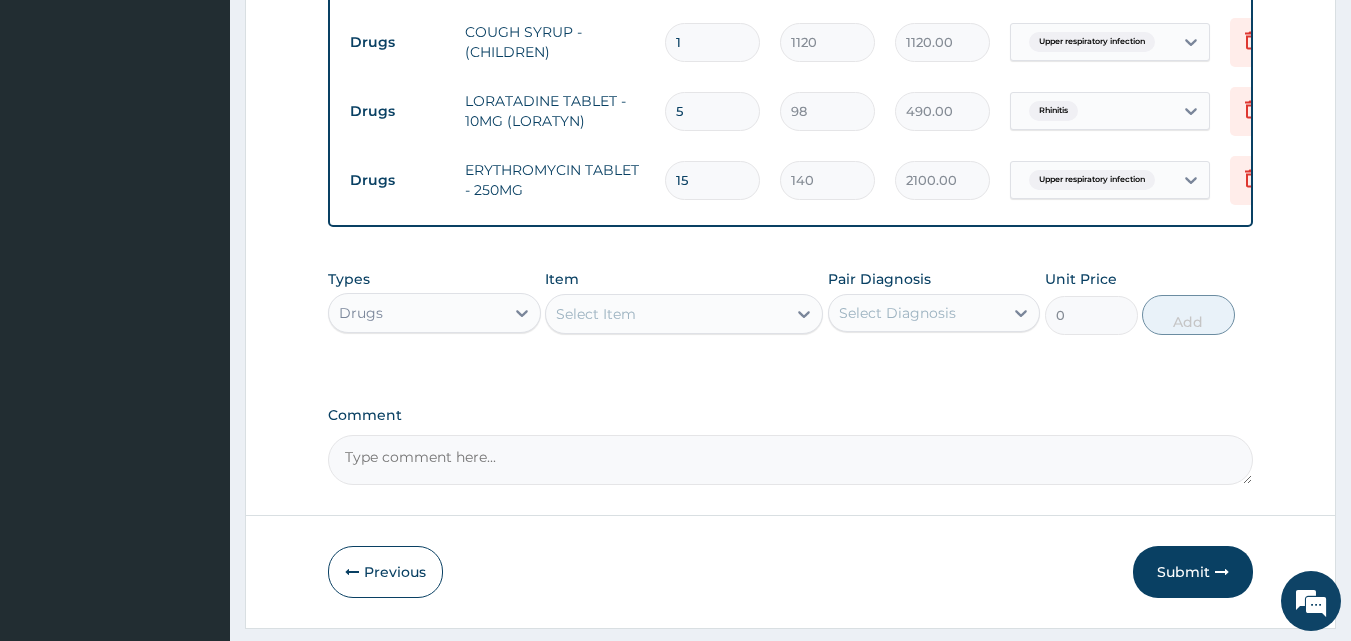 type on "15" 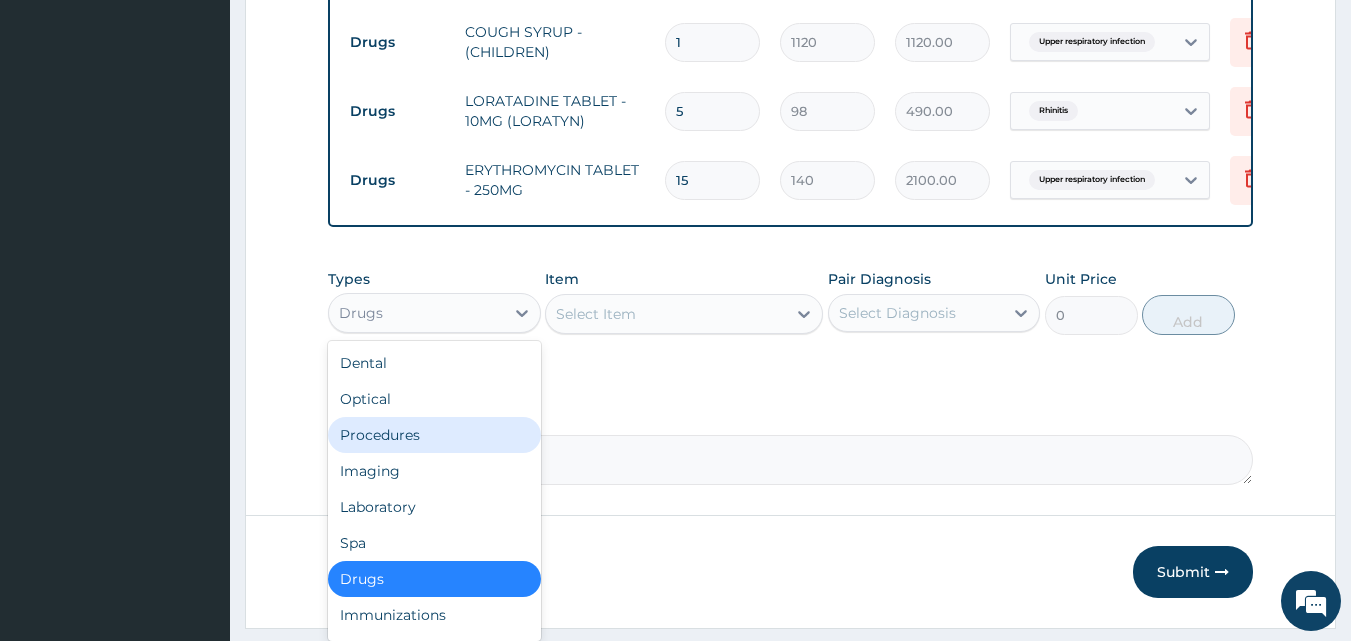 click on "Procedures" at bounding box center [434, 435] 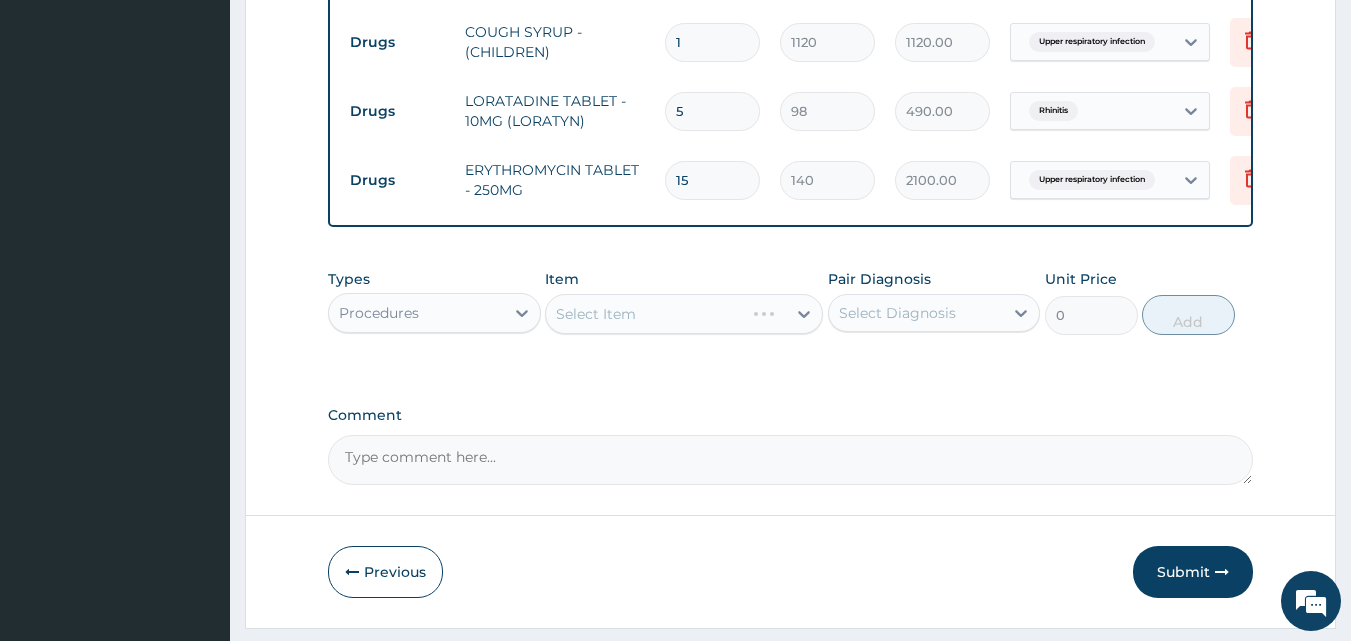 click on "Select Item" at bounding box center (684, 314) 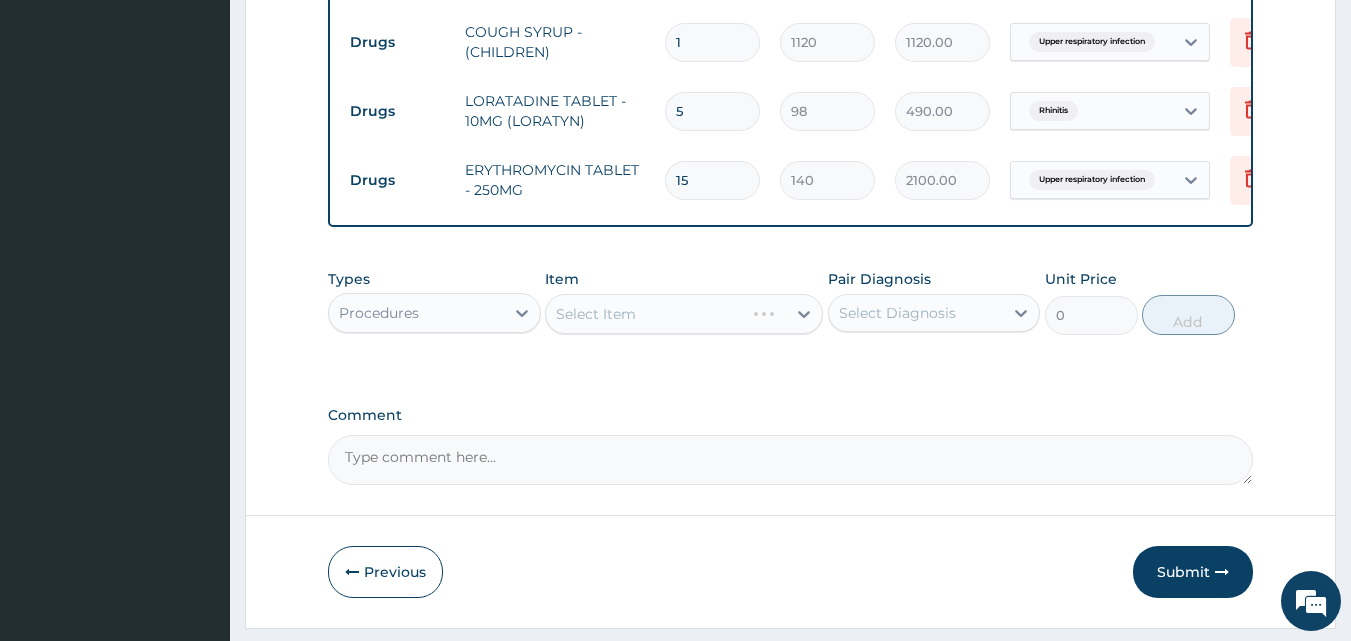 click on "Select Item" at bounding box center (684, 314) 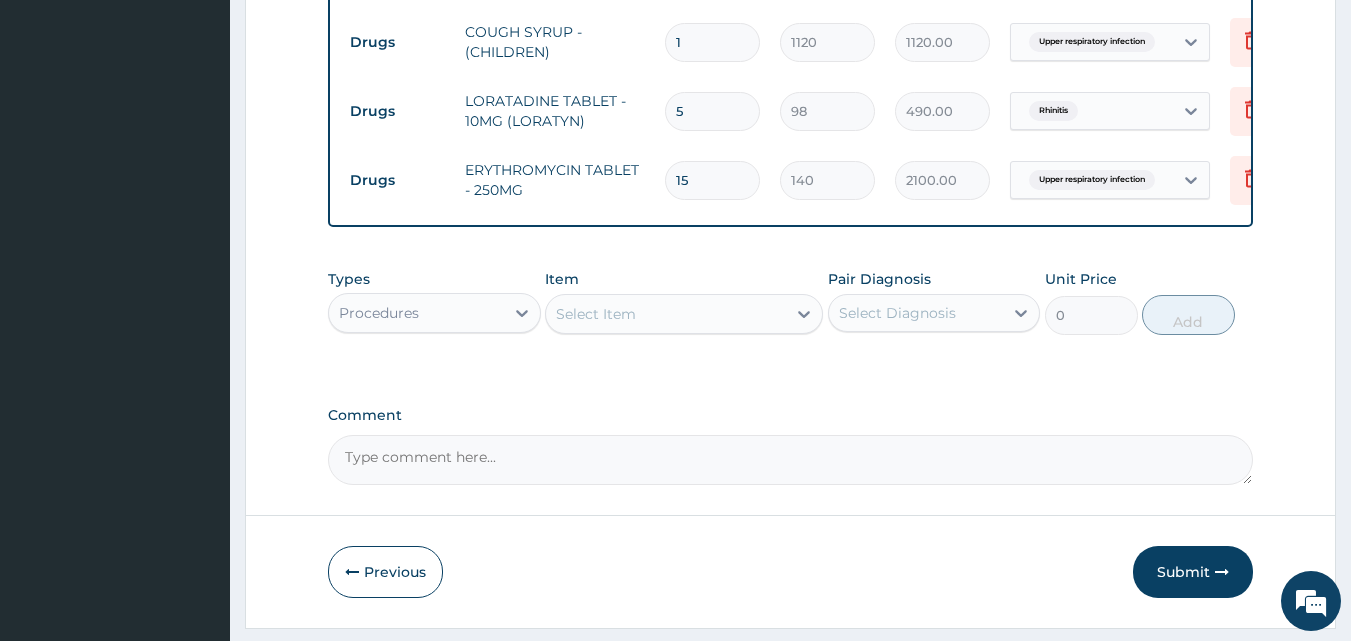 click on "Select Item" at bounding box center [666, 314] 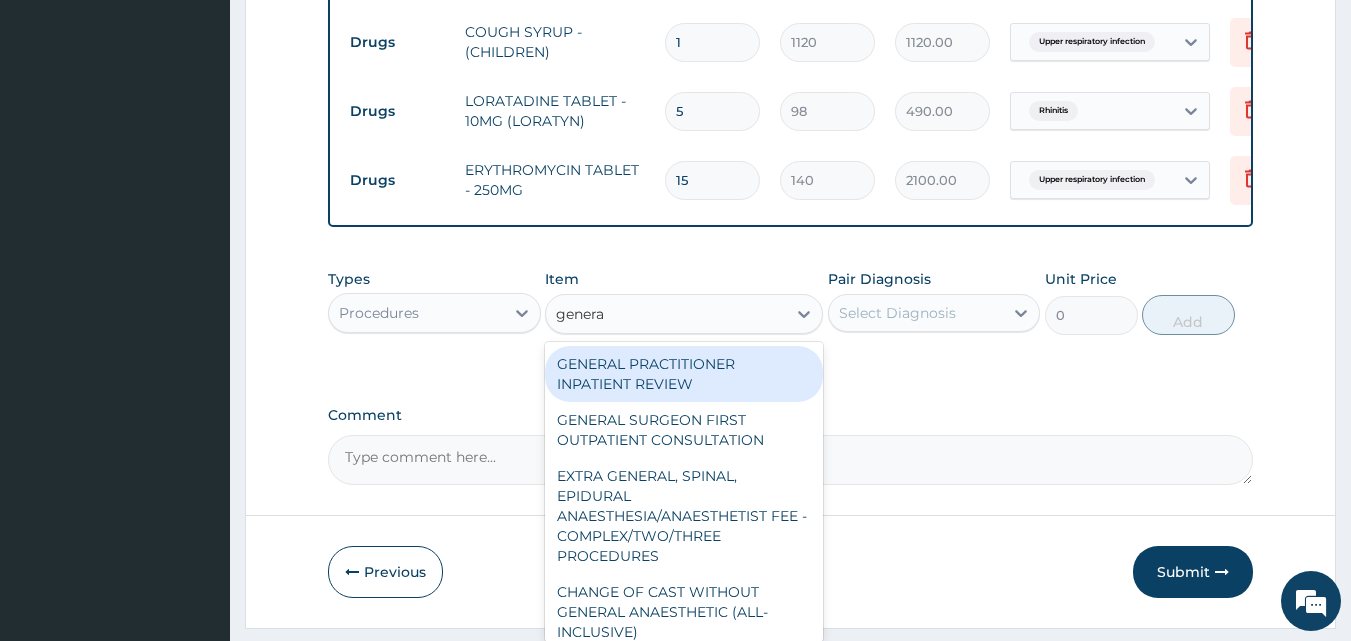 type on "general" 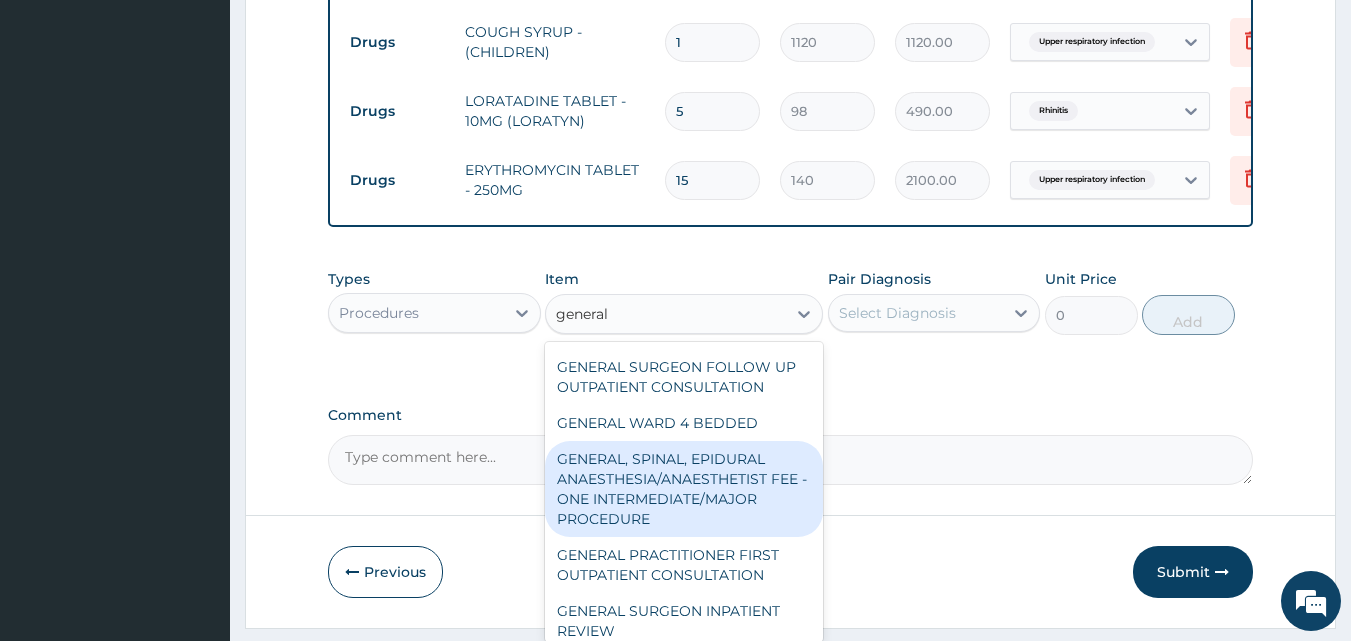 scroll, scrollTop: 560, scrollLeft: 0, axis: vertical 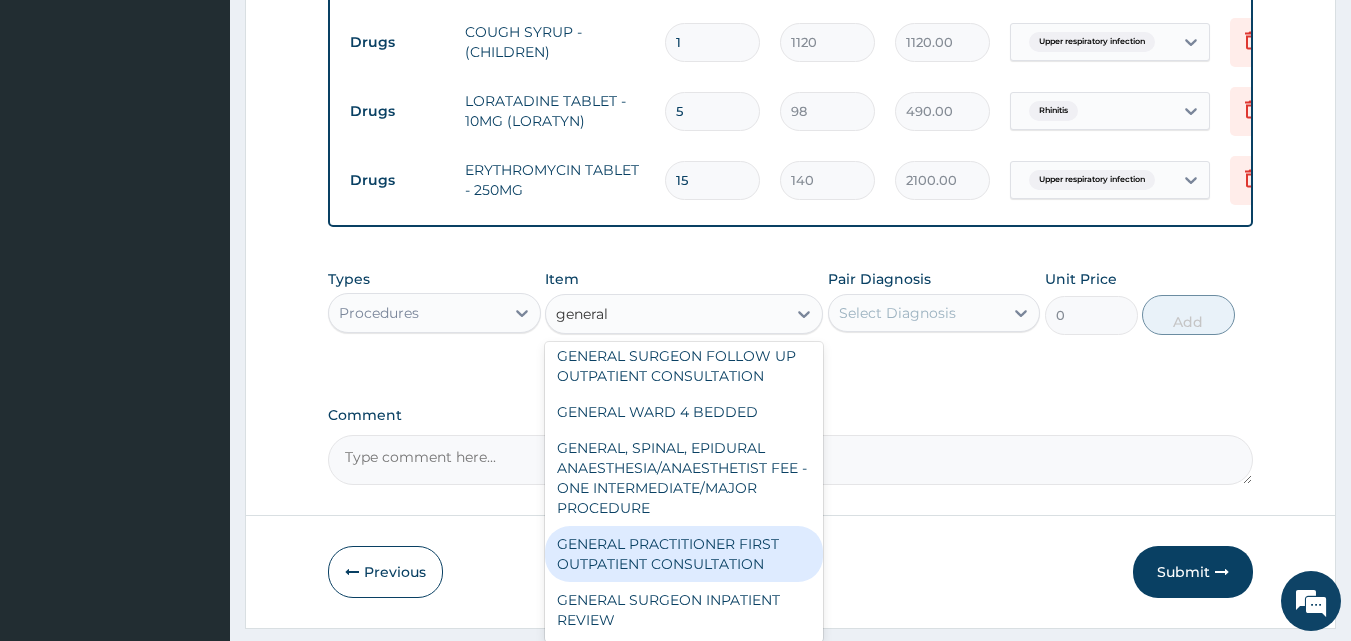 click on "GENERAL PRACTITIONER FIRST OUTPATIENT CONSULTATION" at bounding box center [684, 554] 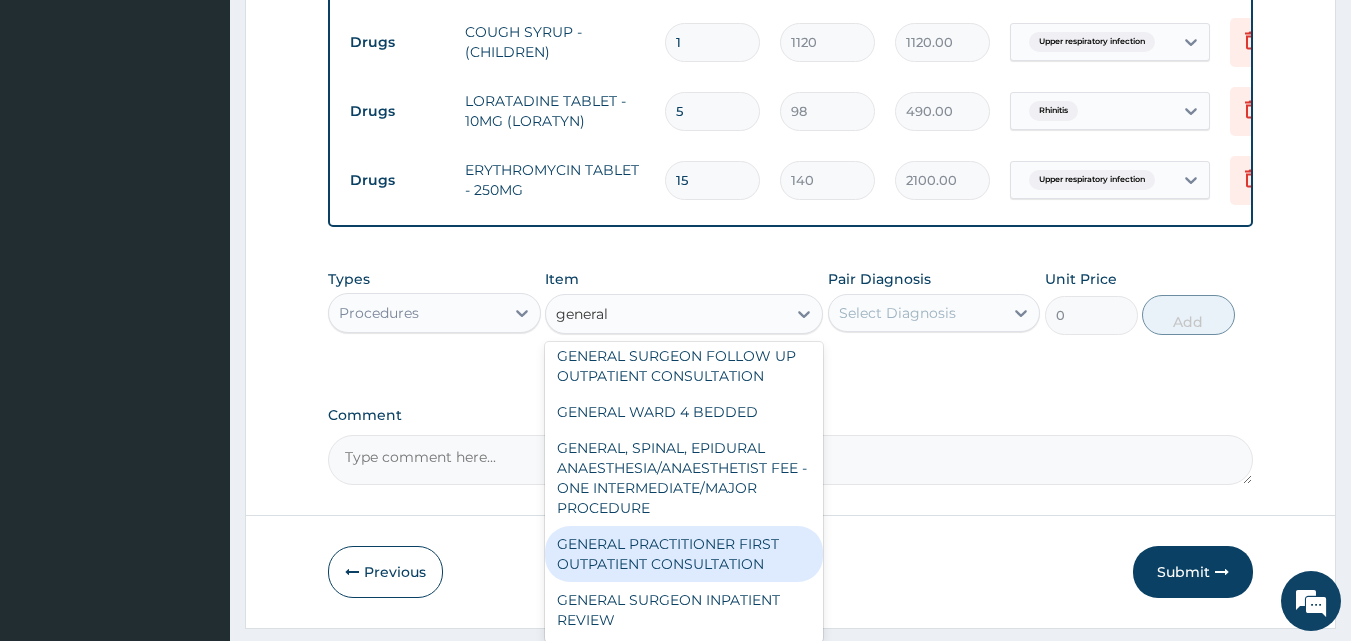 type 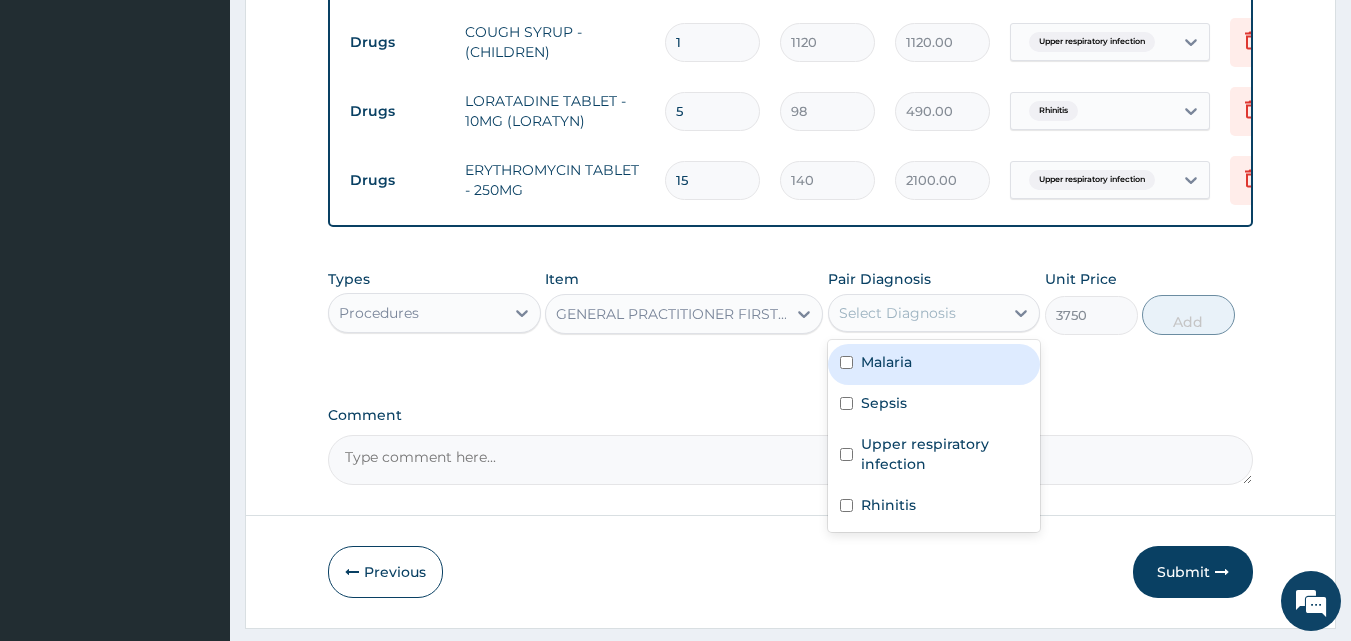 click on "Select Diagnosis" at bounding box center (897, 313) 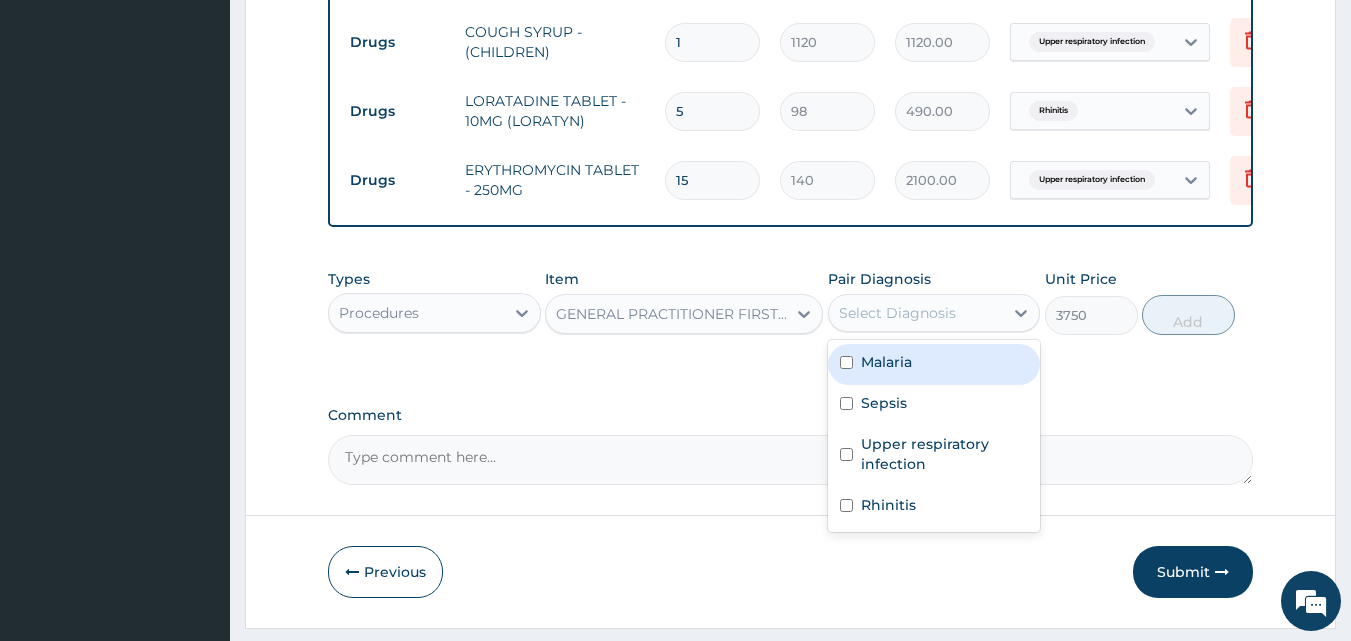 click on "Malaria" at bounding box center [886, 362] 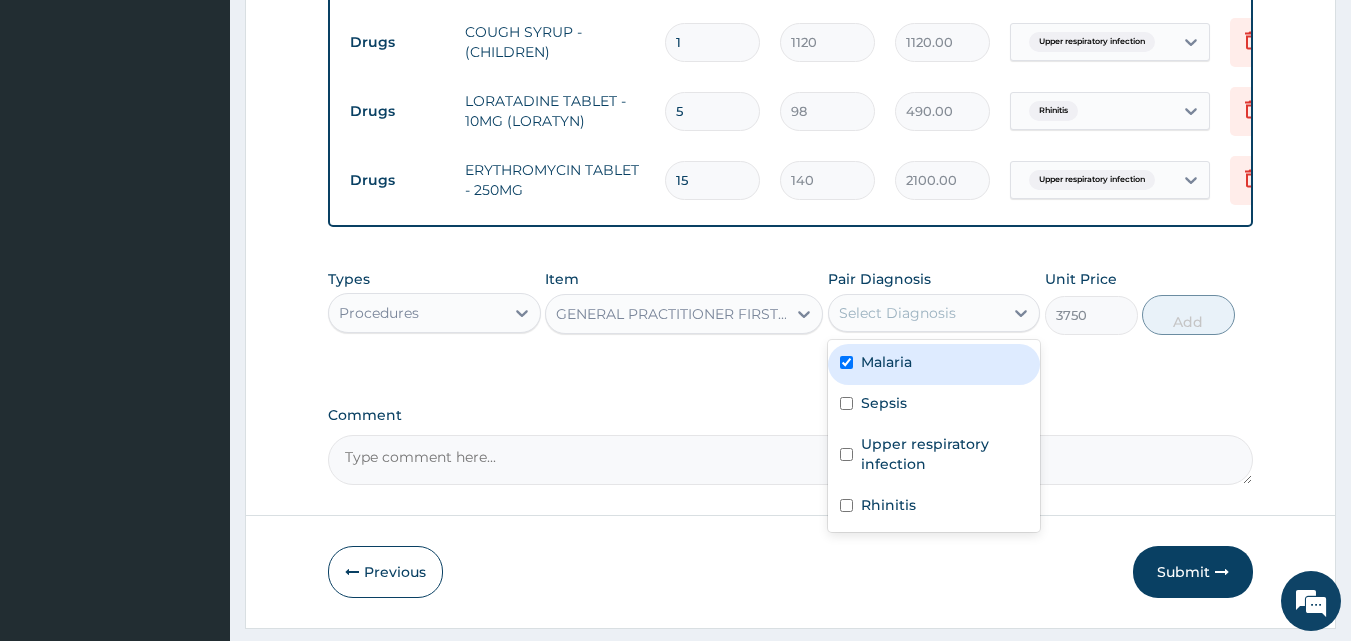 checkbox on "true" 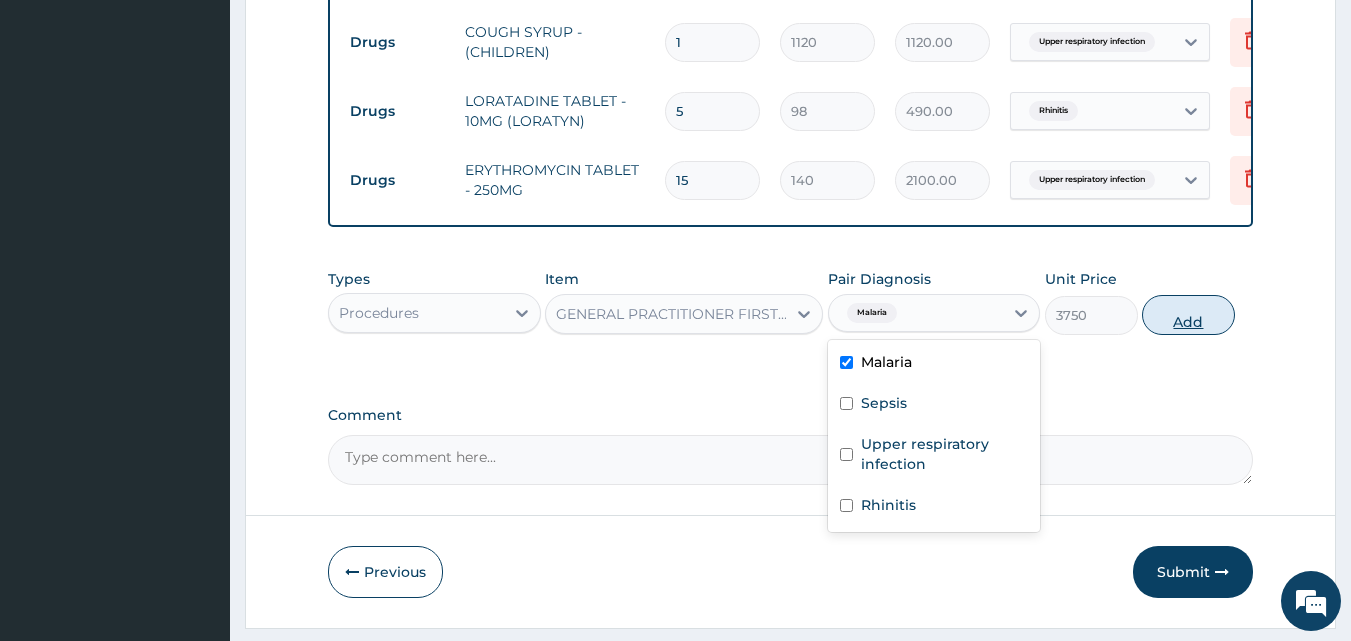 click on "Add" at bounding box center [1188, 315] 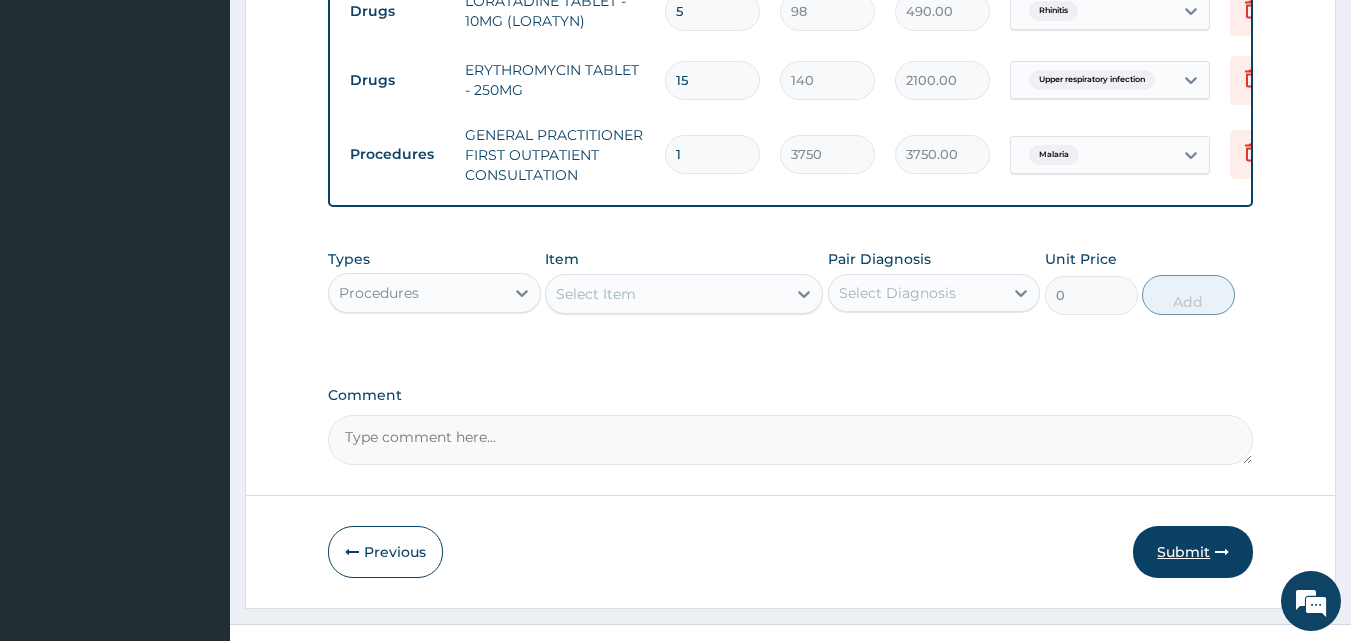 click on "Submit" at bounding box center [1193, 552] 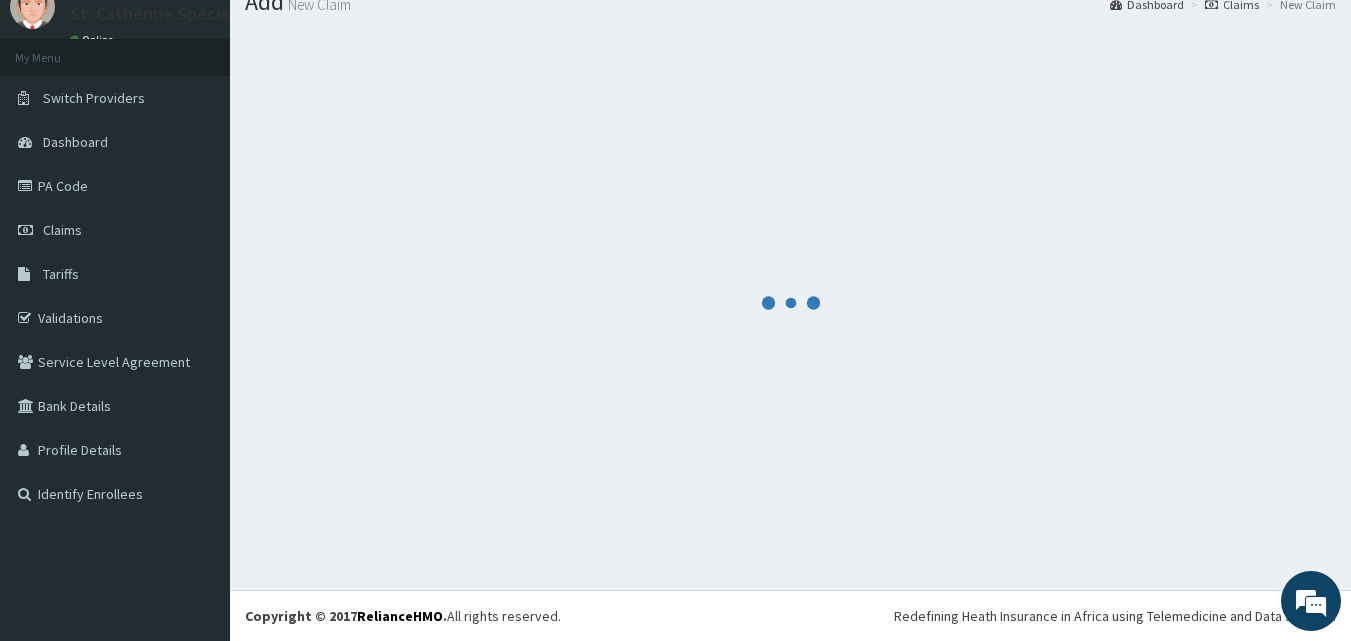 scroll, scrollTop: 1208, scrollLeft: 0, axis: vertical 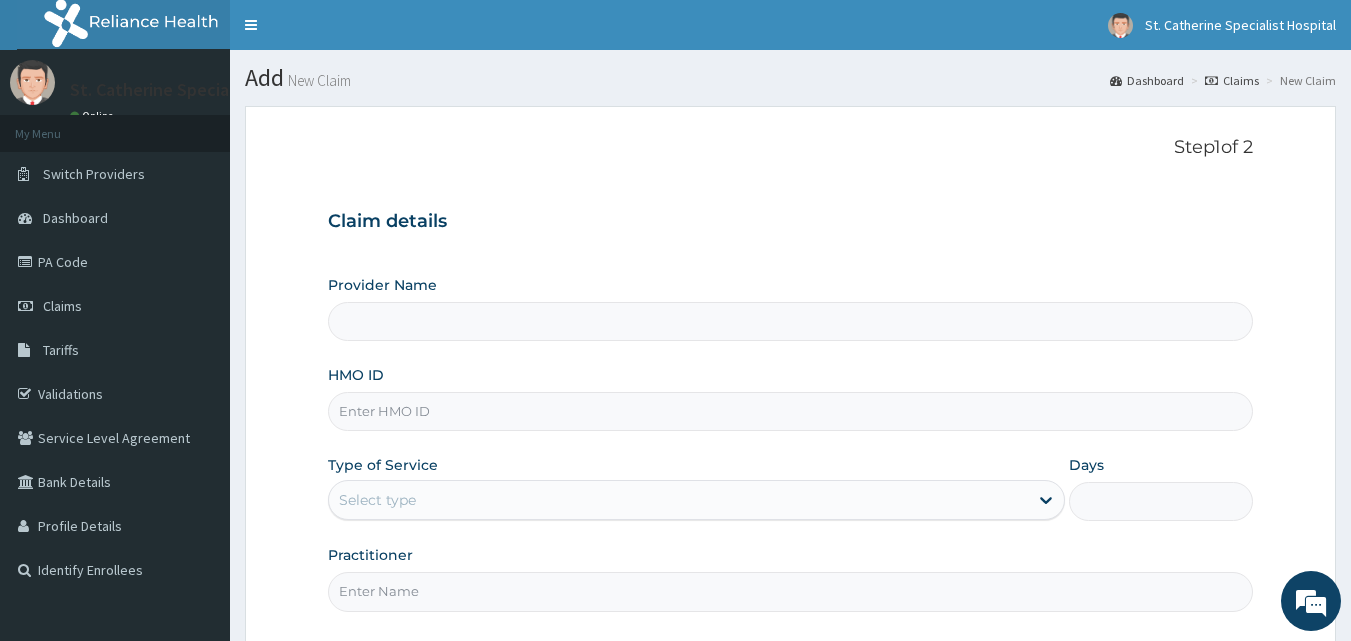 click on "HMO ID" at bounding box center [791, 411] 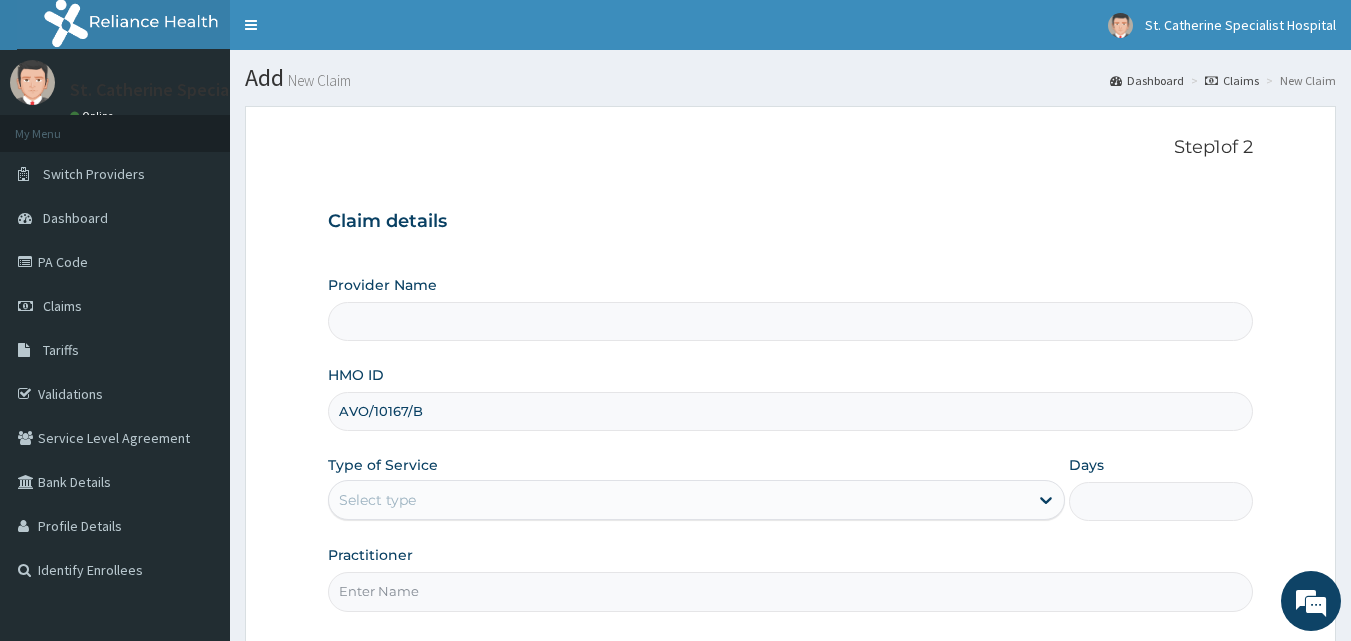 type on "ST. Catherine's Specialist Hospital -Rivers" 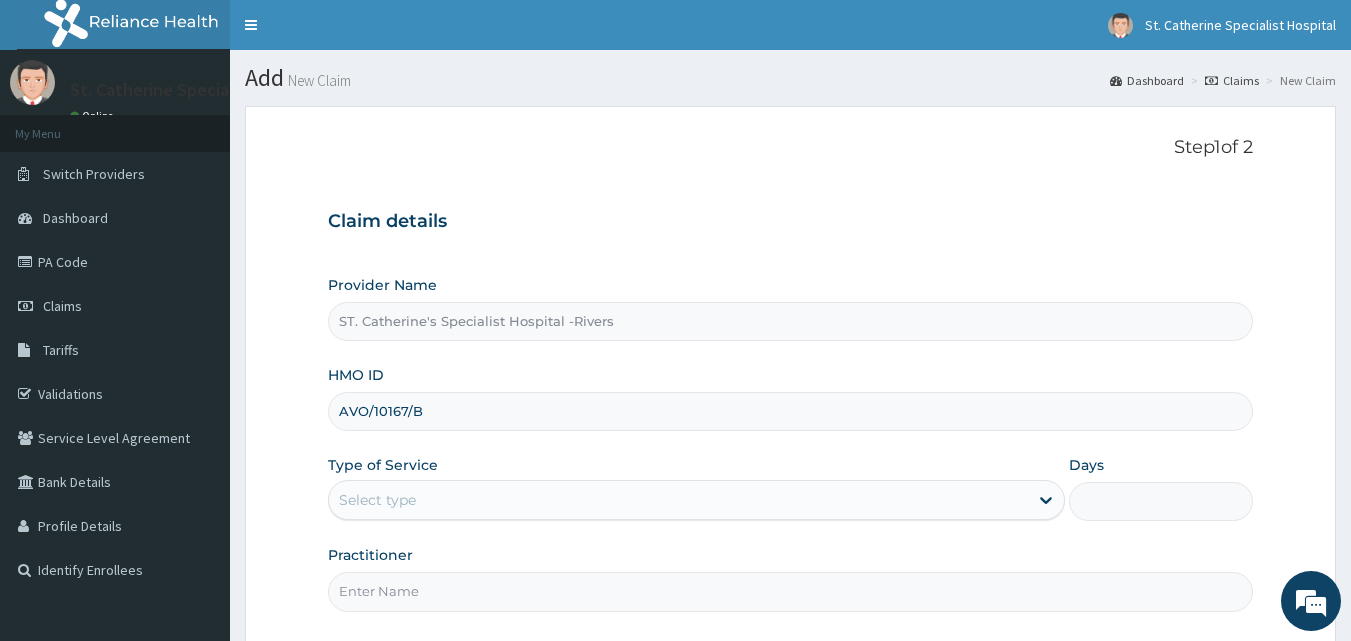 type on "AVO/10167/B" 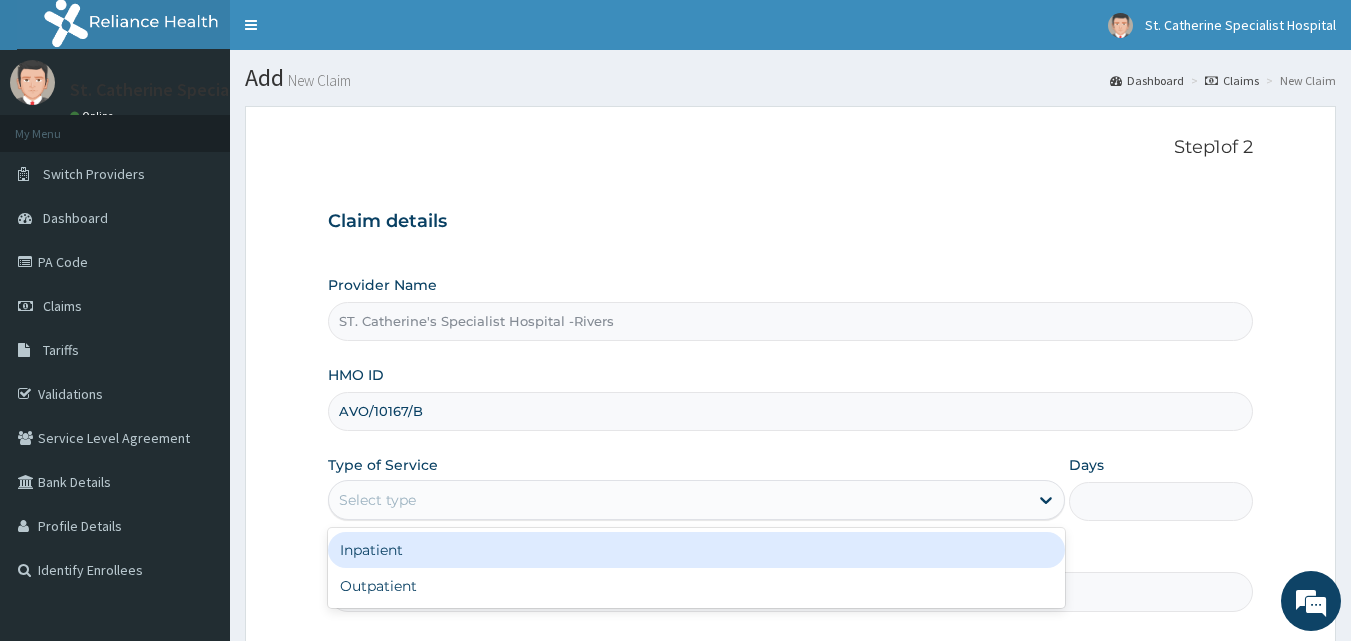 click on "Select type" at bounding box center (377, 500) 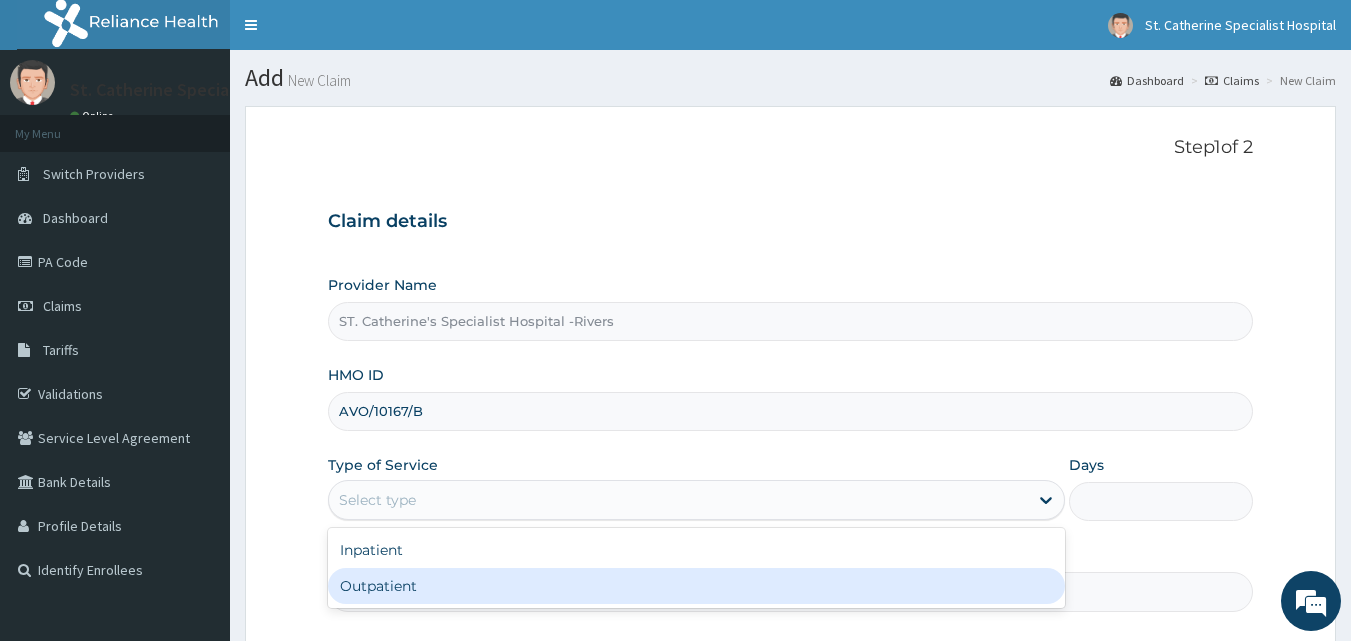 click on "Outpatient" at bounding box center [696, 586] 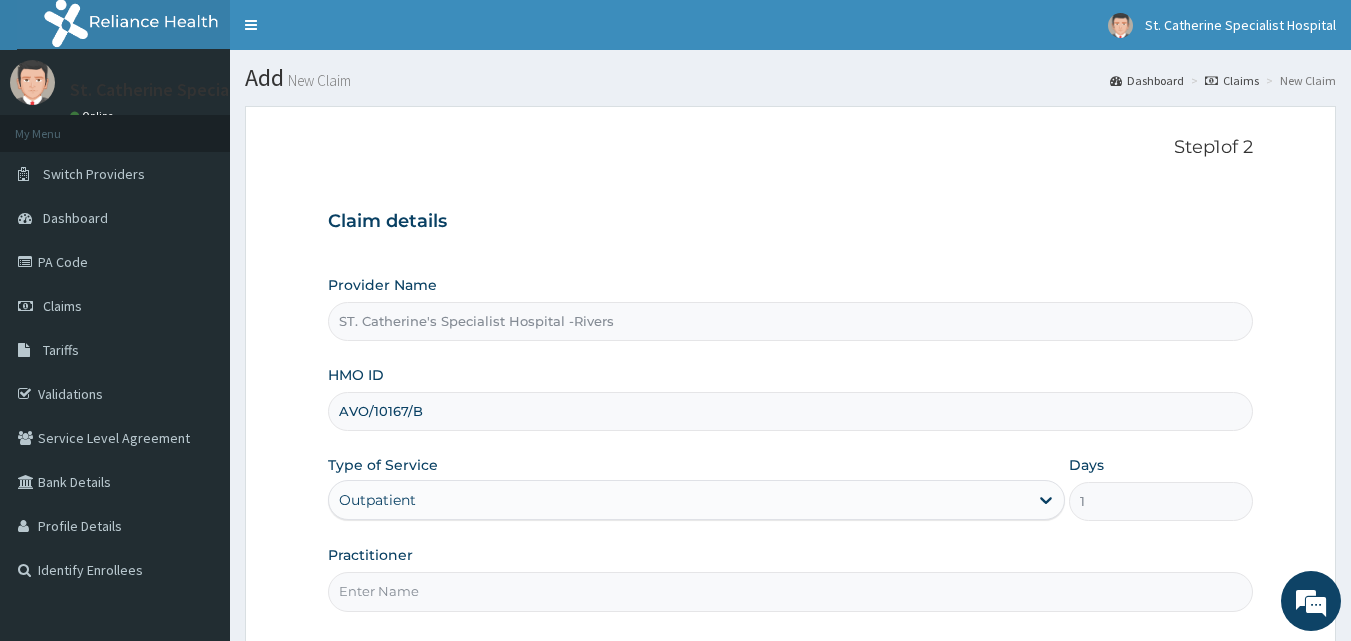 click on "Practitioner" at bounding box center [791, 591] 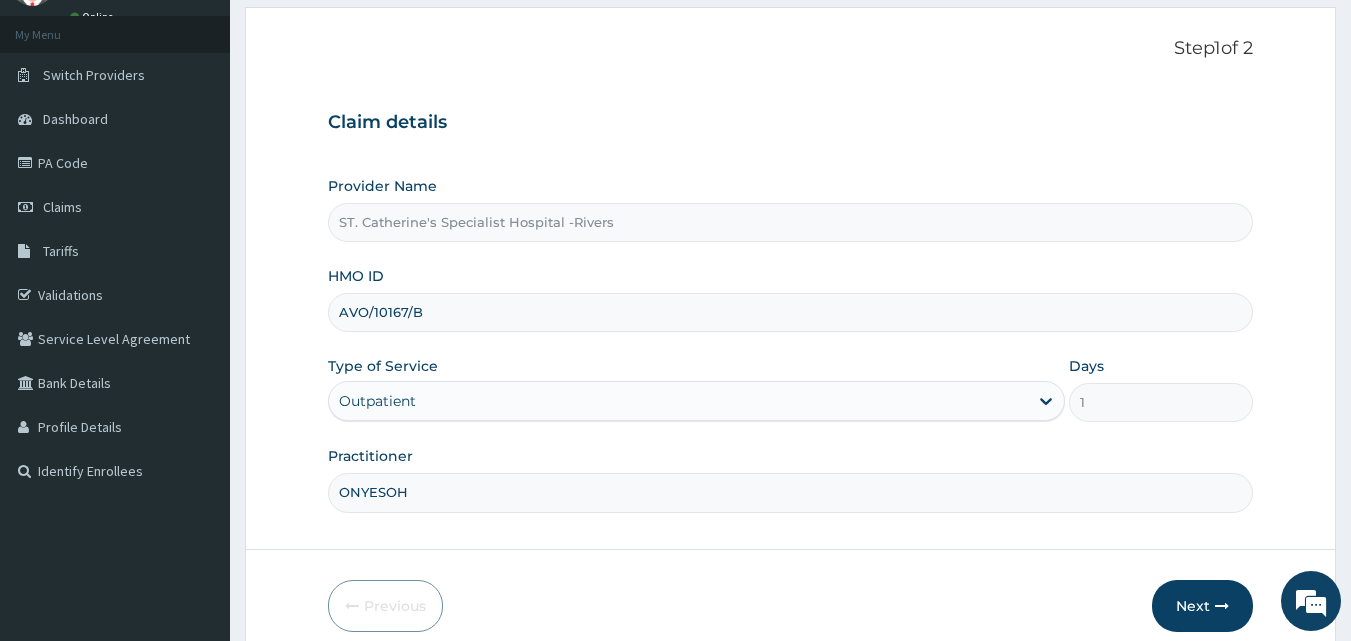 scroll, scrollTop: 87, scrollLeft: 0, axis: vertical 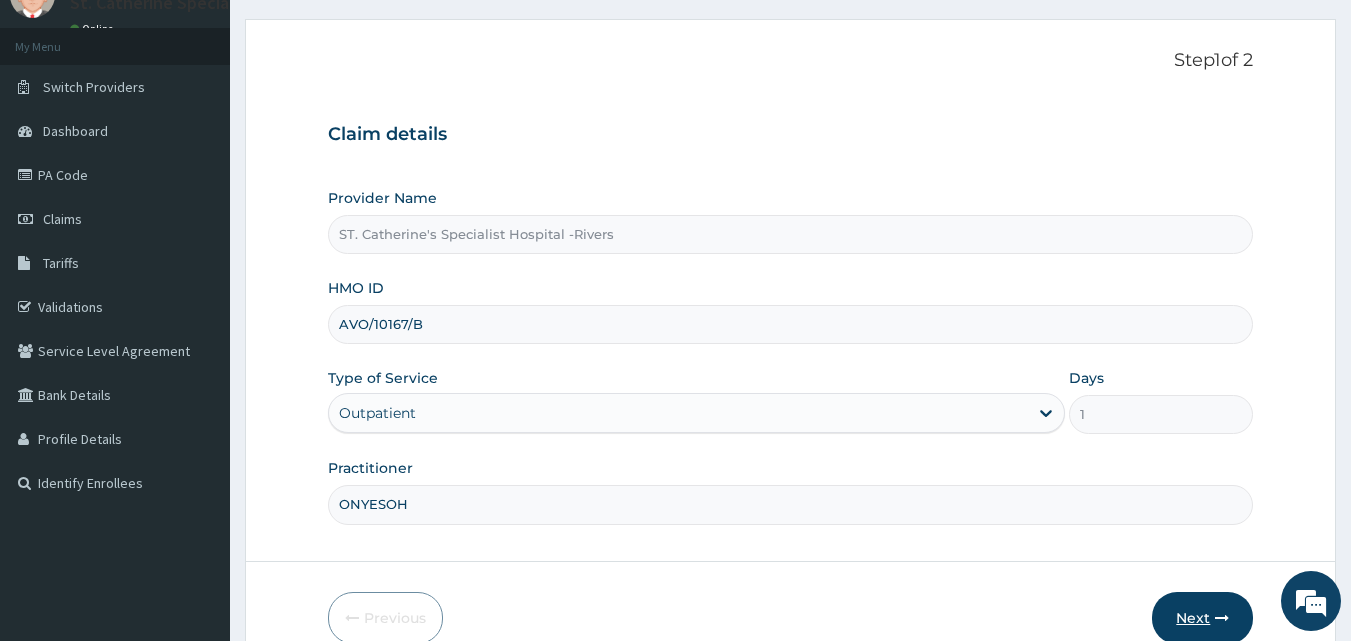 click on "Next" at bounding box center [1202, 618] 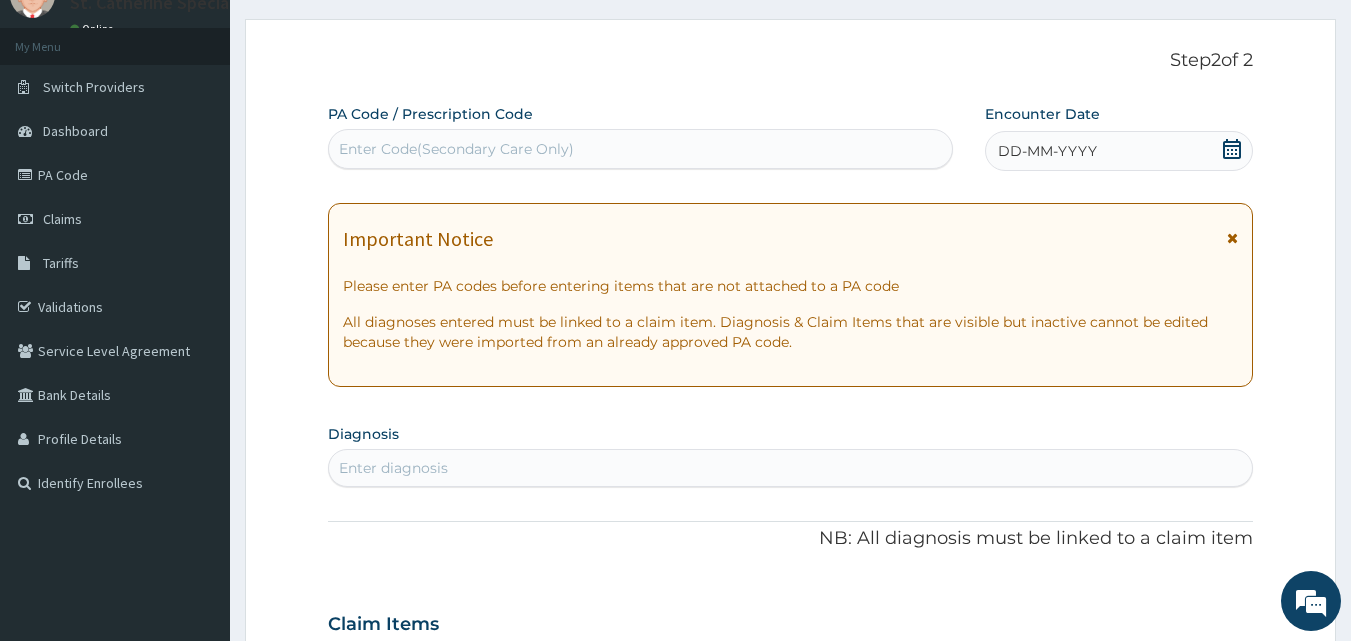 scroll, scrollTop: 0, scrollLeft: 0, axis: both 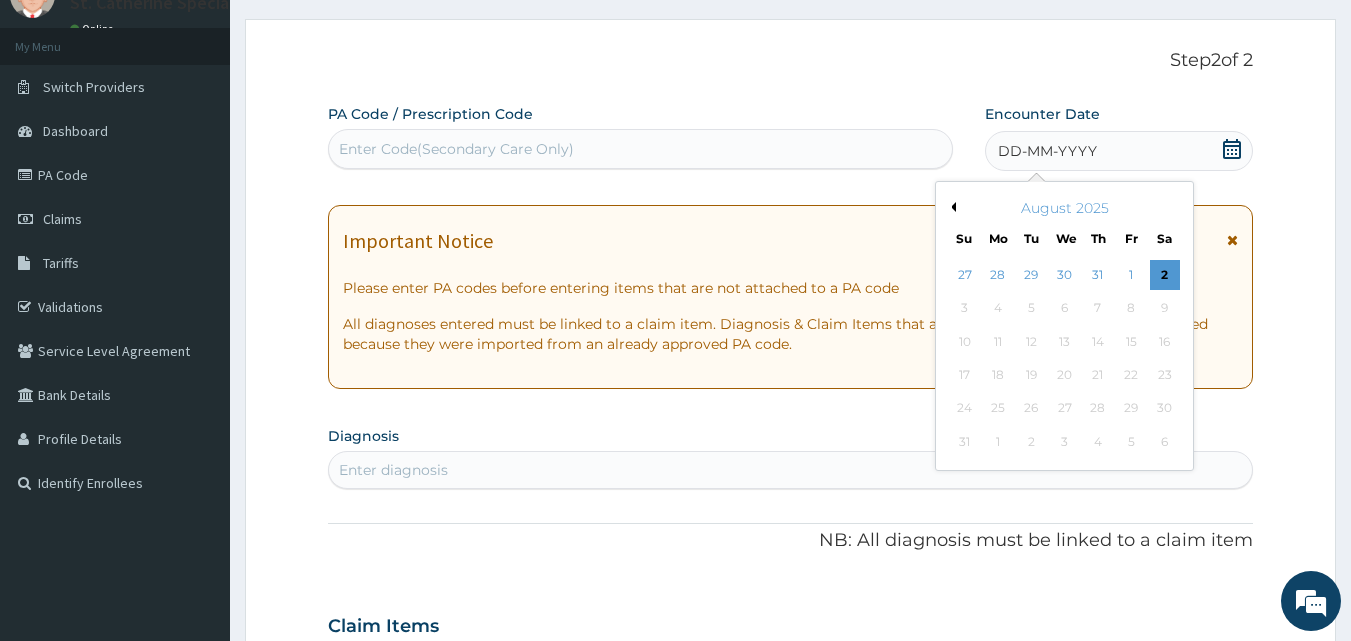 click on "August 2025" at bounding box center [1064, 208] 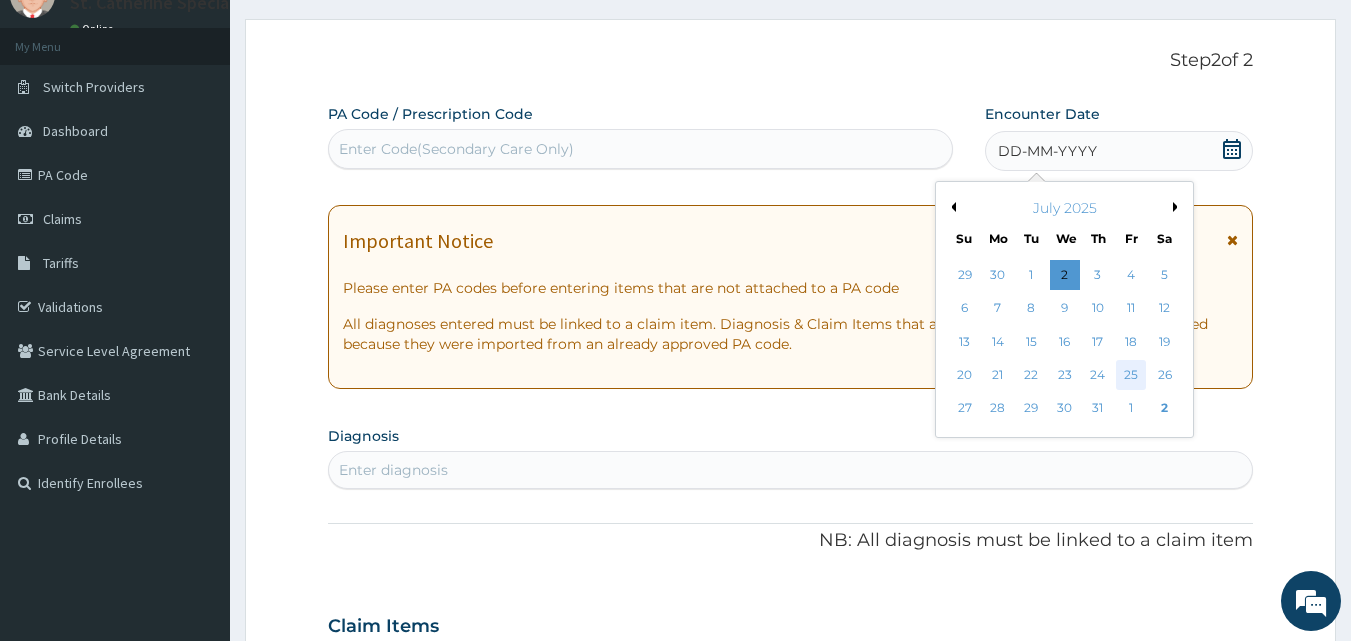 click on "25" at bounding box center (1131, 375) 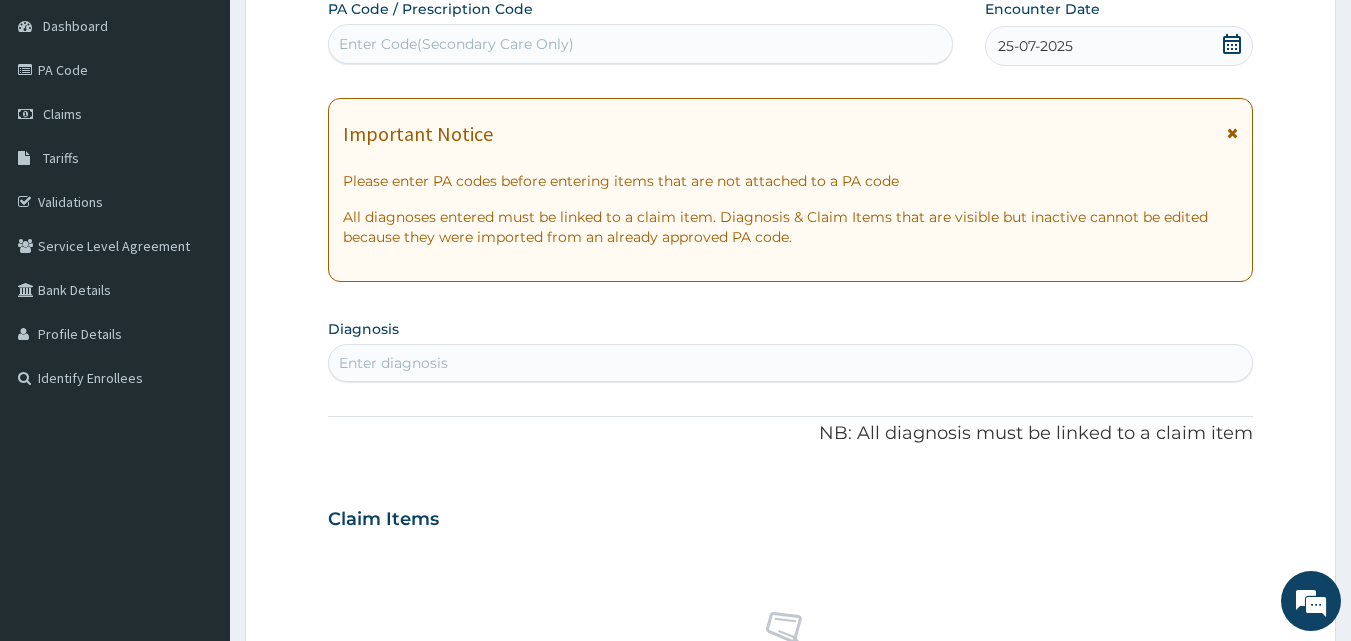 scroll, scrollTop: 200, scrollLeft: 0, axis: vertical 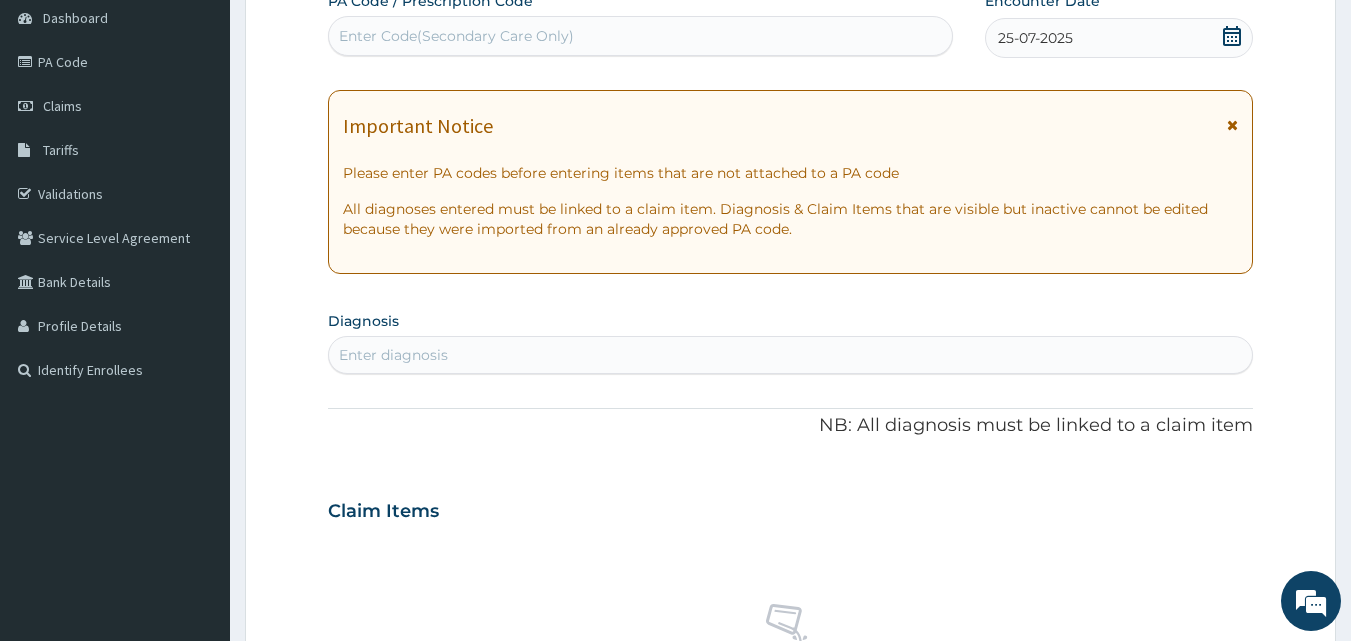 click on "Enter diagnosis" at bounding box center [393, 355] 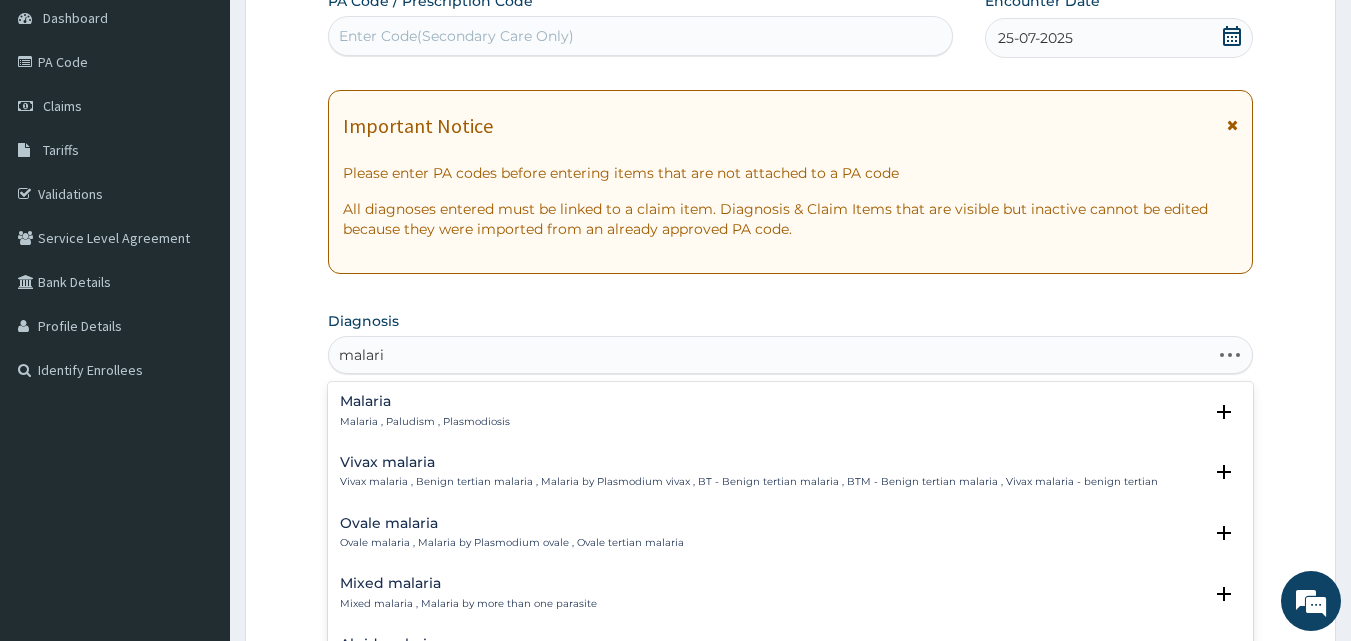 type on "malaria" 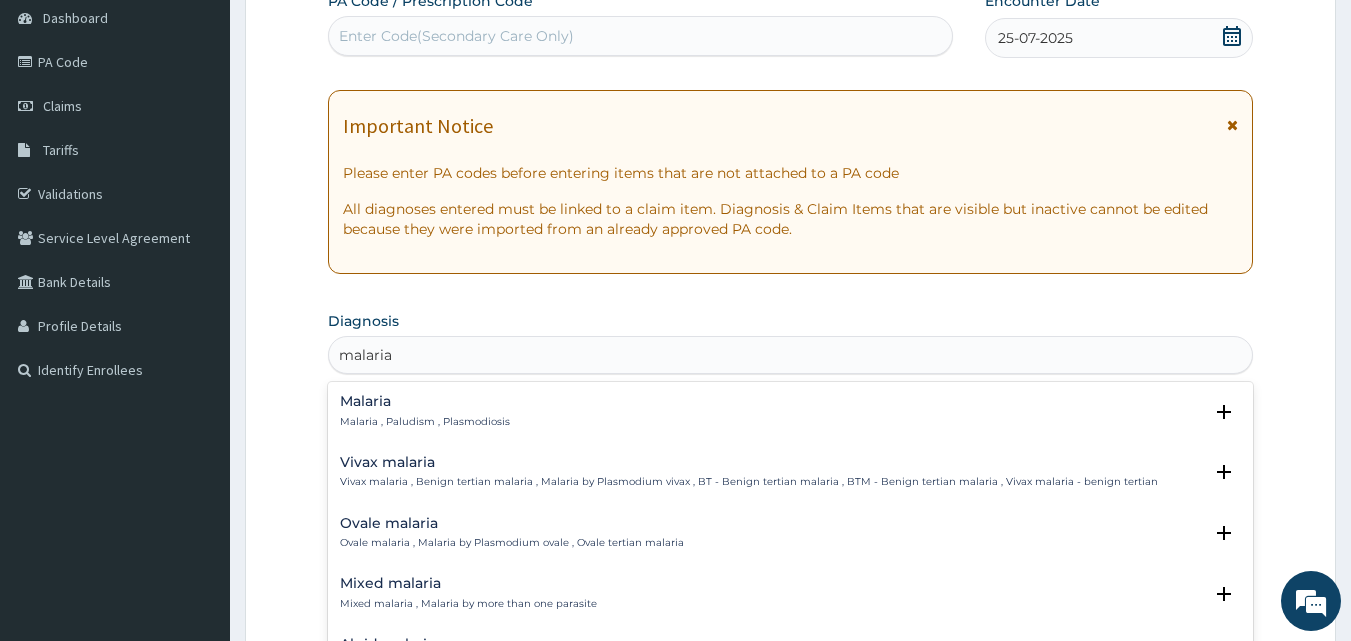 click on "Malaria , Paludism , Plasmodiosis" at bounding box center [425, 422] 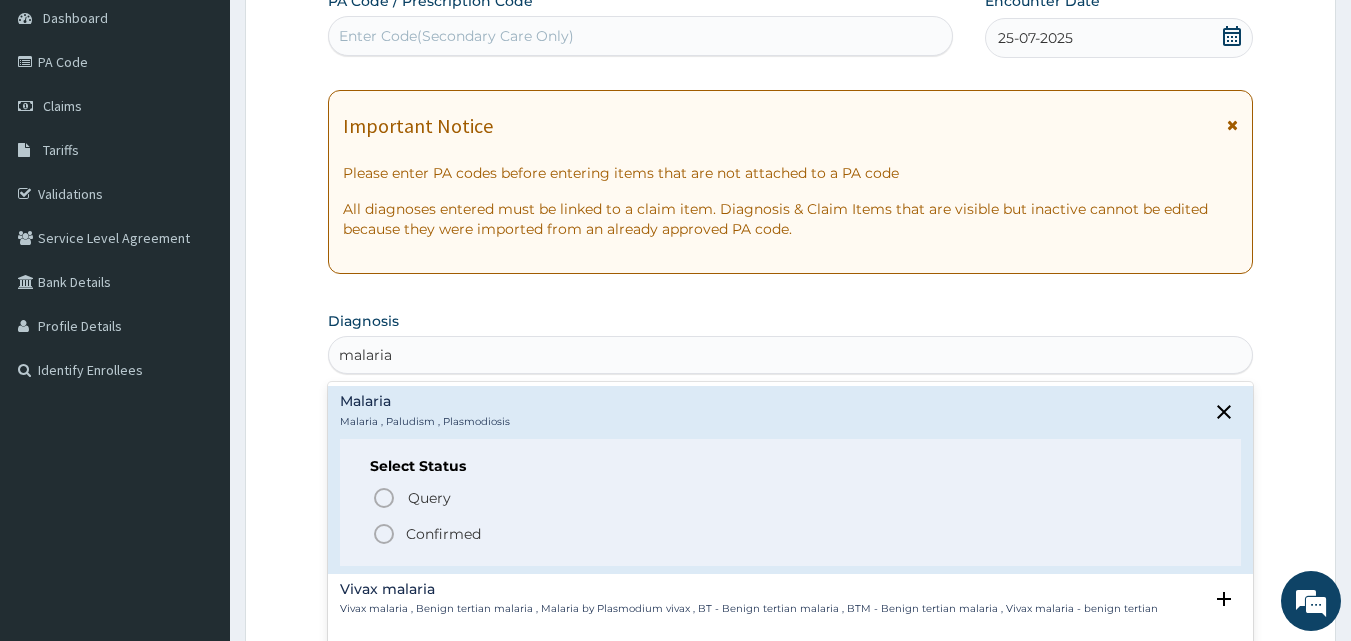 click 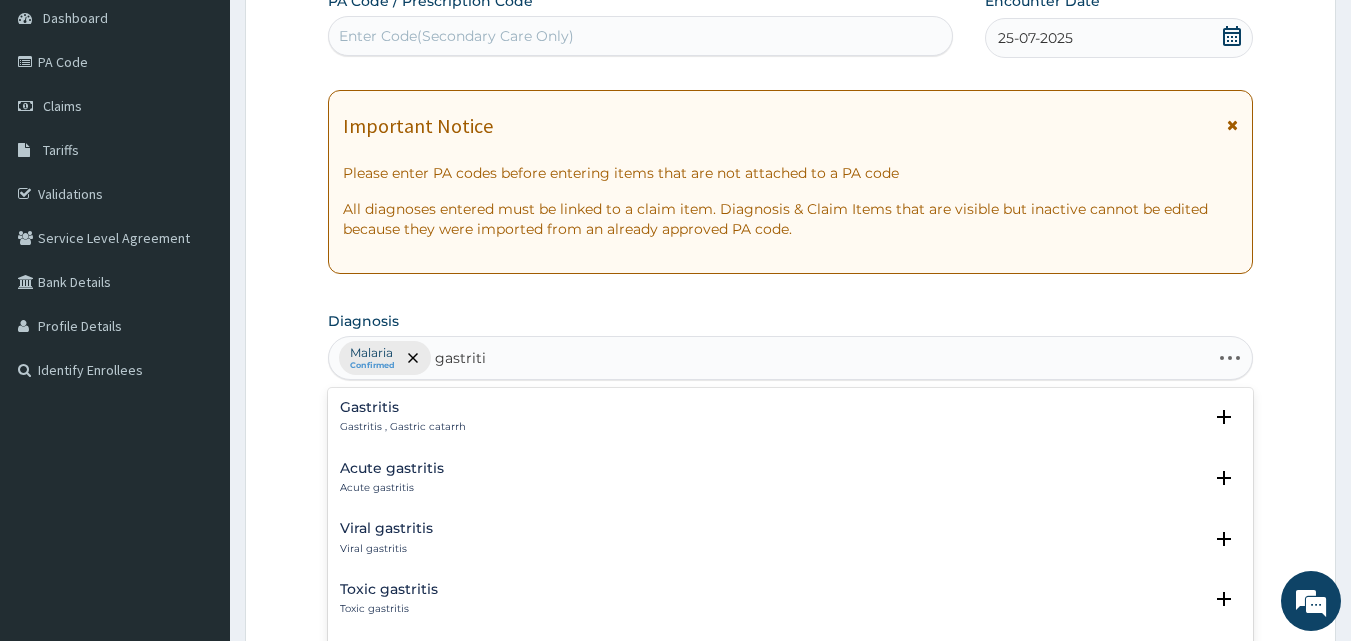 type on "gastritis" 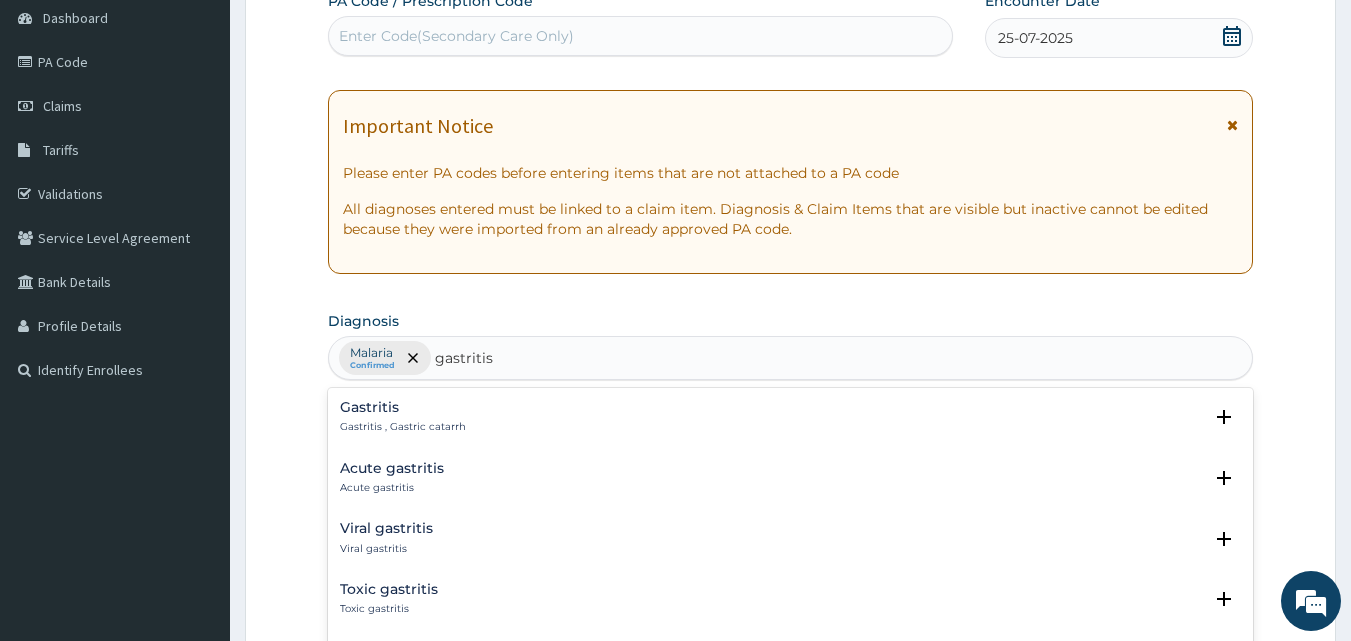 click on "Gastritis , Gastric catarrh" at bounding box center [403, 427] 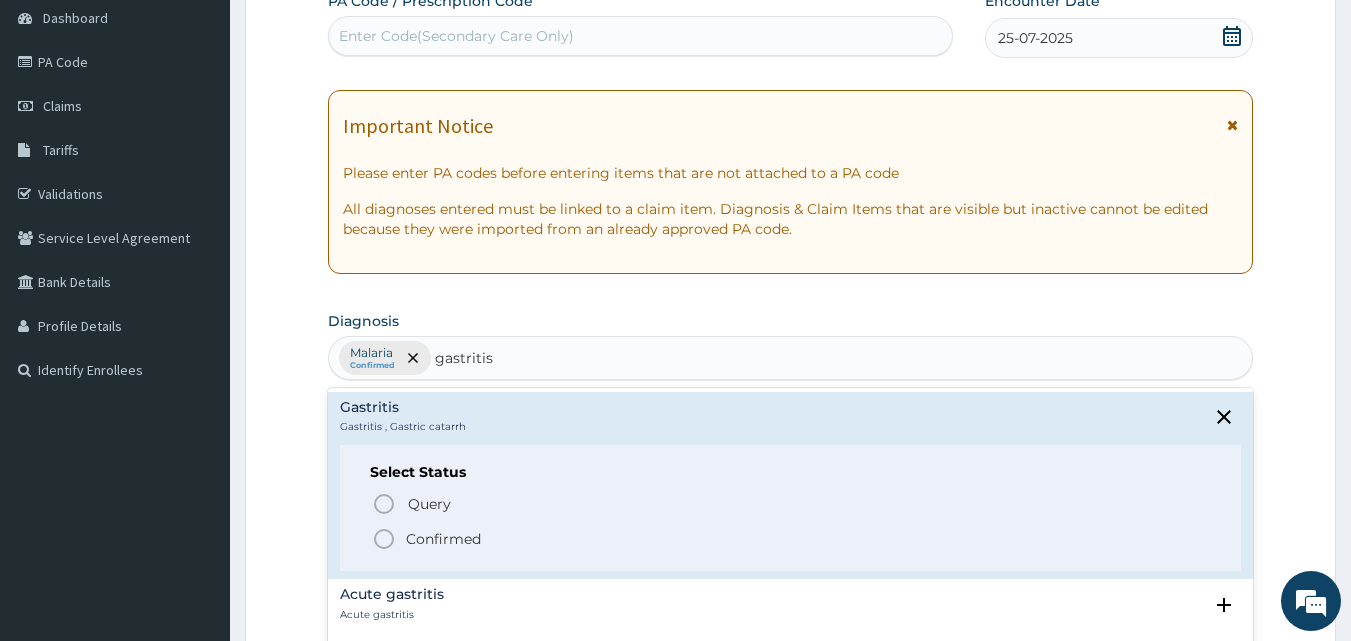 click on "Confirmed" at bounding box center (792, 539) 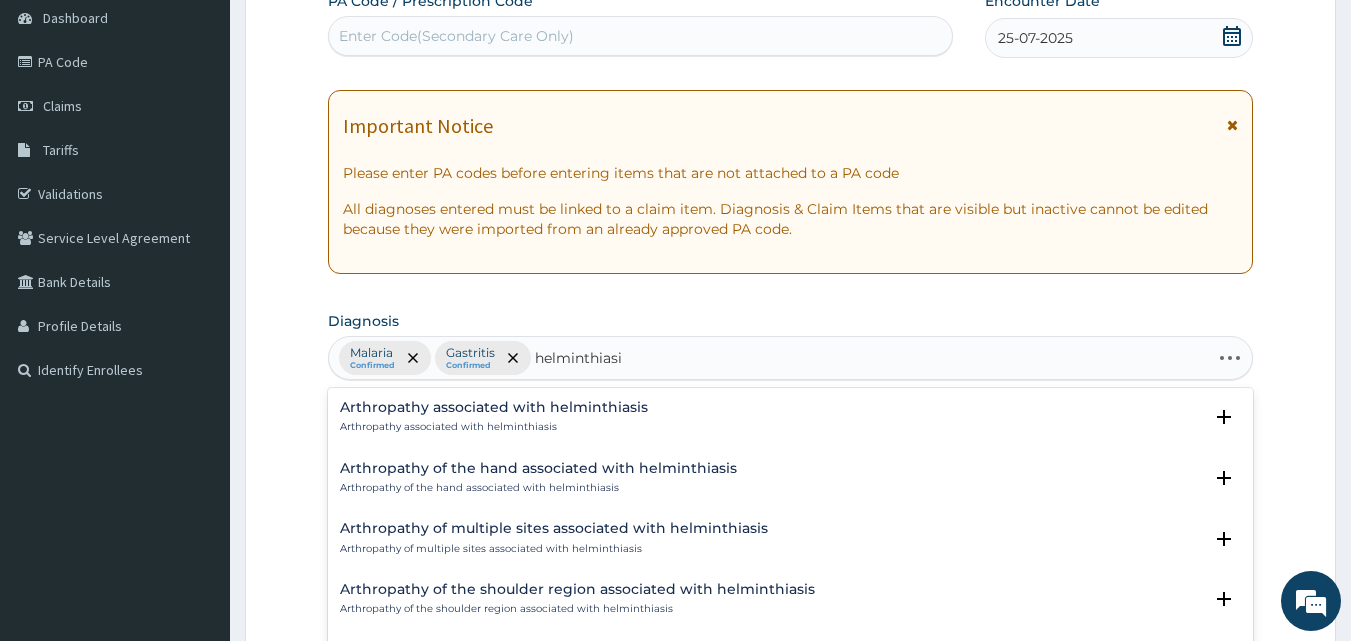 type on "helminthiasis" 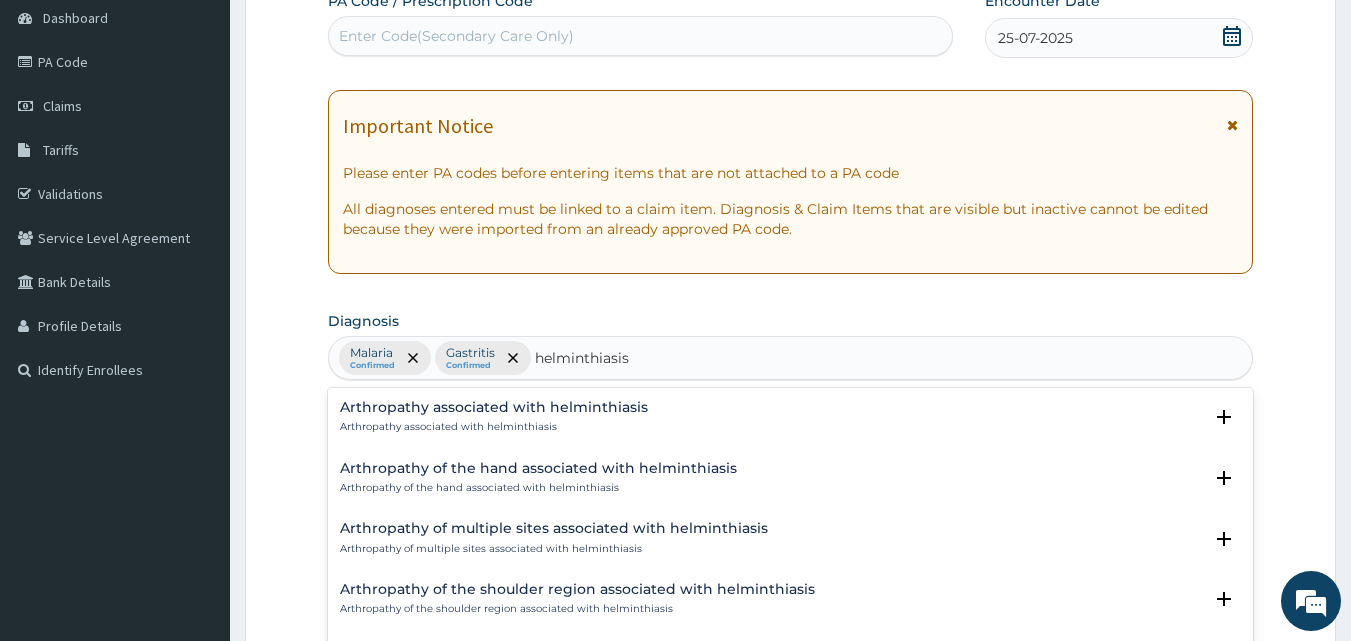 click on "Arthropathy associated with helminthiasis" at bounding box center (494, 427) 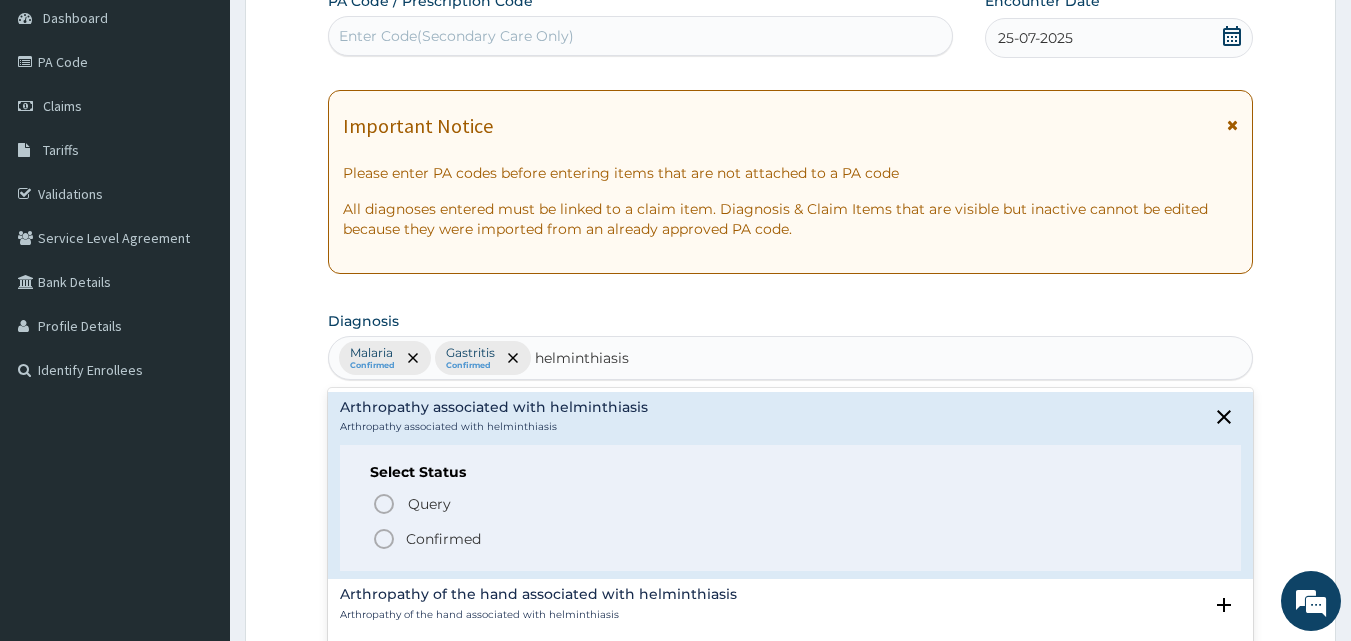 click 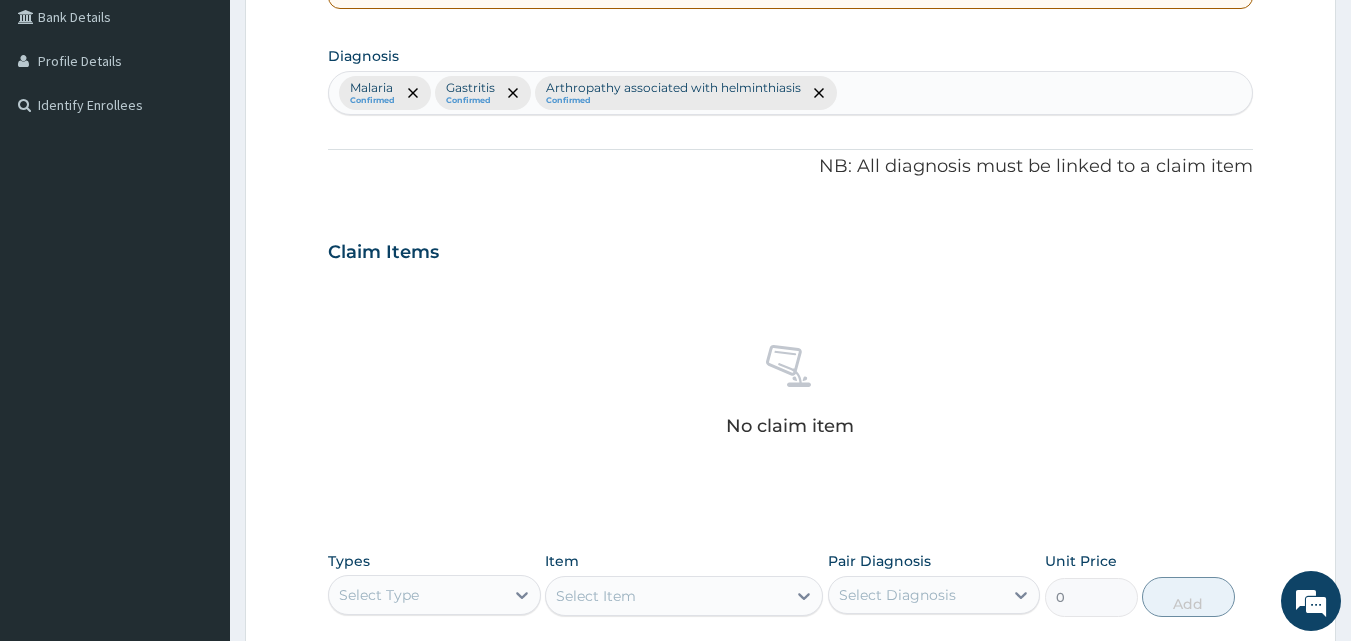 scroll, scrollTop: 500, scrollLeft: 0, axis: vertical 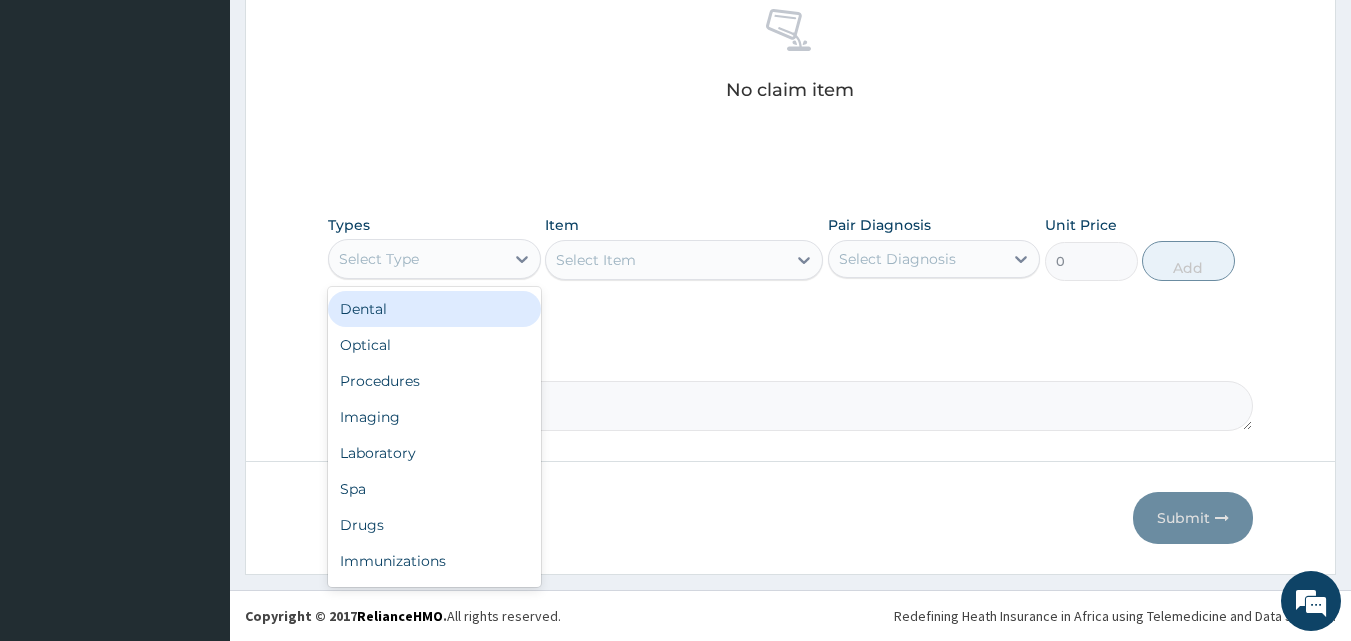 click on "Select Type" at bounding box center (379, 259) 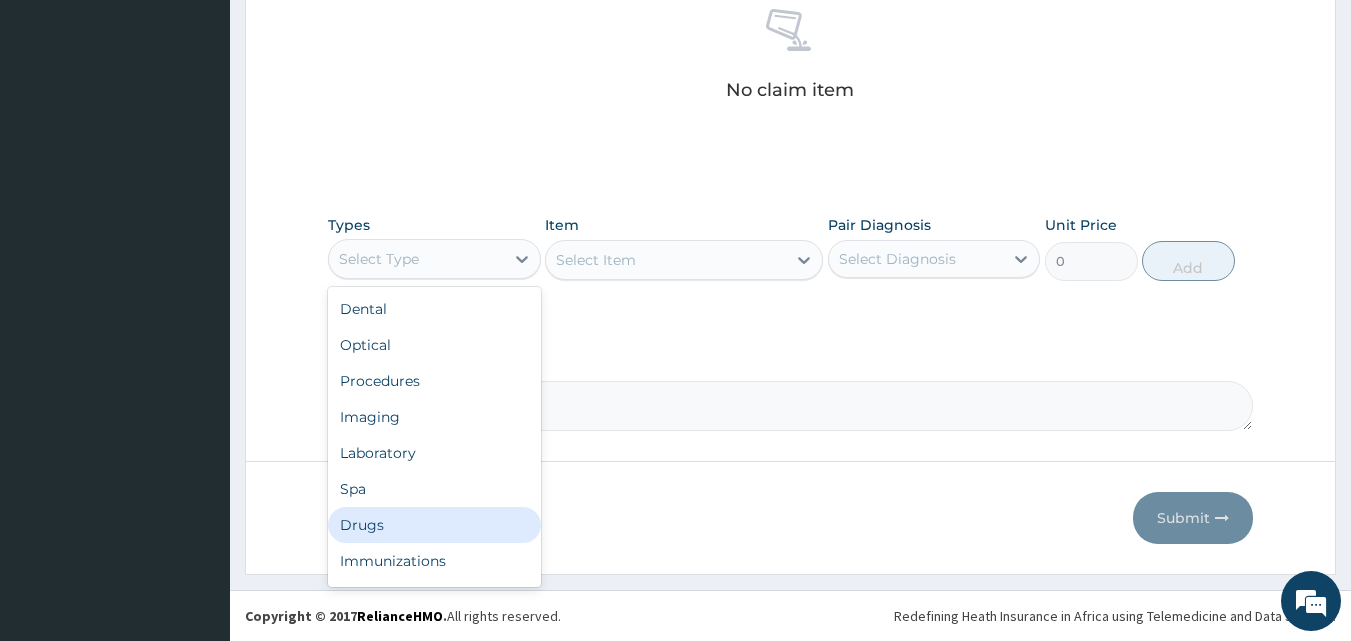 click on "Drugs" at bounding box center [434, 525] 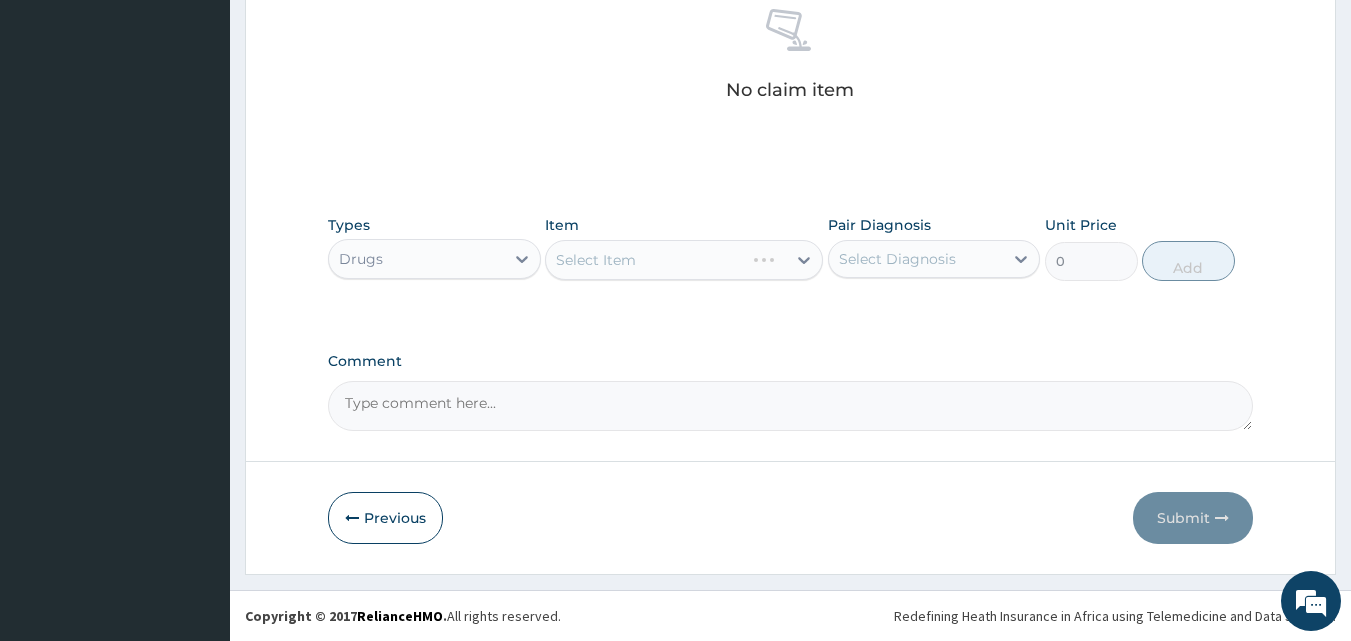 click on "Select Item" at bounding box center (684, 260) 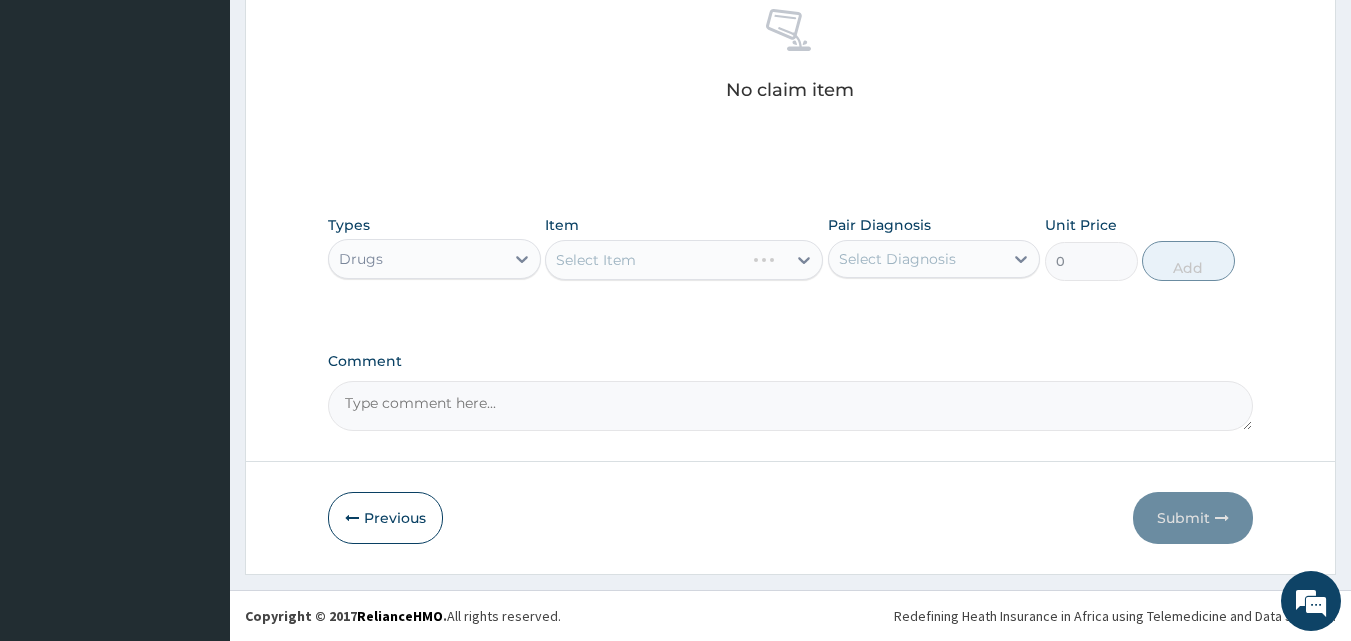 click on "Select Item" at bounding box center (684, 260) 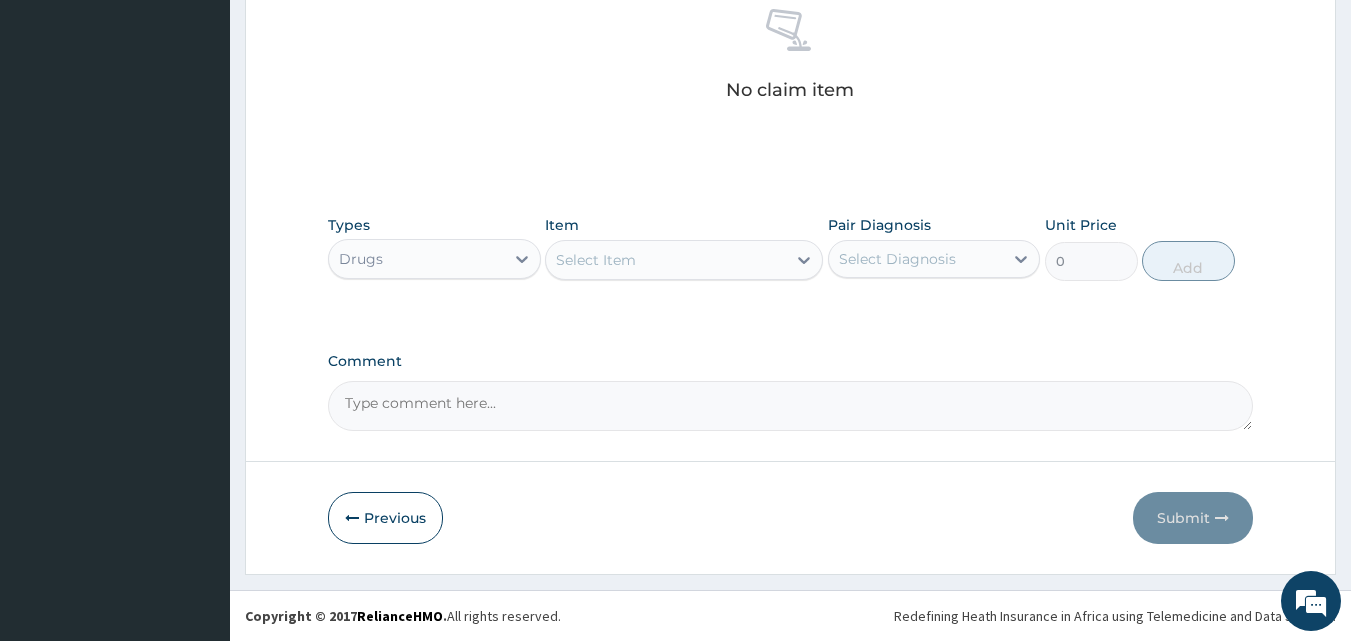 click on "Select Item" at bounding box center (684, 260) 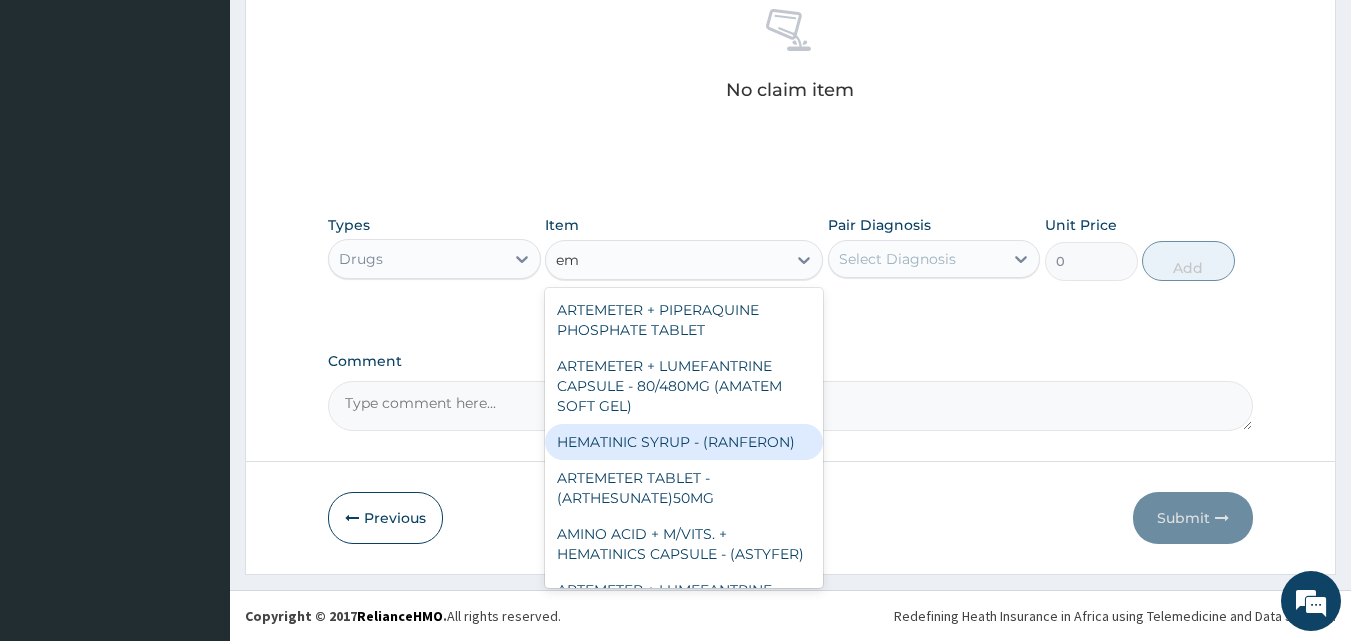 type on "e" 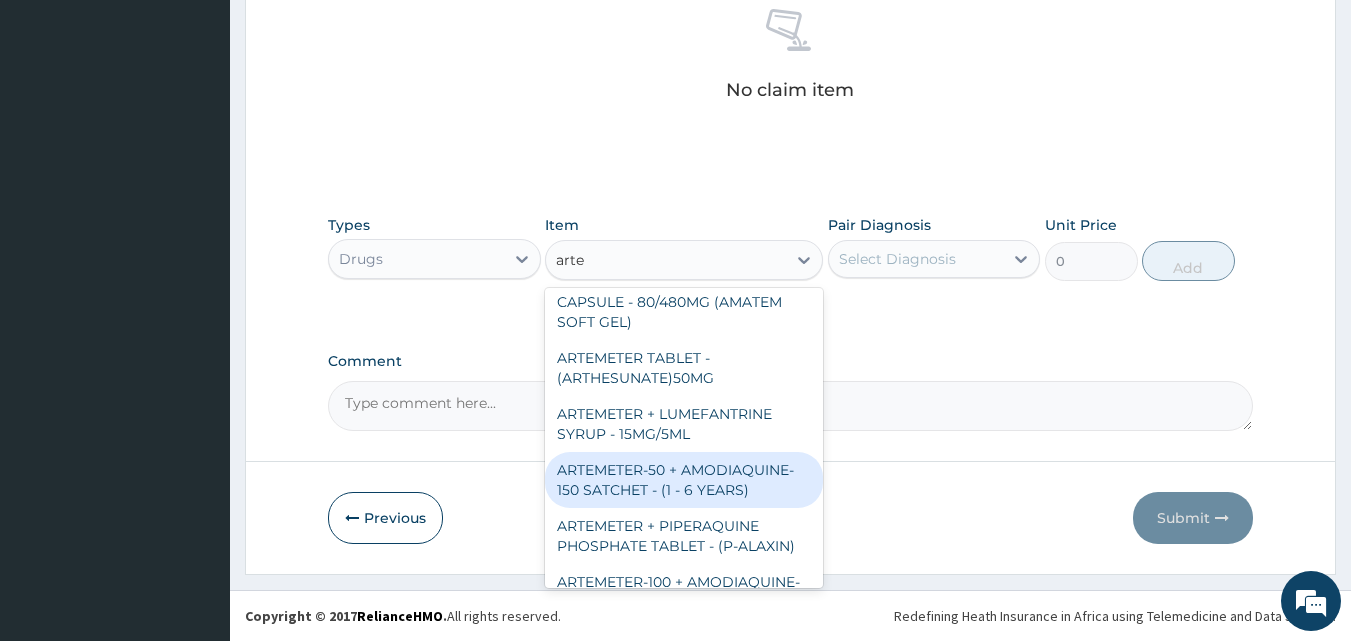 scroll, scrollTop: 0, scrollLeft: 0, axis: both 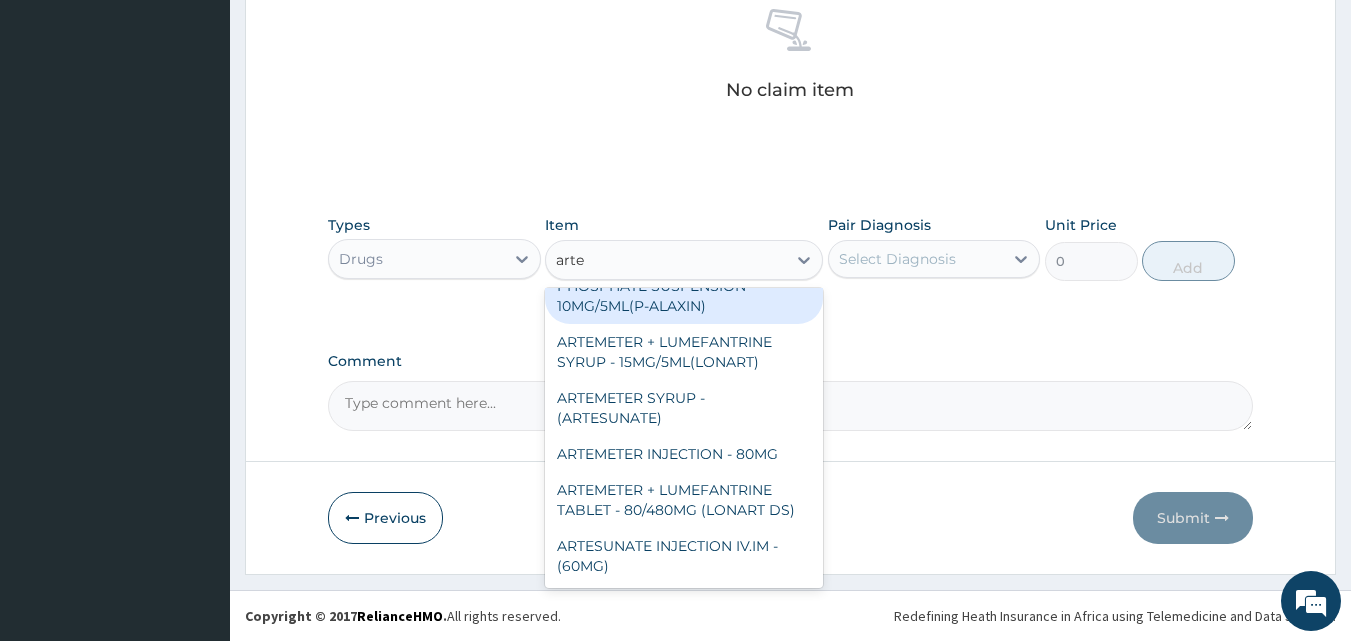 type on "arte" 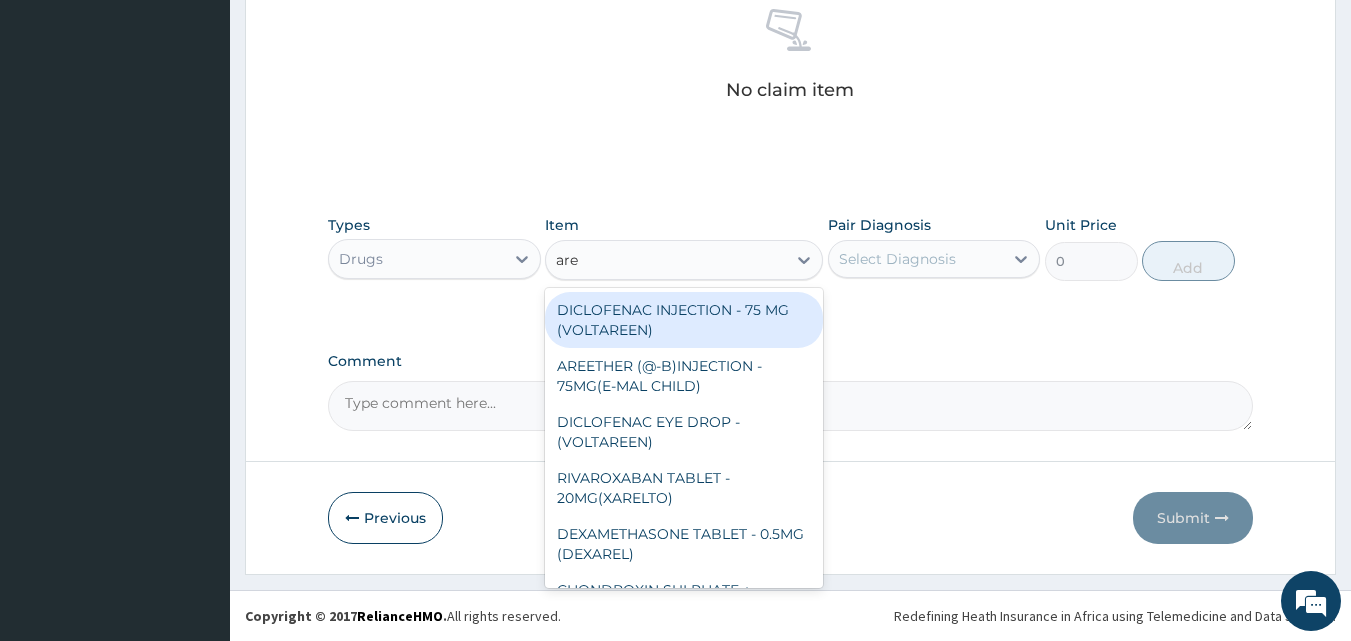 type on "aree" 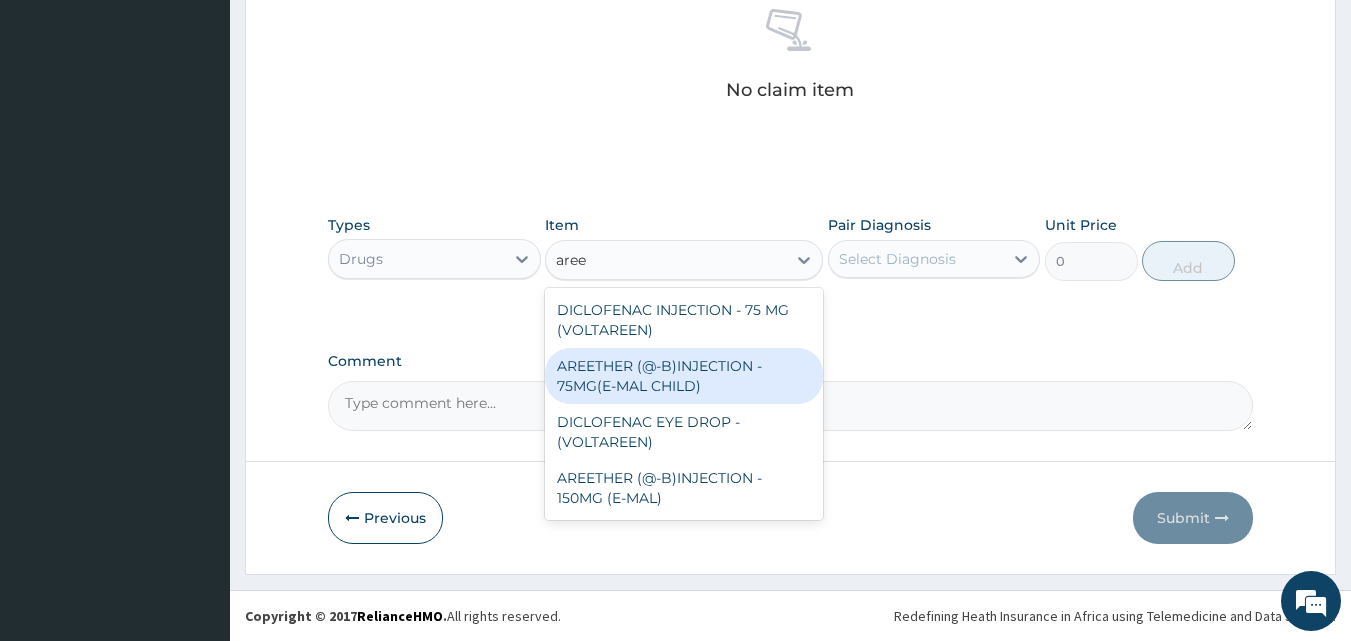 click on "AREETHER (@-B)INJECTION - 75MG(E-MAL CHILD)" at bounding box center (684, 376) 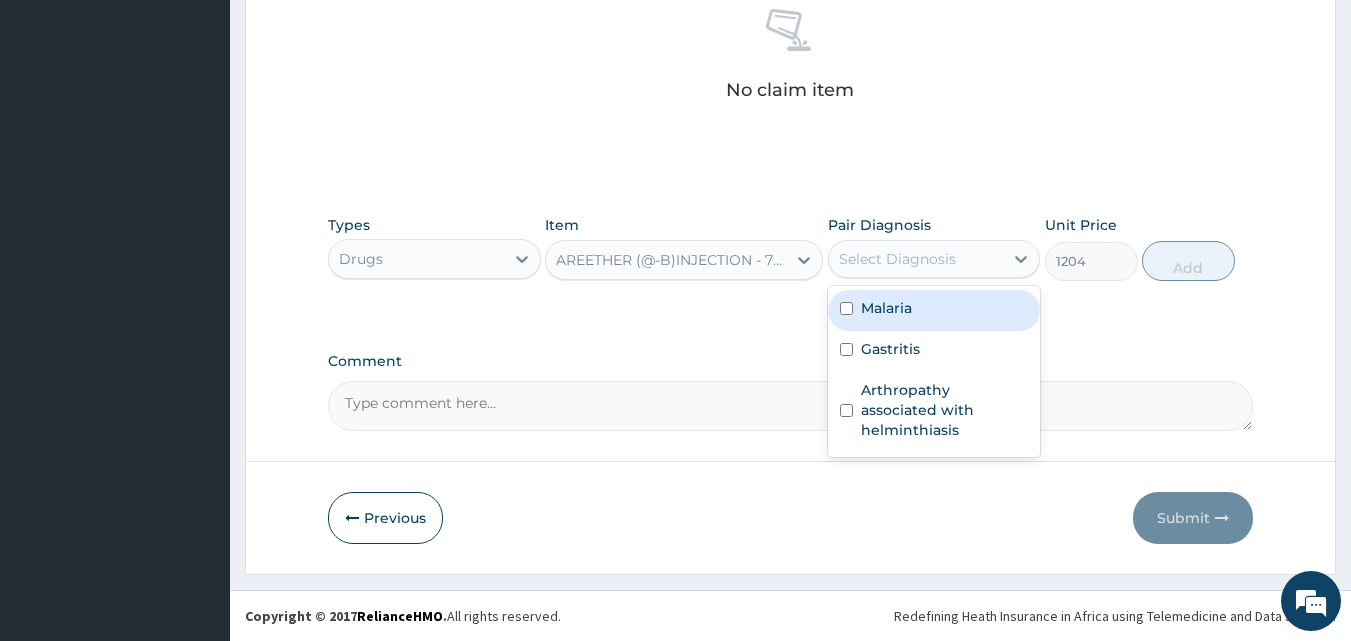 click on "Select Diagnosis" at bounding box center (897, 259) 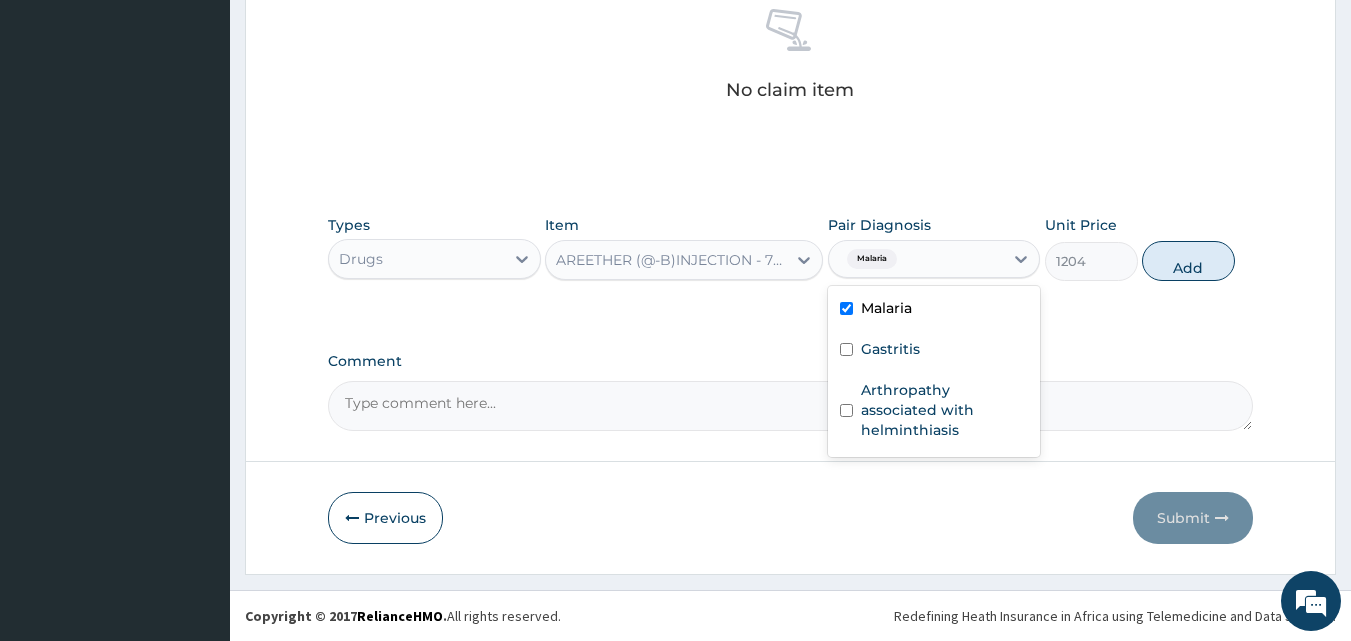 checkbox on "true" 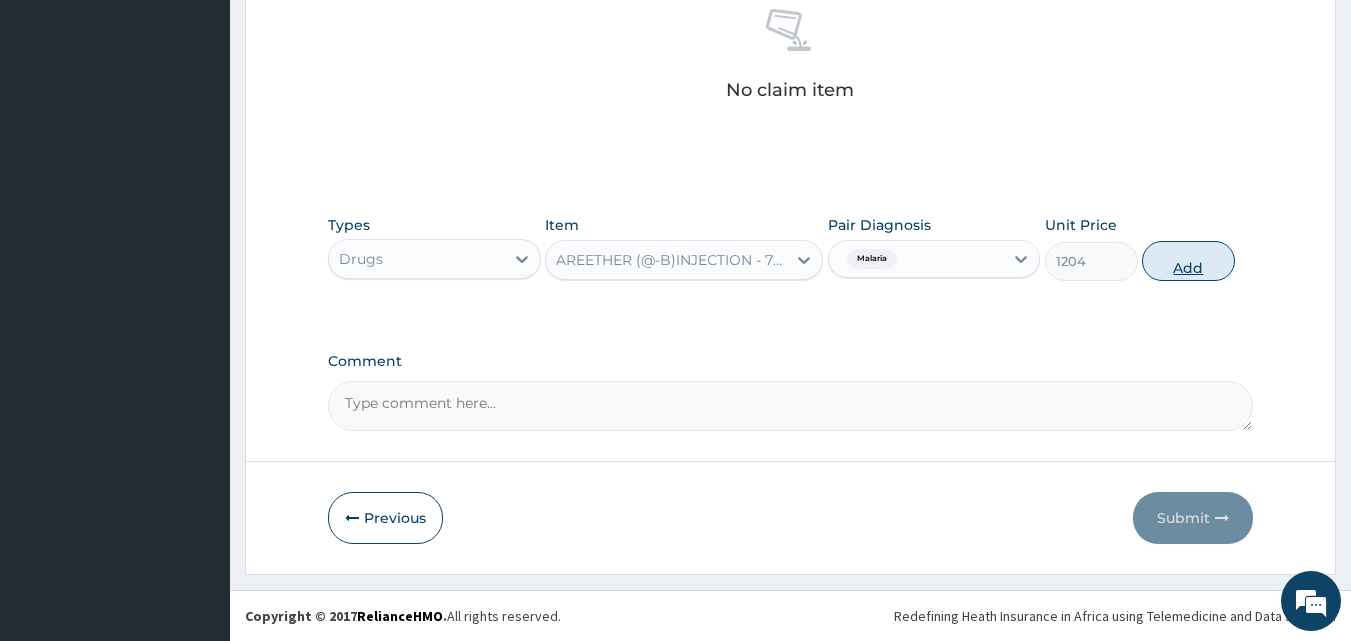 click on "Add" at bounding box center (1188, 261) 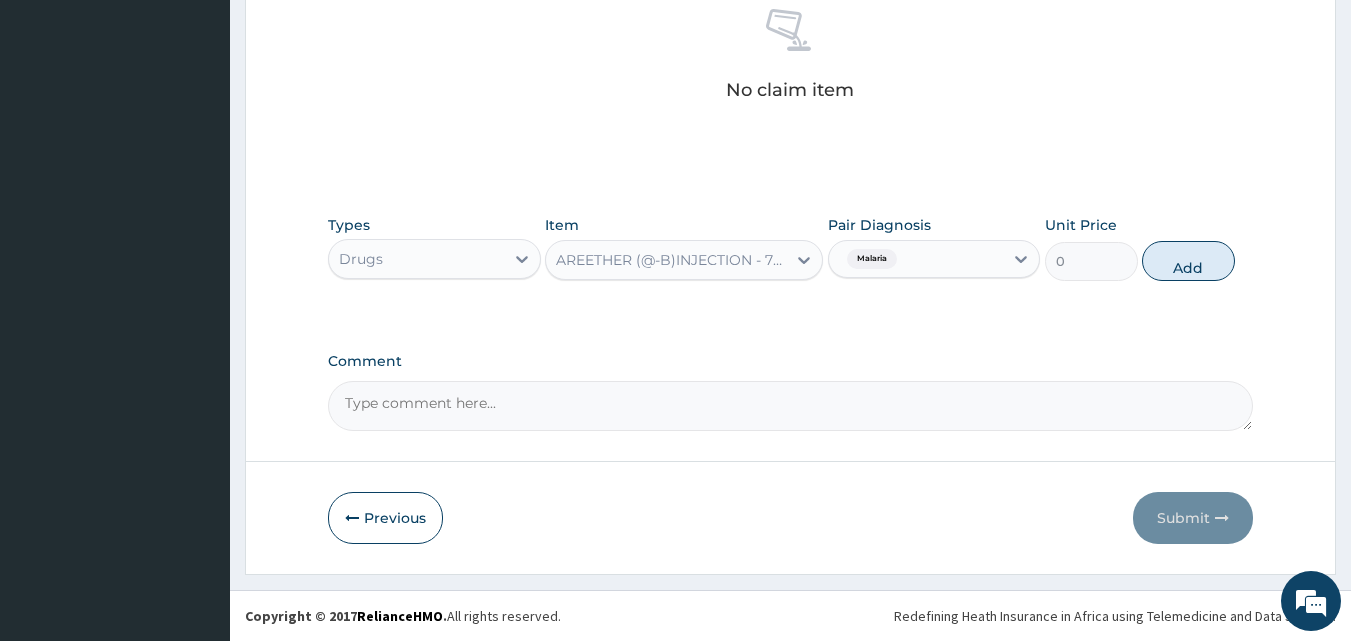 scroll, scrollTop: 732, scrollLeft: 0, axis: vertical 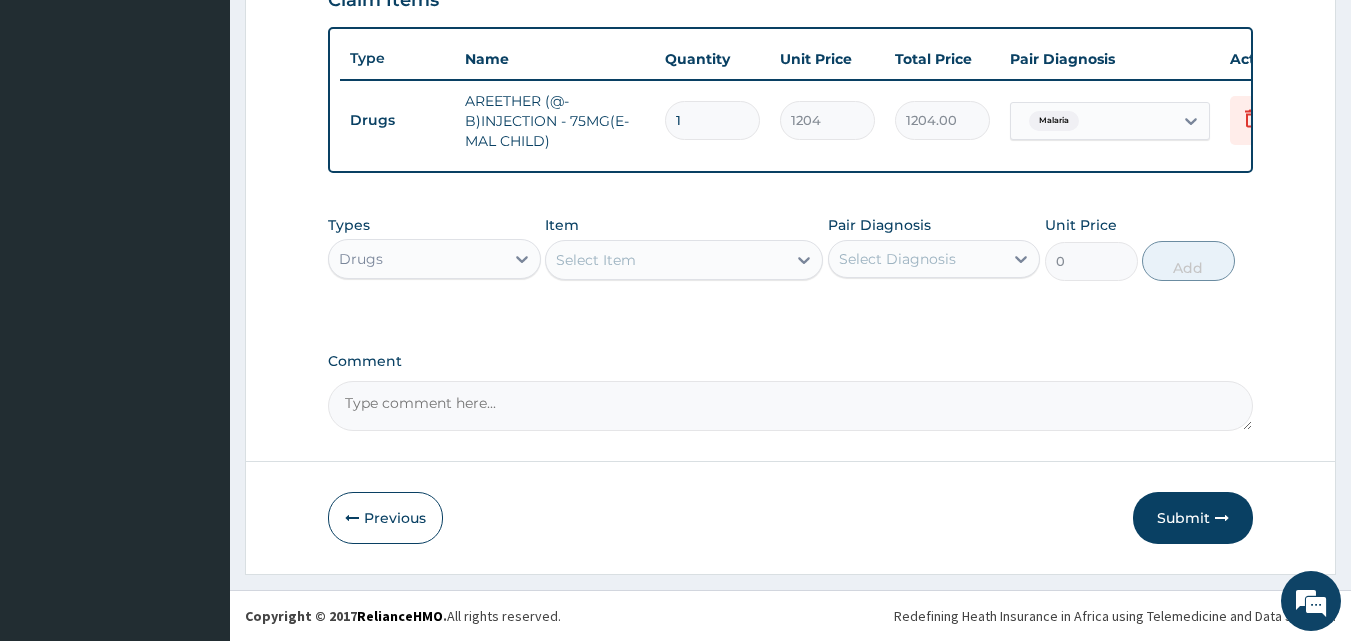 drag, startPoint x: 715, startPoint y: 95, endPoint x: 665, endPoint y: 108, distance: 51.662365 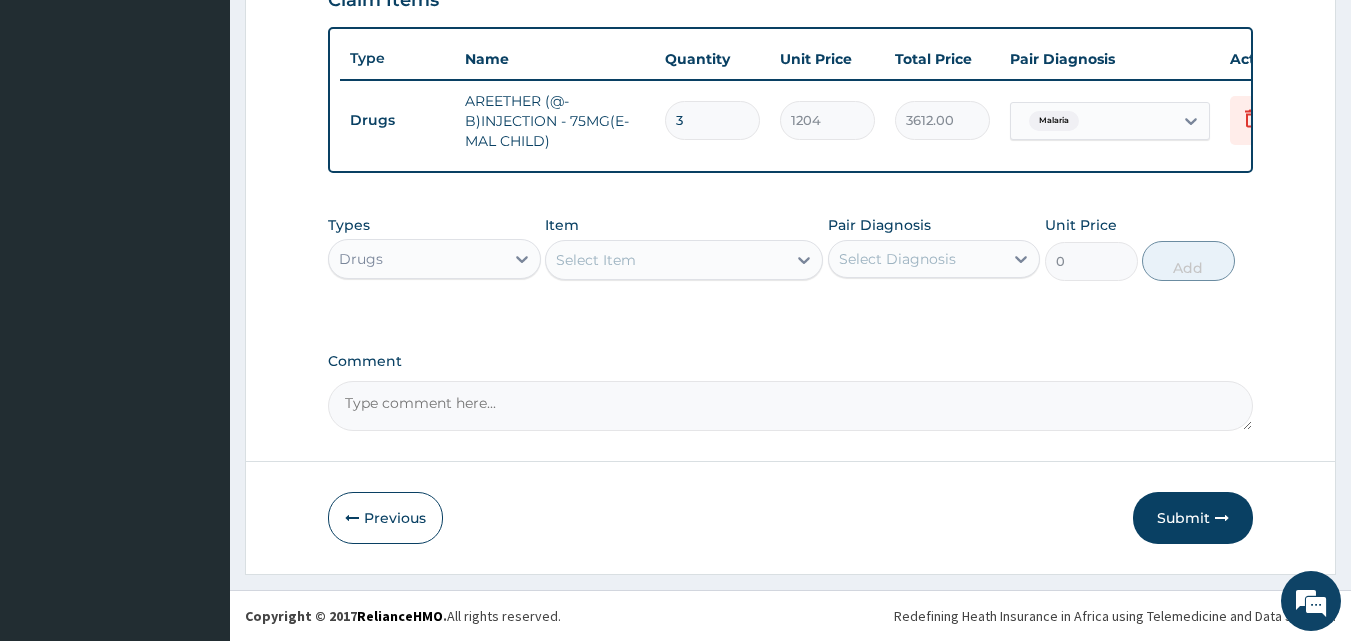 type on "3" 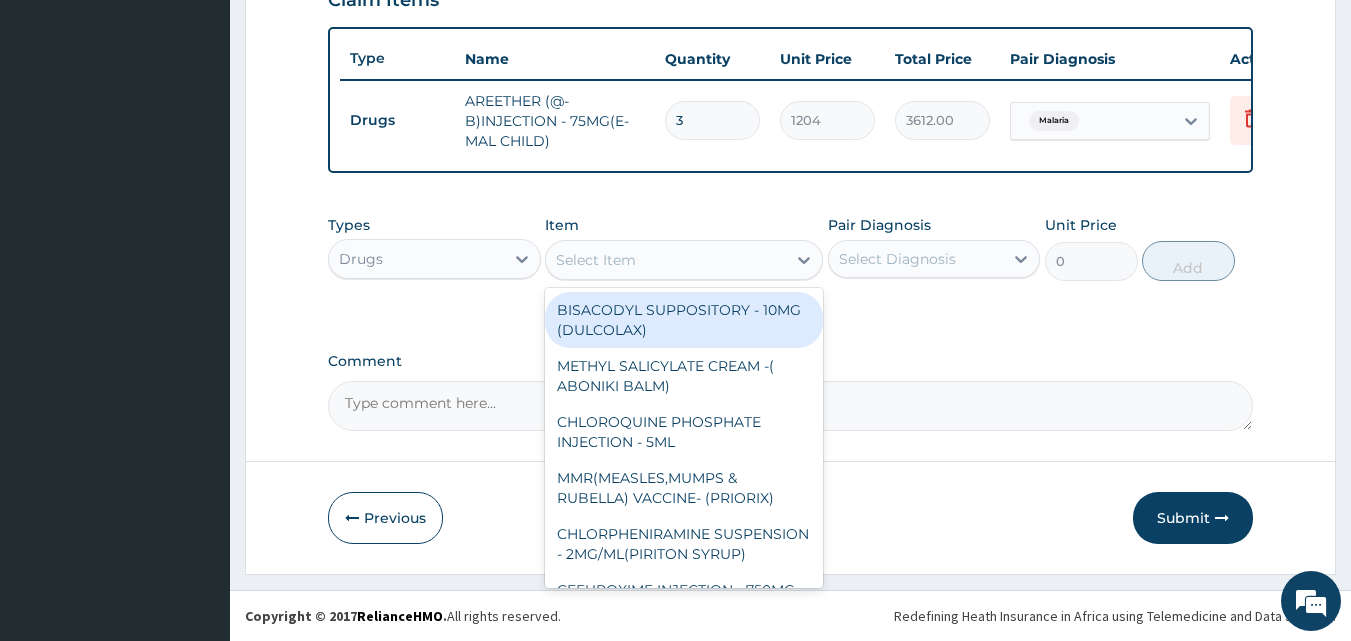 click on "Select Item" at bounding box center [596, 260] 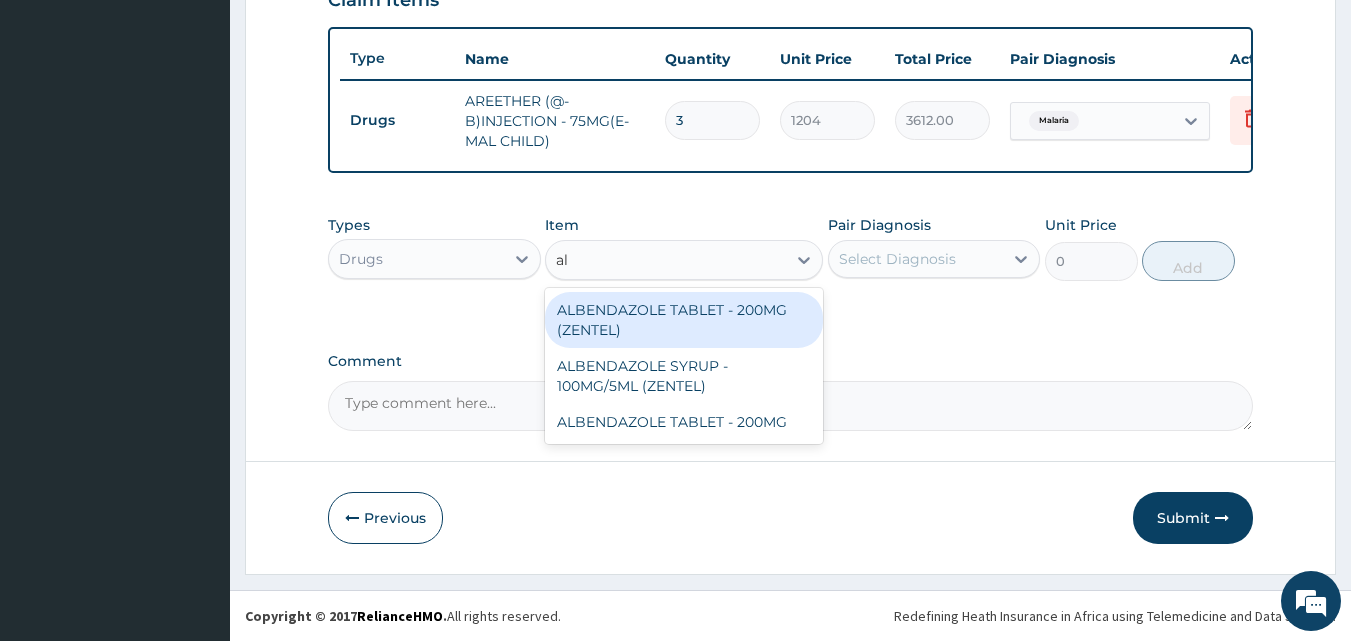type on "a" 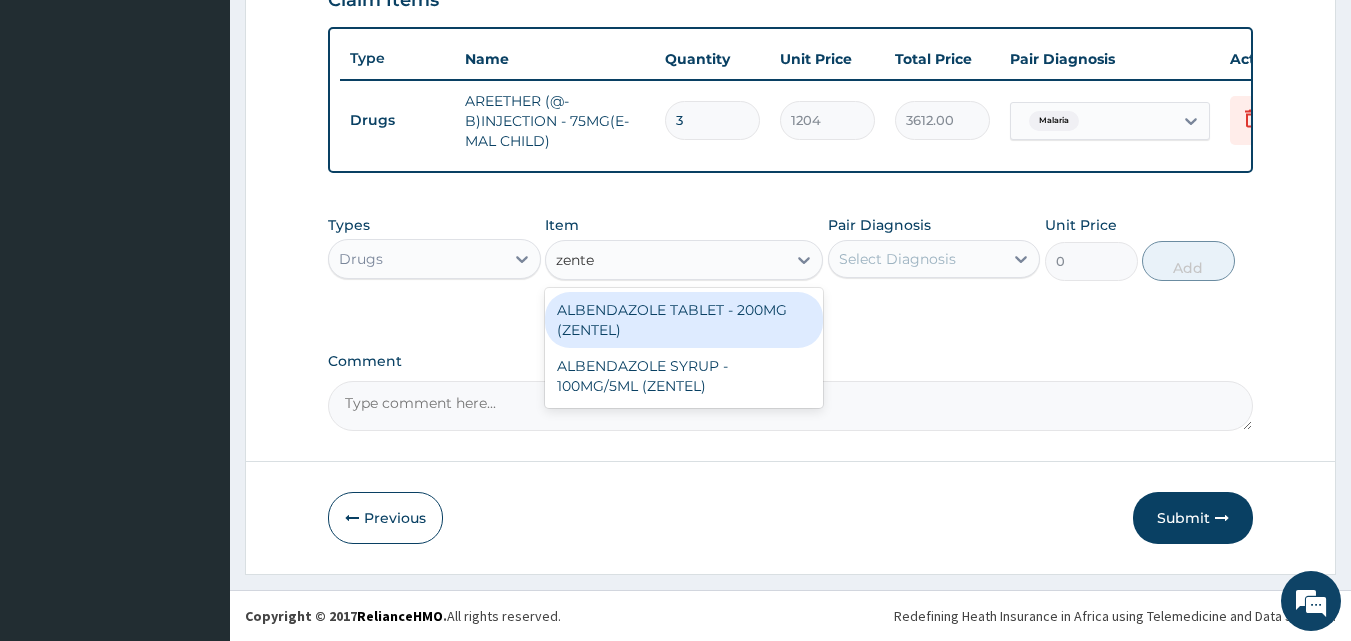 type on "zentel" 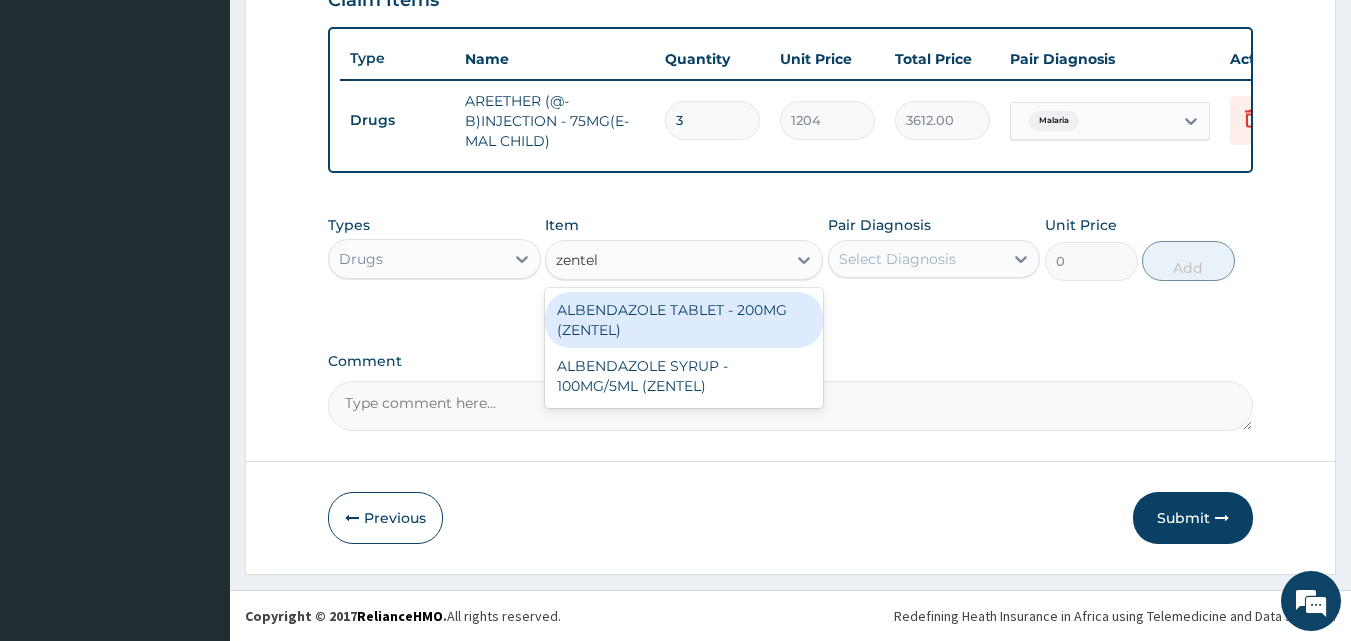 click on "ALBENDAZOLE TABLET - 200MG (ZENTEL)" at bounding box center [684, 320] 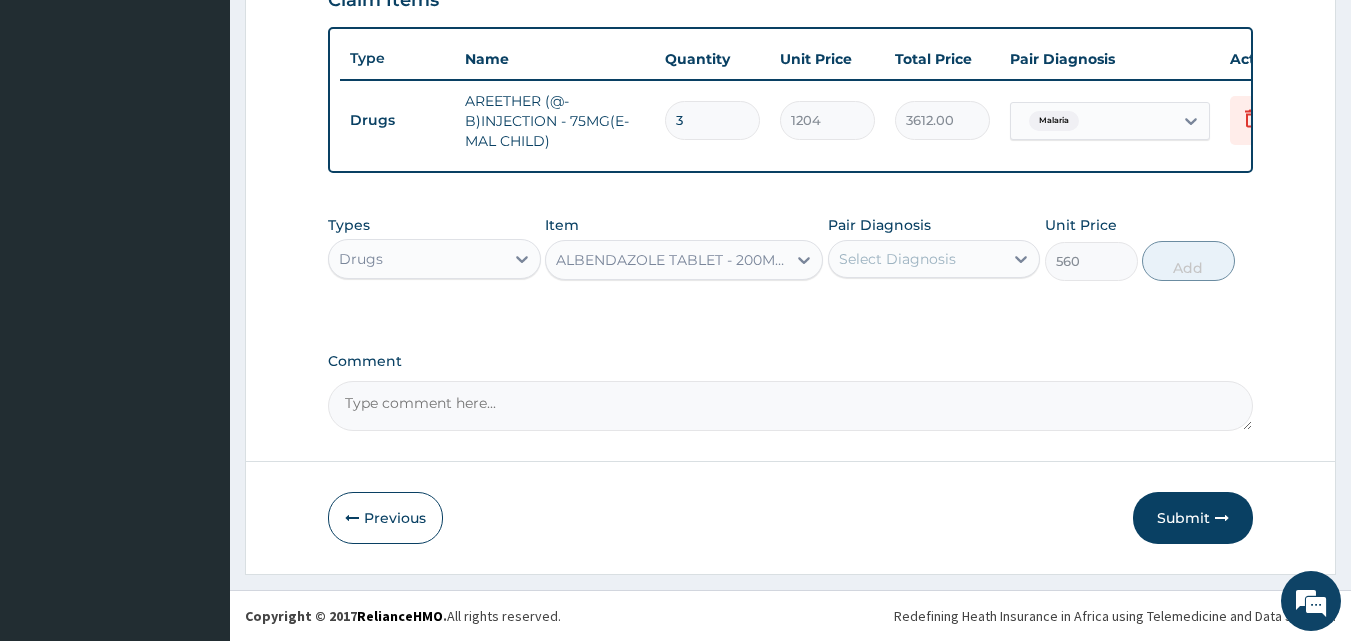 click on "Select Diagnosis" at bounding box center [897, 259] 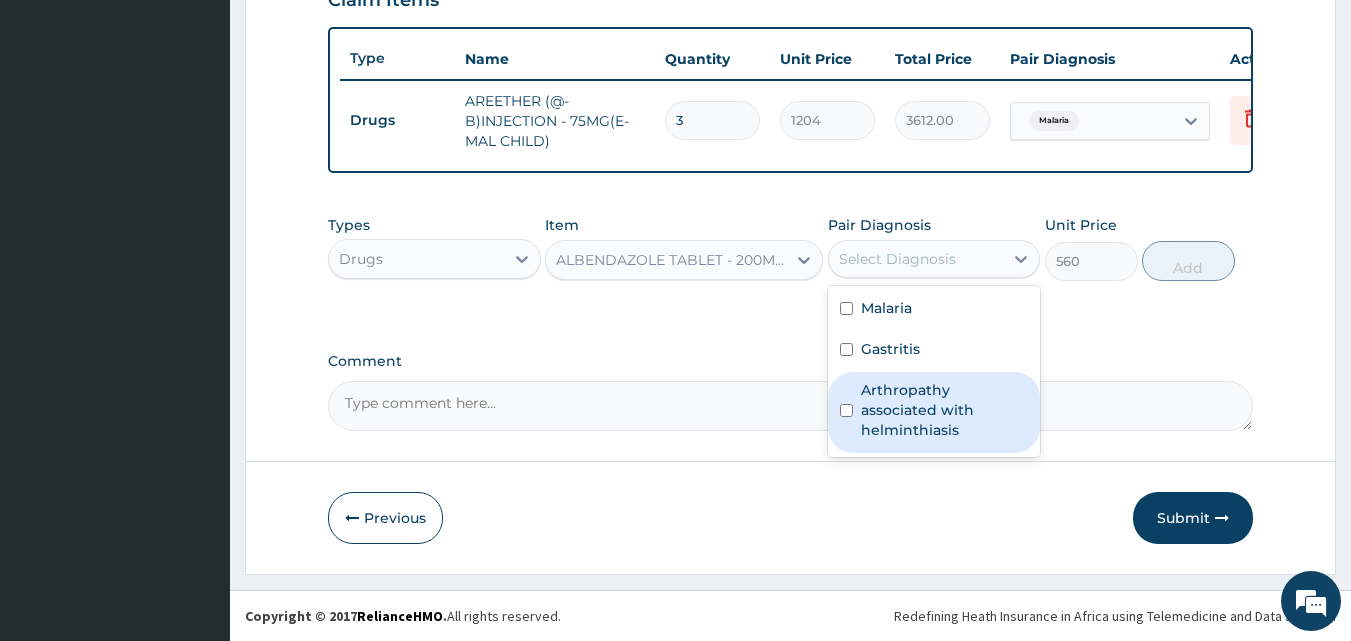 click on "Arthropathy associated with helminthiasis" at bounding box center [945, 410] 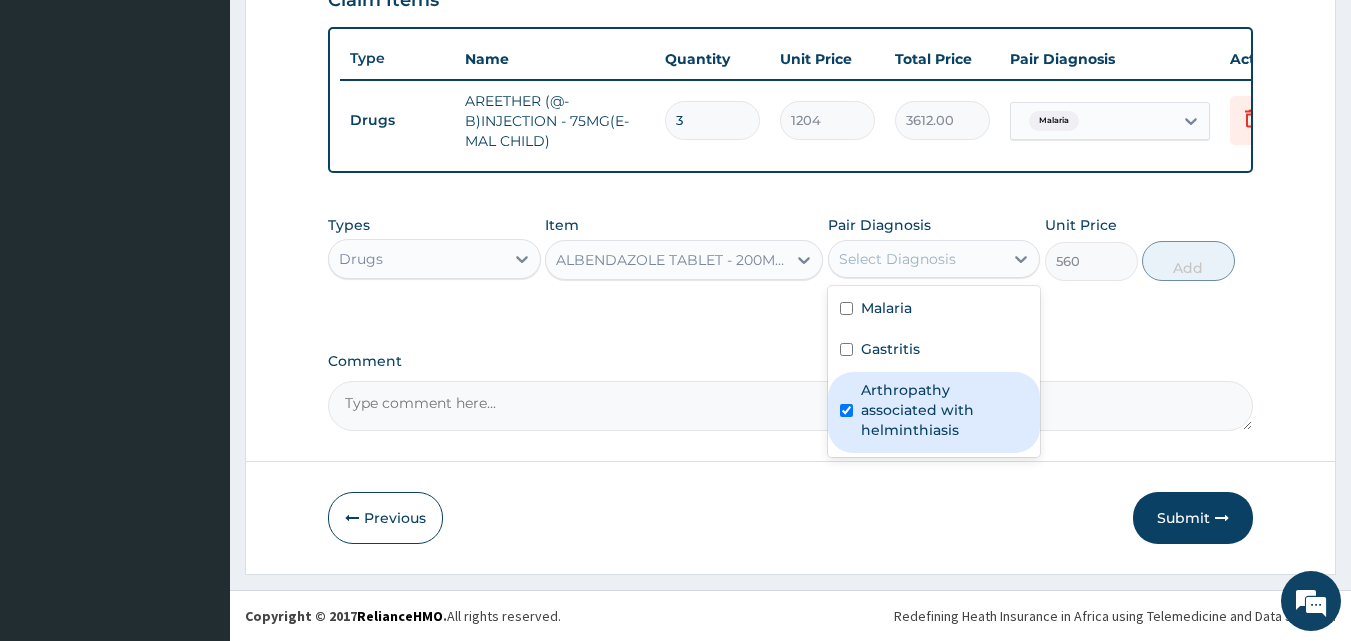 checkbox on "true" 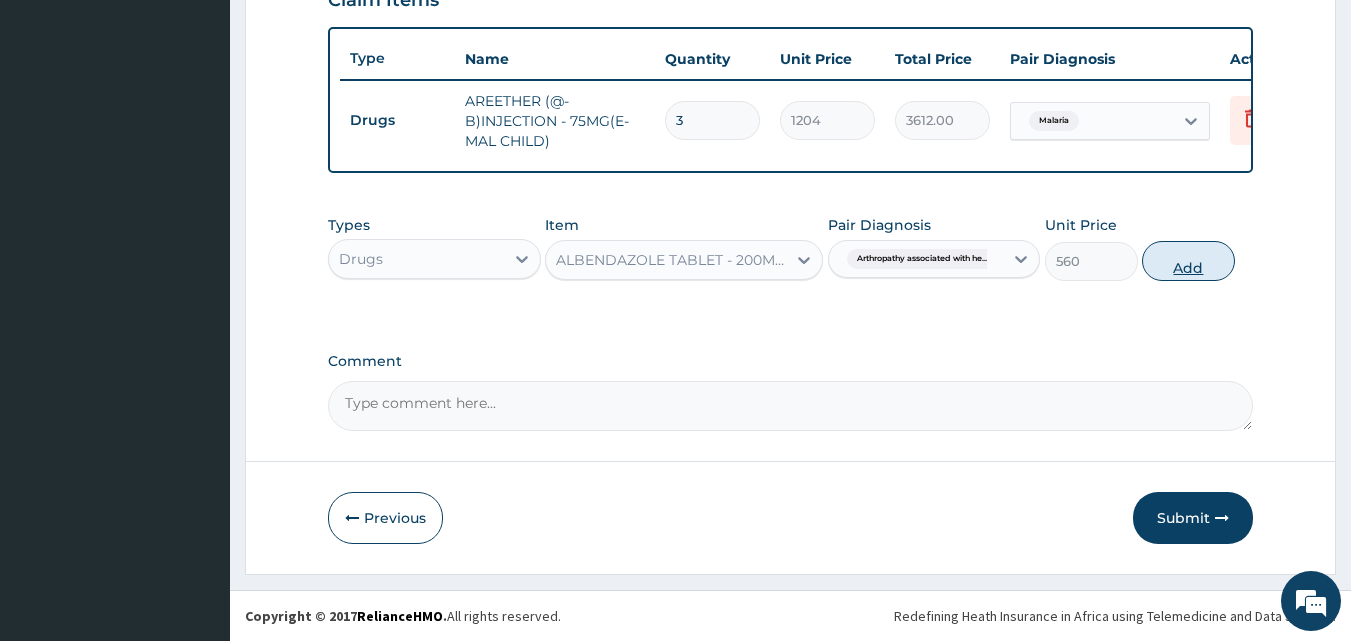 click on "Add" at bounding box center (1188, 261) 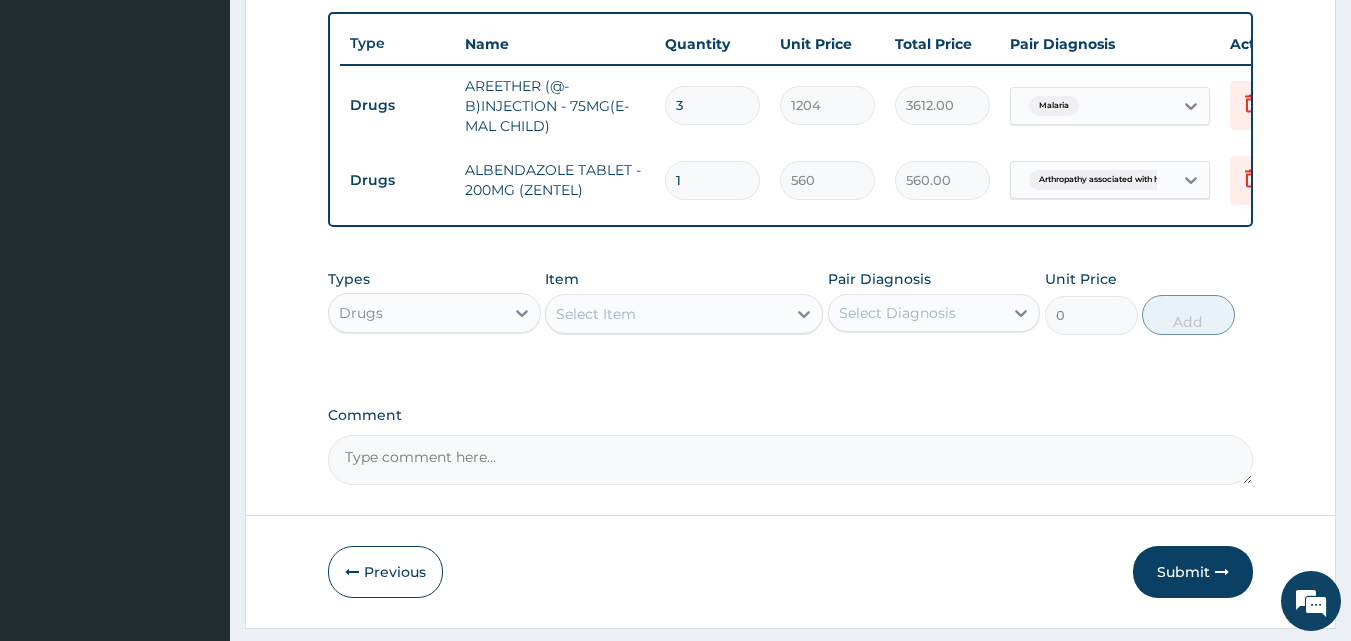 drag, startPoint x: 721, startPoint y: 179, endPoint x: 654, endPoint y: 179, distance: 67 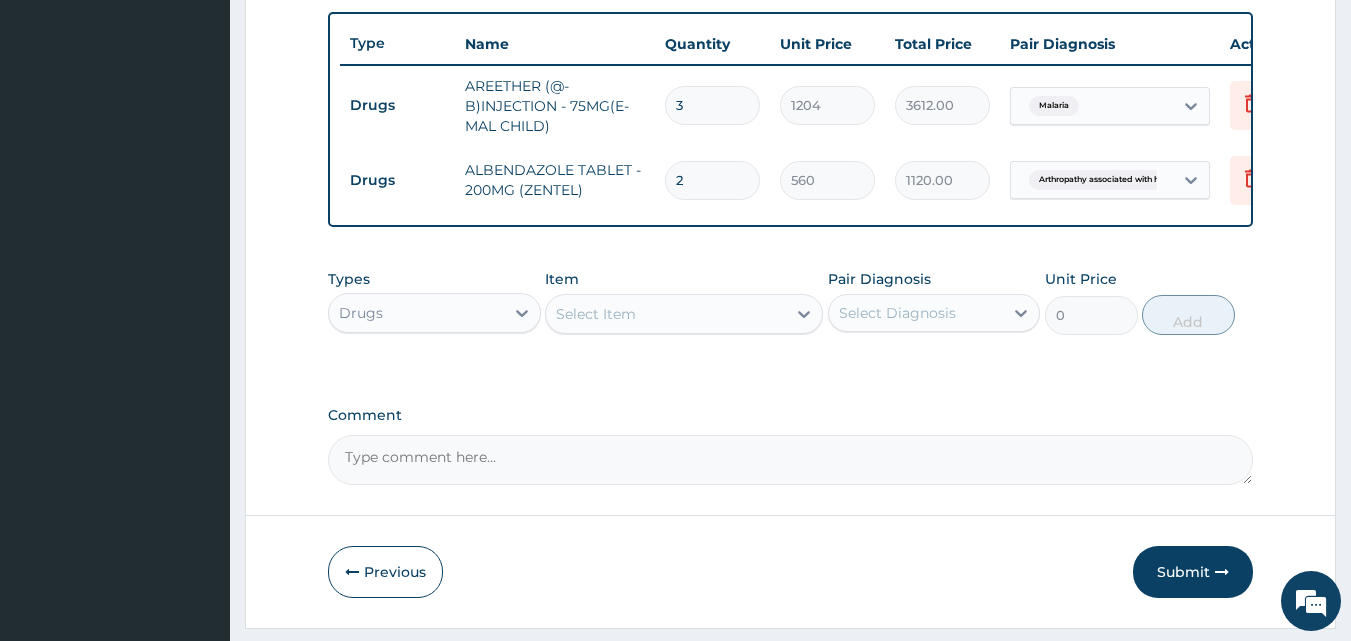 type on "2" 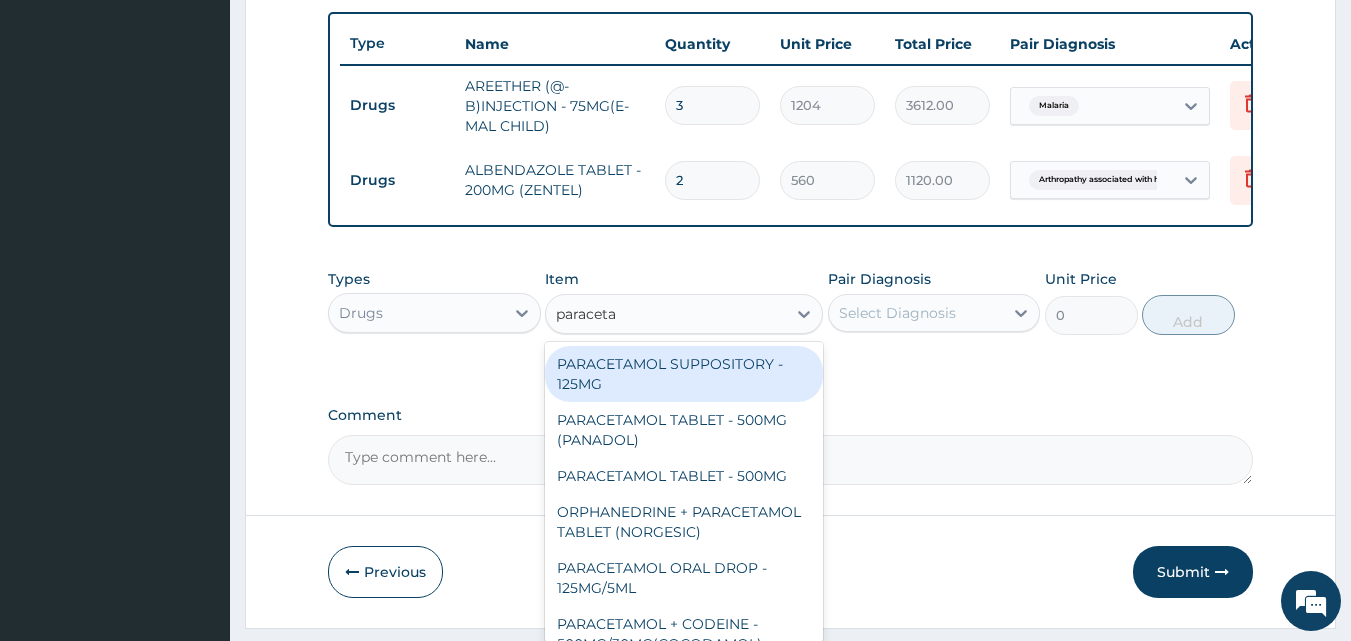 type on "paracetam" 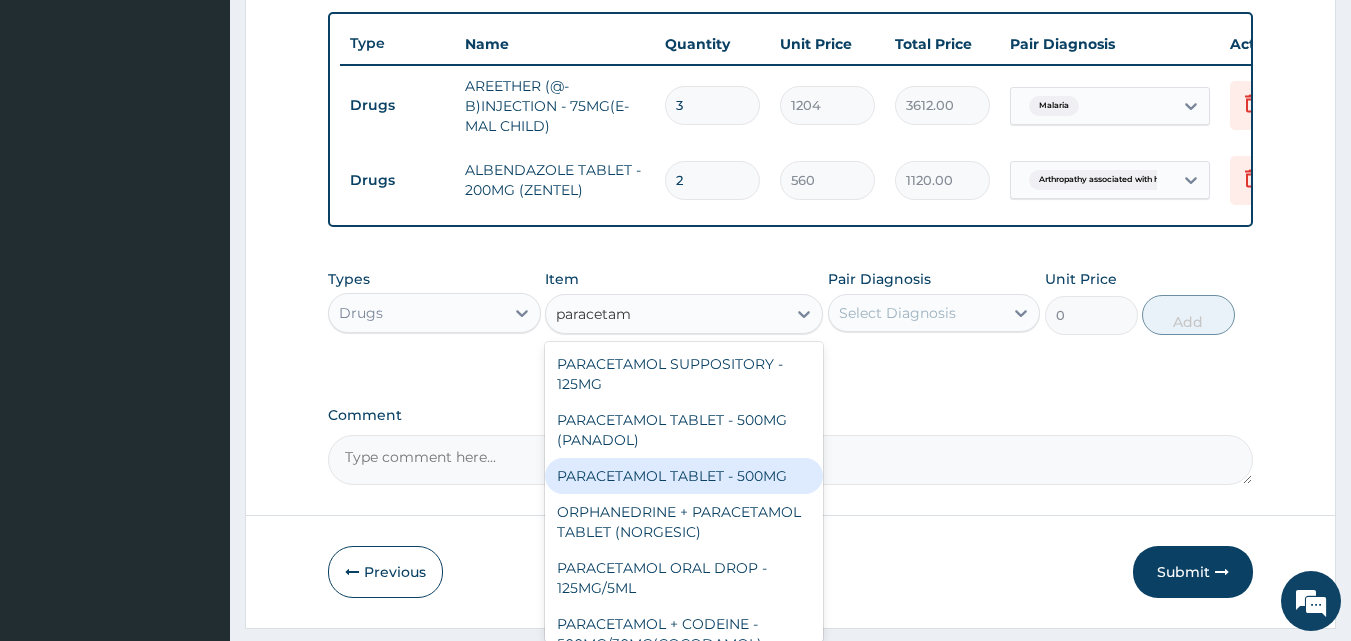 click on "PARACETAMOL TABLET - 500MG" at bounding box center [684, 476] 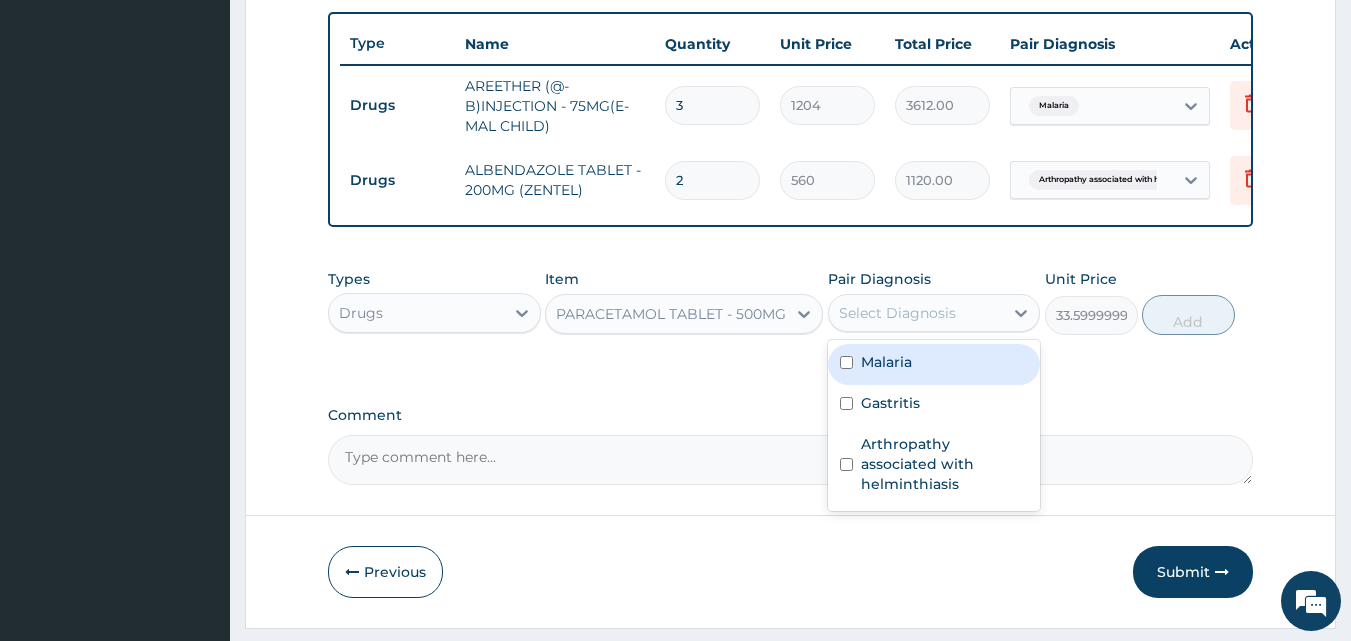 click on "Select Diagnosis" at bounding box center (897, 313) 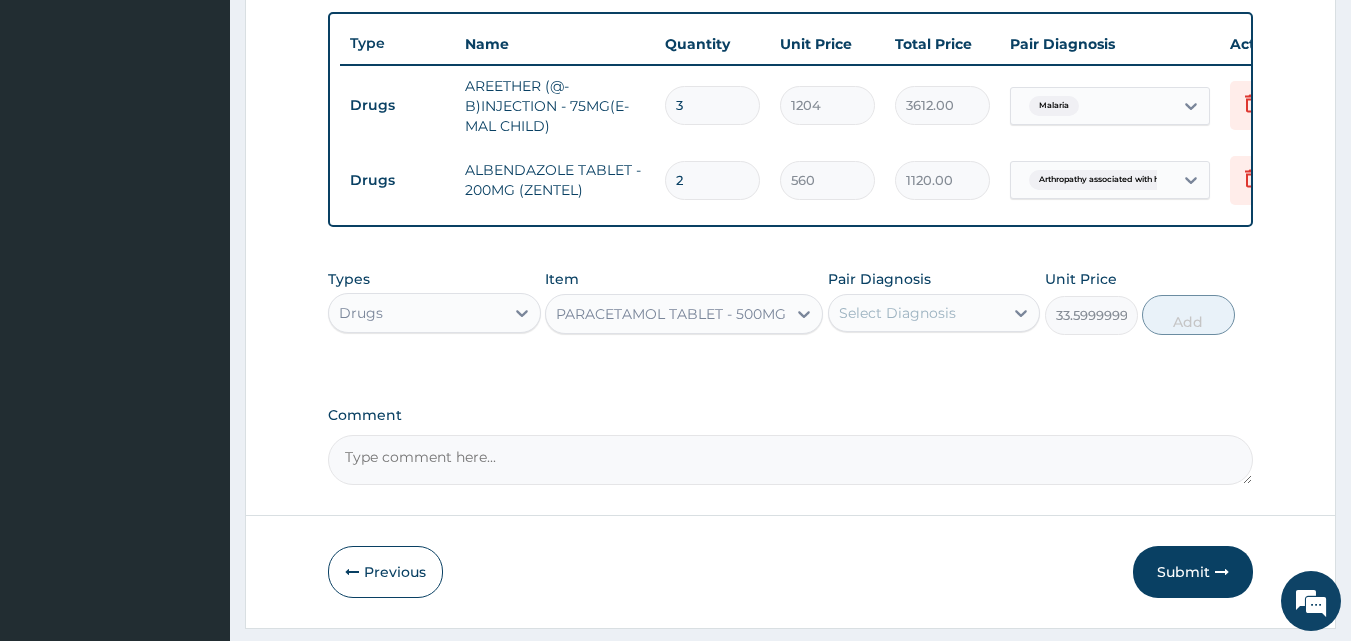 click on "Select Diagnosis" at bounding box center [897, 313] 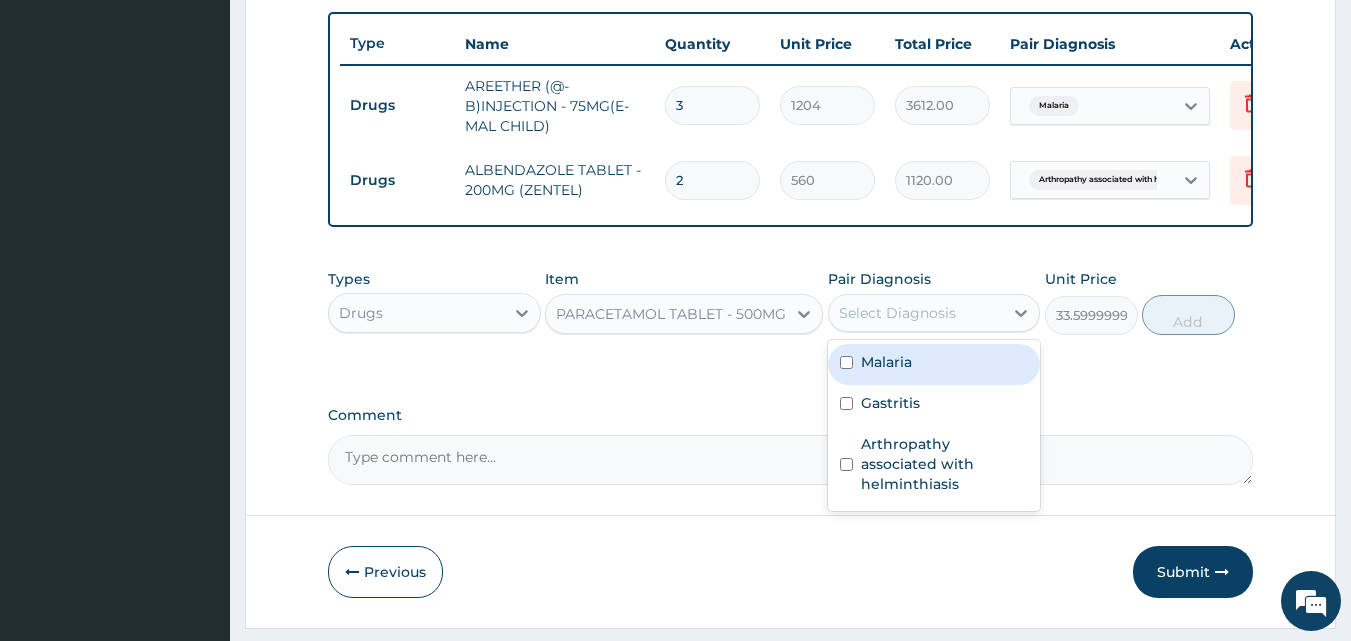 click on "Select Diagnosis" at bounding box center [897, 313] 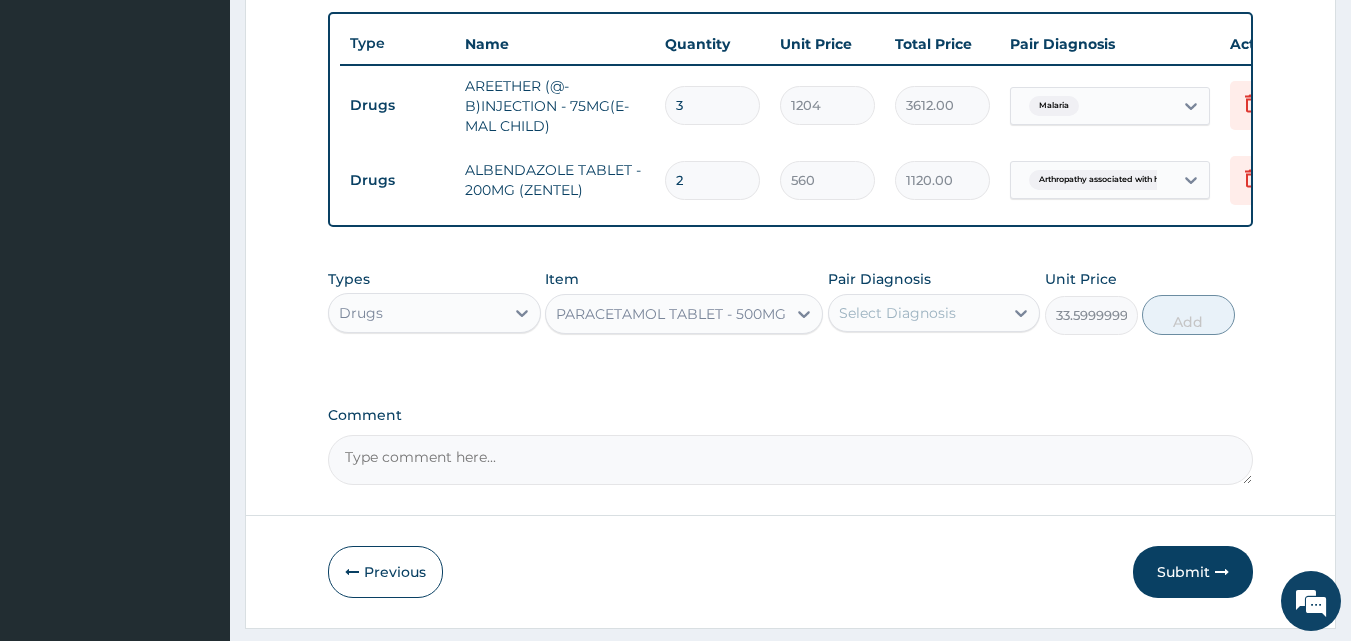 click on "Select Diagnosis" at bounding box center [897, 313] 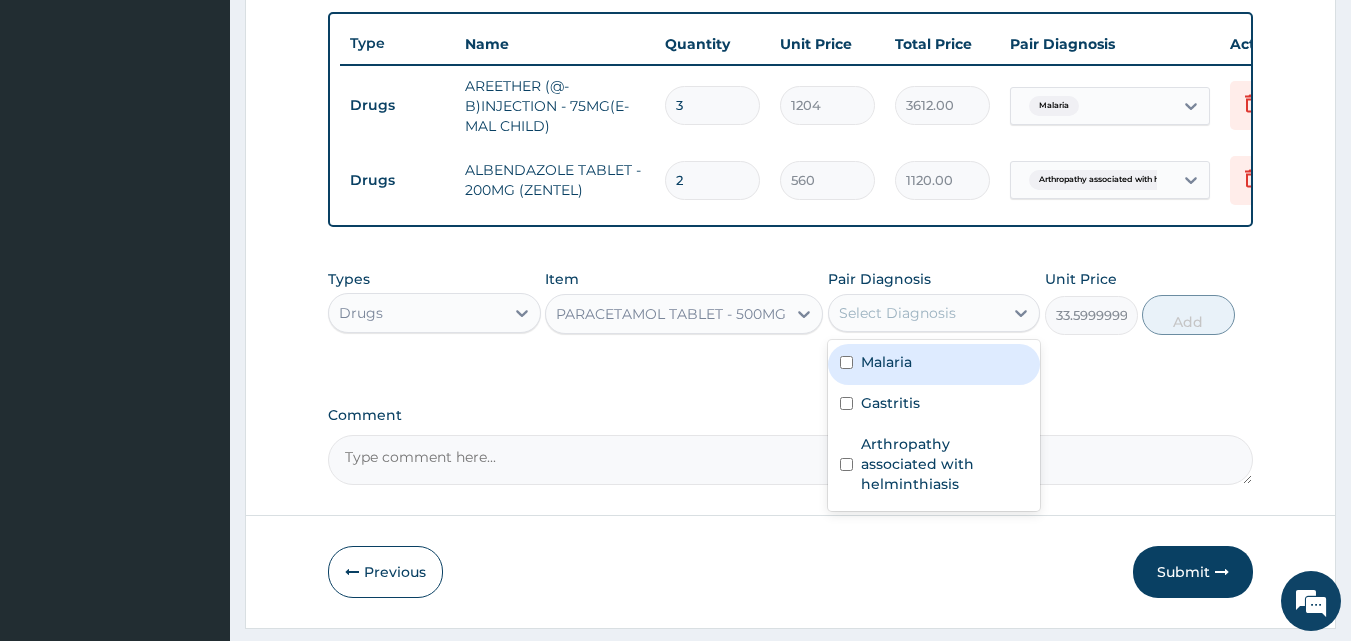 click on "Malaria" at bounding box center [886, 362] 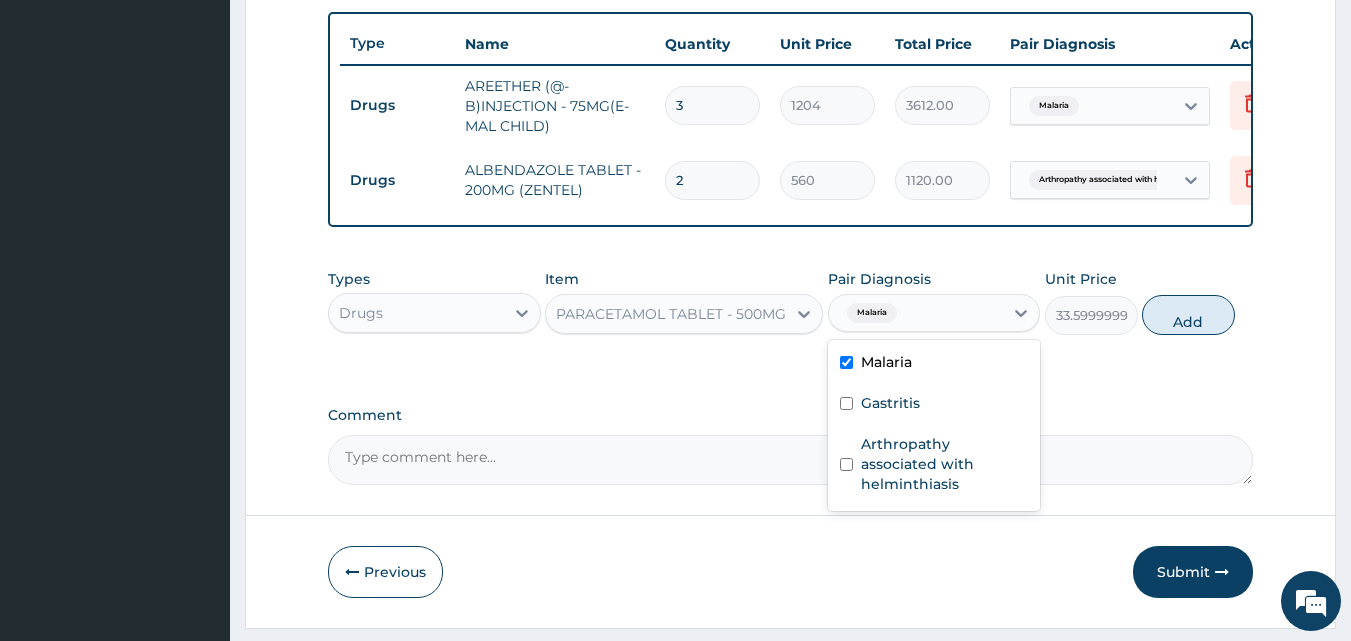 click on "Malaria" at bounding box center [886, 362] 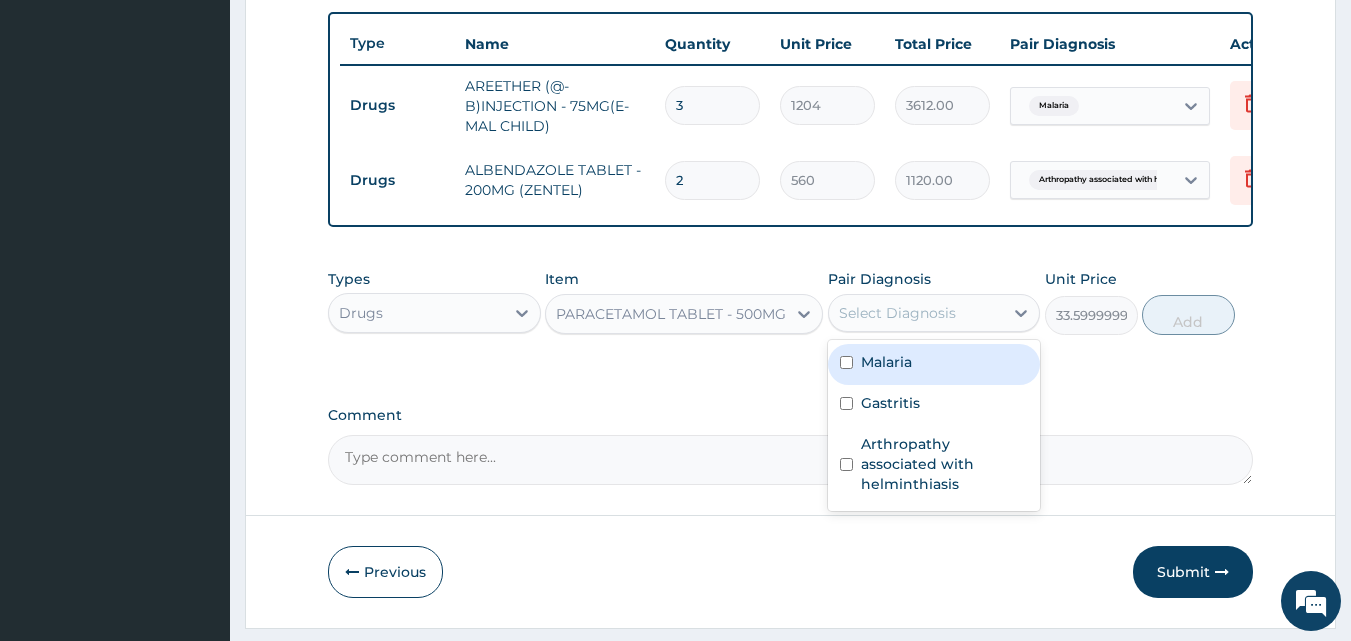 click on "Malaria" at bounding box center [934, 364] 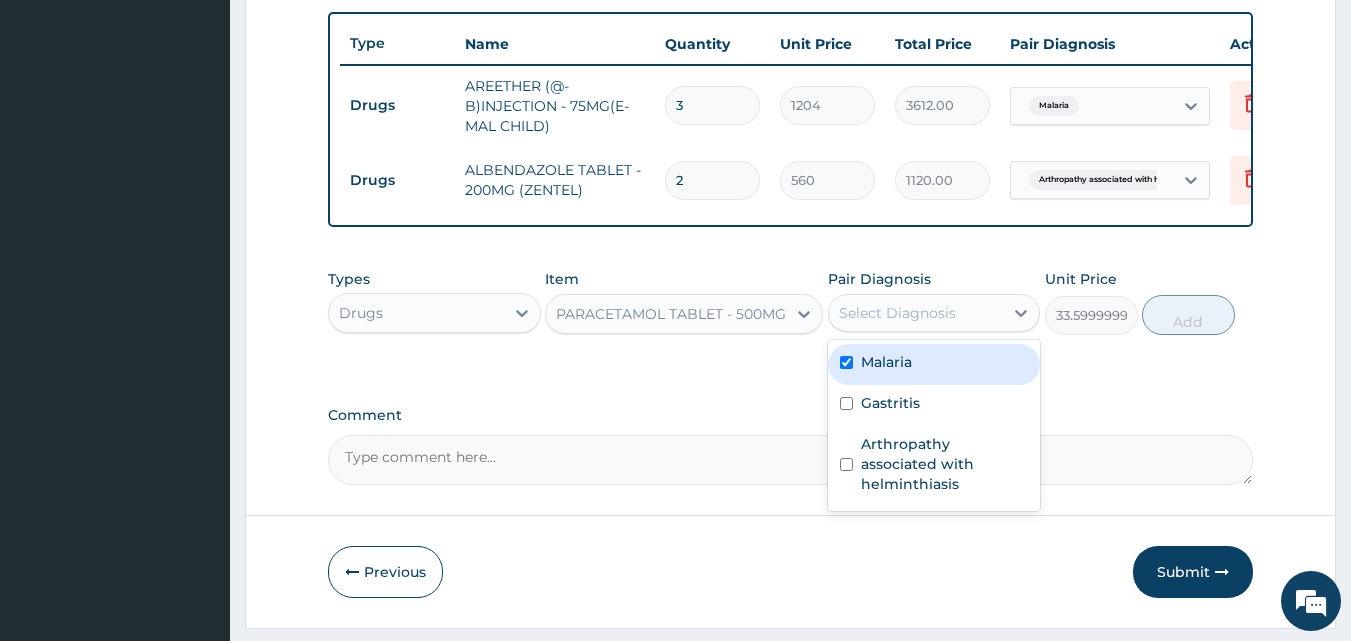 checkbox on "true" 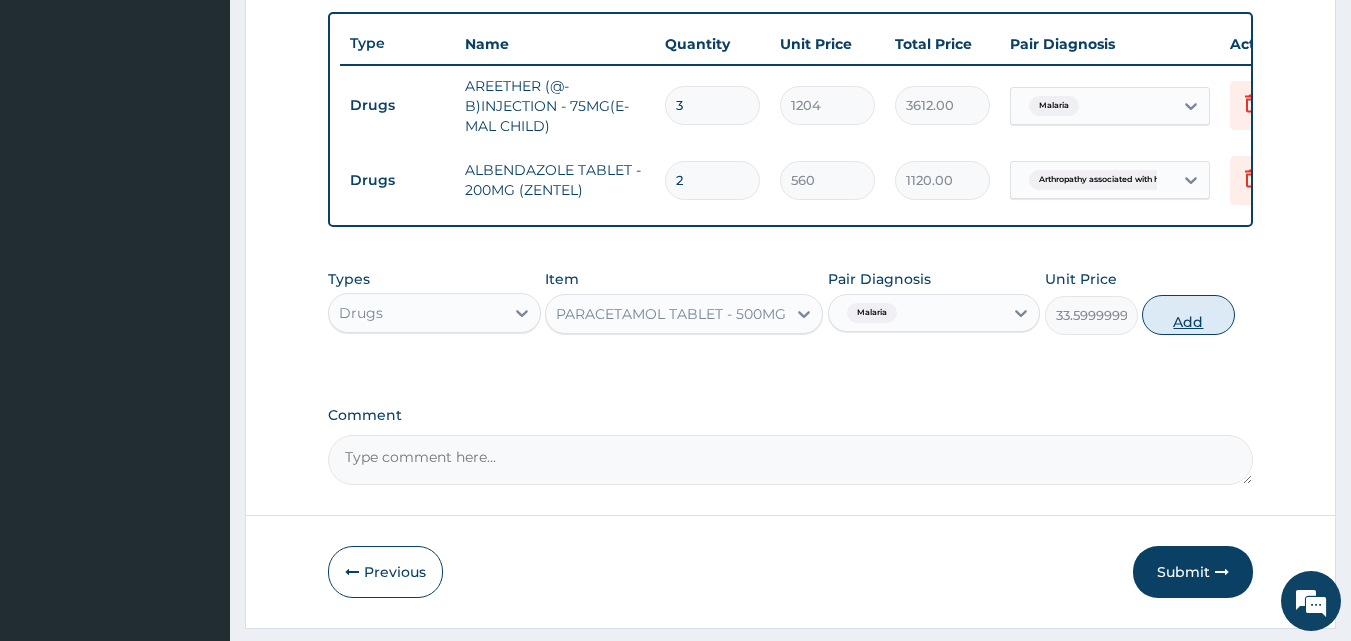 click on "Add" at bounding box center (1188, 315) 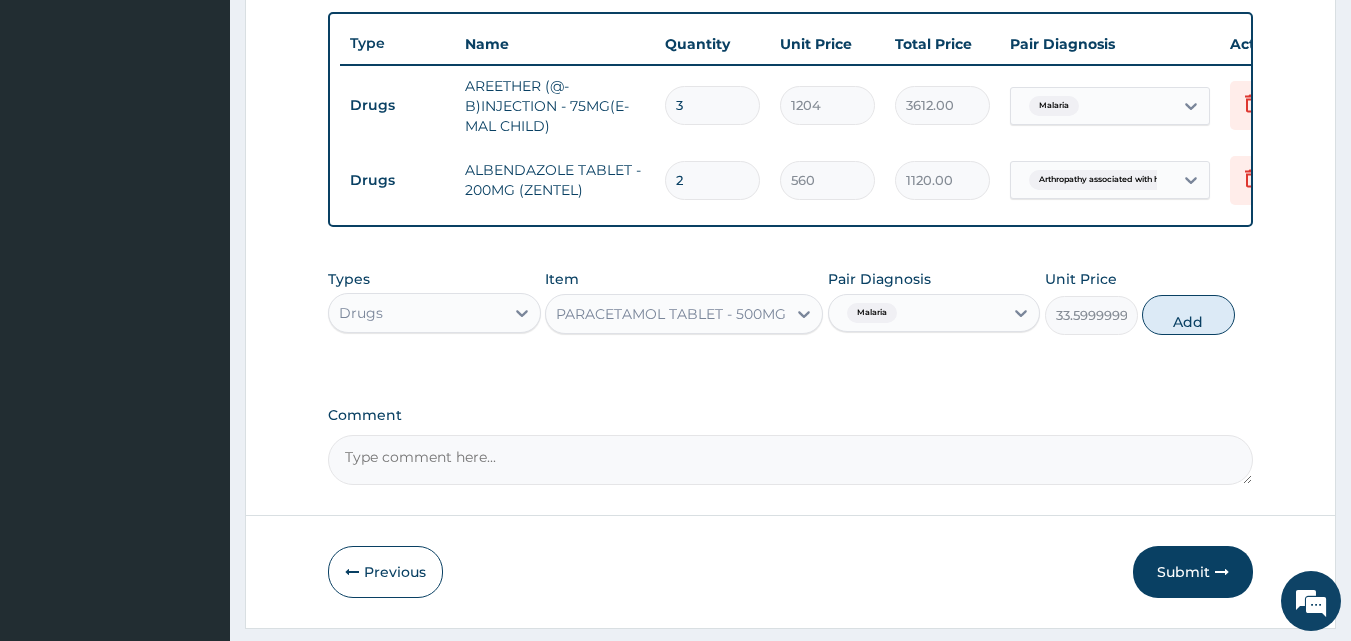 type on "0" 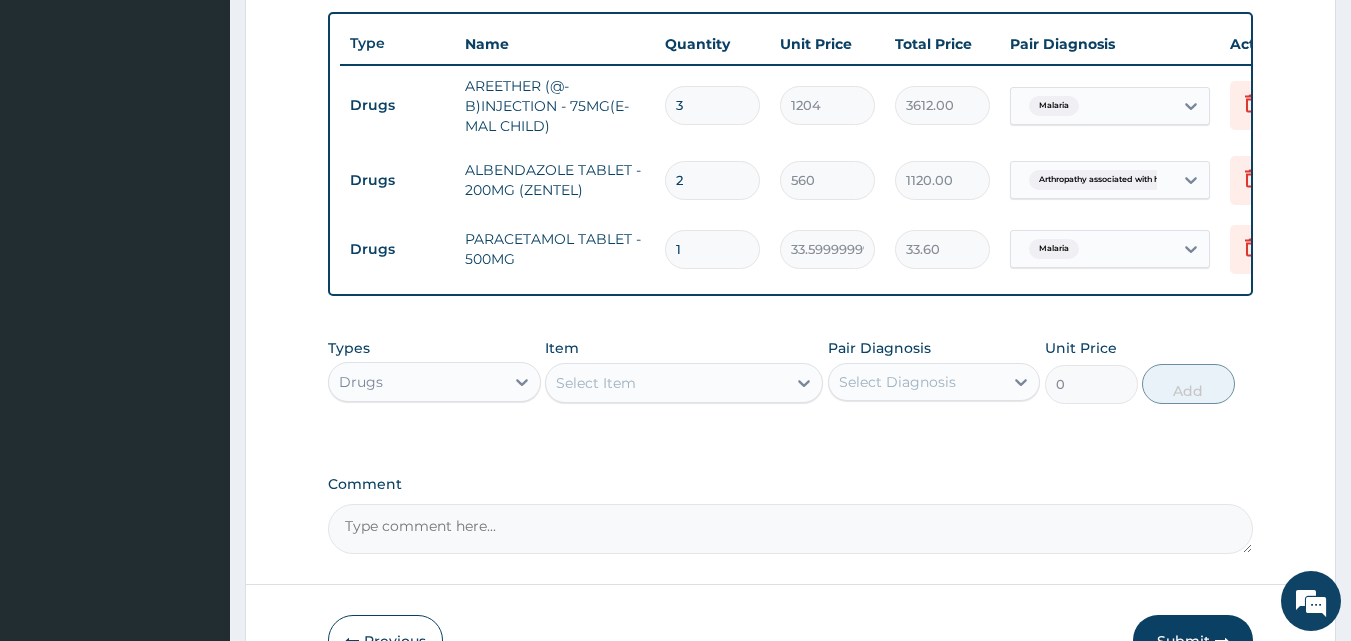 type on "12" 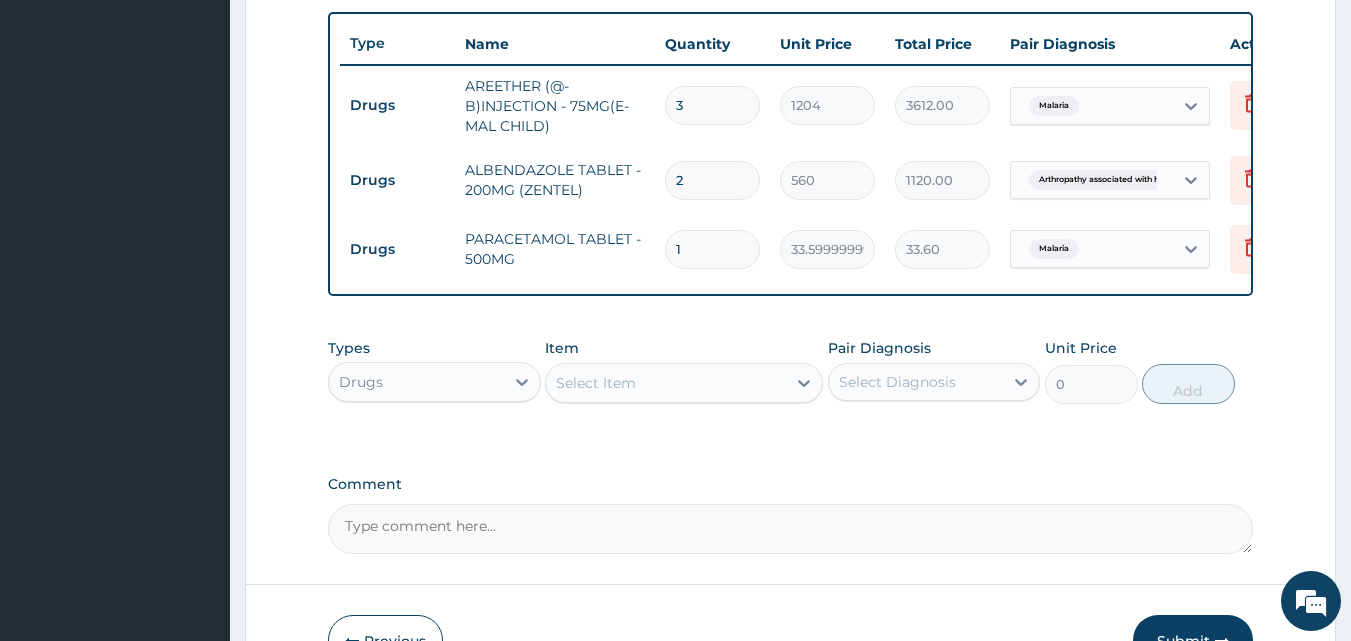 type on "403.20" 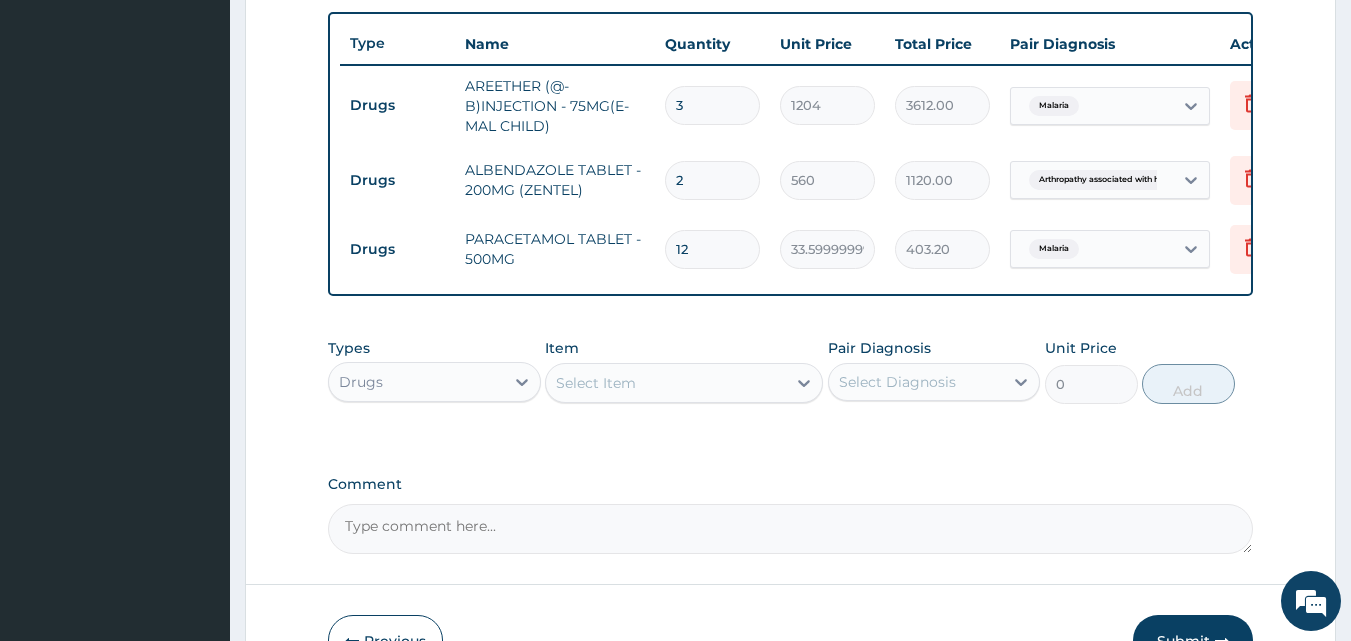 type on "12" 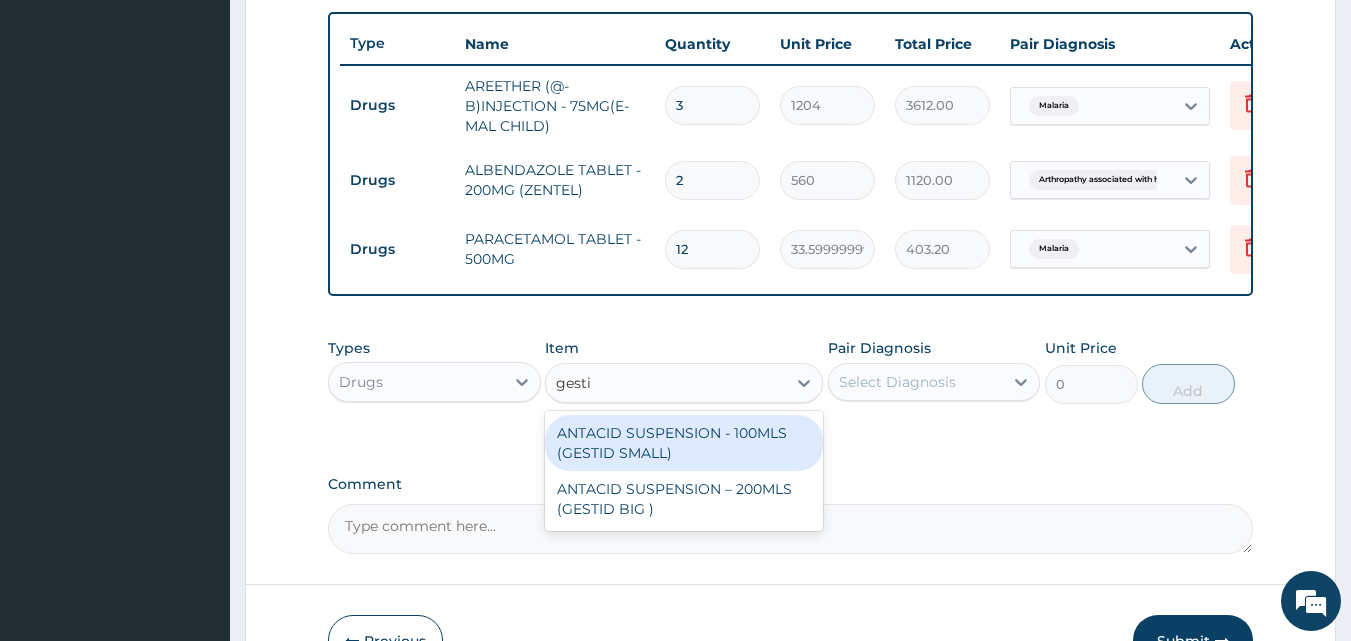 type on "gestid" 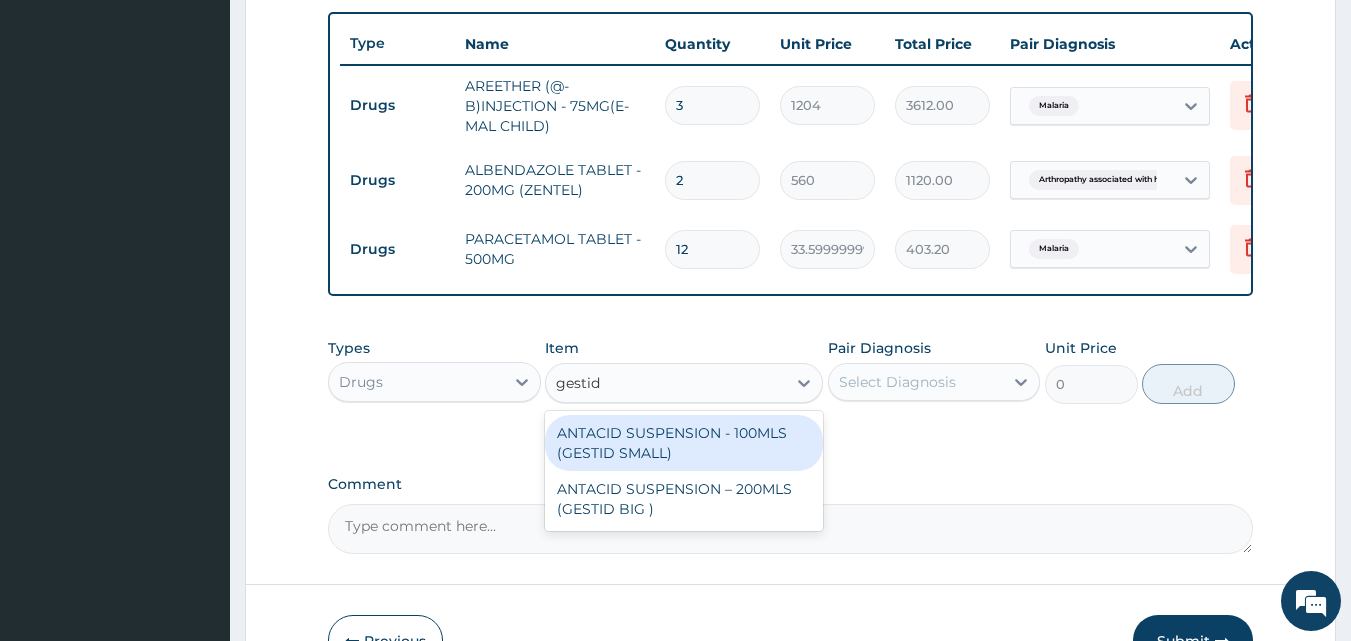 click on "ANTACID SUSPENSION - 100MLS (GESTID SMALL)" at bounding box center [684, 443] 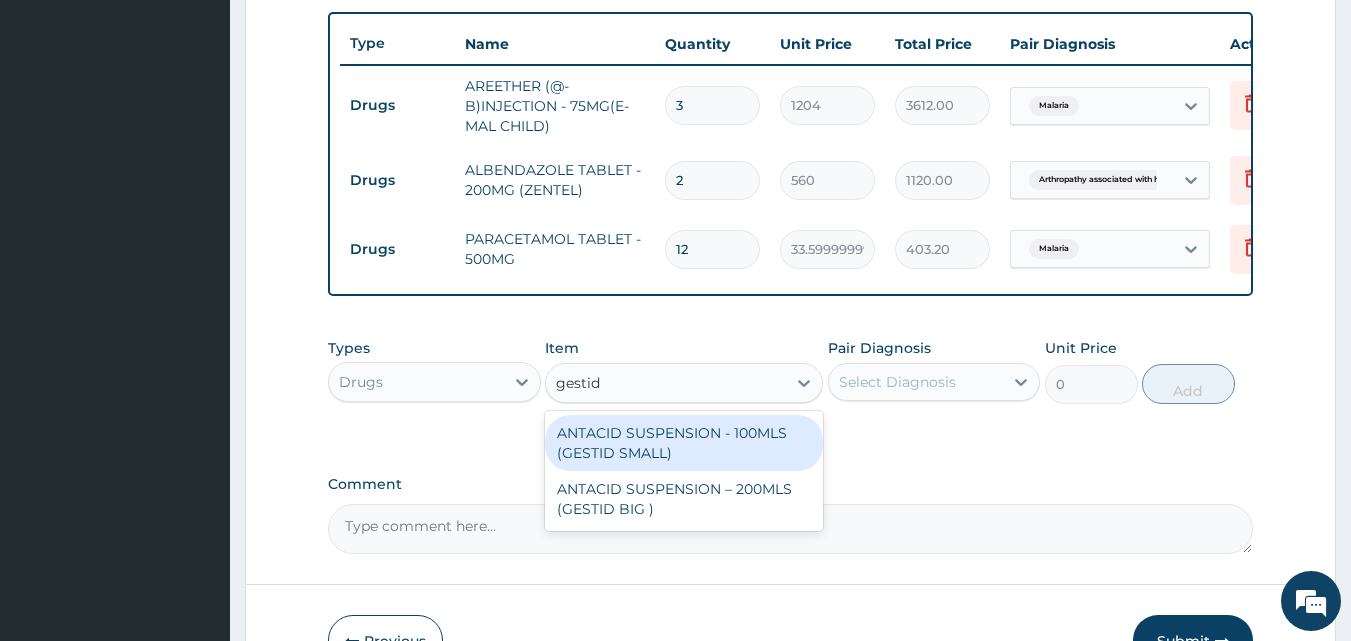 type 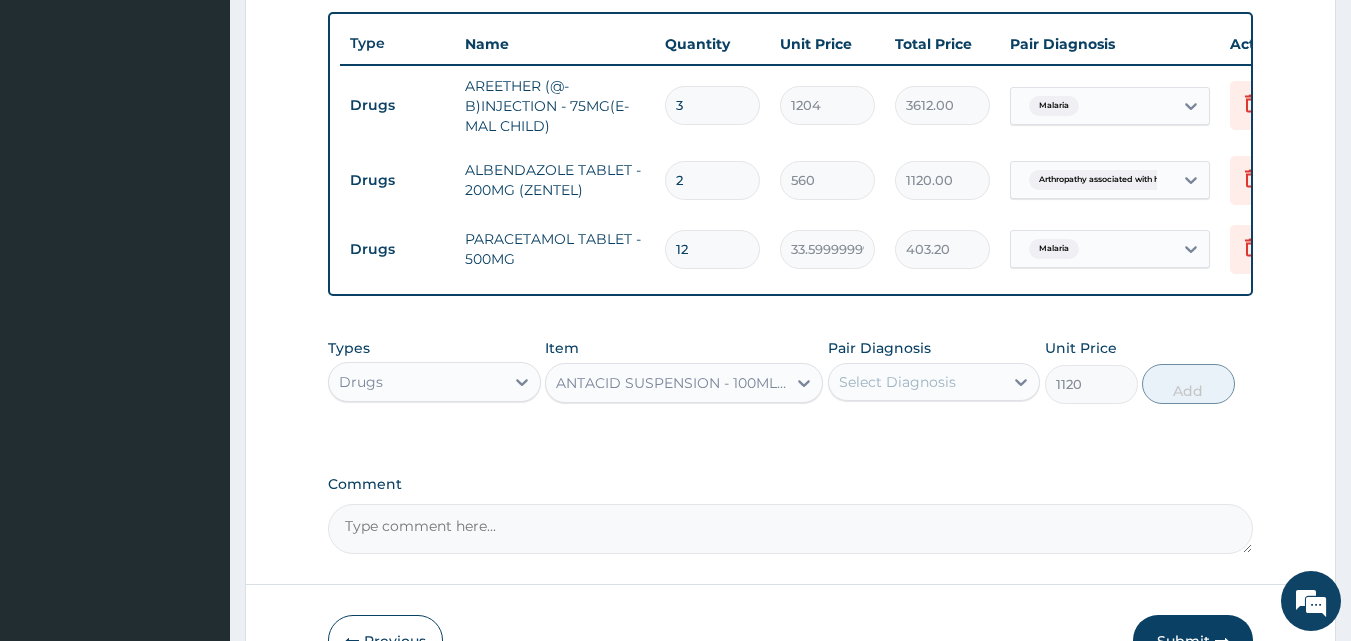 click on "Select Diagnosis" at bounding box center (897, 382) 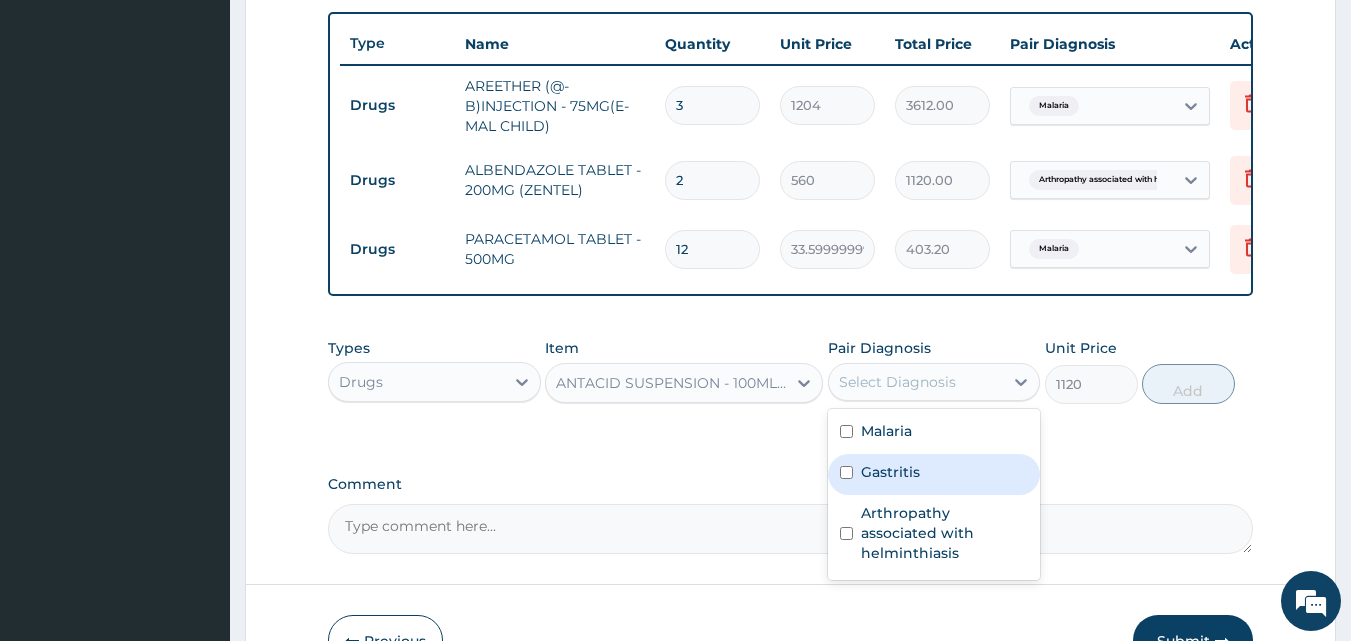 click on "Gastritis" at bounding box center [934, 474] 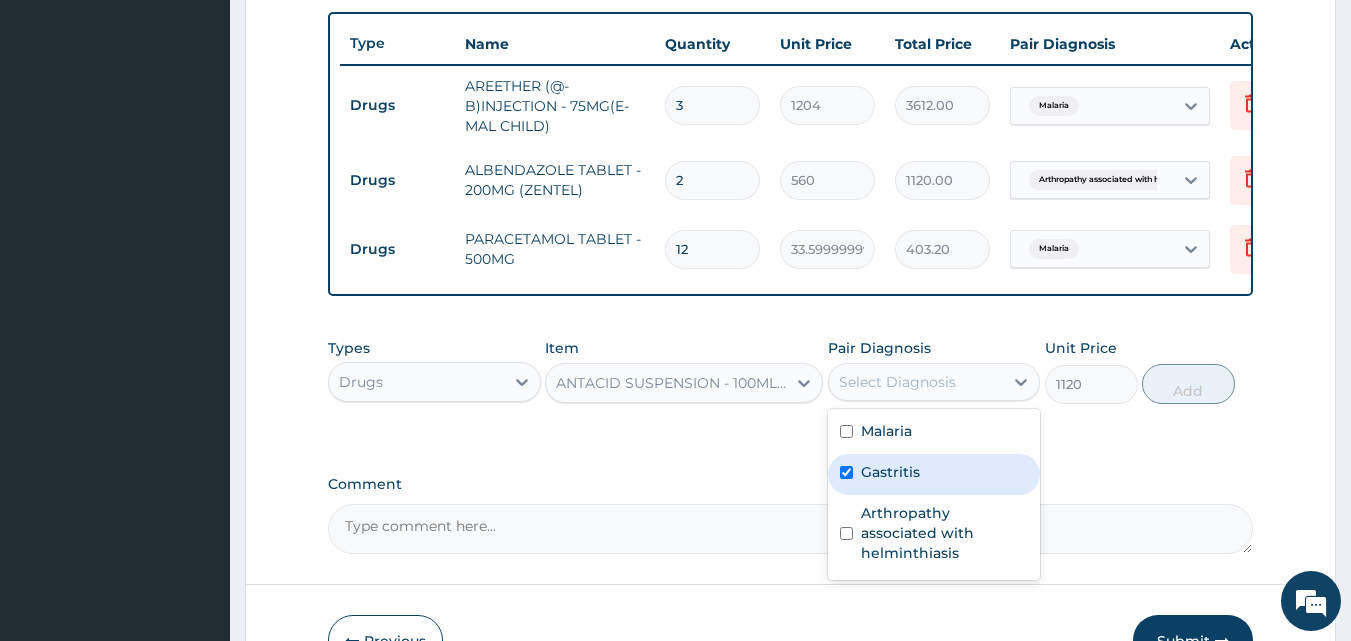 checkbox on "true" 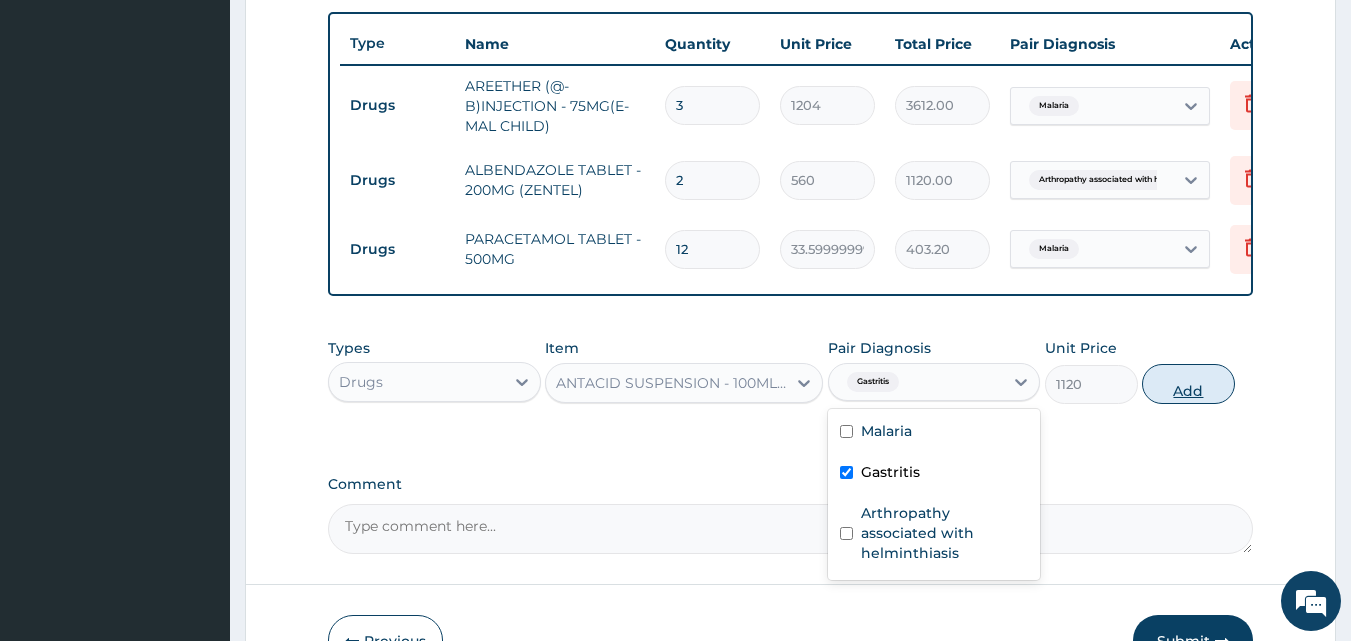 click on "Add" at bounding box center (1188, 384) 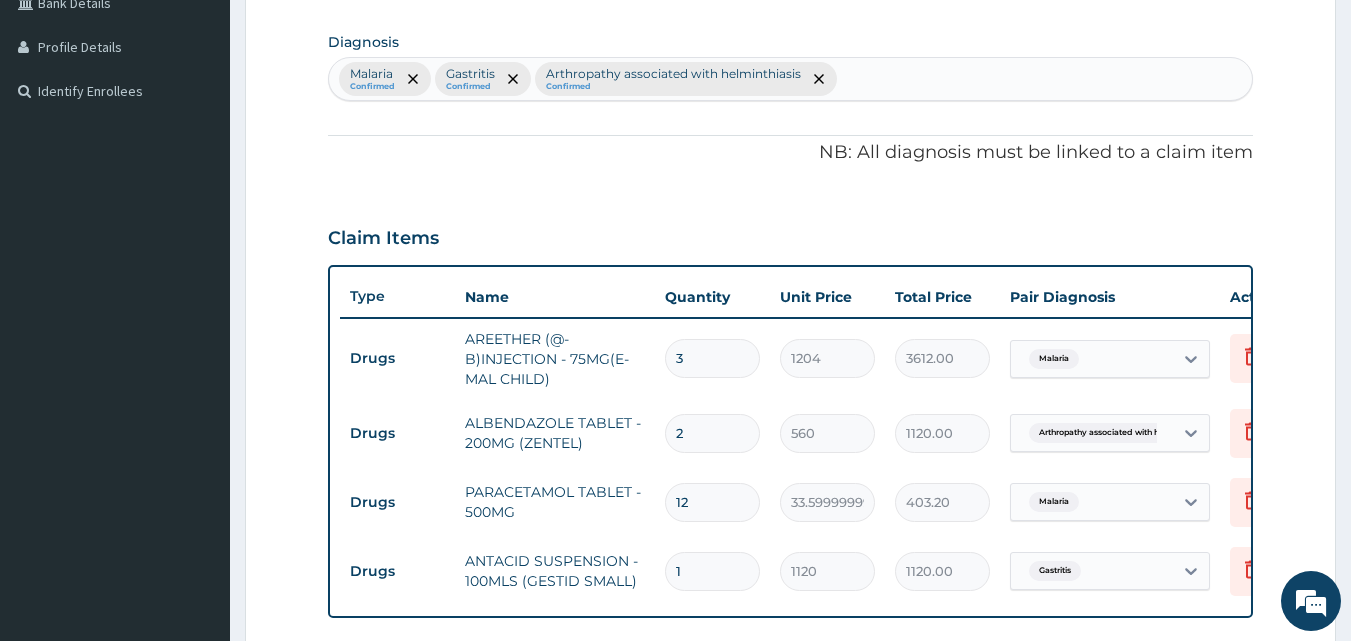 scroll, scrollTop: 432, scrollLeft: 0, axis: vertical 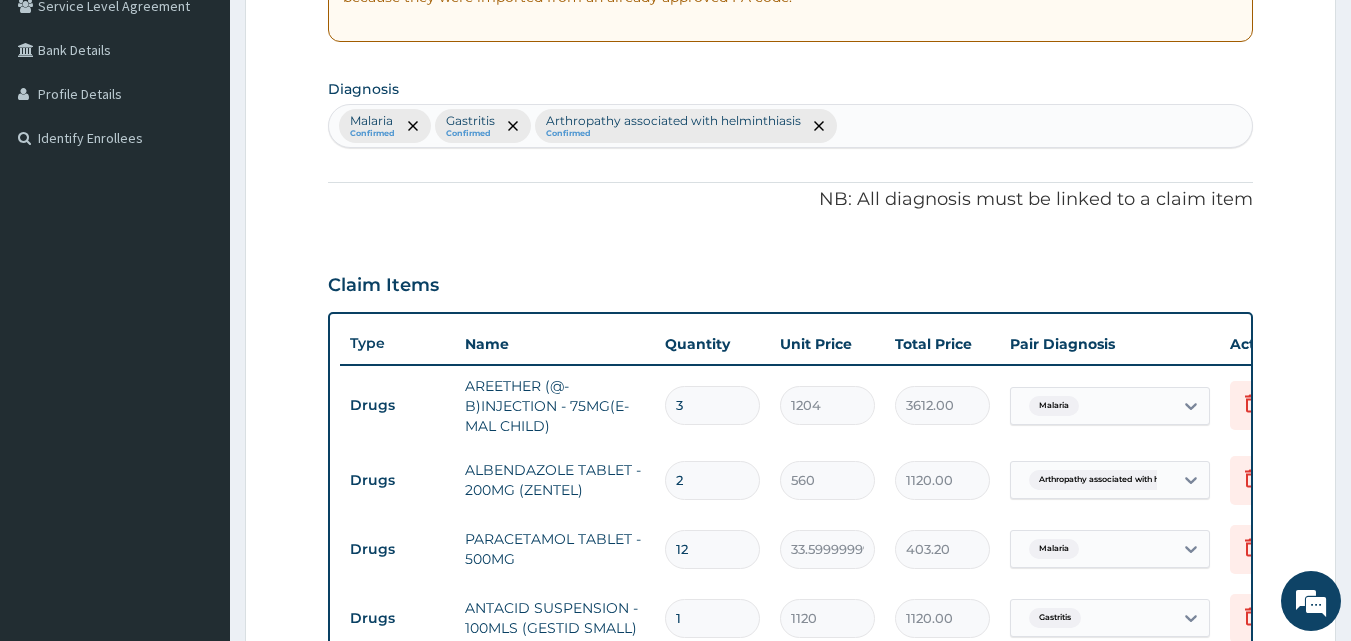 click on "Malaria Confirmed Gastritis Confirmed Arthropathy associated with helminthiasis Confirmed" at bounding box center (791, 126) 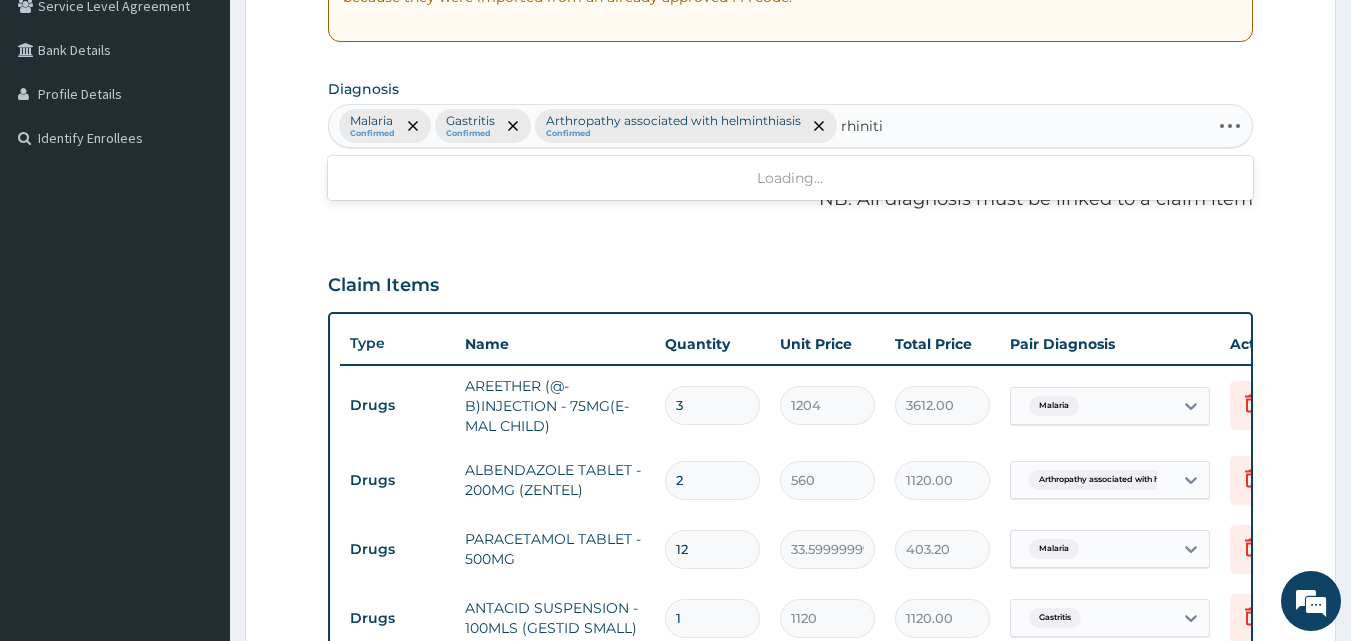 type on "rhinitis" 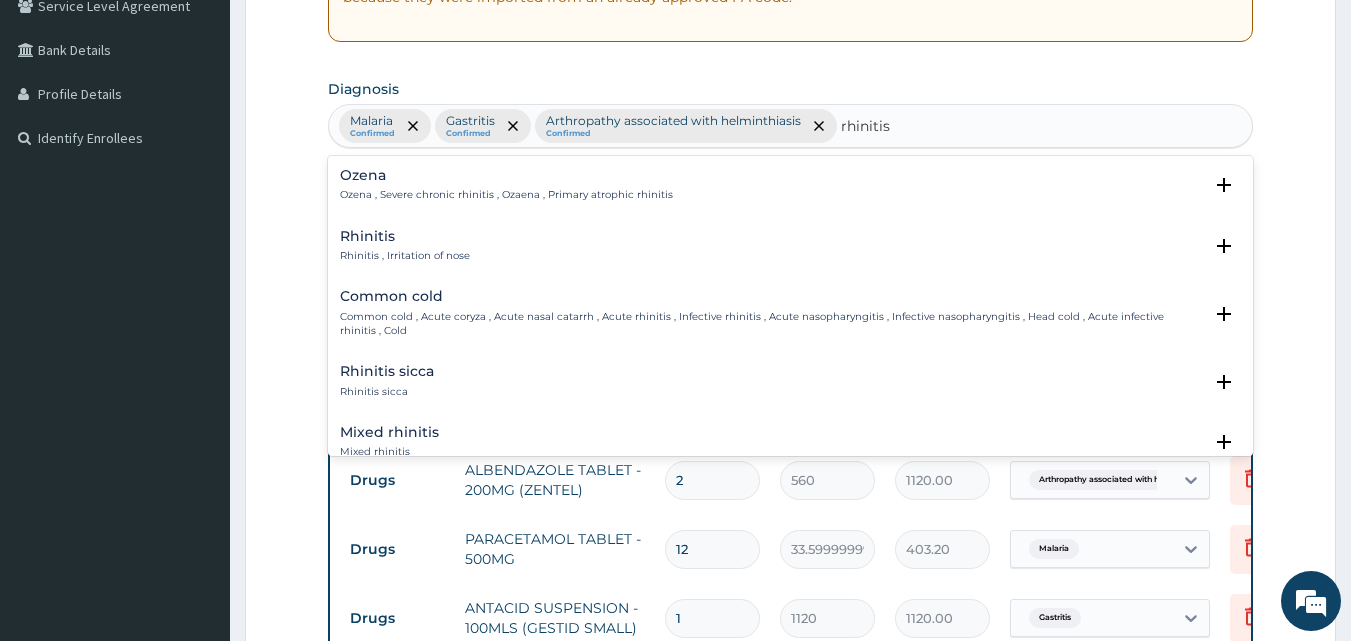 click on "Rhinitis Rhinitis , Irritation of nose" at bounding box center [791, 246] 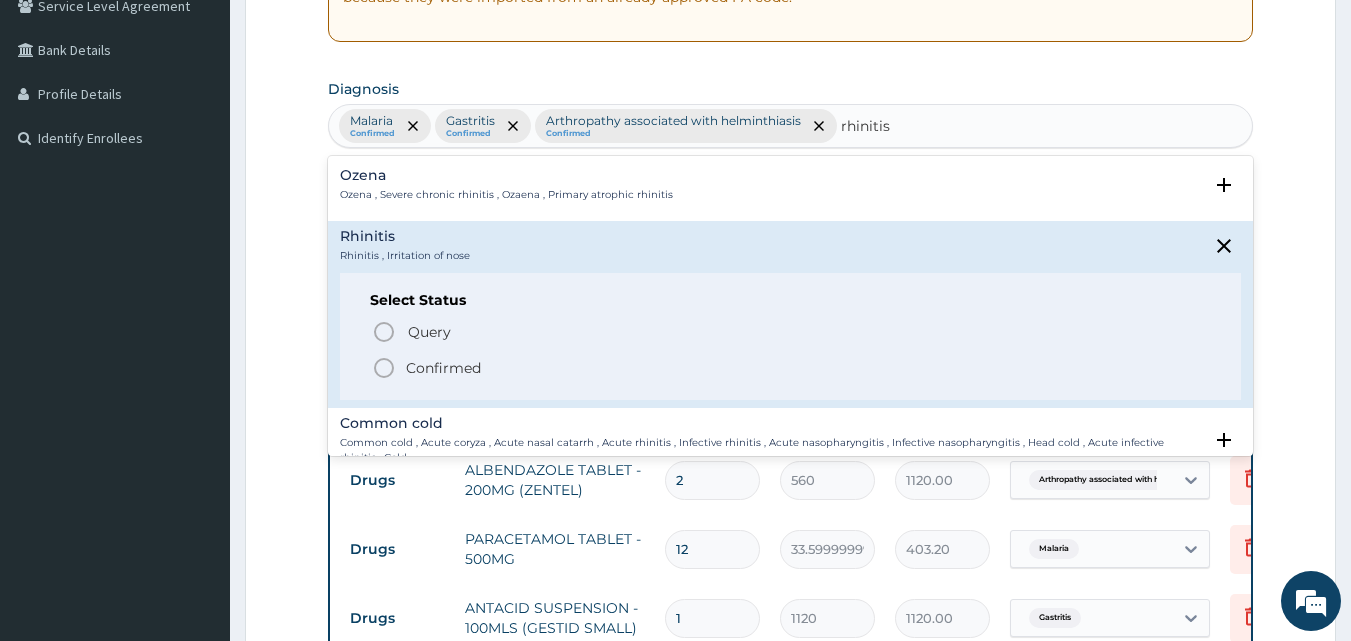 click on "Confirmed" at bounding box center [443, 368] 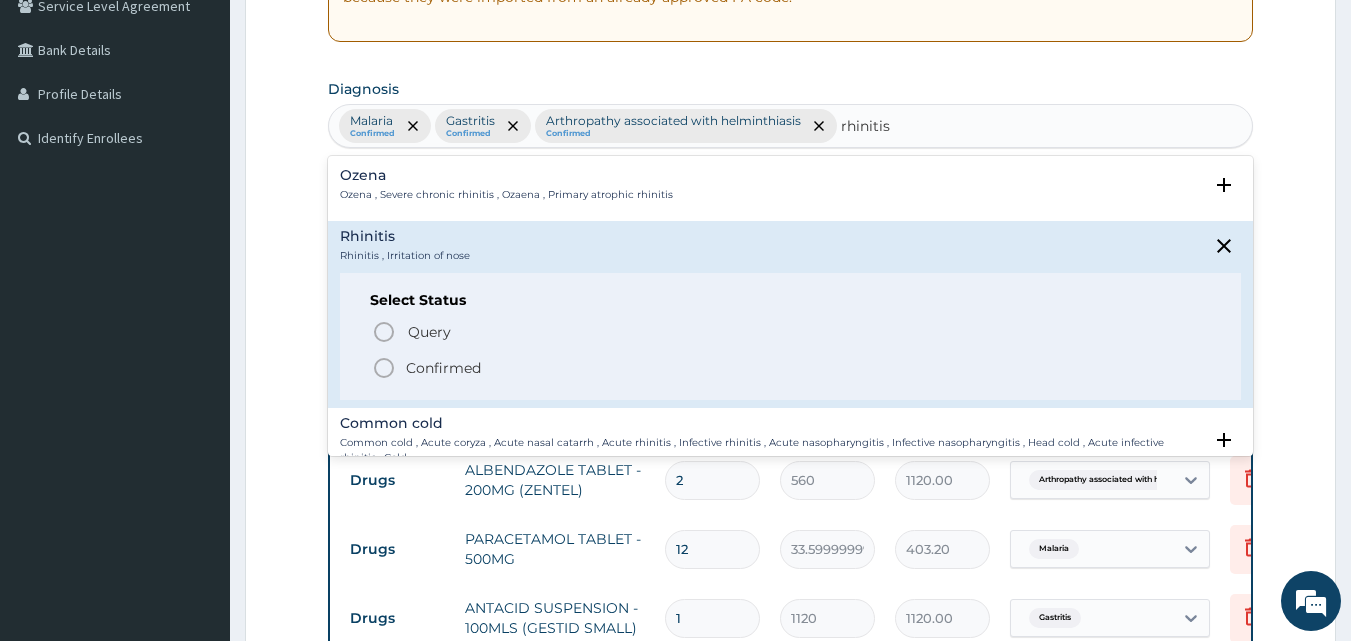 type 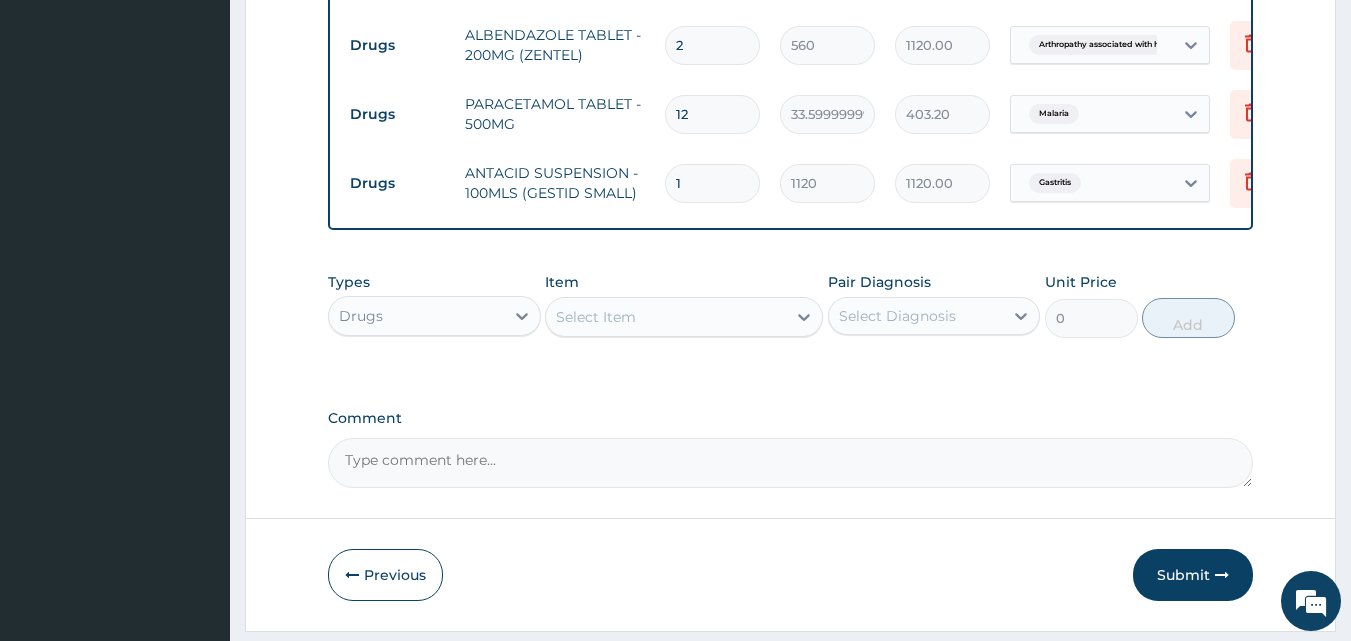 scroll, scrollTop: 832, scrollLeft: 0, axis: vertical 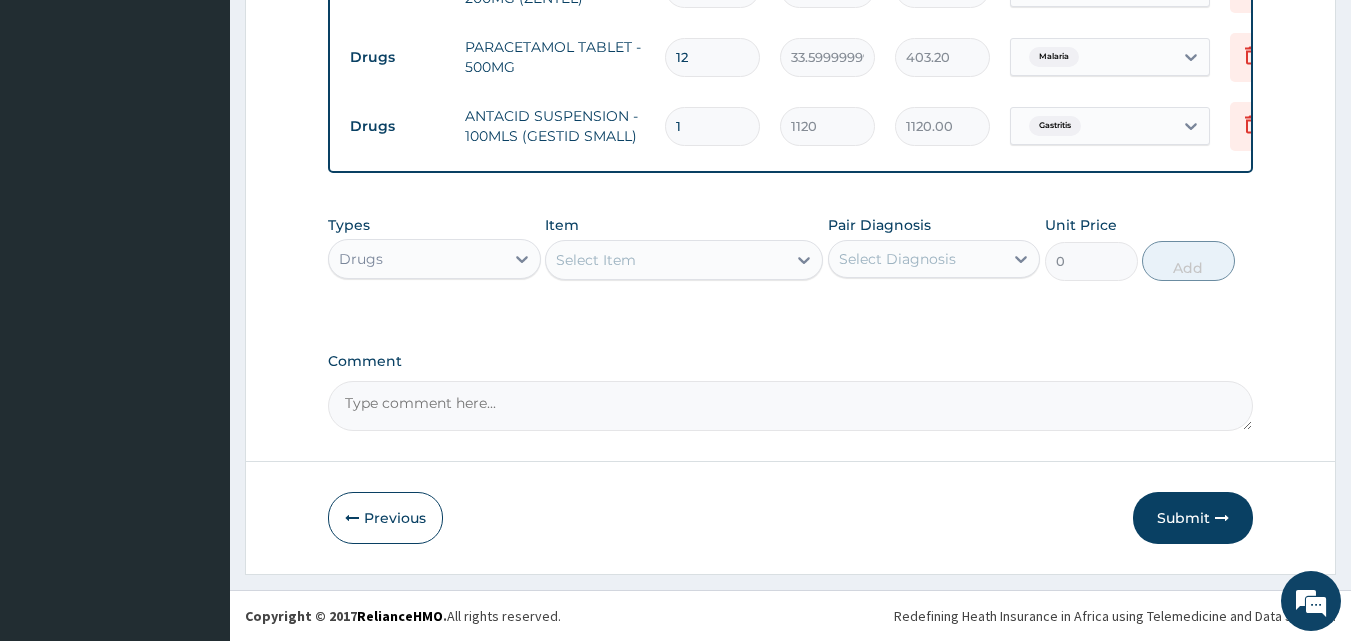 click on "Select Item" at bounding box center (596, 260) 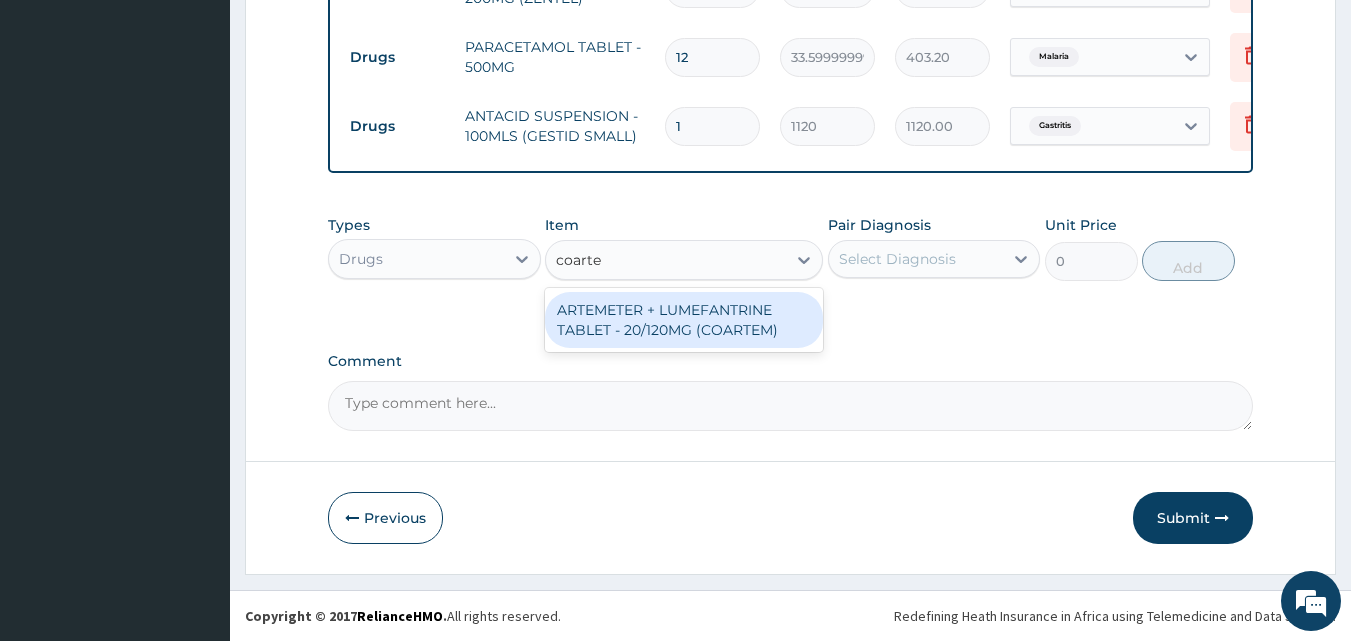 type on "coartem" 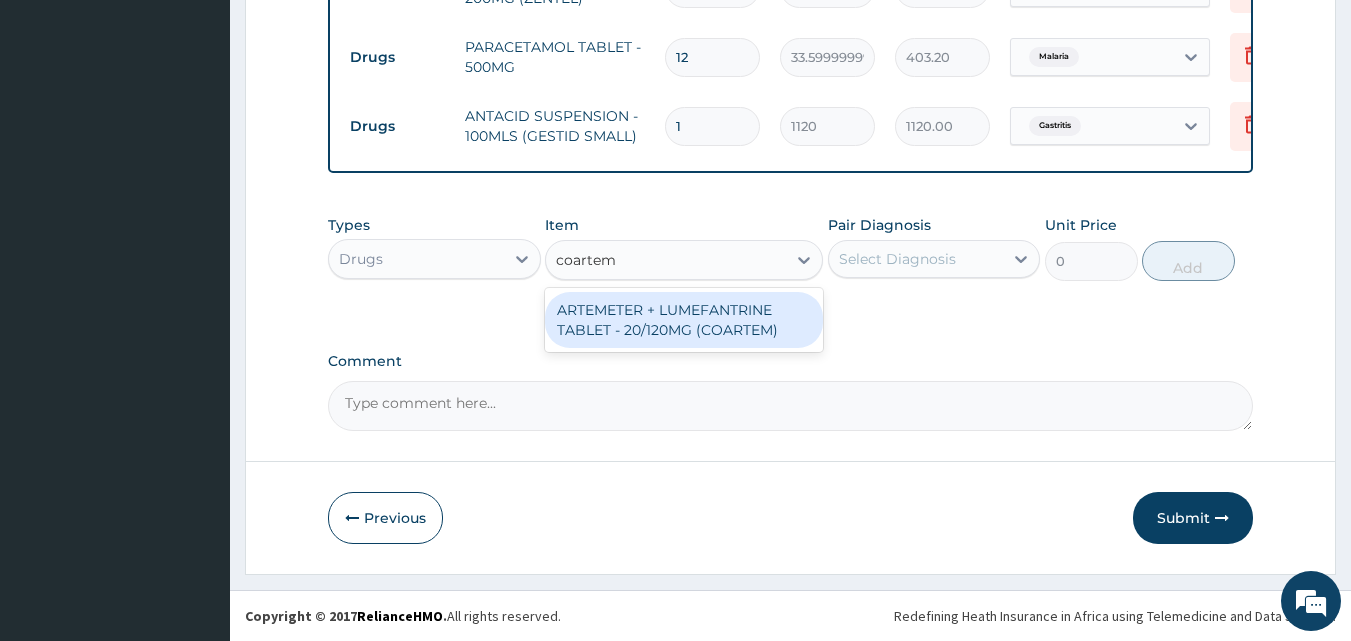 click on "ARTEMETER + LUMEFANTRINE TABLET - 20/120MG (COARTEM)" at bounding box center (684, 320) 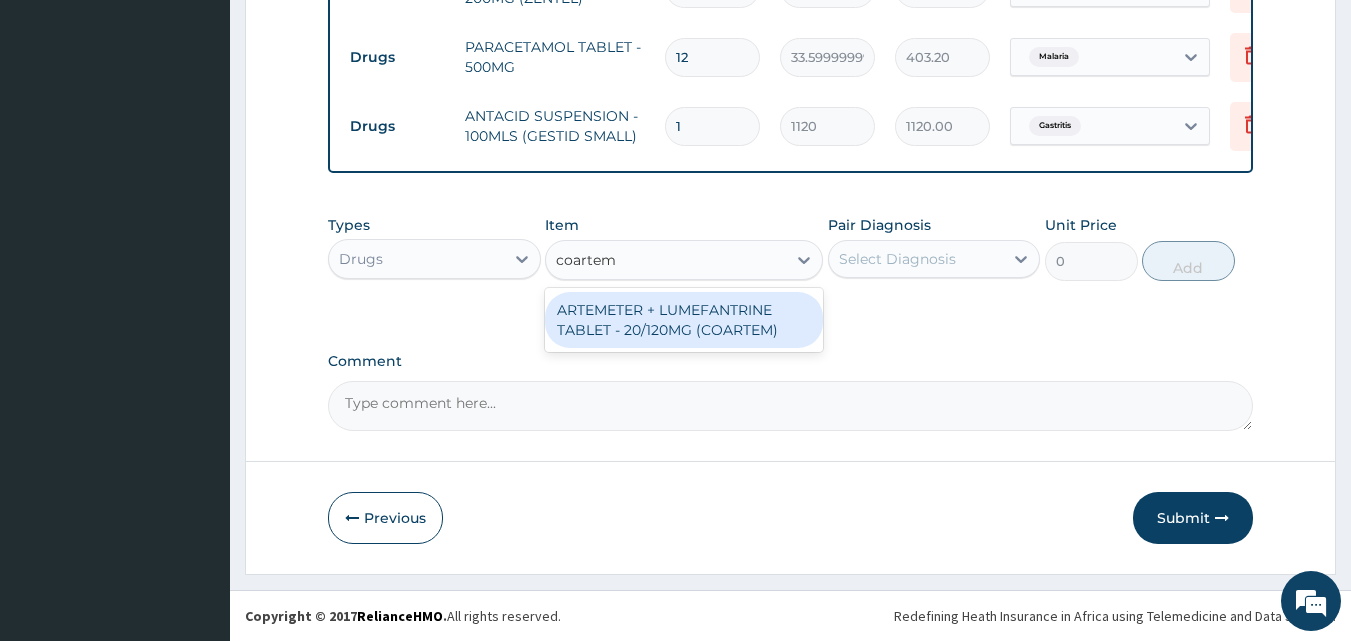 type 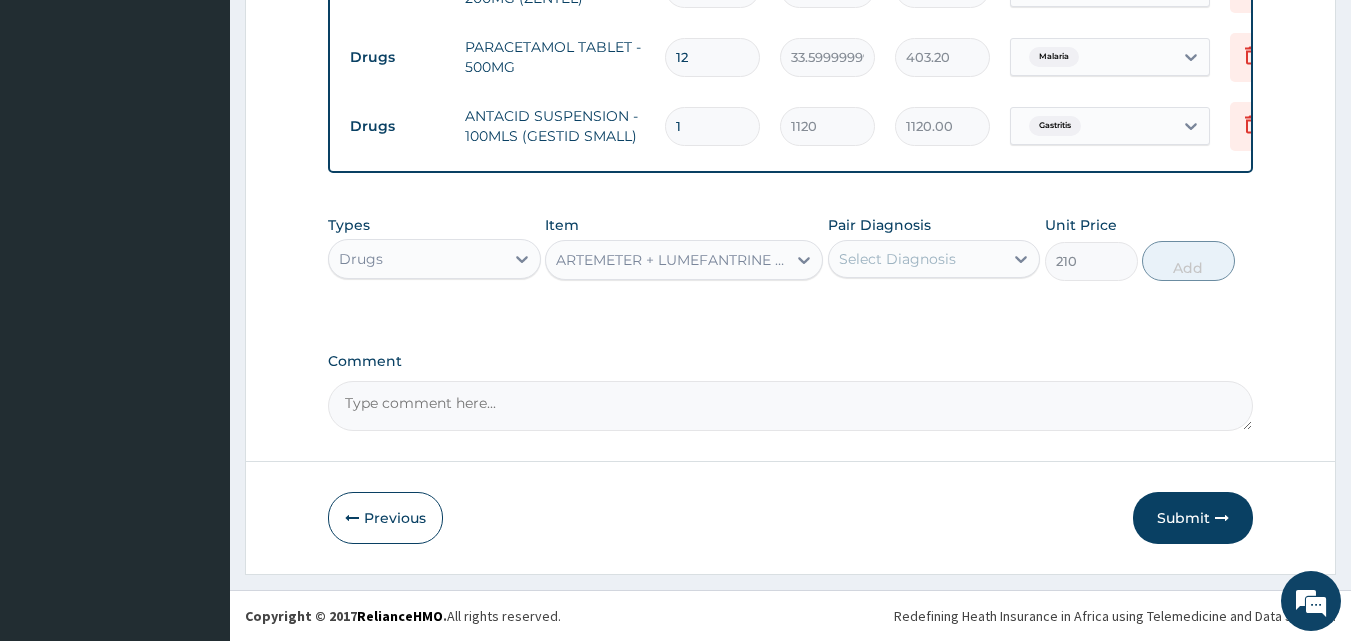 click on "Select Diagnosis" at bounding box center [897, 259] 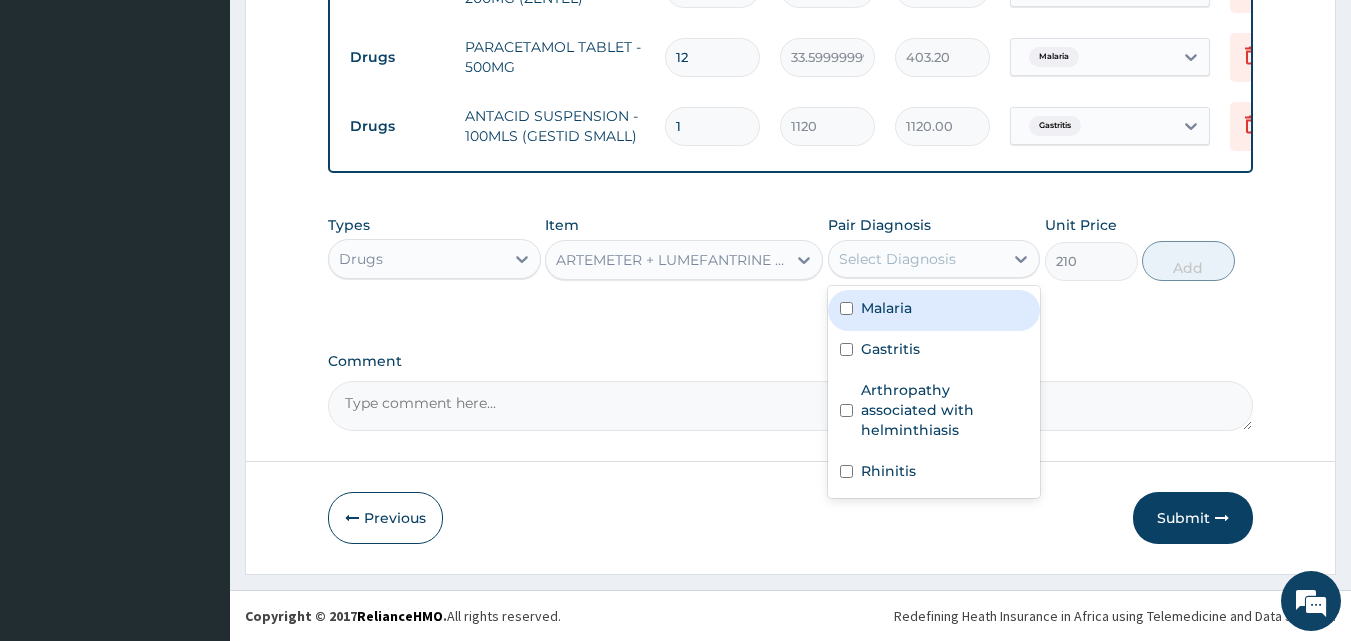 click on "Malaria" at bounding box center [934, 310] 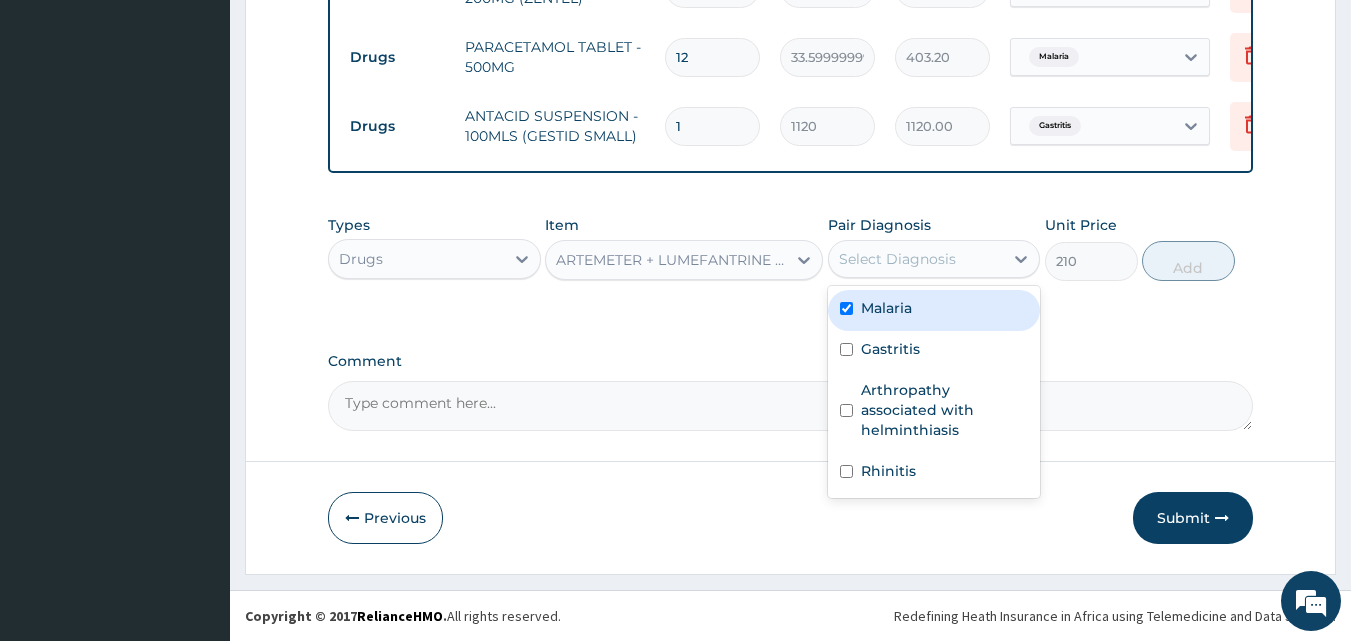 checkbox on "true" 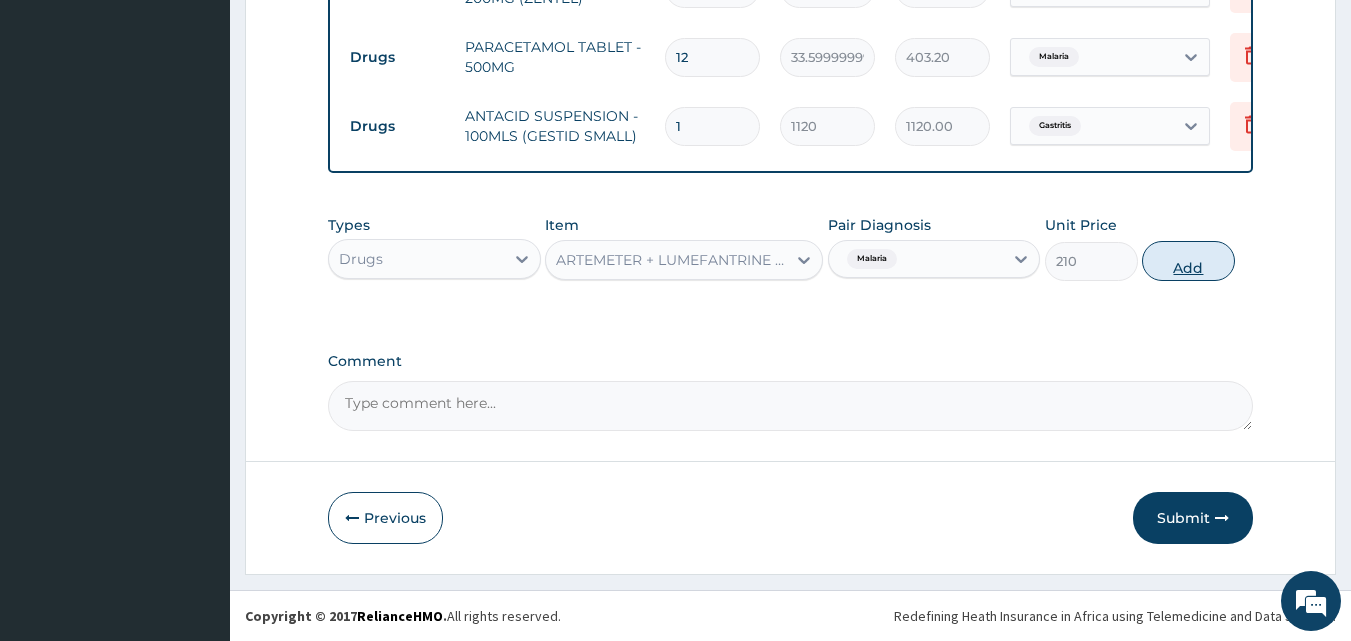 click on "Add" at bounding box center [1188, 261] 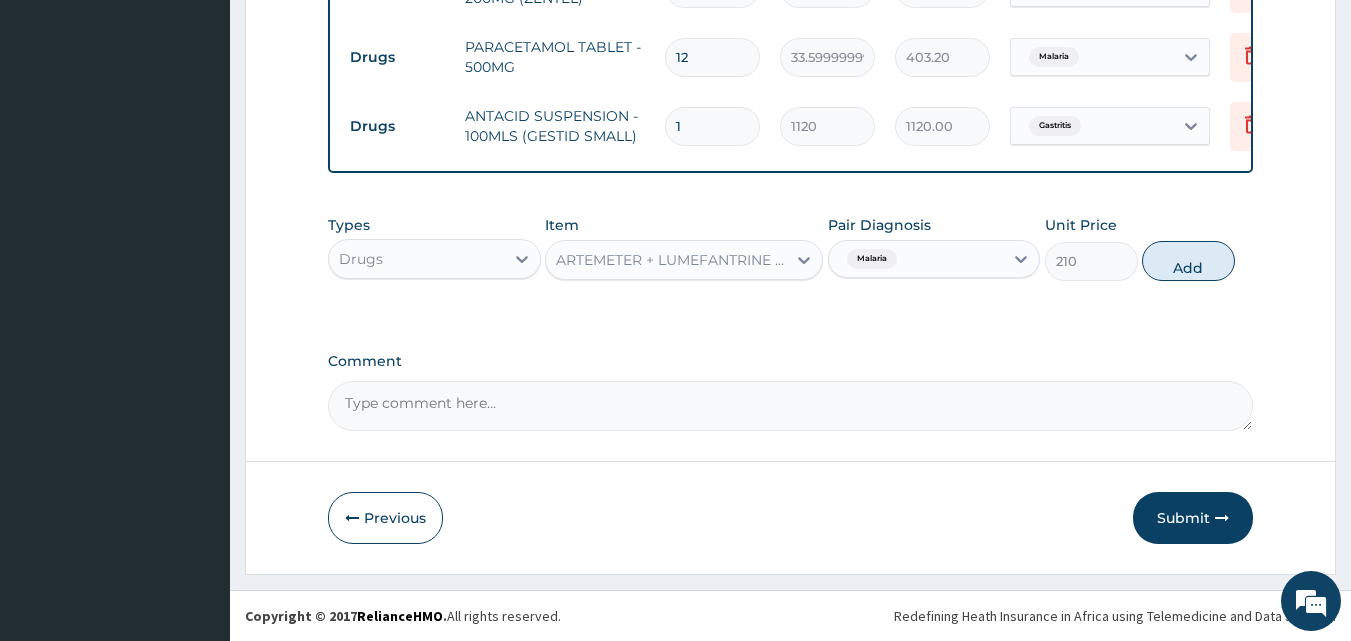 type on "0" 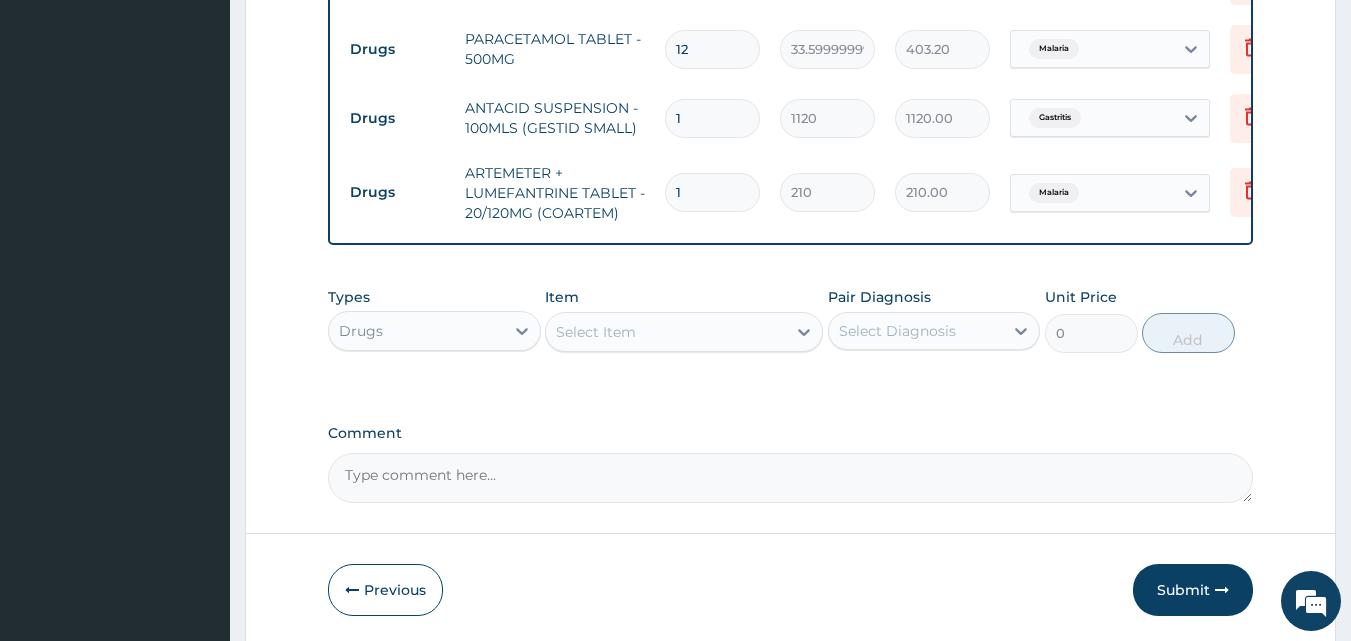 type on "12" 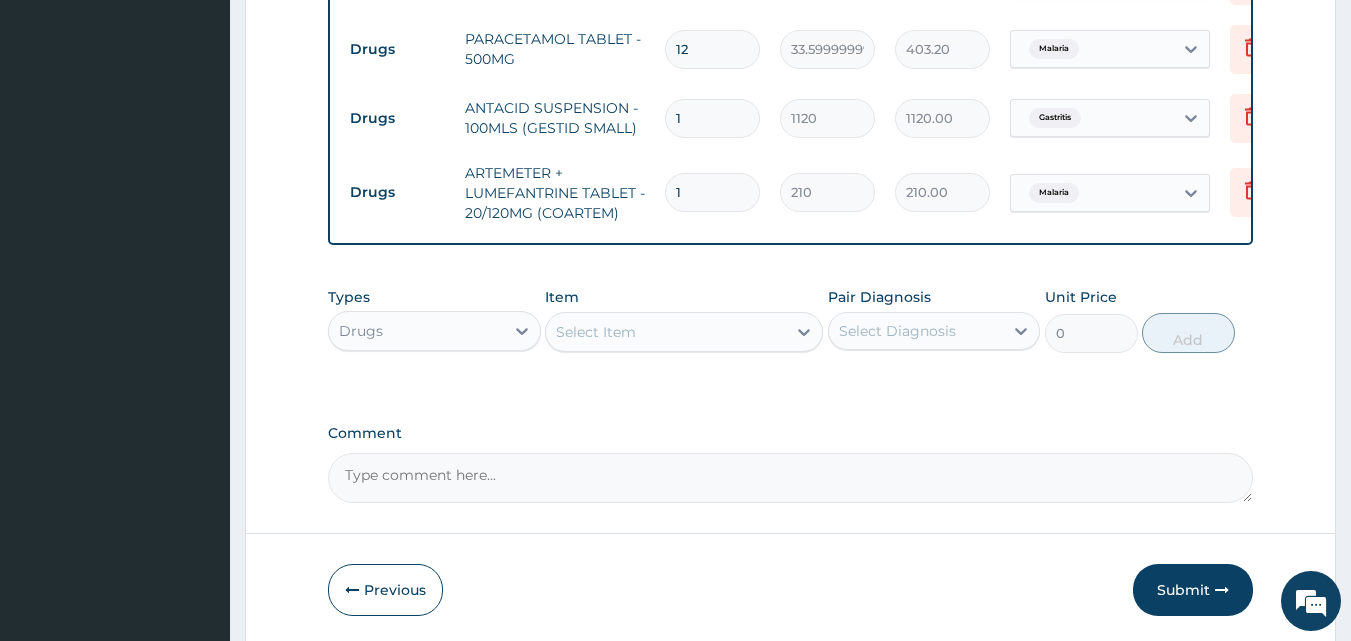 type on "2520.00" 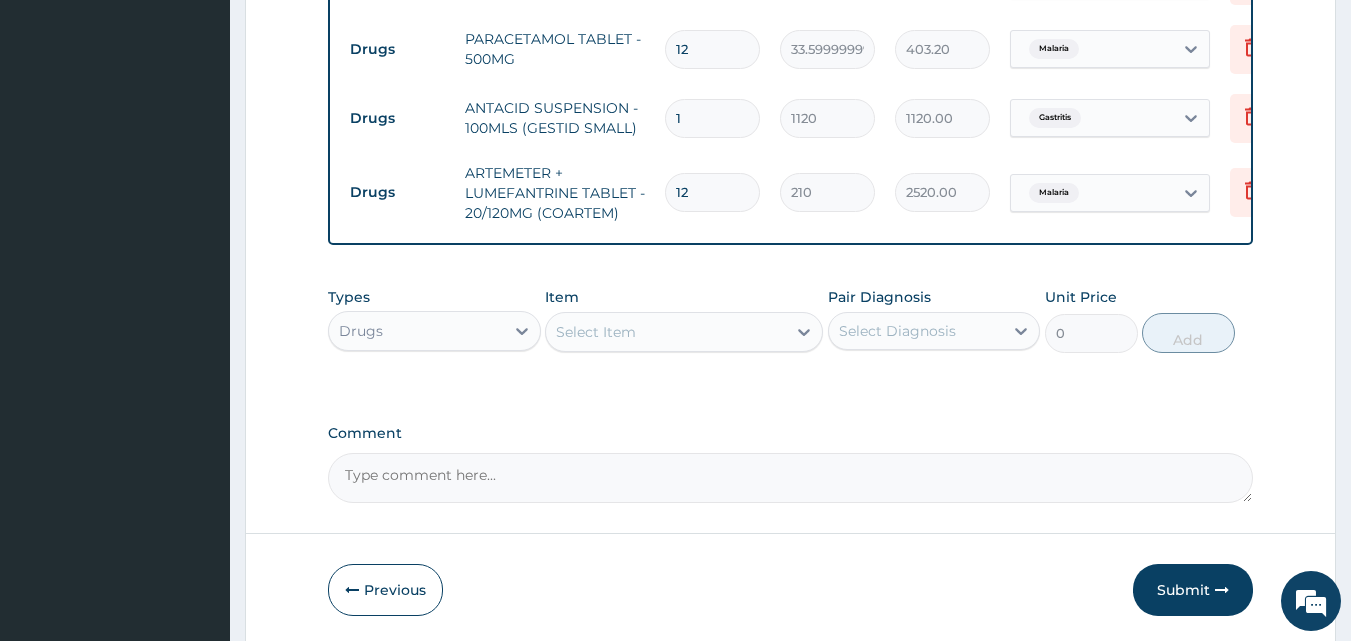 type on "12" 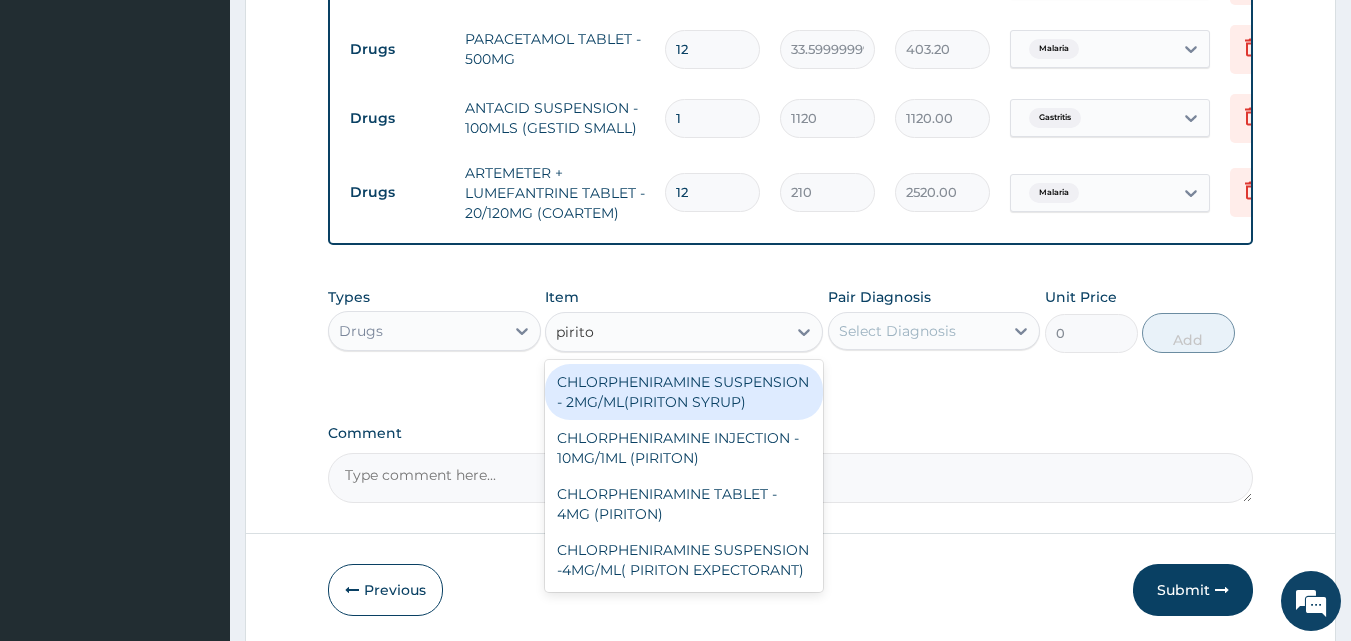 type on "piriton" 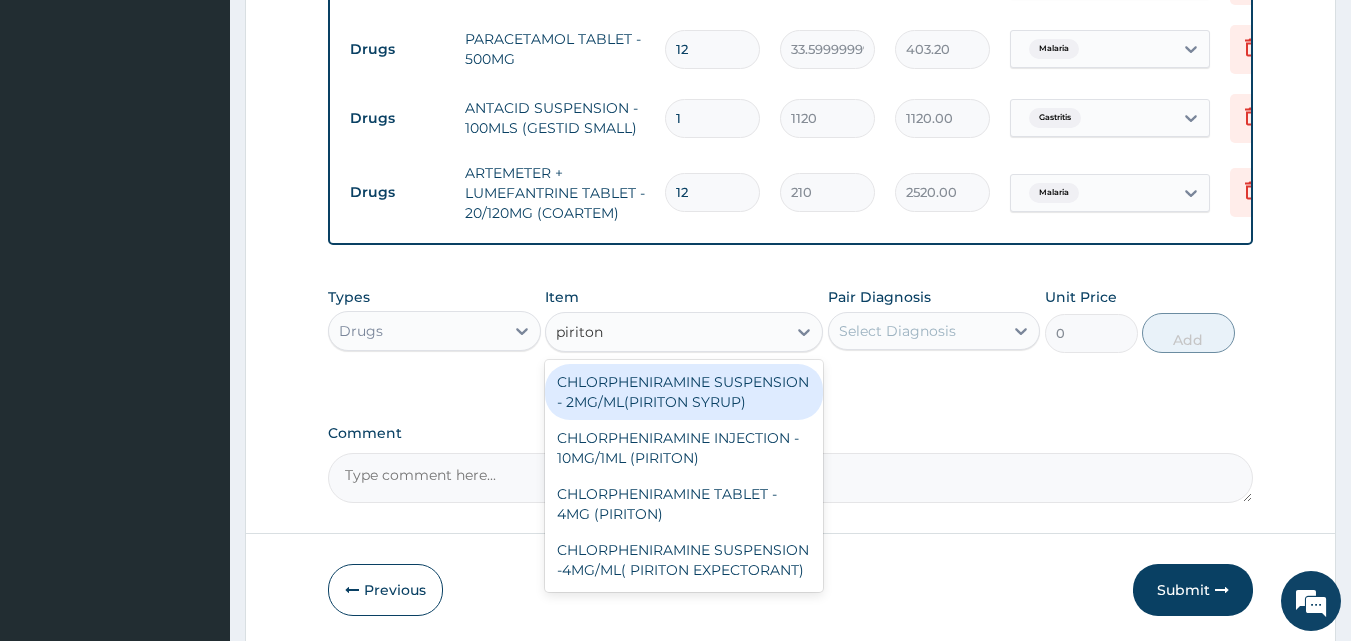 click on "CHLORPHENIRAMINE SUSPENSION - 2MG/ML(PIRITON SYRUP)" at bounding box center (684, 392) 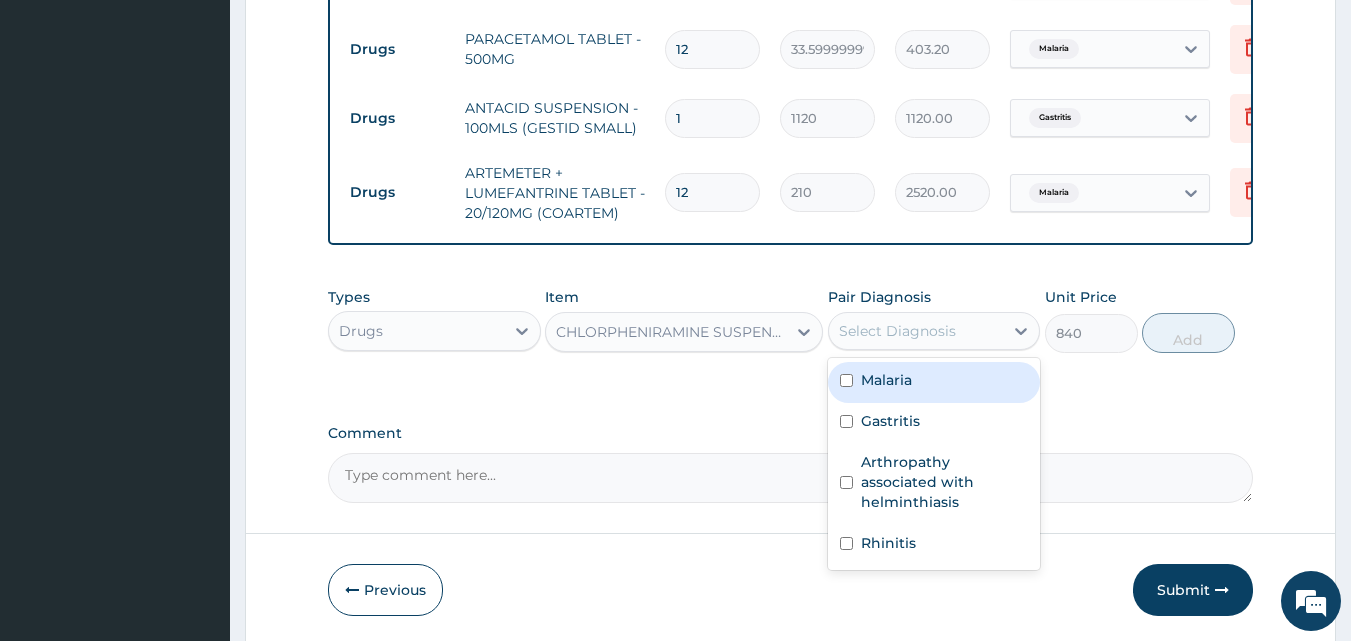 click on "Select Diagnosis" at bounding box center (897, 331) 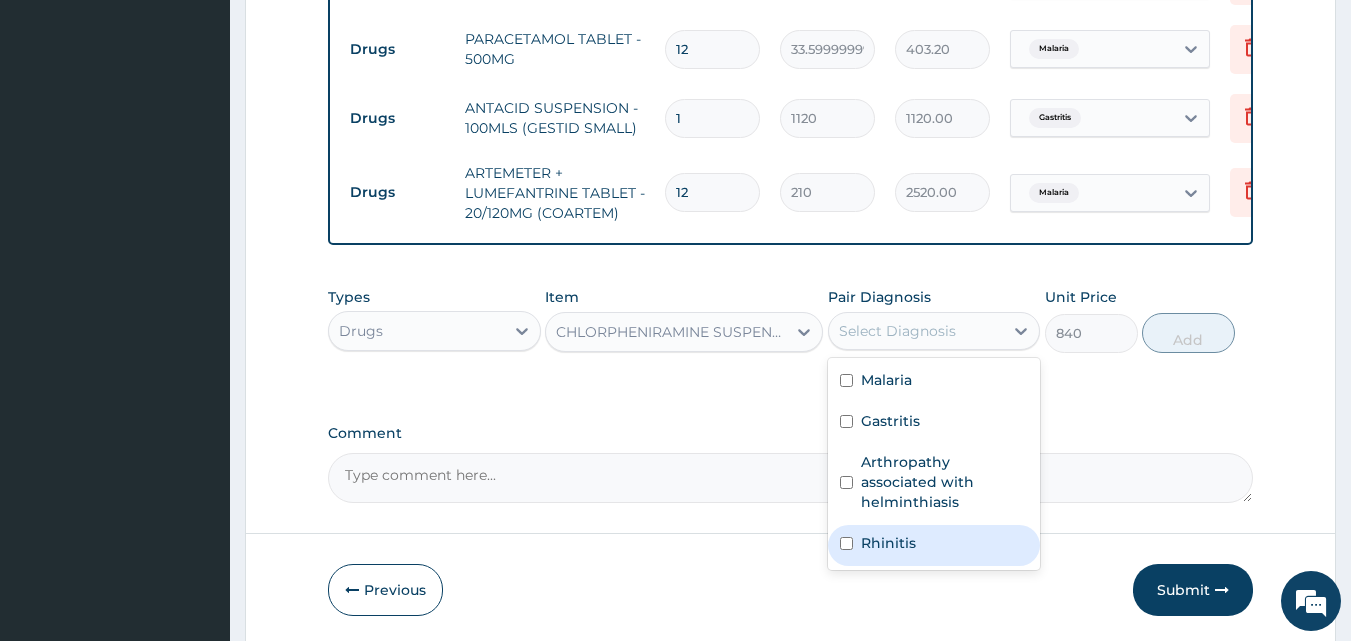 click on "Rhinitis" at bounding box center [888, 543] 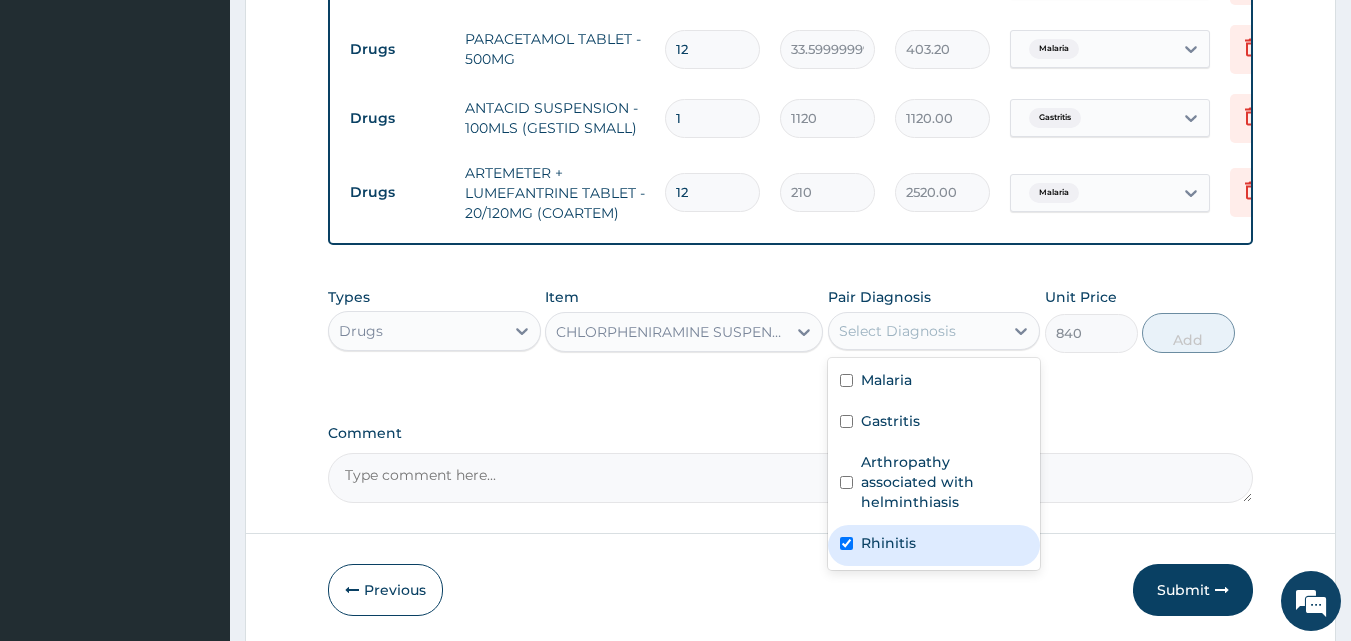 checkbox on "true" 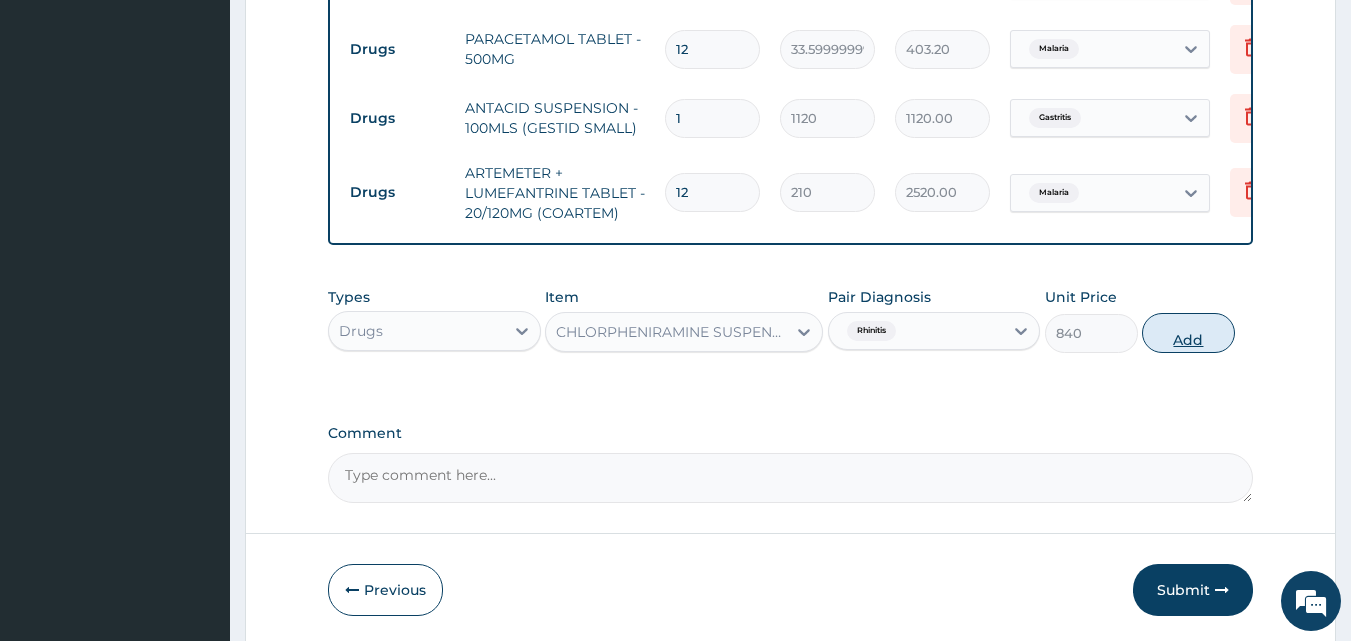 click on "Add" at bounding box center (1188, 333) 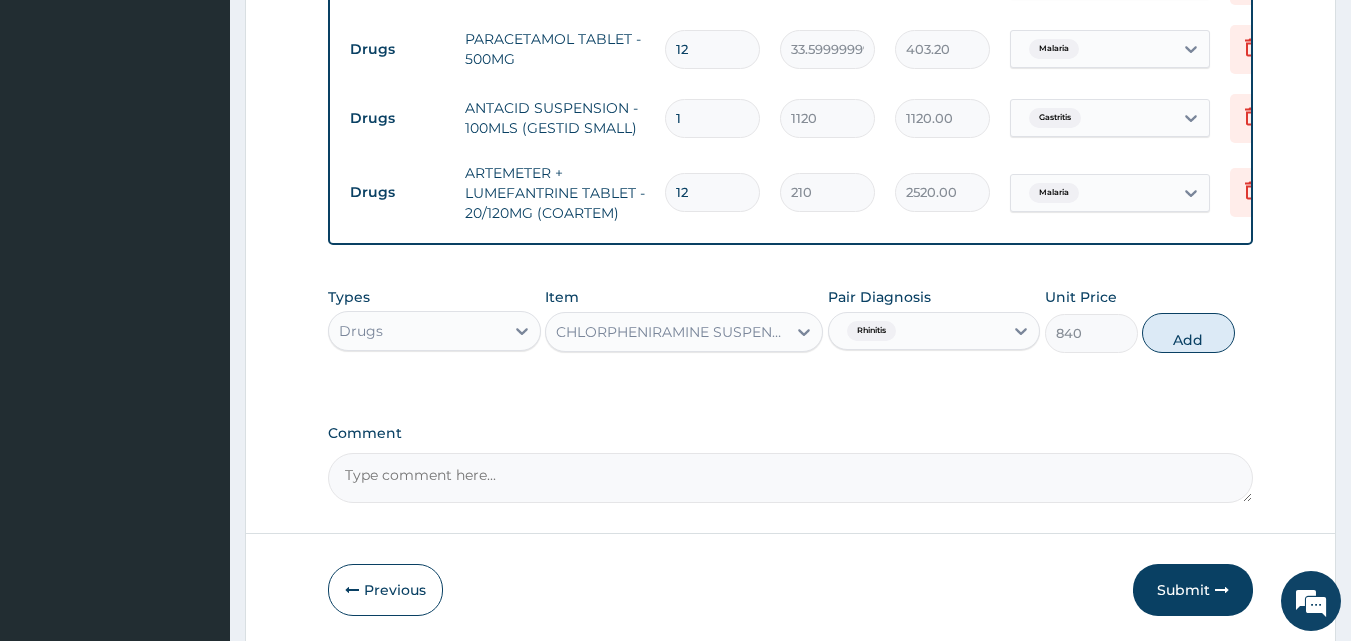 type on "0" 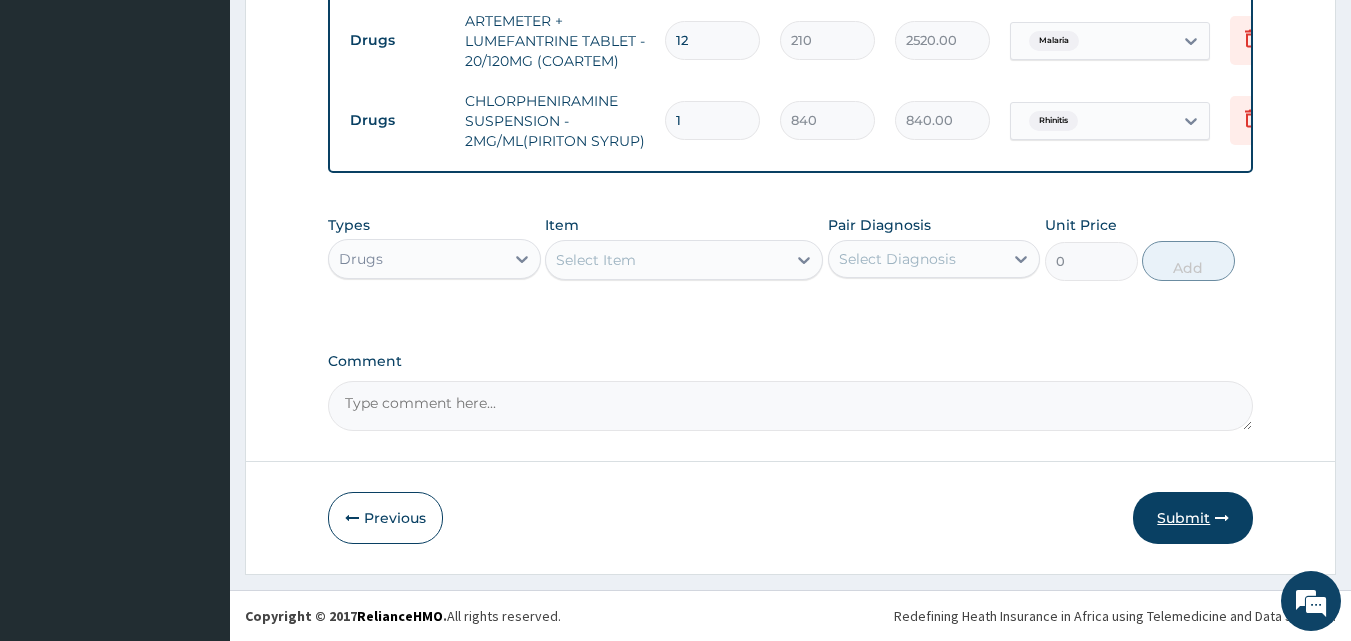 click on "Submit" at bounding box center (1193, 518) 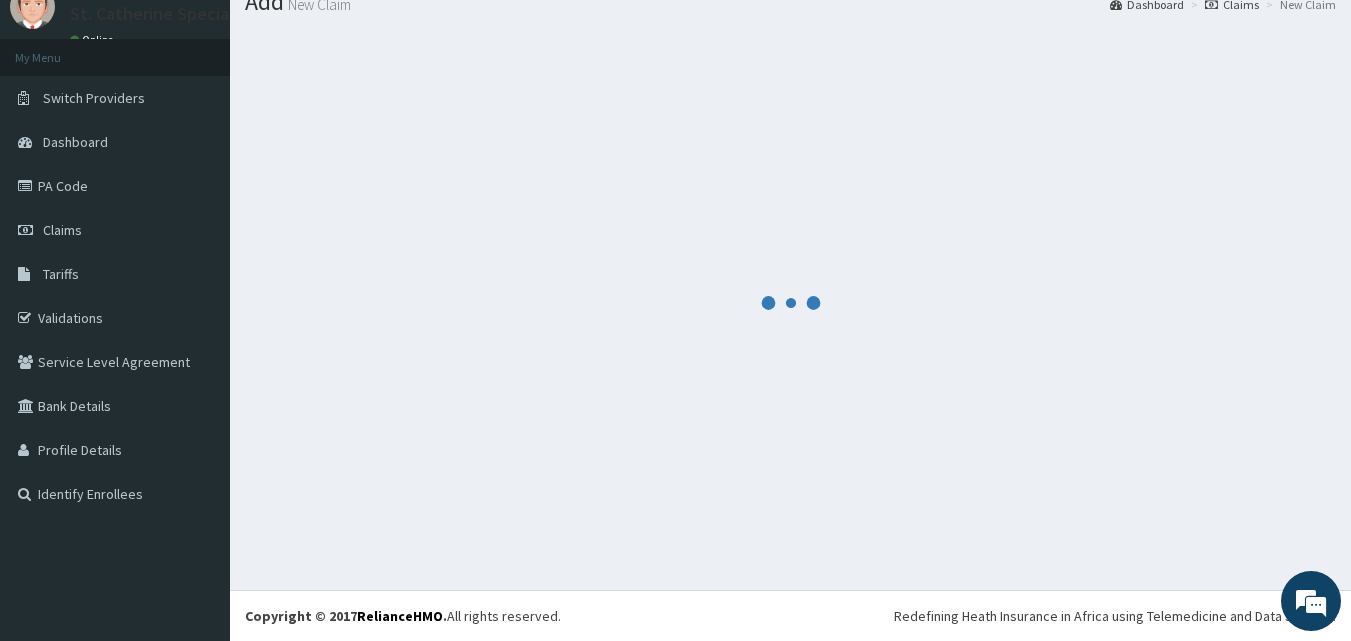 scroll, scrollTop: 76, scrollLeft: 0, axis: vertical 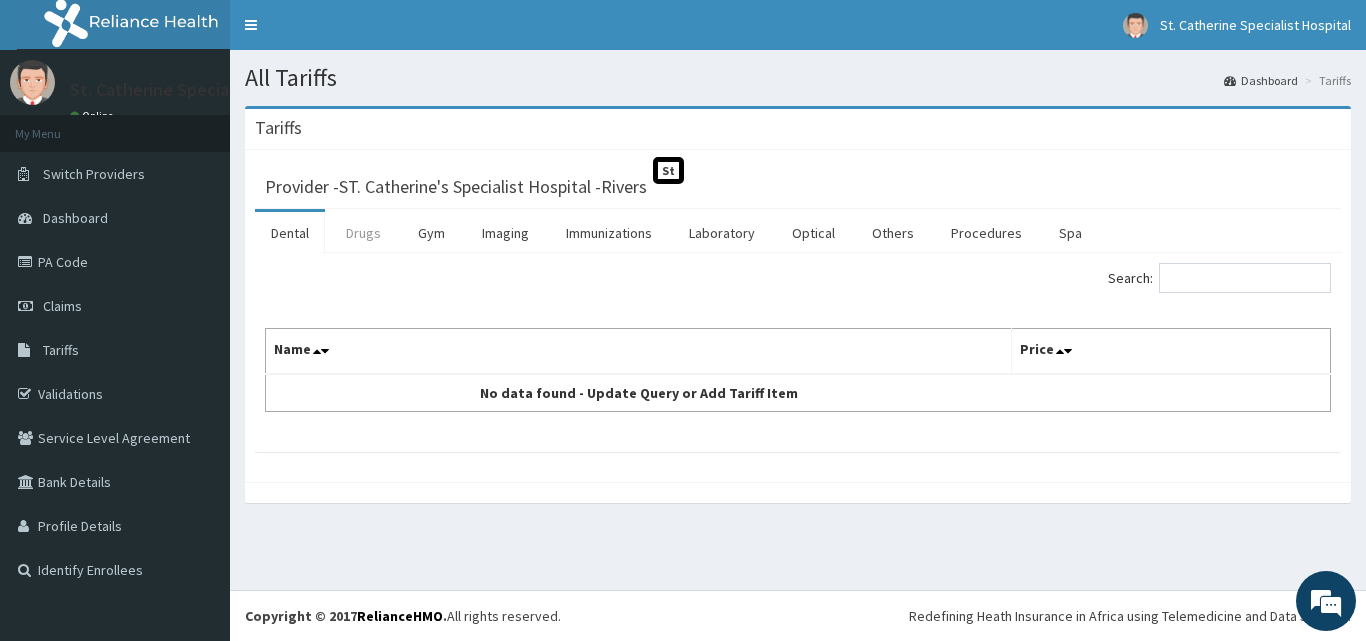 click on "Drugs" at bounding box center [363, 233] 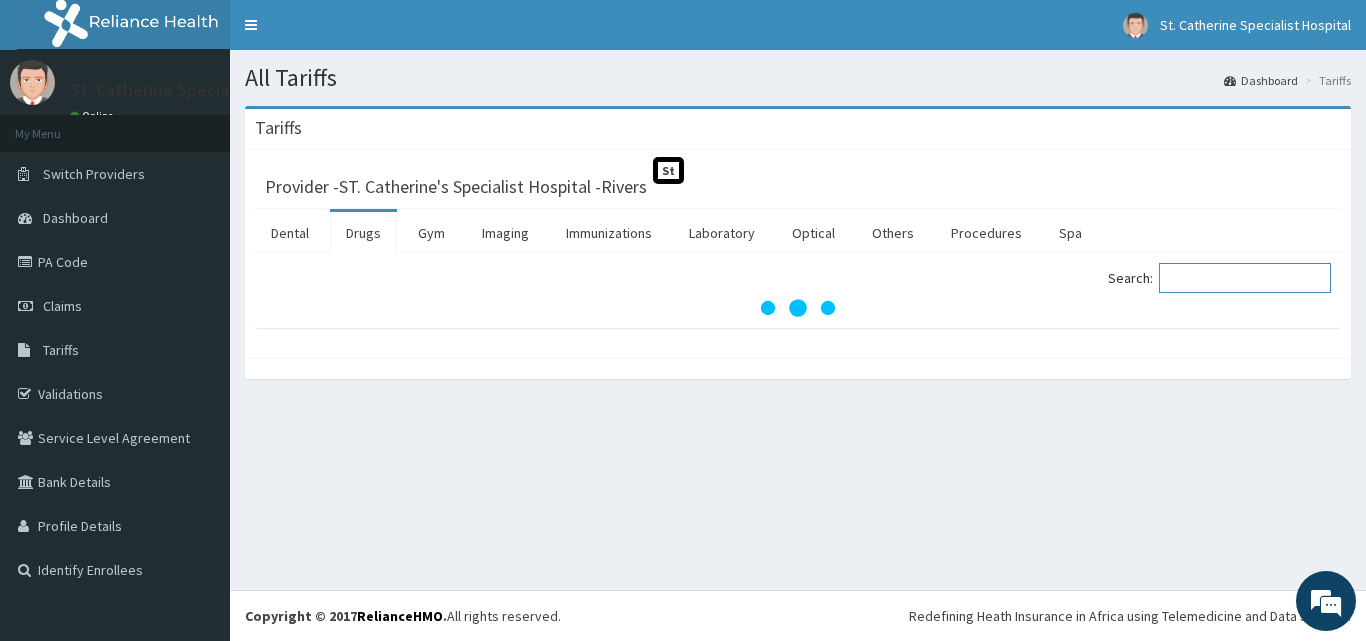 click on "Search:" at bounding box center (1245, 278) 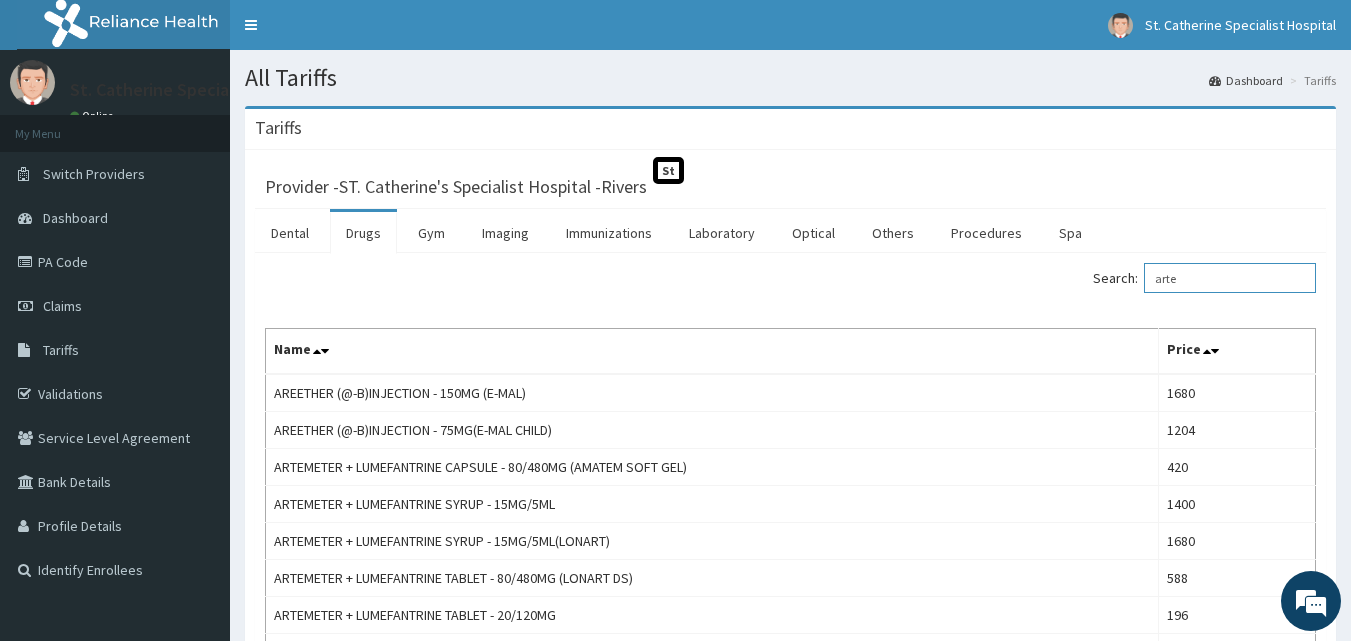 scroll, scrollTop: 0, scrollLeft: 0, axis: both 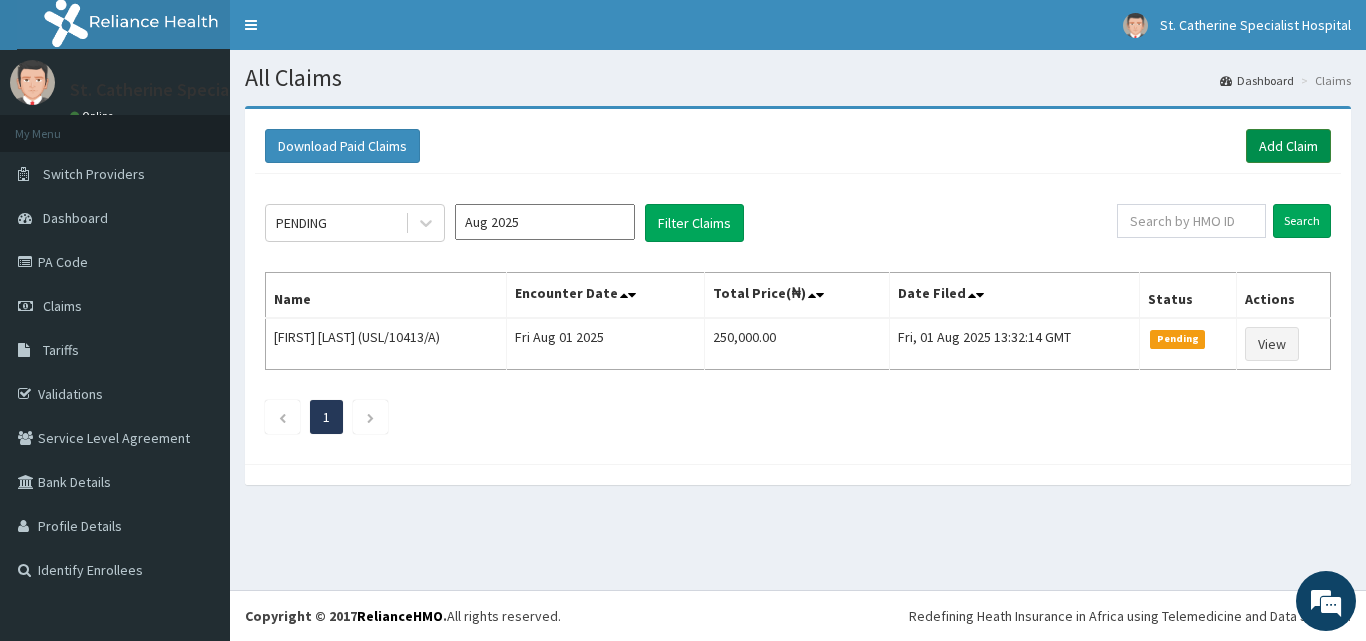 click on "Add Claim" at bounding box center [1288, 146] 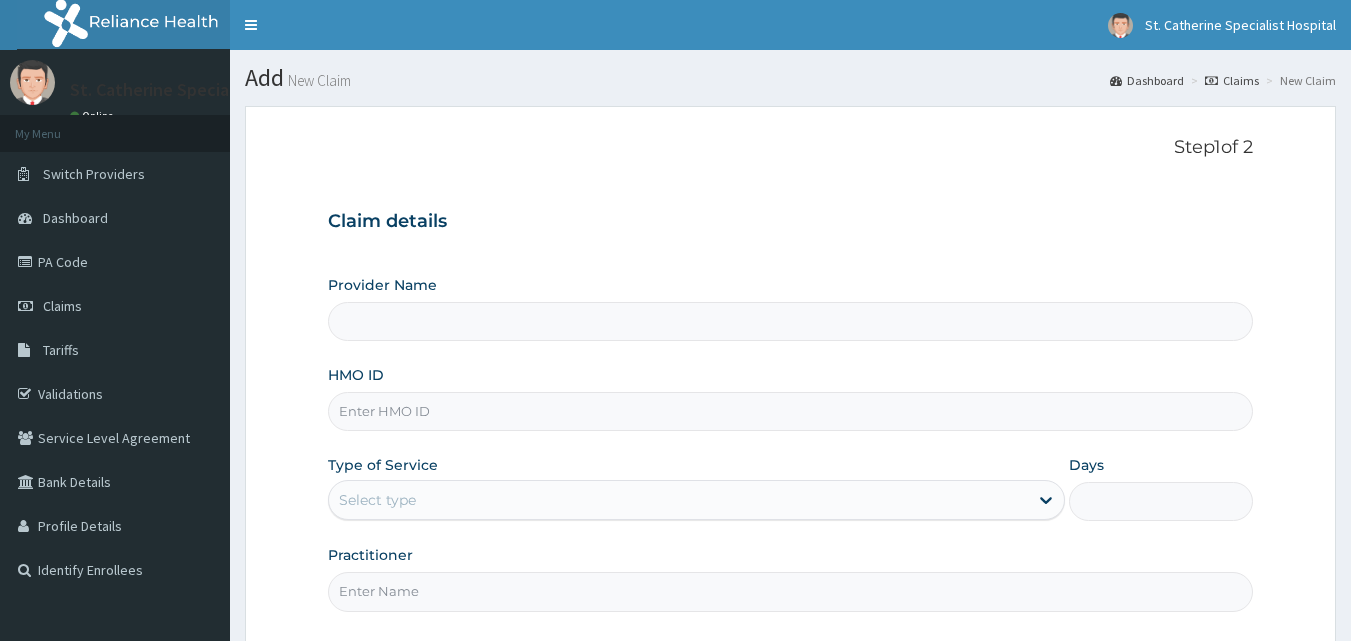 scroll, scrollTop: 0, scrollLeft: 0, axis: both 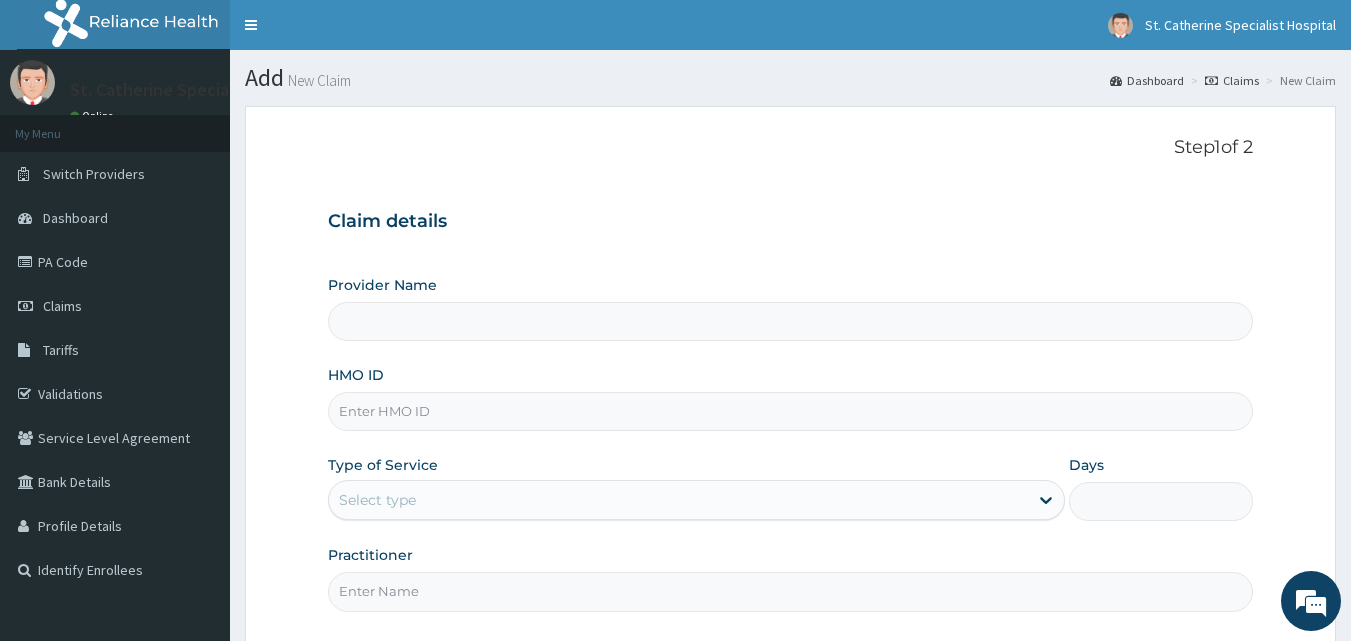 type on "ST. Catherine's Specialist Hospital -Rivers" 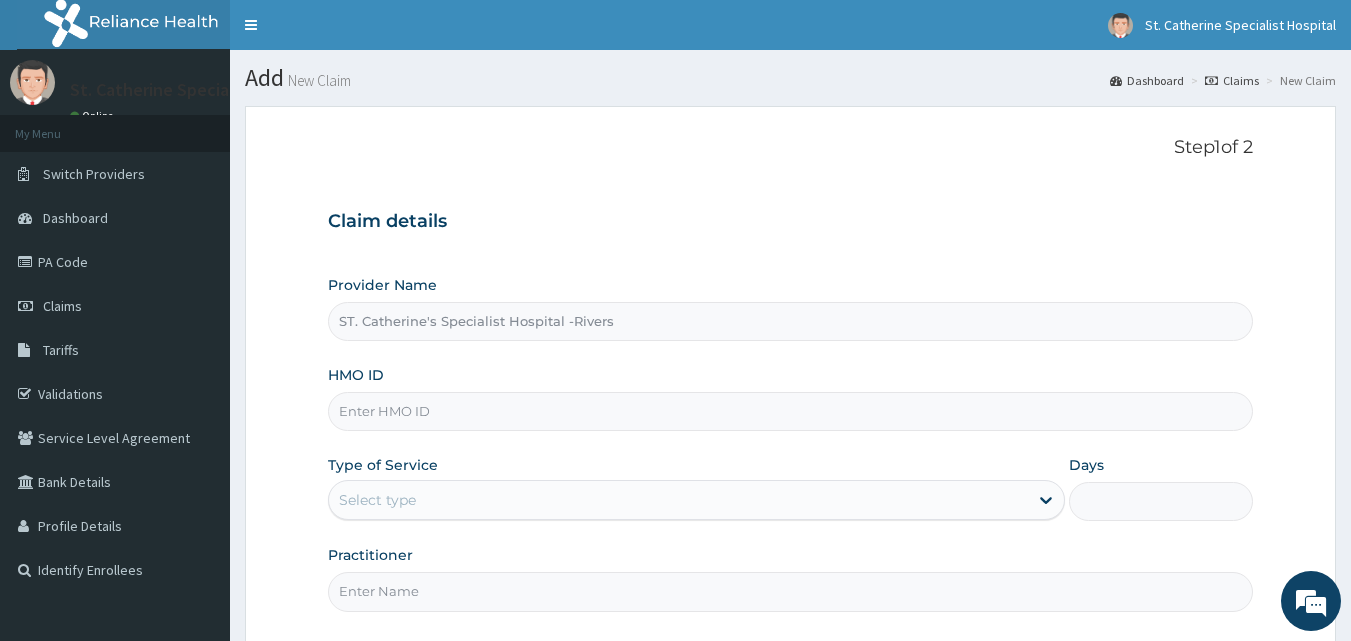 click on "HMO ID" at bounding box center (791, 411) 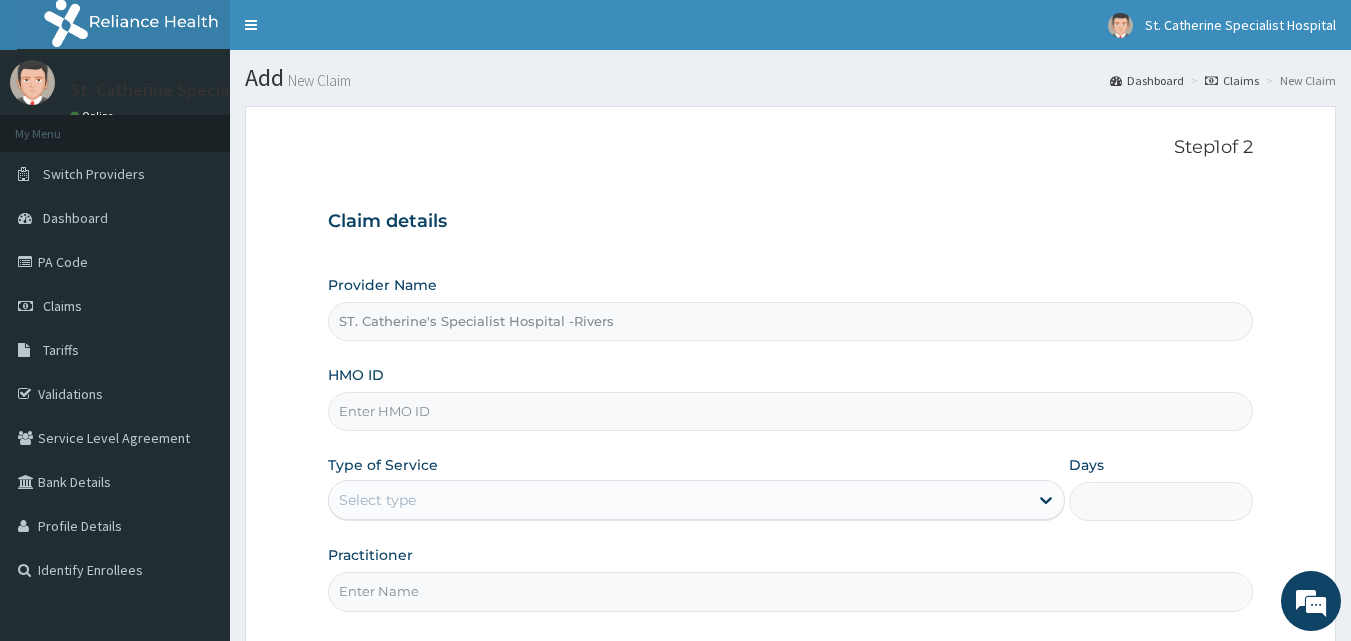 paste on "NBC/11352/C" 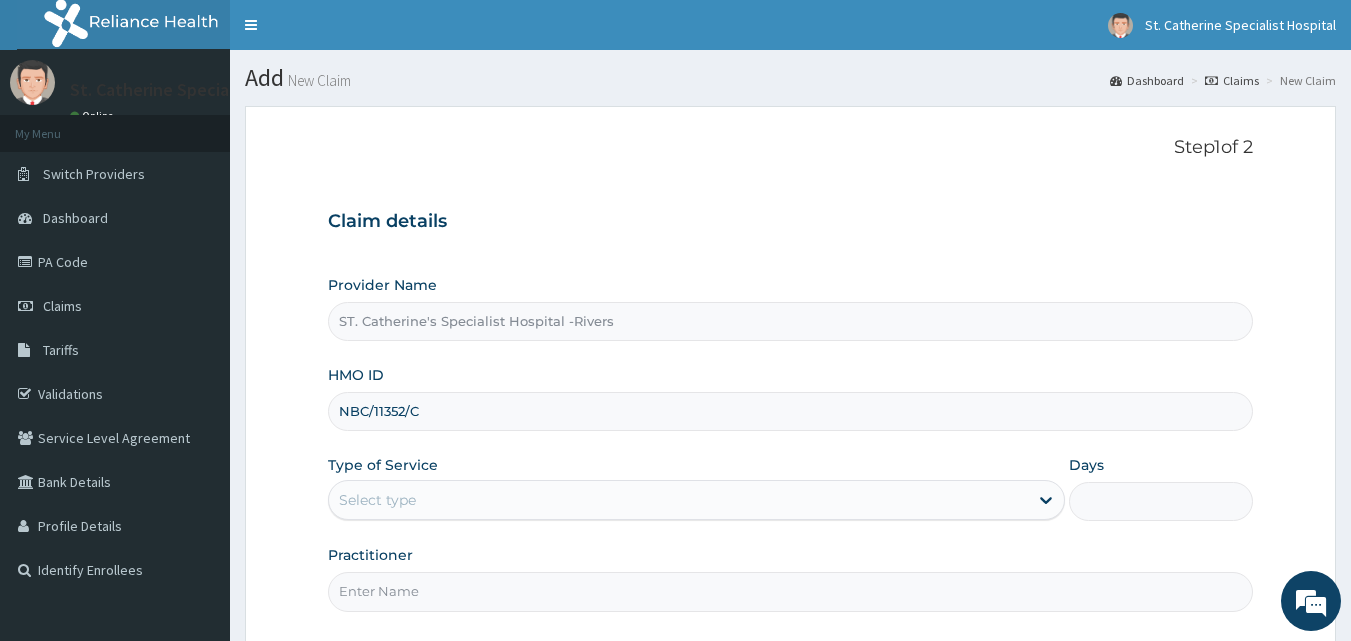type on "NBC/11352/C" 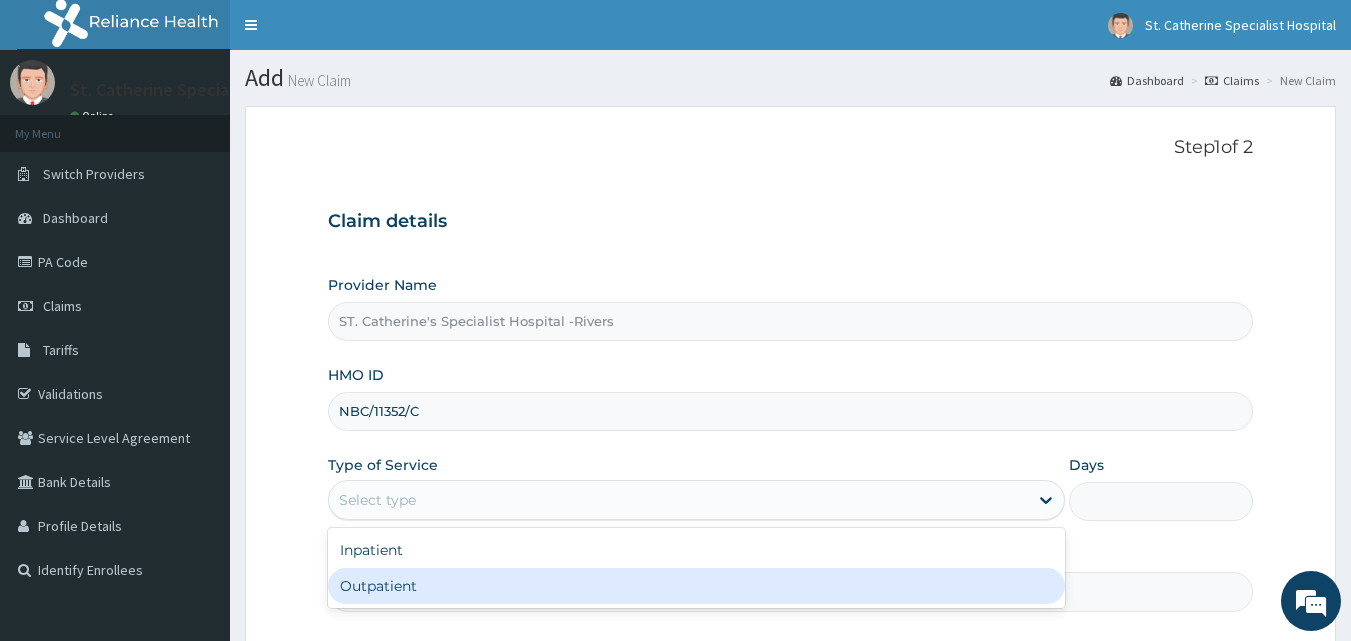 click on "Outpatient" at bounding box center [696, 586] 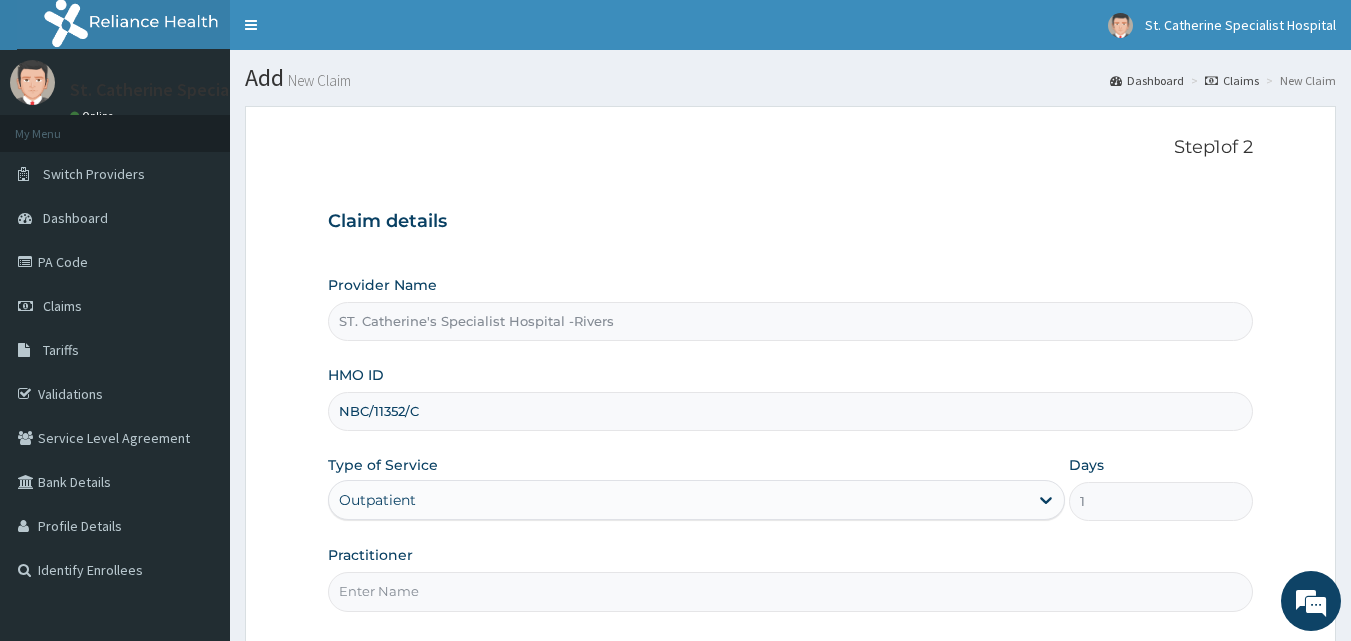 click on "Practitioner" at bounding box center [791, 591] 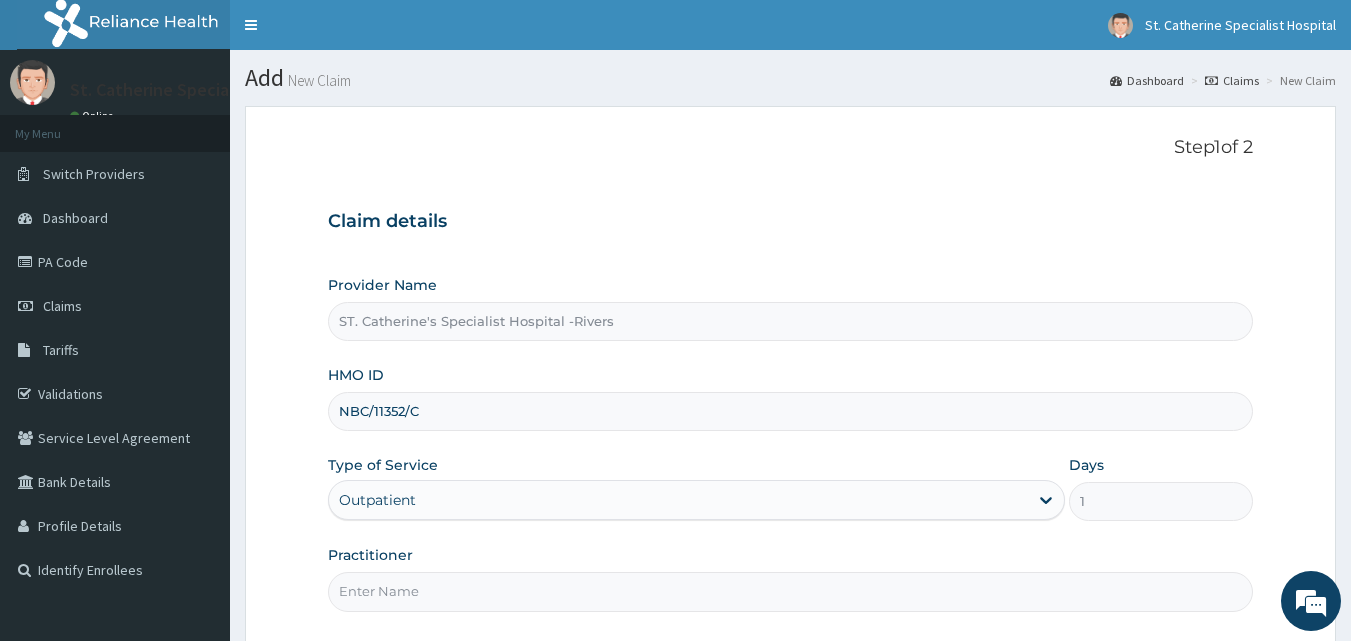 type on "VICTOR" 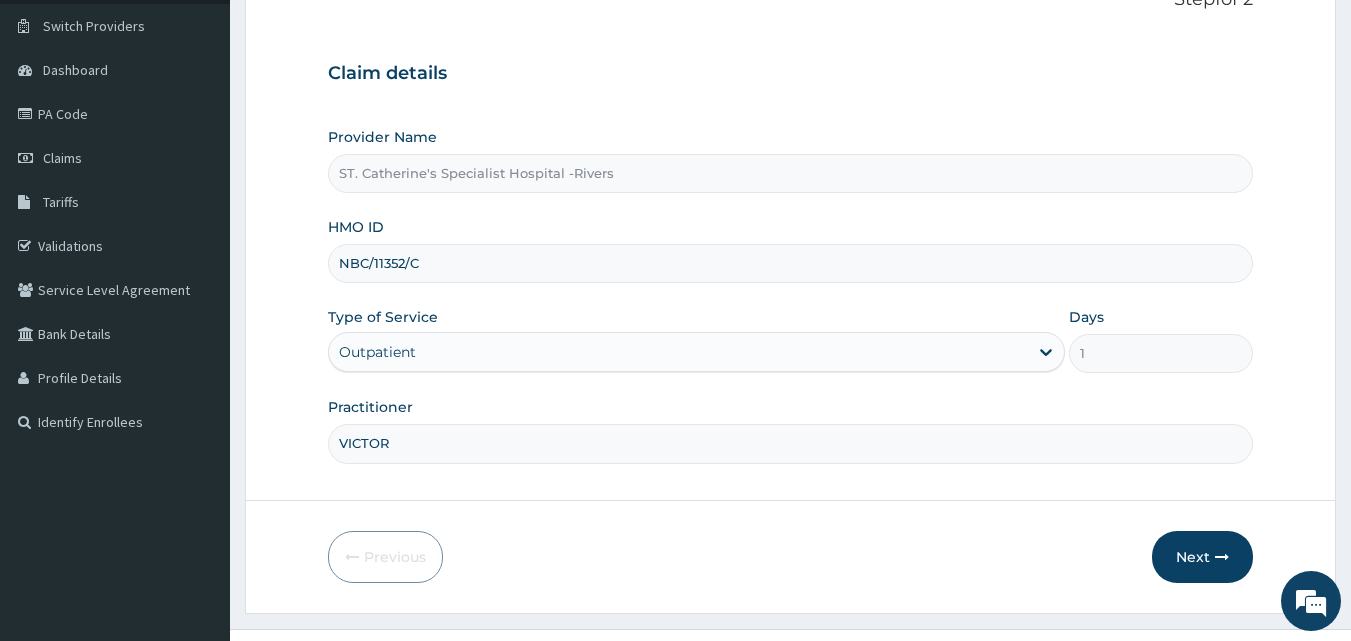 scroll, scrollTop: 187, scrollLeft: 0, axis: vertical 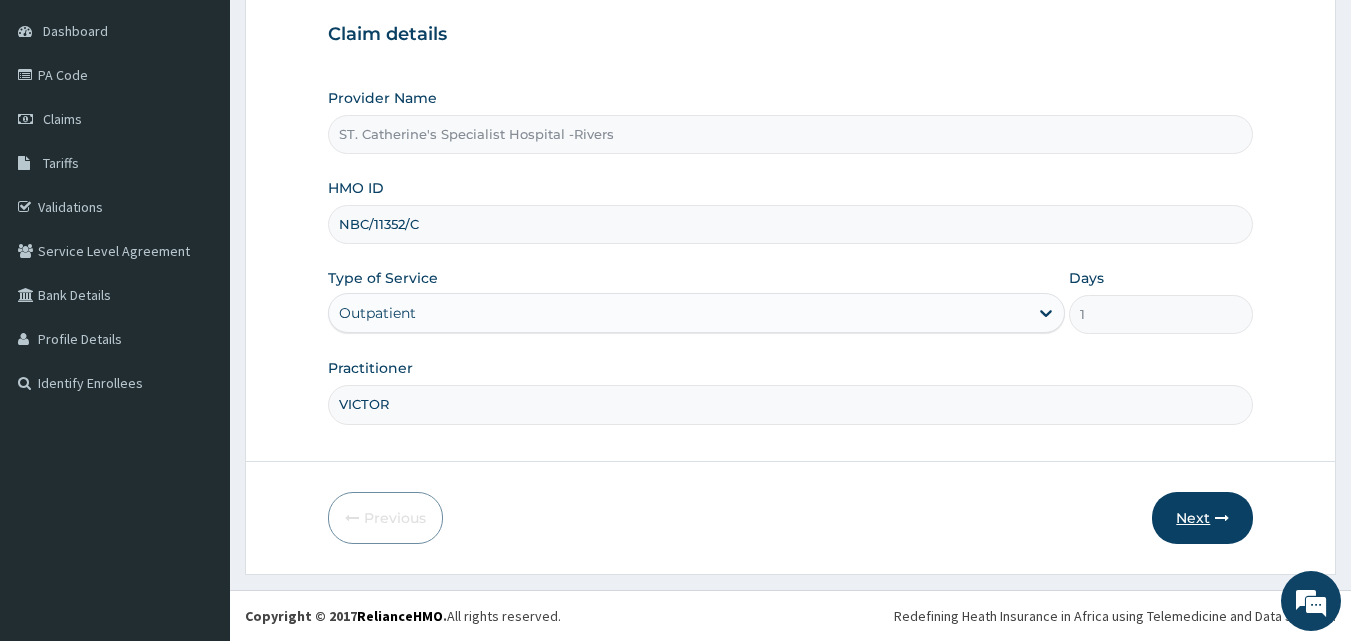 click on "Next" at bounding box center [1202, 518] 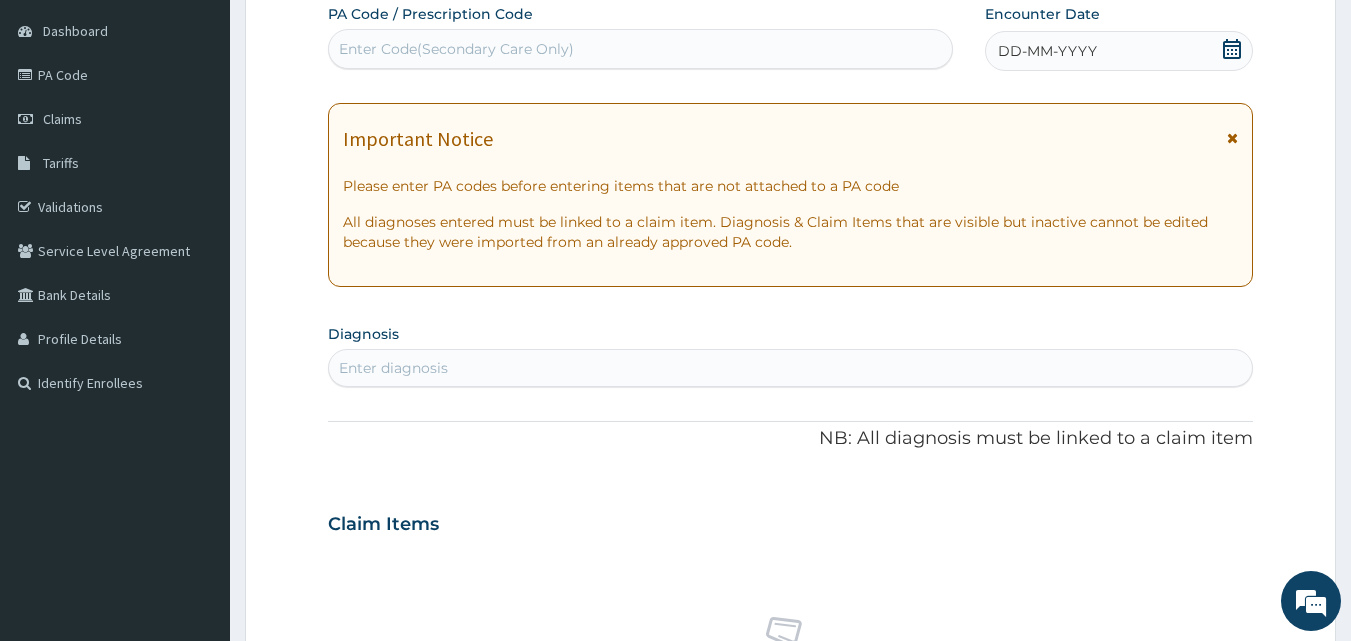 scroll, scrollTop: 0, scrollLeft: 0, axis: both 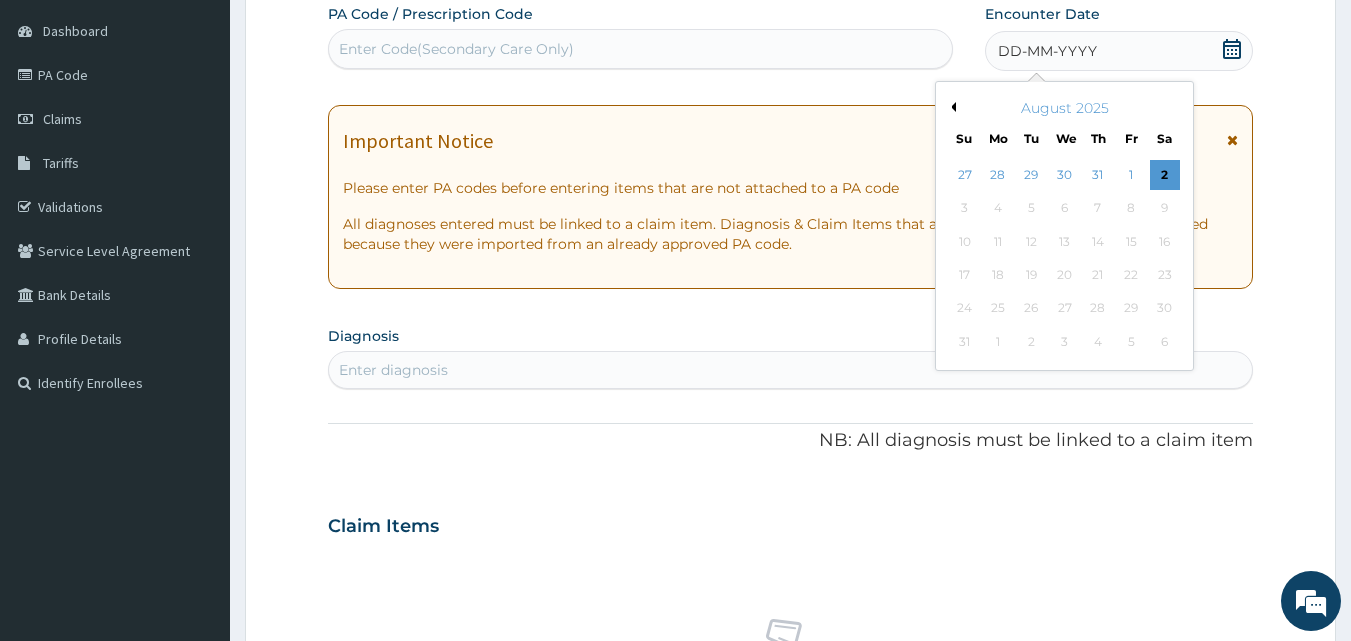 click on "August 2025" at bounding box center [1064, 108] 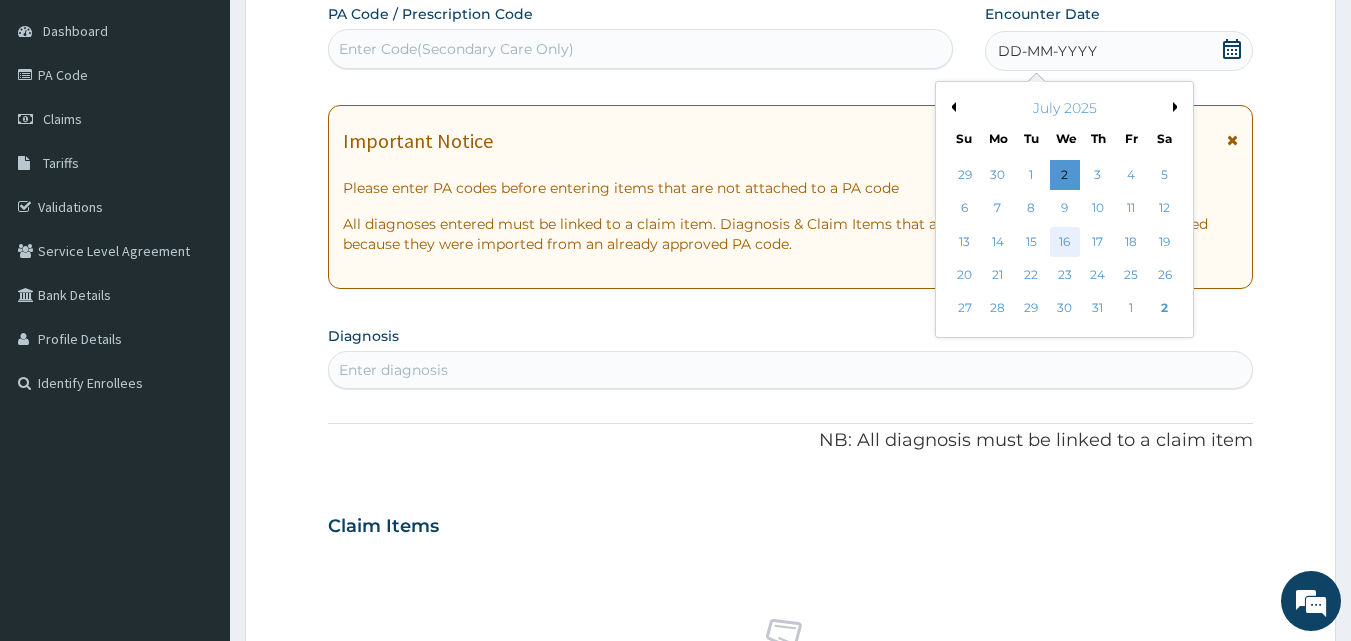 click on "16" at bounding box center [1065, 242] 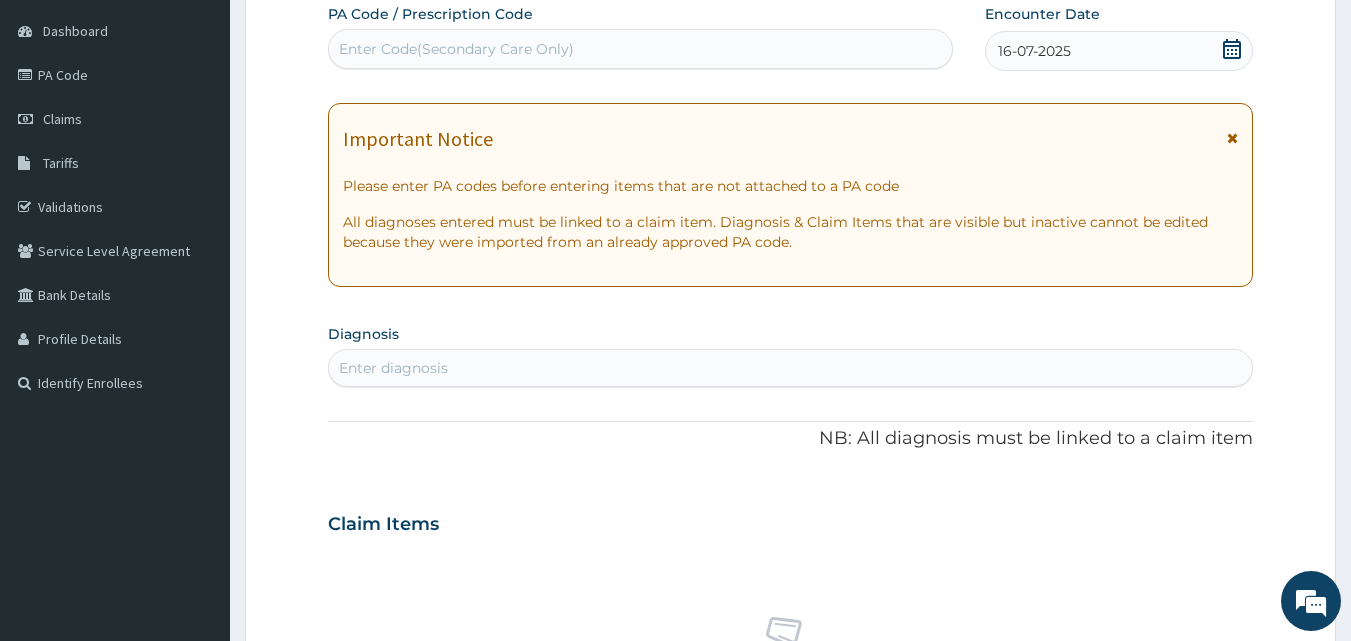 click 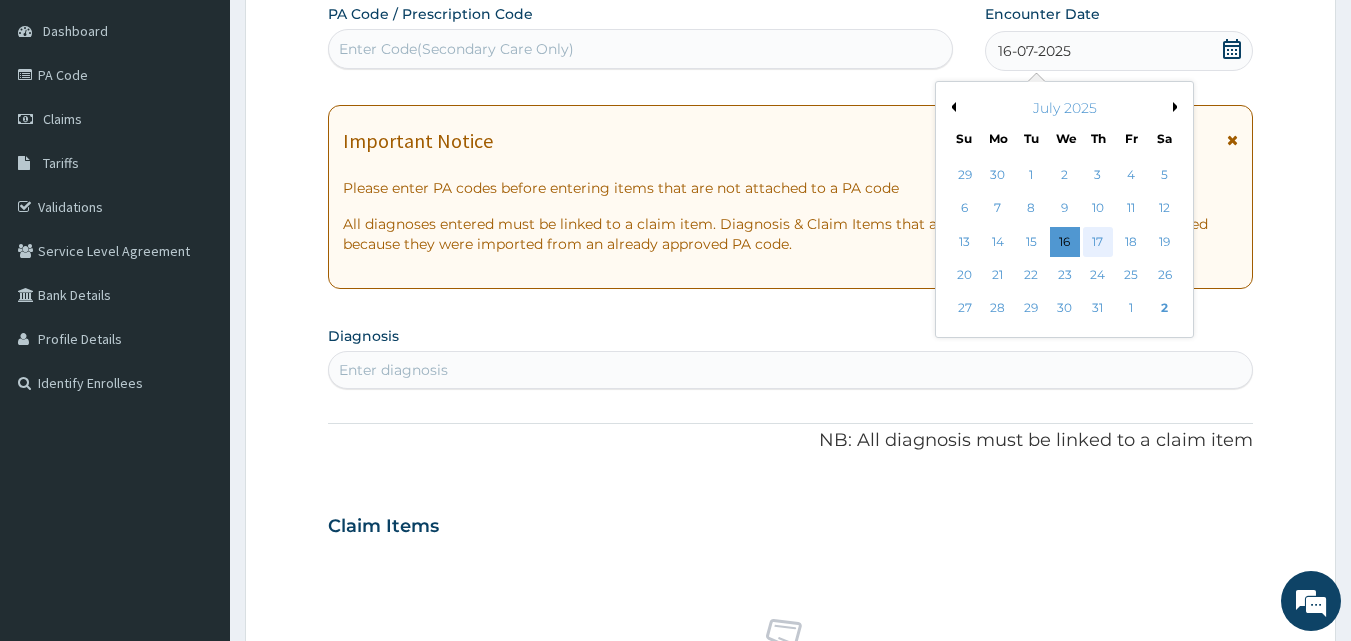 click on "17" at bounding box center (1098, 242) 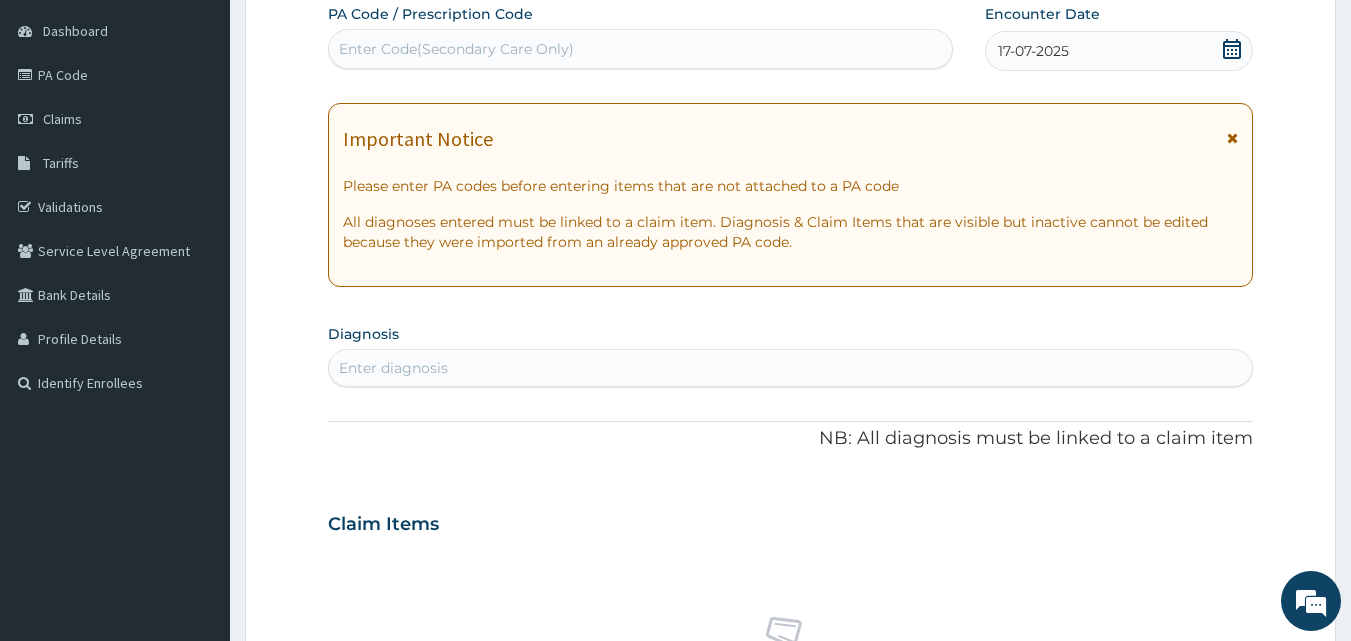 click on "Enter diagnosis" at bounding box center (791, 368) 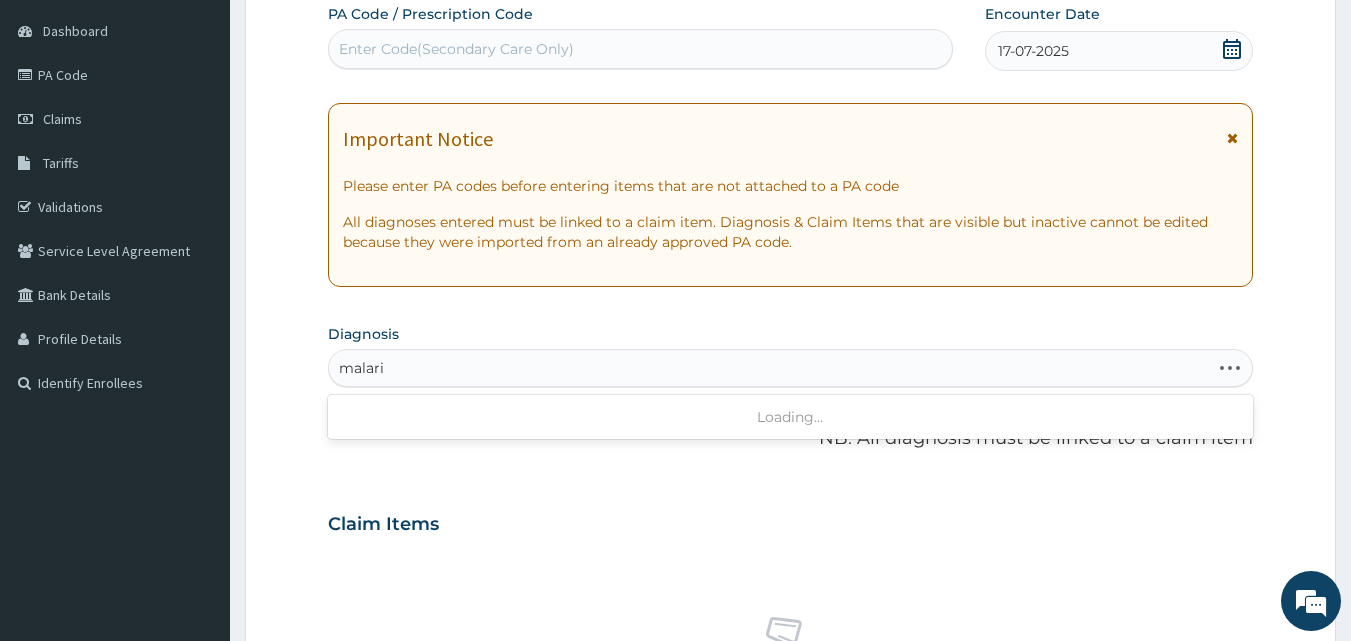 type on "malaria" 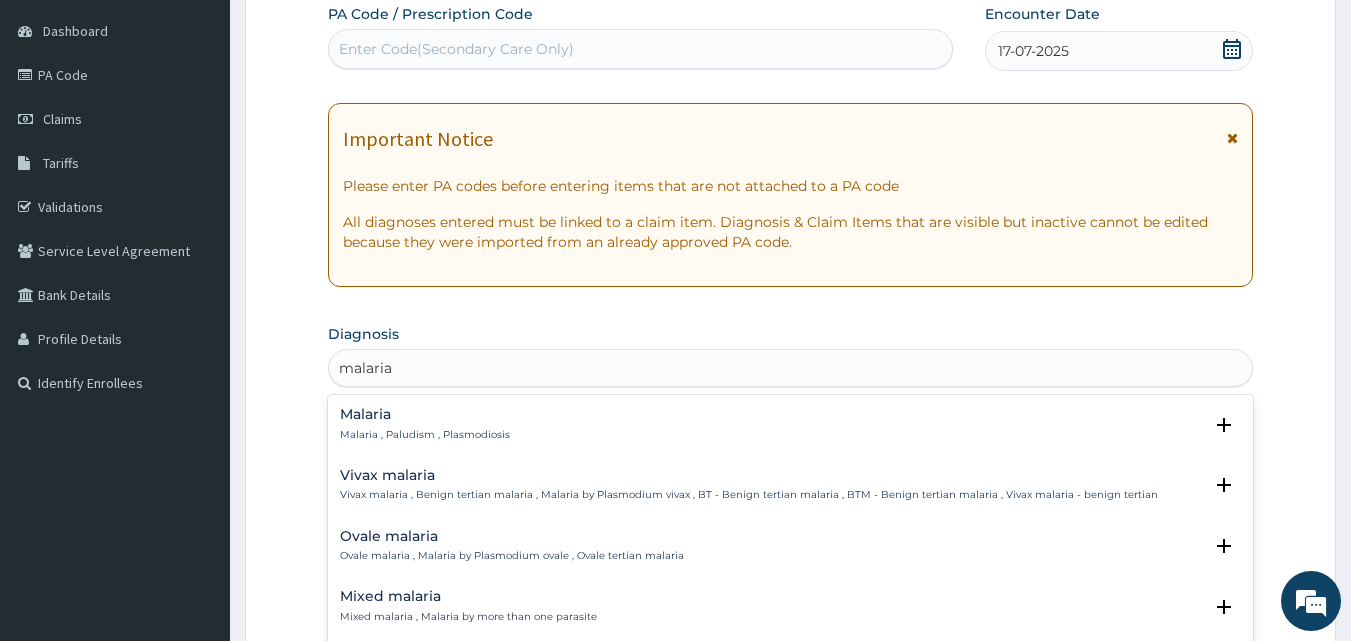 click on "Malaria Malaria , Paludism , Plasmodiosis" at bounding box center (425, 424) 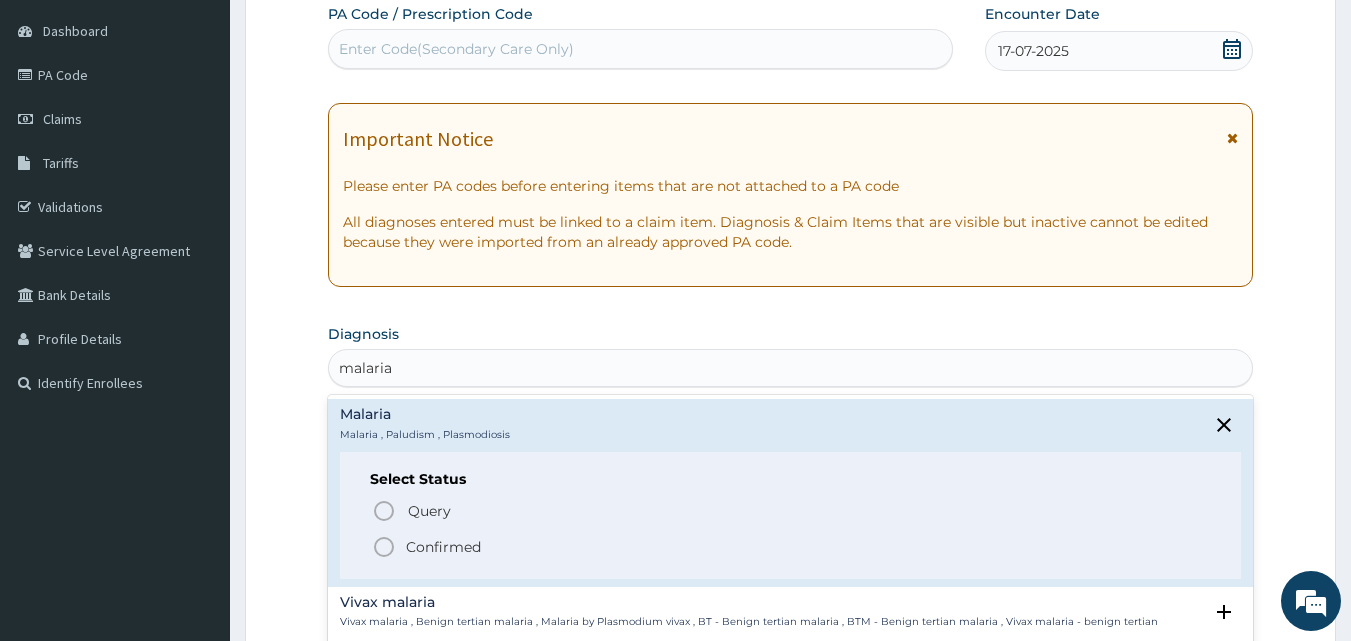 click on "Confirmed" at bounding box center (443, 547) 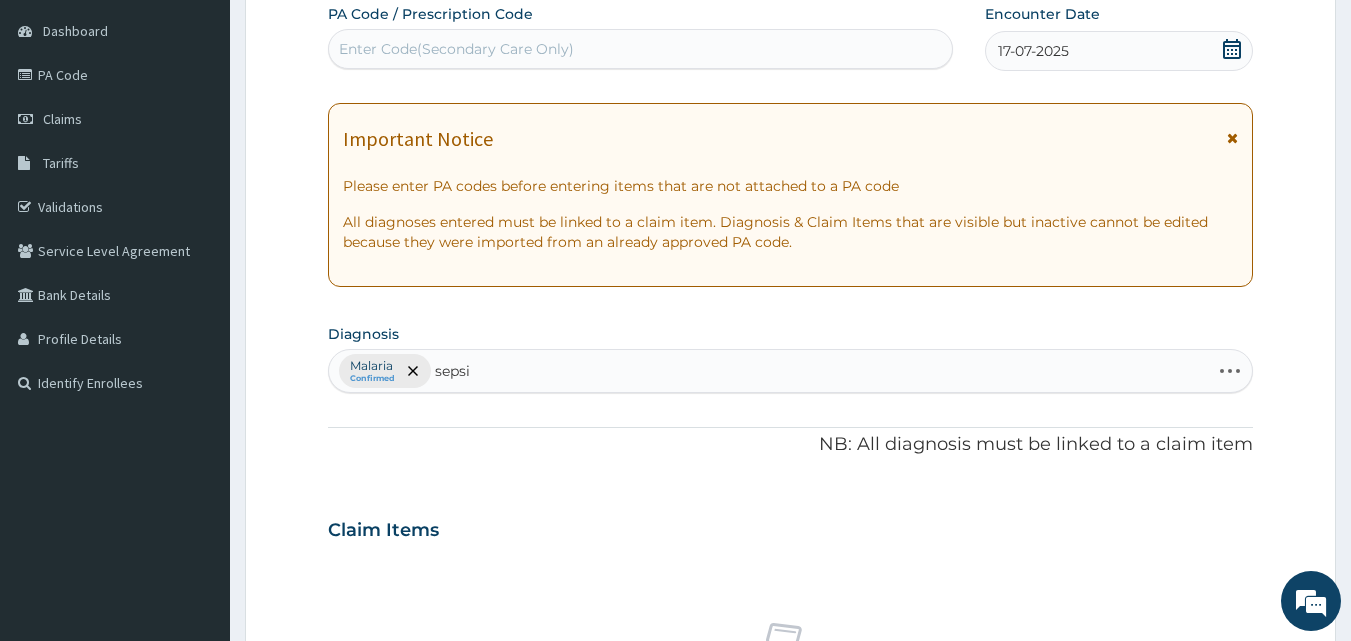 type on "sepsis" 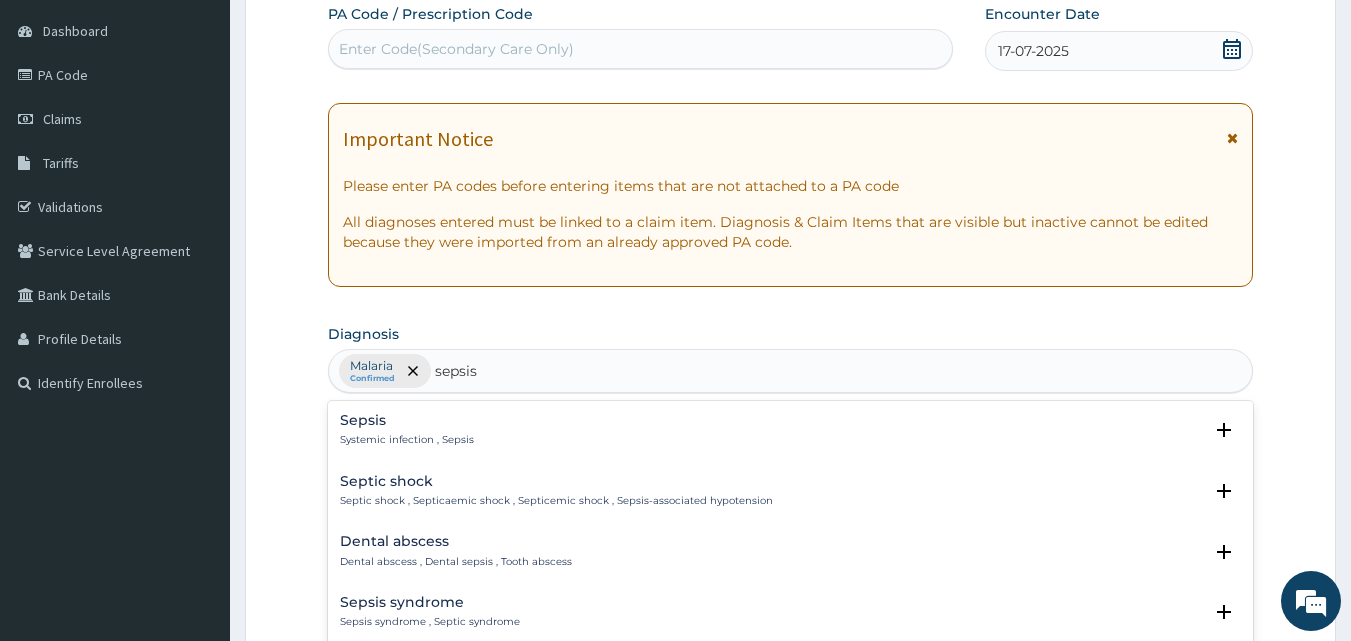 click on "Systemic infection , Sepsis" at bounding box center (407, 440) 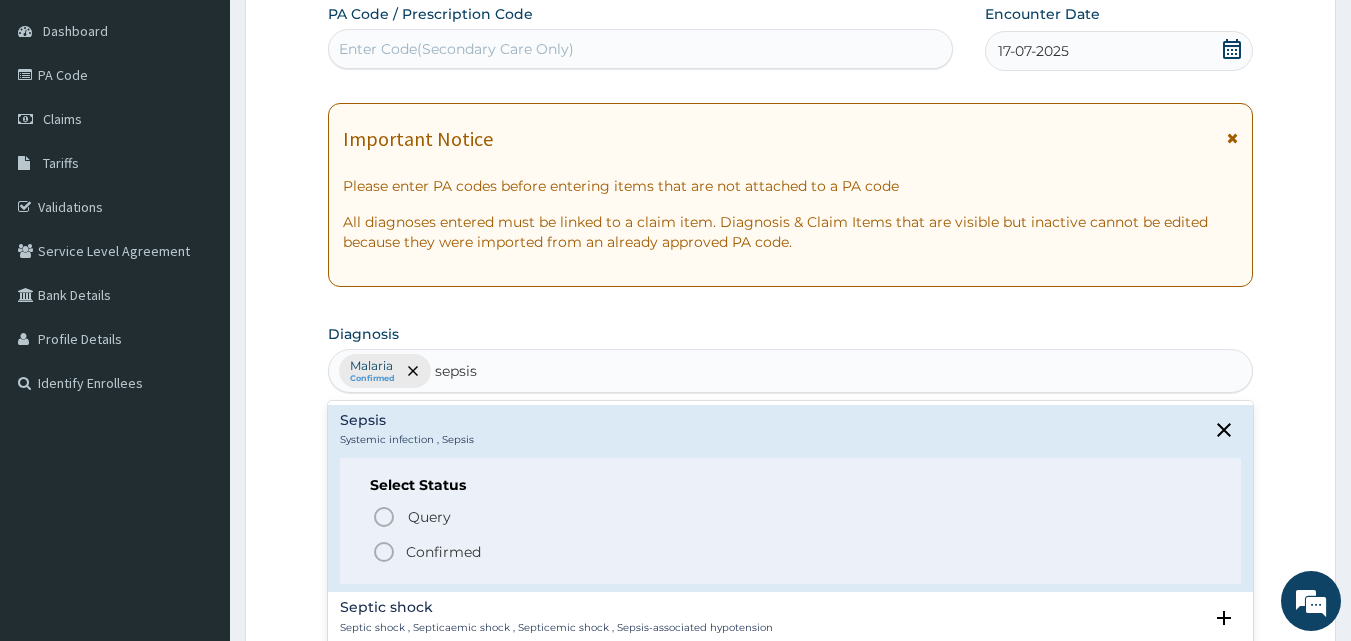 click on "Confirmed" at bounding box center [443, 552] 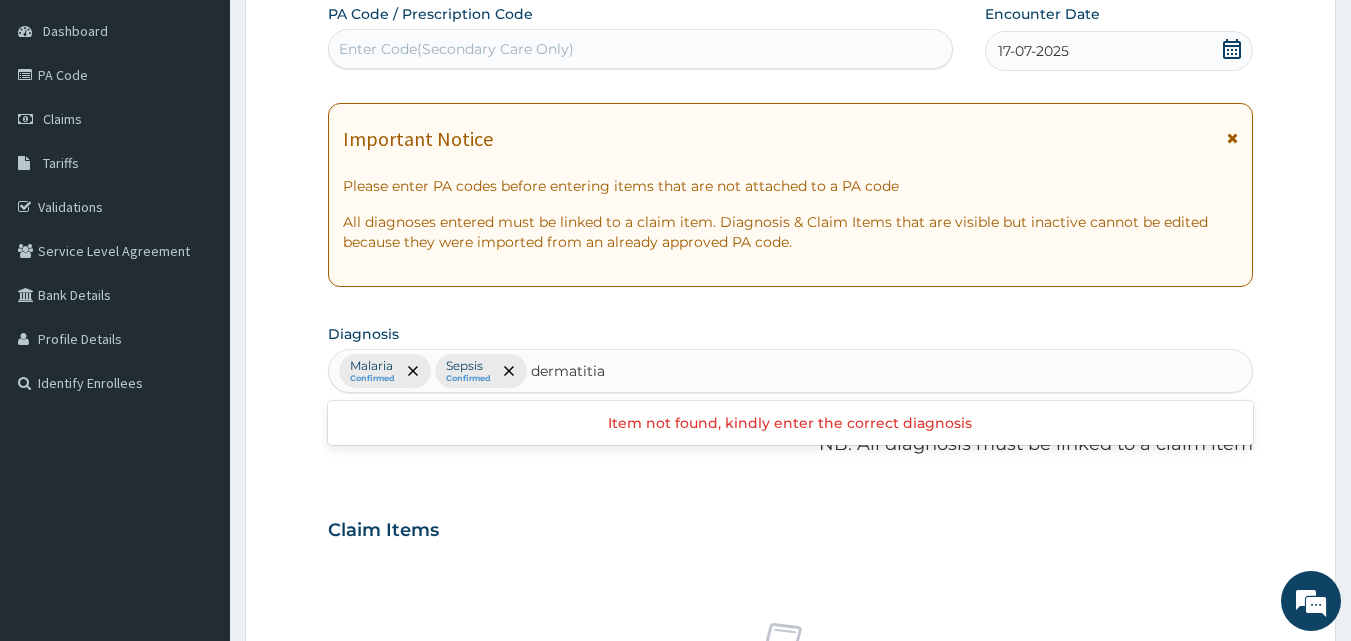 type on "dermatiti" 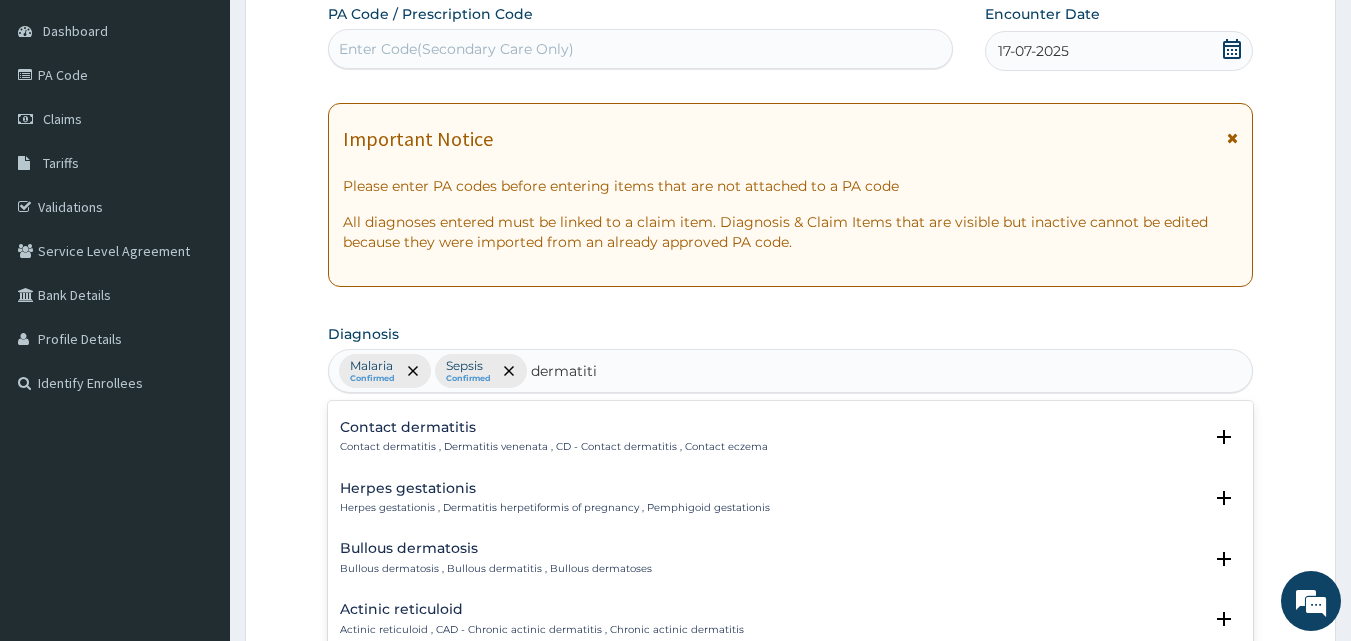 scroll, scrollTop: 1985, scrollLeft: 0, axis: vertical 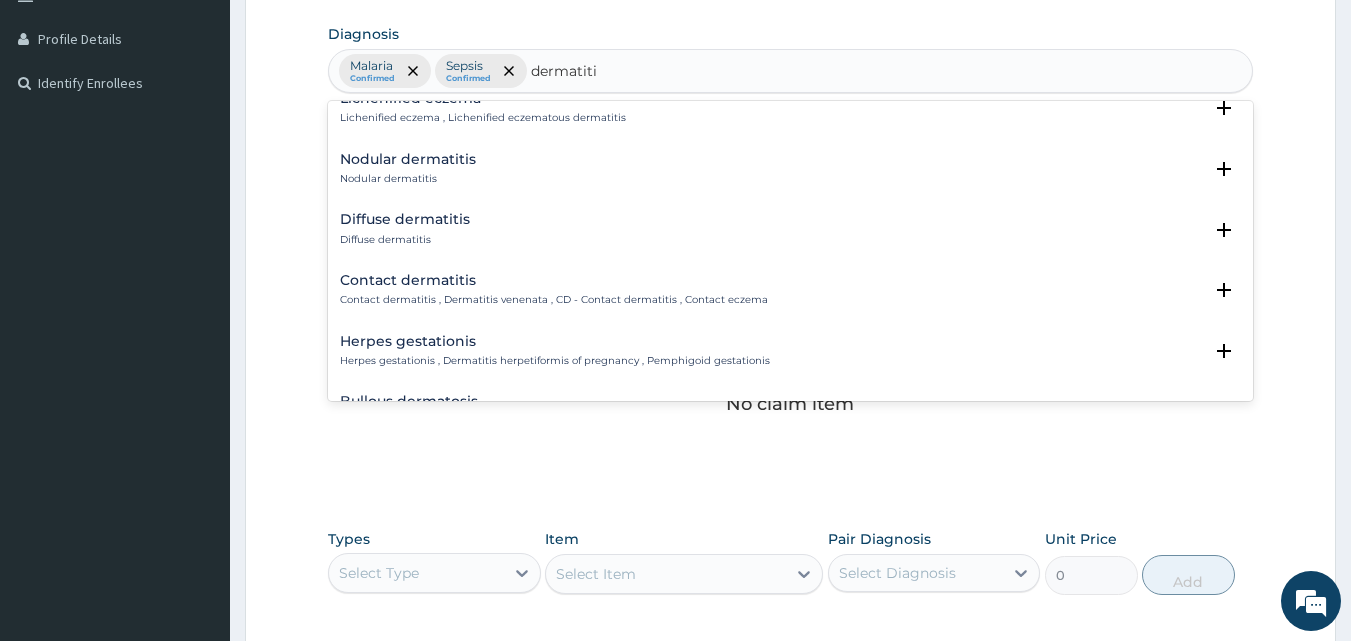 click on "Contact dermatitis" at bounding box center (554, 280) 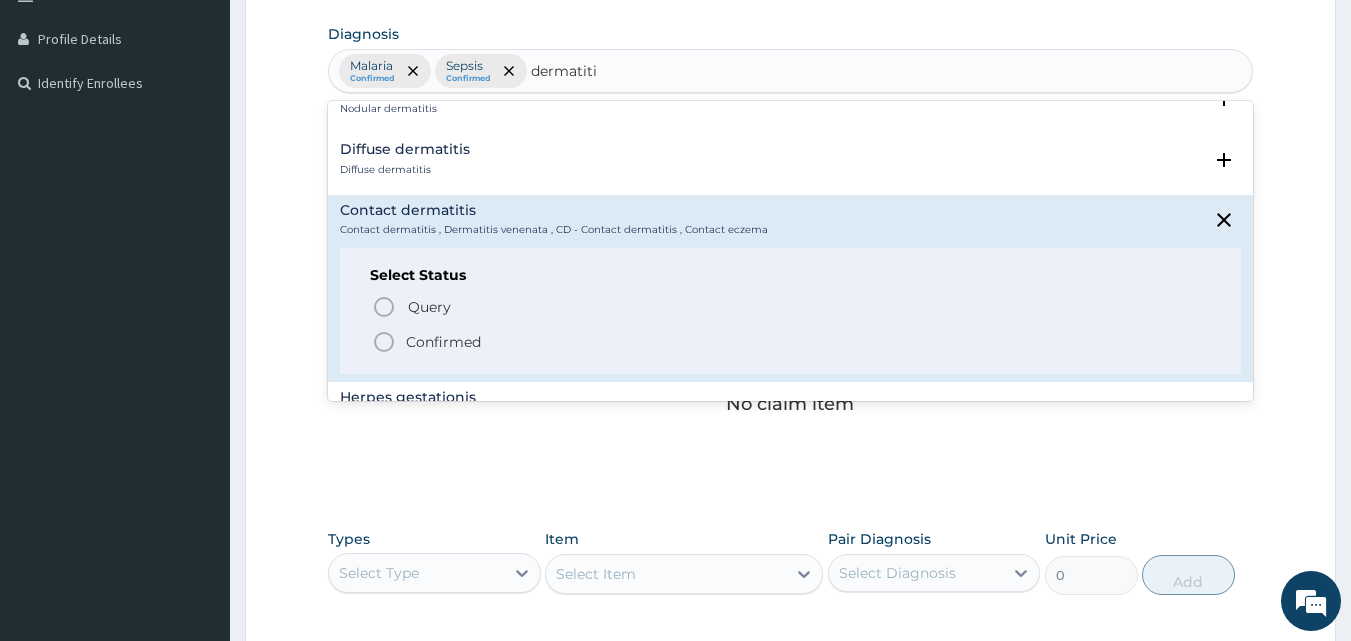 scroll, scrollTop: 1985, scrollLeft: 0, axis: vertical 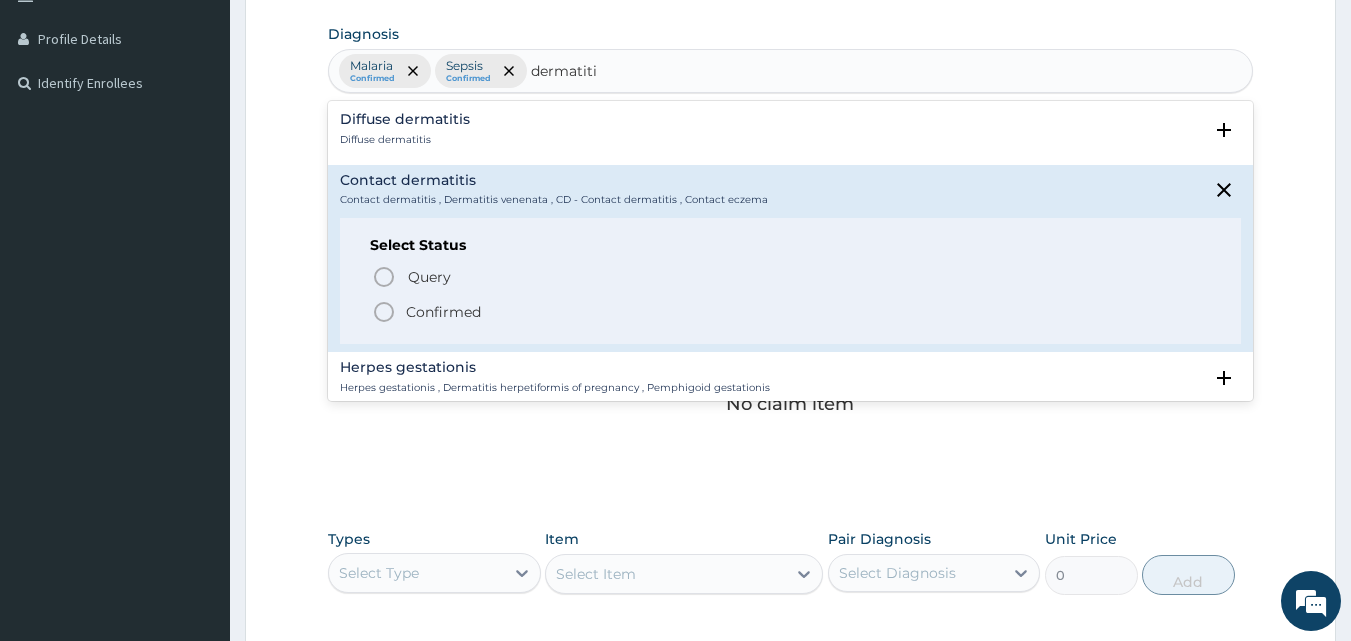 click on "Confirmed" at bounding box center (792, 312) 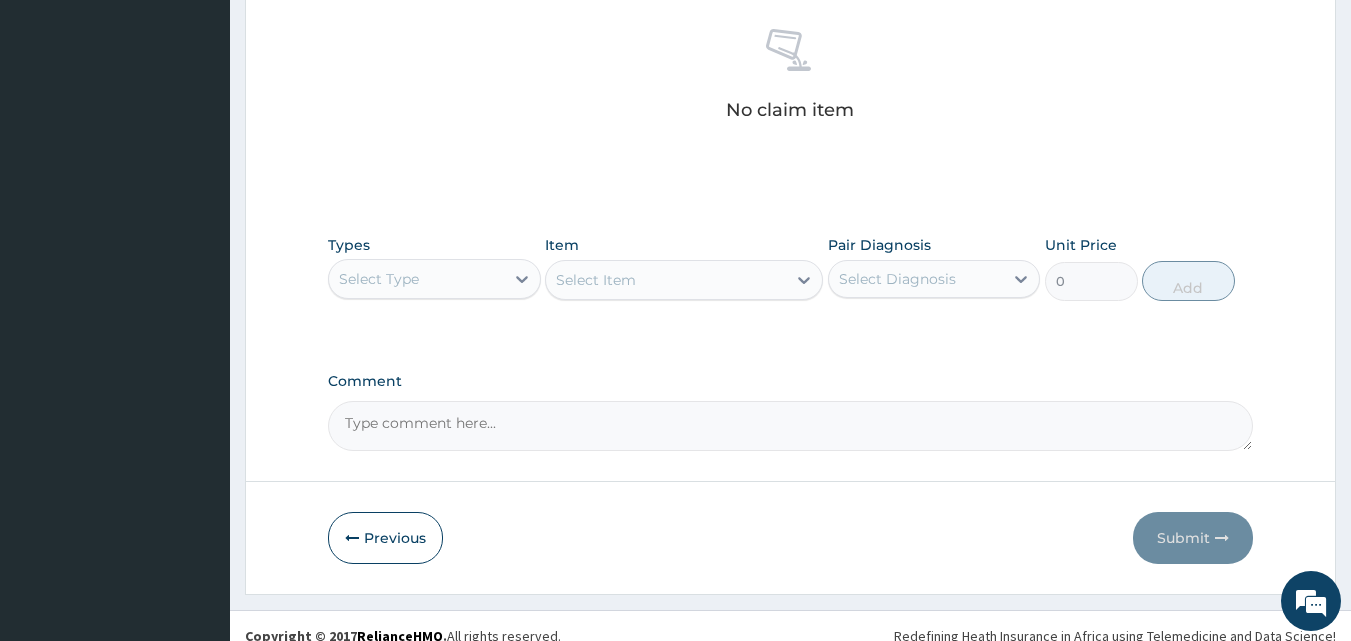 scroll, scrollTop: 801, scrollLeft: 0, axis: vertical 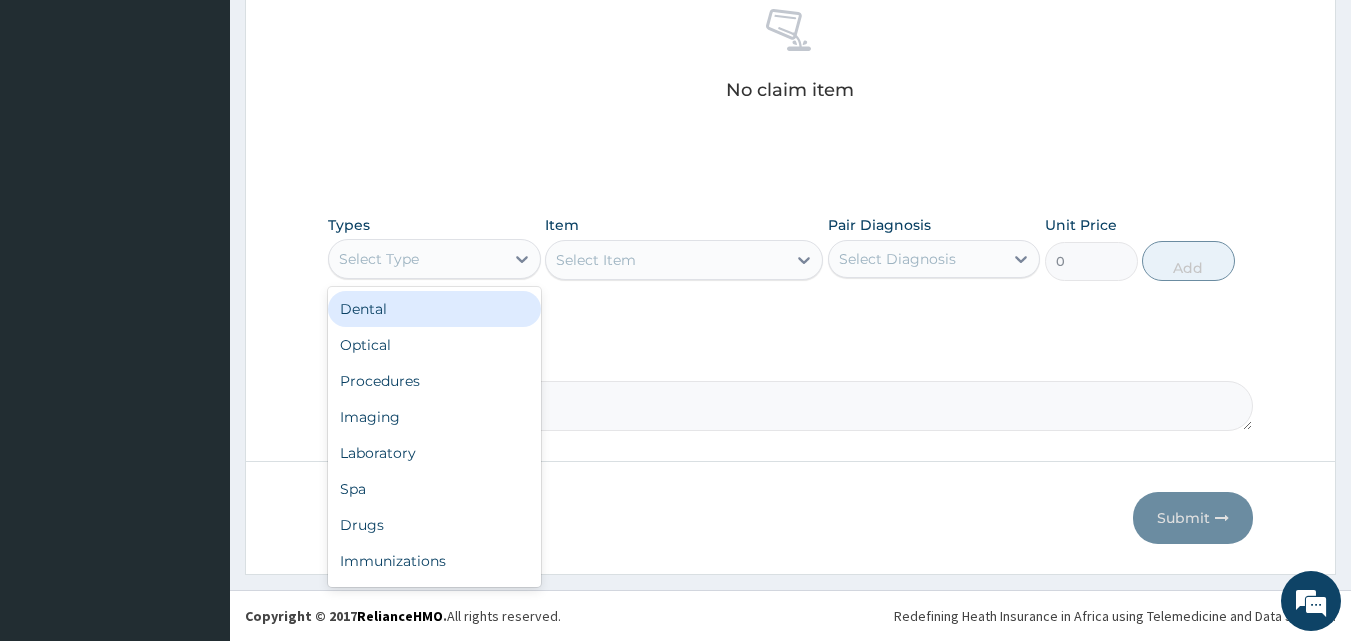 click on "Select Type" at bounding box center (379, 259) 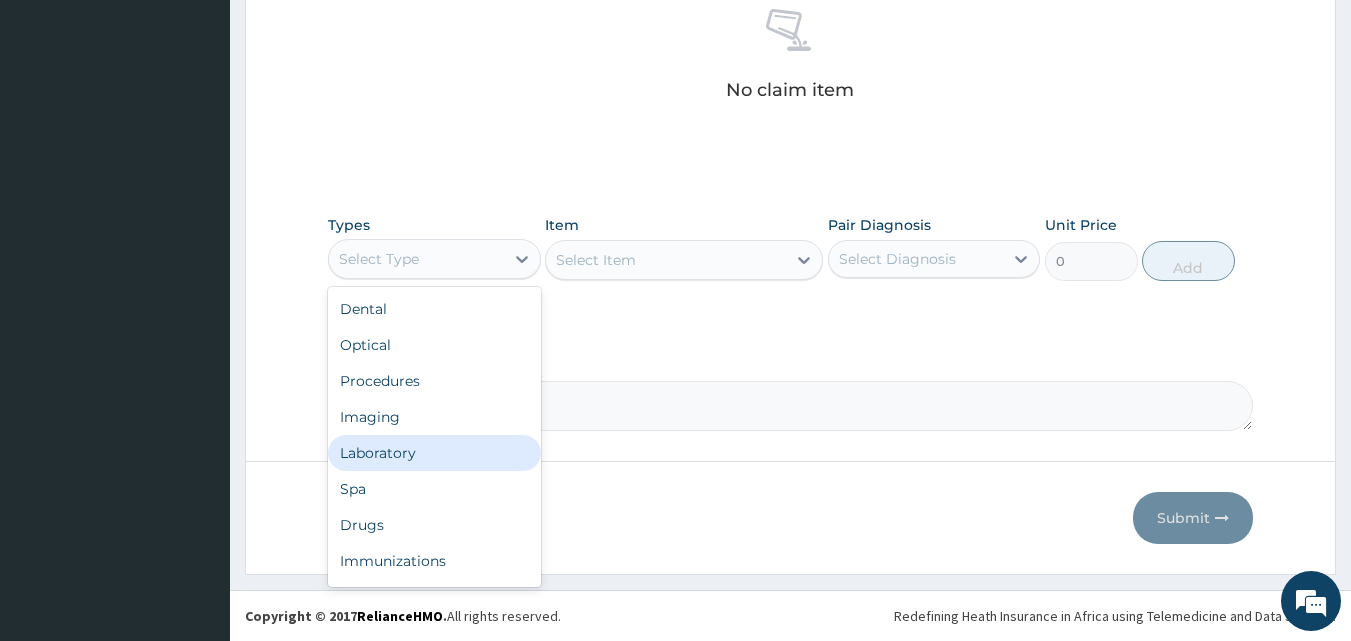 click on "Laboratory" at bounding box center (434, 453) 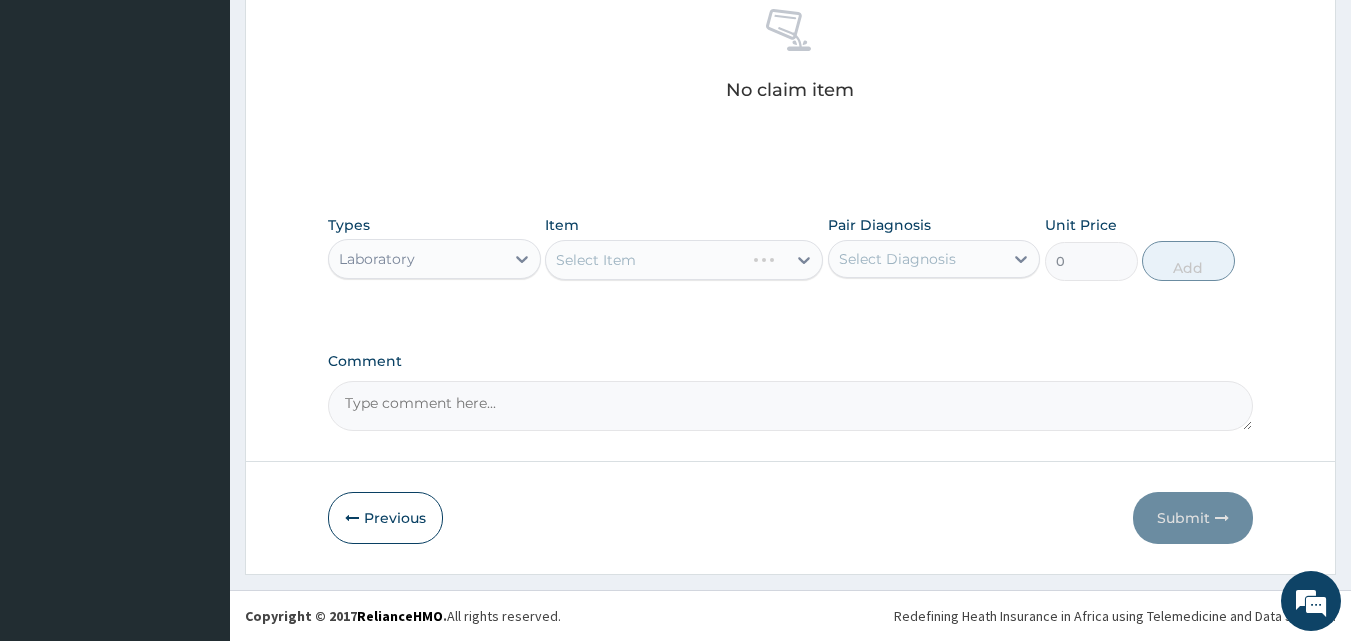 click on "Select Item" at bounding box center (684, 260) 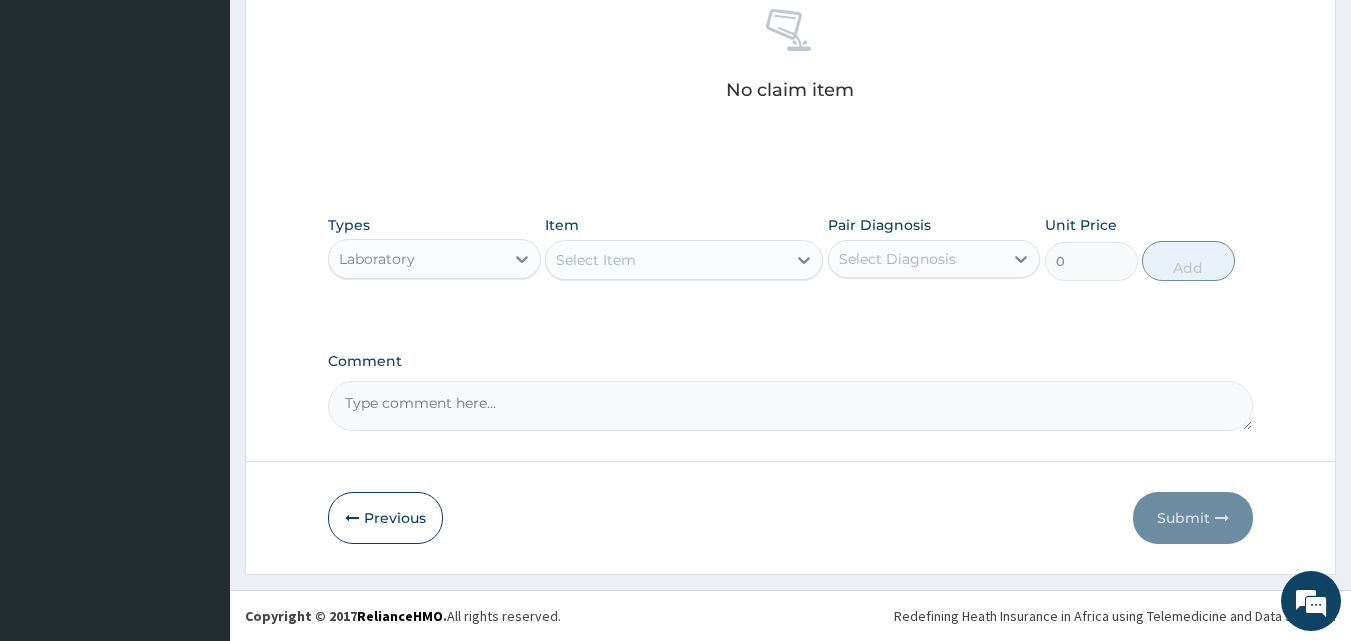 click on "Select Item" at bounding box center [666, 260] 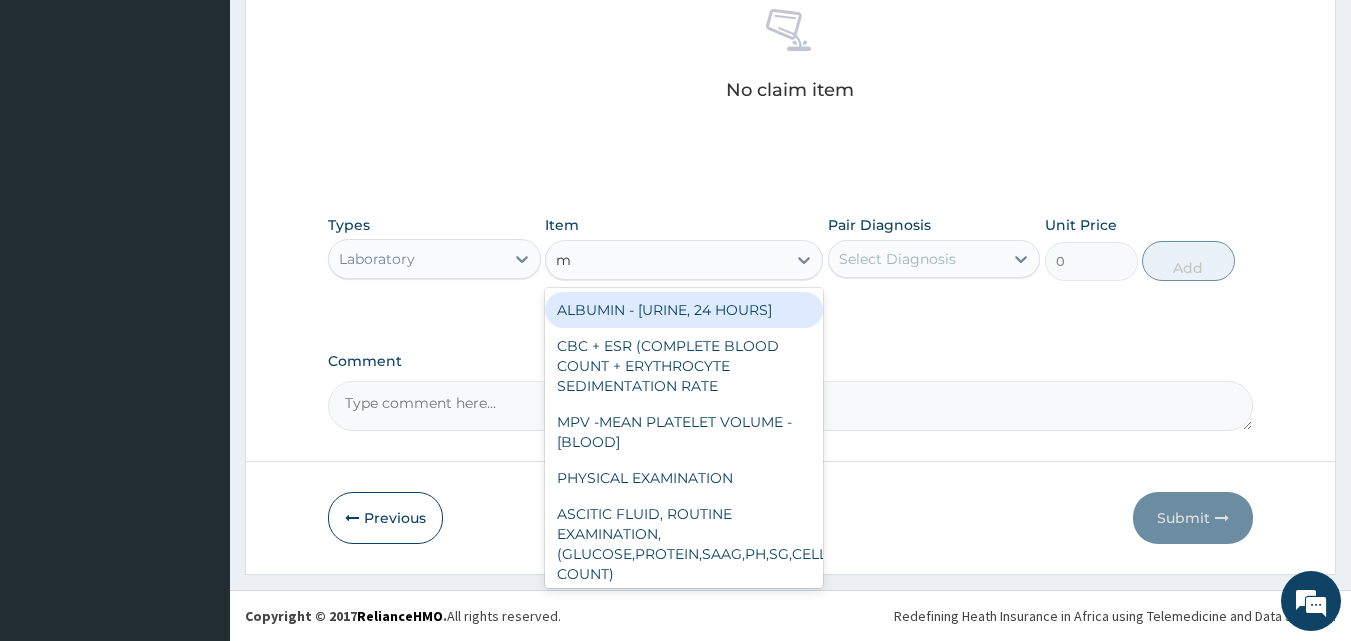 type on "mp" 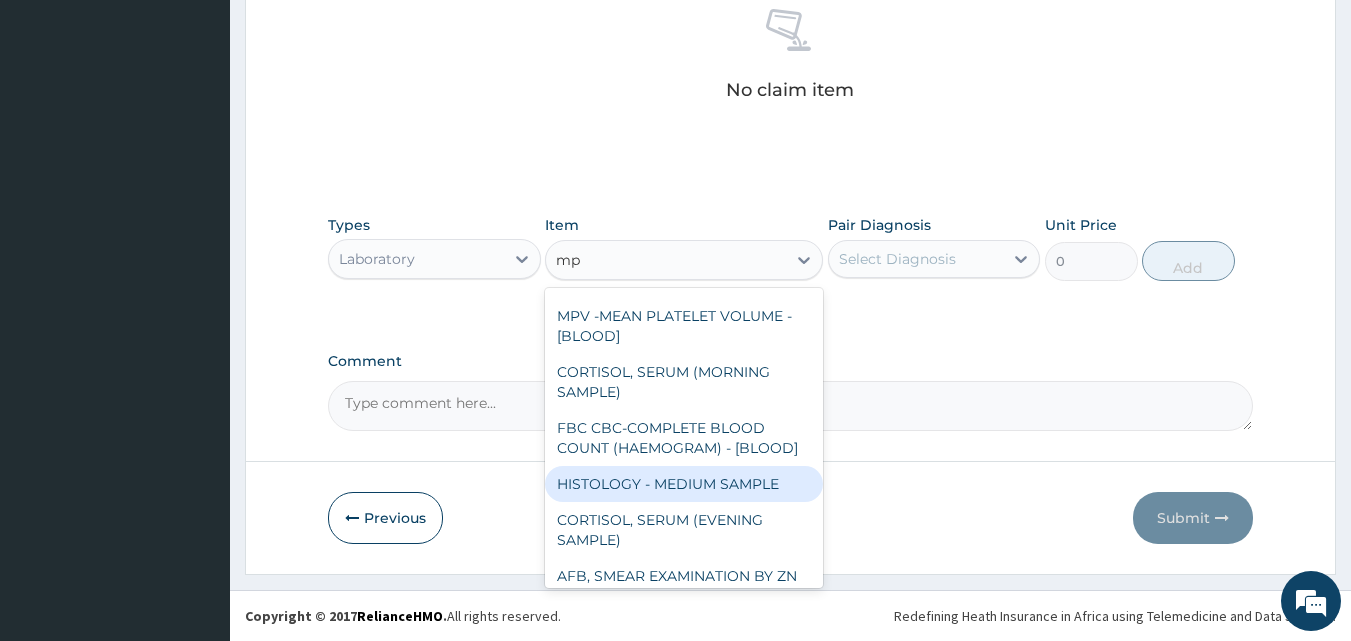 scroll, scrollTop: 100, scrollLeft: 0, axis: vertical 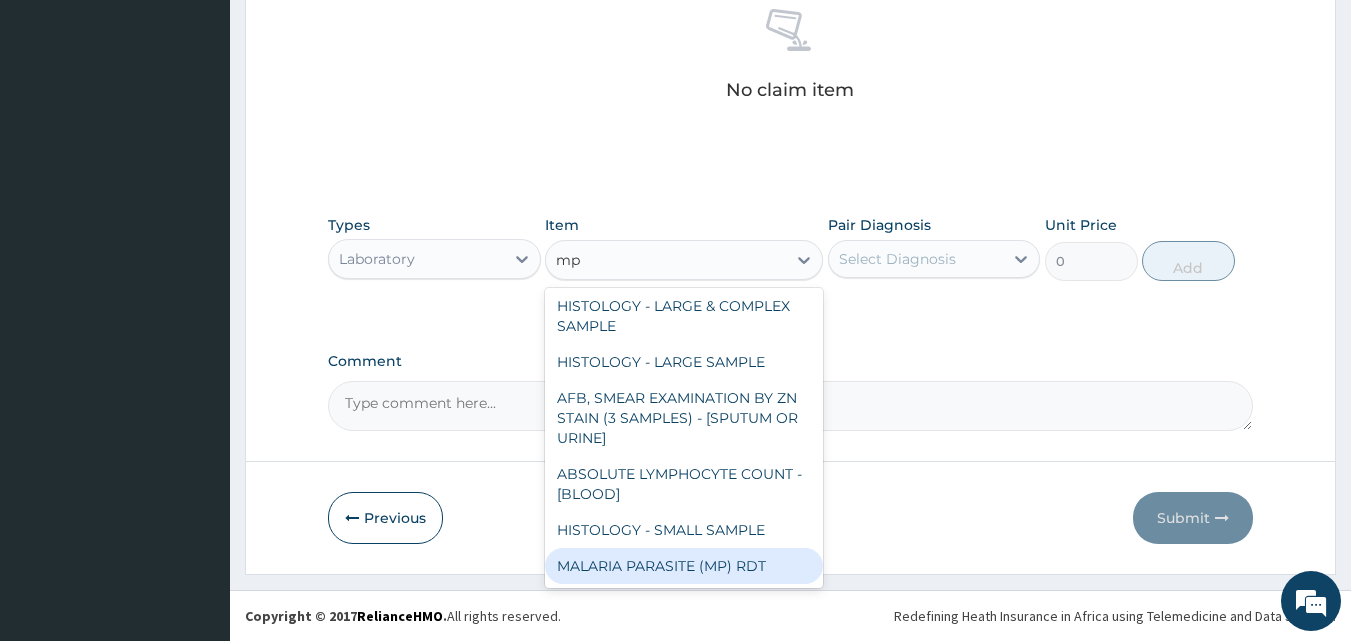 click on "MALARIA PARASITE (MP) RDT" at bounding box center (684, 566) 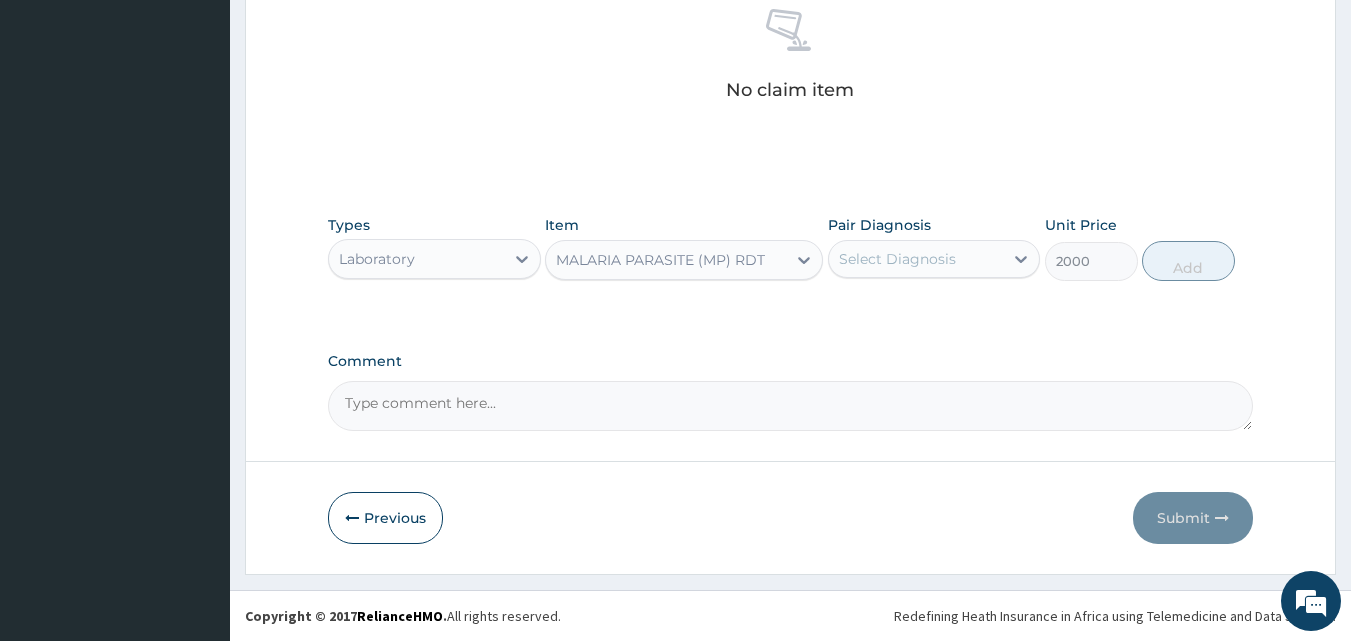 click on "Select Diagnosis" at bounding box center (897, 259) 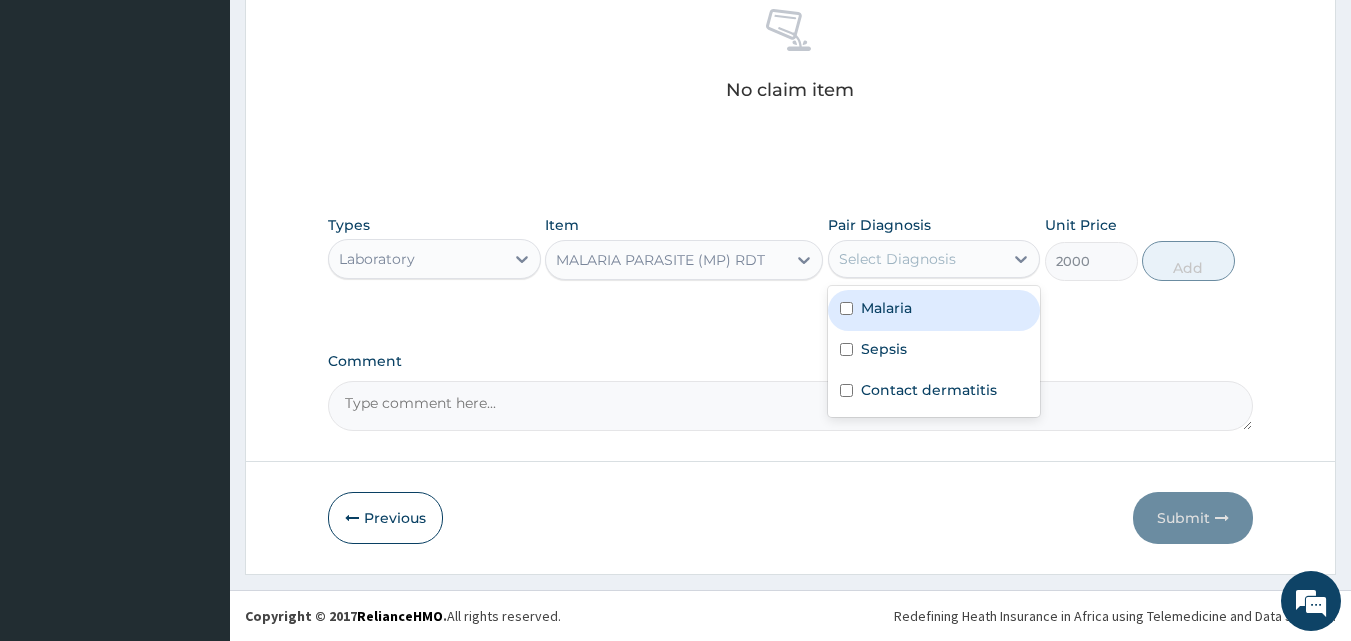 click on "Malaria" at bounding box center [934, 310] 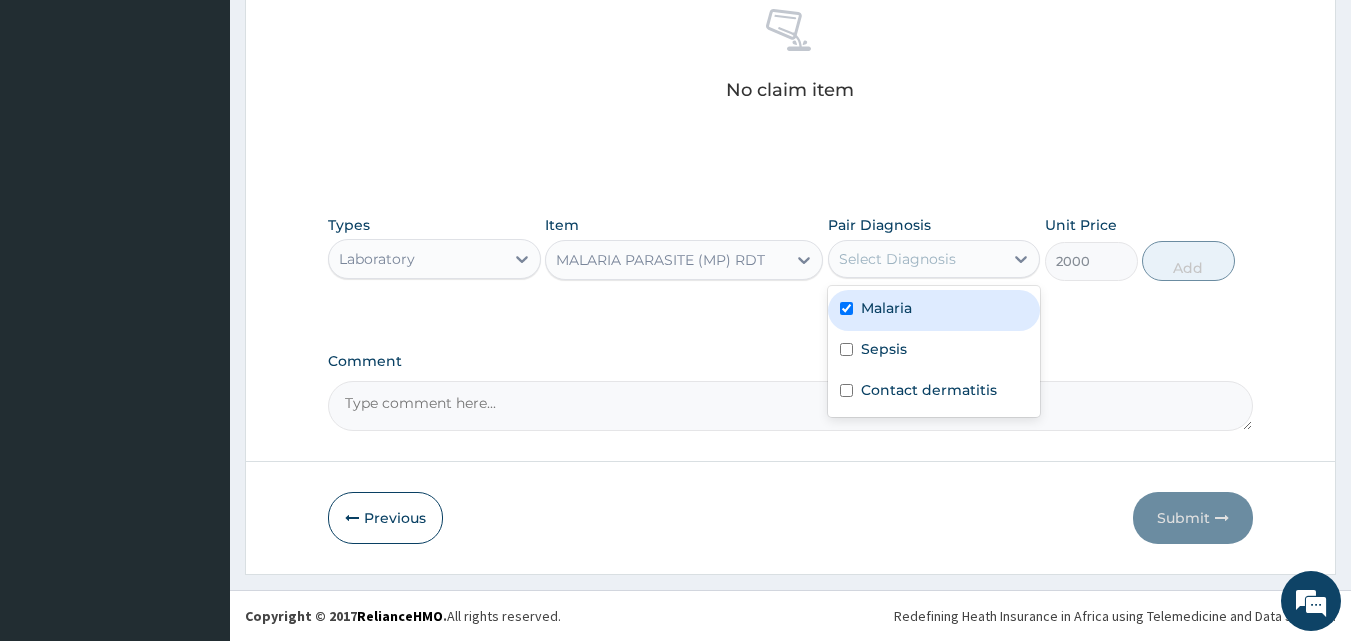 click on "Malaria" at bounding box center [934, 310] 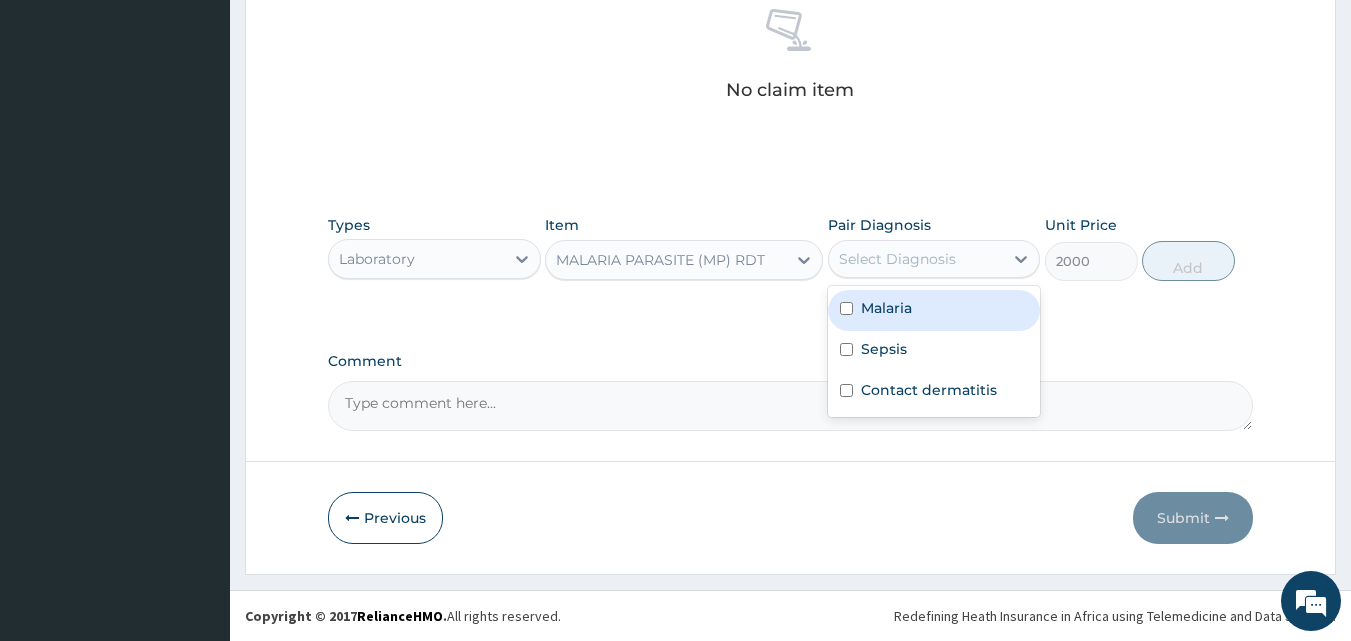 click on "Malaria" at bounding box center [886, 308] 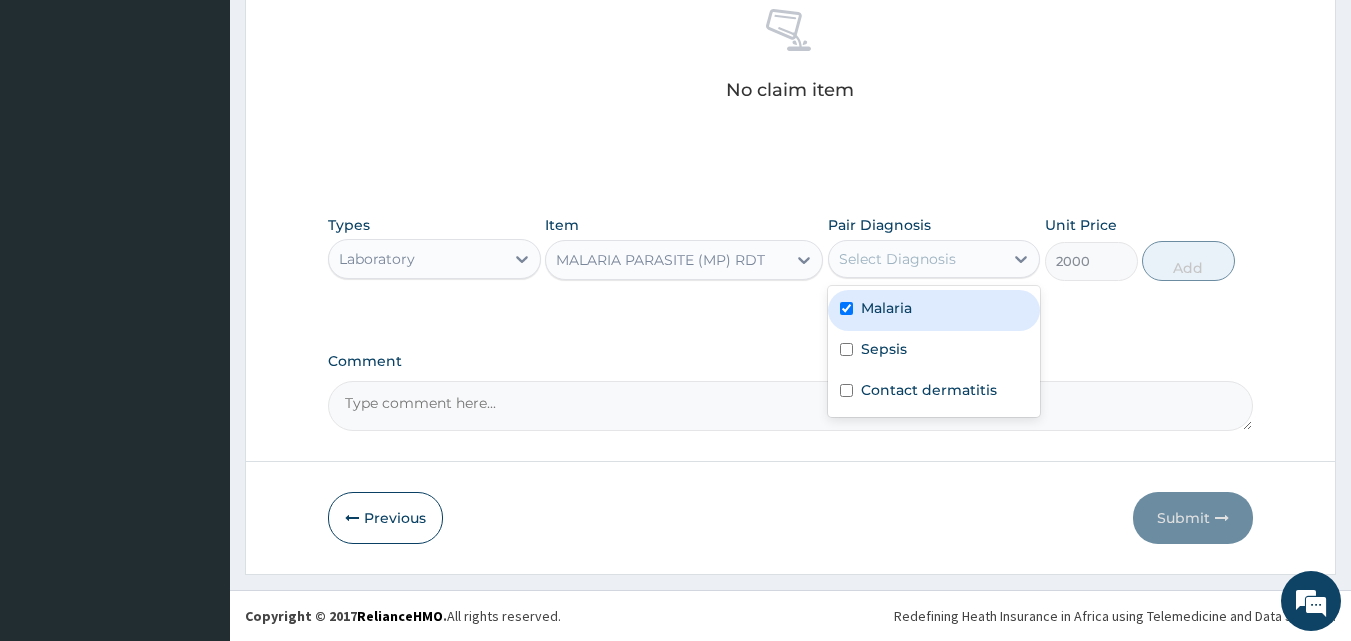 checkbox on "true" 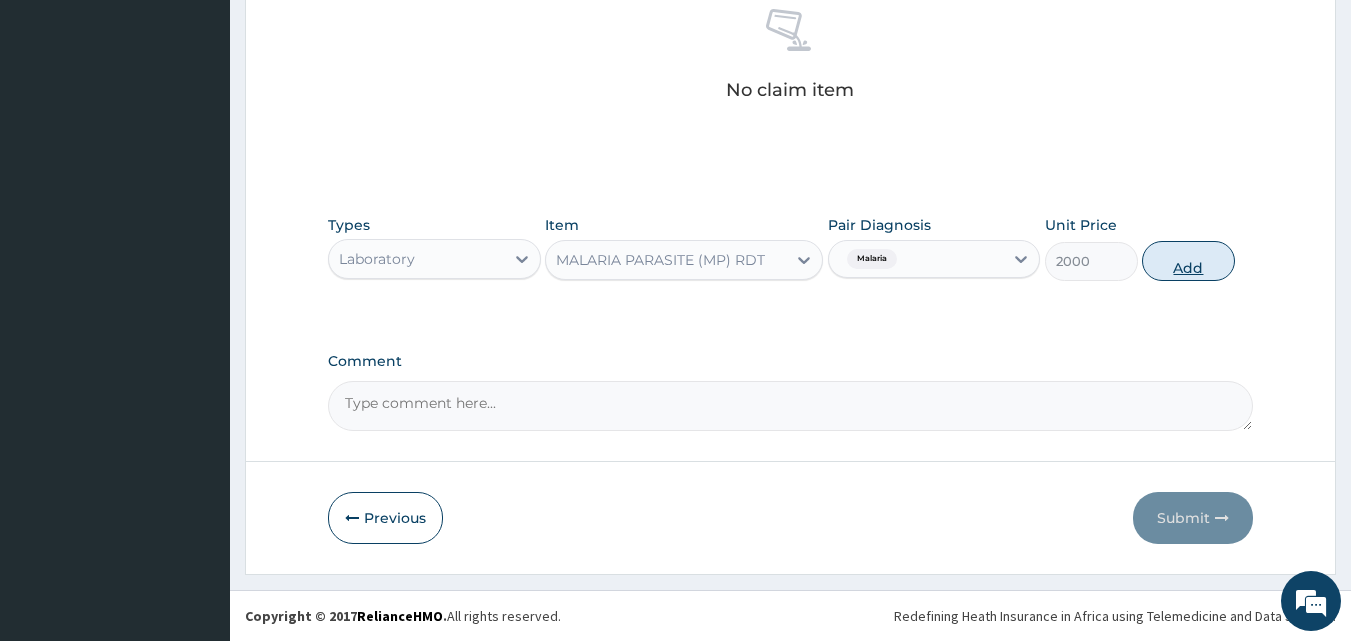 click on "Add" at bounding box center (1188, 261) 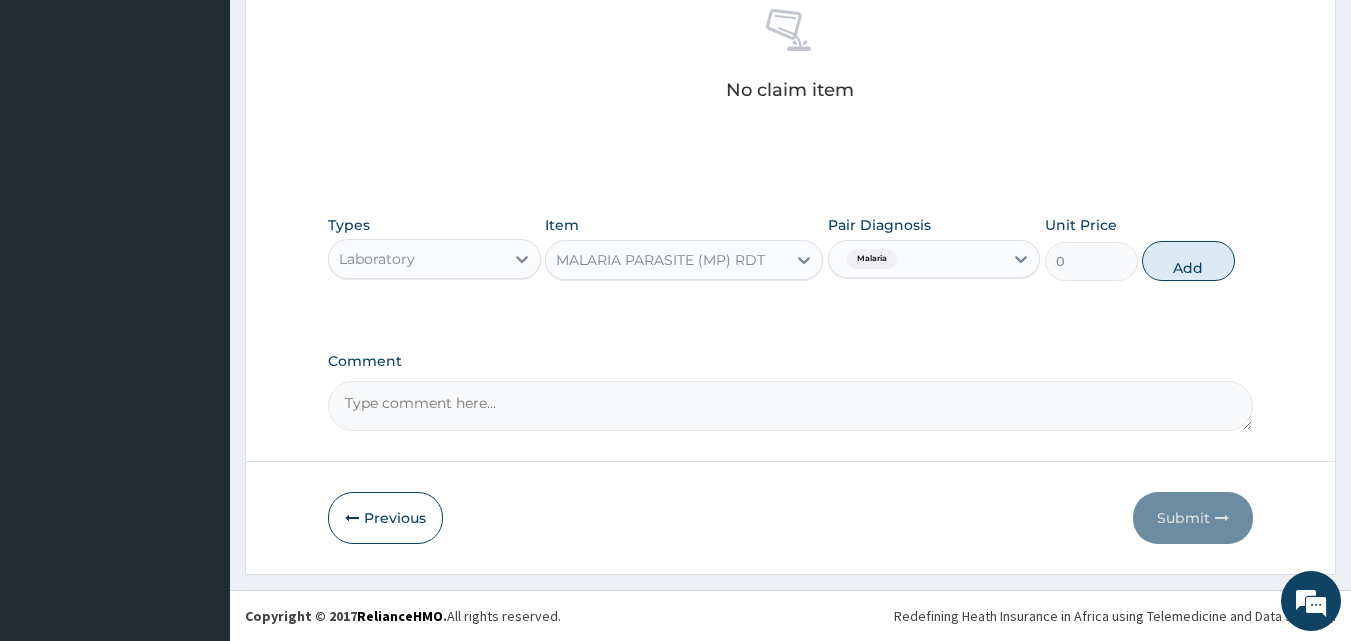 scroll, scrollTop: 721, scrollLeft: 0, axis: vertical 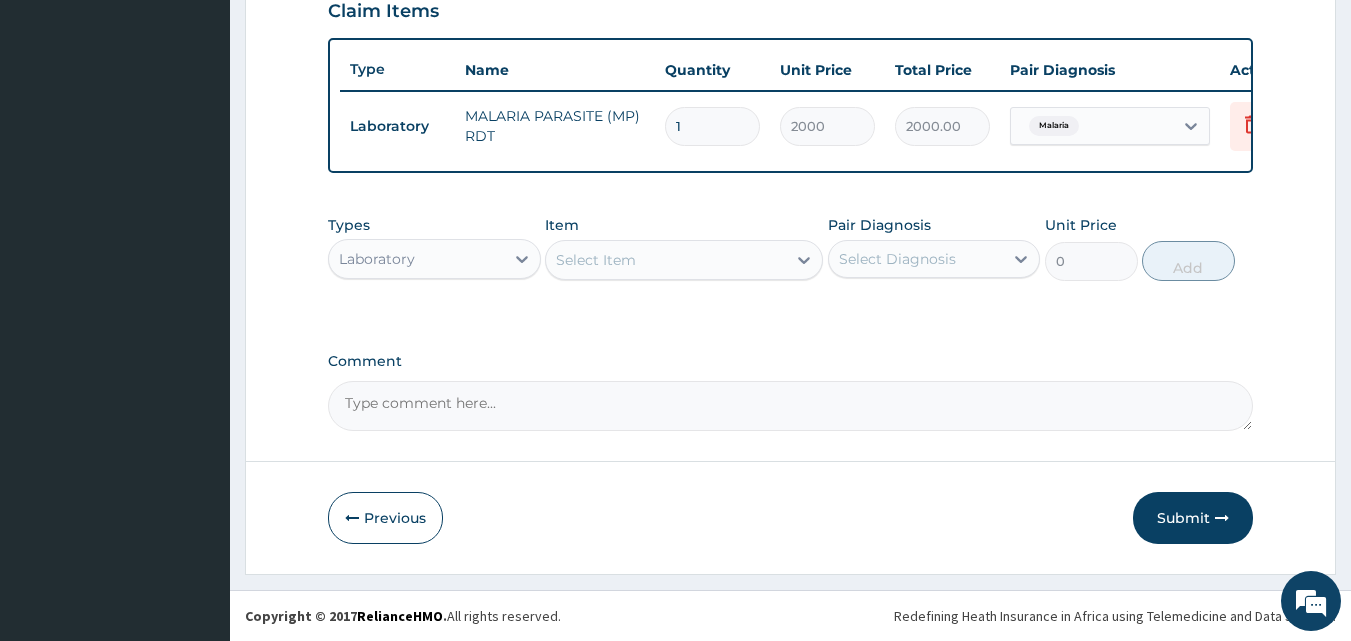 click on "Select Item" at bounding box center [596, 260] 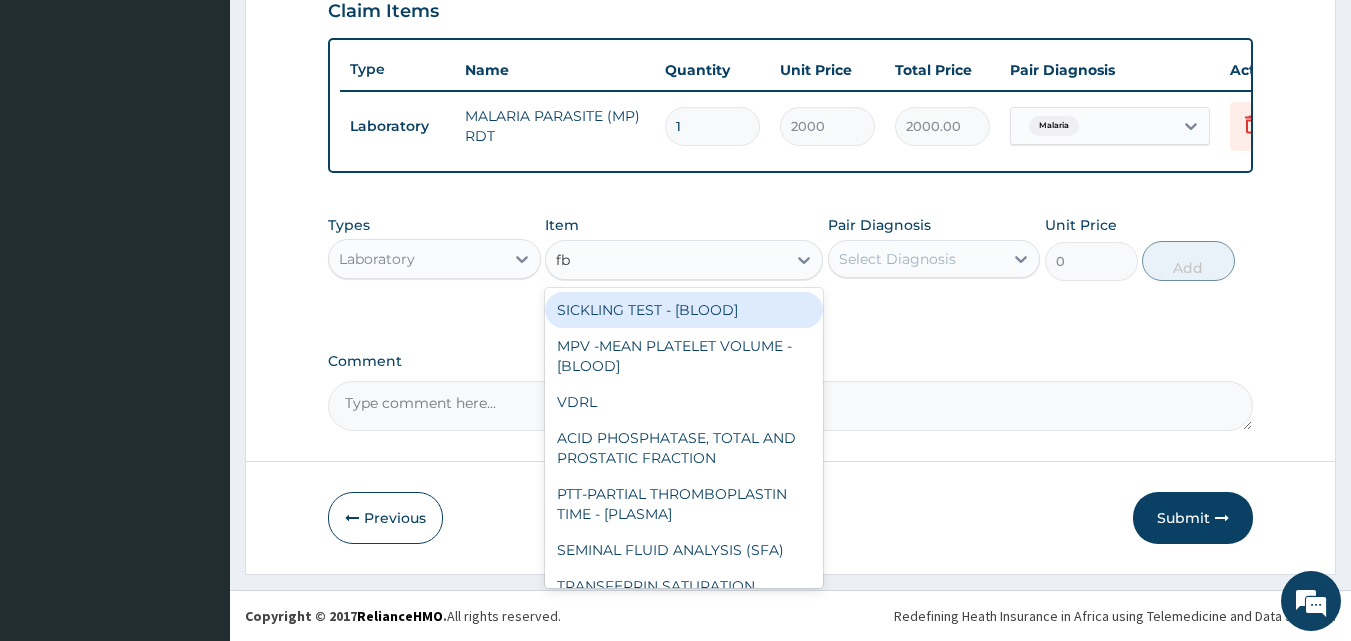 type on "fbc" 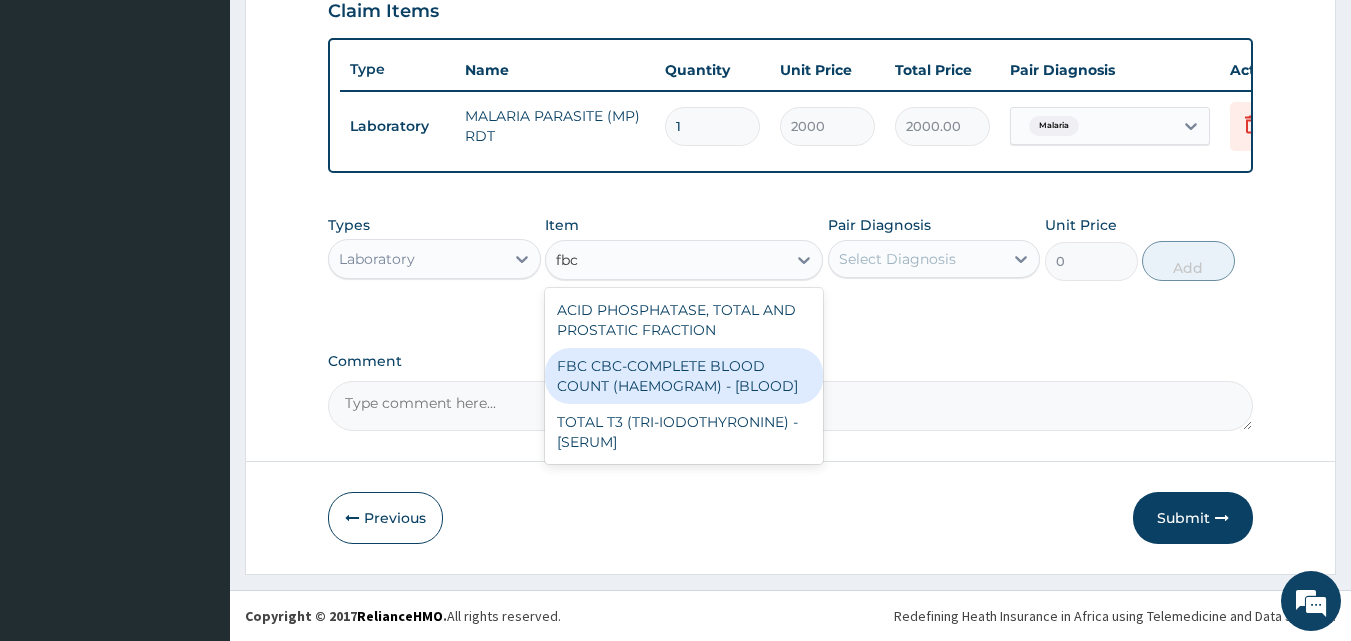click on "FBC CBC-COMPLETE BLOOD COUNT (HAEMOGRAM) - [BLOOD]" at bounding box center [684, 376] 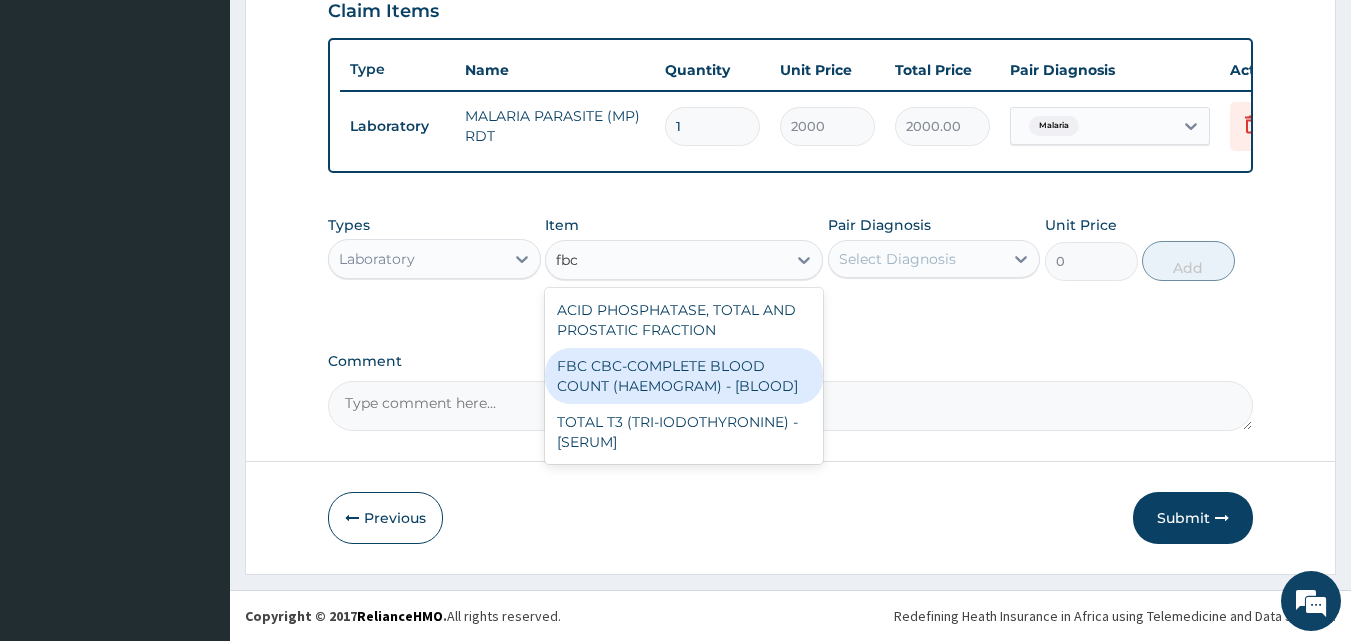 click on "Comment" at bounding box center [791, 361] 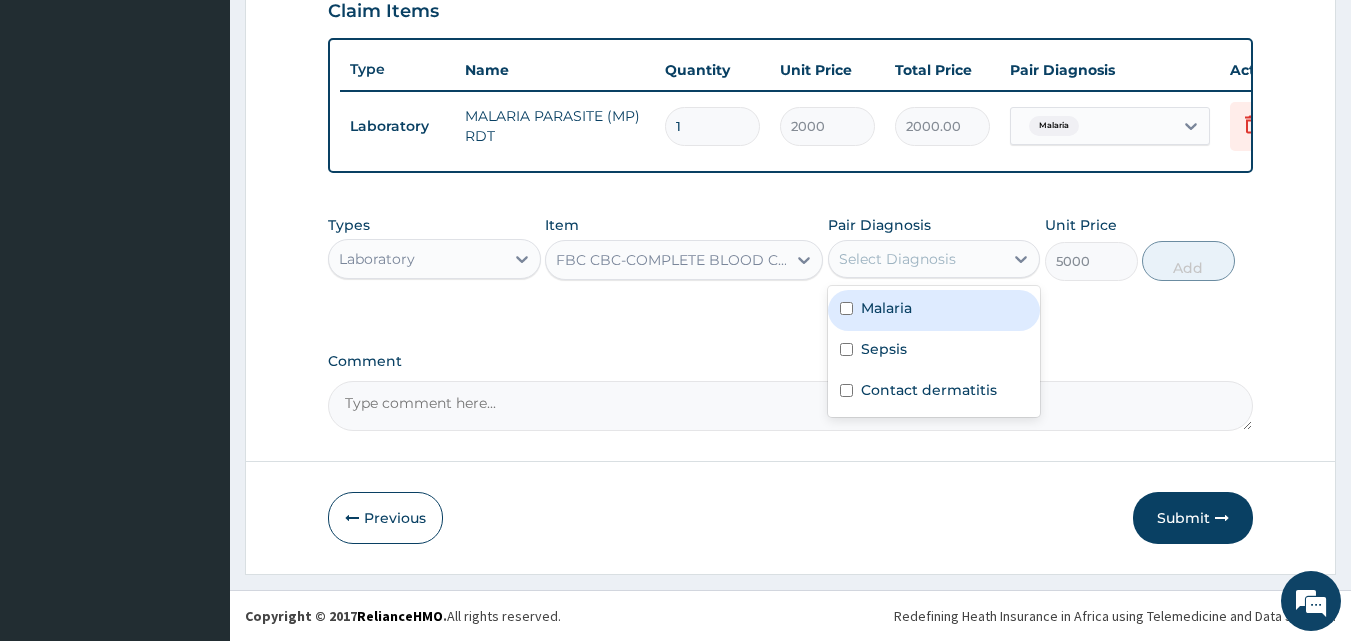 click on "Select Diagnosis" at bounding box center (934, 259) 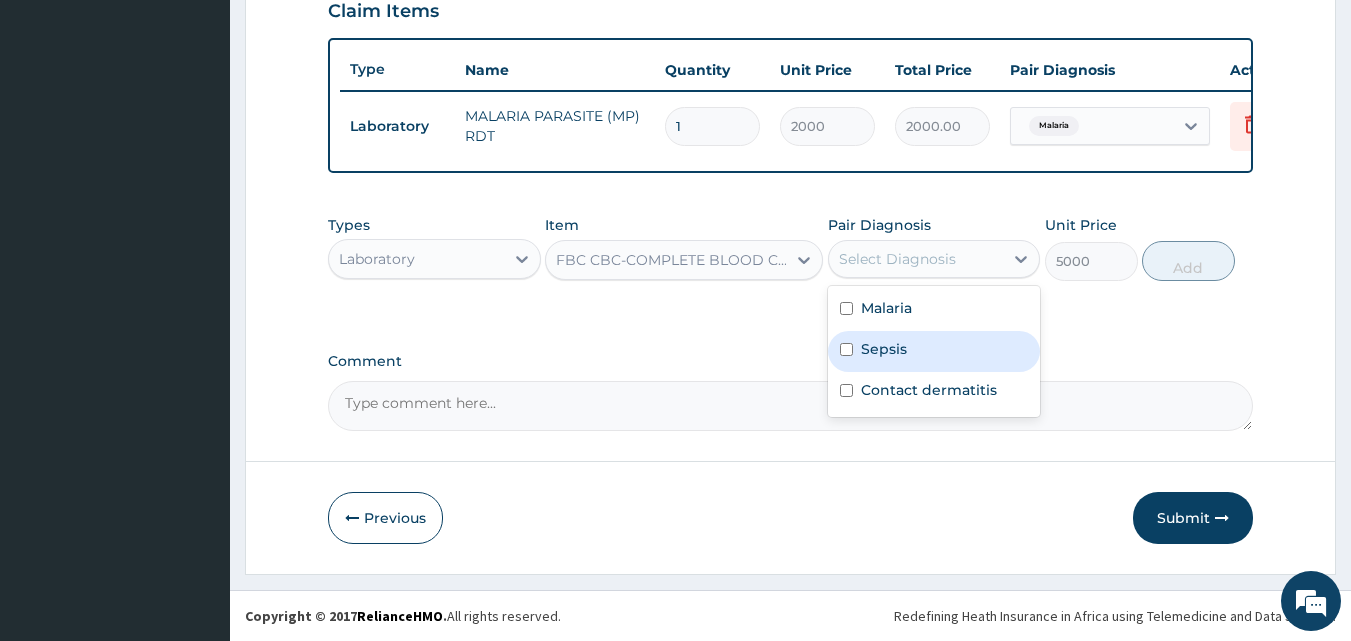 click on "Sepsis" at bounding box center (884, 349) 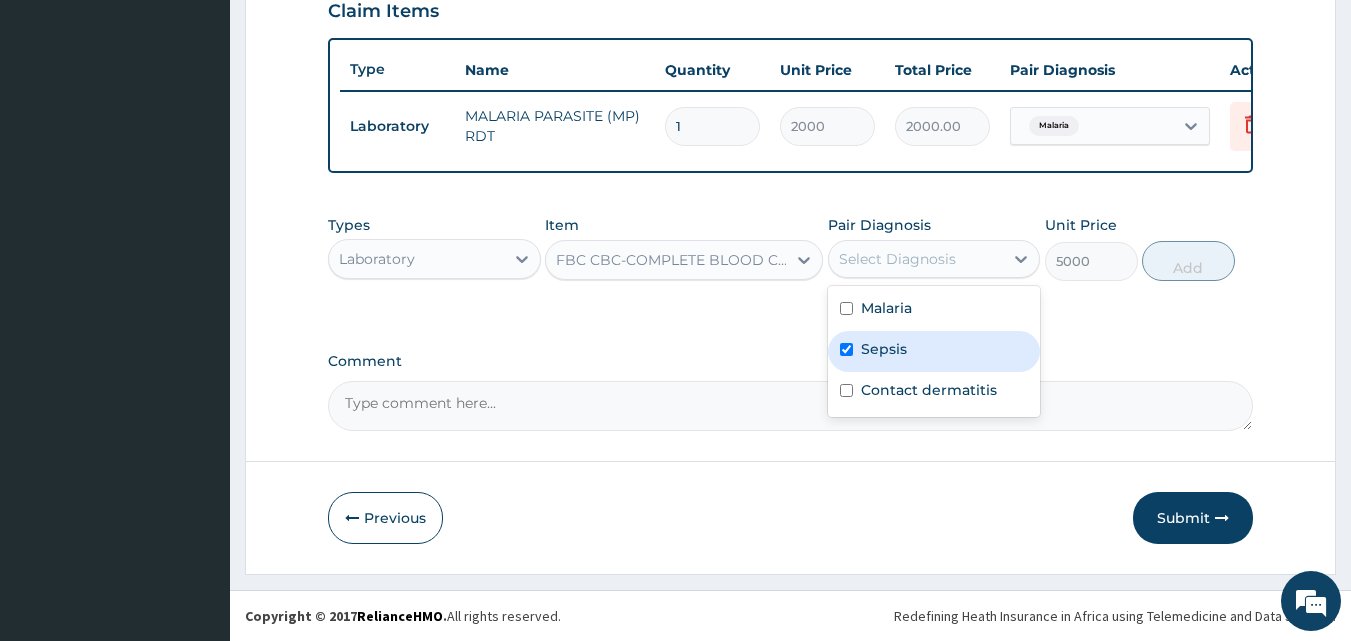 click on "Sepsis" at bounding box center [884, 349] 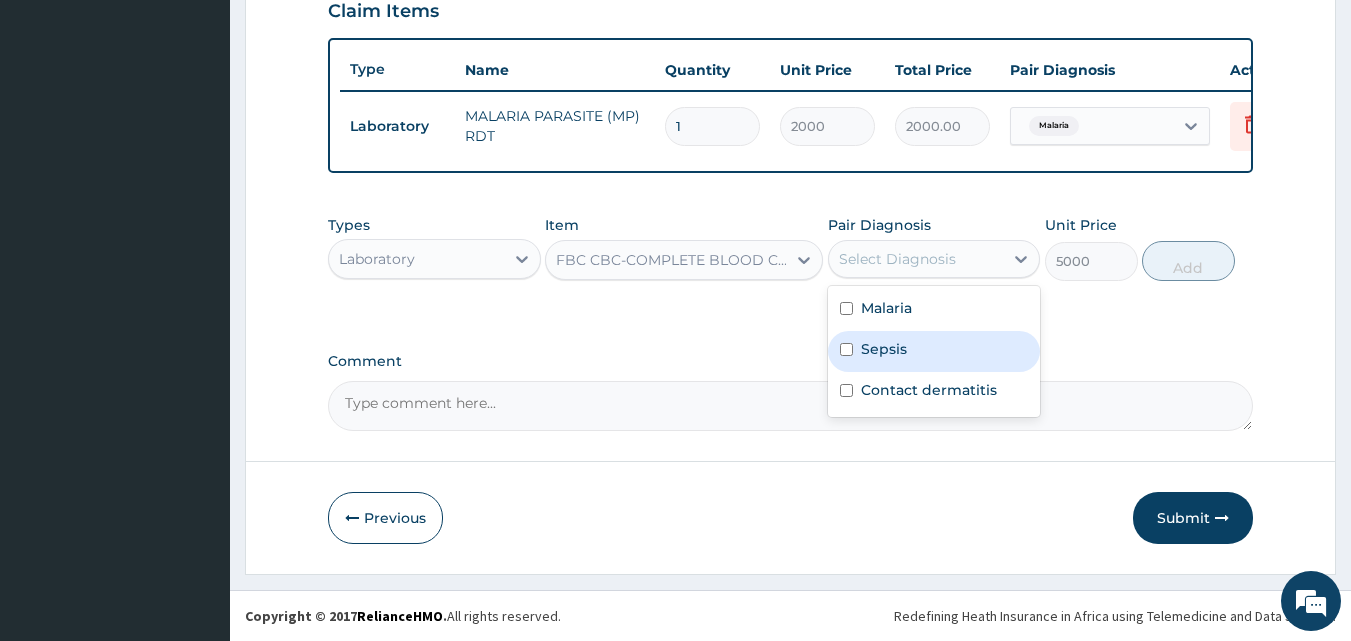 checkbox on "false" 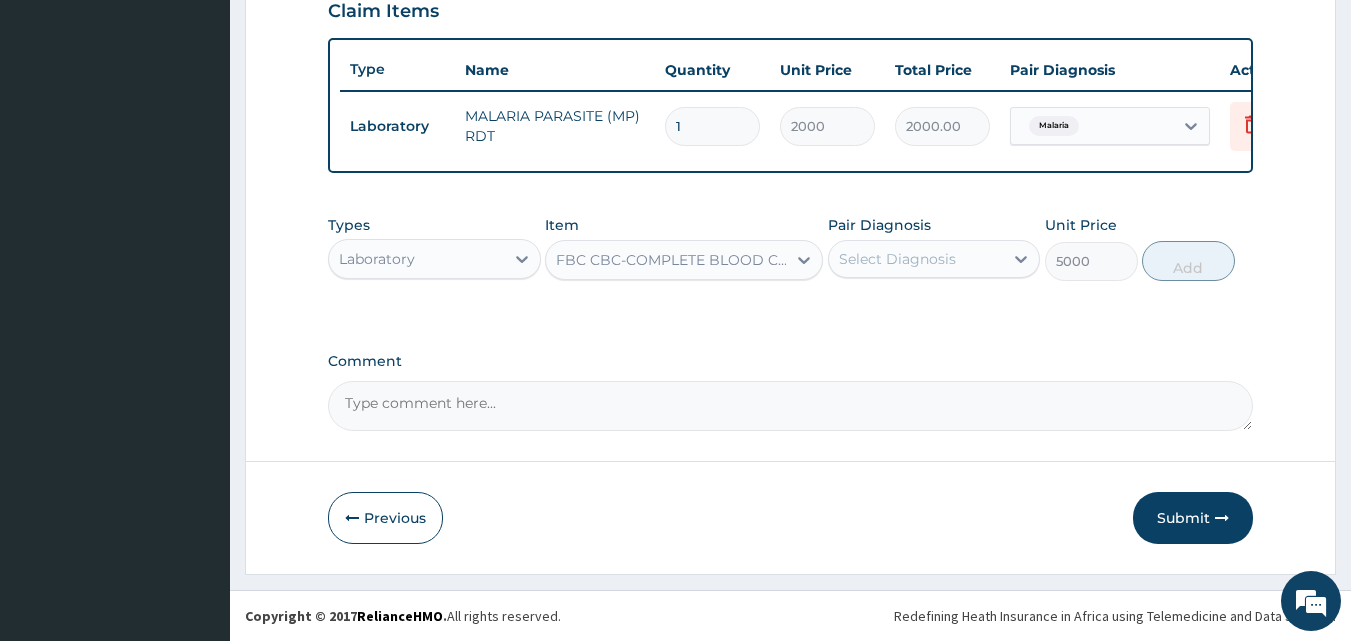 click on "Select Diagnosis" at bounding box center [916, 259] 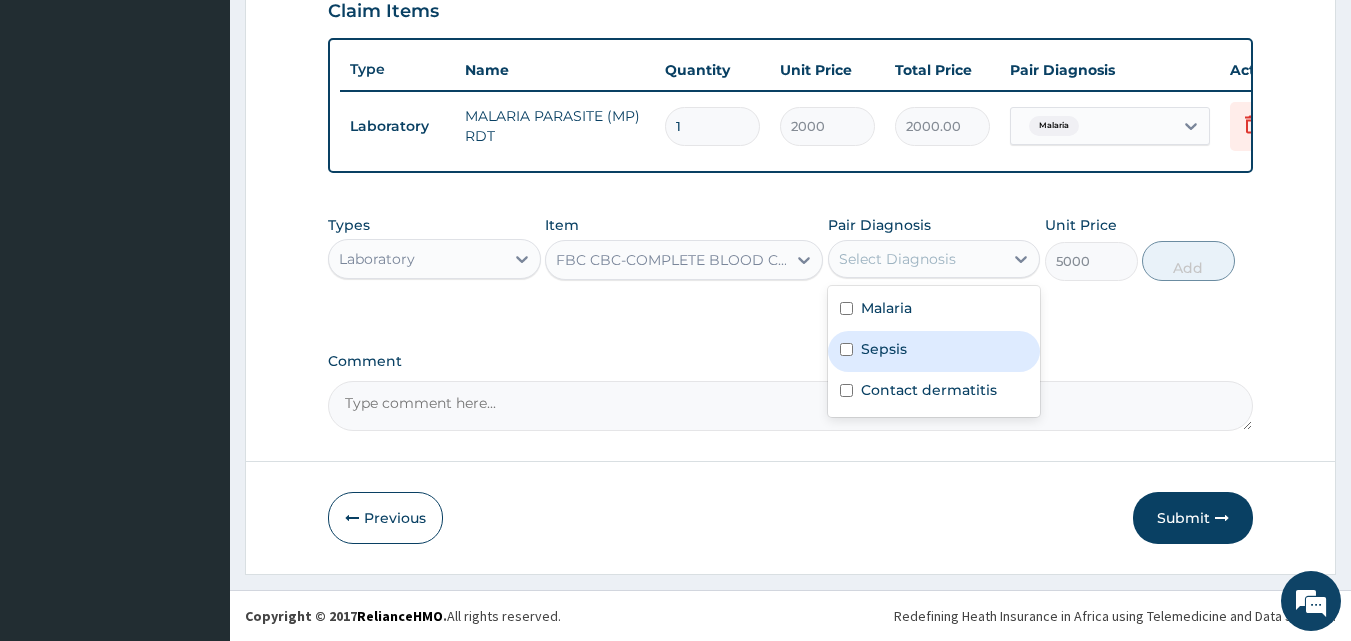 click on "Sepsis" at bounding box center (934, 351) 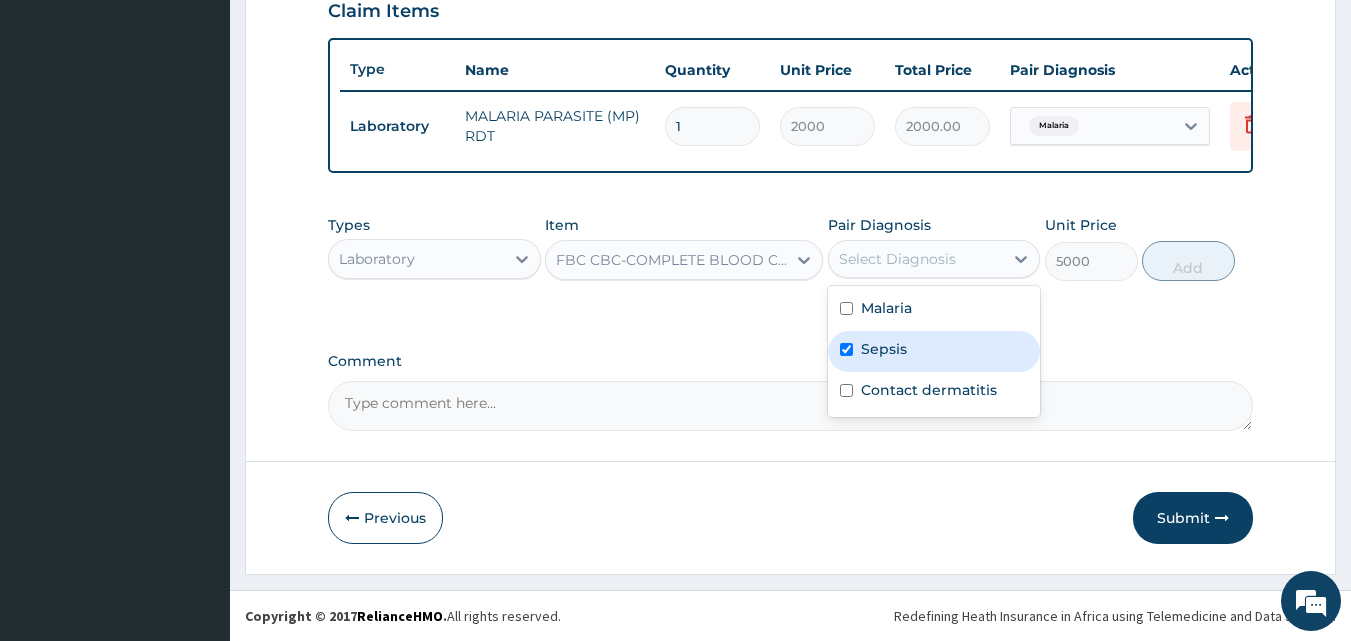 checkbox on "true" 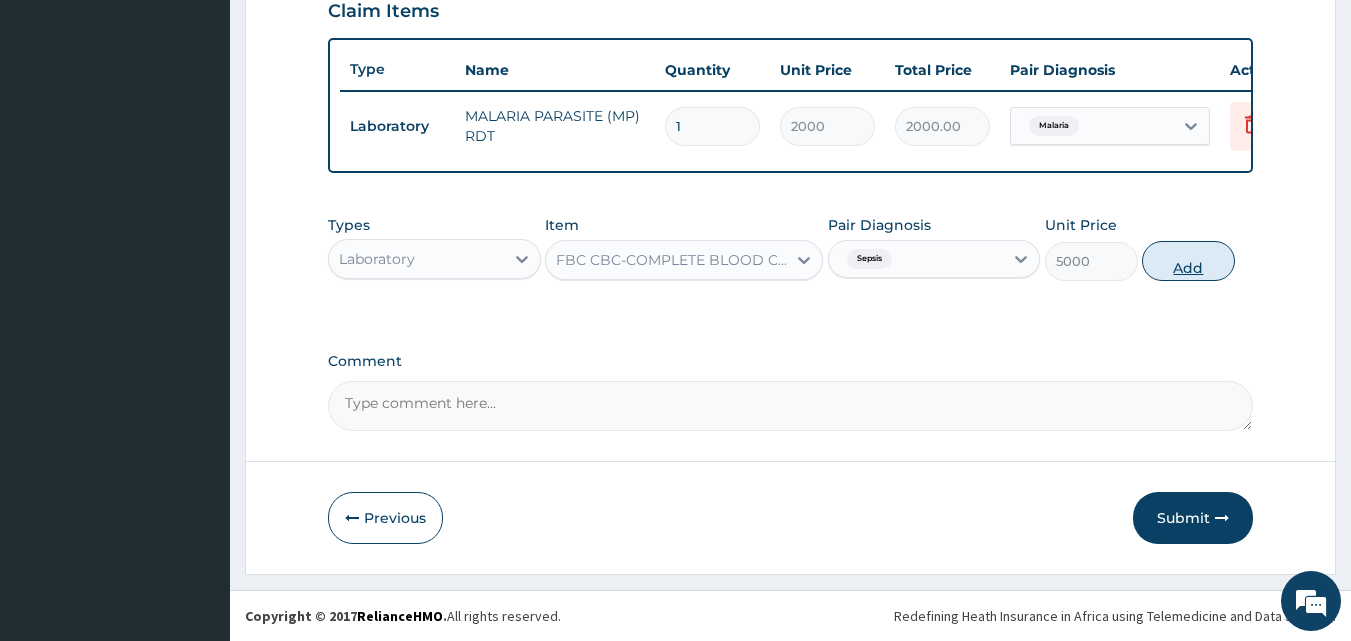 click on "Add" at bounding box center (1188, 261) 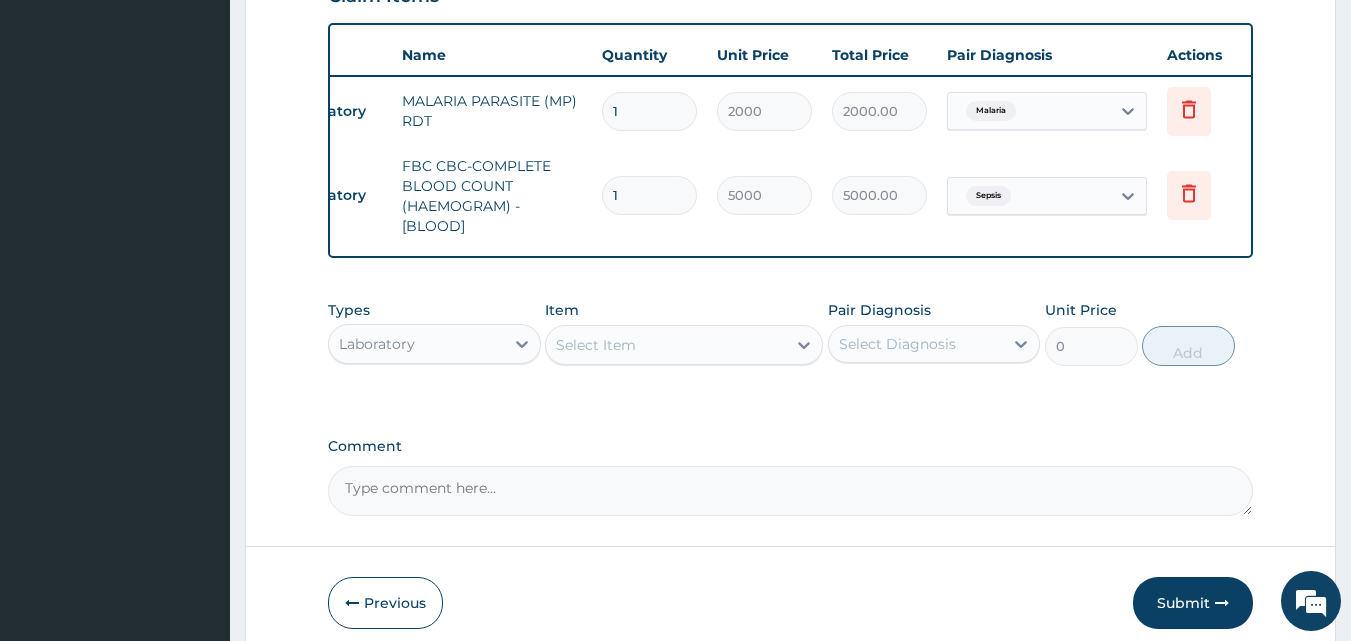 scroll, scrollTop: 0, scrollLeft: 78, axis: horizontal 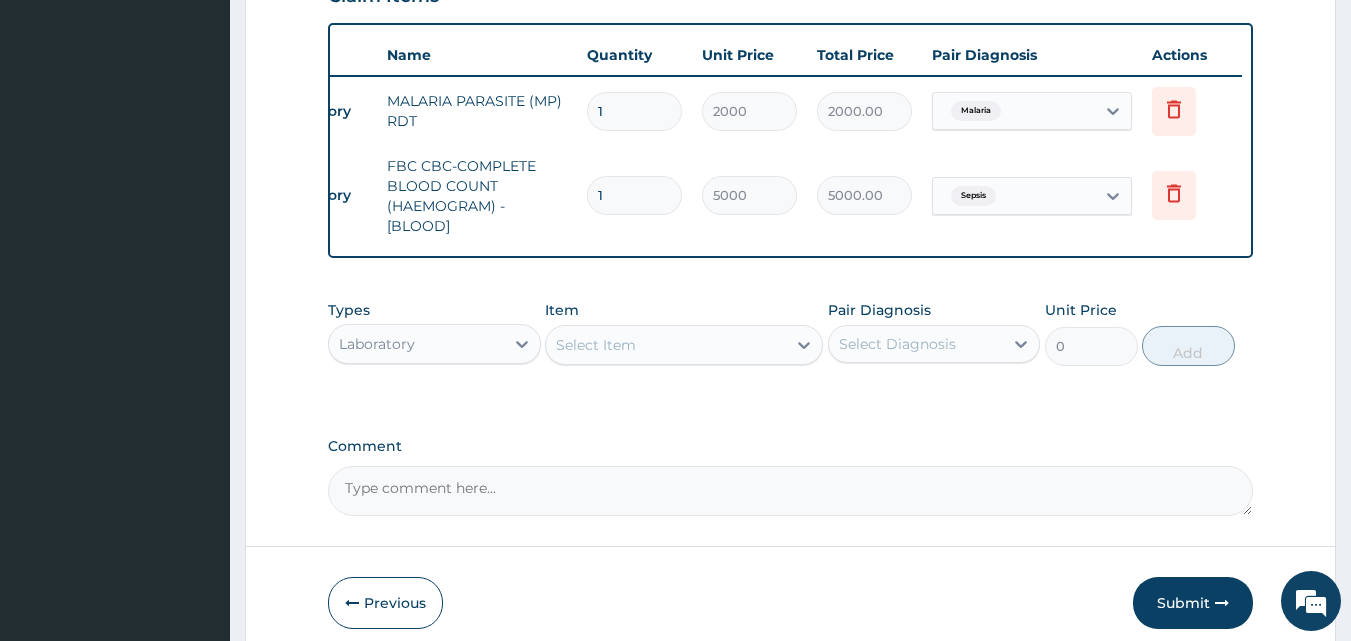 click on "Laboratory" at bounding box center (416, 344) 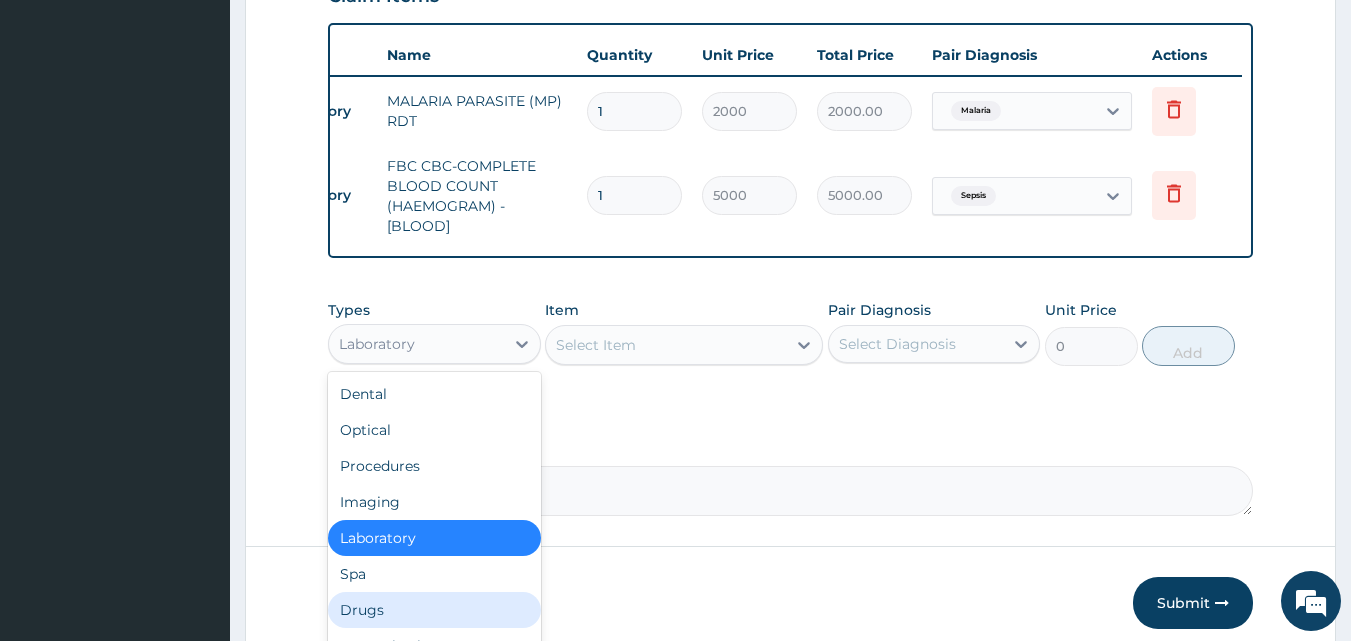 click on "Drugs" at bounding box center [434, 610] 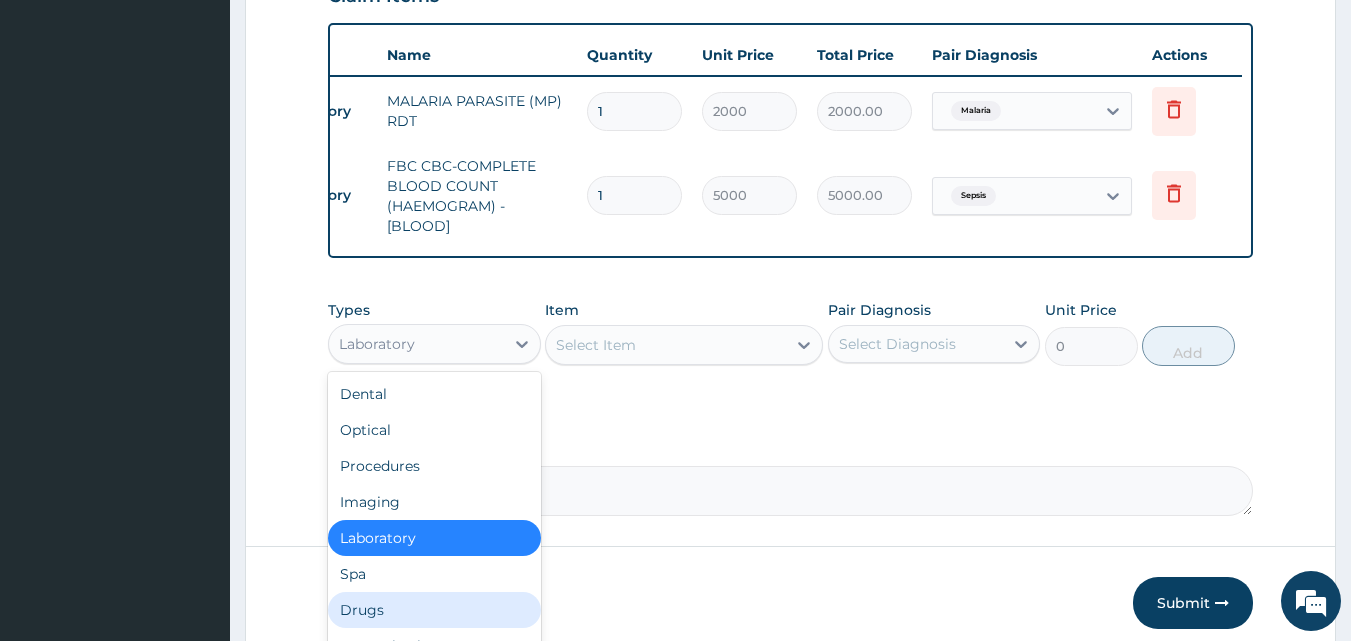 click on "Previous" at bounding box center [385, 603] 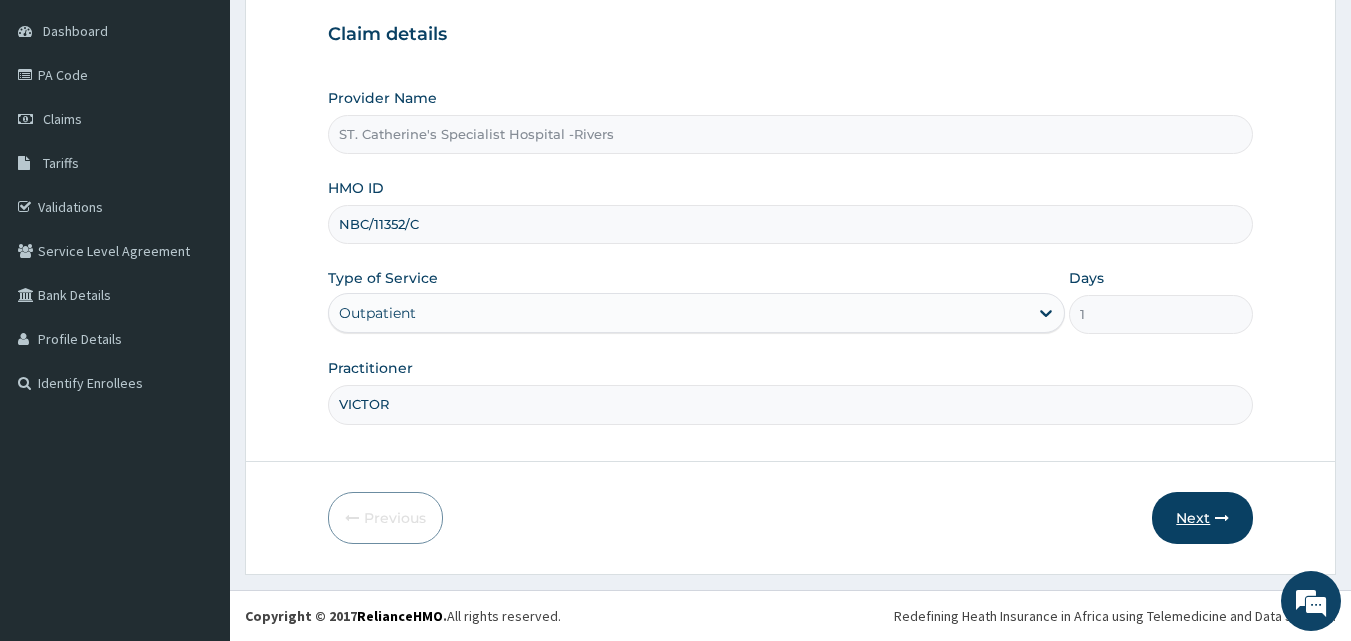 click on "Next" at bounding box center [1202, 518] 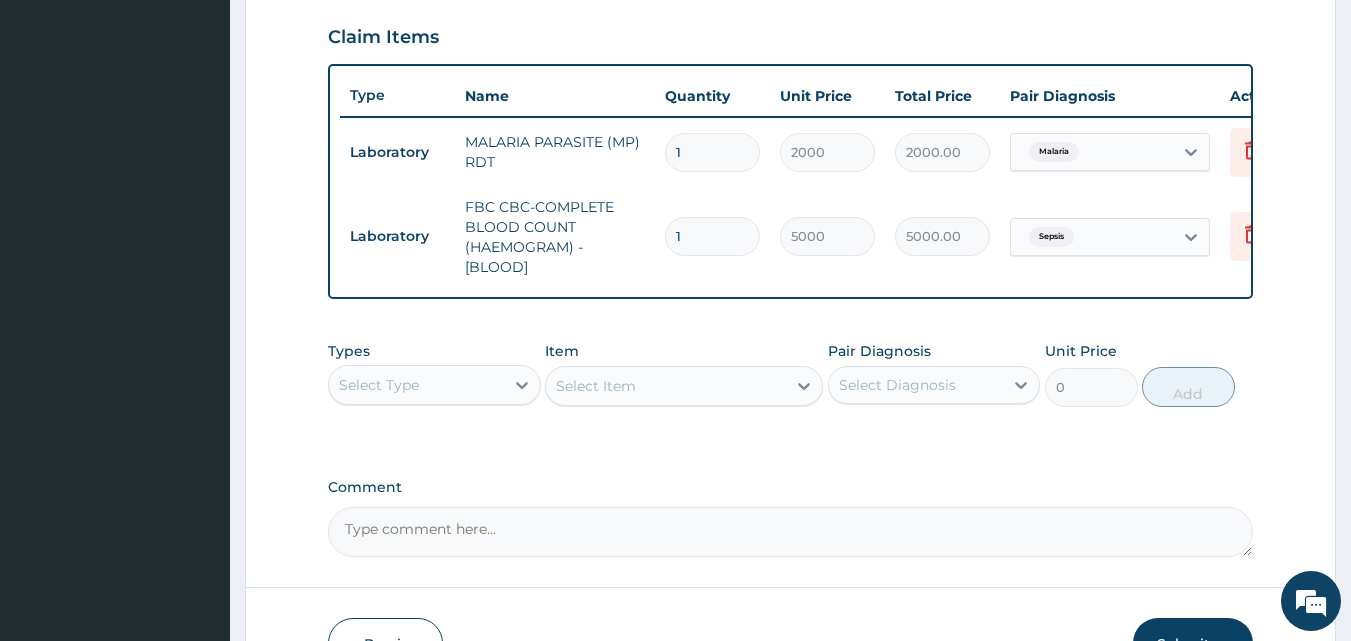 scroll, scrollTop: 687, scrollLeft: 0, axis: vertical 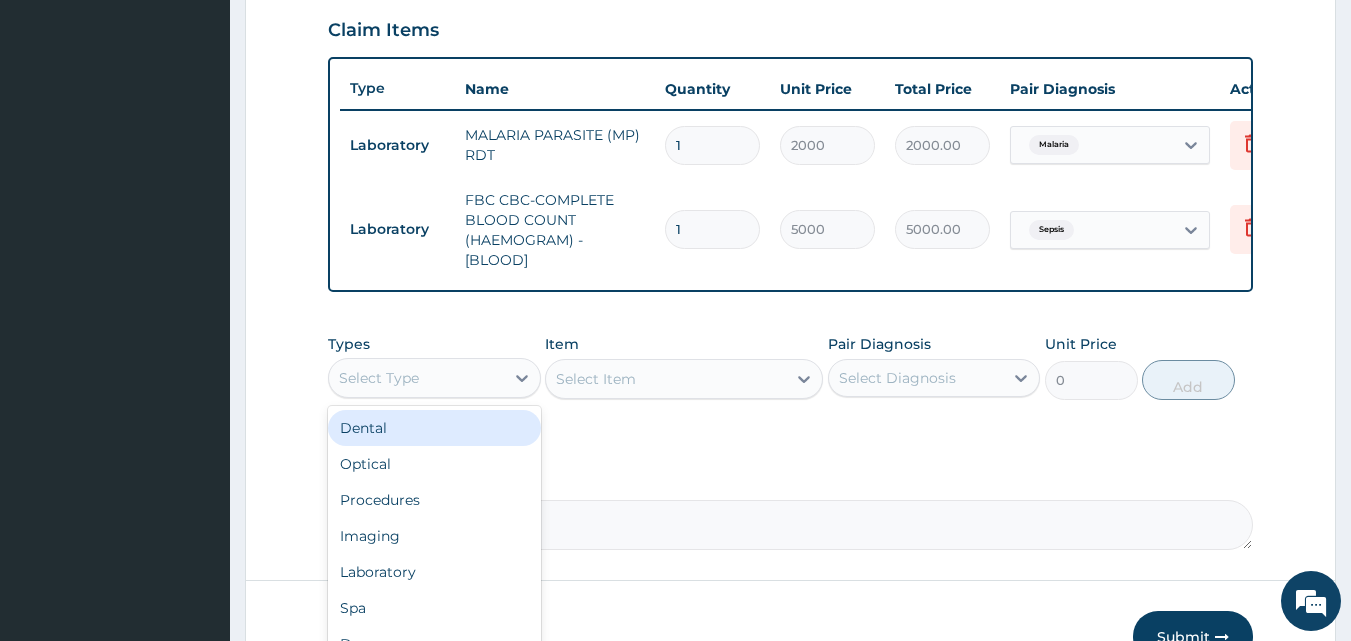 click on "Select Type" at bounding box center (416, 378) 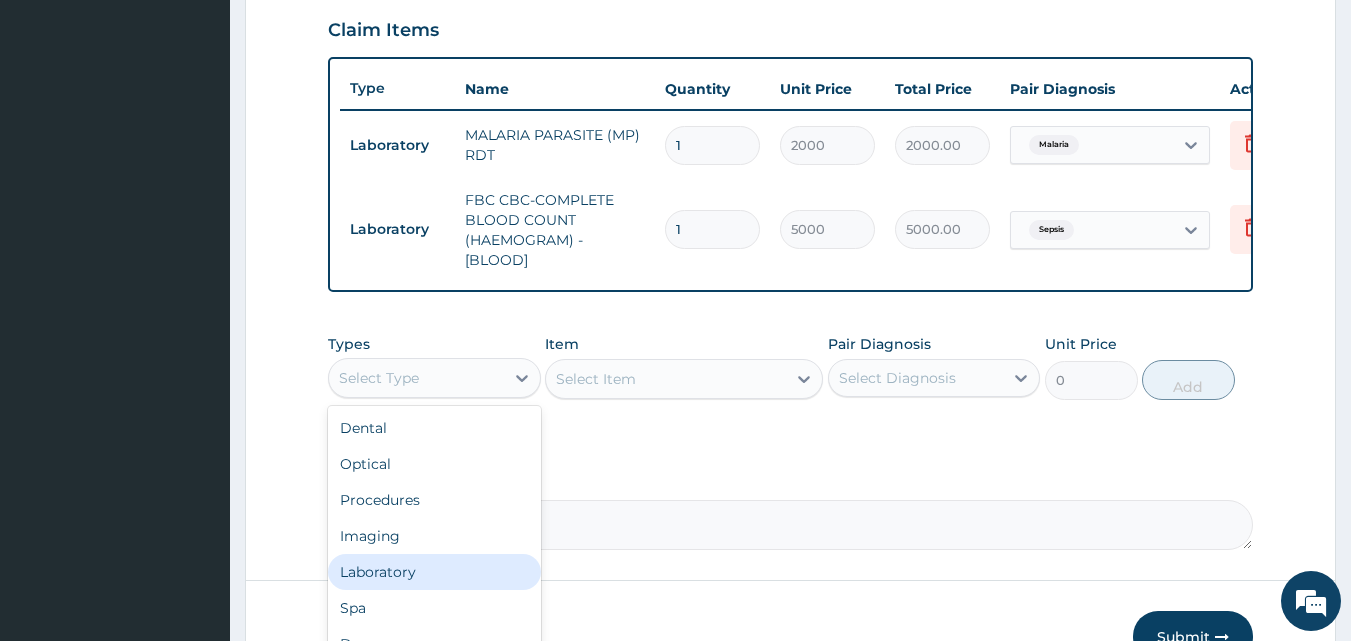 scroll, scrollTop: 68, scrollLeft: 0, axis: vertical 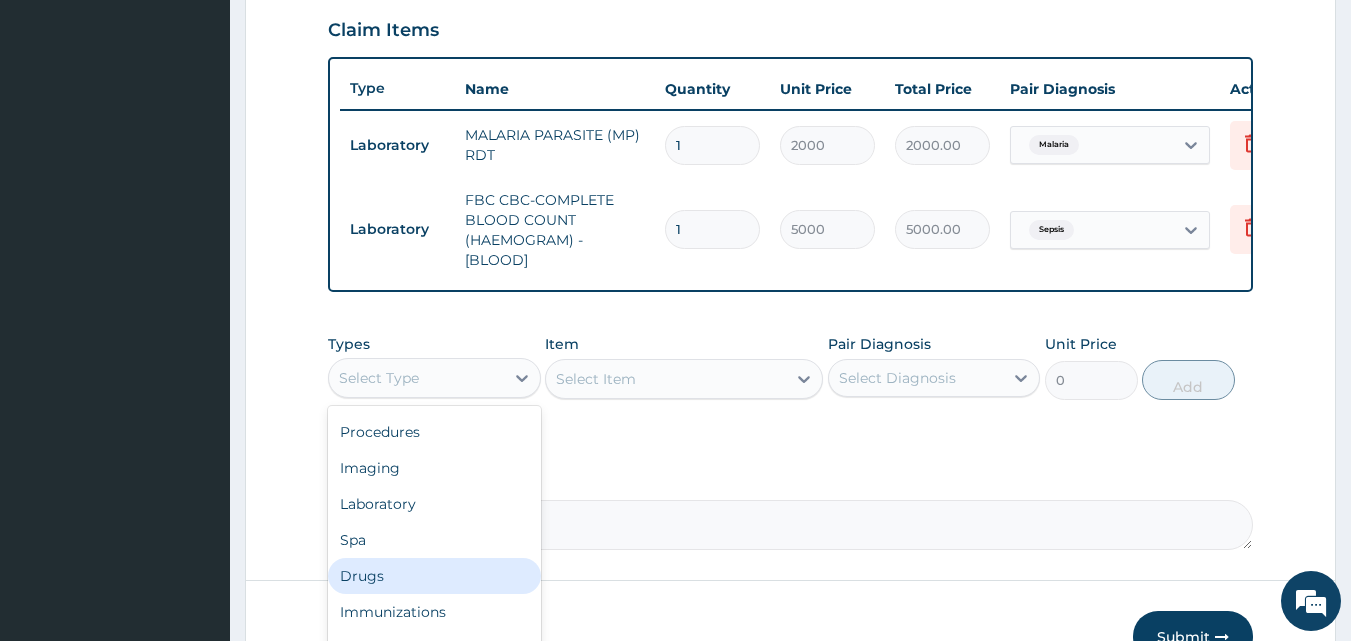 click on "Drugs" at bounding box center [434, 576] 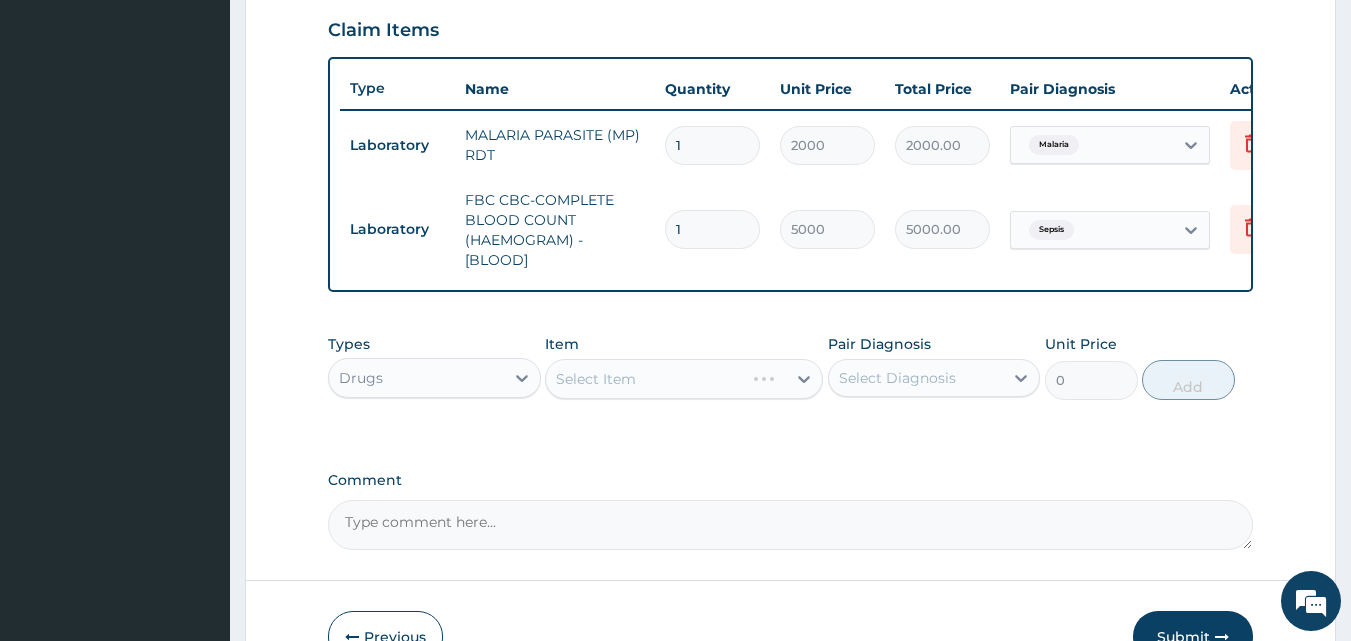 click on "Select Item" at bounding box center (684, 379) 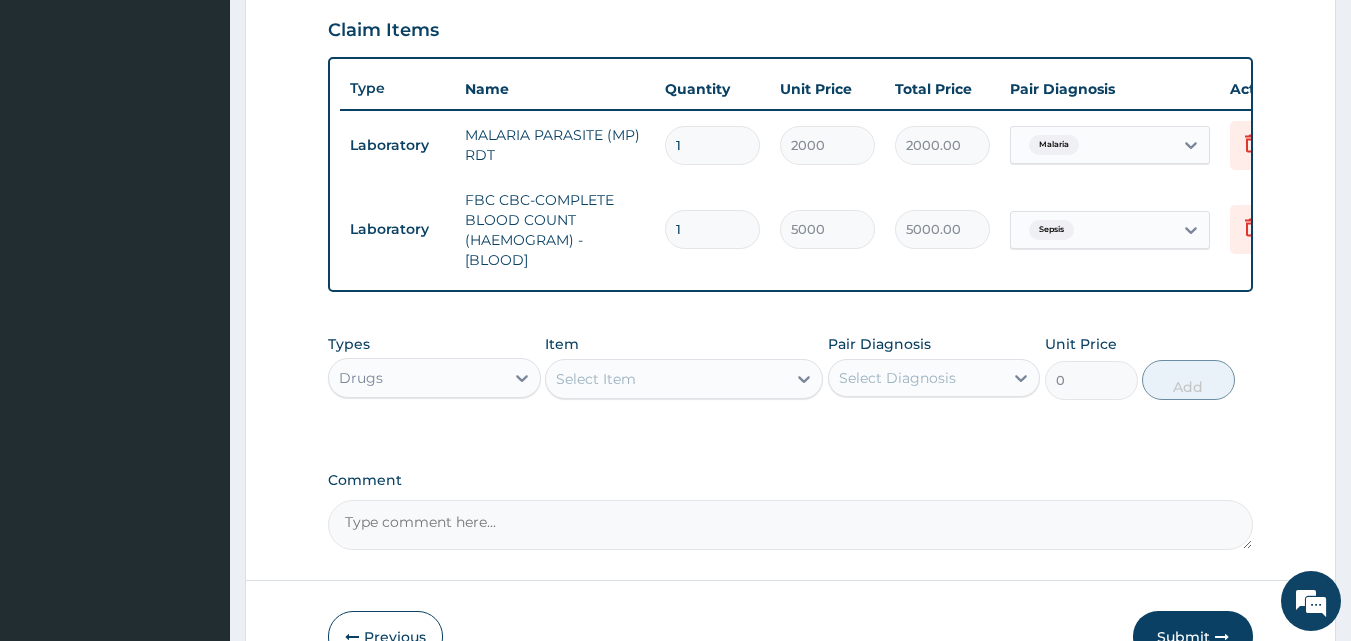 click on "Select Item" at bounding box center (666, 379) 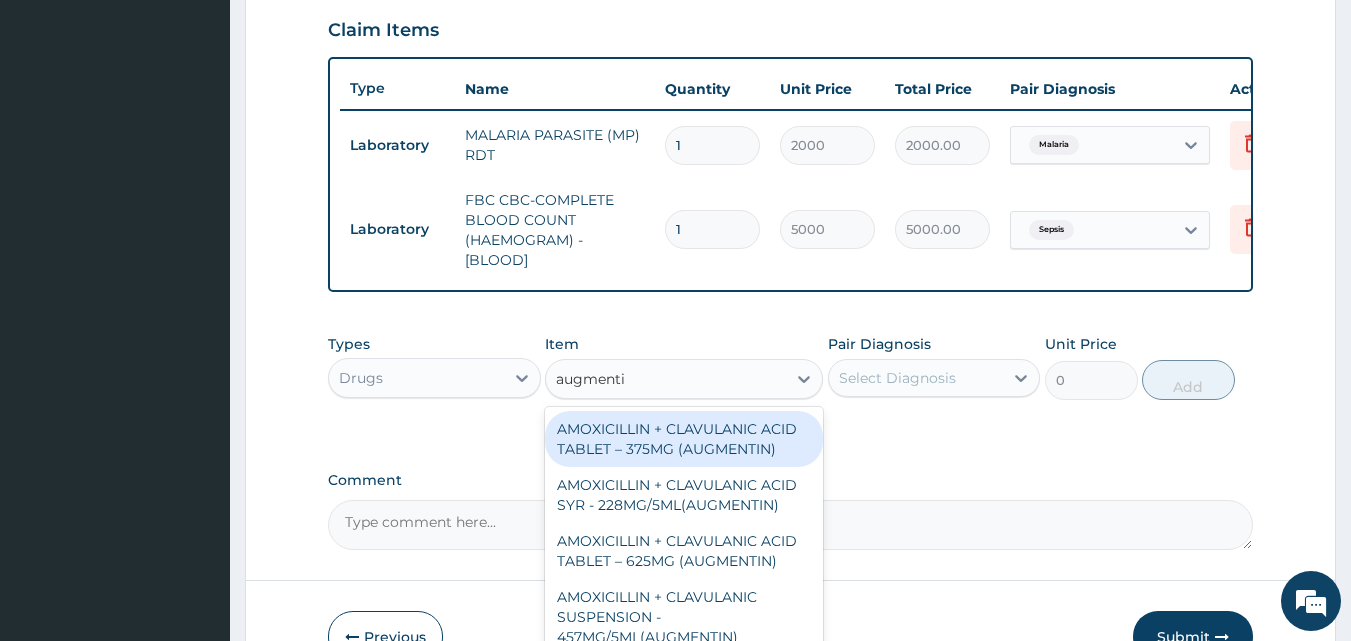 type on "augmentin" 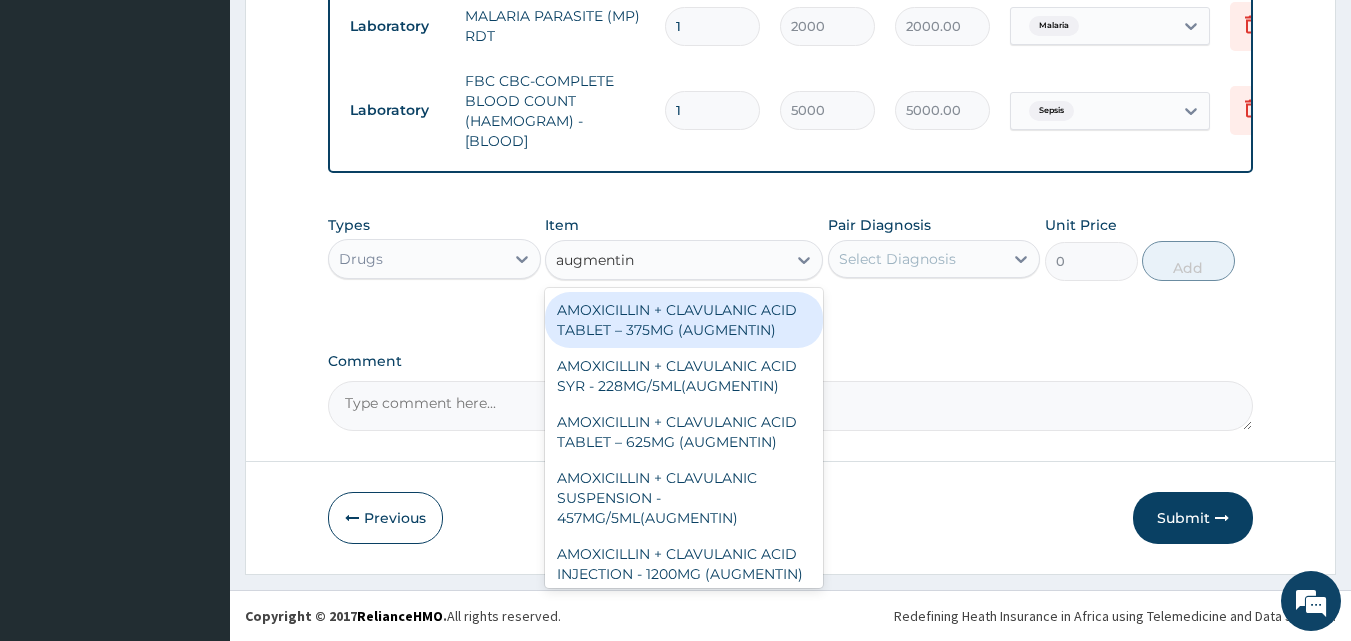 scroll, scrollTop: 821, scrollLeft: 0, axis: vertical 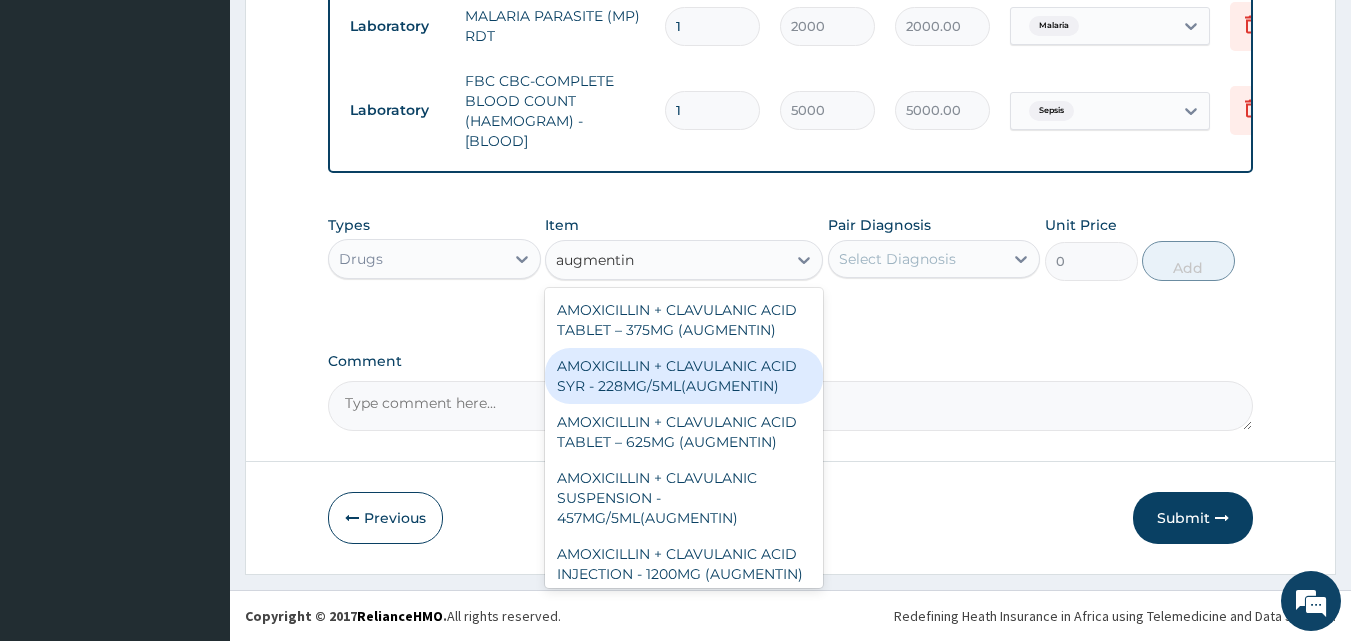 click on "AMOXICILLIN + CLAVULANIC ACID SYR  - 228MG/5ML(AUGMENTIN)" at bounding box center [684, 376] 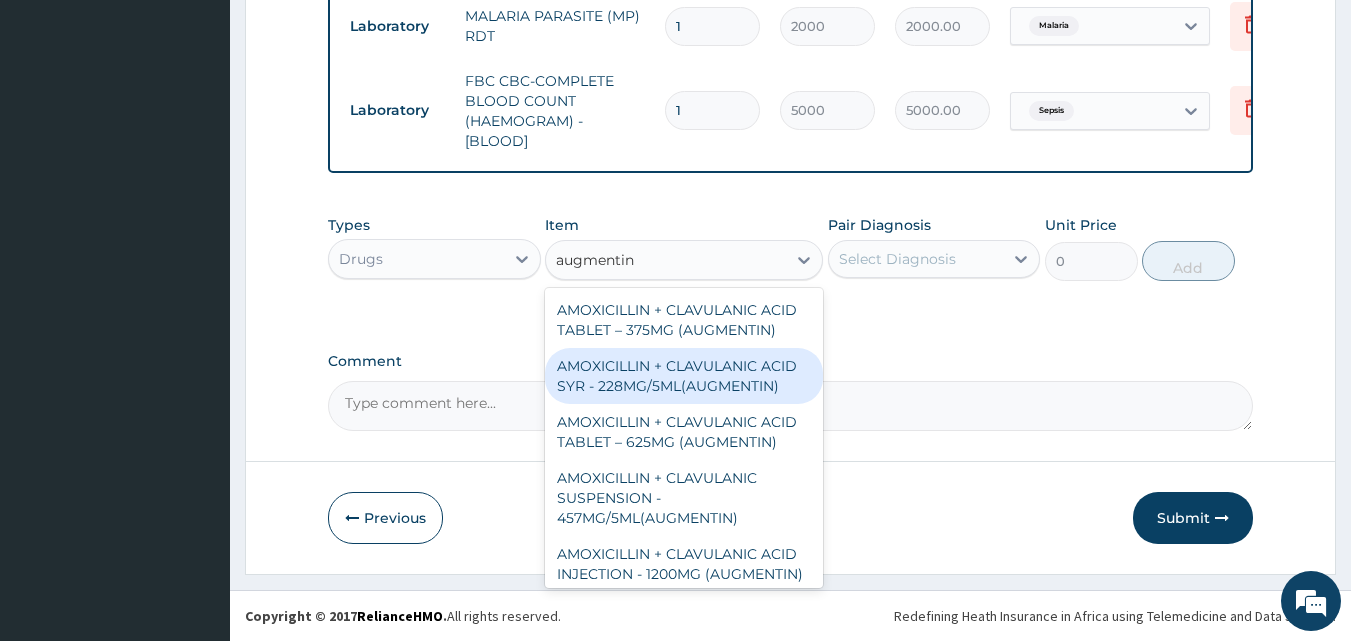 type 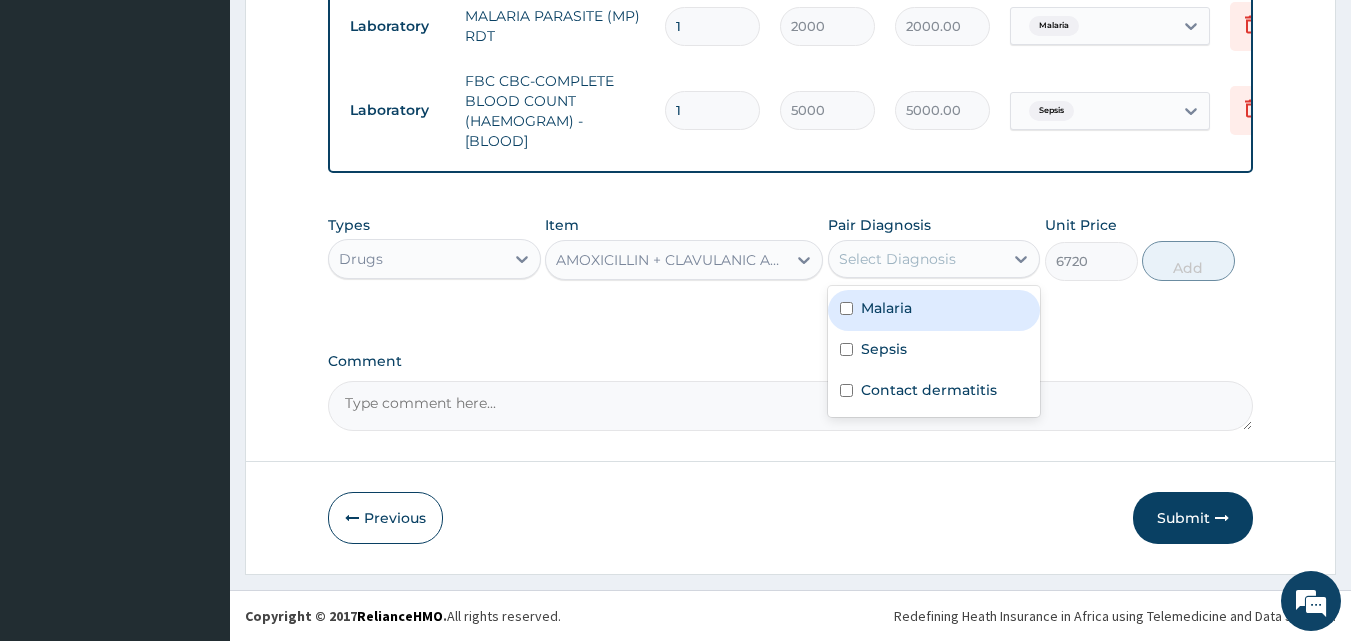 click on "Select Diagnosis" at bounding box center [897, 259] 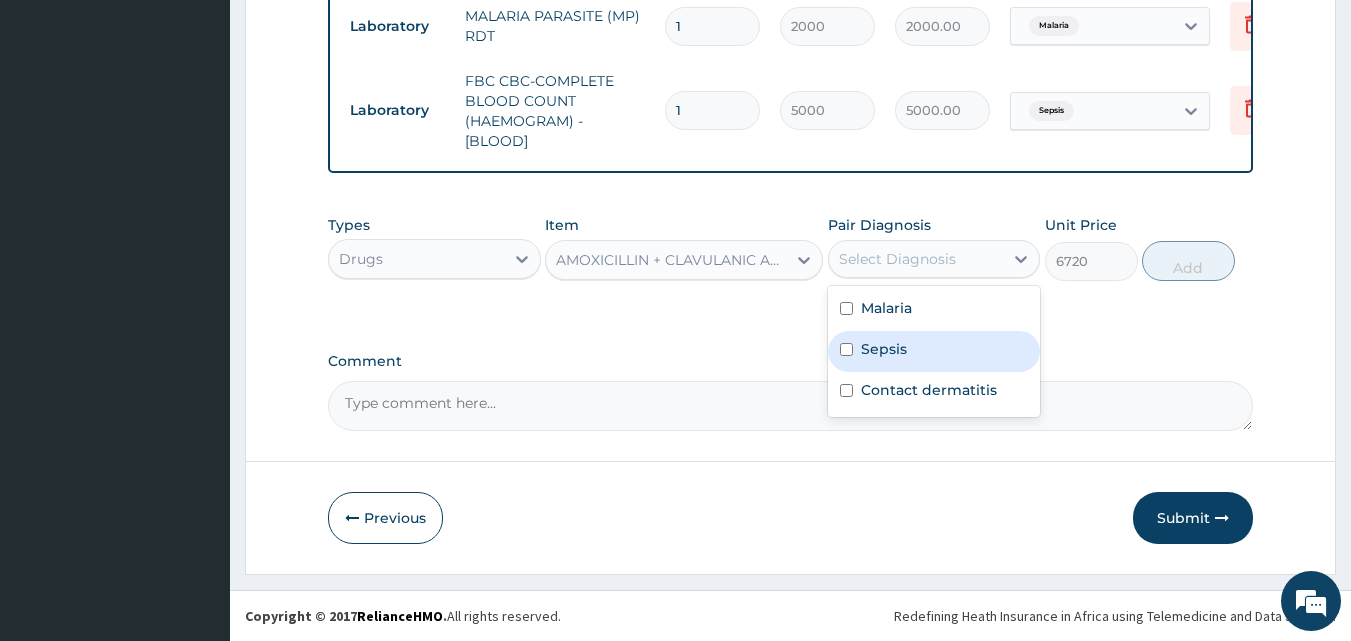 click on "Sepsis" at bounding box center (884, 349) 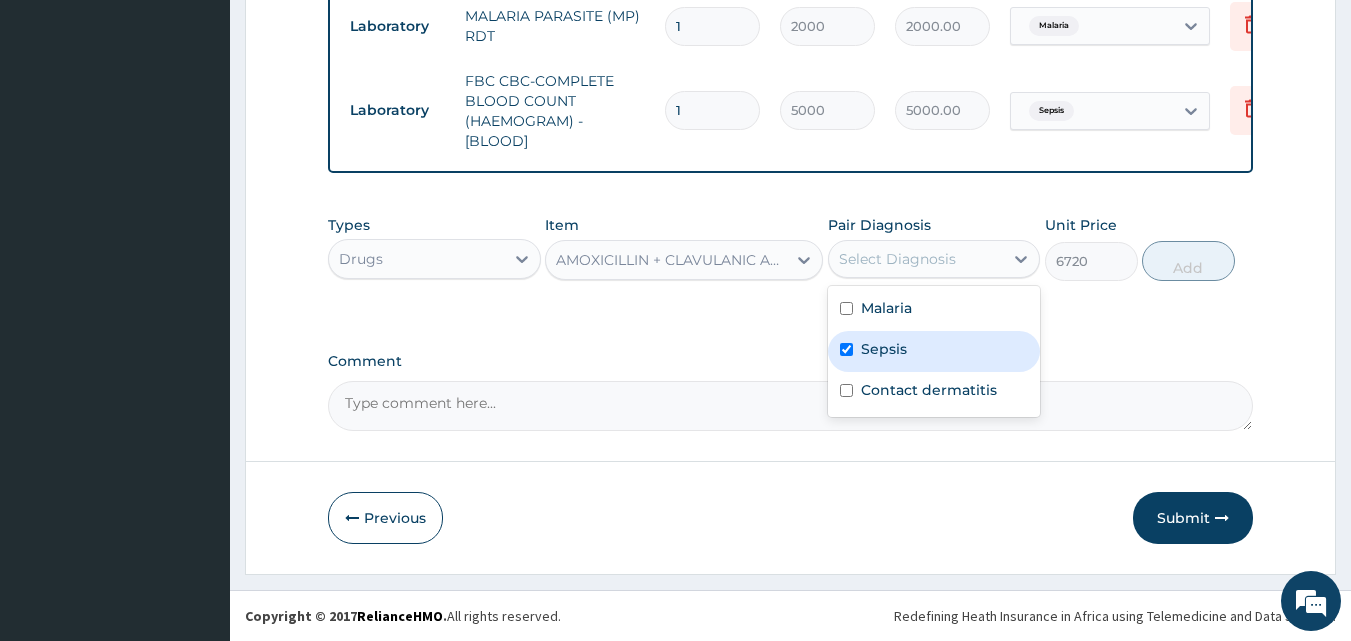 checkbox on "true" 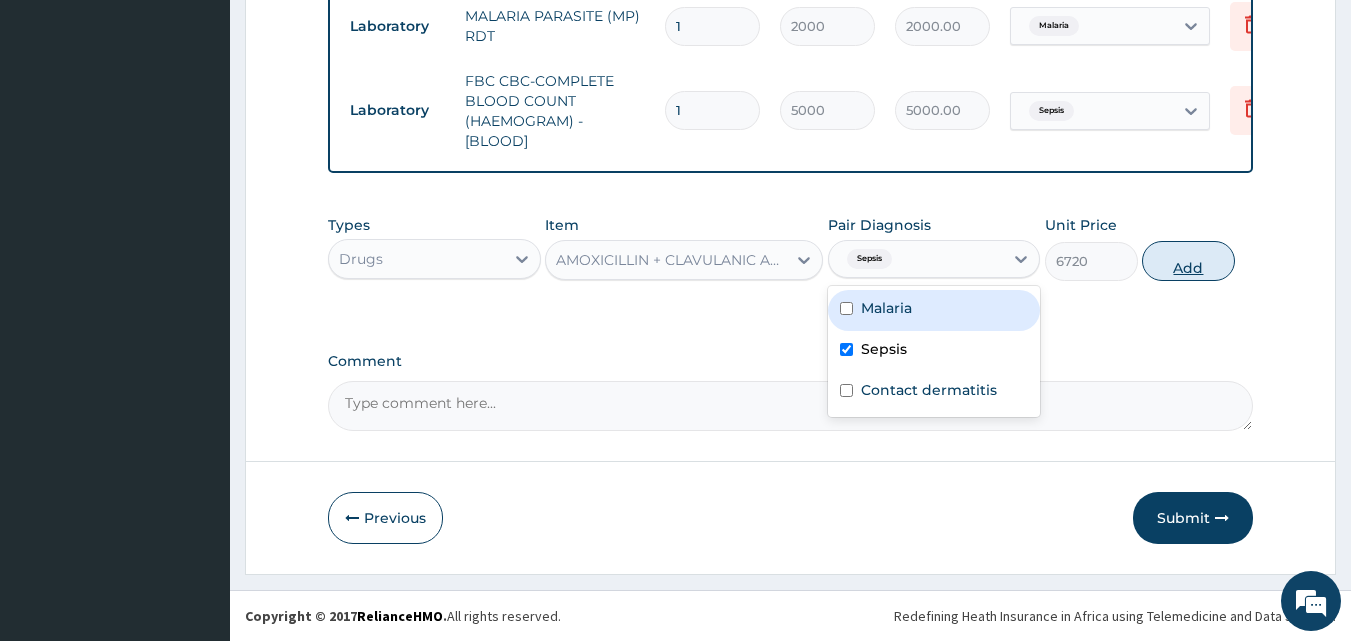 click on "Add" at bounding box center (1188, 261) 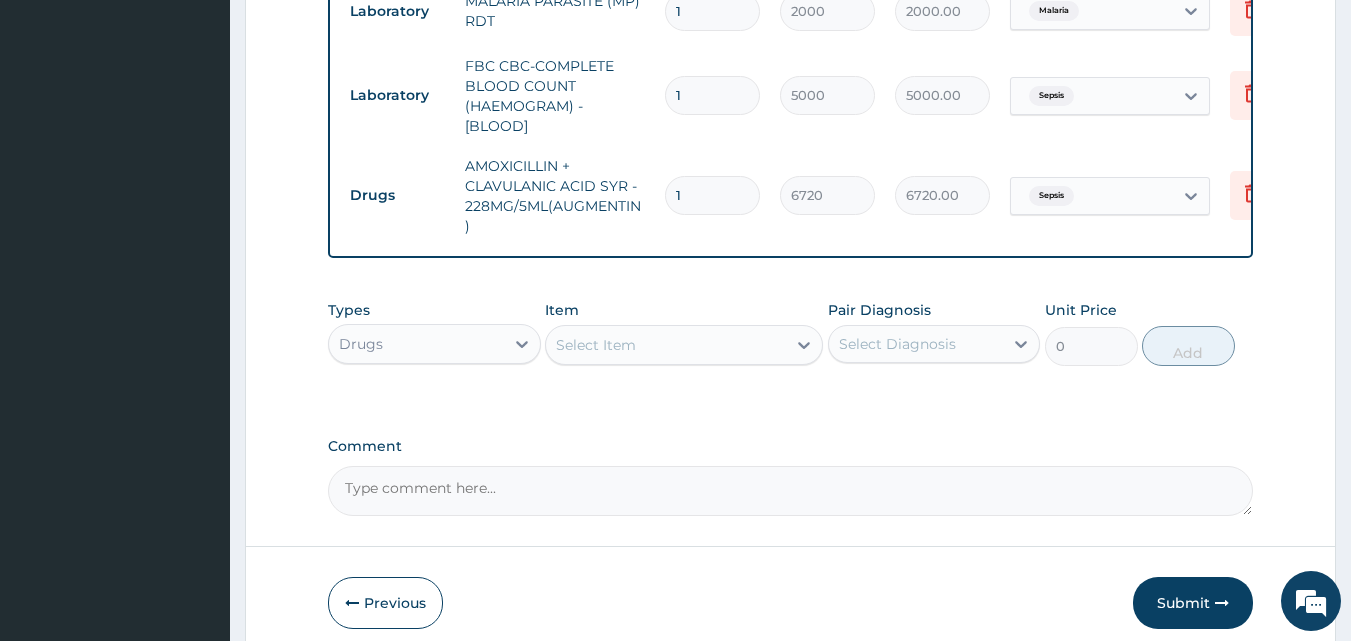 click on "Select Item" at bounding box center (596, 345) 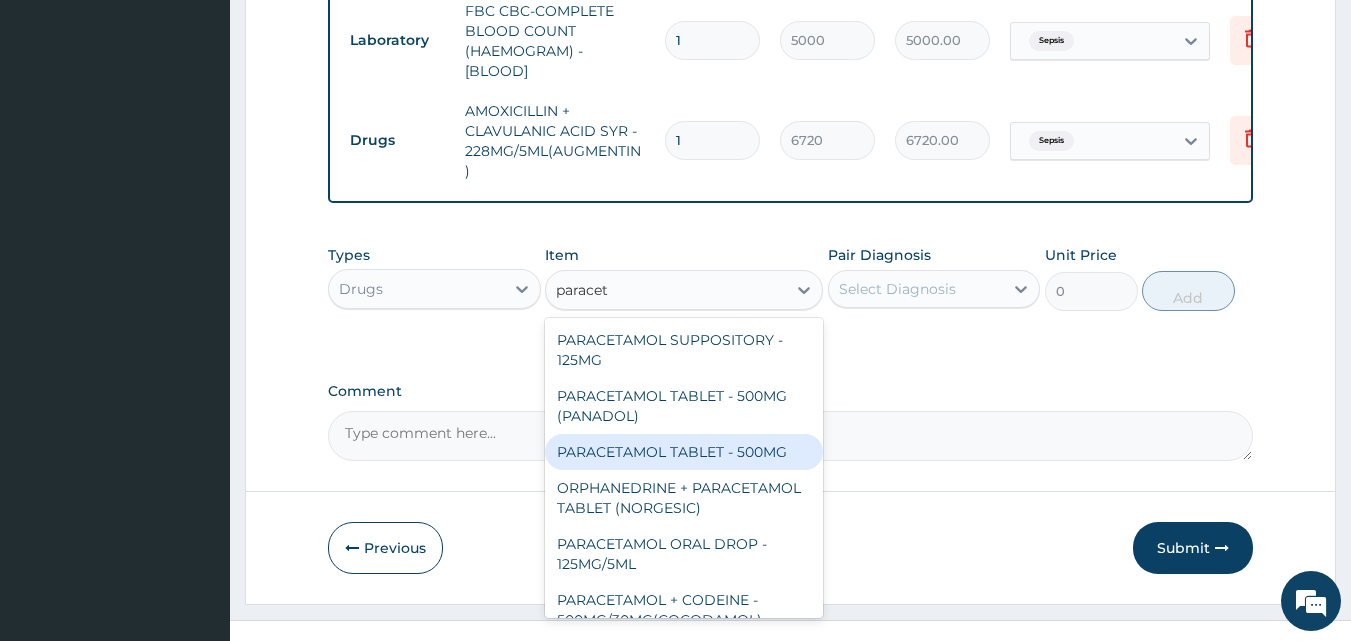 scroll, scrollTop: 921, scrollLeft: 0, axis: vertical 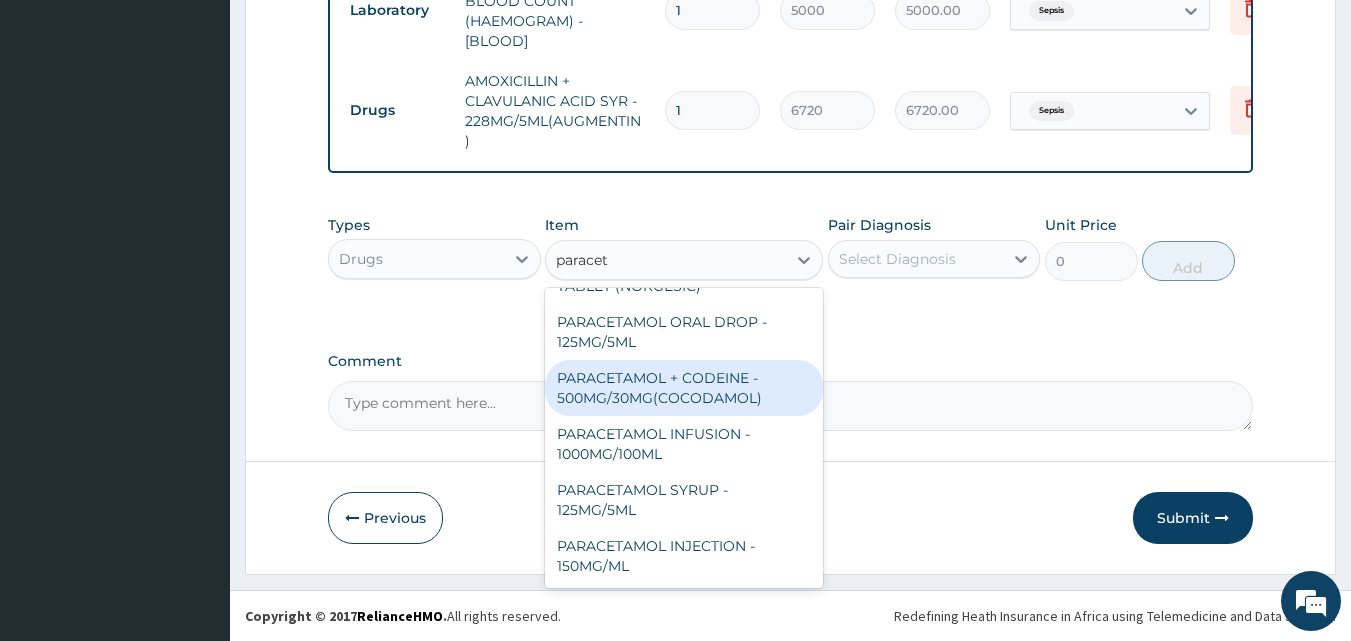 type on "paracet" 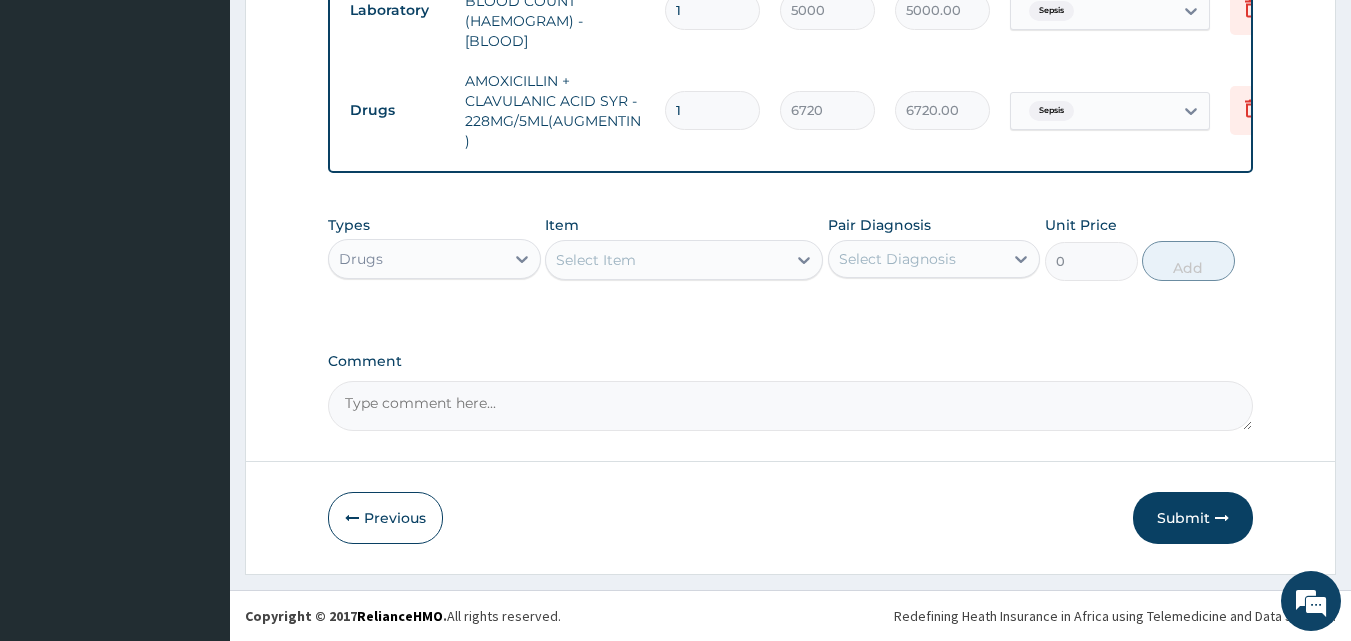 click on "Select Item" at bounding box center (666, 260) 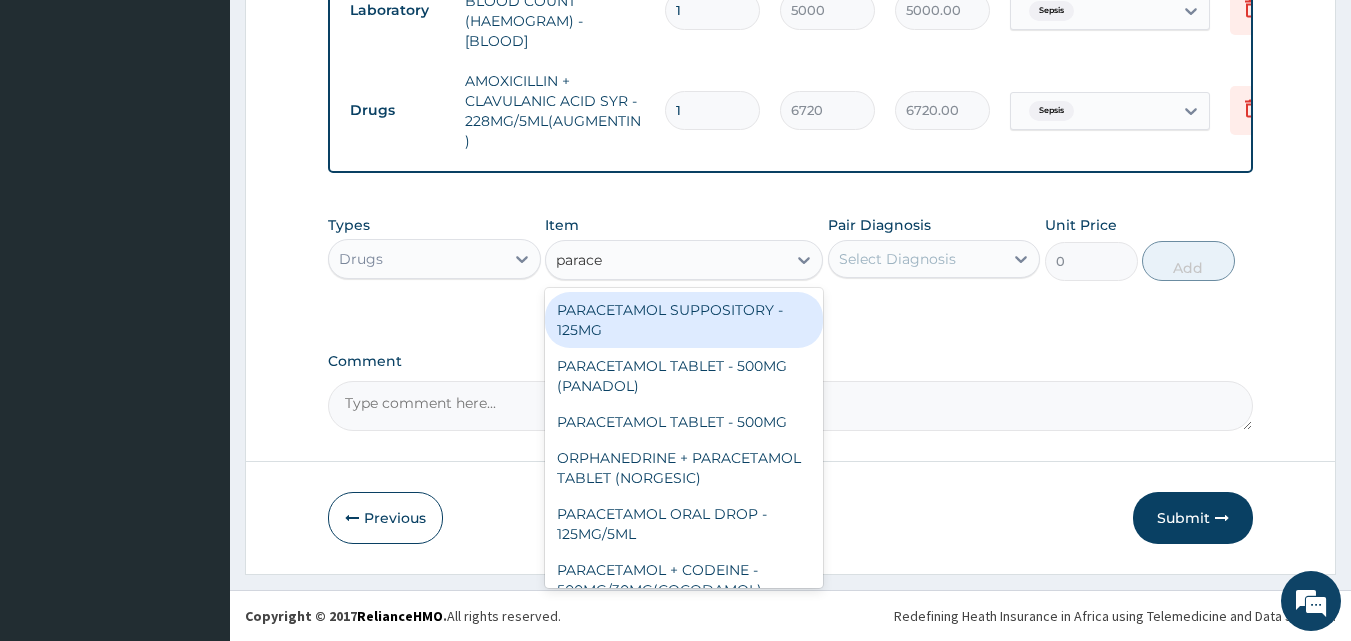 type on "paracet" 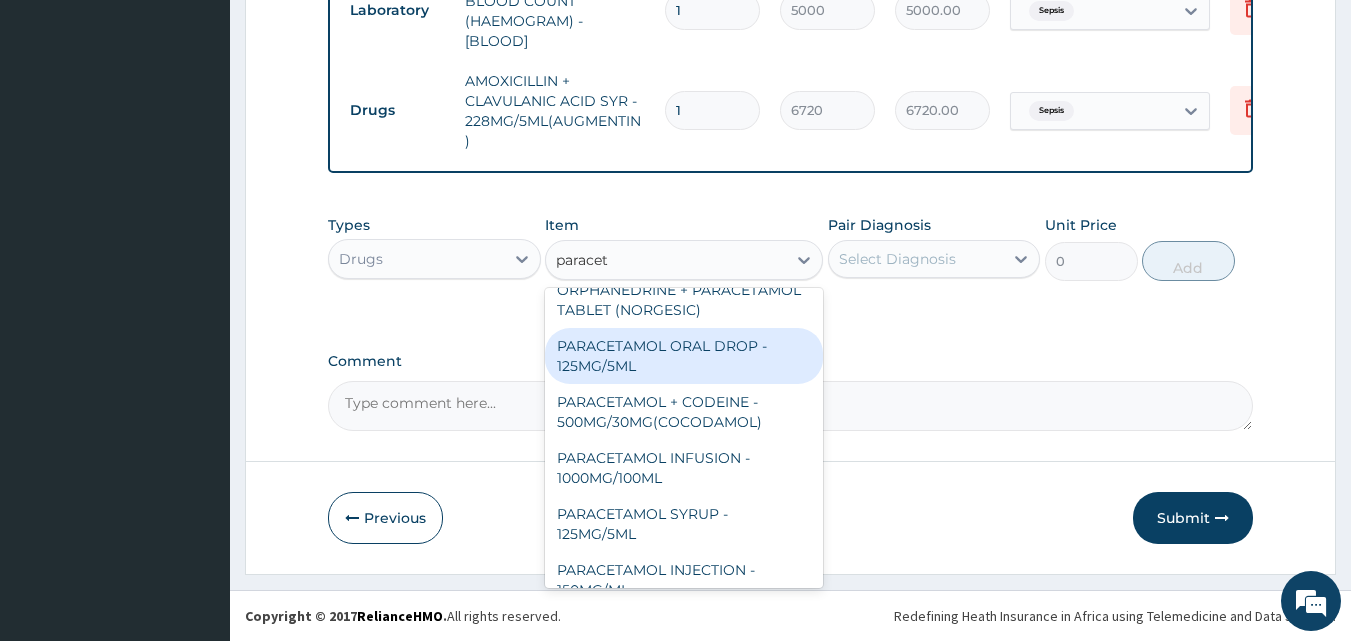 scroll, scrollTop: 200, scrollLeft: 0, axis: vertical 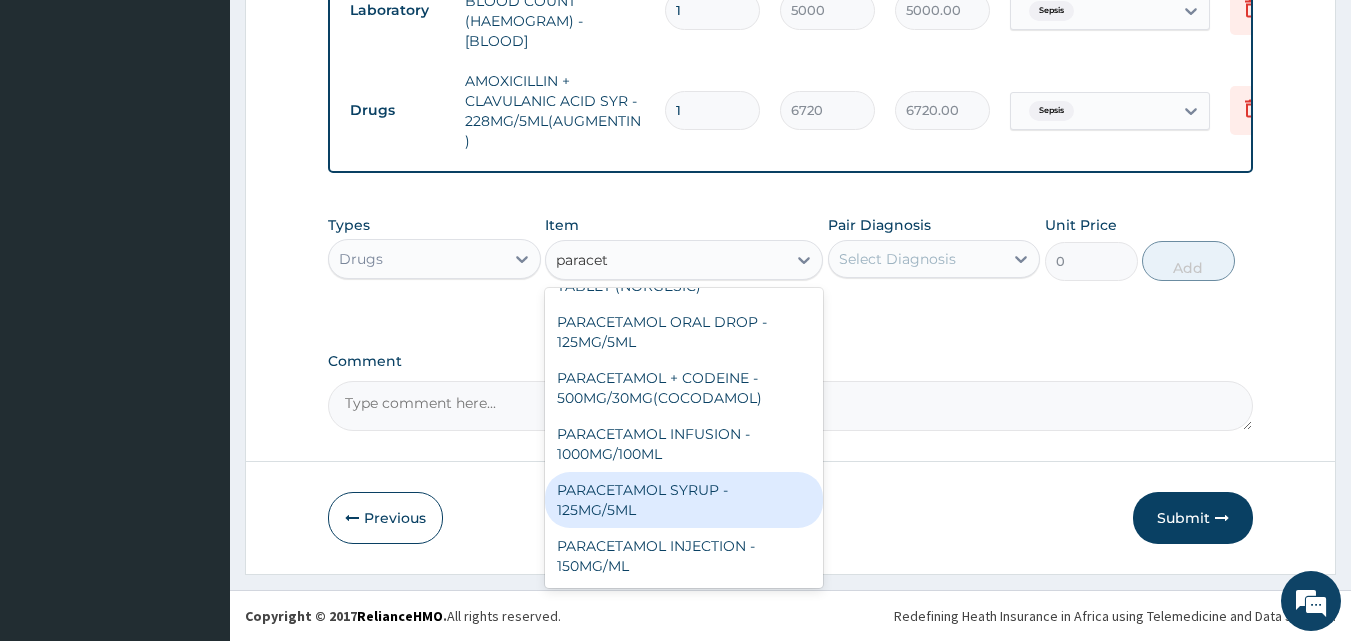 click on "PARACETAMOL SYRUP - 125MG/5ML" at bounding box center [684, 500] 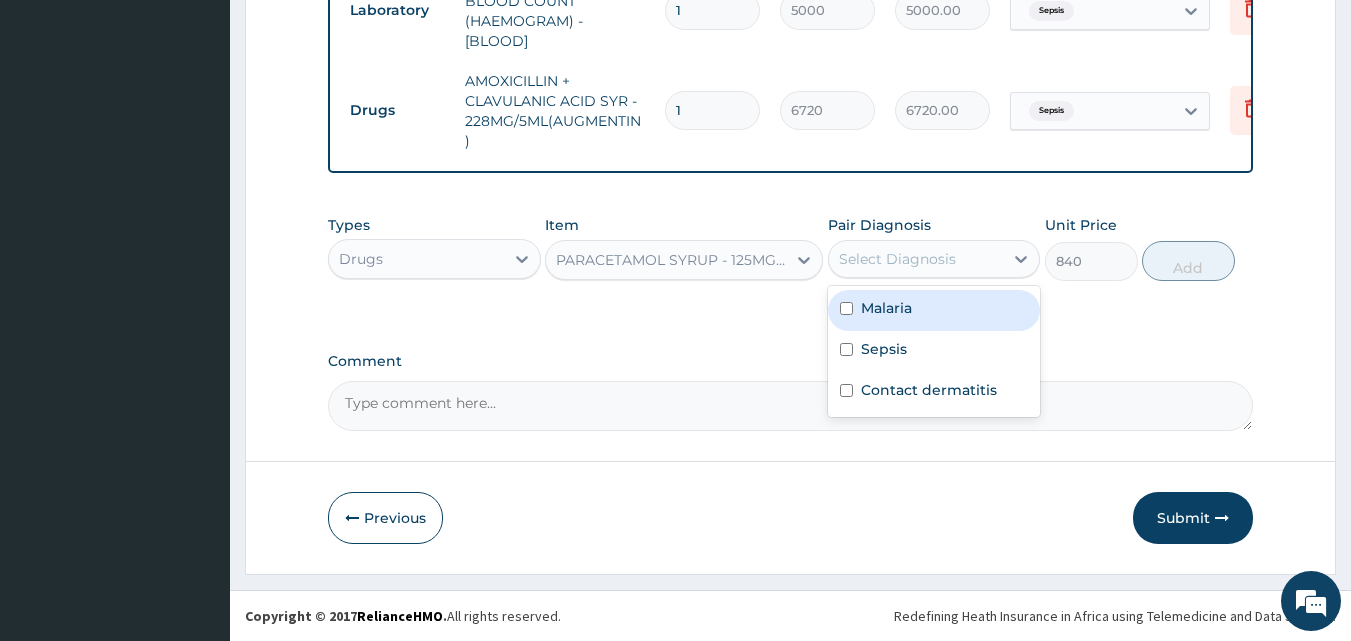 click on "Select Diagnosis" at bounding box center (916, 259) 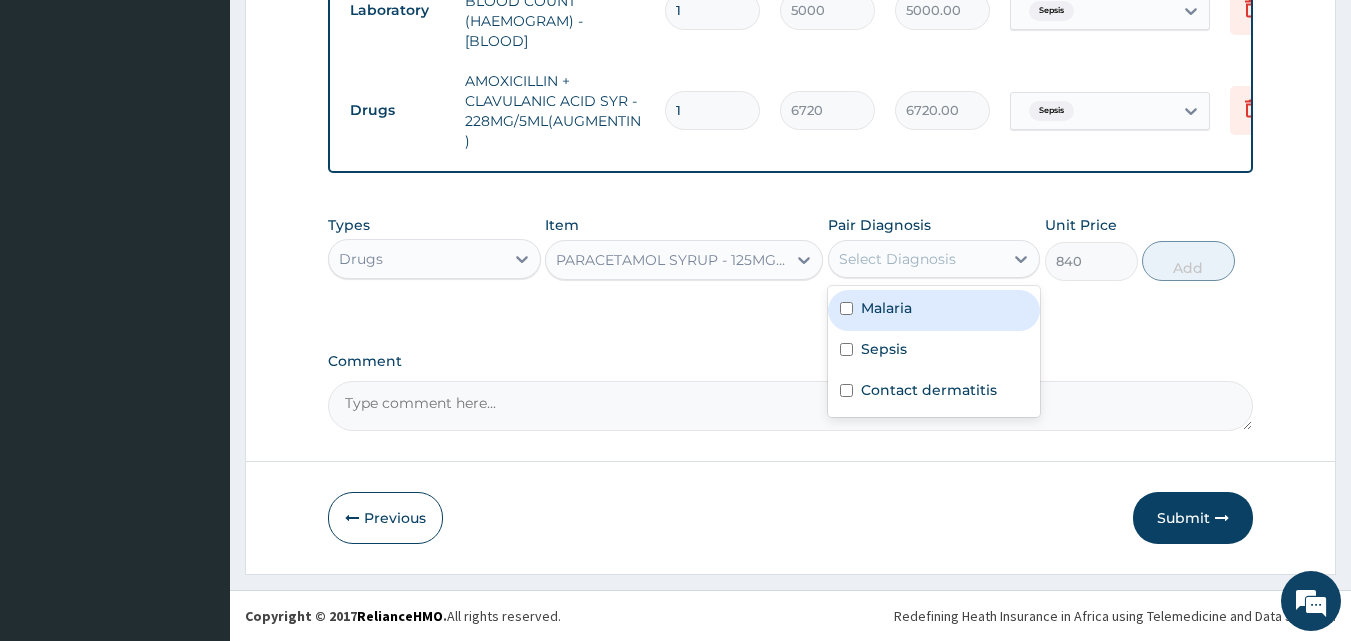 click on "Malaria" at bounding box center (886, 308) 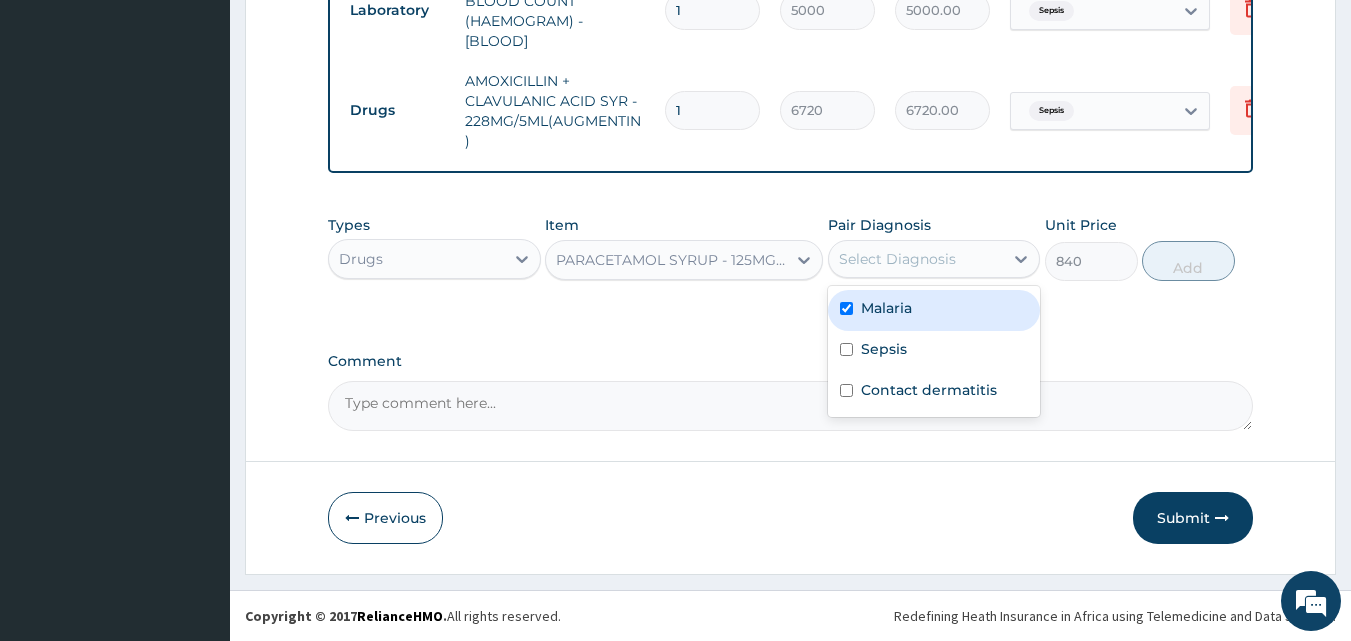 checkbox on "true" 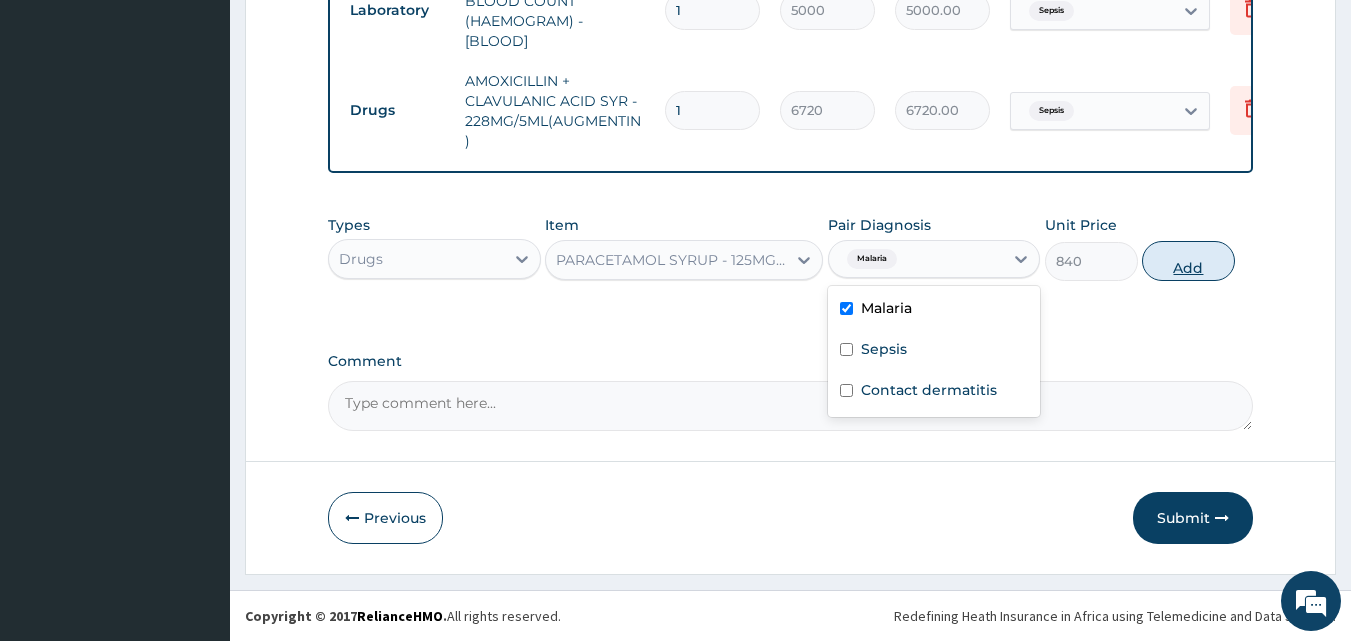 click on "Add" at bounding box center [1188, 261] 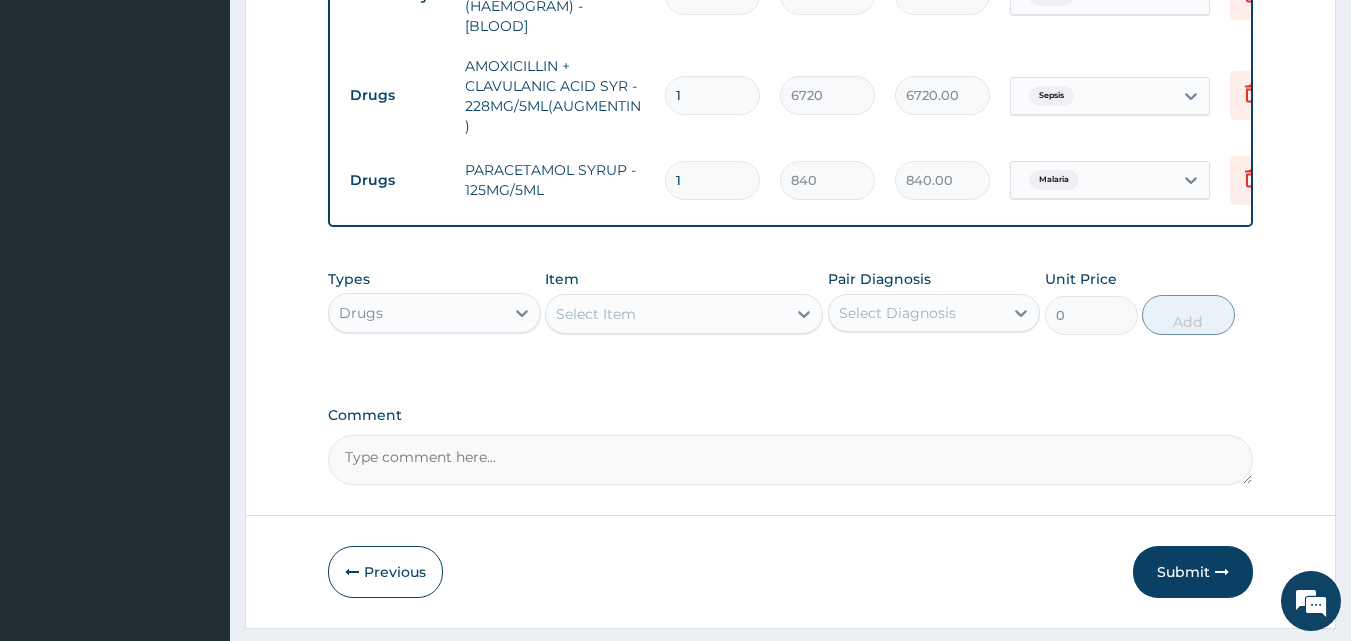click on "Select Item" at bounding box center (596, 314) 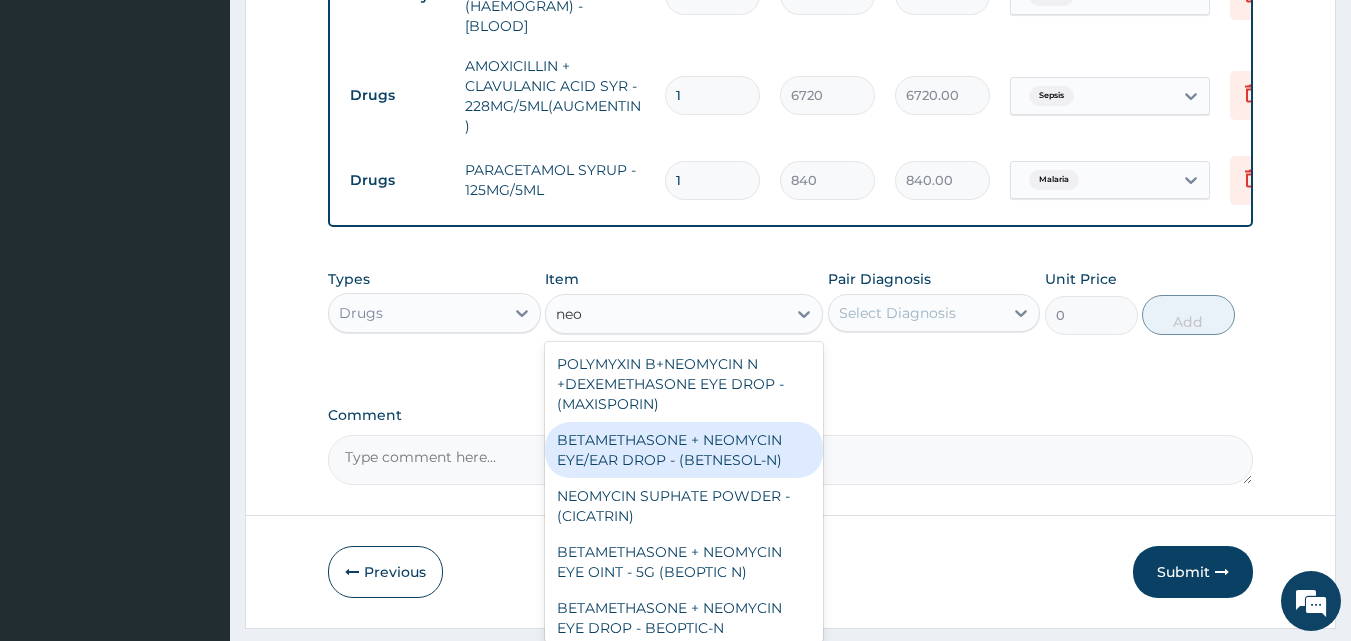 scroll, scrollTop: 64, scrollLeft: 0, axis: vertical 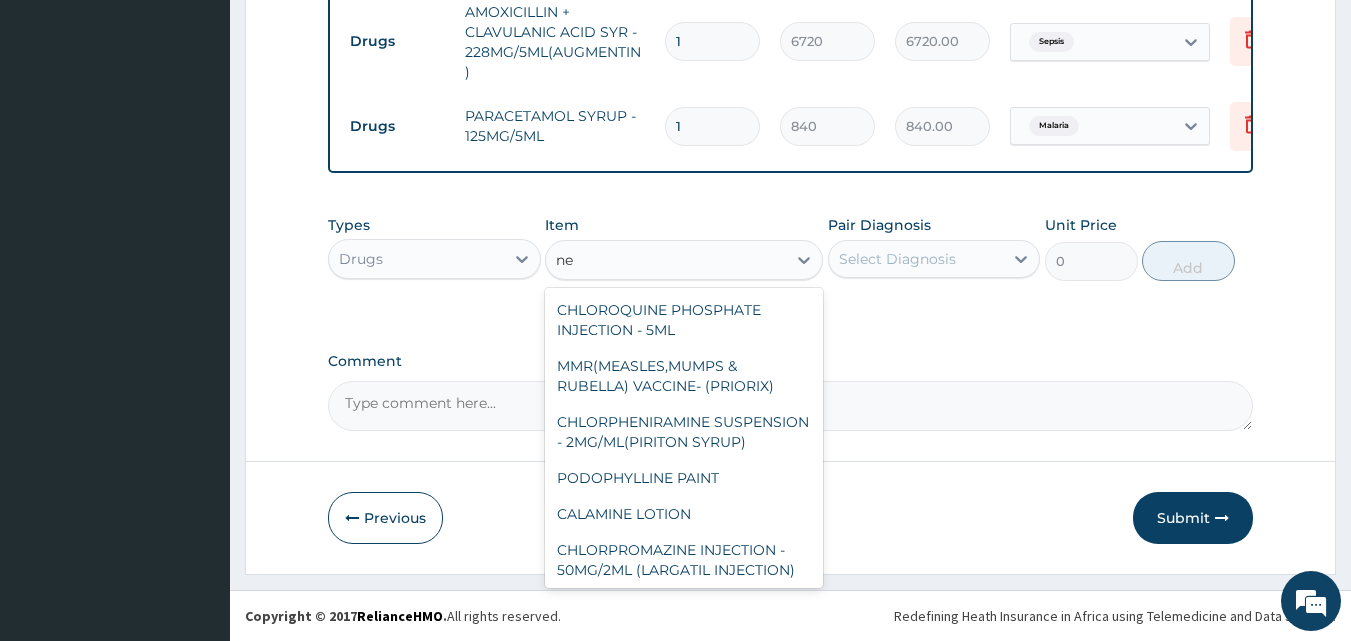type on "n" 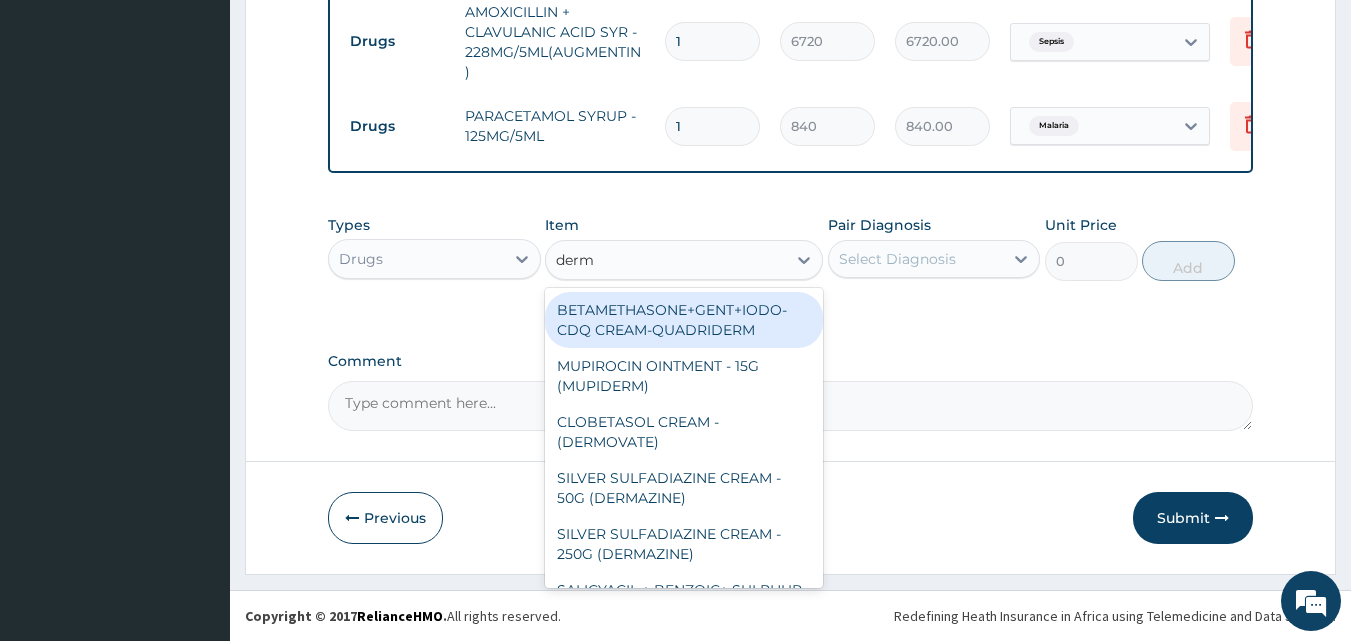 type on "derma" 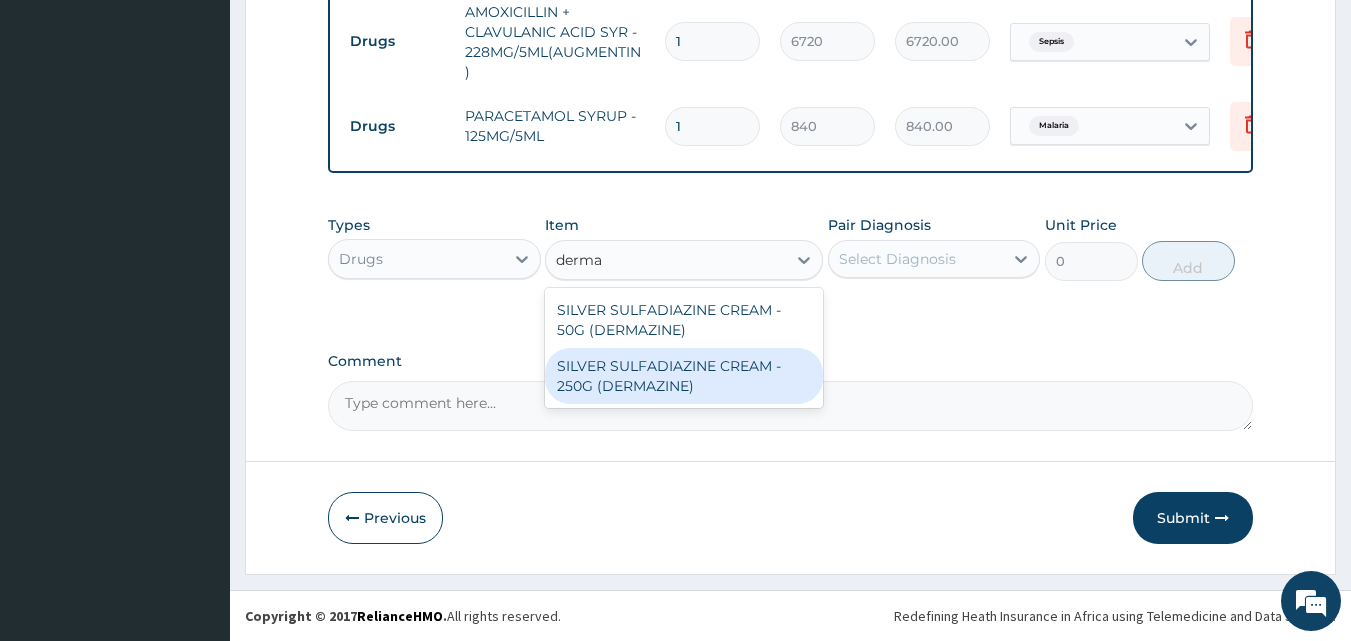 click on "SILVER SULFADIAZINE CREAM - 250G (DERMAZINE)" at bounding box center (684, 376) 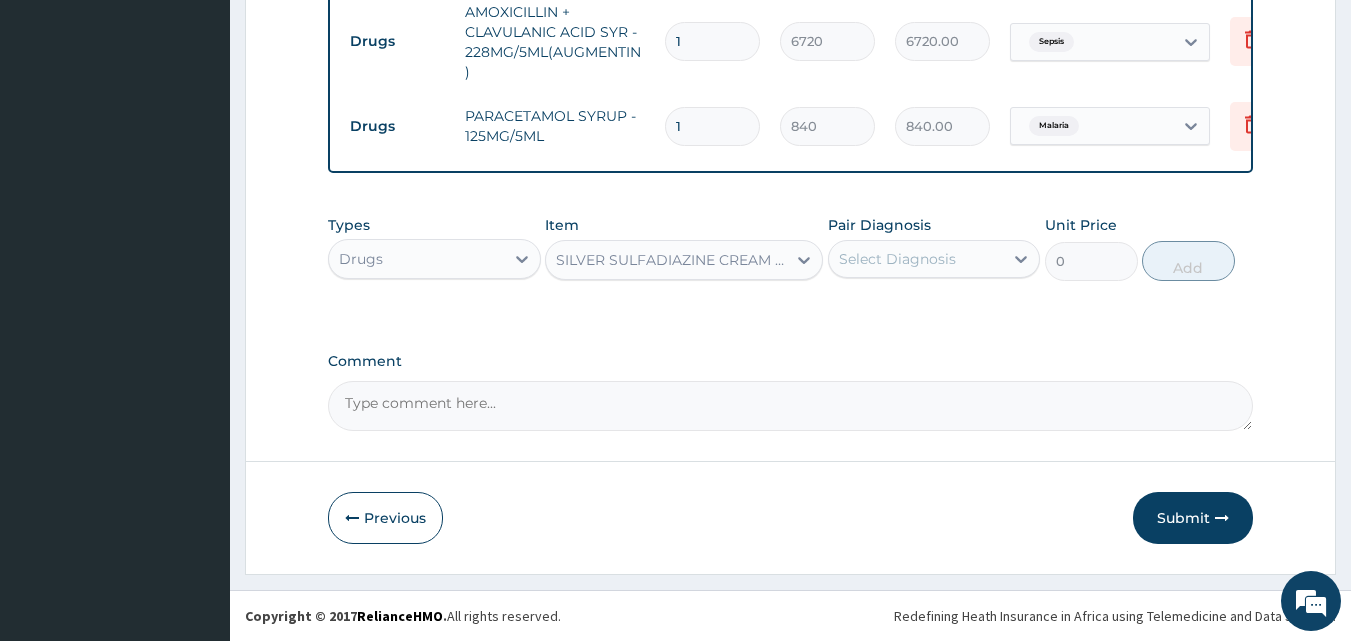 type 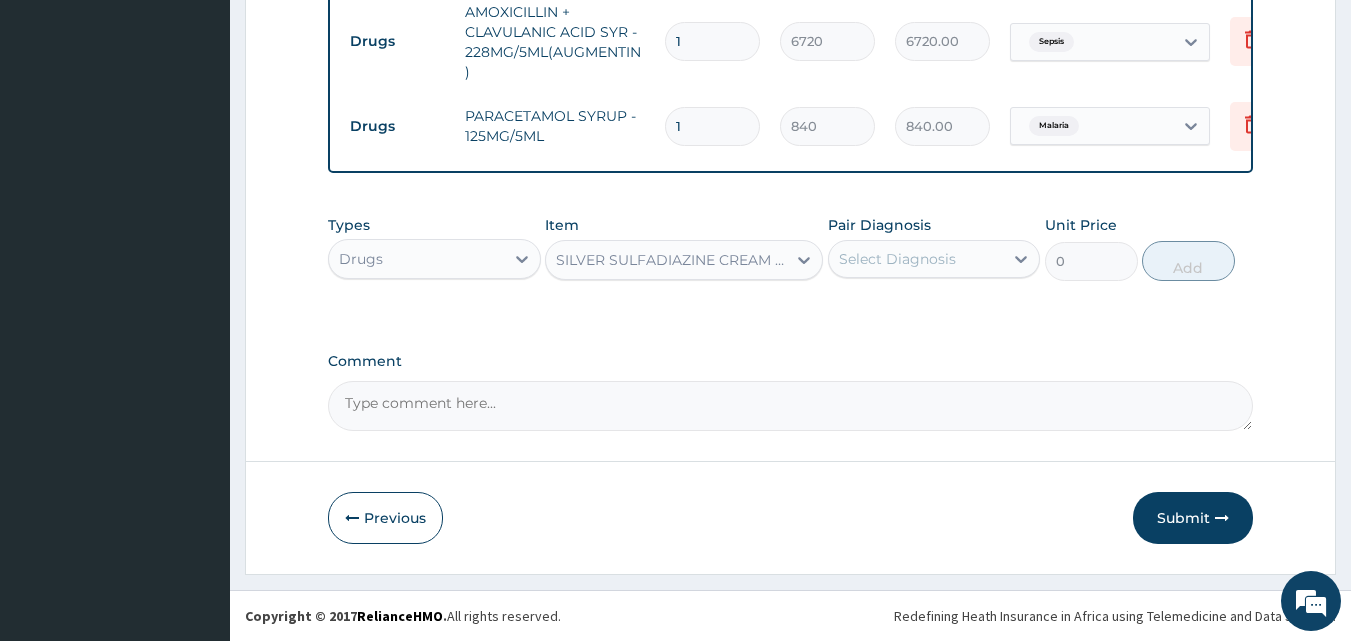 type on "5320" 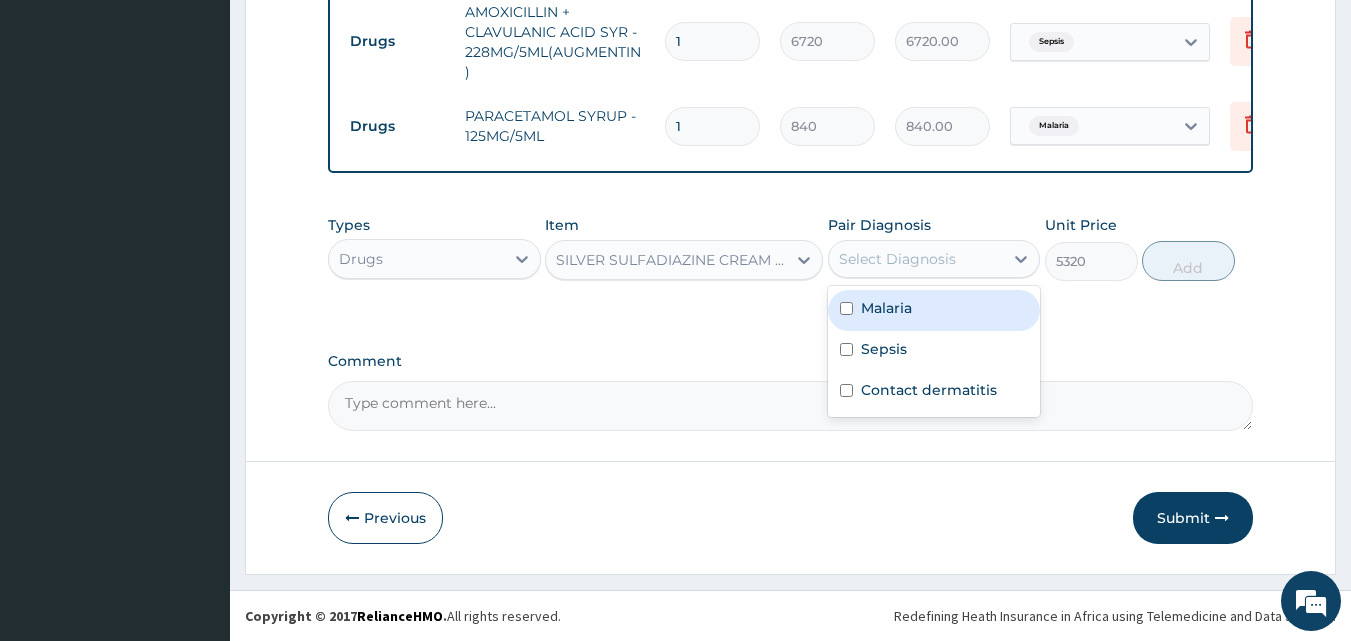 click on "Select Diagnosis" at bounding box center (897, 259) 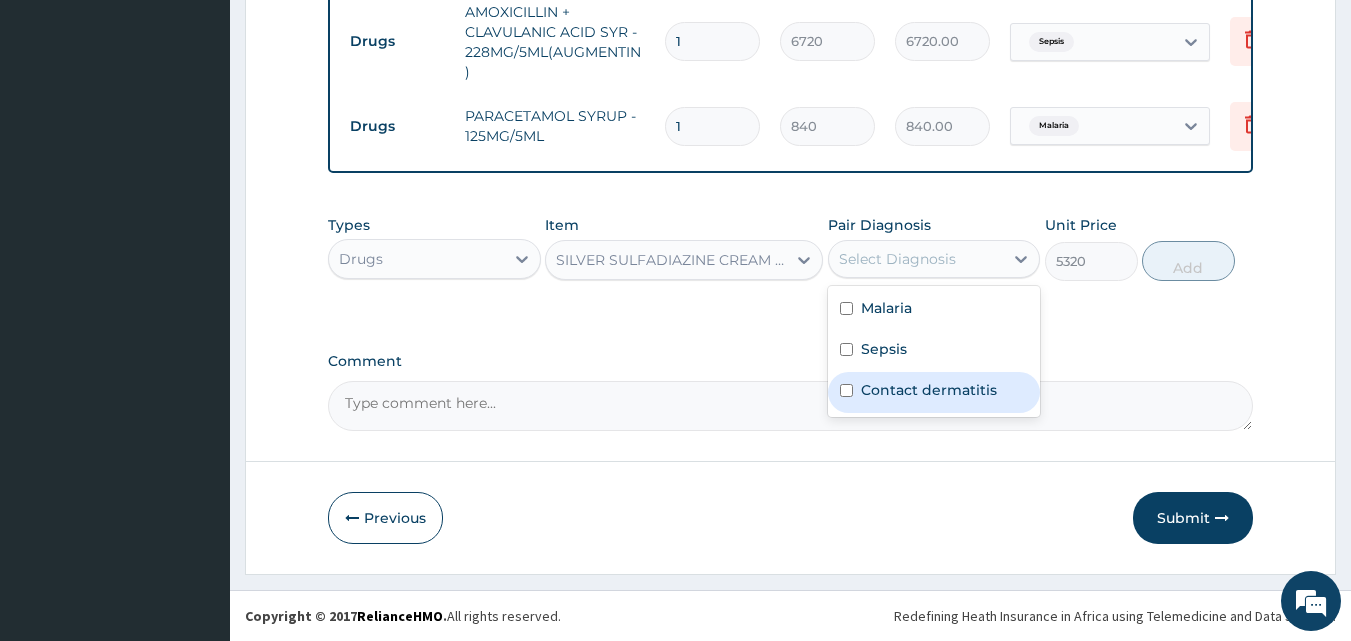 drag, startPoint x: 920, startPoint y: 391, endPoint x: 1026, endPoint y: 347, distance: 114.76933 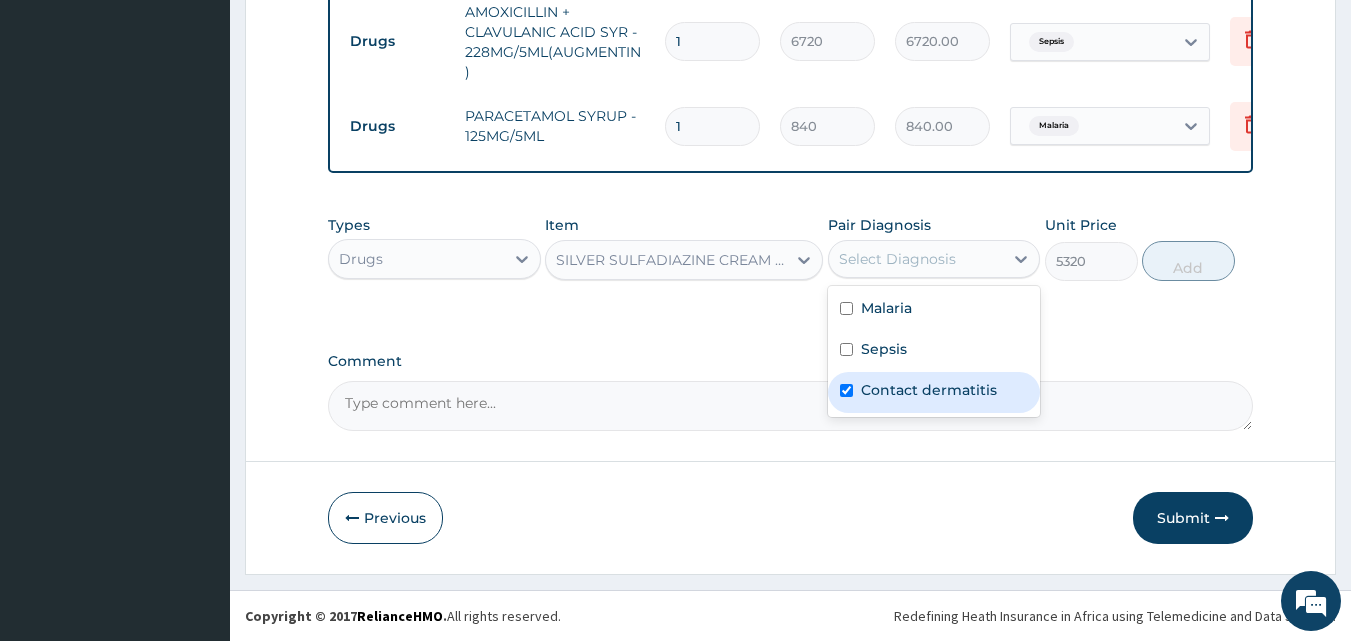 checkbox on "true" 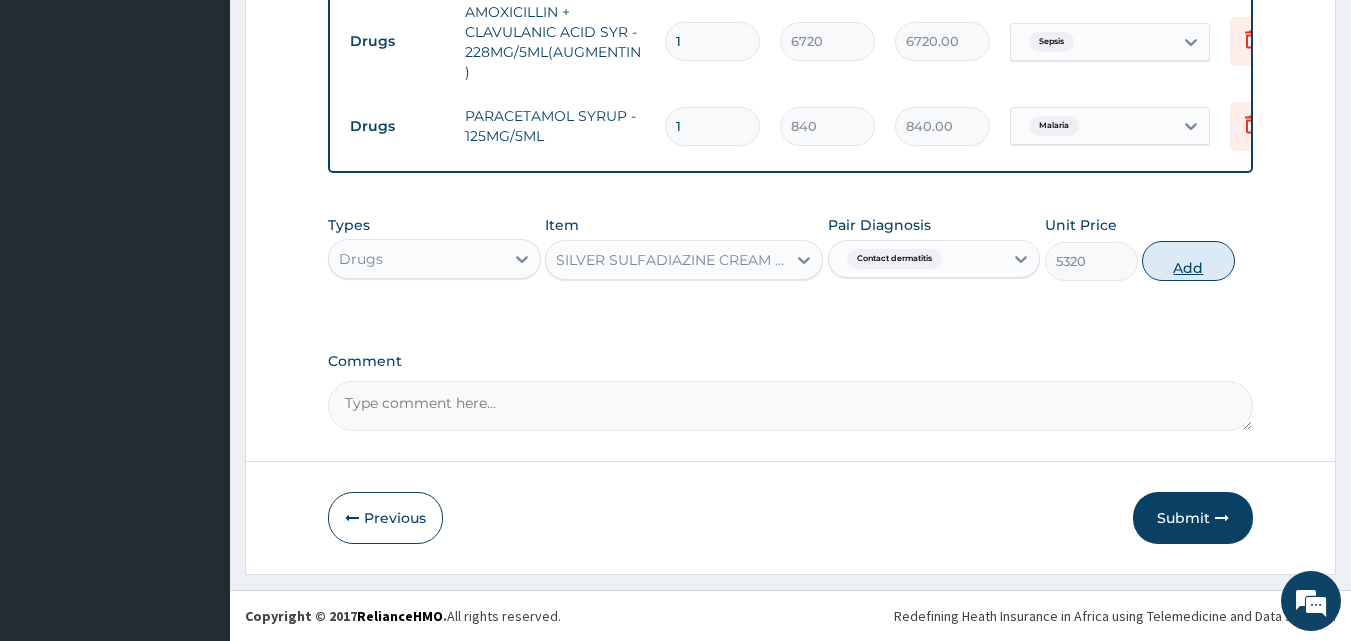 click on "Add" at bounding box center [1188, 261] 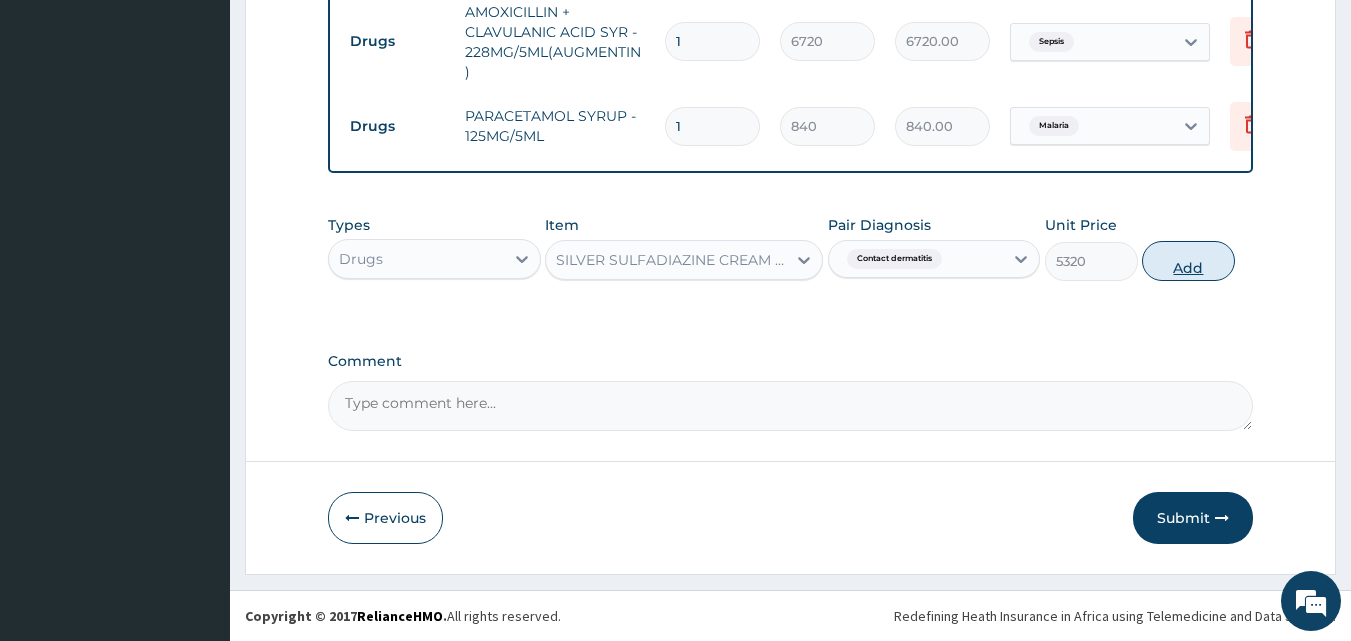 type on "0" 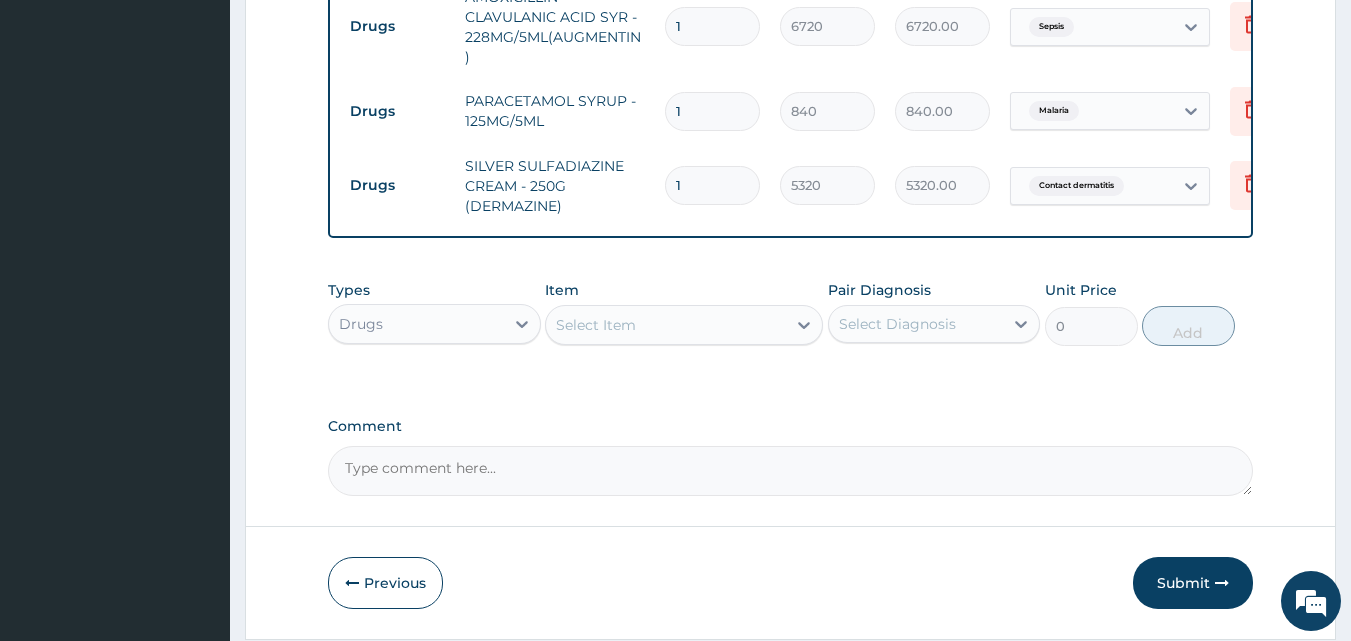 click on "Select Item" at bounding box center [596, 325] 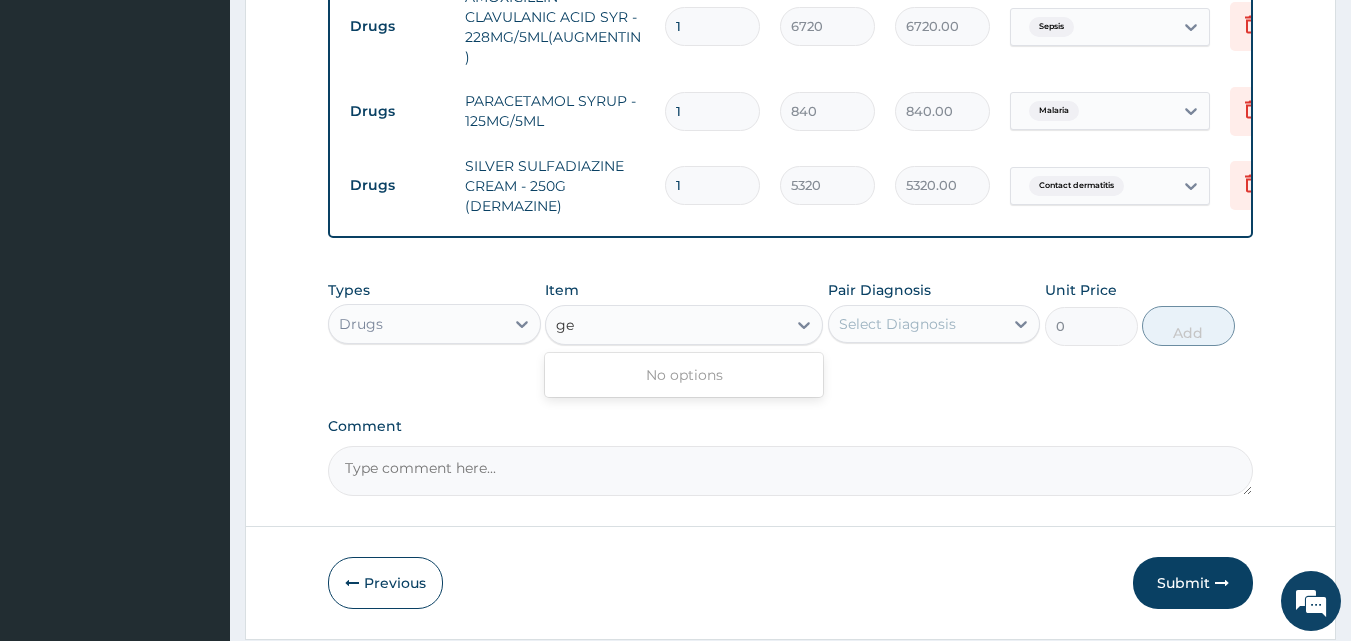 type on "g" 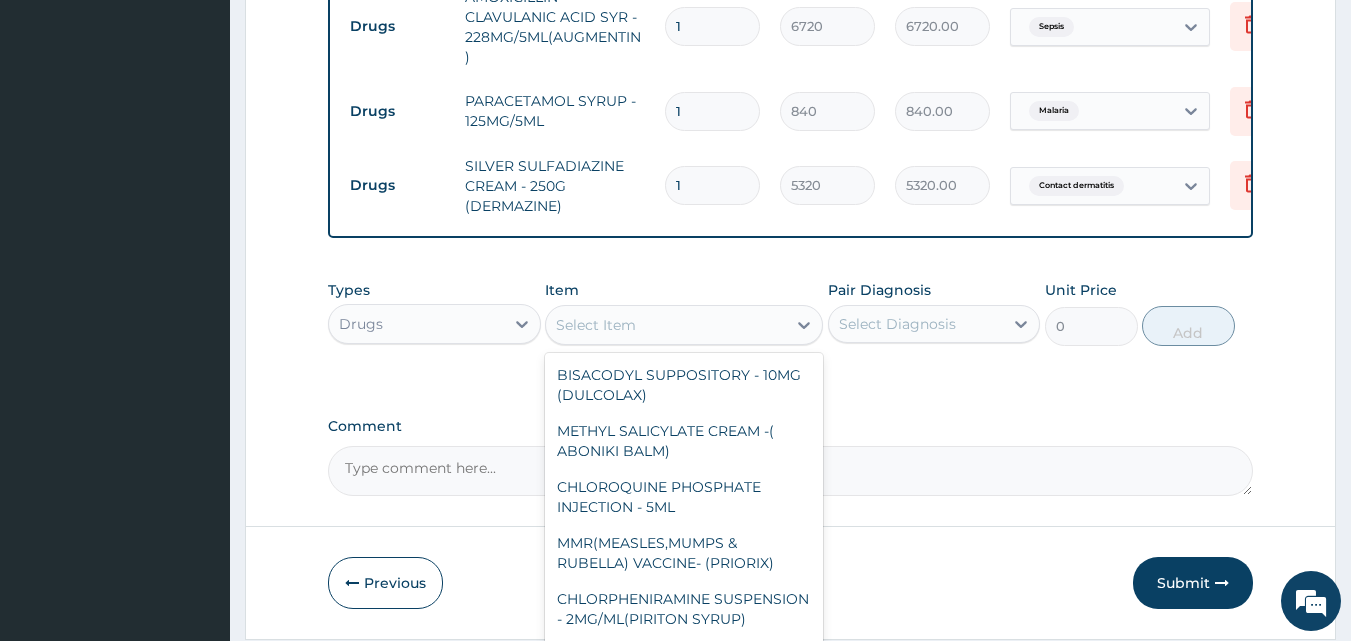 click on "Drugs" at bounding box center [416, 324] 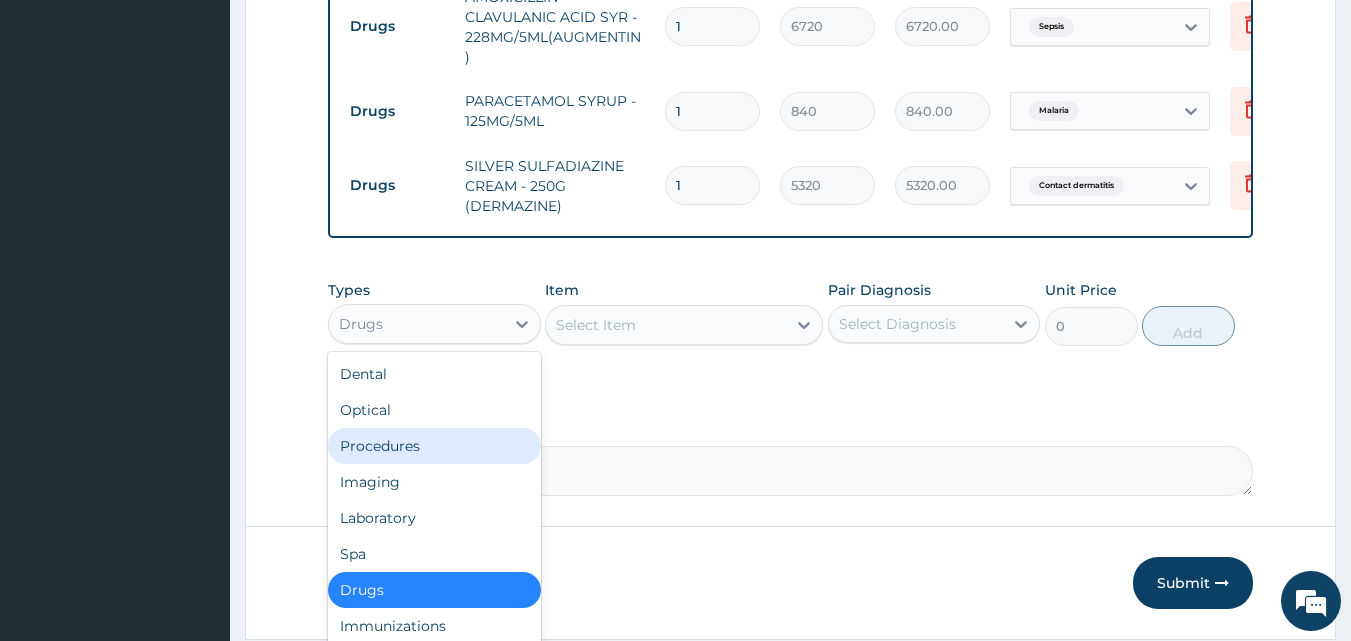 click on "Procedures" at bounding box center [434, 446] 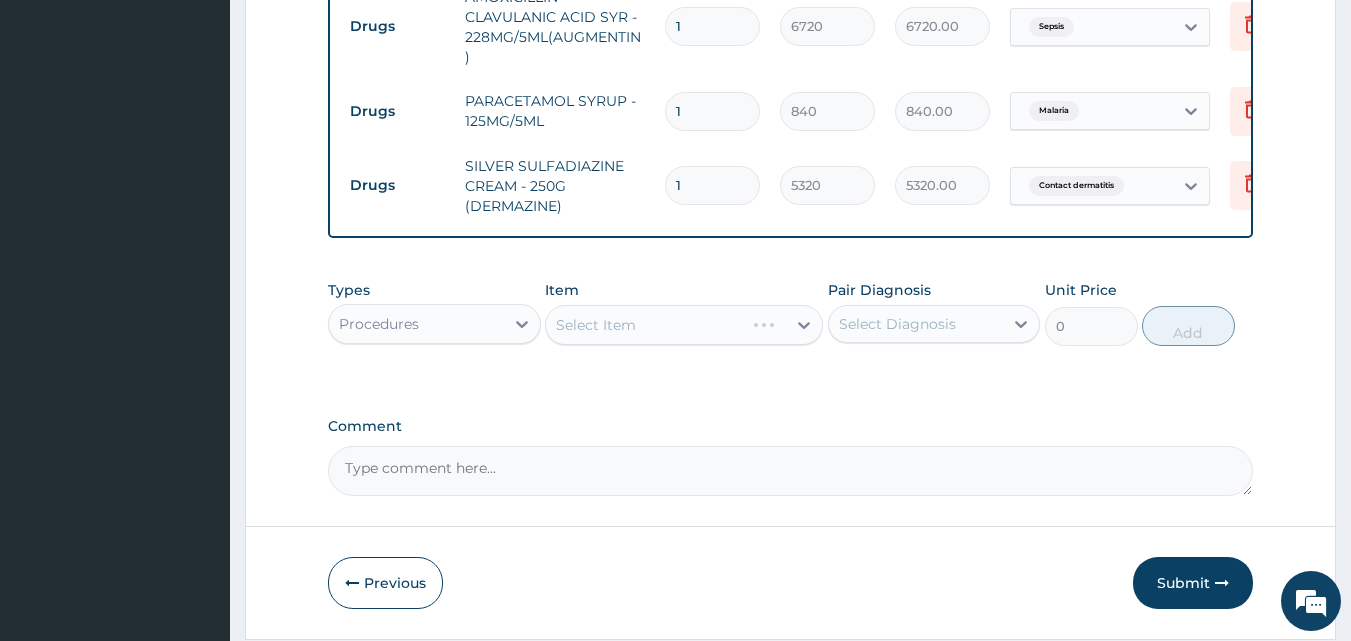 click on "Select Item" at bounding box center (684, 325) 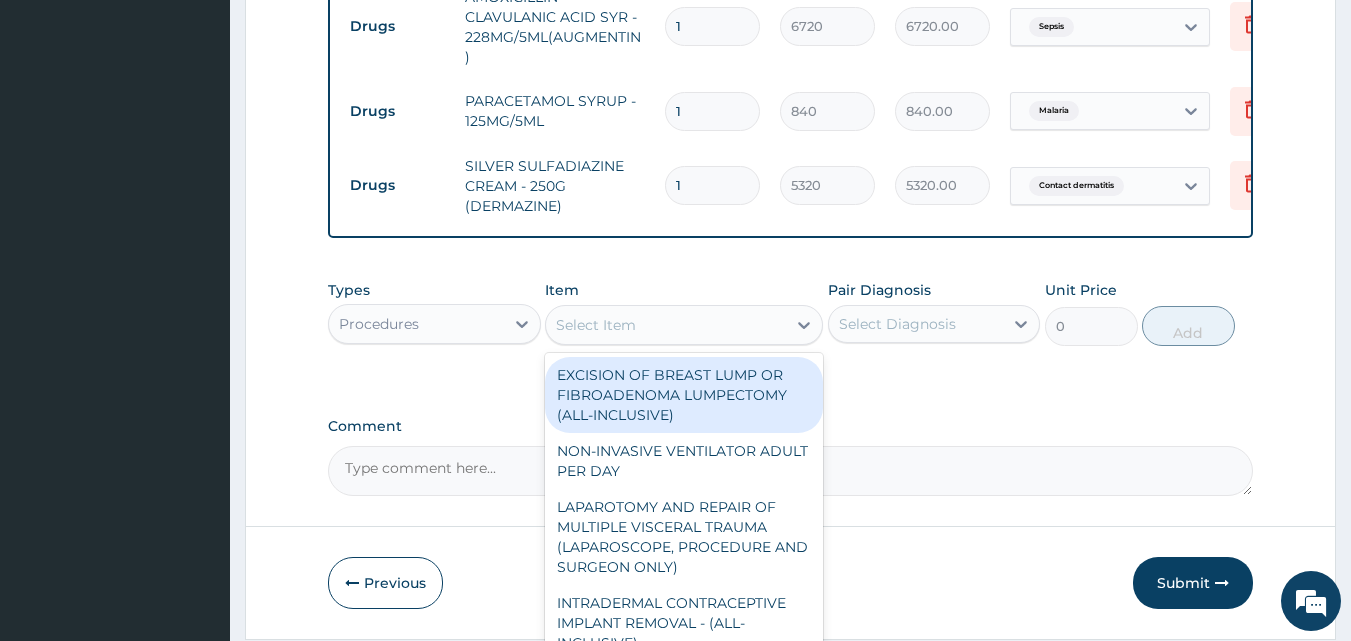 click on "Select Item" at bounding box center [666, 325] 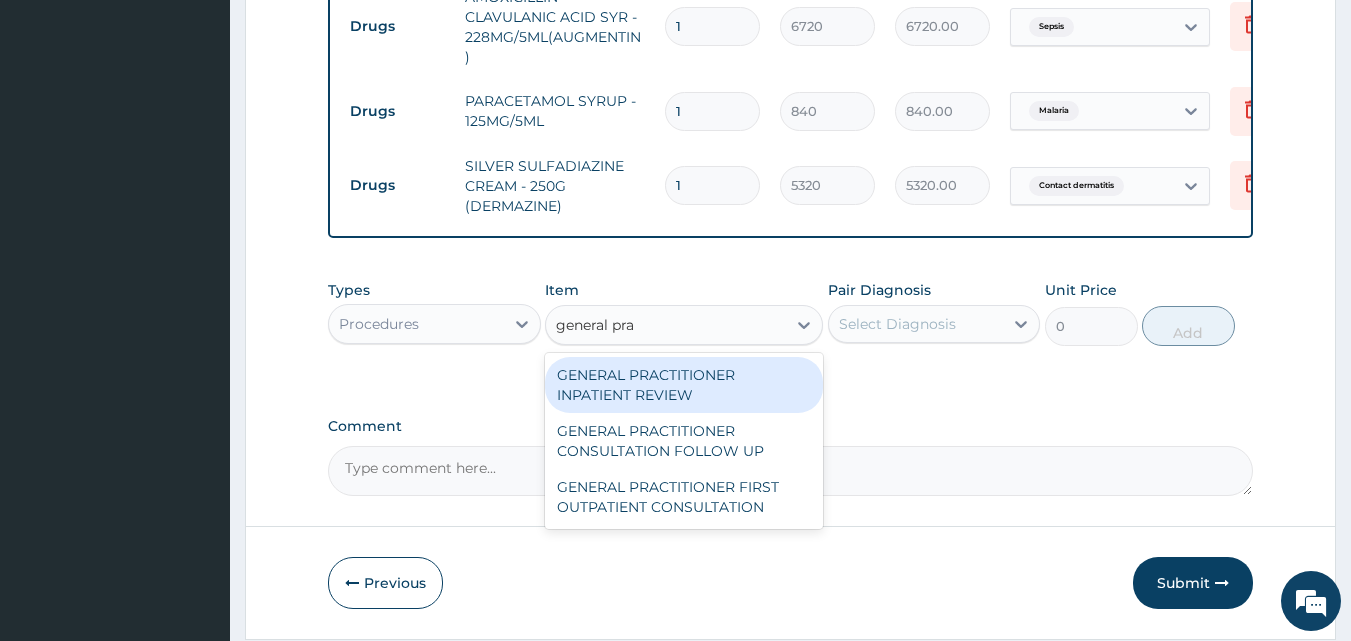 type on "general prac" 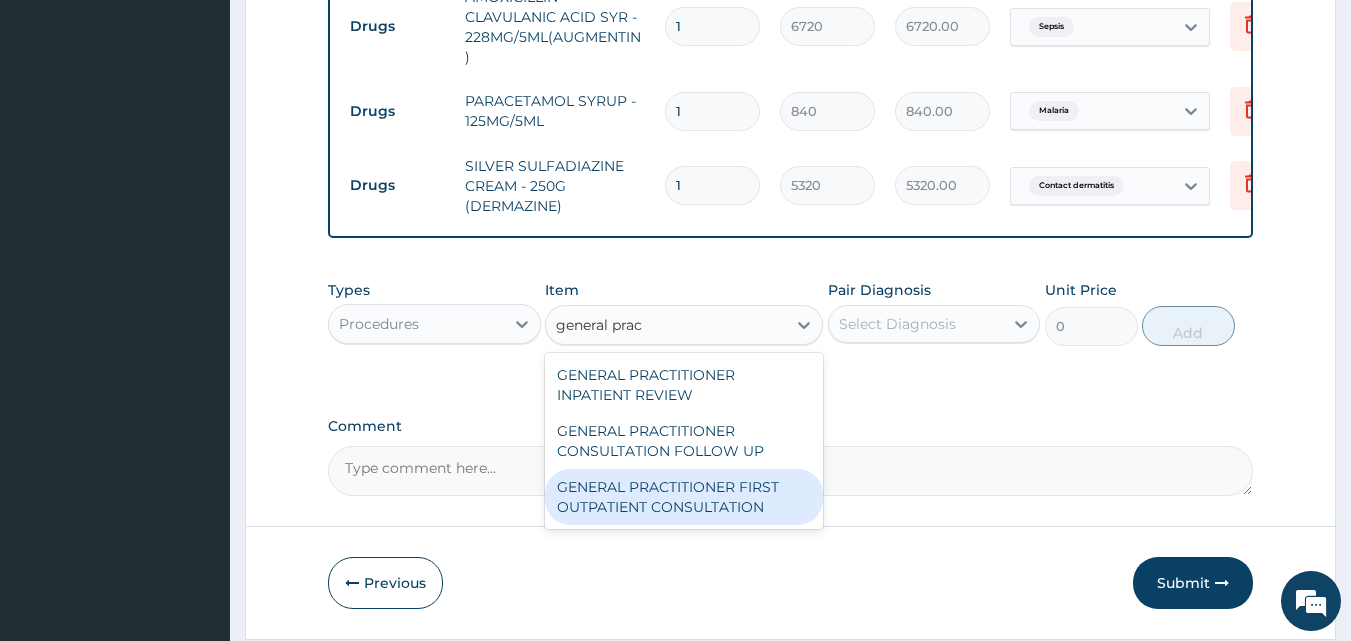 click on "GENERAL PRACTITIONER FIRST OUTPATIENT CONSULTATION" at bounding box center [684, 497] 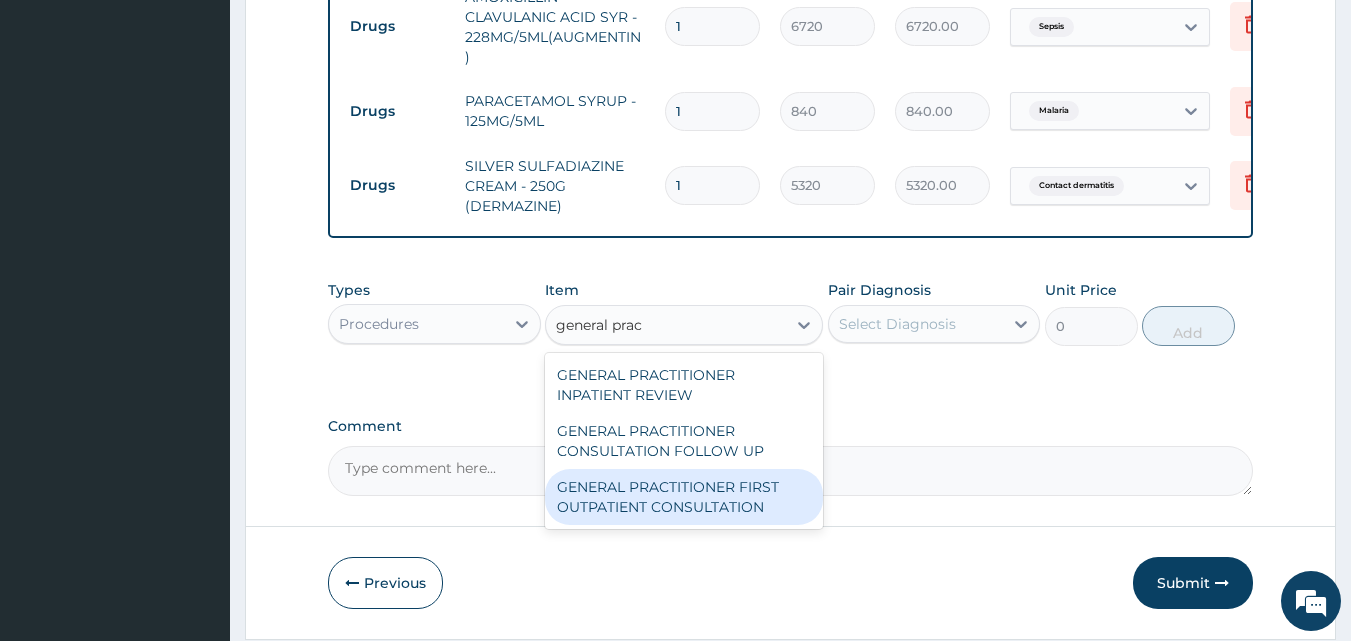 type 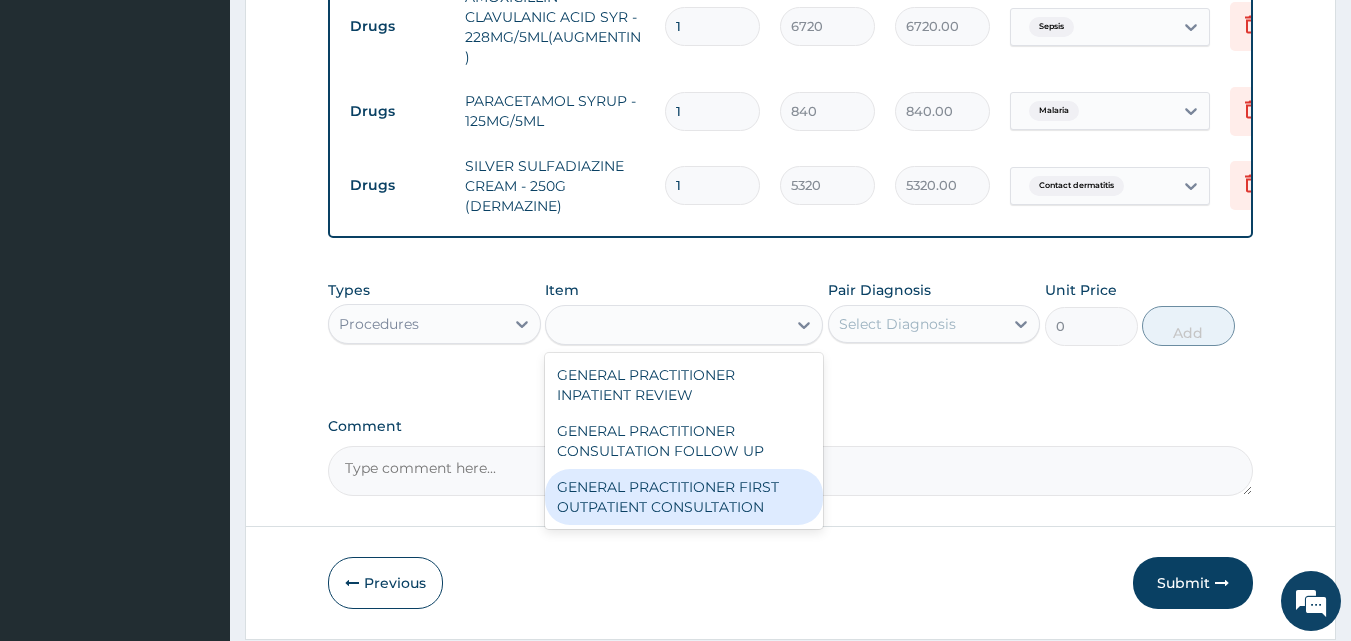 type on "3750" 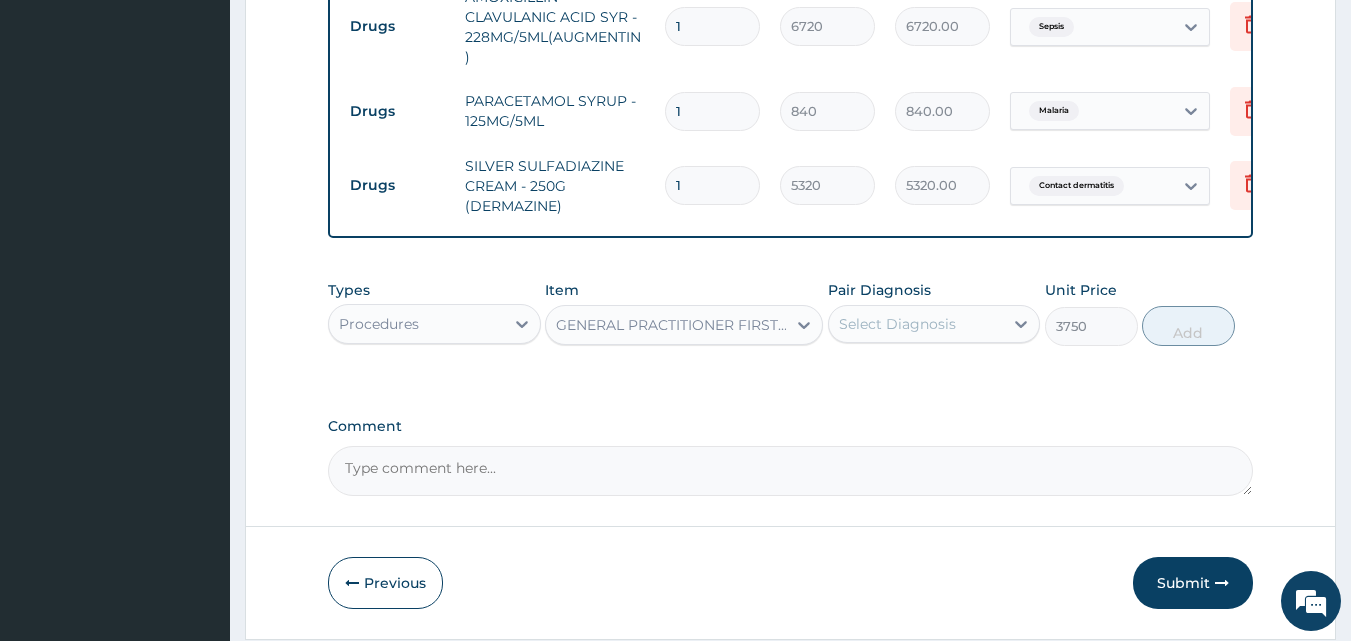 click on "Select Diagnosis" at bounding box center [897, 324] 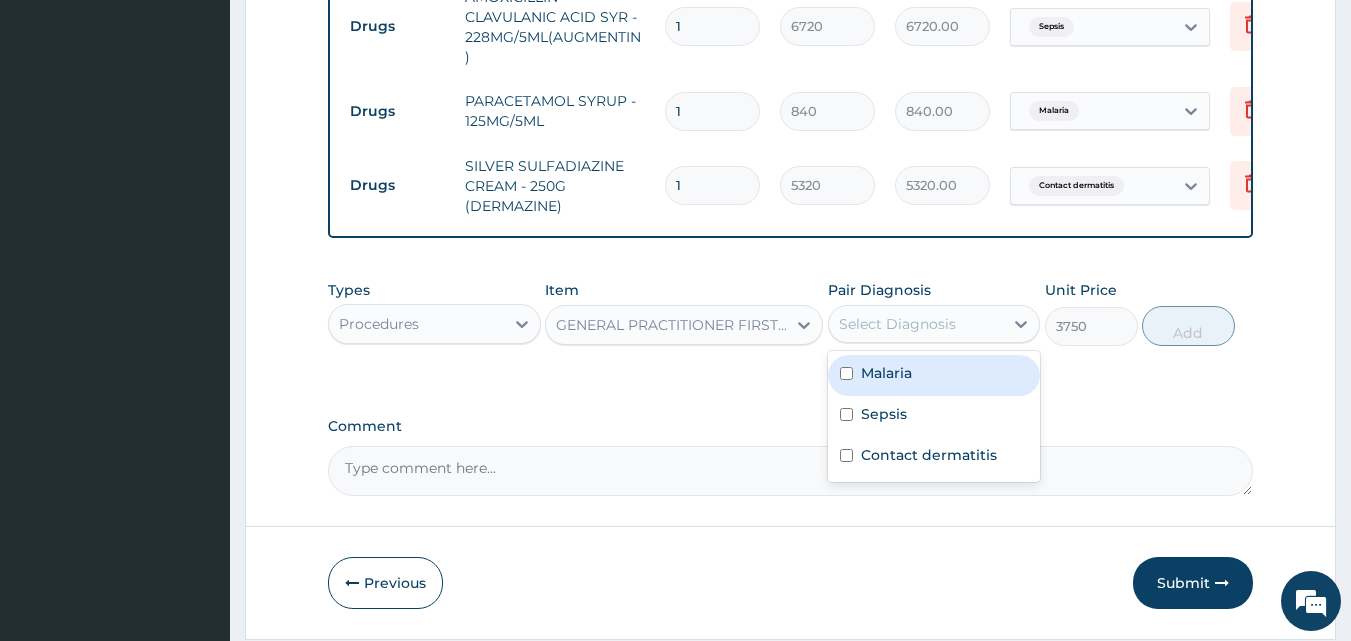 click on "Malaria" at bounding box center [934, 375] 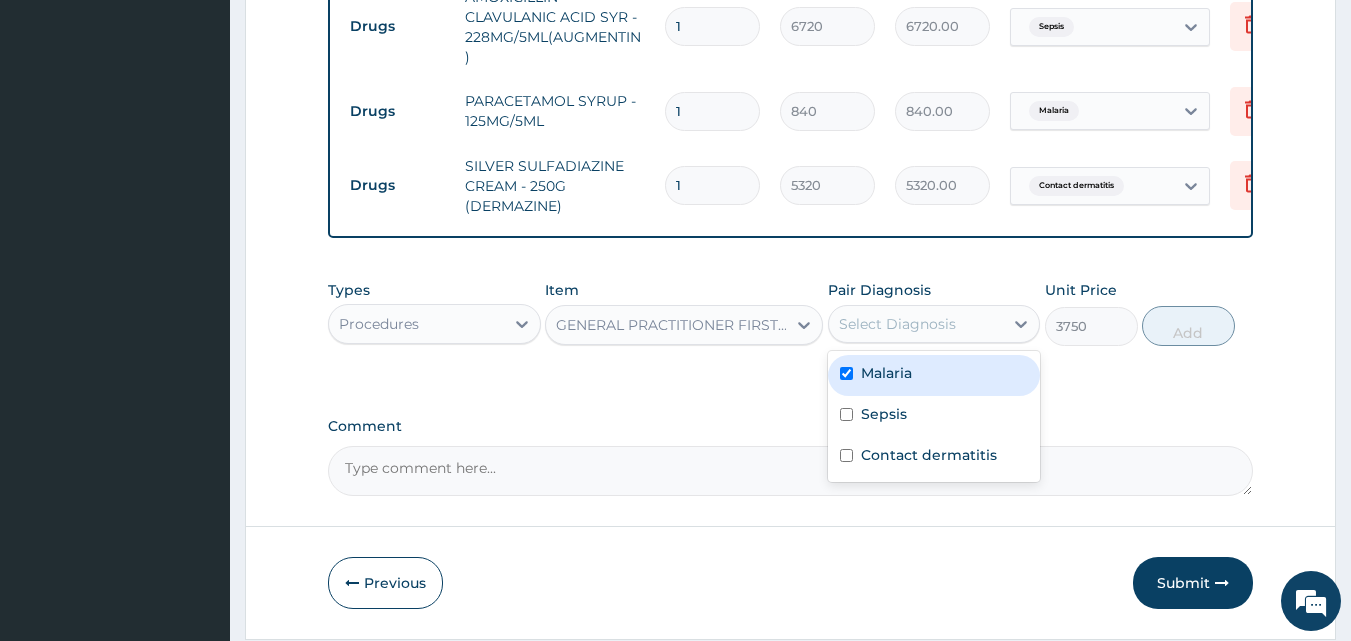 checkbox on "true" 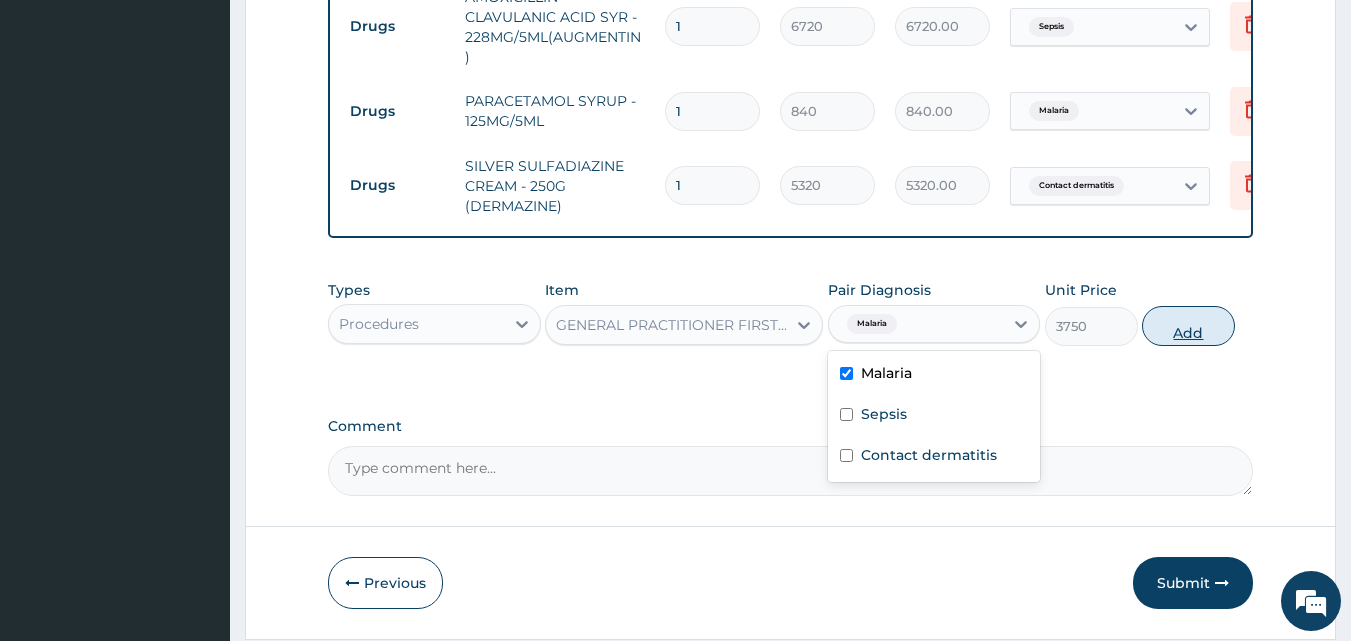 click on "Add" at bounding box center (1188, 326) 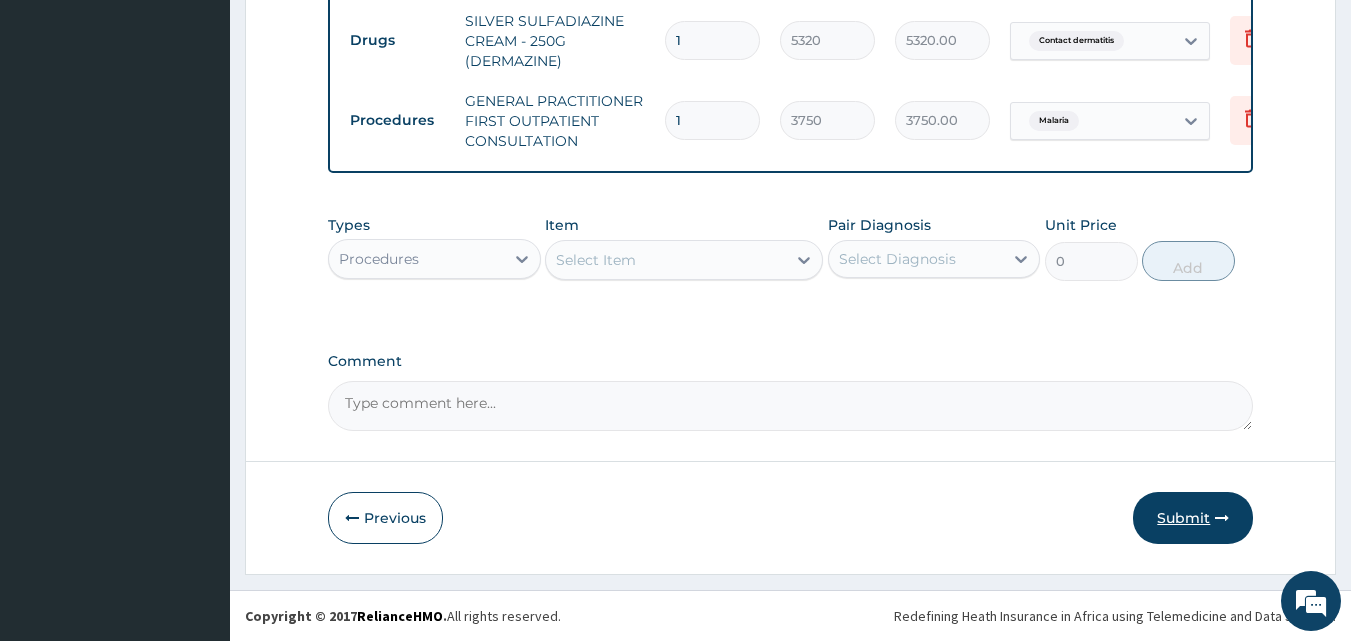 click on "Submit" at bounding box center [1193, 518] 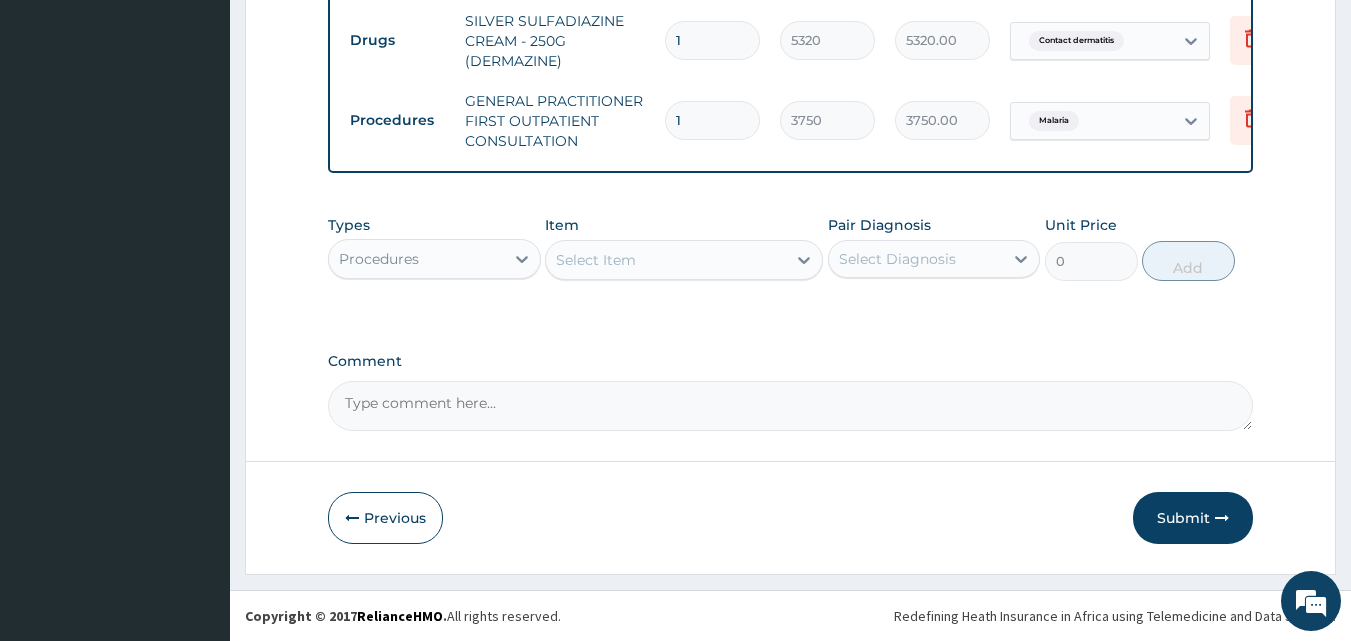 scroll, scrollTop: 76, scrollLeft: 0, axis: vertical 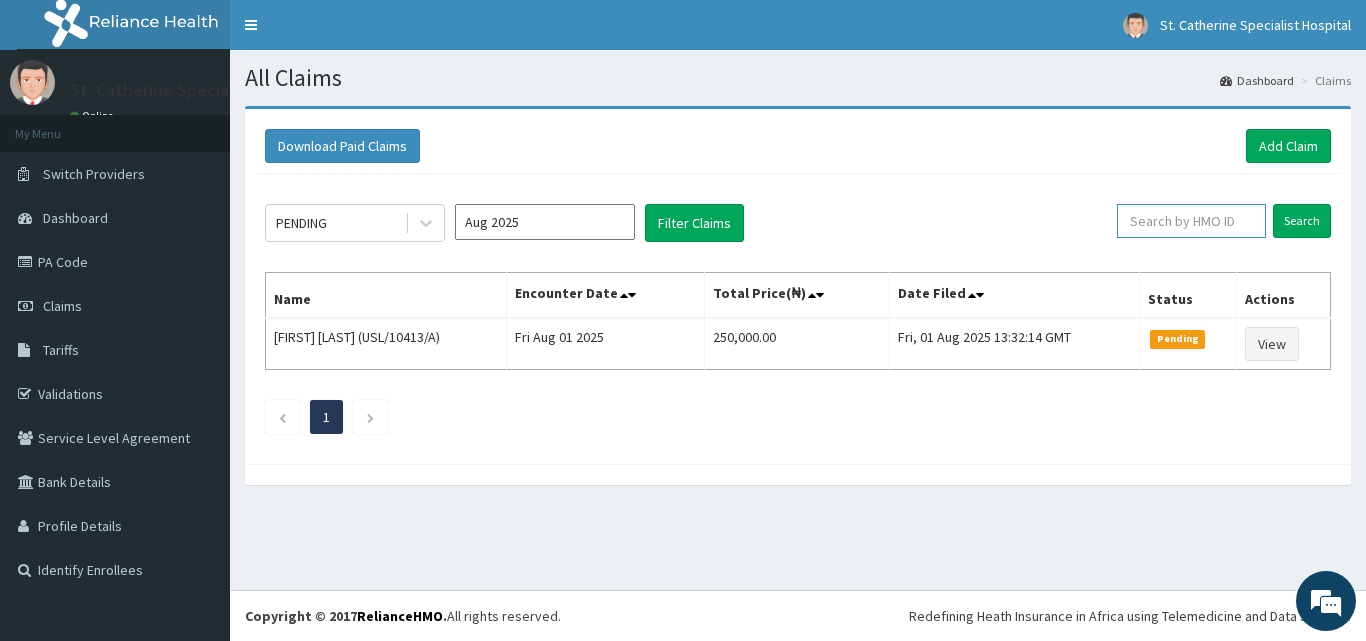 paste on "AVO/10167/A" 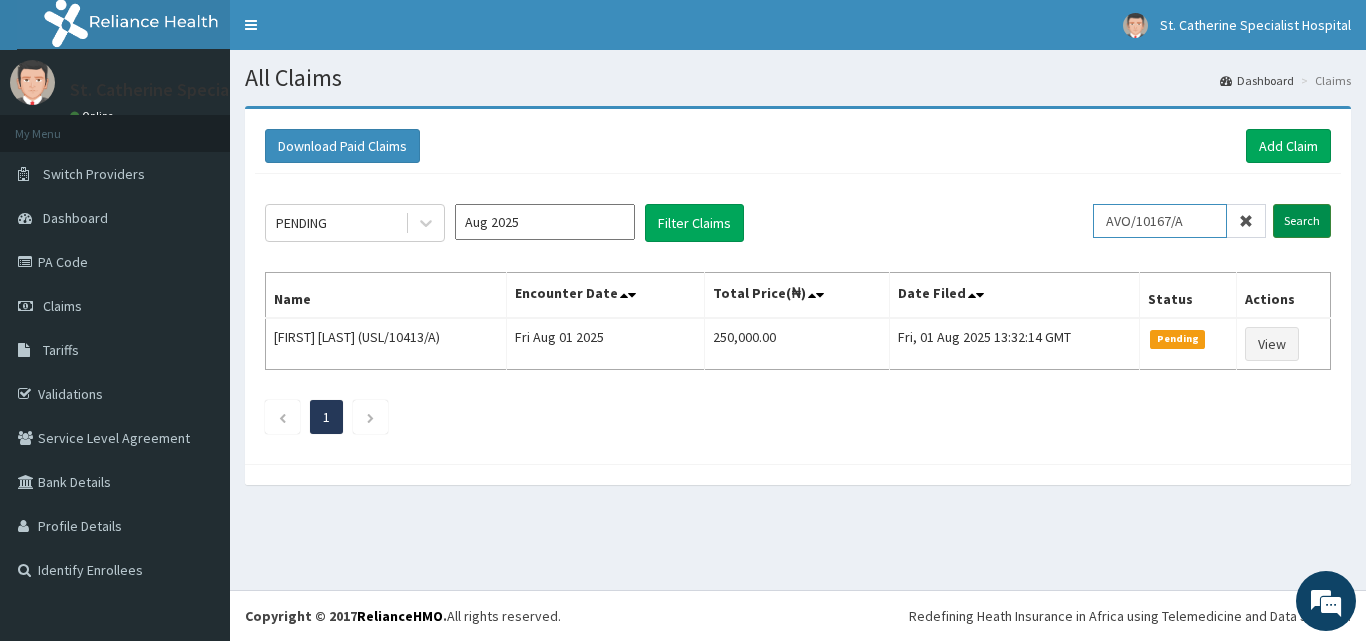 type on "AVO/10167/A" 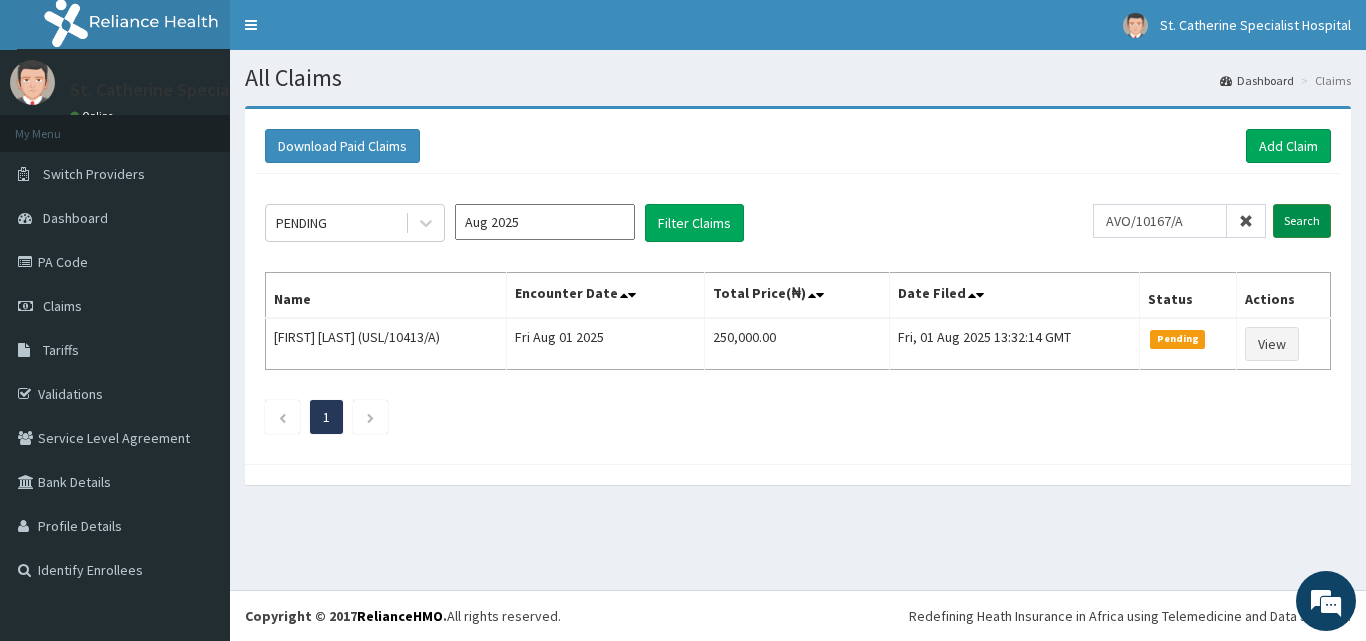 click on "Search" at bounding box center (1302, 221) 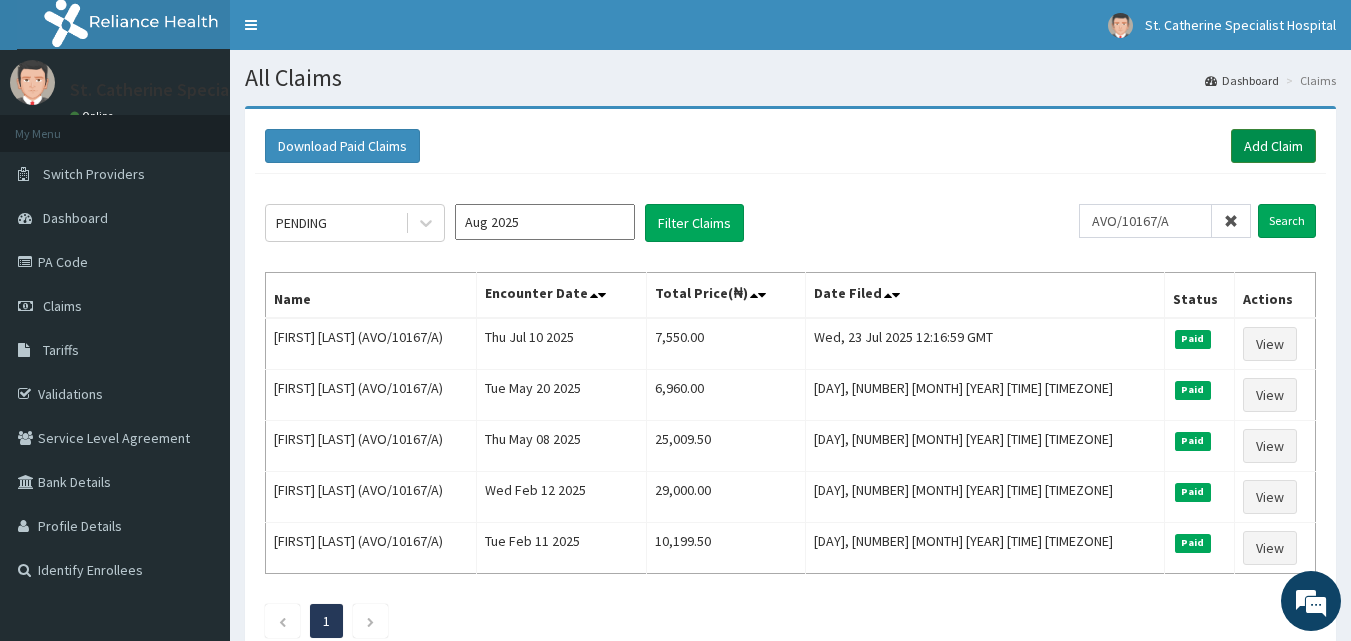click on "Add Claim" at bounding box center (1273, 146) 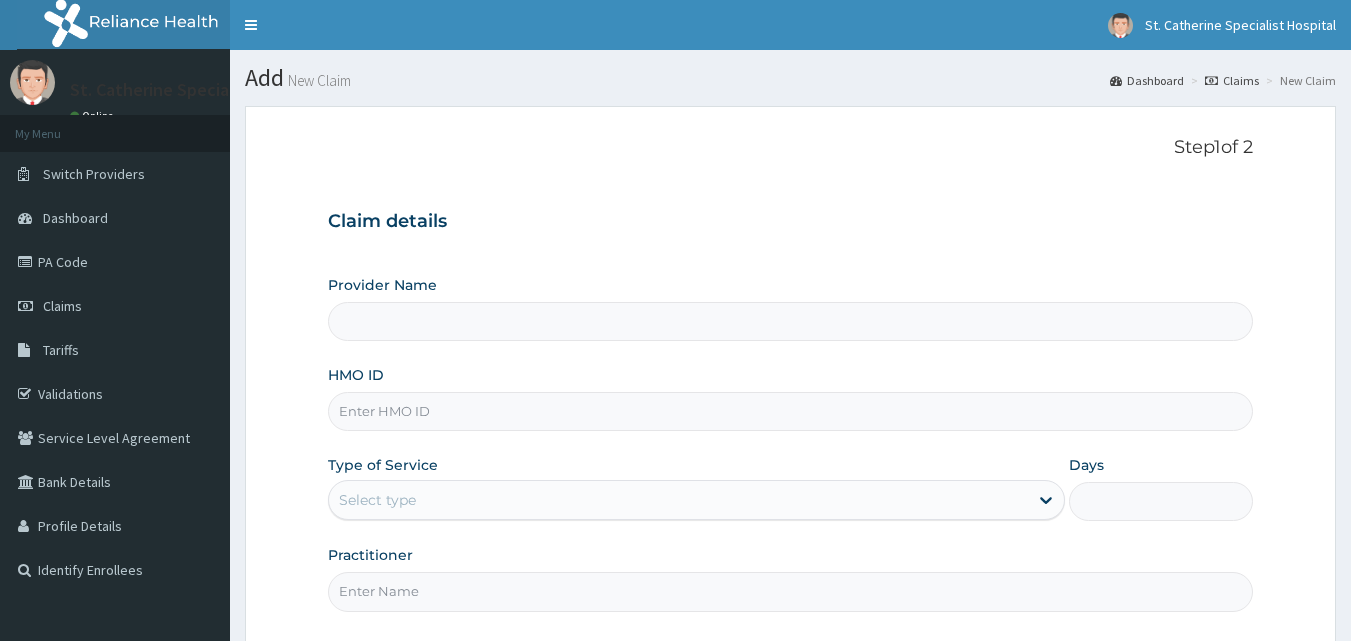 scroll, scrollTop: 0, scrollLeft: 0, axis: both 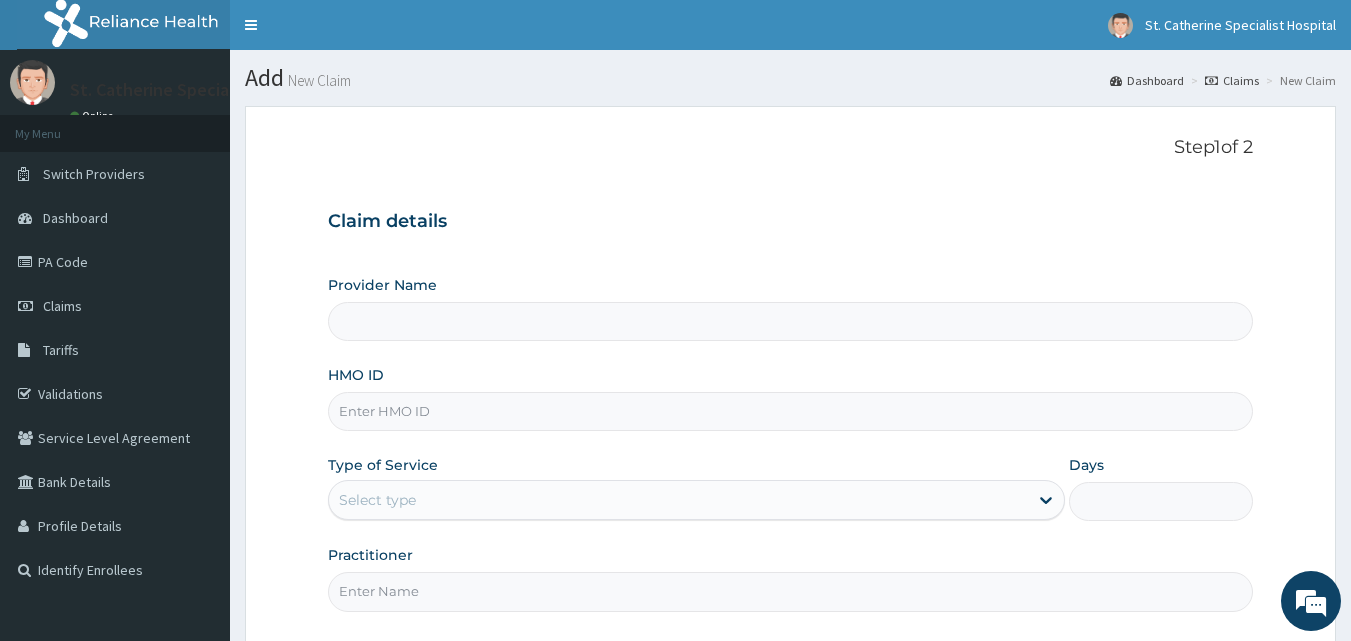 click on "HMO ID" at bounding box center [791, 411] 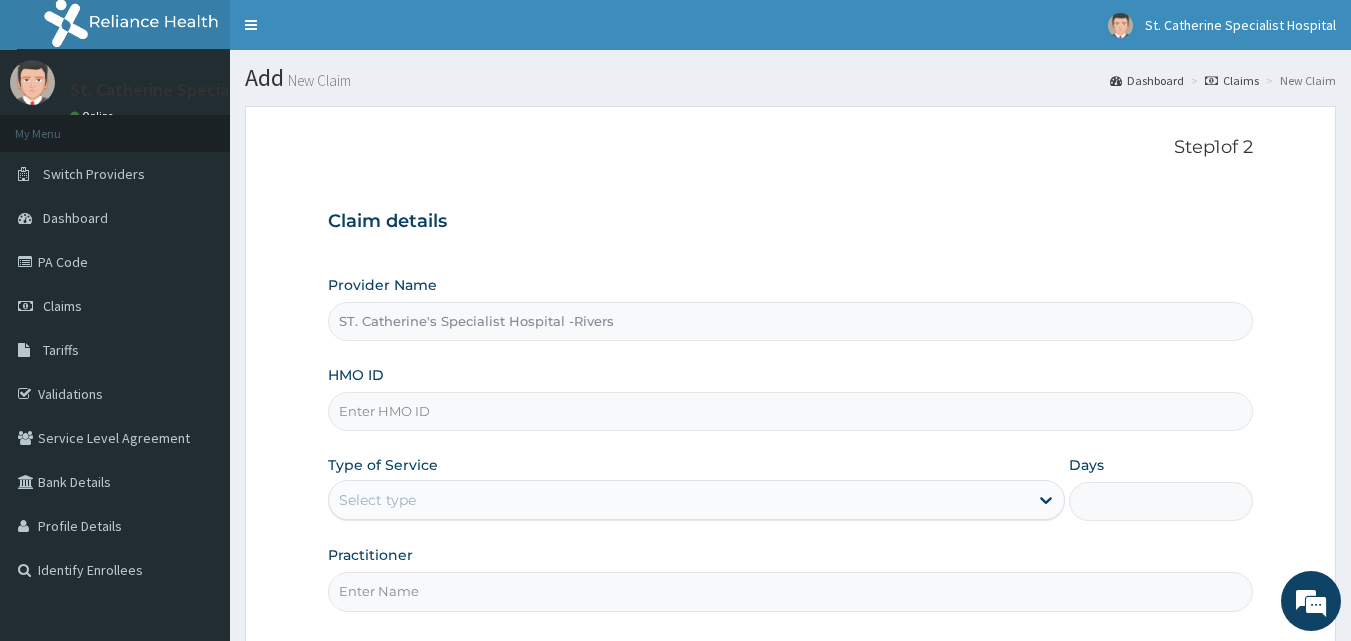 paste on "AVO/10167/A" 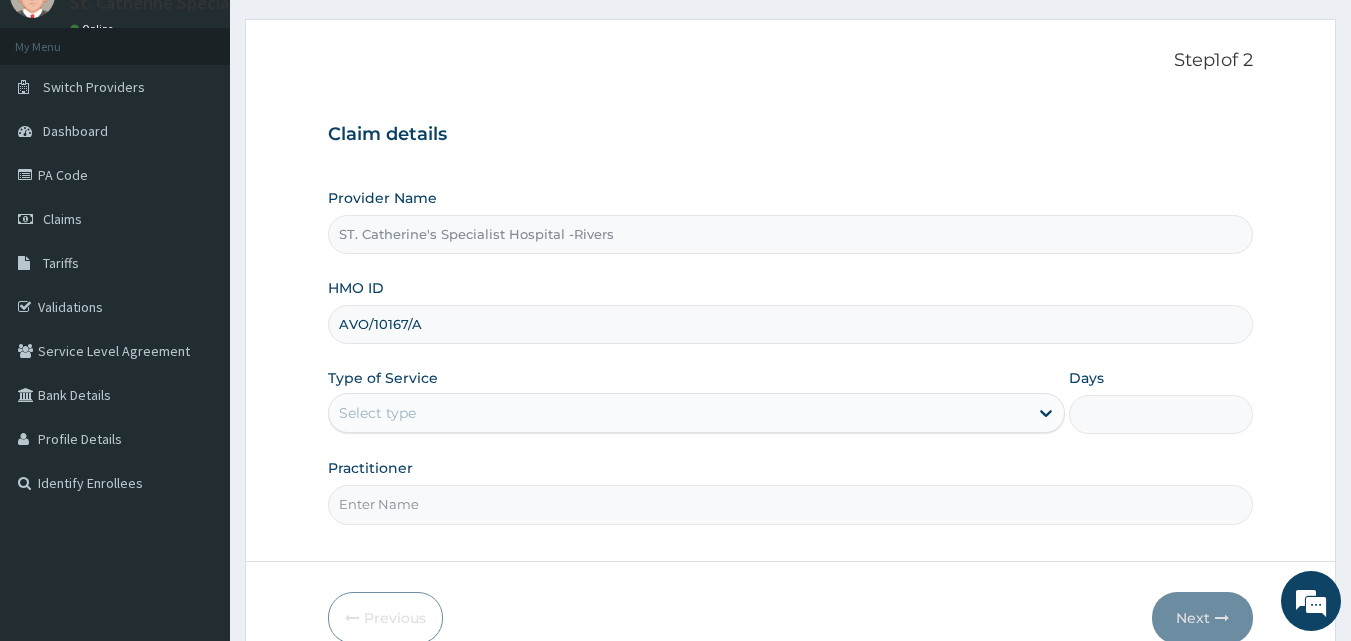 scroll, scrollTop: 187, scrollLeft: 0, axis: vertical 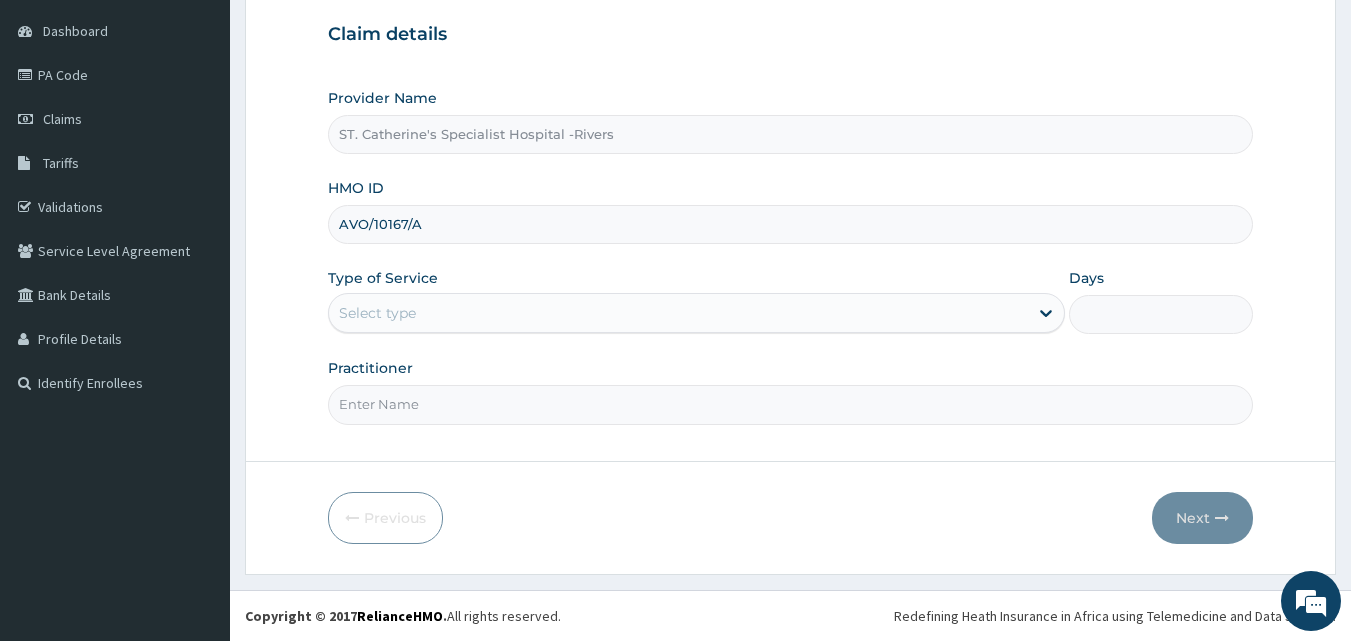 type on "AVO/10167/A" 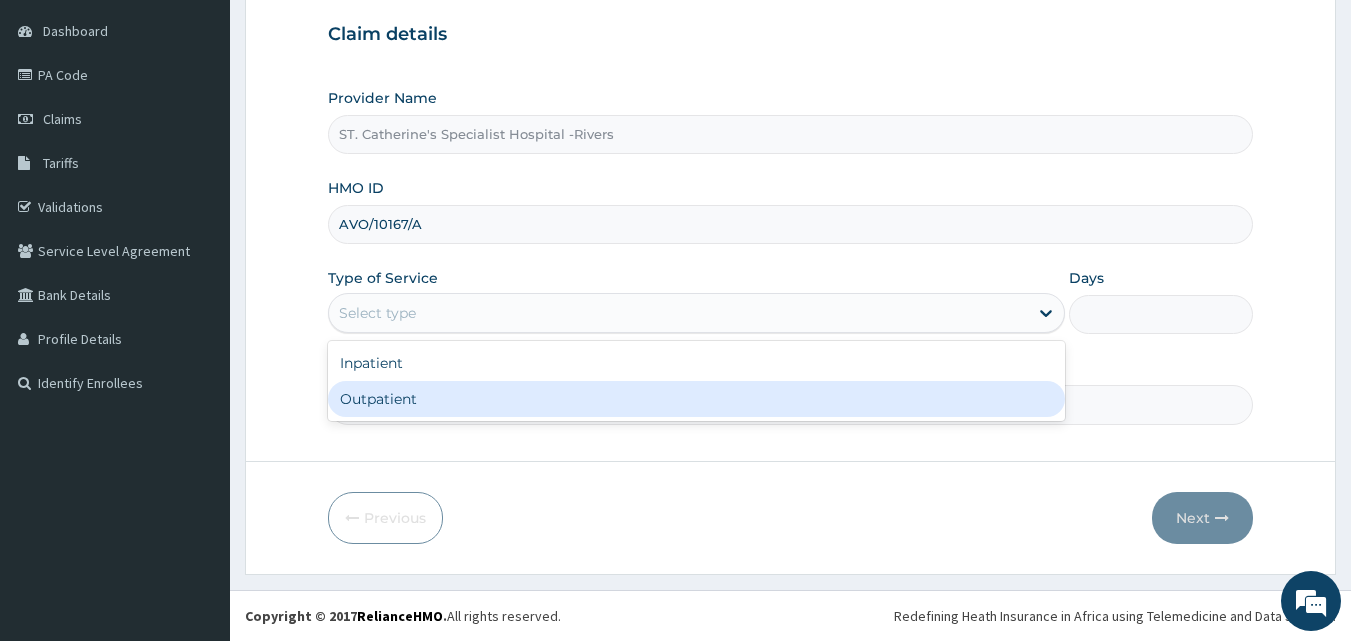 click on "Outpatient" at bounding box center [696, 399] 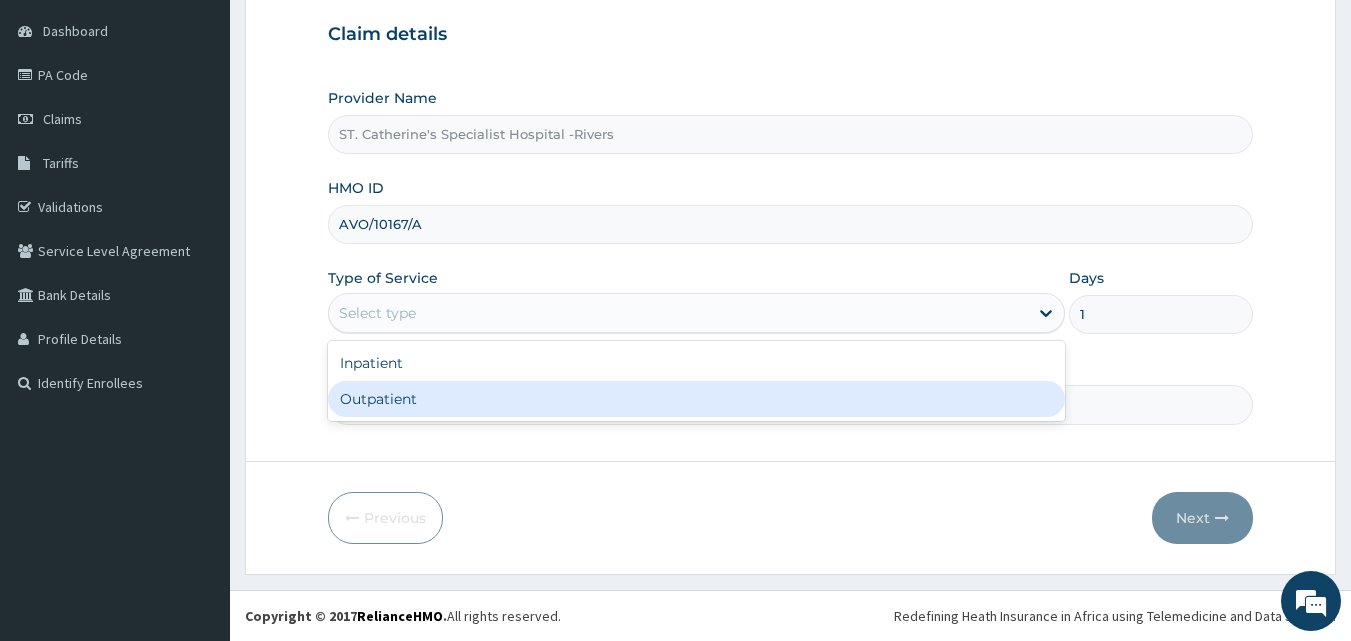 click on "Practitioner" at bounding box center [791, 404] 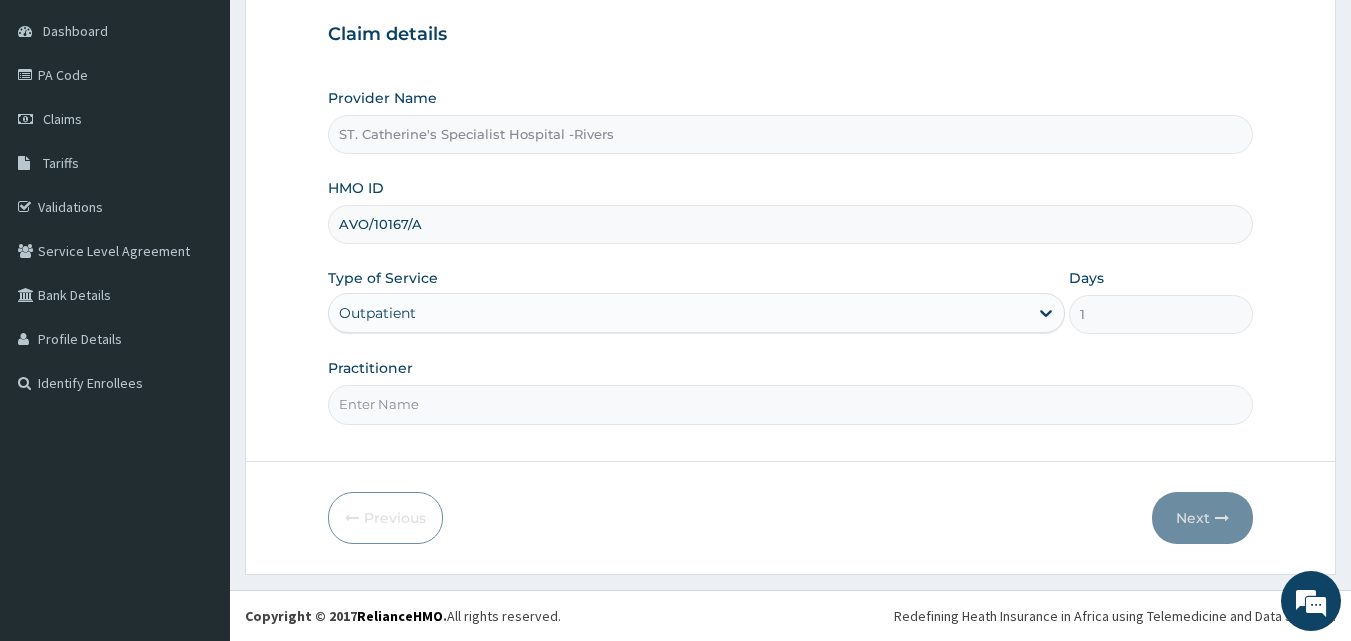 click on "Practitioner" at bounding box center (791, 404) 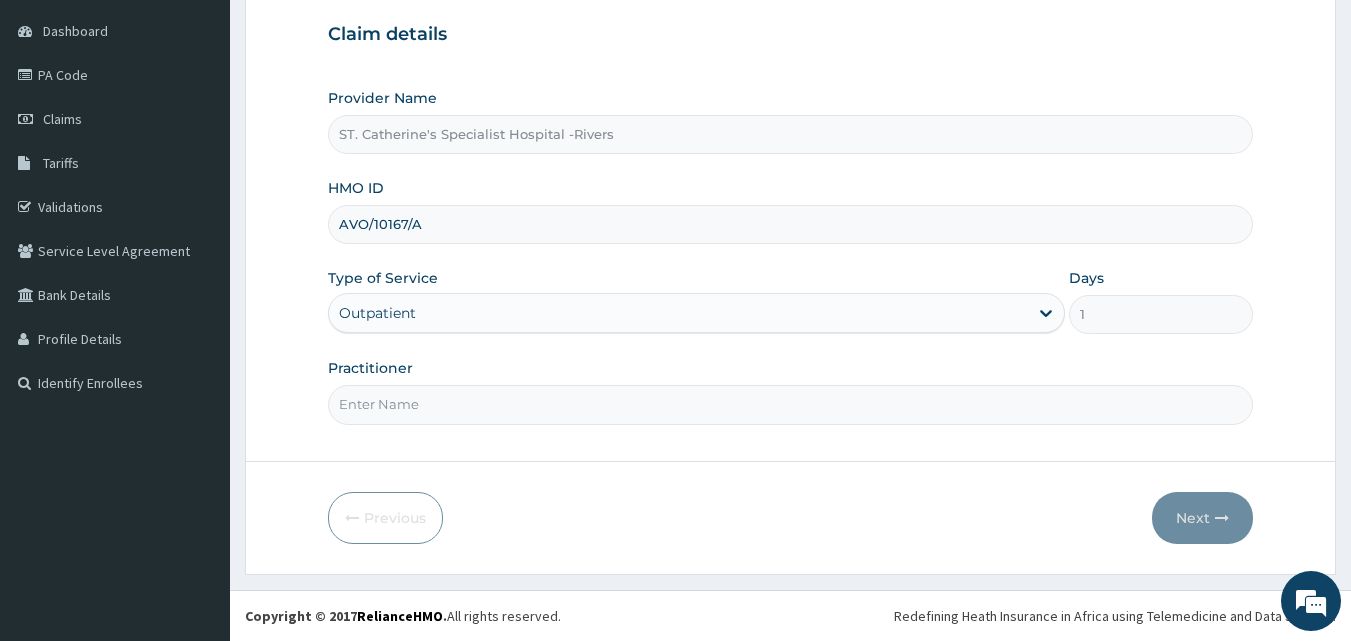 type on "LUBA" 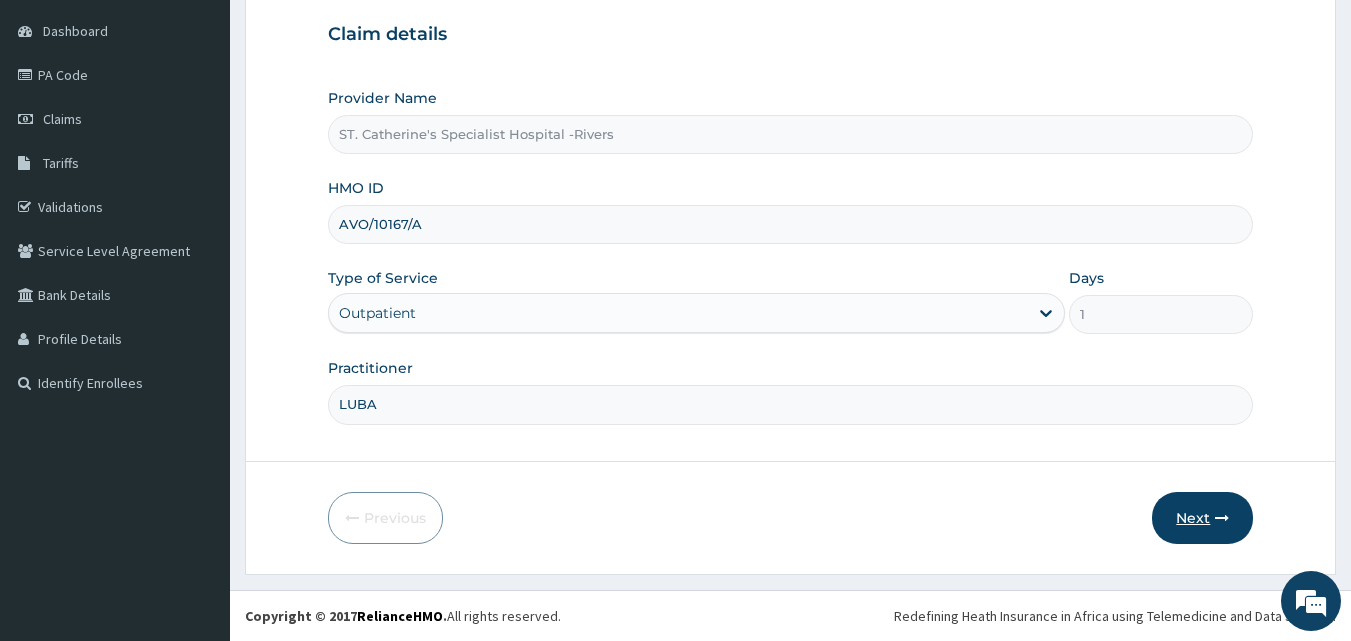 click on "Next" at bounding box center (1202, 518) 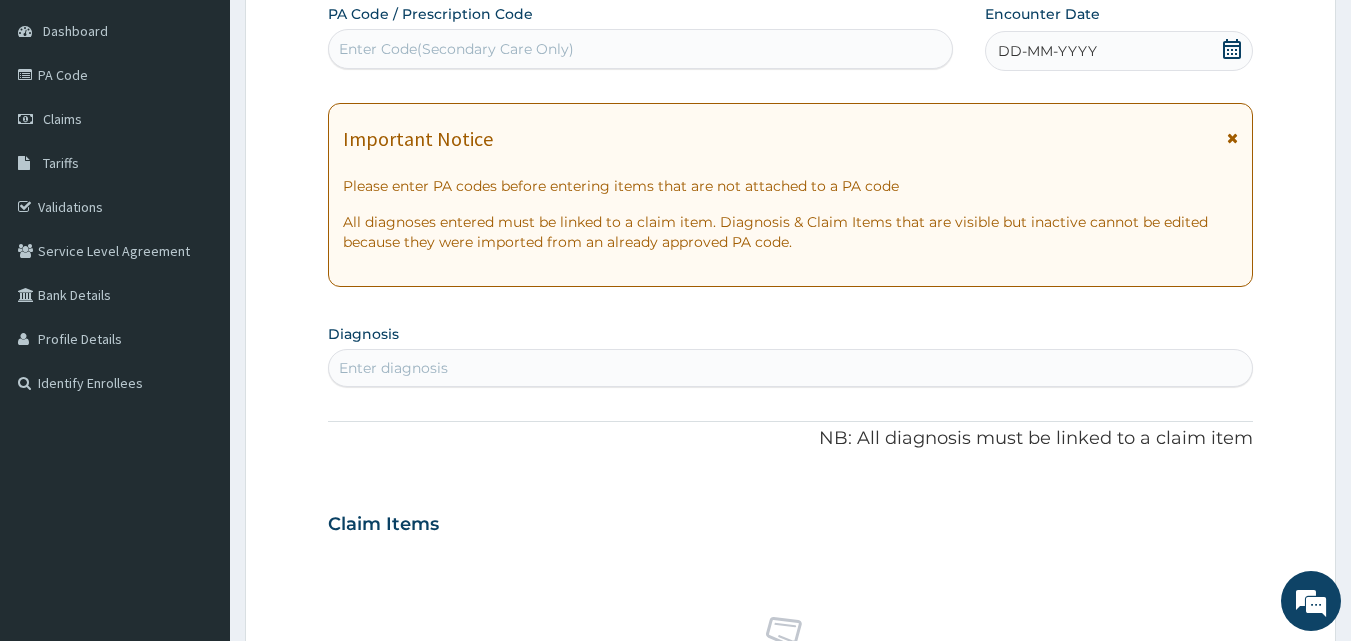 scroll, scrollTop: 0, scrollLeft: 0, axis: both 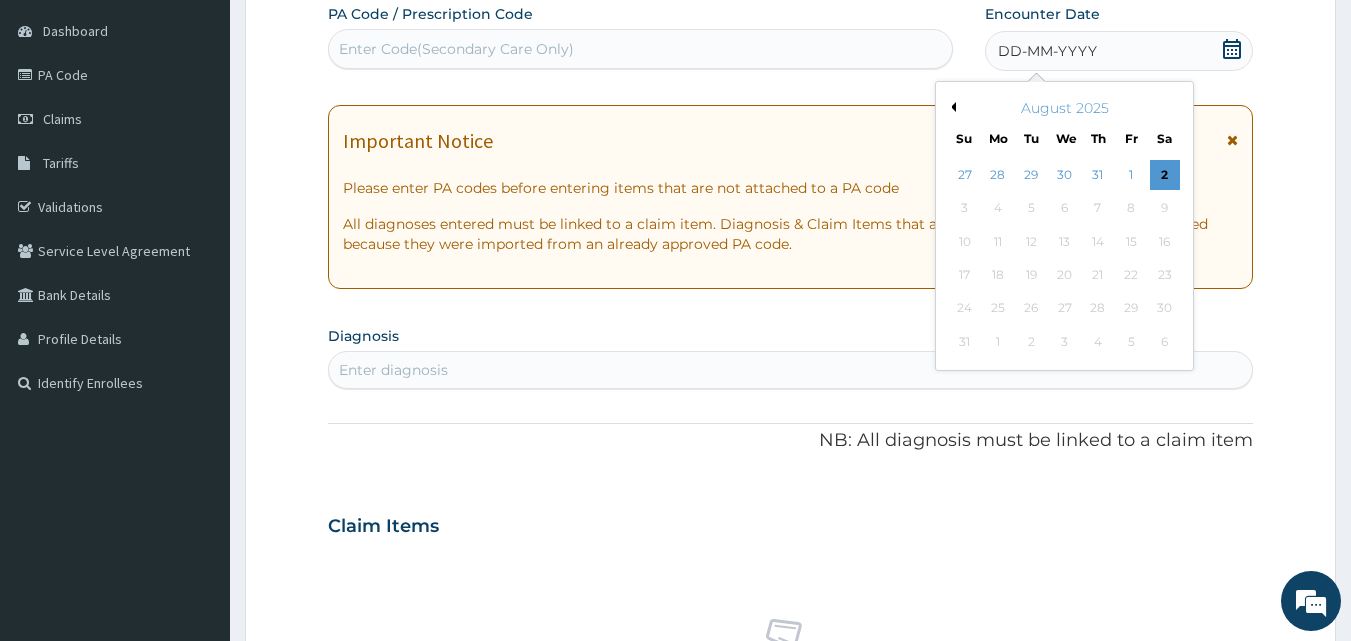 click on "August 2025" at bounding box center [1064, 108] 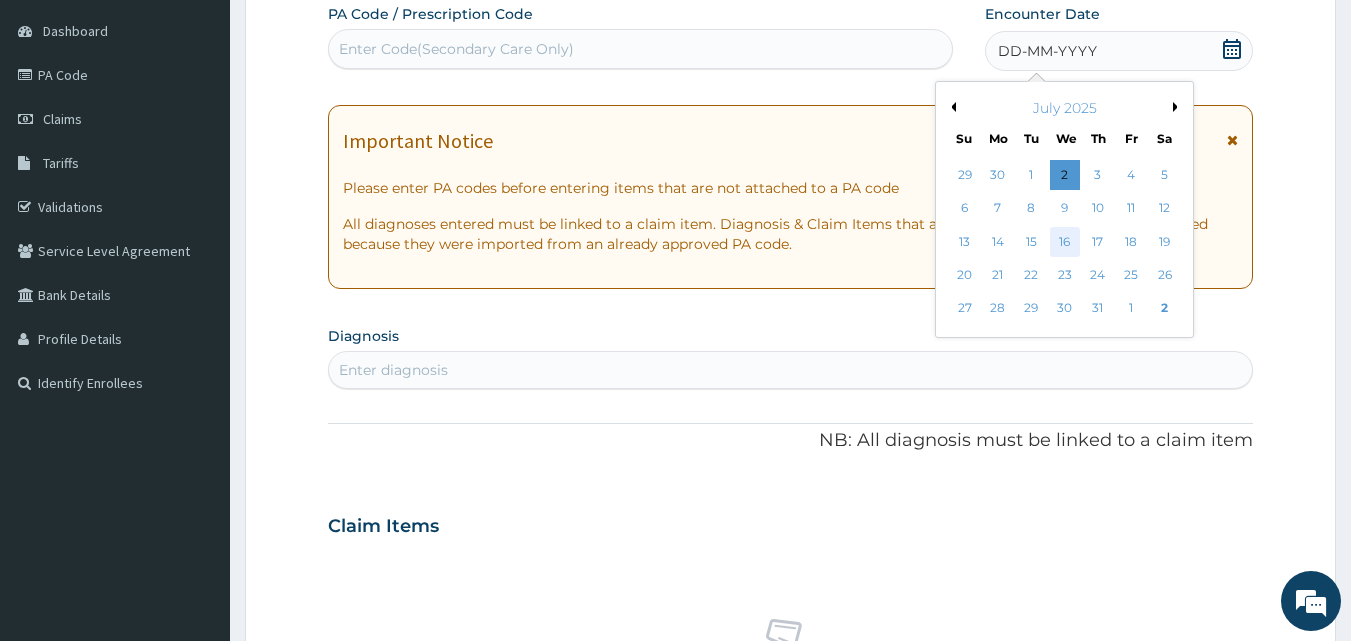click on "16" at bounding box center (1065, 242) 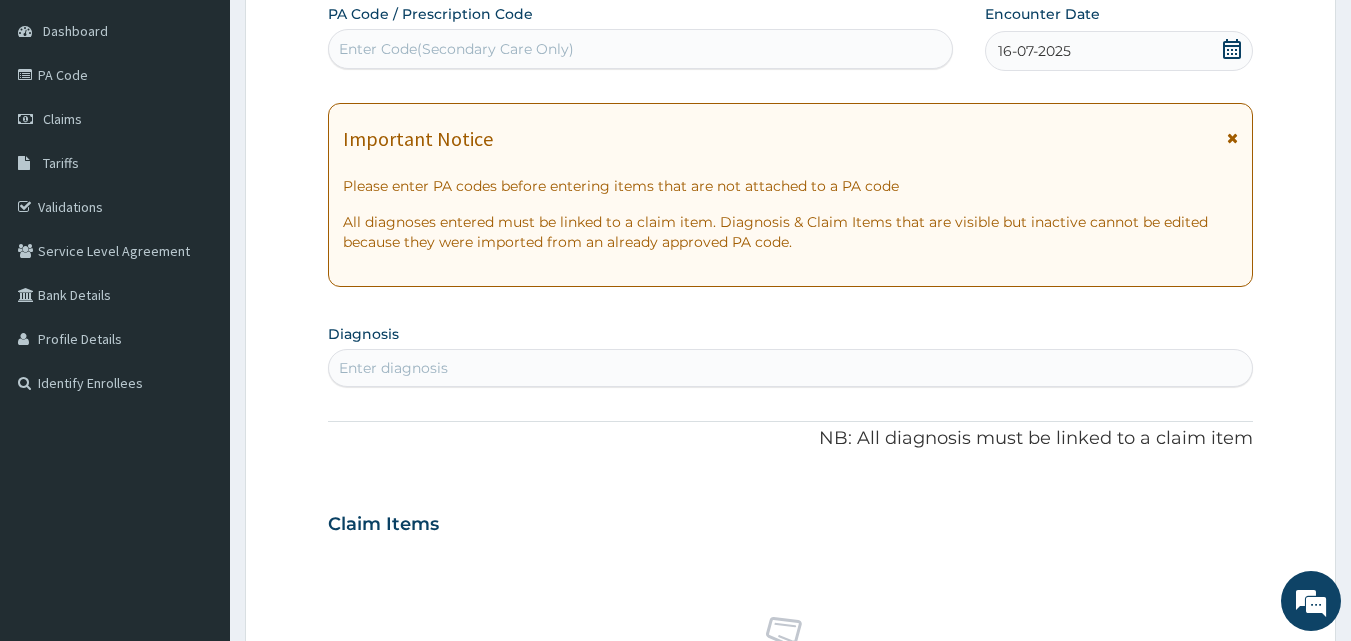 scroll, scrollTop: 287, scrollLeft: 0, axis: vertical 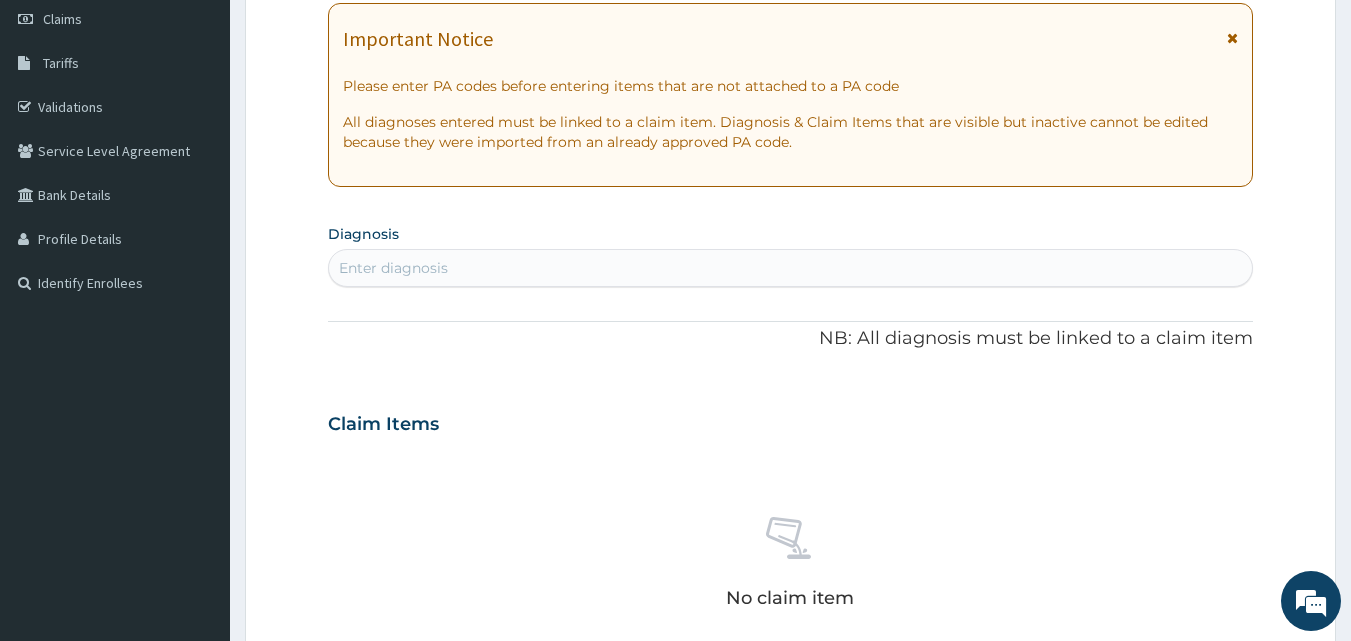 click on "Enter diagnosis" at bounding box center (393, 268) 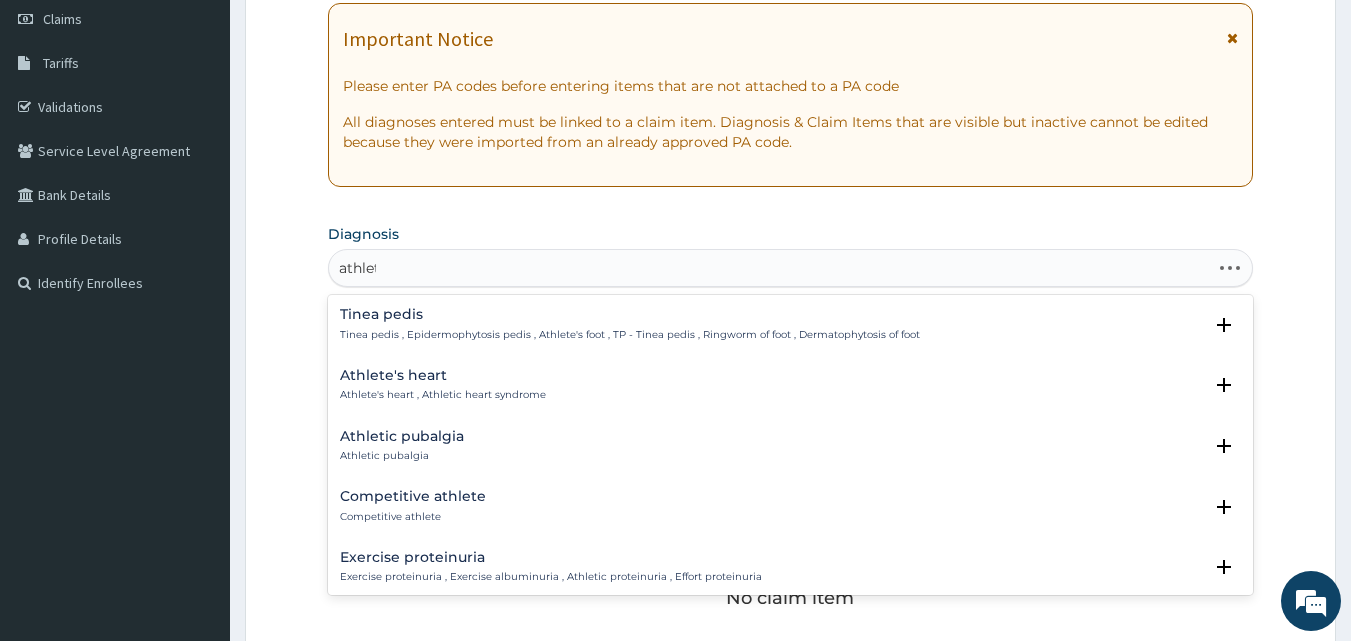 type on "athlete" 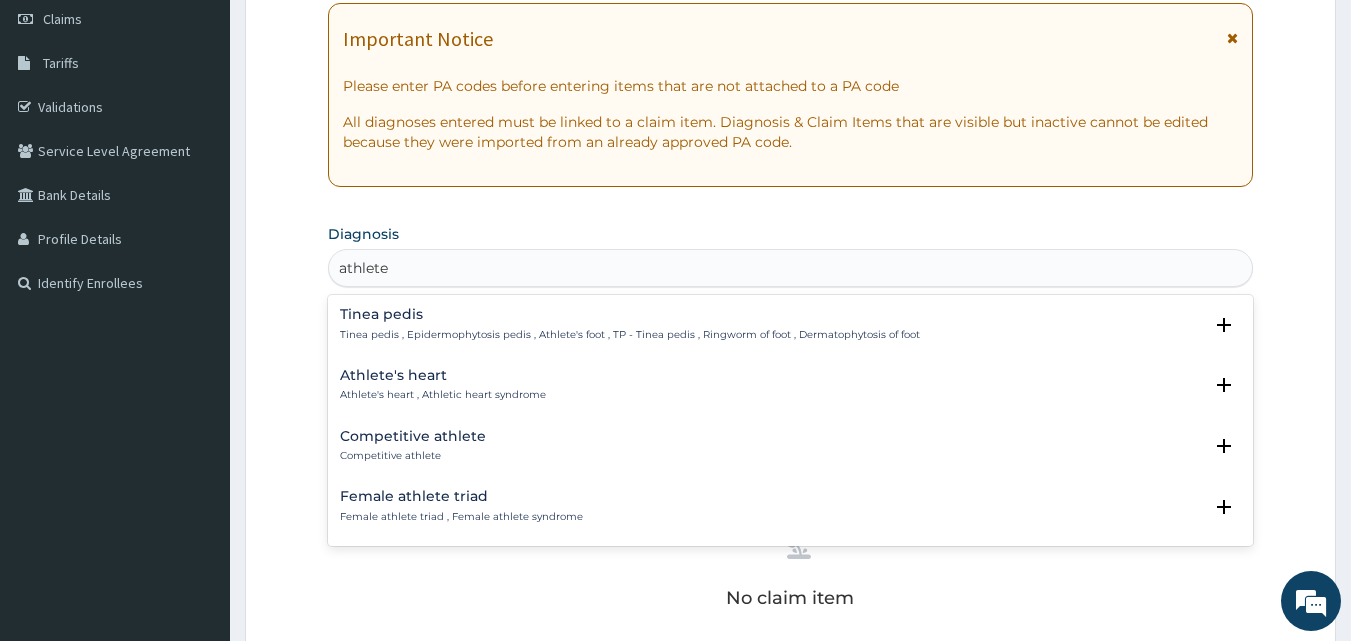 click on "Tinea pedis , Epidermophytosis pedis , Athlete's foot , TP - Tinea pedis , Ringworm of foot , Dermatophytosis of foot" at bounding box center [630, 335] 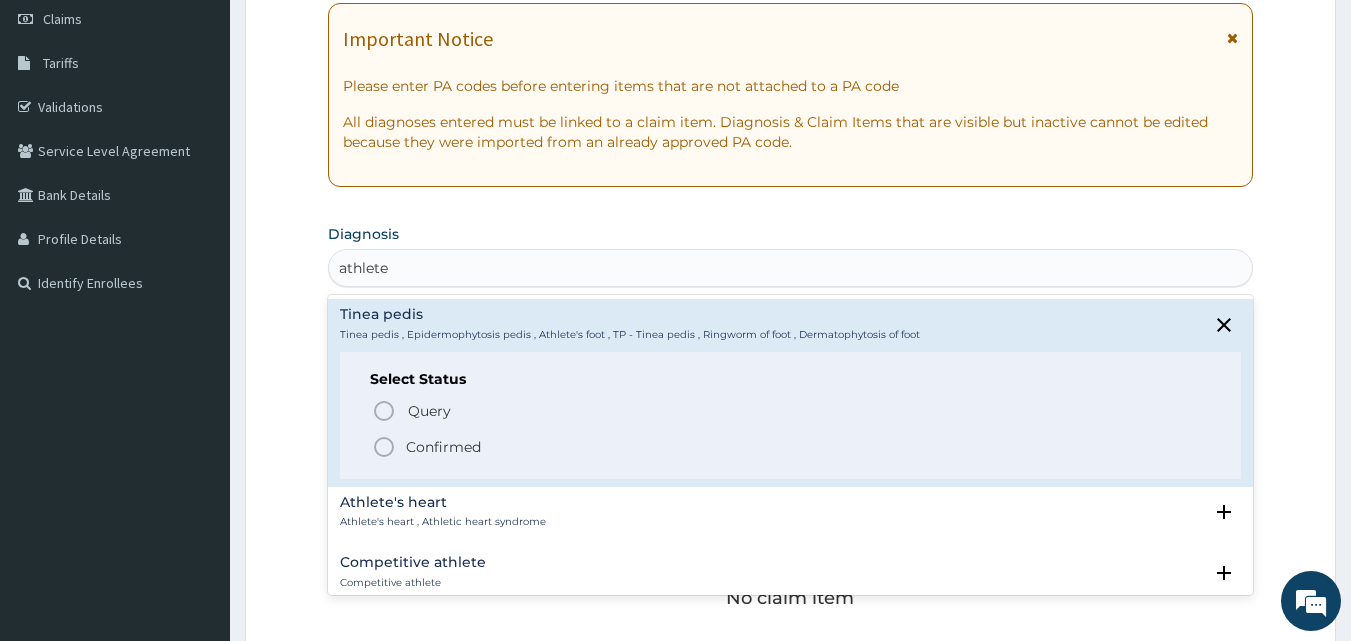 click 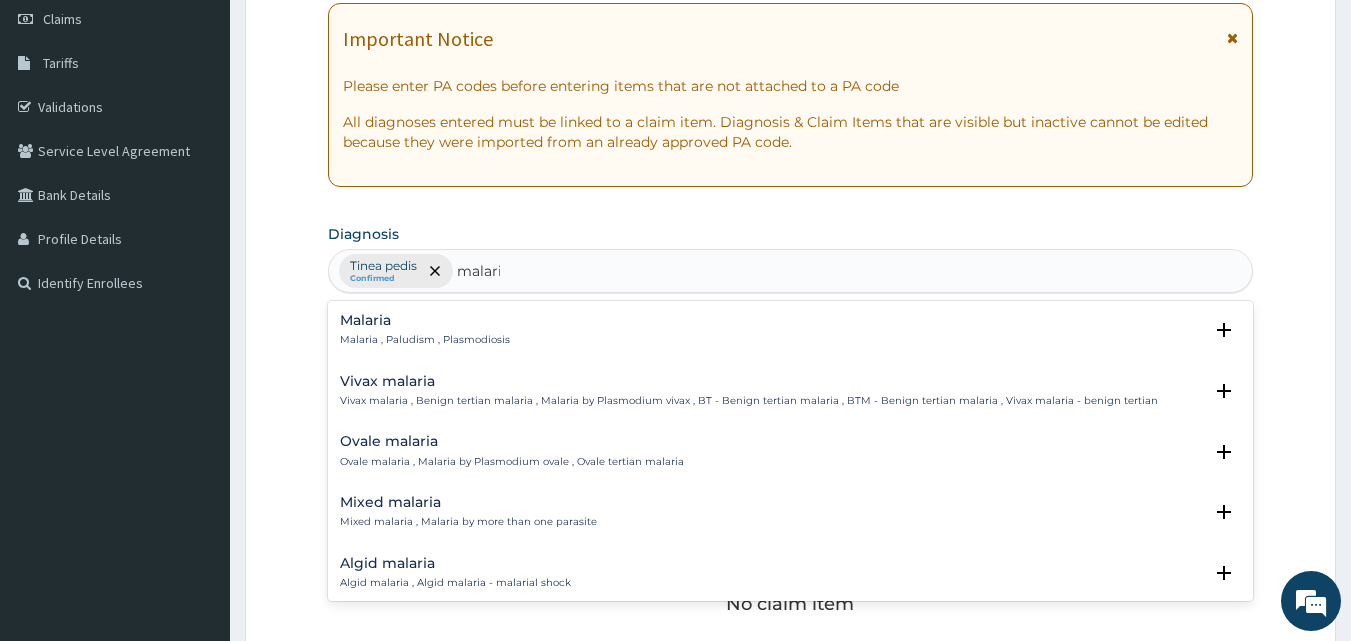 type on "malaria" 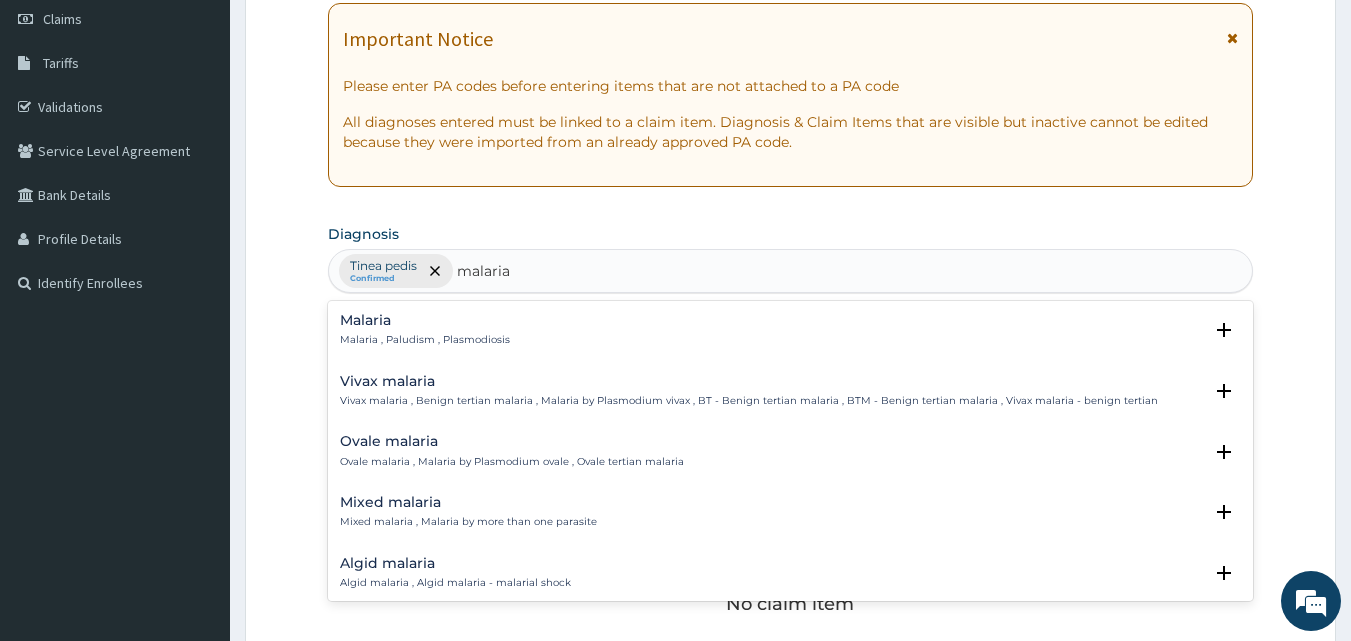 click on "Malaria" at bounding box center (425, 320) 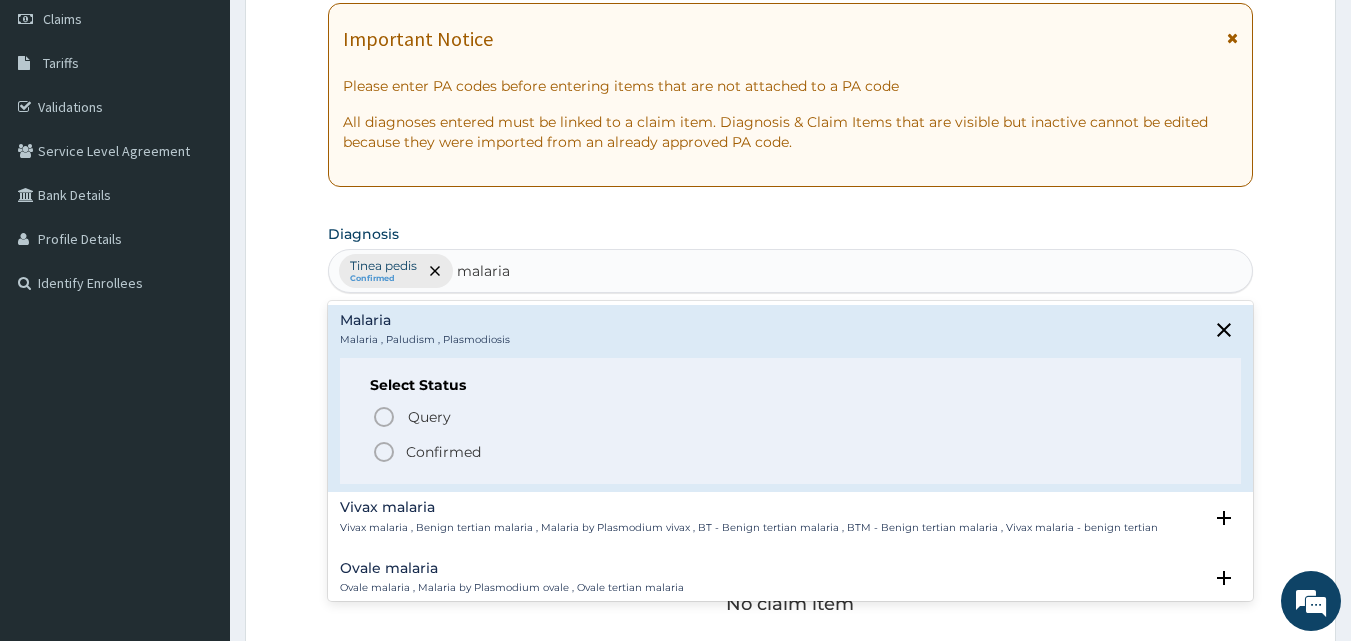 click on "Confirmed" at bounding box center (443, 452) 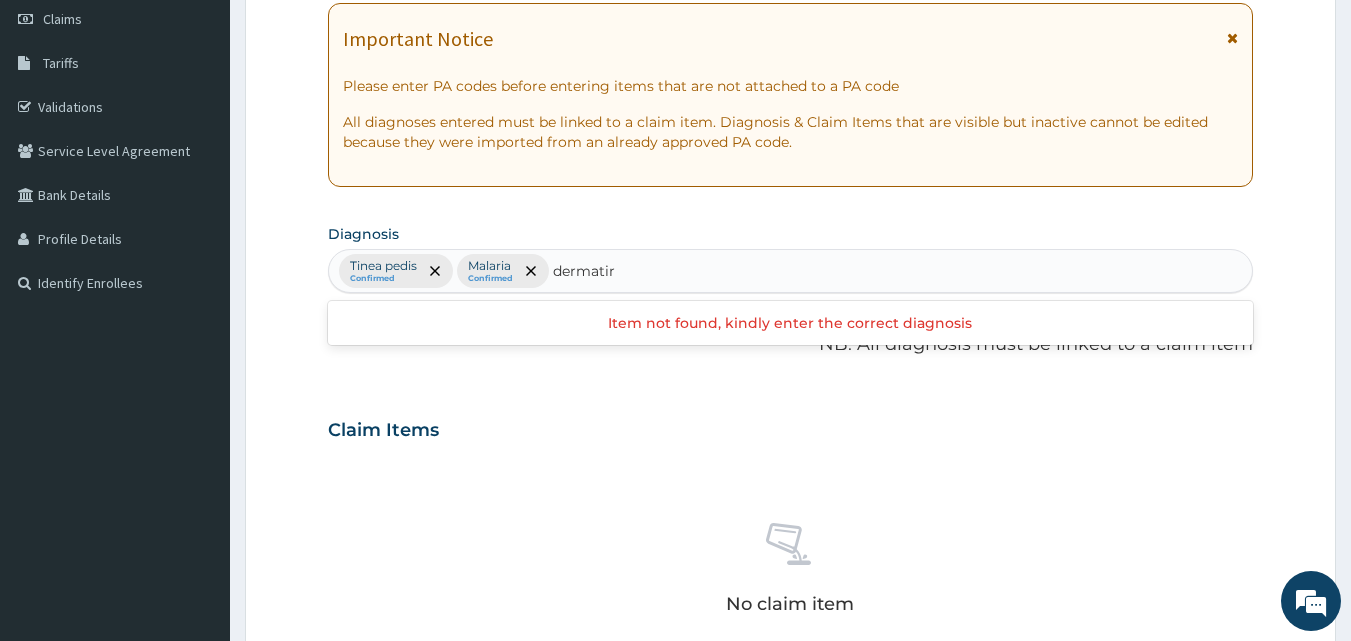 type on "dermati" 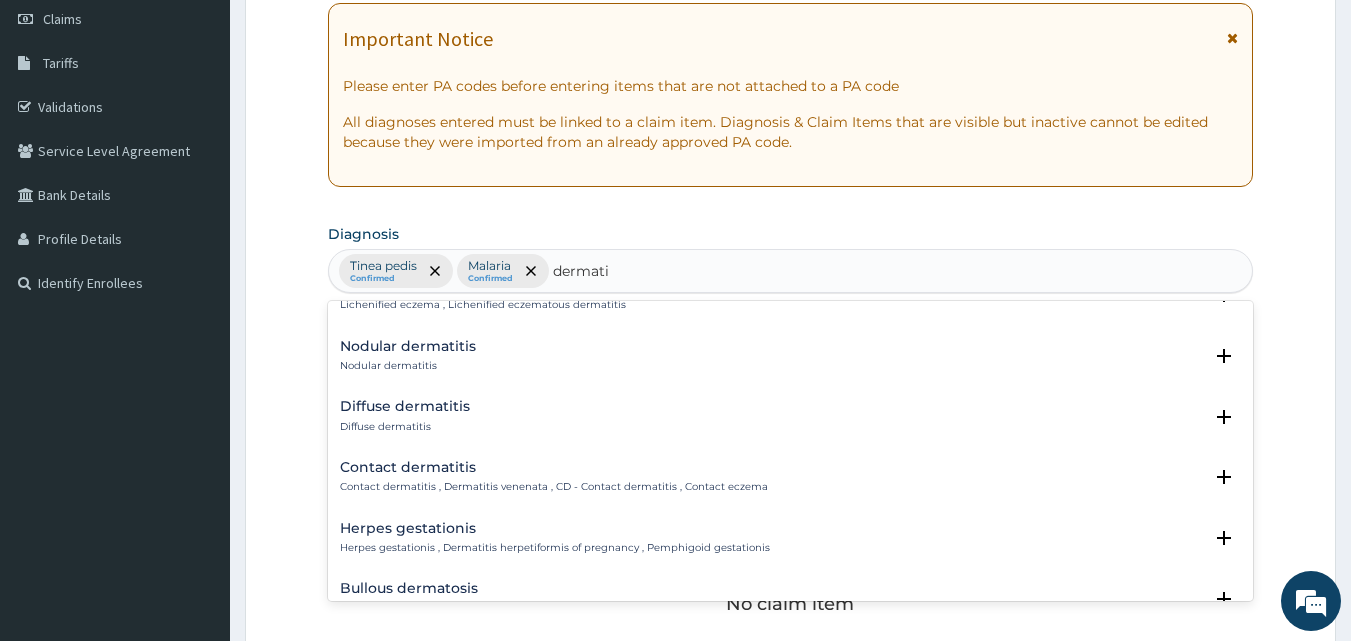 scroll, scrollTop: 1928, scrollLeft: 0, axis: vertical 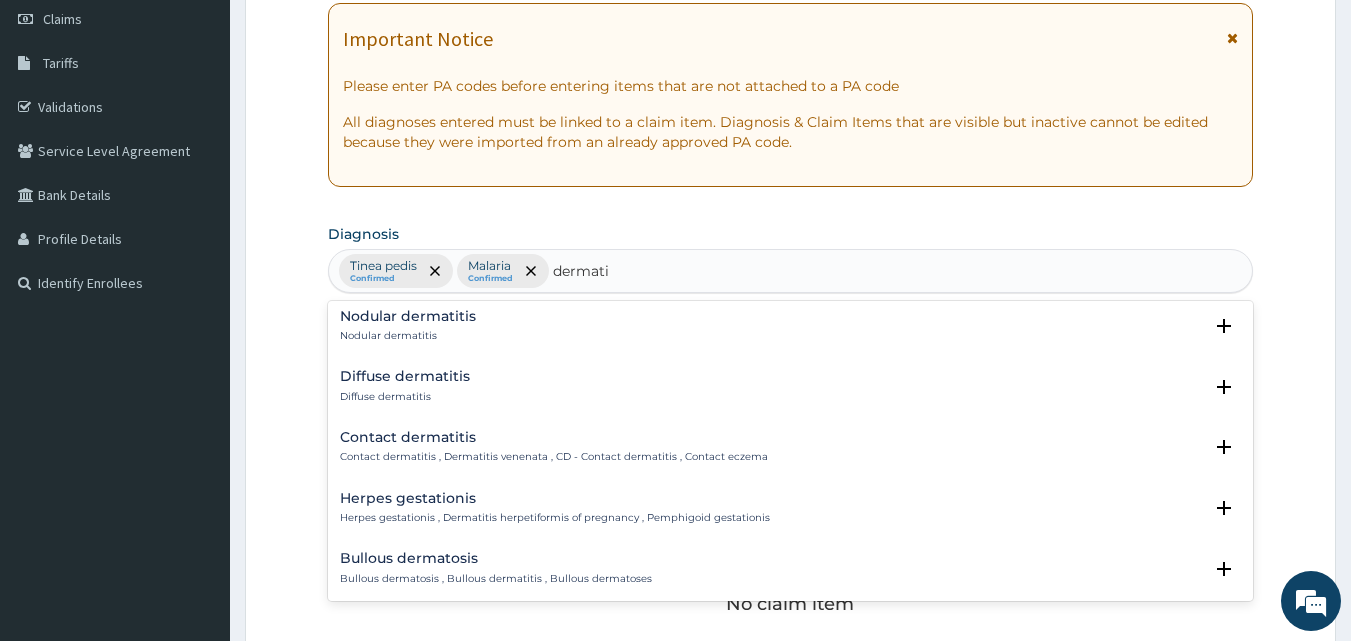 click on "Contact dermatitis" at bounding box center (554, 437) 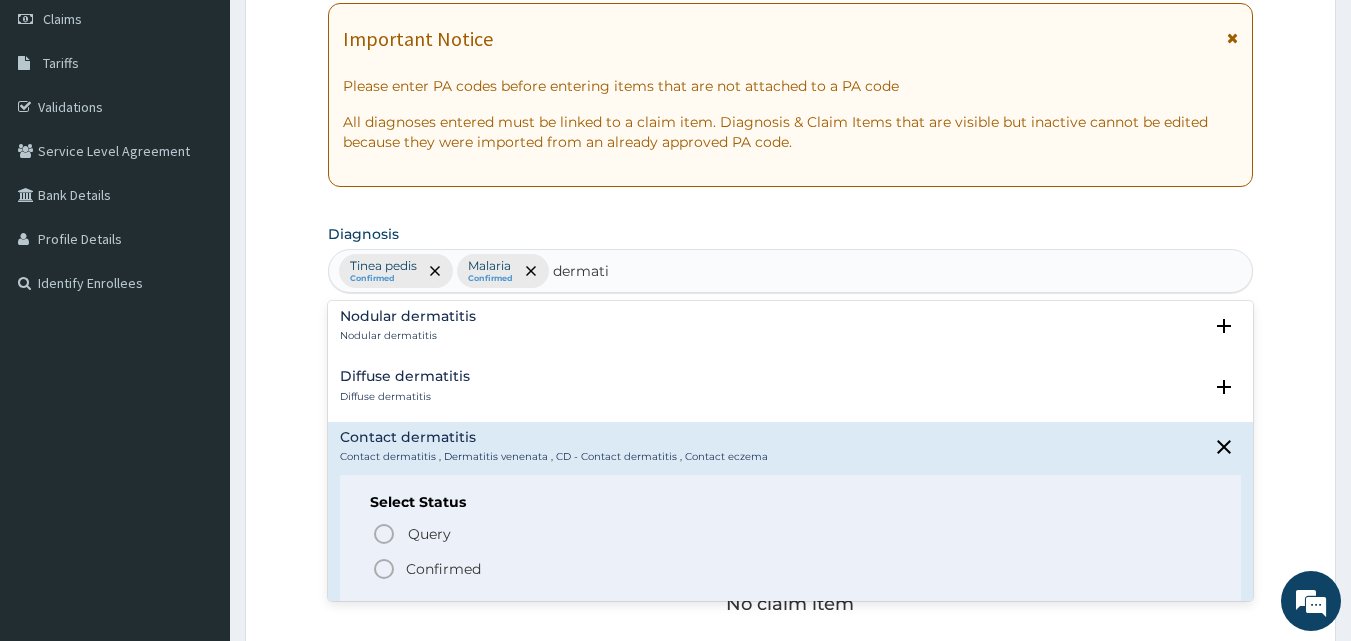 click 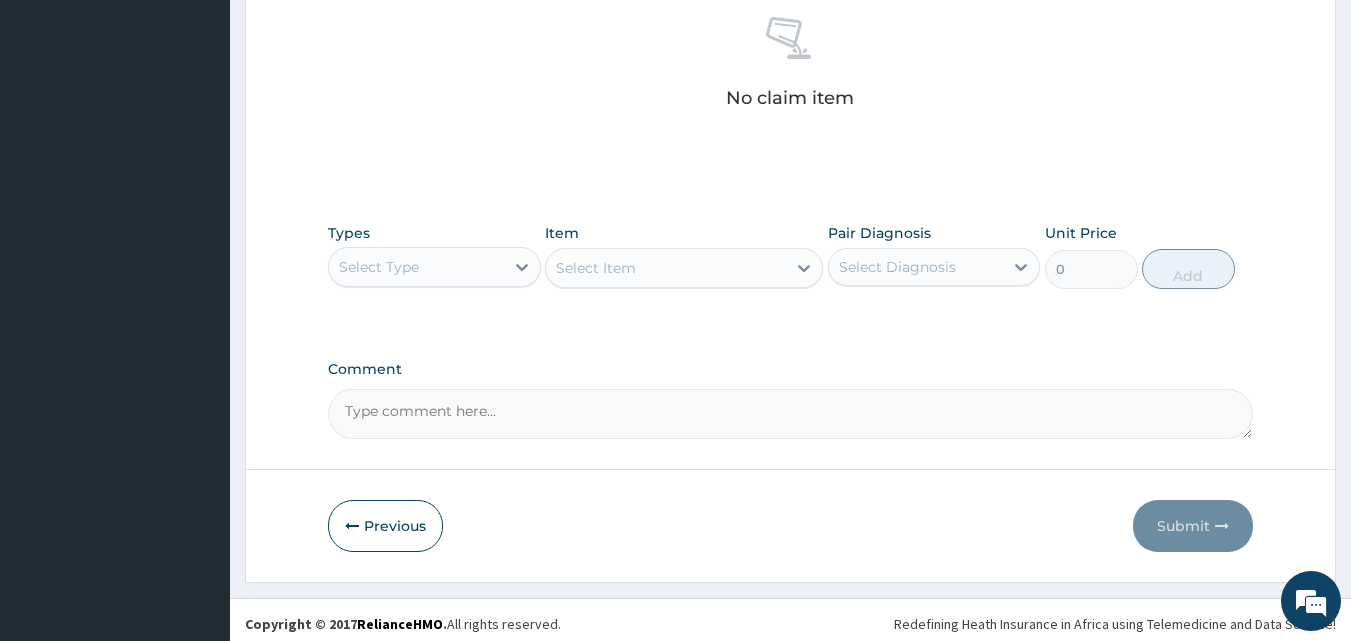 scroll, scrollTop: 801, scrollLeft: 0, axis: vertical 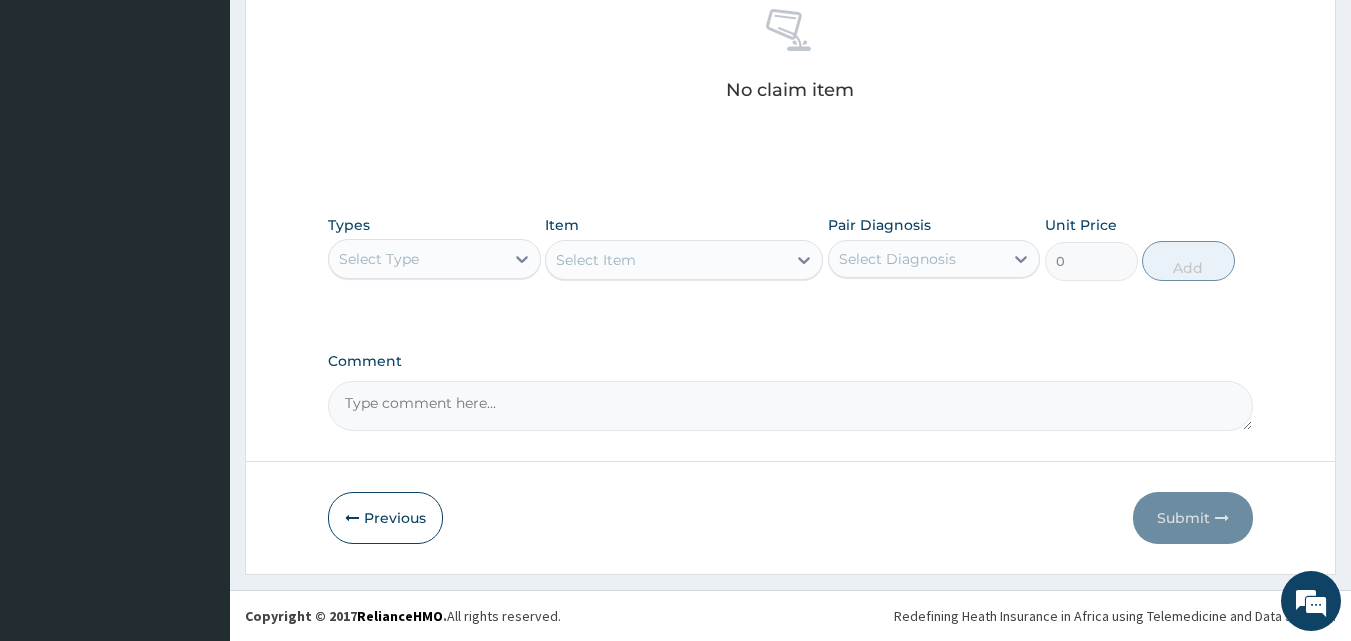 click on "Select Type" at bounding box center (379, 259) 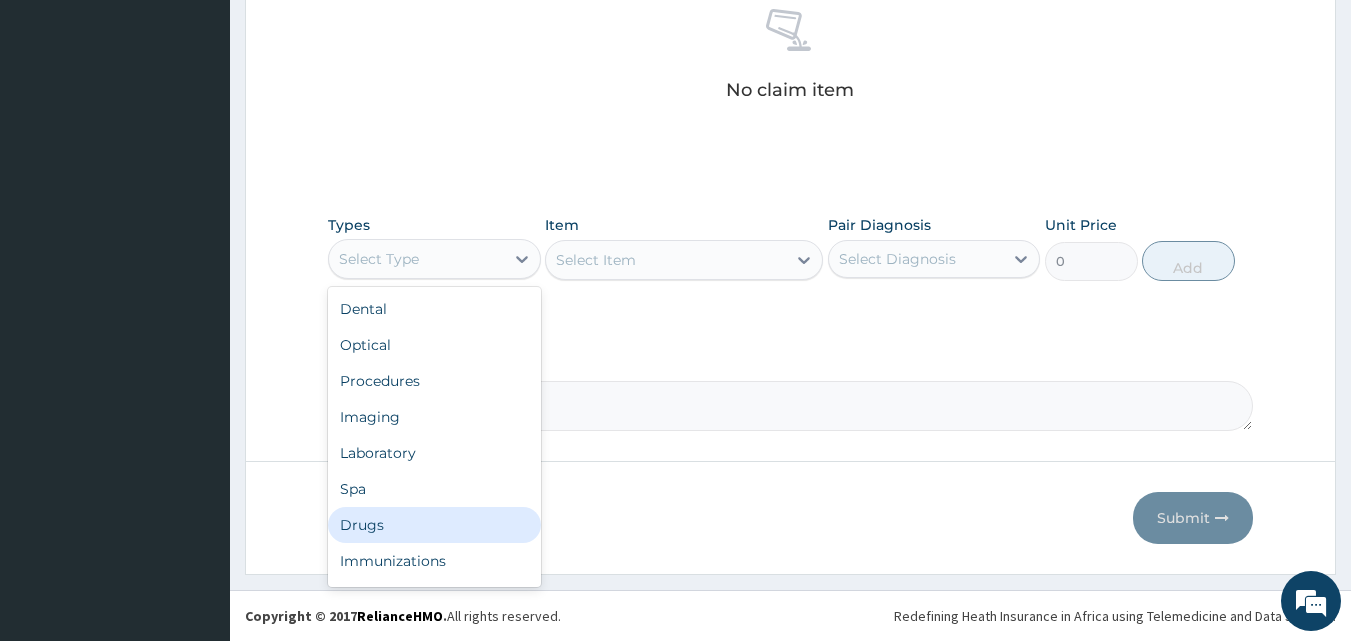 drag, startPoint x: 382, startPoint y: 529, endPoint x: 472, endPoint y: 373, distance: 180.09998 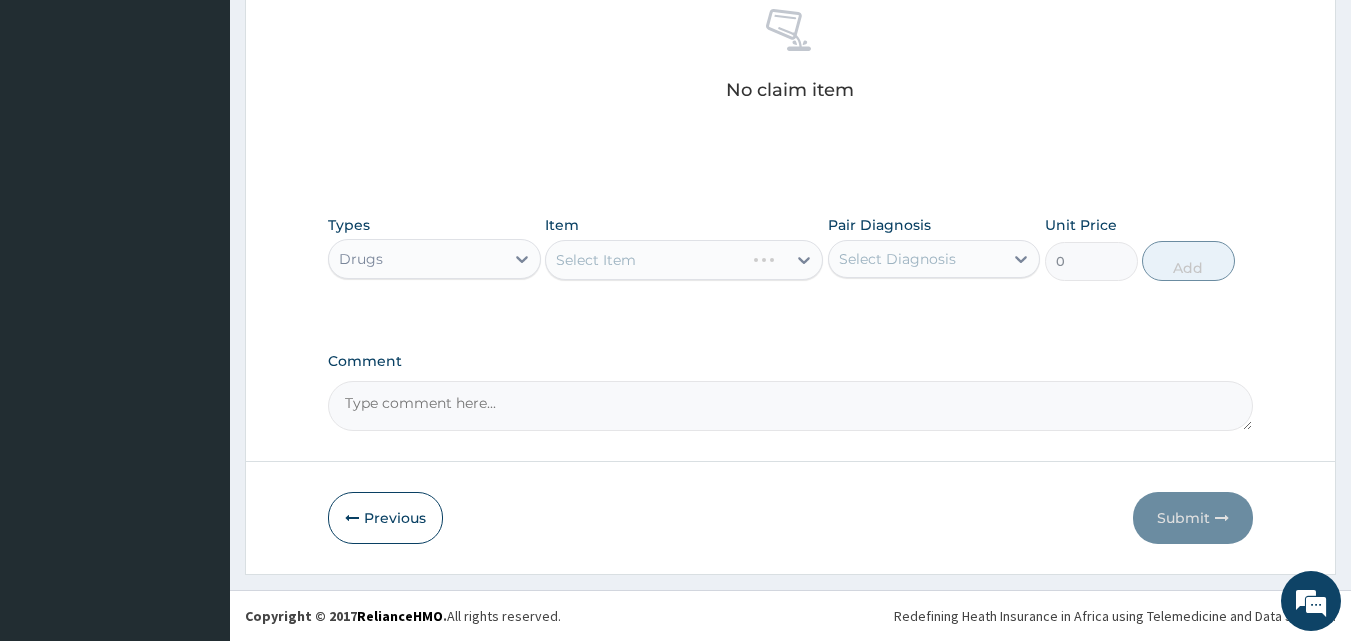click on "Select Item" at bounding box center [684, 260] 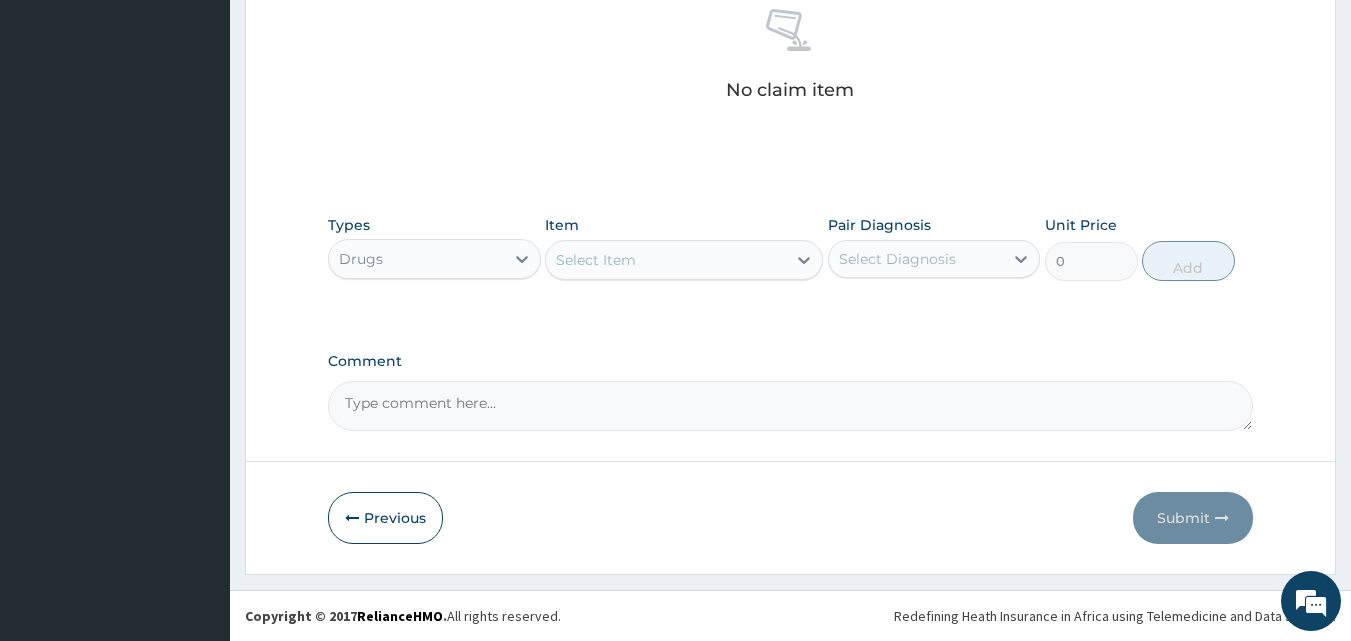 click on "Select Item" at bounding box center (596, 260) 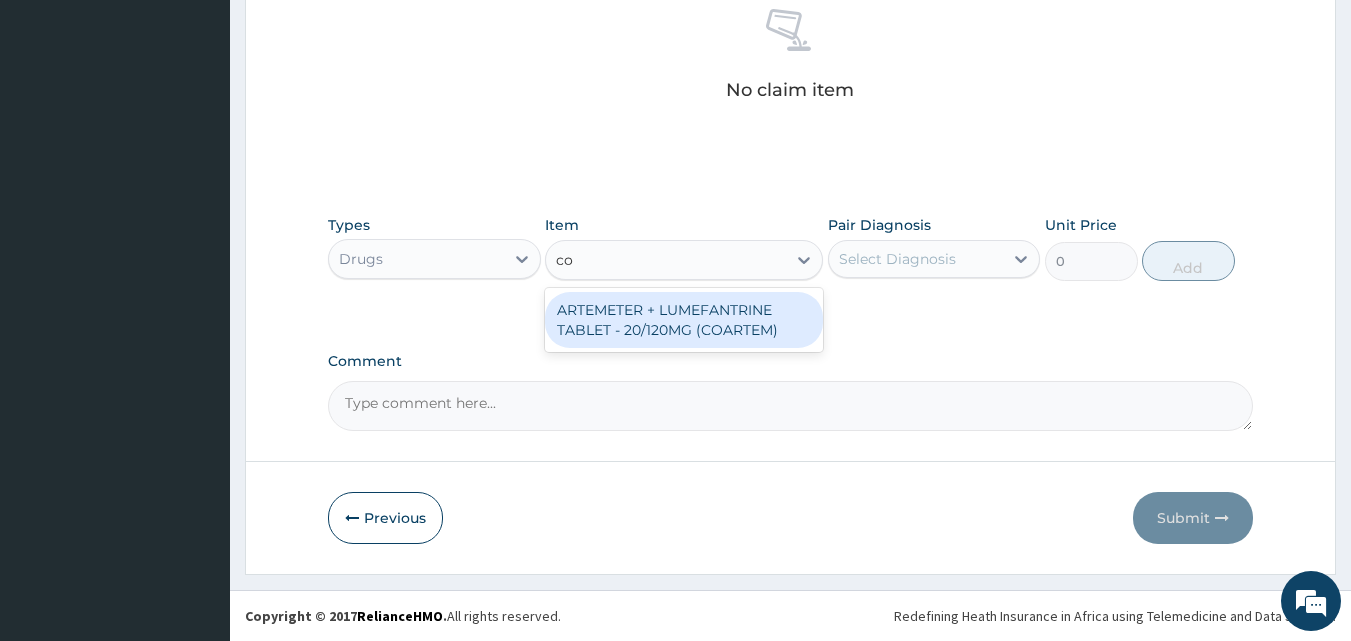 type on "c" 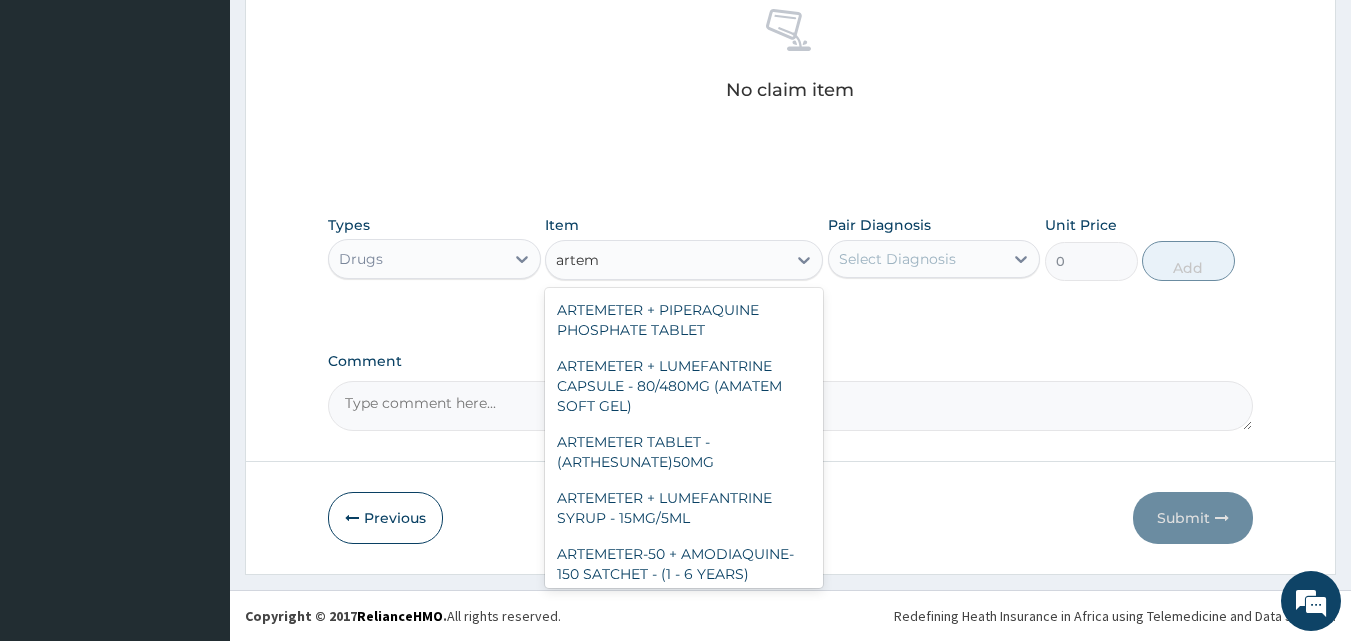 type on "arteme" 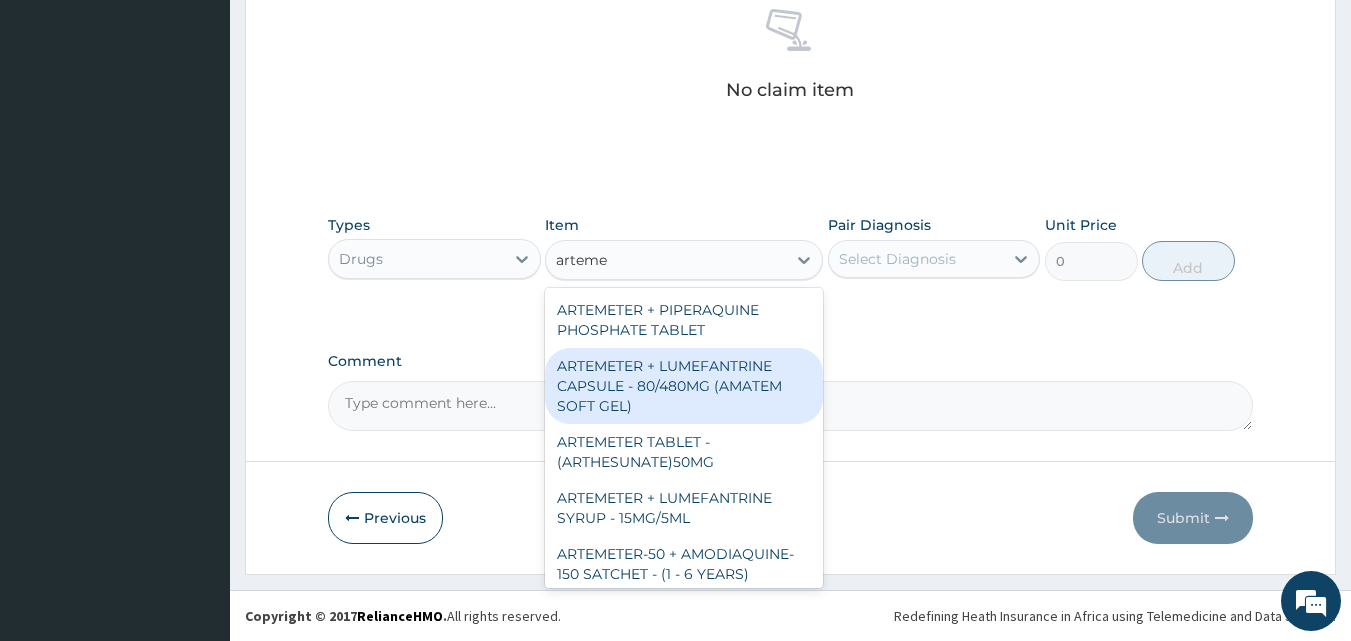 click on "ARTEMETER + LUMEFANTRINE CAPSULE -  80/480MG (AMATEM SOFT GEL)" at bounding box center [684, 386] 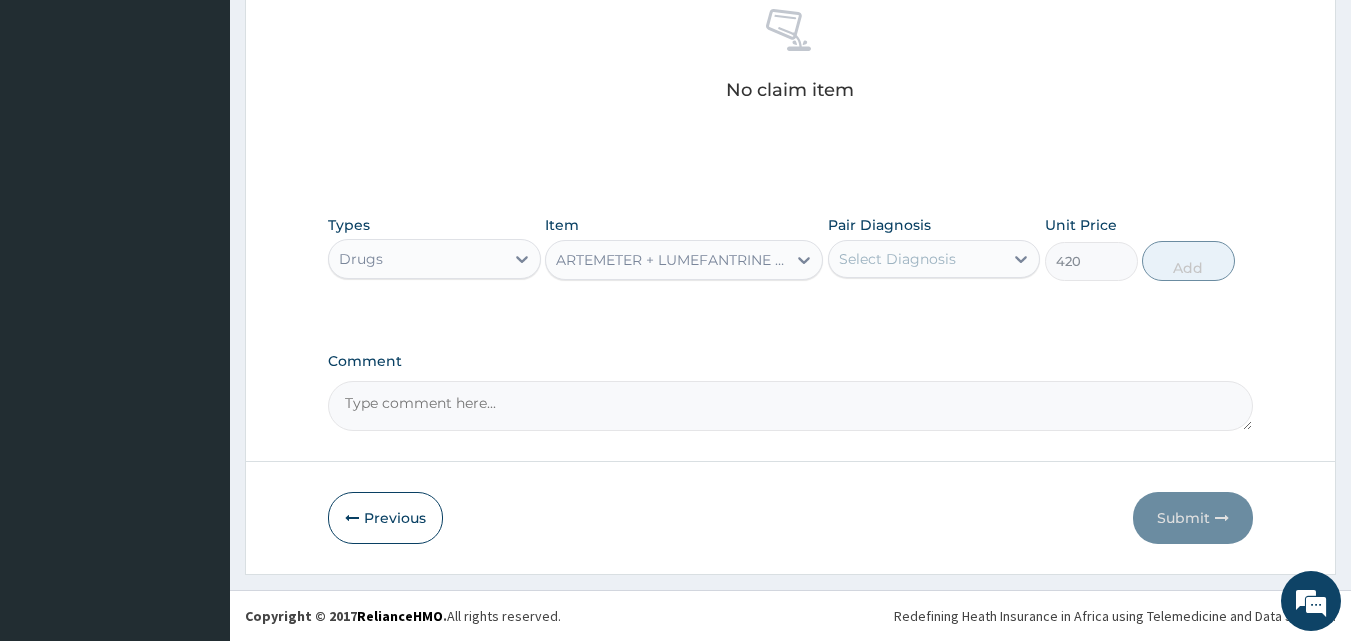 type 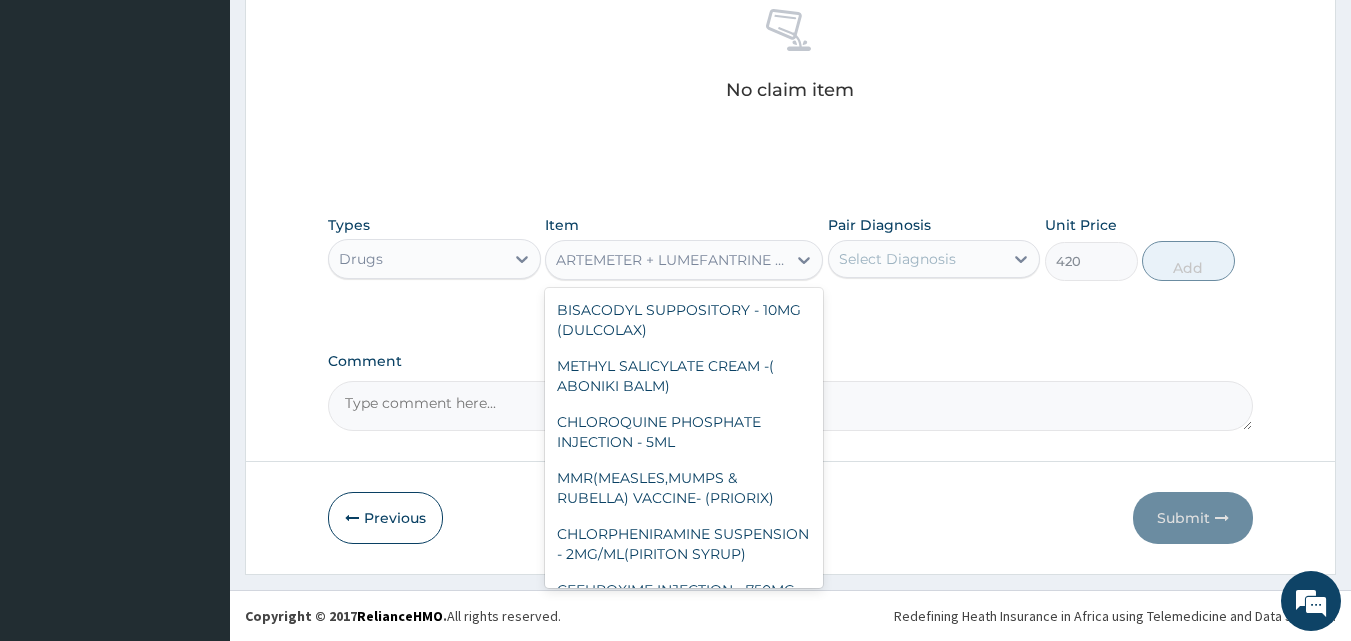 click on "ARTEMETER + LUMEFANTRINE CAPSULE -  80/480MG (AMATEM SOFT GEL)" at bounding box center [672, 260] 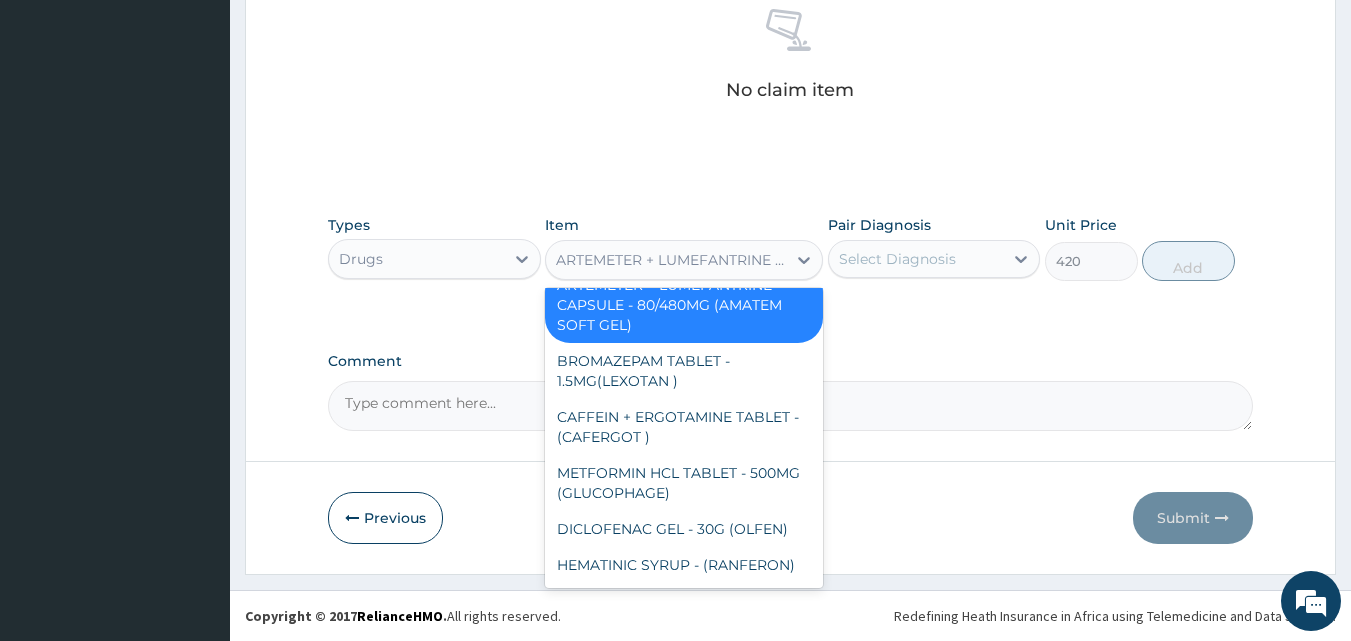 click on "ARTEMETER + LUMEFANTRINE CAPSULE -  80/480MG (AMATEM SOFT GEL)" at bounding box center (672, 260) 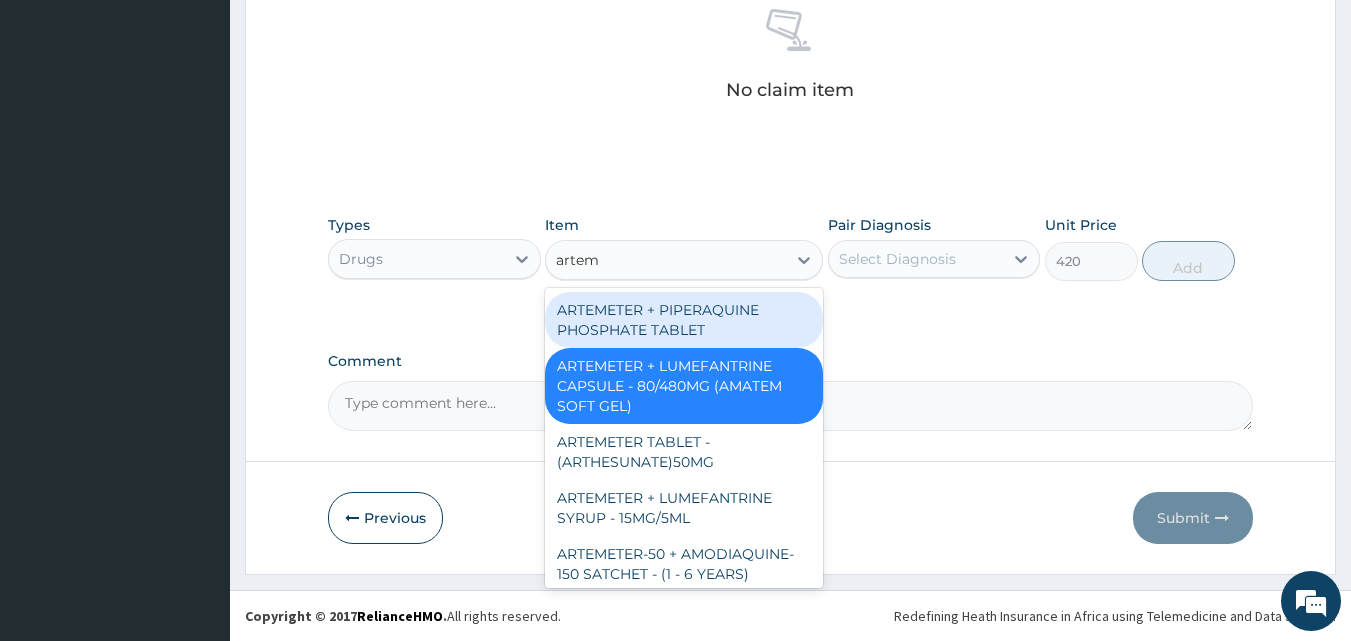 type on "arteme" 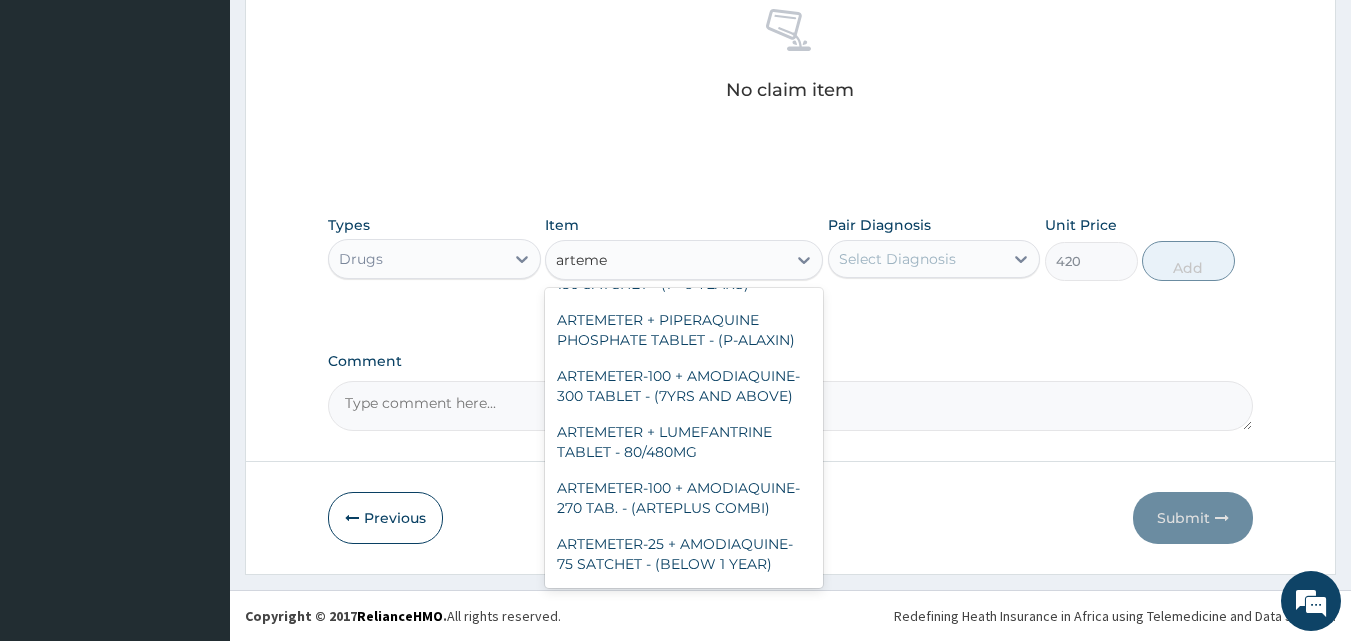 scroll, scrollTop: 300, scrollLeft: 0, axis: vertical 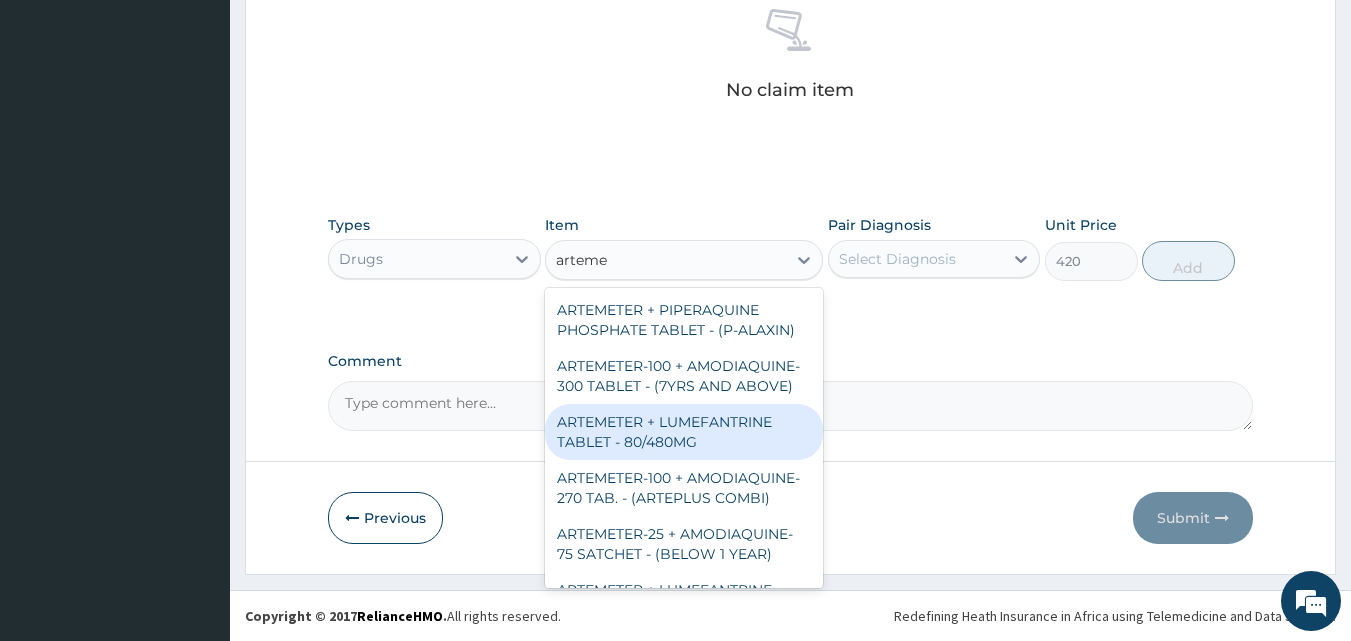 click on "ARTEMETER + LUMEFANTRINE TABLET - 80/480MG" at bounding box center (684, 432) 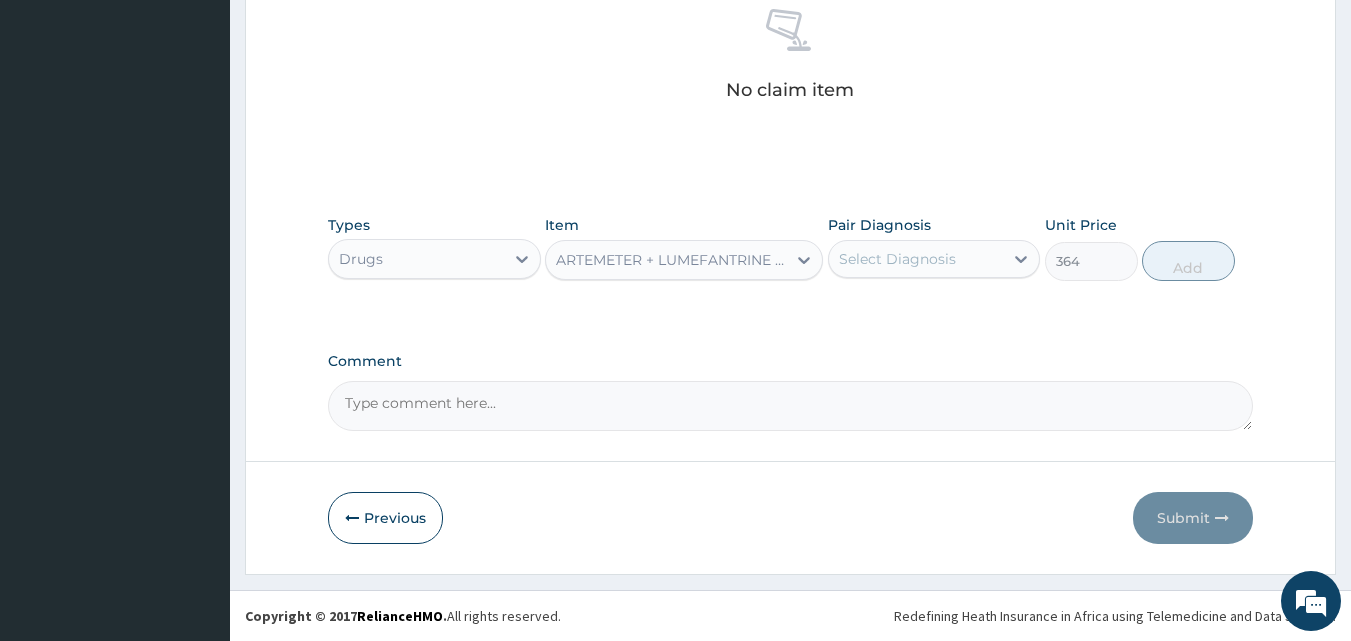 click on "Item ARTEMETER + LUMEFANTRINE TABLET - 80/480MG" at bounding box center [684, 248] 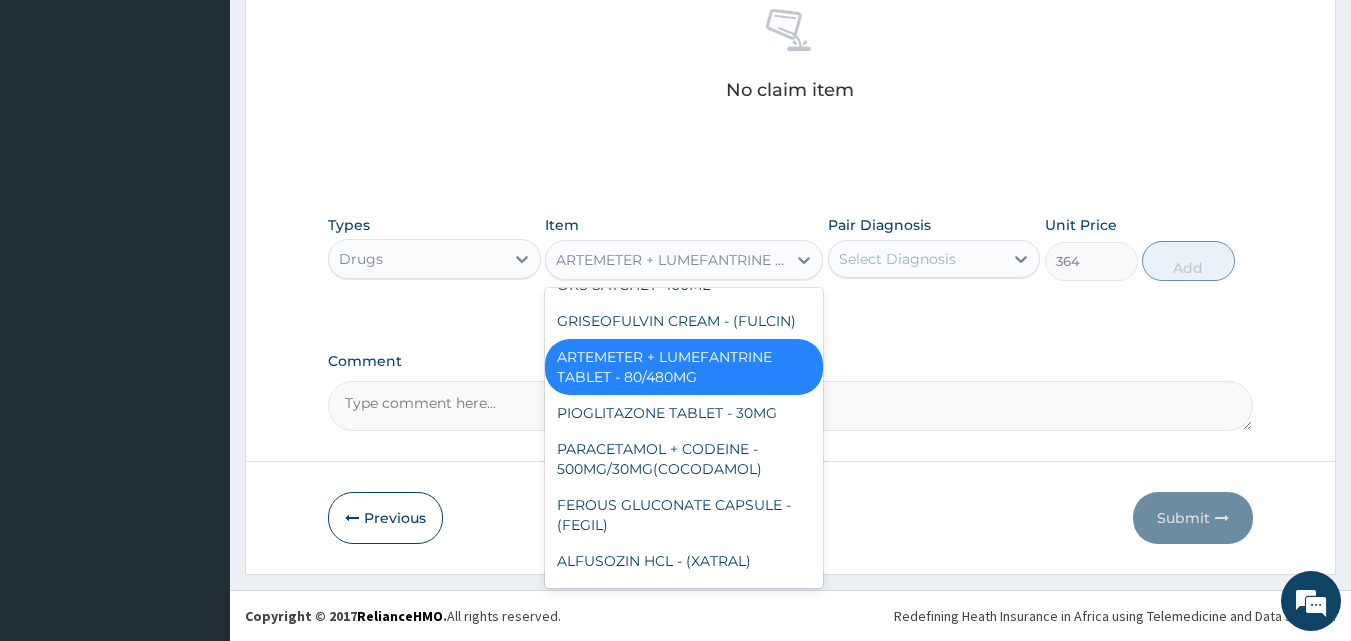 scroll, scrollTop: 16659, scrollLeft: 0, axis: vertical 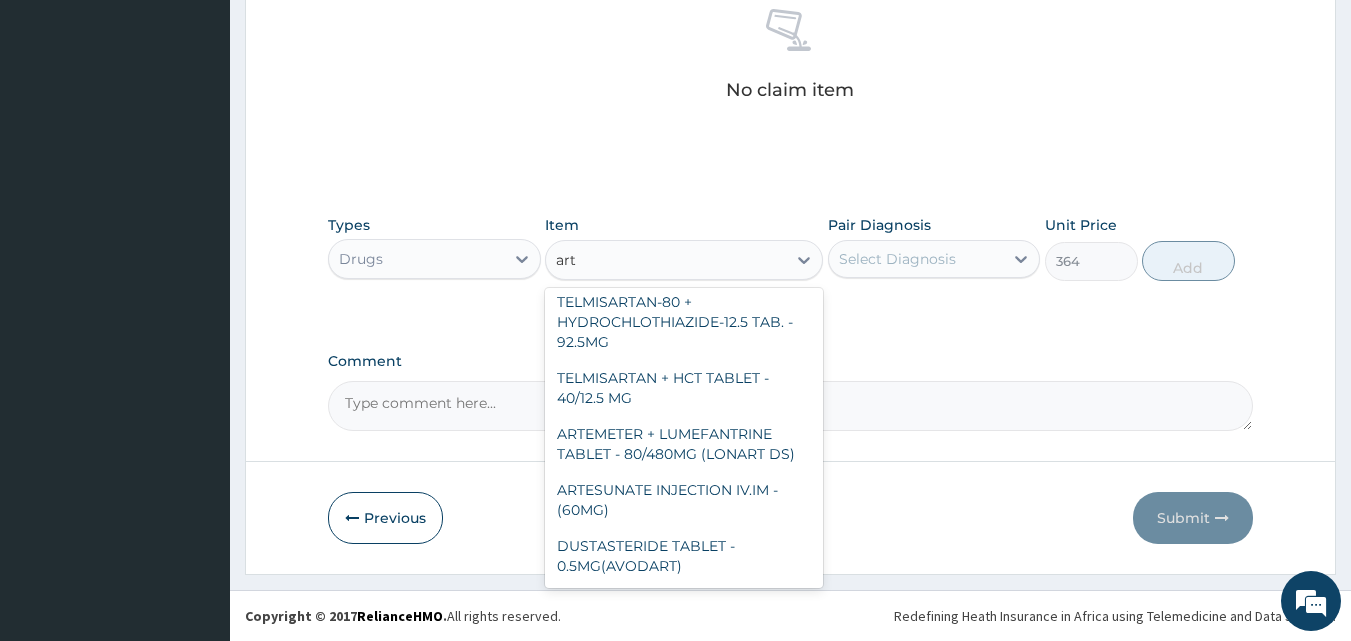 type on "arte" 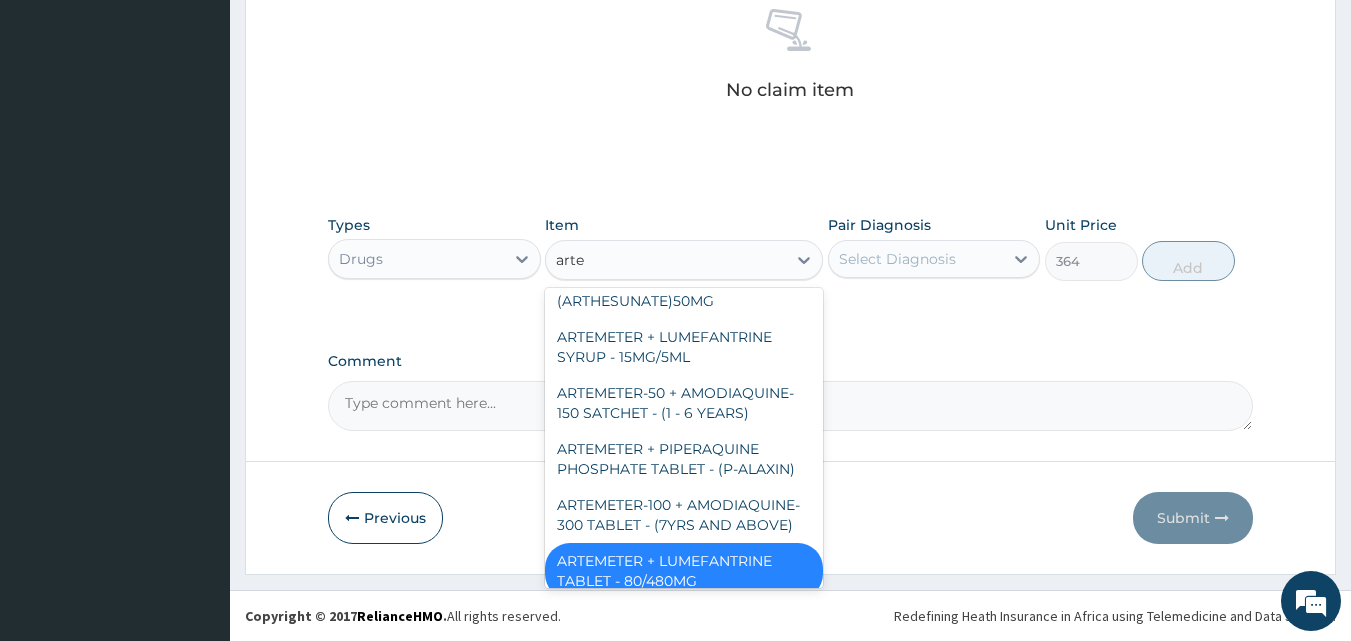 scroll, scrollTop: 0, scrollLeft: 0, axis: both 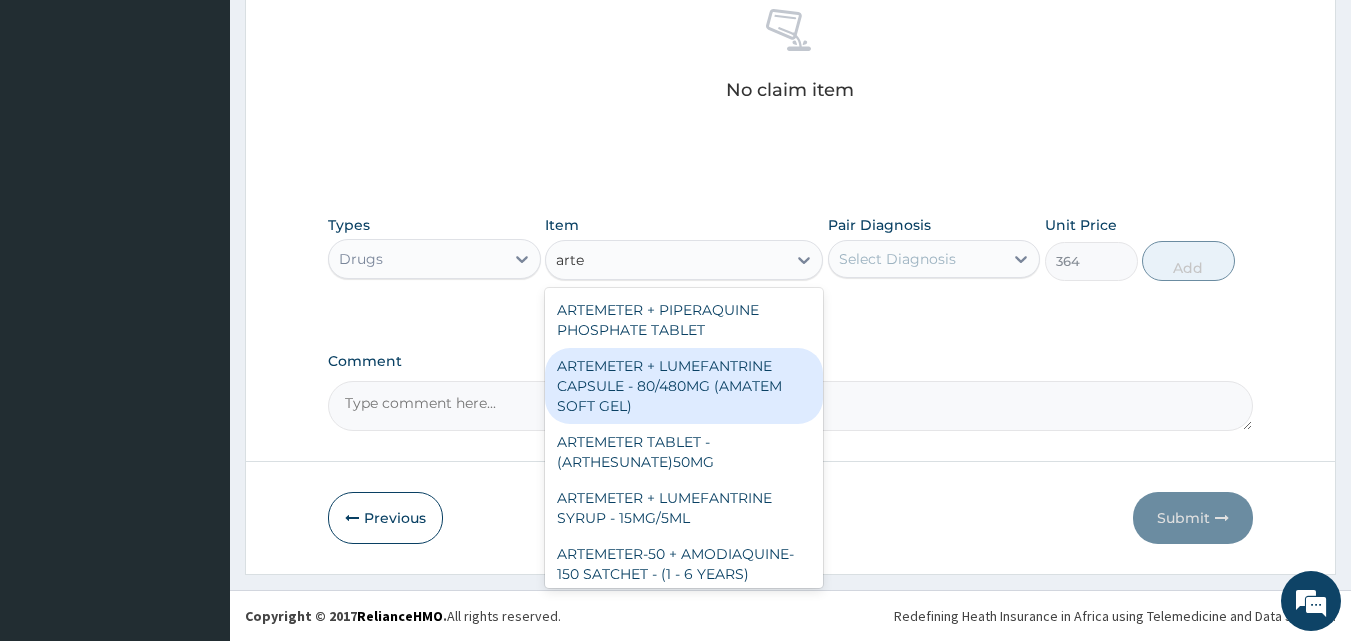 click on "ARTEMETER + LUMEFANTRINE CAPSULE -  80/480MG (AMATEM SOFT GEL)" at bounding box center (684, 386) 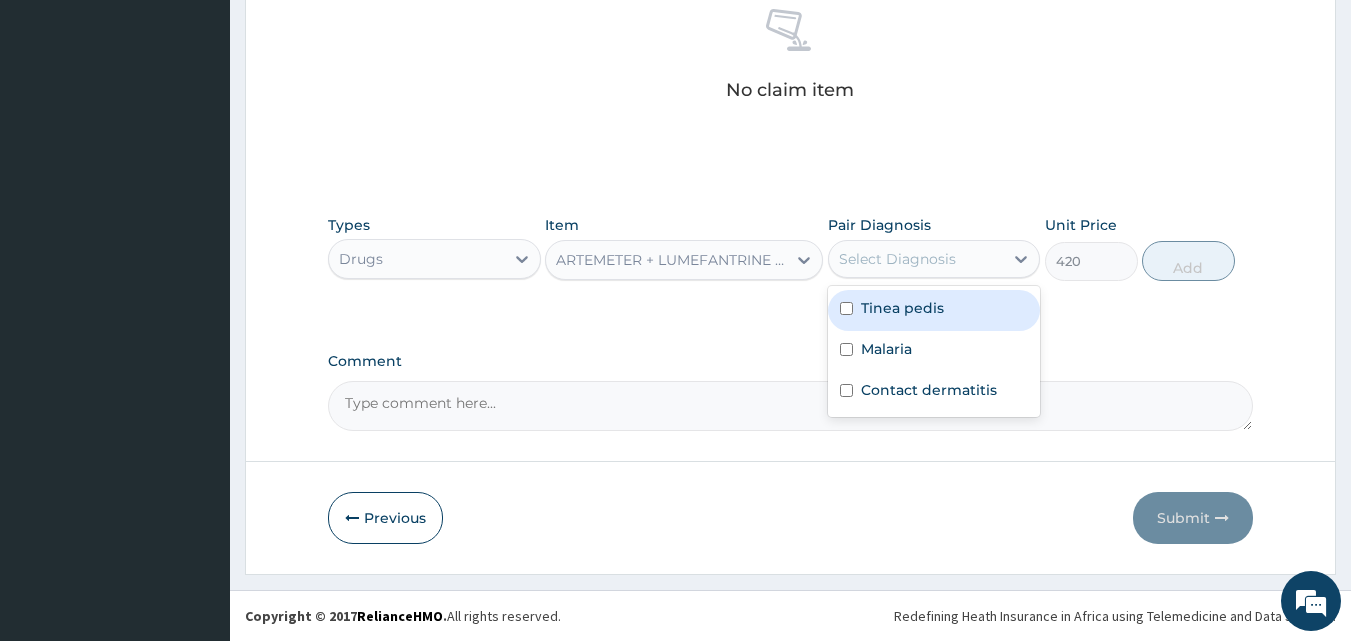 click on "Select Diagnosis" at bounding box center (897, 259) 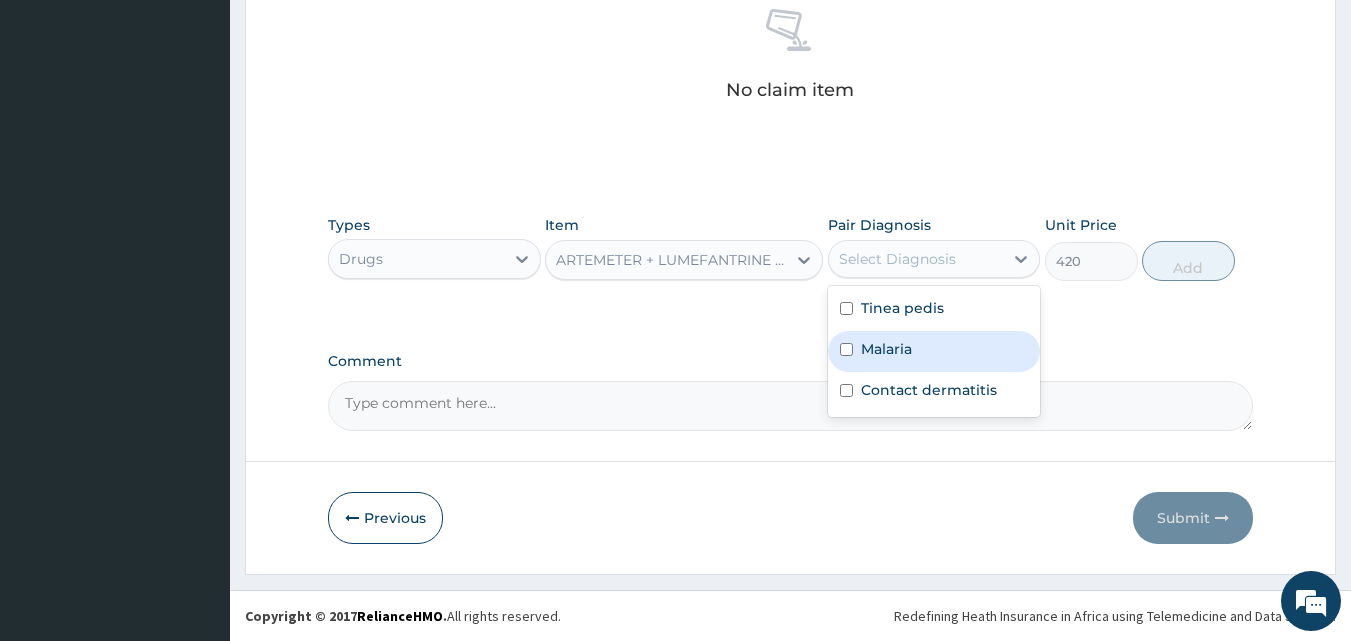click on "Malaria" at bounding box center [934, 351] 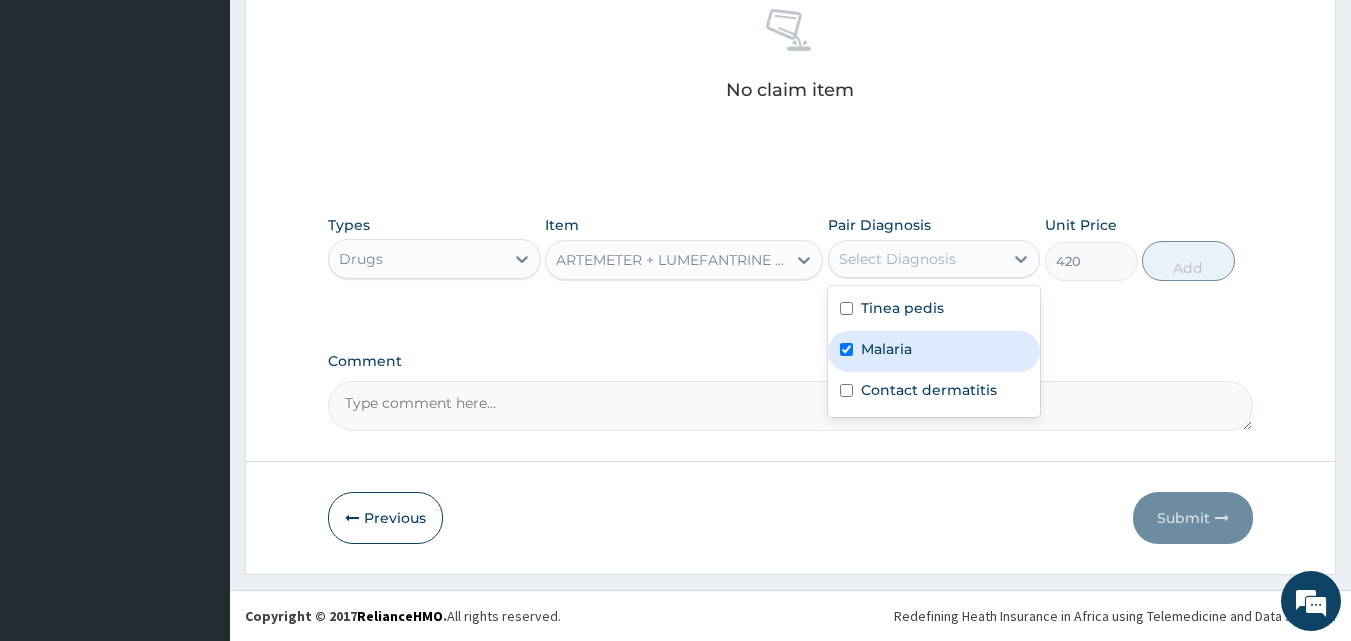 checkbox on "true" 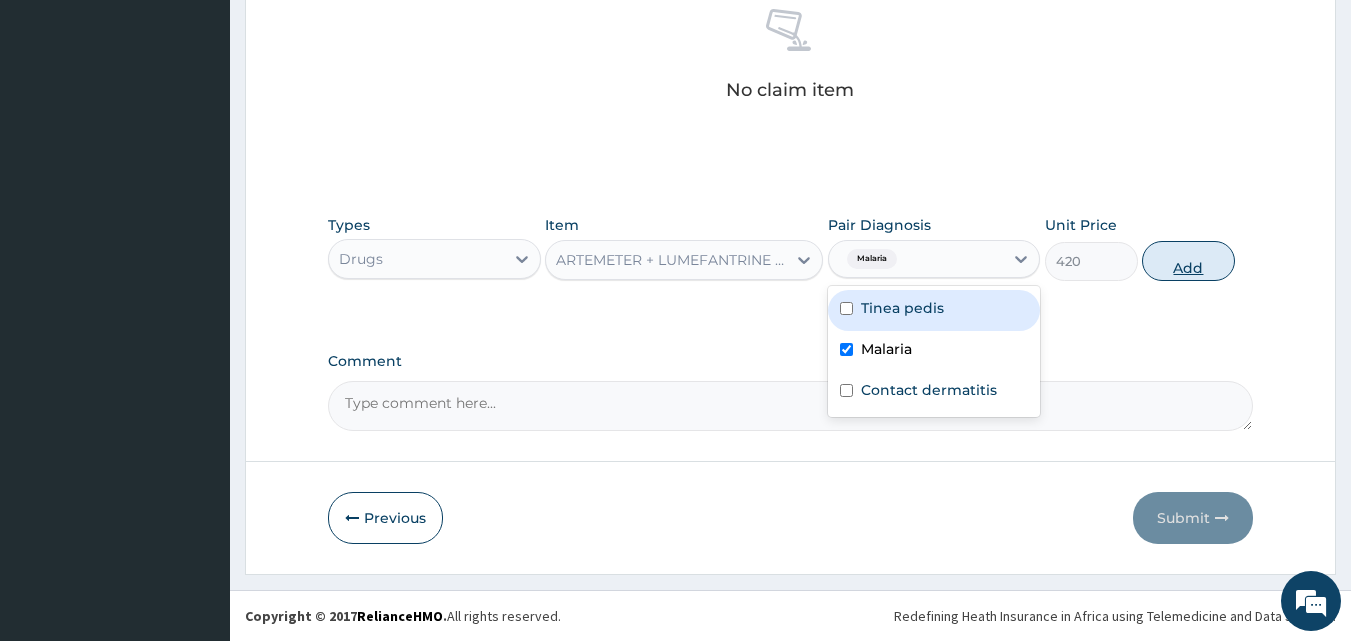 click on "Add" at bounding box center (1188, 261) 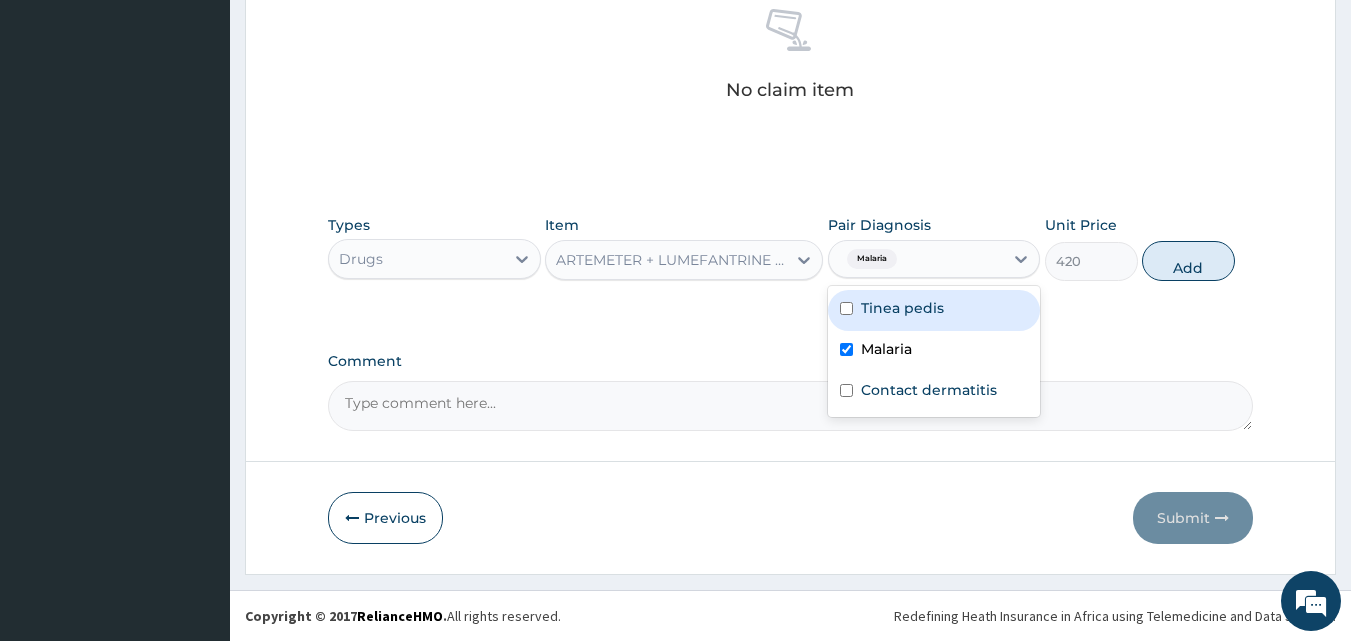 type on "0" 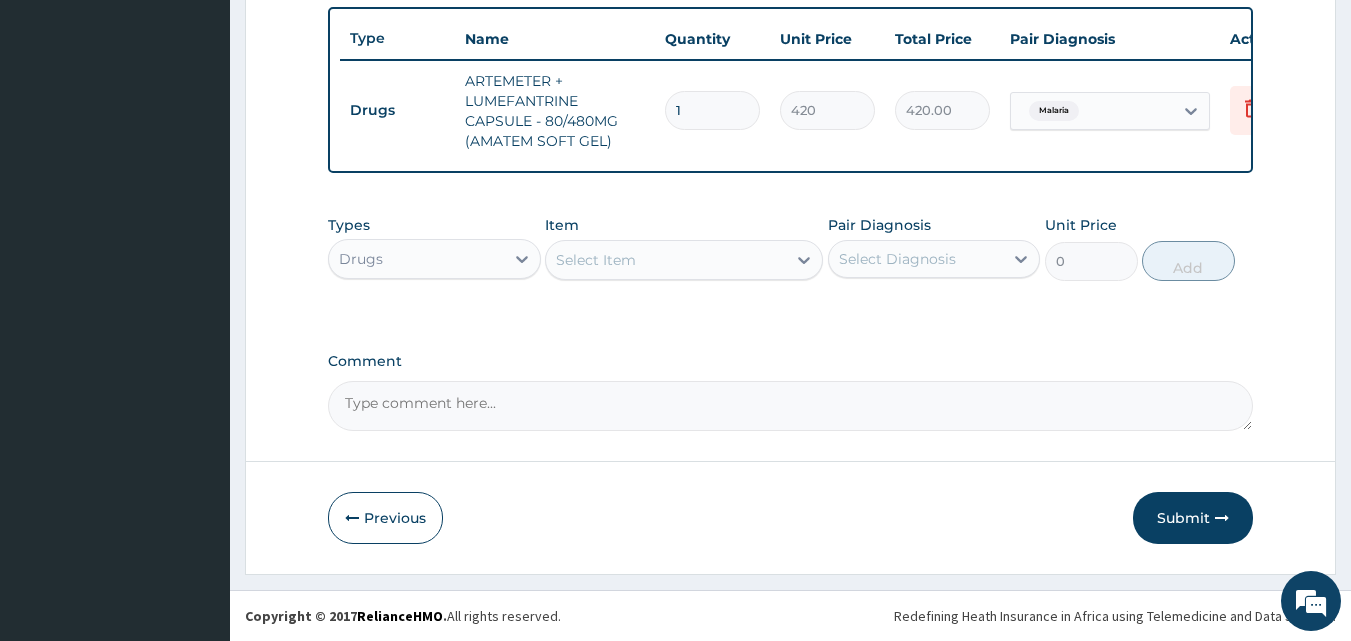 scroll, scrollTop: 752, scrollLeft: 0, axis: vertical 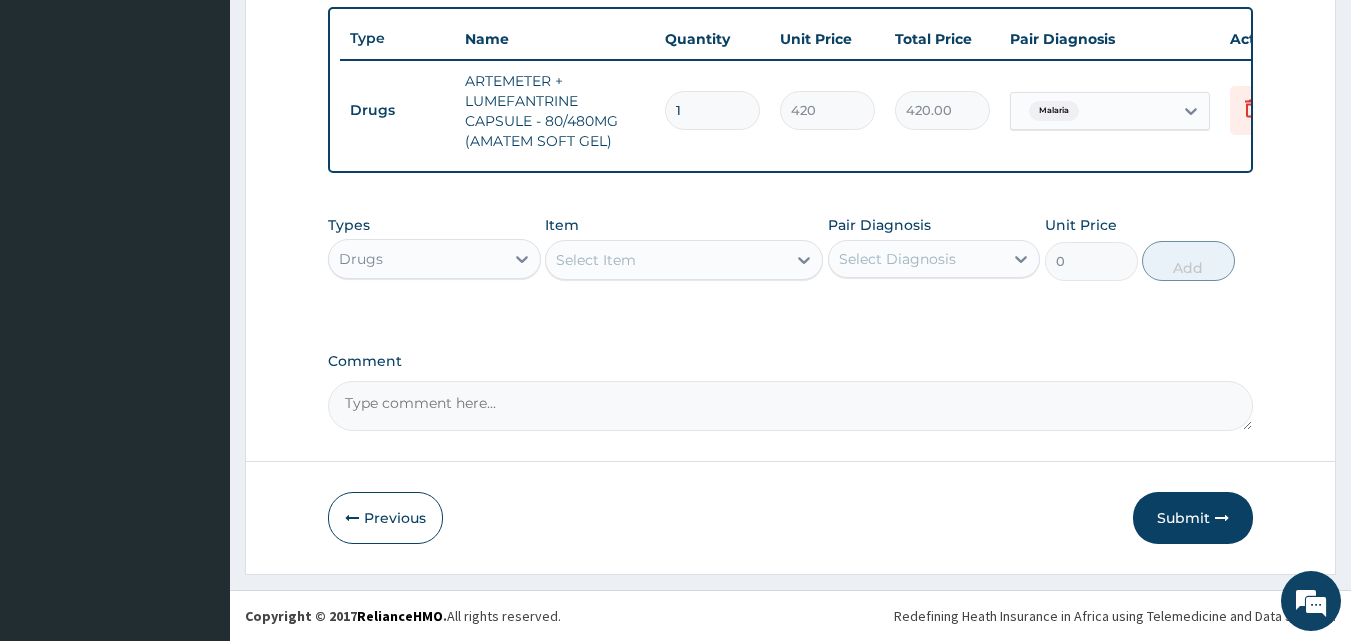 click on "1" at bounding box center [712, 110] 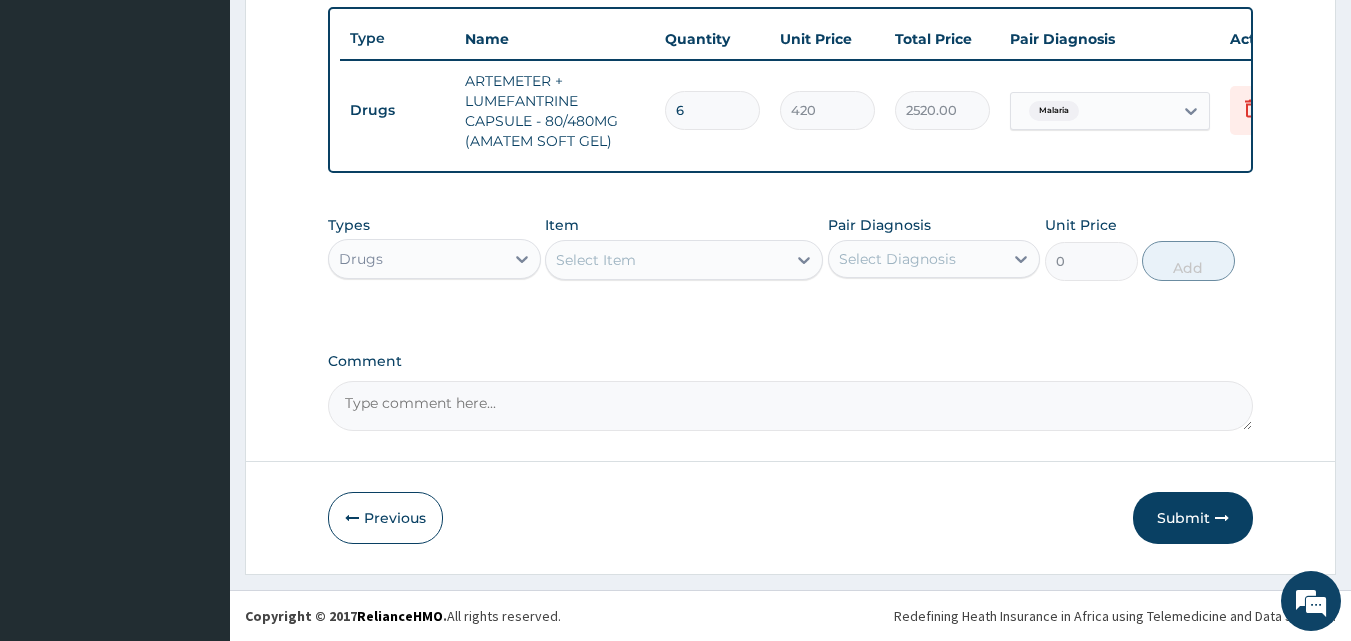 type on "6" 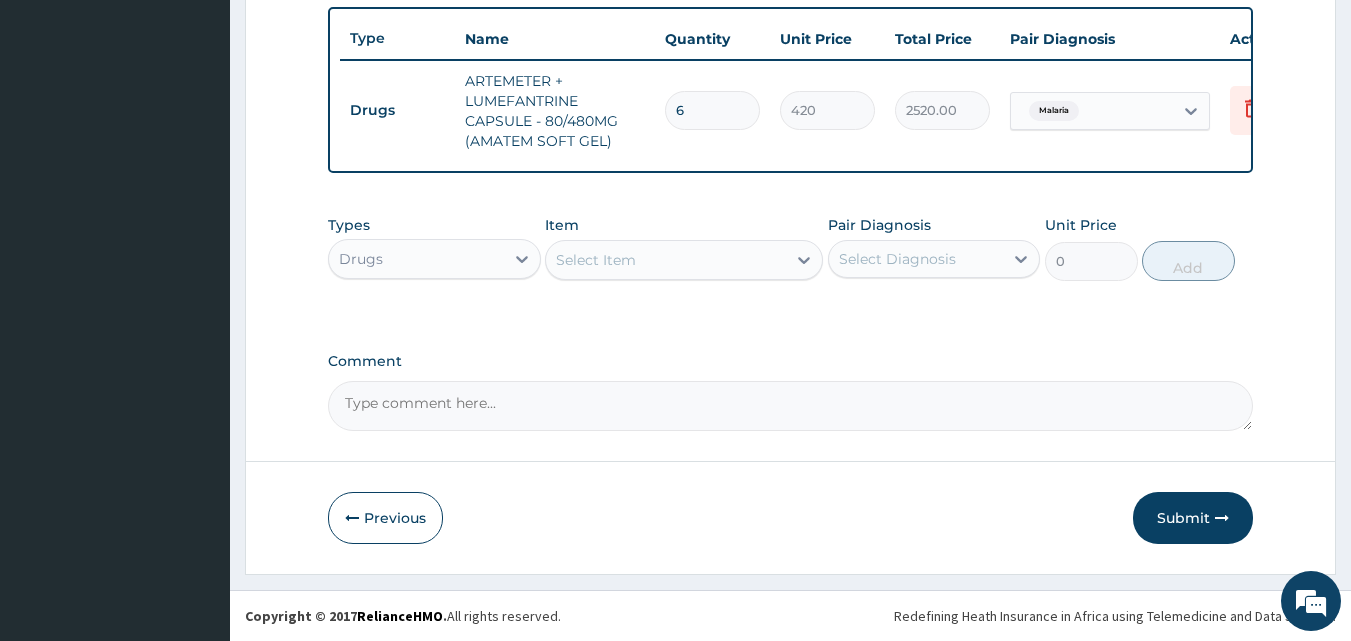 click on "Select Item" at bounding box center [666, 260] 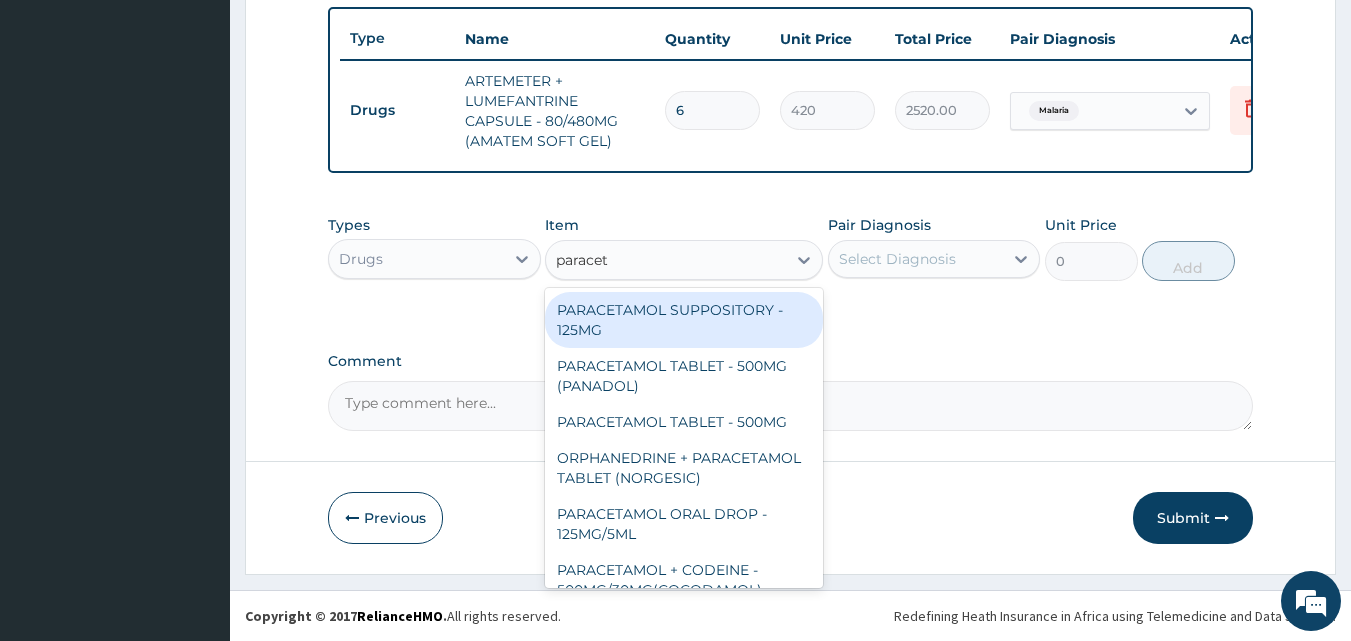 type on "paraceta" 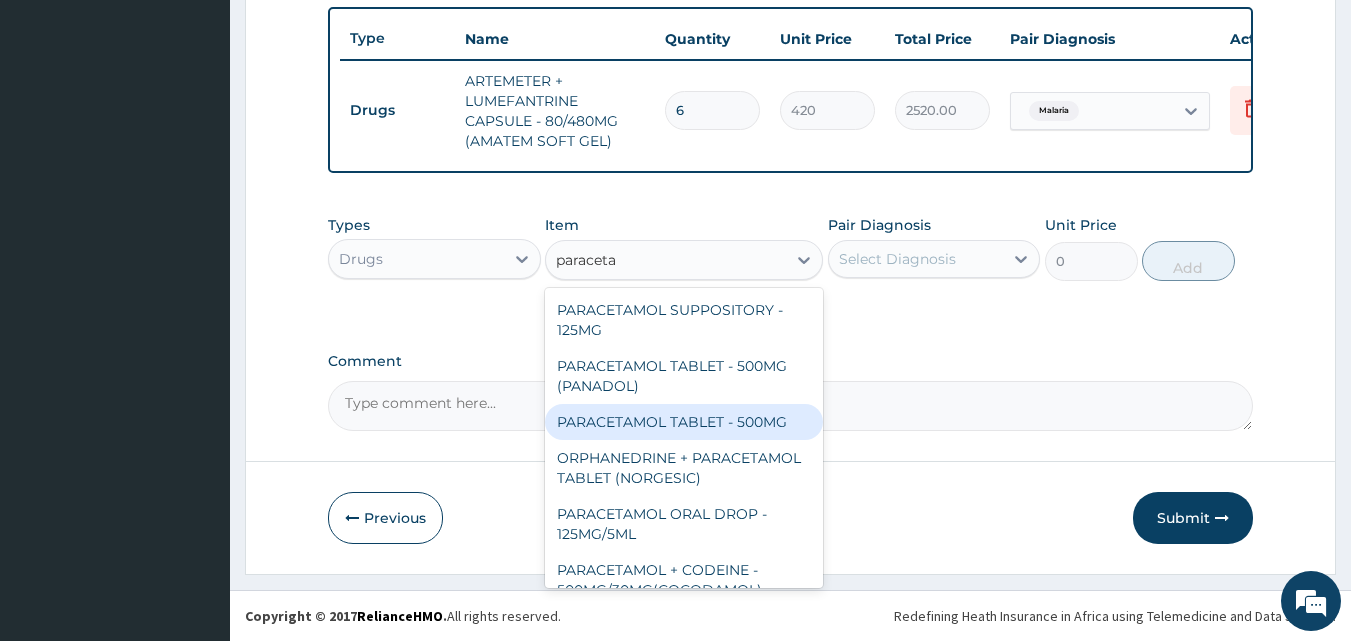 click on "PARACETAMOL TABLET - 500MG" at bounding box center (684, 422) 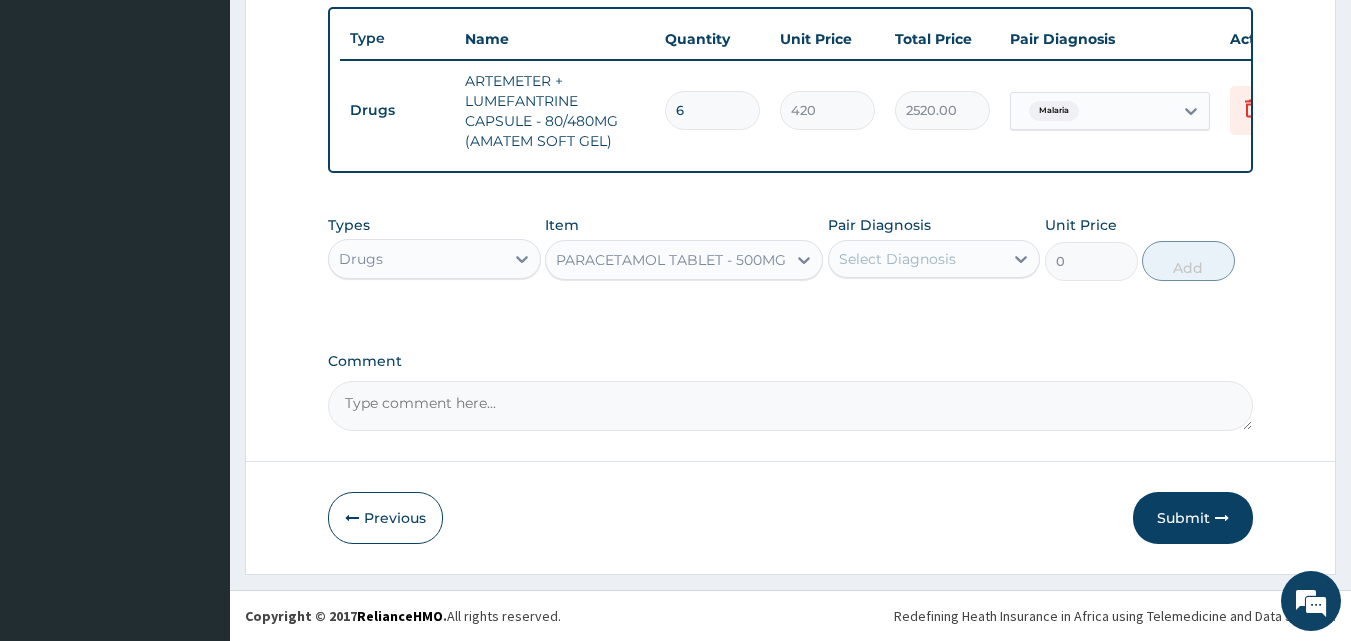 type 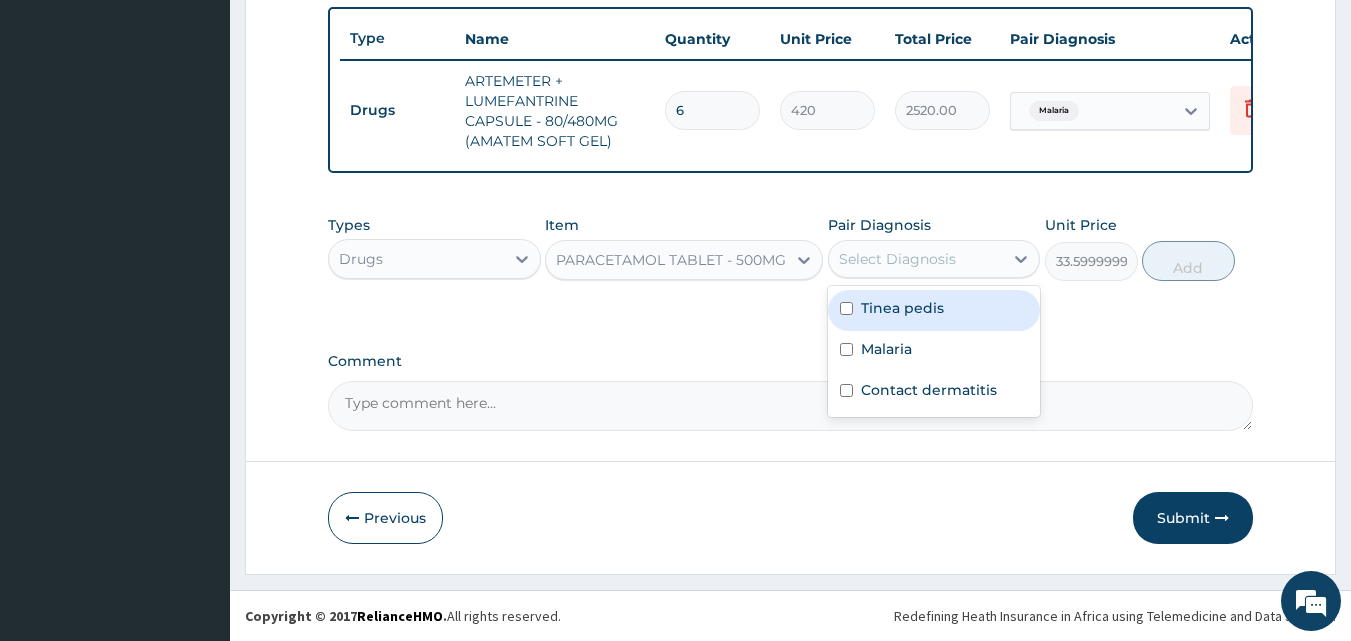 click on "Select Diagnosis" at bounding box center (916, 259) 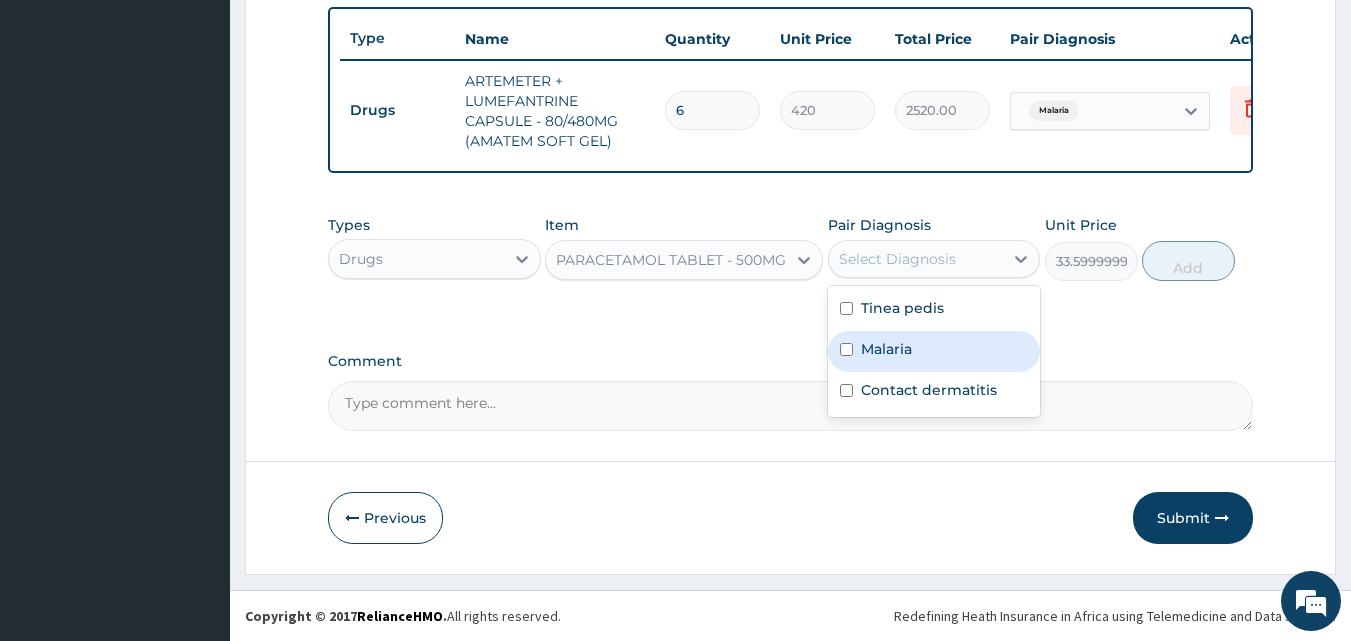click on "Malaria" at bounding box center (934, 351) 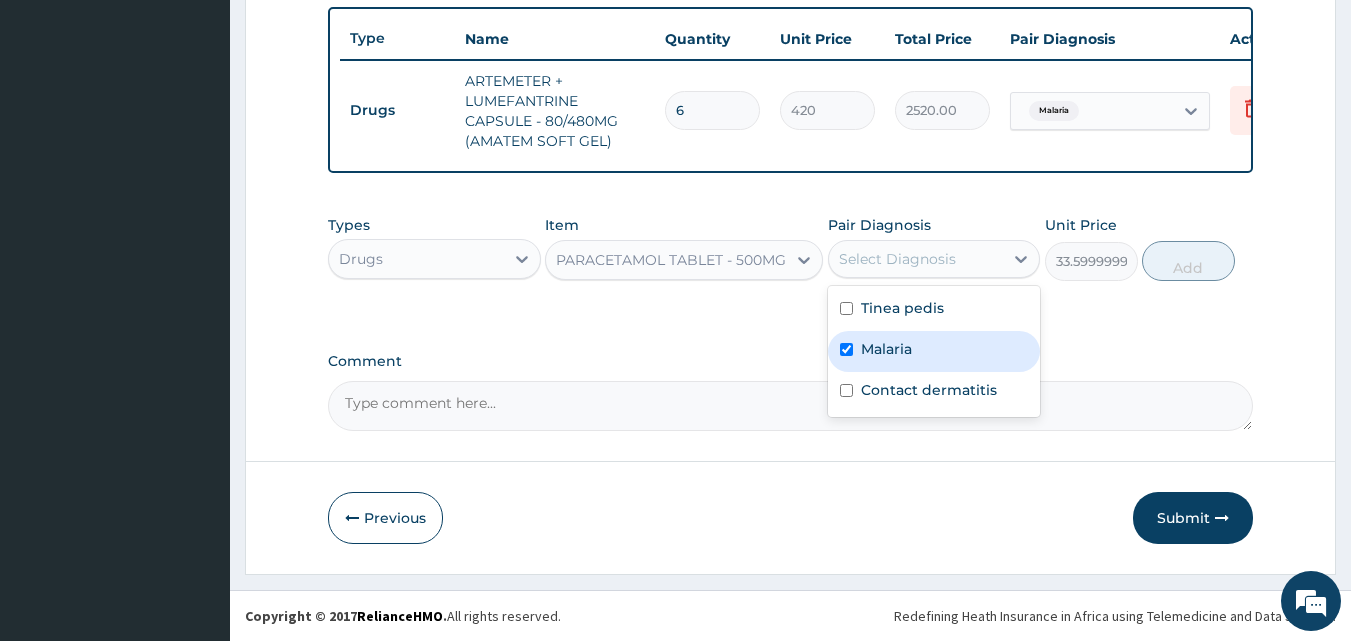 click on "Malaria" at bounding box center (934, 351) 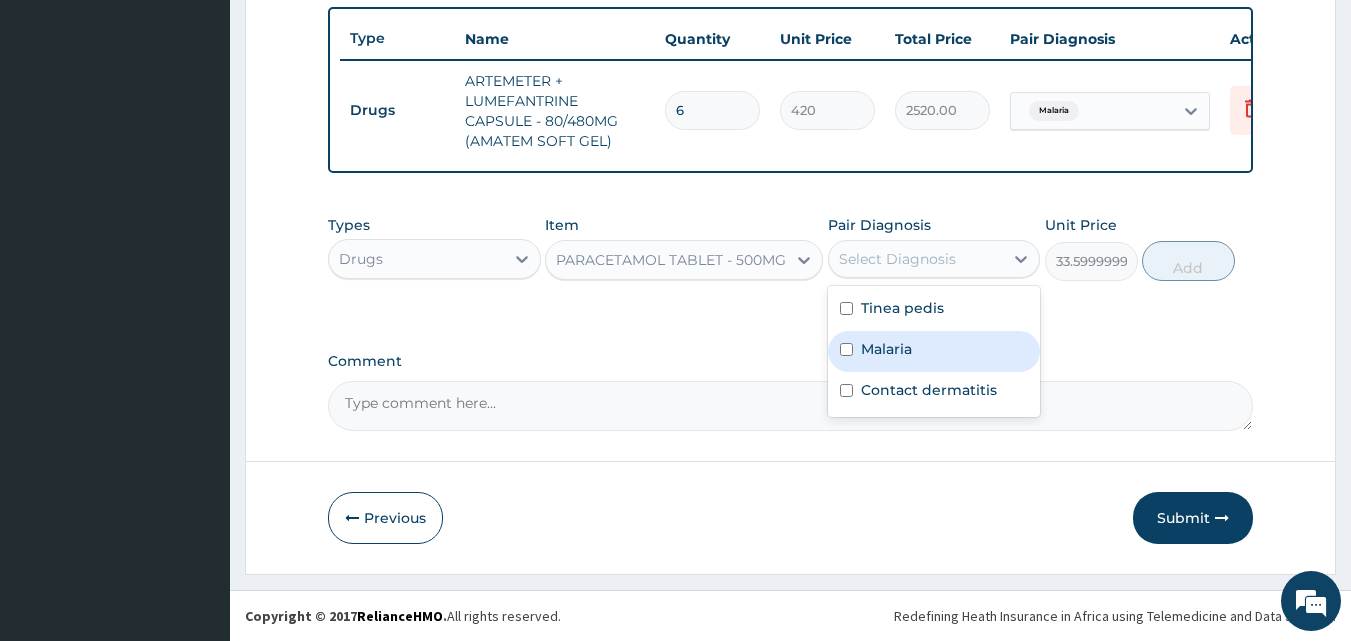 click on "Malaria" at bounding box center (886, 349) 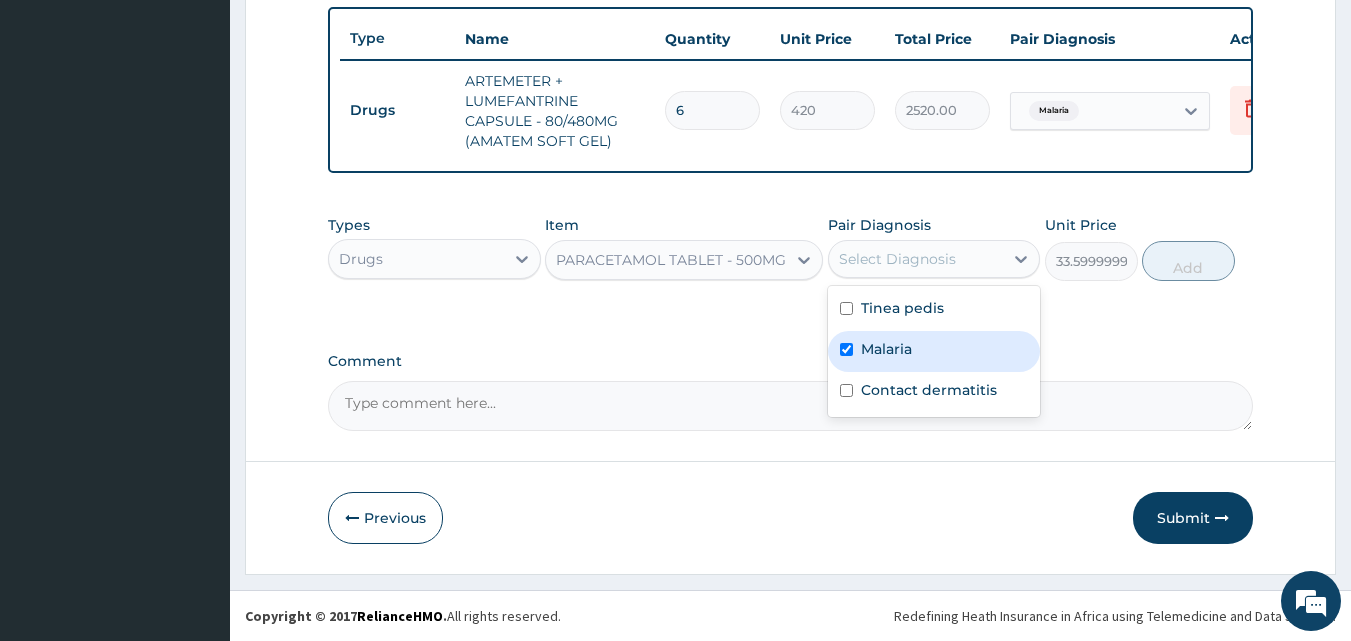 checkbox on "true" 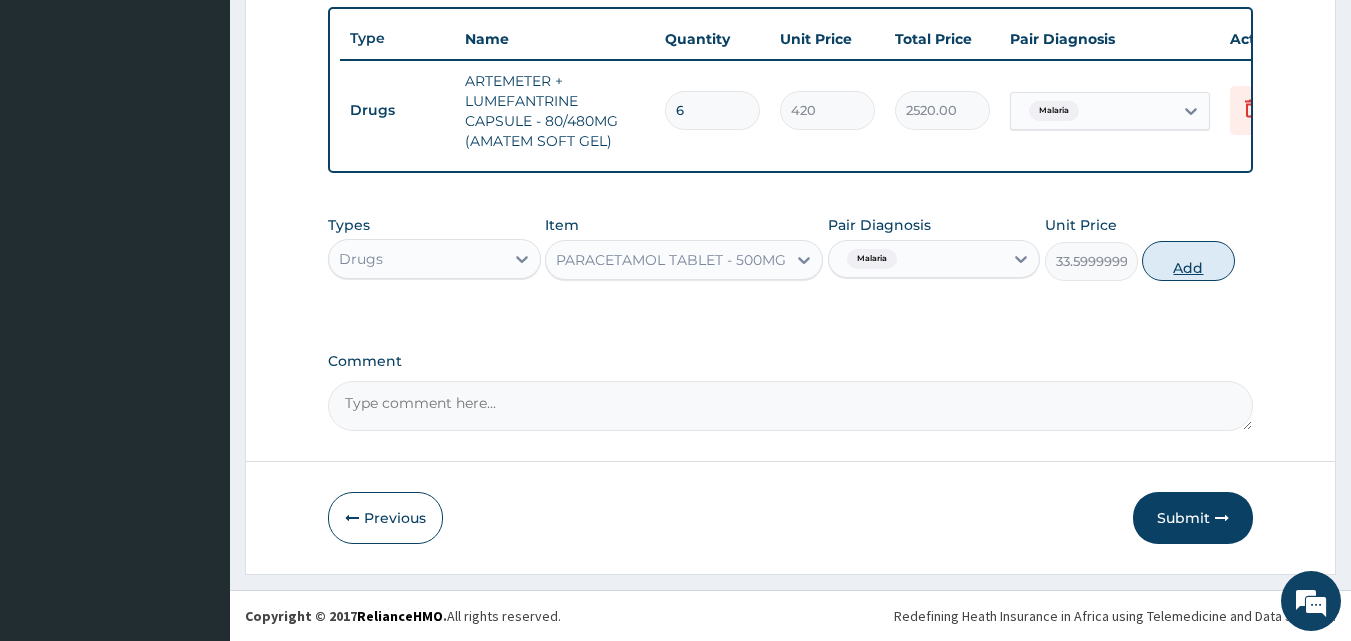 click on "Add" at bounding box center [1188, 261] 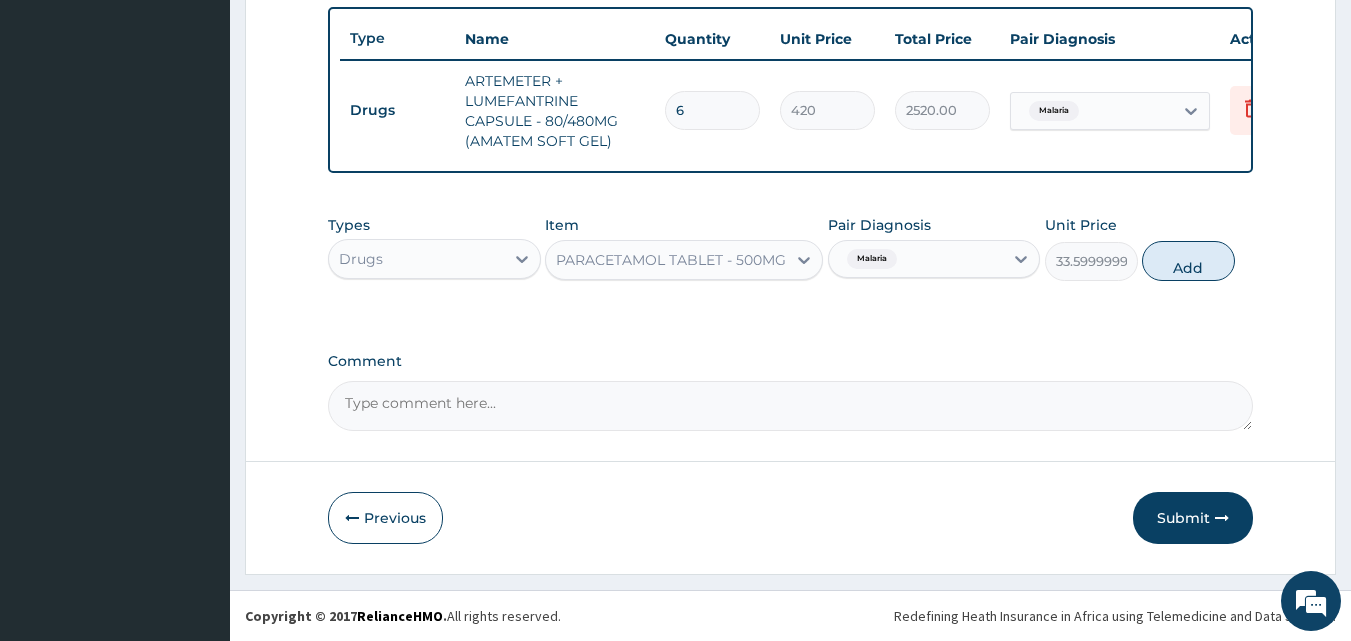 type on "0" 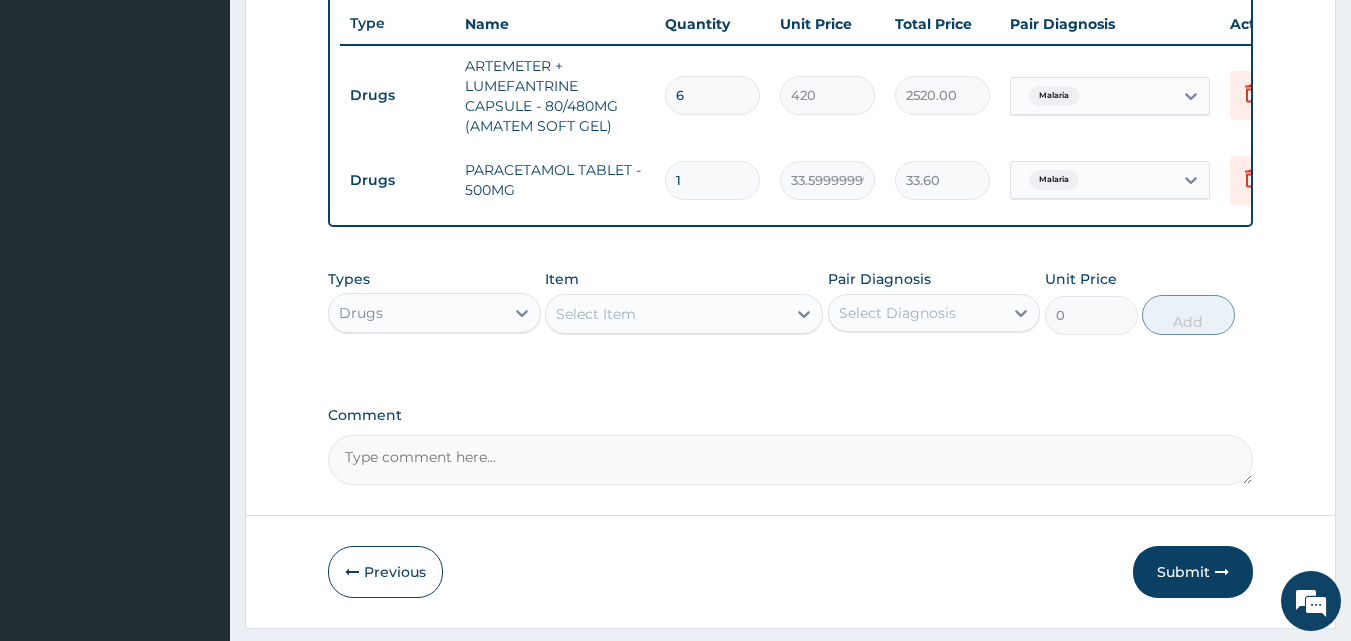 type on "18" 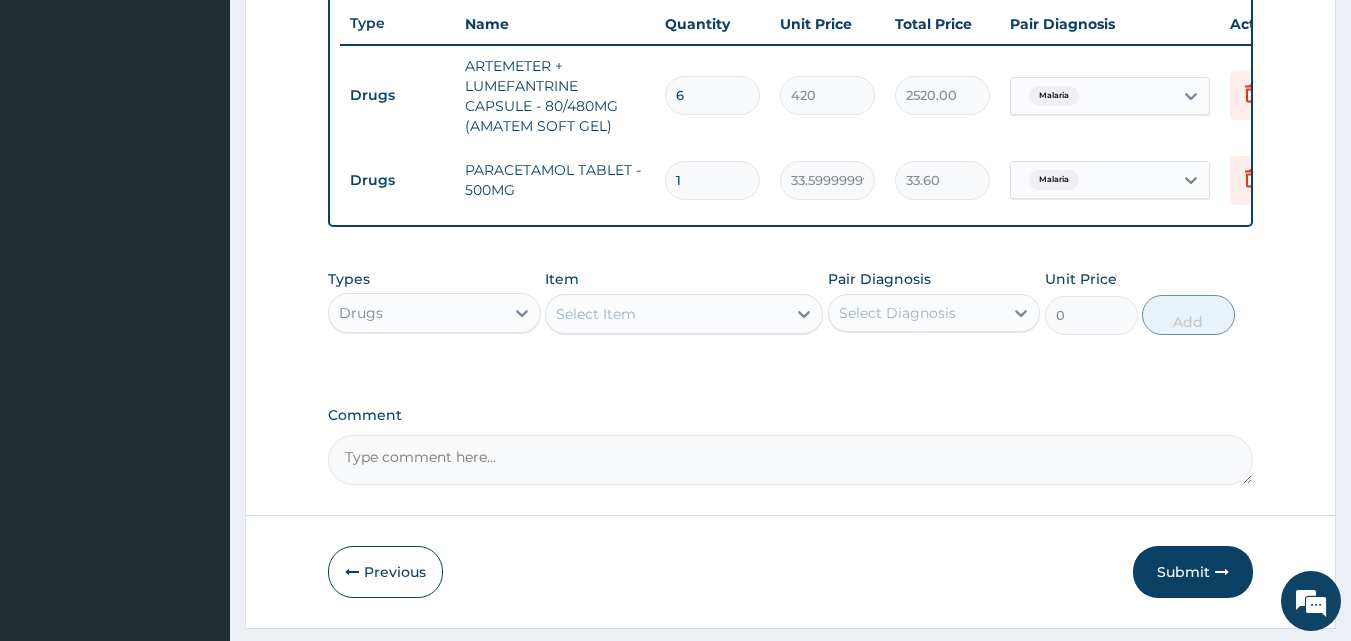 type on "604.80" 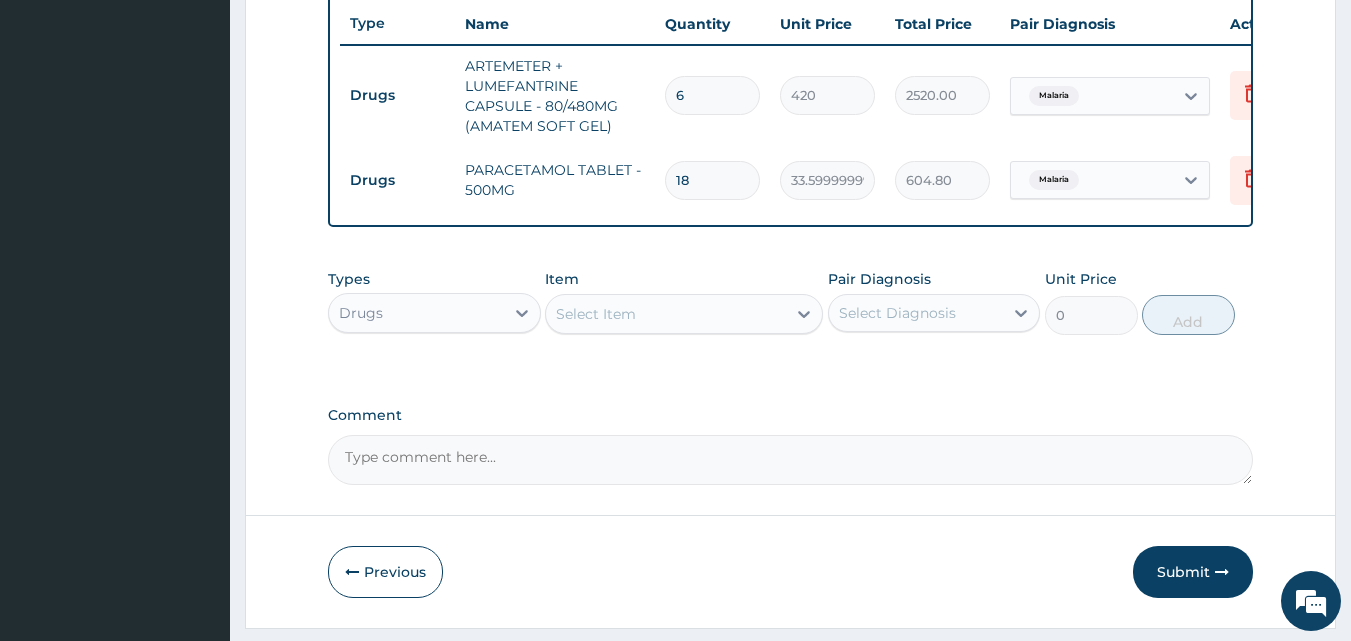 type on "18" 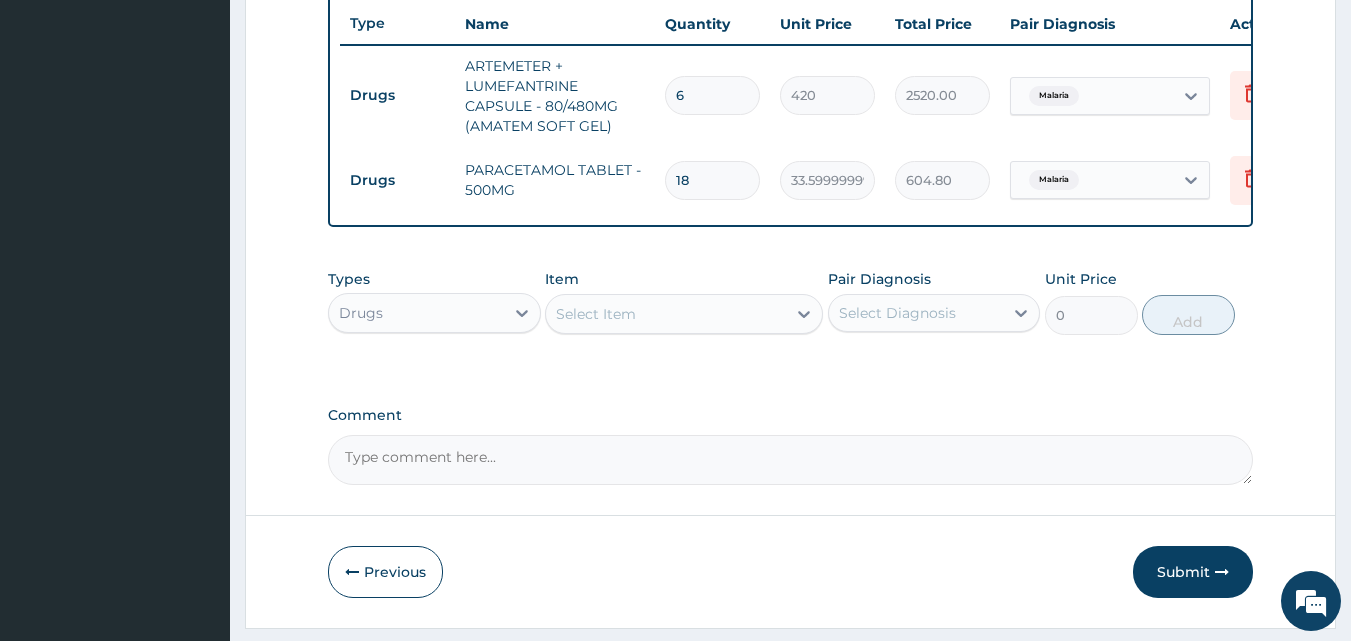 click on "Select Item" at bounding box center [596, 314] 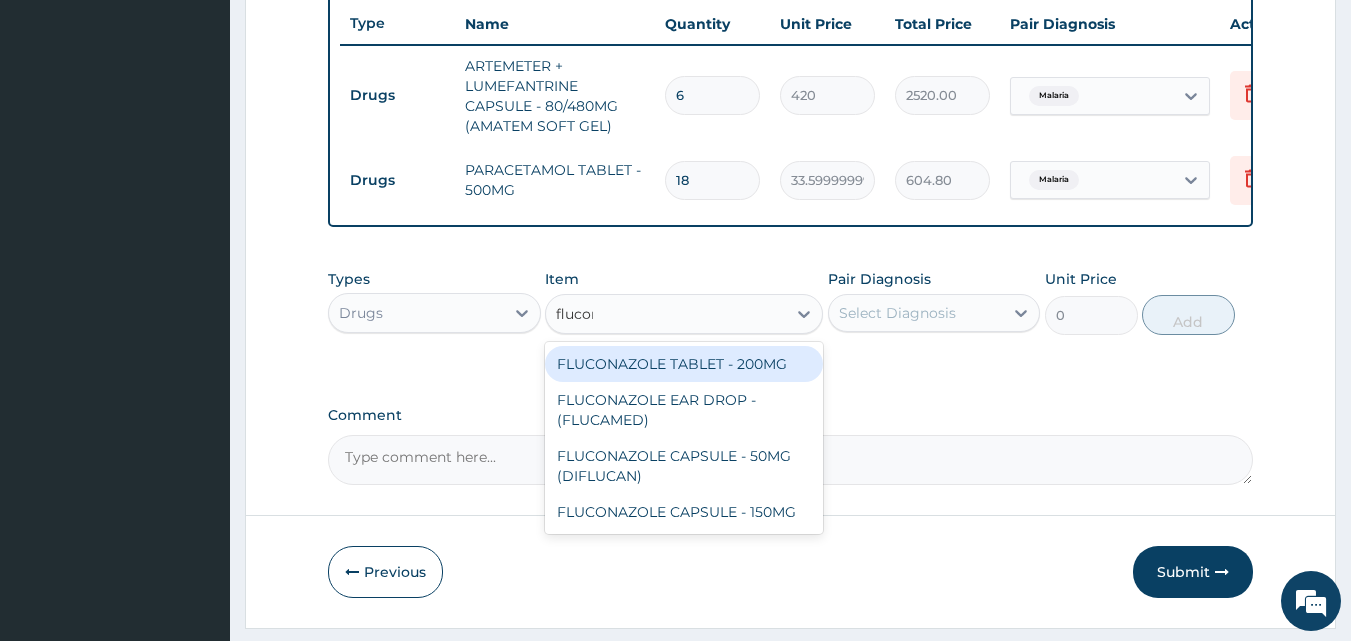 type on "flucona" 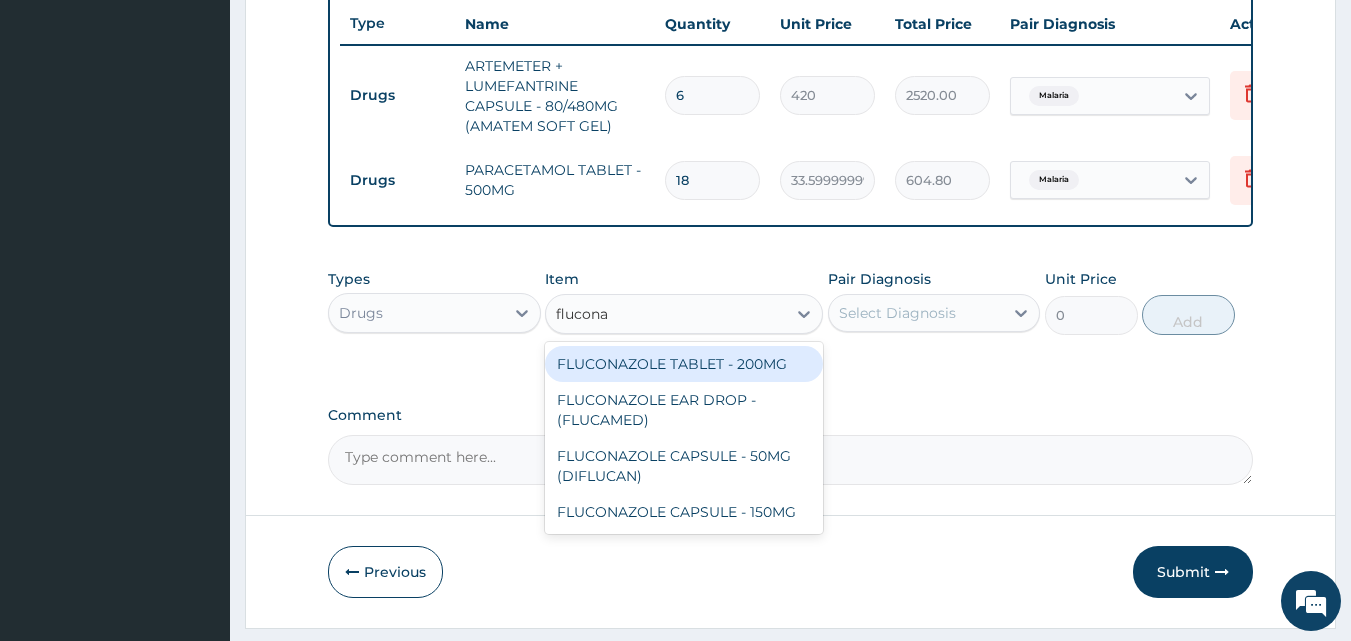 click on "FLUCONAZOLE TABLET - 200MG" at bounding box center (684, 364) 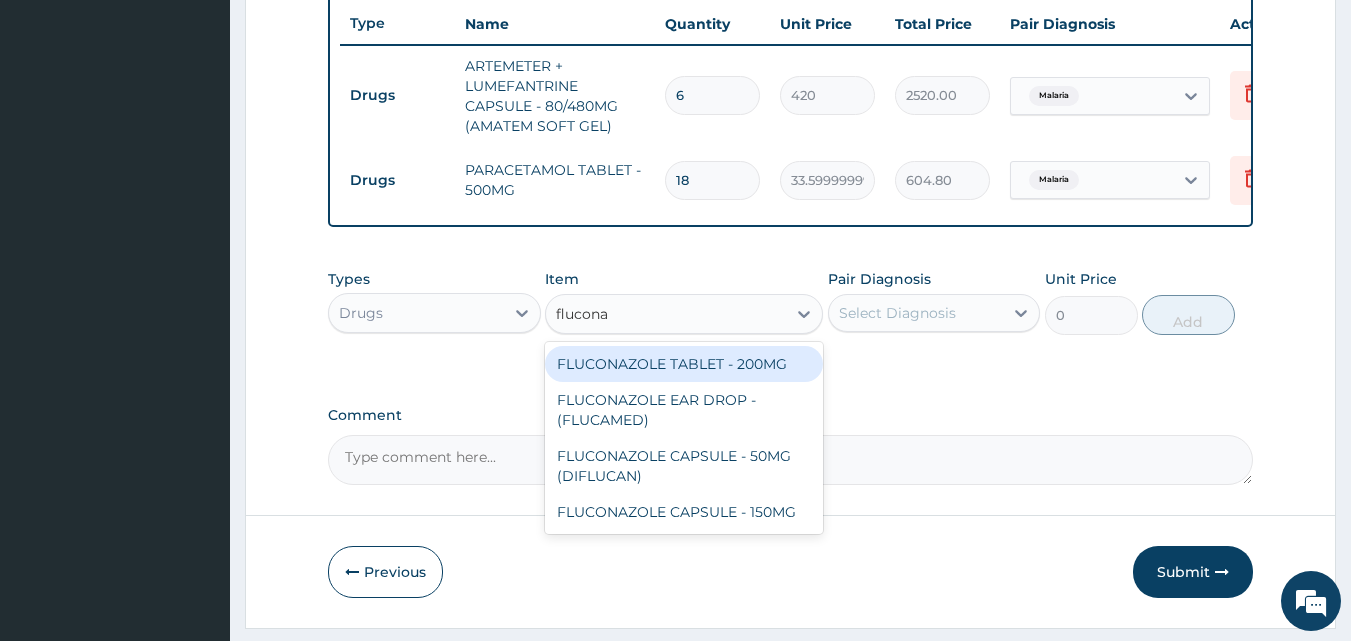 type 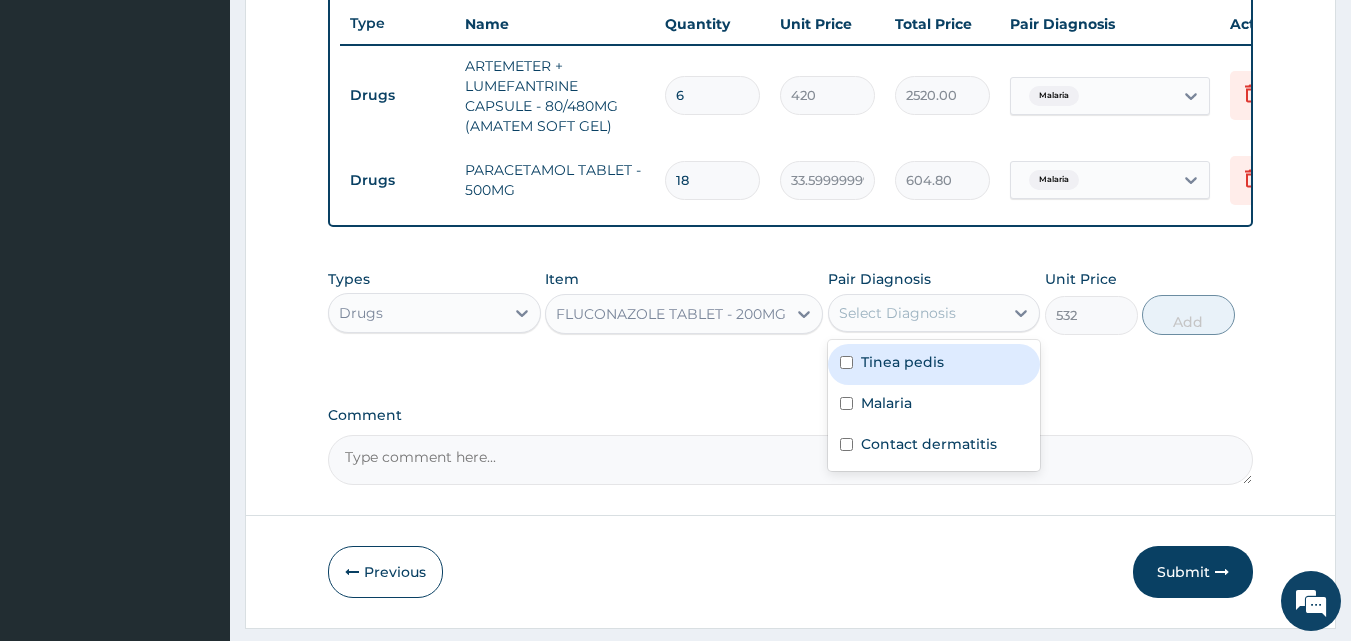 click on "Select Diagnosis" at bounding box center (897, 313) 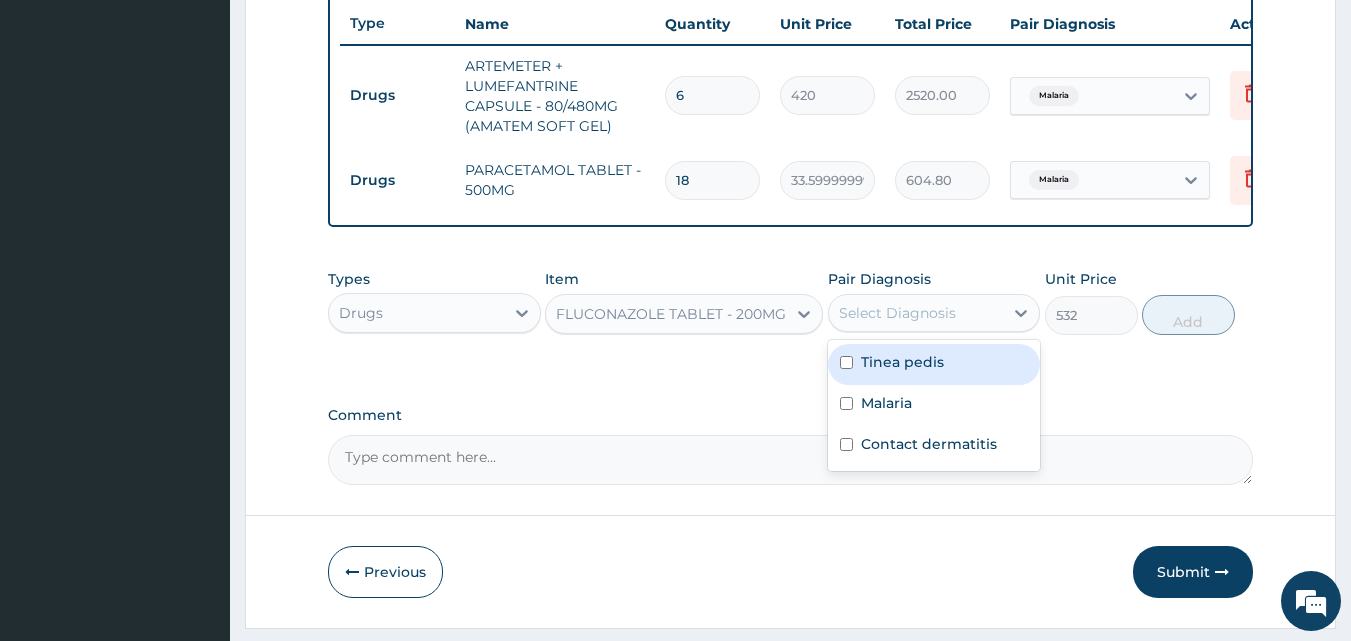 click on "Tinea pedis" at bounding box center [902, 362] 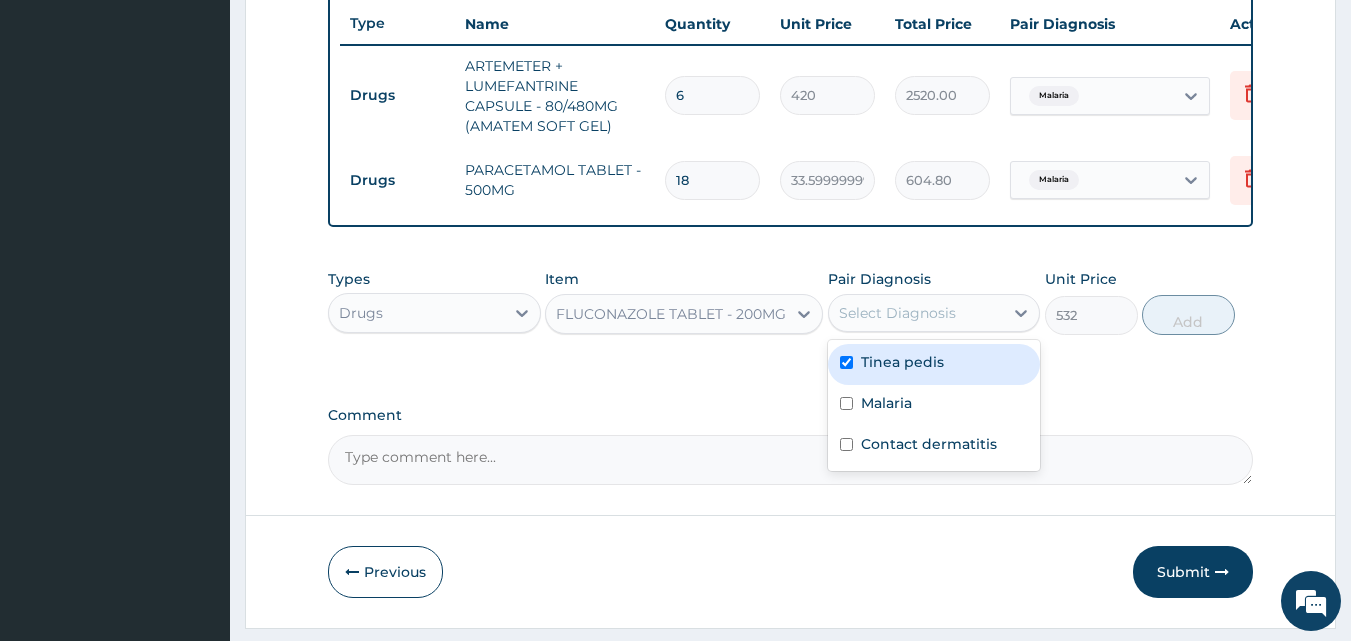 checkbox on "true" 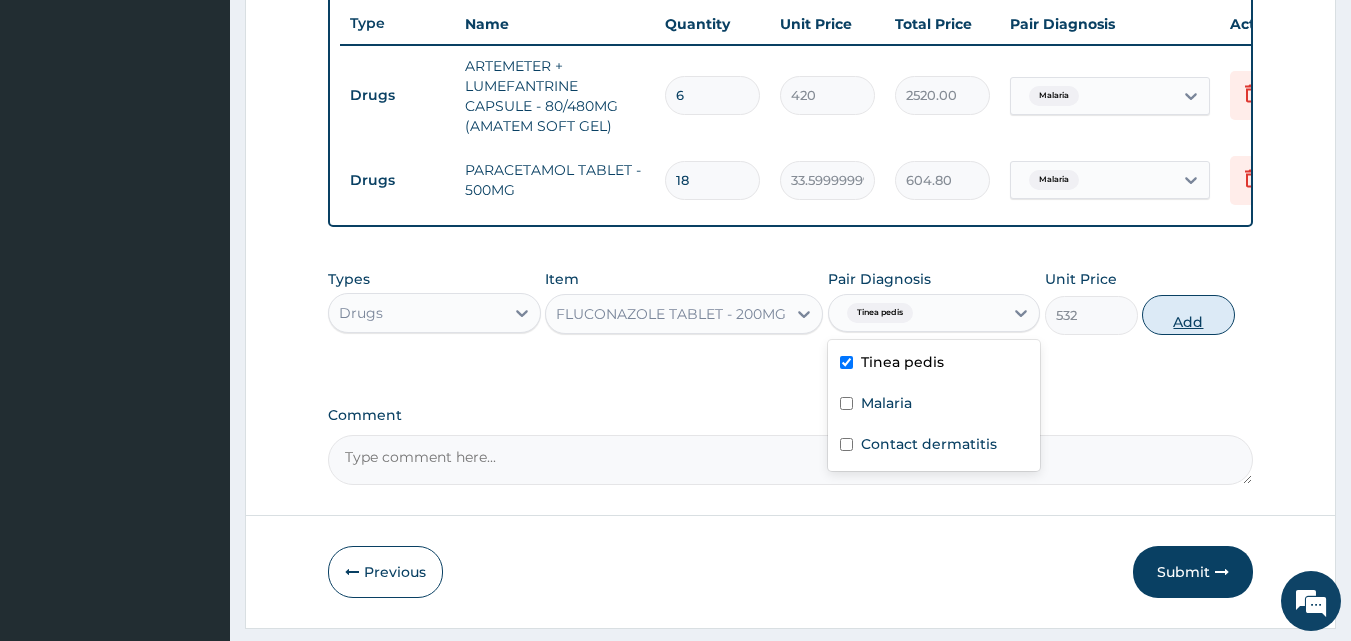 click on "Add" at bounding box center [1188, 315] 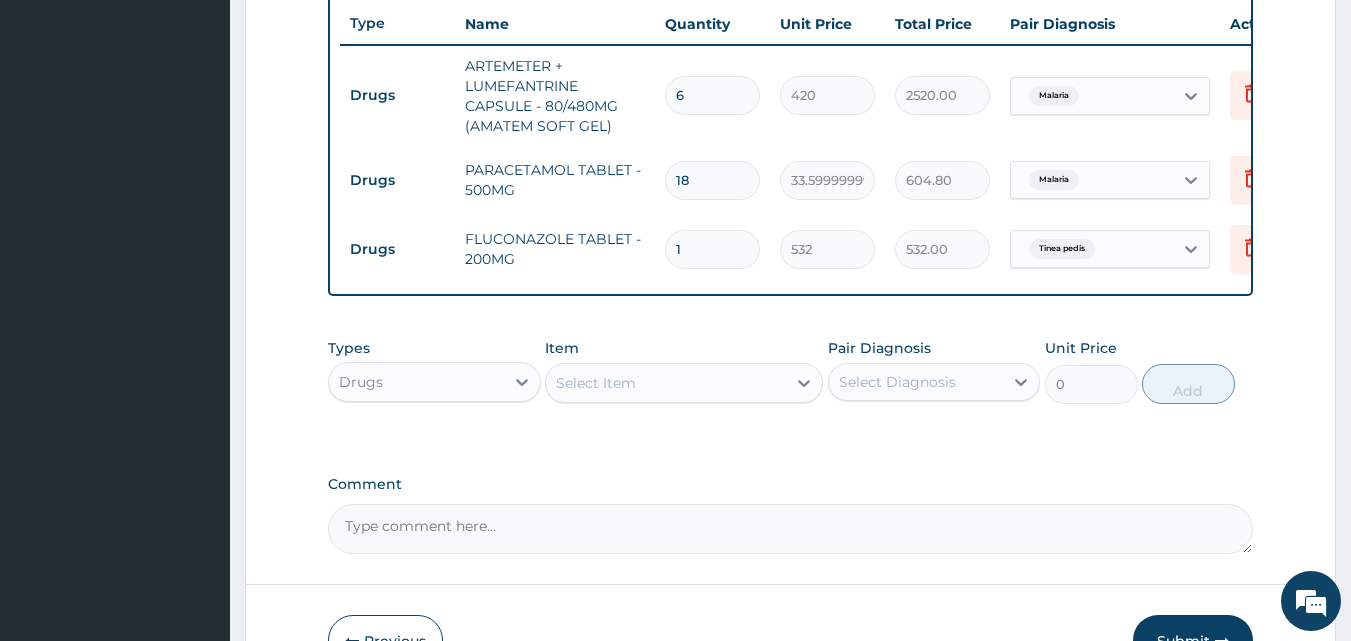 type on "10" 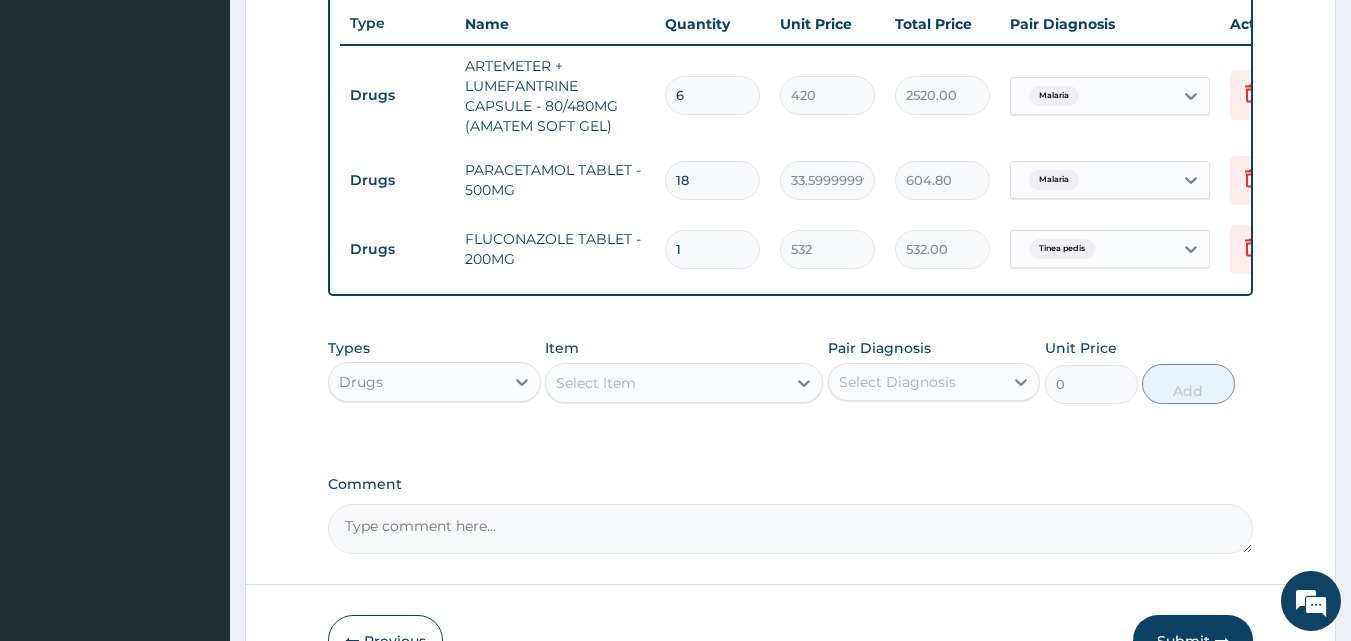 type on "5320.00" 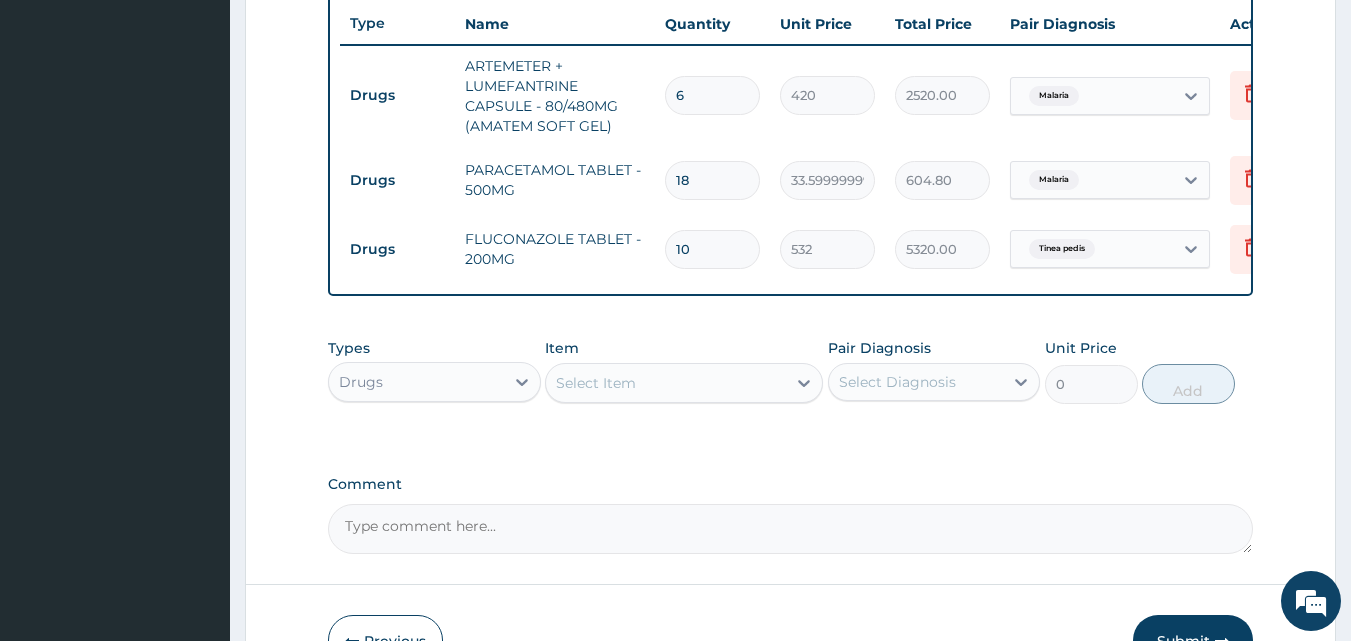 type on "10" 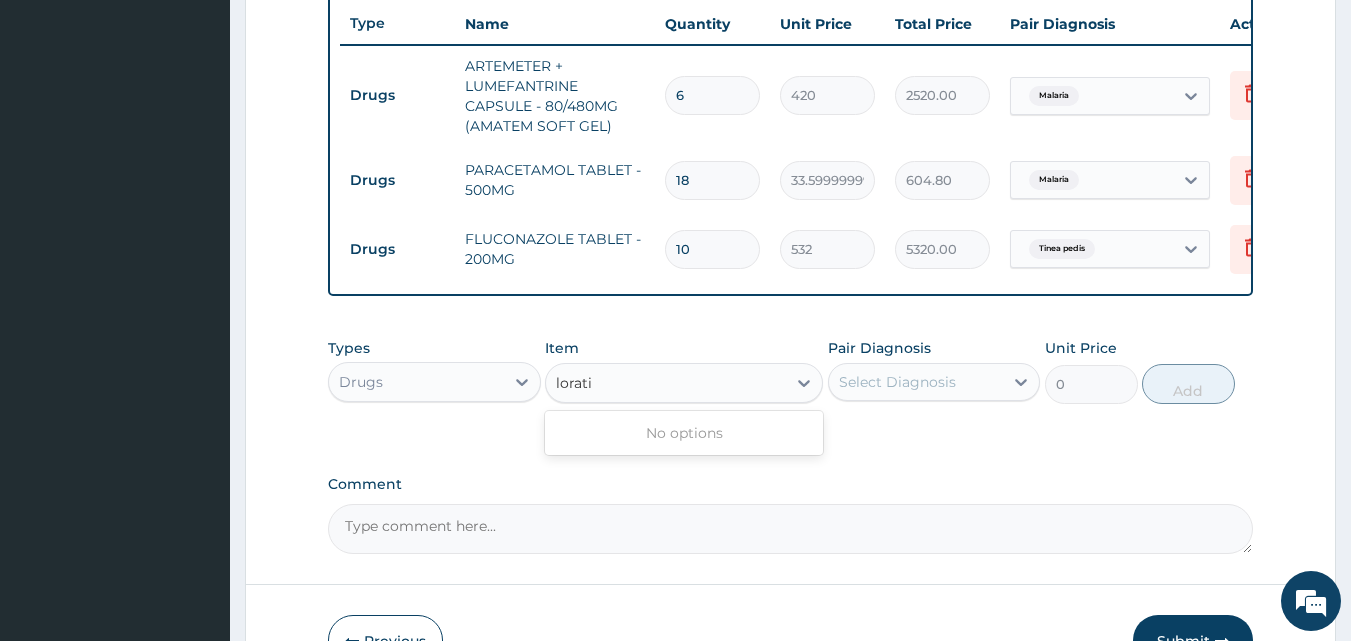 type on "lorat" 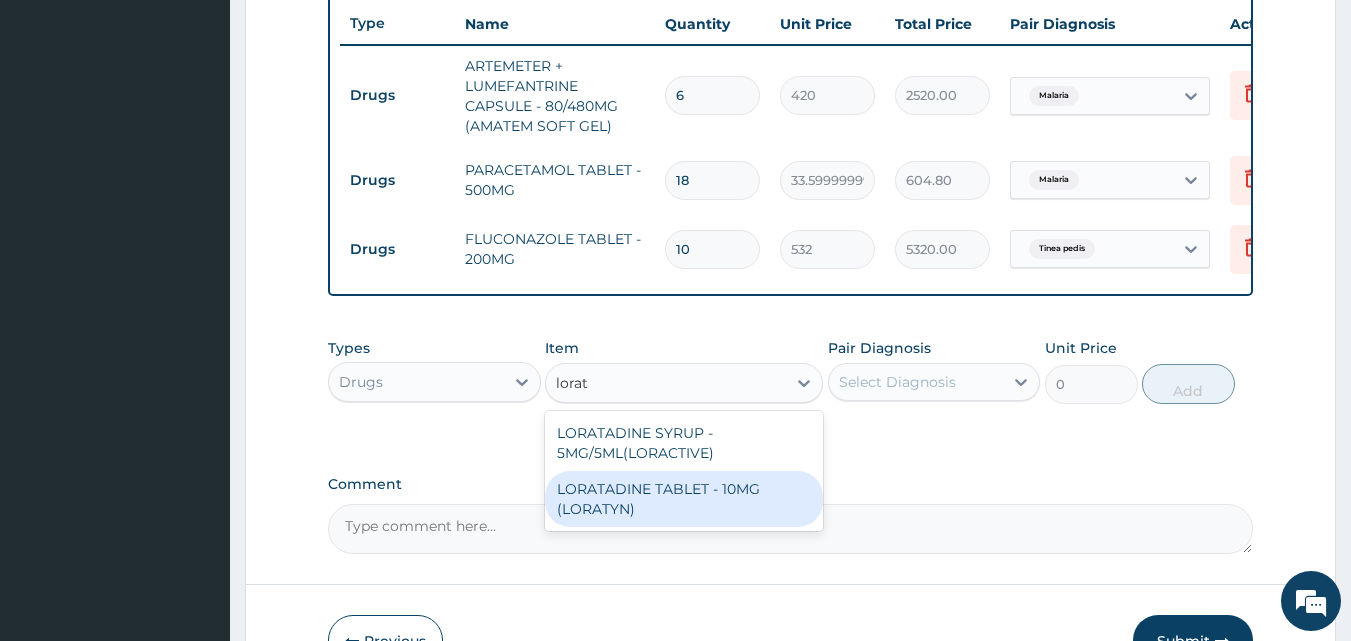 click on "LORATADINE TABLET - 10MG (LORATYN)" at bounding box center [684, 499] 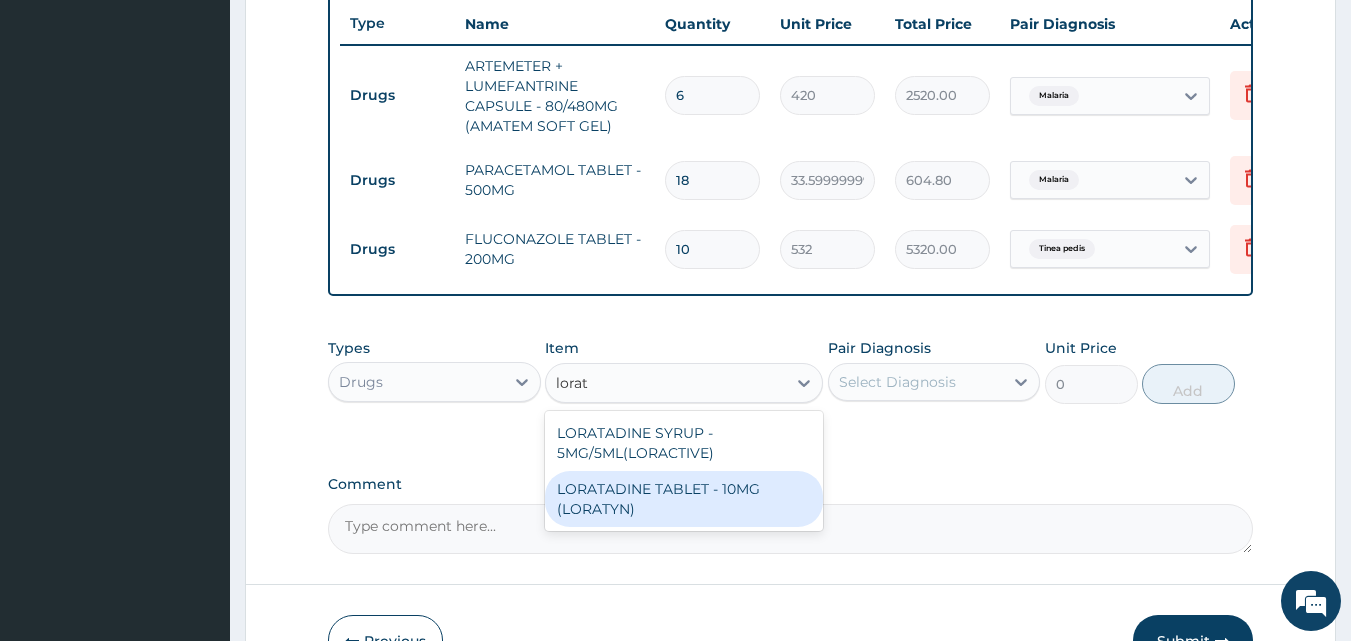 type 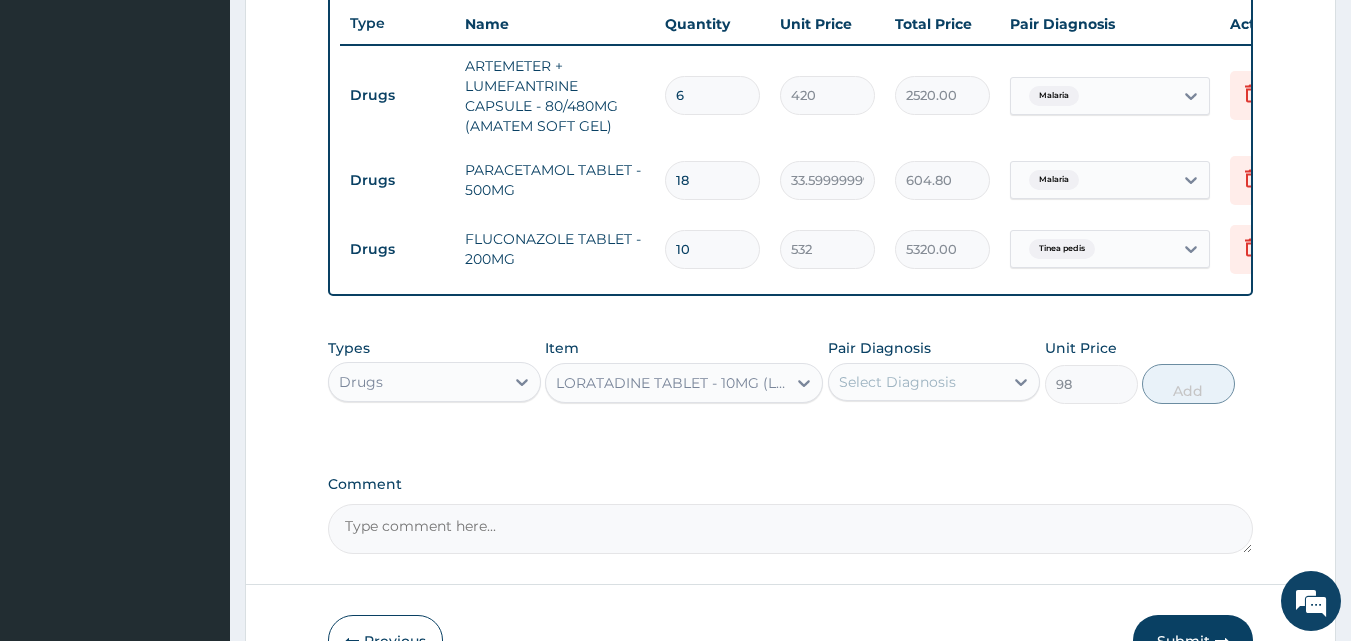 click on "Select Diagnosis" at bounding box center (897, 382) 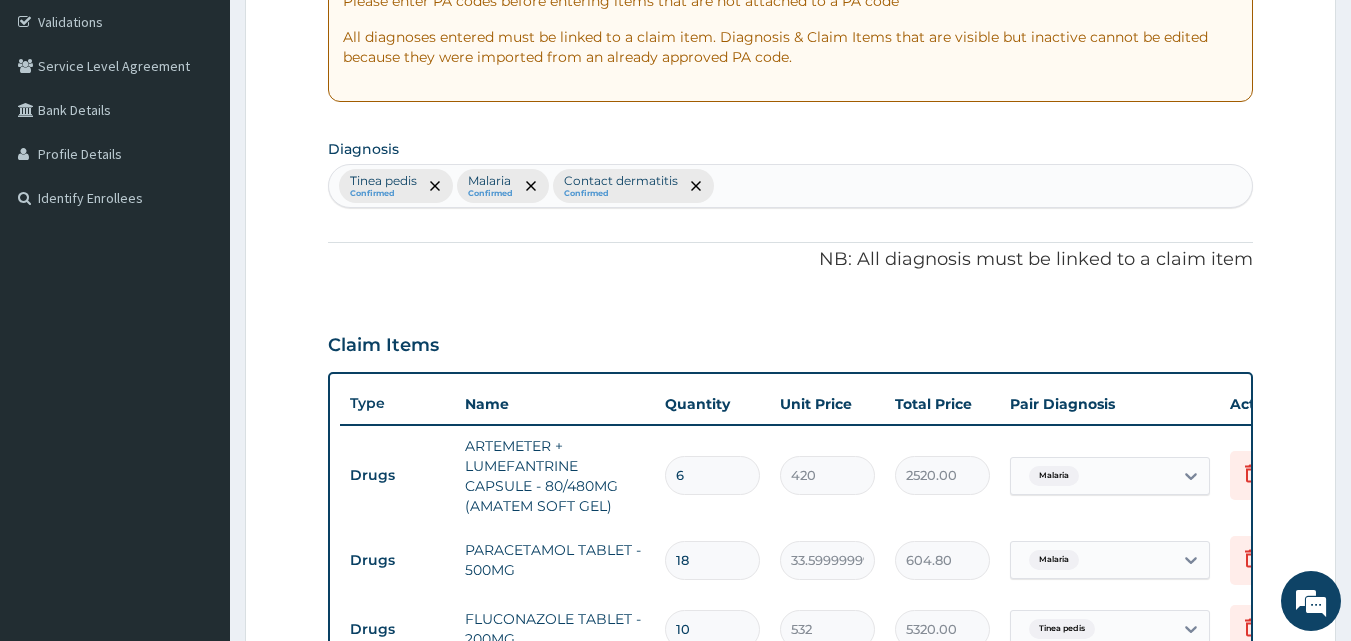 scroll, scrollTop: 352, scrollLeft: 0, axis: vertical 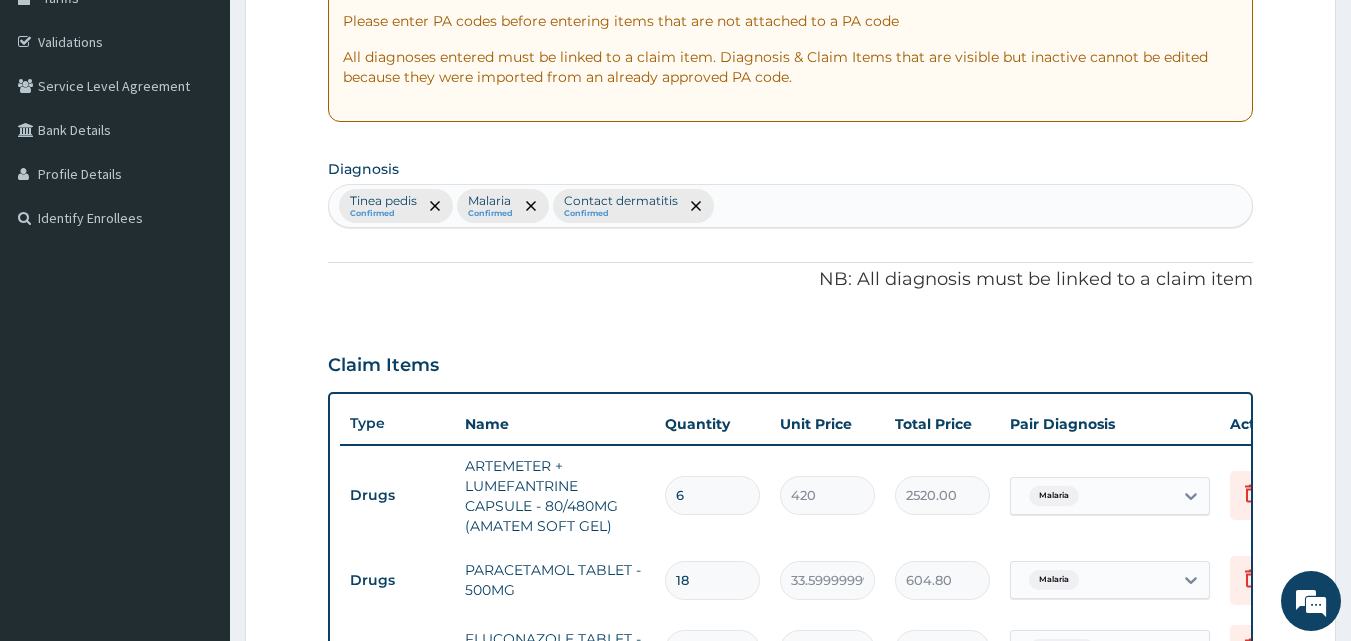 click on "Tinea pedis Confirmed Malaria Confirmed Contact dermatitis Confirmed" at bounding box center (791, 206) 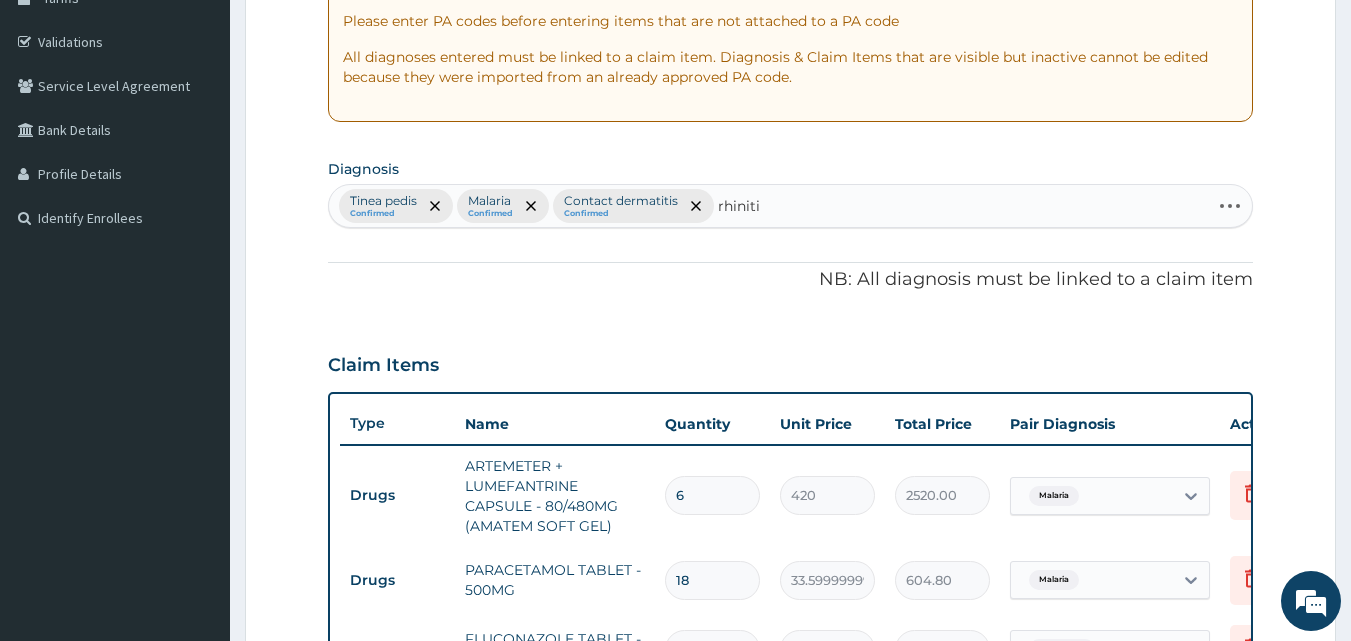 type on "rhinitis" 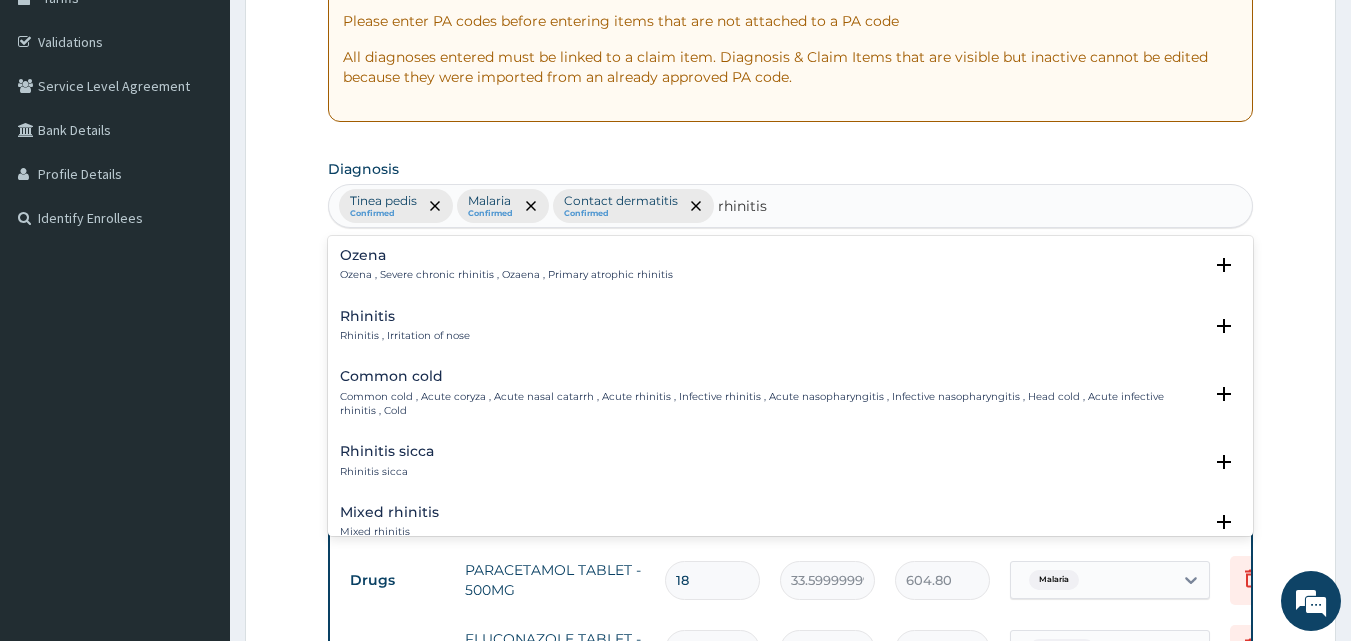click on "Rhinitis , Irritation of nose" at bounding box center [405, 336] 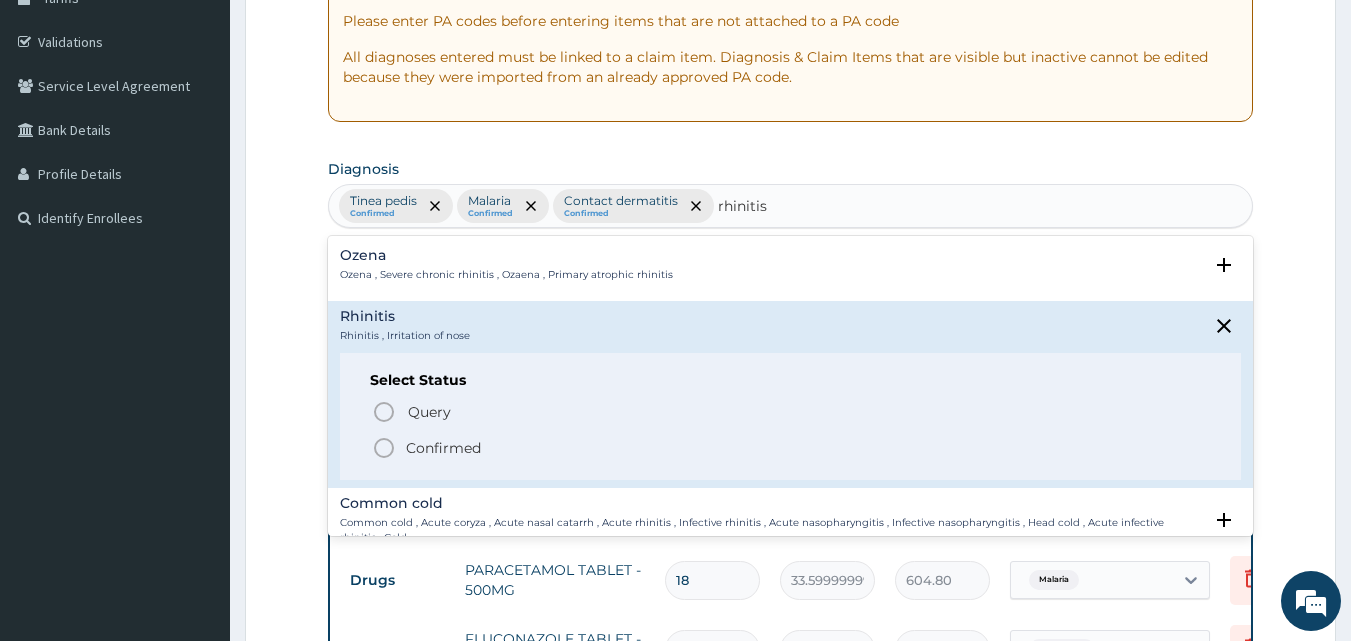 click on "Confirmed" at bounding box center [443, 448] 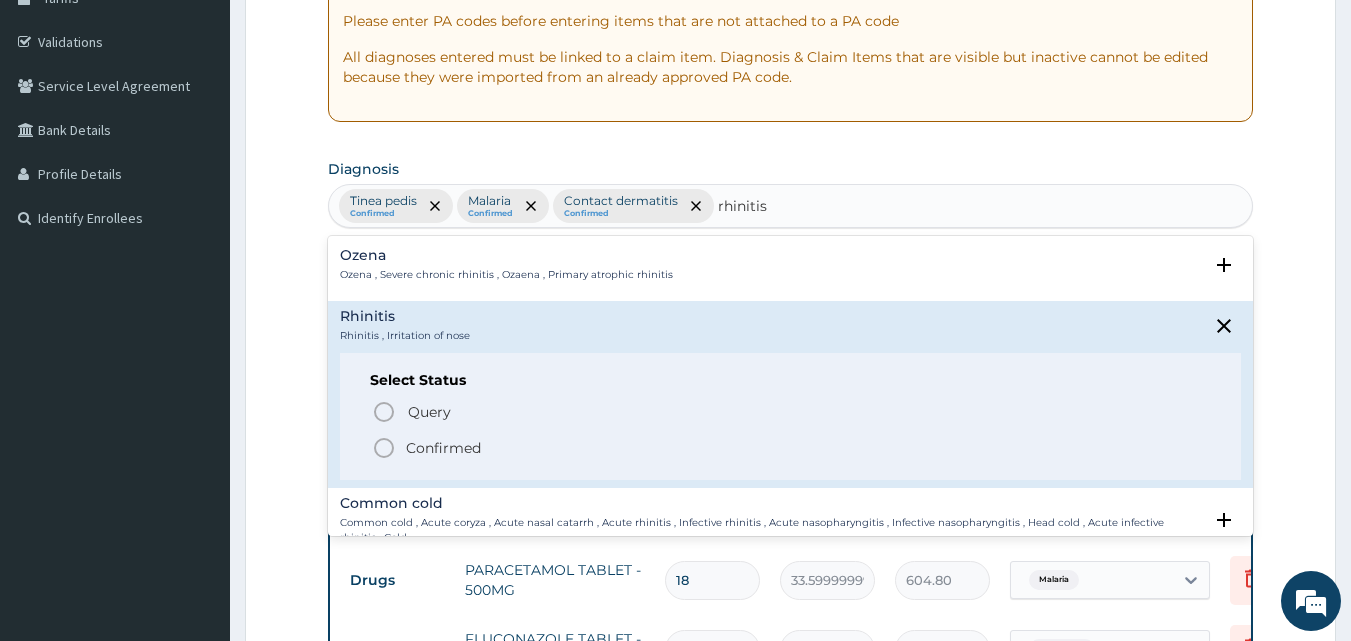type 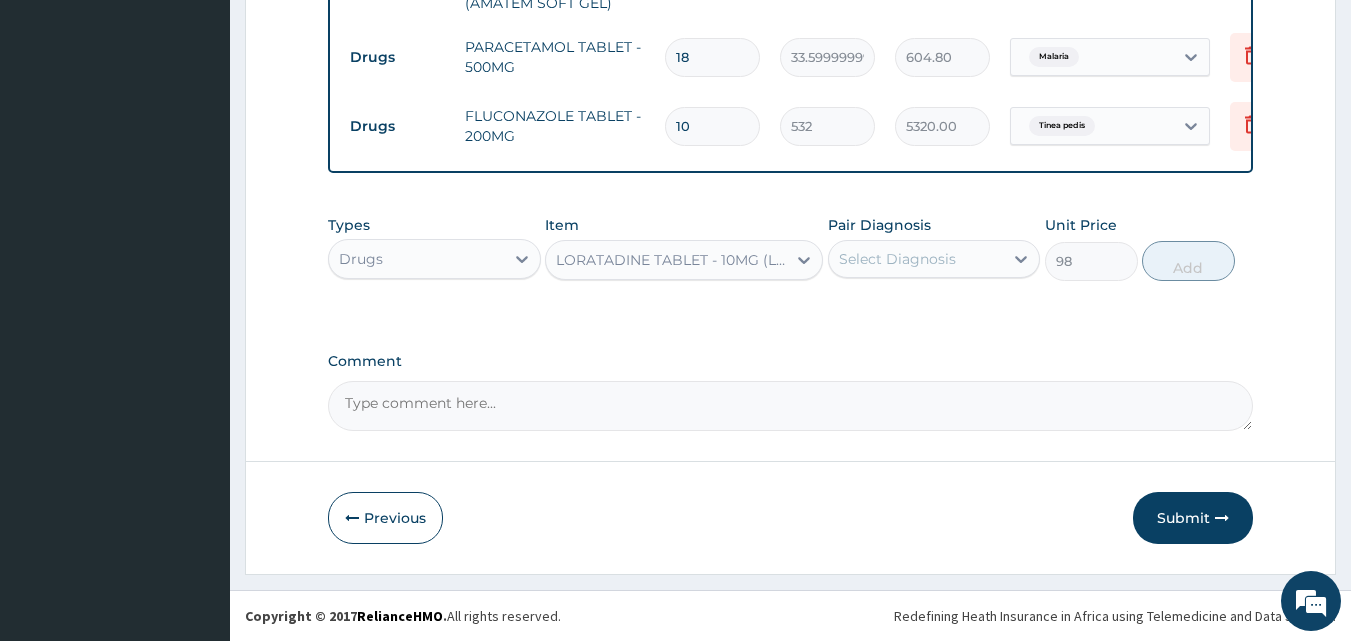 scroll, scrollTop: 890, scrollLeft: 0, axis: vertical 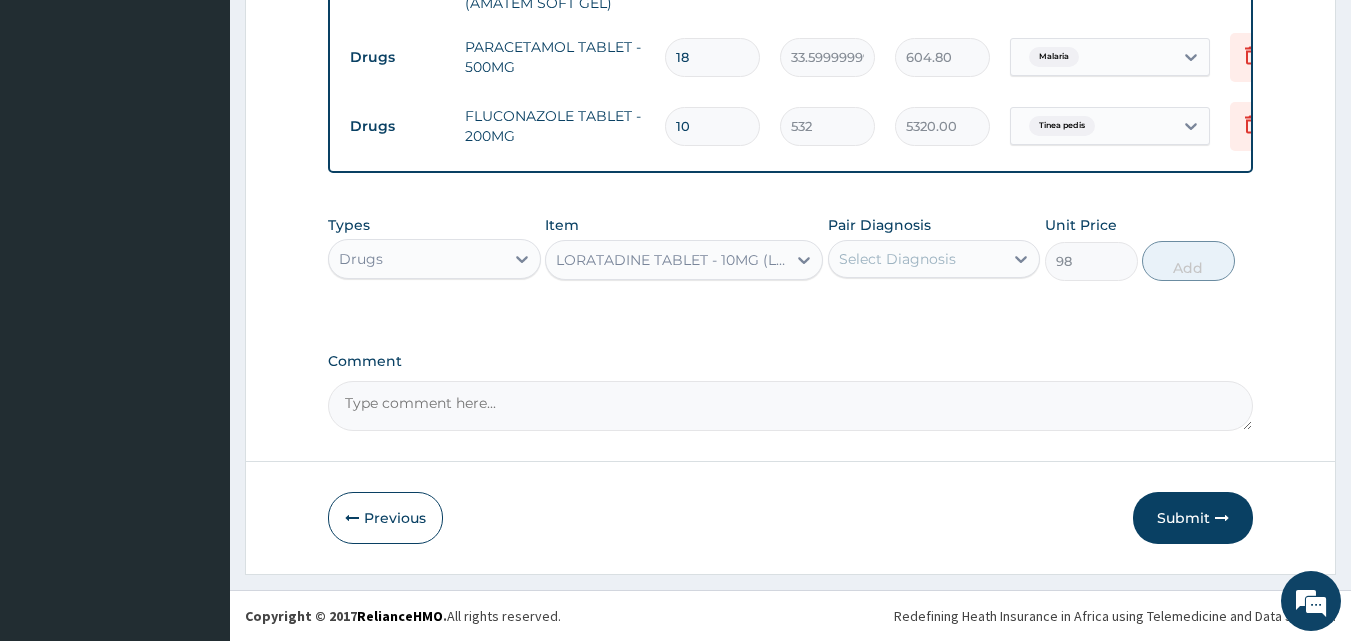 click on "Select Diagnosis" at bounding box center (897, 259) 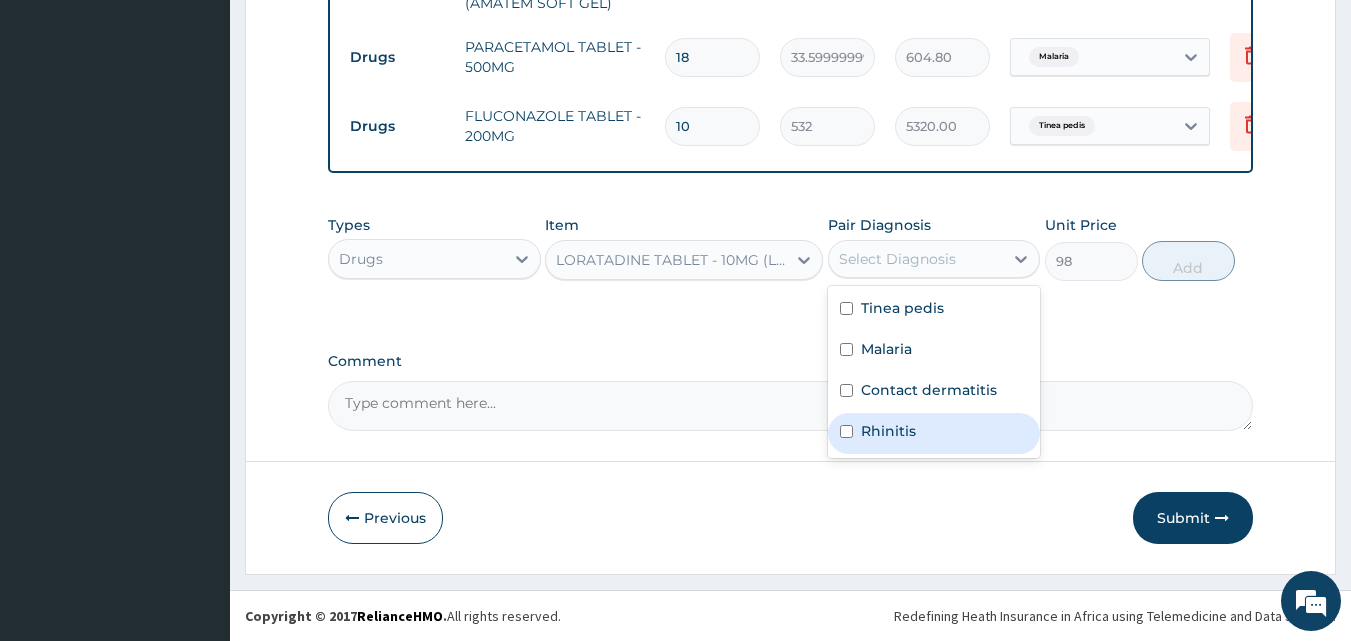 drag, startPoint x: 929, startPoint y: 434, endPoint x: 1021, endPoint y: 334, distance: 135.88231 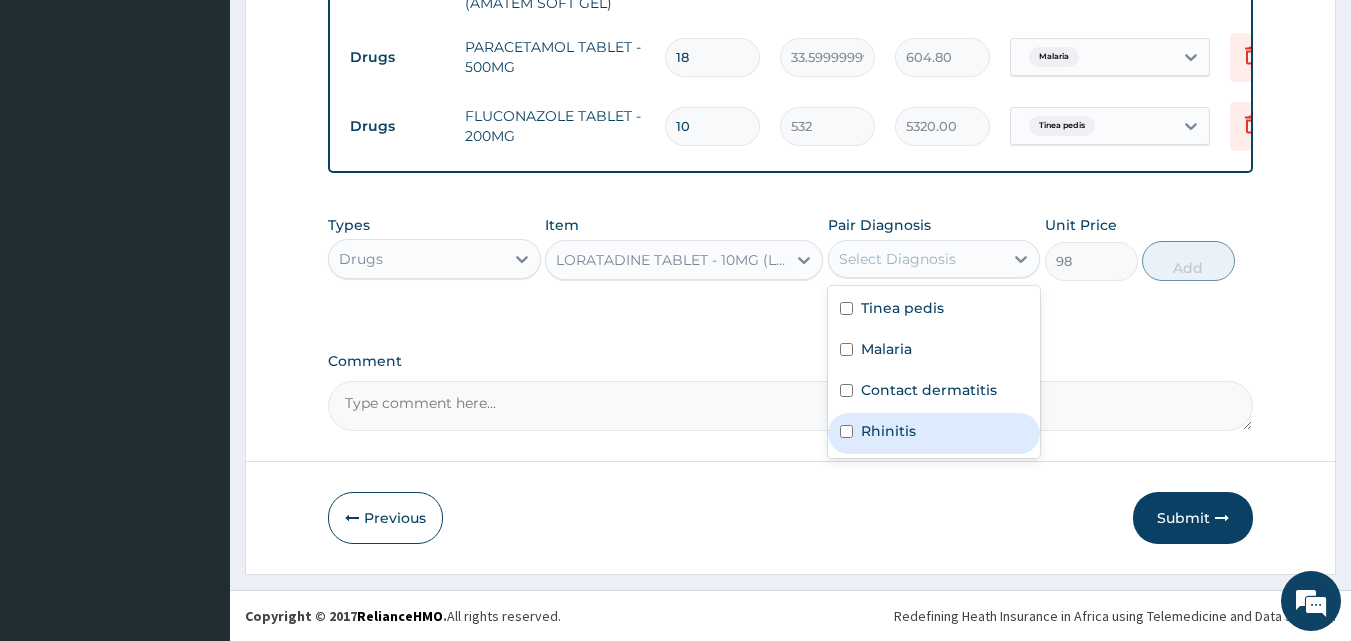 click on "Rhinitis" at bounding box center (934, 433) 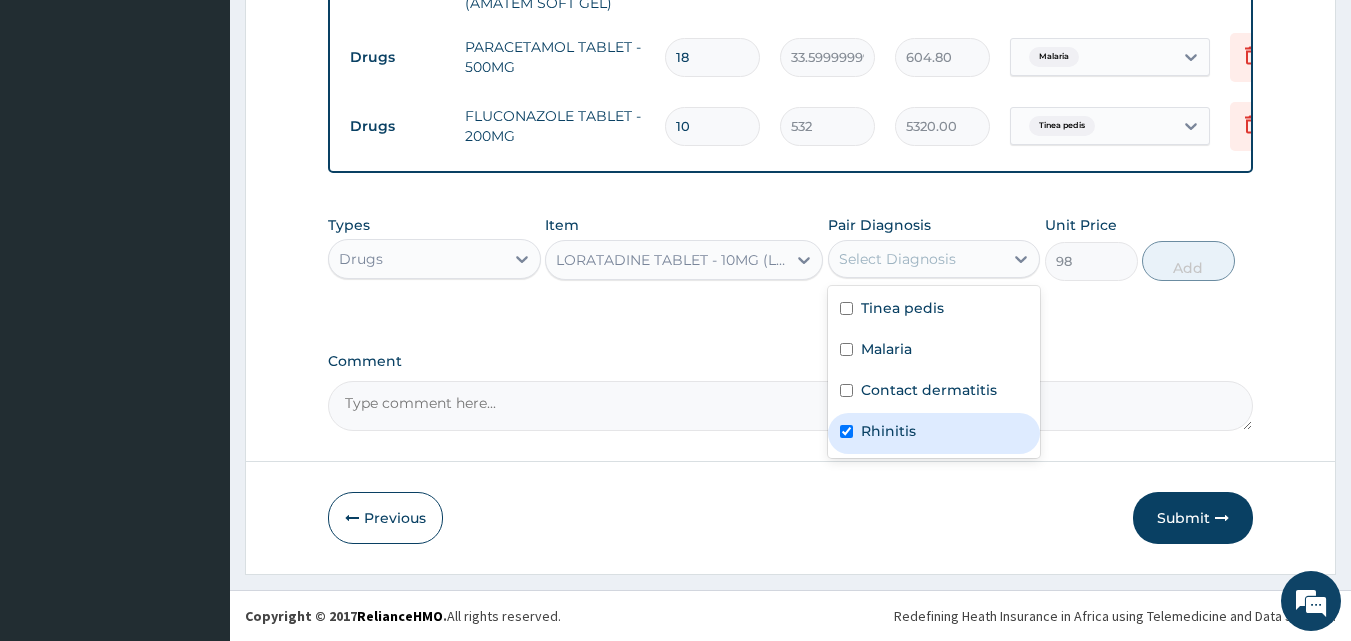 checkbox on "true" 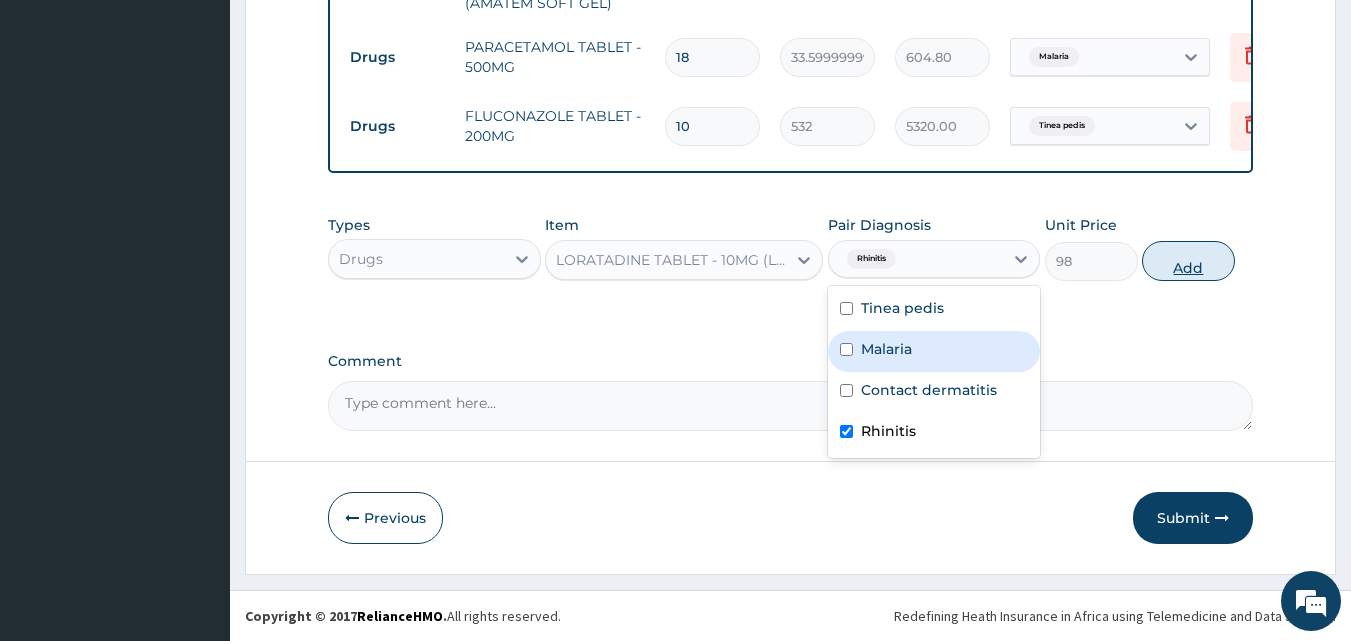click on "Add" at bounding box center [1188, 261] 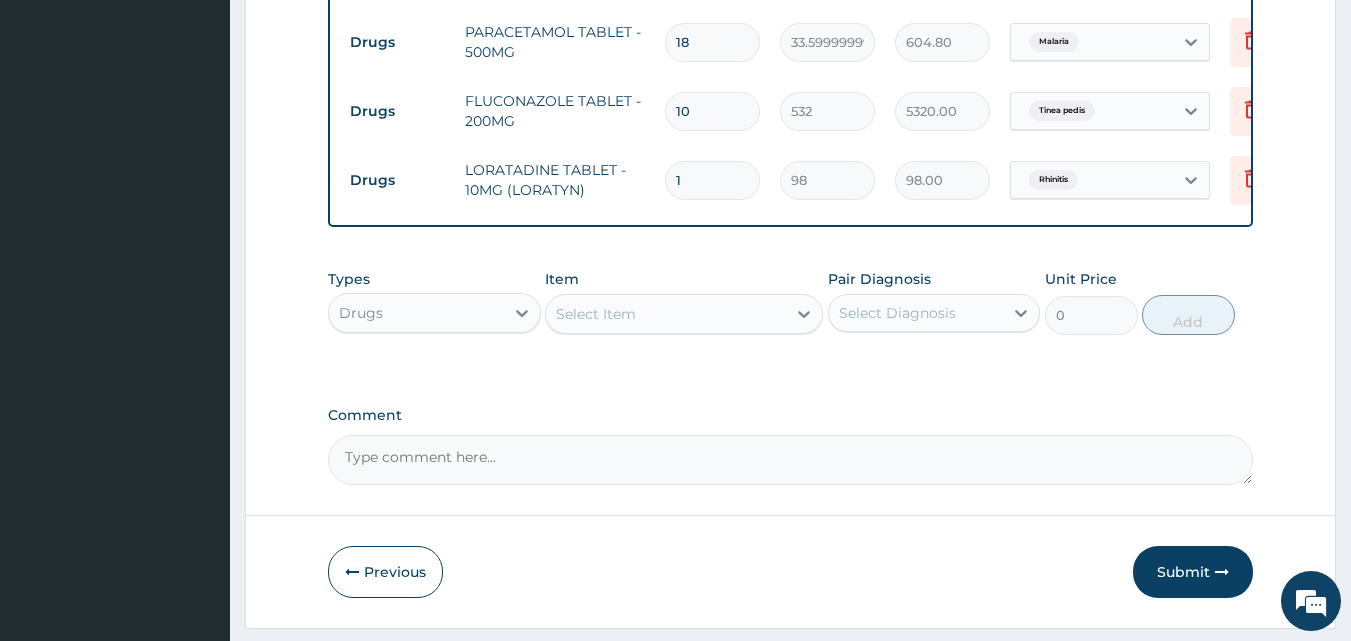 drag, startPoint x: 684, startPoint y: 183, endPoint x: 647, endPoint y: 188, distance: 37.336308 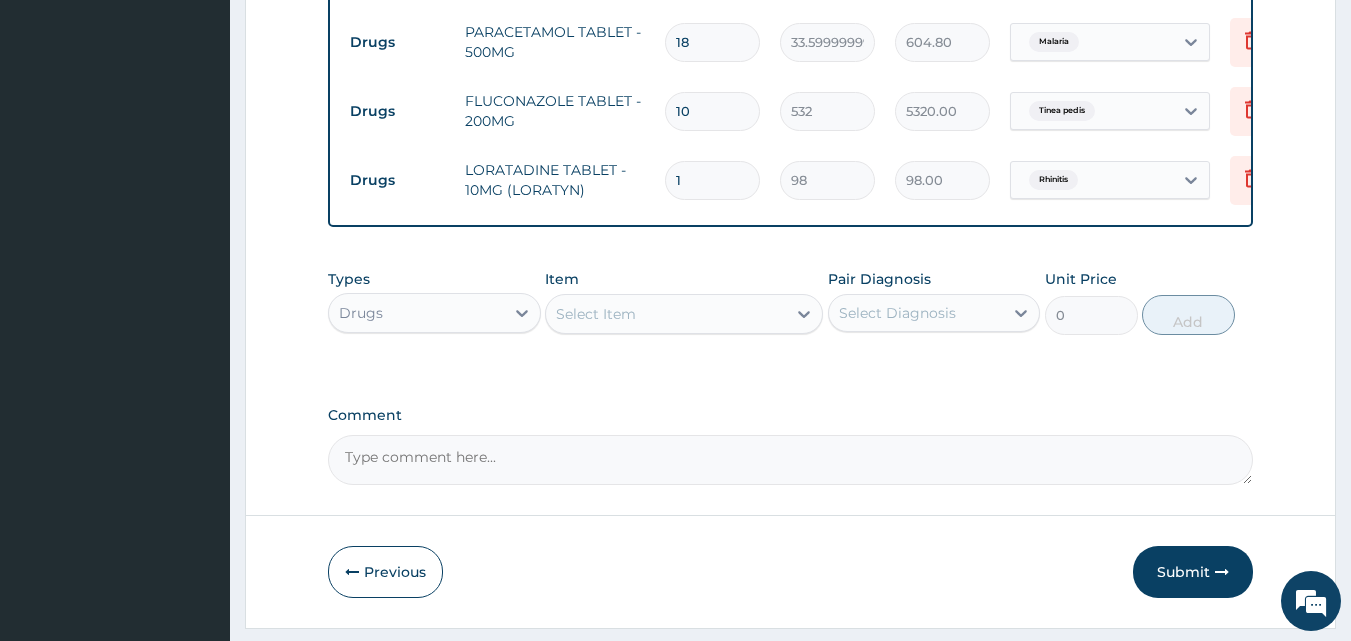 click on "Drugs LORATADINE TABLET - 10MG (LORATYN) 1 98 98.00 Rhinitis Delete" at bounding box center (830, 180) 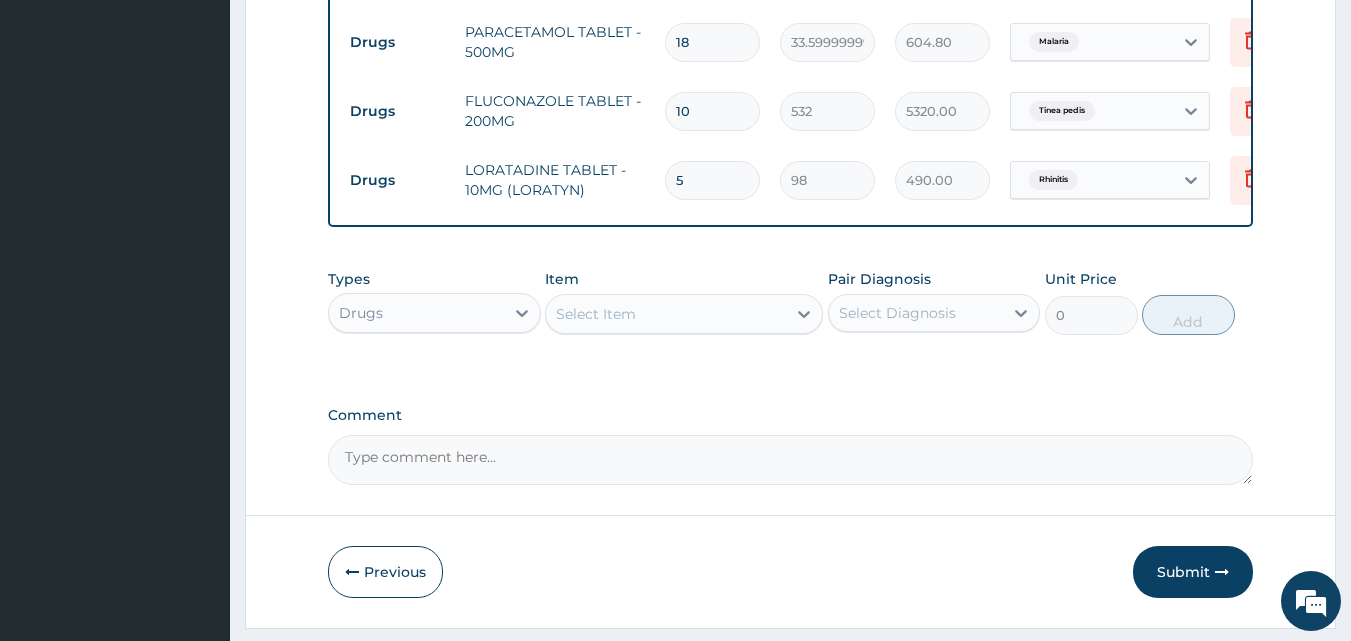 type on "5" 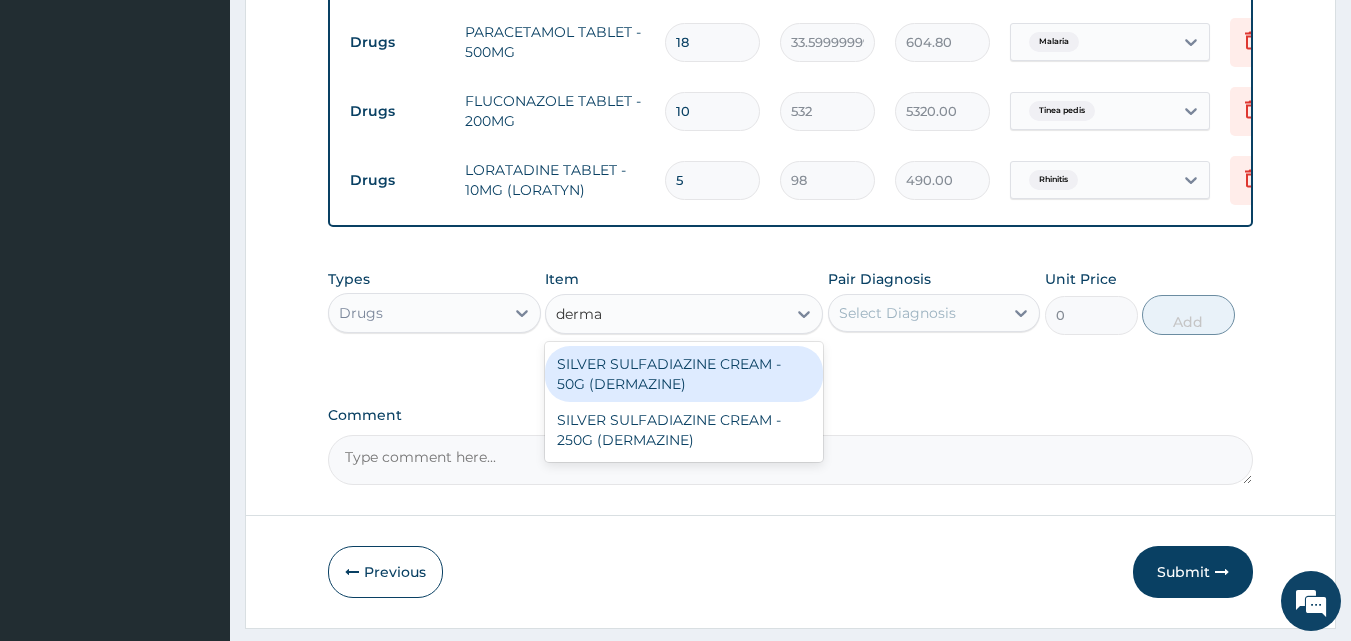 type on "dermaz" 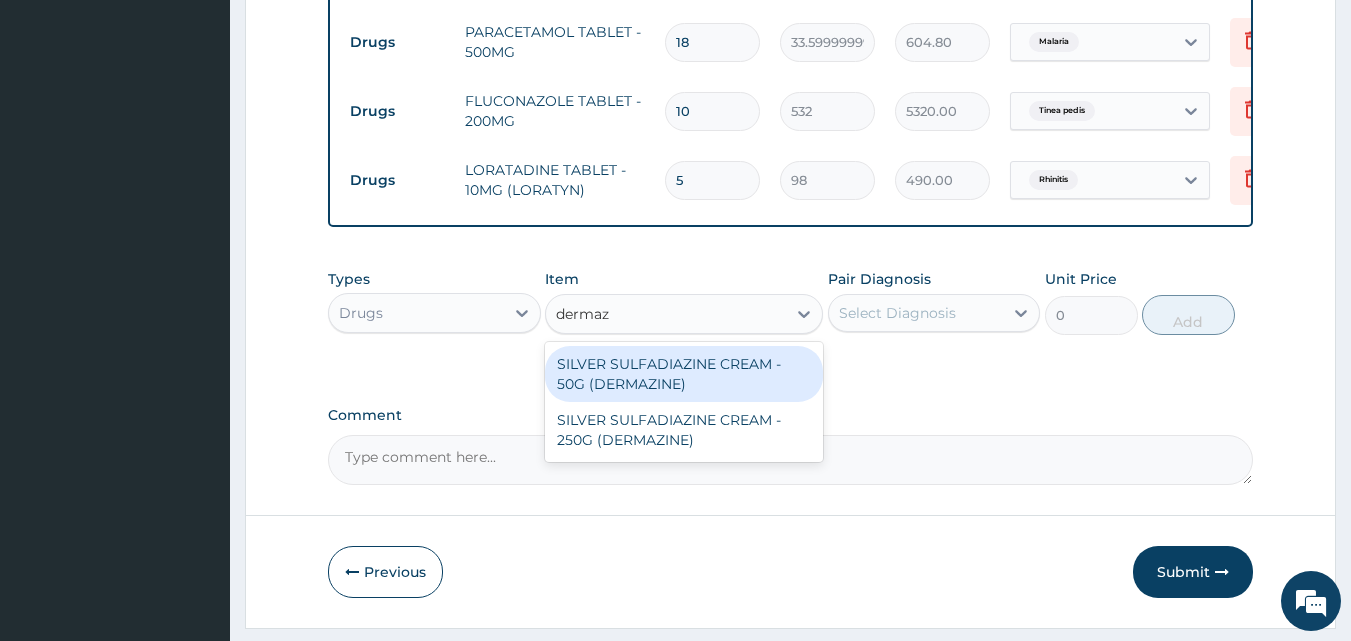 click on "SILVER SULFADIAZINE CREAM - 50G (DERMAZINE)" at bounding box center [684, 374] 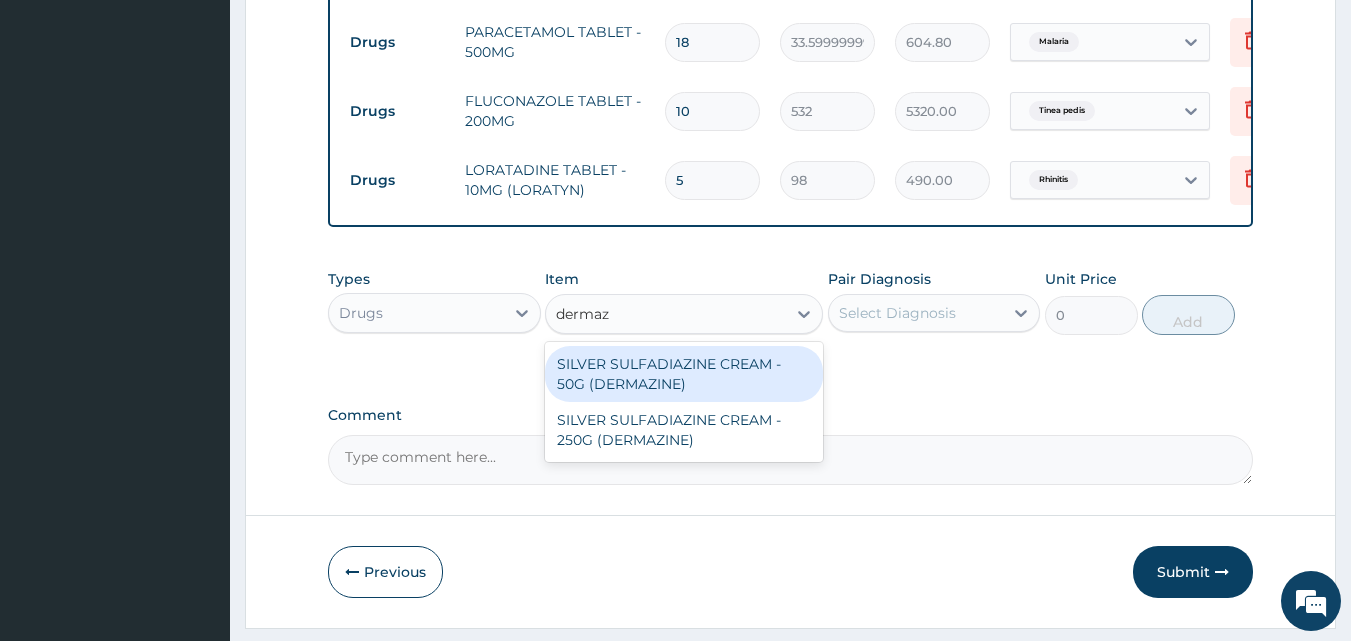 type 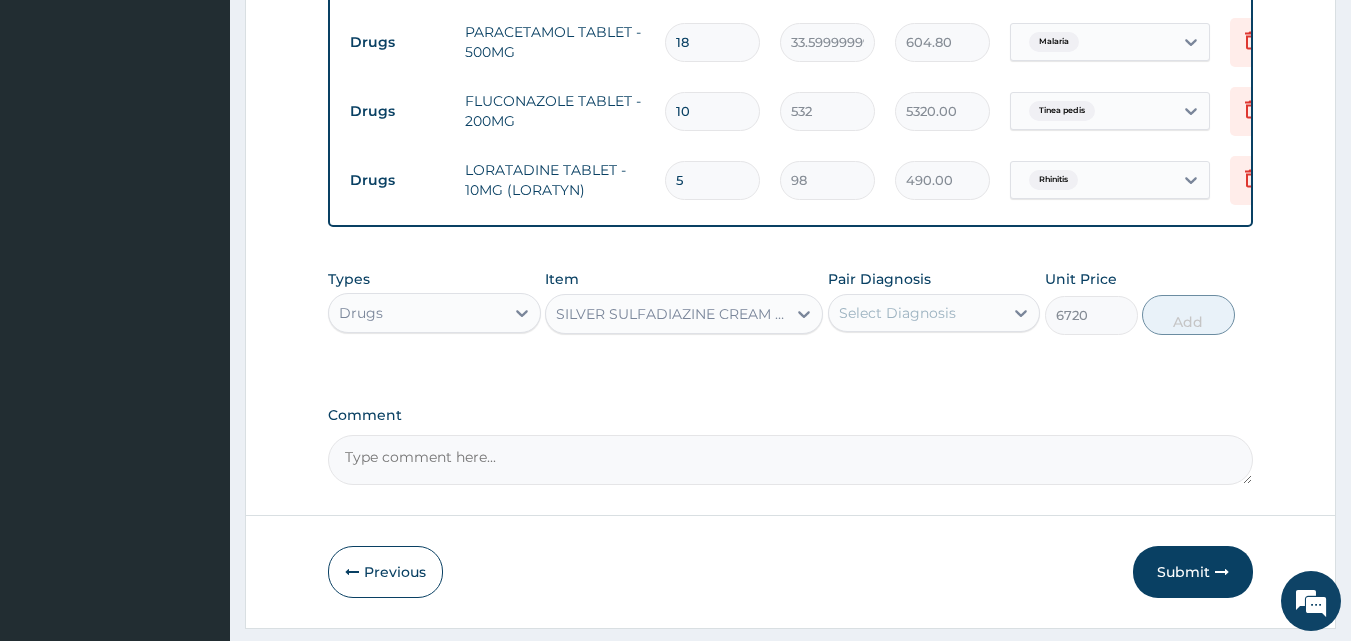 click on "Select Diagnosis" at bounding box center [916, 313] 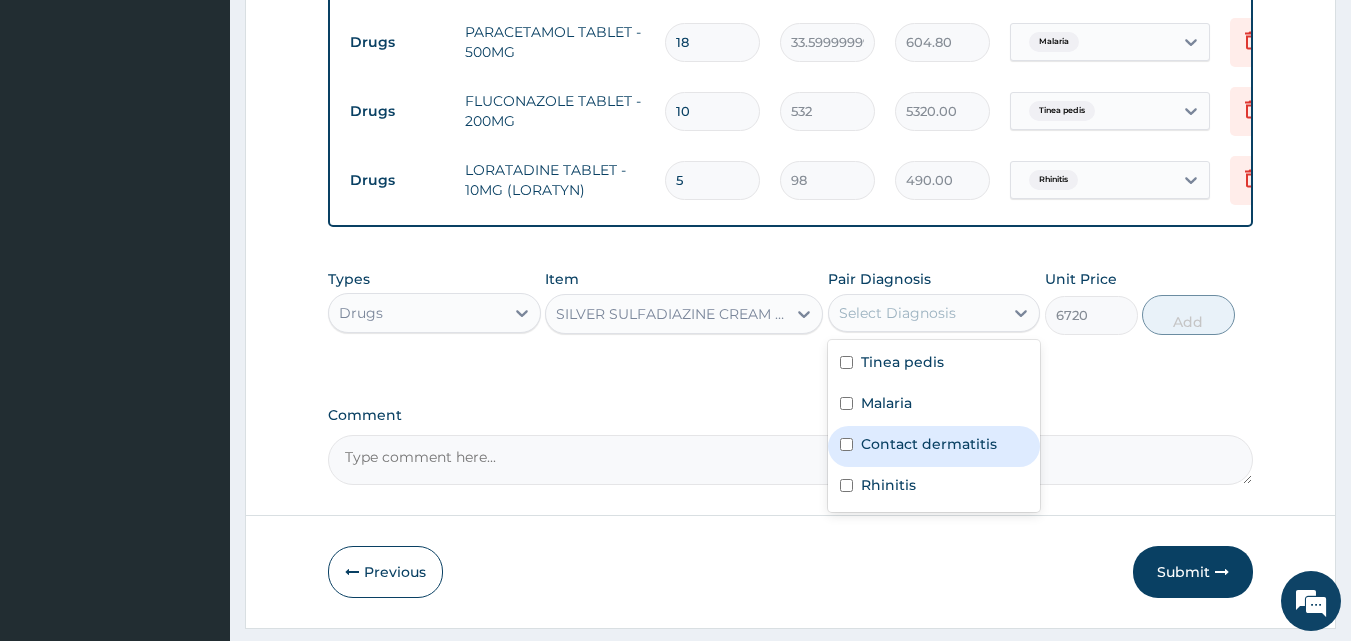 click on "Contact dermatitis" at bounding box center (929, 444) 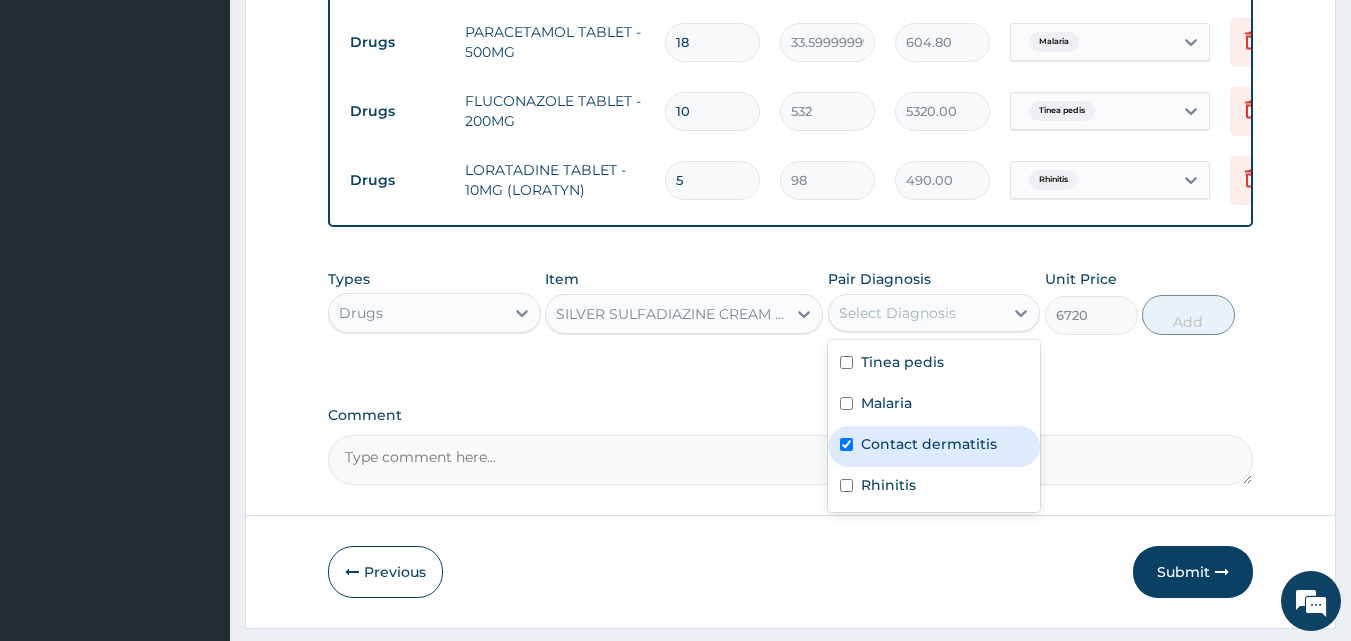checkbox on "true" 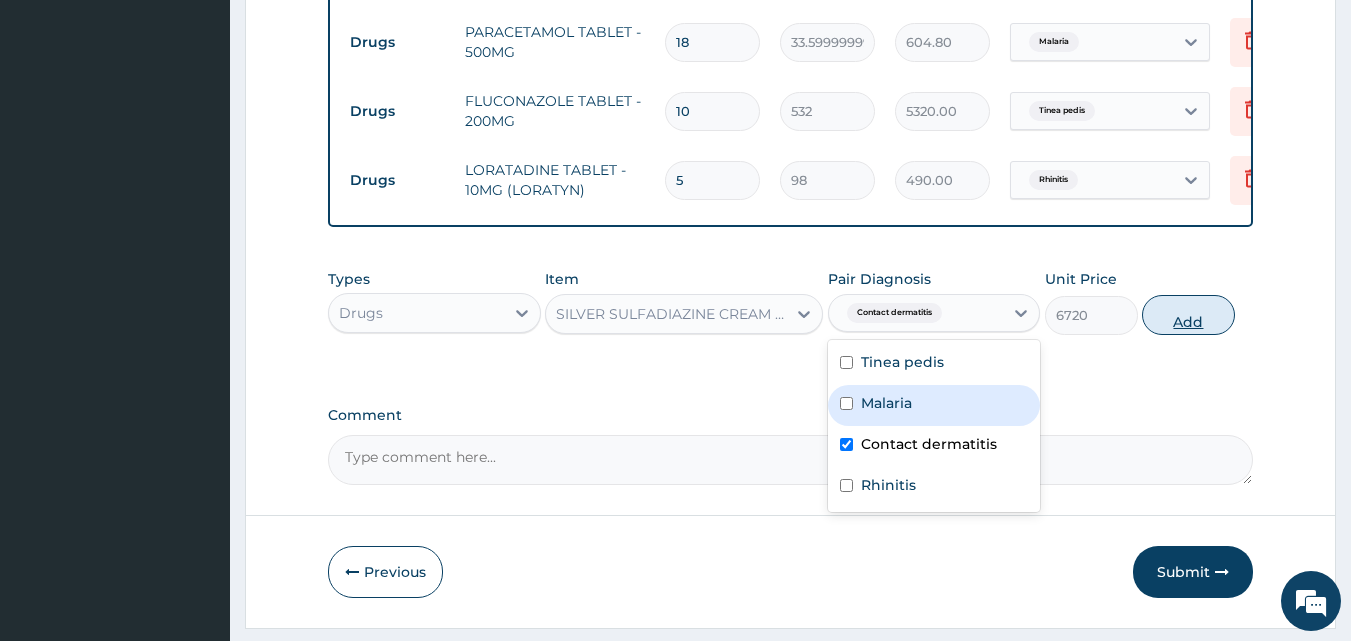 click on "Add" at bounding box center [1188, 315] 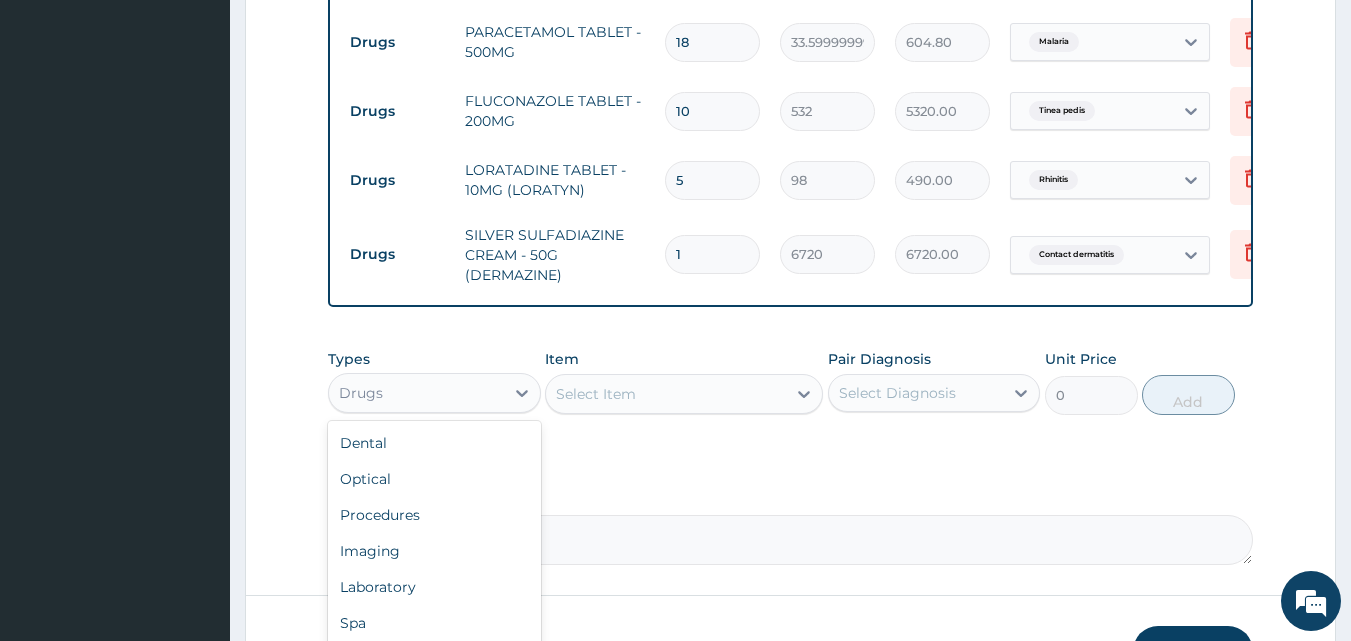 click on "Drugs" at bounding box center (416, 393) 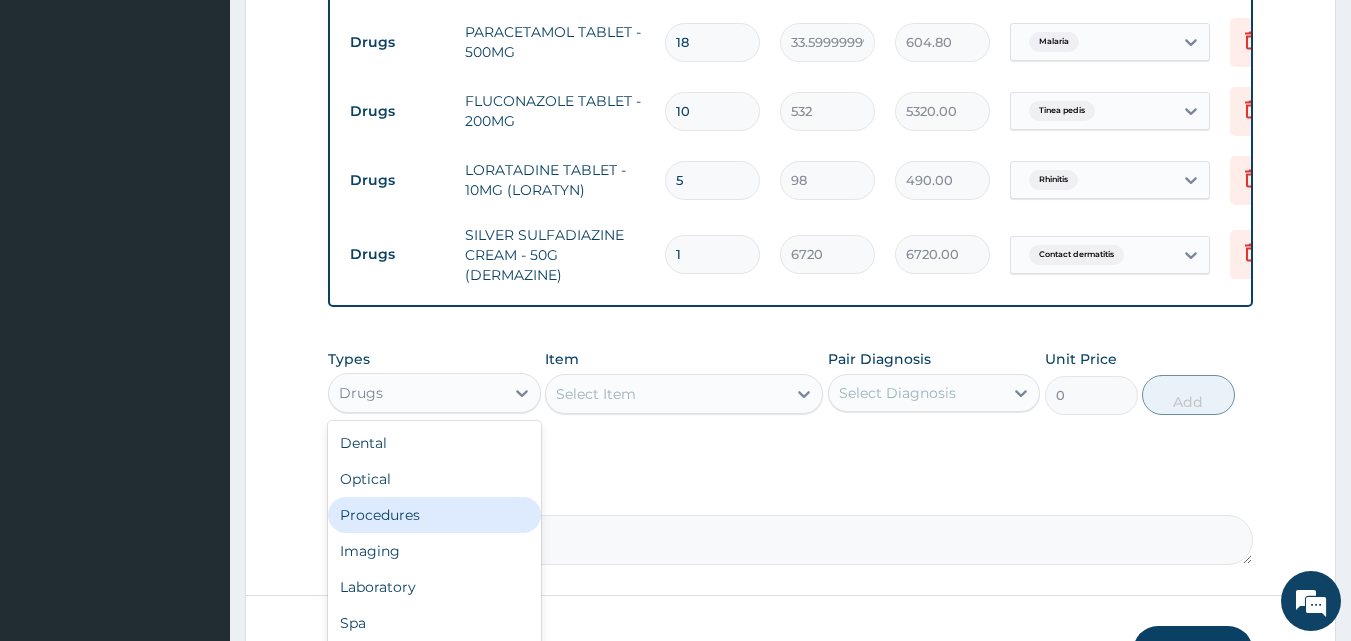 click on "Procedures" at bounding box center [434, 515] 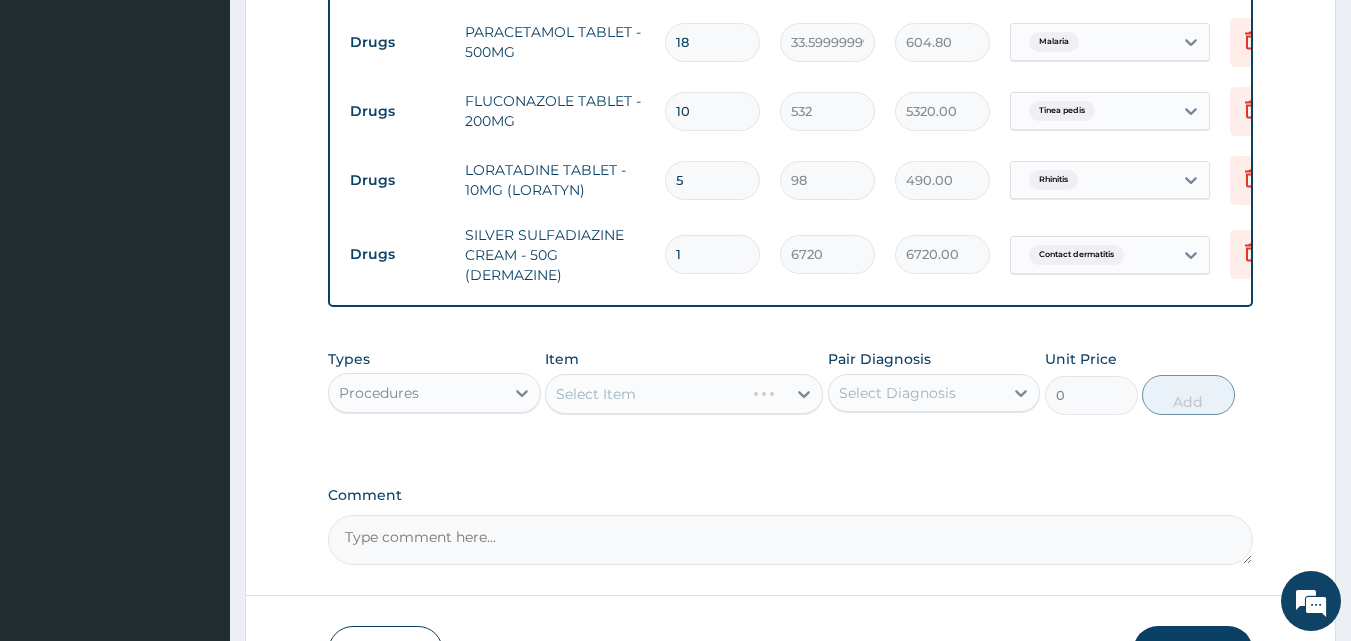 click on "Select Item" at bounding box center [684, 394] 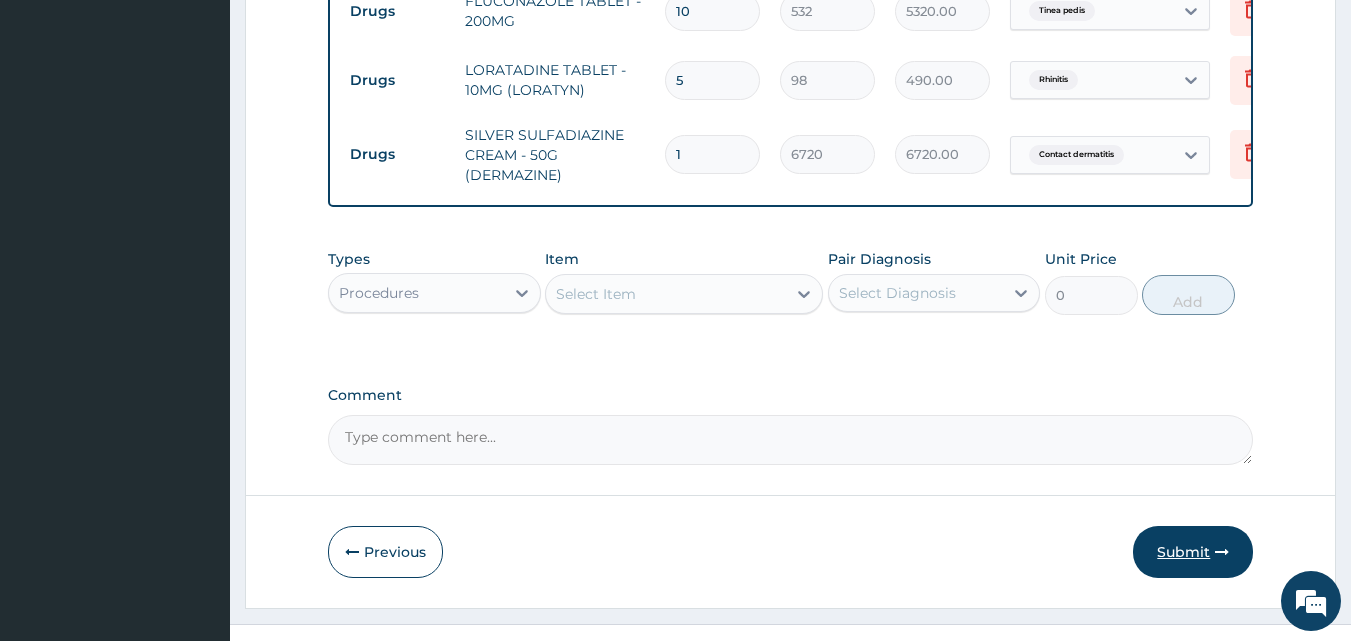 click on "Submit" at bounding box center (1193, 552) 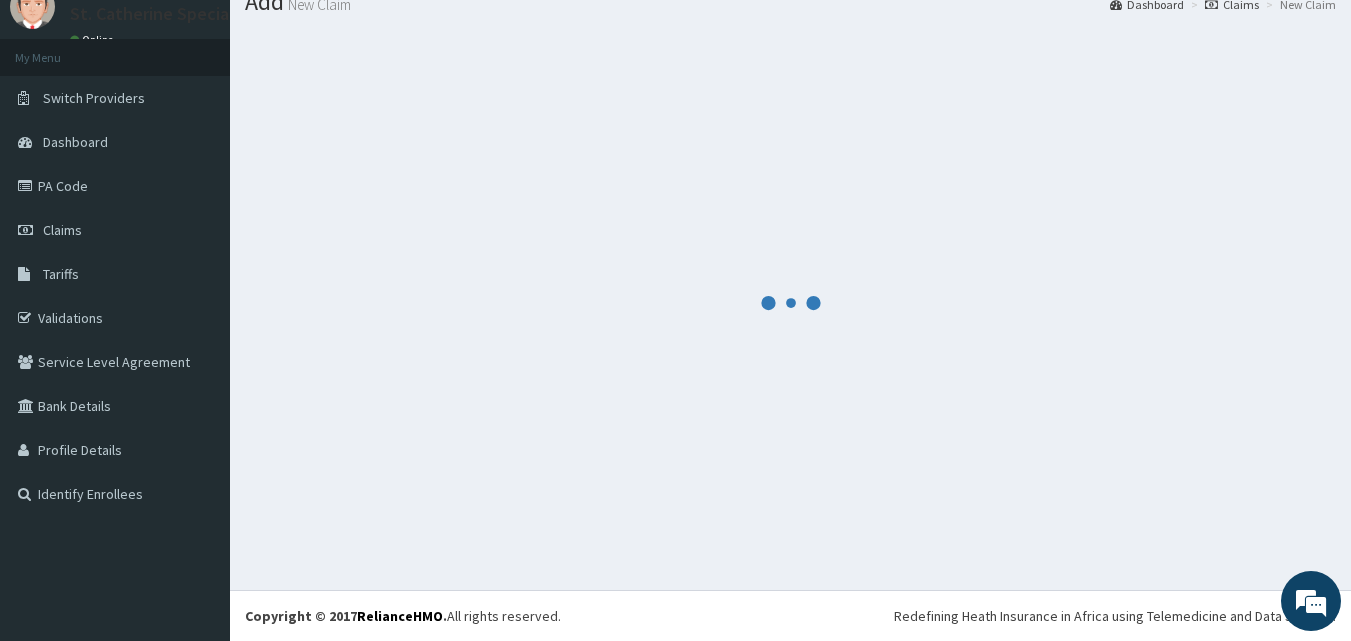 scroll, scrollTop: 76, scrollLeft: 0, axis: vertical 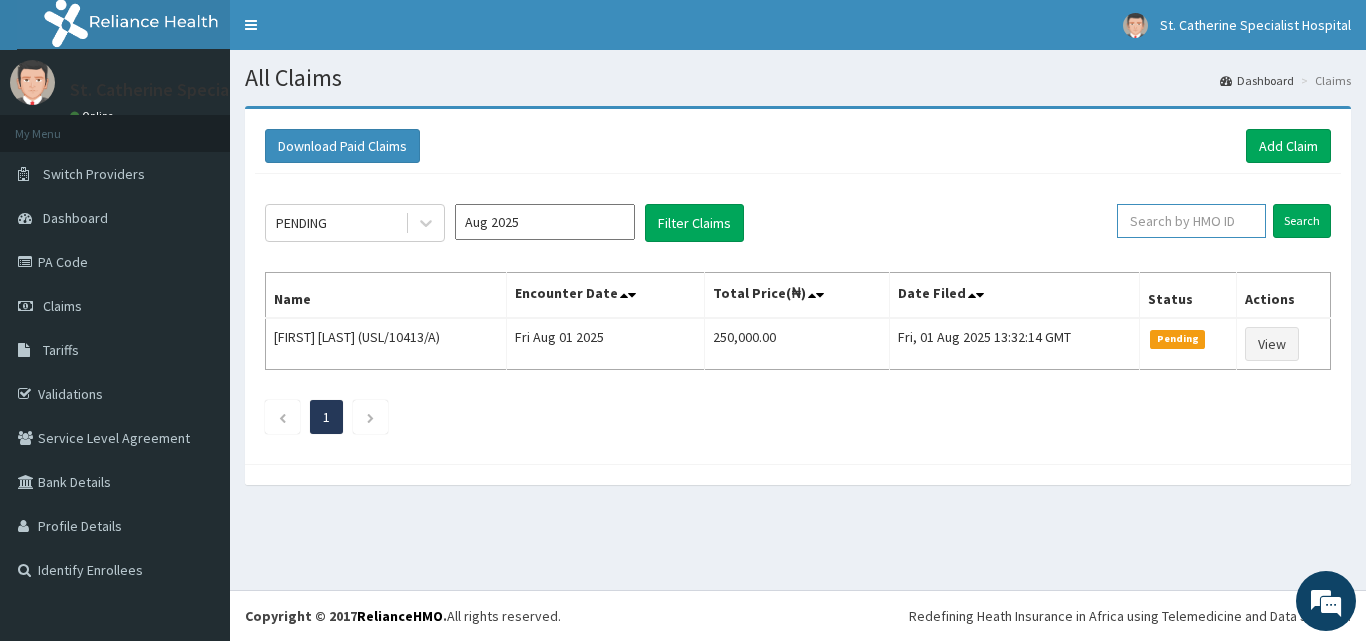 click at bounding box center (1191, 221) 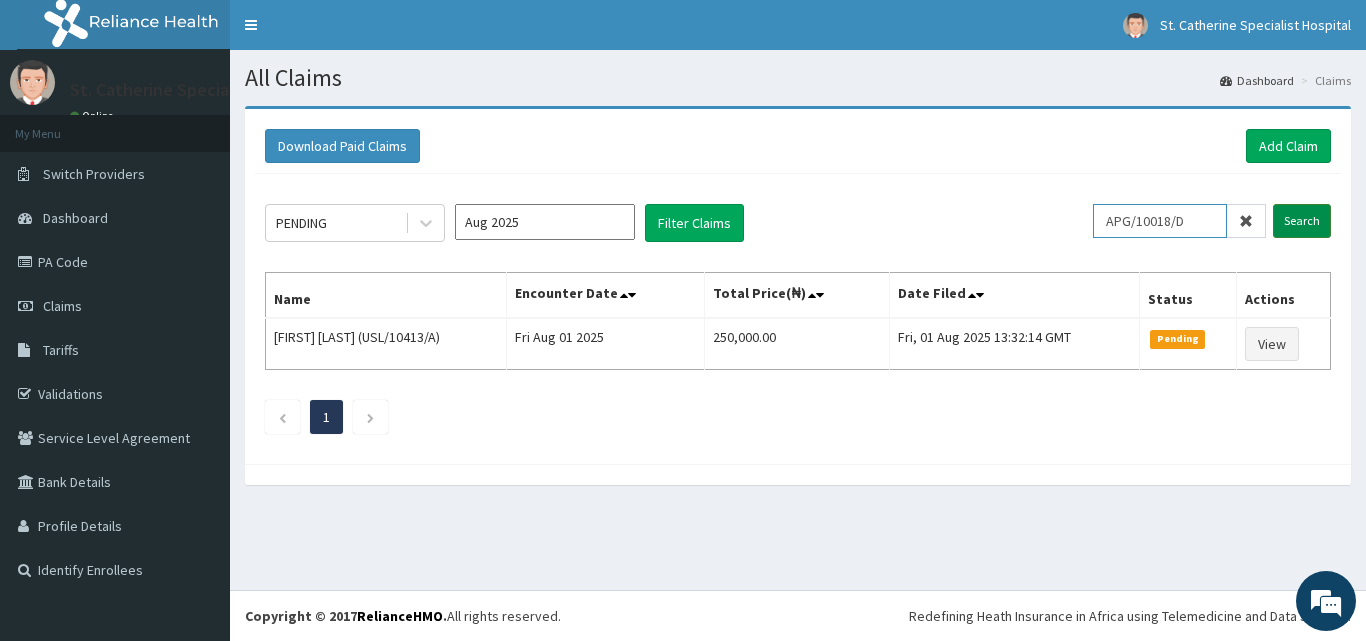 type on "APG/10018/D" 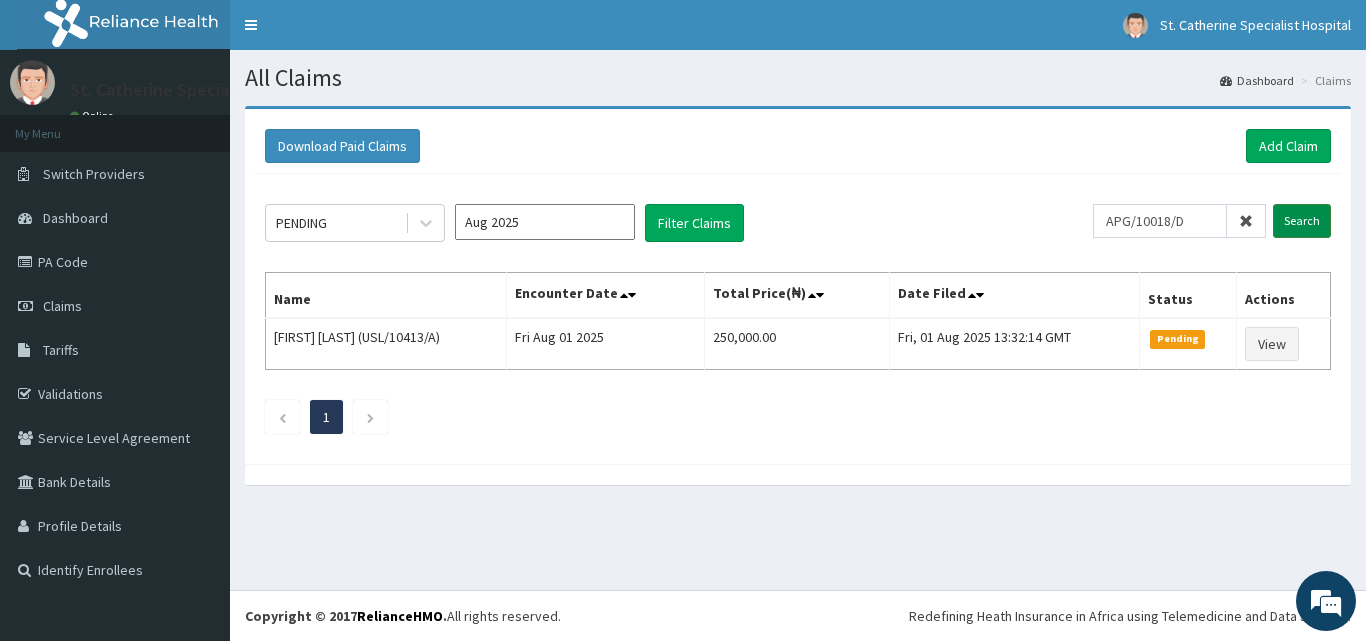 click on "Search" at bounding box center (1302, 221) 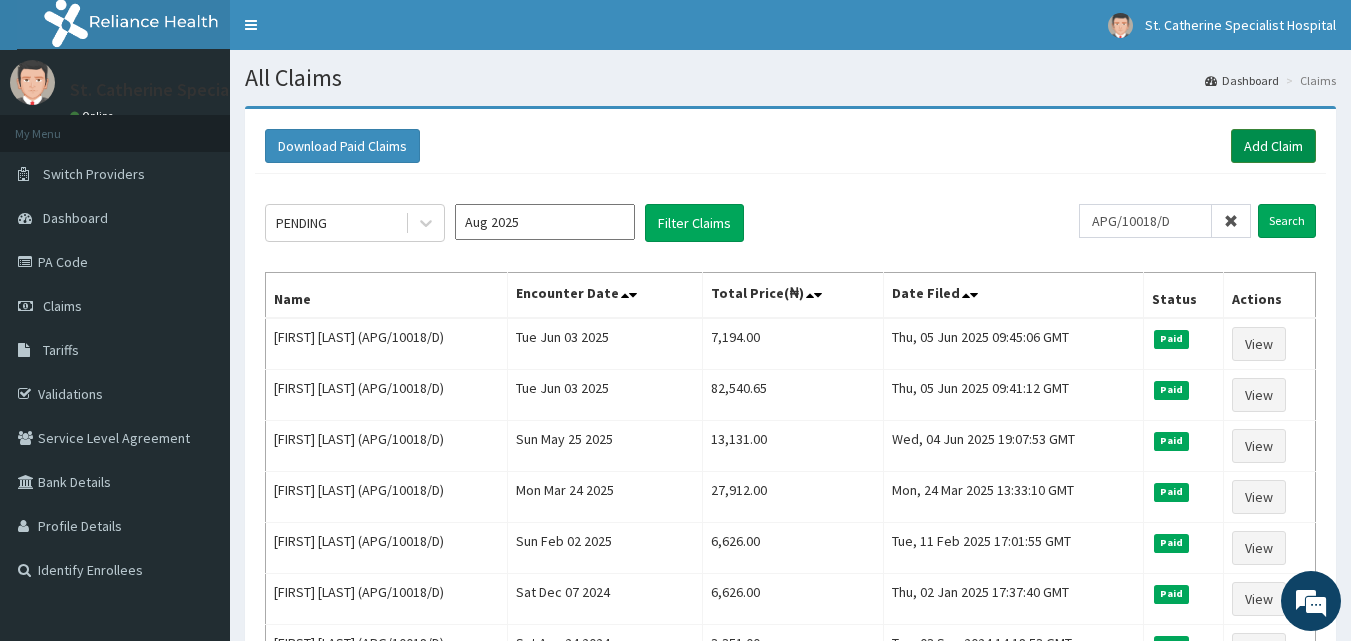 click on "Add Claim" at bounding box center (1273, 146) 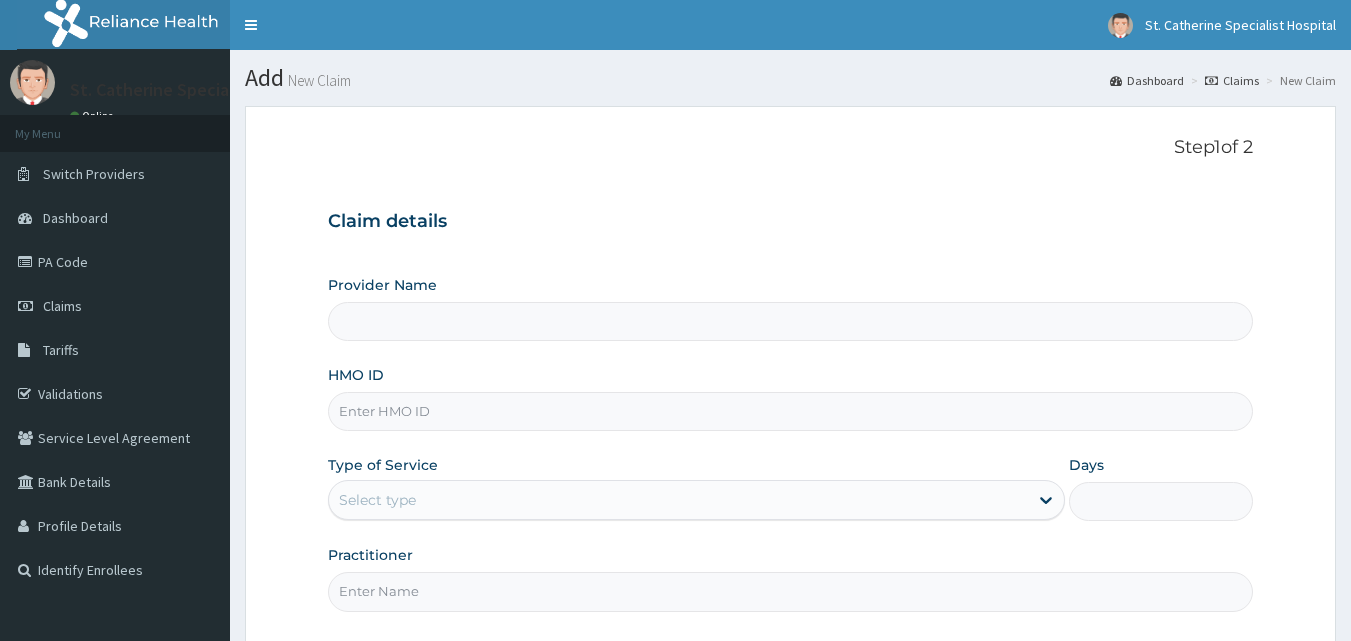 scroll, scrollTop: 0, scrollLeft: 0, axis: both 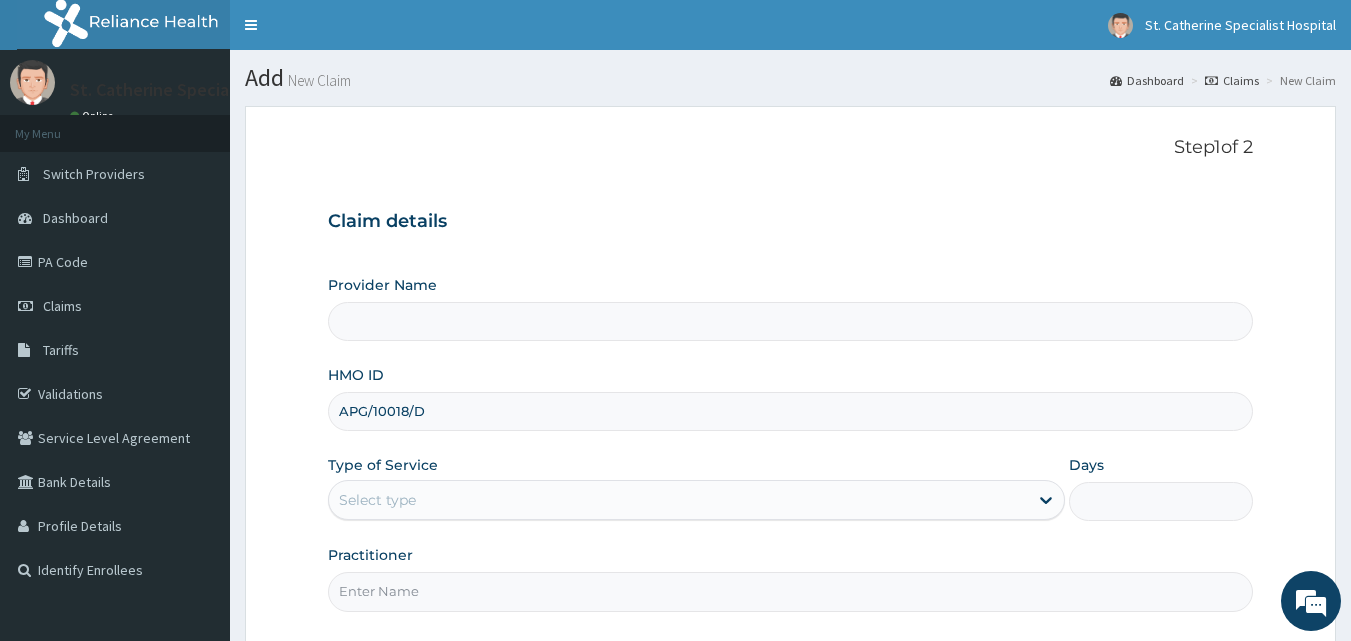 type on "APG/10018/D" 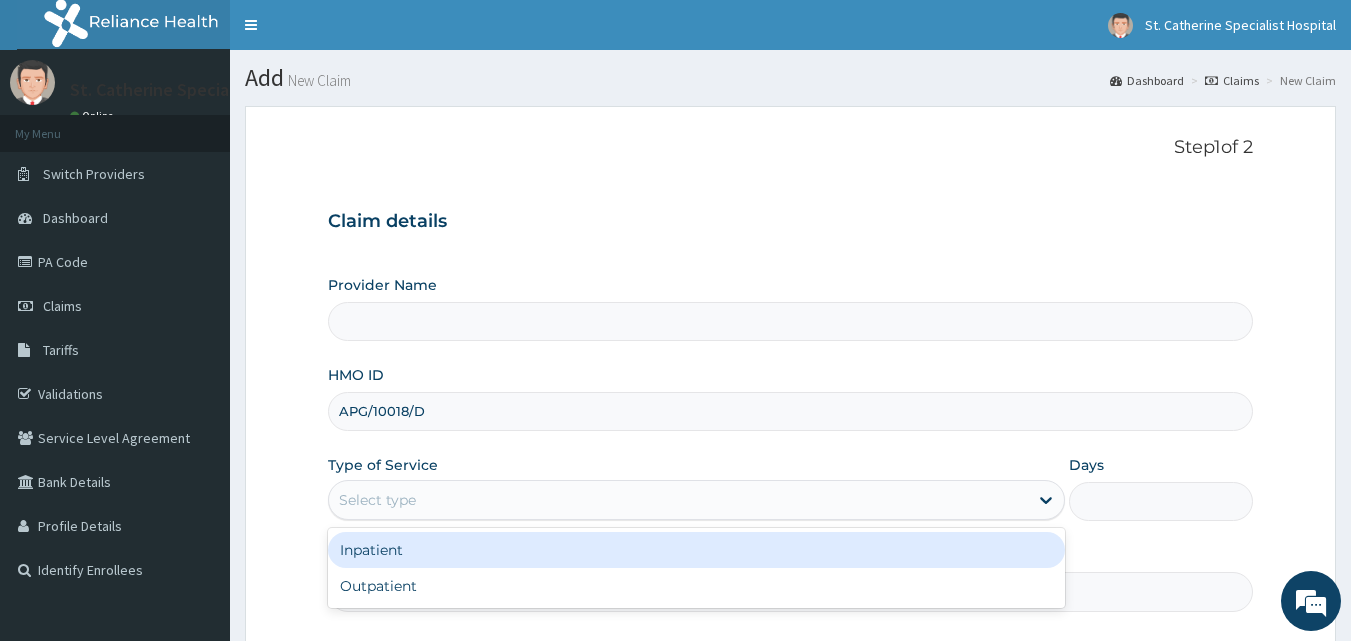 click on "Select type" at bounding box center (678, 500) 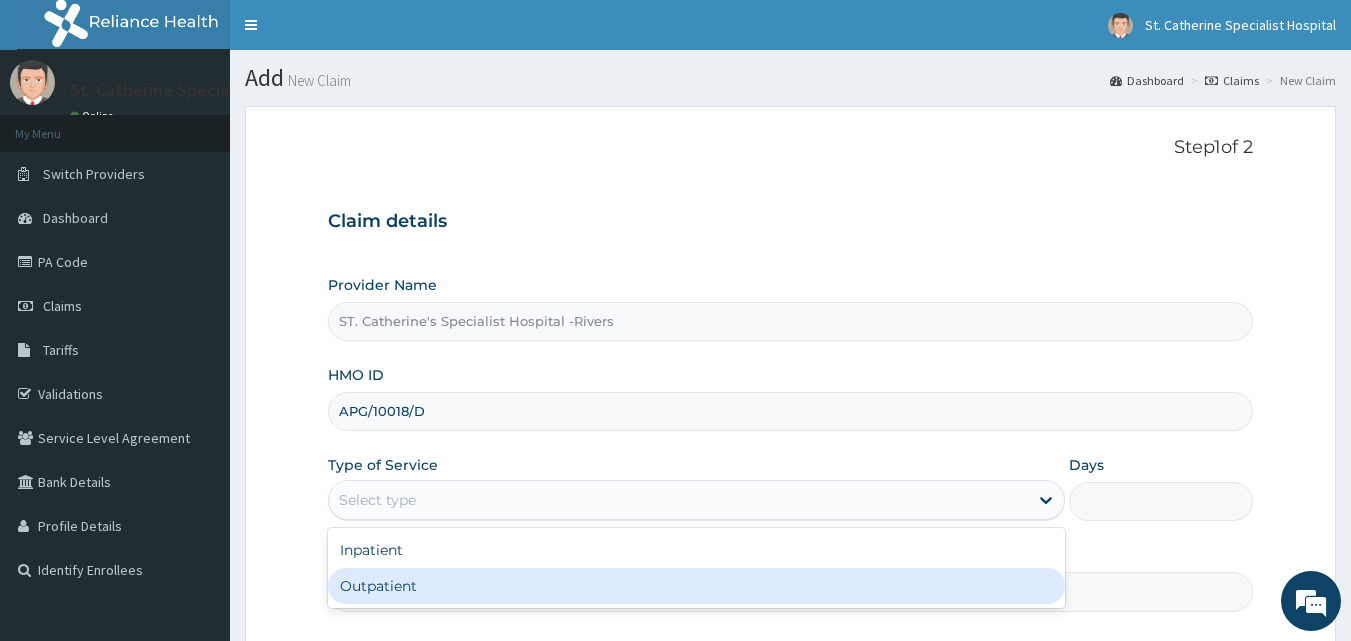 click on "Outpatient" at bounding box center (696, 586) 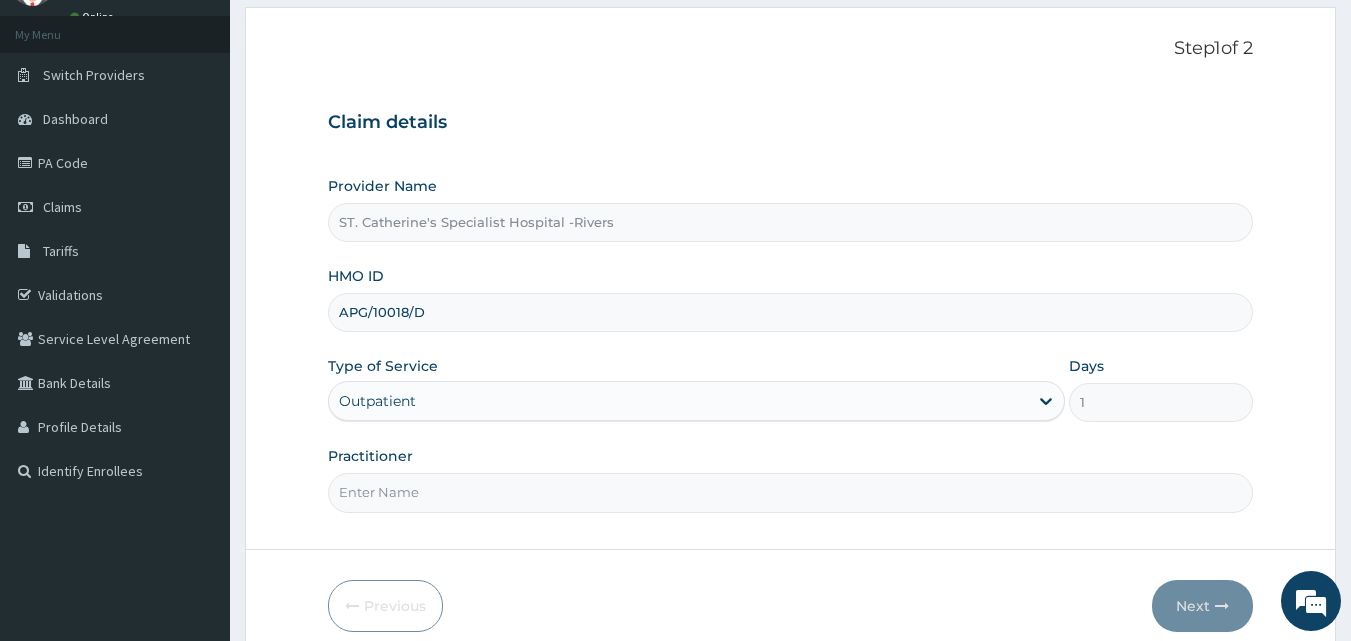 scroll, scrollTop: 100, scrollLeft: 0, axis: vertical 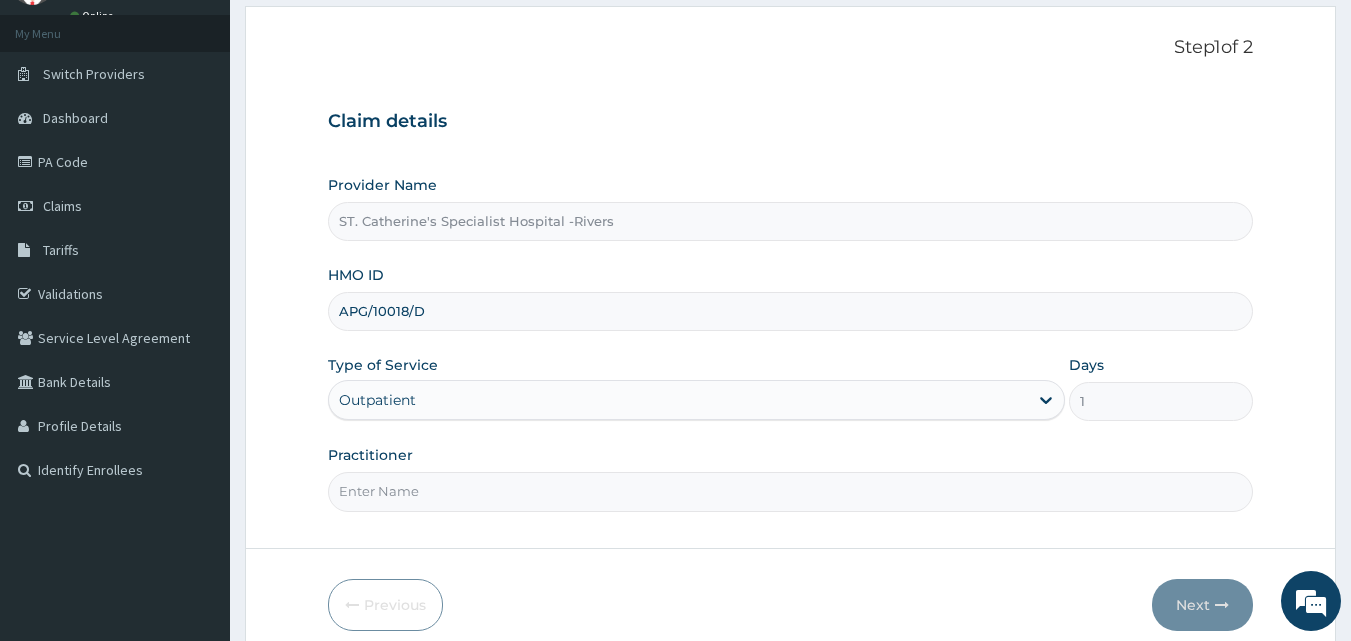 click on "Practitioner" at bounding box center (791, 491) 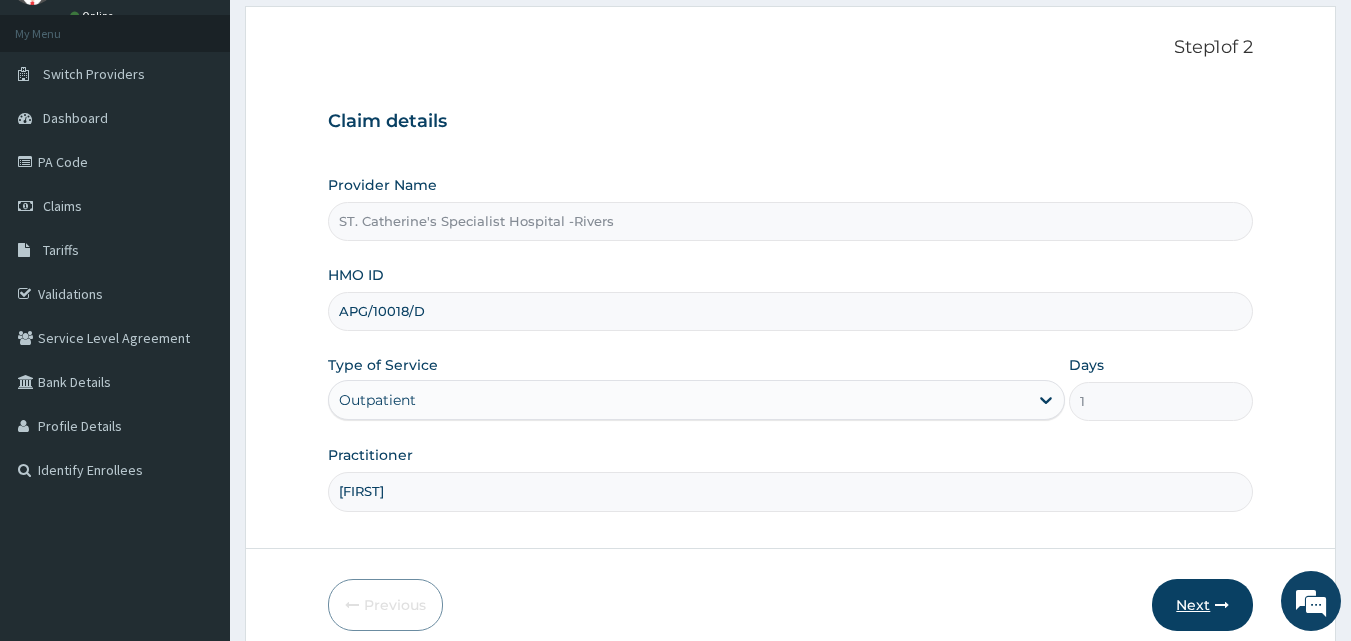 click on "Next" at bounding box center [1202, 605] 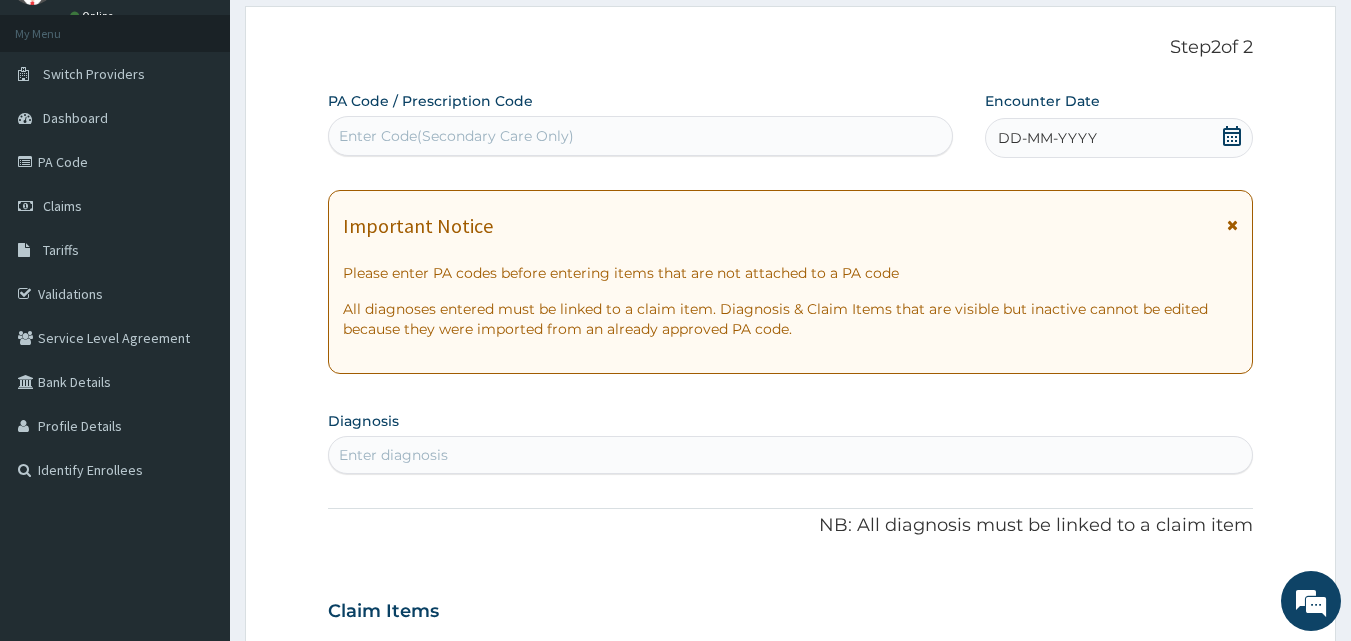 scroll, scrollTop: 0, scrollLeft: 0, axis: both 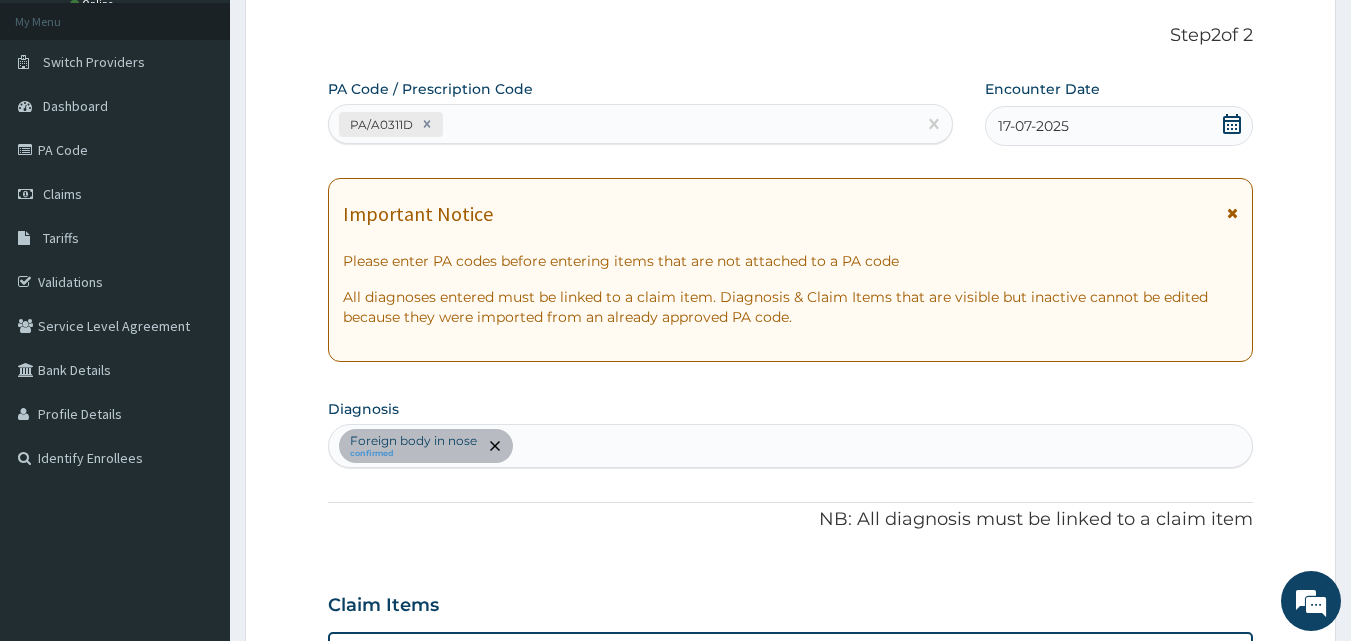 click on "PA/A0311D" at bounding box center (623, 124) 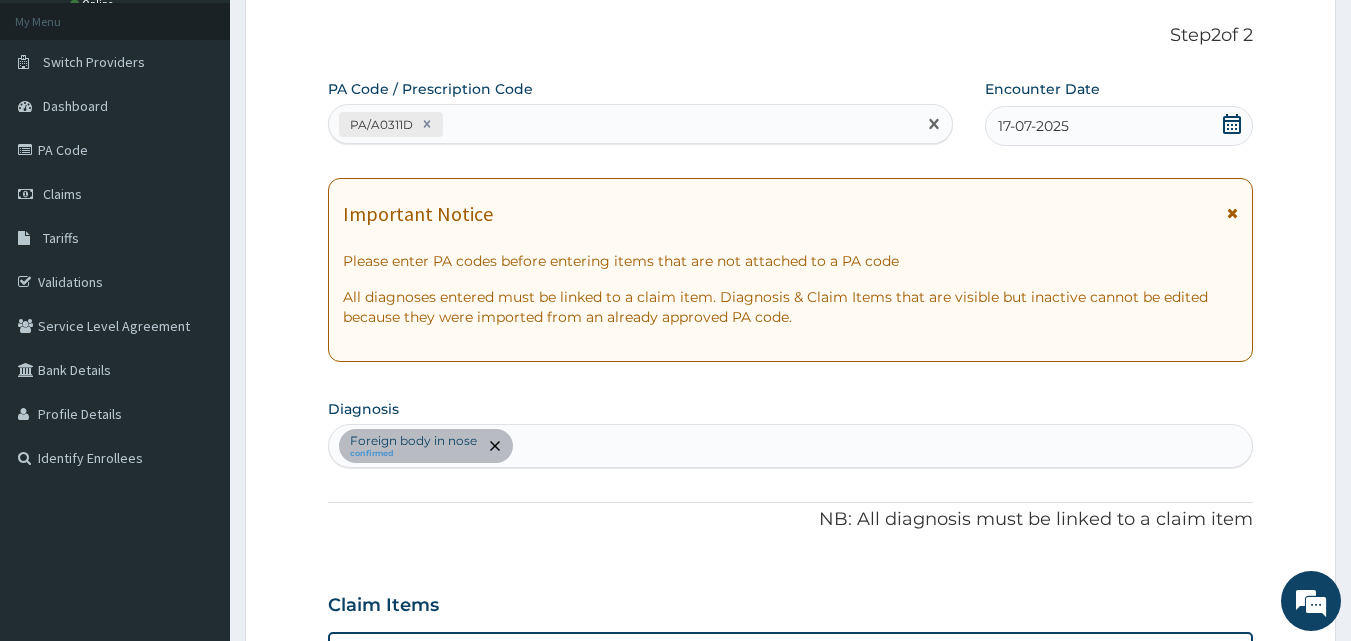 drag, startPoint x: 593, startPoint y: 112, endPoint x: 579, endPoint y: 112, distance: 14 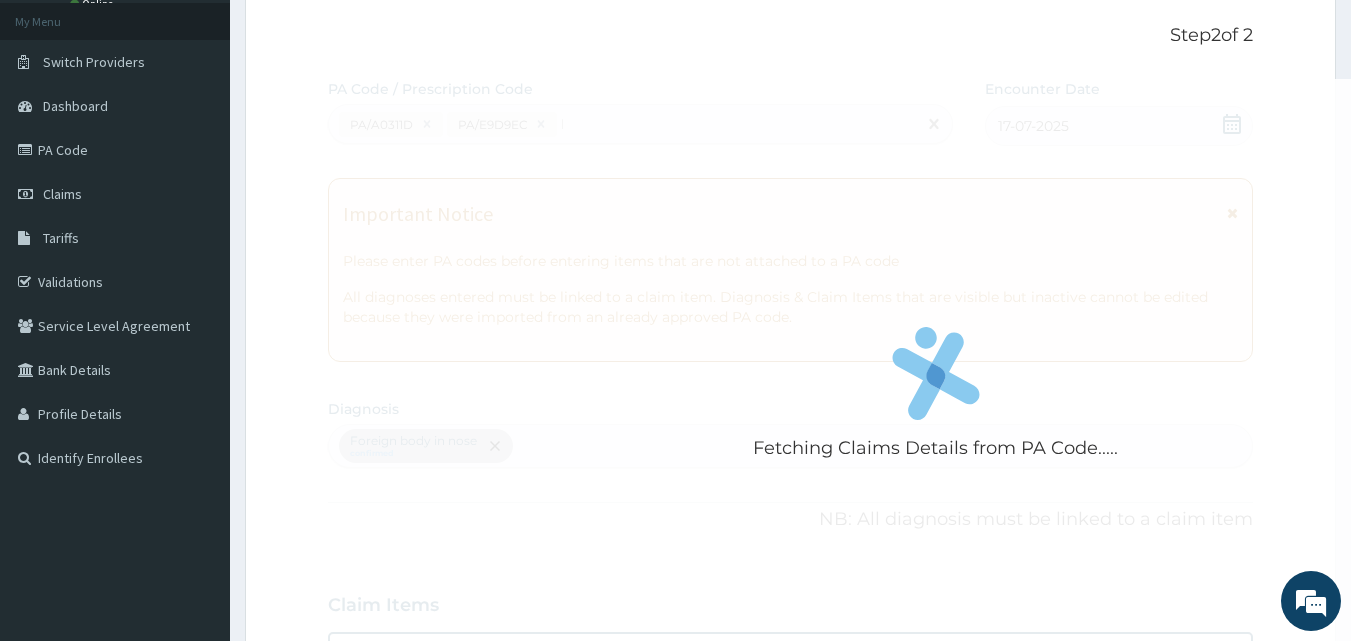 type 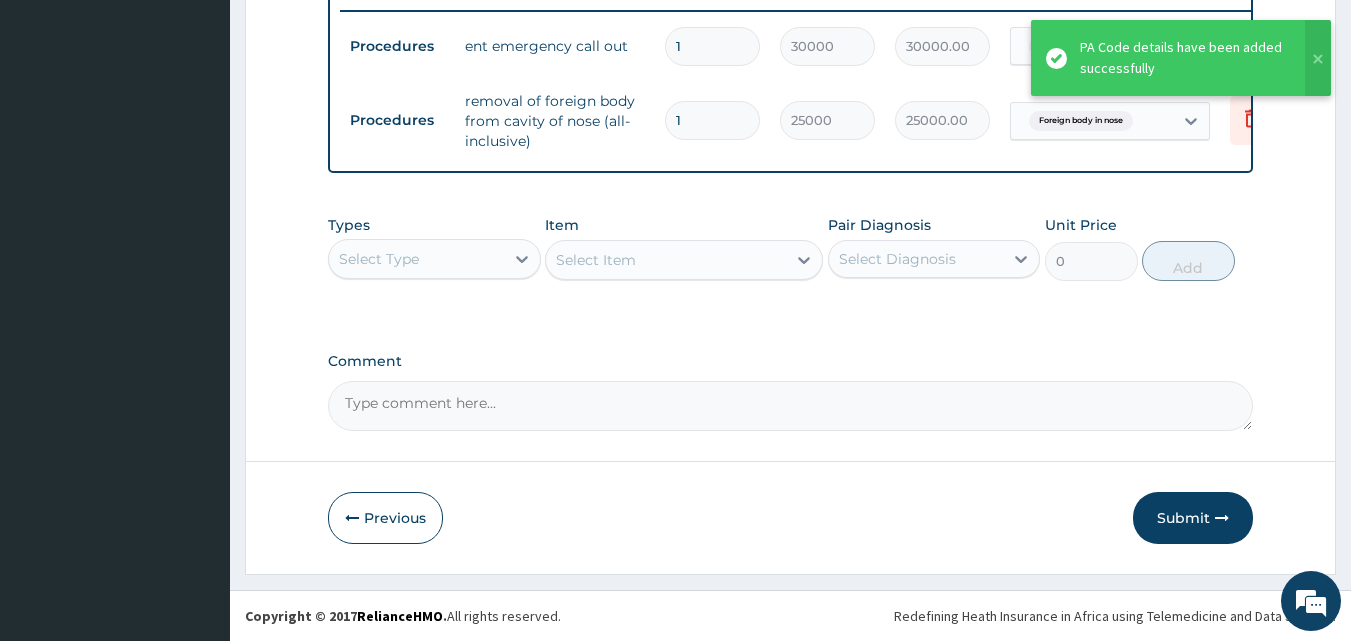 scroll, scrollTop: 801, scrollLeft: 0, axis: vertical 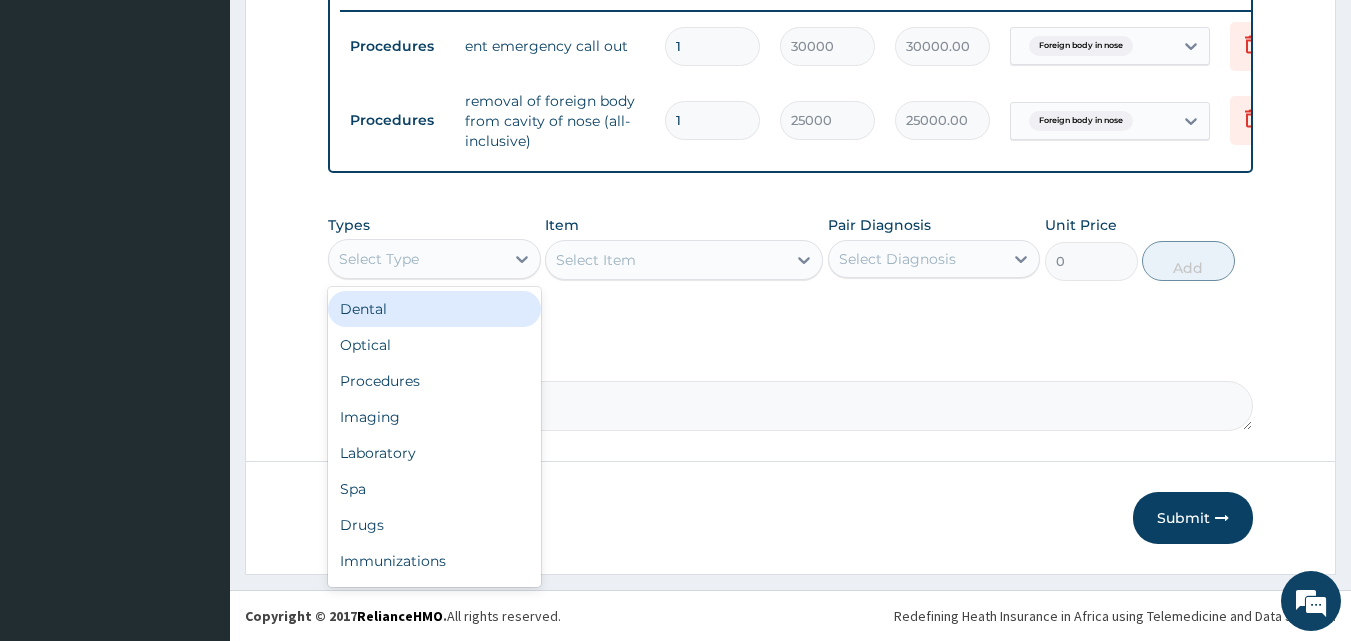 click on "Select Type" at bounding box center (416, 259) 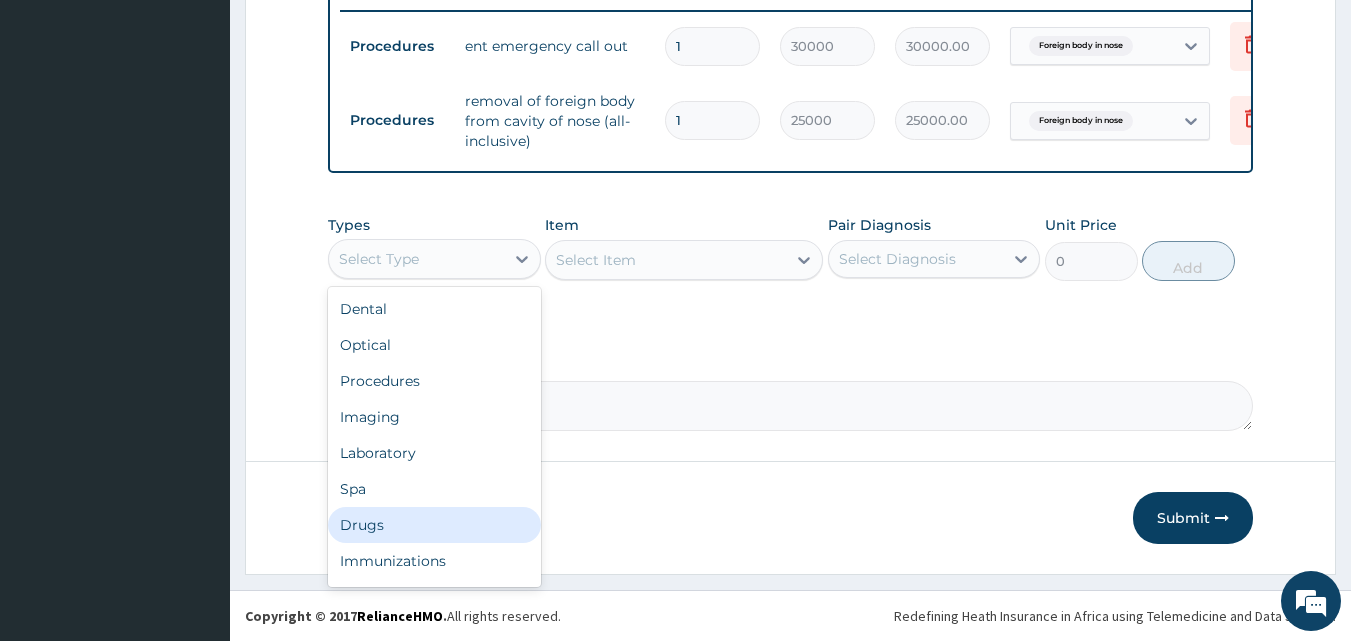 click on "Drugs" at bounding box center (434, 525) 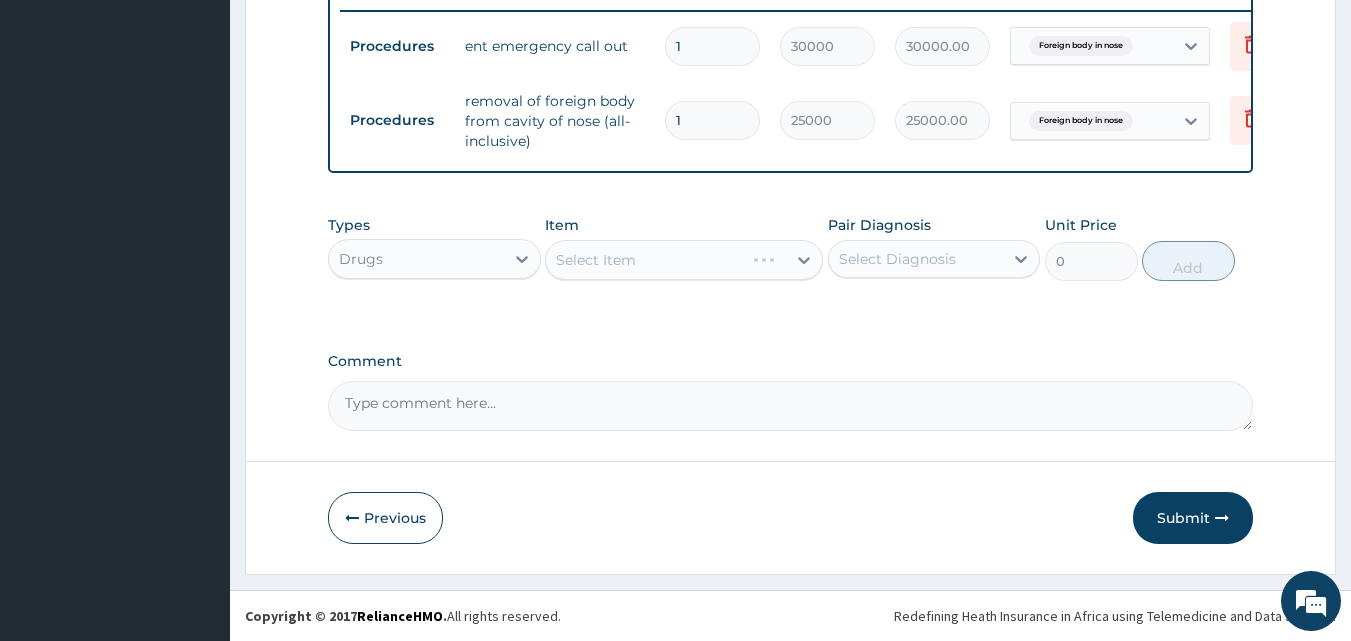 click on "Select Item" at bounding box center [684, 260] 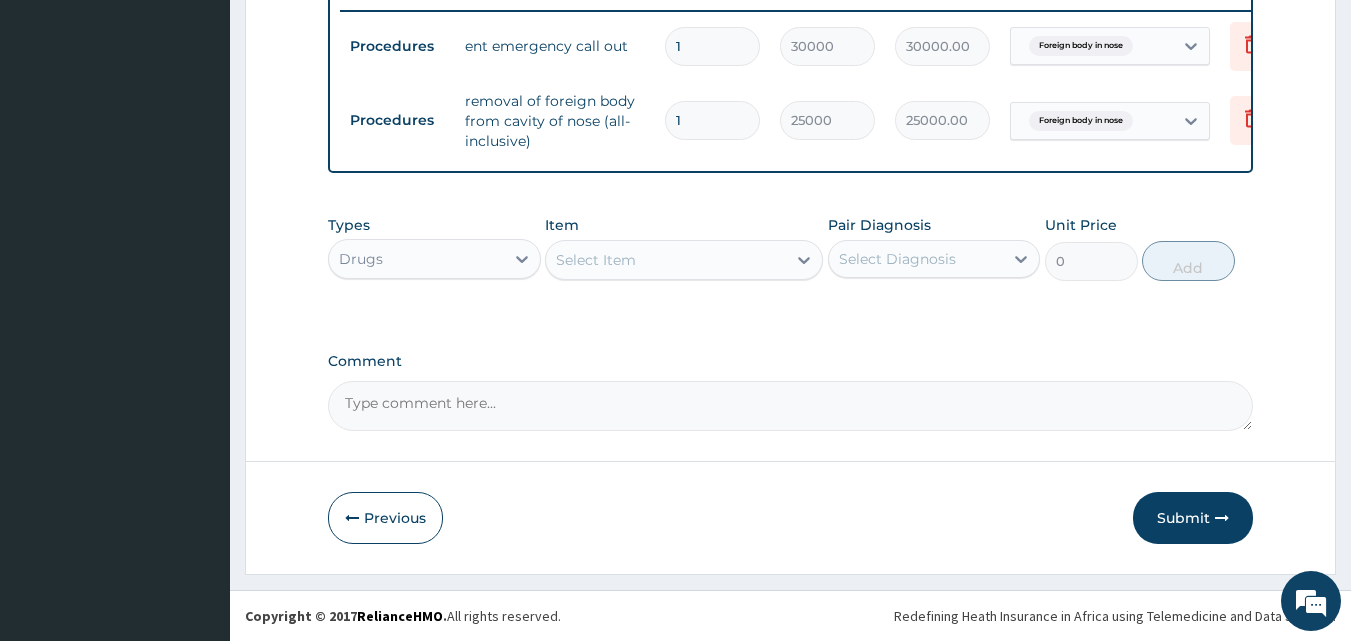 click on "Select Item" at bounding box center [666, 260] 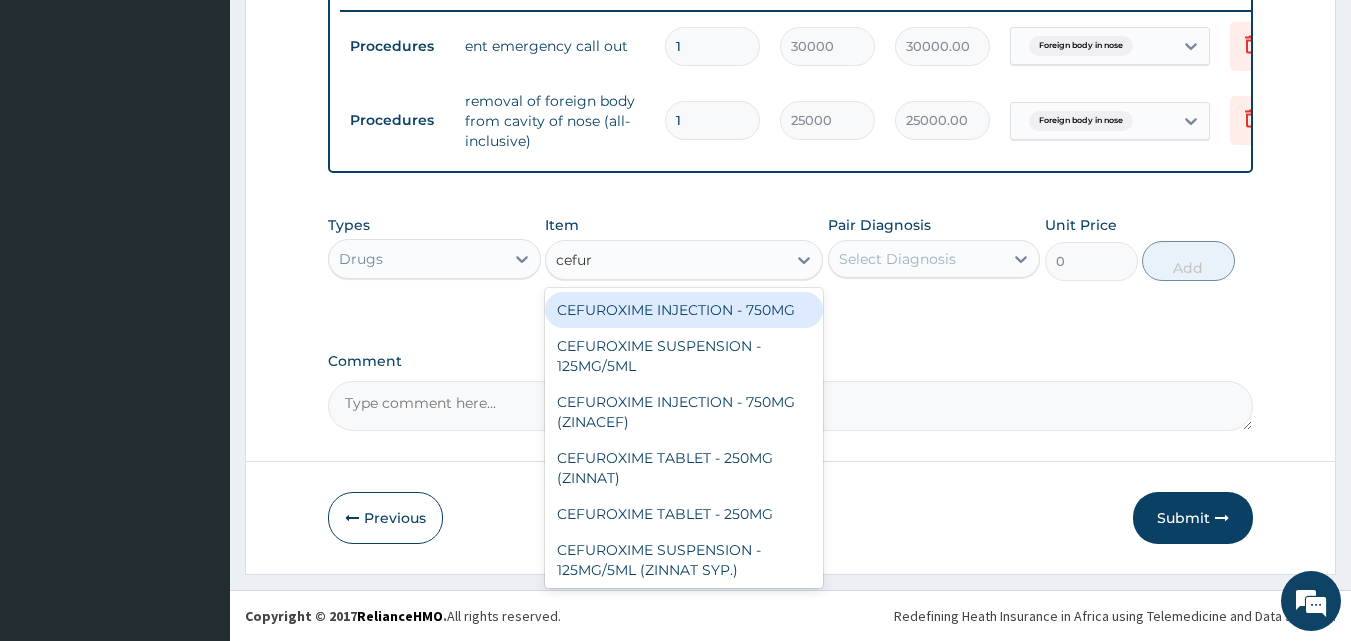 type on "cefuro" 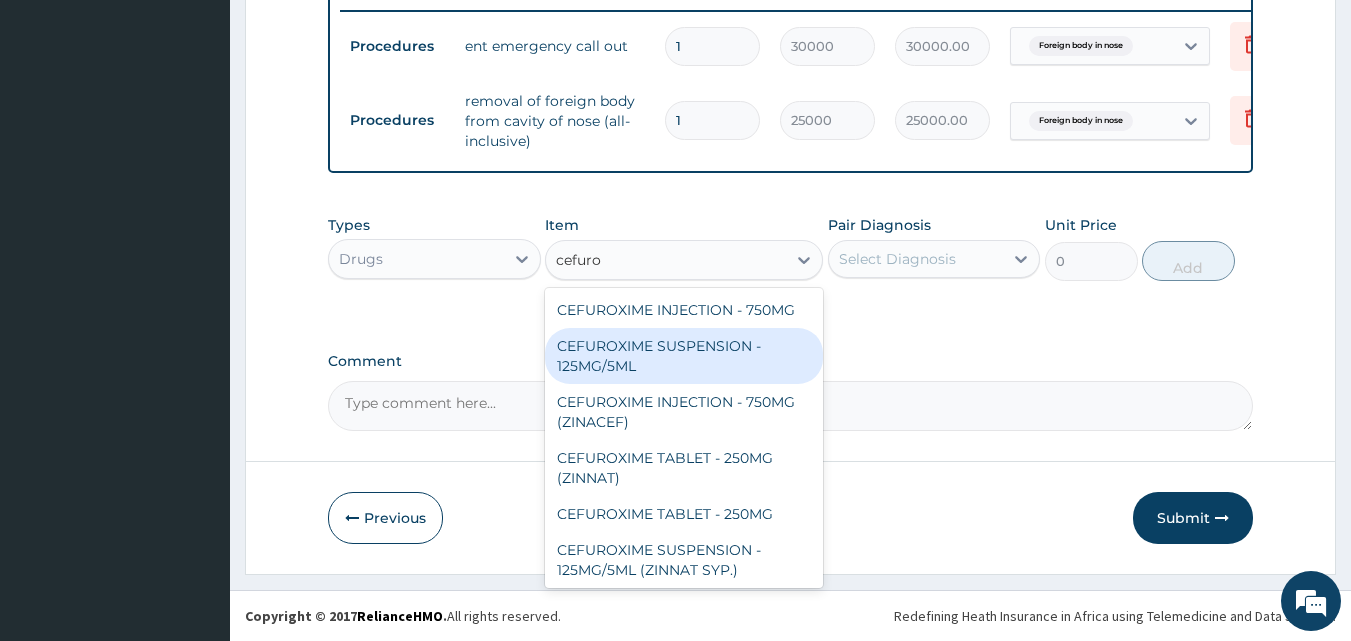 click on "CEFUROXIME SUSPENSION - 125MG/5ML" at bounding box center [684, 356] 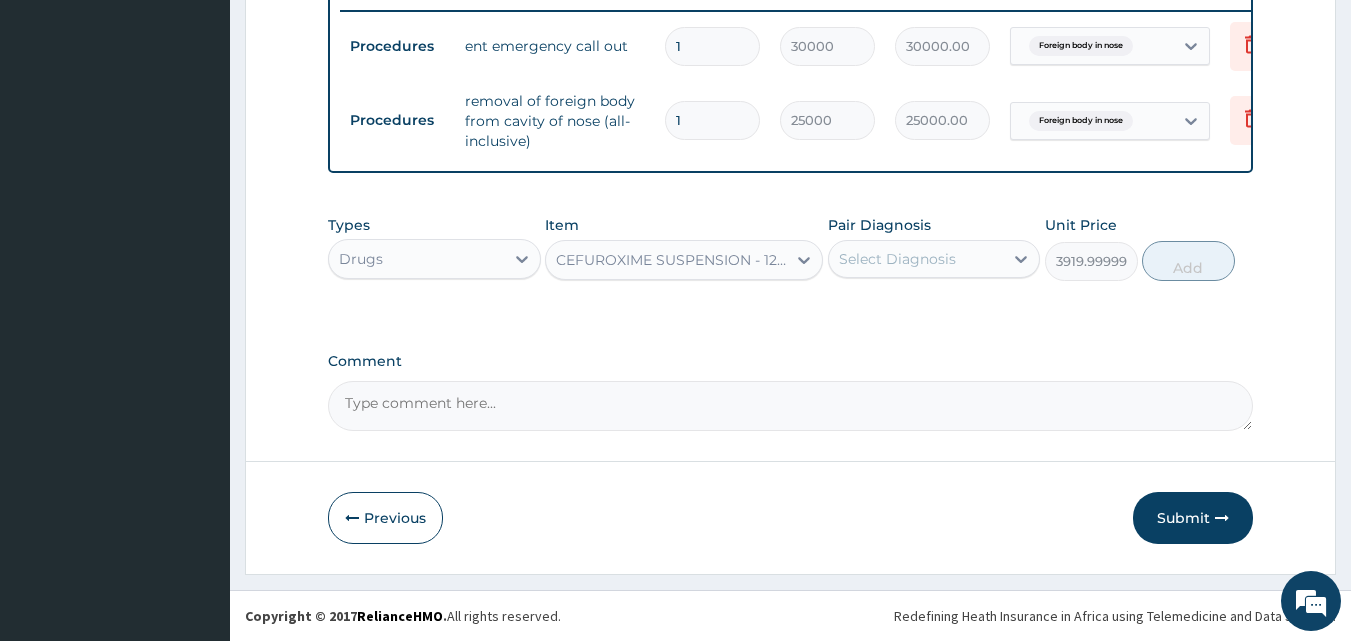 click on "Select Diagnosis" at bounding box center [897, 259] 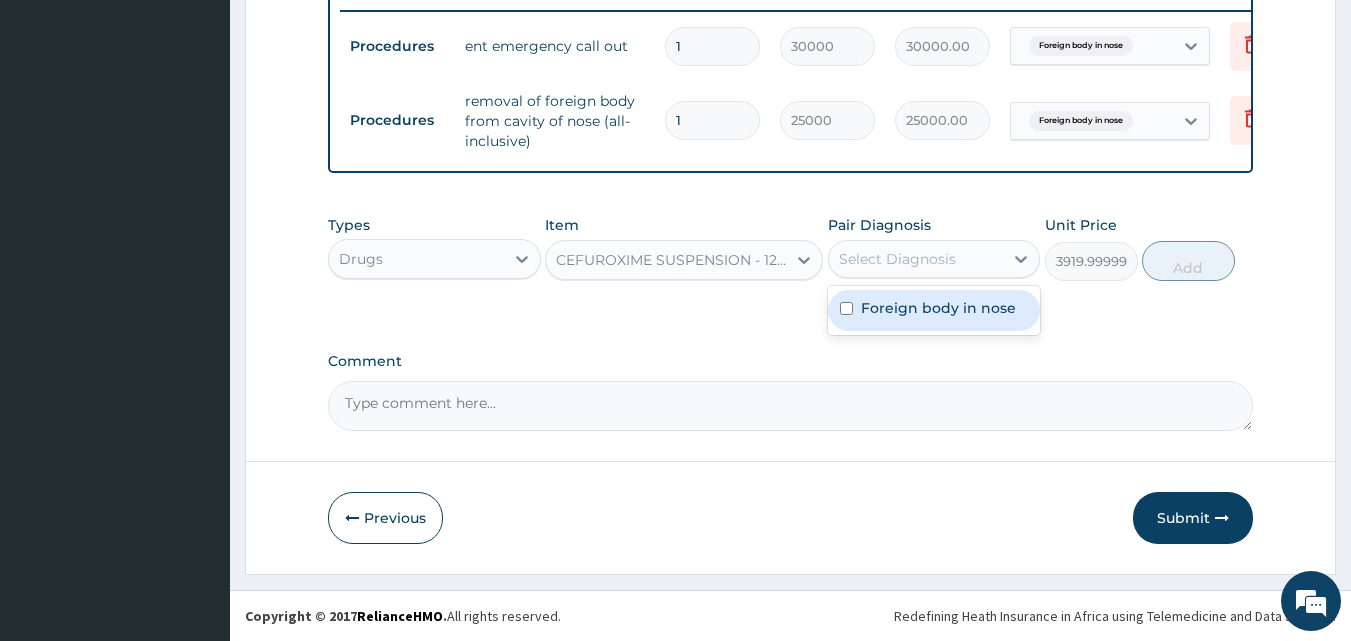 click on "Foreign body in nose" at bounding box center [938, 308] 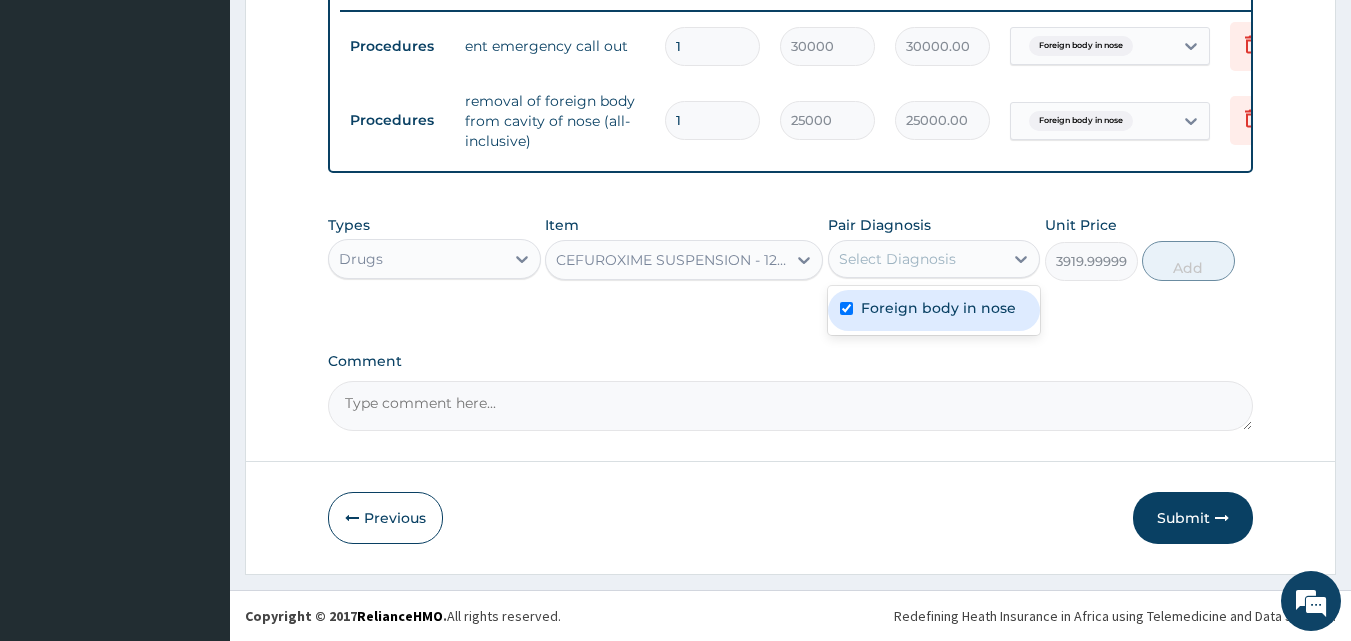 checkbox on "true" 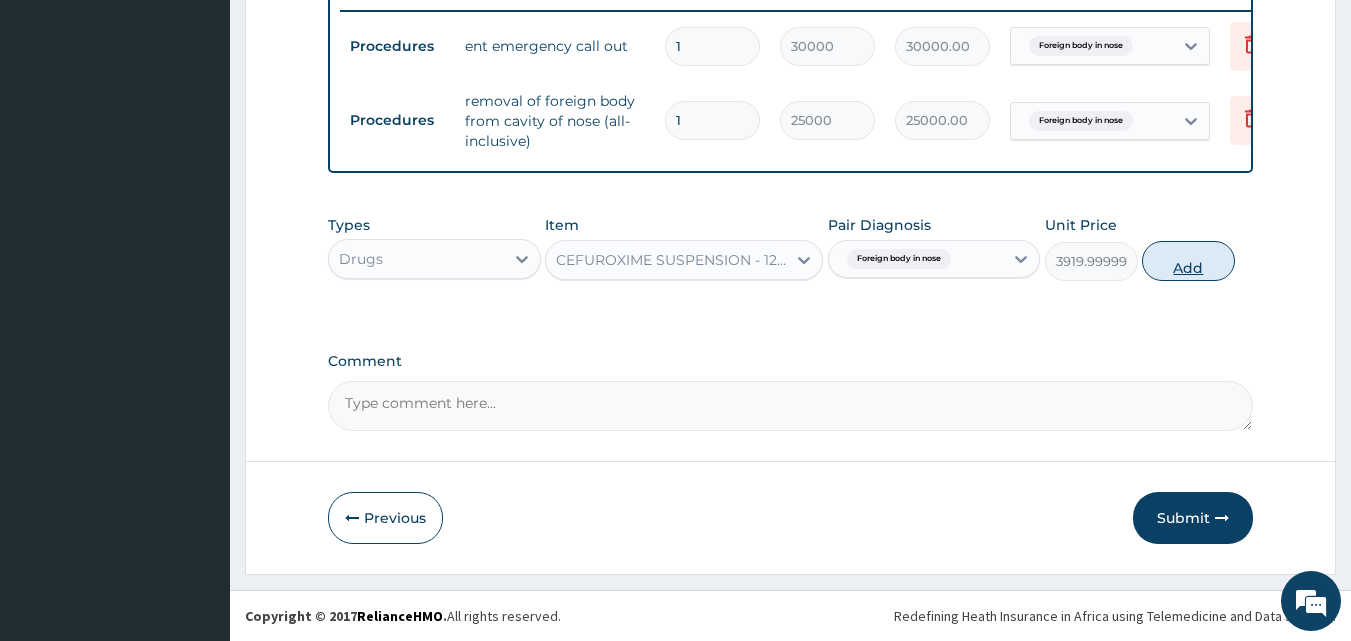 click on "Add" at bounding box center (1188, 261) 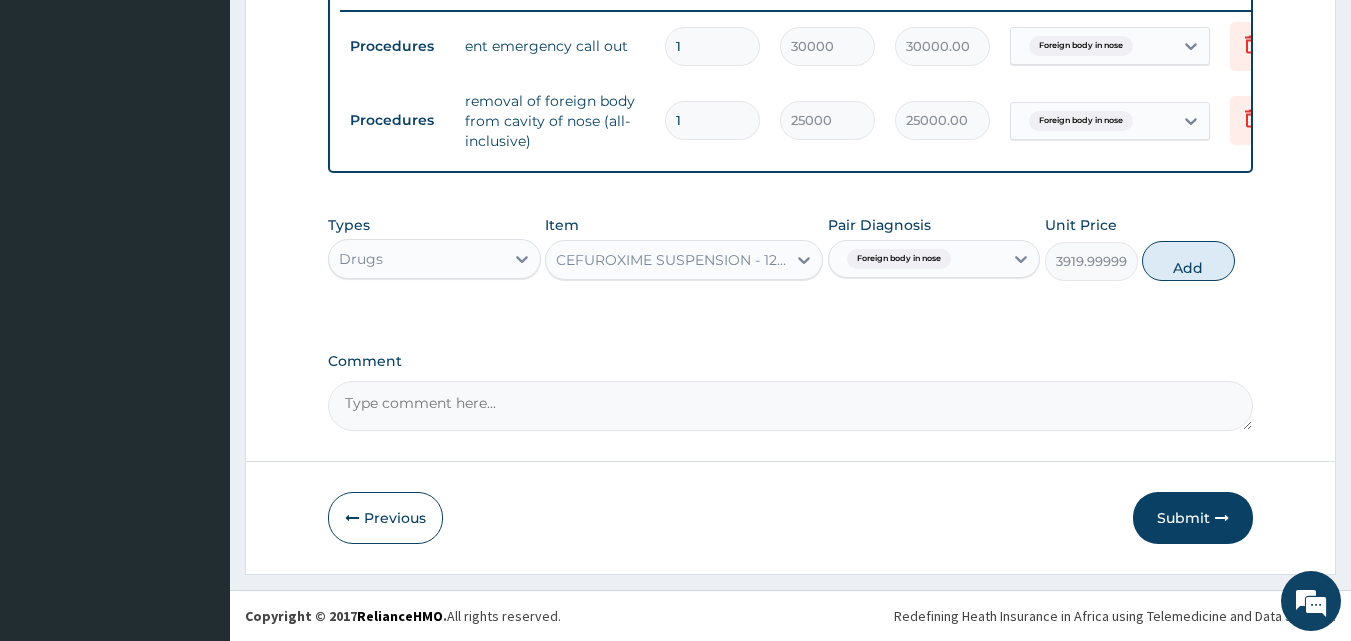 type on "0" 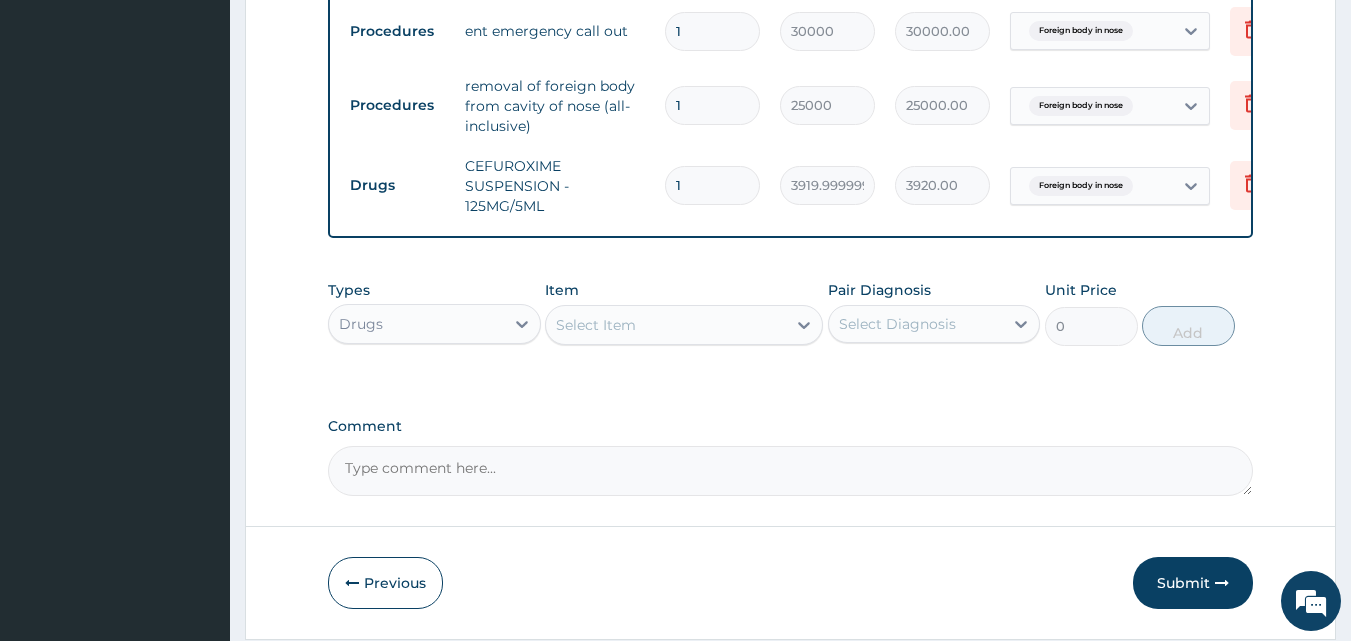 click on "Select Item" at bounding box center [596, 325] 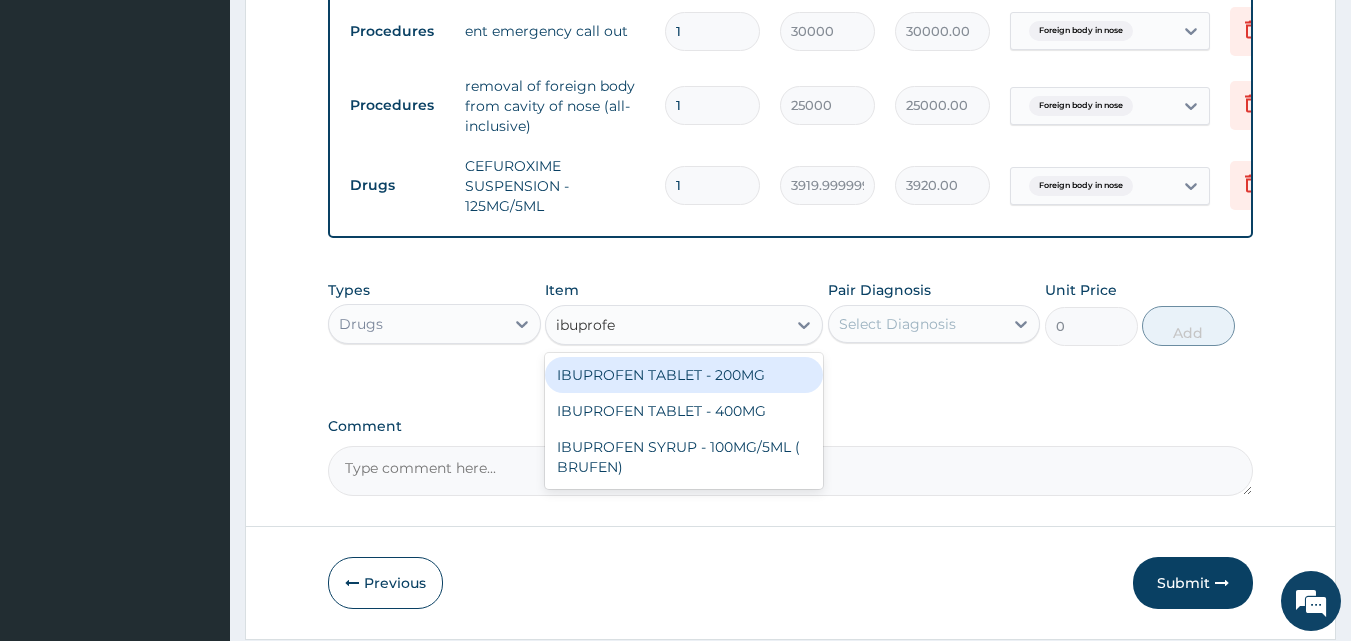 type on "ibuprofen" 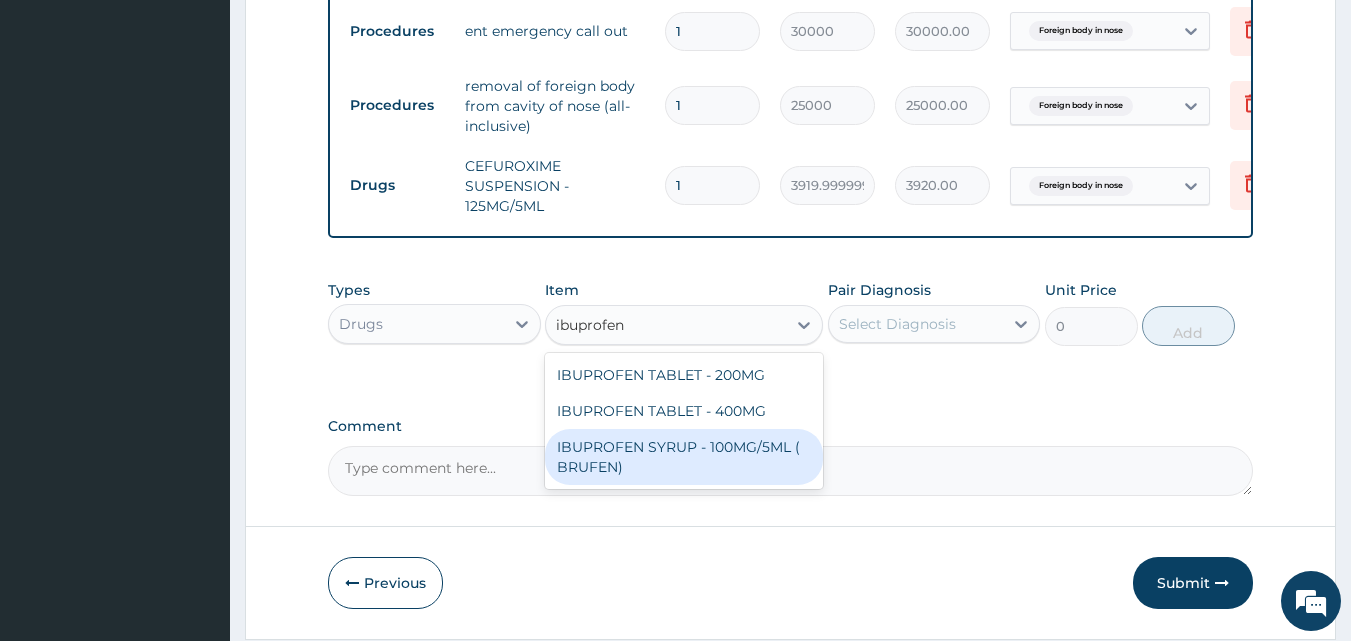 click on "IBUPROFEN SYRUP - 100MG/5ML ( BRUFEN)" at bounding box center [684, 457] 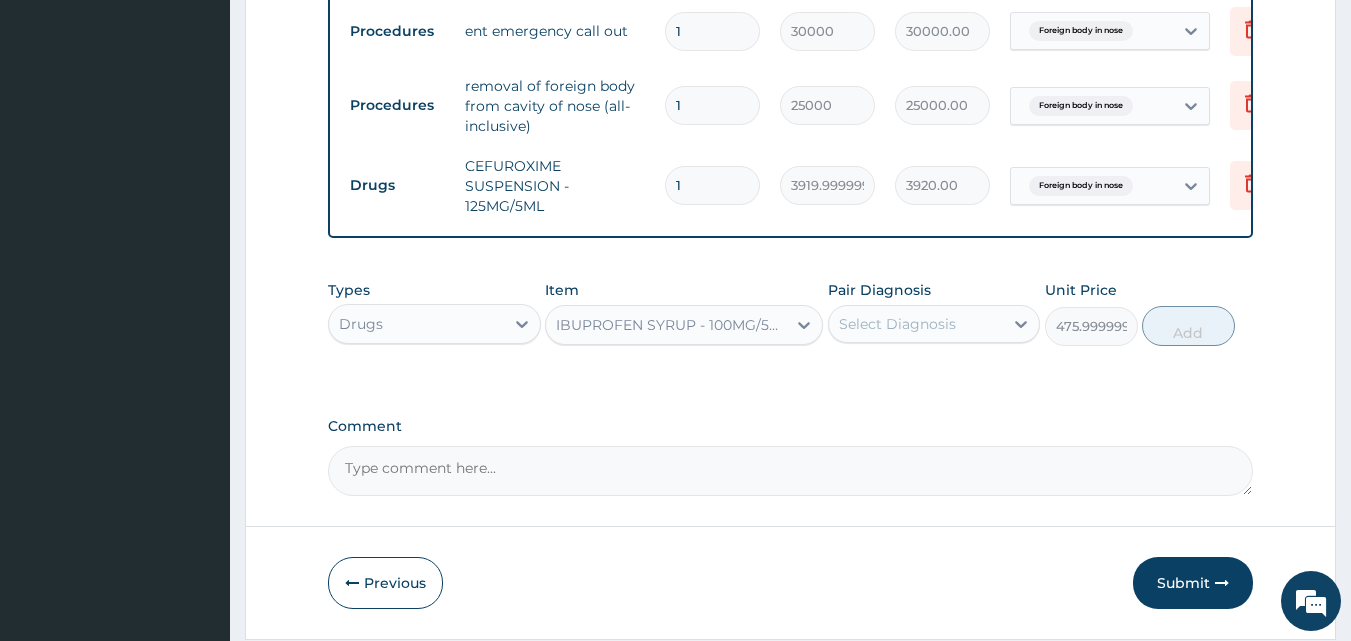 drag, startPoint x: 873, startPoint y: 332, endPoint x: 897, endPoint y: 357, distance: 34.655445 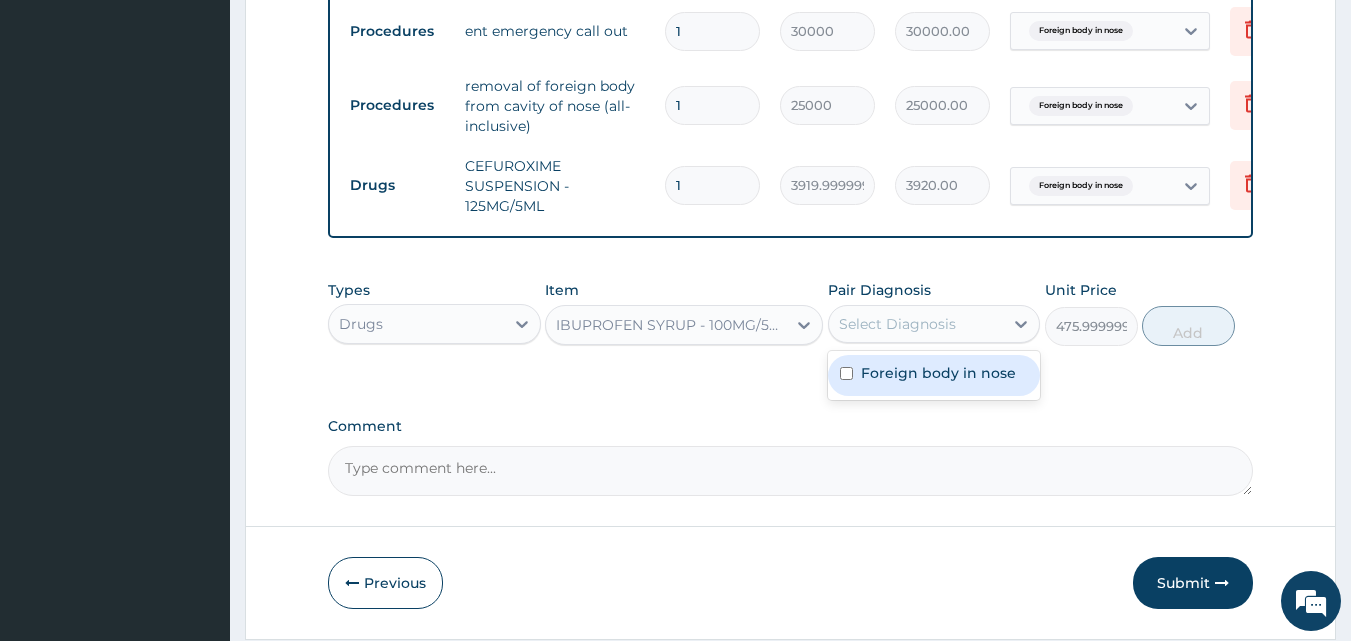 drag, startPoint x: 905, startPoint y: 396, endPoint x: 1064, endPoint y: 368, distance: 161.44658 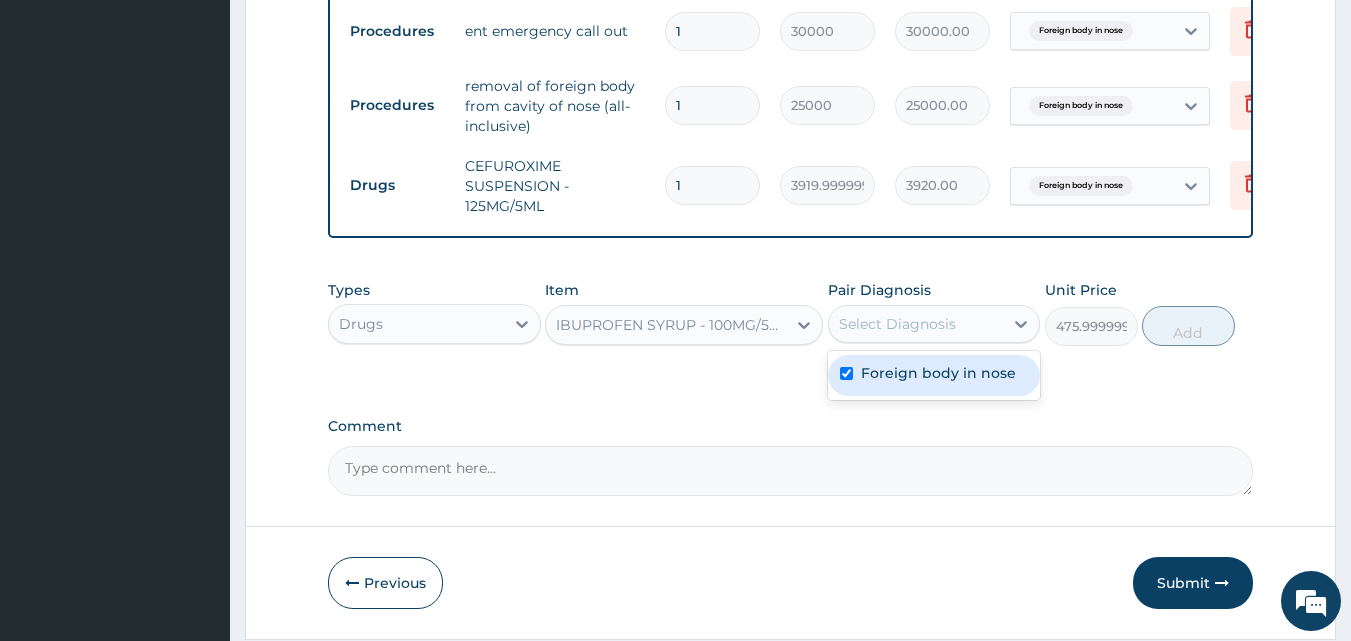 checkbox on "true" 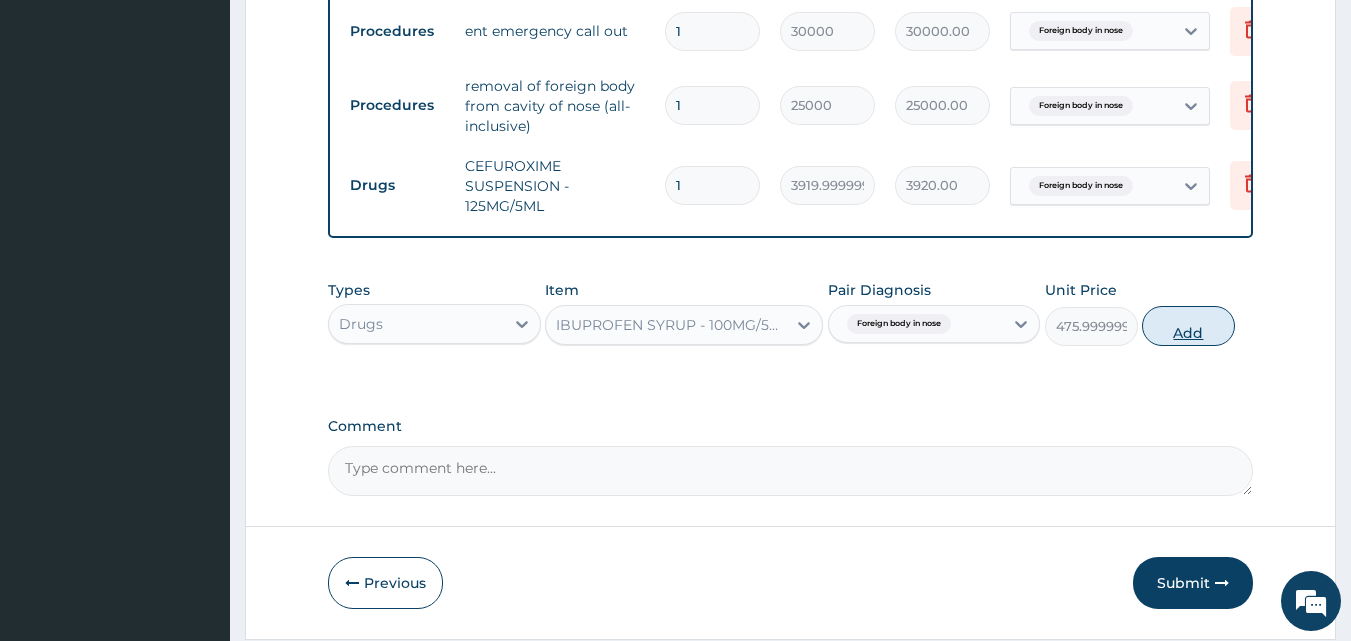 click on "Add" at bounding box center (1188, 326) 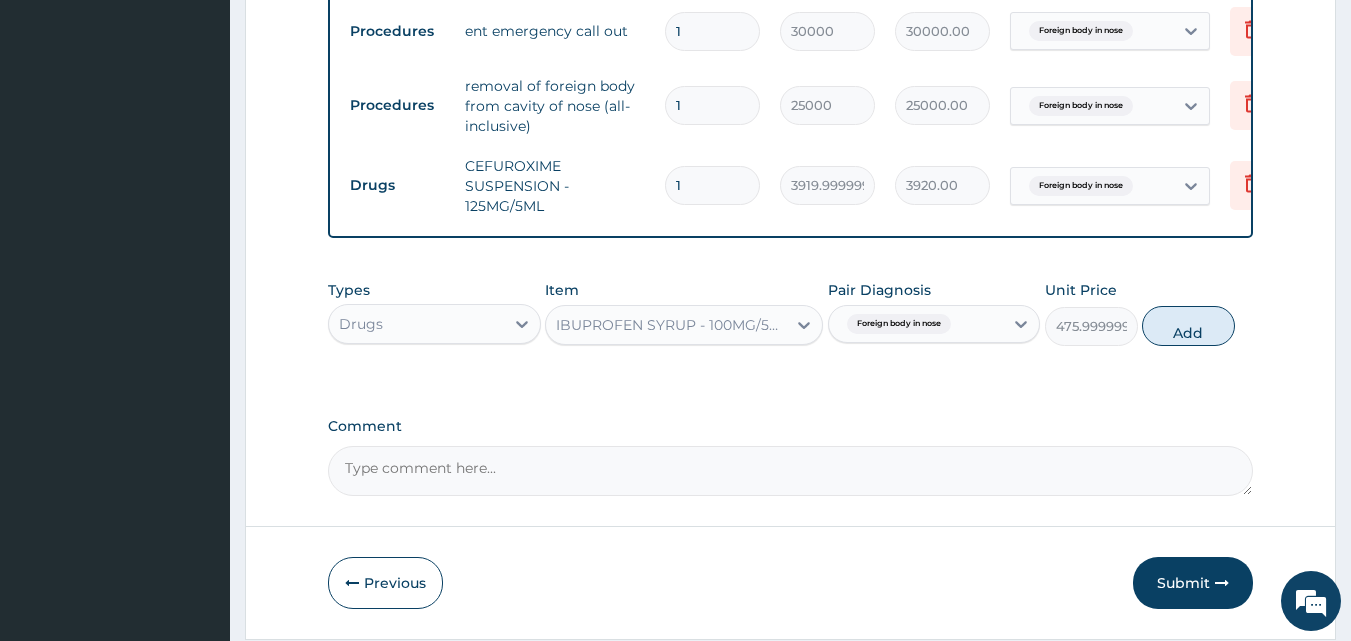type on "0" 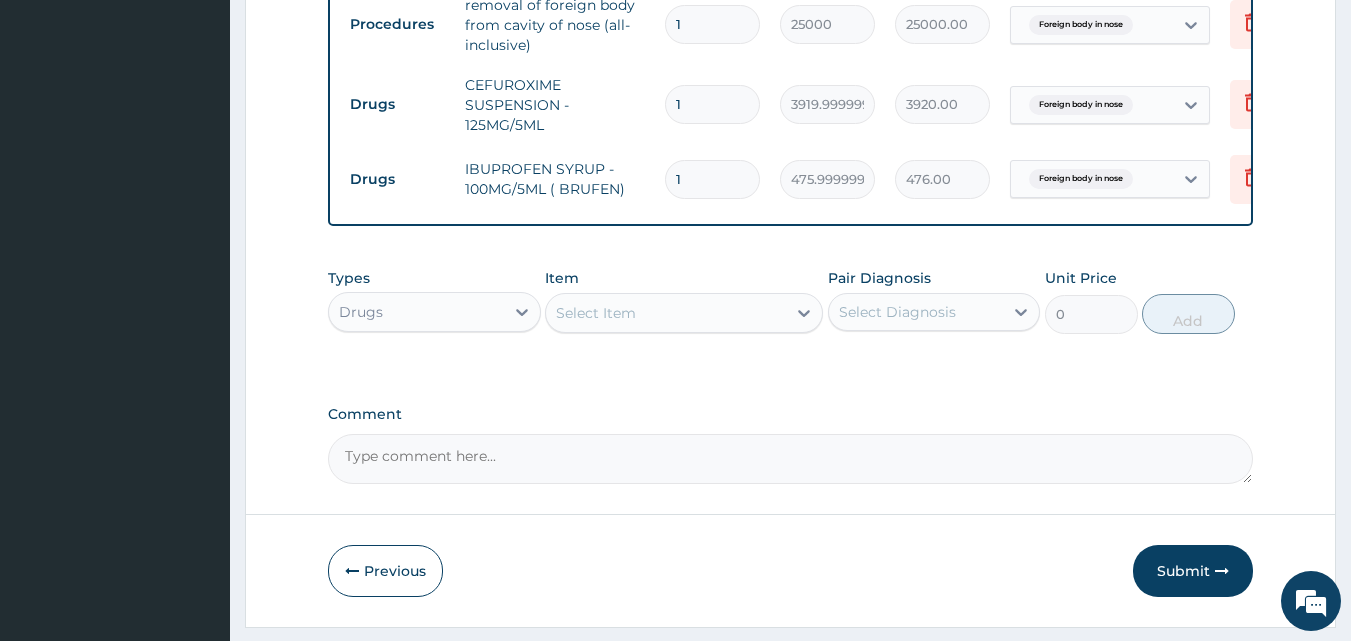scroll, scrollTop: 850, scrollLeft: 0, axis: vertical 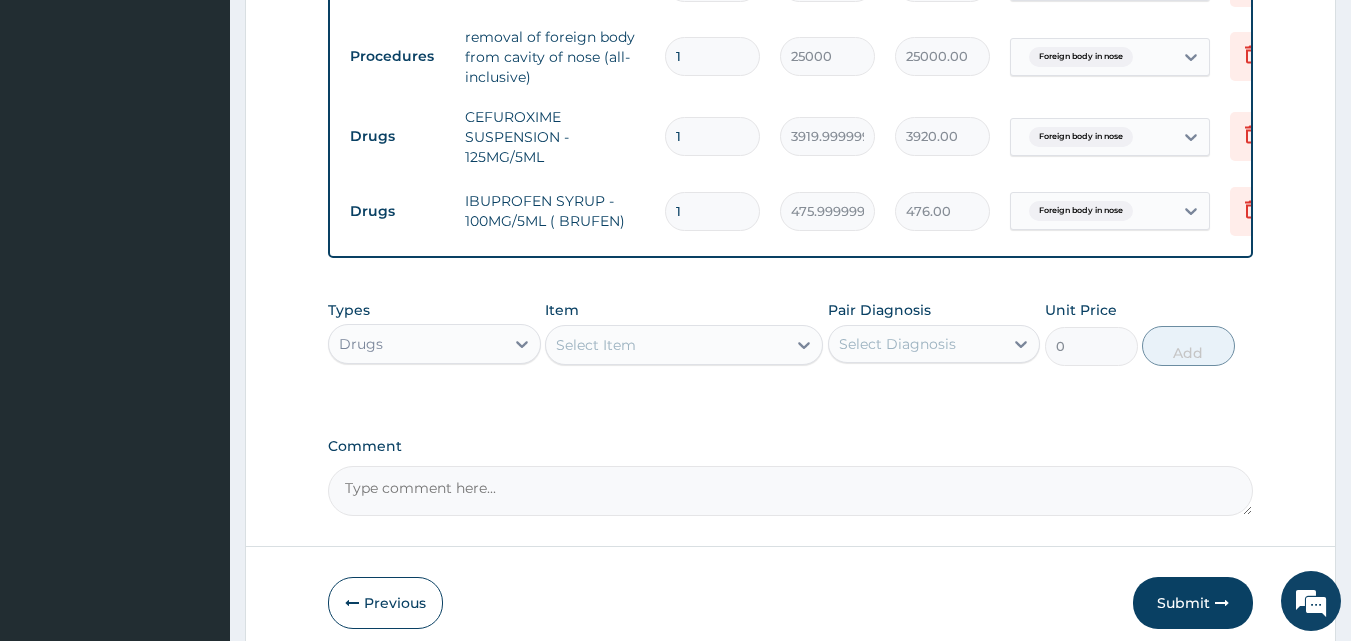 click on "Drugs" at bounding box center [416, 344] 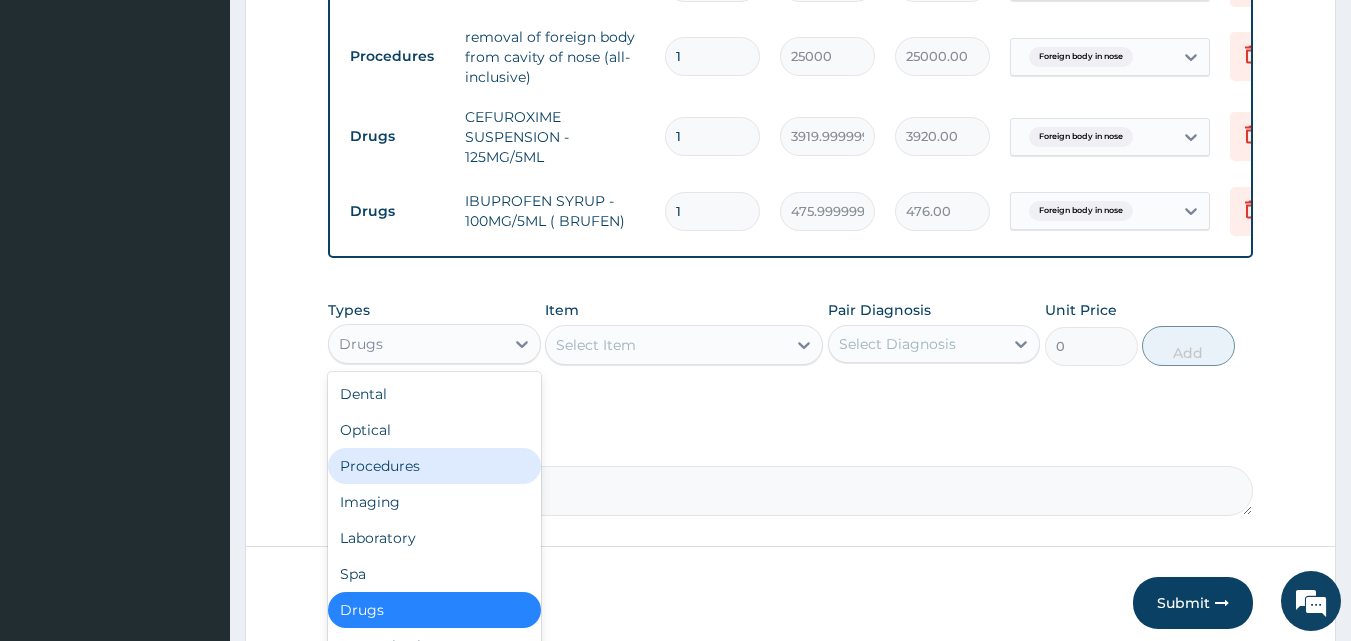 click on "Procedures" at bounding box center (434, 466) 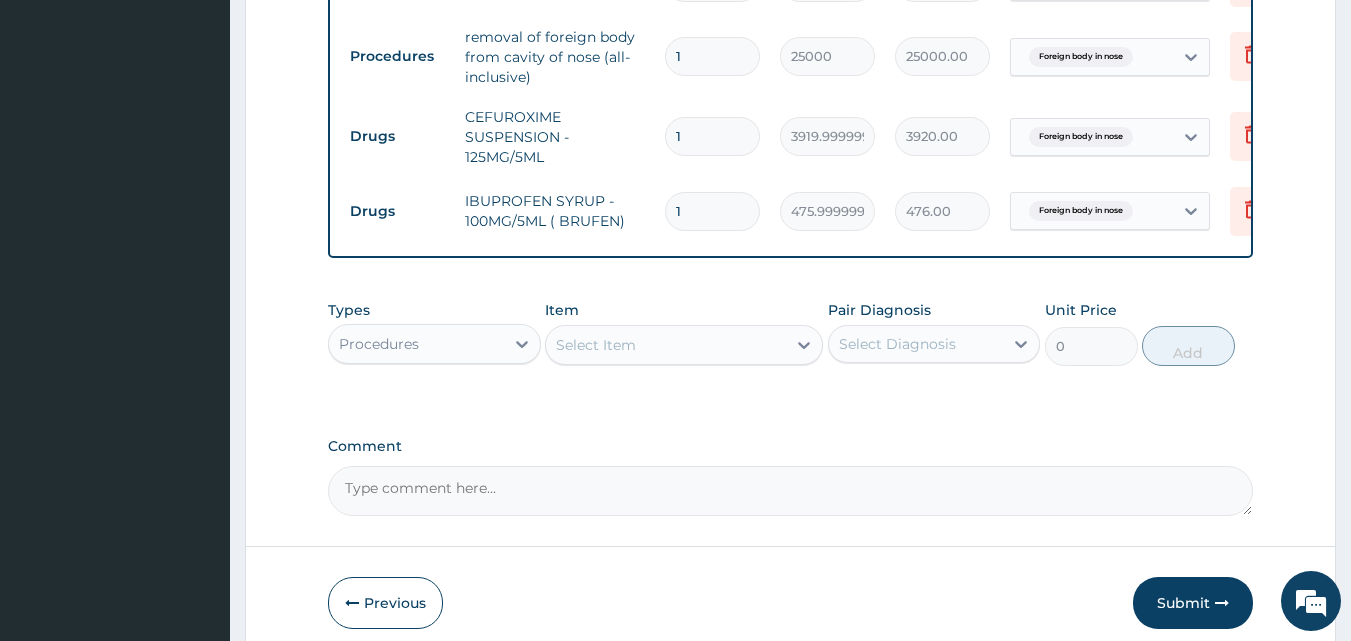 click on "Select Item" at bounding box center (666, 345) 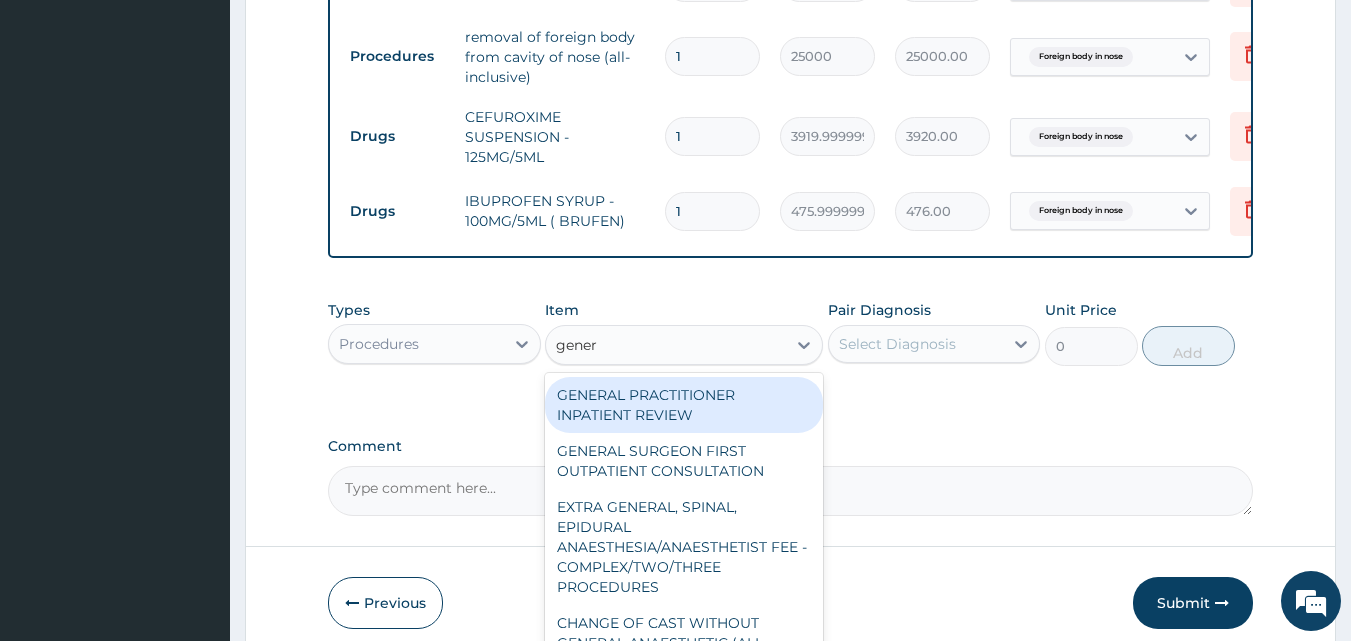 type on "genera" 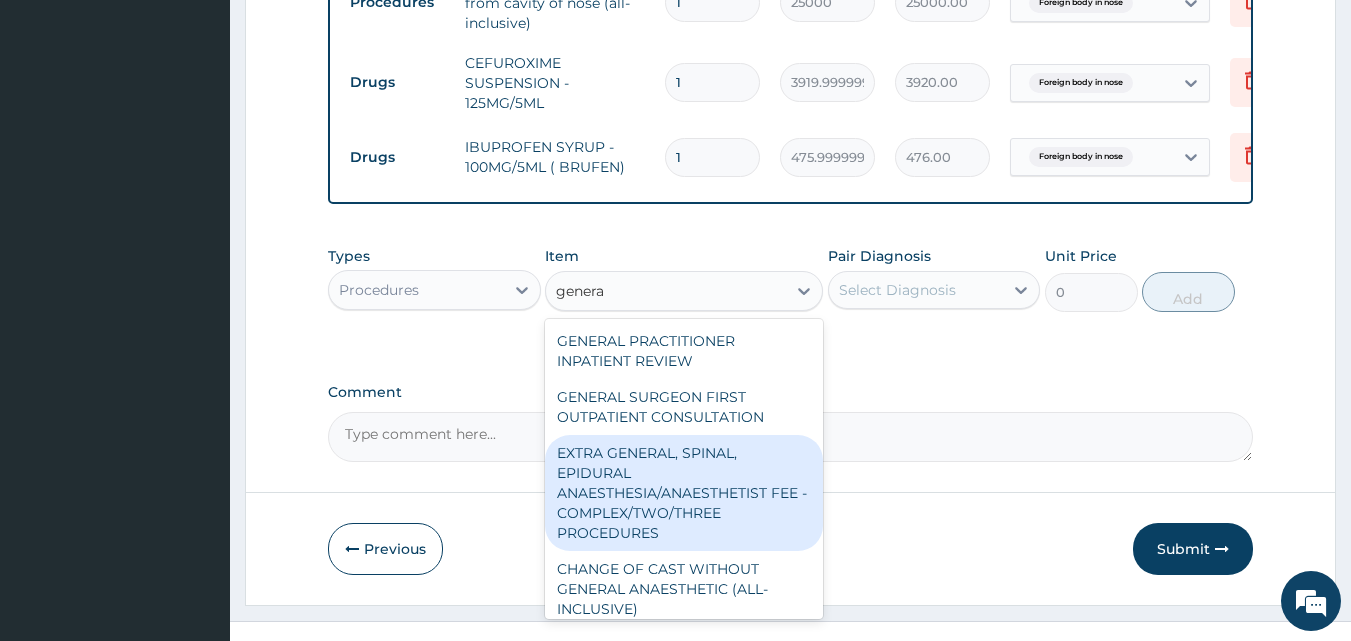 scroll, scrollTop: 950, scrollLeft: 0, axis: vertical 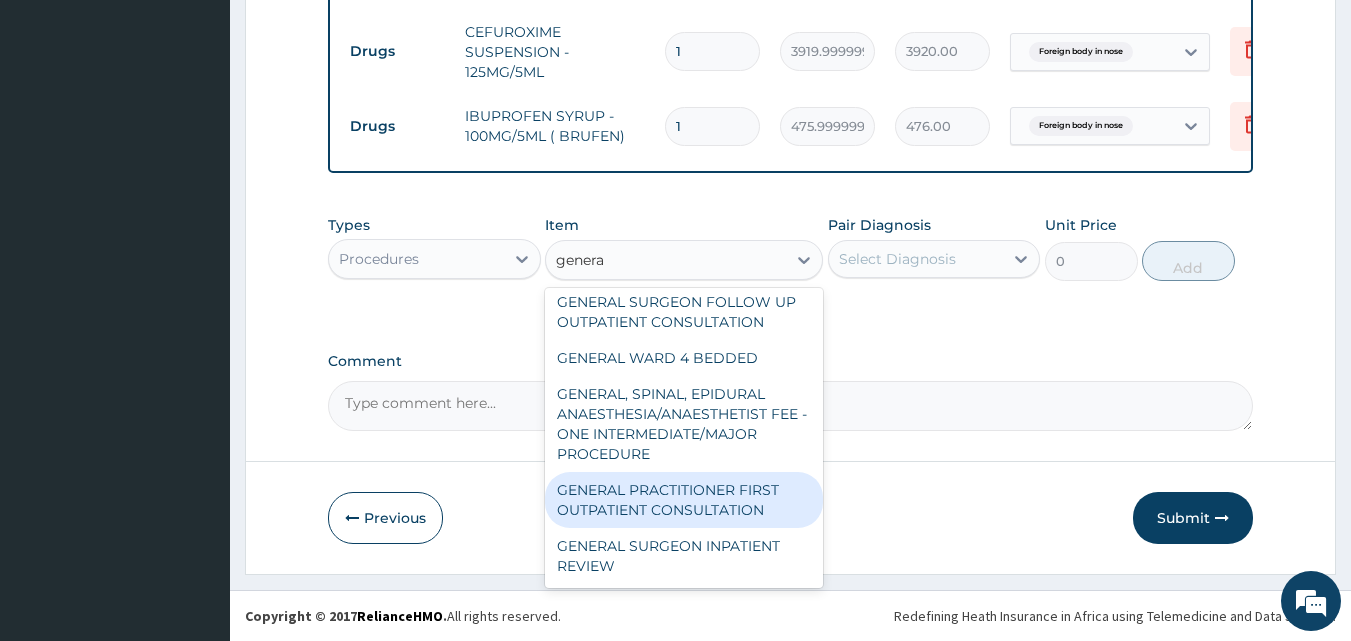 click on "GENERAL PRACTITIONER FIRST OUTPATIENT CONSULTATION" at bounding box center [684, 500] 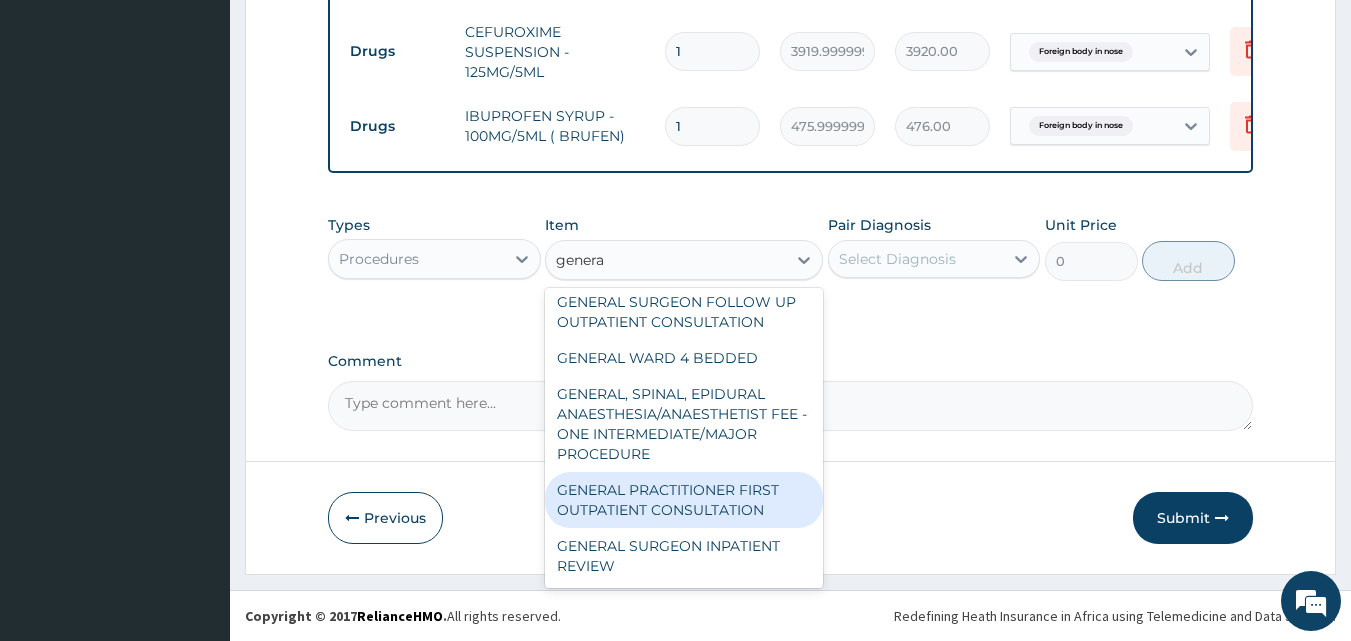 type 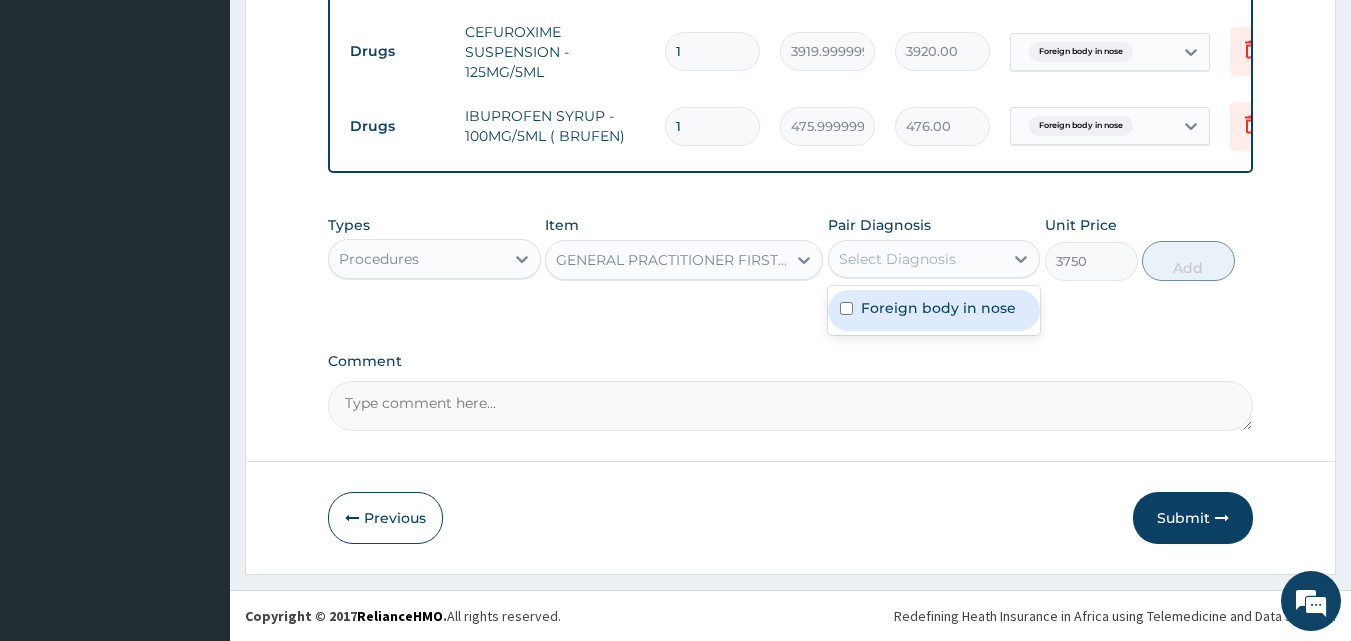 click on "Select Diagnosis" at bounding box center [934, 259] 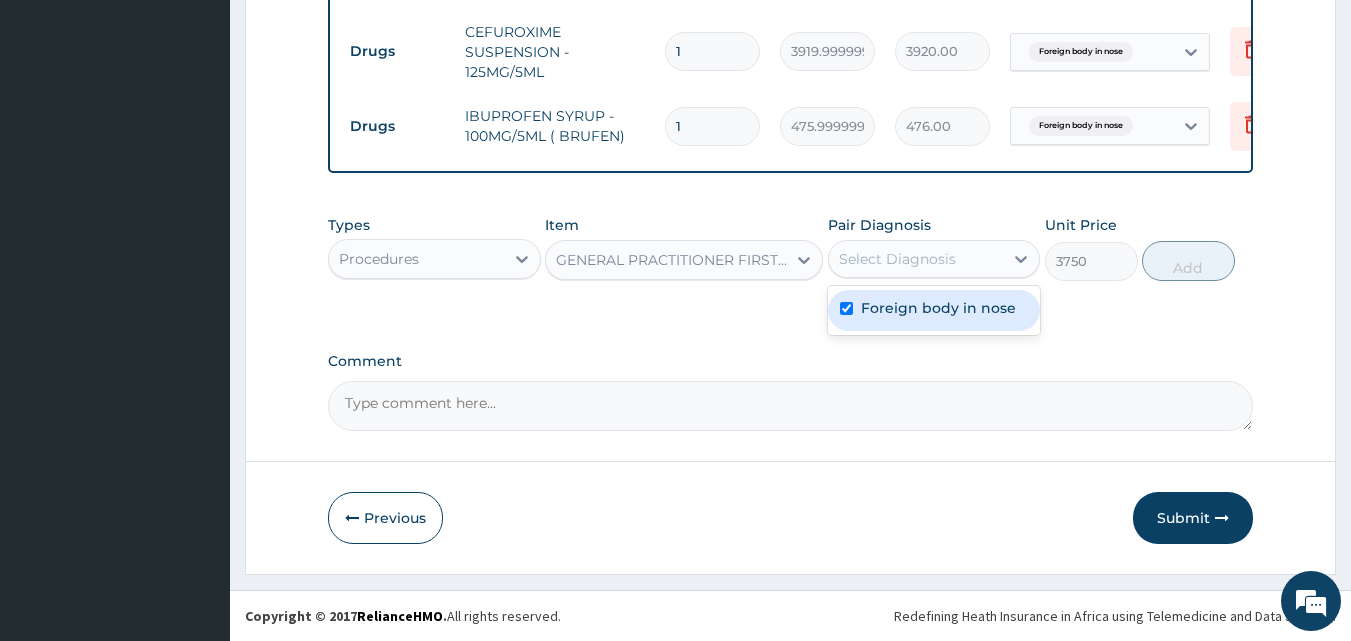 checkbox on "true" 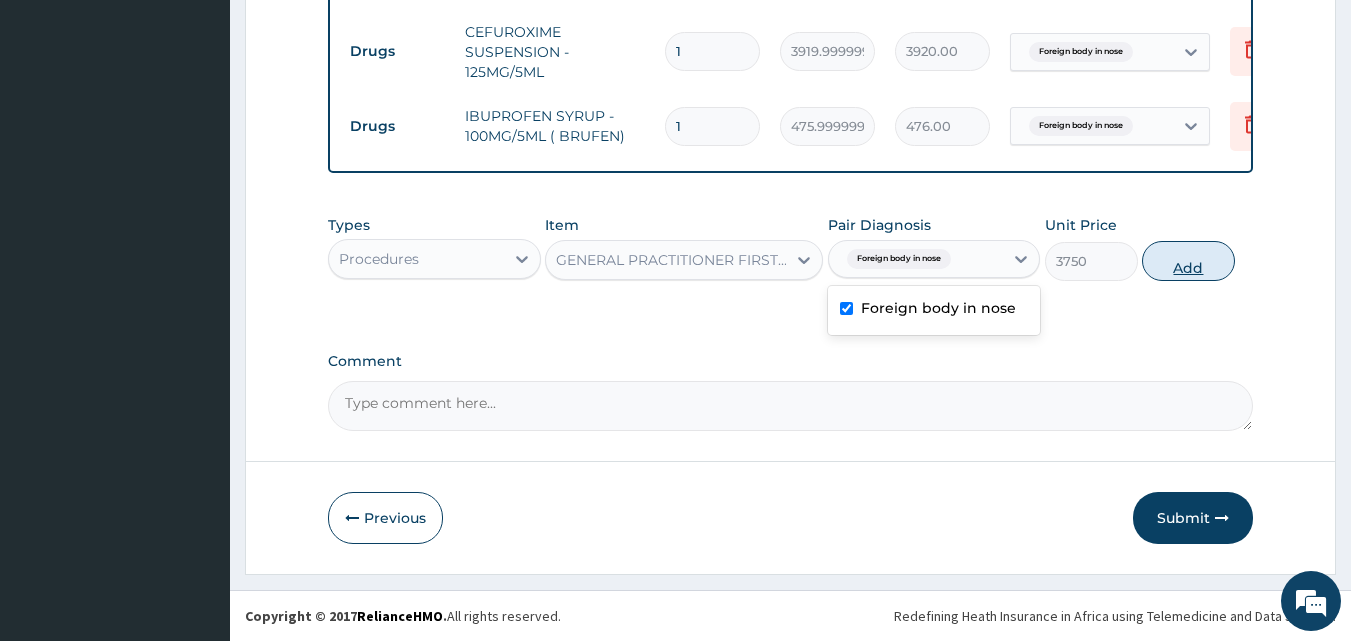click on "Add" at bounding box center (1188, 261) 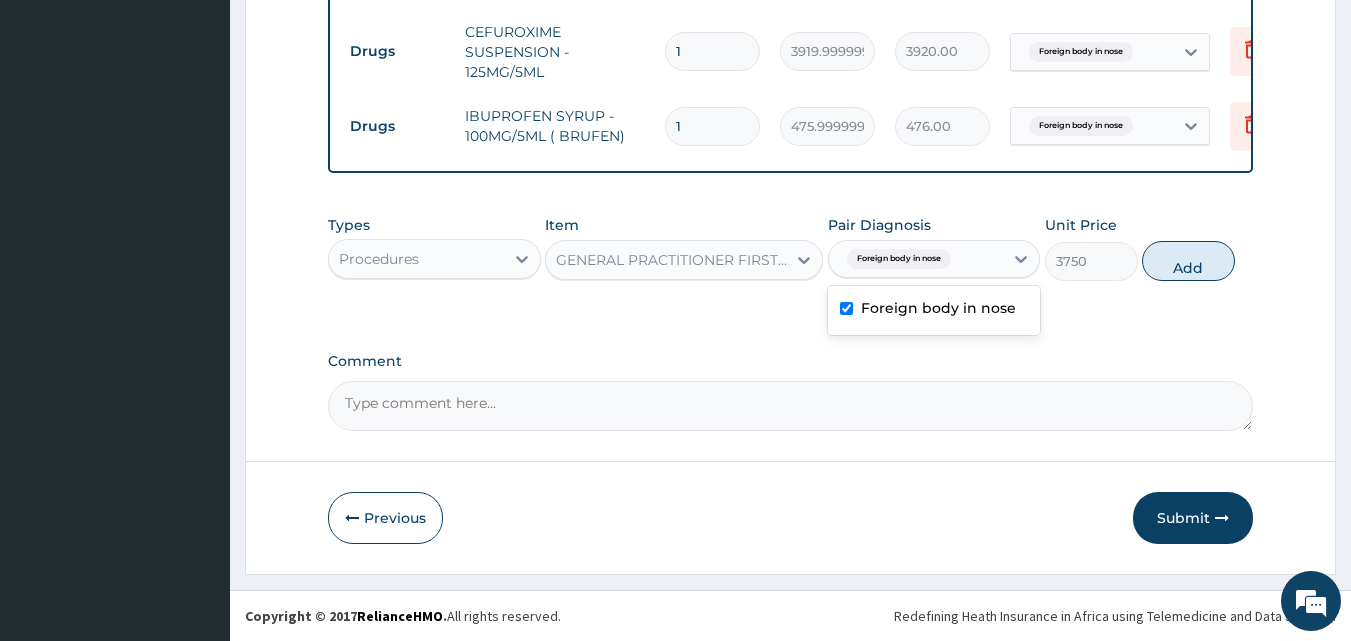 type on "0" 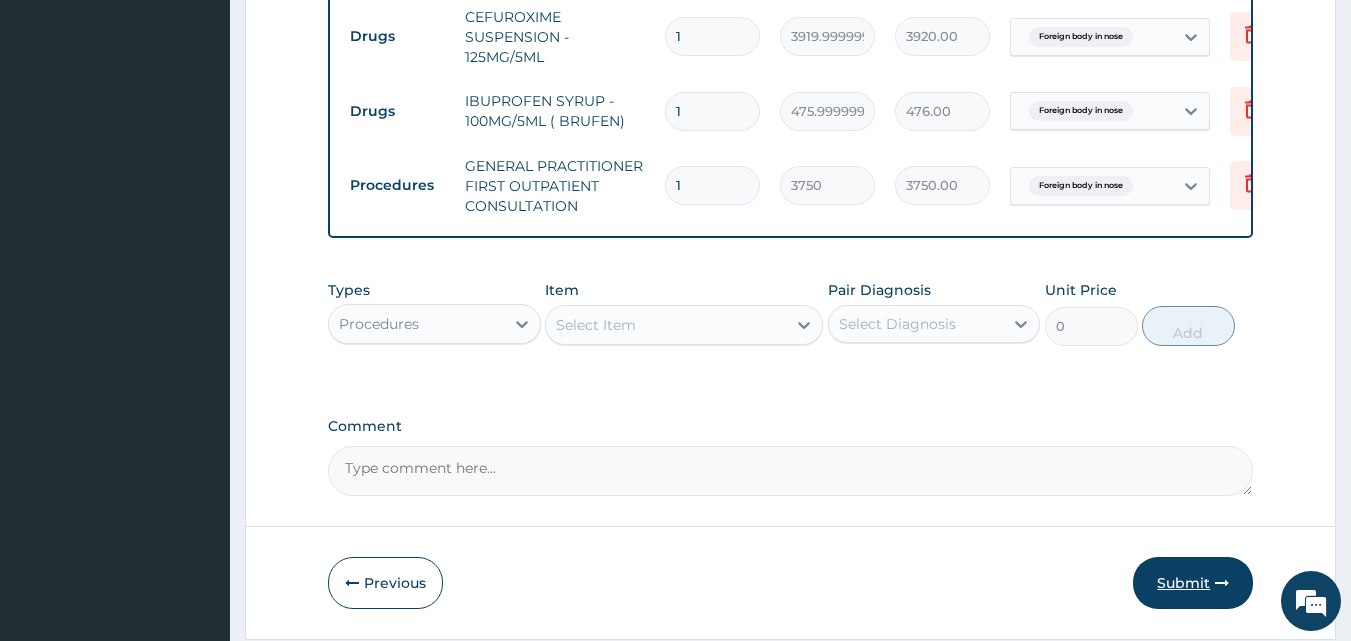 click on "Submit" at bounding box center [1193, 583] 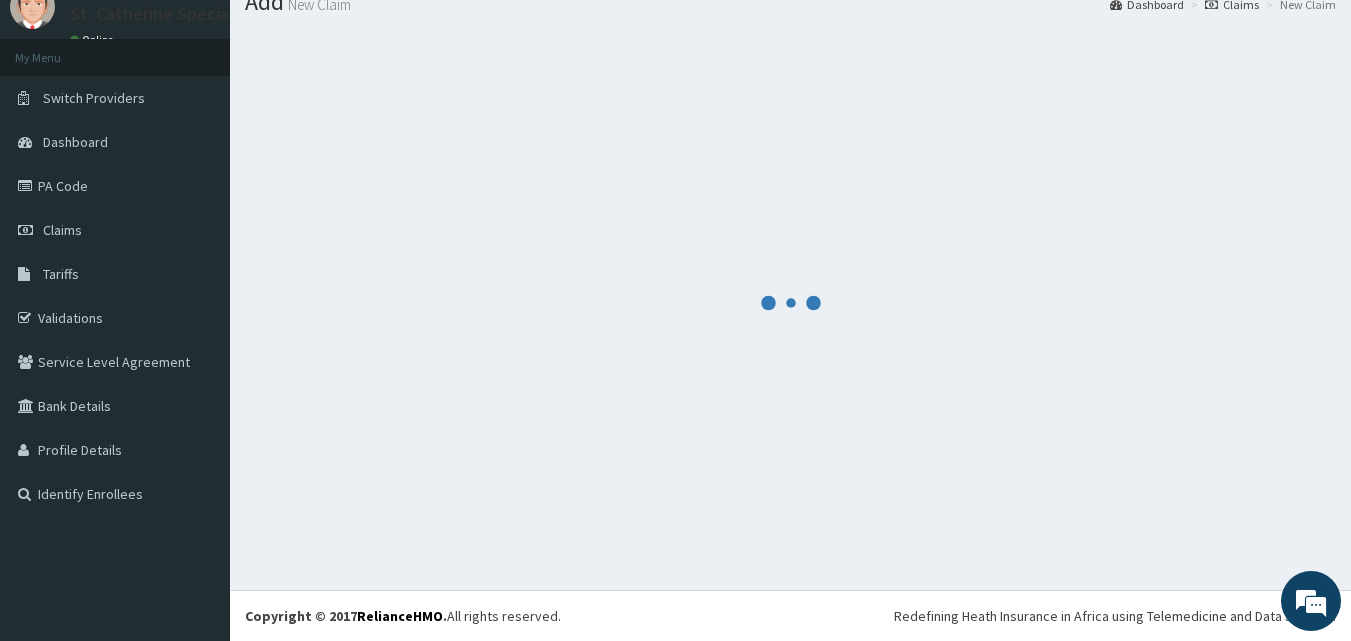 scroll, scrollTop: 950, scrollLeft: 0, axis: vertical 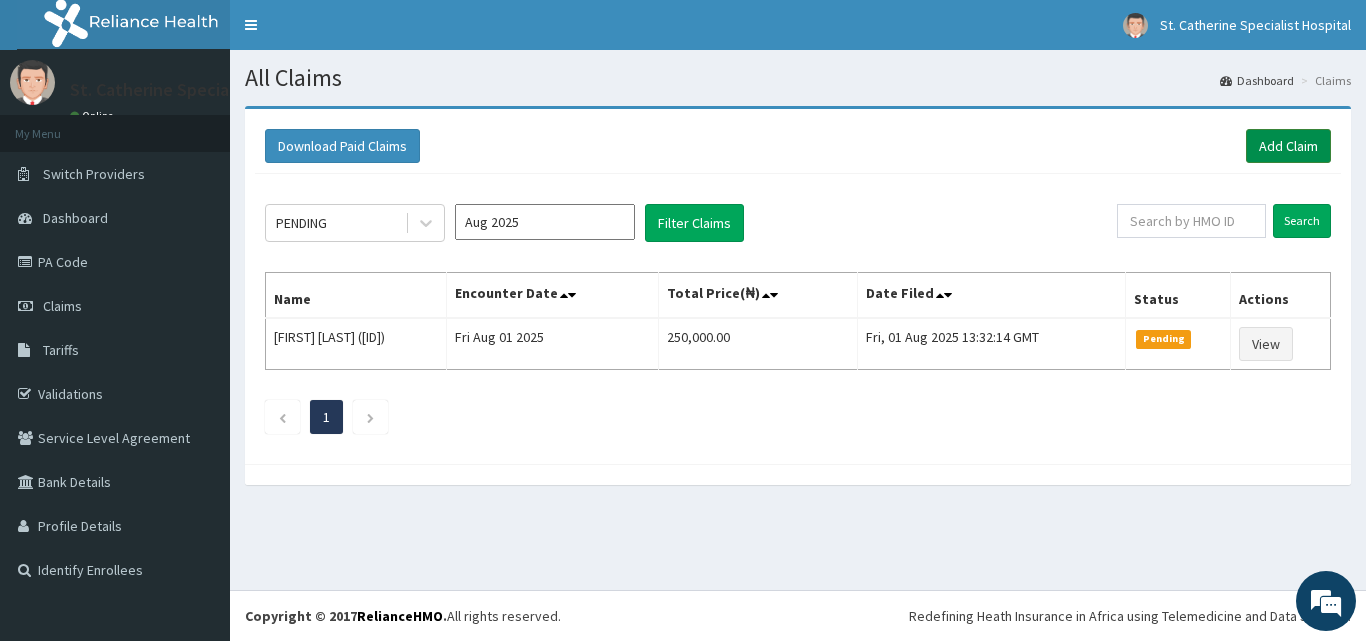 click on "Add Claim" at bounding box center (1288, 146) 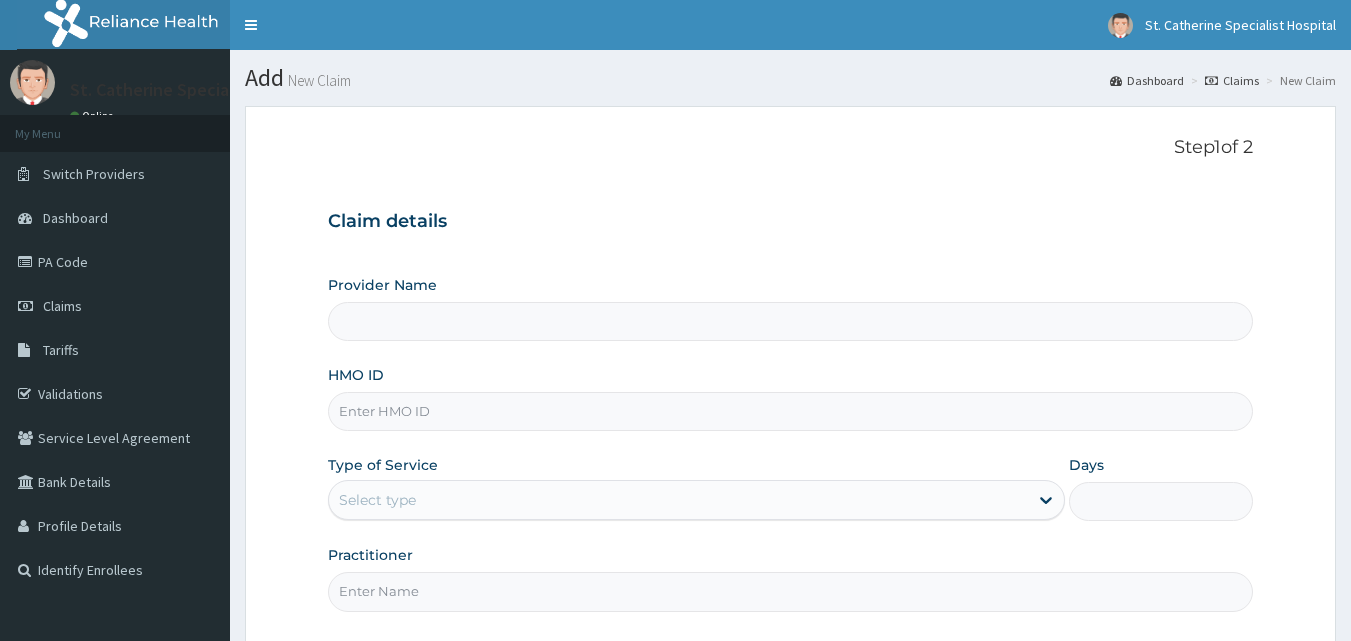 scroll, scrollTop: 0, scrollLeft: 0, axis: both 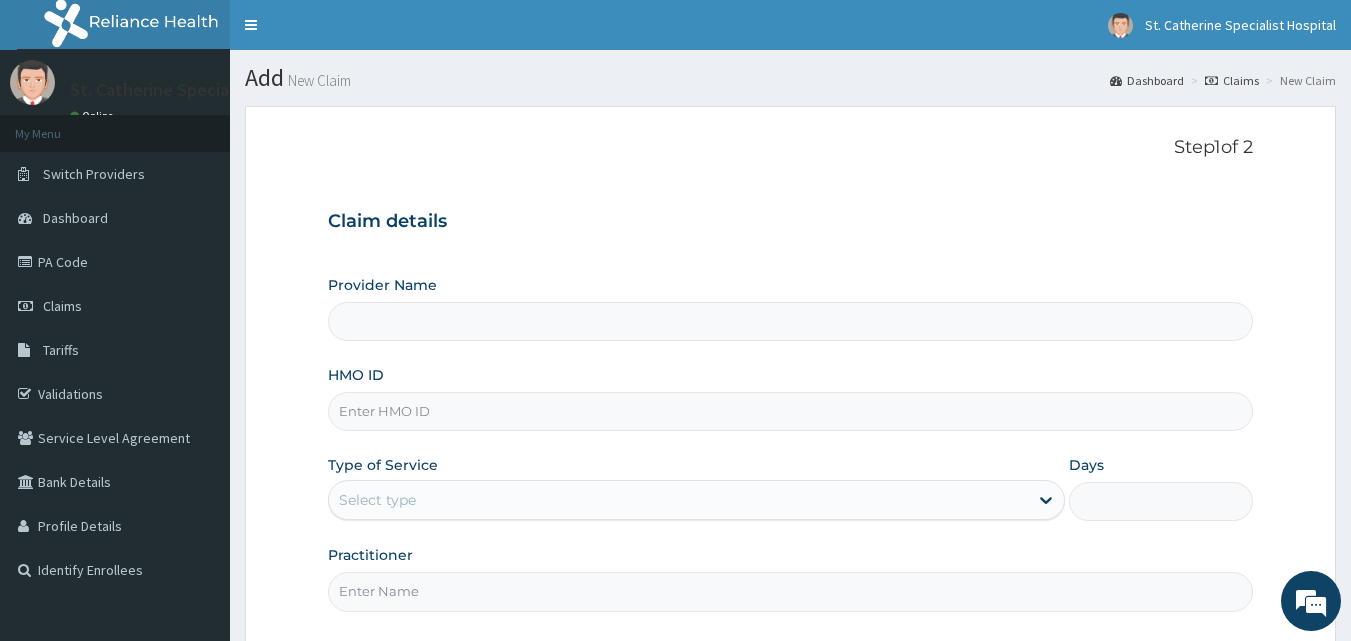 paste on "PA/E9D9EC" 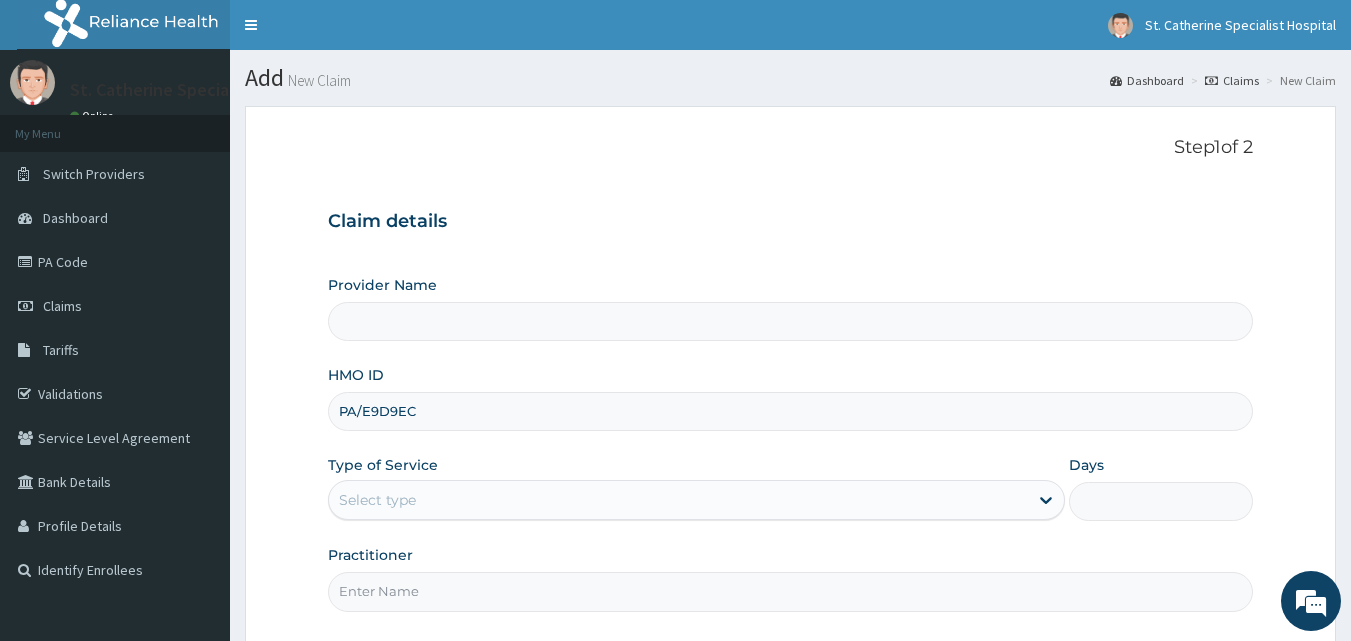 type on "ST. Catherine's Specialist Hospital -Rivers" 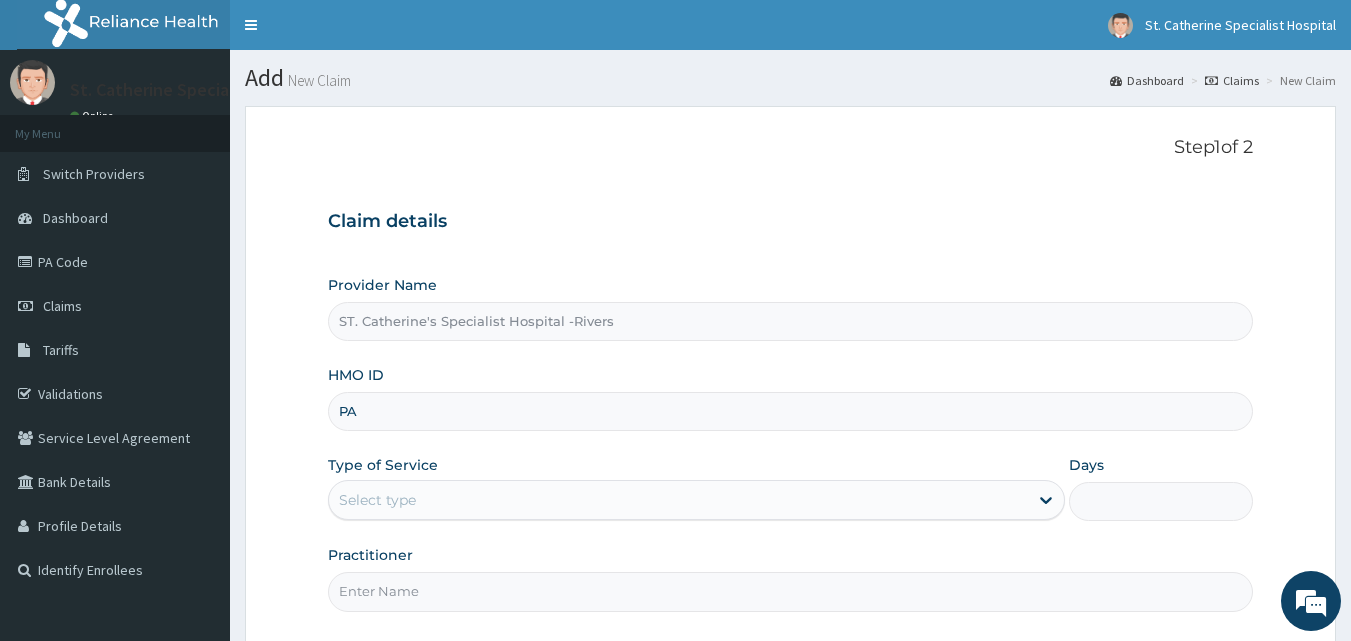 type on "P" 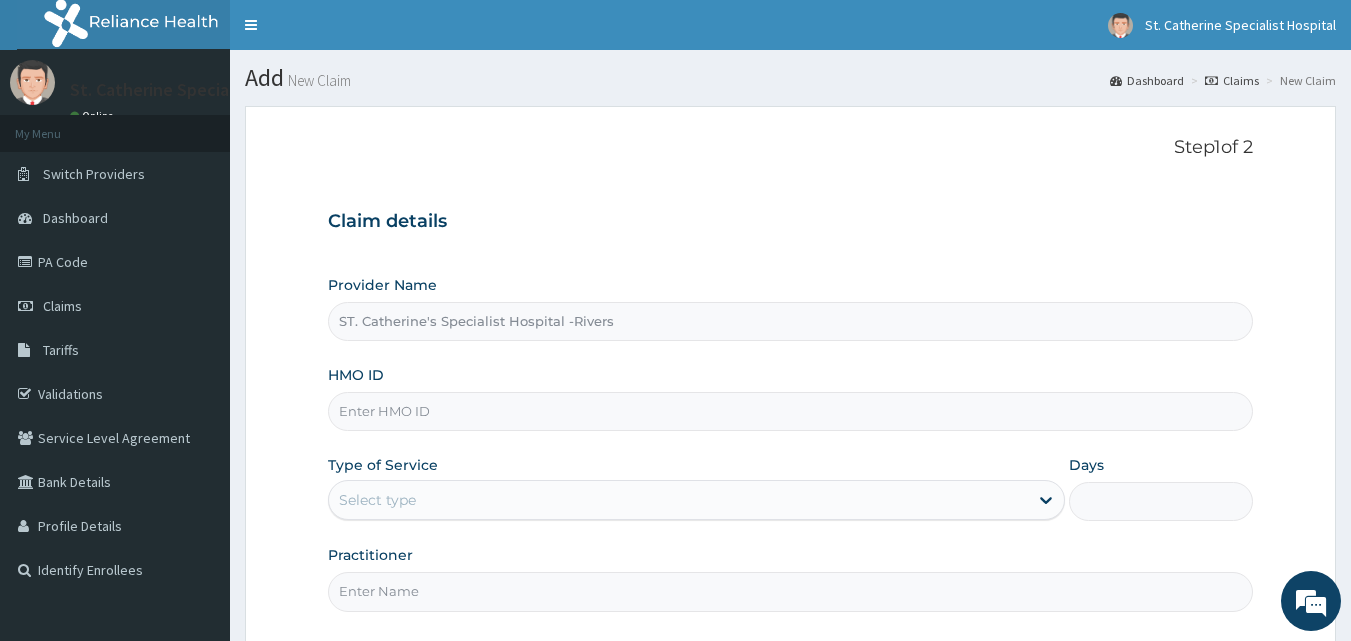 scroll, scrollTop: 0, scrollLeft: 0, axis: both 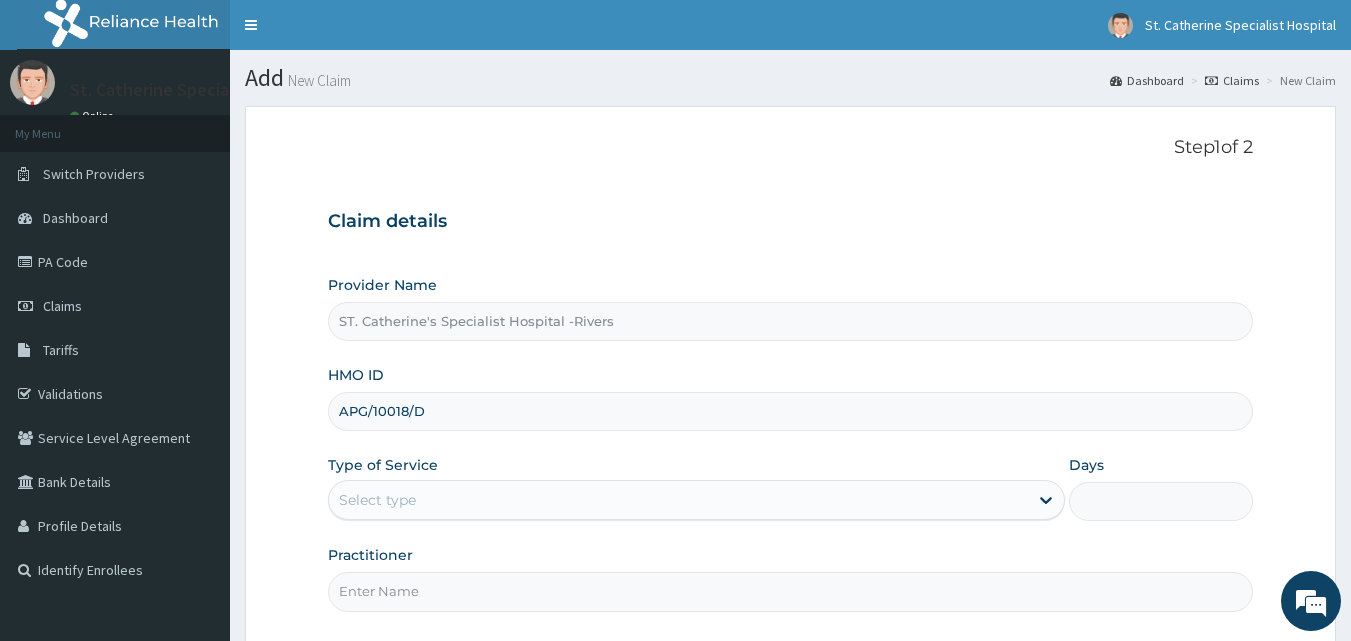 type on "APG/10018/D" 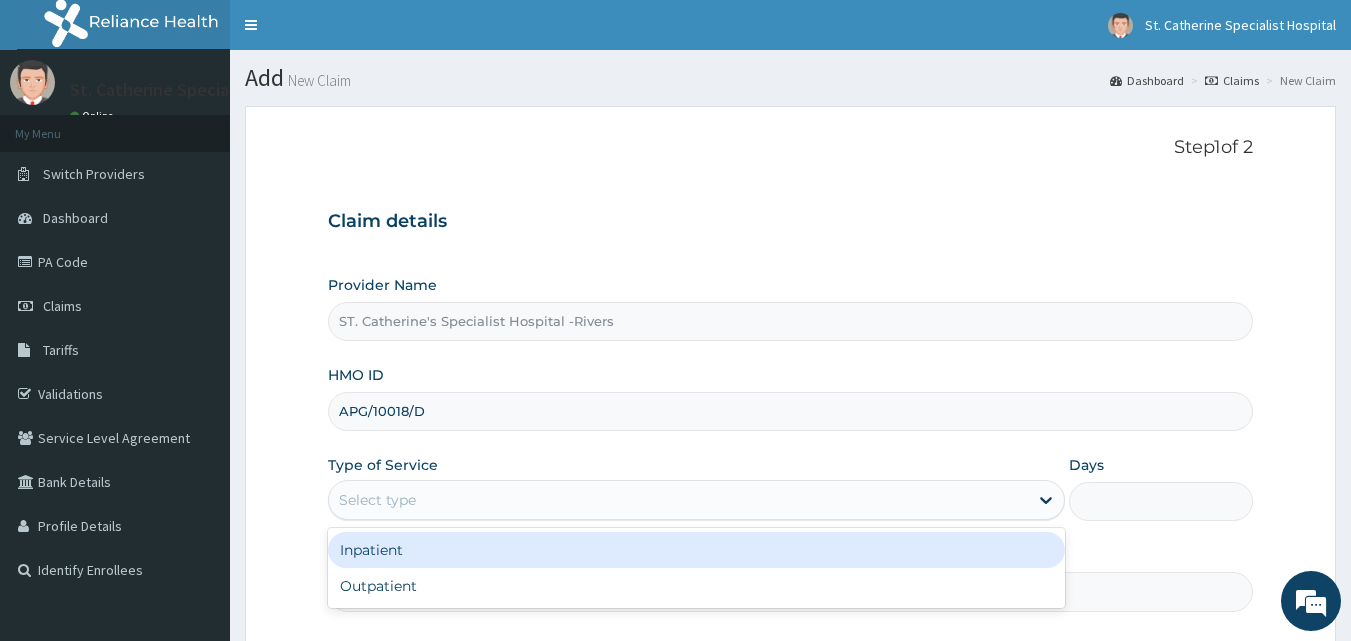 click on "Select type" at bounding box center [678, 500] 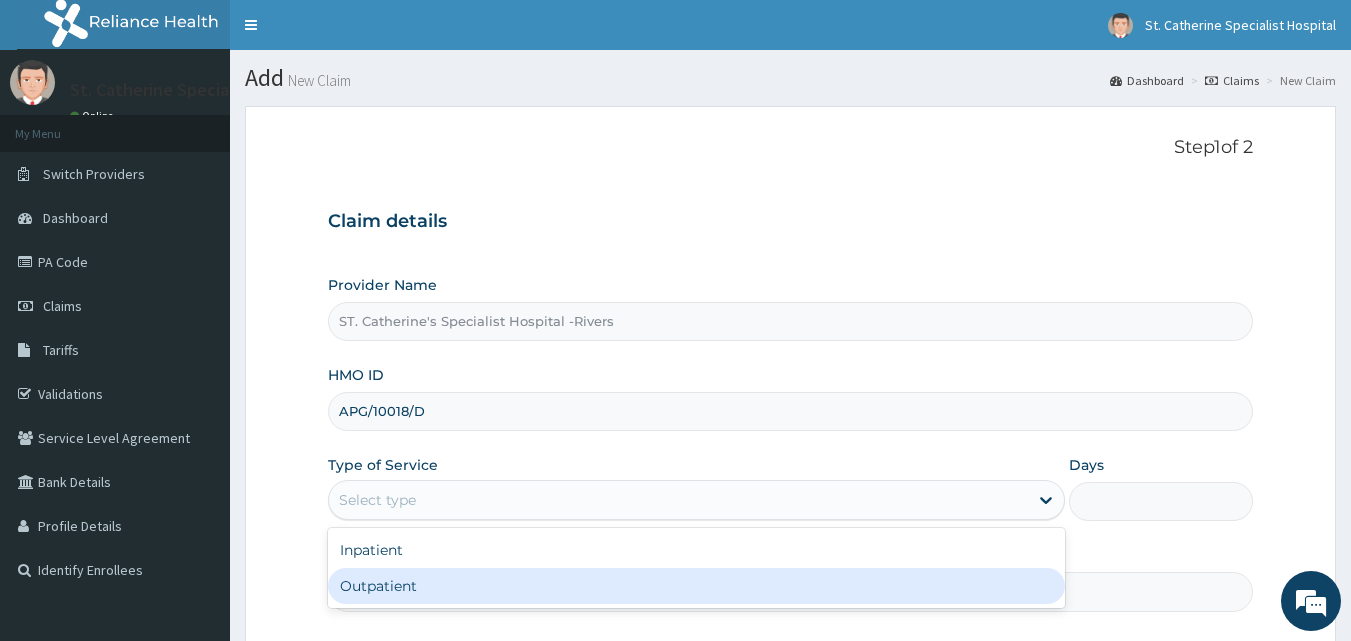 click on "Outpatient" at bounding box center (696, 586) 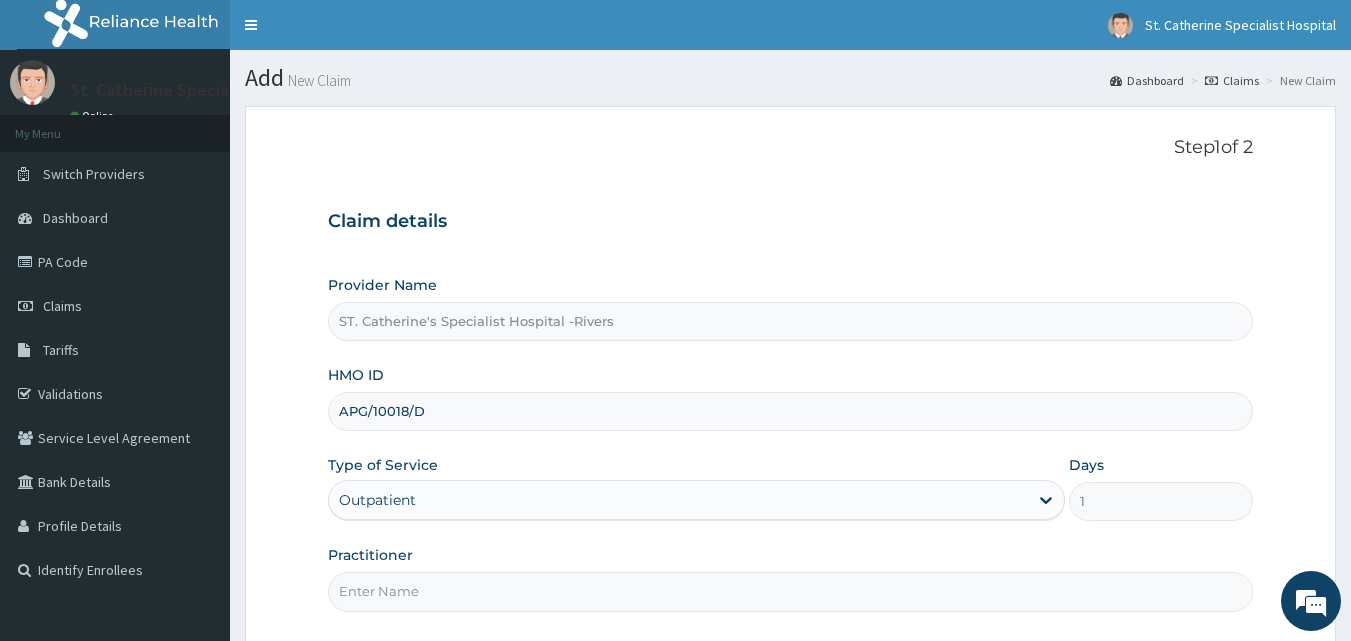 click on "Practitioner" at bounding box center (791, 591) 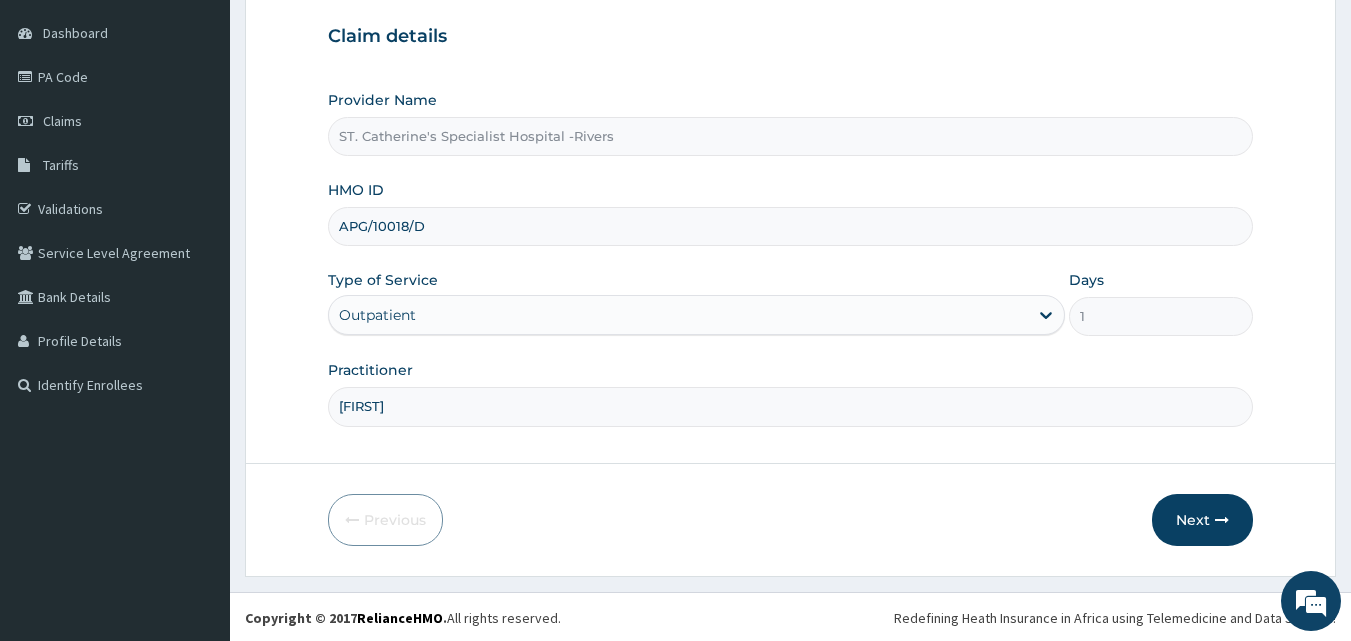 scroll, scrollTop: 187, scrollLeft: 0, axis: vertical 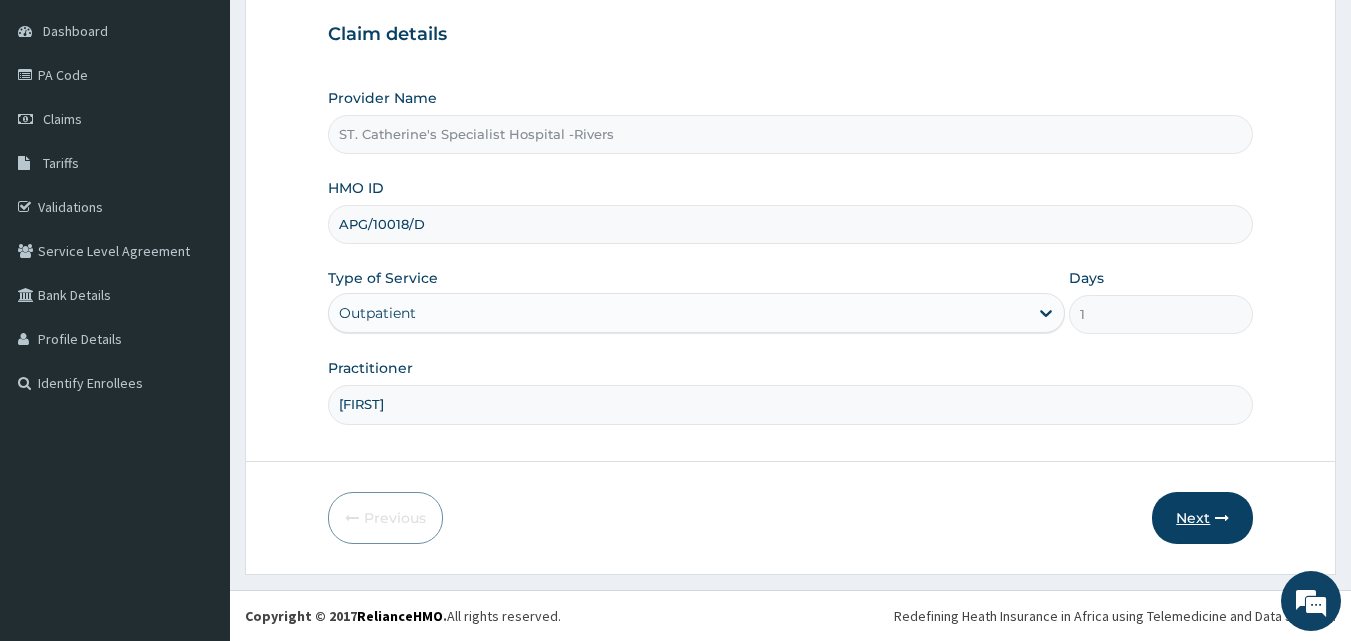 click on "Next" at bounding box center (1202, 518) 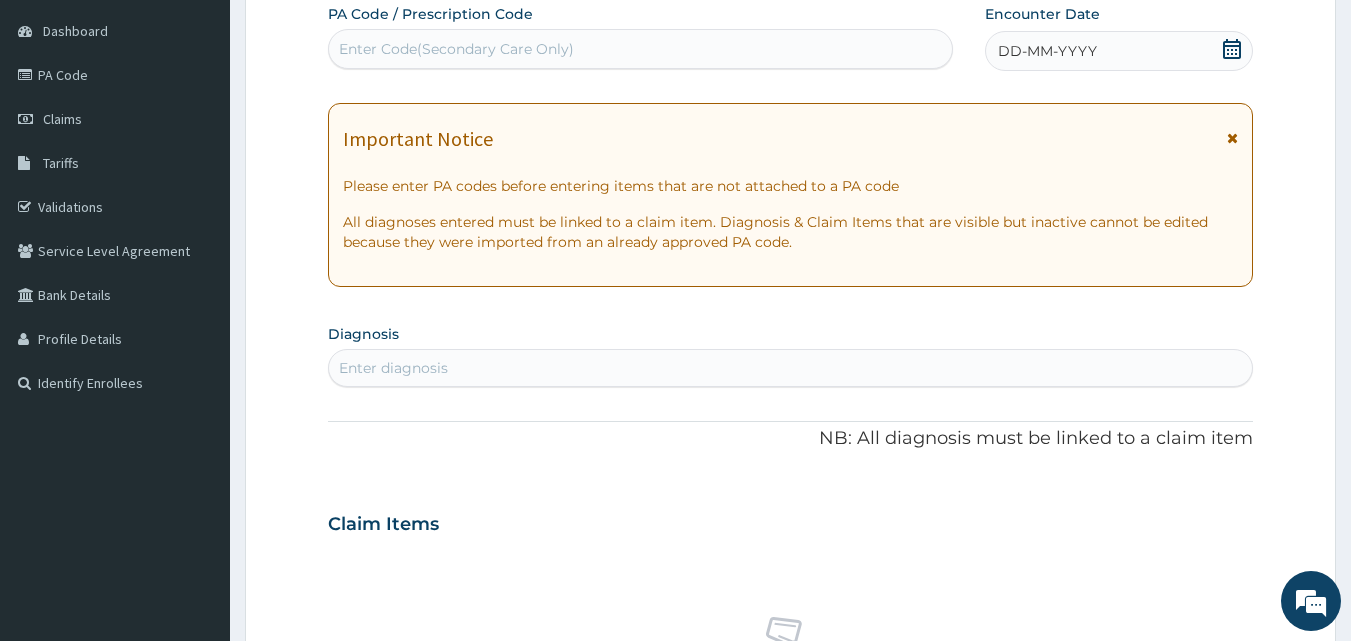 click 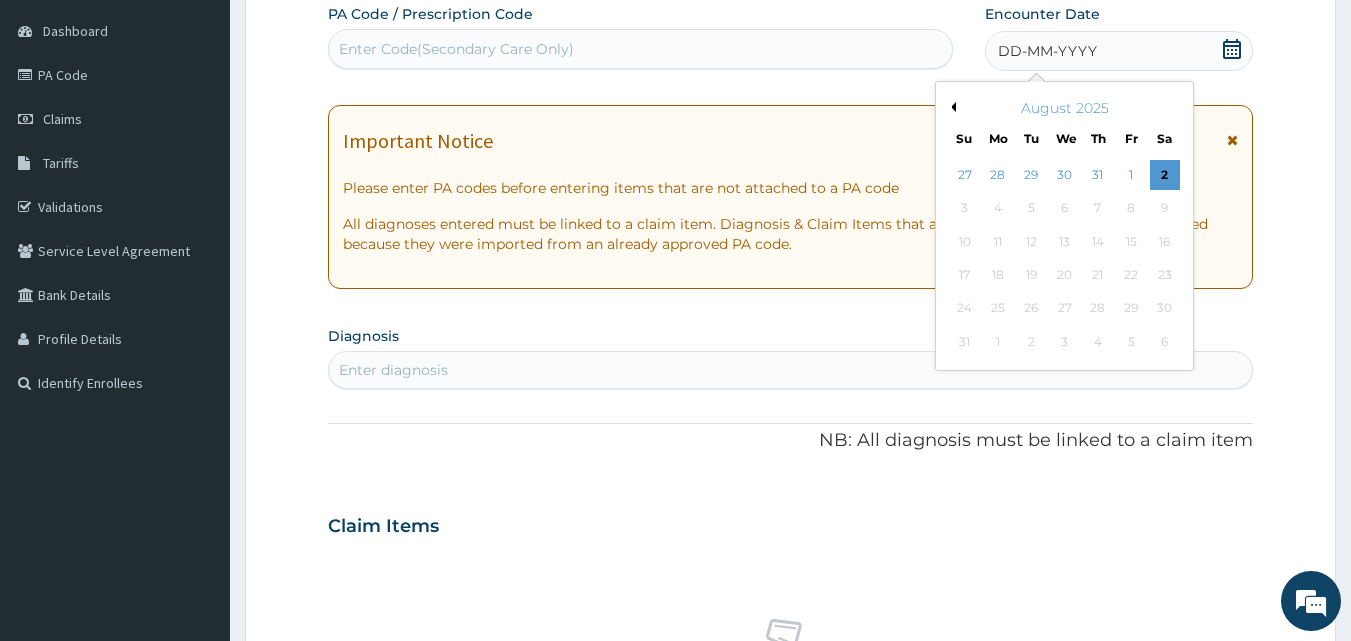 click on "Previous Month" at bounding box center [951, 107] 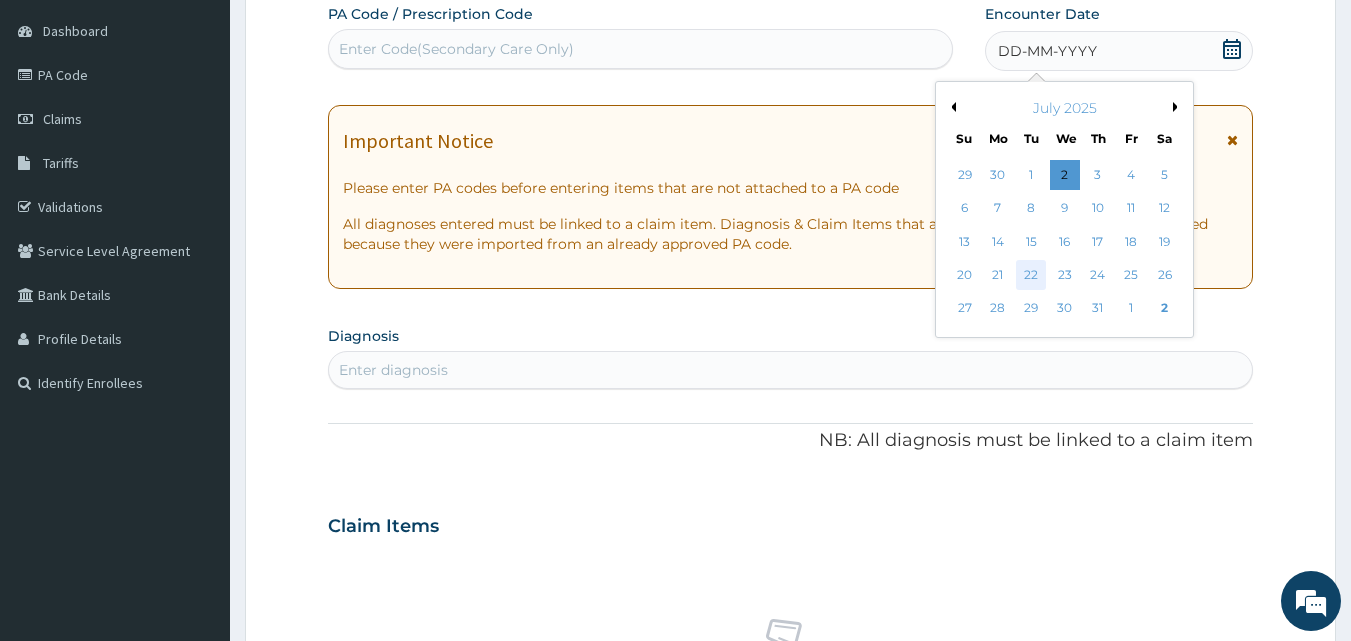 click on "22" at bounding box center (1032, 275) 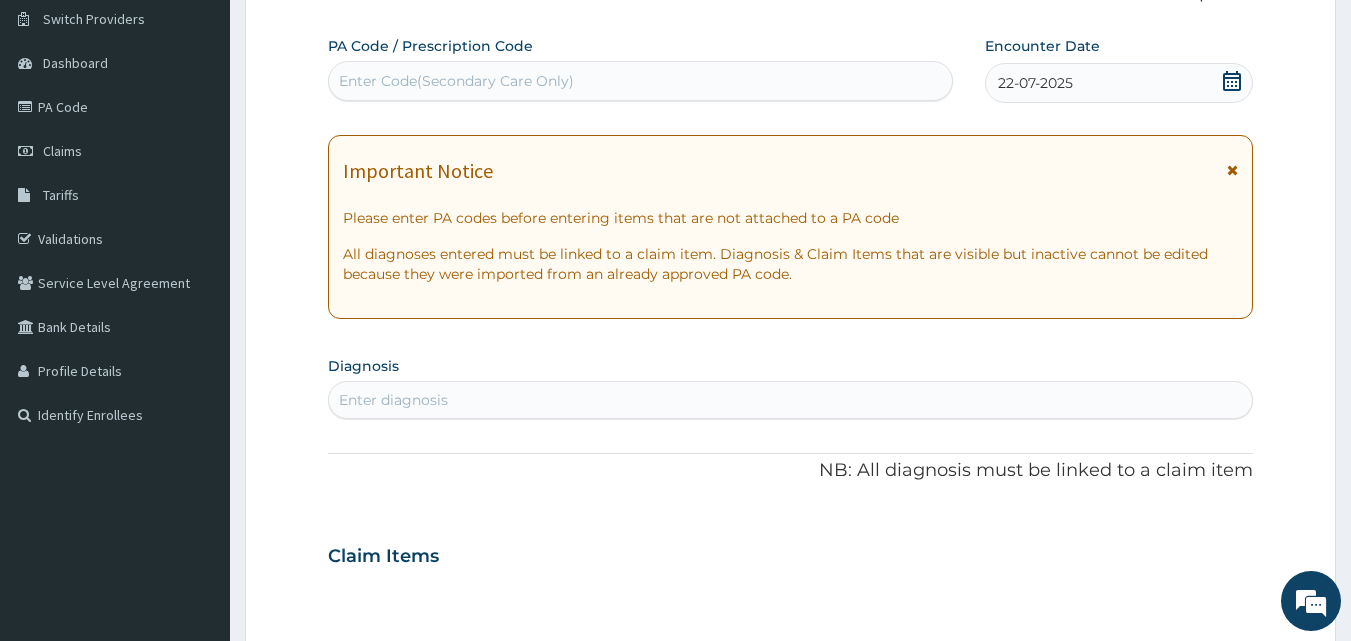 scroll, scrollTop: 187, scrollLeft: 0, axis: vertical 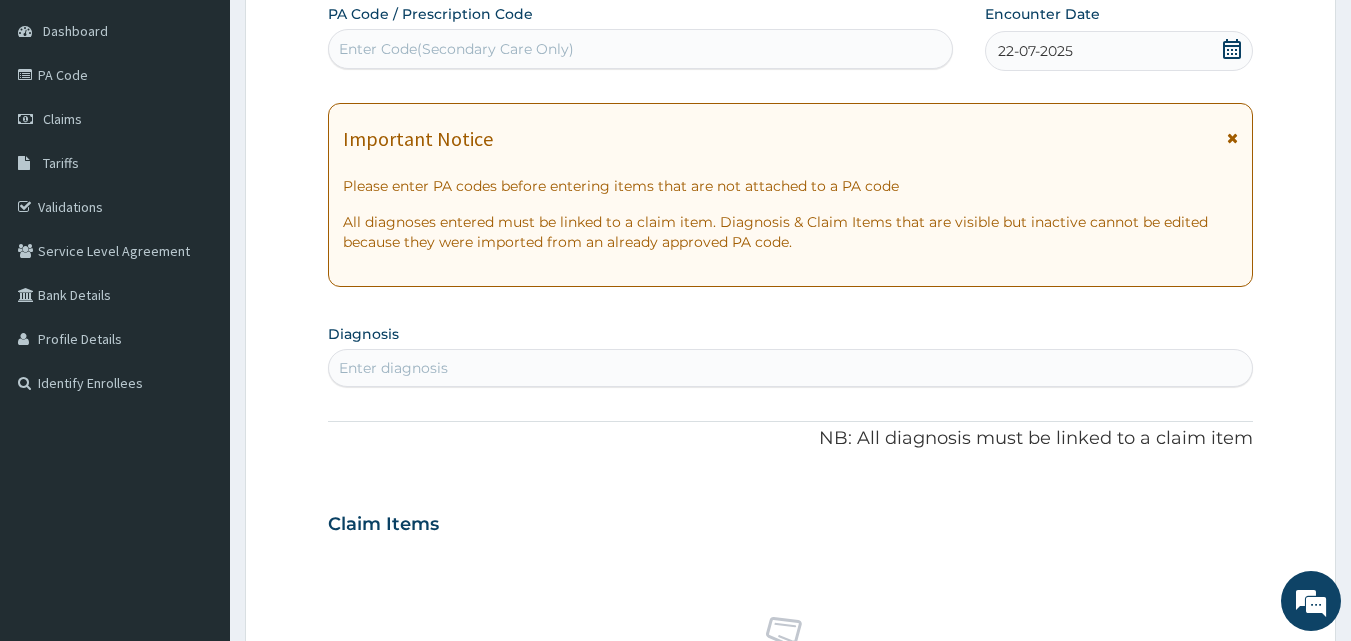 click on "Enter diagnosis" at bounding box center (393, 368) 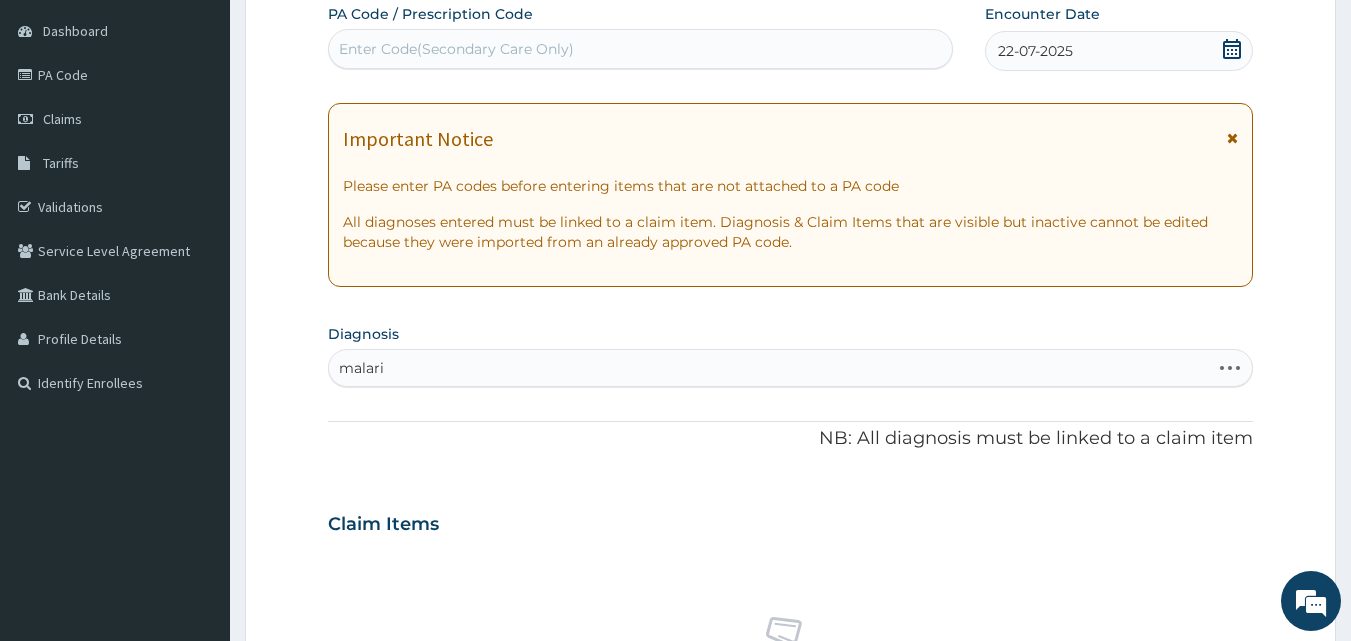 type on "malaria" 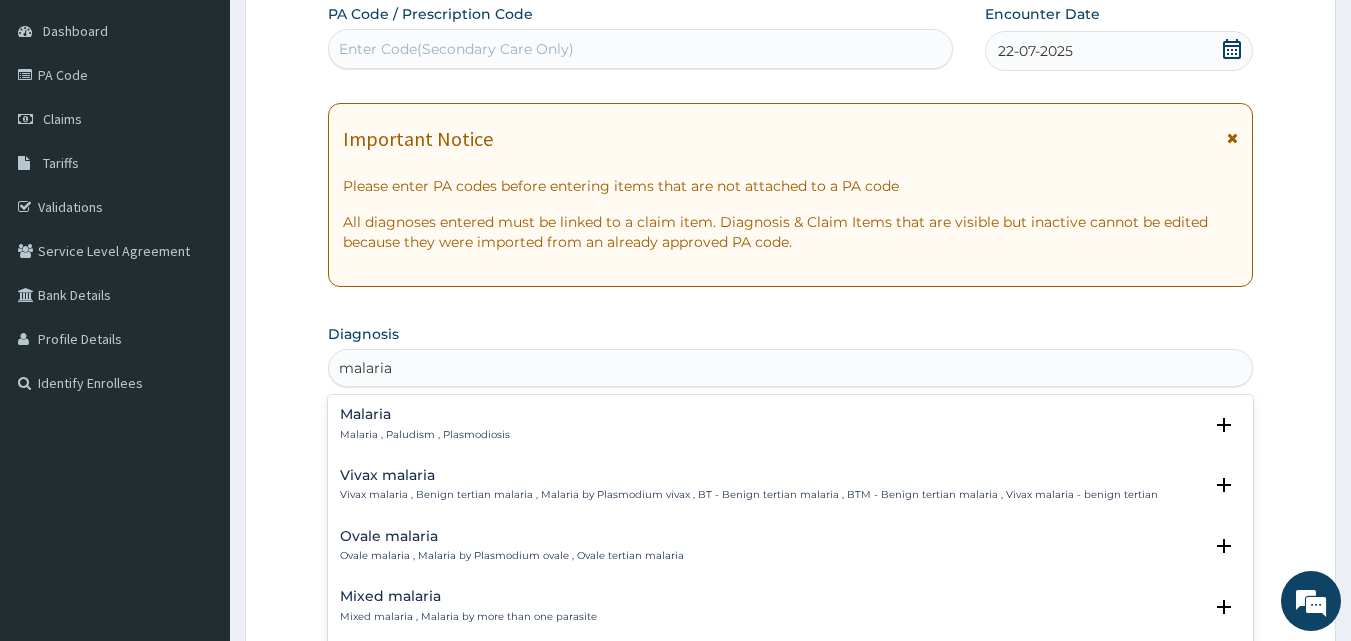 click on "Malaria Malaria , Paludism , Plasmodiosis" at bounding box center [425, 424] 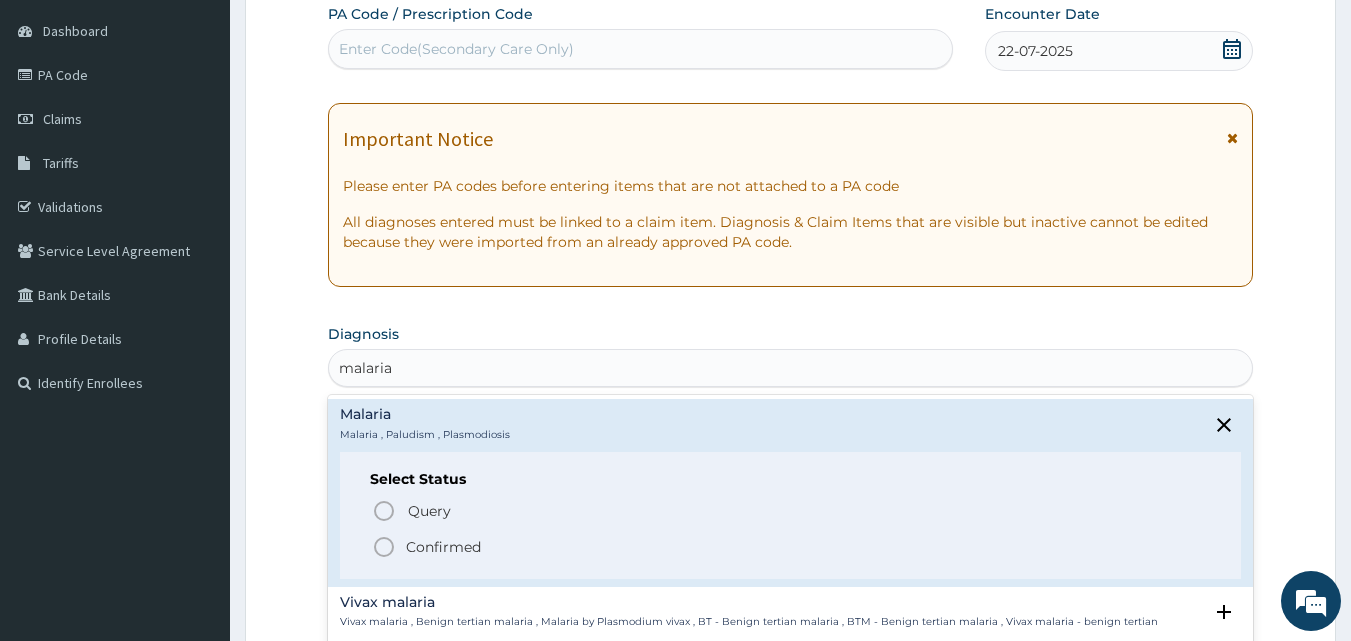 click on "Confirmed" at bounding box center (443, 547) 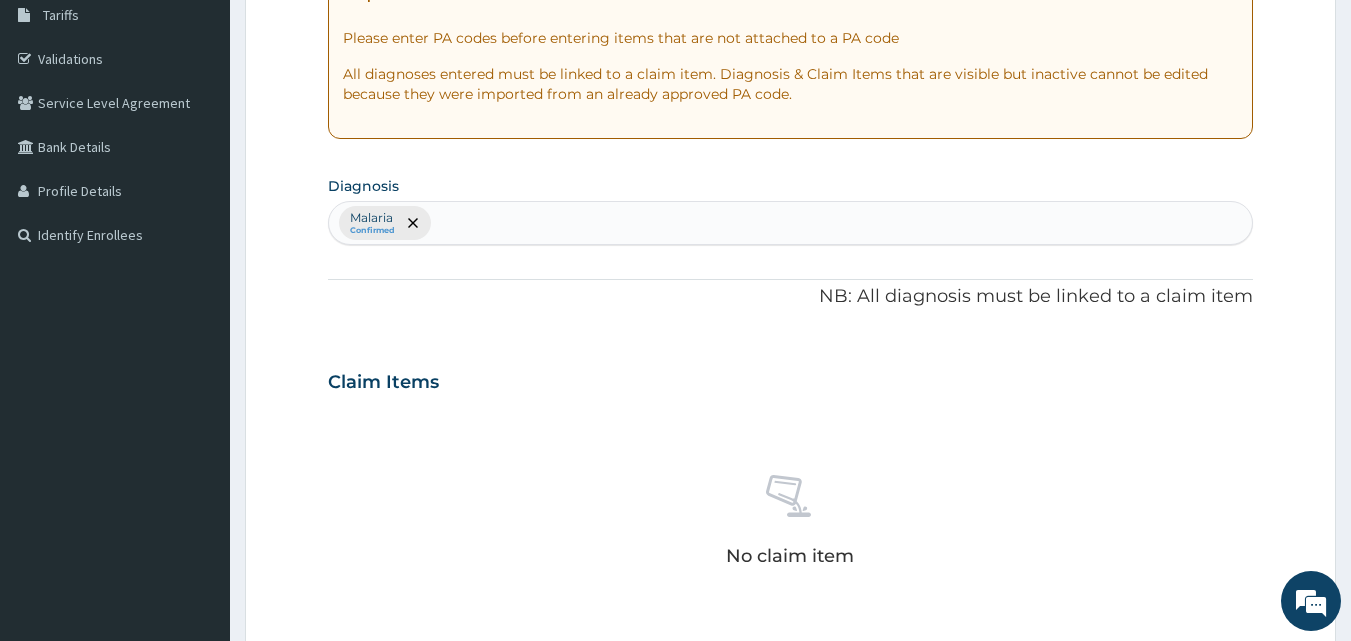 scroll, scrollTop: 387, scrollLeft: 0, axis: vertical 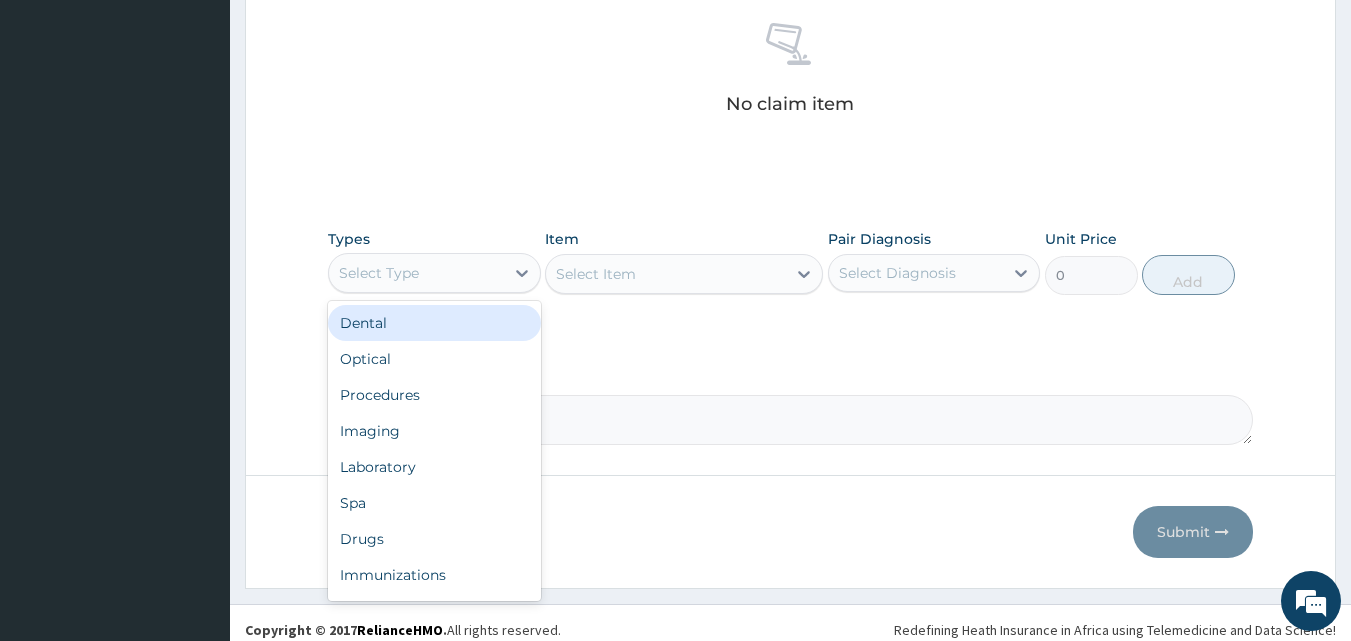 click on "Select Type" at bounding box center (416, 273) 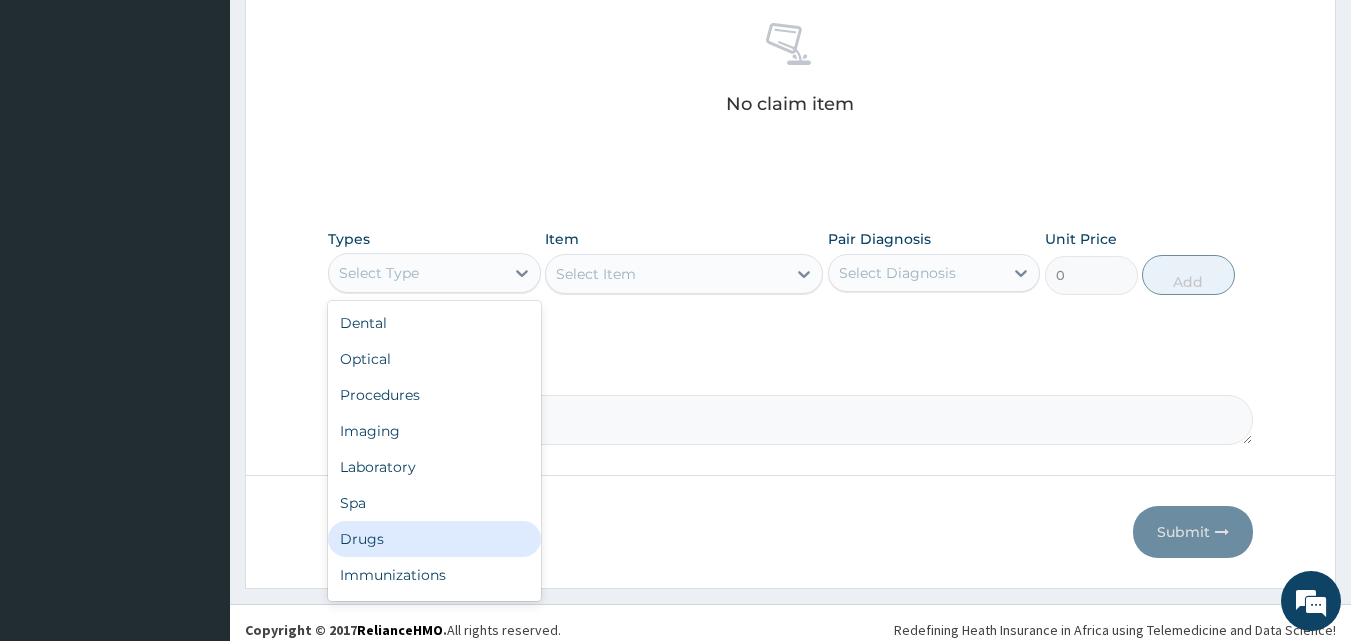 click on "Drugs" at bounding box center [434, 539] 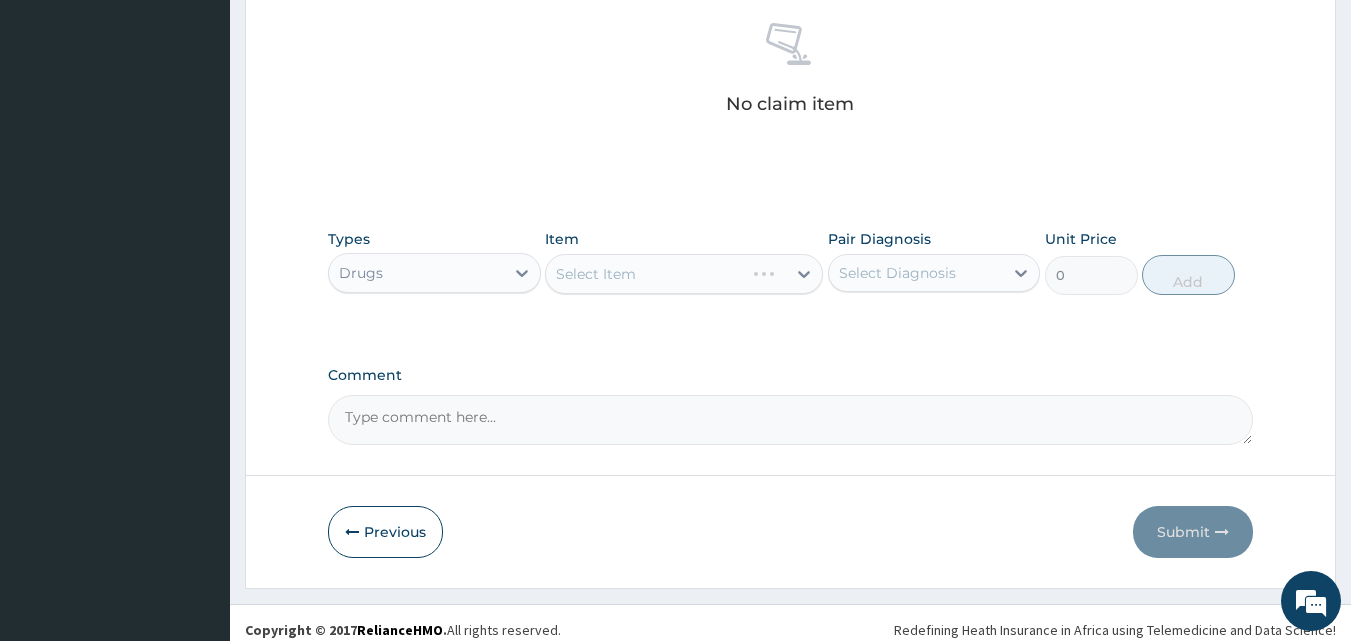click on "Select Item" at bounding box center [684, 274] 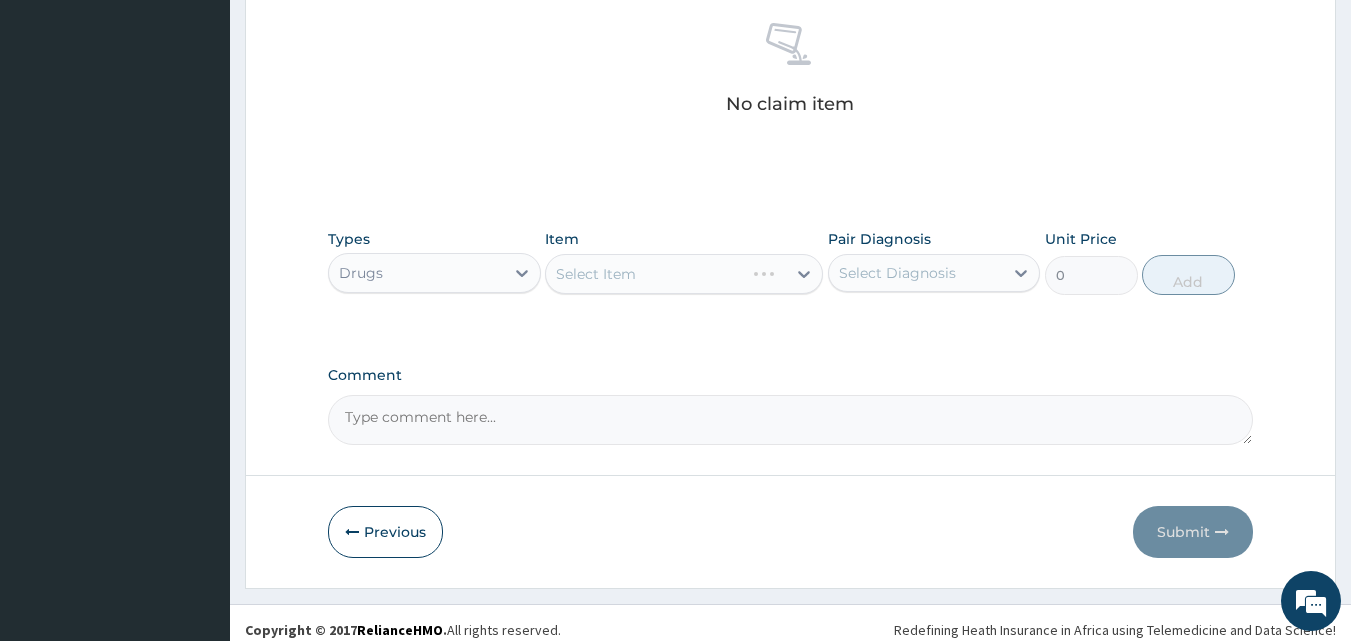 click on "Select Item" at bounding box center [684, 274] 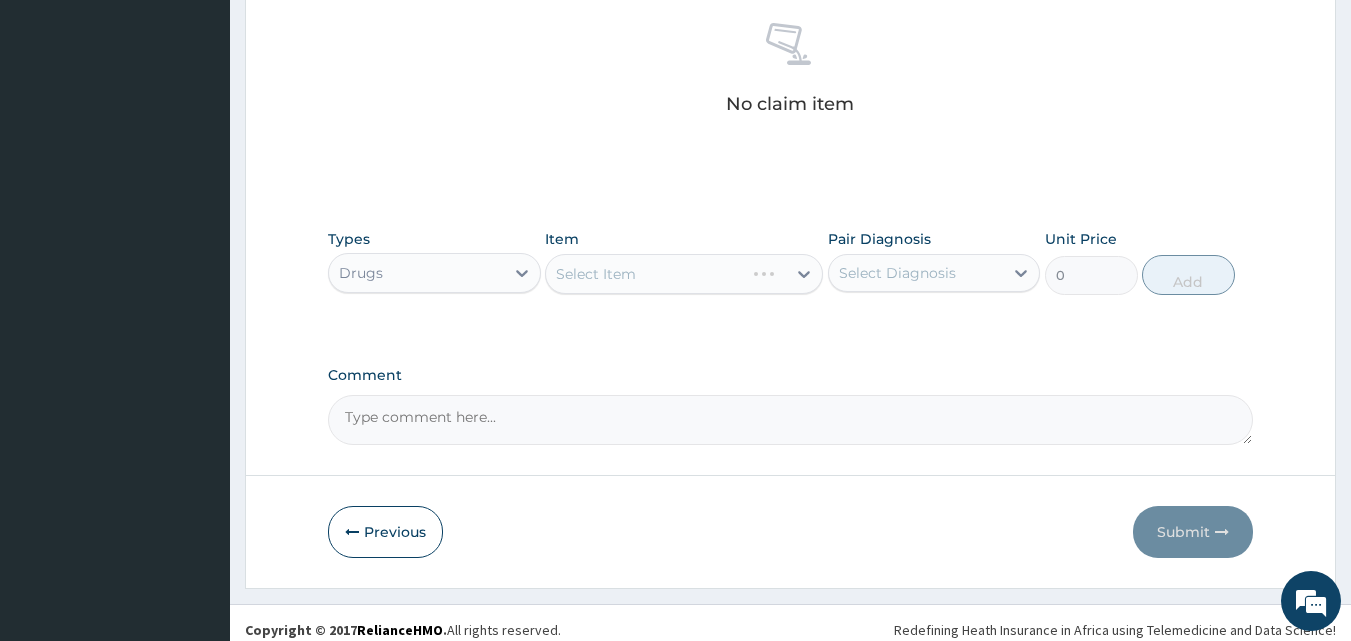 click on "Select Item" at bounding box center [684, 274] 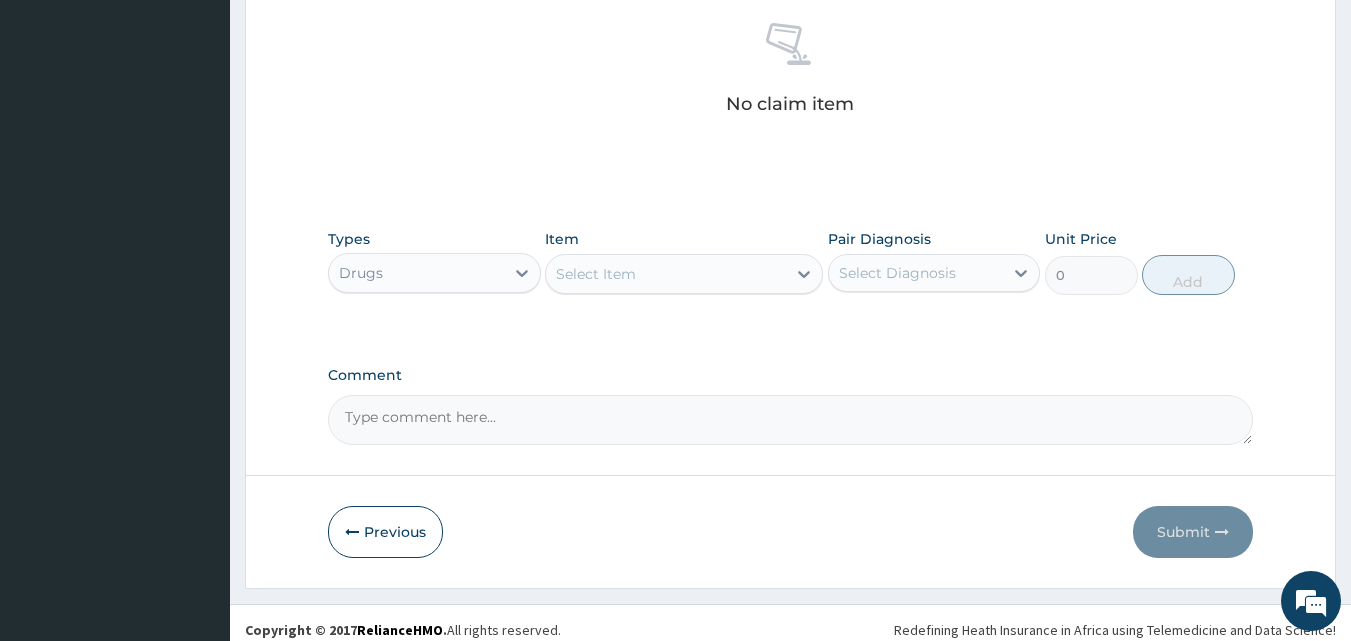 click on "Select Item" at bounding box center (666, 274) 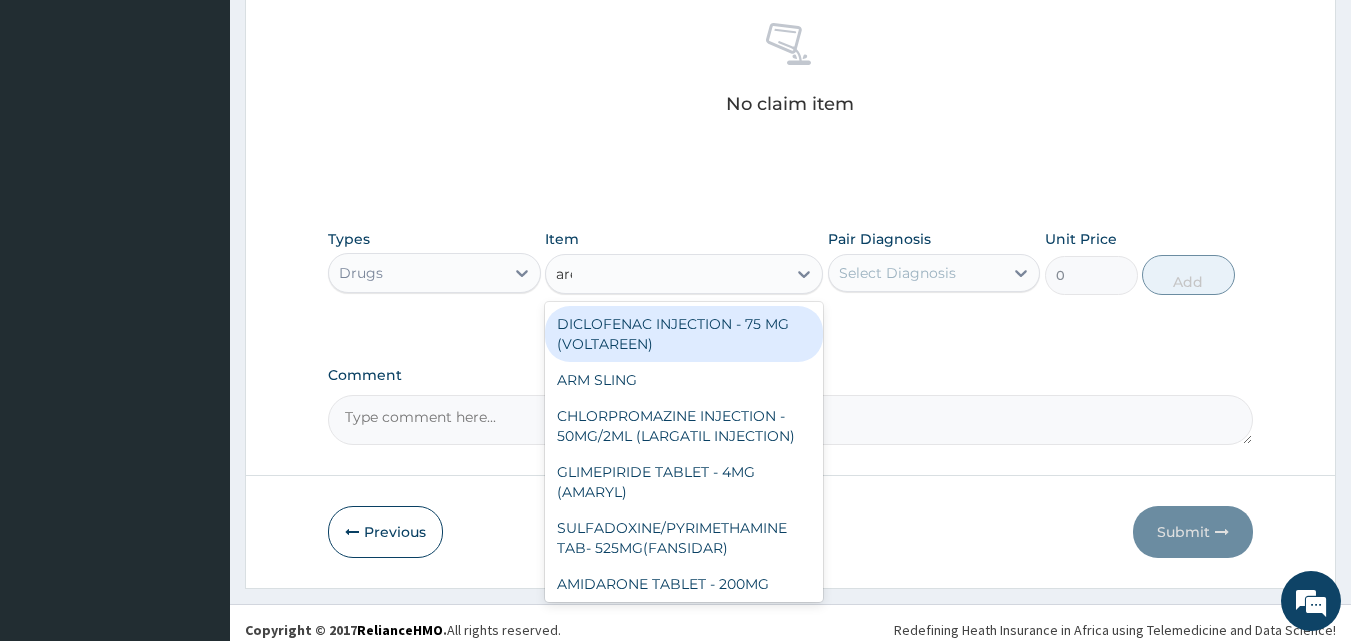 type on "aree" 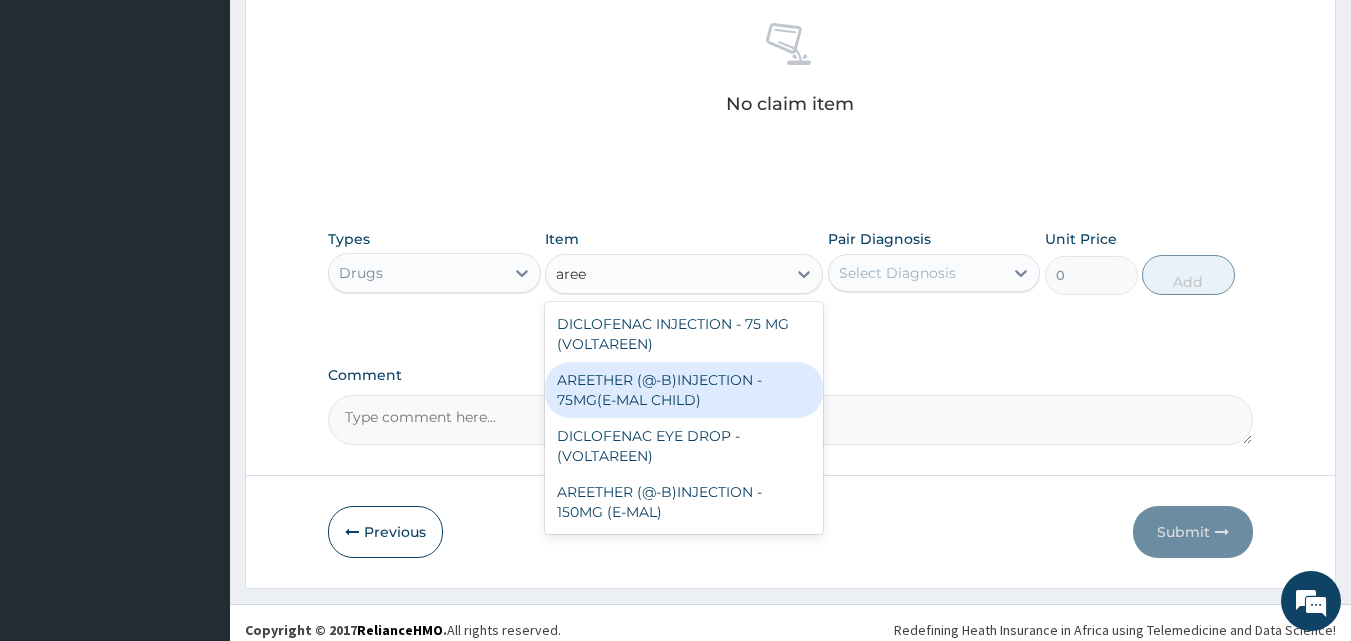 click on "AREETHER (@-B)INJECTION - 75MG(E-MAL CHILD)" at bounding box center (684, 390) 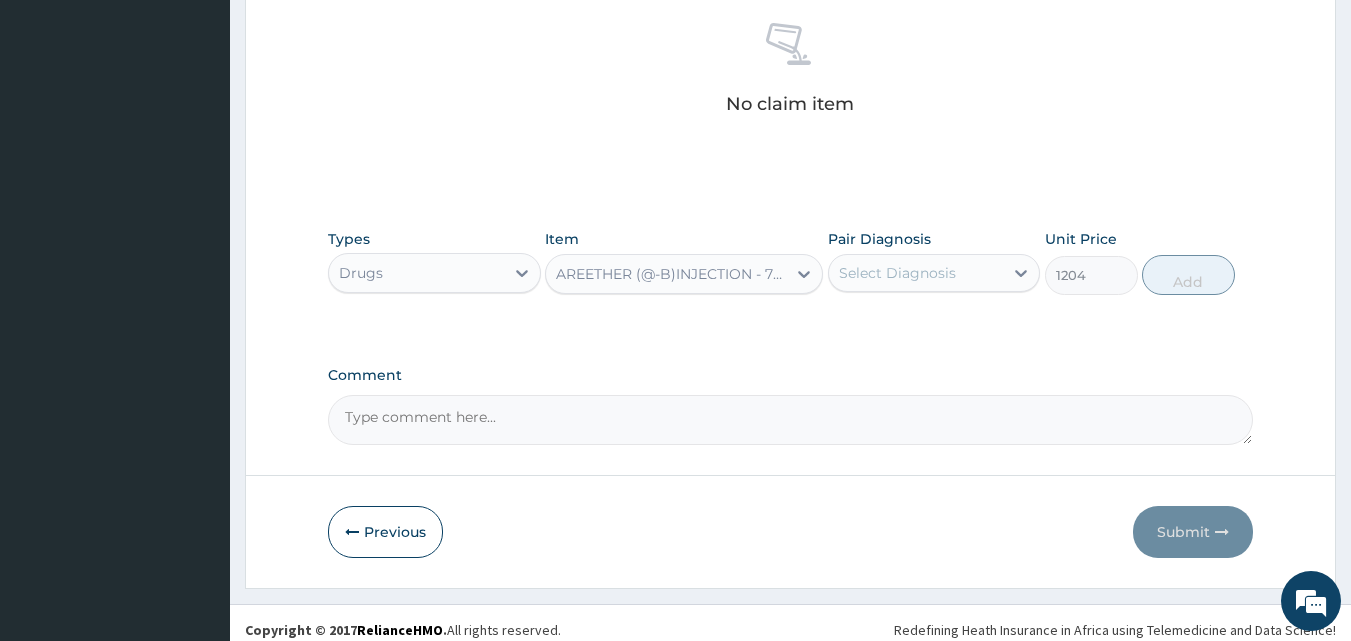 click on "Select Diagnosis" at bounding box center (897, 273) 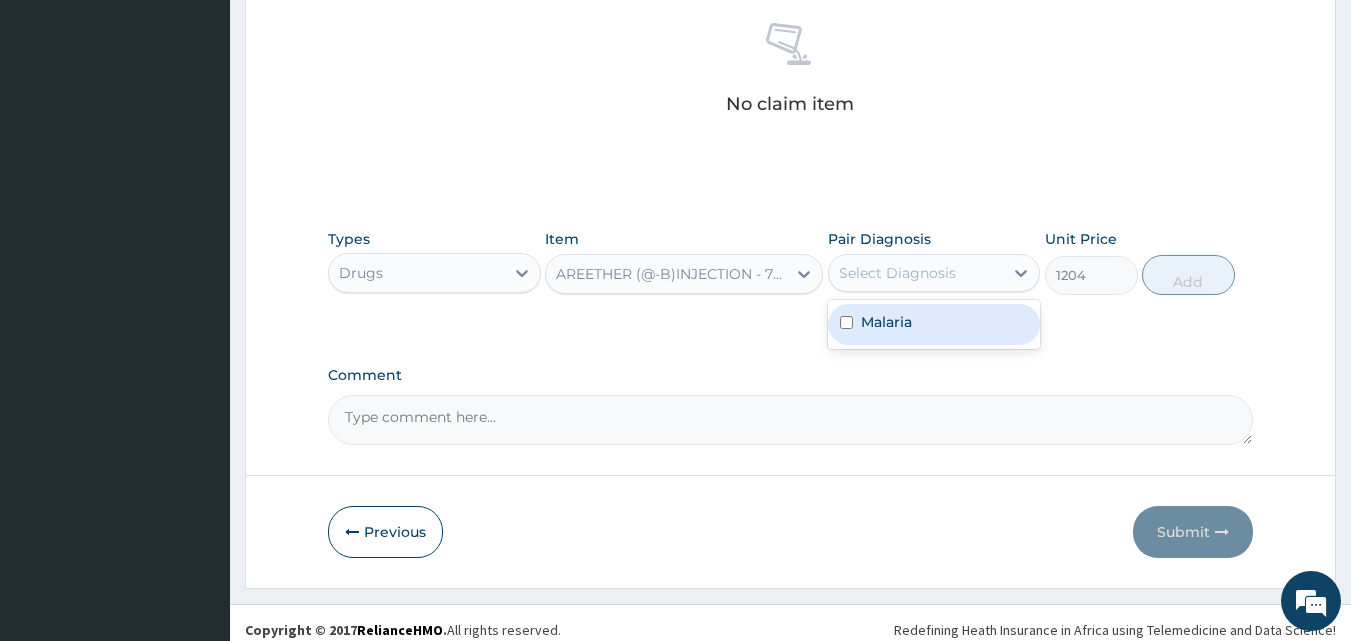 click on "Malaria" at bounding box center (934, 324) 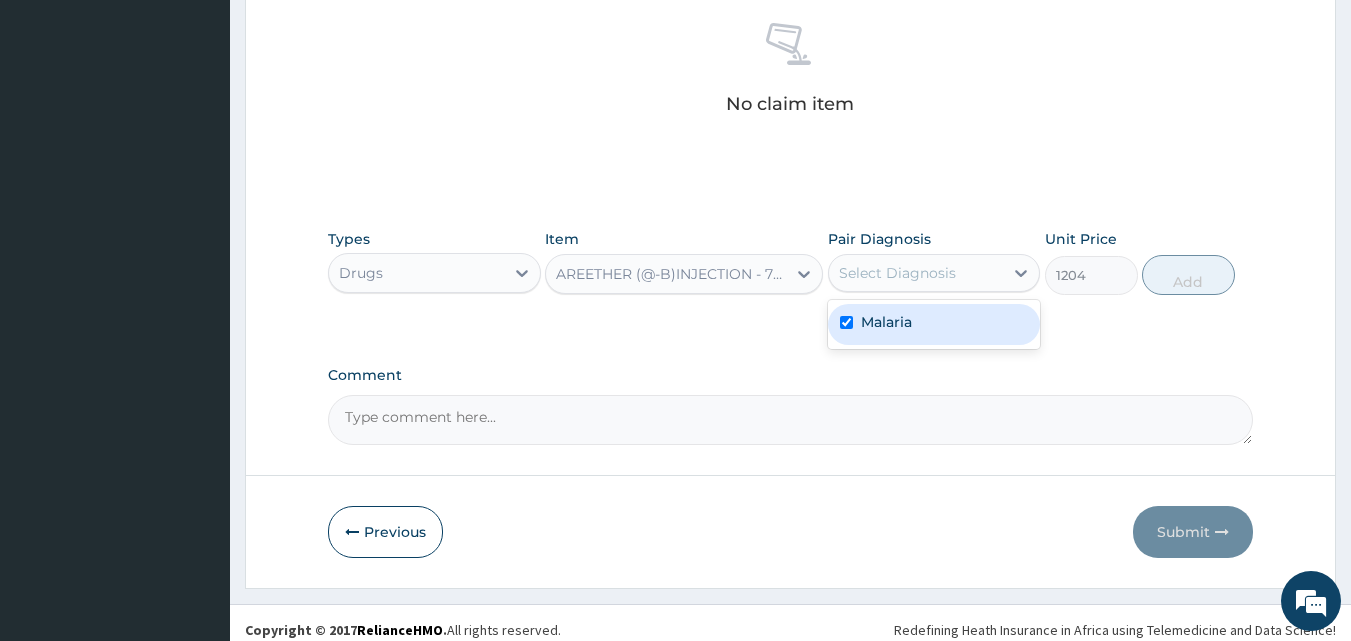 checkbox on "true" 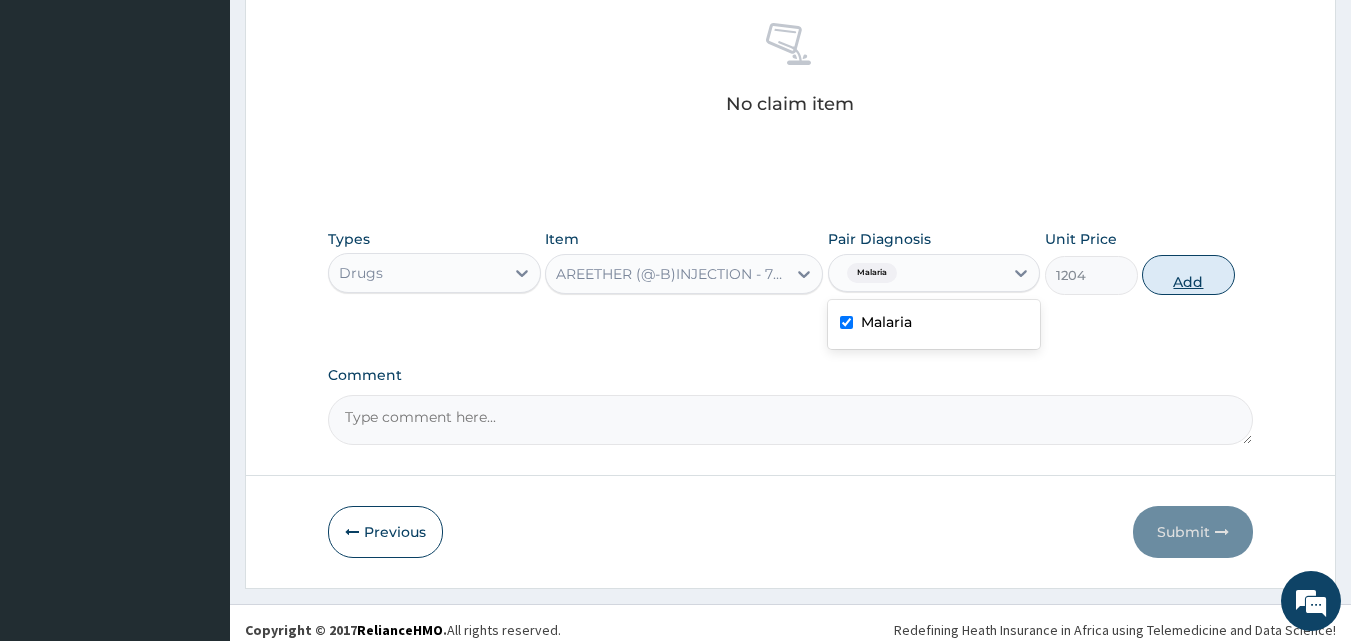 click on "Add" at bounding box center [1188, 275] 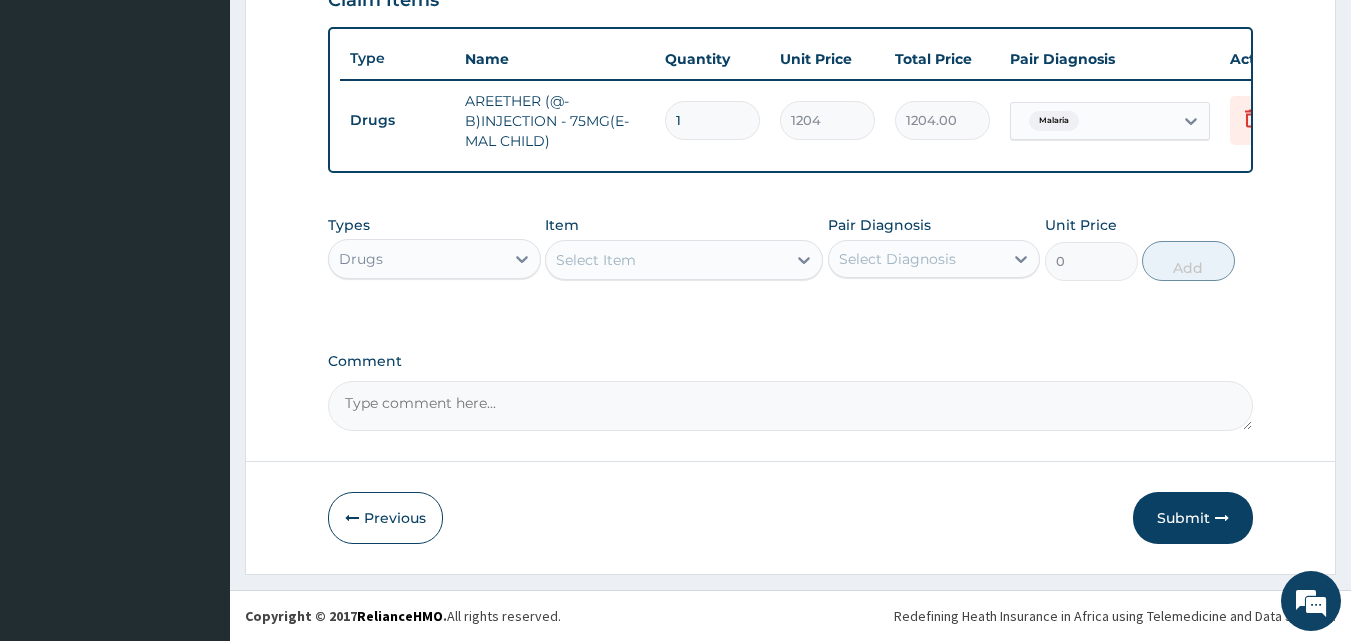 scroll, scrollTop: 732, scrollLeft: 0, axis: vertical 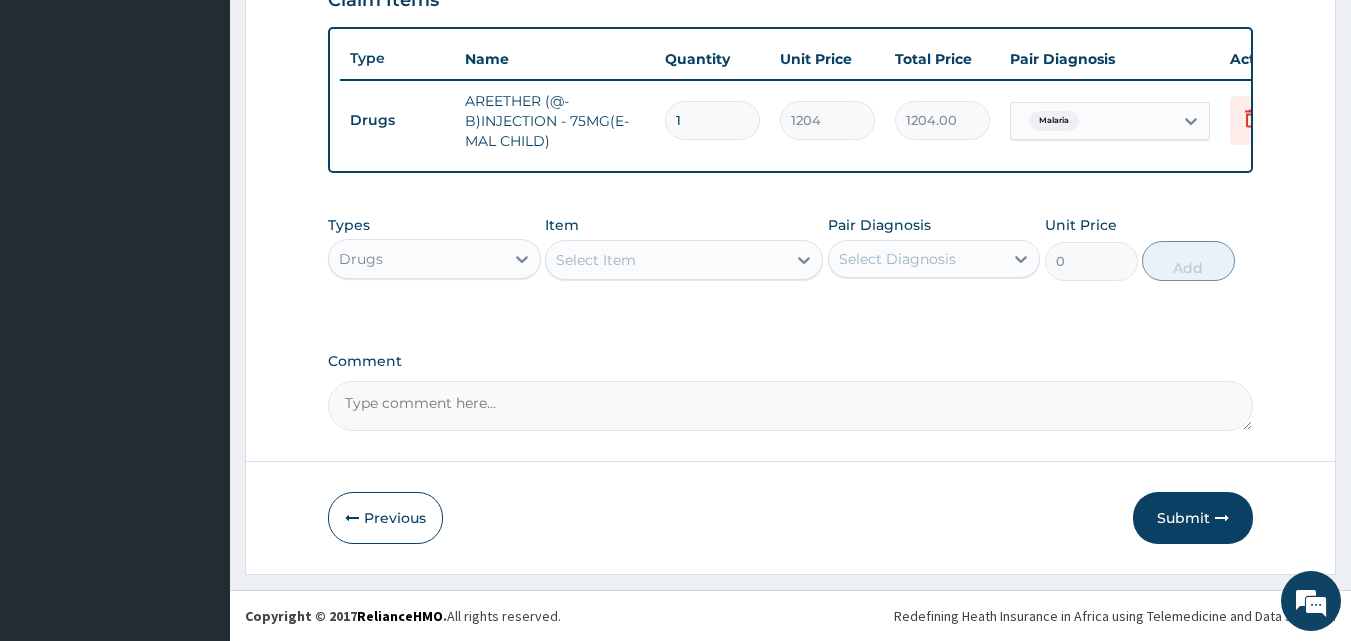 drag, startPoint x: 689, startPoint y: 104, endPoint x: 652, endPoint y: 105, distance: 37.01351 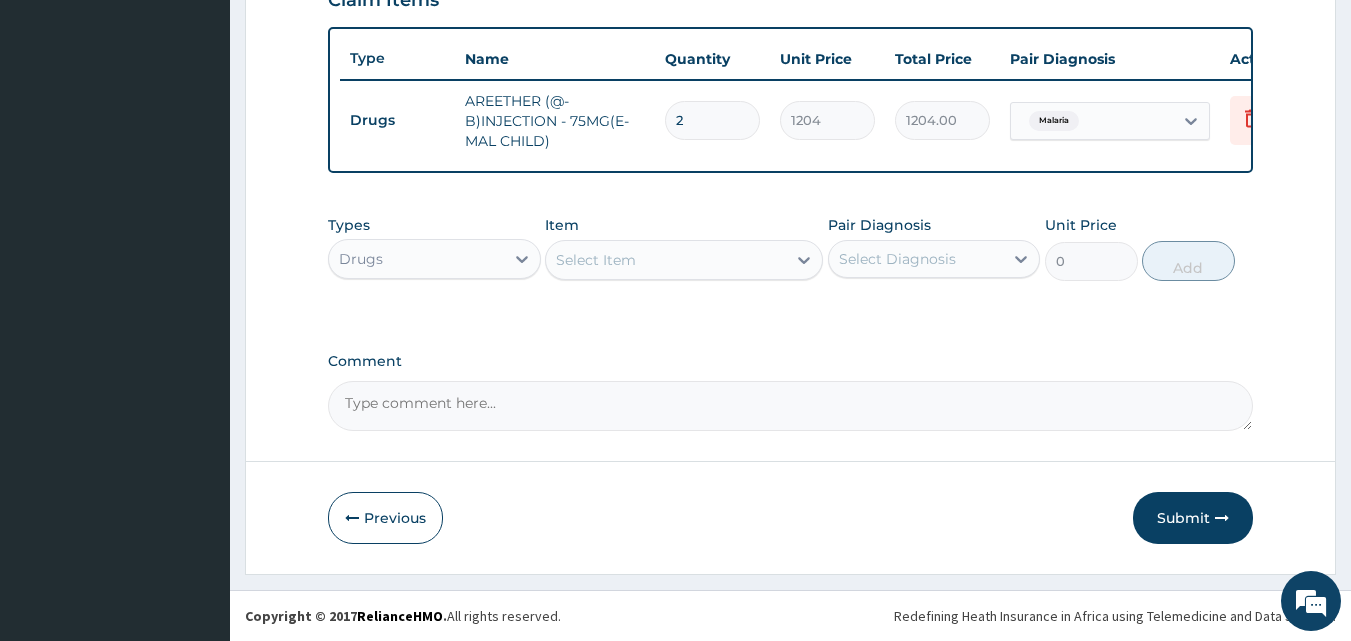 type on "2408.00" 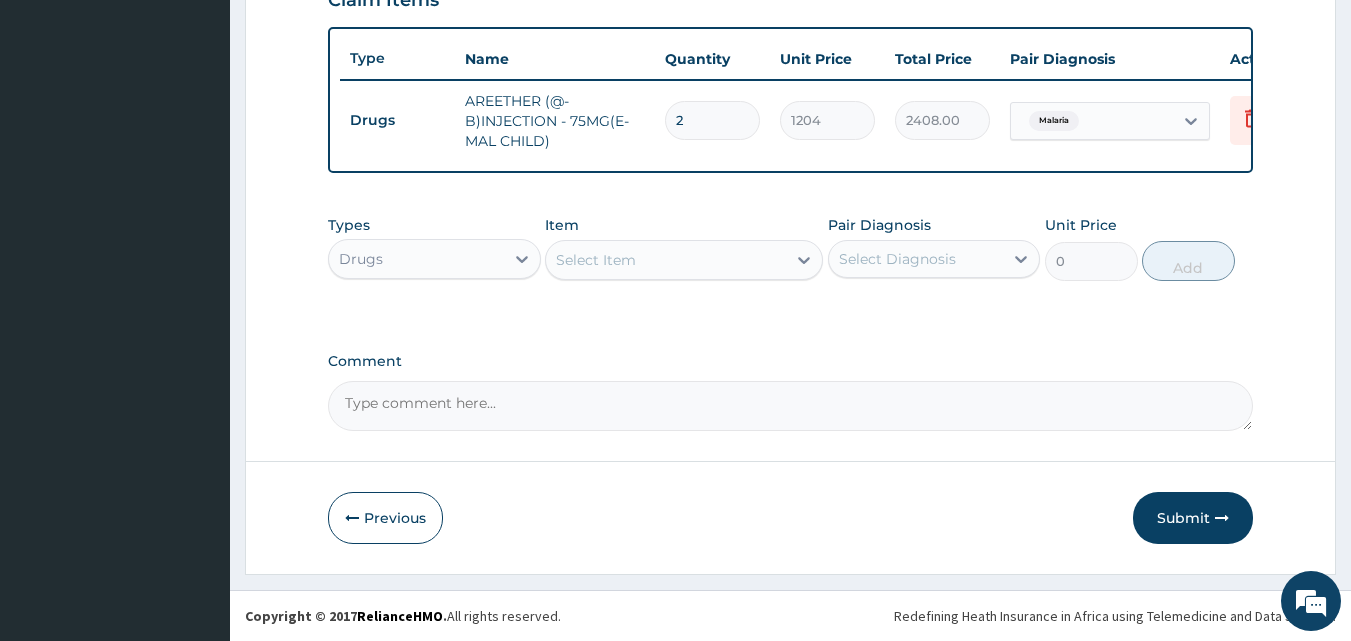 type on "2" 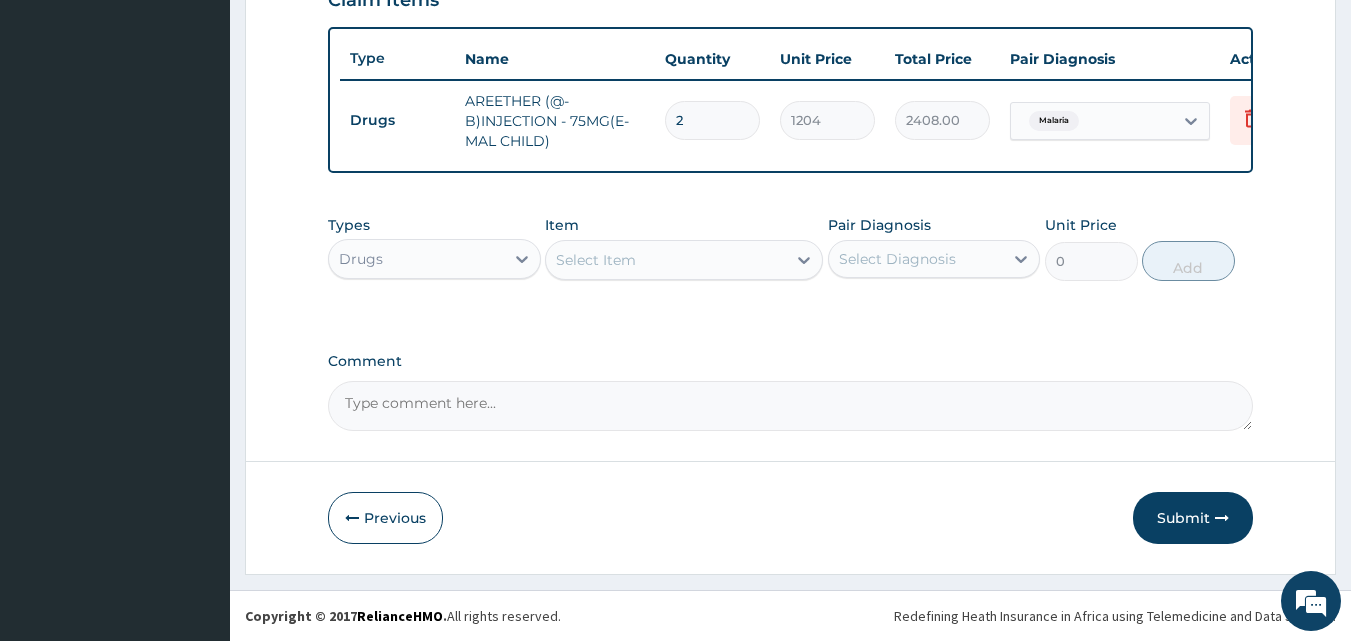 click on "Select Item" at bounding box center (596, 260) 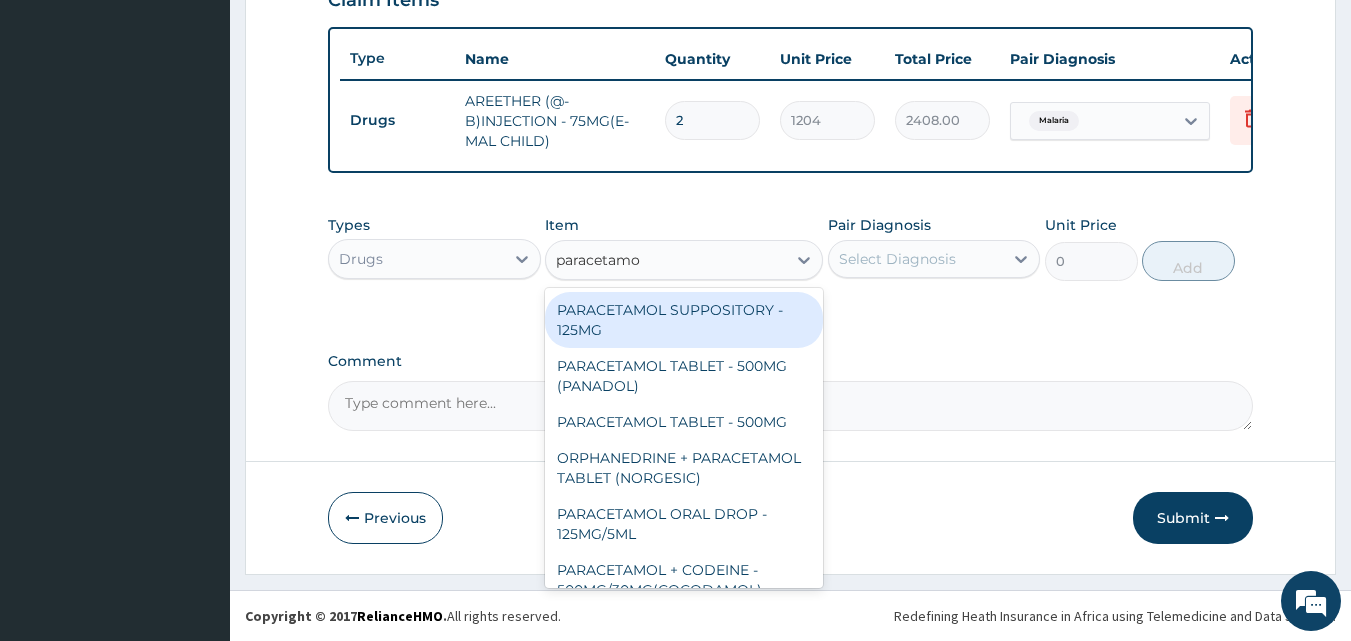 type on "paracetamol" 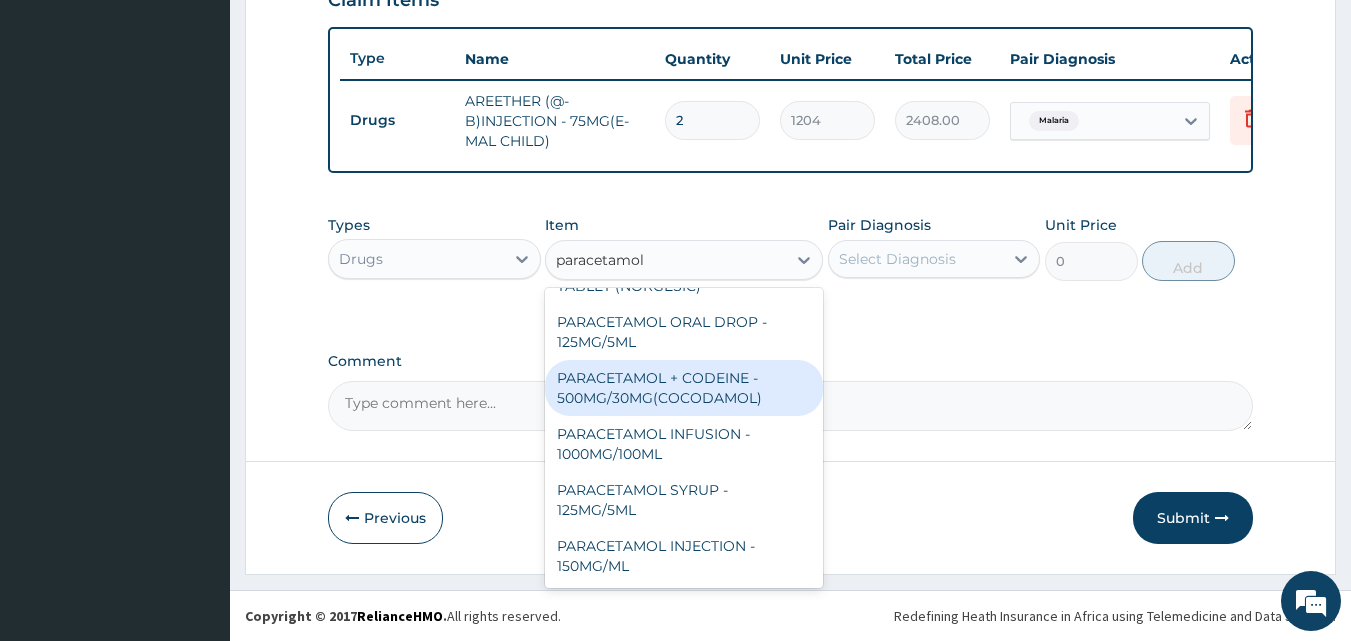 scroll, scrollTop: 212, scrollLeft: 0, axis: vertical 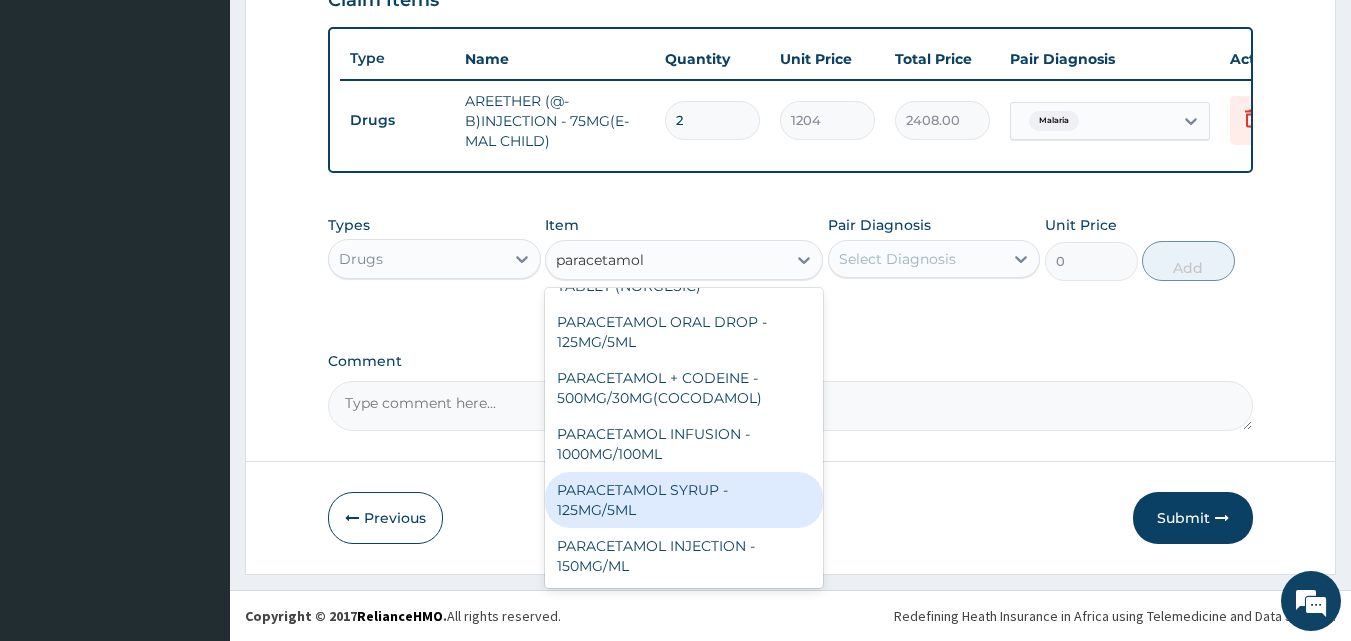 click on "PARACETAMOL SYRUP - 125MG/5ML" at bounding box center (684, 500) 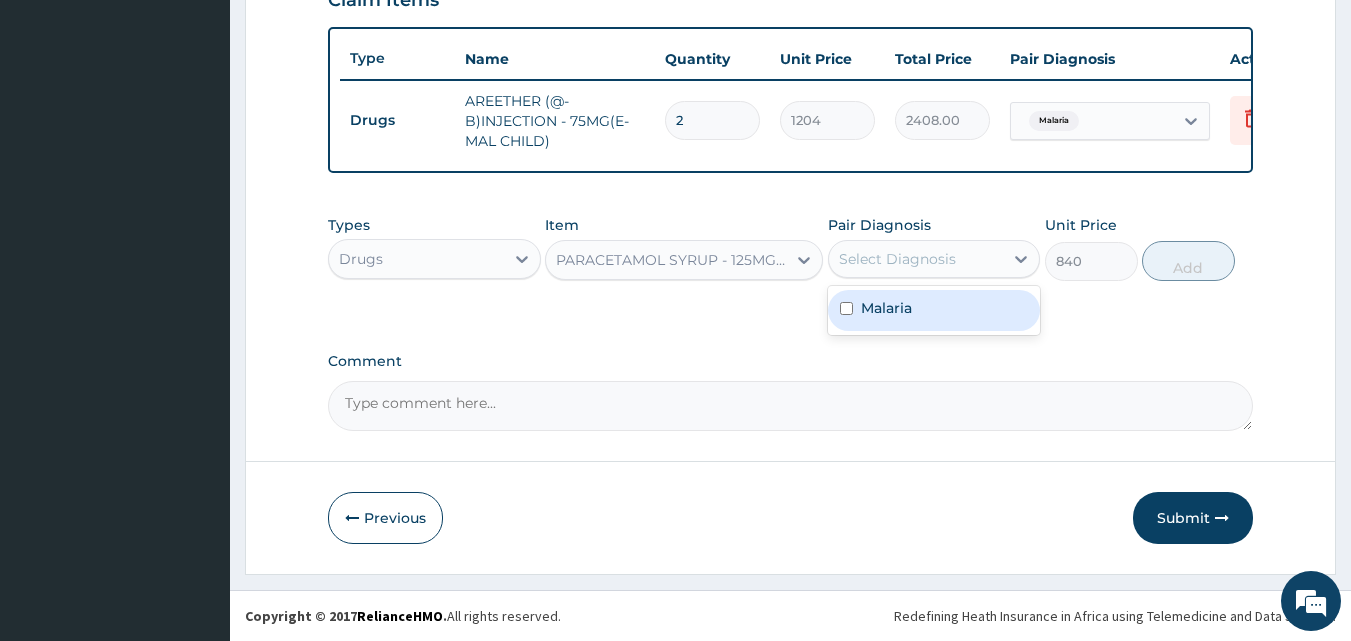 click on "Select Diagnosis" at bounding box center [897, 259] 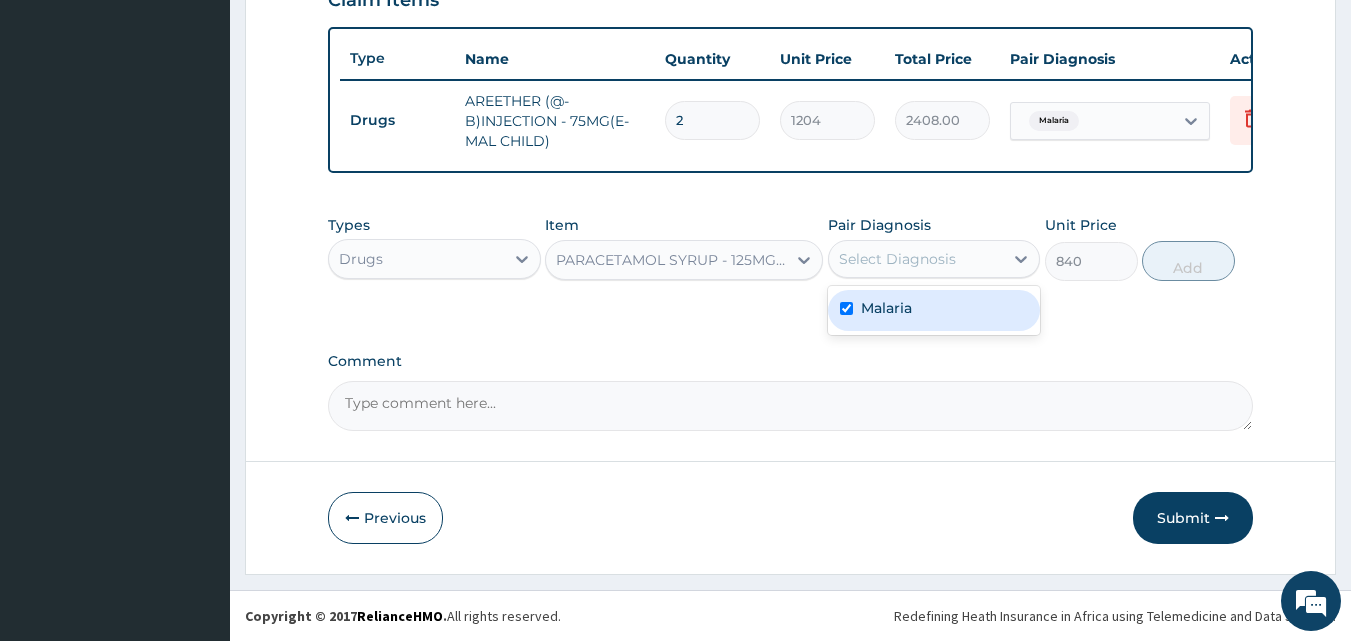 checkbox on "true" 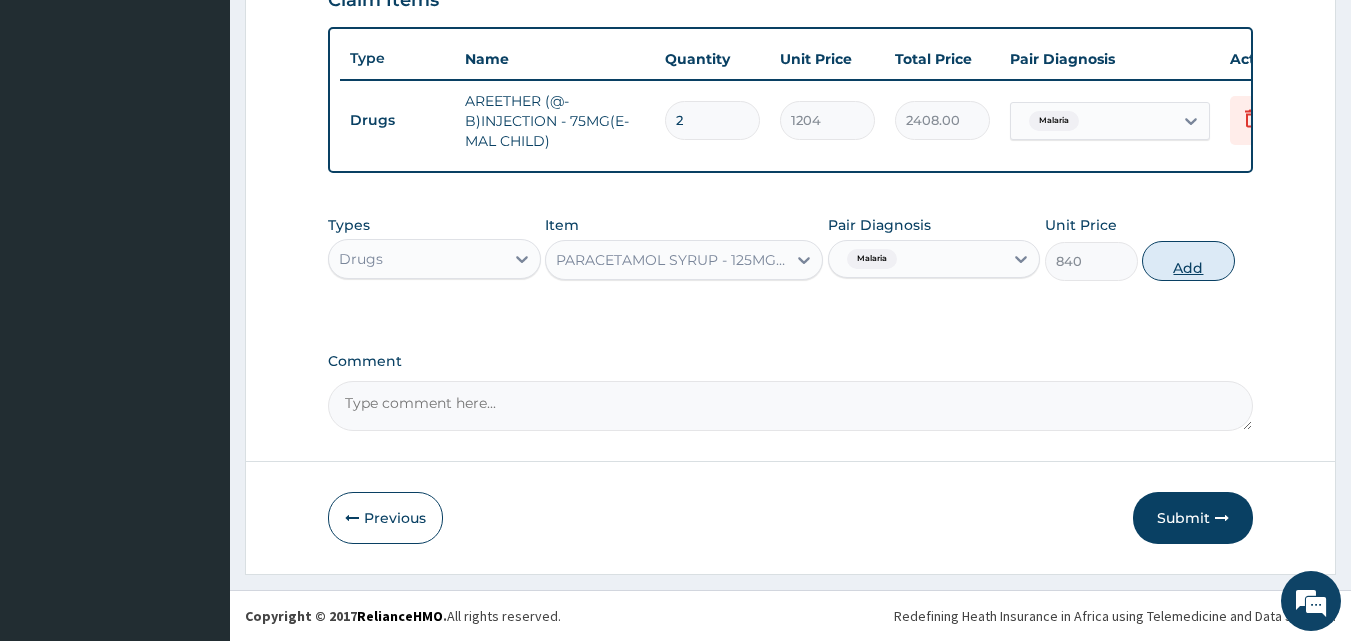 click on "Add" at bounding box center [1188, 261] 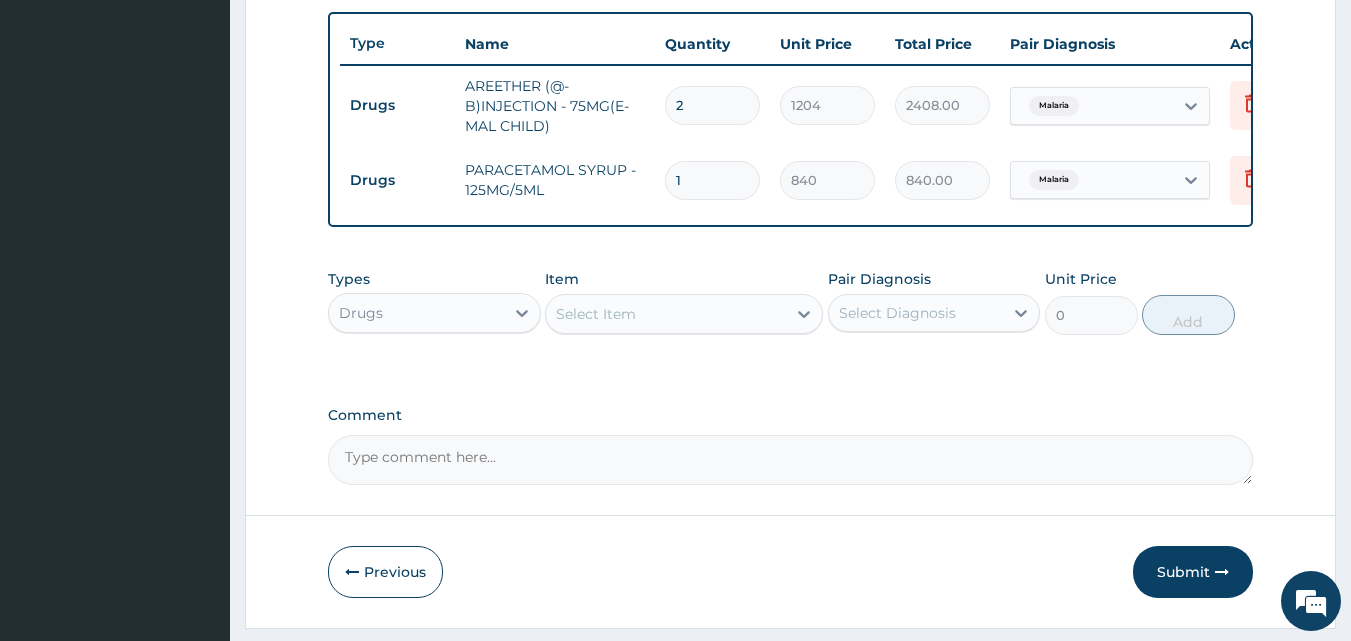 click on "Select Item" at bounding box center (596, 314) 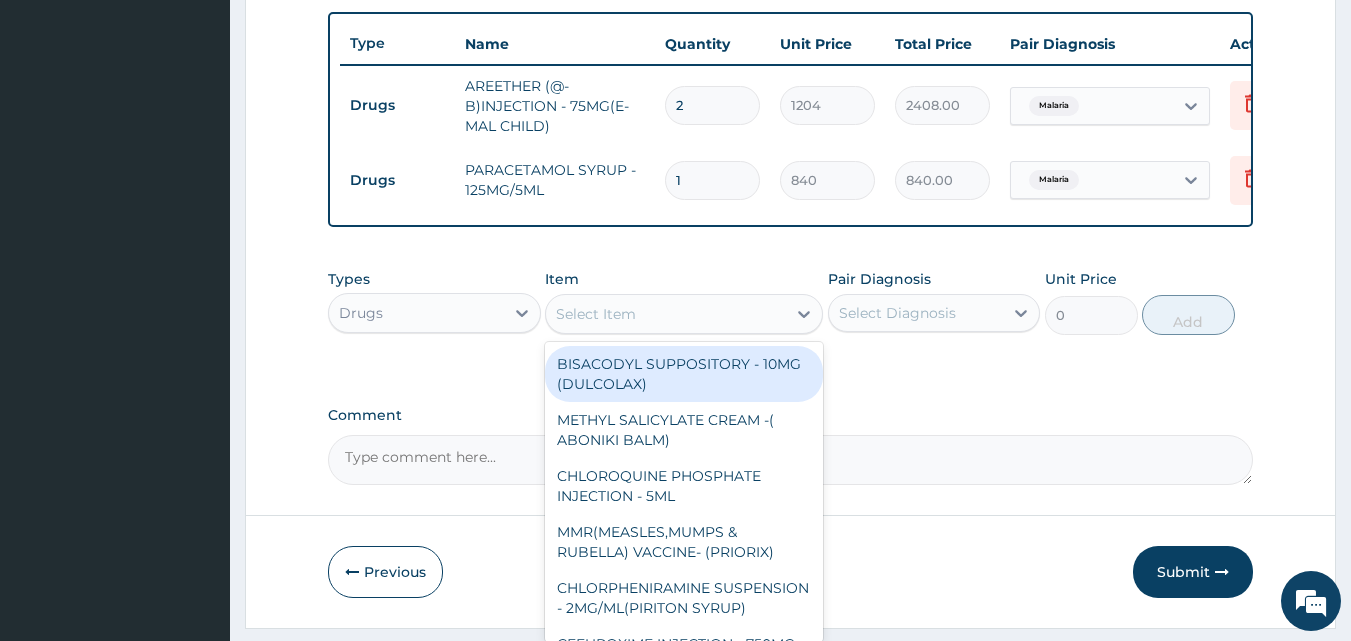 type on "c" 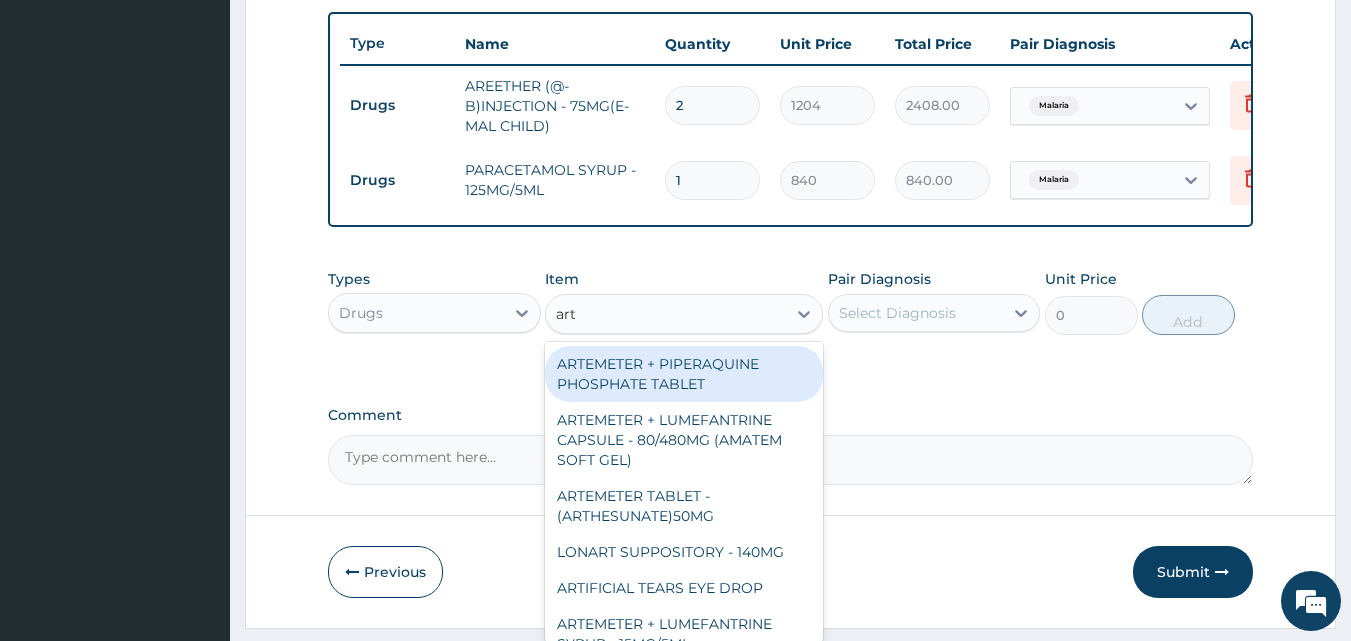type on "arte" 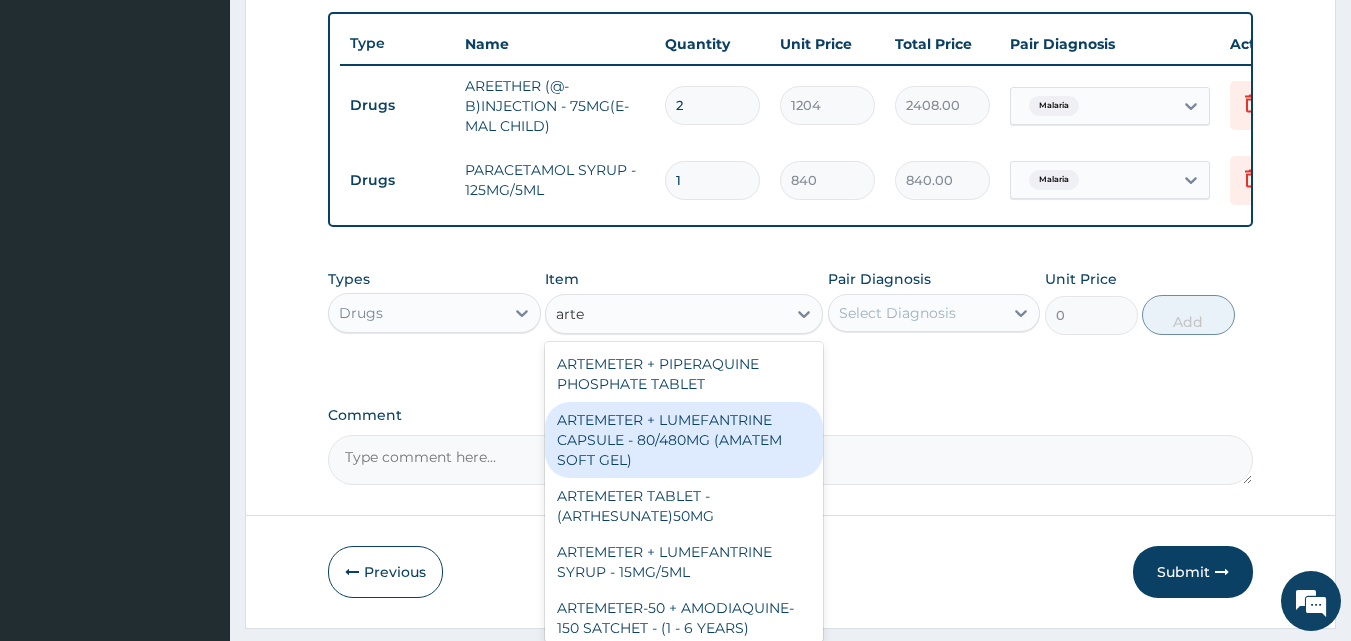 click on "ARTEMETER + LUMEFANTRINE CAPSULE -  80/480MG (AMATEM SOFT GEL)" at bounding box center [684, 440] 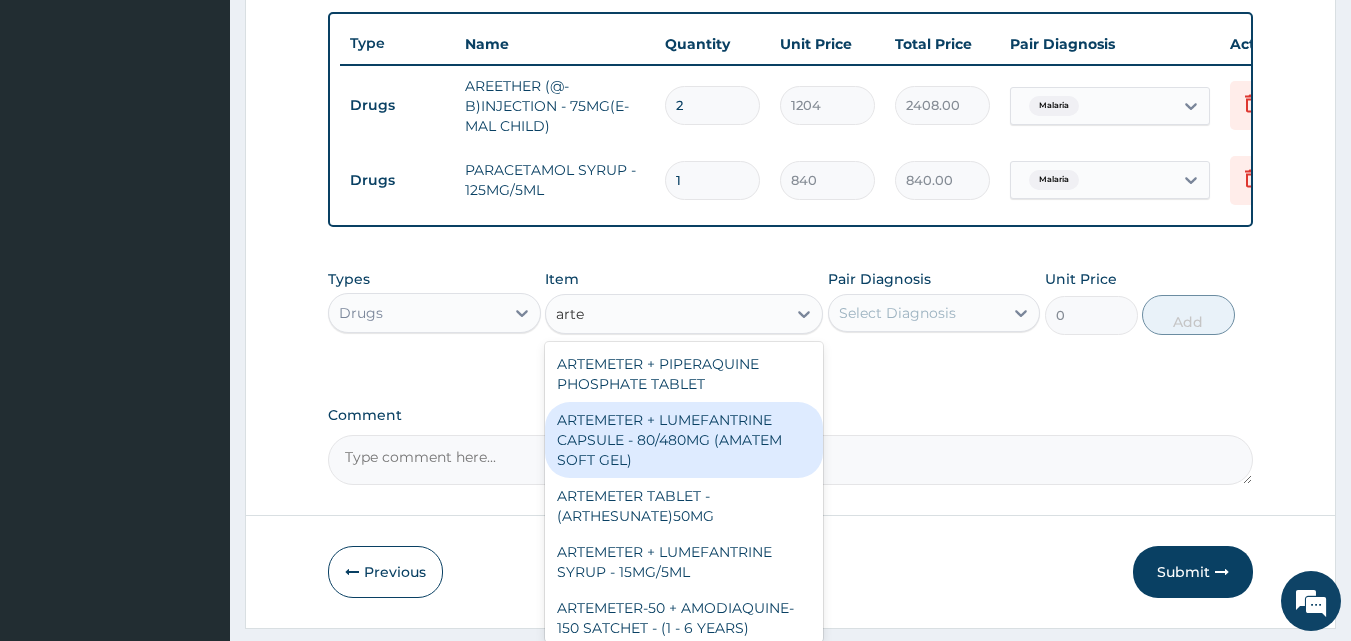 type 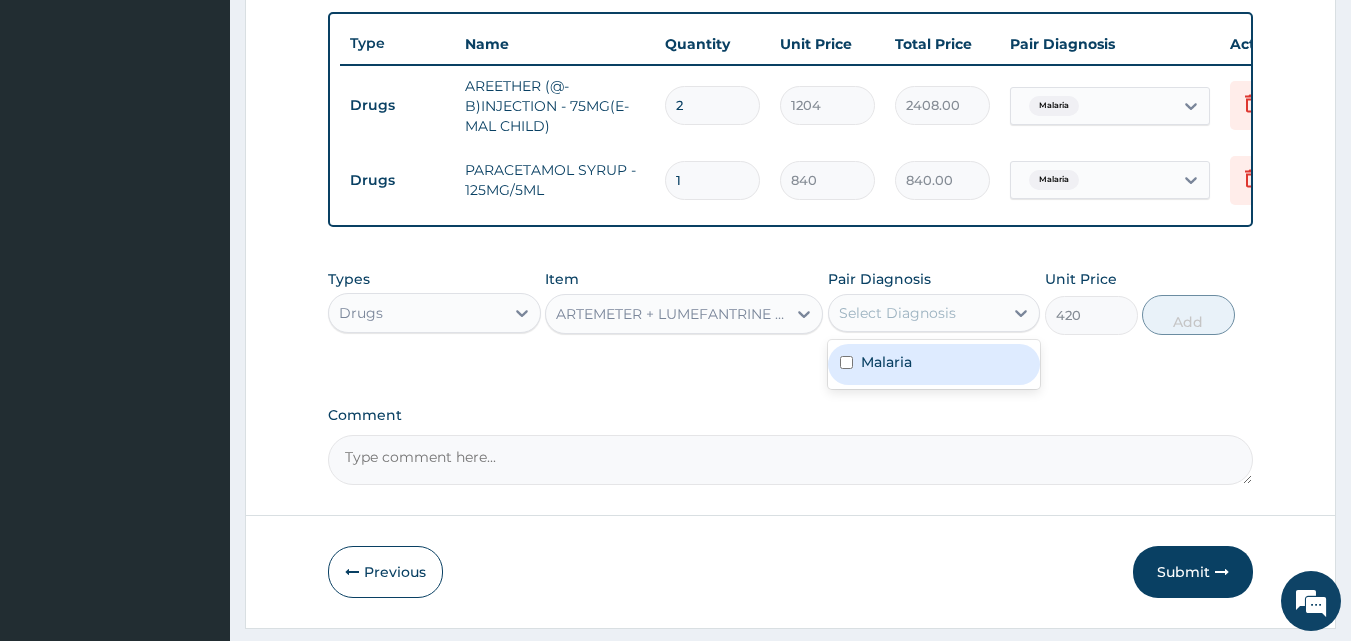 click on "Select Diagnosis" at bounding box center (897, 313) 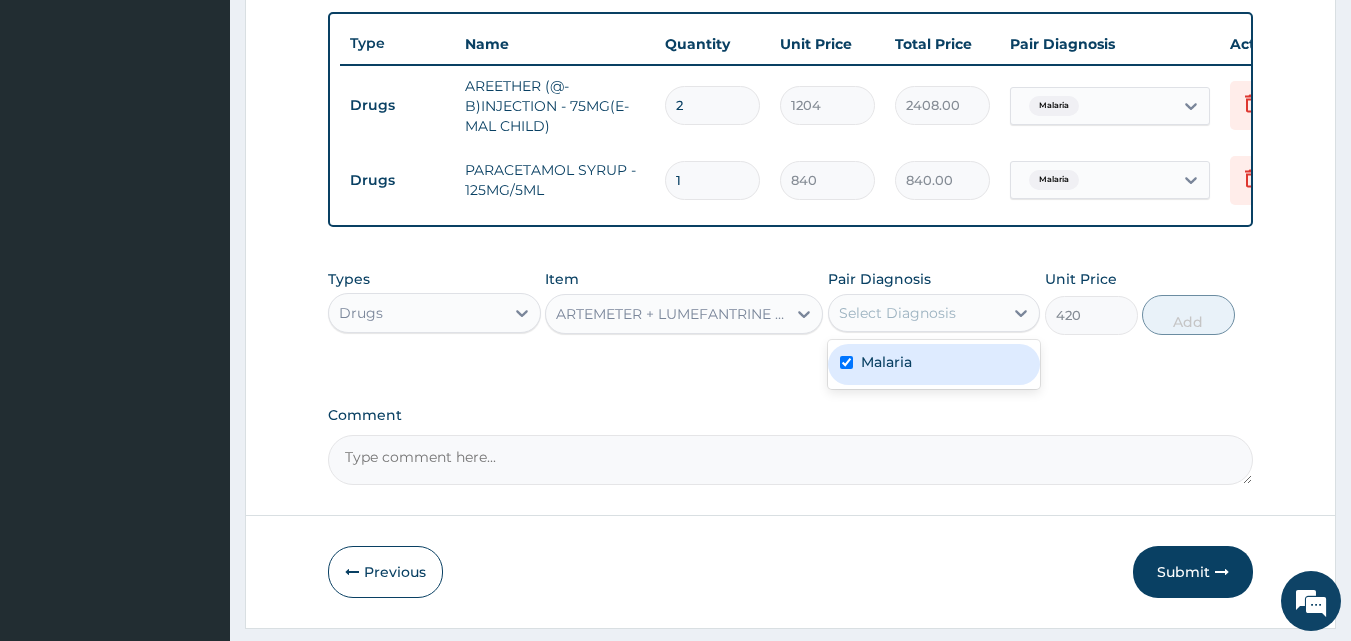 checkbox on "true" 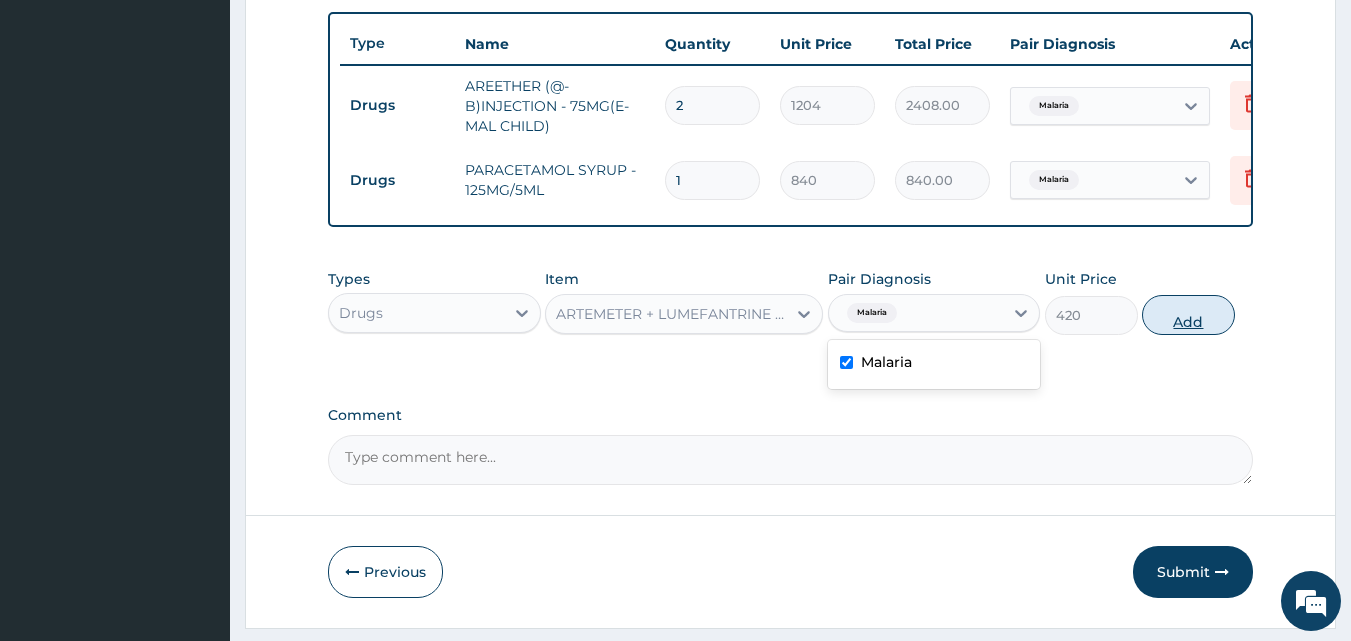 click on "Add" at bounding box center (1188, 315) 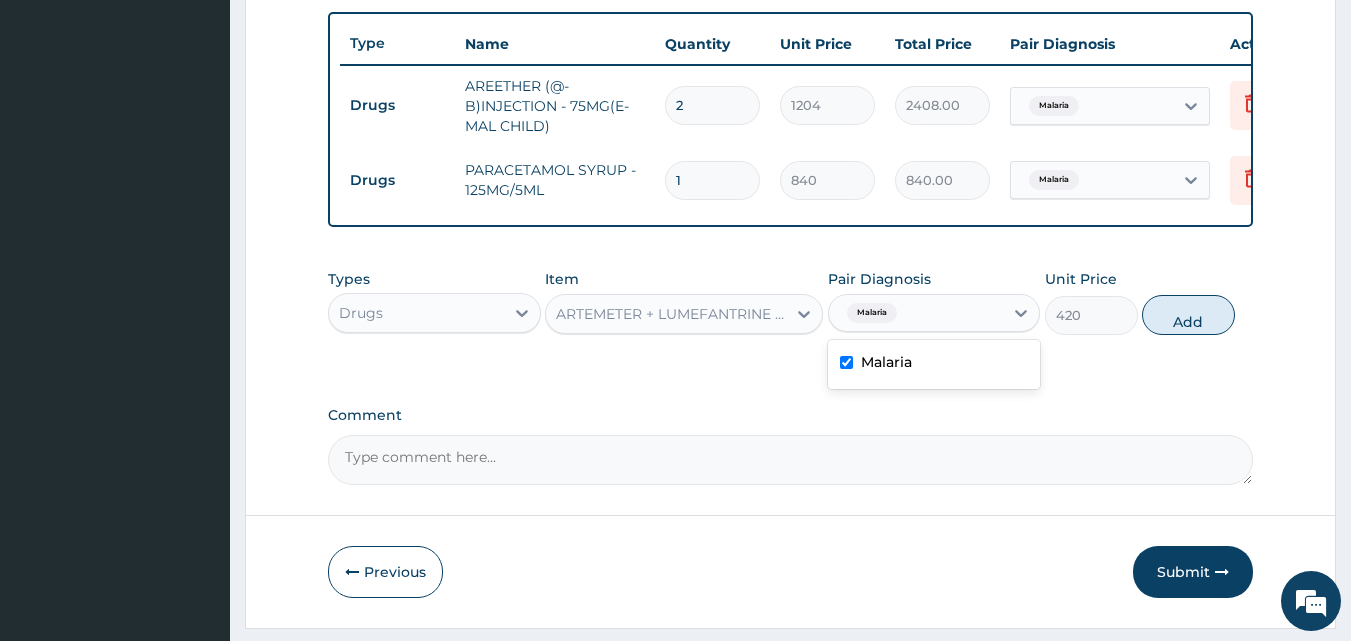 type on "0" 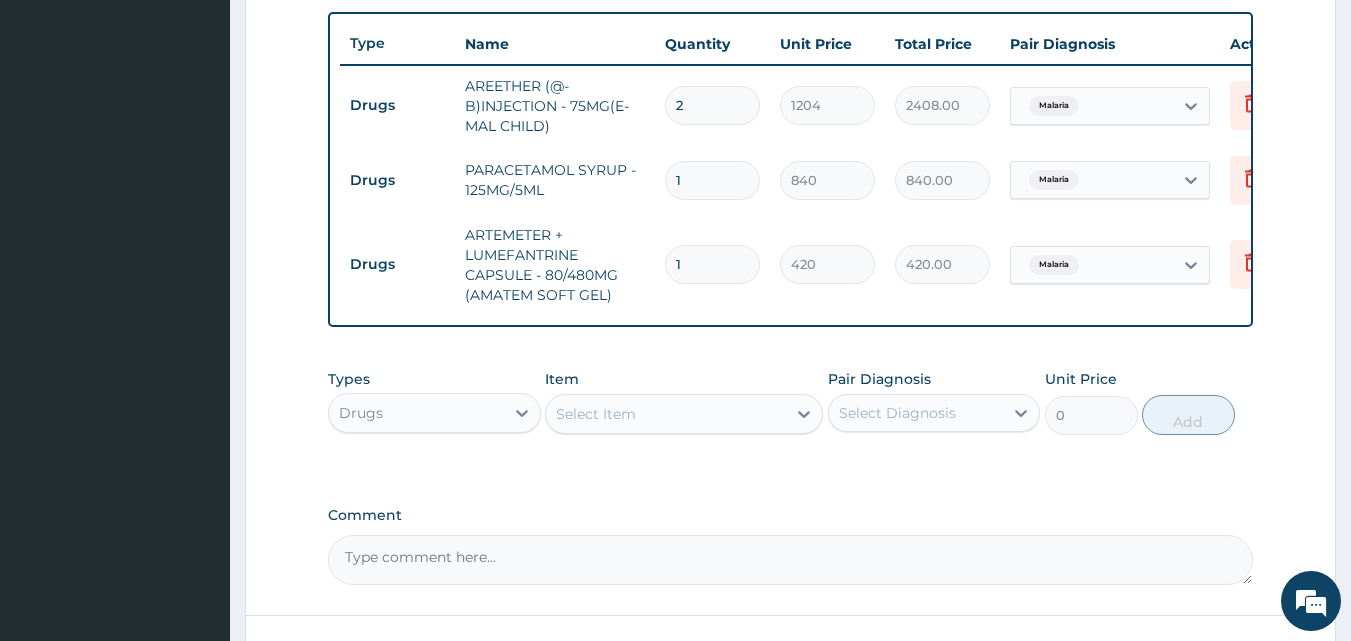 drag, startPoint x: 691, startPoint y: 256, endPoint x: 628, endPoint y: 294, distance: 73.57309 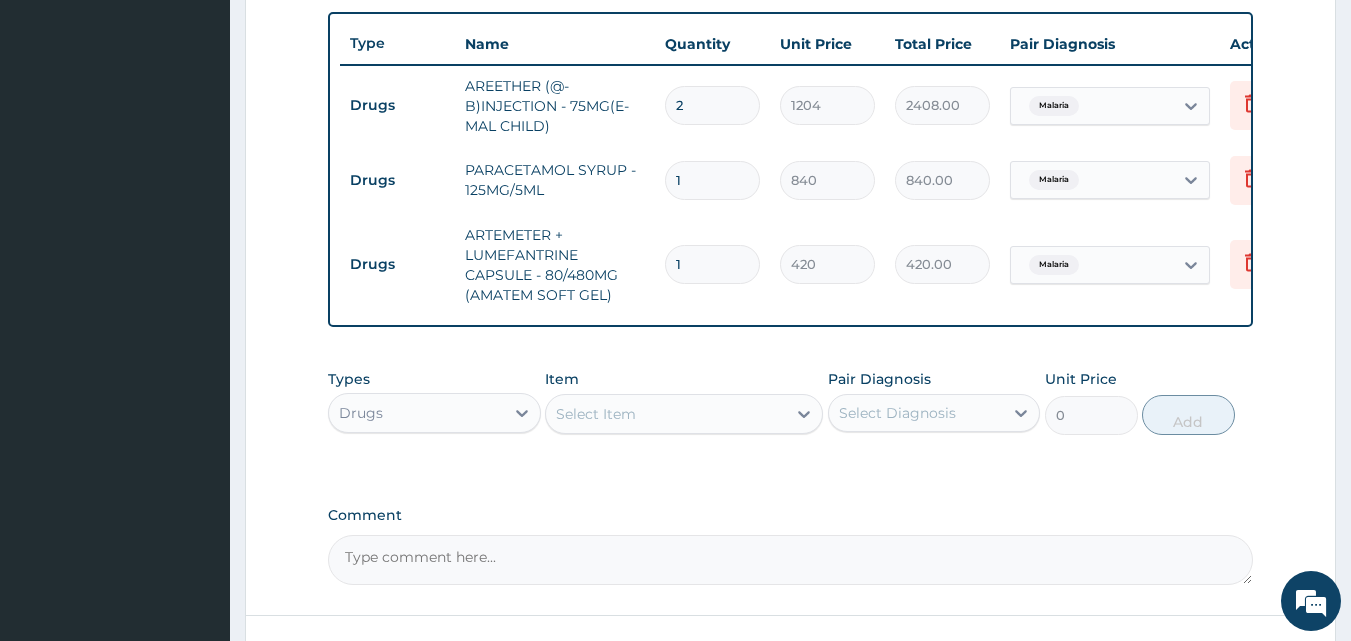 click on "Drugs ARTEMETER + LUMEFANTRINE CAPSULE -  80/480MG (AMATEM SOFT GEL) 1 420 420.00 Malaria Delete" at bounding box center [830, 265] 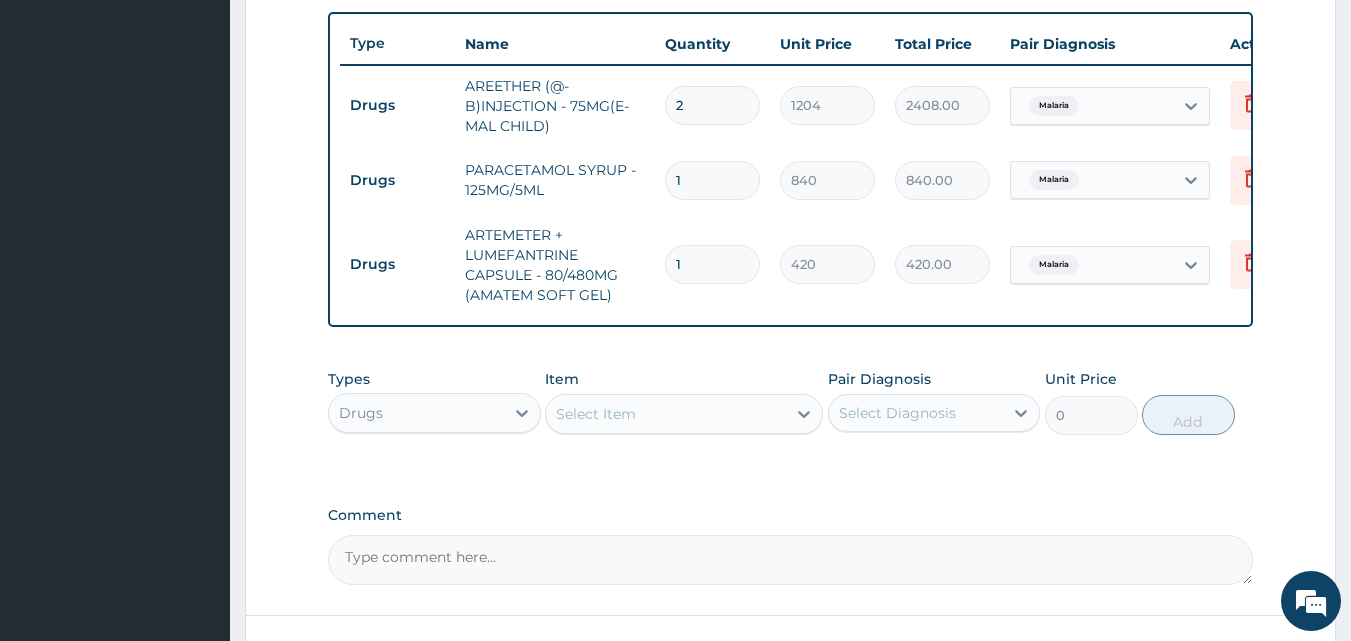 type on "6" 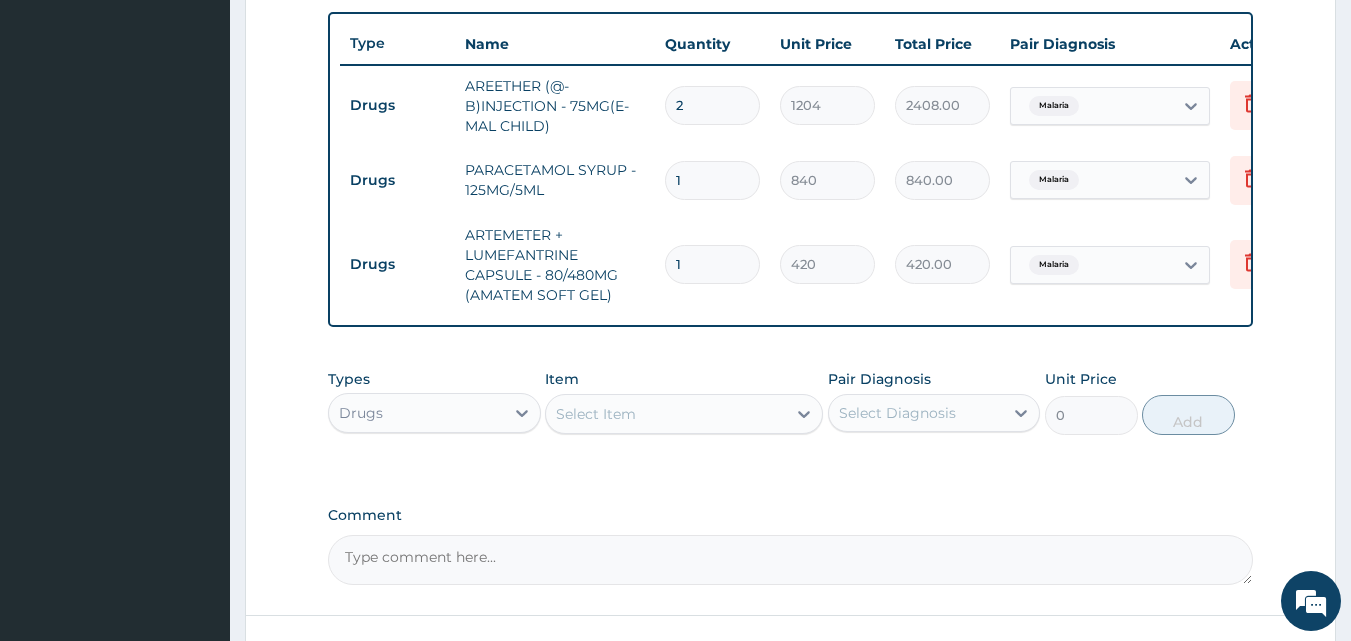type on "2520.00" 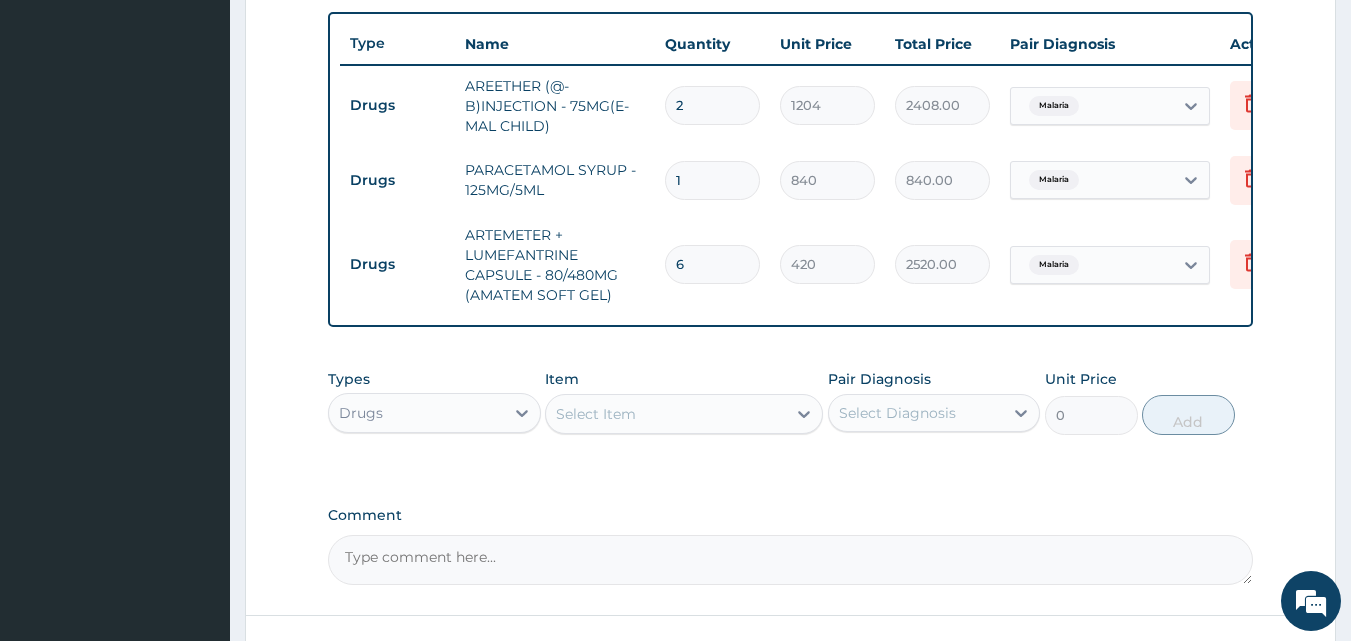 type on "6" 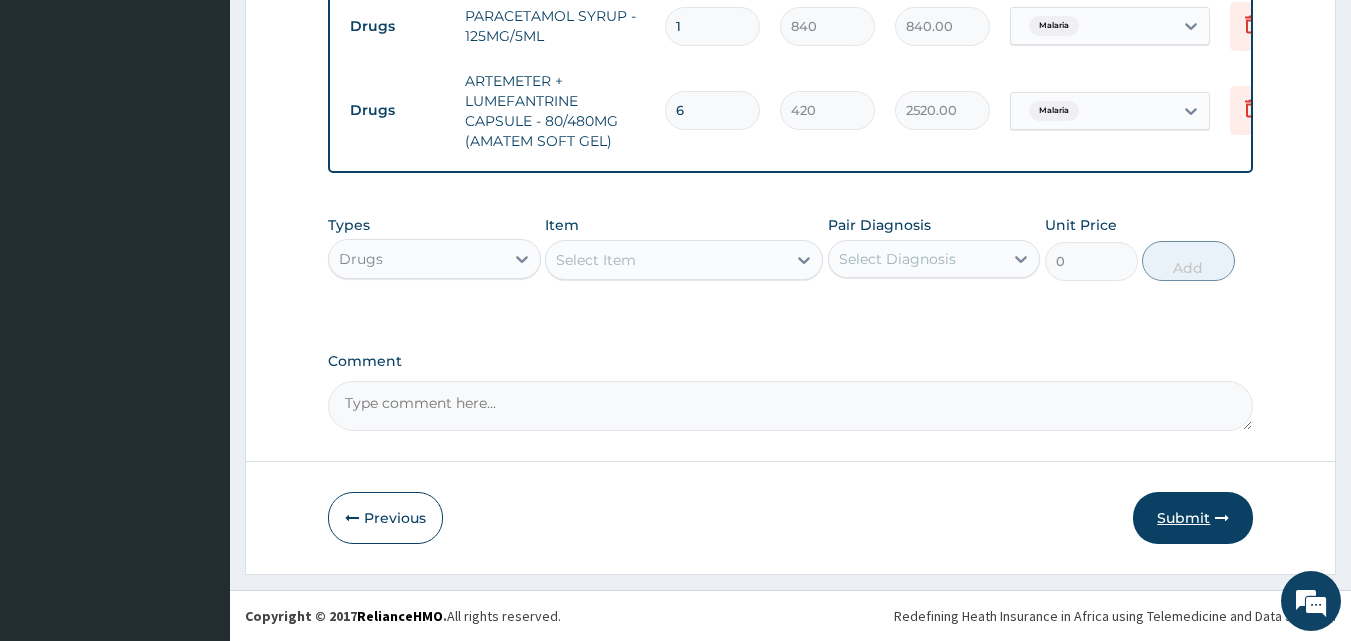 click on "Submit" at bounding box center [1193, 518] 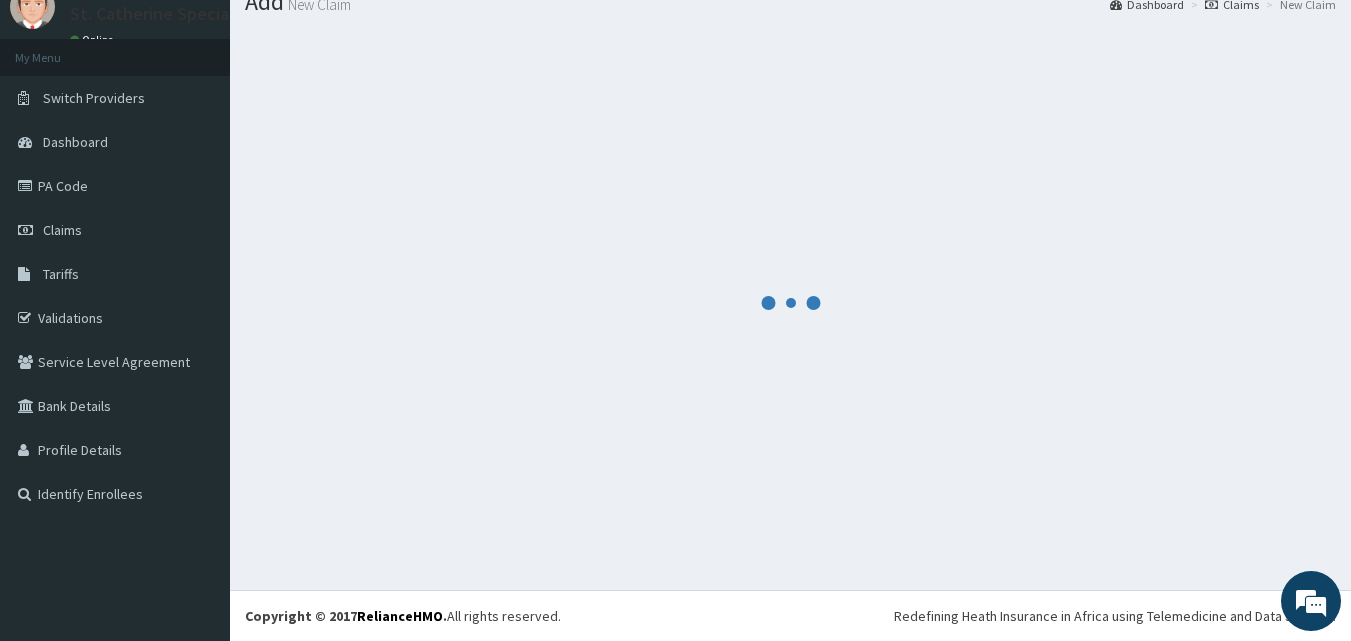 scroll, scrollTop: 76, scrollLeft: 0, axis: vertical 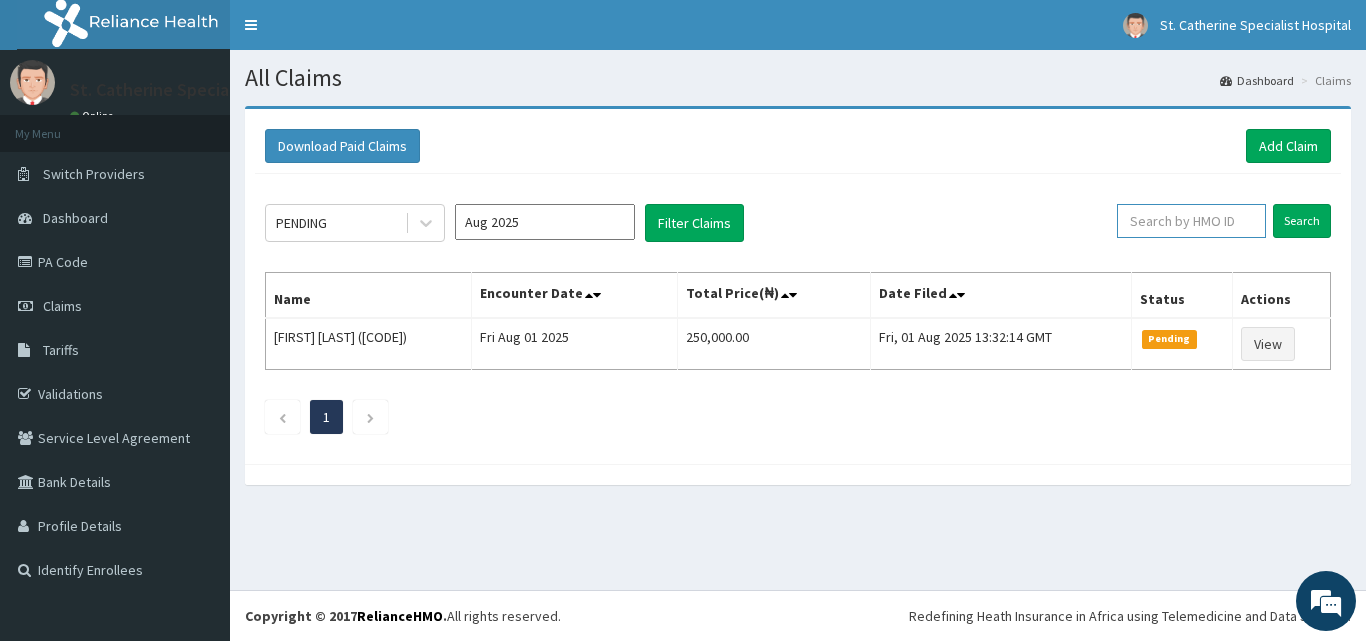 click at bounding box center (1191, 221) 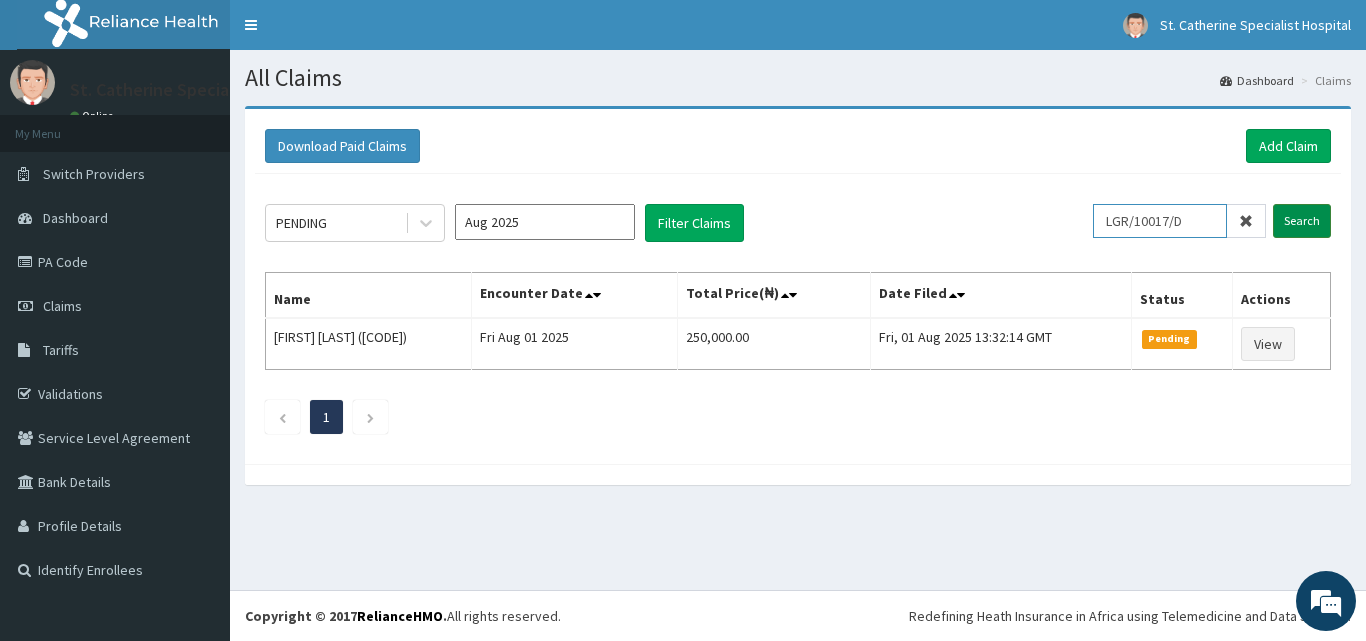 type on "LGR/10017/D" 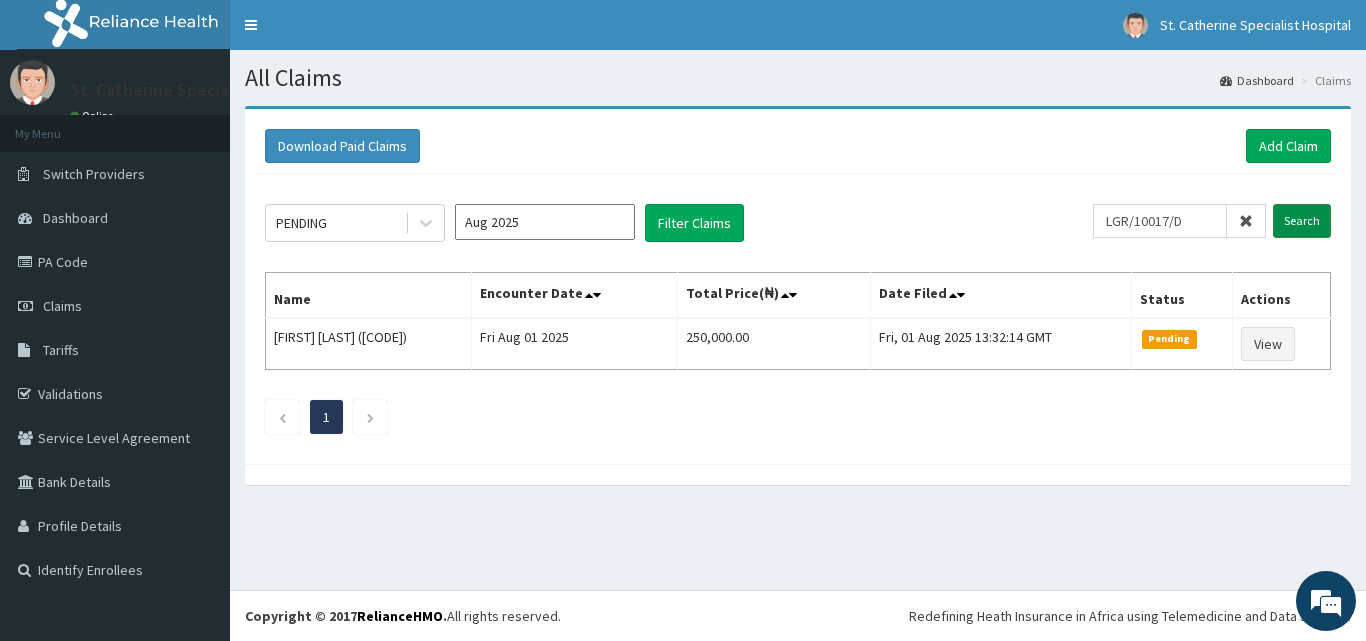 click on "Search" at bounding box center (1302, 221) 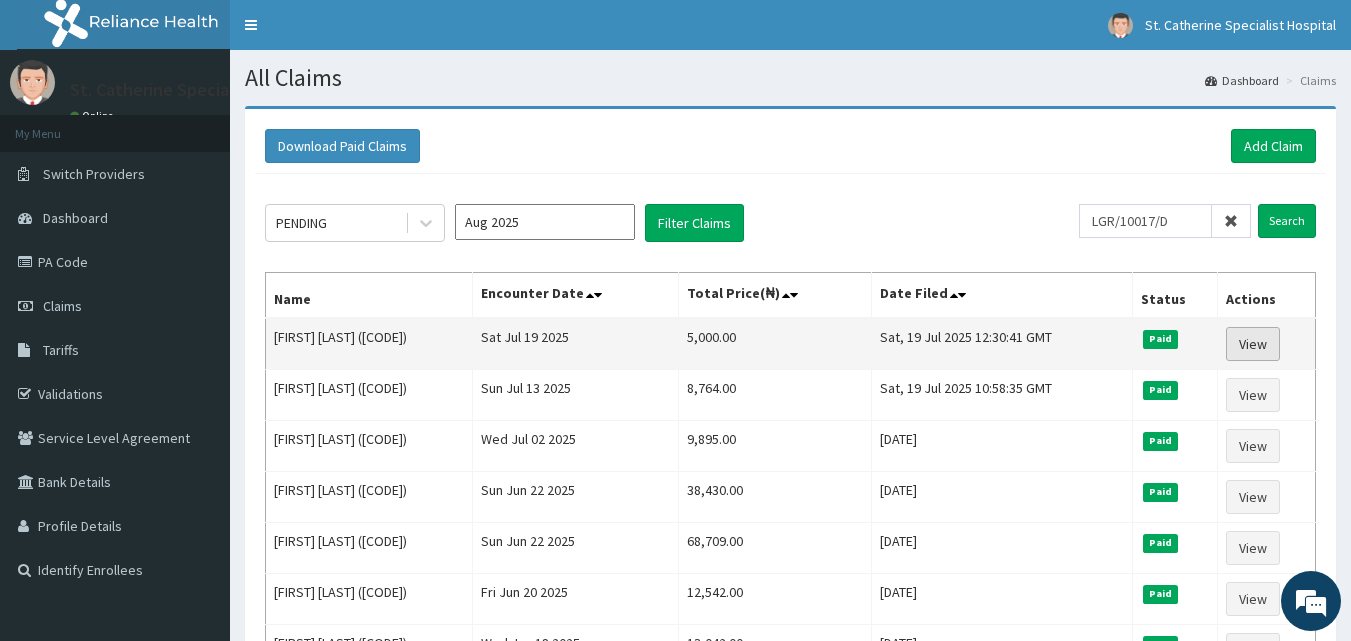 click on "View" at bounding box center [1253, 344] 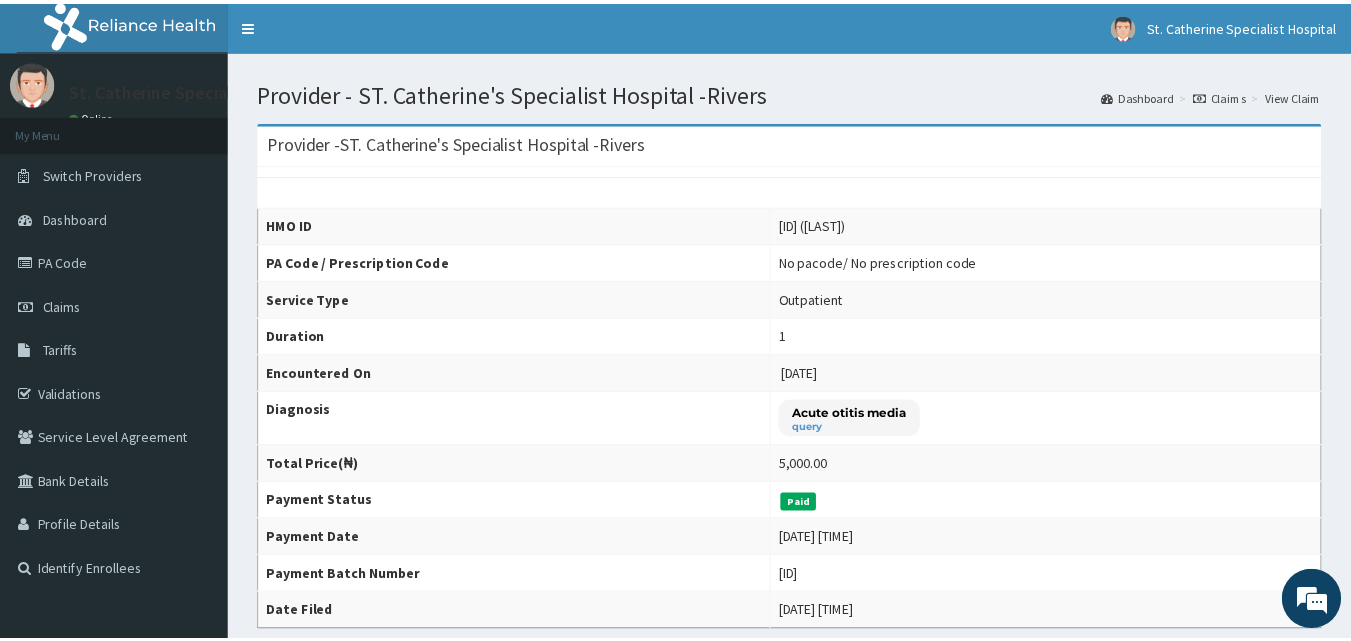 scroll, scrollTop: 0, scrollLeft: 0, axis: both 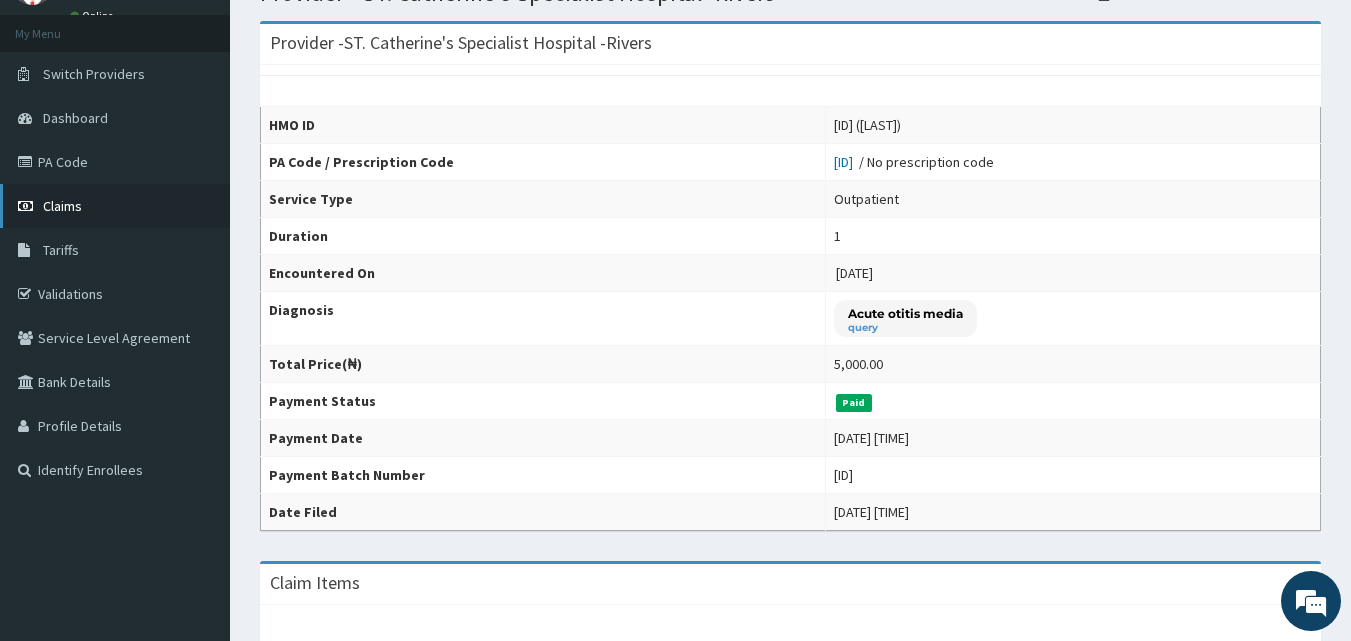 click on "Claims" at bounding box center (115, 206) 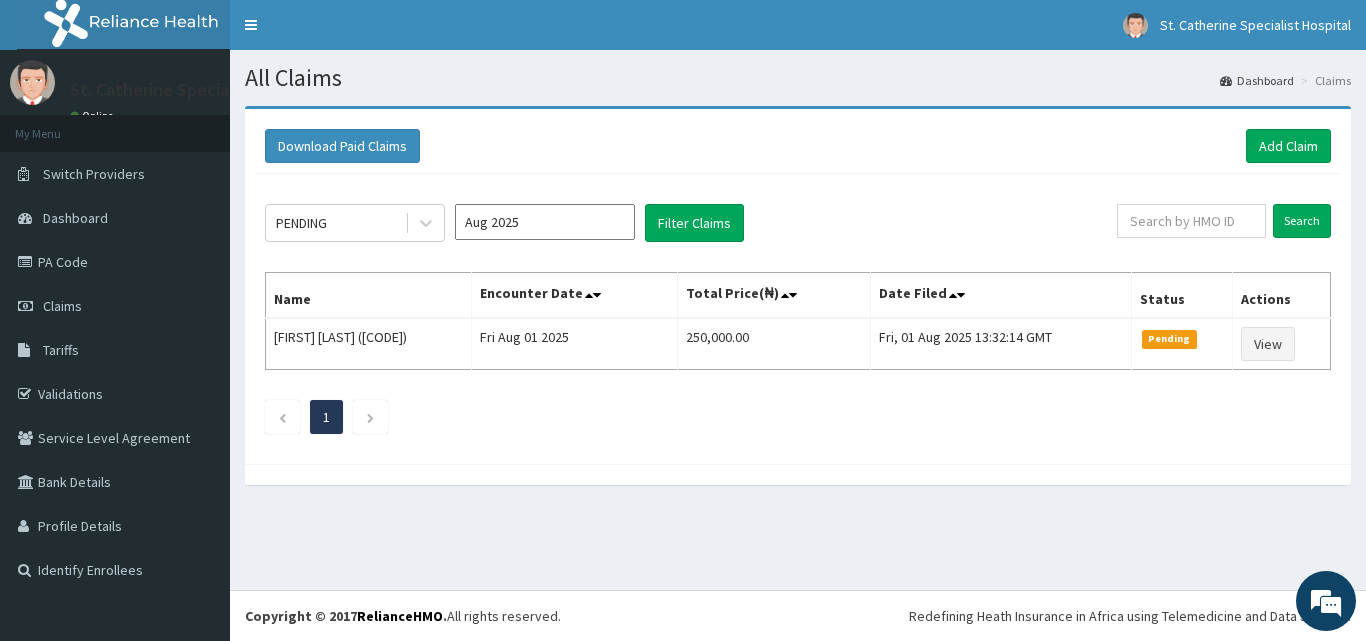 scroll, scrollTop: 0, scrollLeft: 0, axis: both 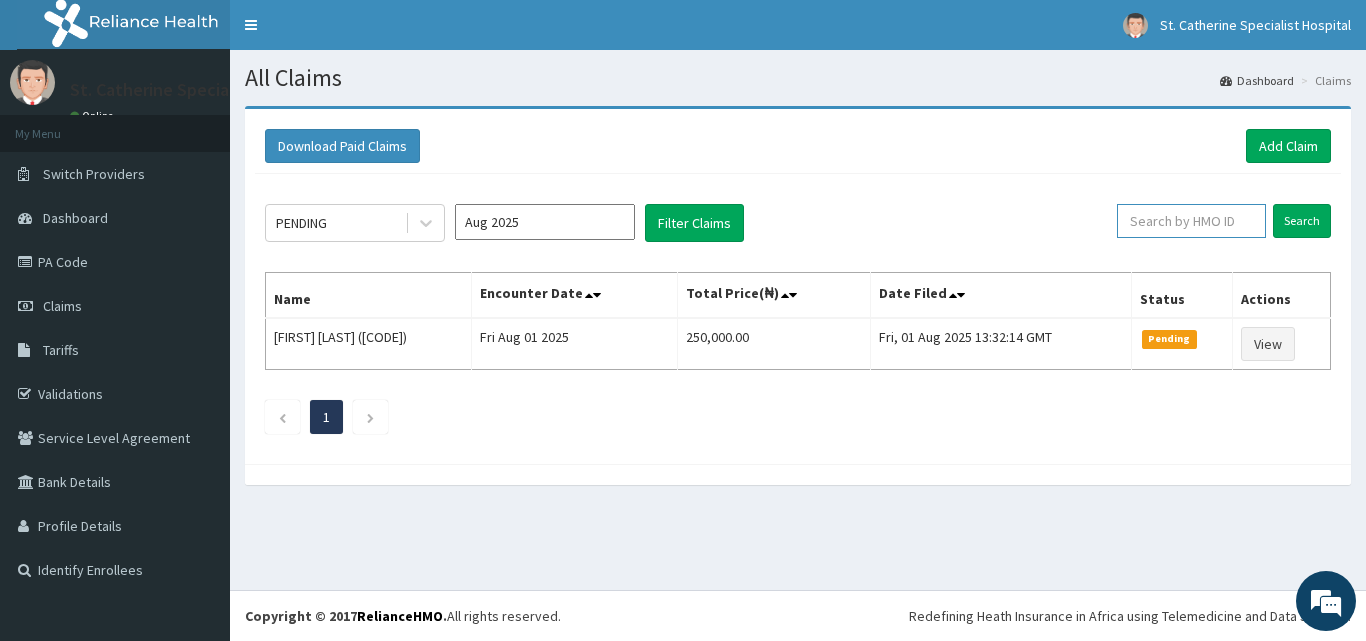 click at bounding box center (1191, 221) 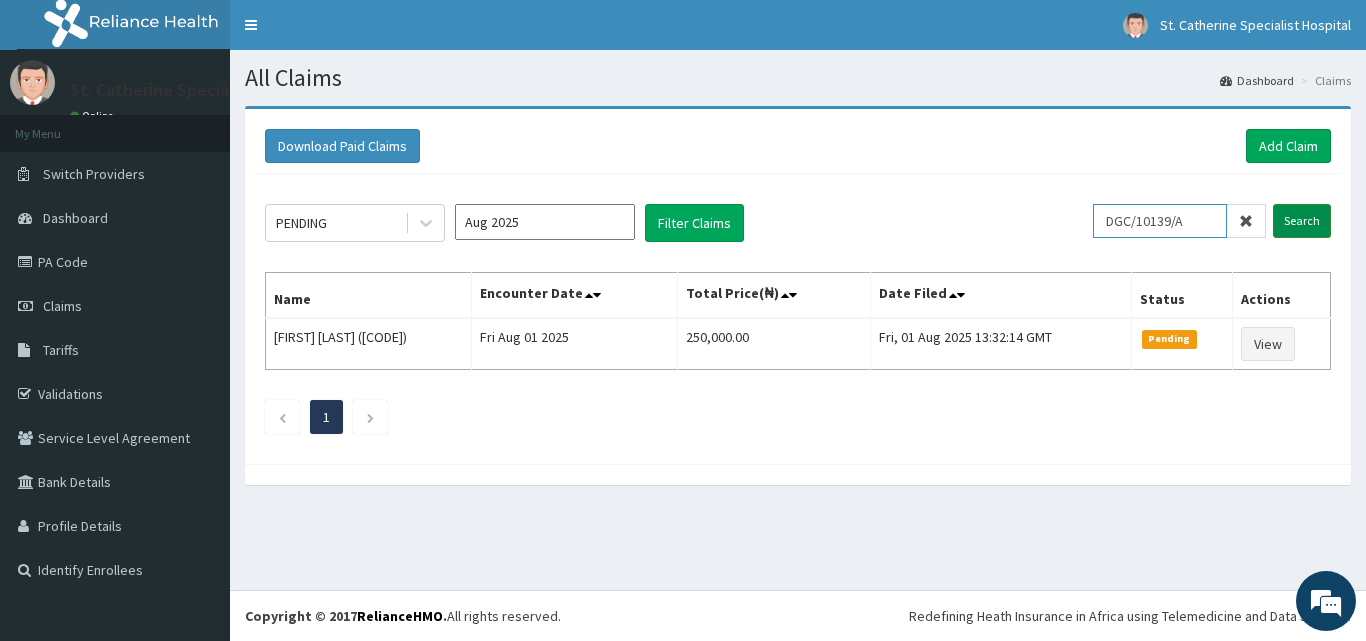 type on "DGC/10139/A" 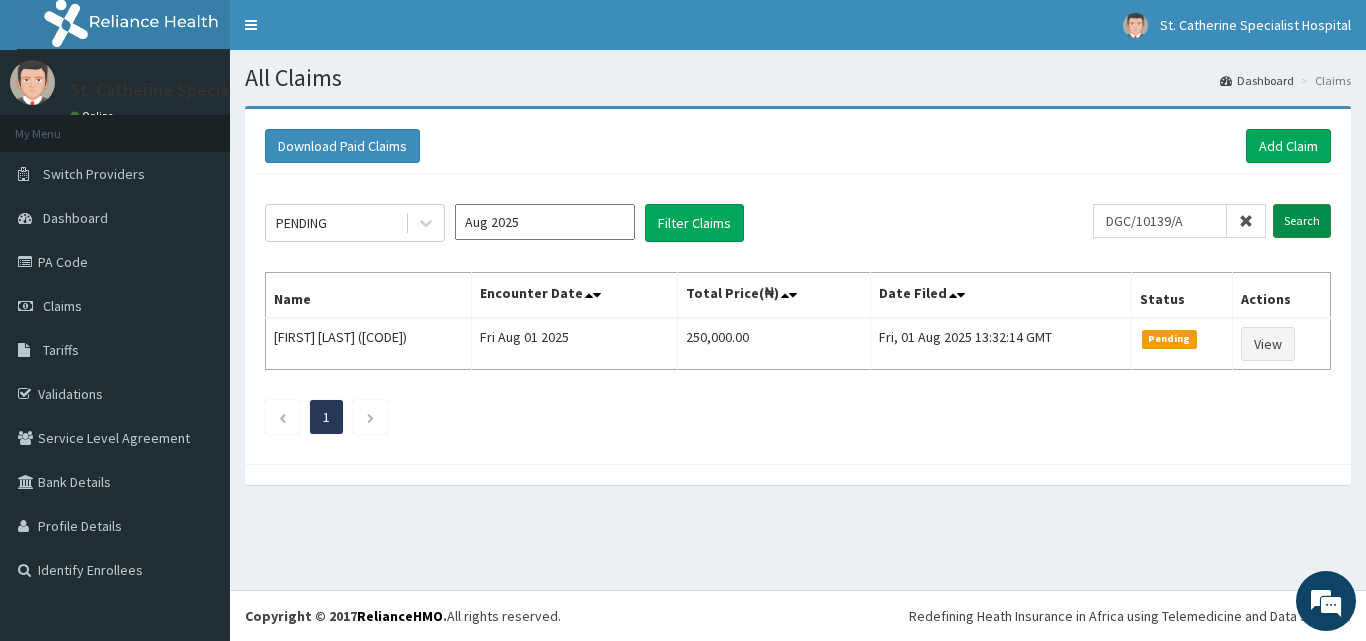 click on "Search" at bounding box center [1302, 221] 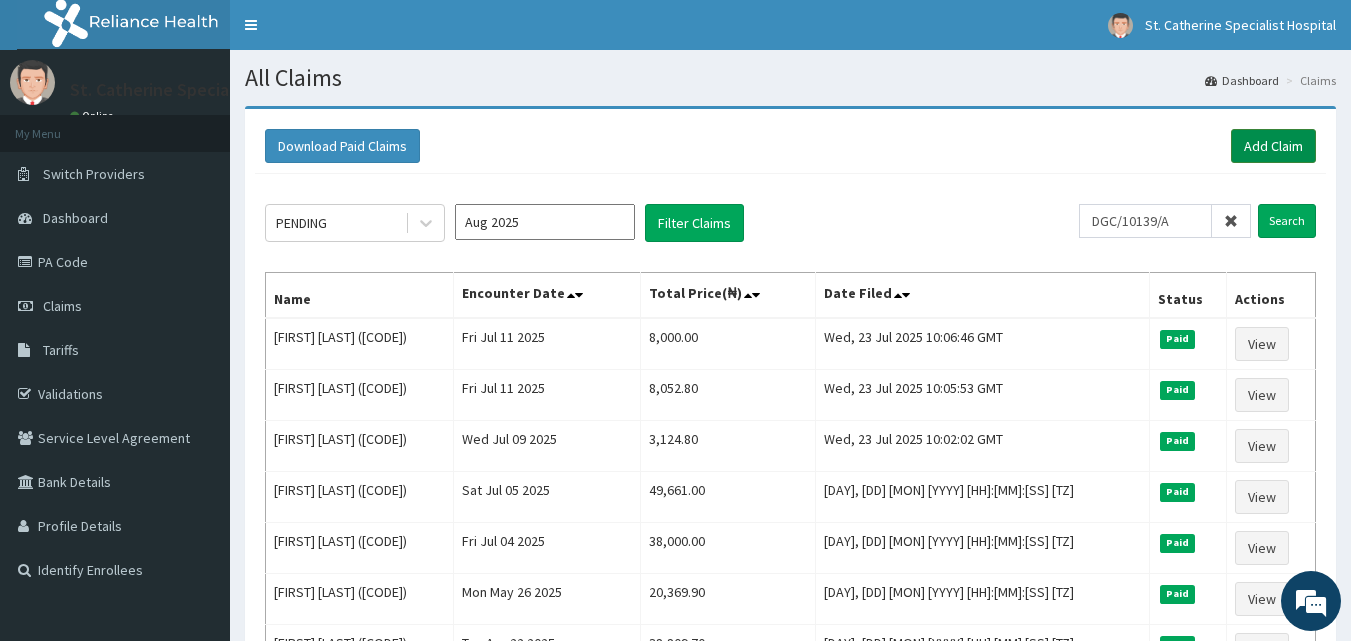 click on "Add Claim" at bounding box center (1273, 146) 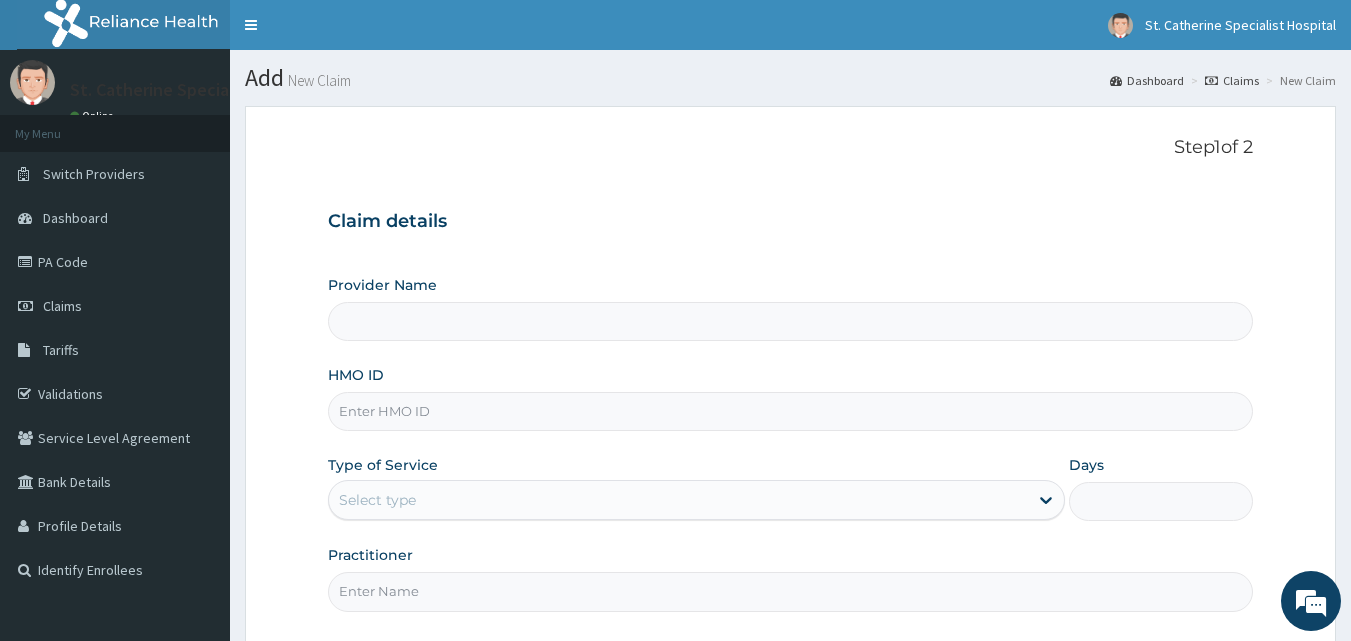 type on "ST. Catherine's Specialist Hospital -Rivers" 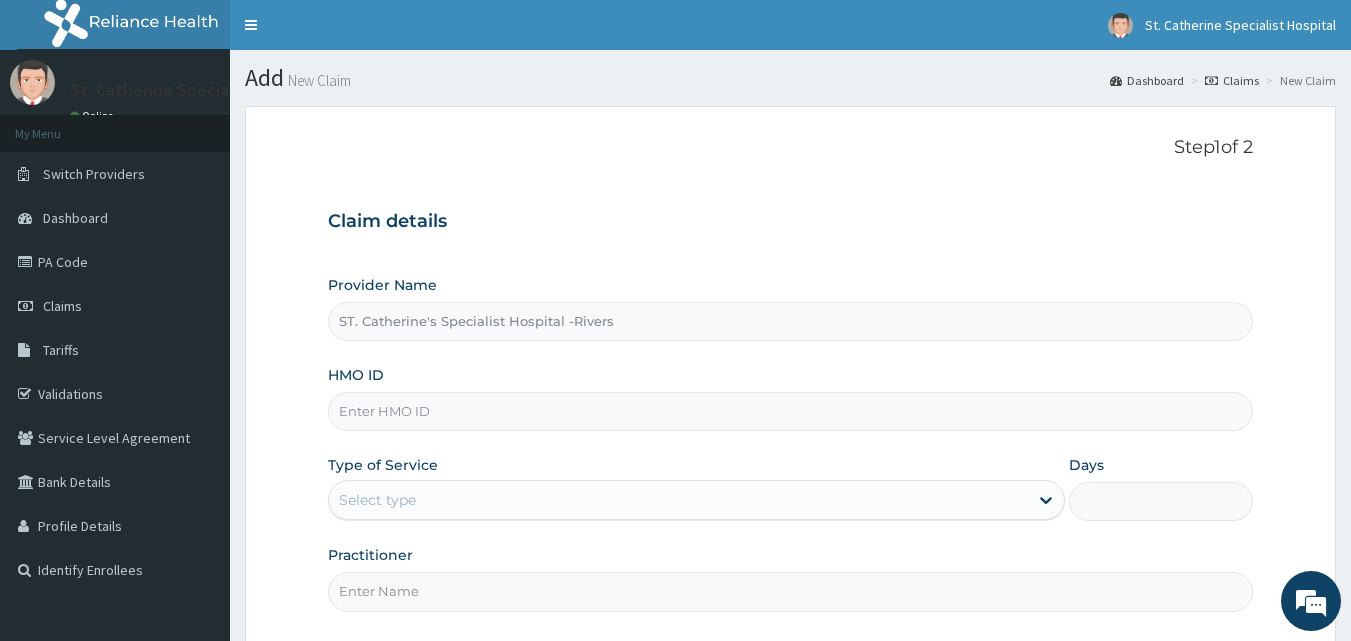 scroll, scrollTop: 0, scrollLeft: 0, axis: both 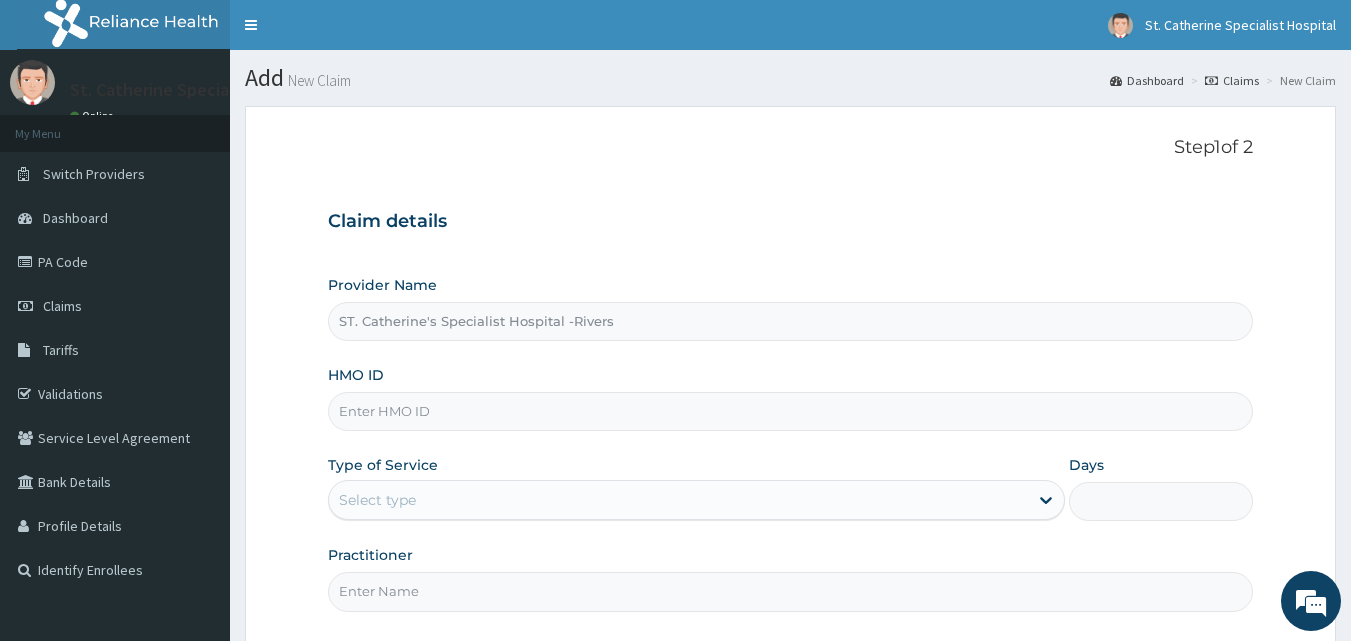 drag, startPoint x: 510, startPoint y: 403, endPoint x: 512, endPoint y: 436, distance: 33.06055 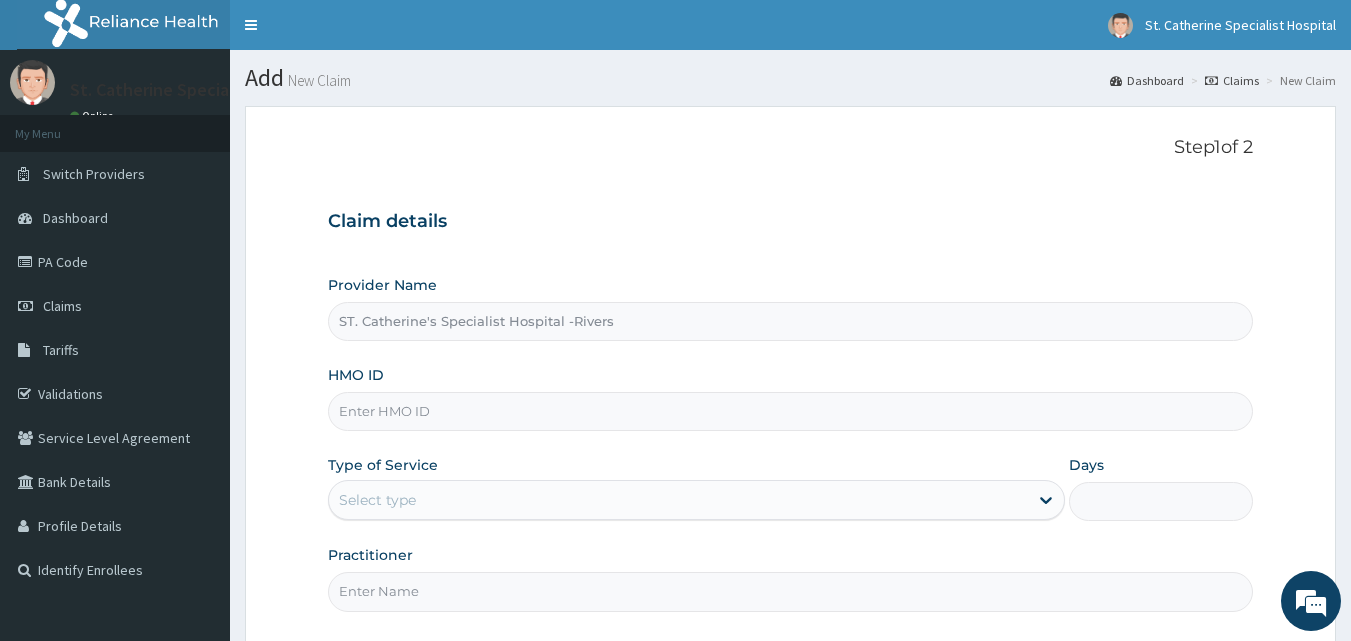 paste on "DGC/10139/A" 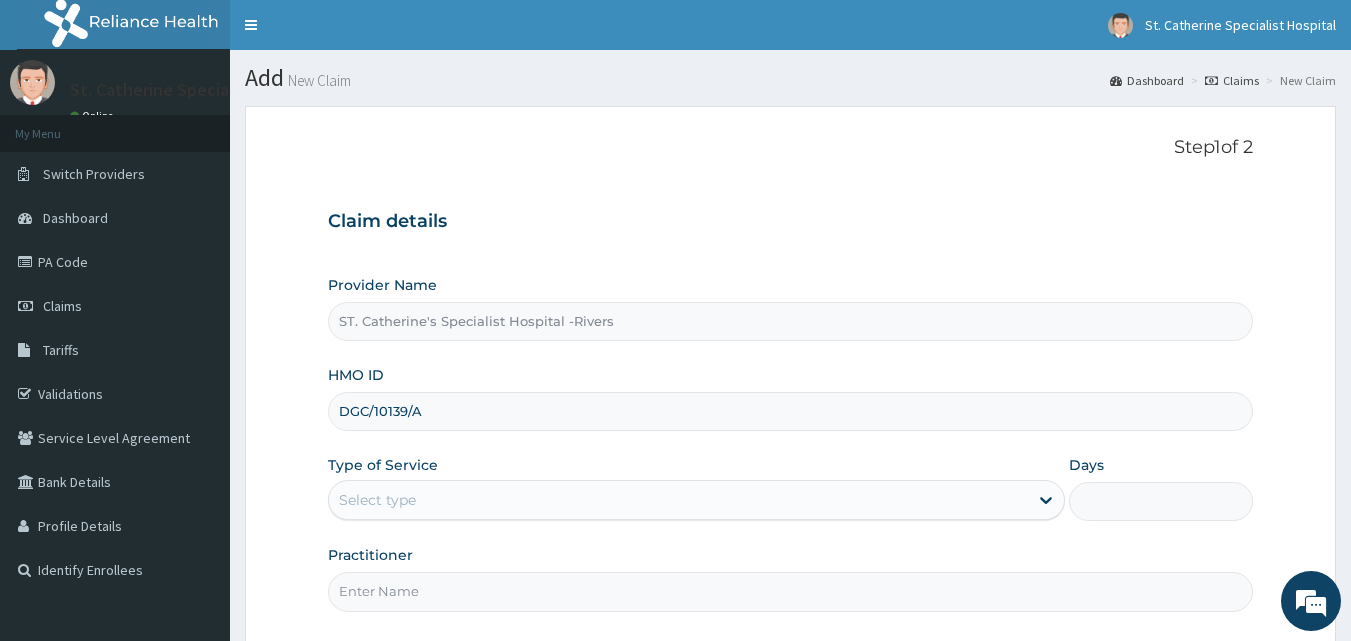 type on "DGC/10139/A" 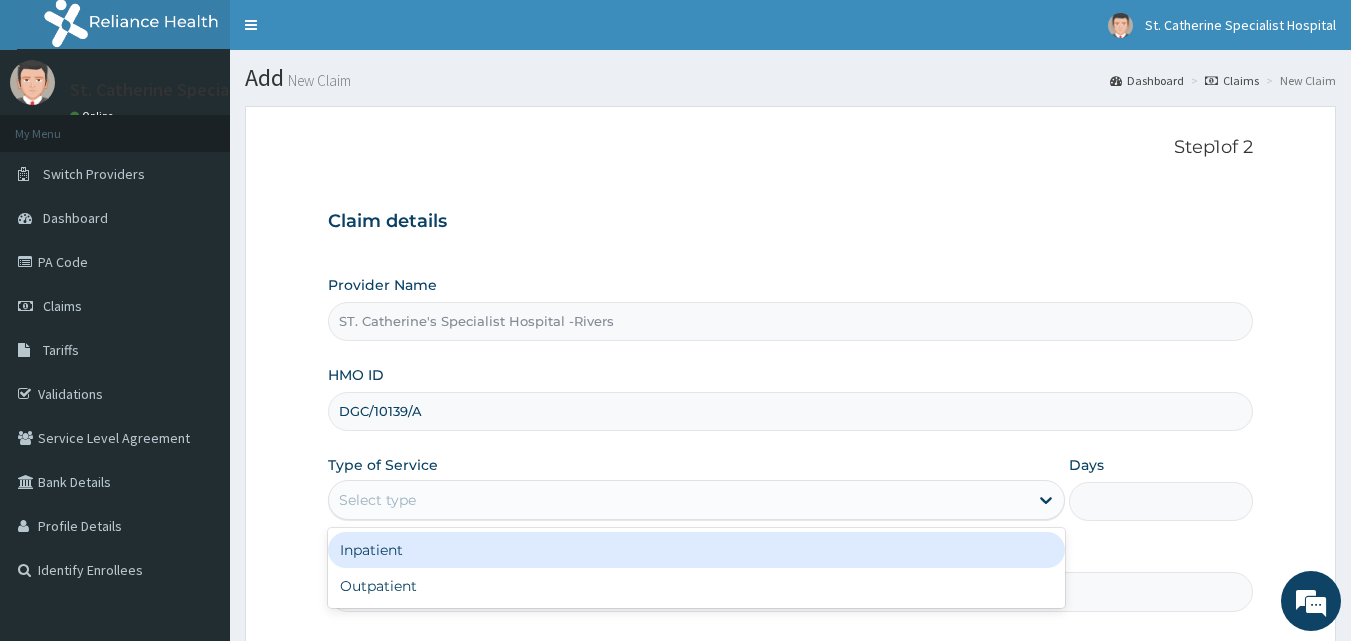 click on "Select type" at bounding box center [678, 500] 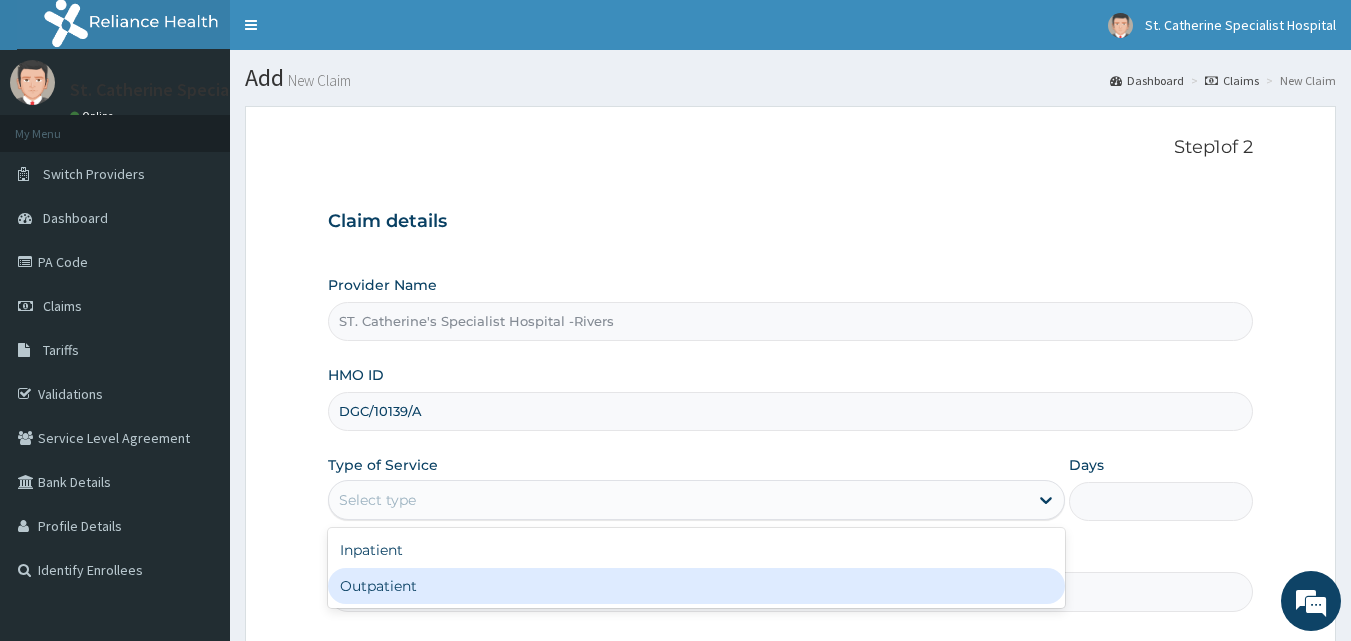 click on "Outpatient" at bounding box center (696, 586) 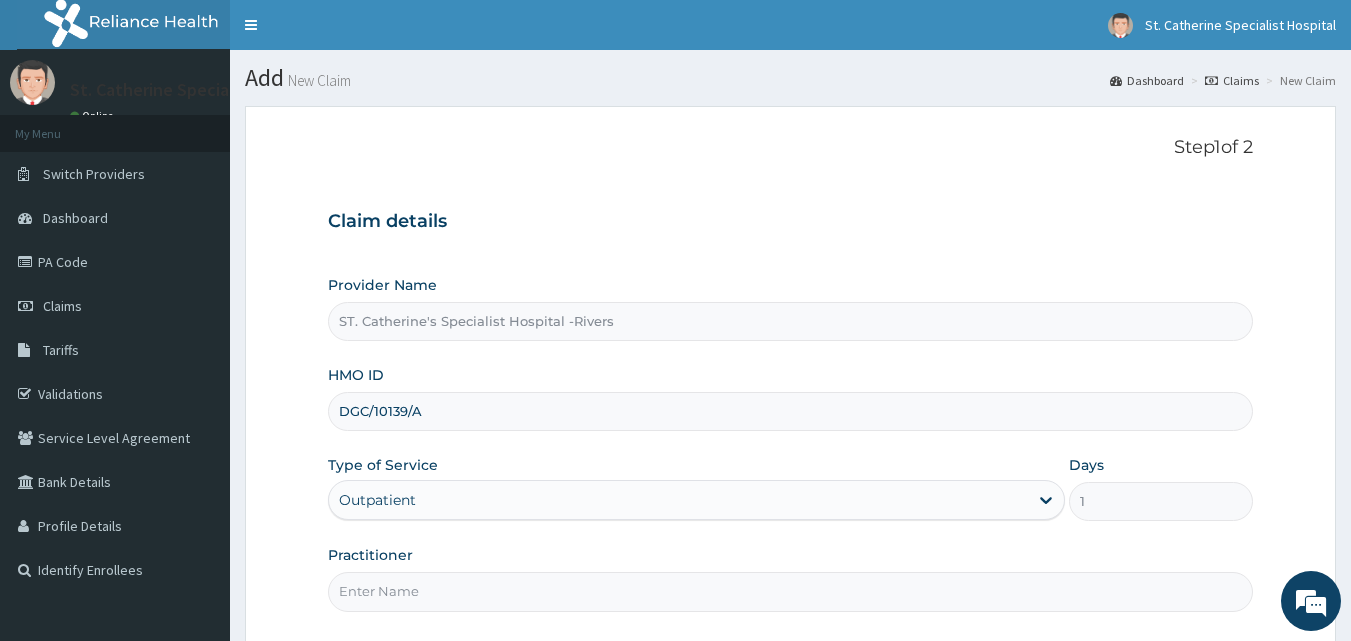 click on "Practitioner" at bounding box center [791, 591] 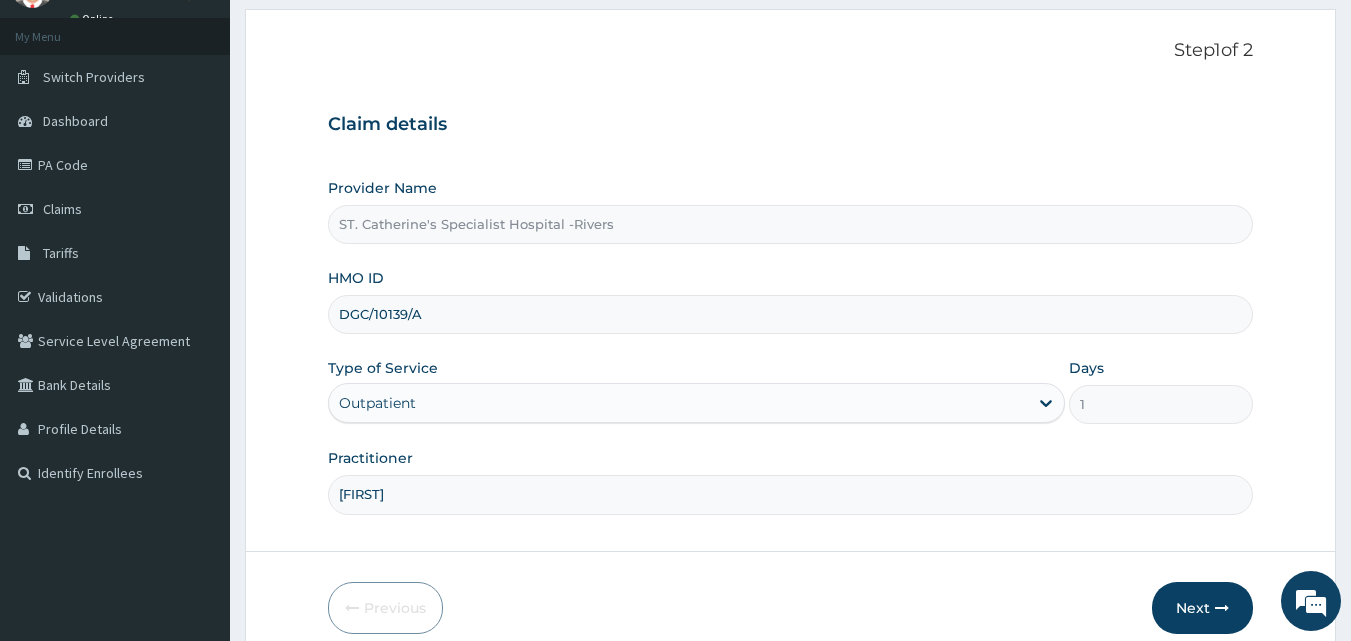 scroll, scrollTop: 100, scrollLeft: 0, axis: vertical 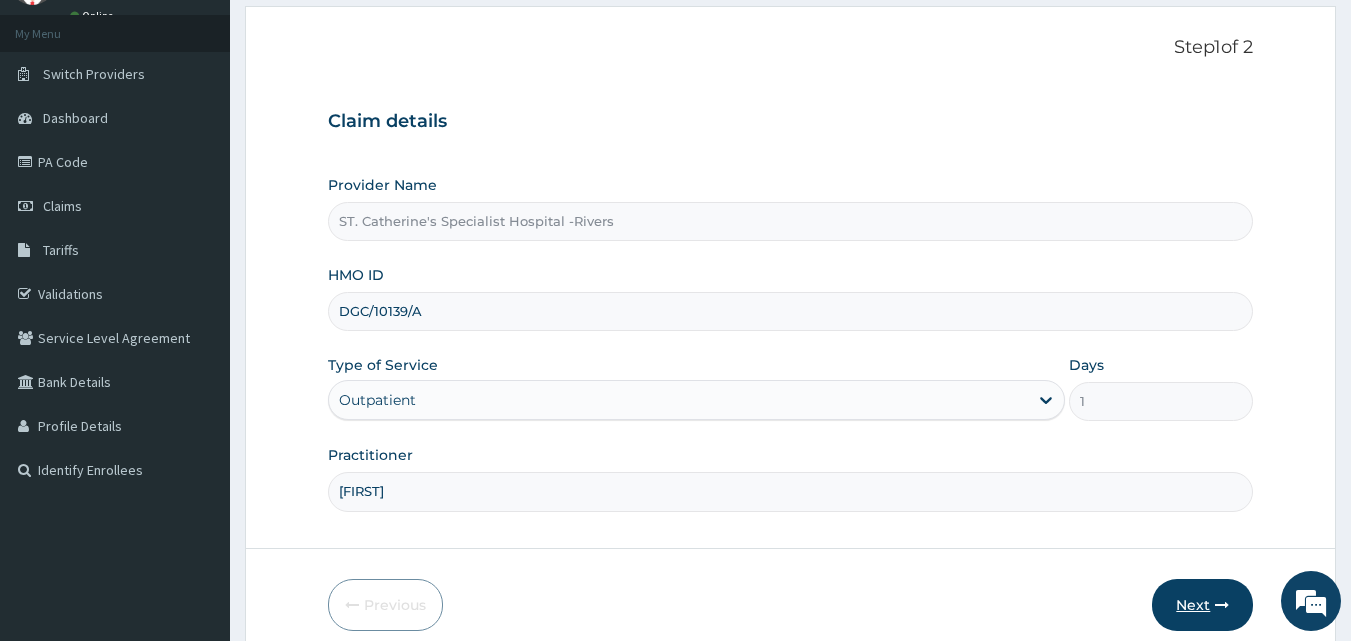 click on "Next" at bounding box center [1202, 605] 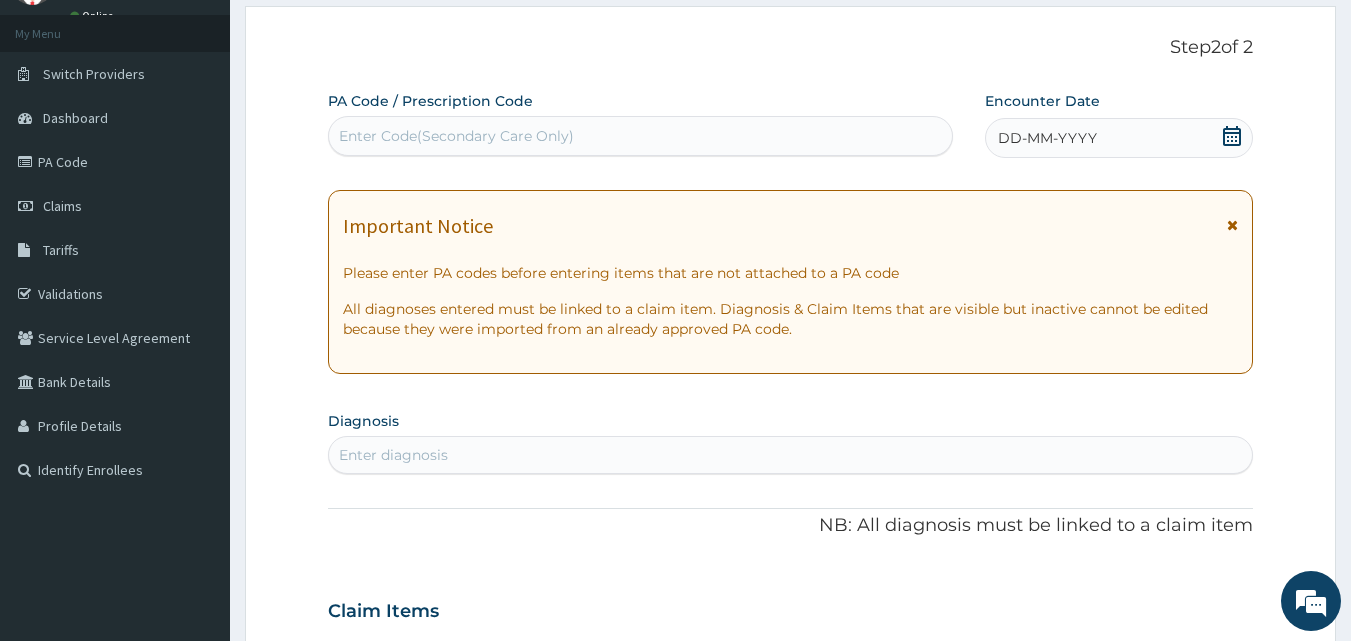 click on "Enter Code(Secondary Care Only)" at bounding box center [456, 136] 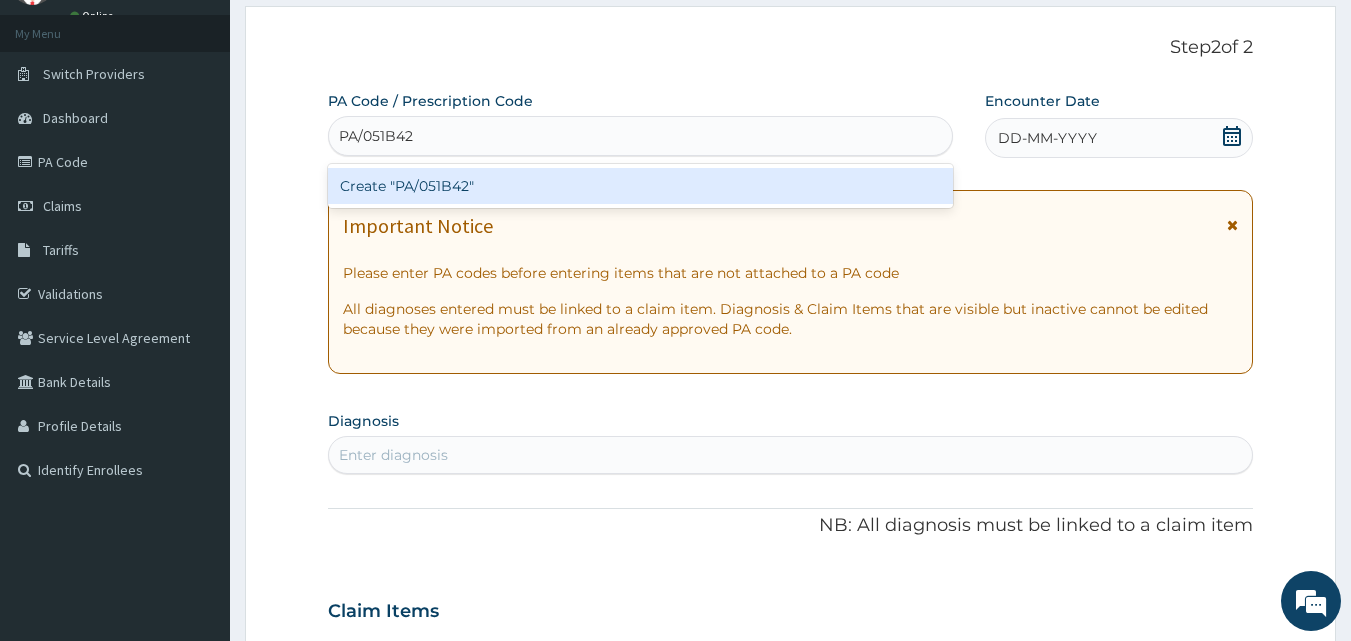 type 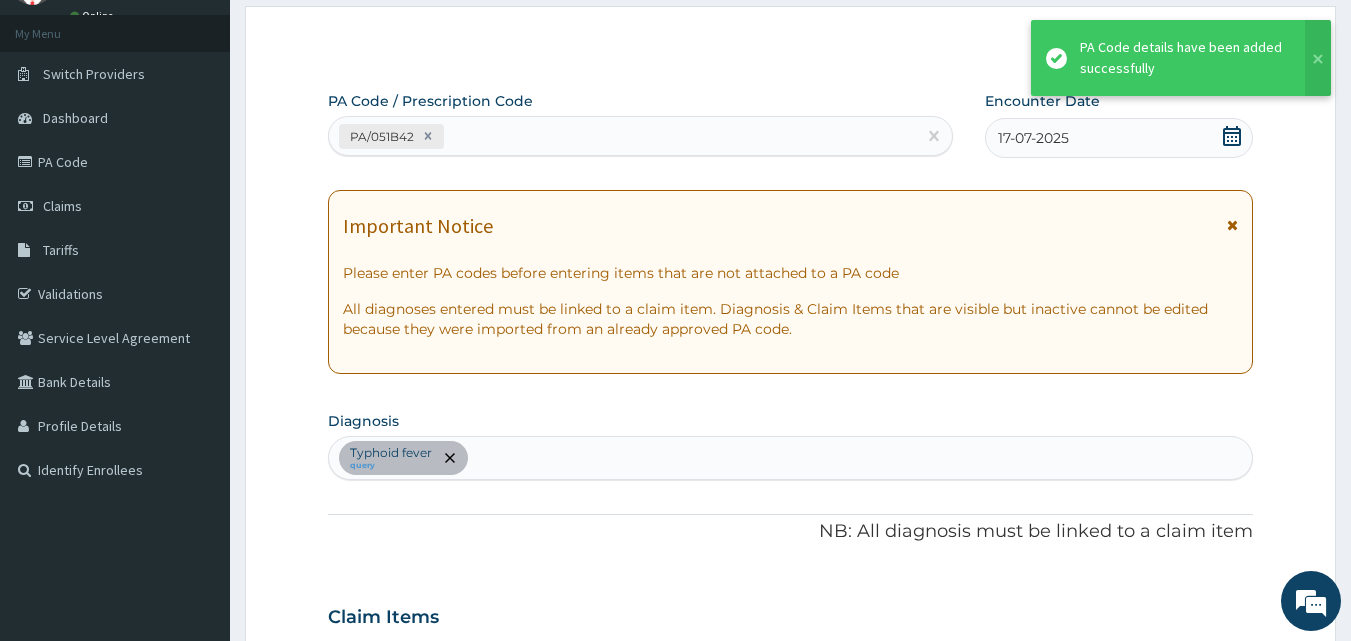 scroll, scrollTop: 512, scrollLeft: 0, axis: vertical 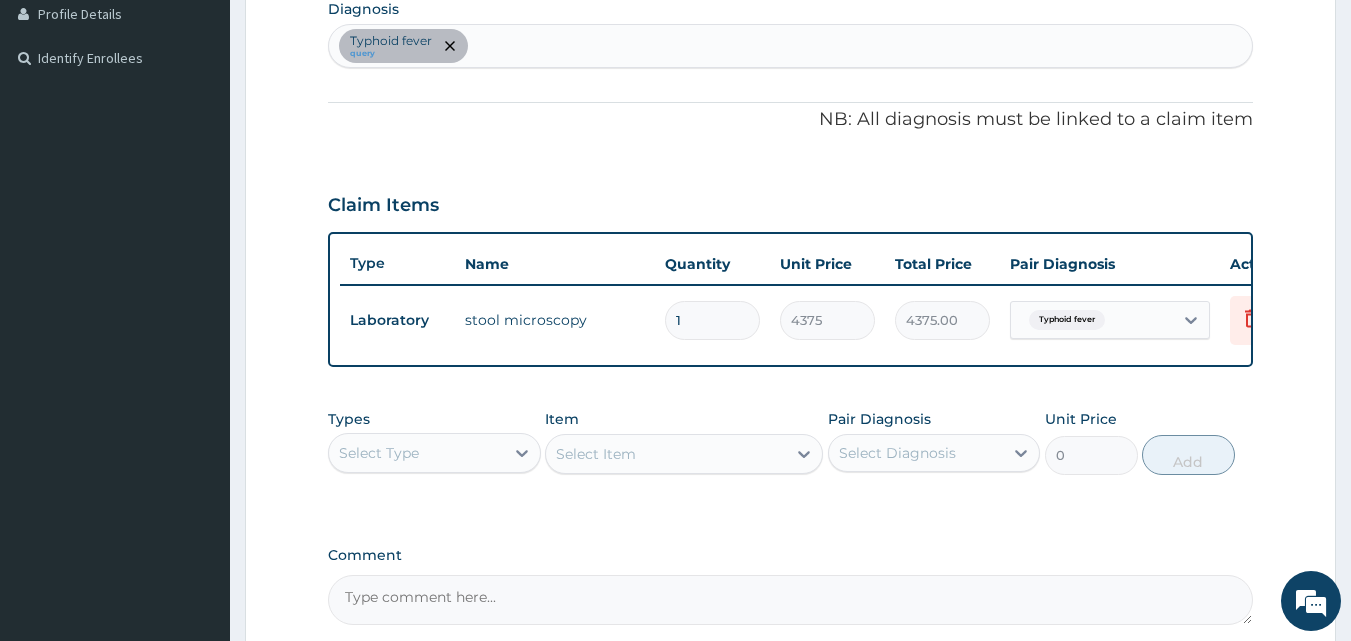 click on "Typhoid fever query" at bounding box center (791, 46) 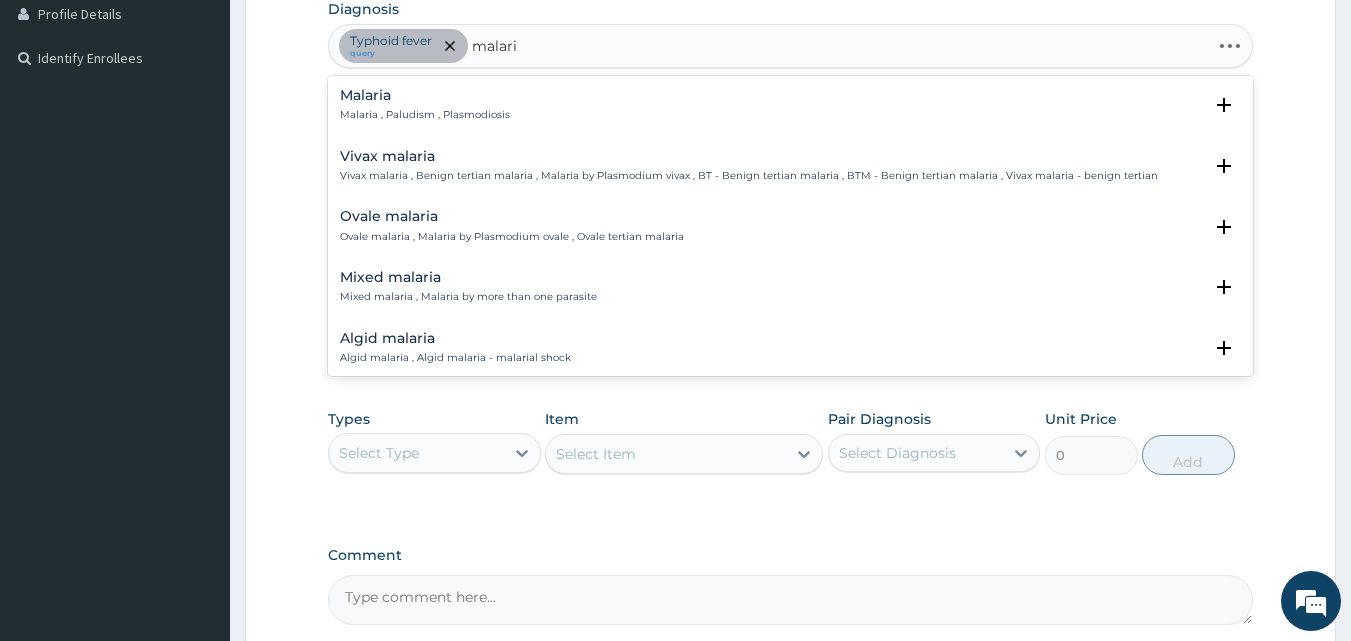 type on "malaria" 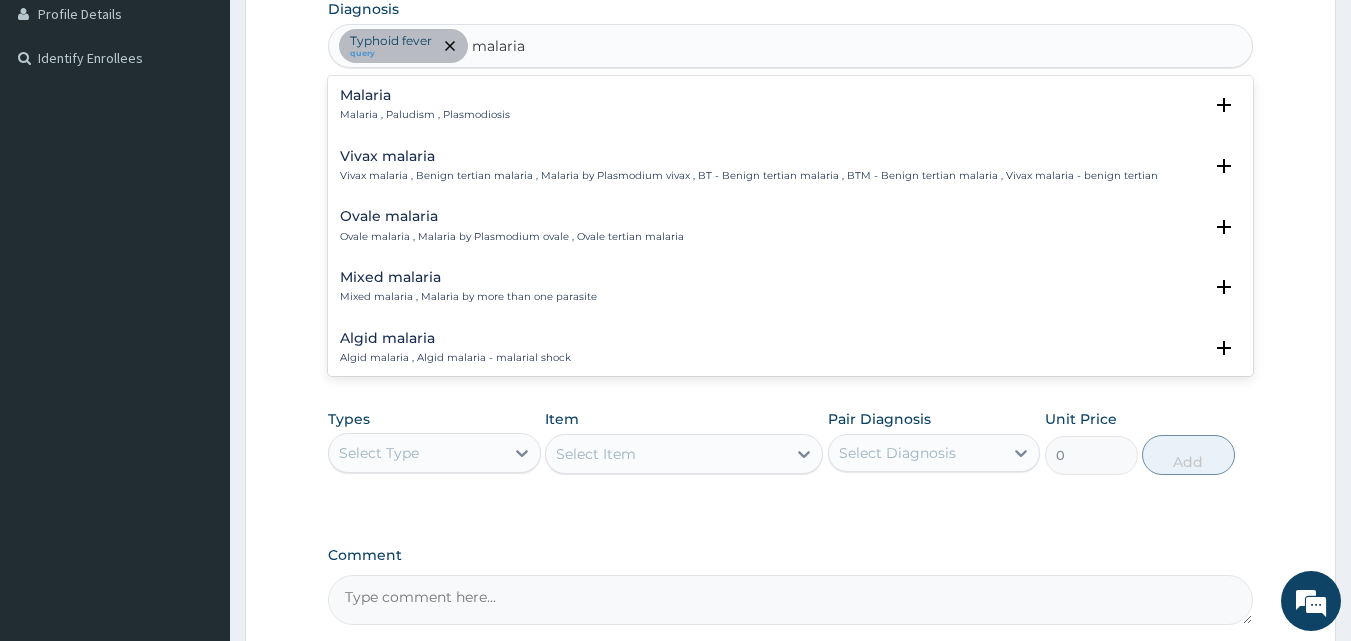 click on "Malaria" at bounding box center (425, 95) 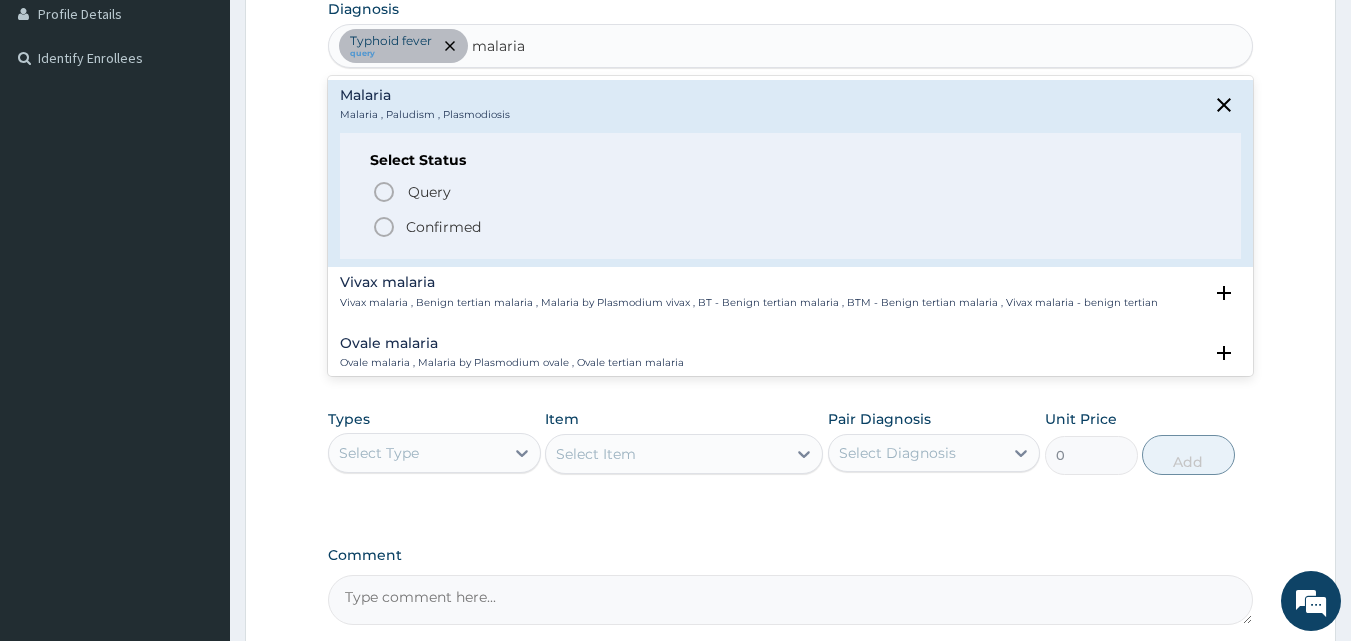click on "Confirmed" at bounding box center (443, 227) 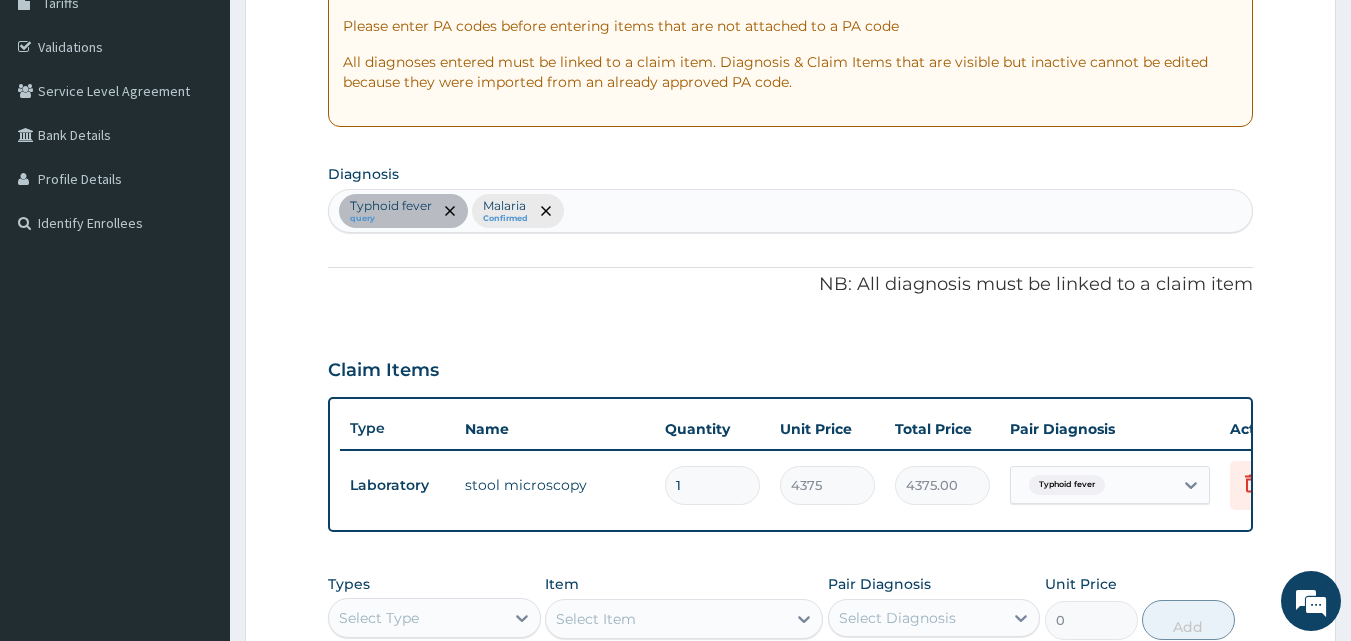 scroll, scrollTop: 312, scrollLeft: 0, axis: vertical 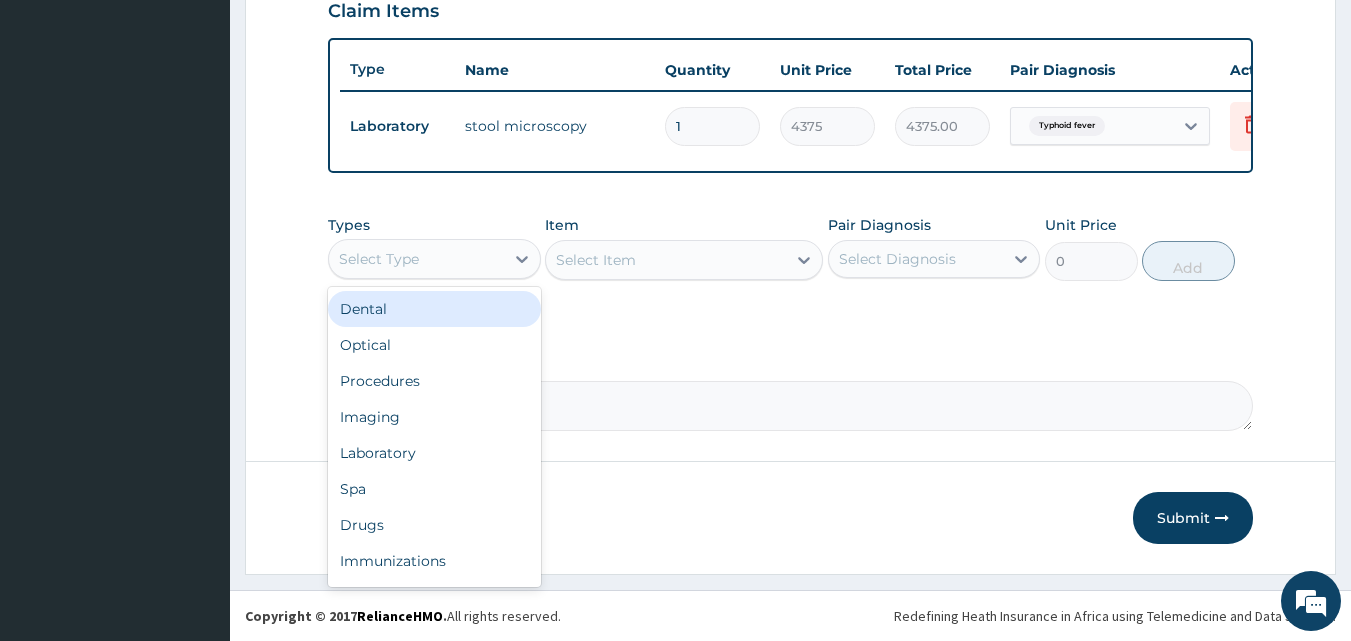 click on "Select Type" at bounding box center (416, 259) 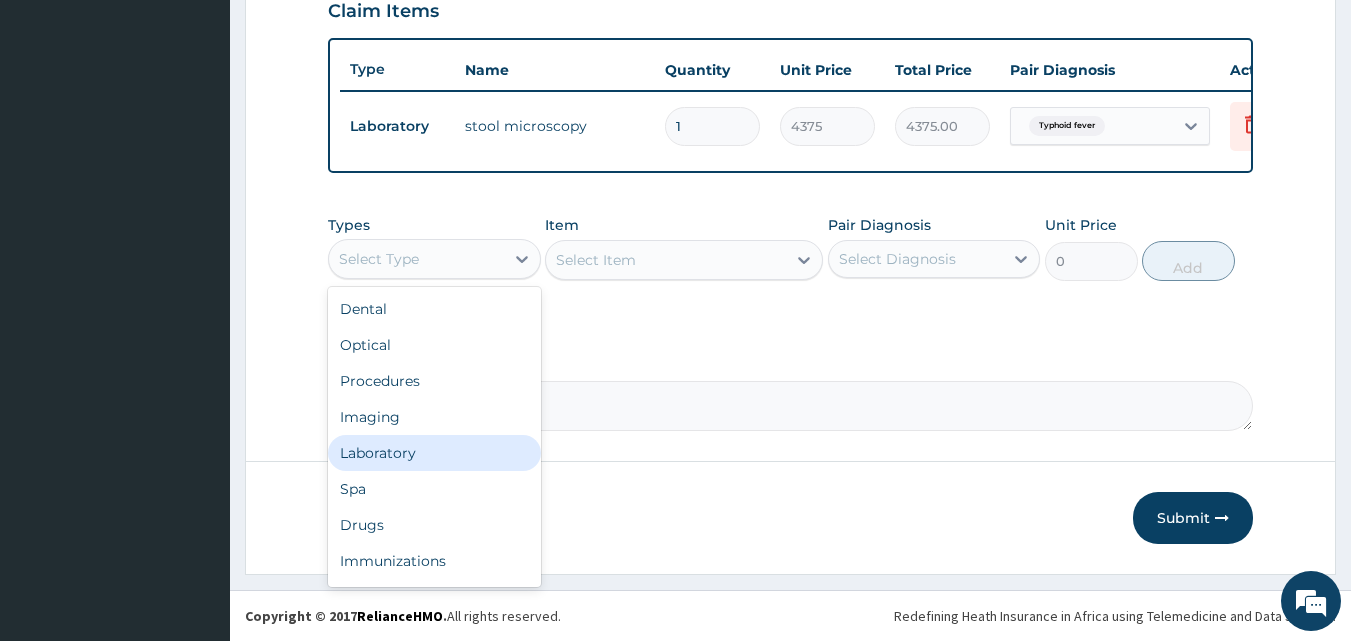 click on "Laboratory" at bounding box center [434, 453] 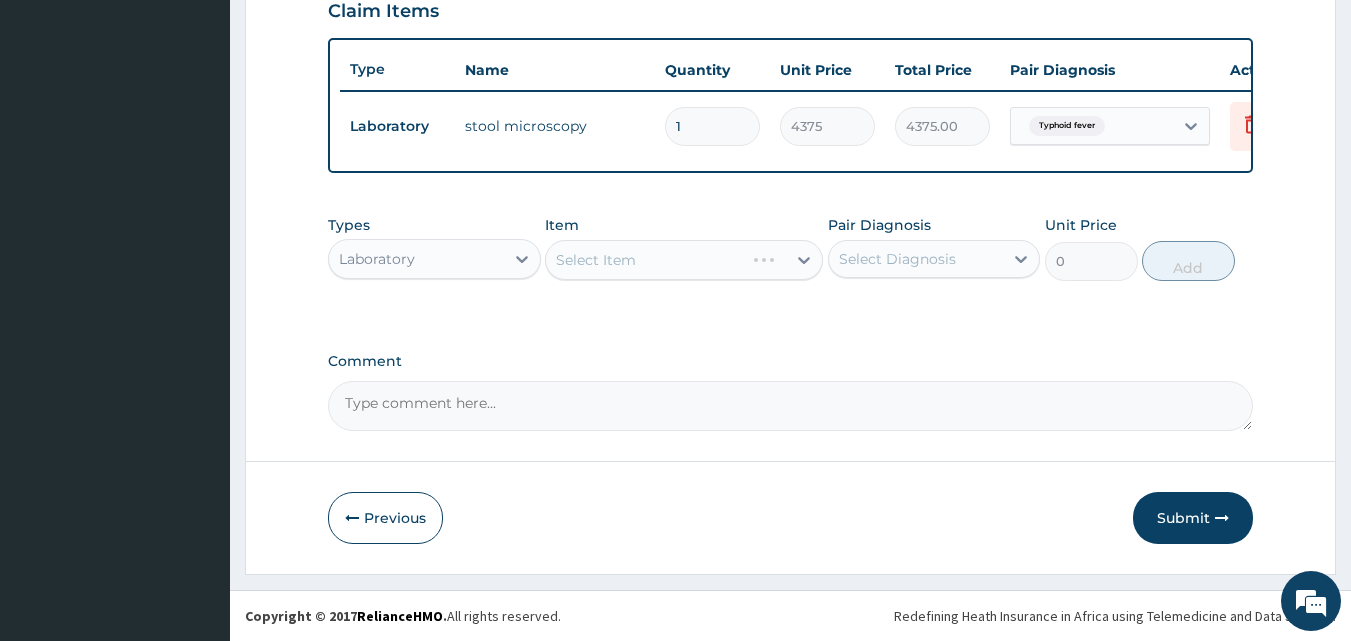 click on "Select Item" at bounding box center [684, 260] 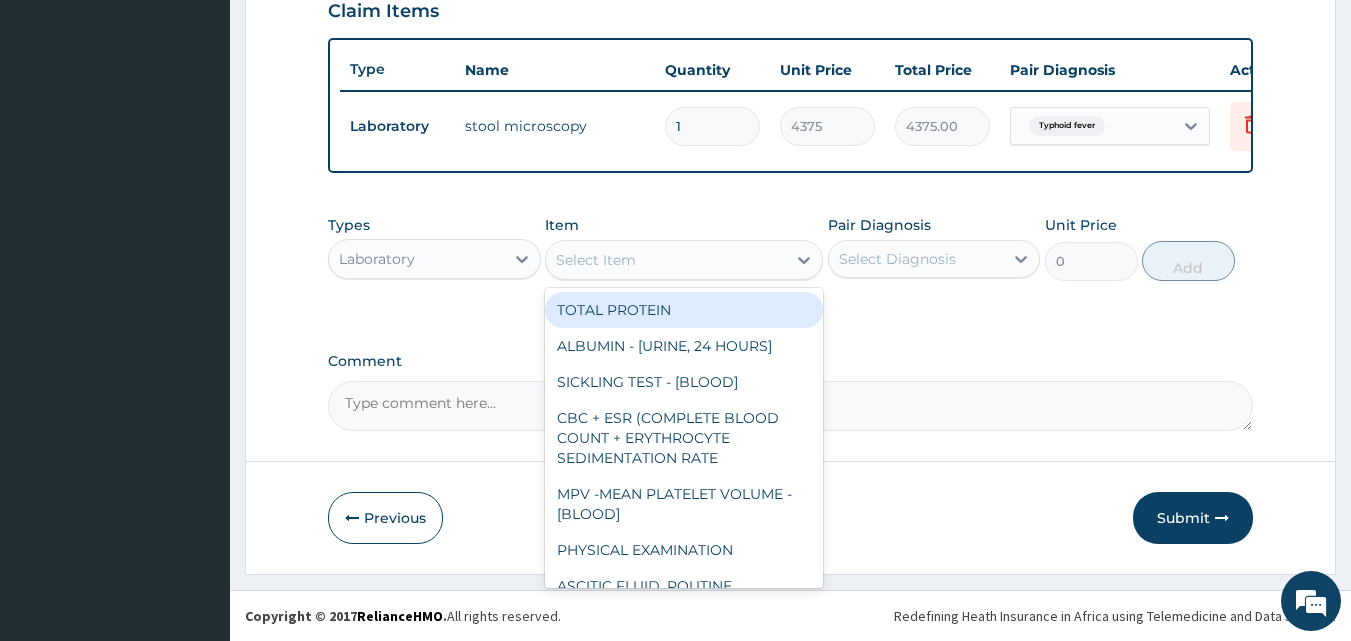 click on "Select Item" at bounding box center [666, 260] 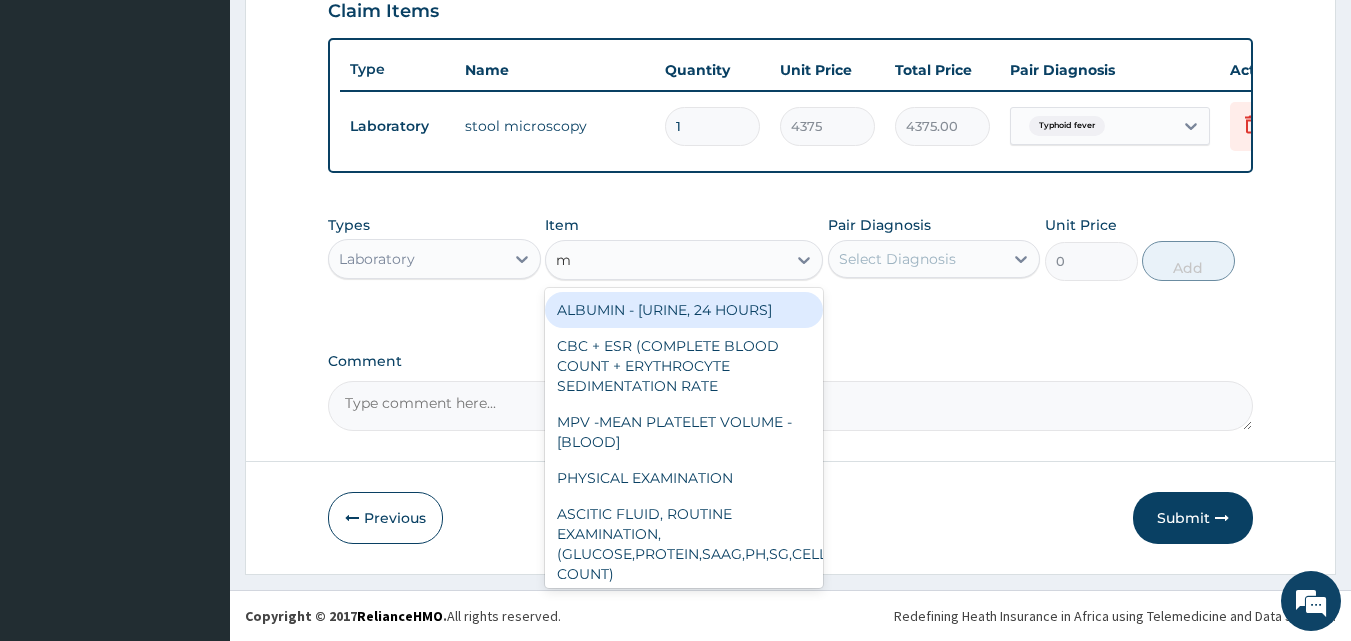 type on "mp" 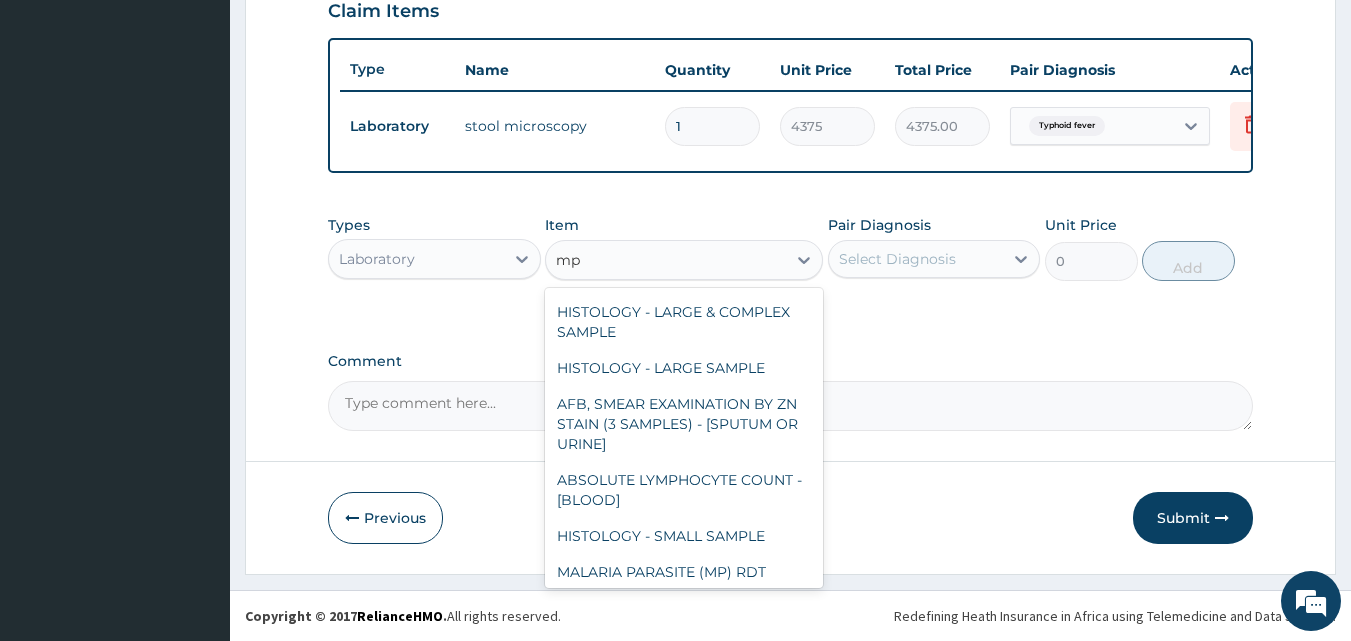 scroll, scrollTop: 436, scrollLeft: 0, axis: vertical 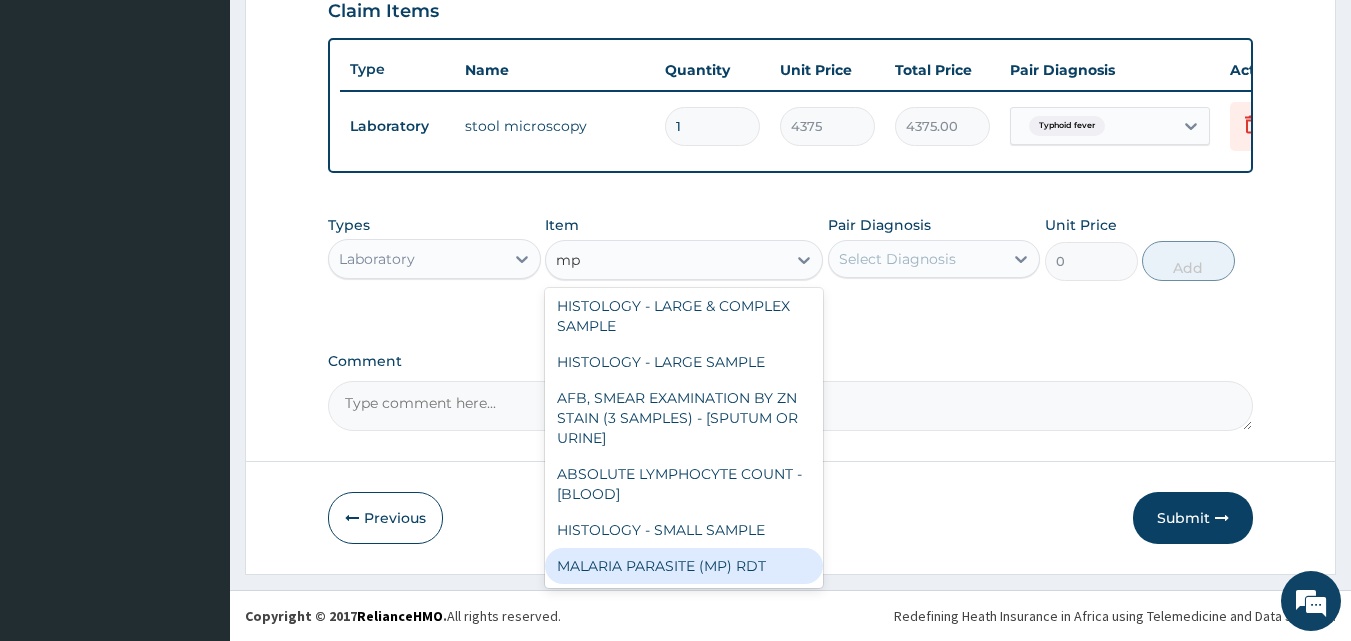 click on "MALARIA PARASITE (MP) RDT" at bounding box center (684, 566) 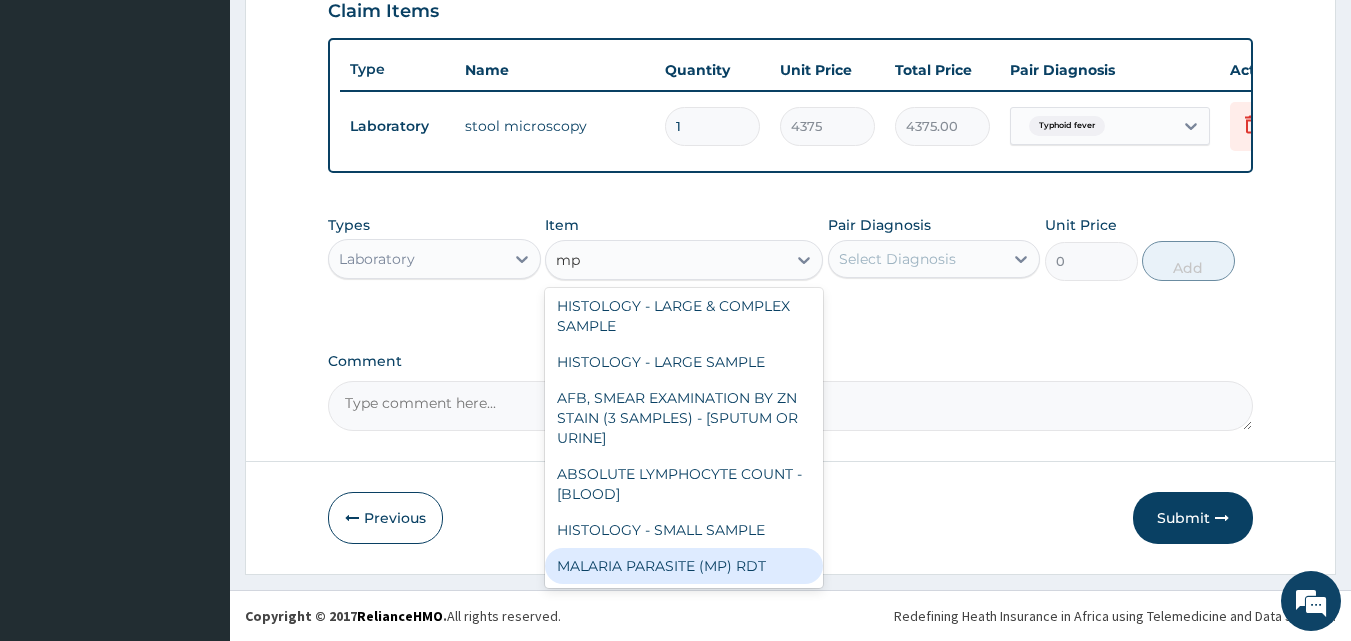 type 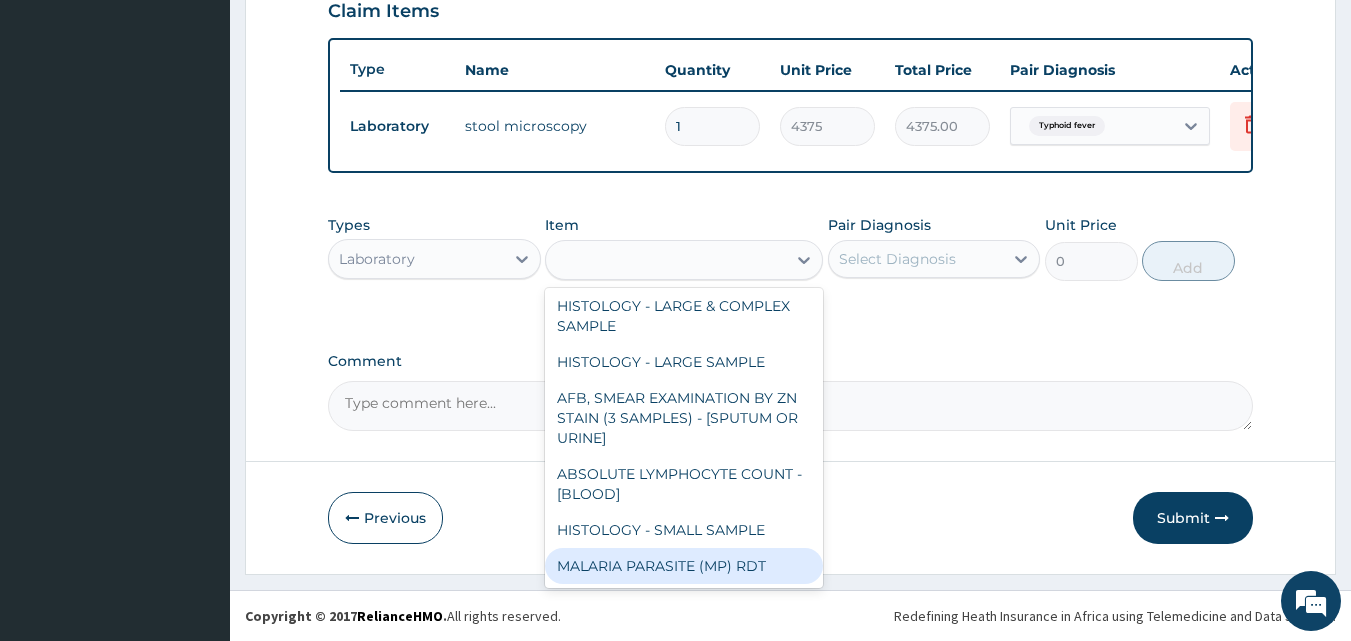 type on "2000" 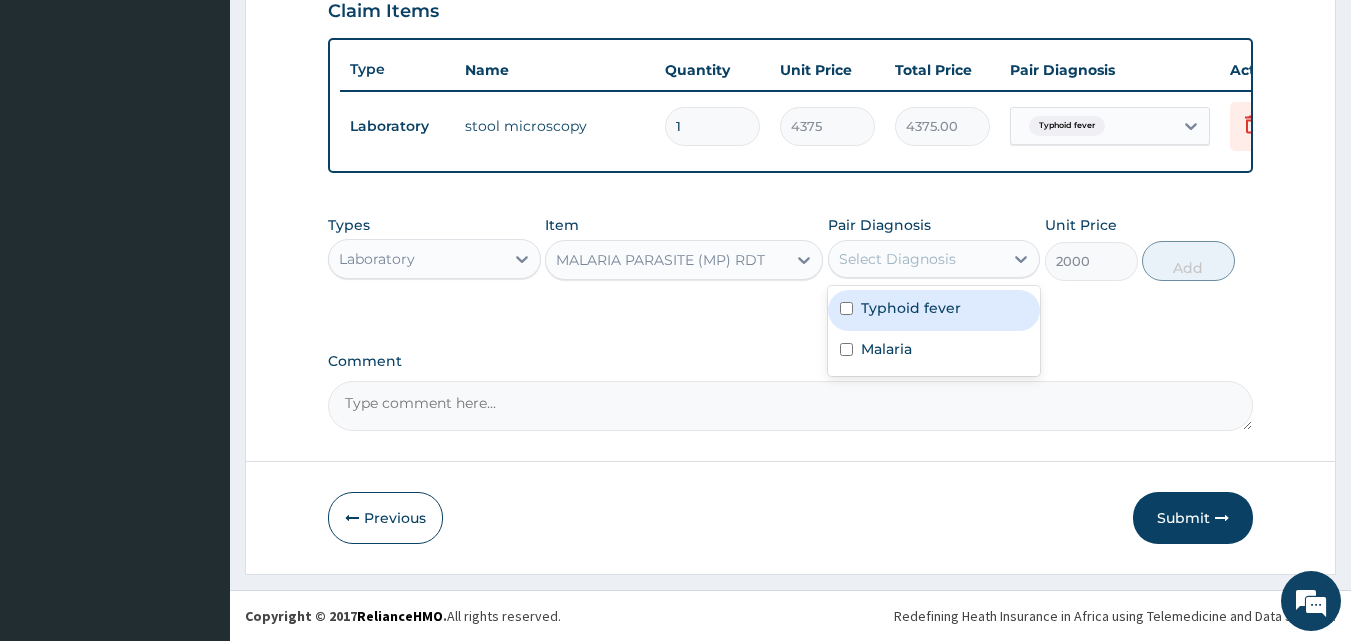 drag, startPoint x: 919, startPoint y: 252, endPoint x: 918, endPoint y: 299, distance: 47.010635 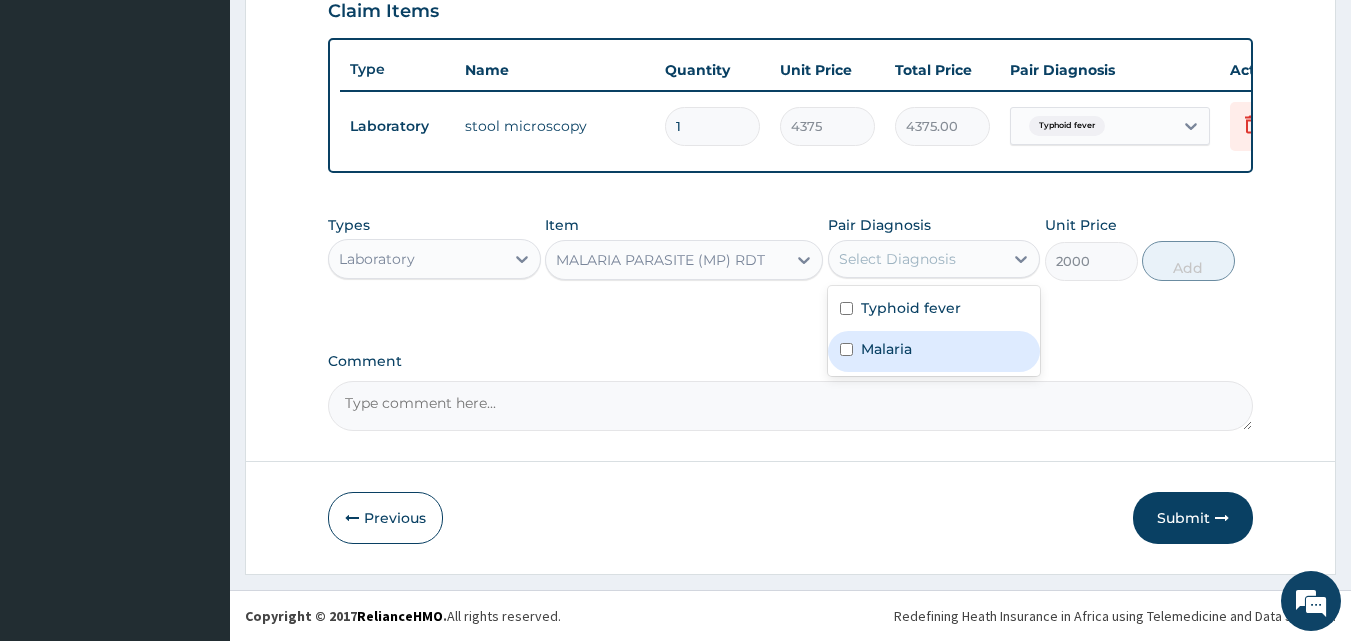 click on "Malaria" at bounding box center (934, 351) 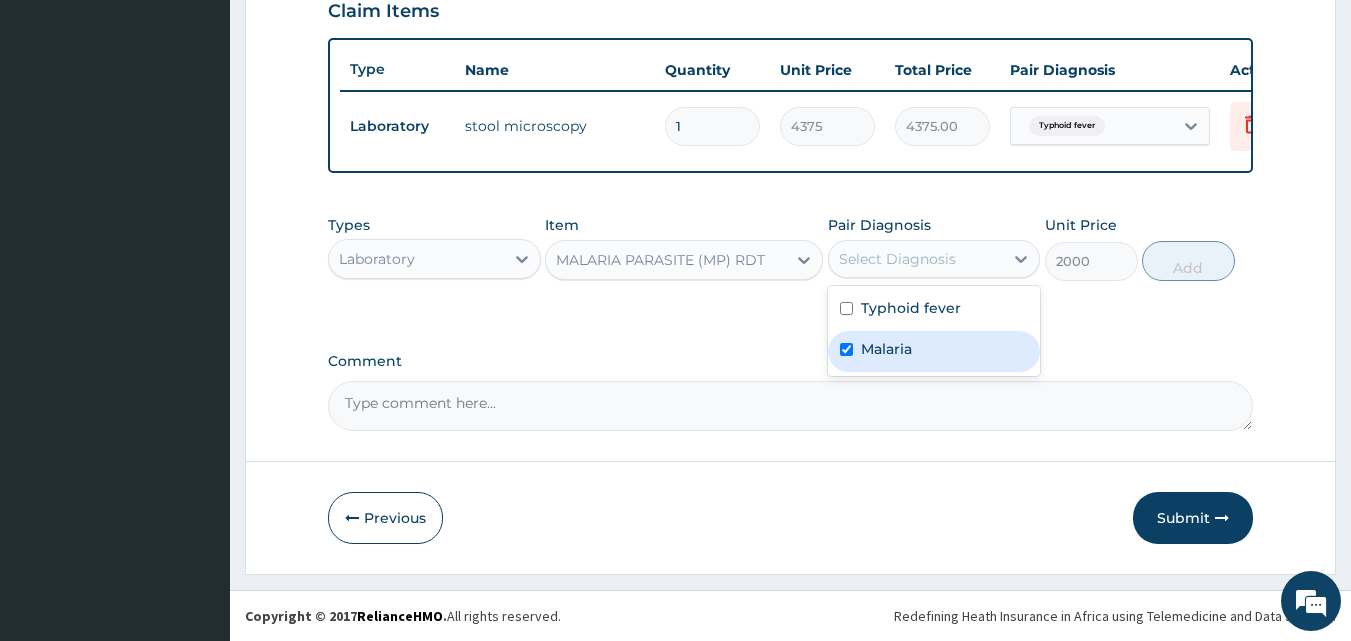 checkbox on "true" 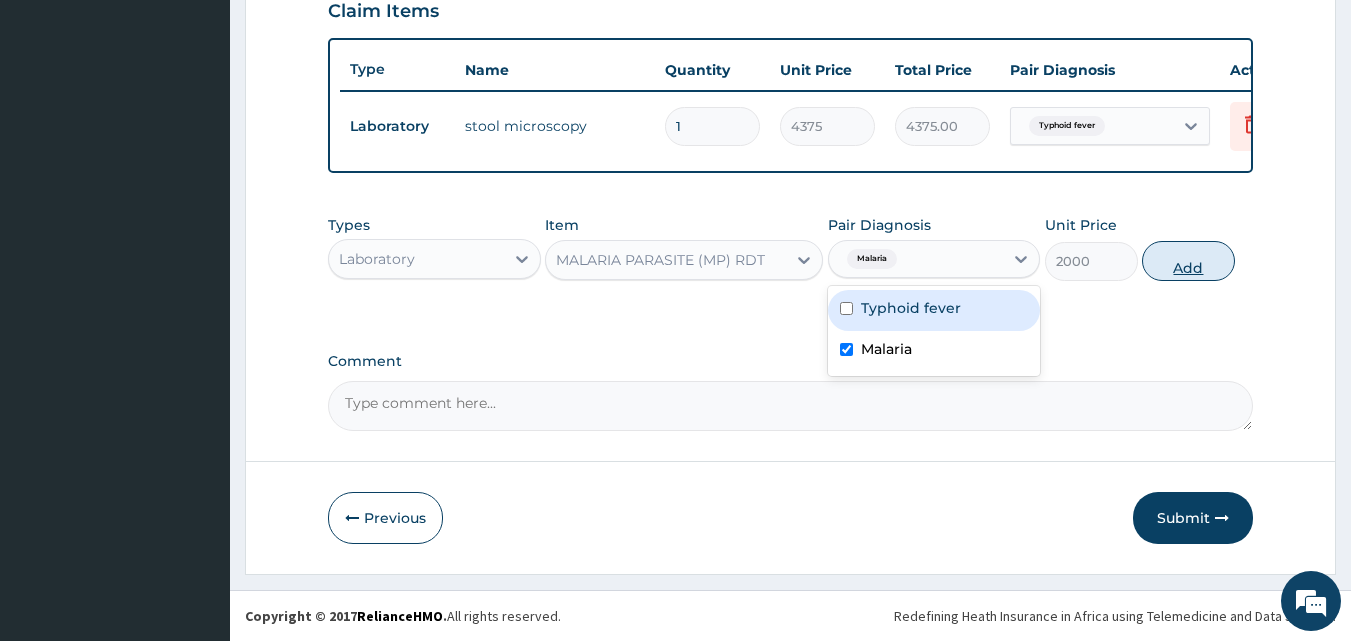 click on "Add" at bounding box center (1188, 261) 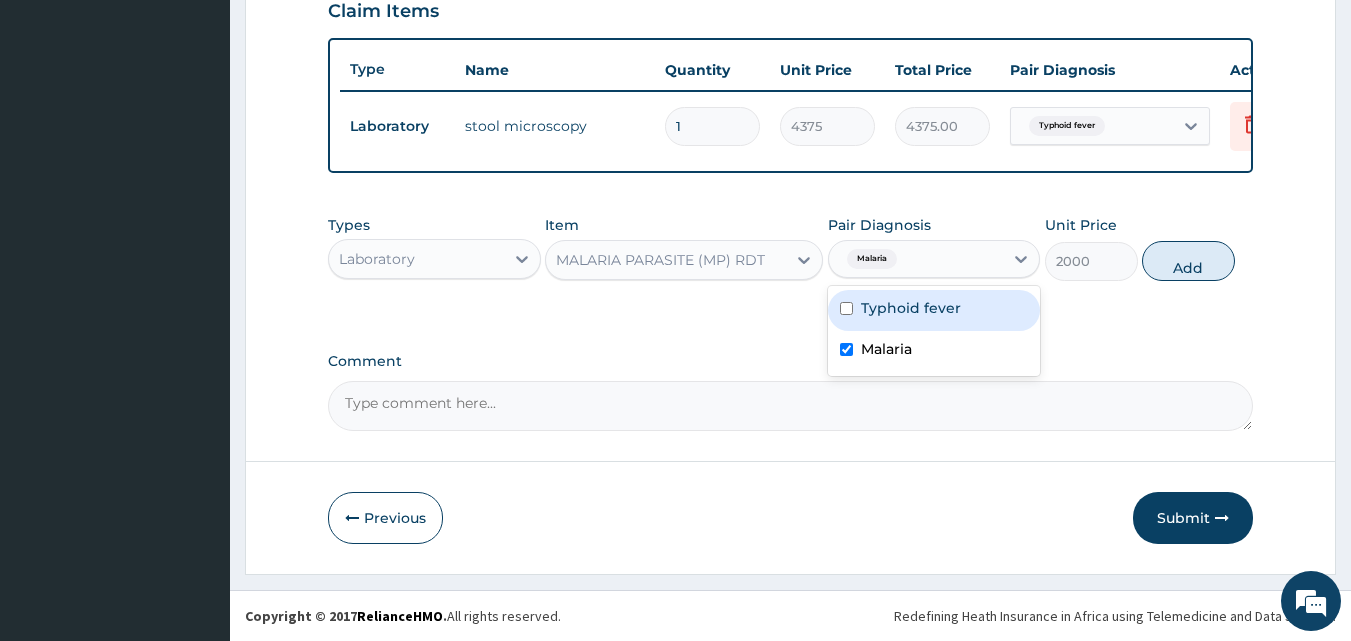 type on "0" 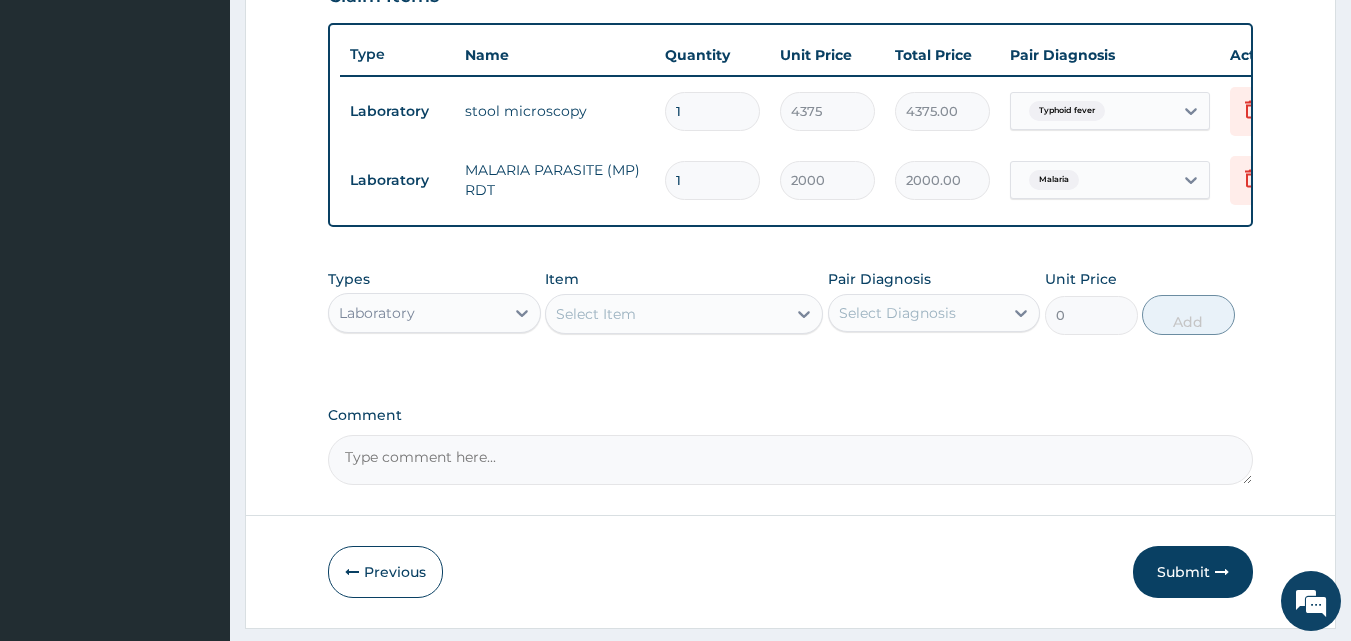 click on "Laboratory" at bounding box center [416, 313] 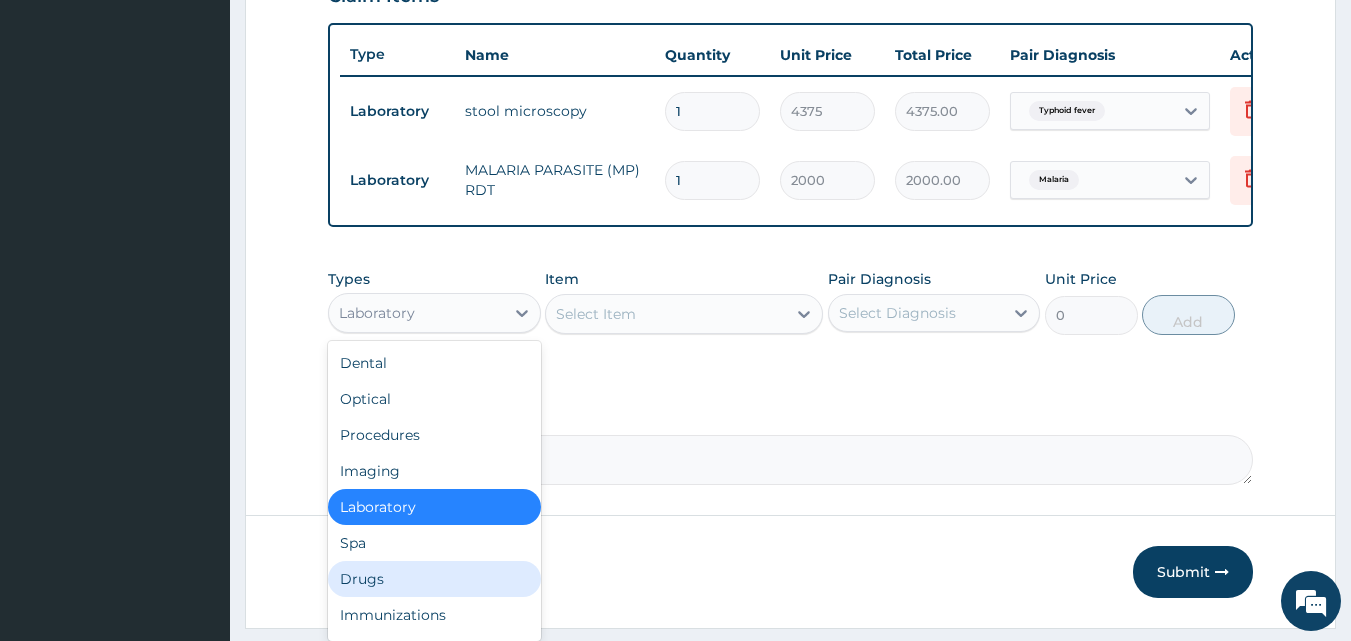 drag, startPoint x: 438, startPoint y: 581, endPoint x: 468, endPoint y: 525, distance: 63.529522 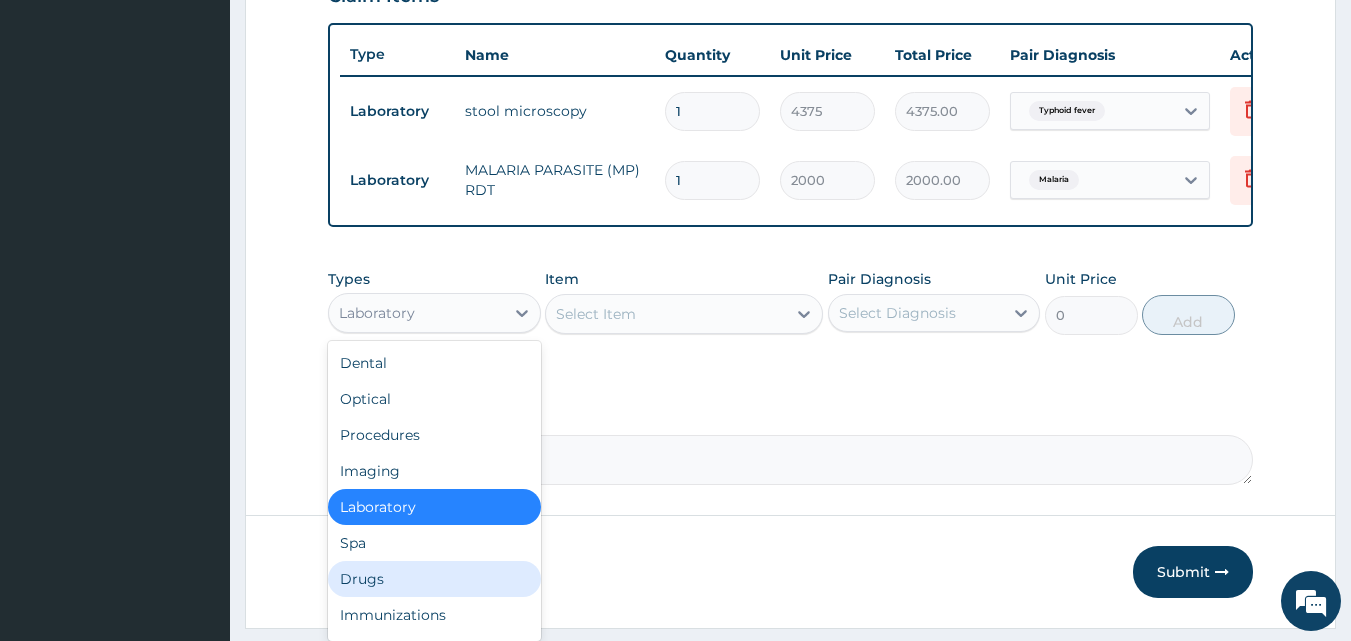 click on "Drugs" at bounding box center [434, 579] 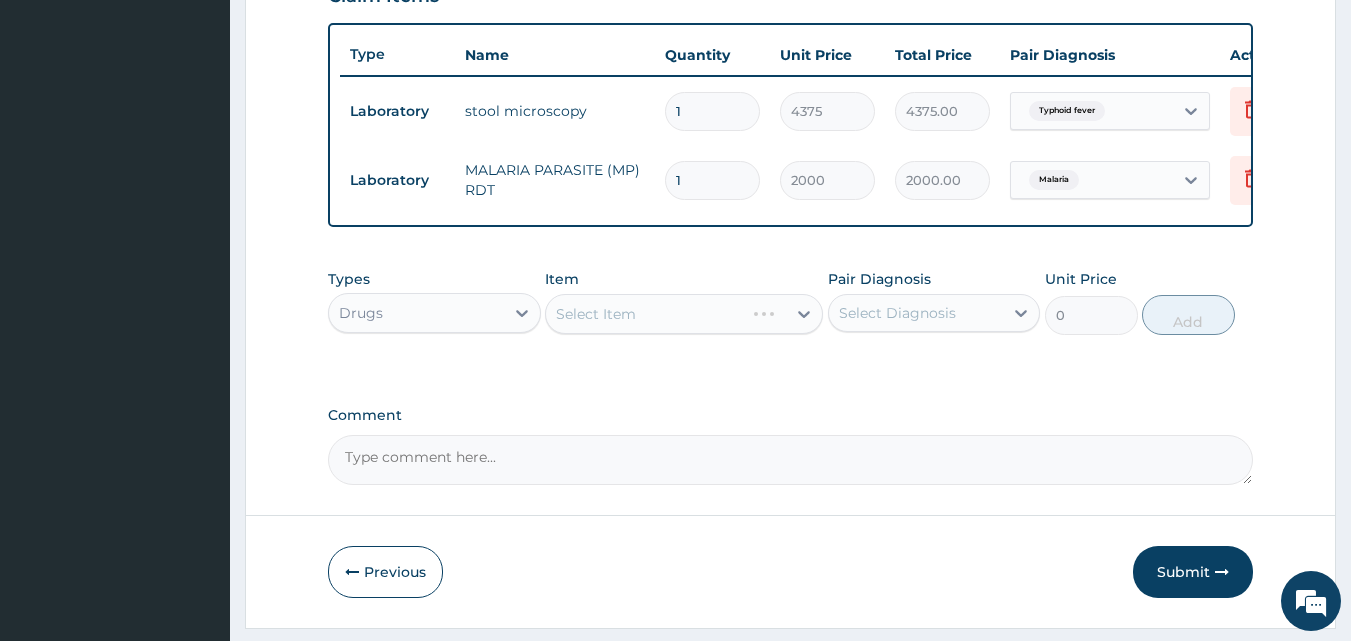 click on "Select Item" at bounding box center (684, 314) 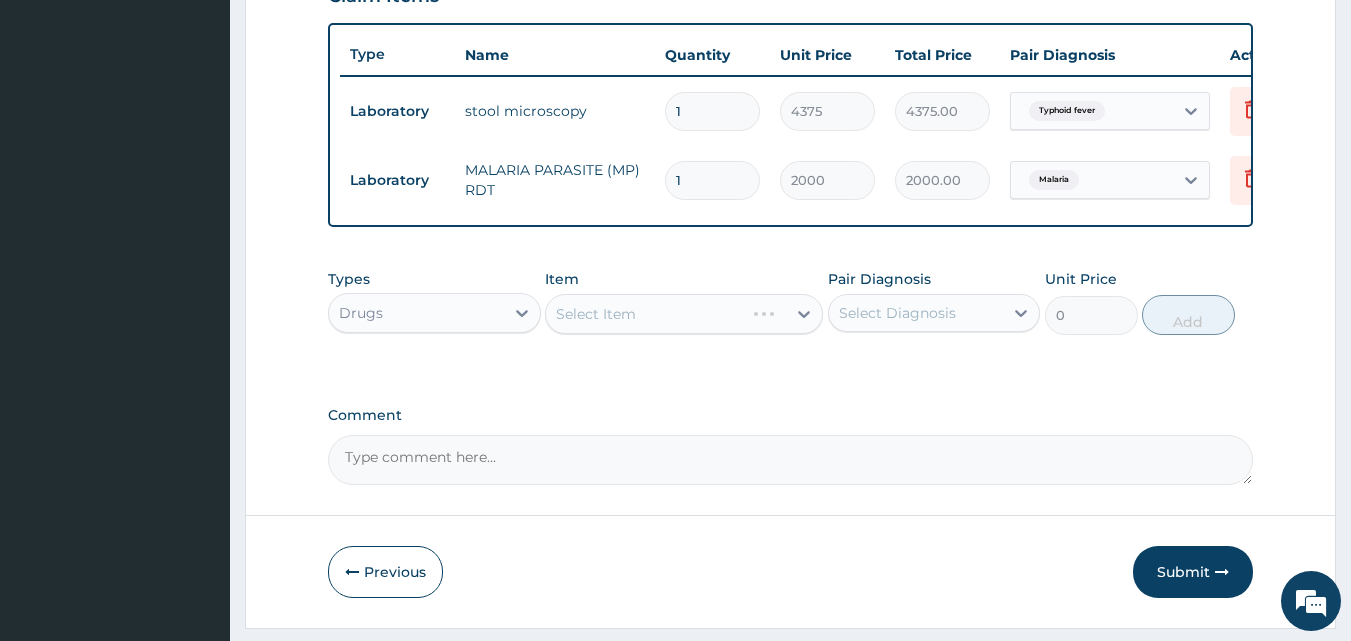 click on "Select Item" at bounding box center (684, 314) 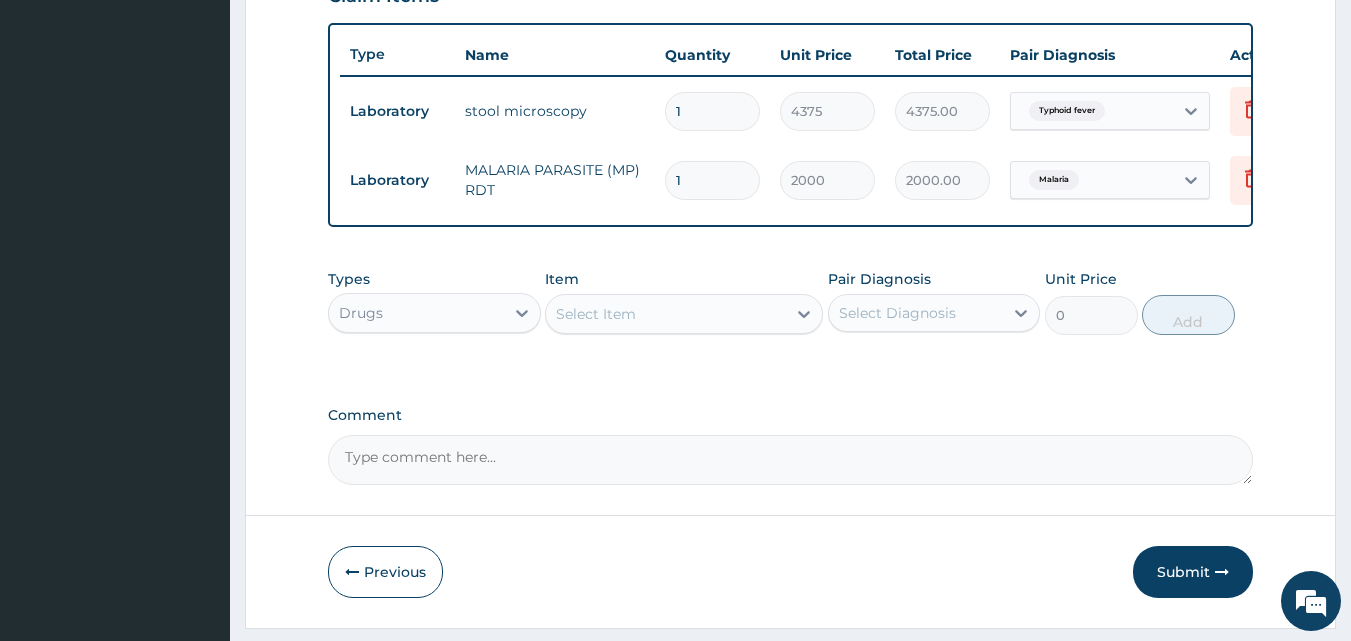 click on "Select Item" at bounding box center (596, 314) 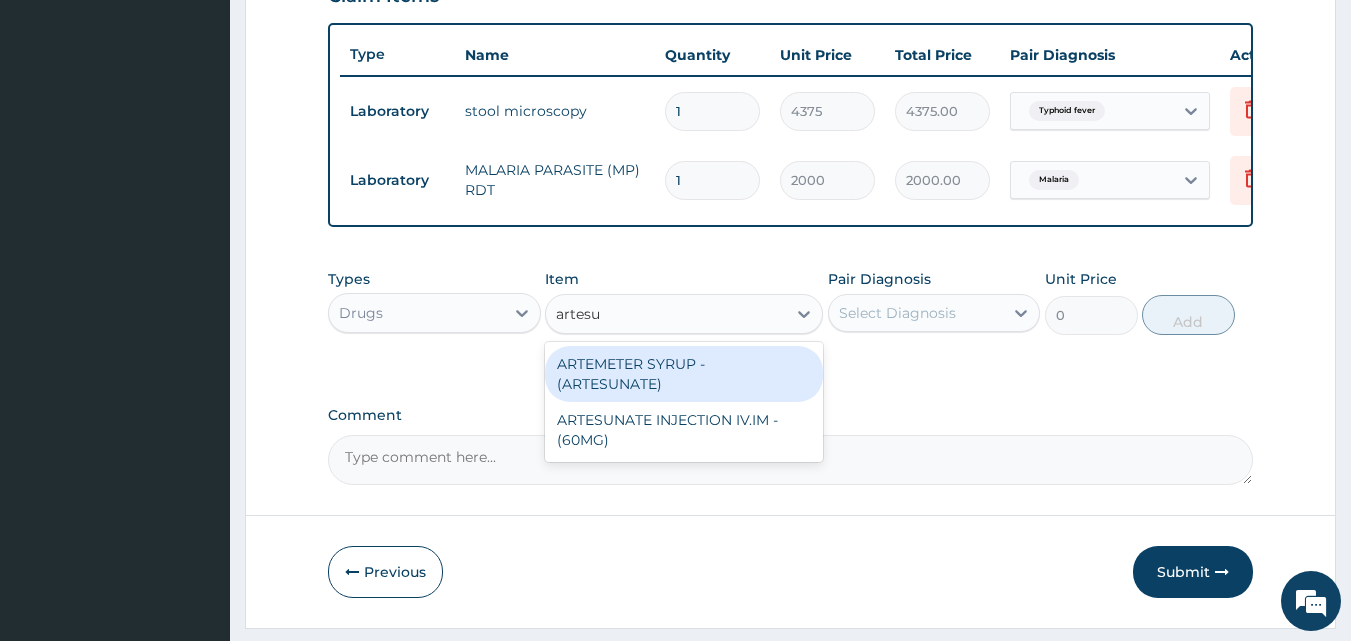 type on "artesun" 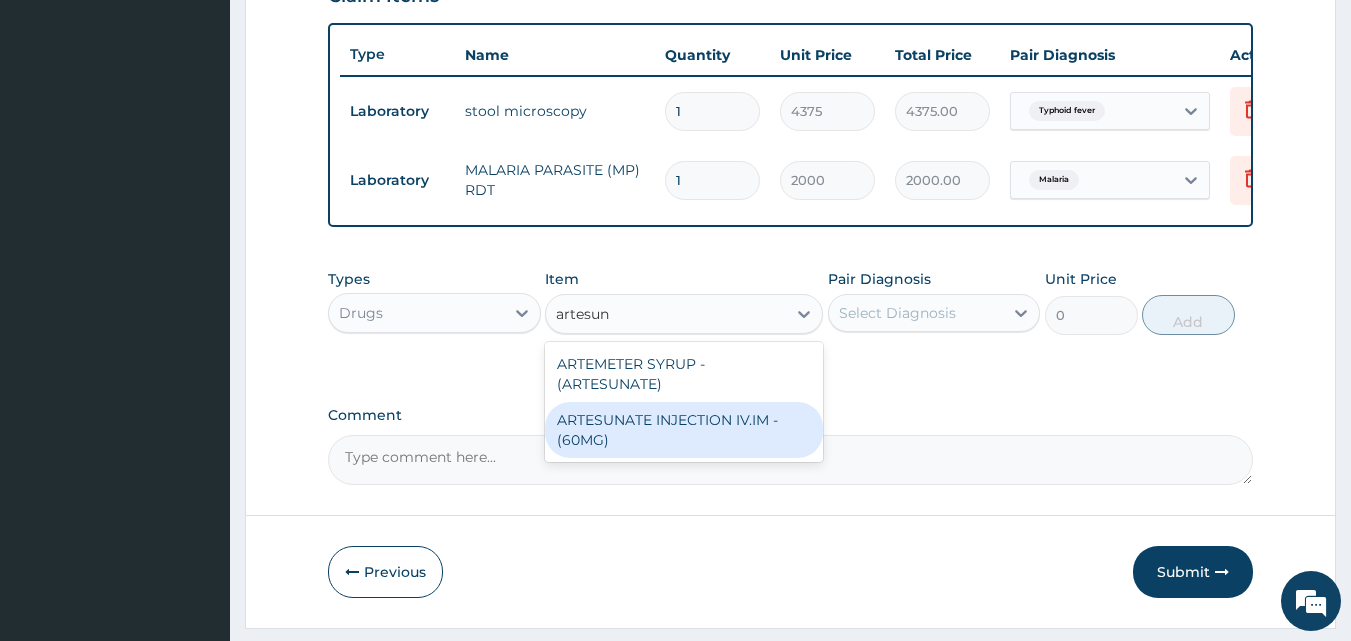click on "ARTESUNATE INJECTION IV.IM - (60MG)" at bounding box center [684, 430] 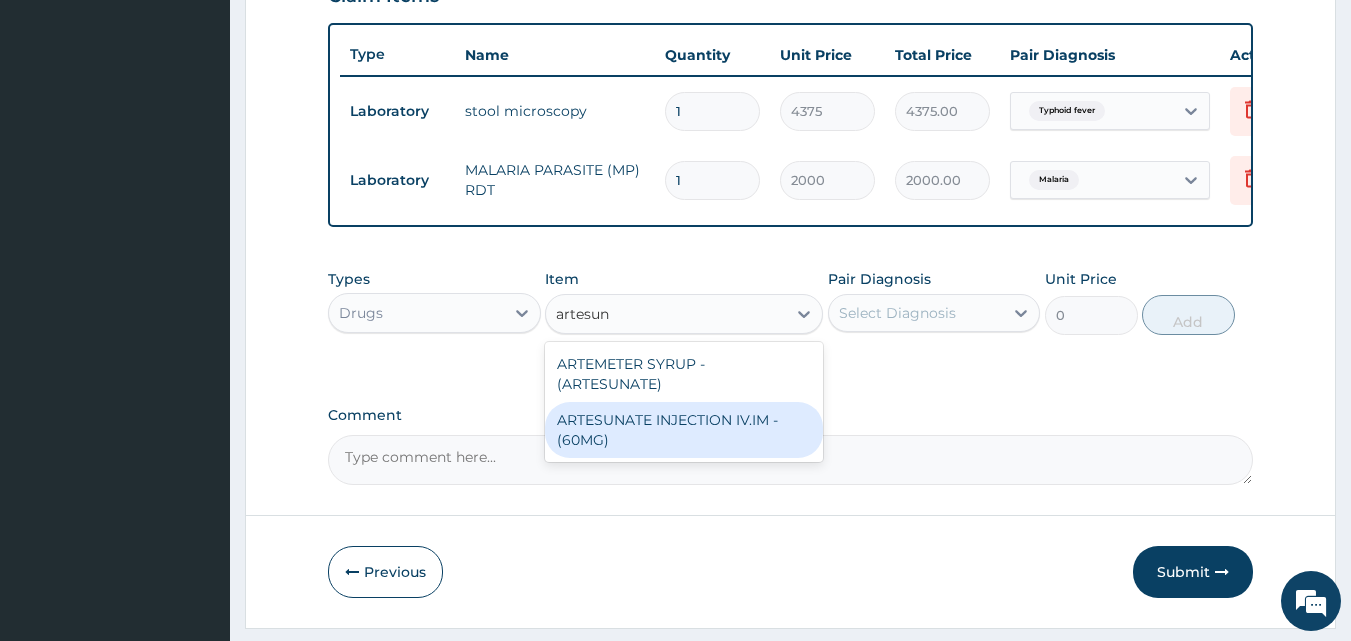 type 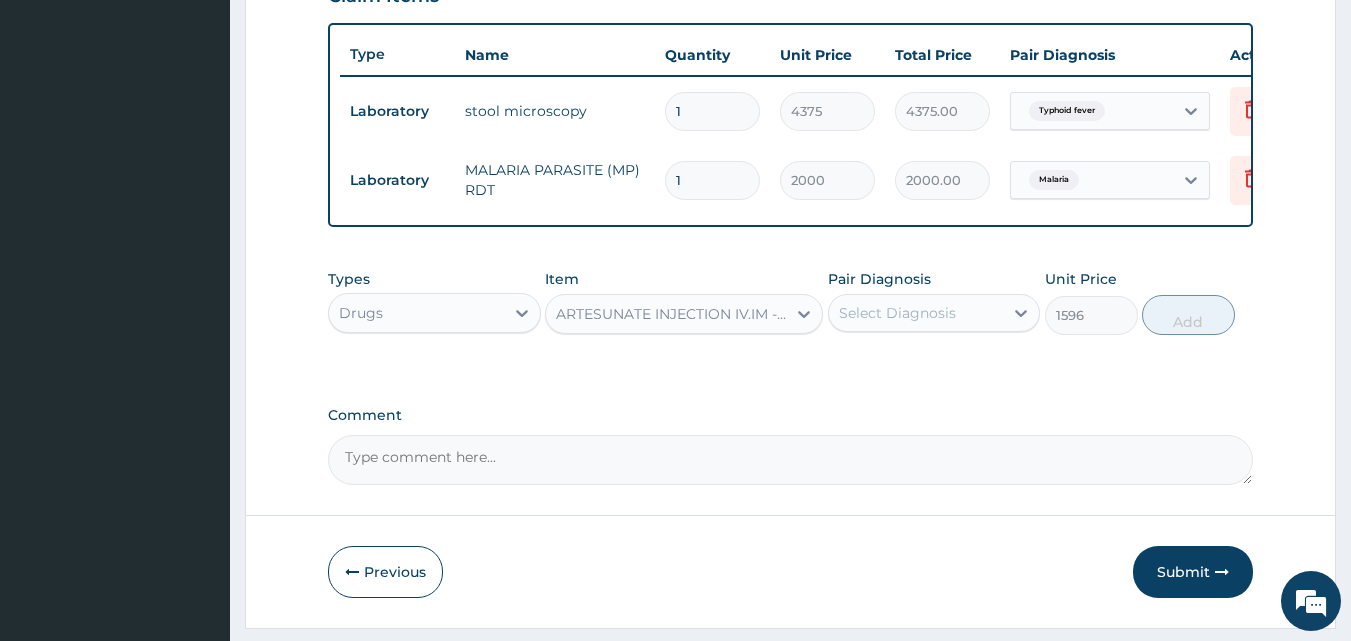 click on "Select Diagnosis" at bounding box center [897, 313] 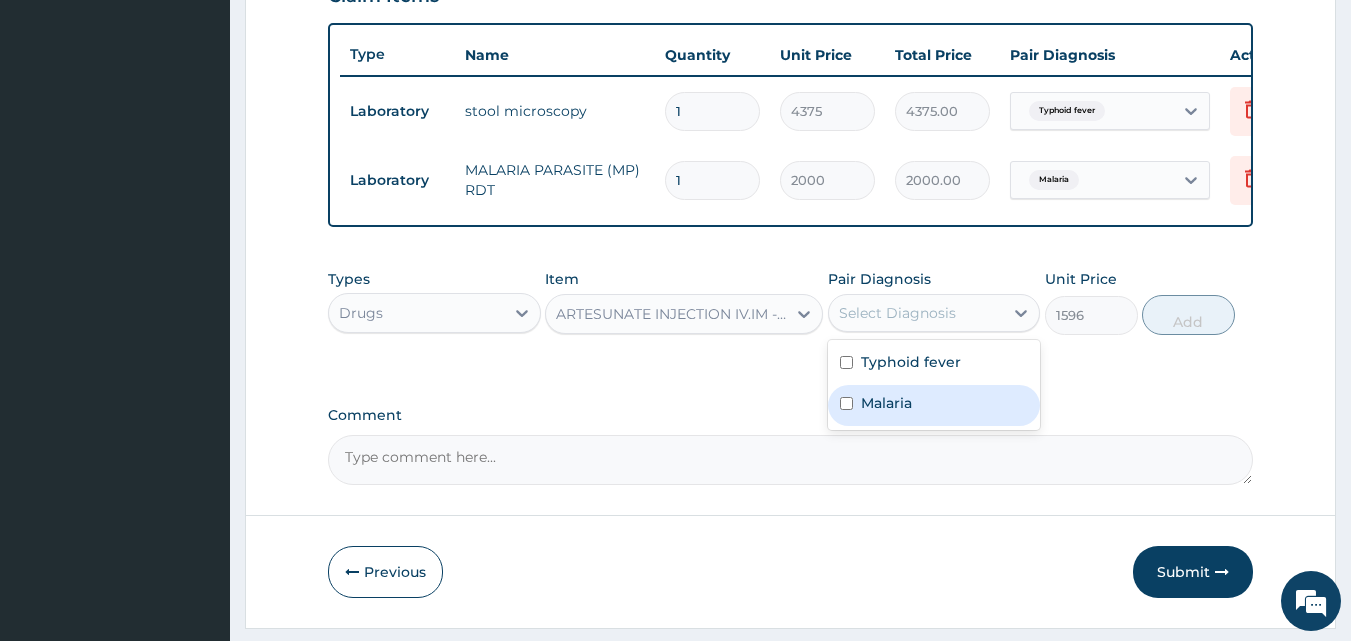 click on "Malaria" at bounding box center [886, 403] 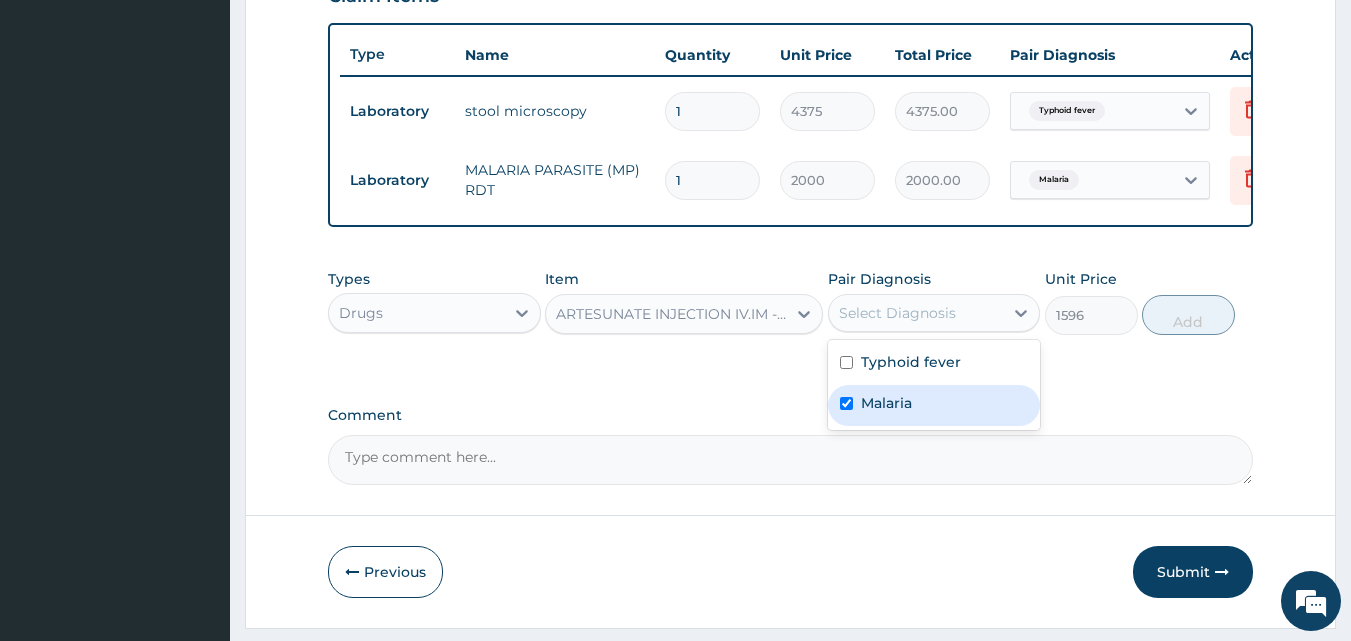 checkbox on "true" 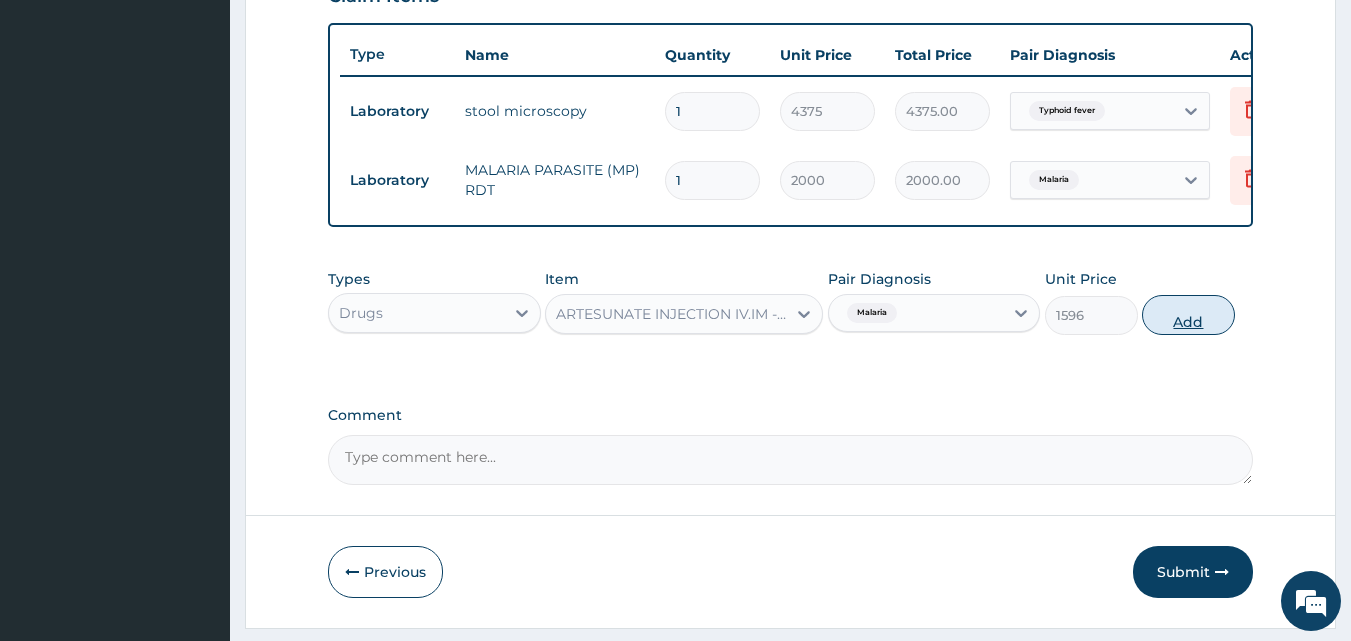 click on "Add" at bounding box center [1188, 315] 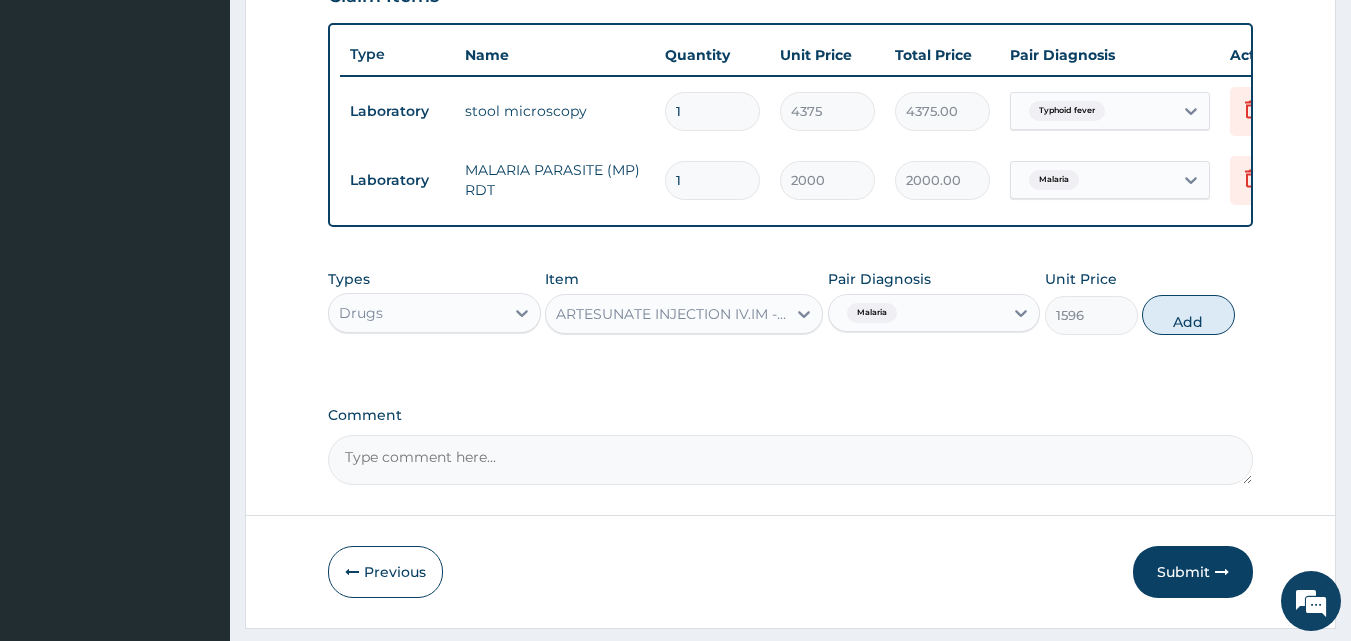type on "0" 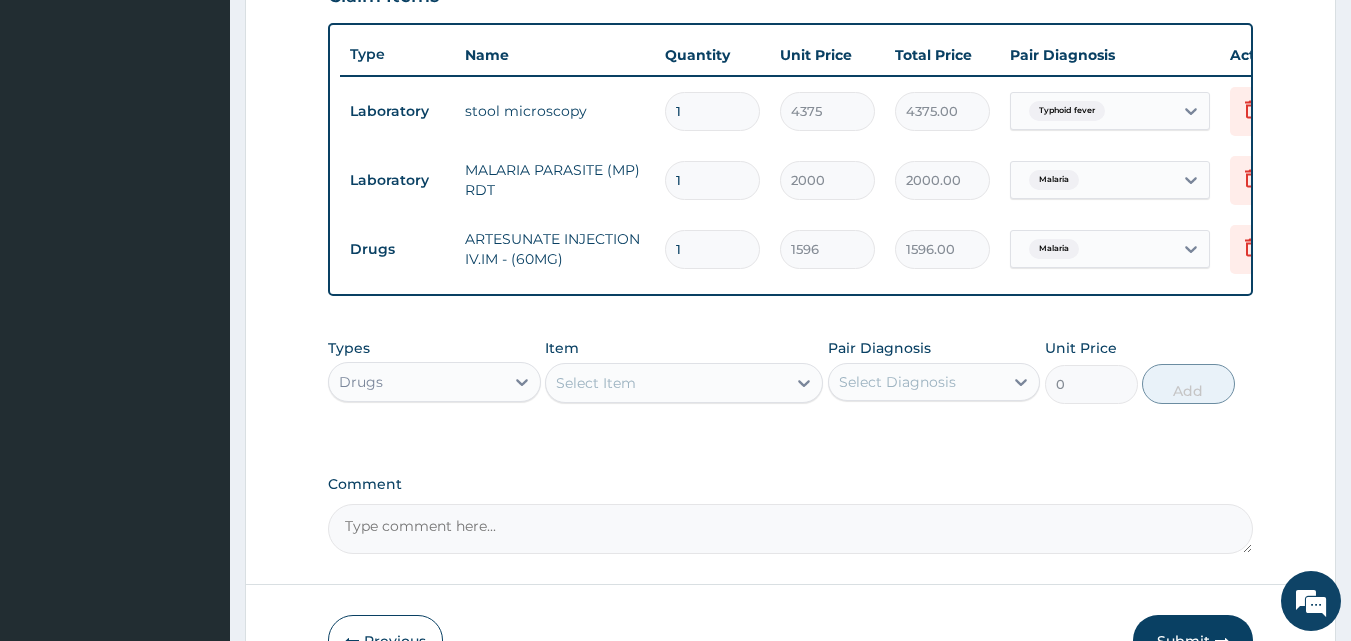 drag, startPoint x: 668, startPoint y: 246, endPoint x: 642, endPoint y: 246, distance: 26 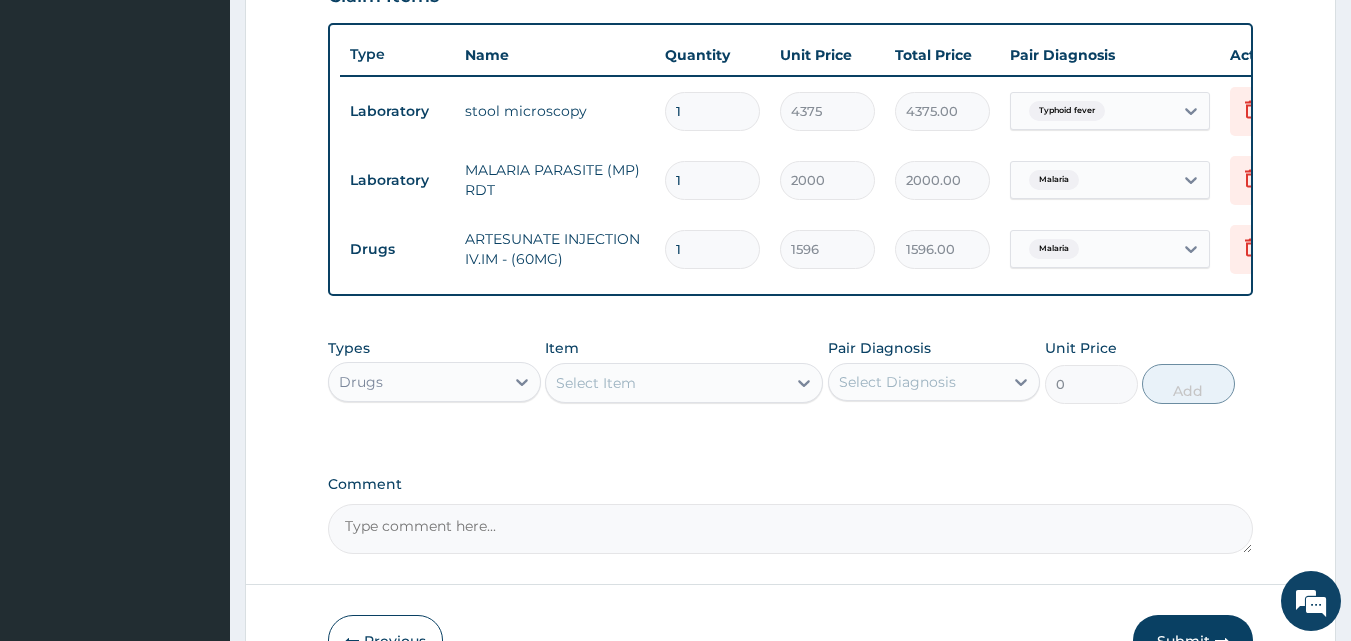 click on "Drugs ARTESUNATE INJECTION IV.IM - (60MG) 1 1596 1596.00 Malaria Delete" at bounding box center (830, 249) 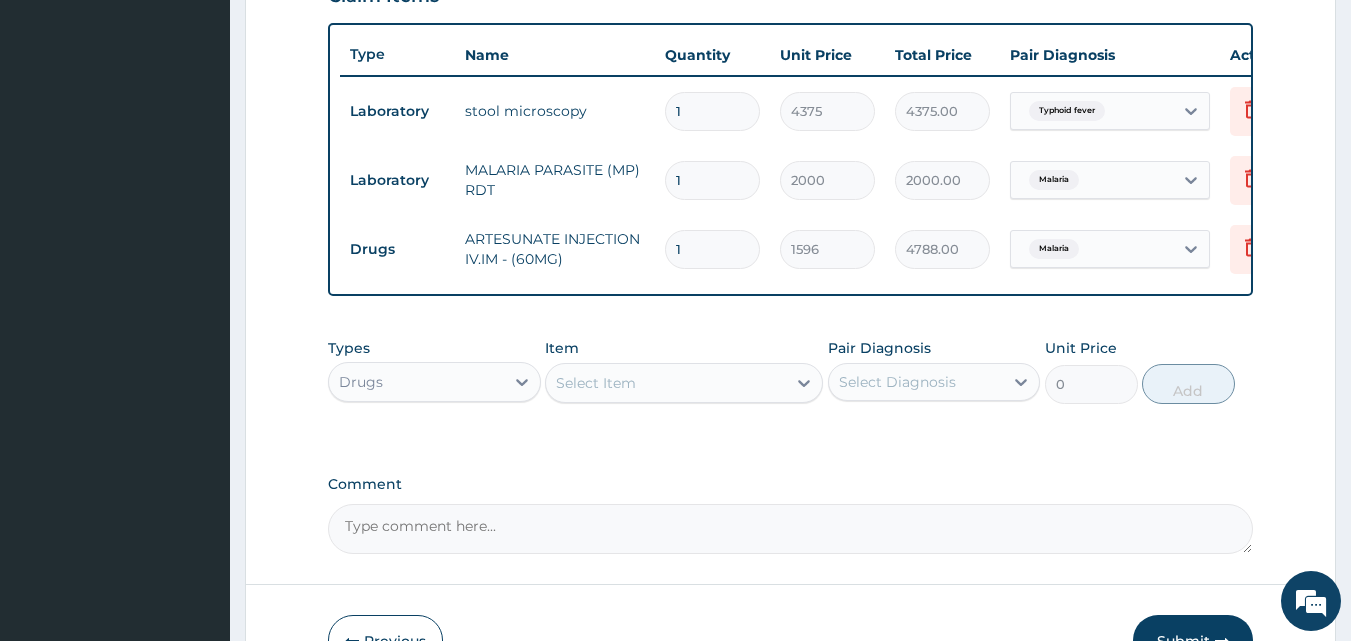 type on "3" 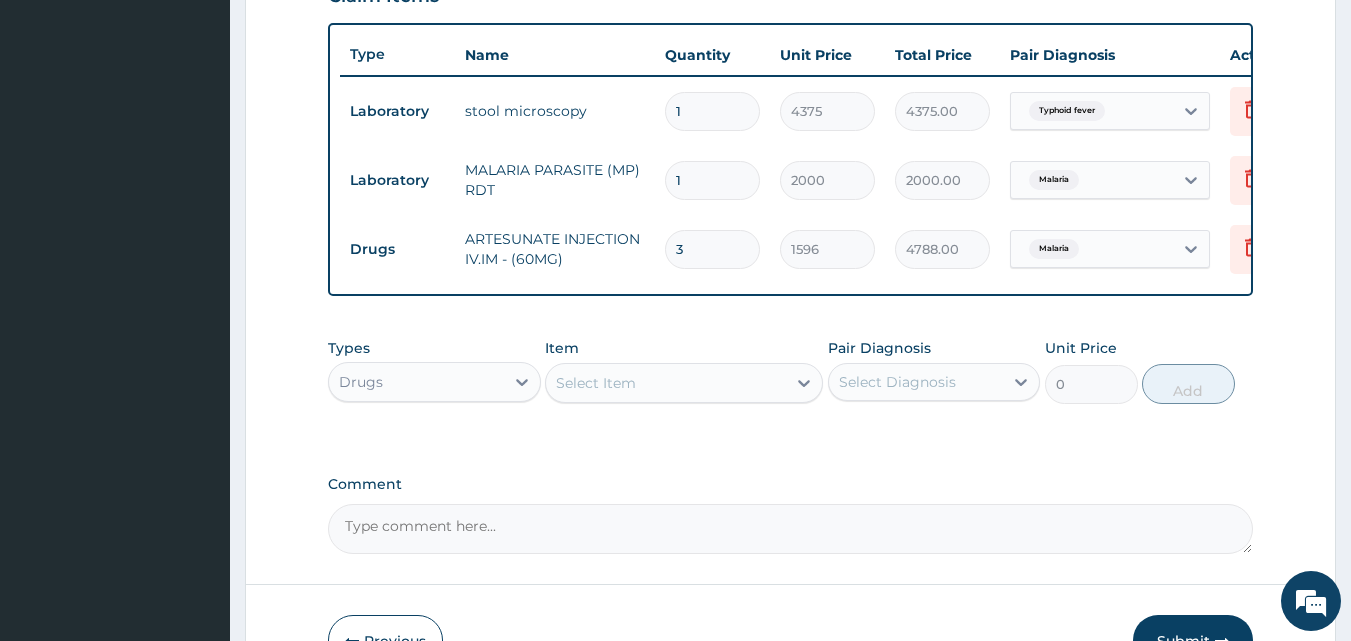 type on "3" 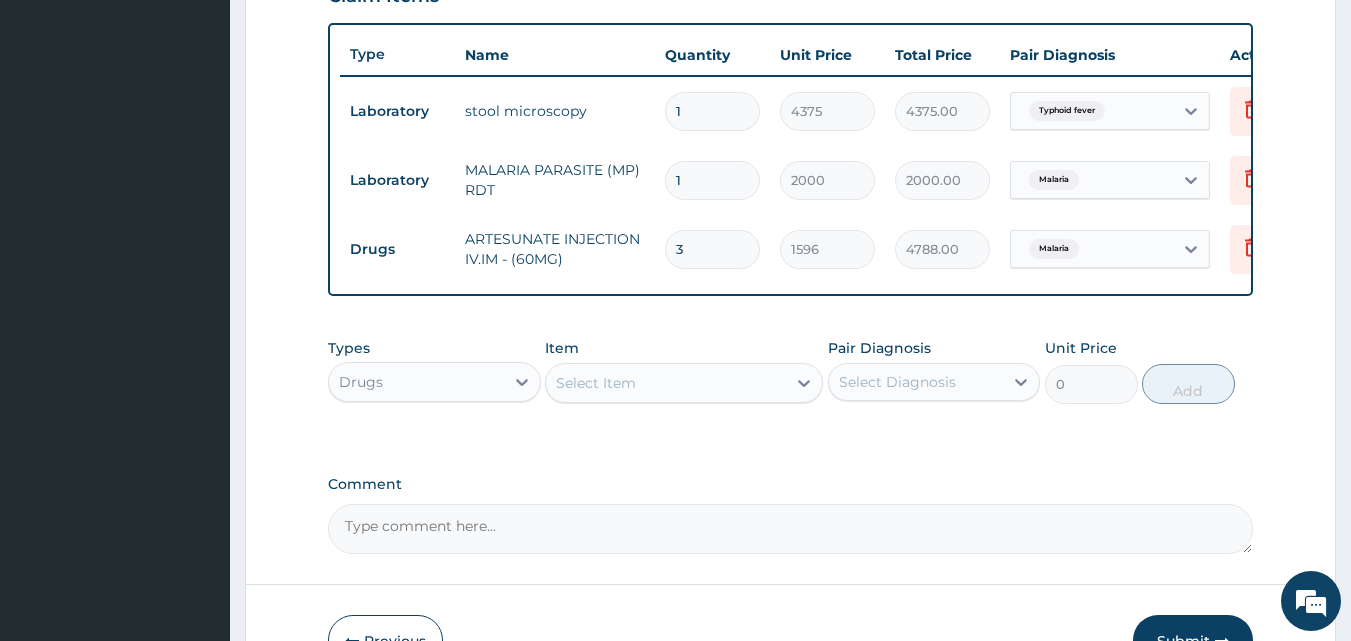 click on "Select Item" at bounding box center [666, 383] 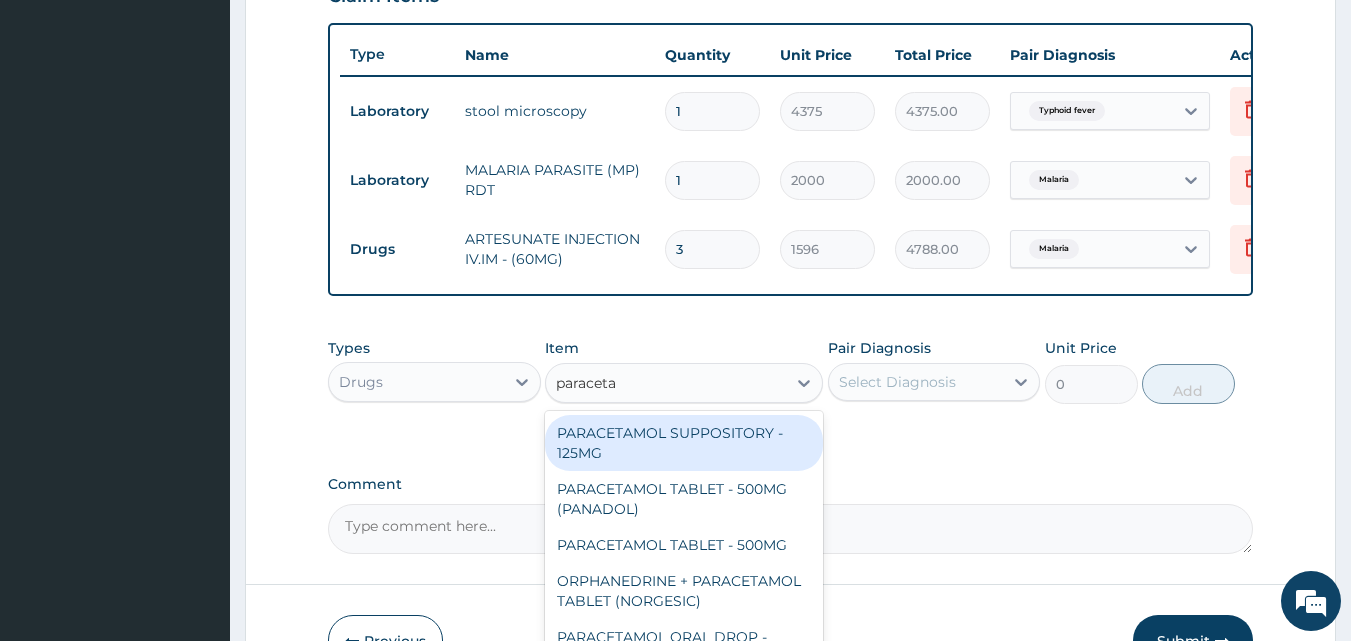 type on "paracetam" 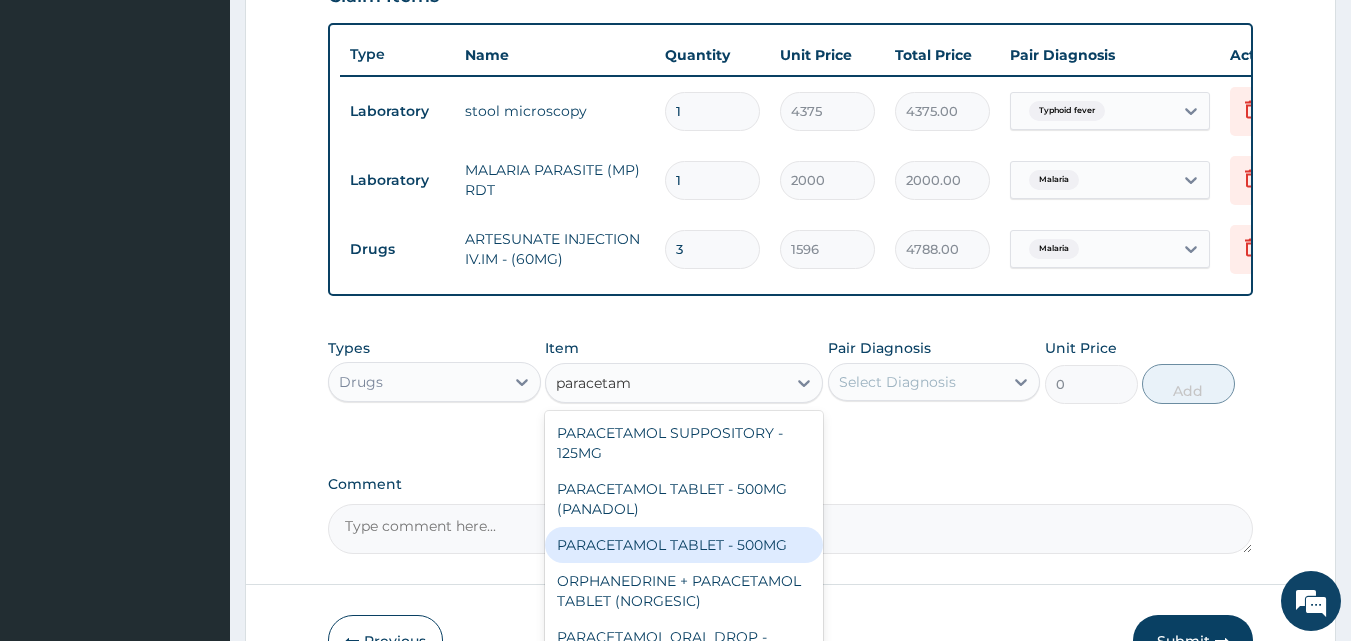 click on "PARACETAMOL TABLET - 500MG" at bounding box center (684, 545) 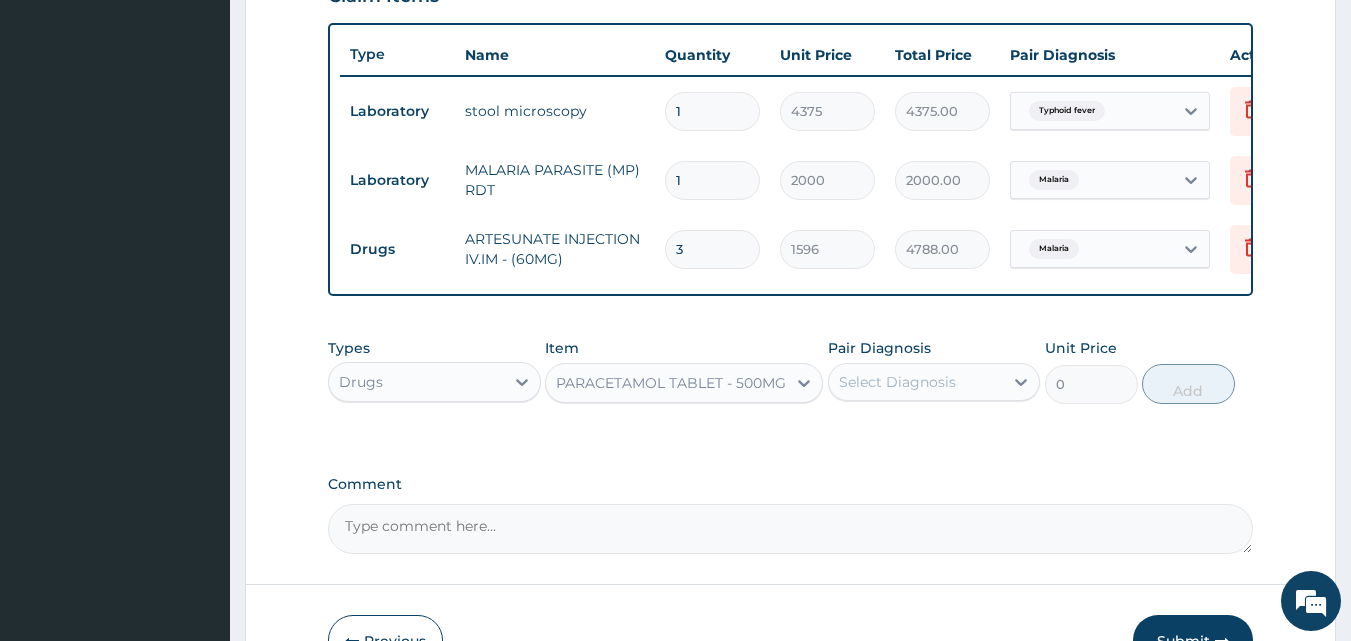 type 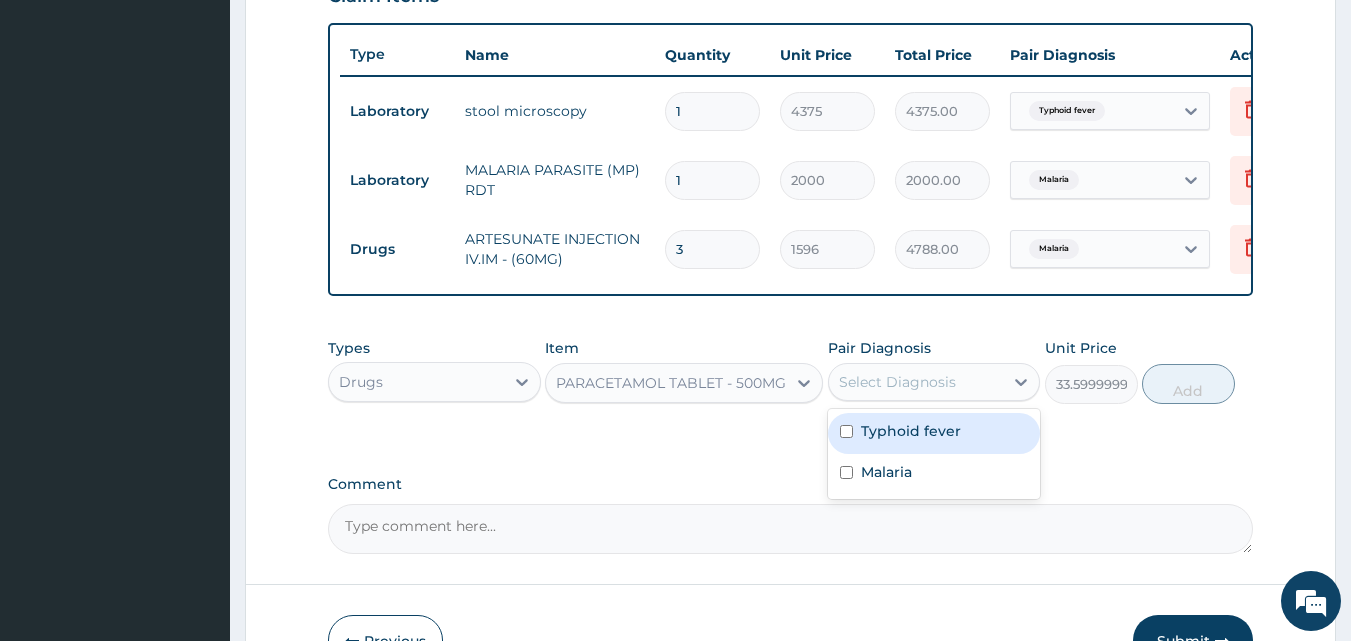 click on "Select Diagnosis" at bounding box center [897, 382] 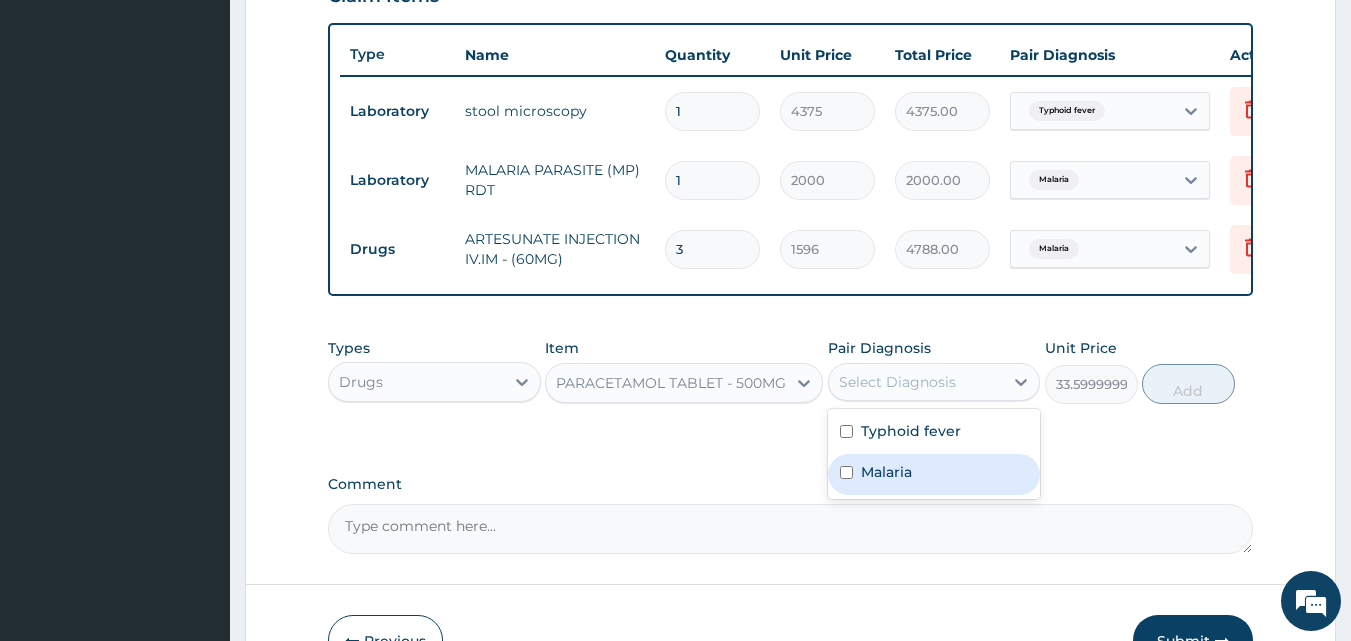 click on "Malaria" at bounding box center (934, 474) 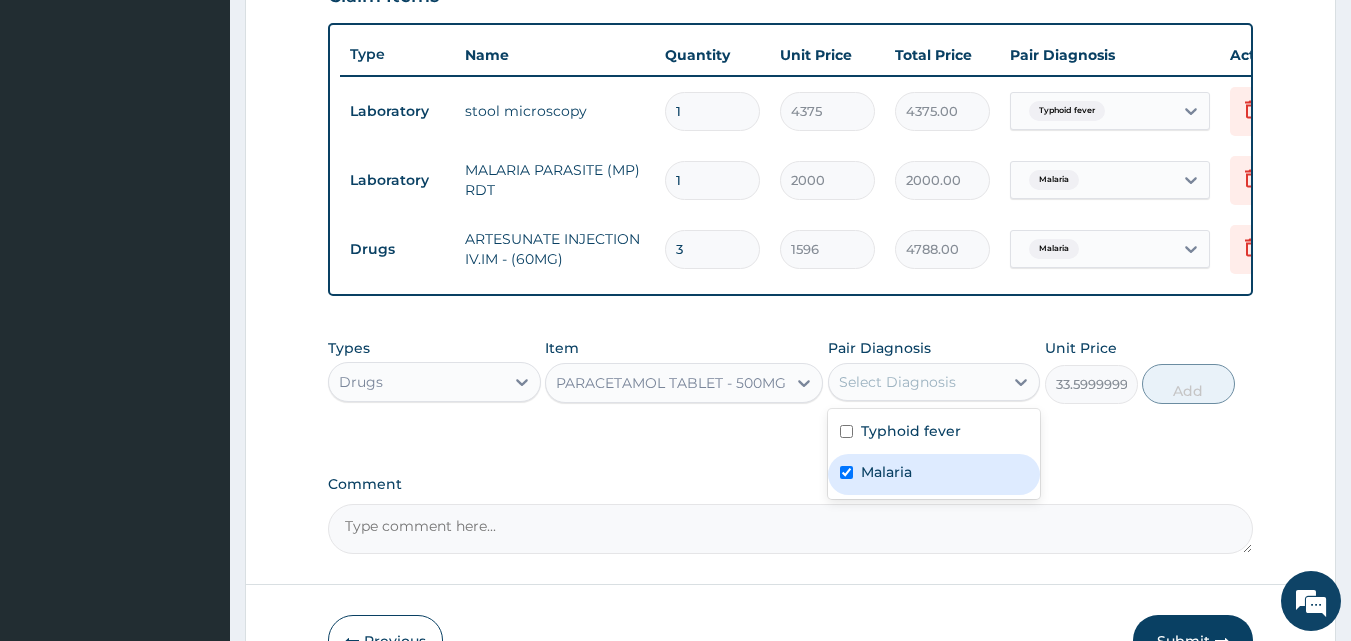 checkbox on "true" 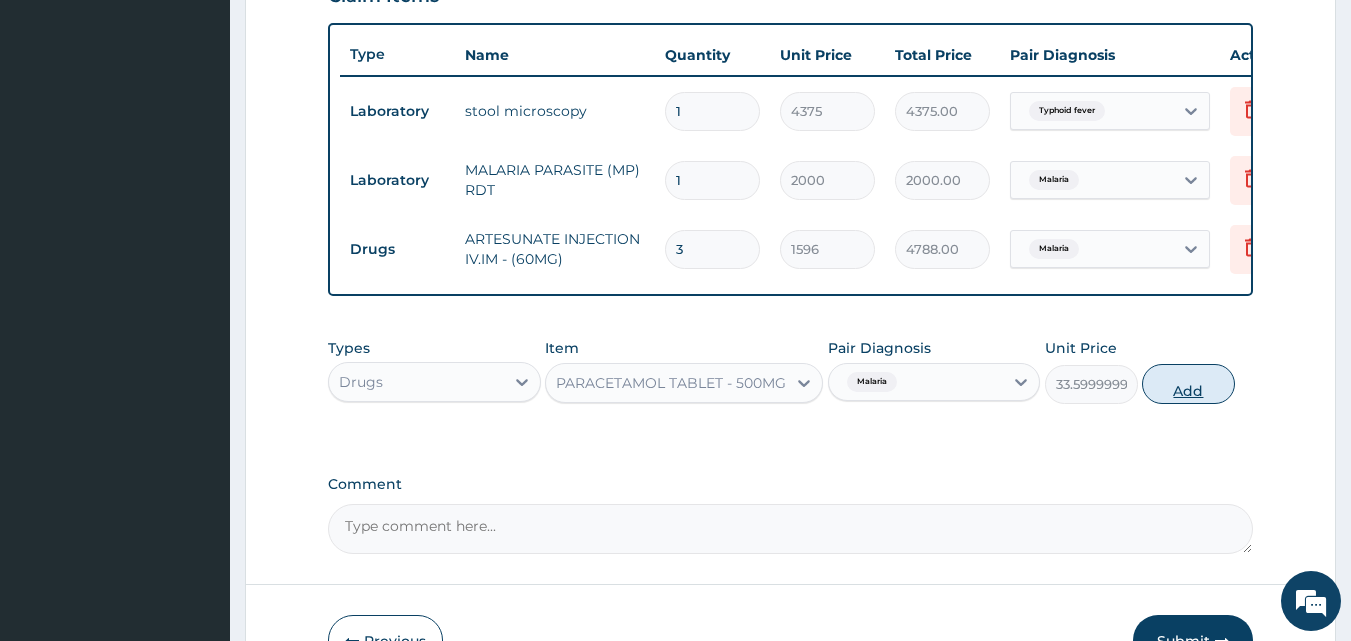 click on "Add" at bounding box center (1188, 384) 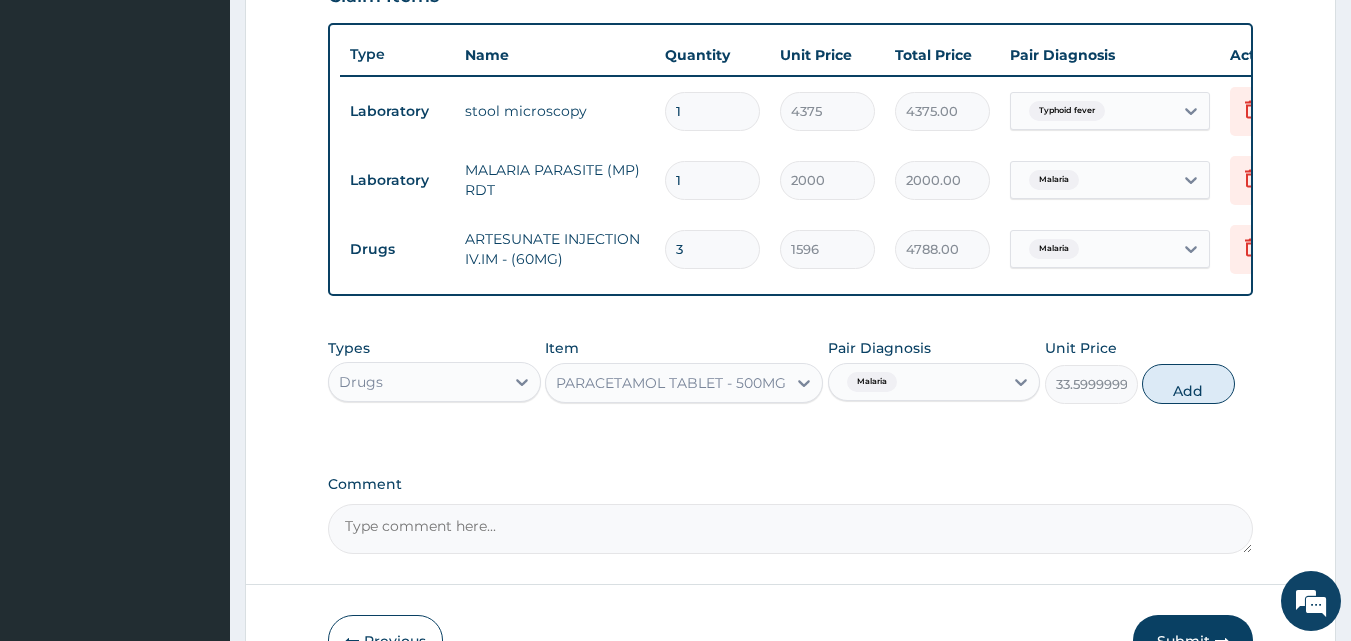 type on "0" 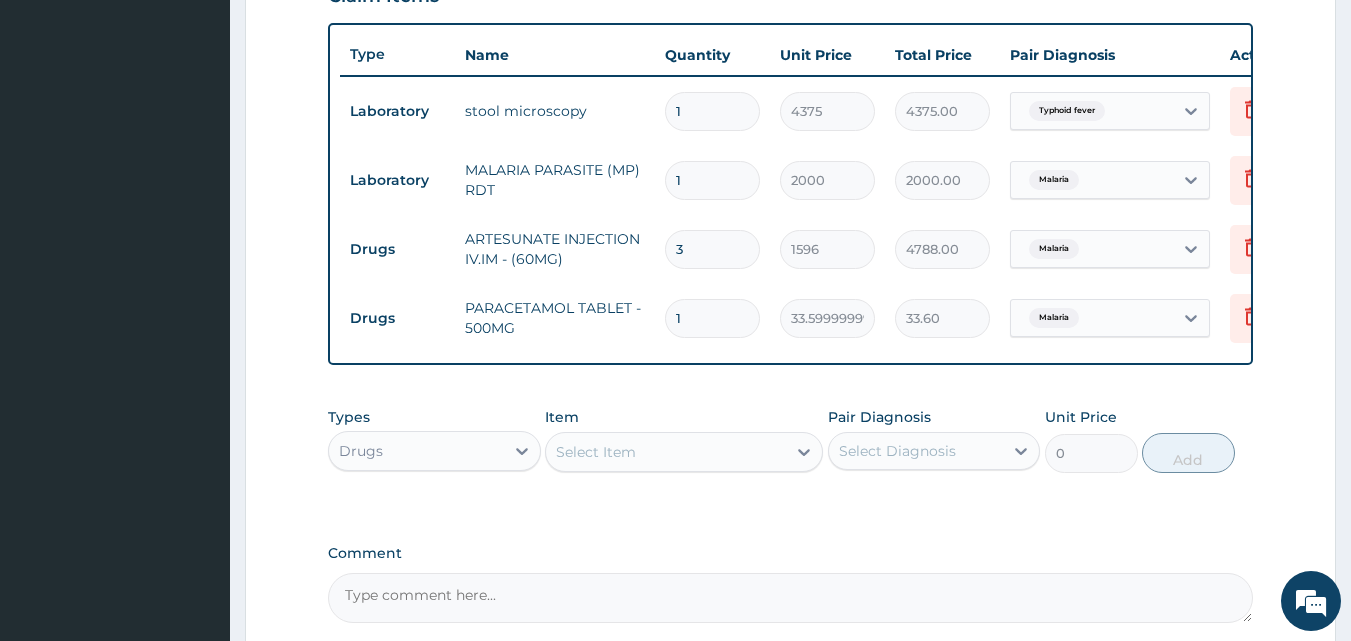 type on "18" 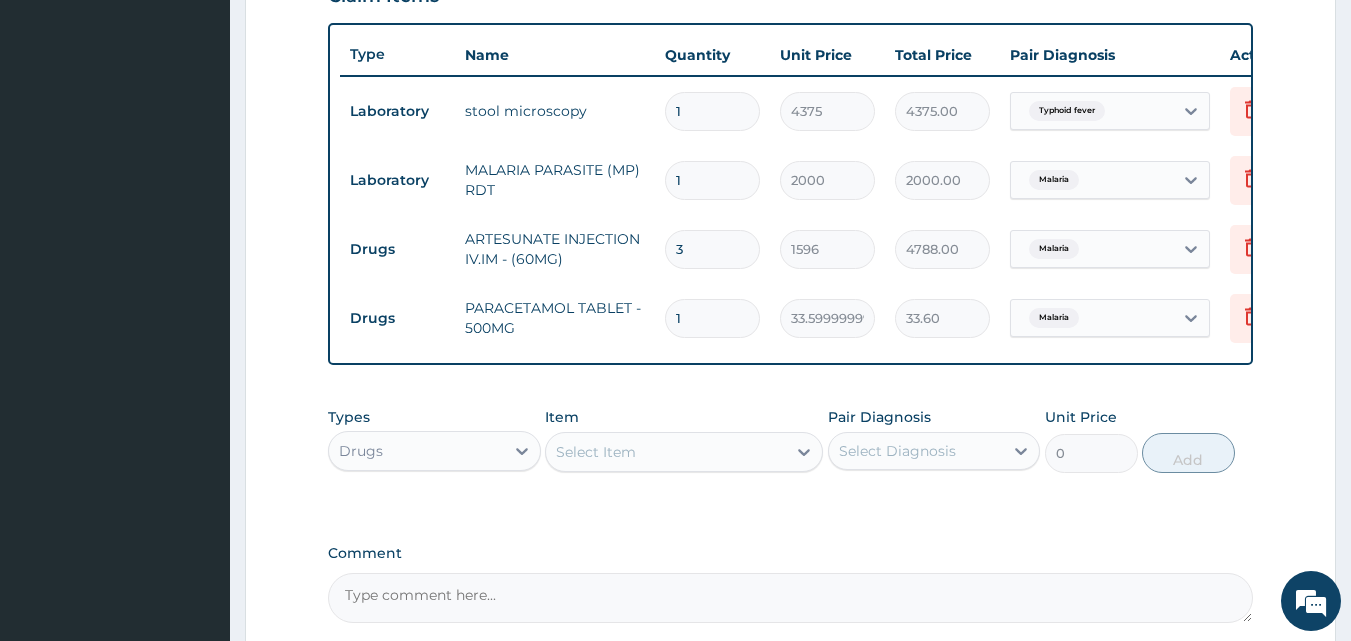 type on "604.80" 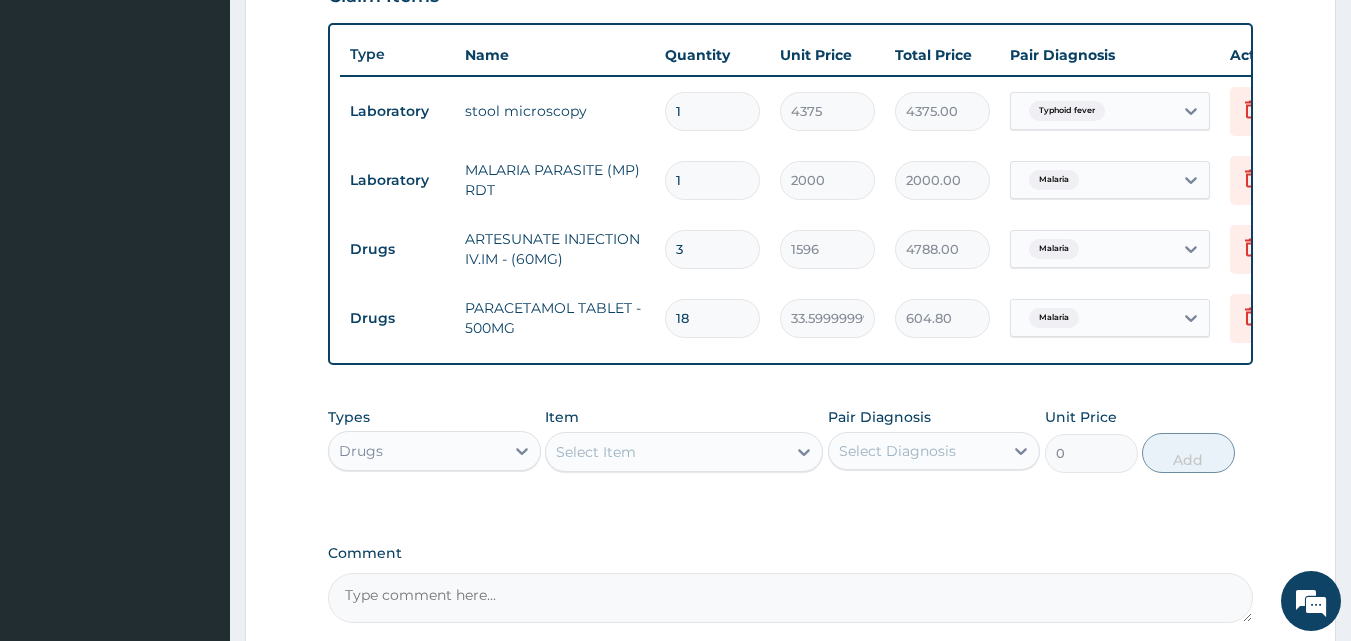 scroll, scrollTop: 821, scrollLeft: 0, axis: vertical 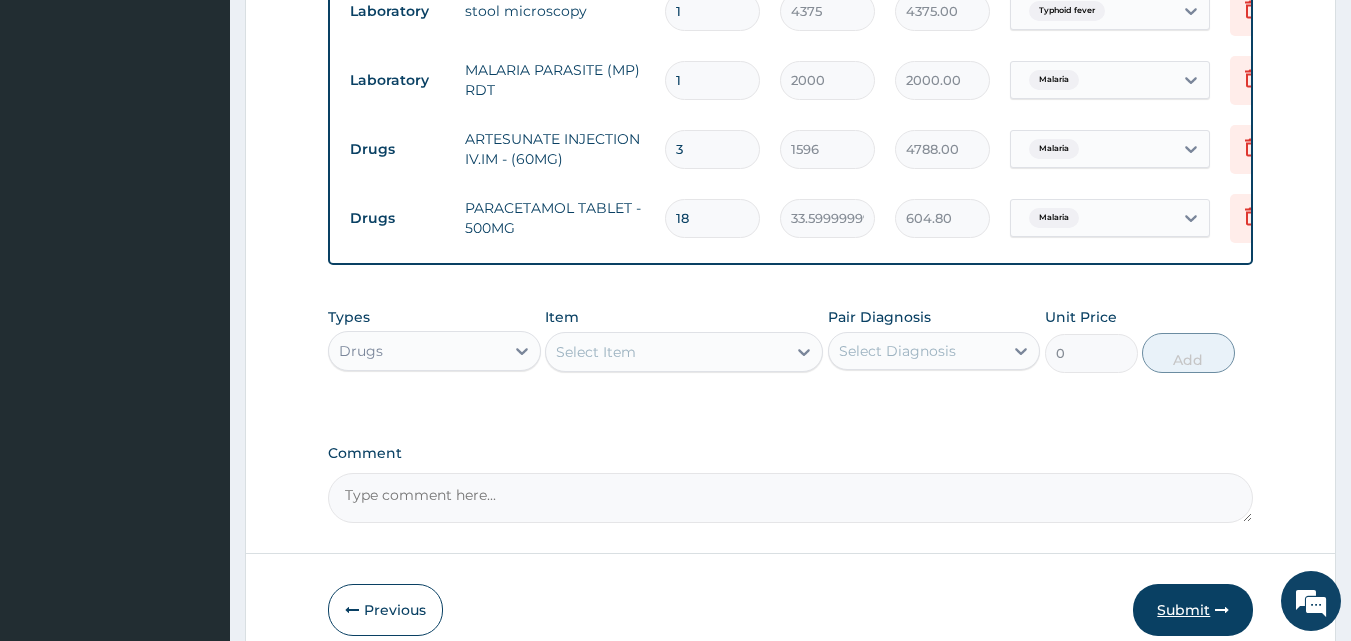 type on "18" 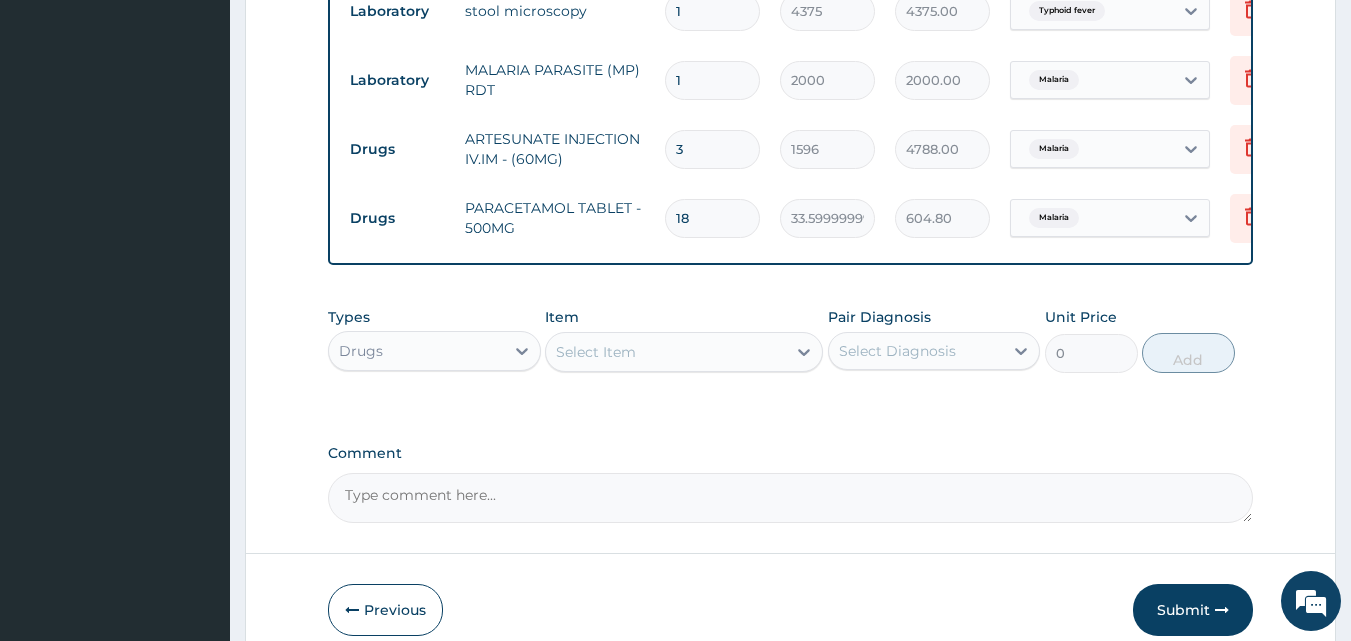 drag, startPoint x: 1203, startPoint y: 619, endPoint x: 1038, endPoint y: 527, distance: 188.91533 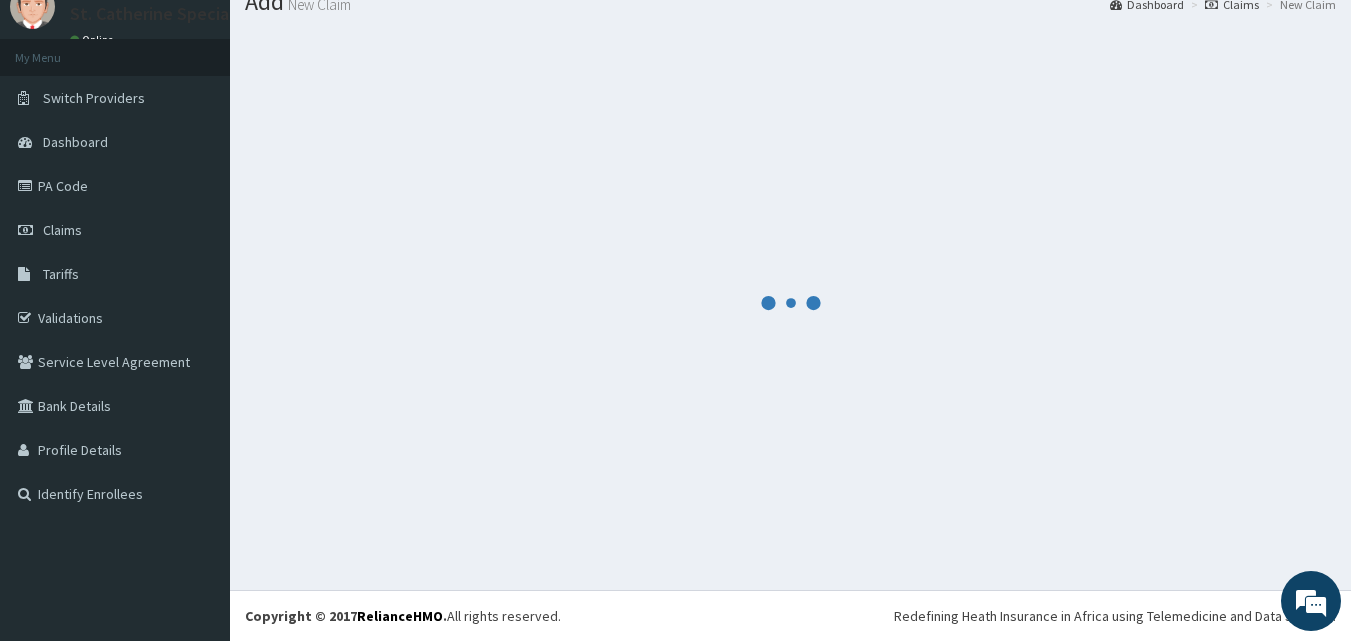 scroll, scrollTop: 76, scrollLeft: 0, axis: vertical 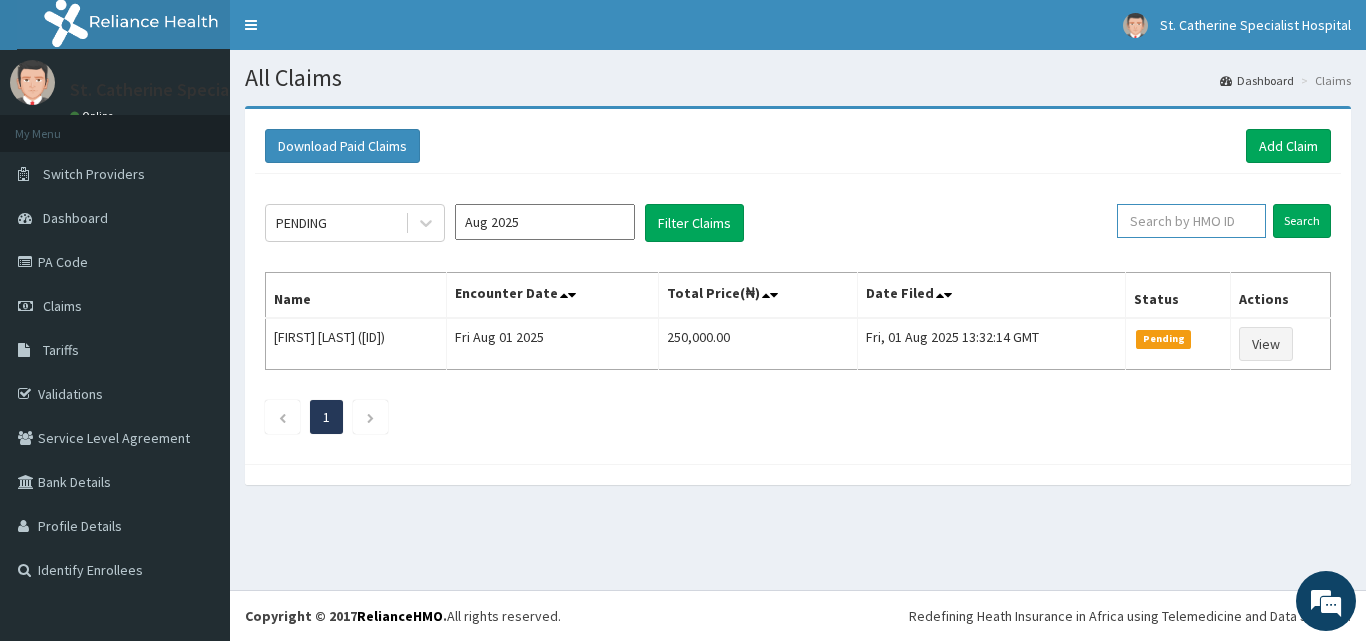 paste on "LIM/10020/B" 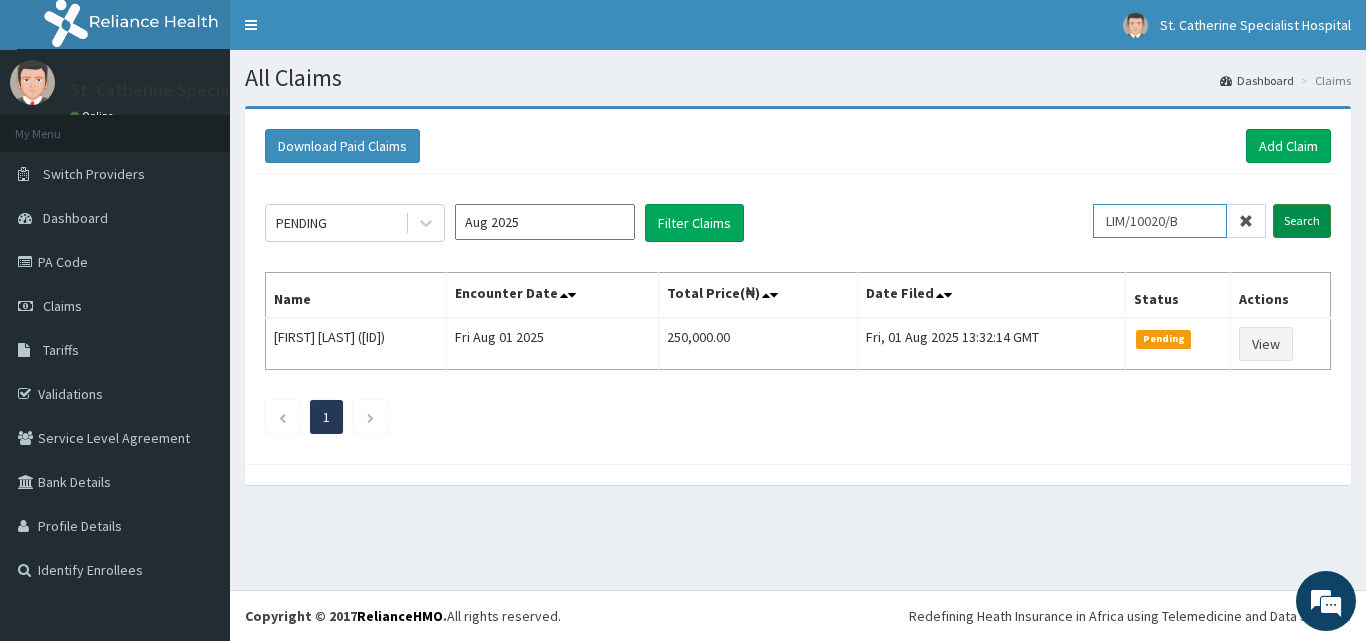 type on "LIM/10020/B" 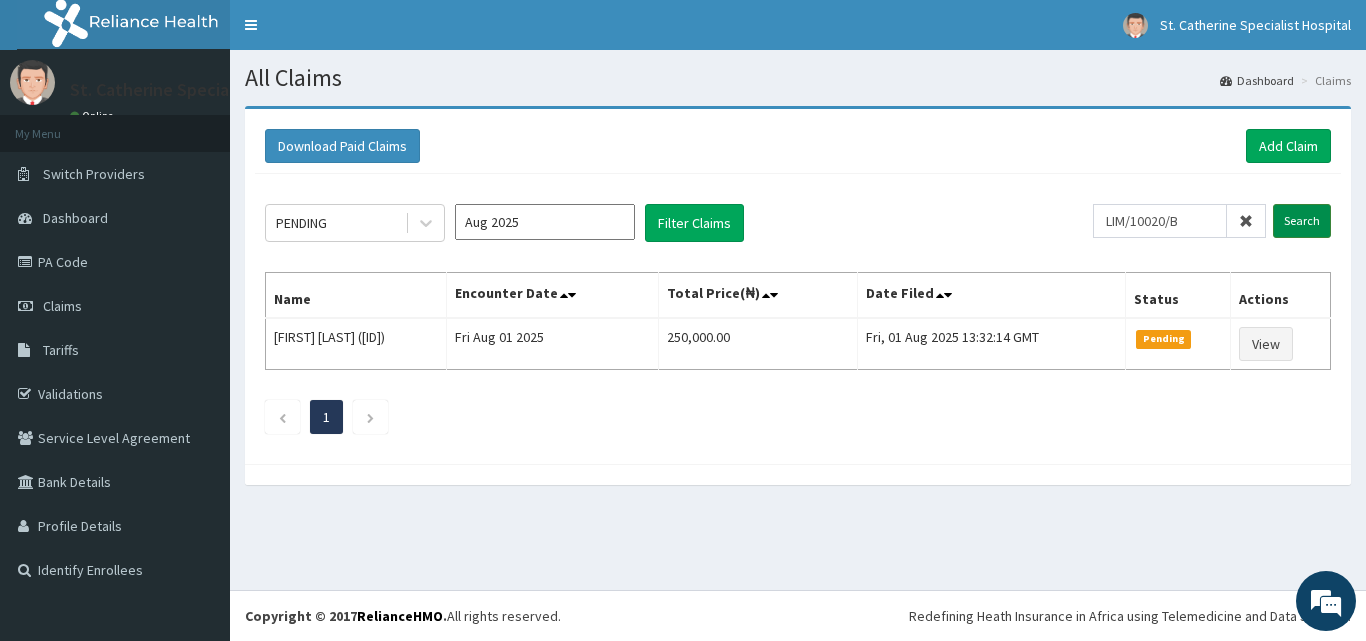 click on "Search" at bounding box center [1302, 221] 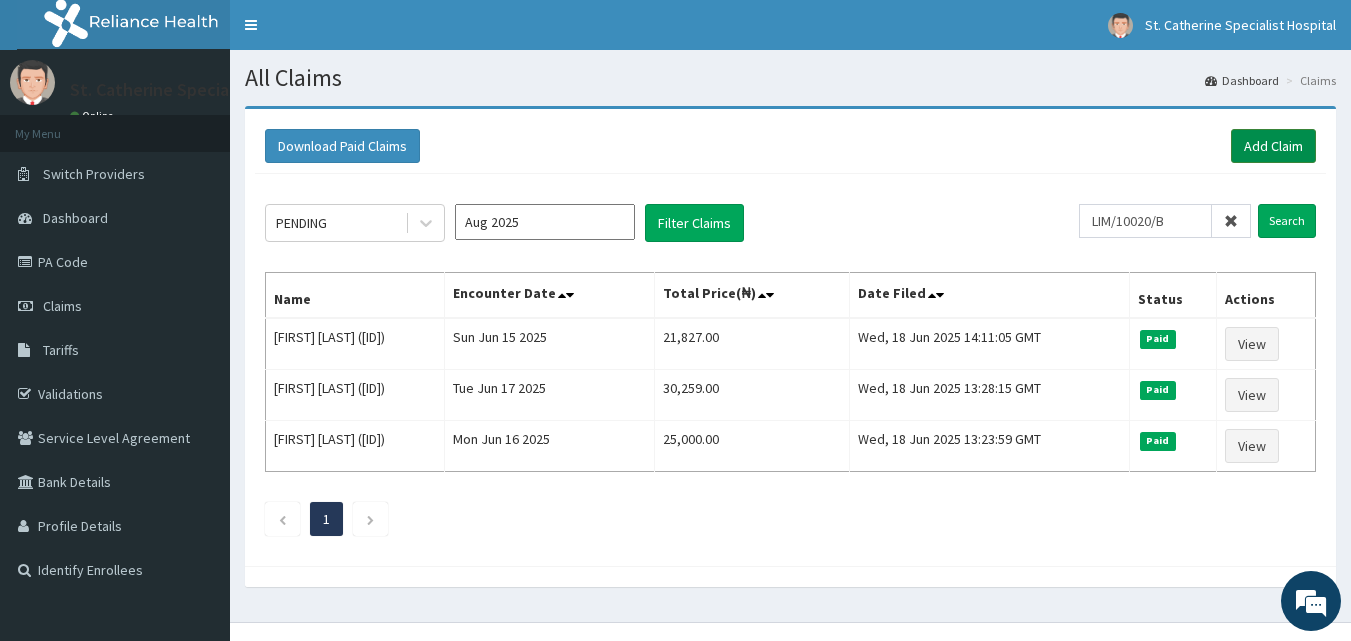 drag, startPoint x: 1222, startPoint y: 129, endPoint x: 1235, endPoint y: 143, distance: 19.104973 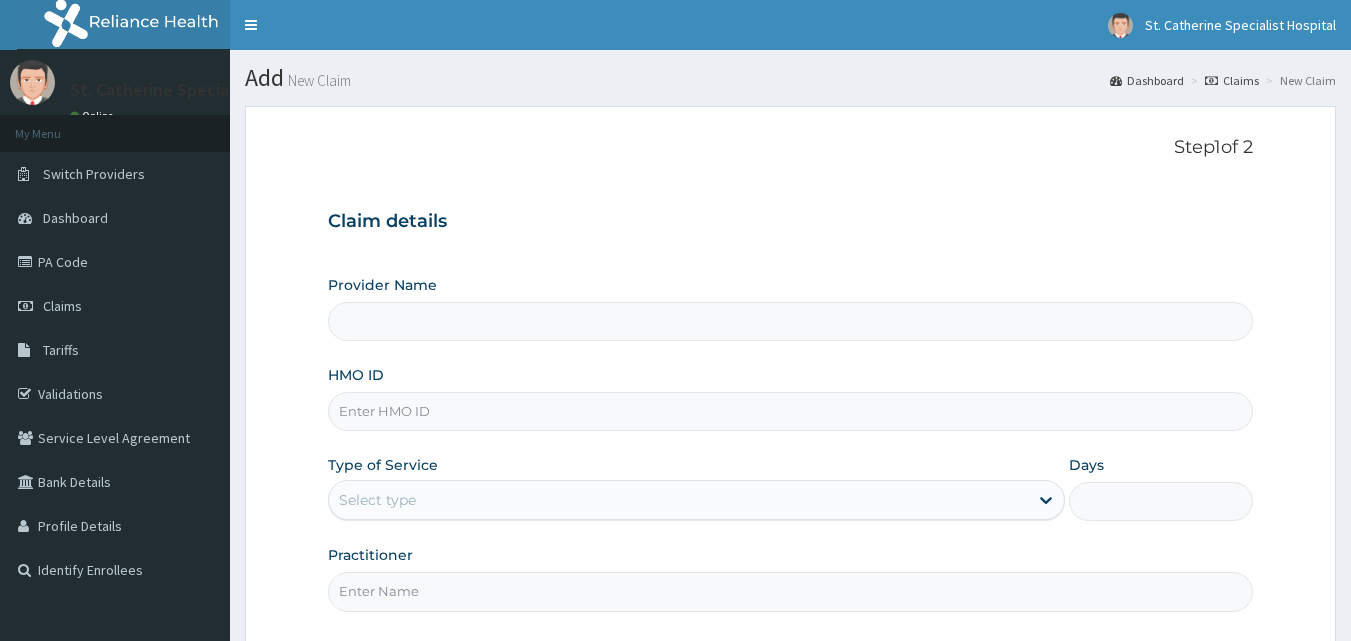 scroll, scrollTop: 0, scrollLeft: 0, axis: both 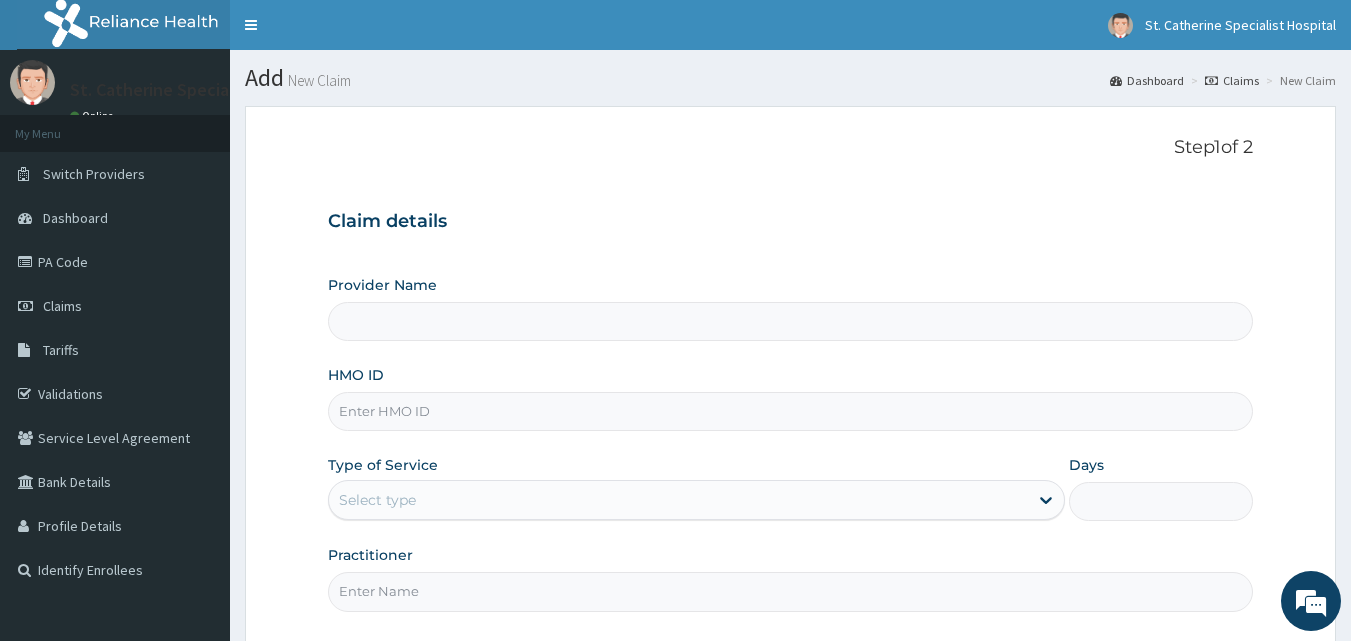 click on "HMO ID" at bounding box center (791, 411) 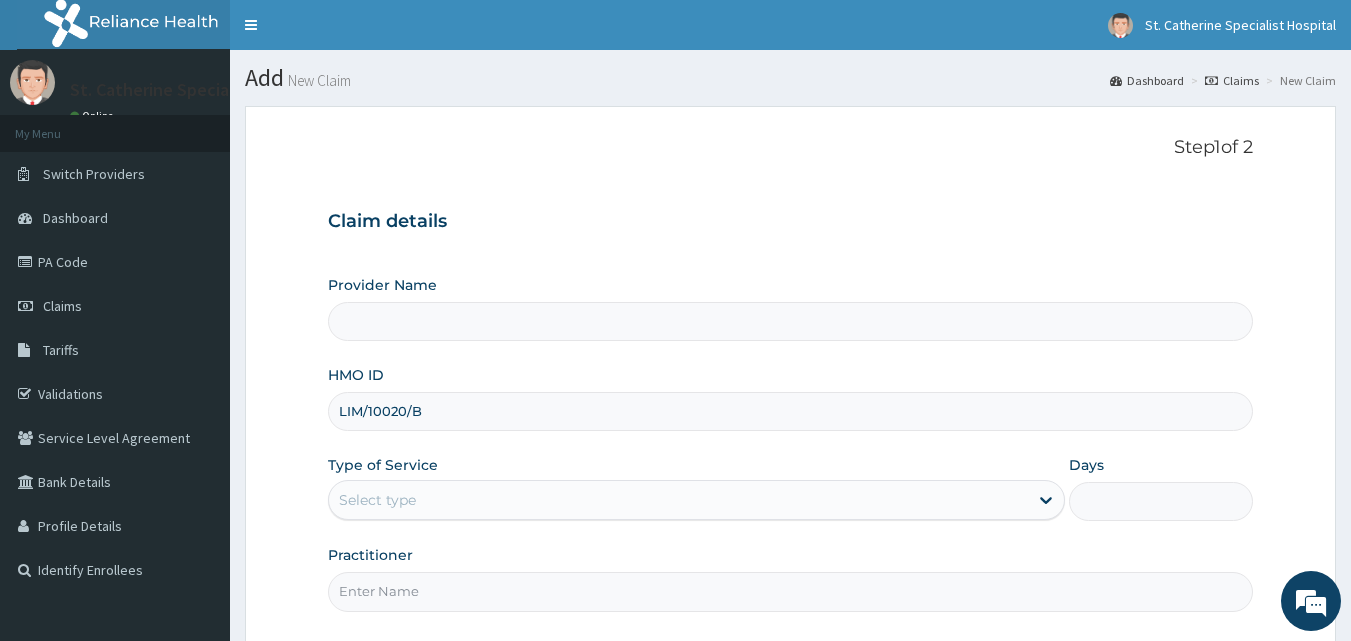 type on "LIM/10020/B" 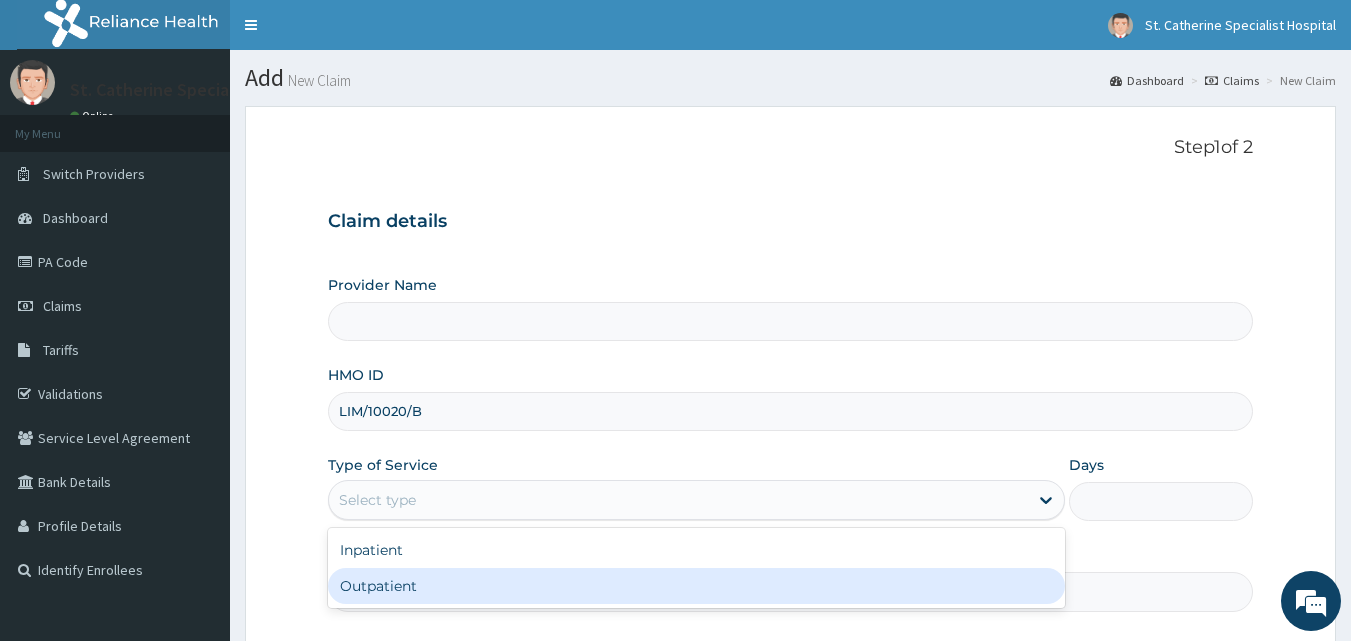 click on "Outpatient" at bounding box center (696, 586) 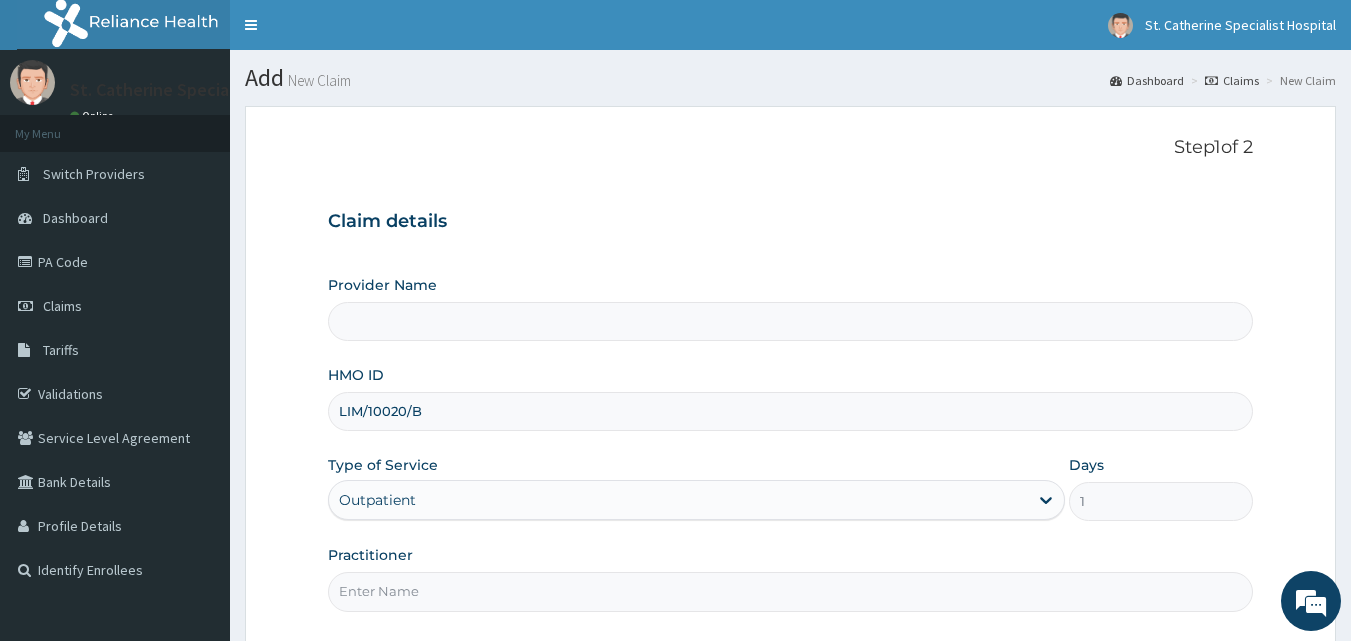 type on "ST. Catherine's Specialist Hospital -Rivers" 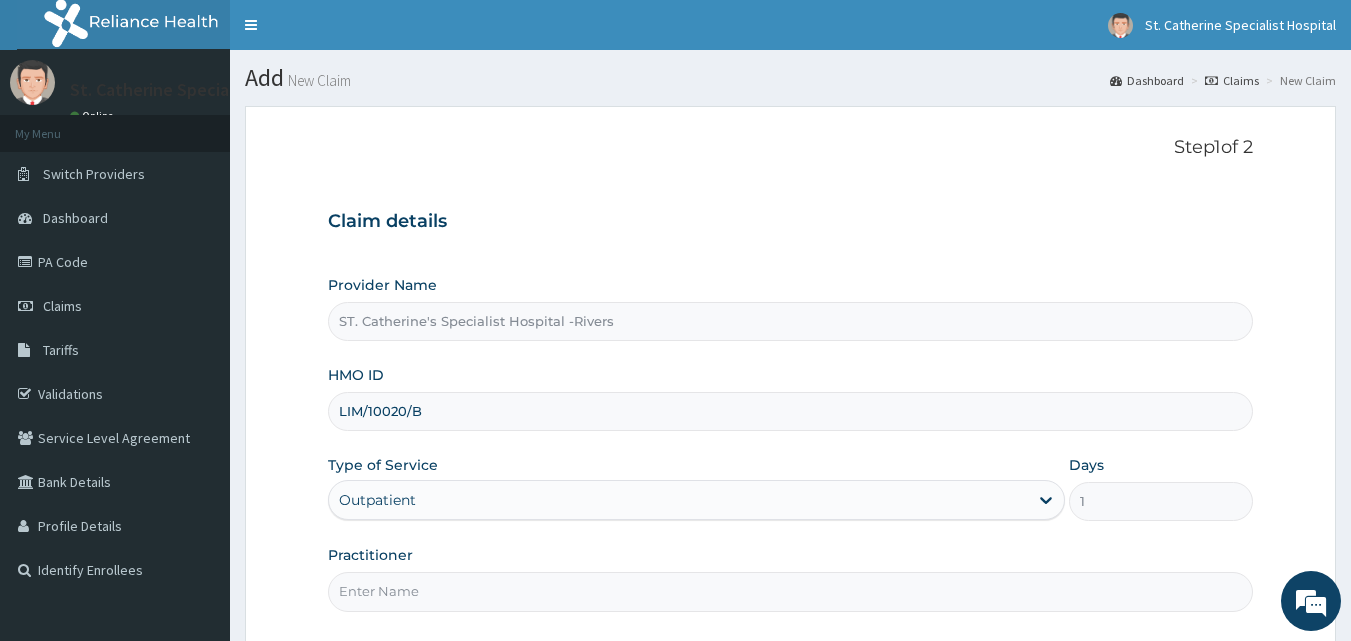 click on "Practitioner" at bounding box center [791, 591] 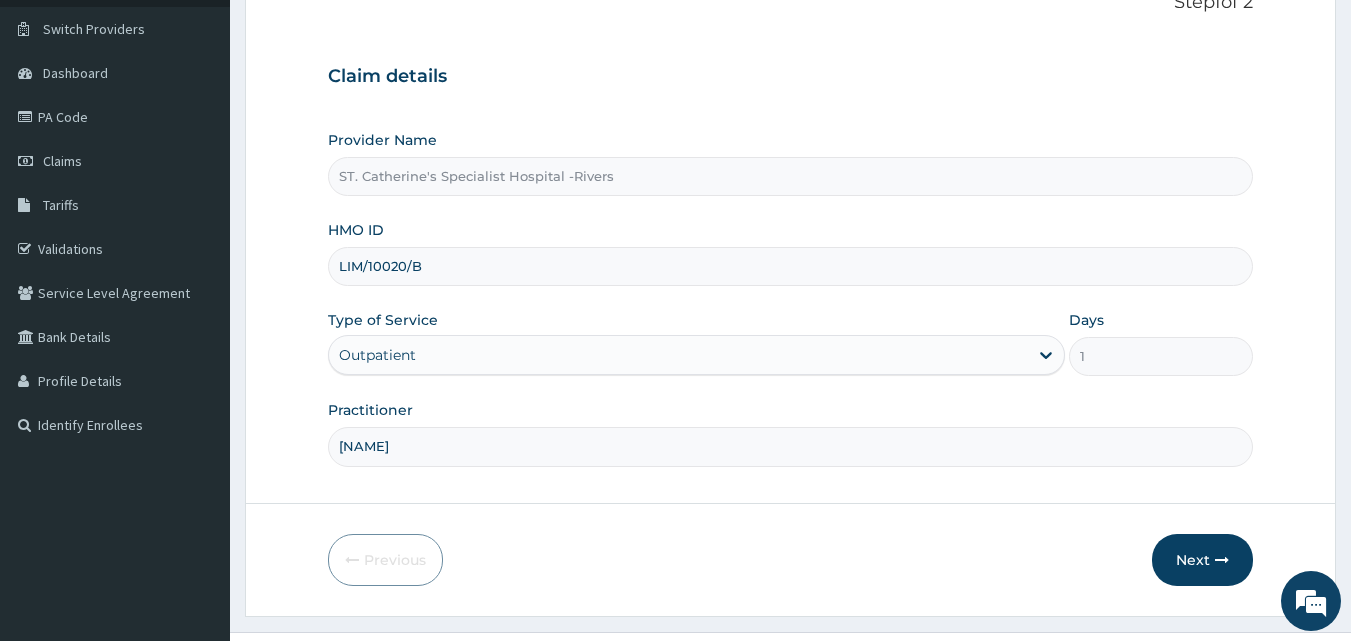 scroll, scrollTop: 187, scrollLeft: 0, axis: vertical 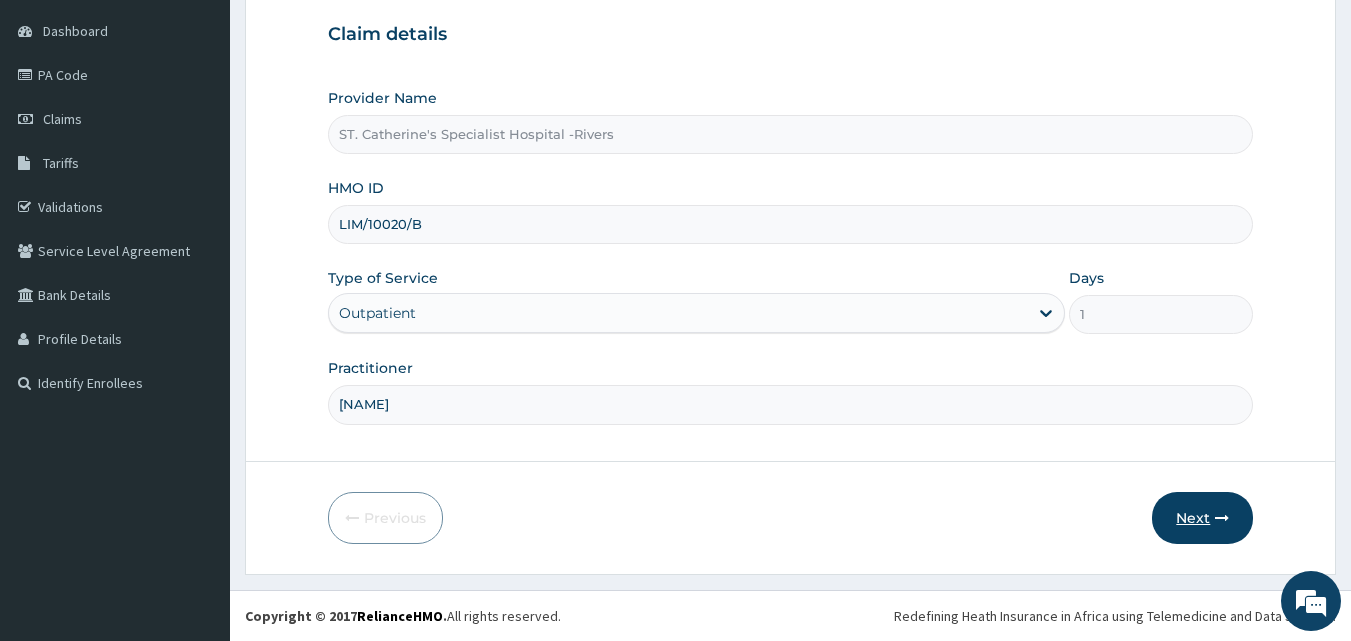 click on "Next" at bounding box center (1202, 518) 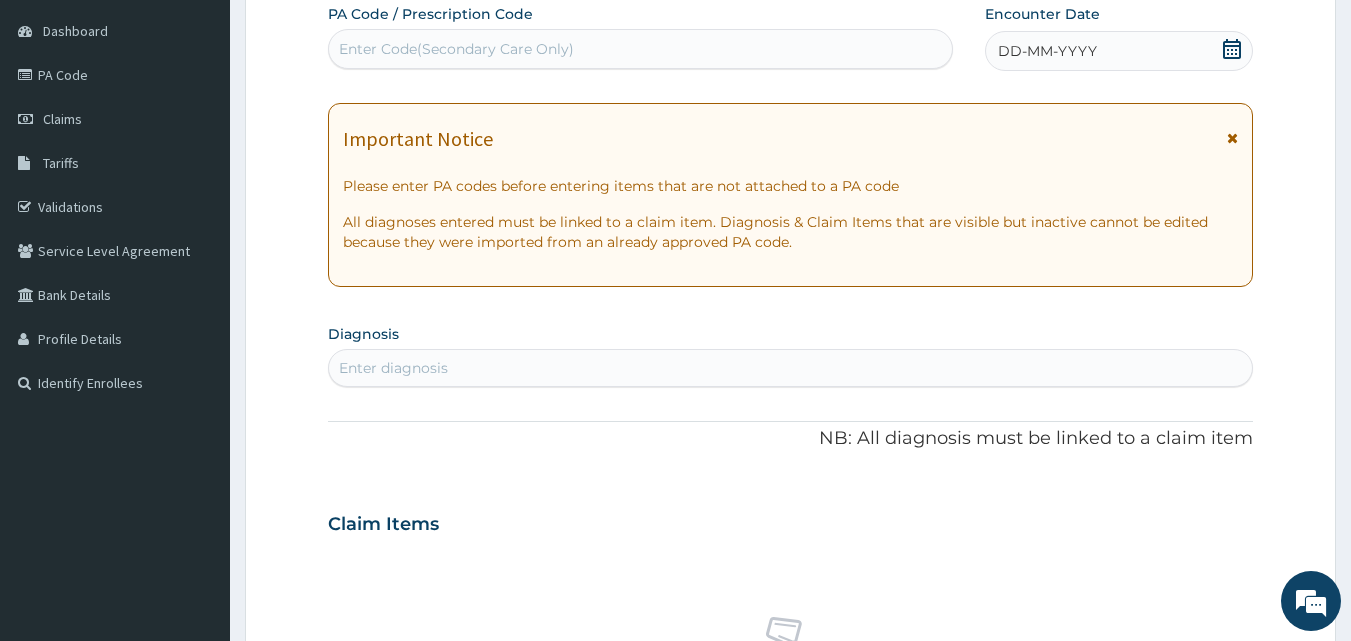 scroll, scrollTop: 0, scrollLeft: 0, axis: both 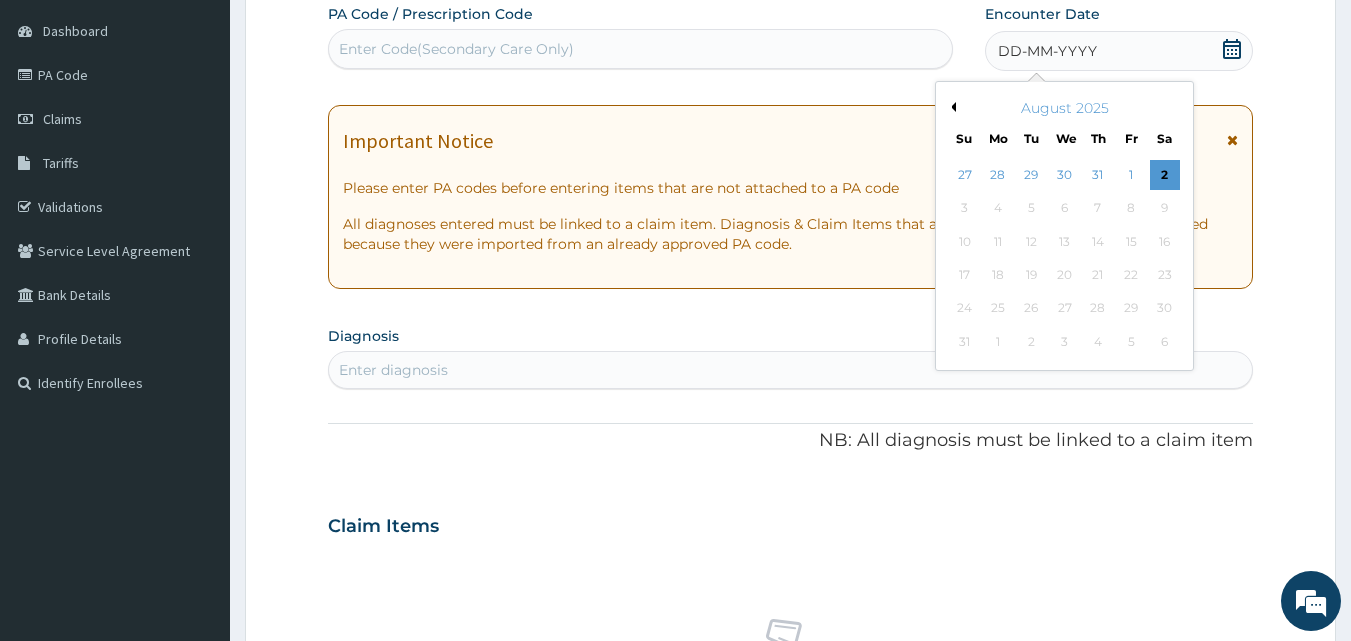 click on "Previous Month" at bounding box center (951, 107) 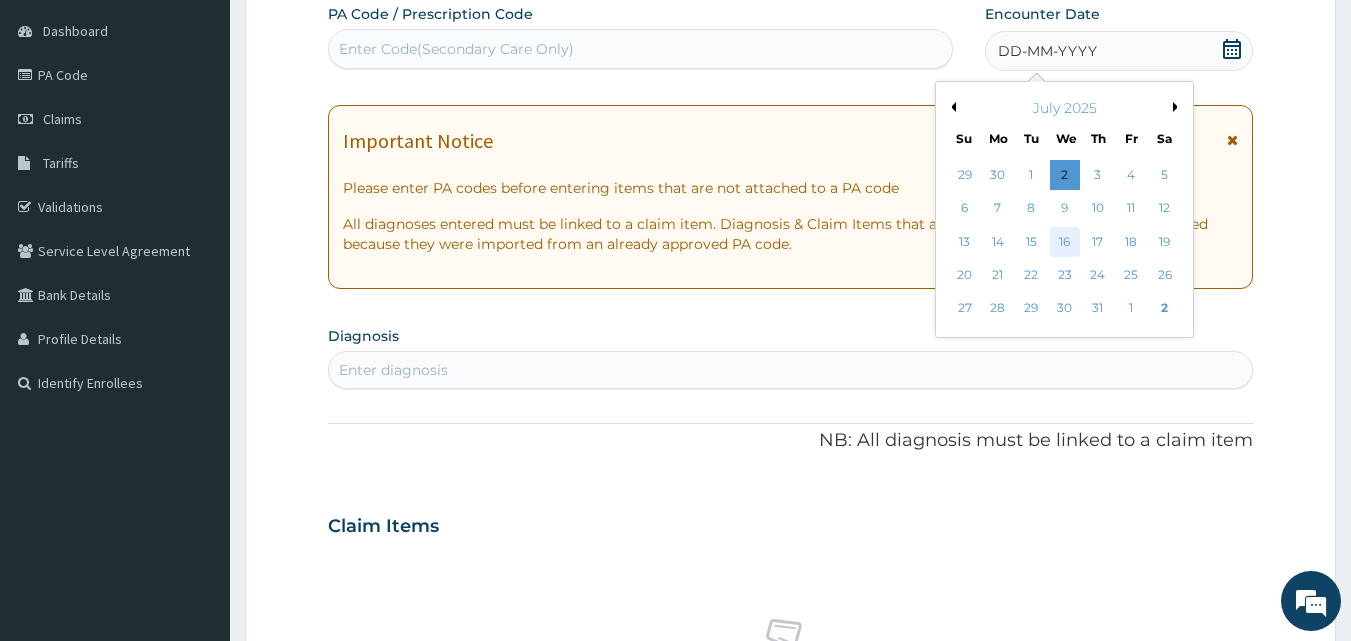 click on "16" at bounding box center [1065, 242] 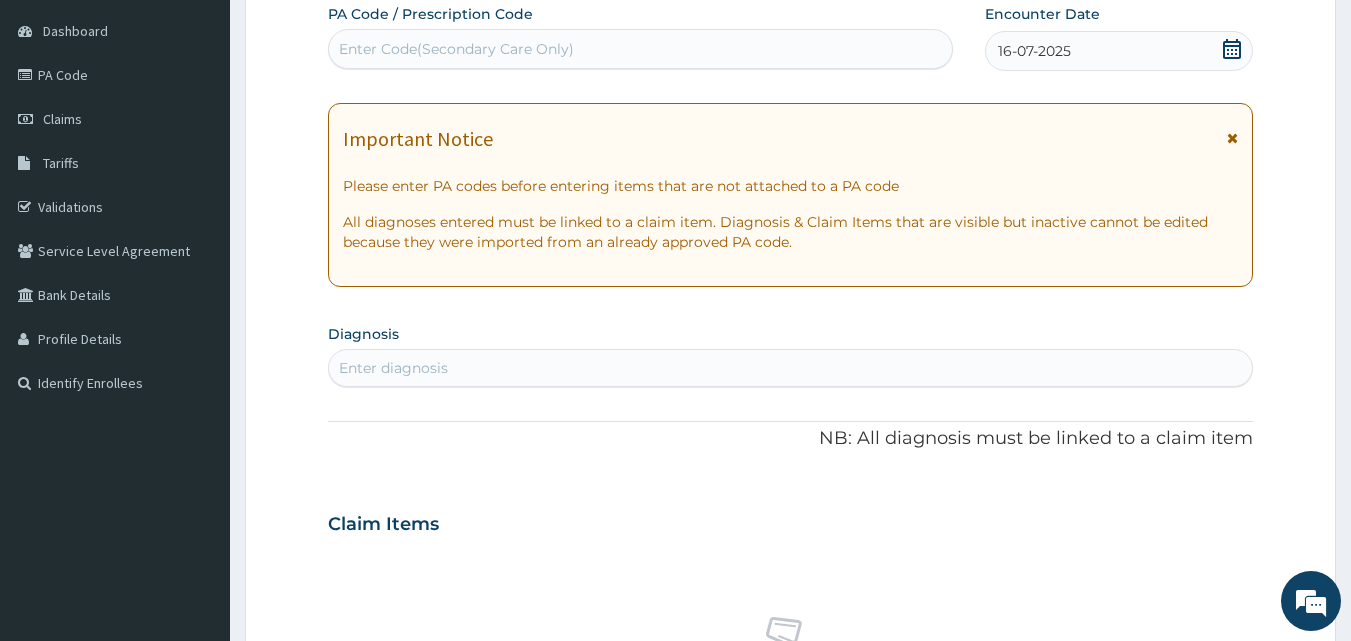 click on "Enter diagnosis" at bounding box center (791, 368) 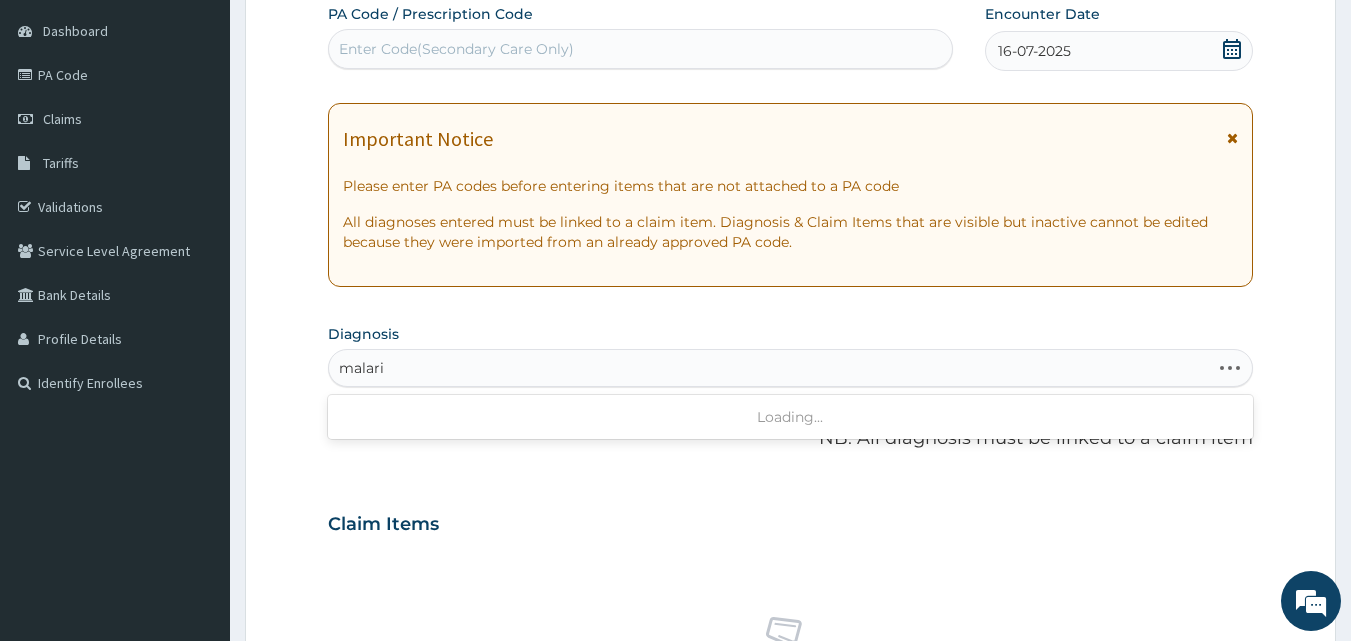 type on "malaria" 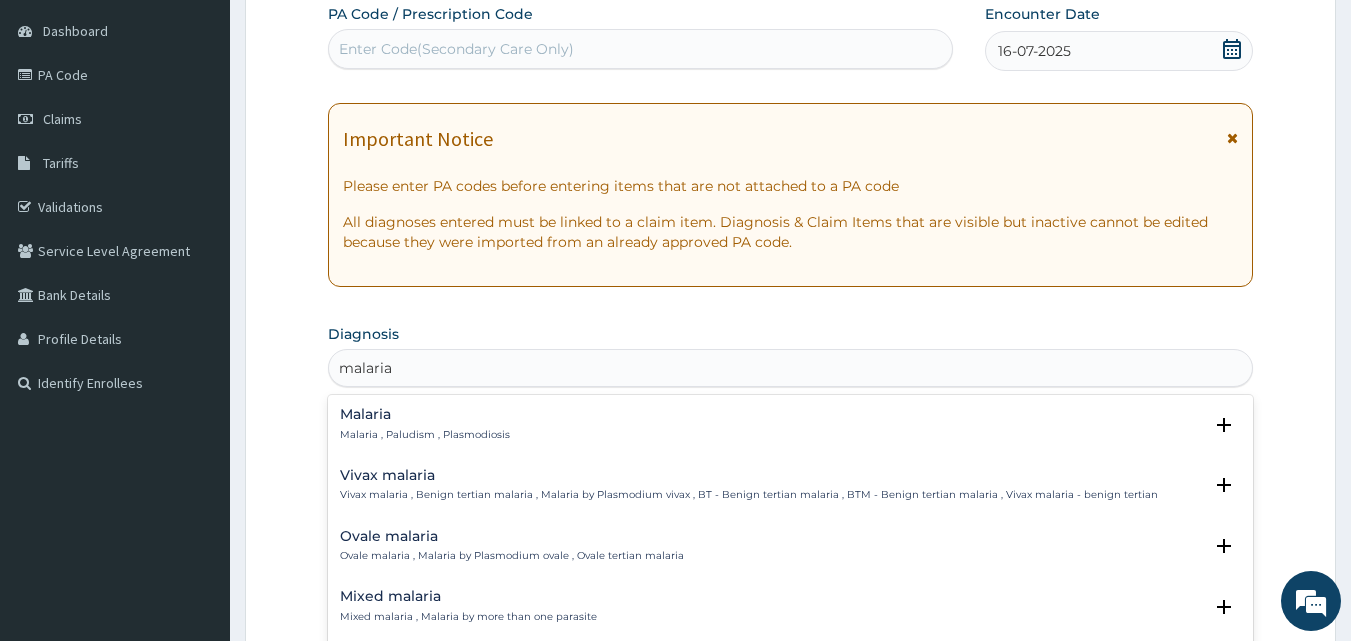 click on "Malaria" at bounding box center (425, 414) 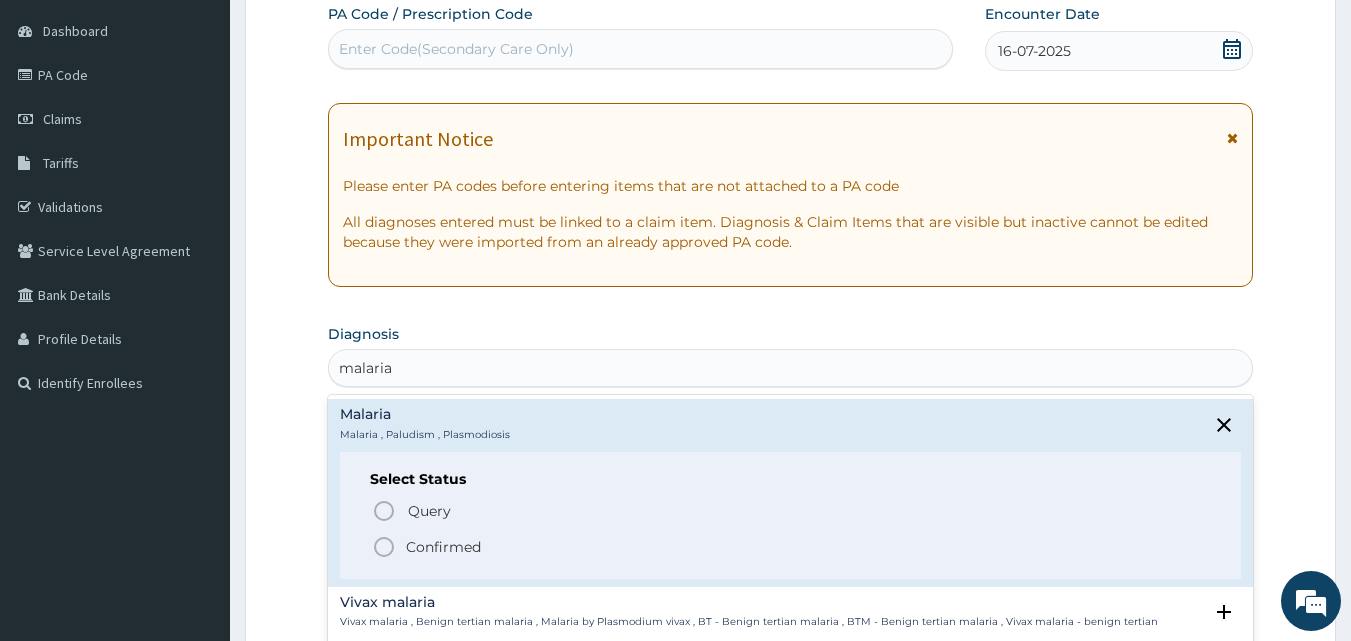 click on "Confirmed" at bounding box center (443, 547) 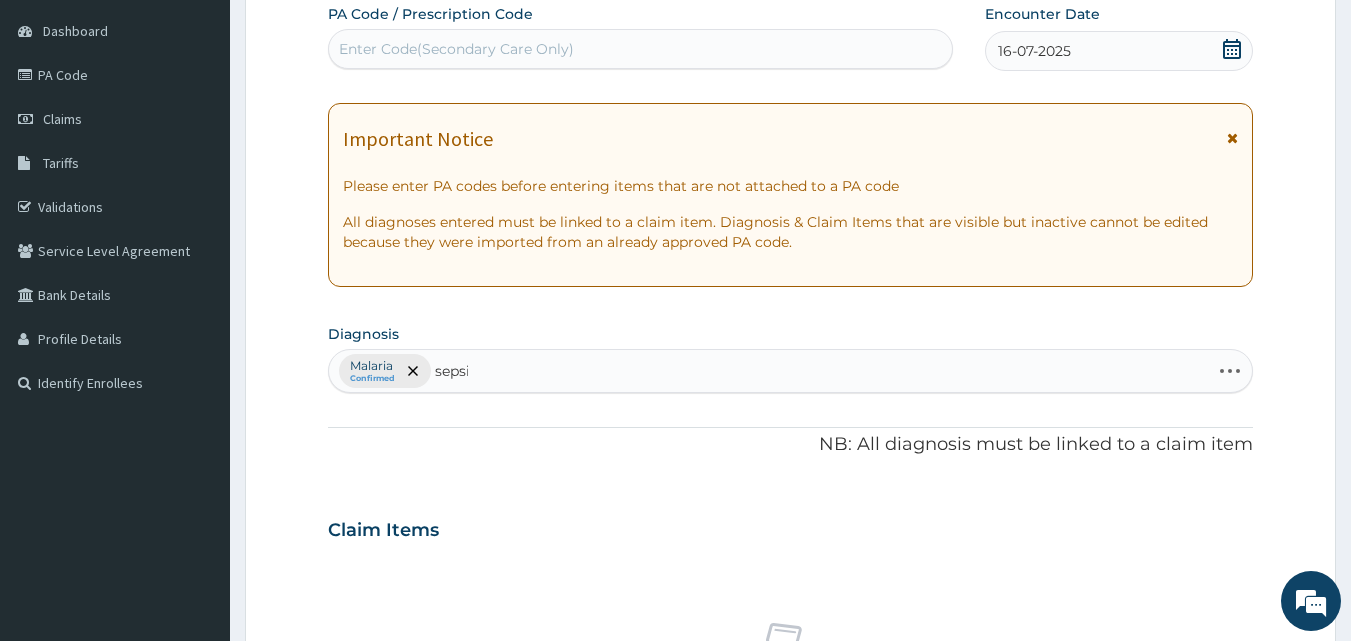 type on "sepsis" 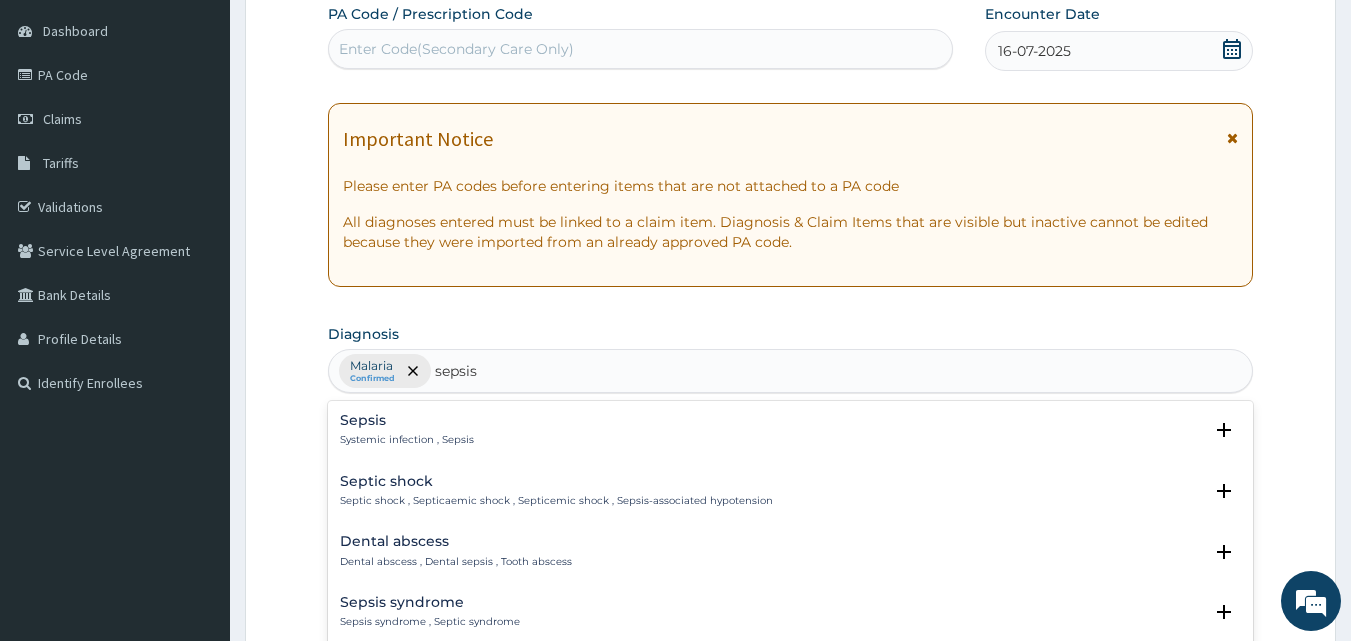 click on "Sepsis" at bounding box center [407, 420] 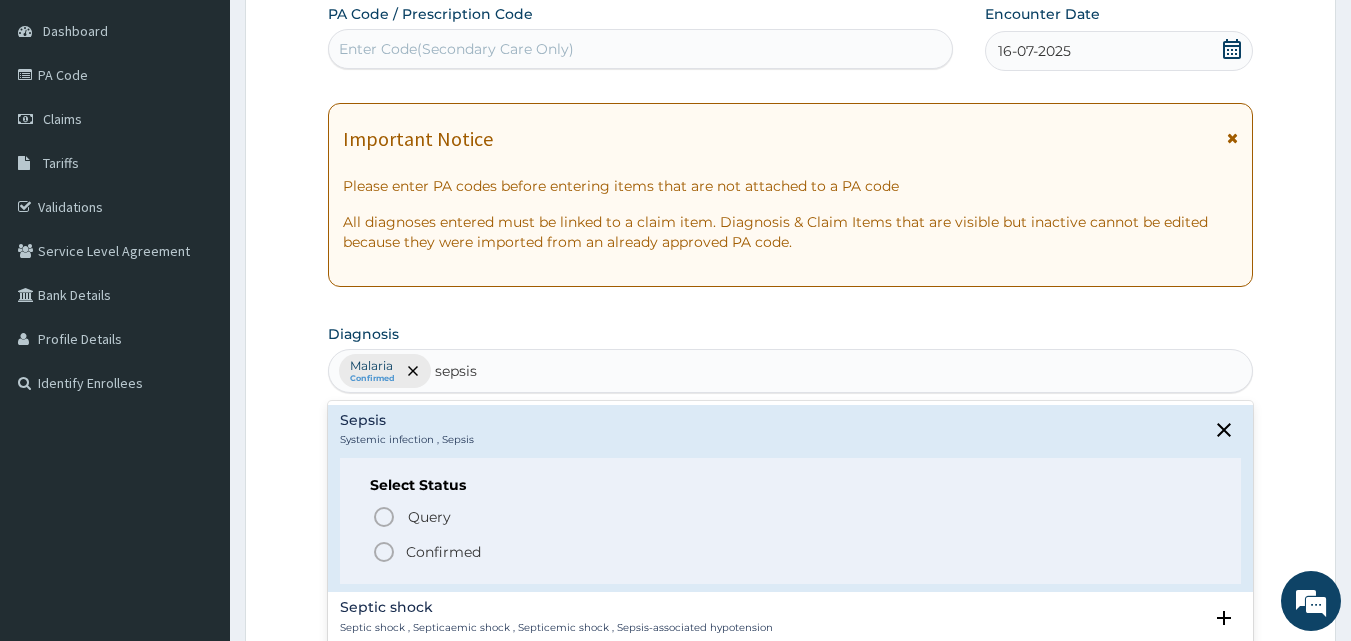 click on "Confirmed" at bounding box center (792, 552) 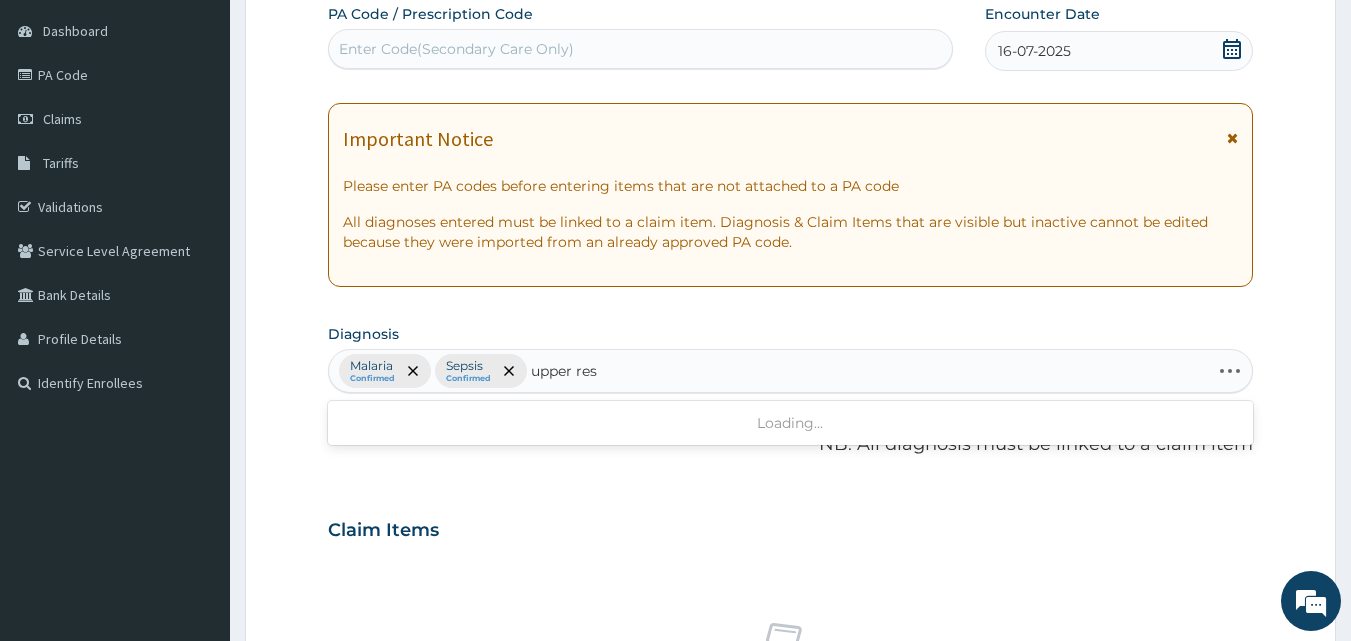 type on "upper resp" 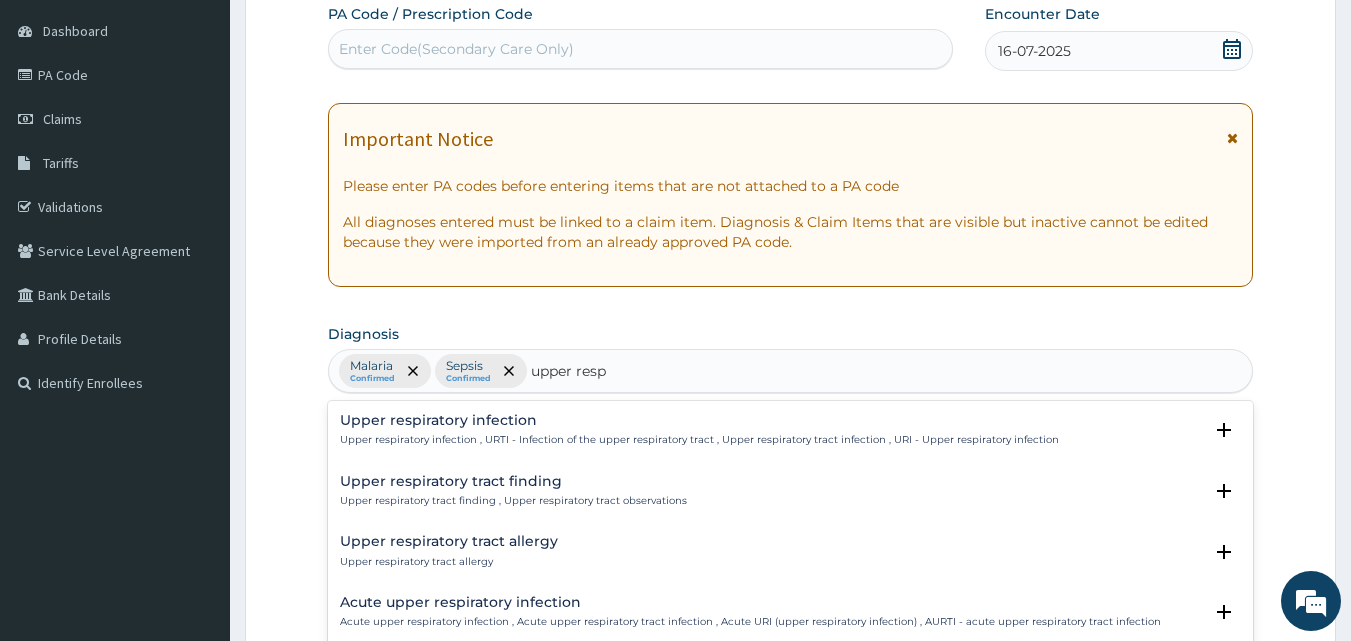click on "Upper respiratory infection , URTI - Infection of the upper respiratory tract , Upper respiratory tract infection , URI - Upper respiratory infection" at bounding box center (699, 440) 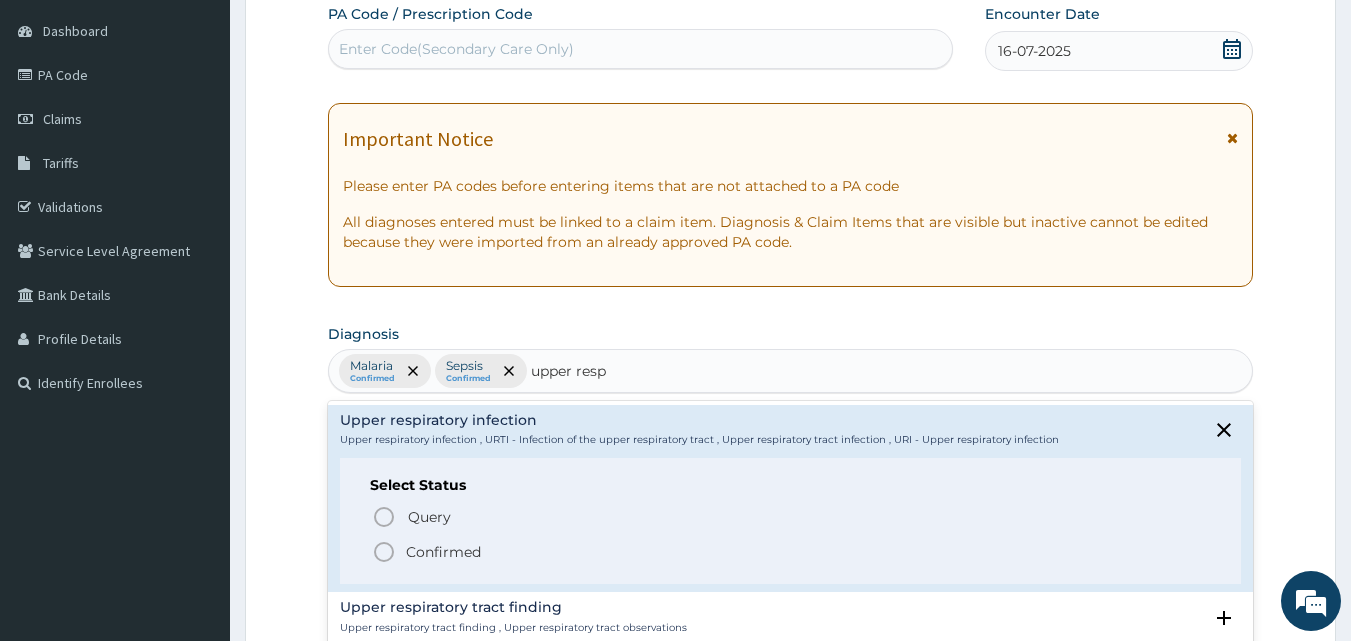 click on "Confirmed" at bounding box center [443, 552] 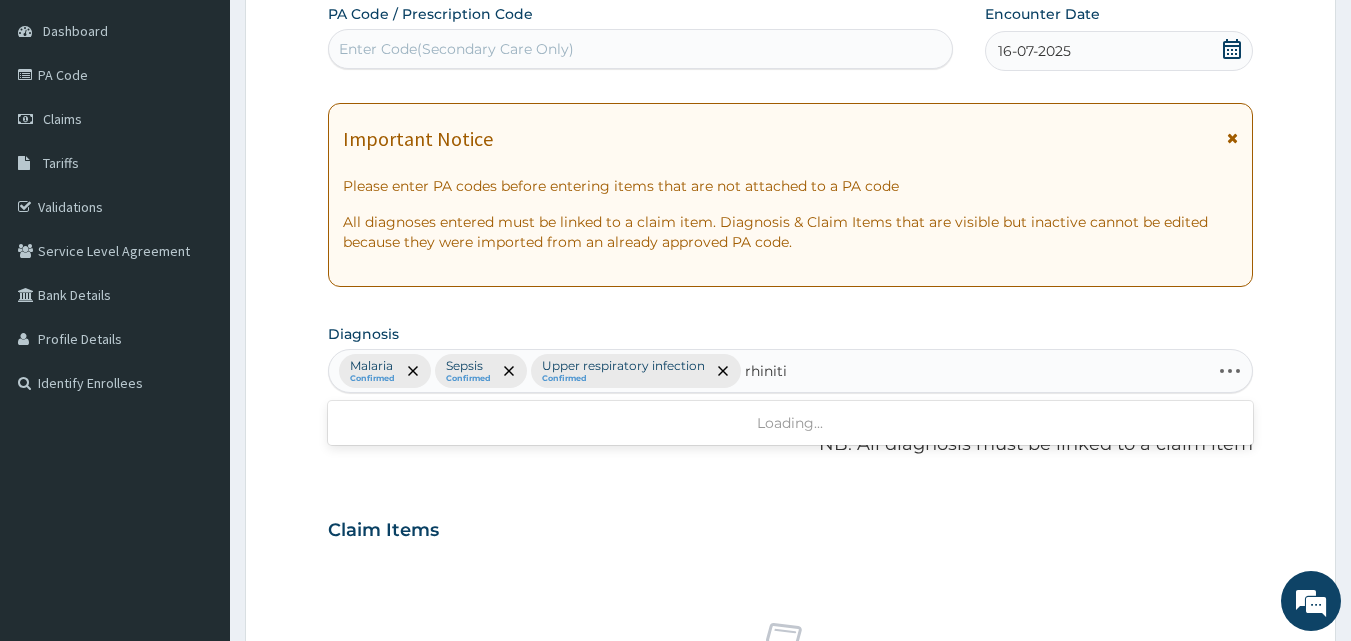 type on "rhinitis" 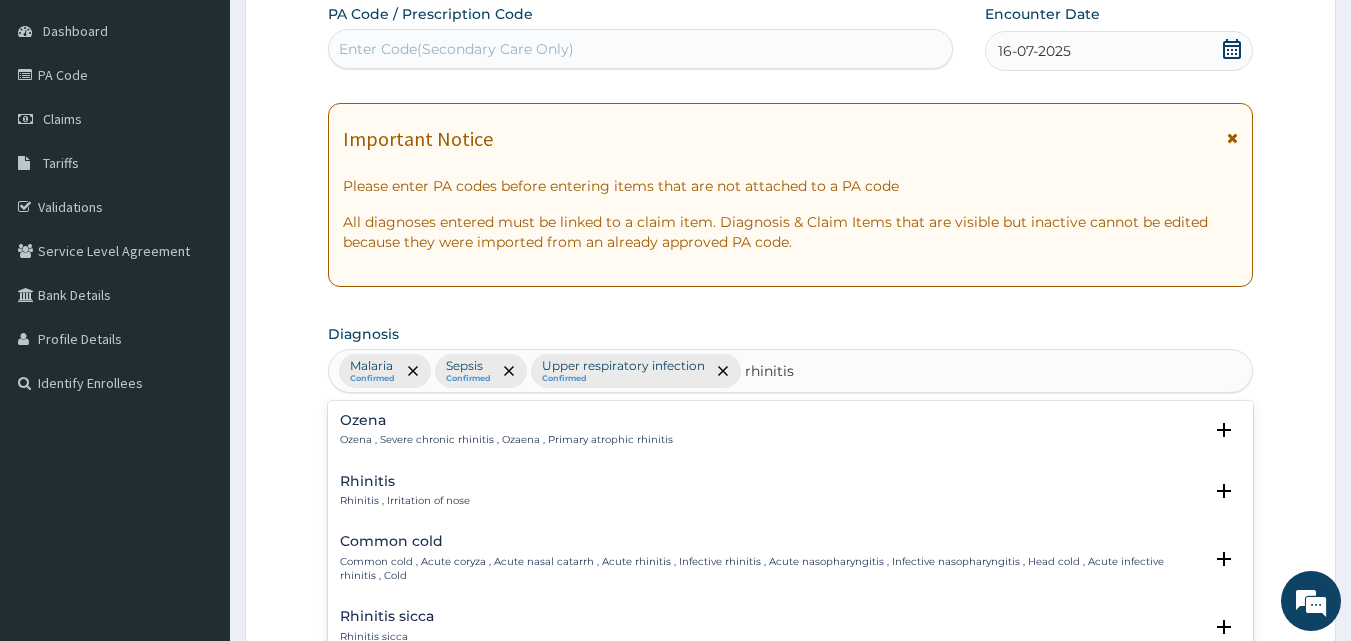 click on "Rhinitis" at bounding box center [405, 481] 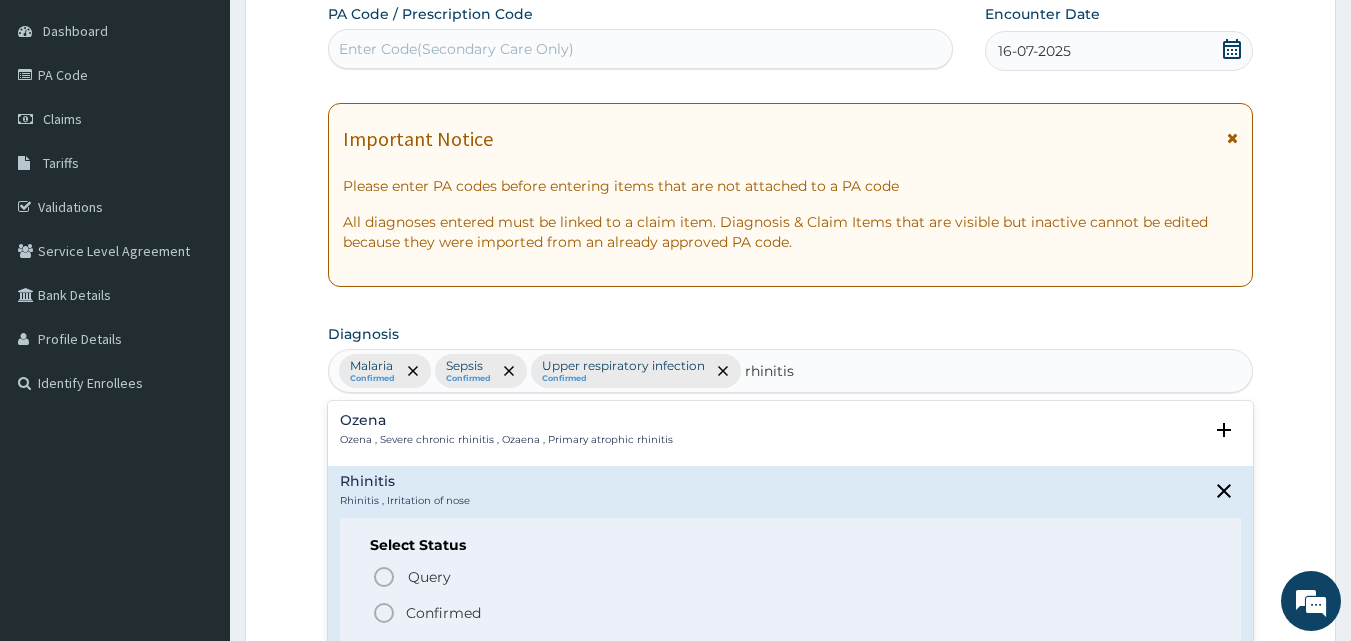 click on "Confirmed" at bounding box center (443, 613) 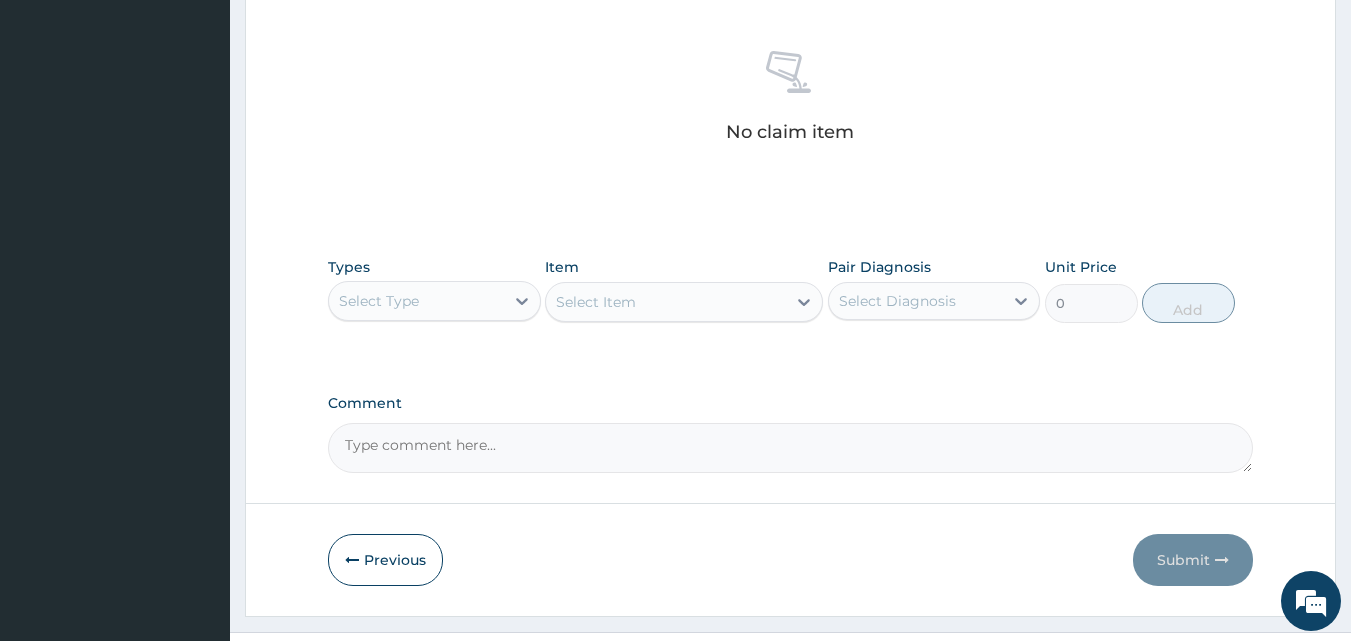 scroll, scrollTop: 801, scrollLeft: 0, axis: vertical 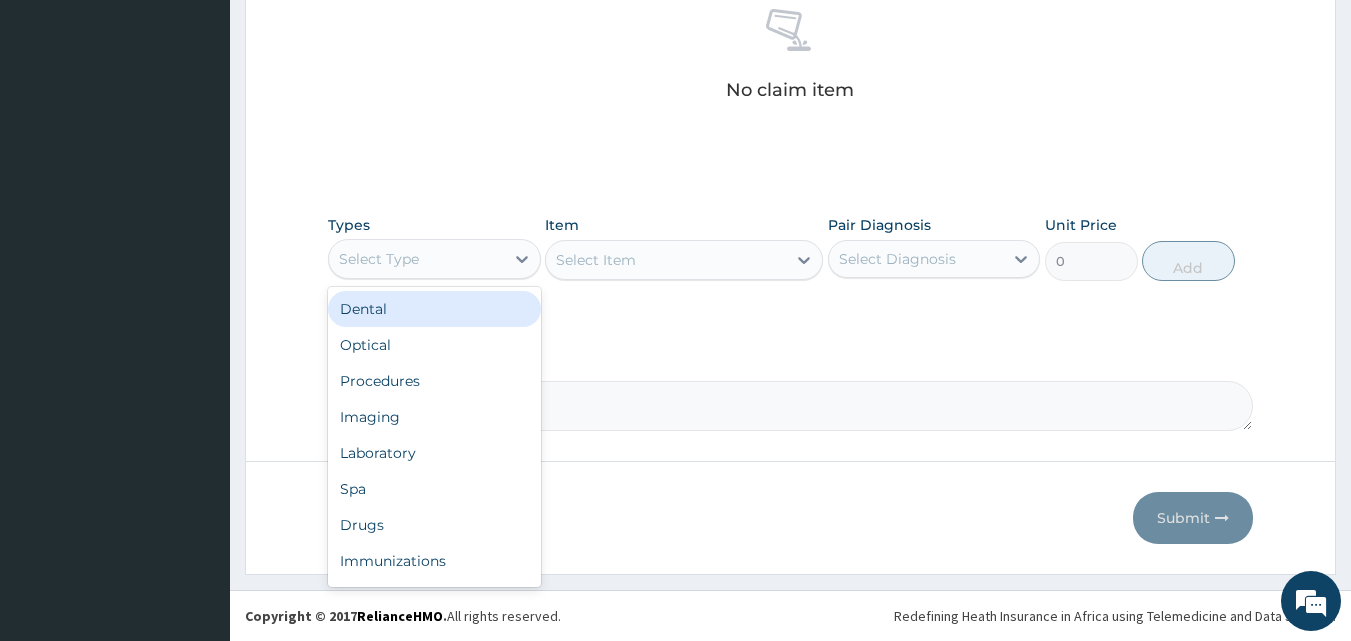 drag, startPoint x: 461, startPoint y: 251, endPoint x: 438, endPoint y: 335, distance: 87.0919 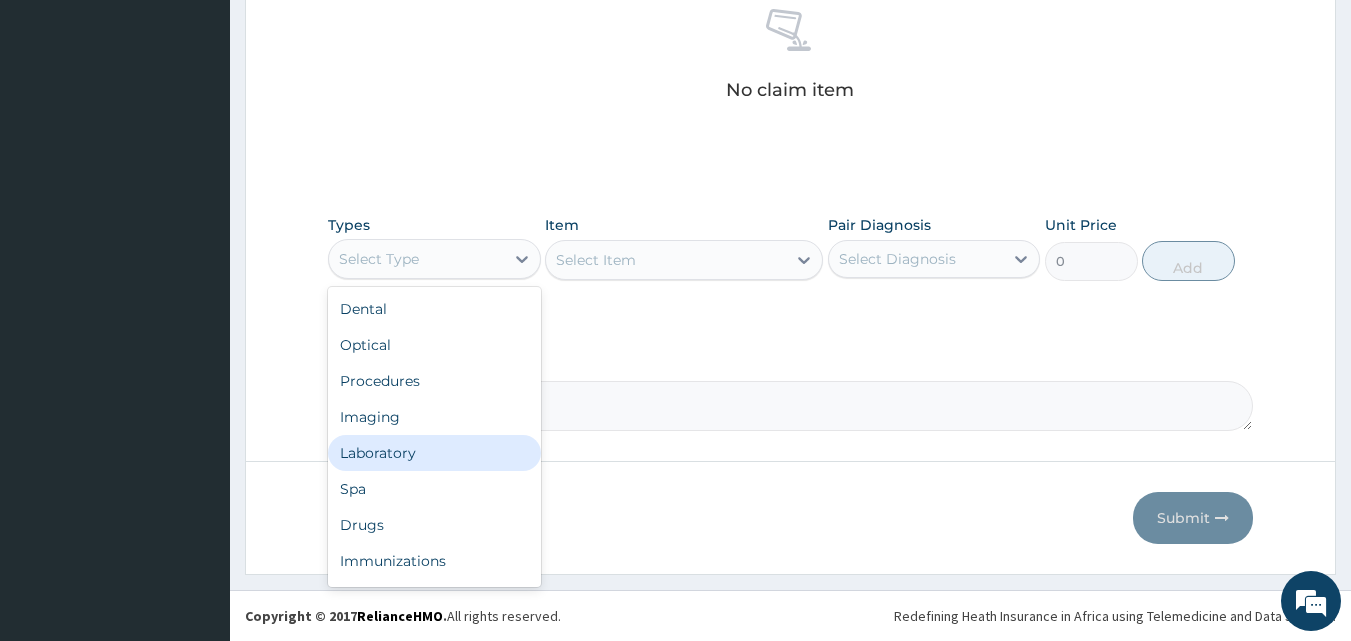 click on "Laboratory" at bounding box center [434, 453] 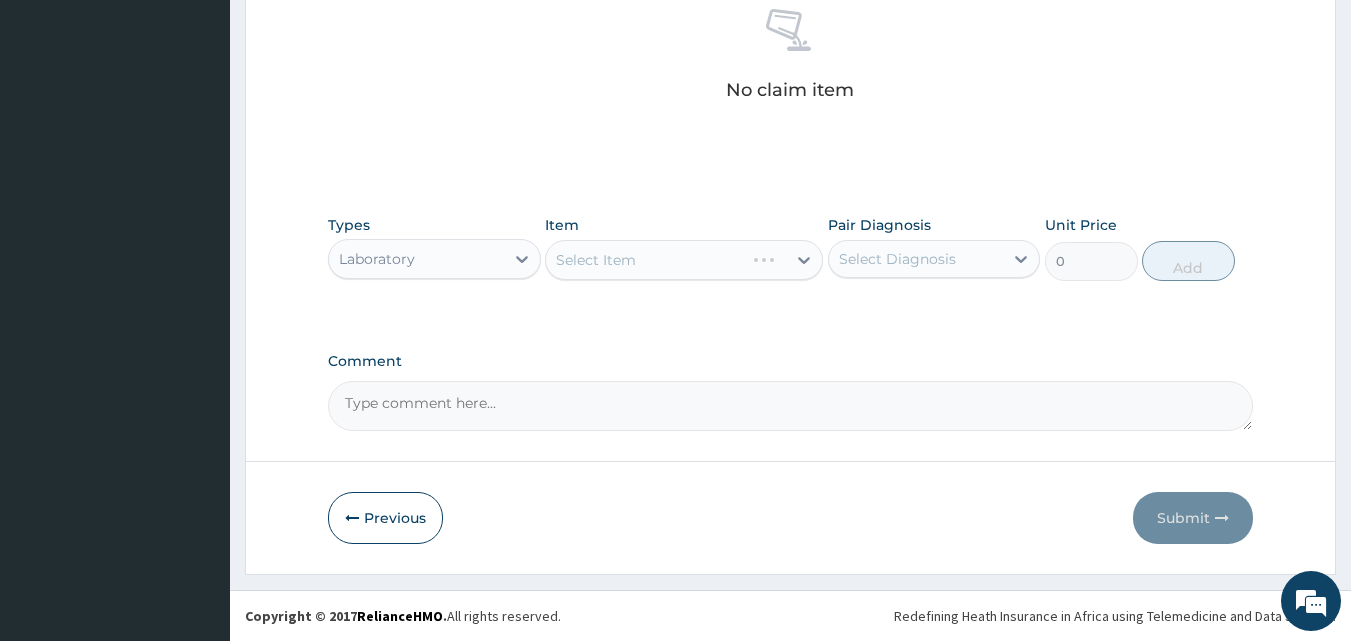 click on "Select Item" at bounding box center (684, 260) 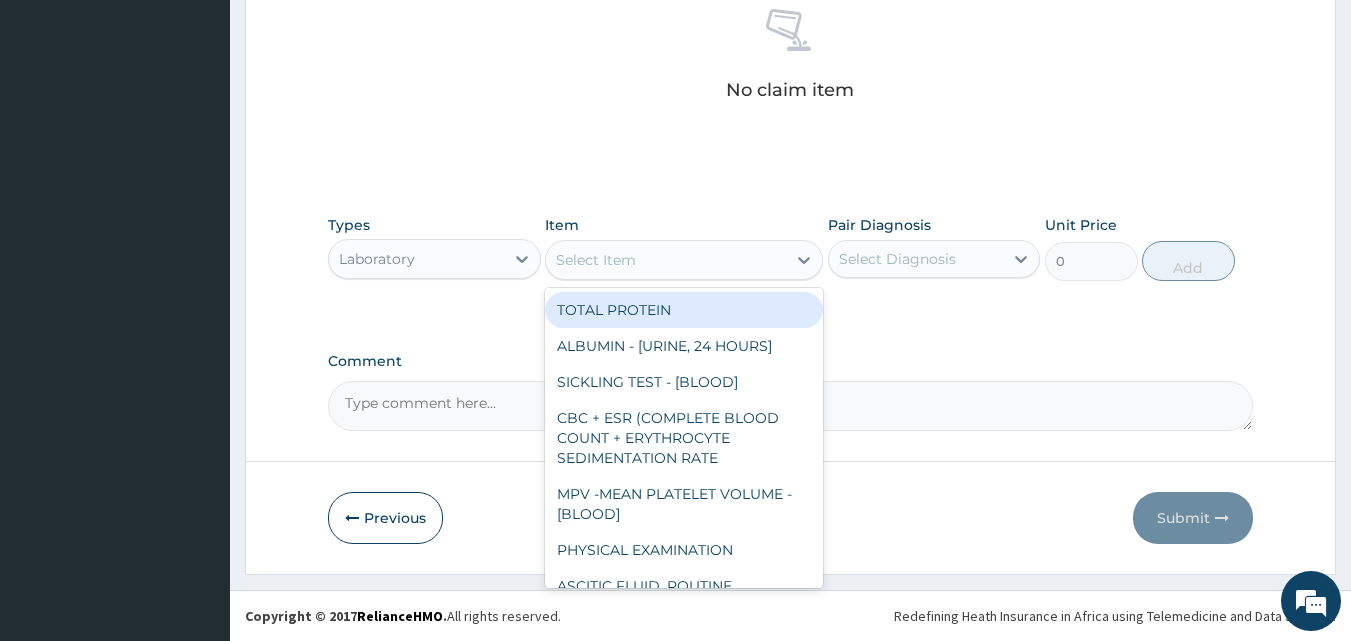 click on "Select Item" at bounding box center [666, 260] 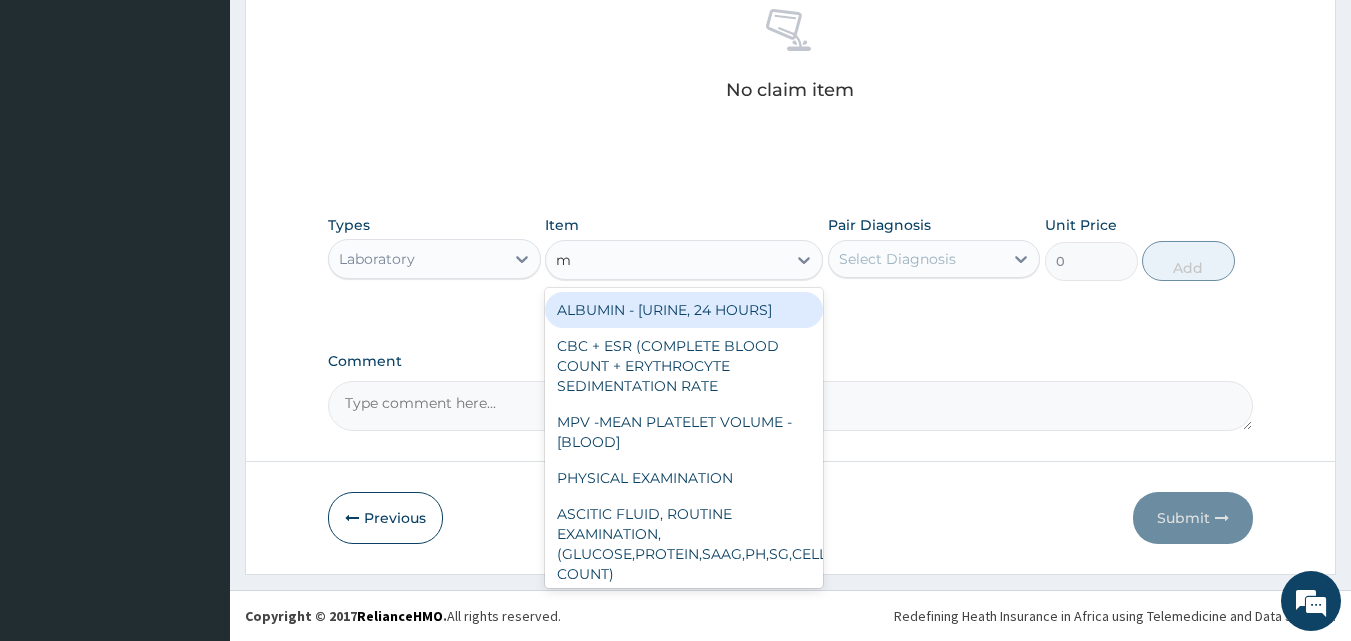 type on "mp" 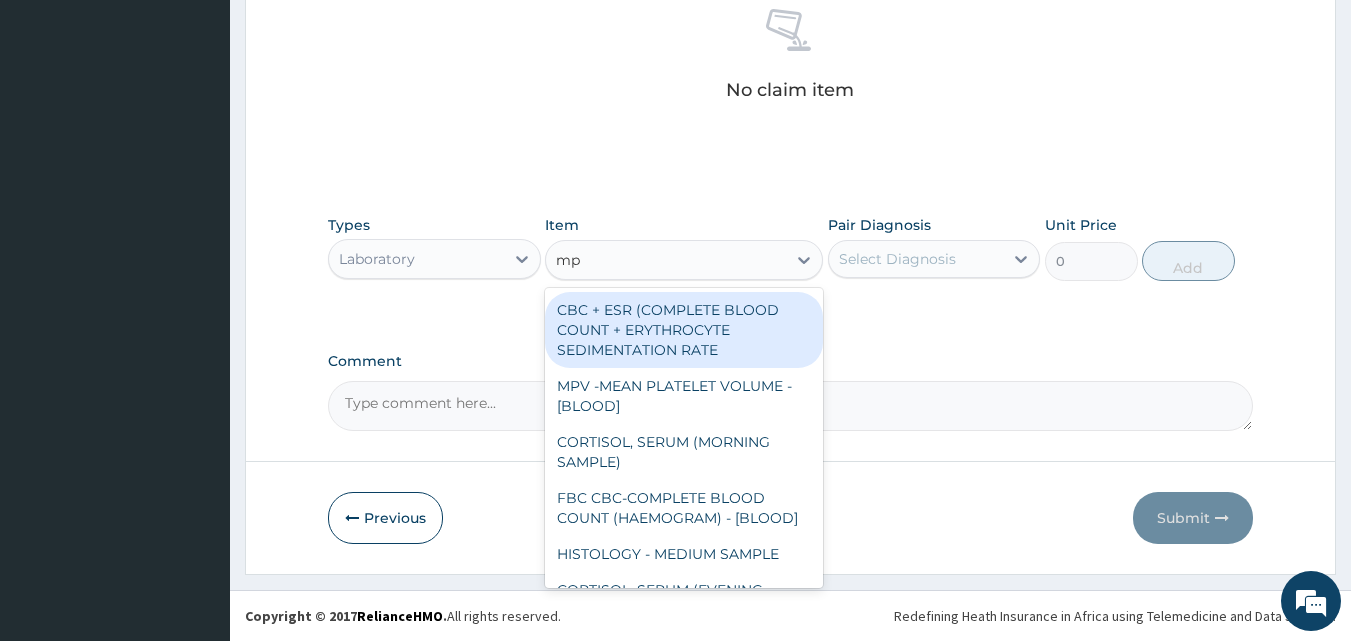 scroll, scrollTop: 436, scrollLeft: 0, axis: vertical 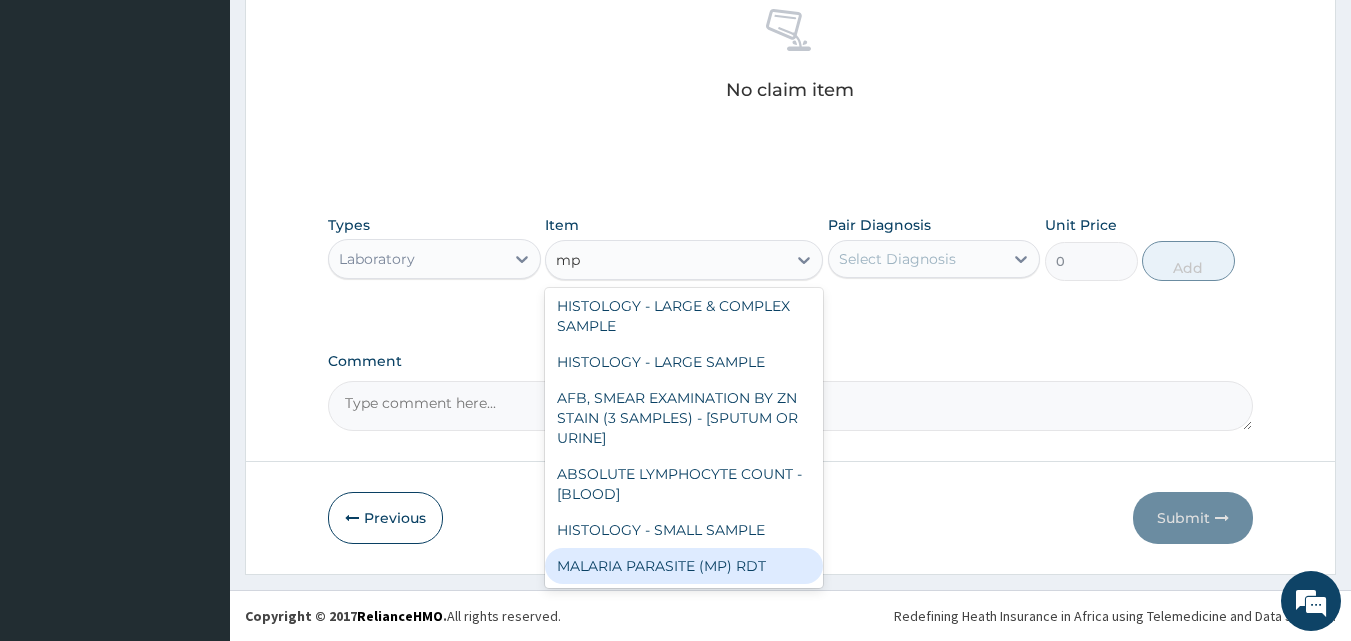 click on "MALARIA PARASITE (MP) RDT" at bounding box center (684, 566) 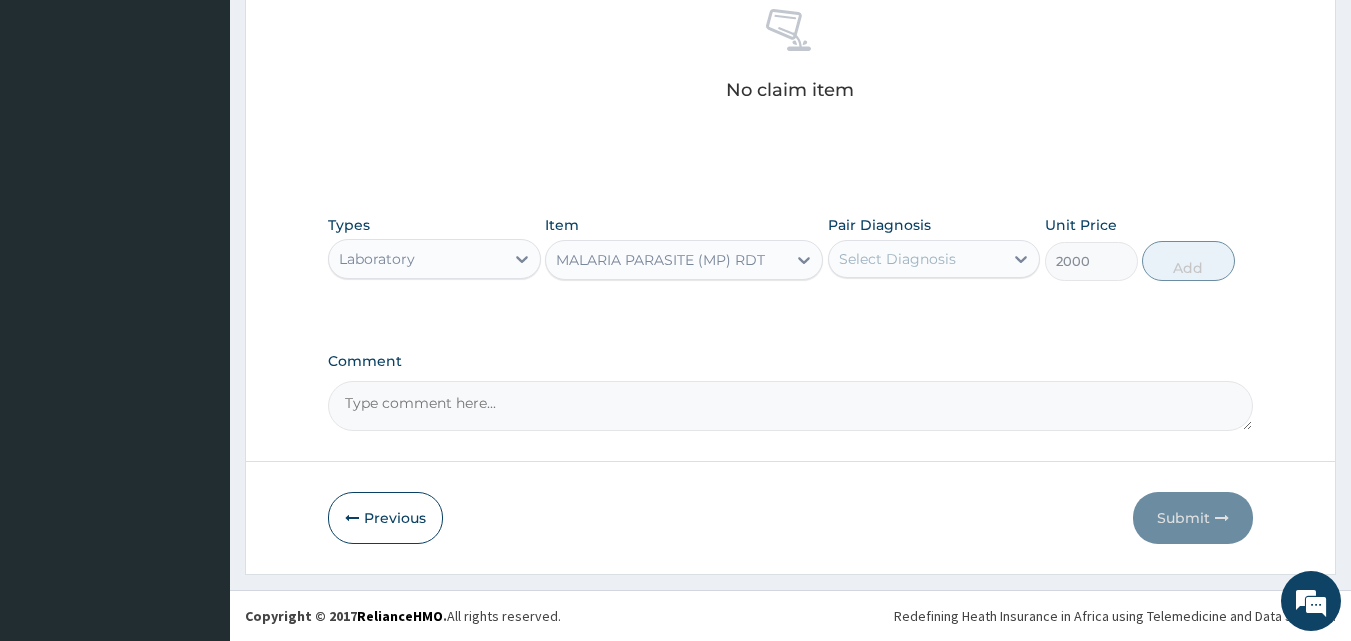click on "Select Diagnosis" at bounding box center [934, 259] 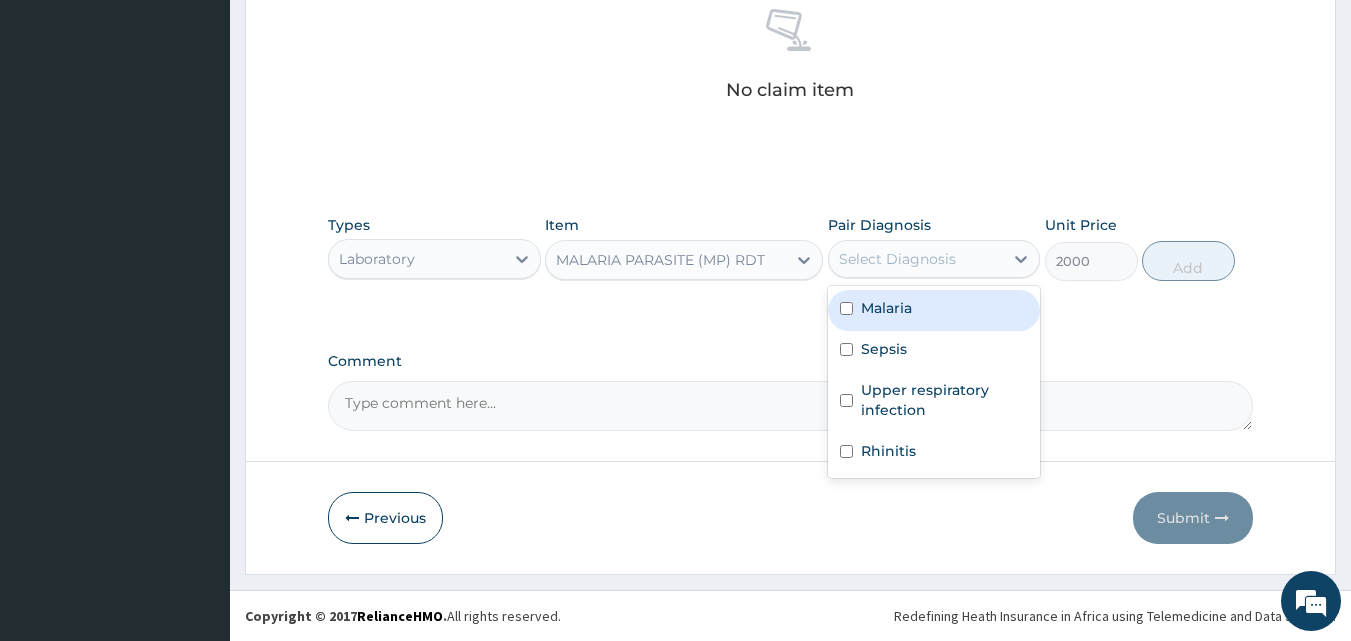 click on "Malaria" at bounding box center [934, 310] 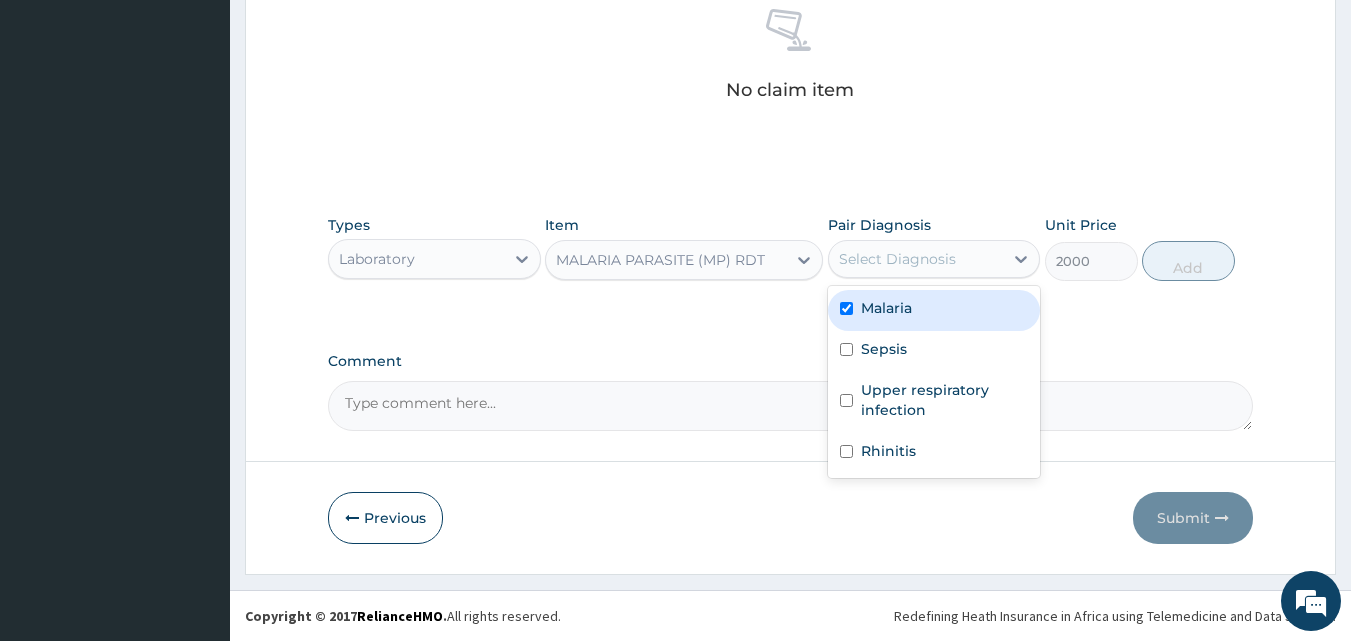 checkbox on "true" 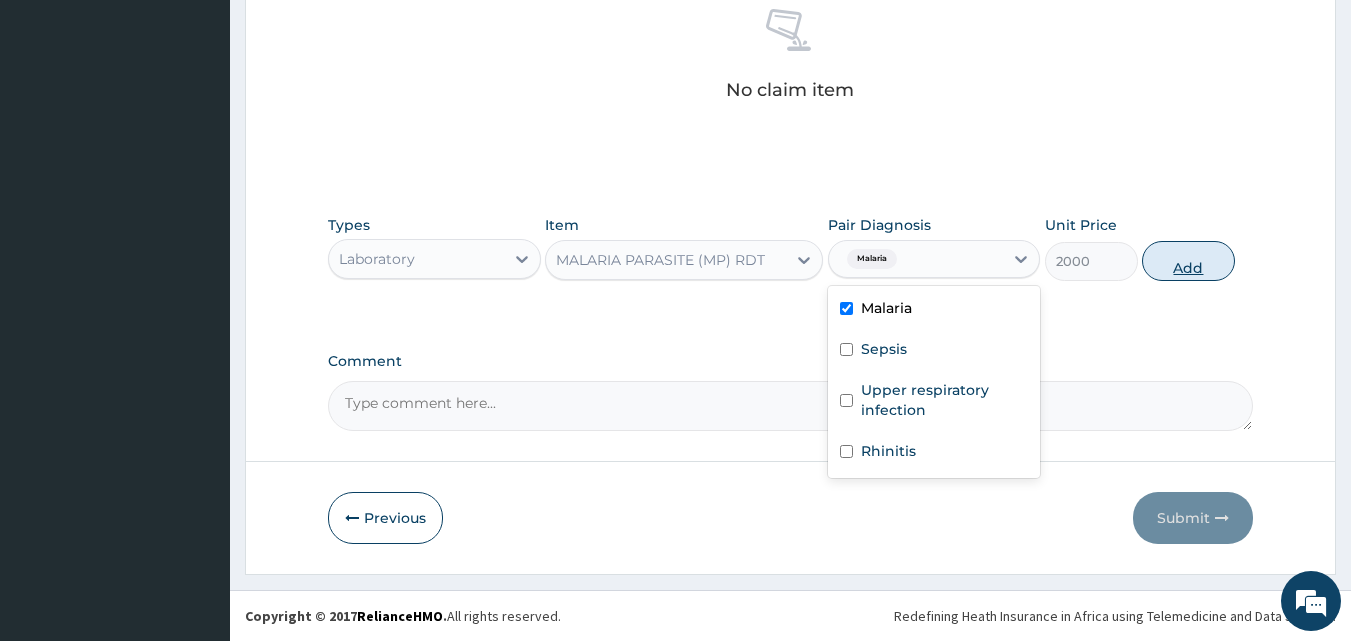 click on "Add" at bounding box center [1188, 261] 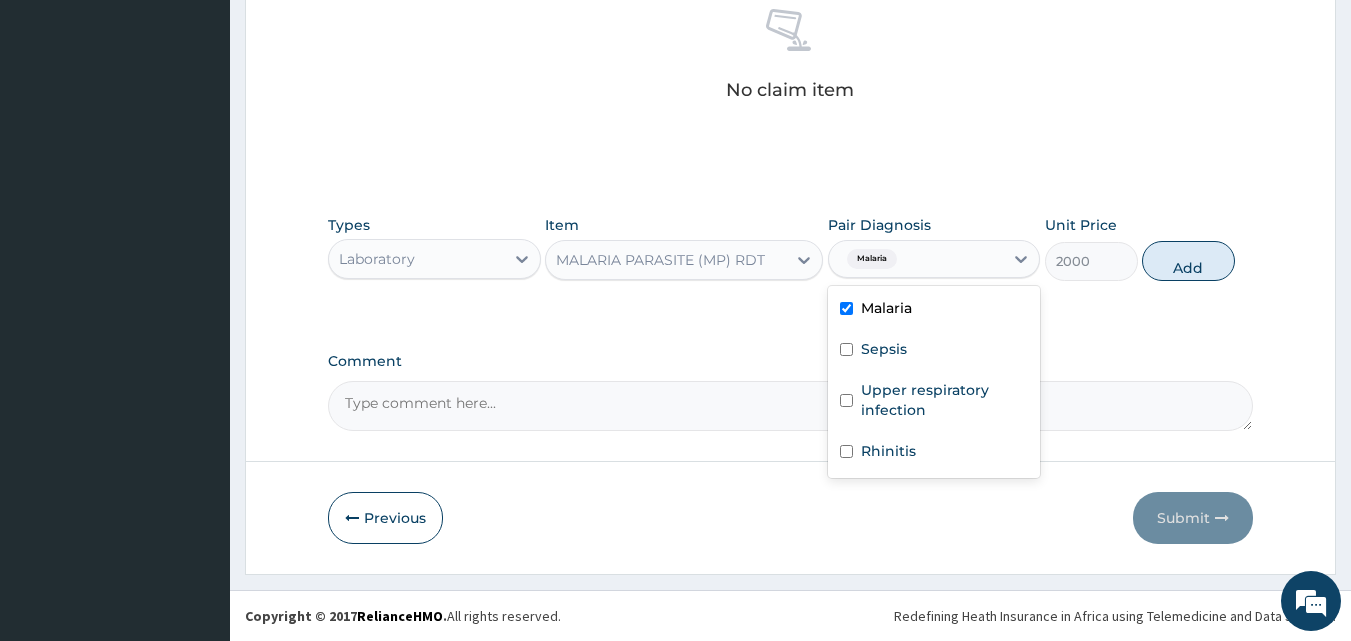 type on "0" 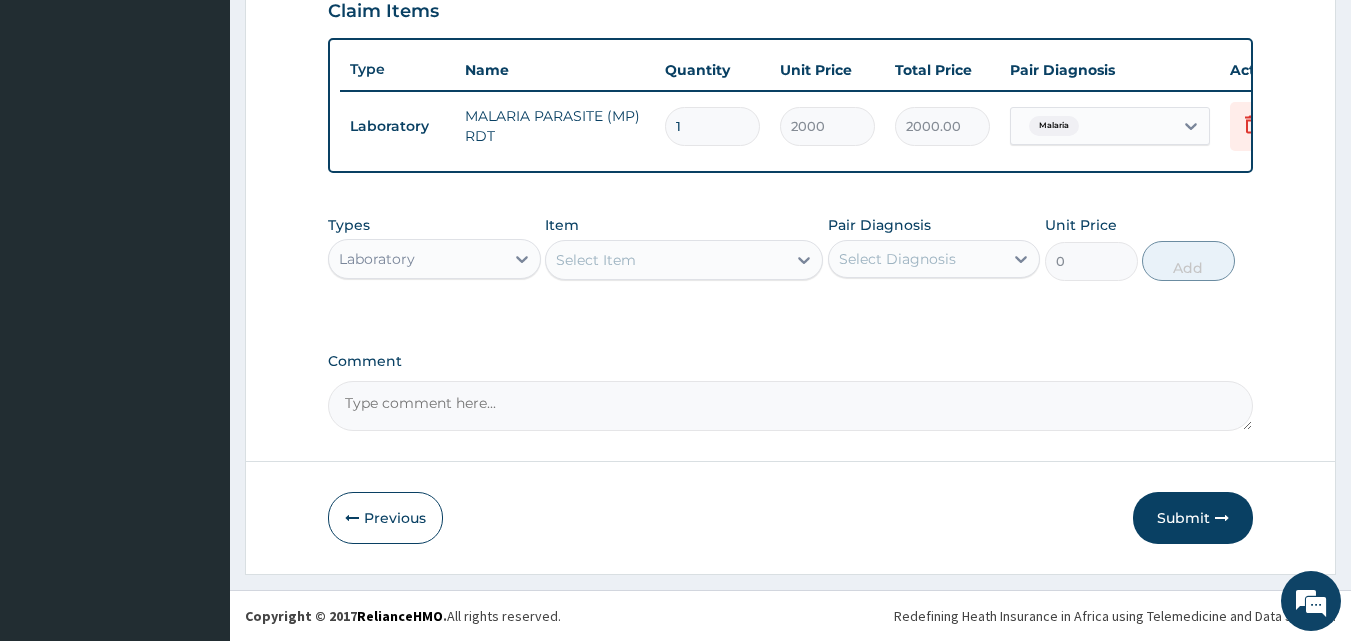 scroll, scrollTop: 721, scrollLeft: 0, axis: vertical 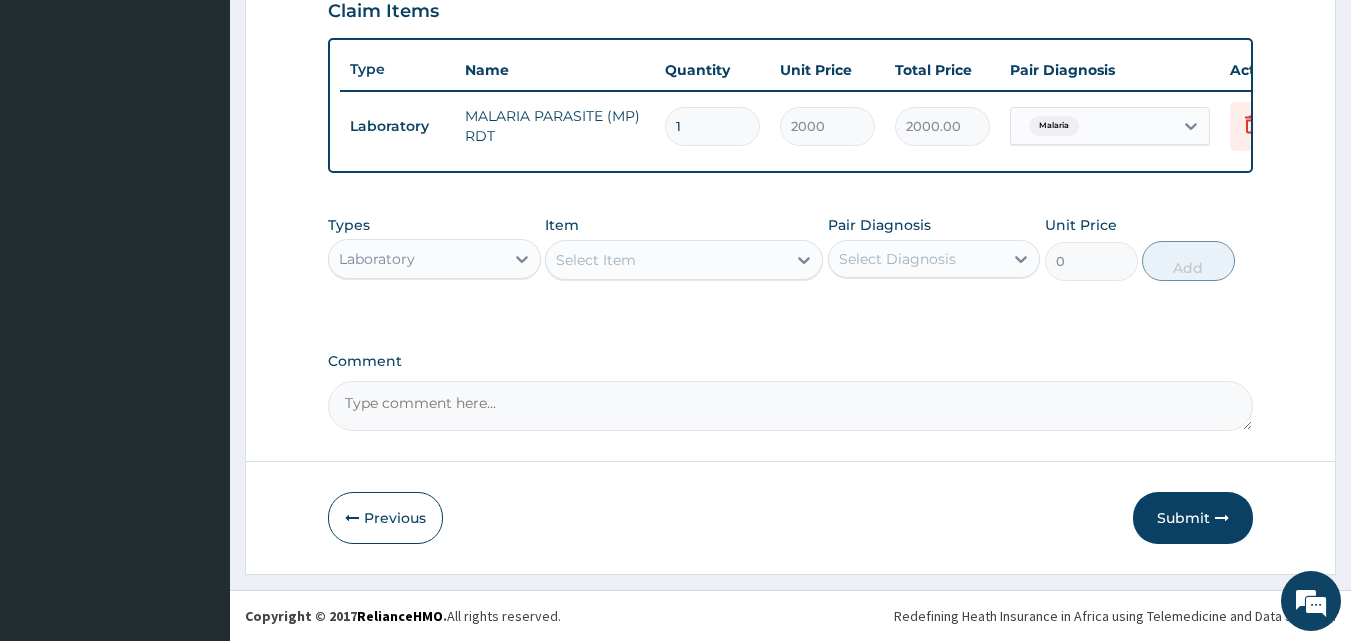 click on "Select Item" at bounding box center [666, 260] 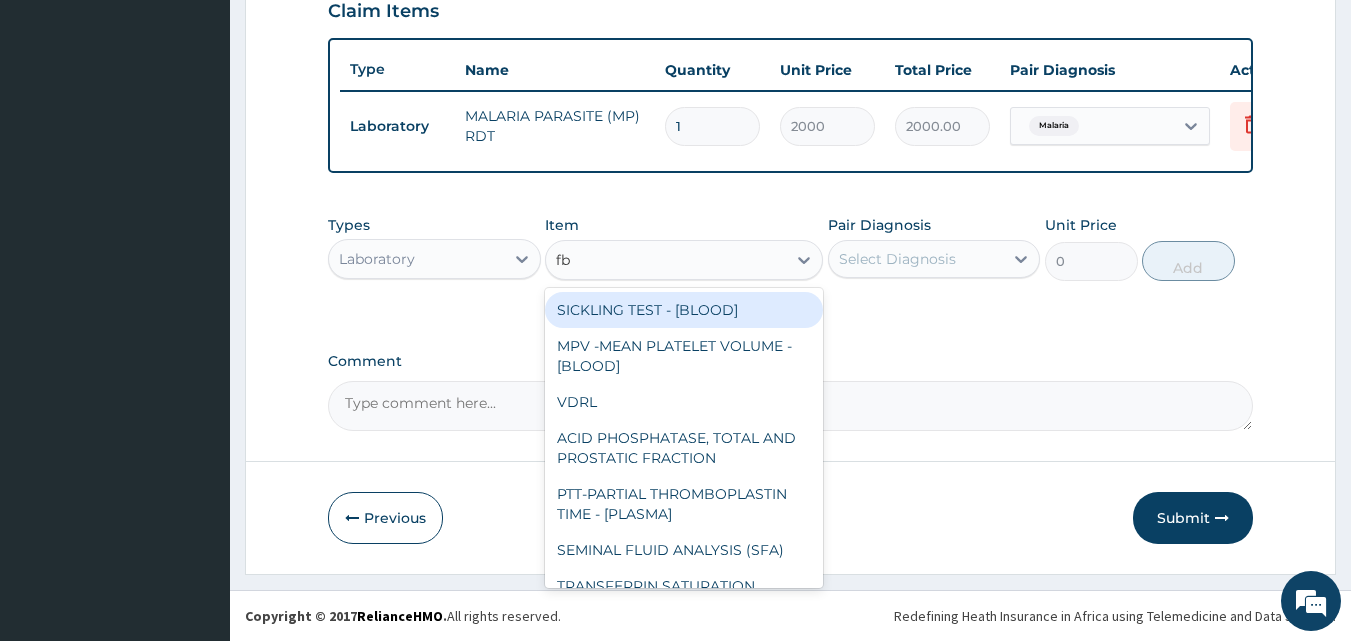type on "fbc" 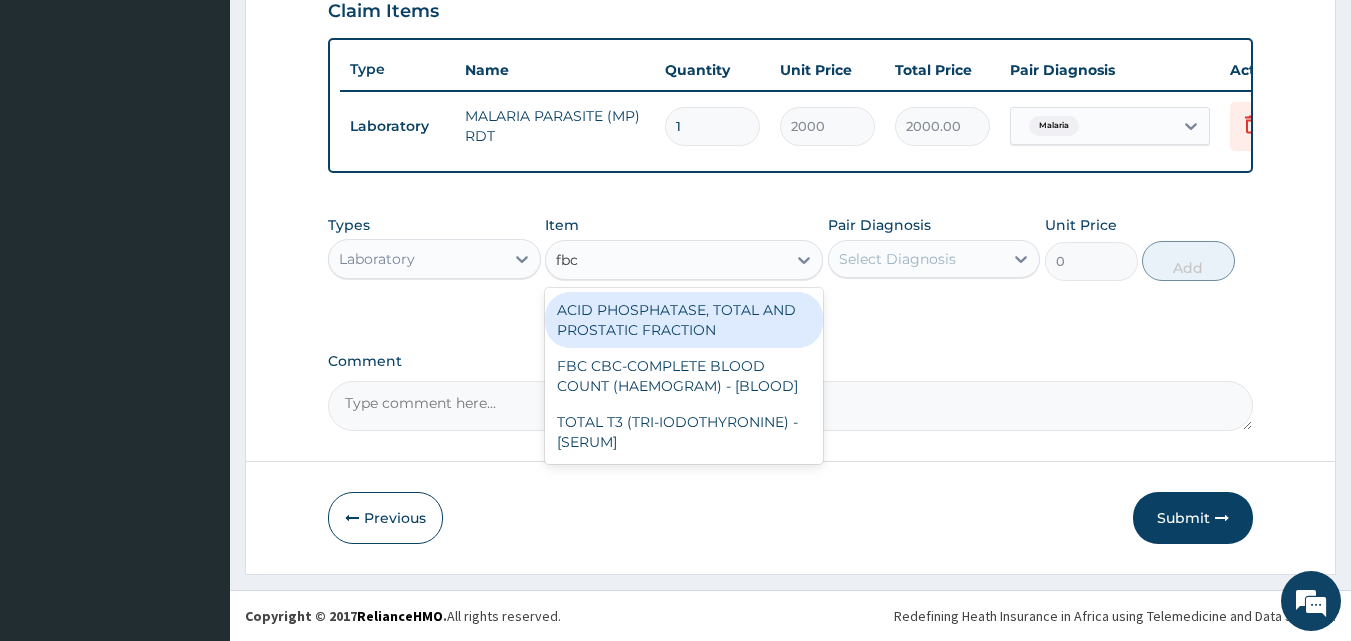 click on "ACID PHOSPHATASE, TOTAL AND PROSTATIC FRACTION FBC CBC-COMPLETE BLOOD COUNT (HAEMOGRAM) - [BLOOD] TOTAL T3 (TRI-IODOTHYRONINE) - [SERUM]" at bounding box center (684, 376) 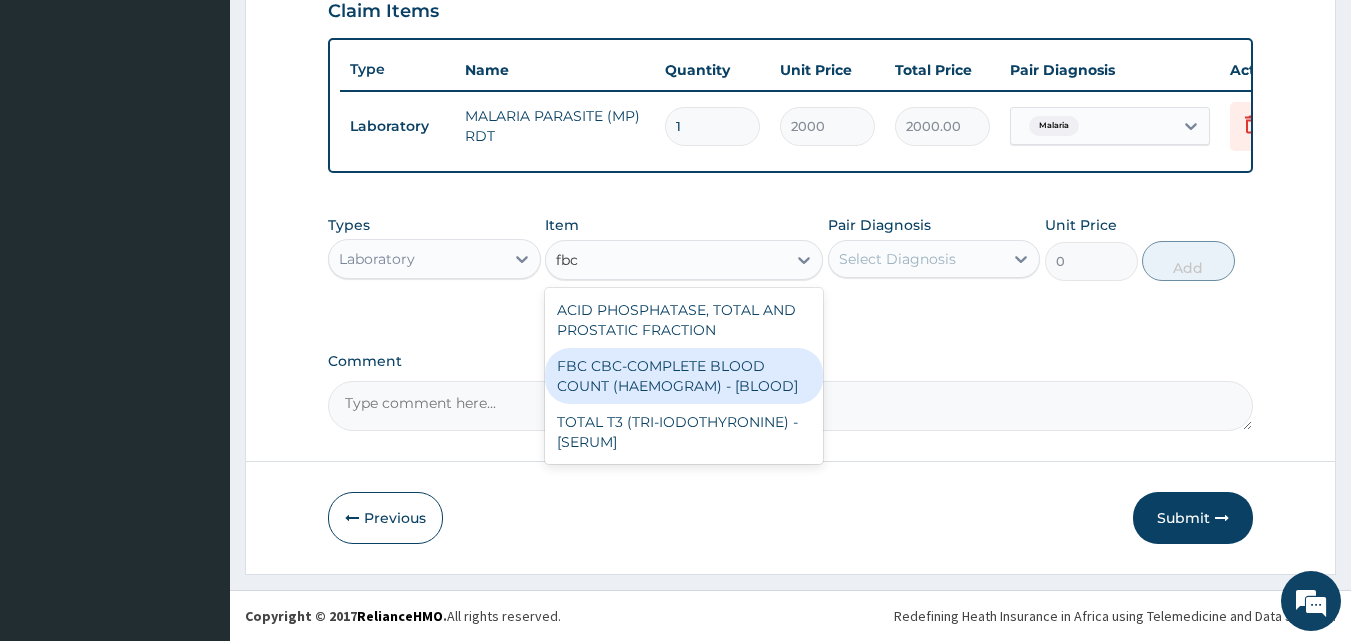 drag, startPoint x: 652, startPoint y: 362, endPoint x: 746, endPoint y: 326, distance: 100.65784 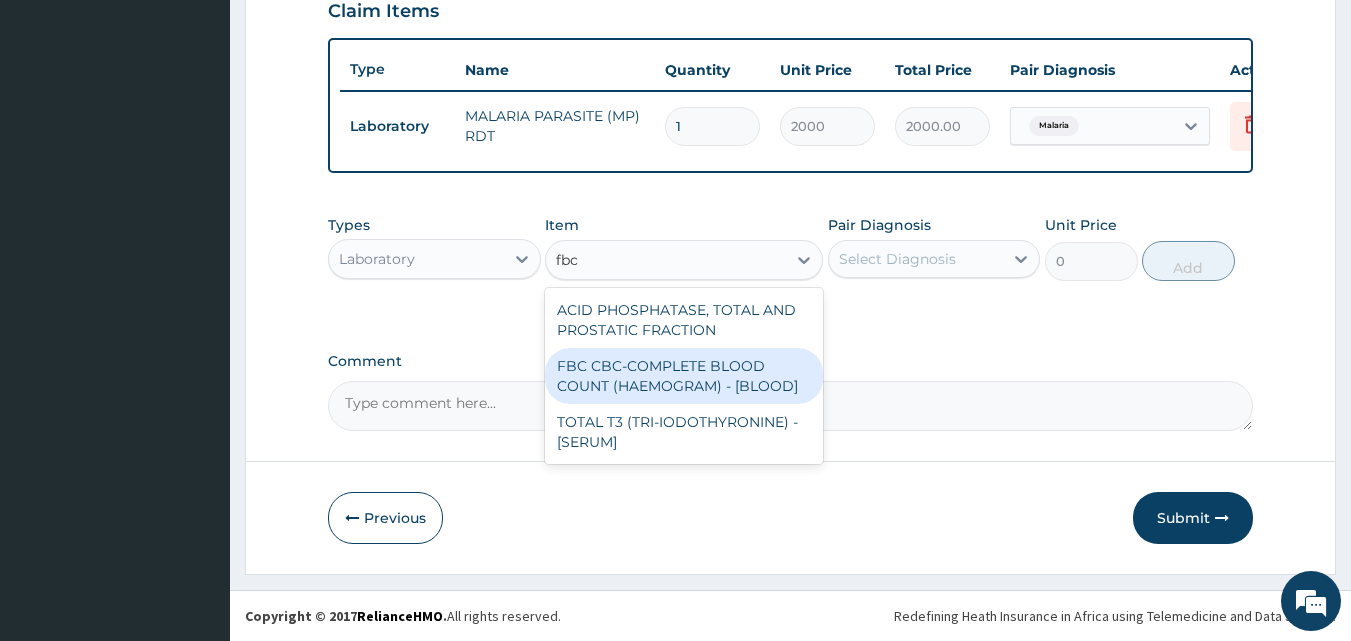 click on "FBC CBC-COMPLETE BLOOD COUNT (HAEMOGRAM) - [BLOOD]" at bounding box center [684, 376] 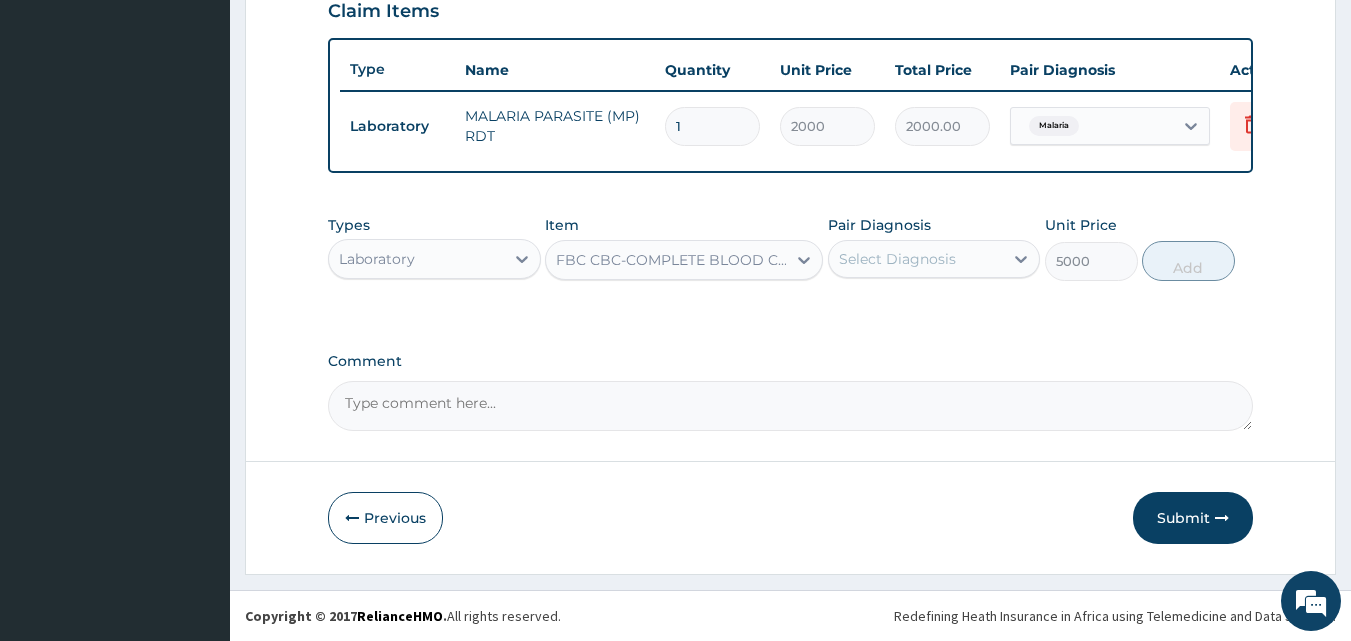 click on "Pair Diagnosis" at bounding box center (879, 225) 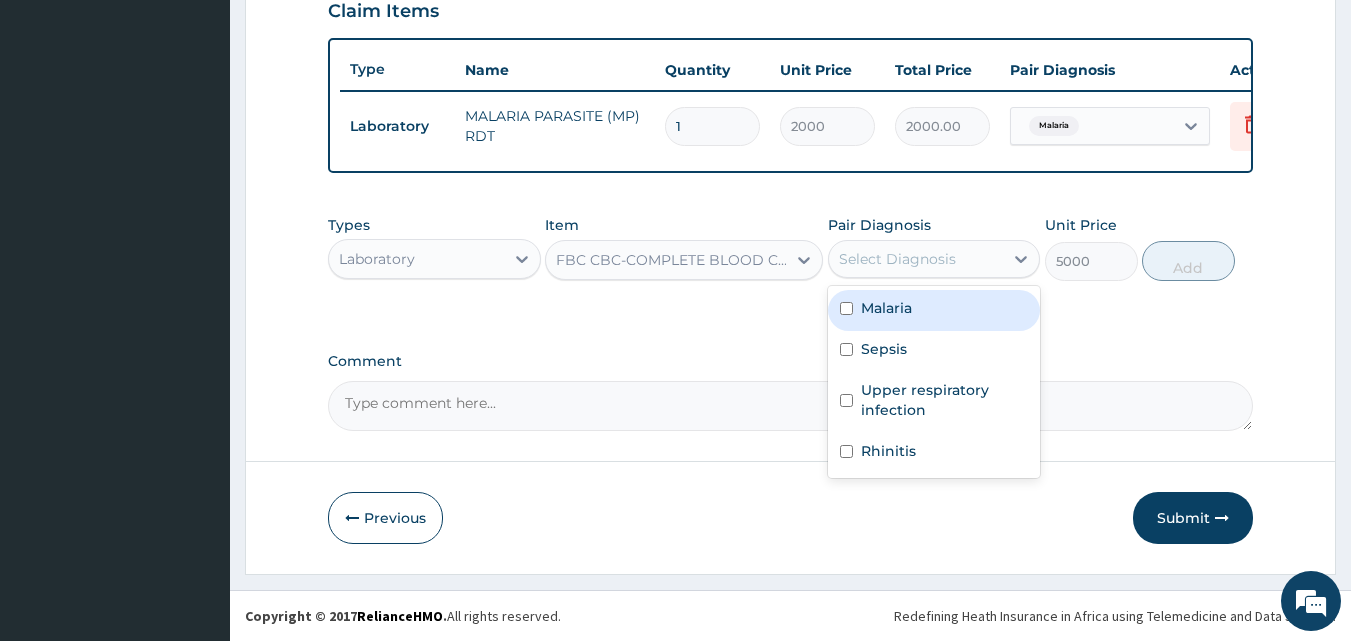 click on "Select Diagnosis" at bounding box center [897, 259] 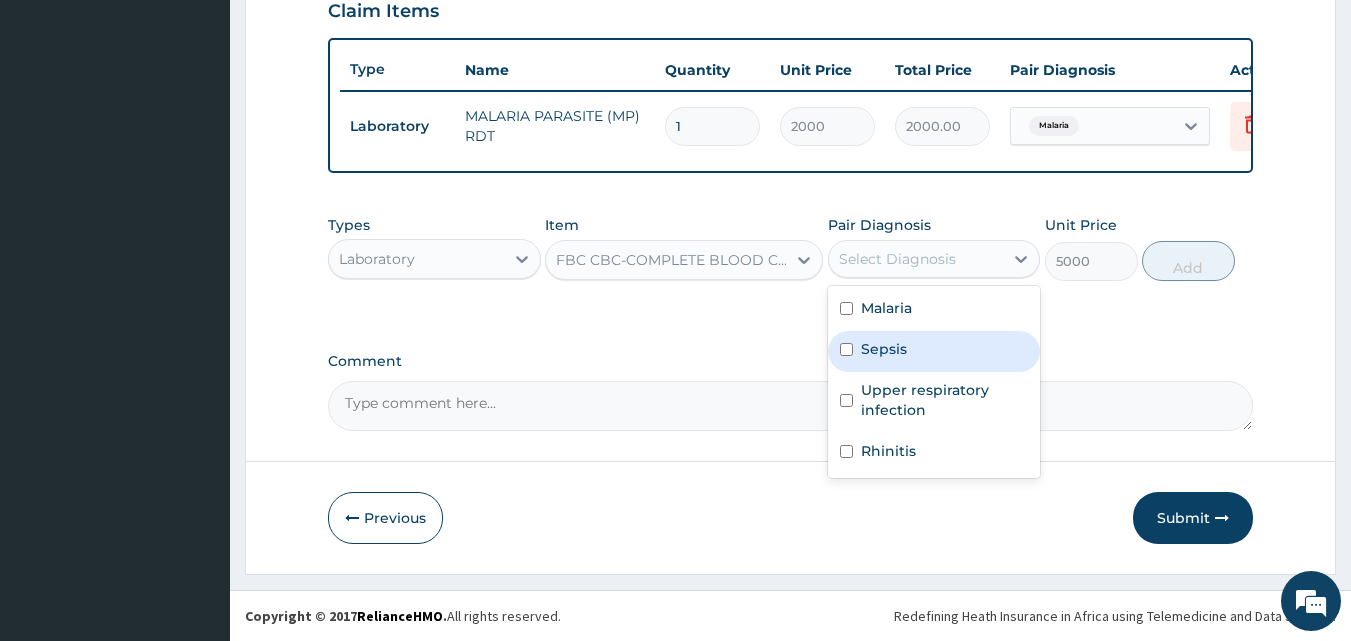 drag, startPoint x: 899, startPoint y: 352, endPoint x: 919, endPoint y: 342, distance: 22.36068 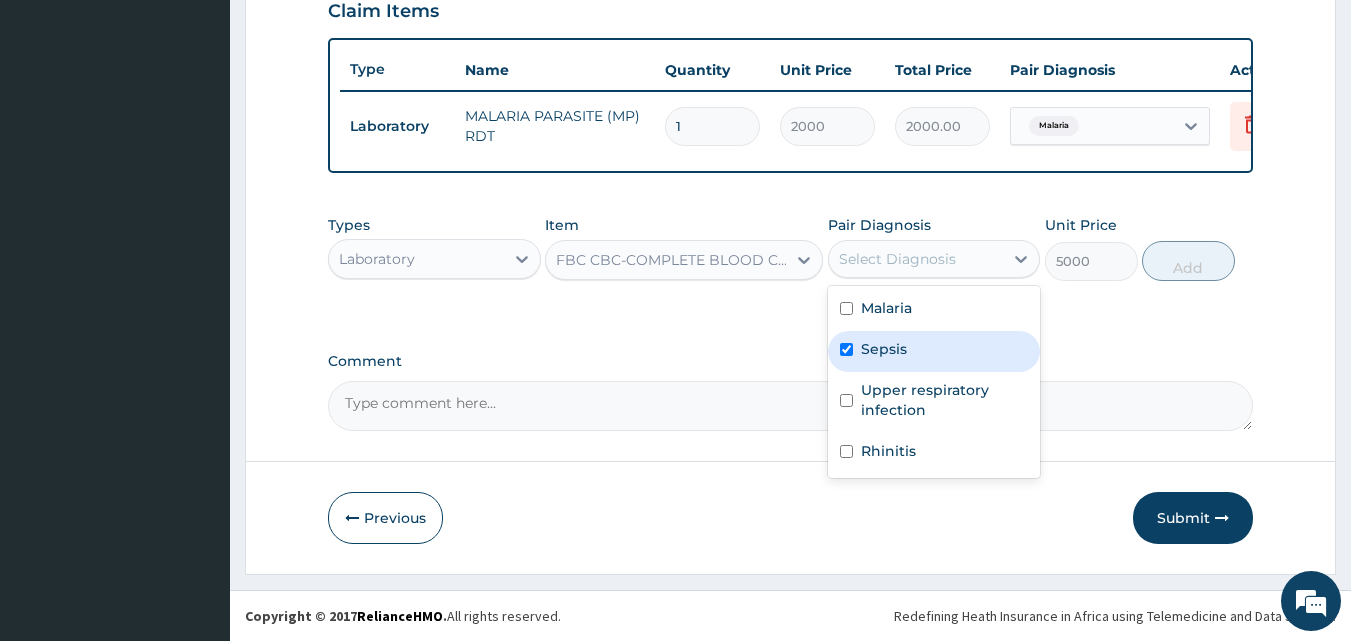 checkbox on "true" 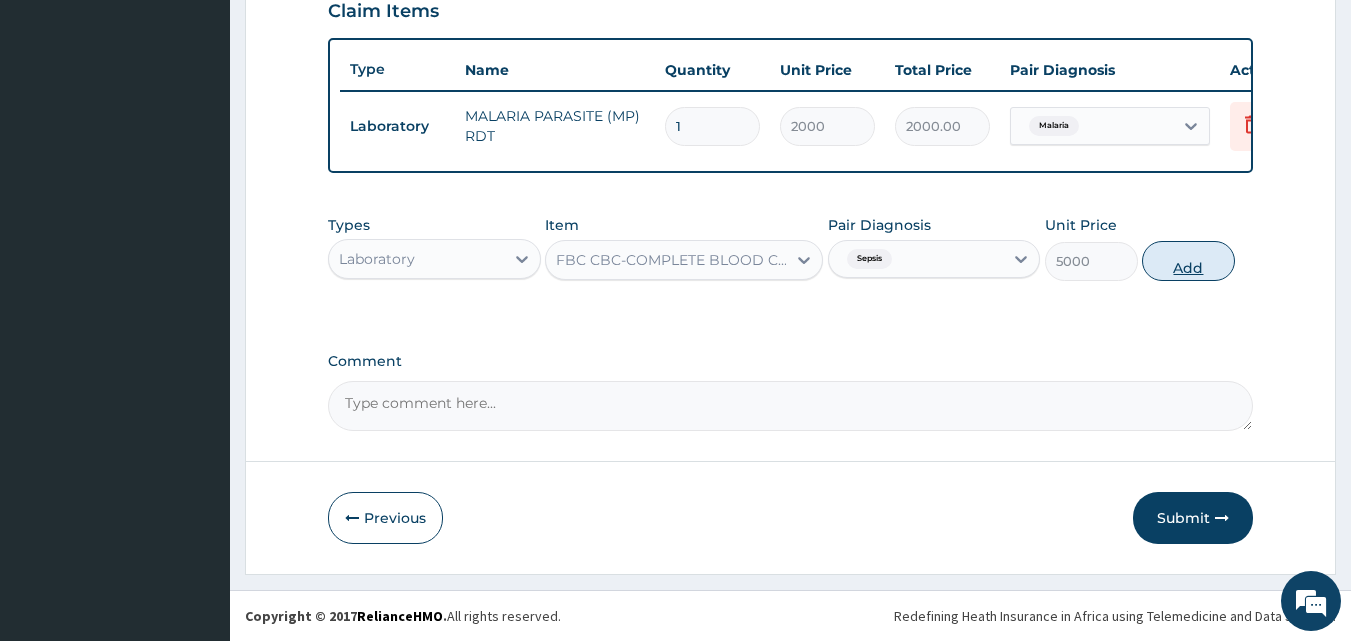 click on "Add" at bounding box center [1188, 261] 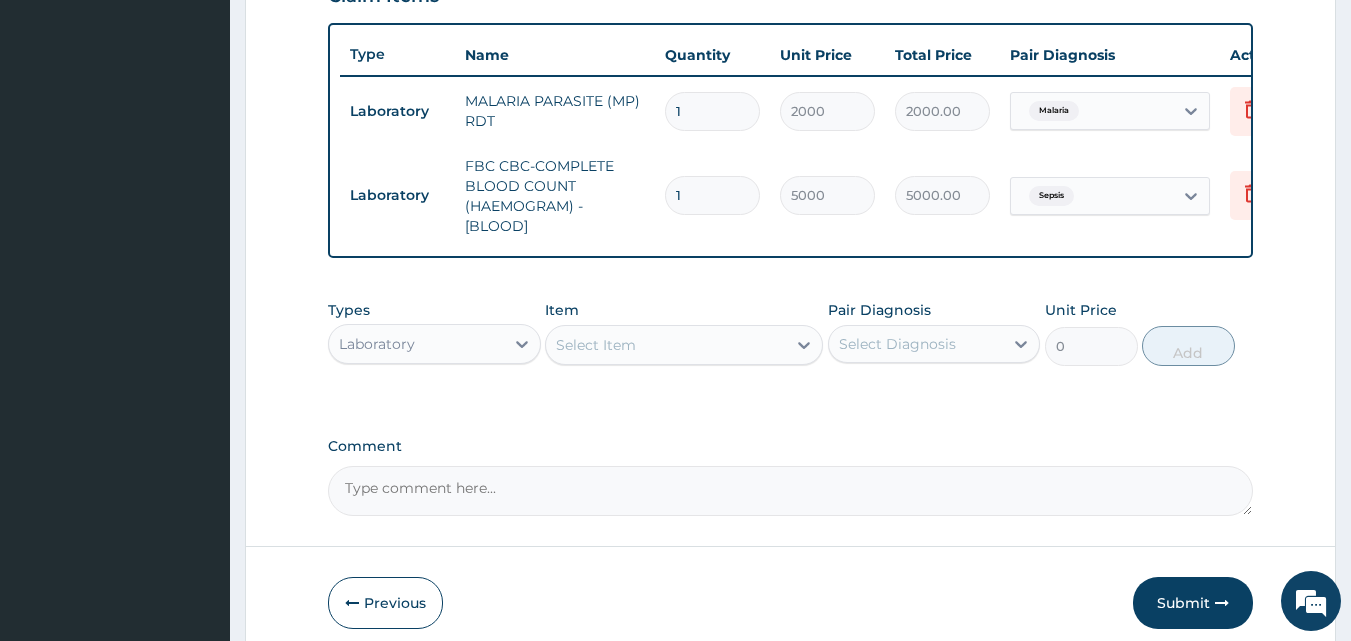 scroll, scrollTop: 821, scrollLeft: 0, axis: vertical 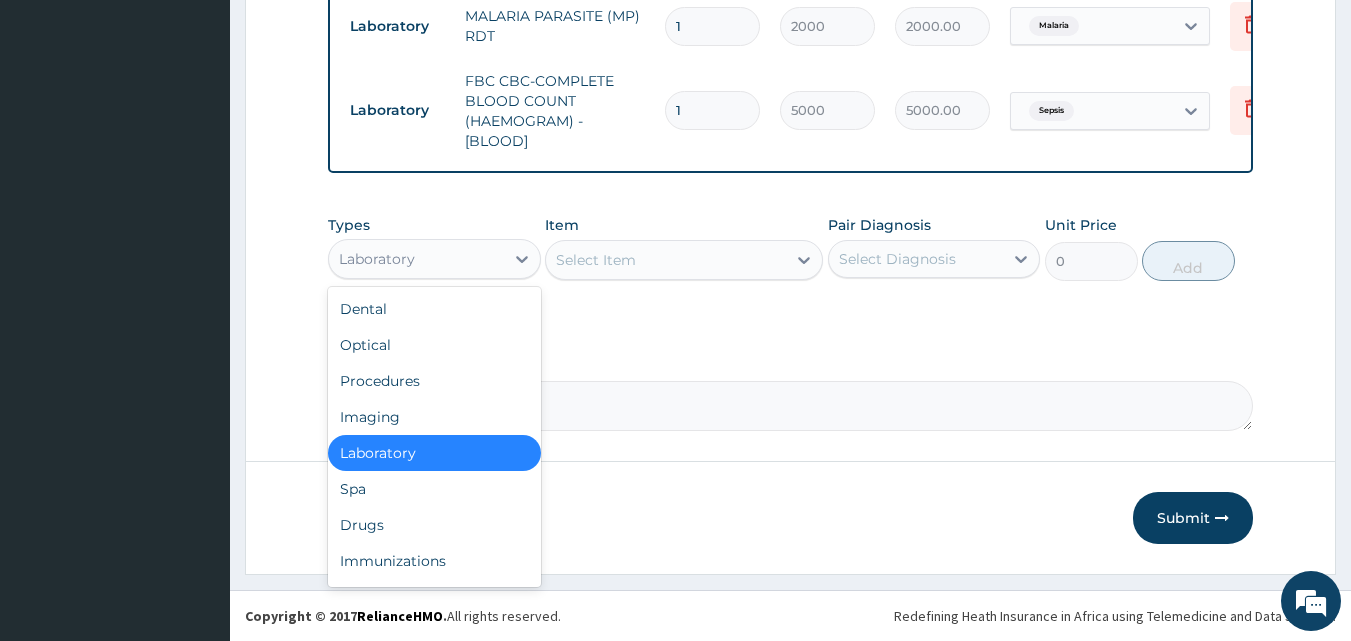 click on "Laboratory" at bounding box center [416, 259] 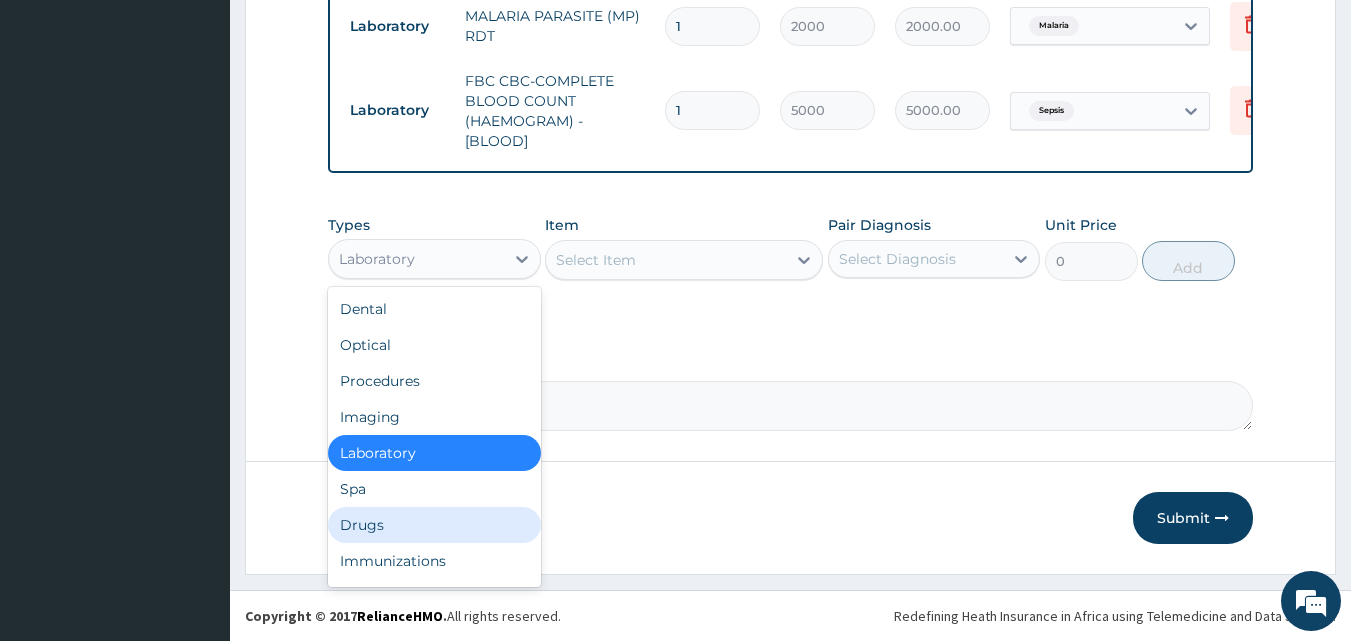 drag, startPoint x: 397, startPoint y: 517, endPoint x: 305, endPoint y: 331, distance: 207.50903 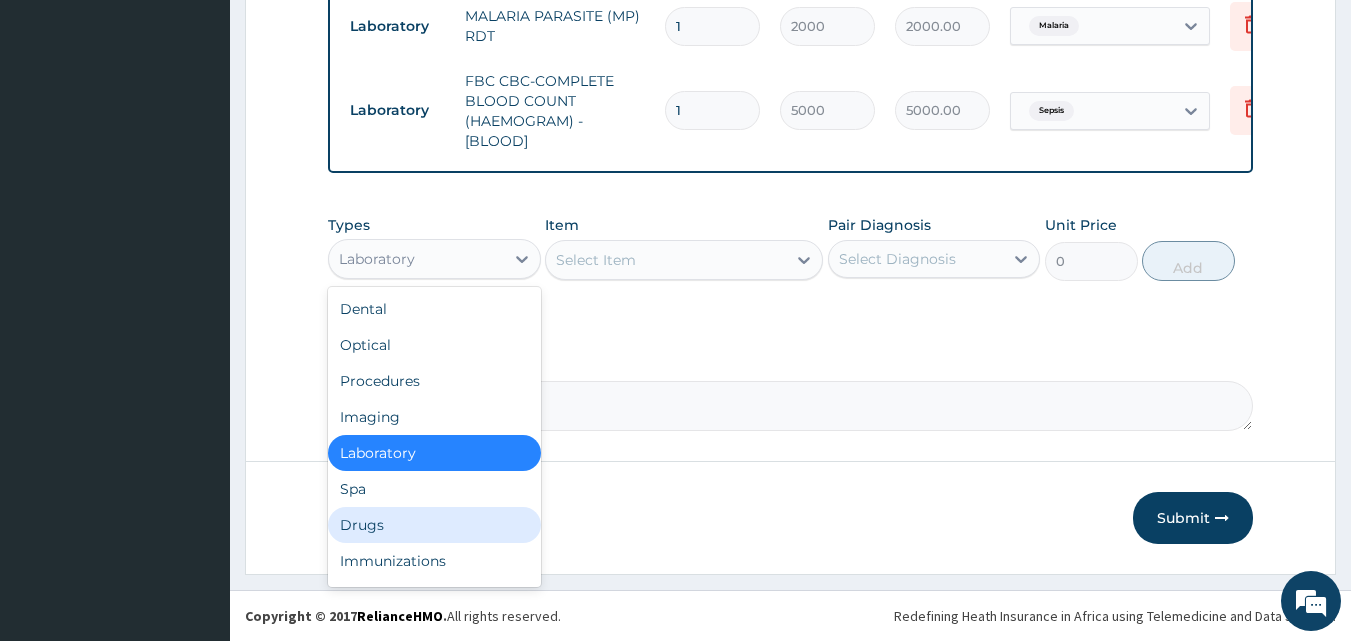 click on "Dental Optical Procedures Imaging Laboratory Spa Drugs Immunizations Others Gym" at bounding box center [434, 437] 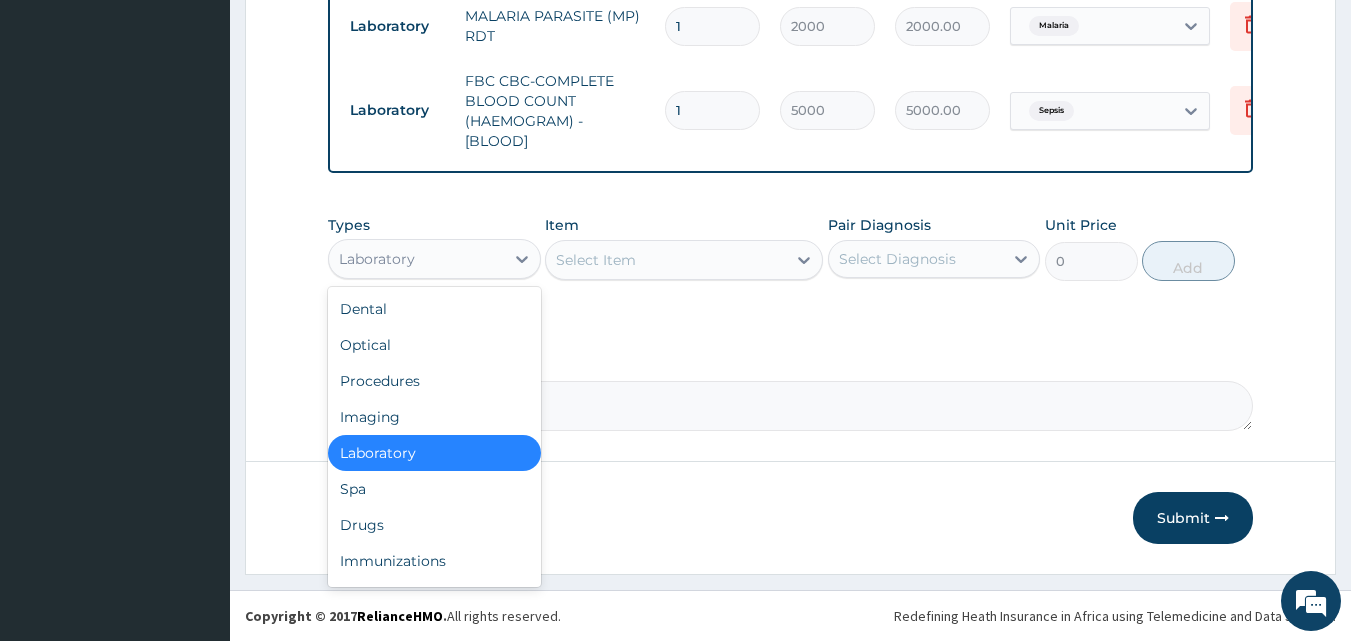 click on "Laboratory" at bounding box center (416, 259) 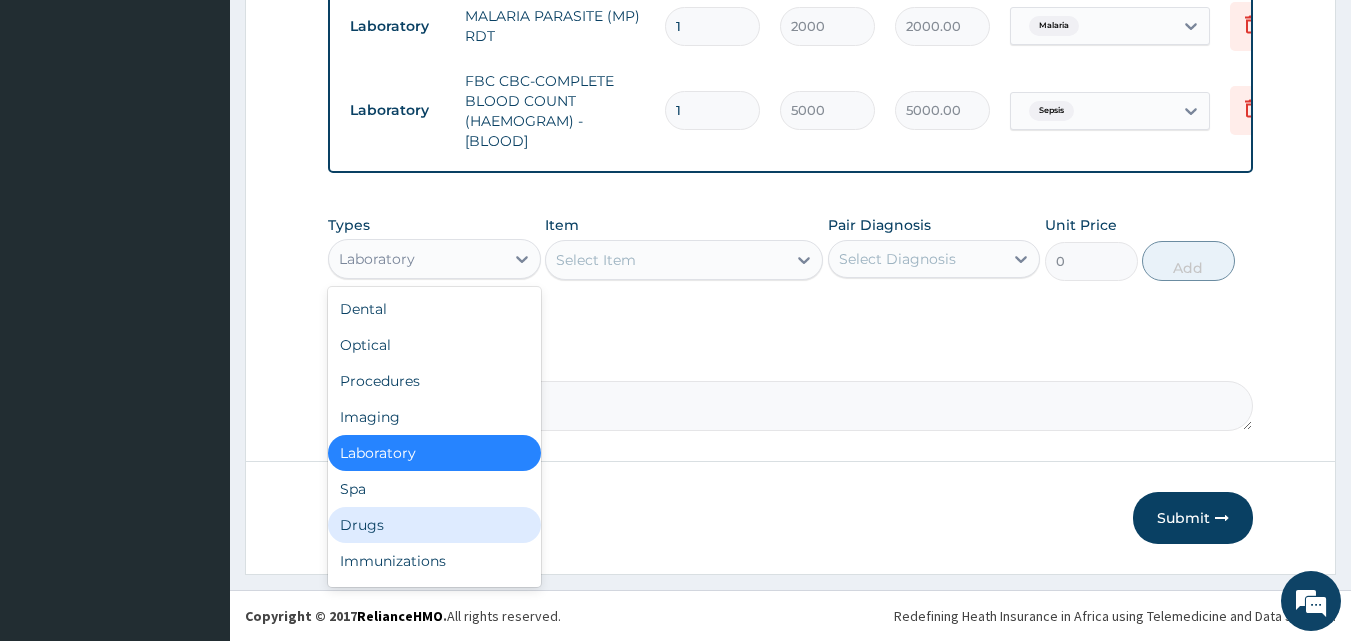 click on "Drugs" at bounding box center [434, 525] 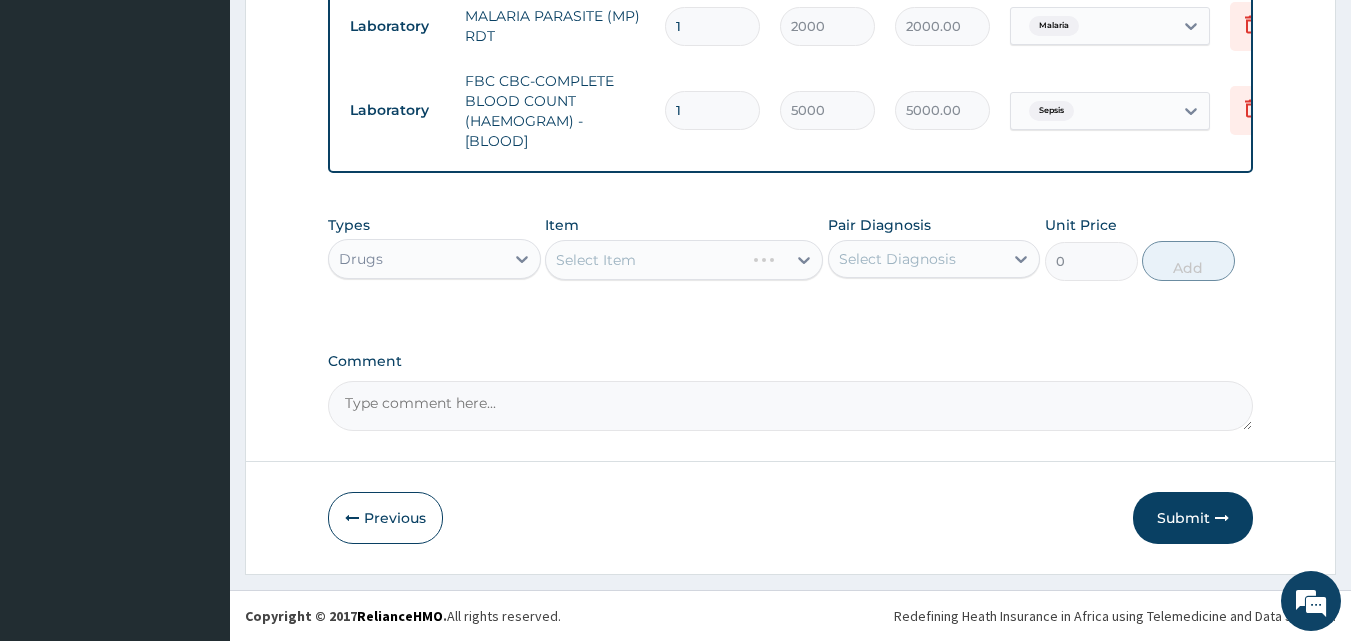 click on "Select Item" at bounding box center [684, 260] 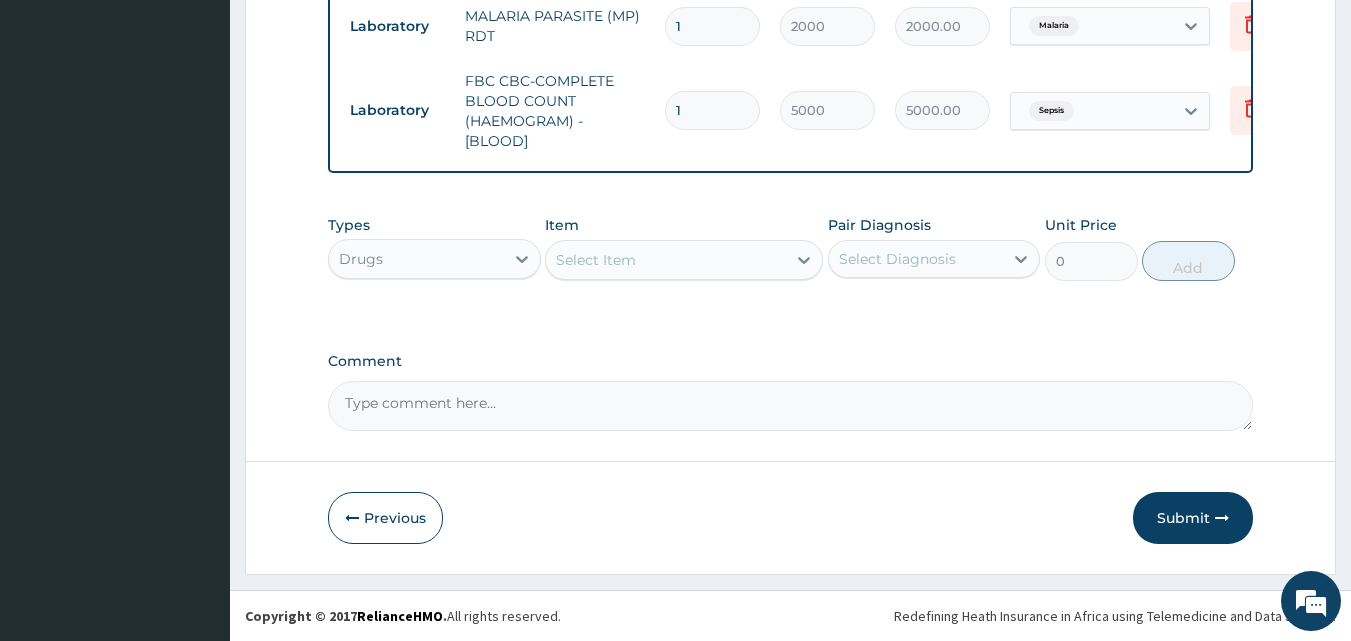 click on "Select Item" at bounding box center [684, 260] 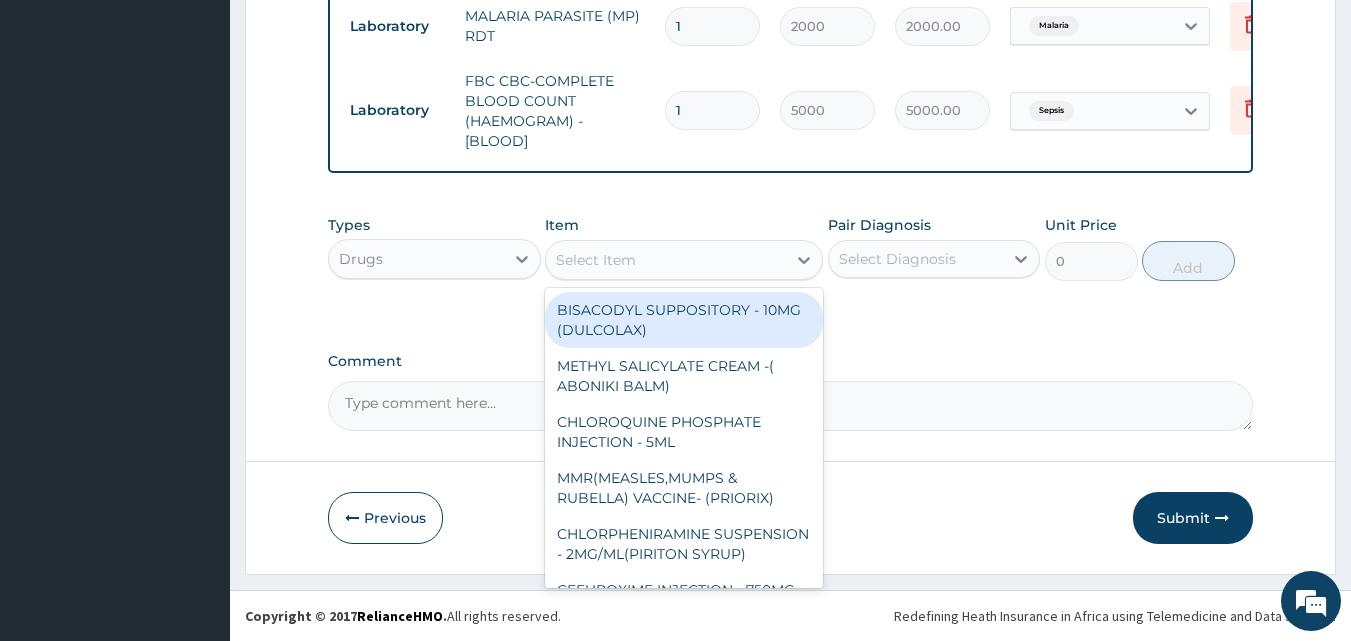 click on "Select Item" at bounding box center [666, 260] 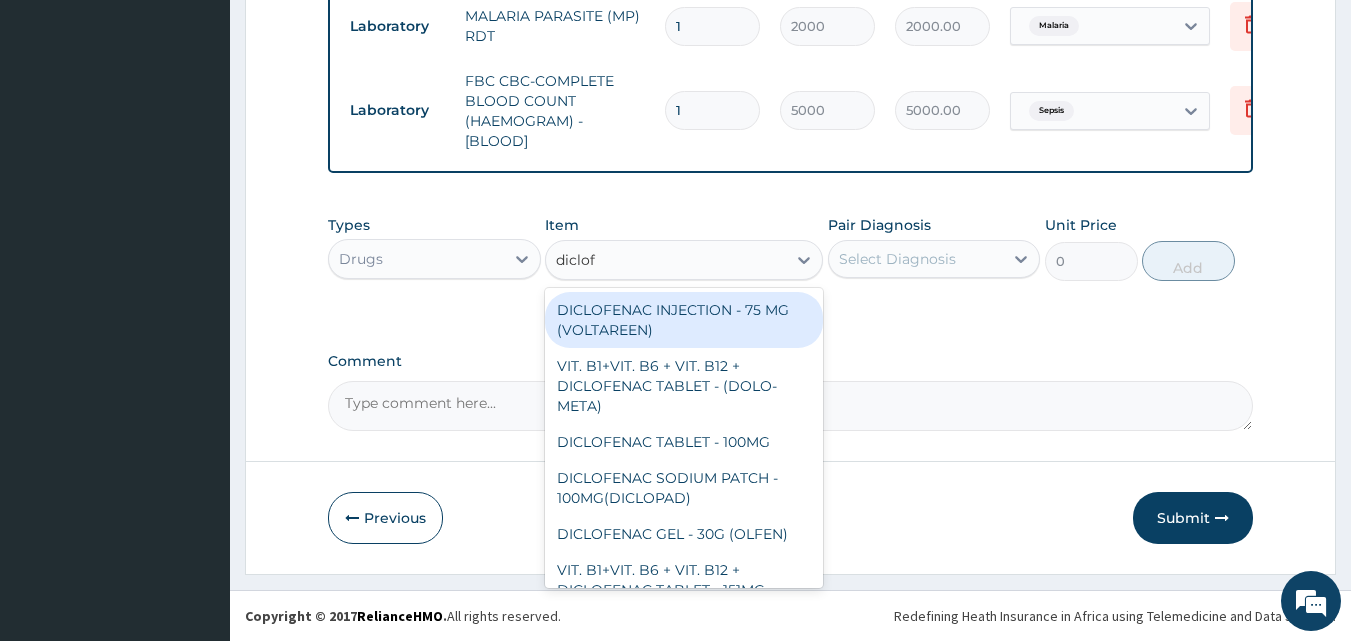 type on "diclofe" 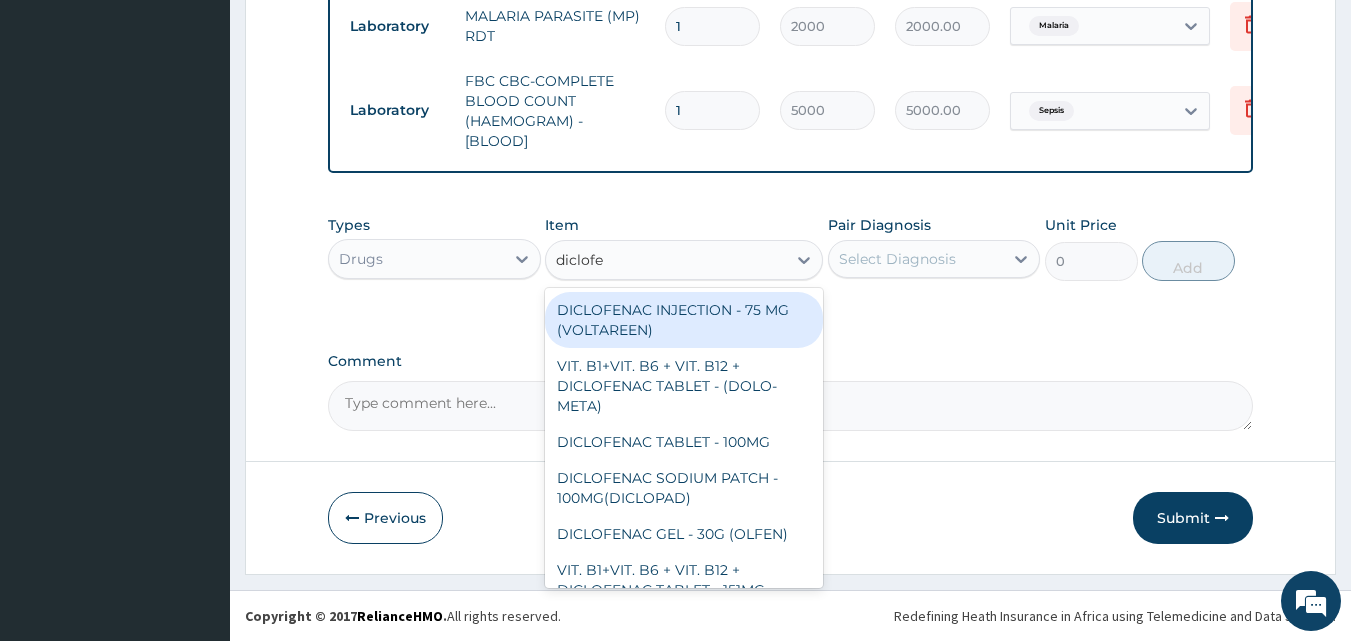 click on "DICLOFENAC INJECTION - 75 MG (VOLTAREEN)" at bounding box center (684, 320) 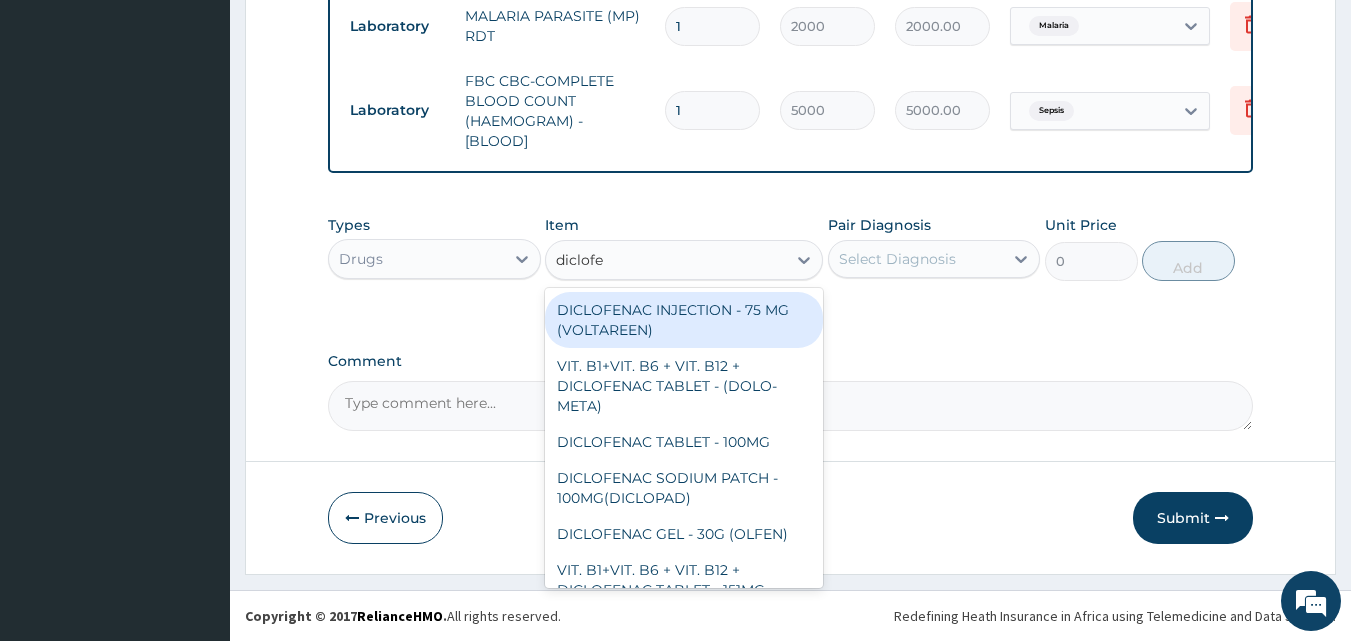 type 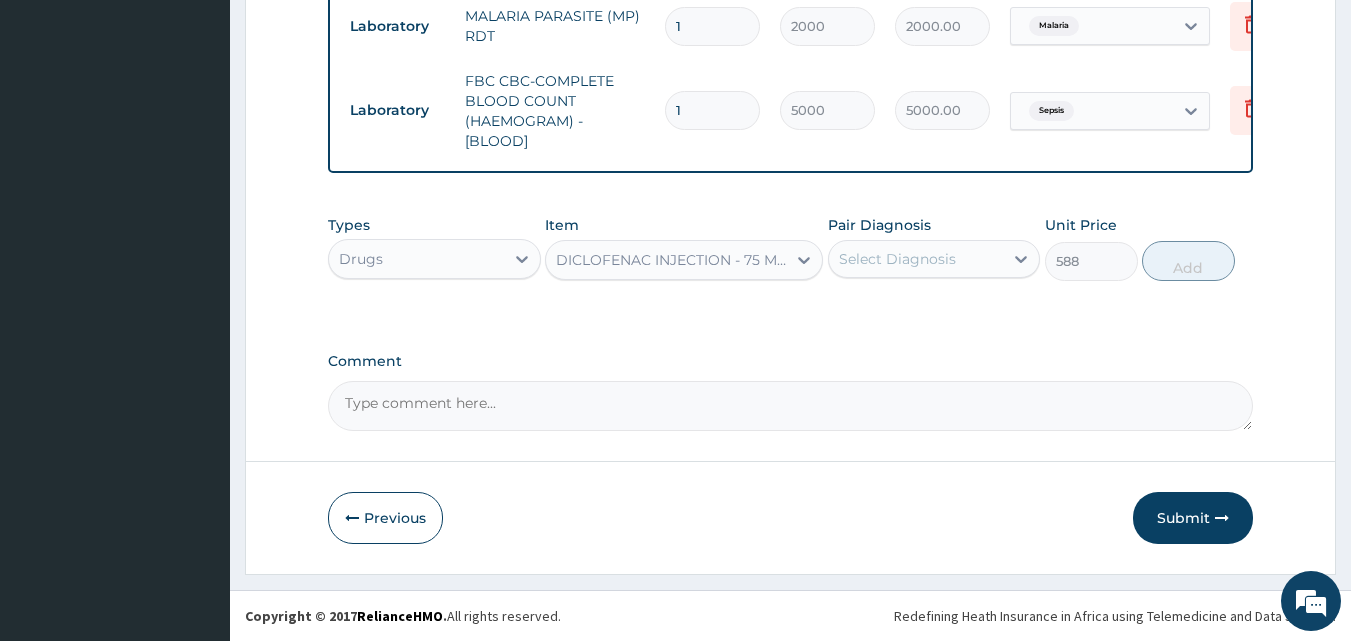 click on "Select Diagnosis" at bounding box center [897, 259] 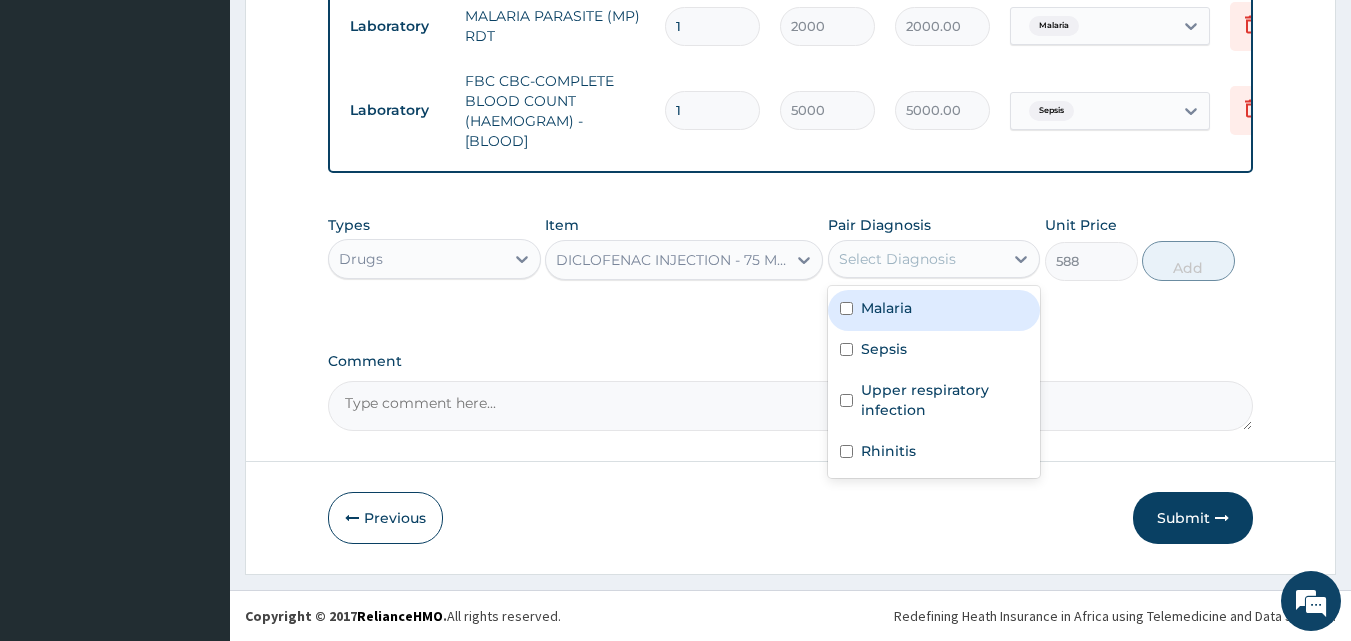 click on "Malaria" at bounding box center [934, 310] 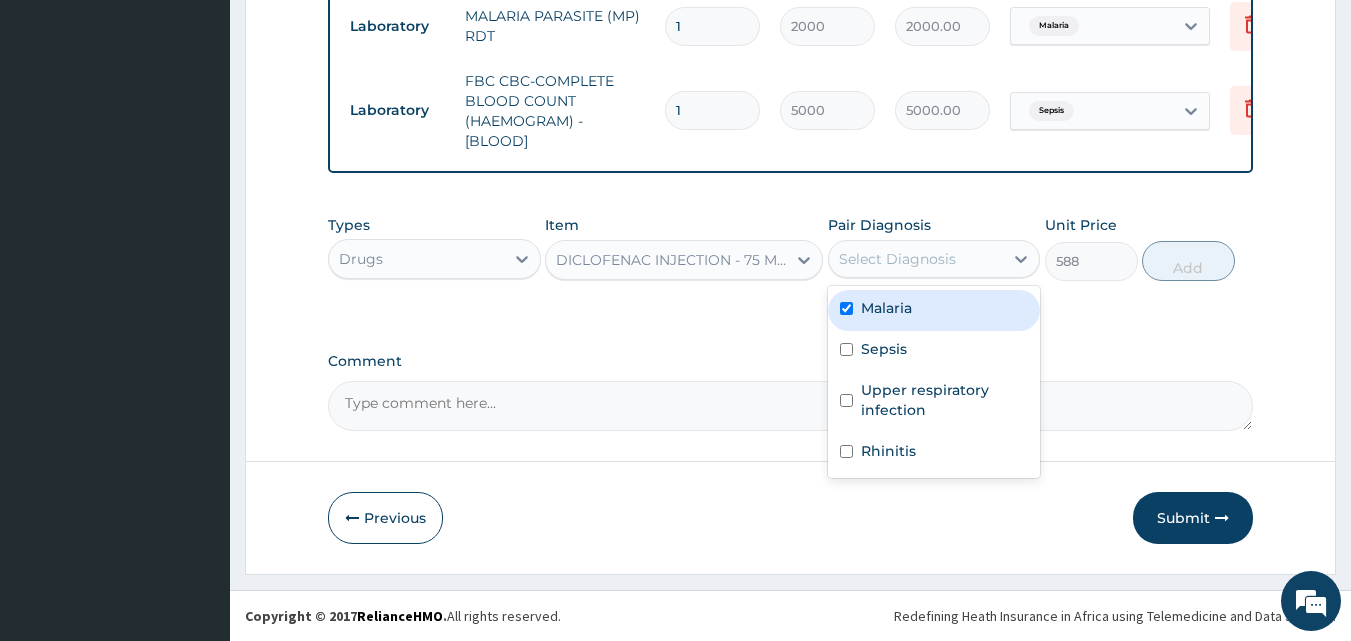 checkbox on "true" 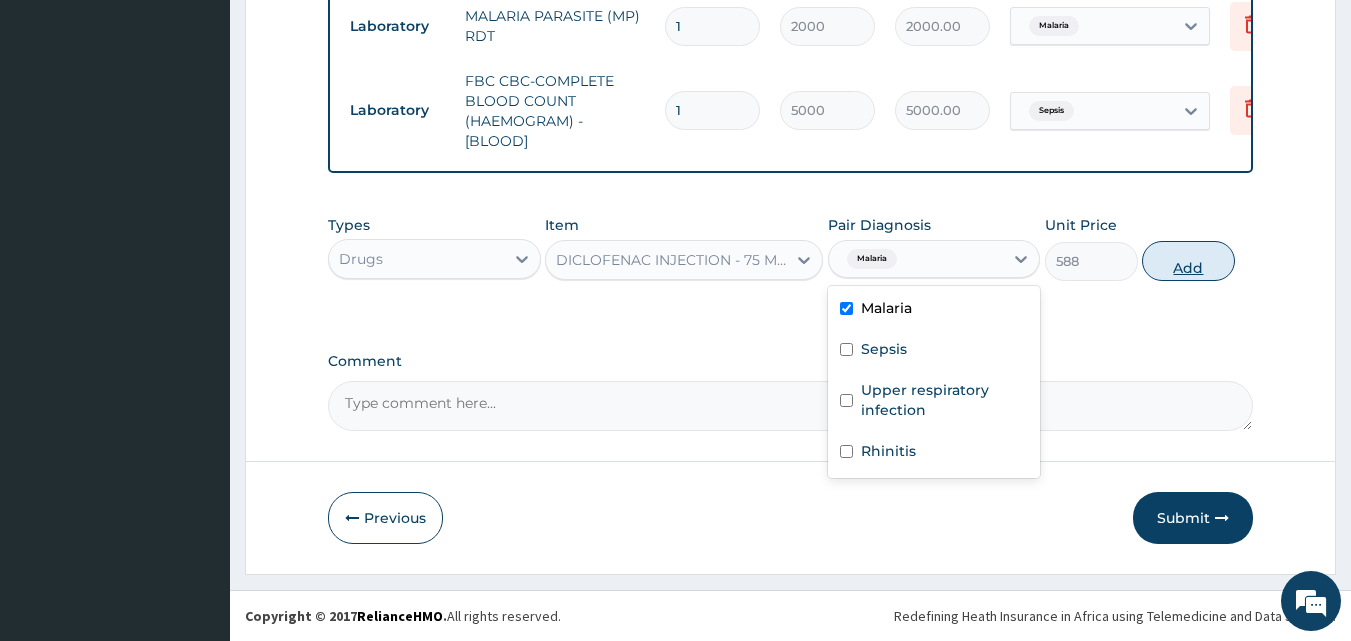 click on "Add" at bounding box center [1188, 261] 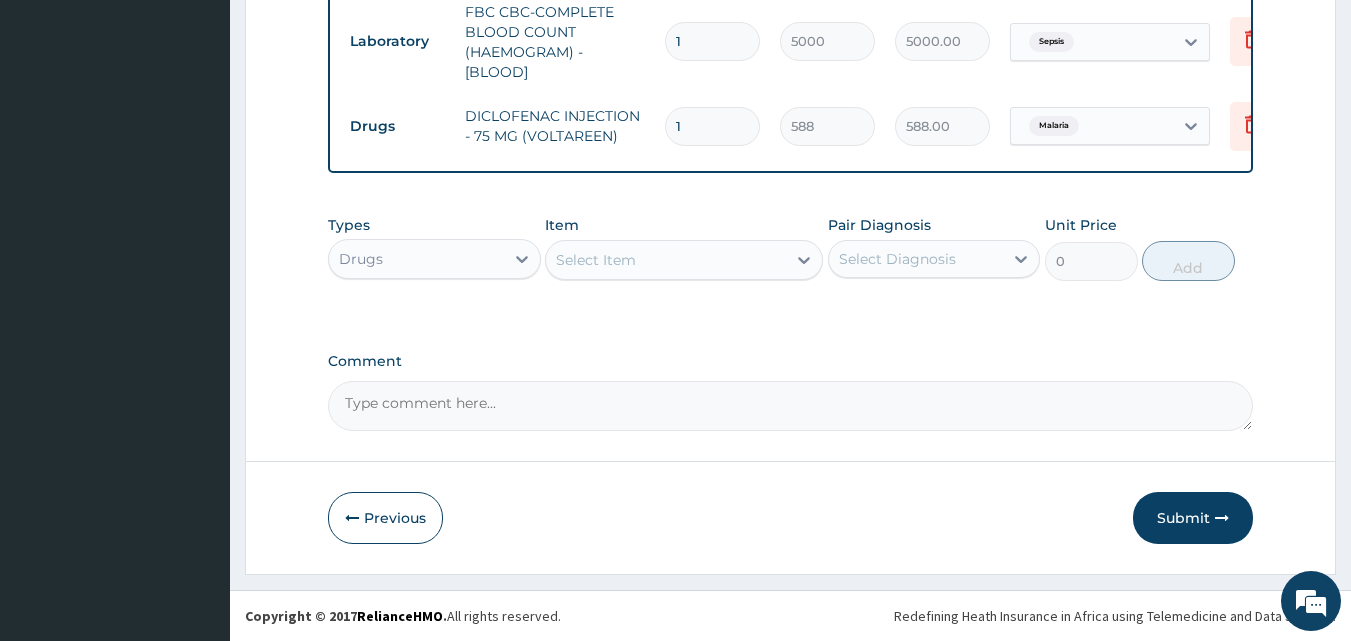scroll, scrollTop: 0, scrollLeft: 0, axis: both 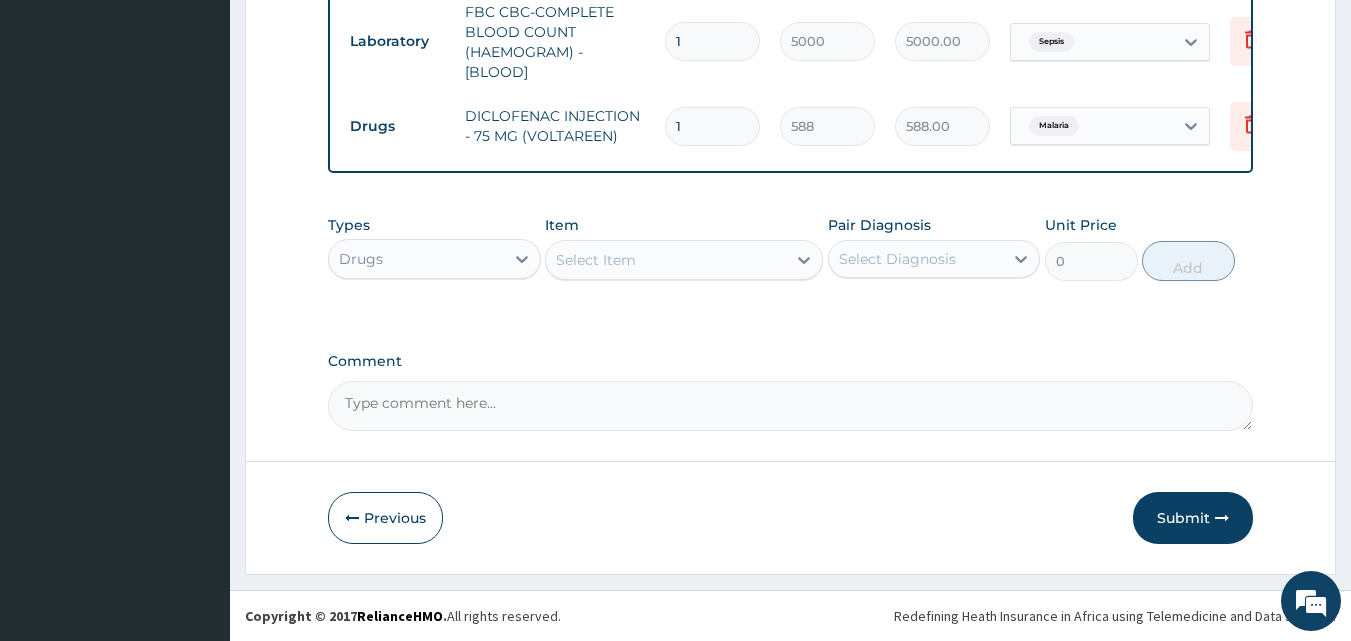 click on "Select Item" at bounding box center (596, 260) 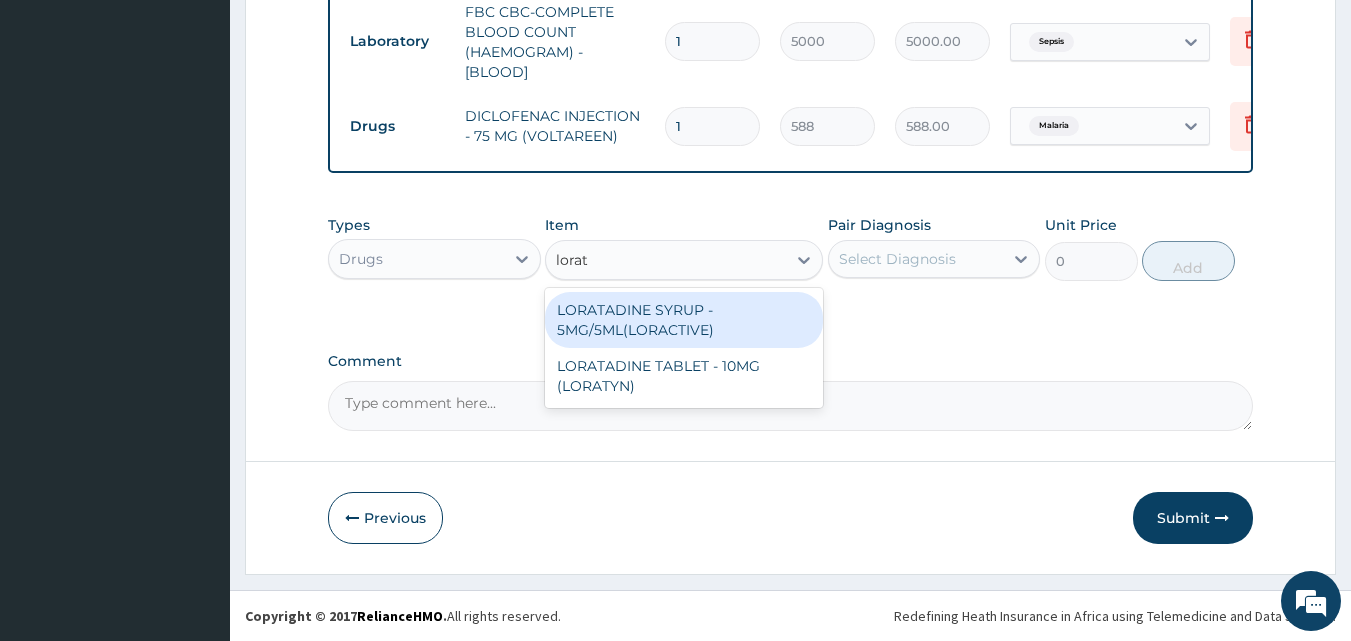 type on "lorata" 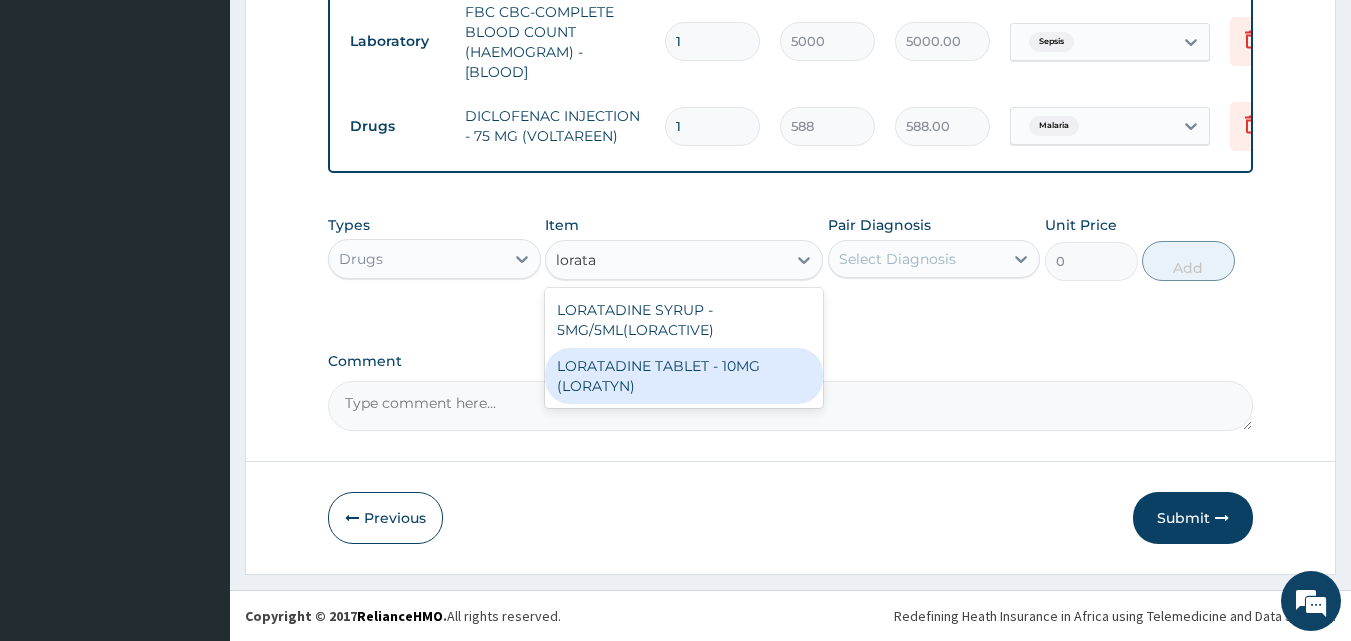 click on "LORATADINE TABLET - 10MG (LORATYN)" at bounding box center (684, 376) 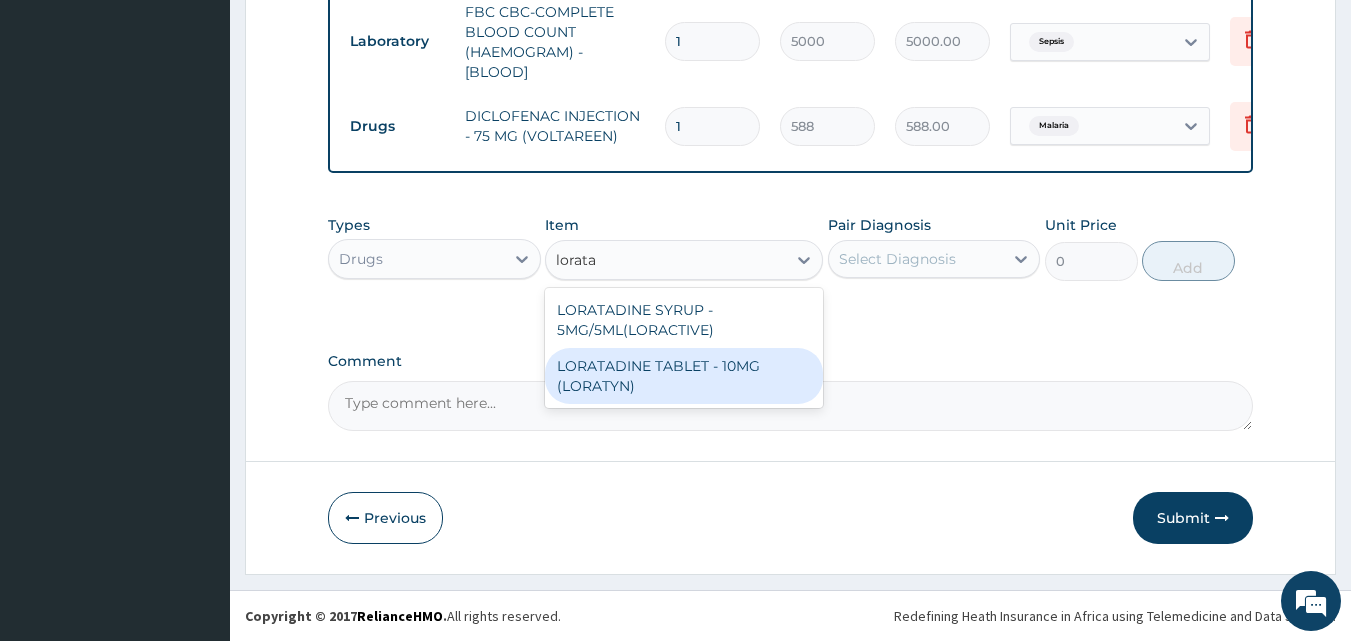 click on "Comment" at bounding box center [791, 406] 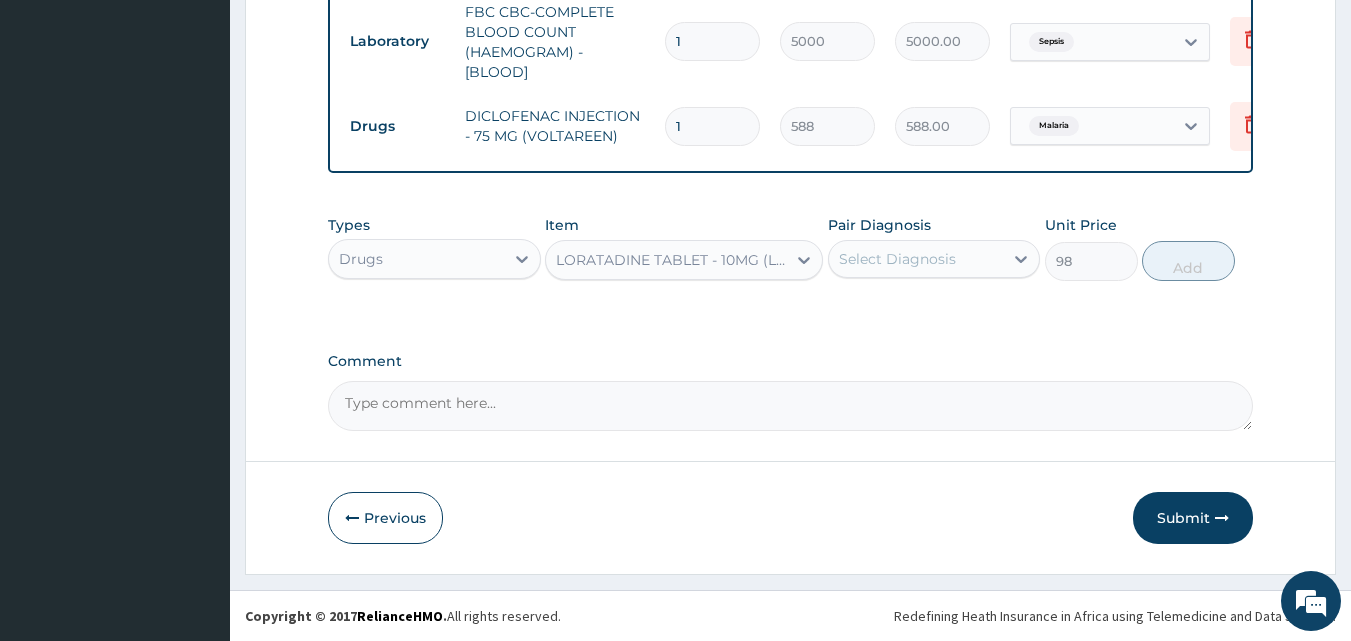 click on "Pair Diagnosis Select Diagnosis" at bounding box center [934, 248] 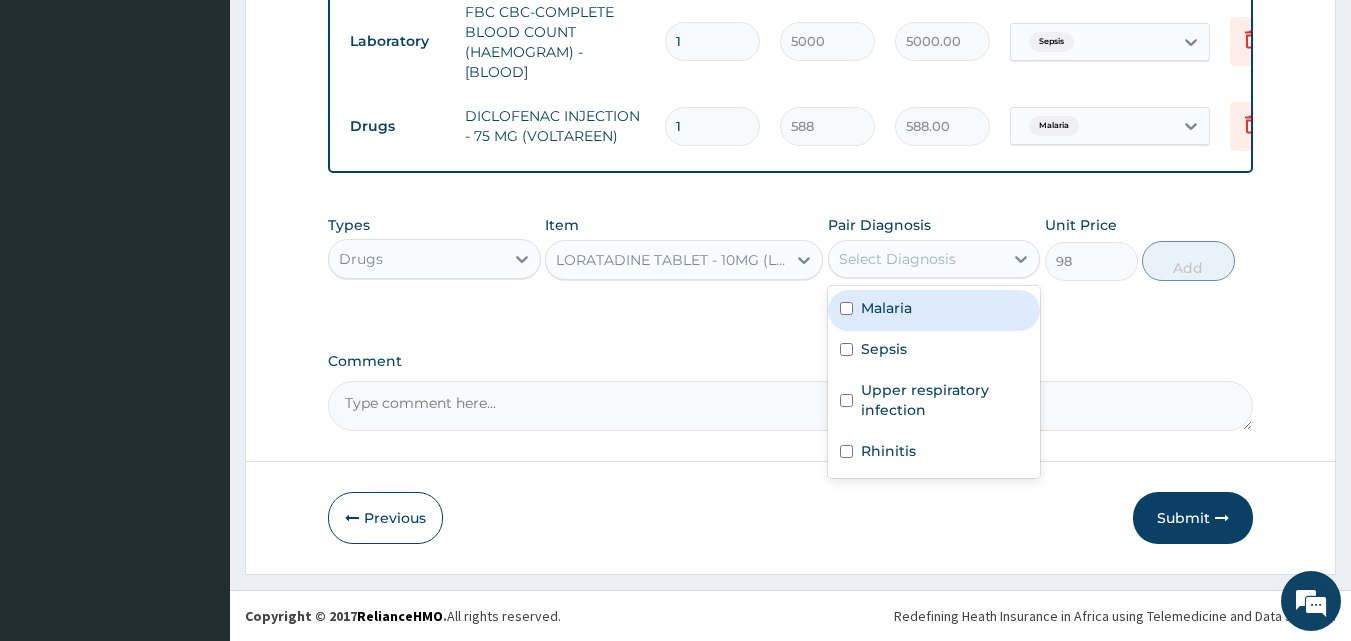 click on "Select Diagnosis" at bounding box center (916, 259) 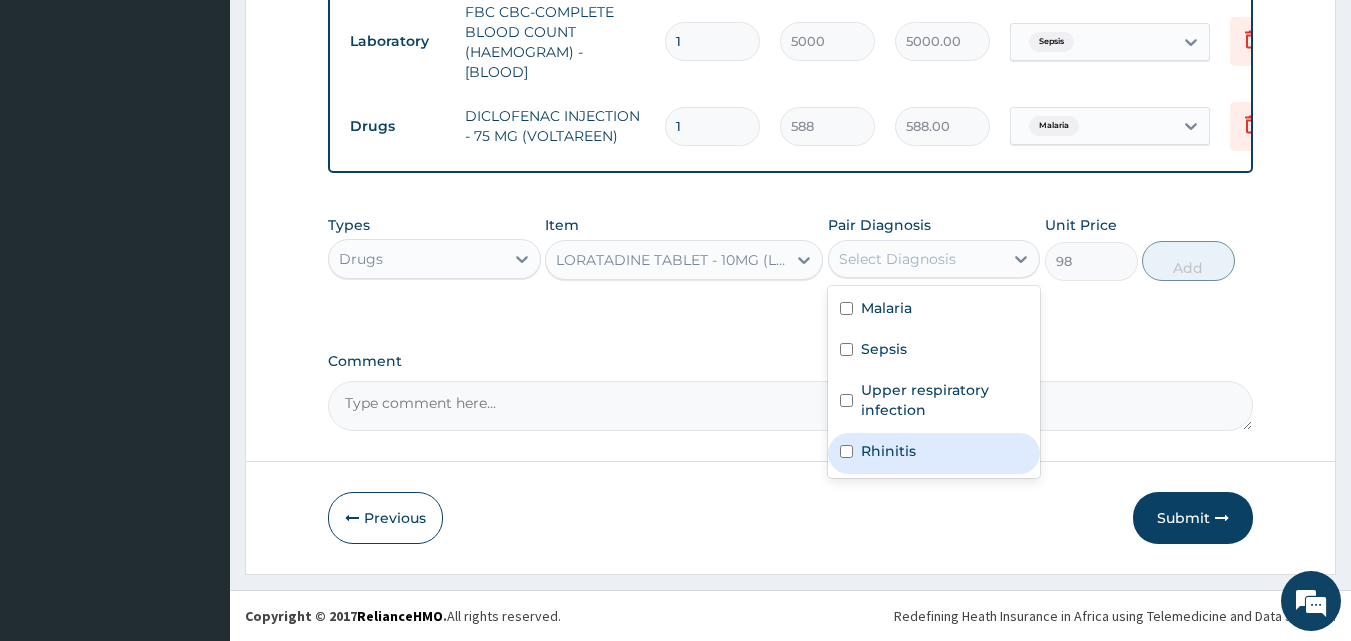 drag, startPoint x: 922, startPoint y: 448, endPoint x: 987, endPoint y: 417, distance: 72.013885 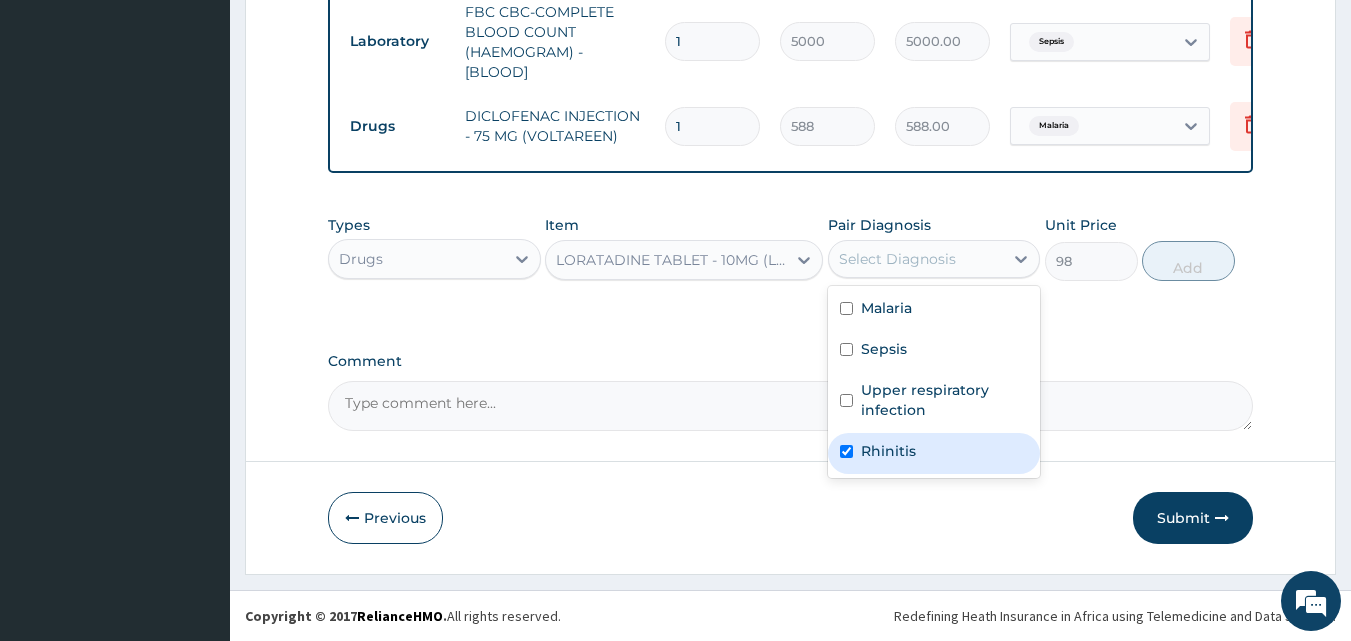 checkbox on "true" 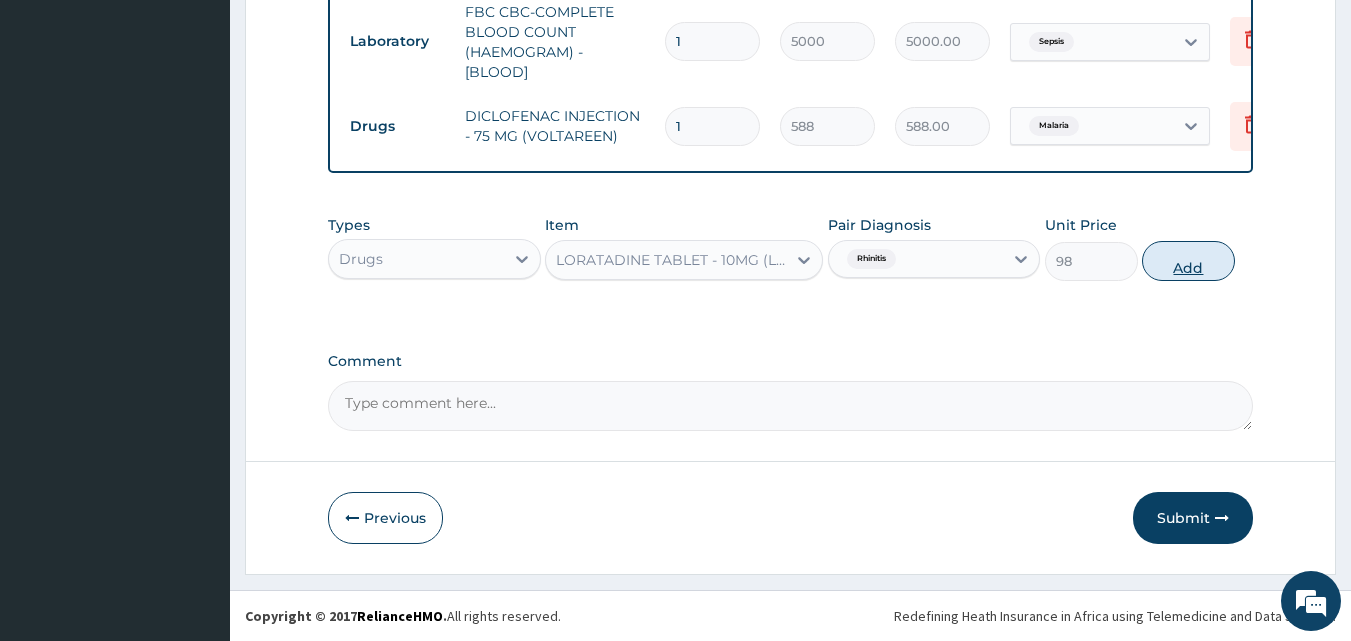 click on "Add" at bounding box center [1188, 261] 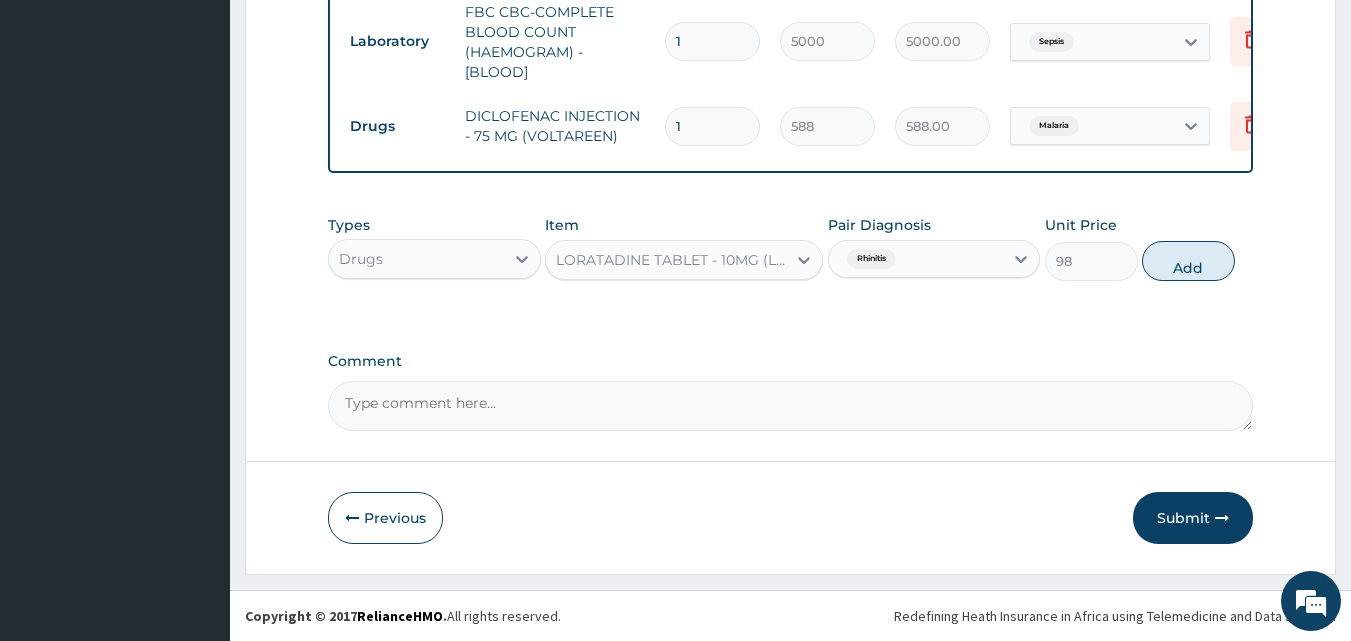 type on "0" 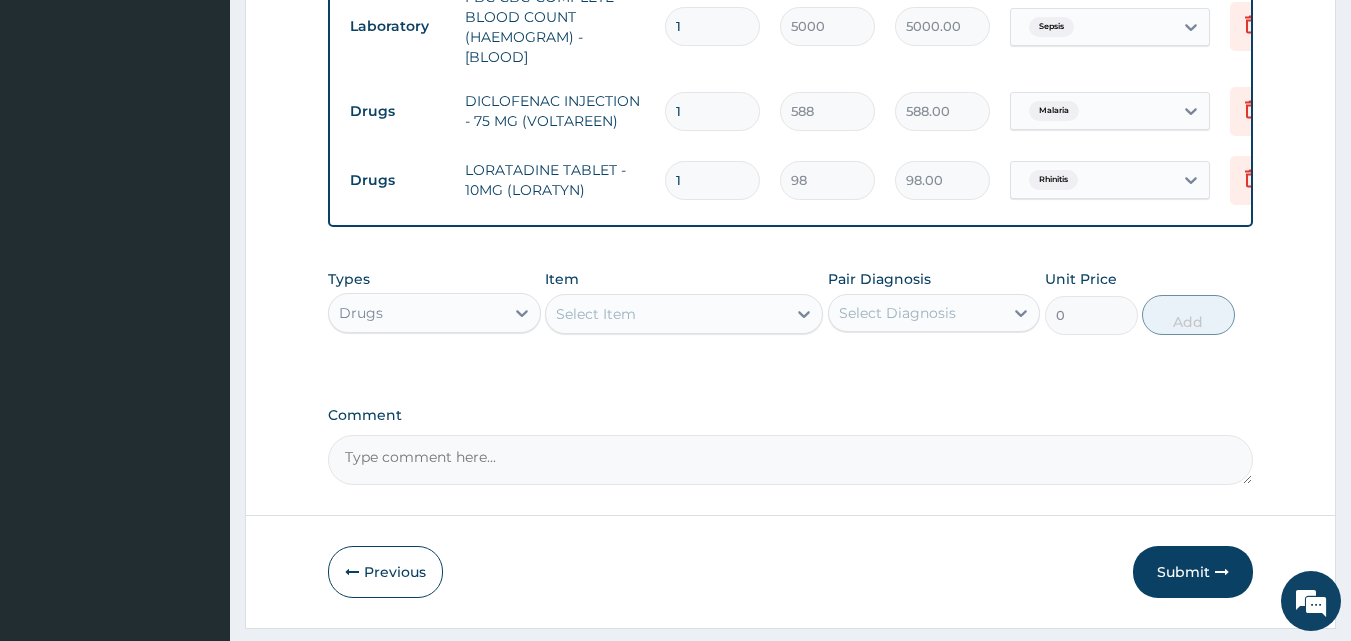 drag, startPoint x: 719, startPoint y: 152, endPoint x: 645, endPoint y: 182, distance: 79.84986 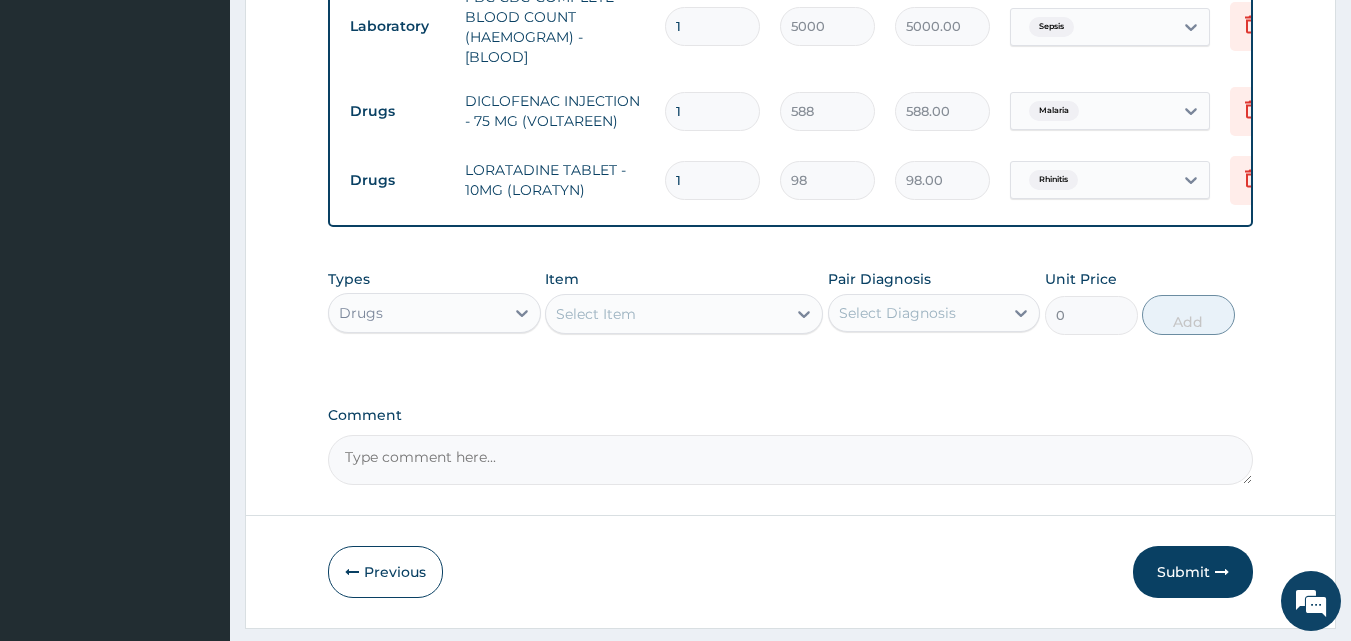 click on "Drugs LORATADINE TABLET - 10MG (LORATYN) 1 98 98.00 Rhinitis Delete" at bounding box center (830, 180) 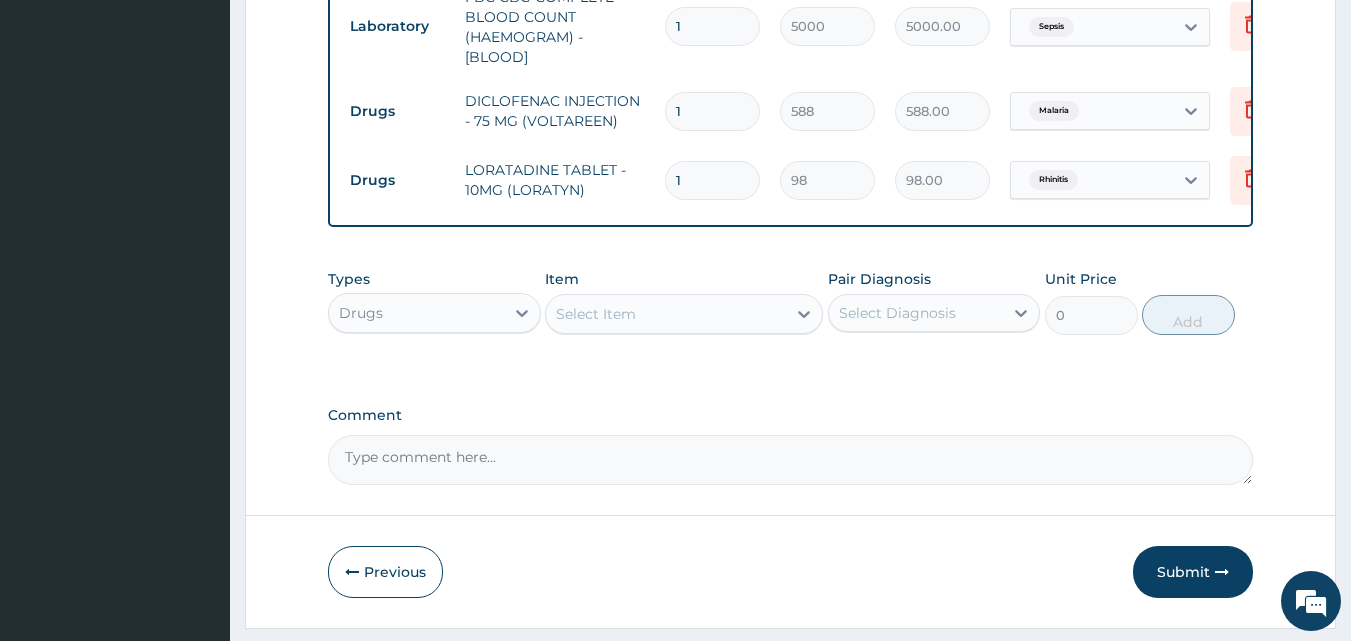 drag, startPoint x: 718, startPoint y: 179, endPoint x: 649, endPoint y: 187, distance: 69.46222 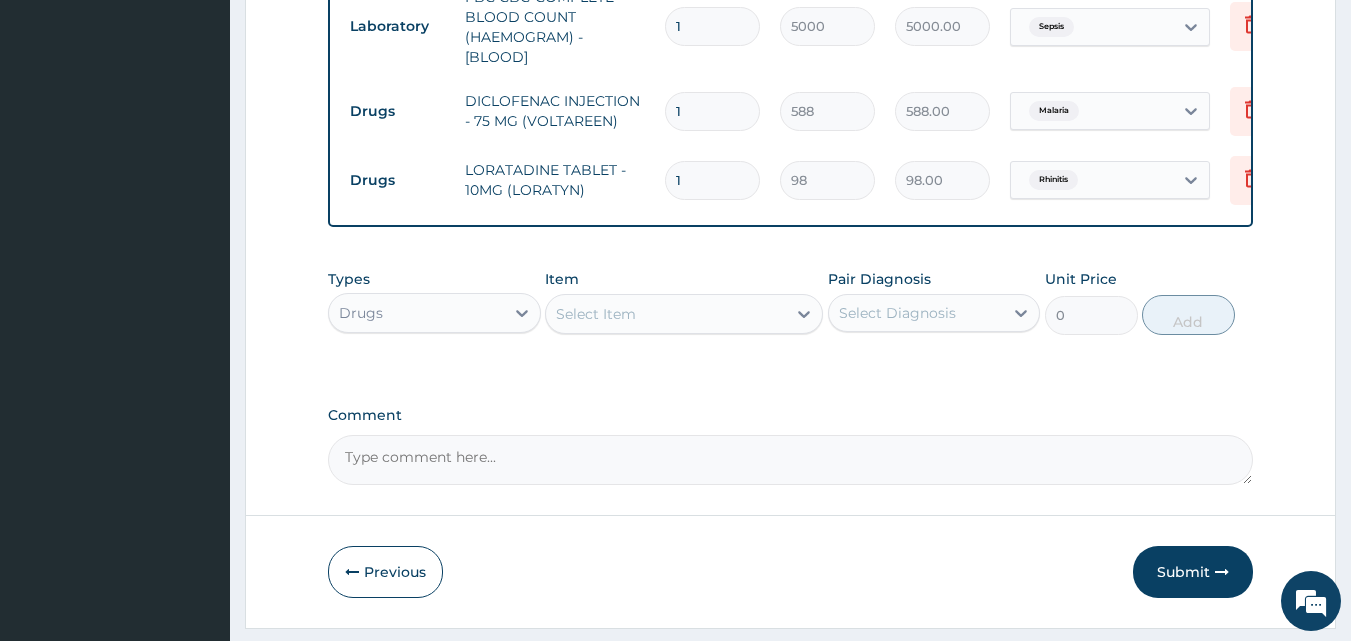 drag, startPoint x: 740, startPoint y: 173, endPoint x: 644, endPoint y: 165, distance: 96.332756 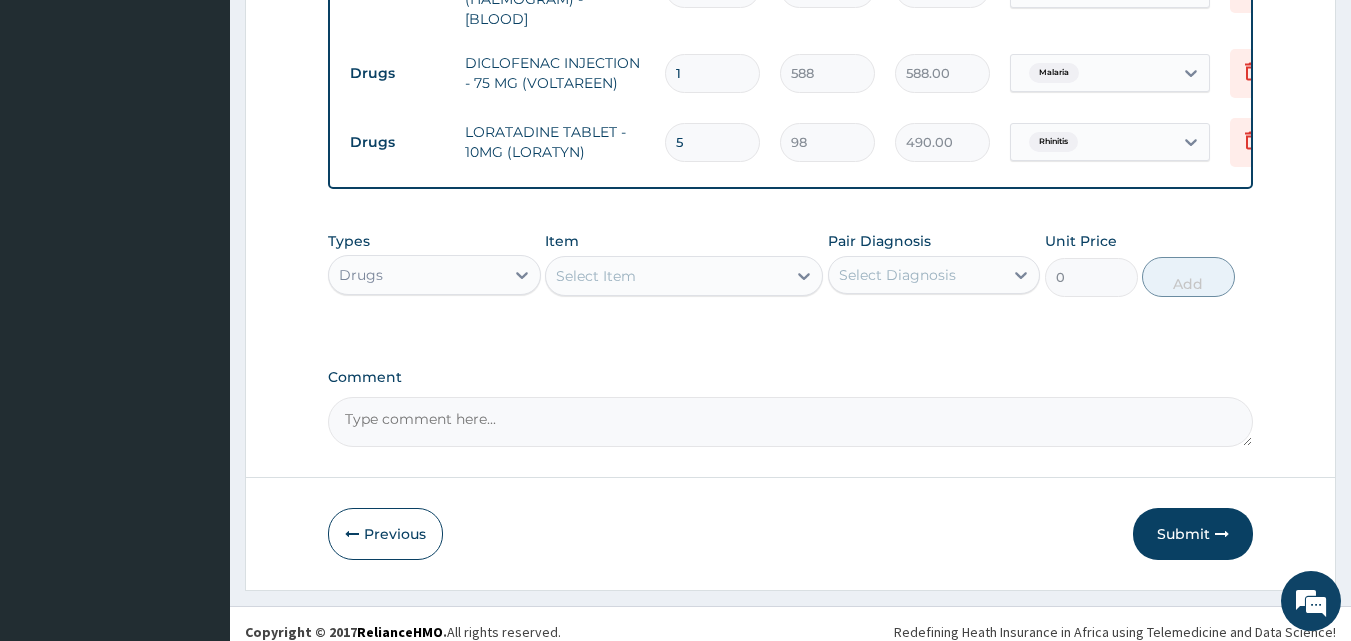 scroll, scrollTop: 959, scrollLeft: 0, axis: vertical 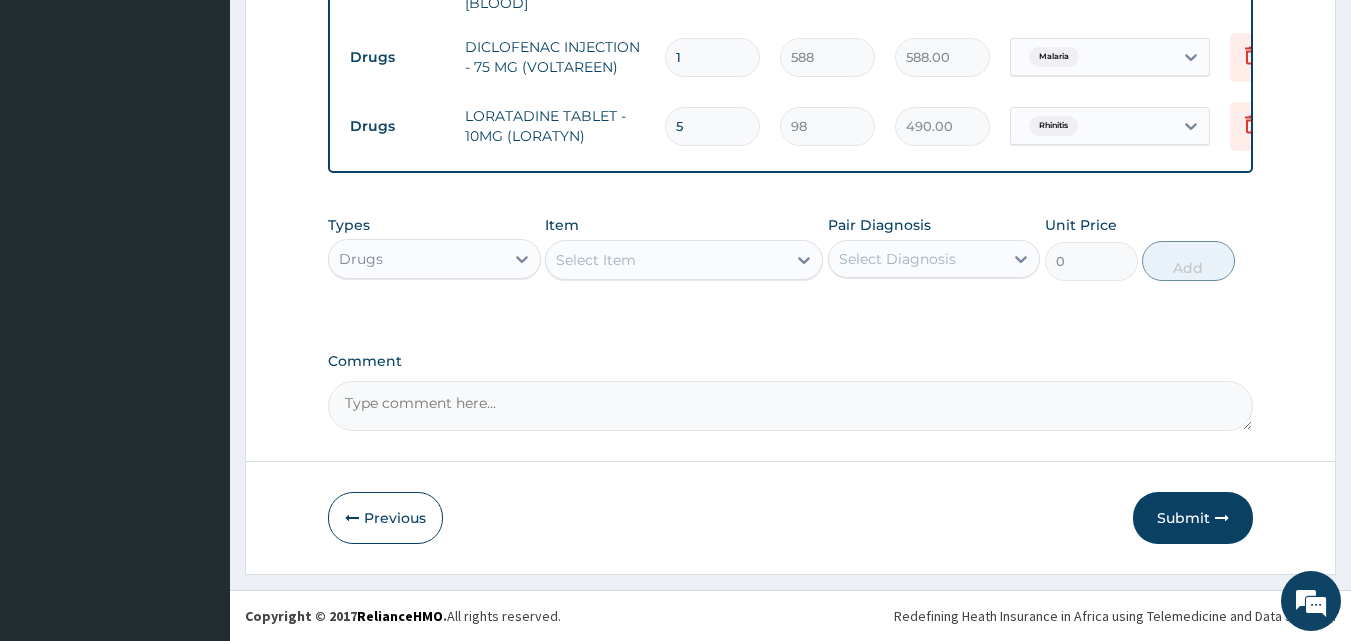 type on "5" 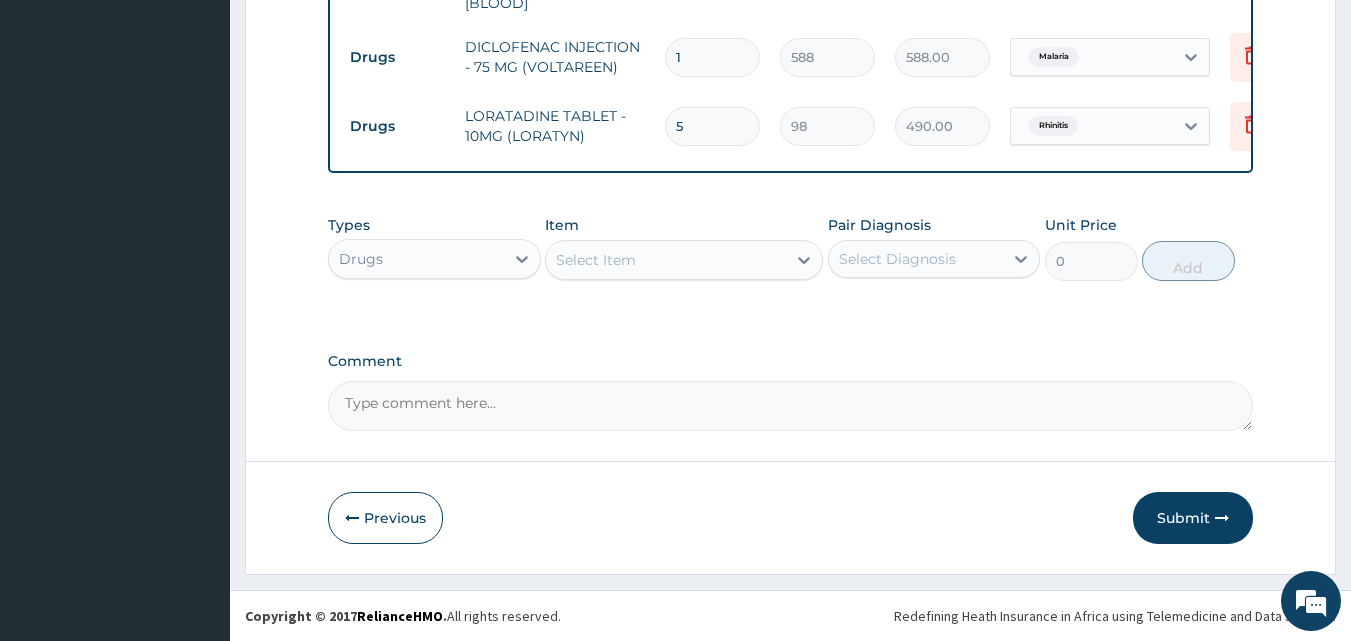 click on "Item Select Item" at bounding box center (684, 248) 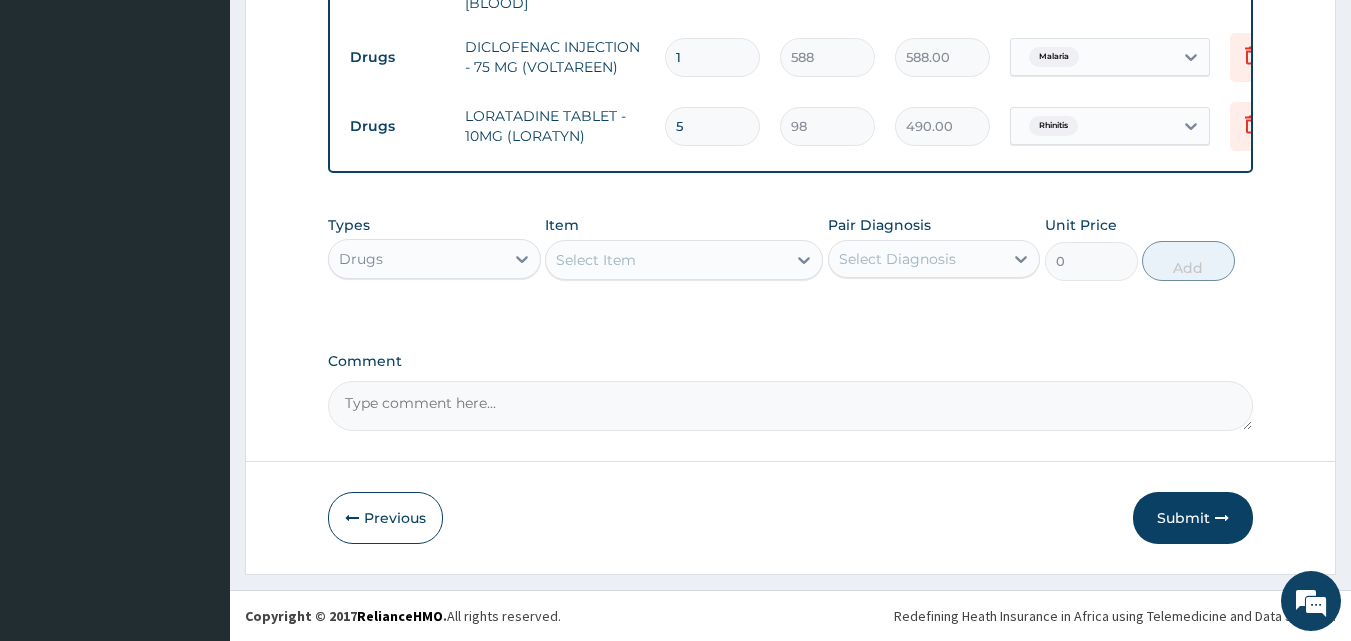 click on "Item Select Item" at bounding box center [684, 248] 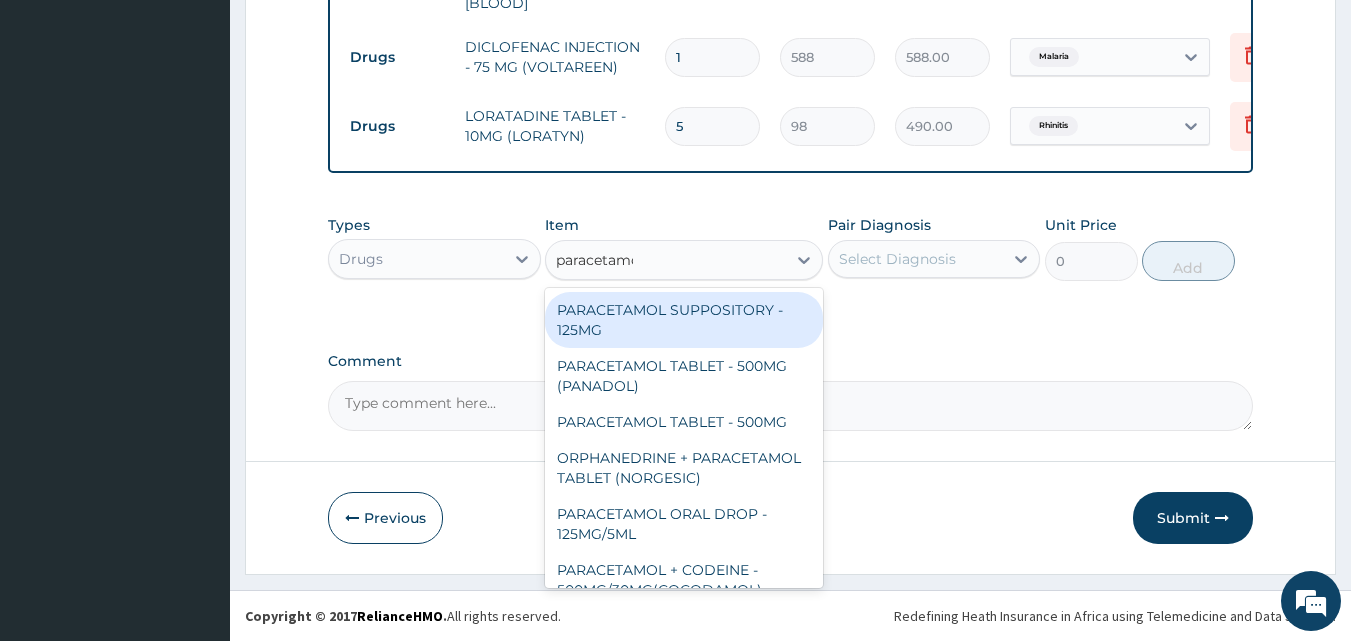 type on "paracetamol" 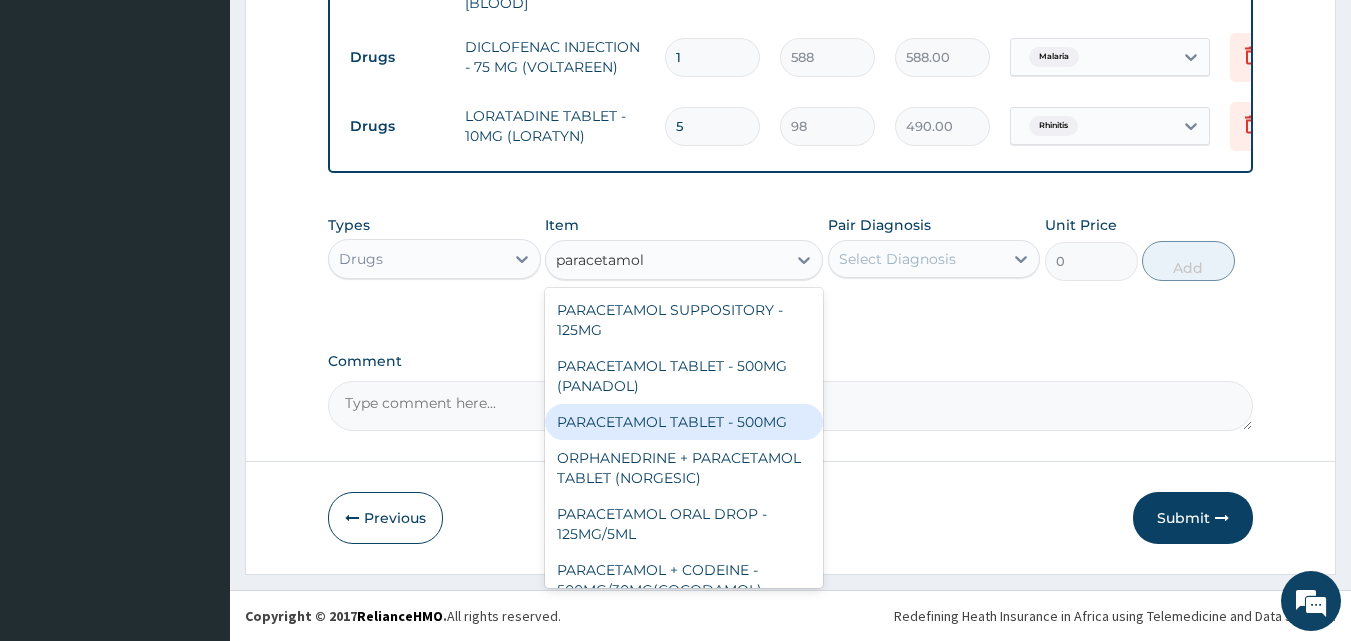 click on "PARACETAMOL TABLET - 500MG" at bounding box center [684, 422] 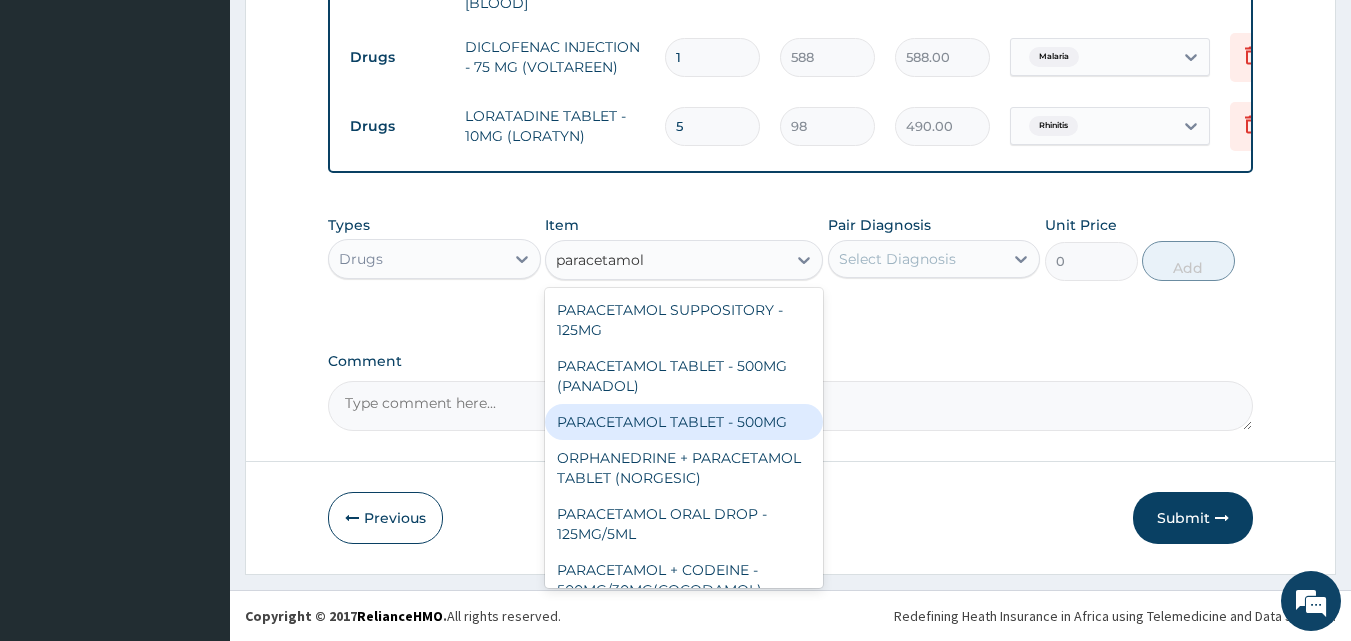 type 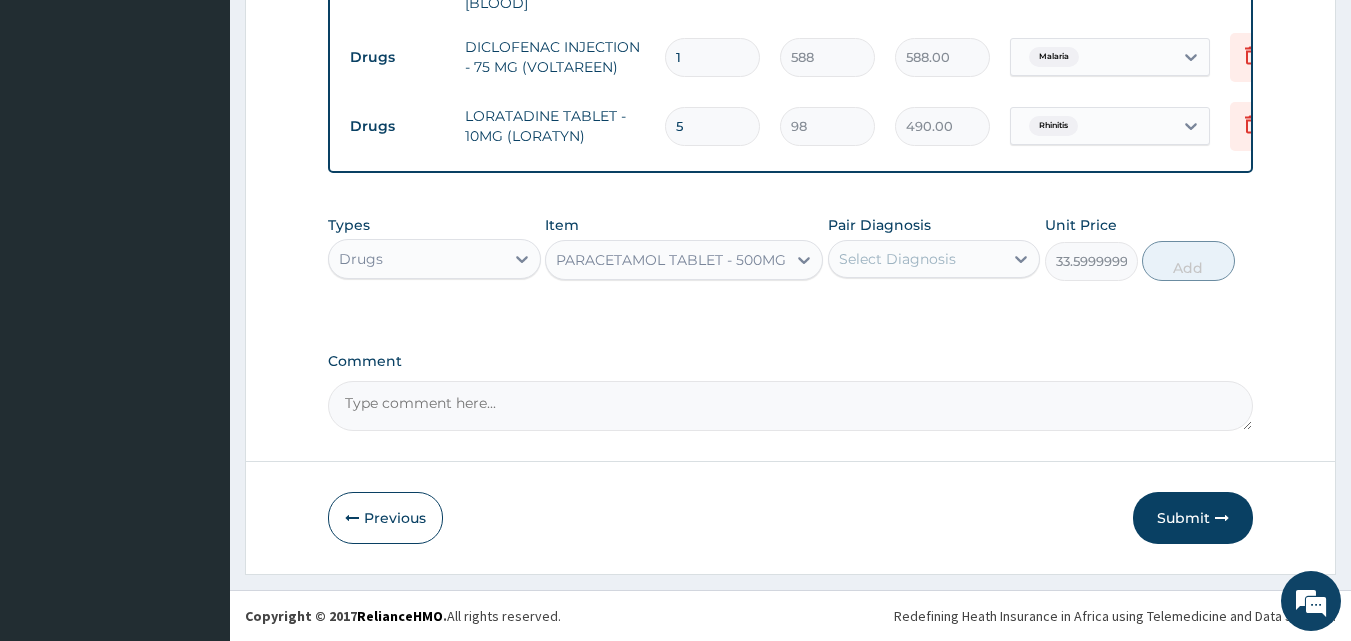 click on "Select Diagnosis" at bounding box center (897, 259) 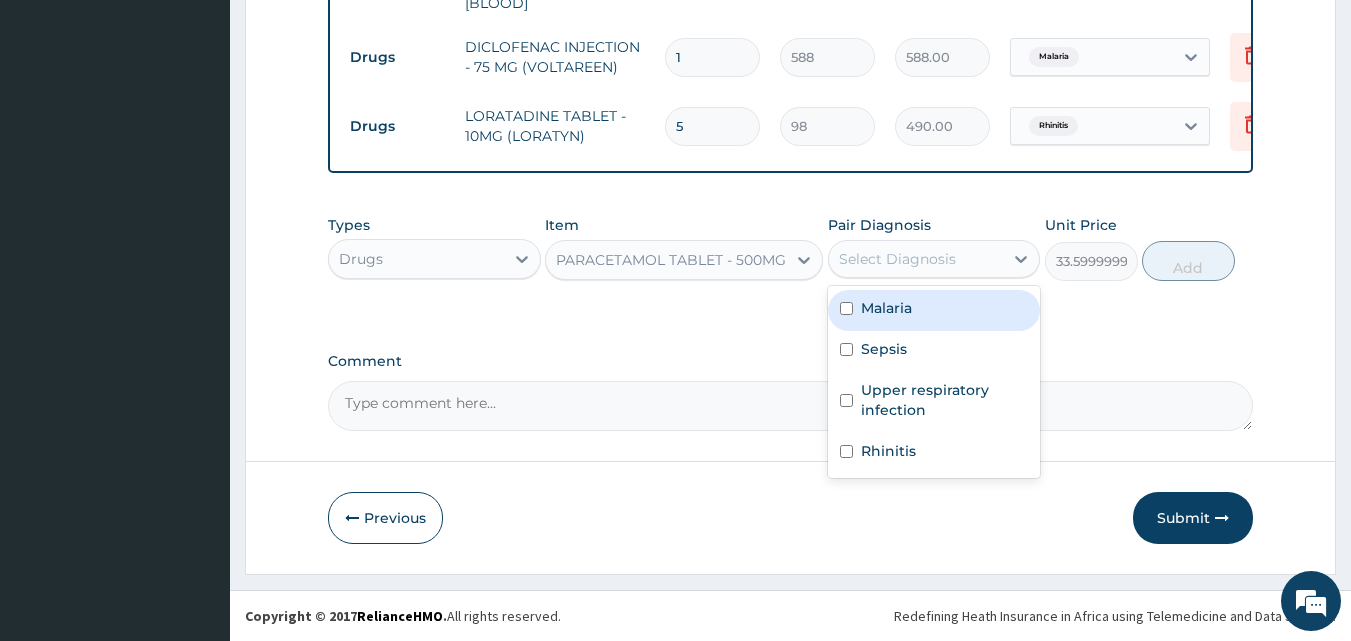 click on "Malaria" at bounding box center [934, 310] 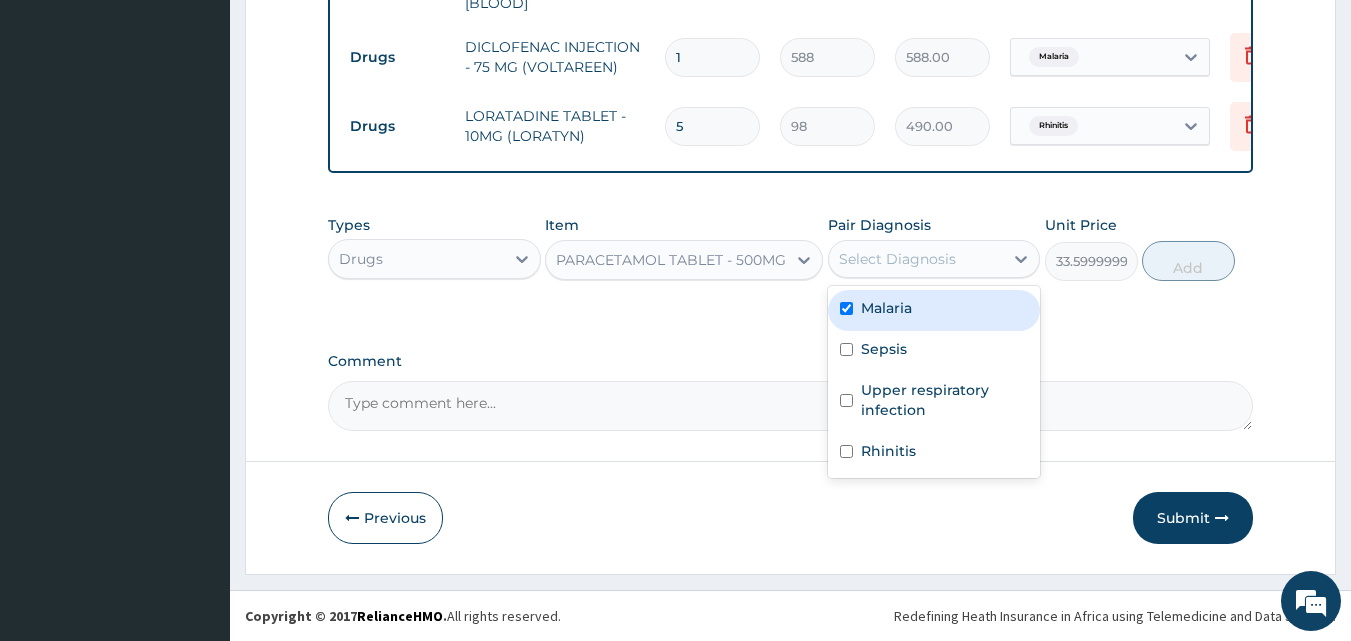 checkbox on "true" 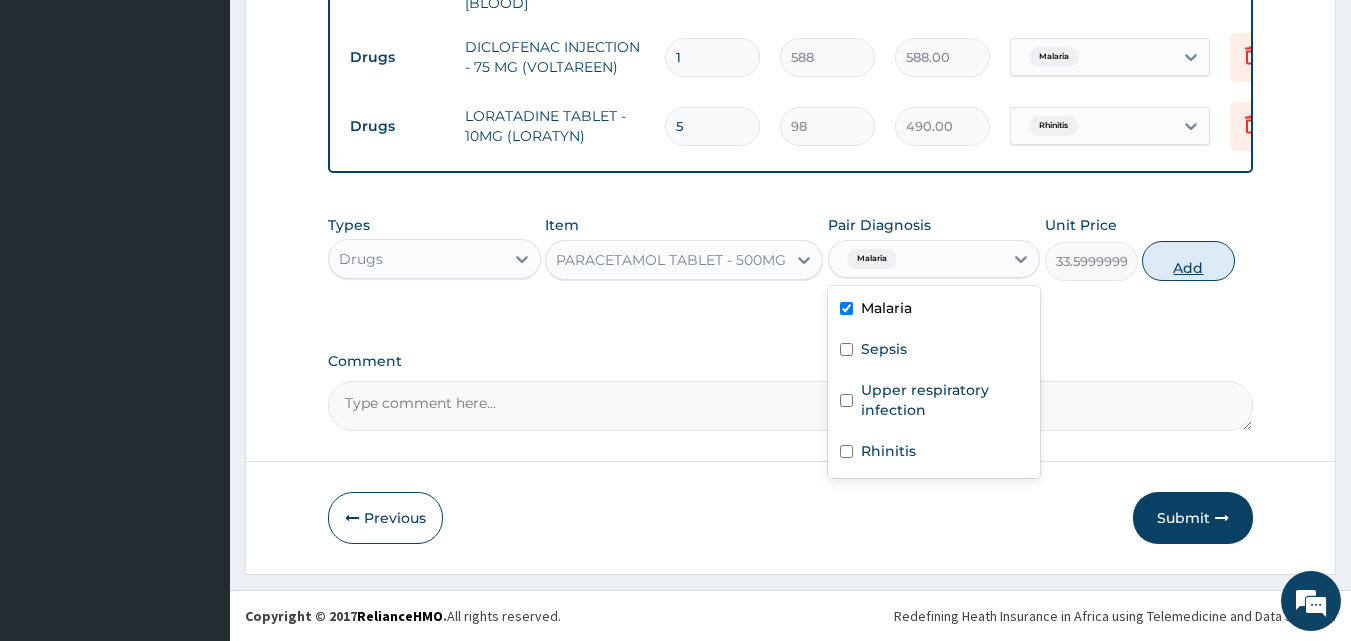 click on "Add" at bounding box center (1188, 261) 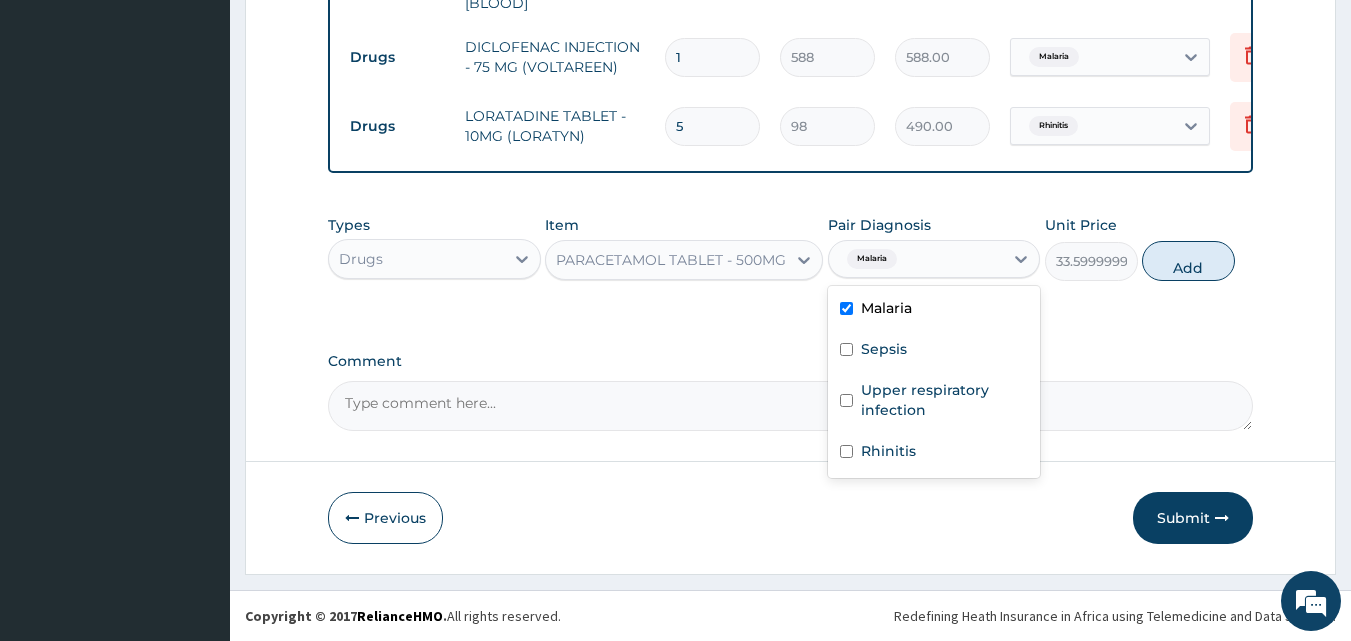 type on "0" 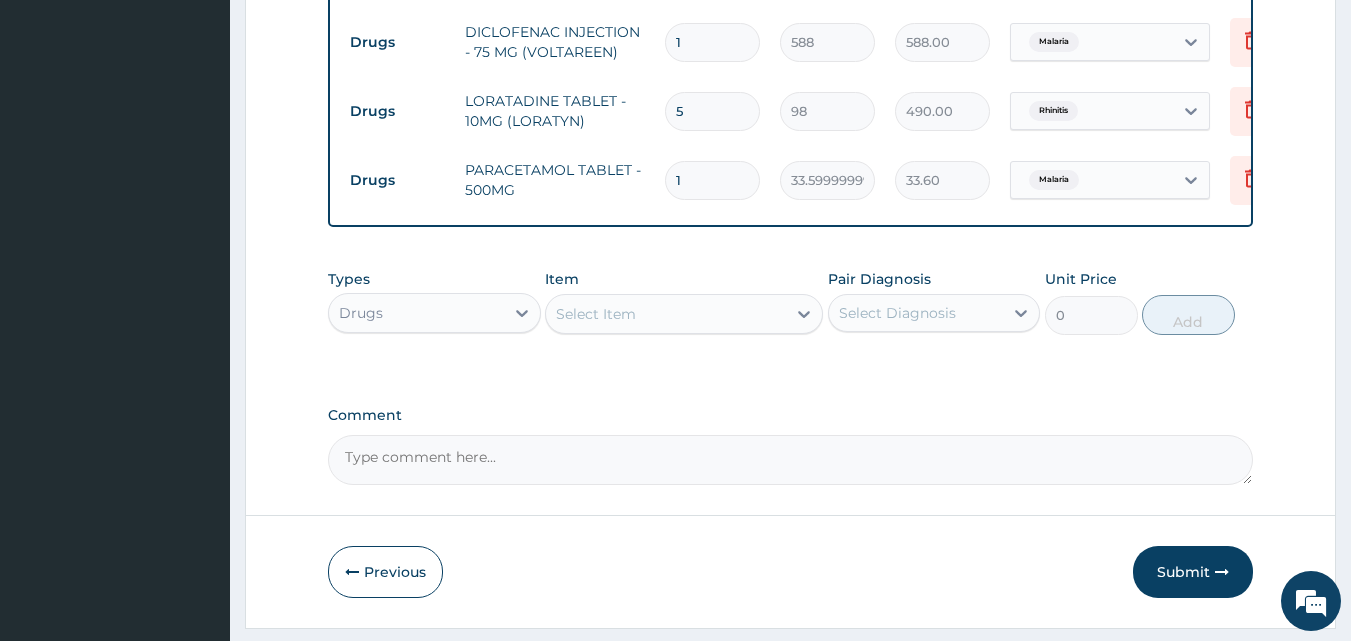 type on "18" 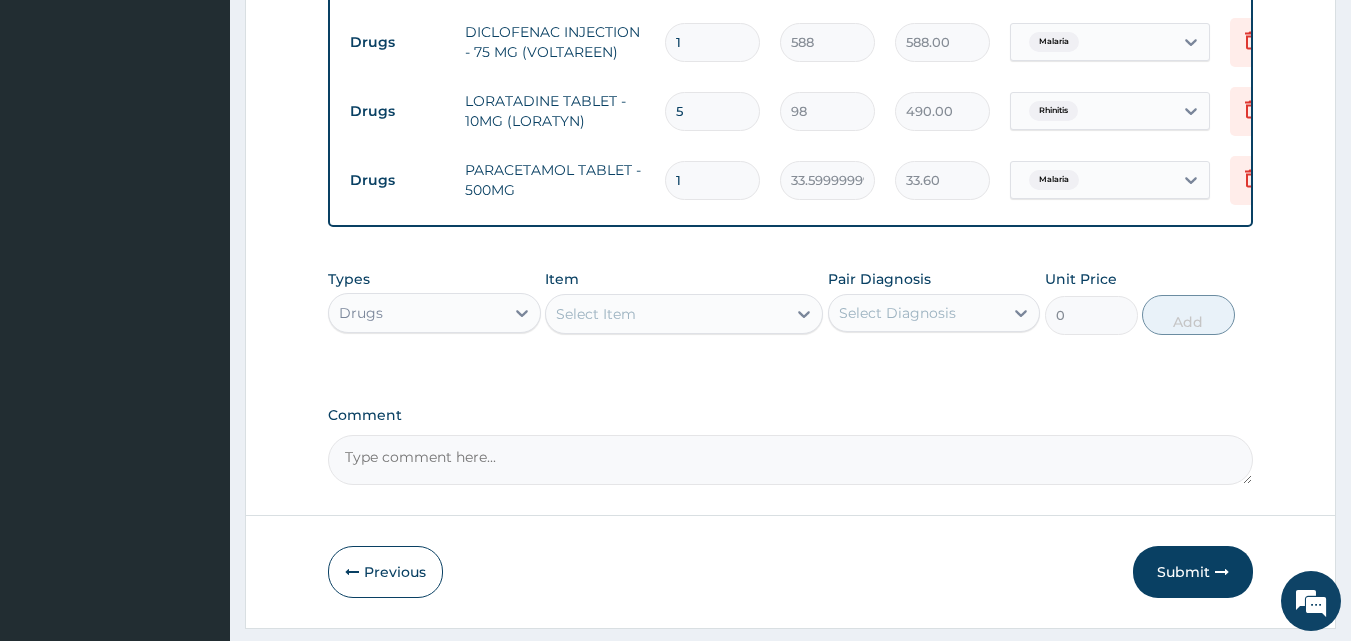 type on "604.80" 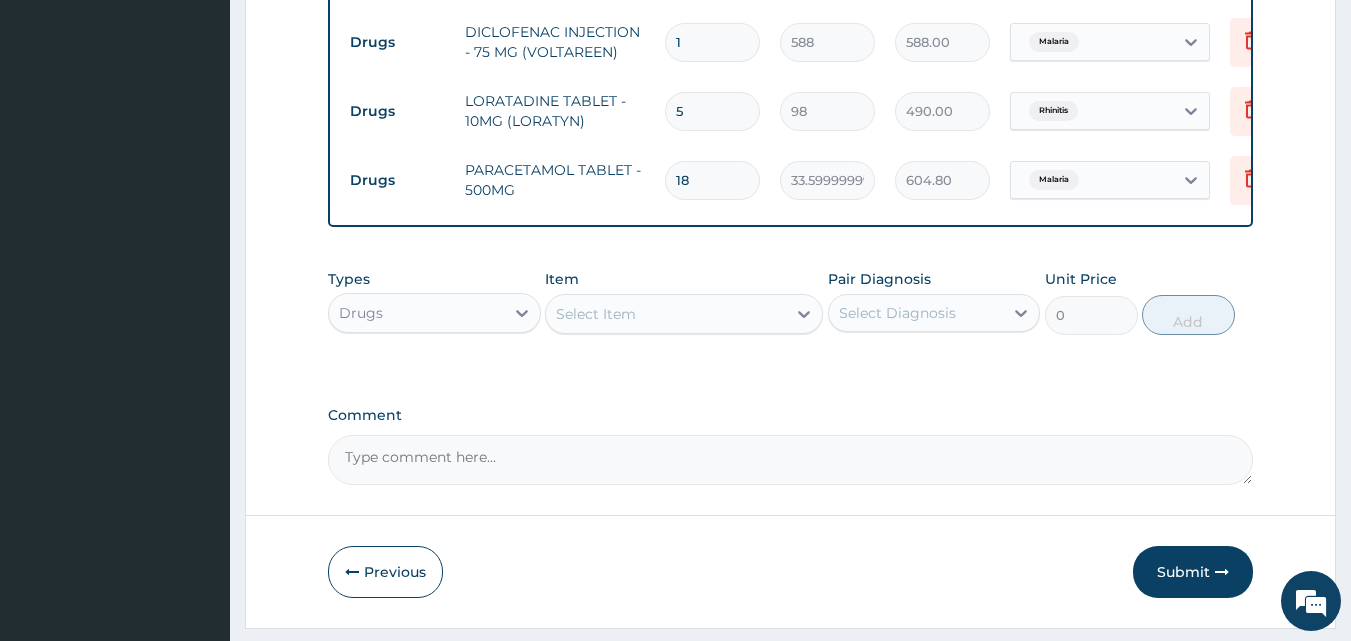 type on "18" 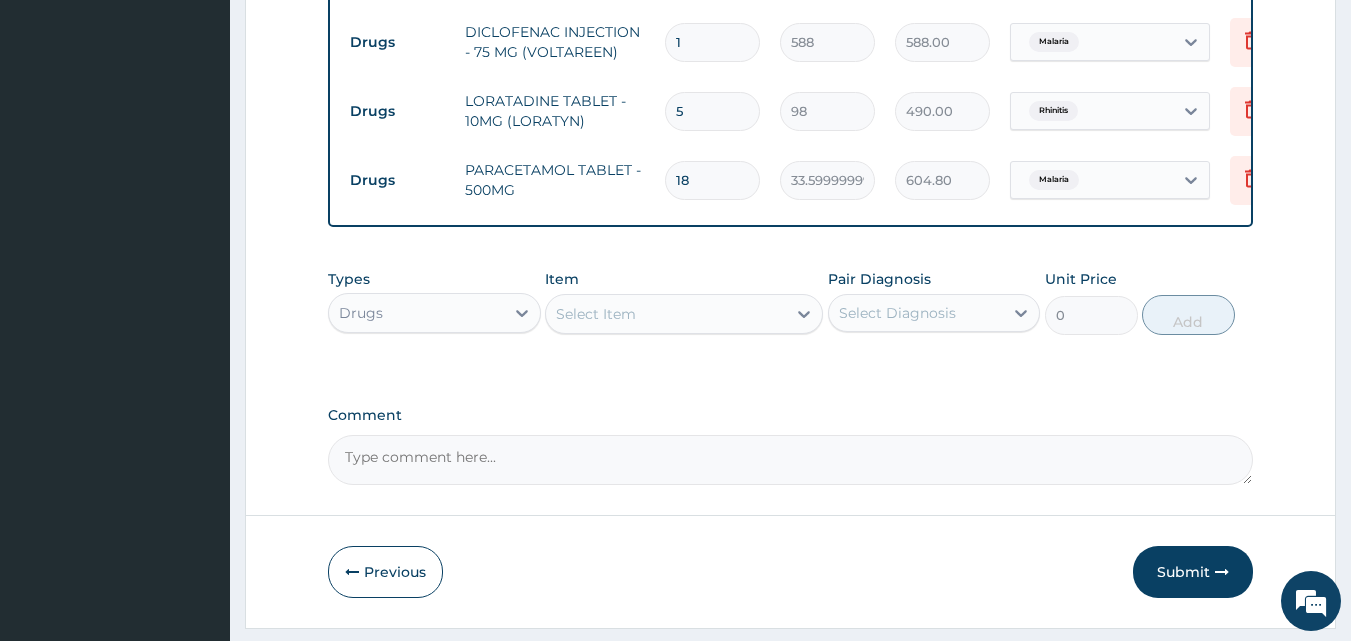 click on "Select Item" at bounding box center [666, 314] 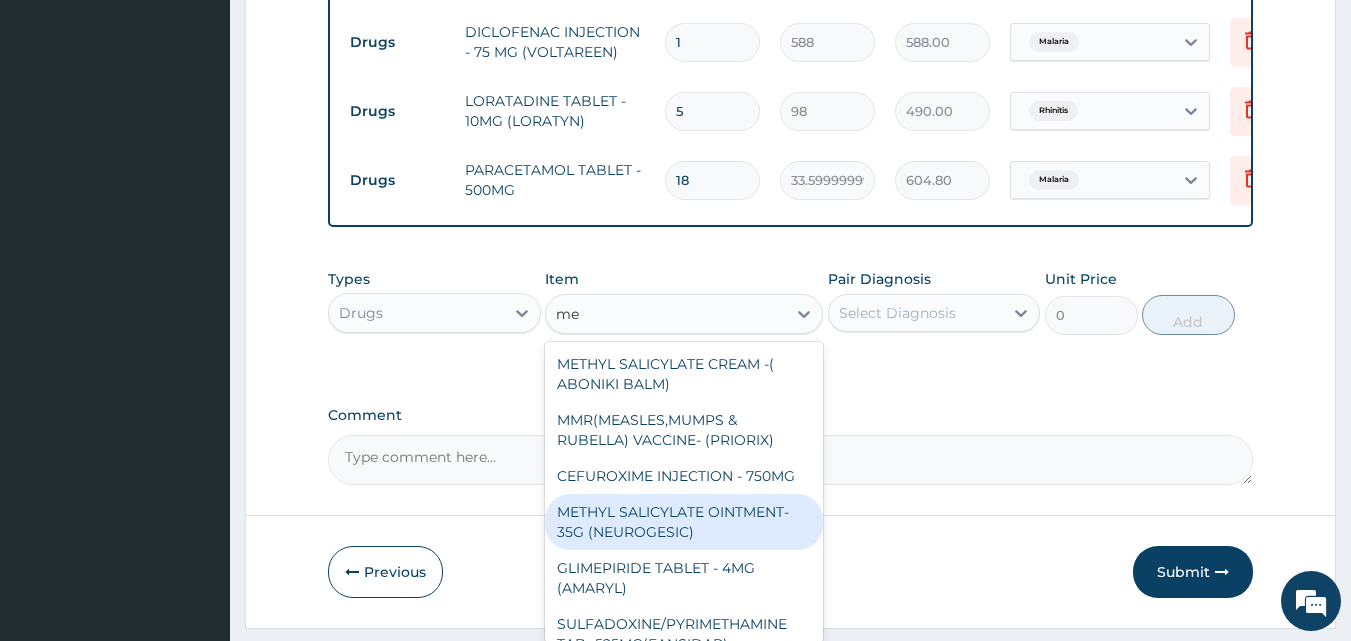 type on "m" 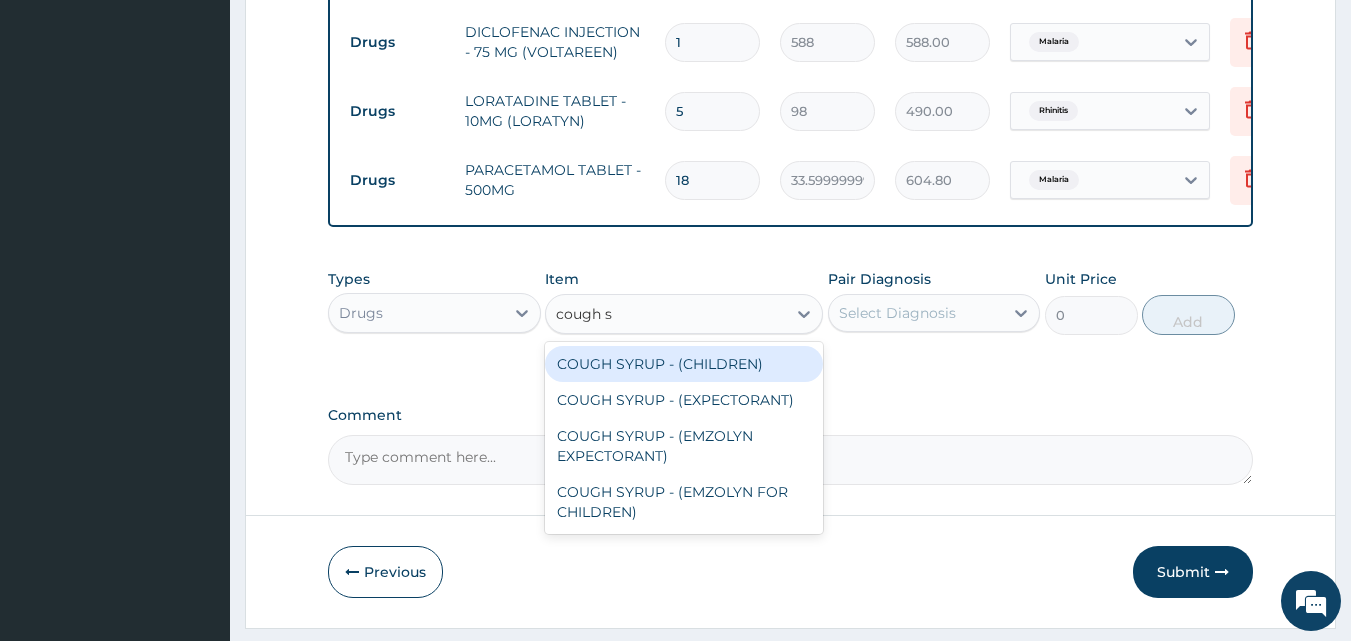 type on "cough sy" 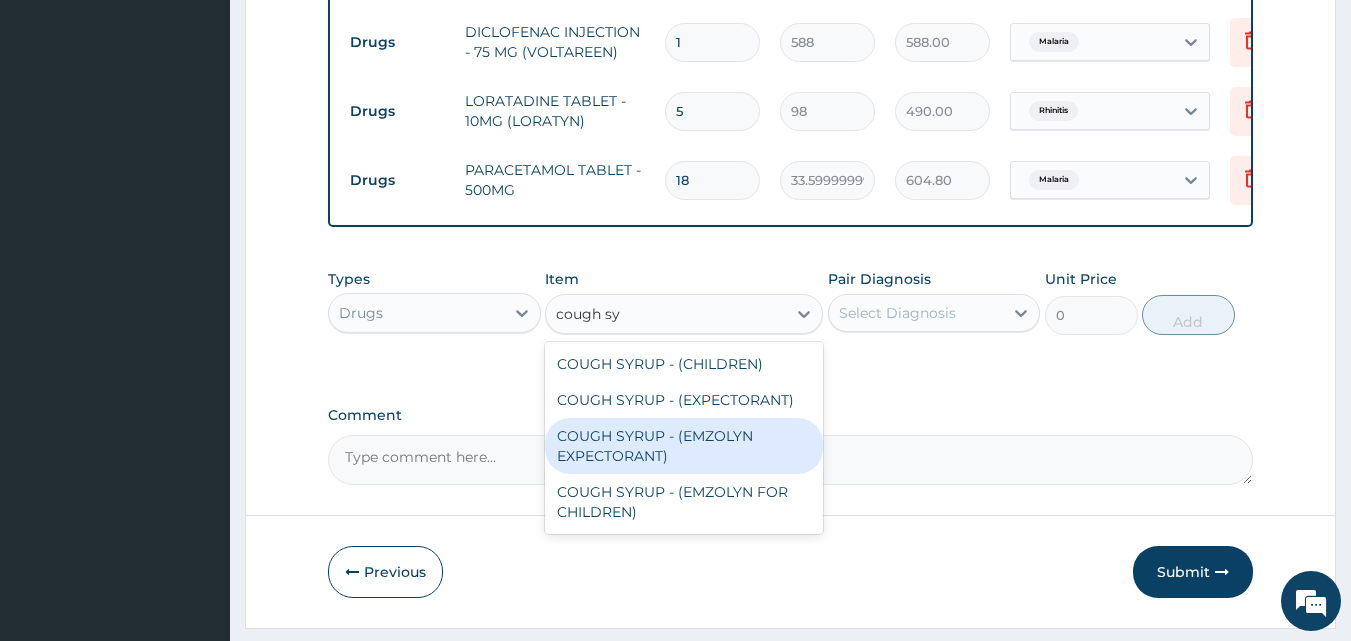 click on "COUGH SYRUP - (EMZOLYN EXPECTORANT)" at bounding box center (684, 446) 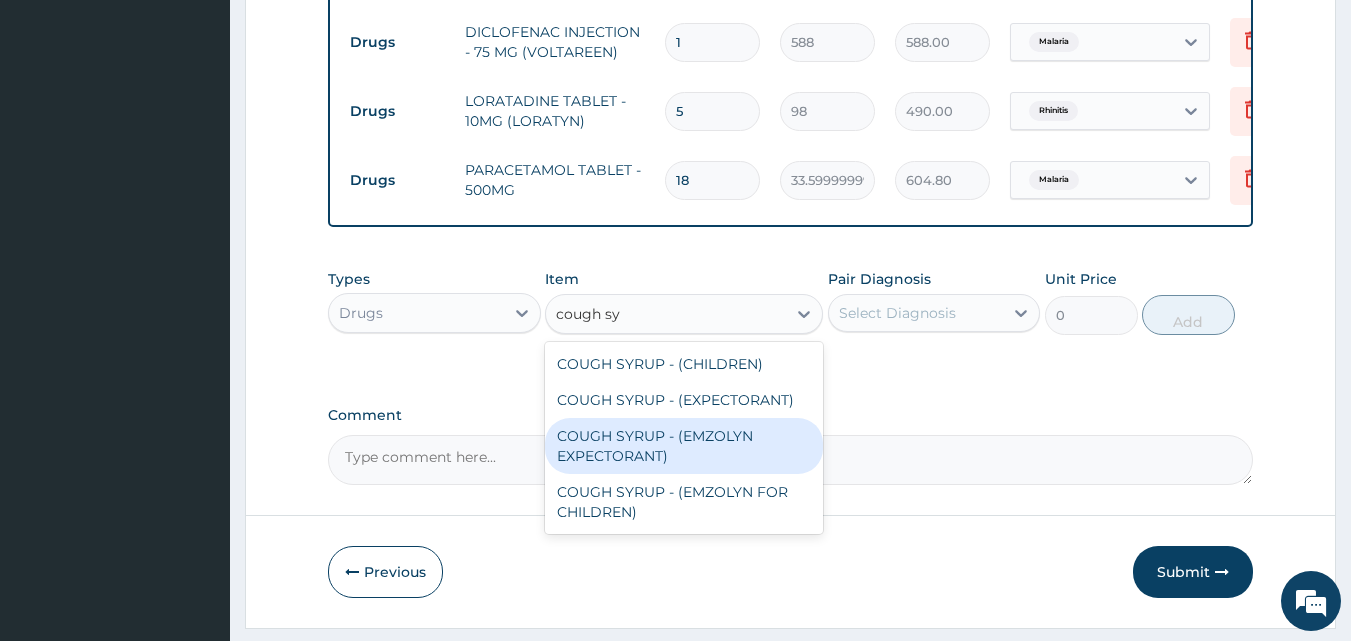 type 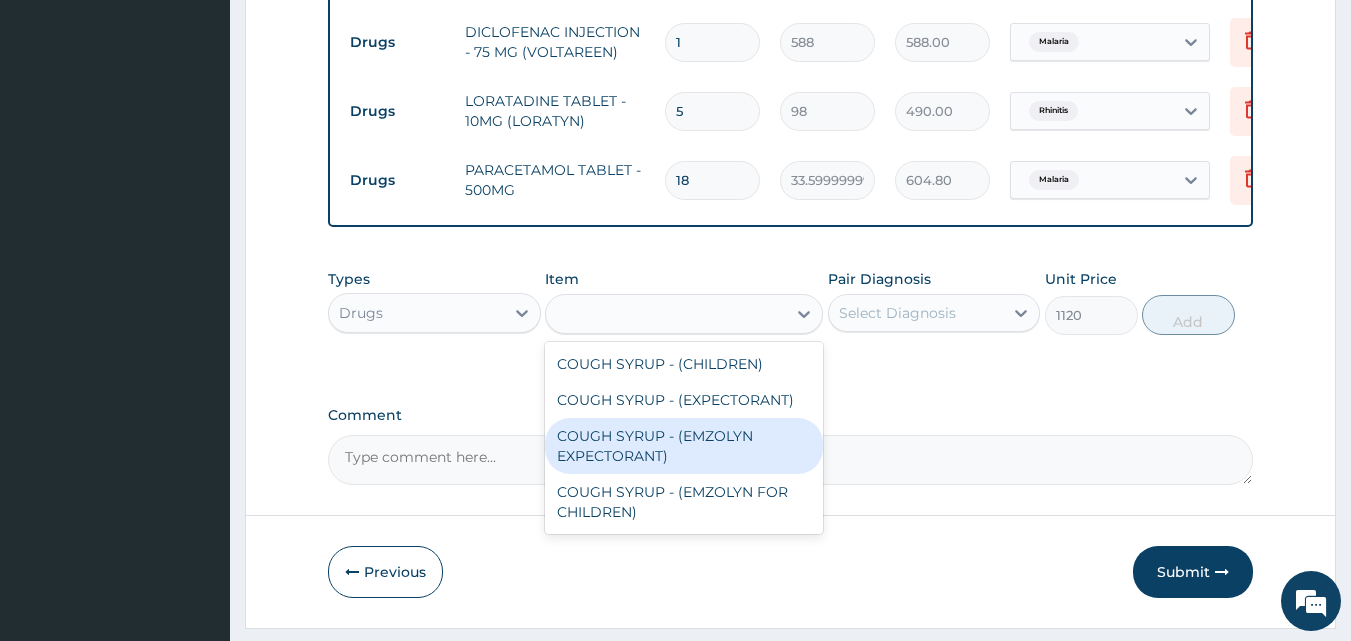click on "Comment" at bounding box center (791, 460) 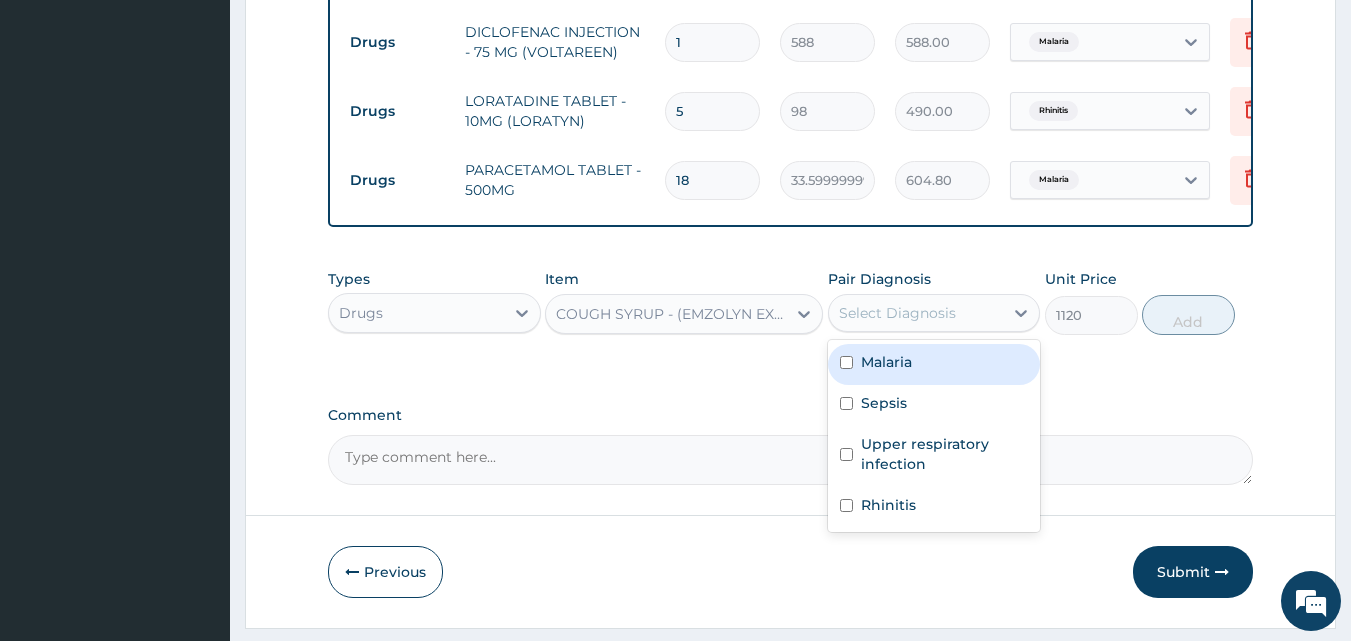 click on "Select Diagnosis" at bounding box center (916, 313) 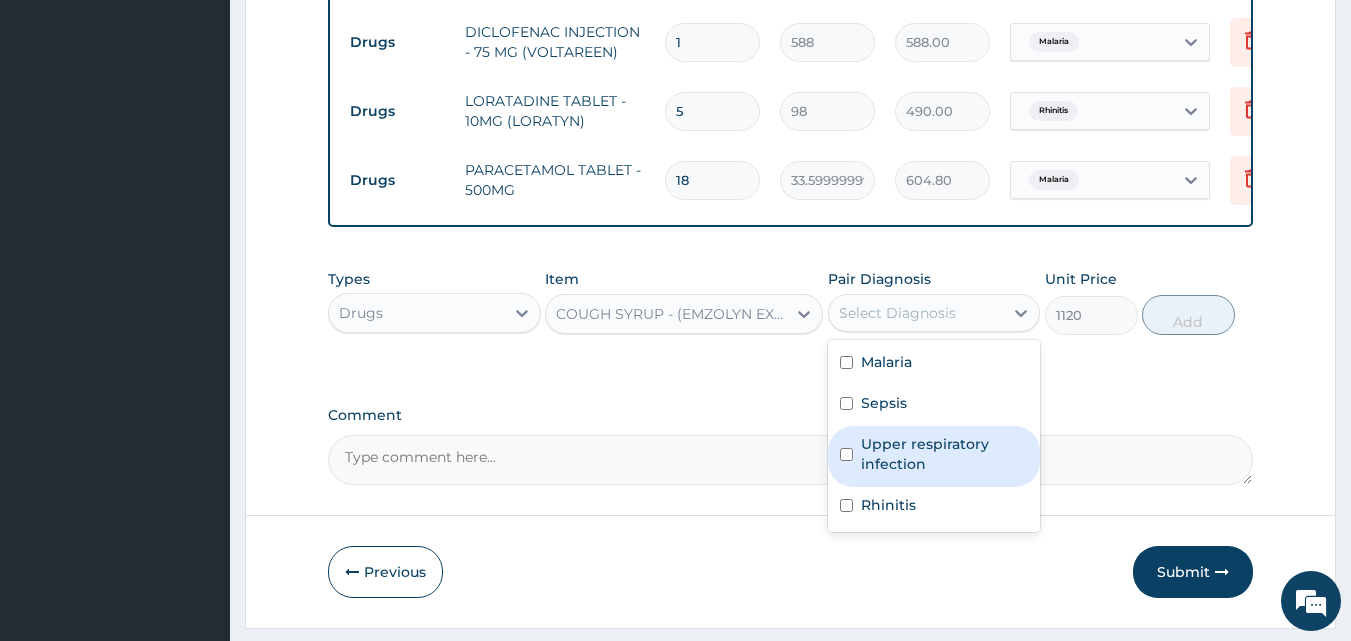 drag, startPoint x: 920, startPoint y: 461, endPoint x: 930, endPoint y: 451, distance: 14.142136 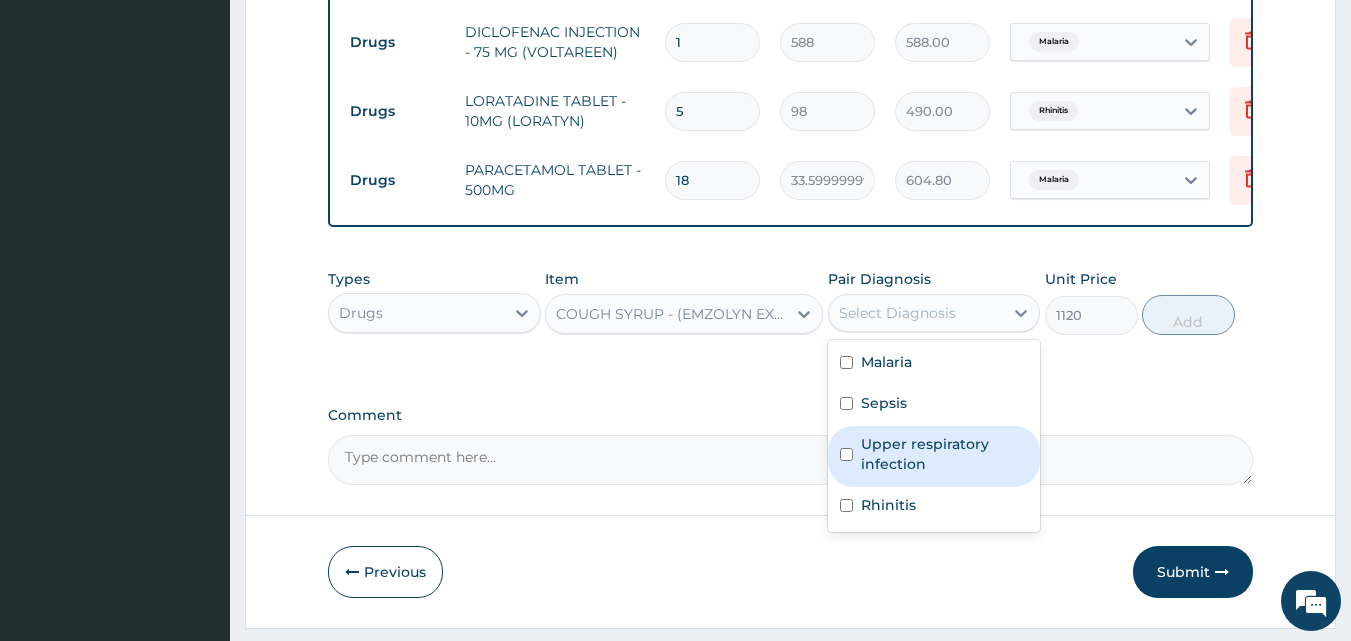 click on "Upper respiratory infection" at bounding box center (945, 454) 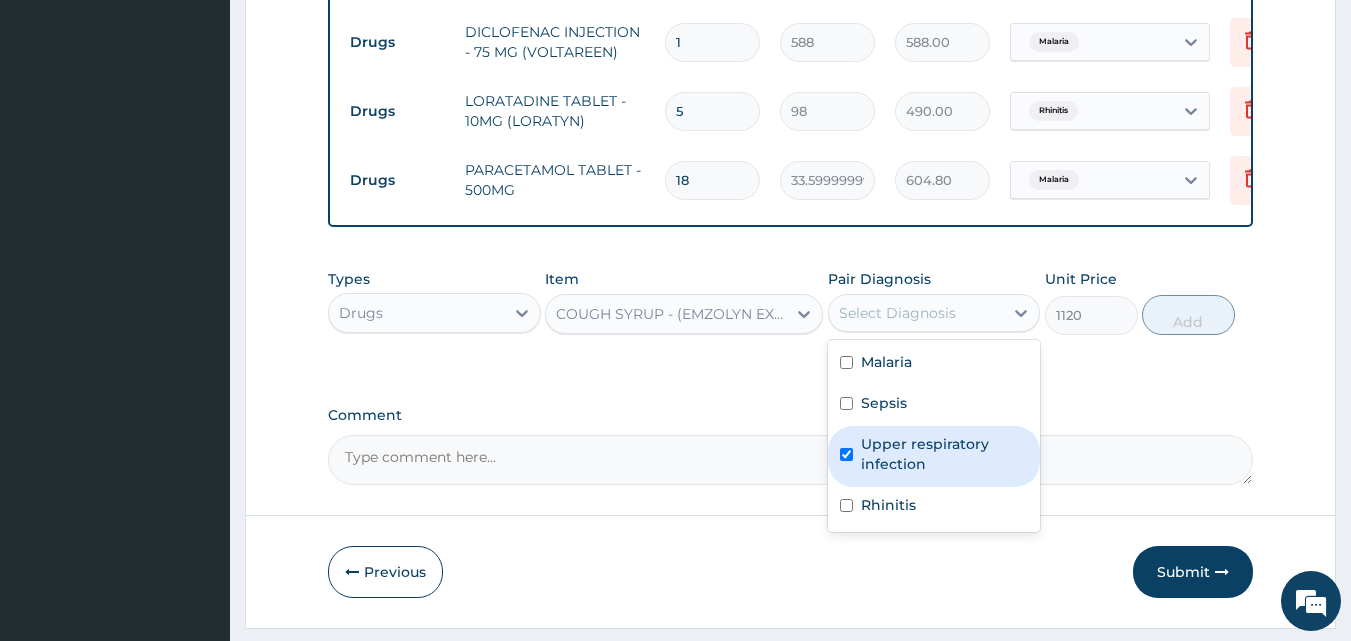 checkbox on "true" 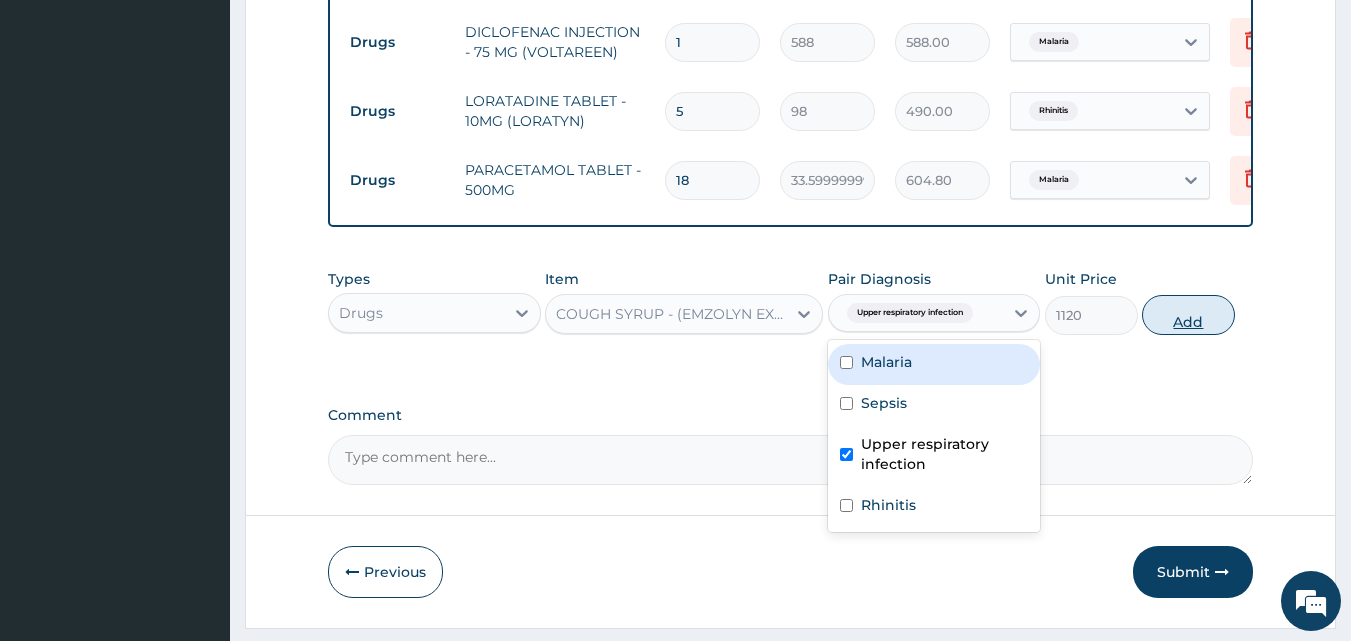 click on "Add" at bounding box center (1188, 315) 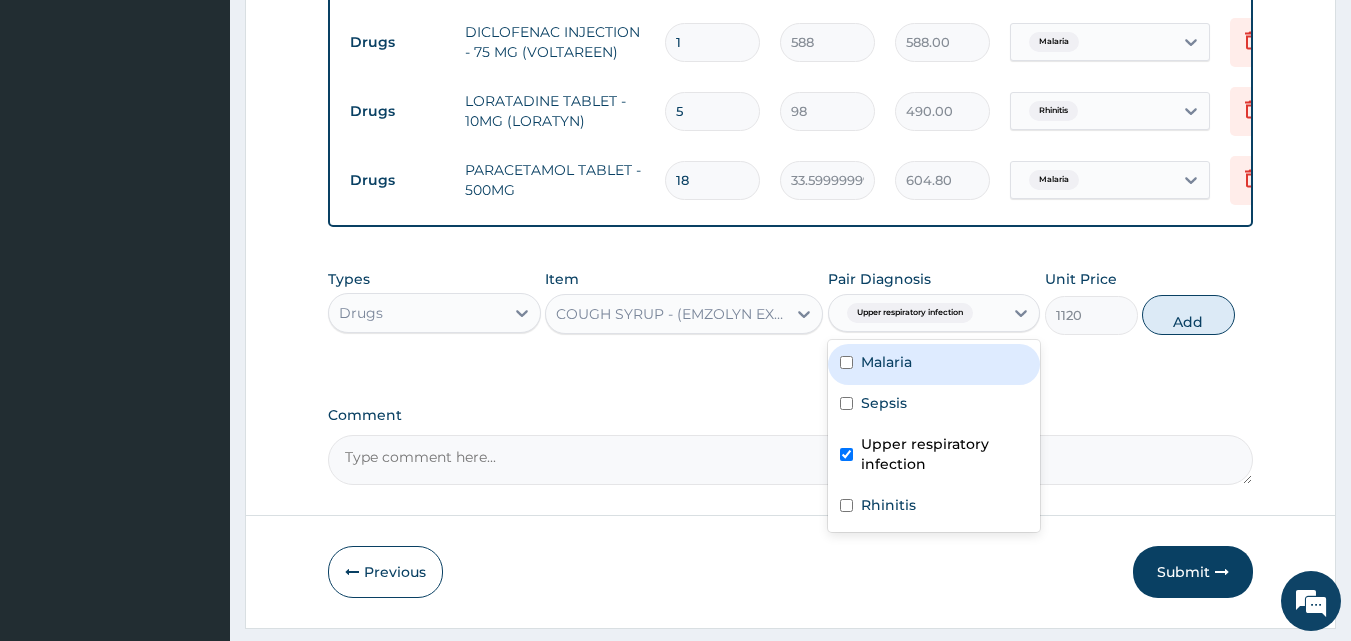 type on "0" 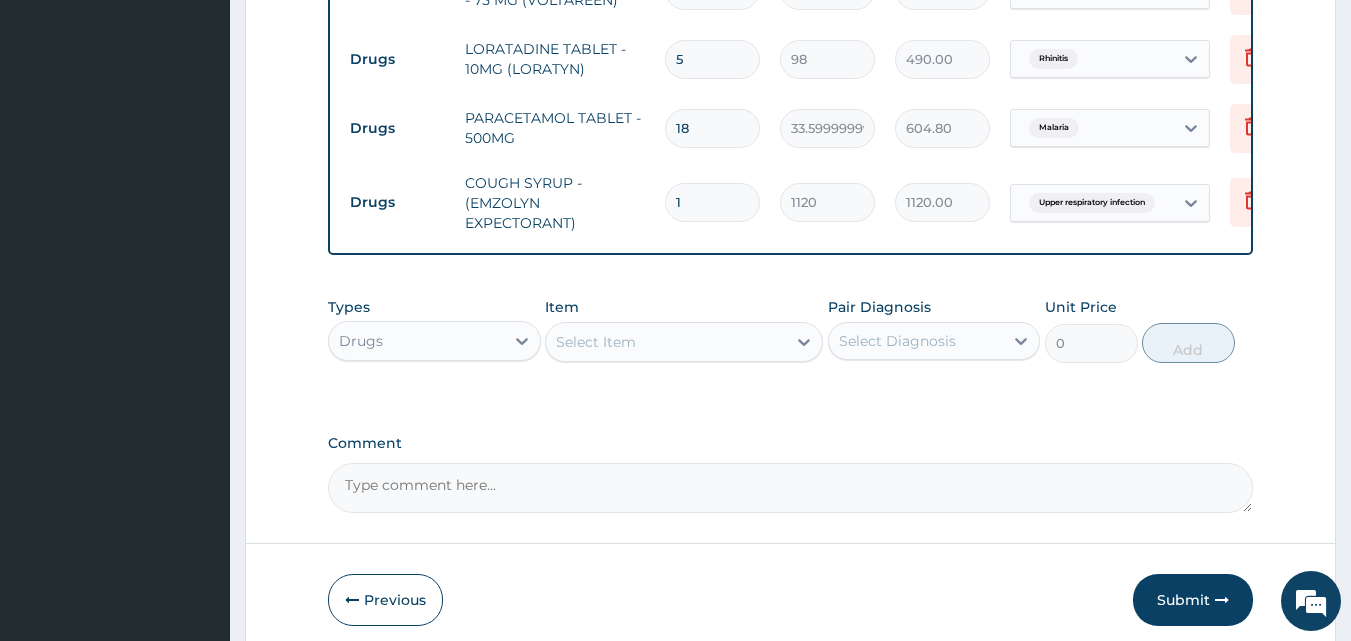 scroll, scrollTop: 1059, scrollLeft: 0, axis: vertical 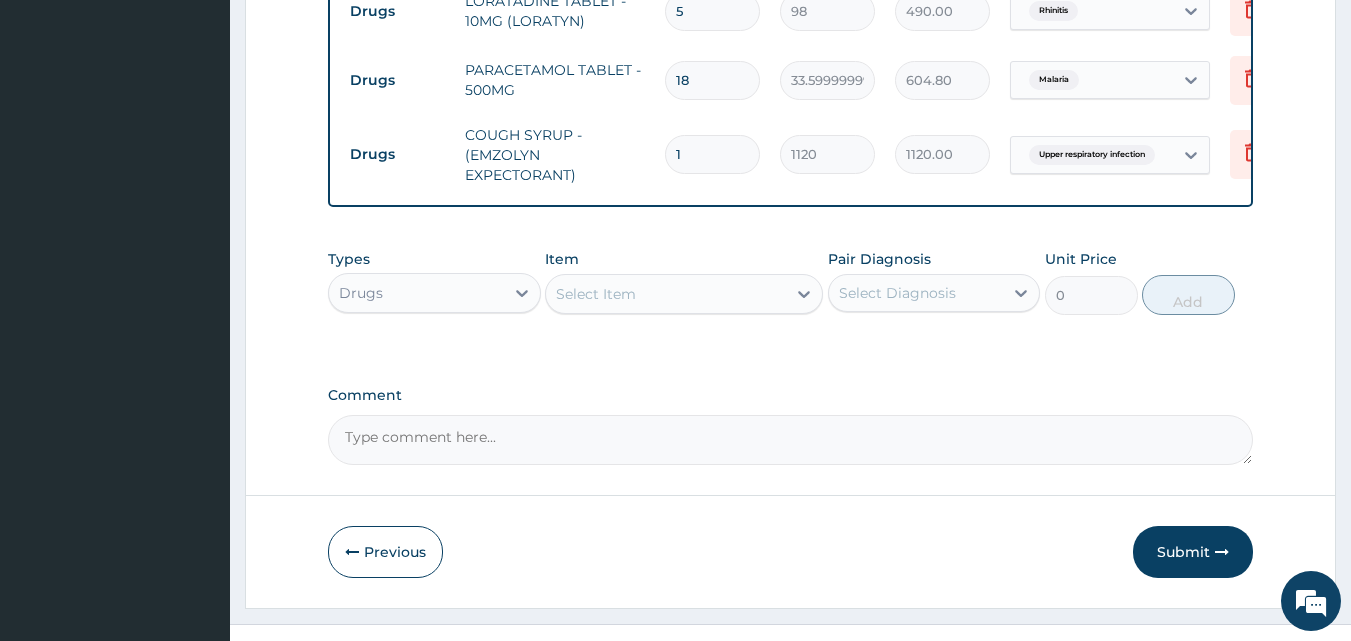 click on "Select Item" at bounding box center [596, 294] 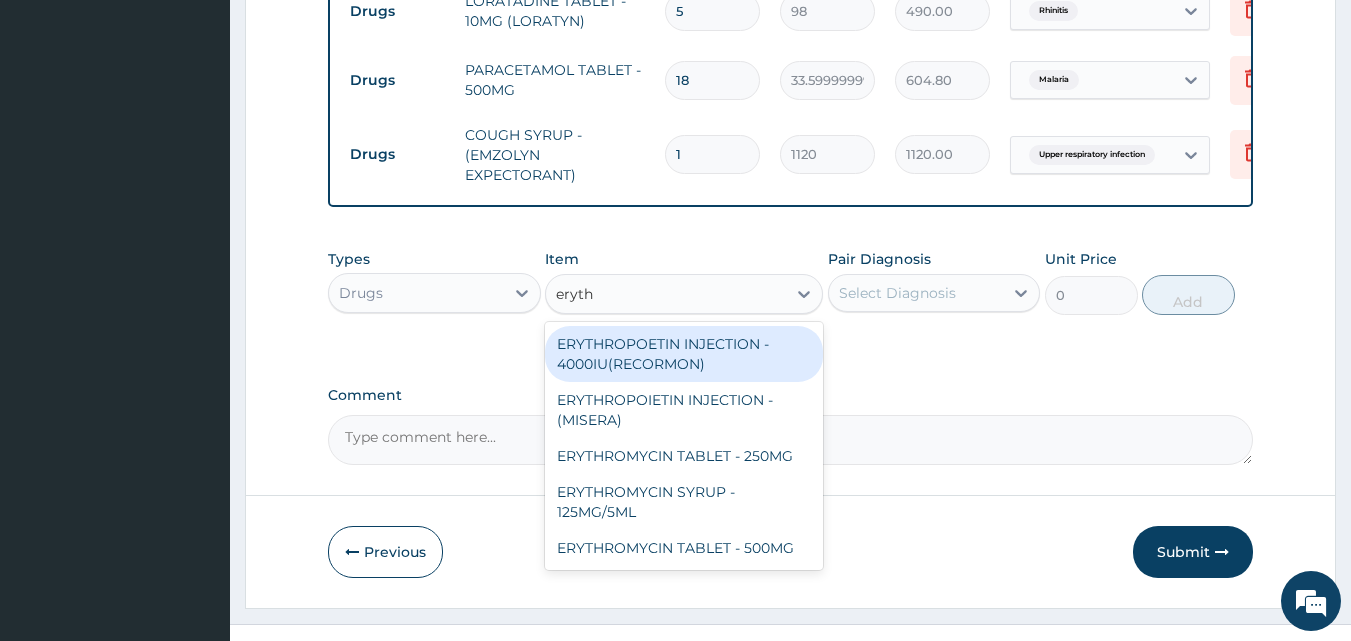 type on "erythr" 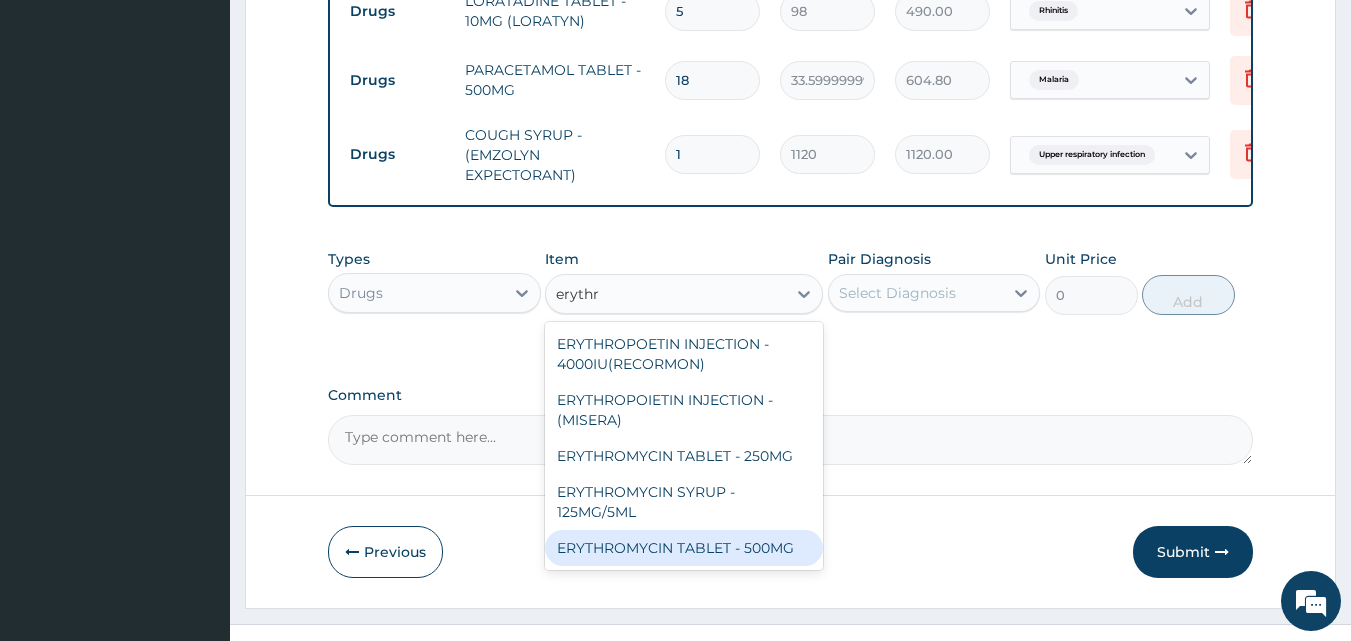 click on "ERYTHROMYCIN TABLET - 500MG" at bounding box center (684, 548) 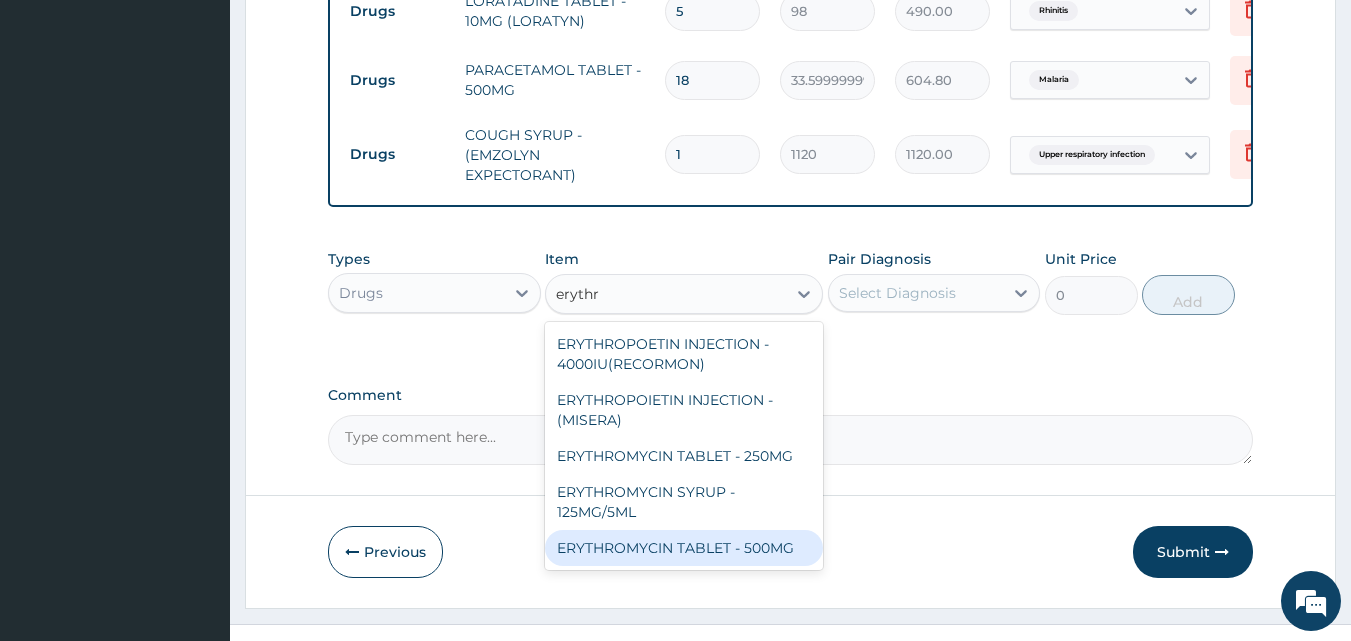 type 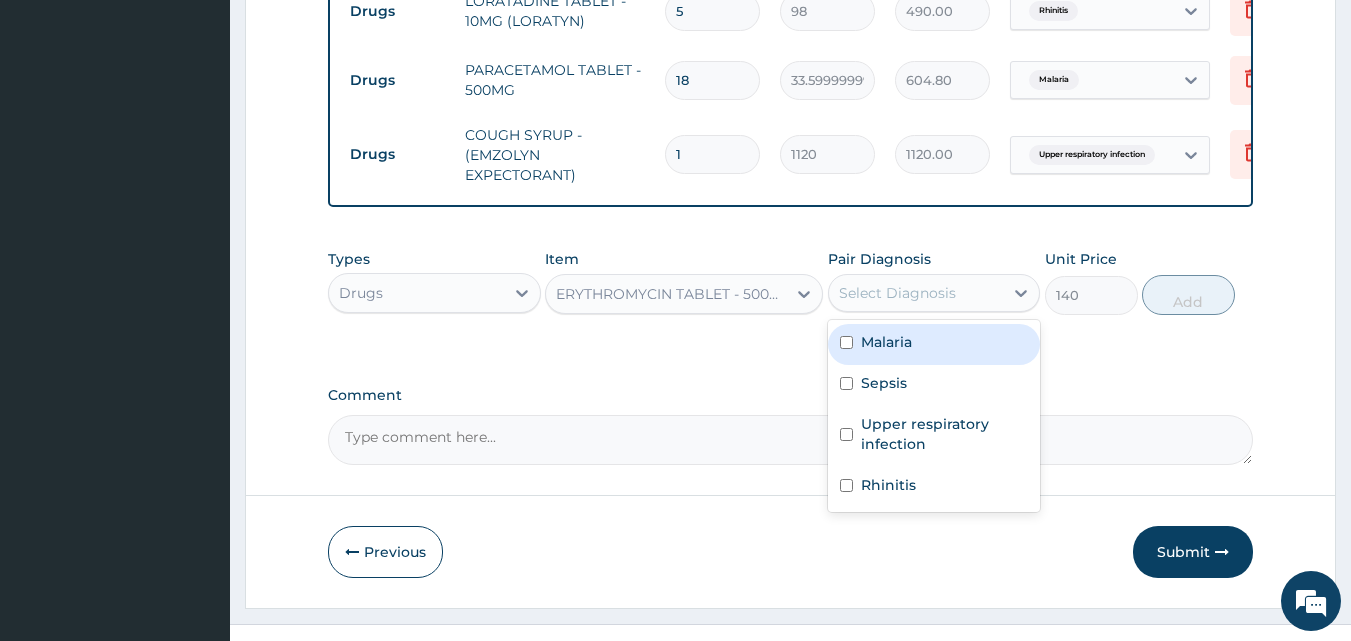 click on "Select Diagnosis" at bounding box center [897, 293] 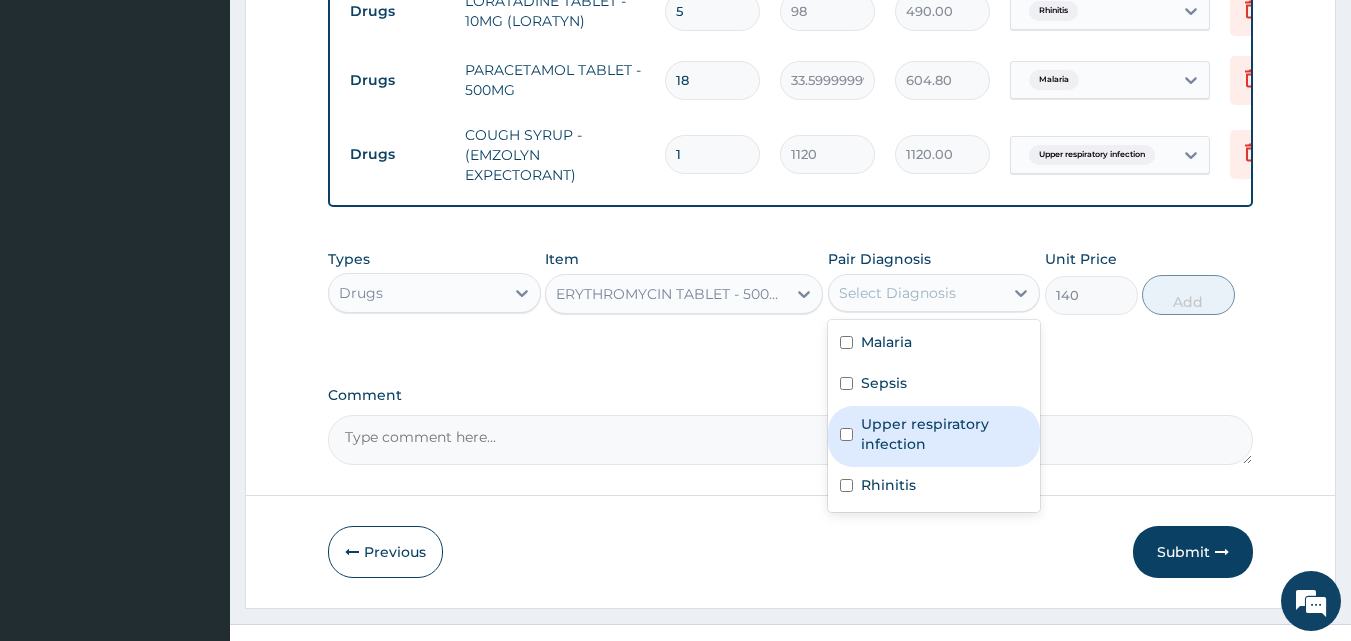 drag, startPoint x: 938, startPoint y: 446, endPoint x: 1055, endPoint y: 389, distance: 130.14607 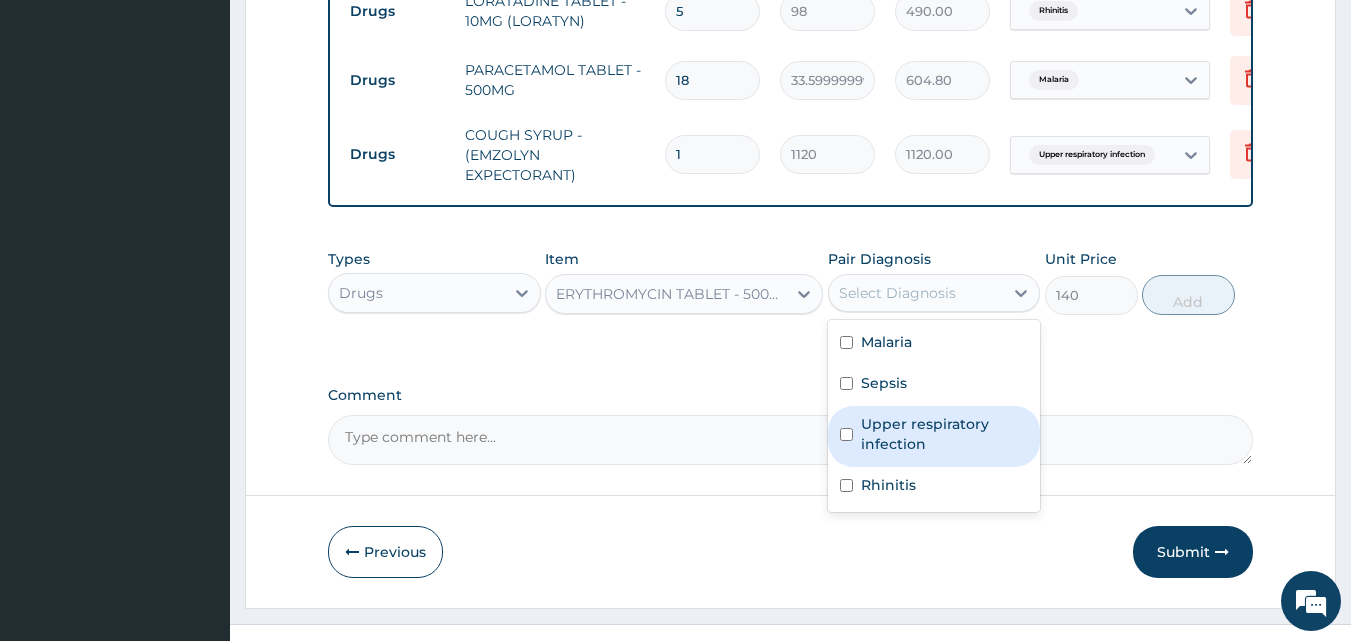 click on "Upper respiratory infection" at bounding box center [945, 434] 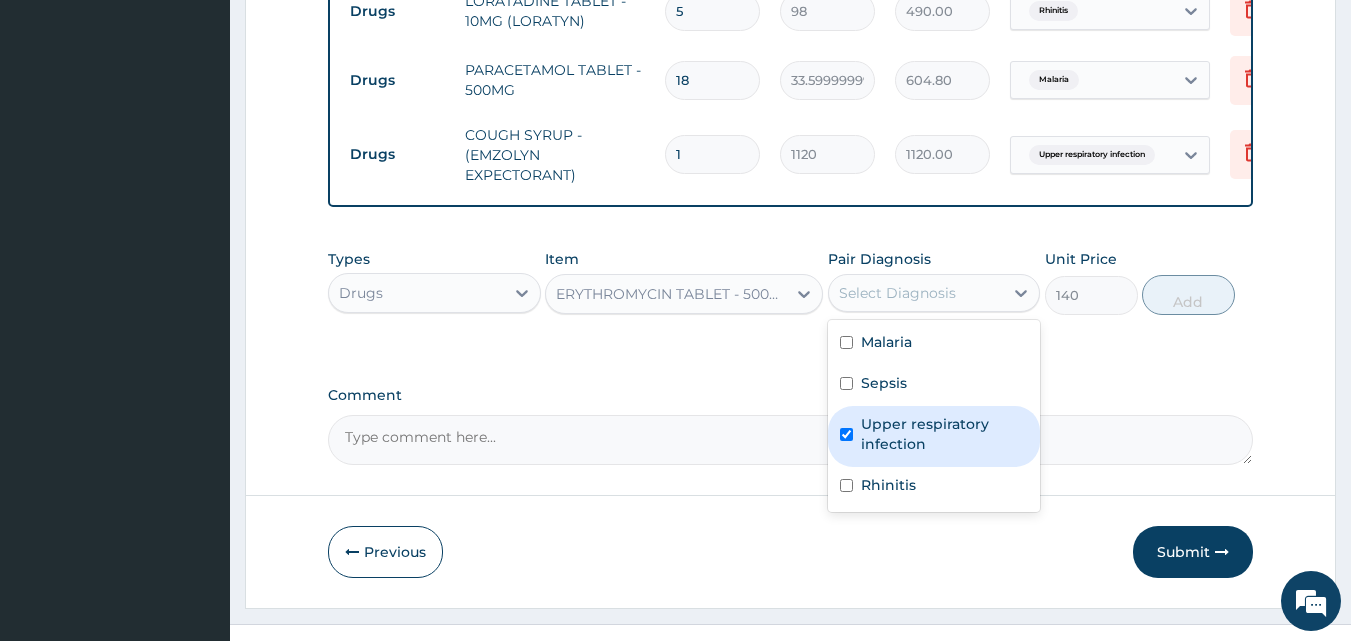 checkbox on "true" 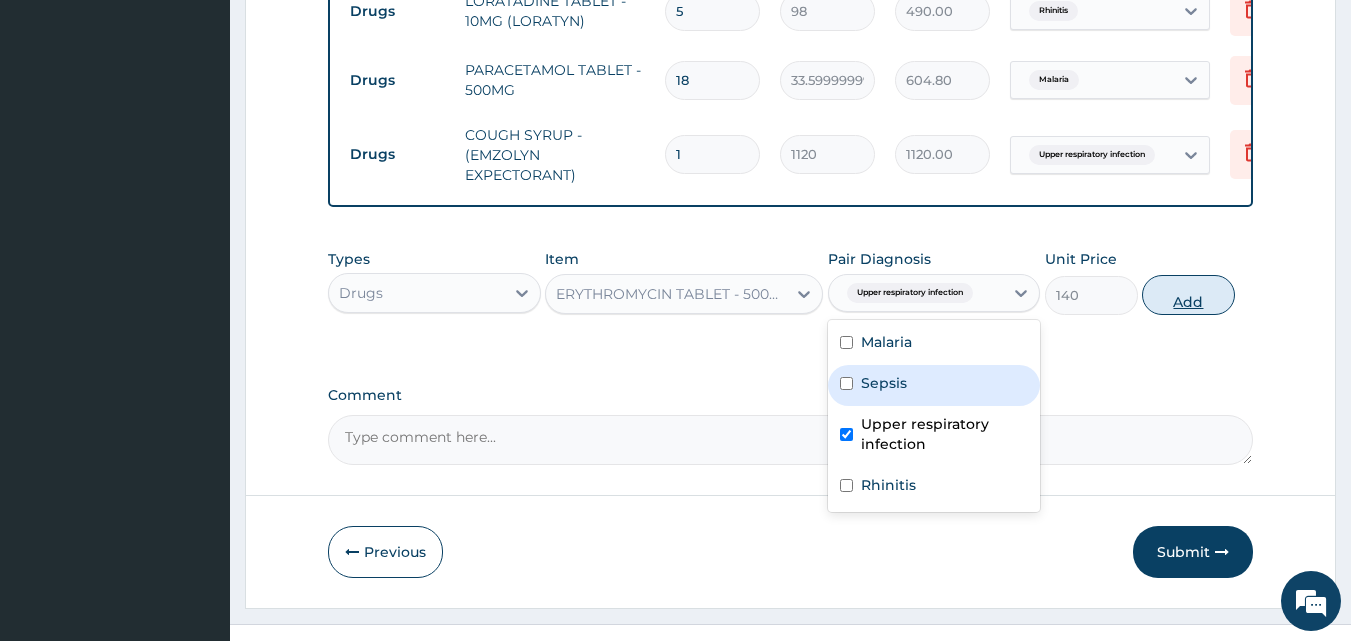 click on "Add" at bounding box center [1188, 295] 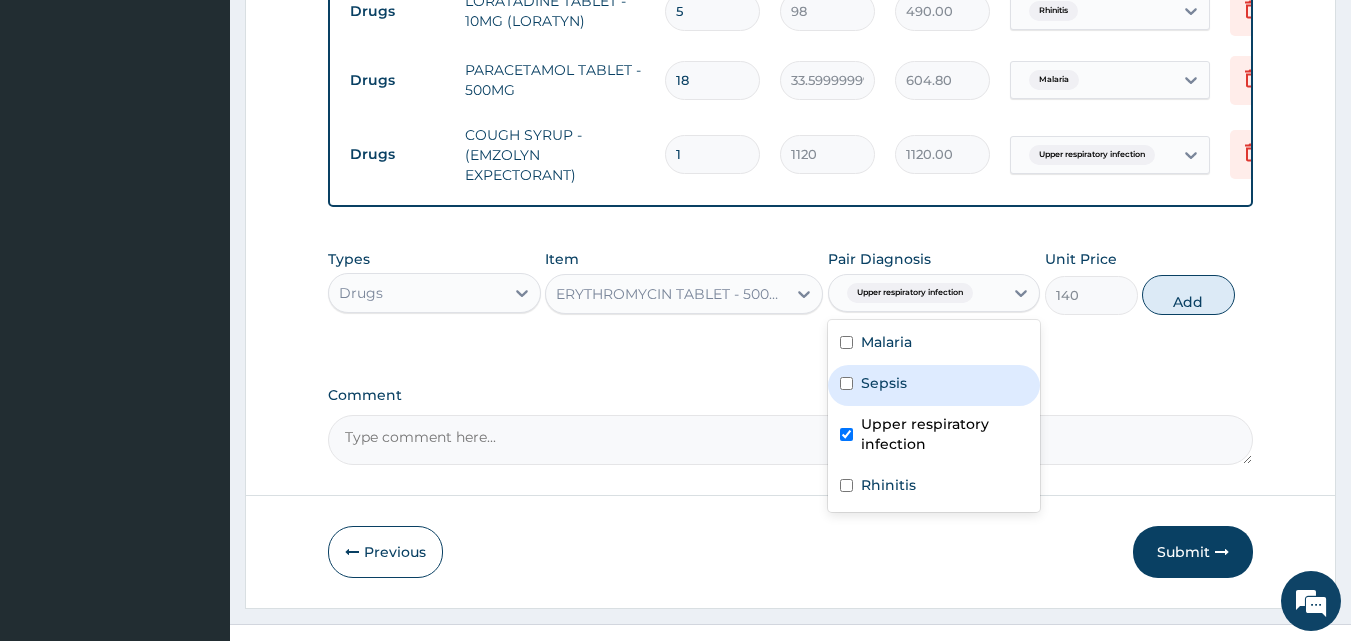type on "0" 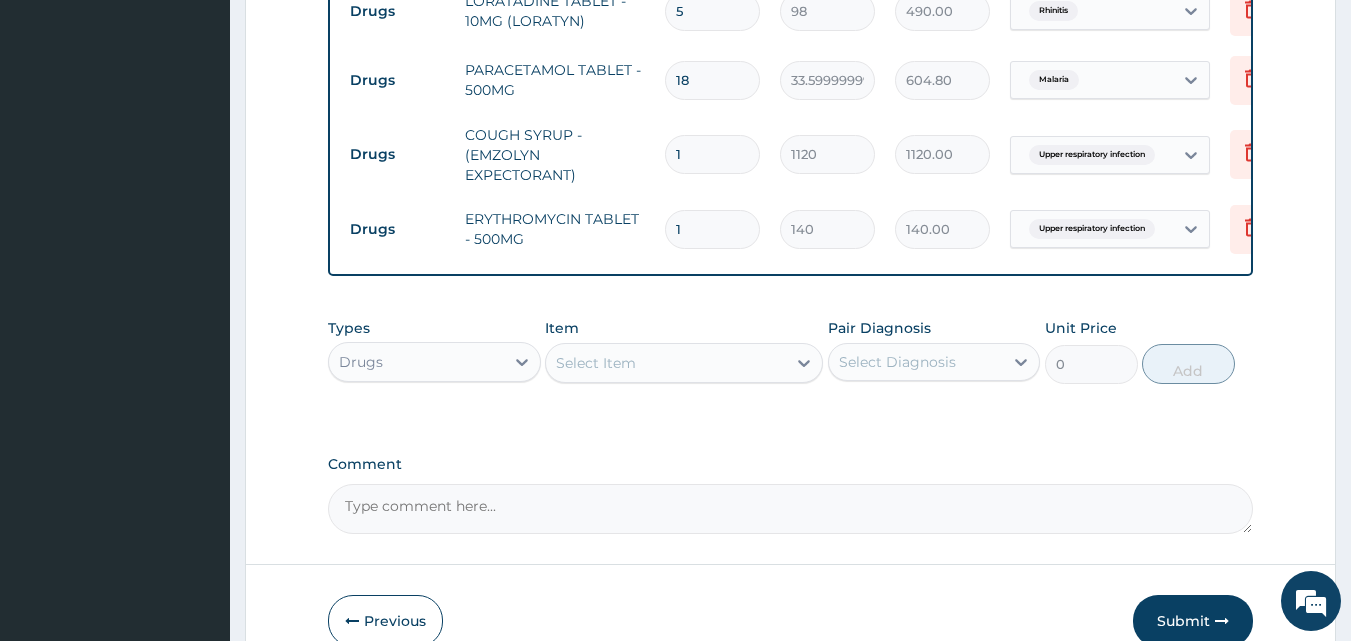 type on "15" 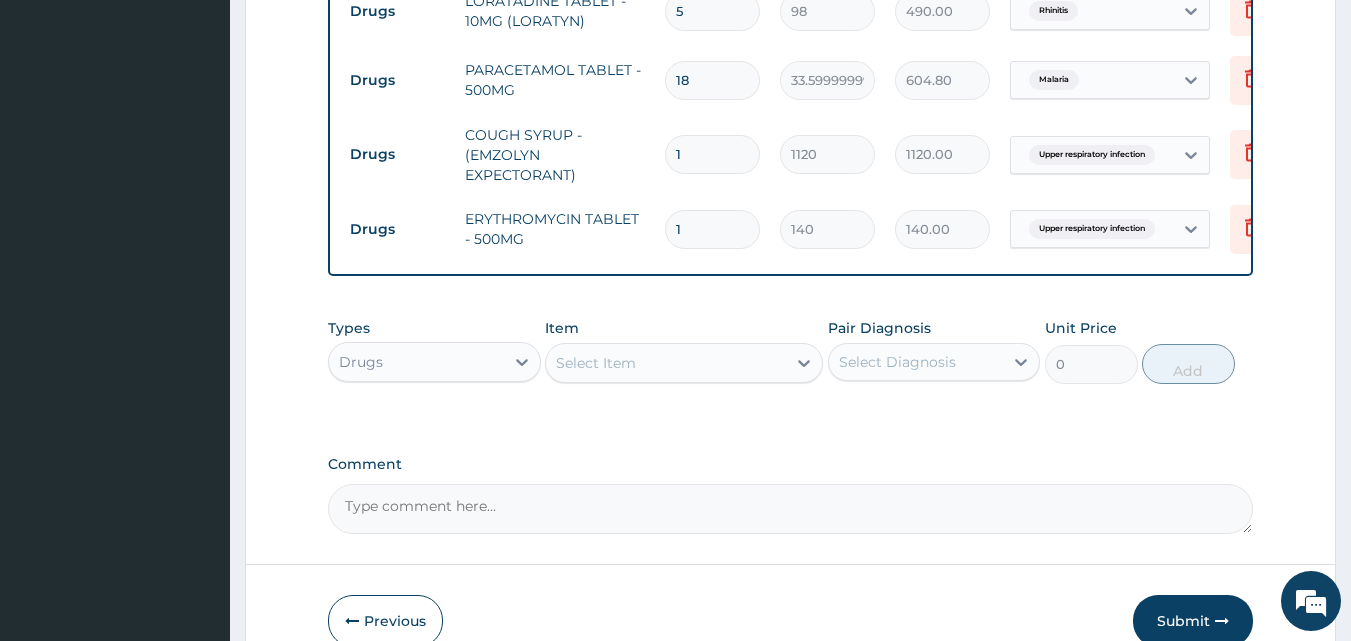 type on "2100.00" 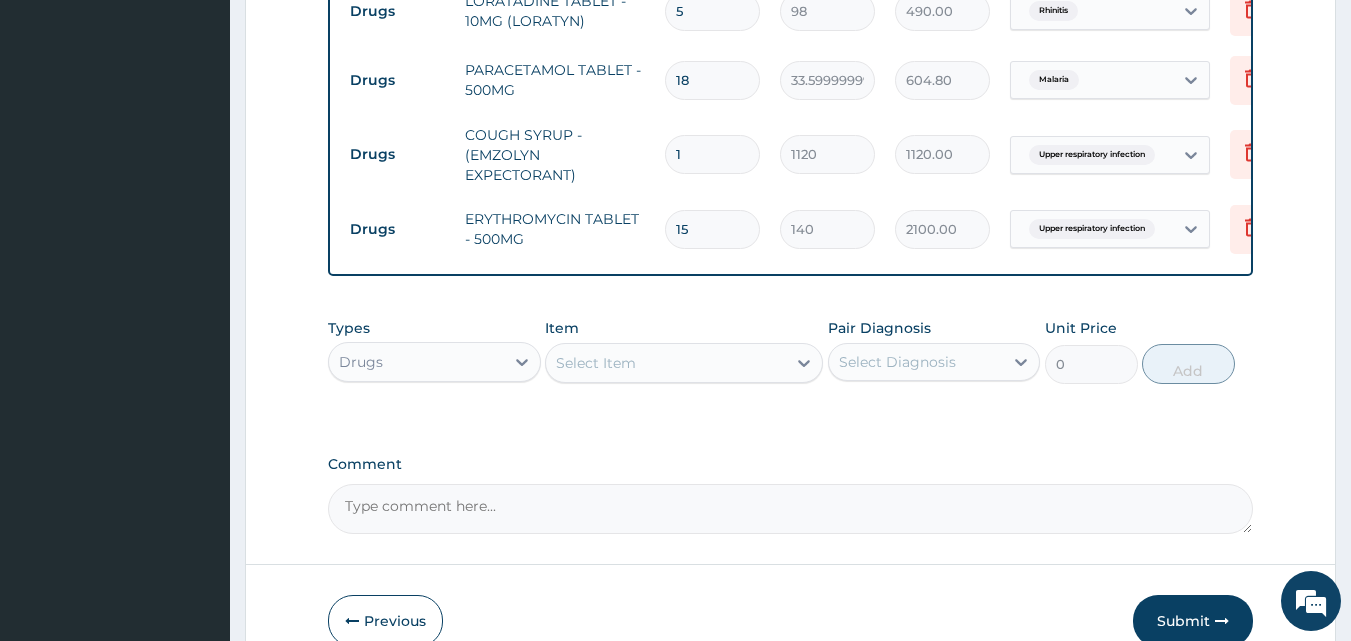 type on "15" 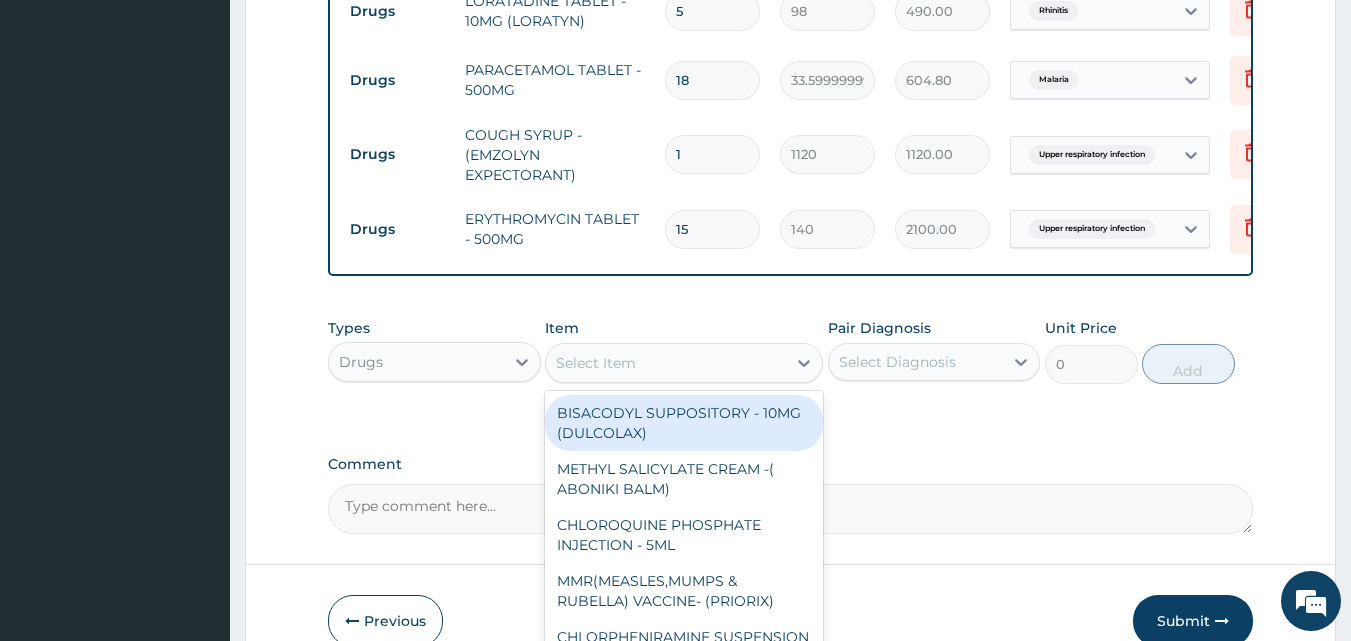 drag, startPoint x: 619, startPoint y: 381, endPoint x: 475, endPoint y: 325, distance: 154.50566 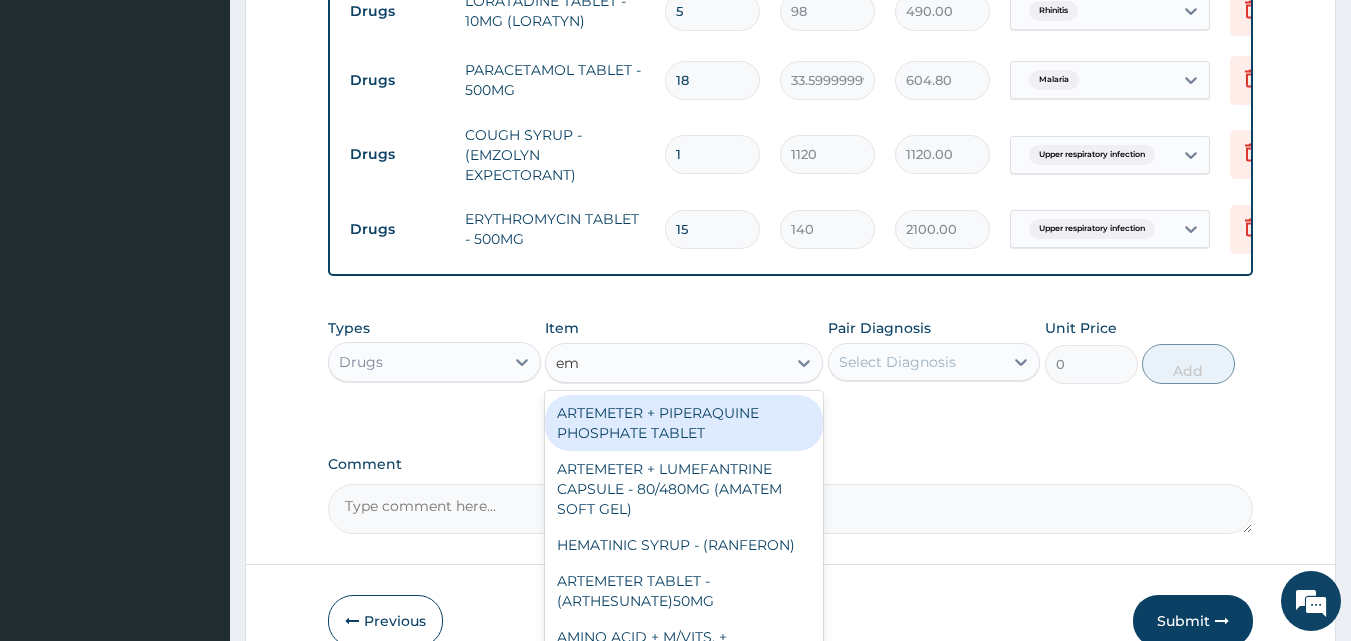 type on "e" 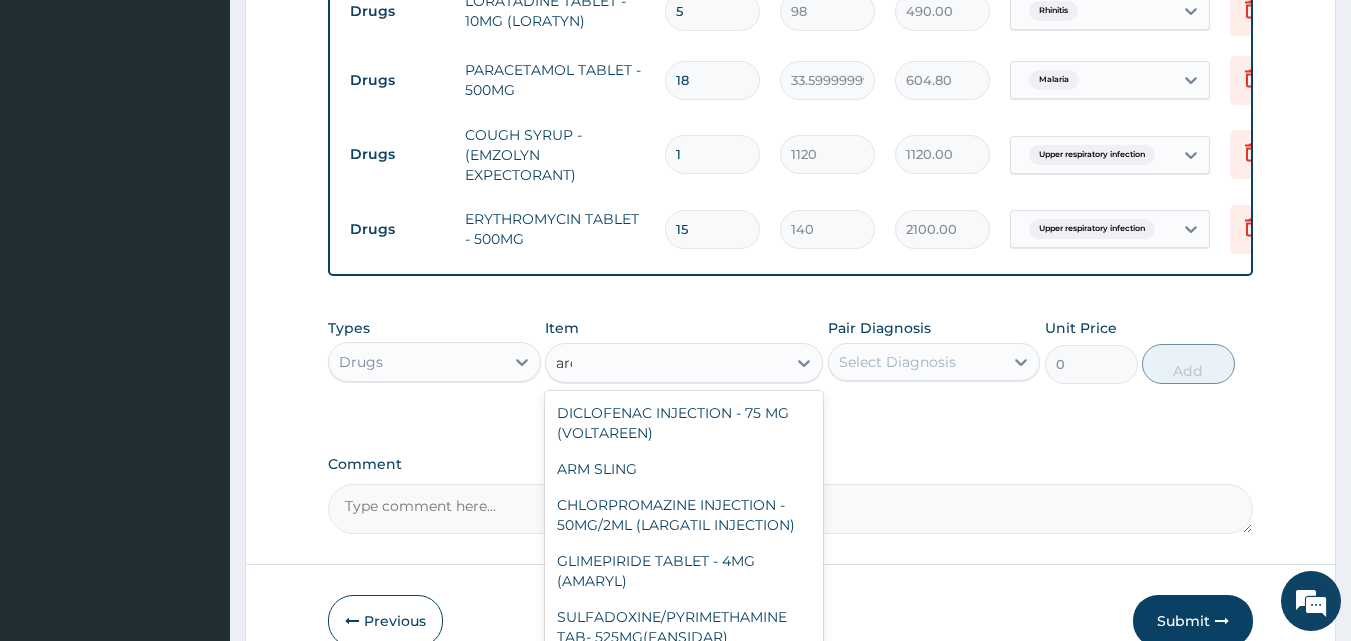 type on "aree" 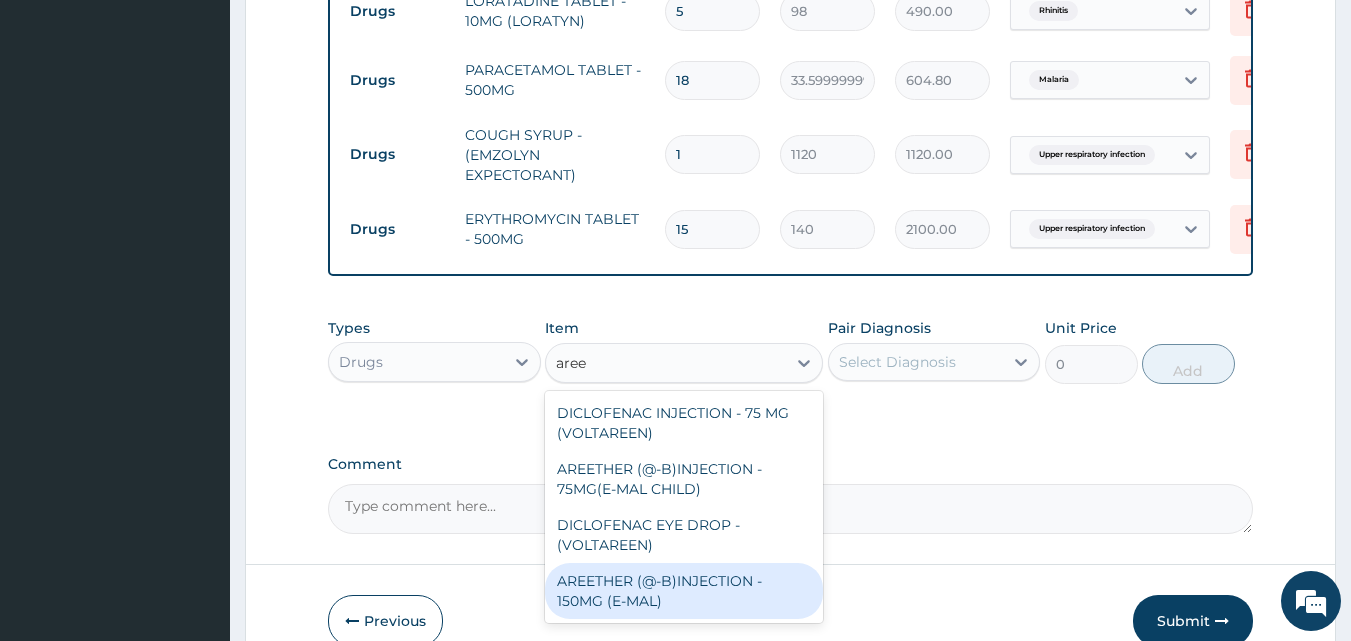 click on "AREETHER (@-B)INJECTION - 150MG (E-MAL)" at bounding box center [684, 591] 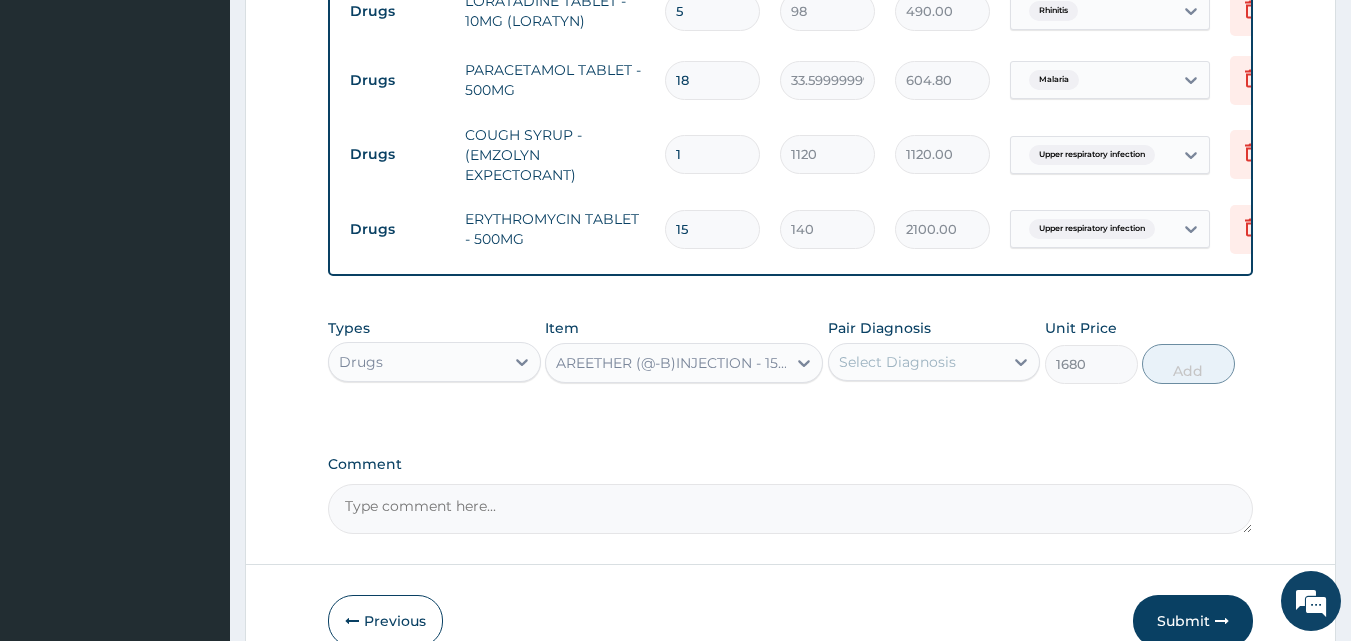 click on "Select Diagnosis" at bounding box center [897, 362] 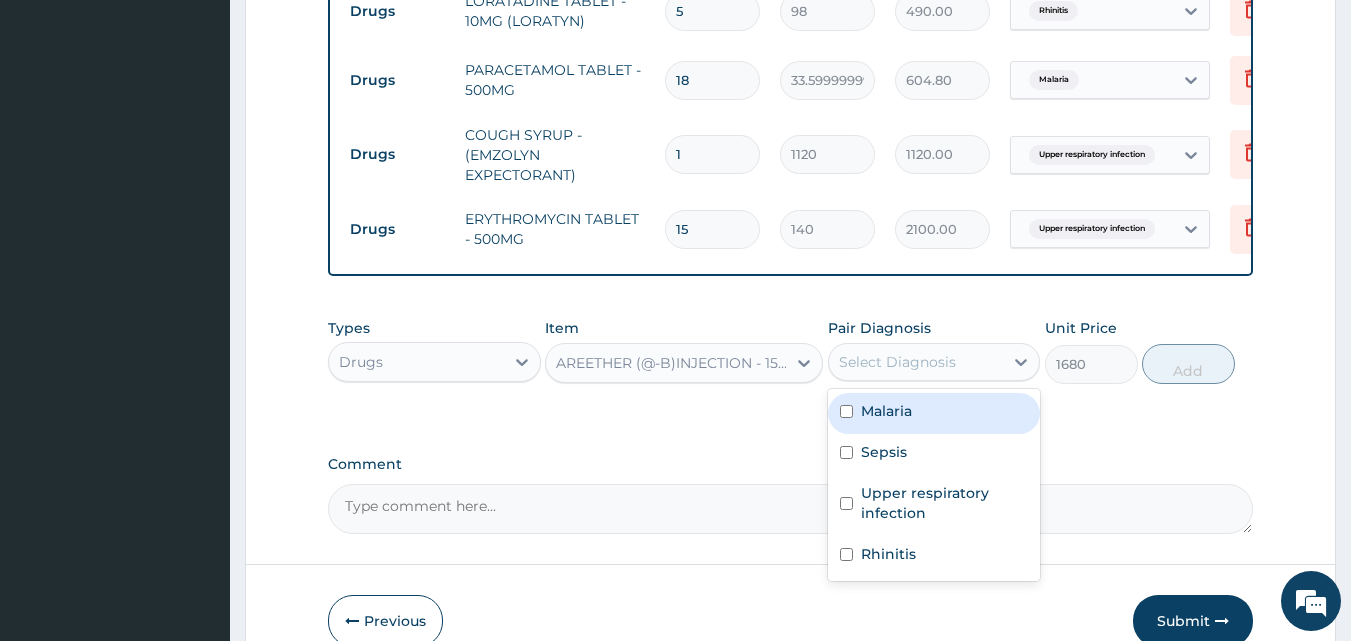 click on "Malaria" at bounding box center (934, 413) 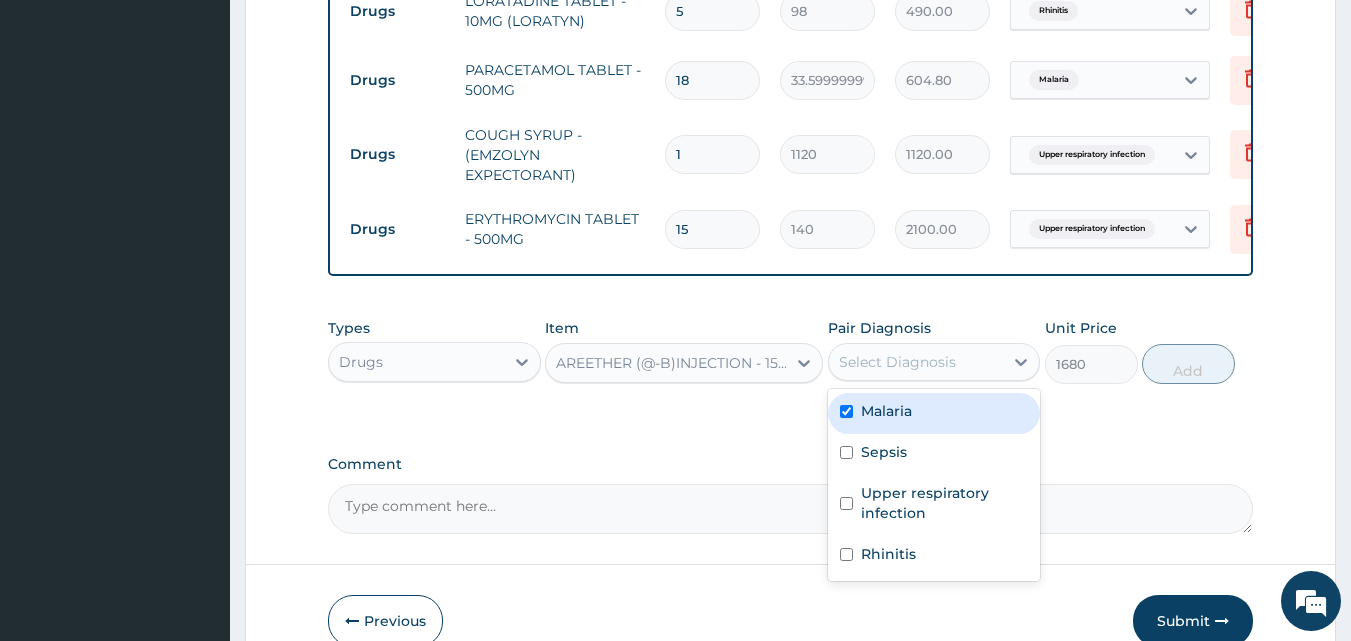 checkbox on "true" 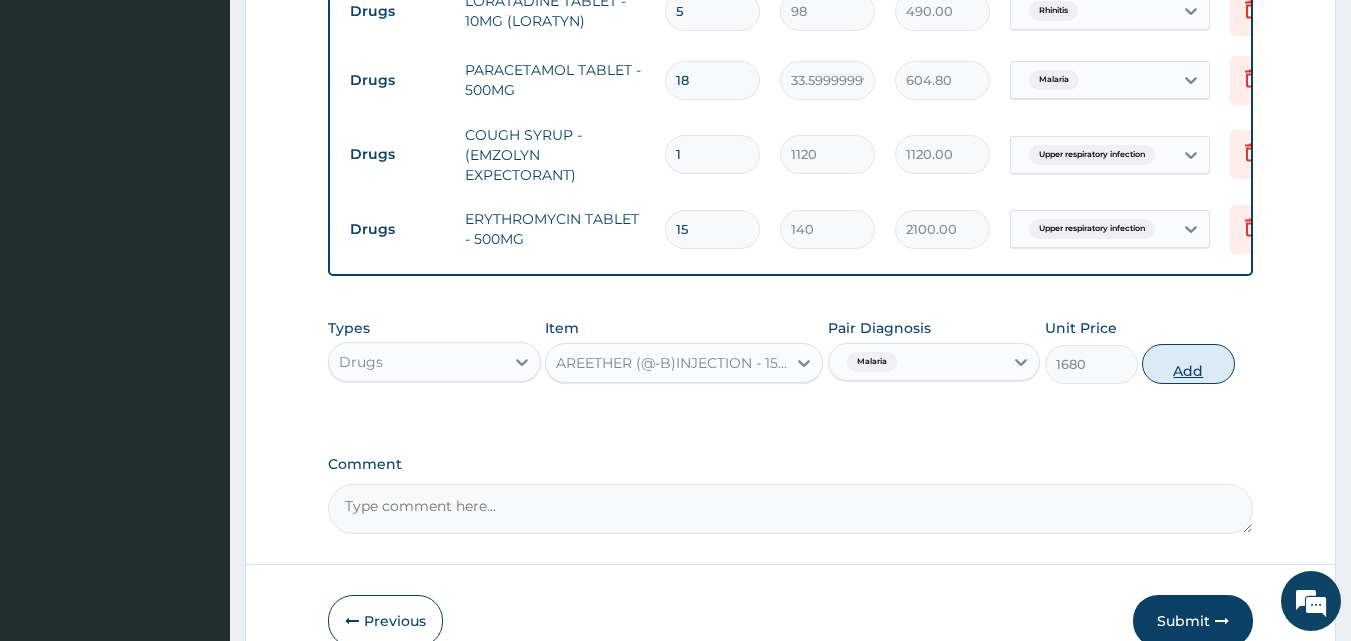 click on "Add" at bounding box center [1188, 364] 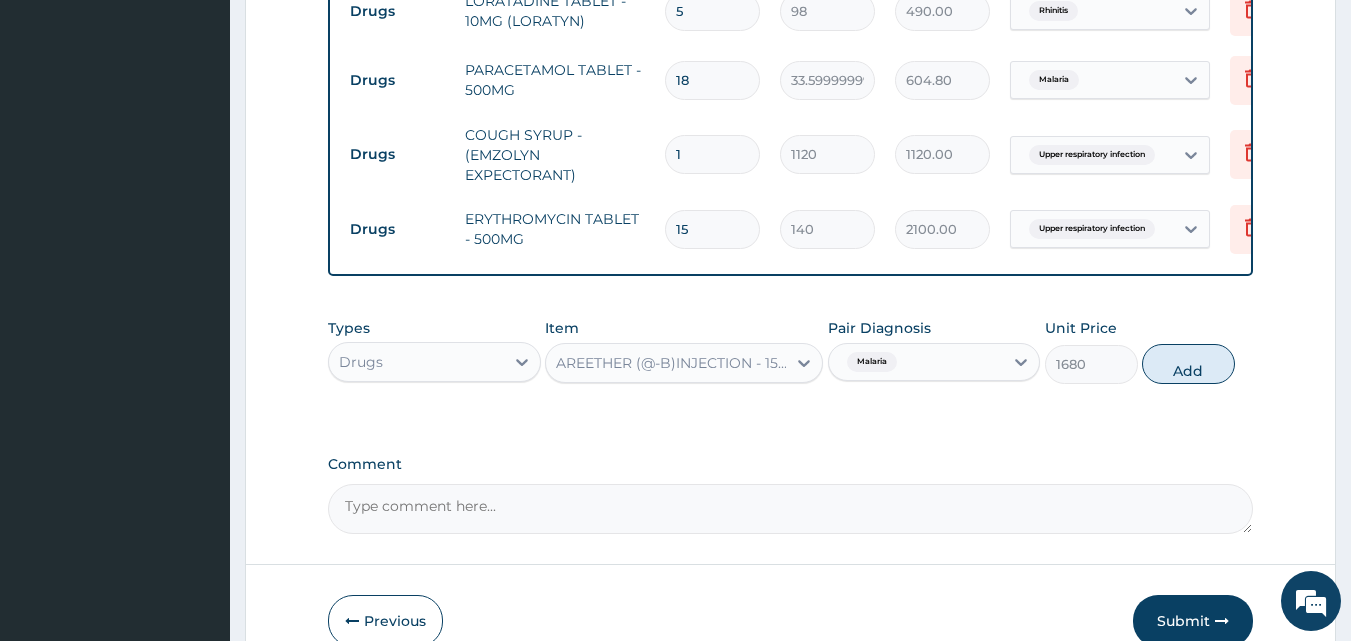 type on "0" 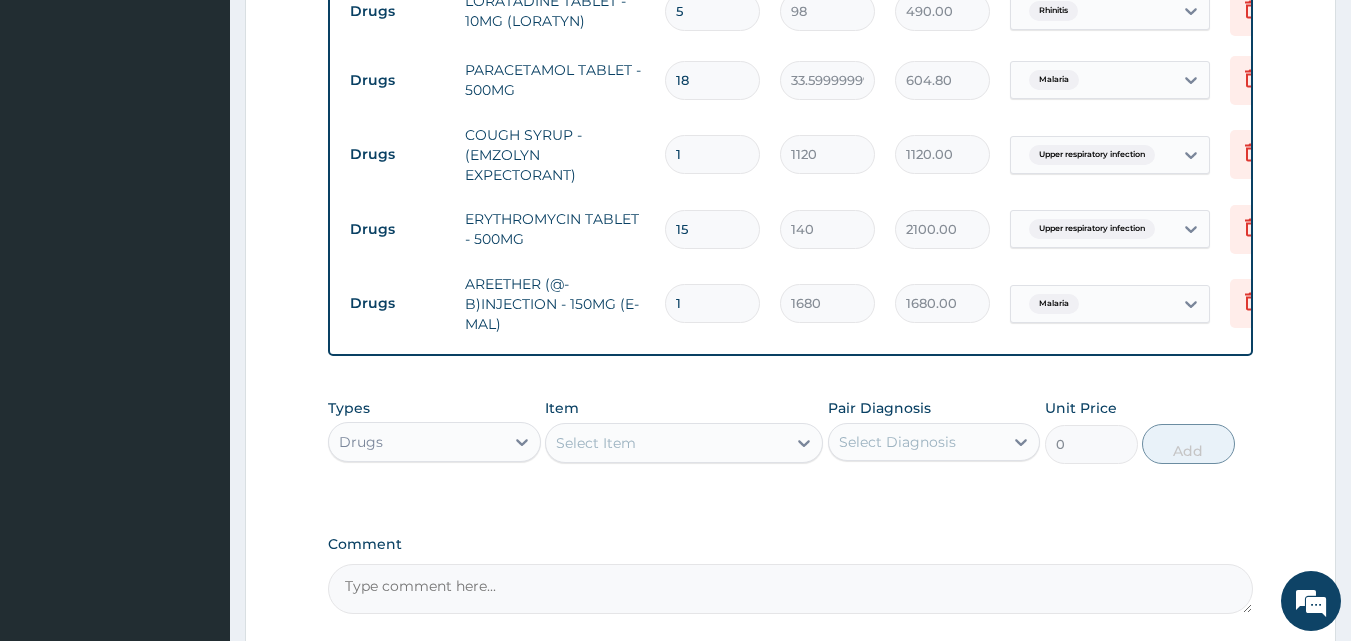 drag, startPoint x: 673, startPoint y: 305, endPoint x: 647, endPoint y: 314, distance: 27.513634 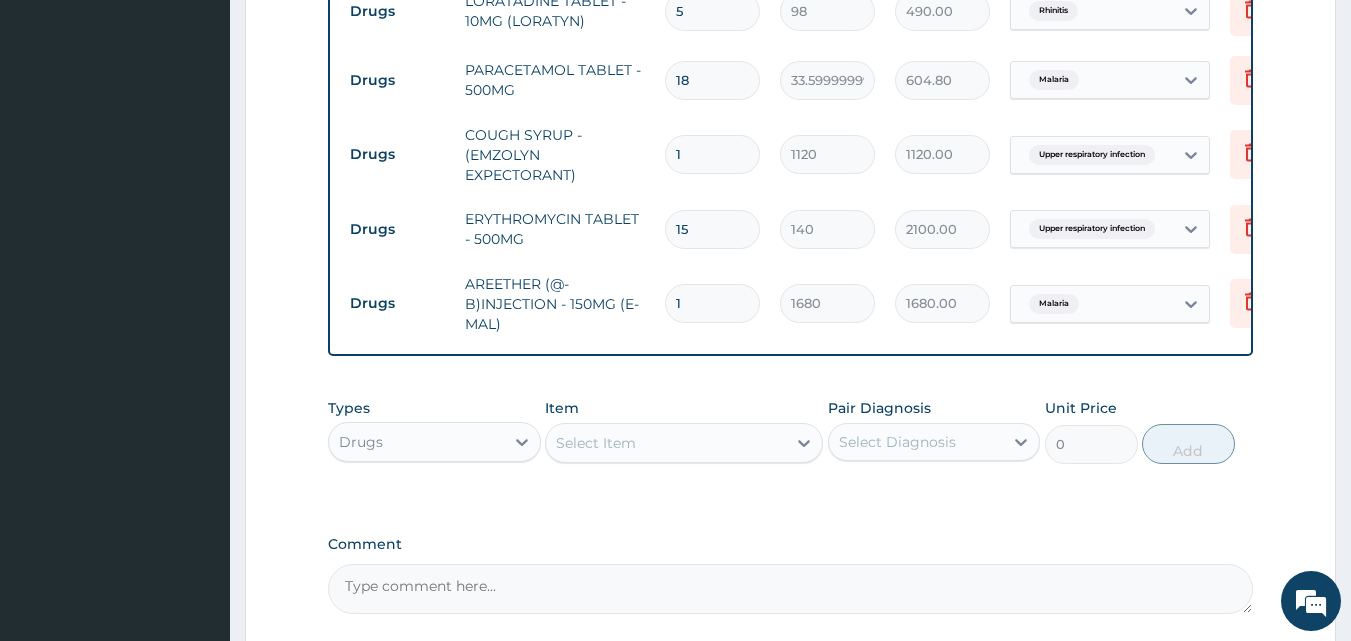 click on "Drugs AREETHER (@-B)INJECTION - 150MG (E-MAL) 1 1680 1680.00 Malaria Delete" at bounding box center [830, 304] 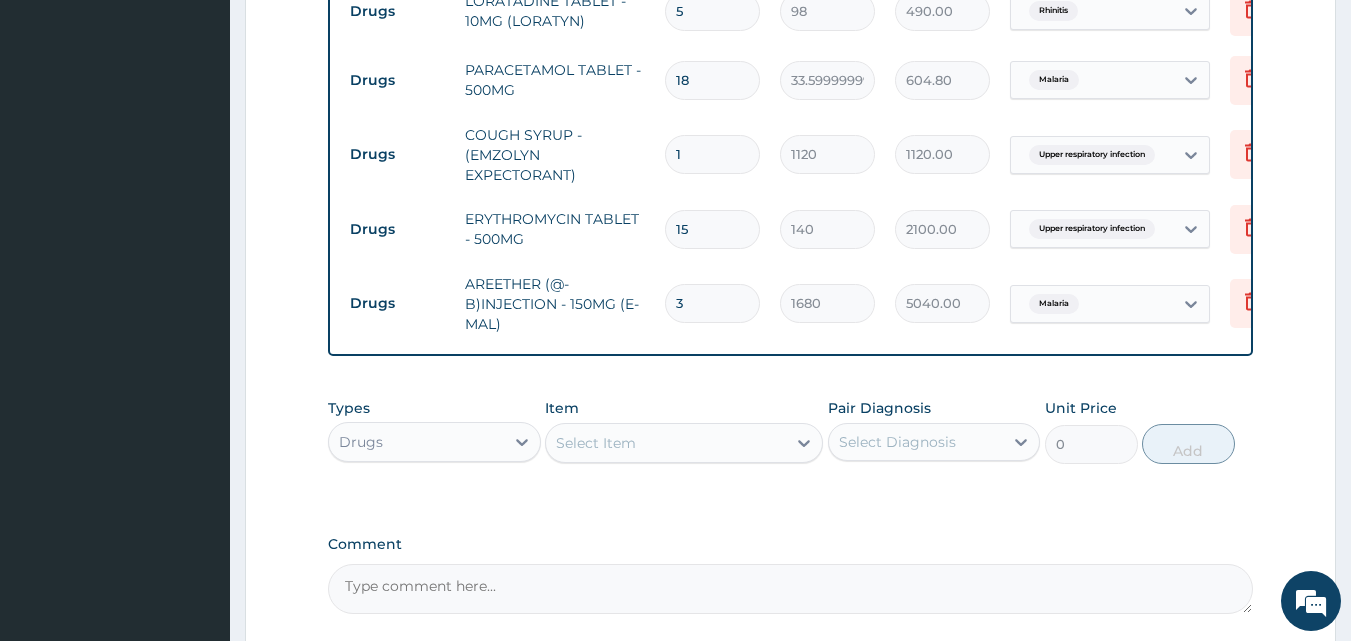 type on "3" 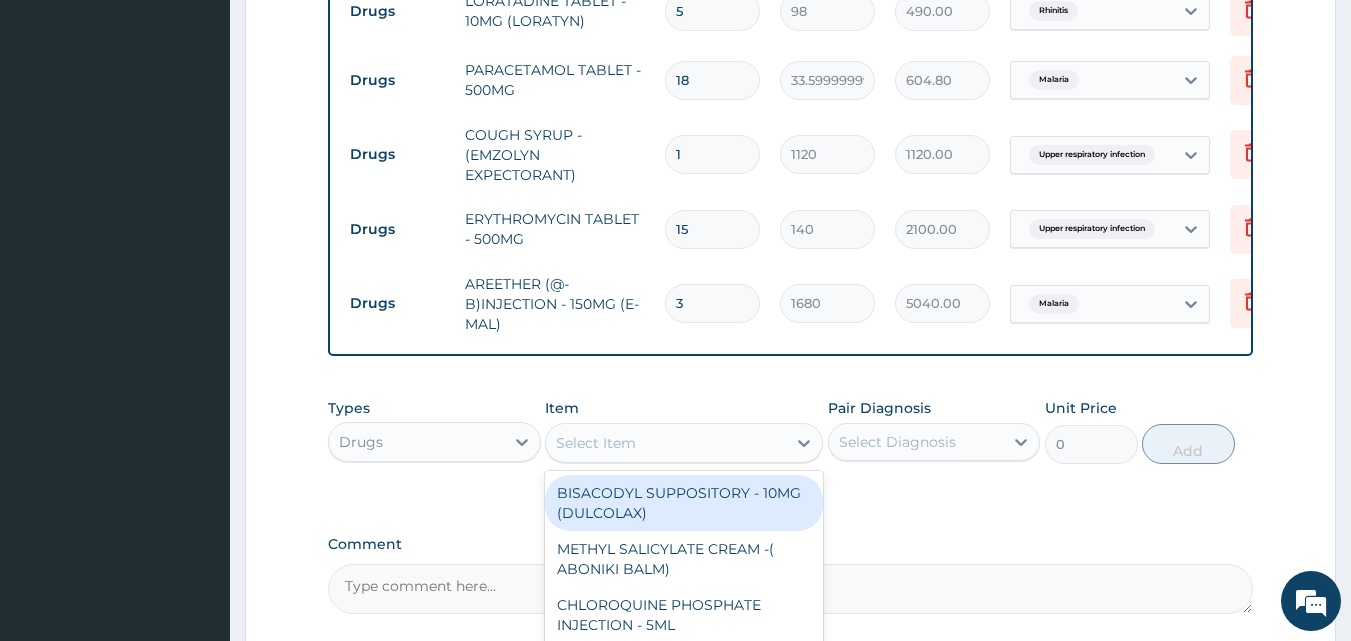 click on "Select Item" at bounding box center [596, 443] 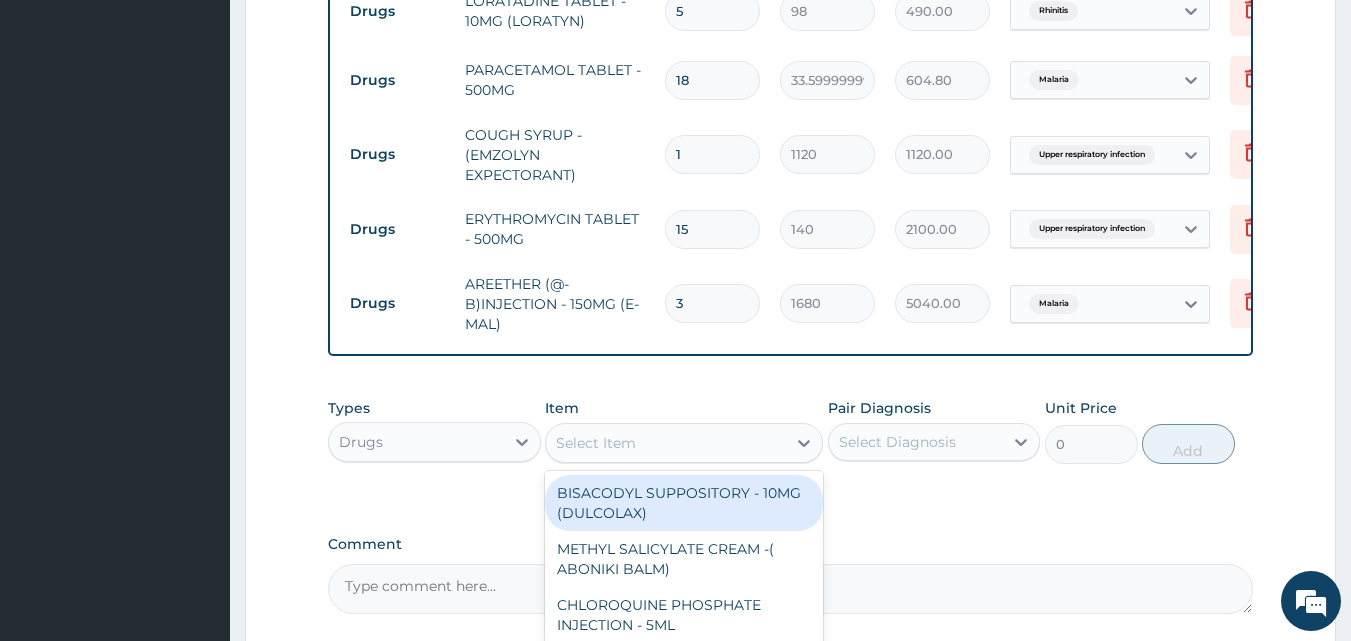 type on "c" 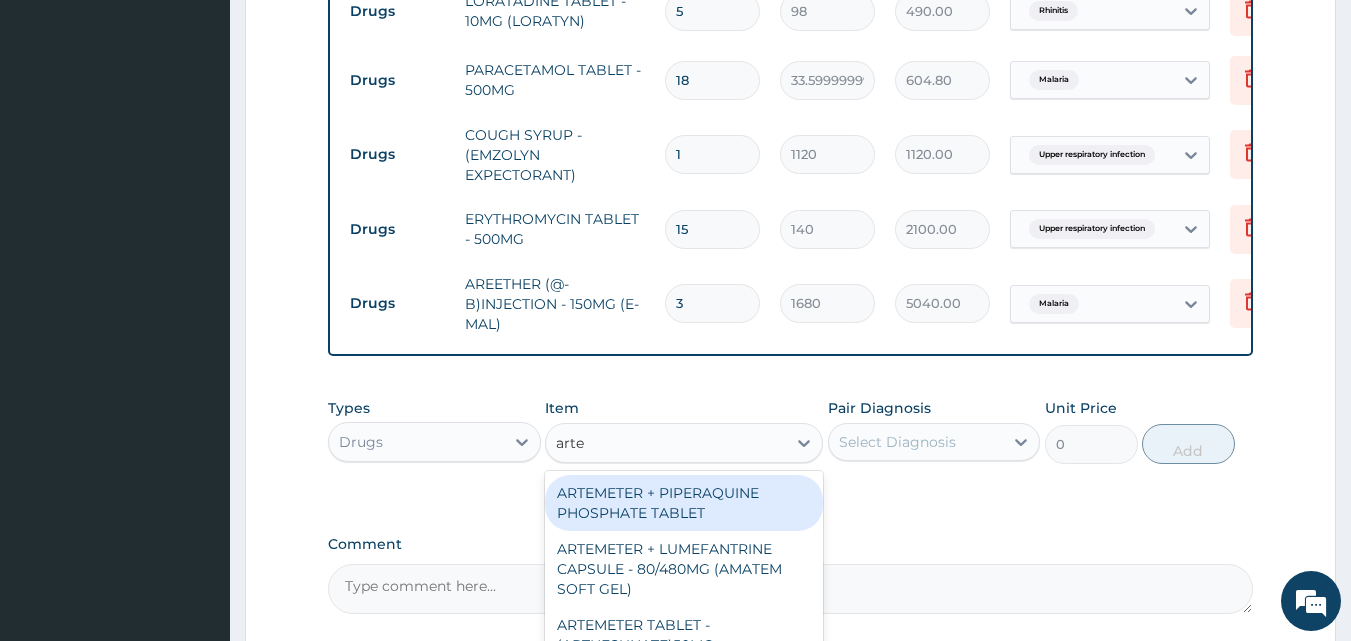 type on "artem" 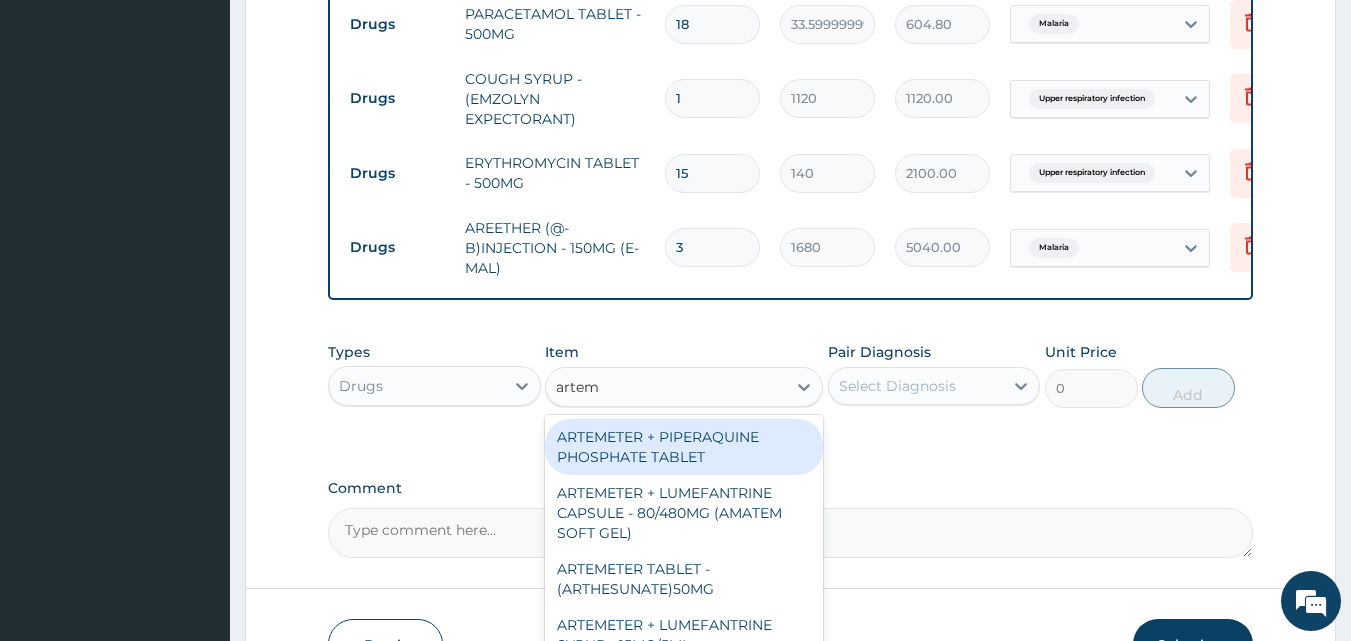 scroll, scrollTop: 1159, scrollLeft: 0, axis: vertical 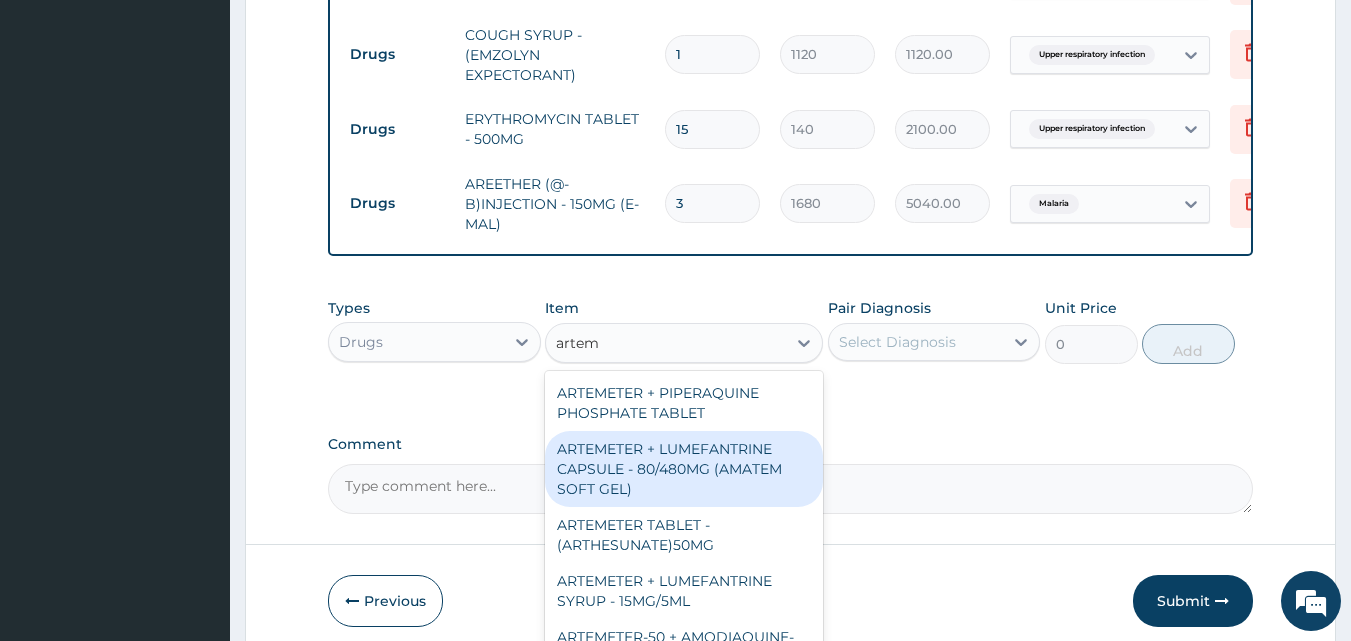 click on "ARTEMETER + LUMEFANTRINE CAPSULE -  80/480MG (AMATEM SOFT GEL)" at bounding box center (684, 469) 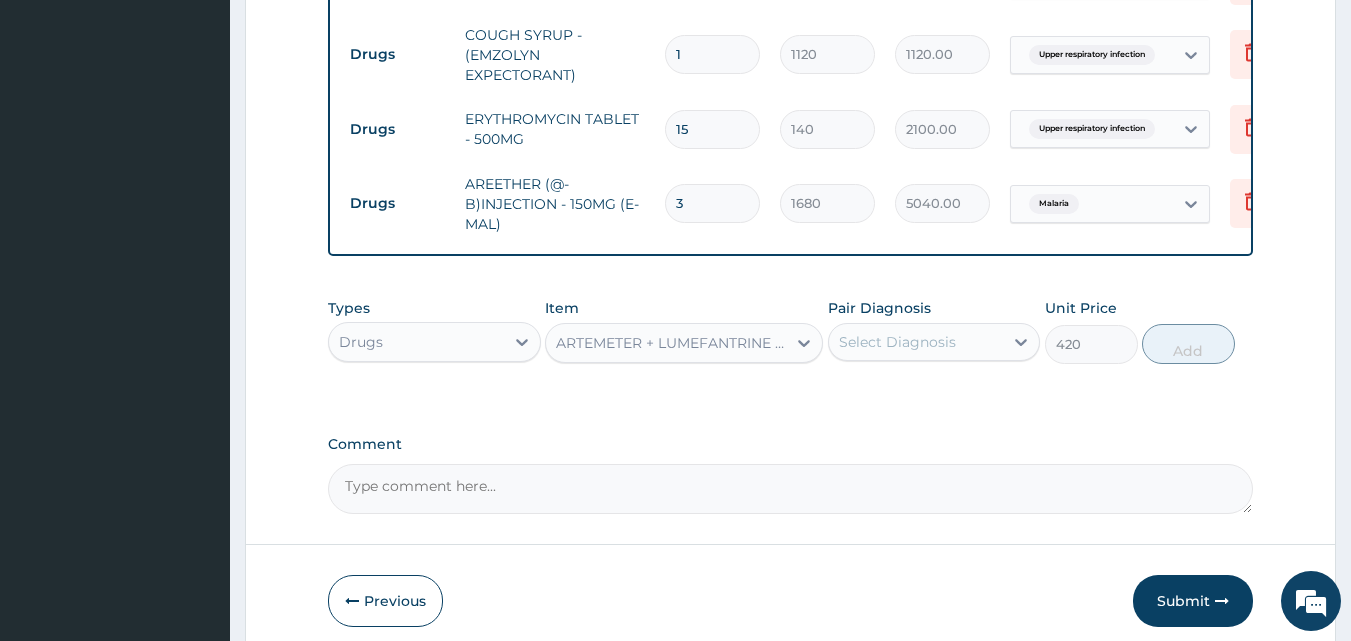 click on "Select Diagnosis" at bounding box center (897, 342) 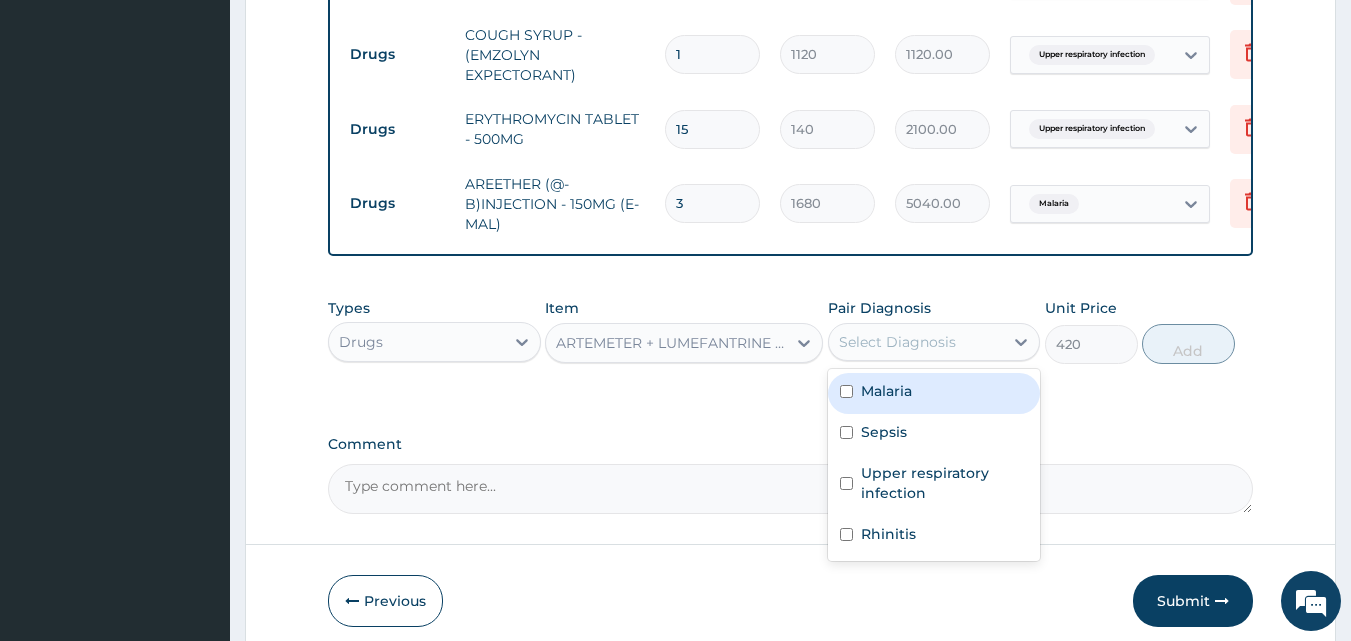 click on "Malaria" at bounding box center (934, 393) 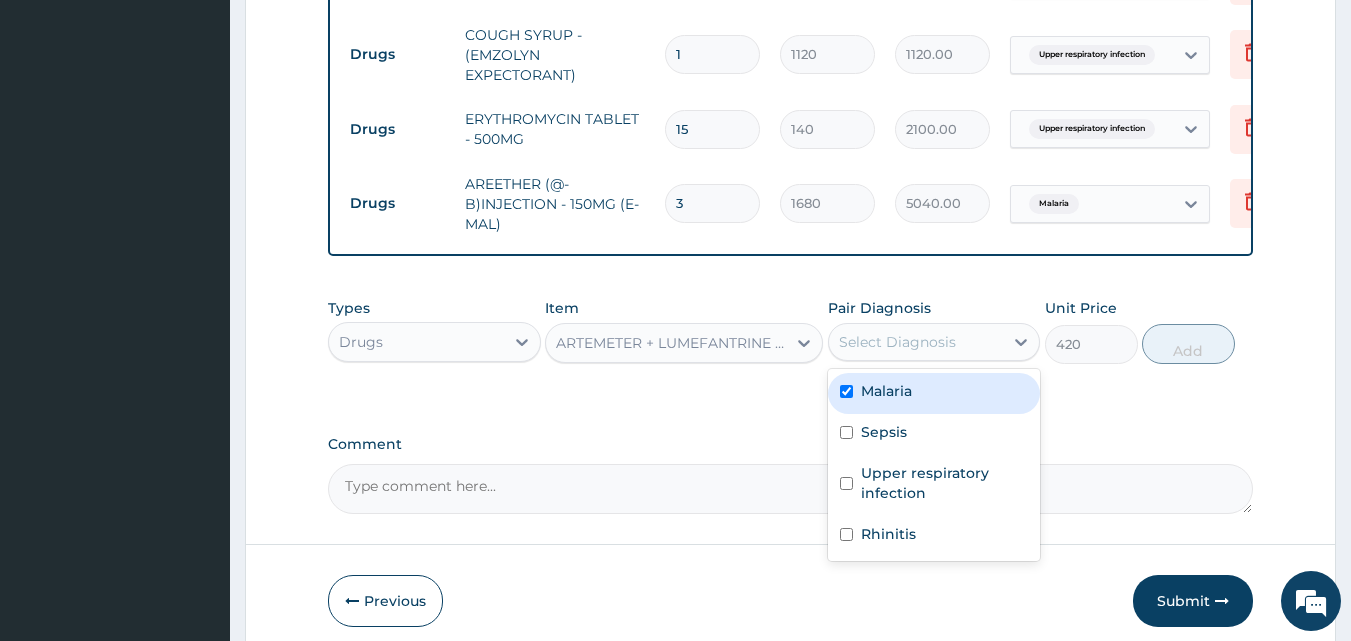 checkbox on "true" 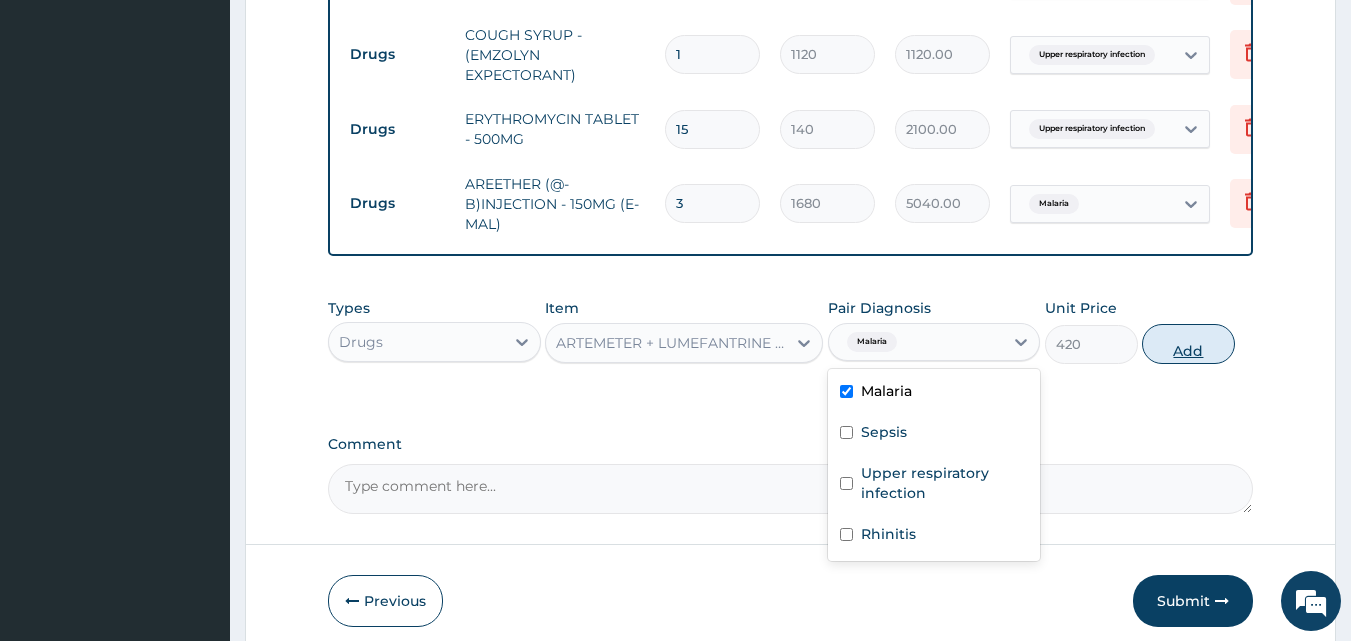 click on "Add" at bounding box center (1188, 344) 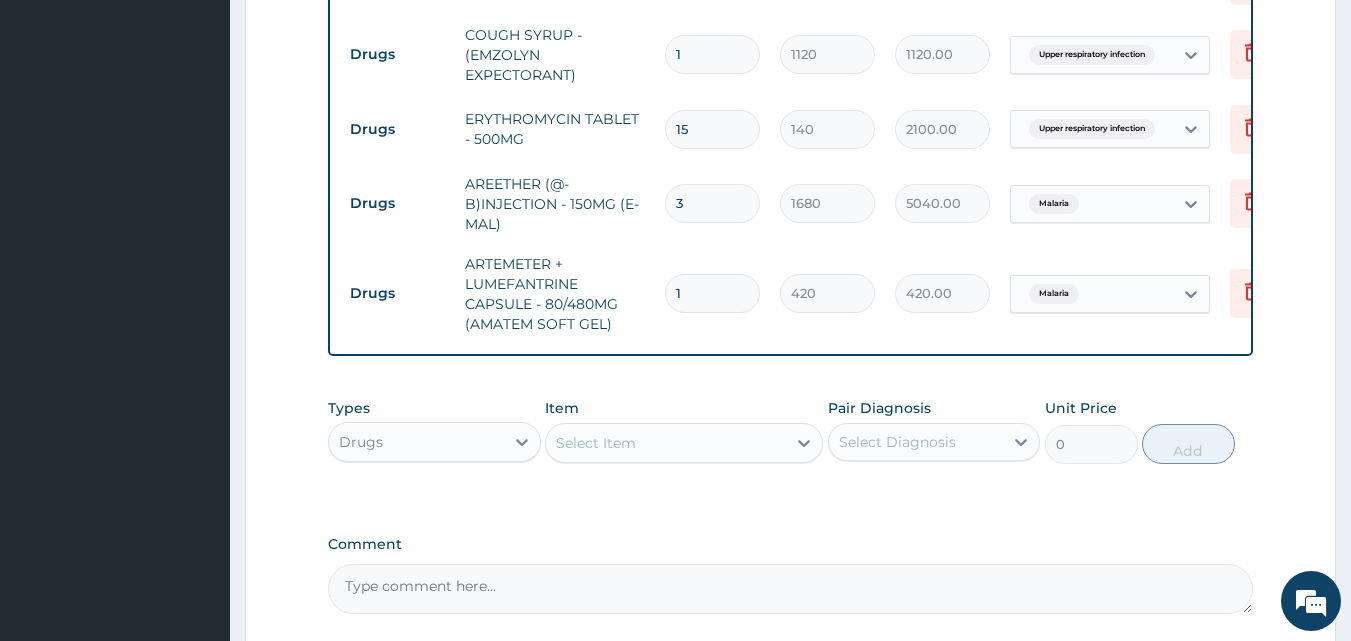 drag, startPoint x: 702, startPoint y: 307, endPoint x: 633, endPoint y: 299, distance: 69.46222 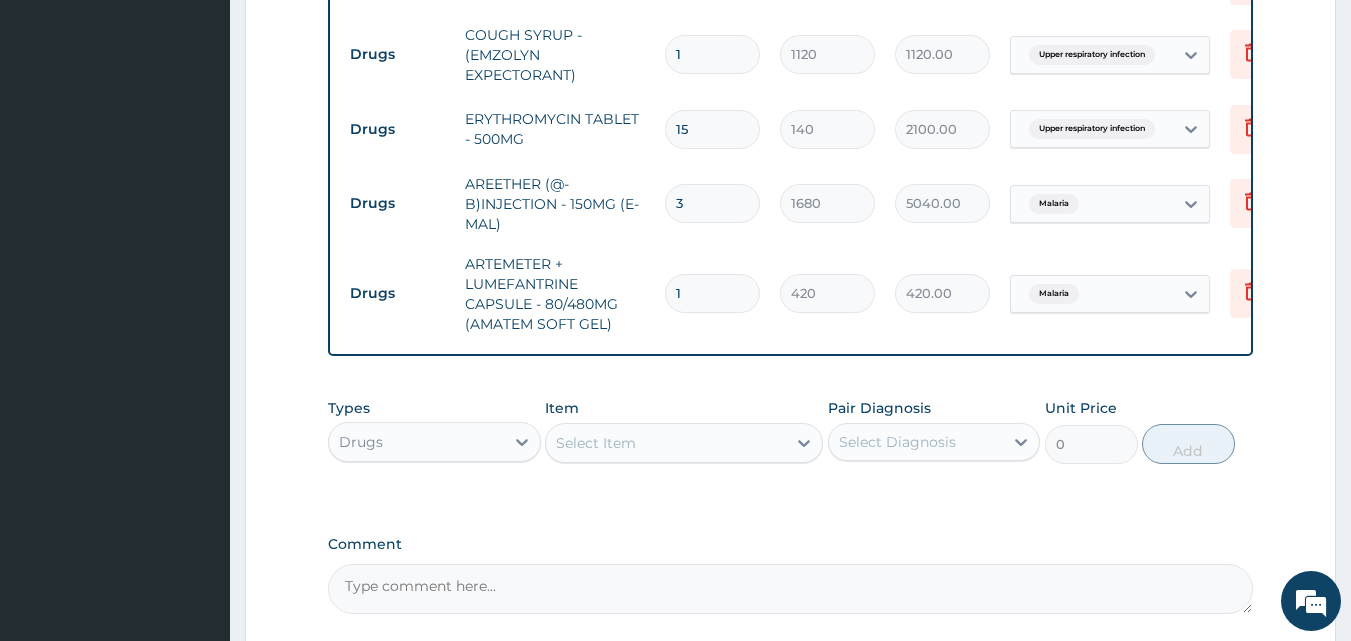click on "Drugs ARTEMETER + LUMEFANTRINE CAPSULE -  80/480MG (AMATEM SOFT GEL) 1 420 420.00 Malaria Delete" at bounding box center [830, 294] 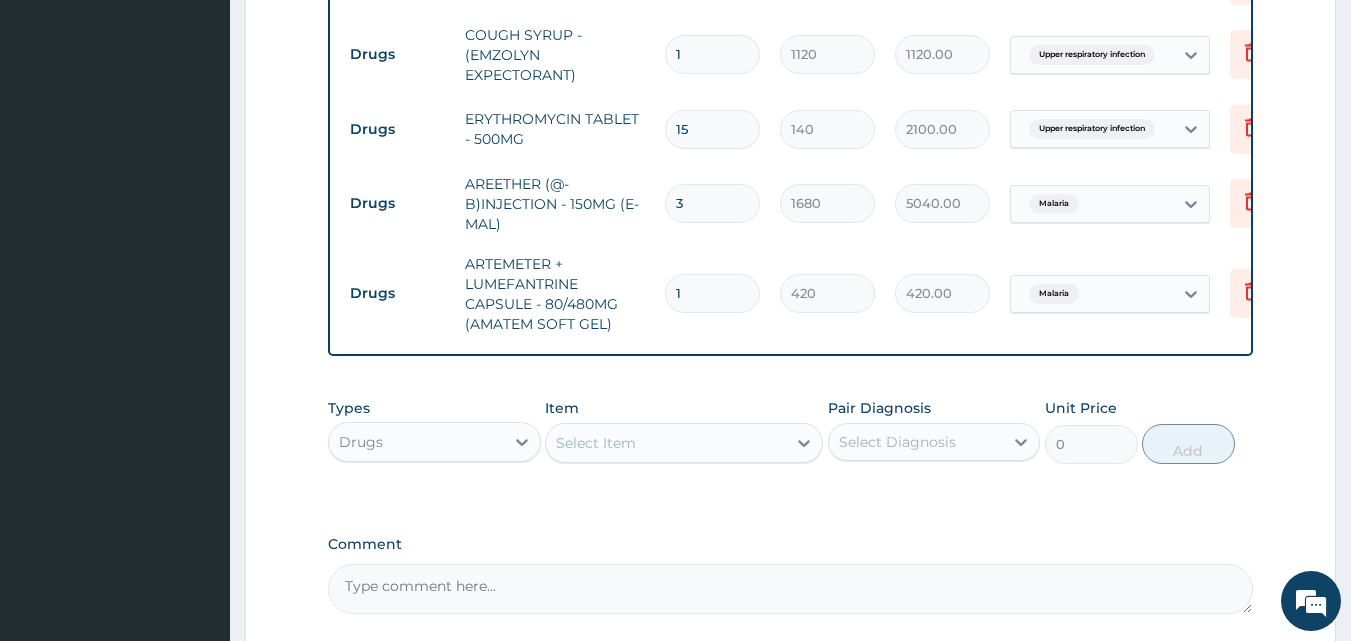 drag, startPoint x: 728, startPoint y: 265, endPoint x: 656, endPoint y: 303, distance: 81.41253 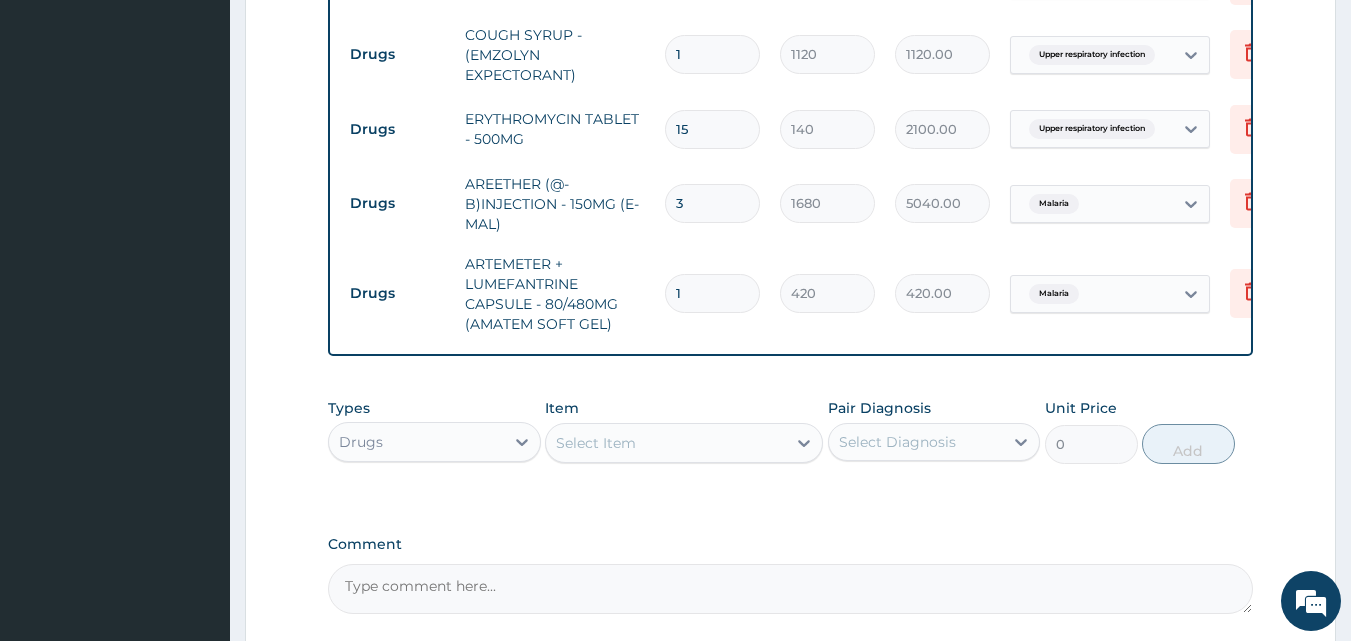 click on "1" at bounding box center [712, 293] 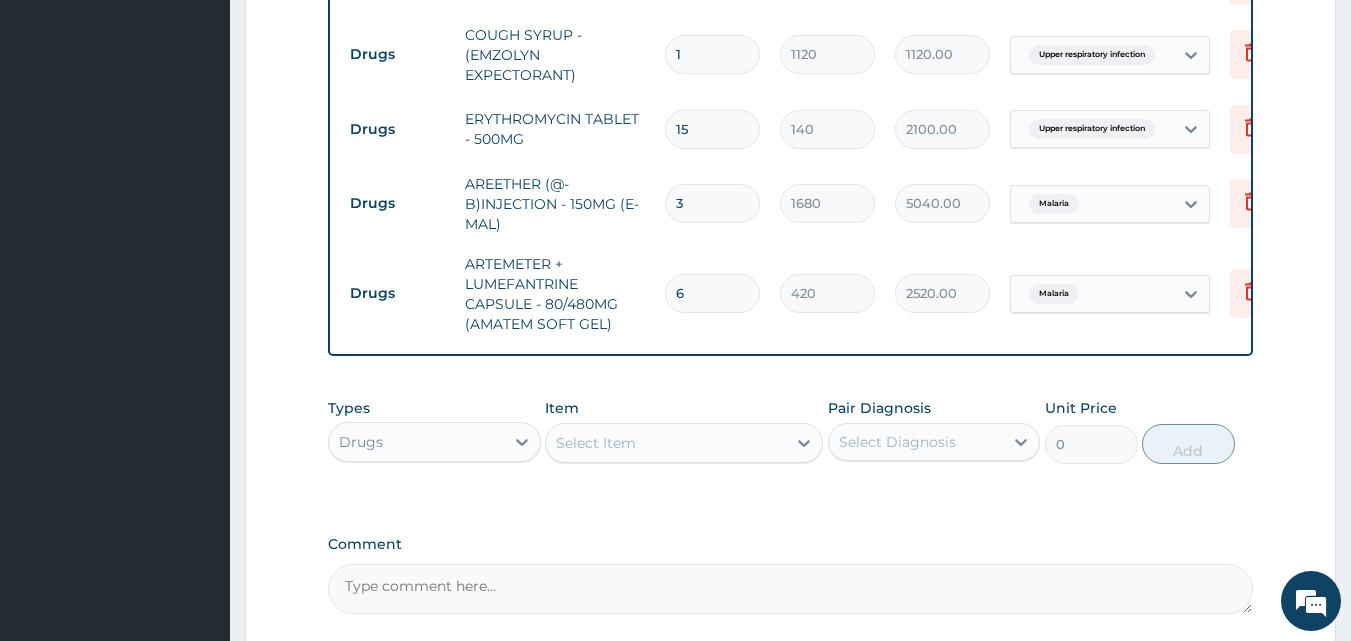 type on "6" 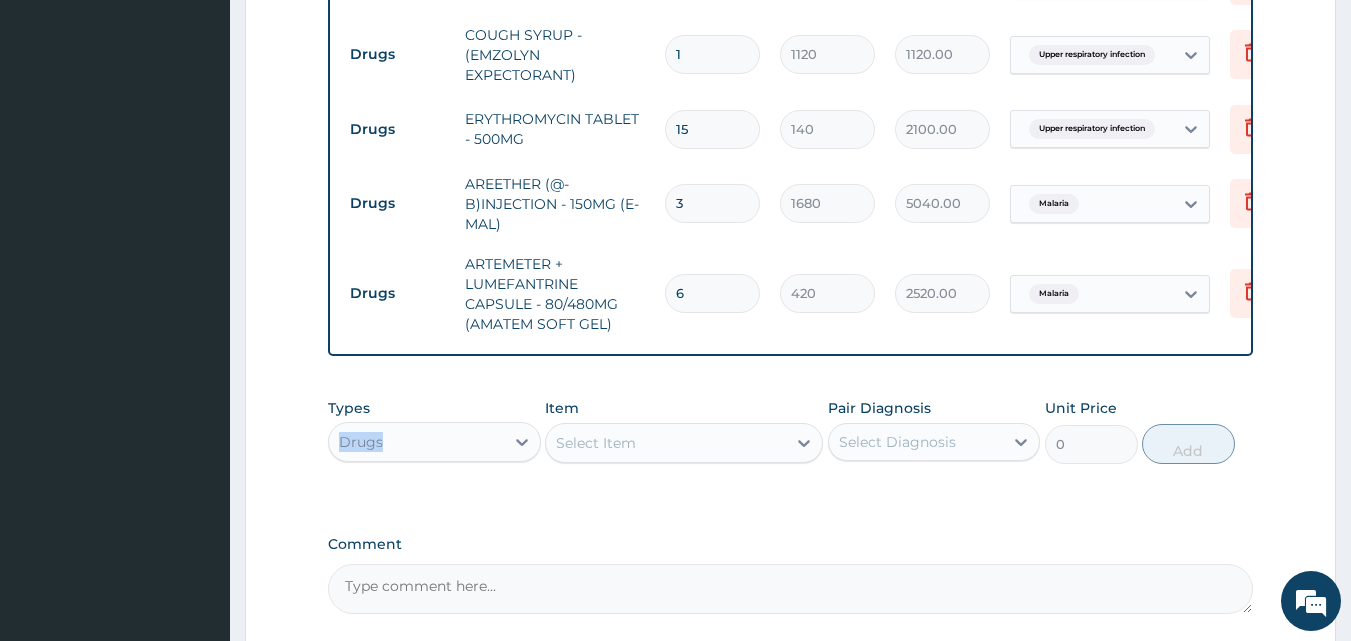 drag, startPoint x: 425, startPoint y: 434, endPoint x: 425, endPoint y: 454, distance: 20 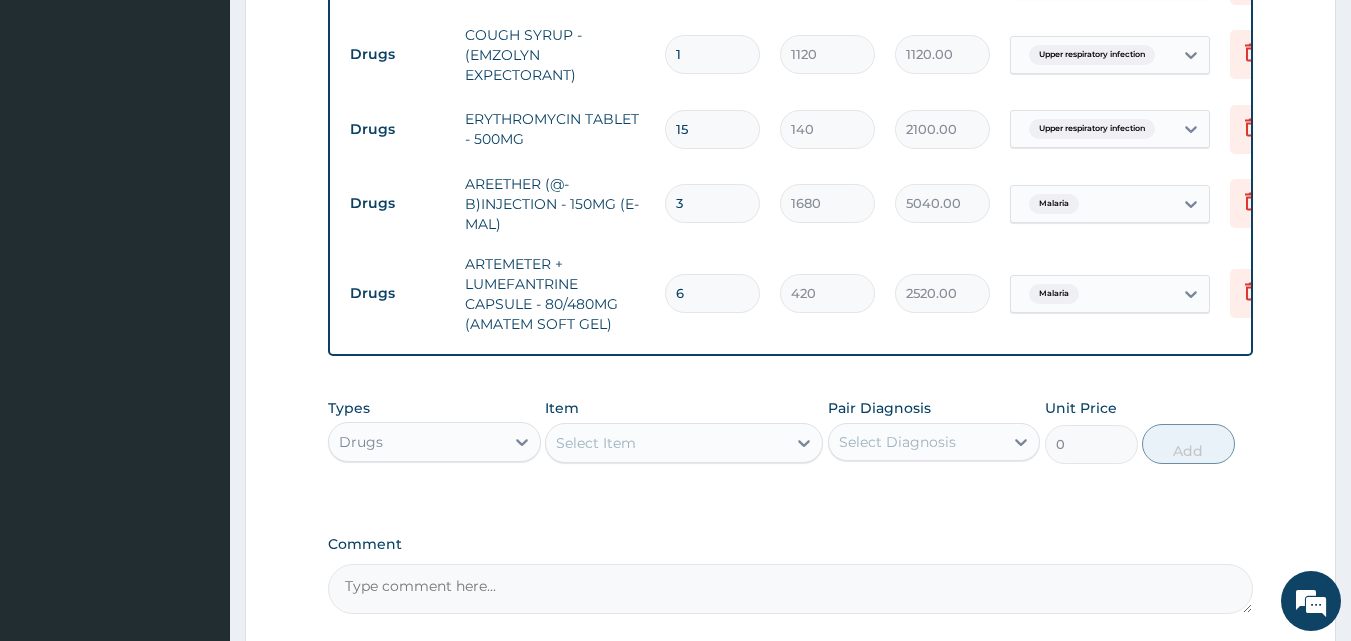 click on "Drugs" at bounding box center (416, 442) 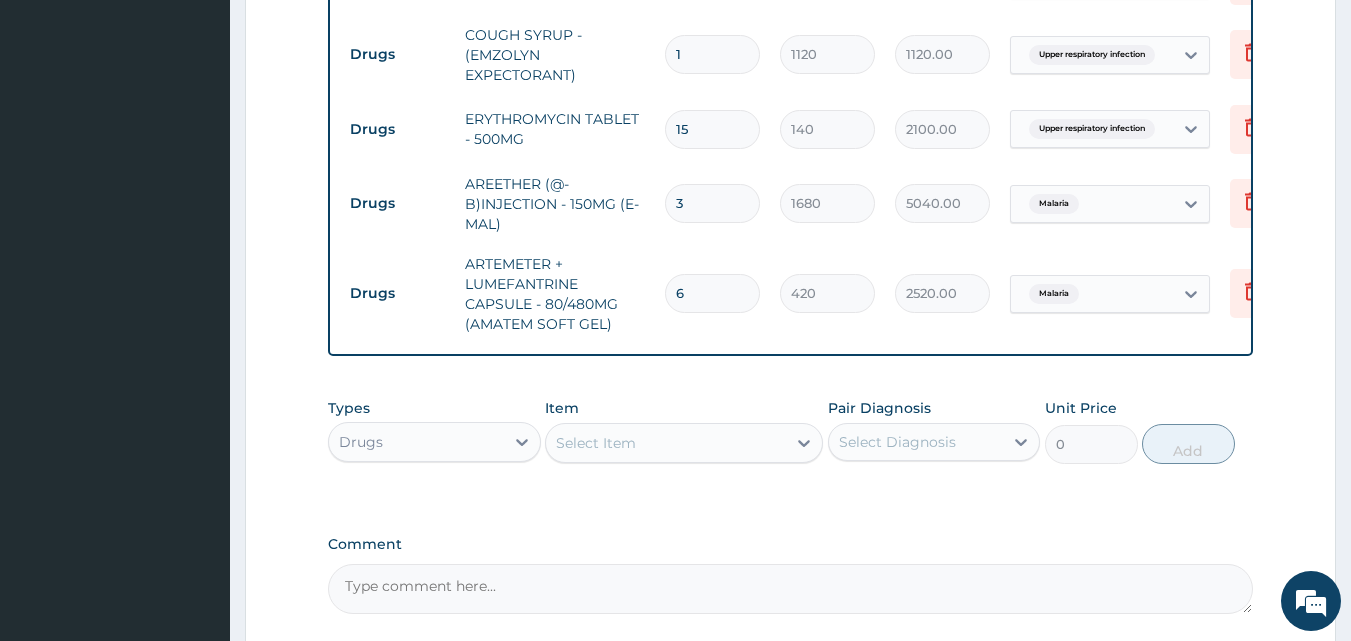 click on "Drugs" at bounding box center [416, 442] 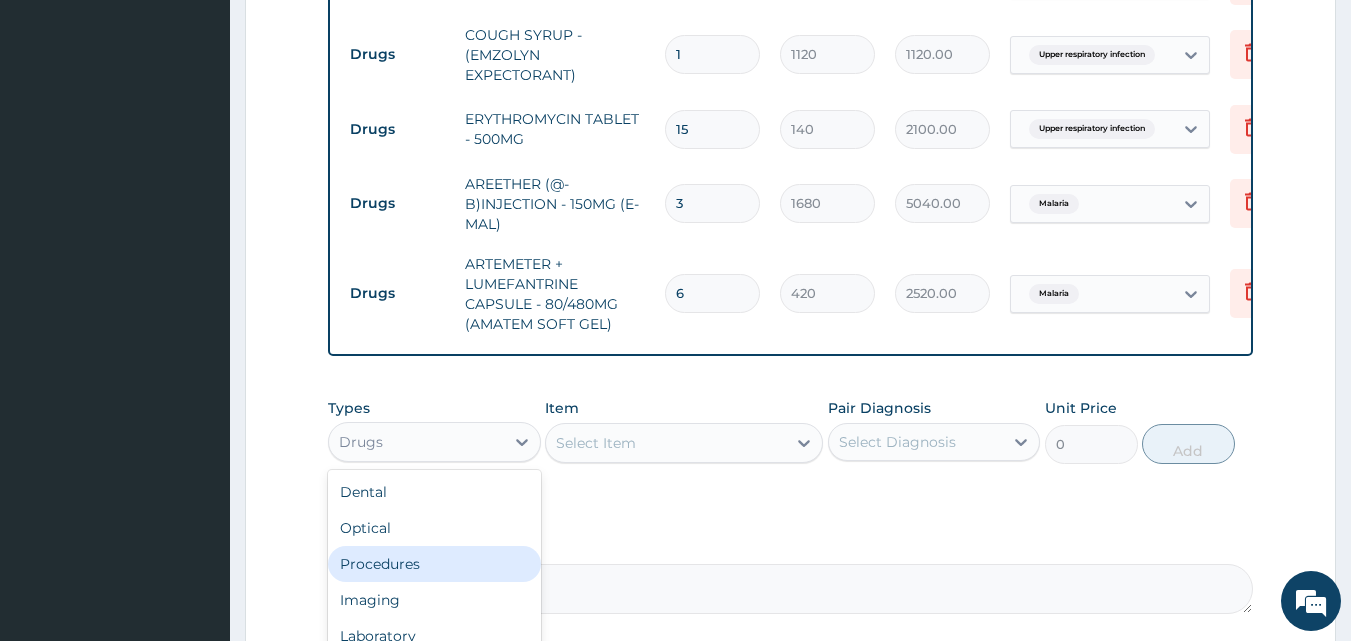 click on "Procedures" at bounding box center [434, 564] 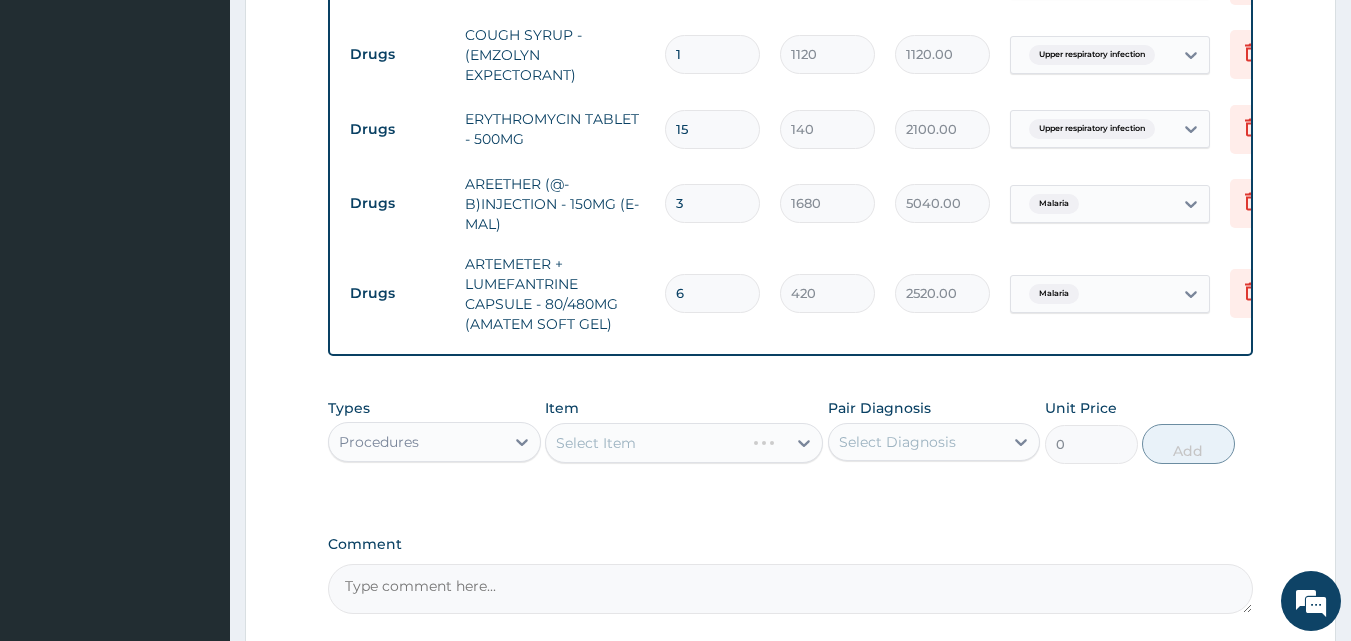 click on "Select Item" at bounding box center [684, 443] 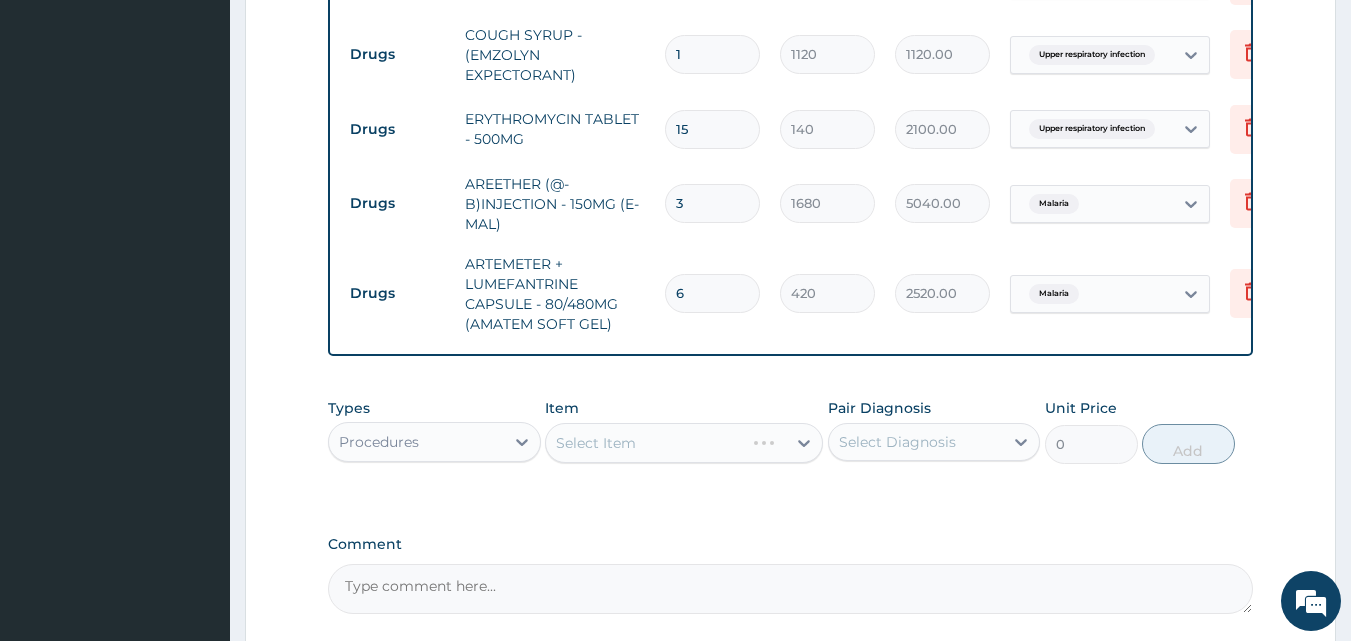 click on "Select Item" at bounding box center (684, 443) 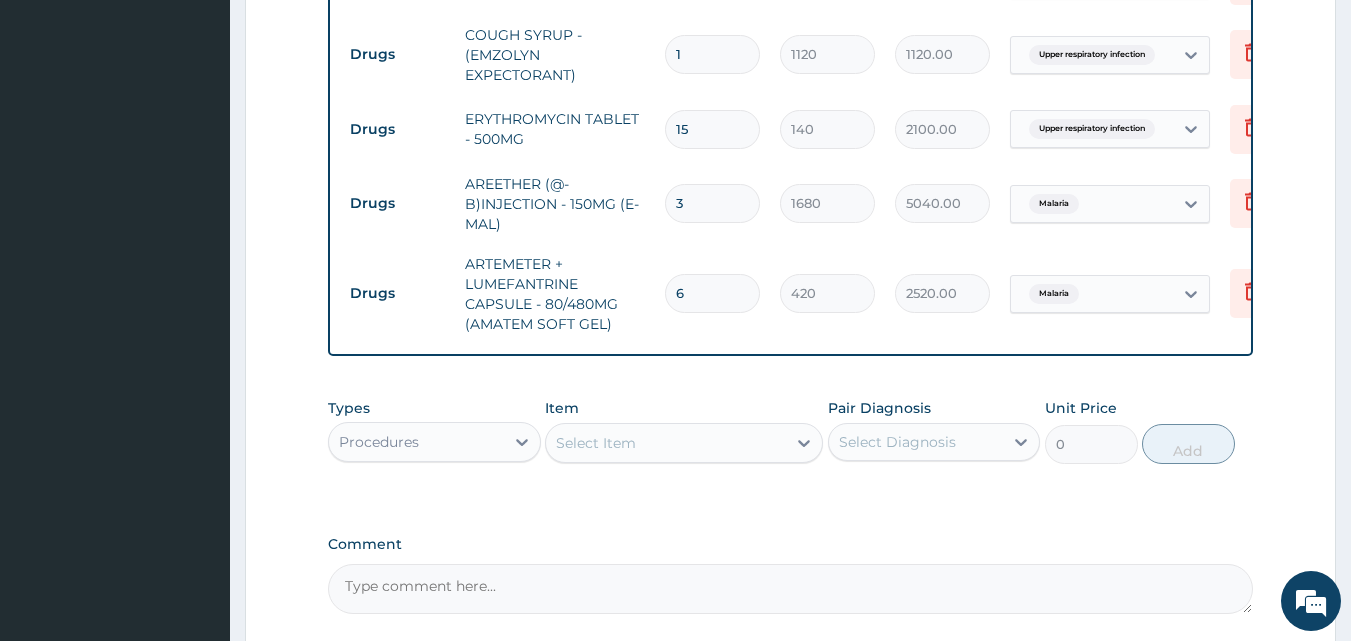 click on "Select Item" at bounding box center [666, 443] 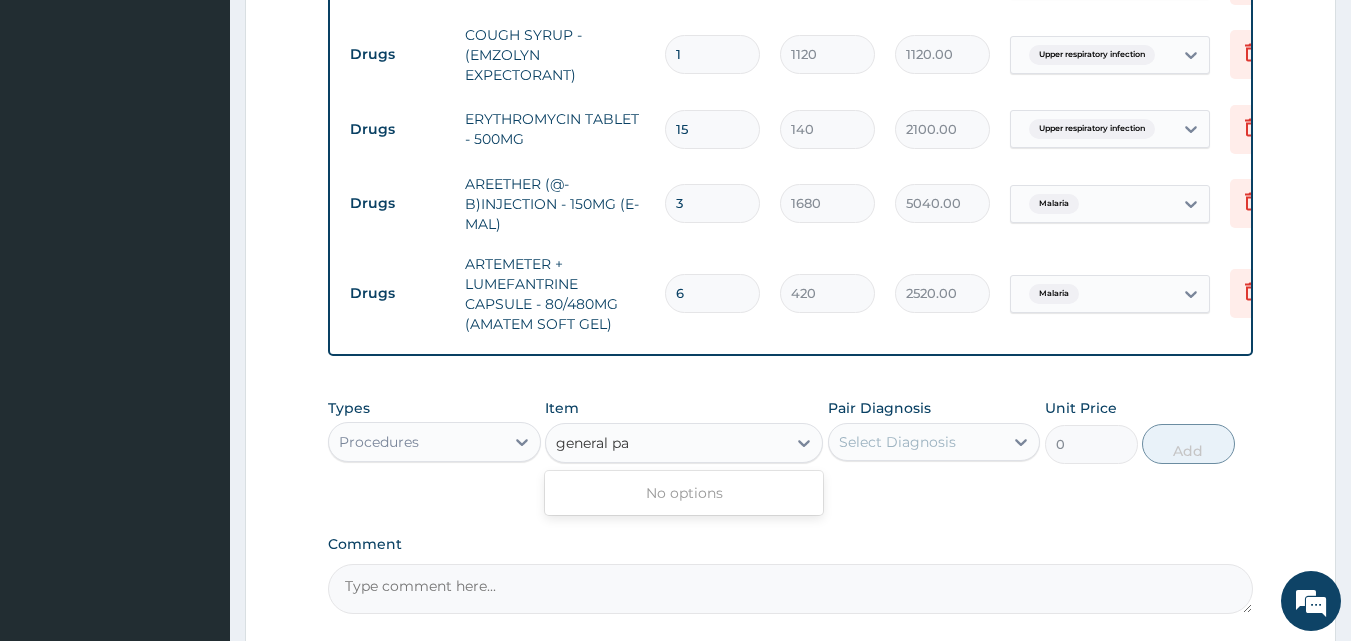type on "general p" 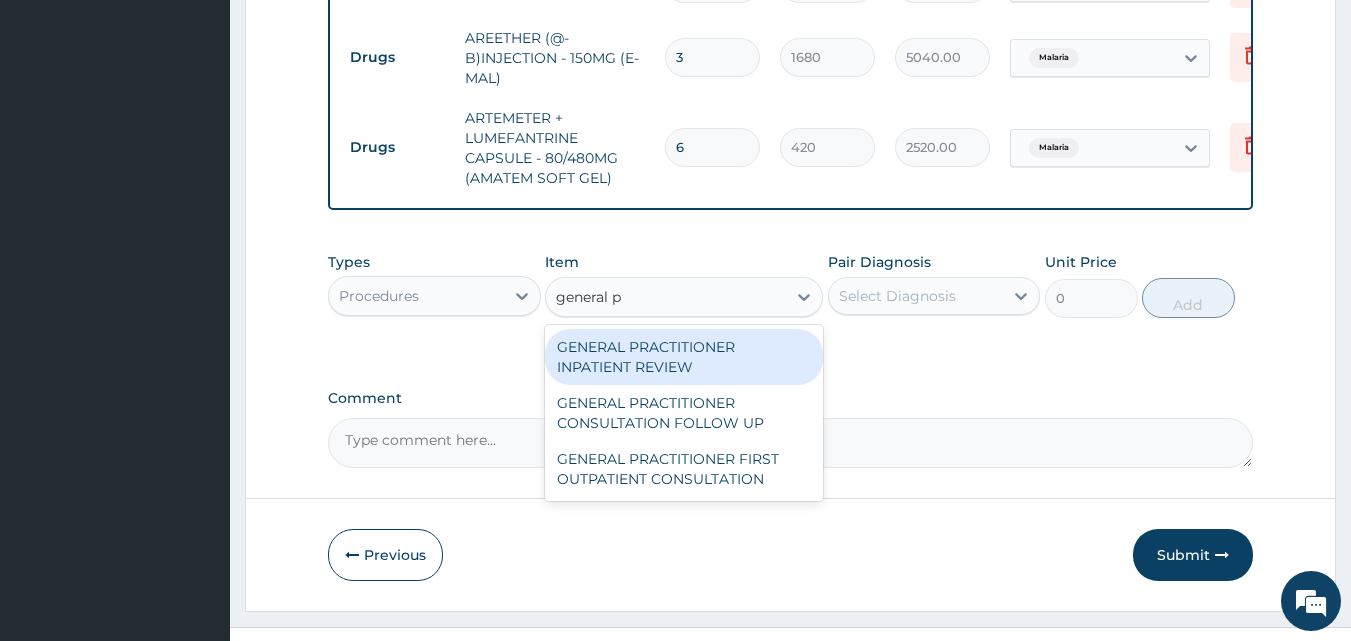 scroll, scrollTop: 1357, scrollLeft: 0, axis: vertical 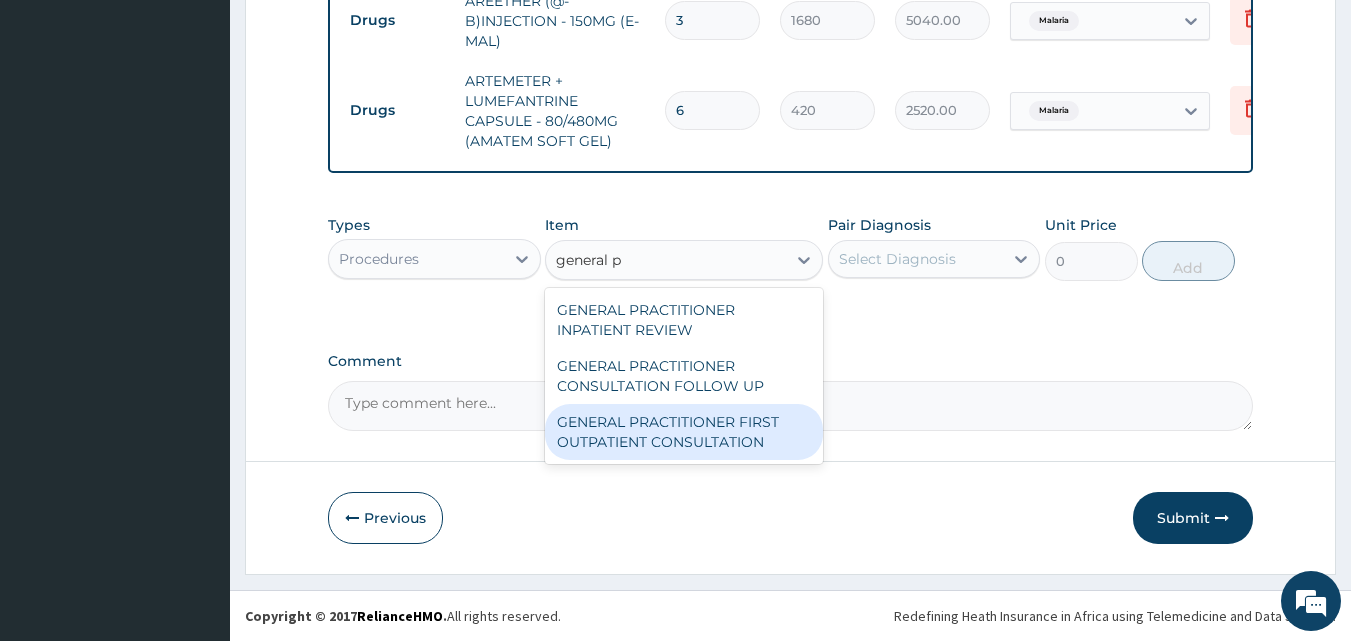 click on "GENERAL PRACTITIONER FIRST OUTPATIENT CONSULTATION" at bounding box center [684, 432] 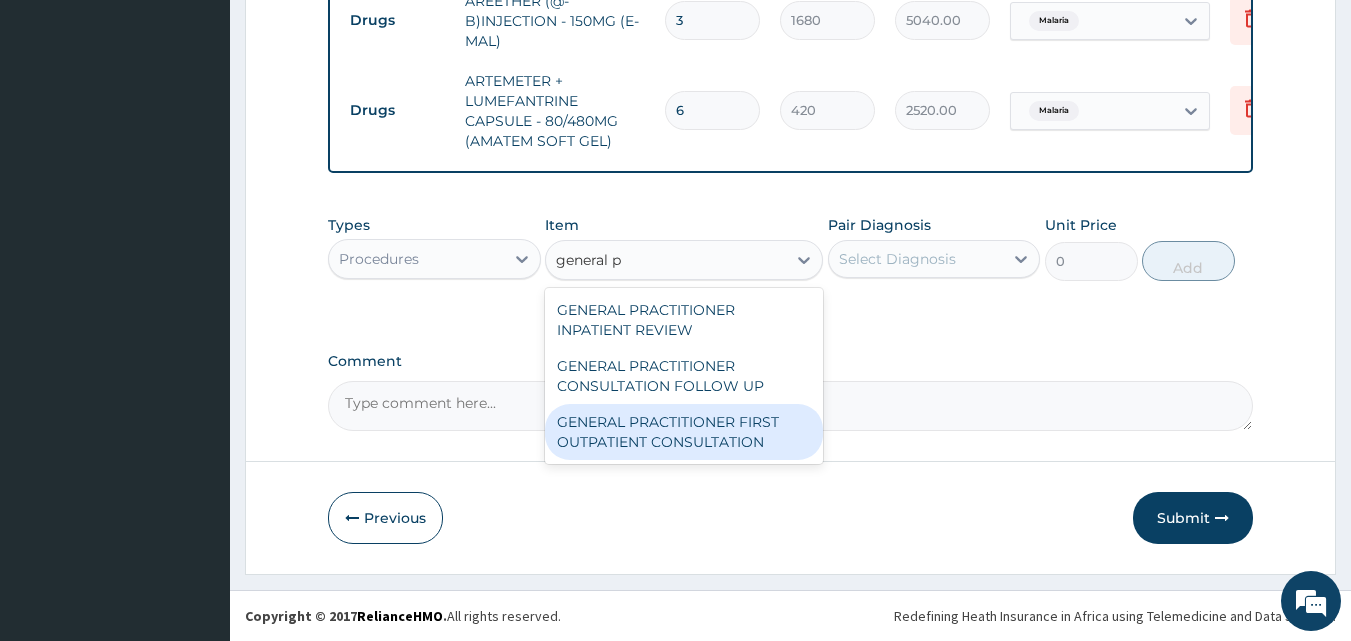 type 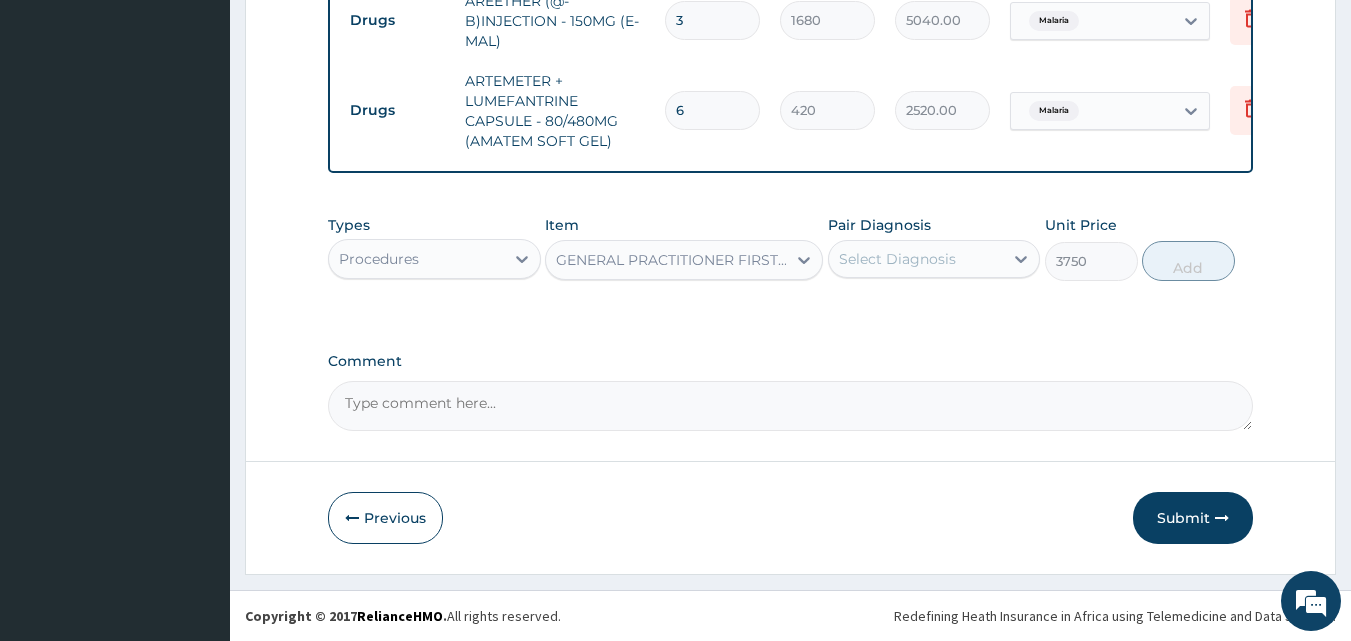 click on "Select Diagnosis" at bounding box center (916, 259) 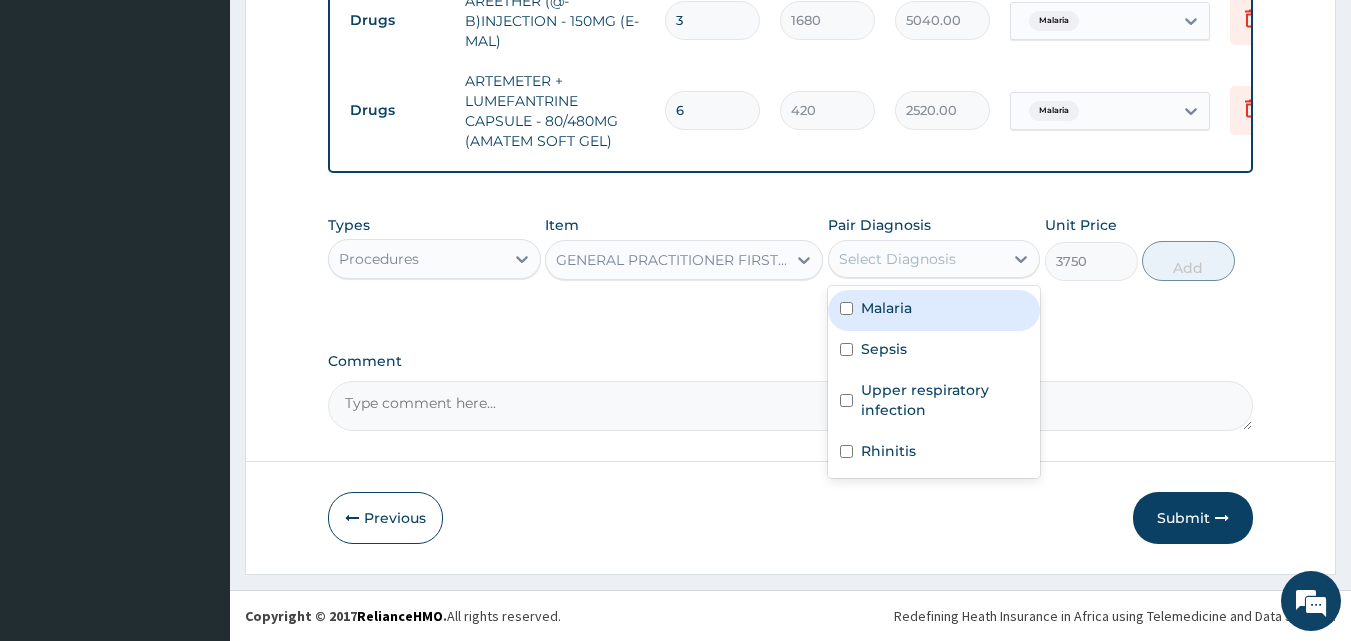 click on "Malaria" at bounding box center (934, 310) 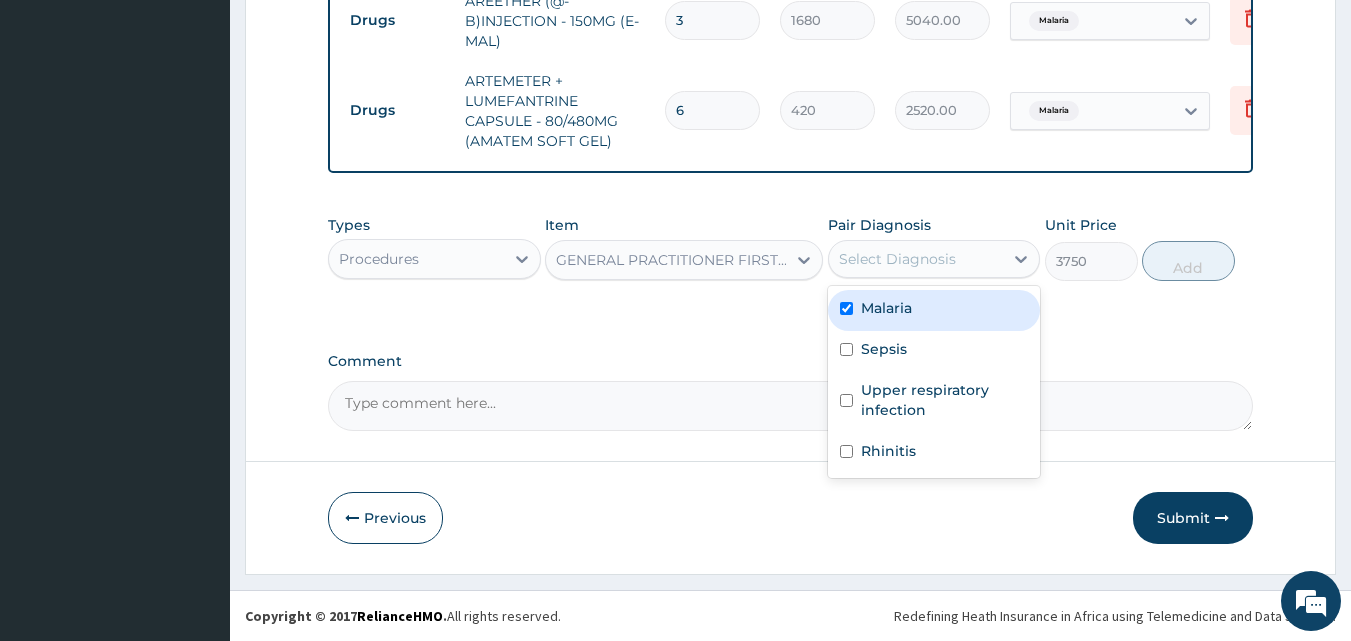 drag, startPoint x: 917, startPoint y: 308, endPoint x: 971, endPoint y: 294, distance: 55.7853 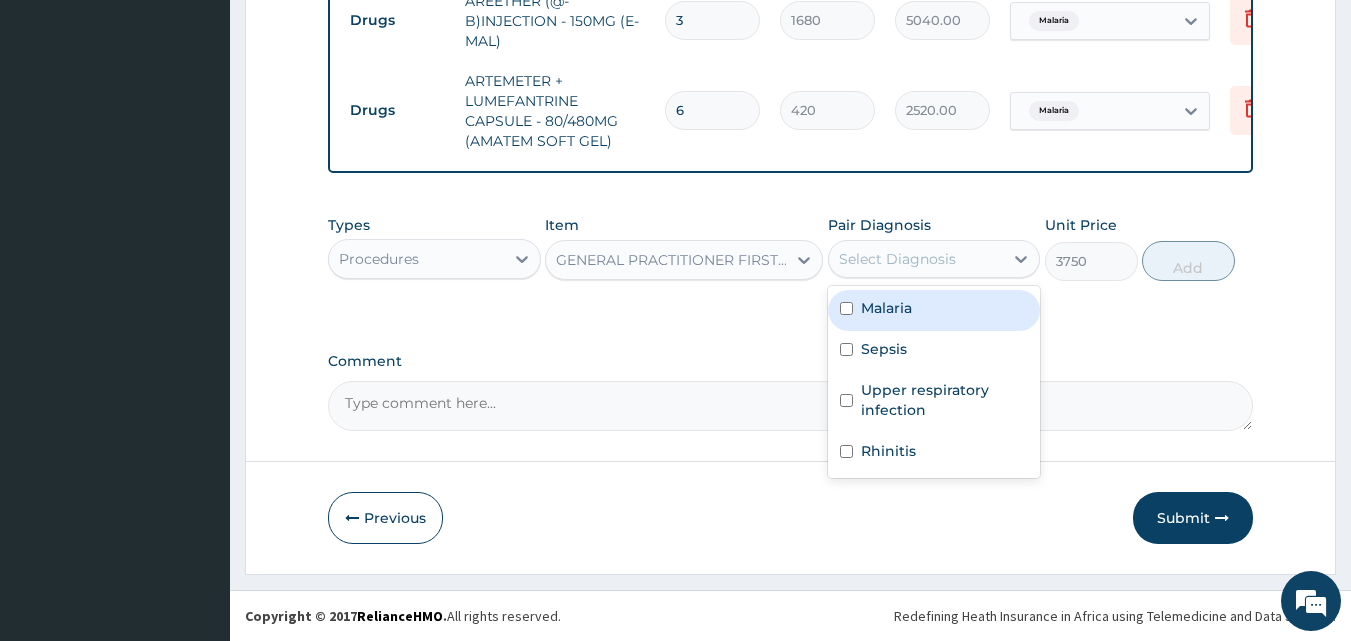 click on "Malaria Sepsis Upper respiratory infection Rhinitis" at bounding box center (934, 382) 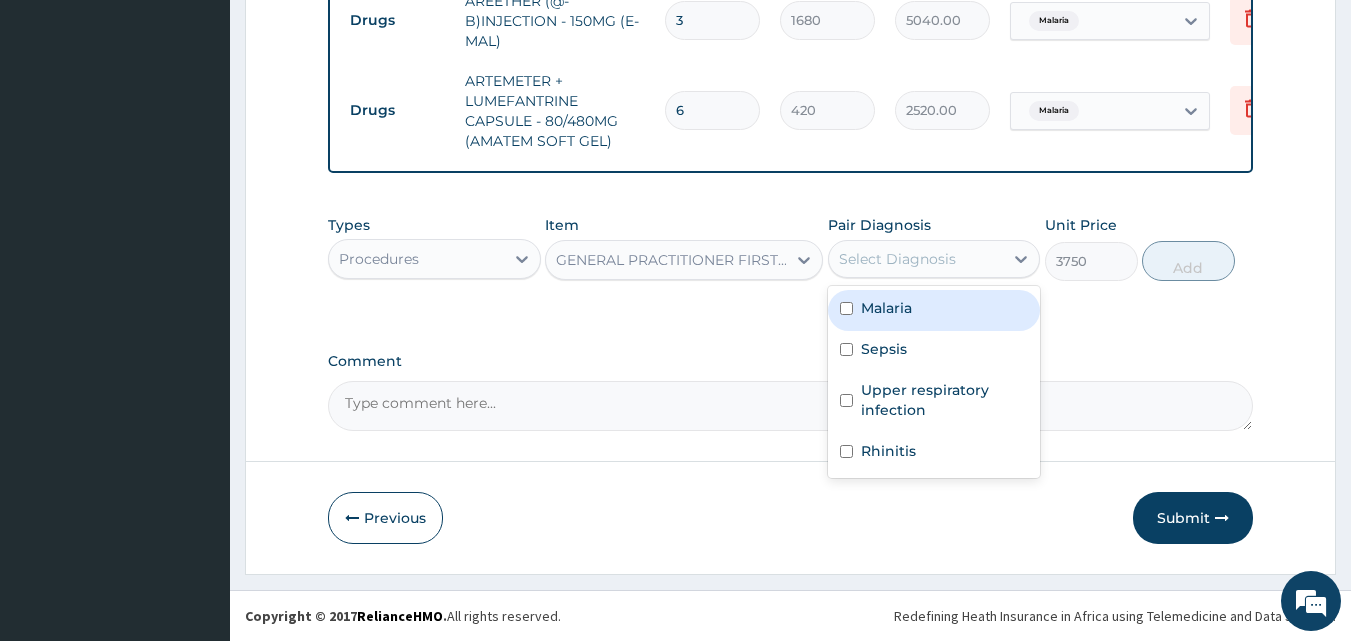 drag, startPoint x: 975, startPoint y: 287, endPoint x: 1007, endPoint y: 301, distance: 34.928497 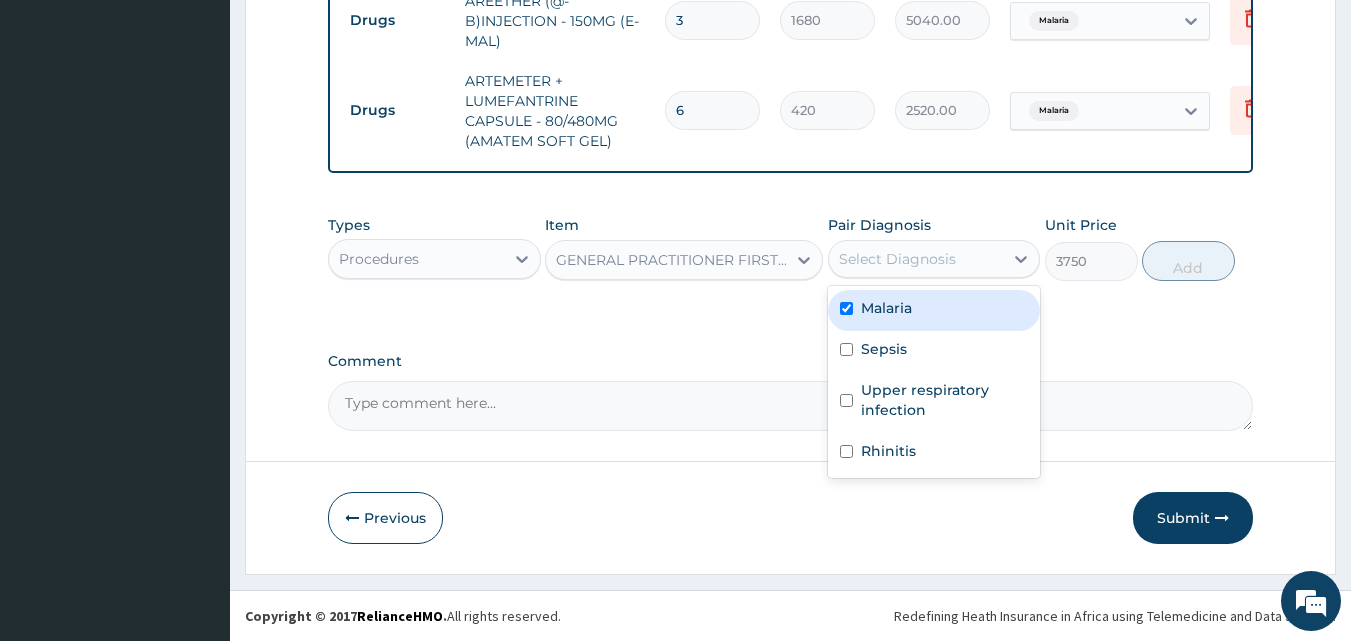 checkbox on "true" 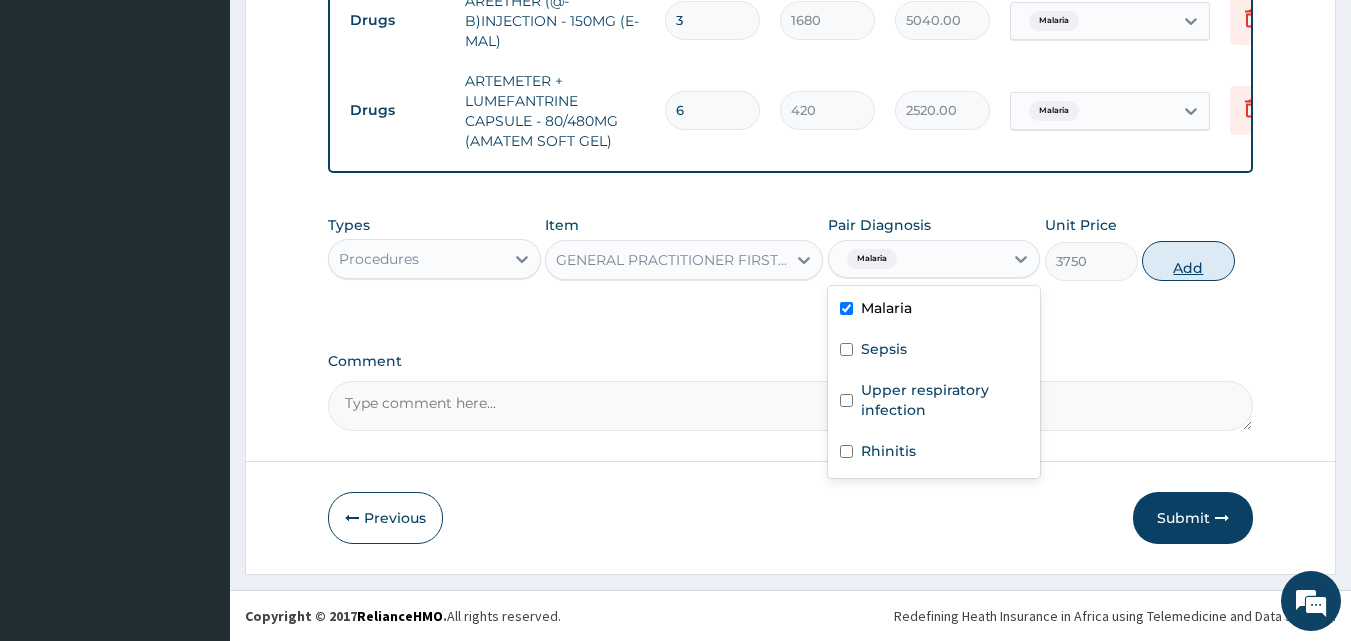 click on "Add" at bounding box center (1188, 261) 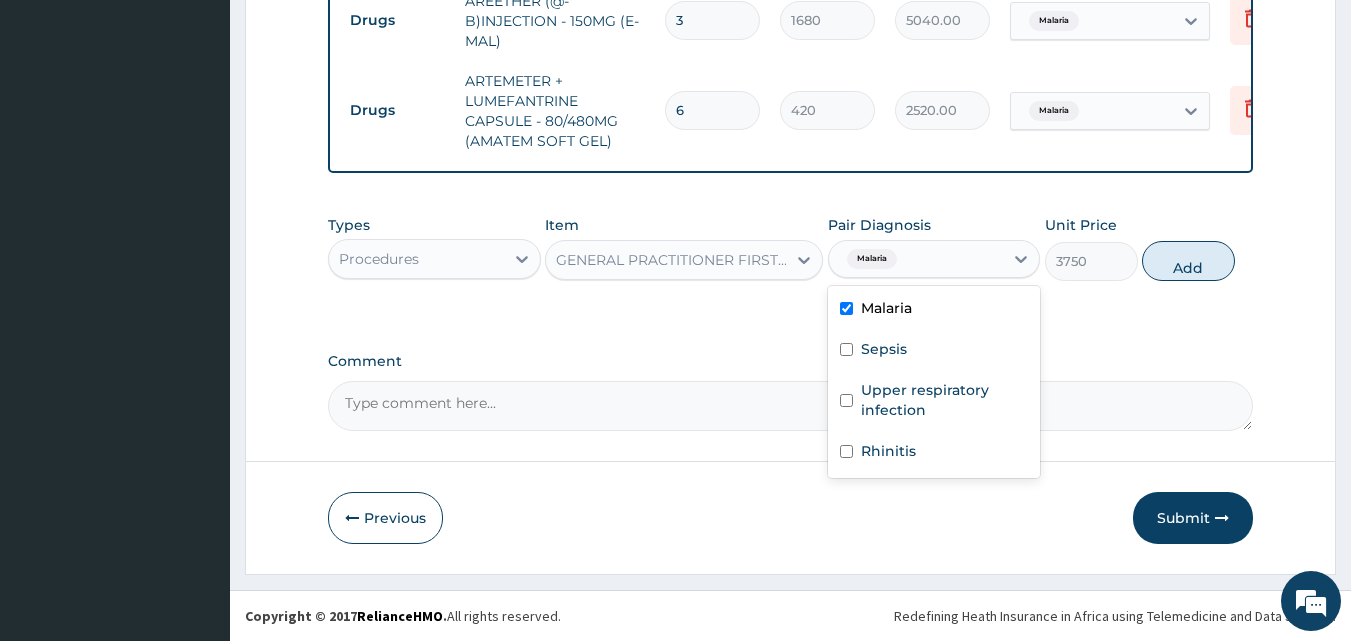 type on "0" 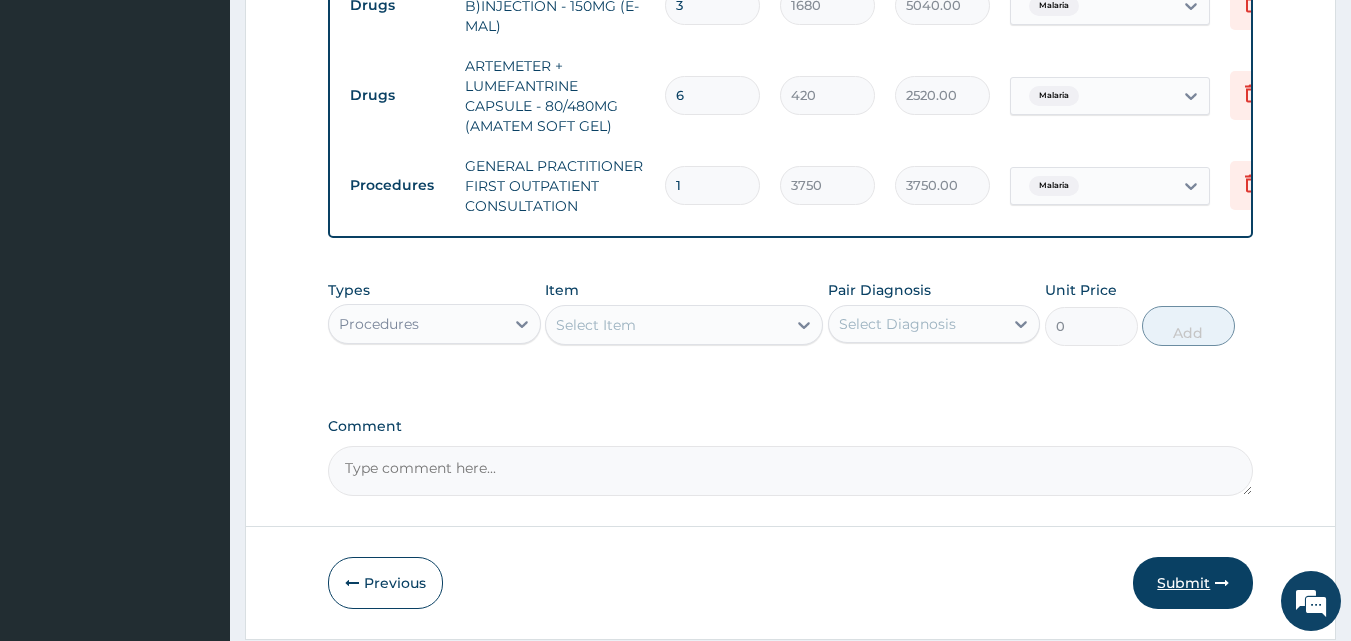 click on "Submit" at bounding box center [1193, 583] 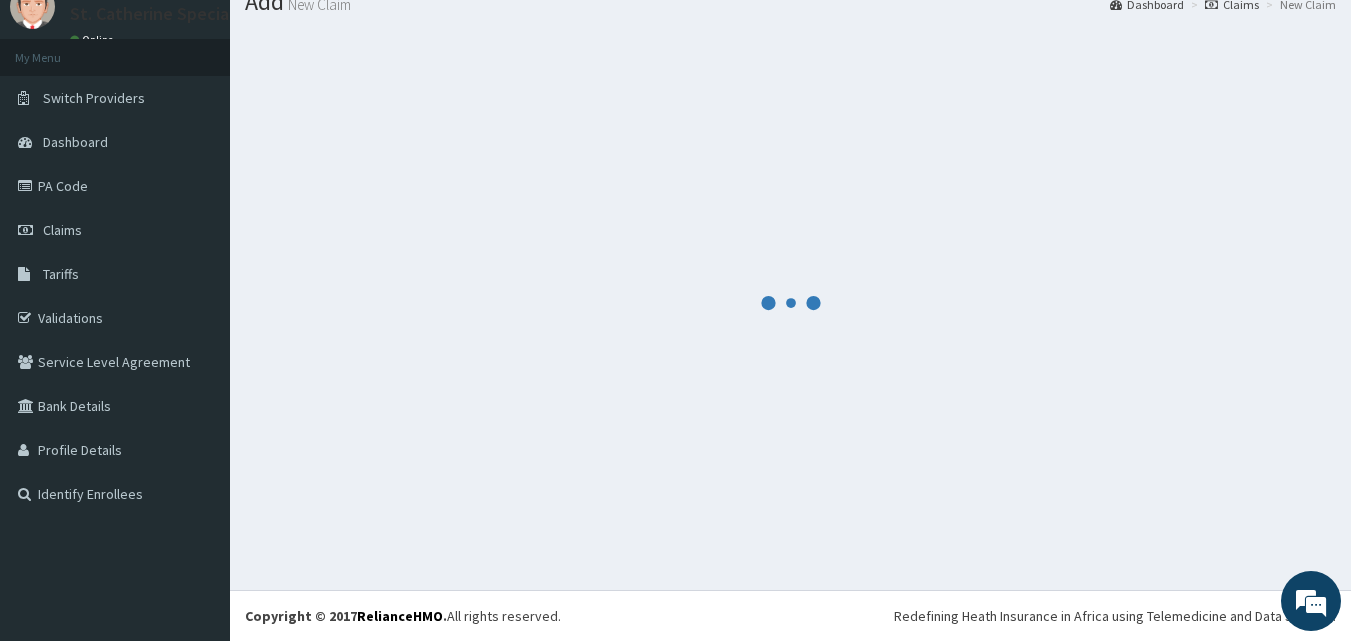 scroll, scrollTop: 76, scrollLeft: 0, axis: vertical 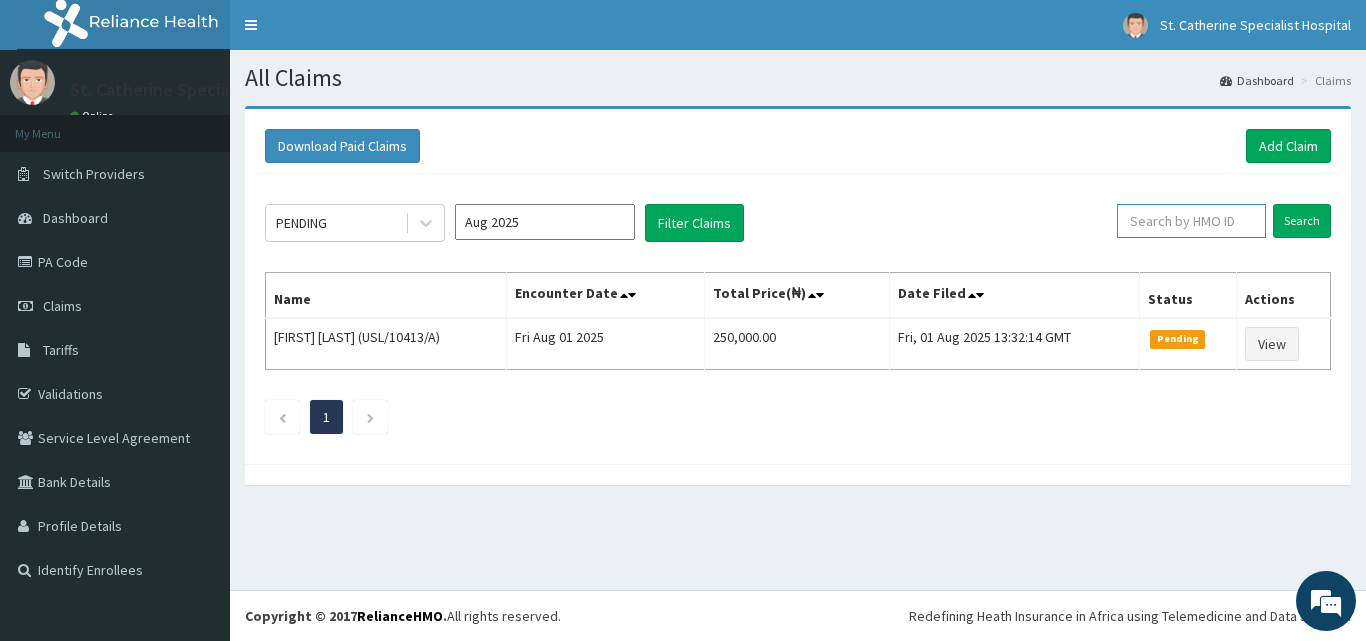click at bounding box center [1191, 221] 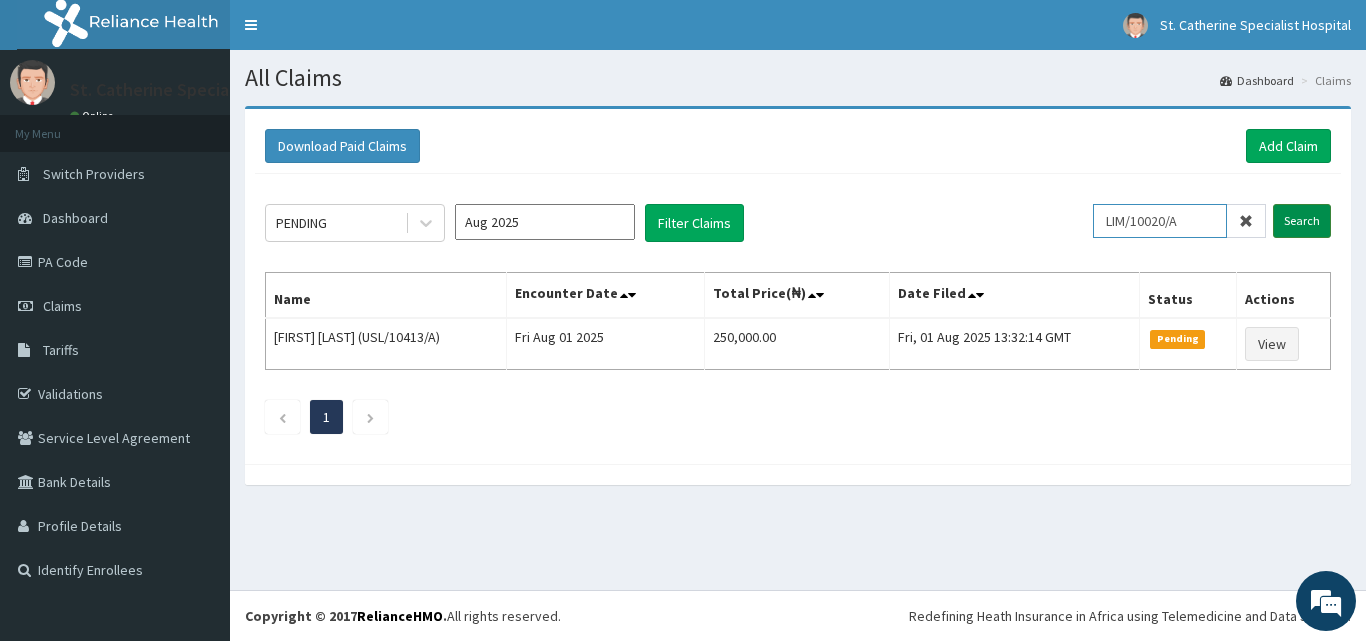 type on "LIM/10020/A" 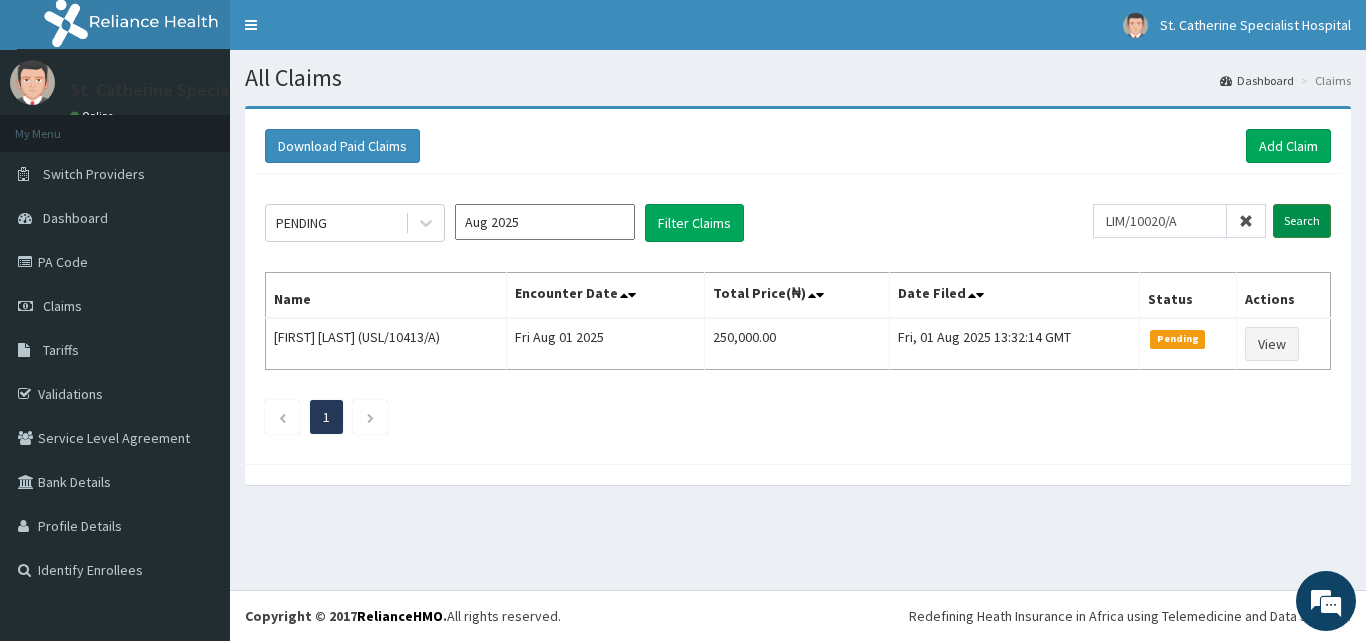 click on "Search" at bounding box center [1302, 221] 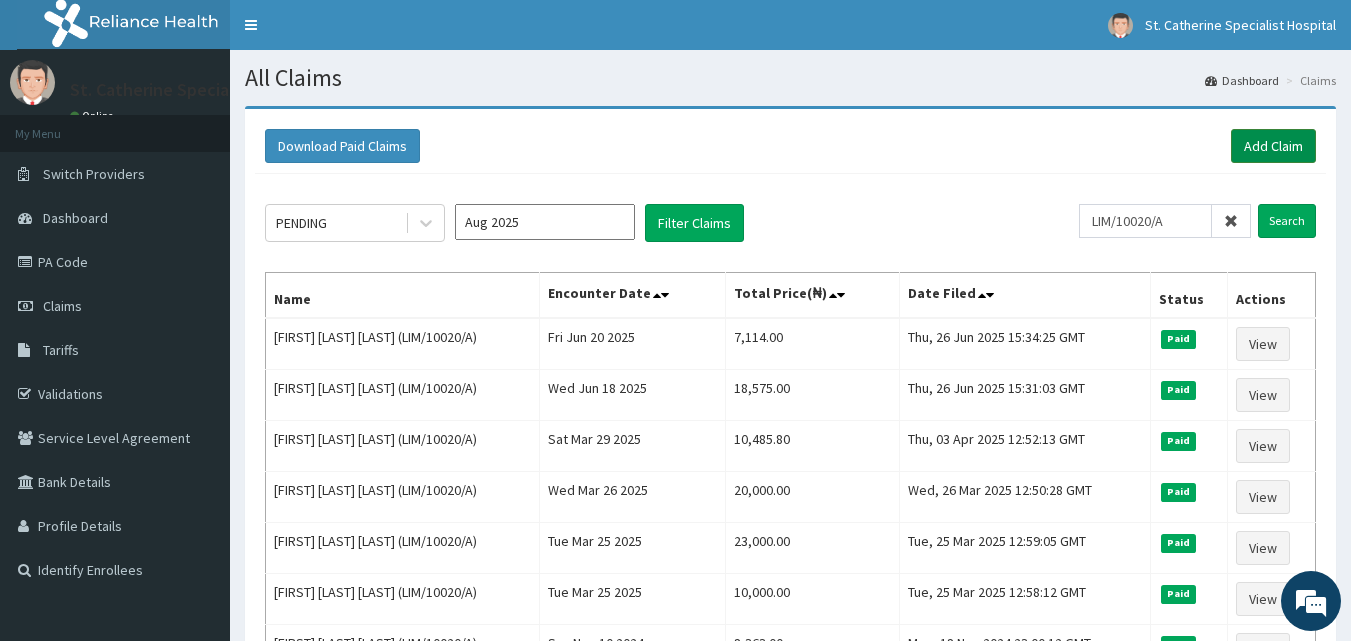 click on "Add Claim" at bounding box center (1273, 146) 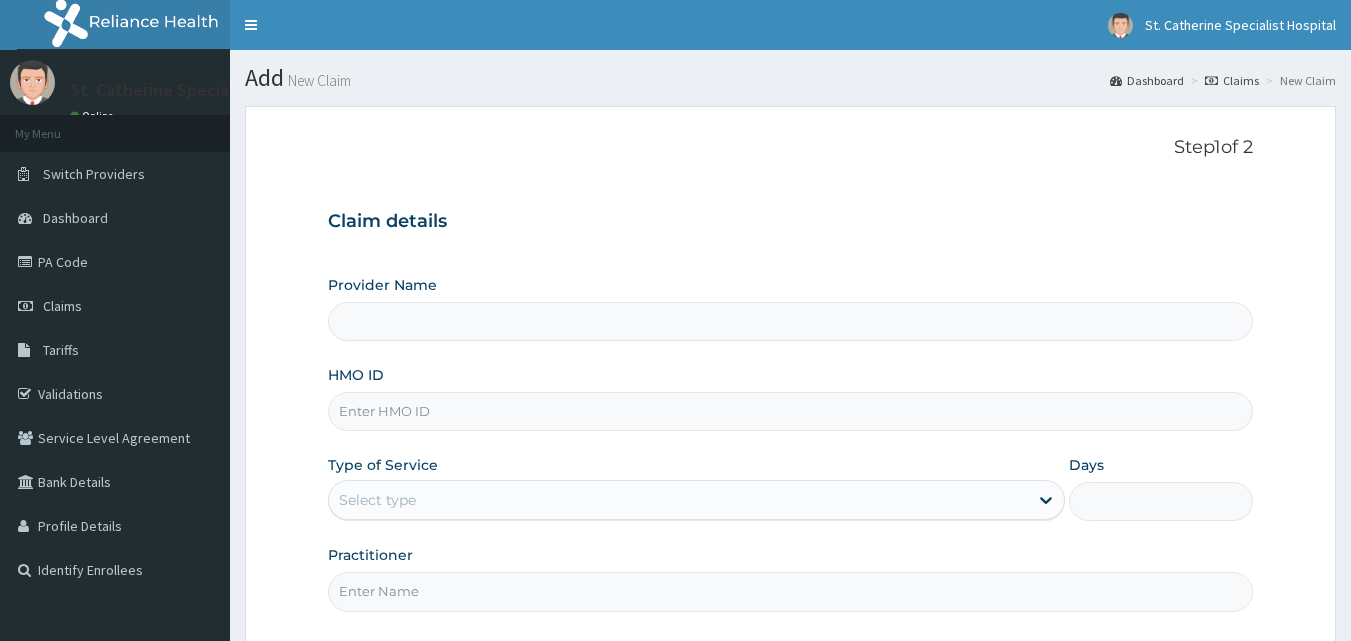 scroll, scrollTop: 0, scrollLeft: 0, axis: both 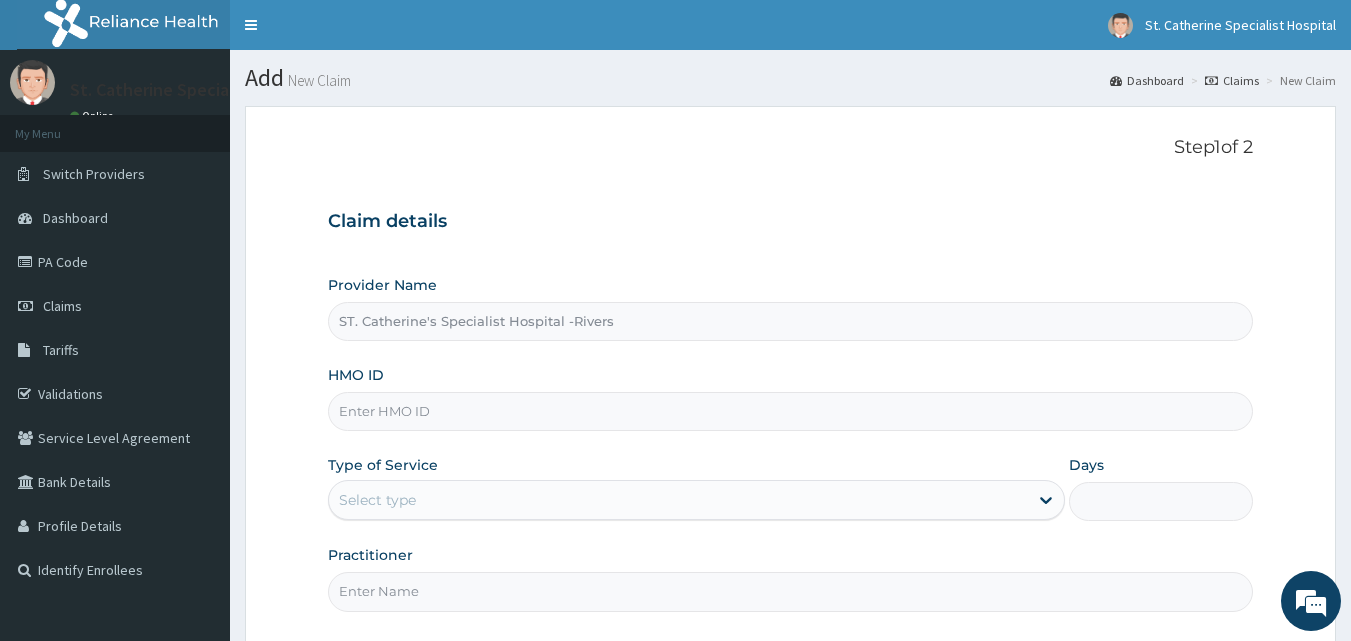 paste on "LIM/10020/A" 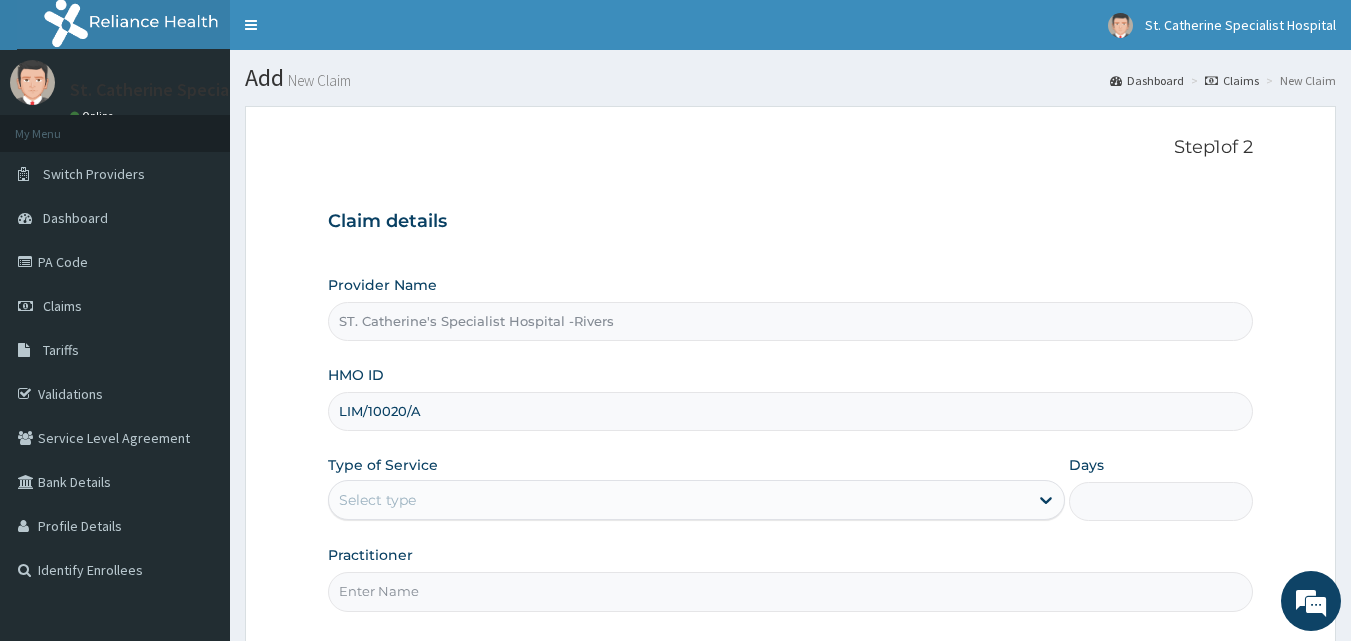 type on "LIM/10020/A" 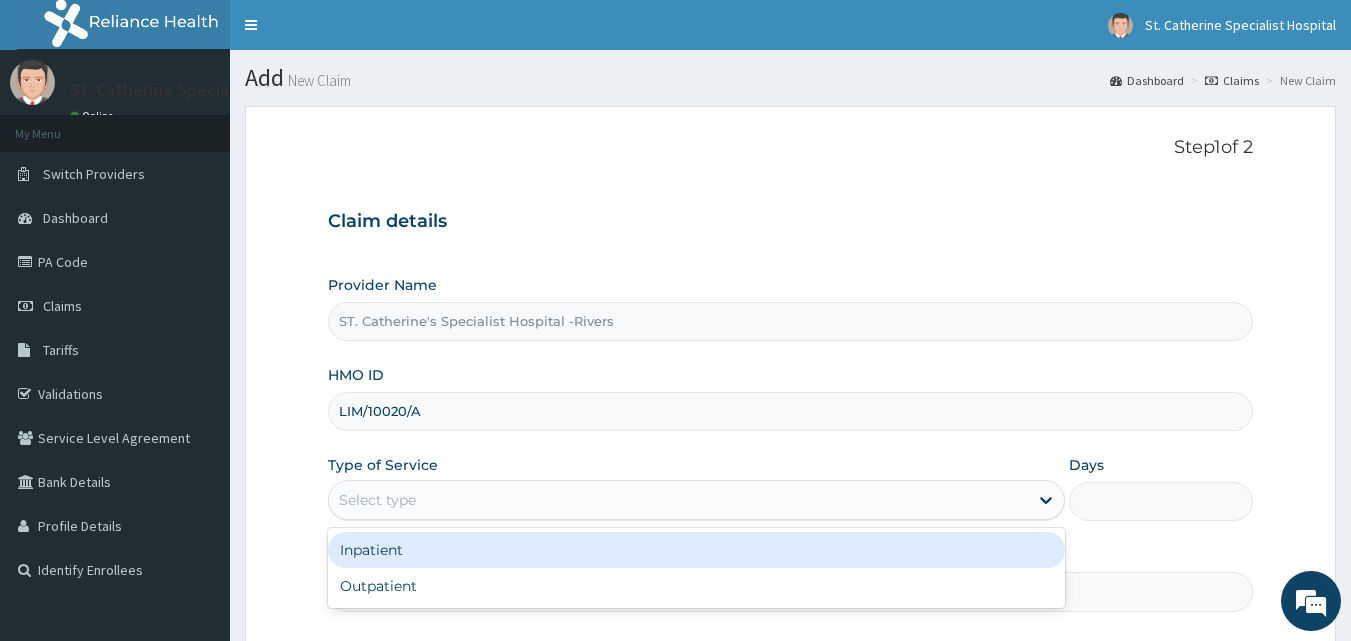 click on "Select type" at bounding box center (678, 500) 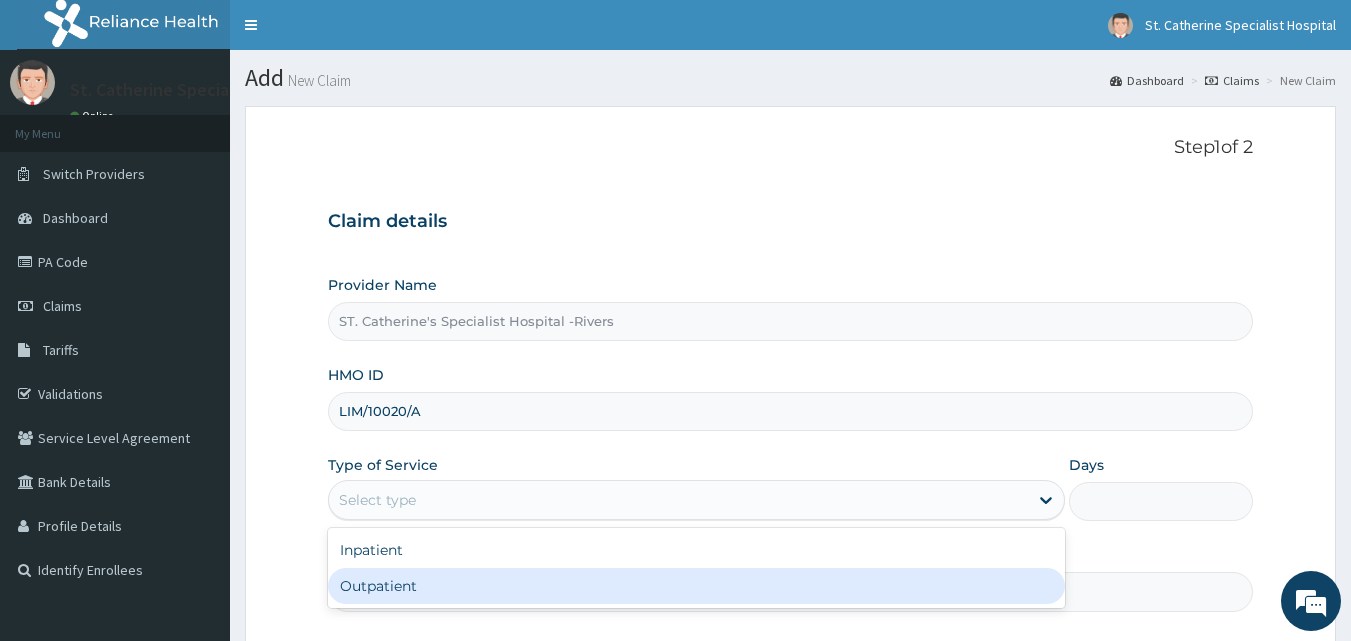 click on "Outpatient" at bounding box center (696, 586) 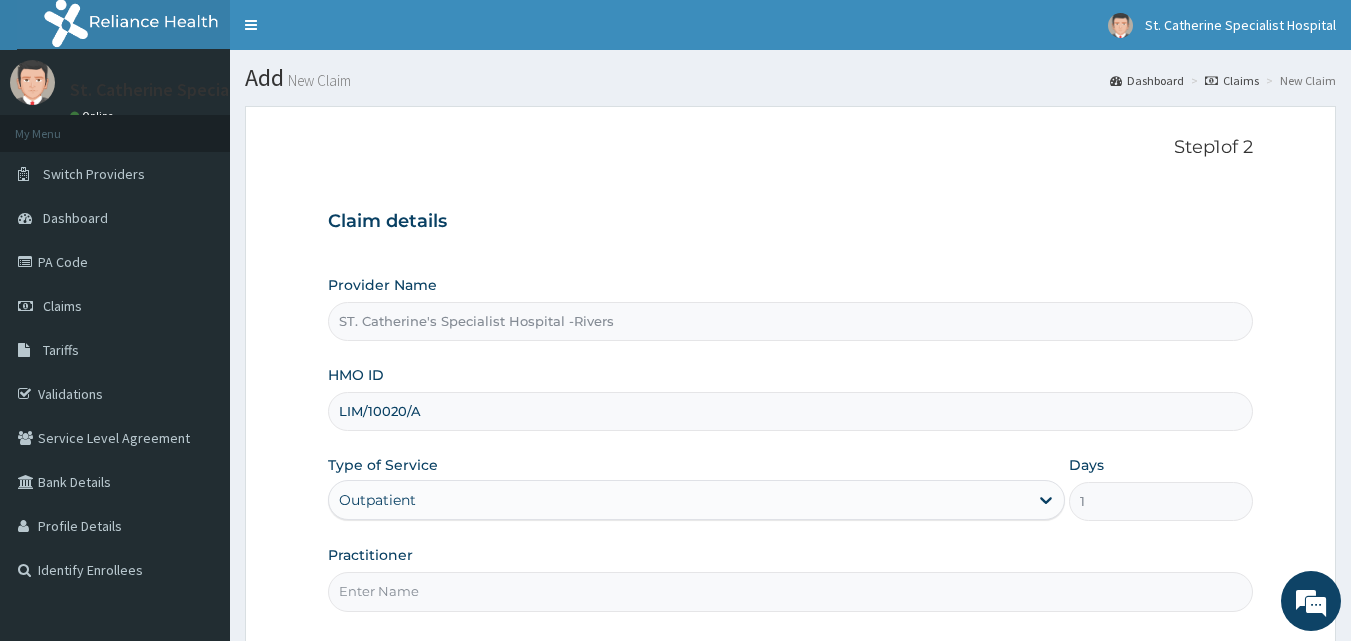 click on "Practitioner" at bounding box center [791, 591] 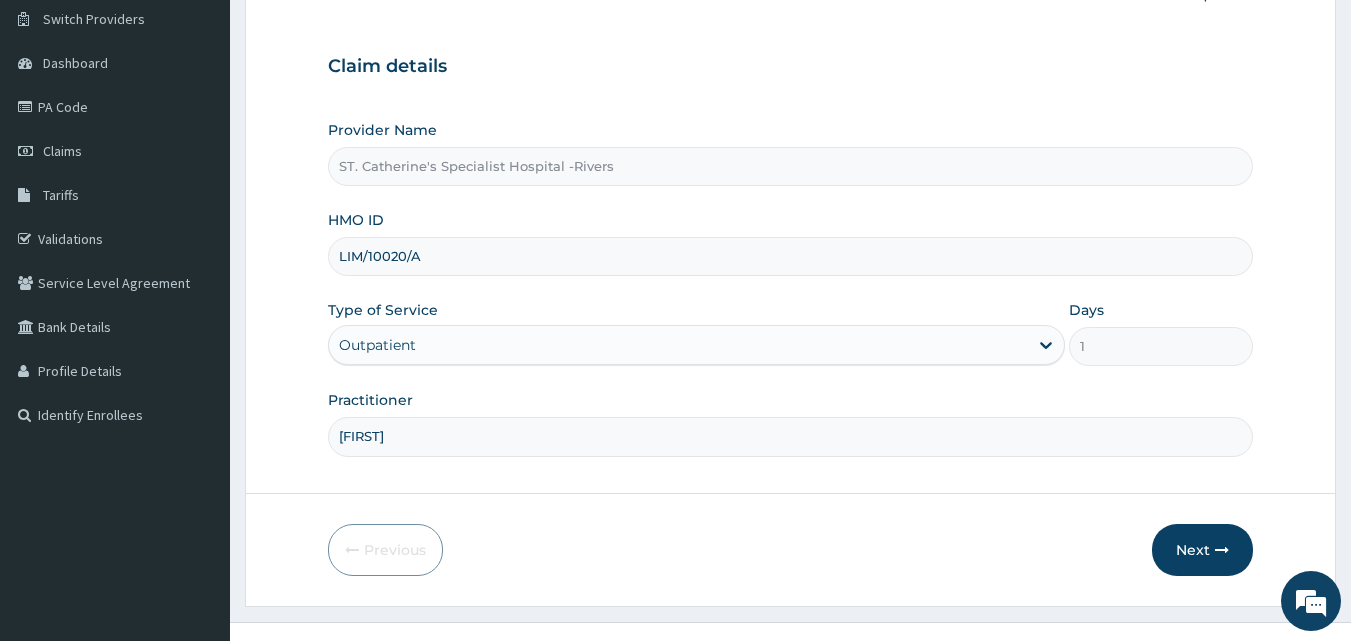 scroll, scrollTop: 87, scrollLeft: 0, axis: vertical 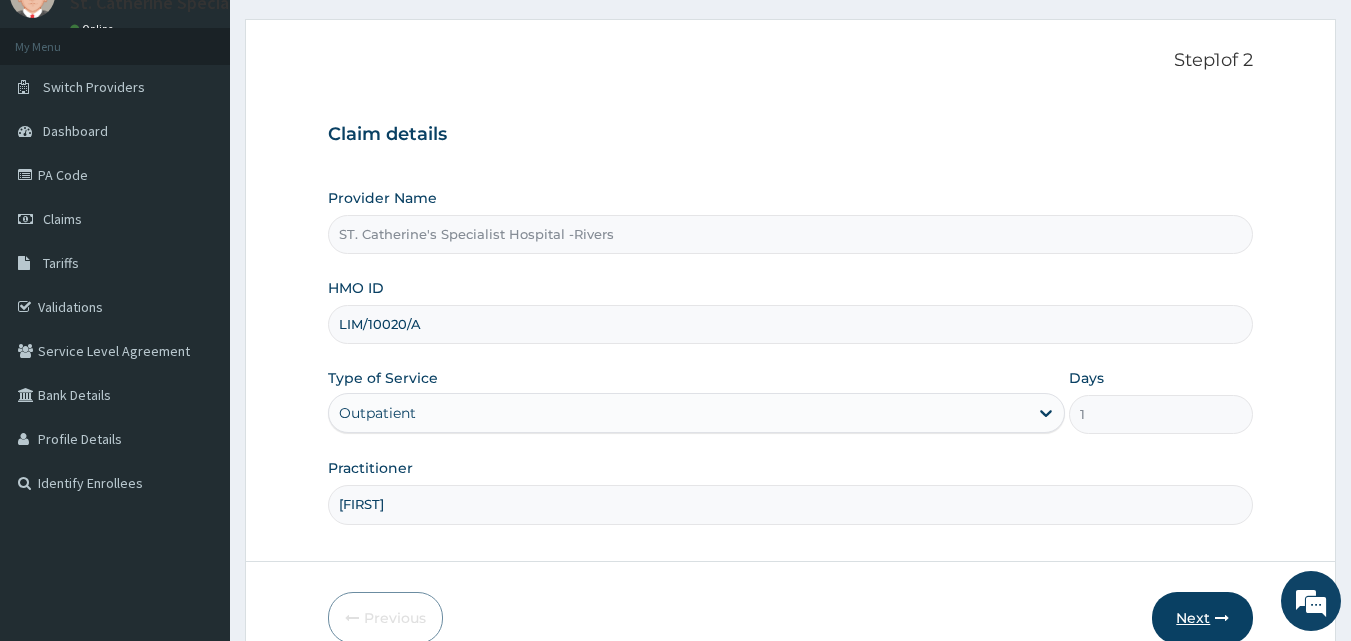 click on "Next" at bounding box center (1202, 618) 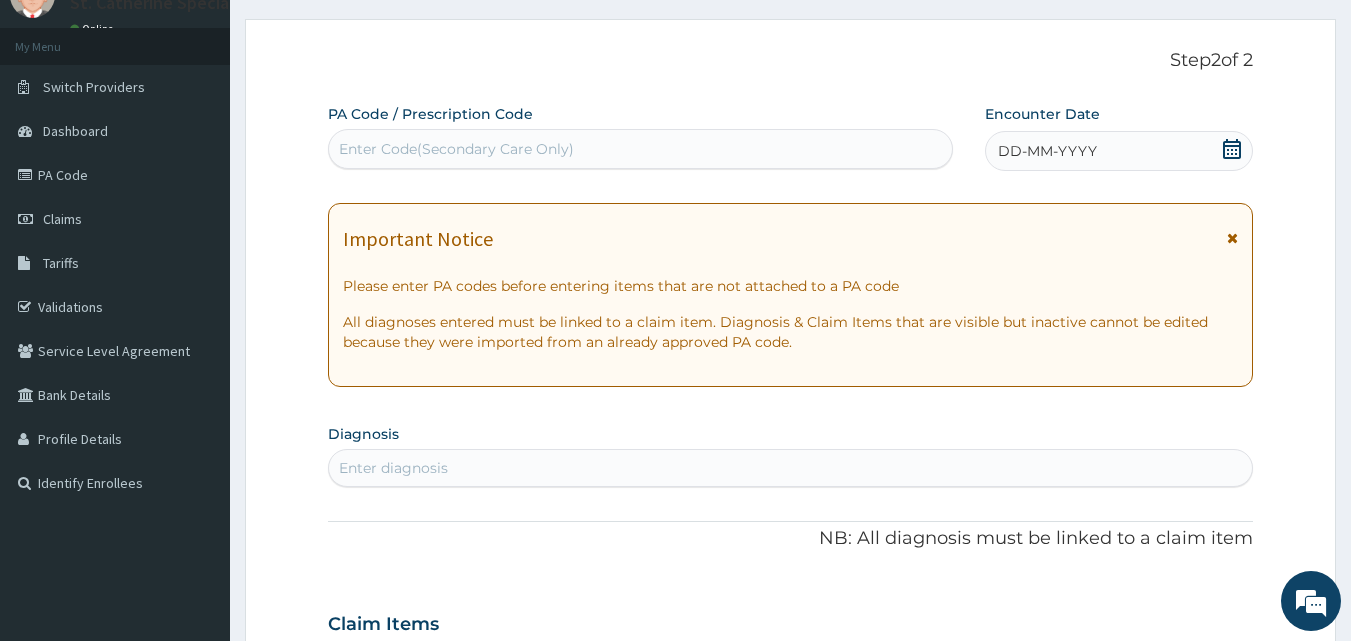 click 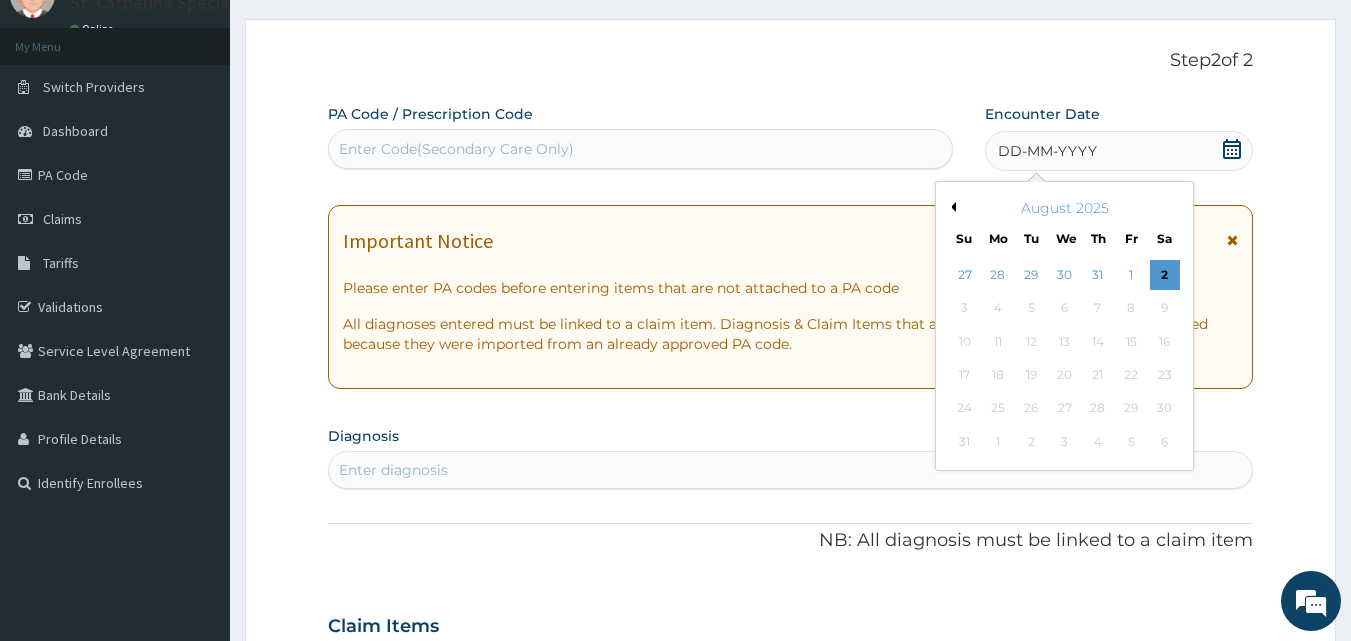 click on "Previous Month" at bounding box center (951, 207) 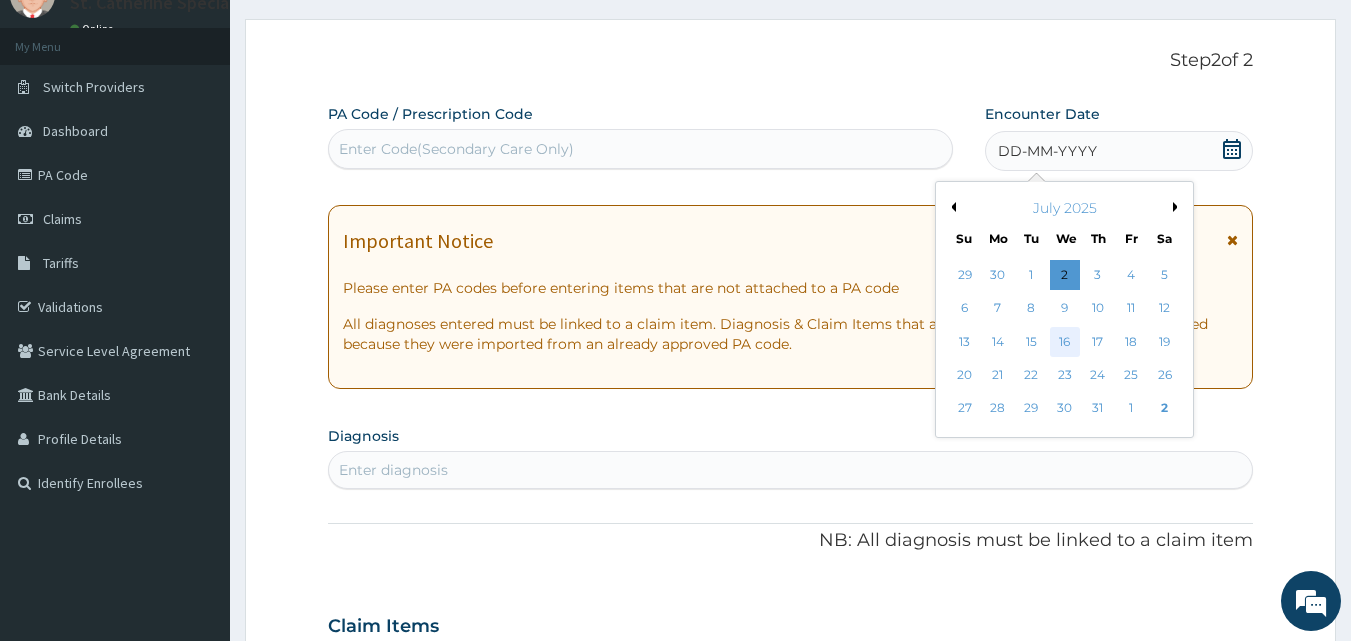 scroll, scrollTop: 0, scrollLeft: 0, axis: both 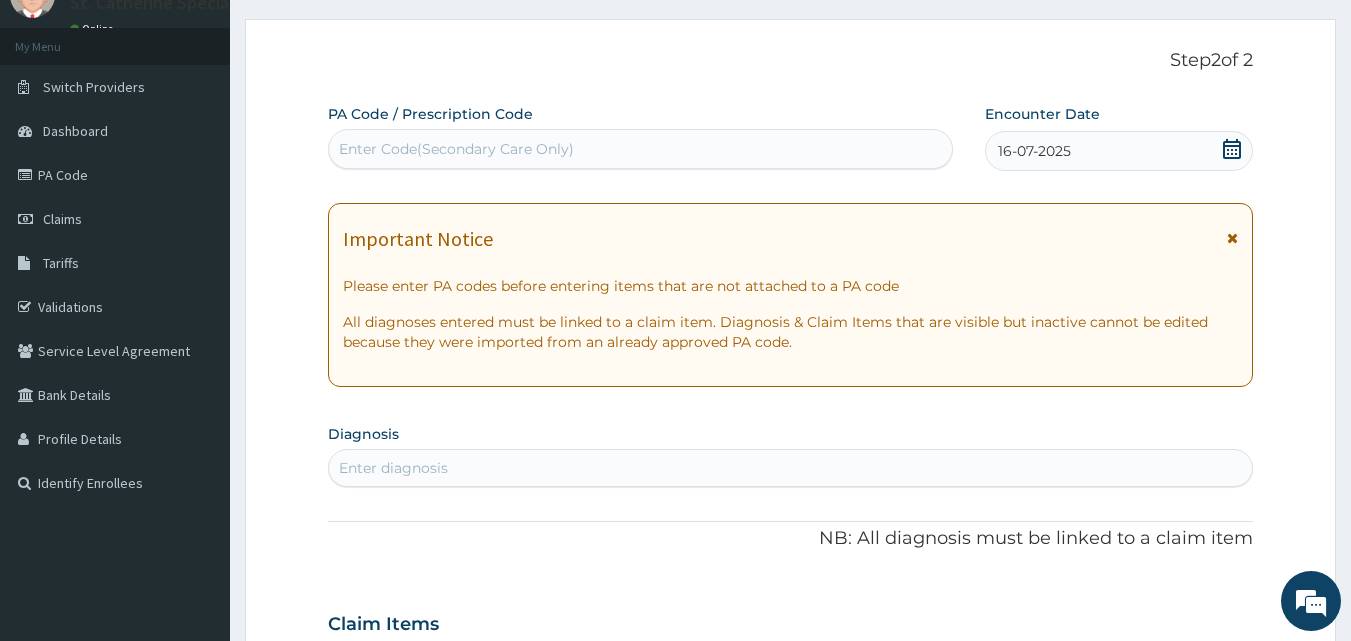 click on "Enter diagnosis" at bounding box center [393, 468] 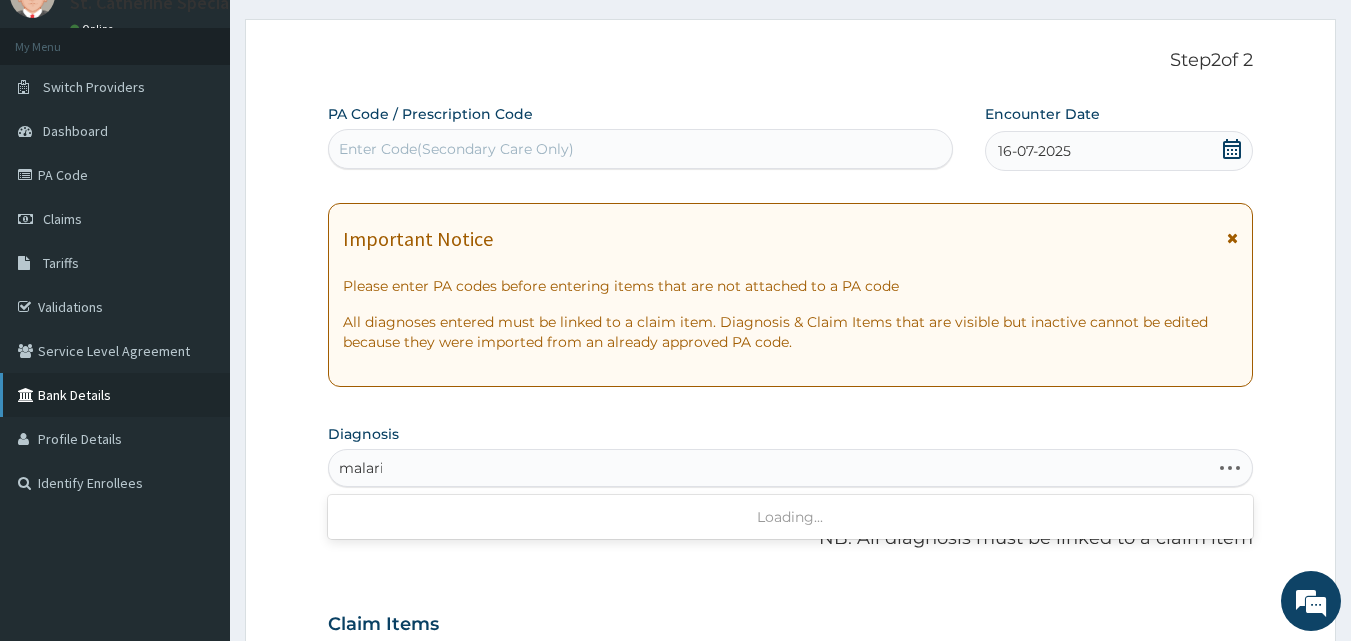 type on "malaria" 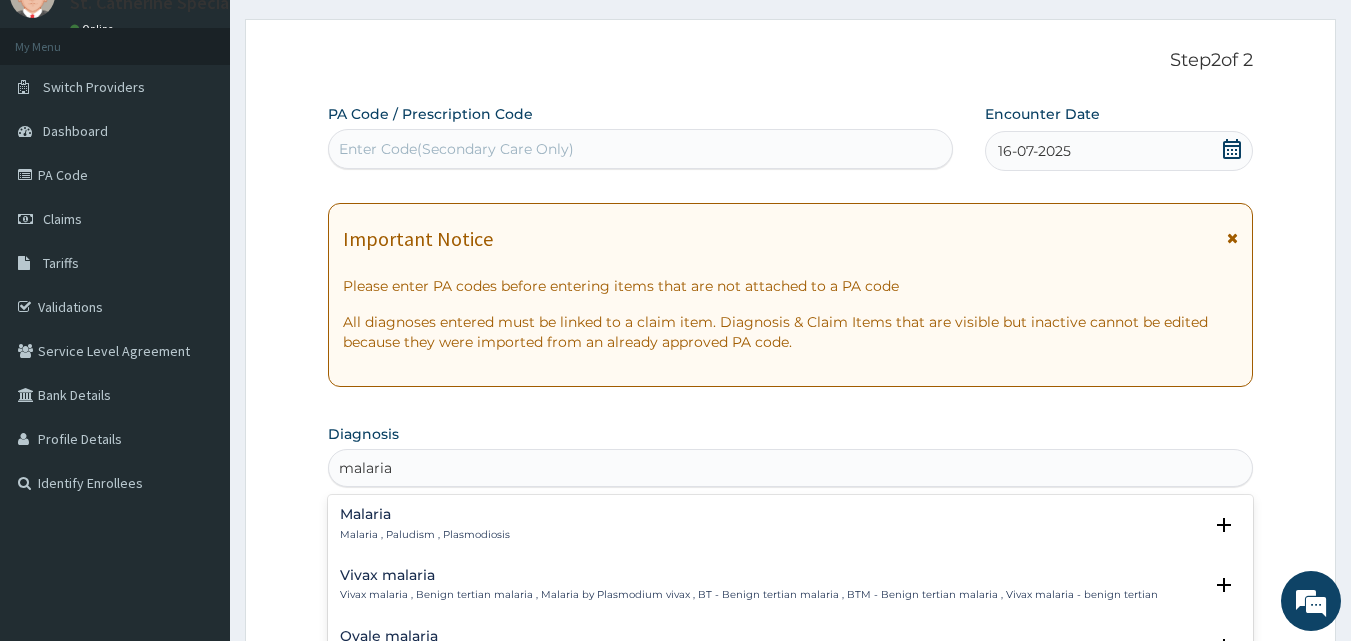 drag, startPoint x: 395, startPoint y: 500, endPoint x: 393, endPoint y: 566, distance: 66.0303 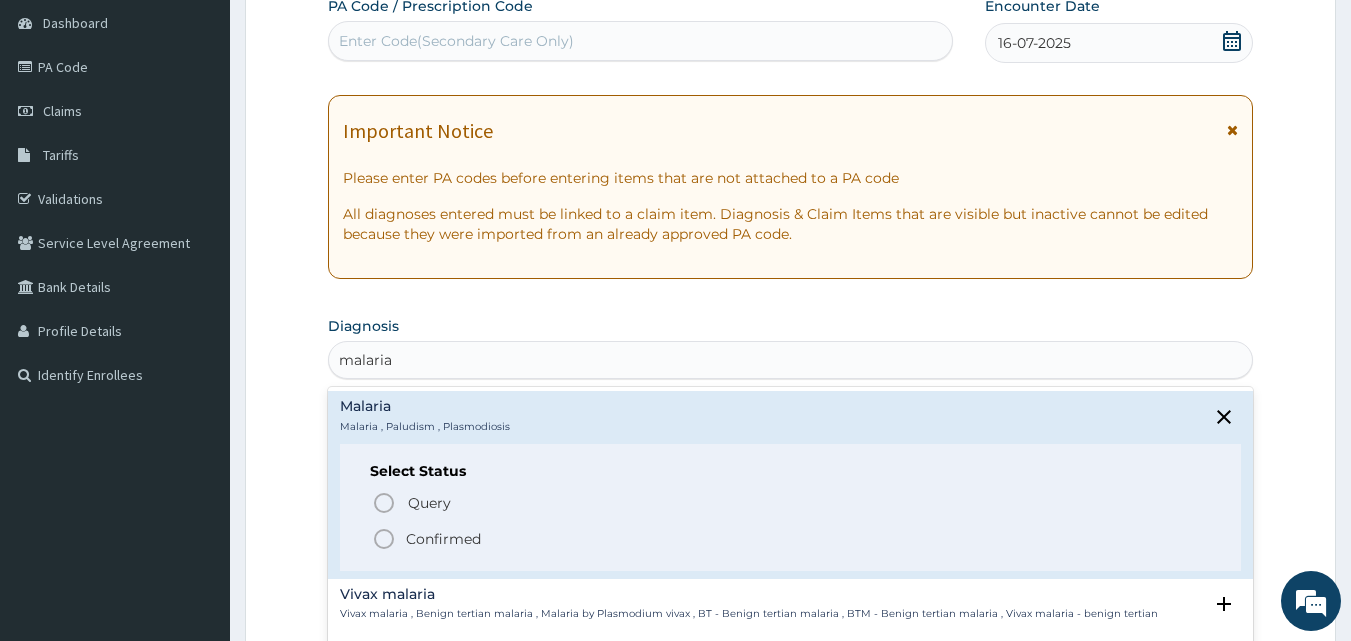 scroll, scrollTop: 200, scrollLeft: 0, axis: vertical 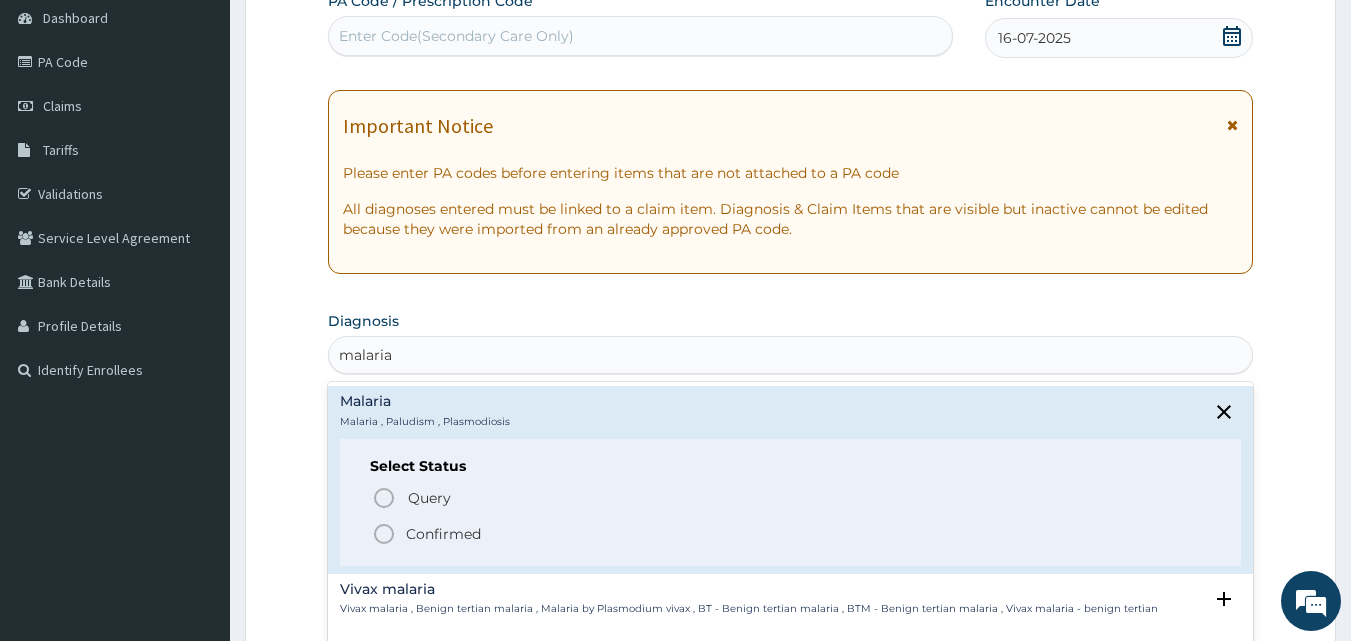 click on "Confirmed" at bounding box center [443, 534] 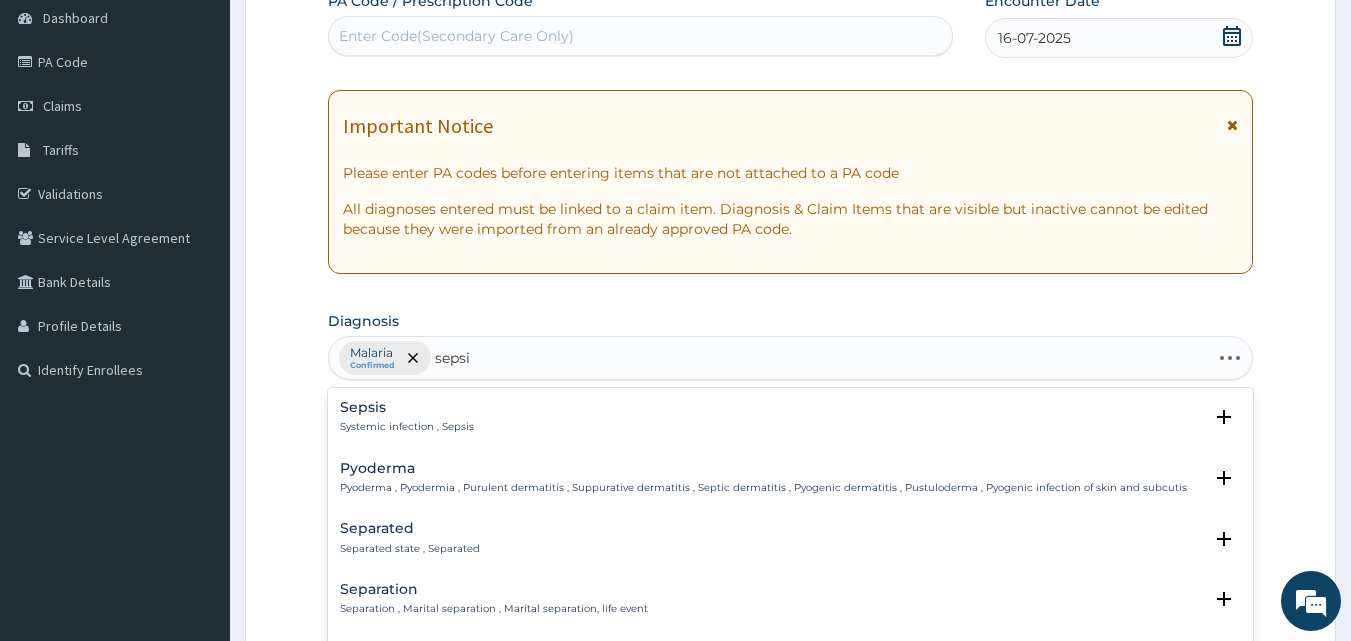 type on "sepsis" 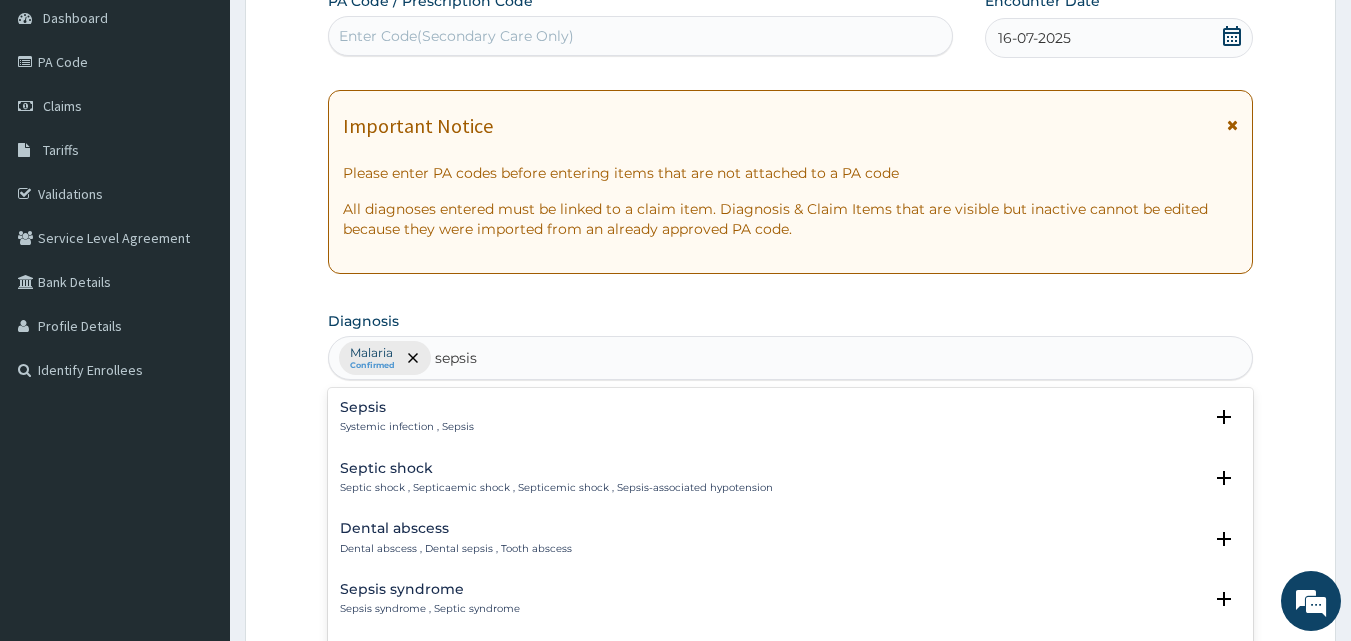 click on "Systemic infection , Sepsis" at bounding box center [407, 427] 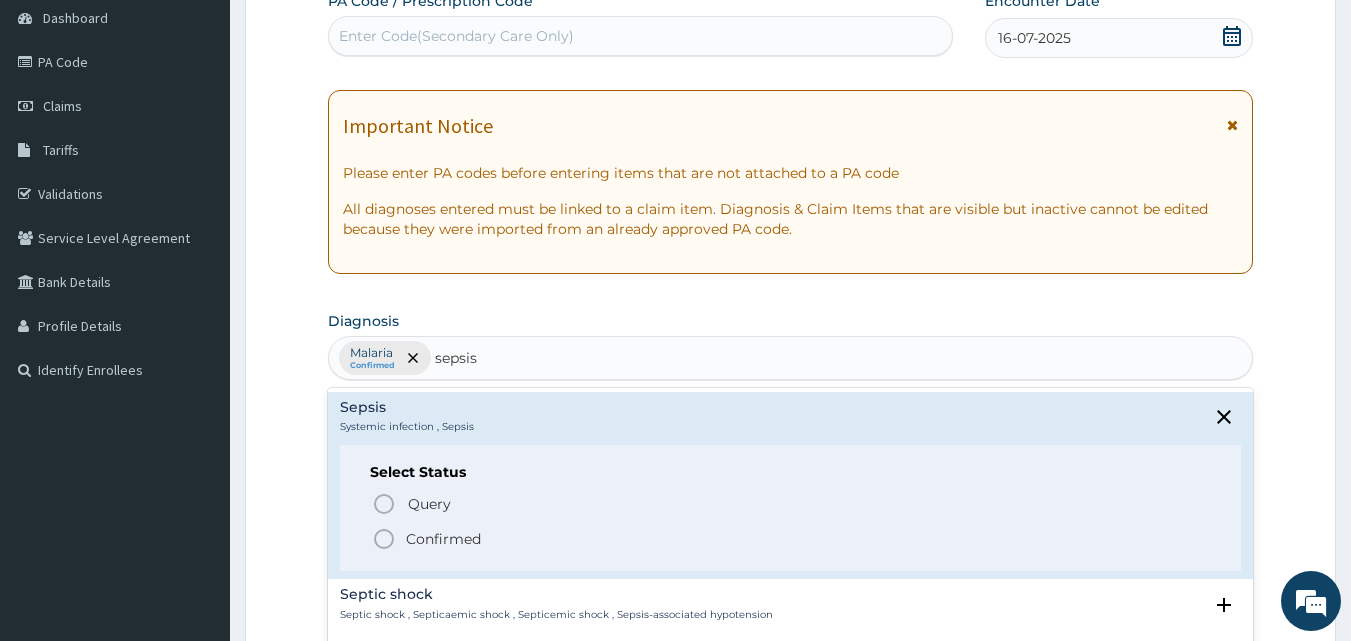 click on "Confirmed" at bounding box center [443, 539] 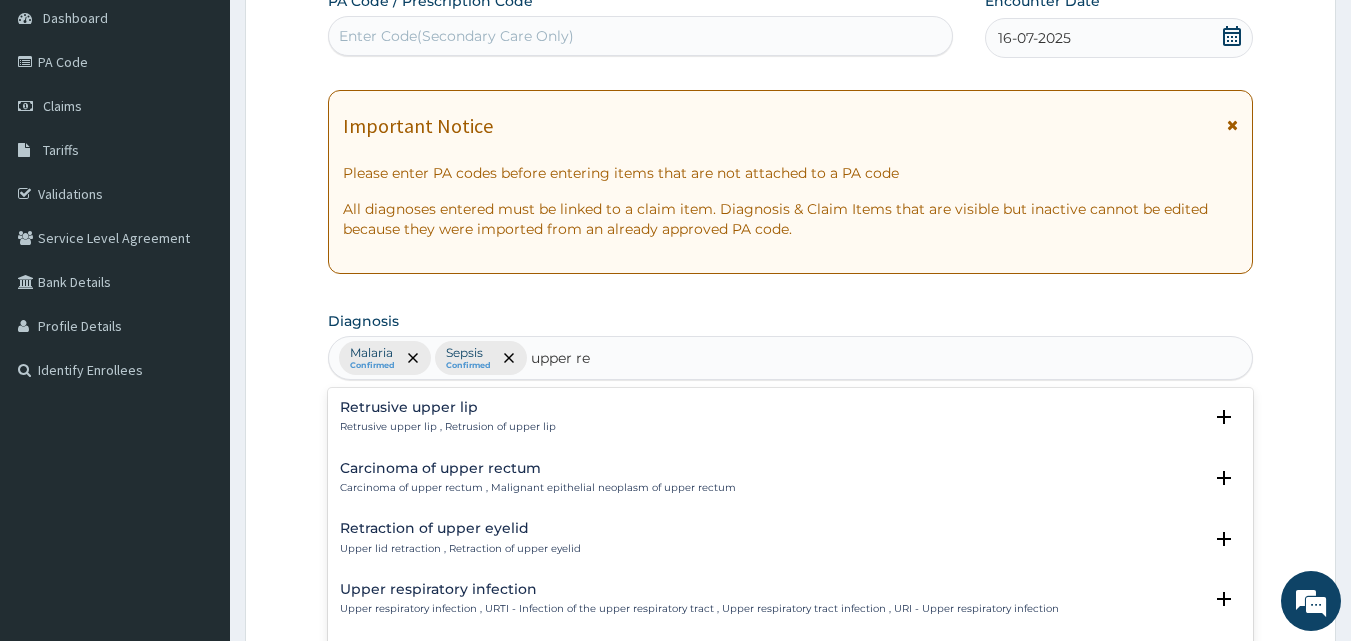 type on "upper res" 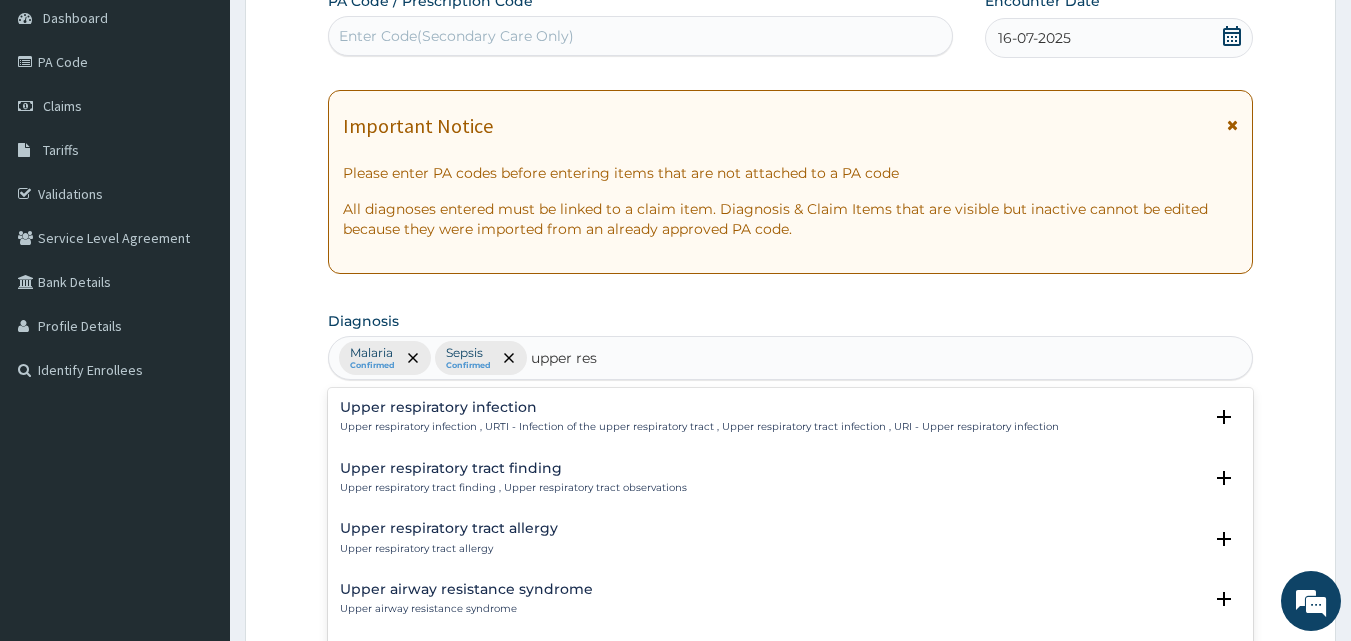 click on "Upper respiratory infection" at bounding box center [699, 407] 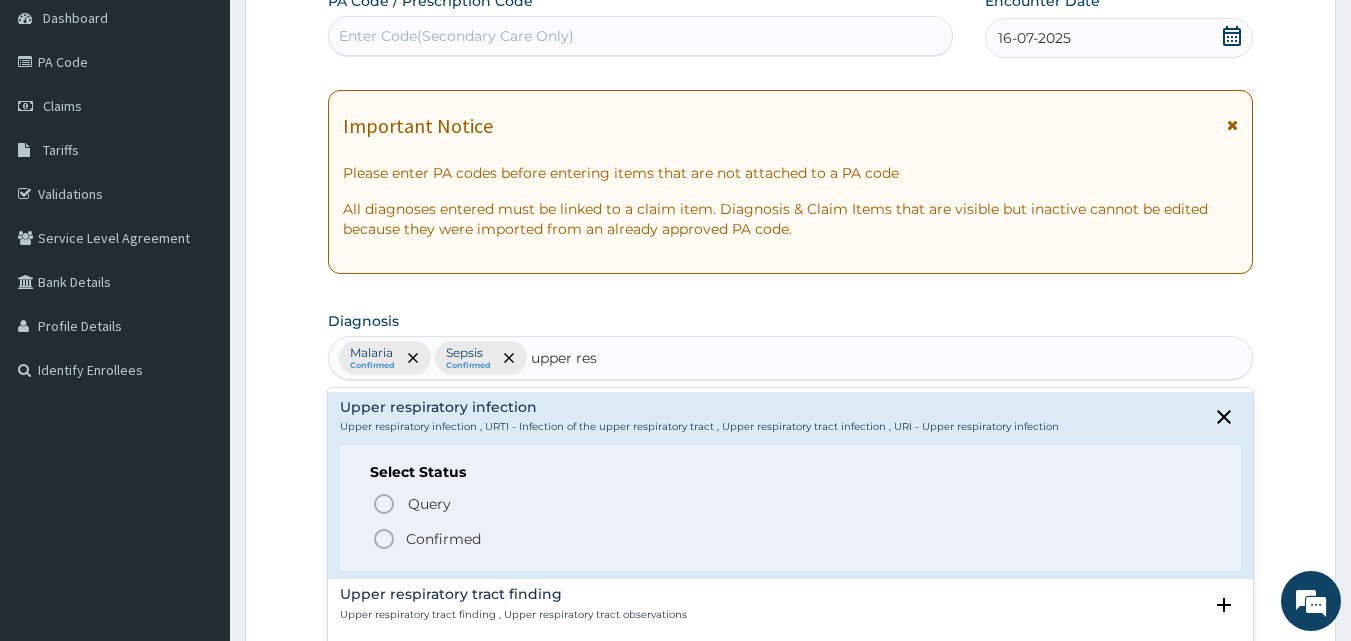 click on "Confirmed" at bounding box center [443, 539] 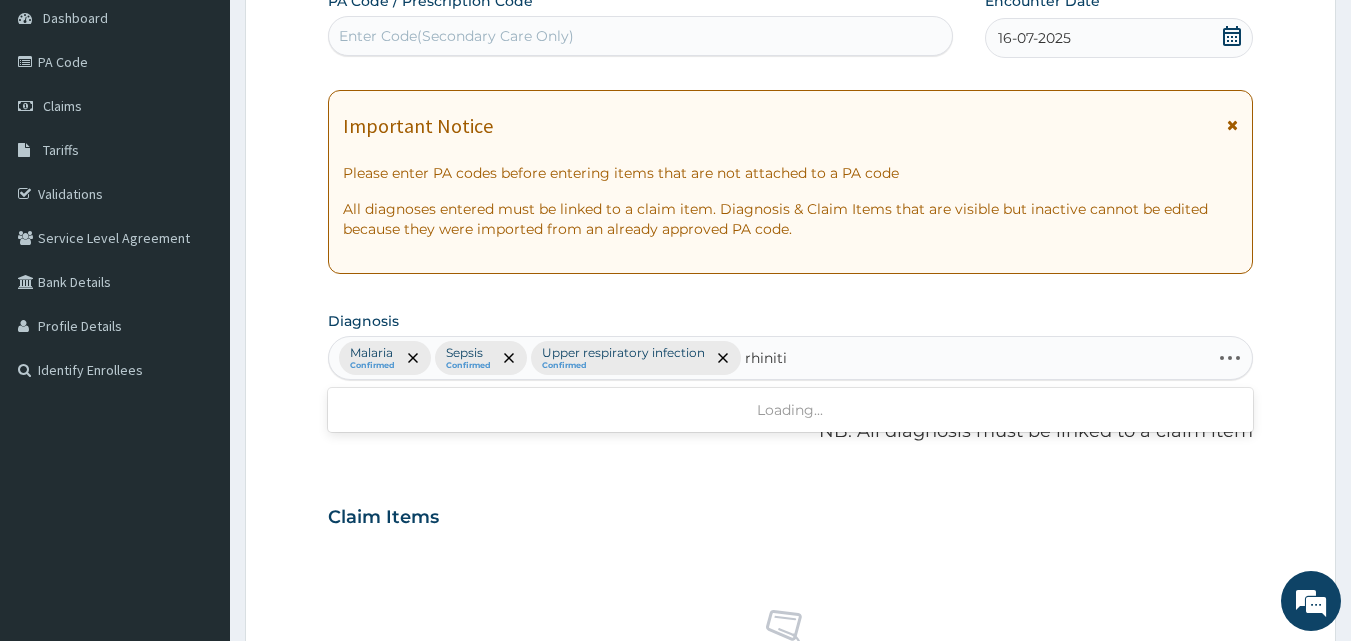 type on "rhinitis" 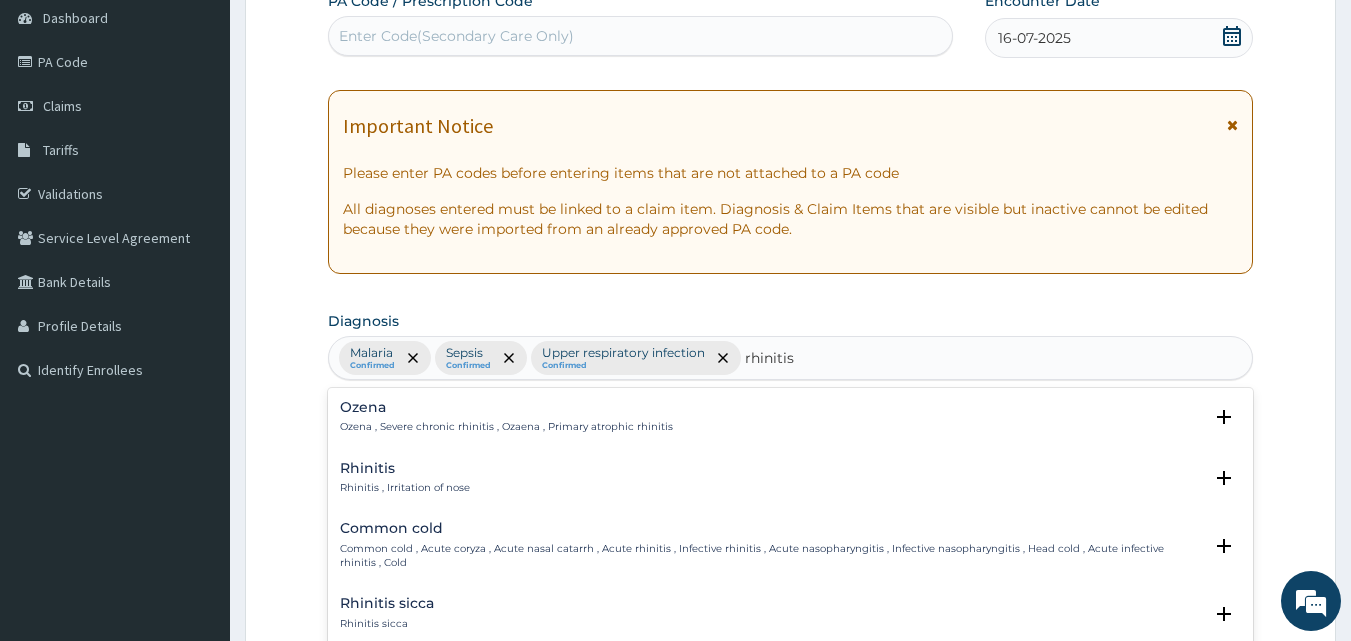 click on "Rhinitis" at bounding box center [405, 468] 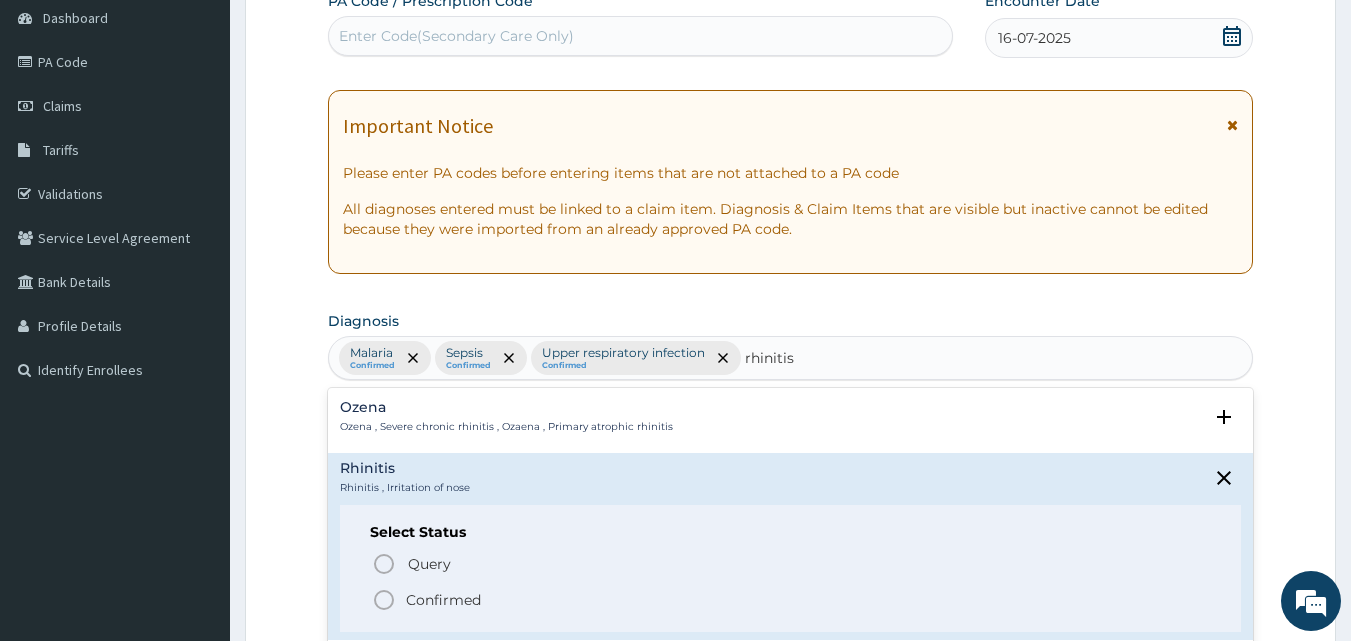 click on "Confirmed" at bounding box center (443, 600) 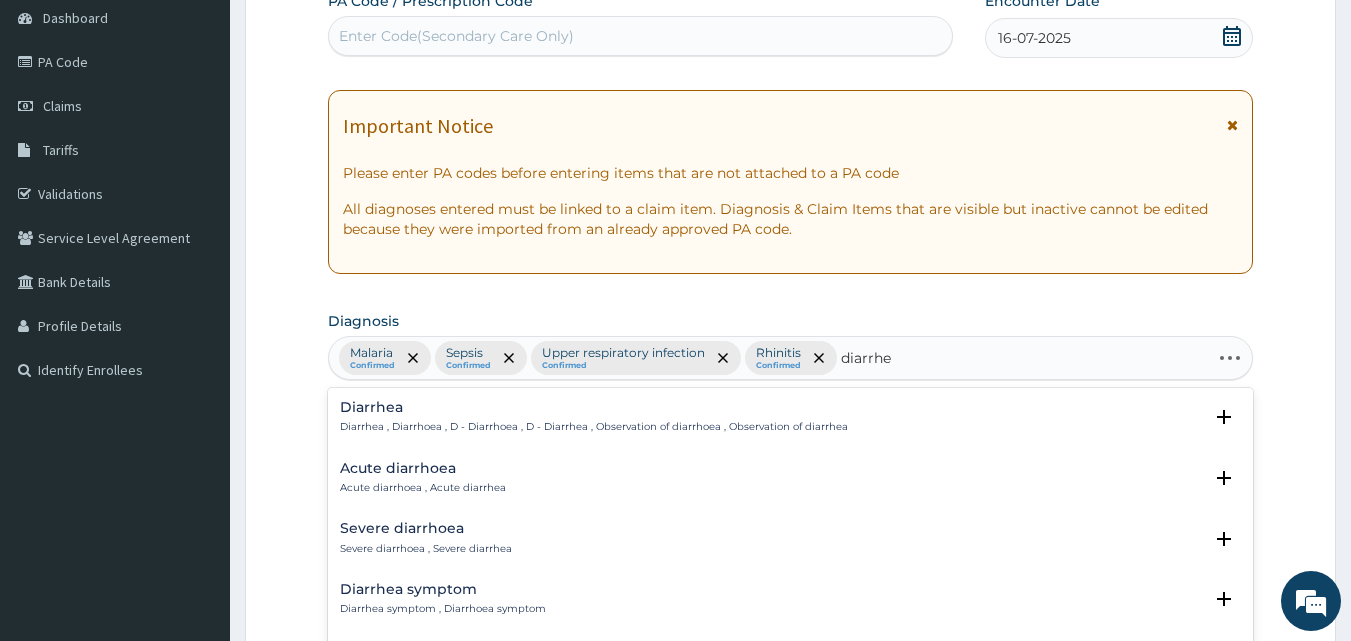 type on "diarrhea" 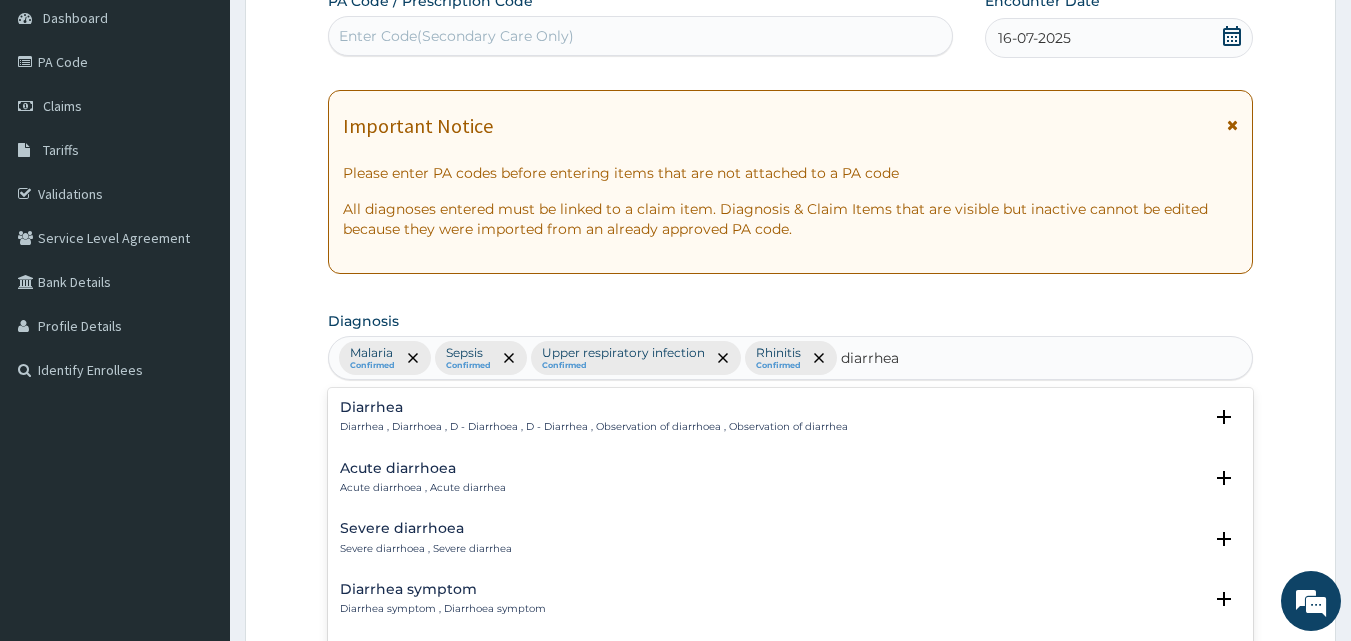 click on "Diarrhea" at bounding box center [594, 407] 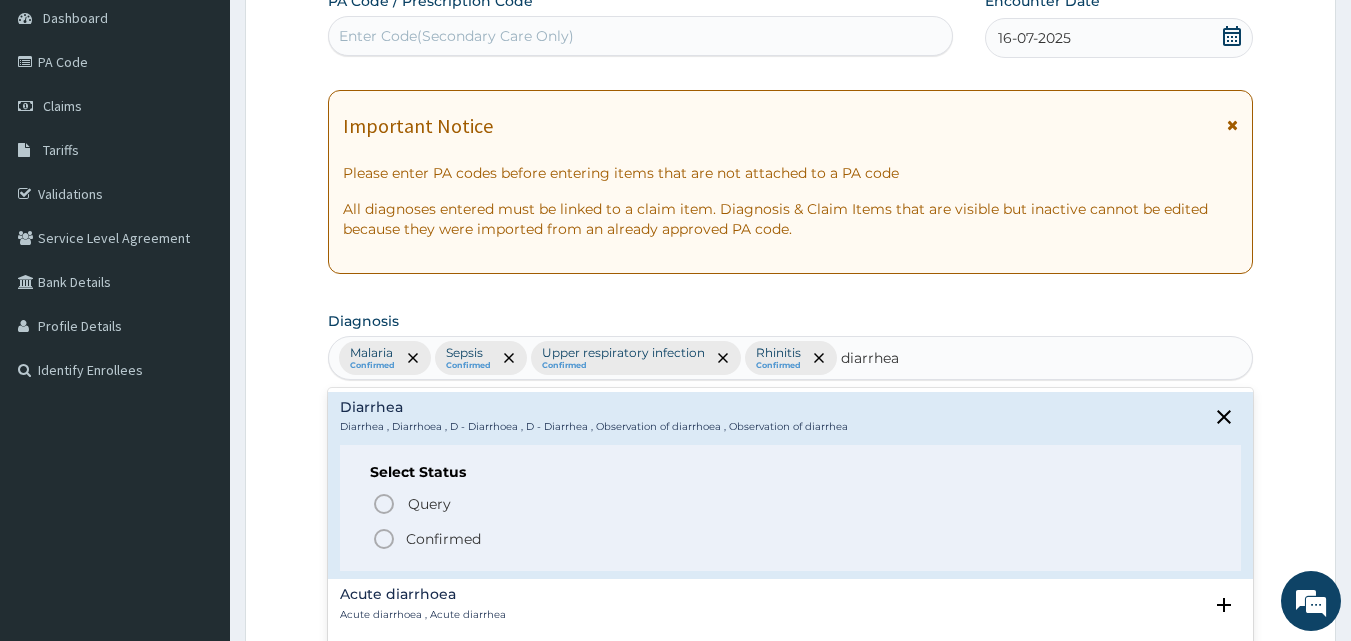 click on "Confirmed" at bounding box center [443, 539] 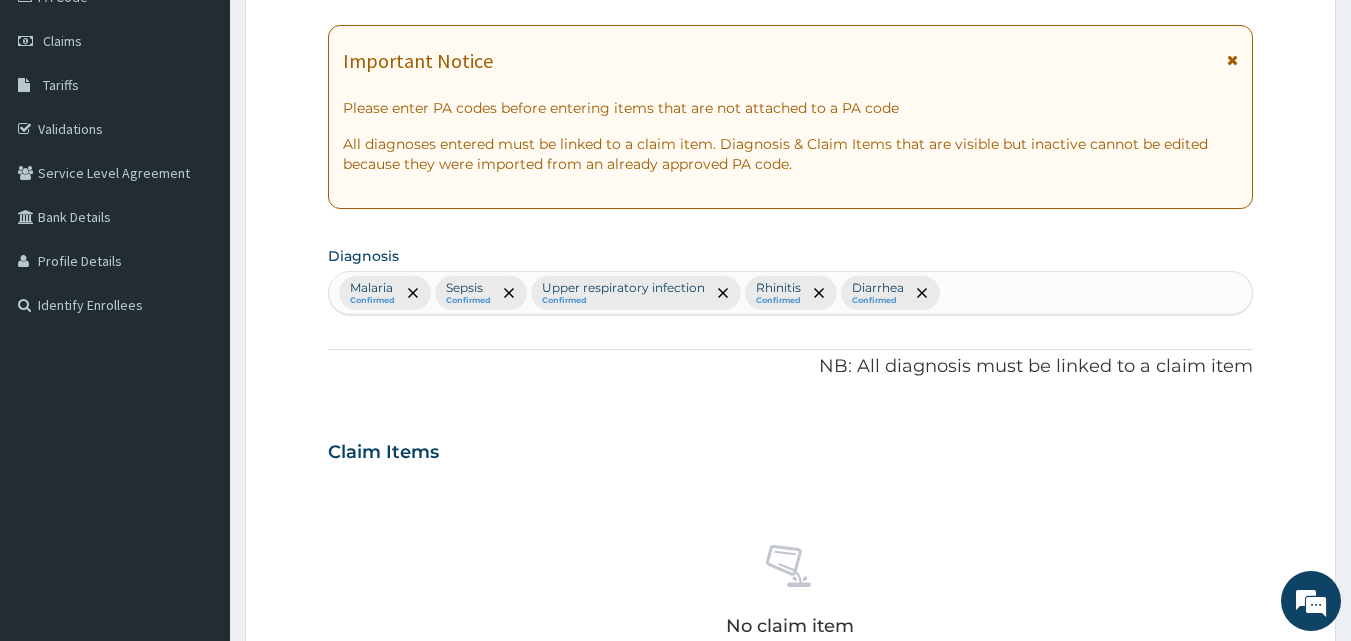 scroll, scrollTop: 300, scrollLeft: 0, axis: vertical 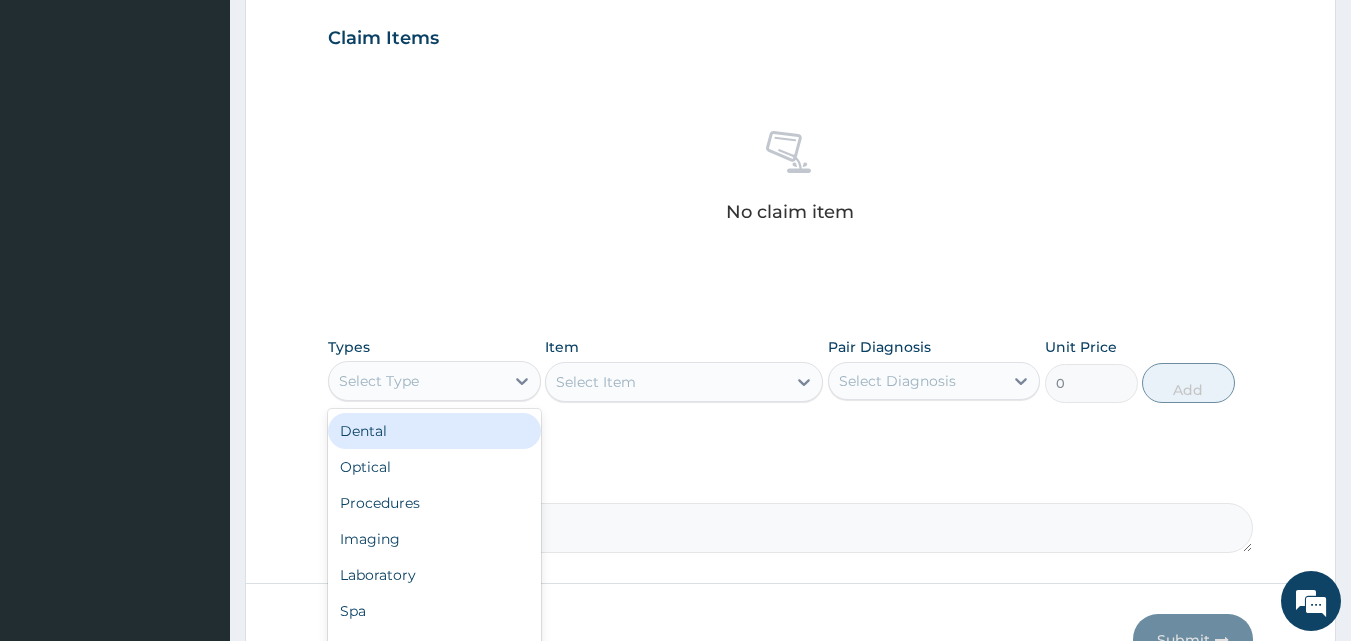 click on "Select Type" at bounding box center [416, 381] 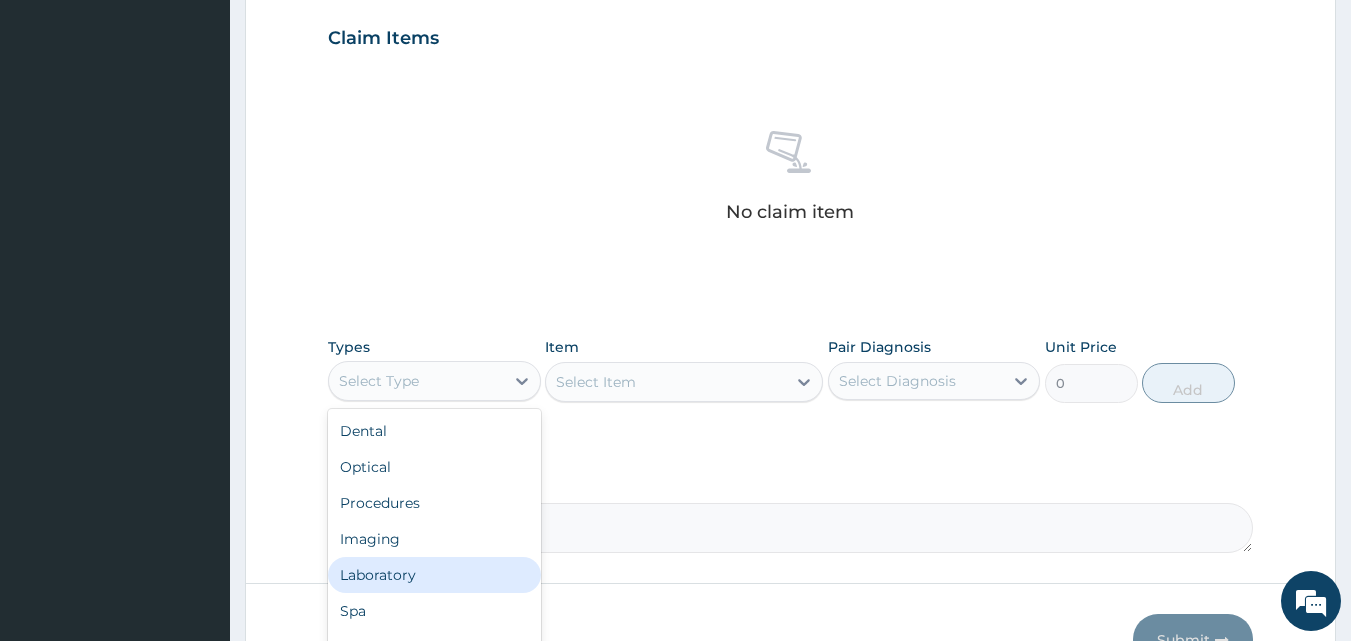 click on "Laboratory" at bounding box center (434, 575) 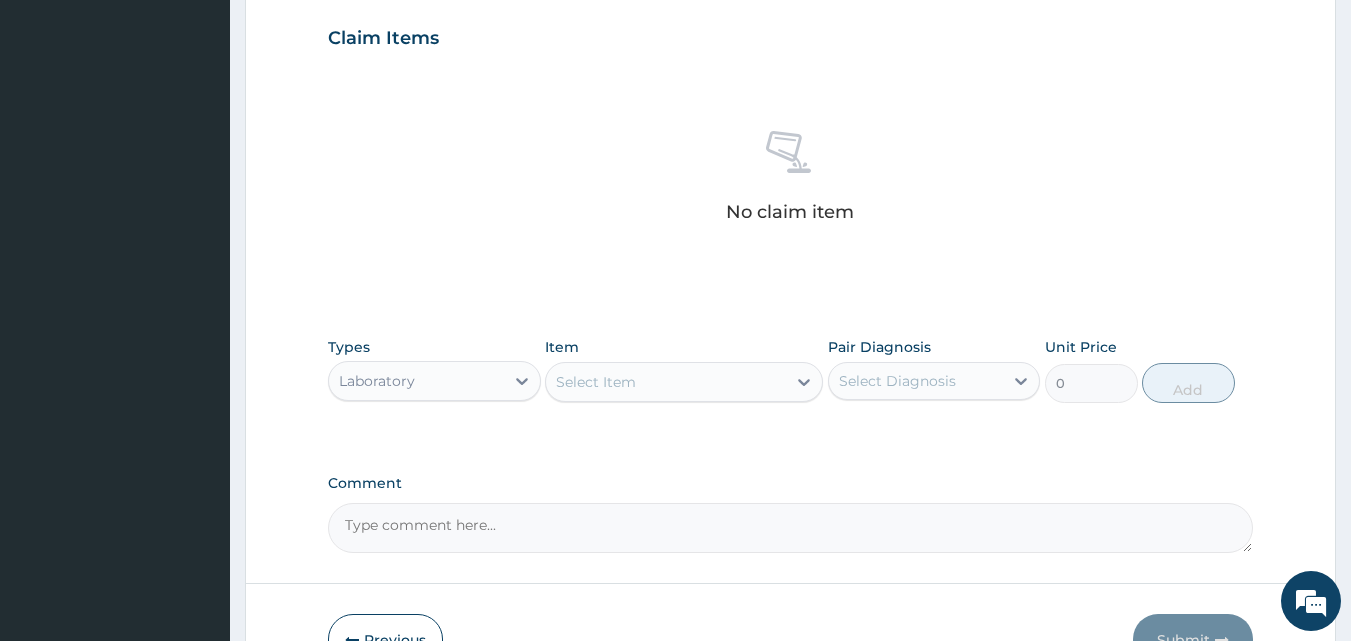click on "Select Item" at bounding box center [666, 382] 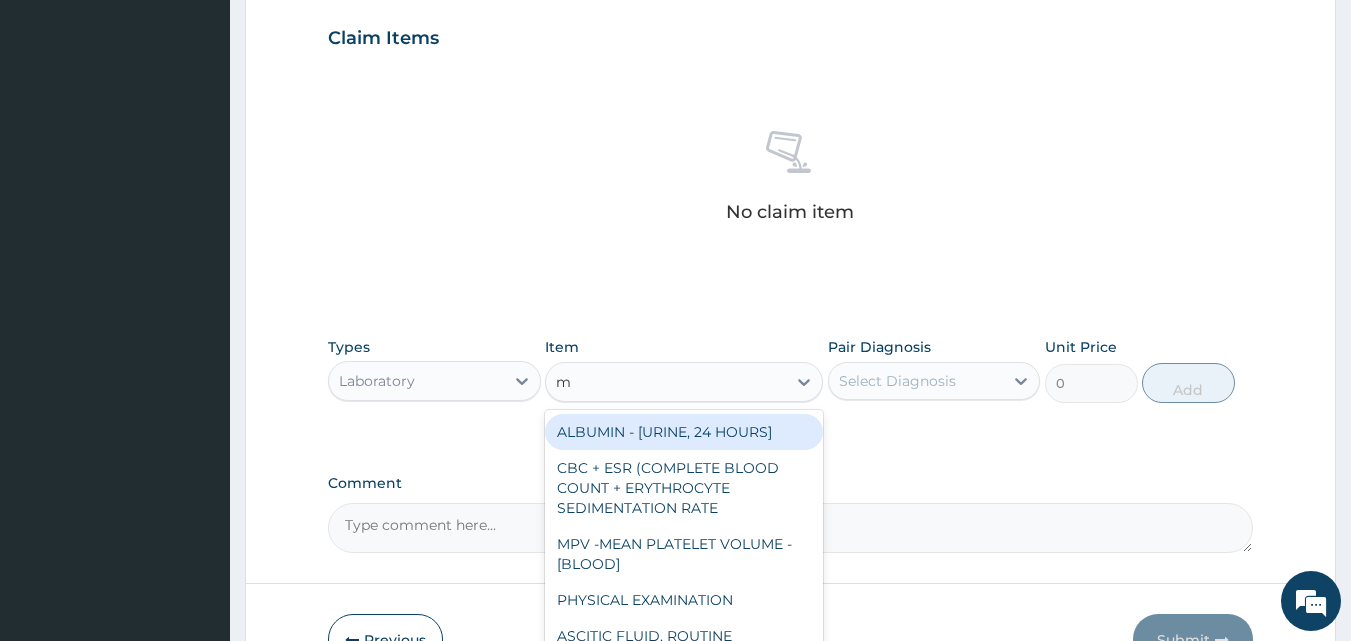 type on "mp" 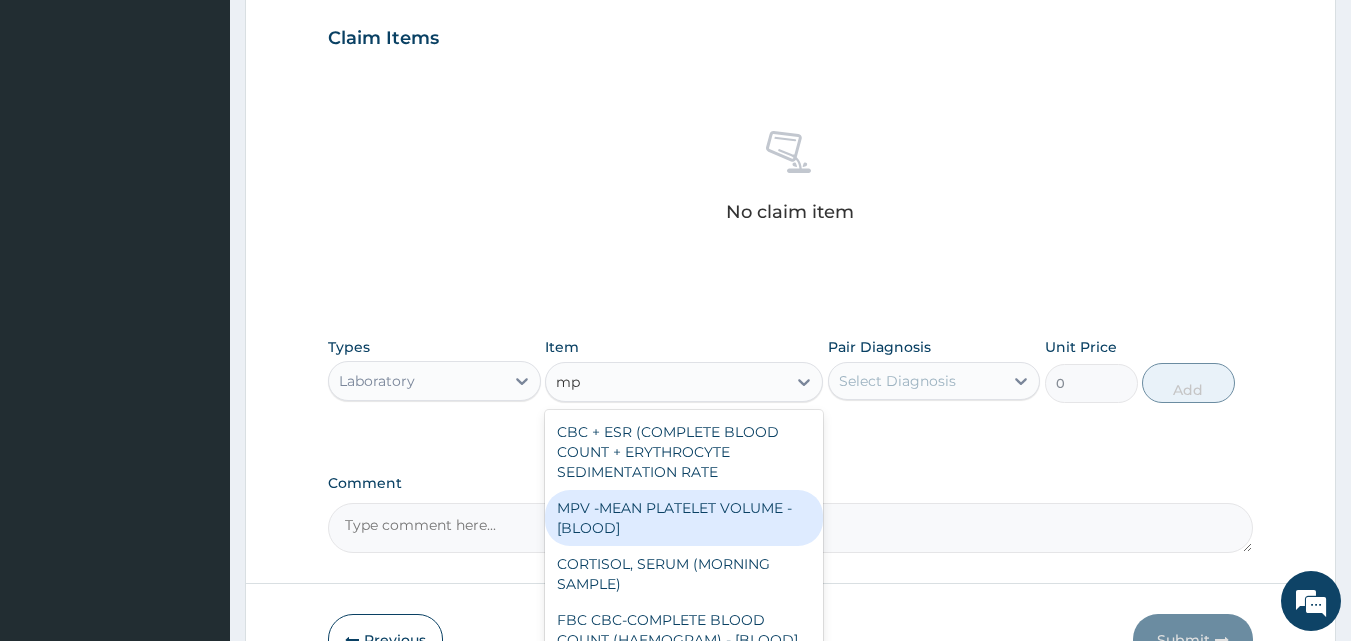 scroll, scrollTop: 436, scrollLeft: 0, axis: vertical 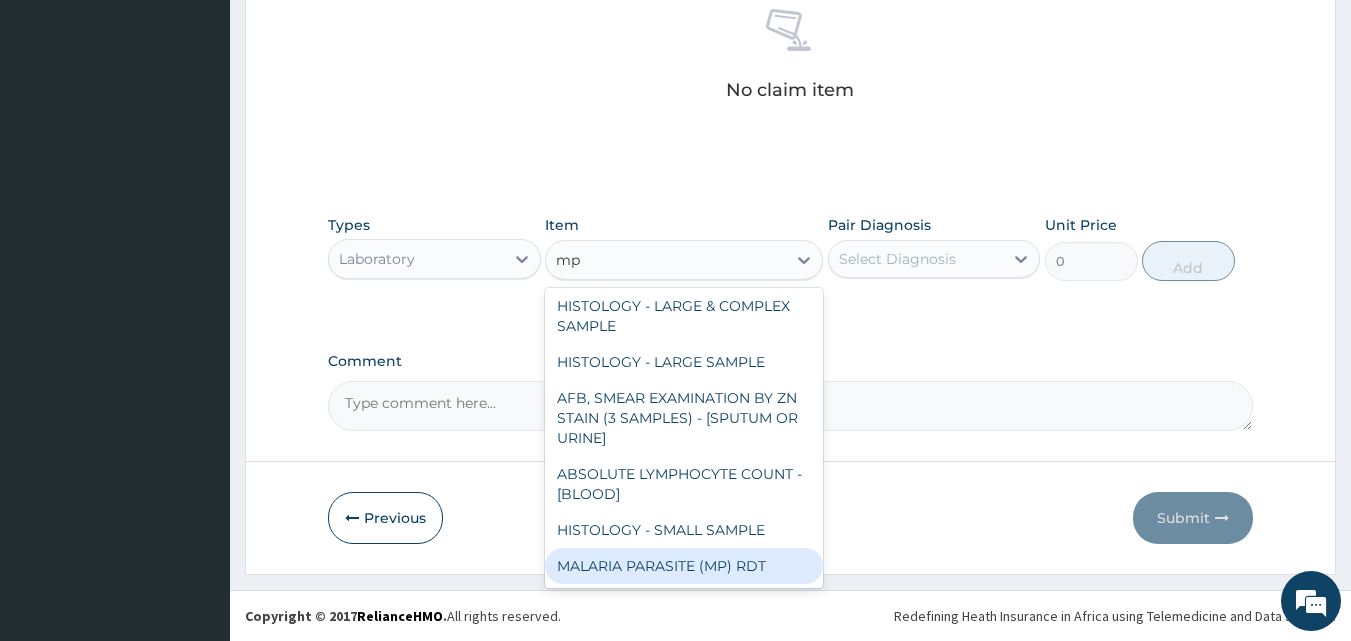 click on "MALARIA PARASITE (MP) RDT" at bounding box center (684, 566) 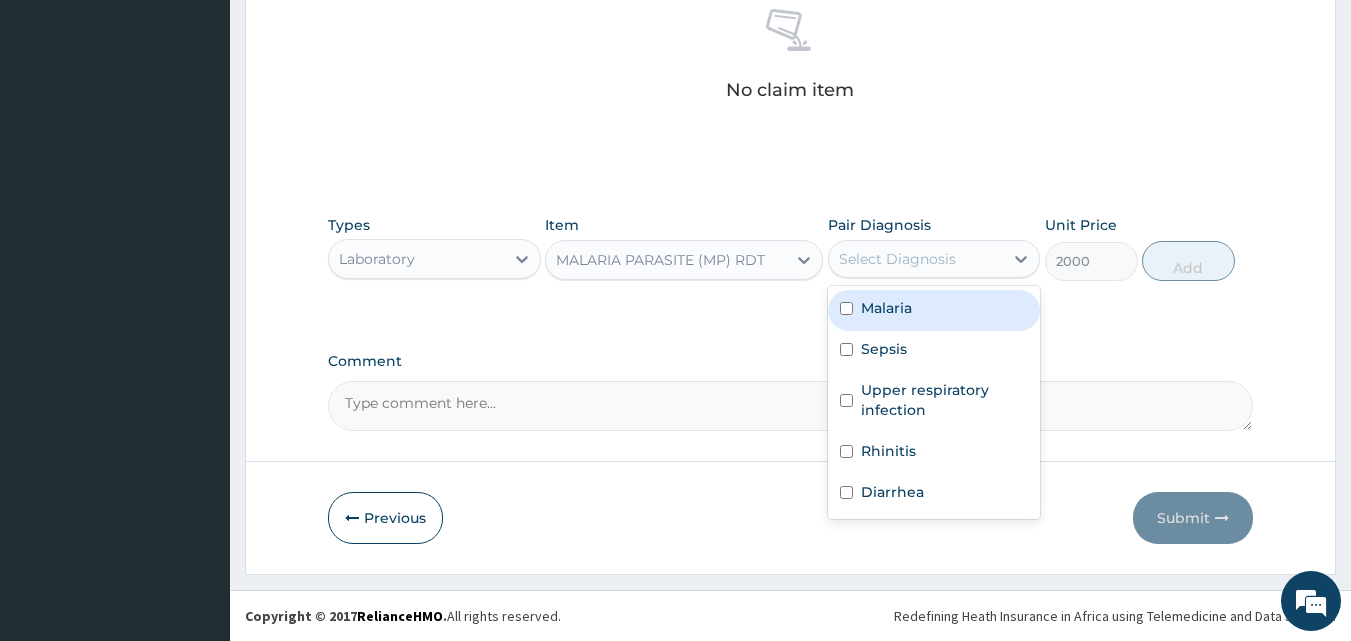 click on "Select Diagnosis" at bounding box center [916, 259] 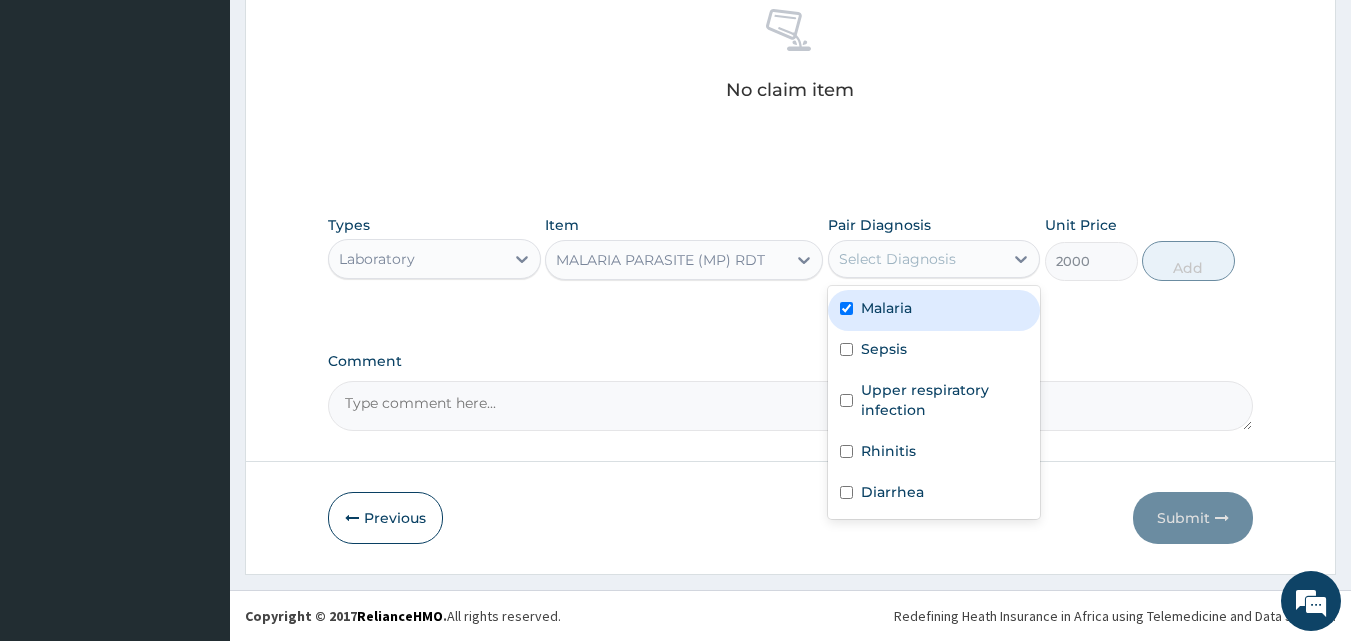 checkbox on "true" 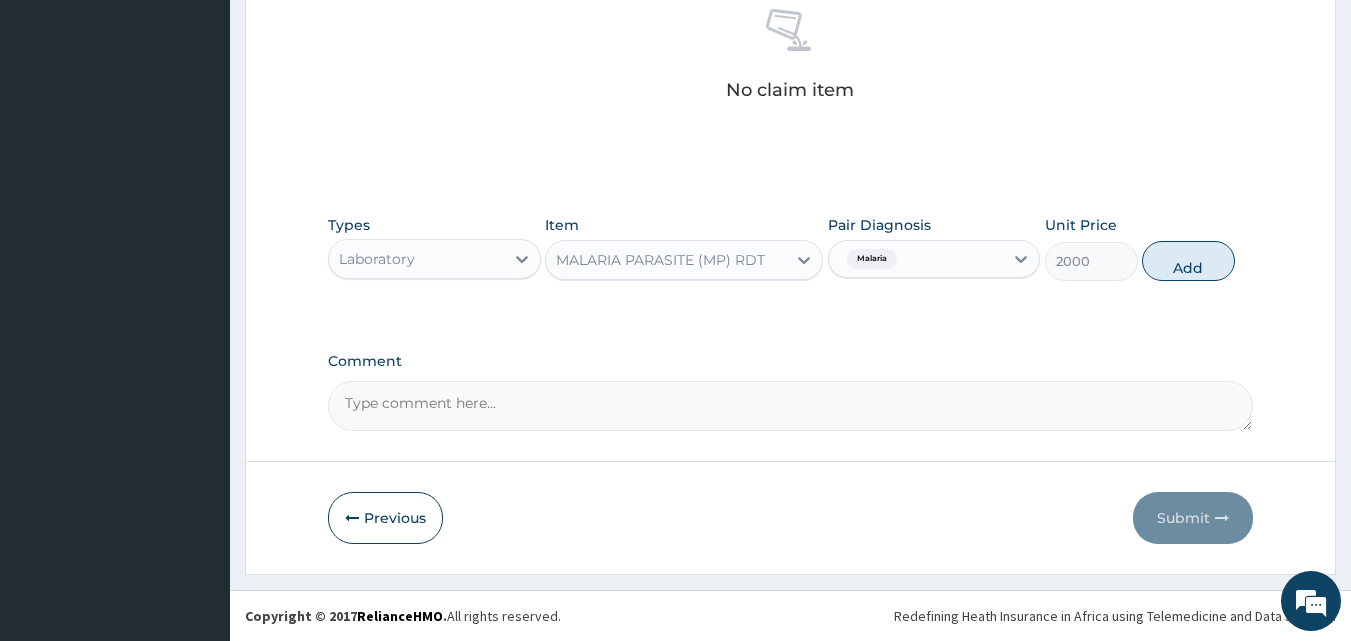 drag, startPoint x: 1181, startPoint y: 264, endPoint x: 978, endPoint y: 272, distance: 203.15758 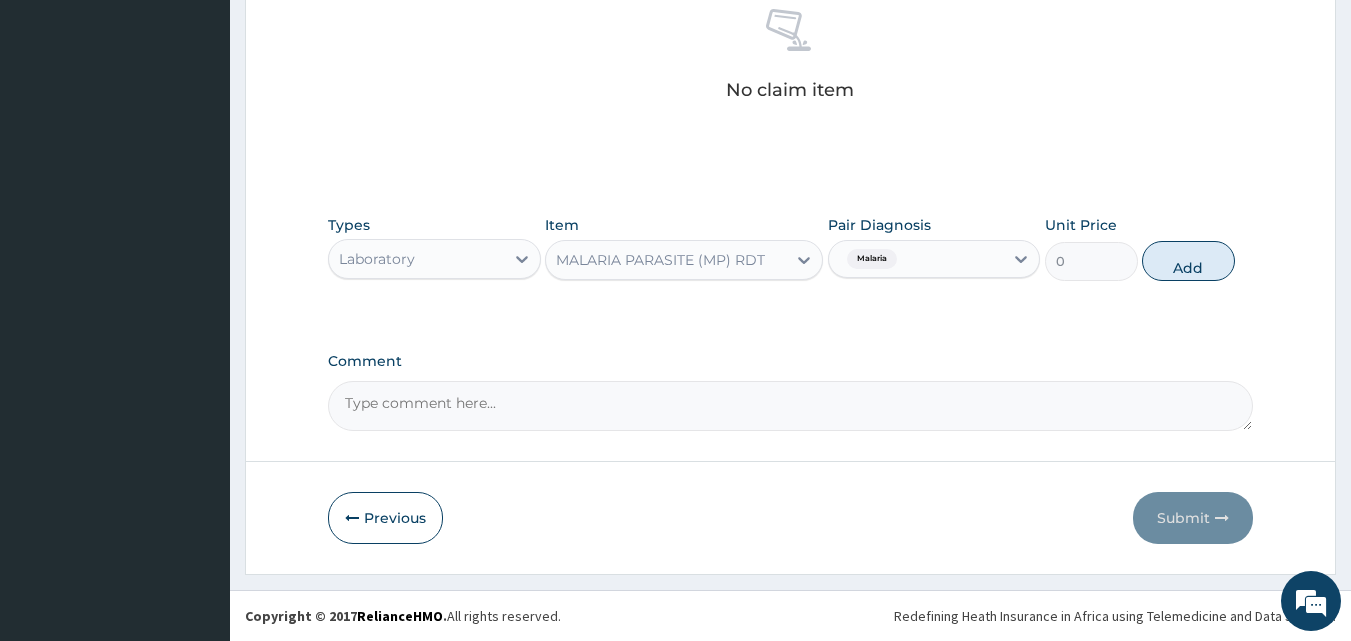 scroll, scrollTop: 721, scrollLeft: 0, axis: vertical 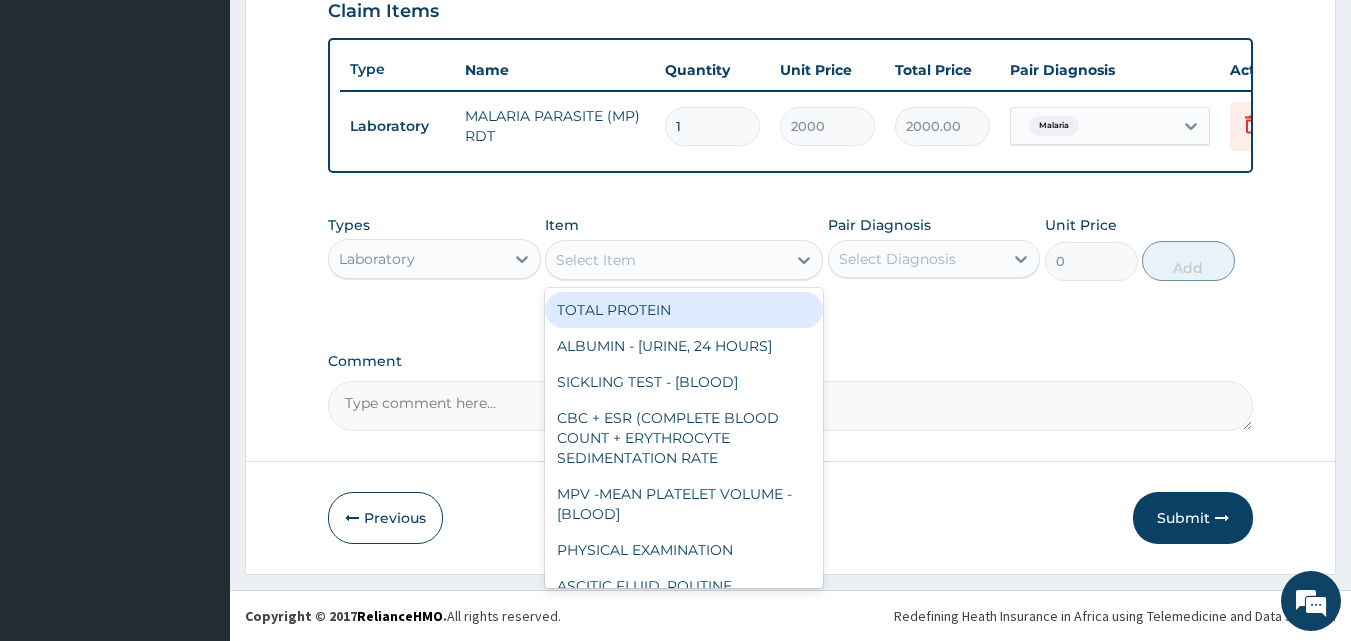 click on "Select Item" at bounding box center [666, 260] 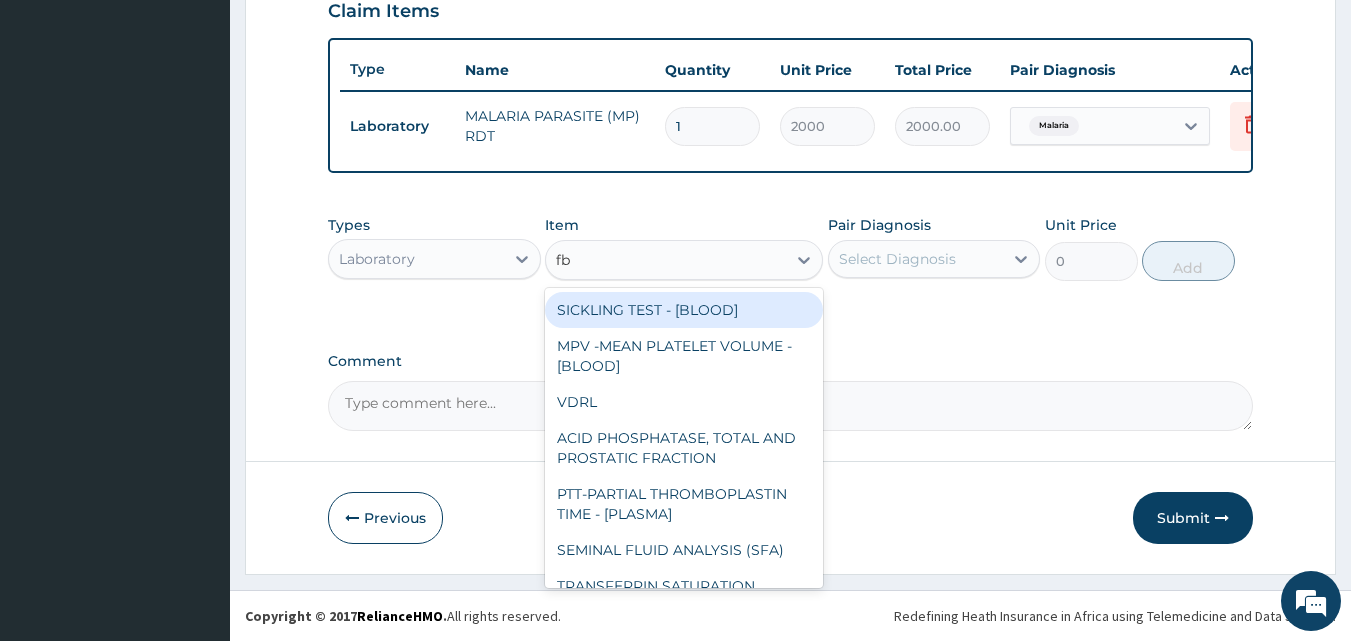 type on "fbc" 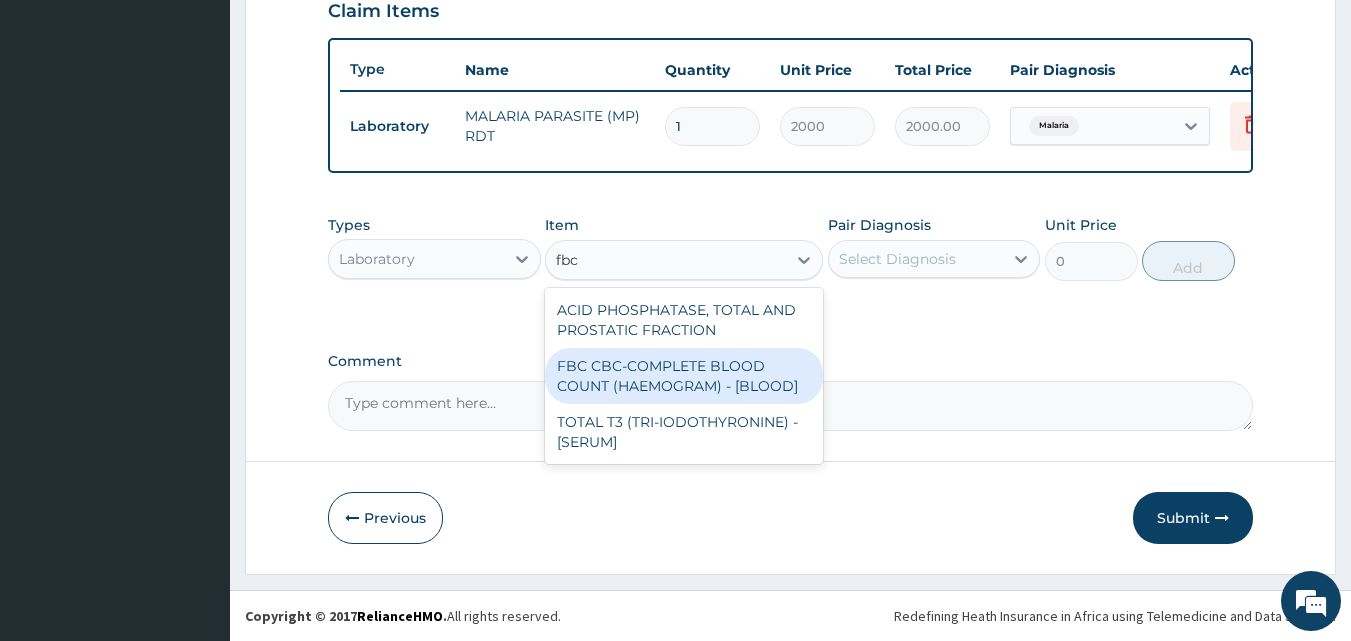 click on "FBC CBC-COMPLETE BLOOD COUNT (HAEMOGRAM) - [BLOOD]" at bounding box center [684, 376] 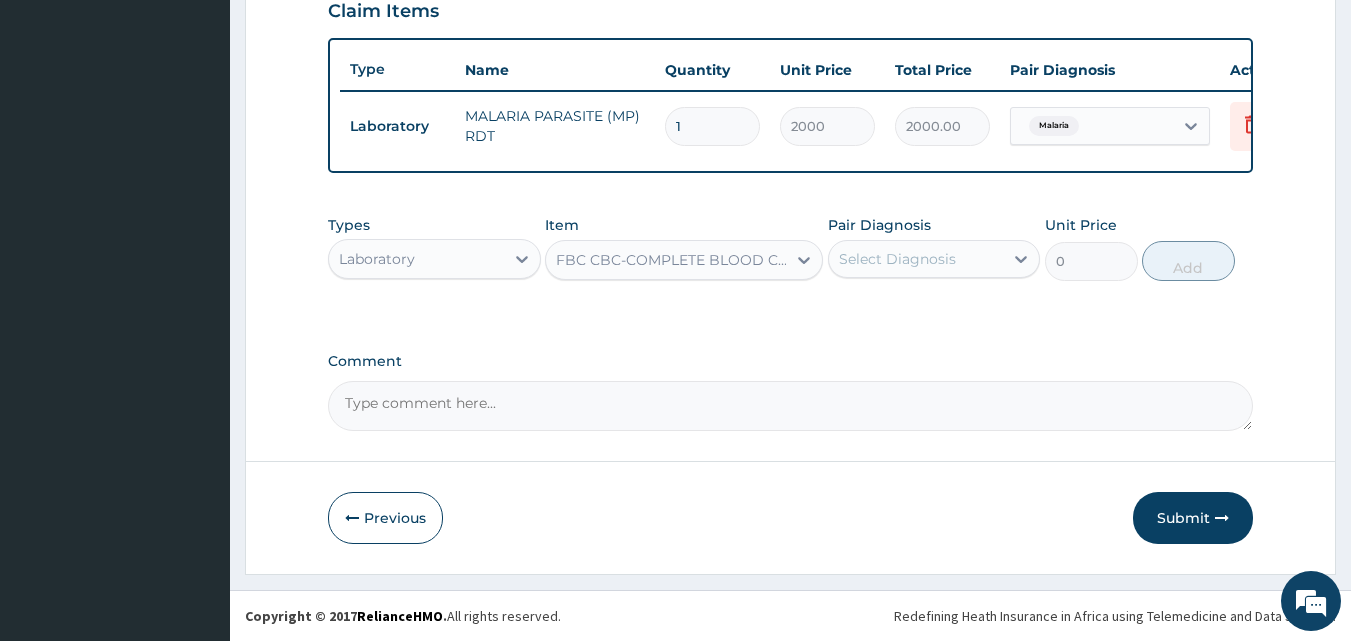 type 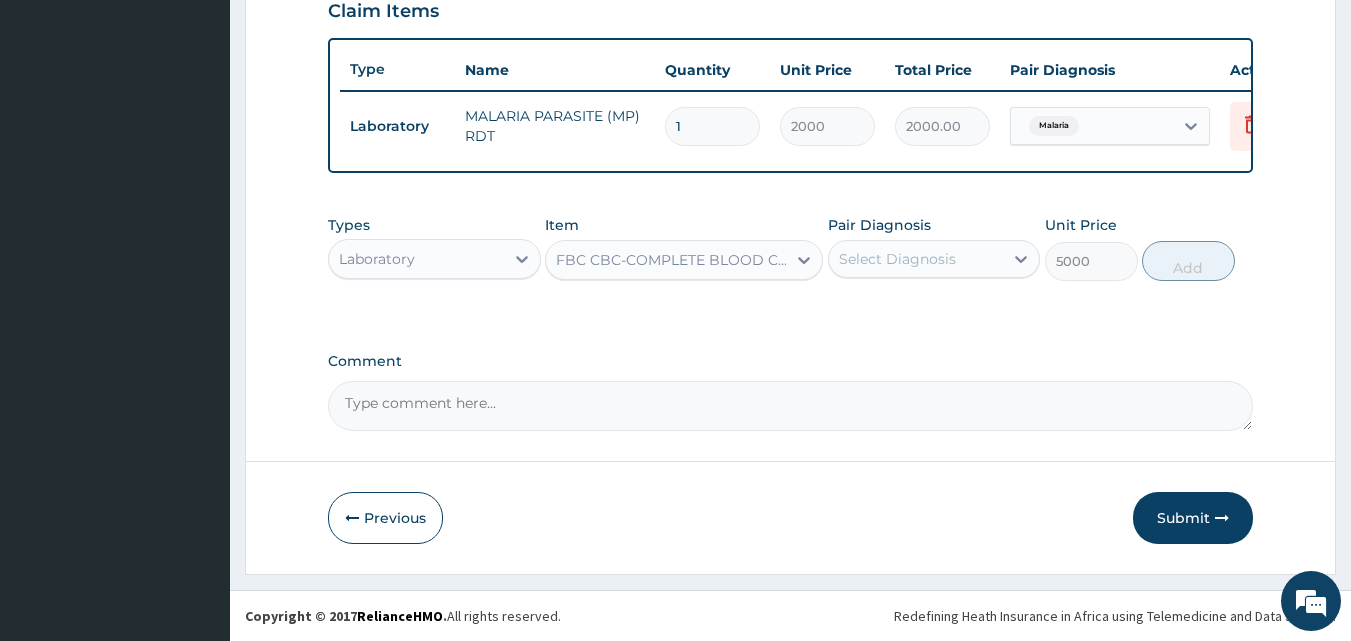 click on "Select Diagnosis" at bounding box center [897, 259] 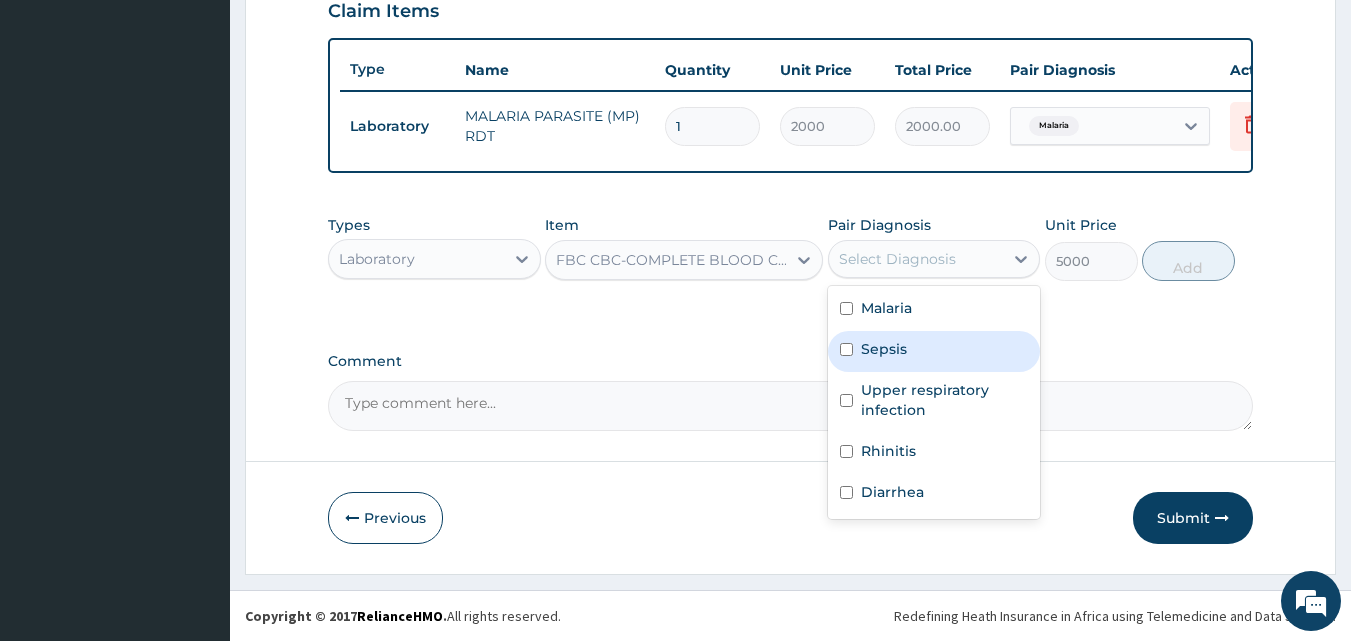 click on "Sepsis" at bounding box center (884, 349) 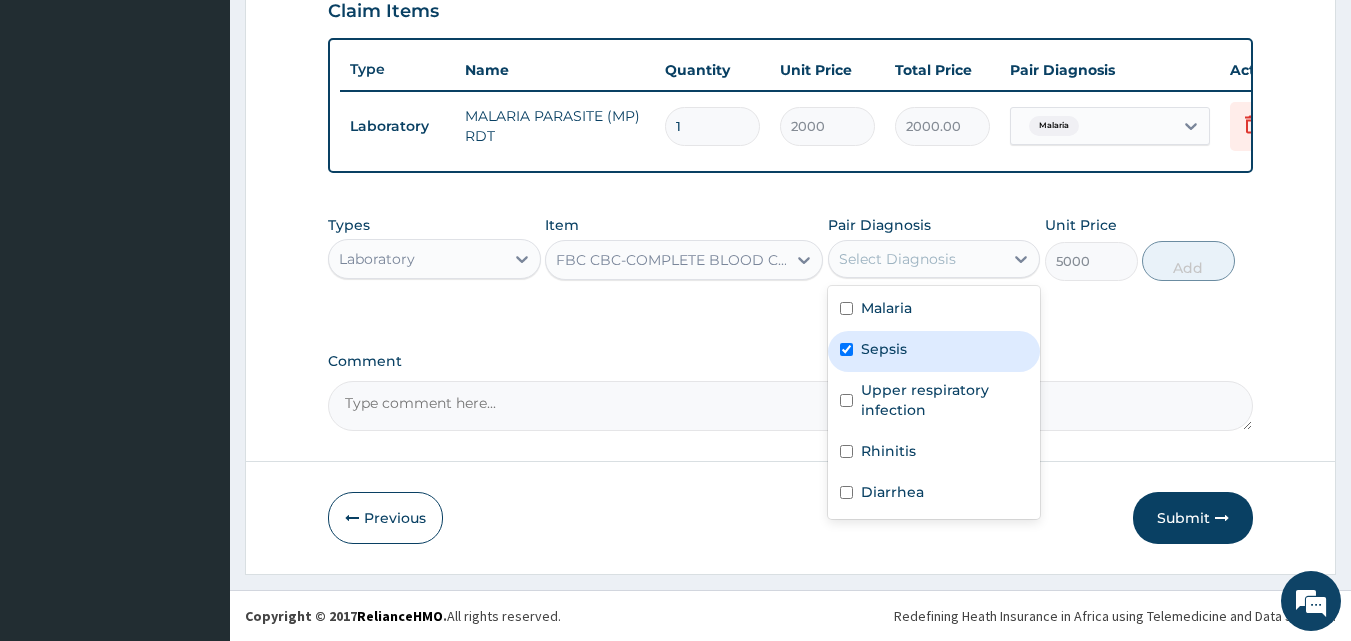 checkbox on "true" 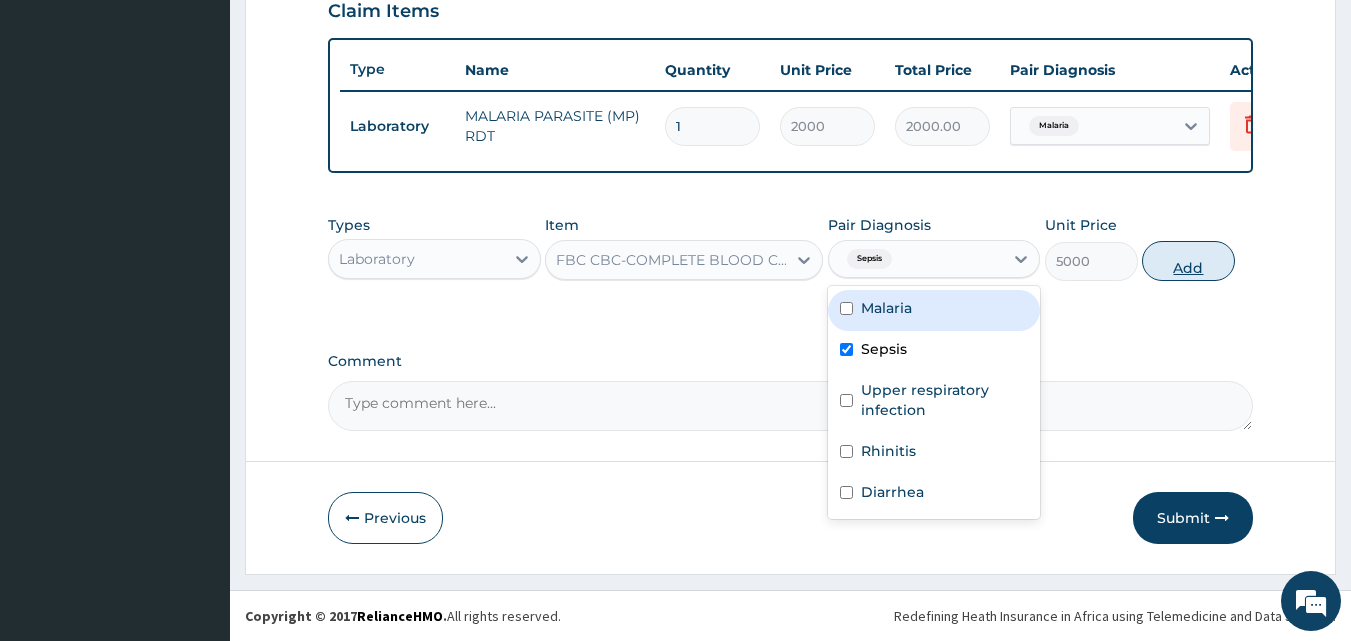 click on "Add" at bounding box center [1188, 261] 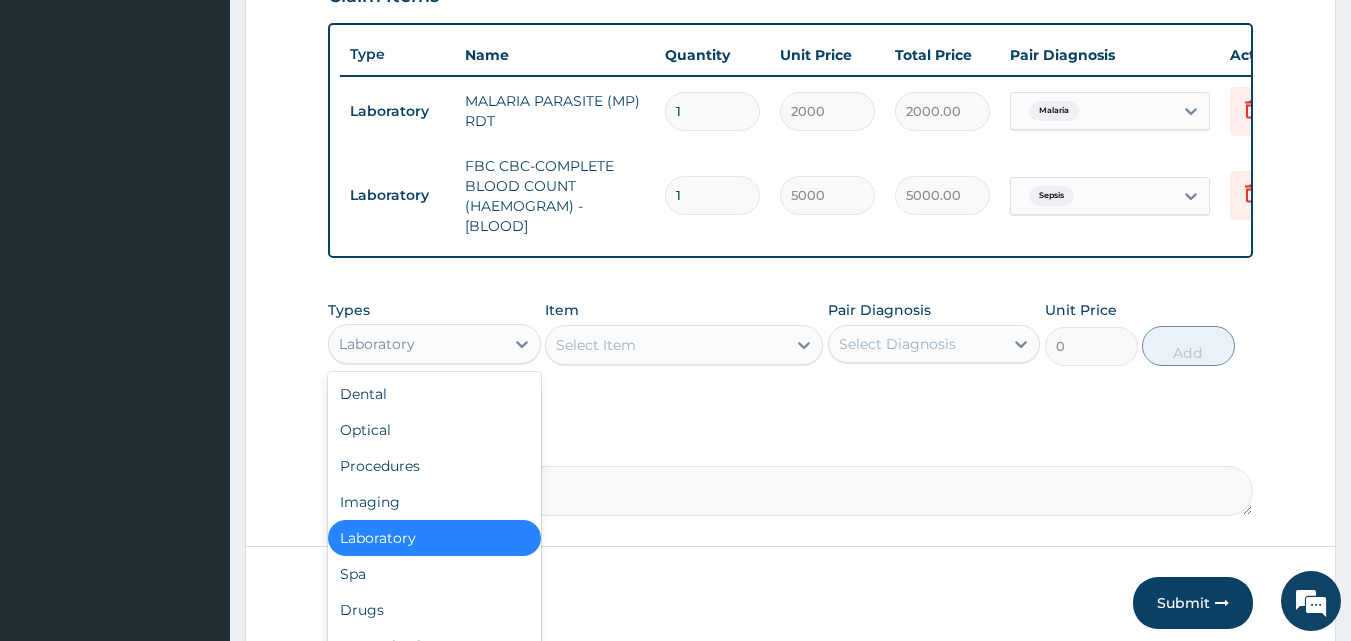 click on "Laboratory" at bounding box center [434, 344] 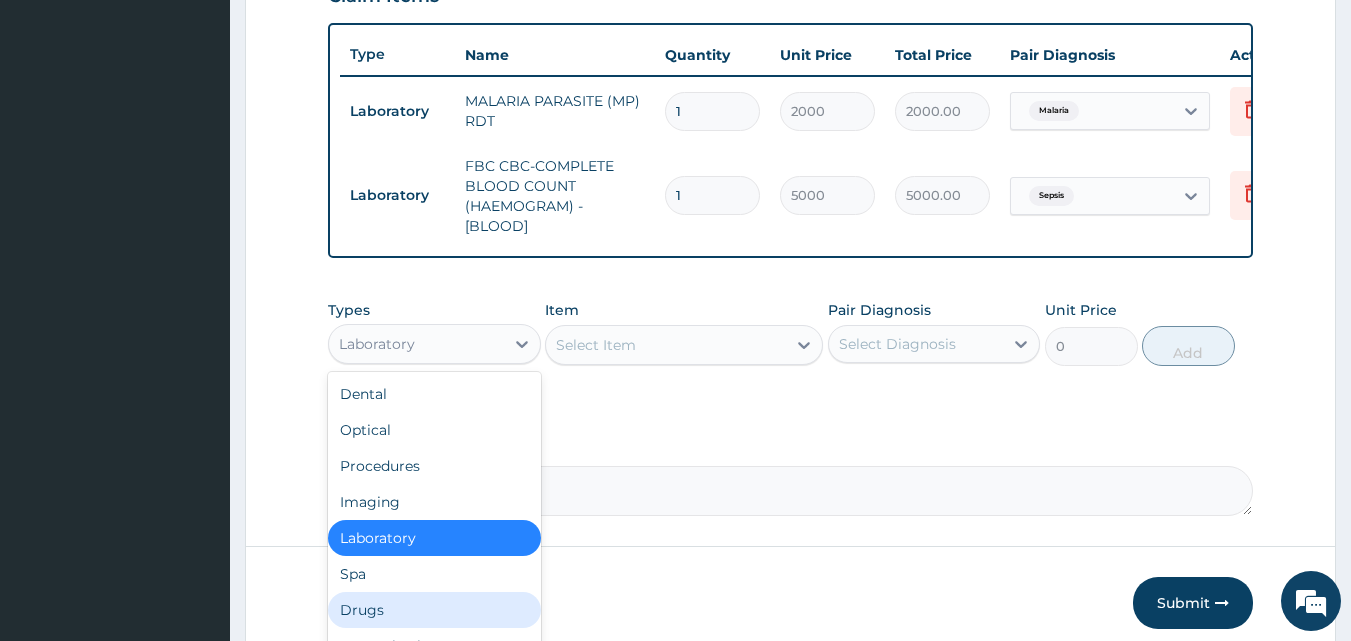click on "Drugs" at bounding box center [434, 610] 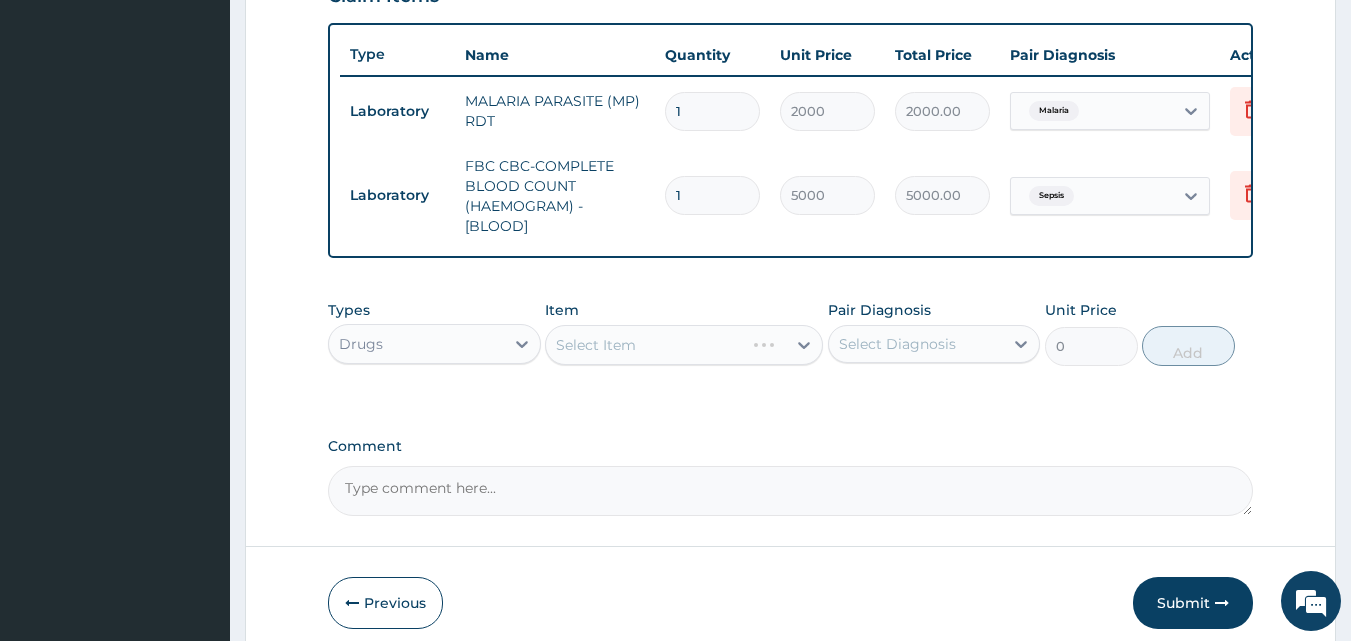 click on "Select Item" at bounding box center (684, 345) 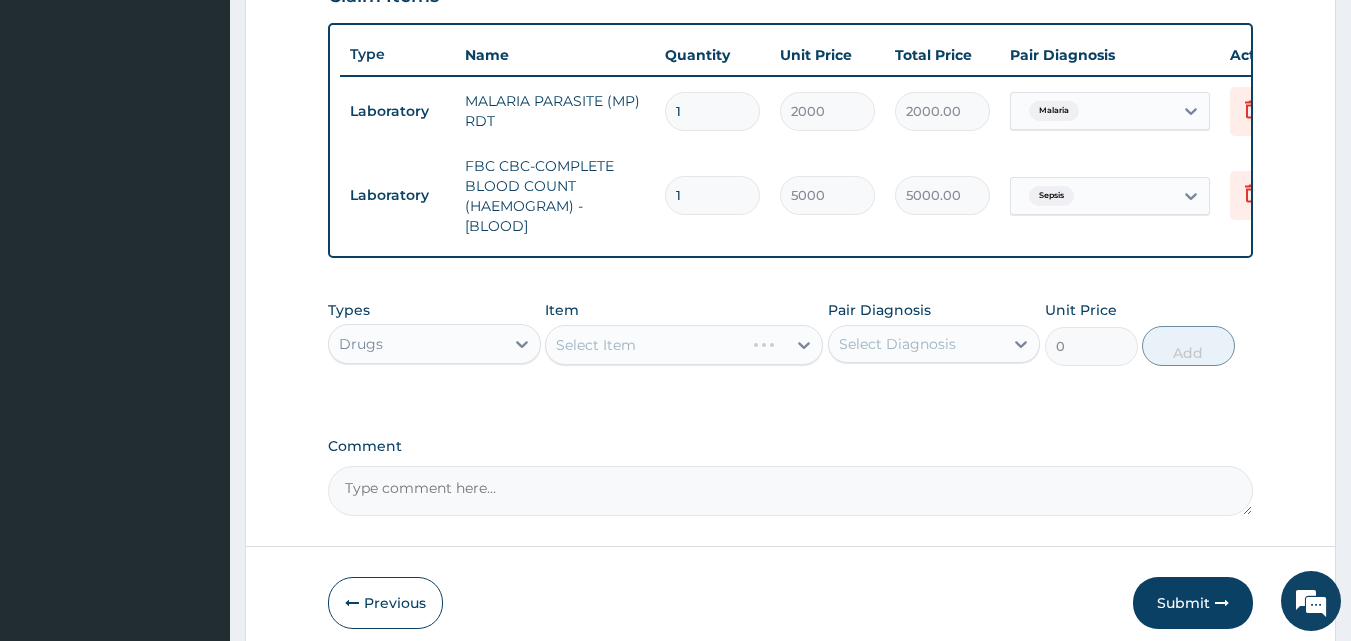 click on "Select Item" at bounding box center (684, 345) 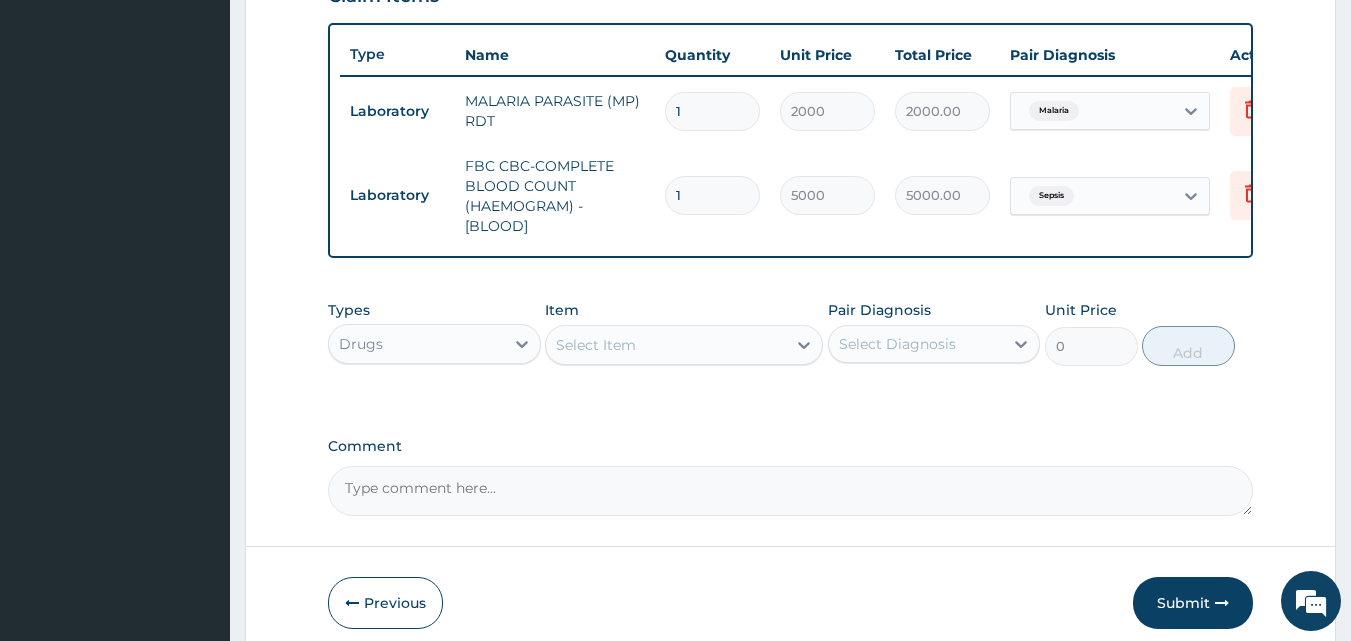 click on "Select Item" at bounding box center [666, 345] 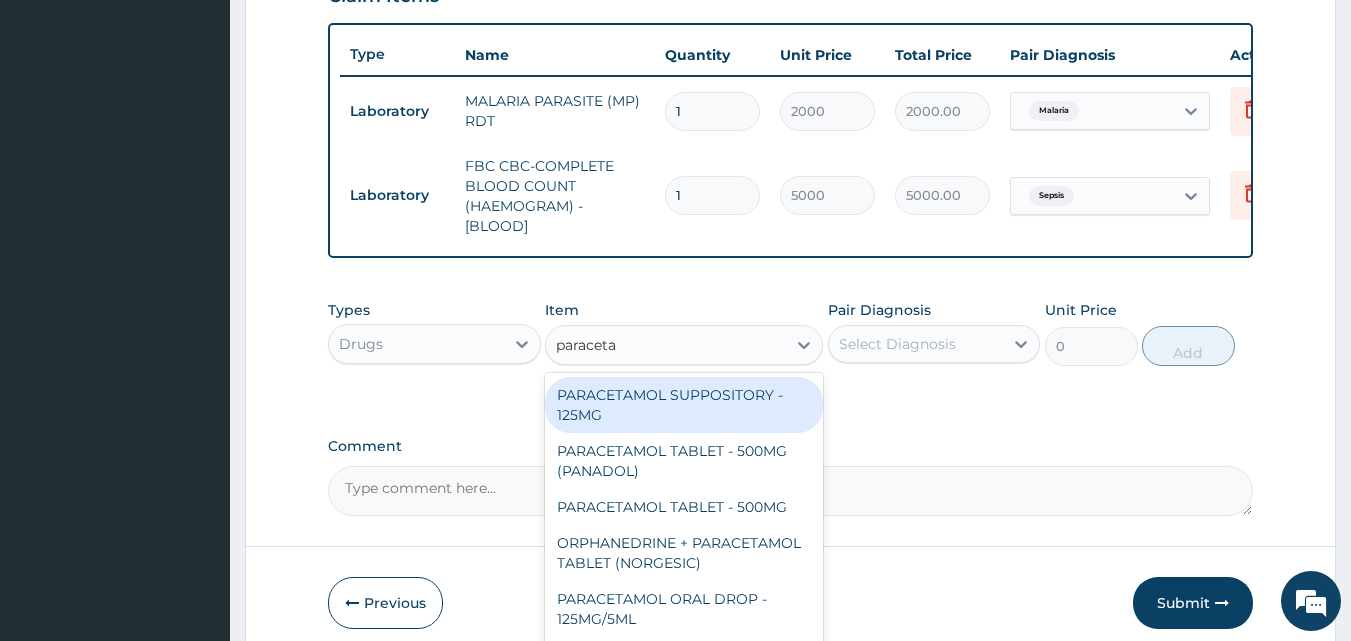 type on "paracetam" 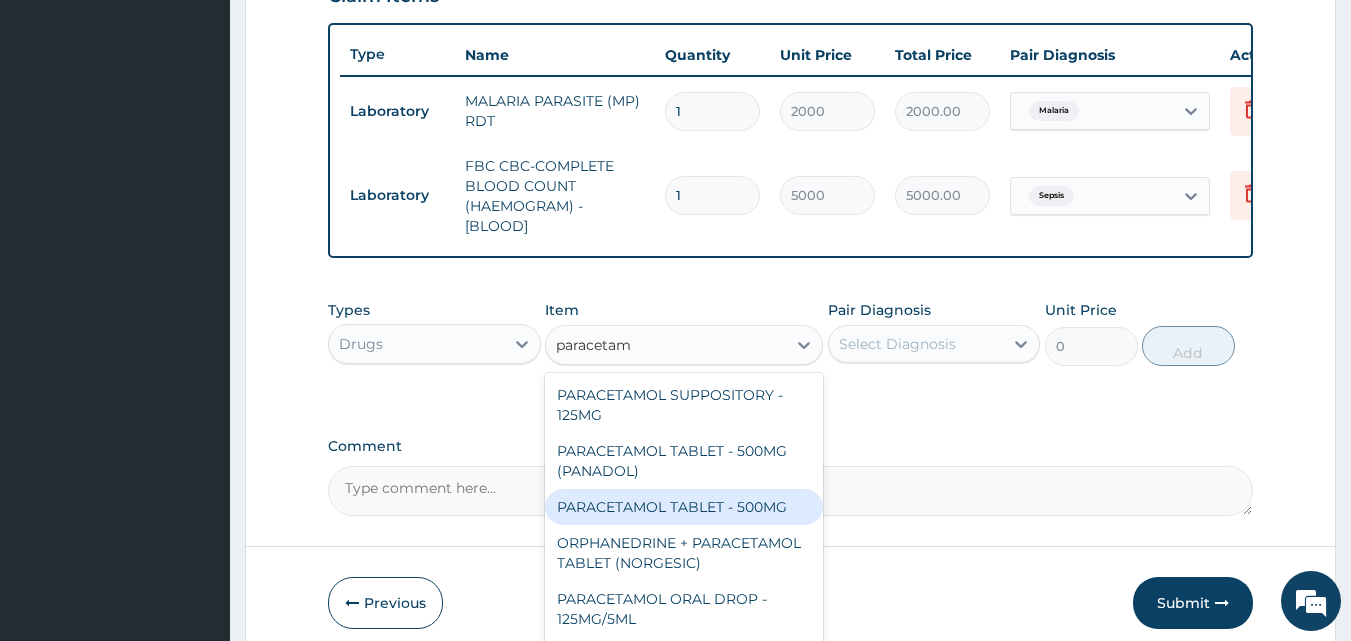 click on "PARACETAMOL TABLET - 500MG" at bounding box center (684, 507) 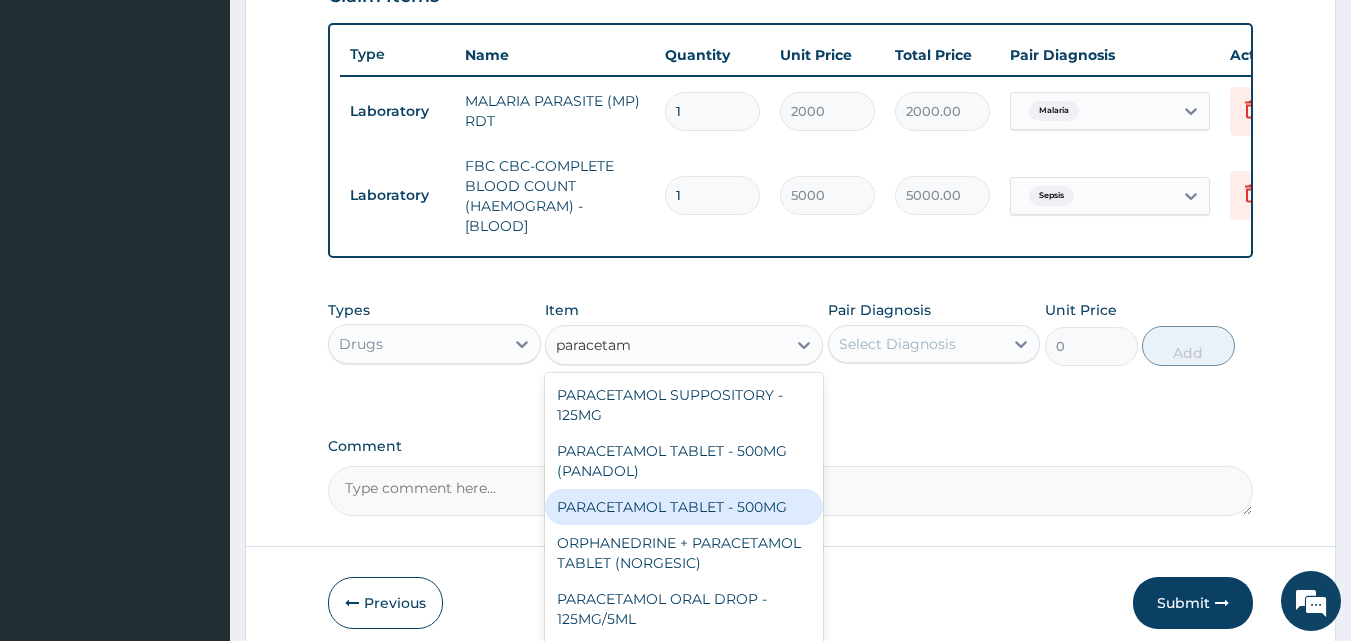 type 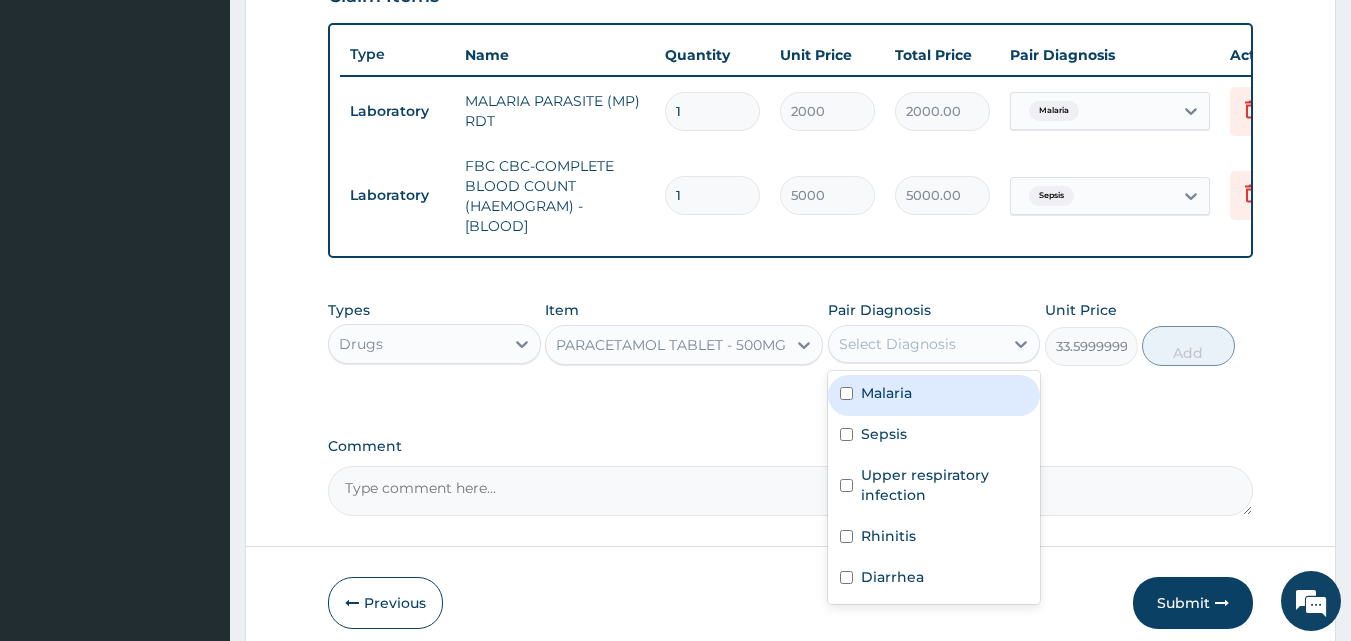 click on "Select Diagnosis" at bounding box center (897, 344) 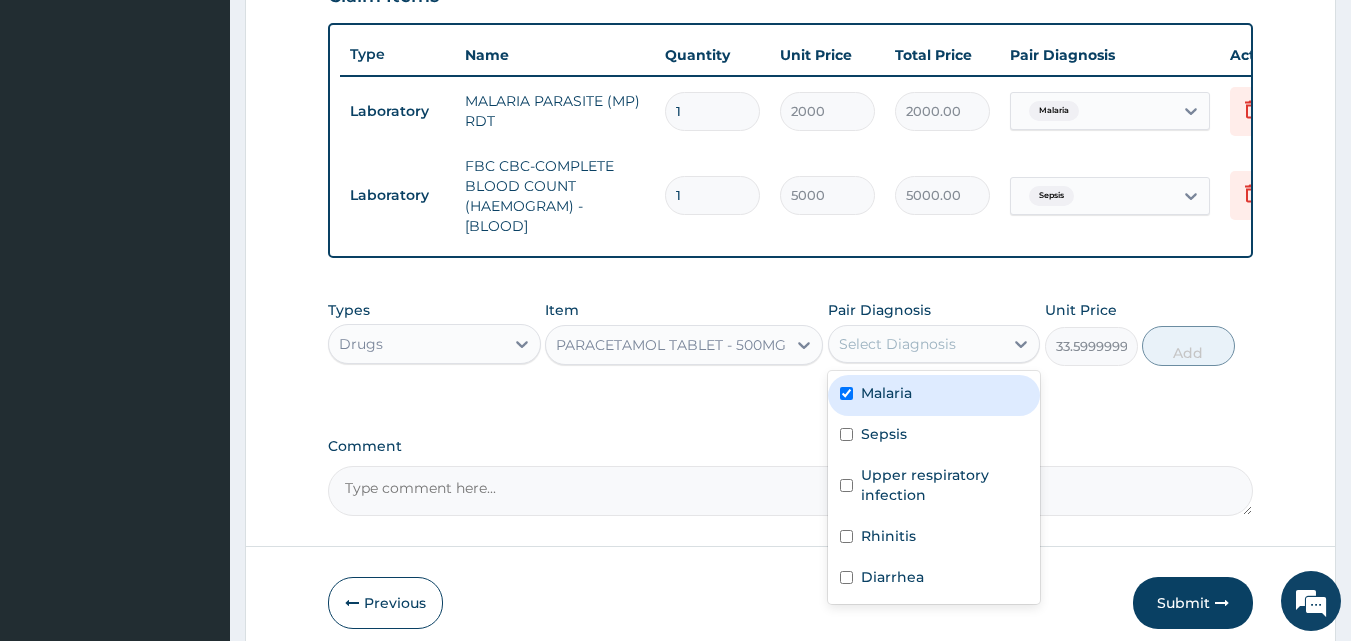 checkbox on "true" 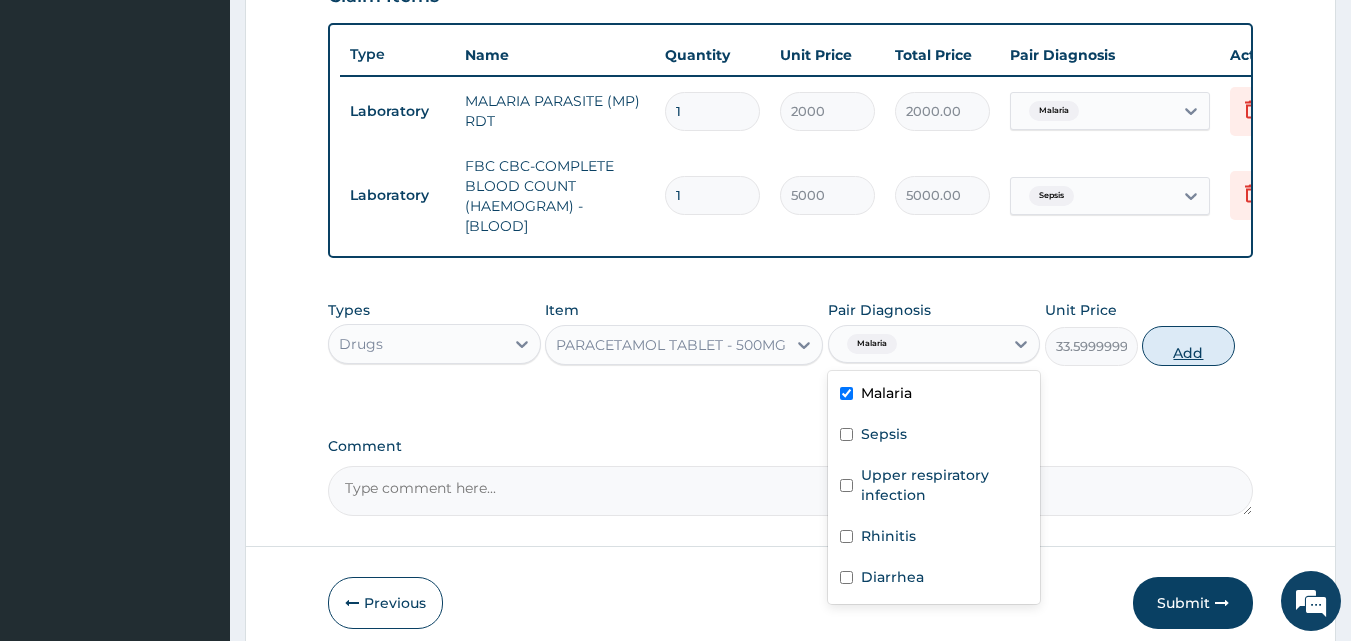 click on "Add" at bounding box center (1188, 346) 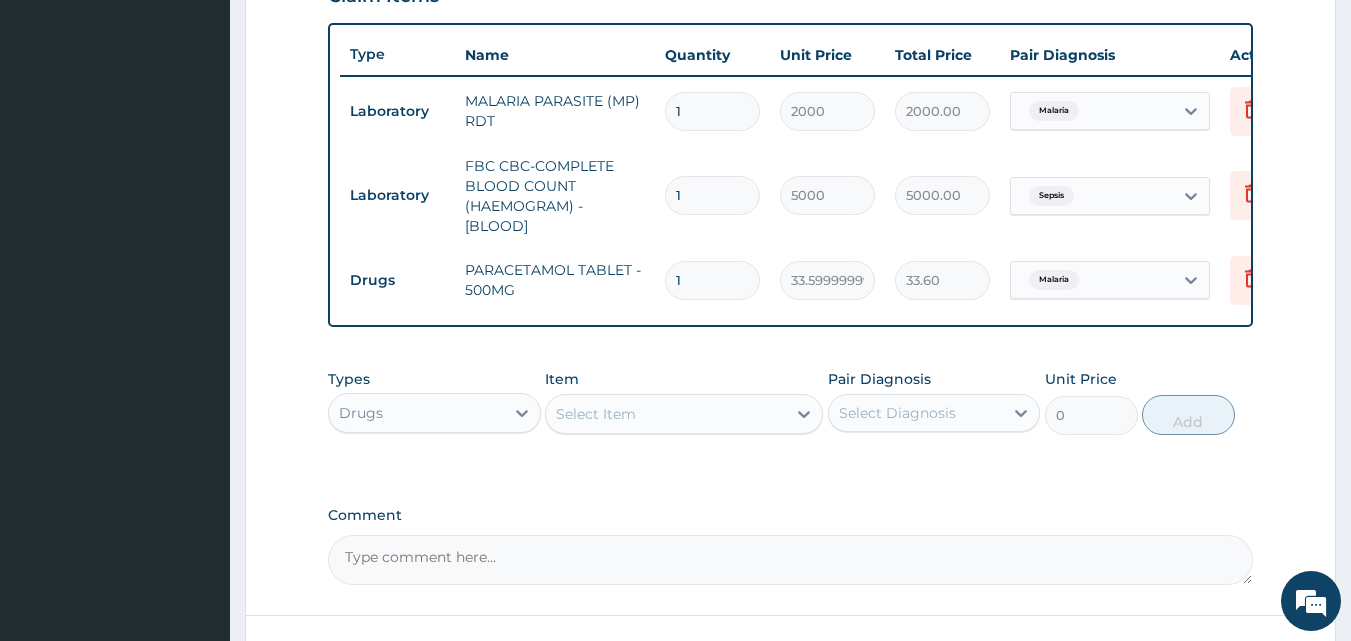 type on "18" 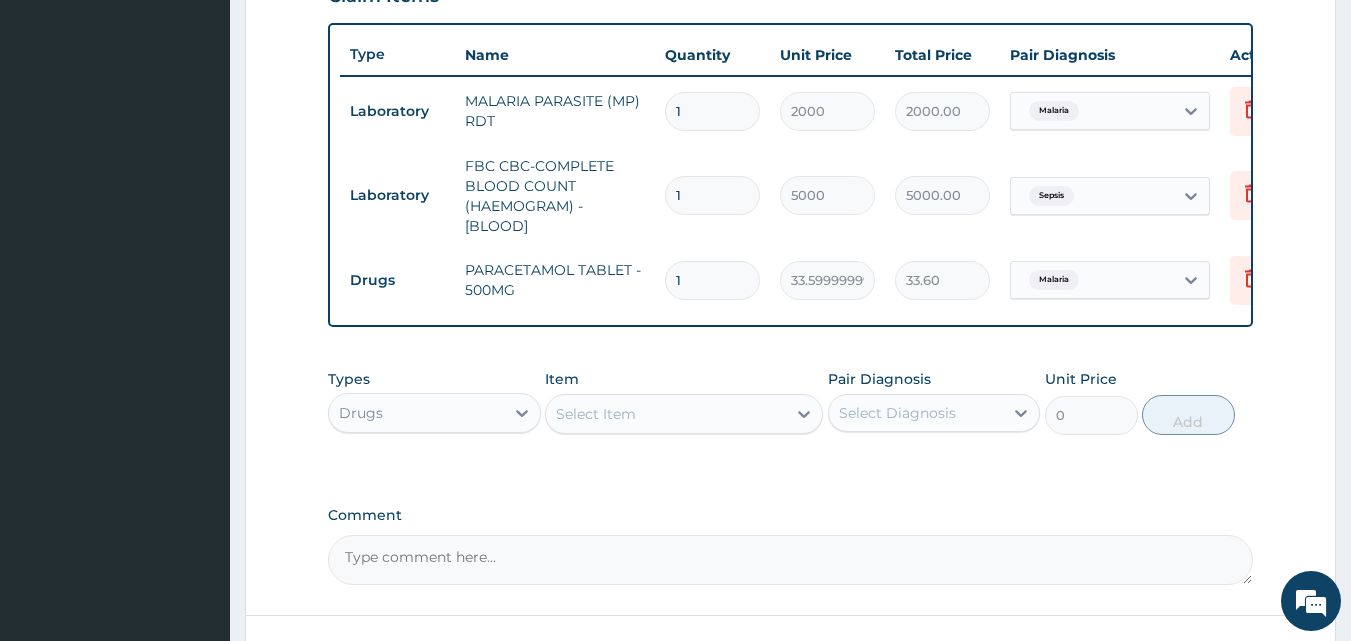 type on "604.80" 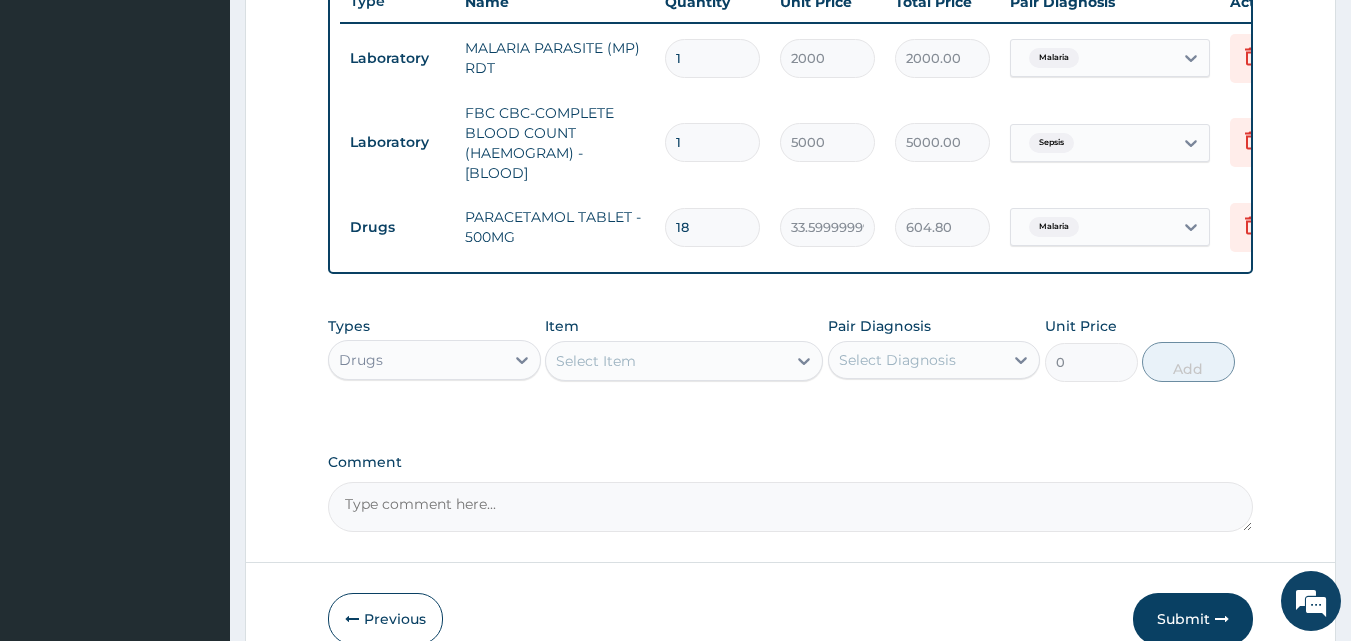 scroll, scrollTop: 821, scrollLeft: 0, axis: vertical 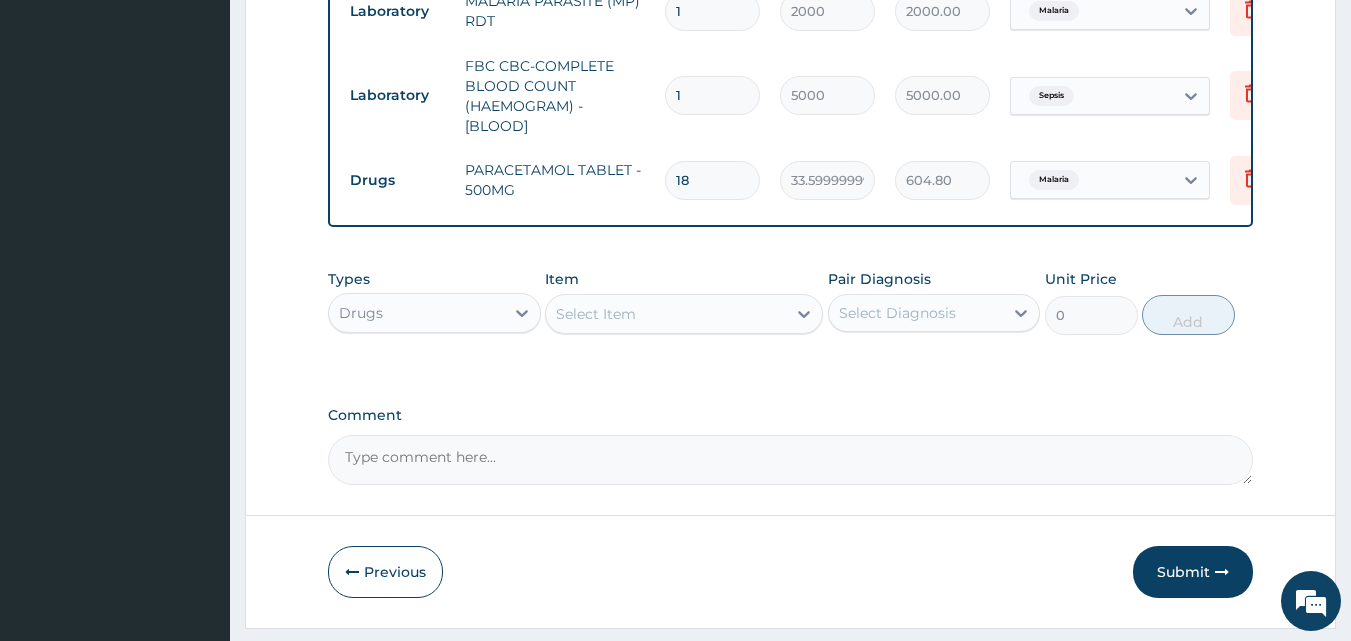 type on "18" 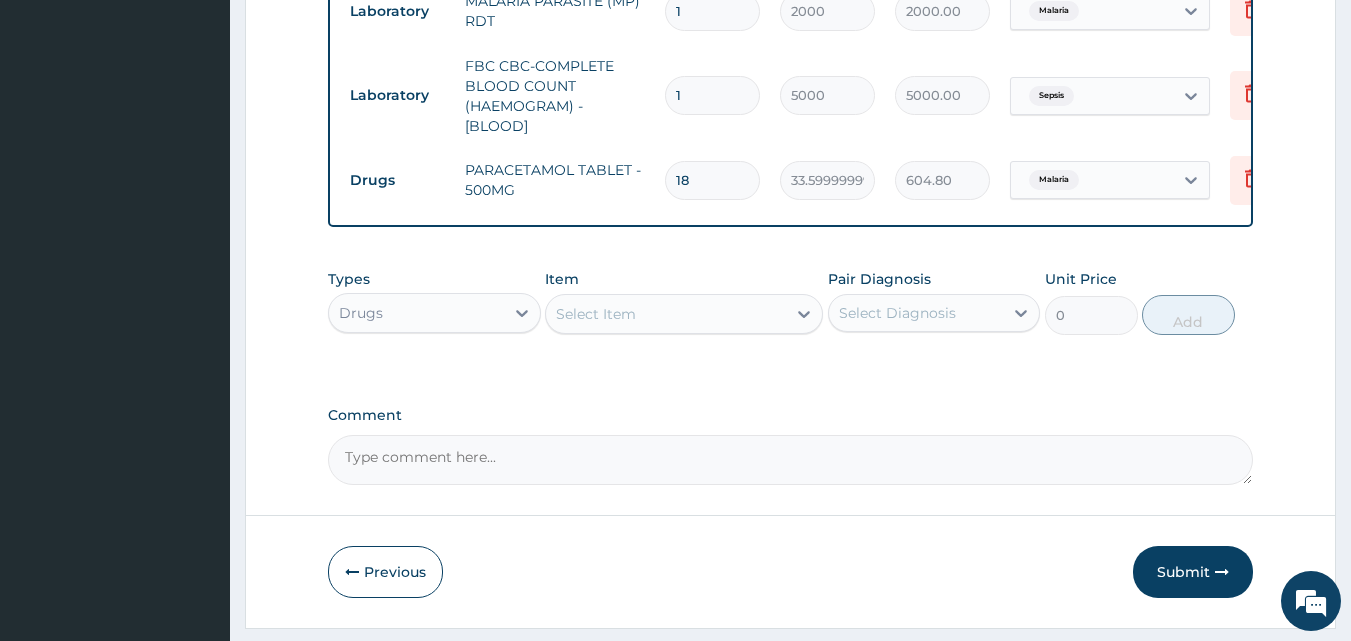 click on "Select Item" at bounding box center [666, 314] 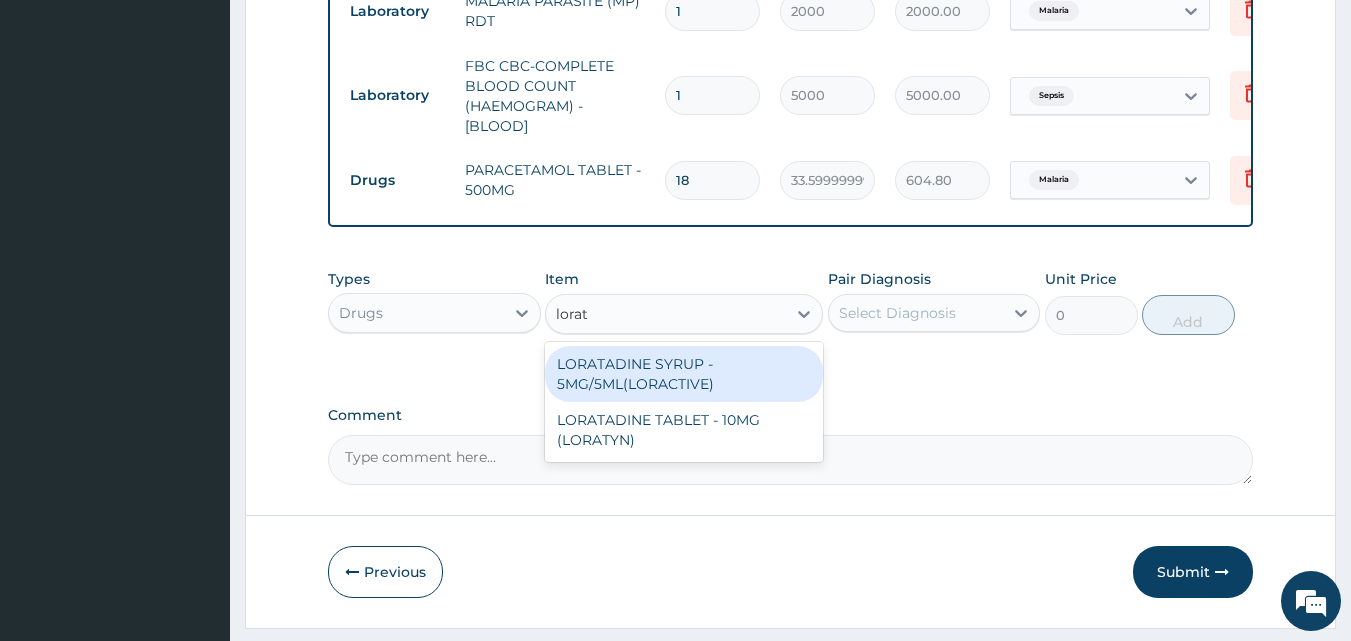 type on "lorata" 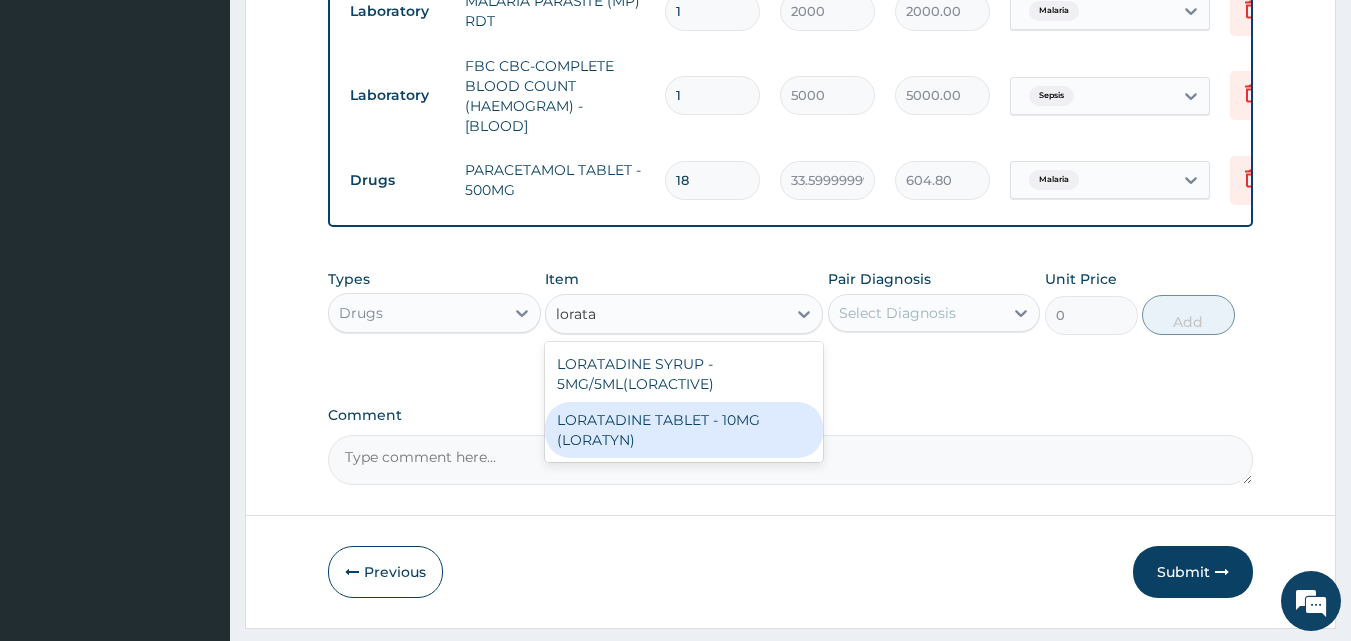 click on "LORATADINE TABLET - 10MG (LORATYN)" at bounding box center (684, 430) 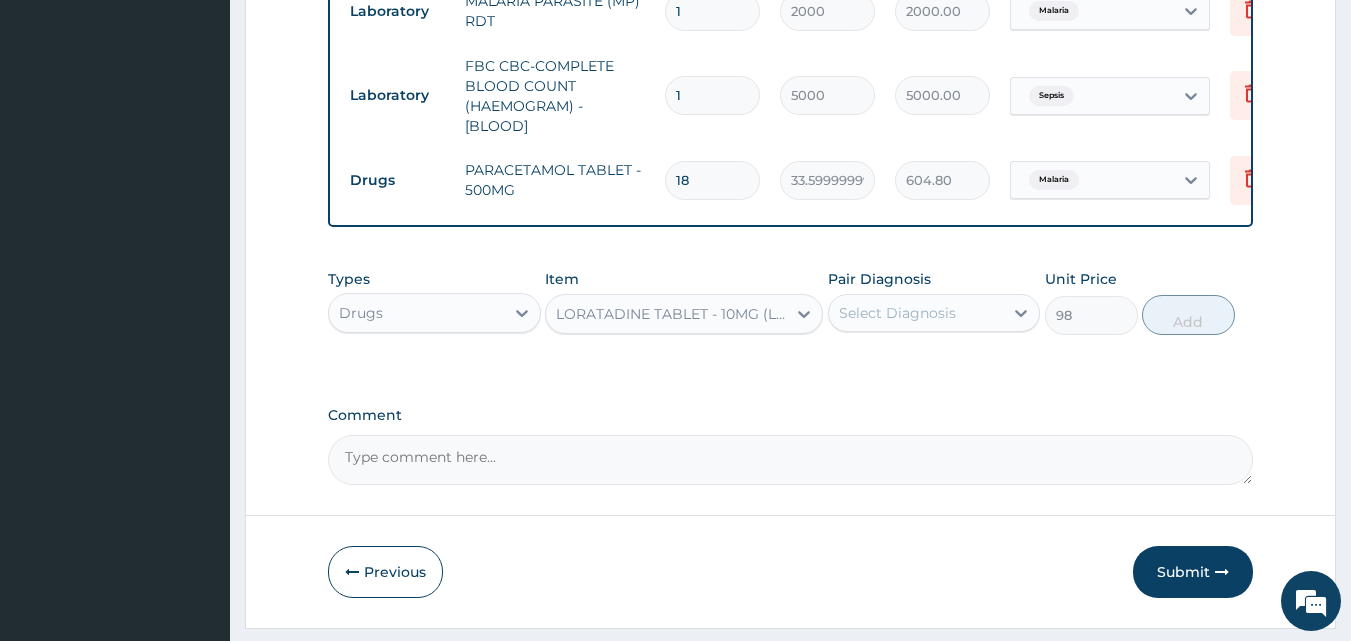click on "Select Diagnosis" at bounding box center (897, 313) 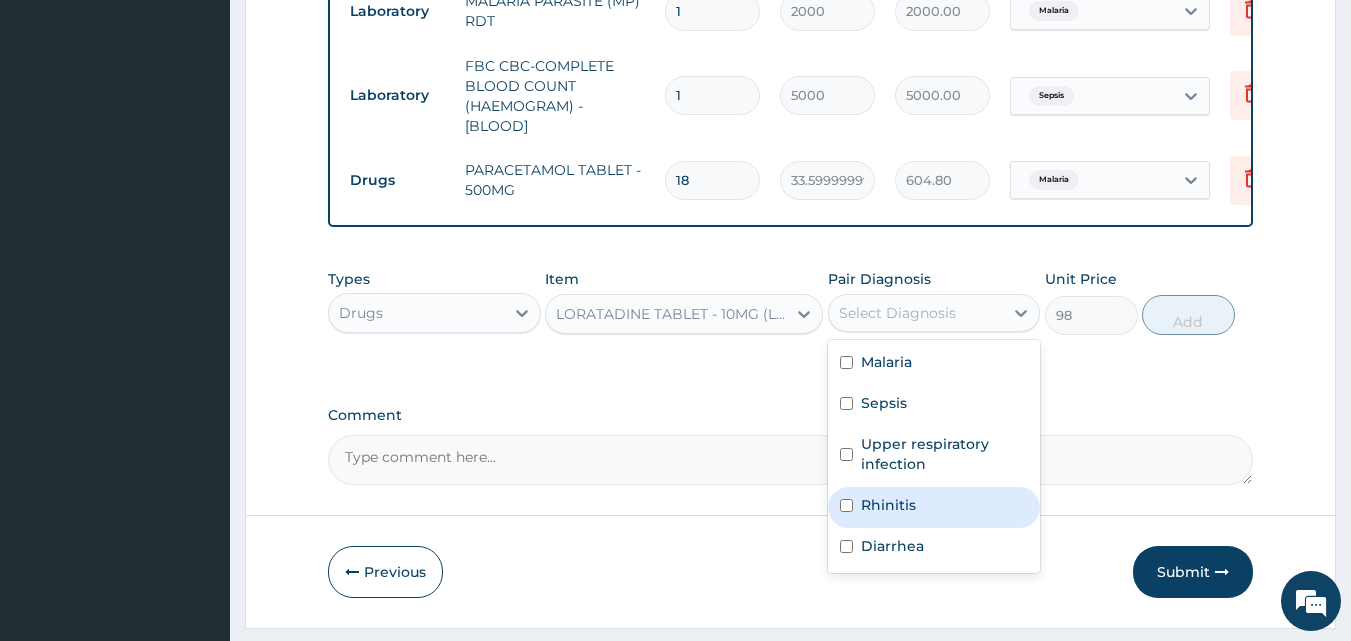 drag, startPoint x: 934, startPoint y: 514, endPoint x: 980, endPoint y: 477, distance: 59.03389 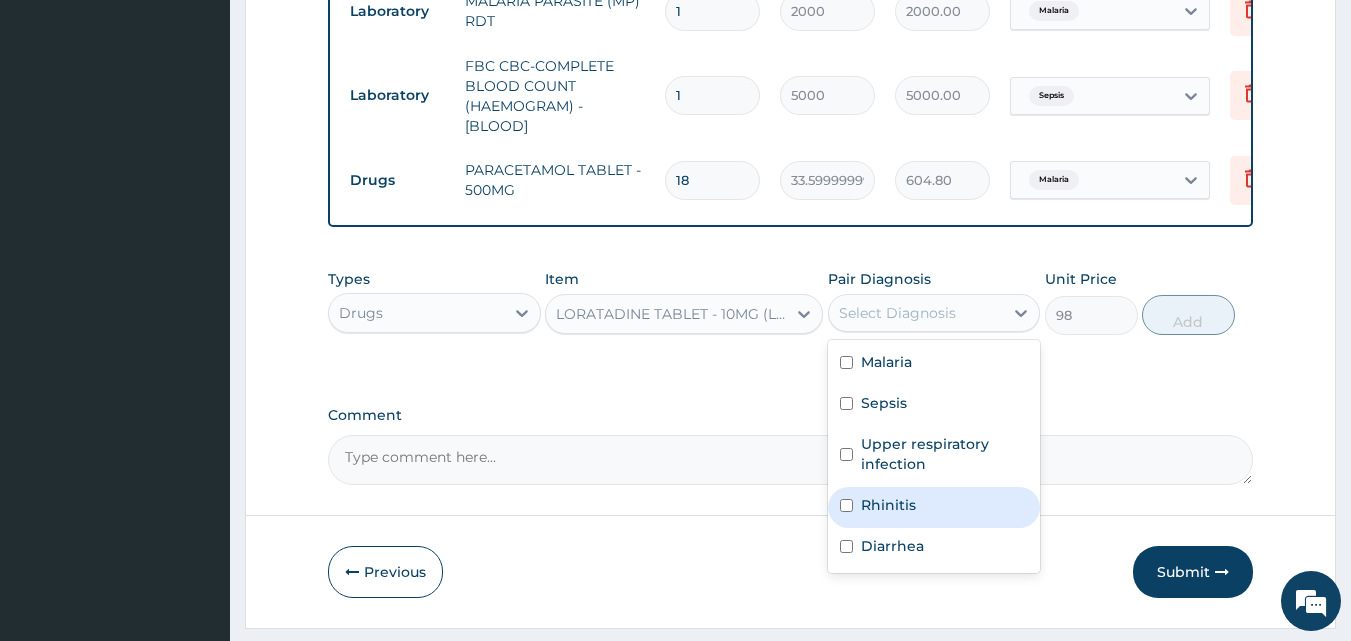click on "Rhinitis" at bounding box center (934, 507) 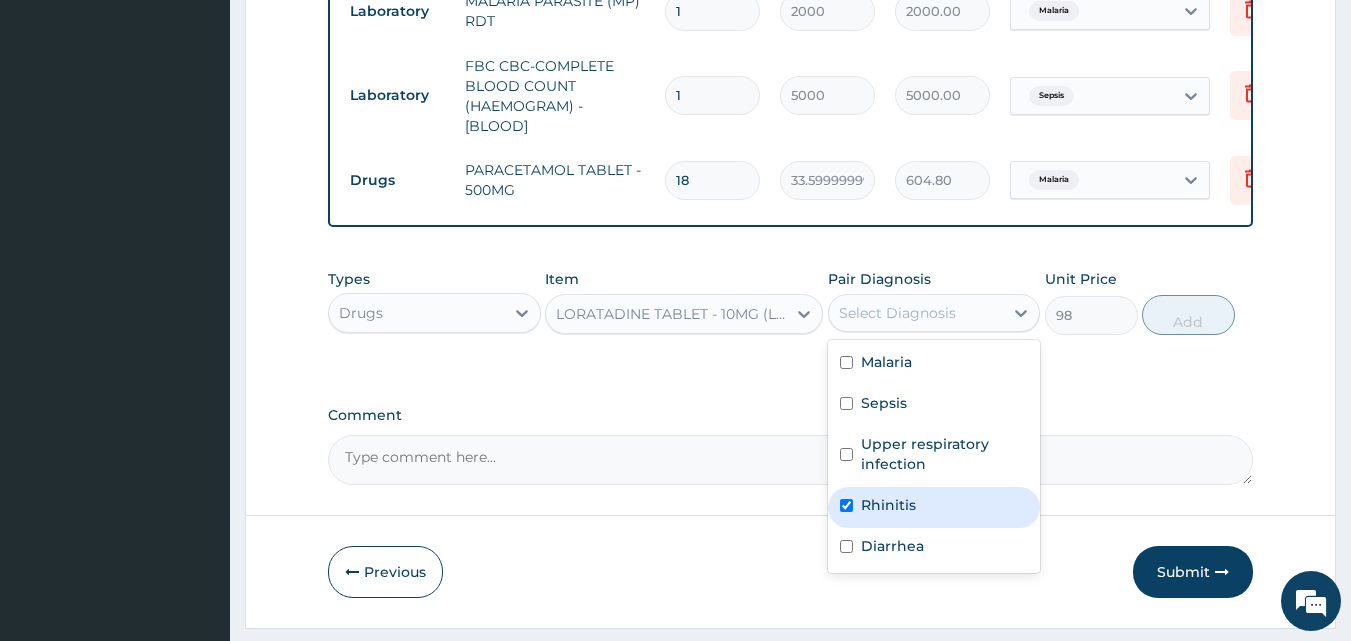 checkbox on "true" 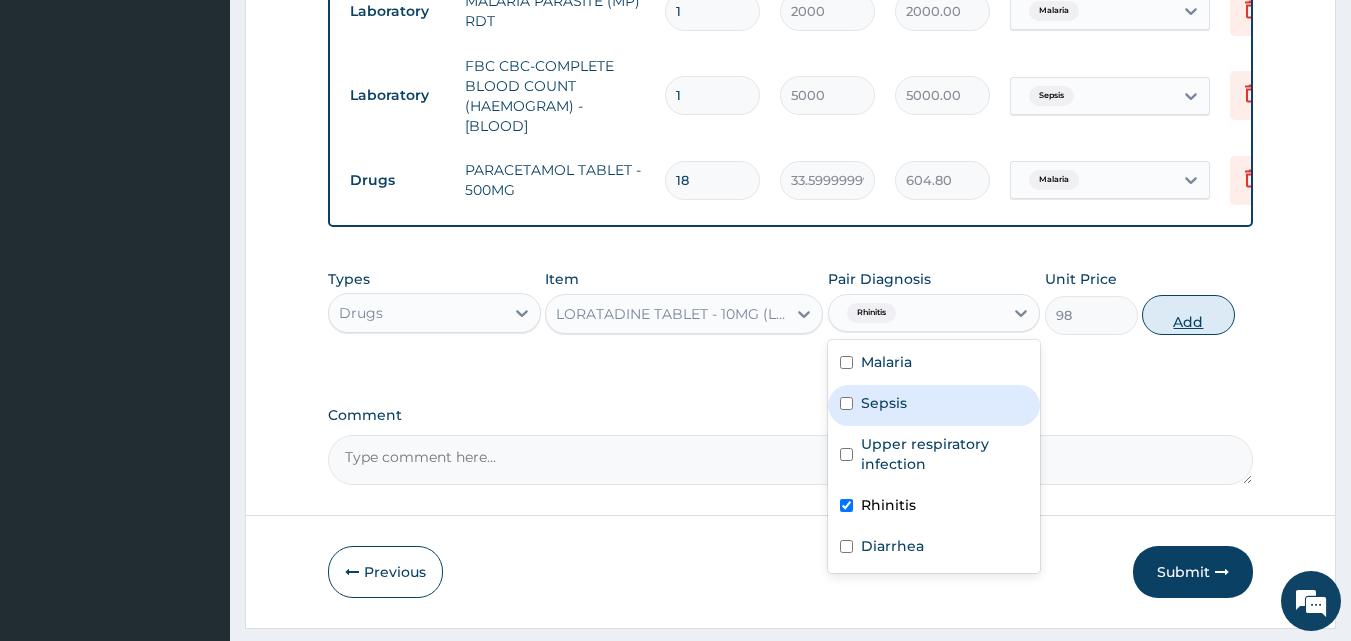 click on "Add" at bounding box center (1188, 315) 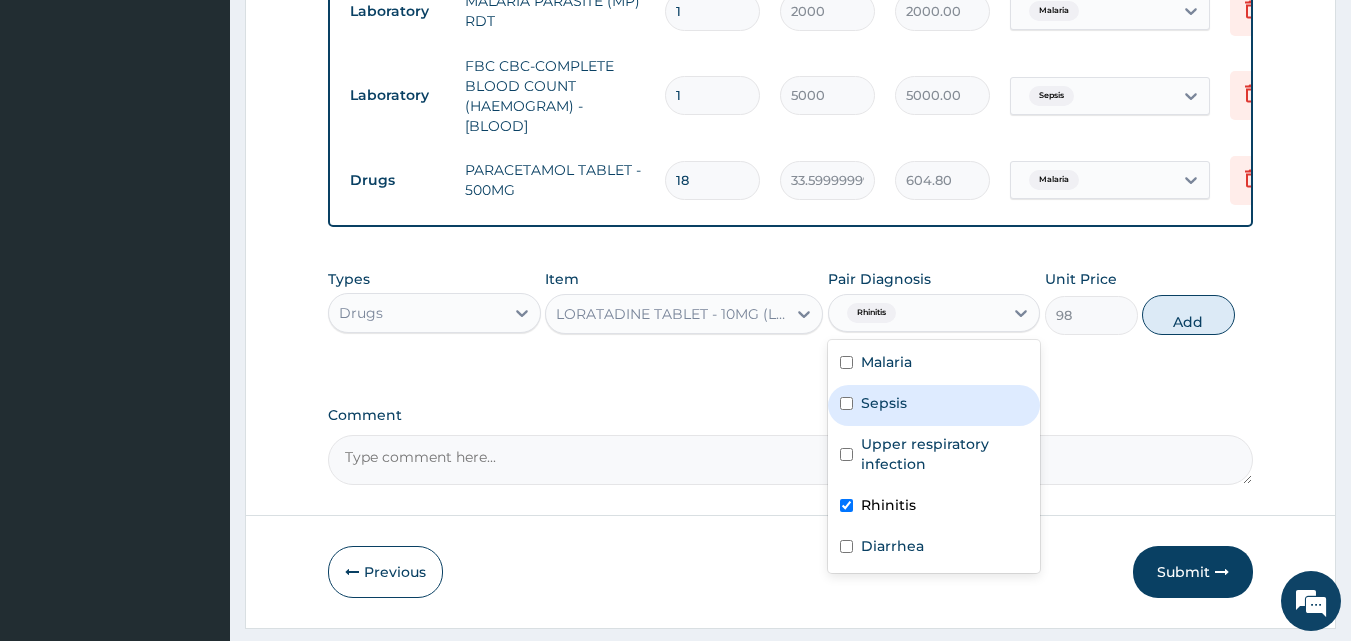 type on "0" 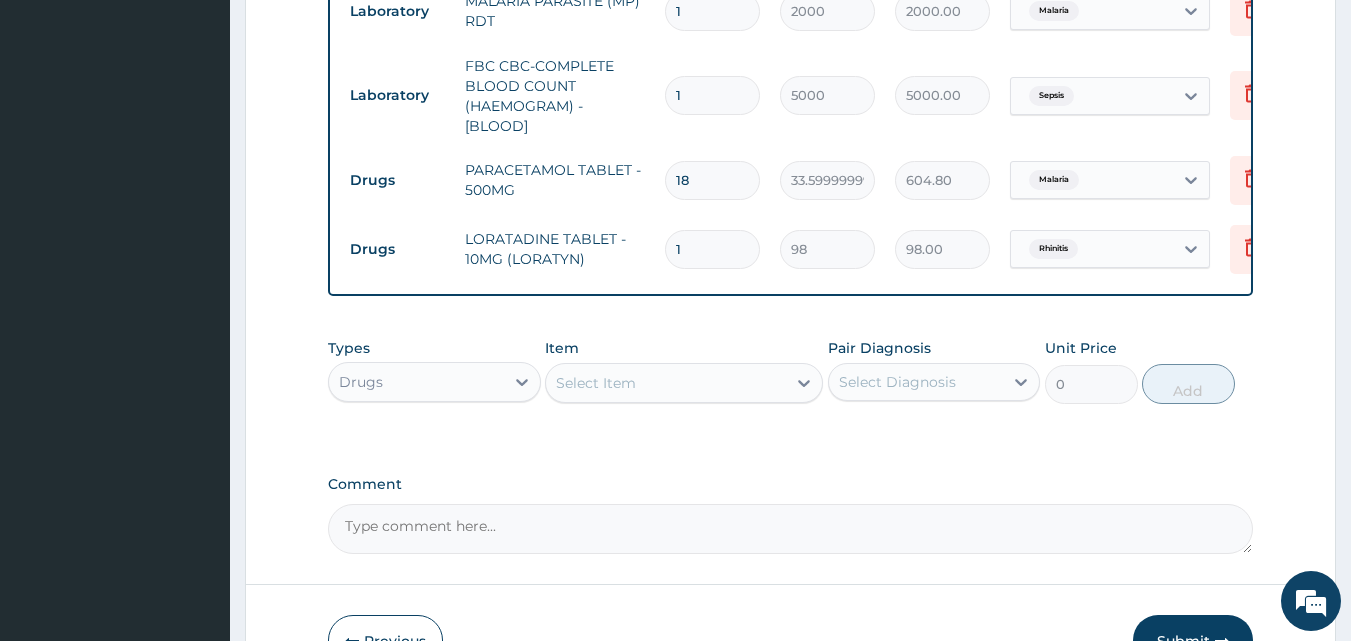 drag, startPoint x: 728, startPoint y: 249, endPoint x: 676, endPoint y: 249, distance: 52 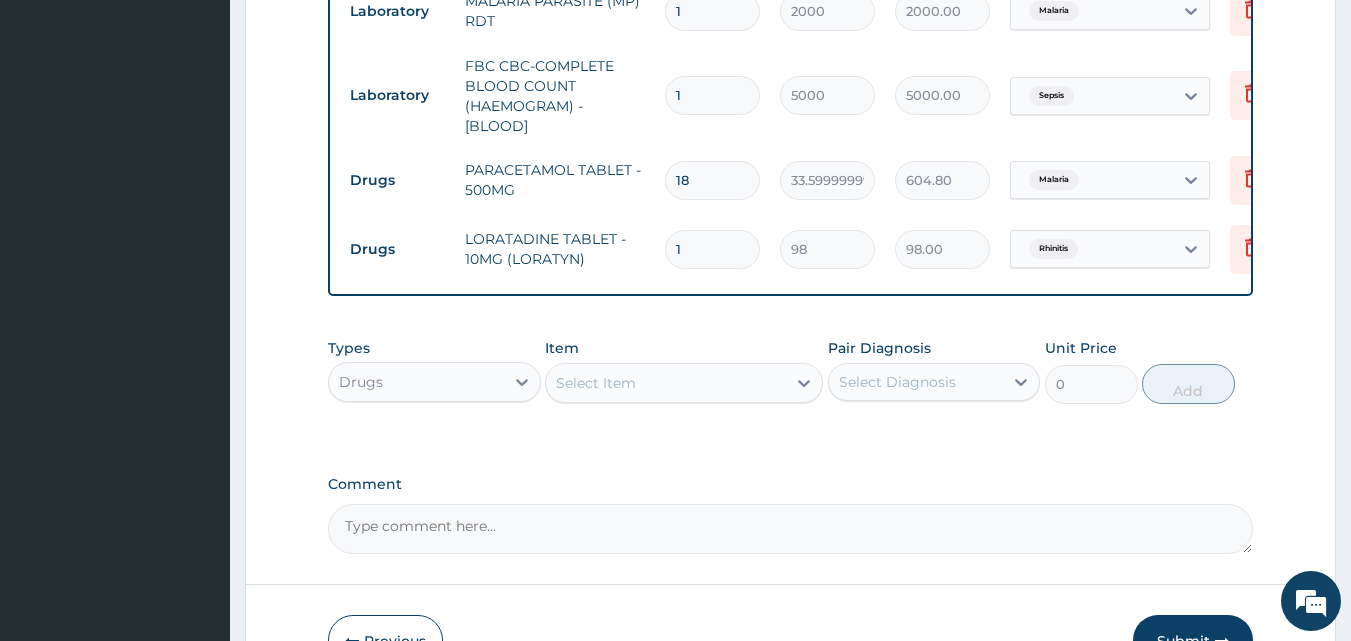 click on "1" at bounding box center (712, 249) 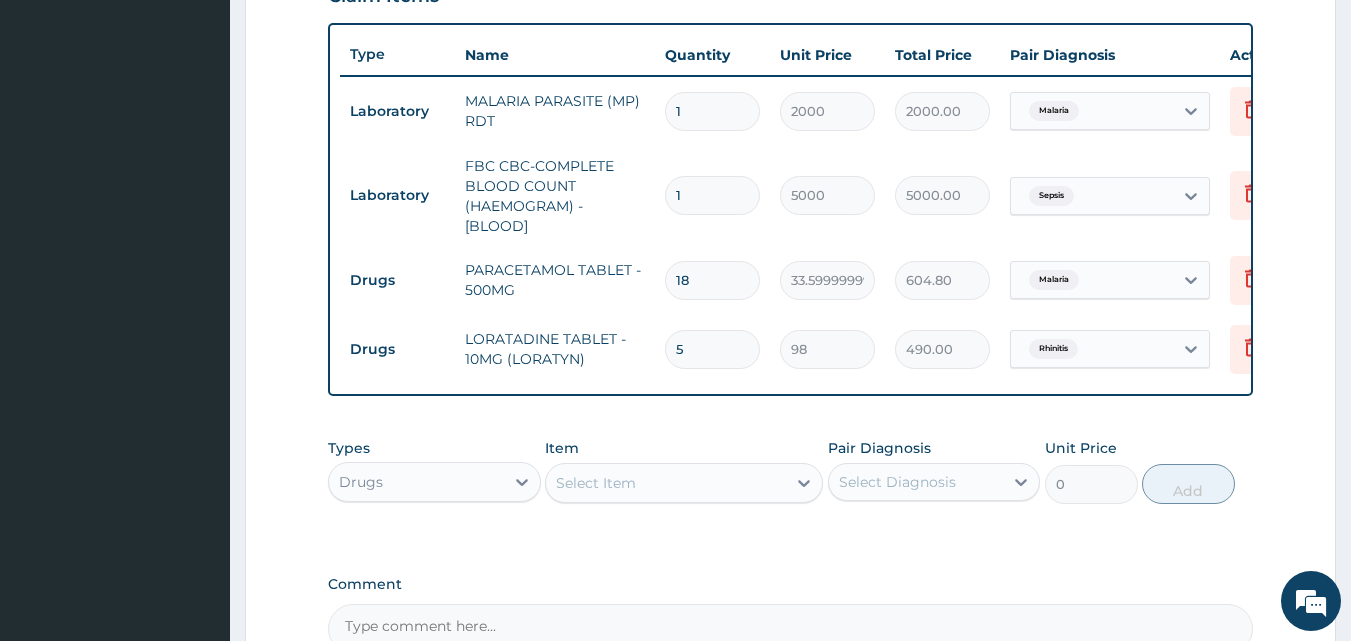 type on "4" 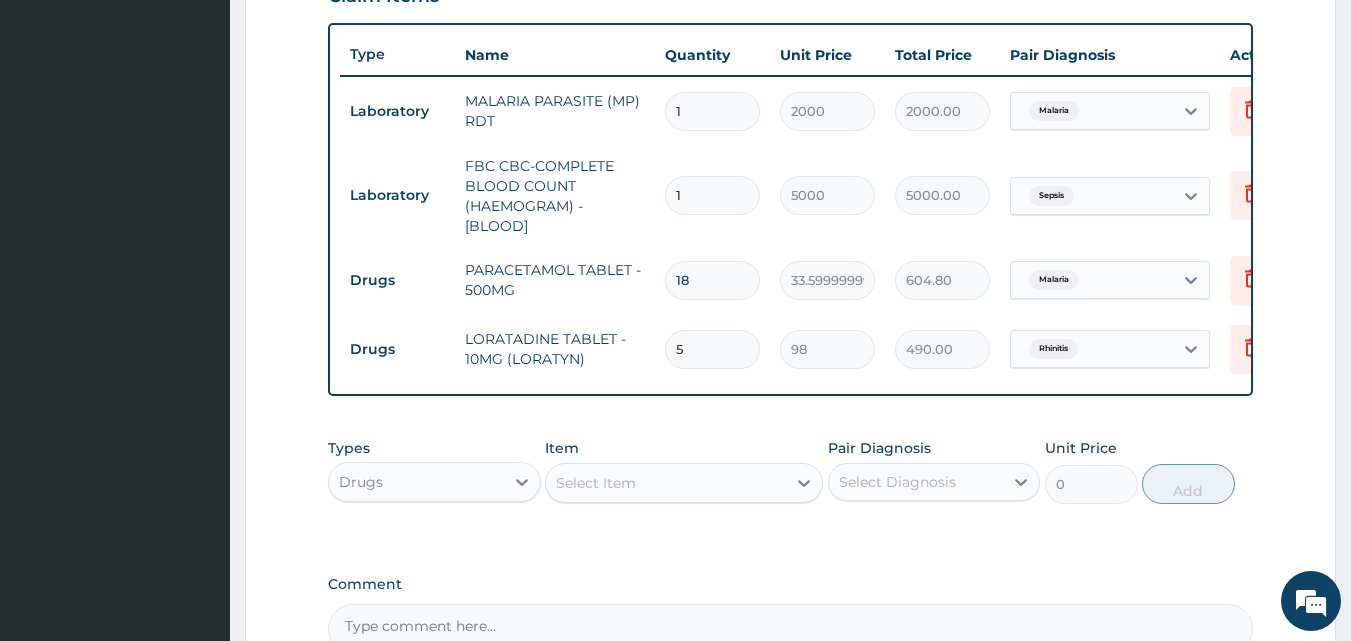type on "392.00" 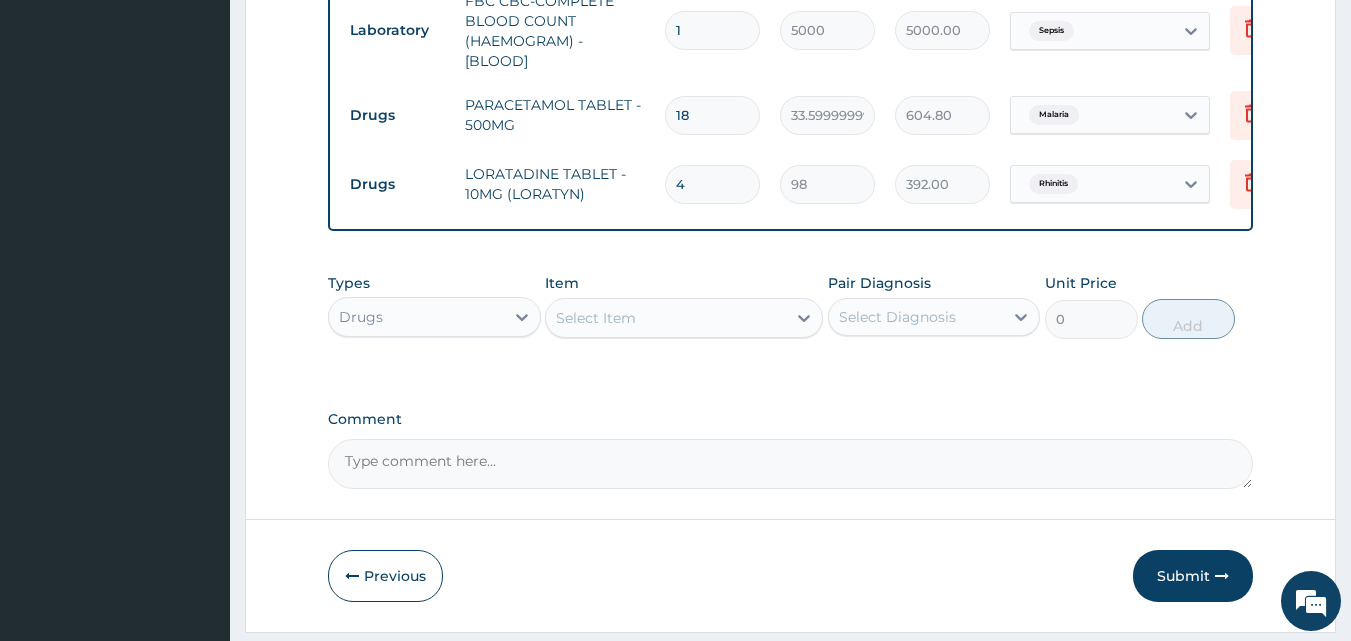 scroll, scrollTop: 921, scrollLeft: 0, axis: vertical 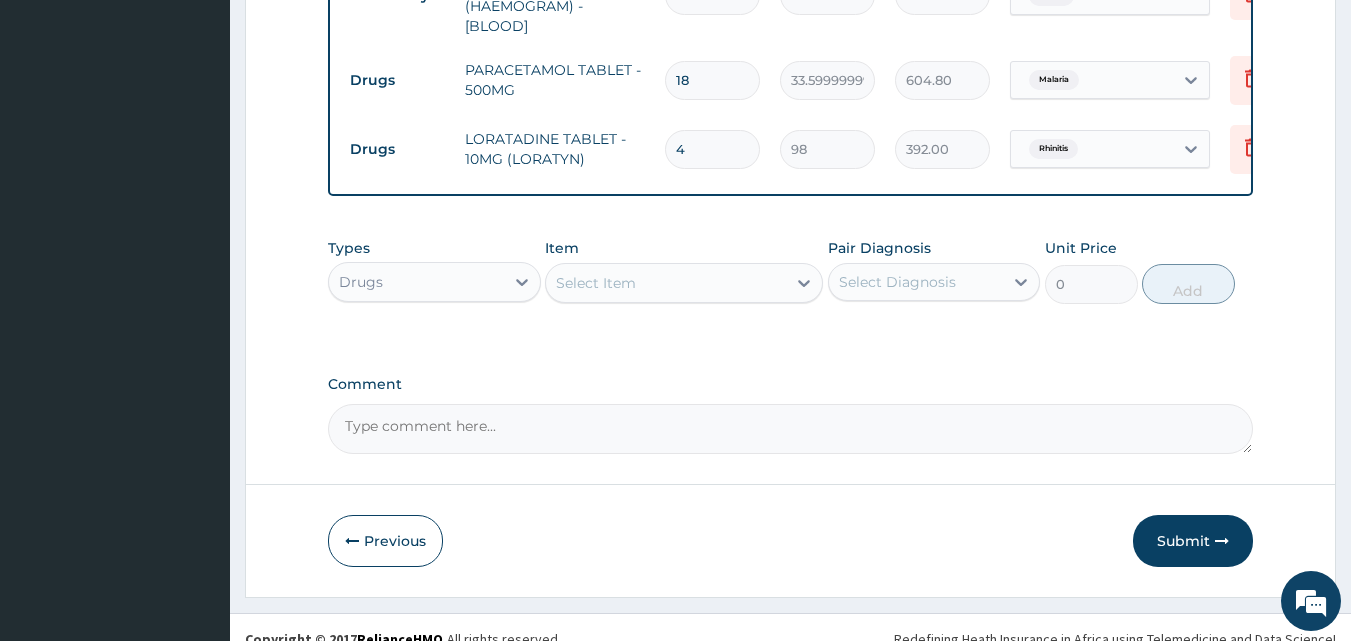 type on "4" 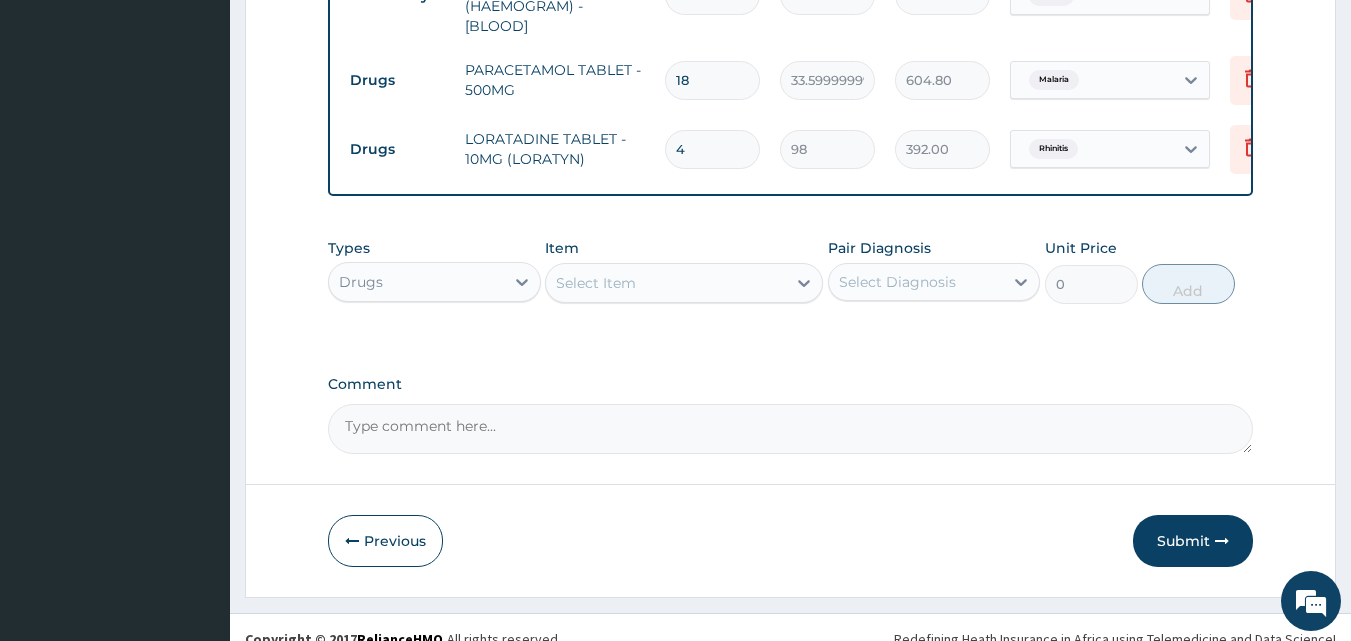 click on "Select Item" at bounding box center (666, 283) 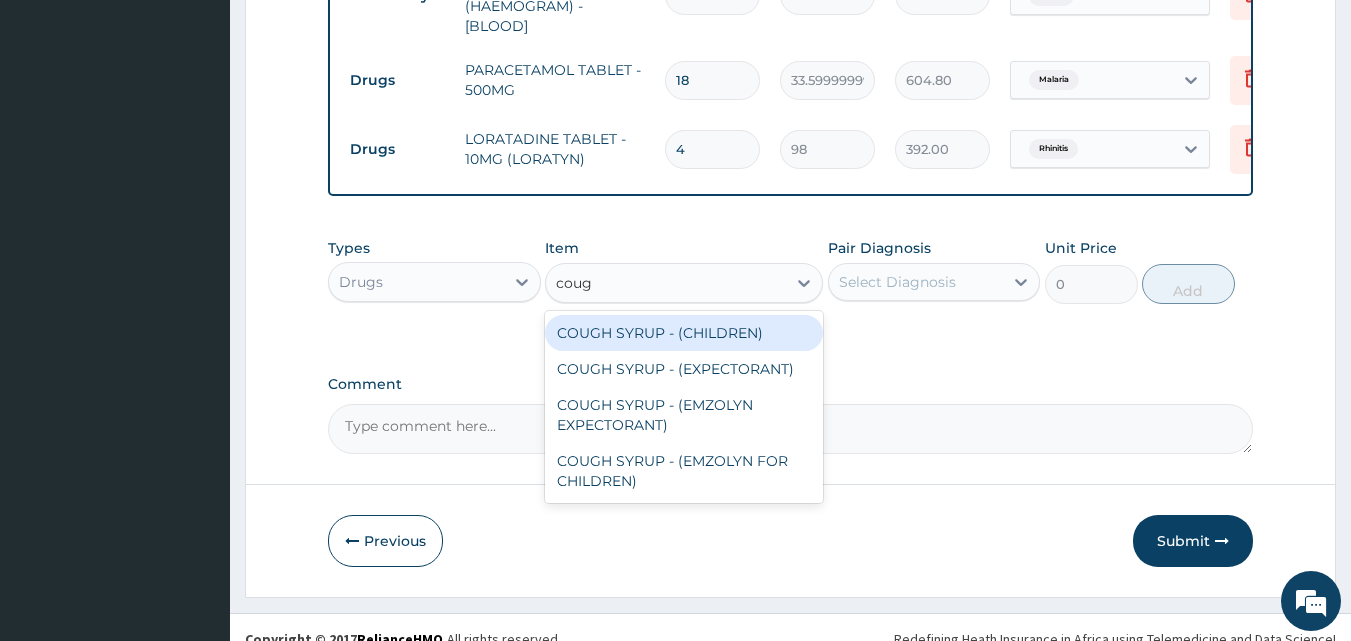 type on "cough" 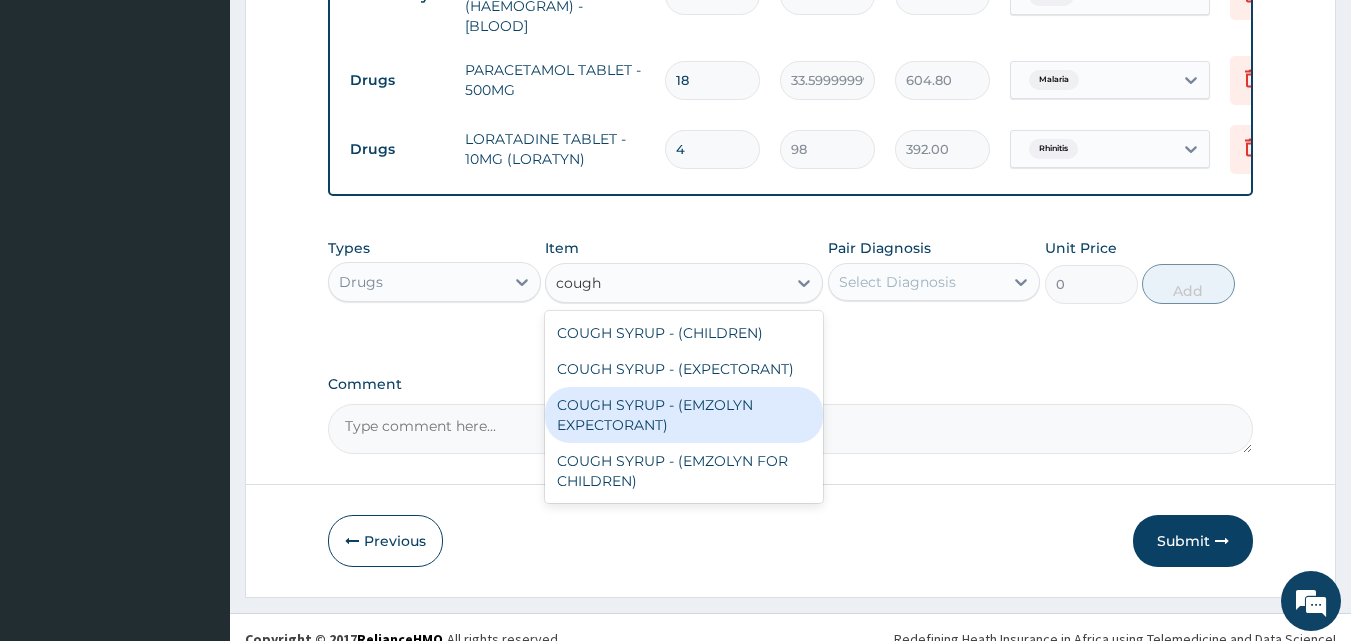 drag, startPoint x: 644, startPoint y: 424, endPoint x: 730, endPoint y: 352, distance: 112.1606 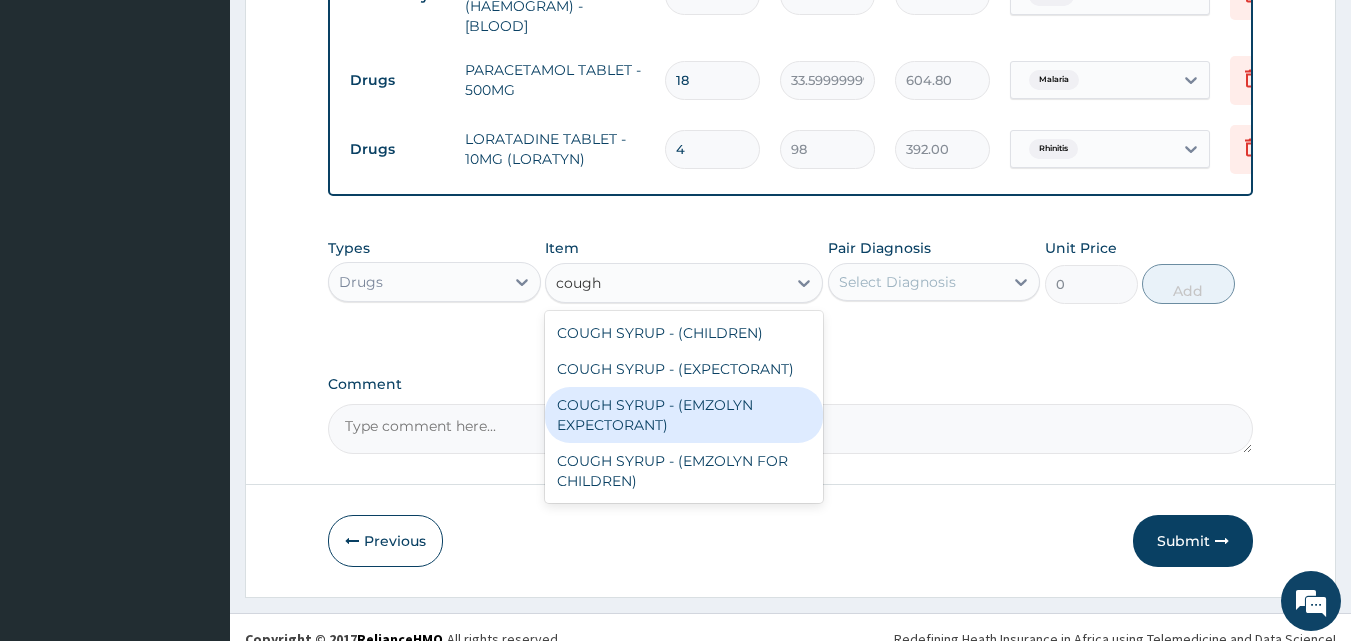 click on "COUGH SYRUP - (EMZOLYN EXPECTORANT)" at bounding box center (684, 415) 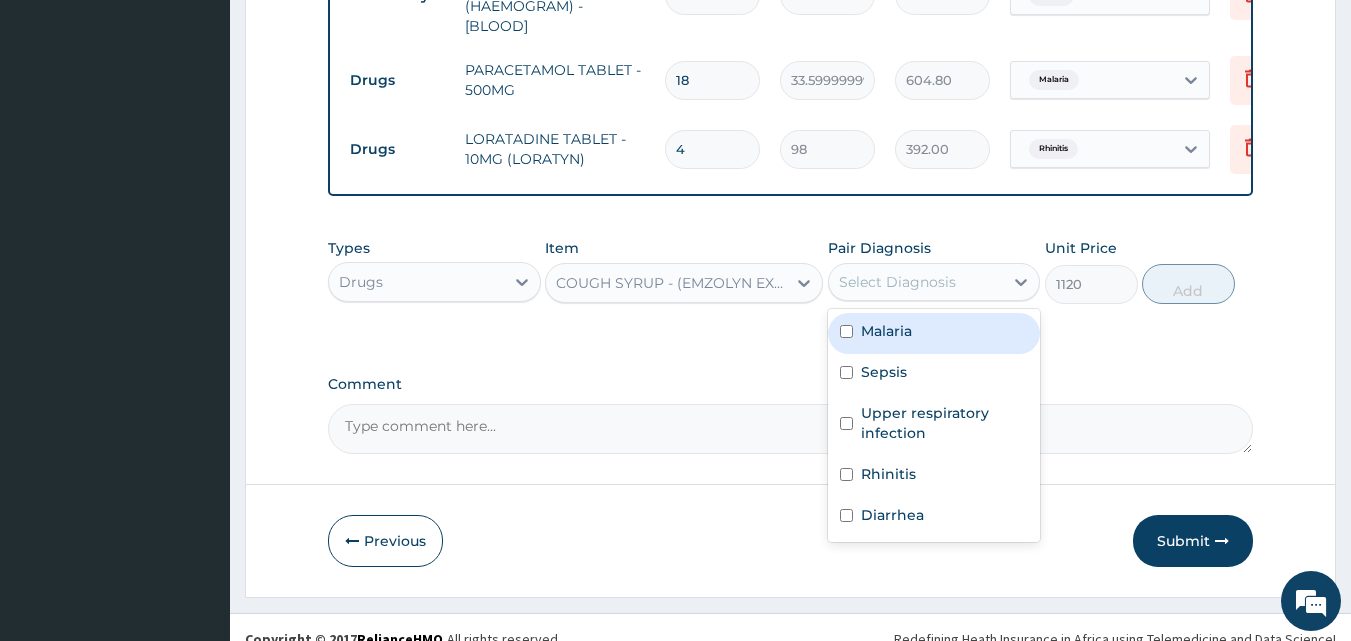 click on "Select Diagnosis" at bounding box center (897, 282) 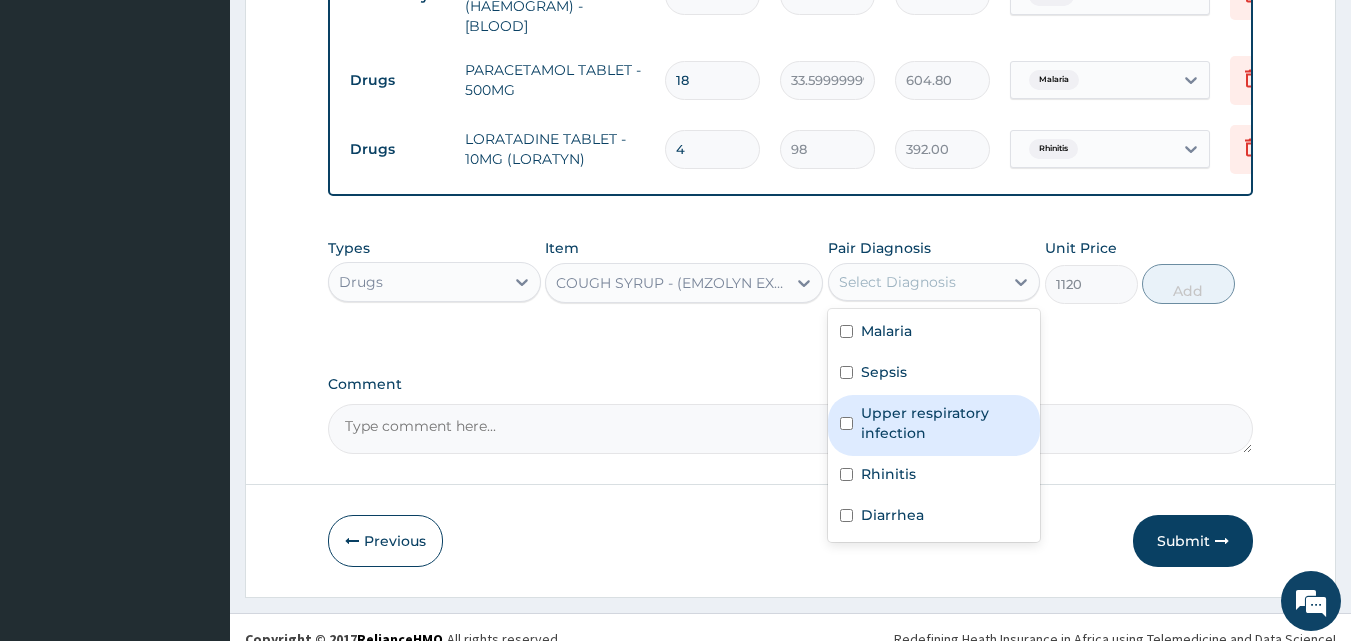 drag, startPoint x: 947, startPoint y: 430, endPoint x: 1169, endPoint y: 358, distance: 233.3838 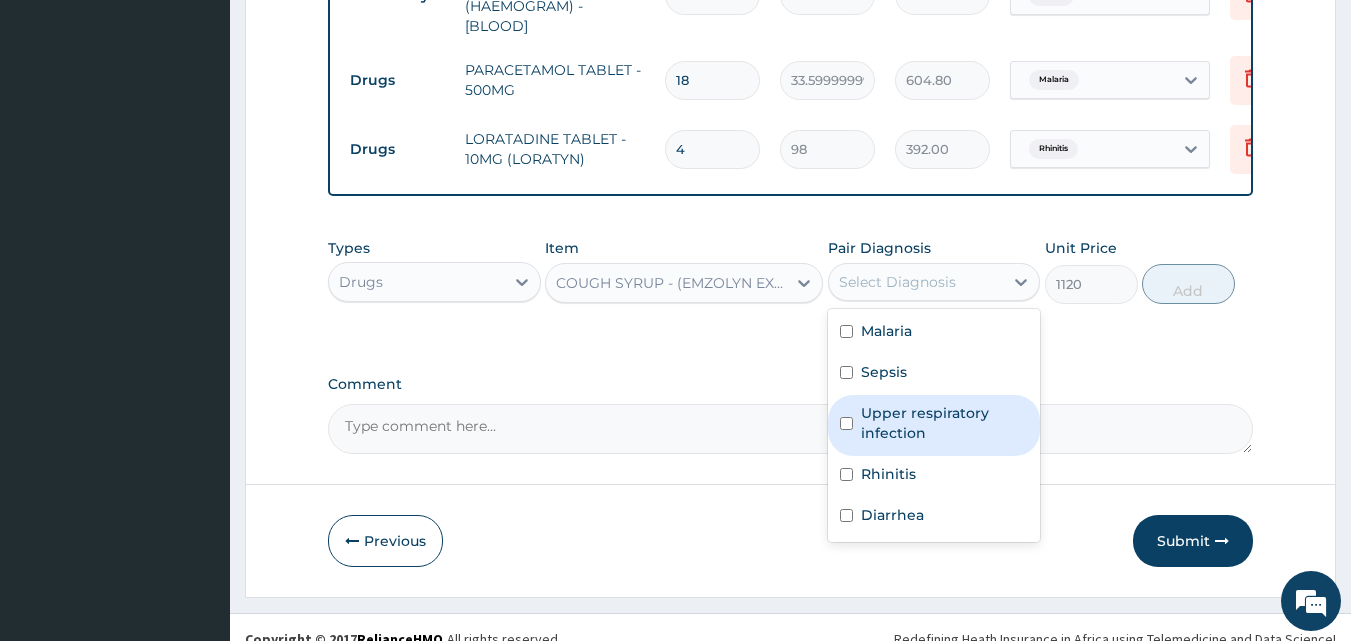 click on "Upper respiratory infection" at bounding box center (945, 423) 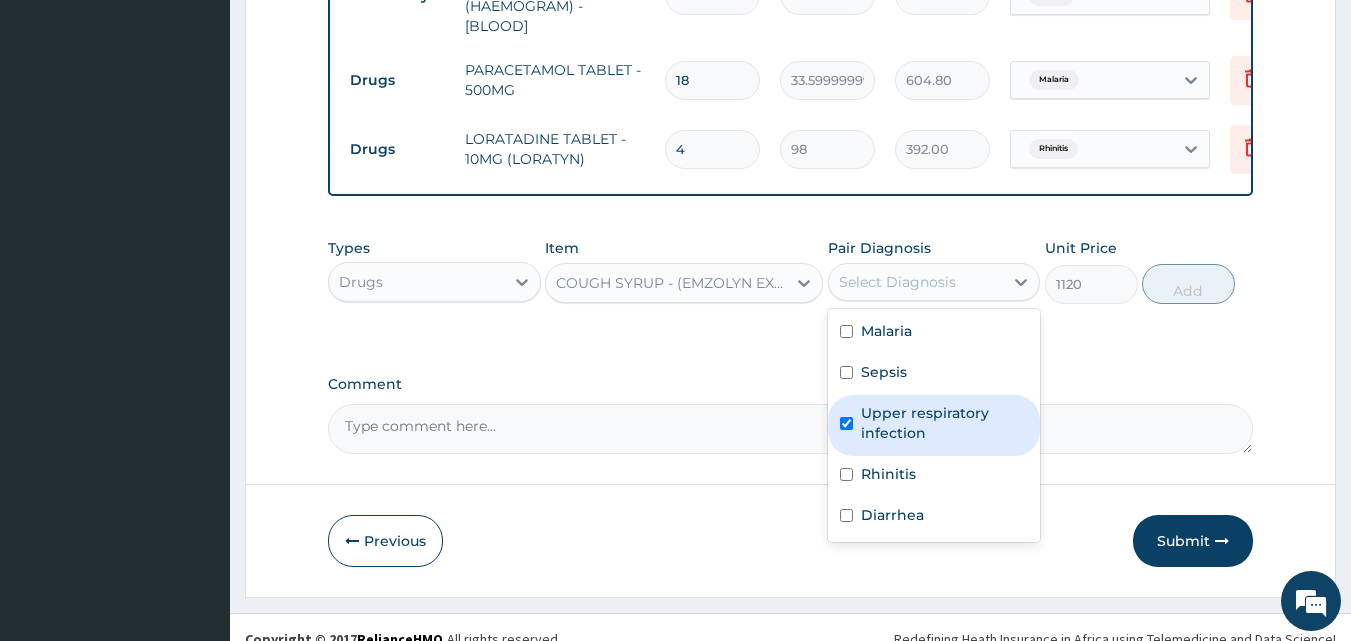 checkbox on "true" 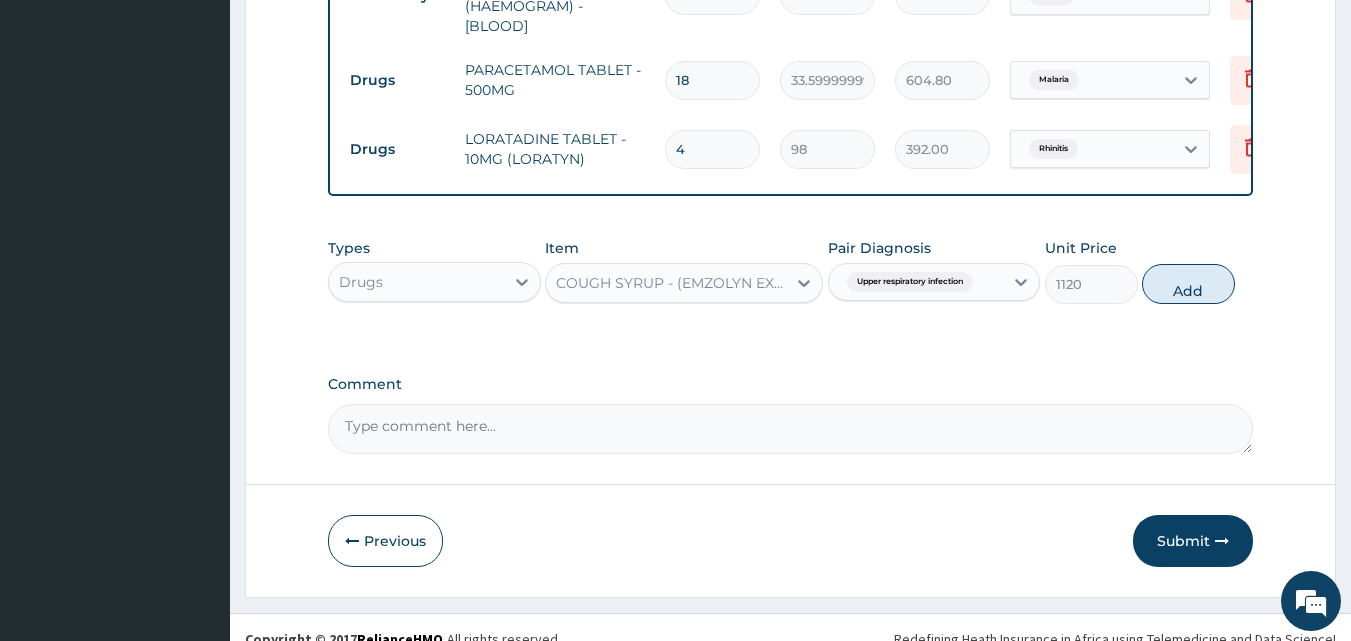 drag, startPoint x: 1208, startPoint y: 302, endPoint x: 966, endPoint y: 309, distance: 242.10121 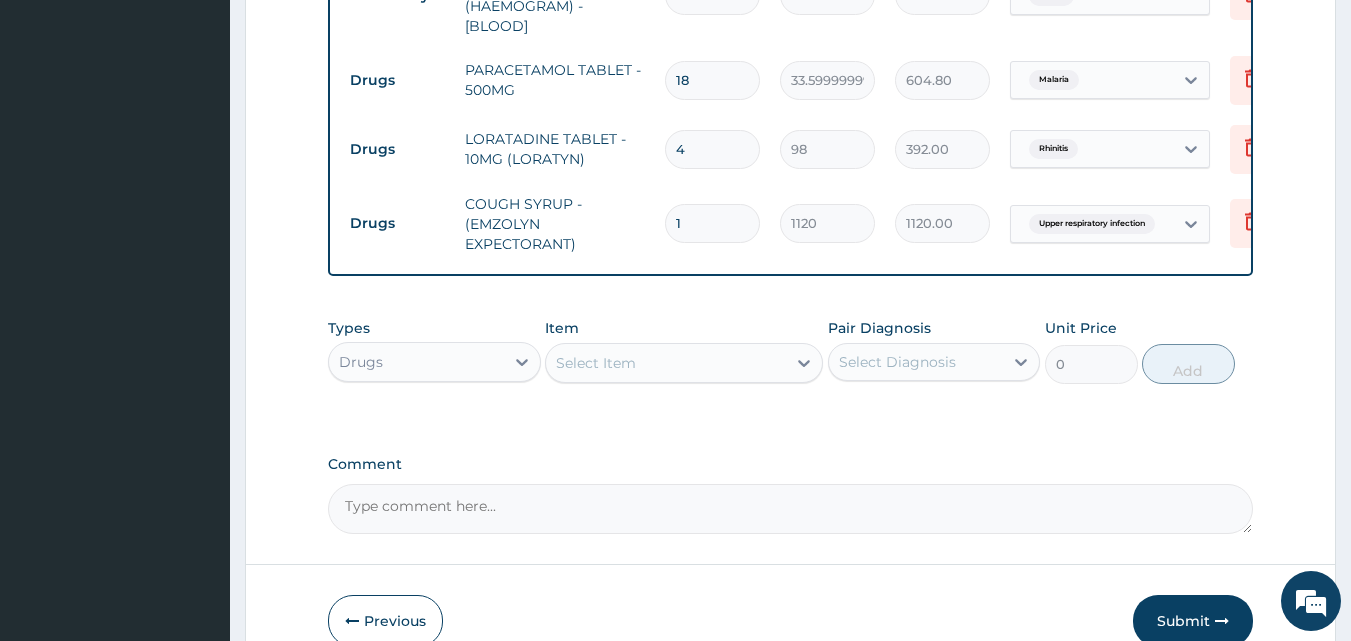 click on "Select Item" at bounding box center (666, 363) 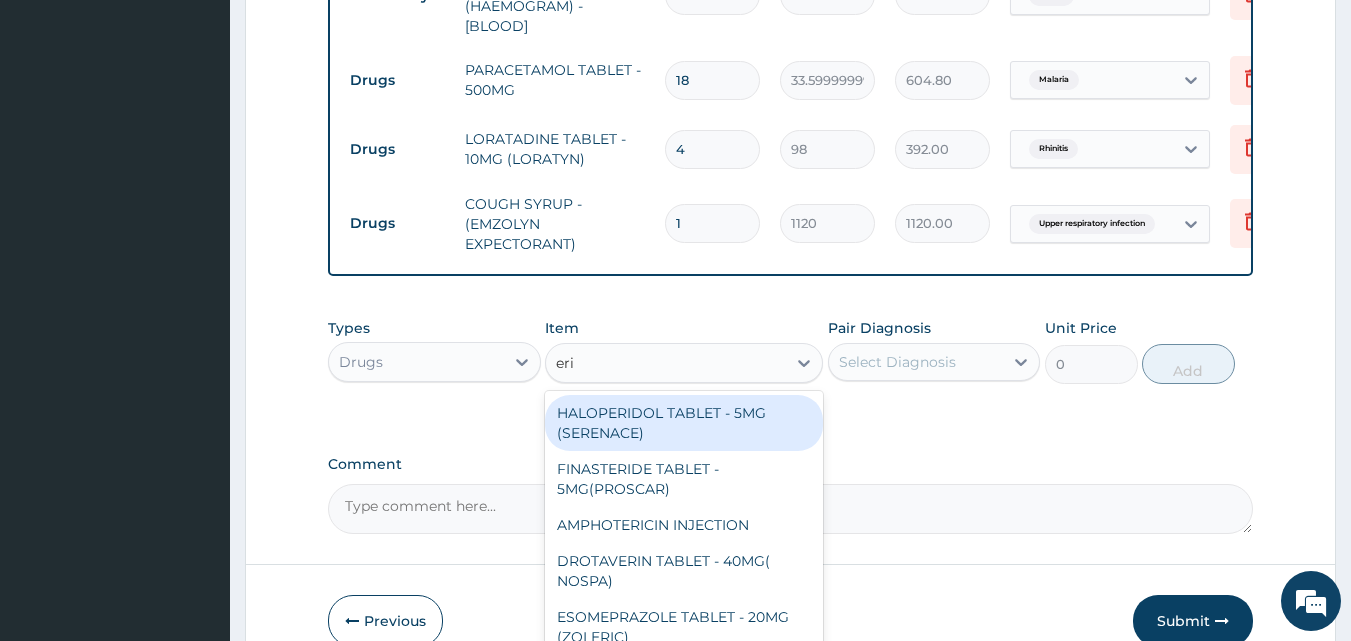 type on "eri" 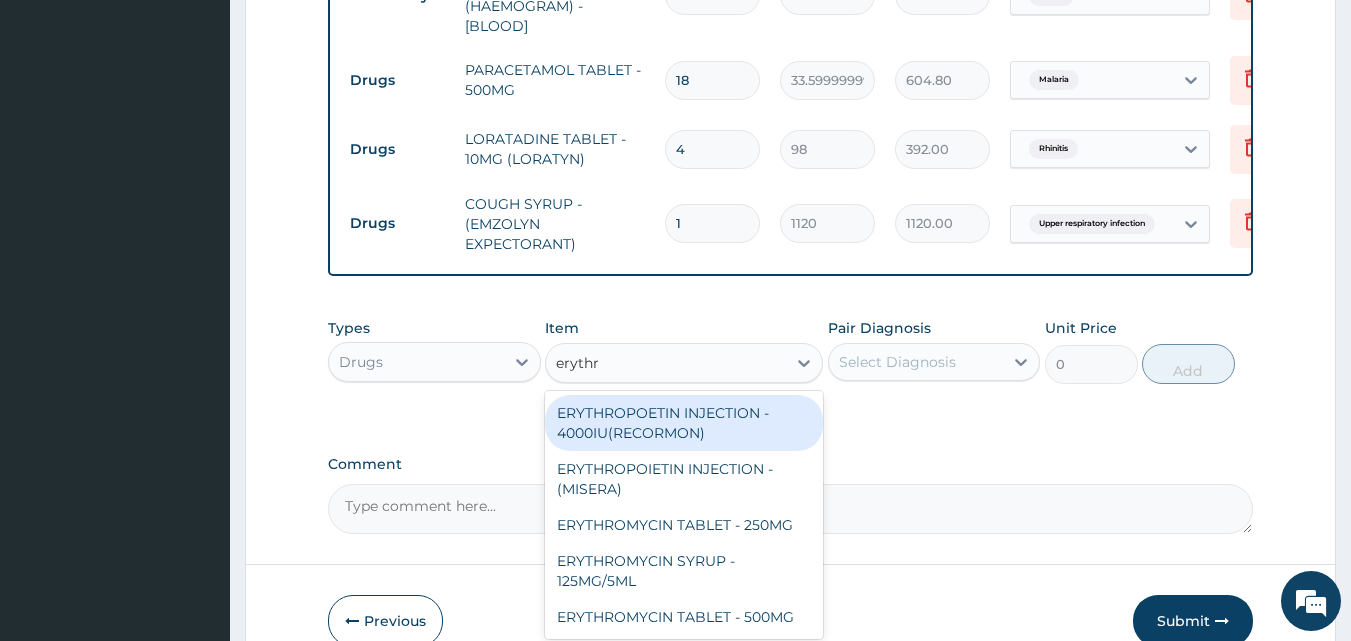 type on "erythro" 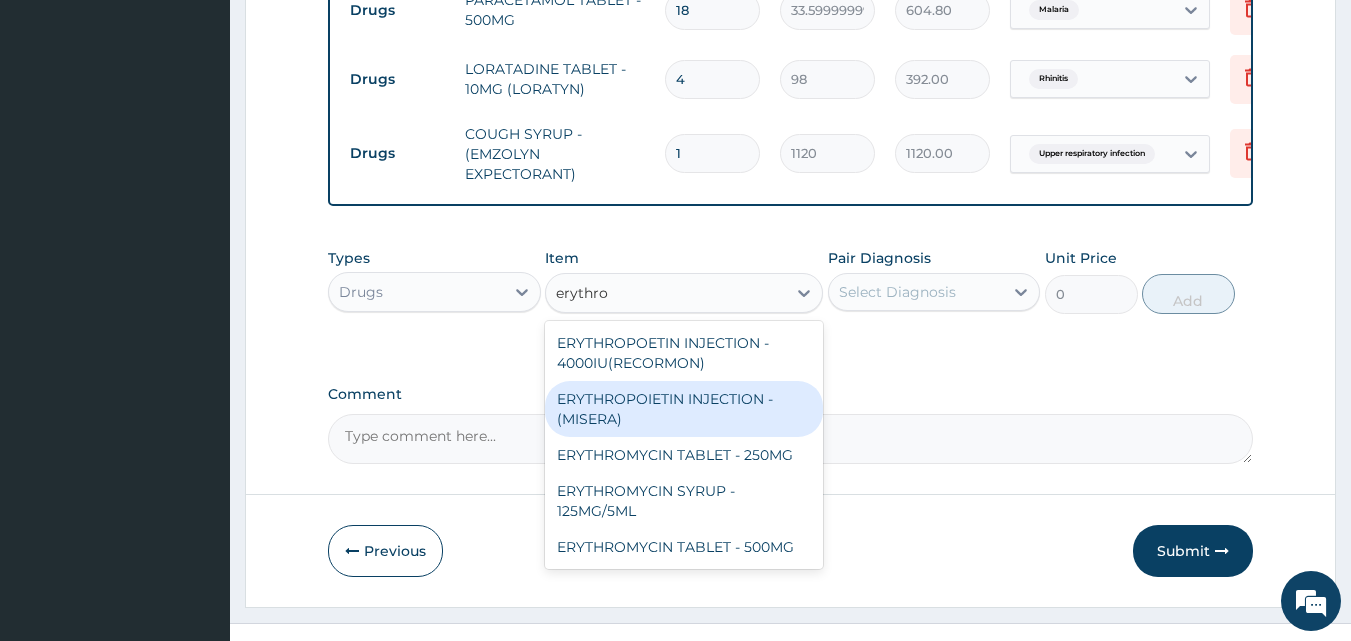 scroll, scrollTop: 1021, scrollLeft: 0, axis: vertical 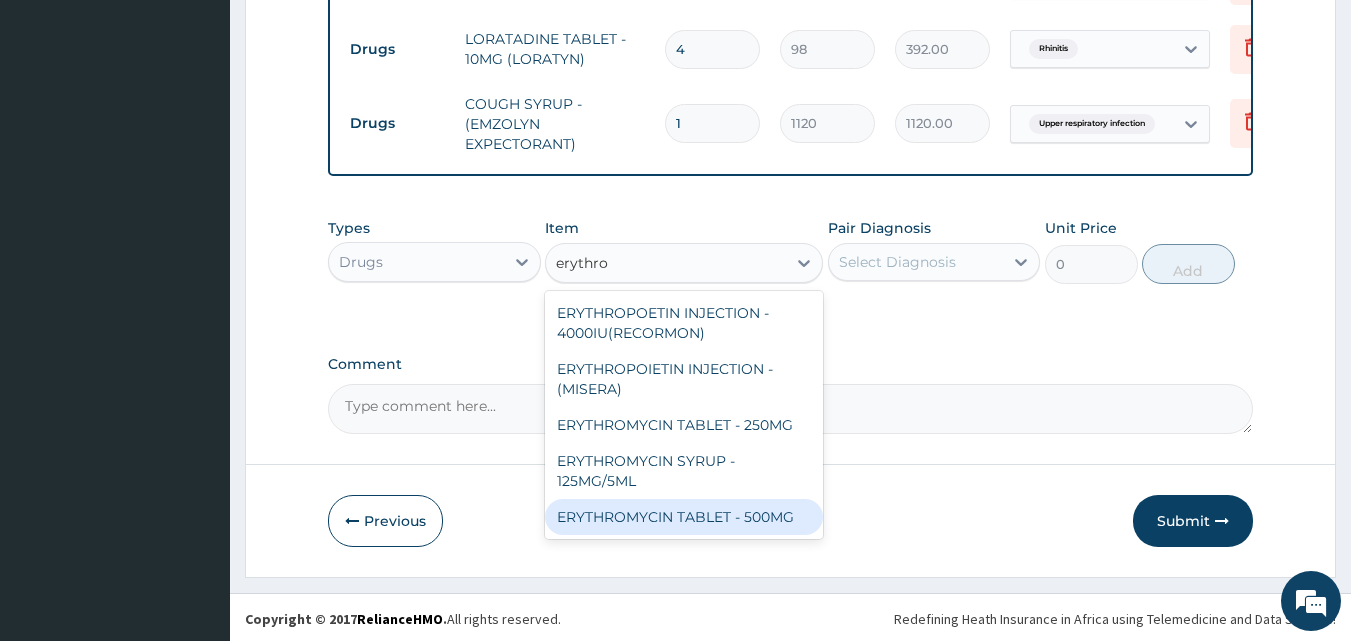 click on "ERYTHROMYCIN TABLET - 500MG" at bounding box center (684, 517) 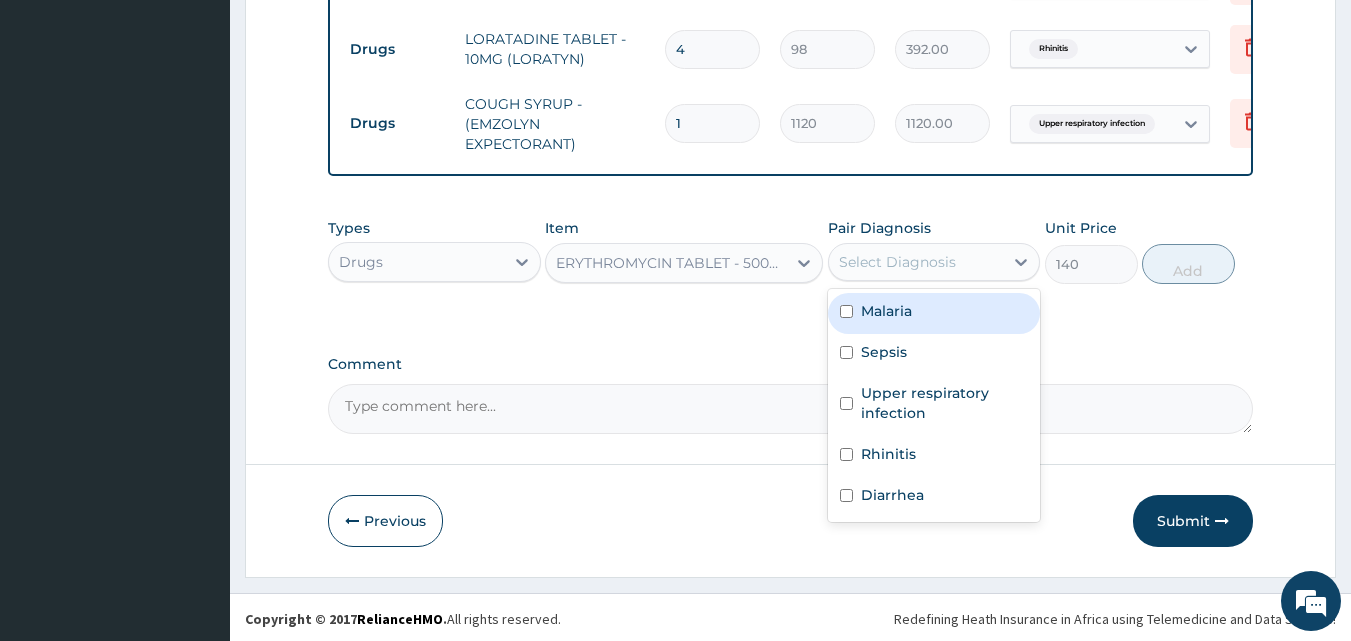 click on "Select Diagnosis" at bounding box center [916, 262] 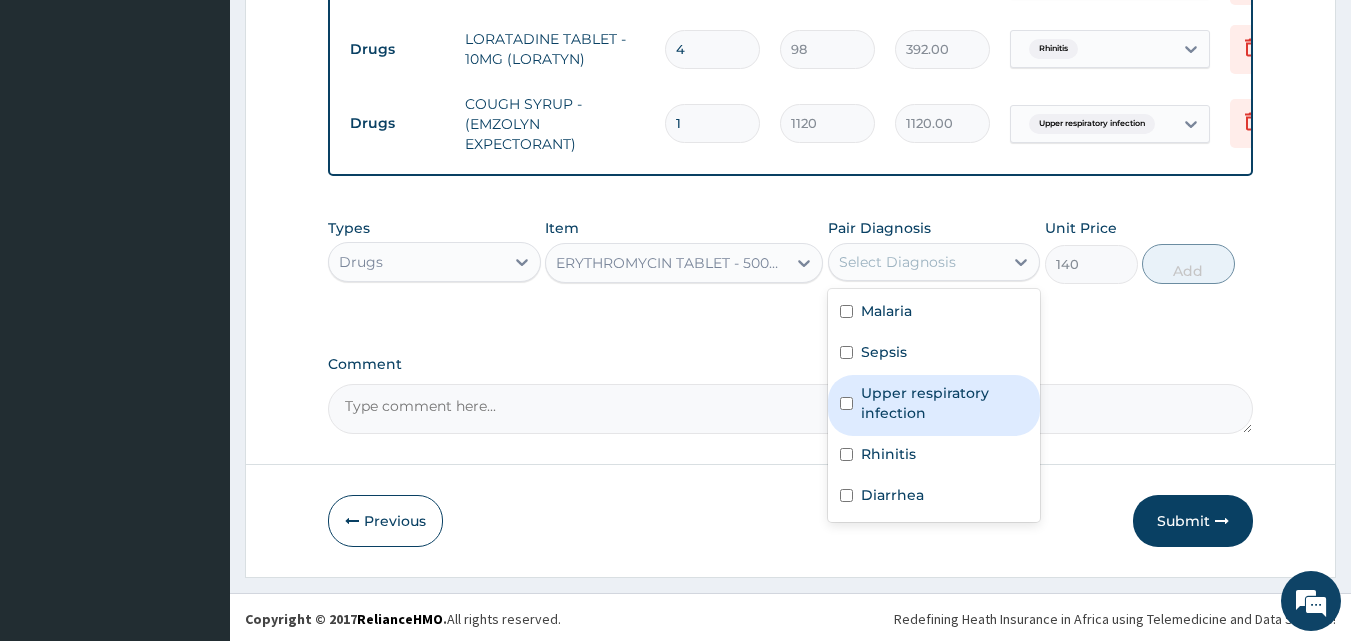 click on "Upper respiratory infection" at bounding box center [945, 403] 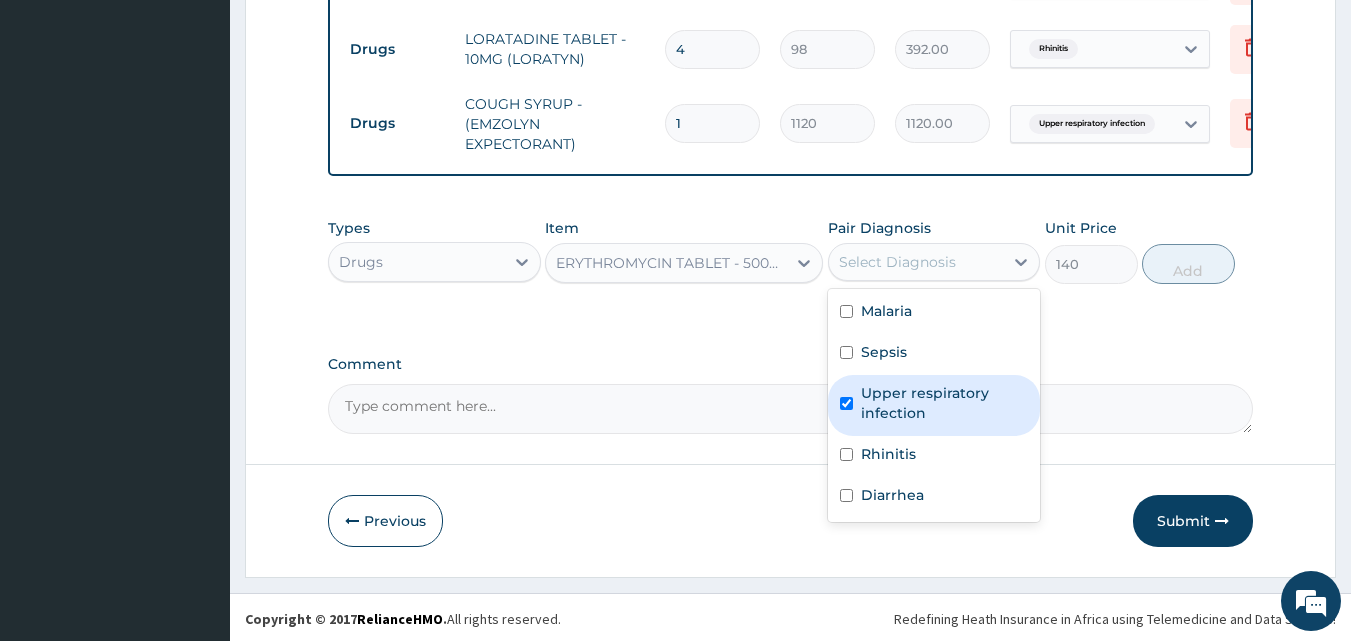 checkbox on "true" 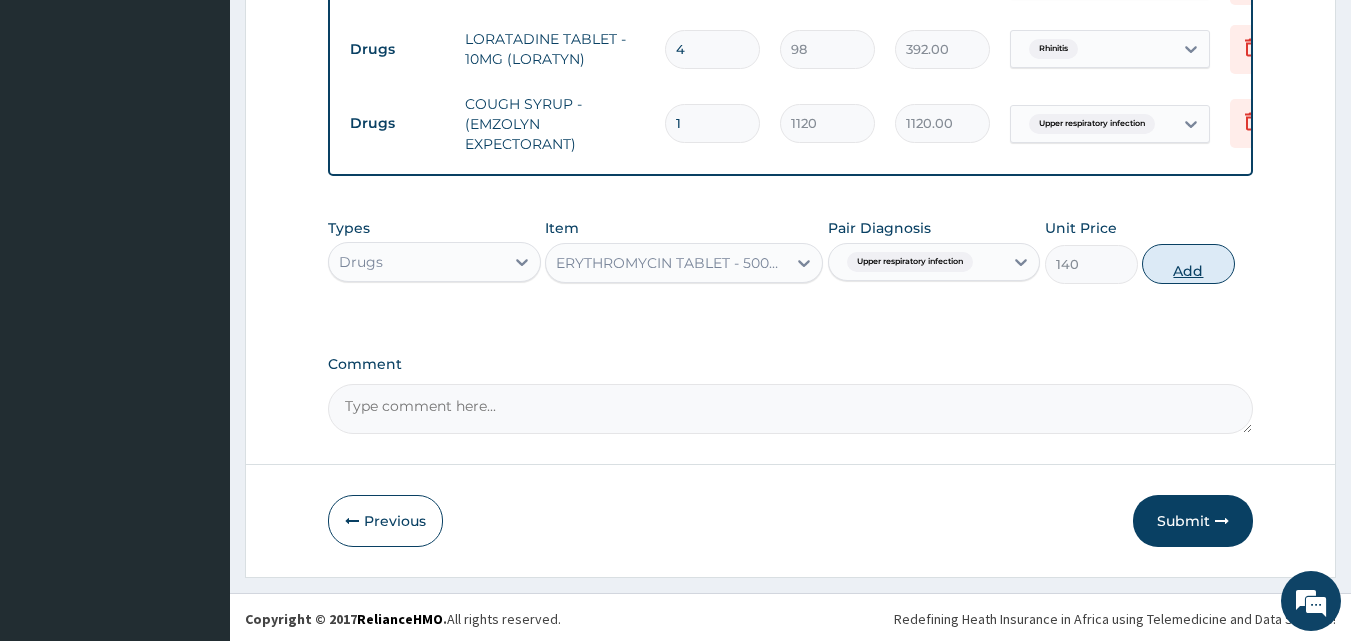 click on "Add" at bounding box center (1188, 264) 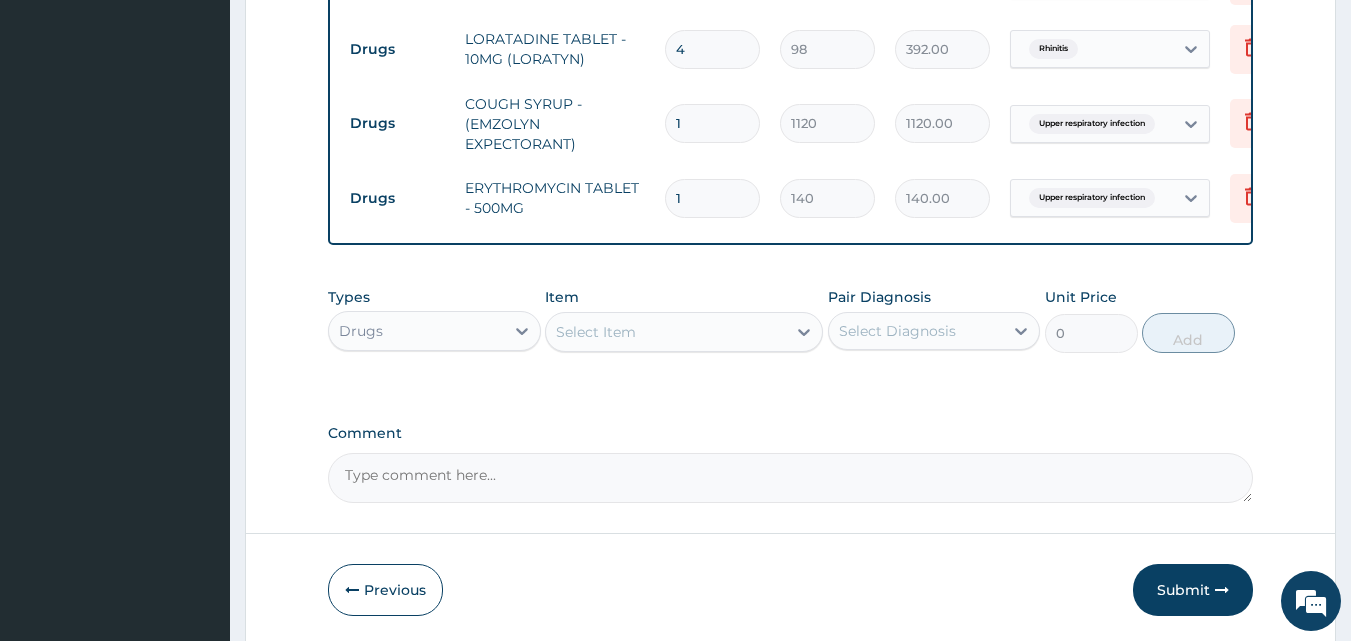 type on "15" 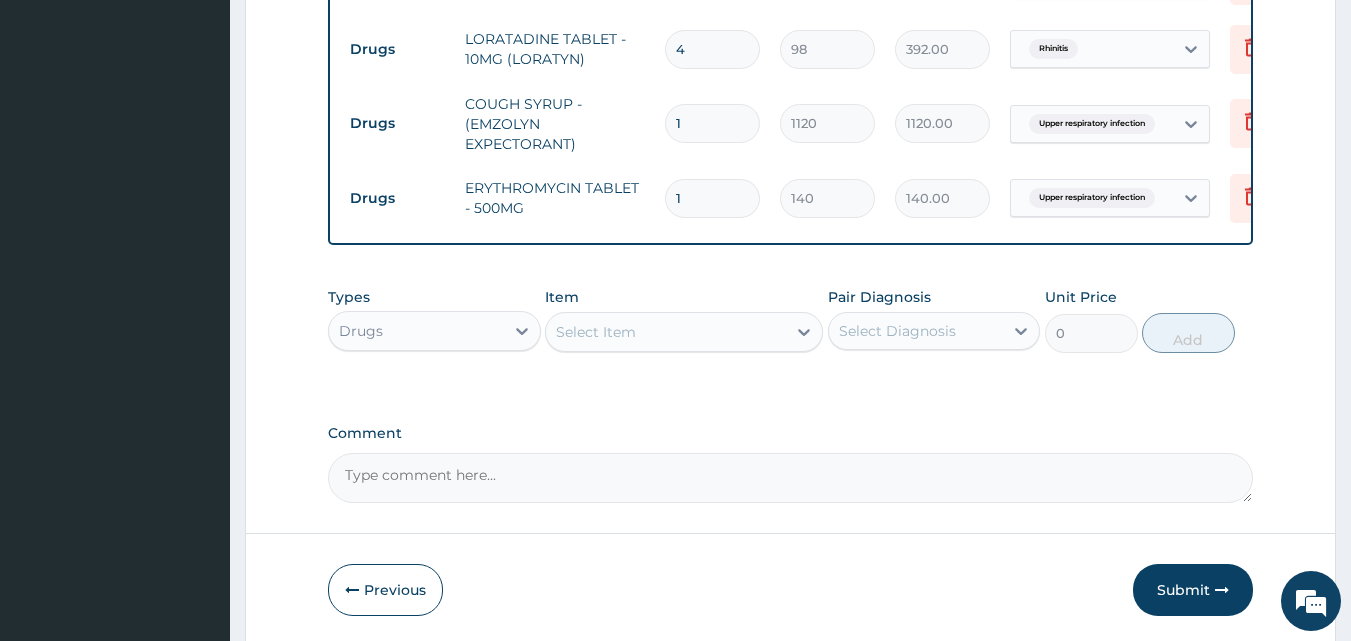 type on "2100.00" 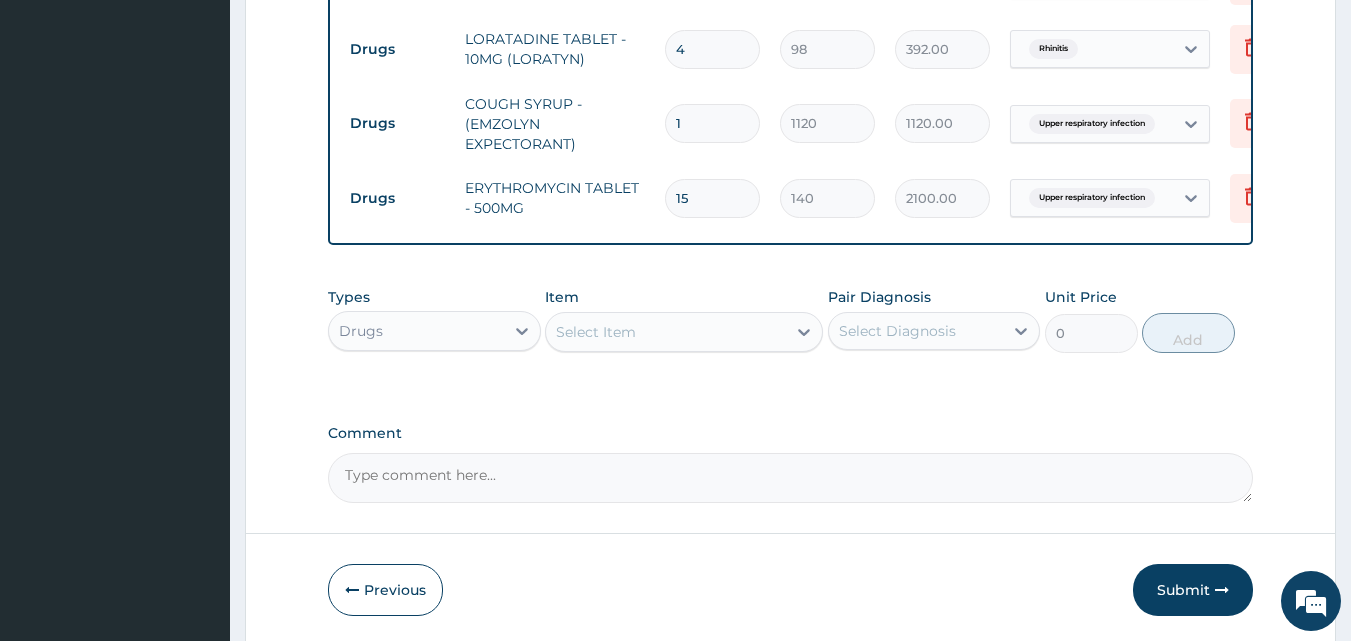 type on "15" 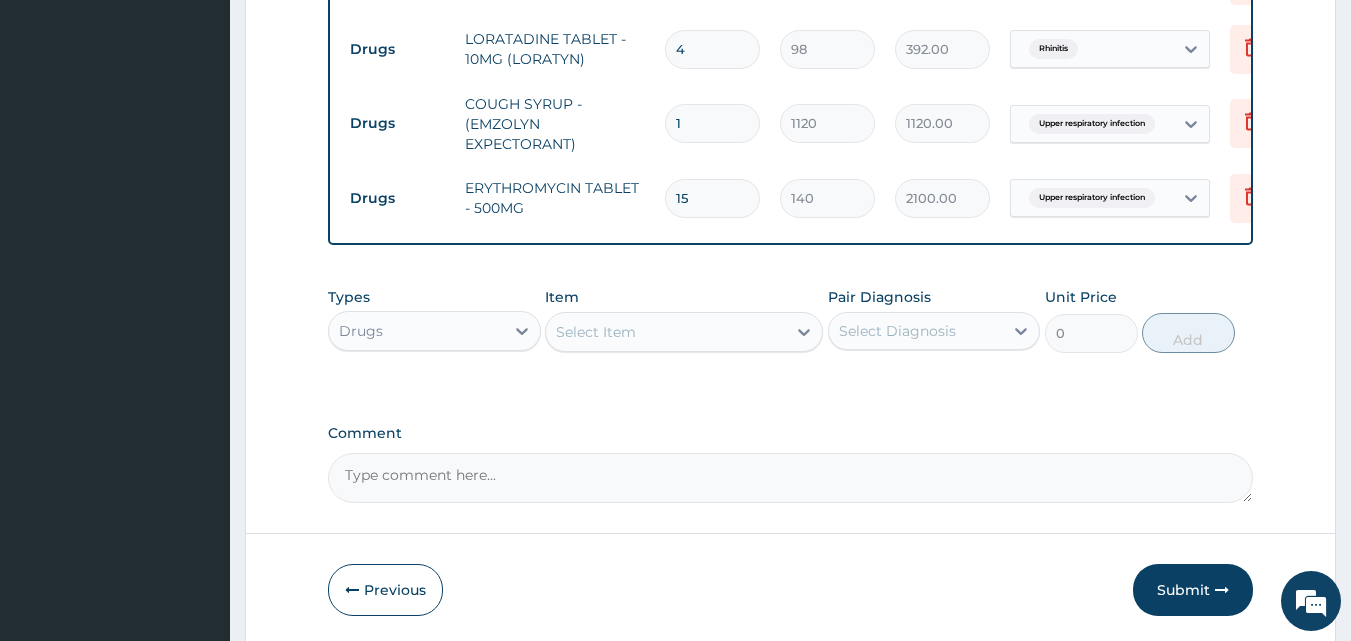 click on "Select Item" at bounding box center (596, 332) 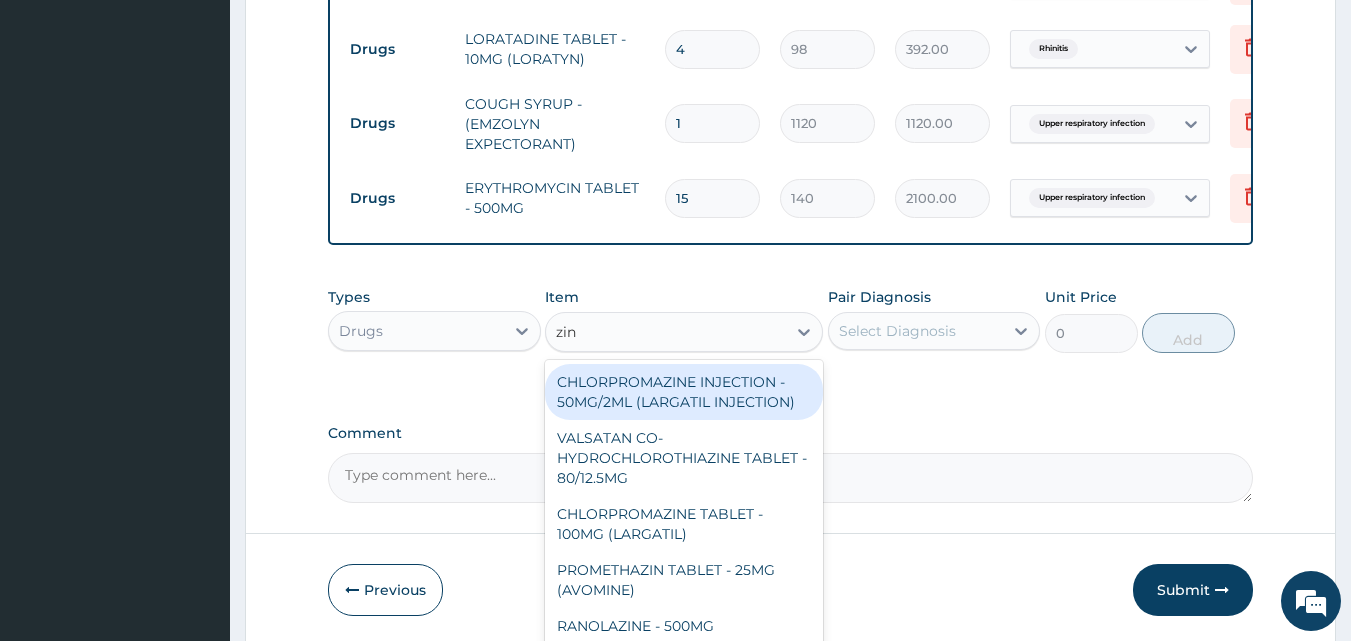 type on "zinc" 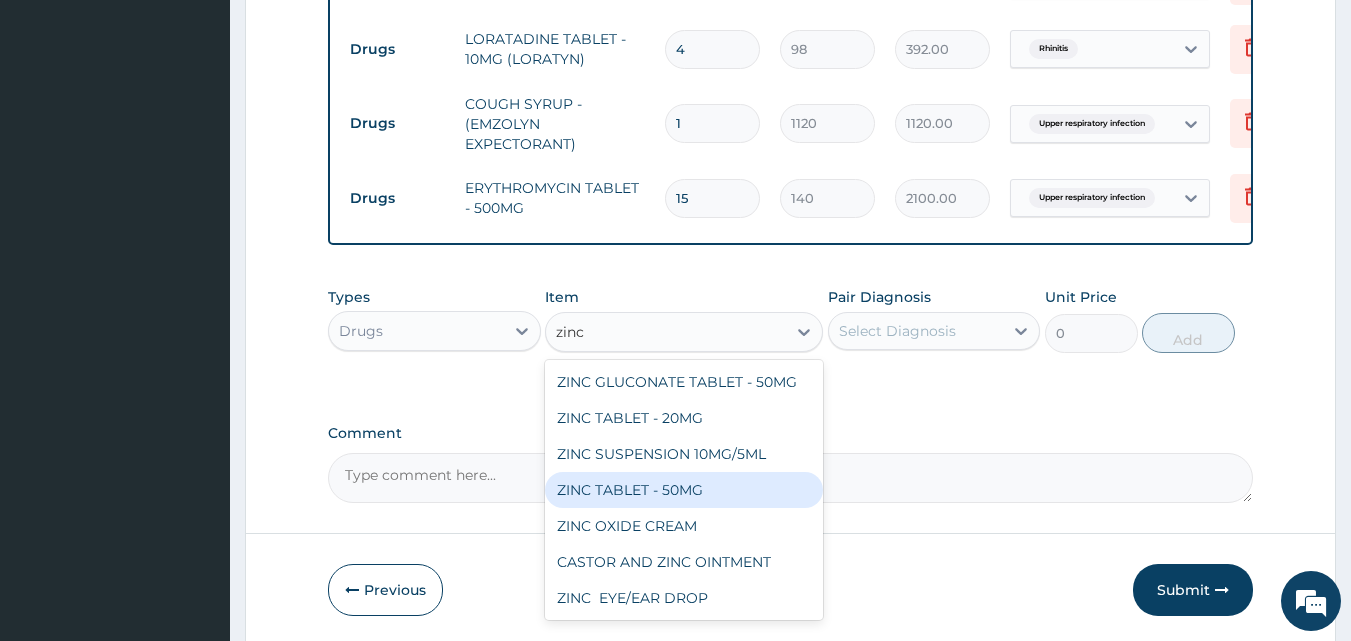 click on "ZINC TABLET - 50MG" at bounding box center [684, 490] 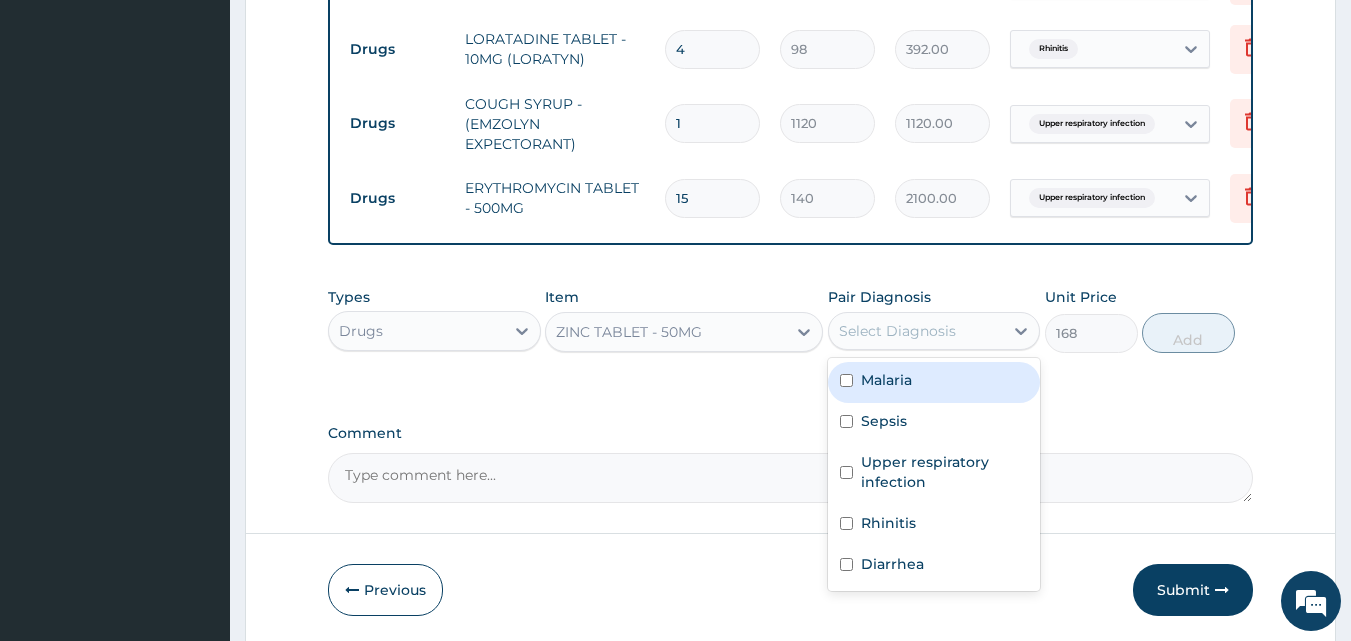 click on "Select Diagnosis" at bounding box center (897, 331) 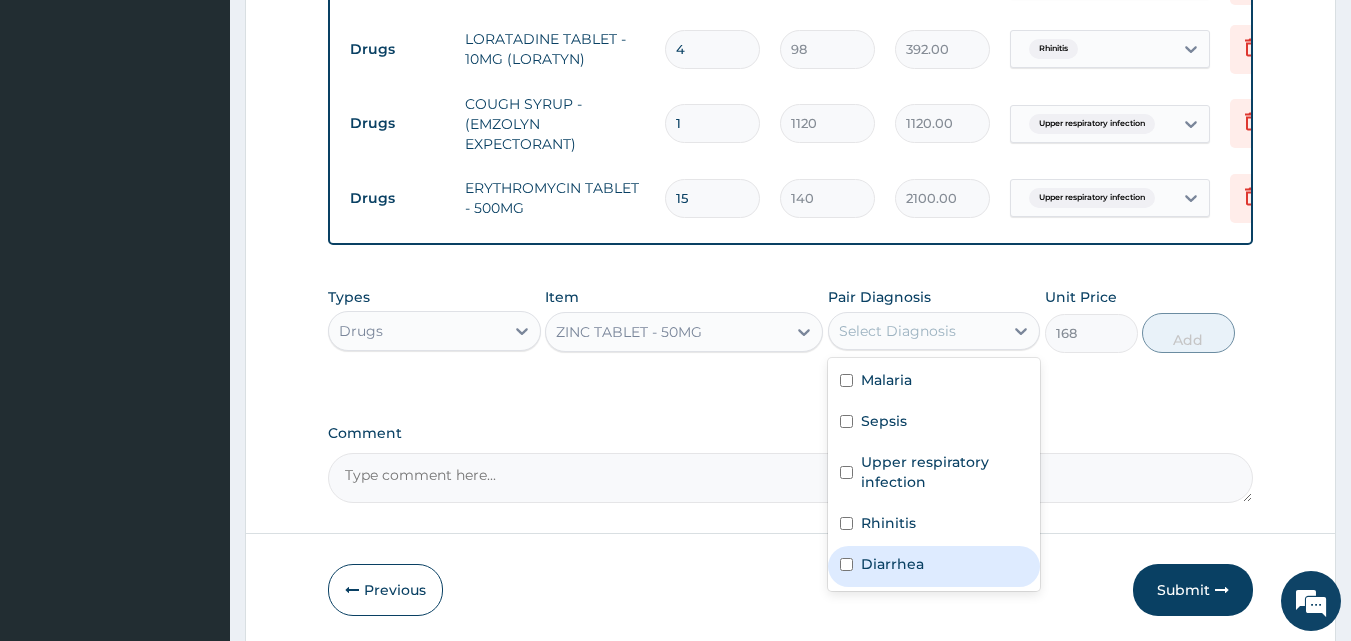 click on "Diarrhea" at bounding box center [934, 566] 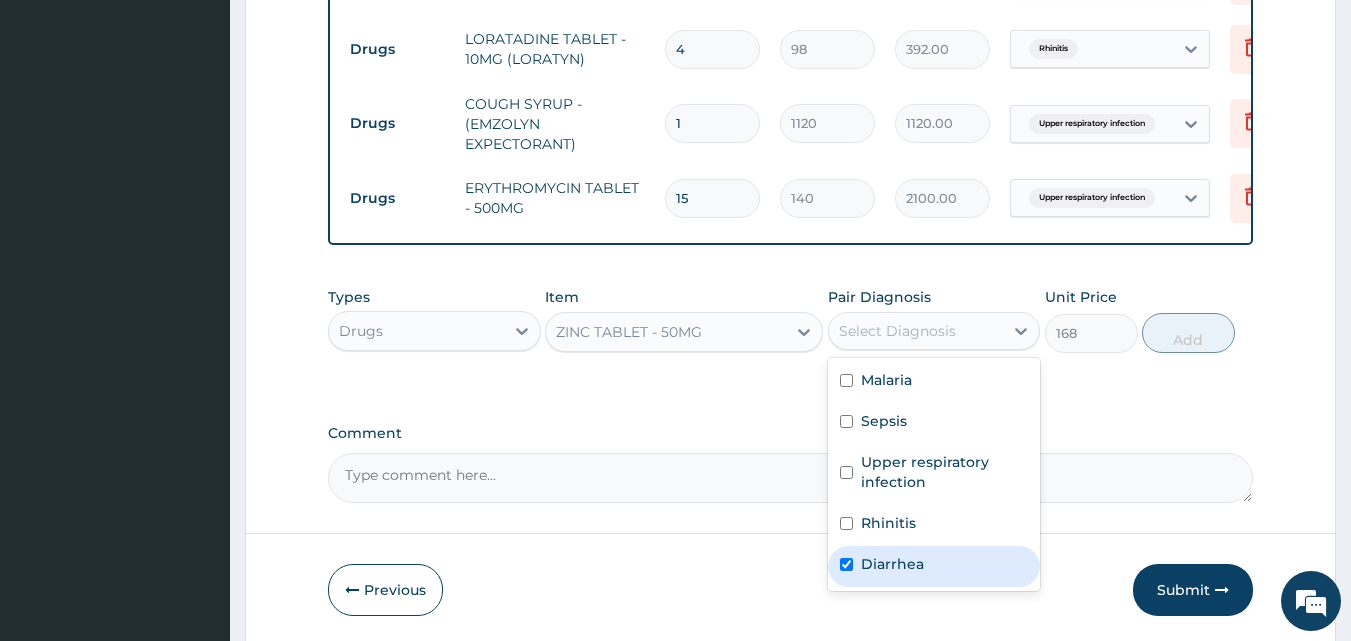 checkbox on "true" 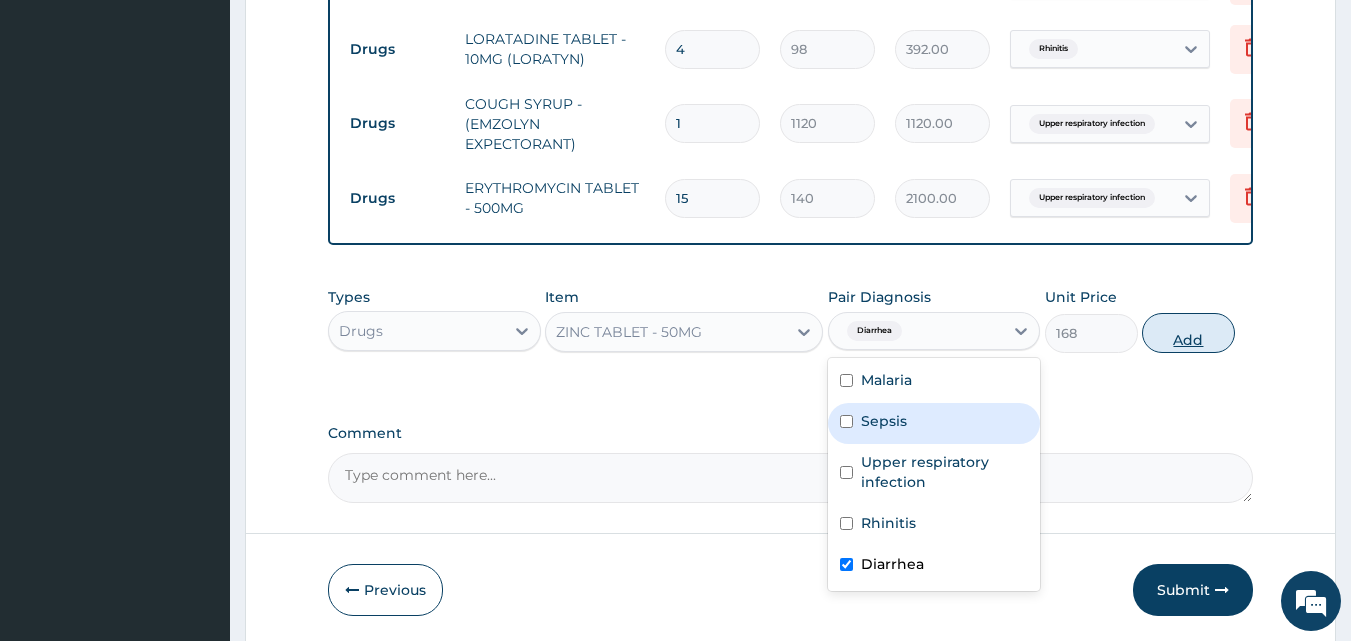 click on "Add" at bounding box center (1188, 333) 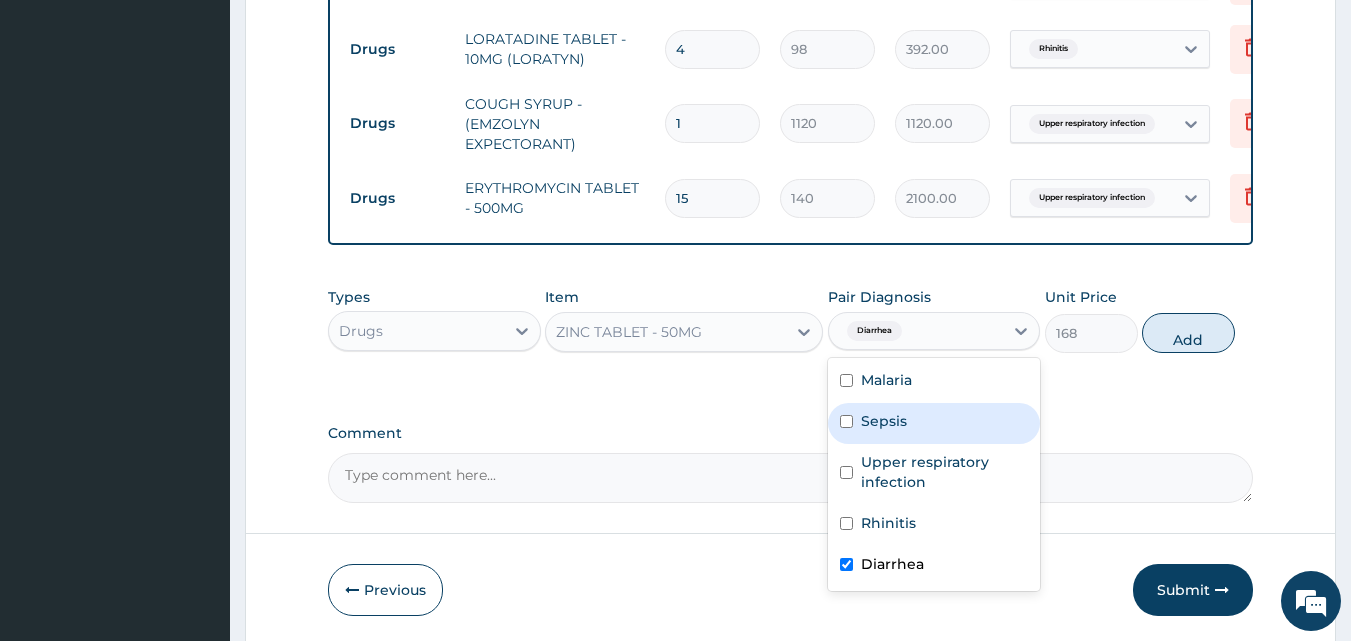type on "0" 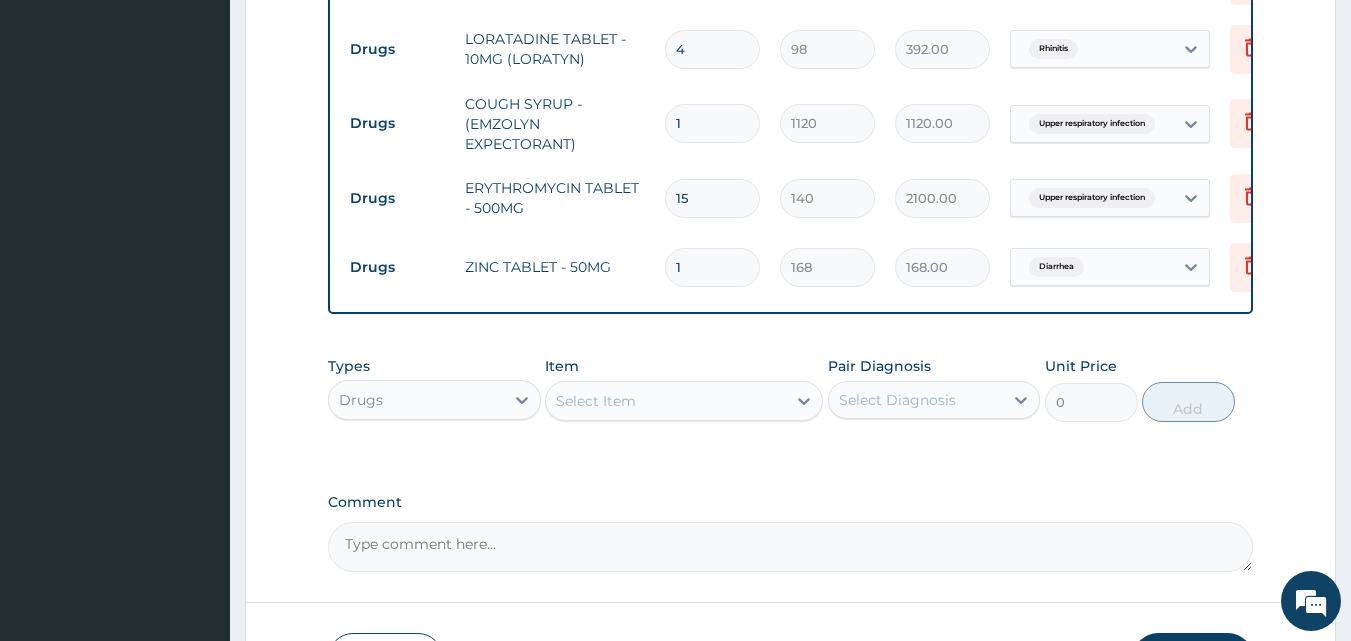 drag, startPoint x: 679, startPoint y: 268, endPoint x: 665, endPoint y: 270, distance: 14.142136 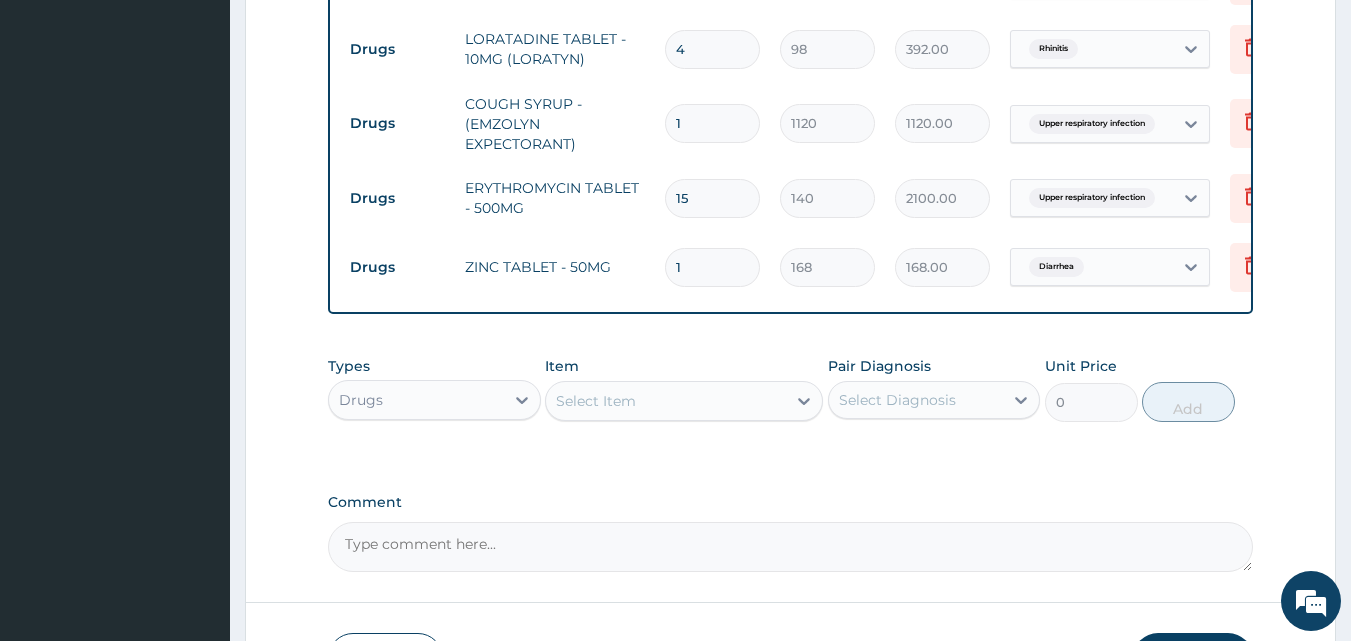 click on "1" at bounding box center (712, 267) 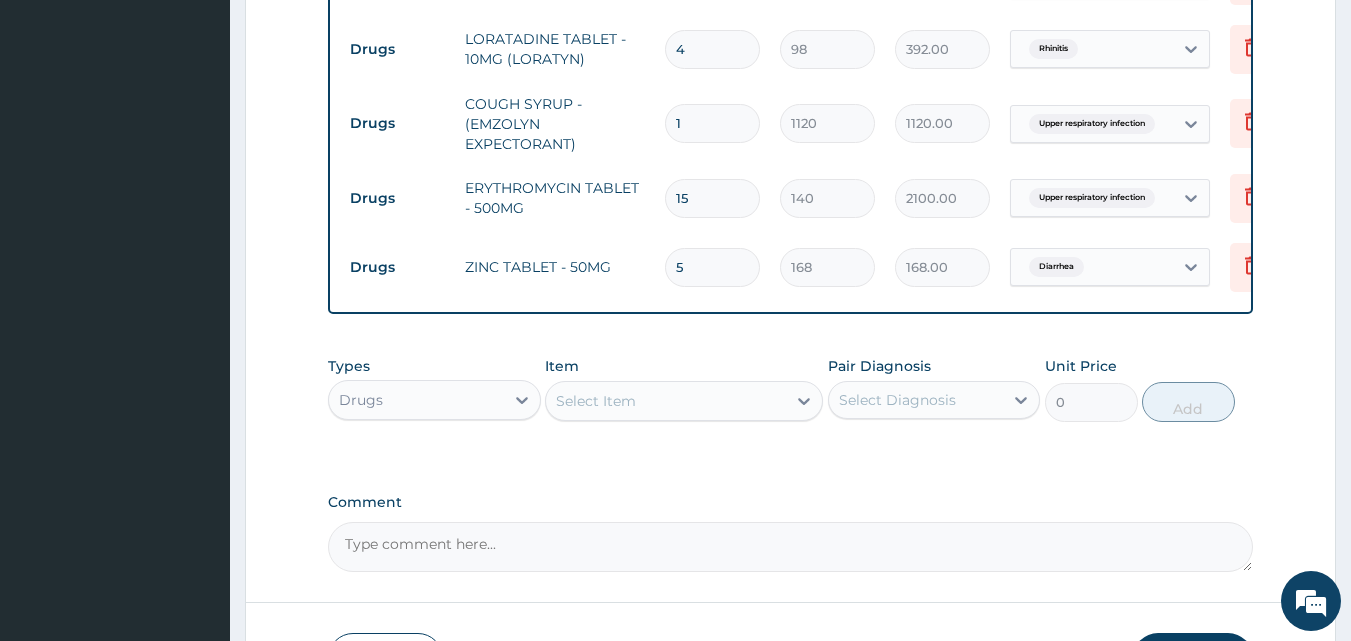type on "840.00" 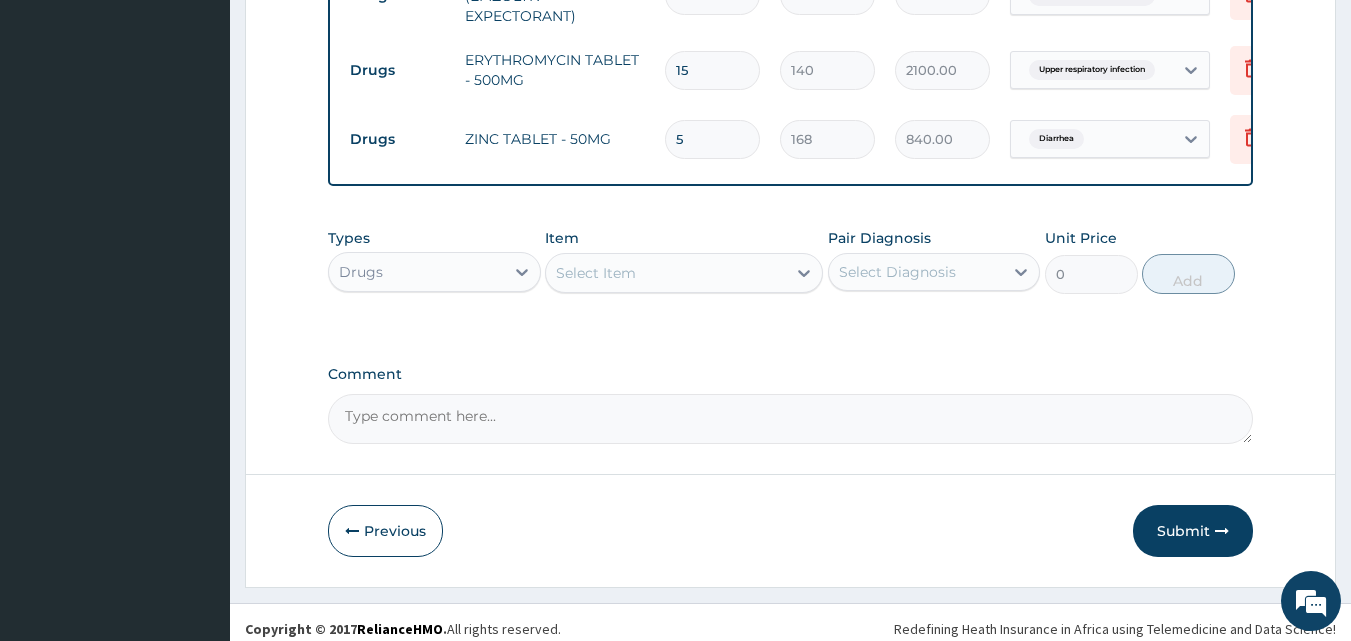 scroll, scrollTop: 1177, scrollLeft: 0, axis: vertical 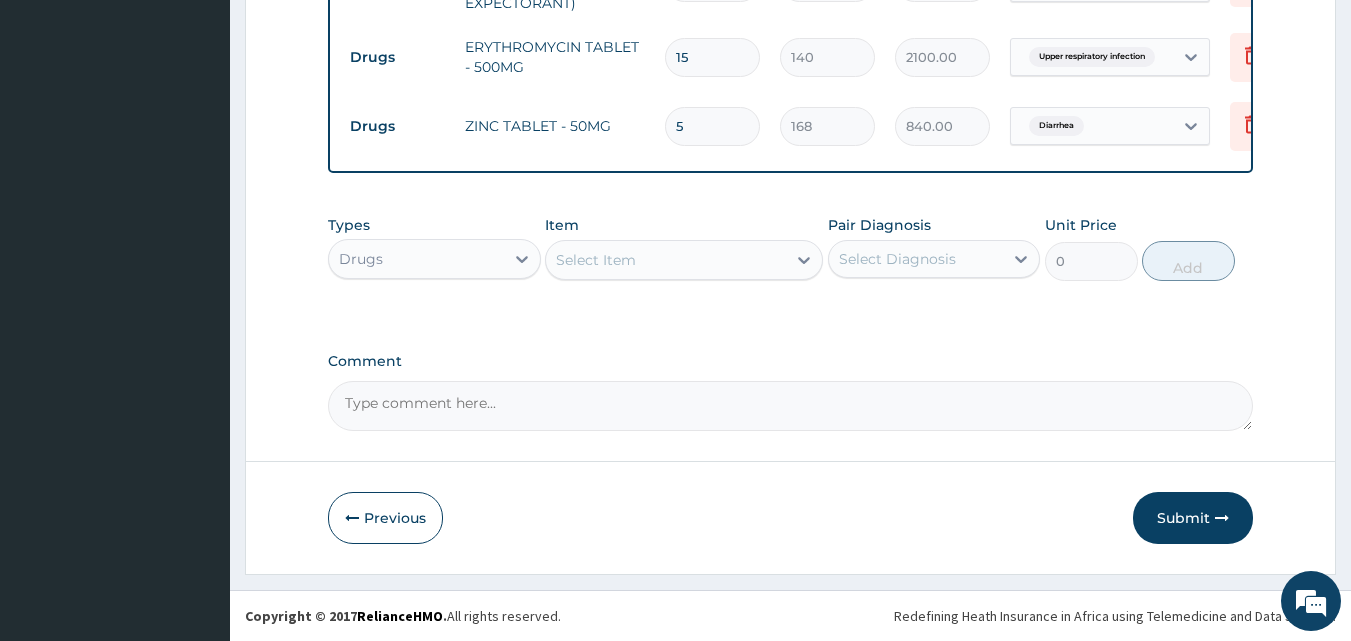 type on "5" 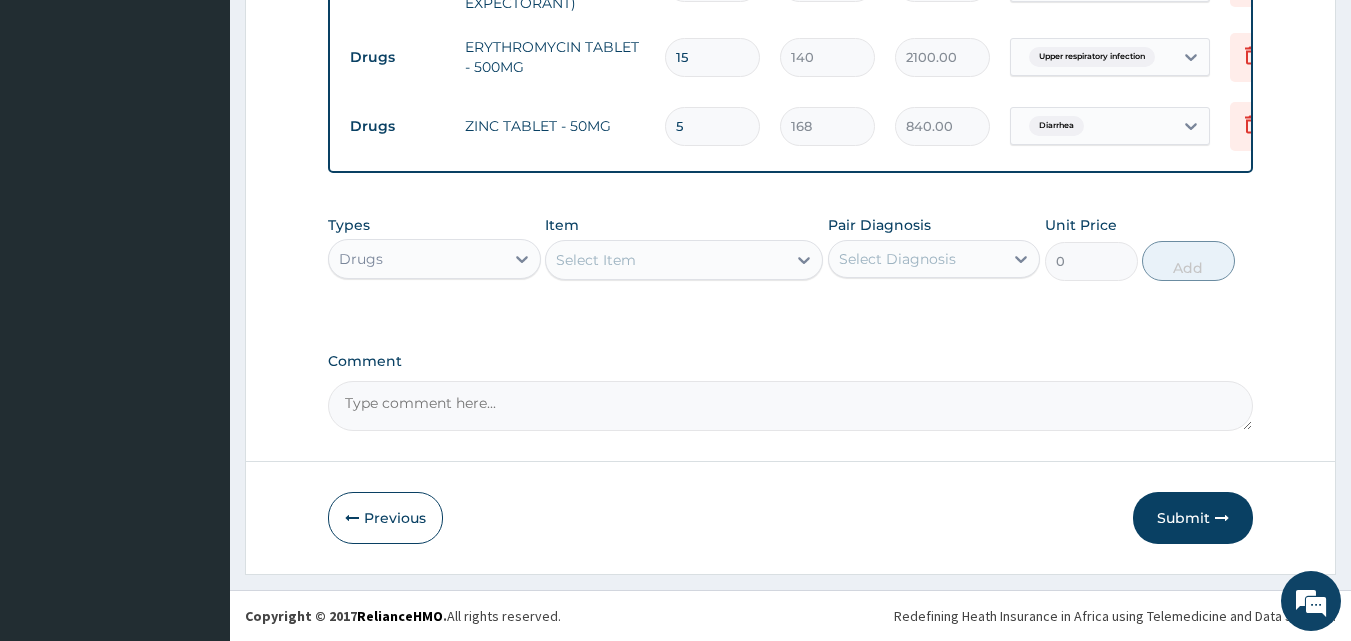 click on "Select Item" at bounding box center (666, 260) 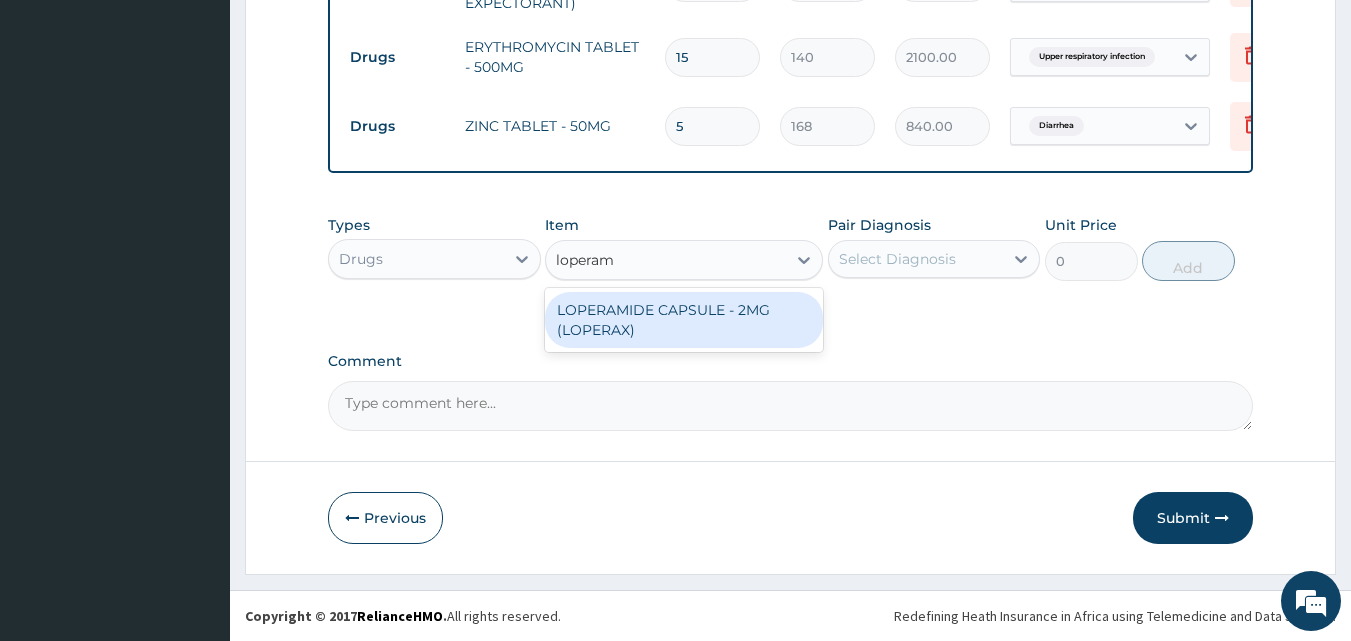 type on "loperami" 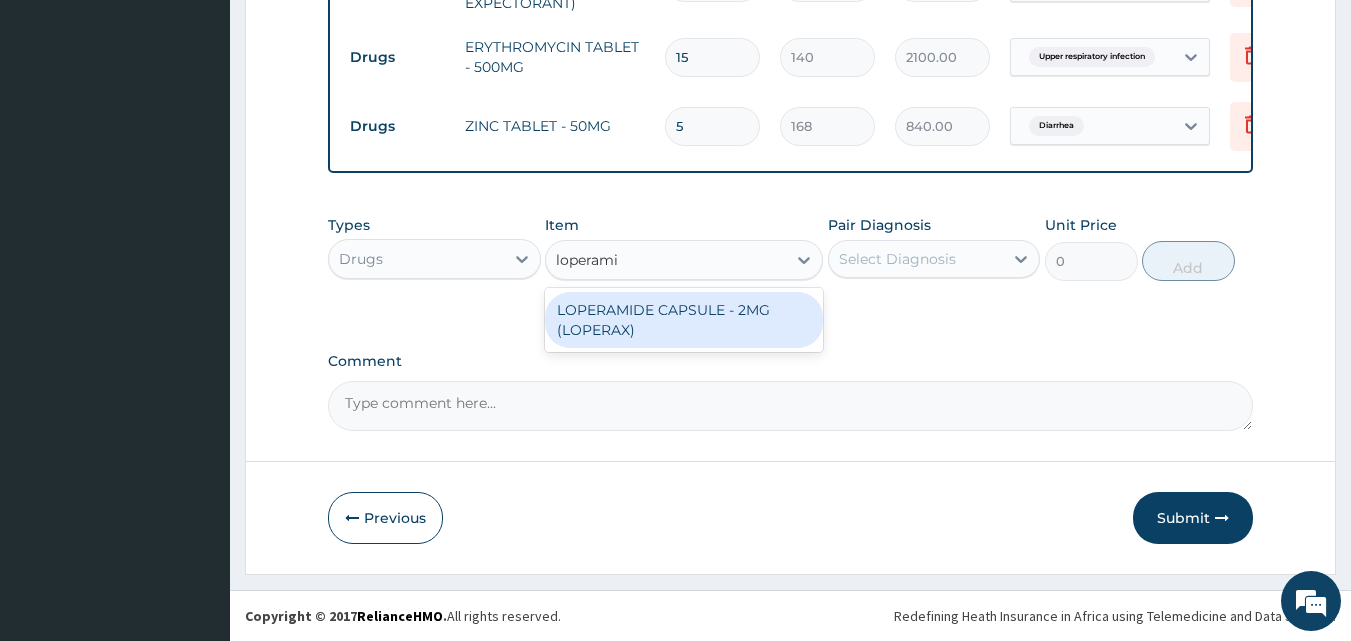 click on "LOPERAMIDE CAPSULE - 2MG (LOPERAX)" at bounding box center [684, 320] 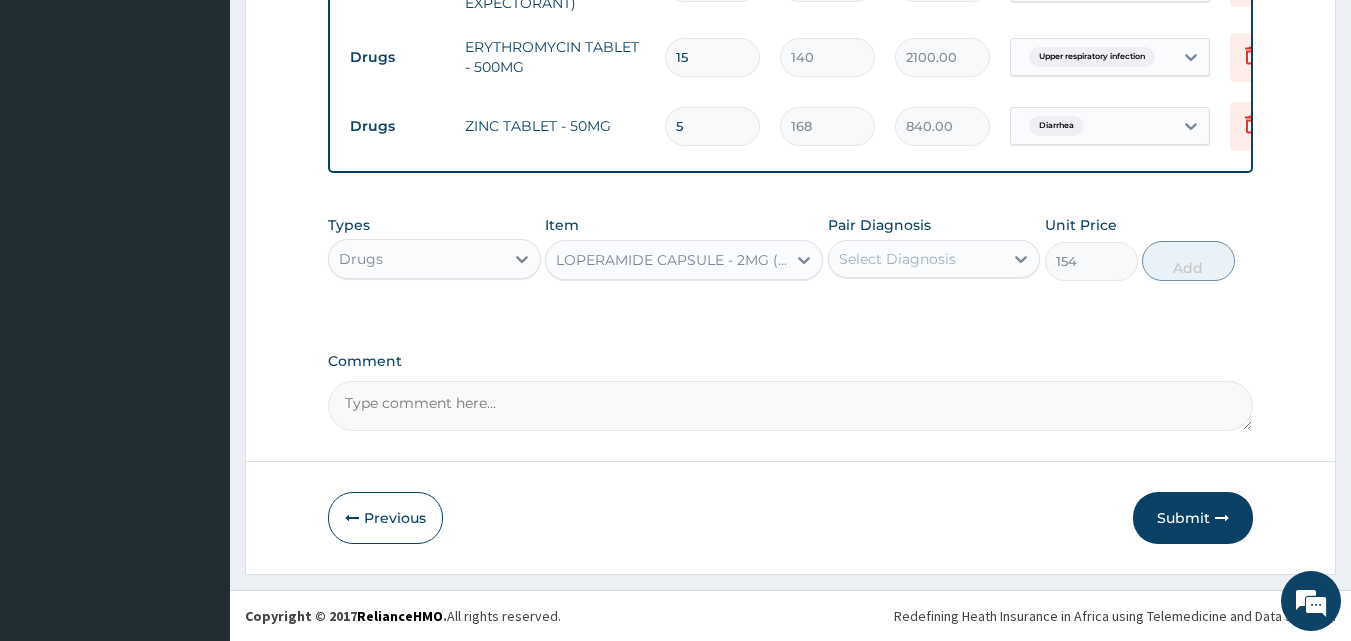click on "Select Diagnosis" at bounding box center (897, 259) 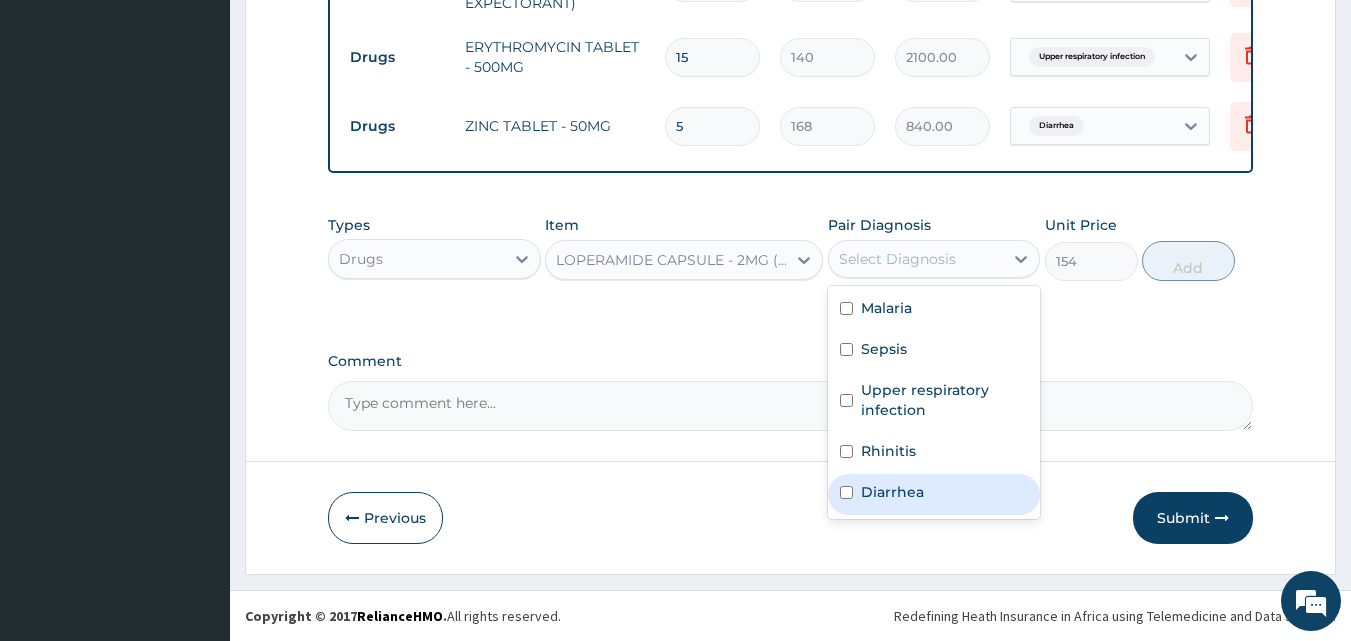click on "Diarrhea" at bounding box center [892, 492] 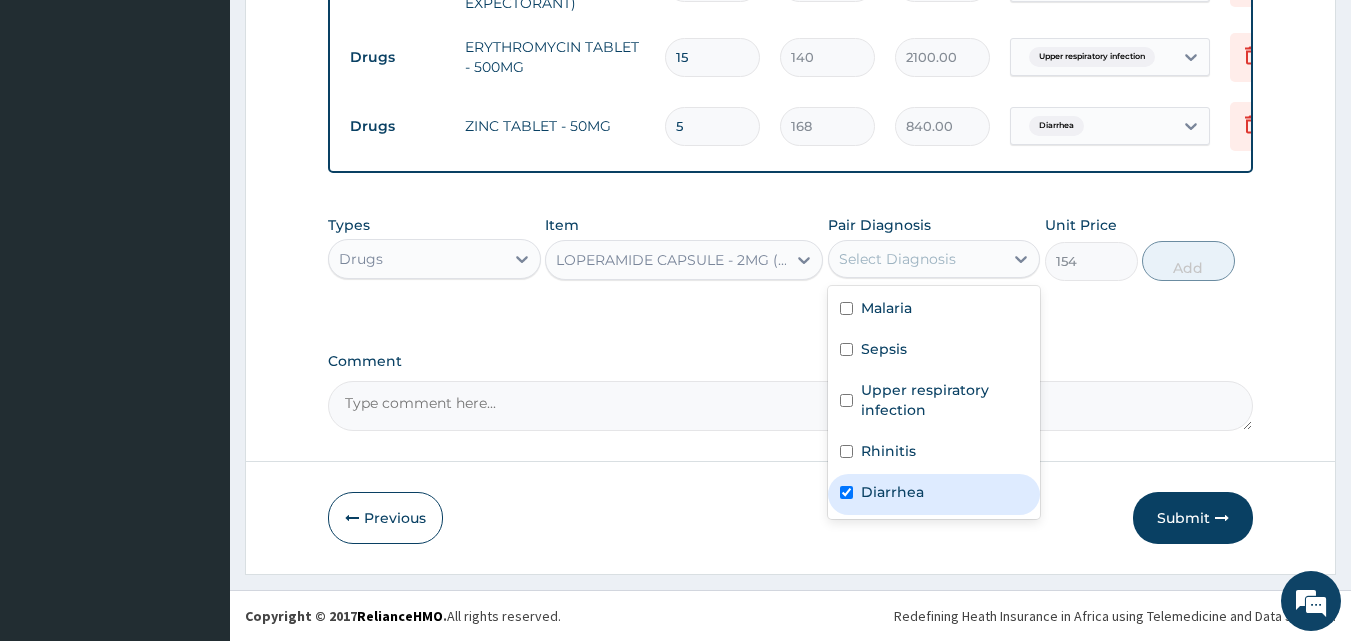 checkbox on "true" 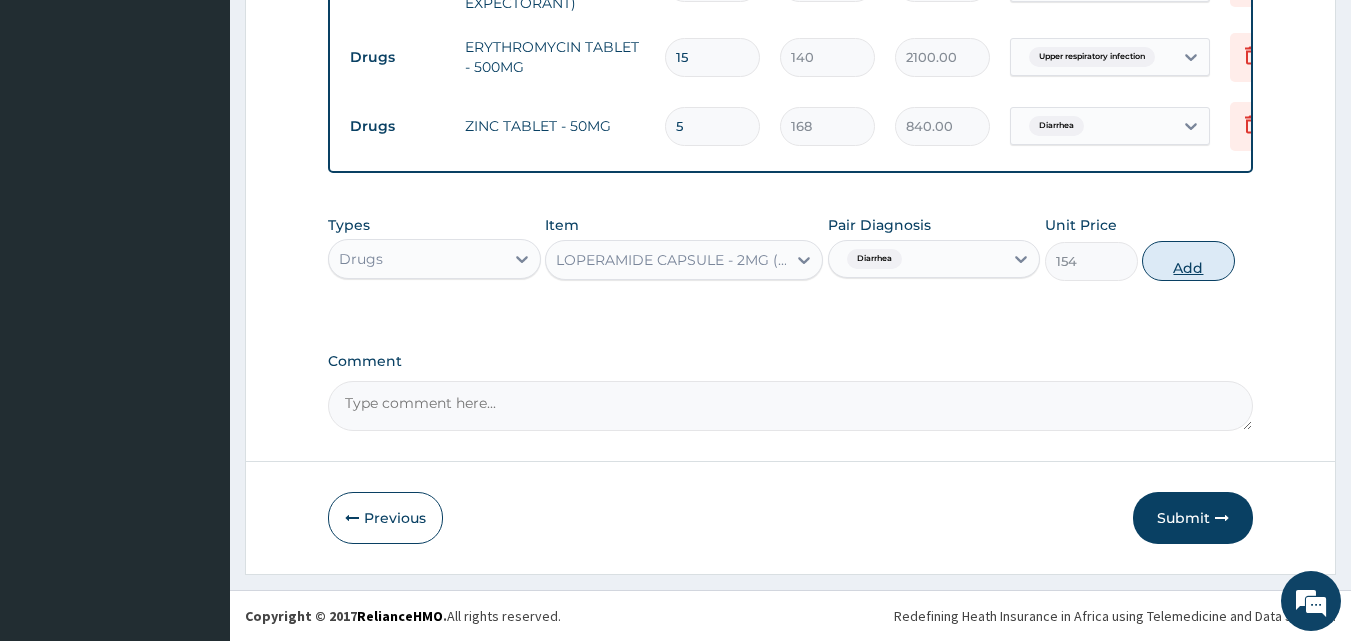 click on "Add" at bounding box center [1188, 261] 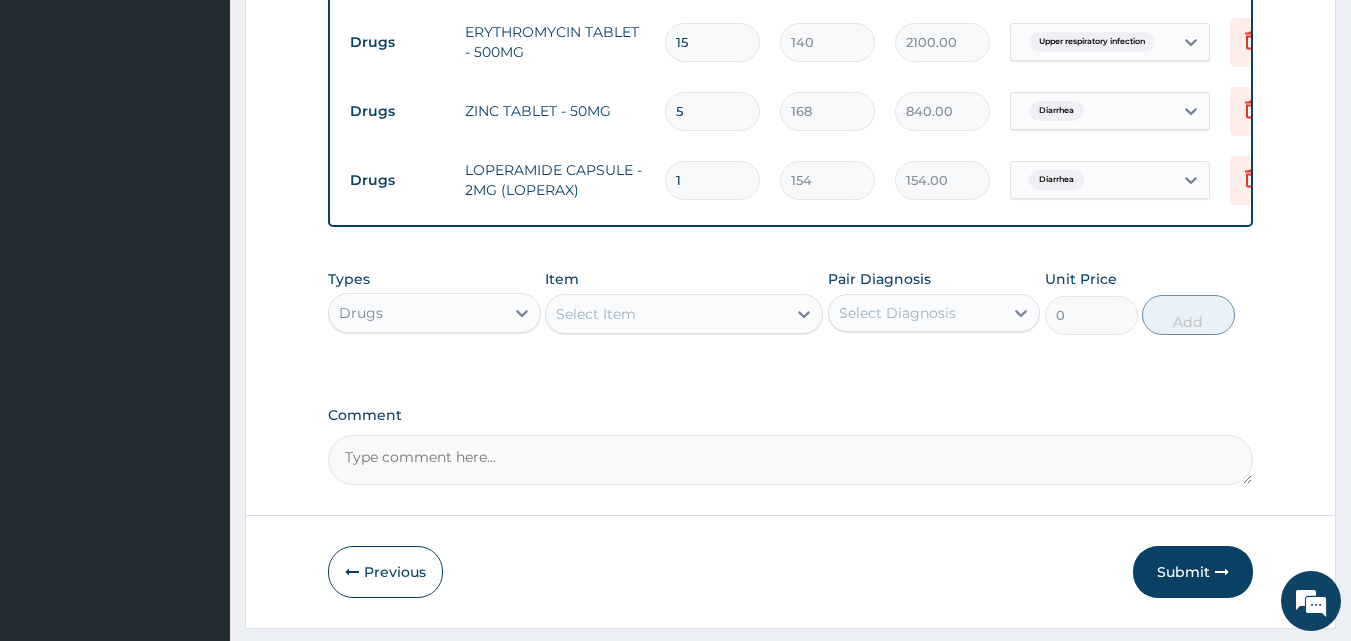 drag, startPoint x: 735, startPoint y: 190, endPoint x: 653, endPoint y: 190, distance: 82 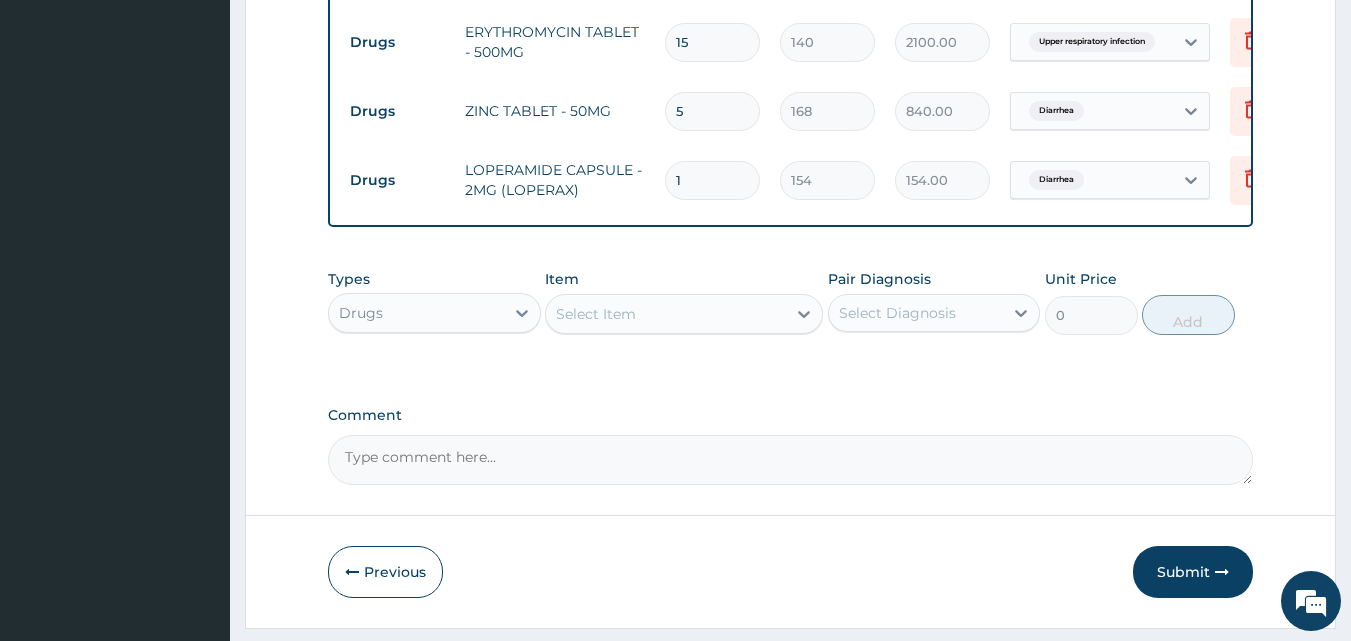 click on "Drugs LOPERAMIDE CAPSULE - 2MG (LOPERAX) 1 154 154.00 Diarrhea Delete" at bounding box center [830, 180] 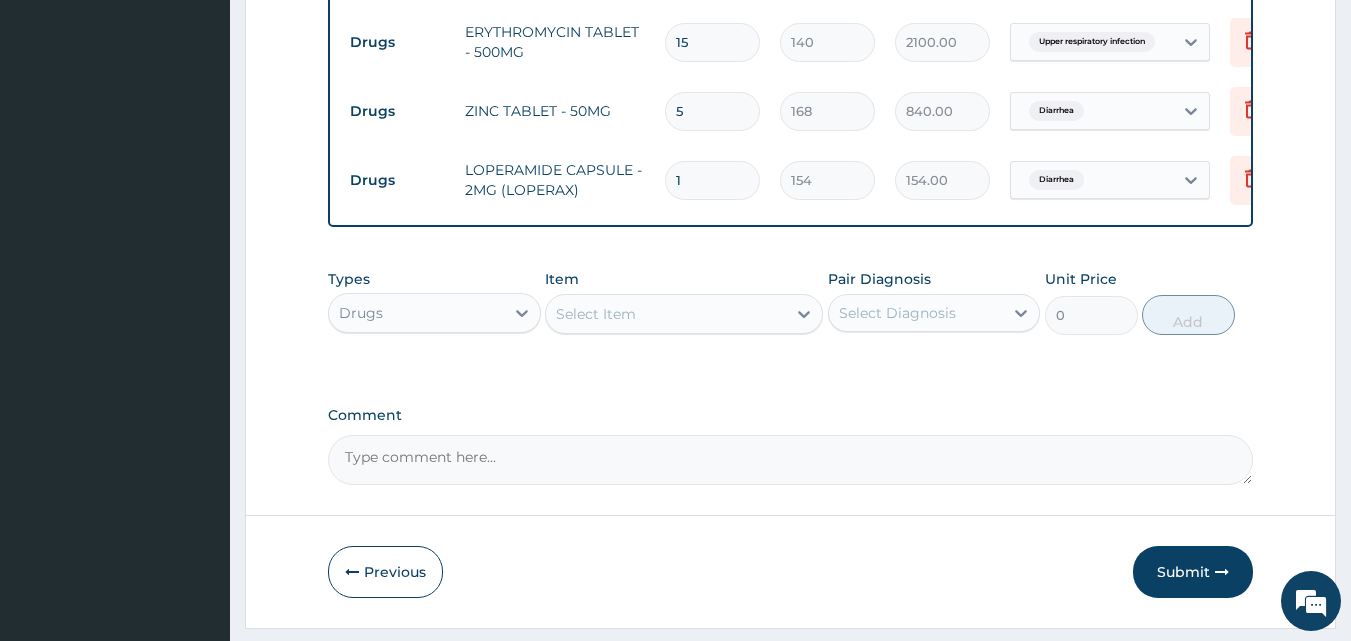 type on "6" 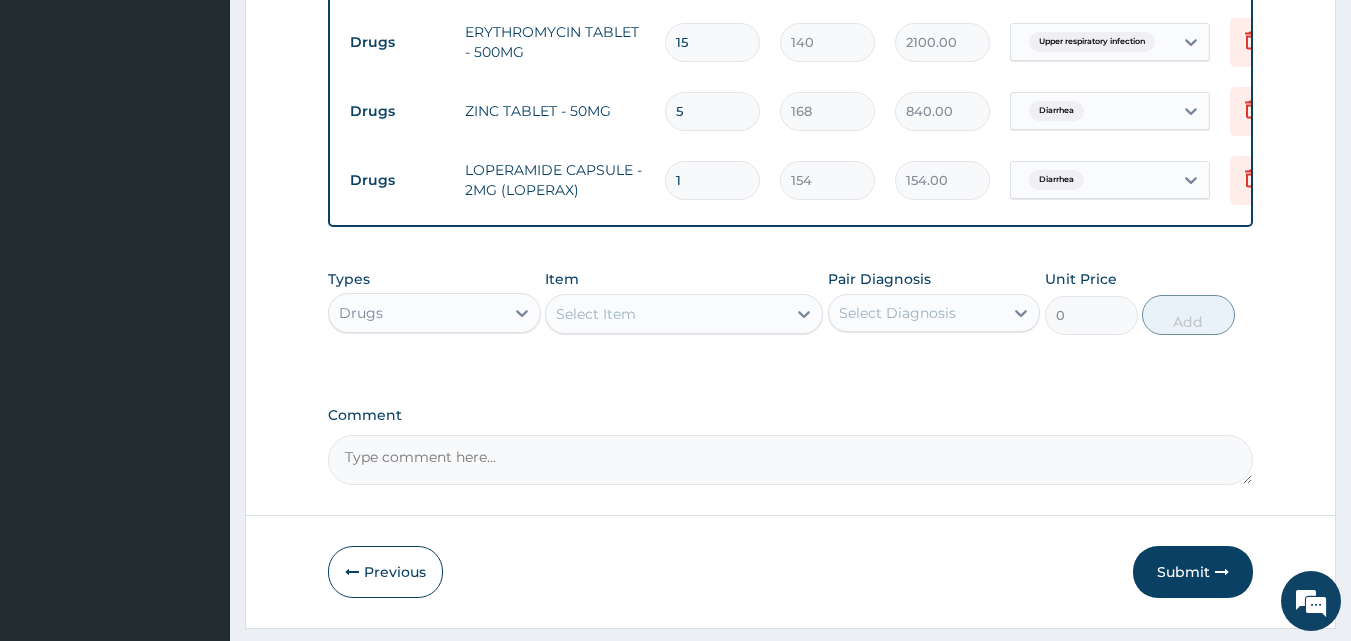 type on "924.00" 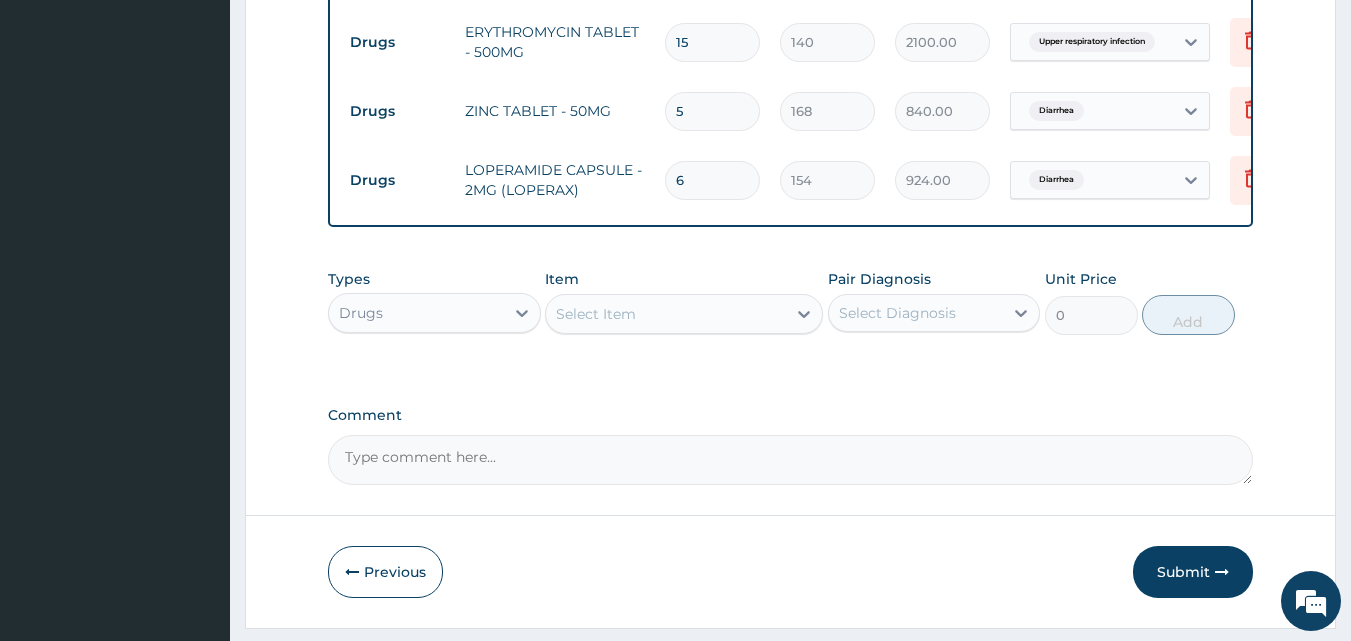 type on "6" 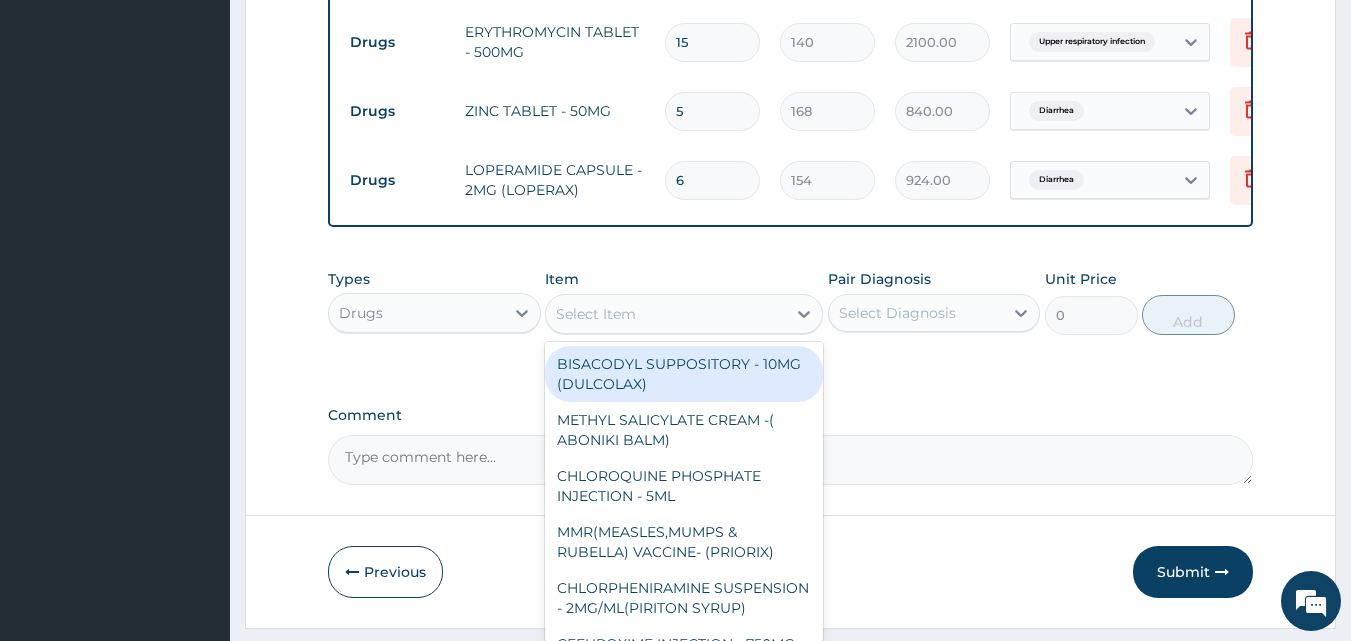 click on "Select Item" at bounding box center (596, 314) 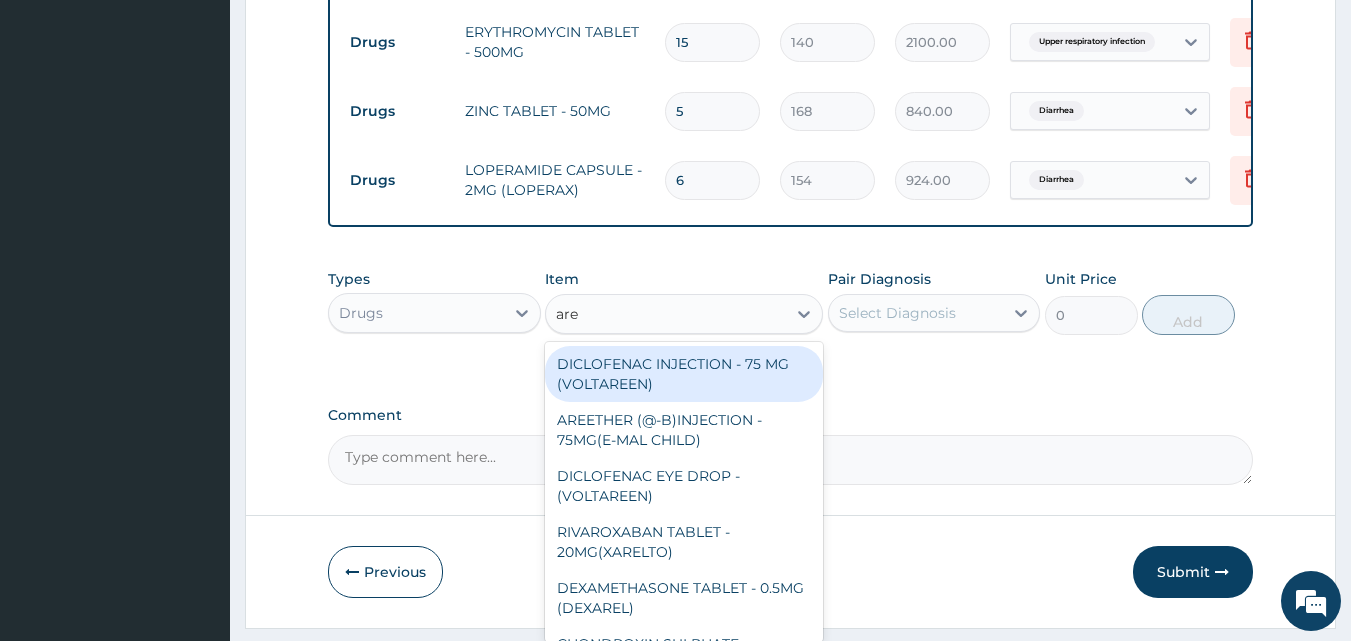 type on "aree" 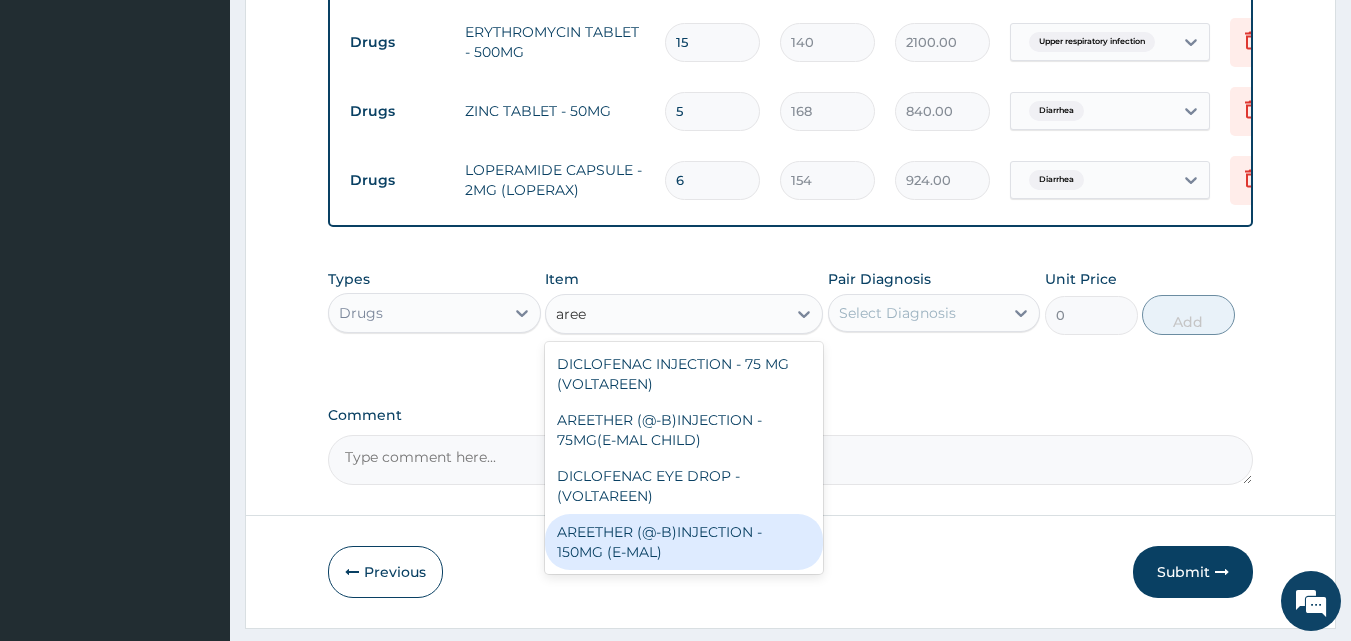 click on "AREETHER (@-B)INJECTION - 150MG (E-MAL)" at bounding box center [684, 542] 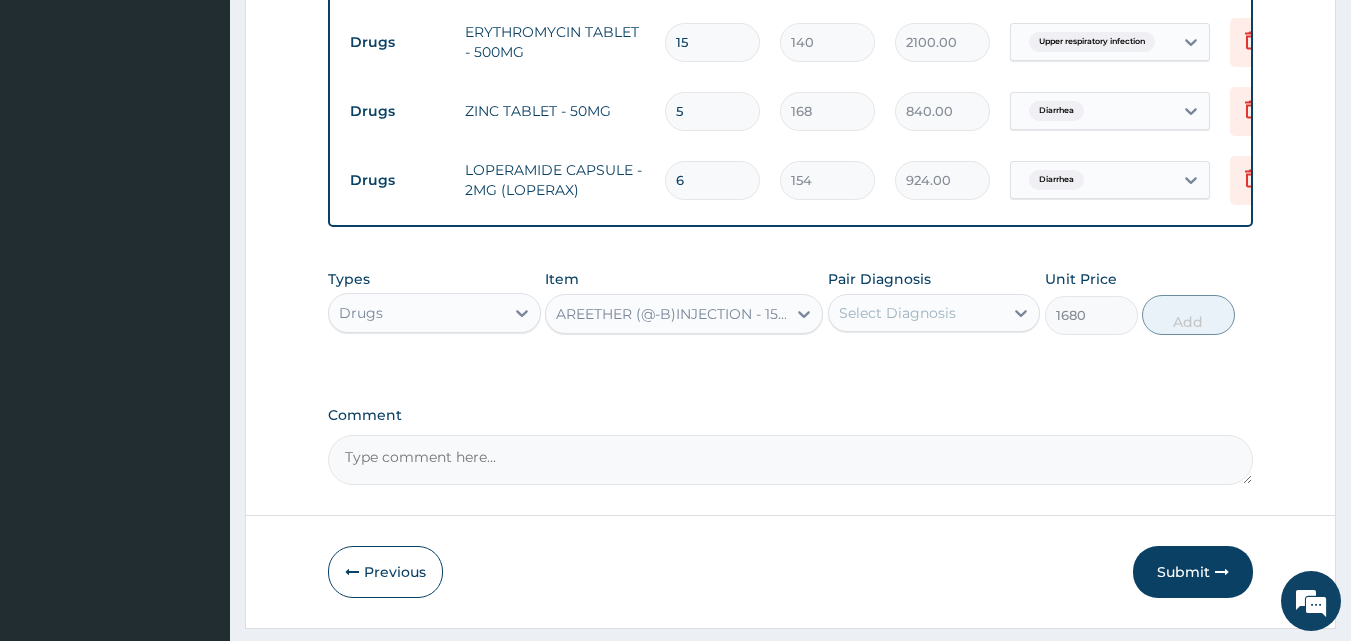 click on "Select Diagnosis" at bounding box center (897, 313) 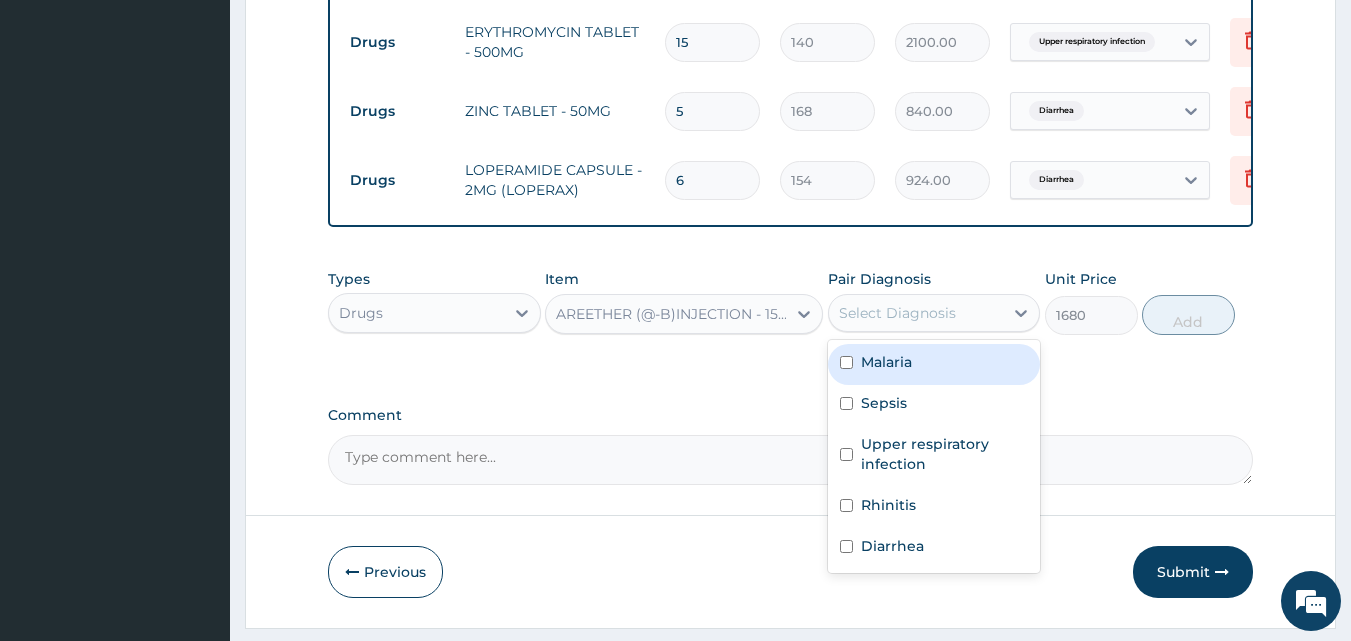 click on "Malaria" at bounding box center (886, 362) 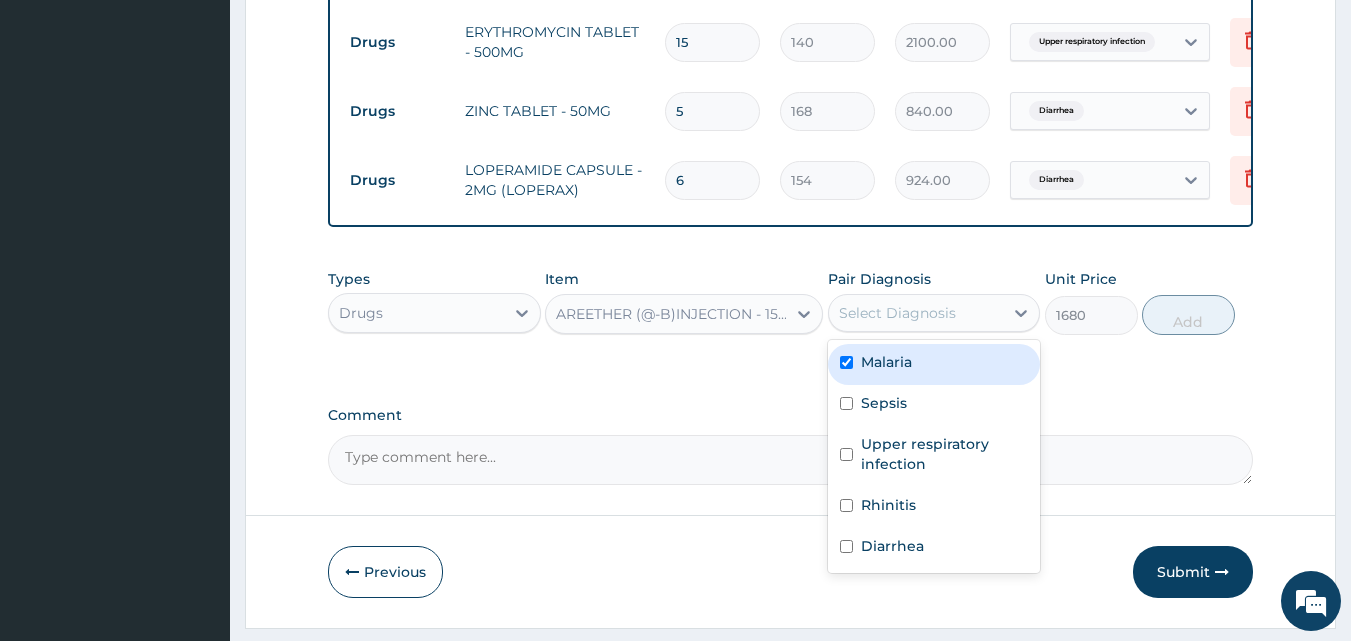 checkbox on "true" 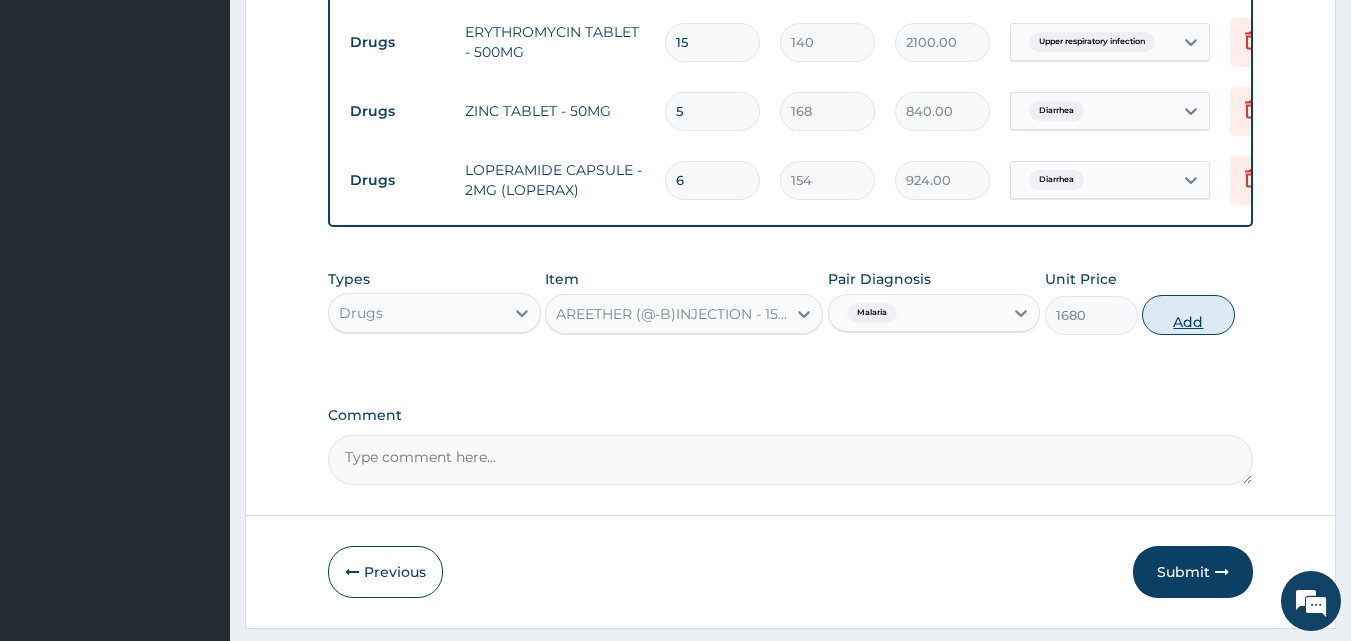 click on "Add" at bounding box center [1188, 315] 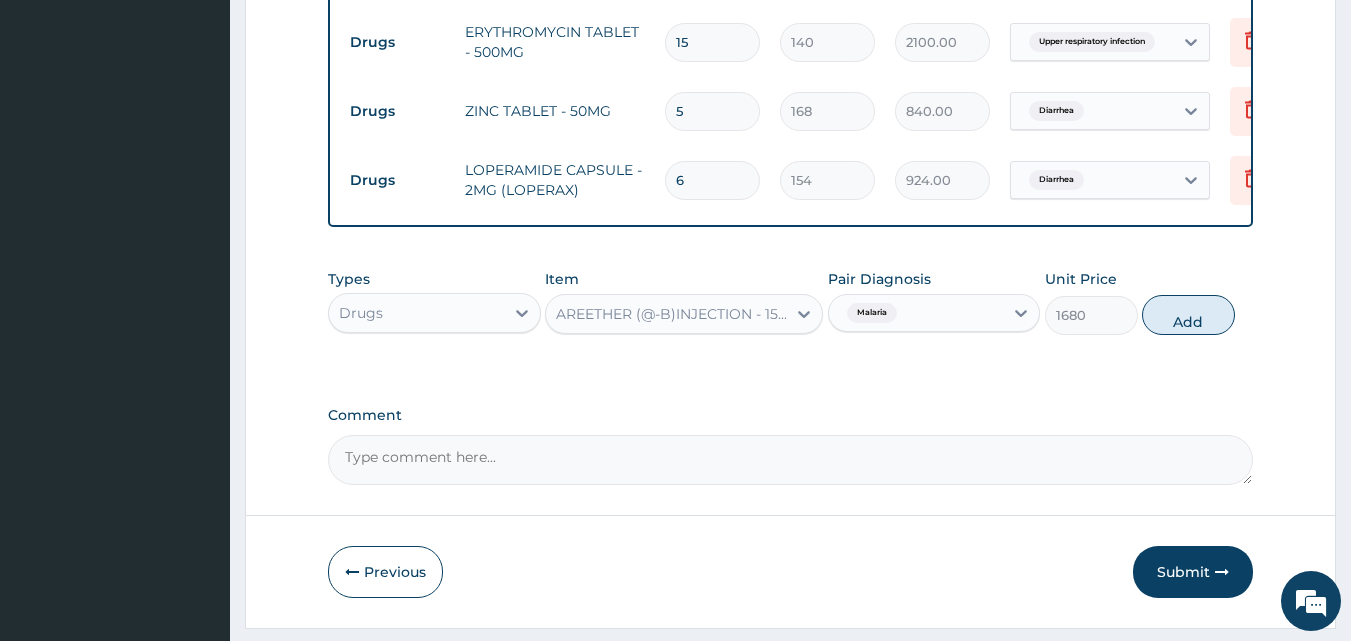 type on "0" 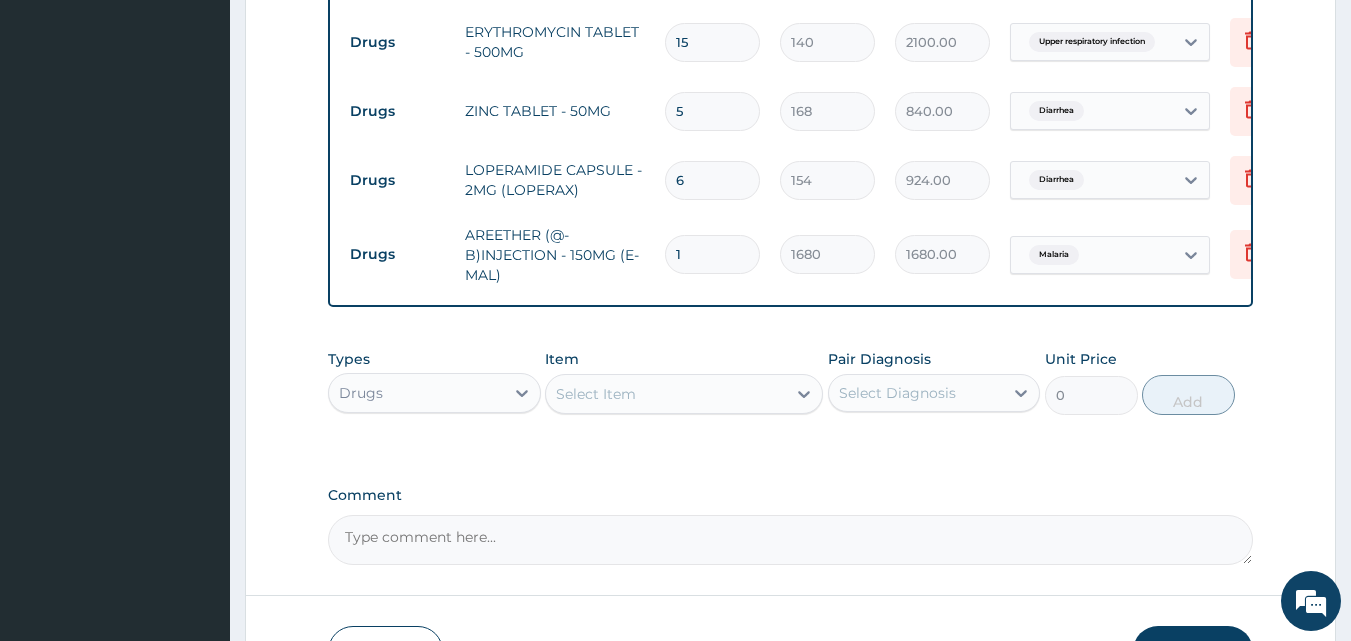 drag, startPoint x: 696, startPoint y: 266, endPoint x: 633, endPoint y: 261, distance: 63.1981 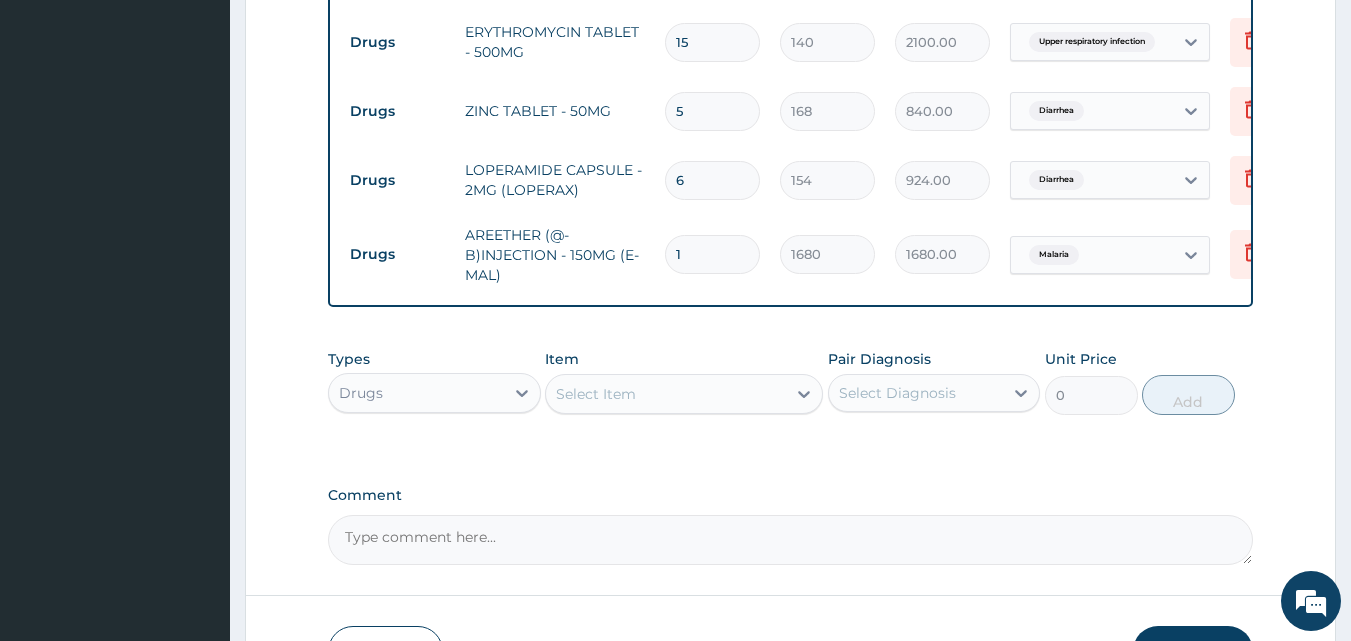 click on "Drugs AREETHER (@-B)INJECTION - 150MG (E-MAL) 1 1680 1680.00 Malaria Delete" at bounding box center [830, 255] 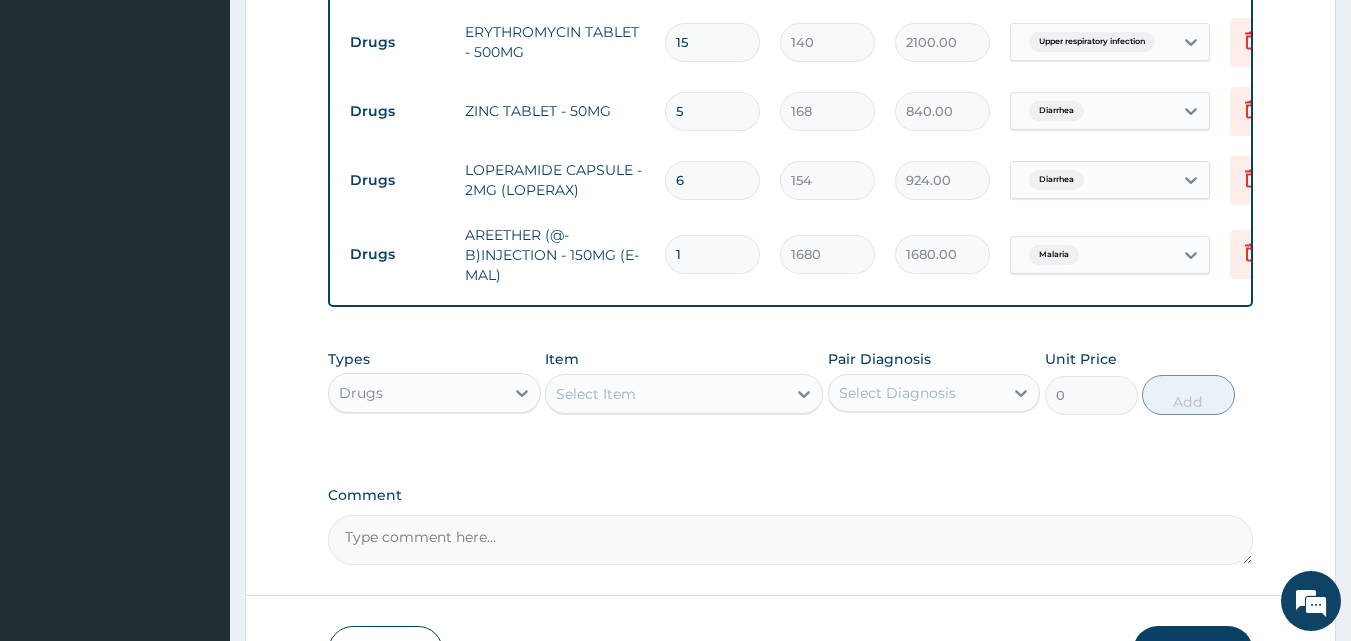 type on "3" 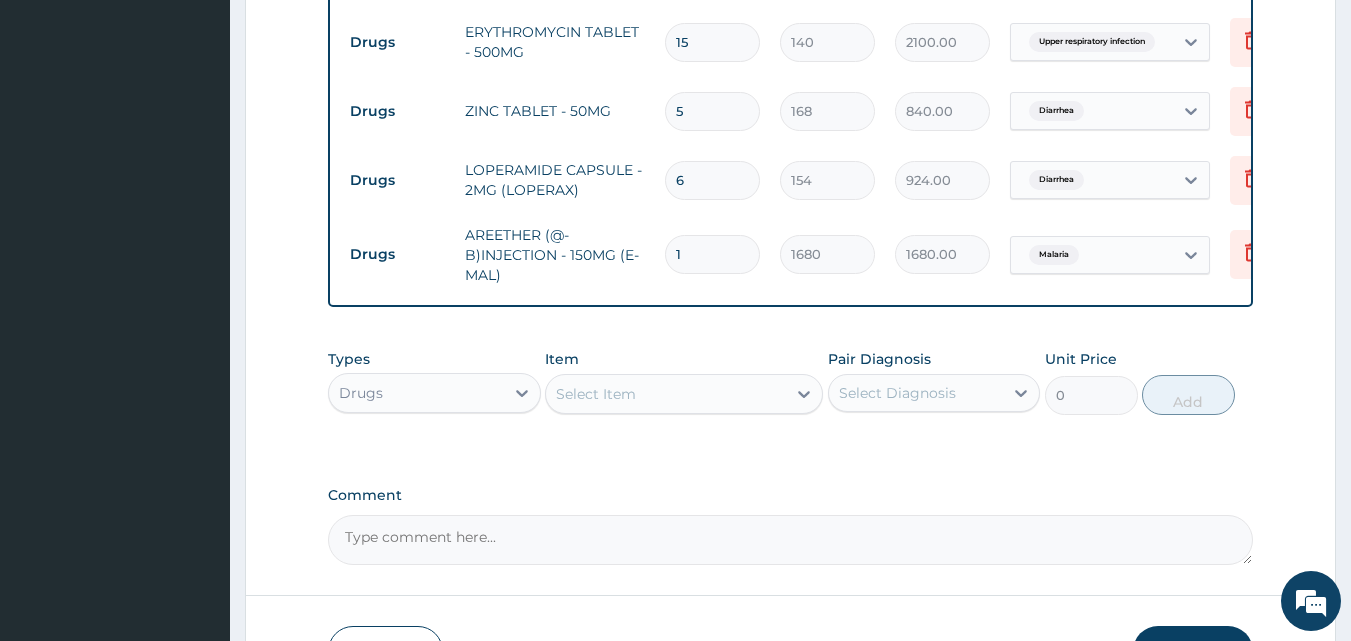 type on "5040.00" 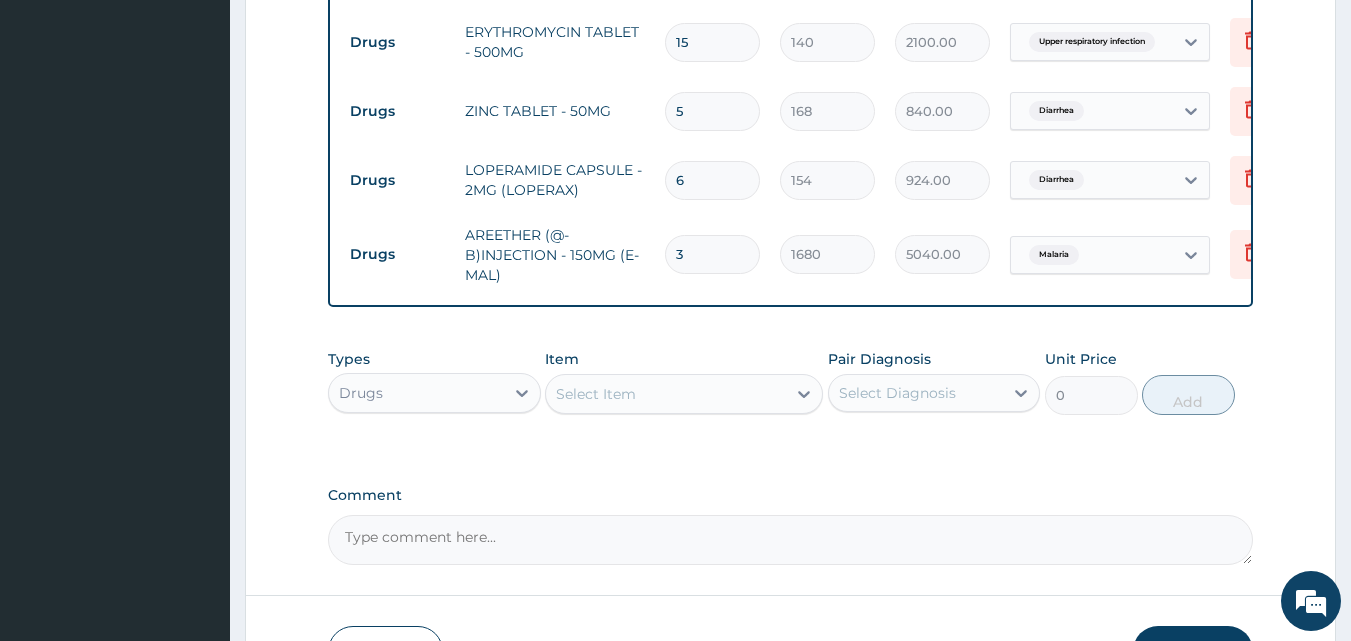 type on "3" 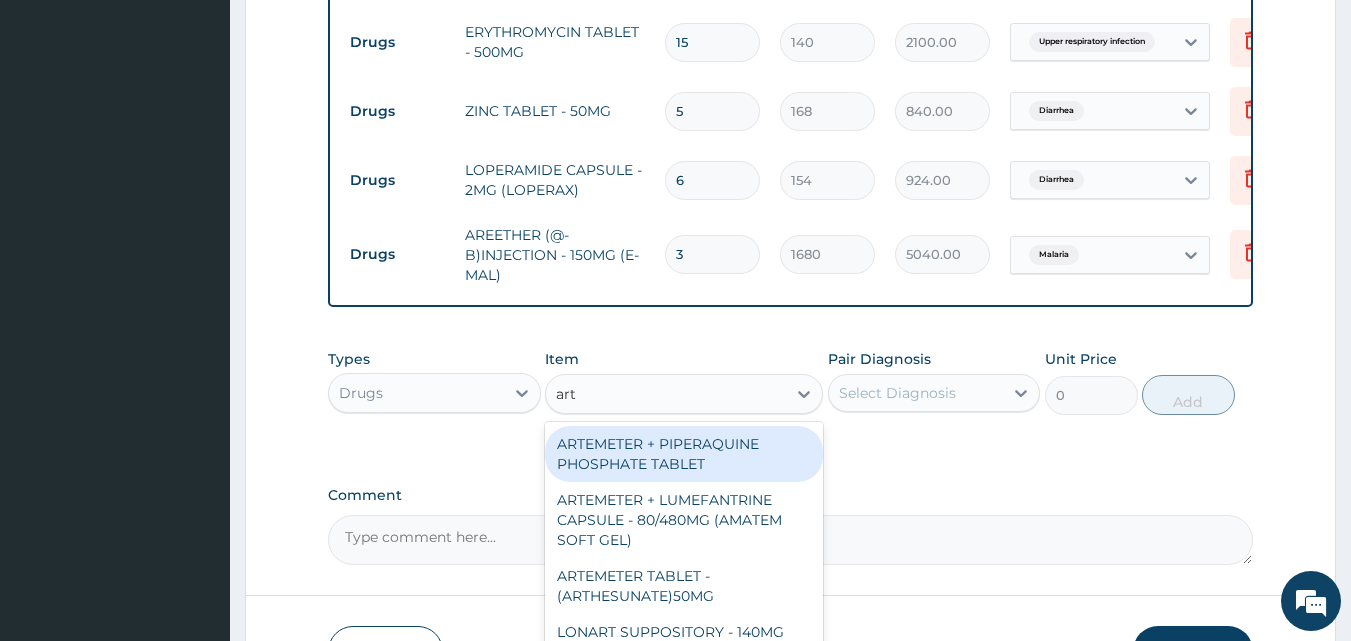 type on "arte" 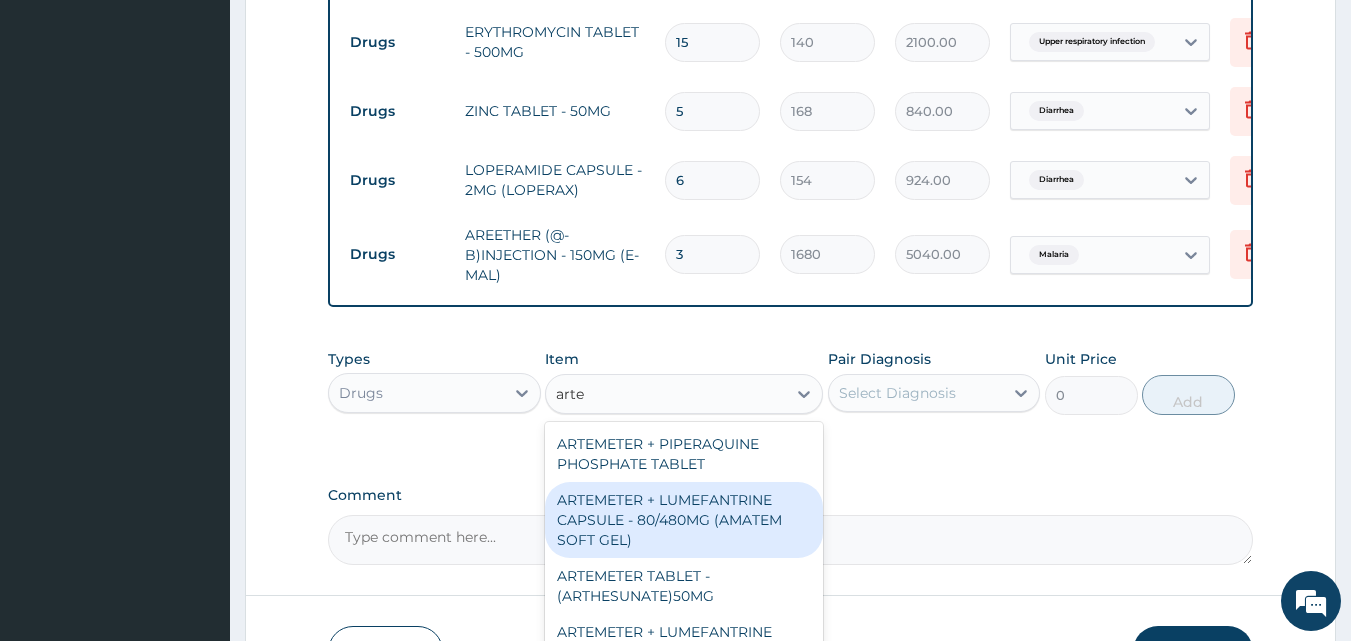 click on "ARTEMETER + LUMEFANTRINE CAPSULE -  80/480MG (AMATEM SOFT GEL)" at bounding box center [684, 520] 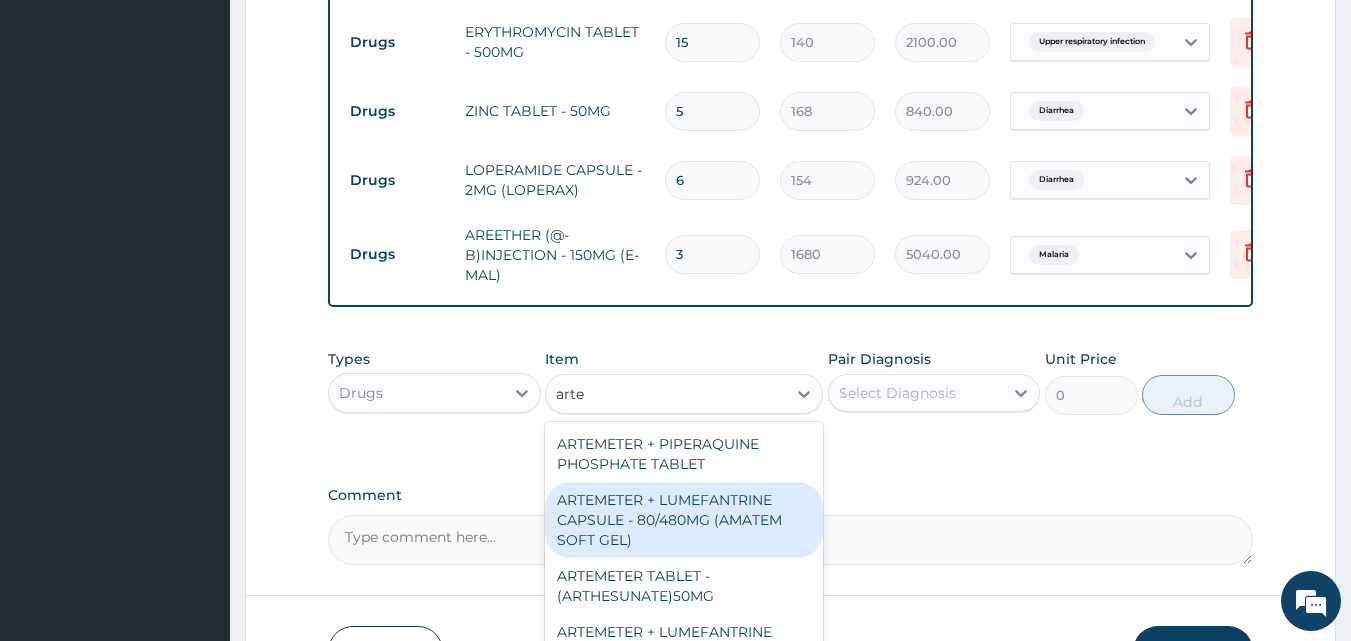 type 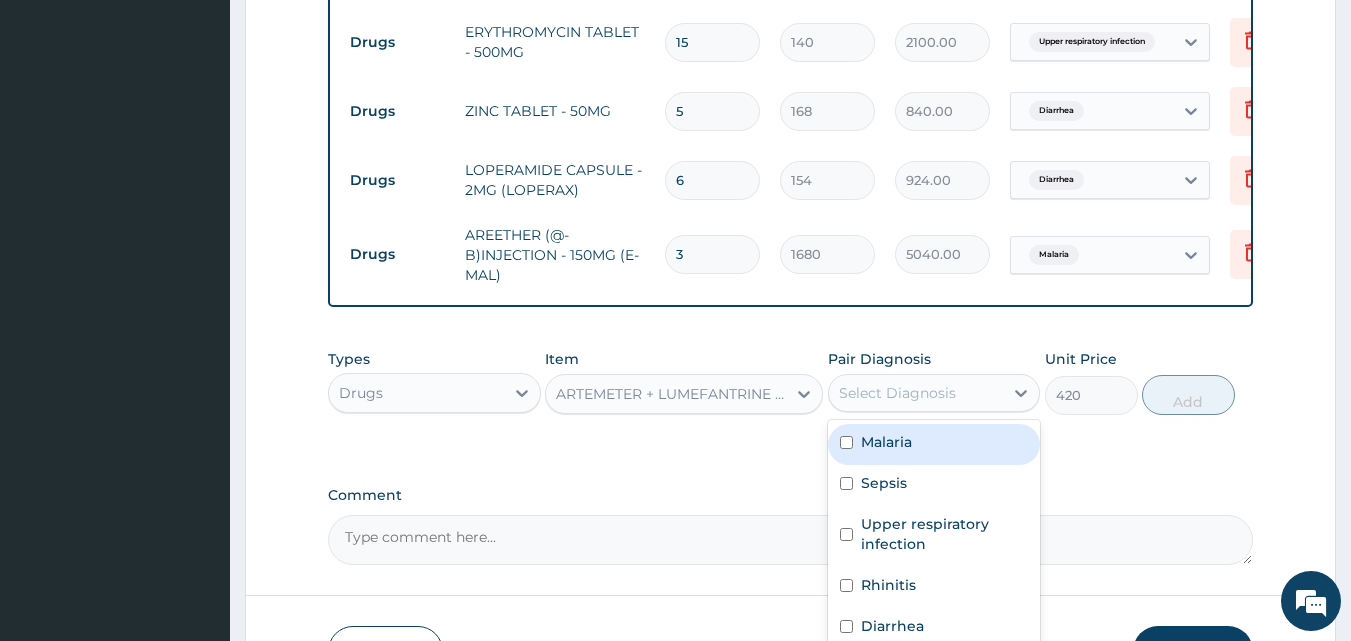 click on "Select Diagnosis" at bounding box center [897, 393] 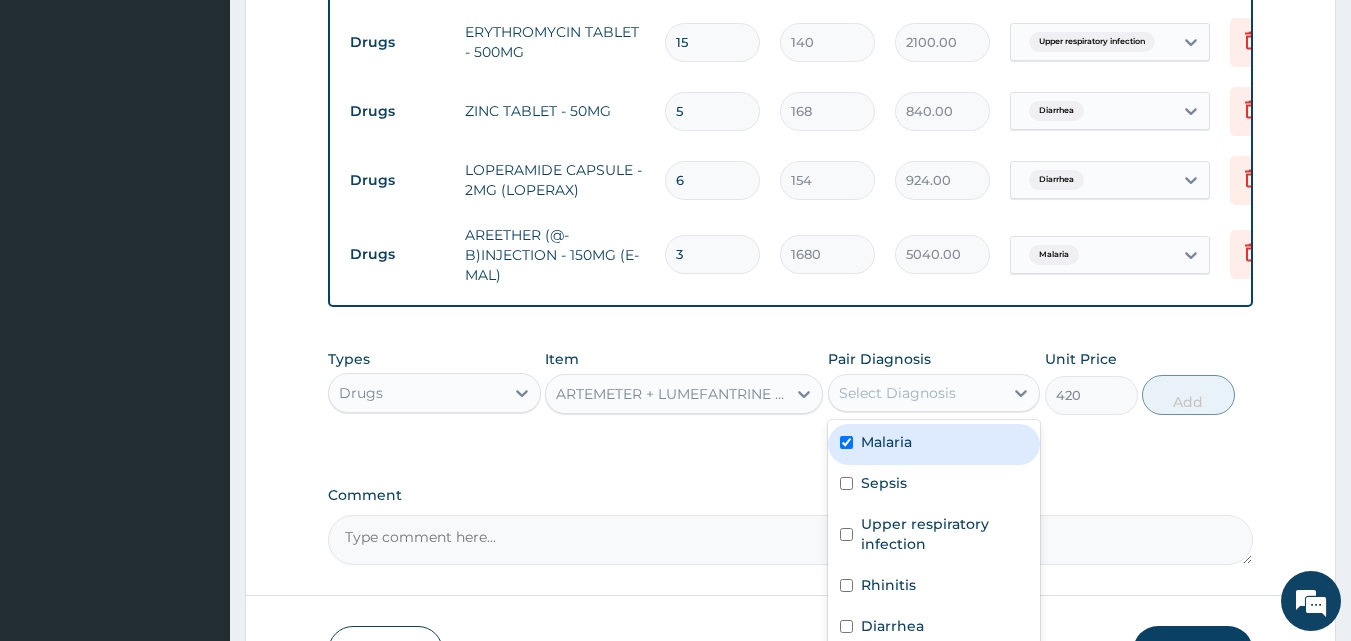 checkbox on "true" 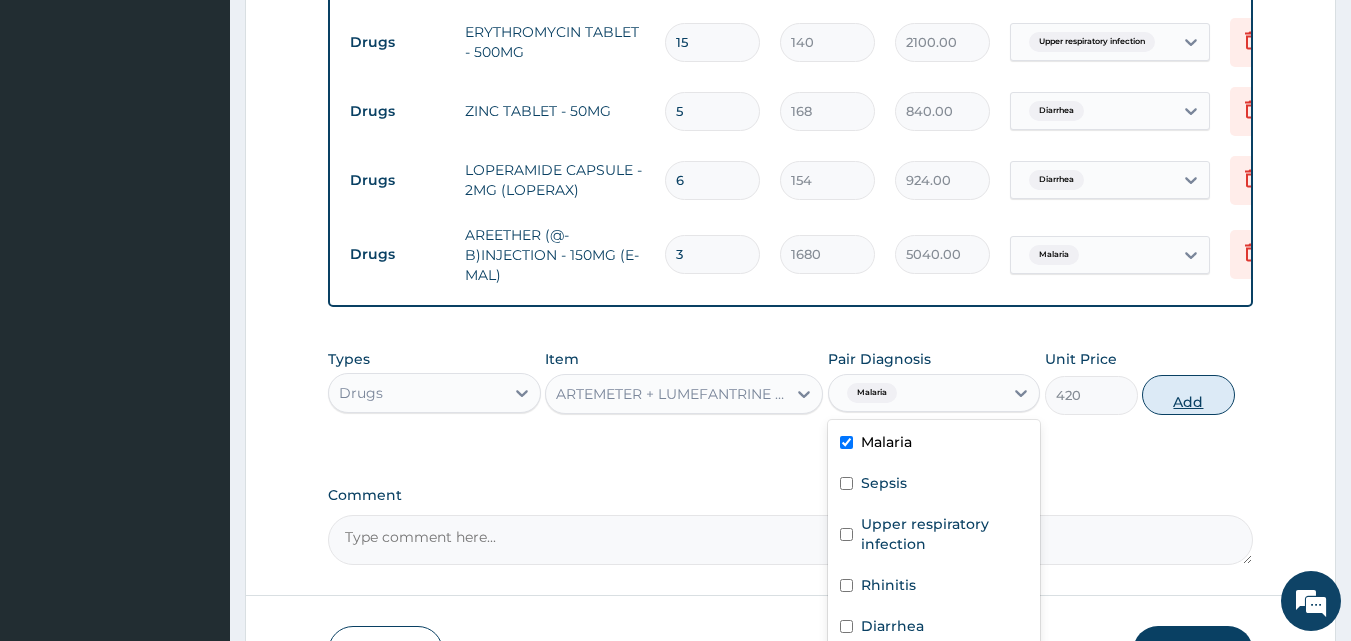 click on "Add" at bounding box center (1188, 395) 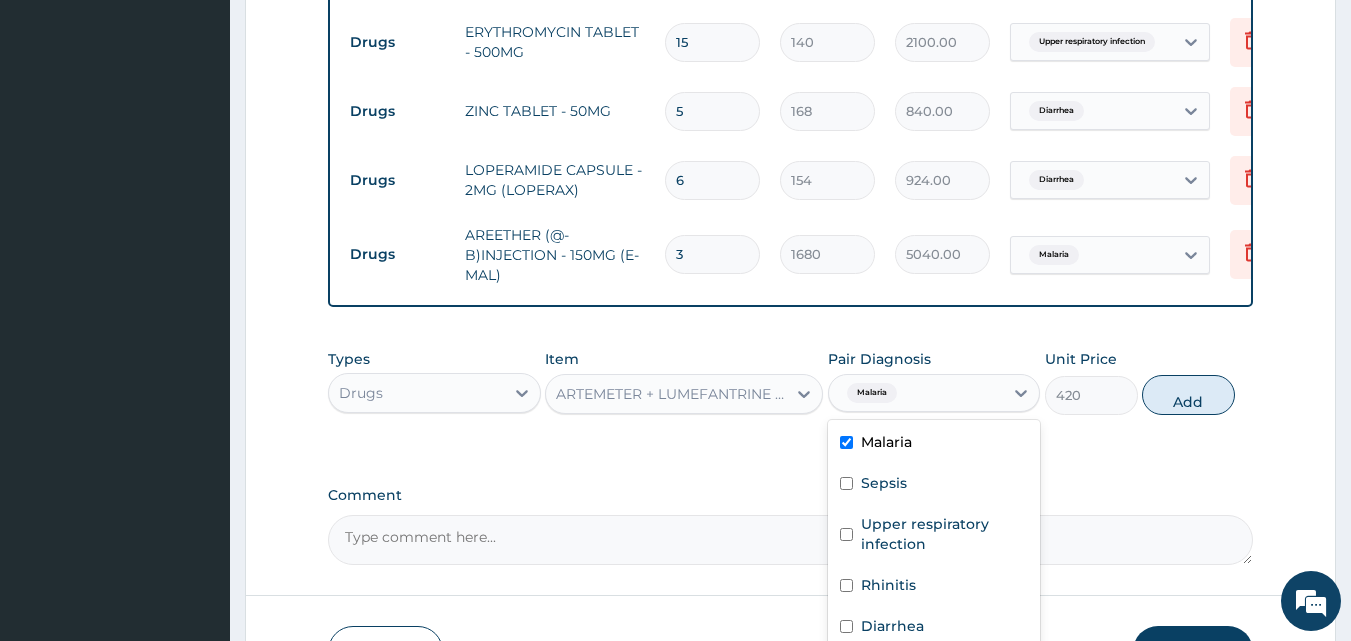 type on "0" 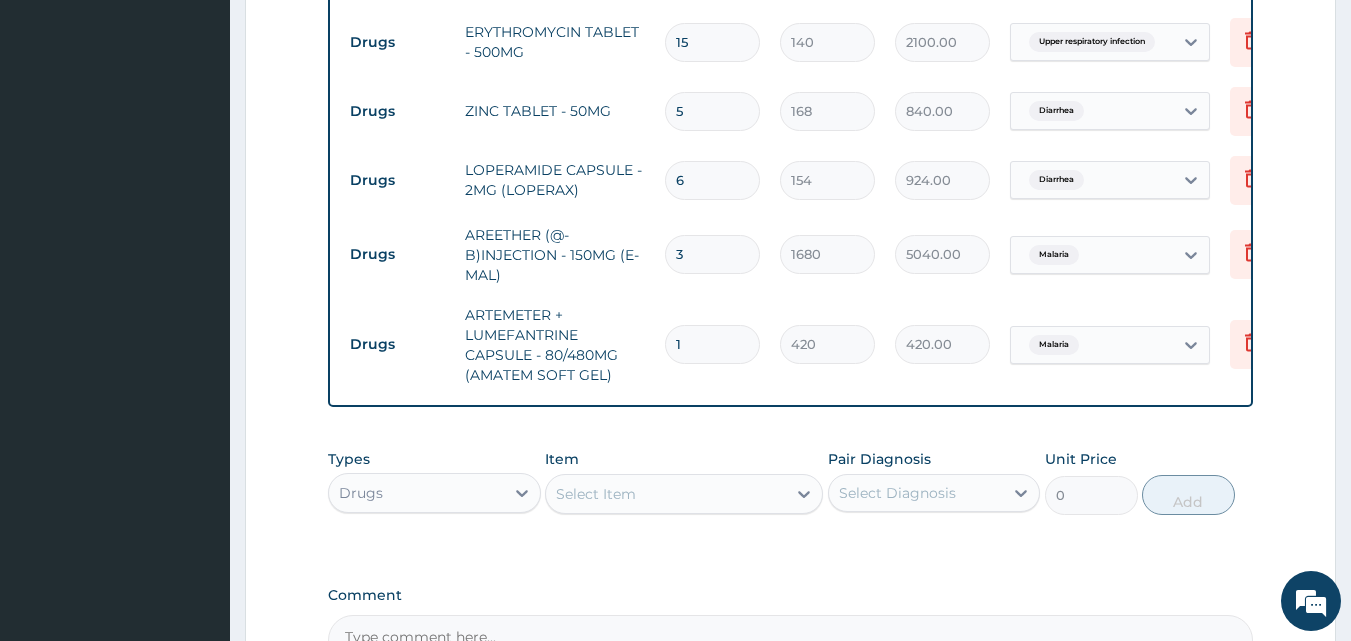 drag, startPoint x: 679, startPoint y: 345, endPoint x: 664, endPoint y: 345, distance: 15 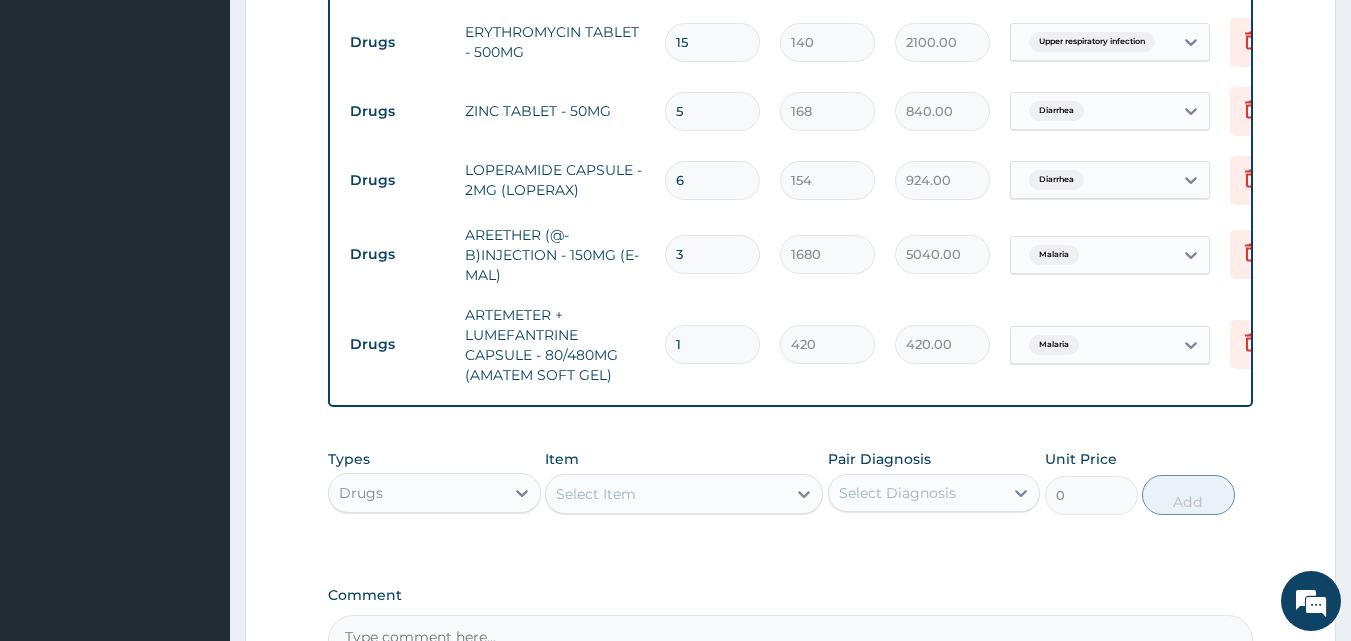 click on "1" at bounding box center (712, 344) 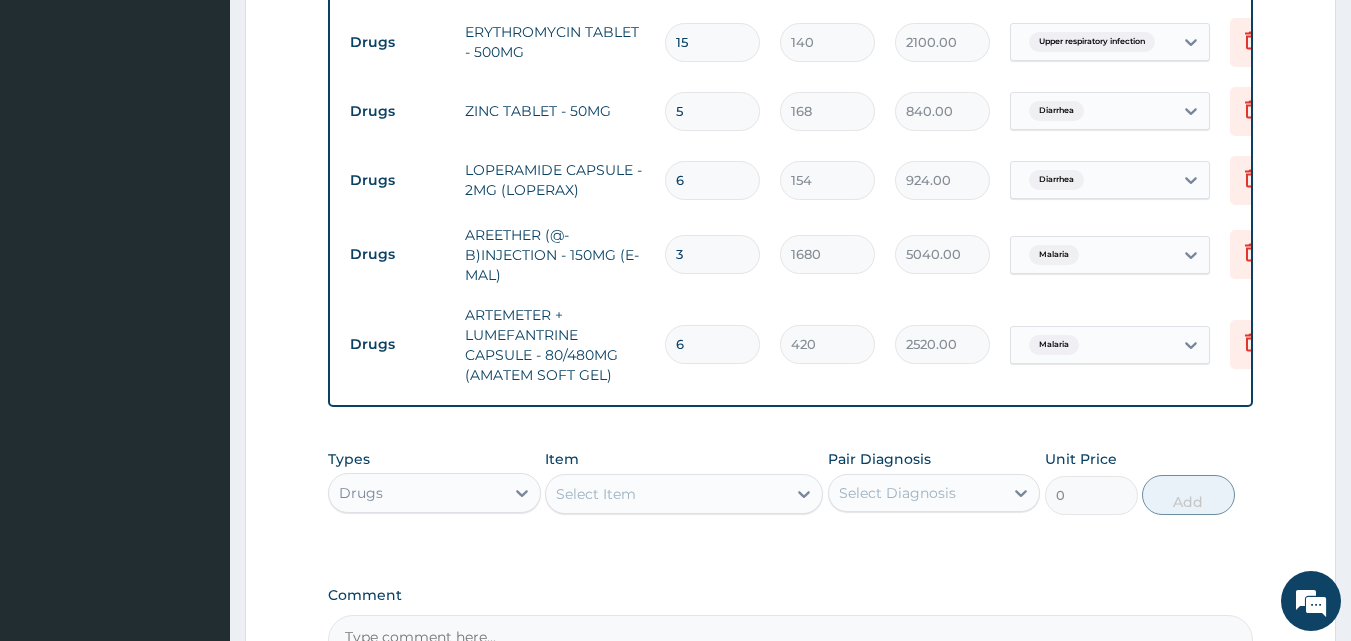 type on "6" 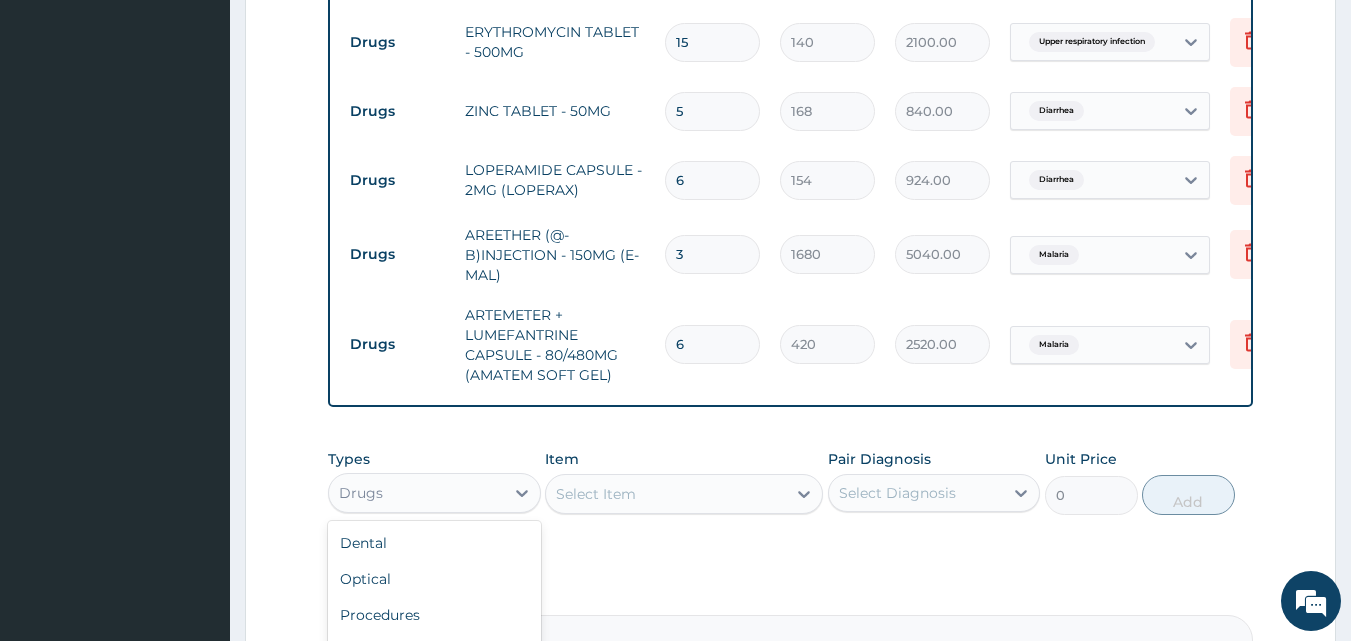 drag, startPoint x: 428, startPoint y: 510, endPoint x: 406, endPoint y: 529, distance: 29.068884 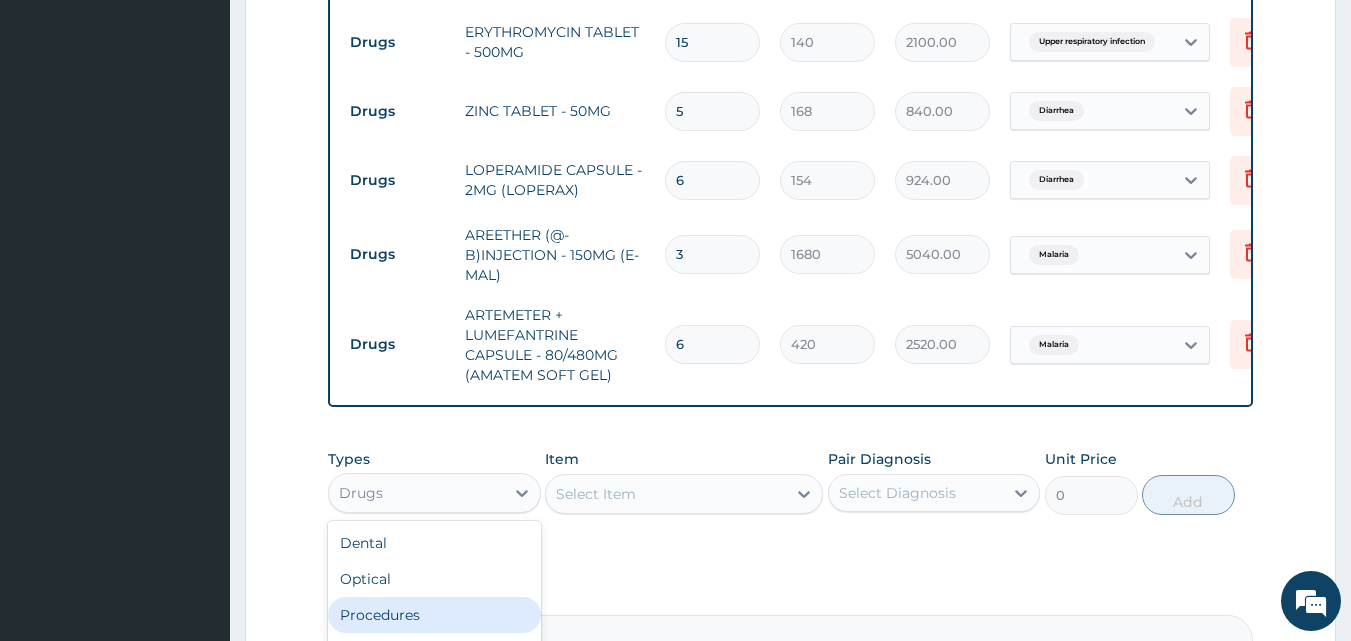 click on "Procedures" at bounding box center (434, 615) 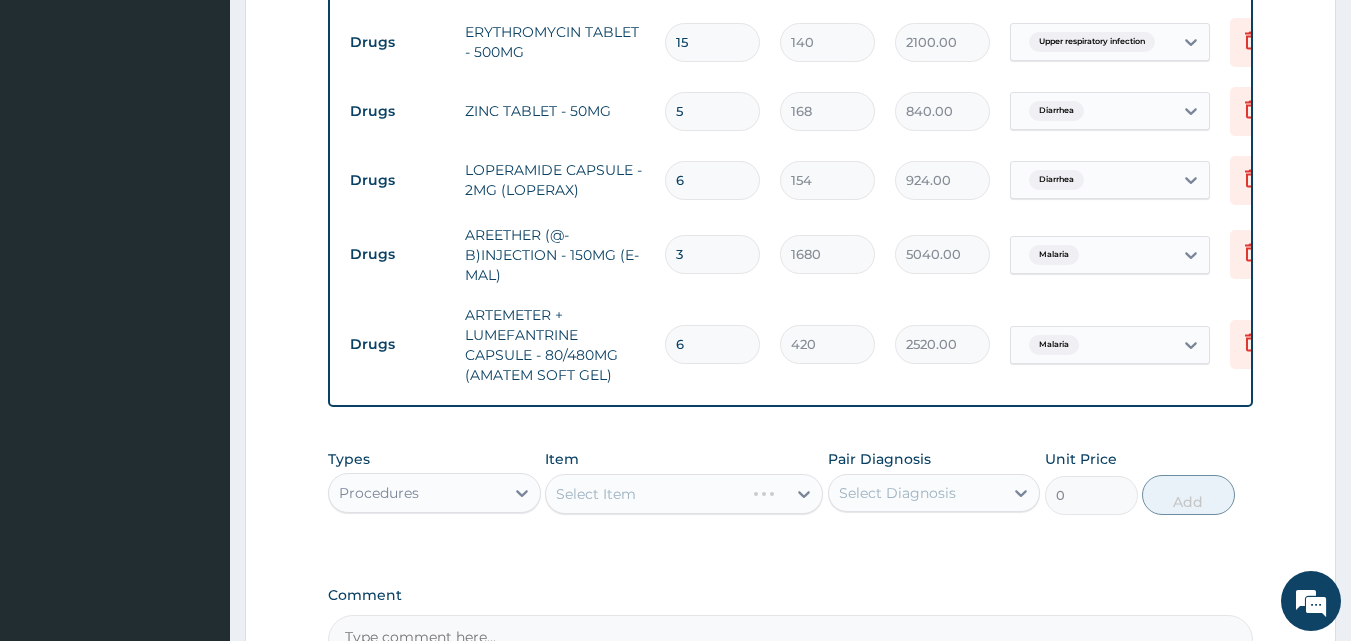 scroll, scrollTop: 1426, scrollLeft: 0, axis: vertical 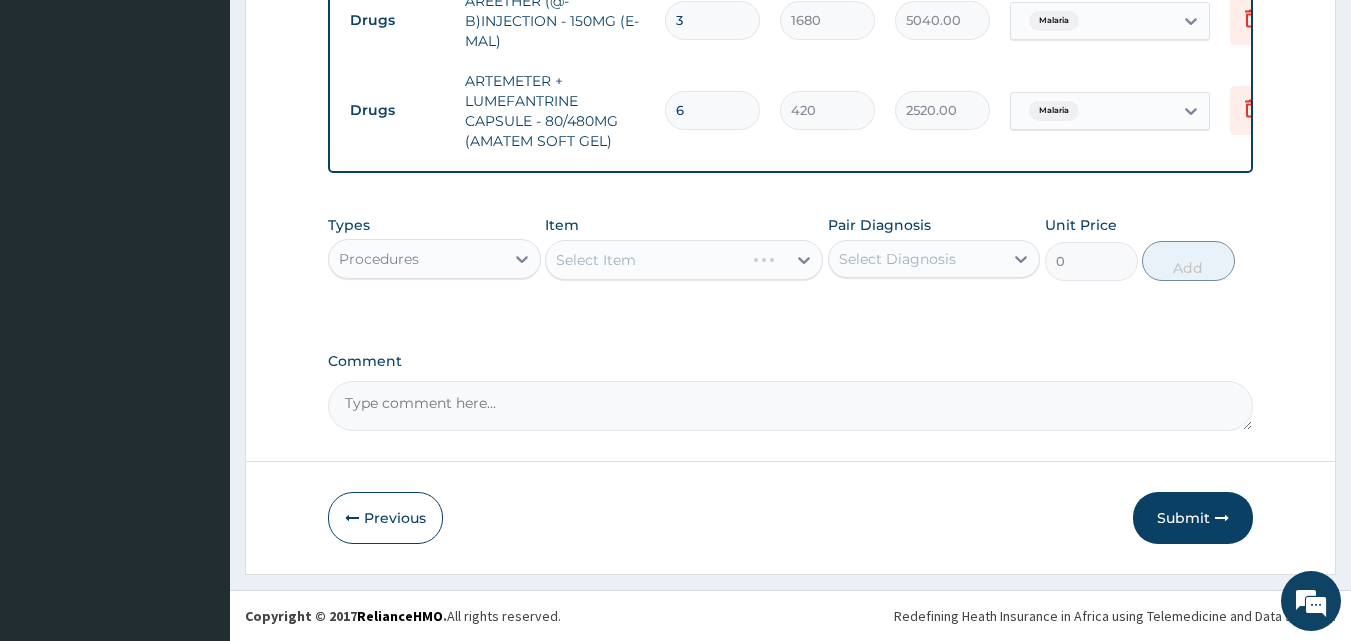 click on "Select Item" at bounding box center (684, 260) 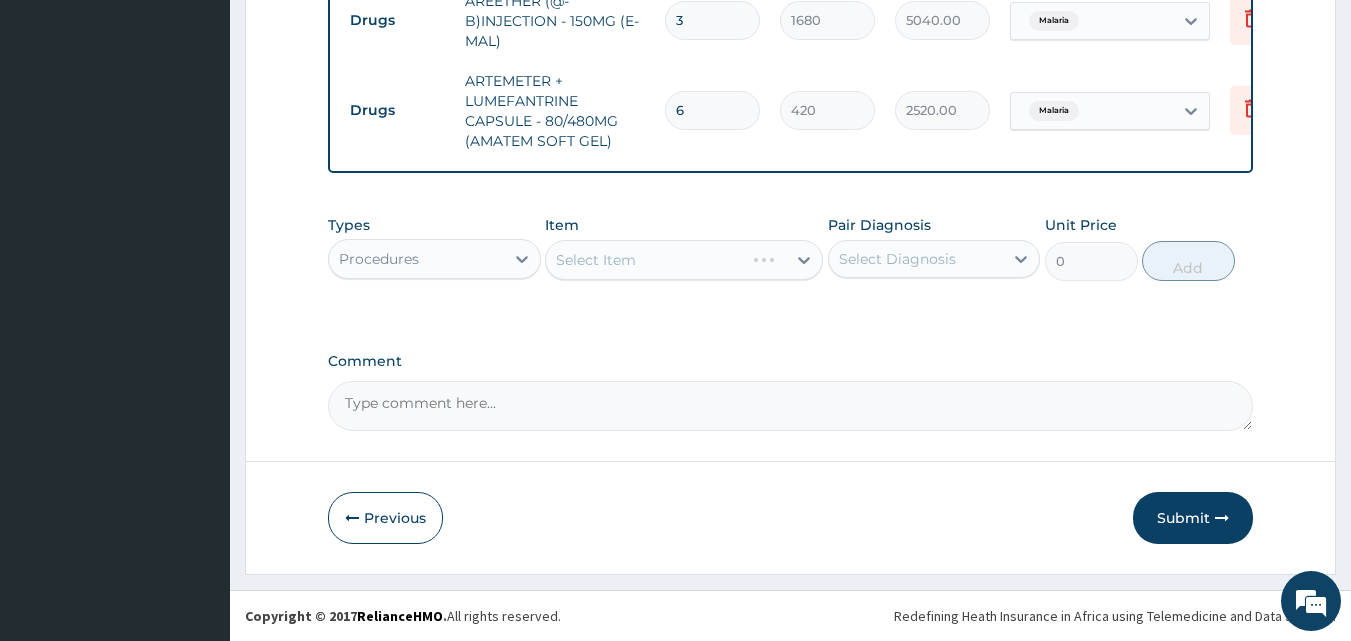 click on "Select Item" at bounding box center (684, 260) 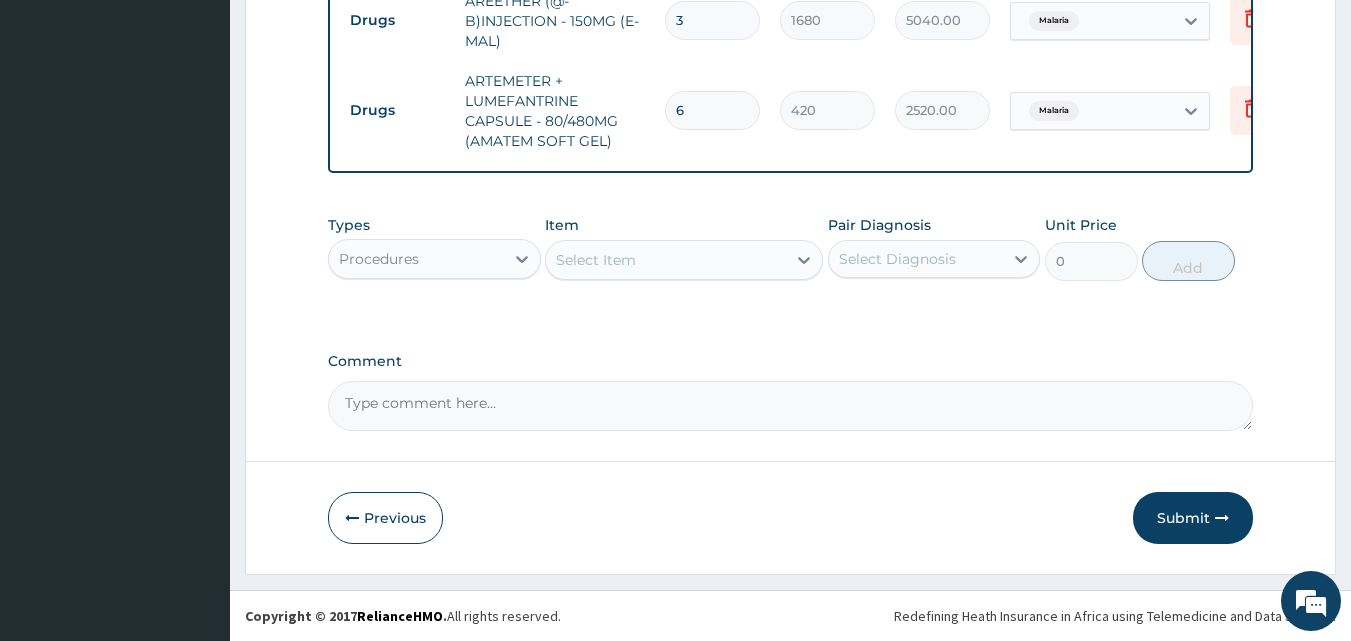 click on "Select Item" at bounding box center [596, 260] 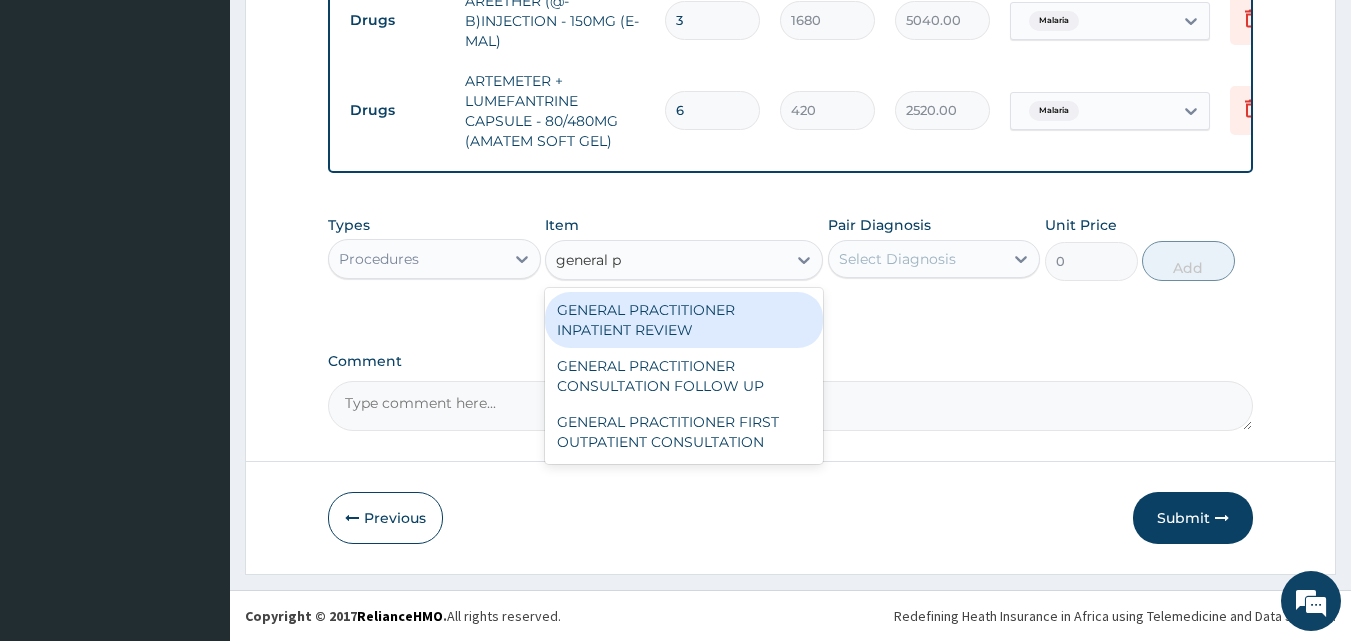 type on "general pr" 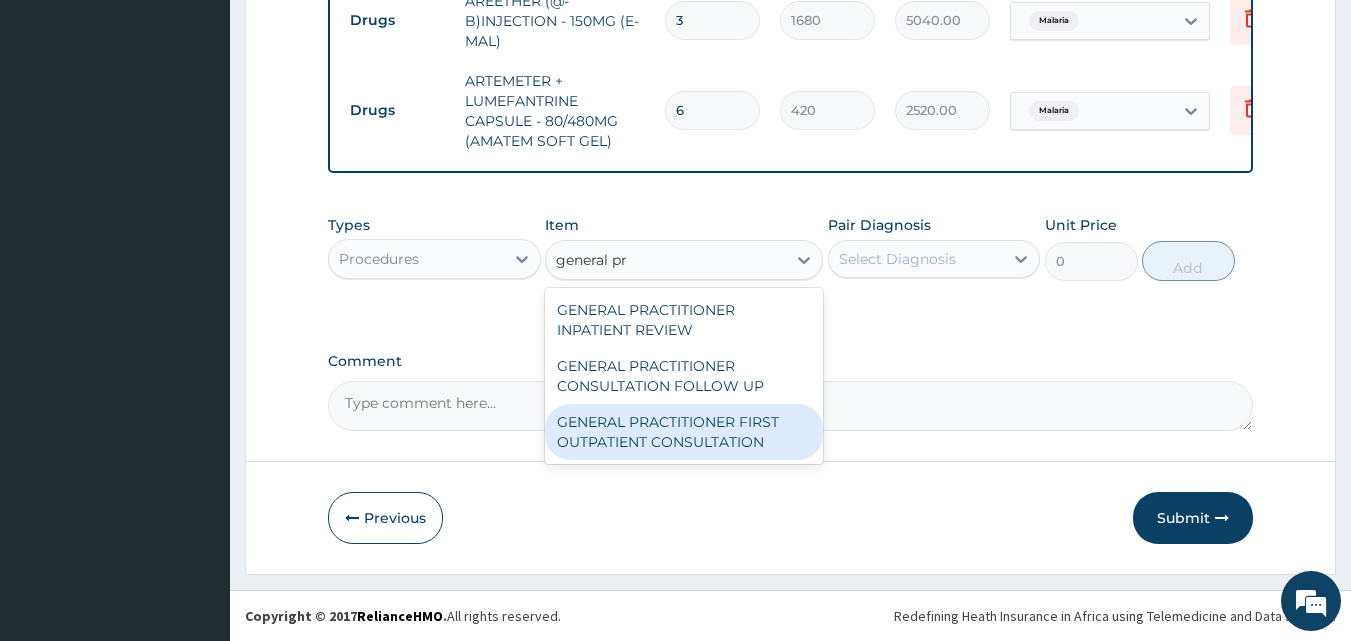 click on "GENERAL PRACTITIONER FIRST OUTPATIENT CONSULTATION" at bounding box center [684, 432] 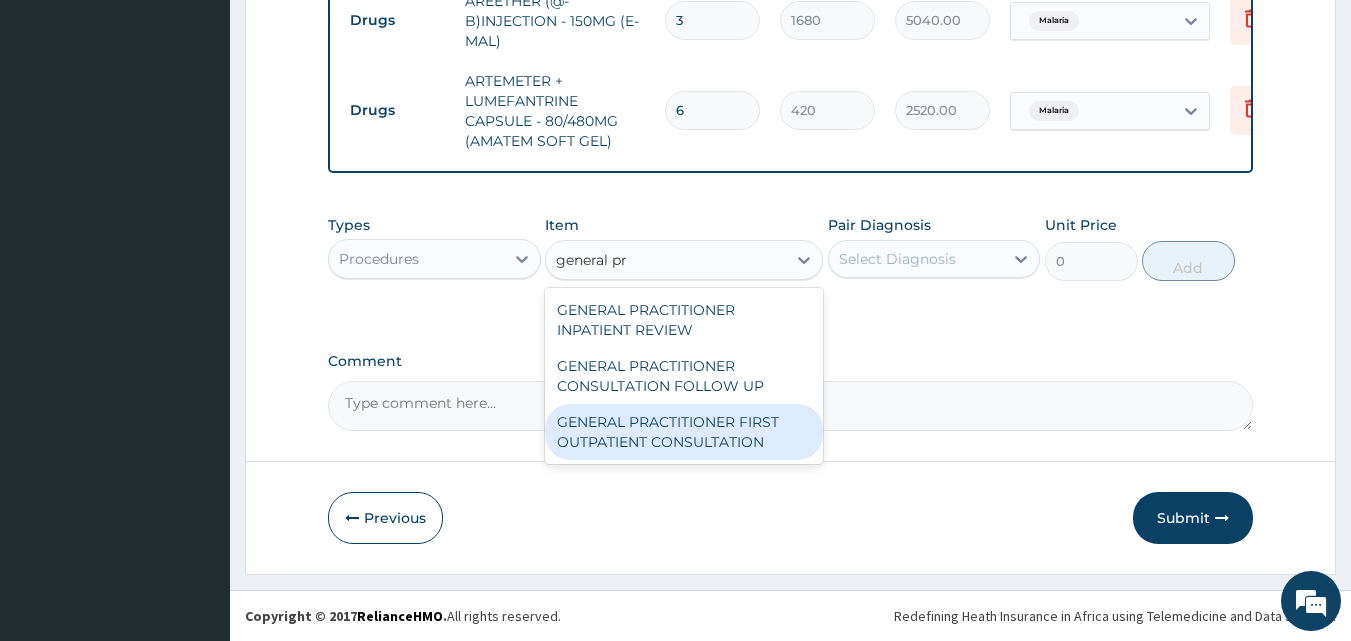 type 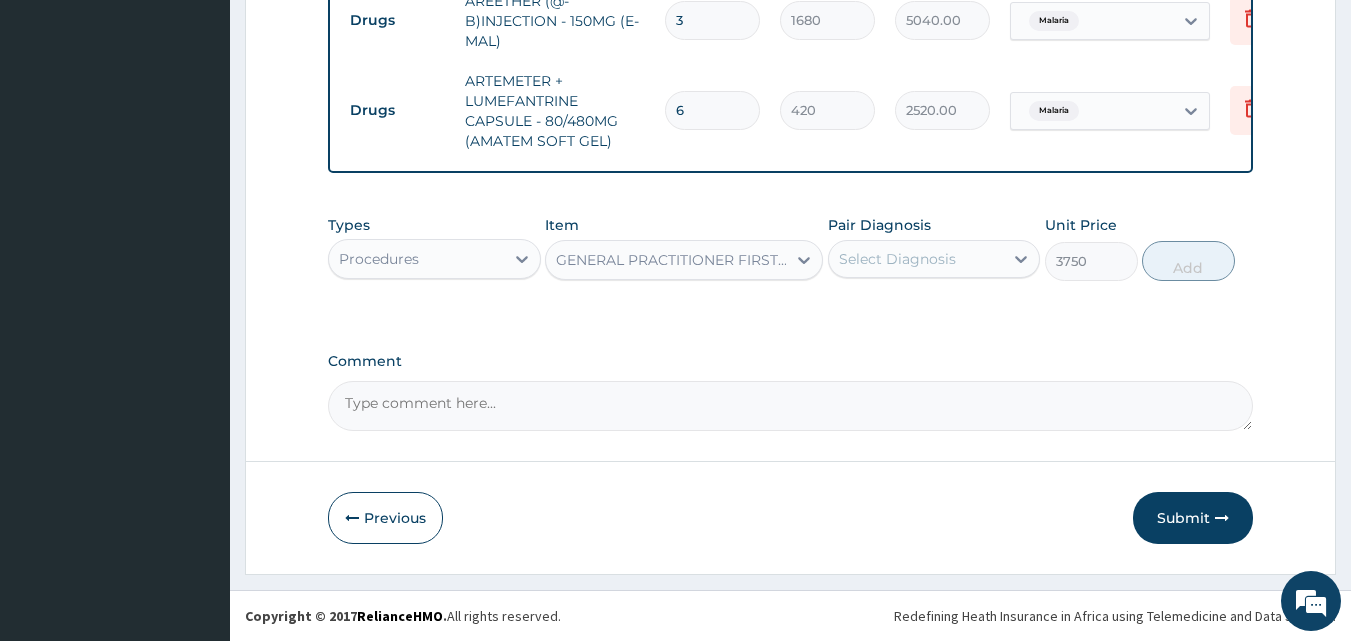 click on "Select Diagnosis" at bounding box center [897, 259] 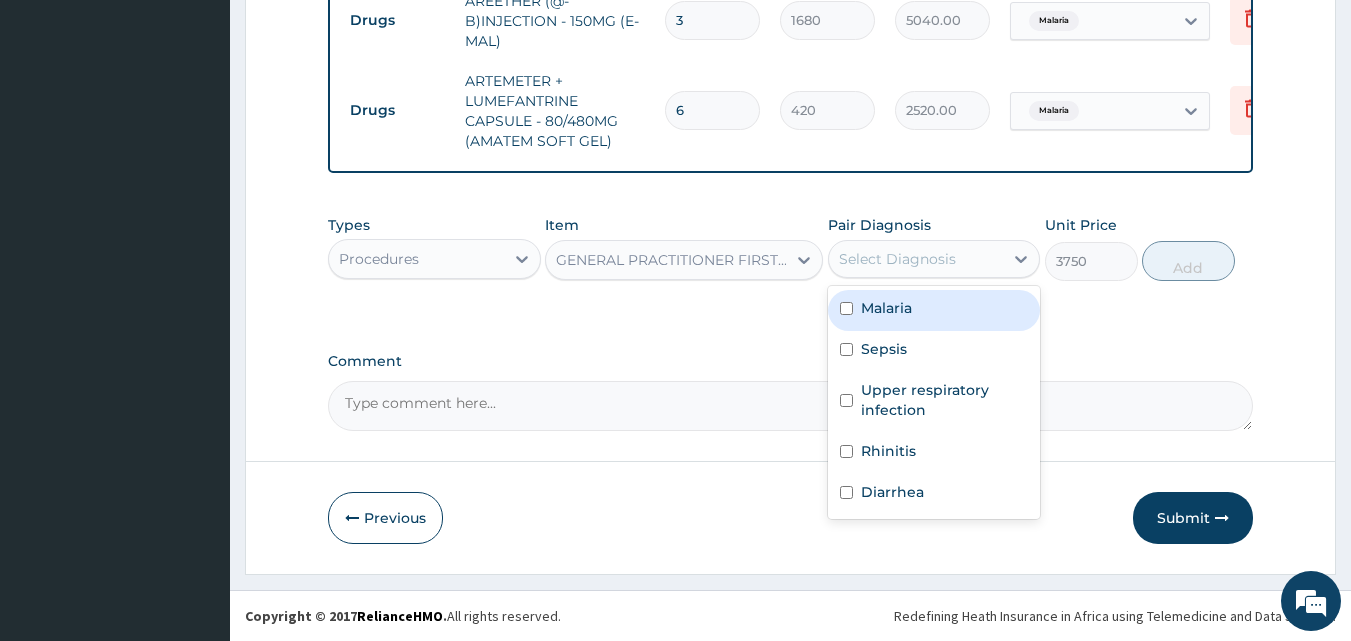 click on "Malaria" at bounding box center (886, 308) 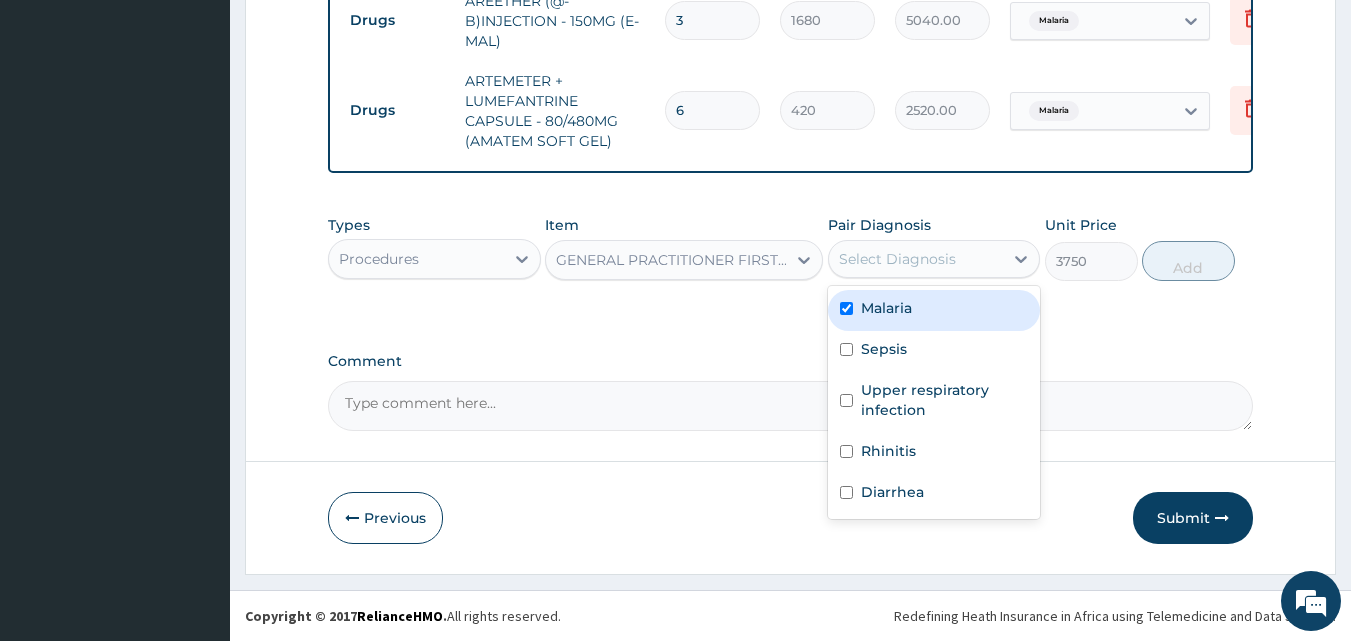 checkbox on "true" 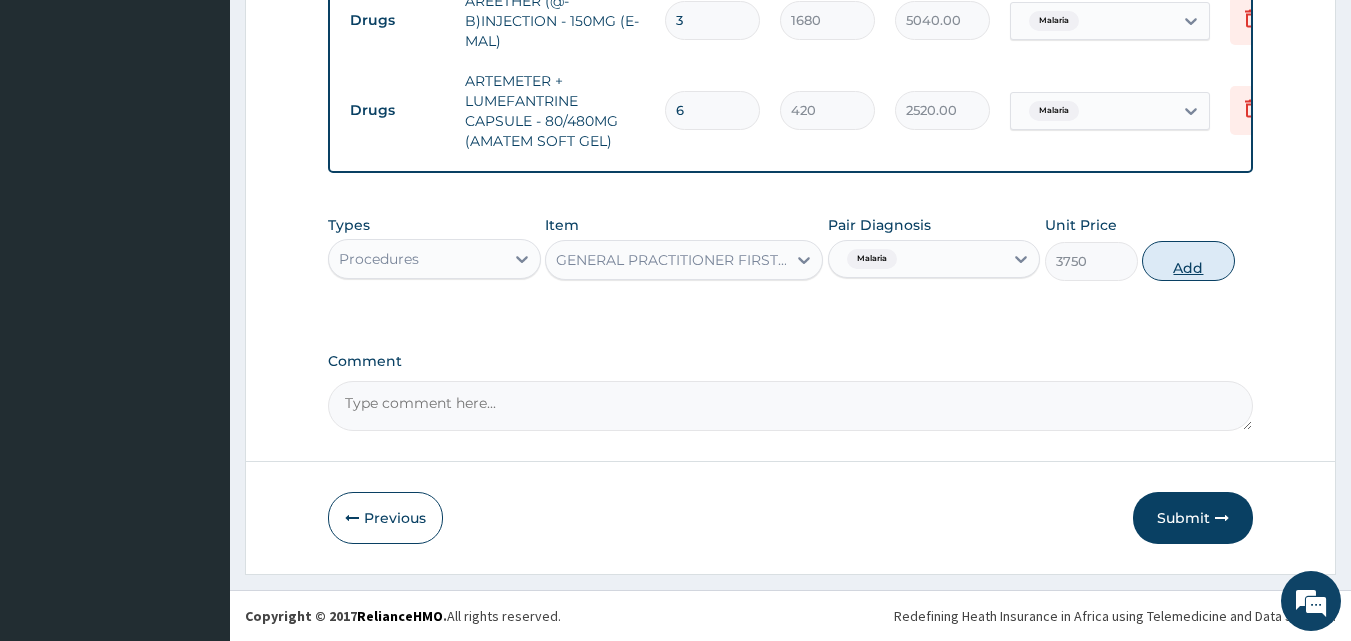 click on "Add" at bounding box center (1188, 261) 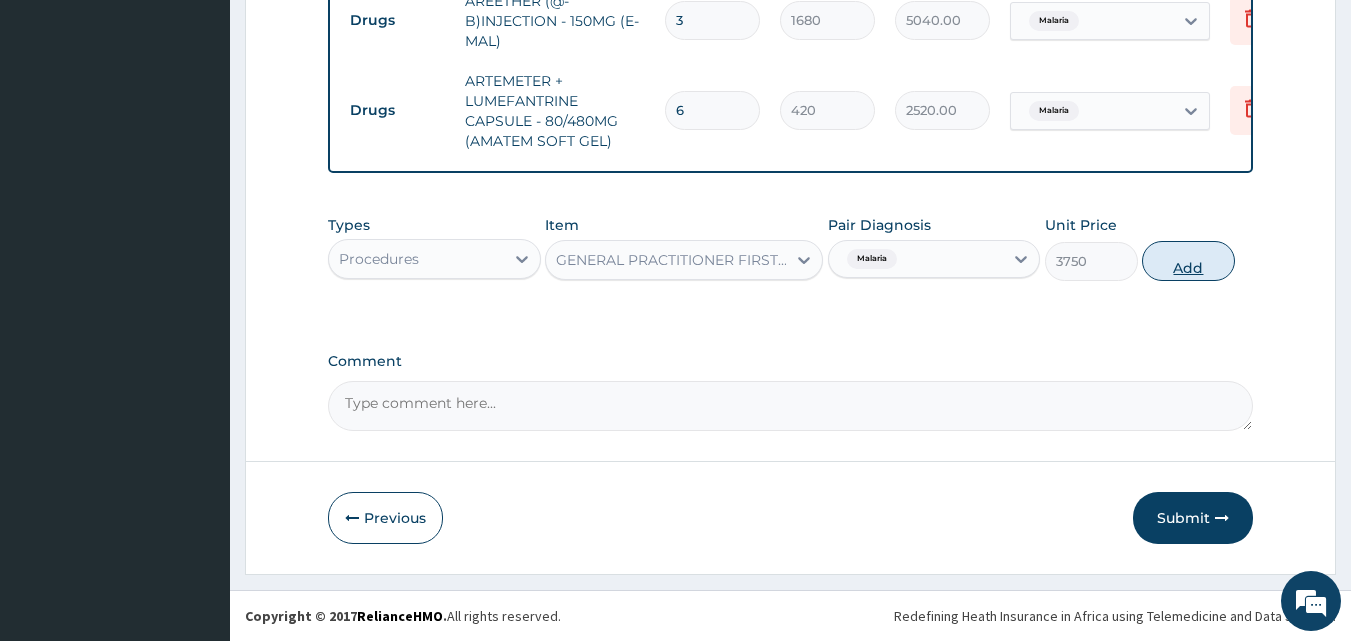 type on "0" 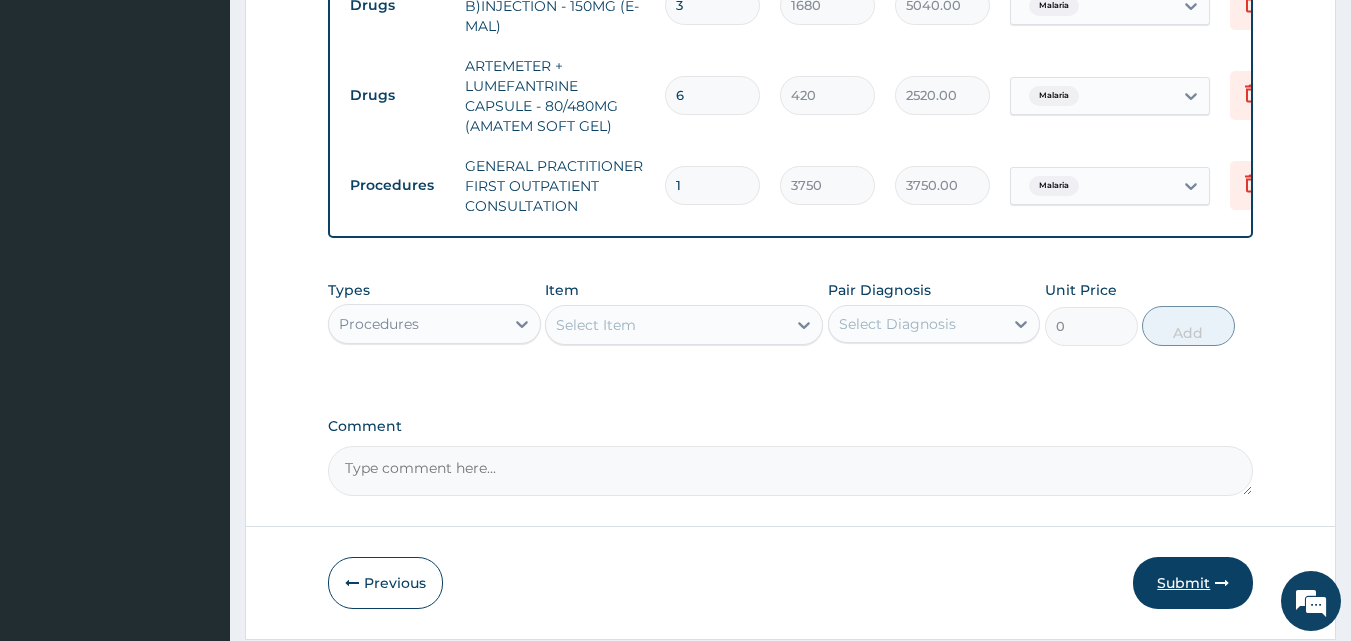 click on "Submit" at bounding box center (1193, 583) 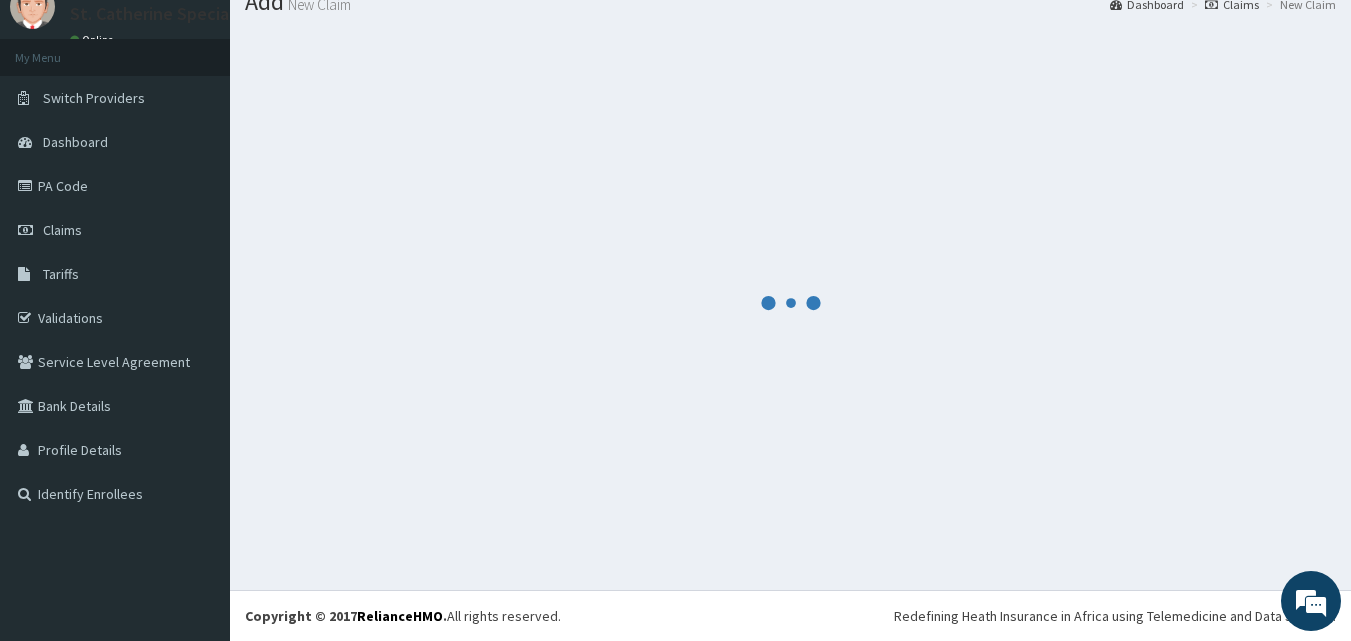 scroll, scrollTop: 1426, scrollLeft: 0, axis: vertical 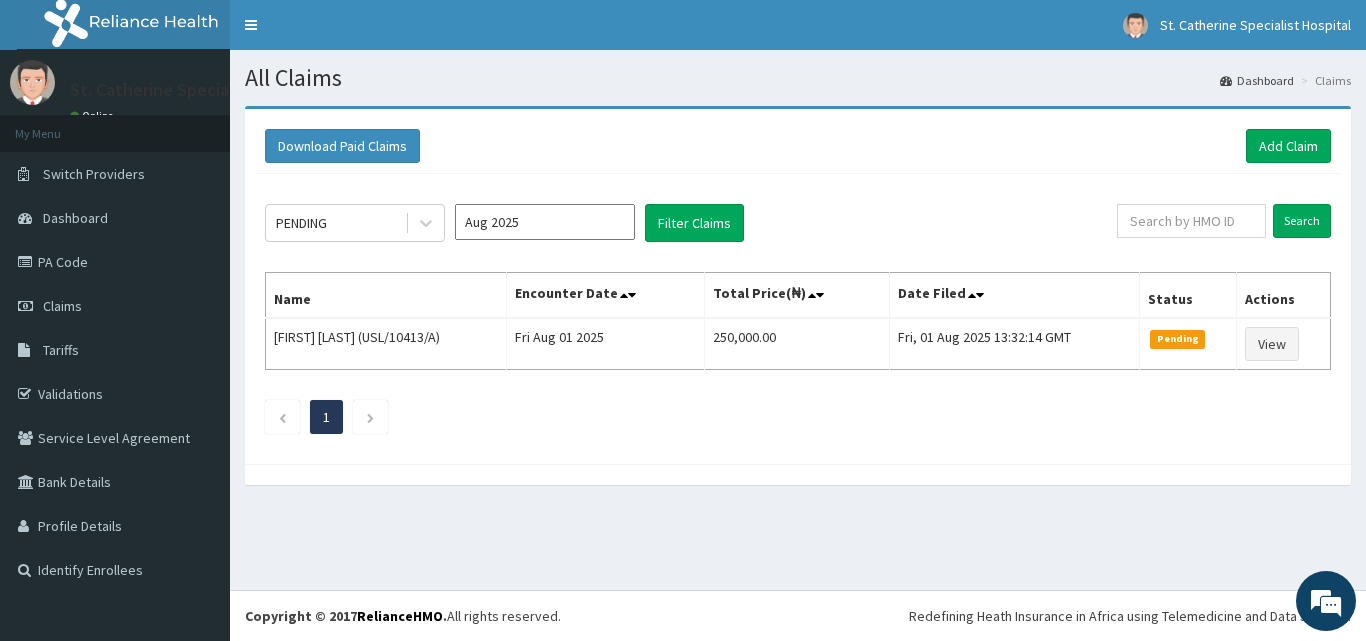 click on "Aug 2025" at bounding box center [545, 222] 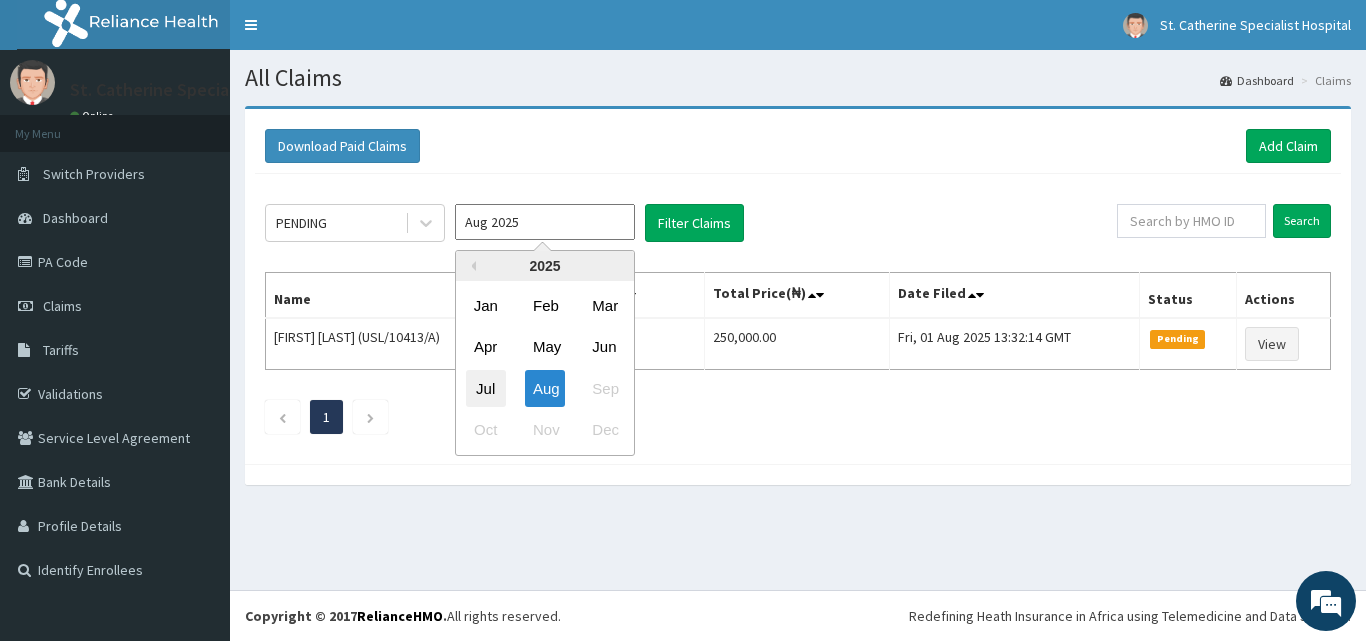 click on "Jul" at bounding box center [486, 388] 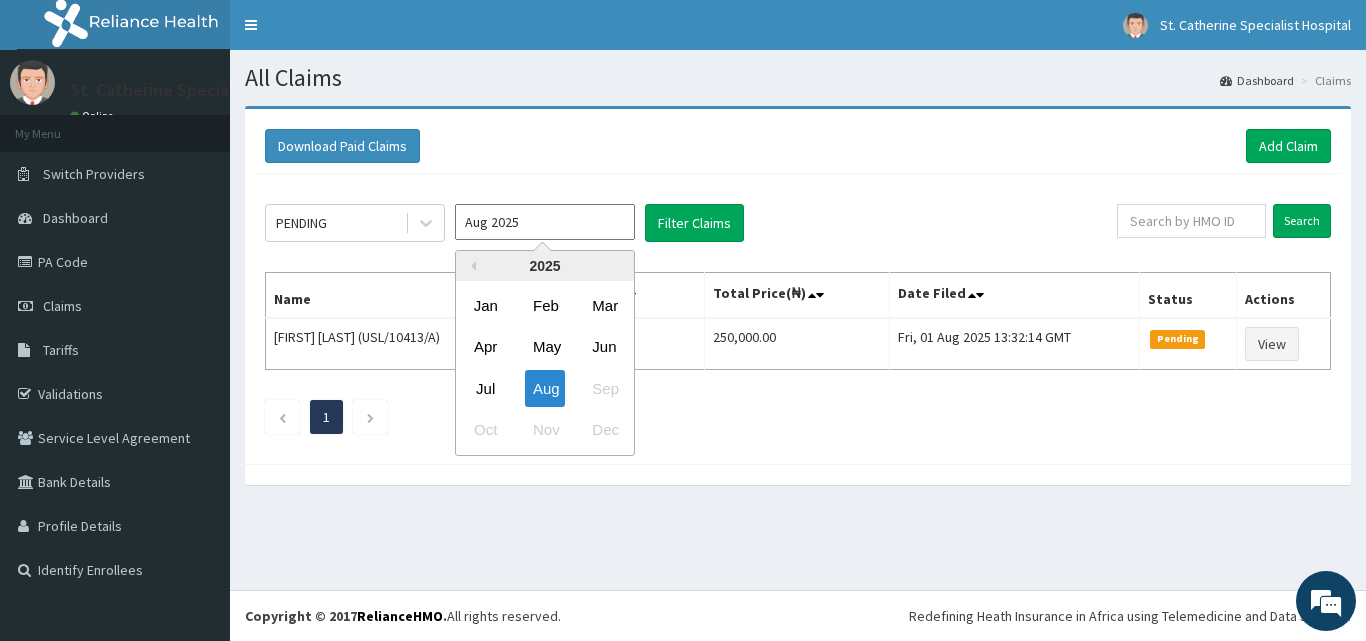 type on "Jul 2025" 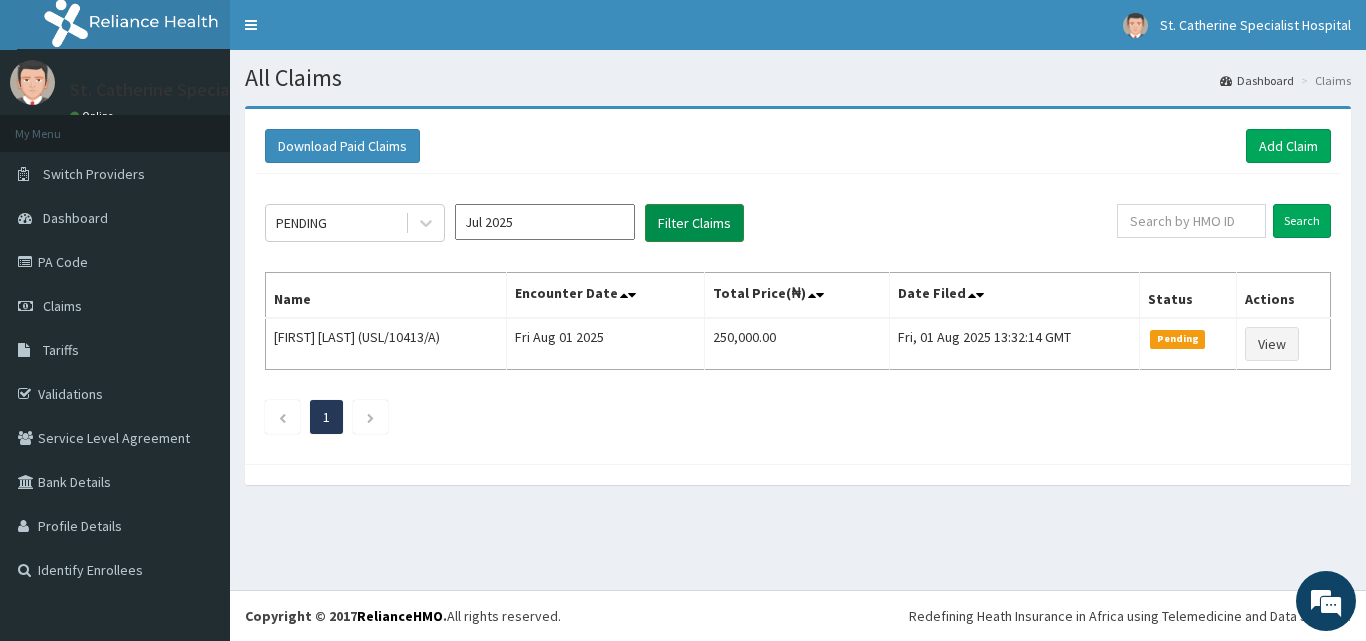click on "Filter Claims" at bounding box center [694, 223] 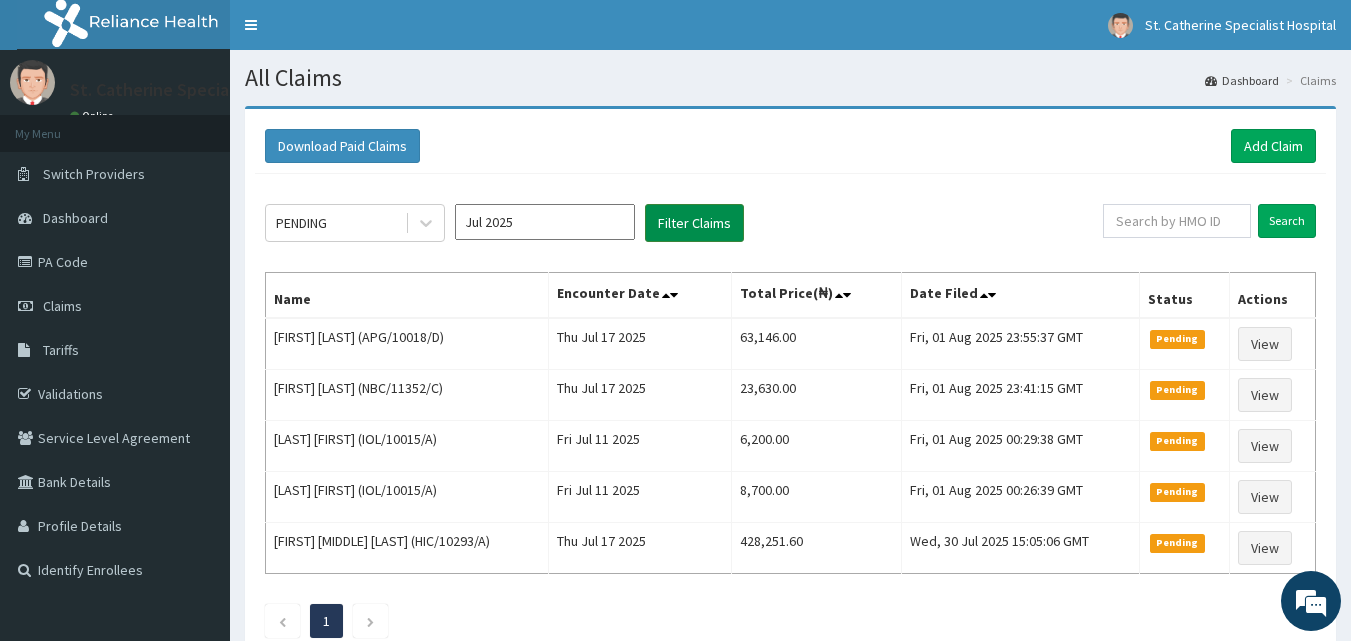 scroll, scrollTop: 0, scrollLeft: 0, axis: both 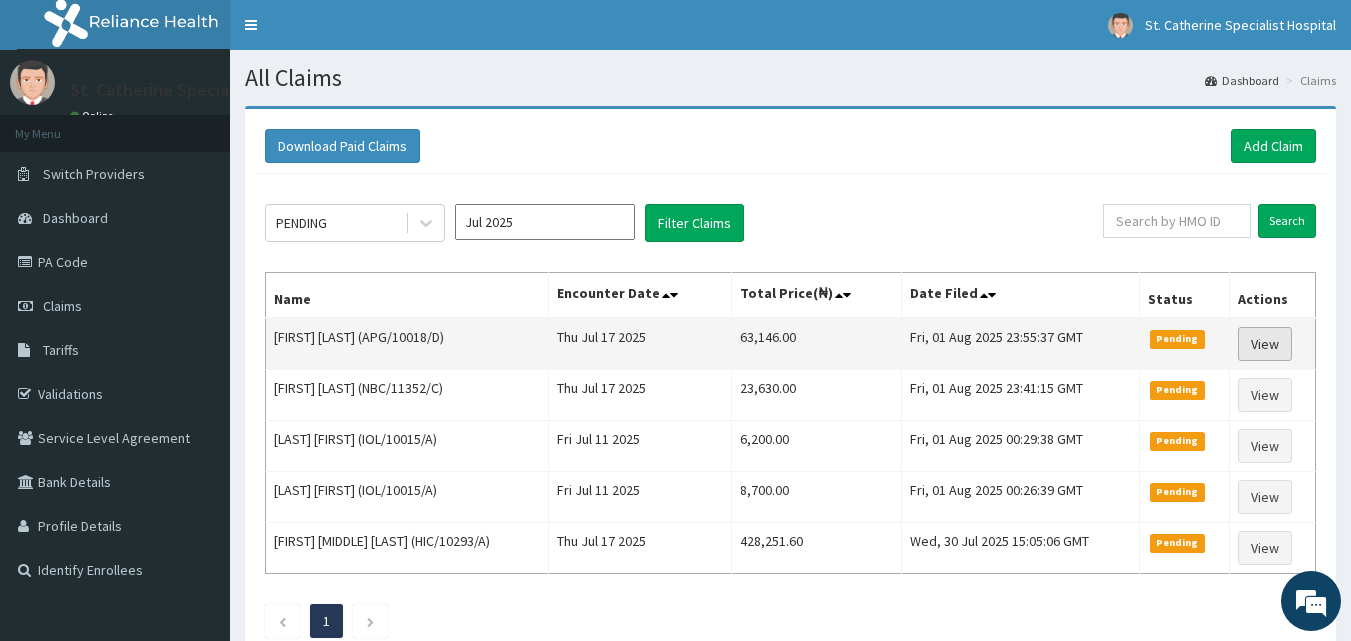 click on "View" at bounding box center [1265, 344] 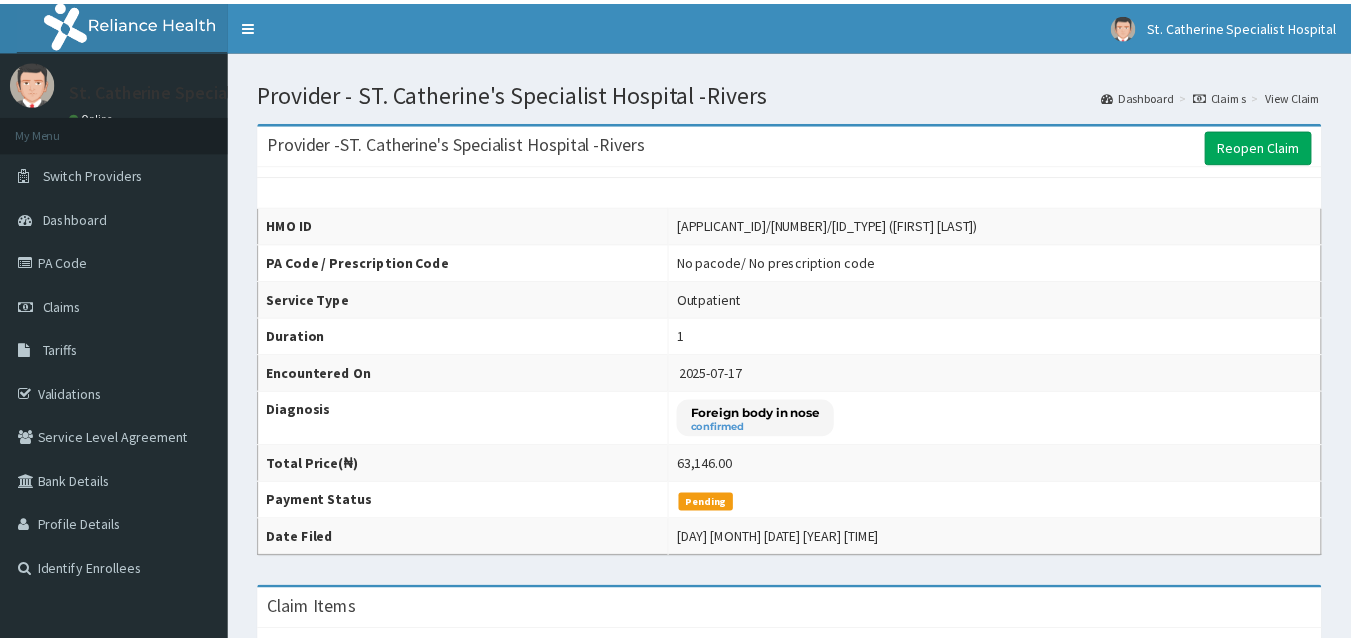 scroll, scrollTop: 0, scrollLeft: 0, axis: both 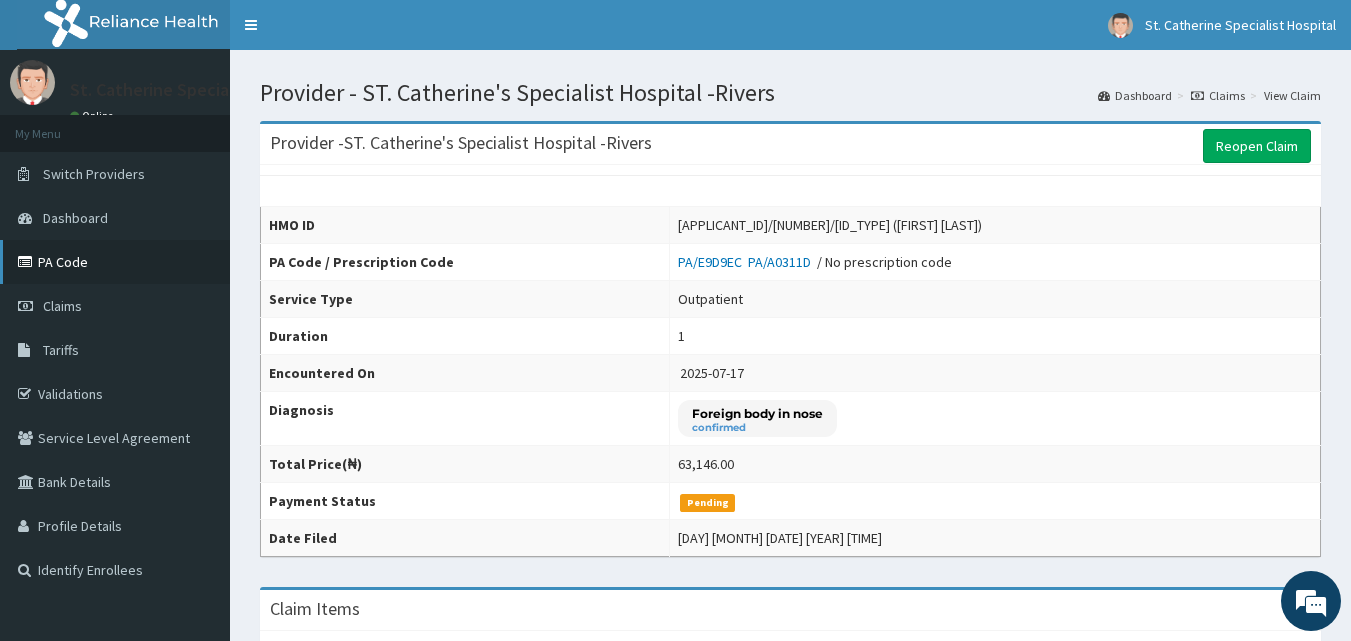 click on "PA Code" at bounding box center (115, 262) 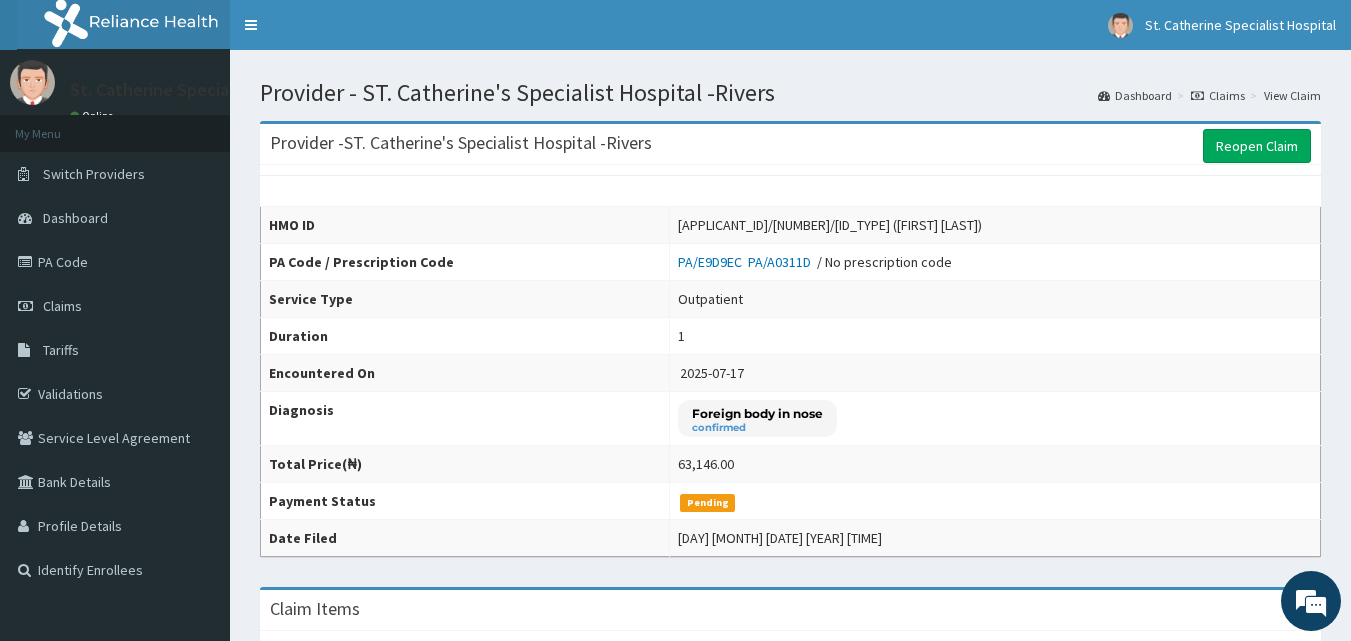 scroll, scrollTop: 0, scrollLeft: 0, axis: both 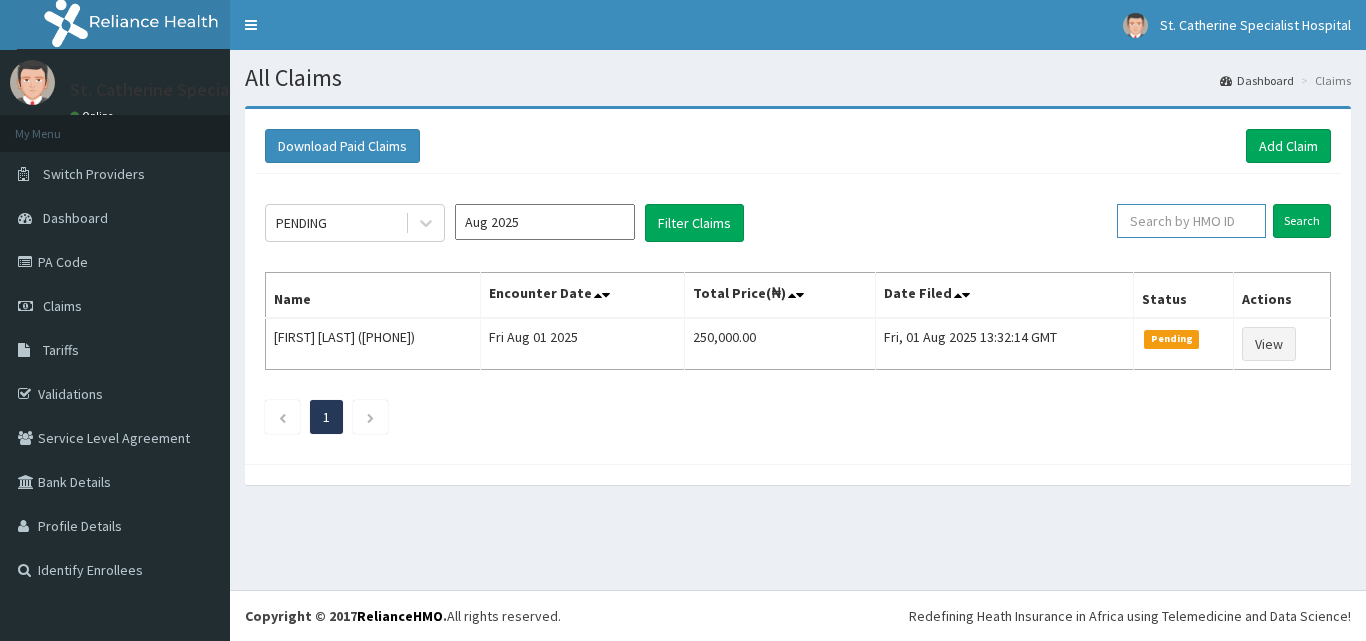 click at bounding box center (1191, 221) 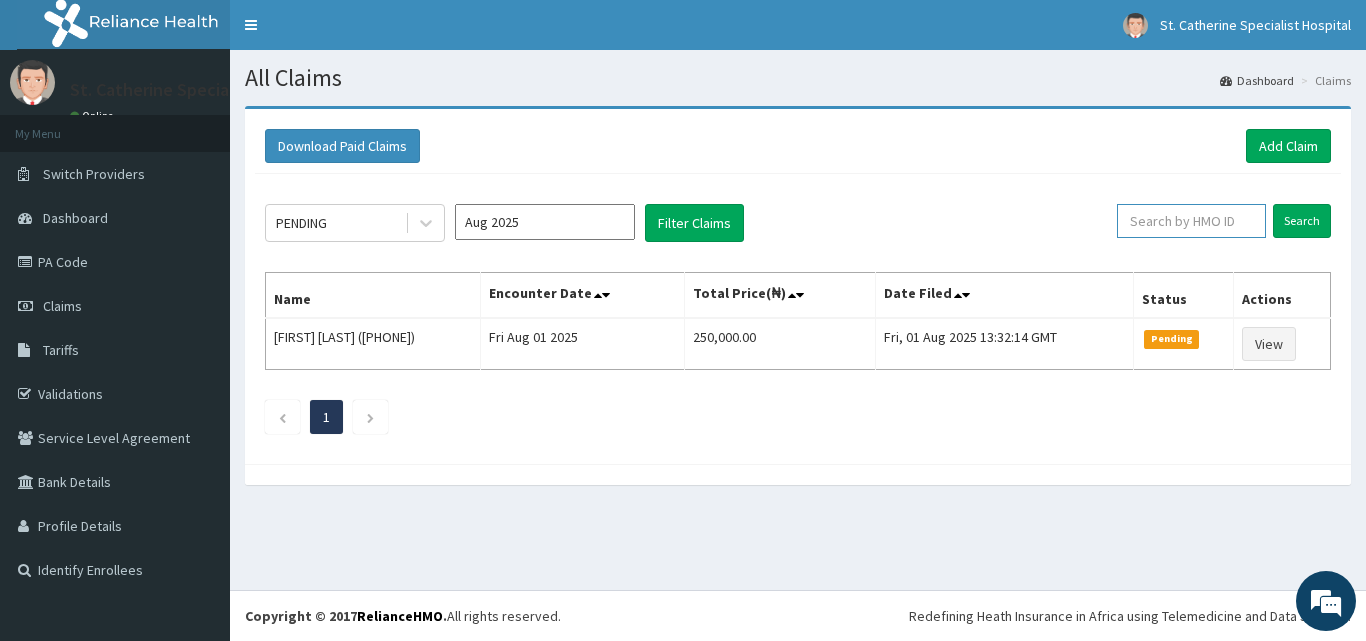 paste on "ENP/10404/B" 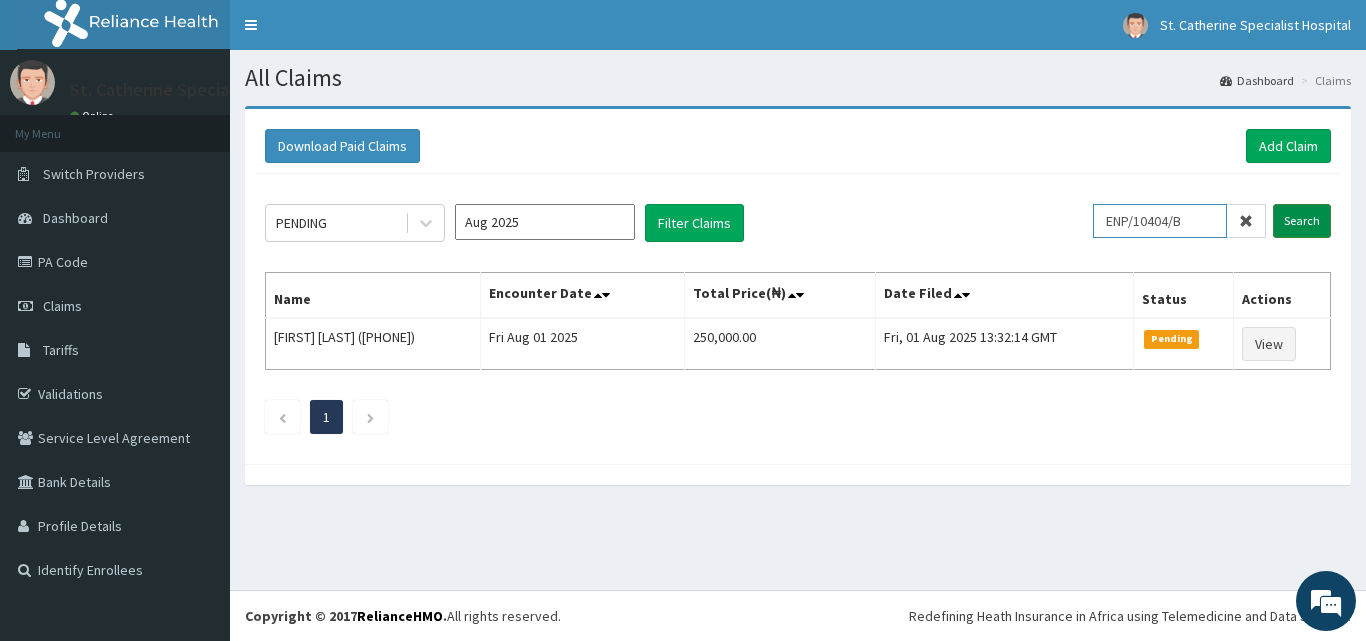 type on "ENP/10404/B" 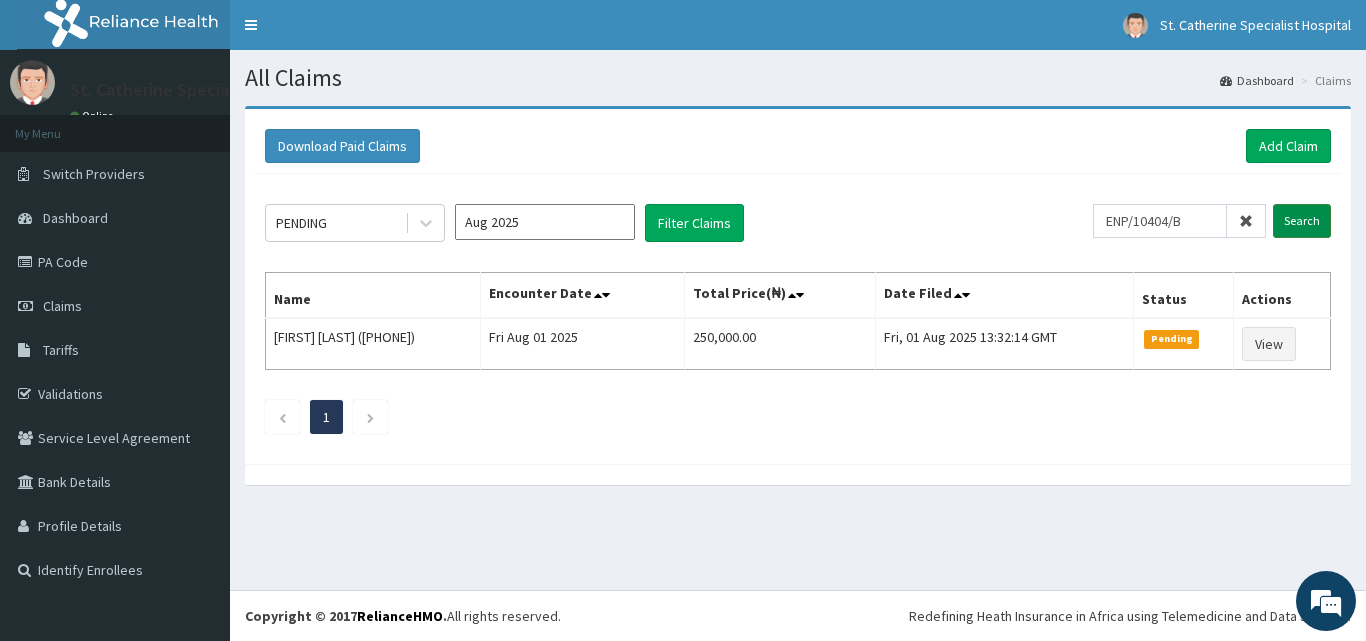 click on "Search" at bounding box center (1302, 221) 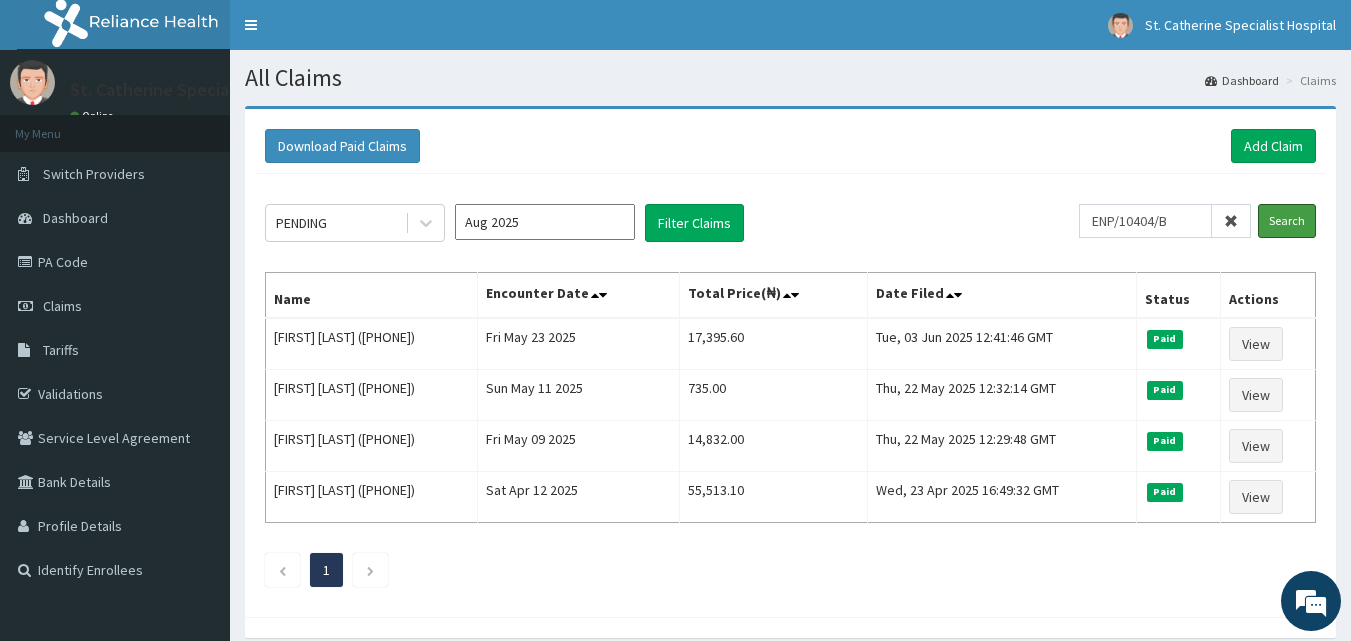 scroll, scrollTop: 0, scrollLeft: 0, axis: both 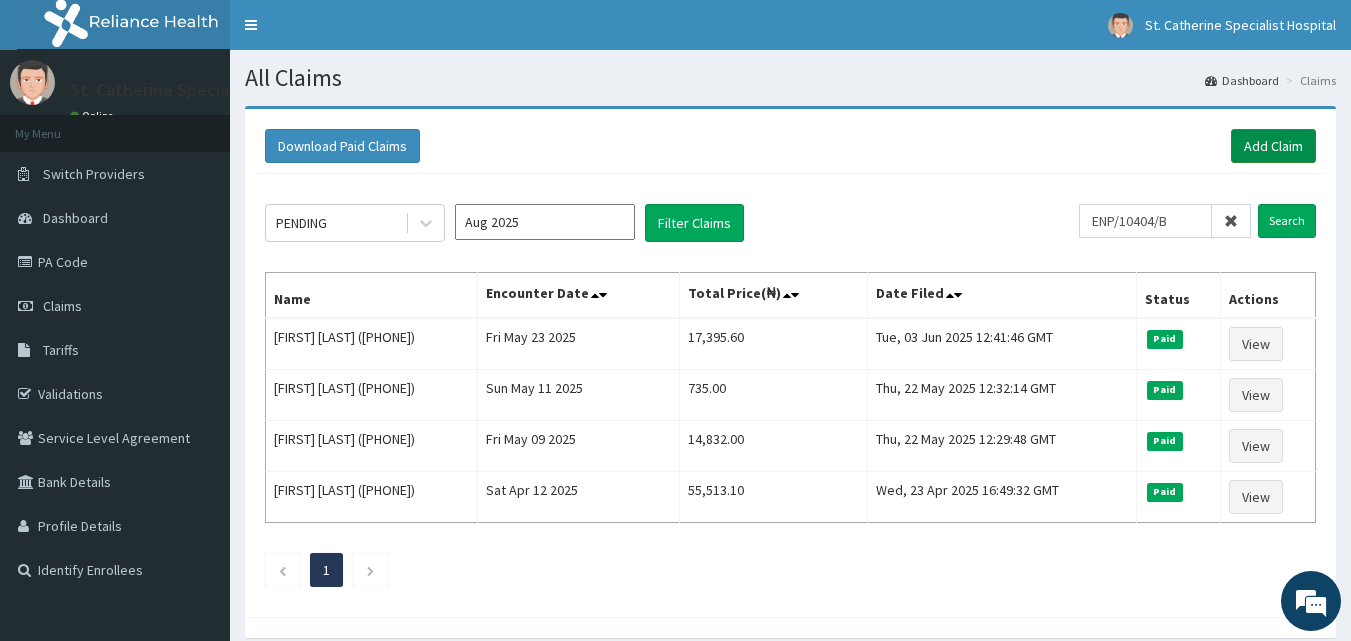 click on "Add Claim" at bounding box center [1273, 146] 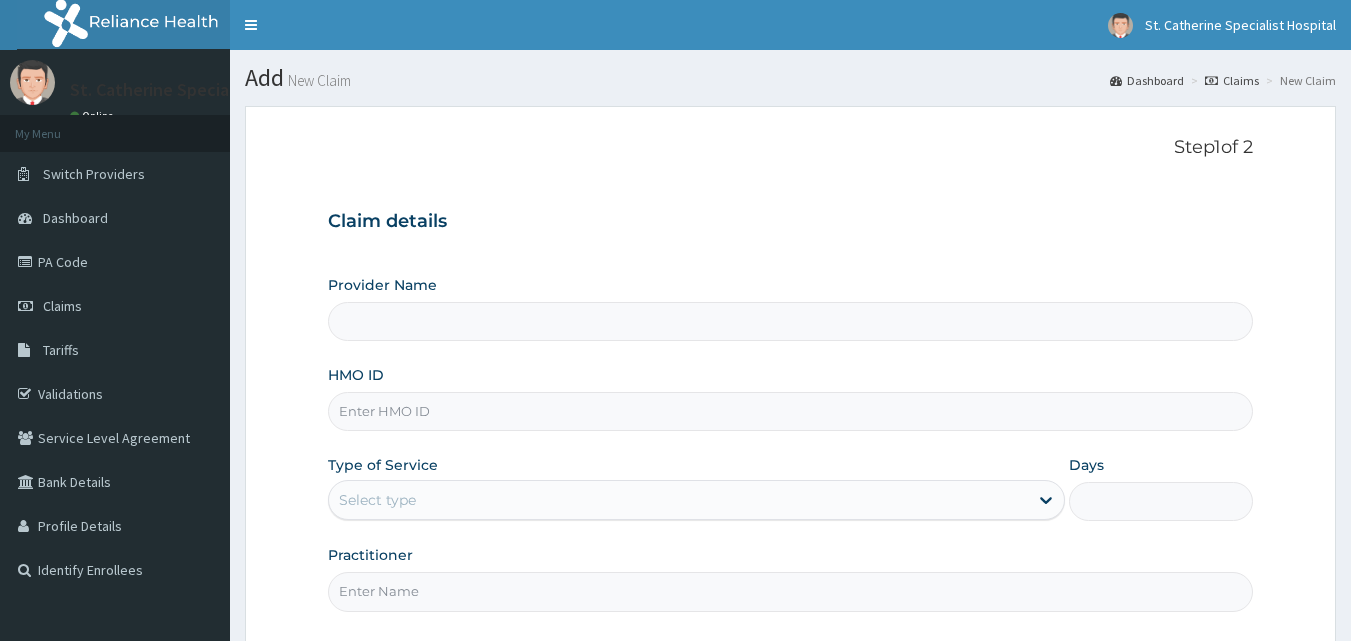 scroll, scrollTop: 0, scrollLeft: 0, axis: both 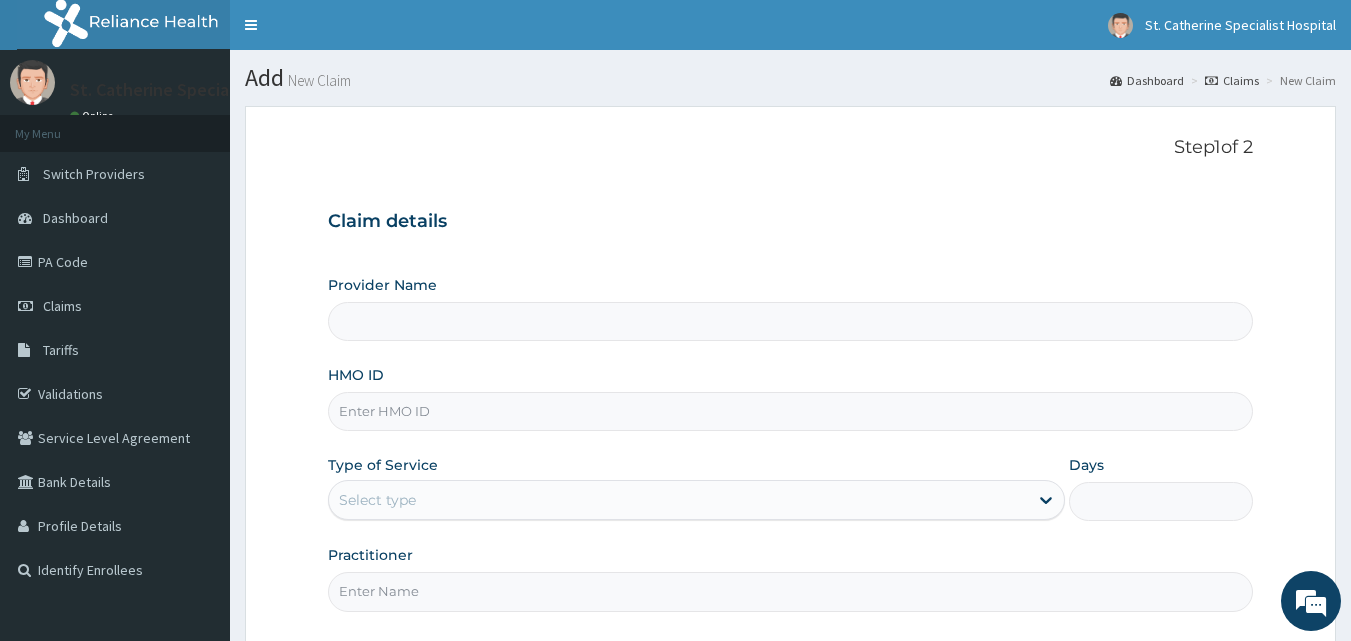 drag, startPoint x: 452, startPoint y: 422, endPoint x: 438, endPoint y: 422, distance: 14 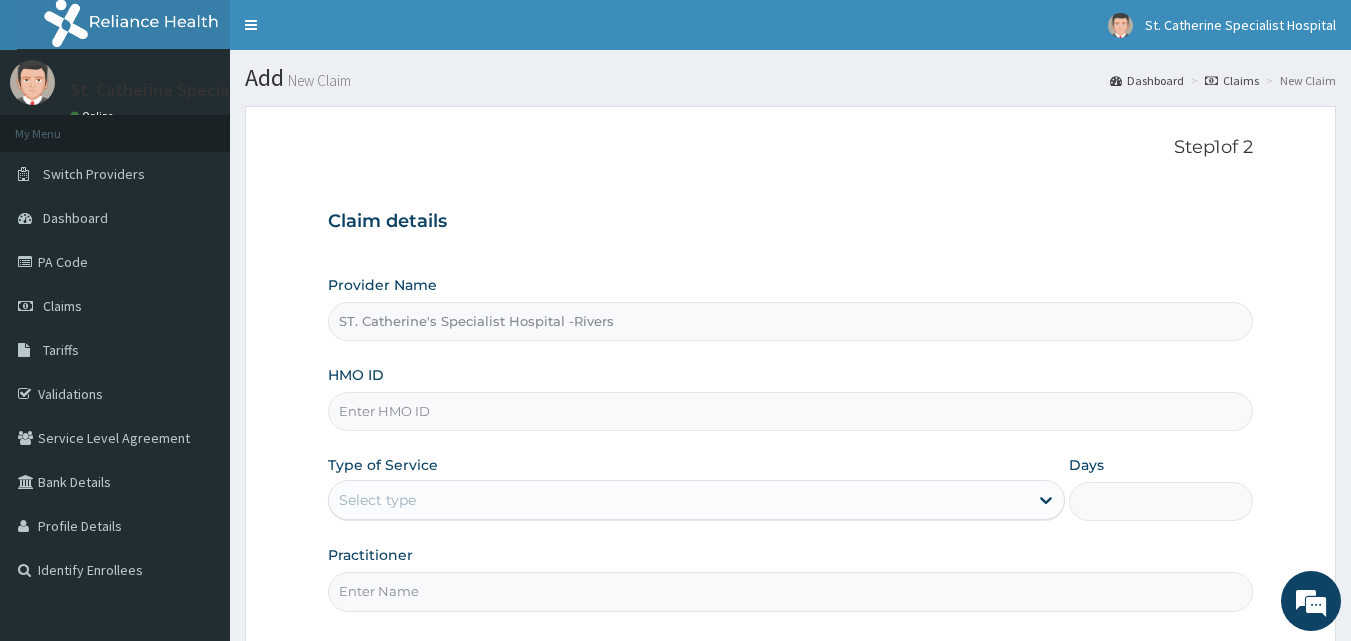paste on "ENP/10404/B" 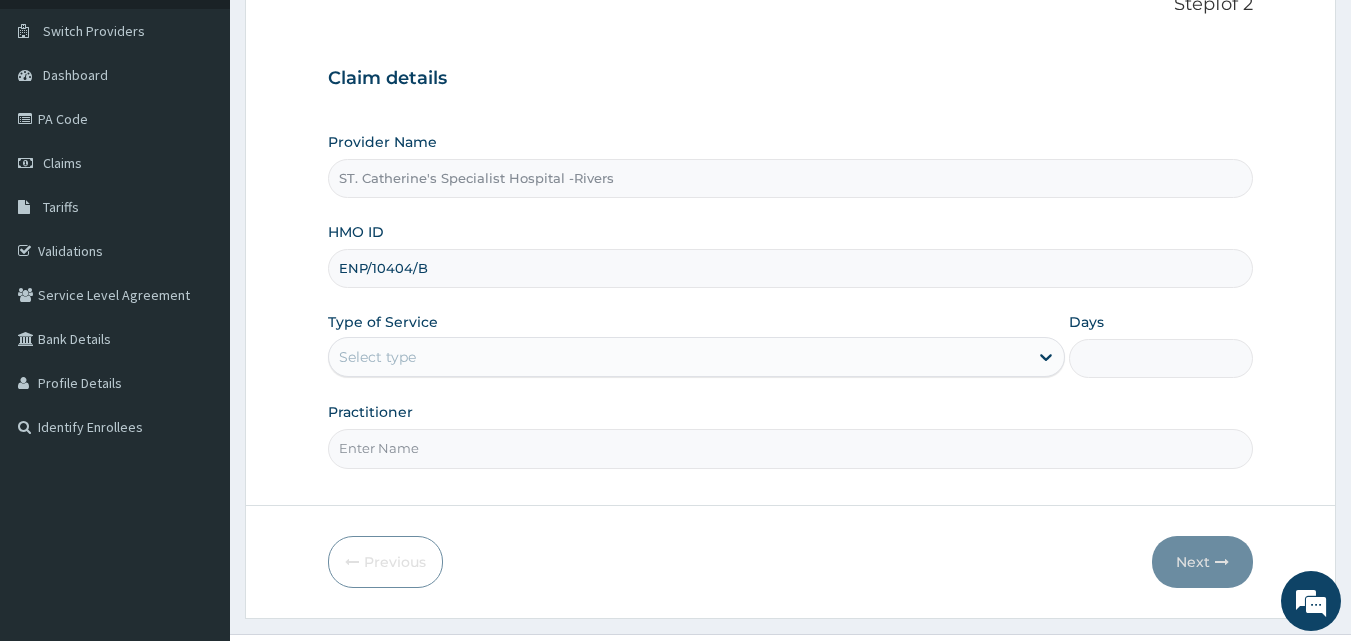 scroll, scrollTop: 187, scrollLeft: 0, axis: vertical 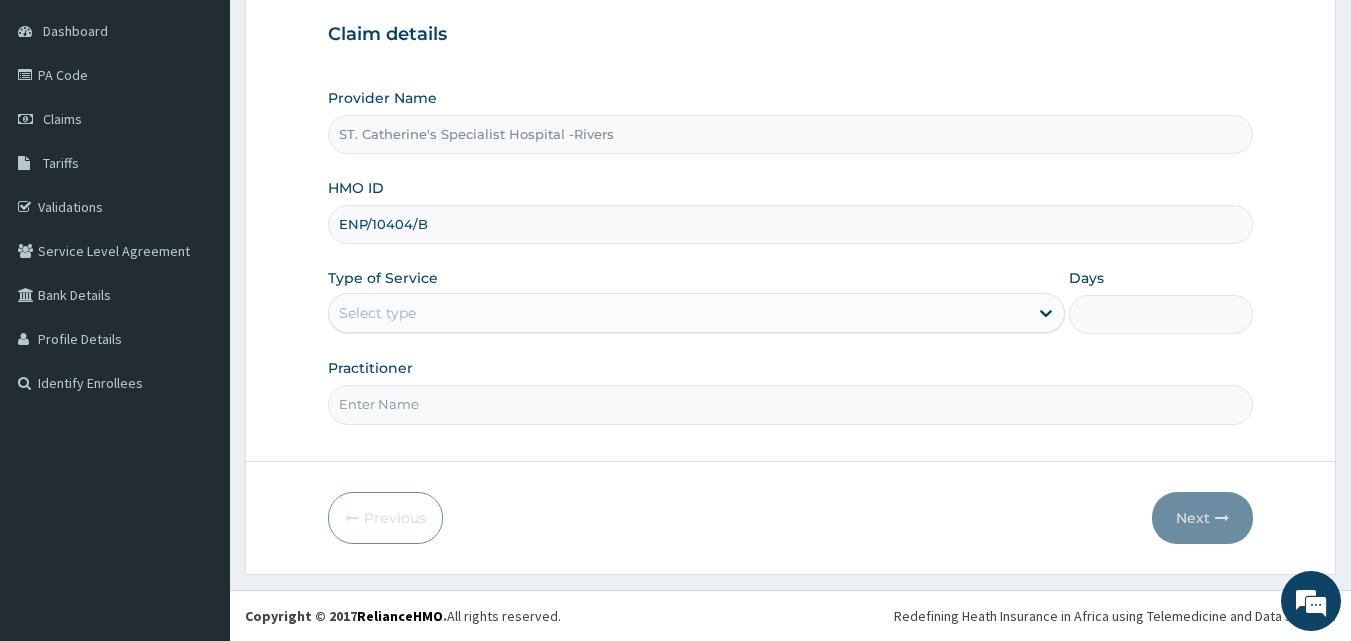 type on "ENP/10404/B" 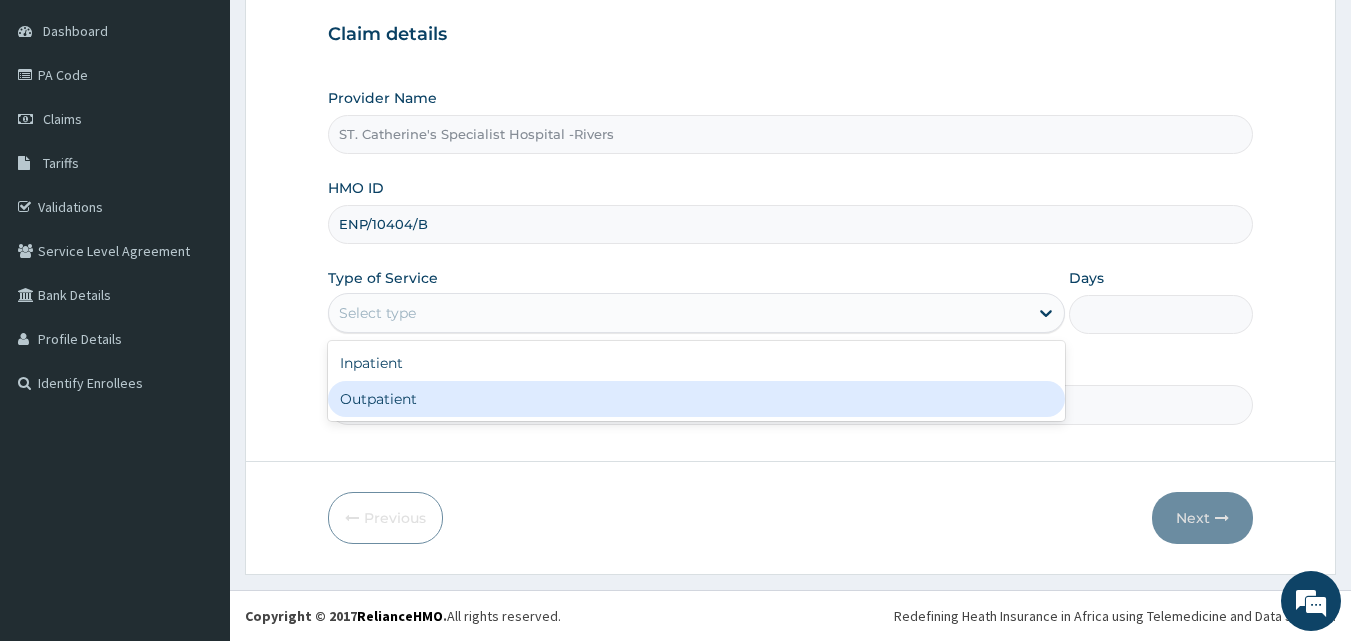 click on "Outpatient" at bounding box center [696, 399] 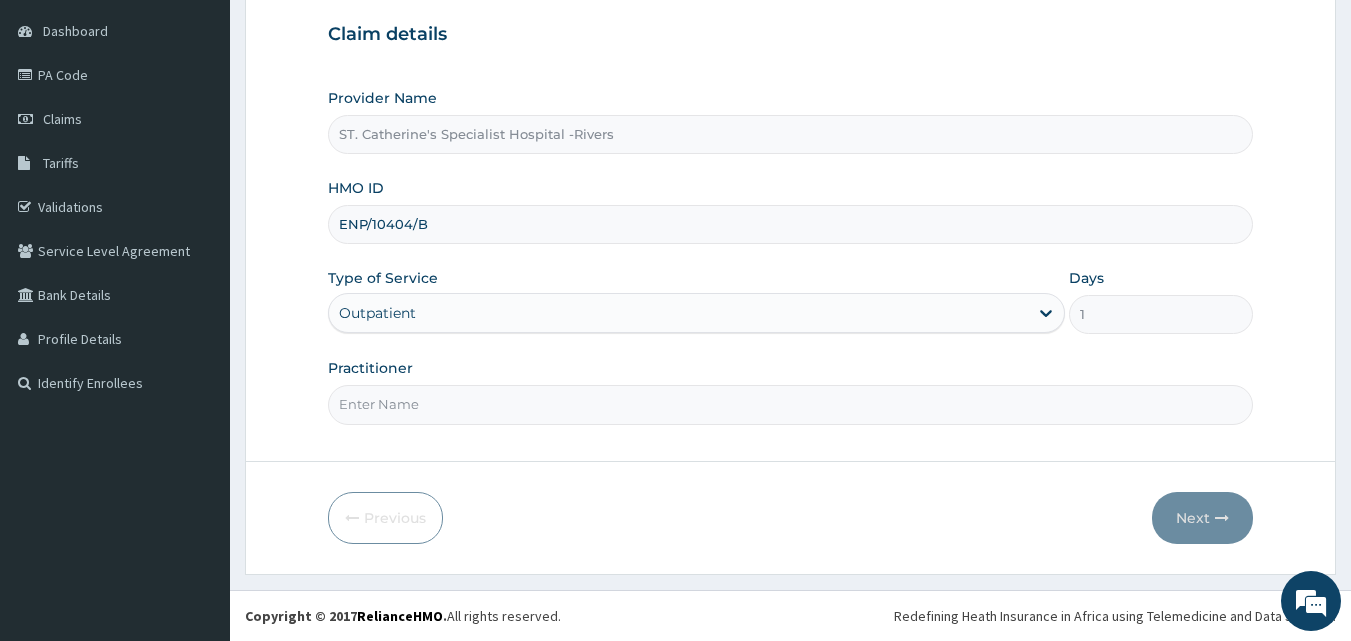 click on "Practitioner" at bounding box center (791, 404) 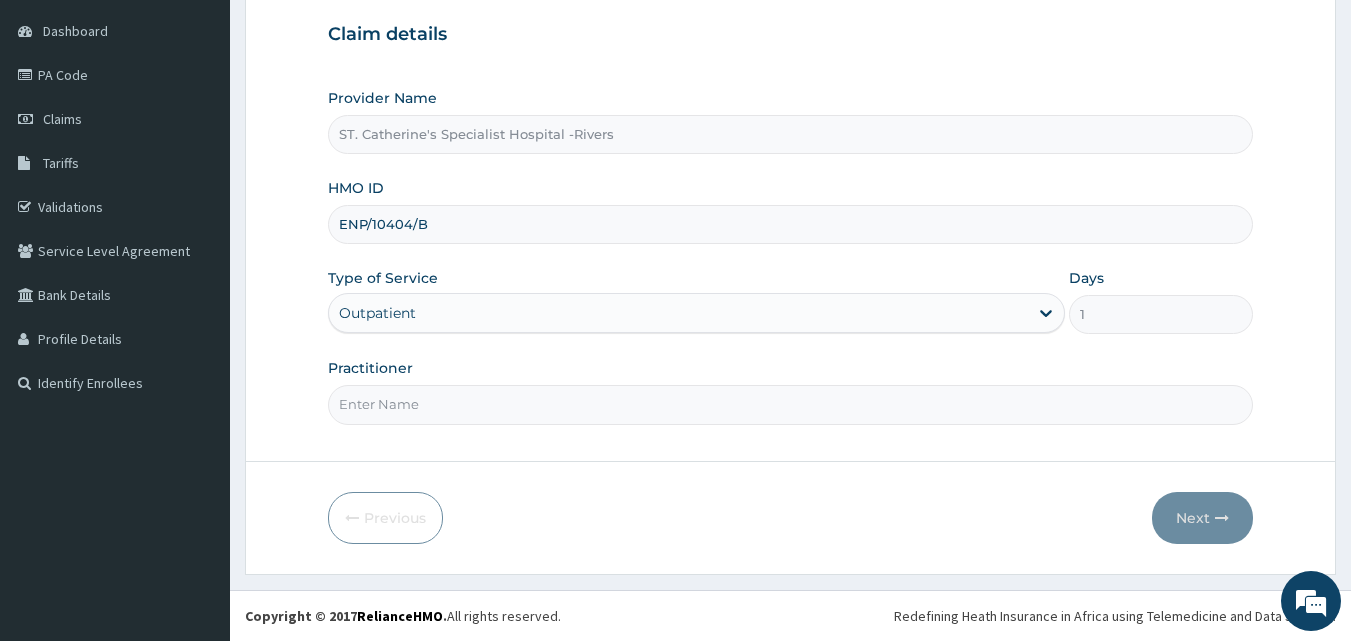 type on "[NAME]" 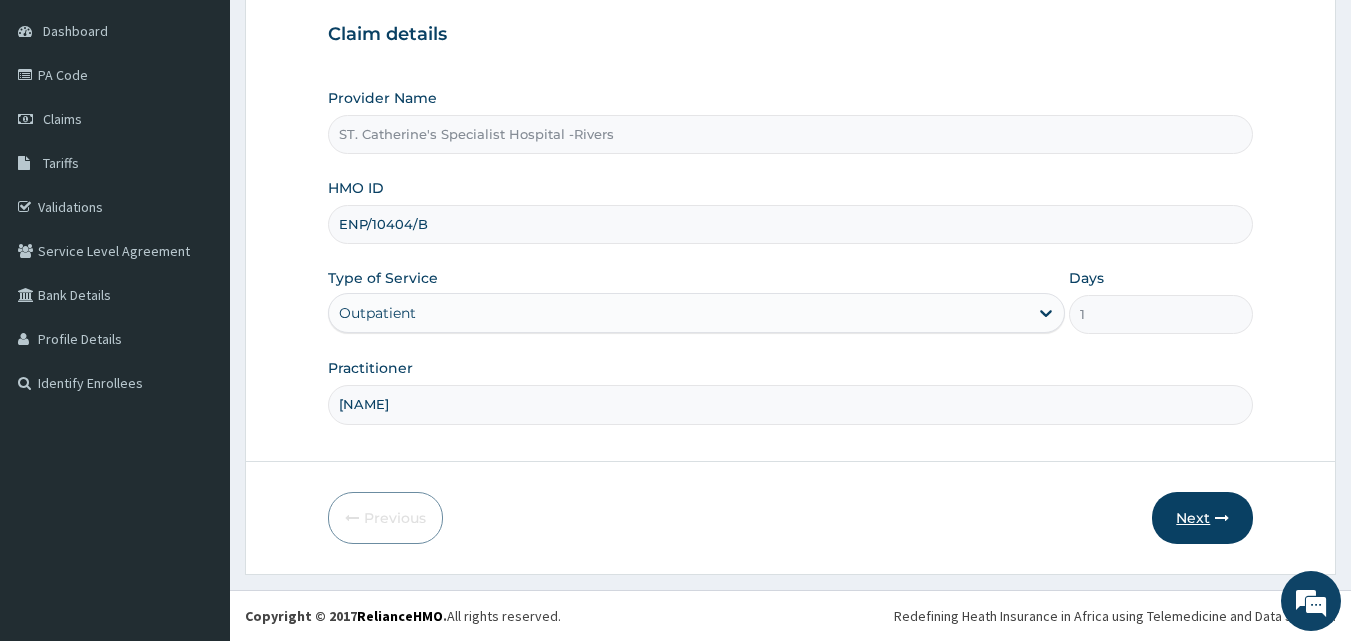 click on "Next" at bounding box center [1202, 518] 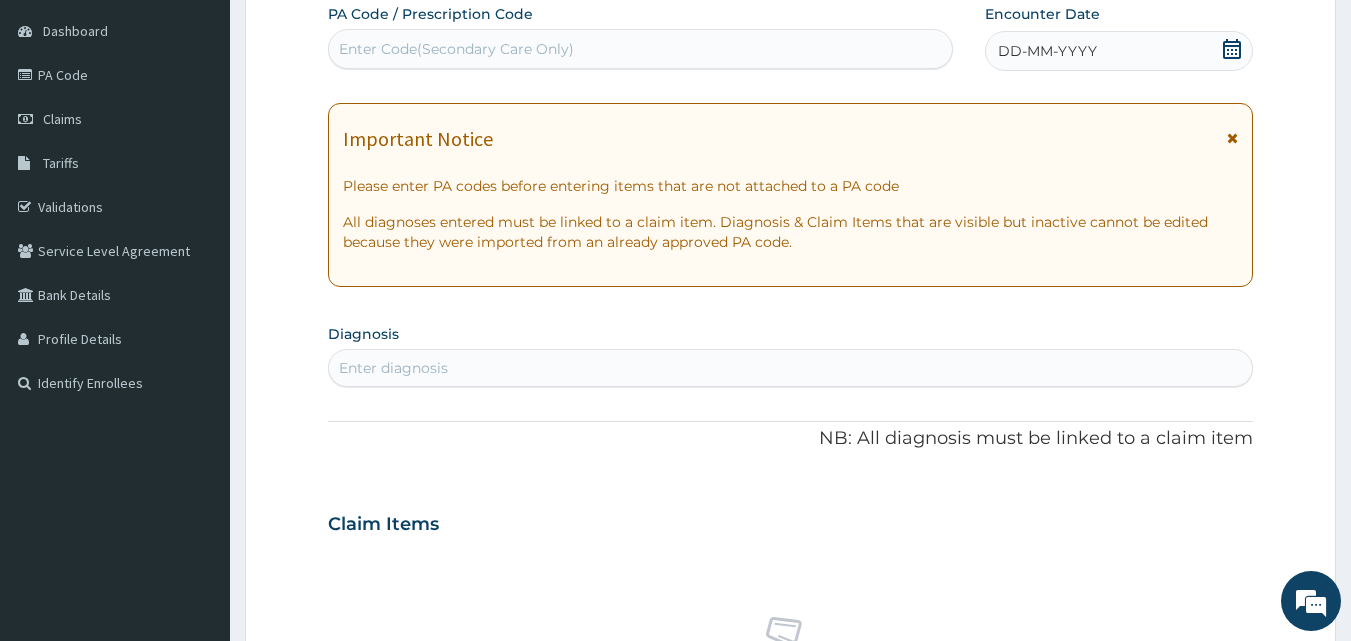scroll, scrollTop: 0, scrollLeft: 0, axis: both 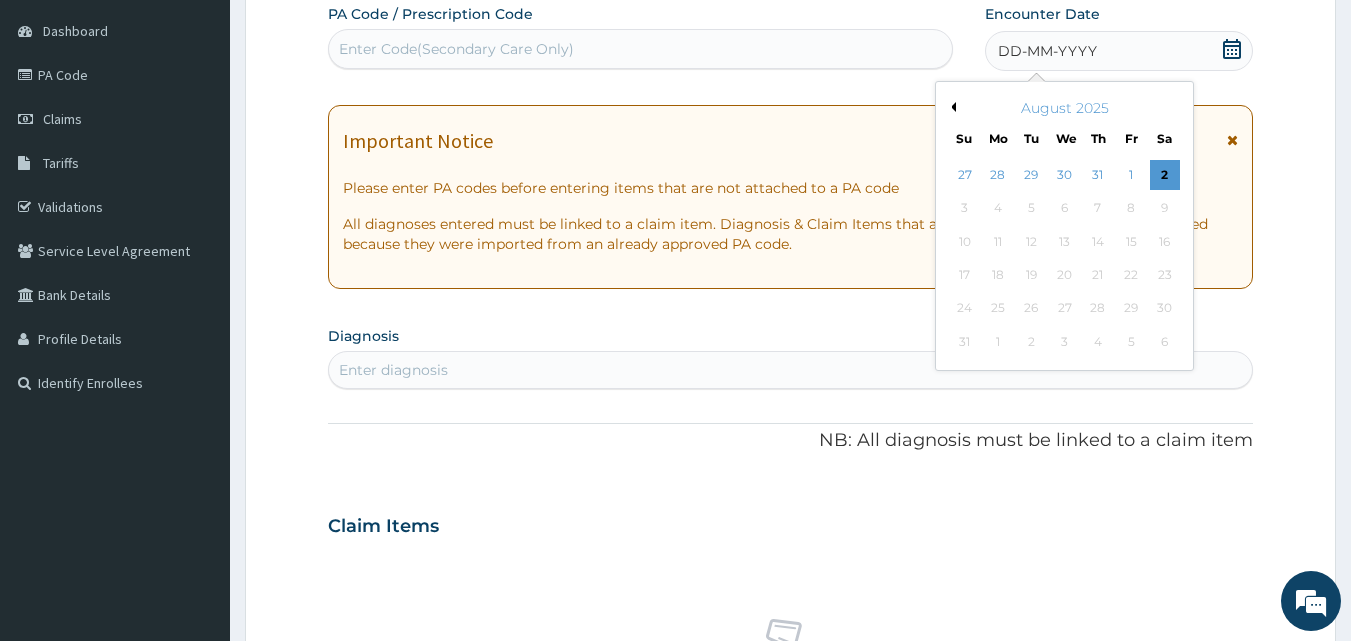 click on "Previous Month" at bounding box center (951, 107) 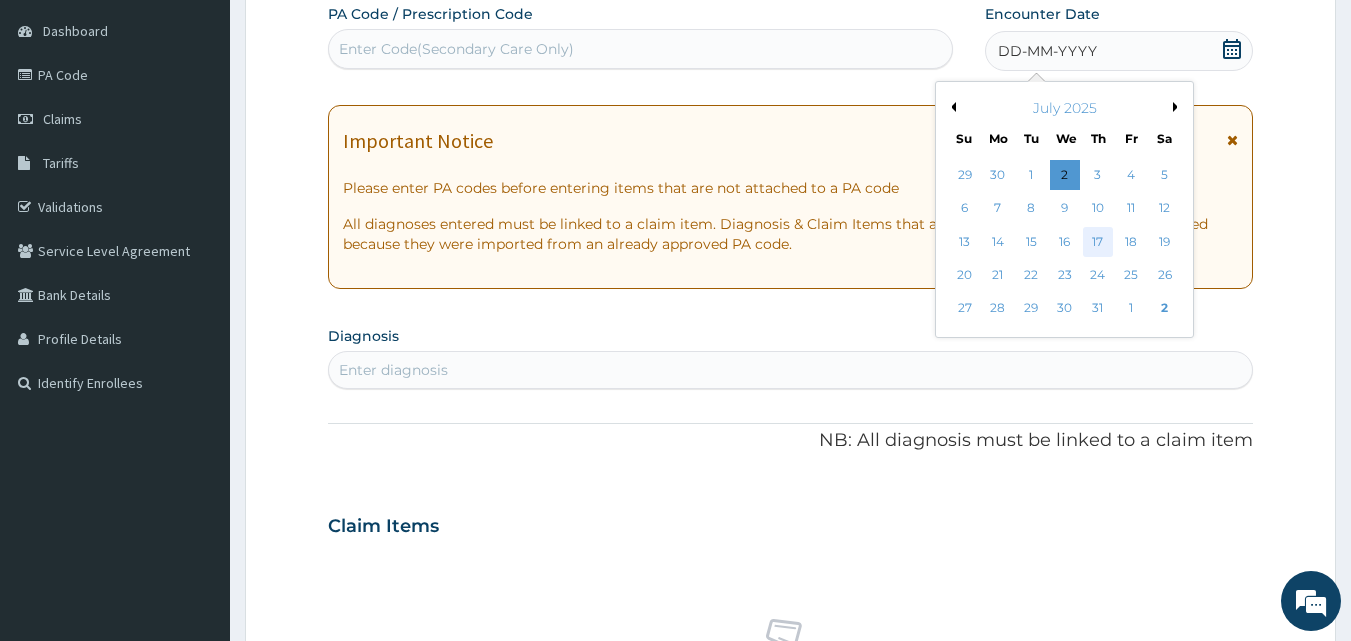click on "17" at bounding box center (1098, 242) 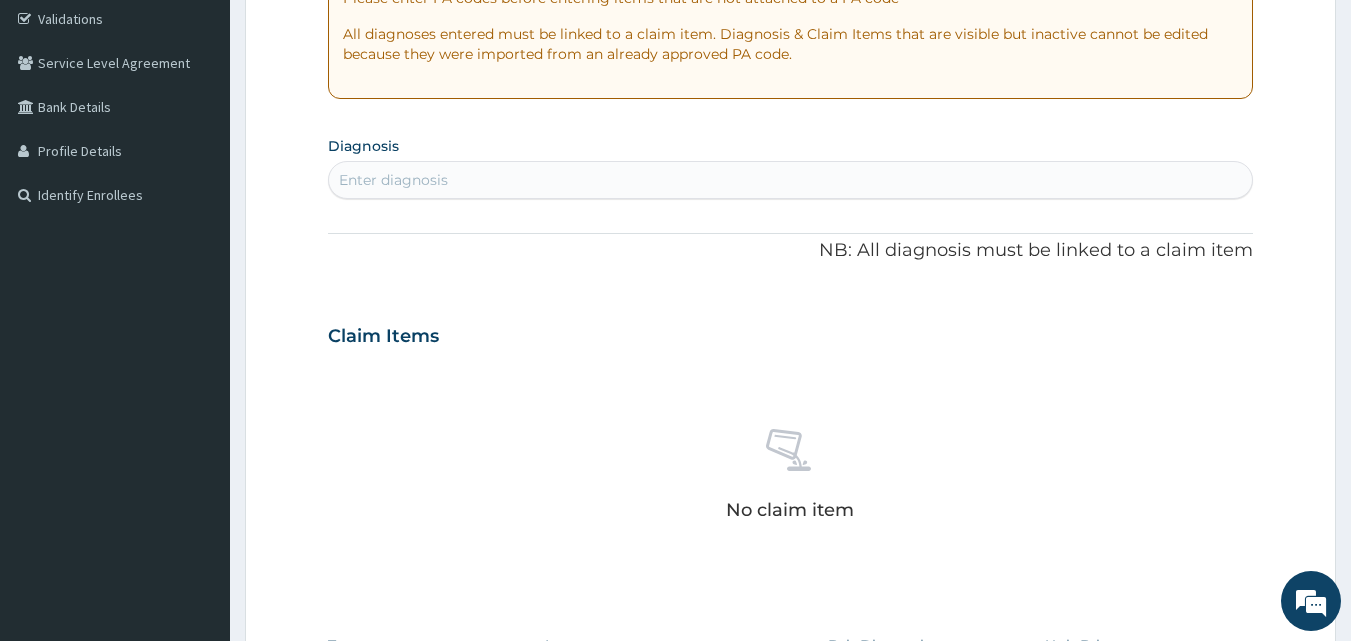 scroll, scrollTop: 387, scrollLeft: 0, axis: vertical 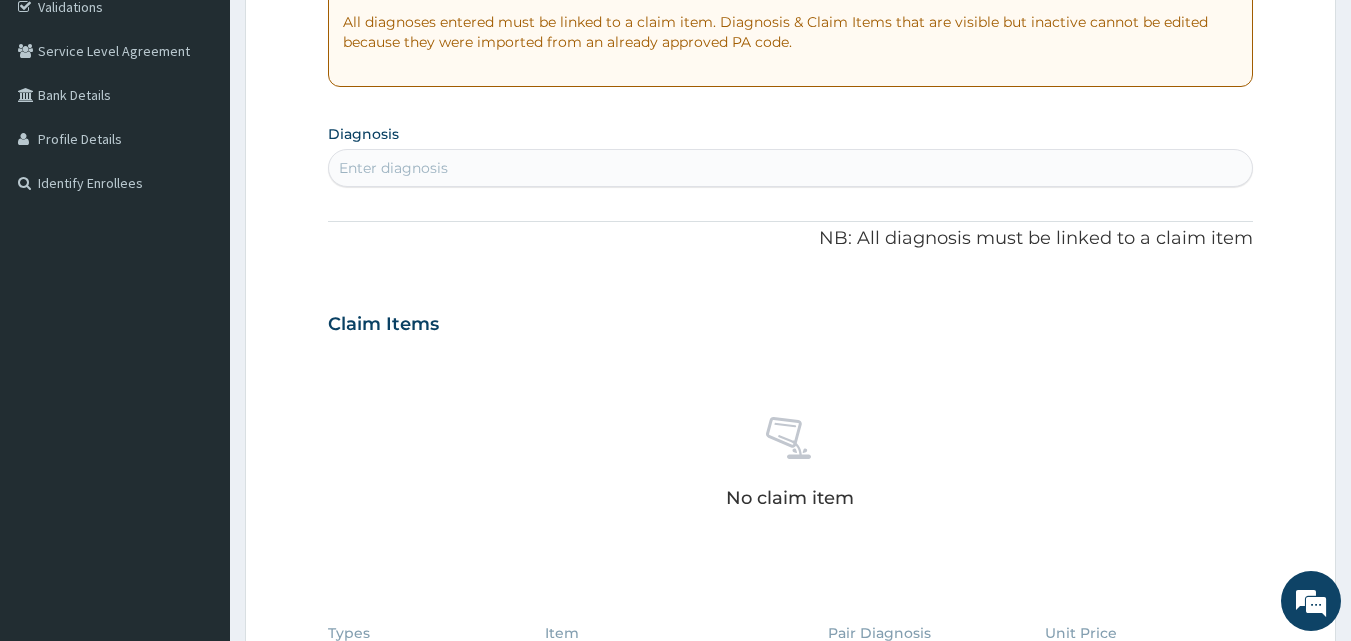 click on "Enter diagnosis" at bounding box center [393, 168] 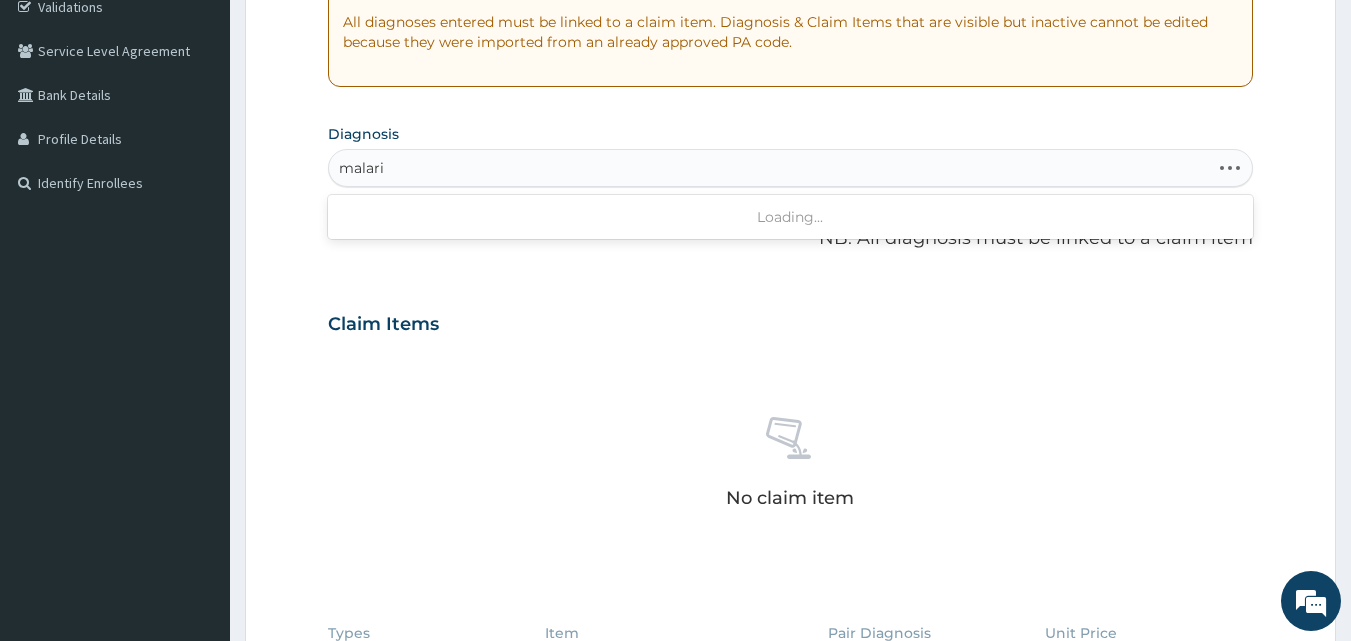 type on "malaria" 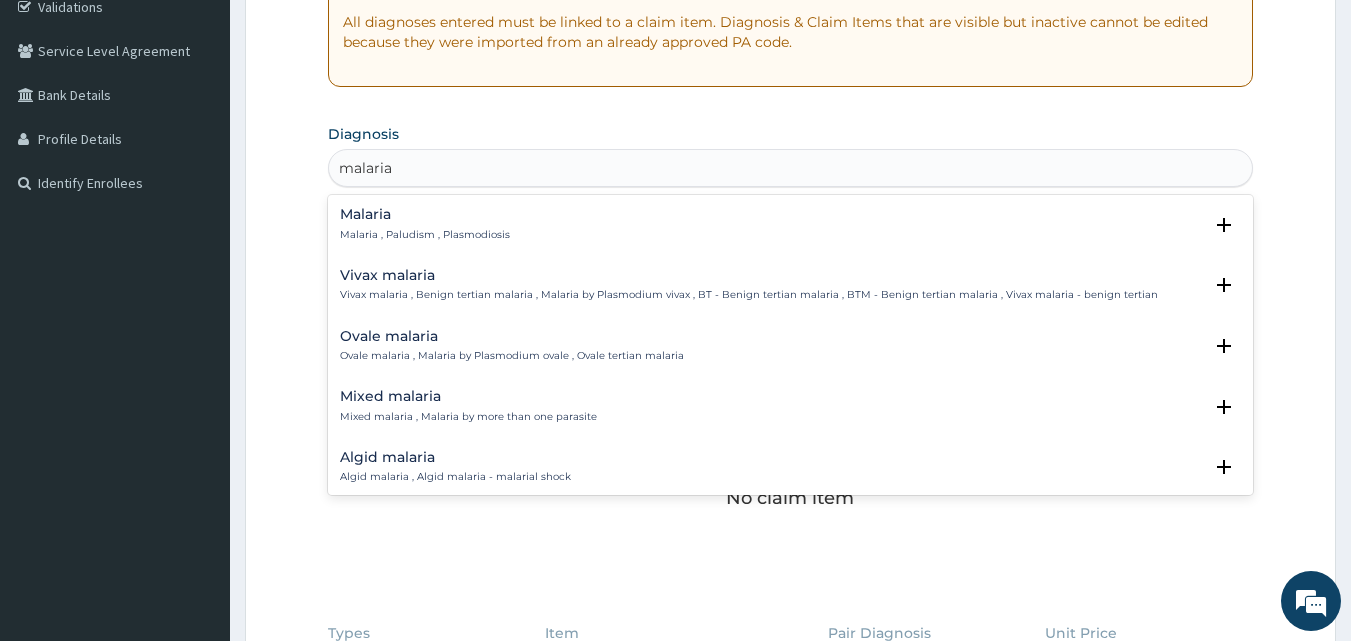 click on "Malaria , Paludism , Plasmodiosis" at bounding box center [425, 235] 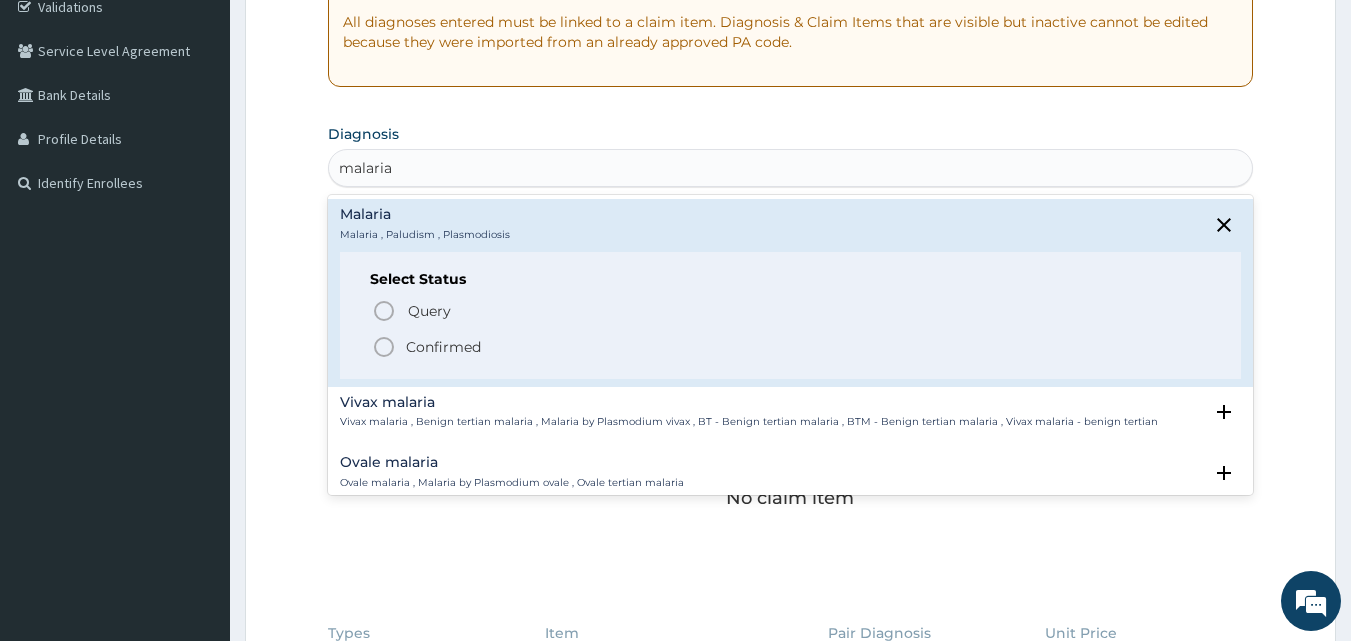 click on "Confirmed" at bounding box center (443, 347) 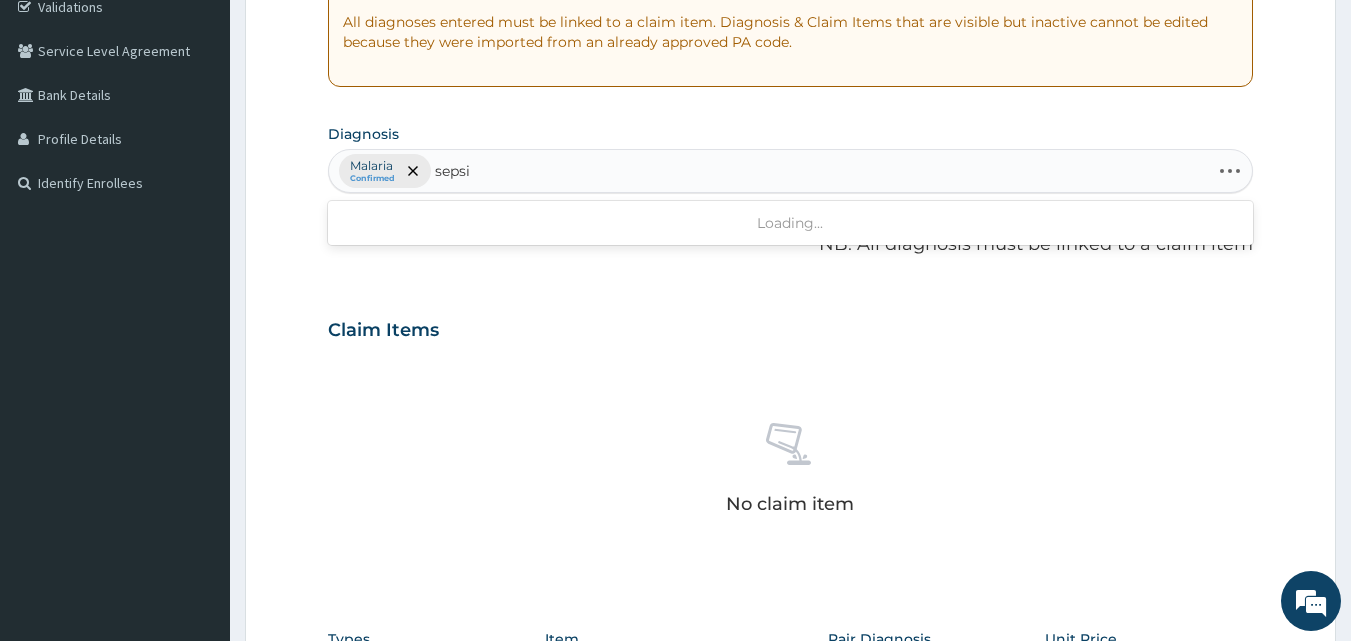 type on "sepsis" 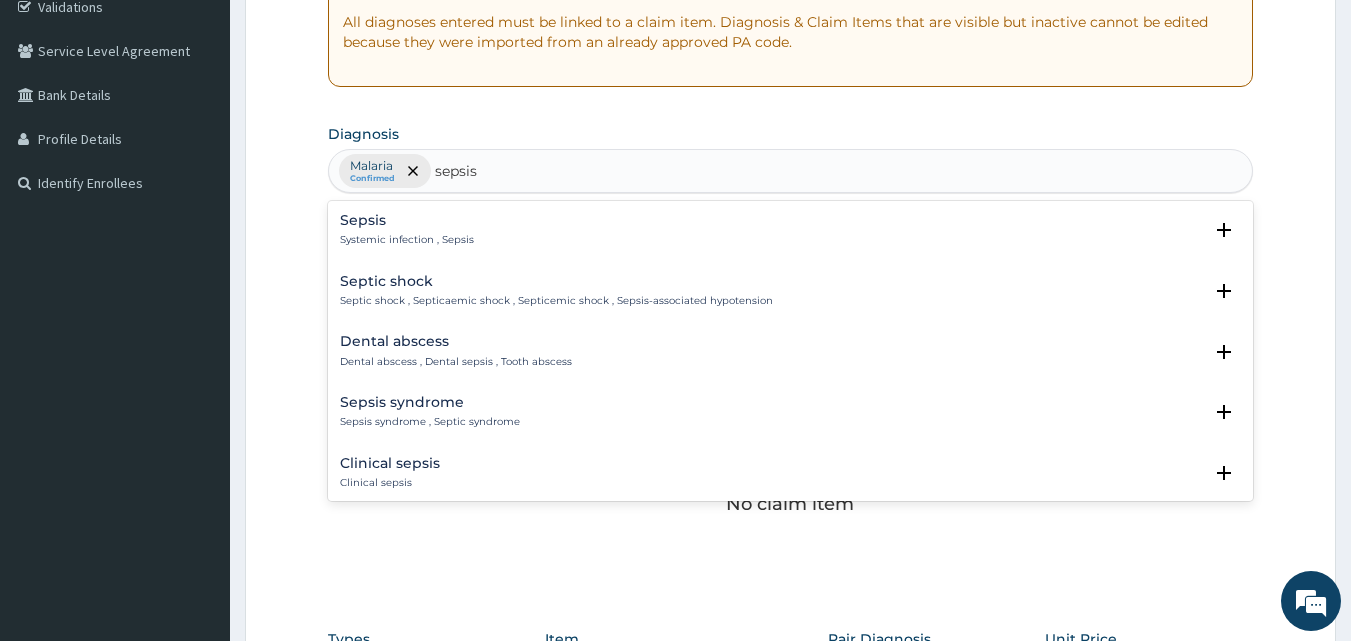 click on "Sepsis" at bounding box center [407, 220] 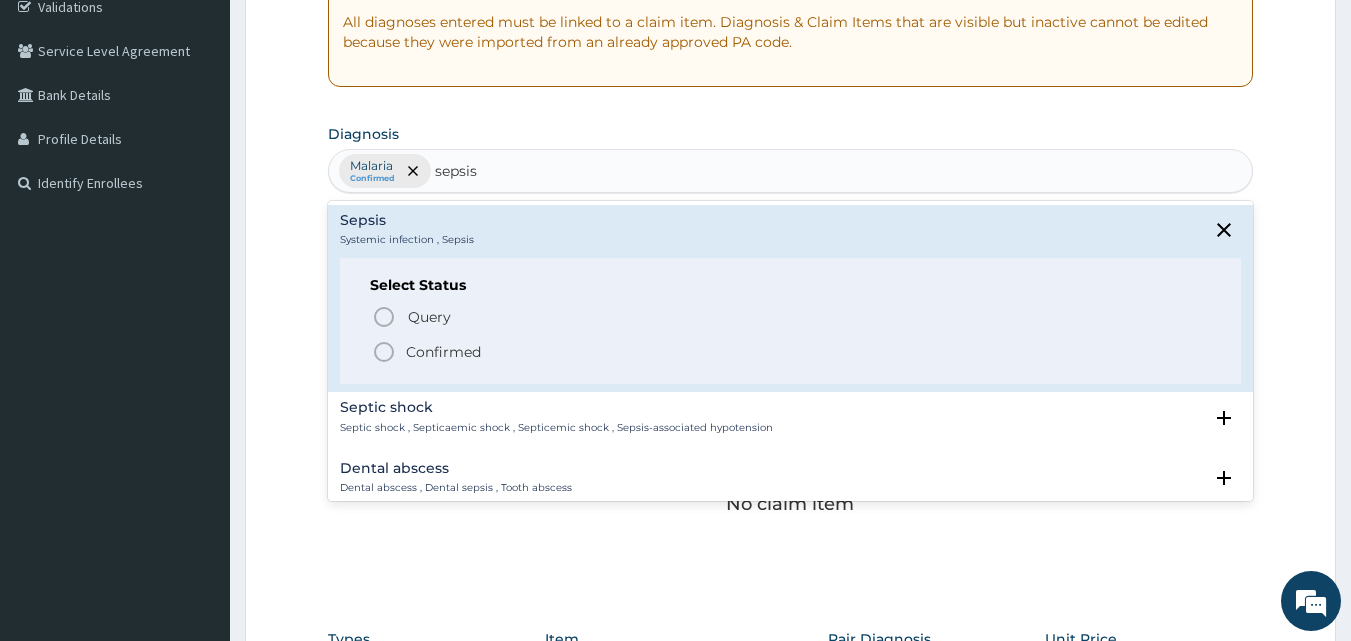 click on "Confirmed" at bounding box center [443, 352] 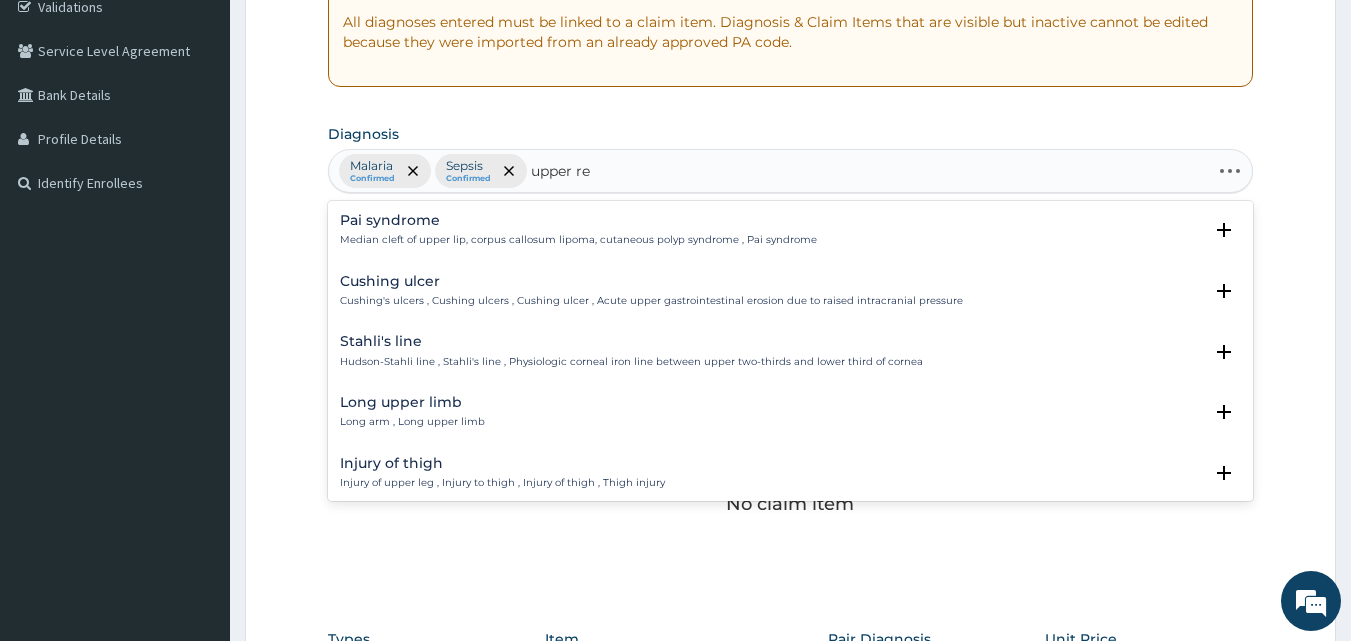 type on "upper res" 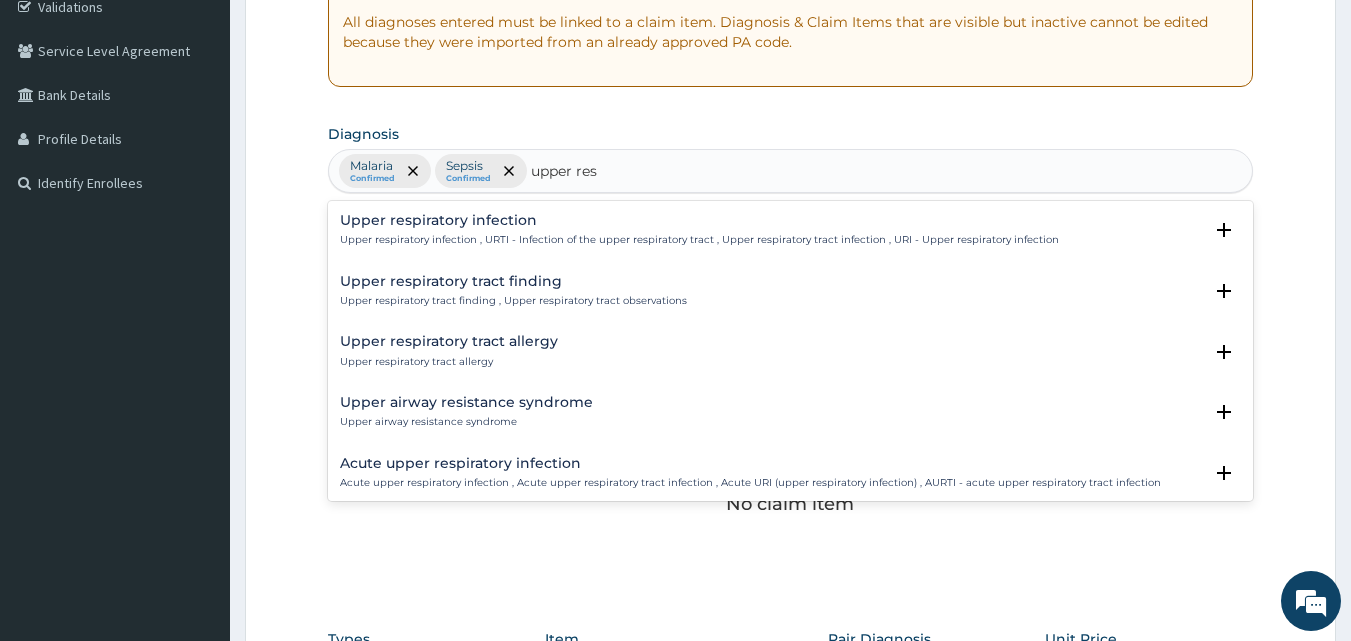 click on "Upper respiratory infection Upper respiratory infection , URTI - Infection of the upper respiratory tract , Upper respiratory tract infection , URI - Upper respiratory infection Select Status Query Query covers suspected (?), Keep in view (kiv), Ruled out (r/o) Confirmed Upper respiratory tract finding Upper respiratory tract finding , Upper respiratory tract observations Select Status Query Query covers suspected (?), Keep in view (kiv), Ruled out (r/o) Confirmed Upper respiratory tract allergy Upper respiratory tract allergy Select Status Query Query covers suspected (?), Keep in view (kiv), Ruled out (r/o) Confirmed Upper airway resistance syndrome Upper airway resistance syndrome Select Status Query Query covers suspected (?), Keep in view (kiv), Ruled out (r/o) Confirmed Acute upper respiratory infection Acute upper respiratory infection , Acute upper respiratory tract infection , Acute URI (upper respiratory infection) , AURTI - acute upper respiratory tract infection Select Status Query Confirmed Query" at bounding box center (791, 351) 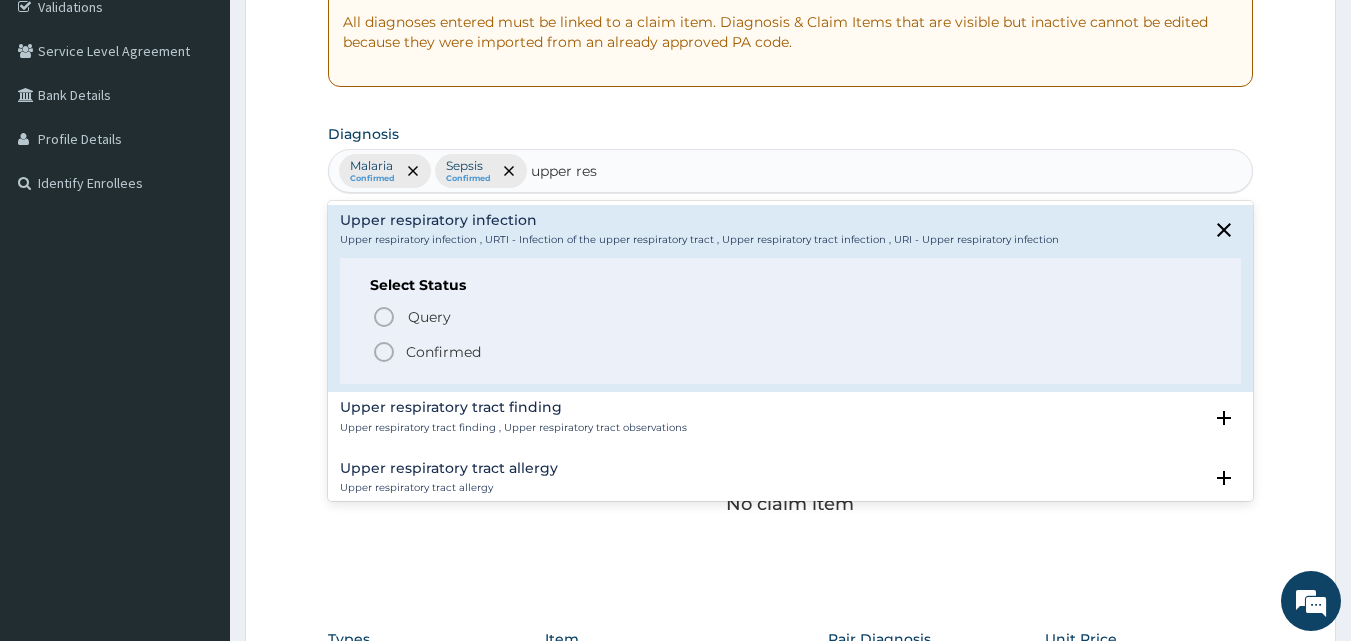 click on "Confirmed" at bounding box center [443, 352] 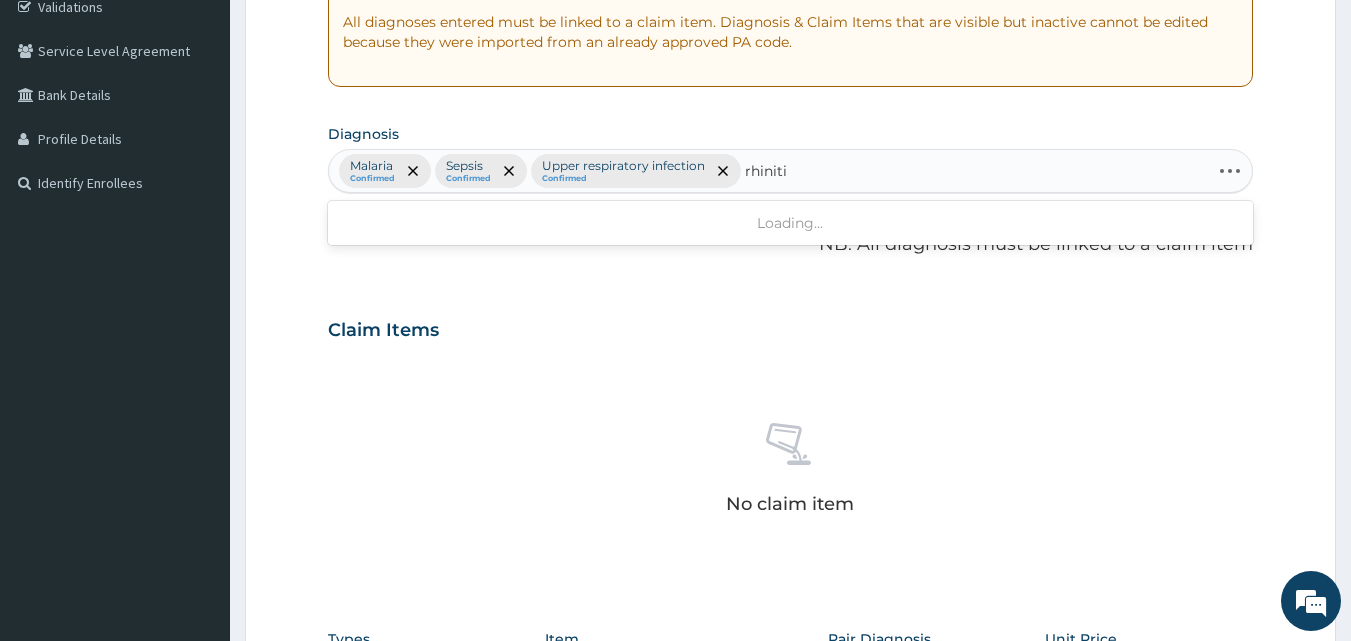 type on "rhinitis" 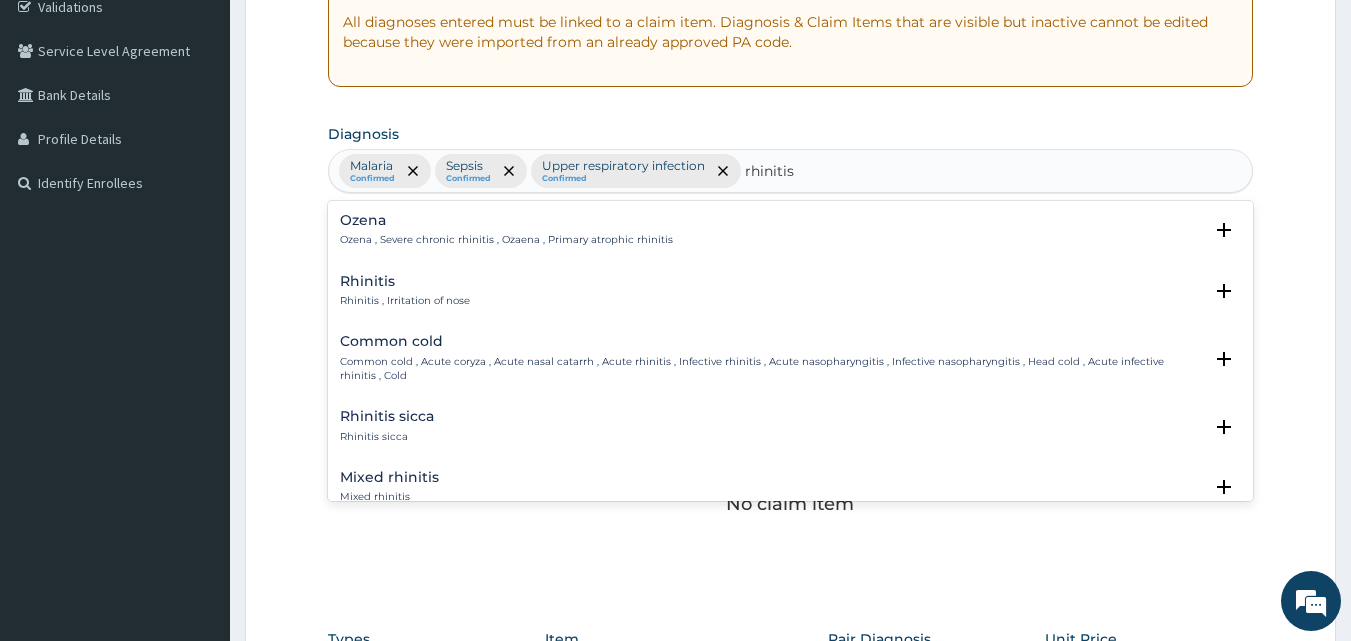 click on "Rhinitis" at bounding box center (405, 281) 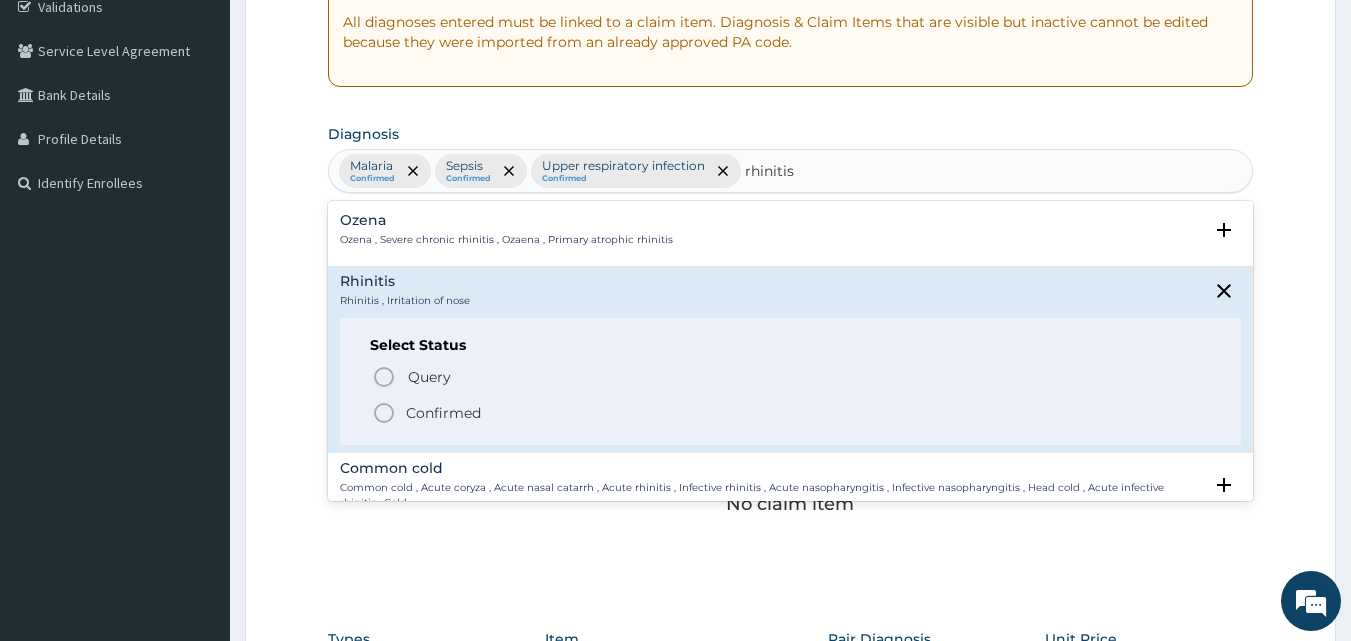 drag, startPoint x: 445, startPoint y: 415, endPoint x: 442, endPoint y: 398, distance: 17.262676 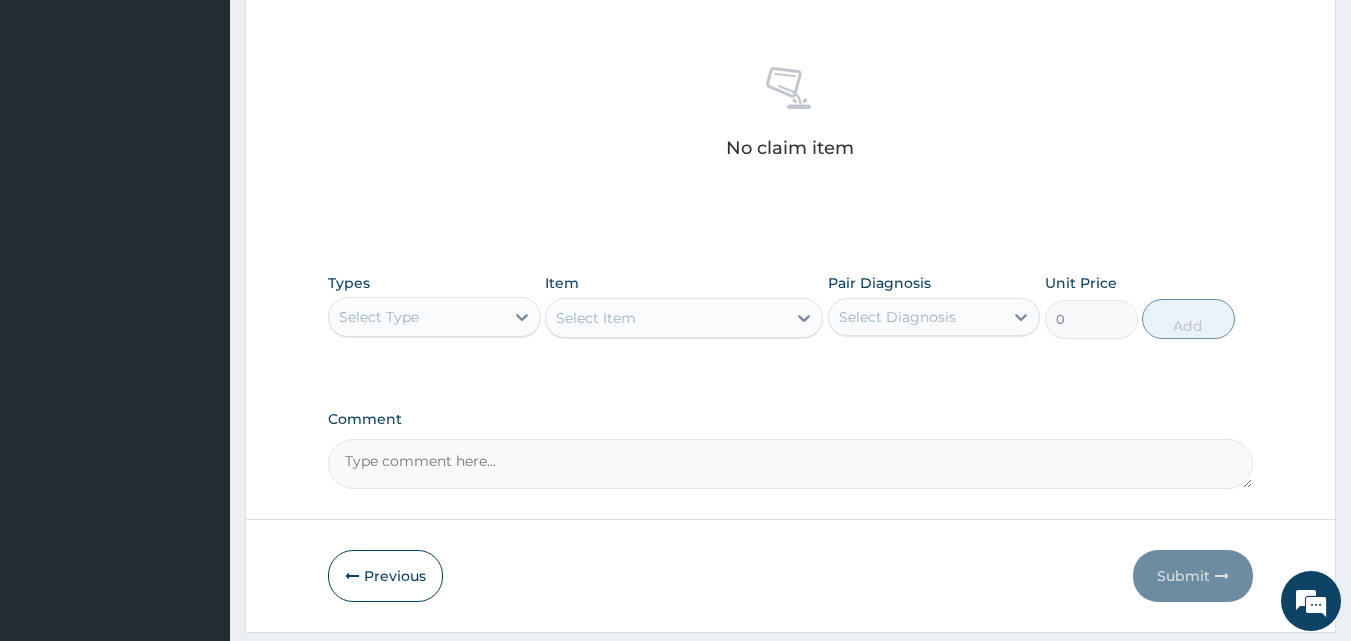scroll, scrollTop: 787, scrollLeft: 0, axis: vertical 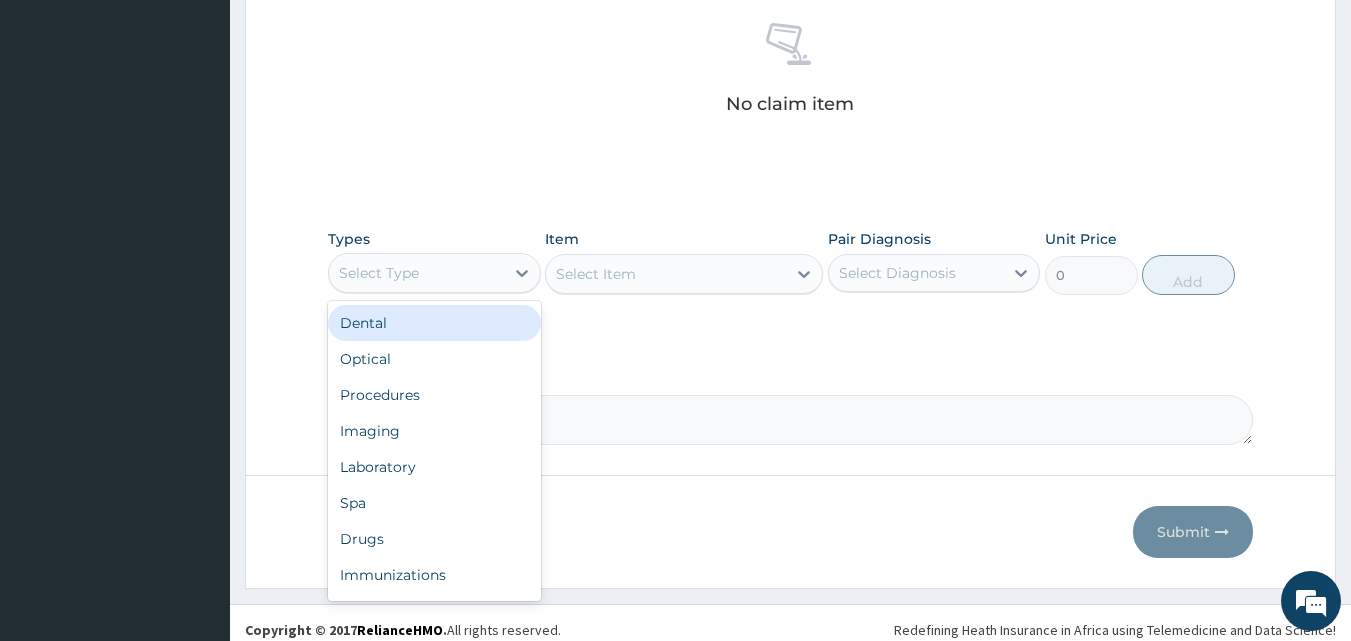 drag, startPoint x: 419, startPoint y: 272, endPoint x: 428, endPoint y: 350, distance: 78.51752 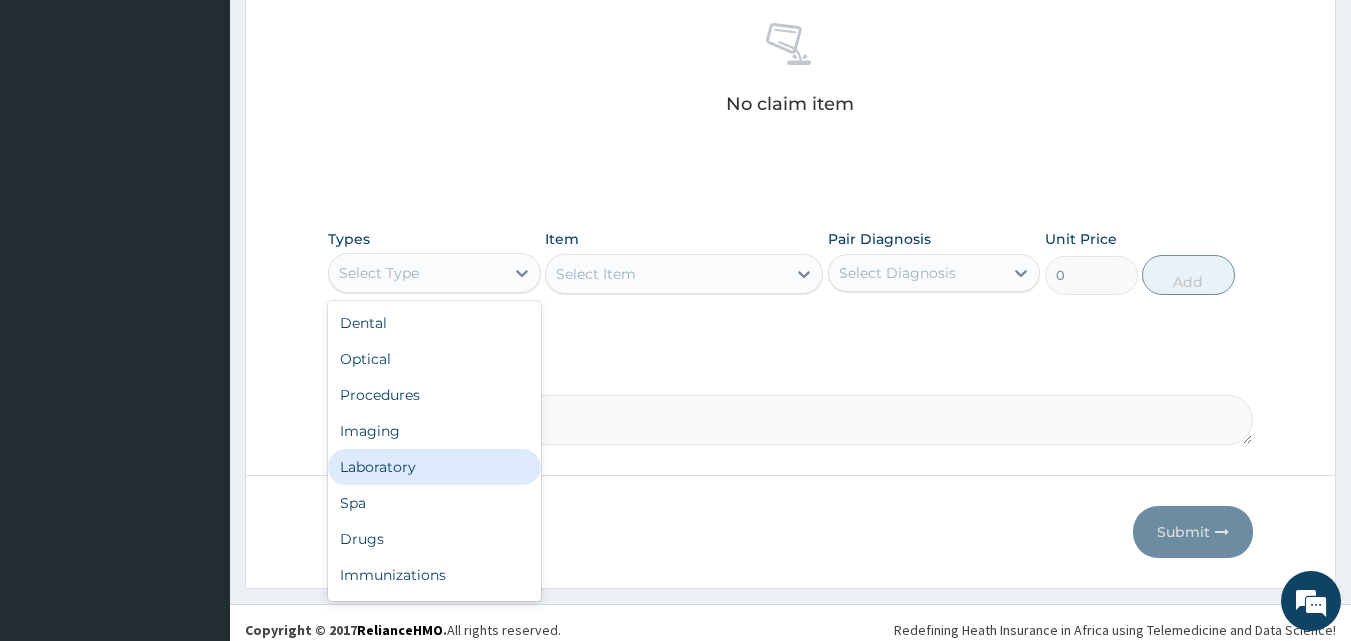 drag, startPoint x: 431, startPoint y: 464, endPoint x: 490, endPoint y: 398, distance: 88.52683 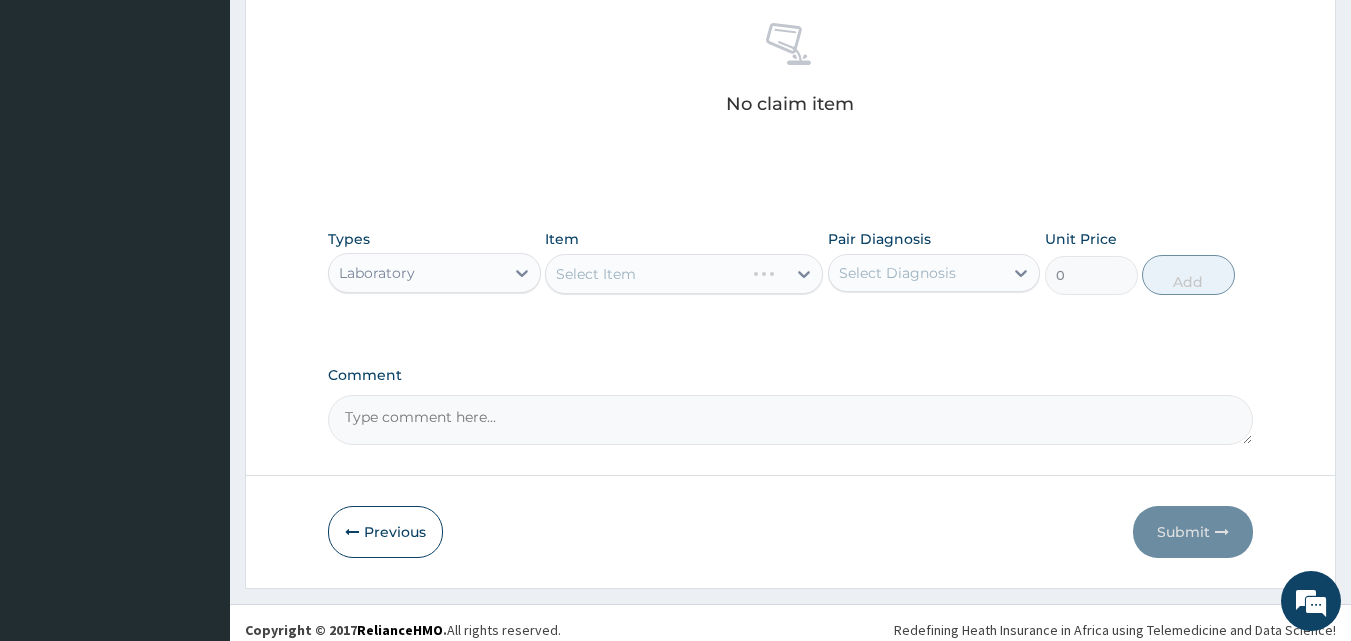 click on "Select Item" at bounding box center [684, 274] 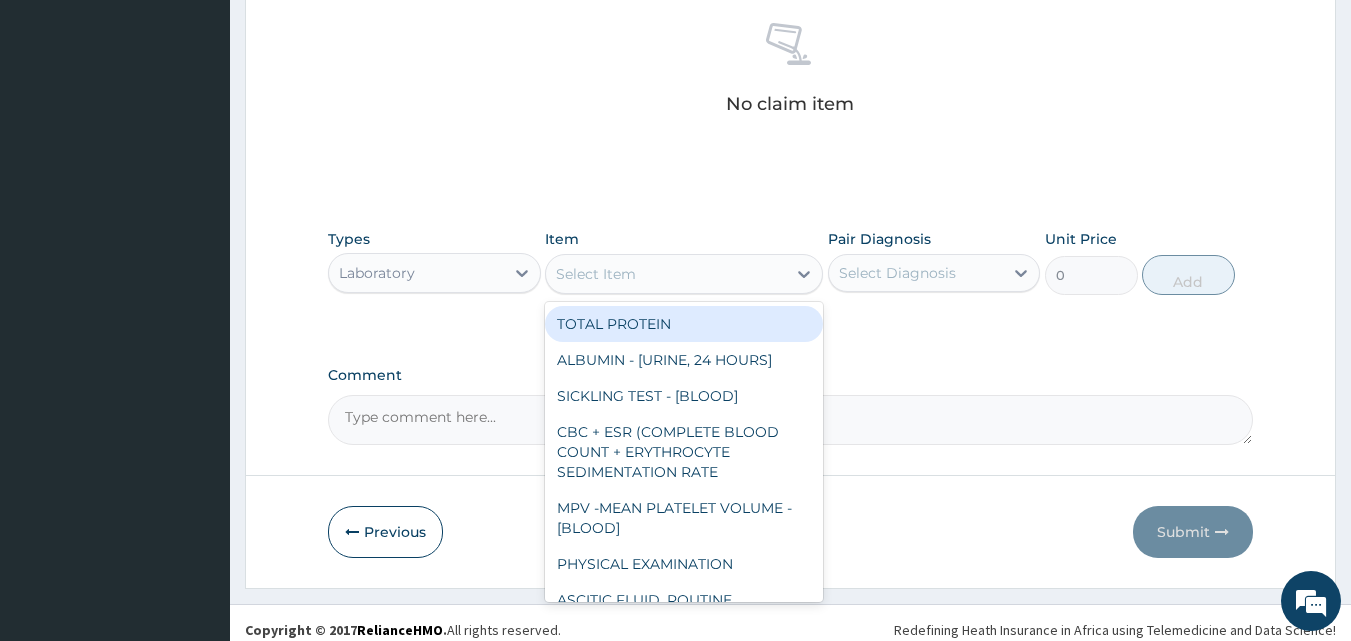 click on "Select Item" at bounding box center (666, 274) 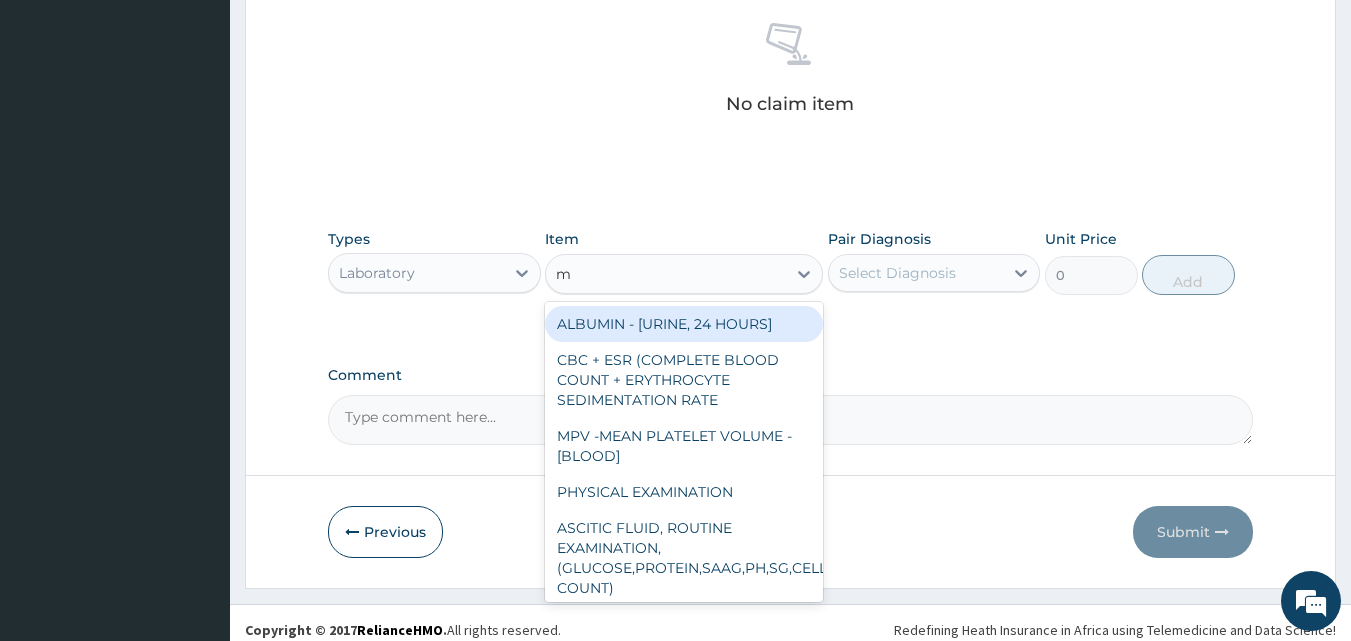 type on "mp" 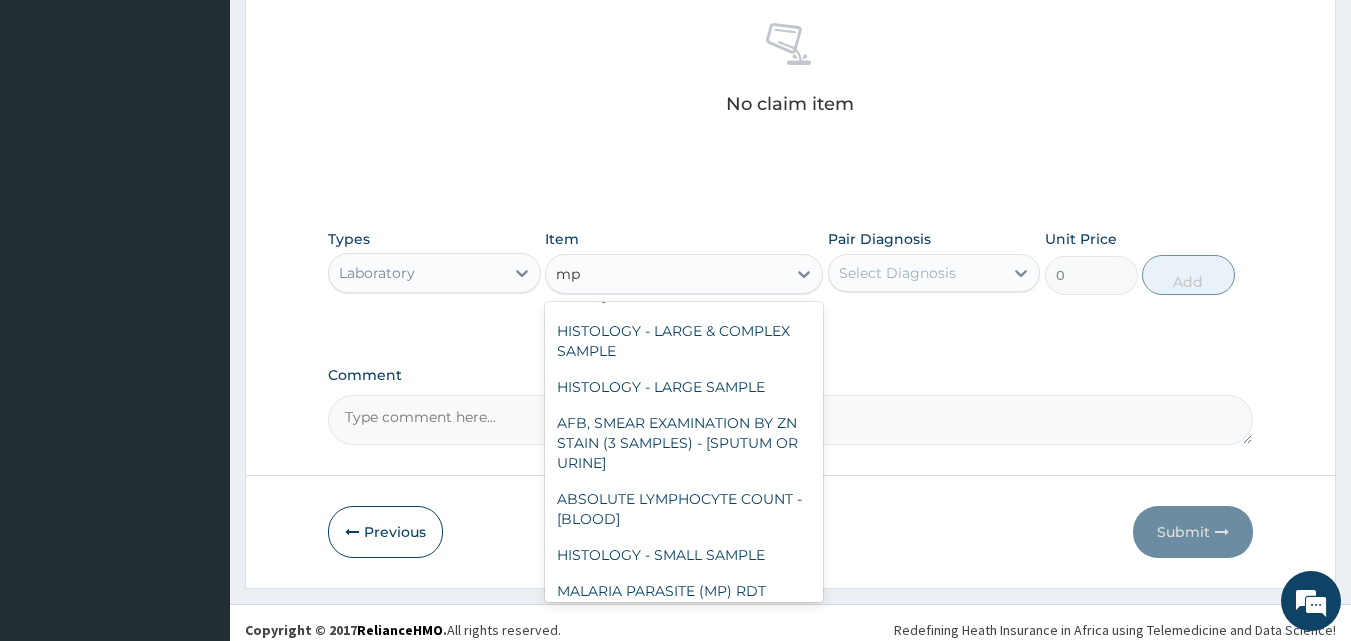 scroll, scrollTop: 436, scrollLeft: 0, axis: vertical 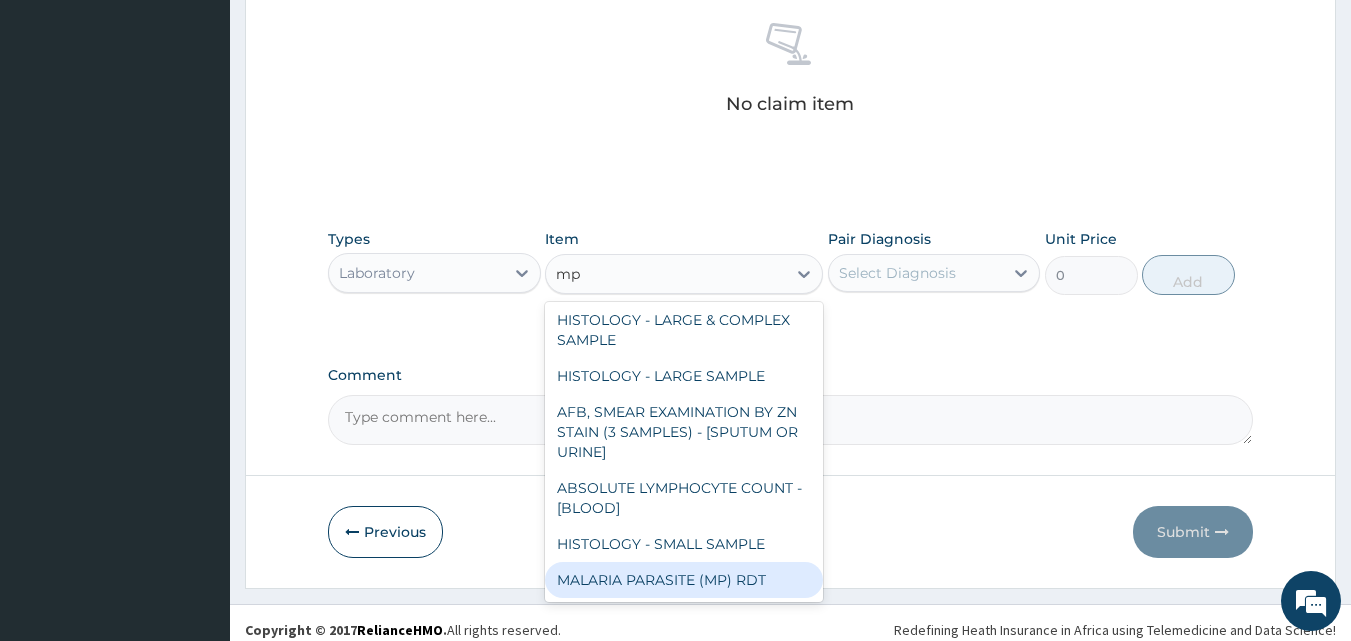 click on "MALARIA PARASITE (MP) RDT" at bounding box center [684, 580] 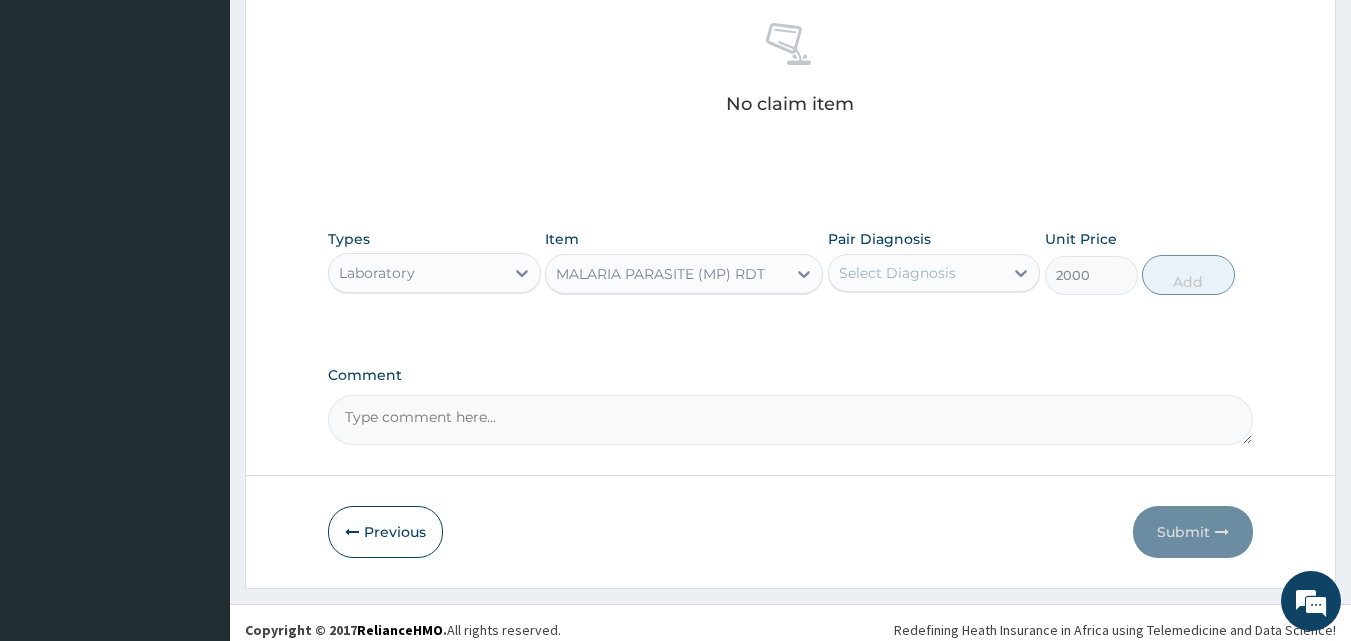 click on "Select Diagnosis" at bounding box center [897, 273] 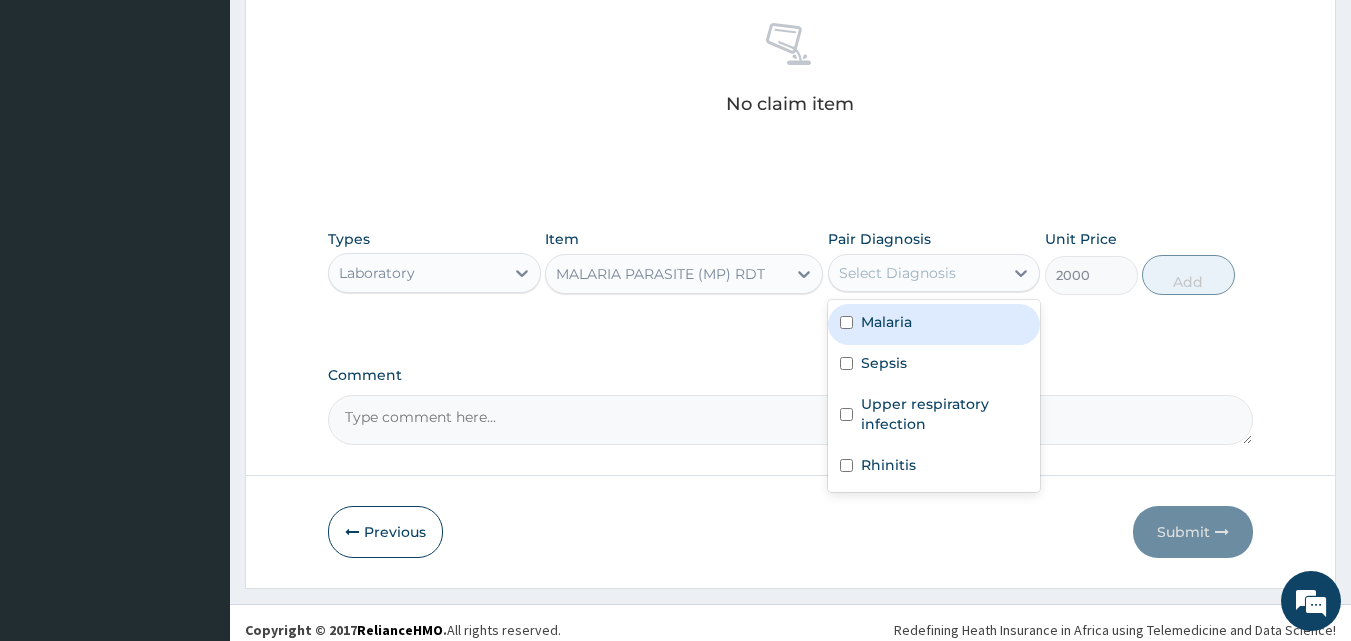 click on "Malaria" at bounding box center [934, 324] 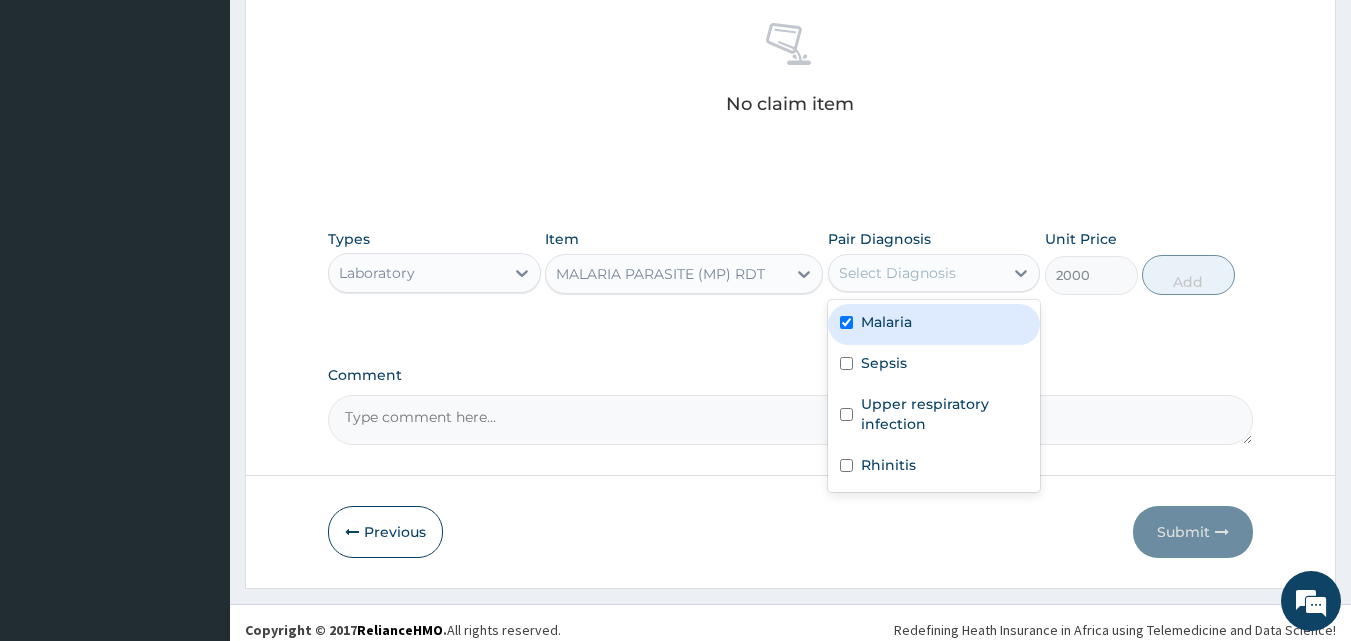 checkbox on "true" 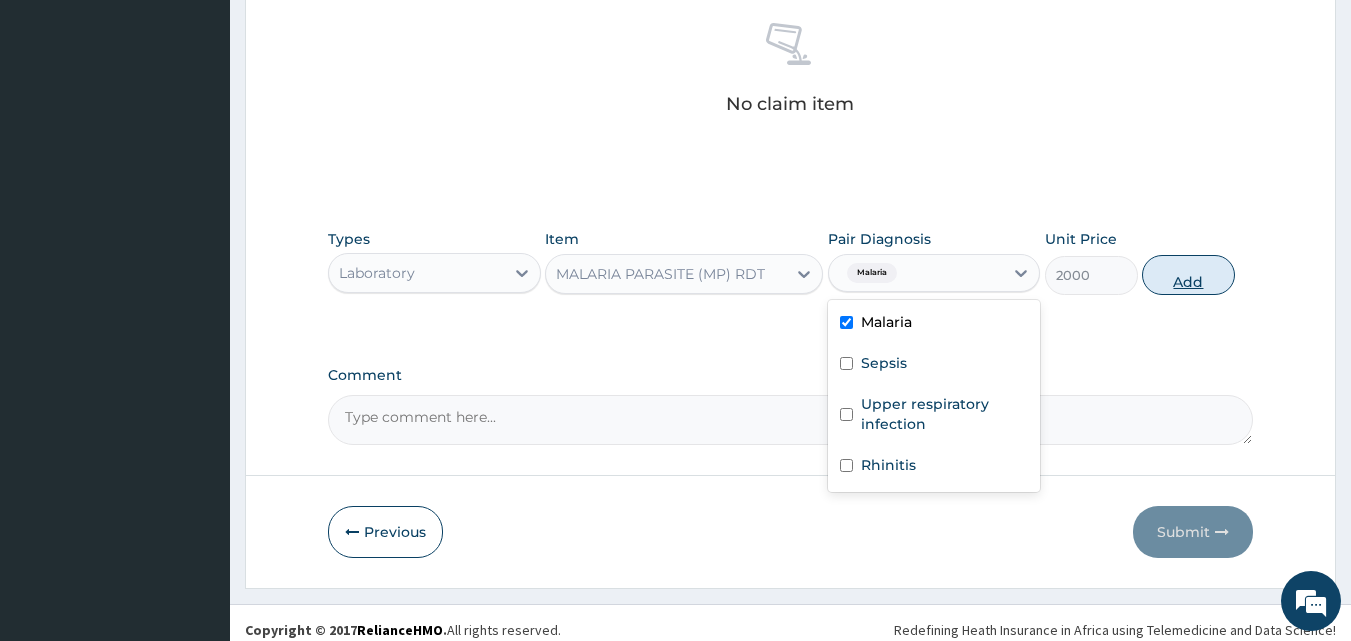 click on "Add" at bounding box center (1188, 275) 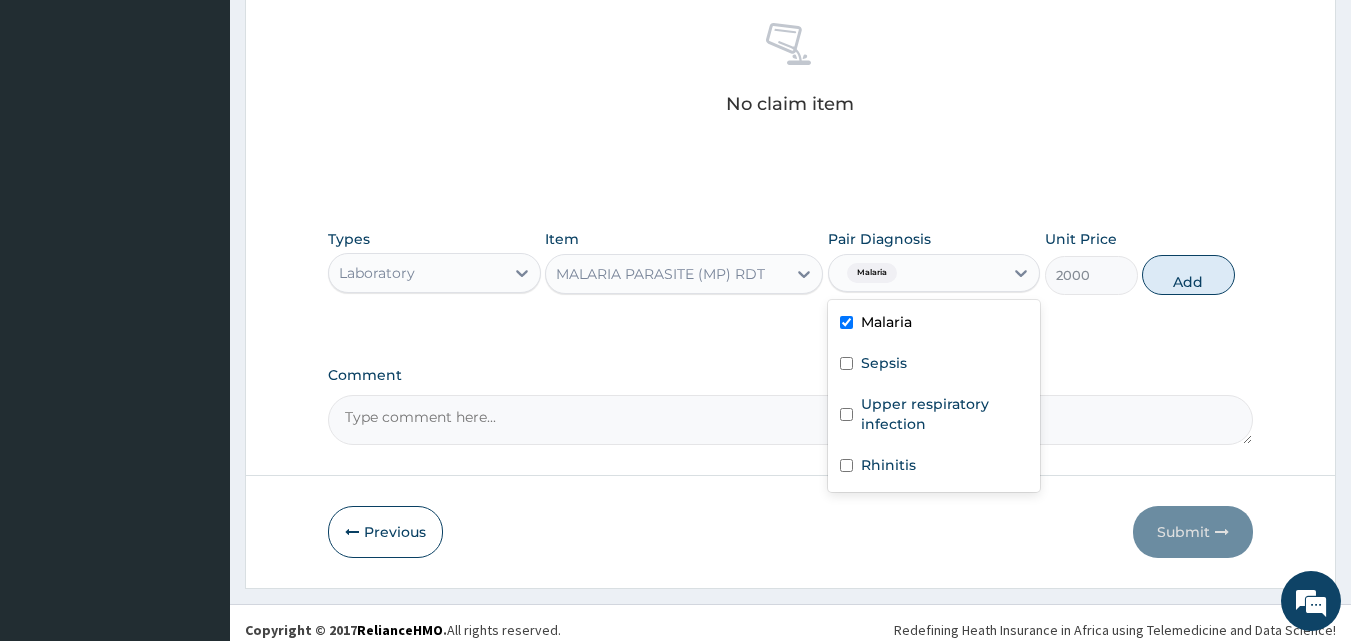 type on "0" 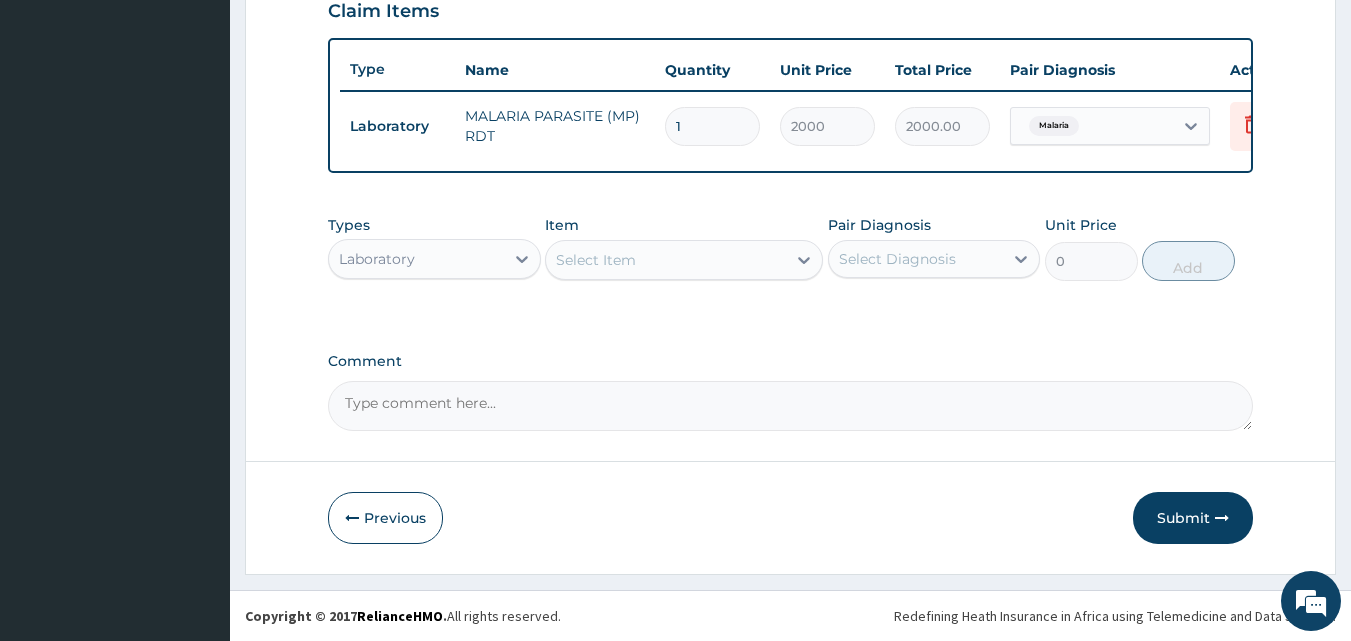 scroll, scrollTop: 721, scrollLeft: 0, axis: vertical 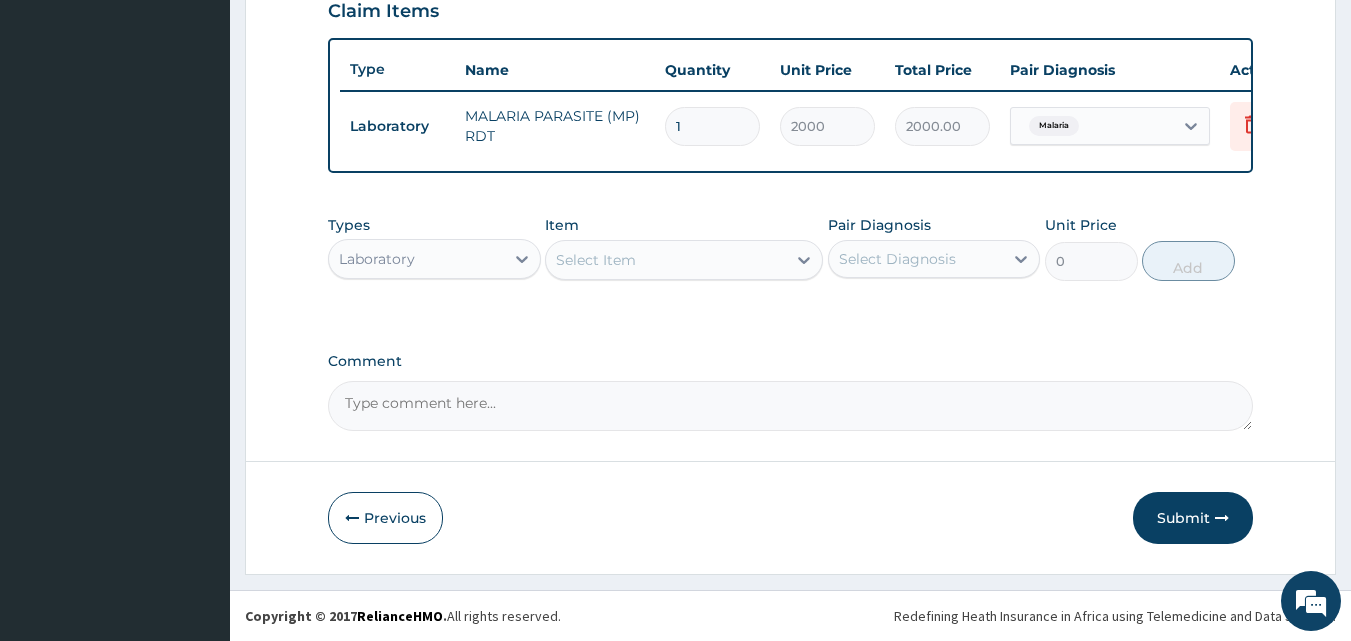 click on "Select Item" at bounding box center [666, 260] 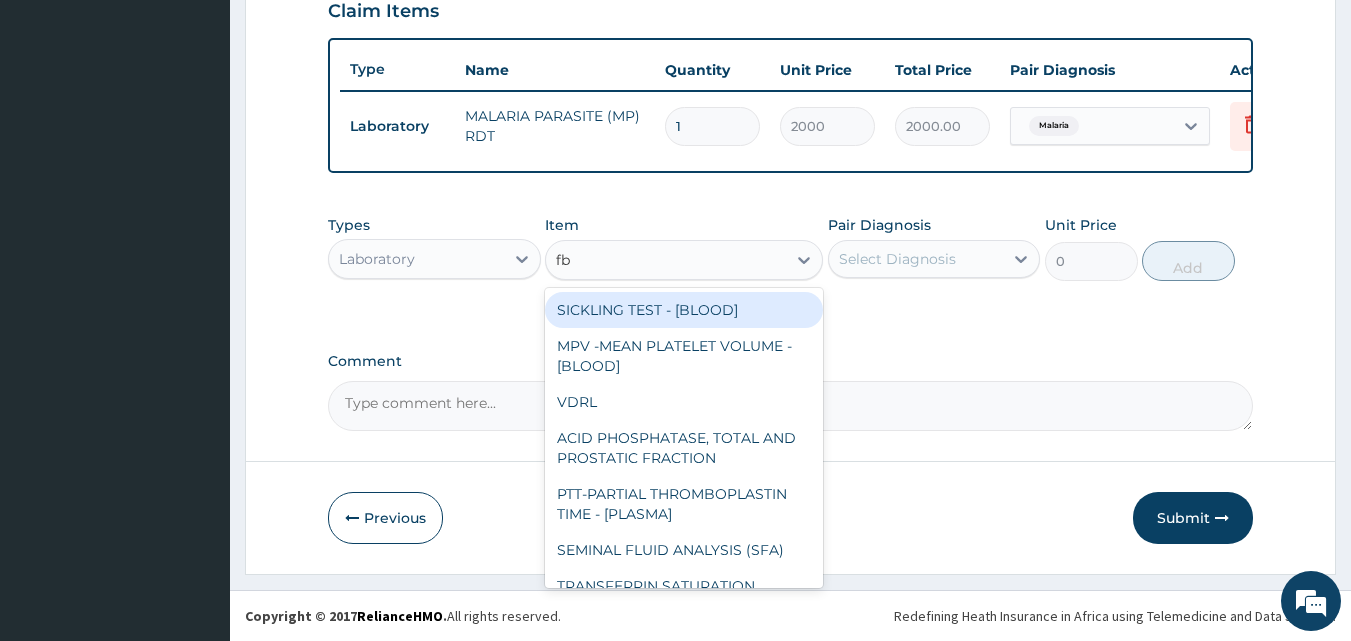 type on "fbc" 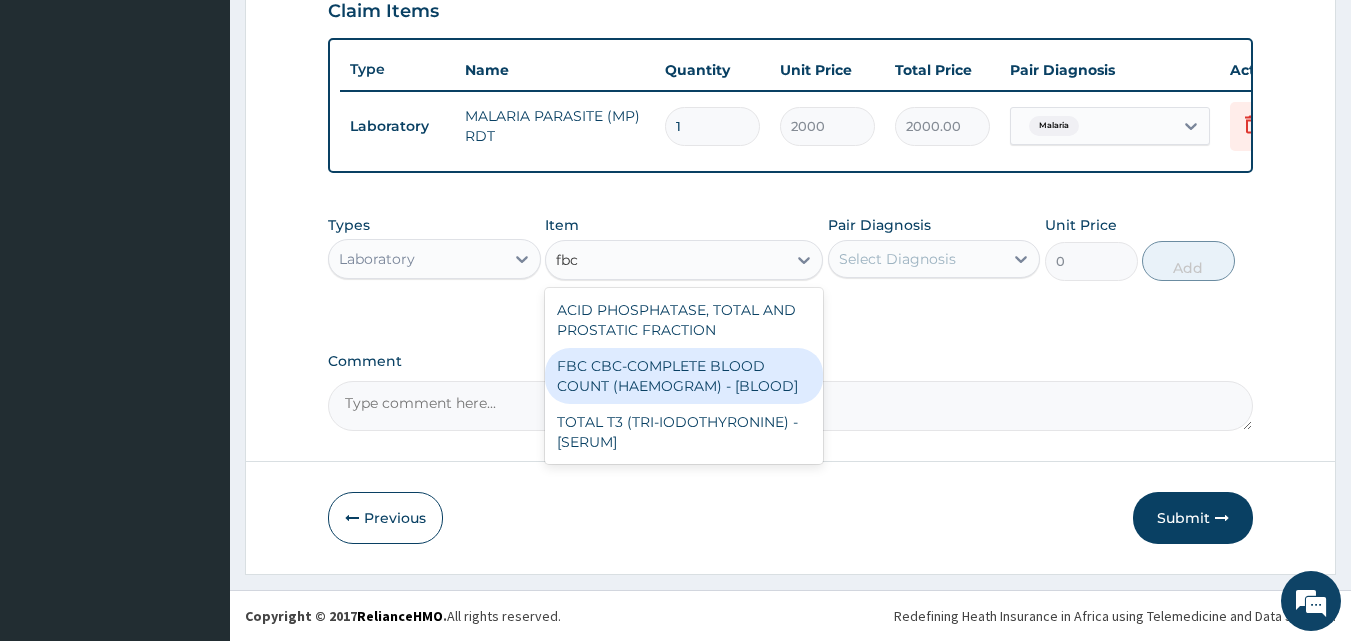 click on "FBC CBC-COMPLETE BLOOD COUNT (HAEMOGRAM) - [BLOOD]" at bounding box center [684, 376] 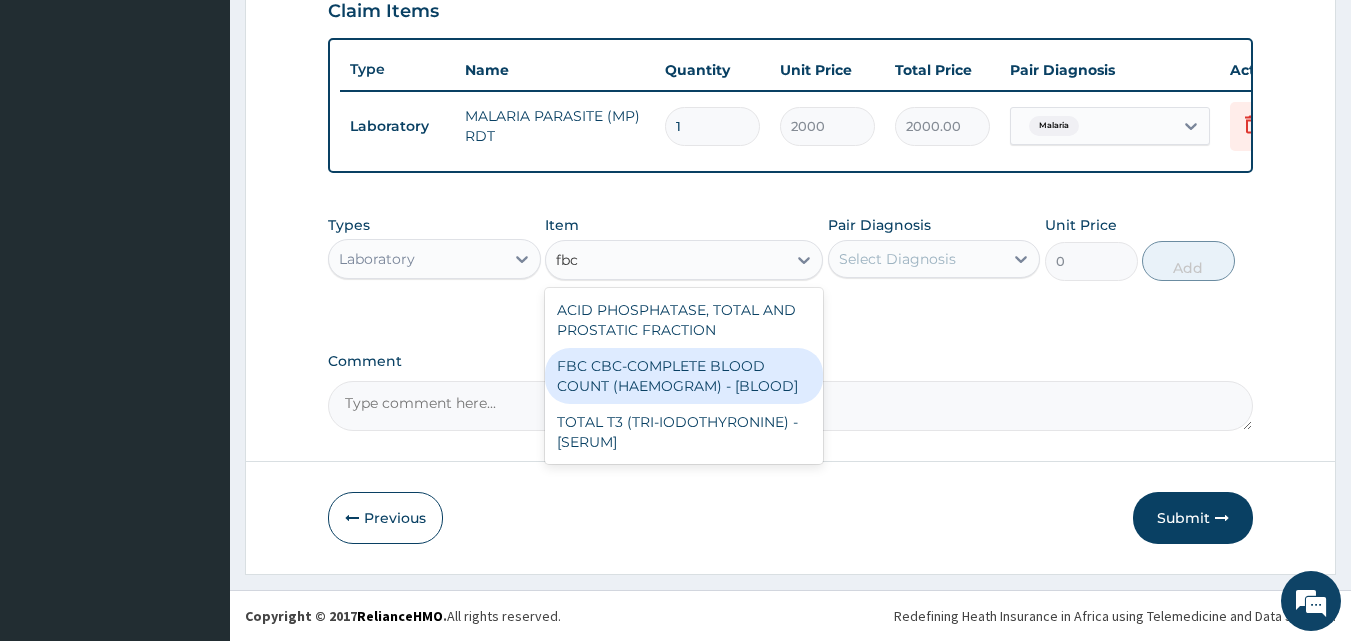 type 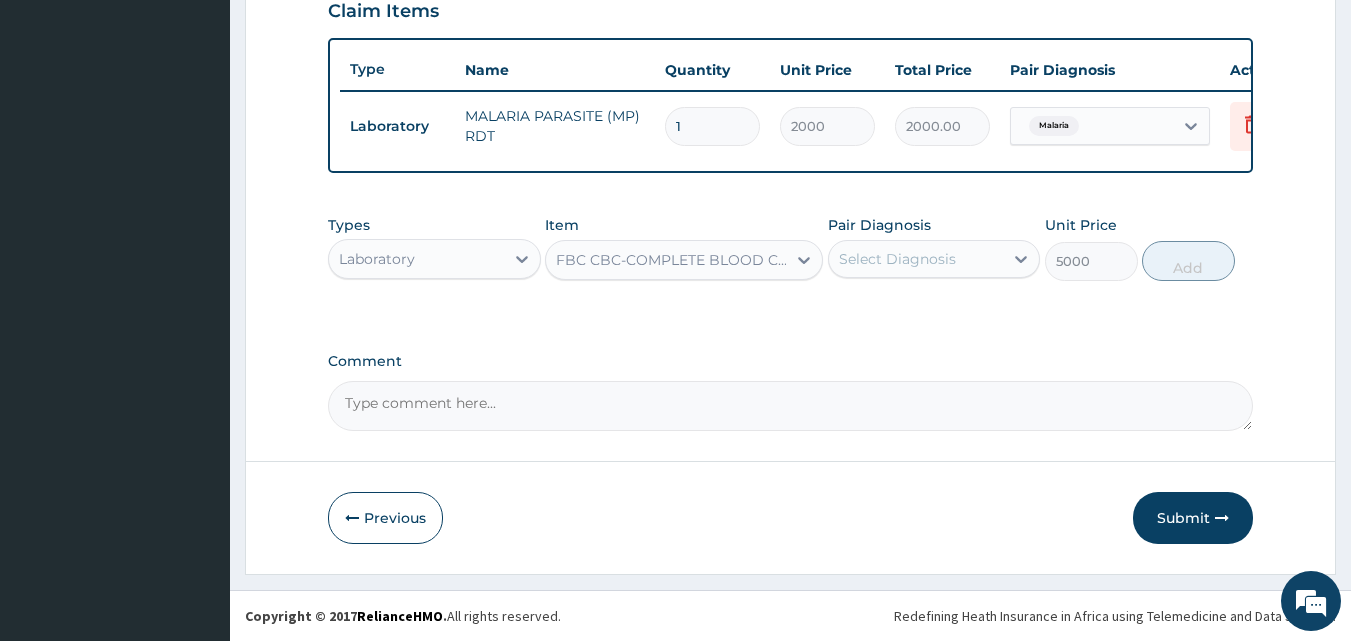 click on "Select Diagnosis" at bounding box center [897, 259] 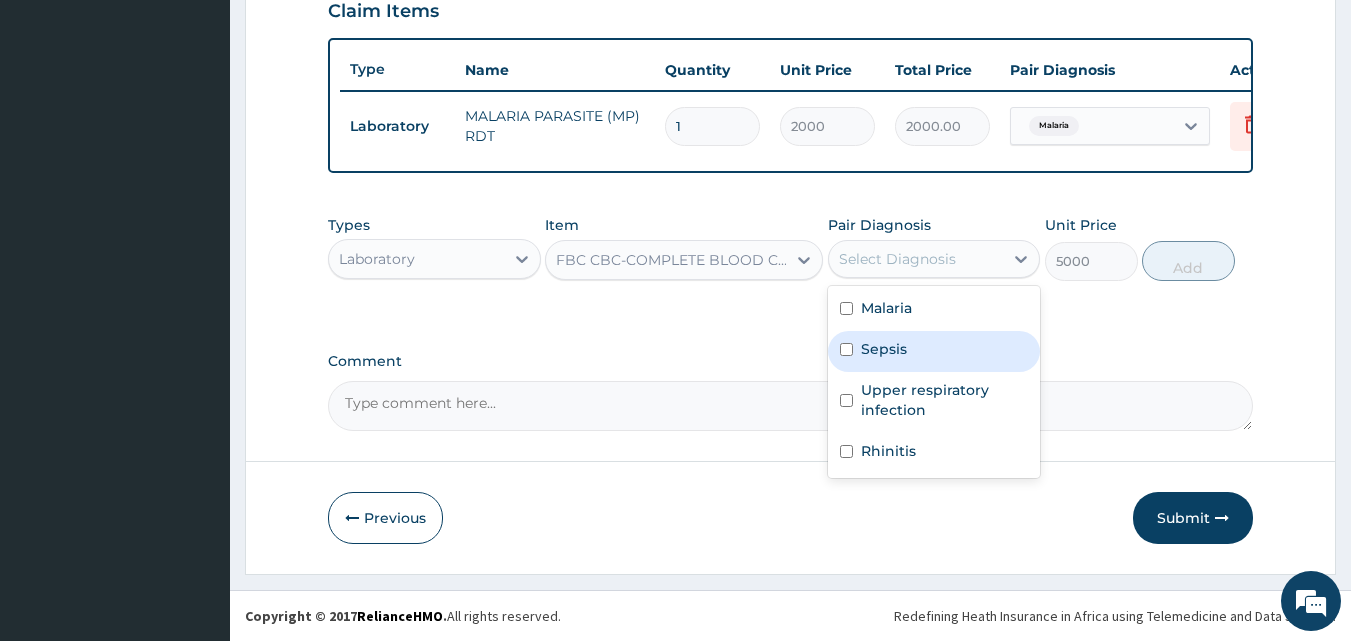click on "Sepsis" at bounding box center [934, 351] 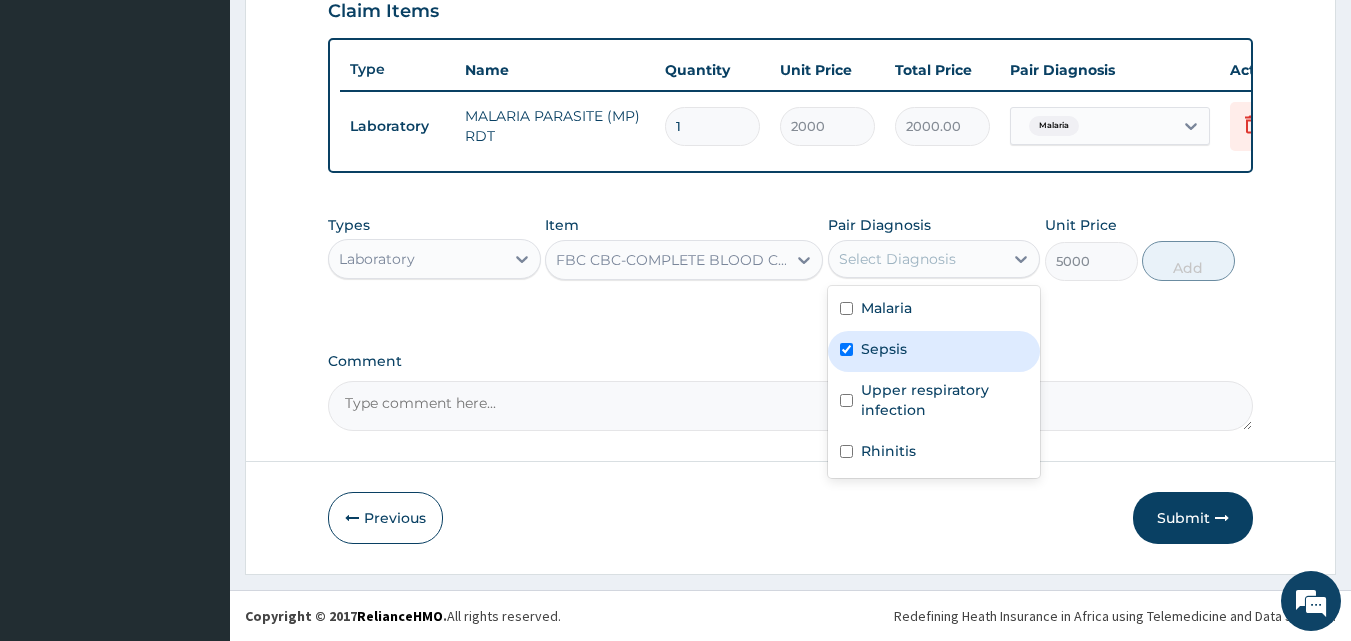 checkbox on "true" 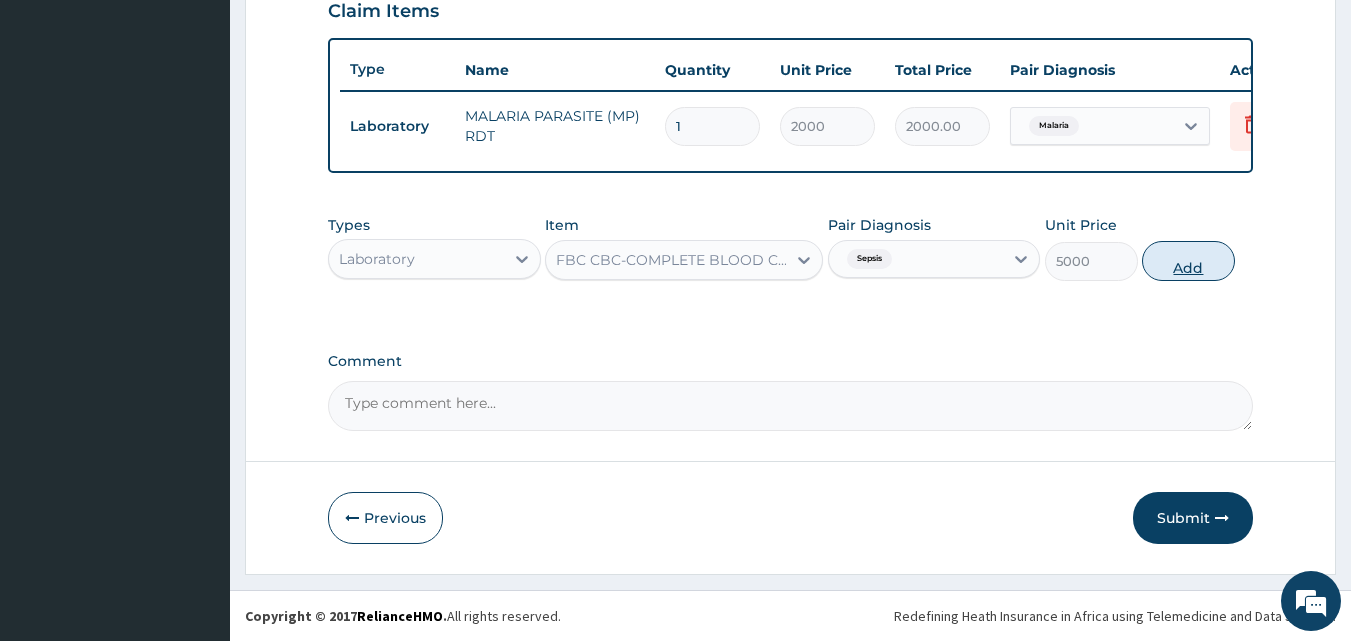 drag, startPoint x: 1185, startPoint y: 230, endPoint x: 1191, endPoint y: 247, distance: 18.027756 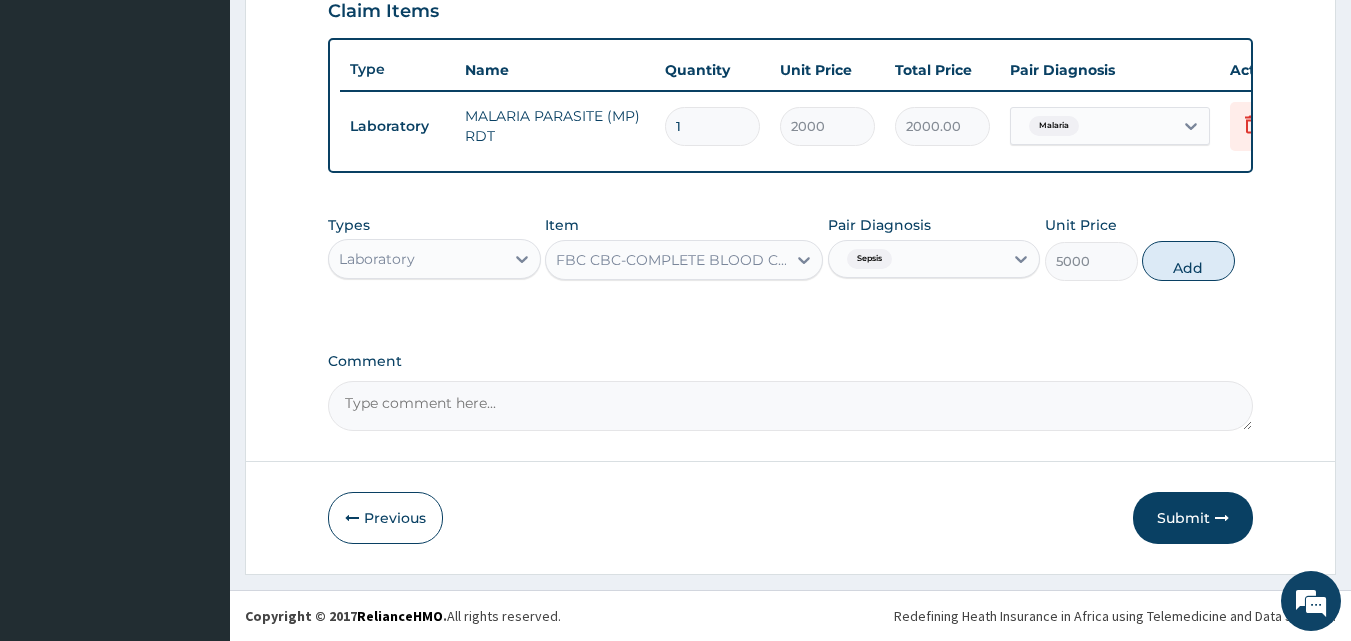 type on "0" 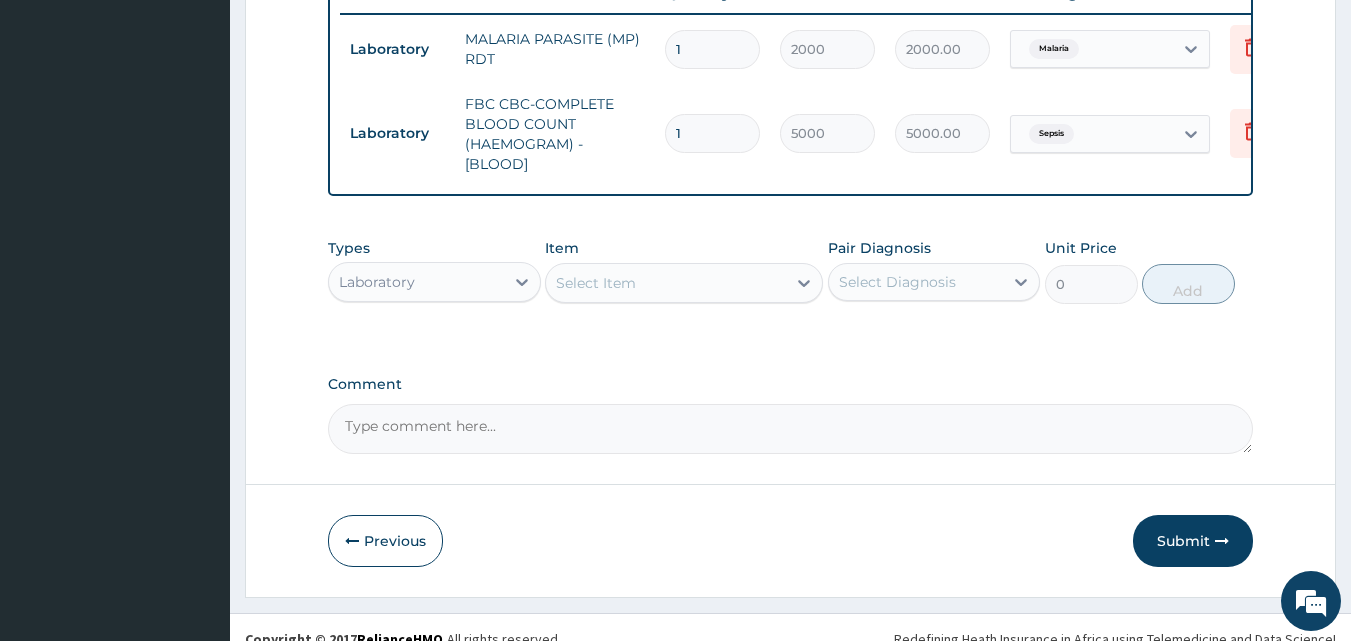 scroll, scrollTop: 821, scrollLeft: 0, axis: vertical 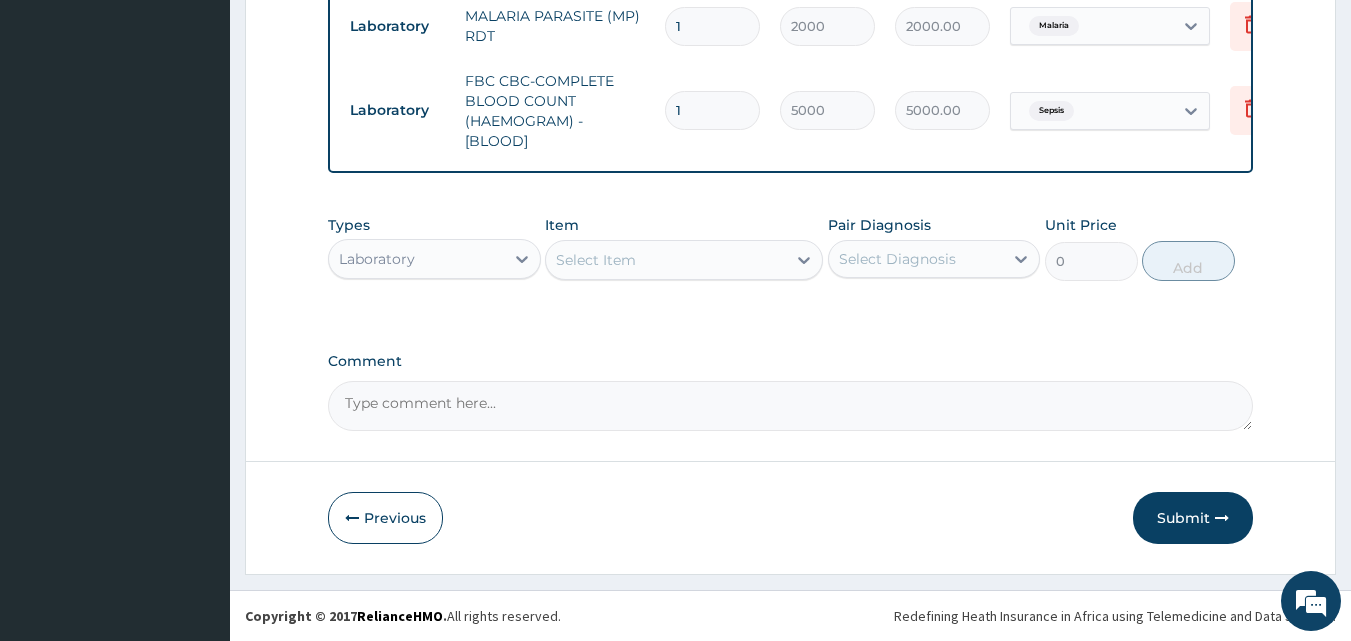 click on "Types Laboratory" at bounding box center (434, 248) 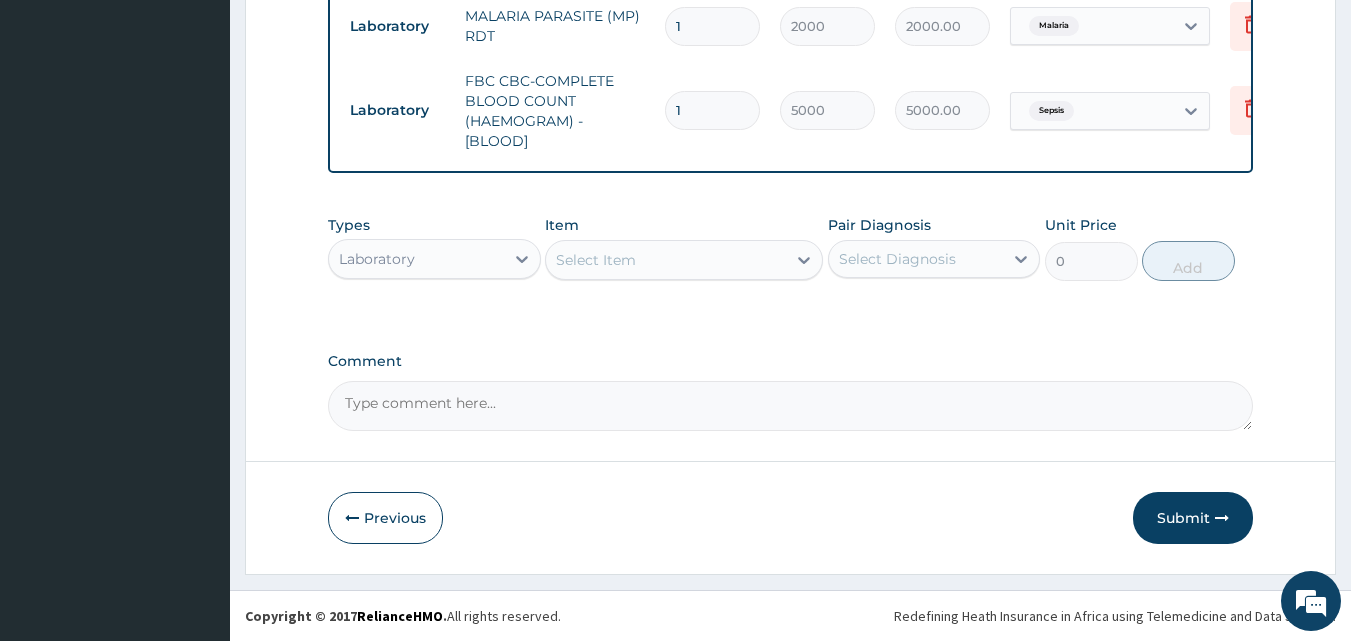 click on "Laboratory" at bounding box center (377, 259) 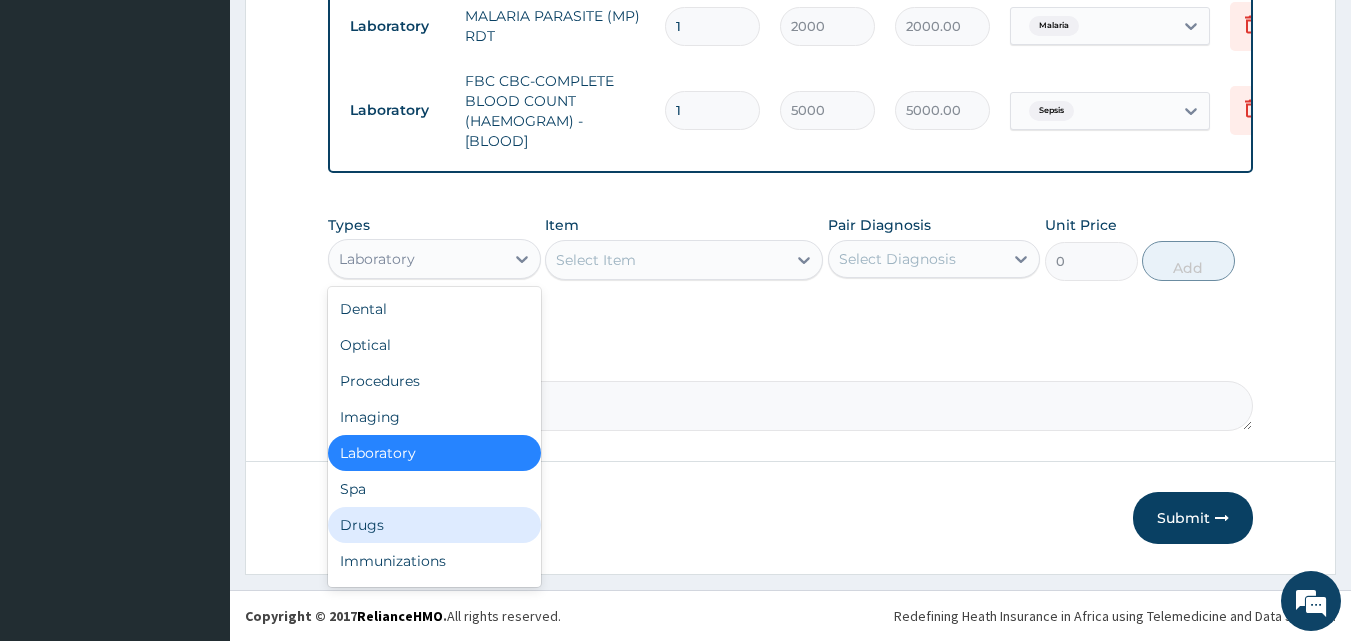 click on "Drugs" at bounding box center [434, 525] 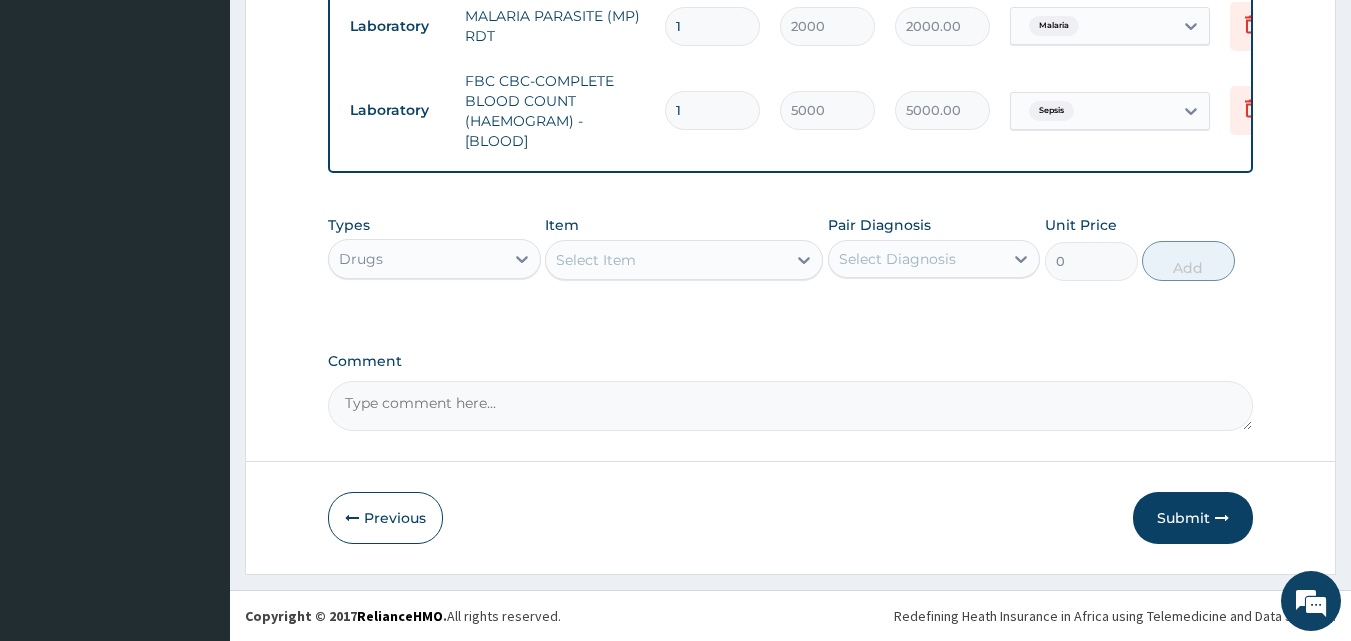 drag, startPoint x: 635, startPoint y: 234, endPoint x: 634, endPoint y: 249, distance: 15.033297 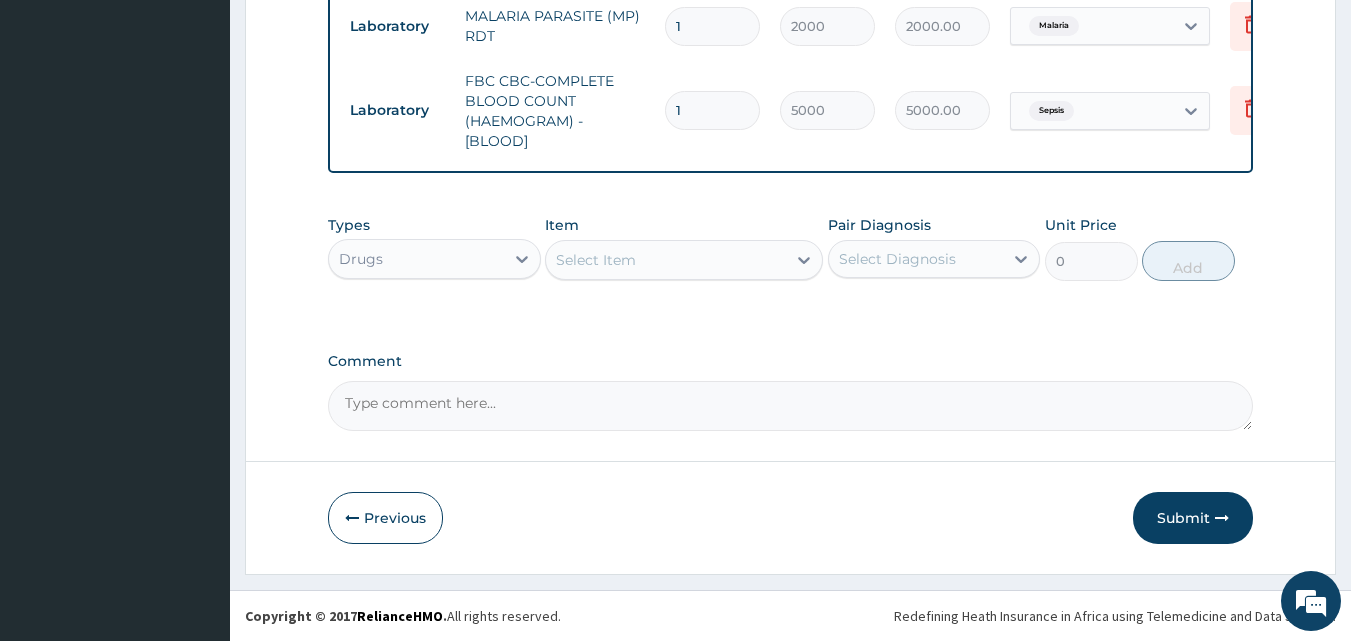 click on "Item Select Item" at bounding box center (684, 248) 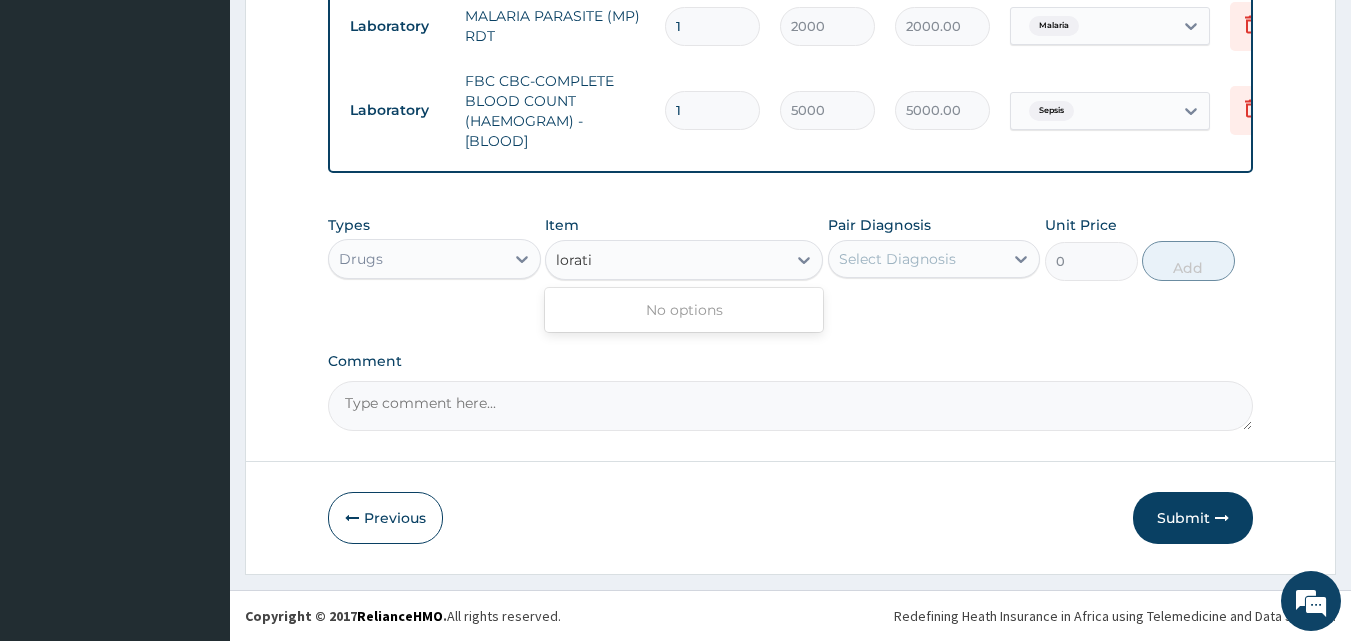 type on "lorat" 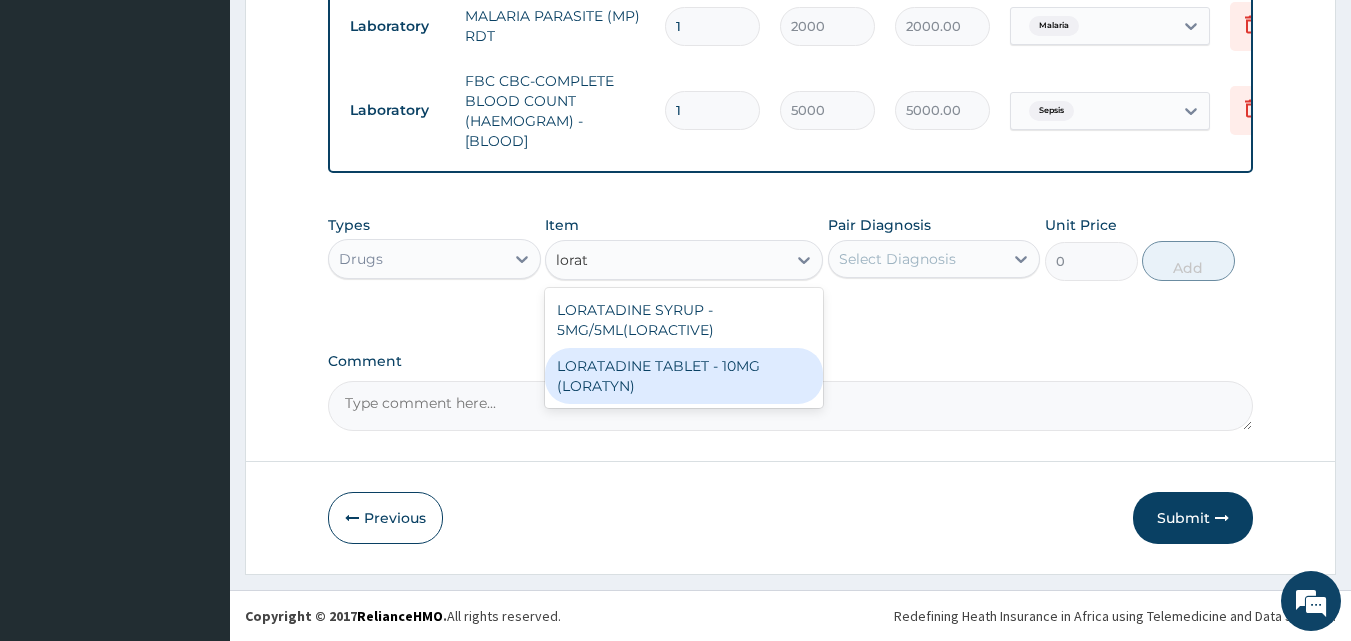 click on "LORATADINE TABLET - 10MG (LORATYN)" at bounding box center [684, 376] 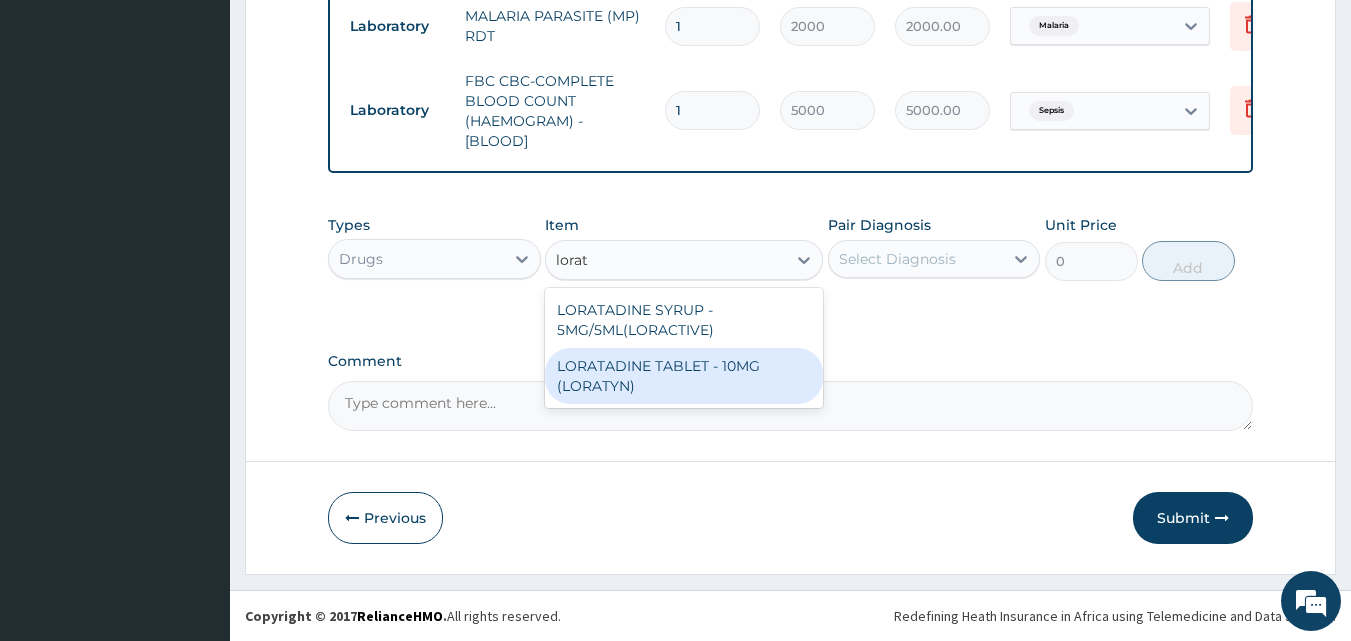 type 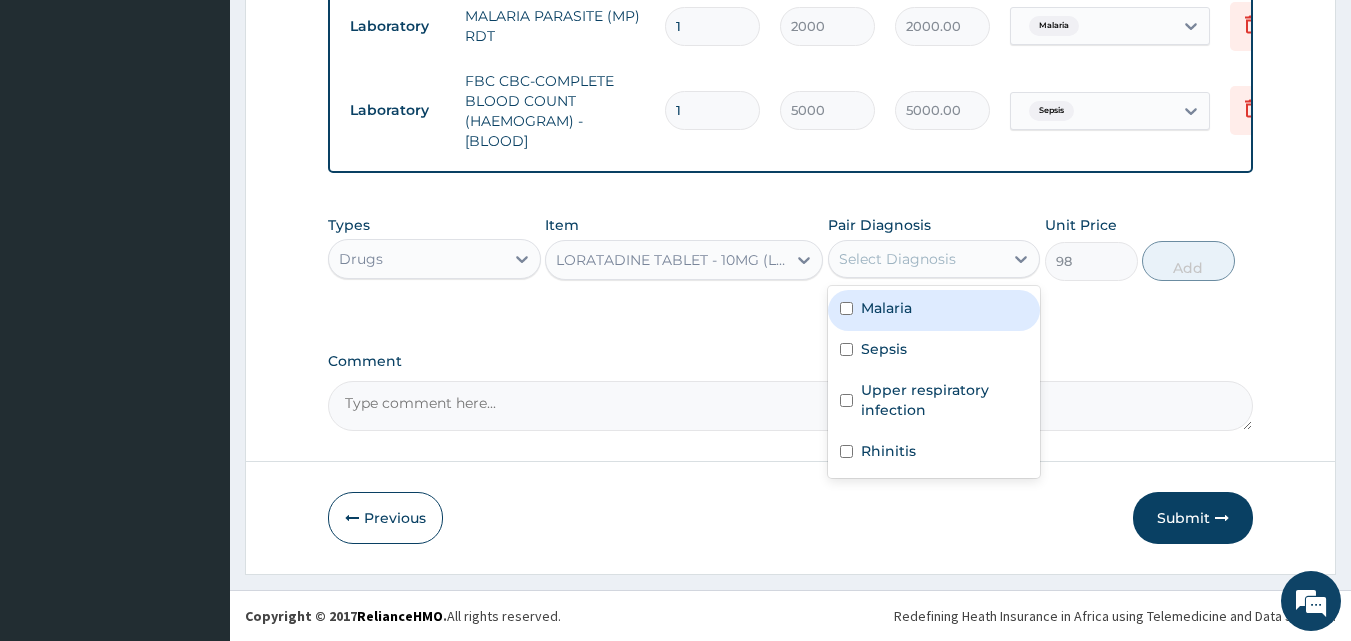 click on "Select Diagnosis" at bounding box center (916, 259) 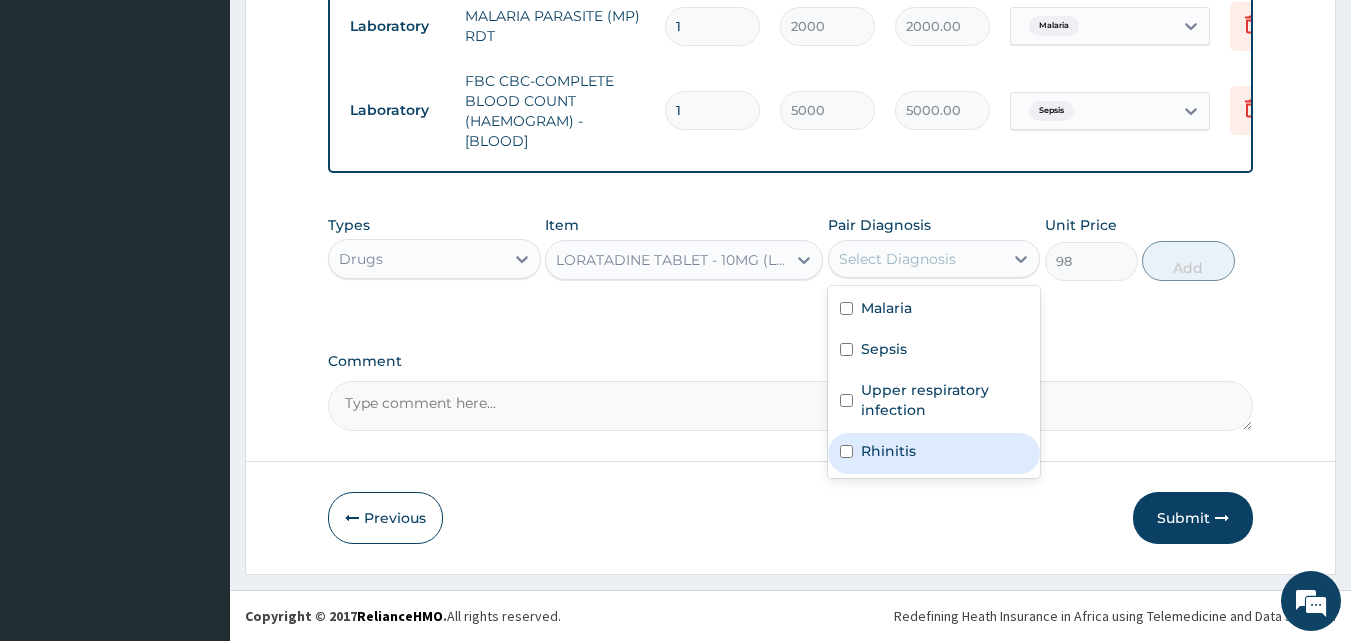 click on "Rhinitis" at bounding box center (934, 453) 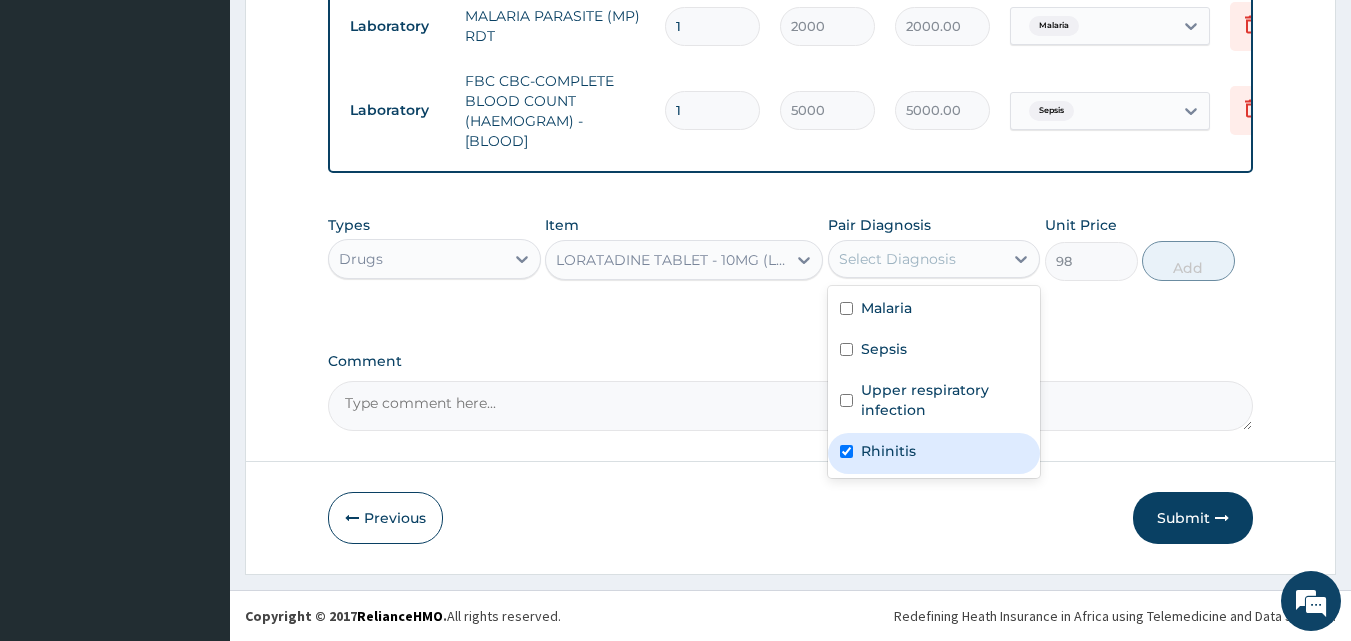 checkbox on "true" 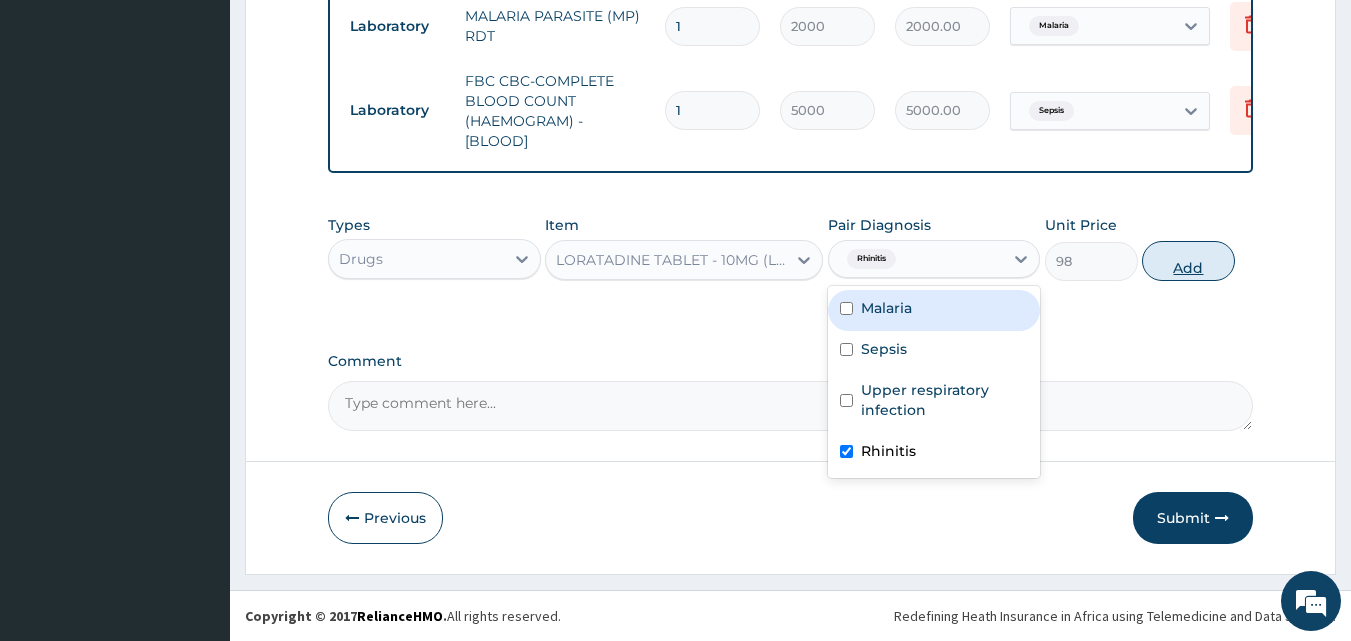 click on "Add" at bounding box center (1188, 261) 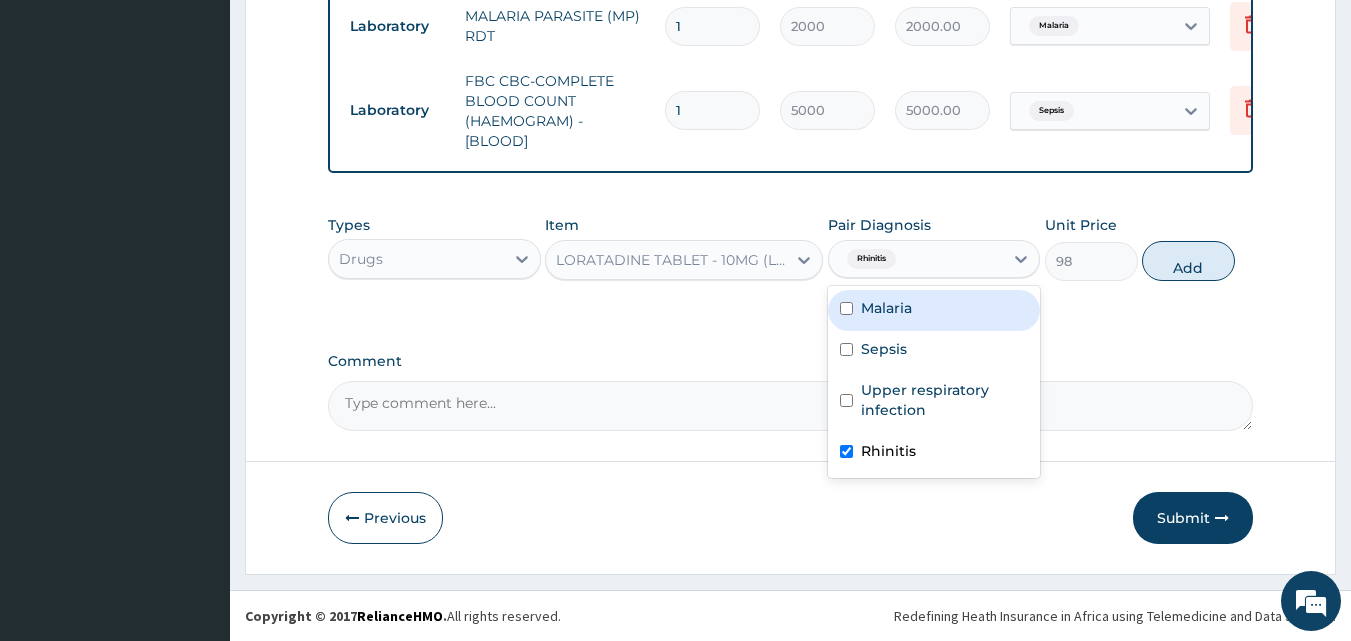 type on "0" 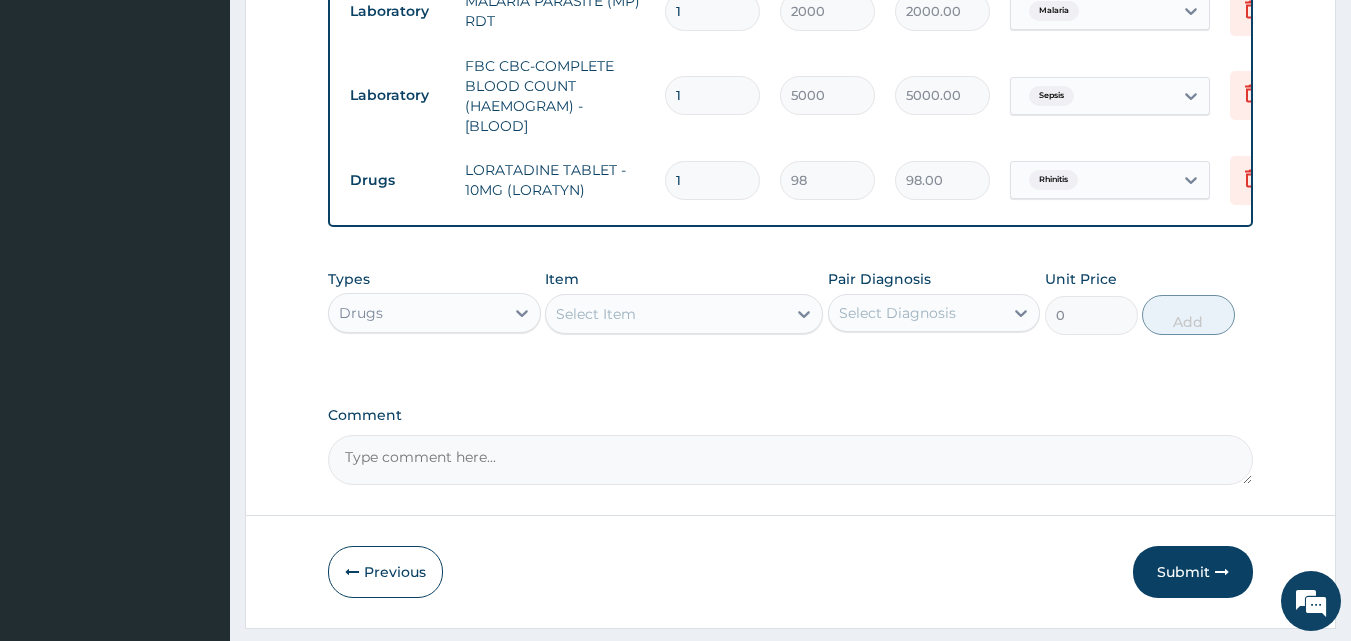 drag, startPoint x: 745, startPoint y: 183, endPoint x: 619, endPoint y: 174, distance: 126.32102 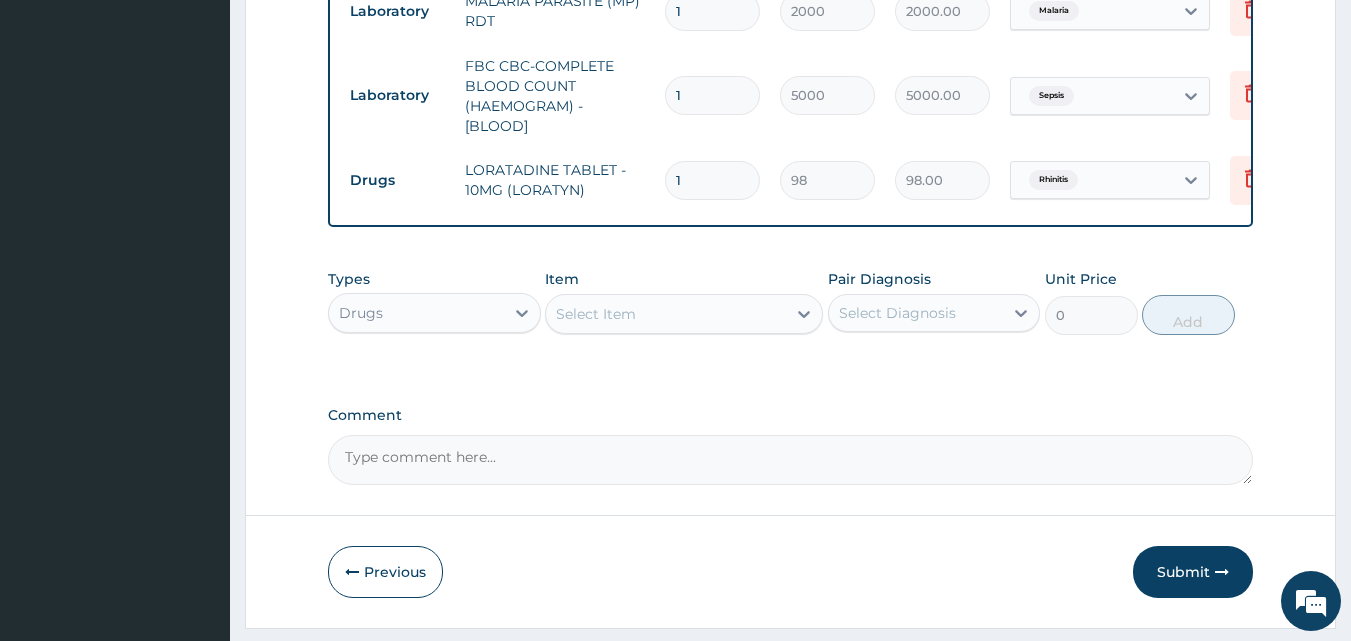 click on "Drugs LORATADINE TABLET - 10MG (LORATYN) 1 98 98.00 Rhinitis Delete" at bounding box center [830, 180] 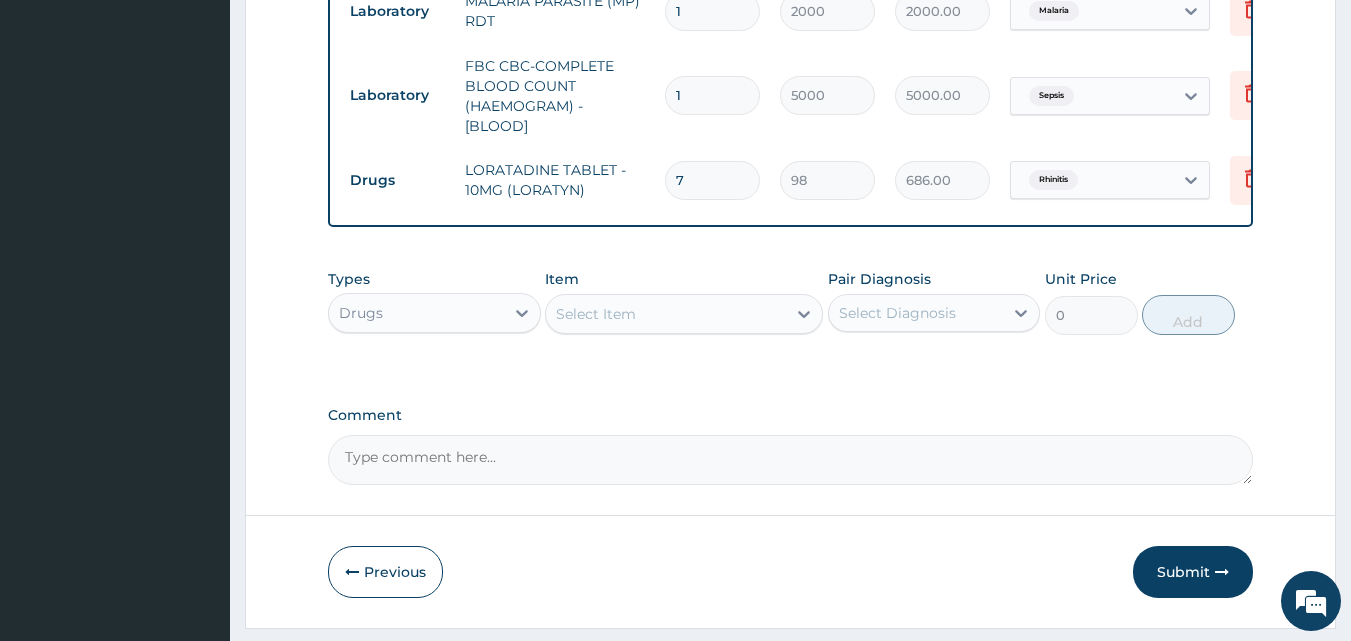 type on "7" 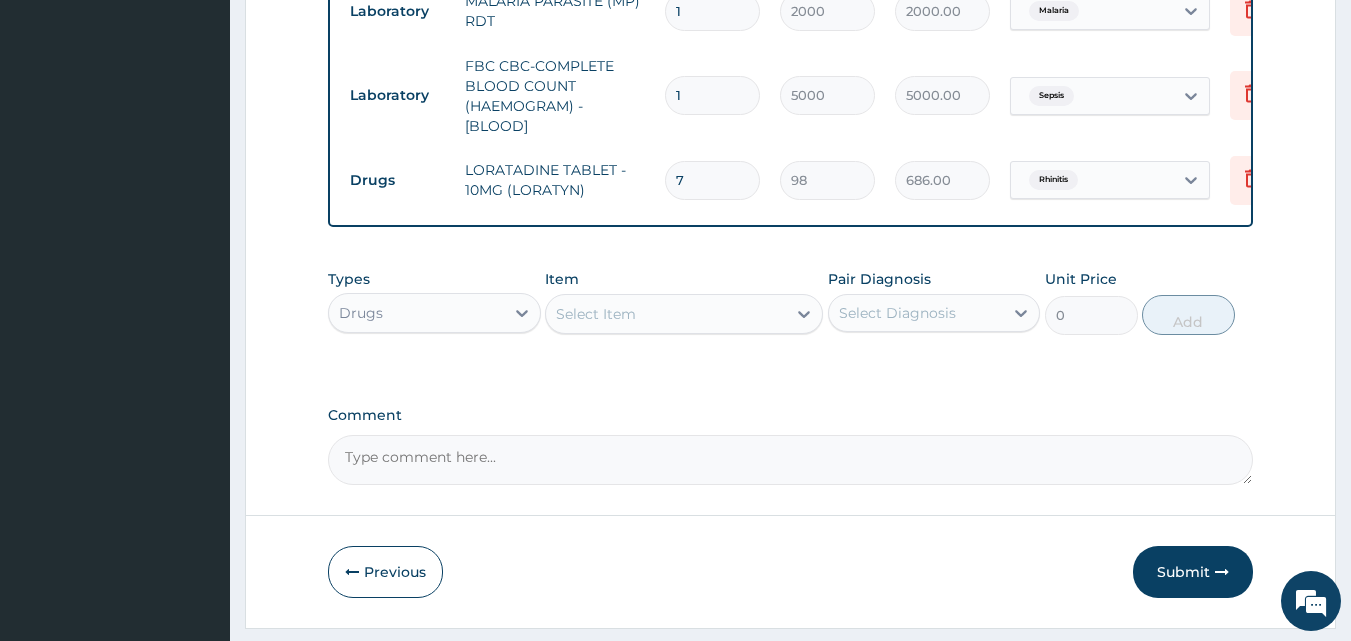 click on "Select Item" at bounding box center [596, 314] 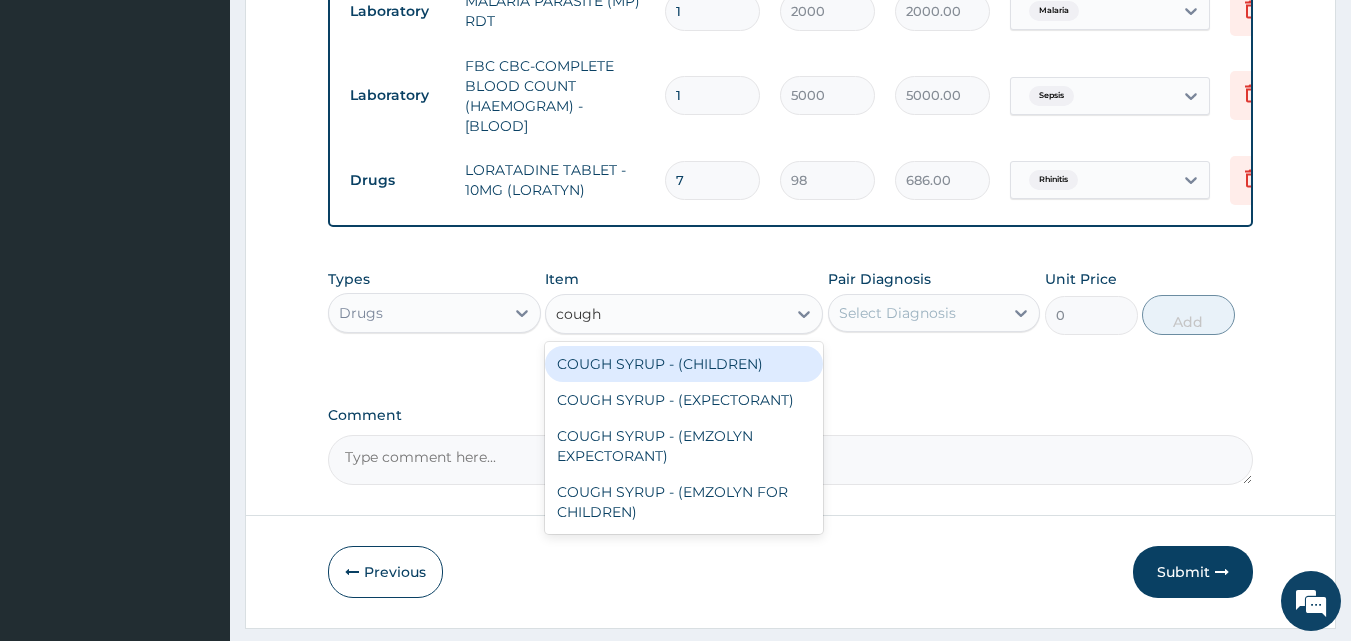 type on "cough" 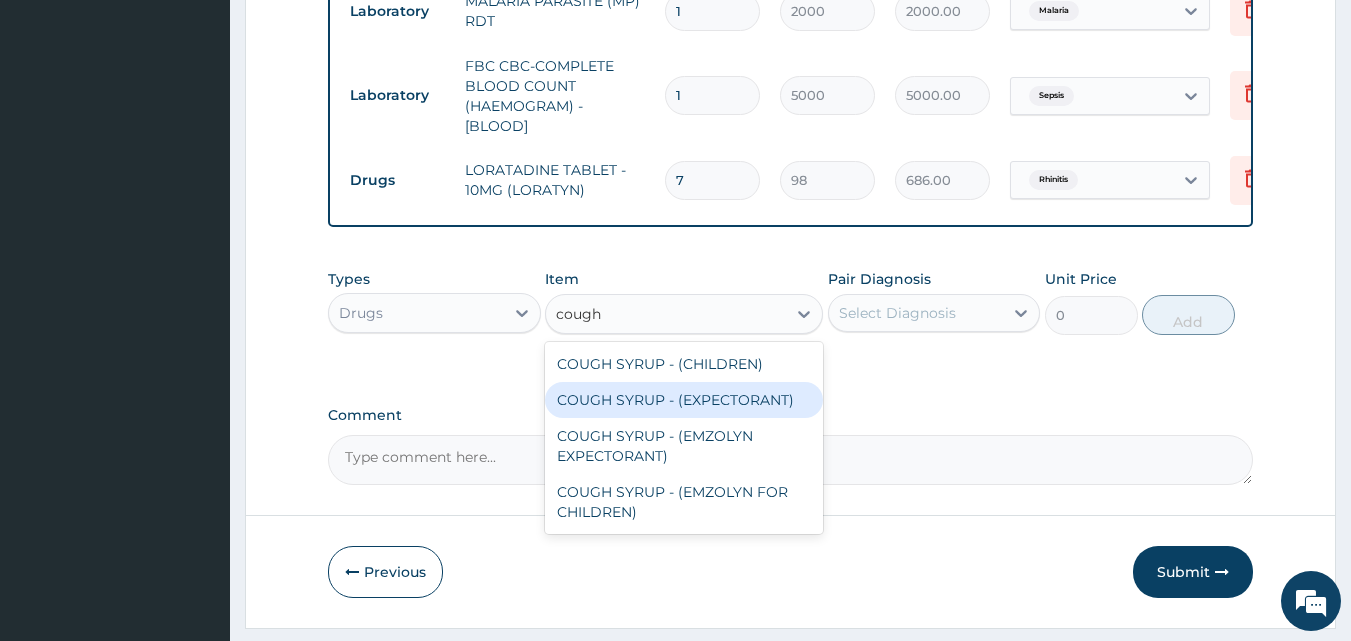 click on "COUGH SYRUP - (EXPECTORANT)" at bounding box center [684, 400] 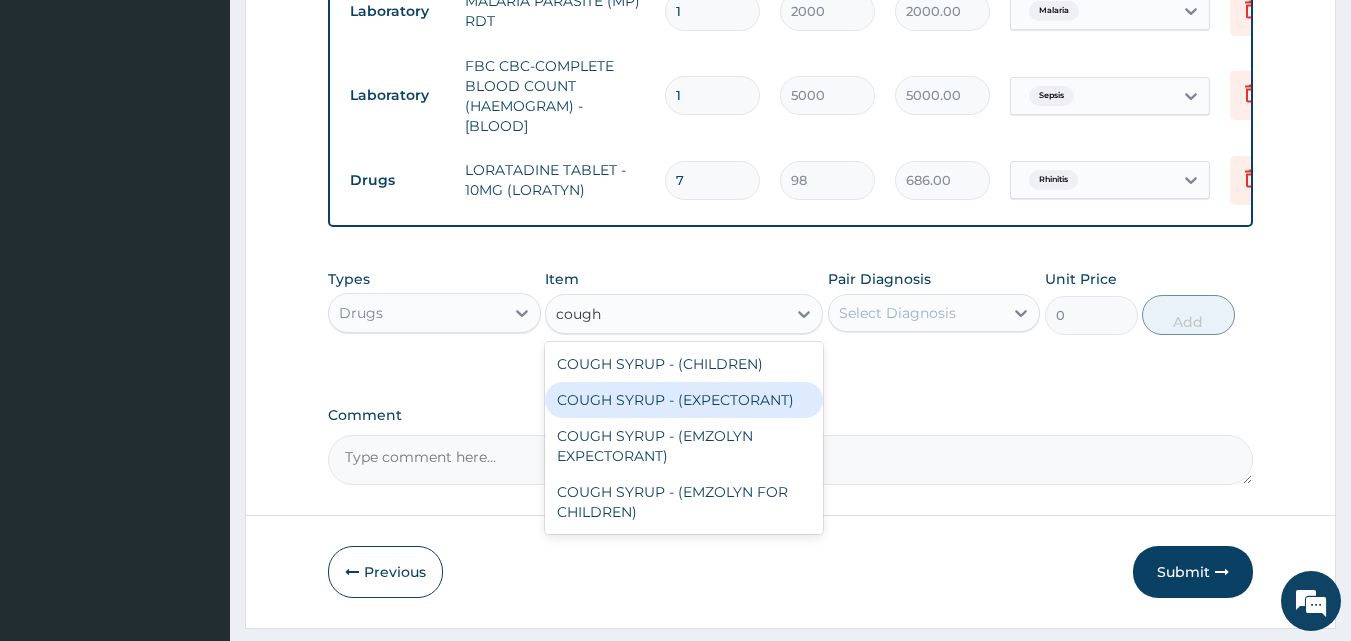 type 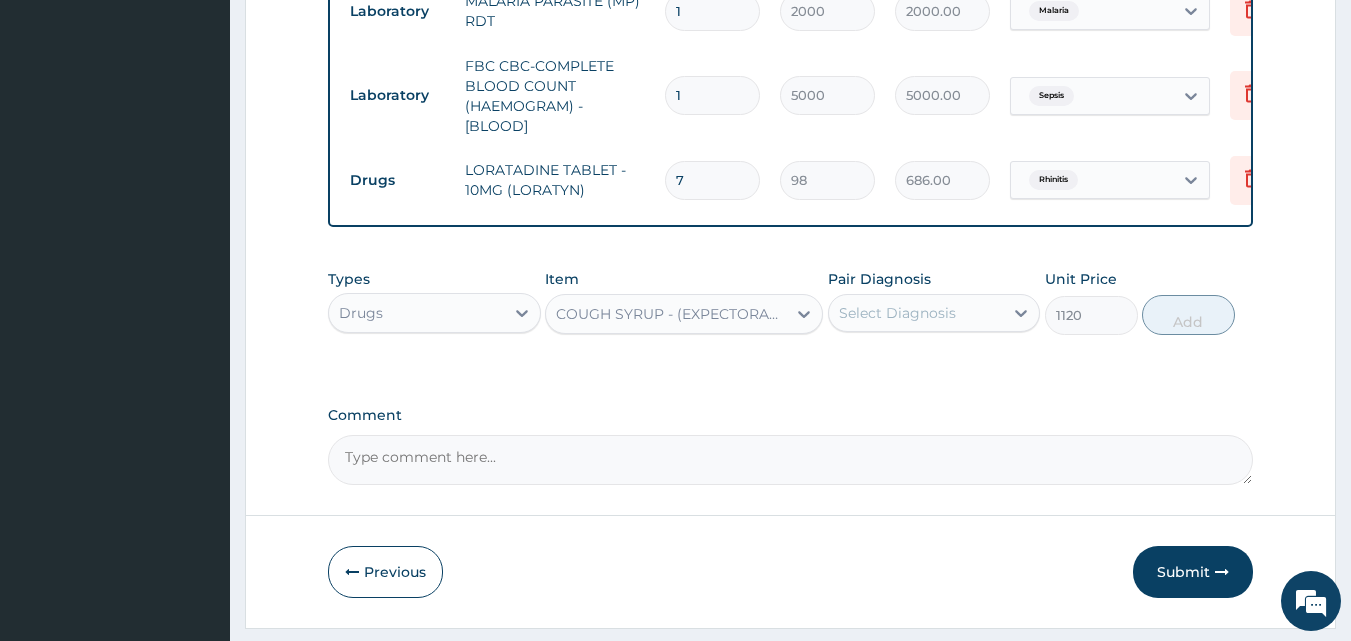 click on "Pair Diagnosis Select Diagnosis" at bounding box center [934, 302] 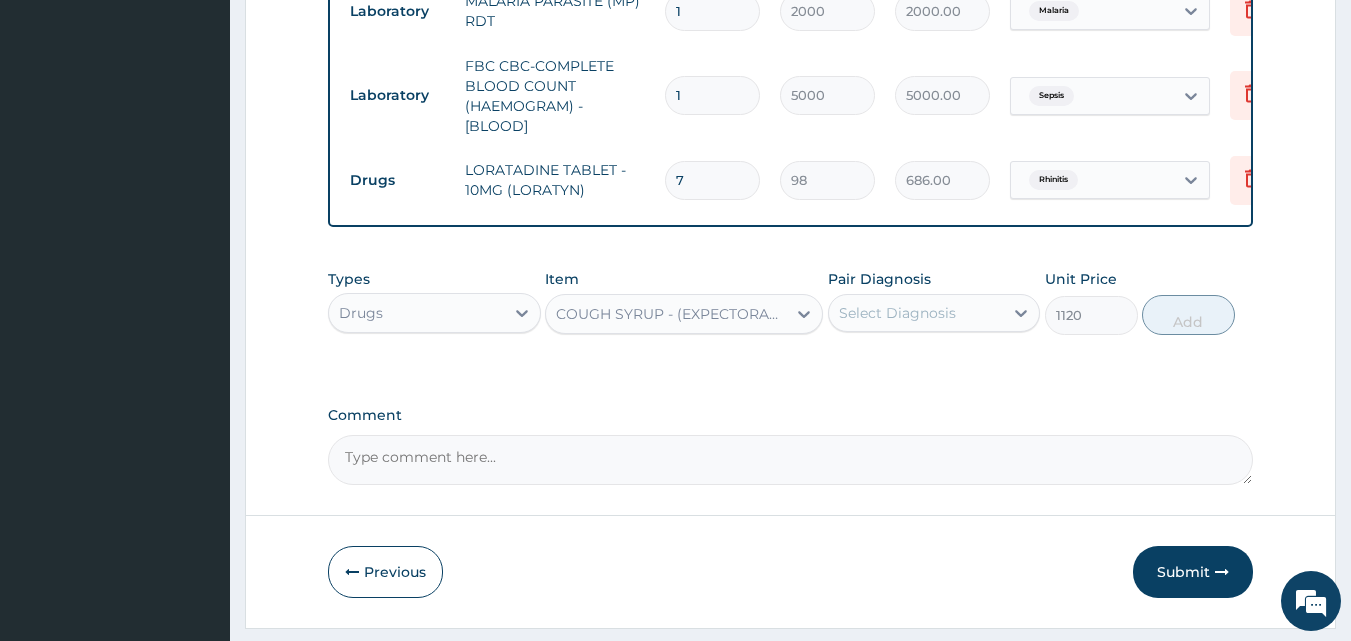 drag, startPoint x: 898, startPoint y: 323, endPoint x: 903, endPoint y: 349, distance: 26.476404 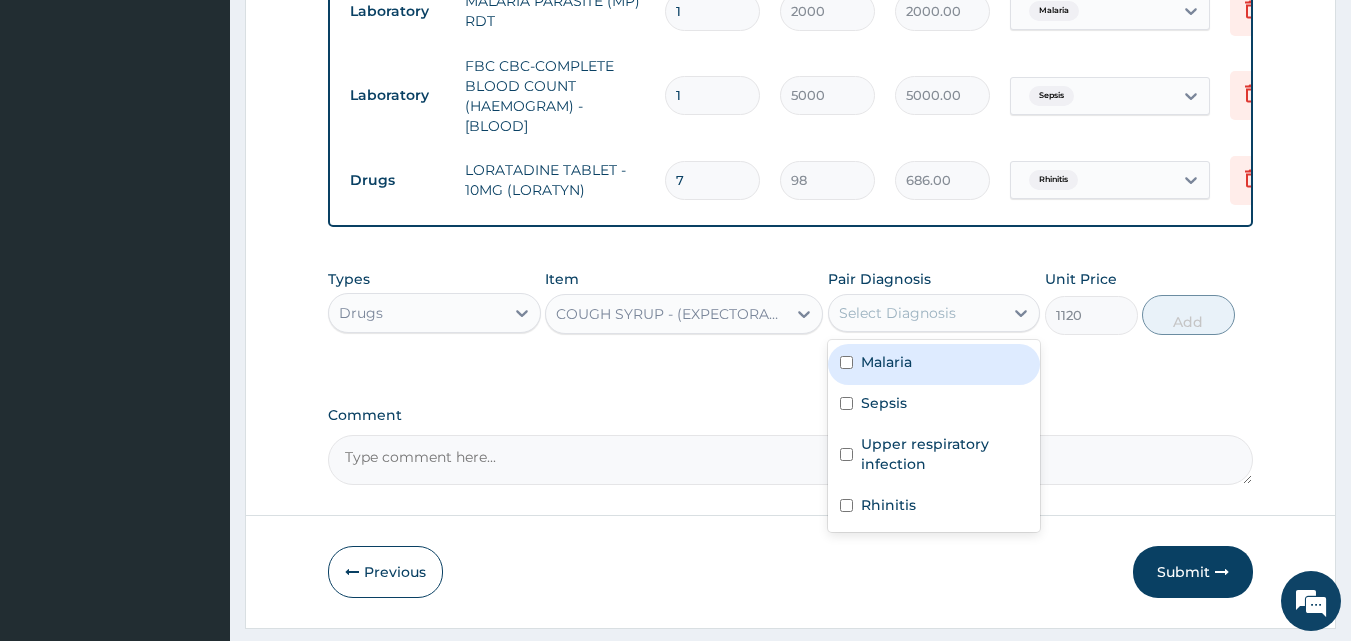 click on "Malaria" at bounding box center (934, 364) 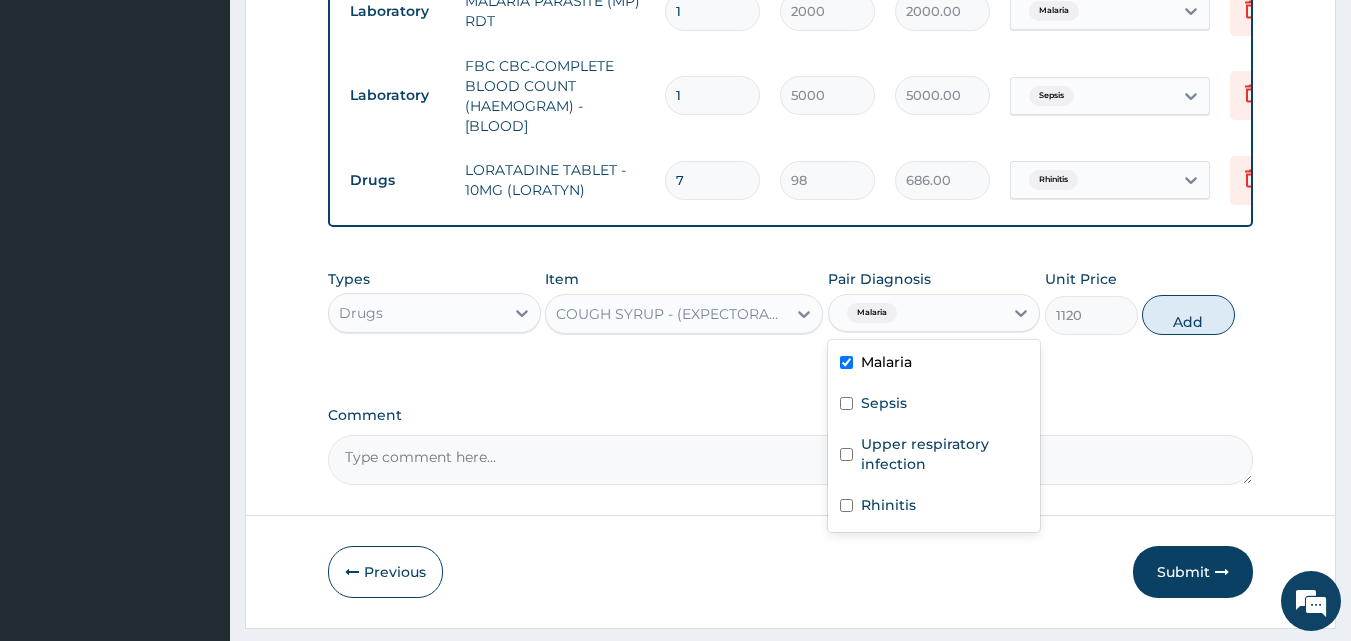 click on "Malaria" at bounding box center [934, 364] 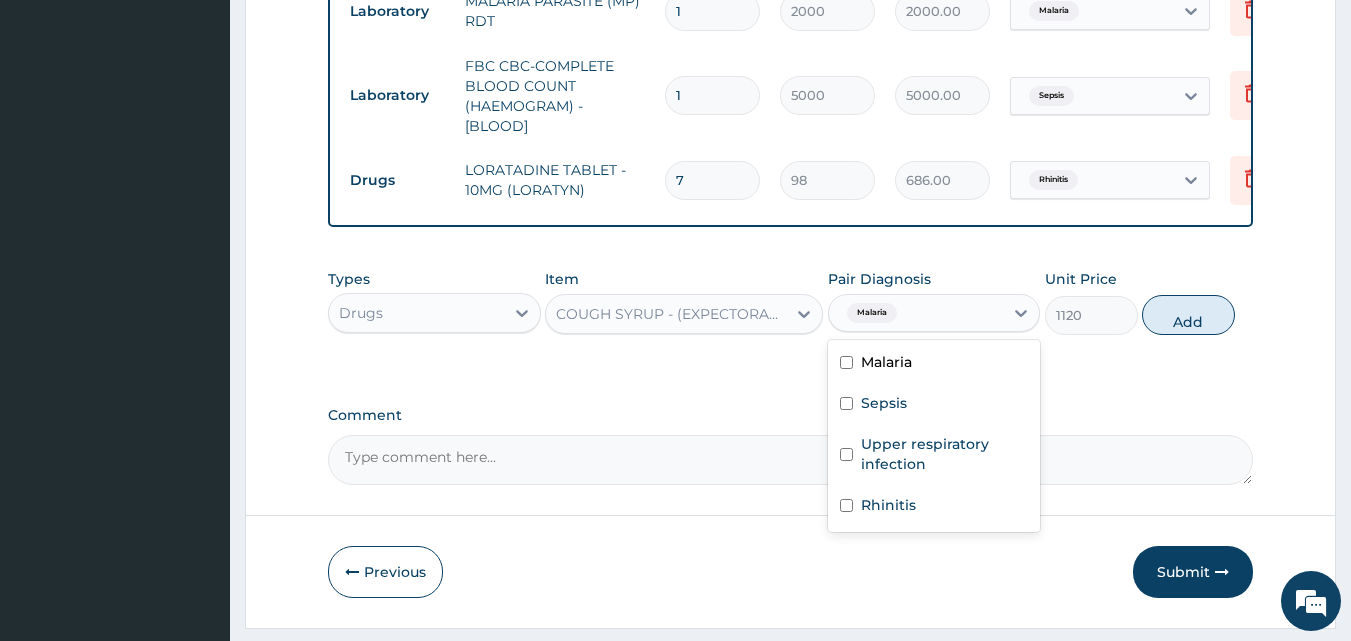 checkbox on "false" 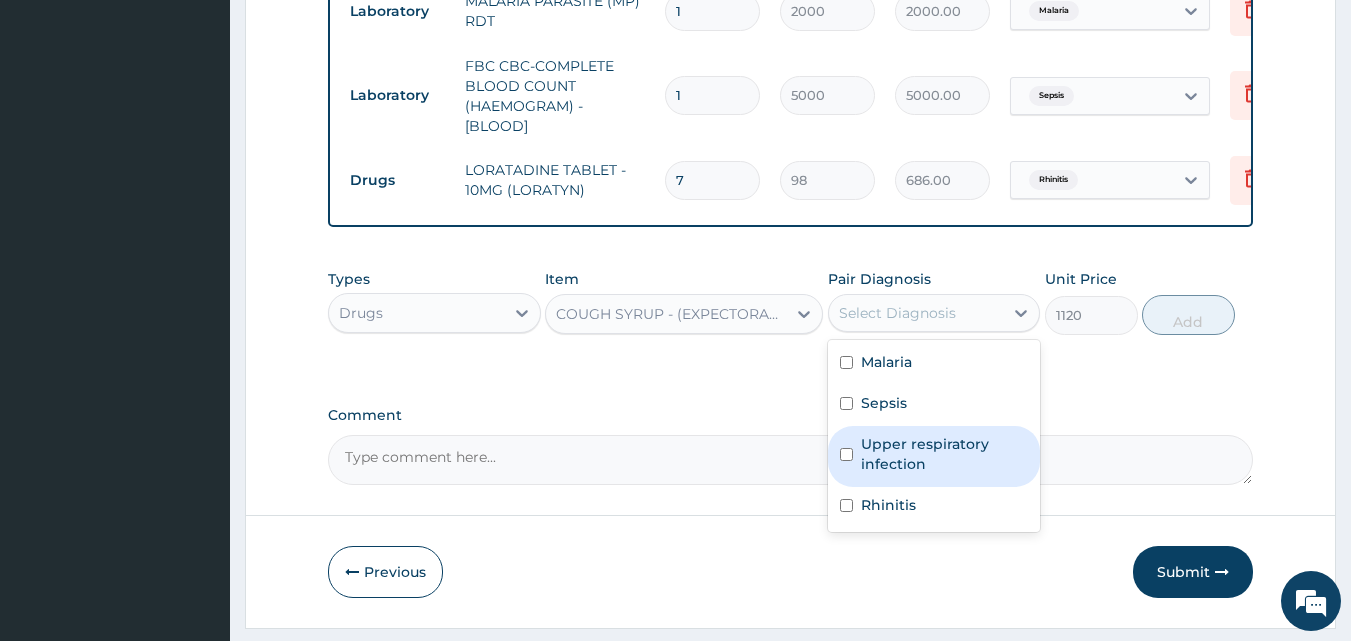 click on "Upper respiratory infection" at bounding box center [945, 454] 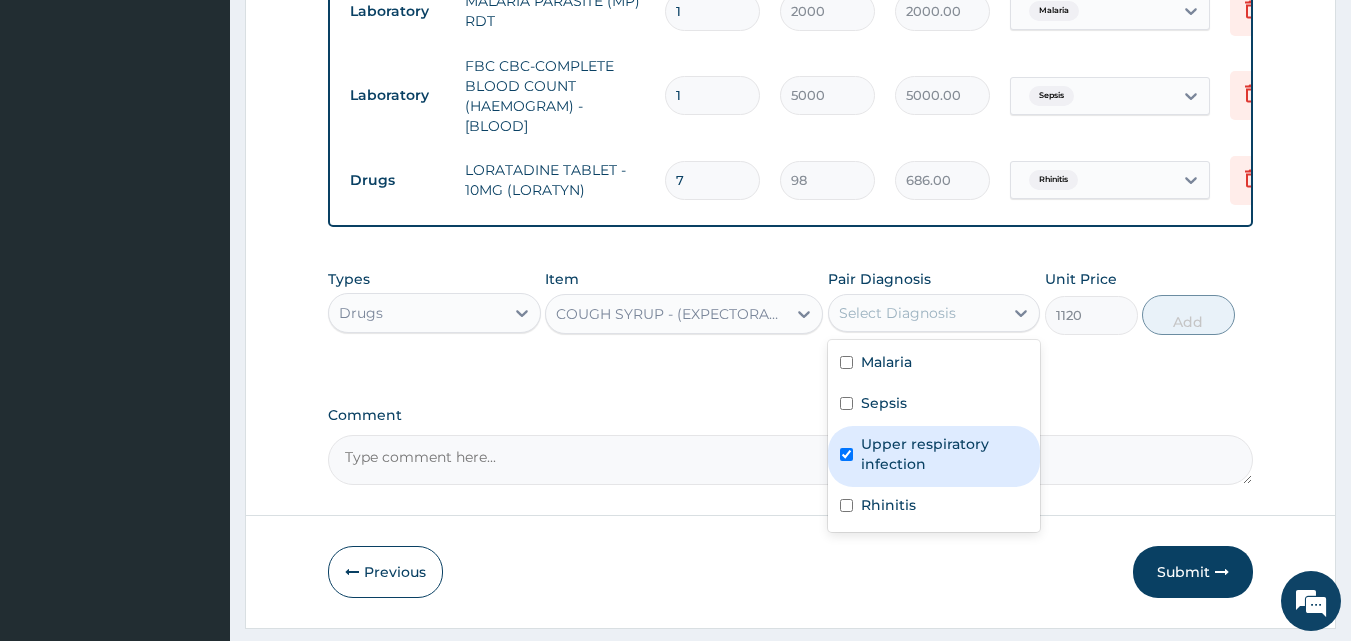 checkbox on "true" 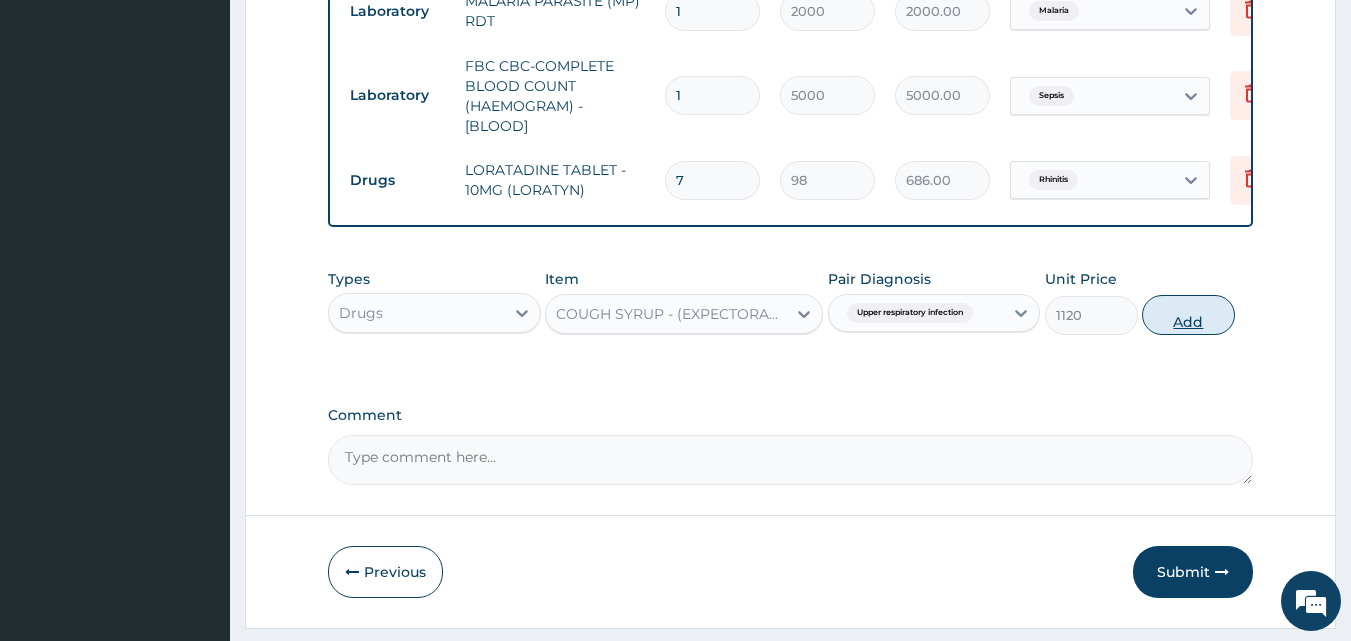 click on "Add" at bounding box center [1188, 315] 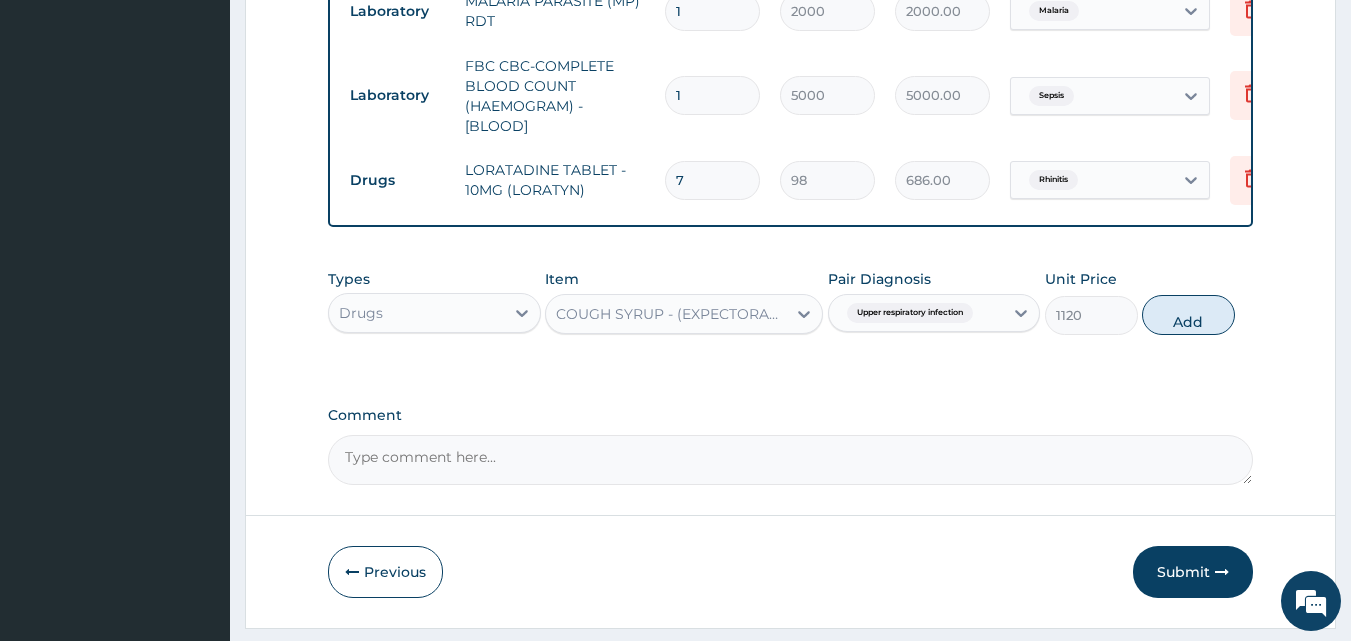 type on "0" 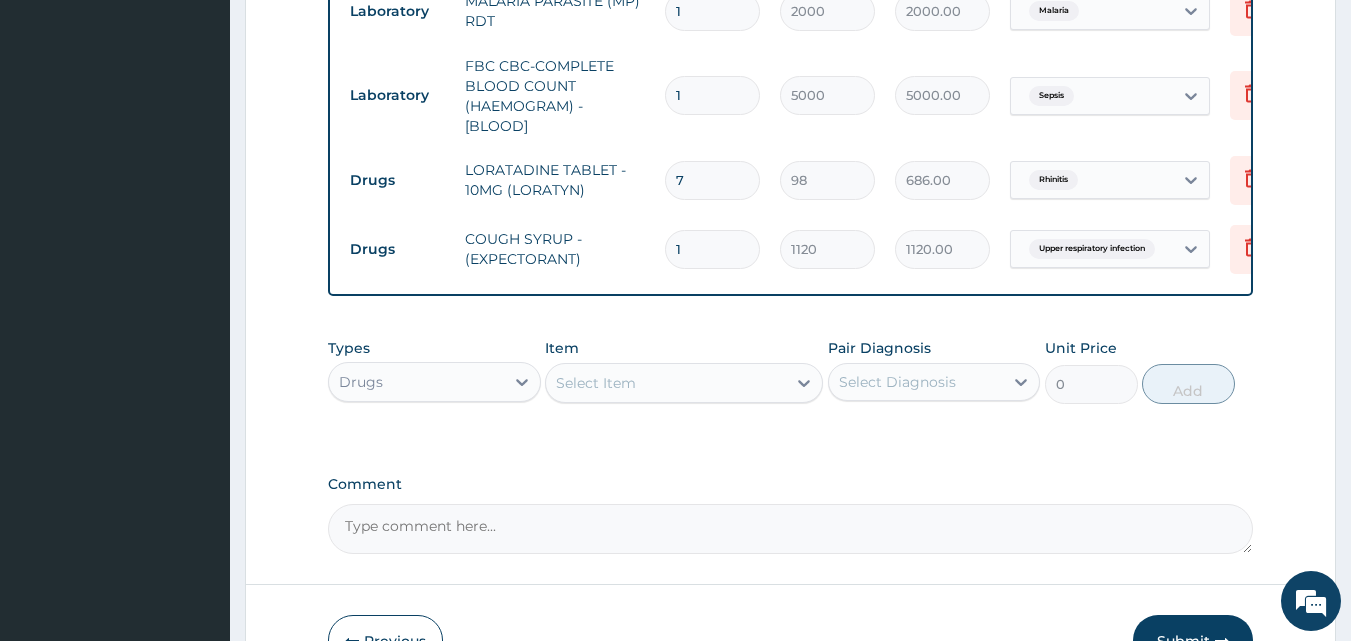scroll, scrollTop: 959, scrollLeft: 0, axis: vertical 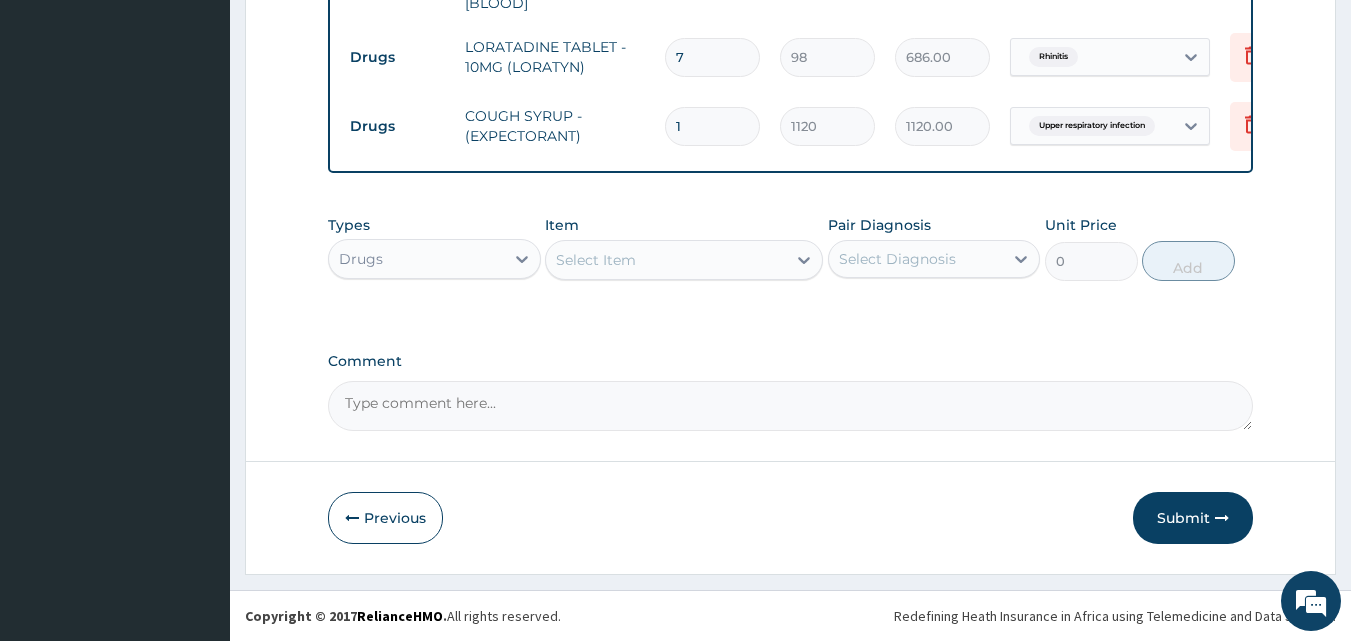 click on "Select Item" at bounding box center [596, 260] 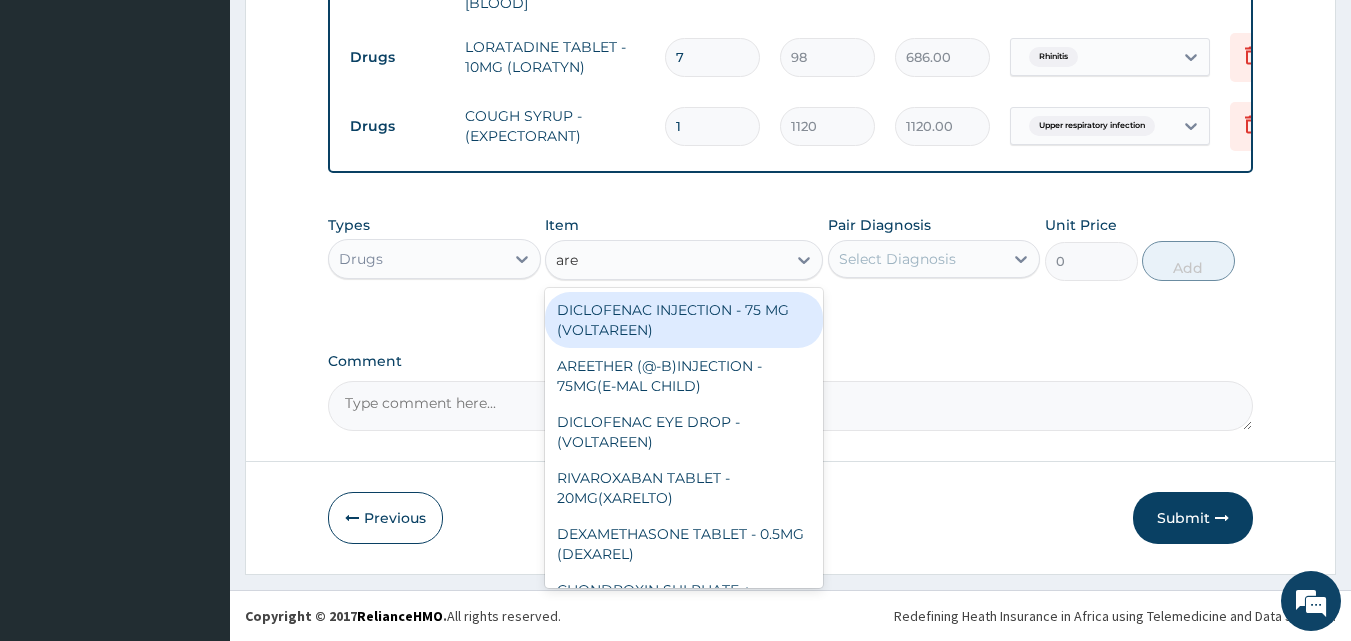 type on "aree" 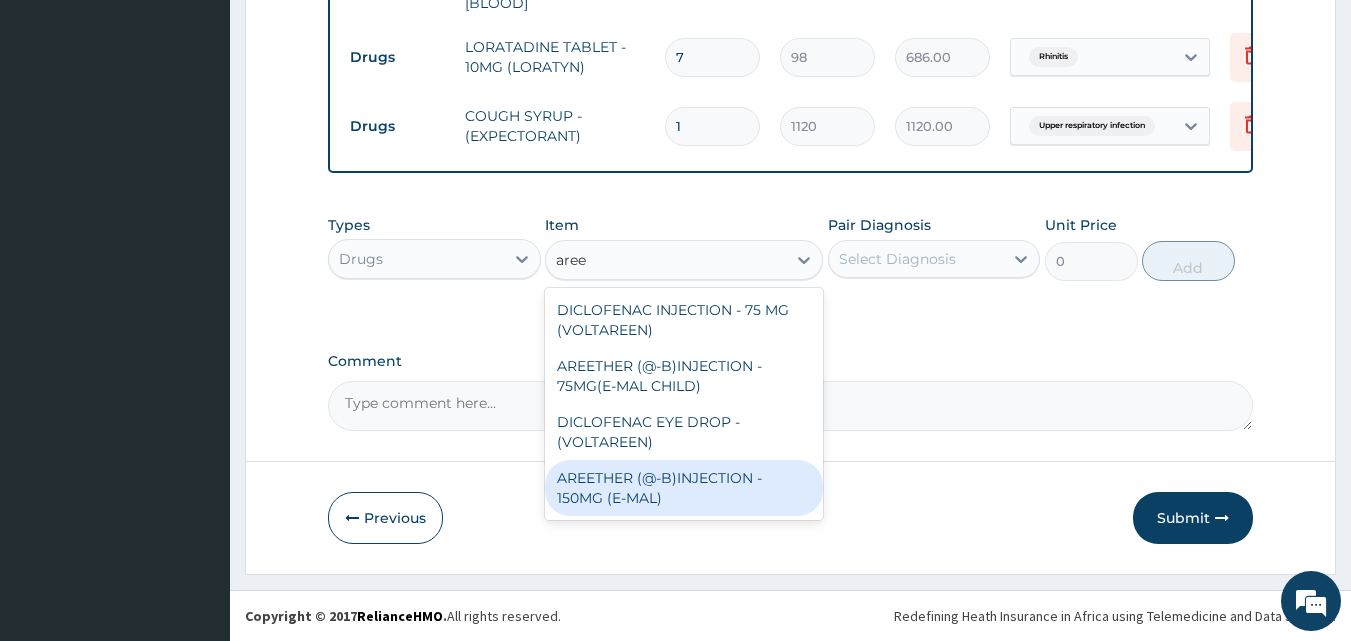 drag, startPoint x: 683, startPoint y: 481, endPoint x: 746, endPoint y: 365, distance: 132.00378 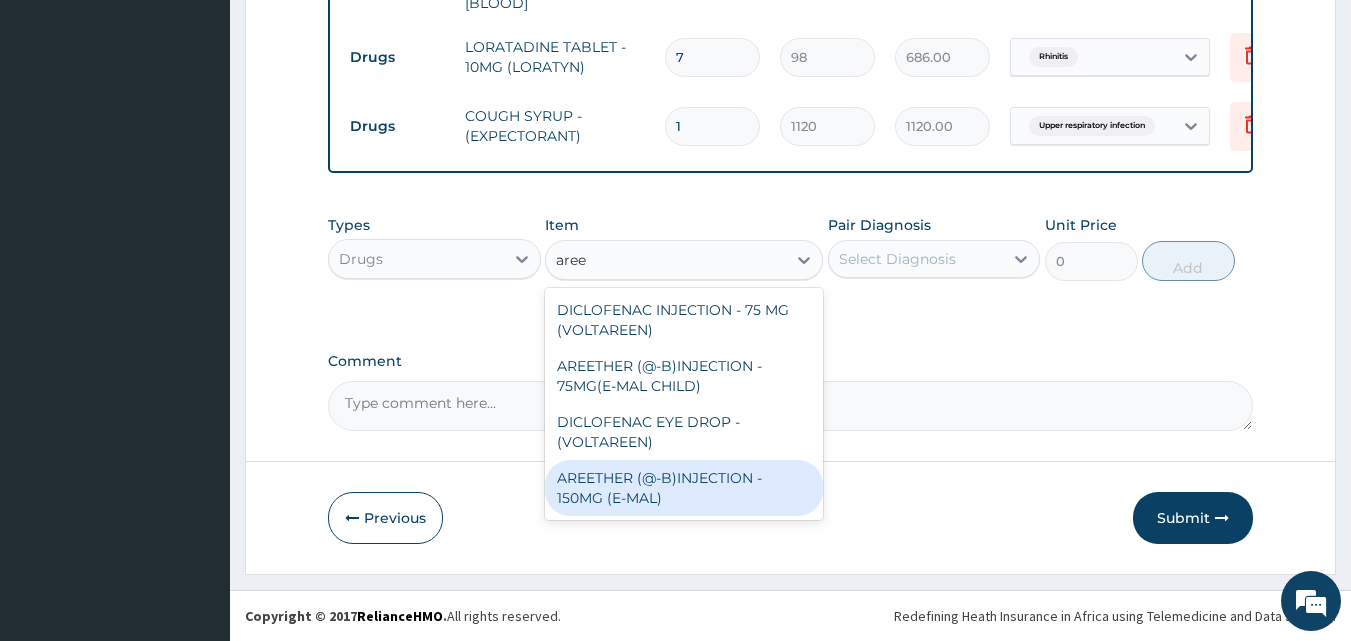 click on "AREETHER (@-B)INJECTION - 150MG (E-MAL)" at bounding box center [684, 488] 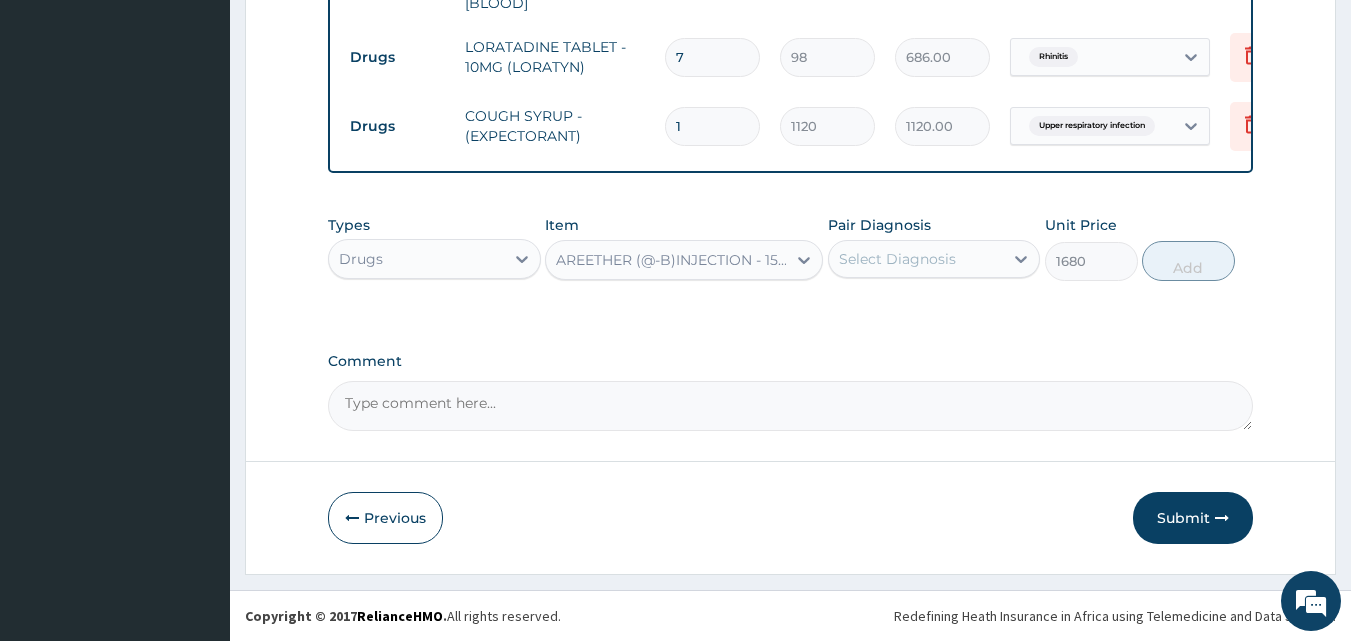 click on "Select Diagnosis" at bounding box center (897, 259) 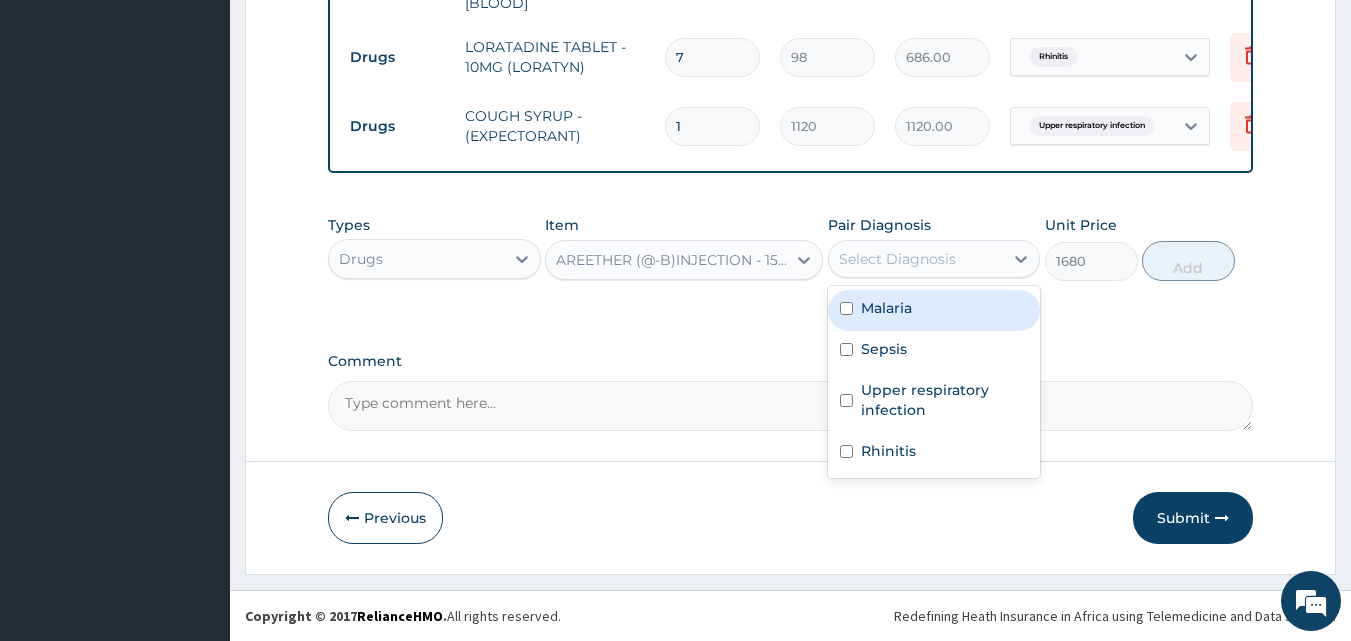 click on "Malaria" at bounding box center [934, 310] 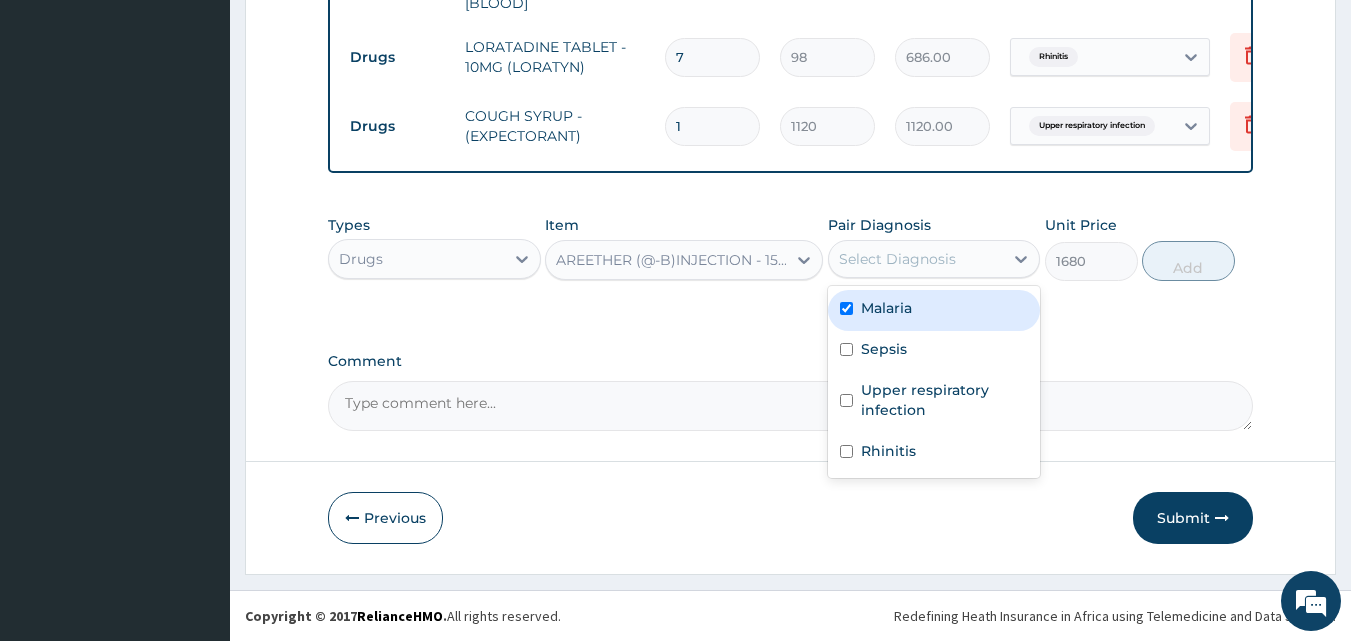 checkbox on "true" 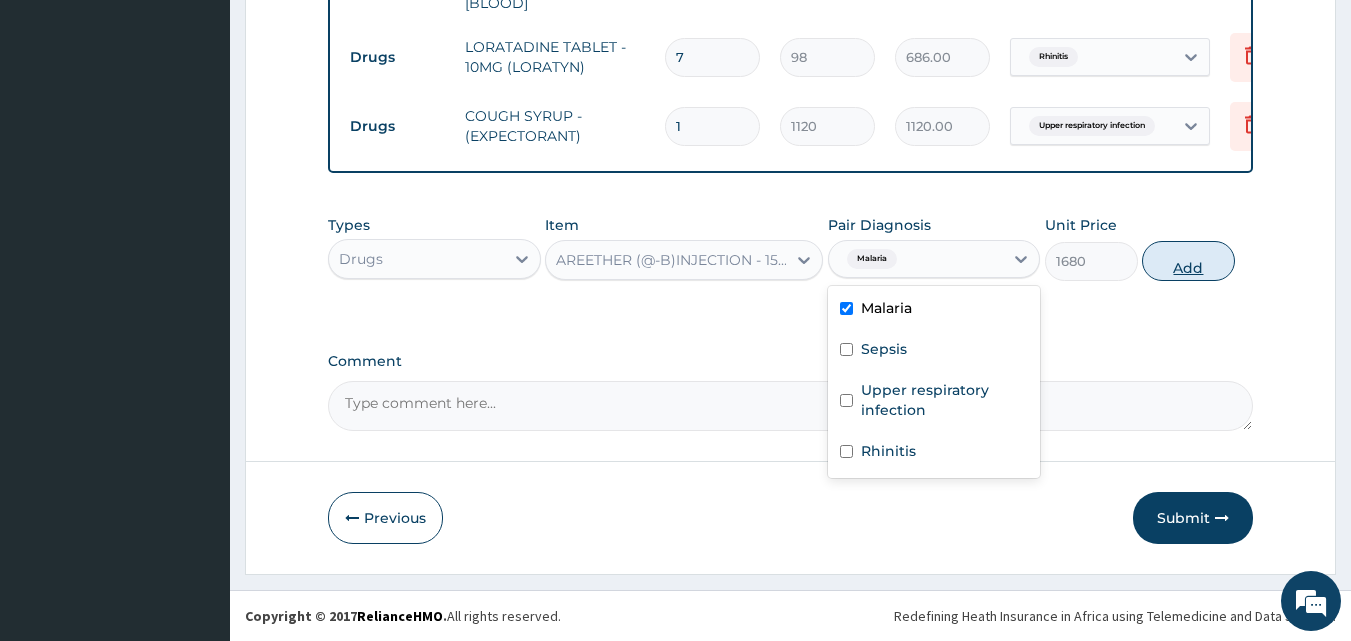 click on "Add" at bounding box center [1188, 261] 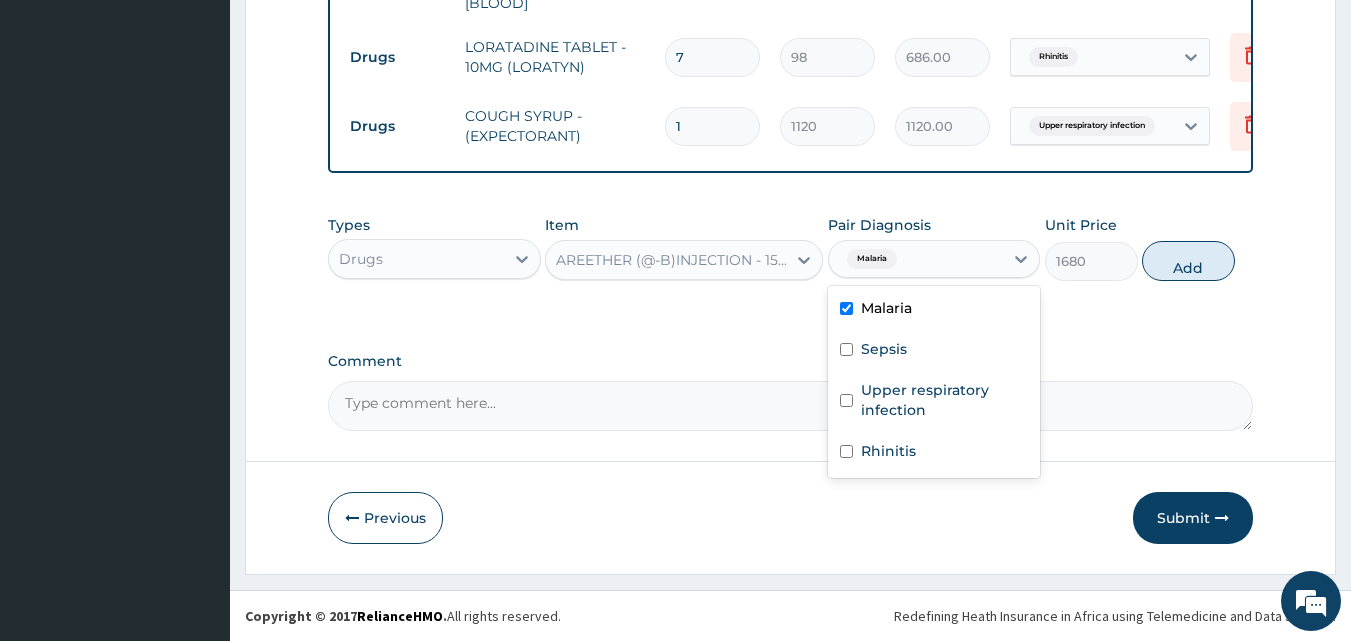 type on "0" 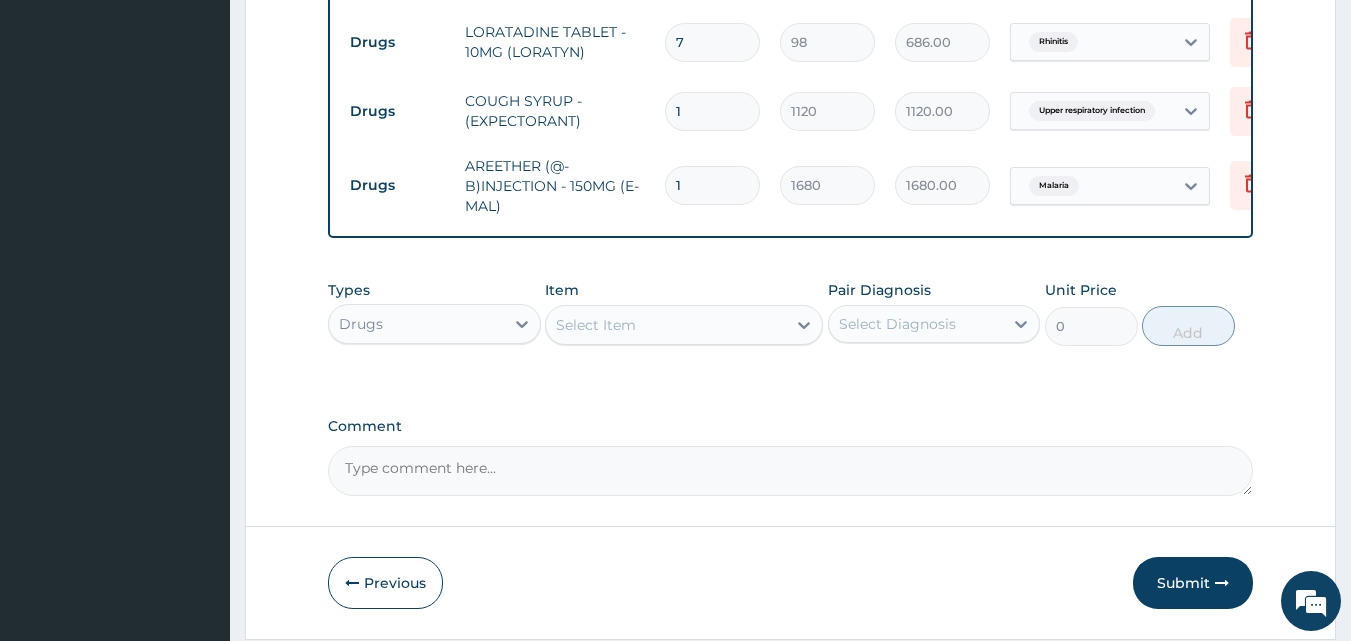 drag, startPoint x: 716, startPoint y: 198, endPoint x: 647, endPoint y: 167, distance: 75.643906 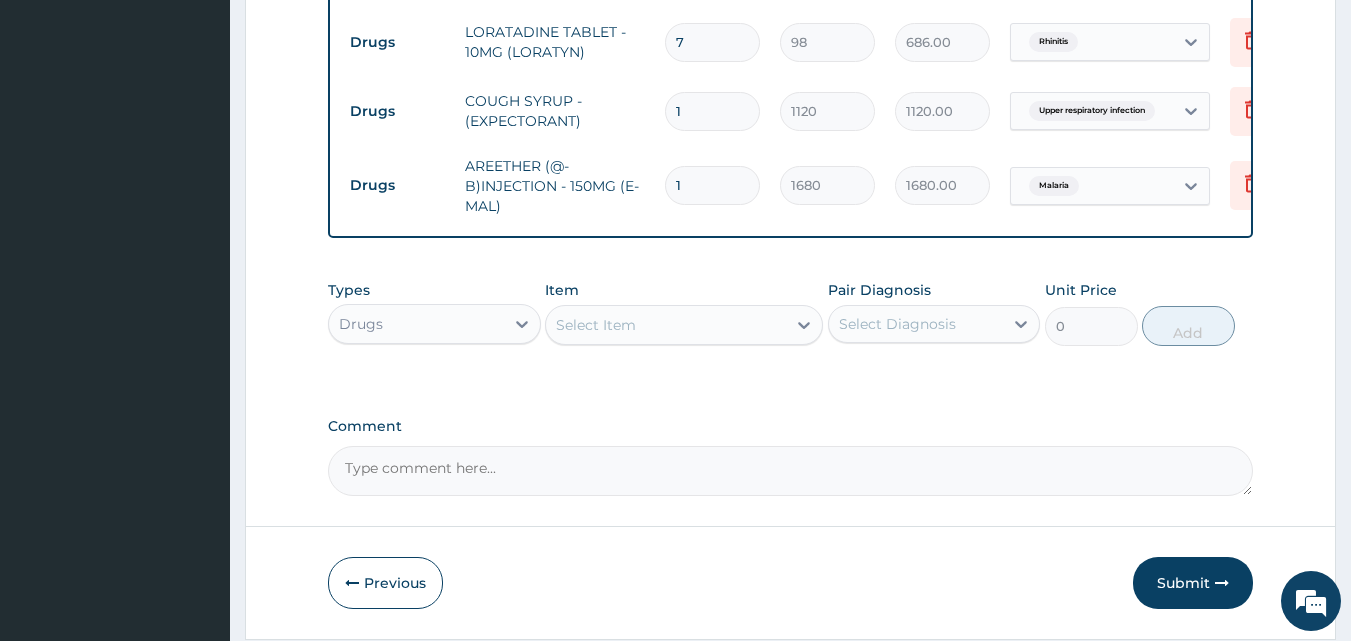 click on "Drugs AREETHER (@-B)INJECTION - 150MG (E-MAL) 1 1680 1680.00 Malaria Delete" at bounding box center (830, 186) 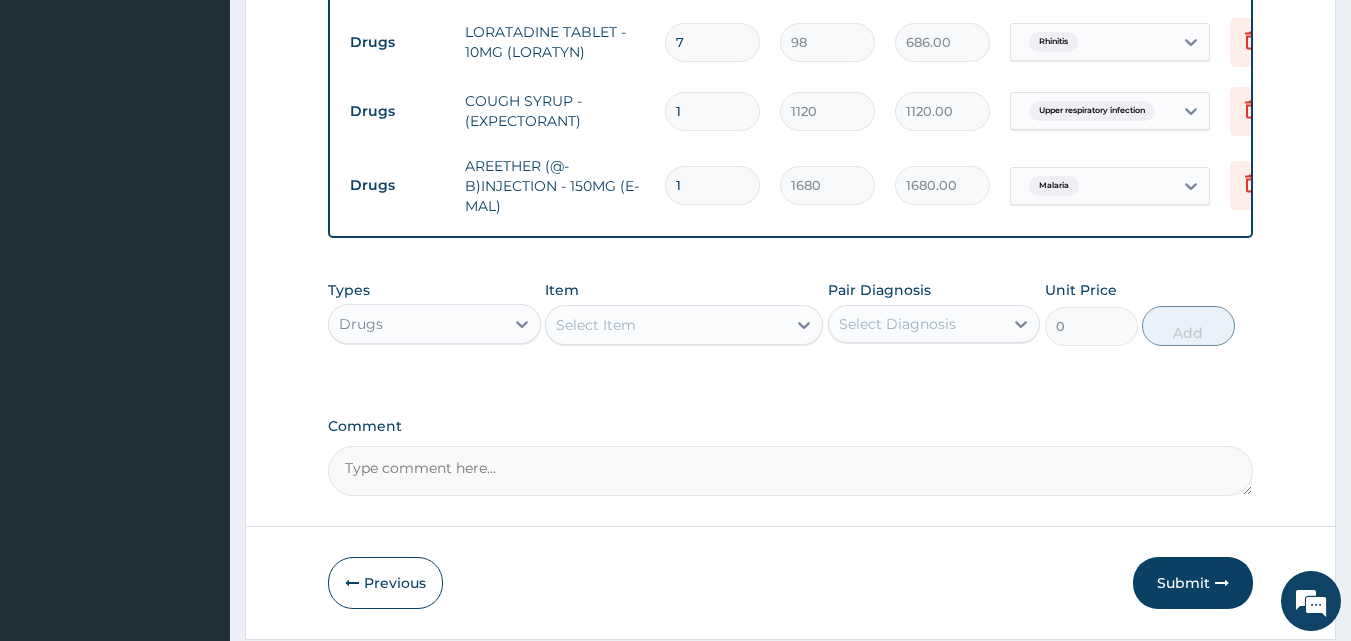 type on "3" 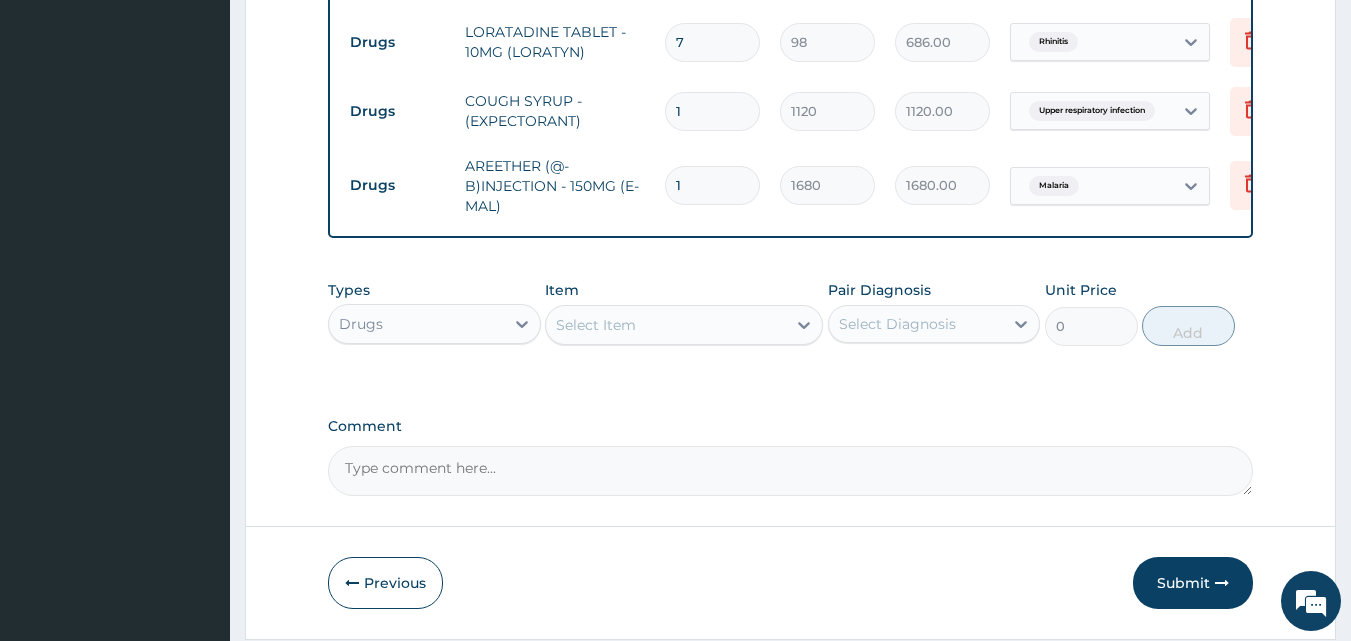 type on "5040.00" 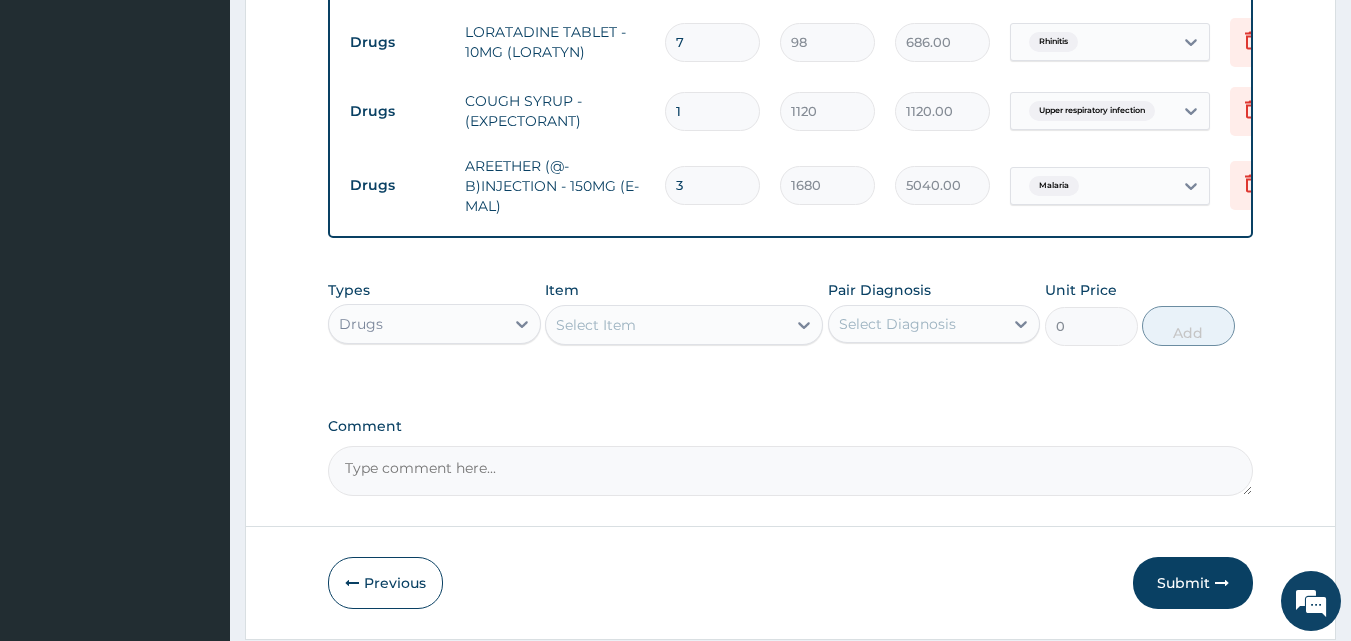 type on "3" 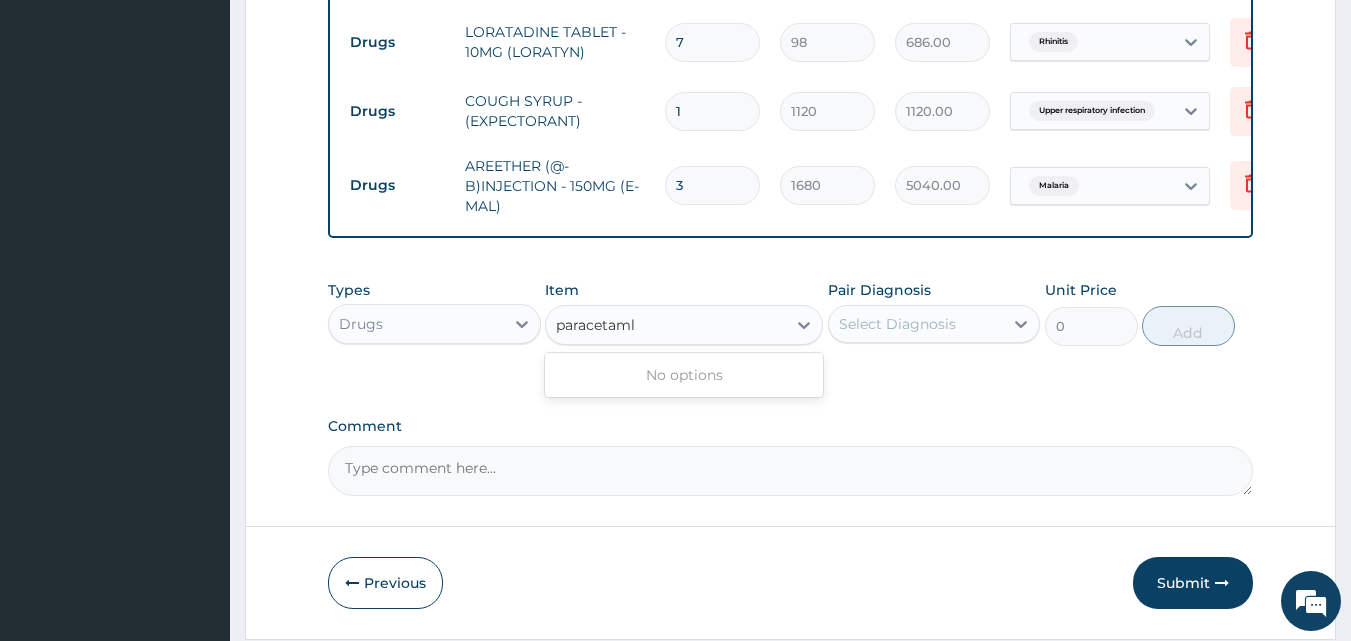 type on "paracetam" 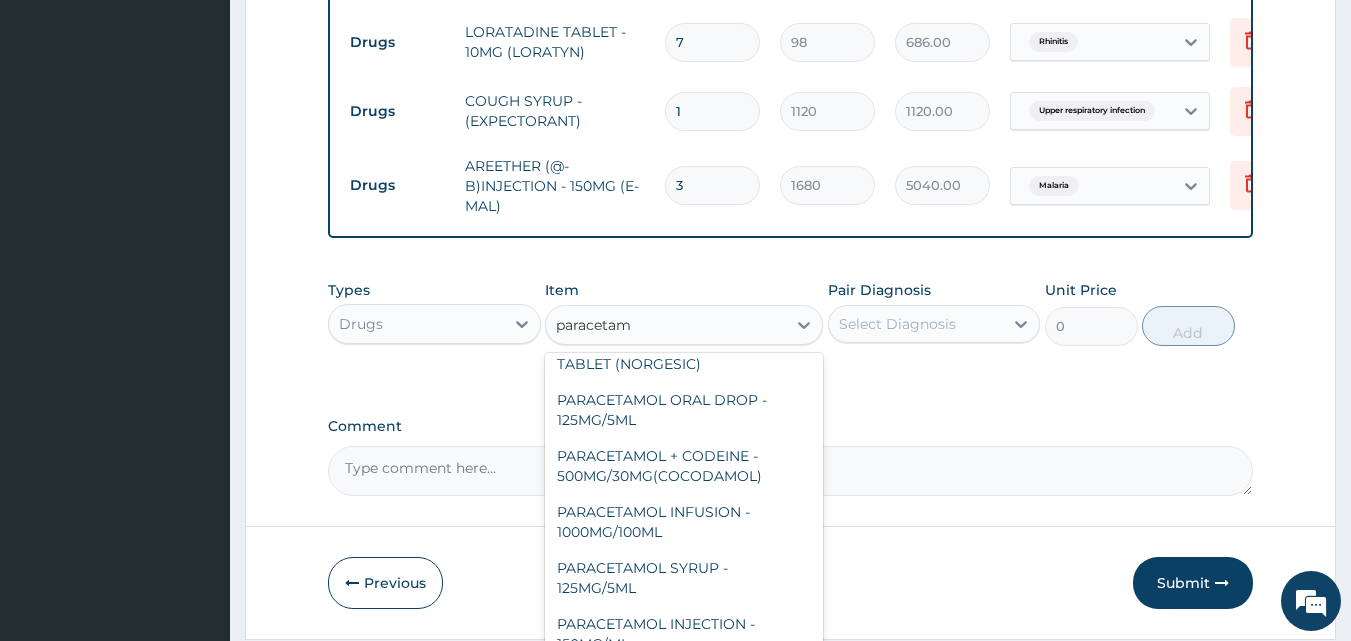 scroll, scrollTop: 212, scrollLeft: 0, axis: vertical 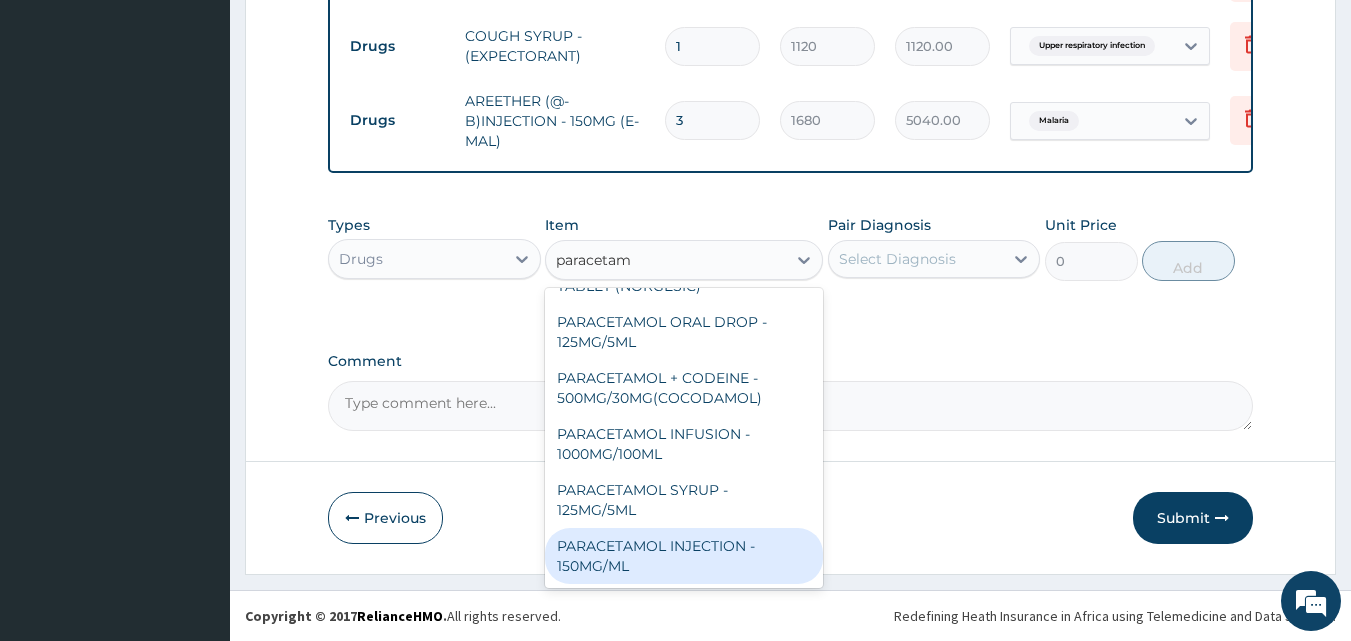 click on "PARACETAMOL INJECTION - 150MG/ML" at bounding box center (684, 556) 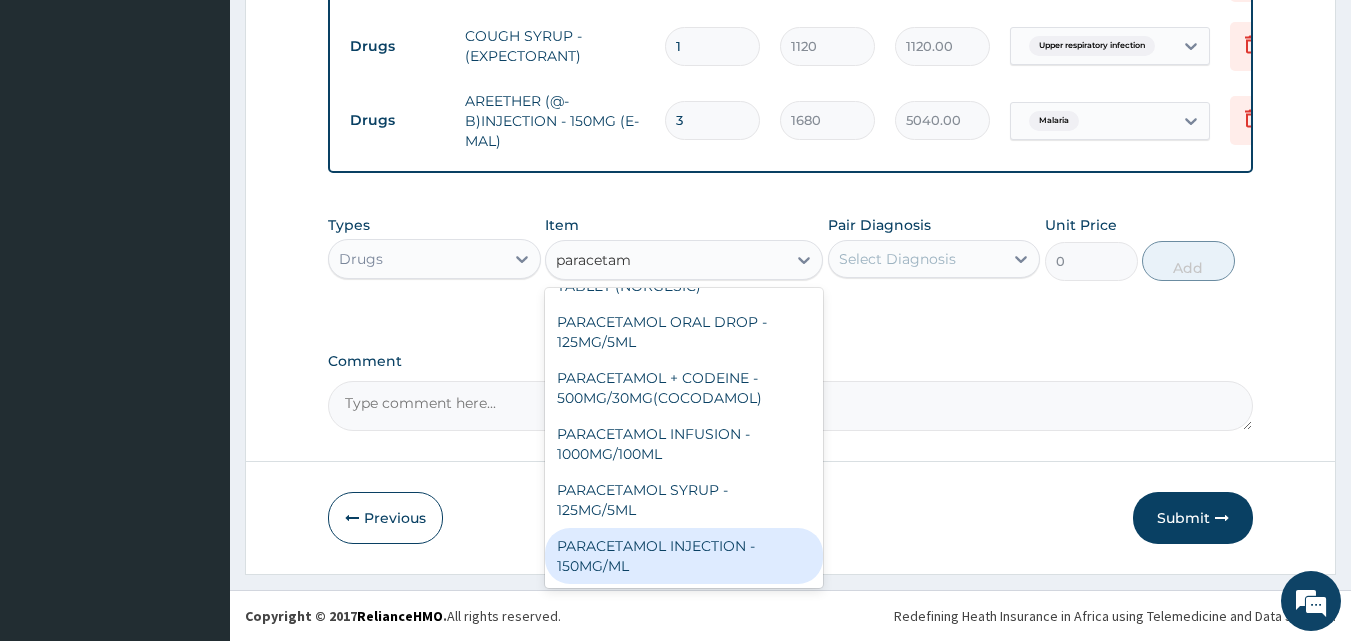 type 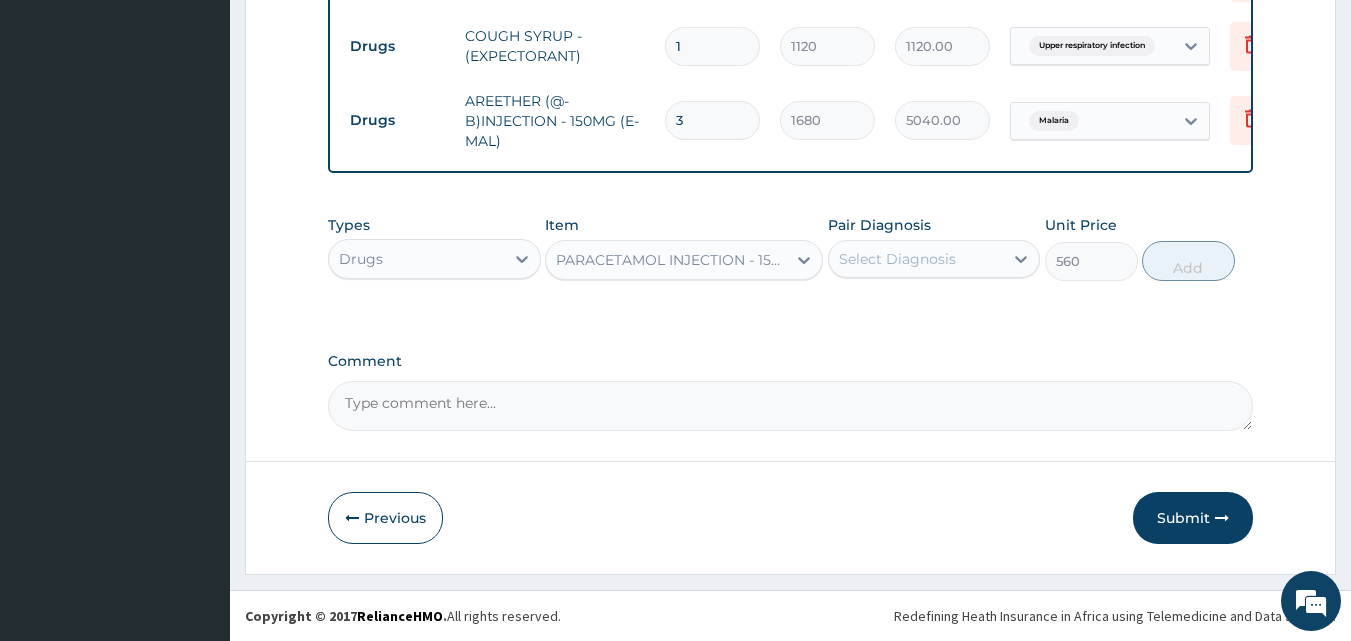 click on "Select Diagnosis" at bounding box center (897, 259) 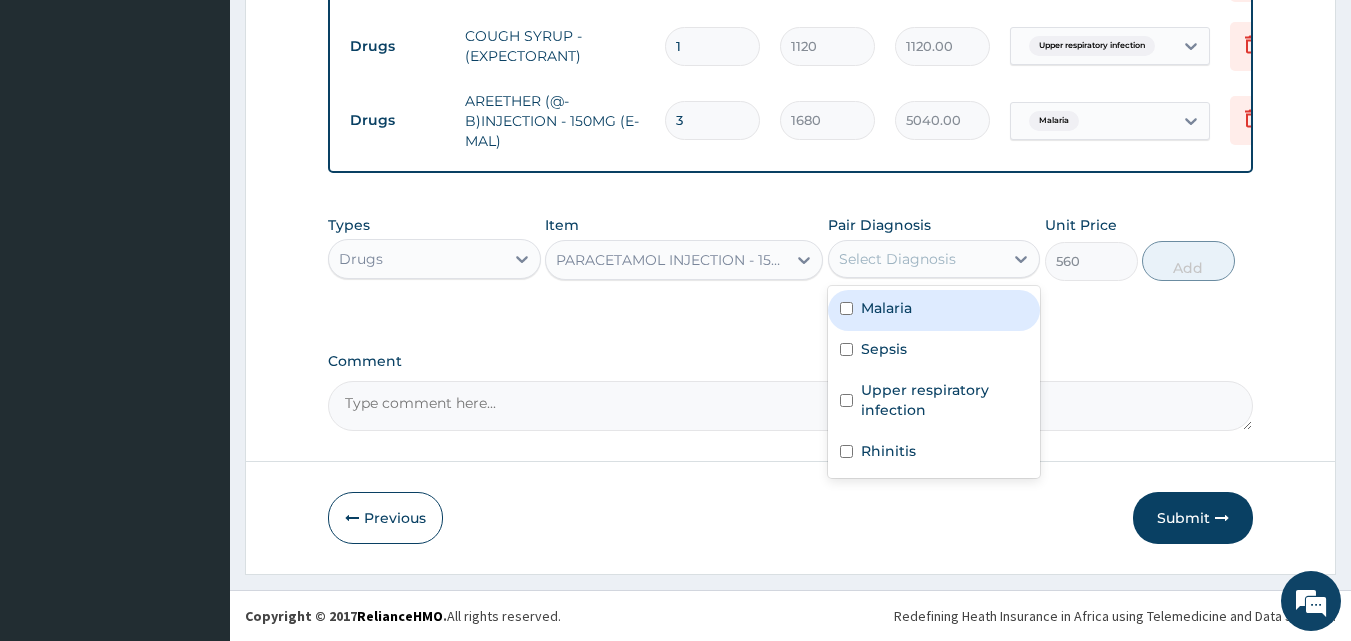 click on "Malaria" at bounding box center [886, 308] 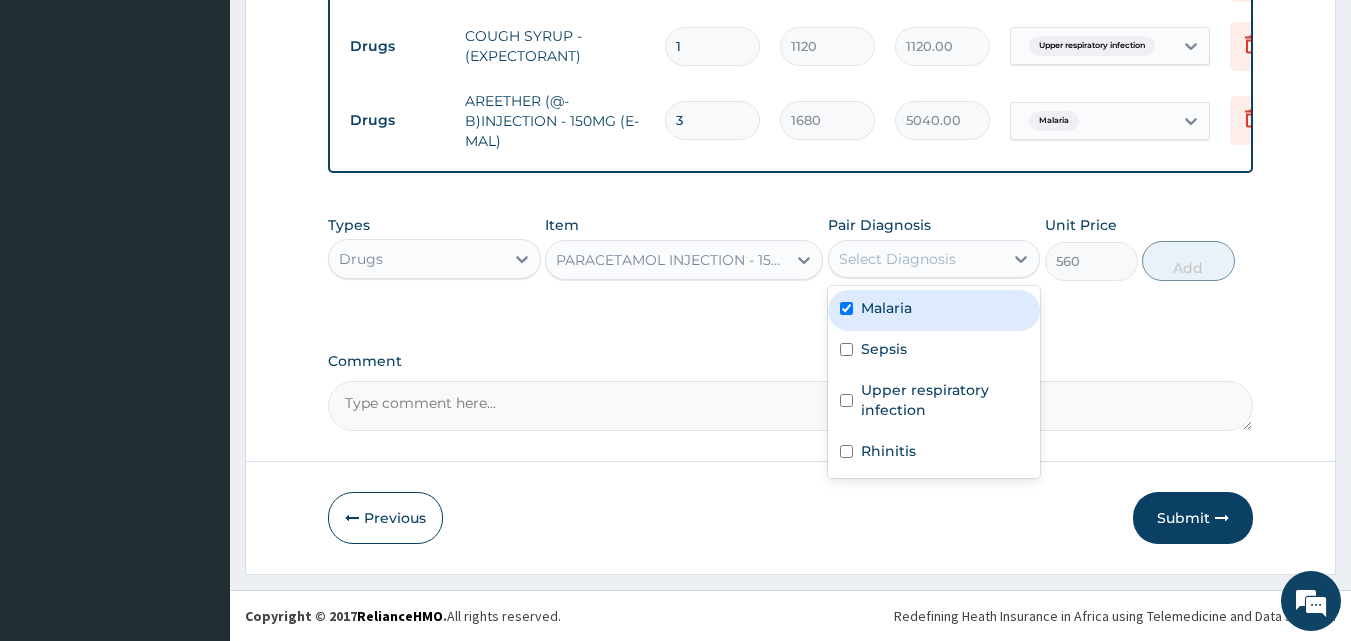 checkbox on "true" 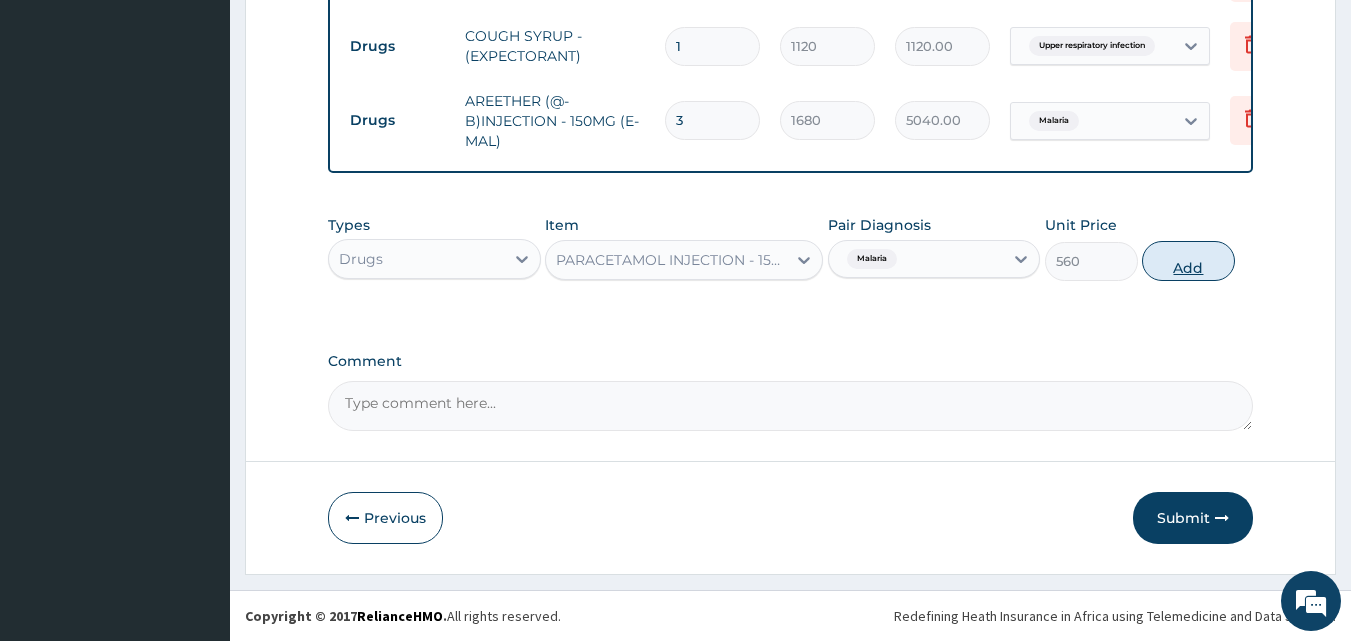 click on "Add" at bounding box center (1188, 261) 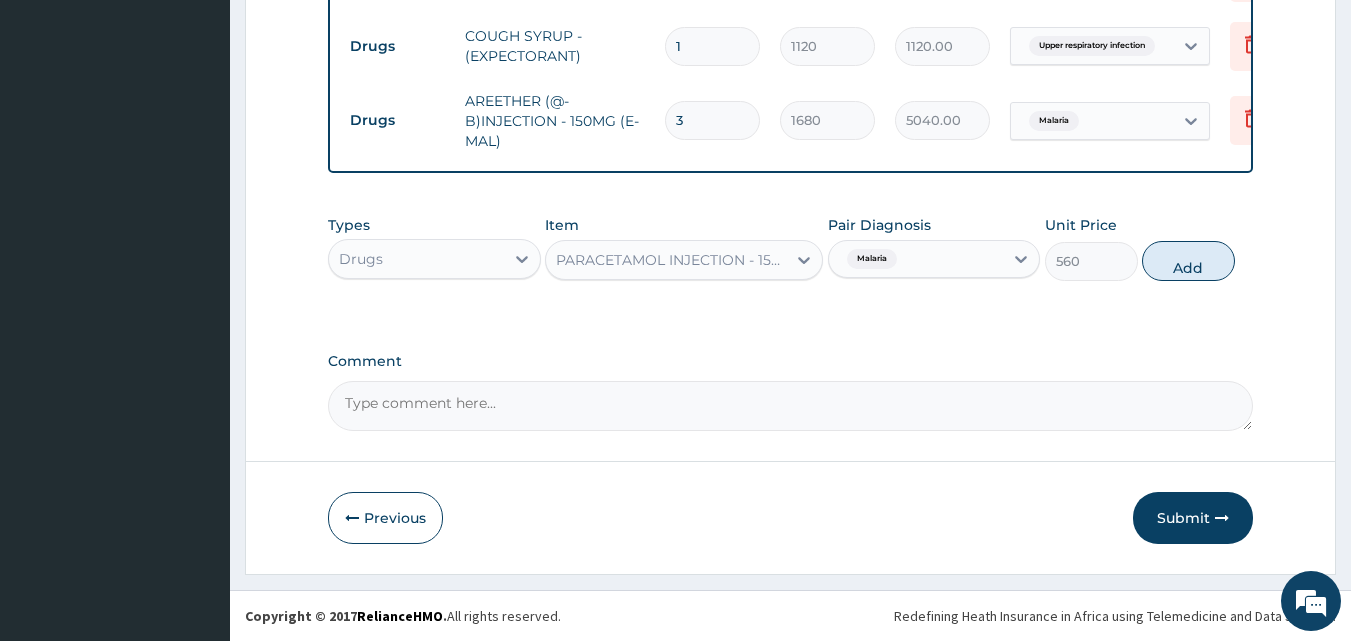 type on "0" 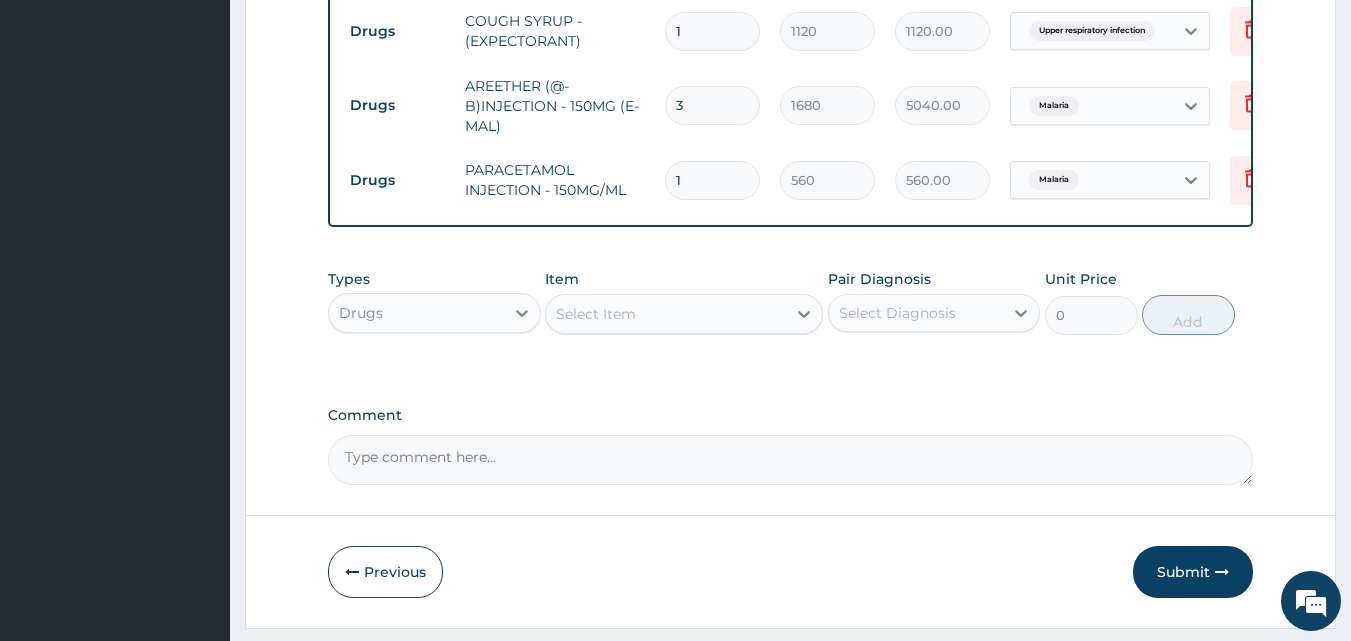 drag, startPoint x: 704, startPoint y: 175, endPoint x: 635, endPoint y: 190, distance: 70.61161 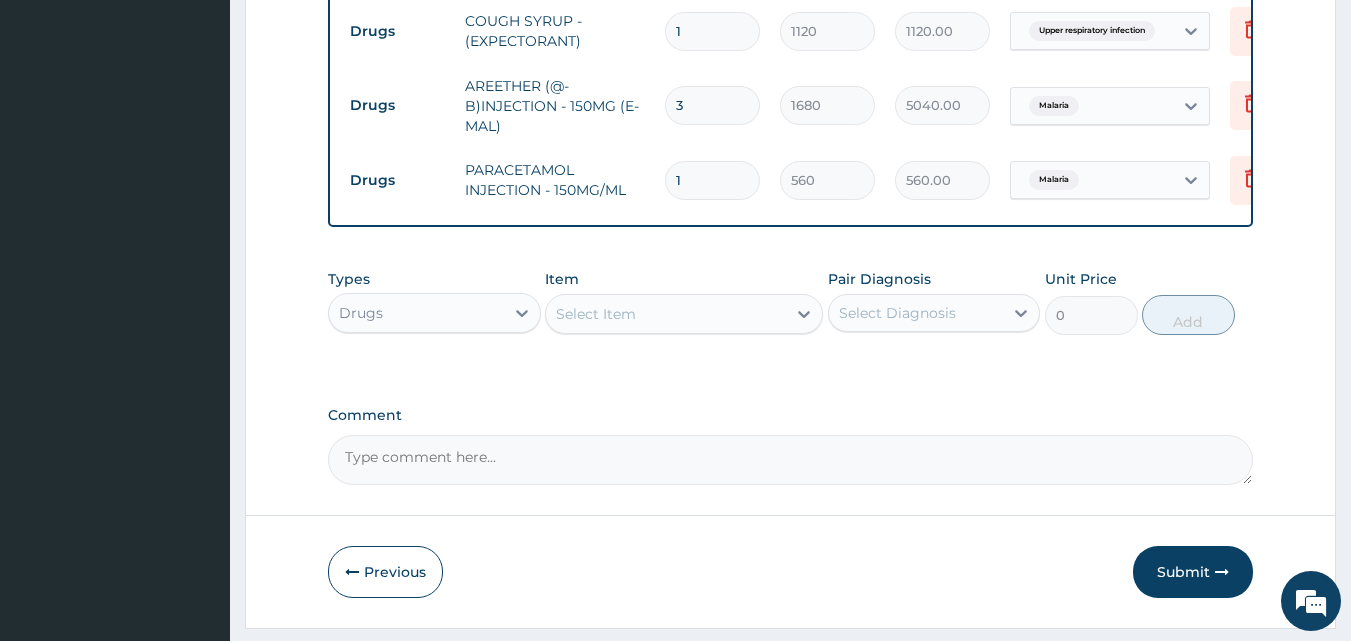 click on "Drugs PARACETAMOL INJECTION - 150MG/ML 1 560 560.00 Malaria Delete" at bounding box center (830, 180) 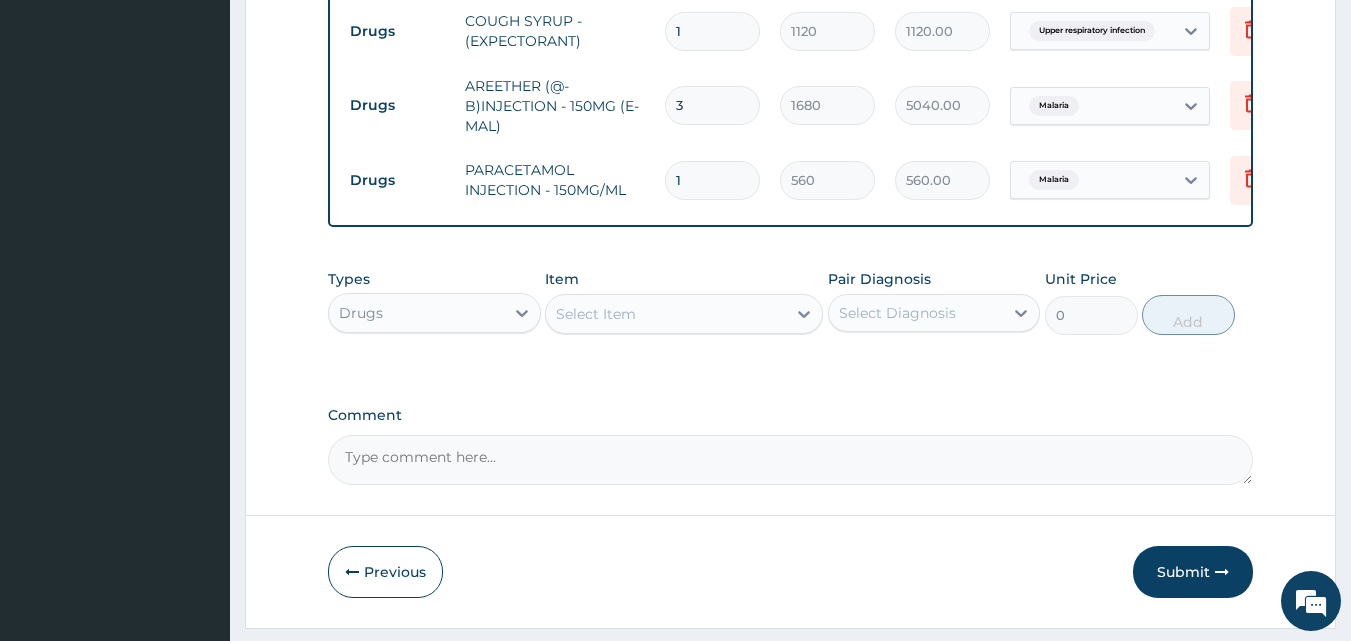 type on "4" 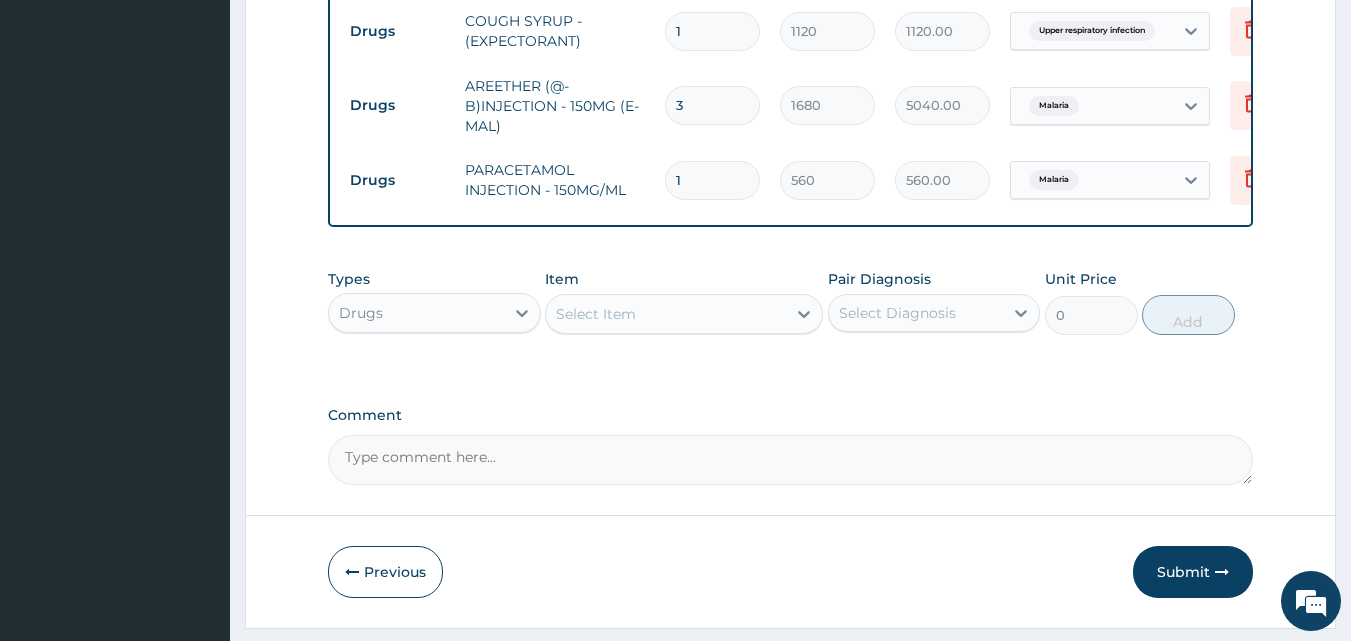 type on "2240.00" 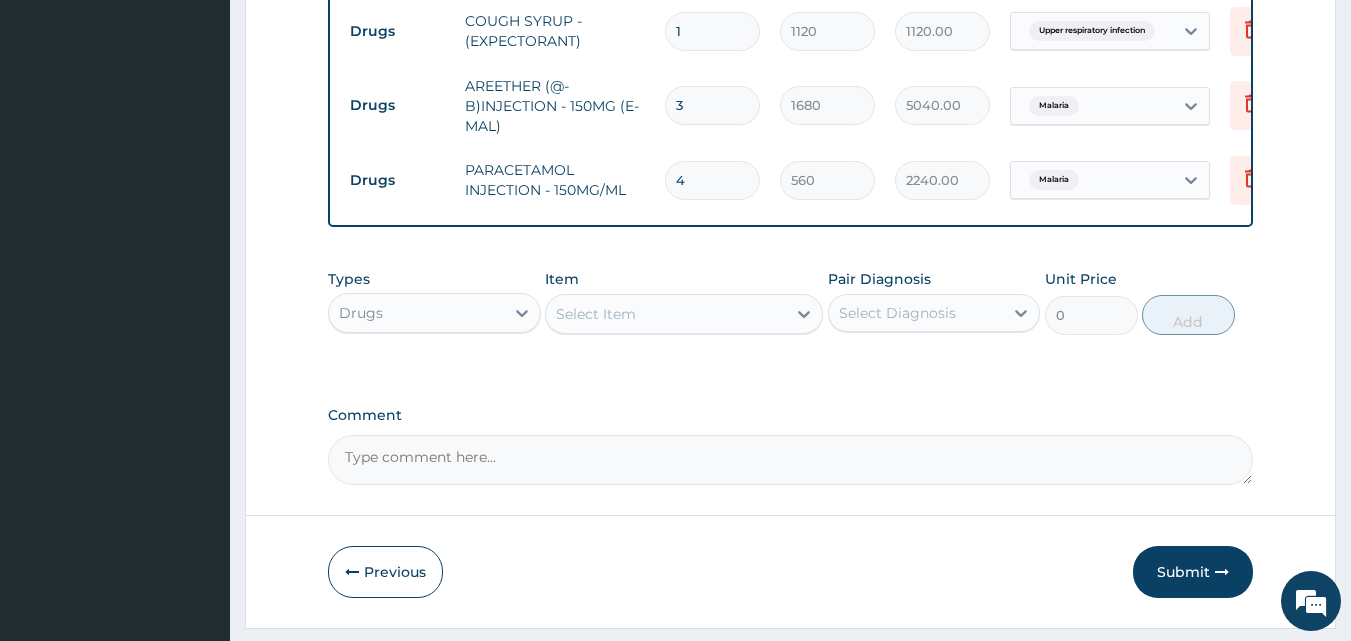 type on "4" 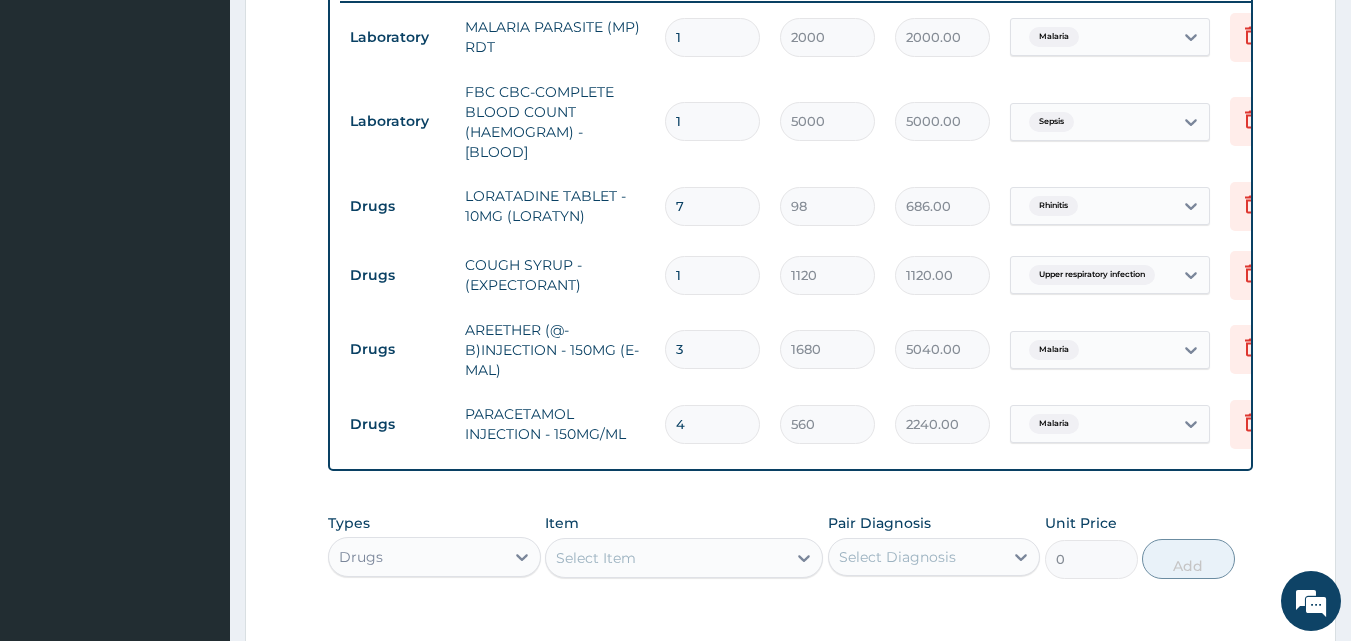 scroll, scrollTop: 839, scrollLeft: 0, axis: vertical 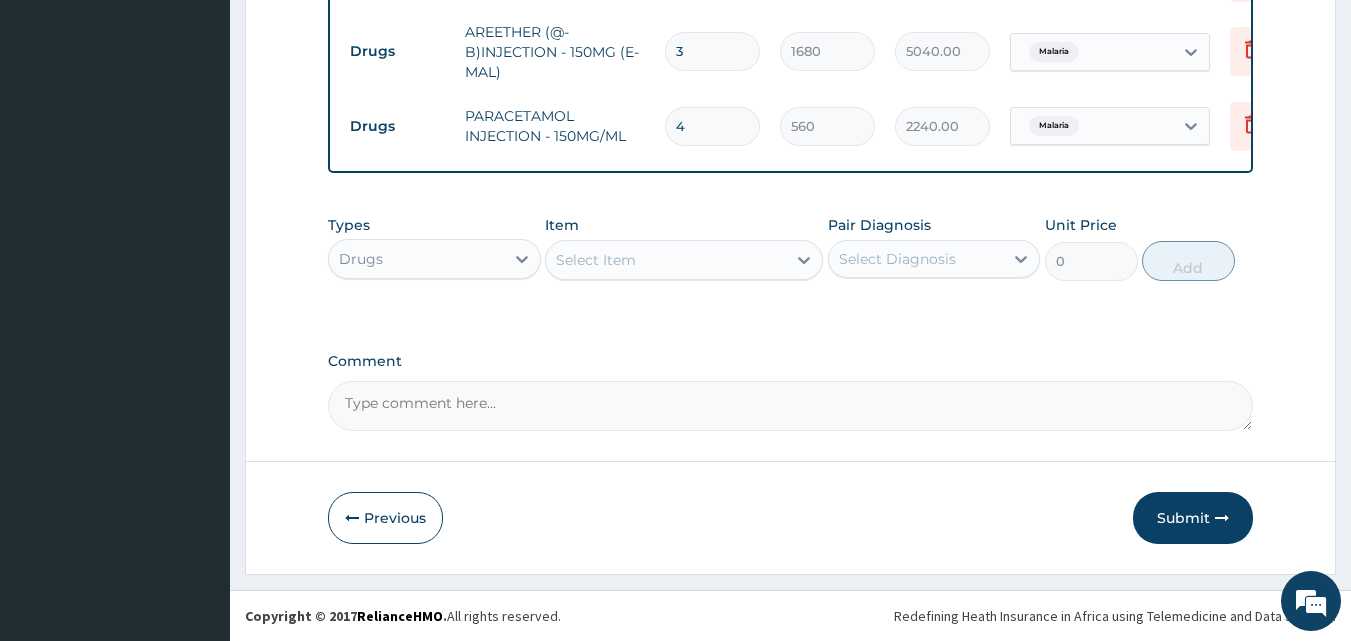 click on "Select Item" at bounding box center (596, 260) 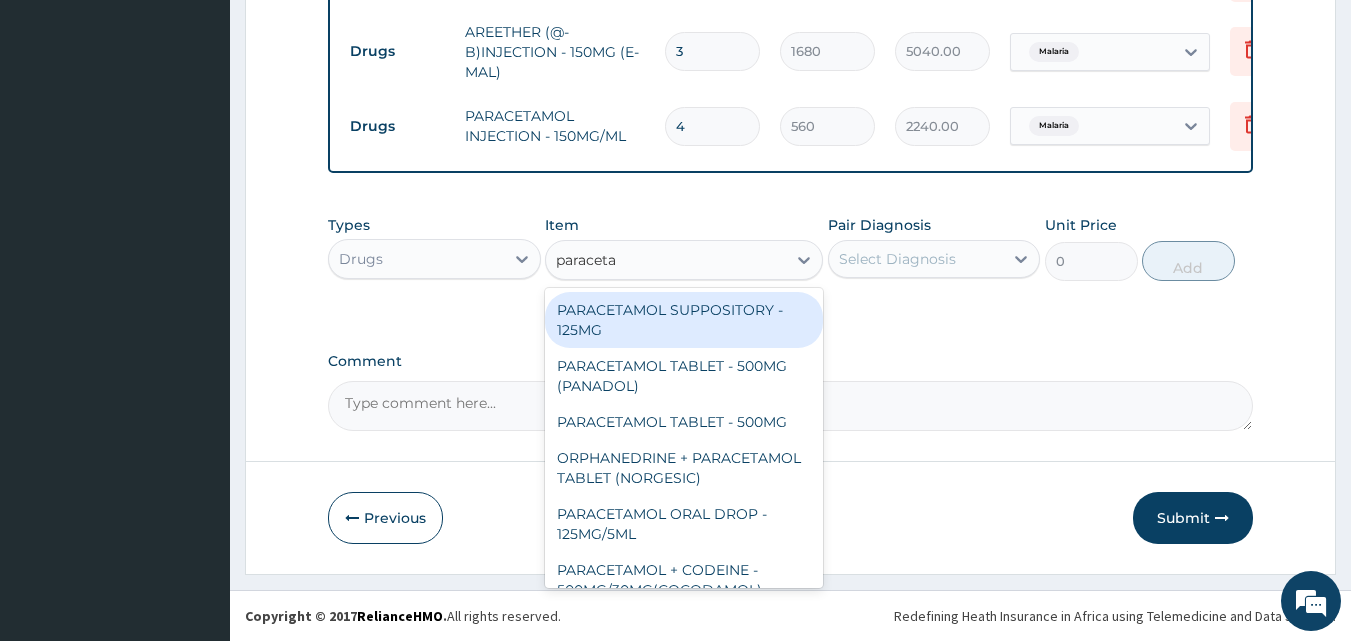 type on "paracetam" 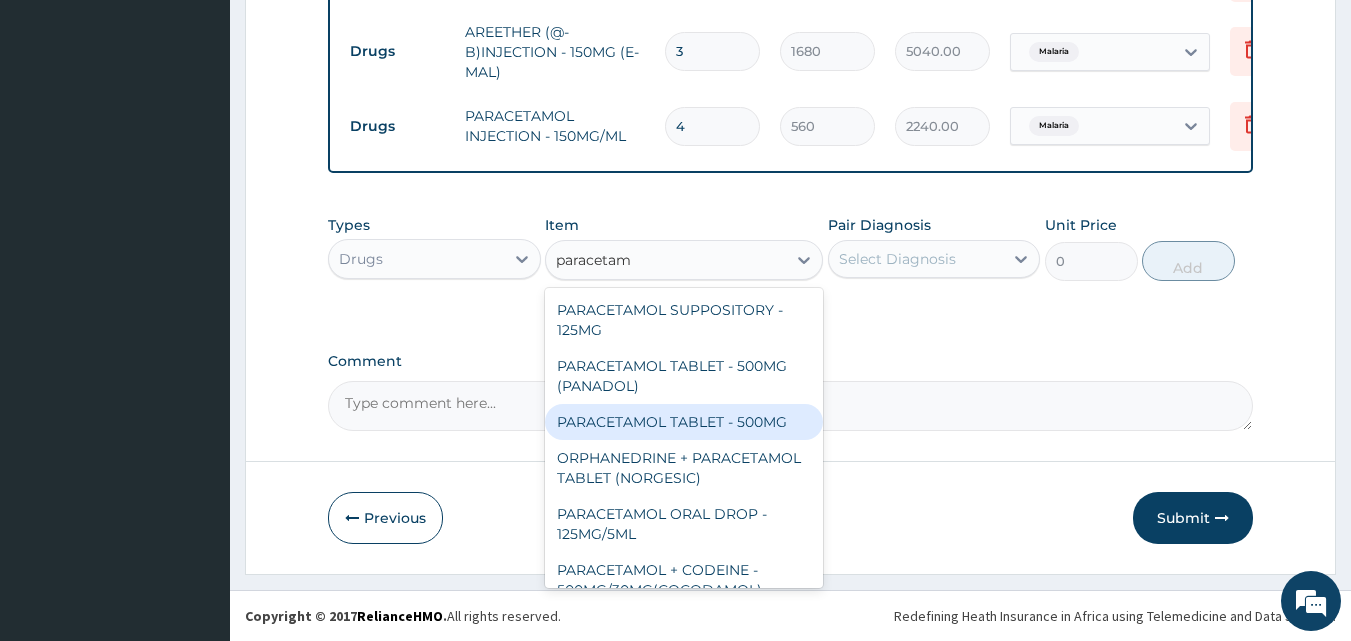 click on "PARACETAMOL TABLET - 500MG" at bounding box center [684, 422] 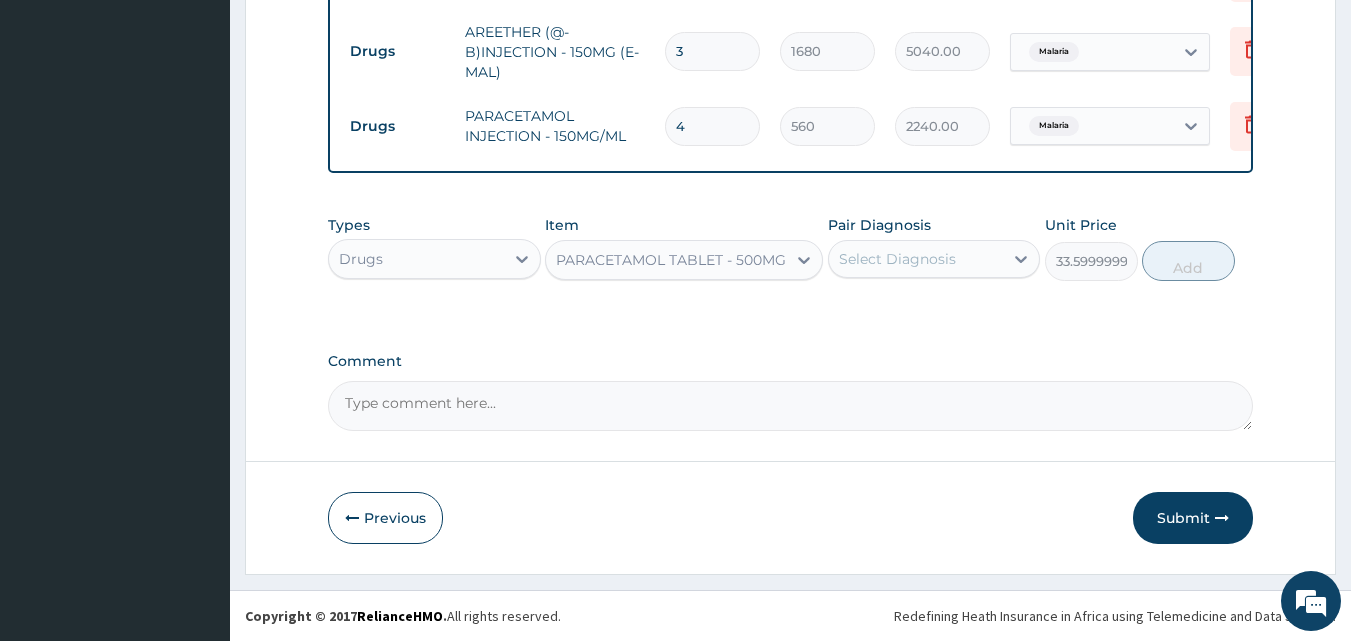 click on "Select Diagnosis" at bounding box center (897, 259) 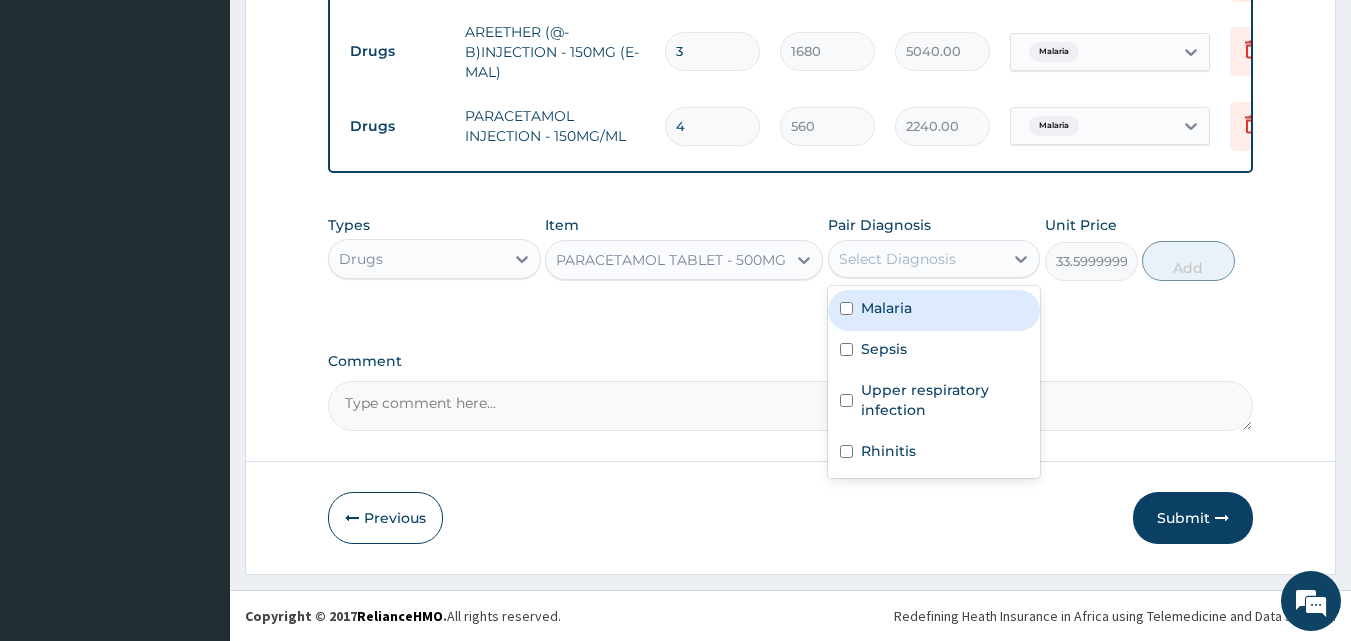 click on "Malaria" at bounding box center (886, 308) 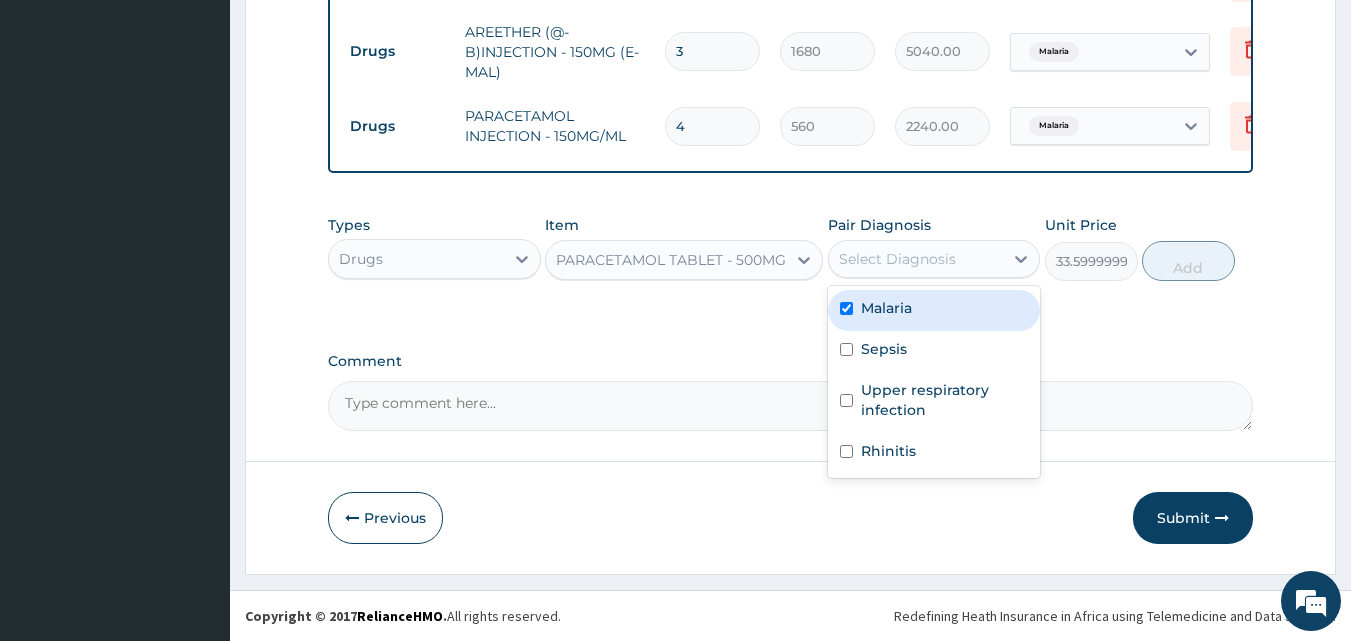 checkbox on "true" 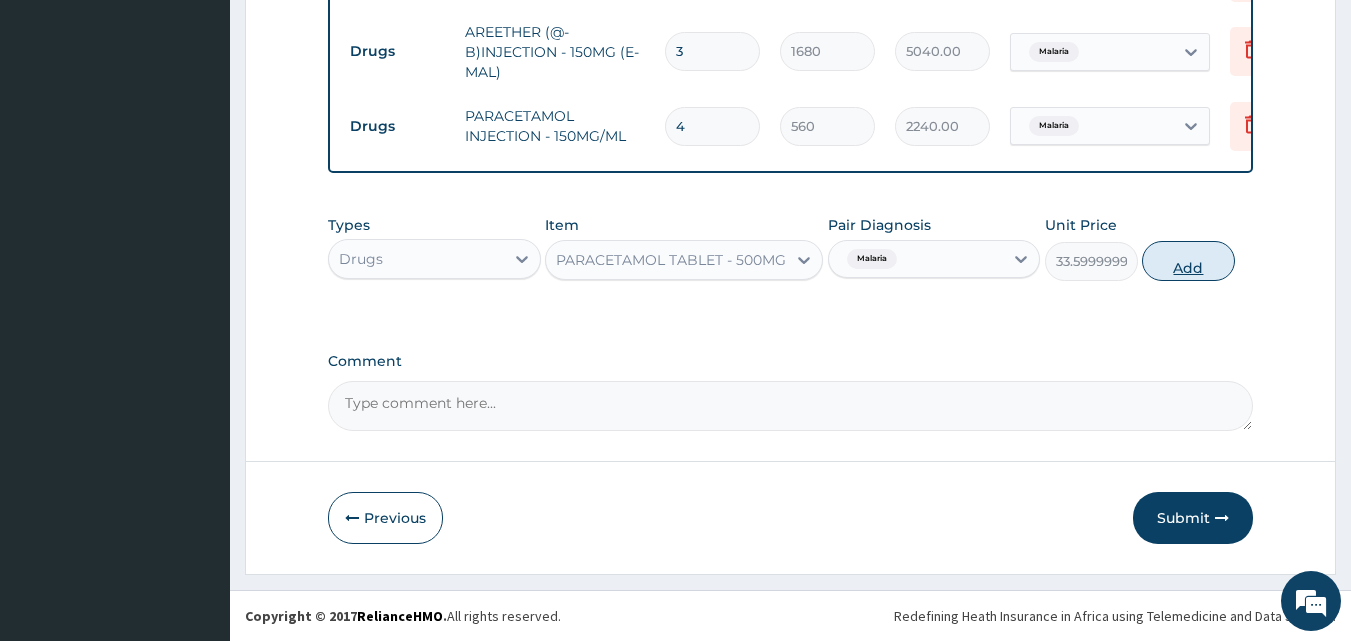 click on "Add" at bounding box center [1188, 261] 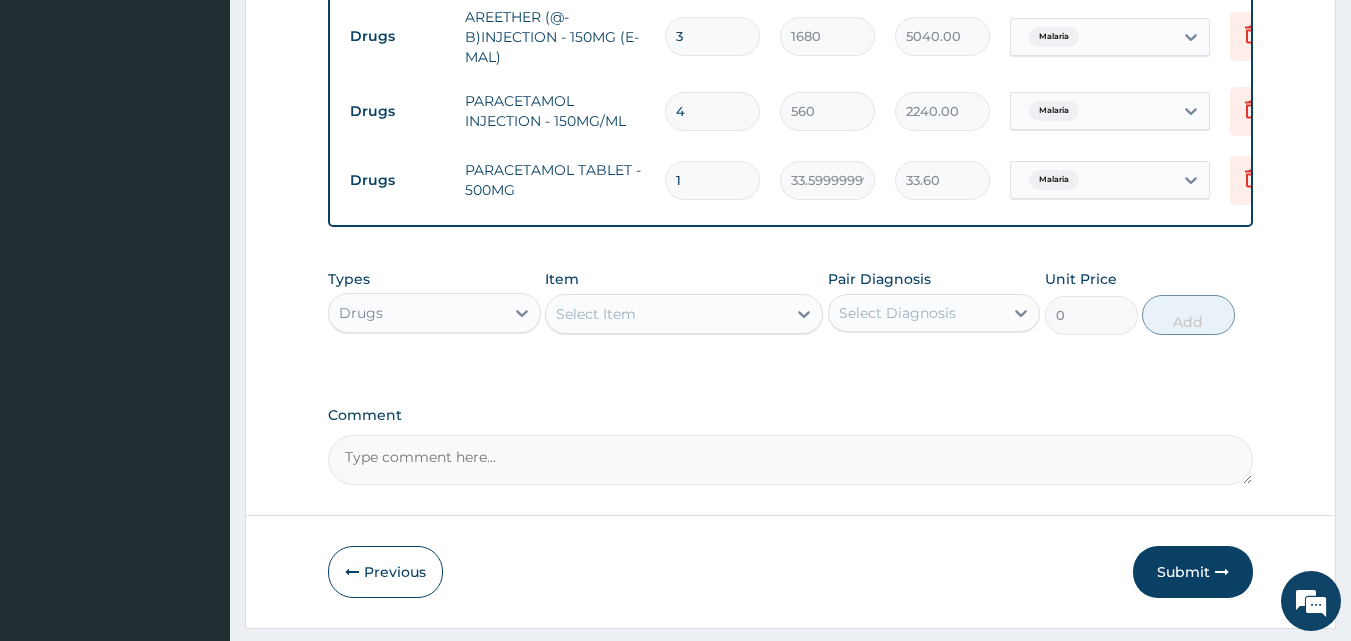 type on "18" 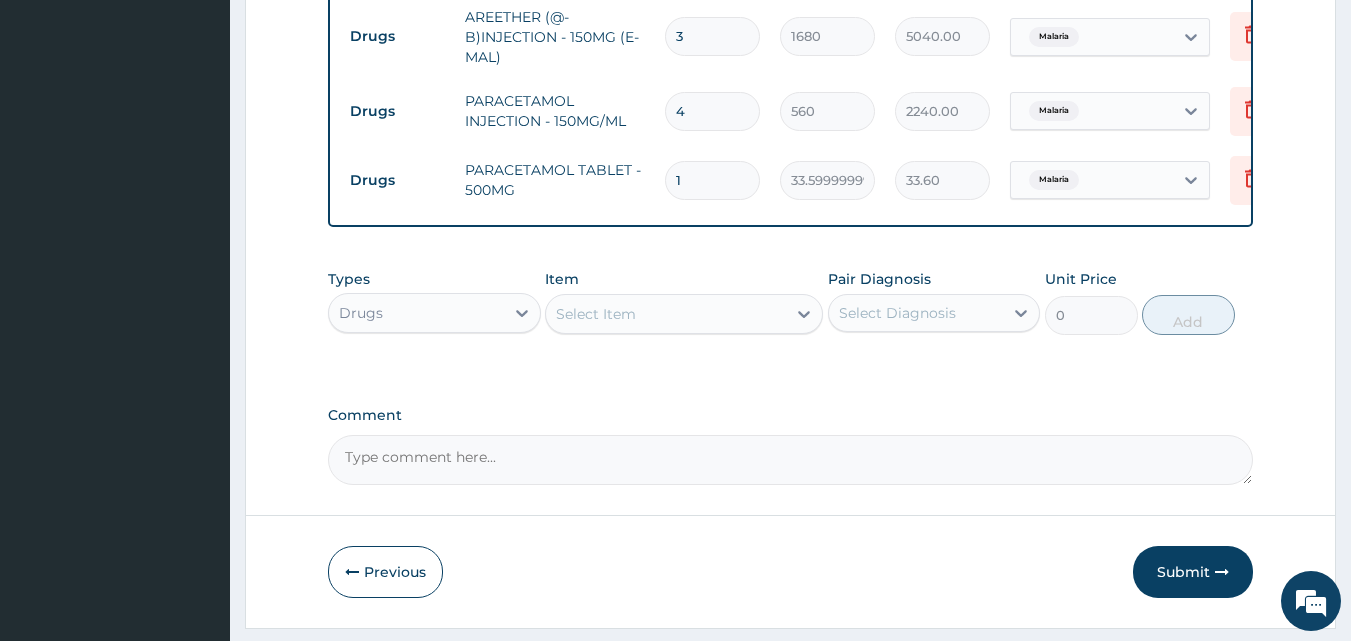 type on "604.80" 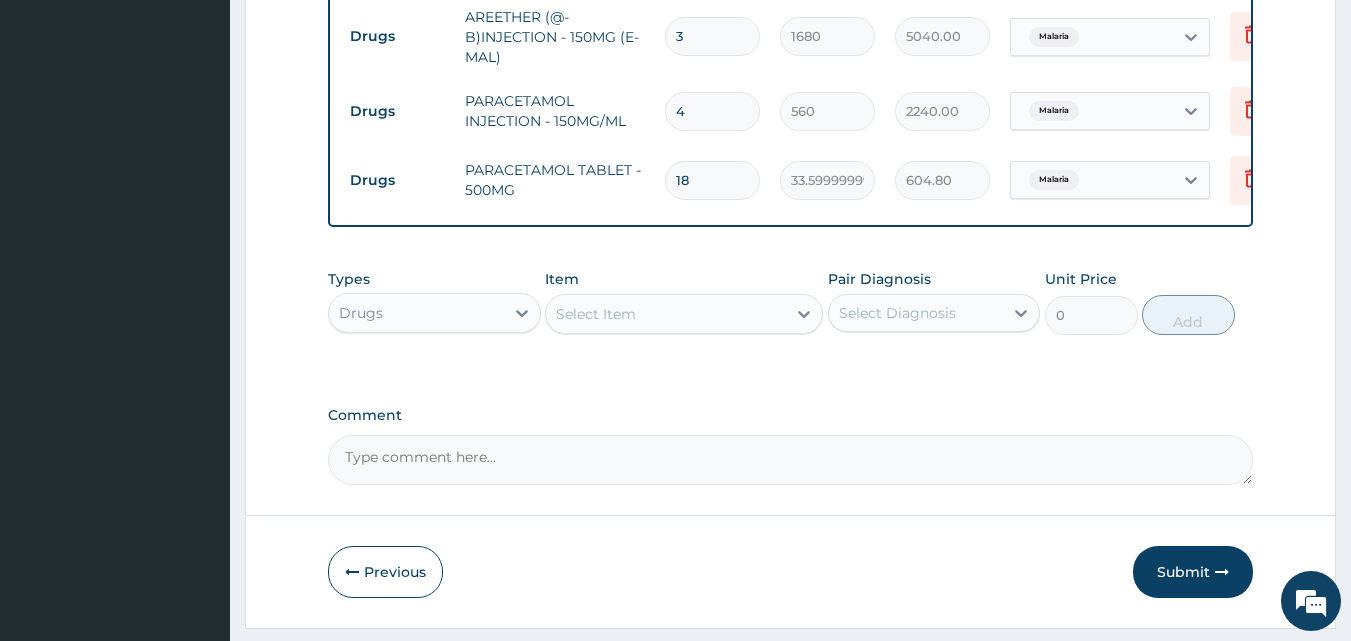 type on "18" 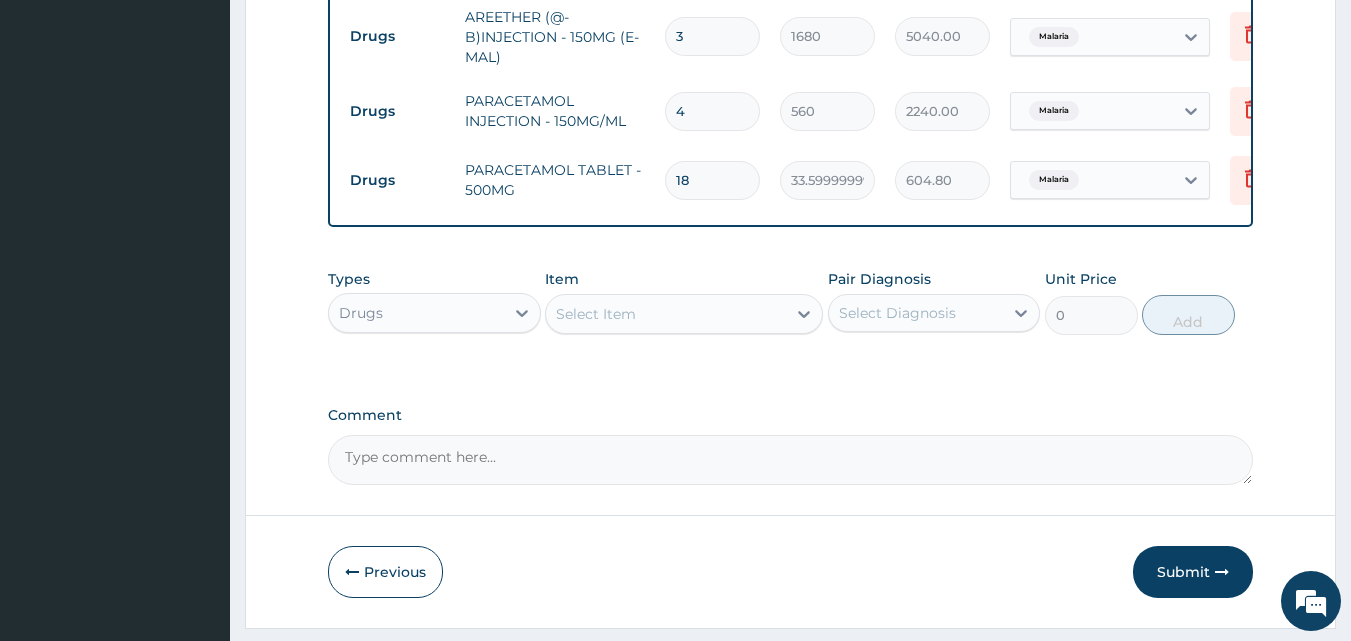 click on "Select Item" at bounding box center (666, 314) 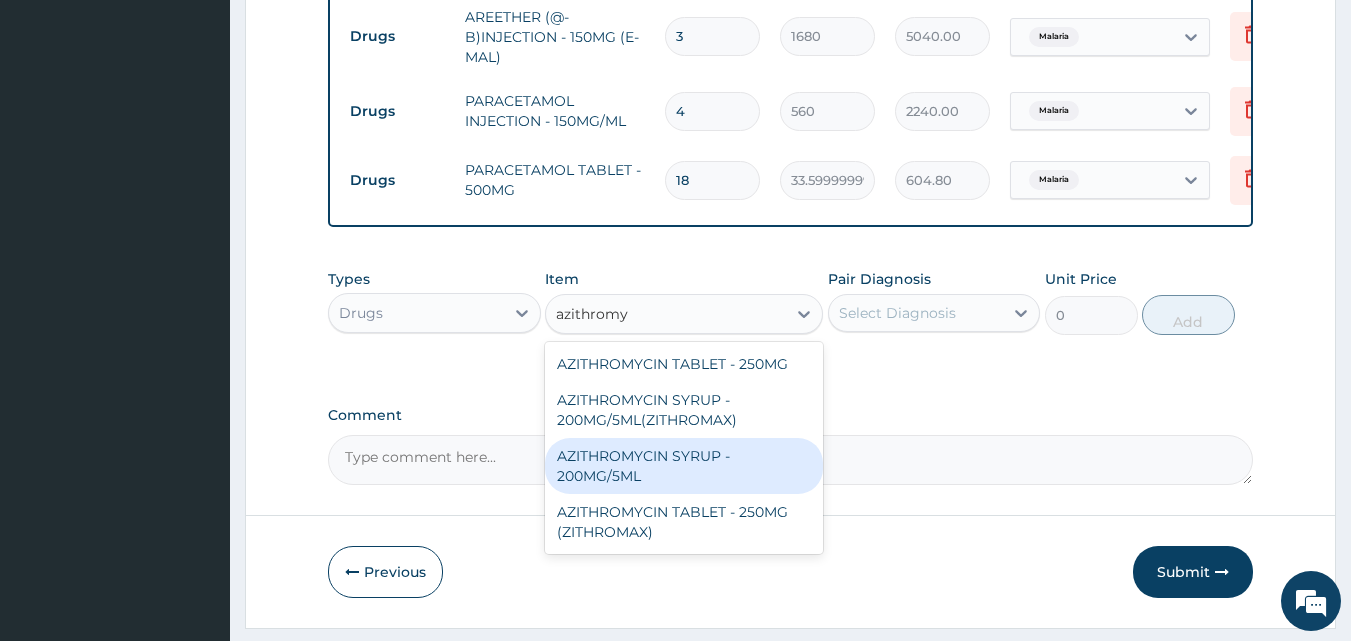 type on "azithrom" 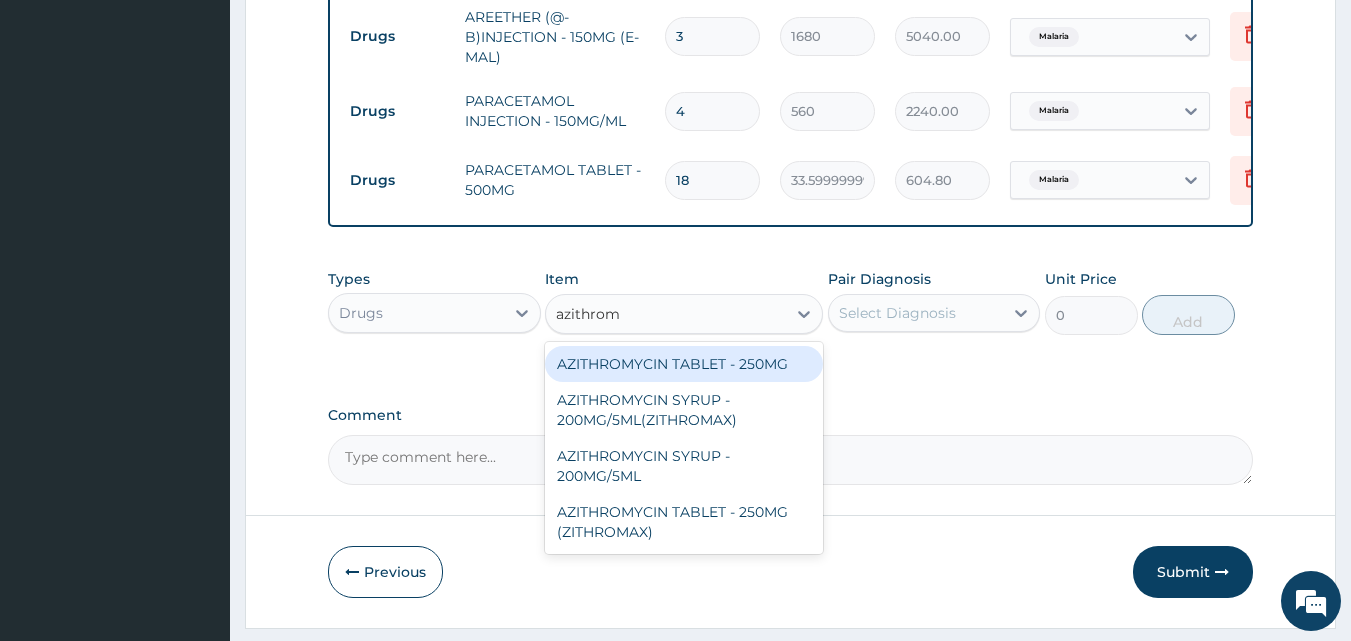 click on "AZITHROMYCIN TABLET - 250MG" at bounding box center [684, 364] 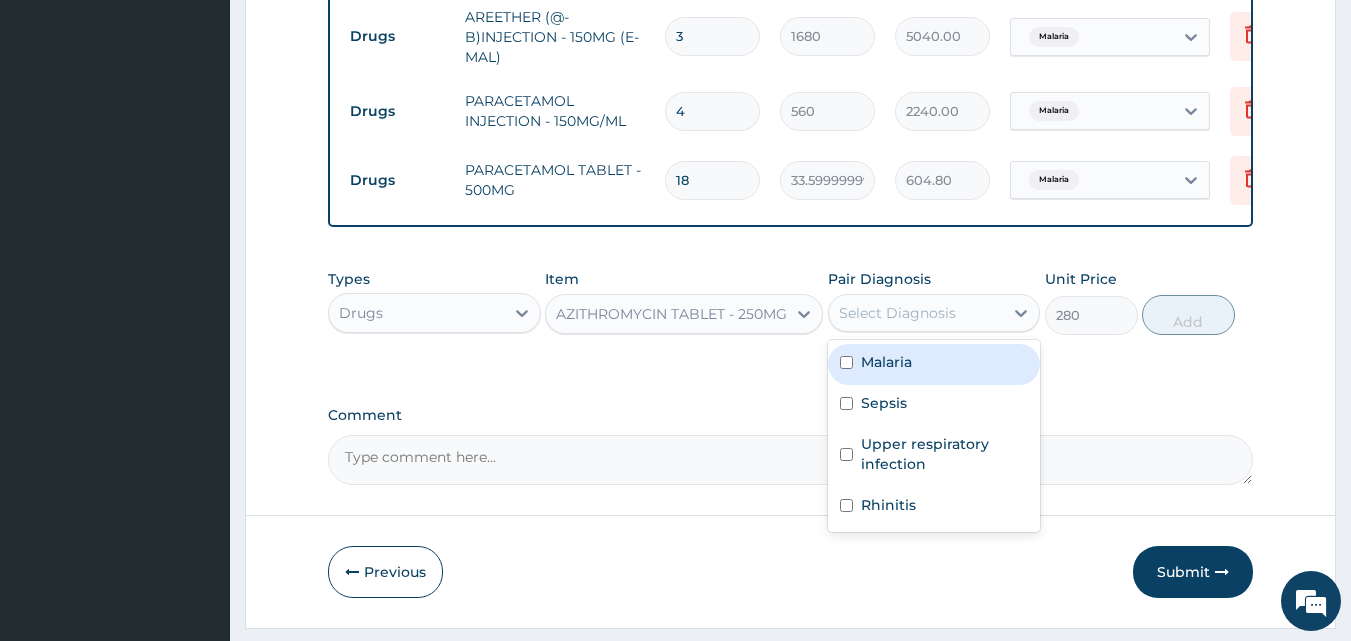click on "Select Diagnosis" at bounding box center [916, 313] 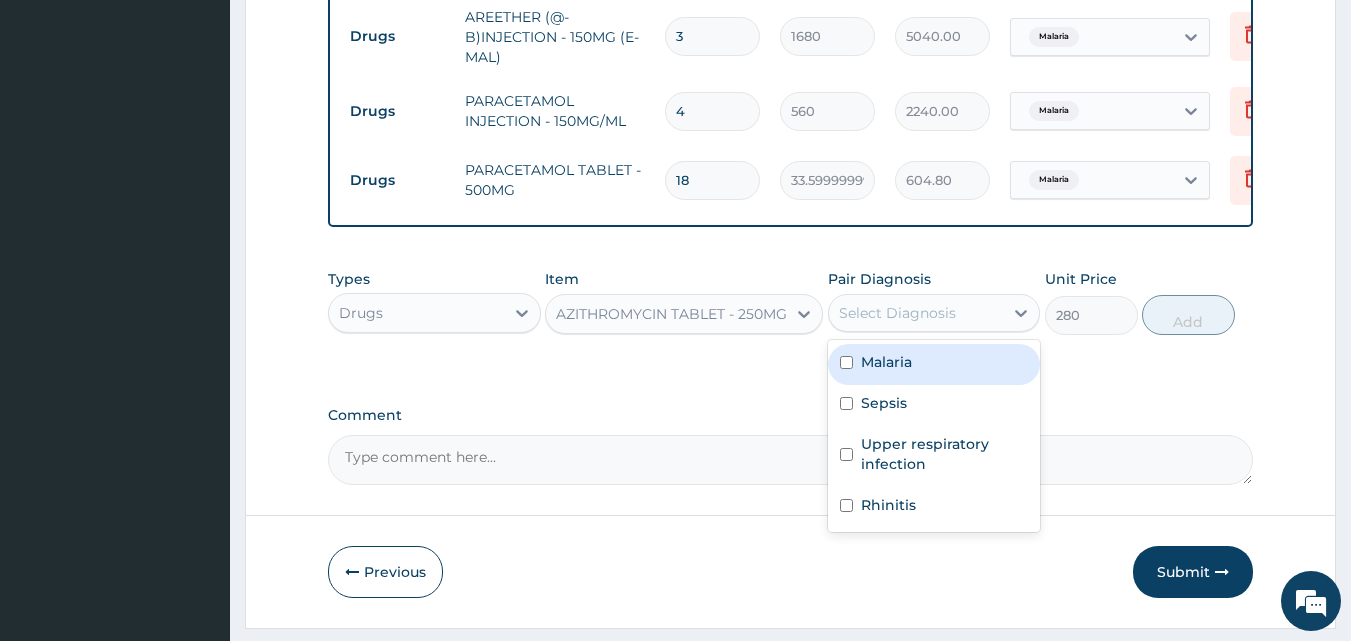 click on "Select Diagnosis" at bounding box center [897, 313] 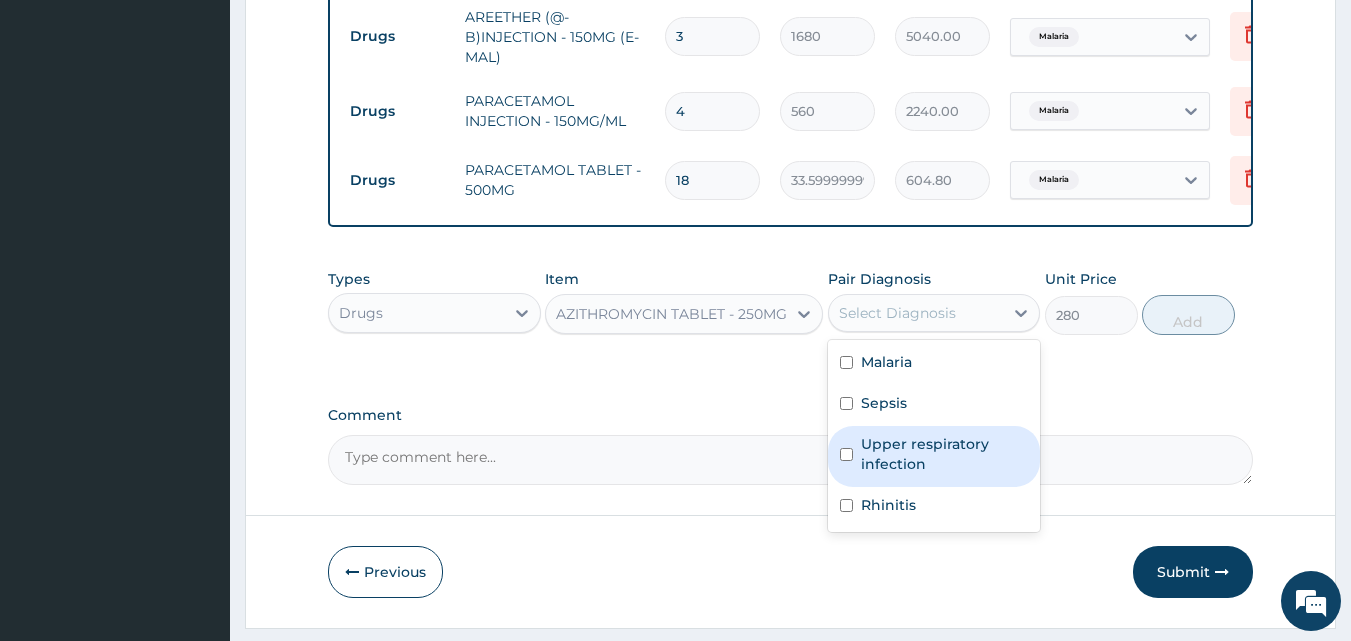 click on "Upper respiratory infection" at bounding box center [945, 454] 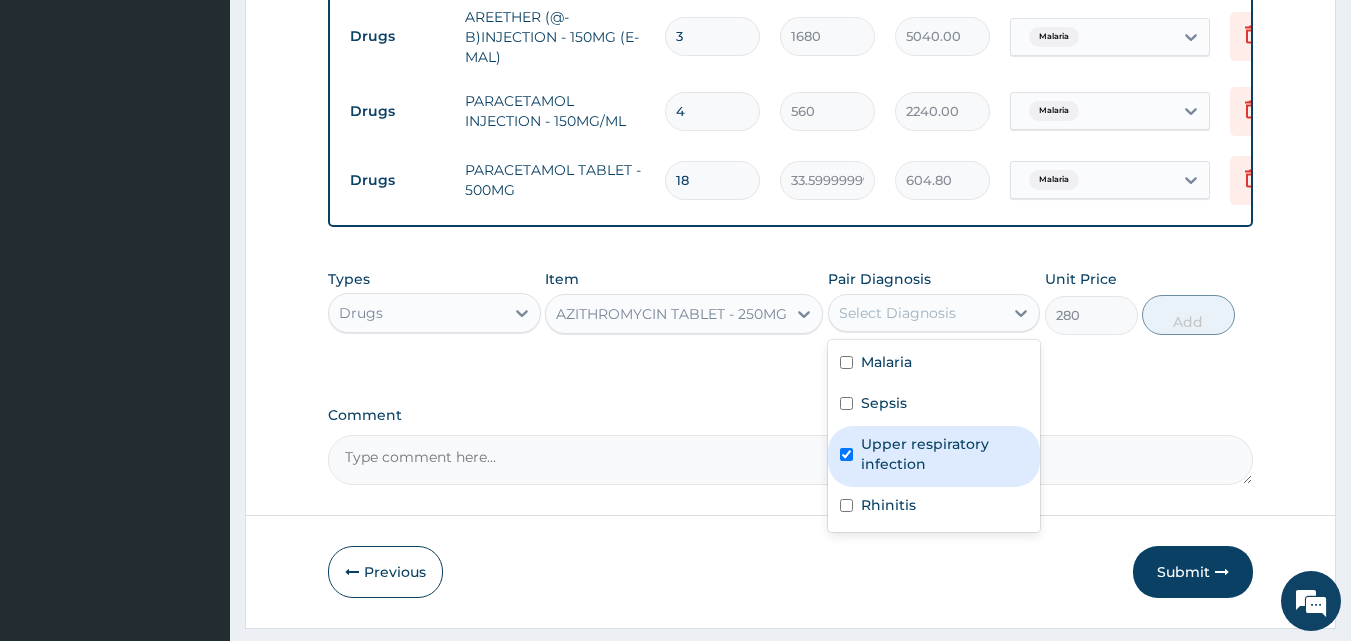 checkbox on "true" 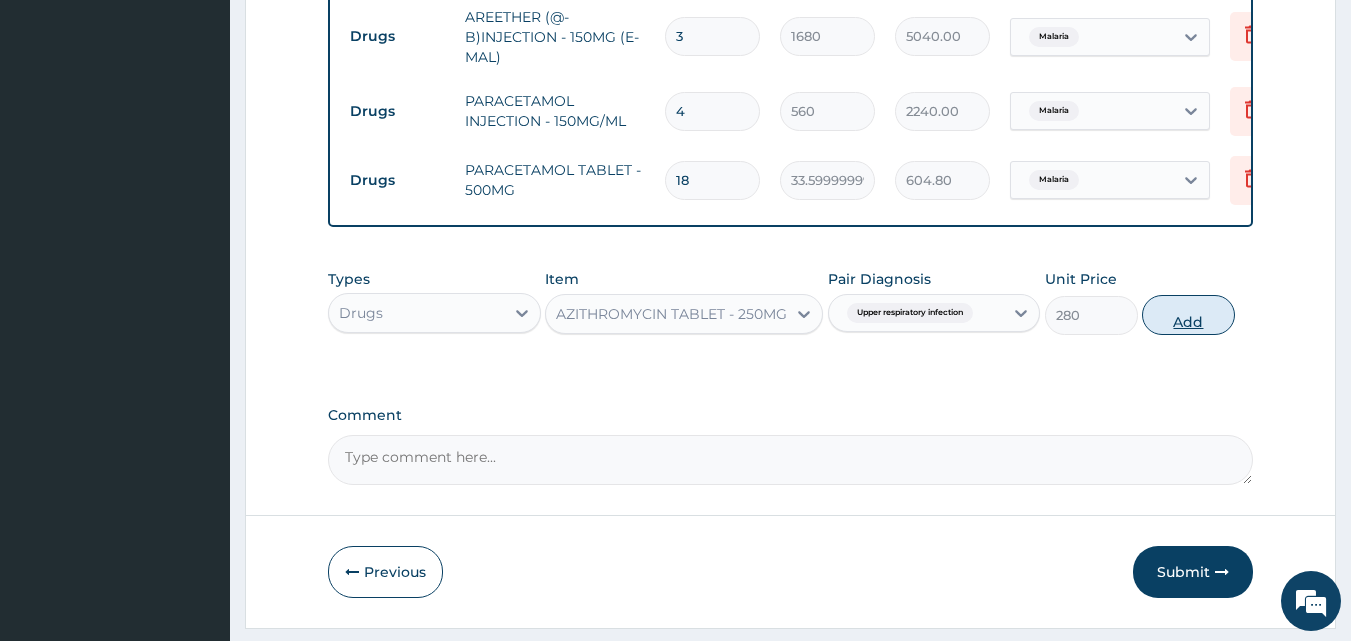 click on "Add" at bounding box center (1188, 315) 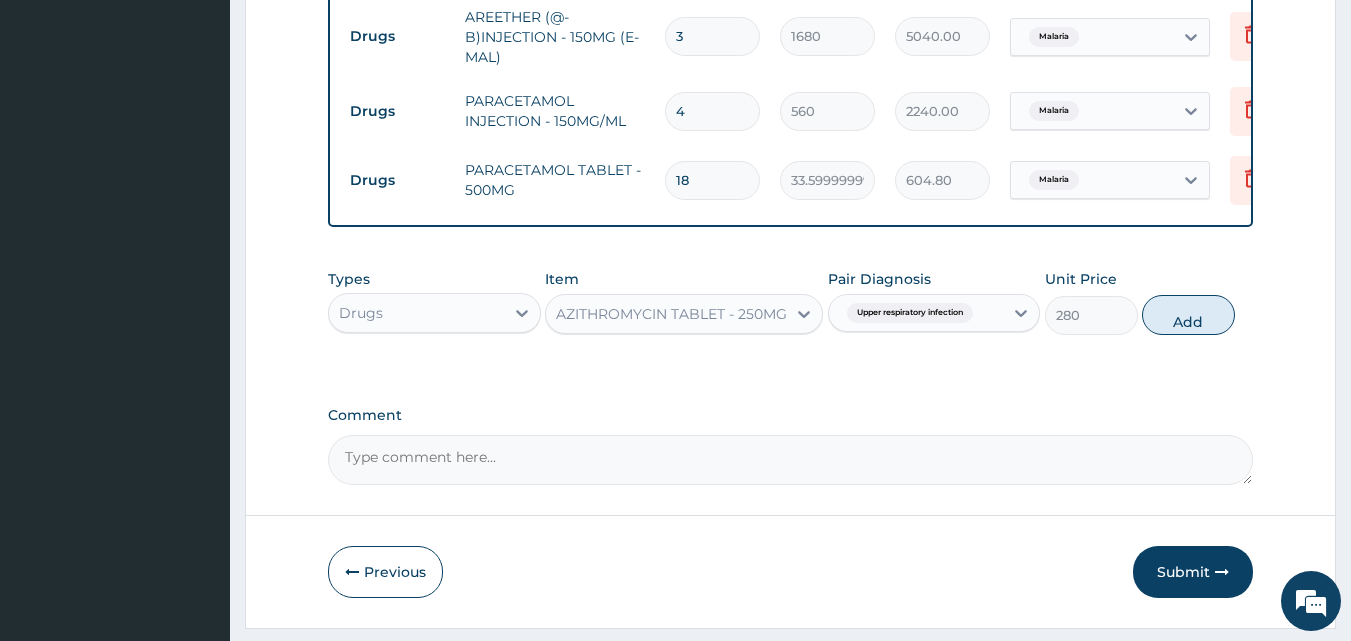 type on "0" 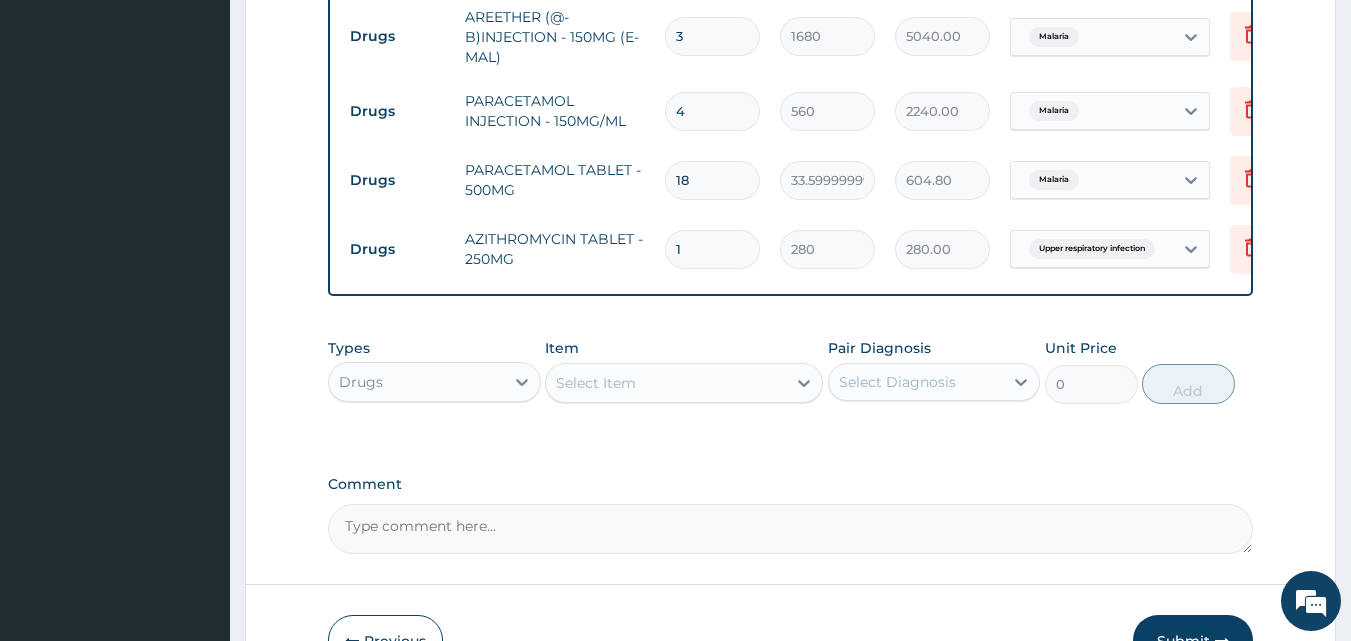 type on "10" 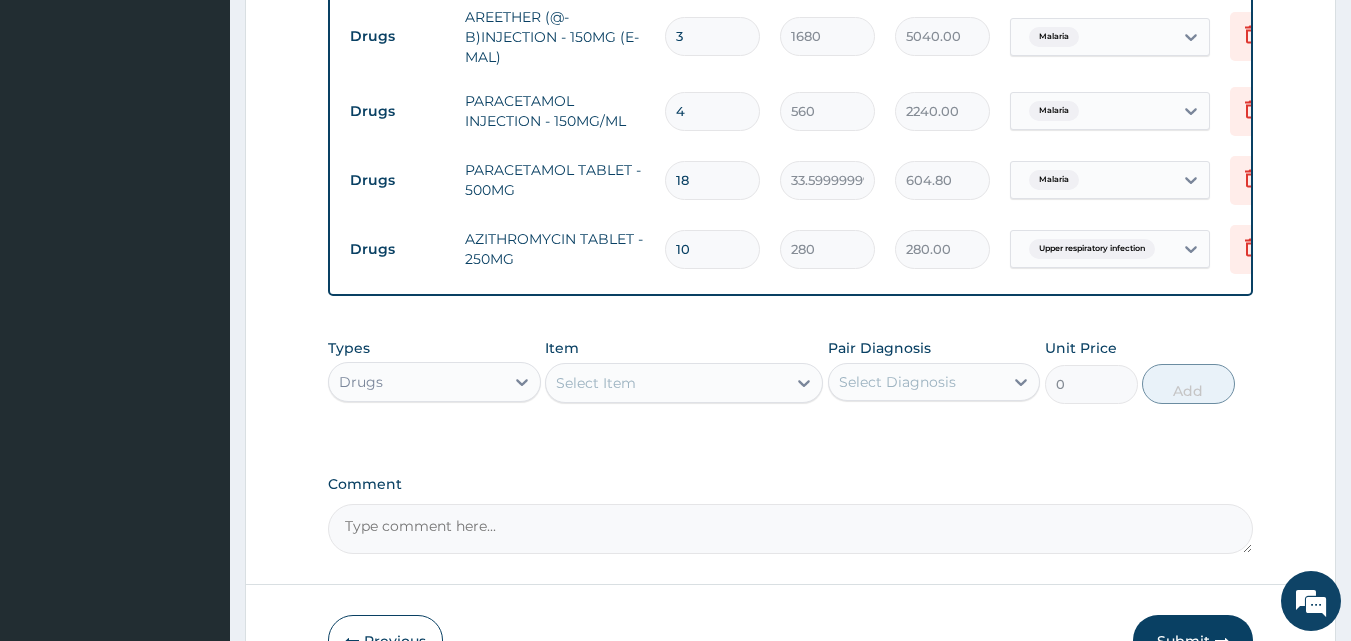 type on "2800.00" 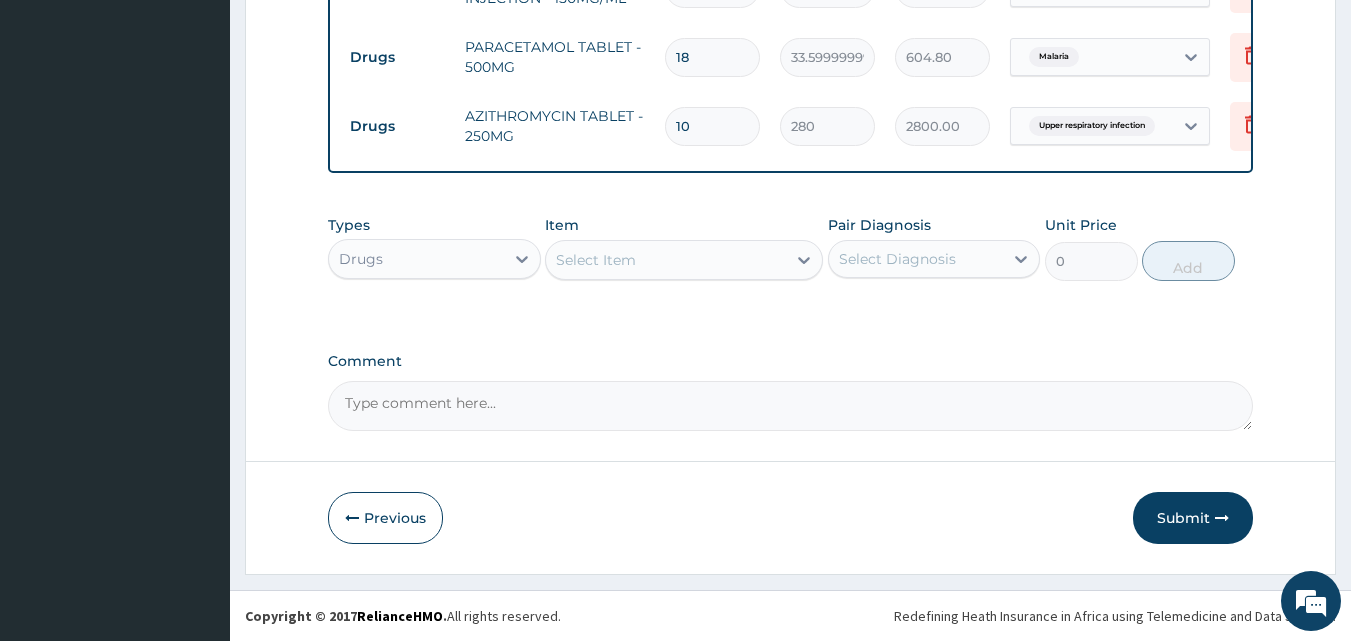 scroll, scrollTop: 1246, scrollLeft: 0, axis: vertical 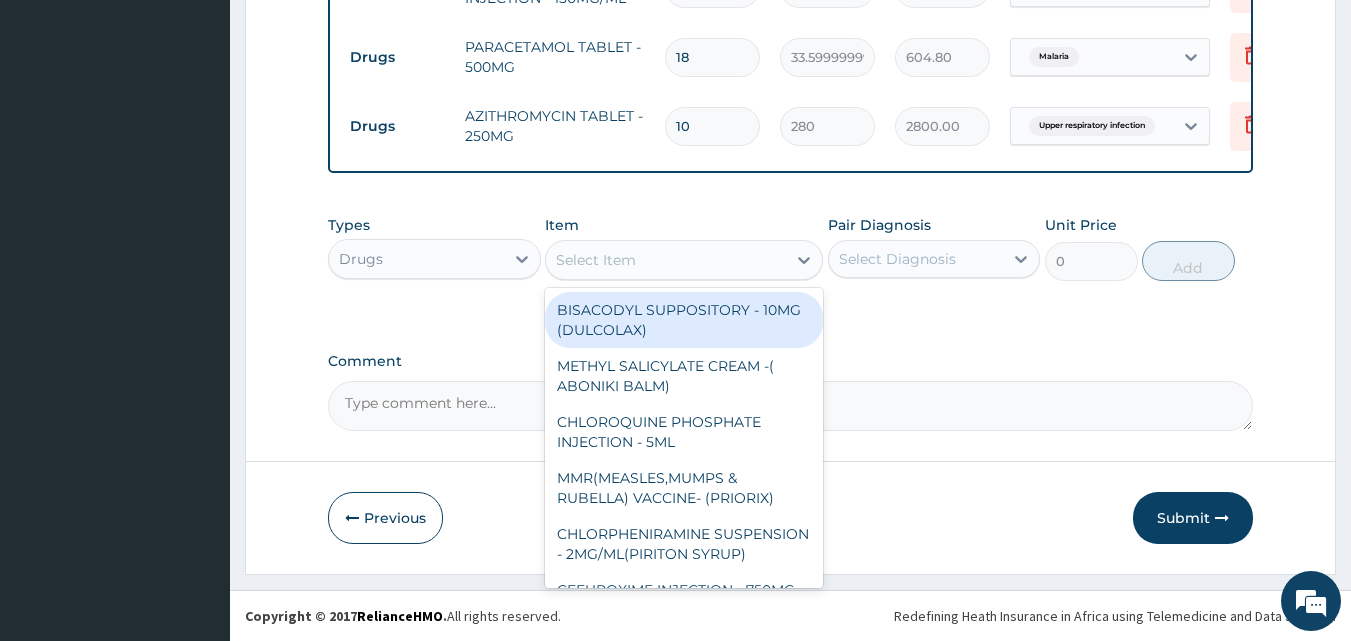 click on "Select Item" at bounding box center (666, 260) 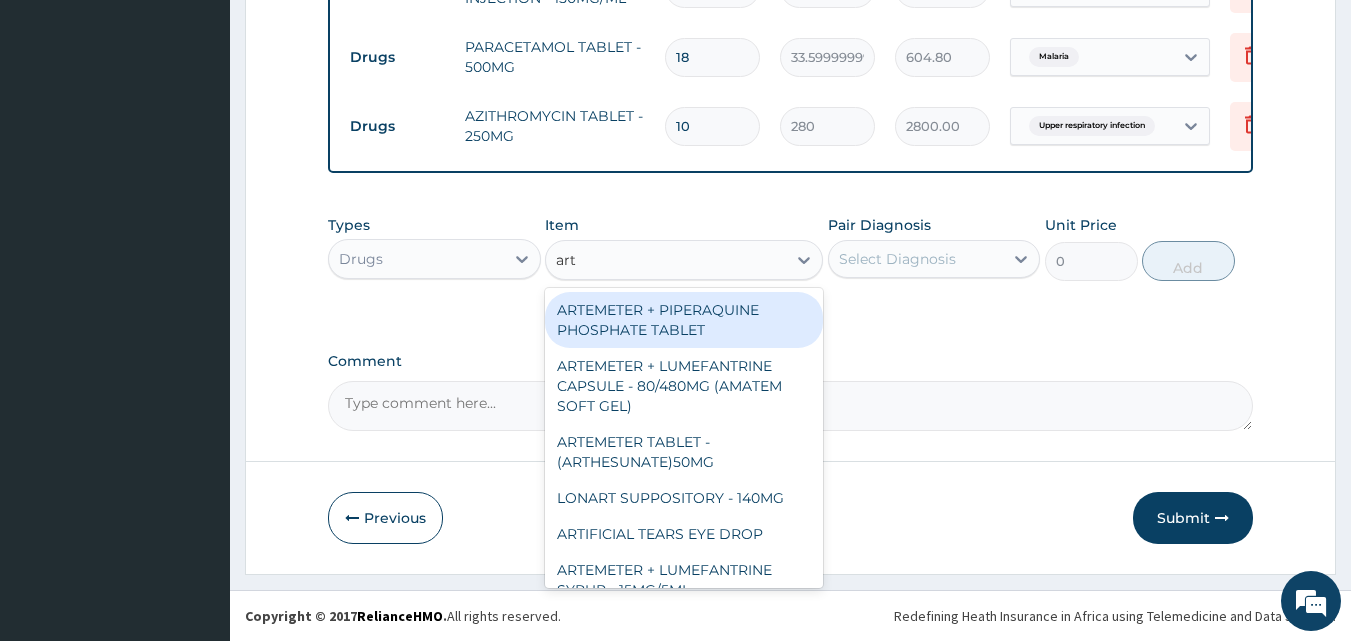 type on "arte" 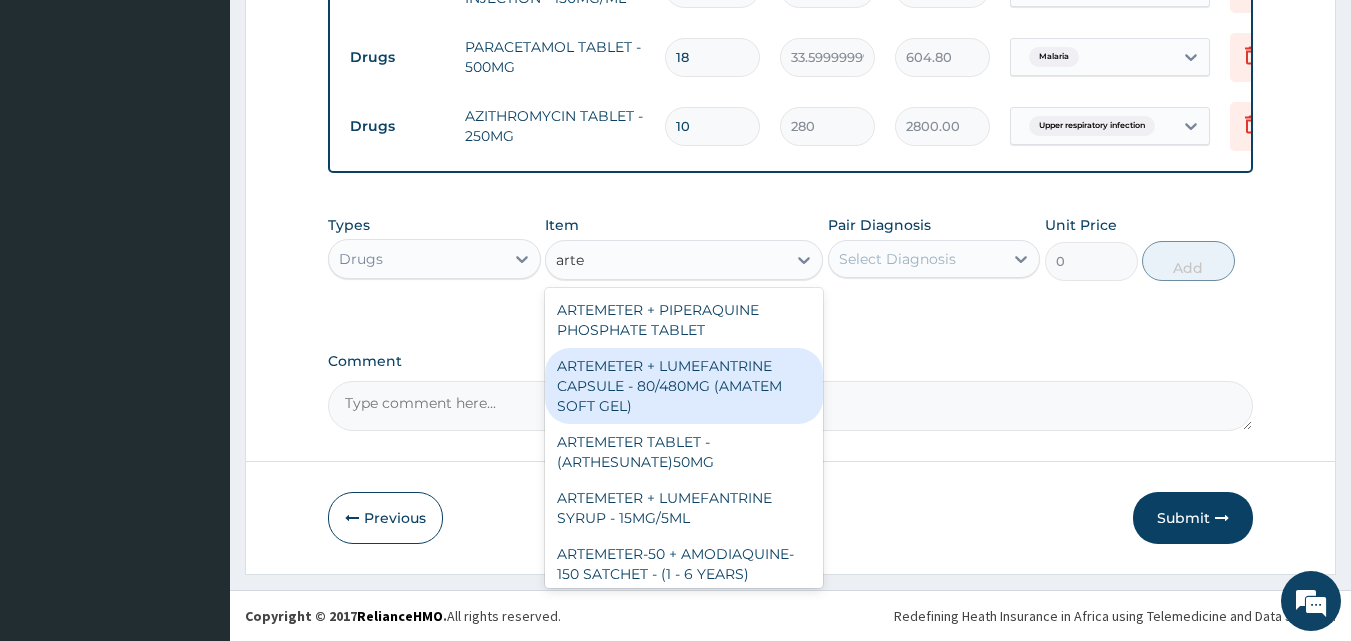 click on "ARTEMETER + LUMEFANTRINE CAPSULE -  80/480MG (AMATEM SOFT GEL)" at bounding box center (684, 386) 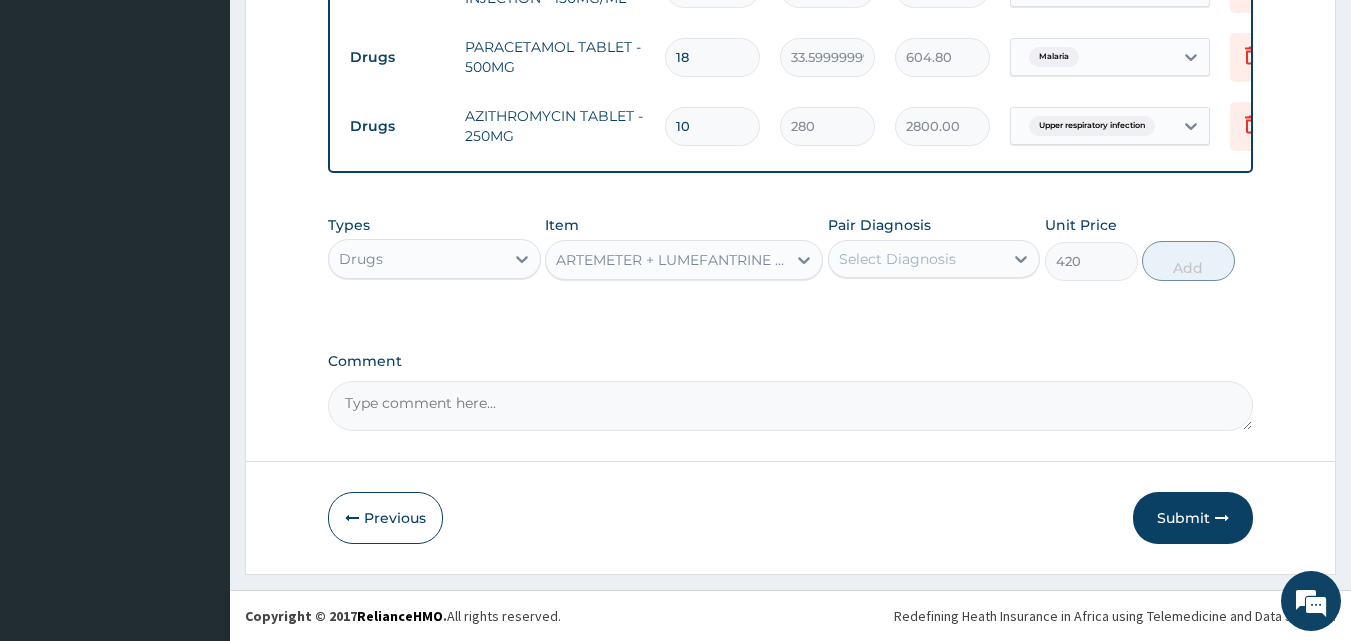 click on "Select Diagnosis" at bounding box center [897, 259] 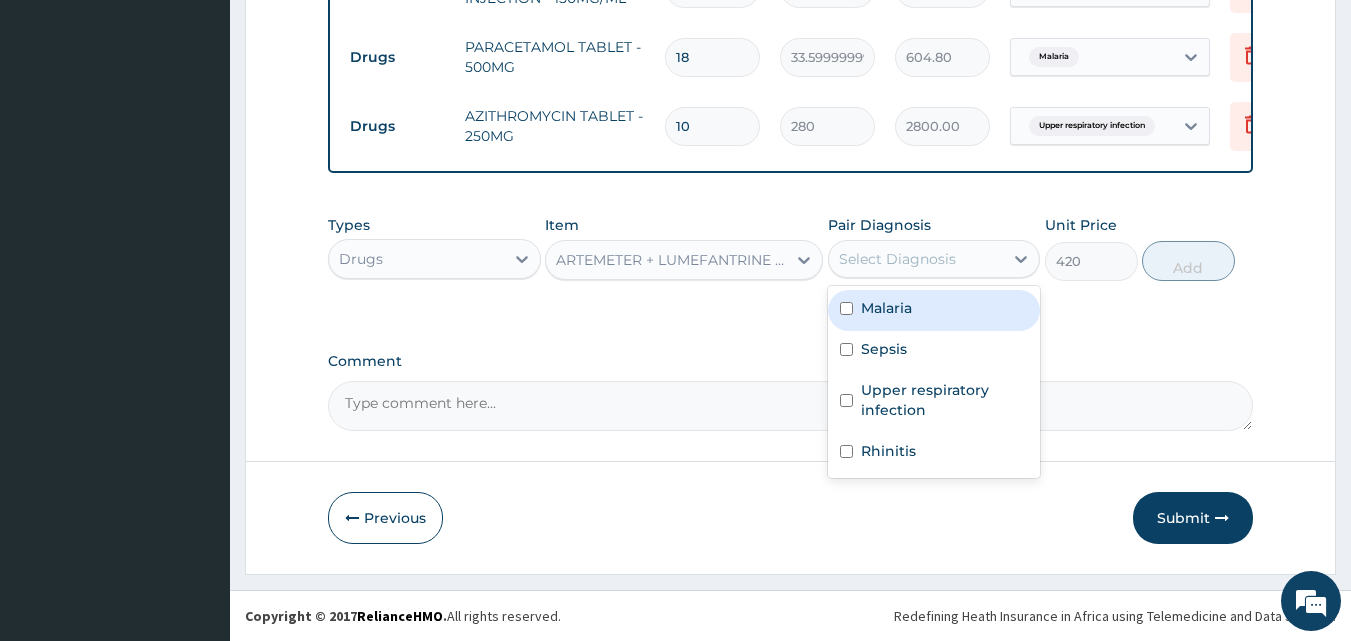 drag, startPoint x: 925, startPoint y: 305, endPoint x: 1045, endPoint y: 310, distance: 120.10412 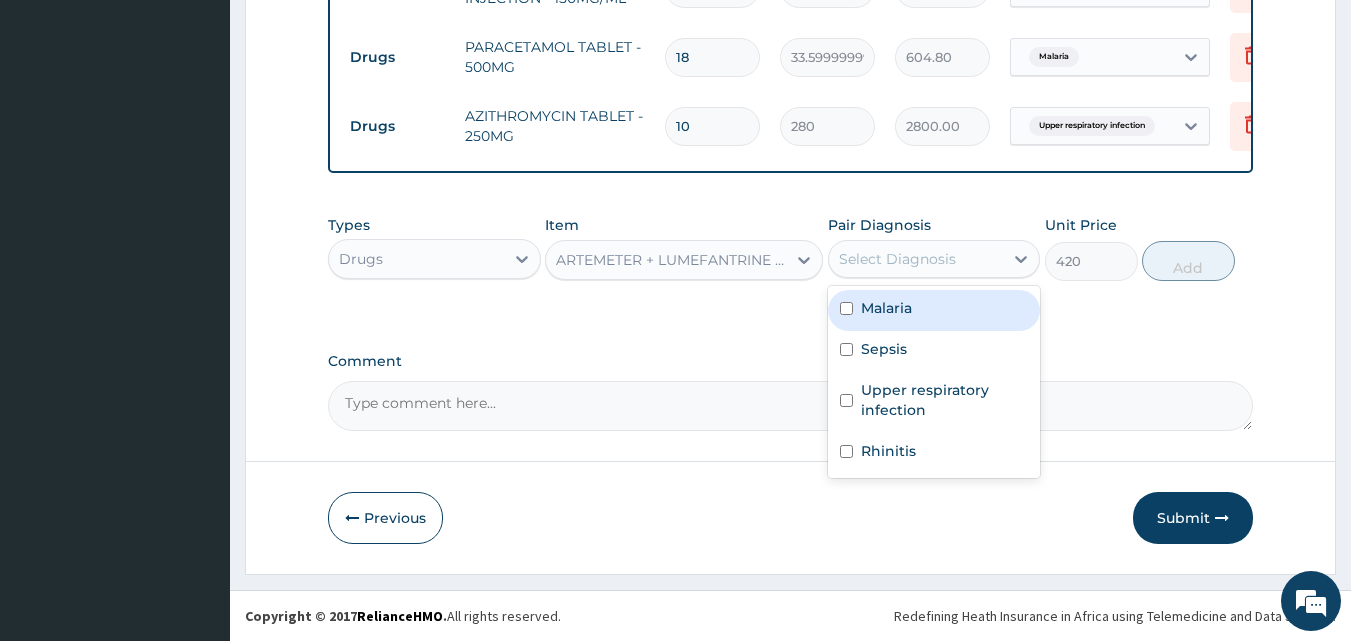 click on "Malaria" at bounding box center (934, 310) 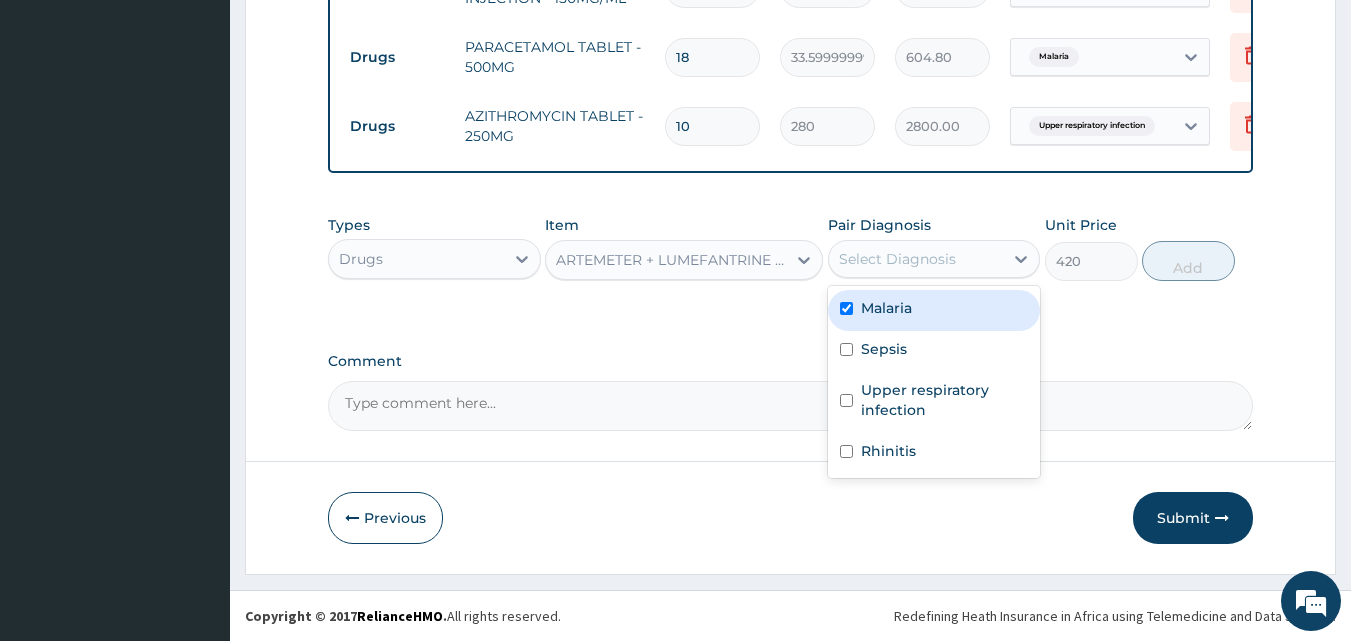 checkbox on "true" 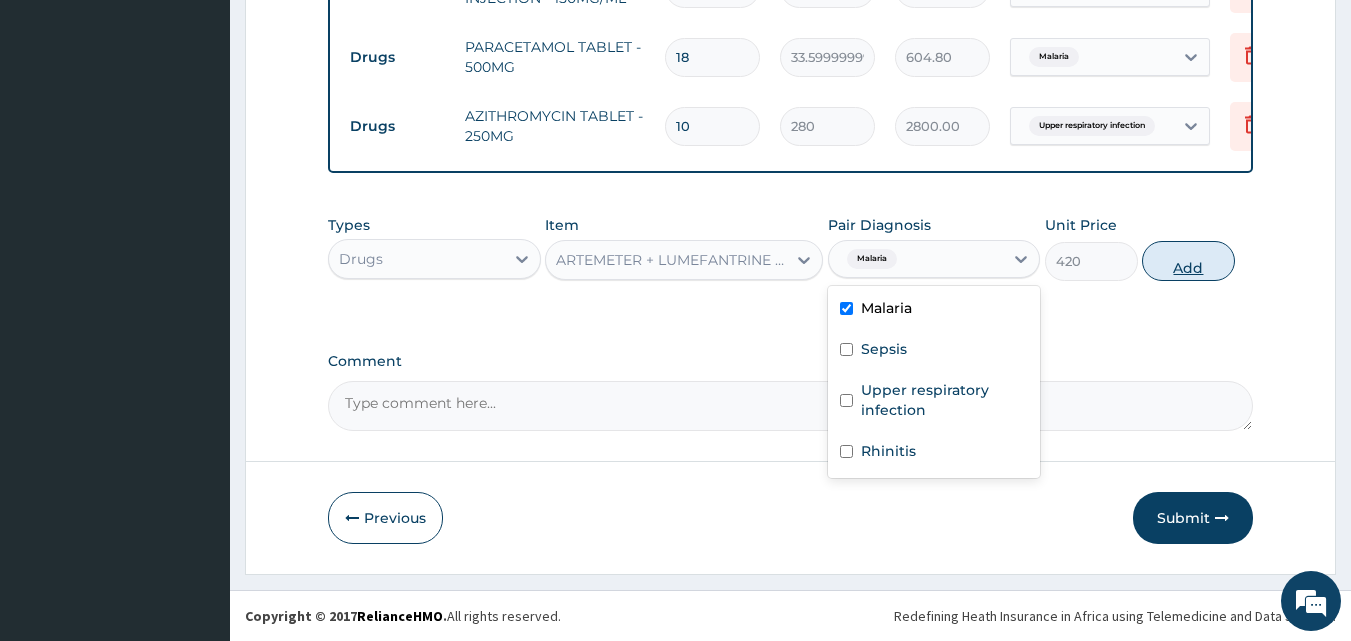 click on "Add" at bounding box center [1188, 261] 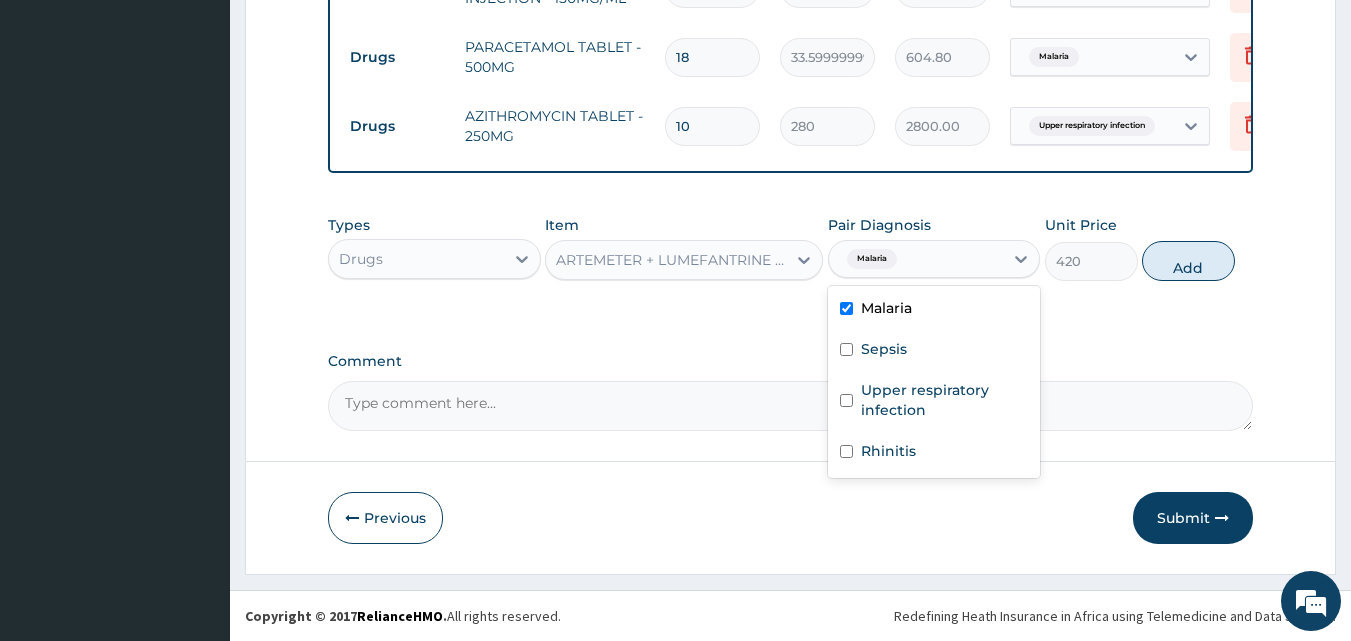 type on "0" 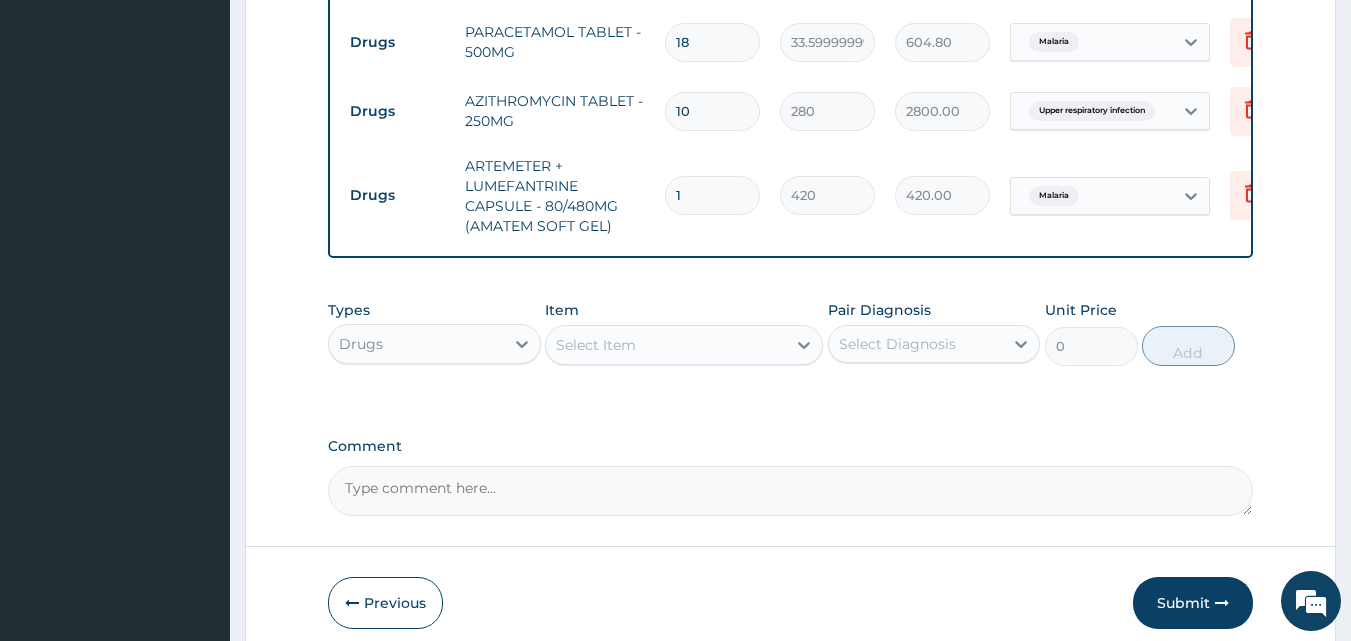 drag, startPoint x: 679, startPoint y: 189, endPoint x: 652, endPoint y: 191, distance: 27.073973 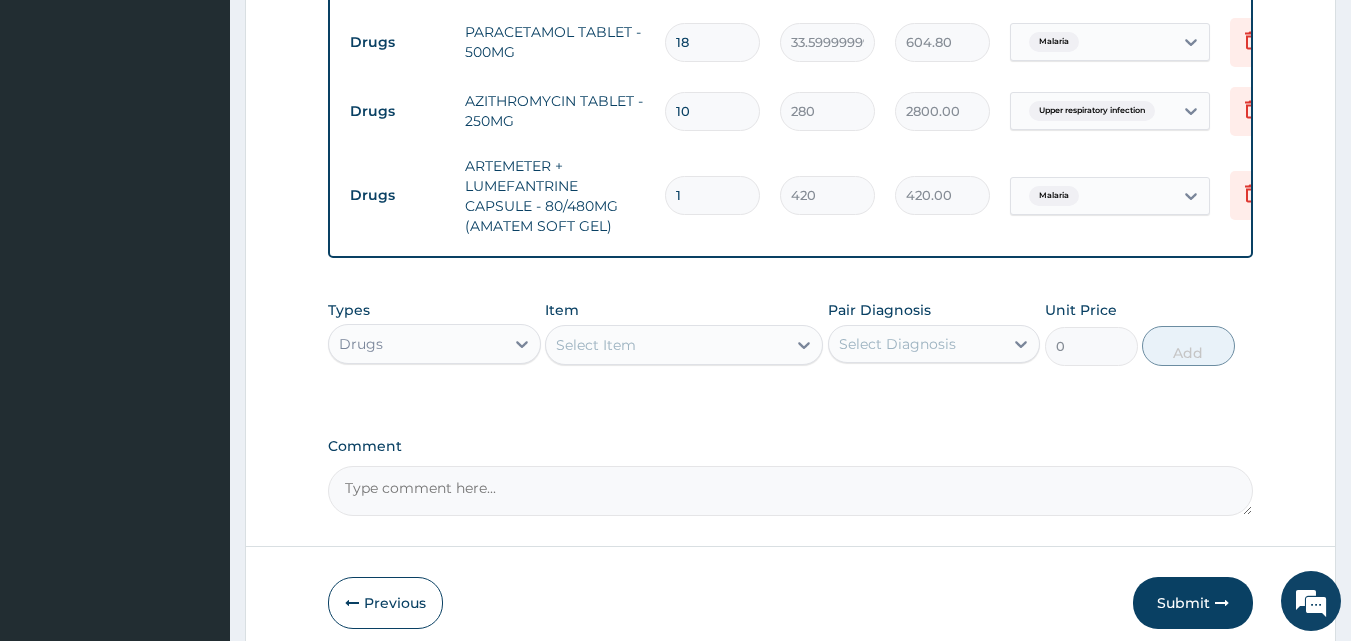 click on "Drugs ARTEMETER + LUMEFANTRINE CAPSULE -  80/480MG (AMATEM SOFT GEL) 1 420 420.00 Malaria Delete" at bounding box center (830, 196) 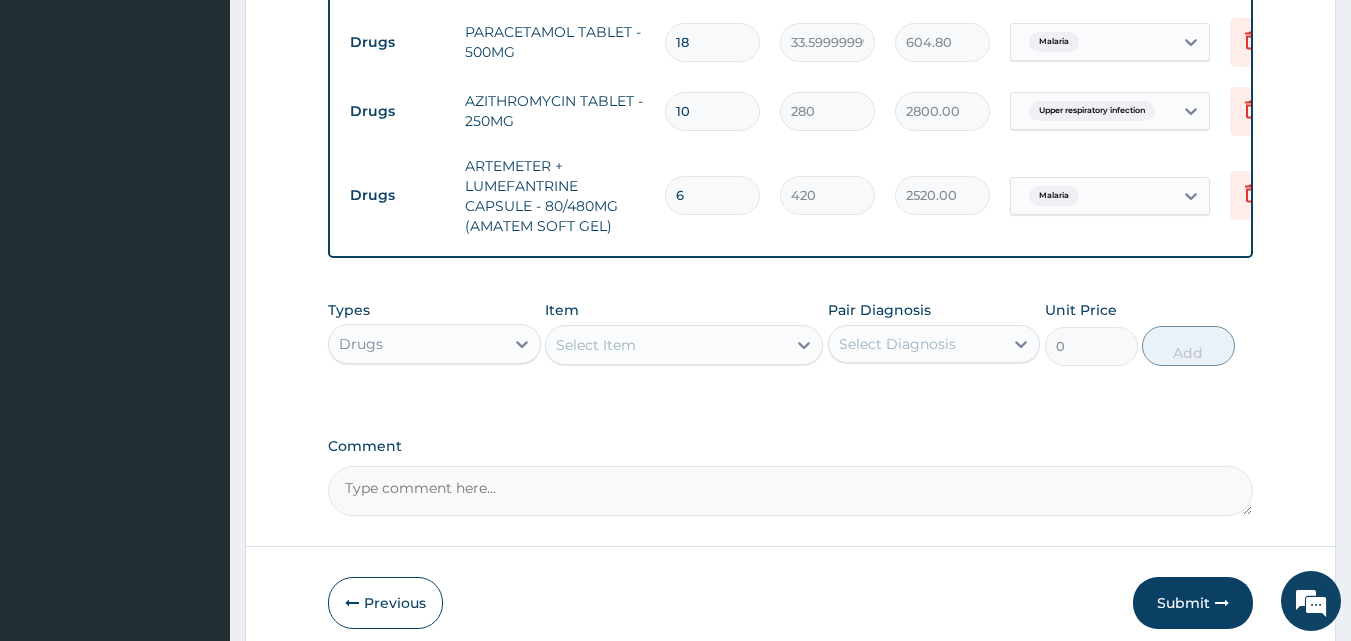 type on "6" 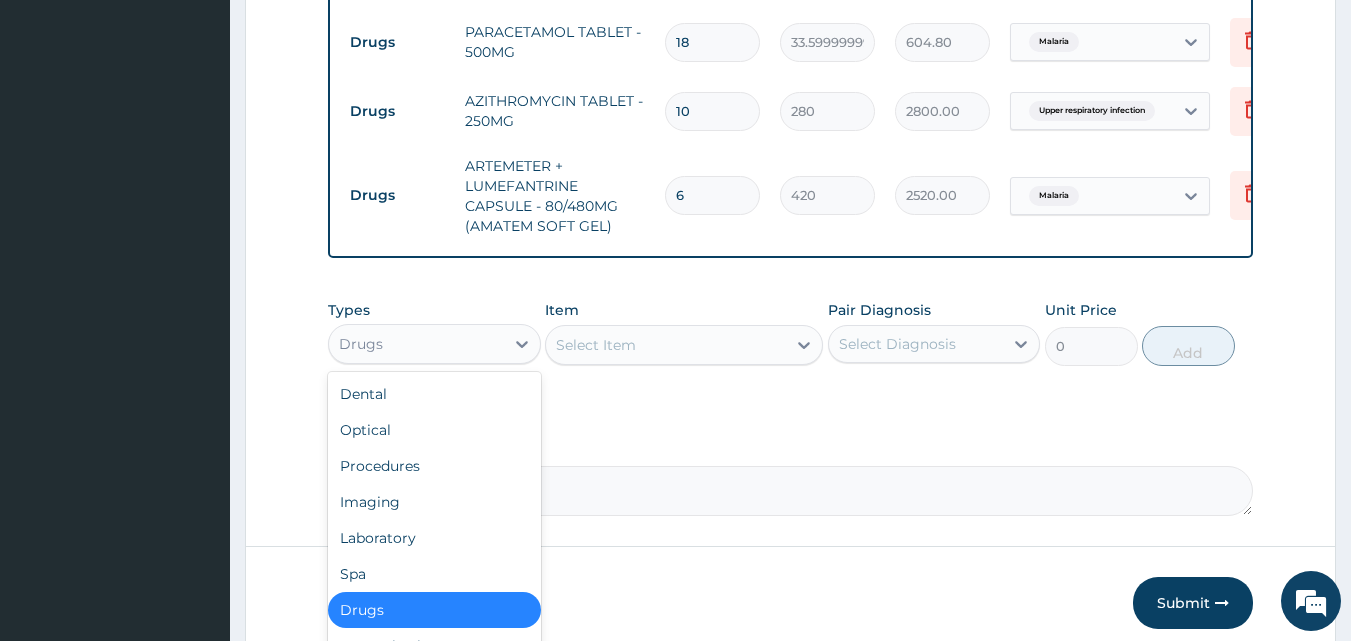 click on "Drugs" at bounding box center (416, 344) 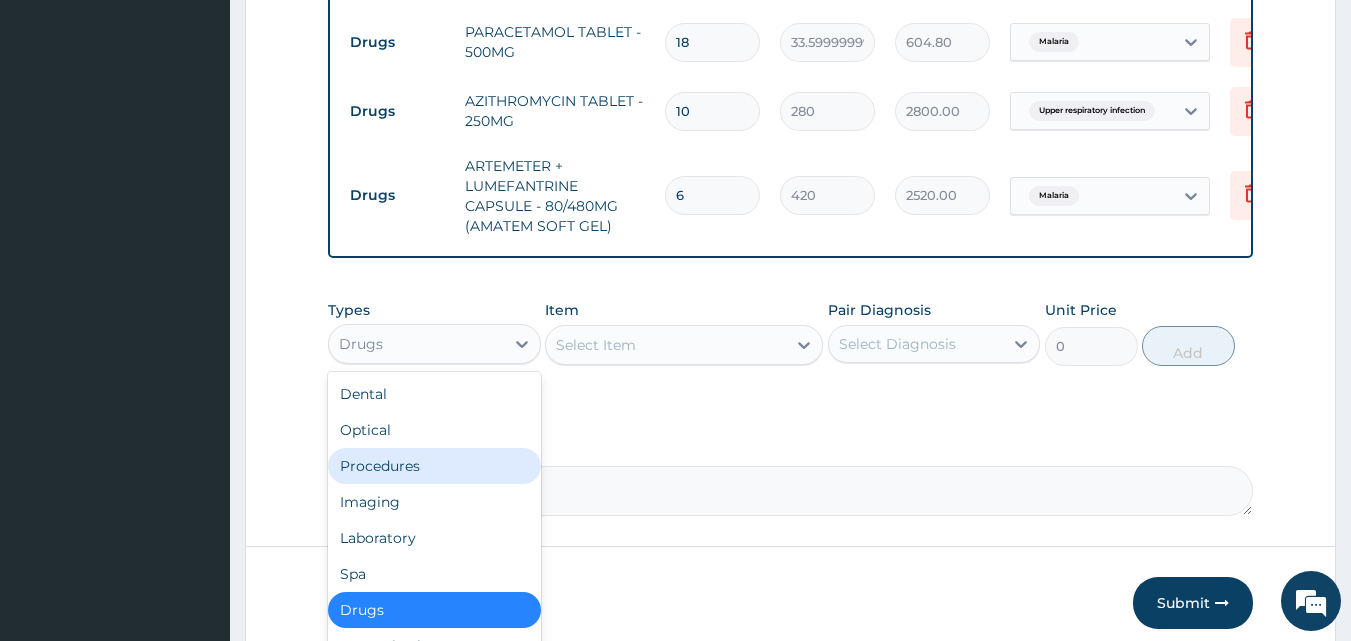 click on "Procedures" at bounding box center [434, 466] 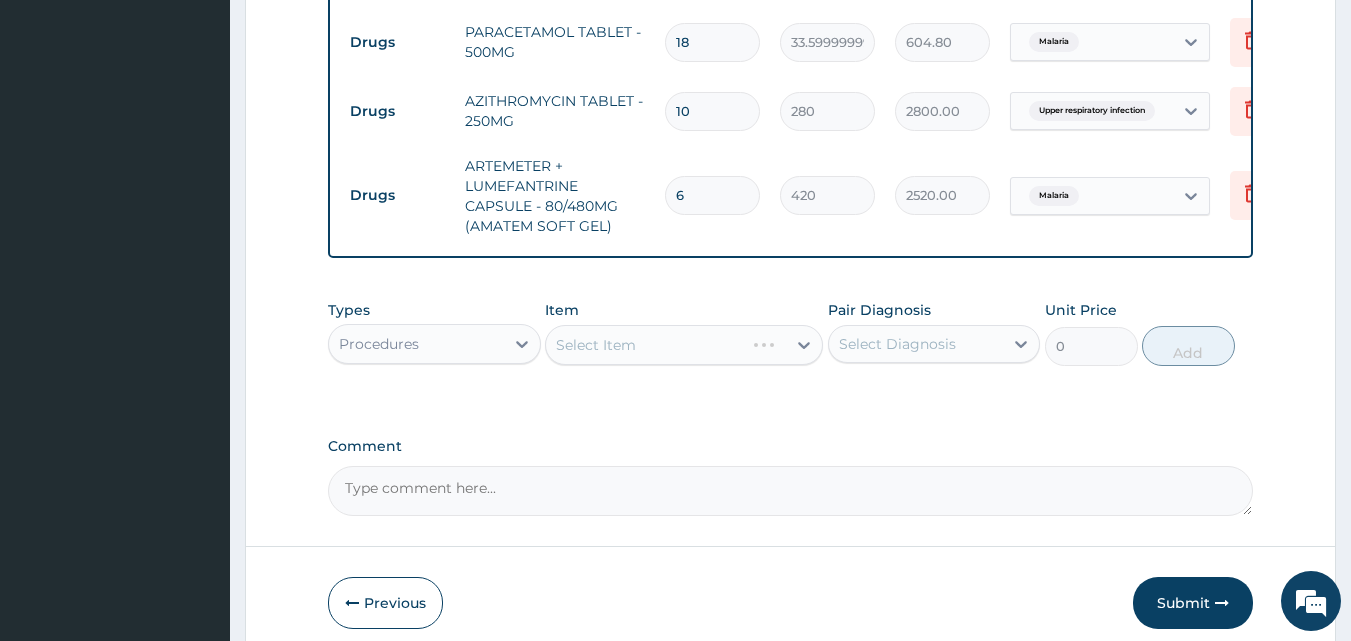 click on "Select Item" at bounding box center (684, 345) 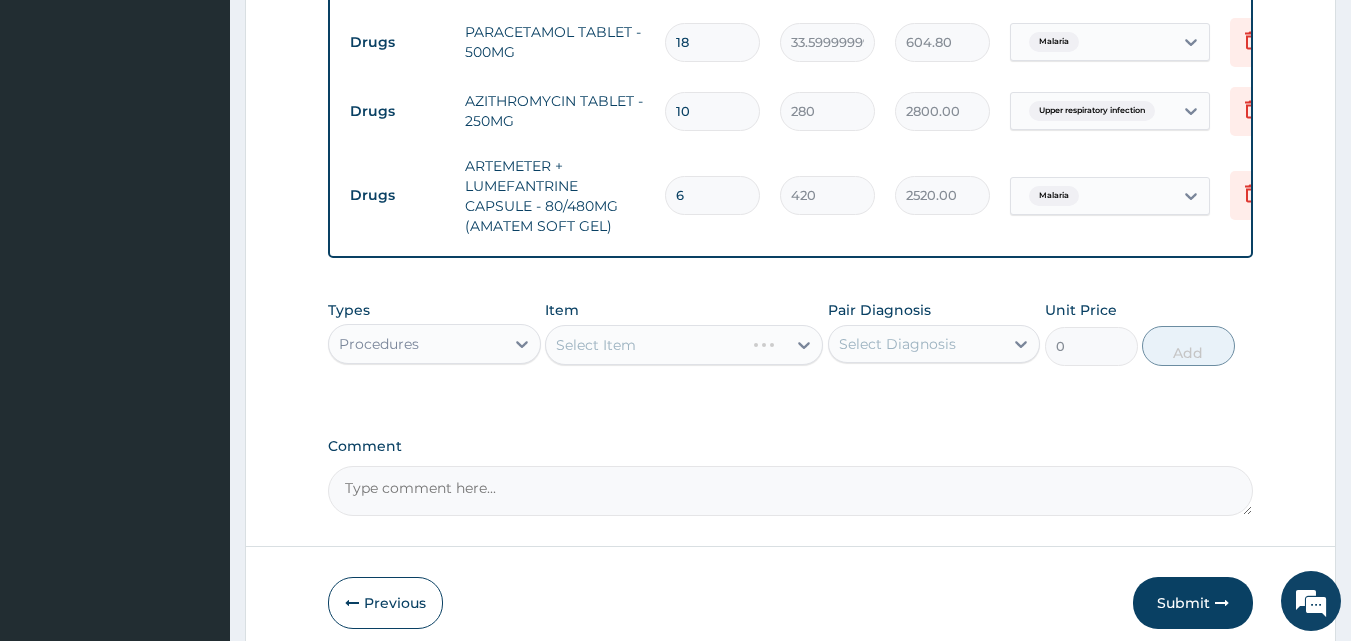 click on "Select Item" at bounding box center (684, 345) 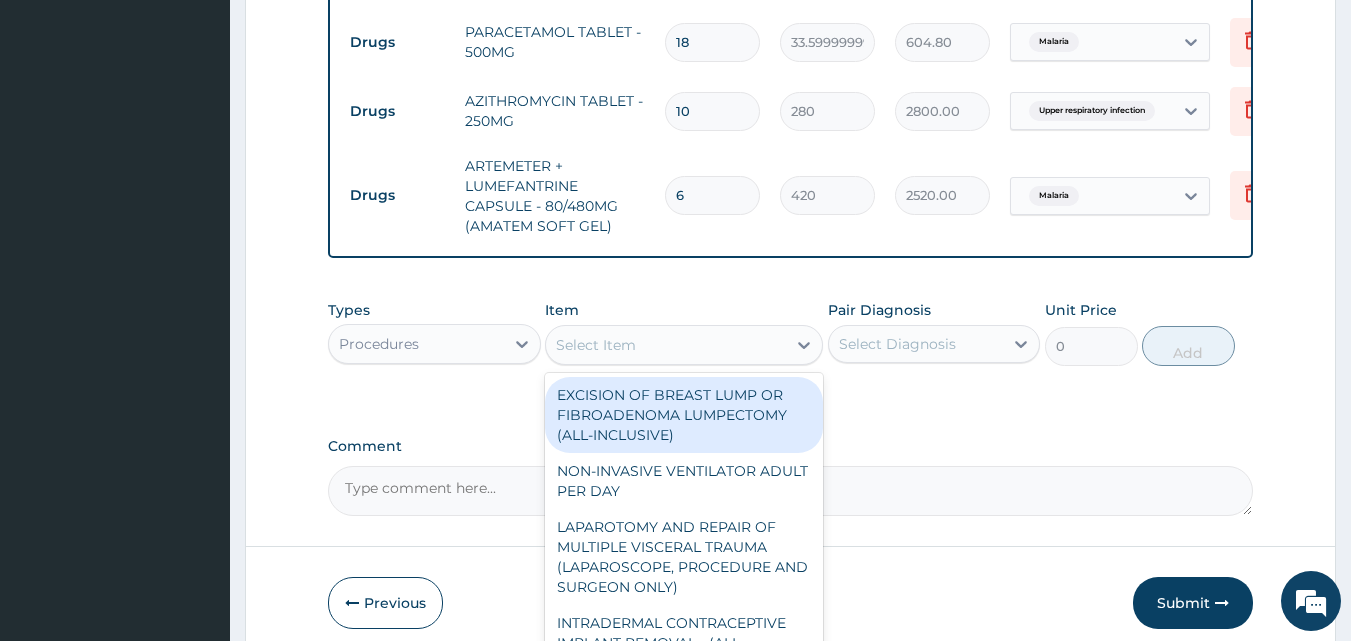 click on "Select Item" at bounding box center [596, 345] 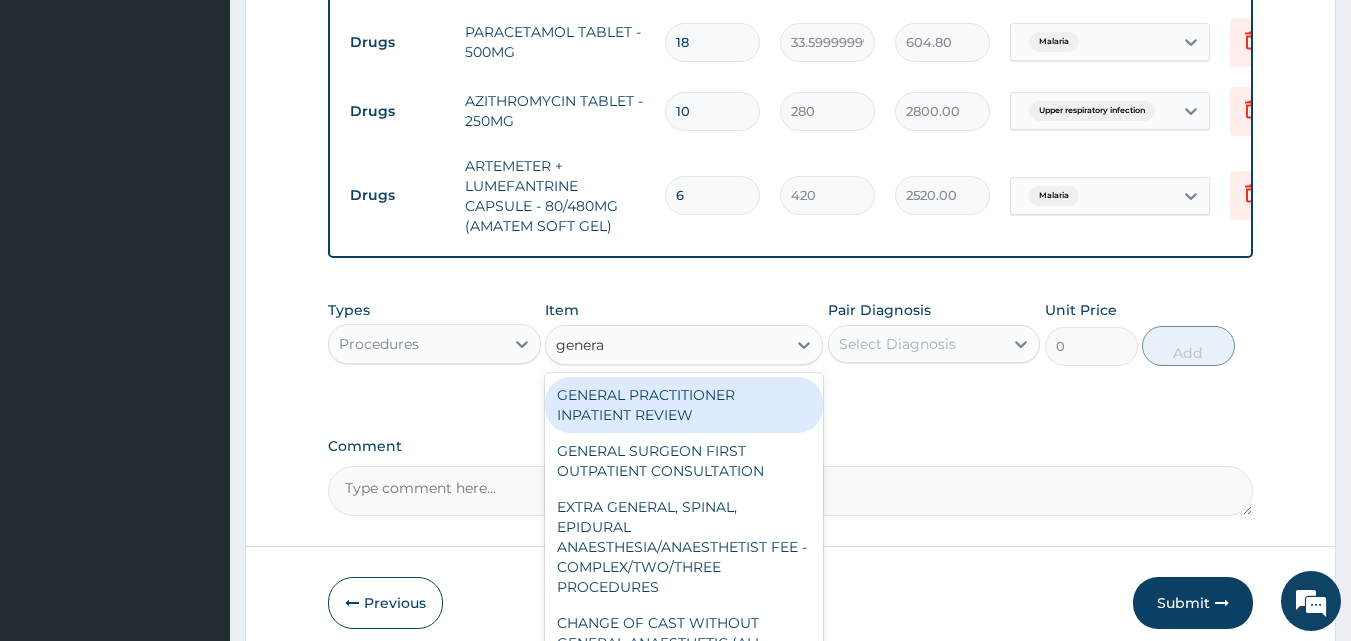 type on "general" 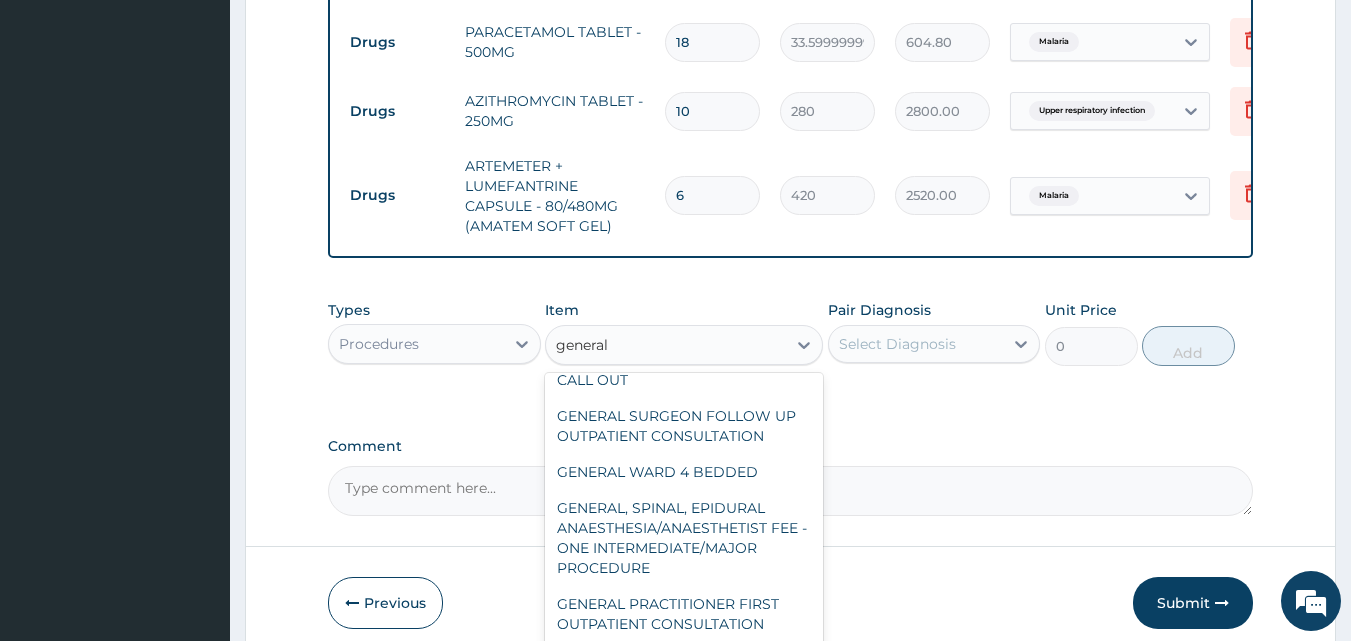 scroll, scrollTop: 524, scrollLeft: 0, axis: vertical 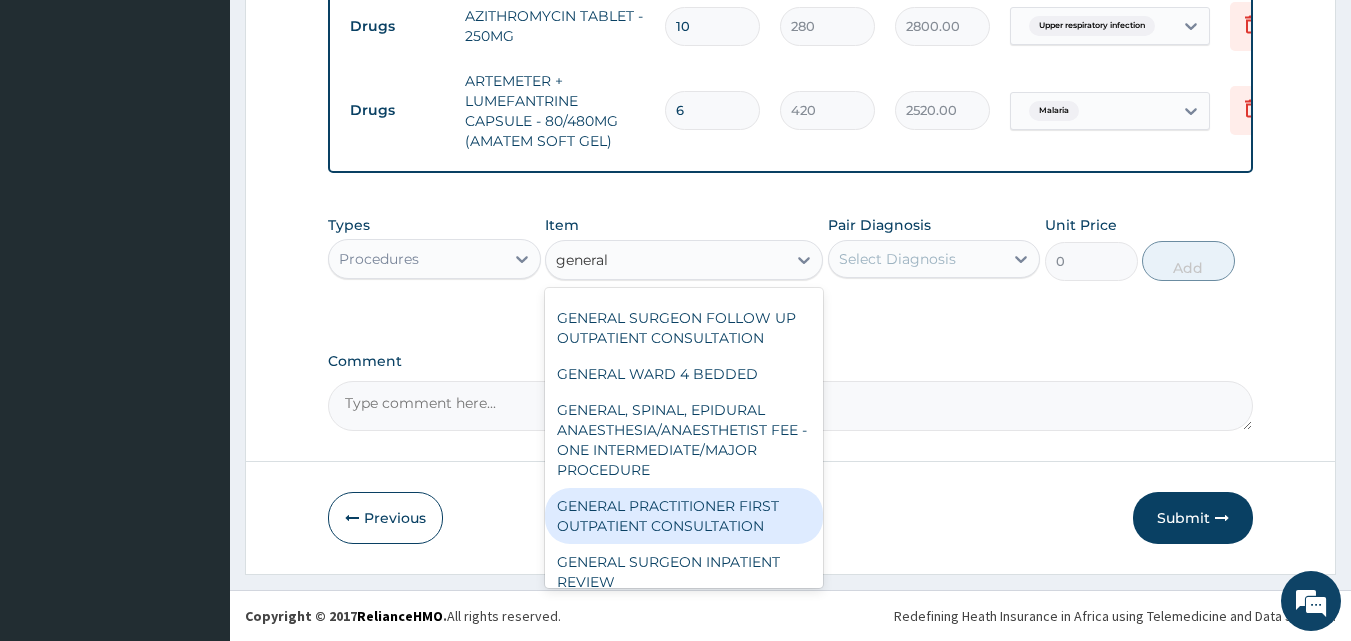 click on "GENERAL PRACTITIONER FIRST OUTPATIENT CONSULTATION" at bounding box center (684, 516) 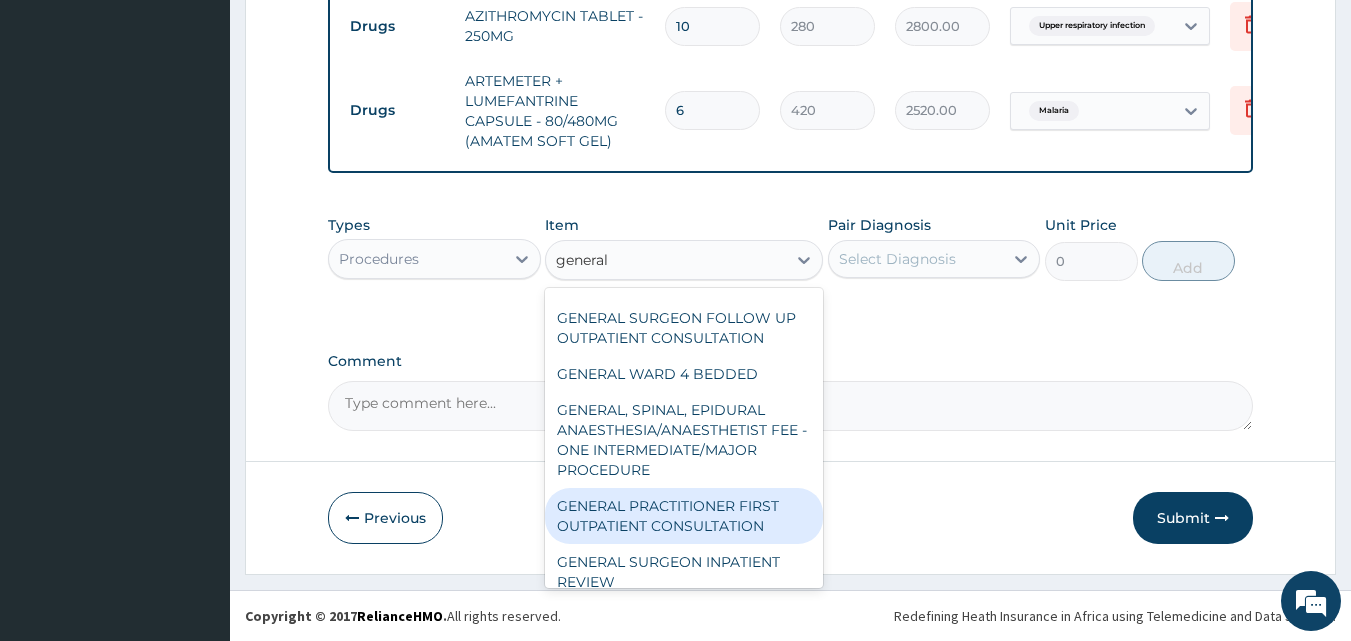 type 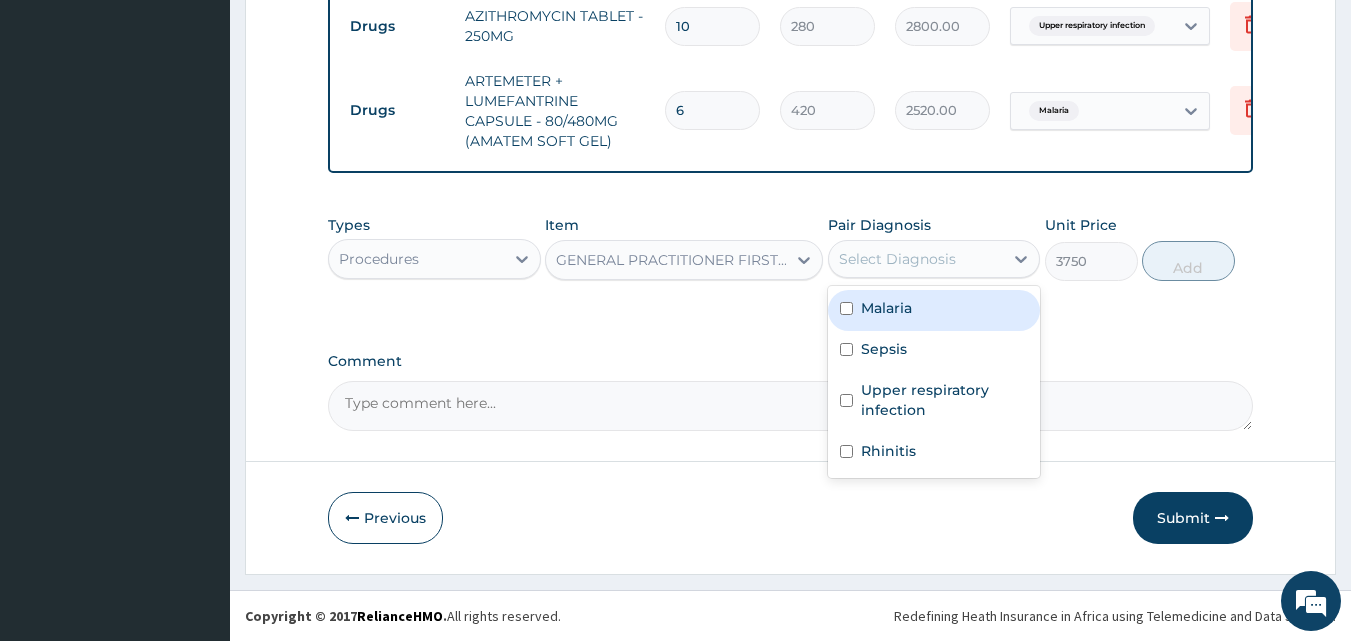 click on "Select Diagnosis" at bounding box center (897, 259) 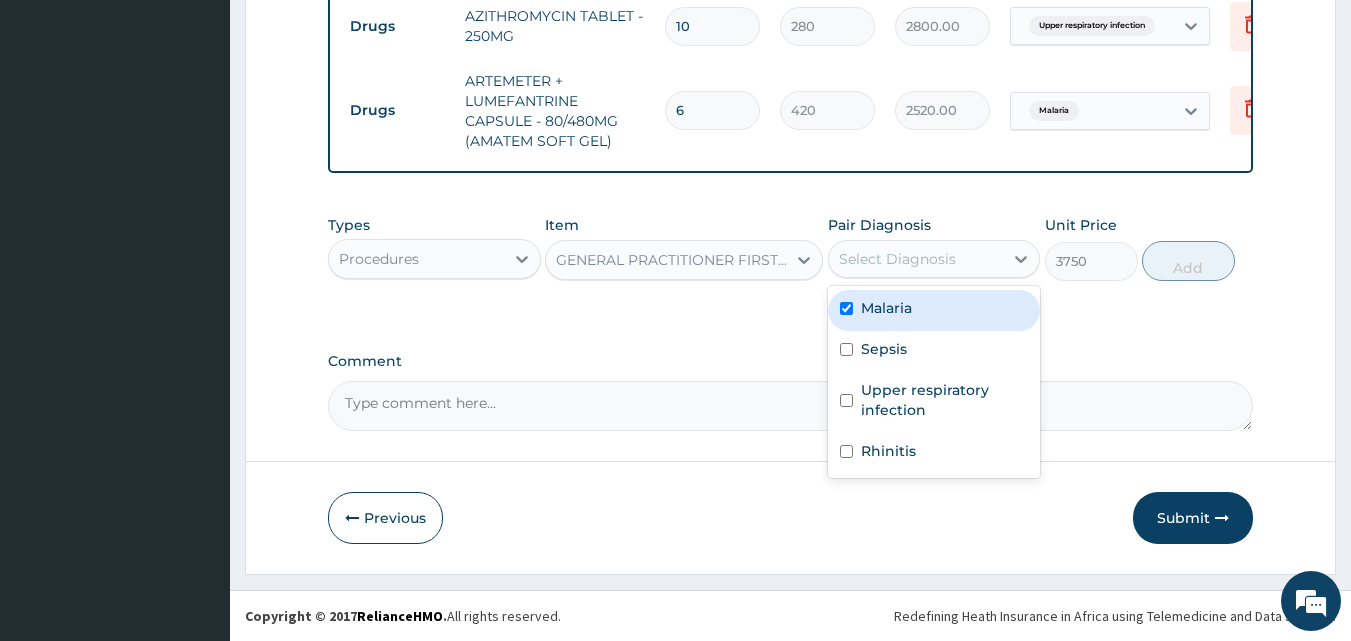 checkbox on "true" 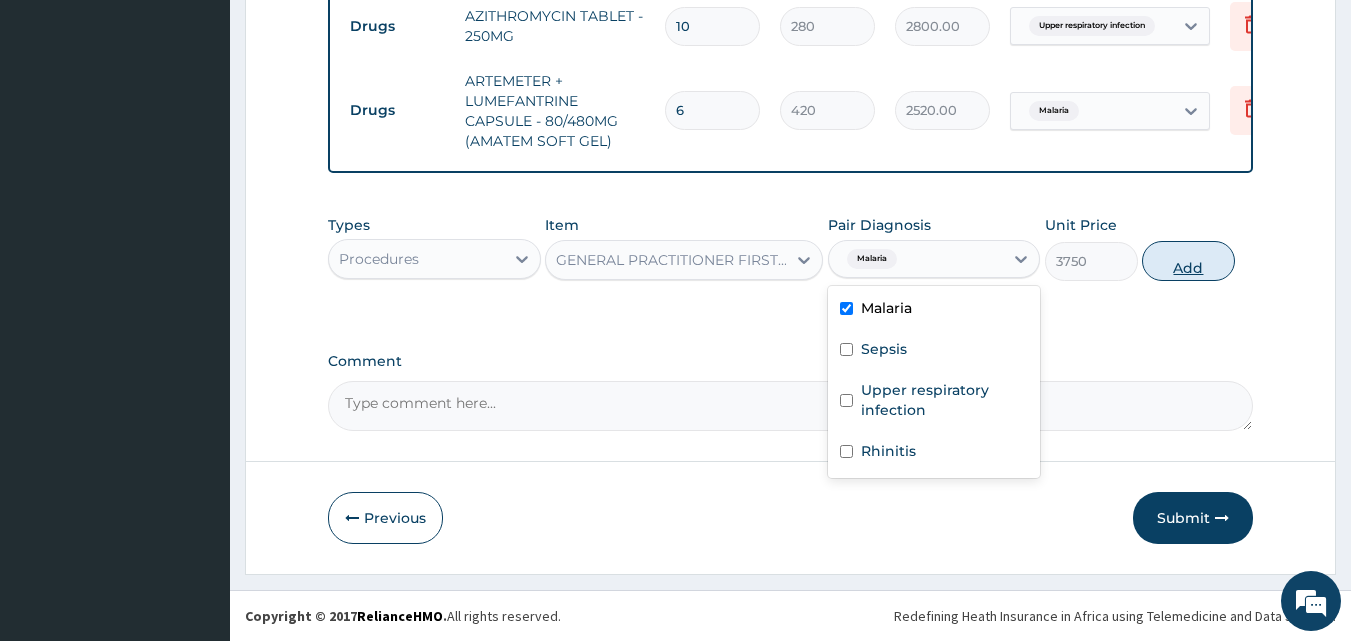 drag, startPoint x: 1166, startPoint y: 244, endPoint x: 1169, endPoint y: 261, distance: 17.262676 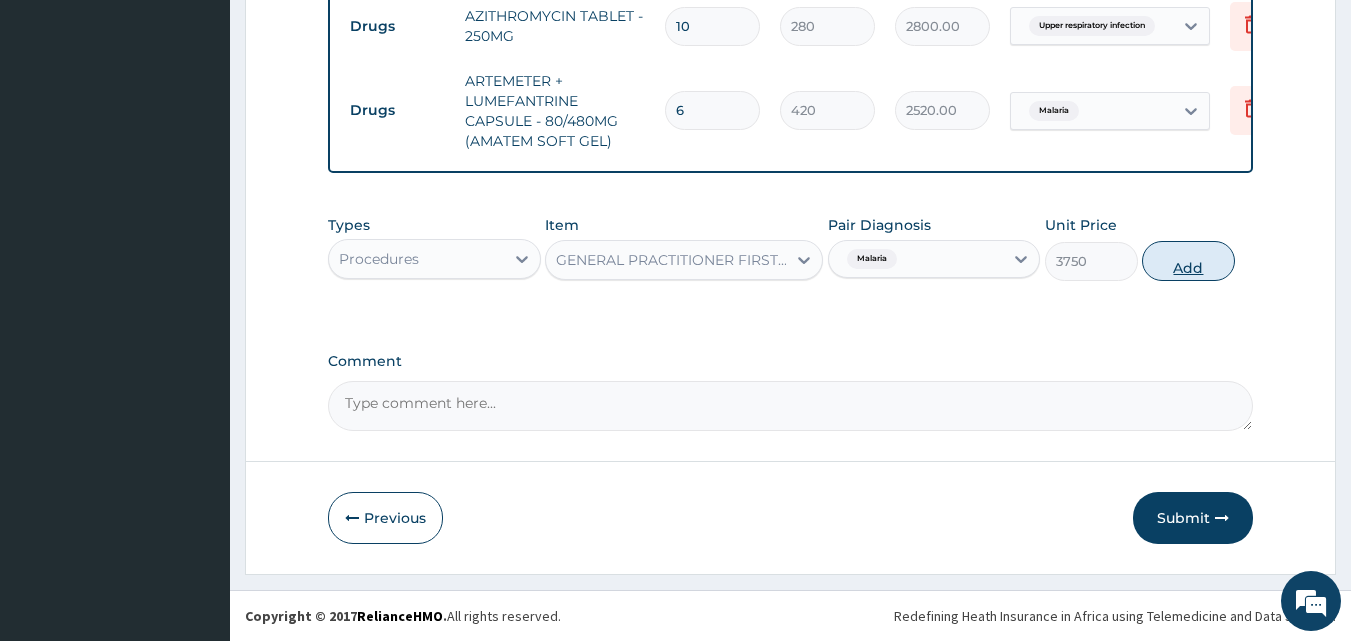 click on "Add" at bounding box center [1188, 261] 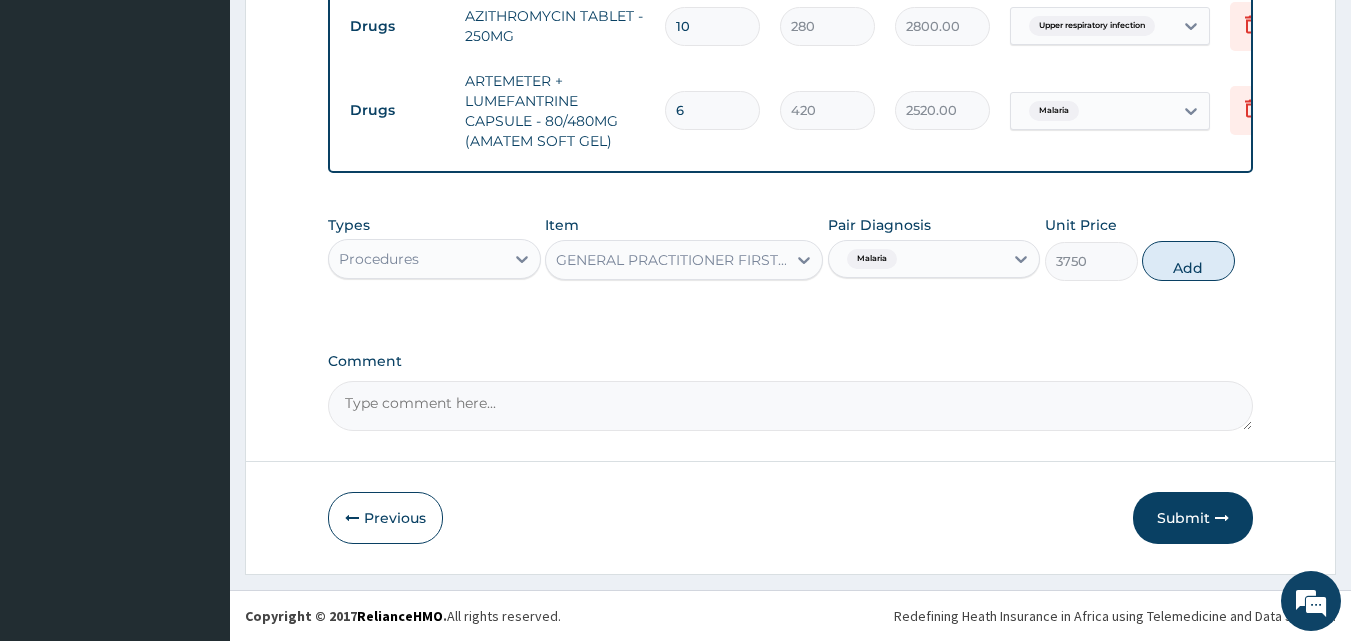 type on "0" 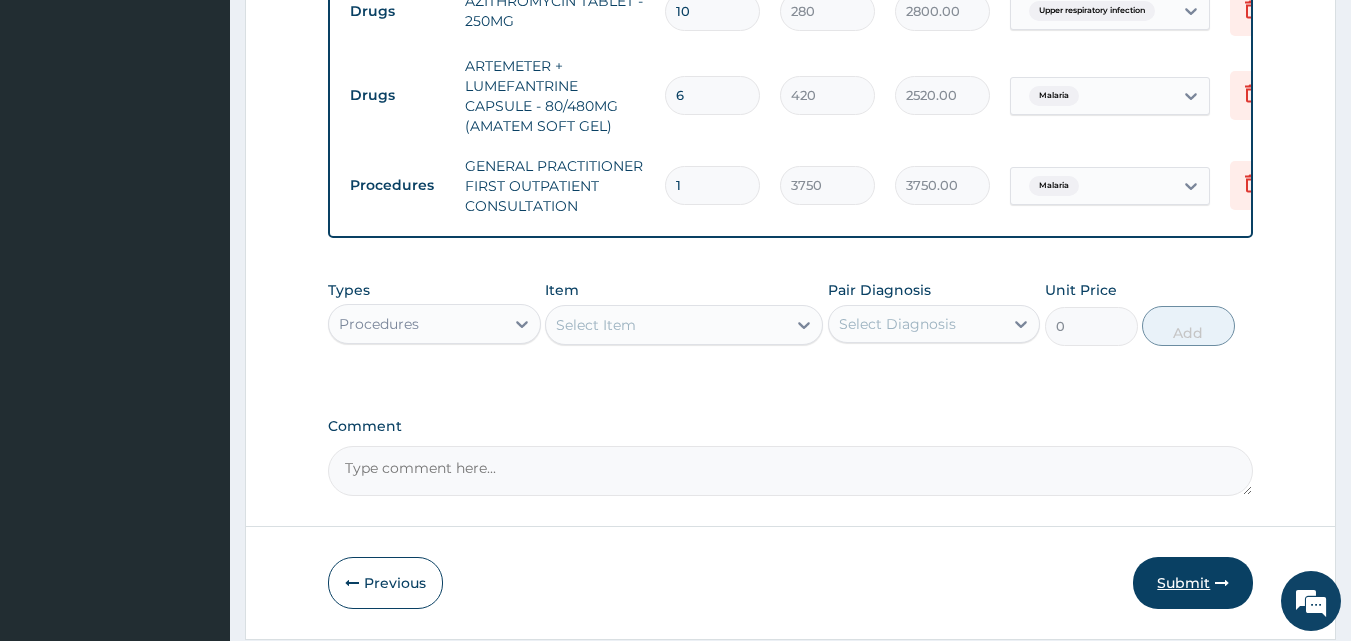 click on "Submit" at bounding box center [1193, 583] 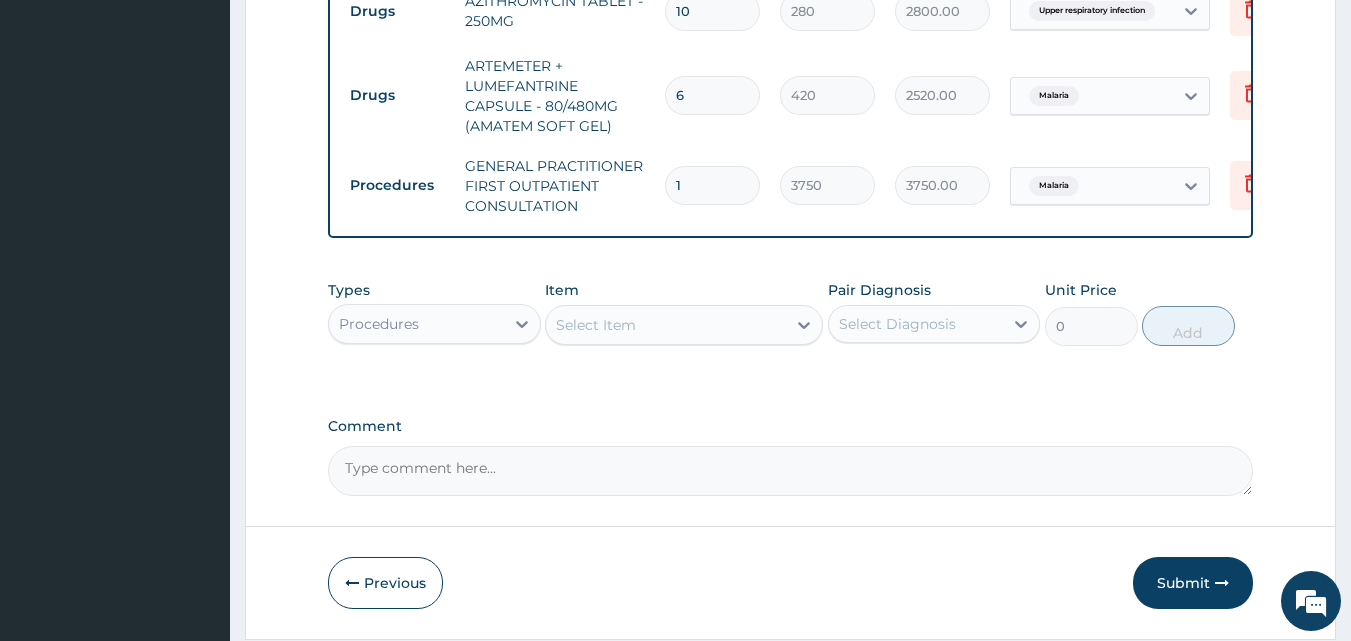 scroll, scrollTop: 76, scrollLeft: 0, axis: vertical 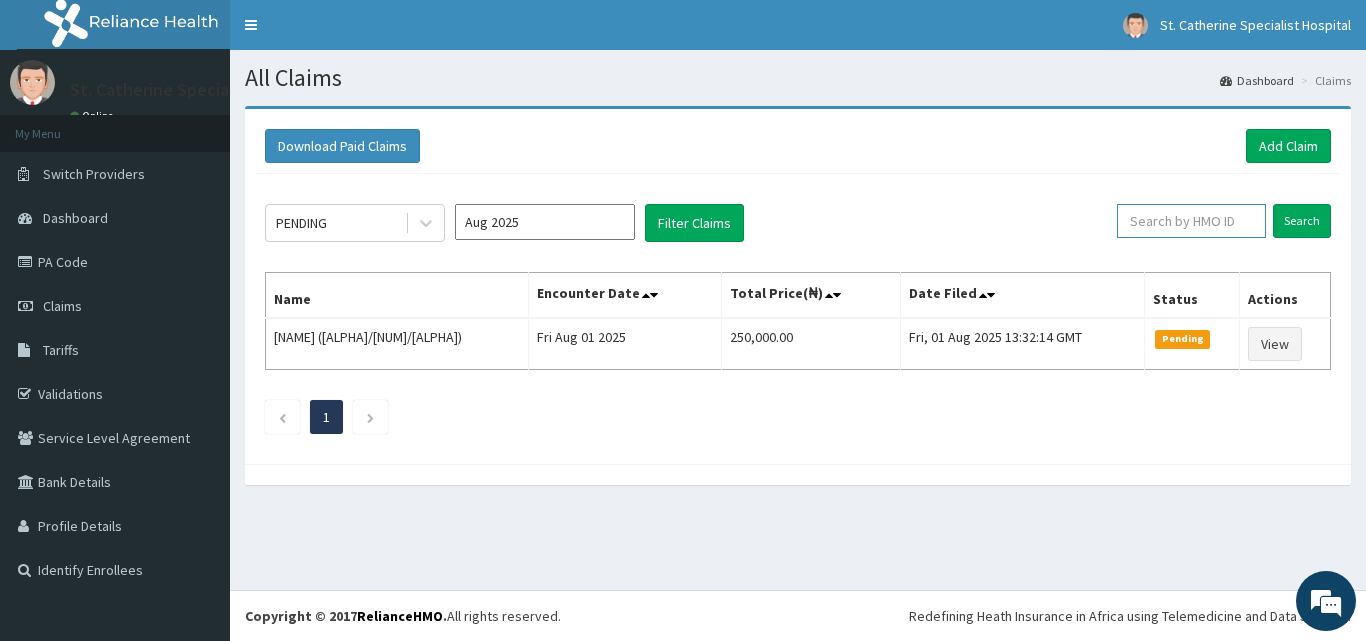 click at bounding box center (1191, 221) 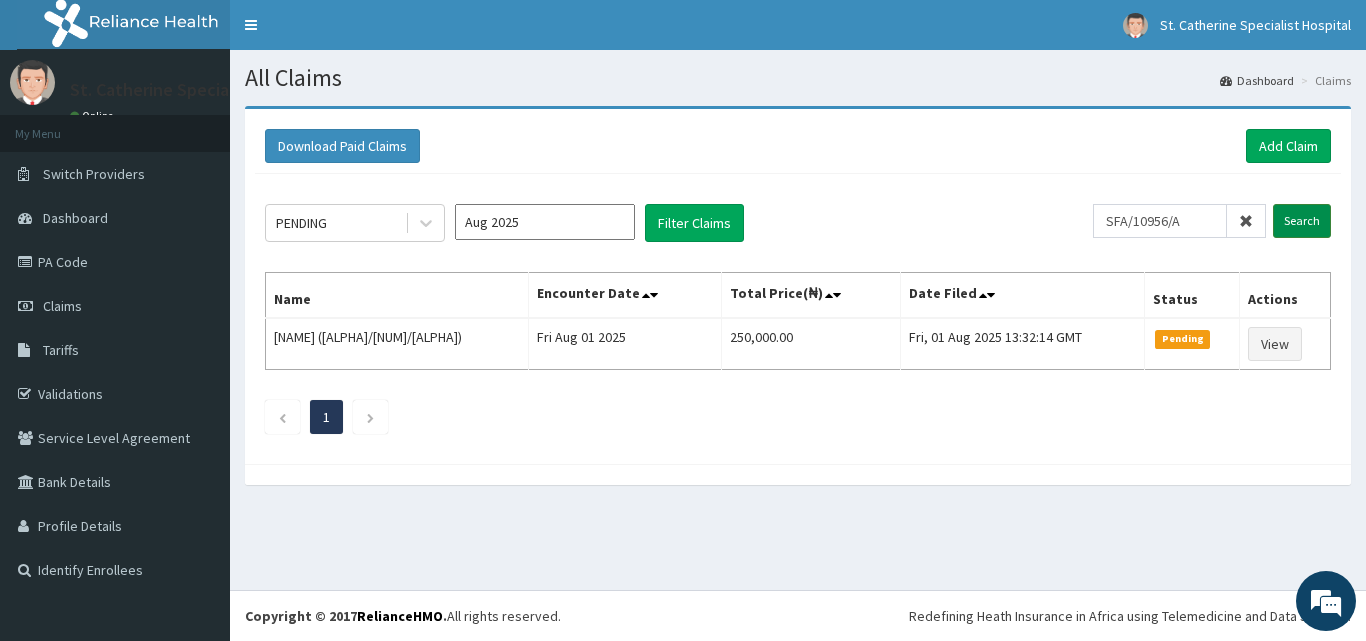 click on "Search" at bounding box center [1302, 221] 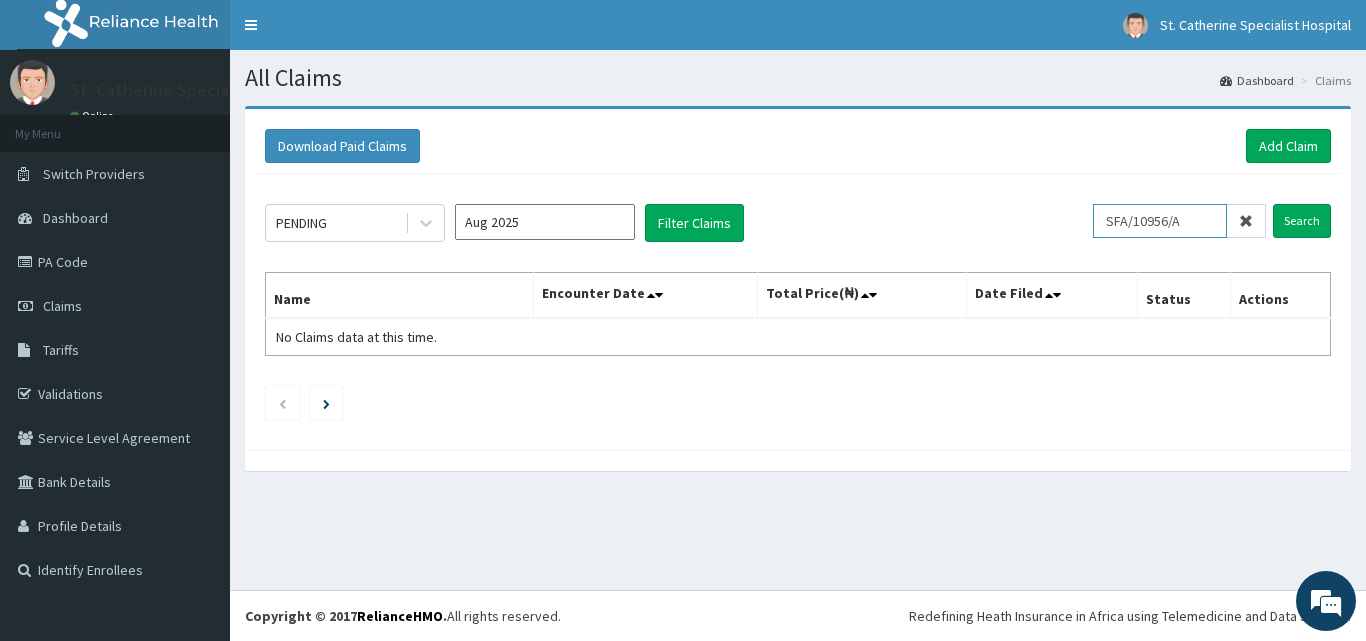 click on "SFA/10956/A" at bounding box center [1160, 221] 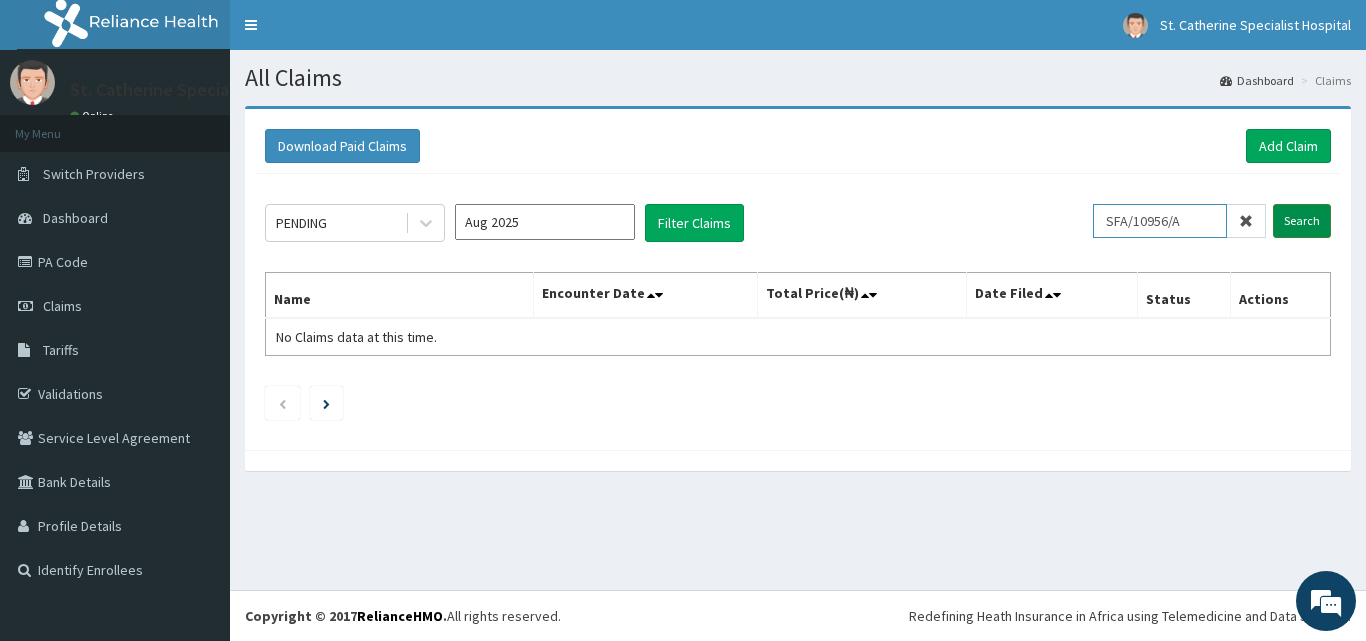 type on "SFA/10956/A" 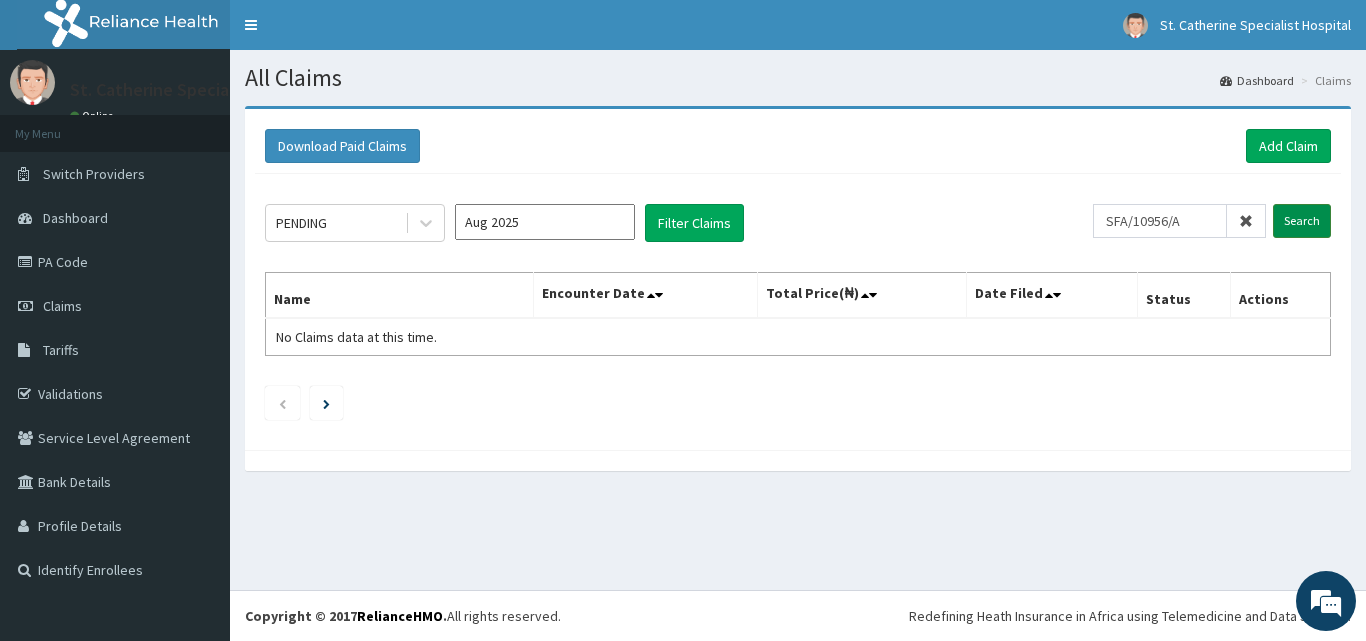 click on "Search" at bounding box center (1302, 221) 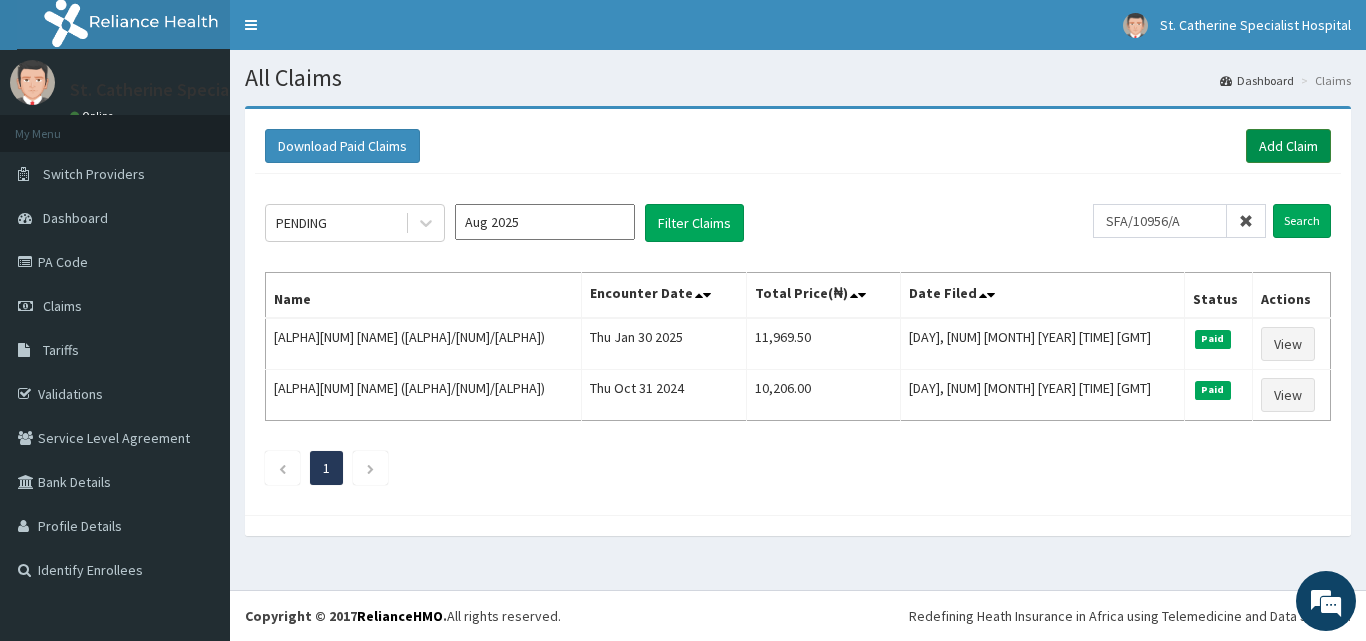 click on "Add Claim" at bounding box center (1288, 146) 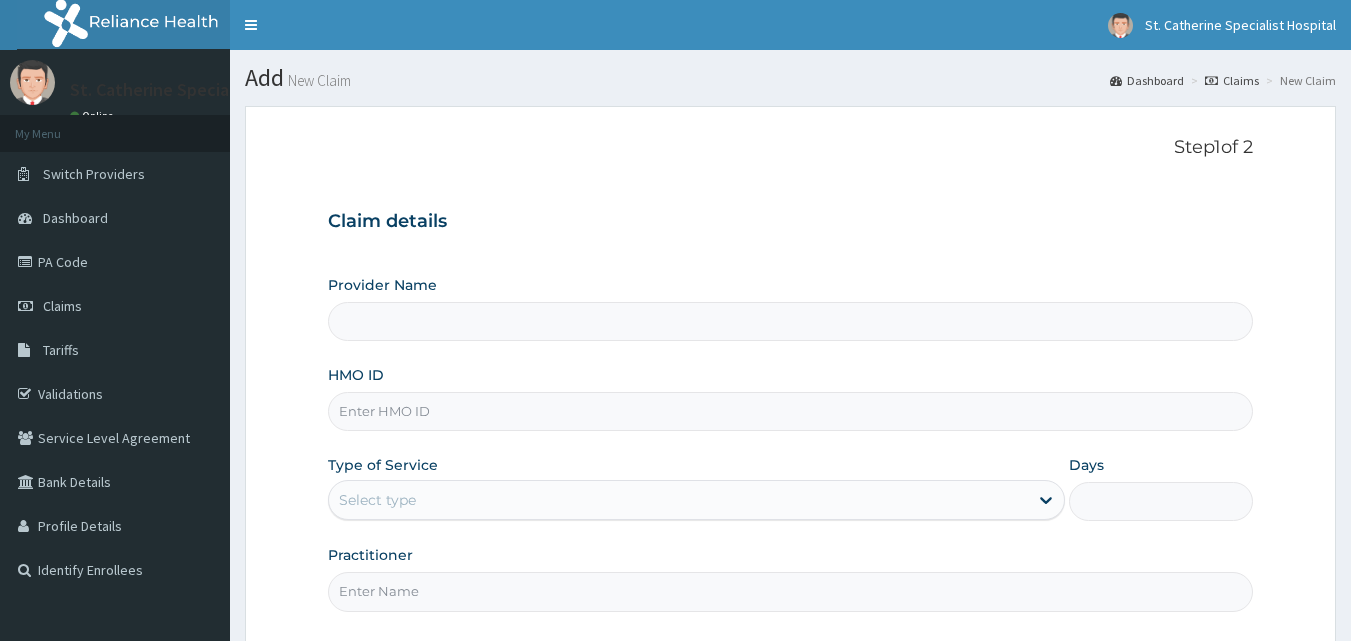 scroll, scrollTop: 0, scrollLeft: 0, axis: both 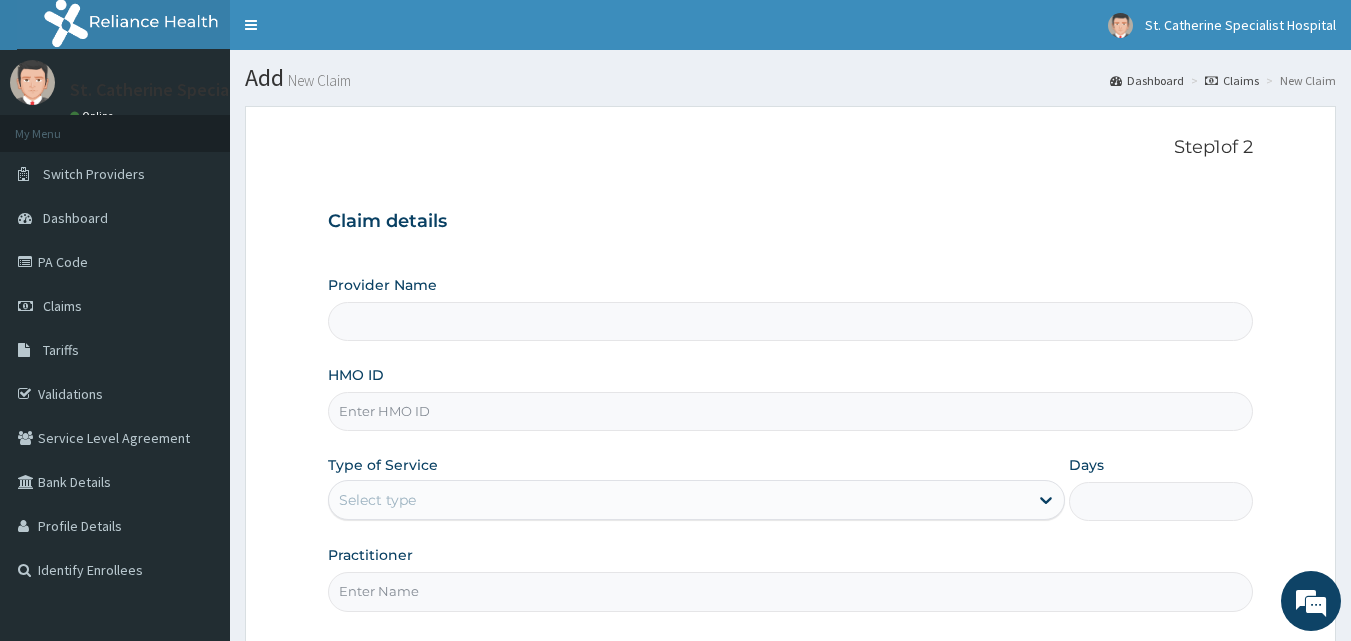 click on "HMO ID" at bounding box center (791, 411) 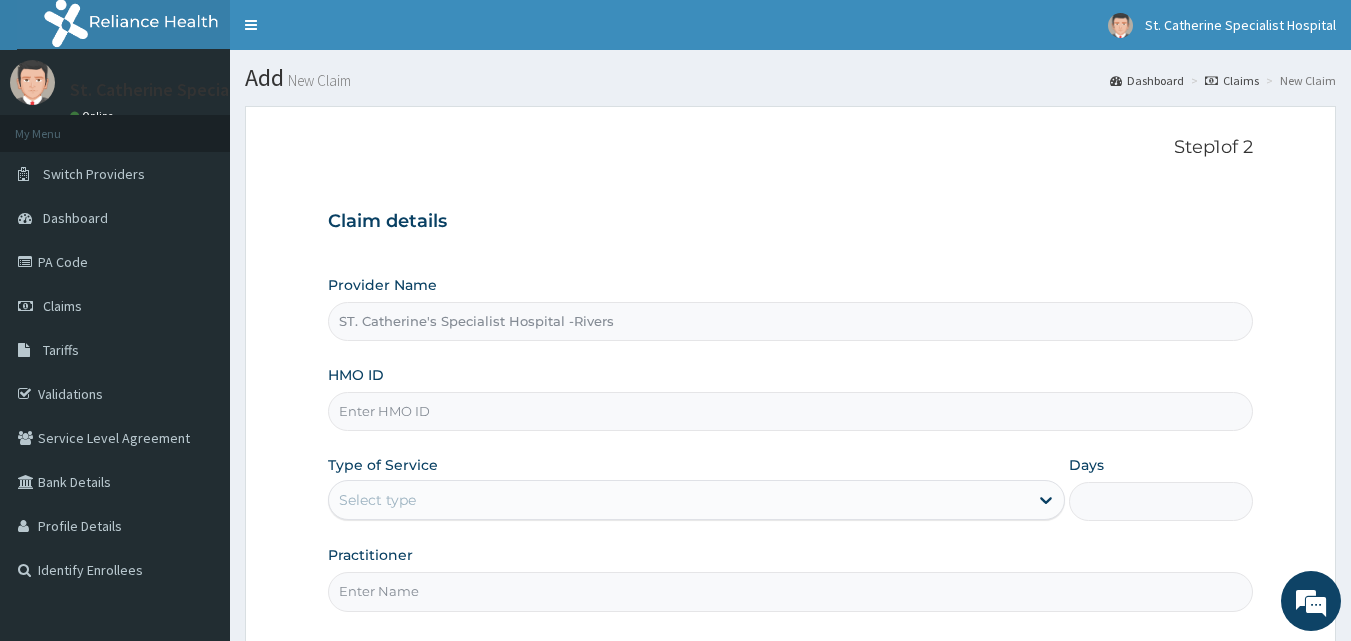 paste on "SFA/10956/A" 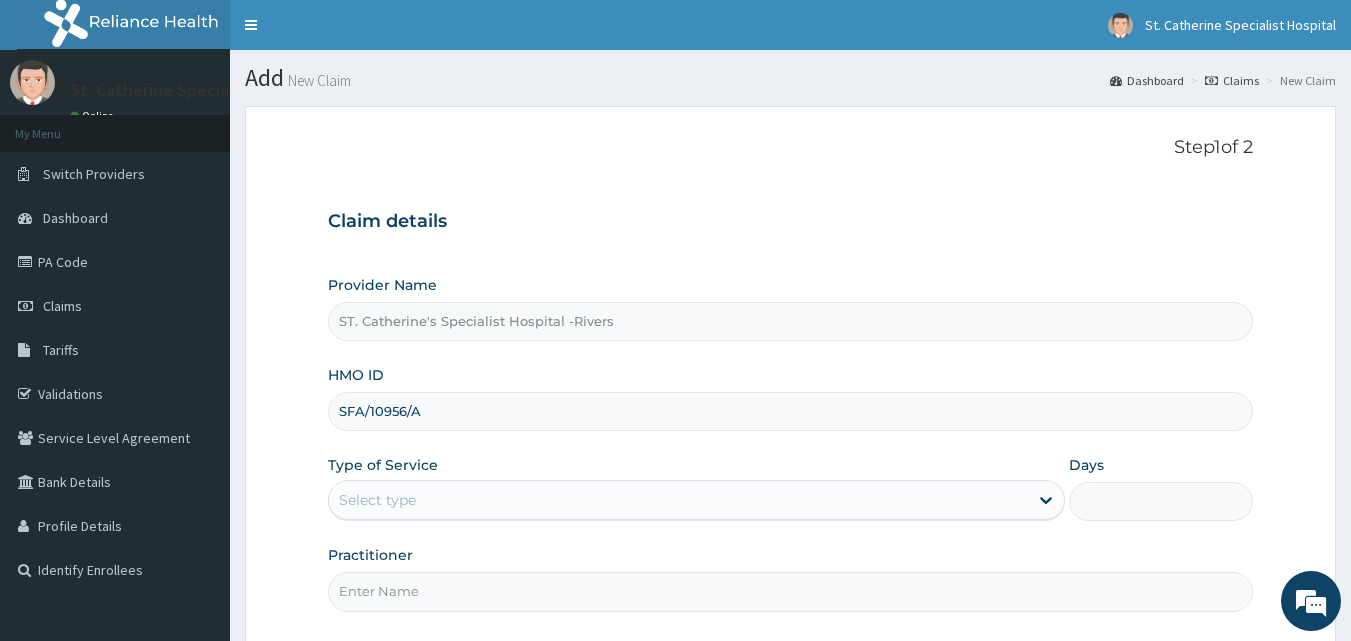 click on "SFA/10956/A" at bounding box center (791, 411) 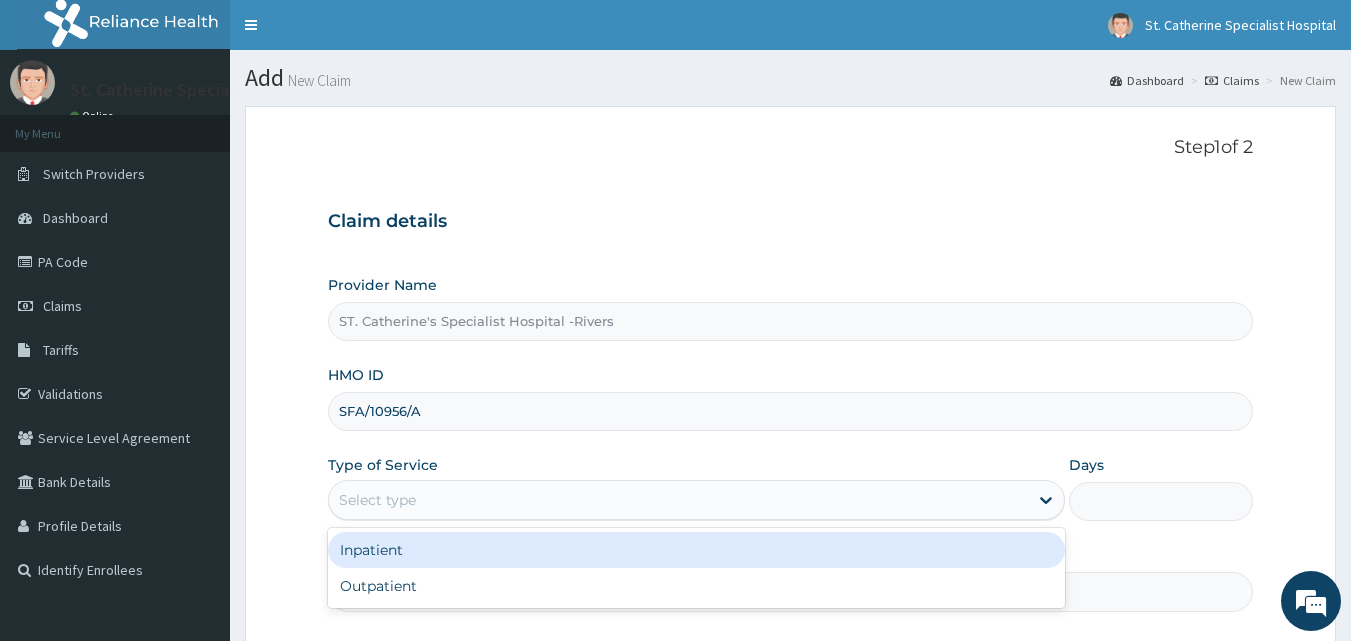 drag, startPoint x: 405, startPoint y: 495, endPoint x: 410, endPoint y: 516, distance: 21.587032 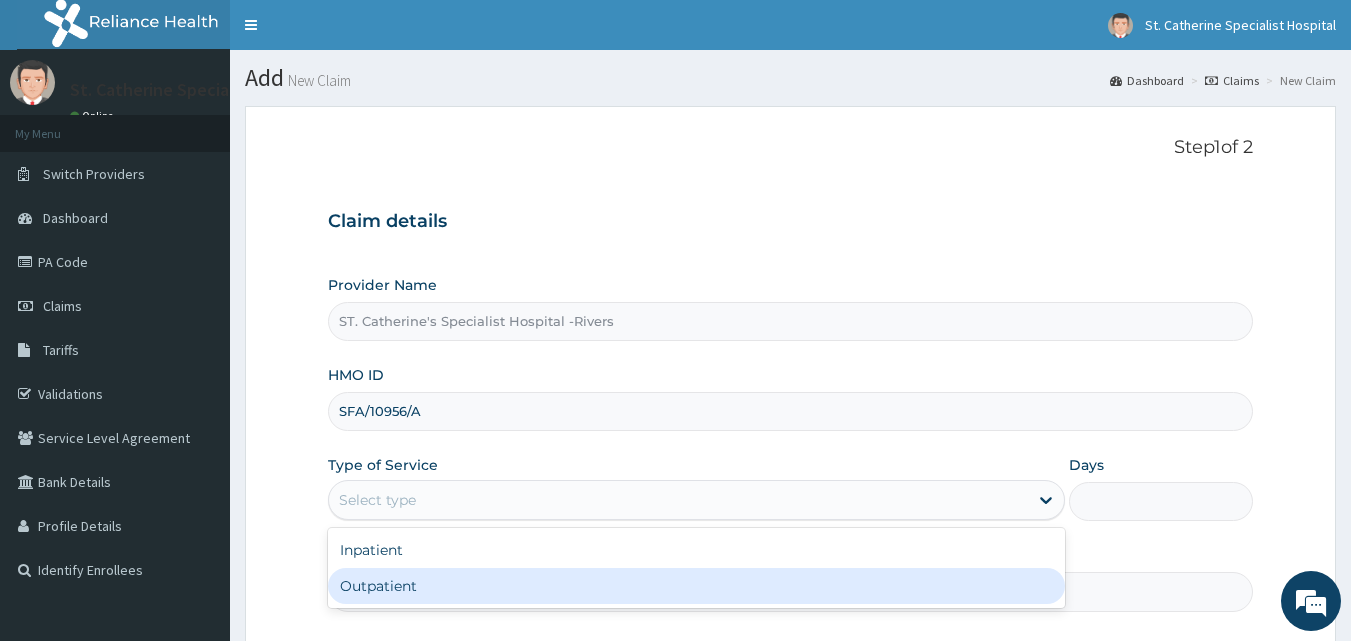 click on "Outpatient" at bounding box center [696, 586] 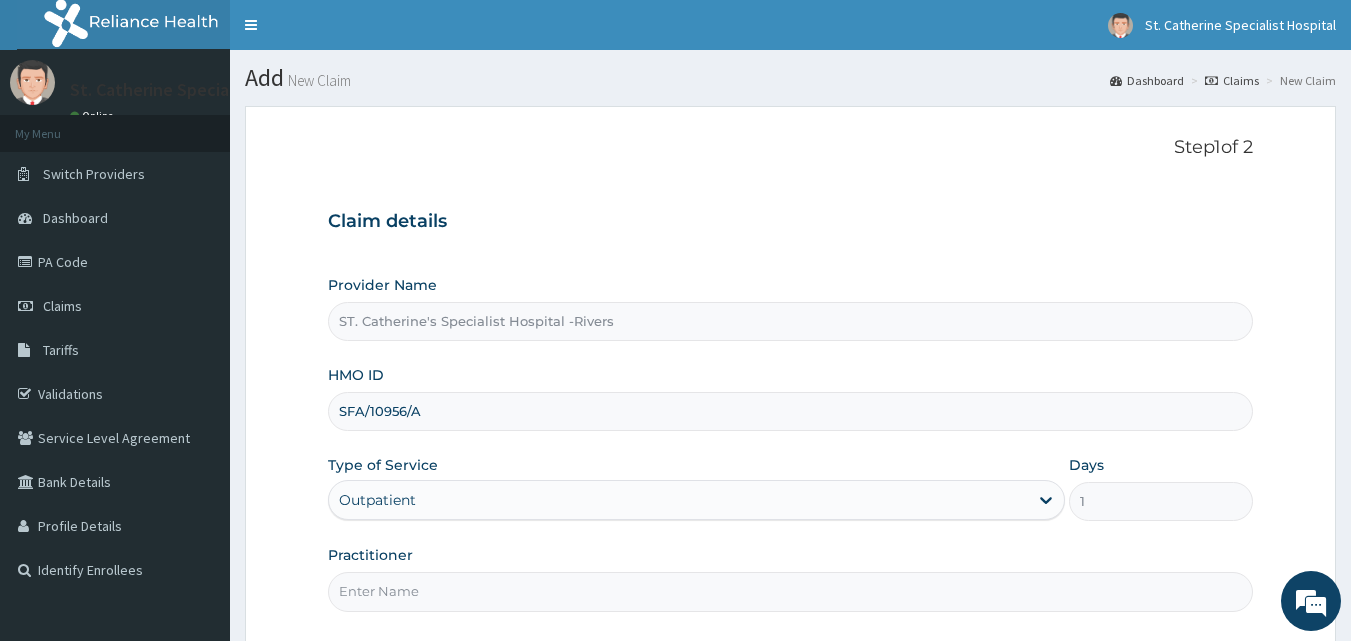 click on "Practitioner" at bounding box center [791, 591] 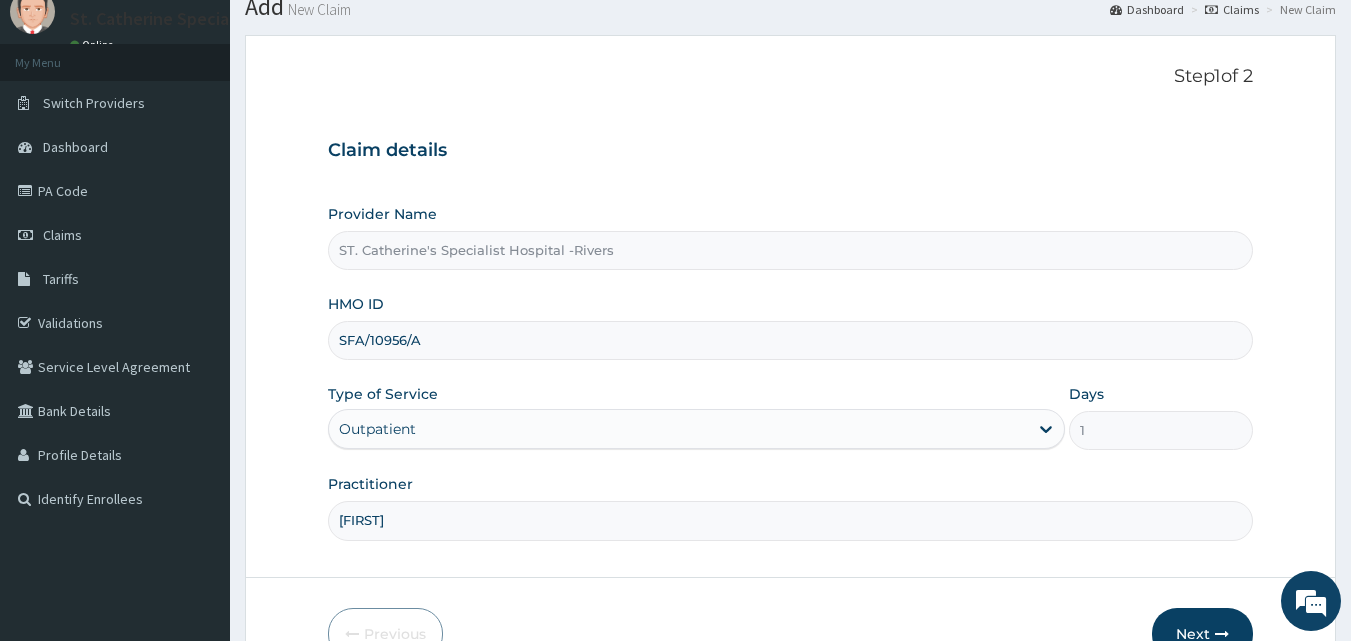 scroll, scrollTop: 100, scrollLeft: 0, axis: vertical 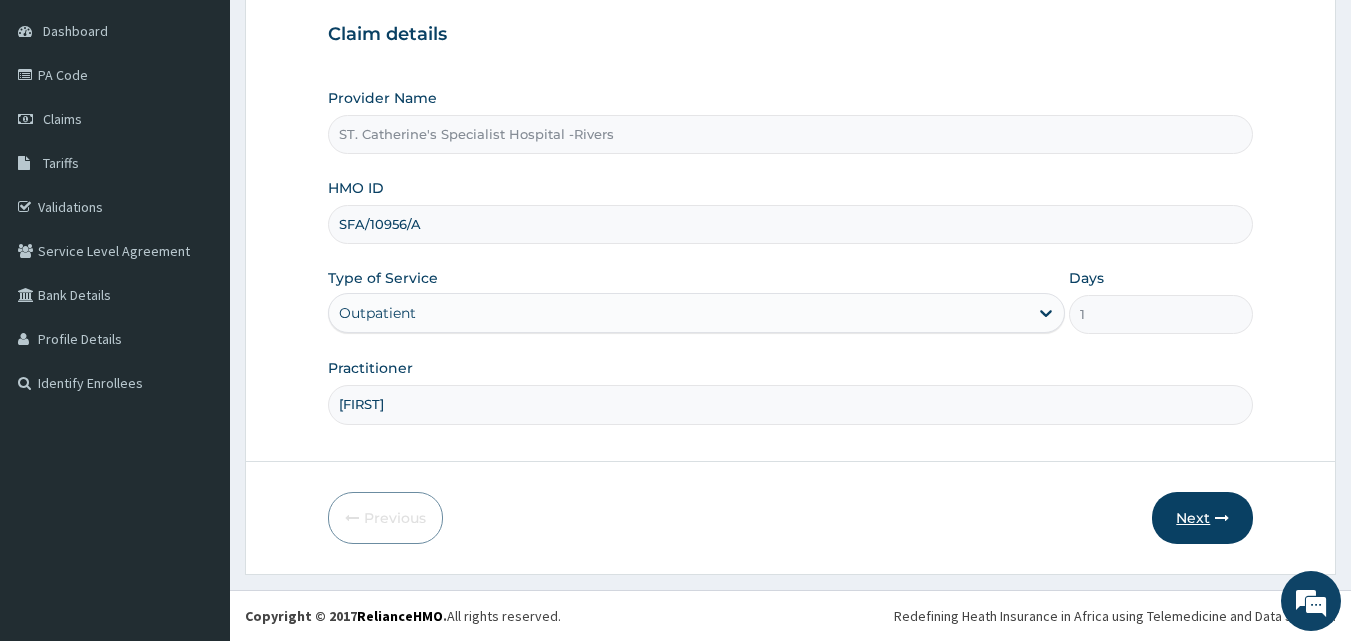 click on "Next" at bounding box center [1202, 518] 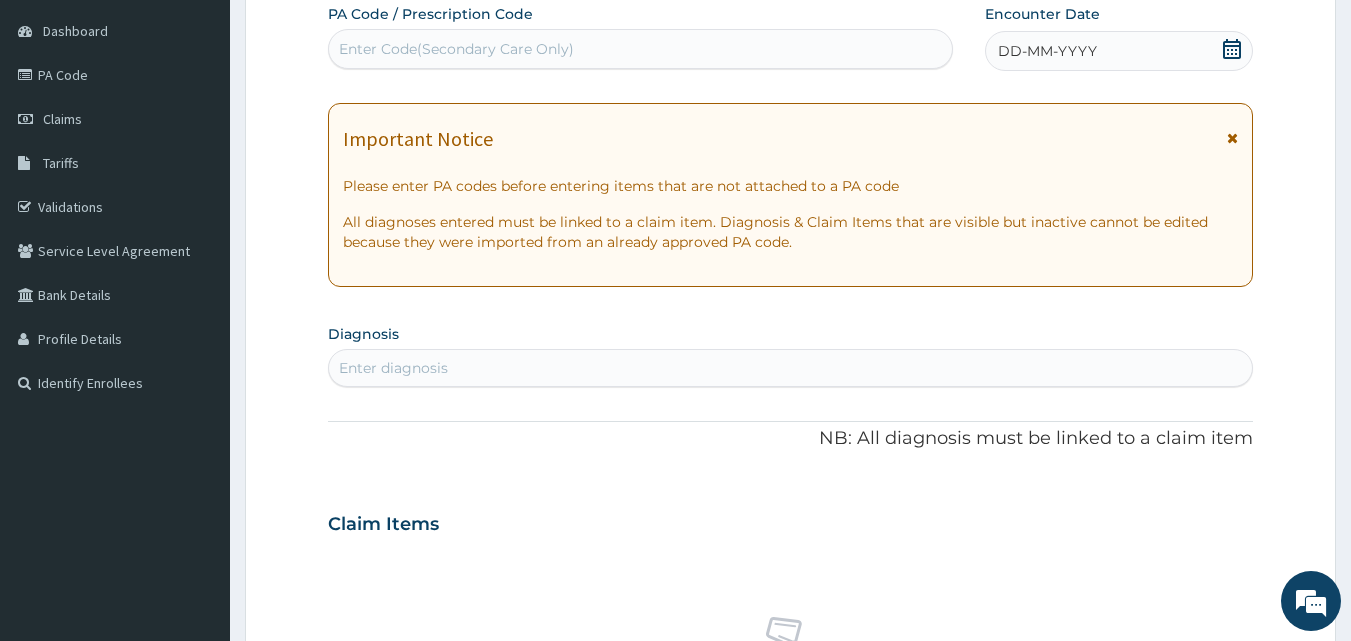 click on "Enter Code(Secondary Care Only)" at bounding box center [641, 49] 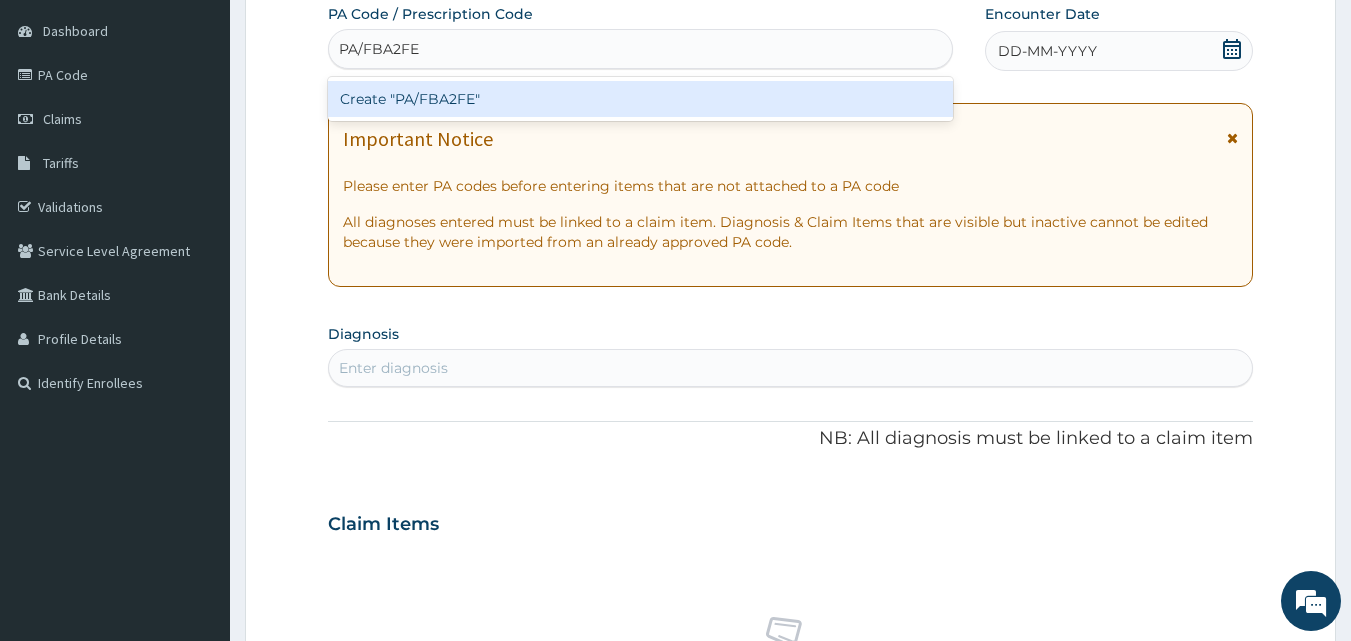 type 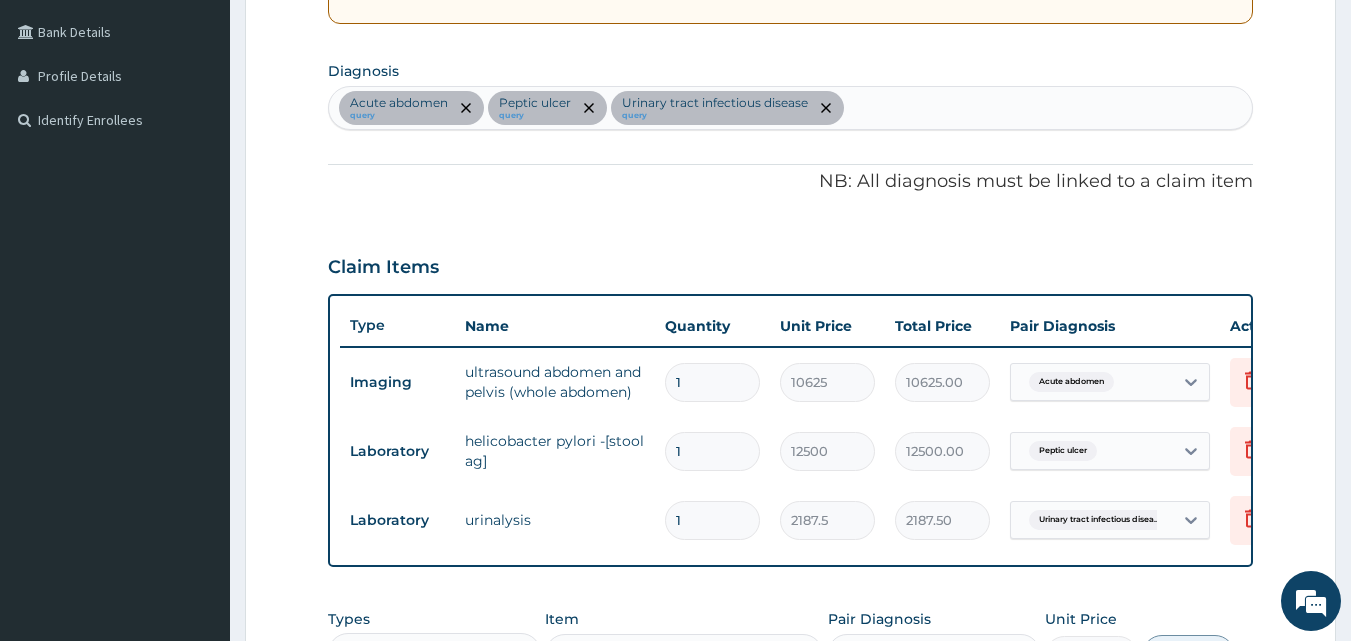 scroll, scrollTop: 350, scrollLeft: 0, axis: vertical 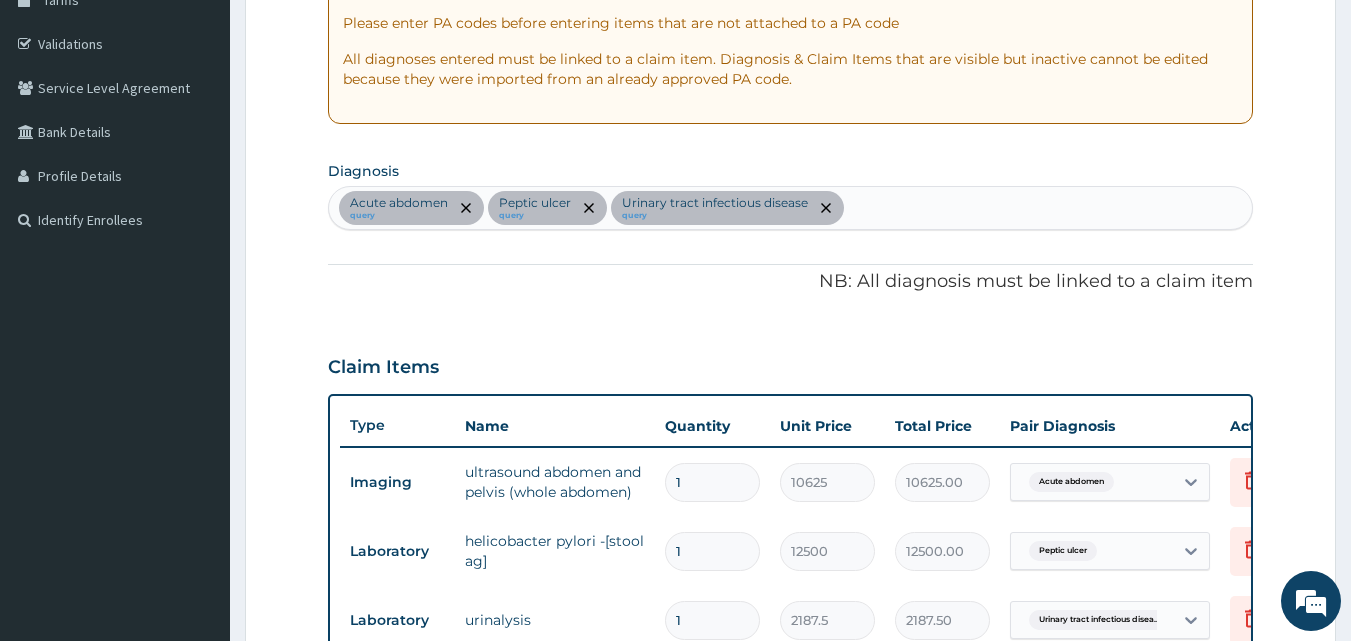 click on "Acute abdomen query Peptic ulcer query Urinary tract infectious disease query" at bounding box center (791, 208) 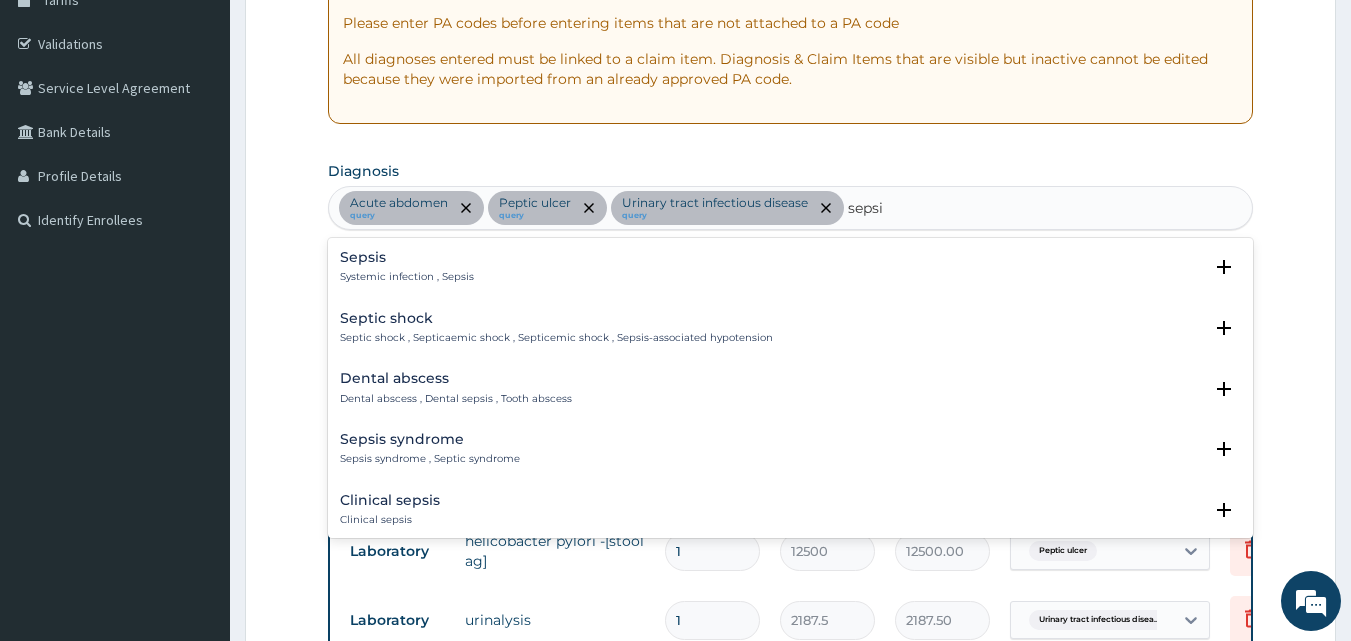 type on "sepsis" 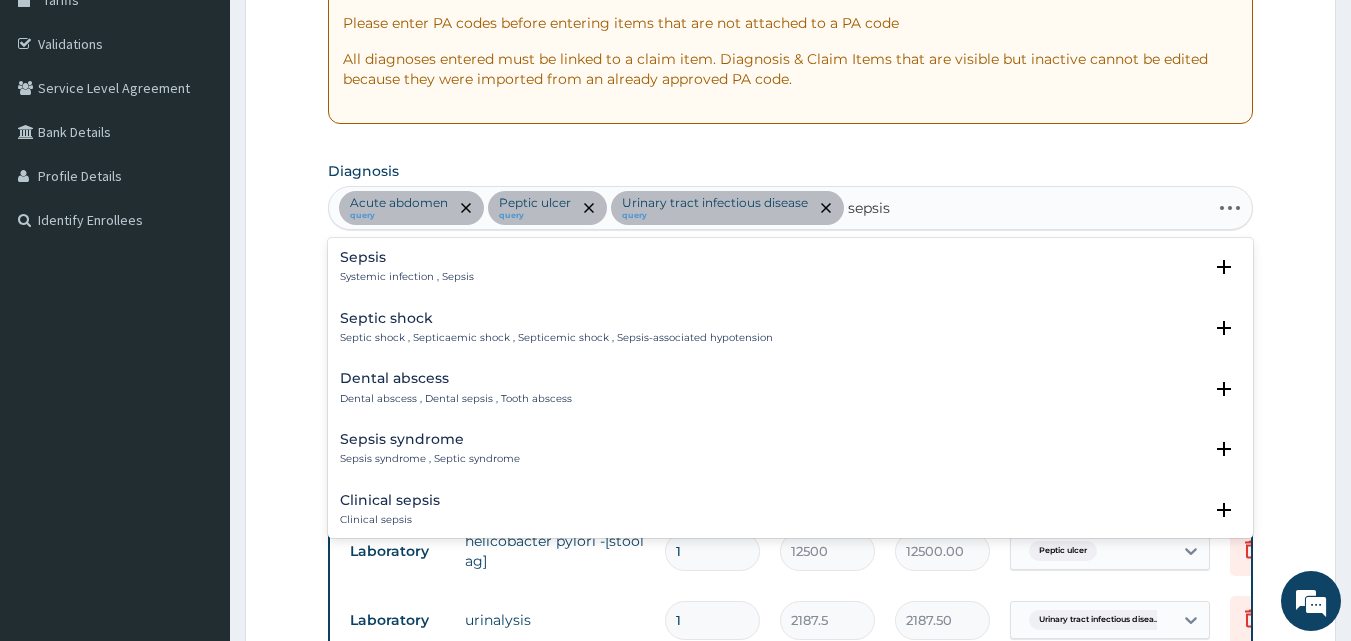 click on "Sepsis Systemic infection , Sepsis Select Status Query Query covers suspected (?), Keep in view (kiv), Ruled out (r/o) Confirmed" at bounding box center (791, 272) 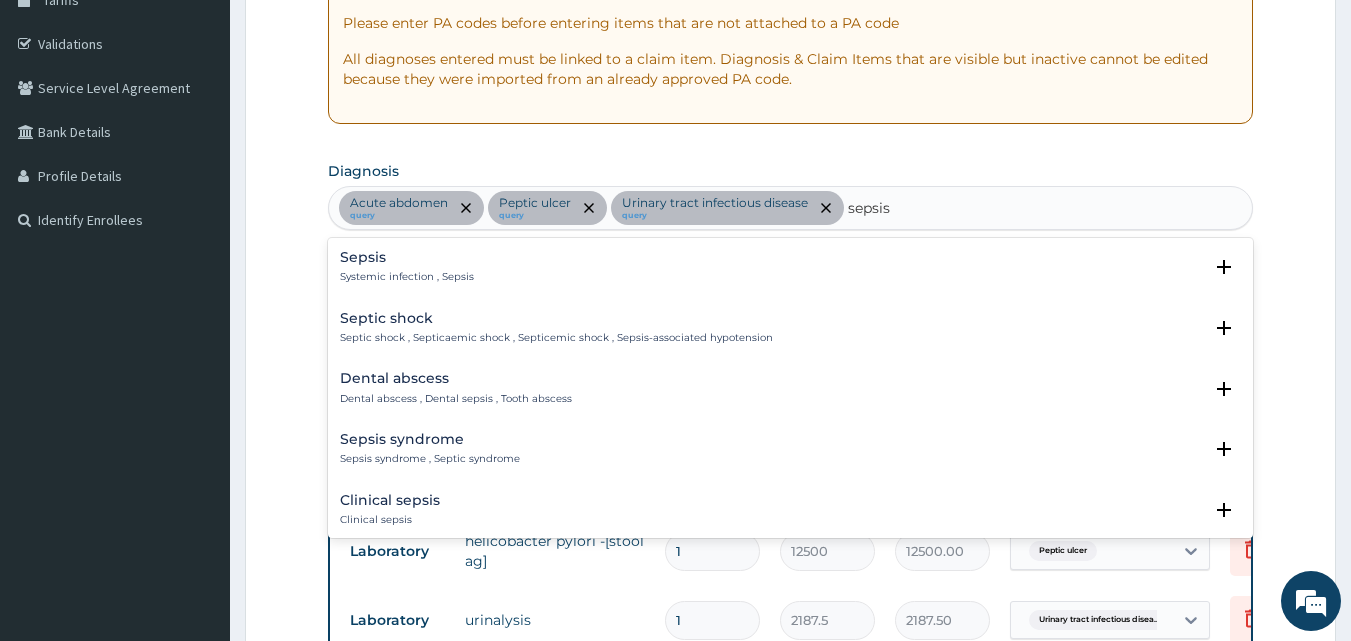 click on "Sepsis" at bounding box center (407, 257) 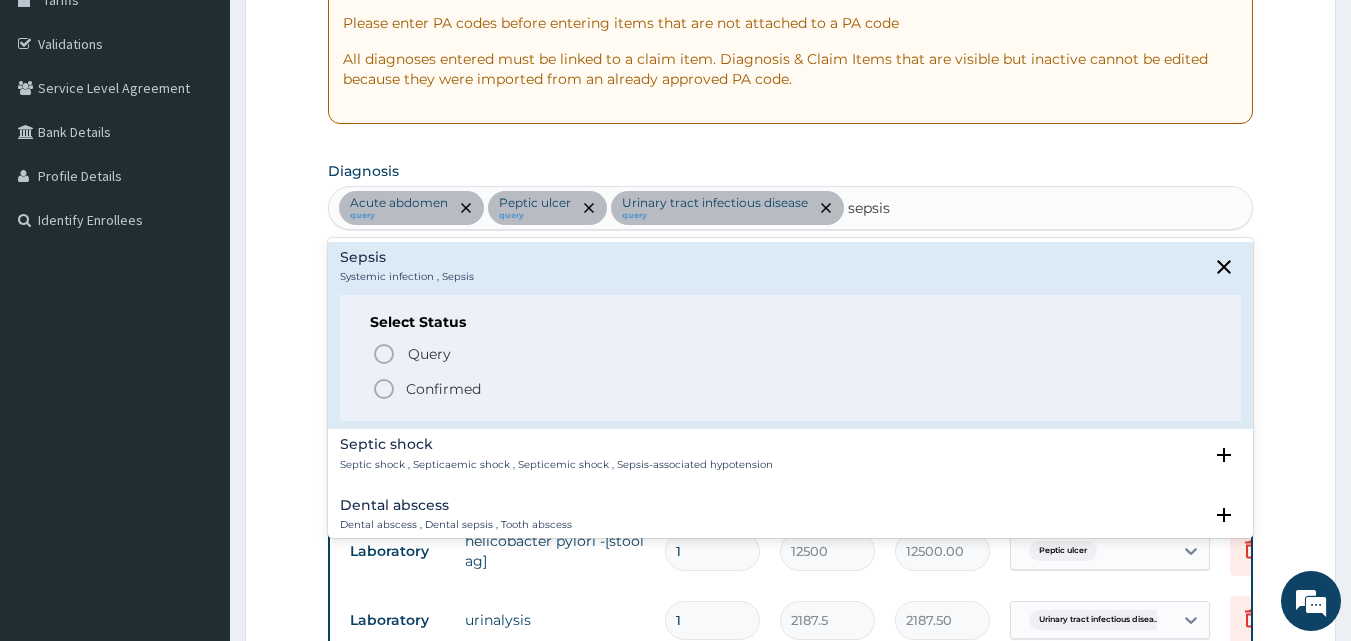click 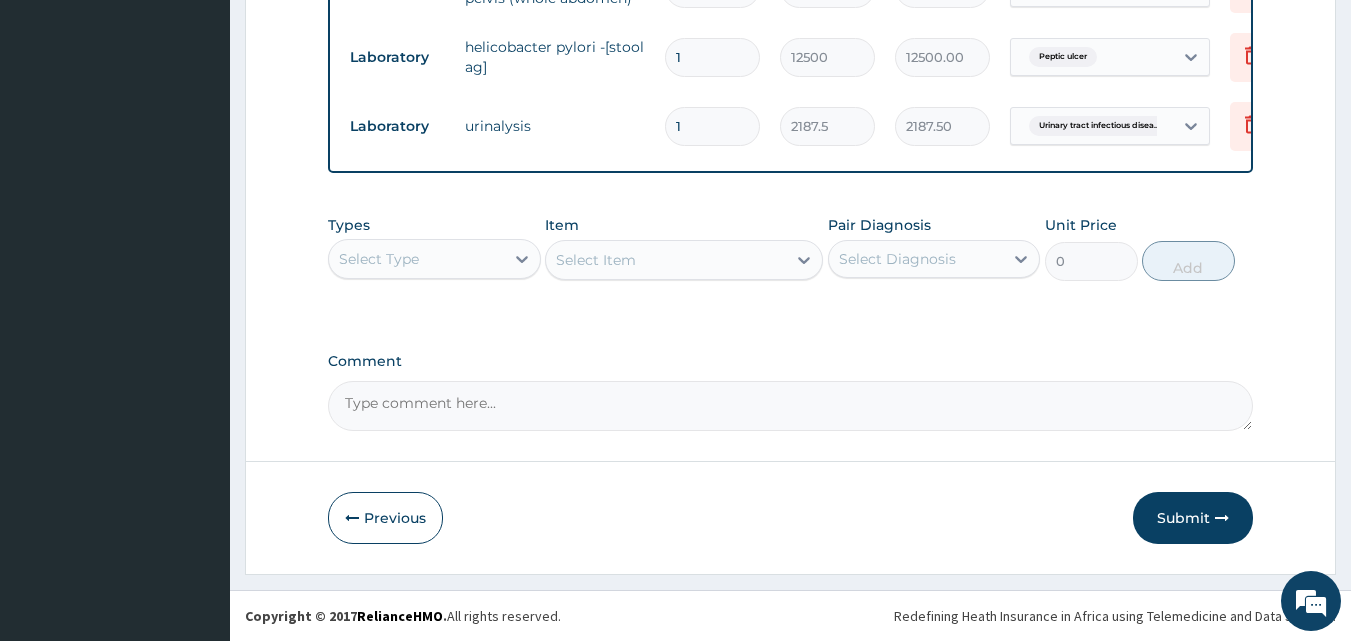 scroll, scrollTop: 859, scrollLeft: 0, axis: vertical 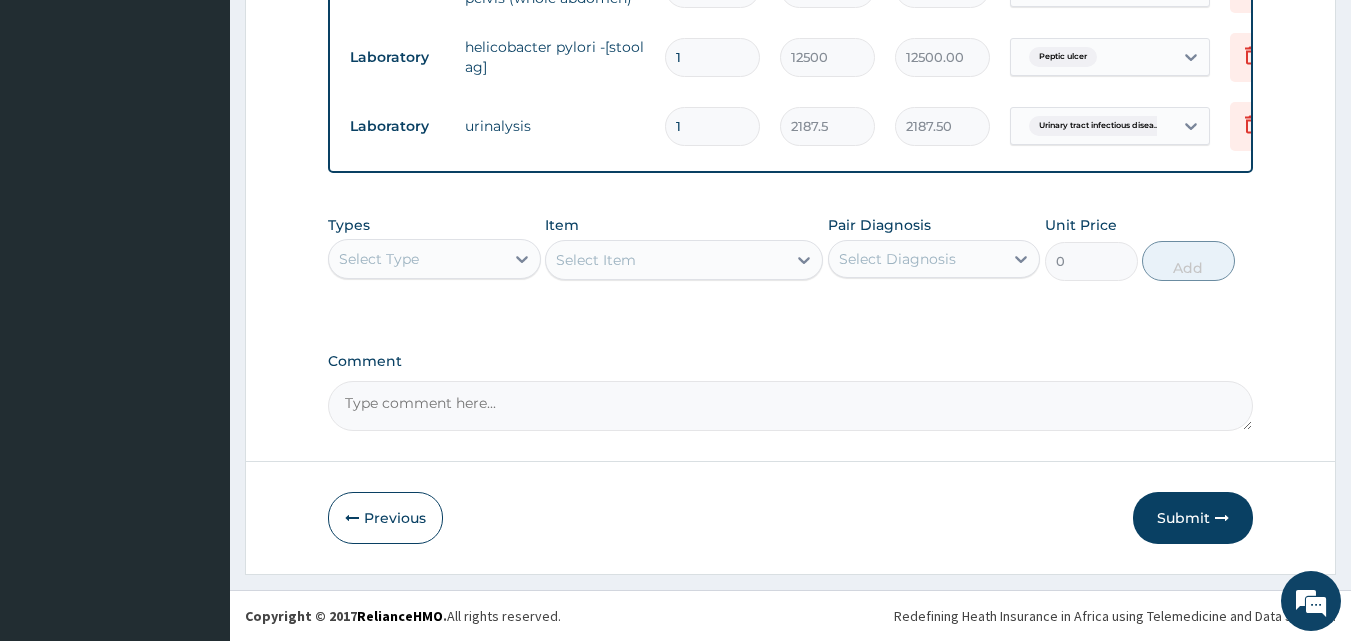 click on "Select Type" at bounding box center [416, 259] 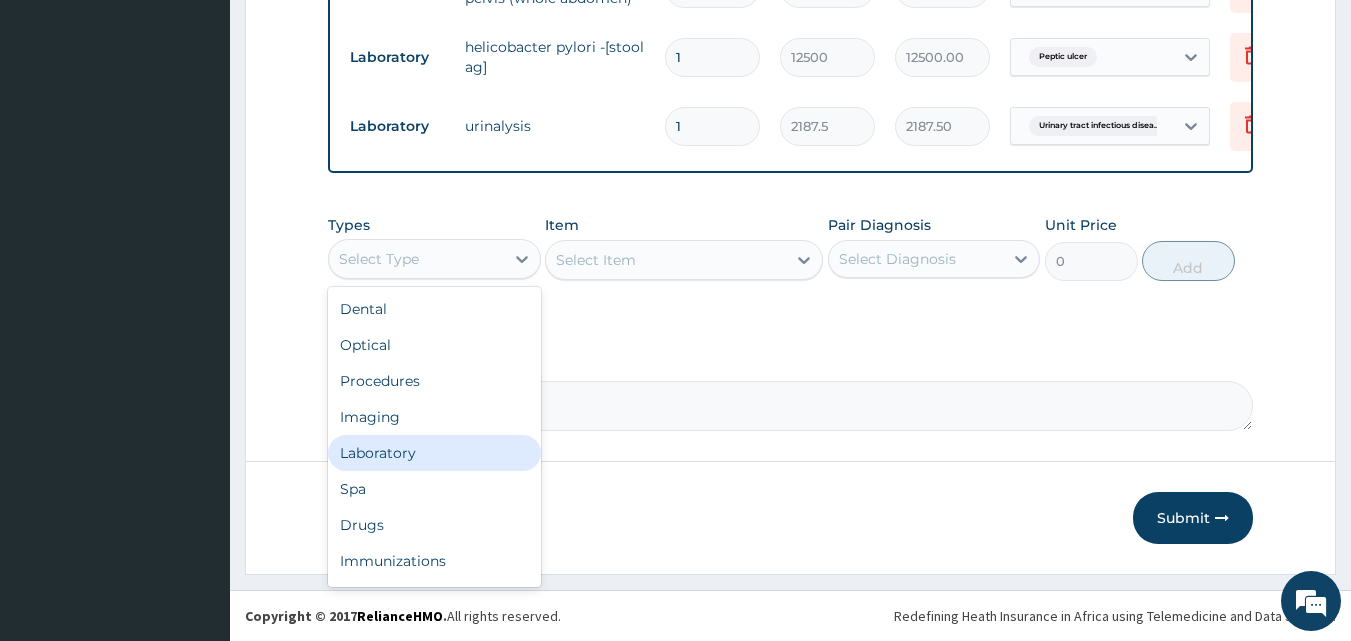 click on "Laboratory" at bounding box center (434, 453) 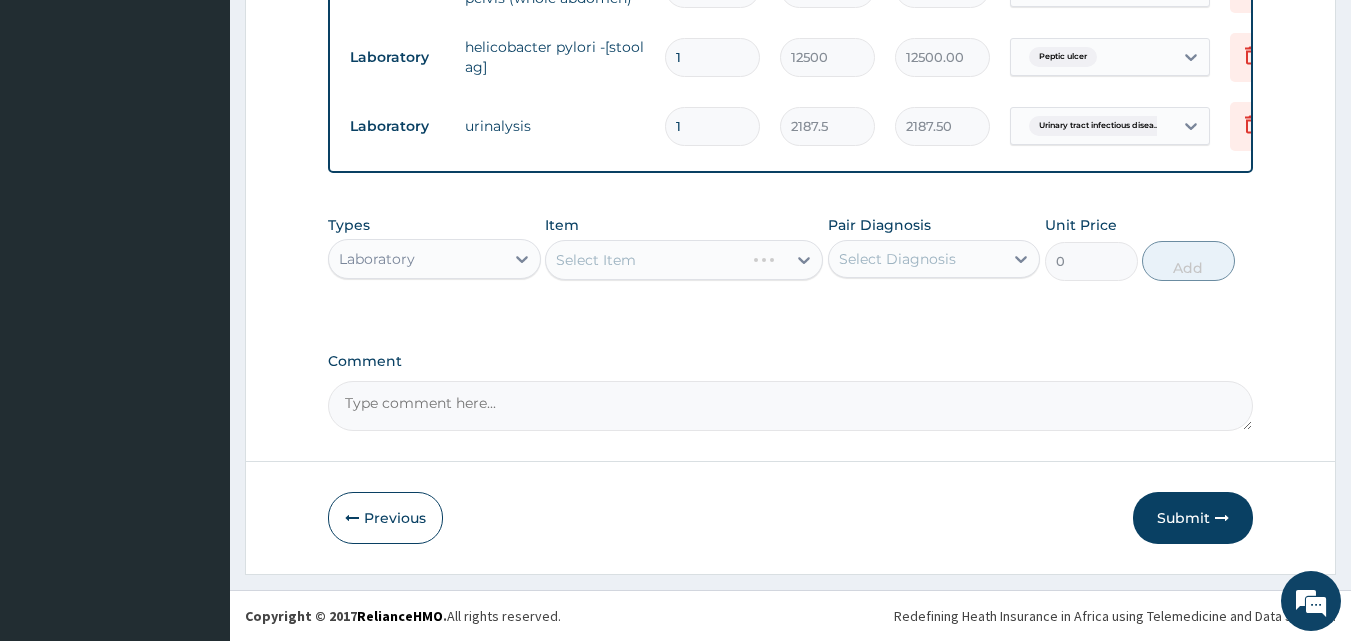 click on "Select Item" at bounding box center [684, 260] 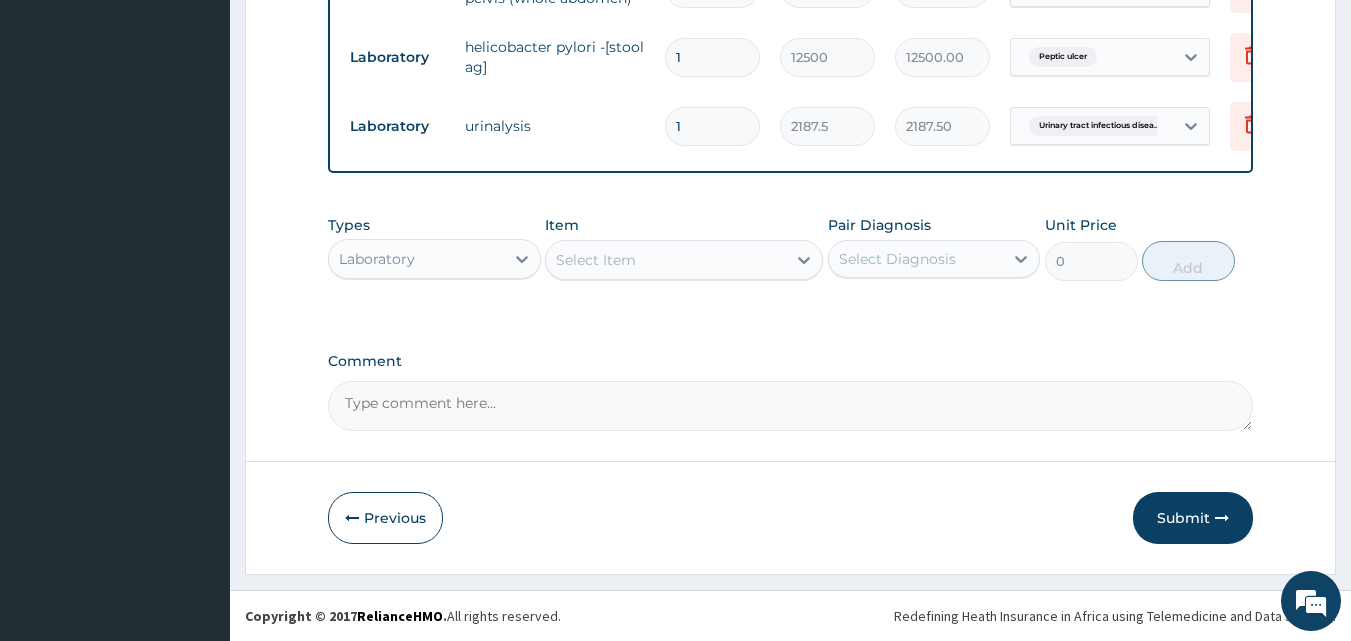 click on "Select Item" at bounding box center [666, 260] 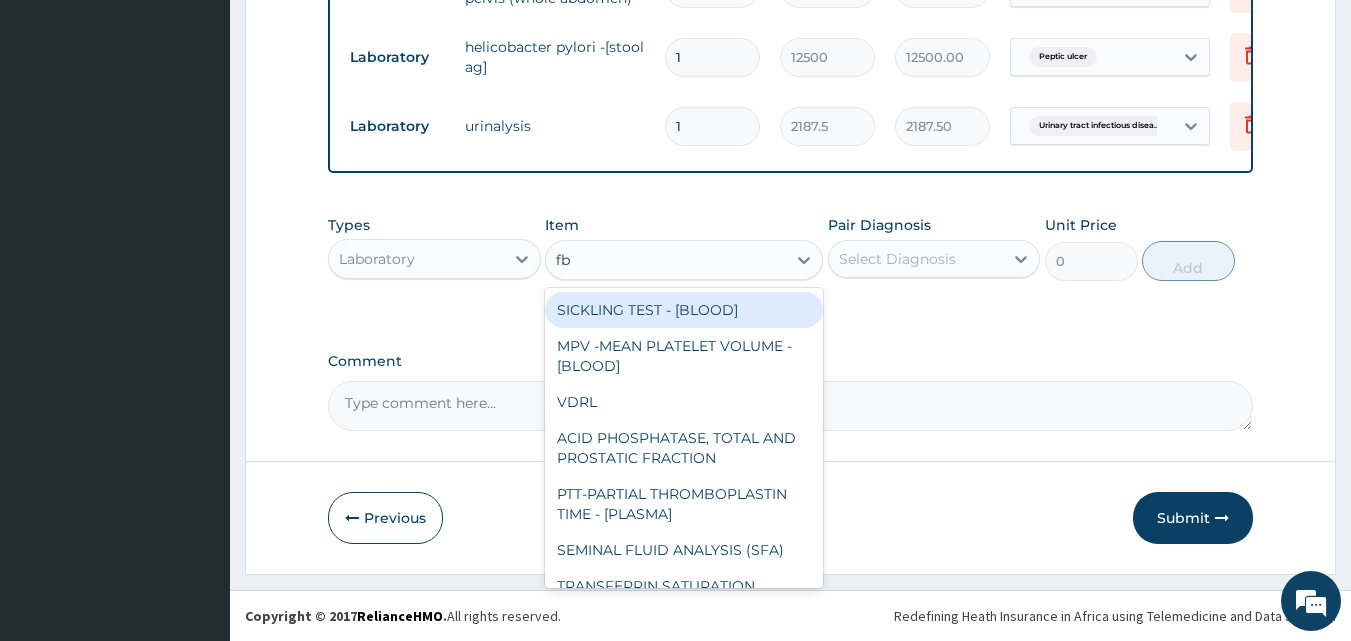 type on "fbc" 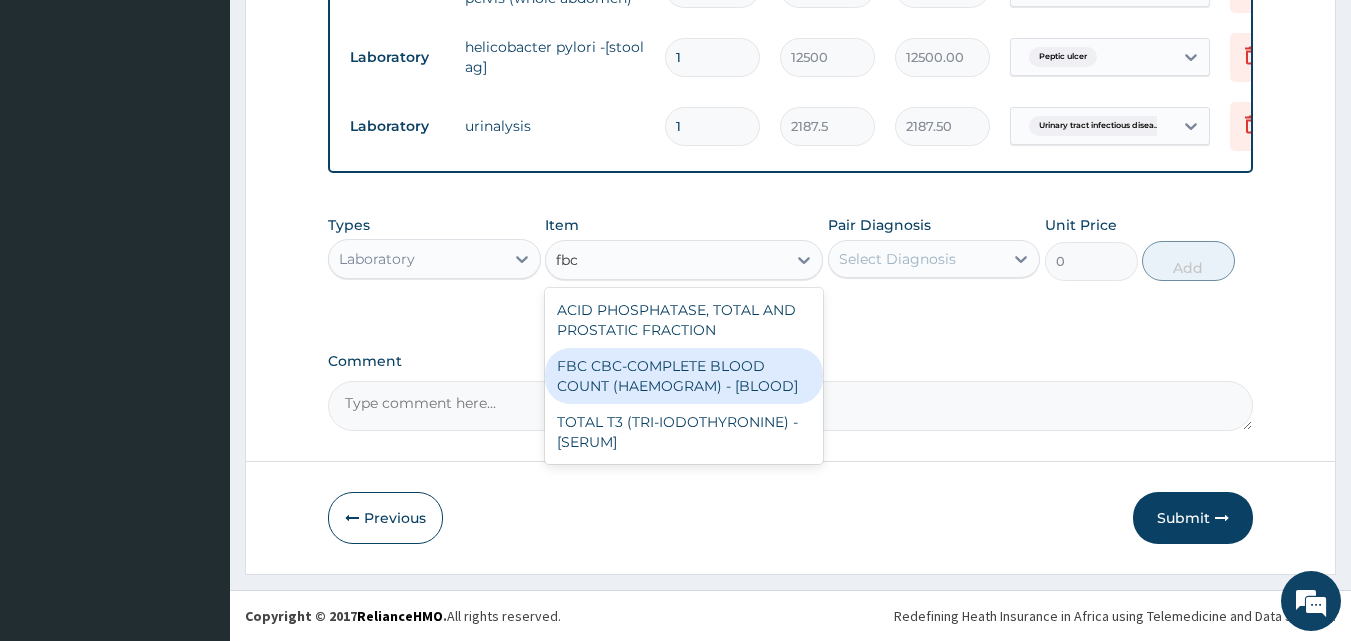 drag, startPoint x: 701, startPoint y: 371, endPoint x: 746, endPoint y: 325, distance: 64.3506 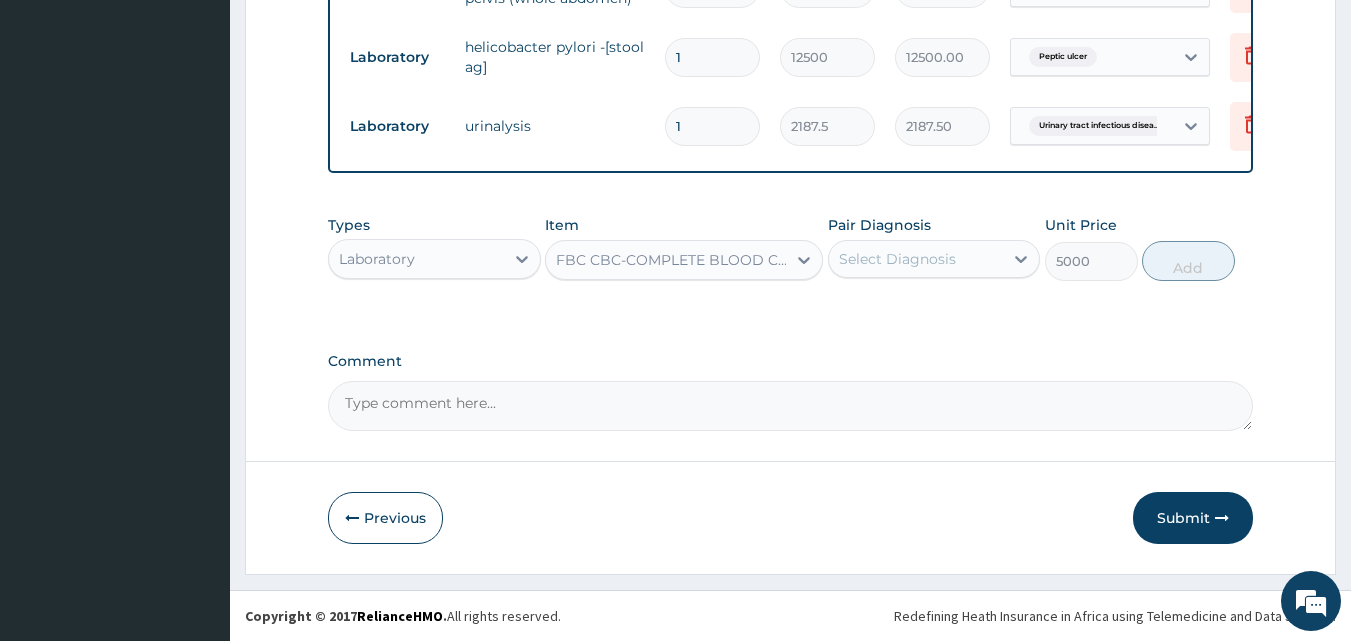 drag, startPoint x: 883, startPoint y: 253, endPoint x: 892, endPoint y: 264, distance: 14.21267 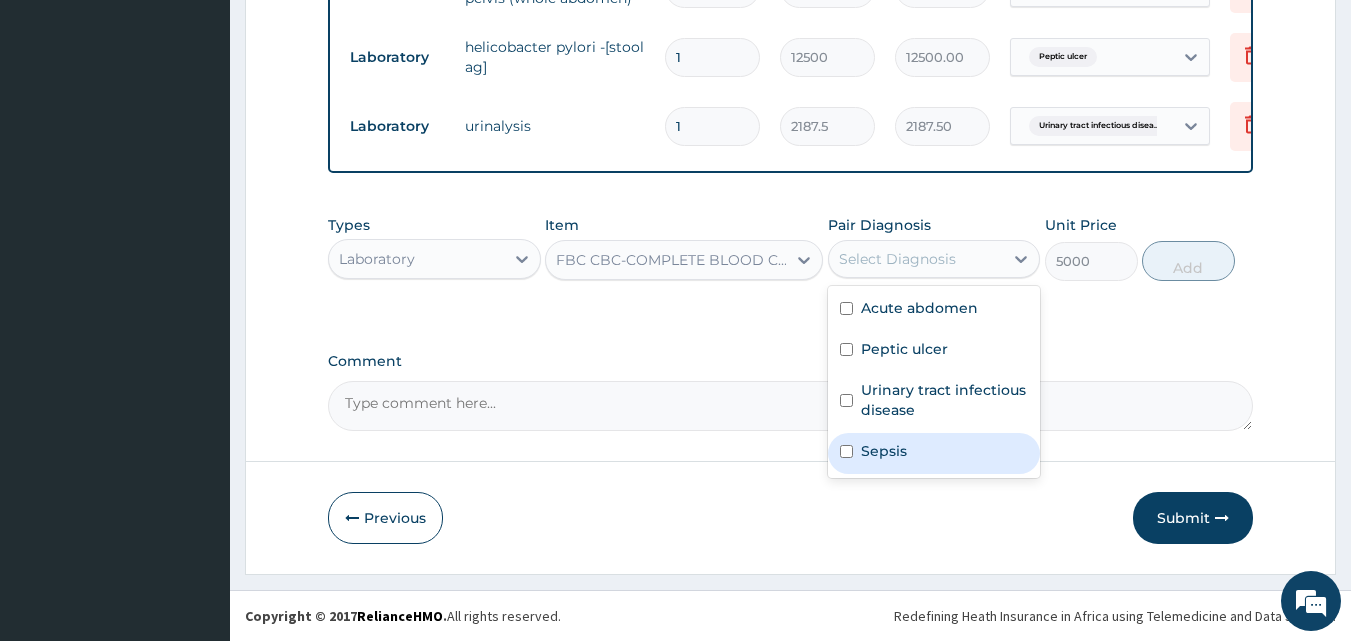 click on "Sepsis" at bounding box center [934, 453] 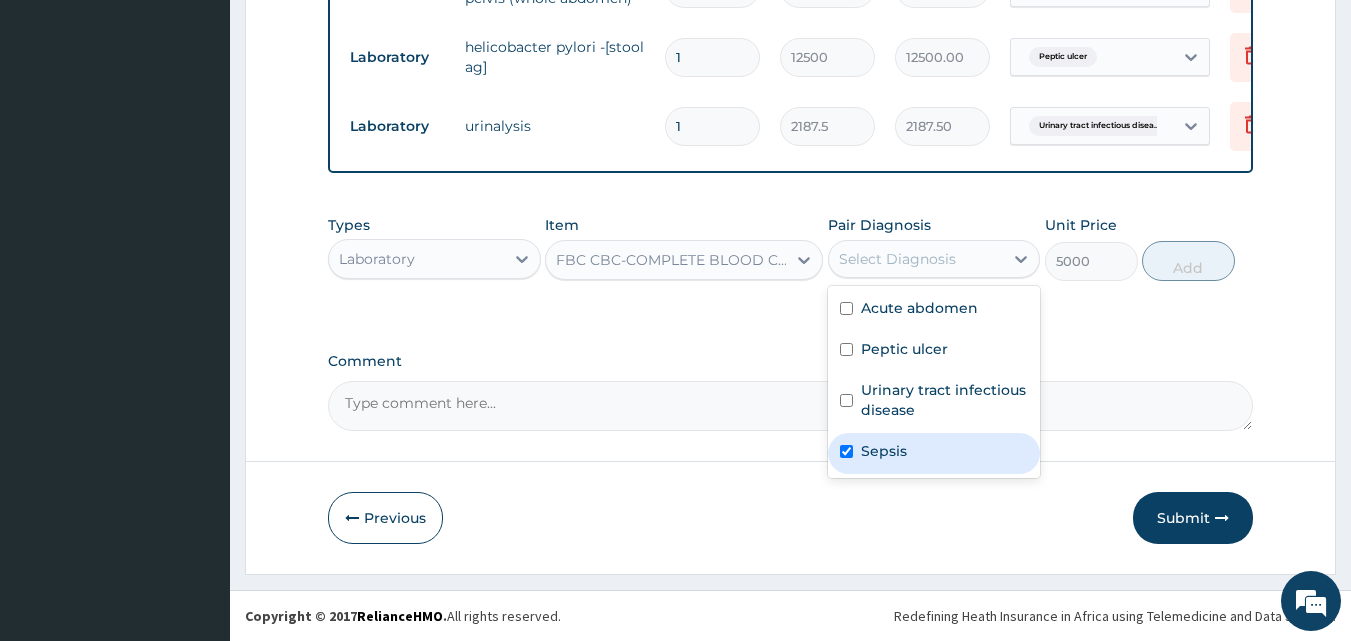checkbox on "true" 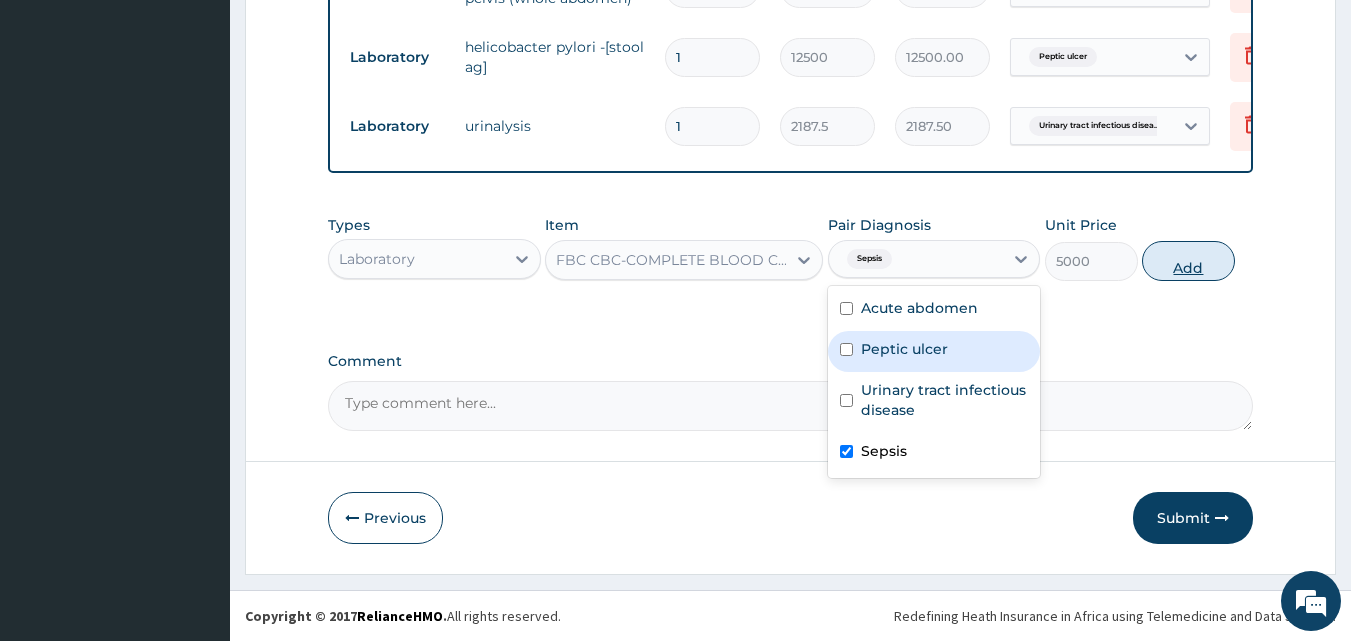 click on "Add" at bounding box center (1188, 261) 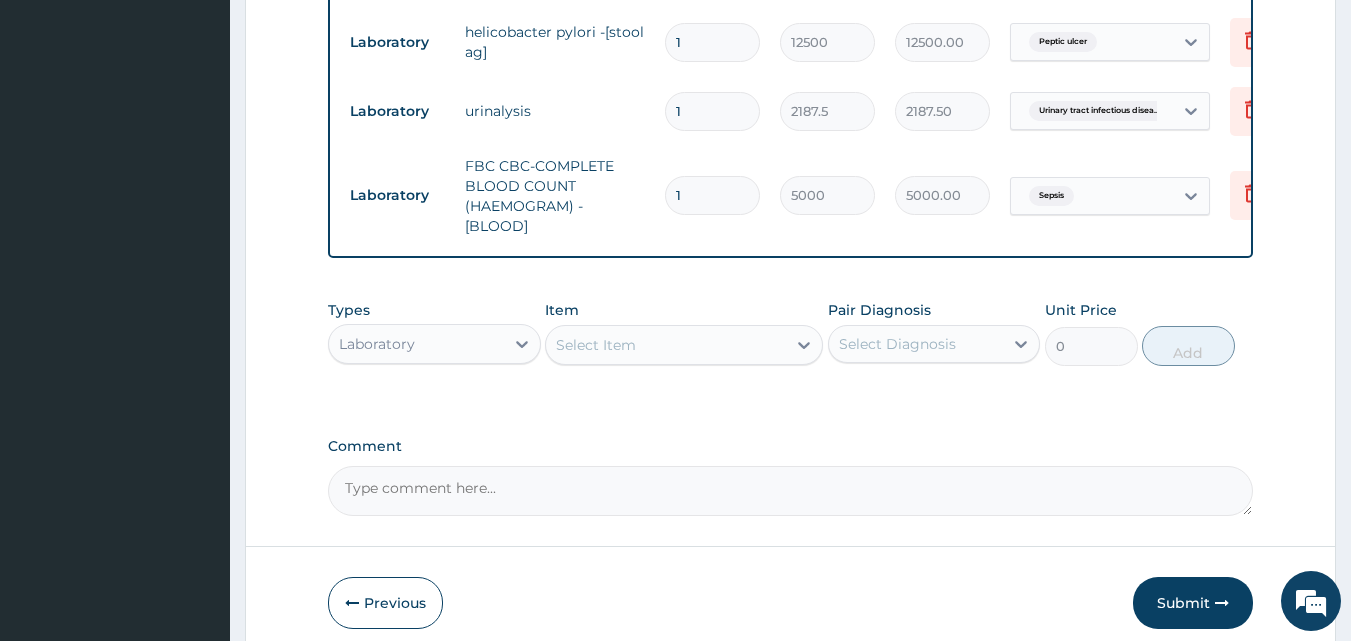 scroll, scrollTop: 959, scrollLeft: 0, axis: vertical 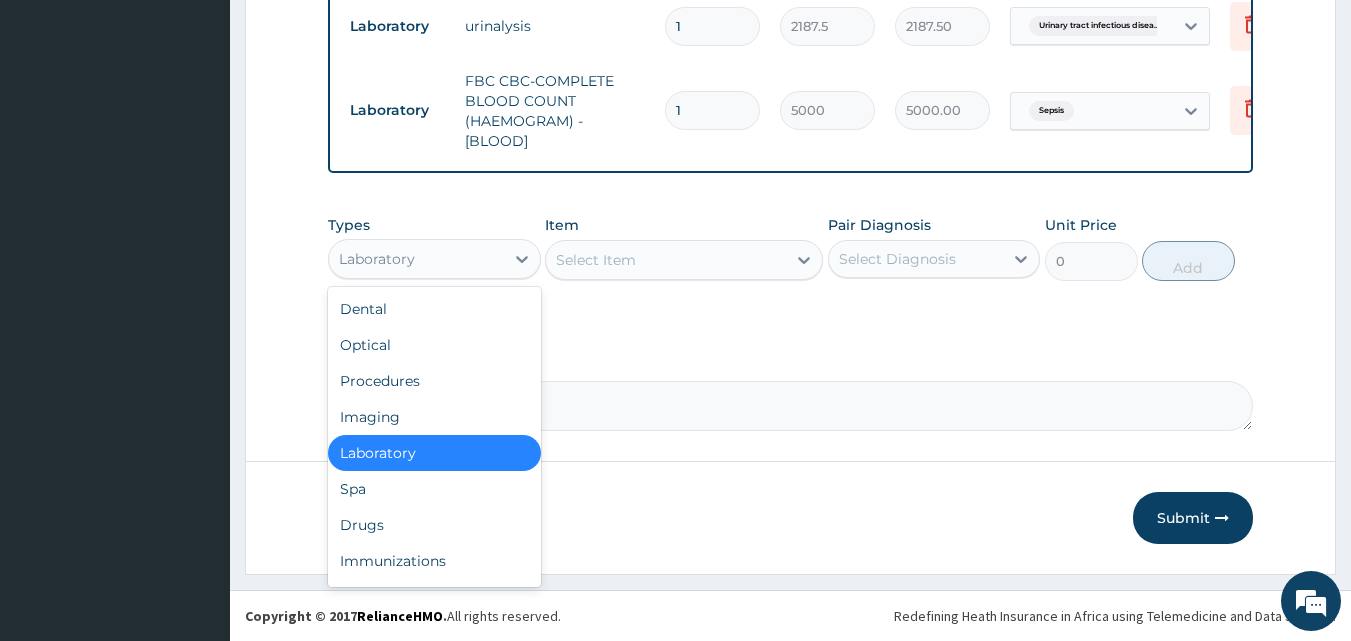 click on "Laboratory" at bounding box center (377, 259) 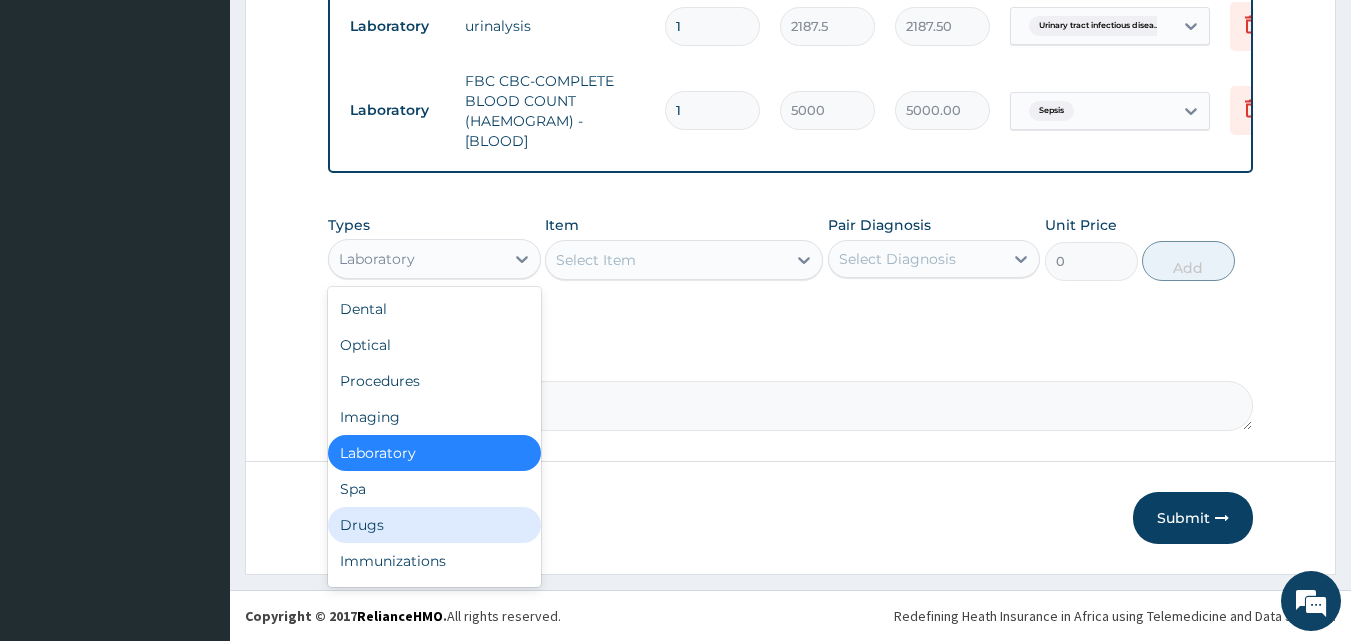 click on "Drugs" at bounding box center [434, 525] 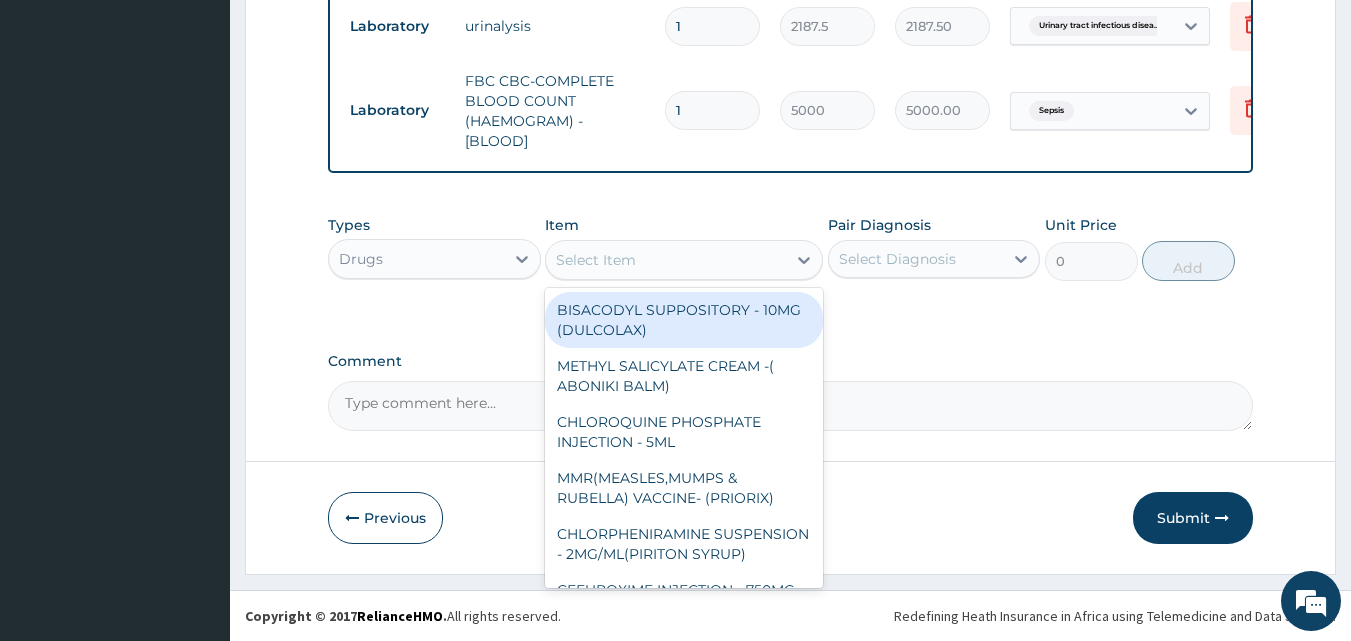 click on "Select Item" at bounding box center (596, 260) 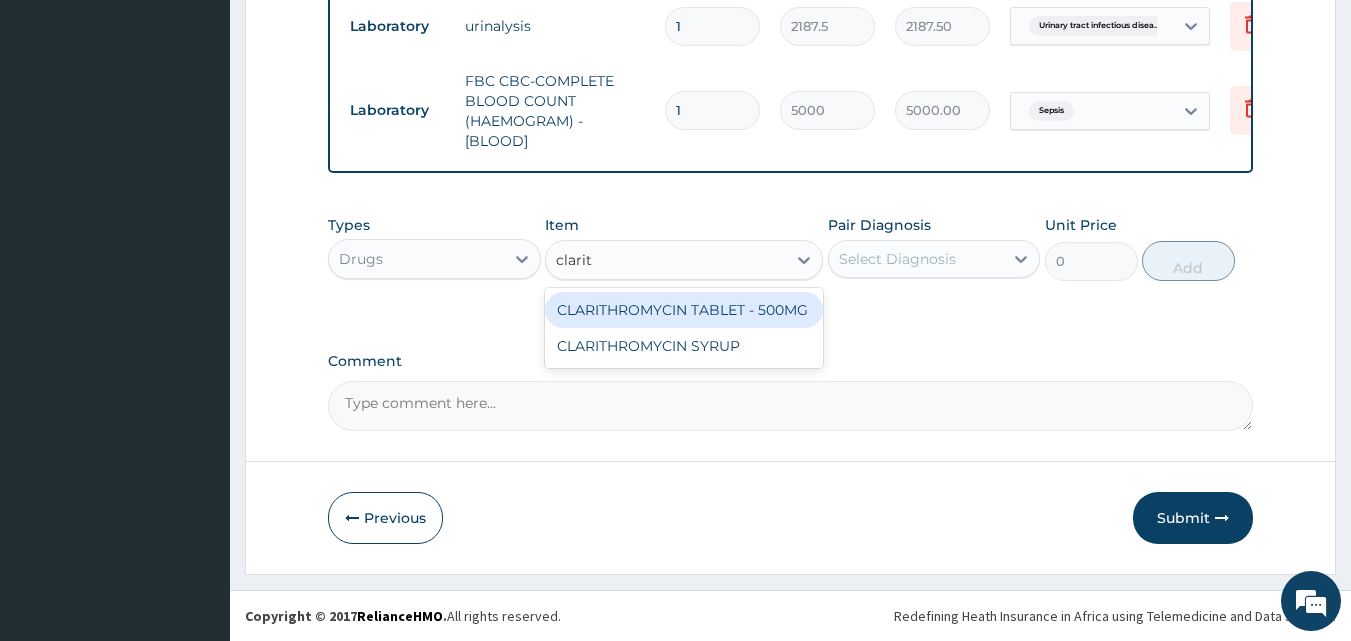 type on "clarith" 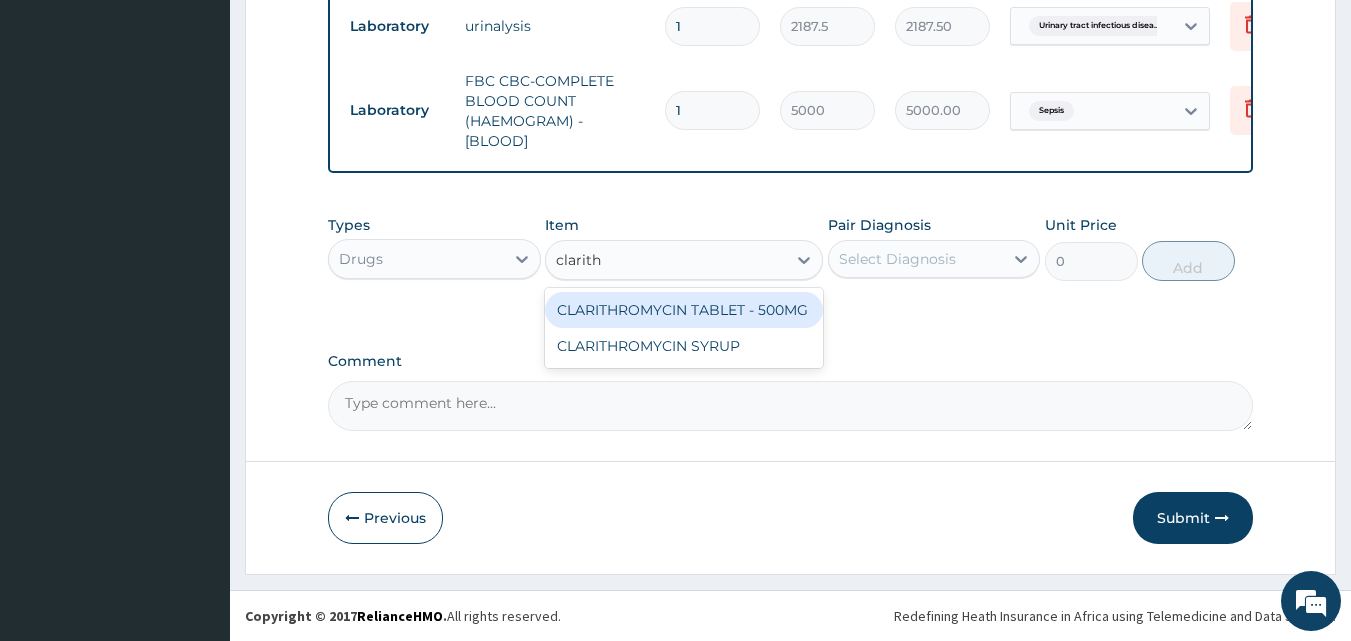 click on "CLARITHROMYCIN TABLET - 500MG" at bounding box center (684, 310) 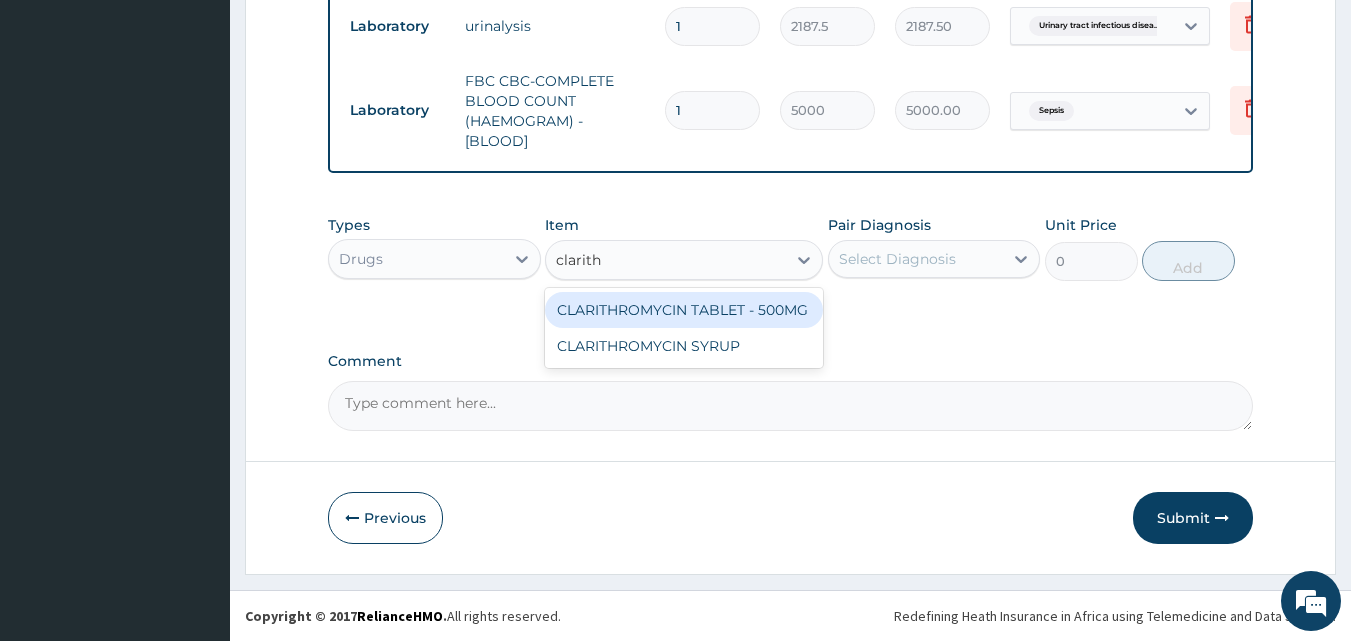 type 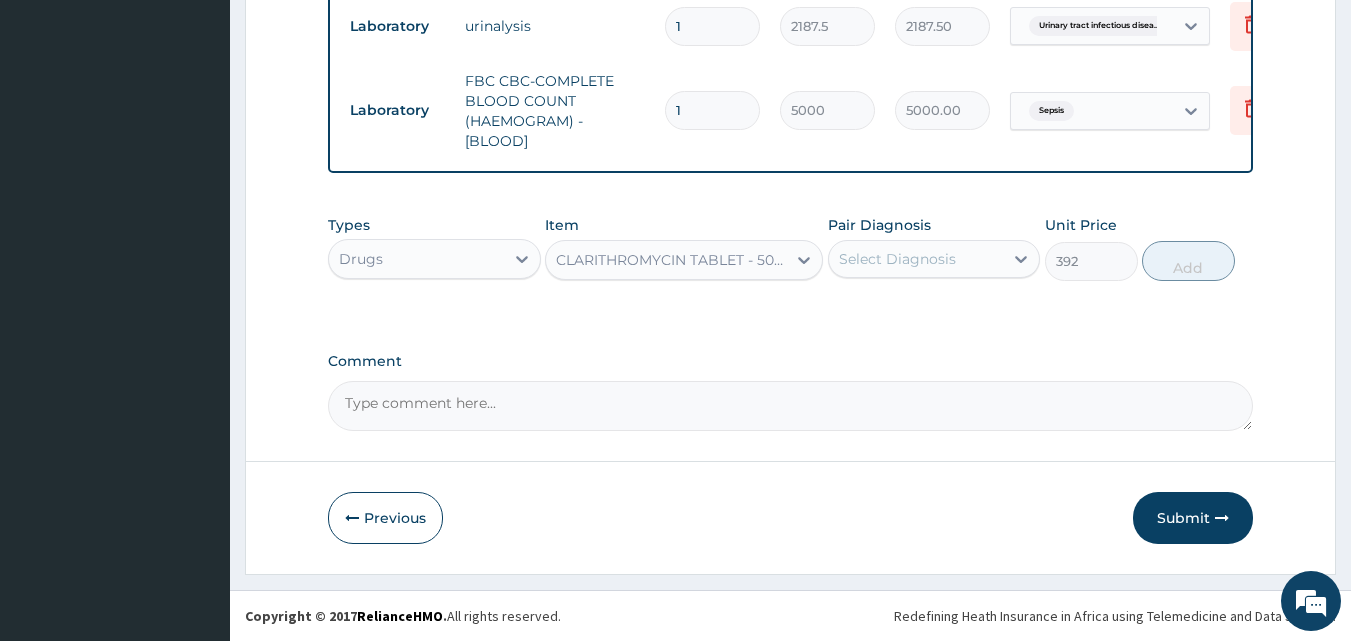 drag, startPoint x: 888, startPoint y: 262, endPoint x: 904, endPoint y: 283, distance: 26.400757 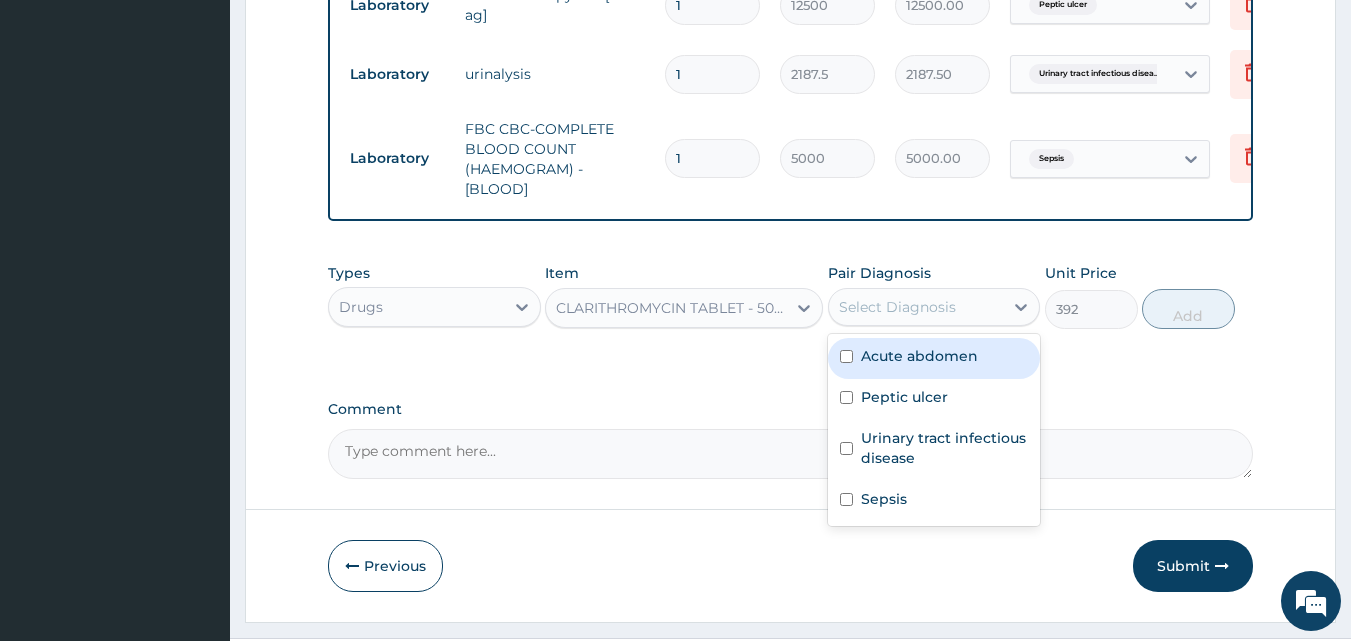 scroll, scrollTop: 959, scrollLeft: 0, axis: vertical 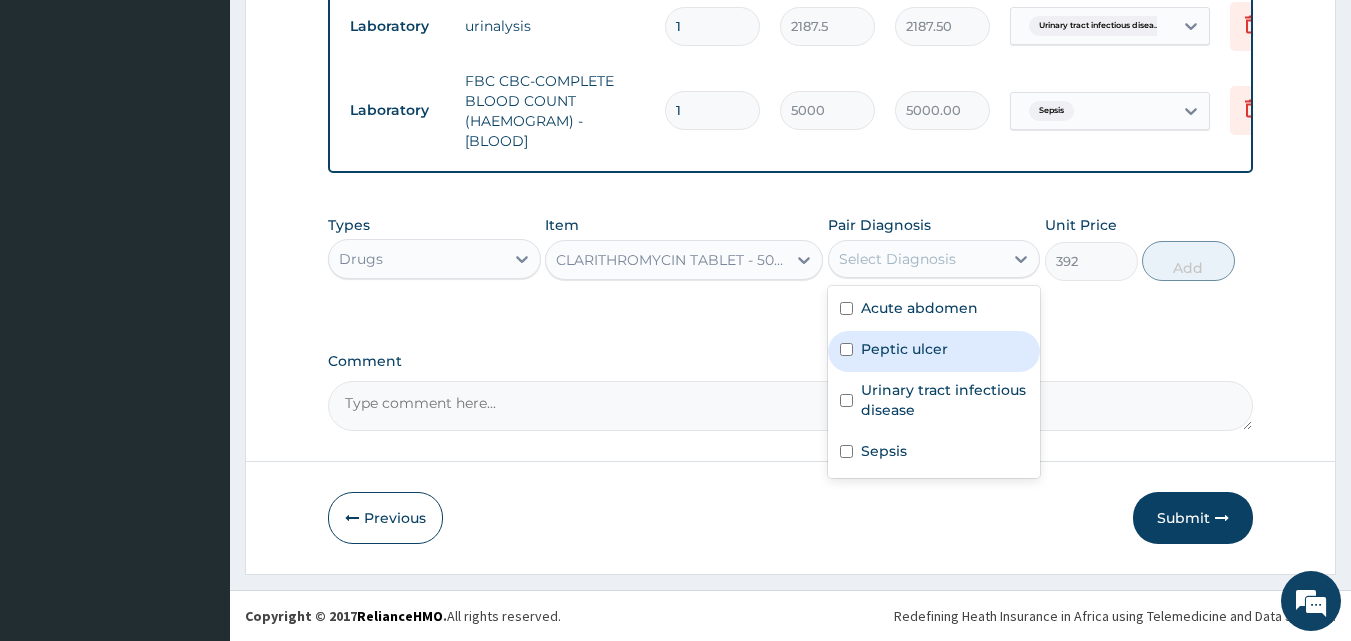 click on "Peptic ulcer" at bounding box center [904, 349] 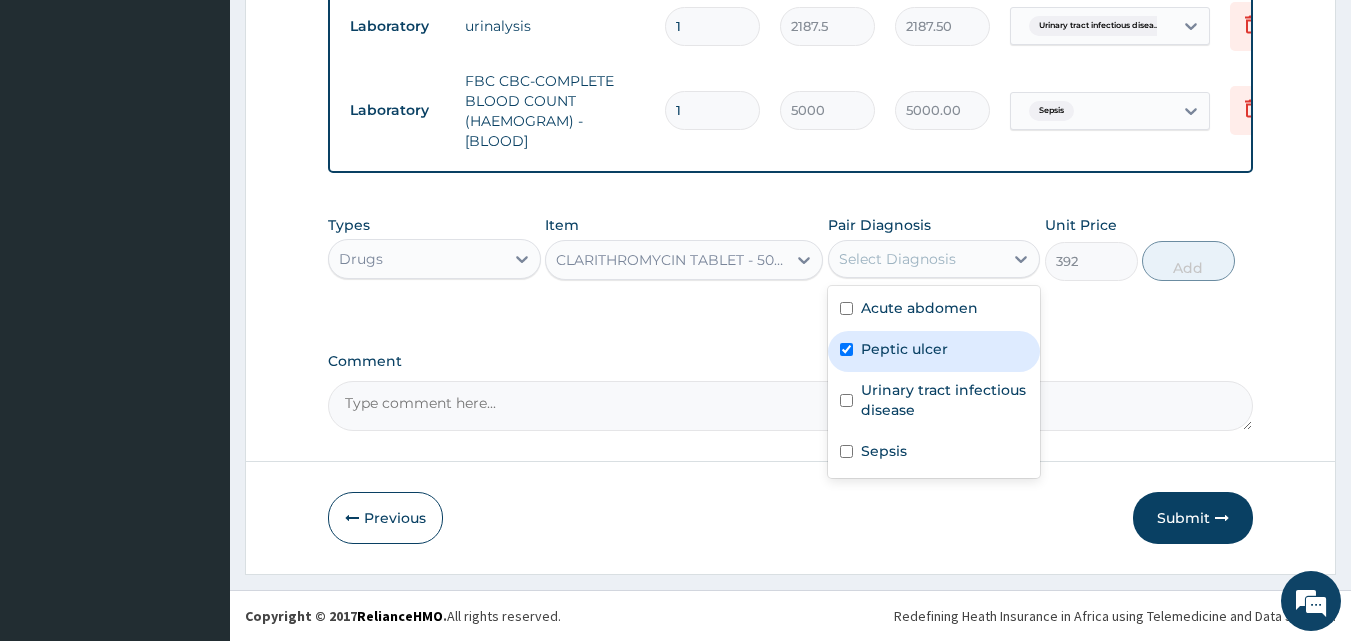 checkbox on "true" 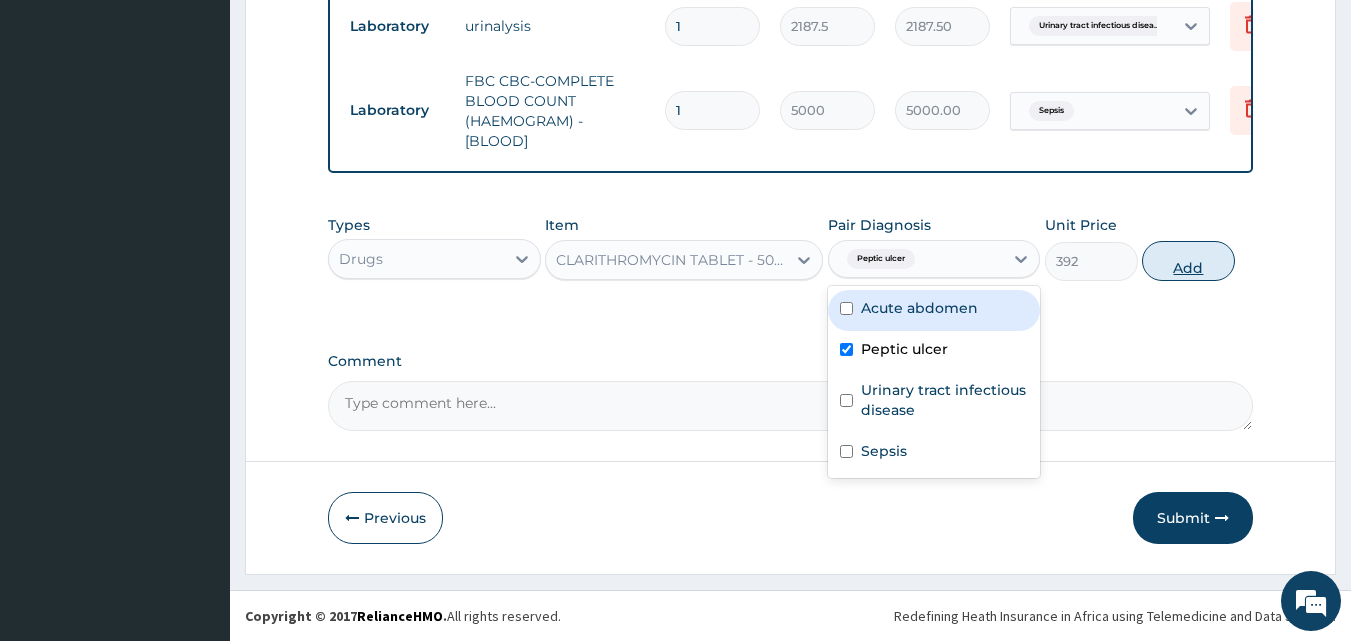click on "Add" at bounding box center (1188, 261) 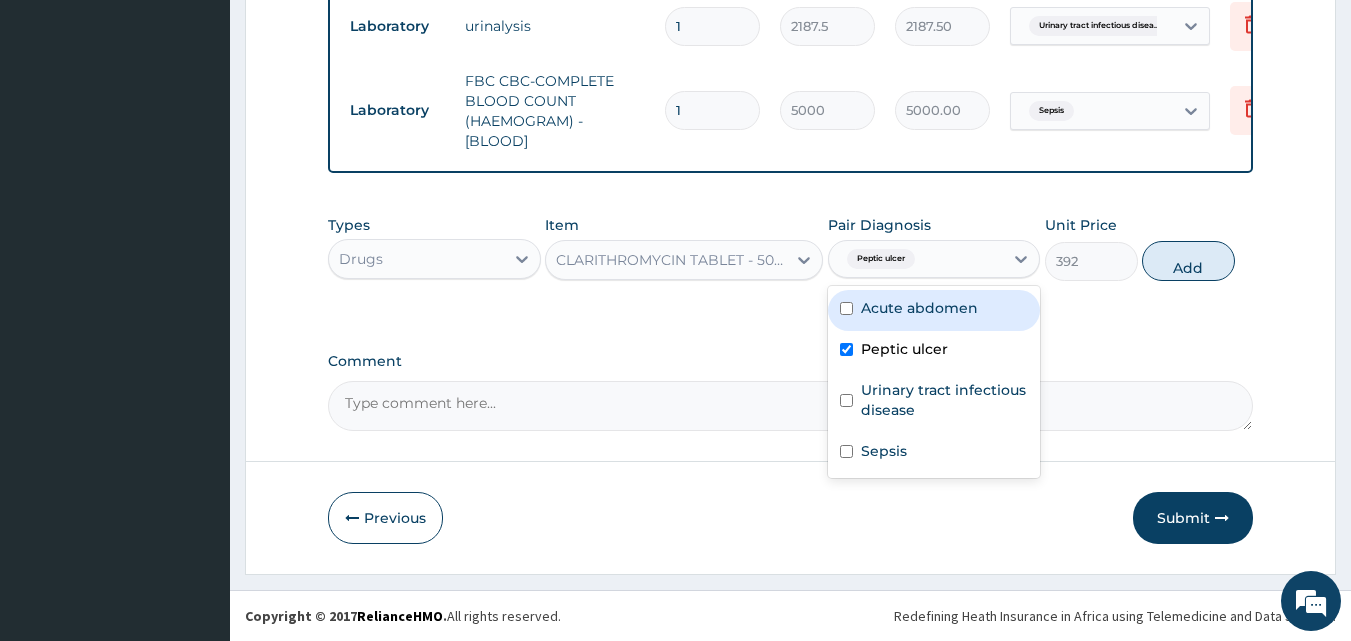 type on "0" 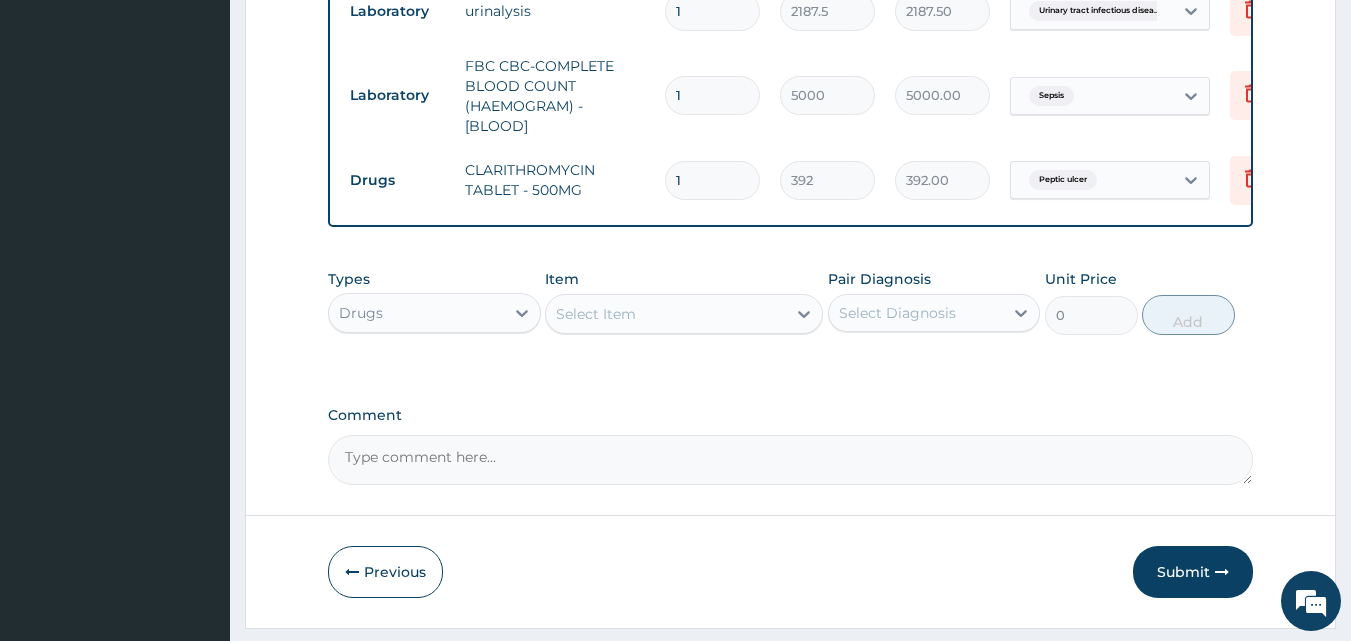 drag, startPoint x: 684, startPoint y: 175, endPoint x: 650, endPoint y: 185, distance: 35.44009 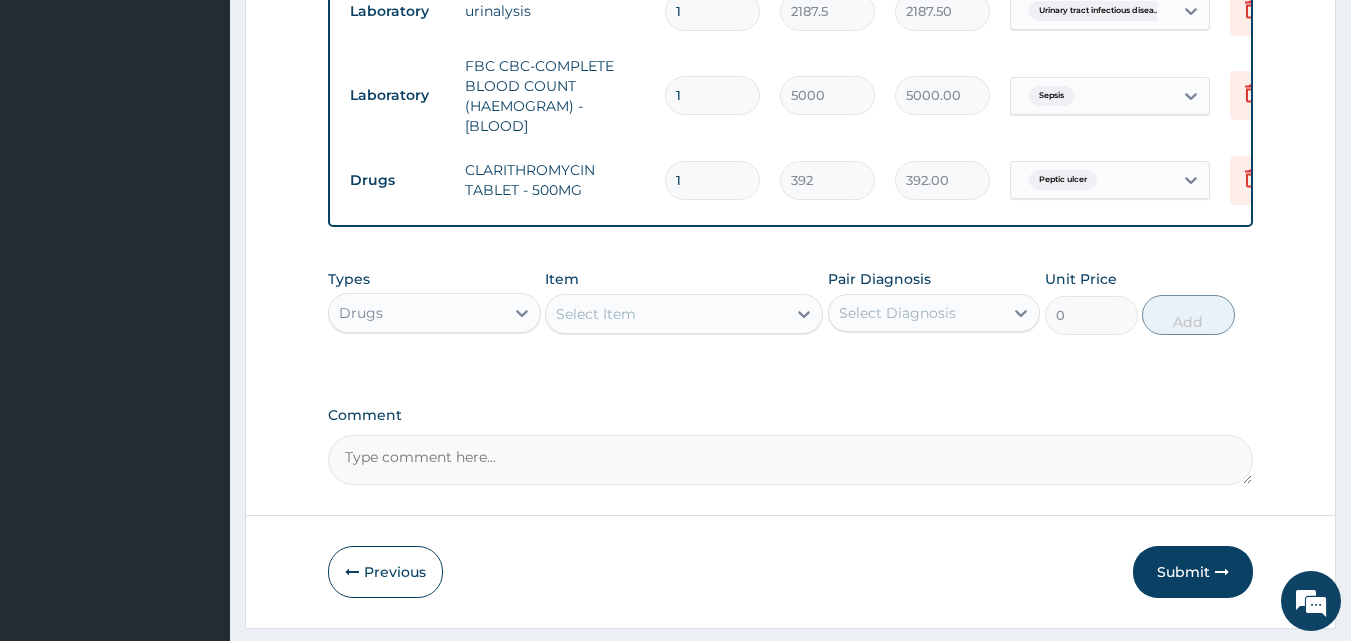 click on "Drugs CLARITHROMYCIN TABLET - 500MG 1 392 392.00 Peptic ulcer Delete" at bounding box center [830, 180] 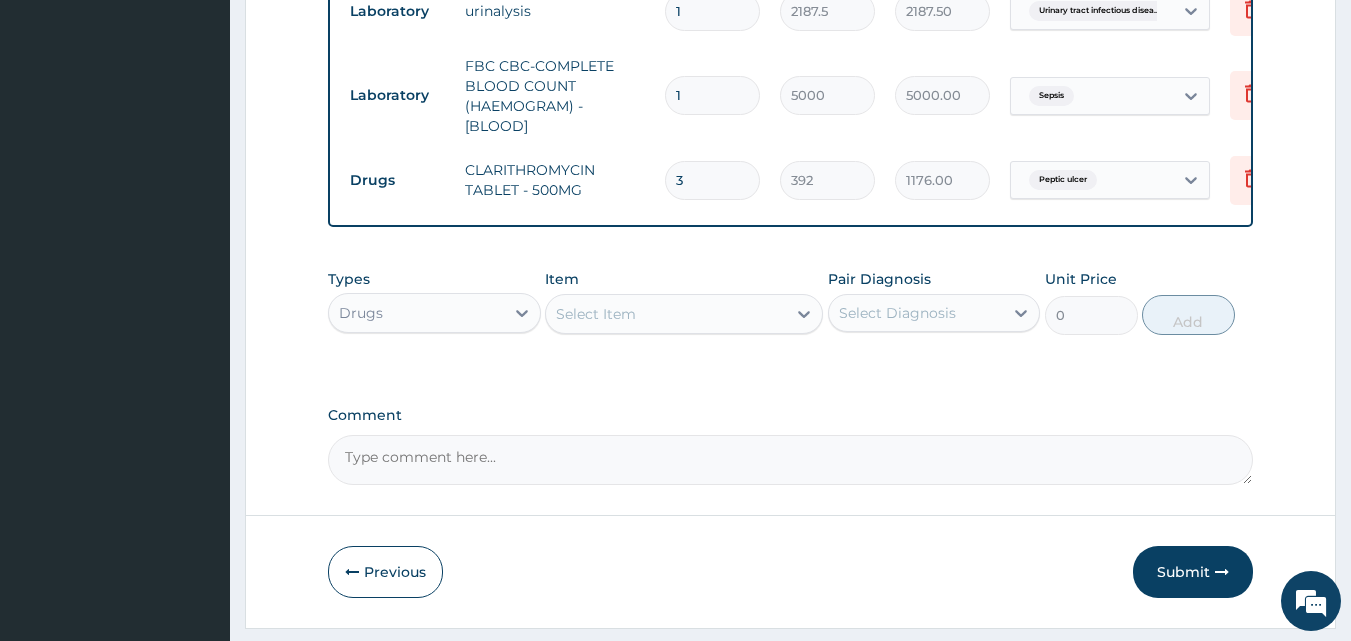 type 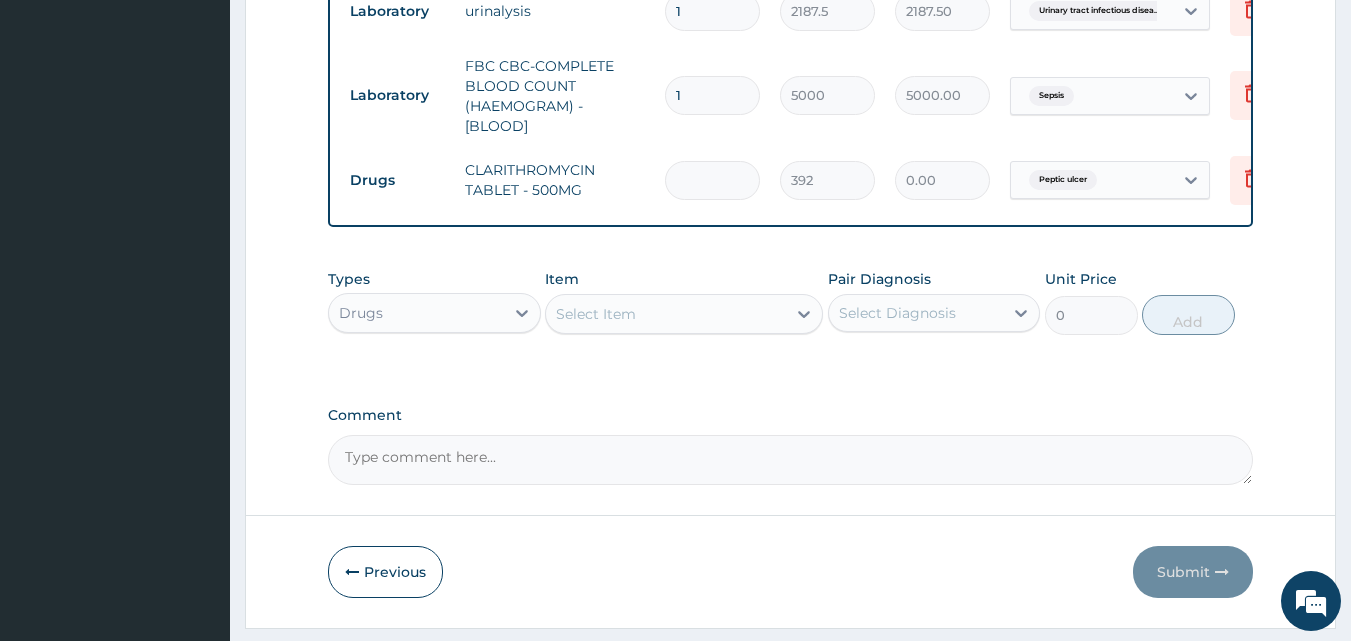 type on "2" 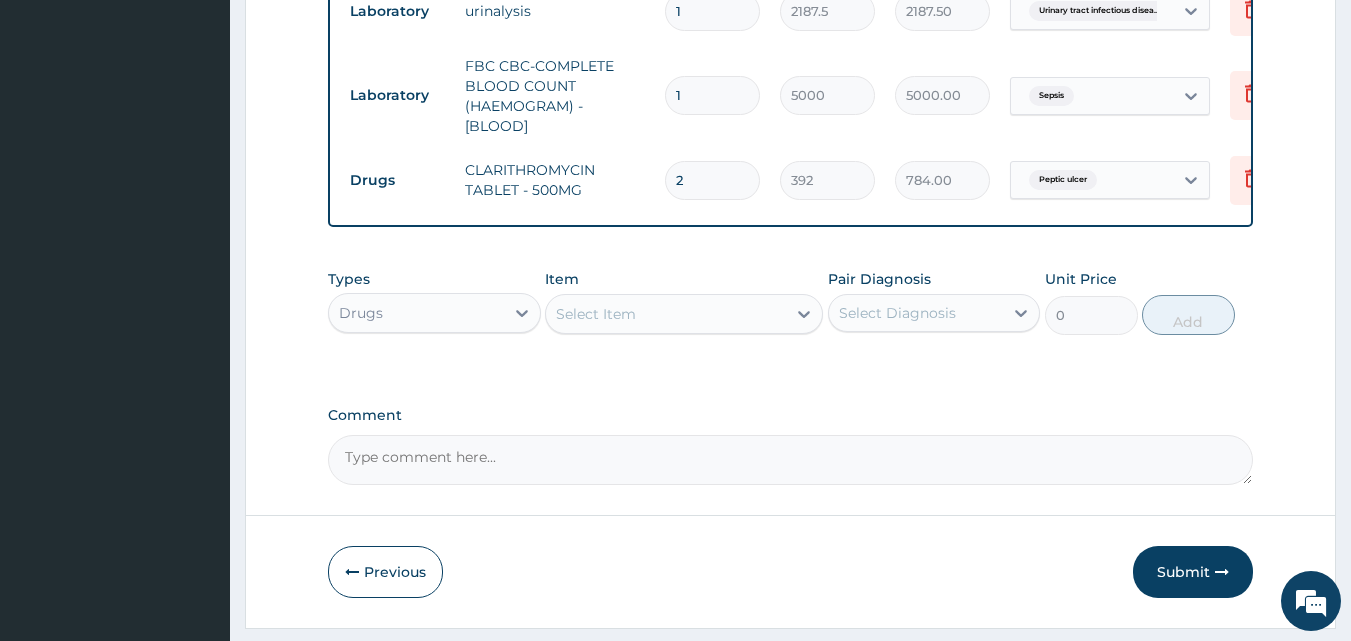 type on "20" 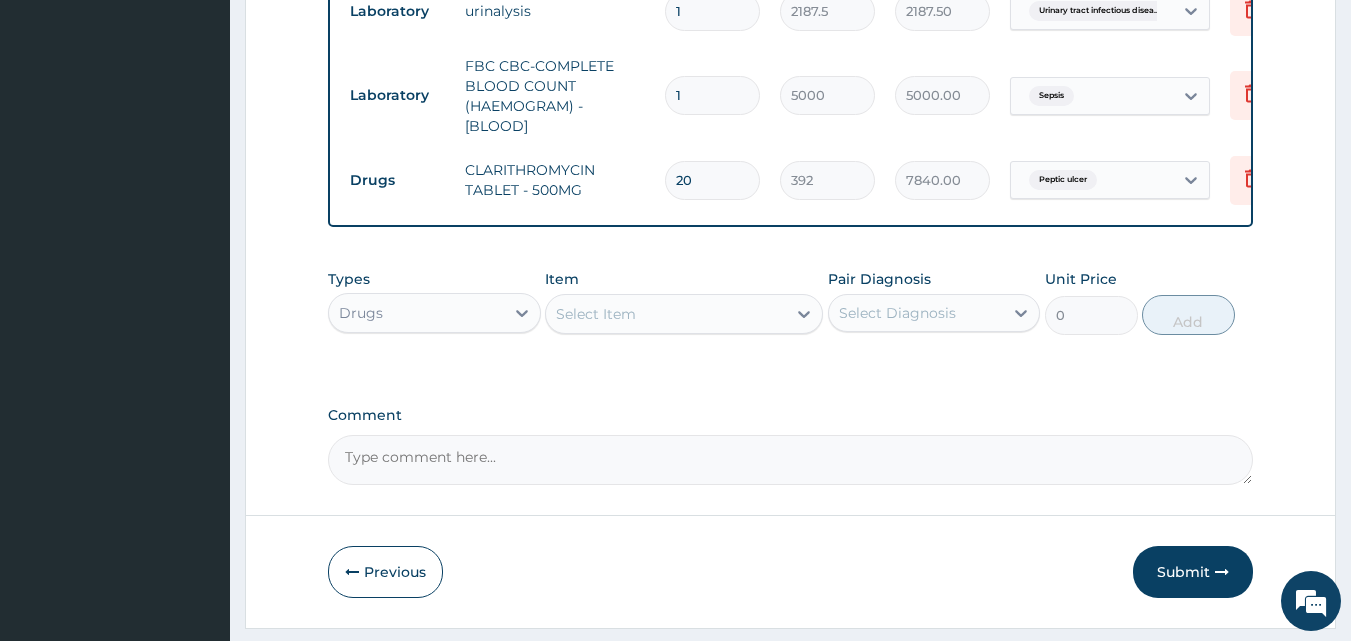 type on "20" 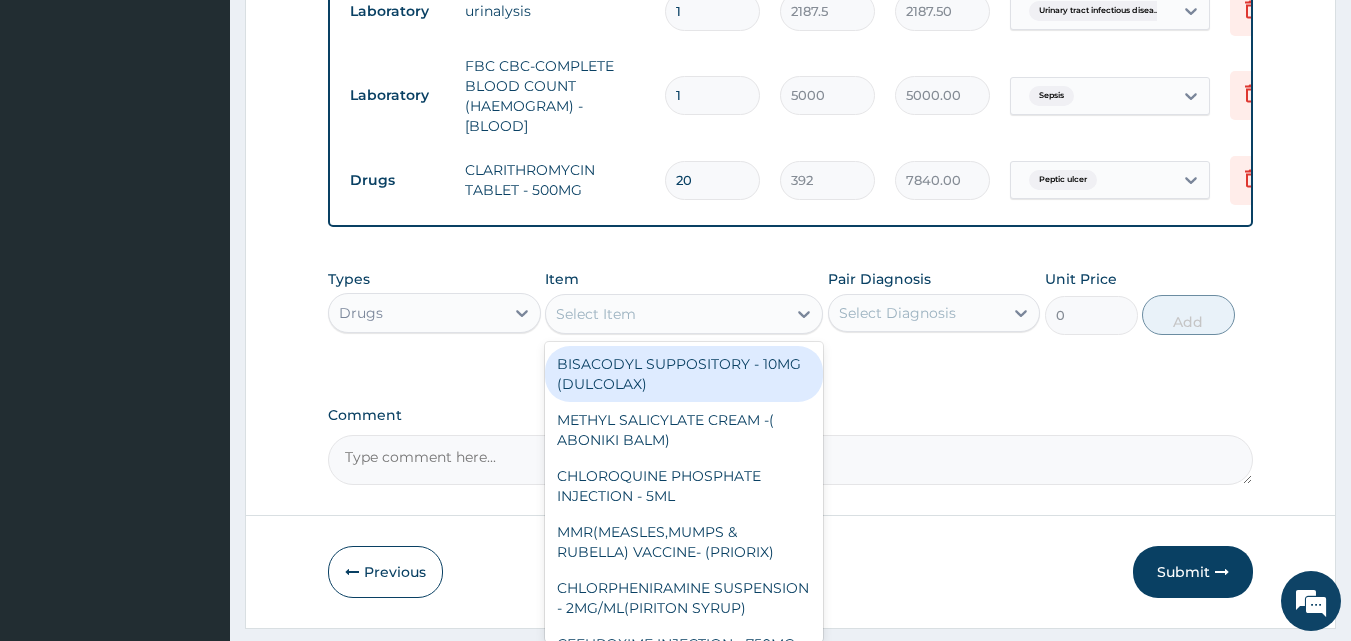 click on "Select Item" at bounding box center [666, 314] 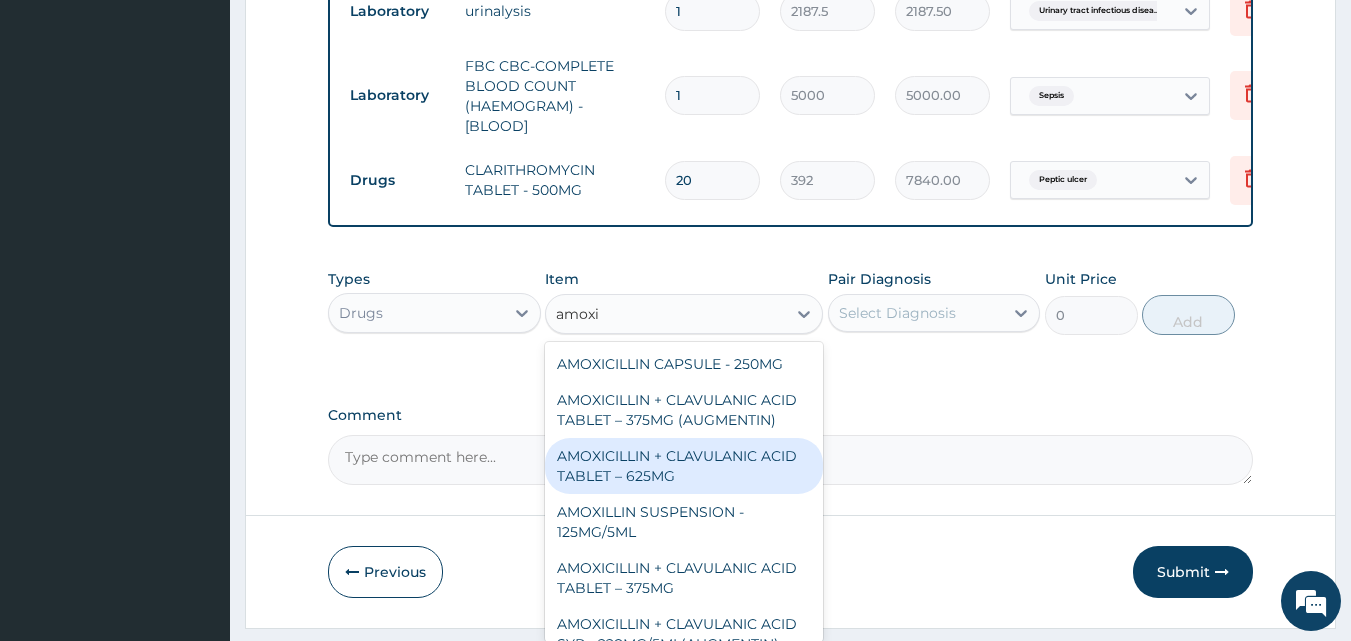 type on "amoxic" 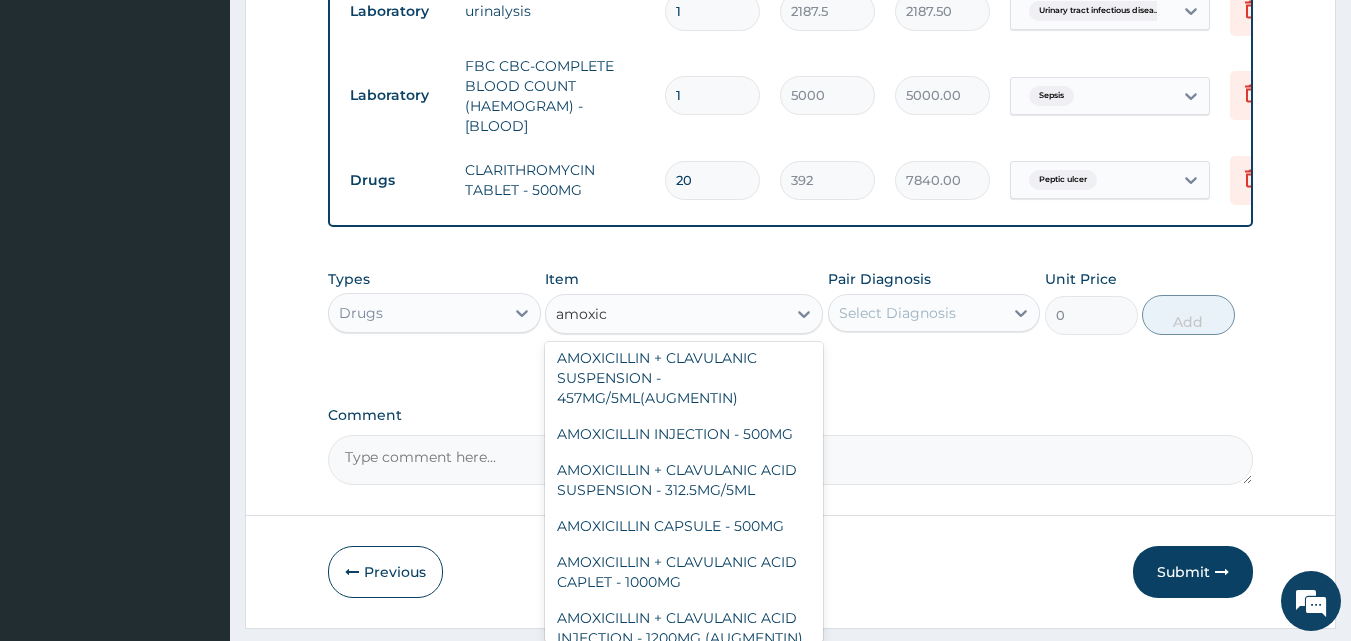 scroll, scrollTop: 475, scrollLeft: 0, axis: vertical 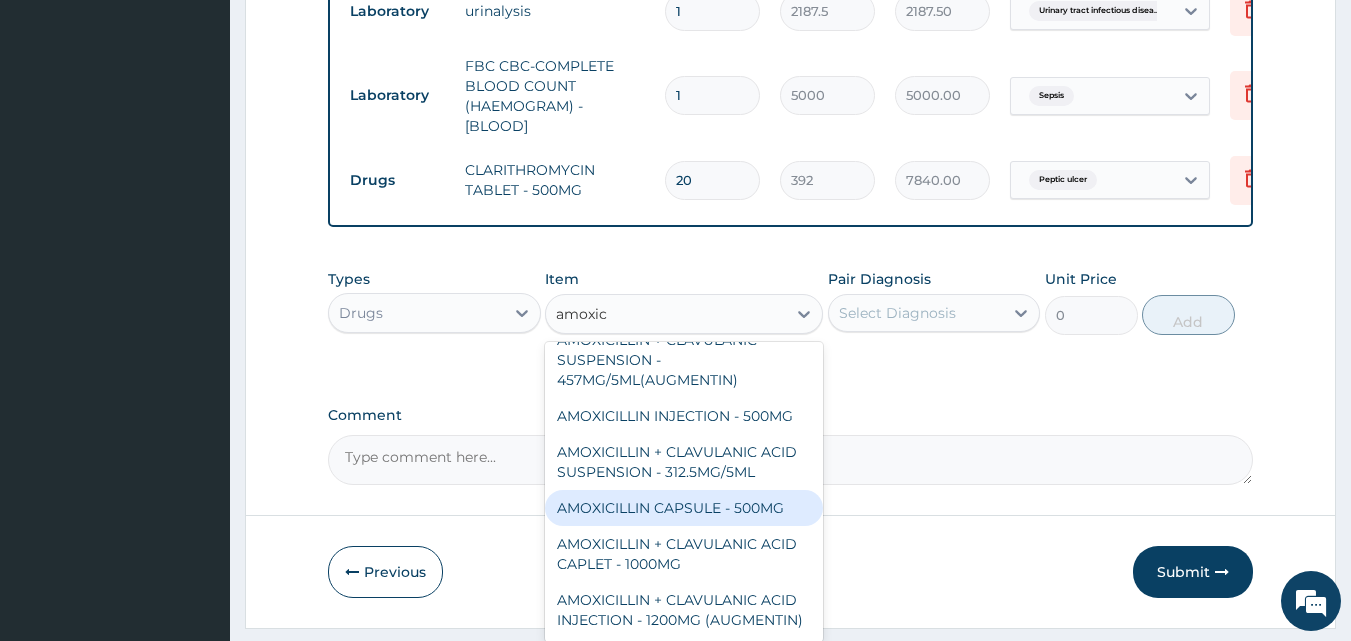 click on "AMOXICILLIN CAPSULE - 500MG" at bounding box center (684, 508) 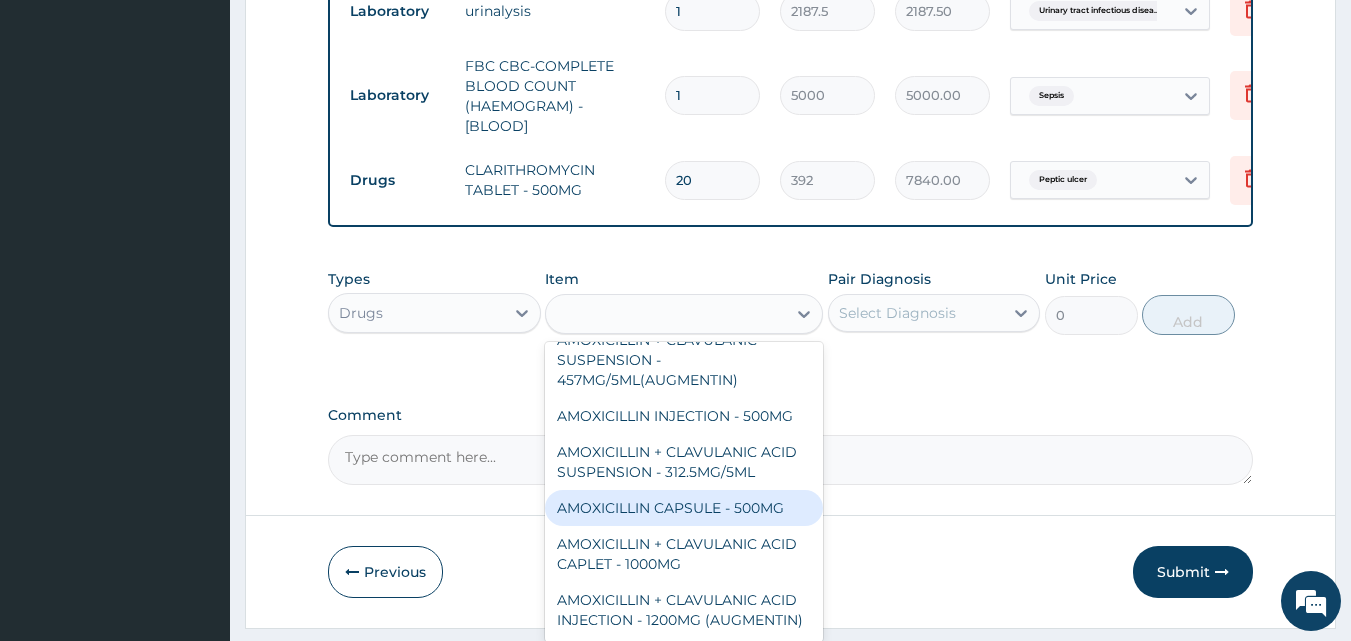 type on "112" 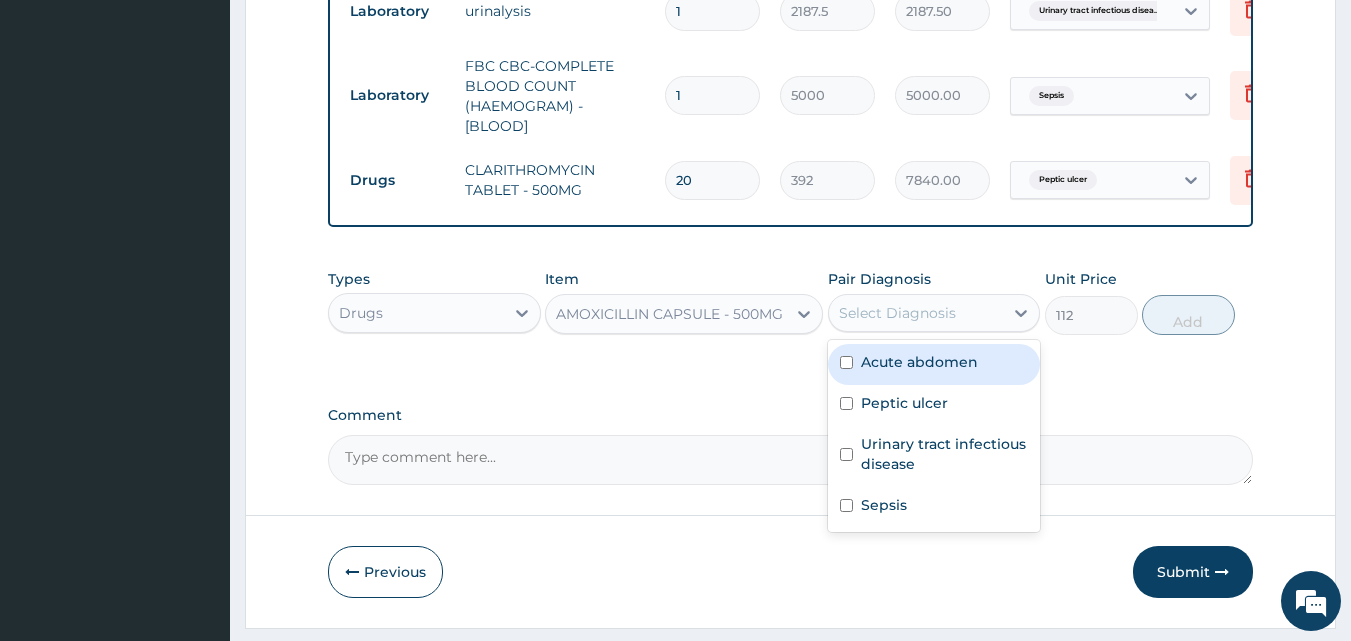 drag, startPoint x: 901, startPoint y: 312, endPoint x: 939, endPoint y: 388, distance: 84.97058 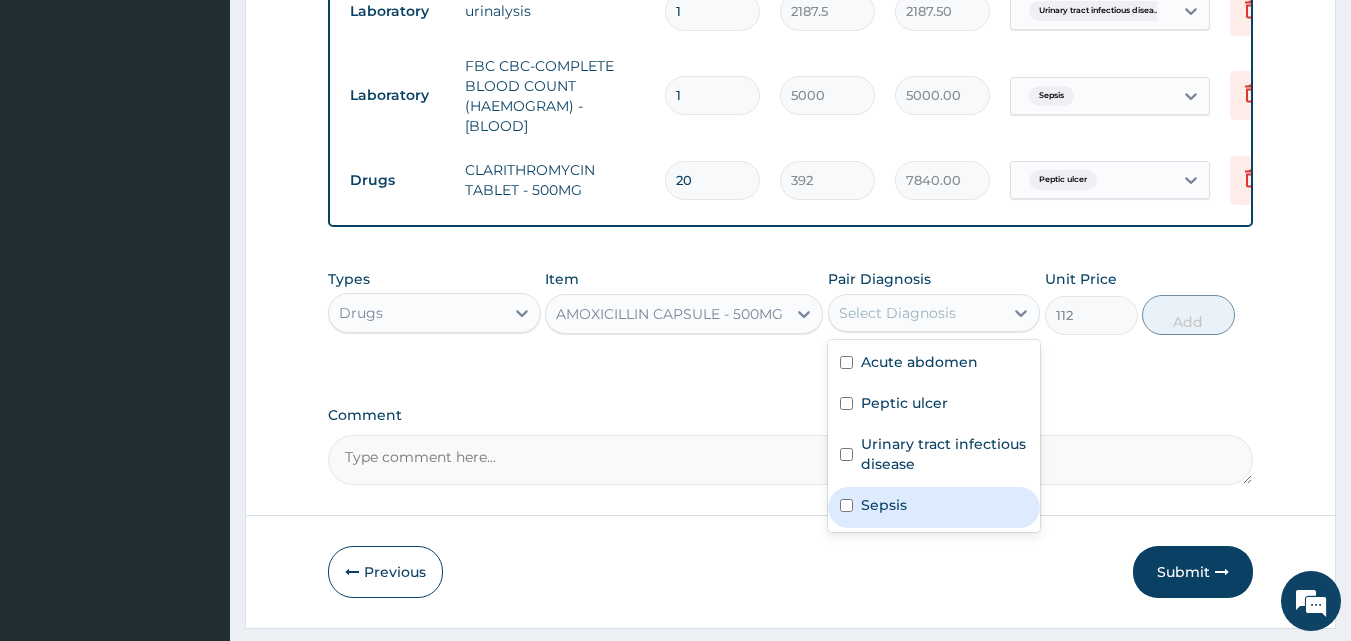 click on "Sepsis" at bounding box center [934, 507] 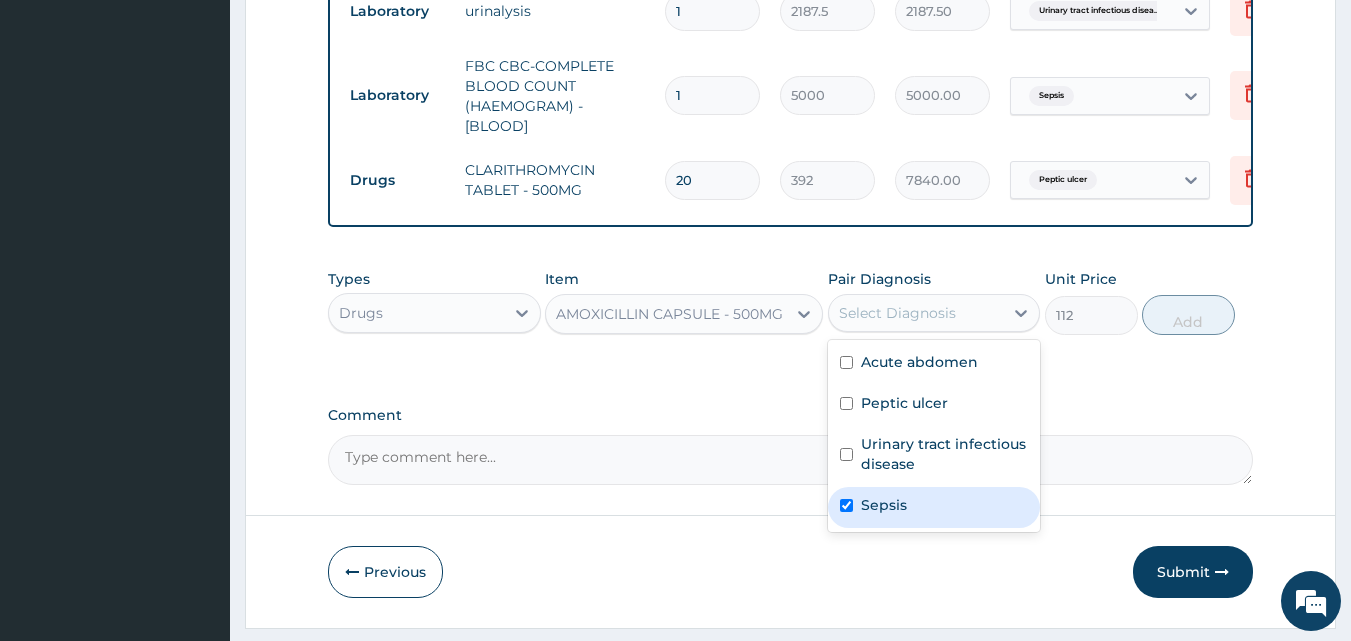 checkbox on "true" 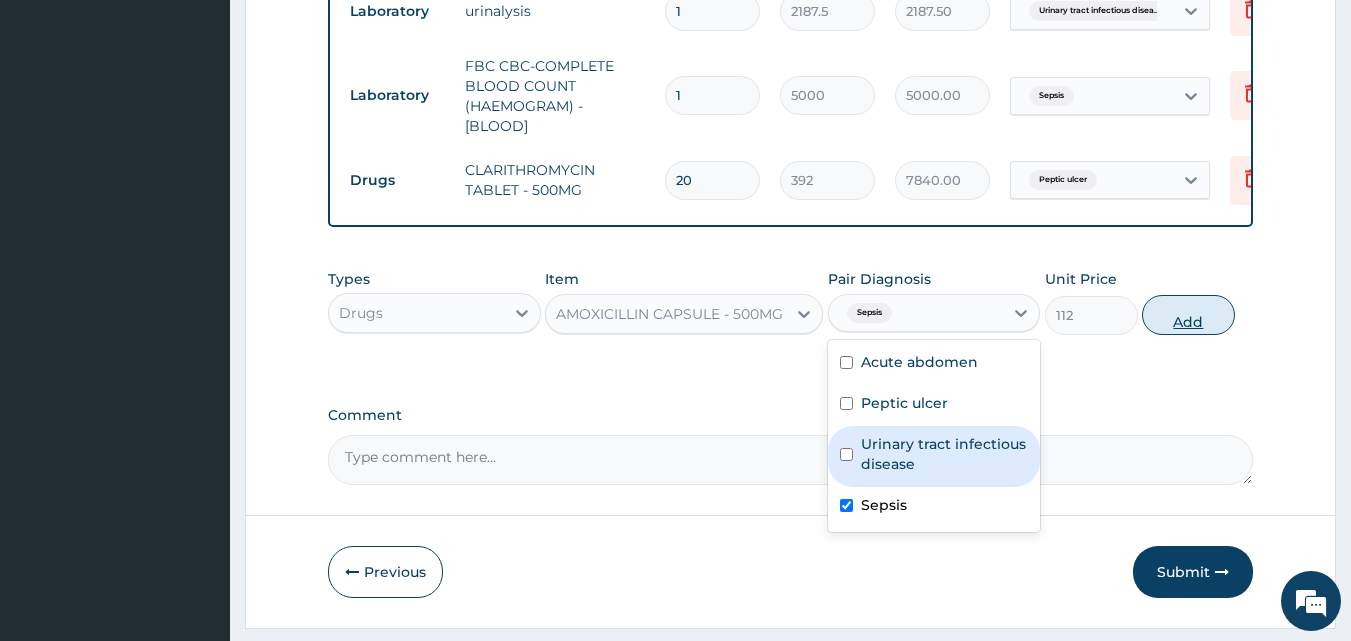 click on "Add" at bounding box center (1188, 315) 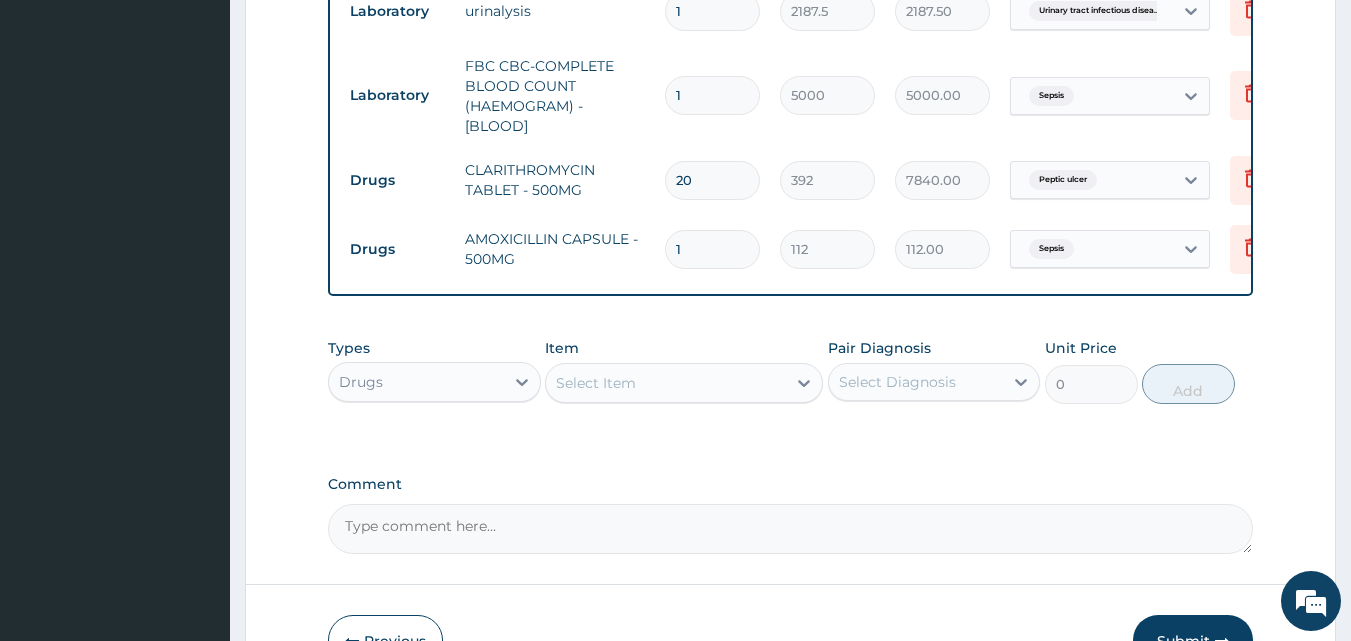 drag, startPoint x: 659, startPoint y: 241, endPoint x: 635, endPoint y: 245, distance: 24.33105 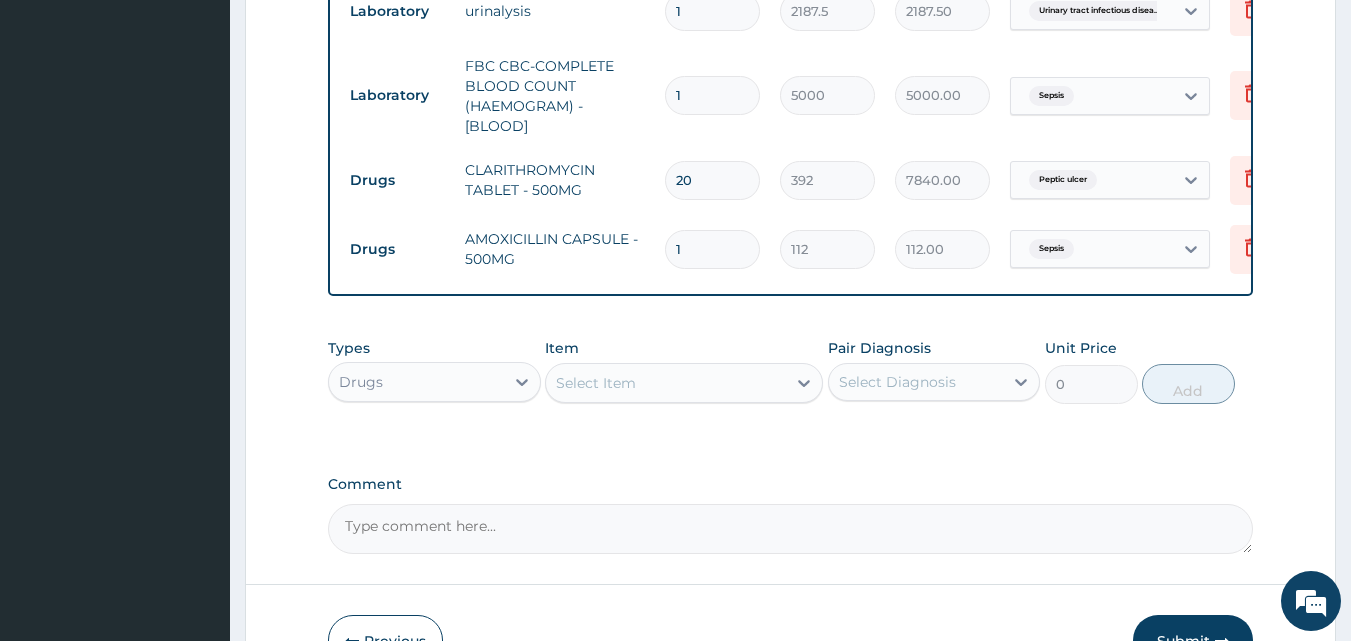 click on "Drugs AMOXICILLIN CAPSULE - 500MG 1 112 112.00 Sepsis Delete" at bounding box center [830, 249] 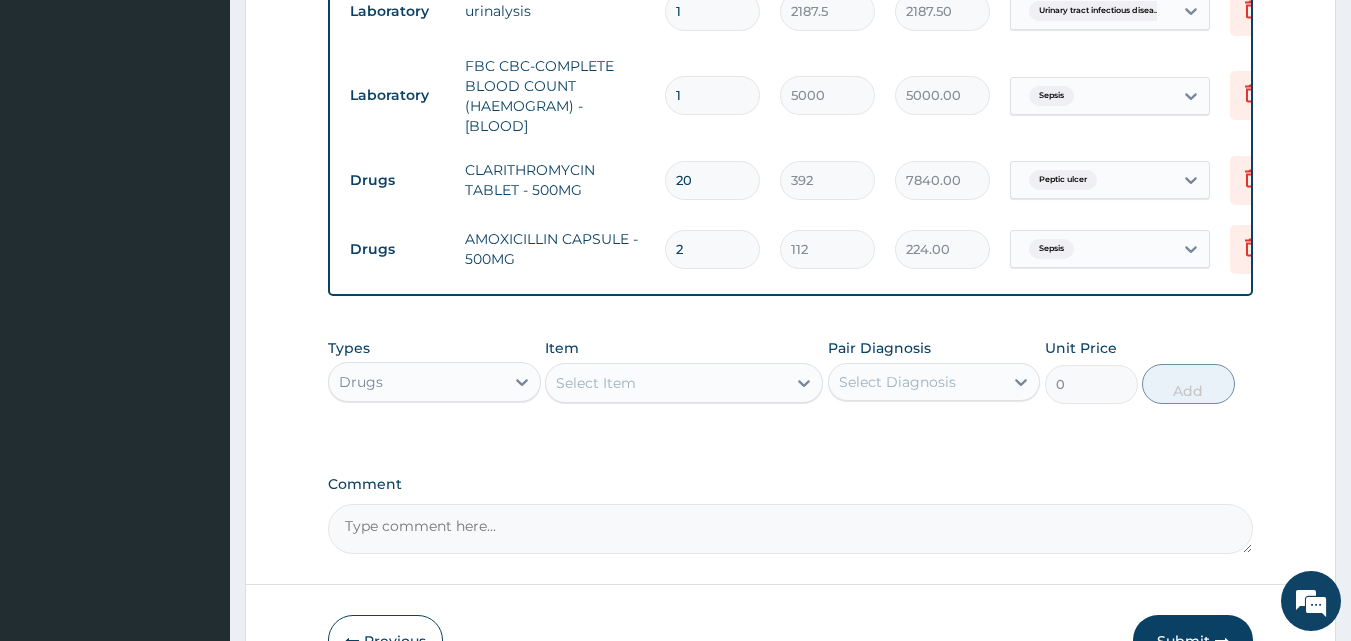 type on "20" 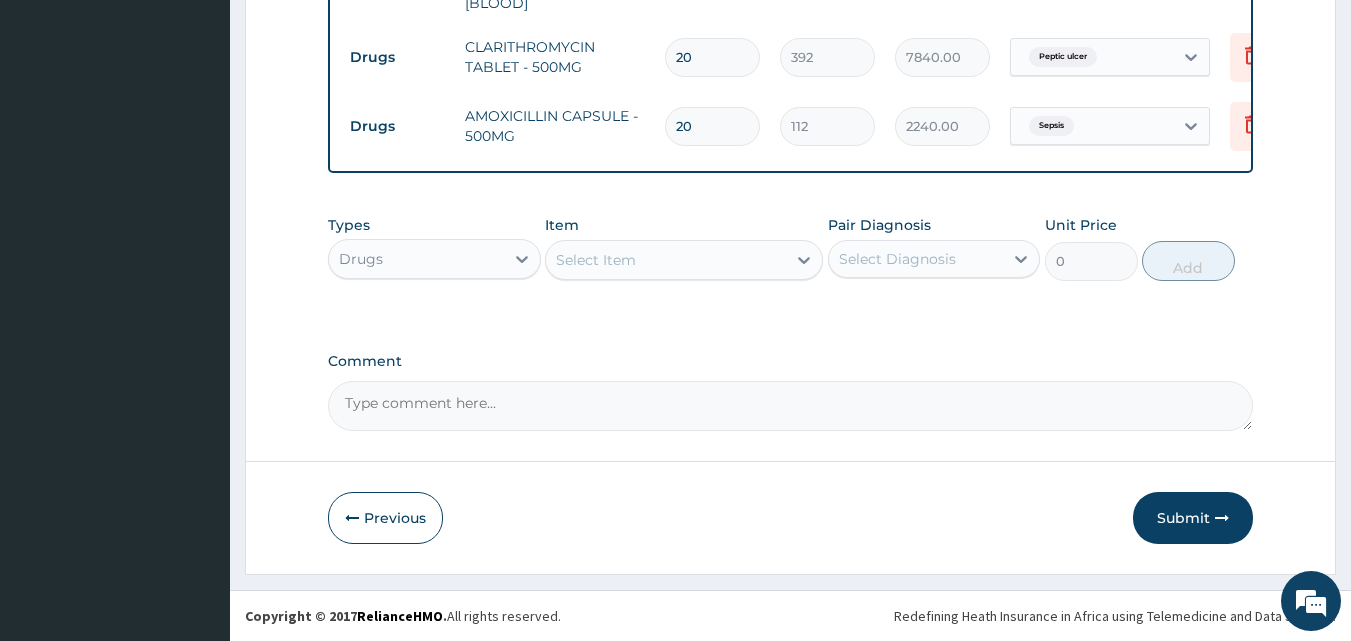 scroll, scrollTop: 1097, scrollLeft: 0, axis: vertical 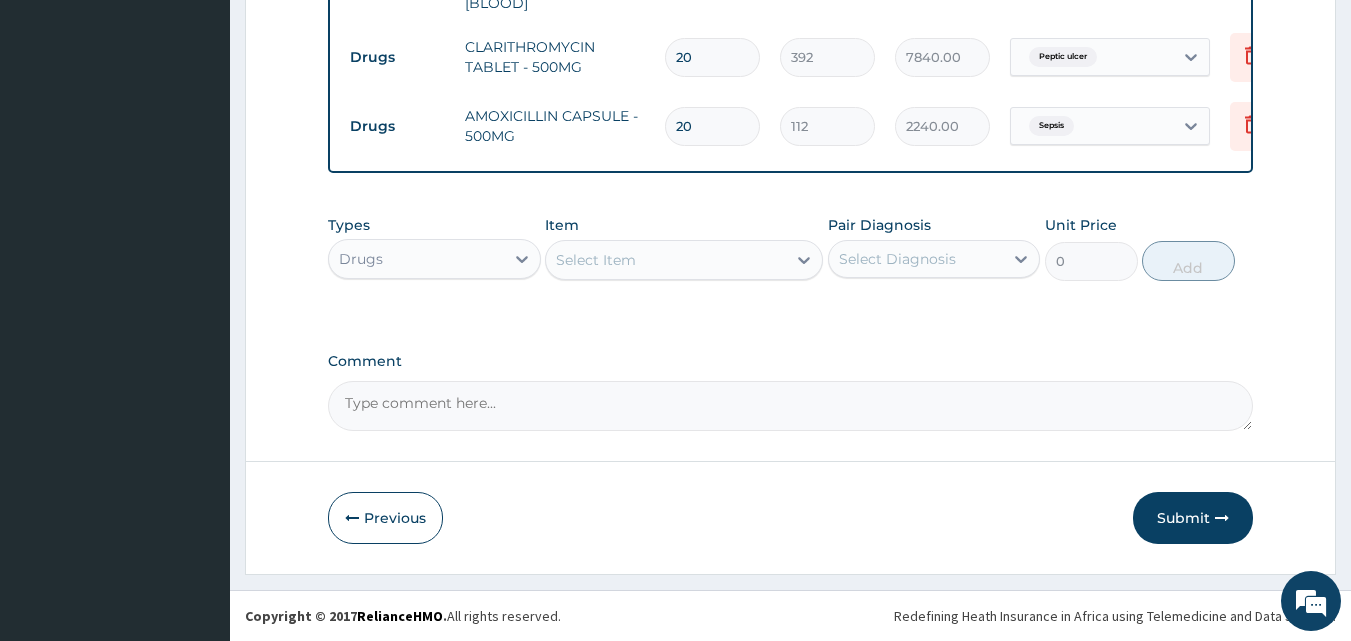 click on "Select Item" at bounding box center [666, 260] 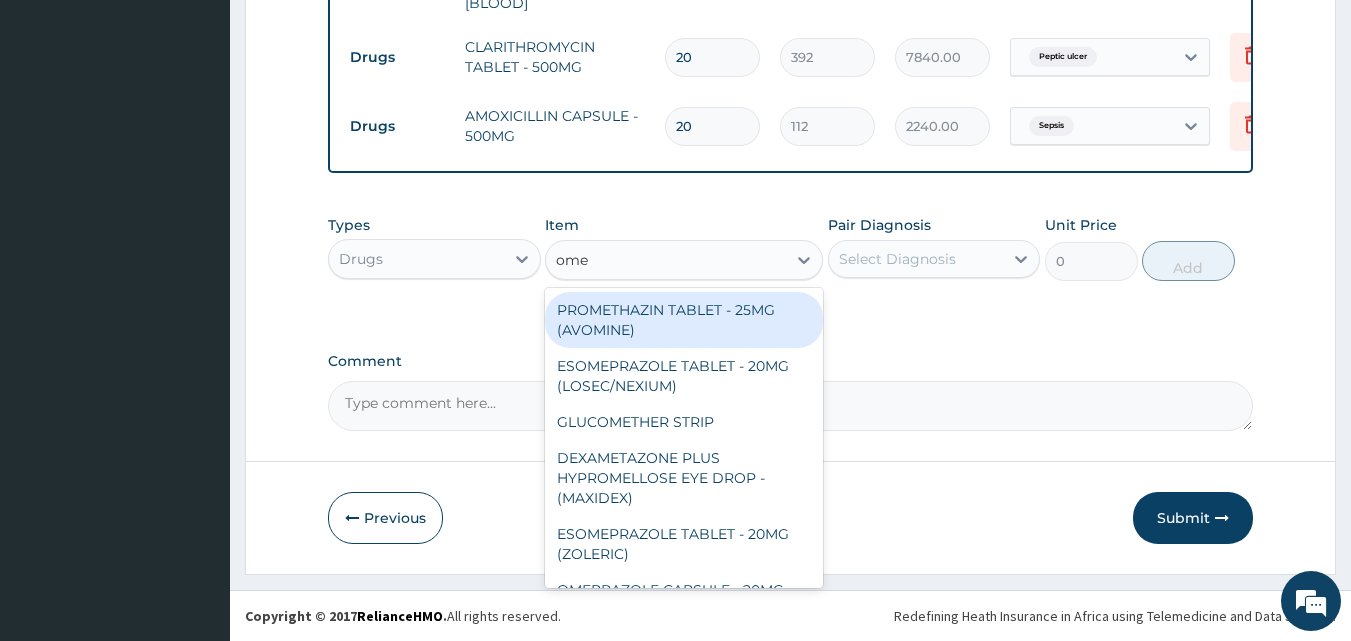 type on "omep" 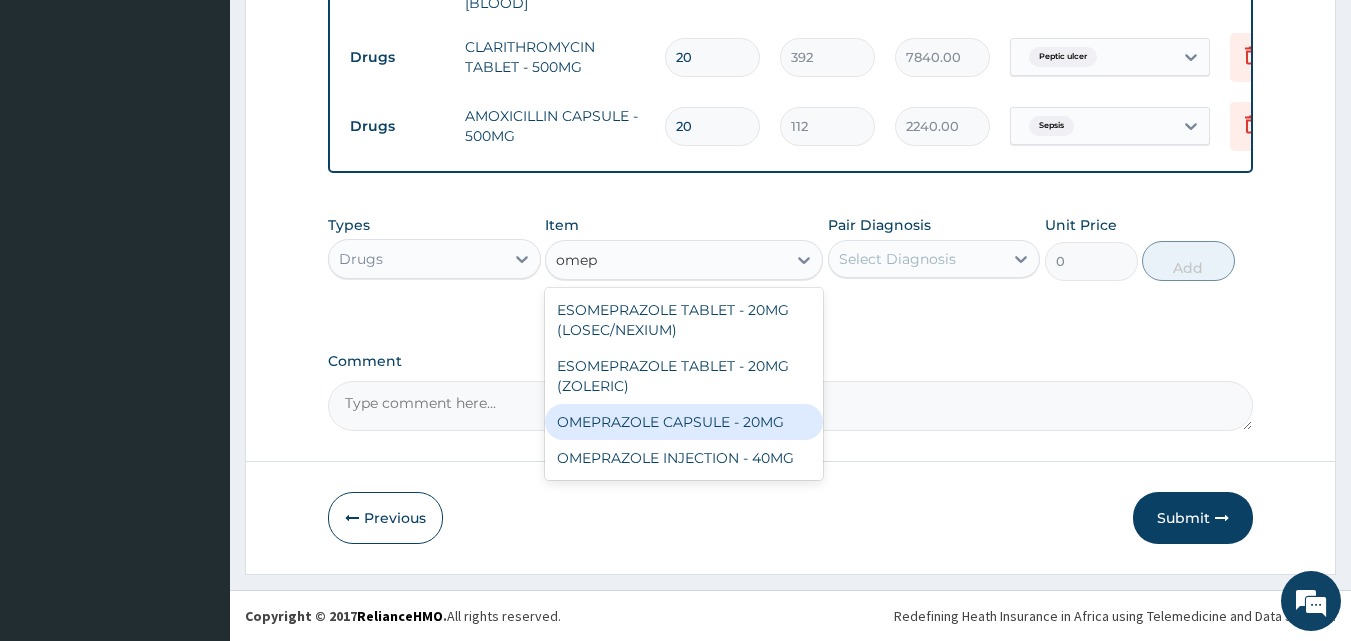 click on "OMEPRAZOLE CAPSULE - 20MG" at bounding box center (684, 422) 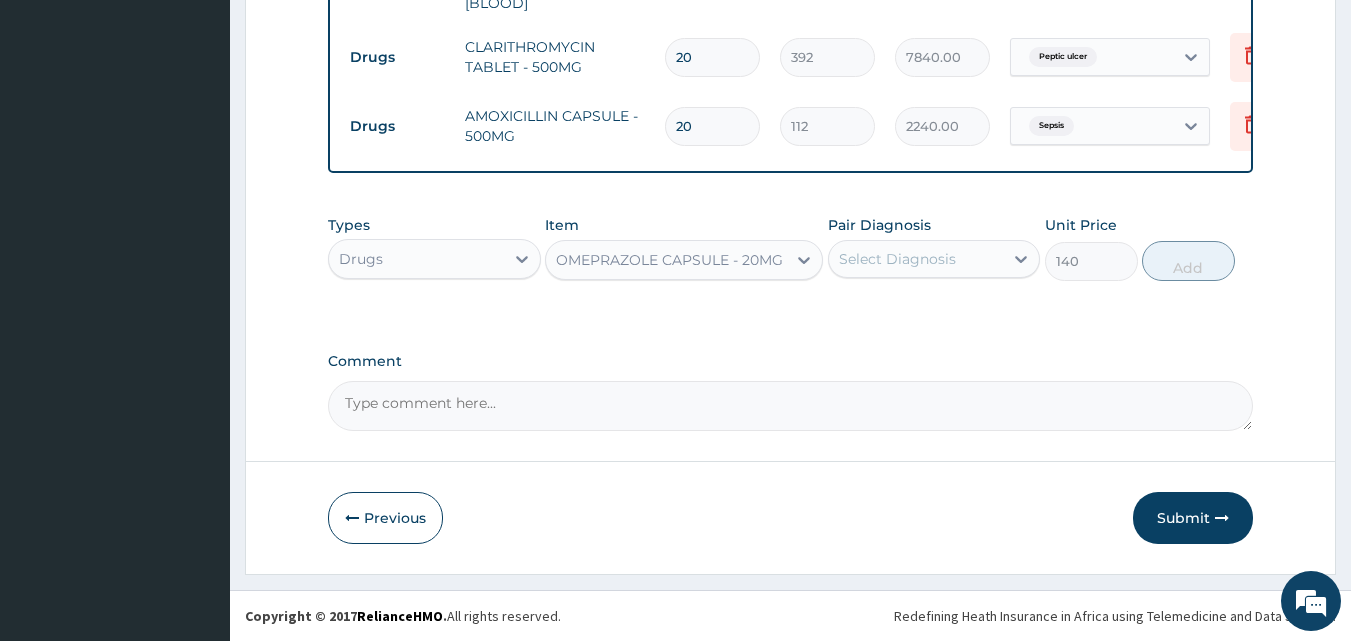 click on "Select Diagnosis" at bounding box center [897, 259] 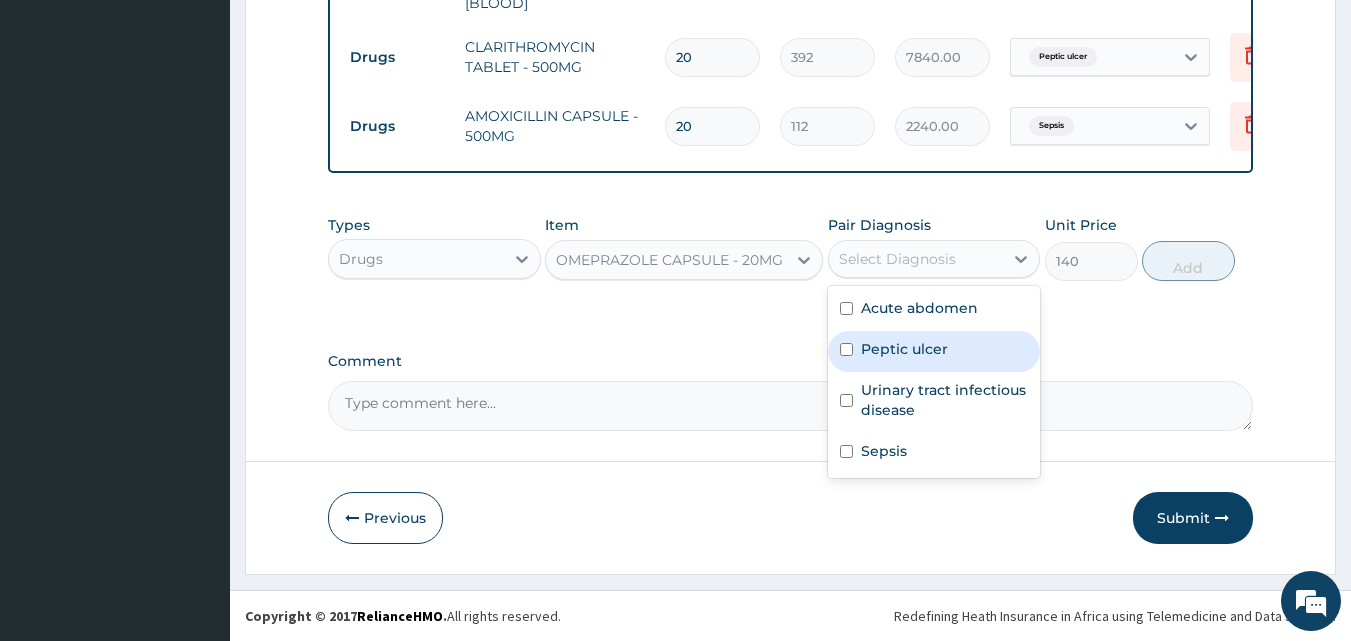 drag, startPoint x: 889, startPoint y: 348, endPoint x: 998, endPoint y: 315, distance: 113.88591 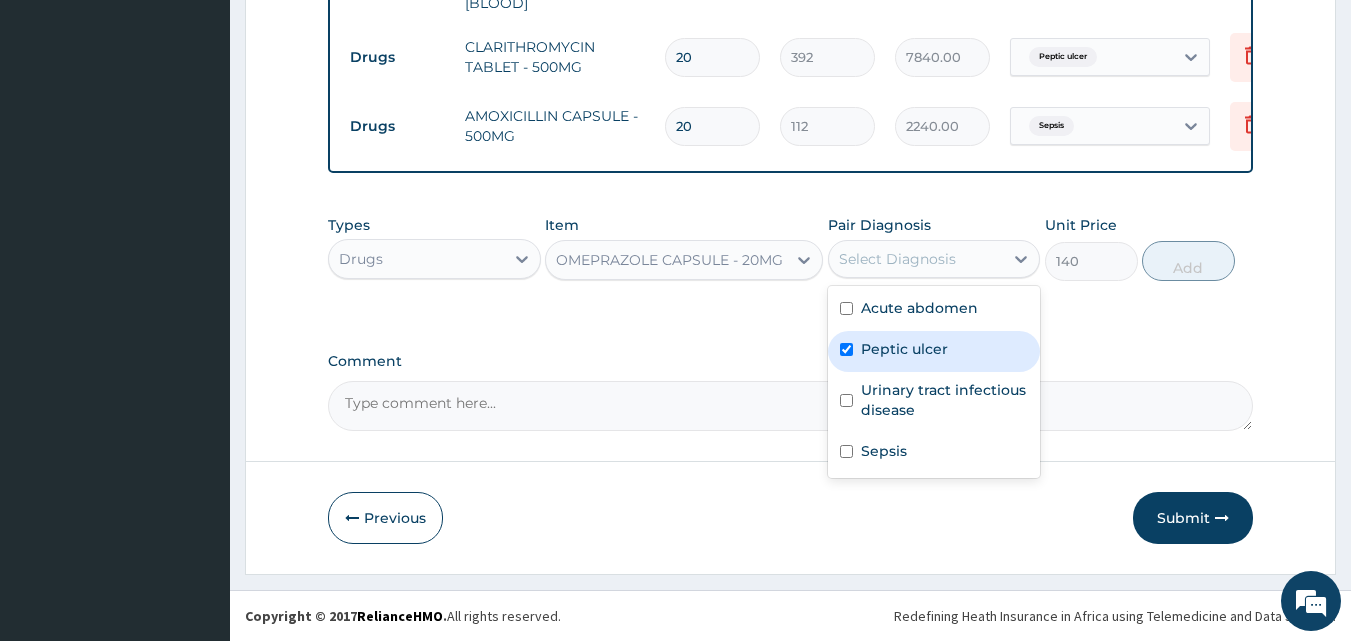 checkbox on "true" 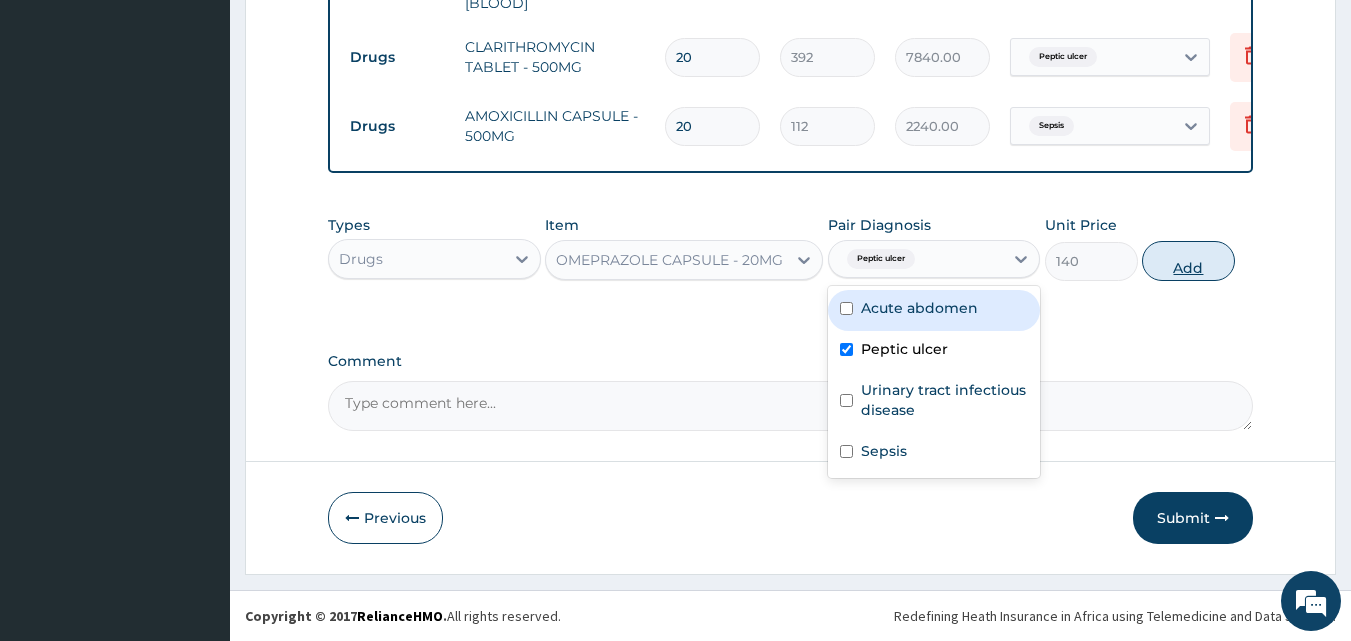 click on "Add" at bounding box center [1188, 261] 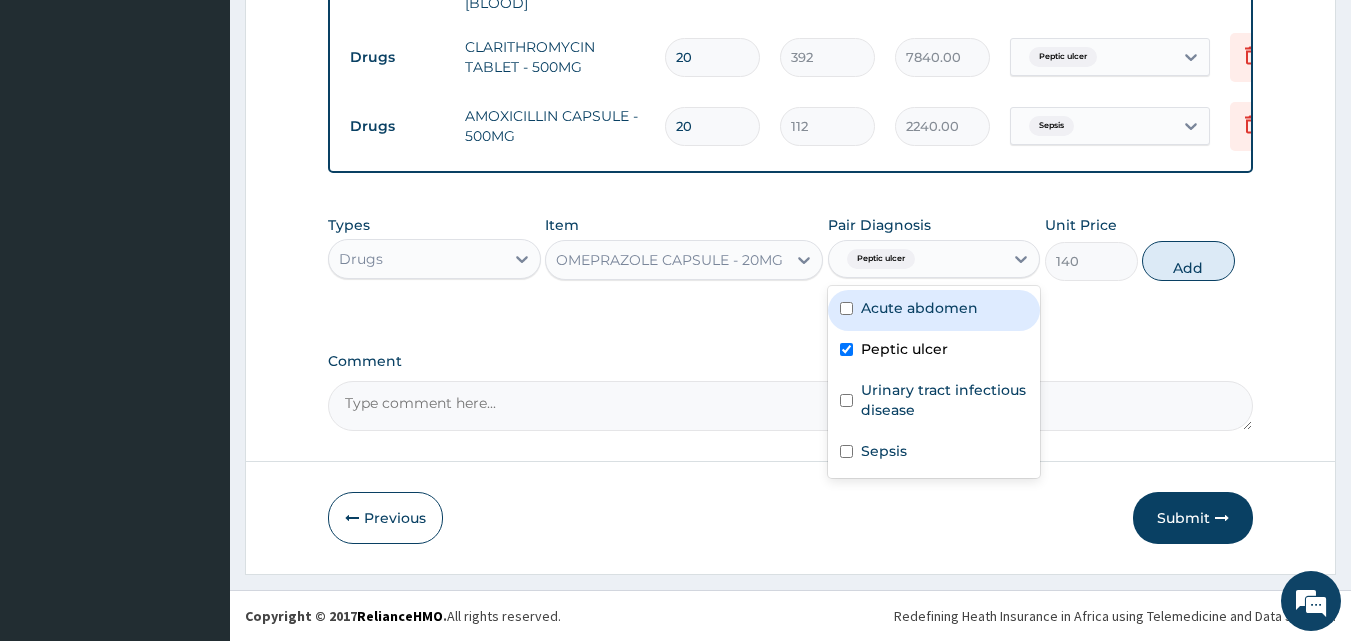 type on "0" 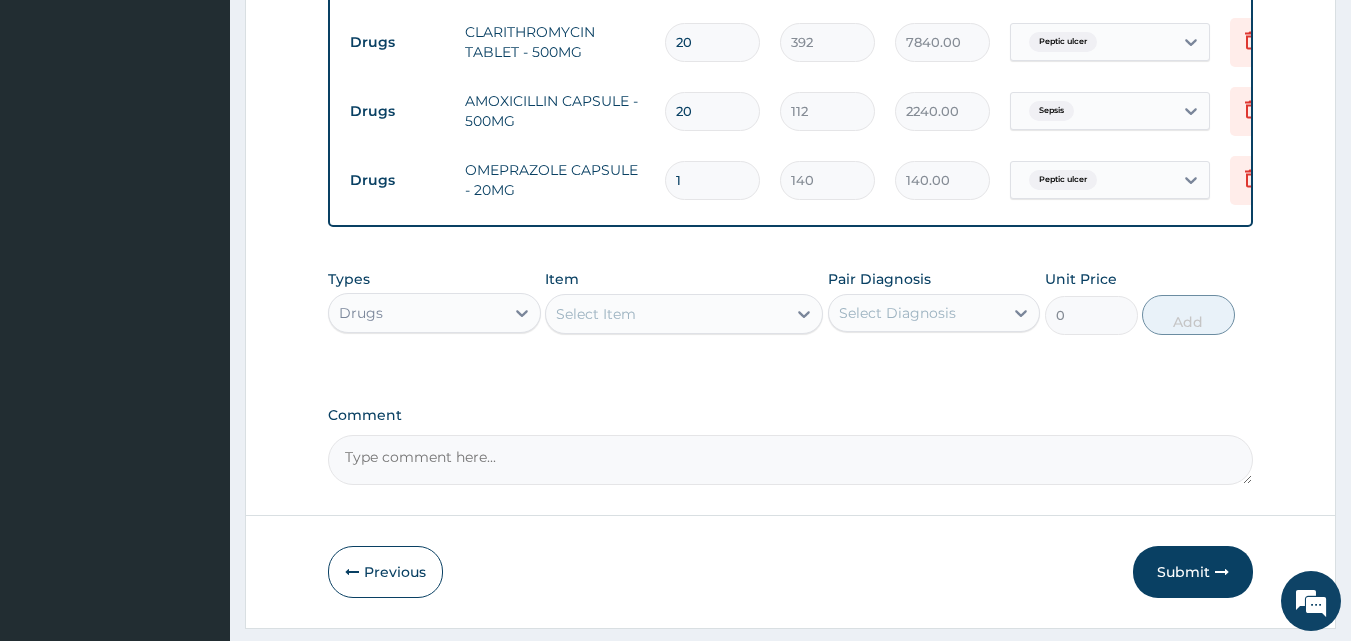 drag, startPoint x: 739, startPoint y: 189, endPoint x: 624, endPoint y: 172, distance: 116.24973 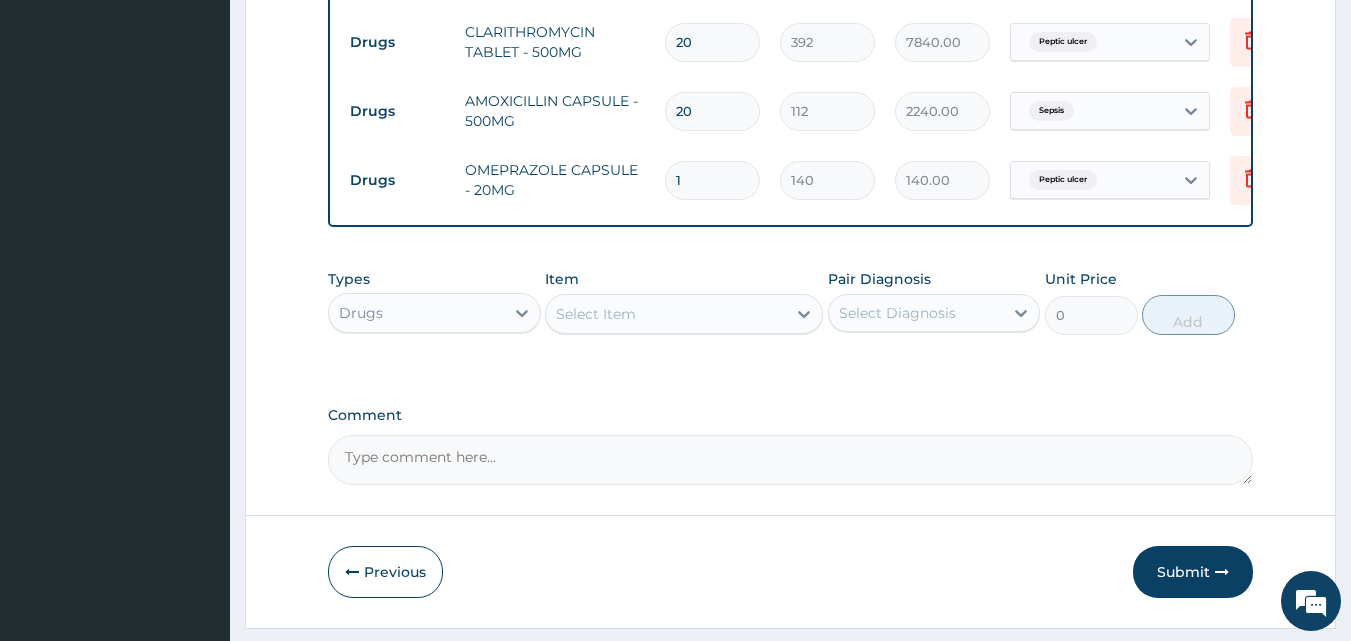click on "Drugs OMEPRAZOLE CAPSULE - 20MG 1 140 140.00 Peptic ulcer Delete" at bounding box center [830, 180] 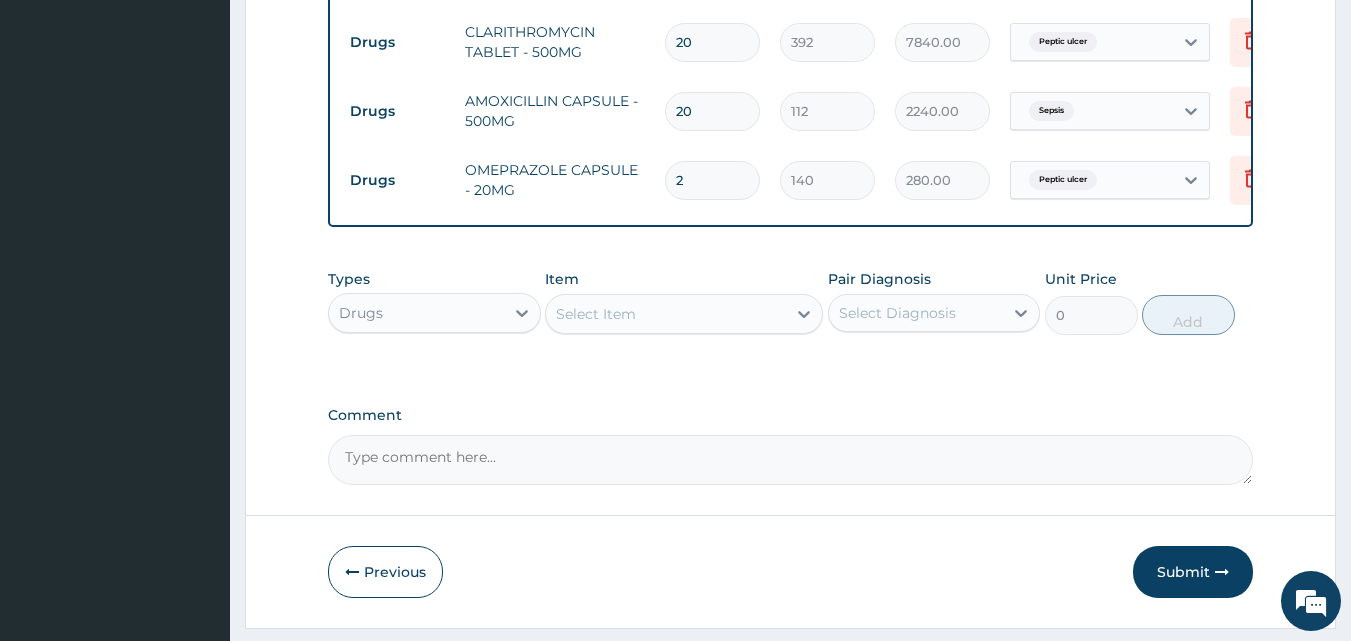 type on "28" 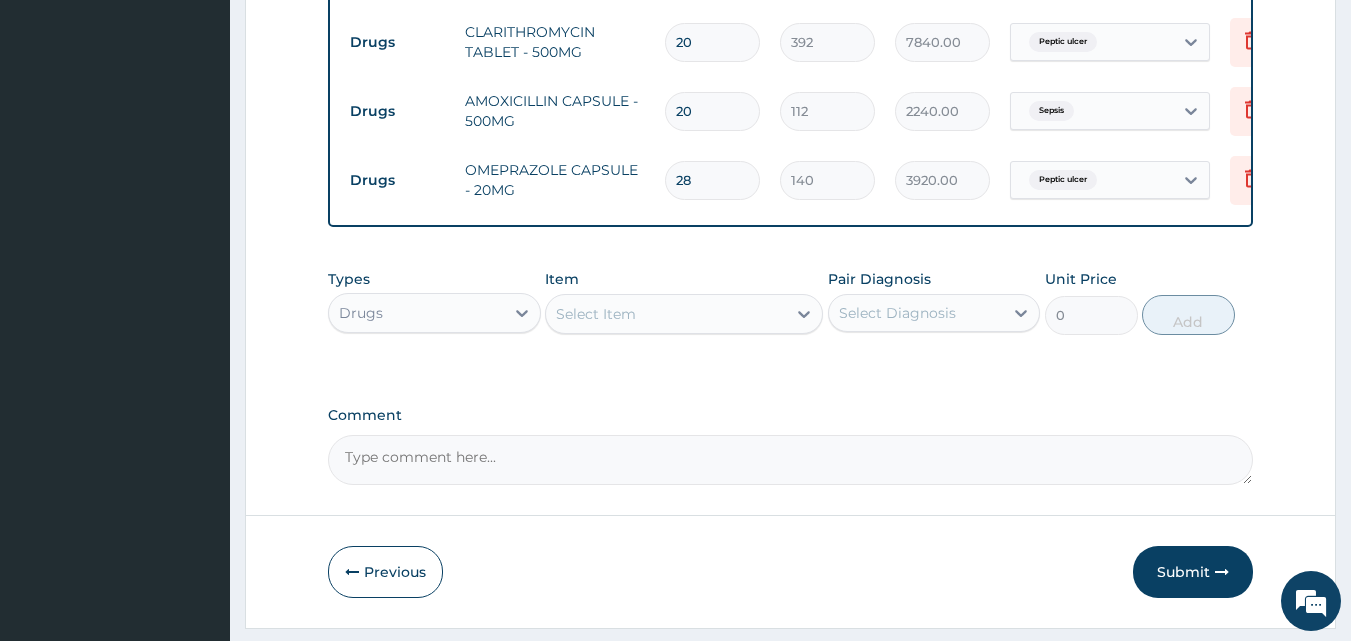 type on "28" 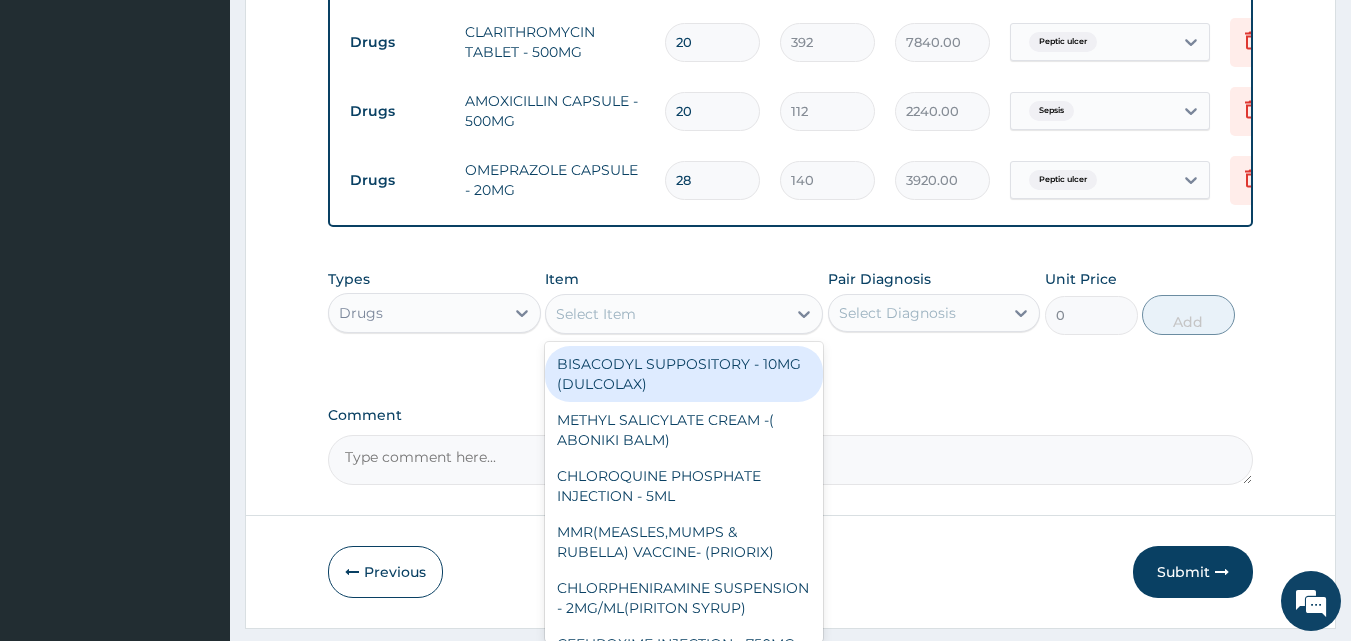 click on "Select Item" at bounding box center (596, 314) 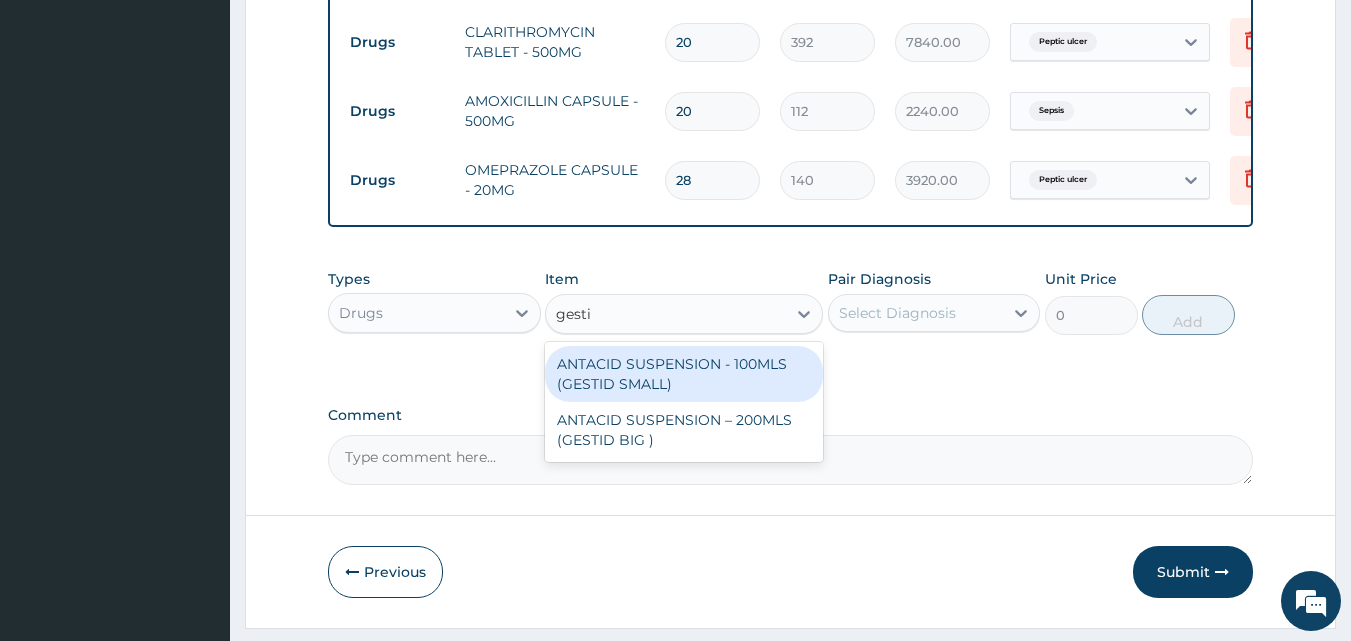 type on "gestid" 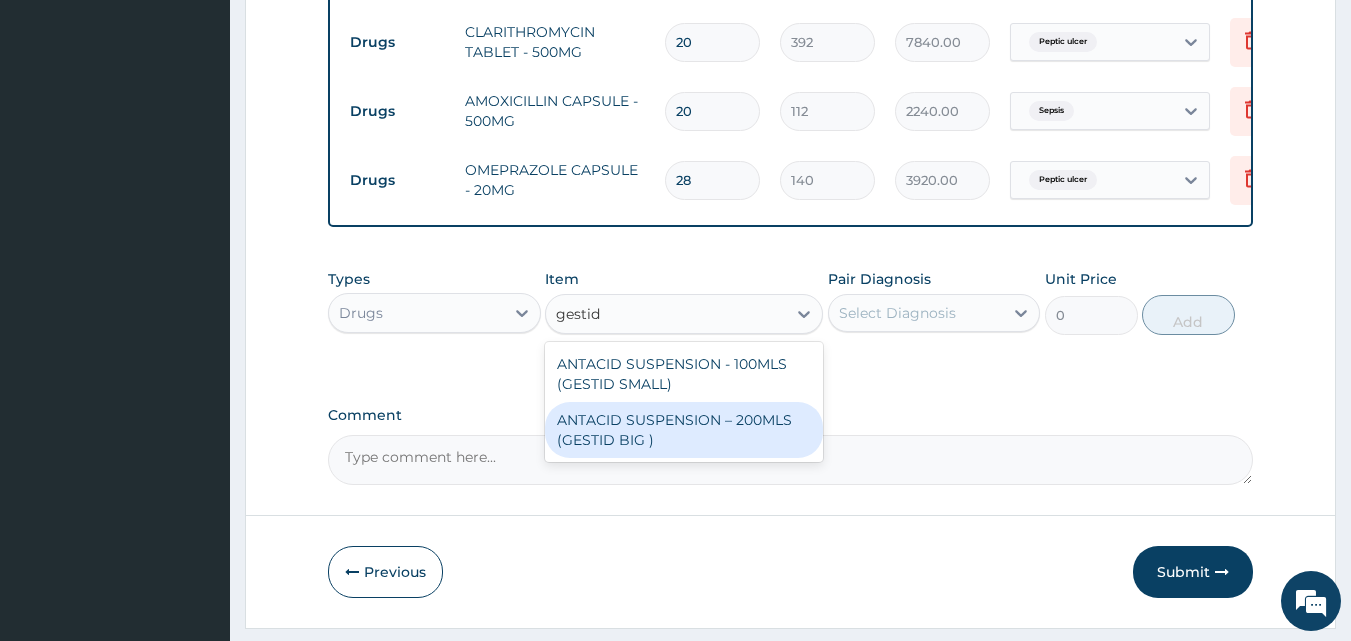 click on "ANTACID SUSPENSION – 200MLS (GESTID BIG )" at bounding box center [684, 430] 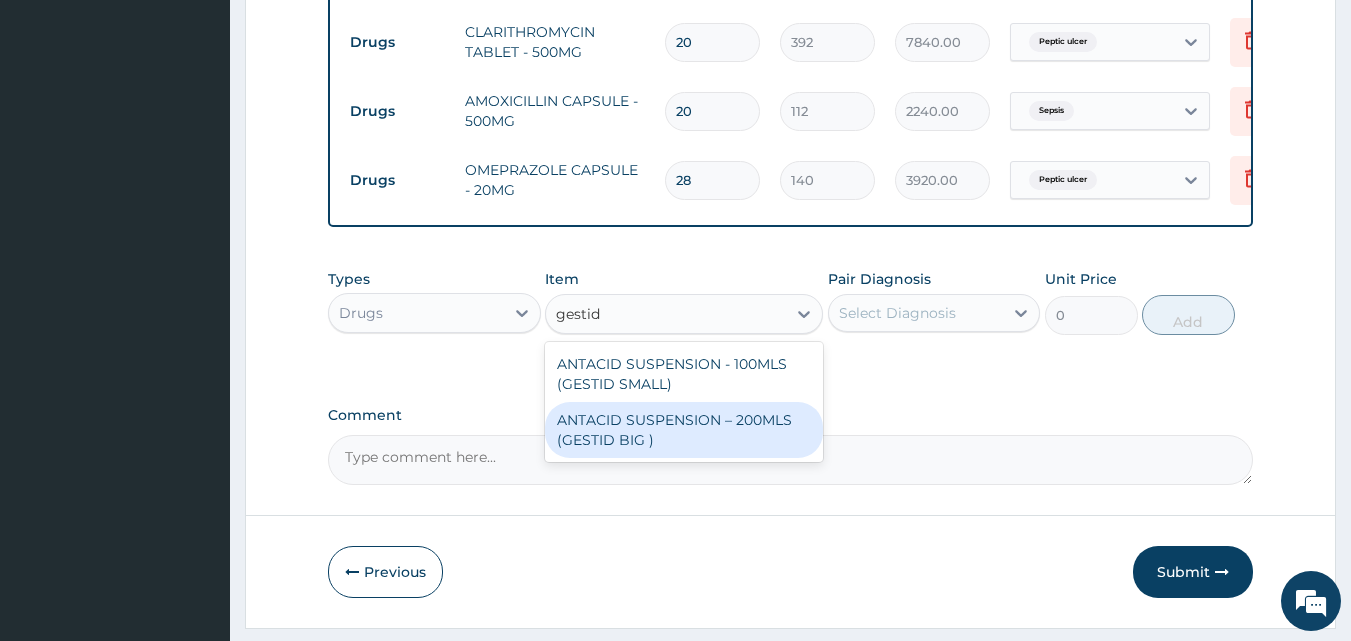 type 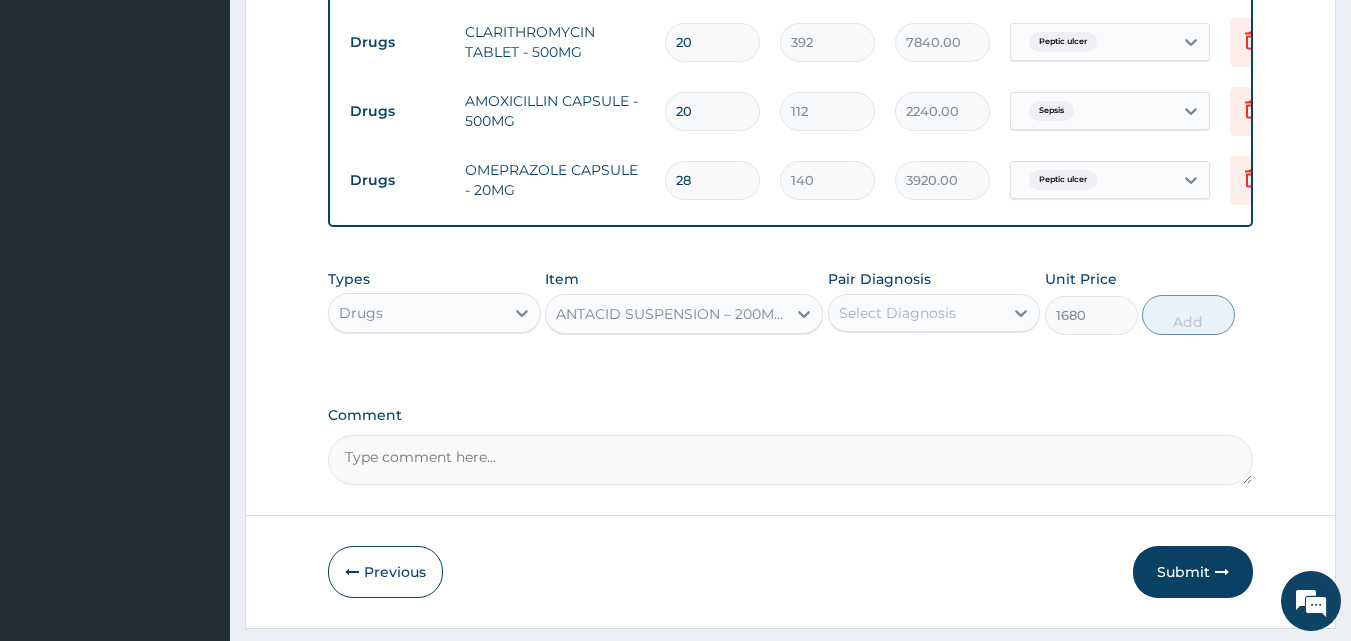 click on "Select Diagnosis" at bounding box center (934, 313) 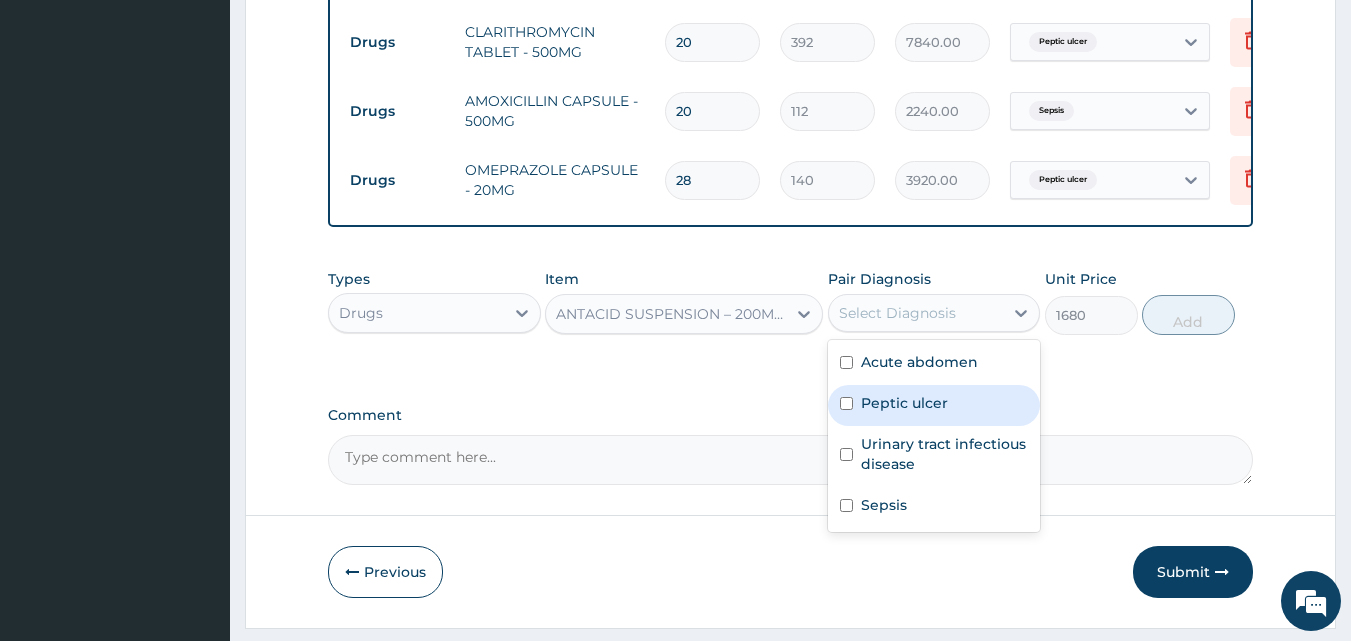 click on "Peptic ulcer" at bounding box center [904, 403] 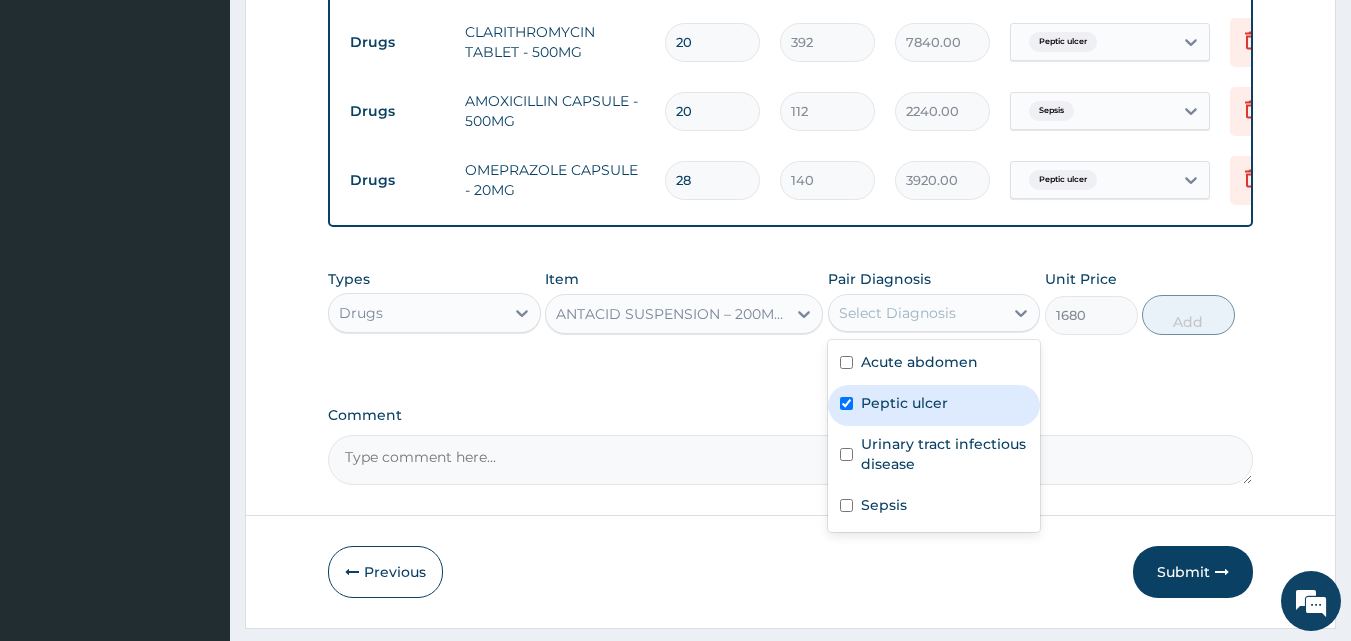 checkbox on "true" 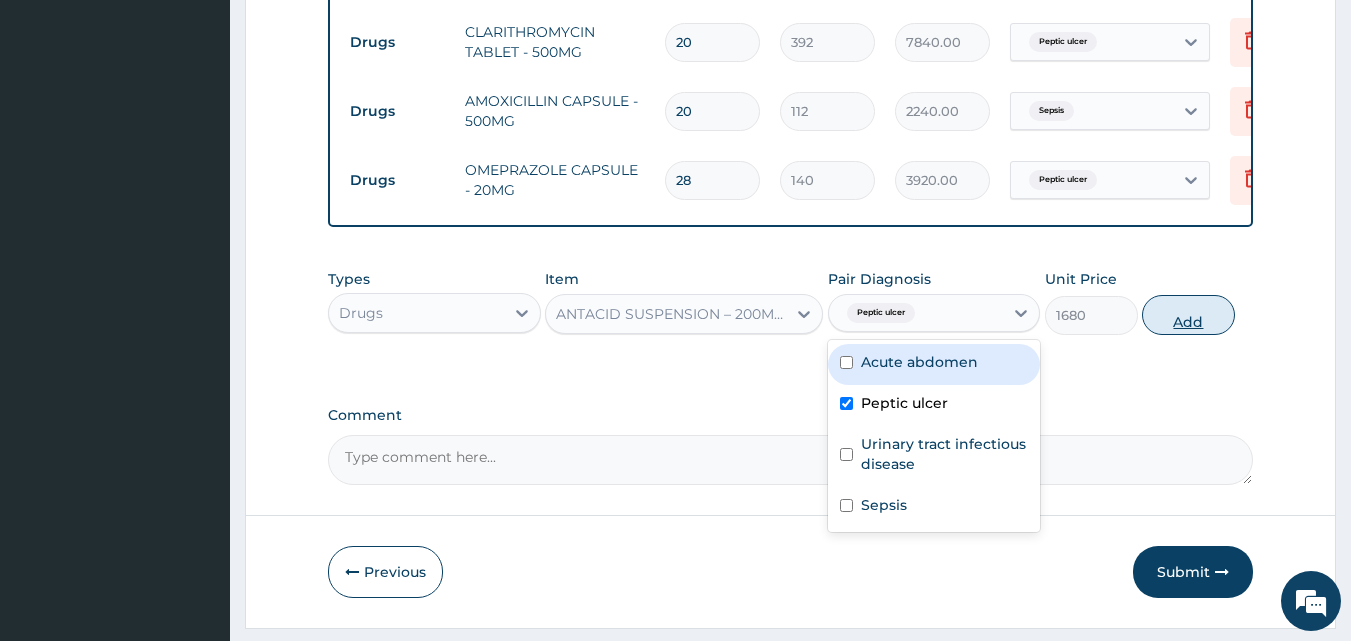 click on "Add" at bounding box center (1188, 315) 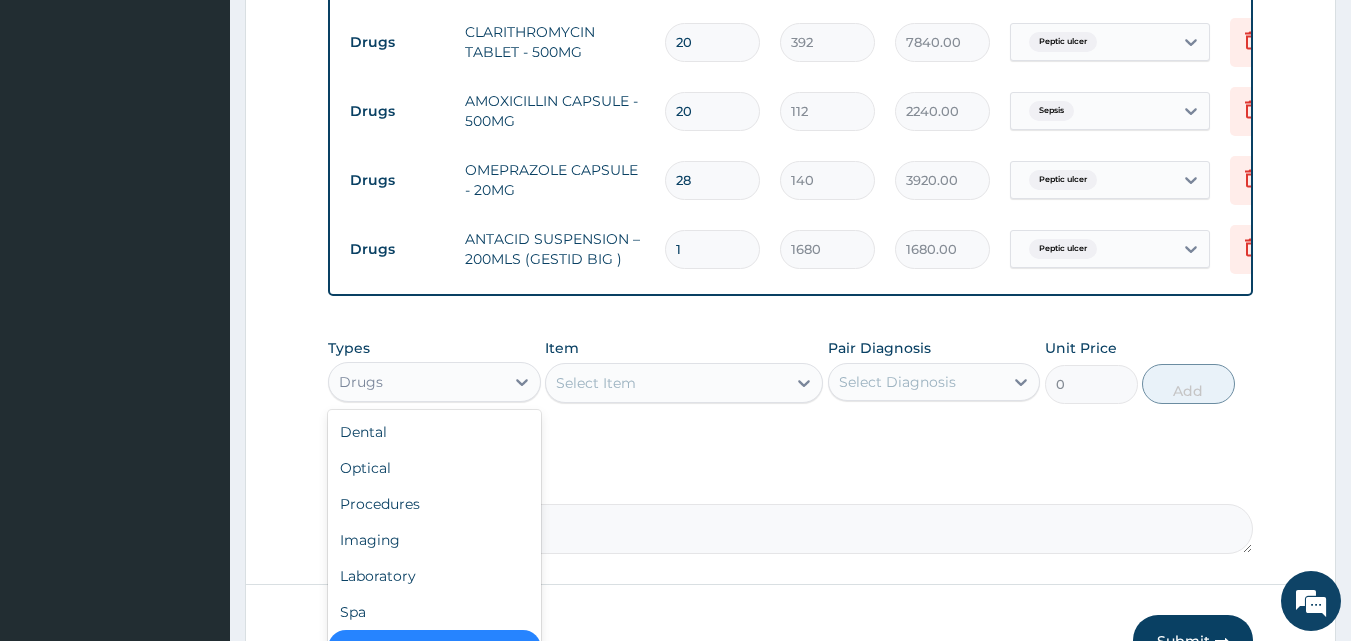drag, startPoint x: 426, startPoint y: 381, endPoint x: 444, endPoint y: 428, distance: 50.32892 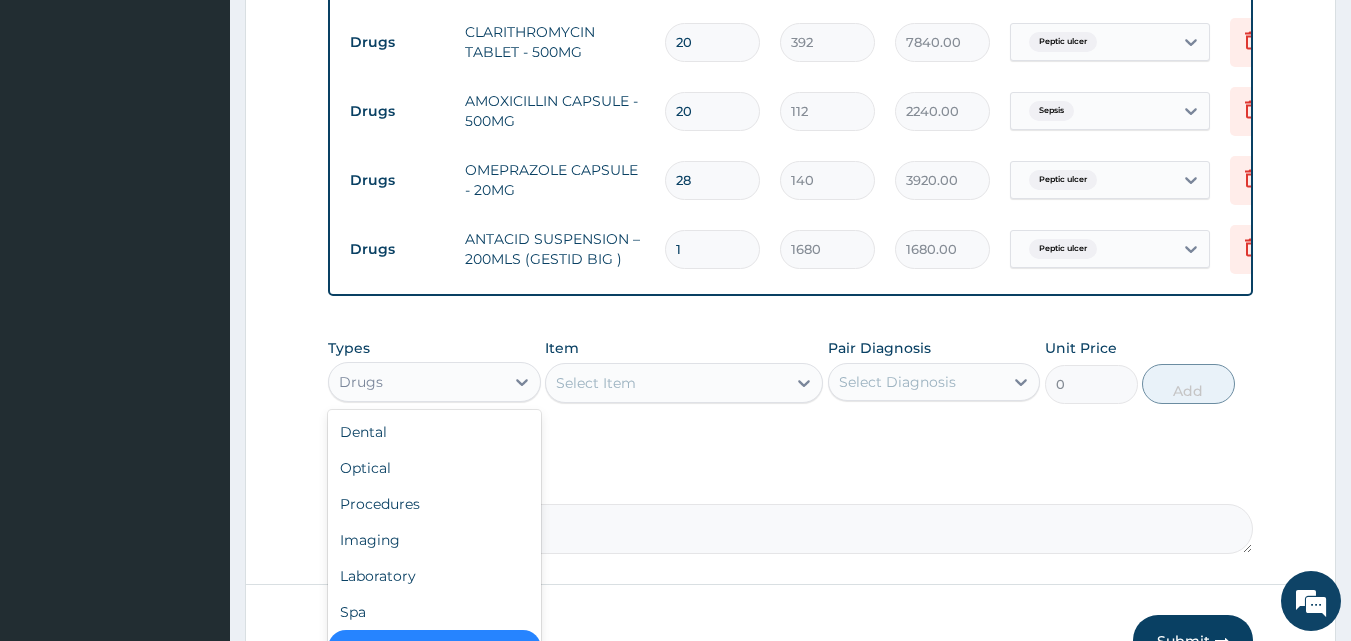 click on "Drugs" at bounding box center [416, 382] 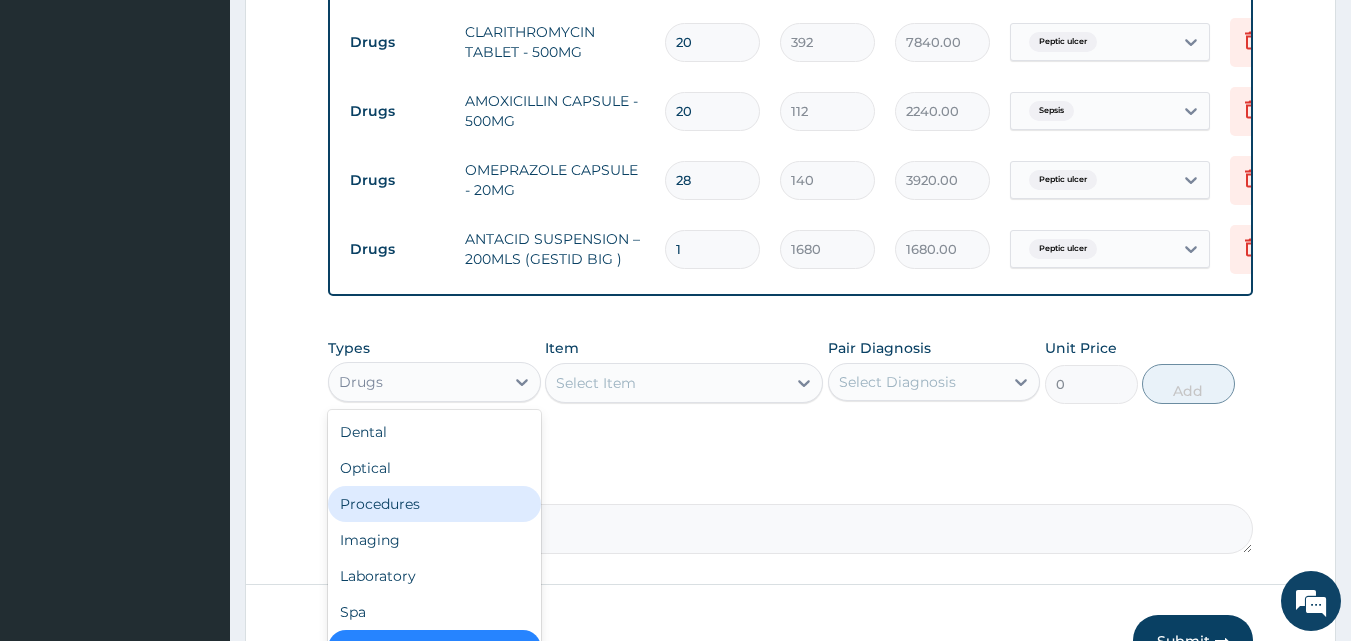 drag, startPoint x: 443, startPoint y: 524, endPoint x: 508, endPoint y: 479, distance: 79.05694 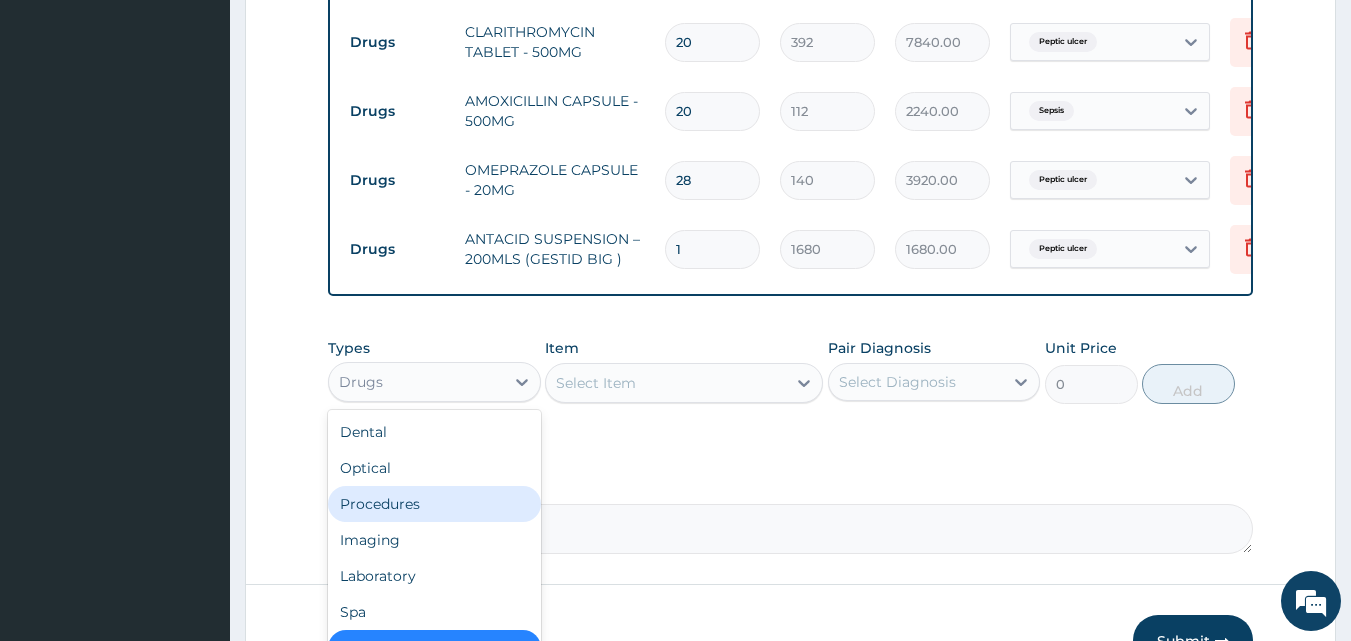 click on "Procedures" at bounding box center (434, 504) 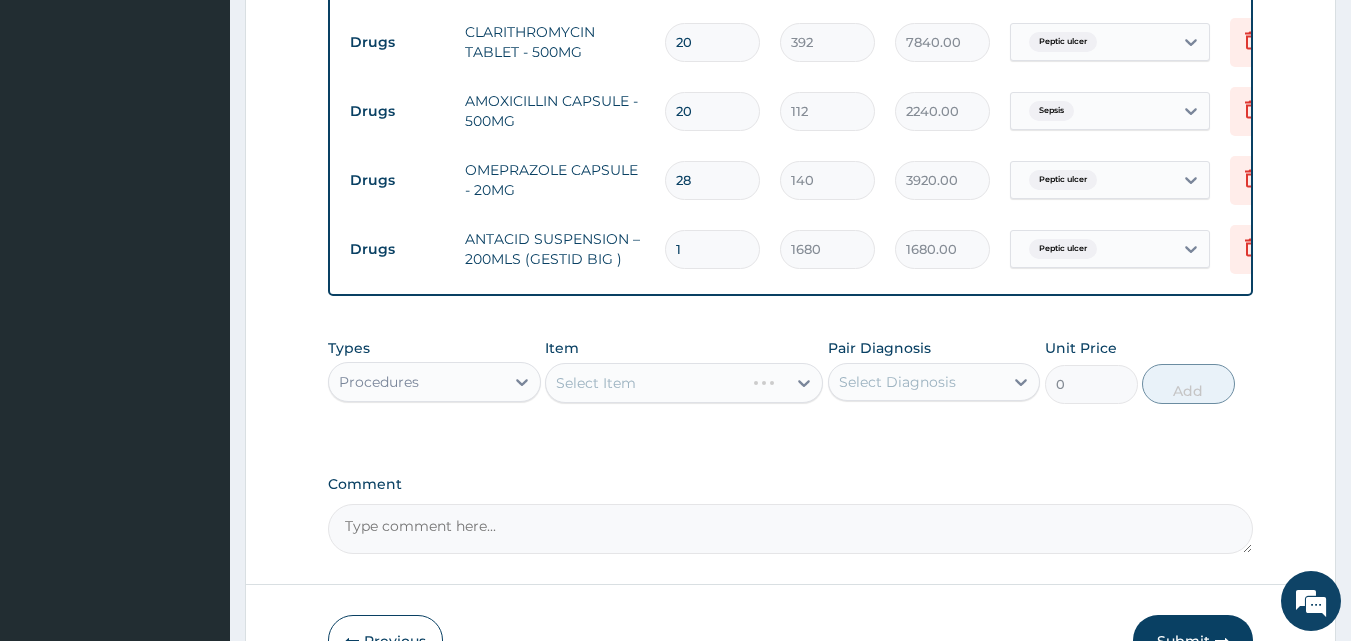 click on "Select Item" at bounding box center (684, 383) 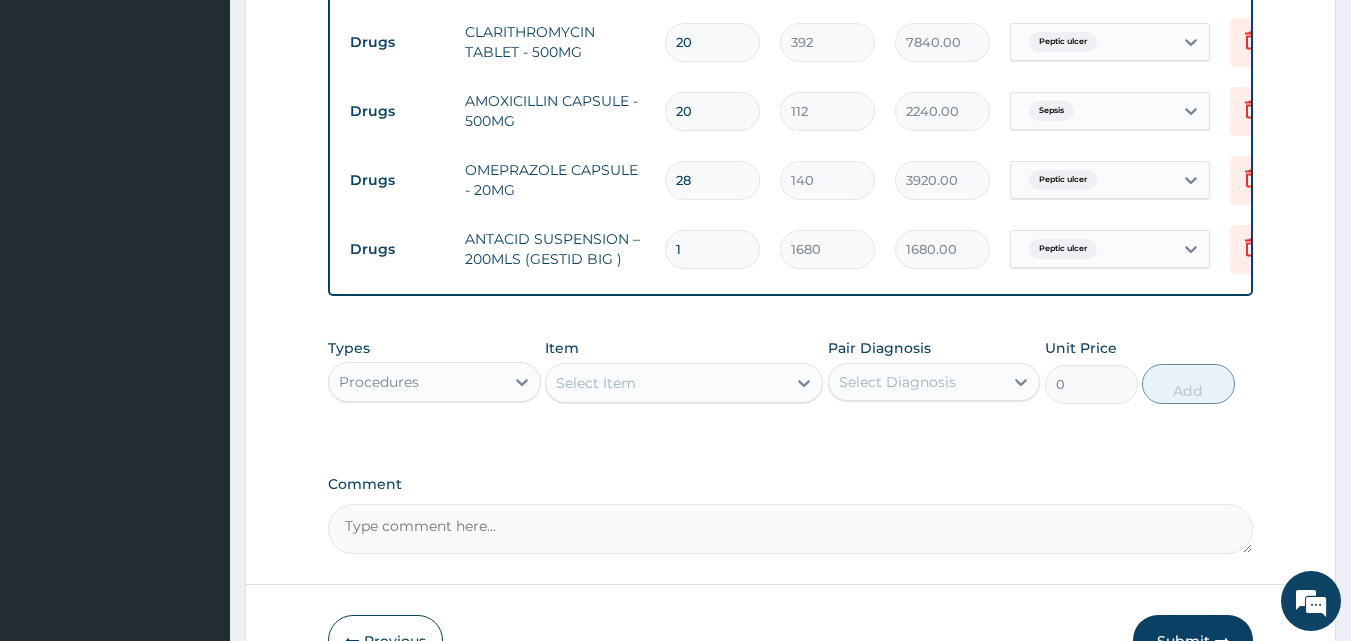 click on "Select Item" at bounding box center (666, 383) 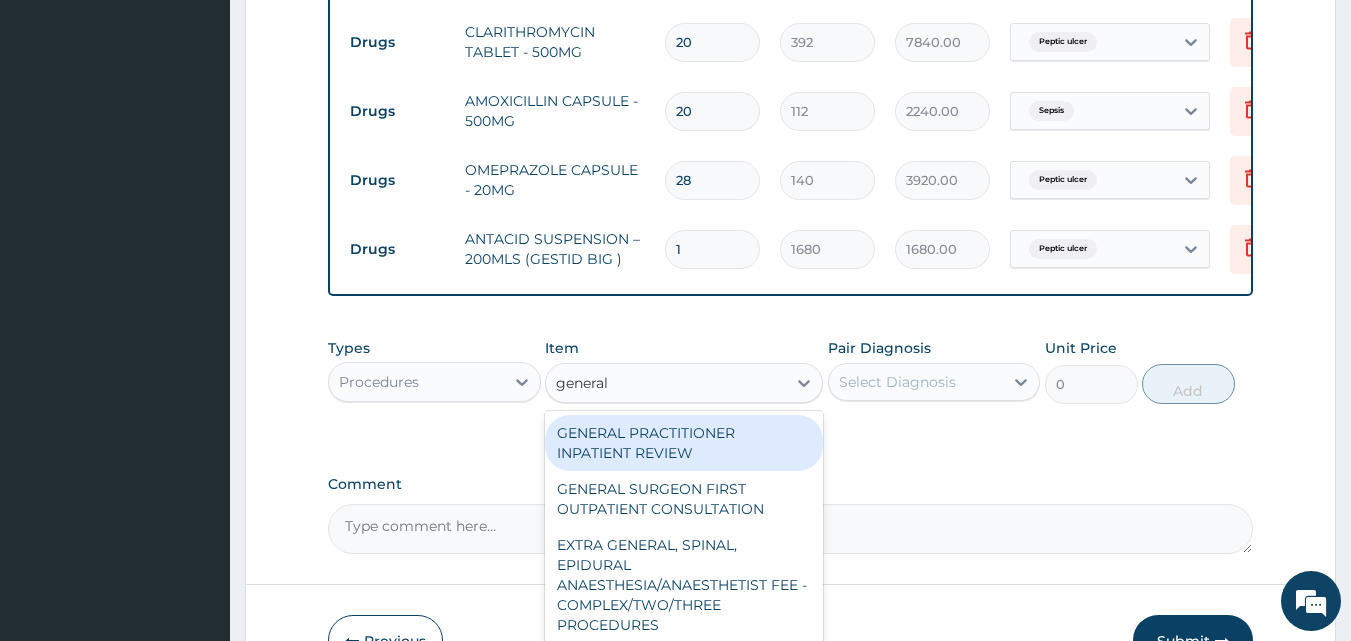 type on "general" 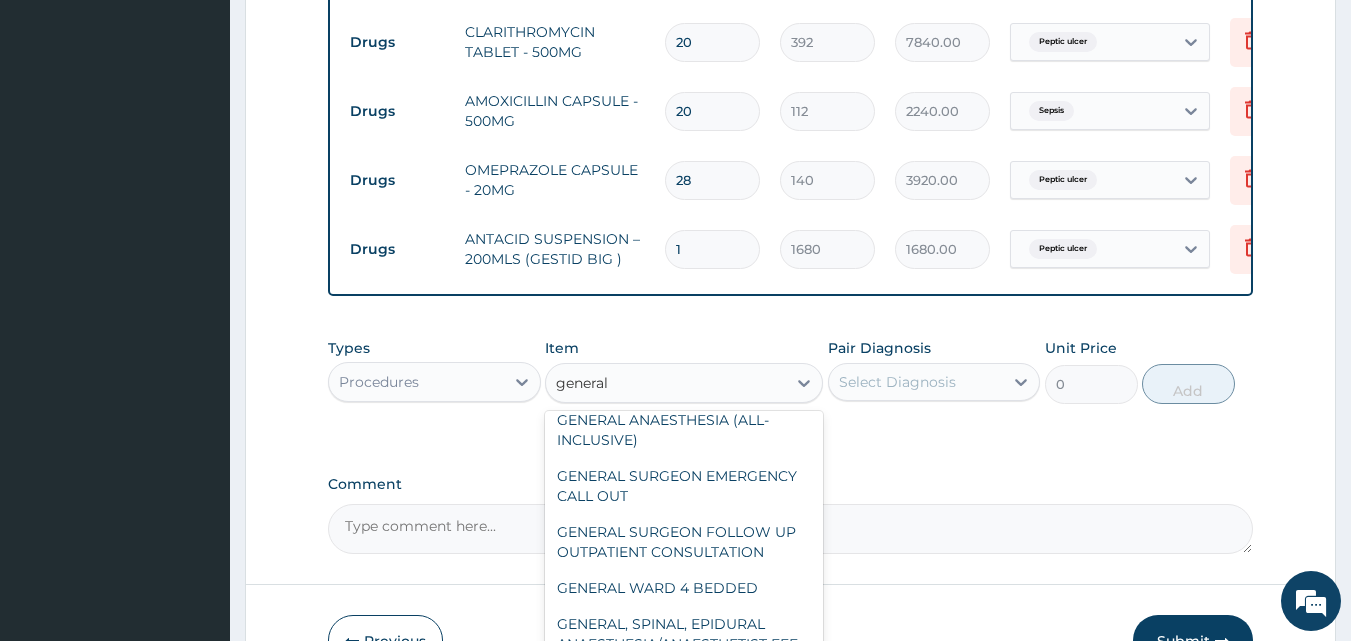 scroll, scrollTop: 547, scrollLeft: 0, axis: vertical 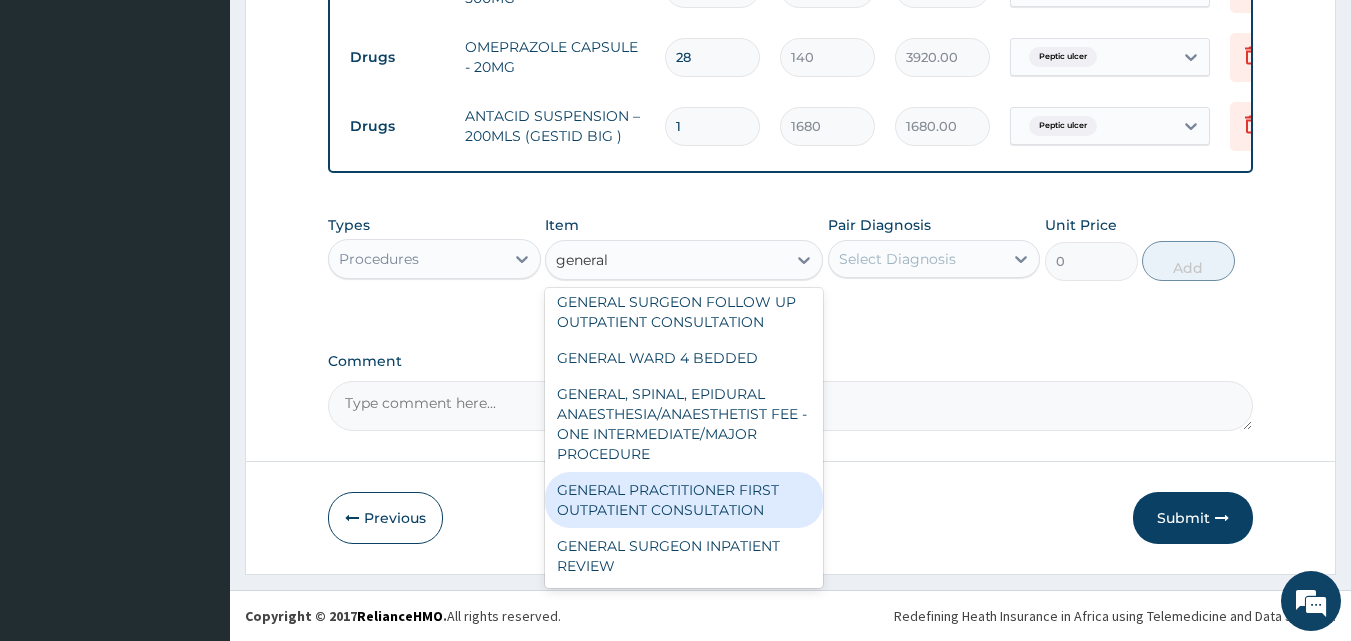 click on "GENERAL PRACTITIONER FIRST OUTPATIENT CONSULTATION" at bounding box center [684, 500] 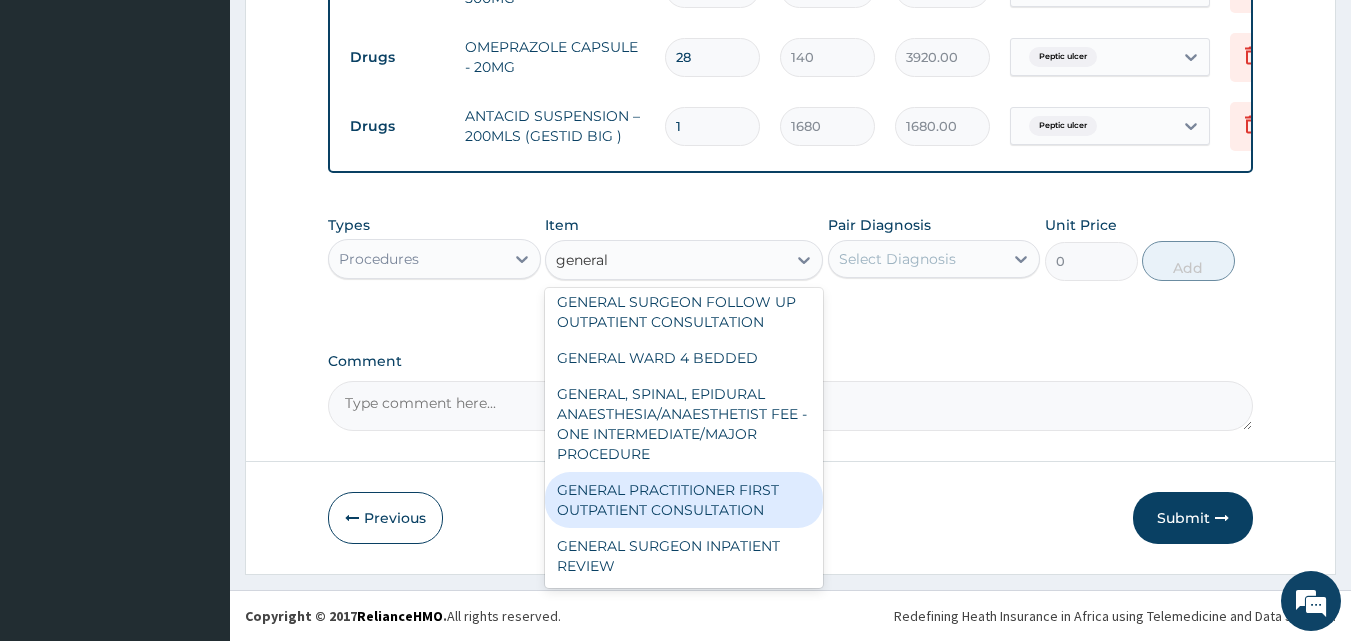 type 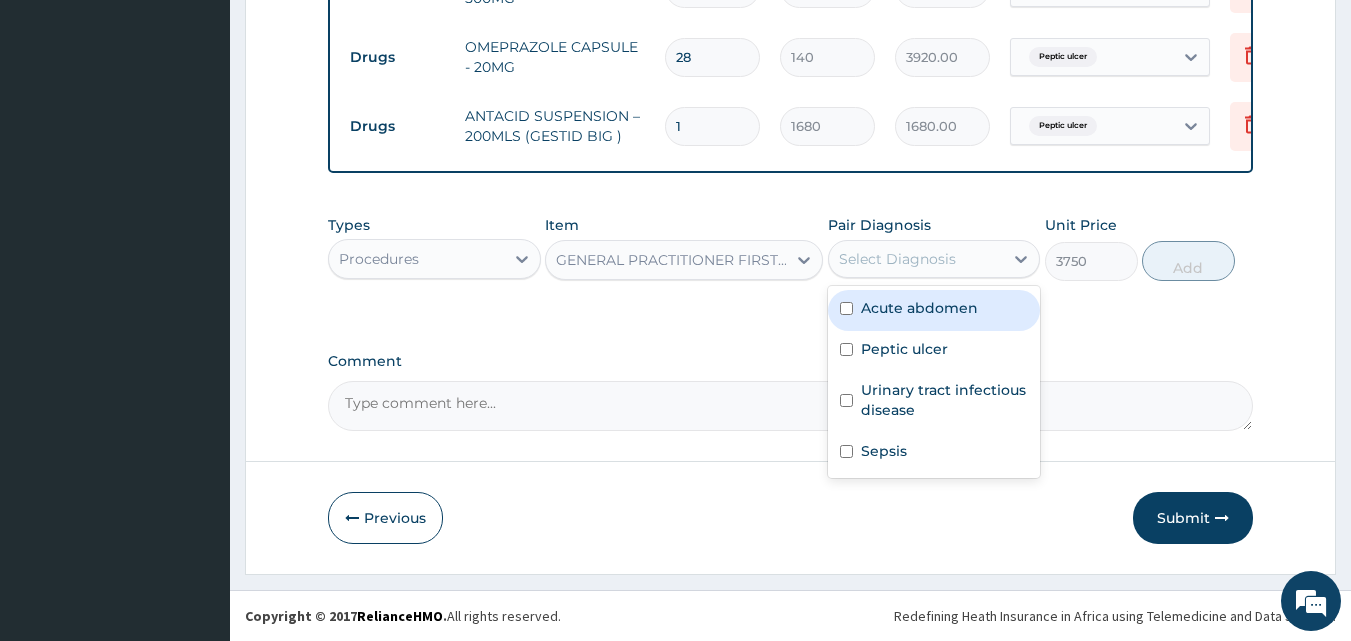 click on "Select Diagnosis" at bounding box center [897, 259] 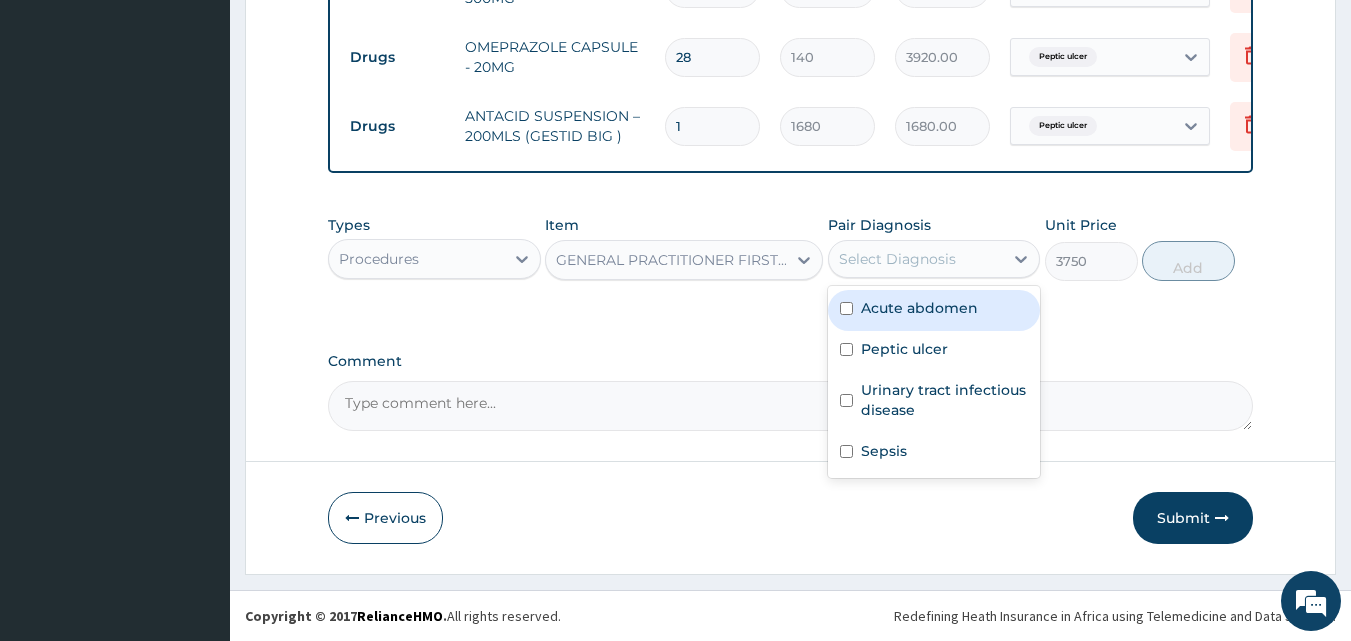 click on "Acute abdomen" at bounding box center (919, 308) 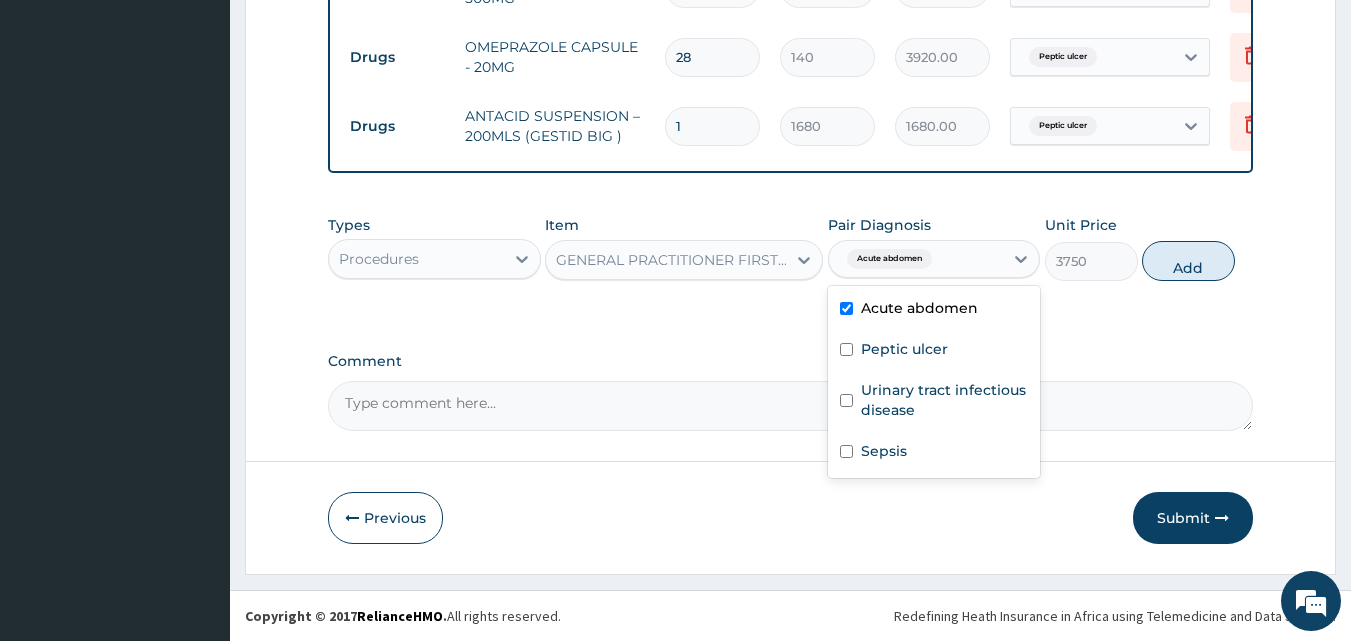 click on "Acute abdomen" at bounding box center (919, 308) 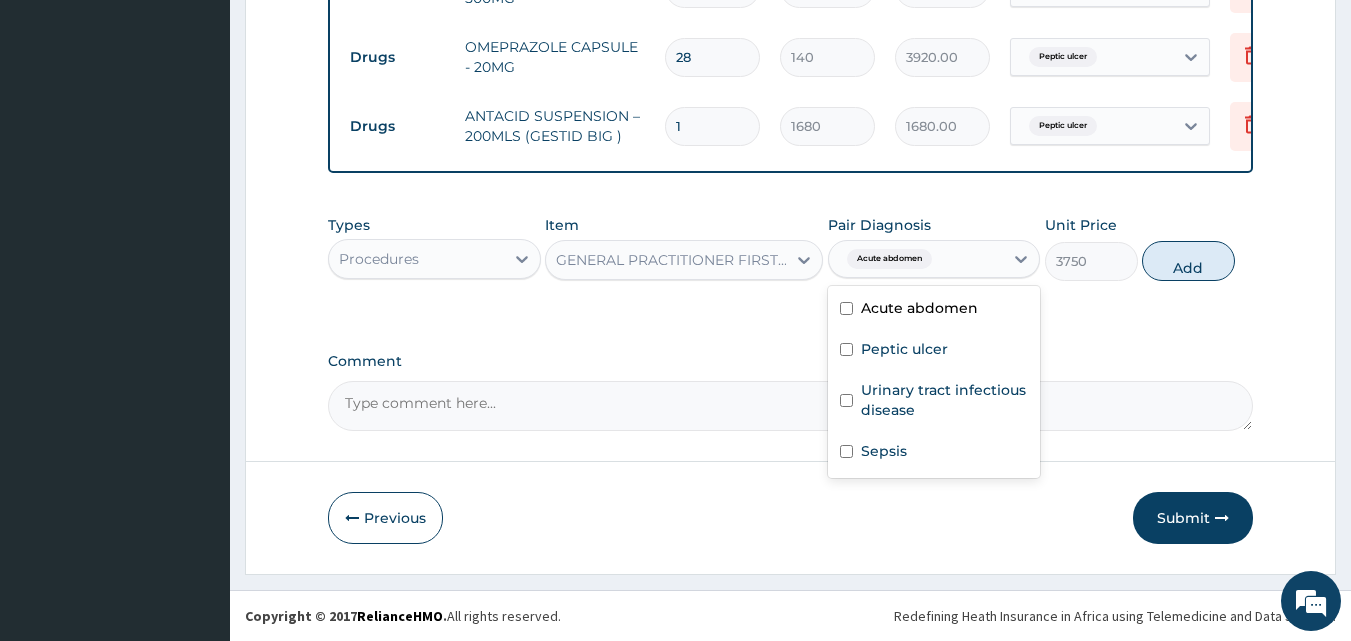 checkbox on "false" 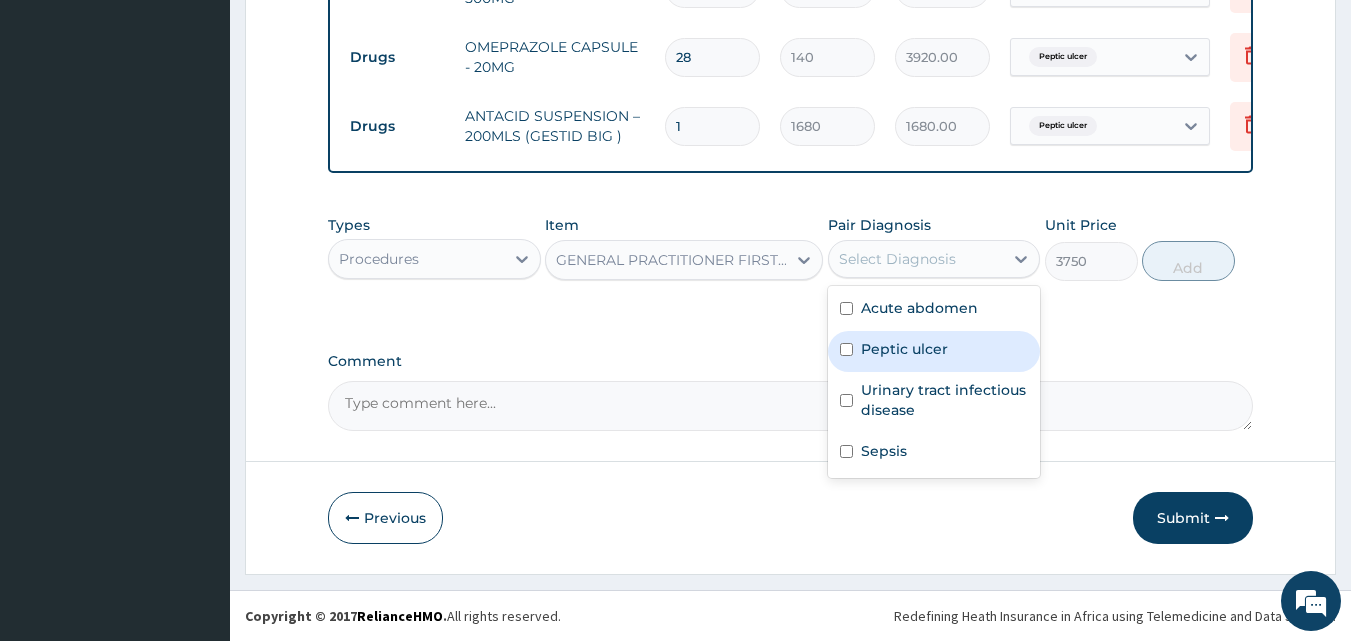 drag, startPoint x: 908, startPoint y: 361, endPoint x: 953, endPoint y: 350, distance: 46.32494 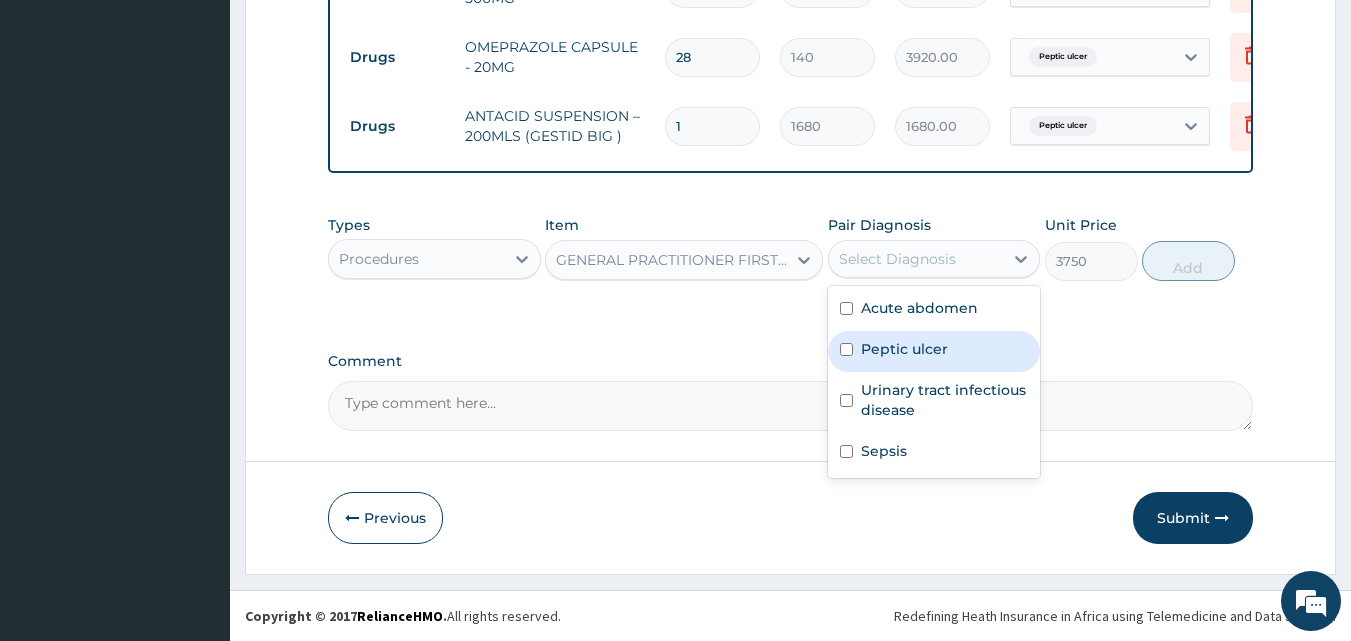 click on "Peptic ulcer" at bounding box center (934, 351) 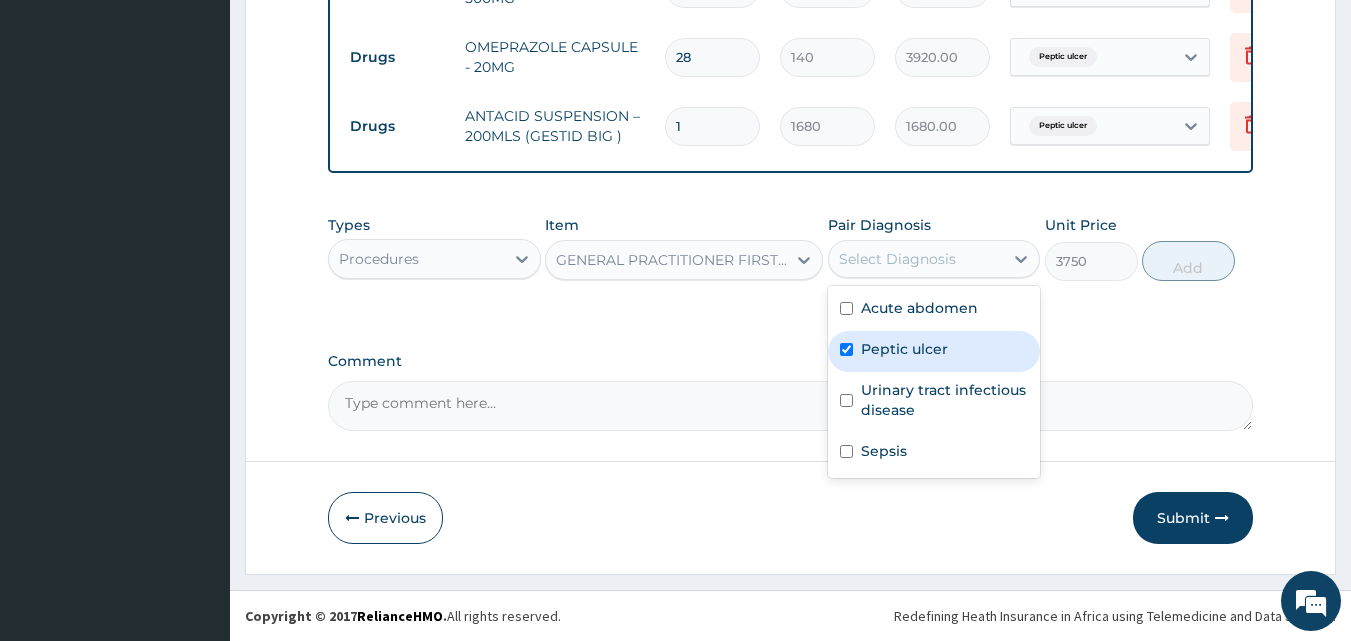 checkbox on "true" 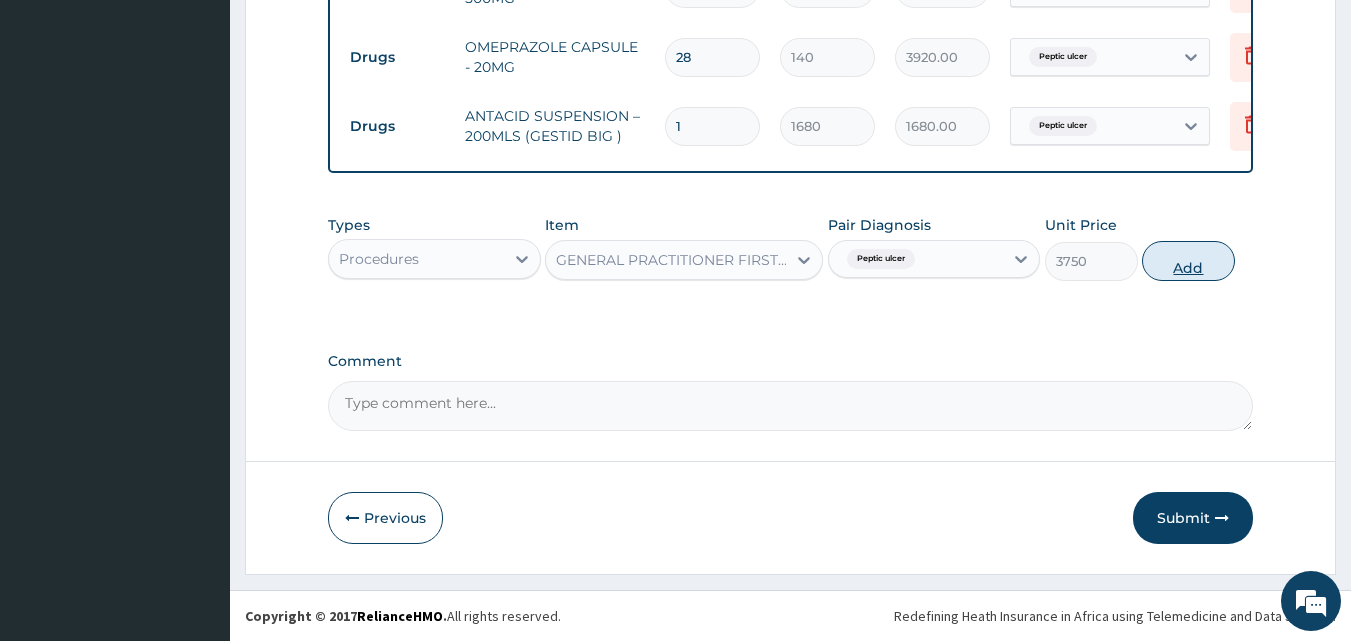 click on "Add" at bounding box center (1188, 261) 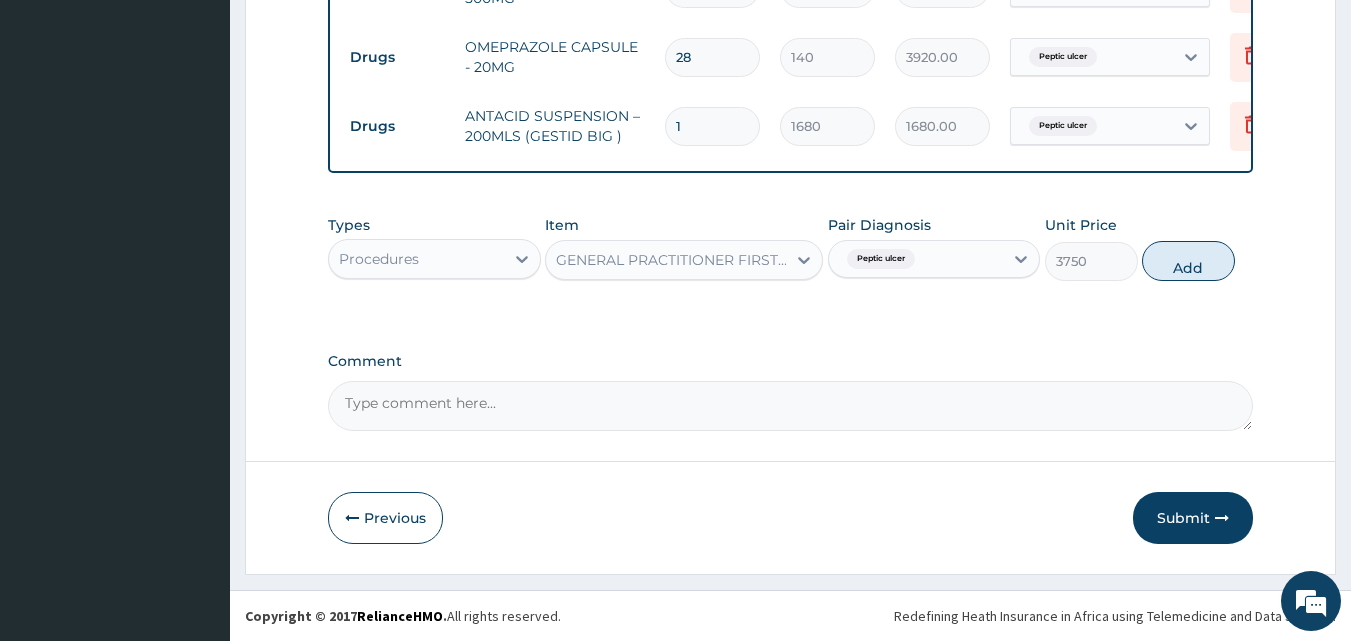 type on "0" 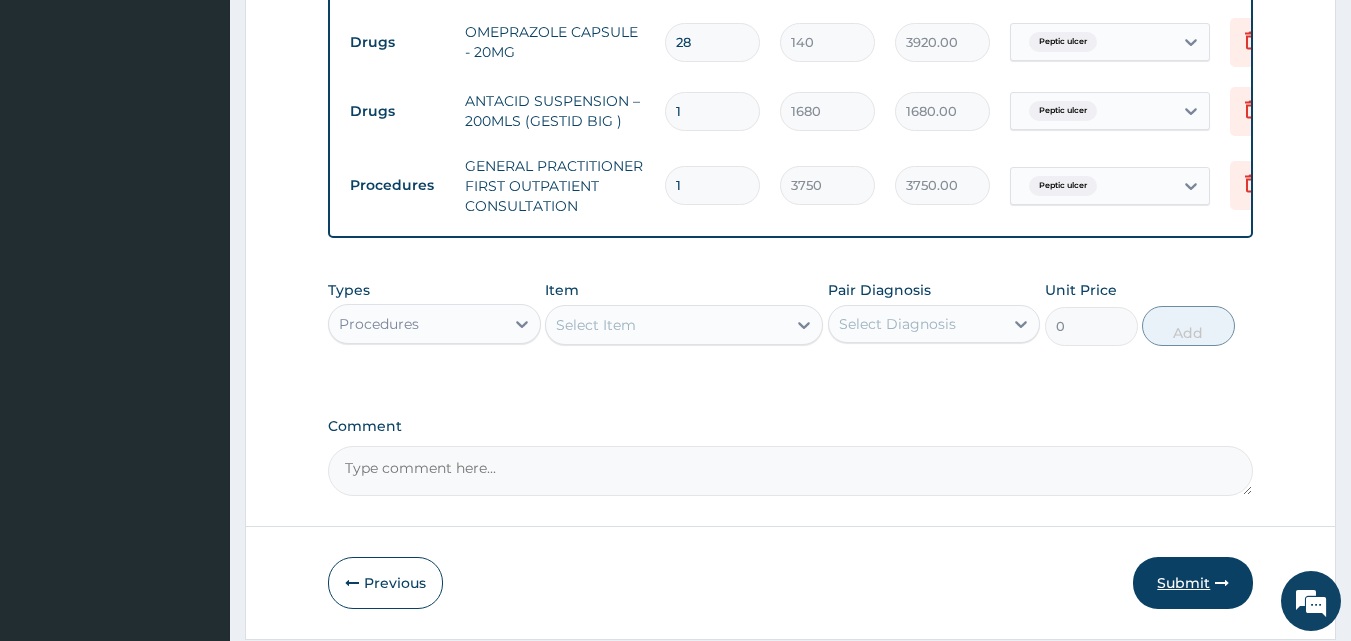 click on "Submit" at bounding box center [1193, 583] 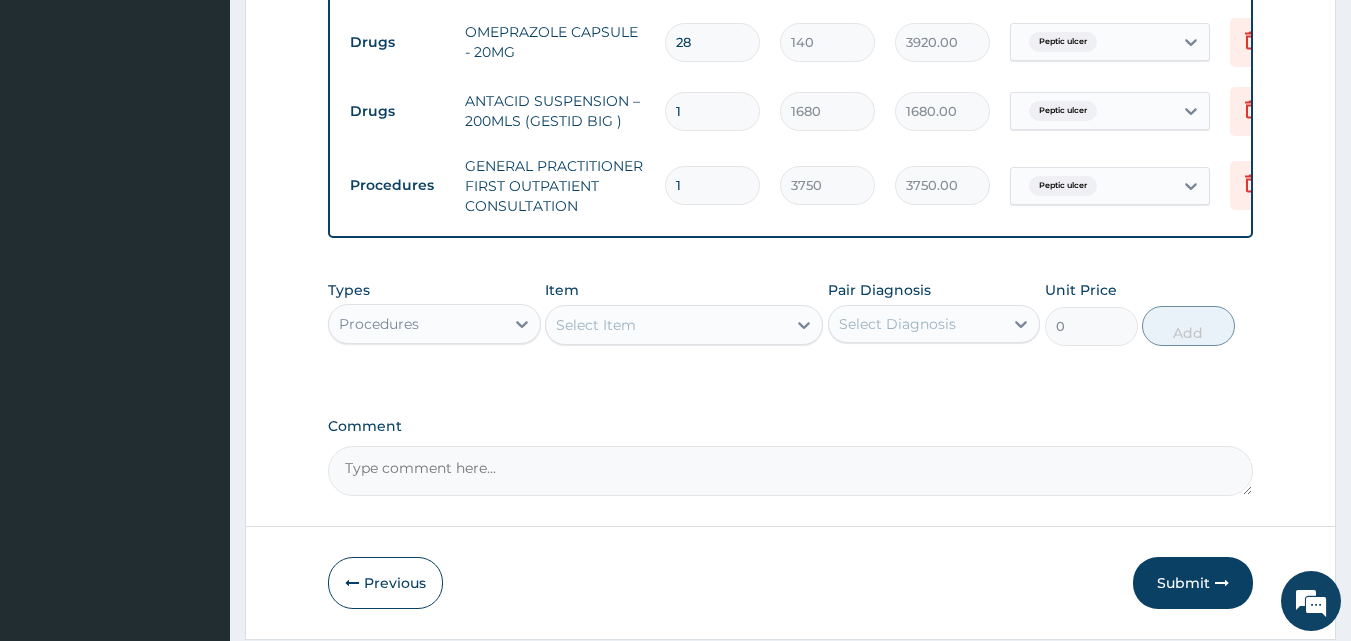 scroll, scrollTop: 76, scrollLeft: 0, axis: vertical 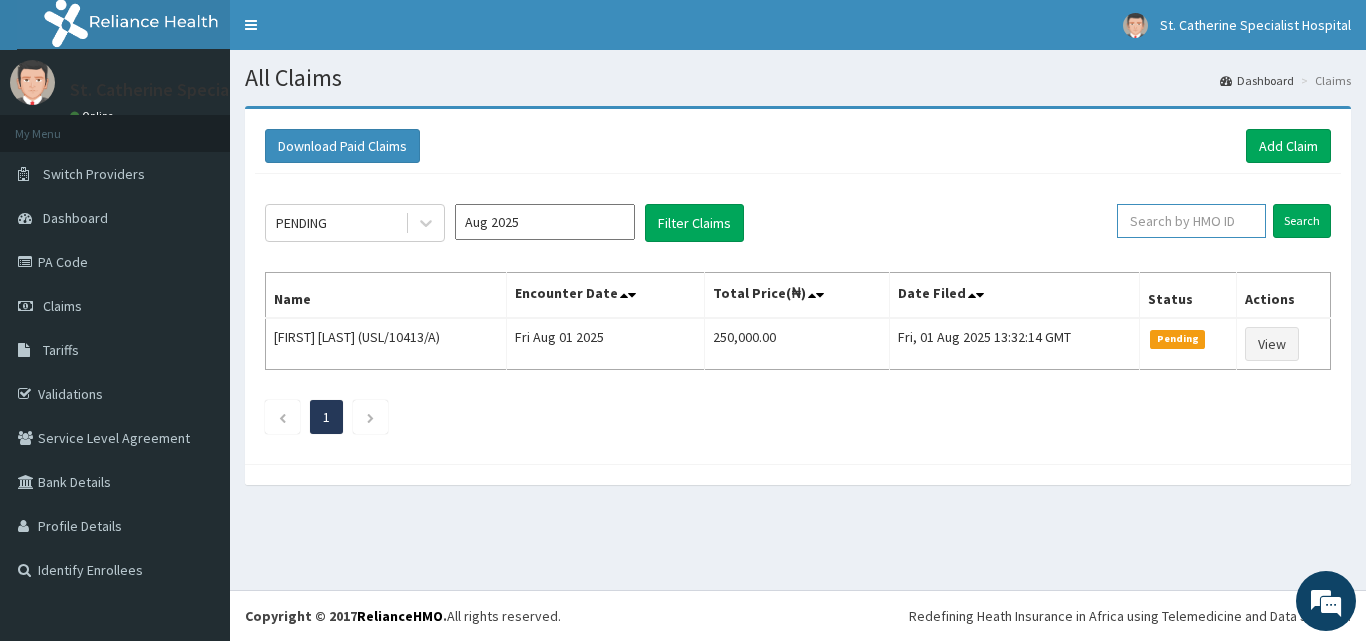 click at bounding box center [1191, 221] 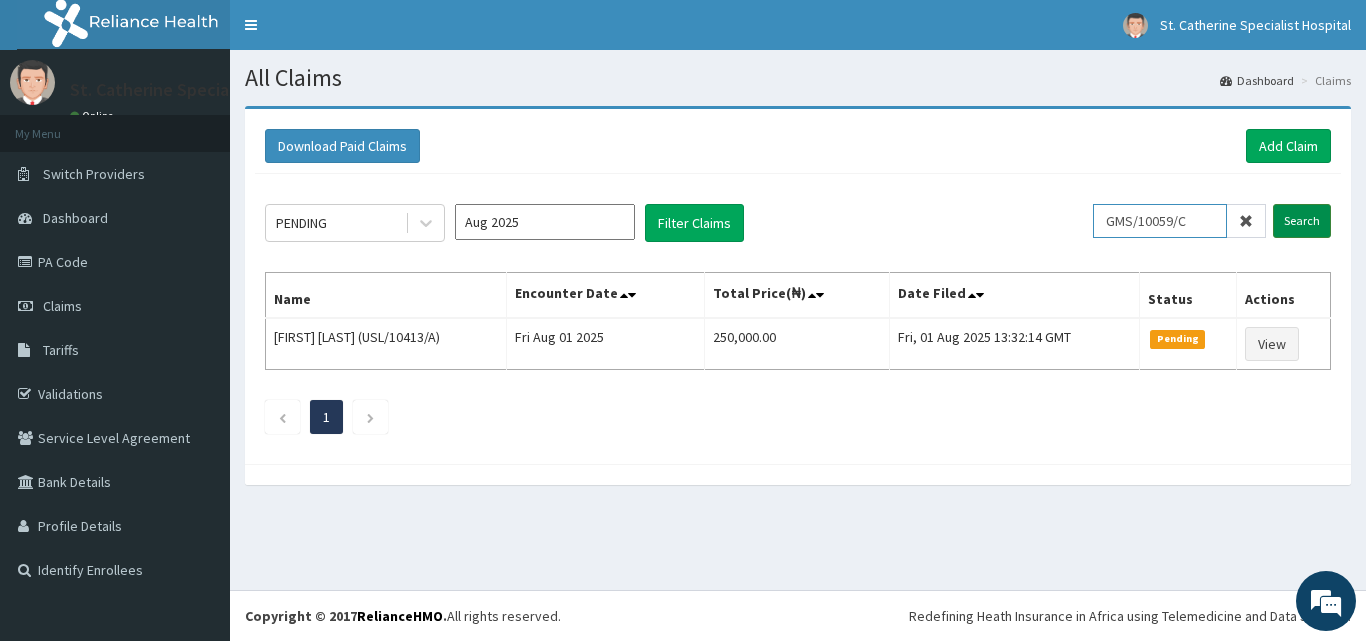 type on "GMS/10059/C" 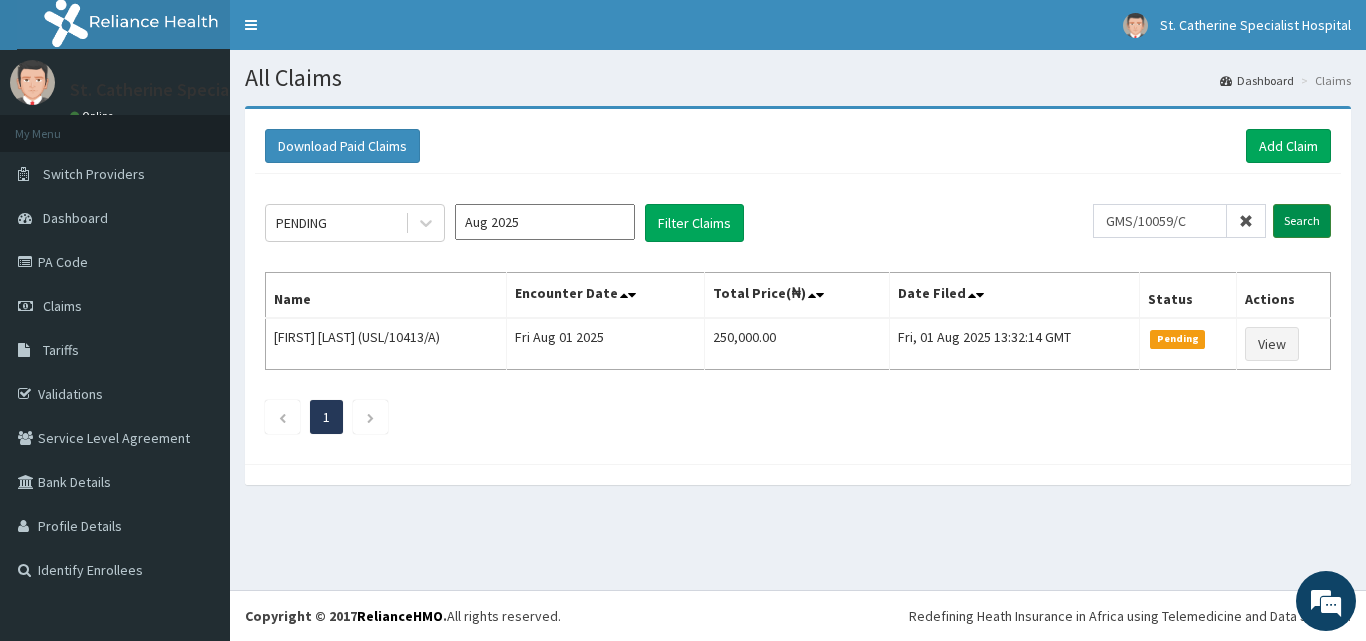 click on "Search" at bounding box center (1302, 221) 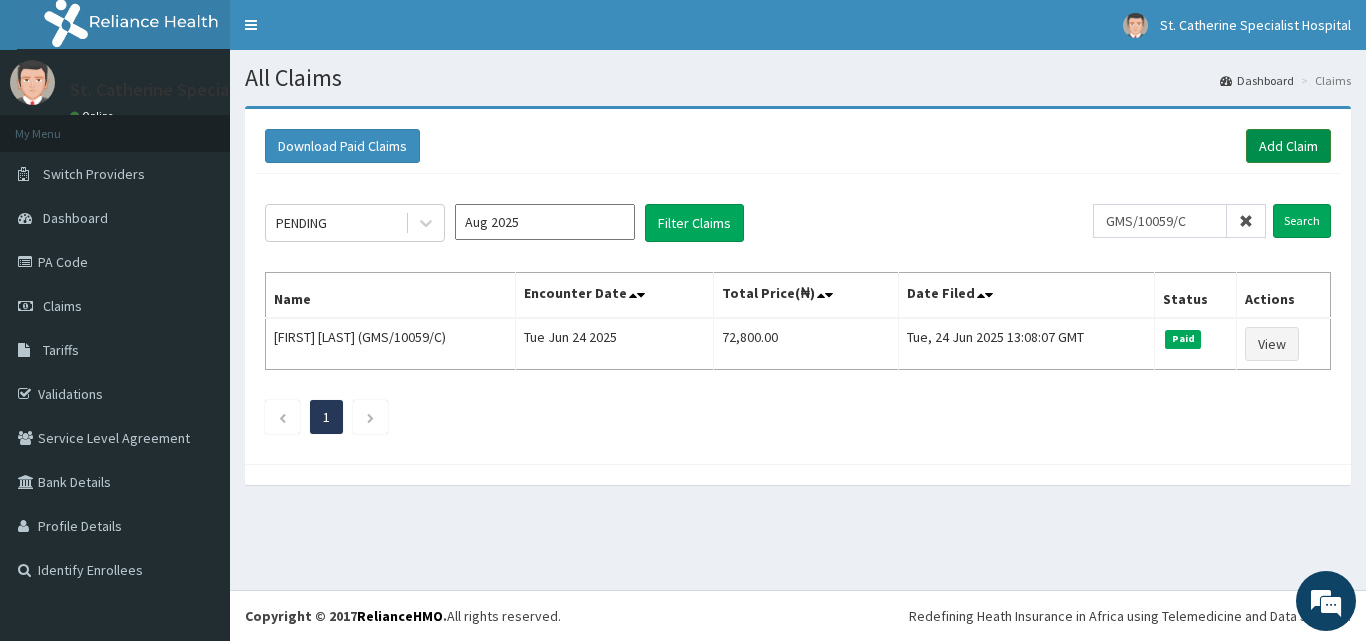 click on "Add Claim" at bounding box center (1288, 146) 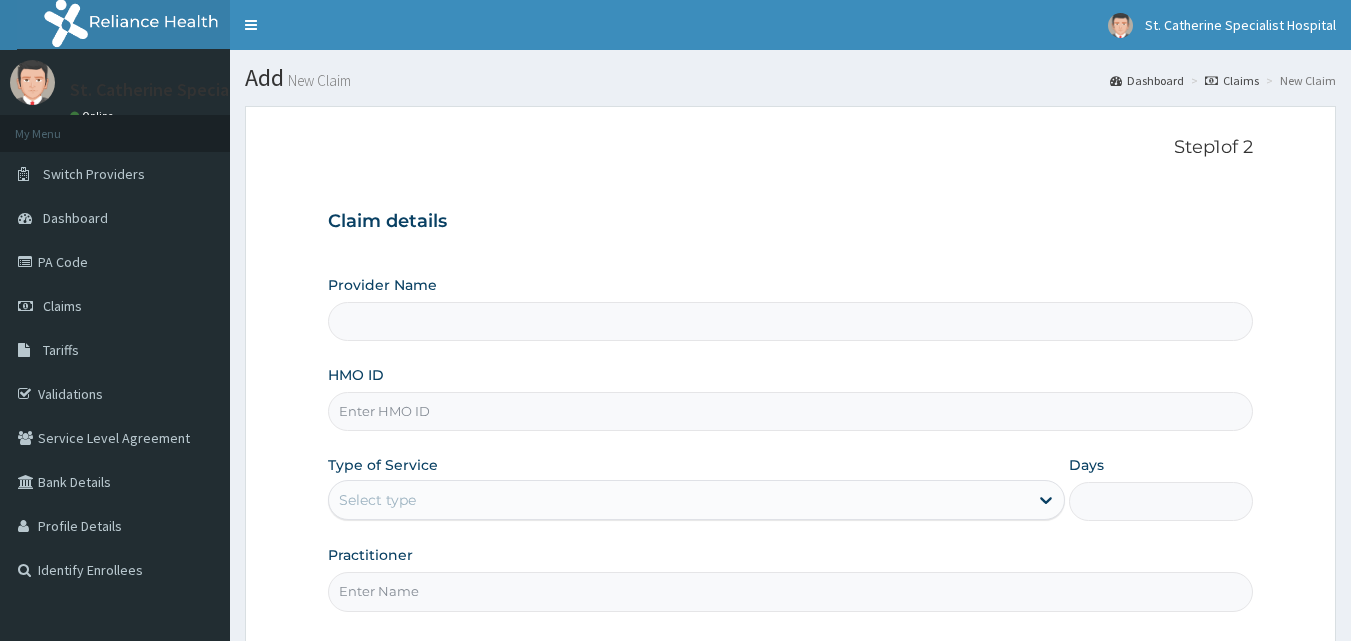 scroll, scrollTop: 0, scrollLeft: 0, axis: both 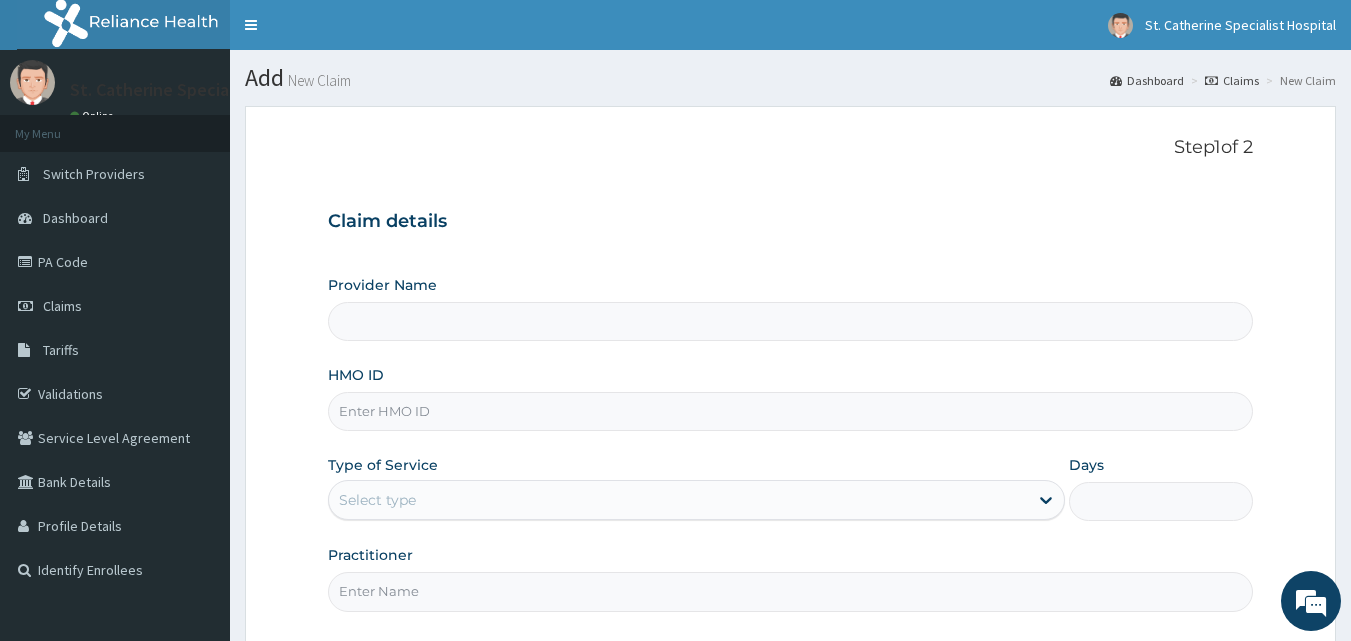 type on "ST. Catherine's Specialist Hospital -Rivers" 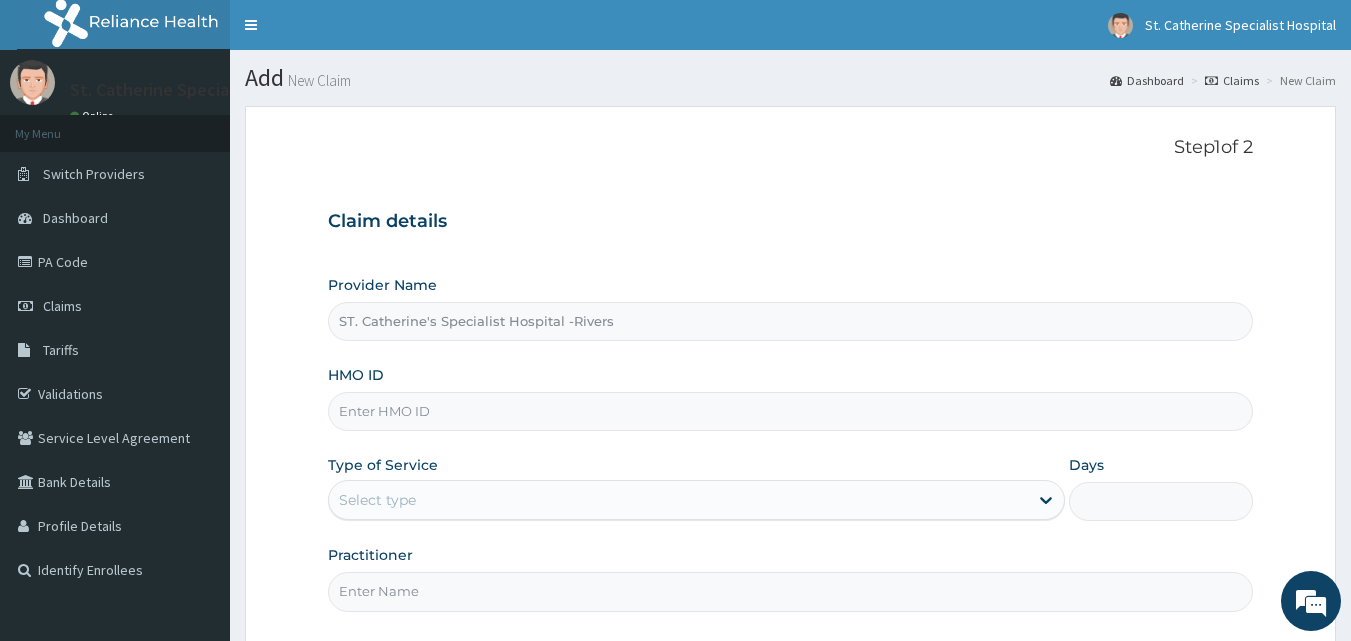 paste on "GMS/10059/C" 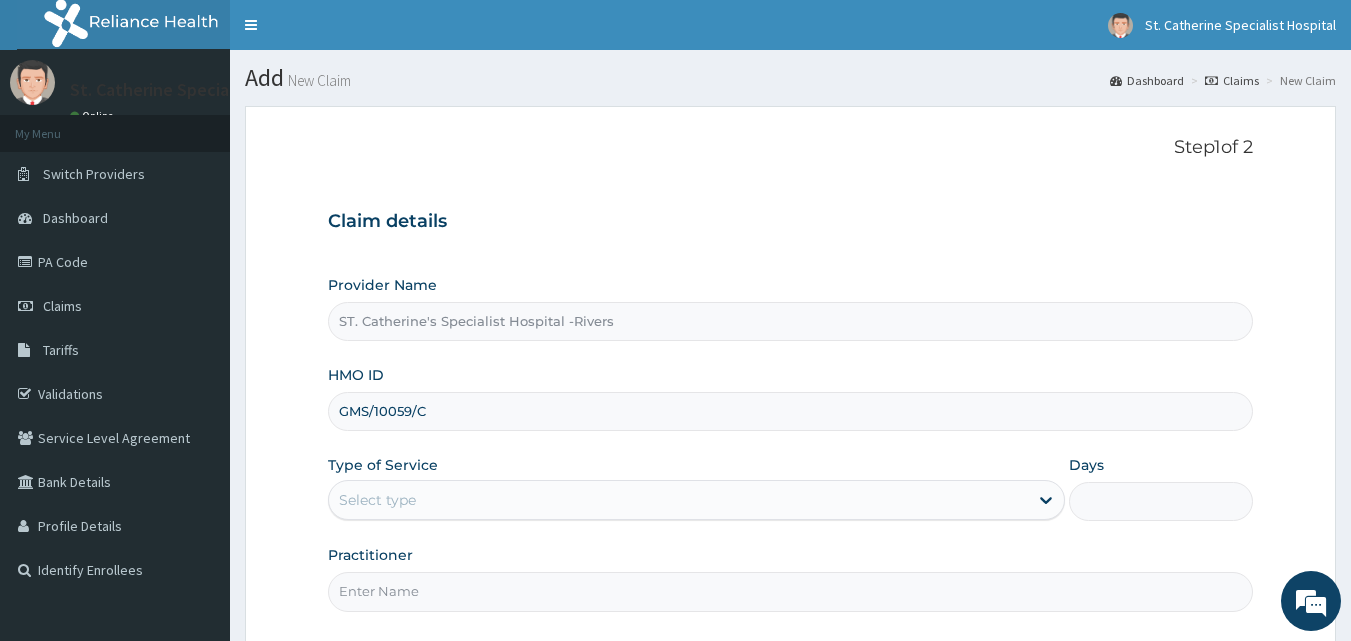 type on "GMS/10059/C" 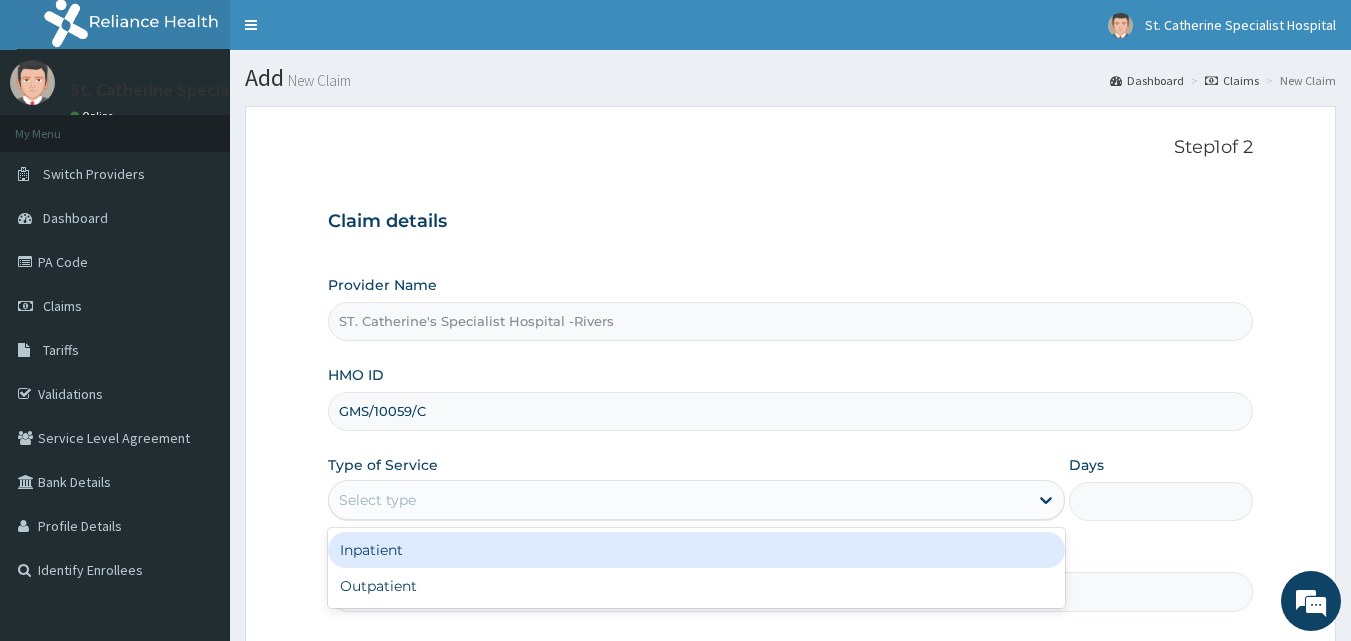 click on "Select type" at bounding box center (678, 500) 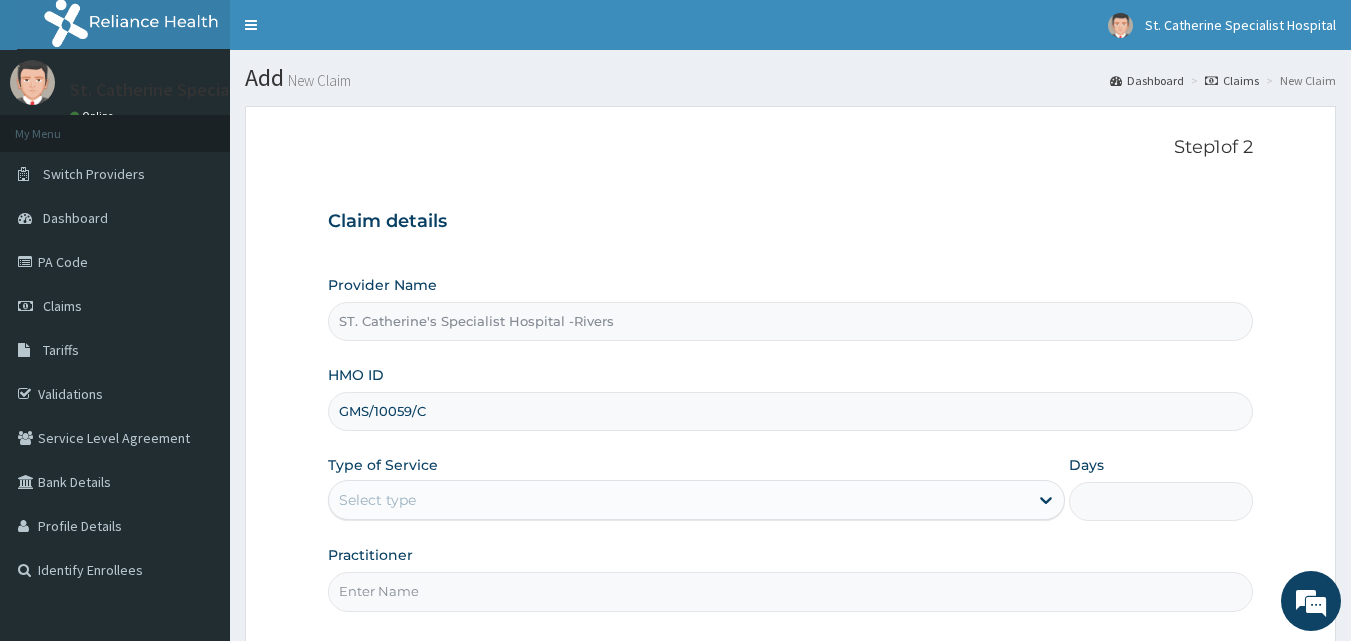 drag, startPoint x: 479, startPoint y: 511, endPoint x: 460, endPoint y: 499, distance: 22.472204 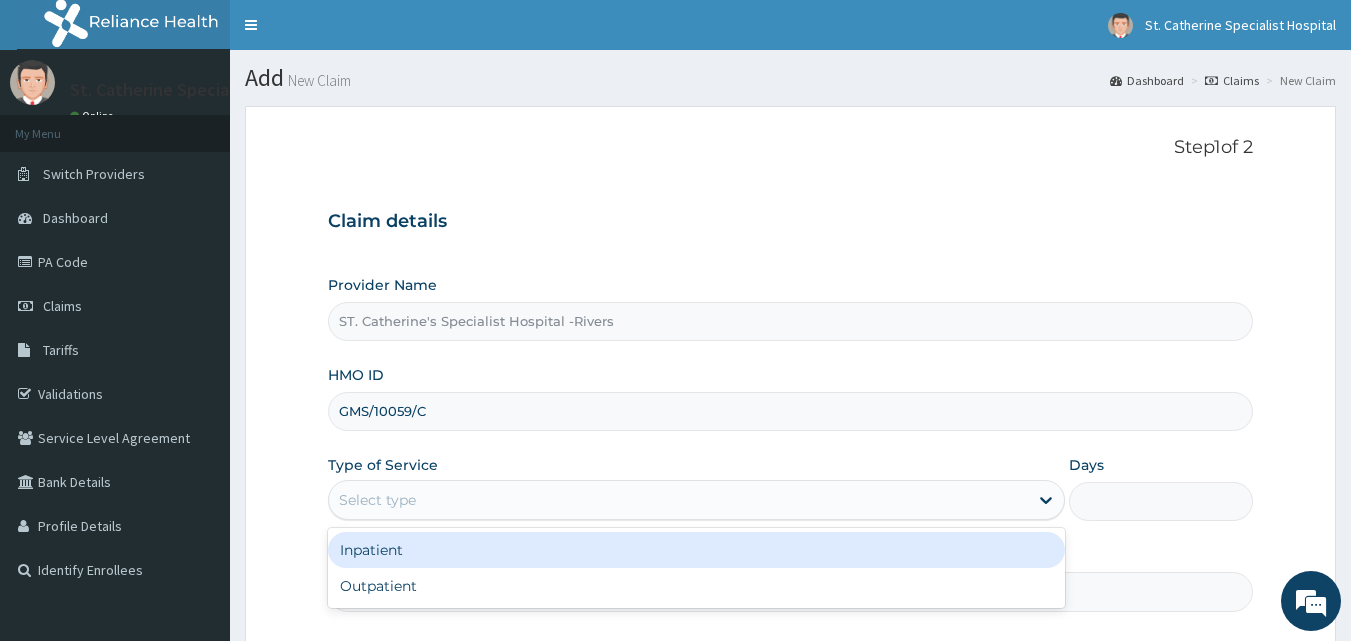 click on "Select type" at bounding box center [678, 500] 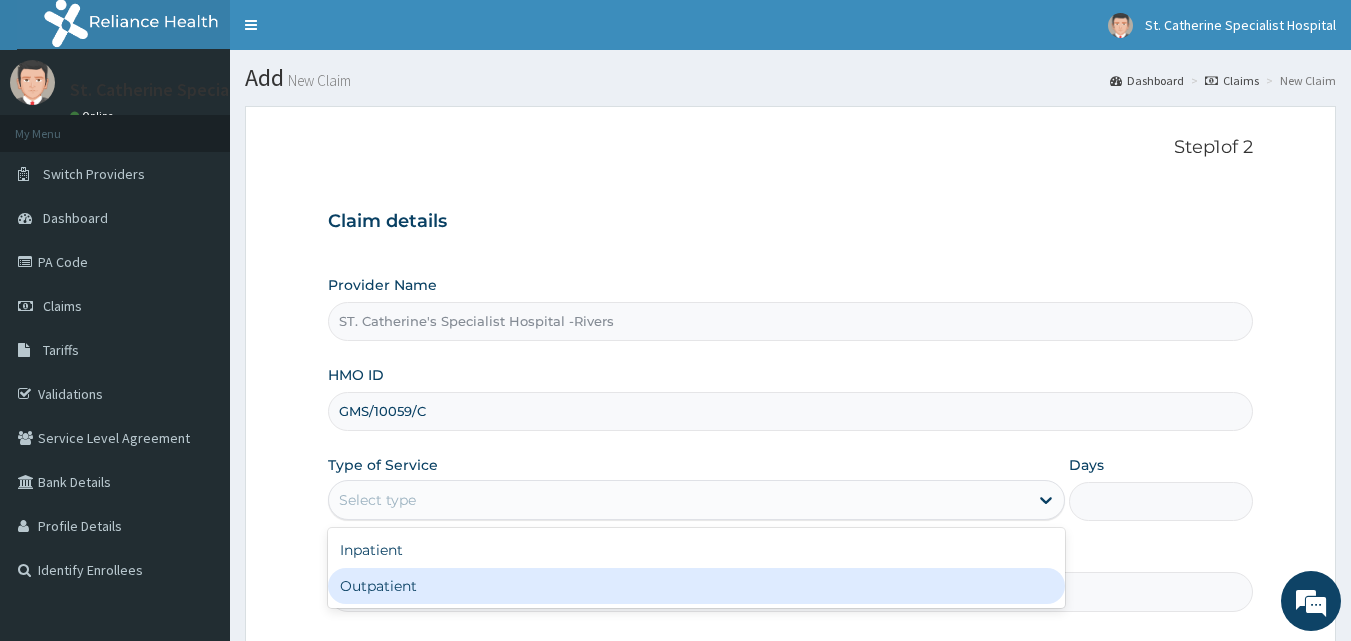 click on "Outpatient" at bounding box center [696, 586] 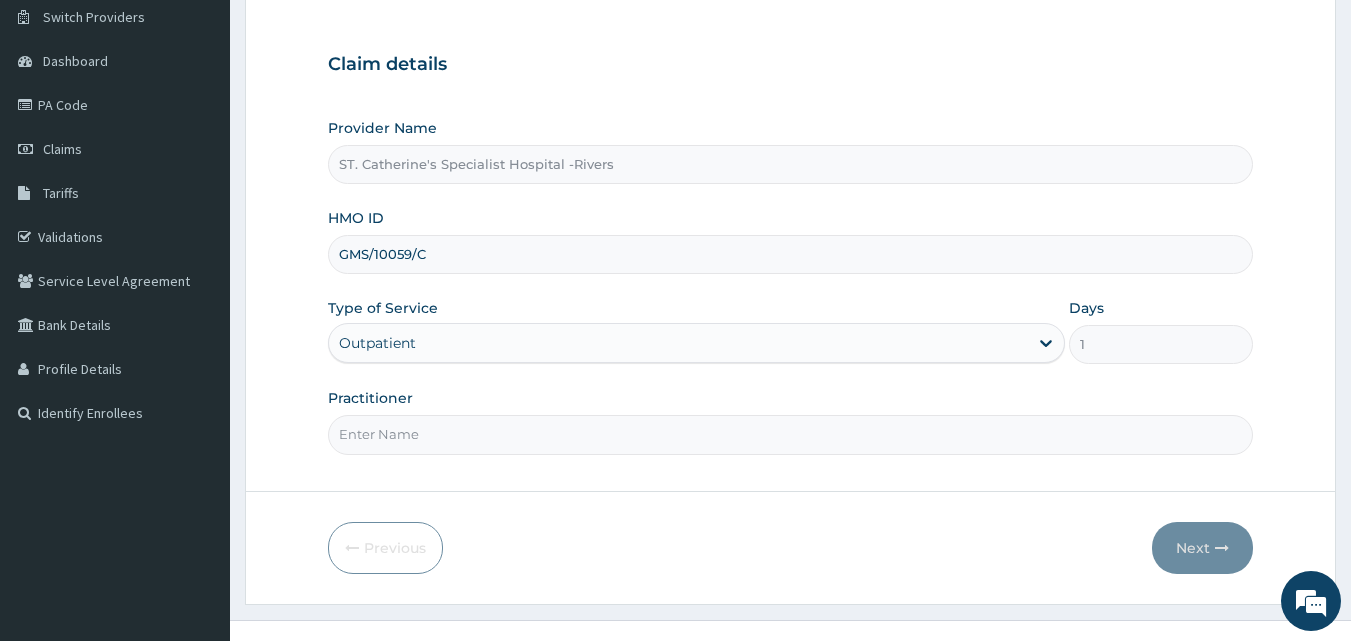 scroll, scrollTop: 187, scrollLeft: 0, axis: vertical 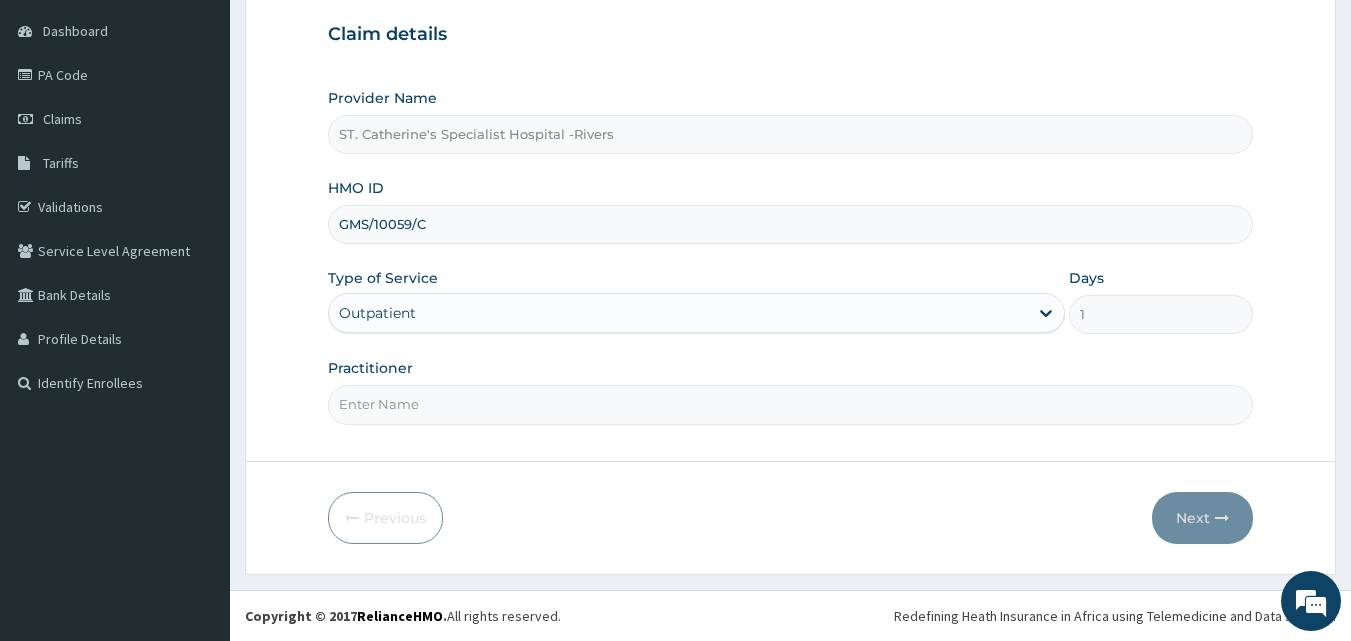 click on "Practitioner" at bounding box center [791, 404] 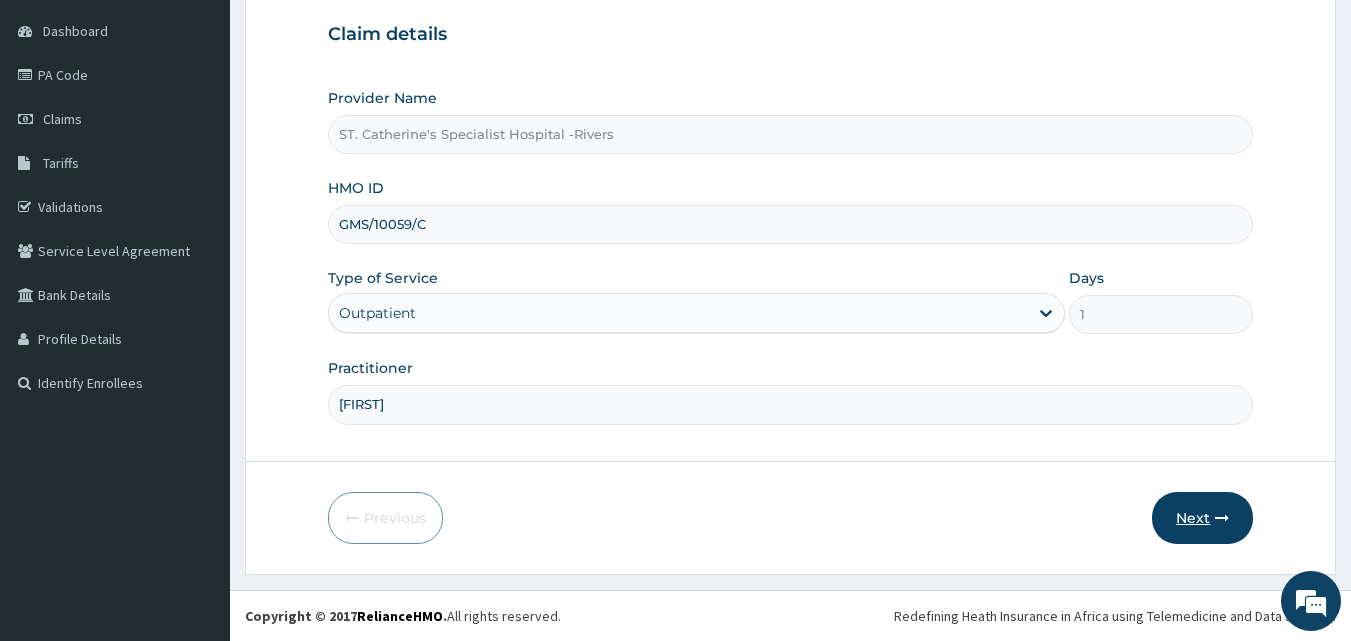 click on "Next" at bounding box center [1202, 518] 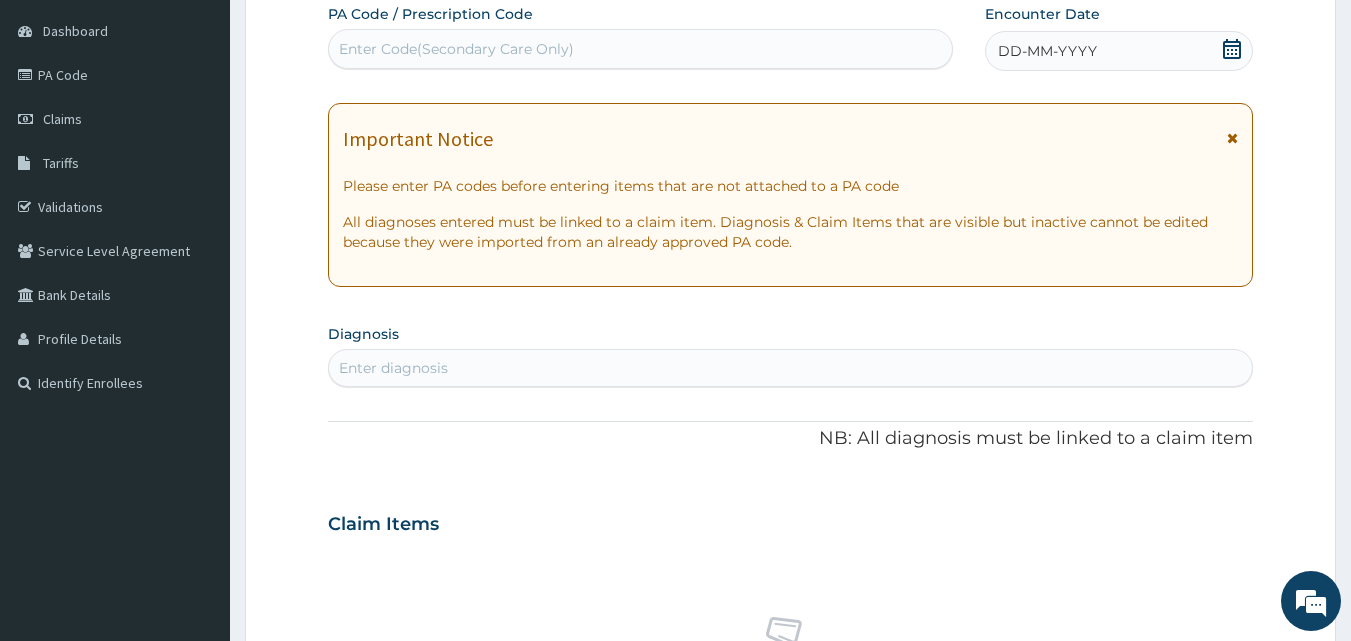 scroll, scrollTop: 0, scrollLeft: 0, axis: both 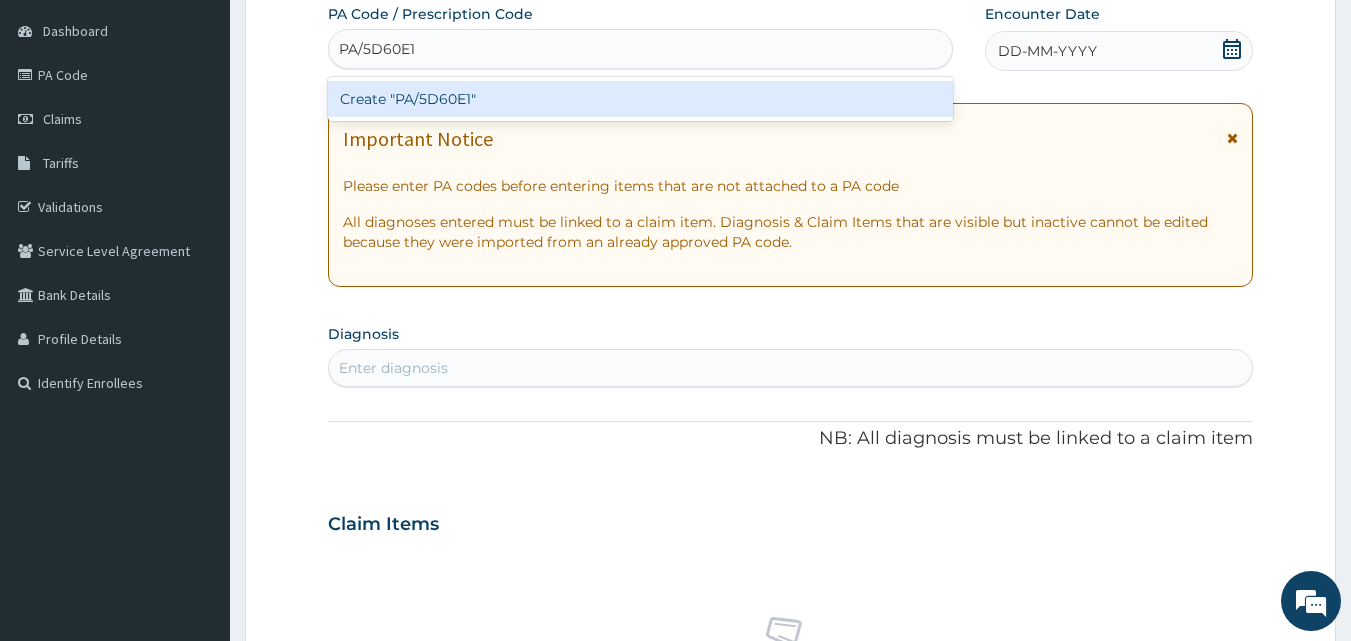 type 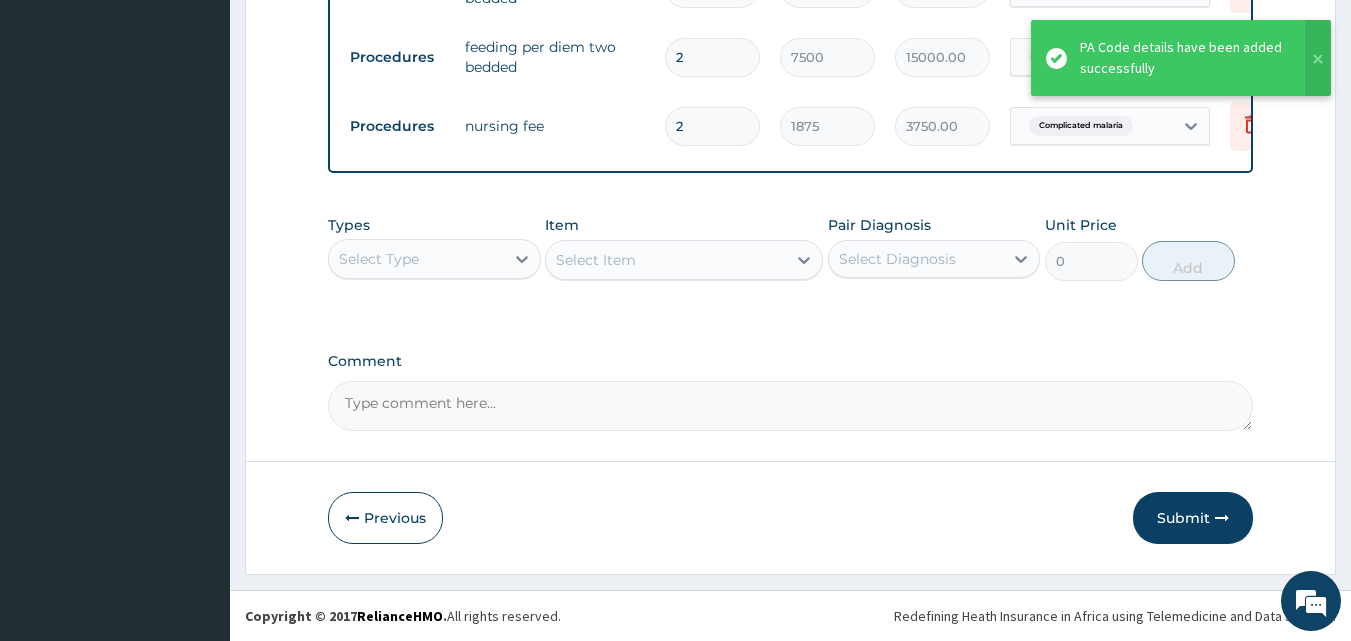 scroll, scrollTop: 850, scrollLeft: 0, axis: vertical 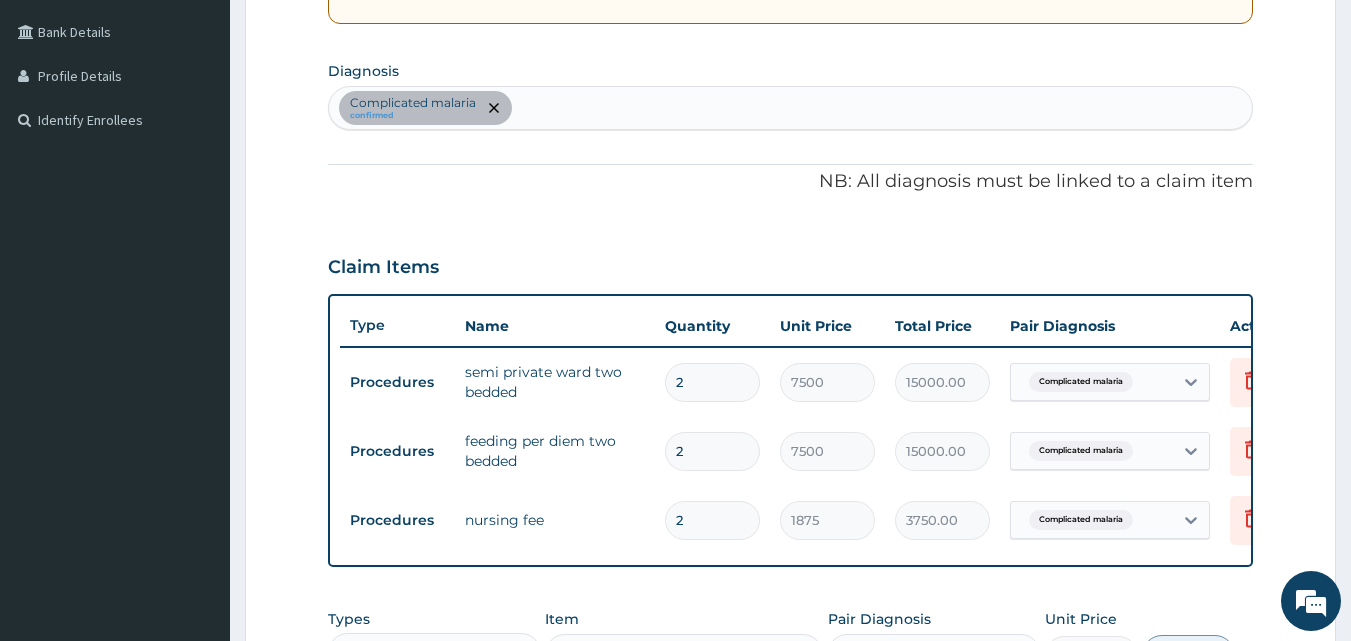 click on "Complicated malaria confirmed" at bounding box center (791, 108) 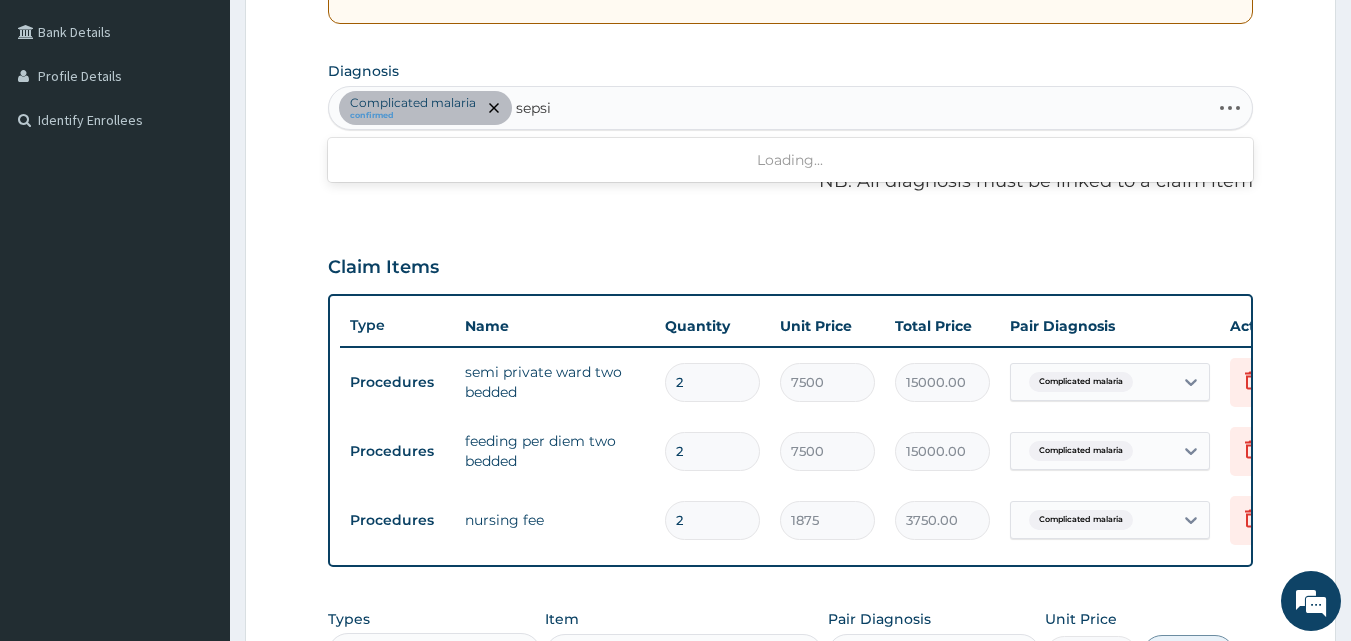 type on "sepsis" 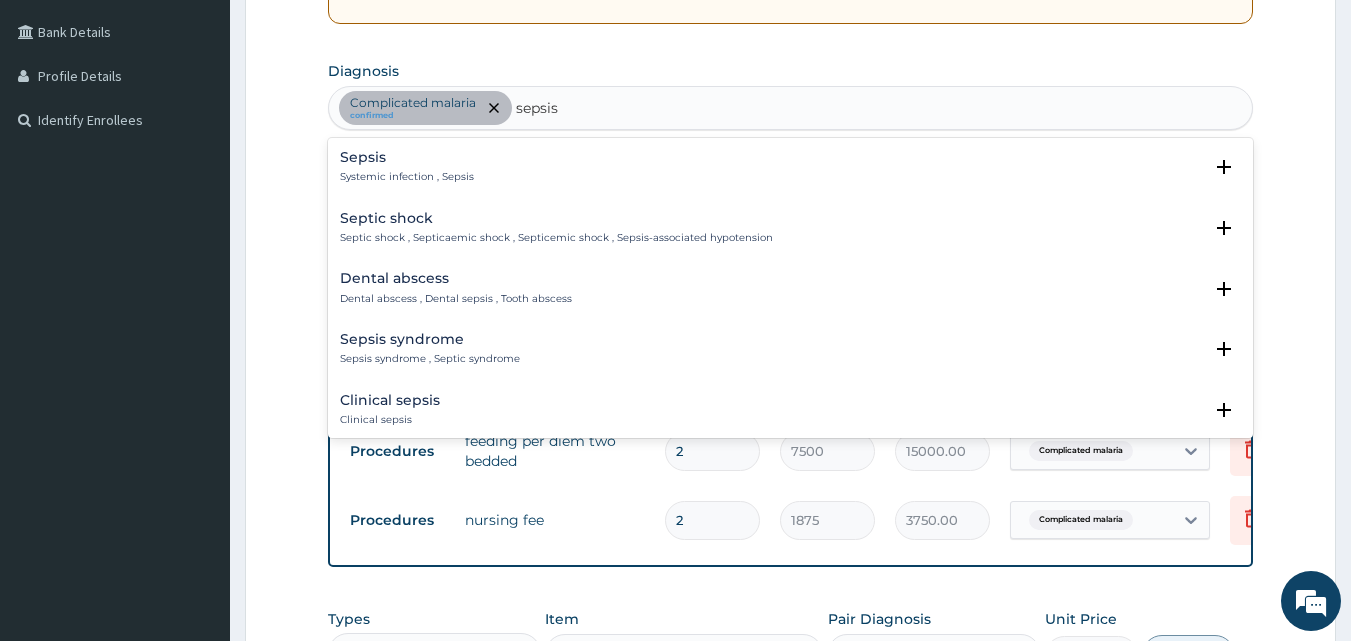 drag, startPoint x: 392, startPoint y: 148, endPoint x: 393, endPoint y: 161, distance: 13.038404 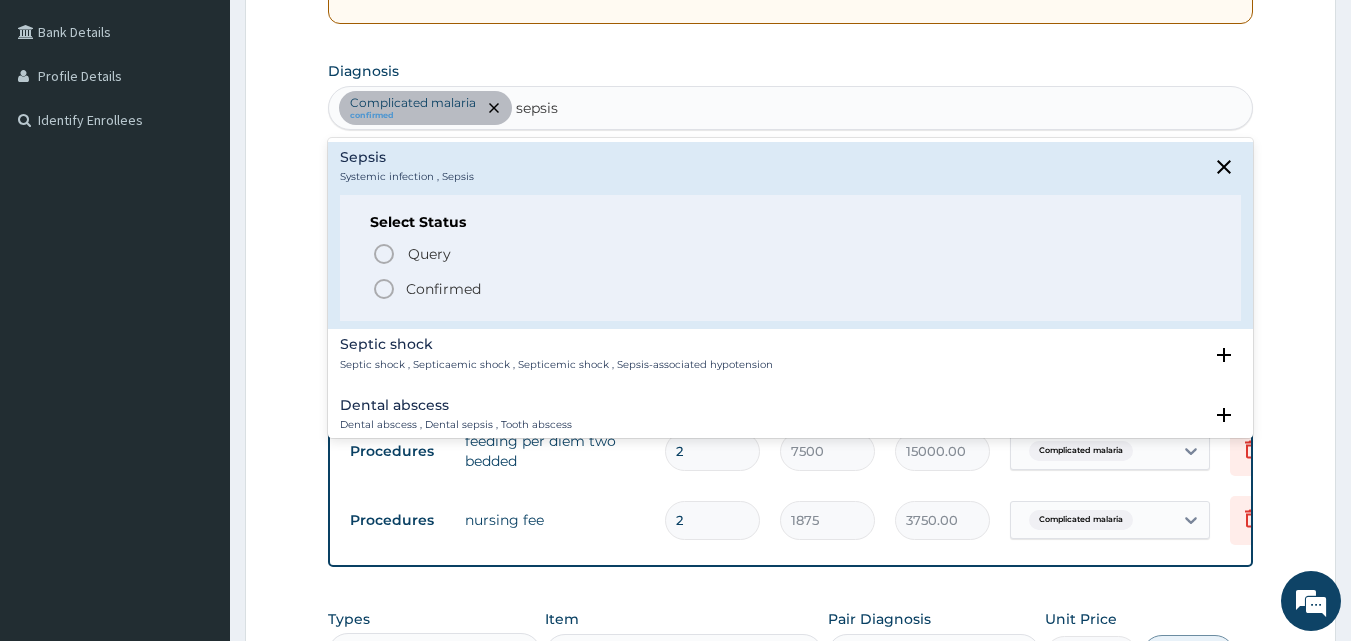 click on "Confirmed" at bounding box center [443, 289] 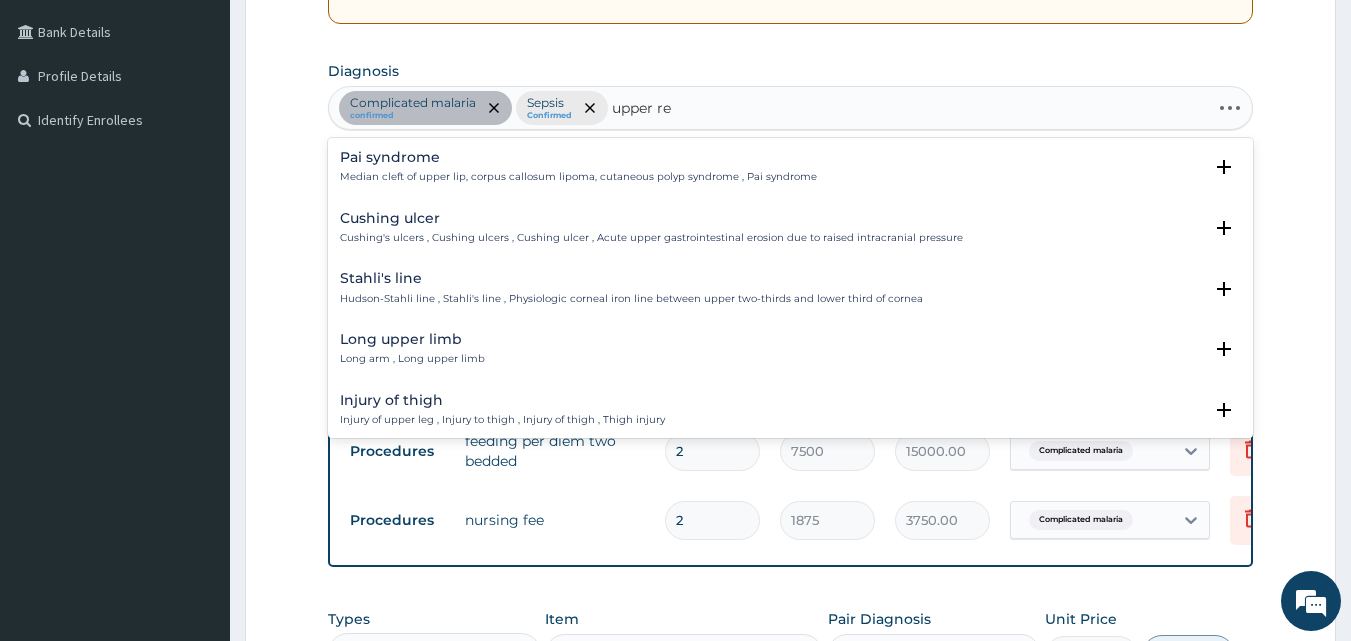 type on "upper res" 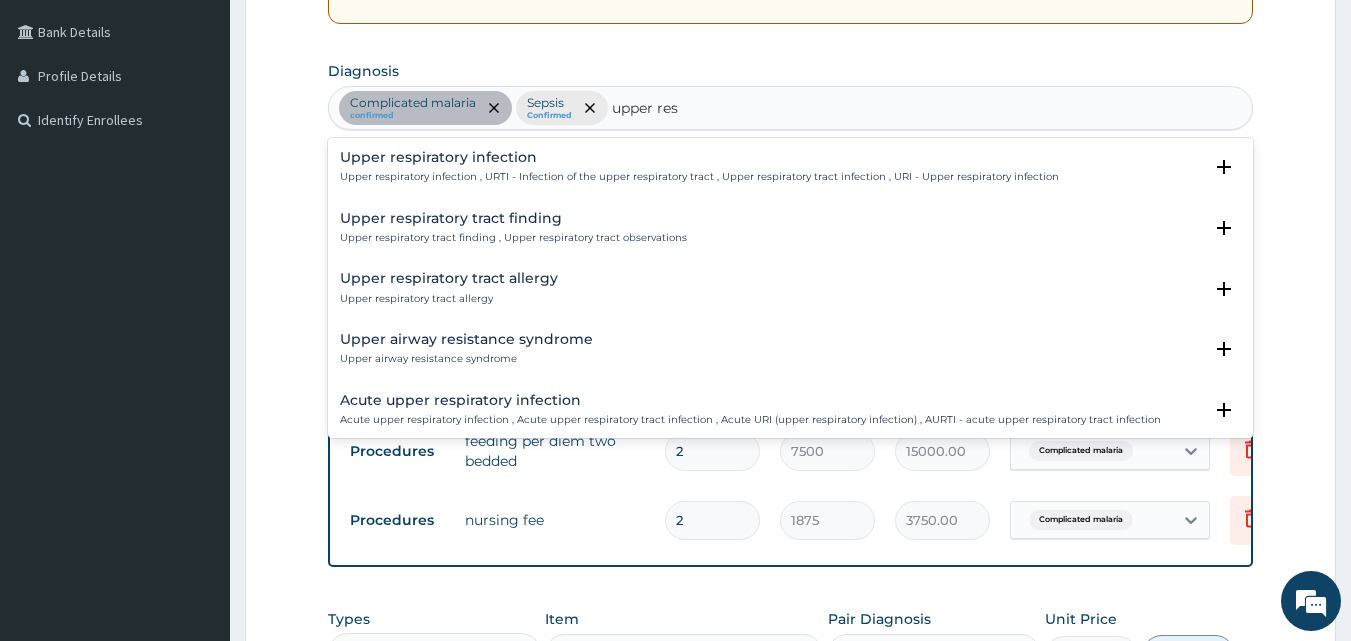 click on "Upper respiratory infection , URTI - Infection of the upper respiratory tract , Upper respiratory tract infection , URI - Upper respiratory infection" at bounding box center (699, 177) 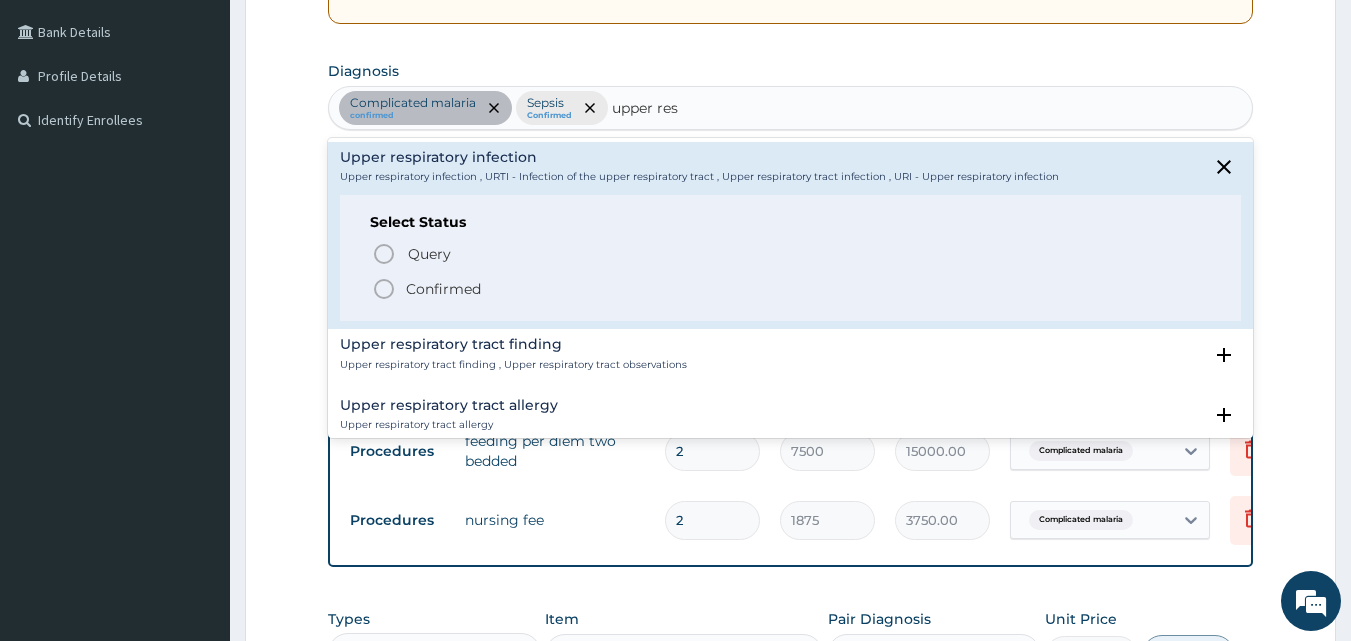 click on "Confirmed" at bounding box center (443, 289) 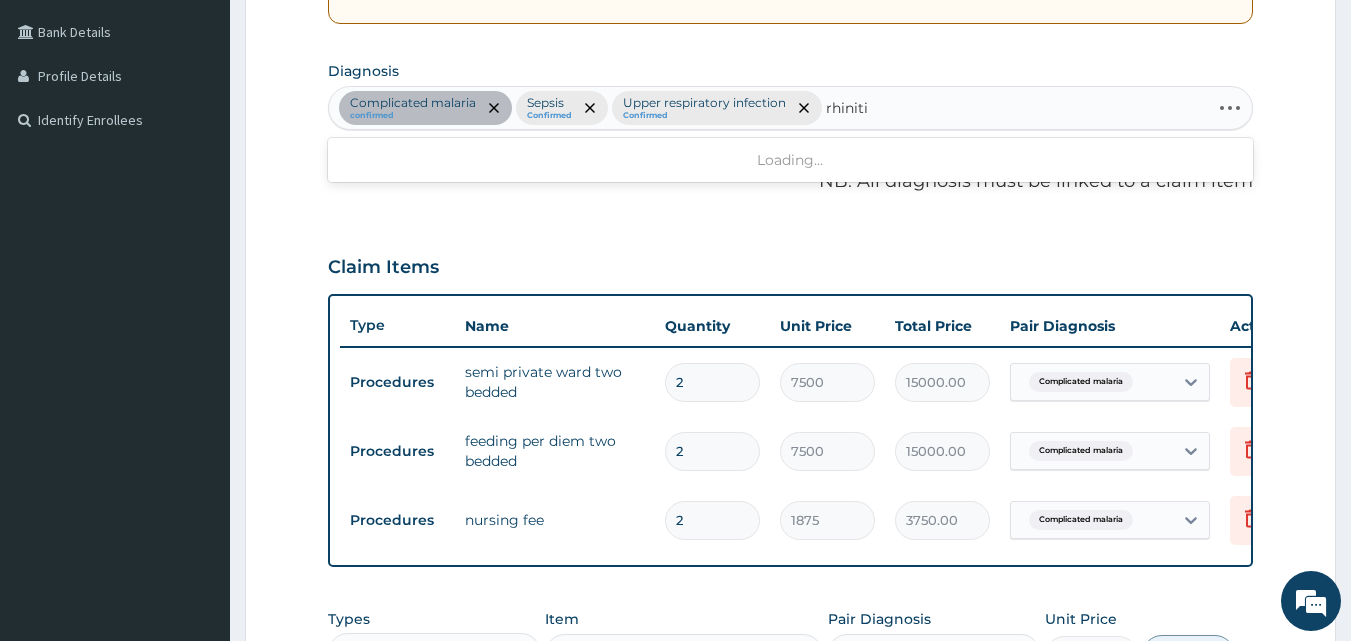 type on "rhinitis" 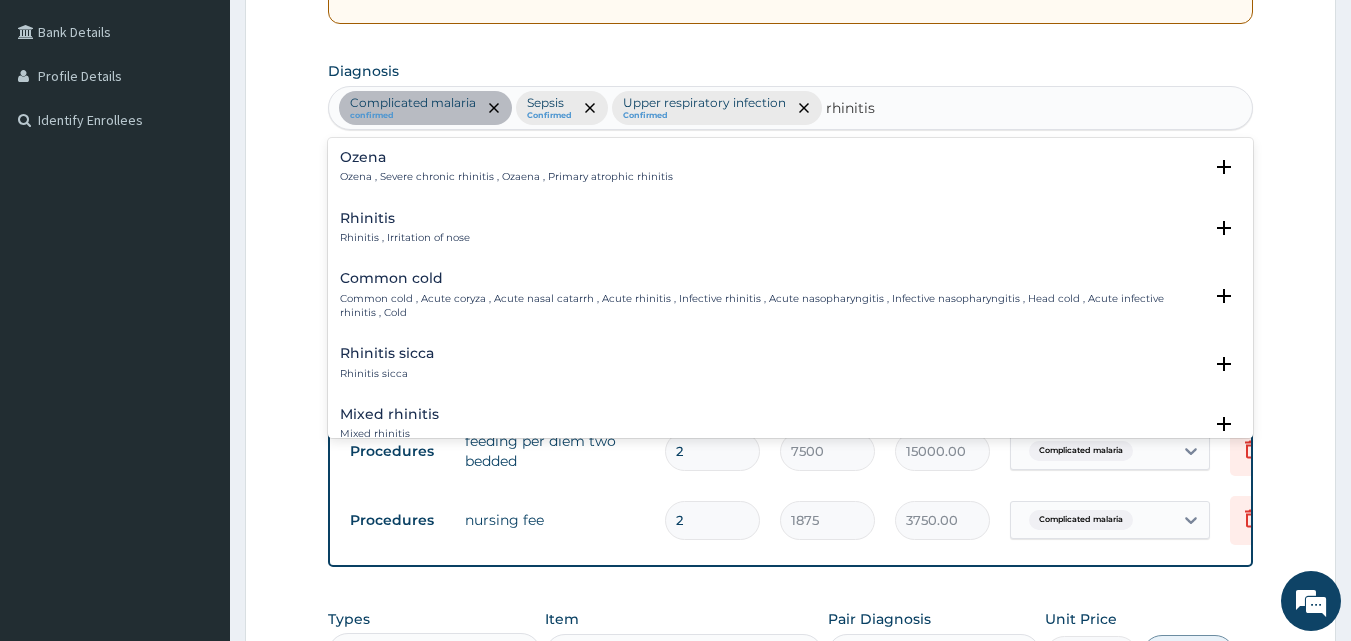 click on "Rhinitis" at bounding box center (405, 218) 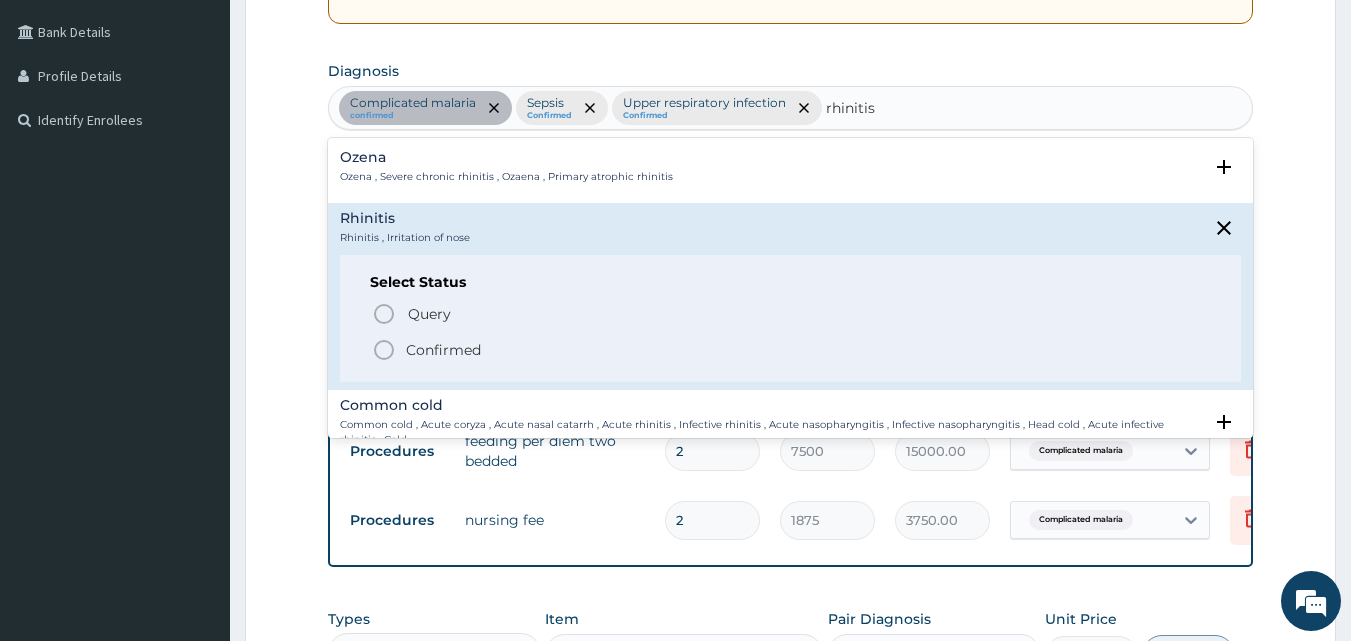 click on "Confirmed" at bounding box center [443, 350] 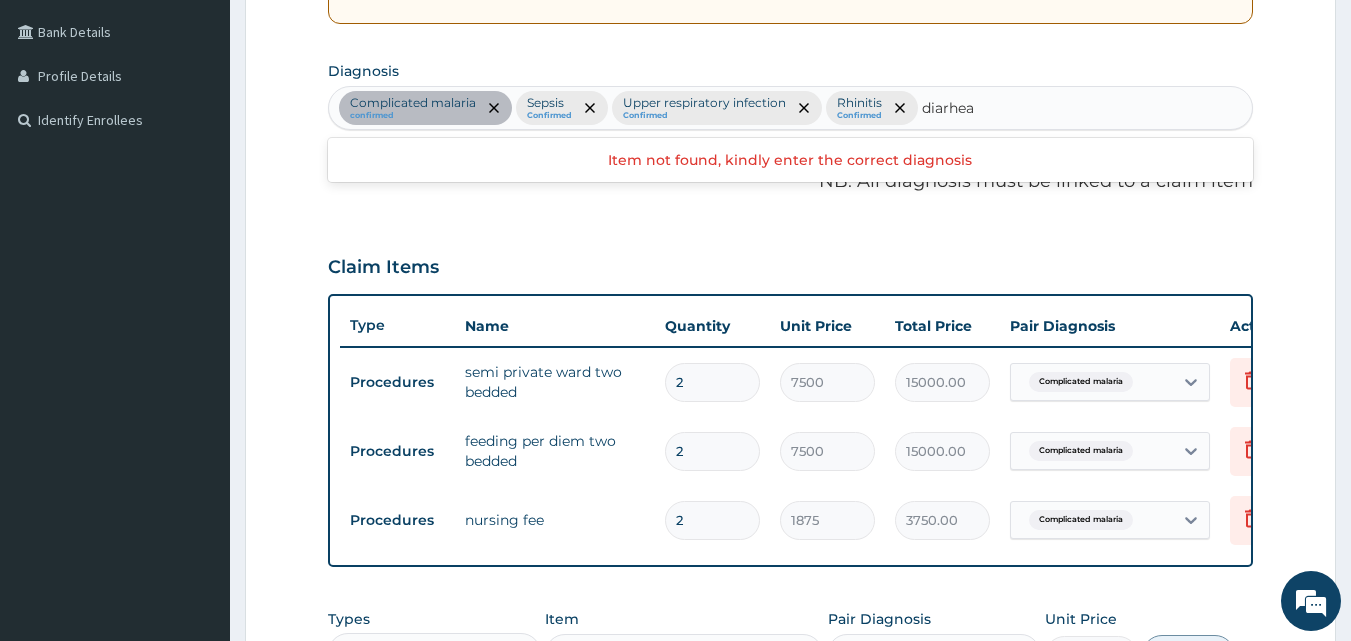 click on "diarhea" at bounding box center (949, 108) 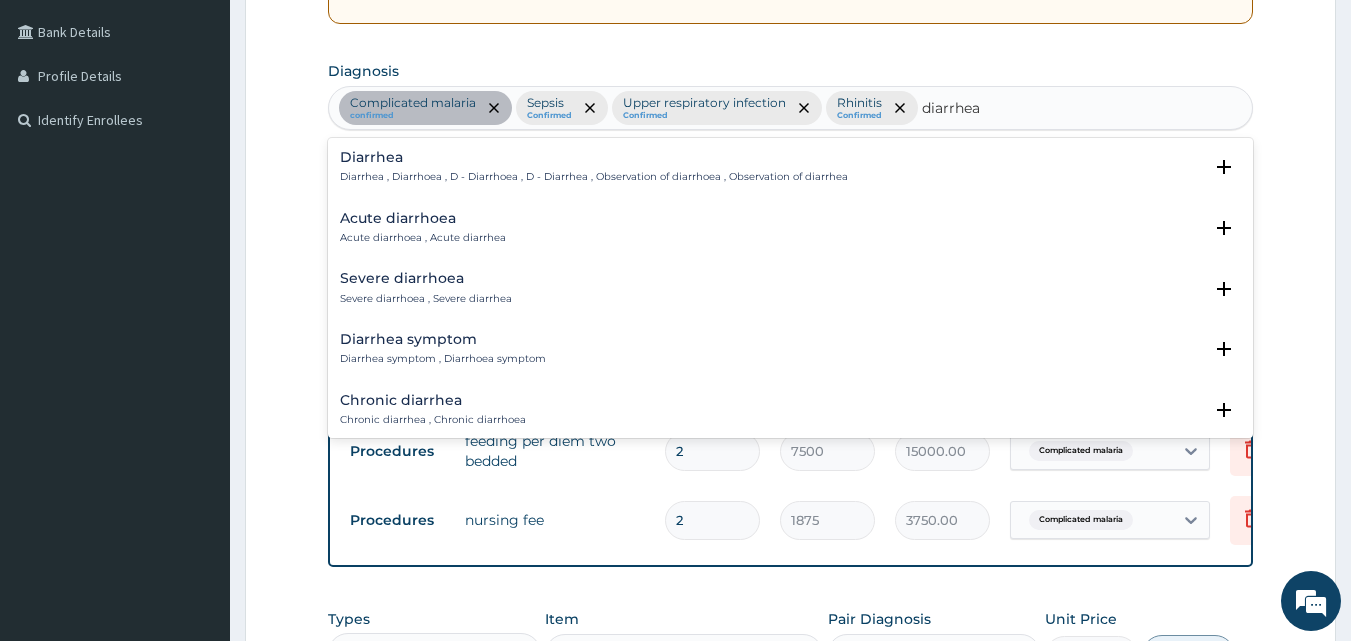 click on "Diarrhea Diarrhea , Diarrhoea , D - Diarrhoea , D - Diarrhea , Observation of diarrhoea , Observation of diarrhea" at bounding box center (594, 167) 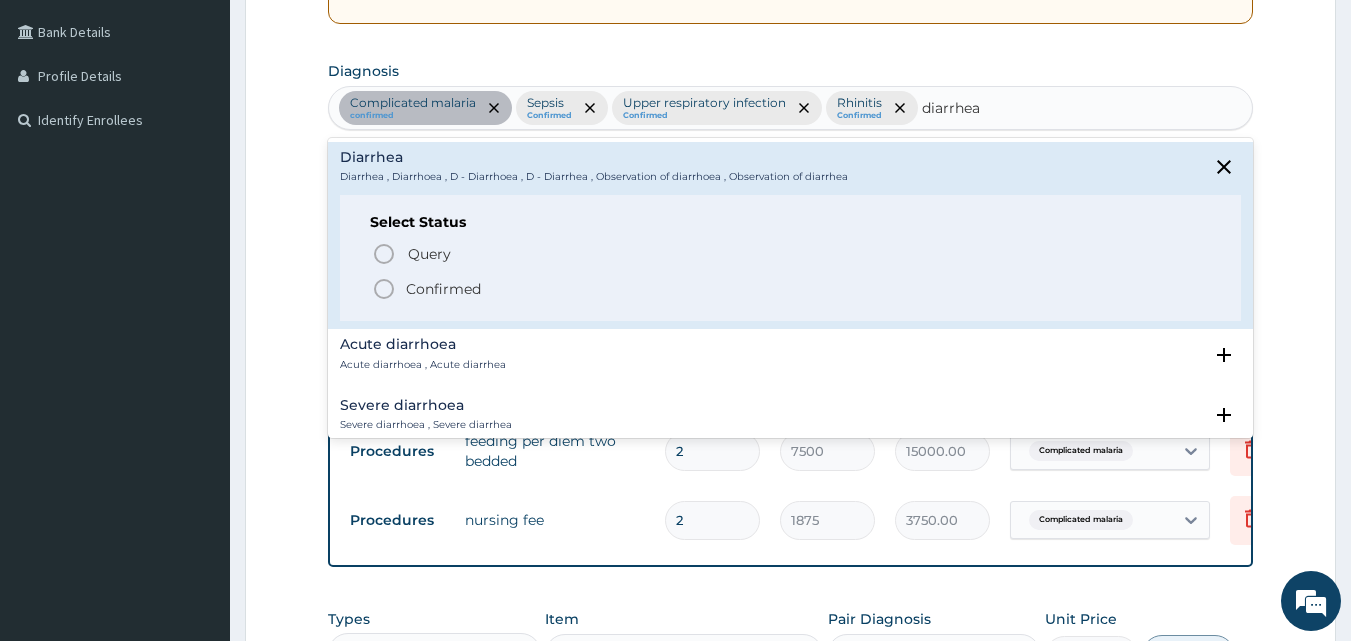 click on "Confirmed" at bounding box center [443, 289] 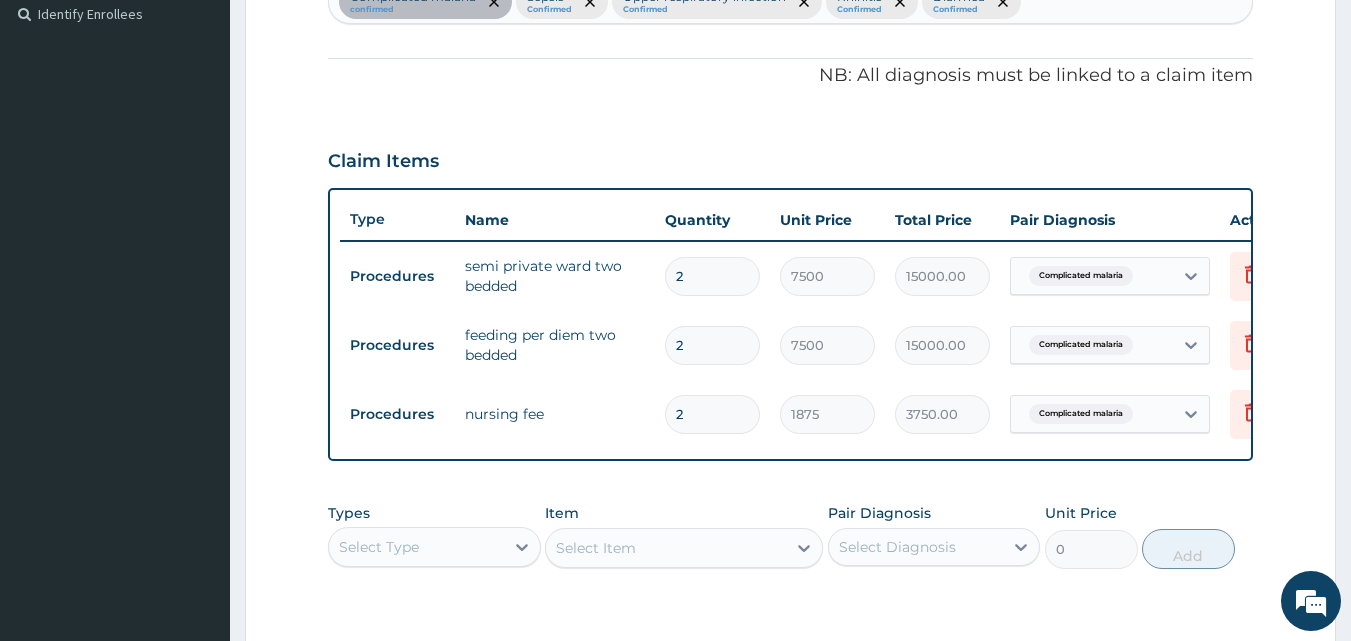 scroll, scrollTop: 650, scrollLeft: 0, axis: vertical 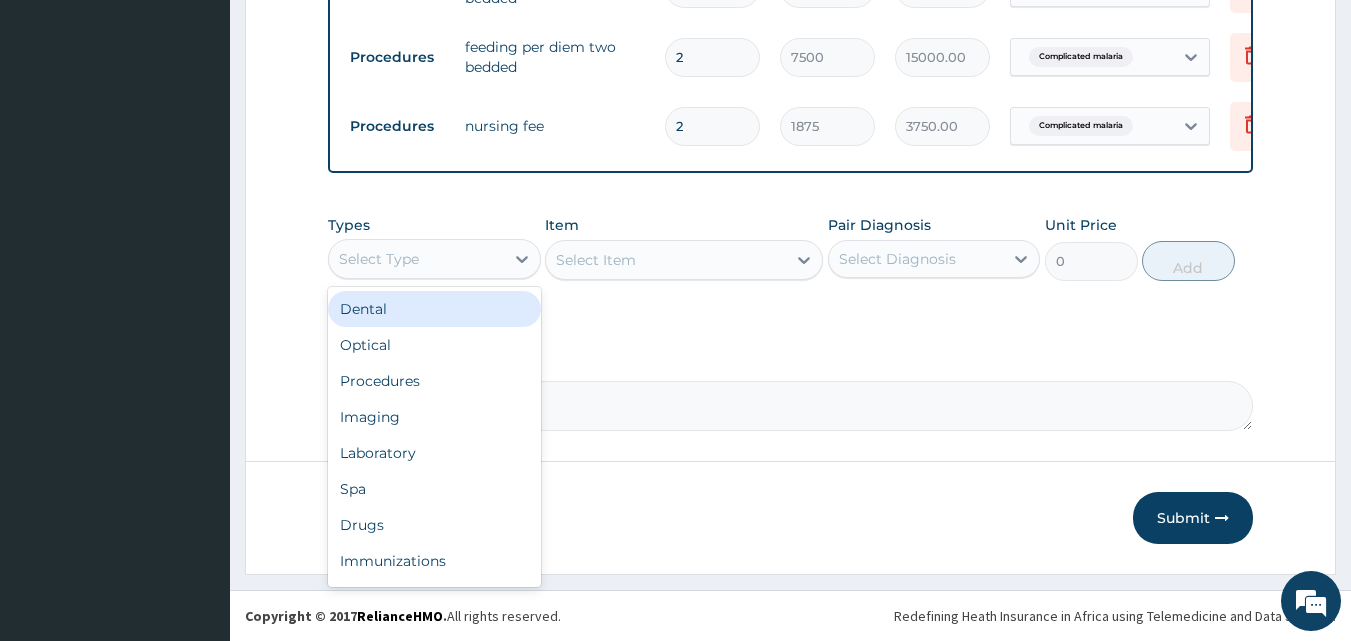 click on "Select Type" at bounding box center (379, 259) 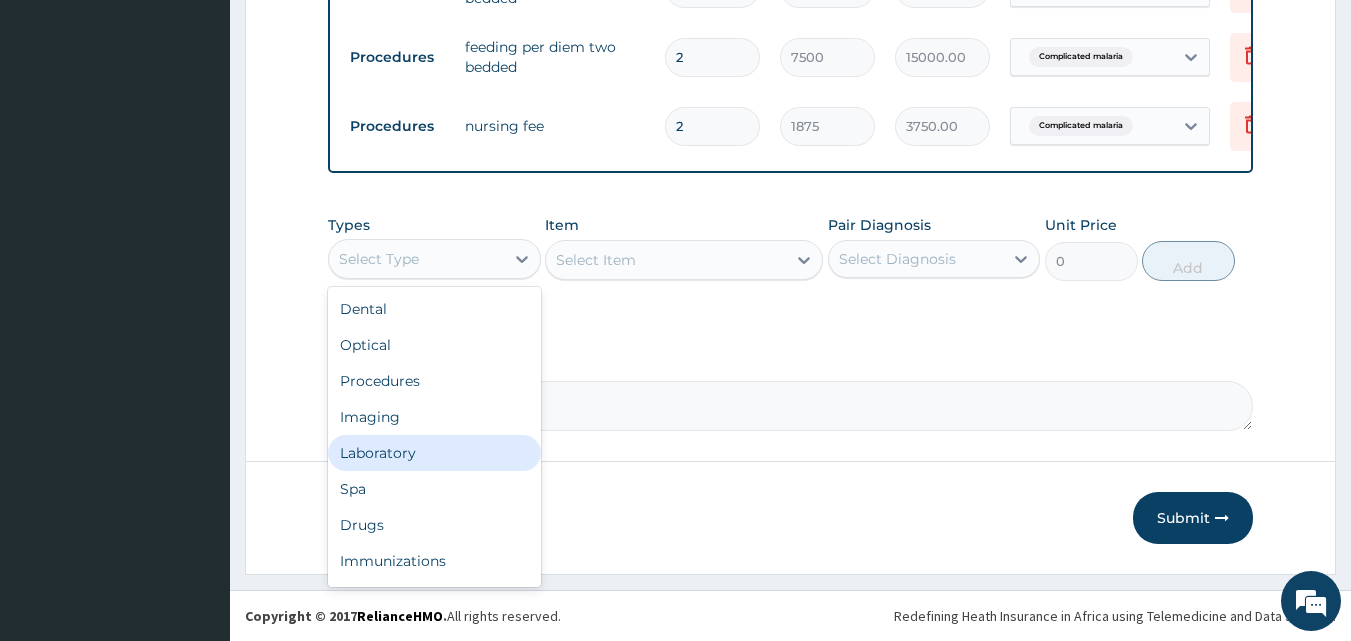 click on "Laboratory" at bounding box center [434, 453] 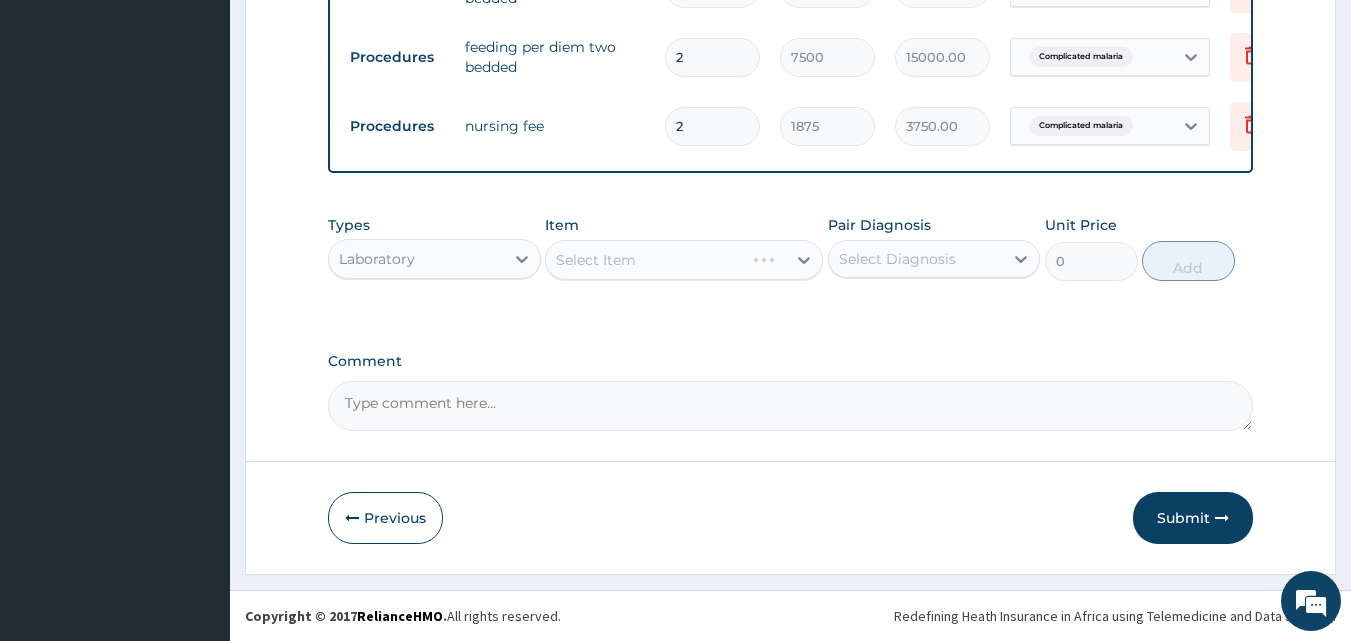 click on "Select Item" at bounding box center (684, 260) 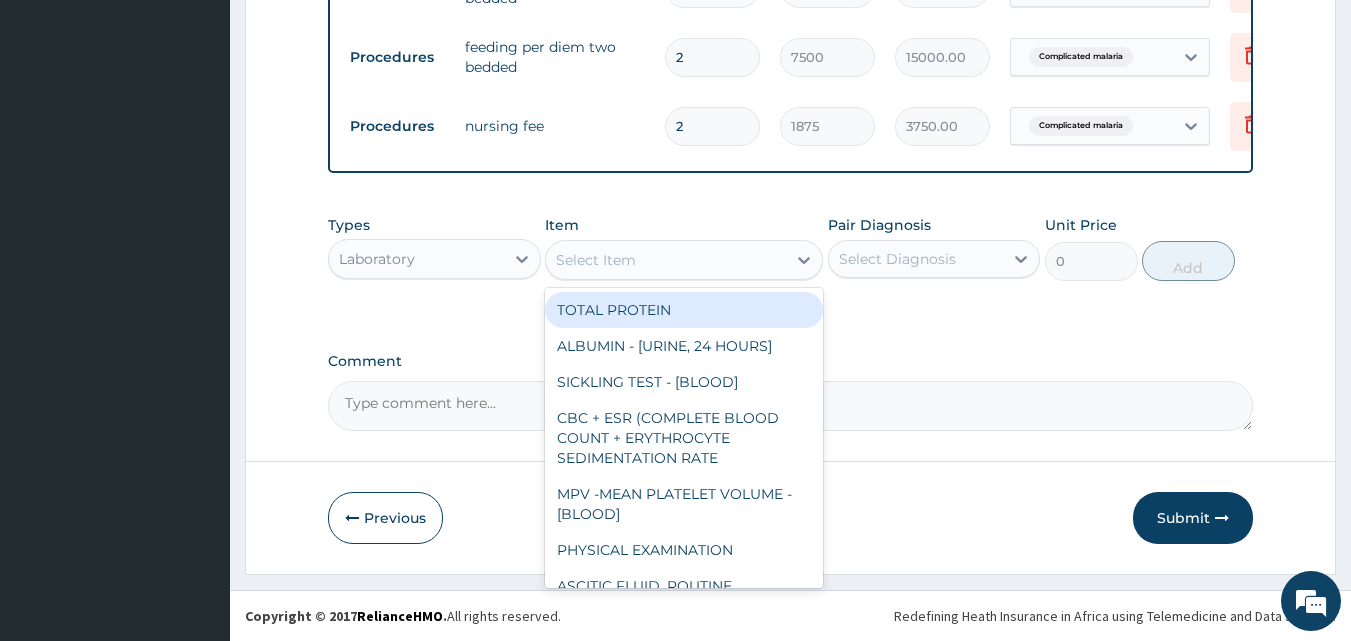 click on "Select Item" at bounding box center (666, 260) 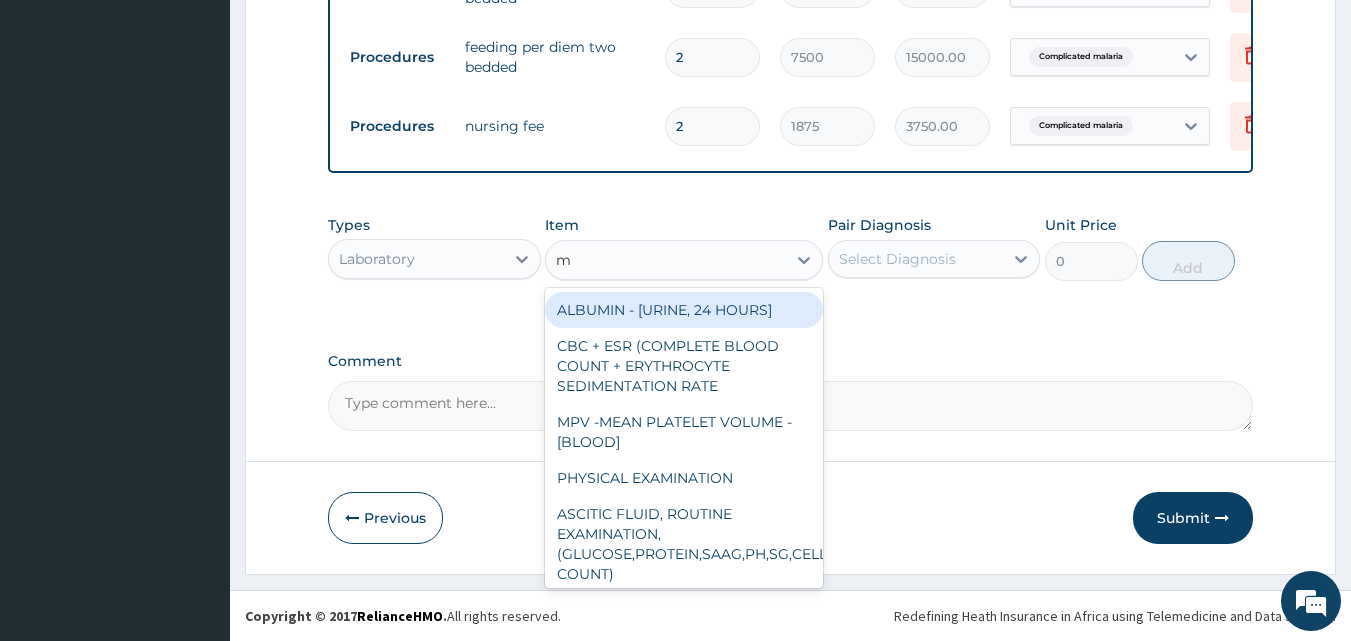 type on "mp" 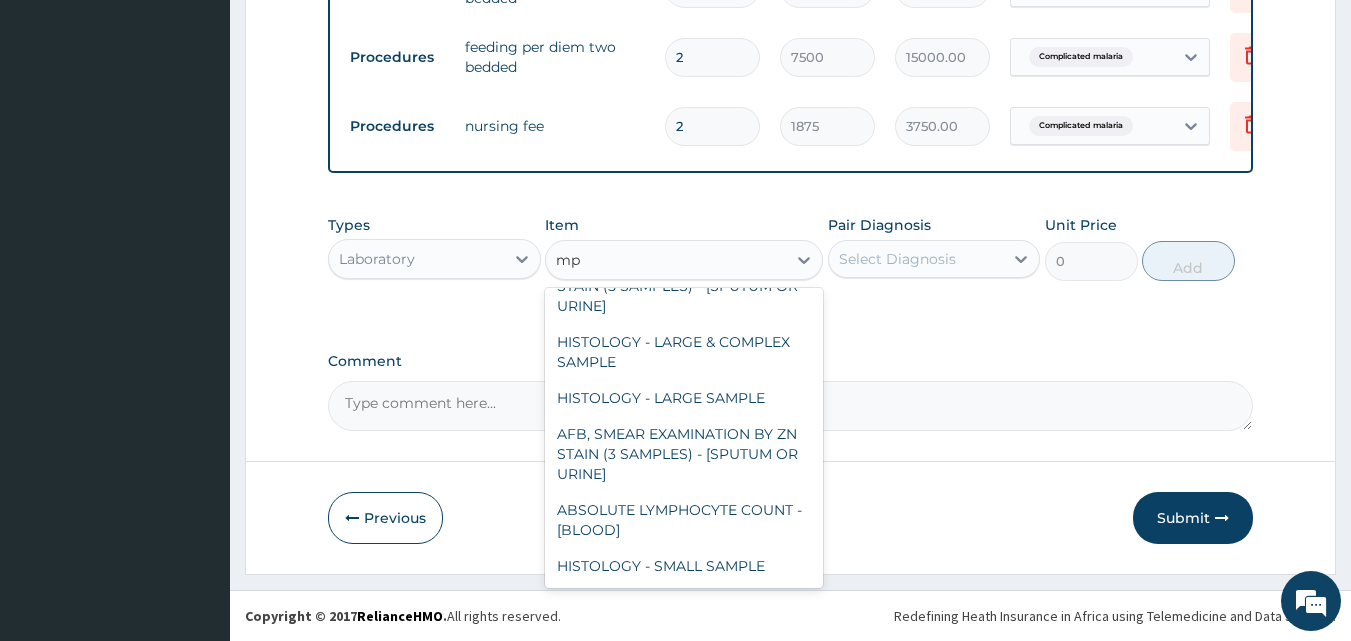 scroll, scrollTop: 436, scrollLeft: 0, axis: vertical 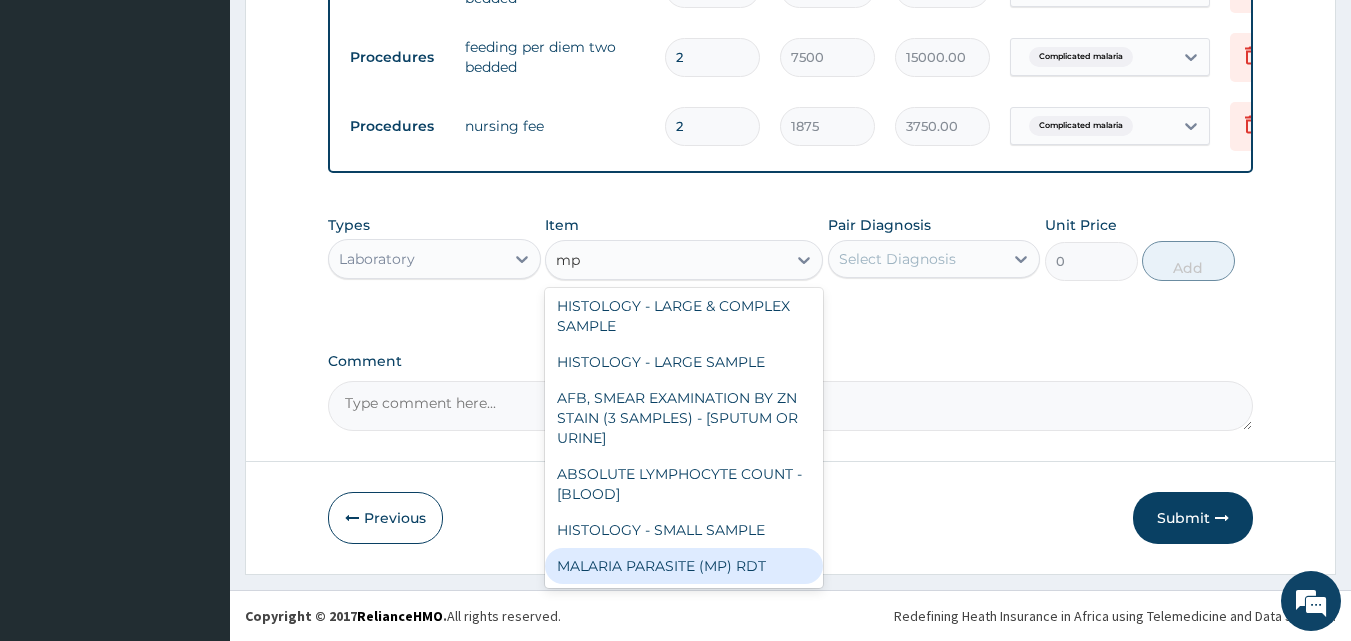 click on "MALARIA PARASITE (MP) RDT" at bounding box center (684, 566) 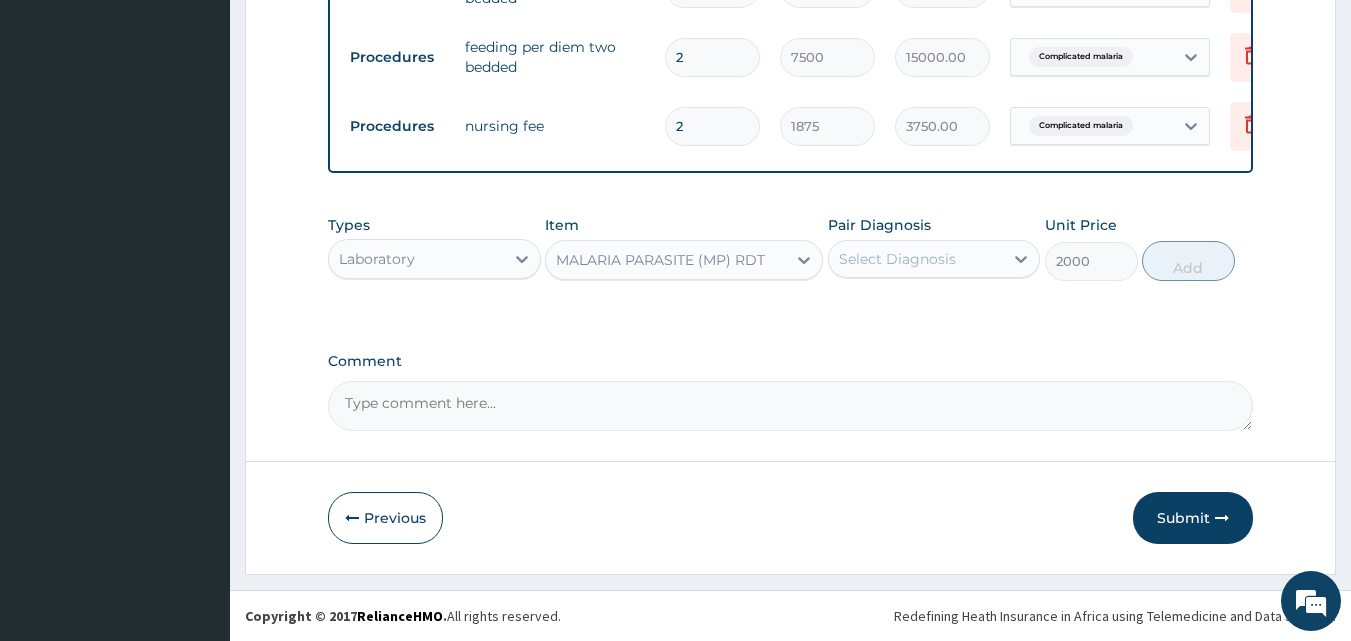 click on "Select Diagnosis" at bounding box center (916, 259) 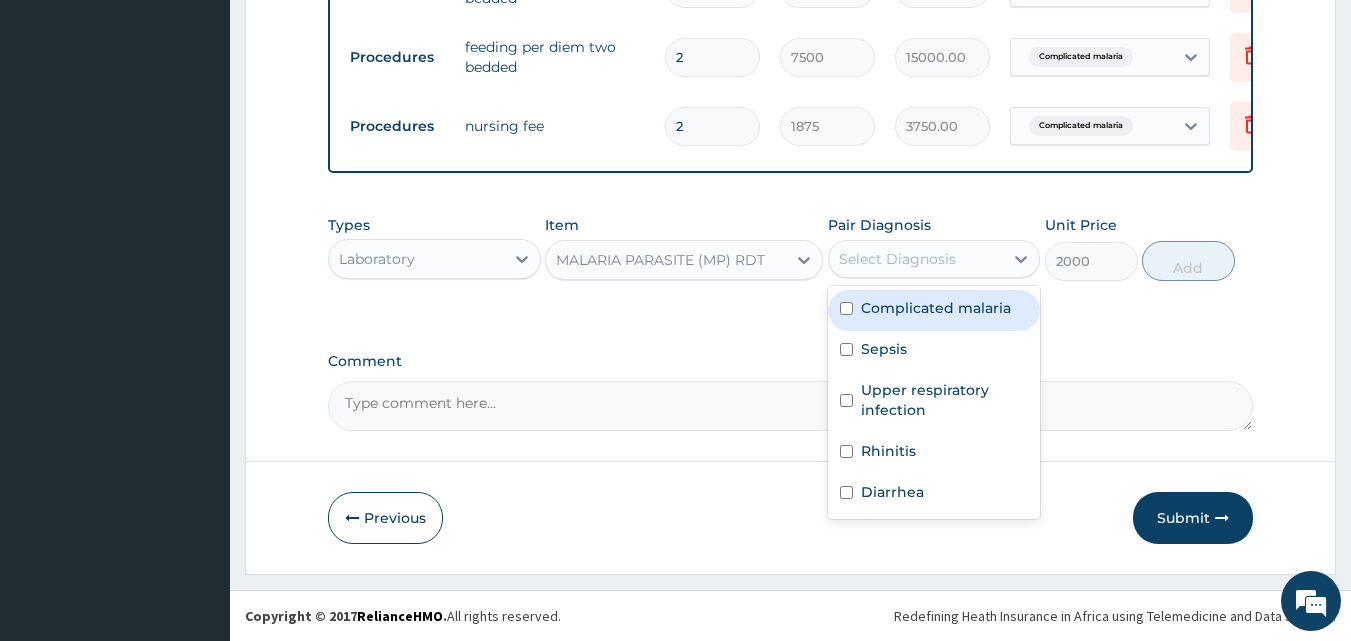 click on "Complicated malaria" at bounding box center [936, 308] 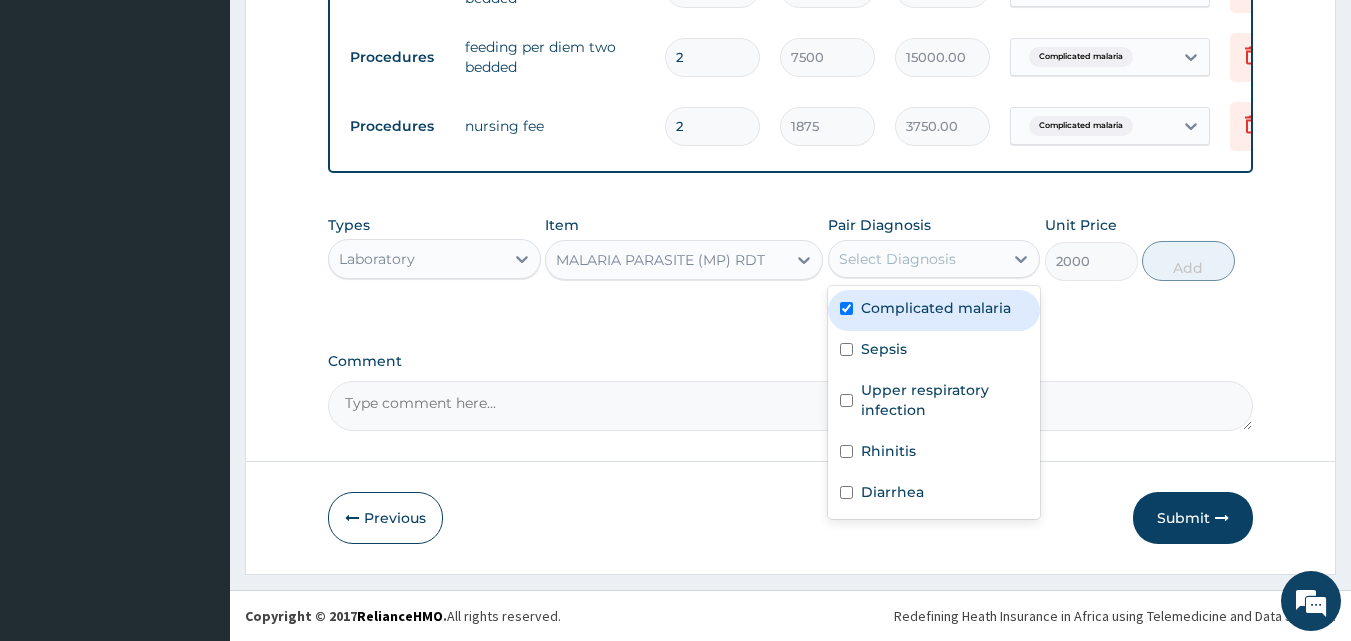 checkbox on "true" 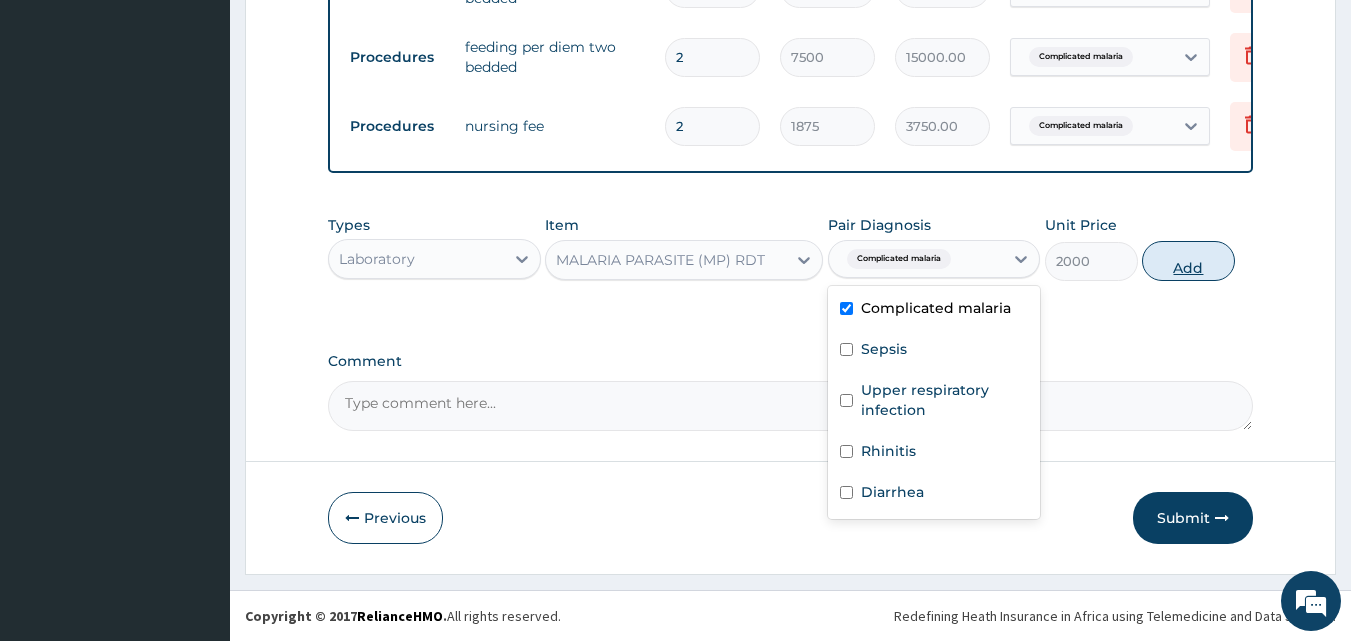 drag, startPoint x: 1199, startPoint y: 270, endPoint x: 1133, endPoint y: 293, distance: 69.89278 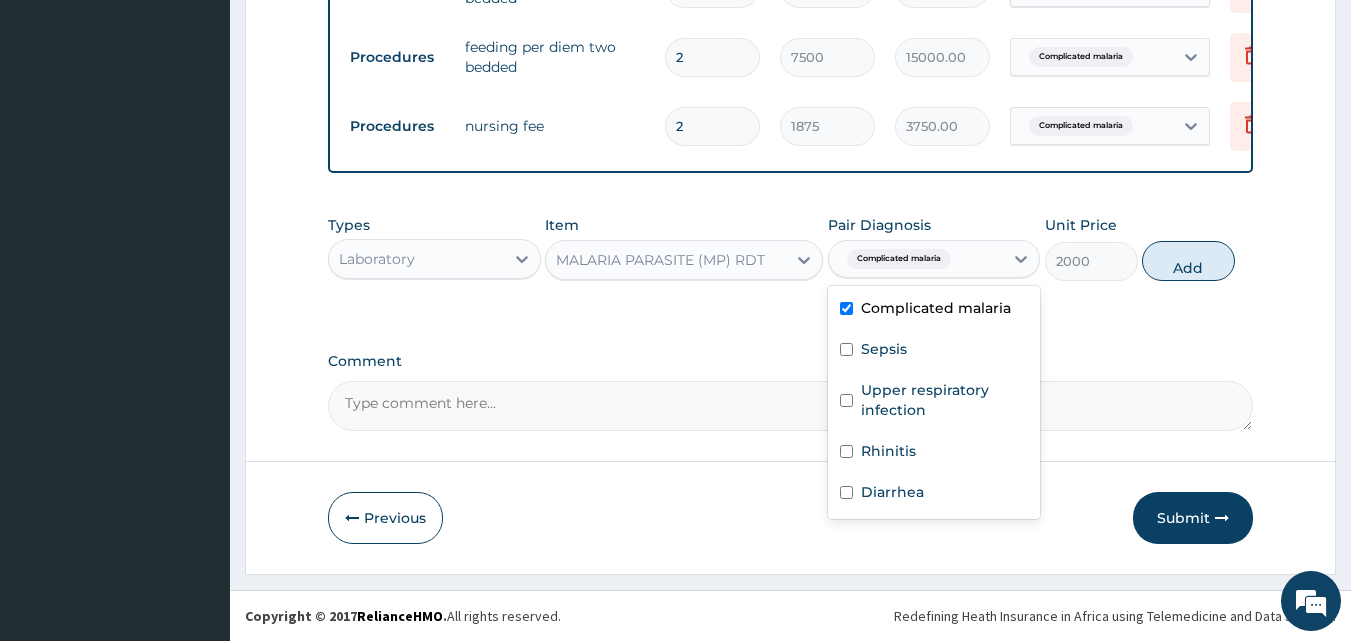 click on "Add" at bounding box center [1188, 261] 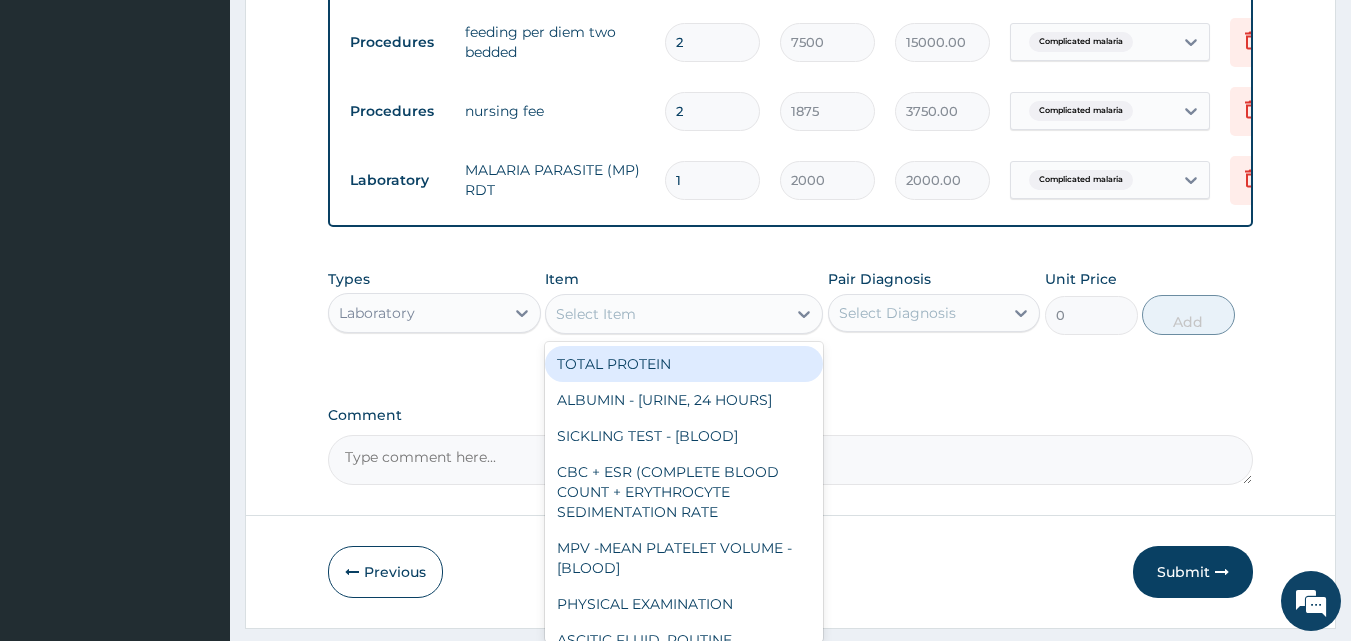 click on "Select Item" at bounding box center (666, 314) 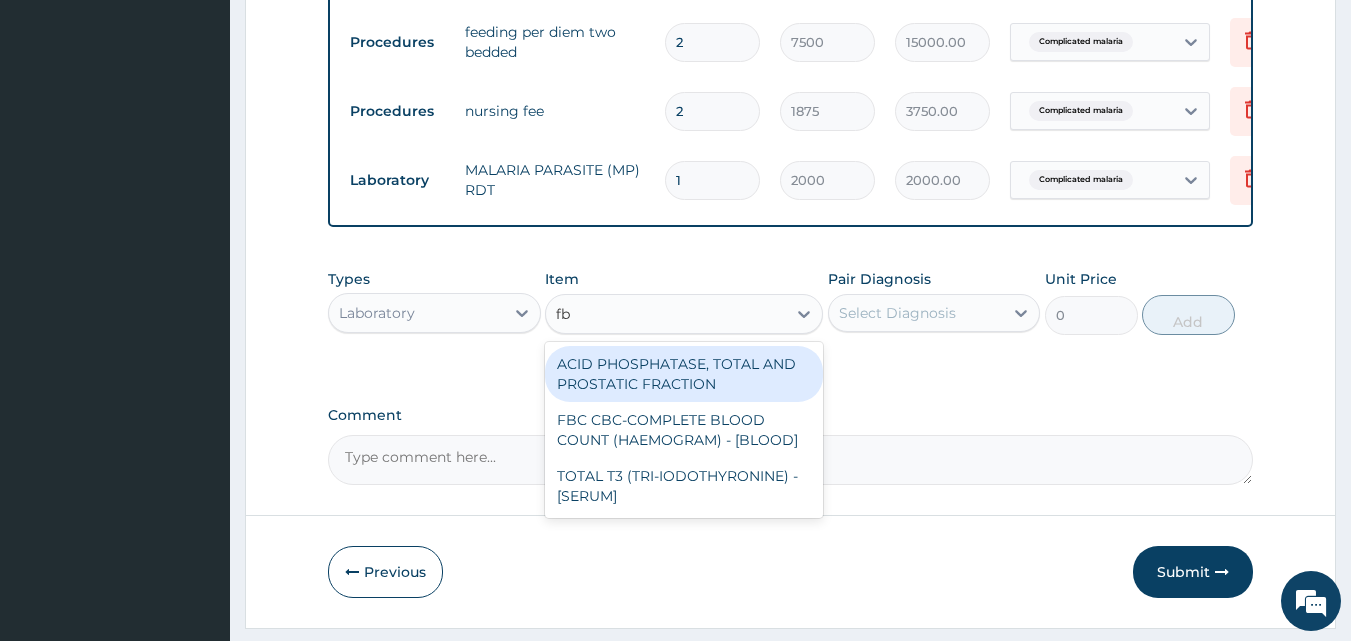 type on "fbc" 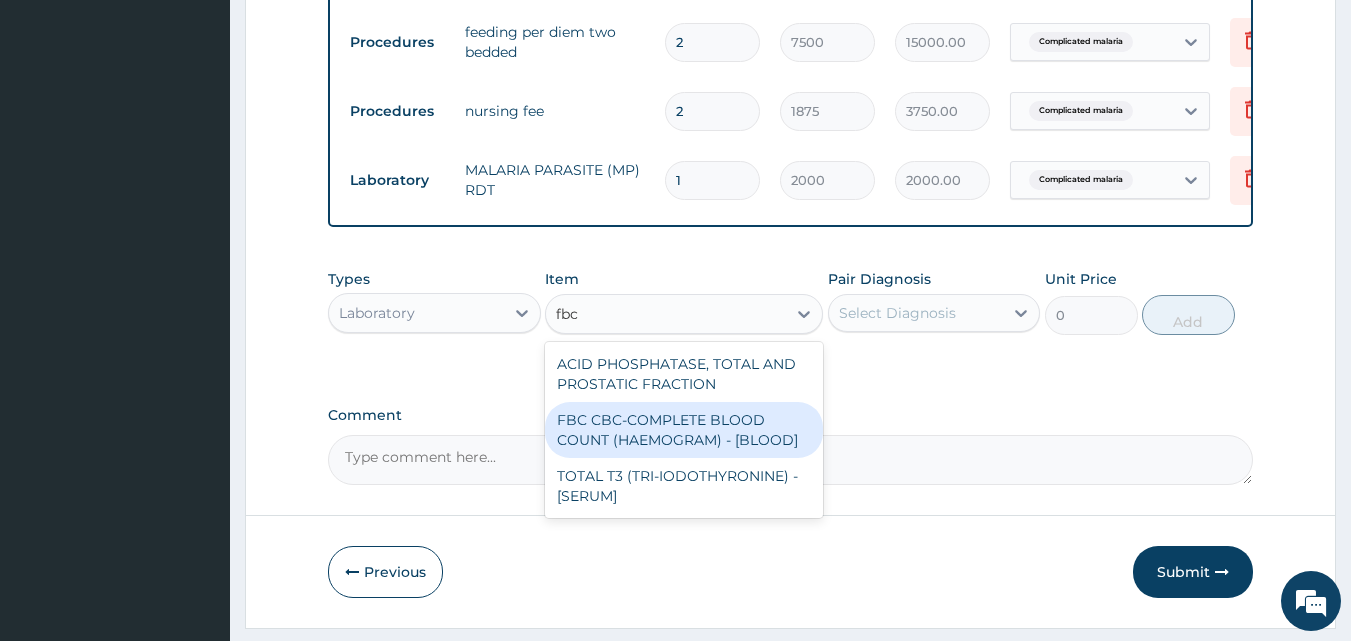 drag, startPoint x: 689, startPoint y: 456, endPoint x: 733, endPoint y: 416, distance: 59.464275 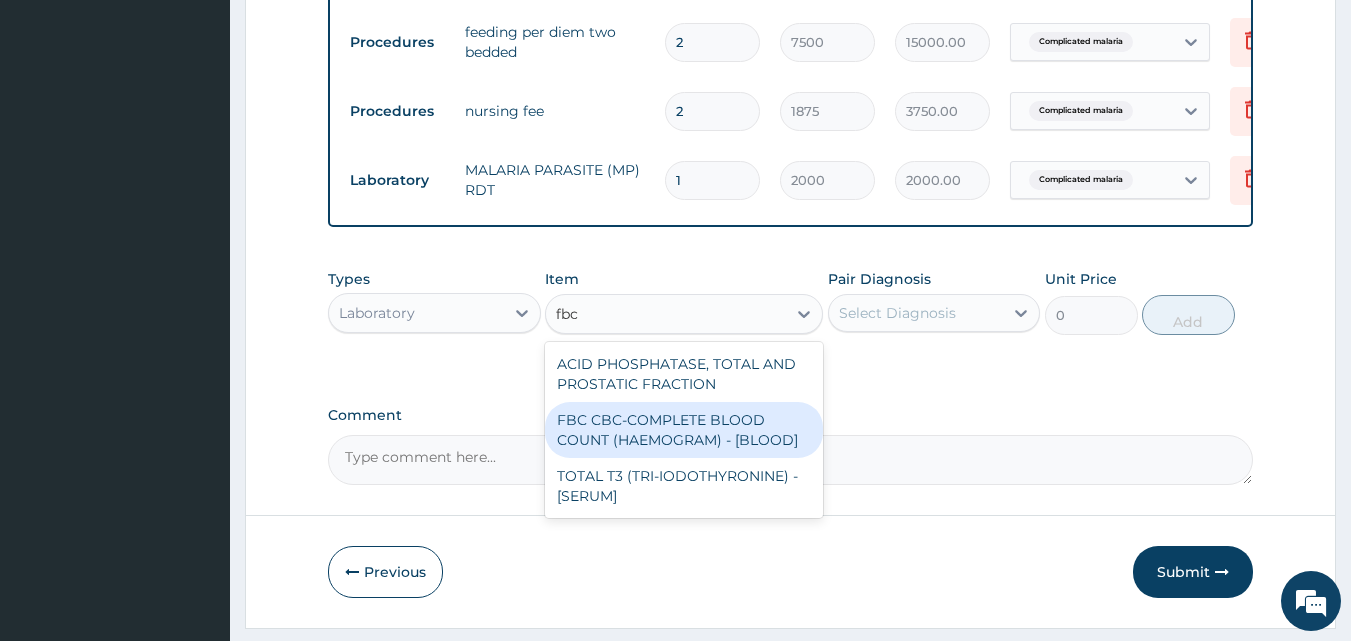 click on "FBC CBC-COMPLETE BLOOD COUNT (HAEMOGRAM) - [BLOOD]" at bounding box center [684, 430] 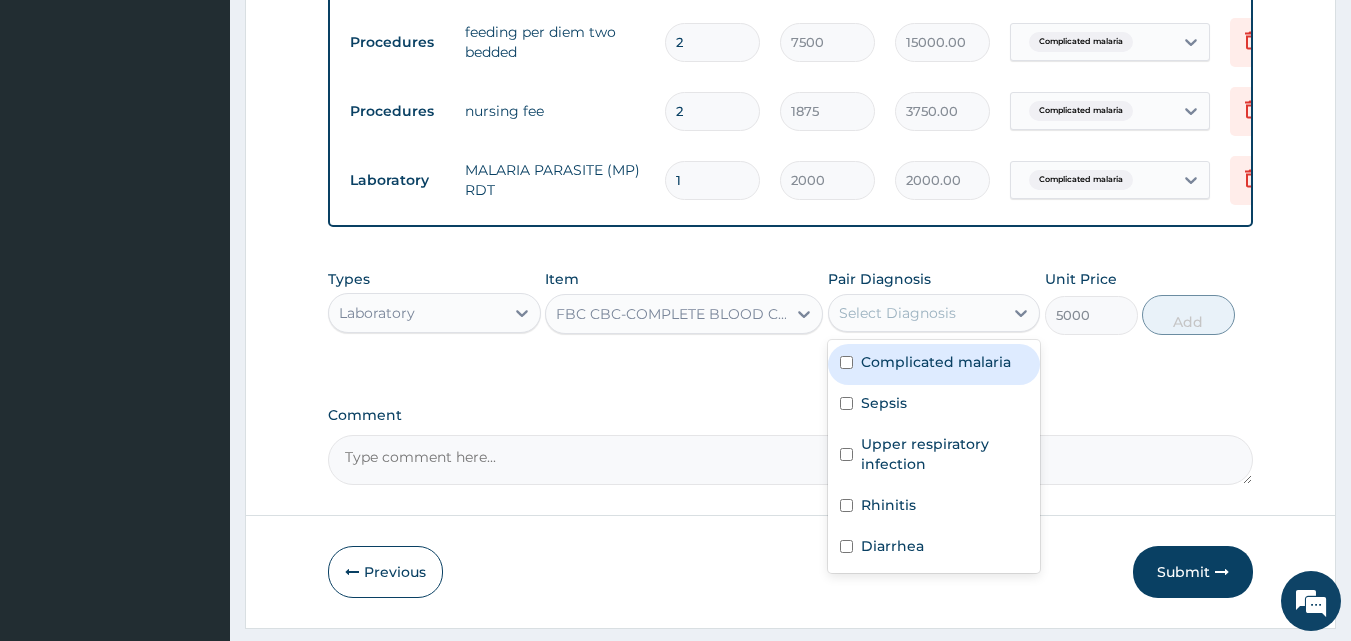 click on "Select Diagnosis" at bounding box center [897, 313] 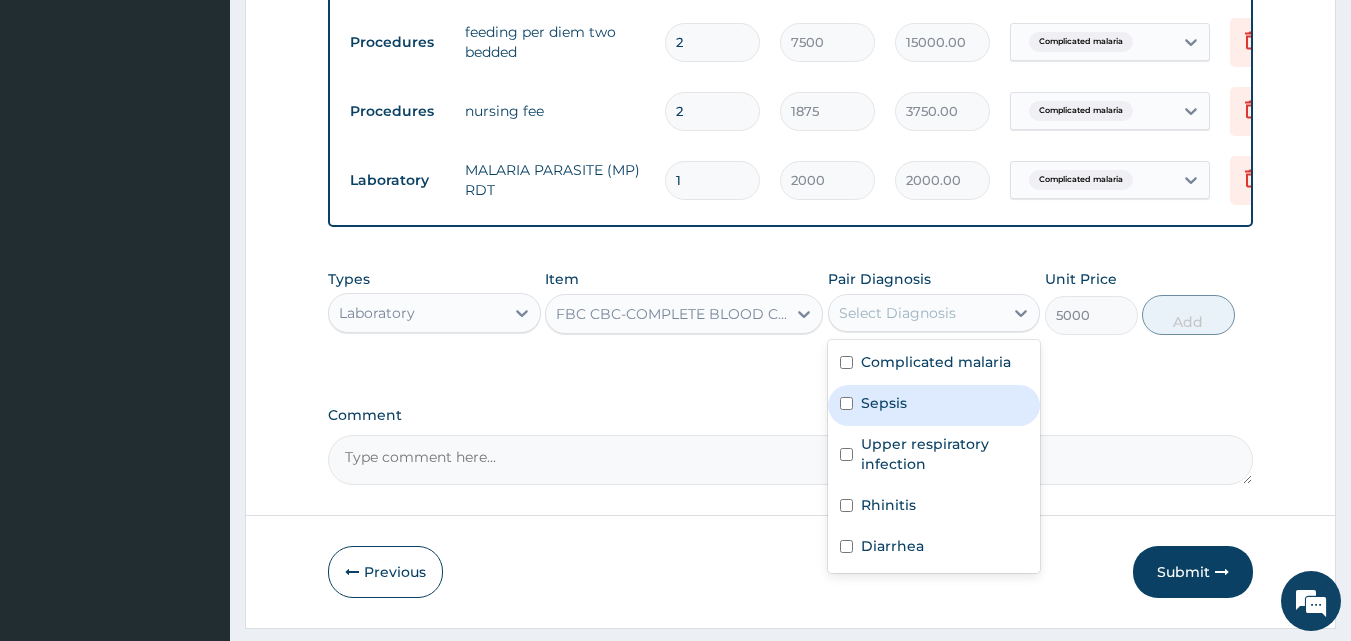 drag, startPoint x: 889, startPoint y: 426, endPoint x: 1052, endPoint y: 369, distance: 172.6789 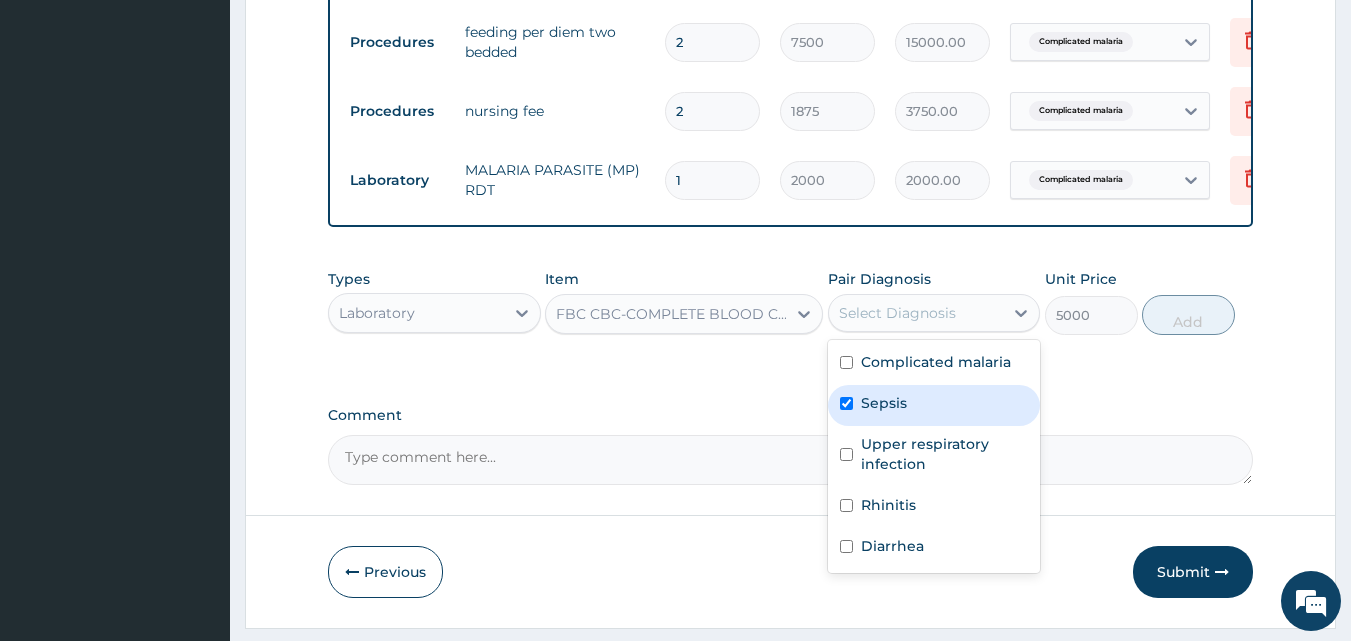 checkbox on "true" 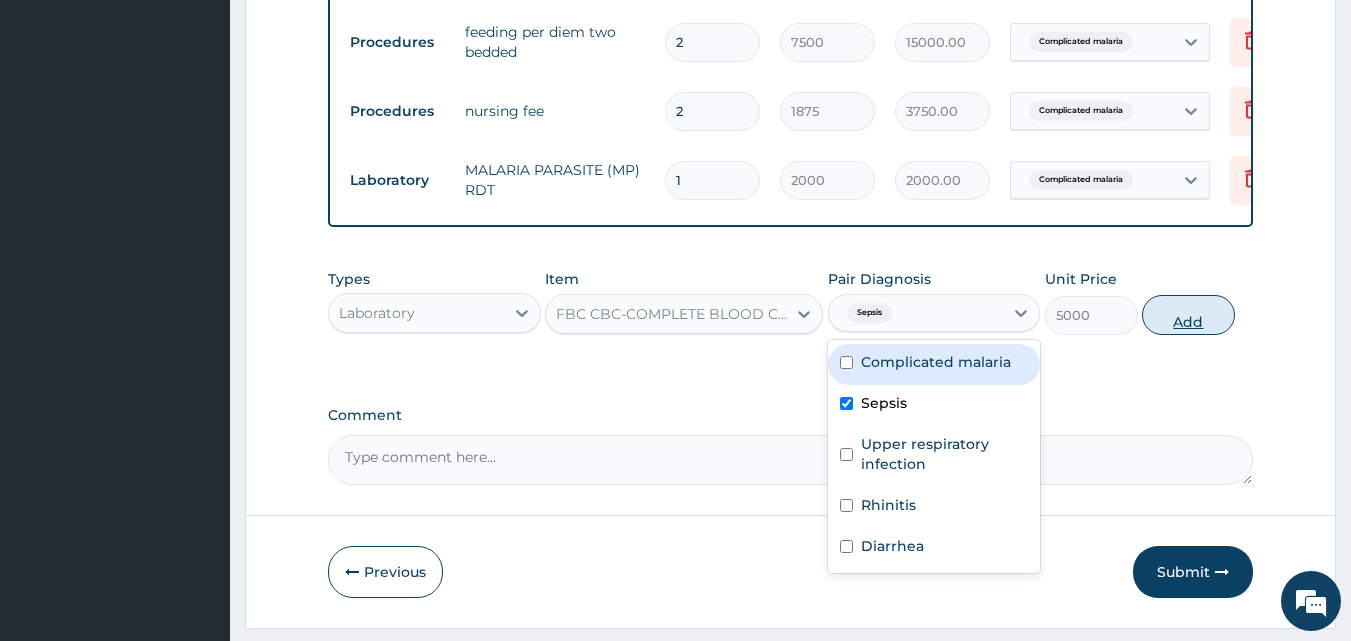 click on "Add" at bounding box center [1188, 315] 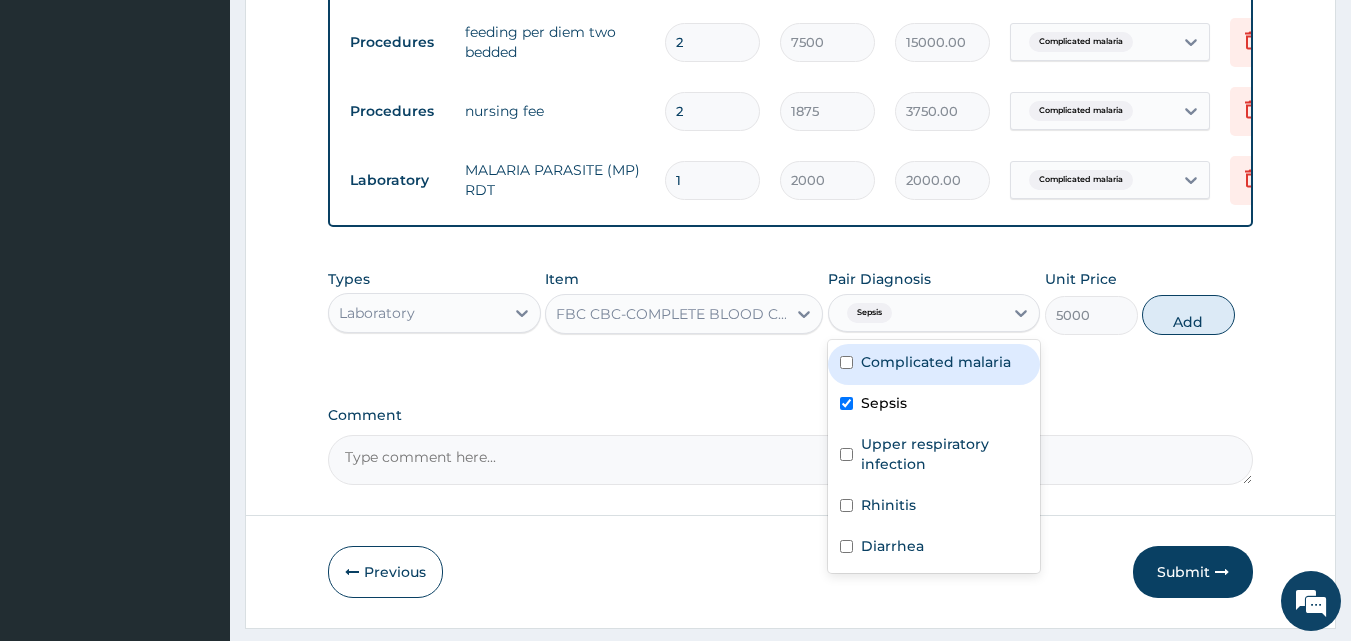type on "0" 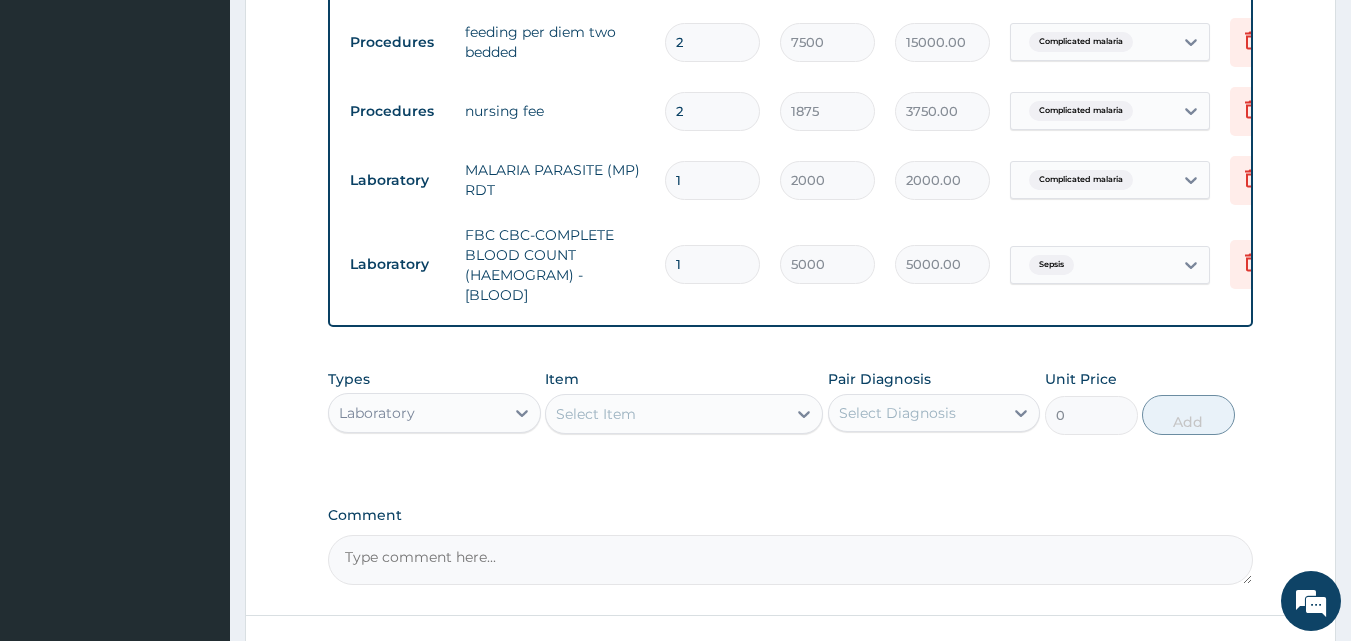 click on "Laboratory" at bounding box center (377, 413) 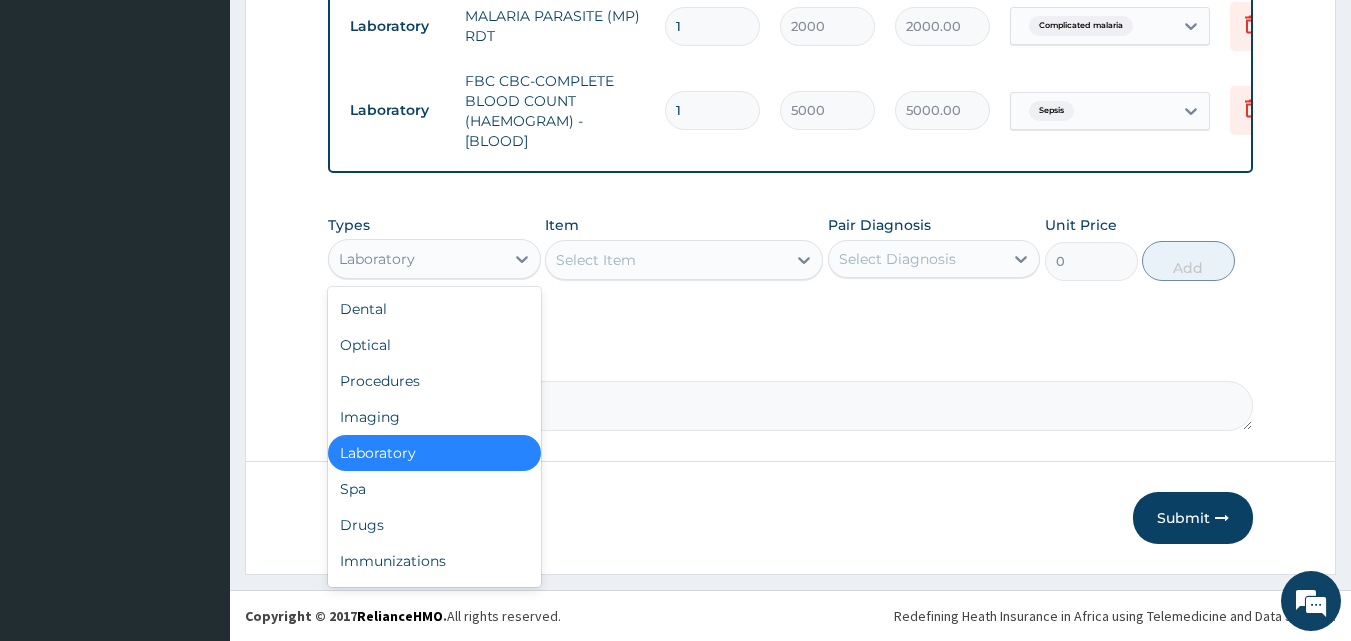 scroll, scrollTop: 1028, scrollLeft: 0, axis: vertical 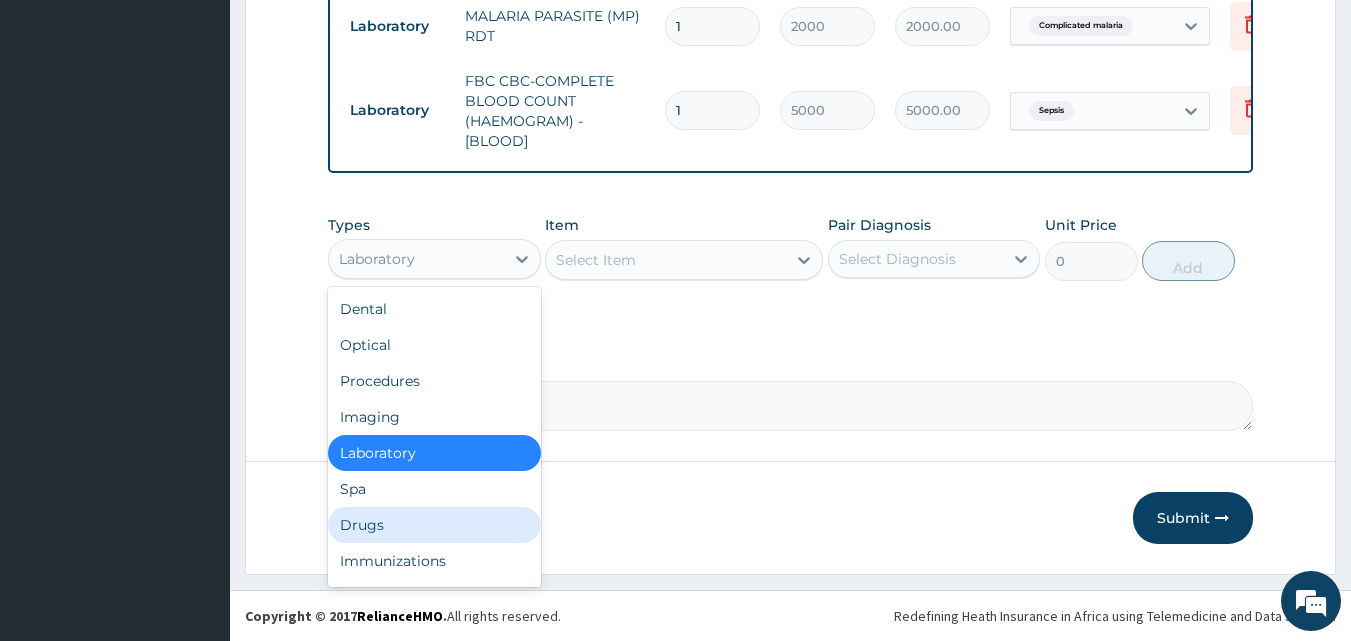 click on "Drugs" at bounding box center [434, 525] 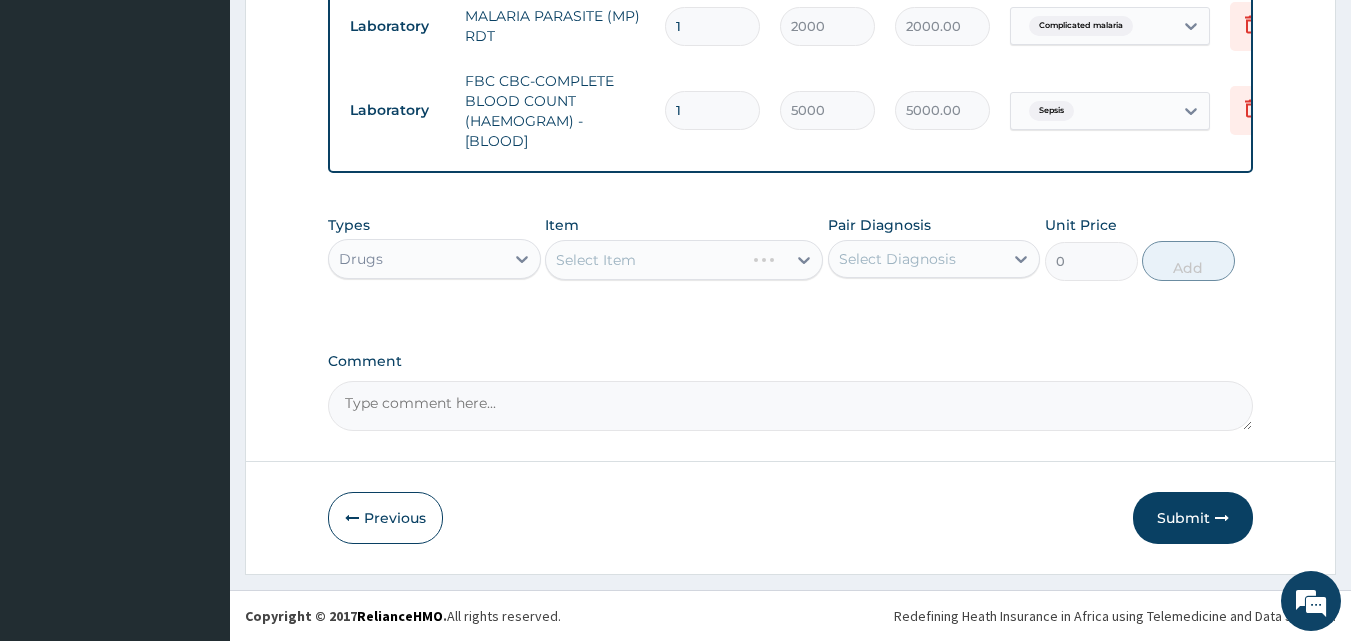 click on "Select Item" at bounding box center (684, 260) 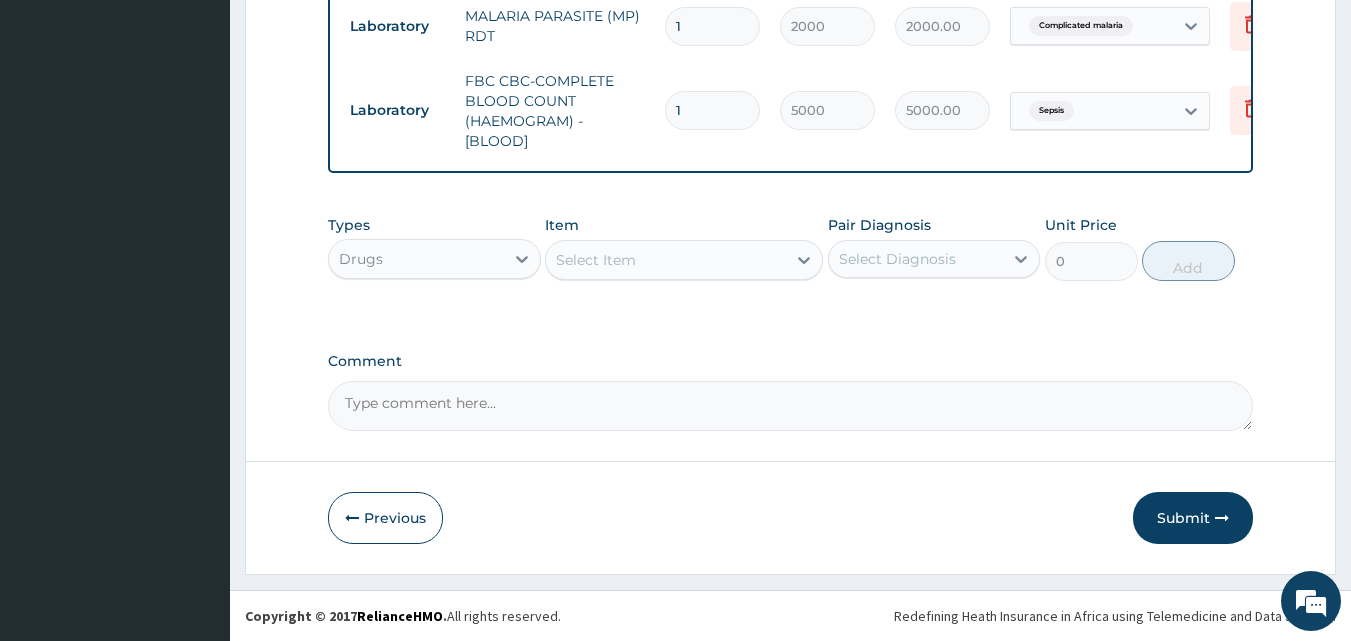 click on "Select Item" at bounding box center (666, 260) 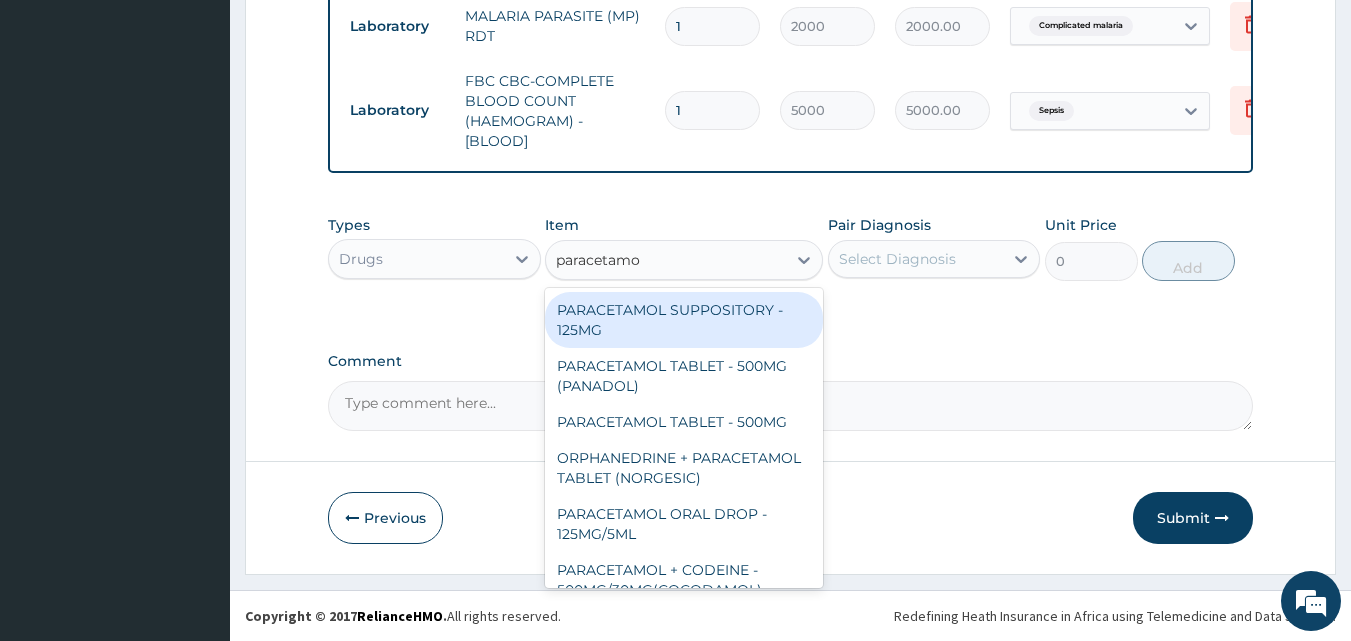 type on "paracetamol" 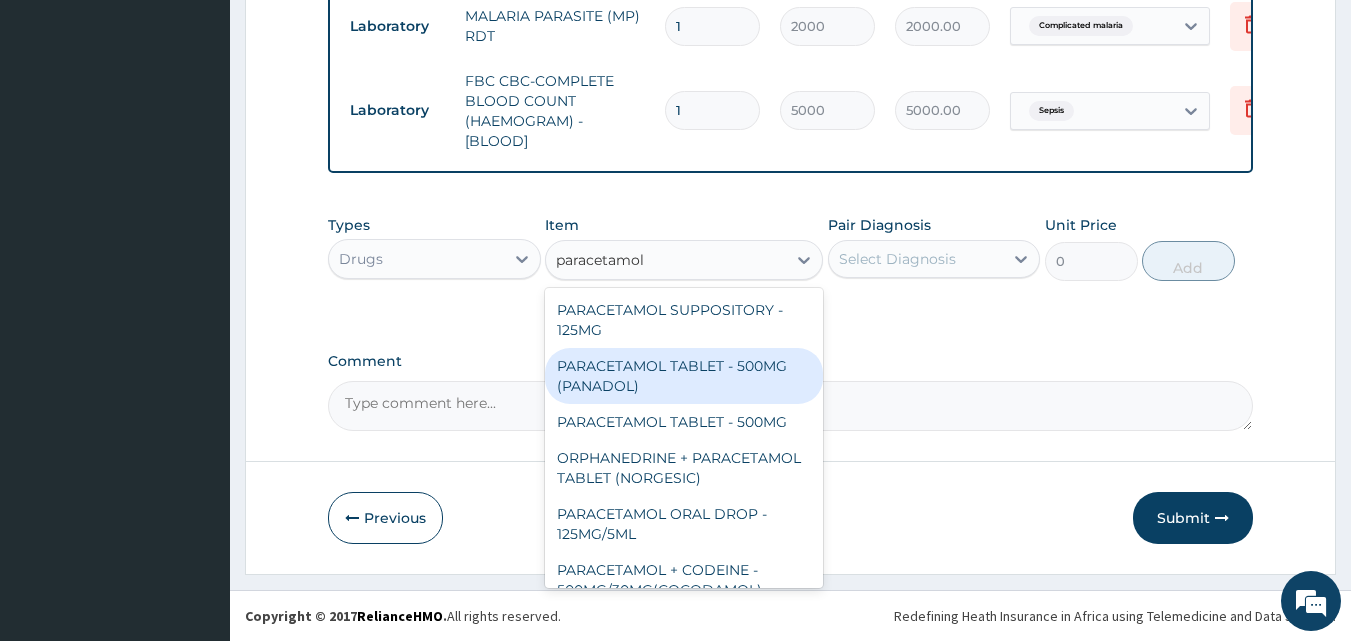 scroll, scrollTop: 212, scrollLeft: 0, axis: vertical 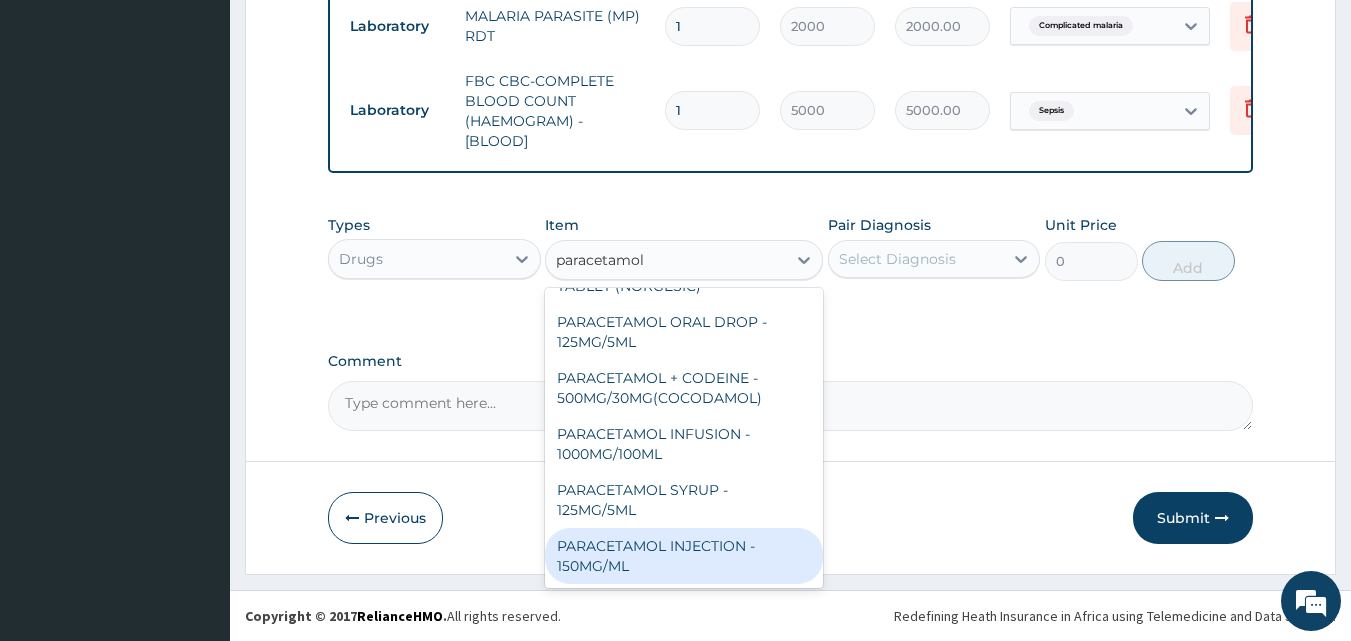 click on "PARACETAMOL INJECTION - 150MG/ML" at bounding box center [684, 556] 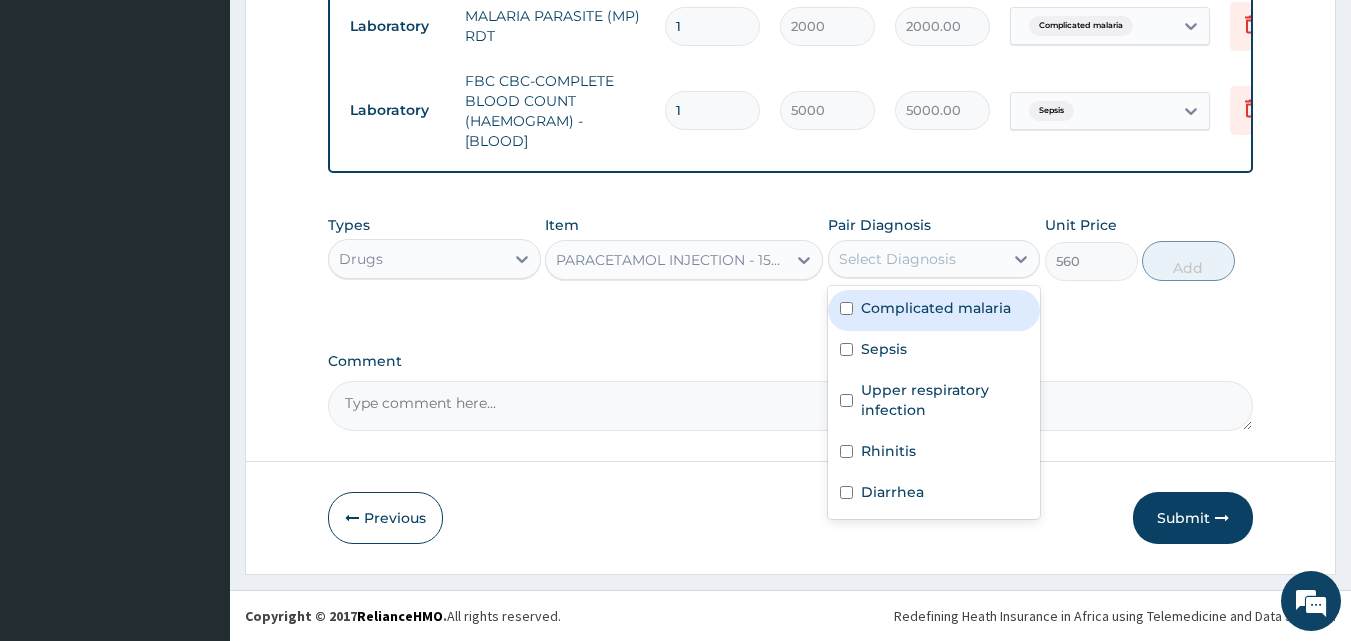click on "Select Diagnosis" at bounding box center (897, 259) 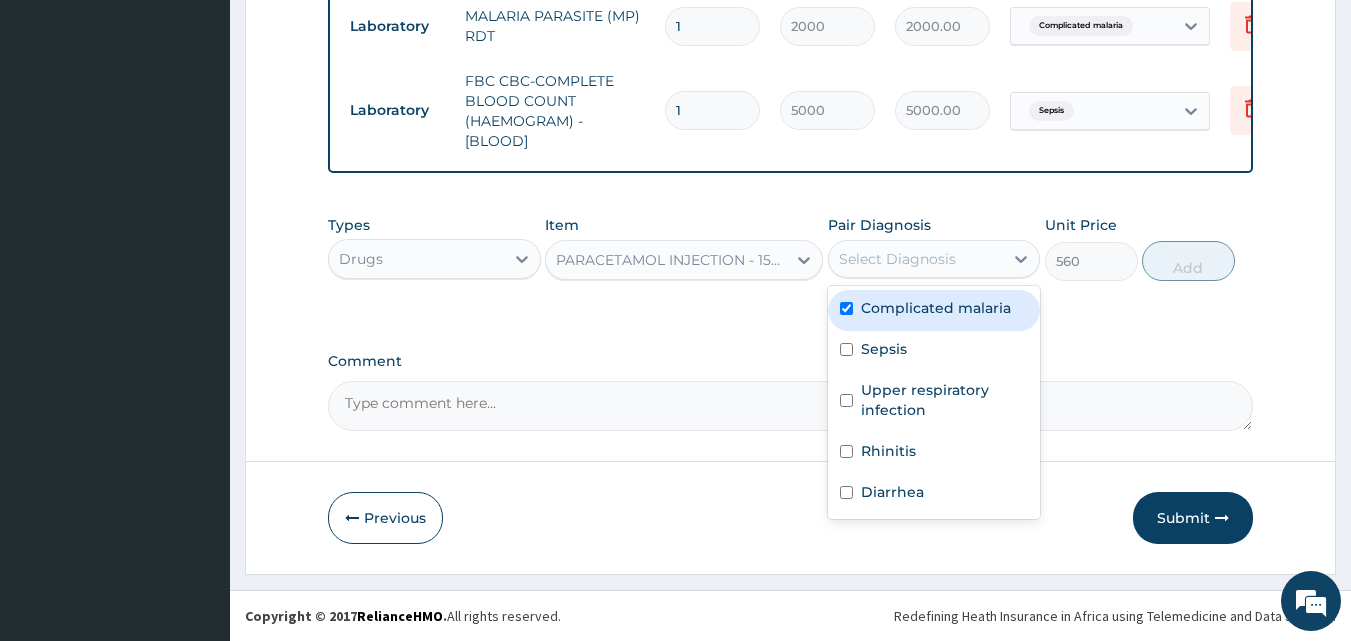 checkbox on "true" 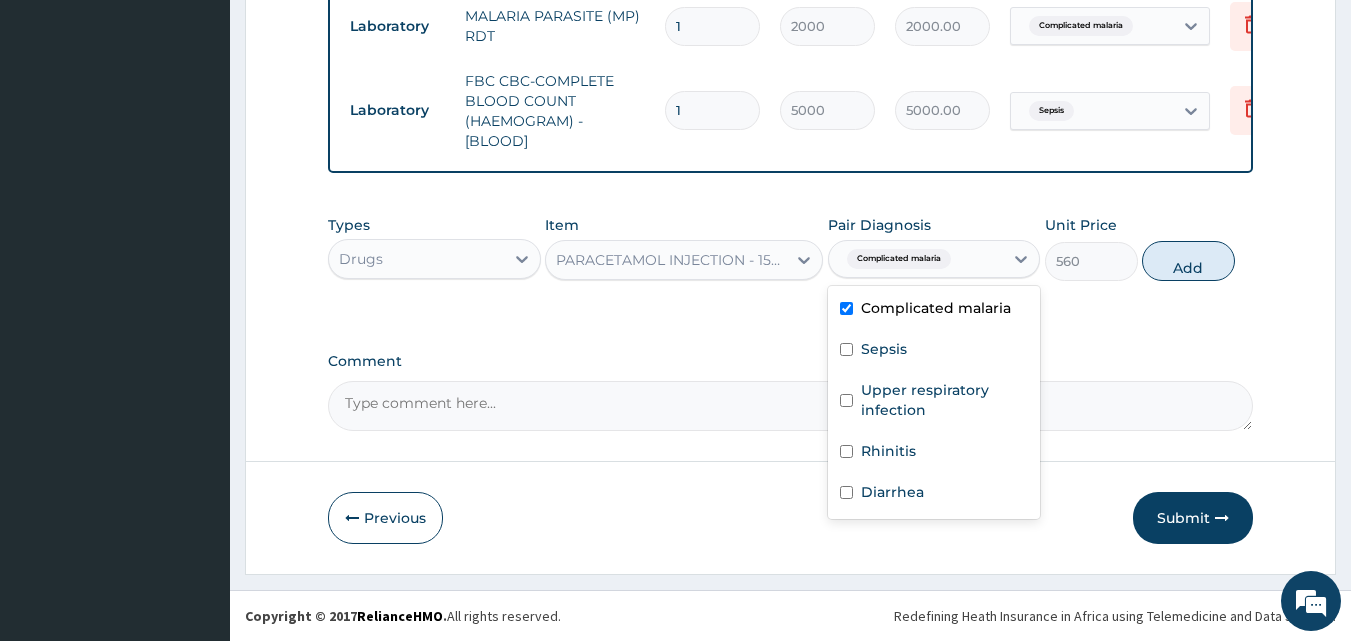 click on "Types Drugs Item PARACETAMOL INJECTION - 150MG/ML Pair Diagnosis option Complicated malaria, selected. option Complicated malaria selected, 1 of 5. 5 results available. Use Up and Down to choose options, press Enter to select the currently focused option, press Escape to exit the menu, press Tab to select the option and exit the menu. Complicated malaria Complicated malaria Sepsis Upper respiratory infection Rhinitis Diarrhea Unit Price 560 Add" at bounding box center [791, 248] 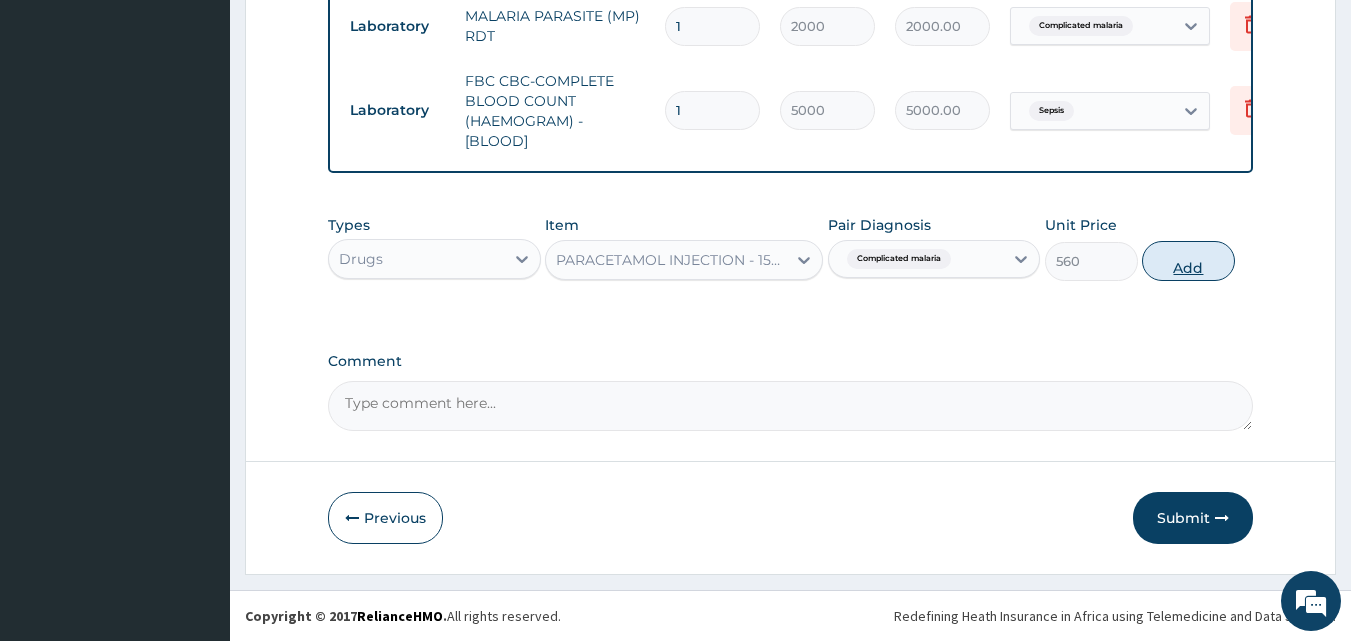 click on "Add" at bounding box center [1188, 261] 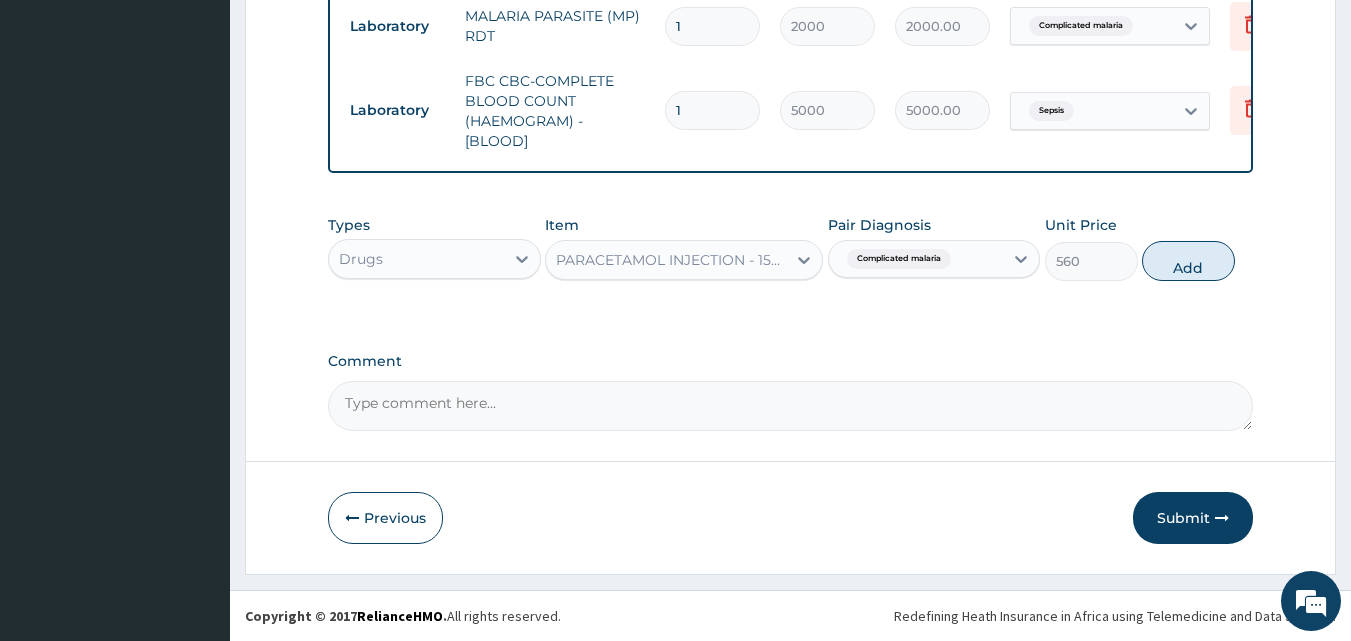 type on "0" 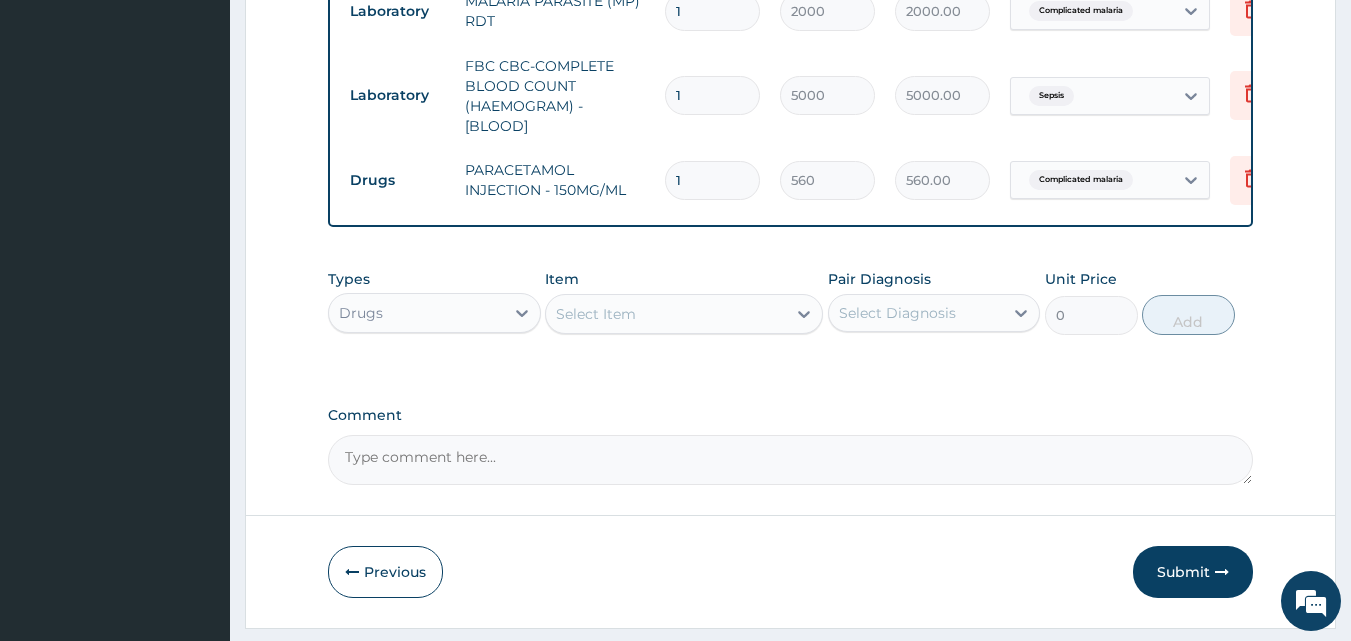 drag, startPoint x: 598, startPoint y: 289, endPoint x: 605, endPoint y: 317, distance: 28.86174 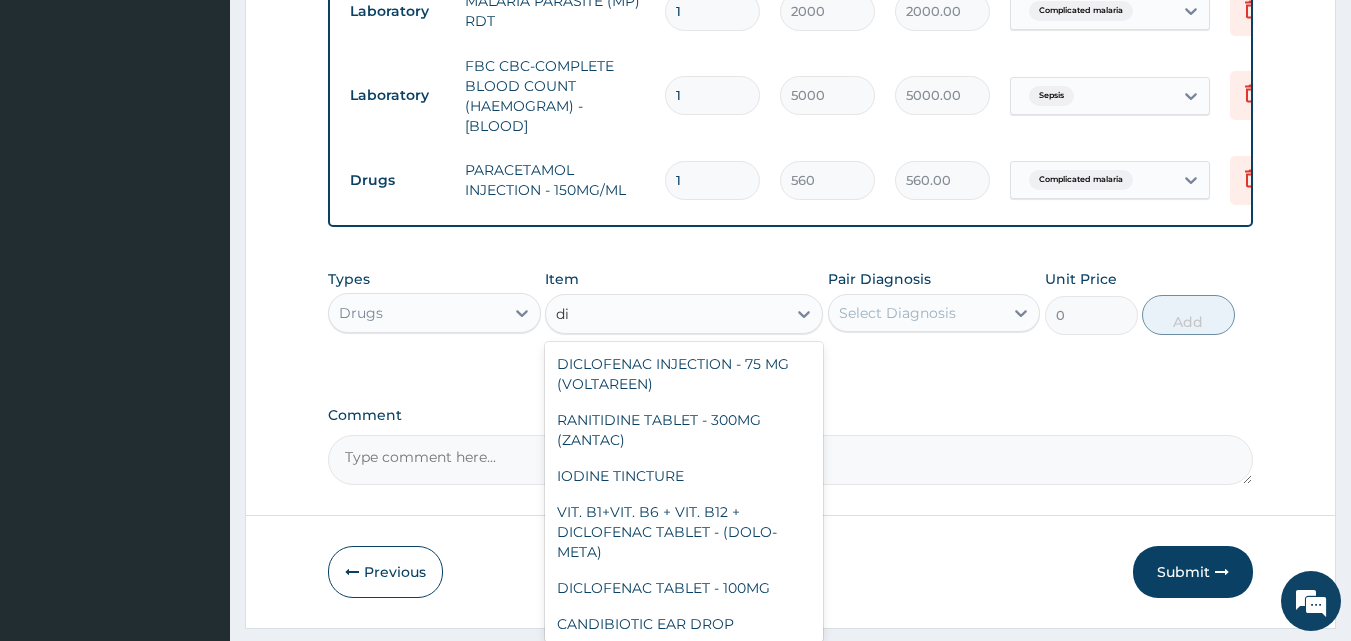 type on "d" 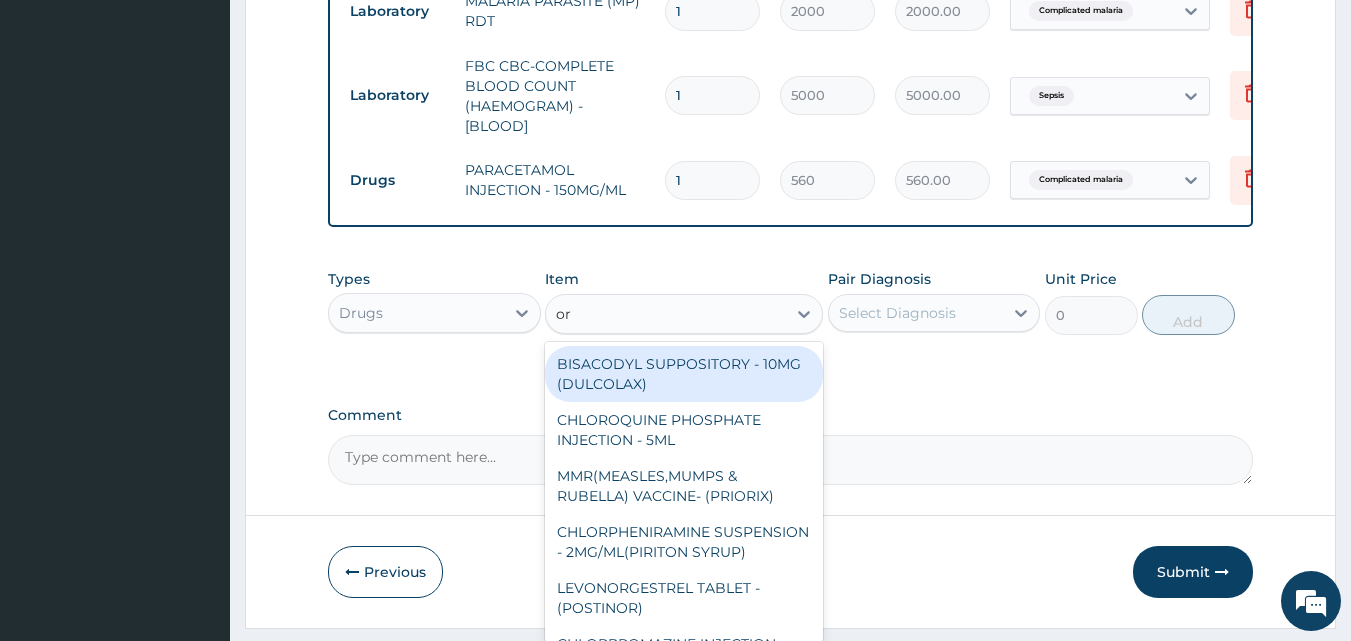 type on "ors" 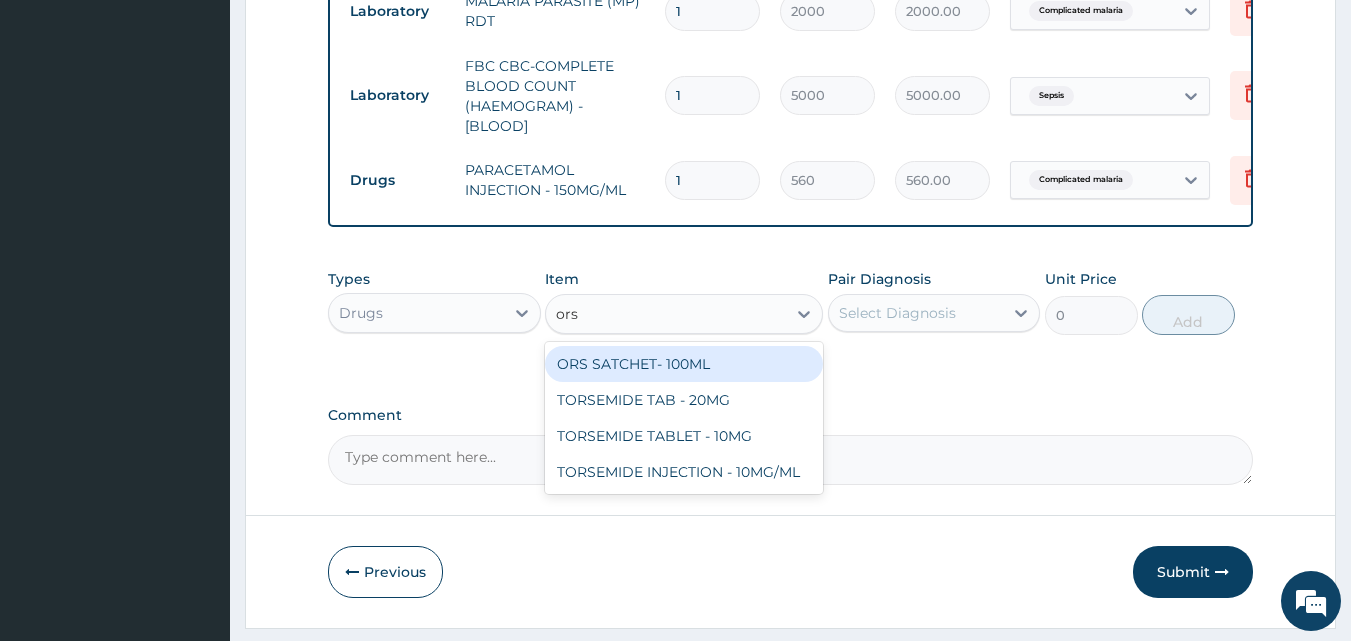 drag, startPoint x: 703, startPoint y: 379, endPoint x: 835, endPoint y: 343, distance: 136.82104 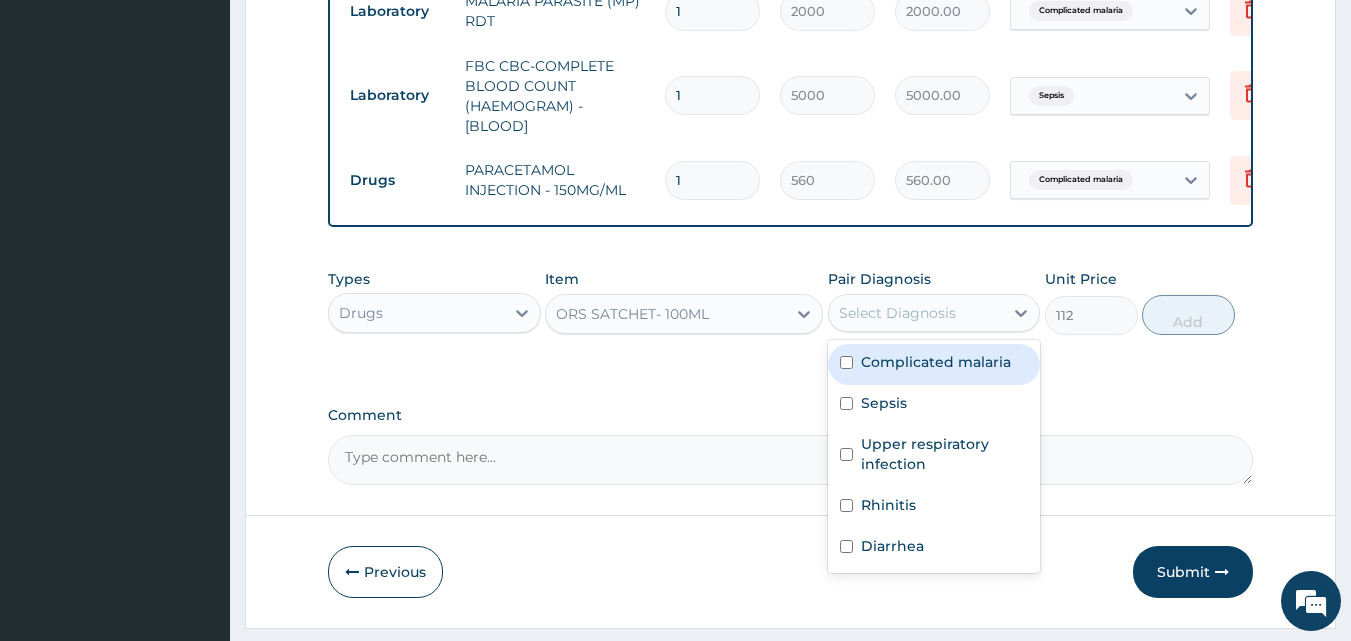 drag, startPoint x: 924, startPoint y: 328, endPoint x: 929, endPoint y: 397, distance: 69.18092 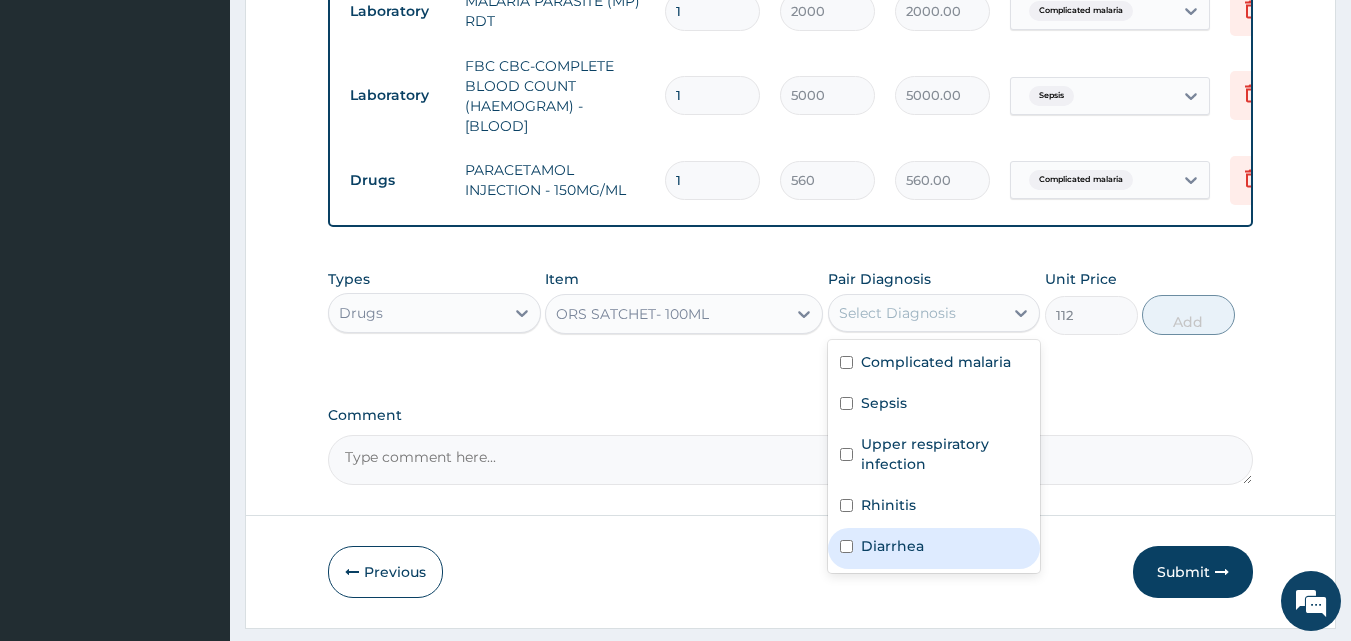 click on "Diarrhea" at bounding box center [934, 548] 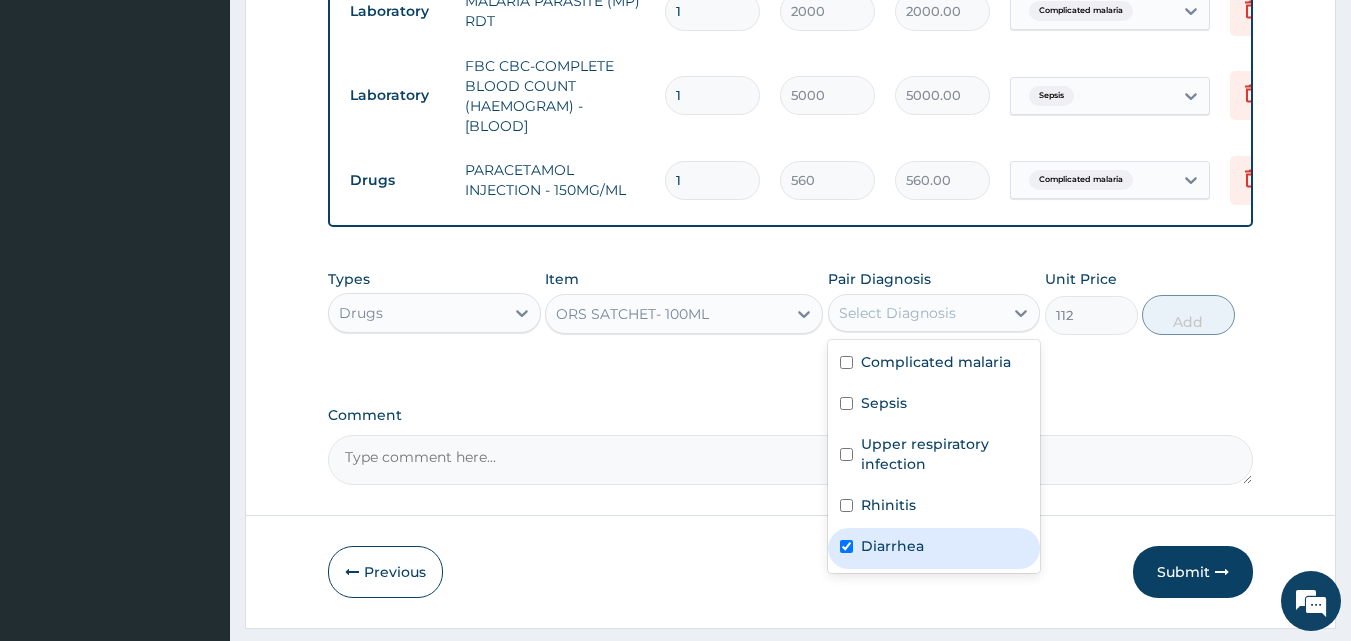 checkbox on "true" 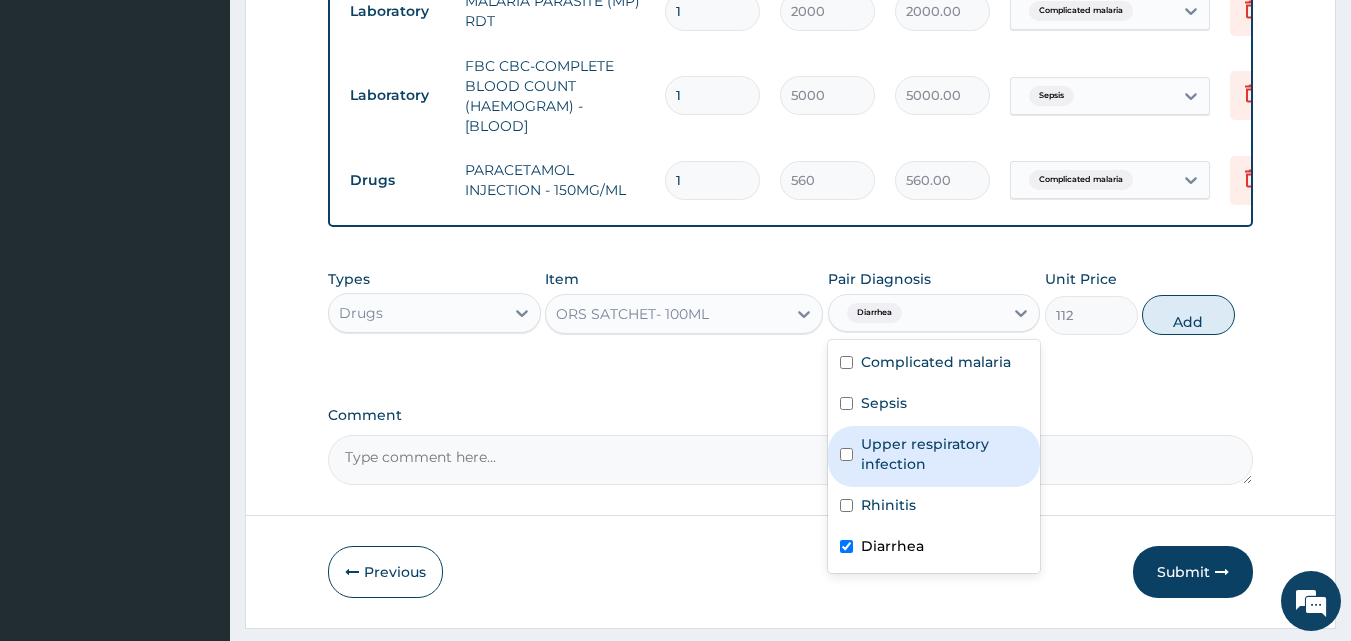 drag, startPoint x: 1198, startPoint y: 322, endPoint x: 1146, endPoint y: 331, distance: 52.773098 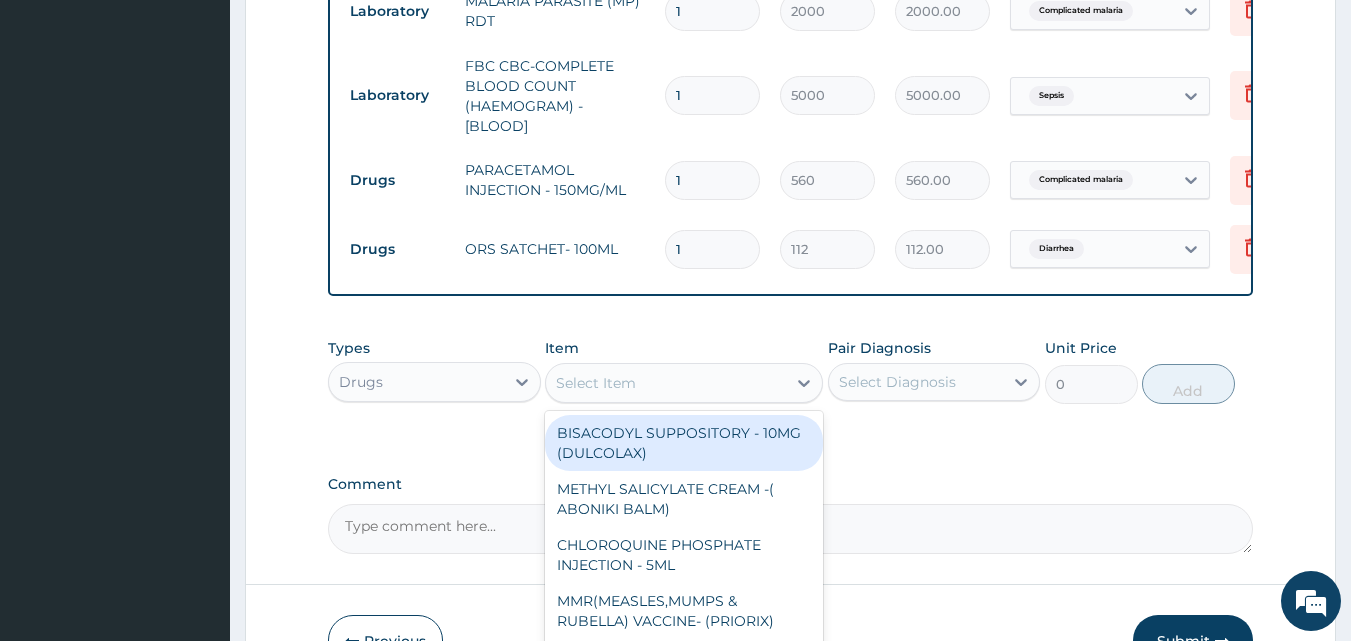 click on "Select Item" at bounding box center (666, 383) 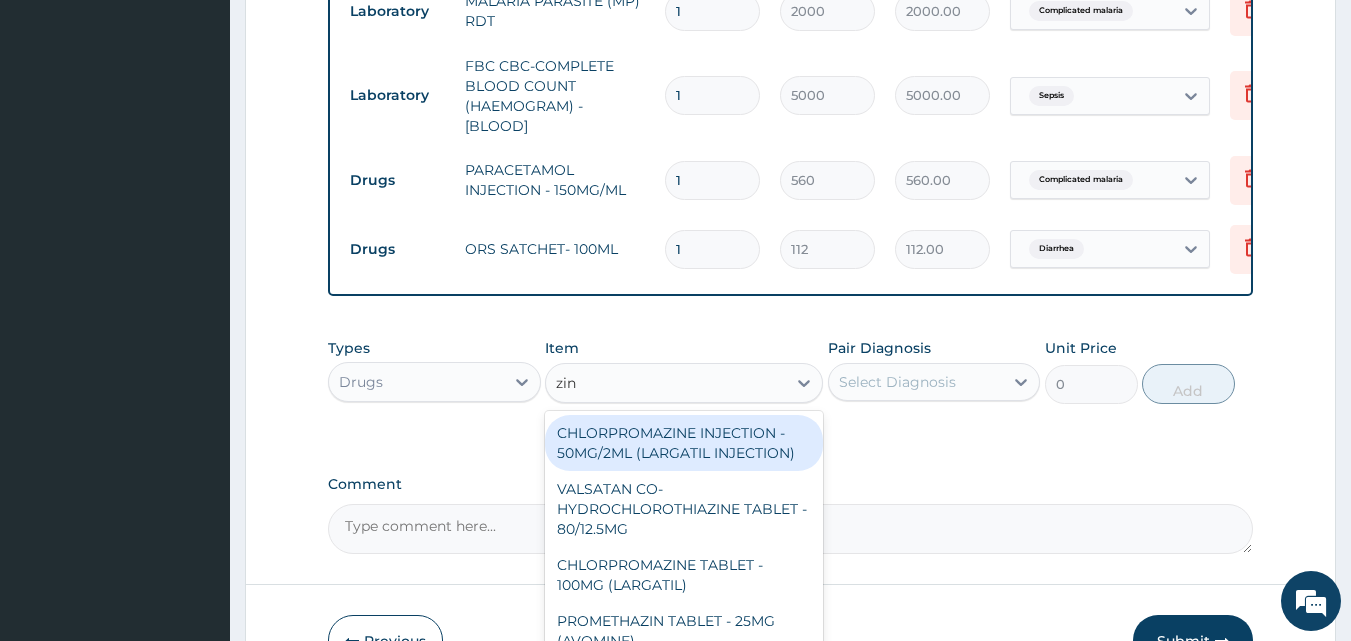 type on "zinc" 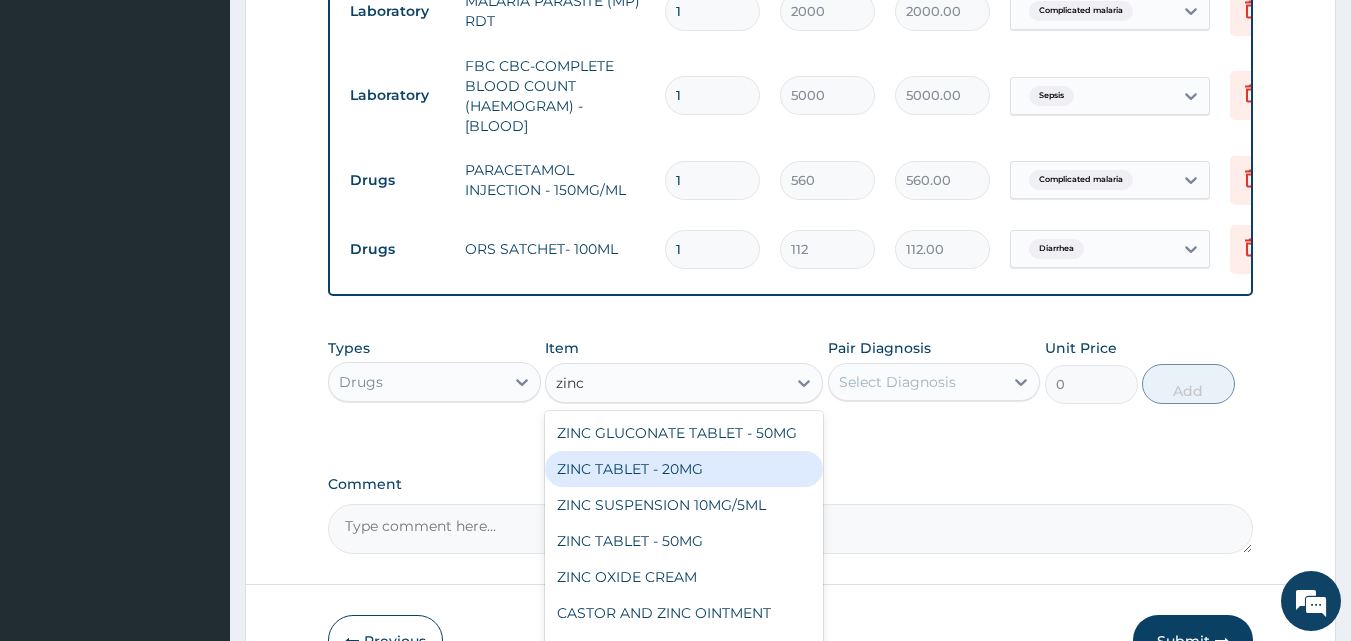 click on "ZINC TABLET - 20MG" at bounding box center [684, 469] 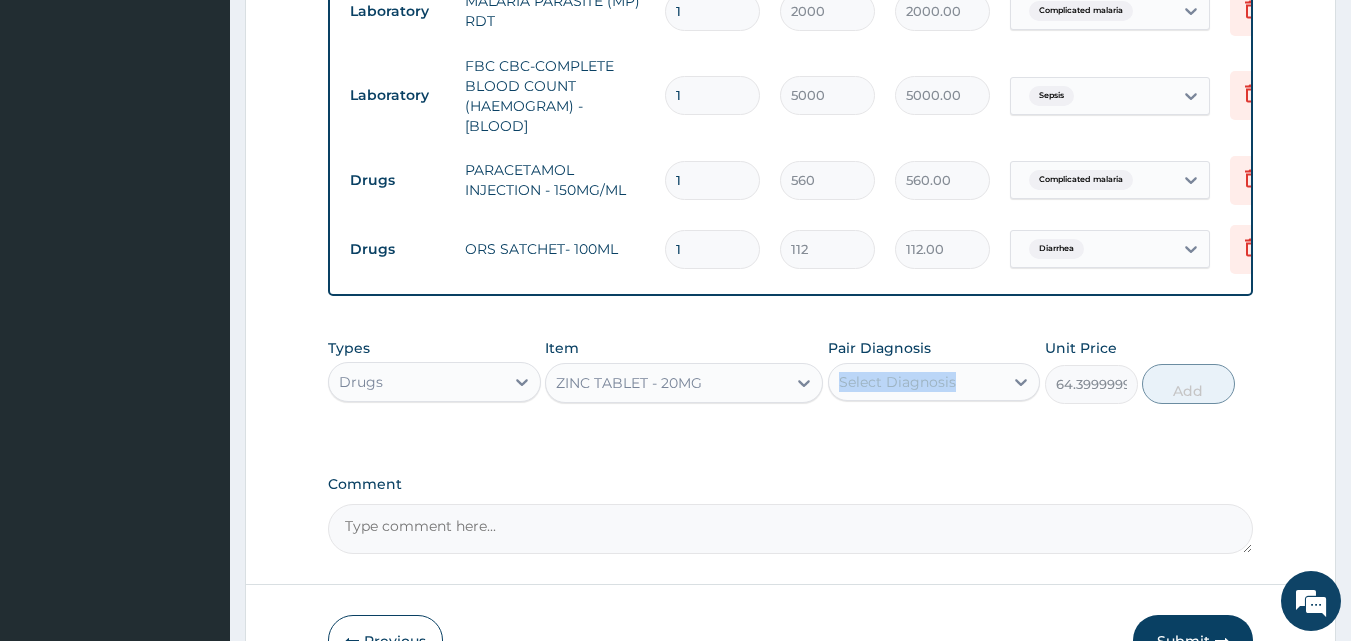 drag, startPoint x: 942, startPoint y: 374, endPoint x: 952, endPoint y: 381, distance: 12.206555 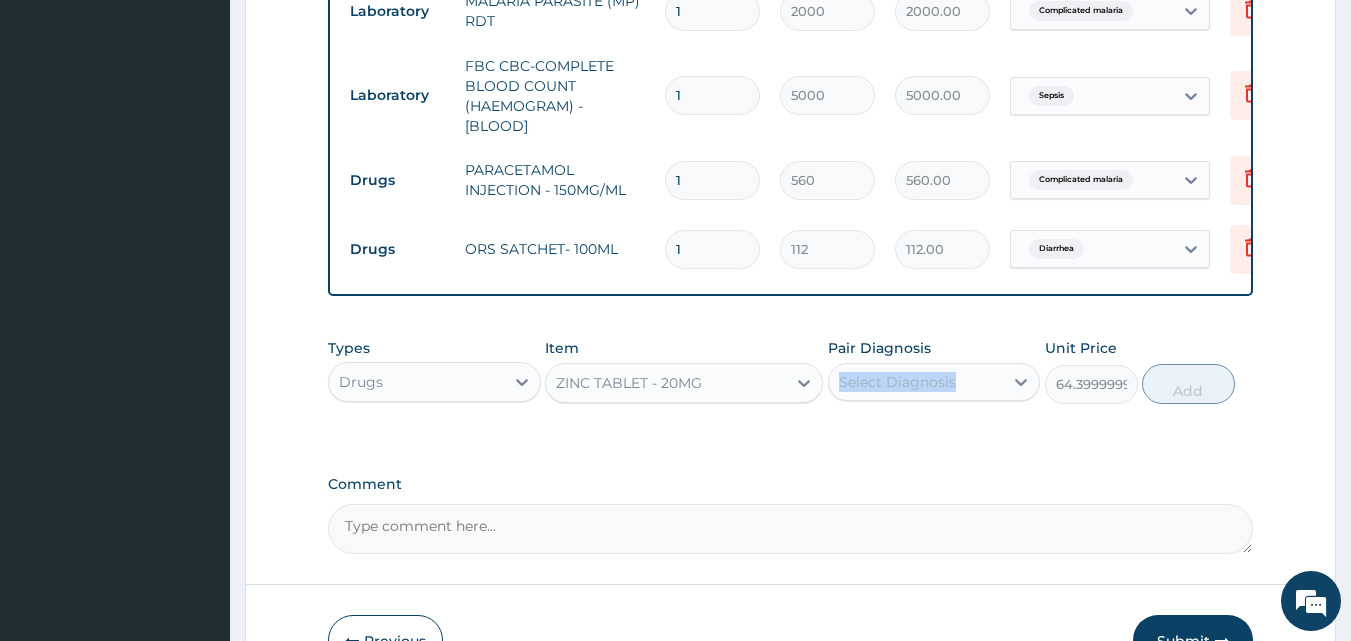 click on "Pair Diagnosis Select Diagnosis" at bounding box center (934, 371) 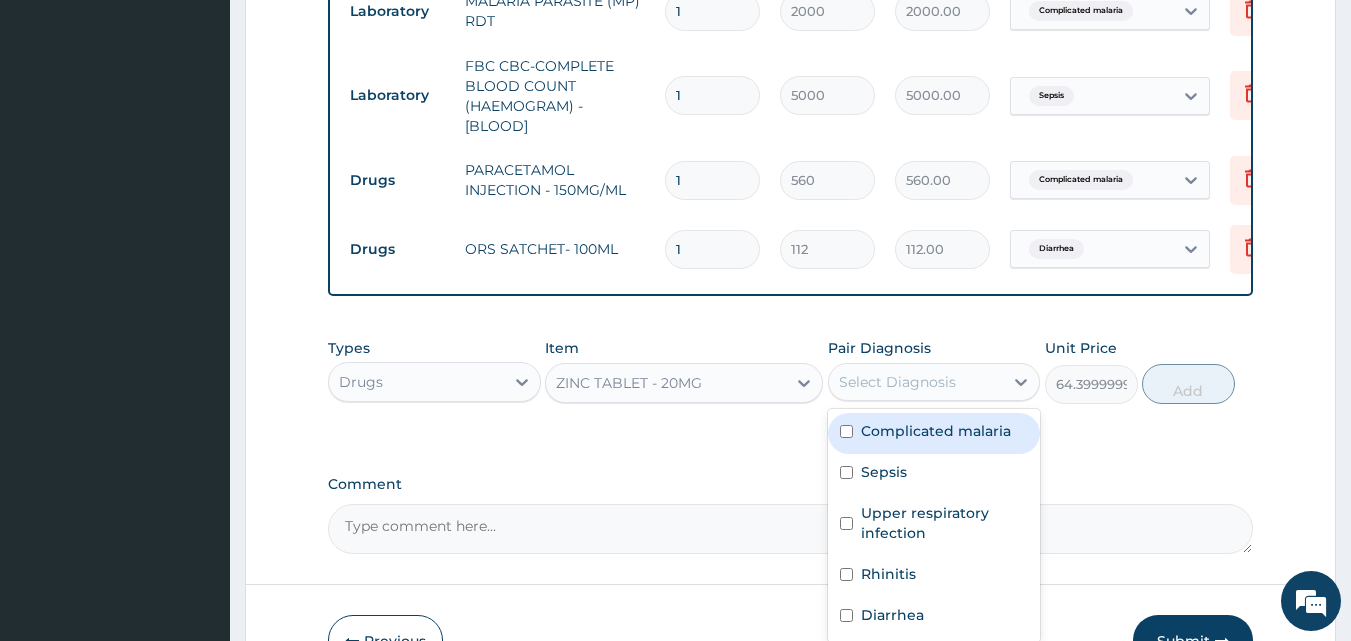 drag, startPoint x: 938, startPoint y: 394, endPoint x: 916, endPoint y: 420, distance: 34.058773 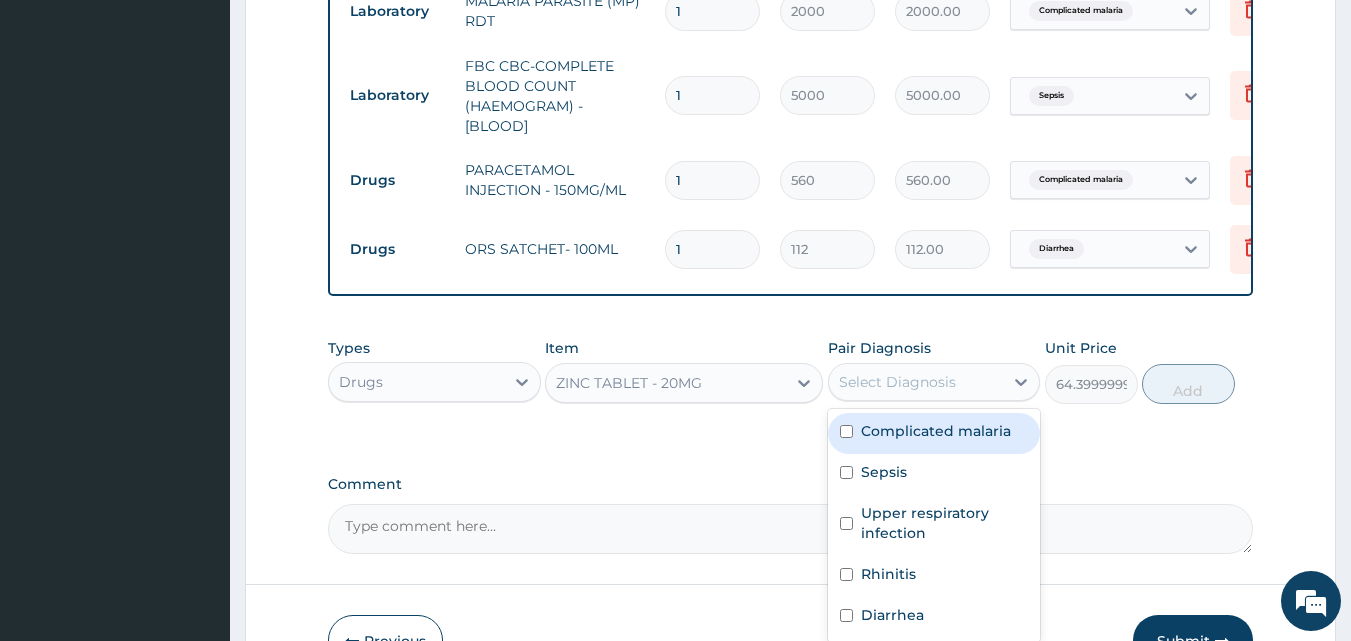 click on "Select Diagnosis" at bounding box center [897, 382] 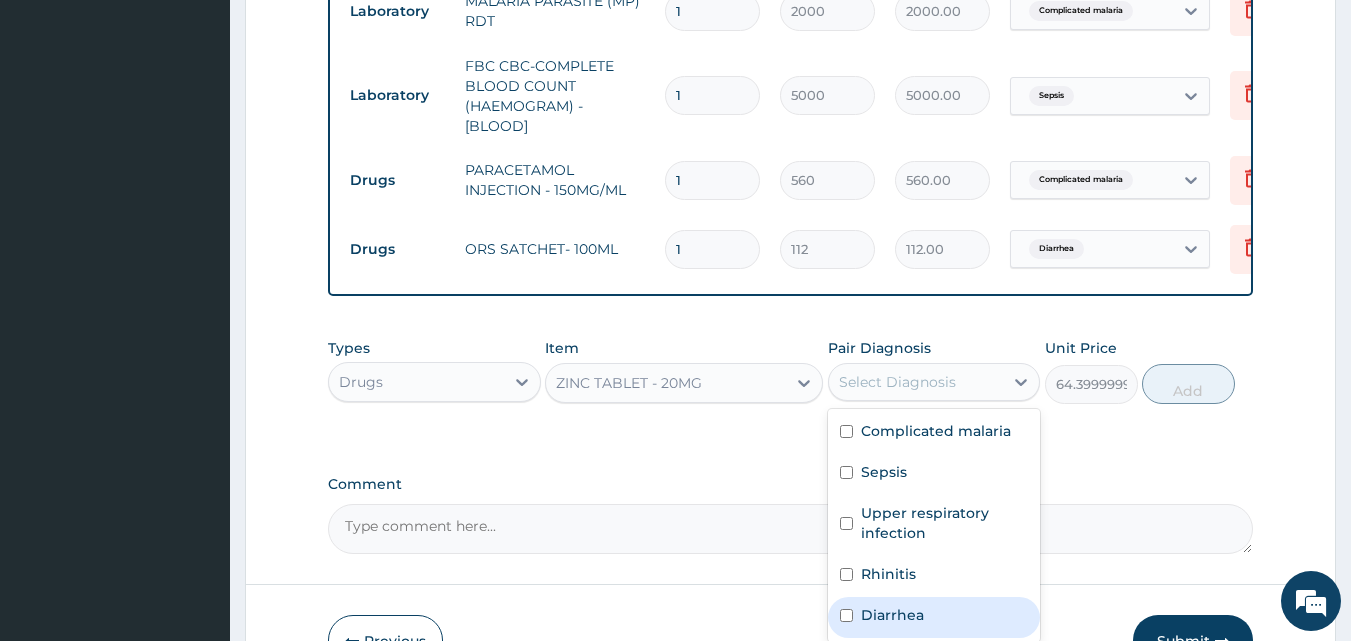 click on "Diarrhea" at bounding box center [934, 617] 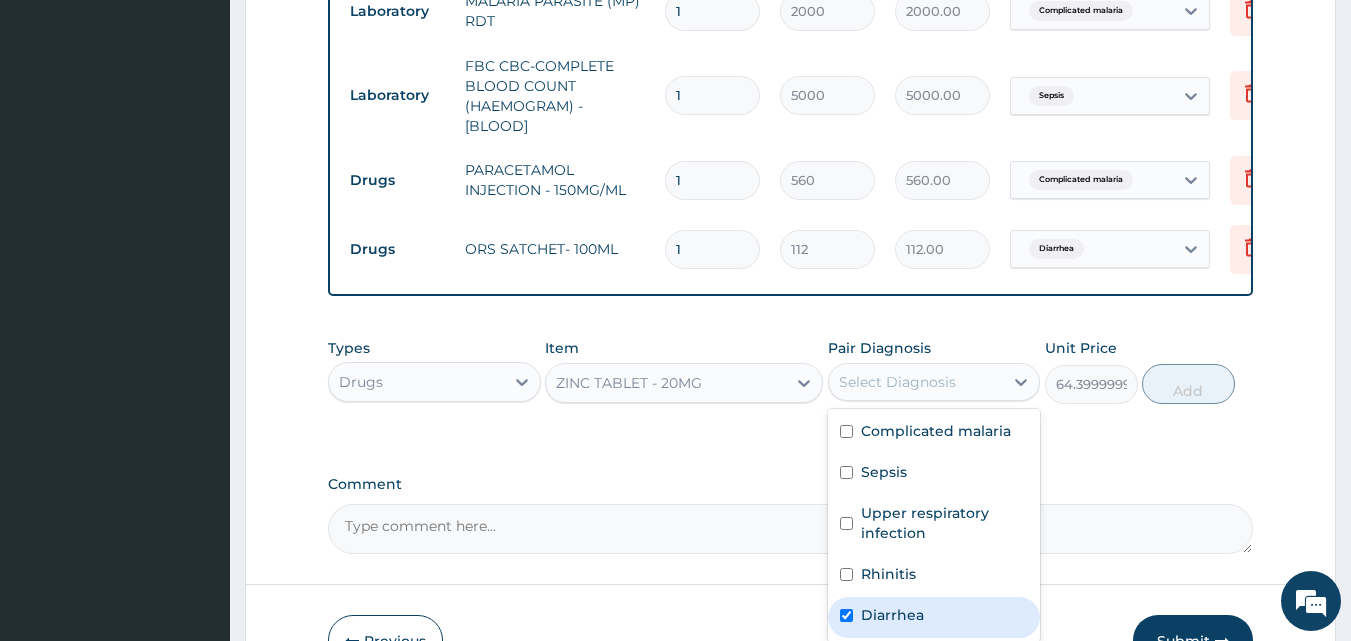 checkbox on "true" 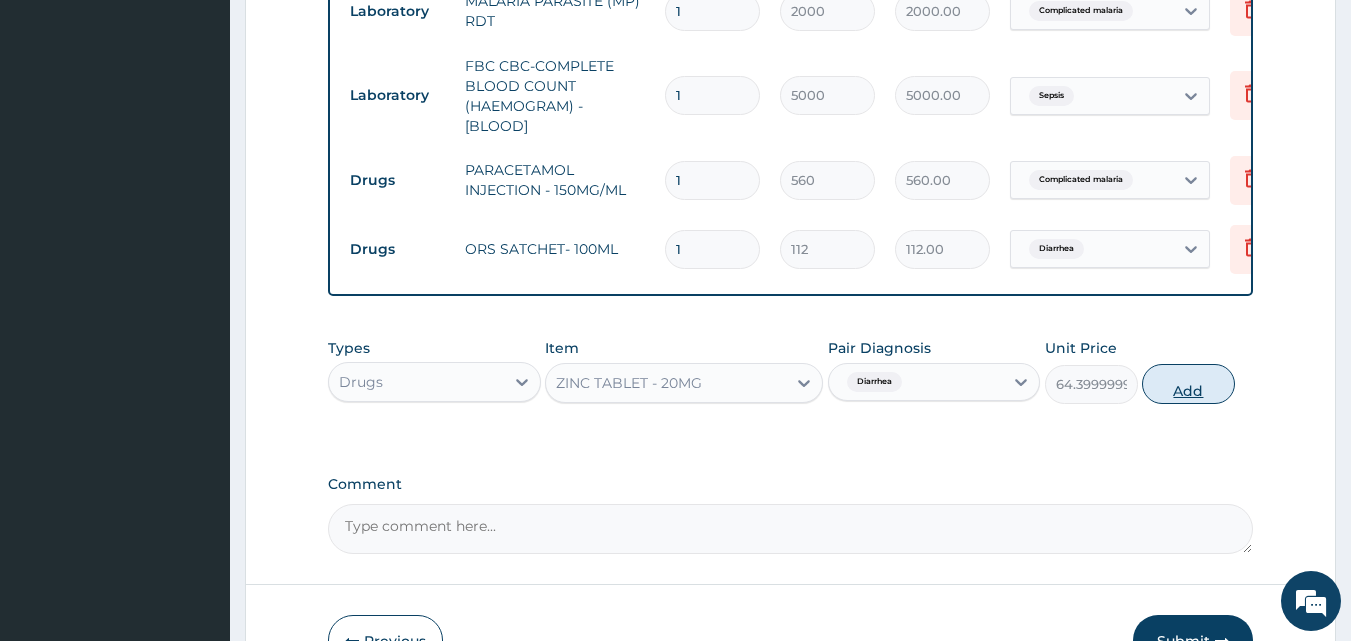 click on "Add" at bounding box center [1188, 384] 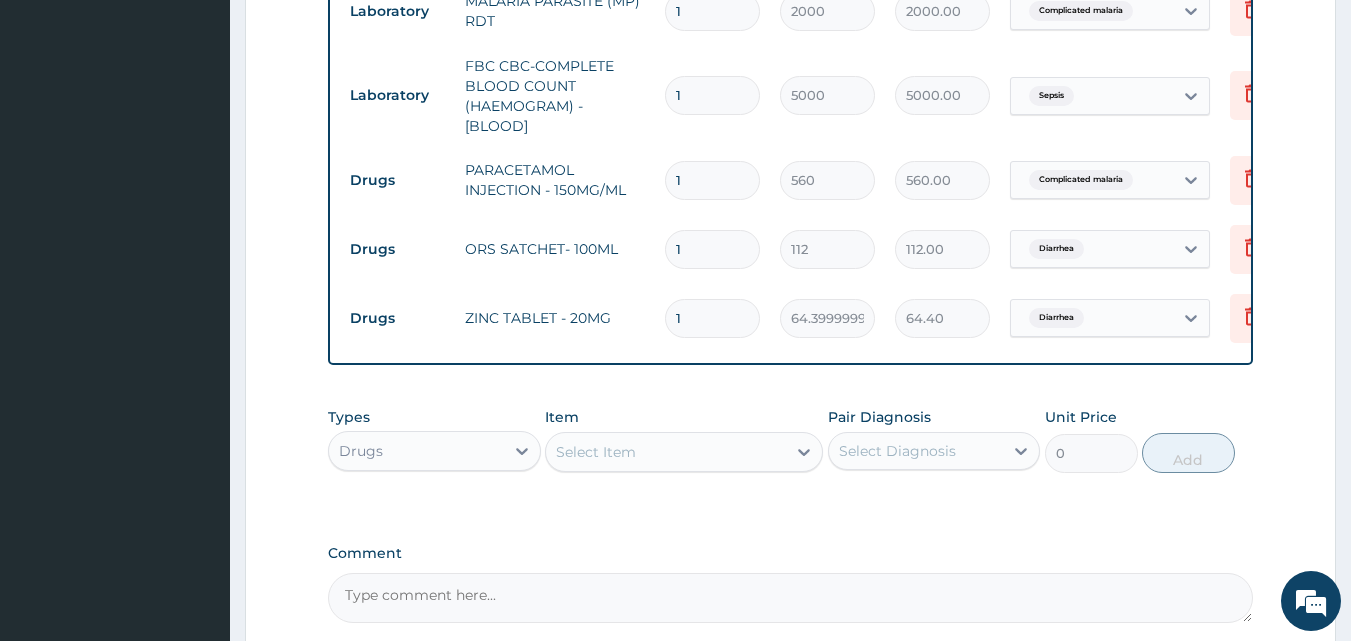 type on "10" 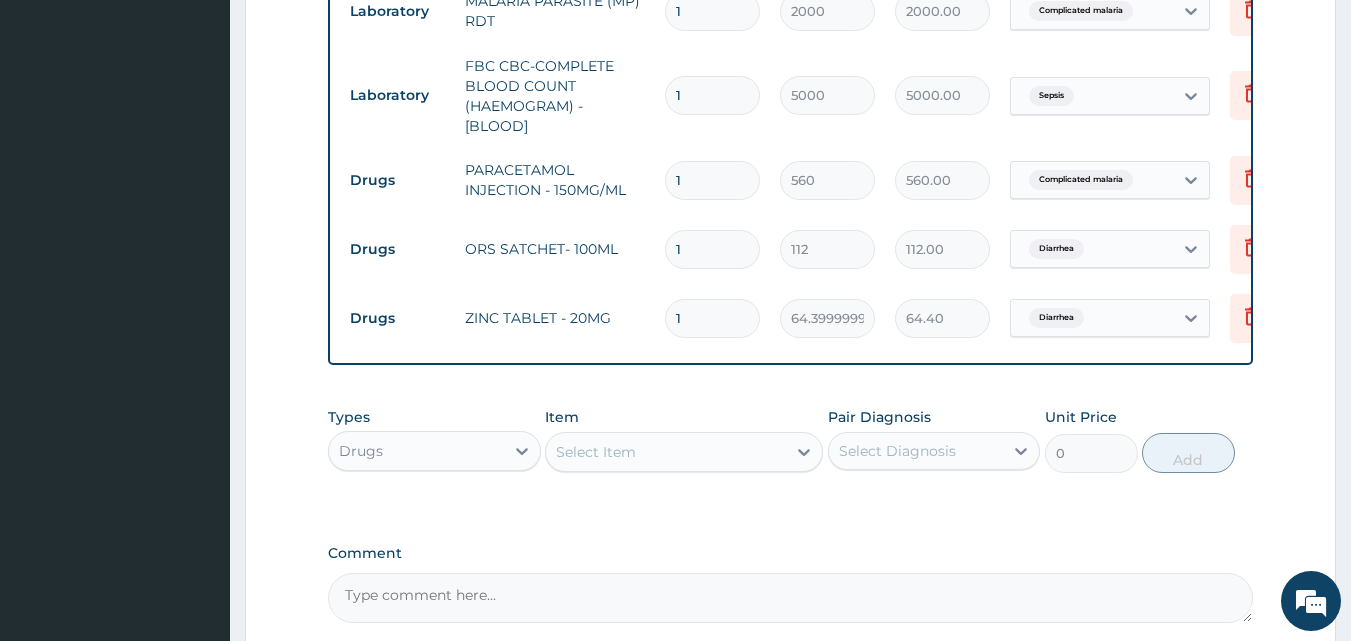 type on "644.00" 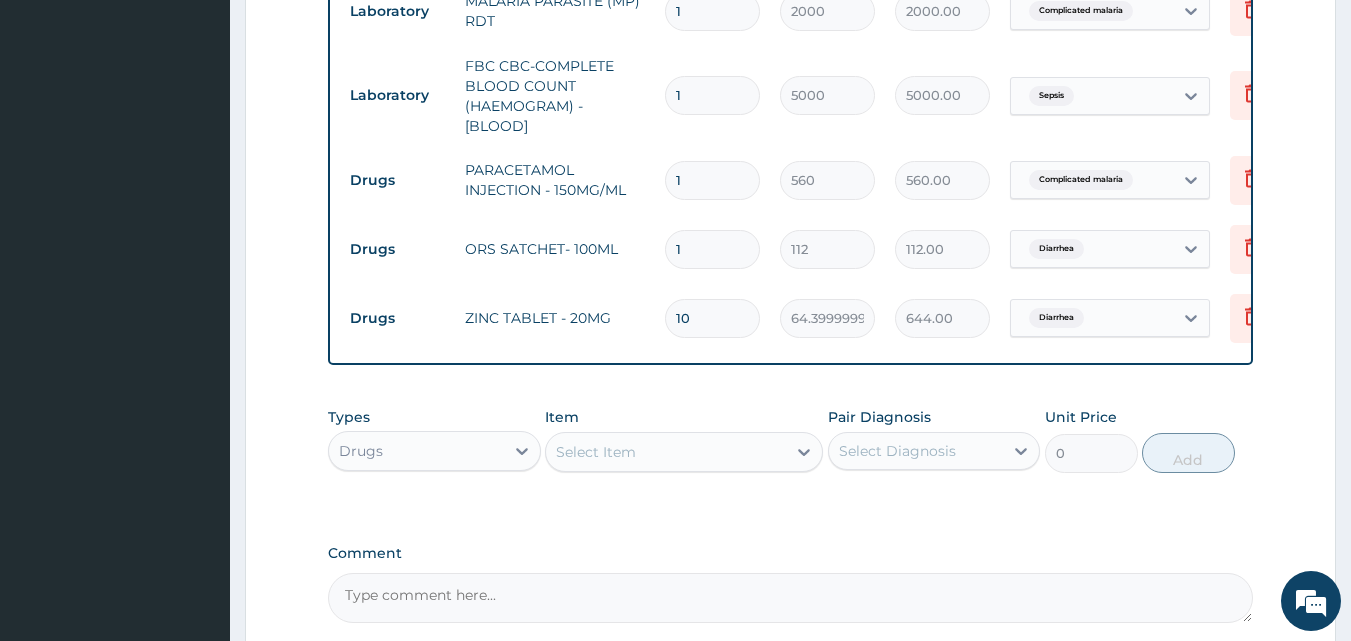 scroll, scrollTop: 1235, scrollLeft: 0, axis: vertical 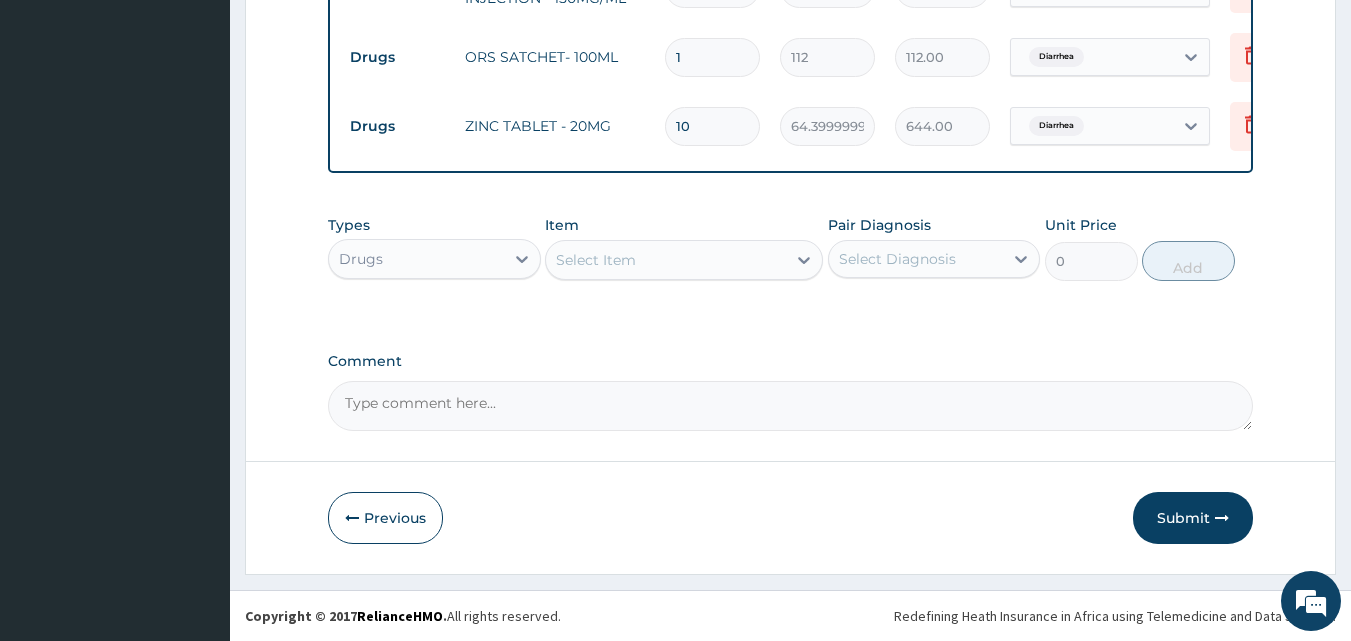 type on "10" 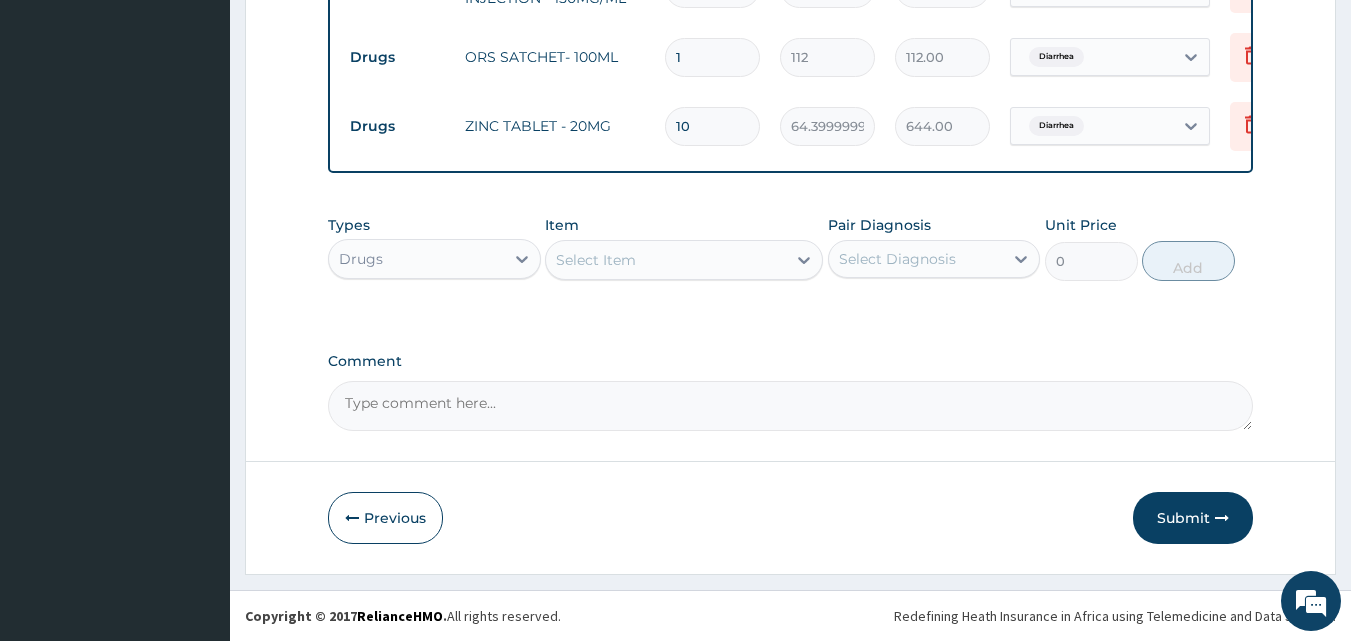 click on "Select Item" at bounding box center (666, 260) 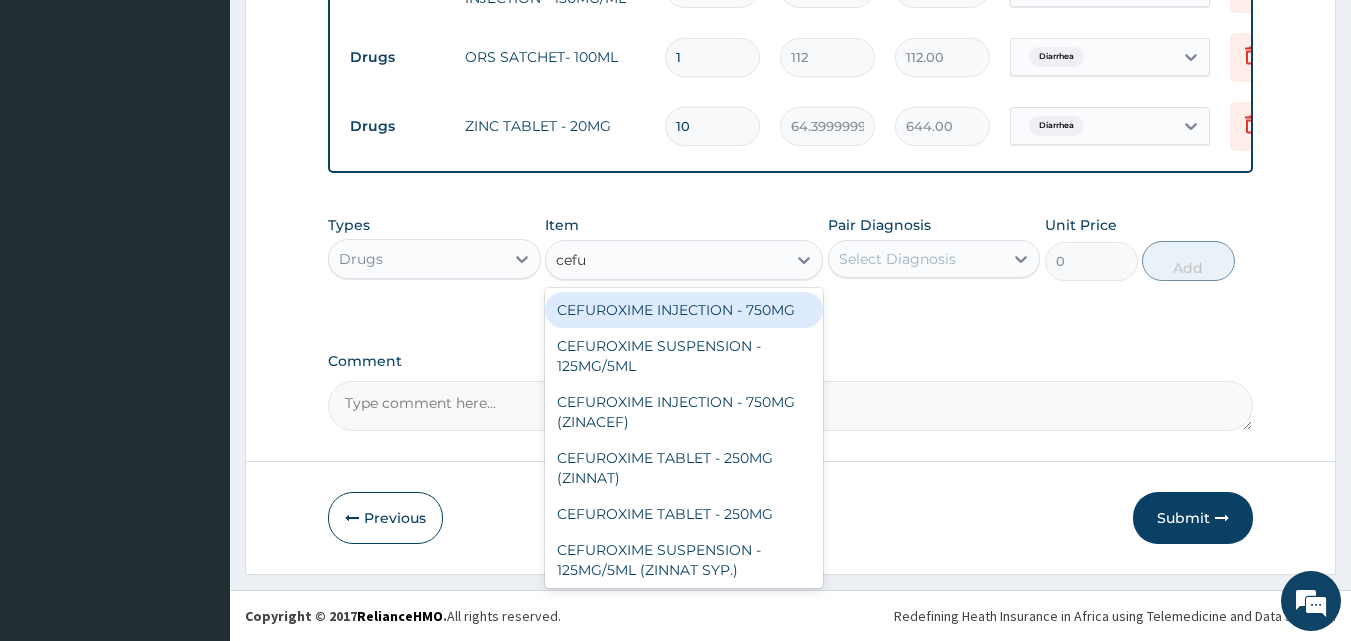 type on "cefur" 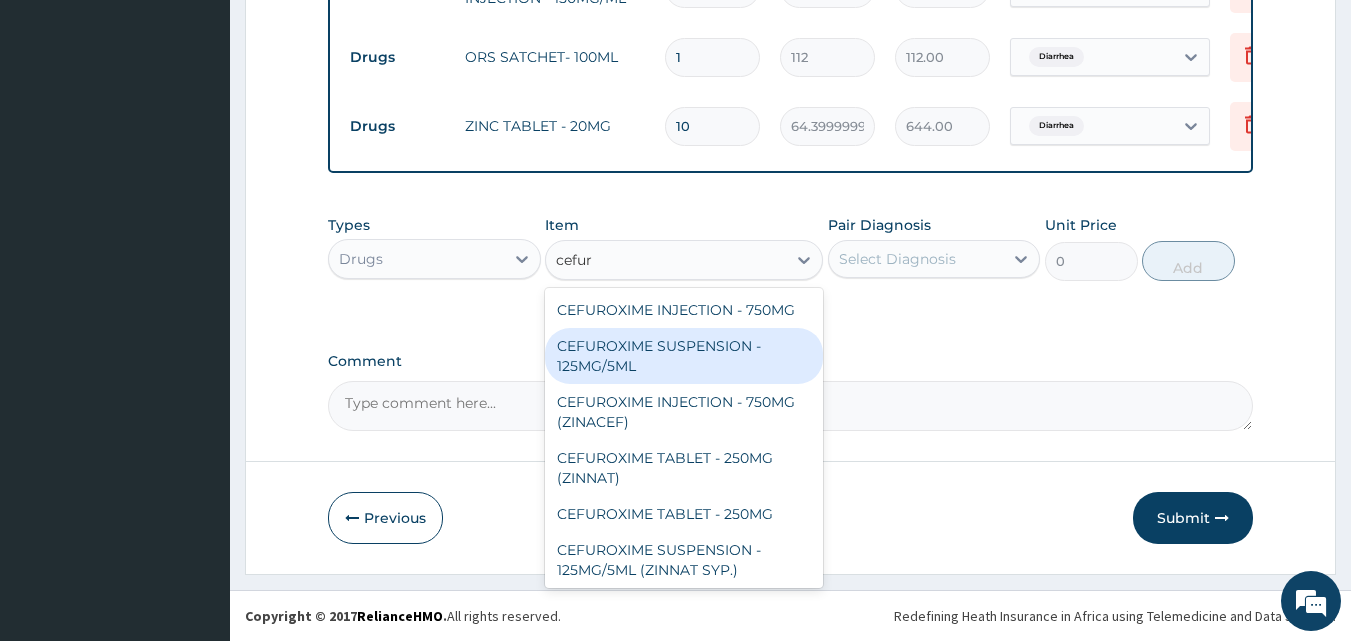 click on "CEFUROXIME SUSPENSION - 125MG/5ML" at bounding box center (684, 356) 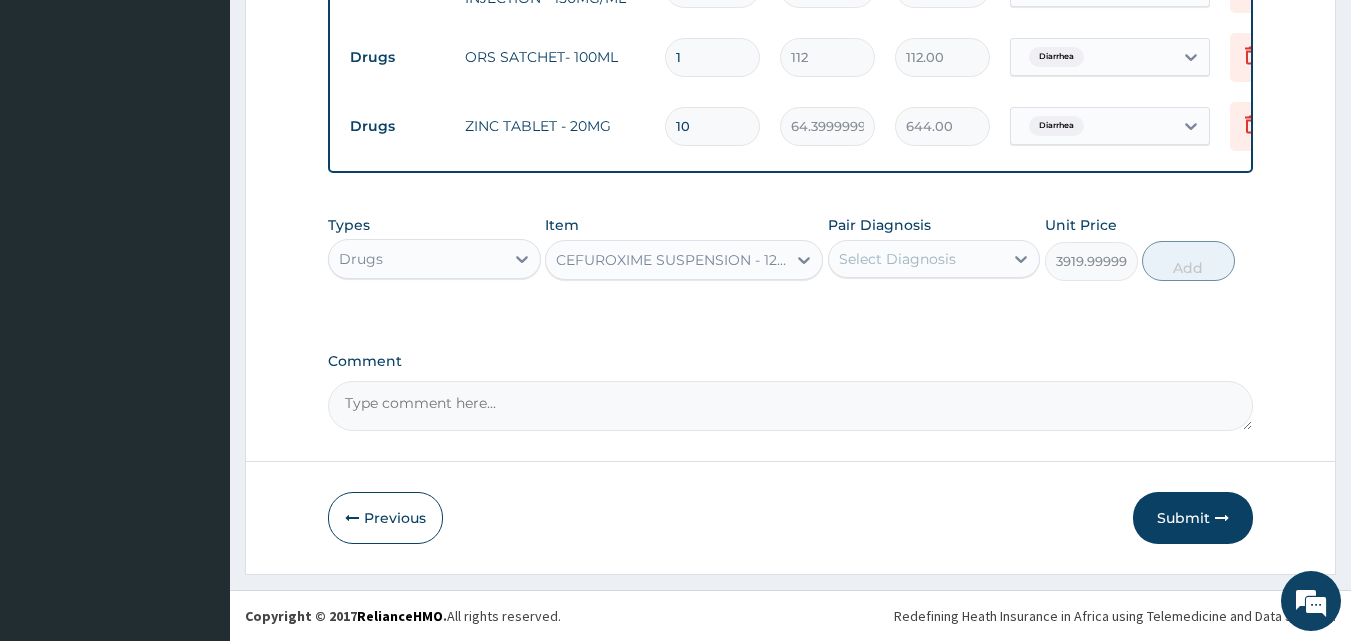 click on "Select Diagnosis" at bounding box center [897, 259] 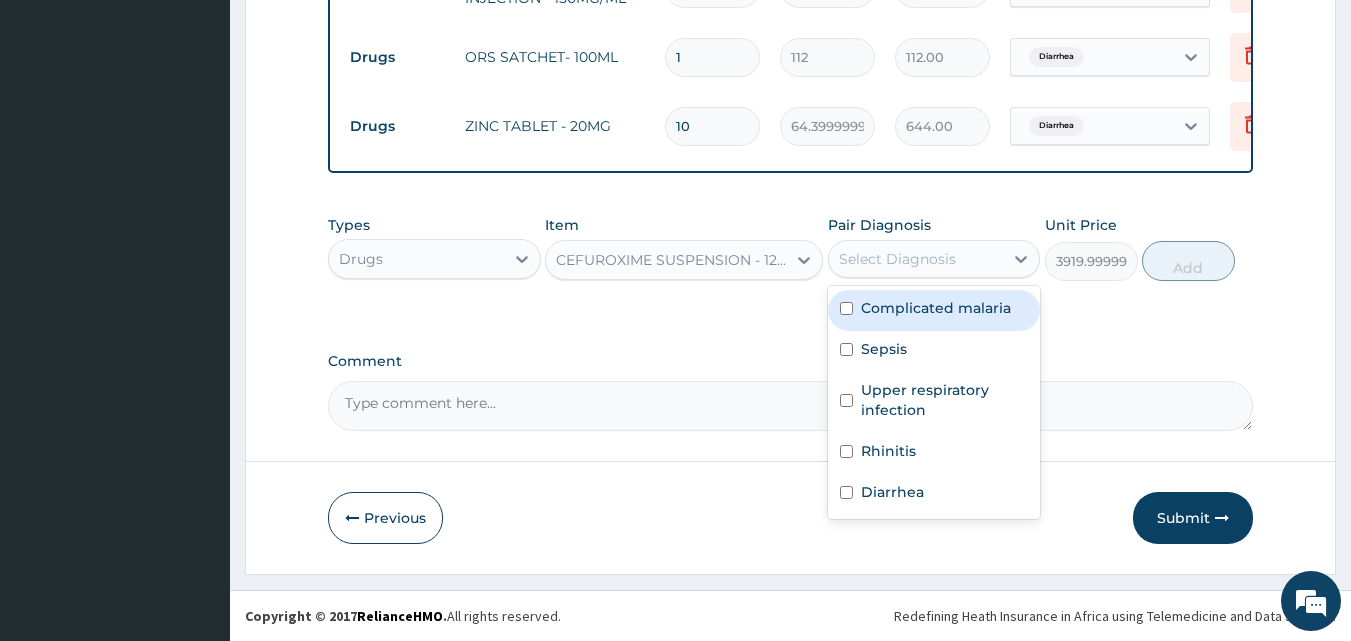 click on "Select Diagnosis" at bounding box center (897, 259) 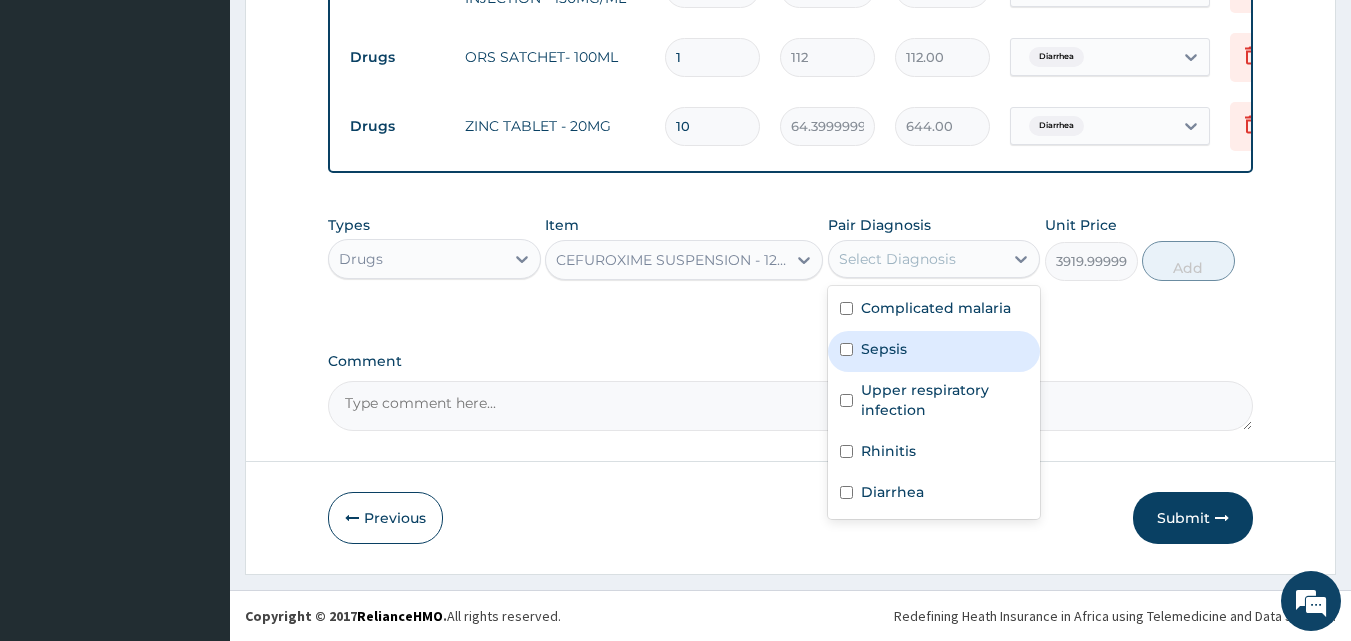 click on "Sepsis" at bounding box center (934, 351) 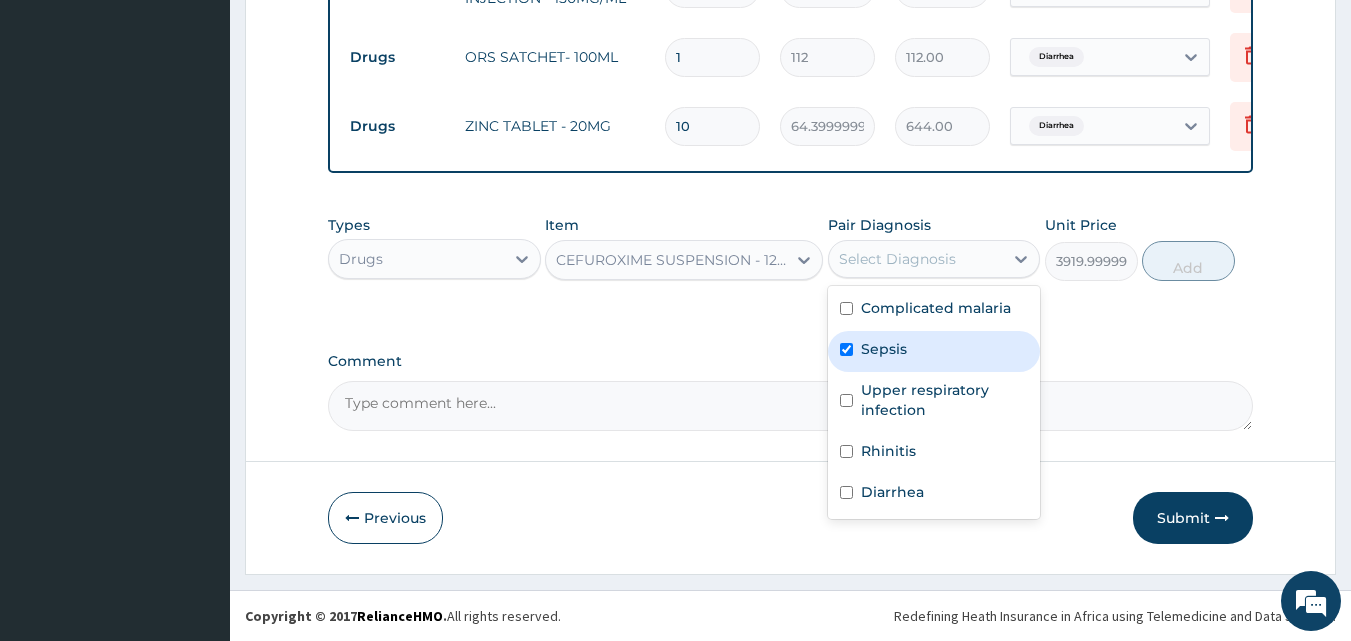 checkbox on "true" 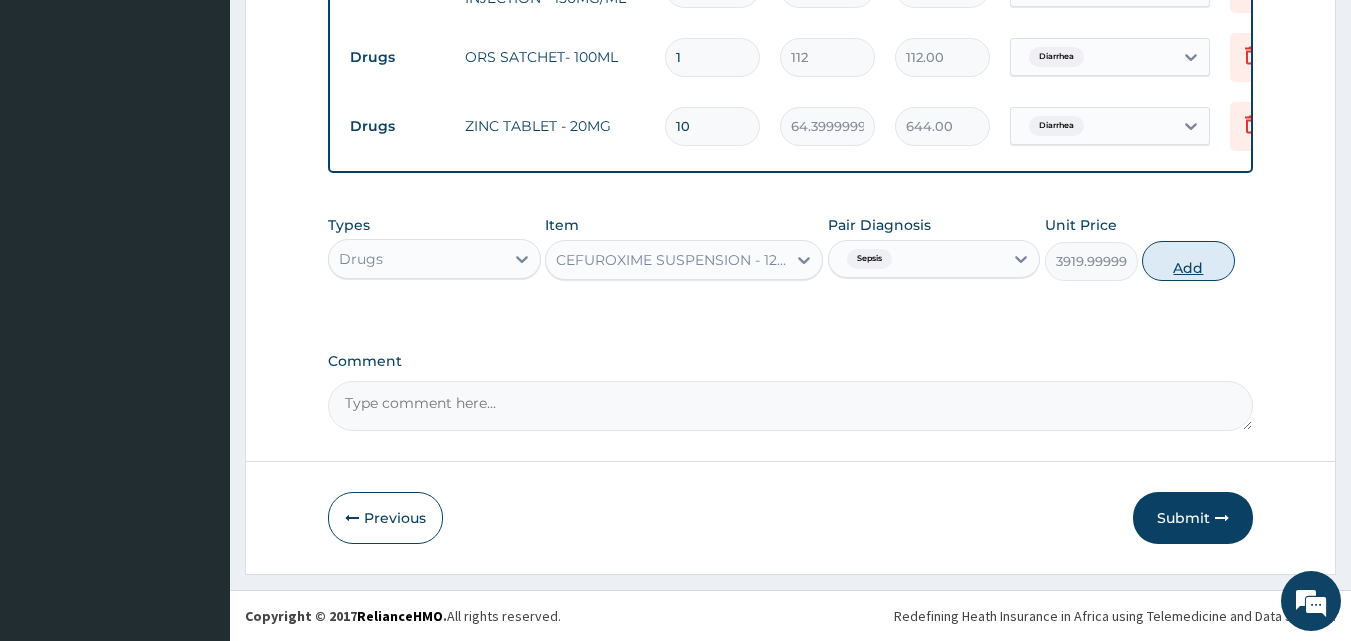 click on "Add" at bounding box center [1188, 261] 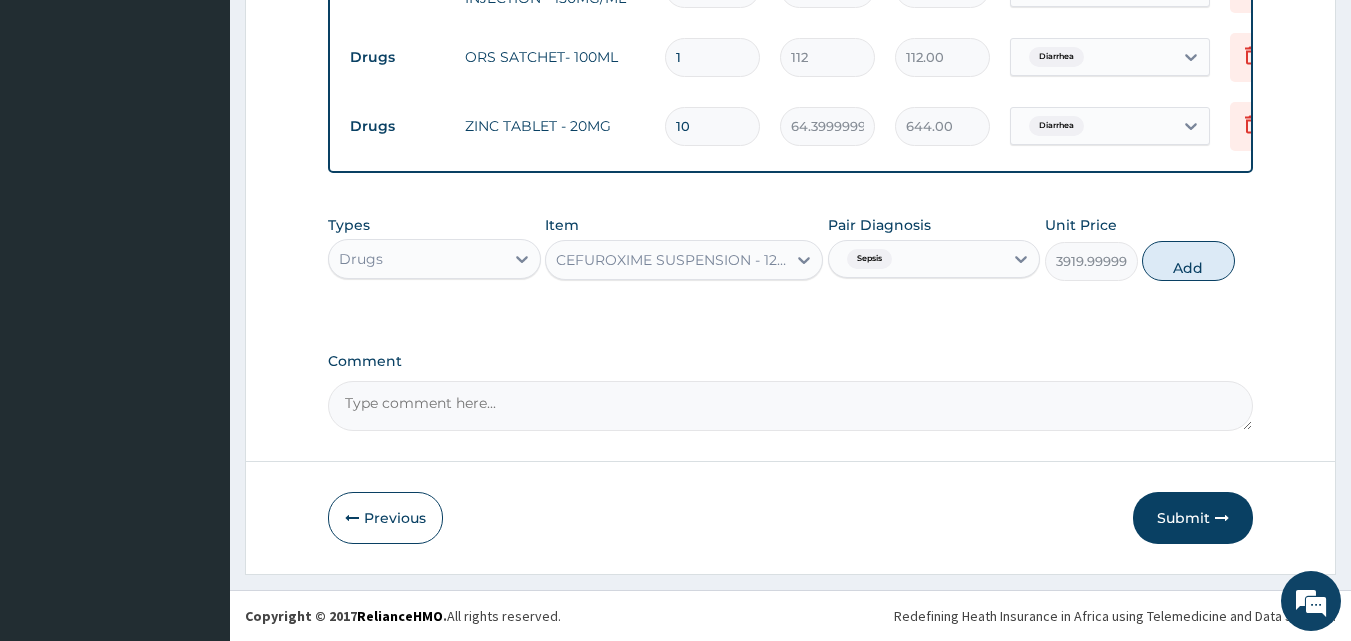type on "0" 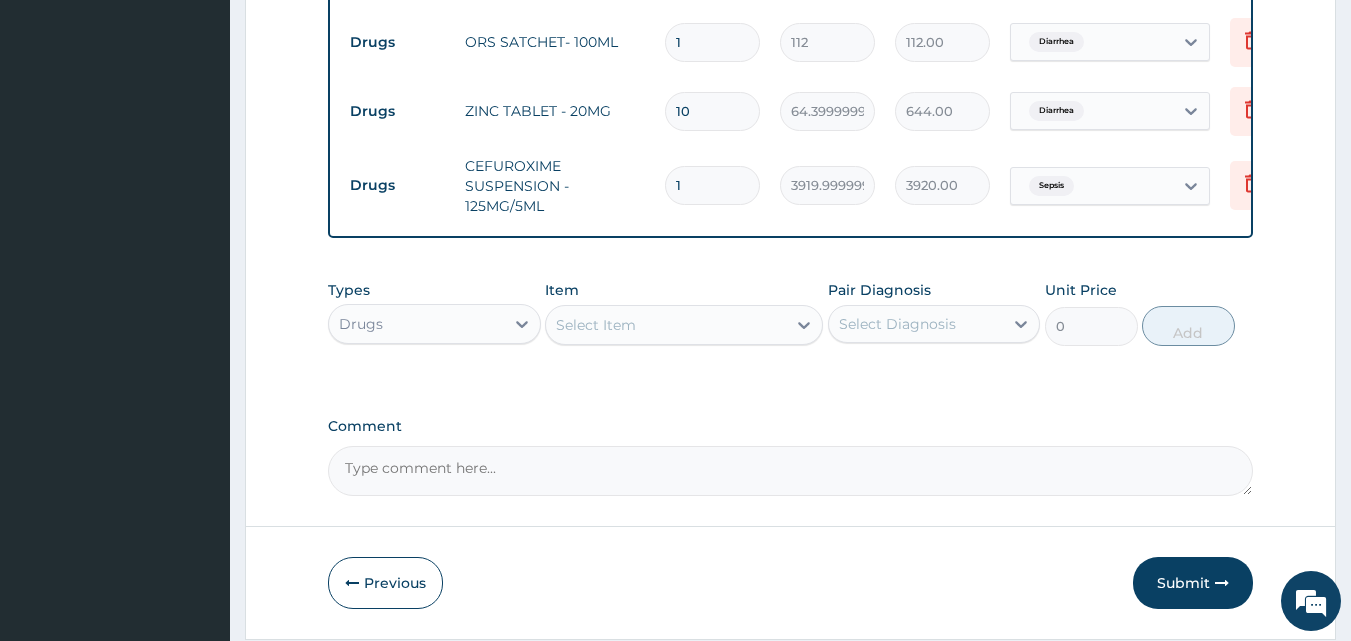 click on "Select Item" at bounding box center (666, 325) 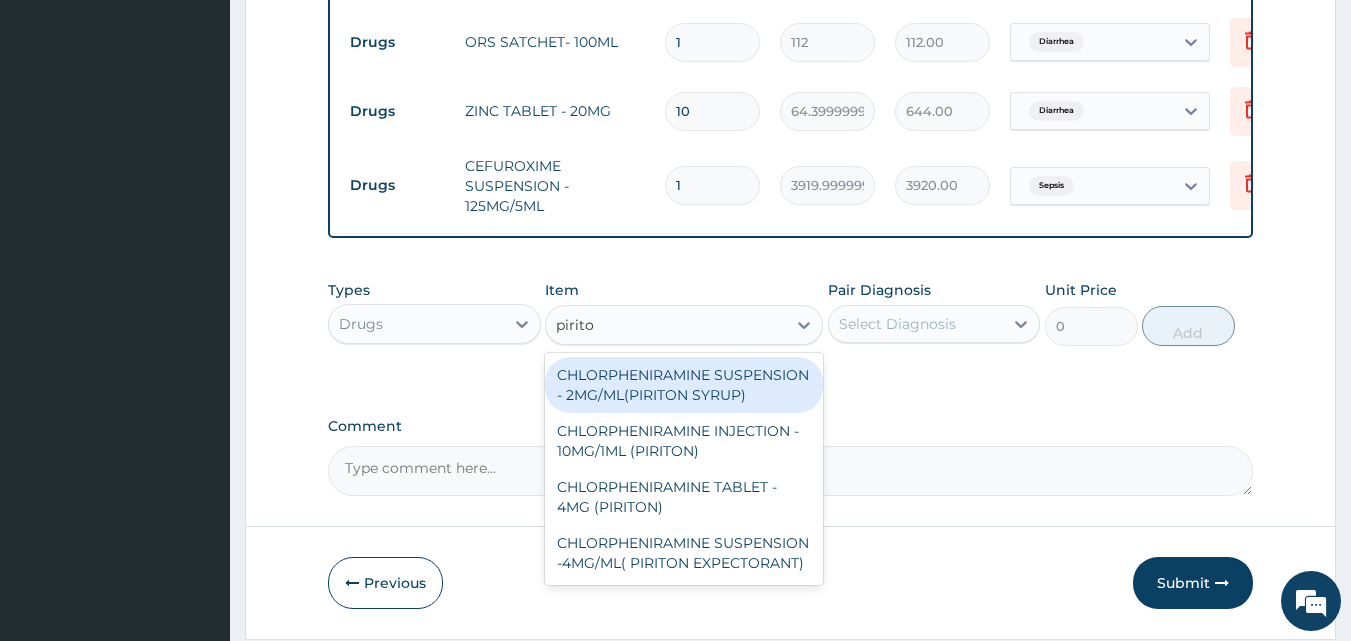 type on "piriton" 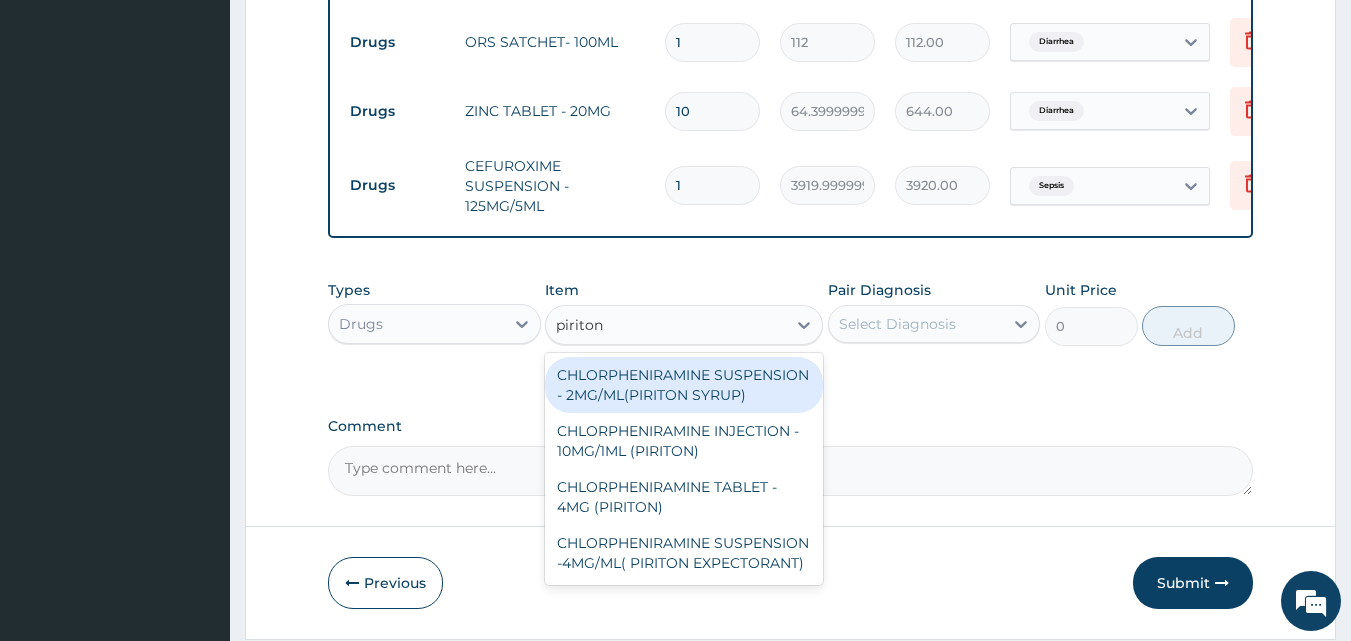 drag, startPoint x: 685, startPoint y: 407, endPoint x: 685, endPoint y: 380, distance: 27 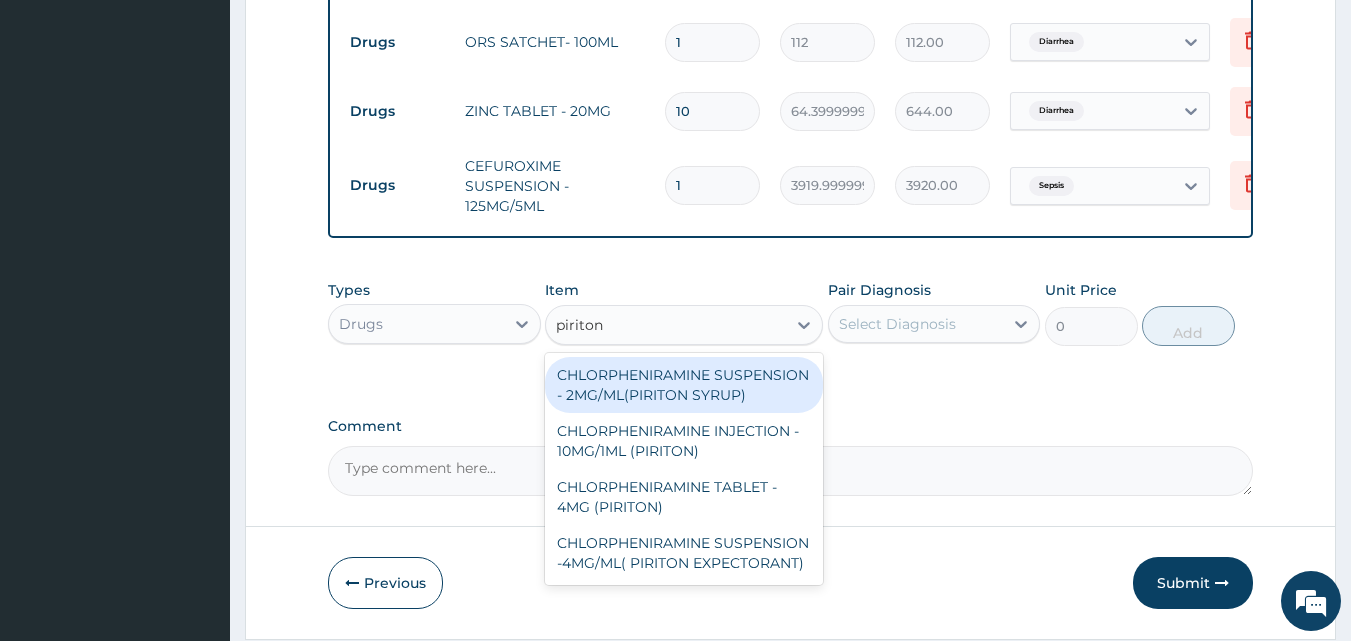 click on "CHLORPHENIRAMINE SUSPENSION - 2MG/ML(PIRITON SYRUP)" at bounding box center [684, 385] 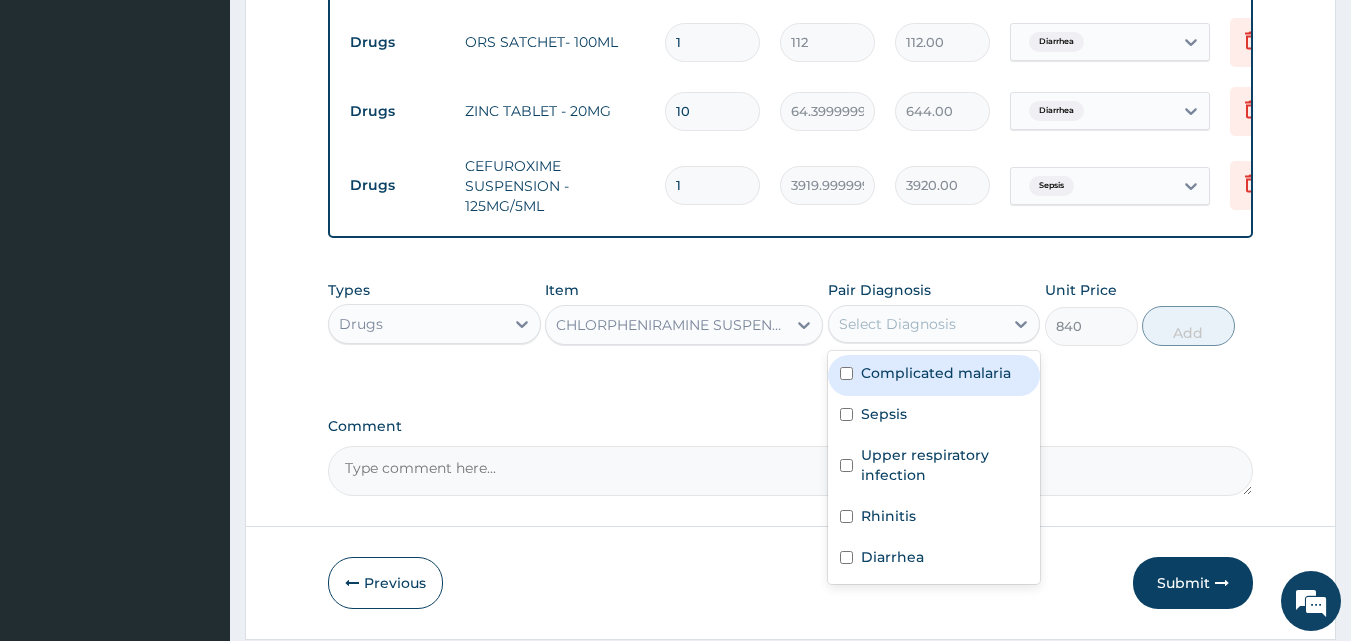 click on "Select Diagnosis" at bounding box center [897, 324] 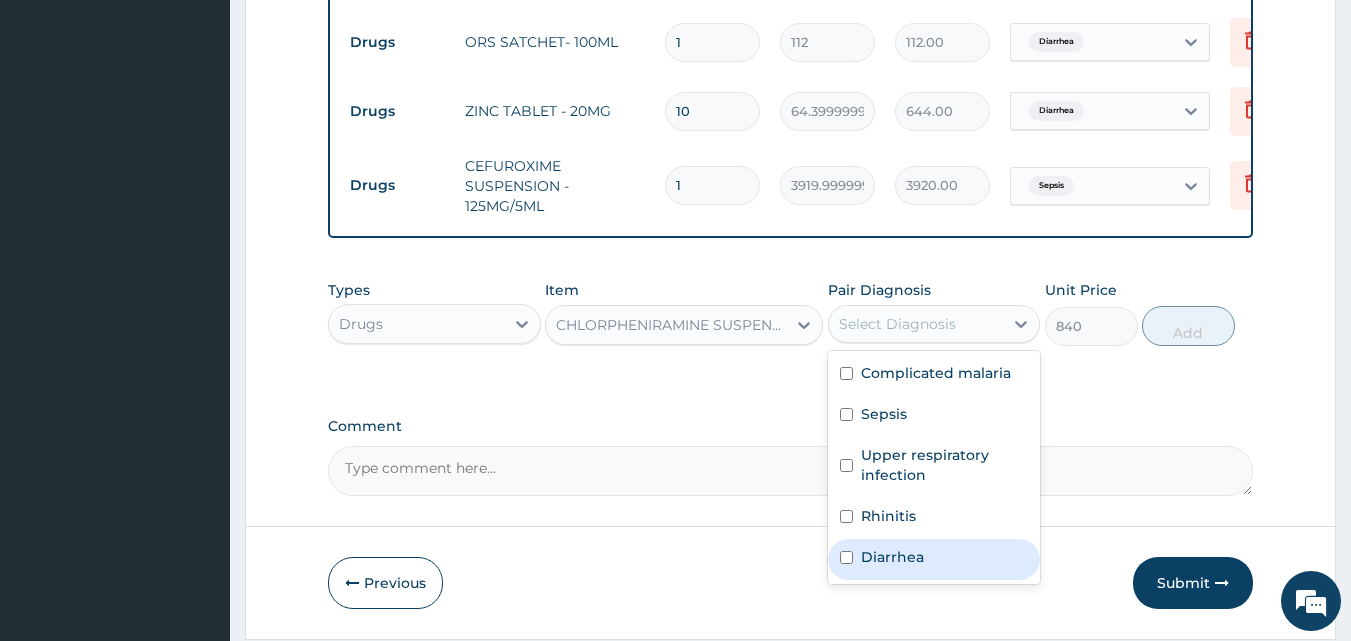 click on "Diarrhea" at bounding box center (934, 559) 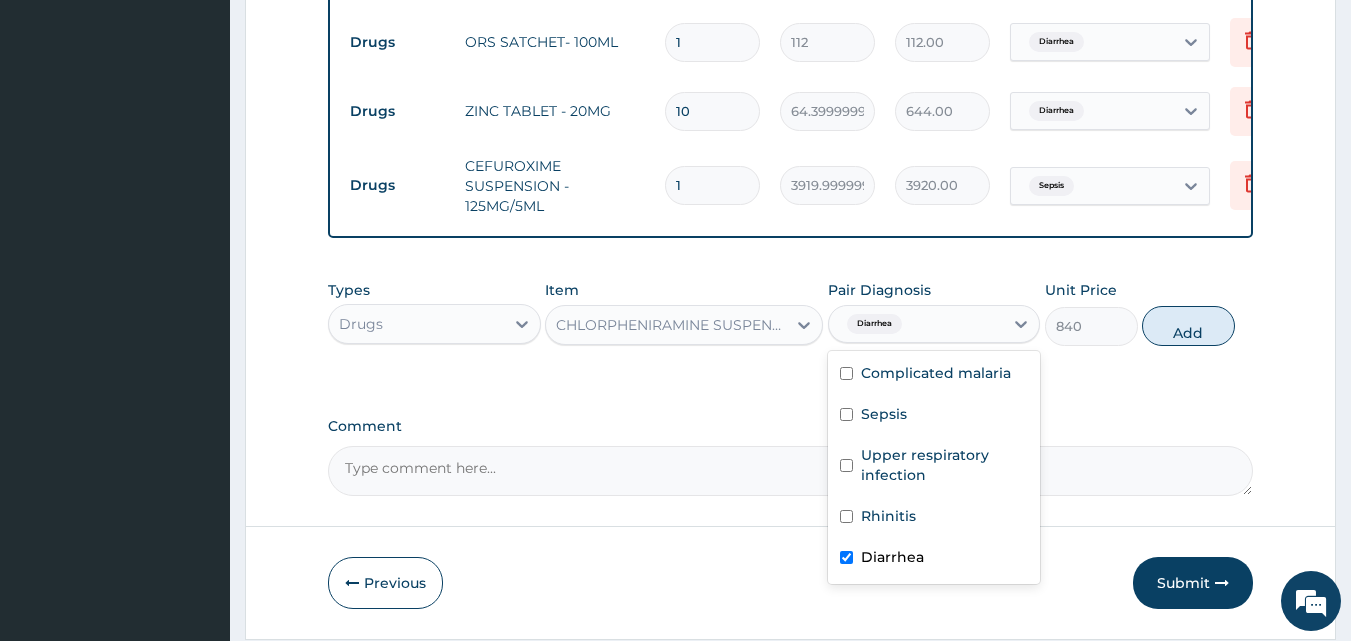click on "Diarrhea" at bounding box center (934, 559) 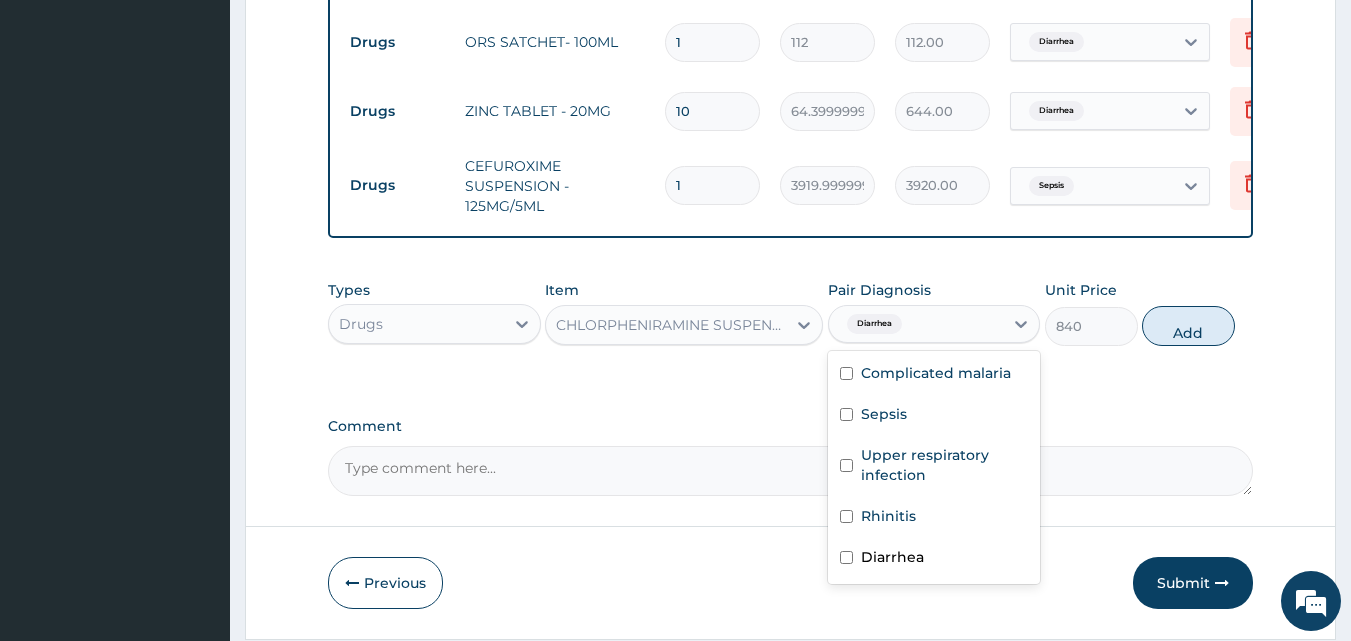 checkbox on "false" 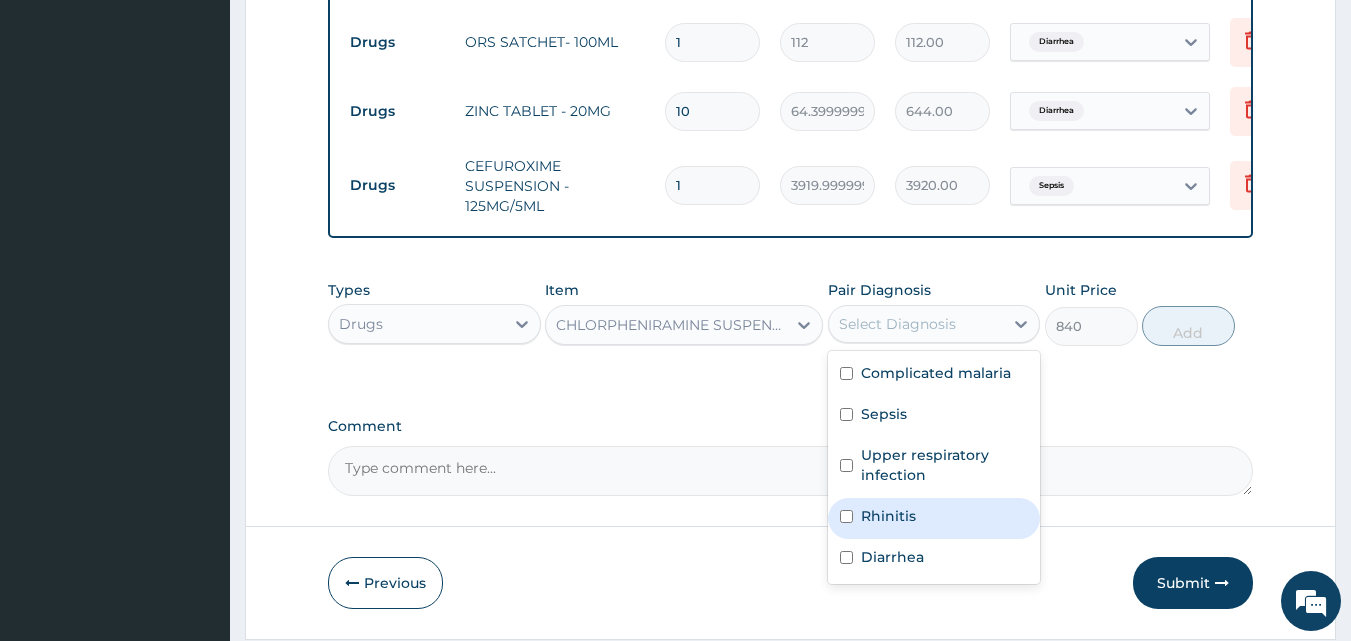 click on "Rhinitis" at bounding box center (934, 518) 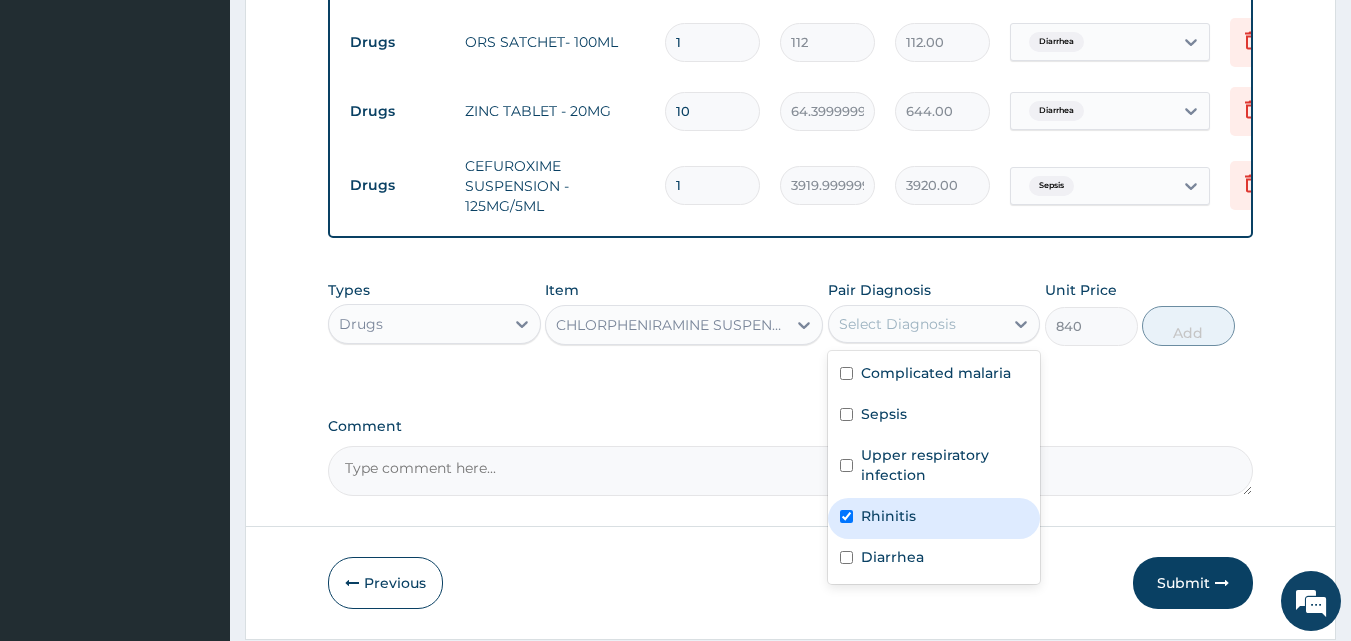 click on "Rhinitis" at bounding box center (934, 518) 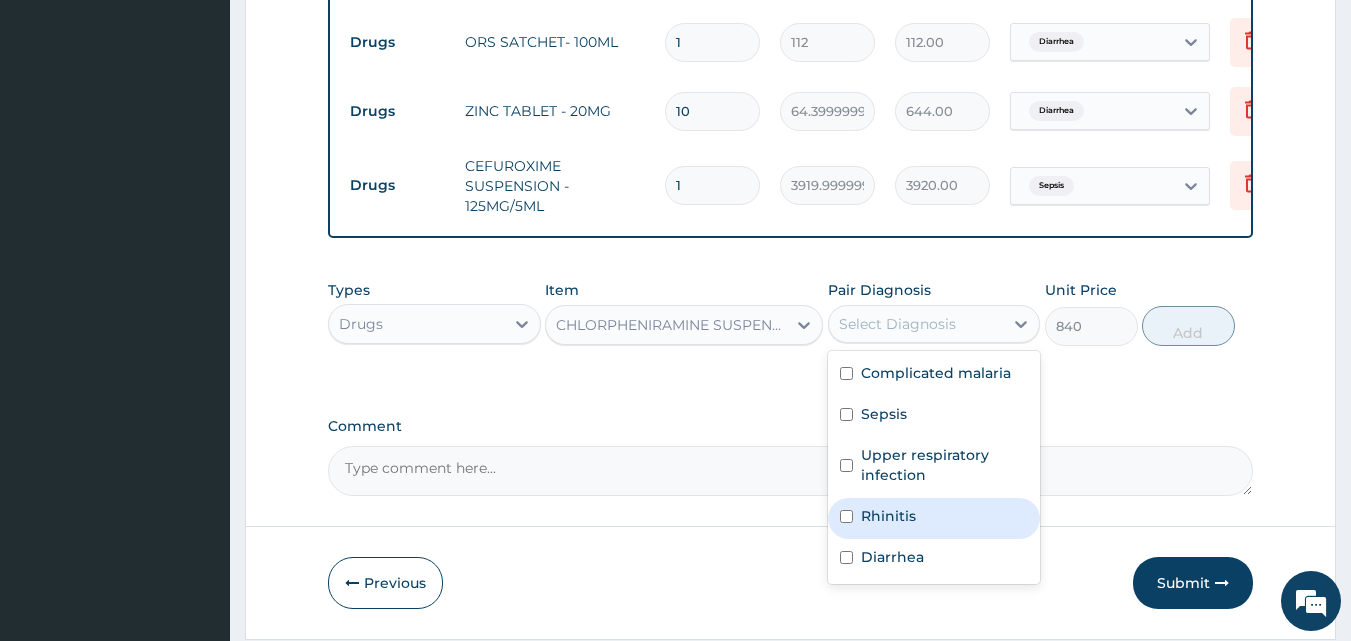 click on "Rhinitis" at bounding box center (934, 518) 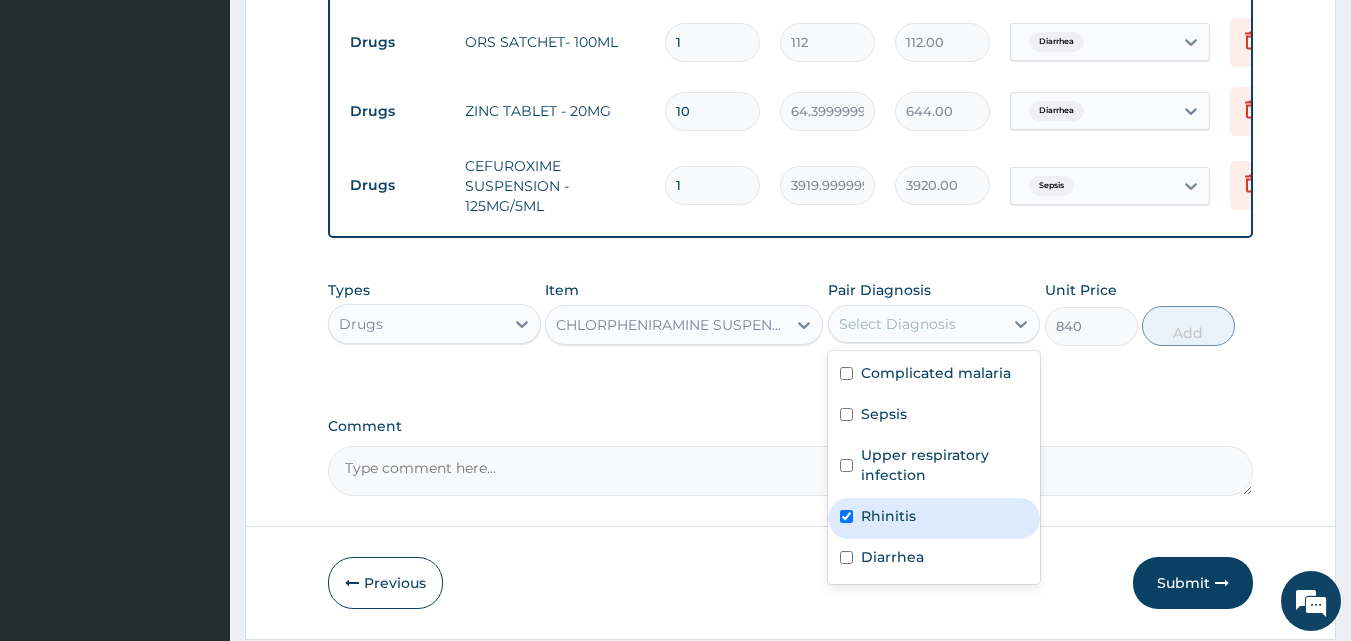 click on "Rhinitis" at bounding box center [934, 518] 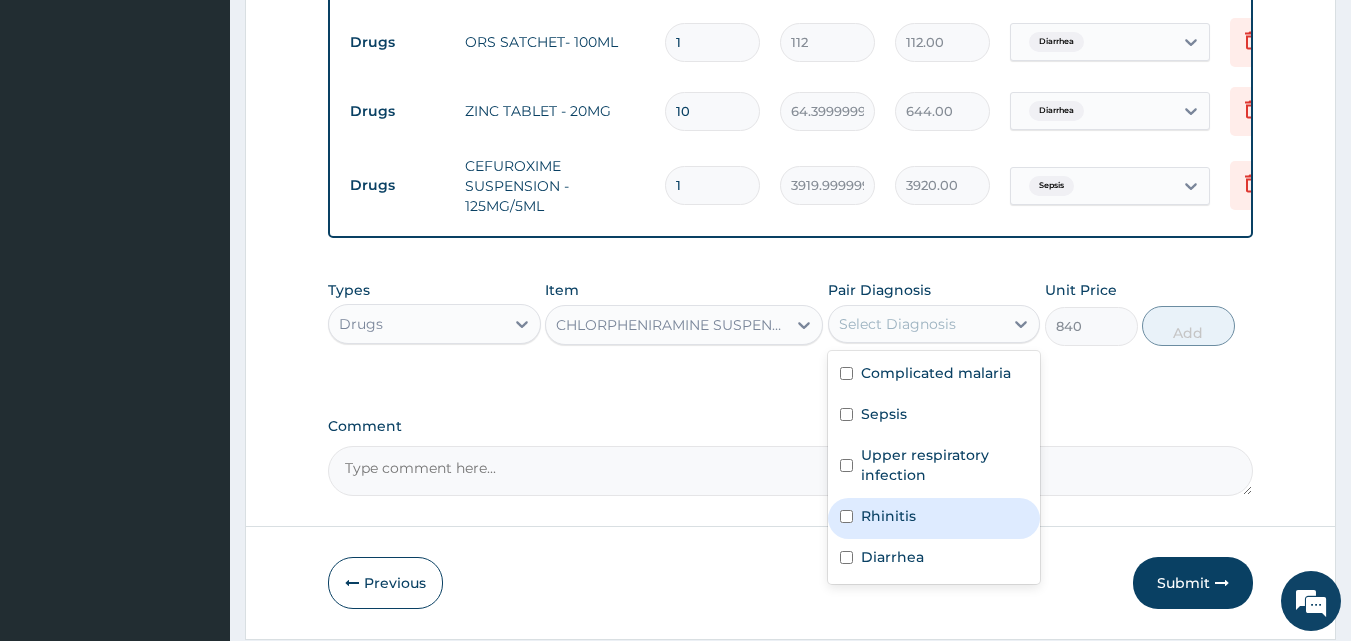 click on "Rhinitis" at bounding box center (934, 518) 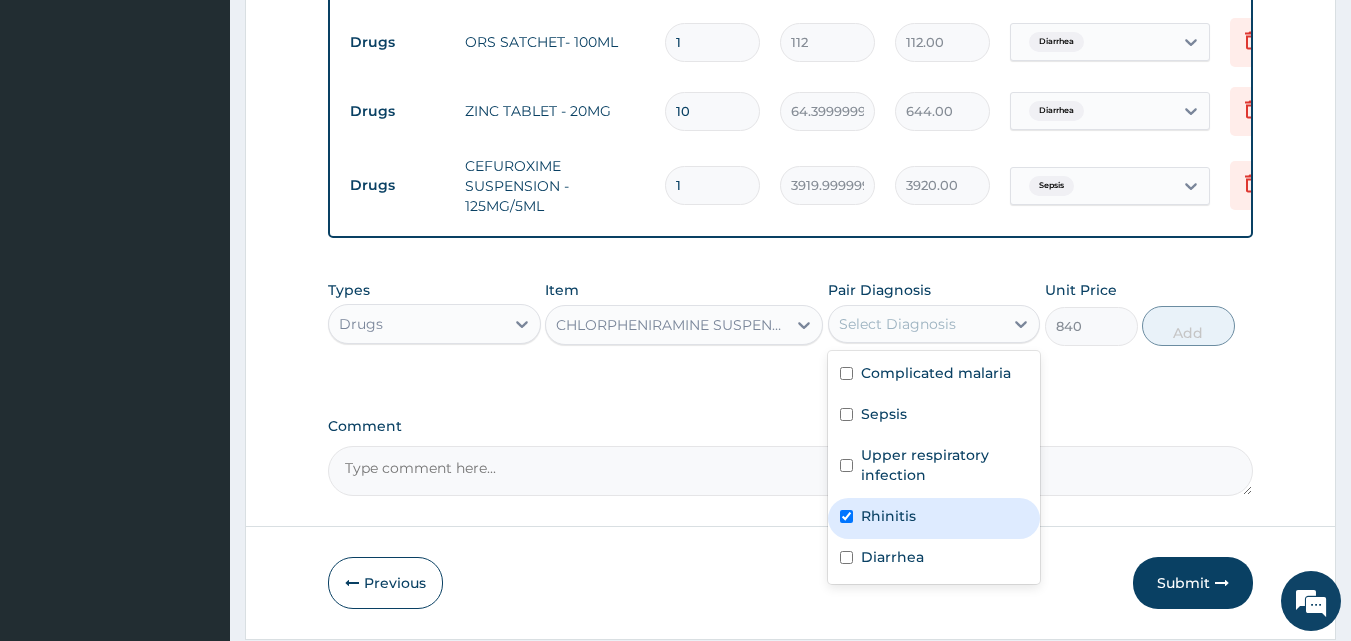 checkbox on "true" 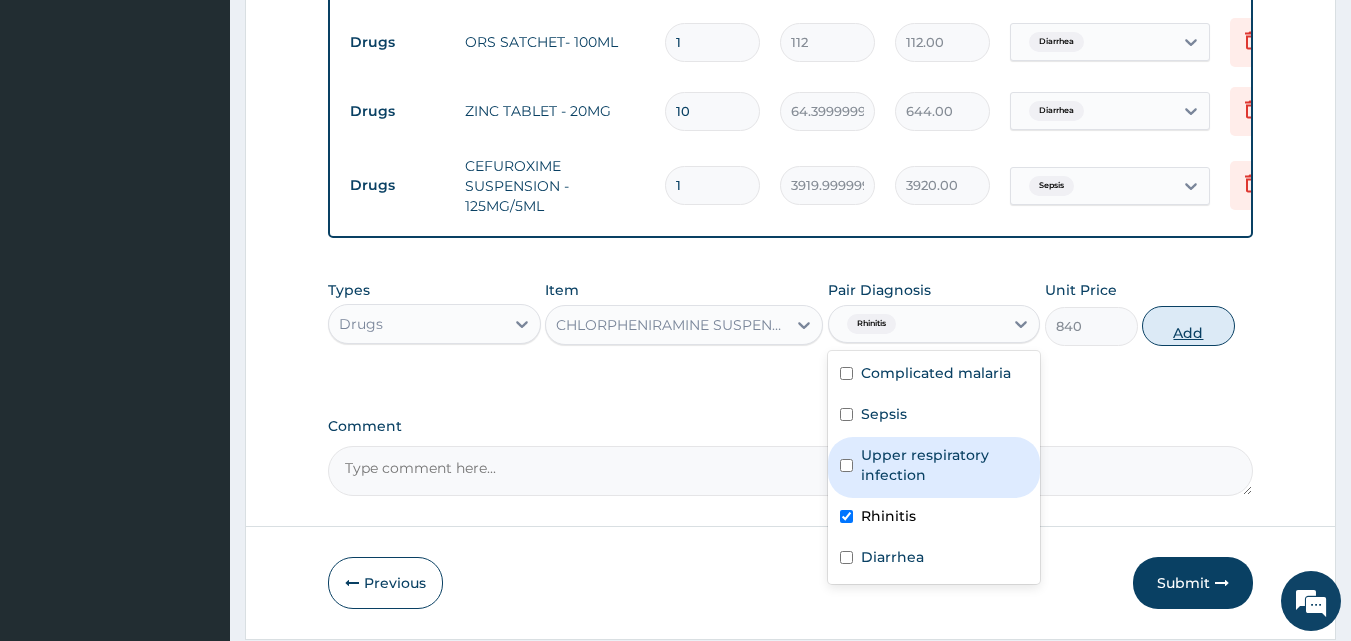 click on "Add" at bounding box center [1188, 326] 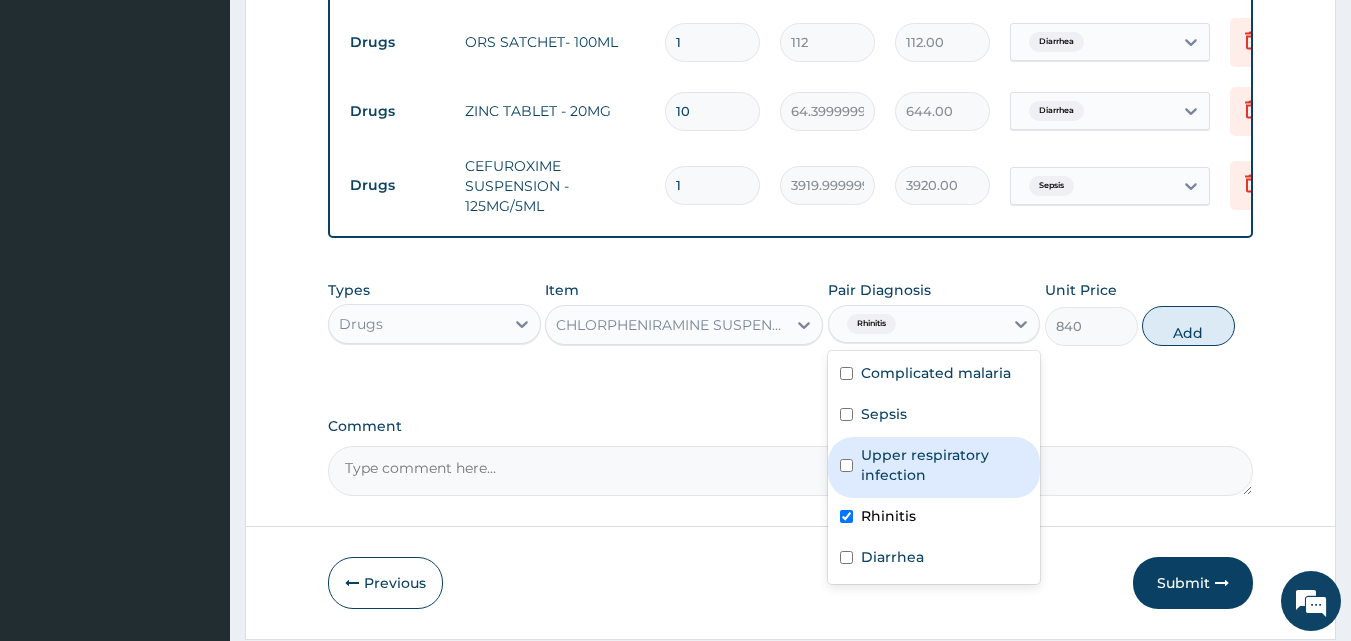 type on "0" 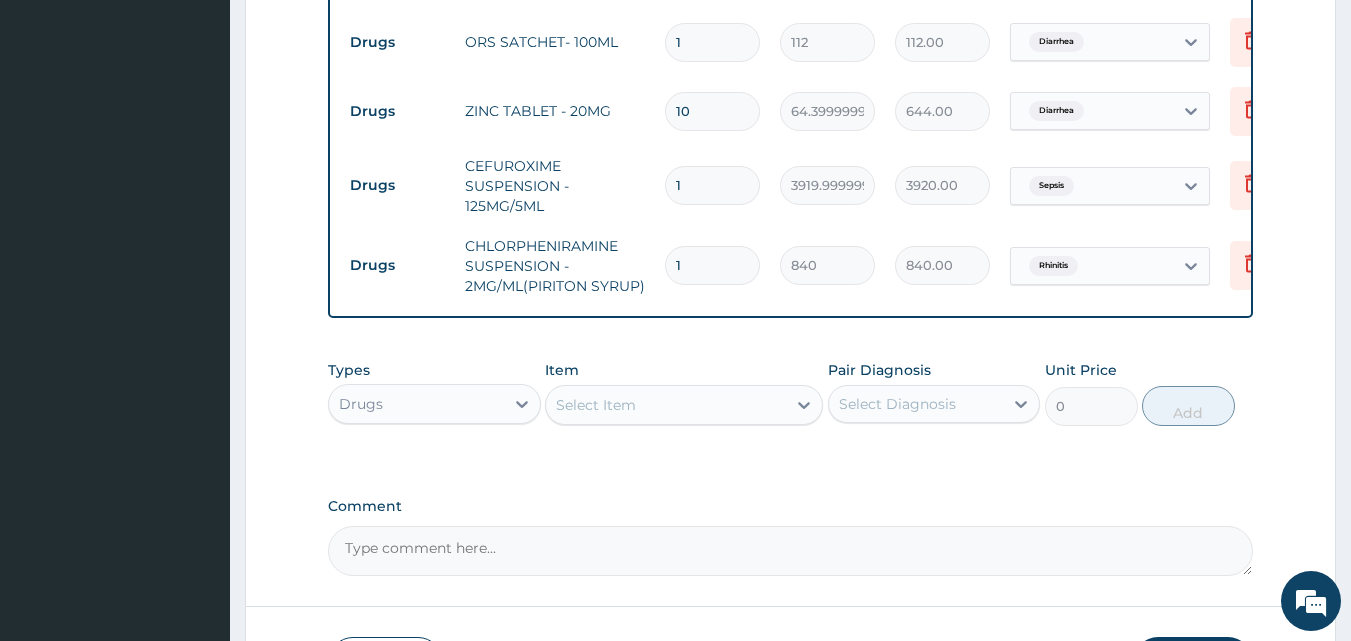 click on "Select Item" at bounding box center [666, 405] 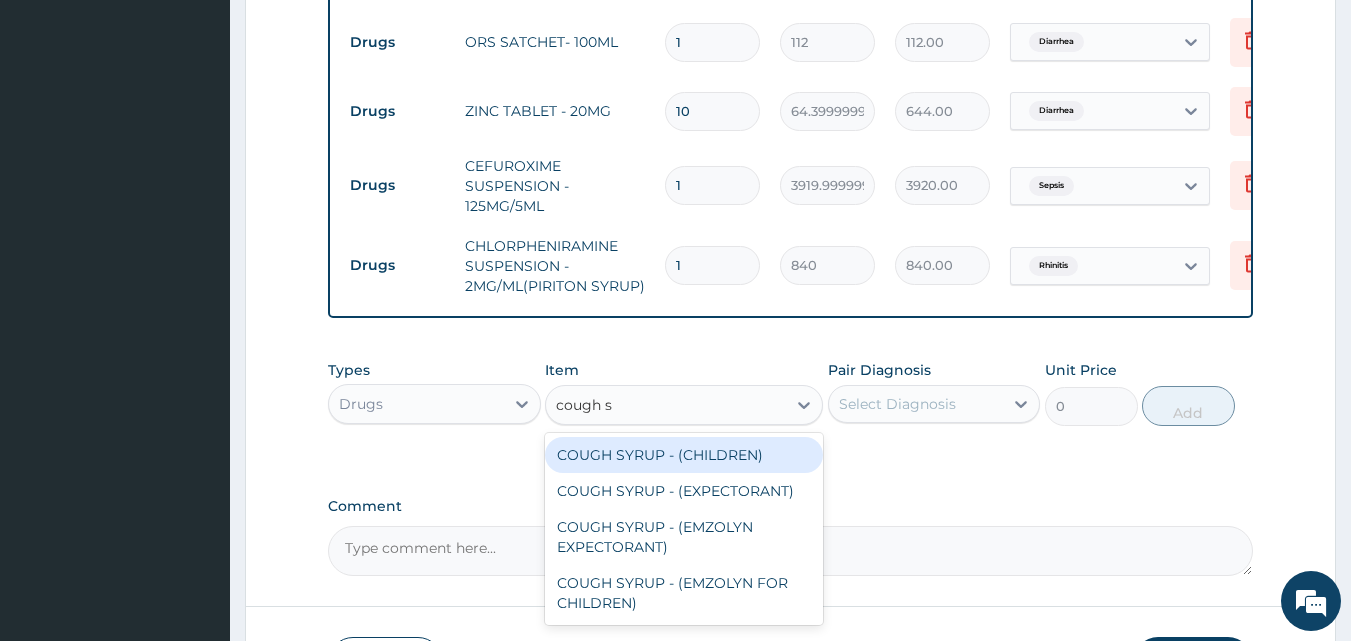 type on "cough sy" 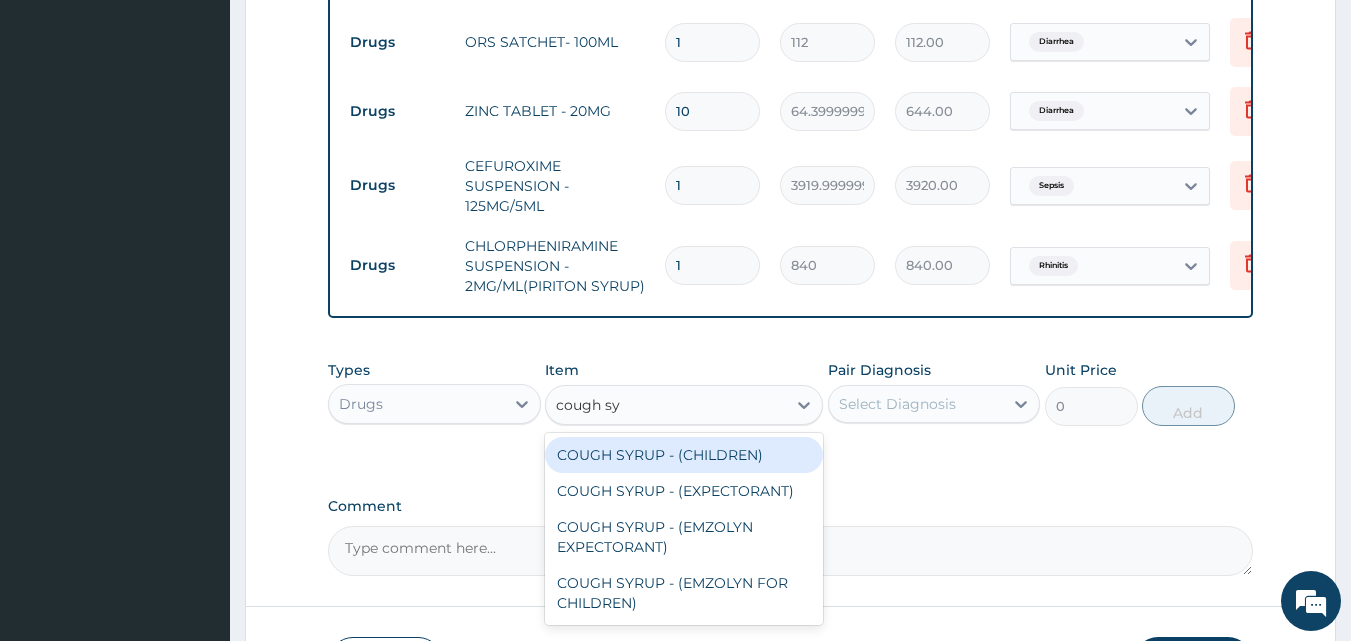 click on "COUGH SYRUP - (CHILDREN)" at bounding box center (684, 455) 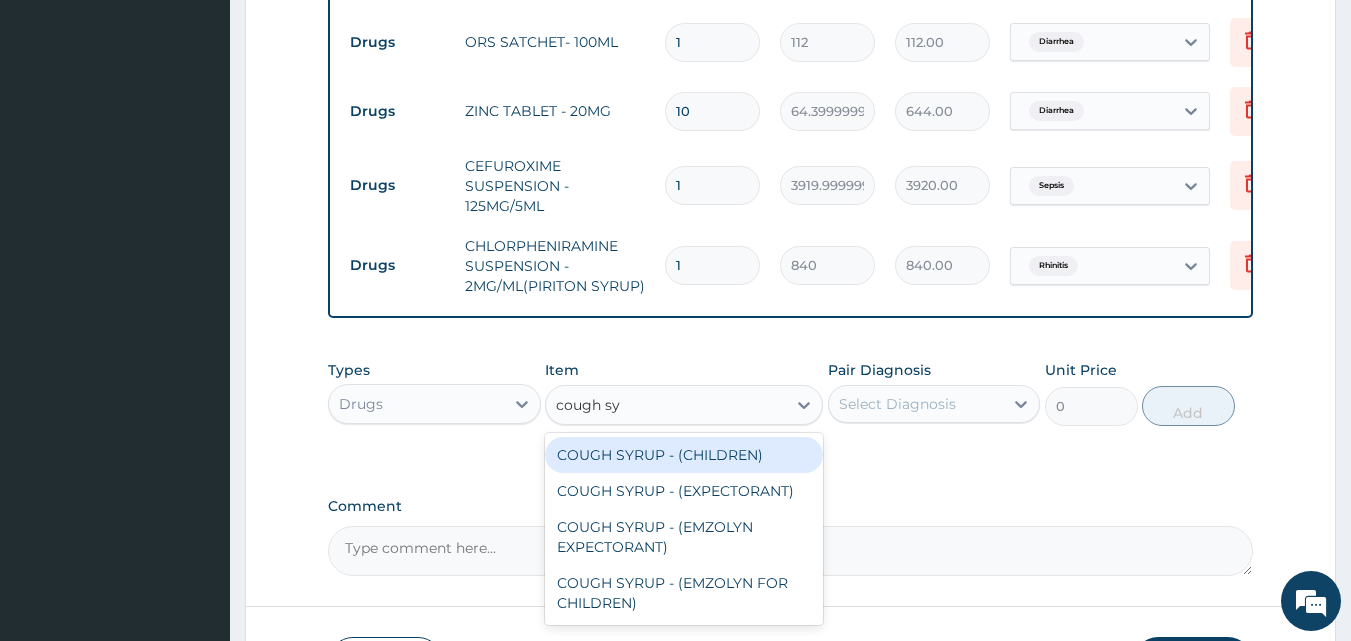 type 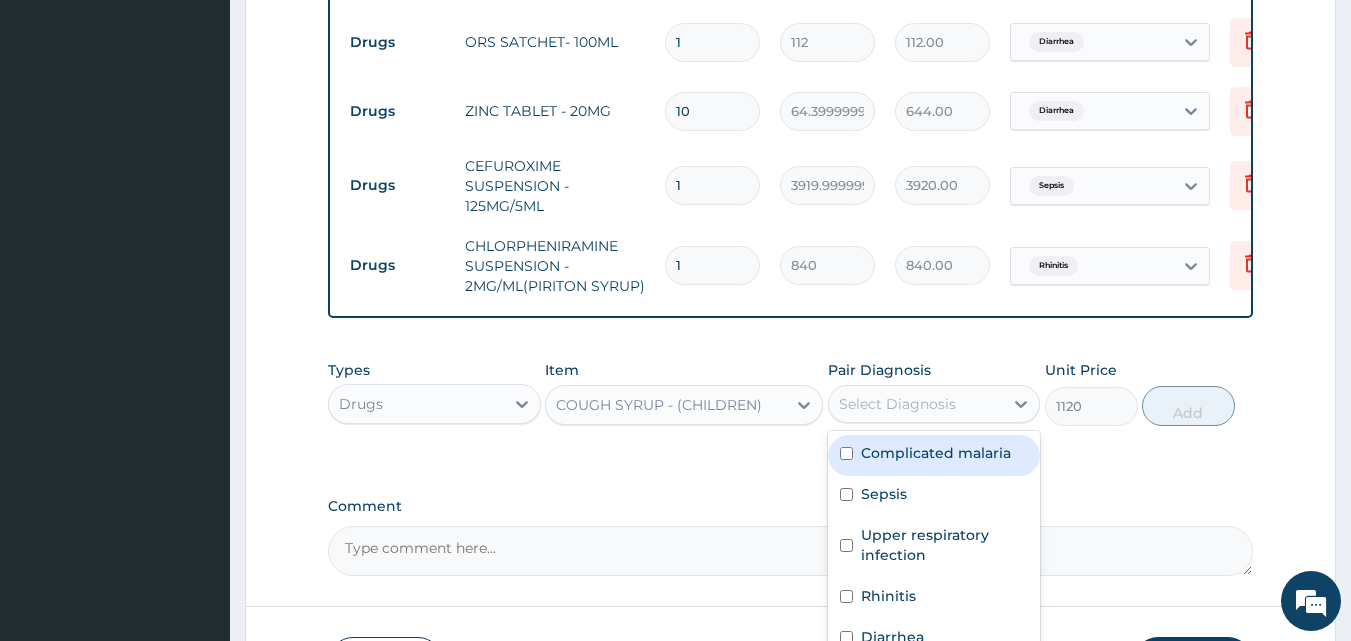 click on "Select Diagnosis" at bounding box center [916, 404] 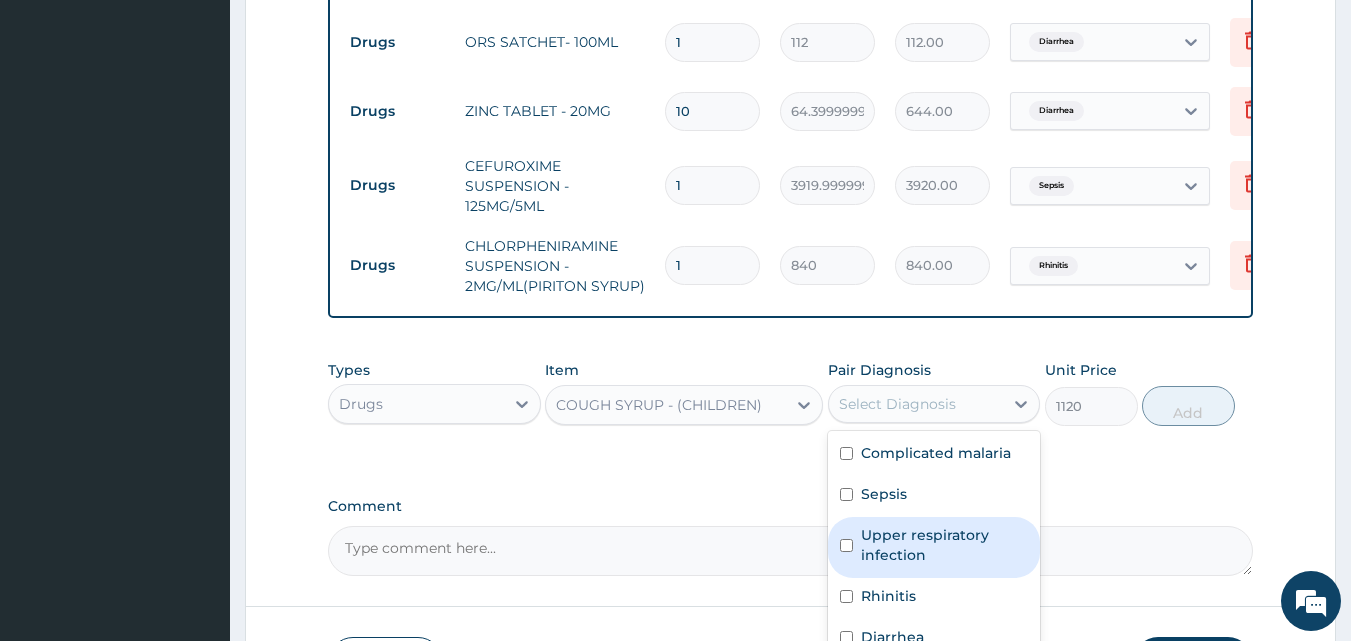 click on "Upper respiratory infection" at bounding box center (945, 545) 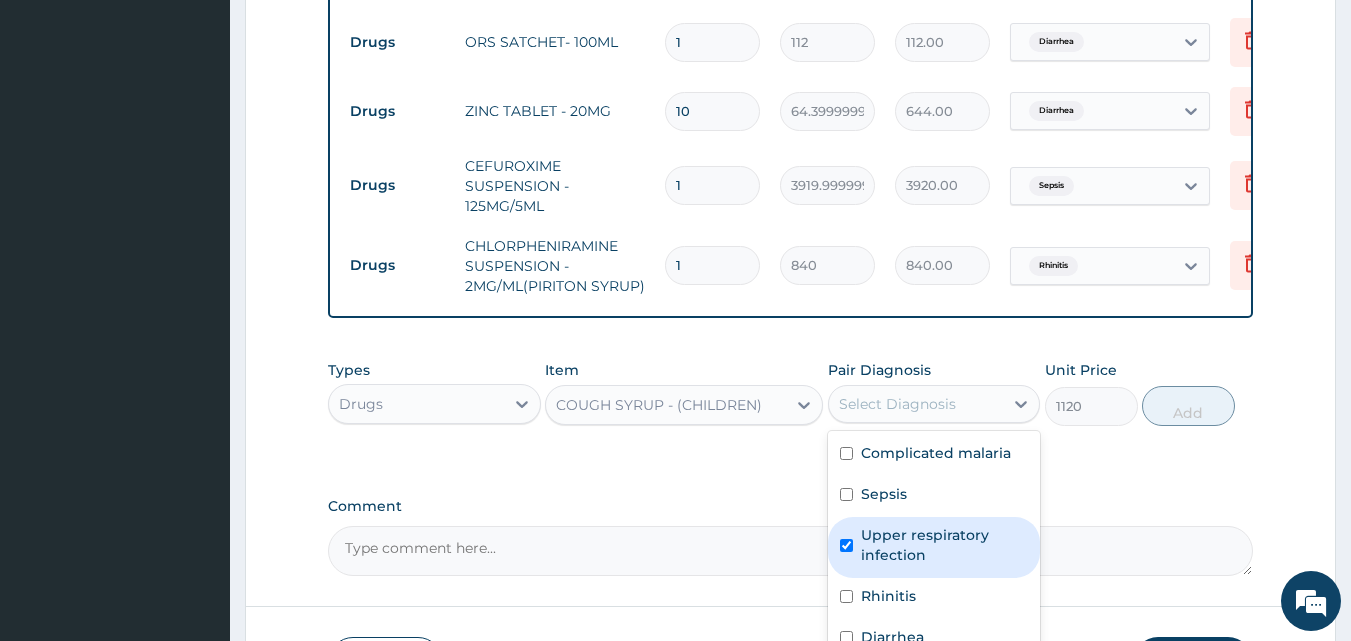 checkbox on "true" 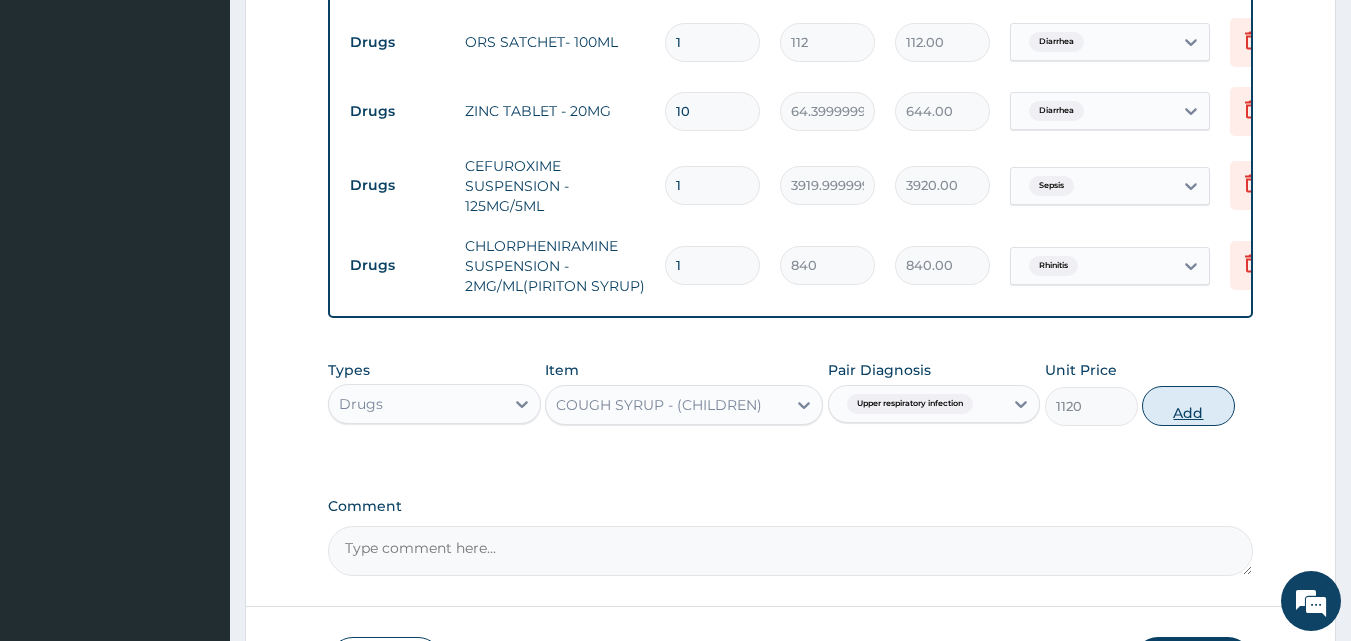 click on "Add" at bounding box center (1188, 406) 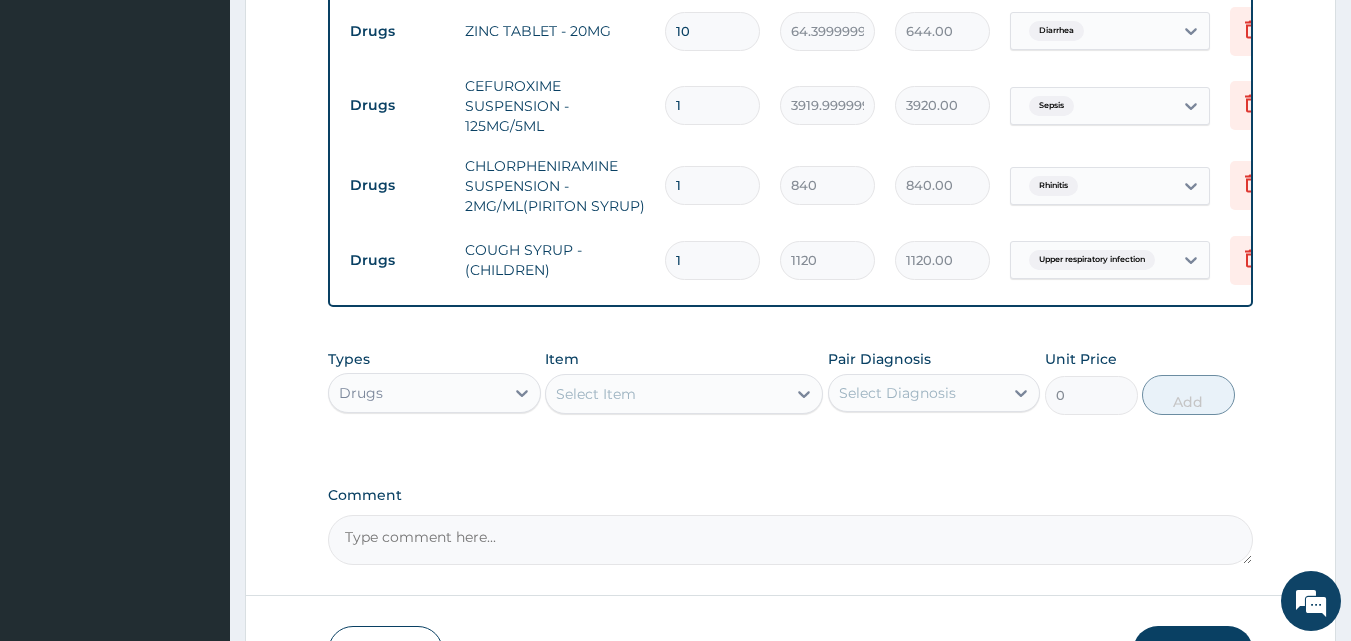 scroll, scrollTop: 1435, scrollLeft: 0, axis: vertical 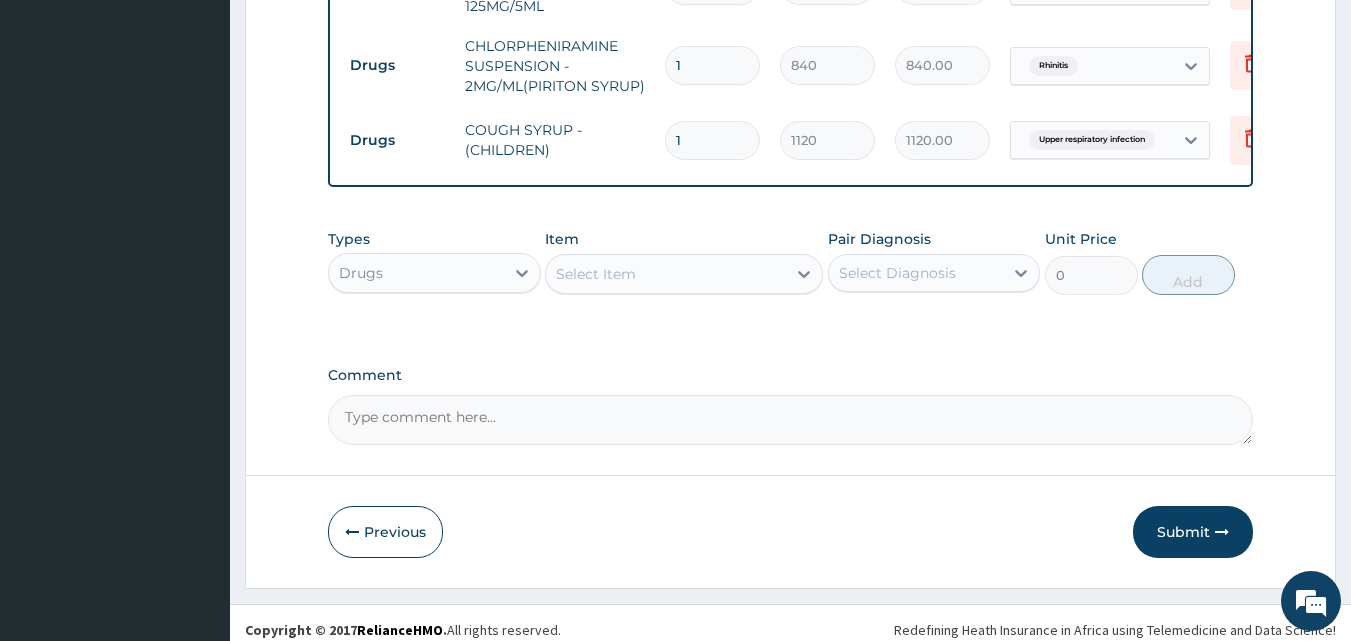 click on "Select Item" at bounding box center (666, 274) 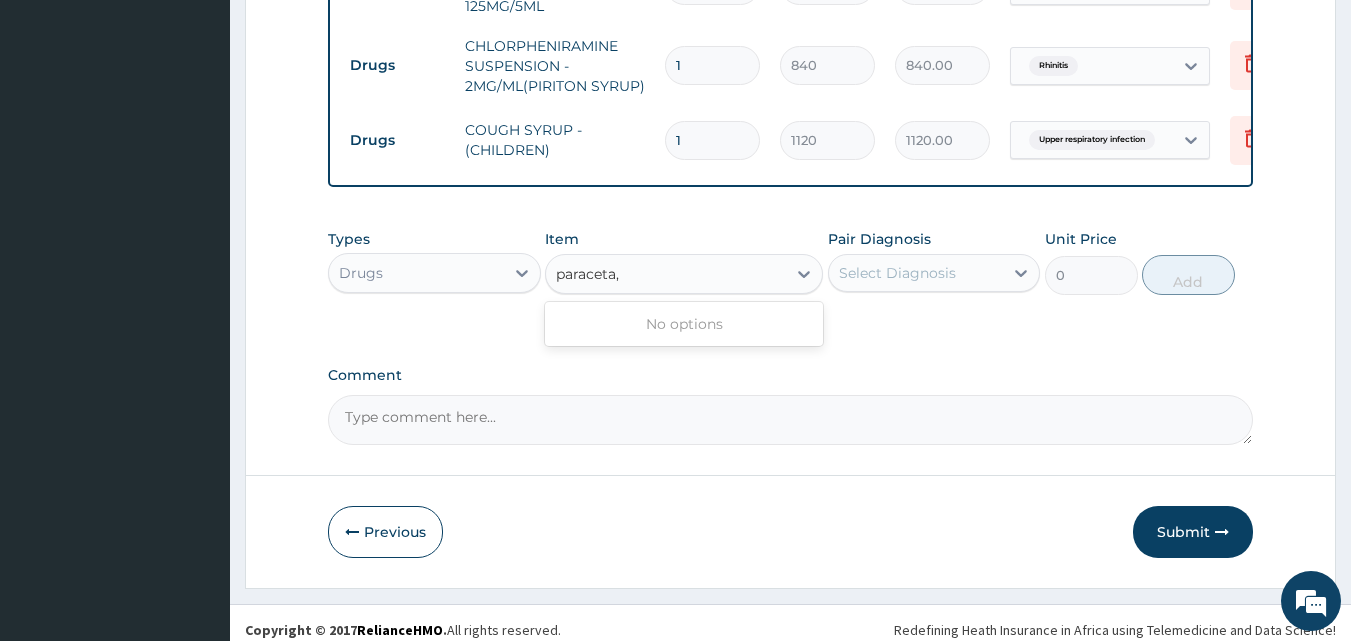 type on "paraceta" 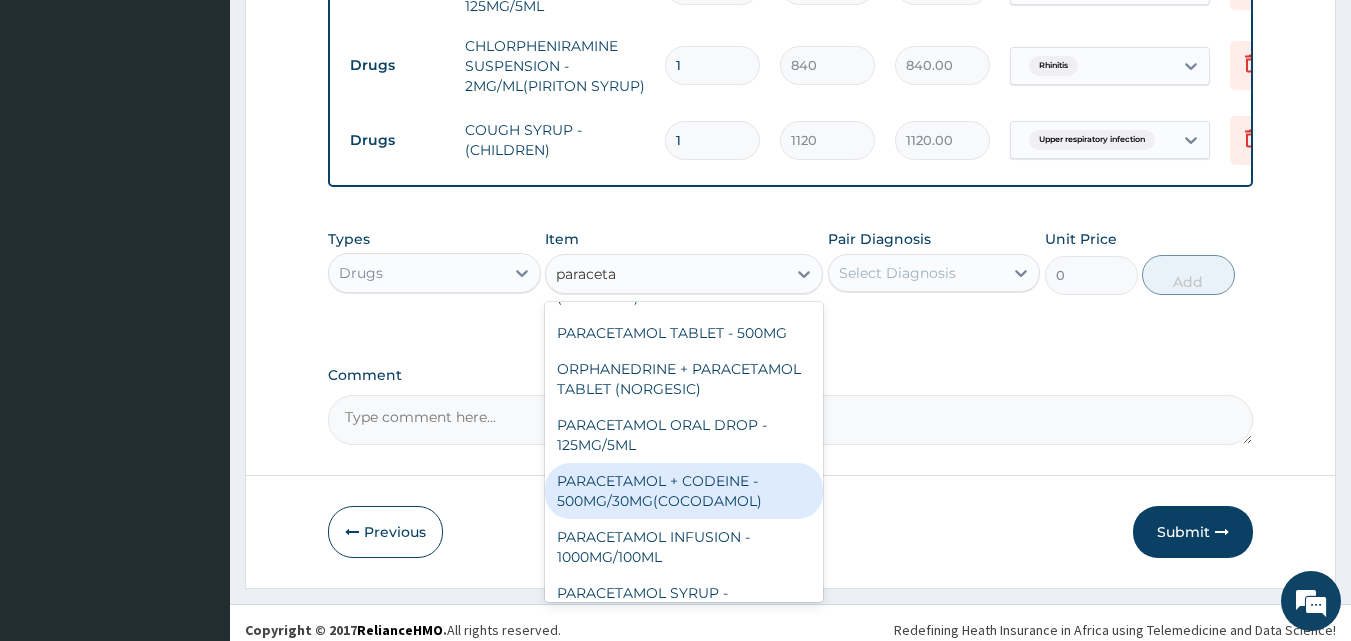 scroll, scrollTop: 212, scrollLeft: 0, axis: vertical 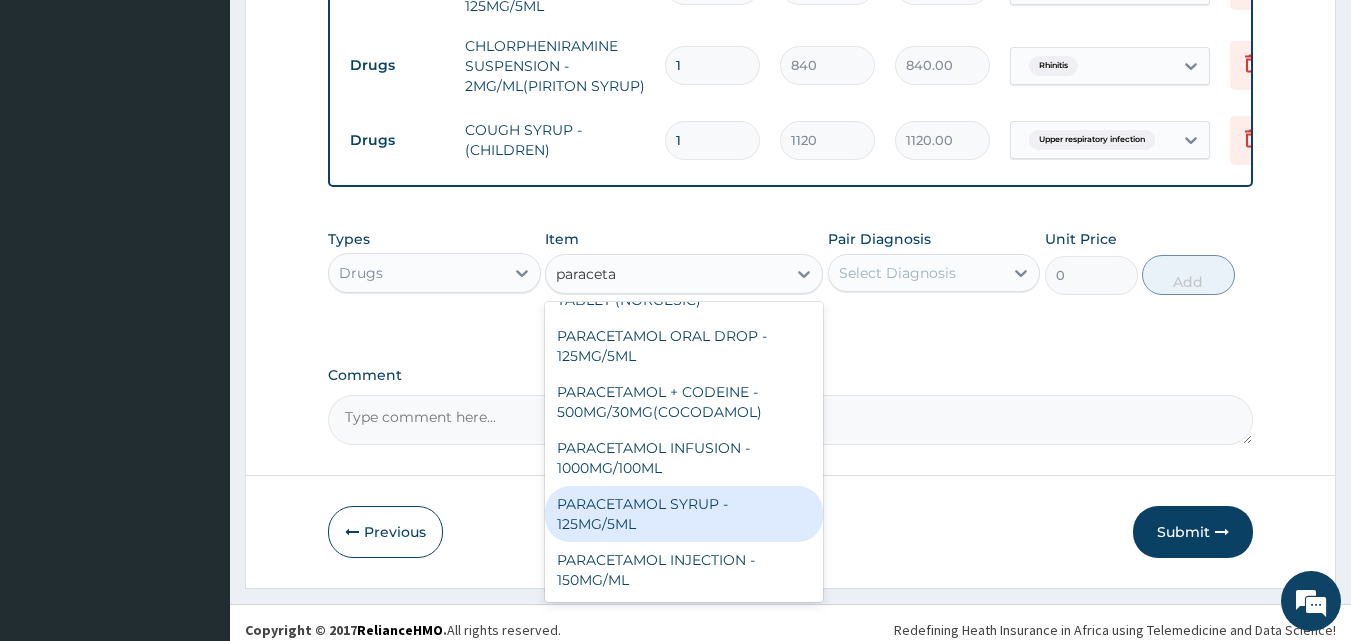 click on "PARACETAMOL SYRUP - 125MG/5ML" at bounding box center (684, 514) 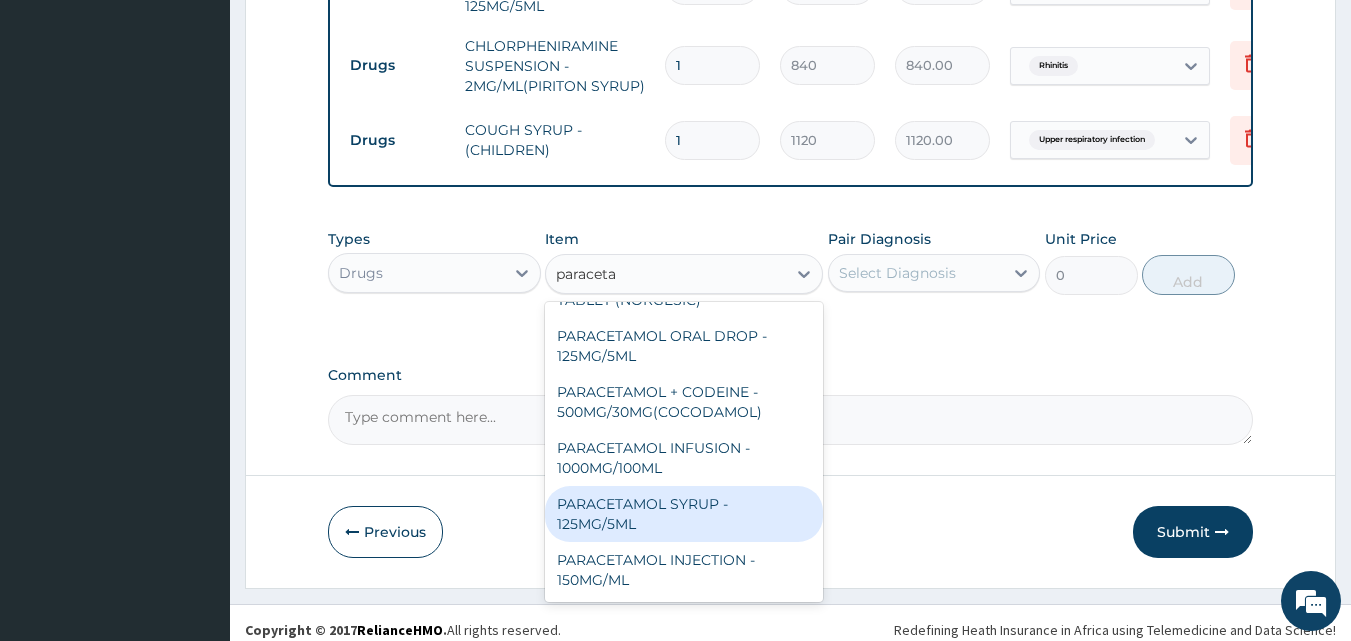 type 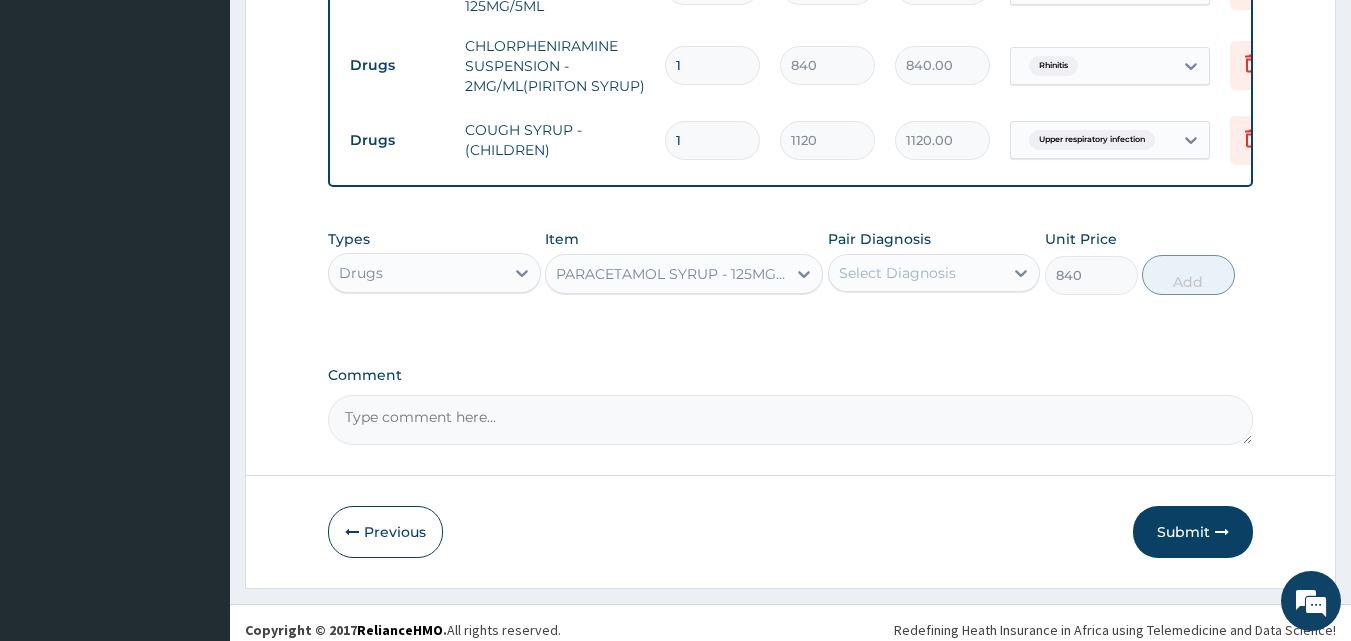 click on "Select Diagnosis" at bounding box center [897, 273] 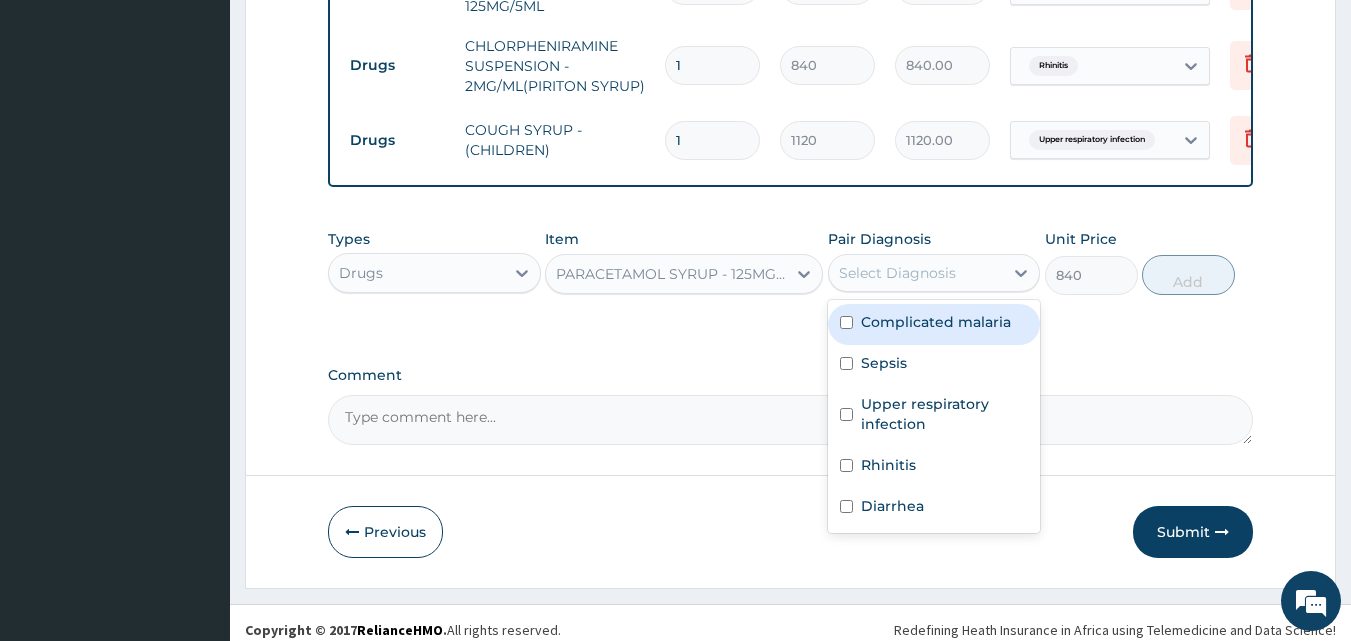 click on "Complicated malaria" at bounding box center [934, 324] 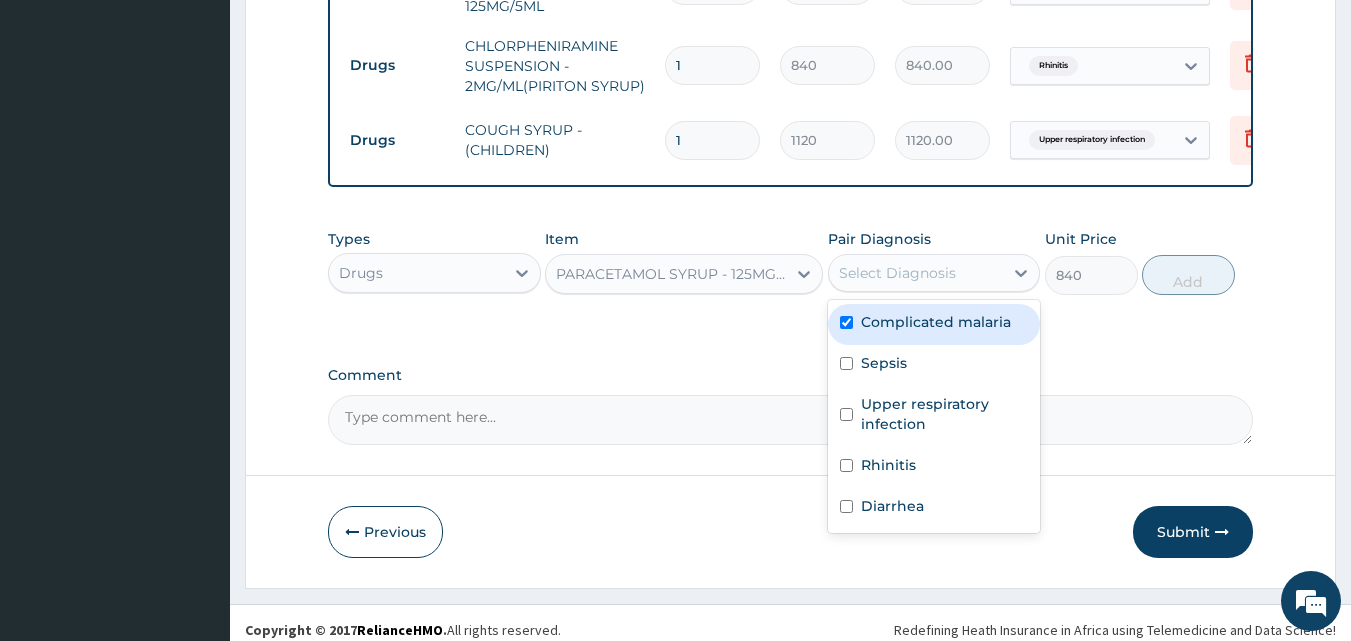 checkbox on "true" 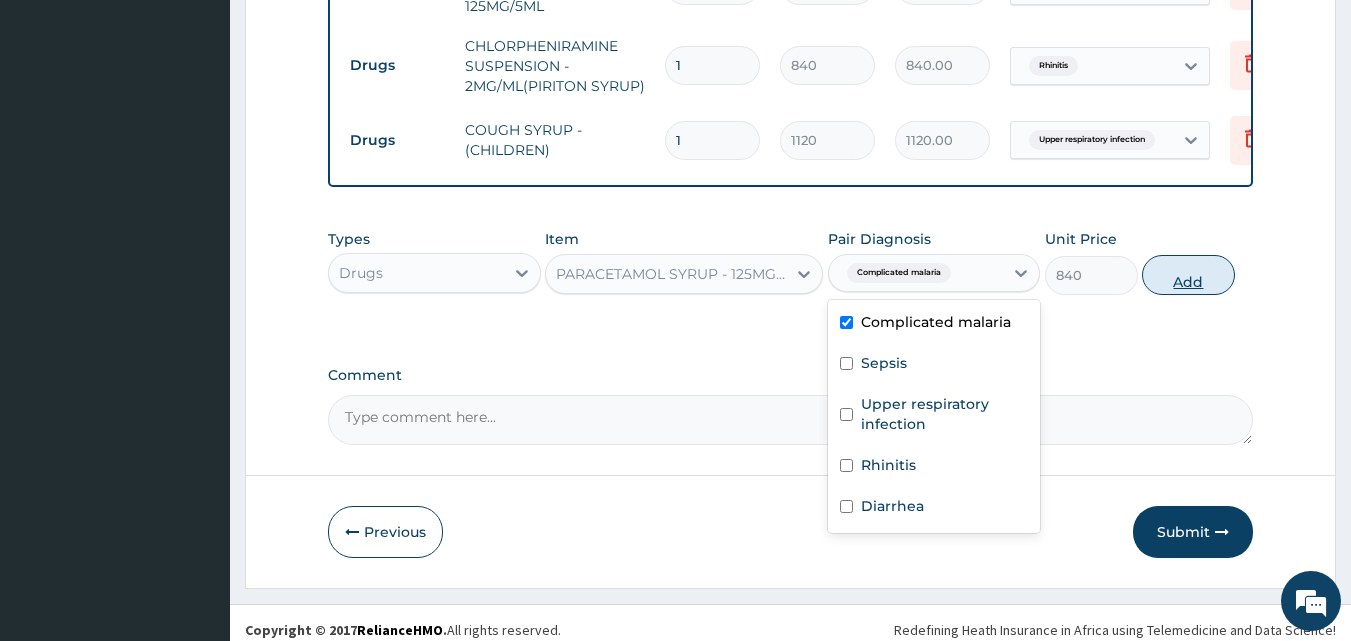 click on "Add" at bounding box center [1188, 275] 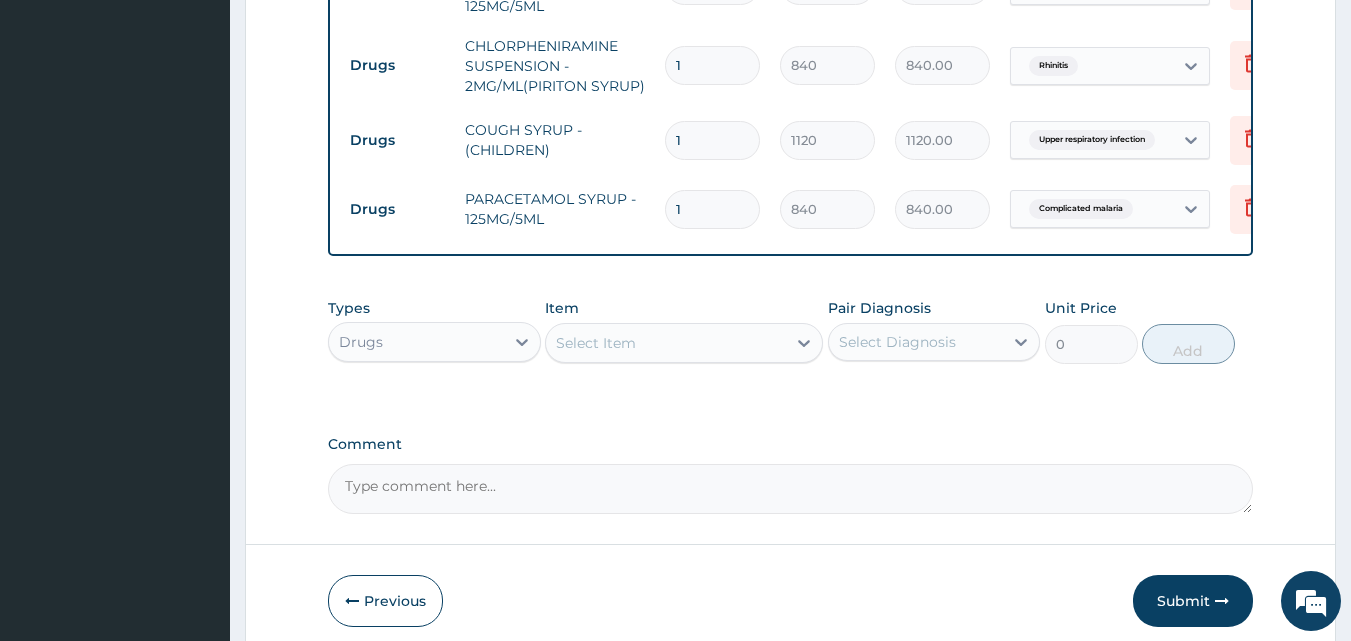 click on "Select Item" at bounding box center [596, 343] 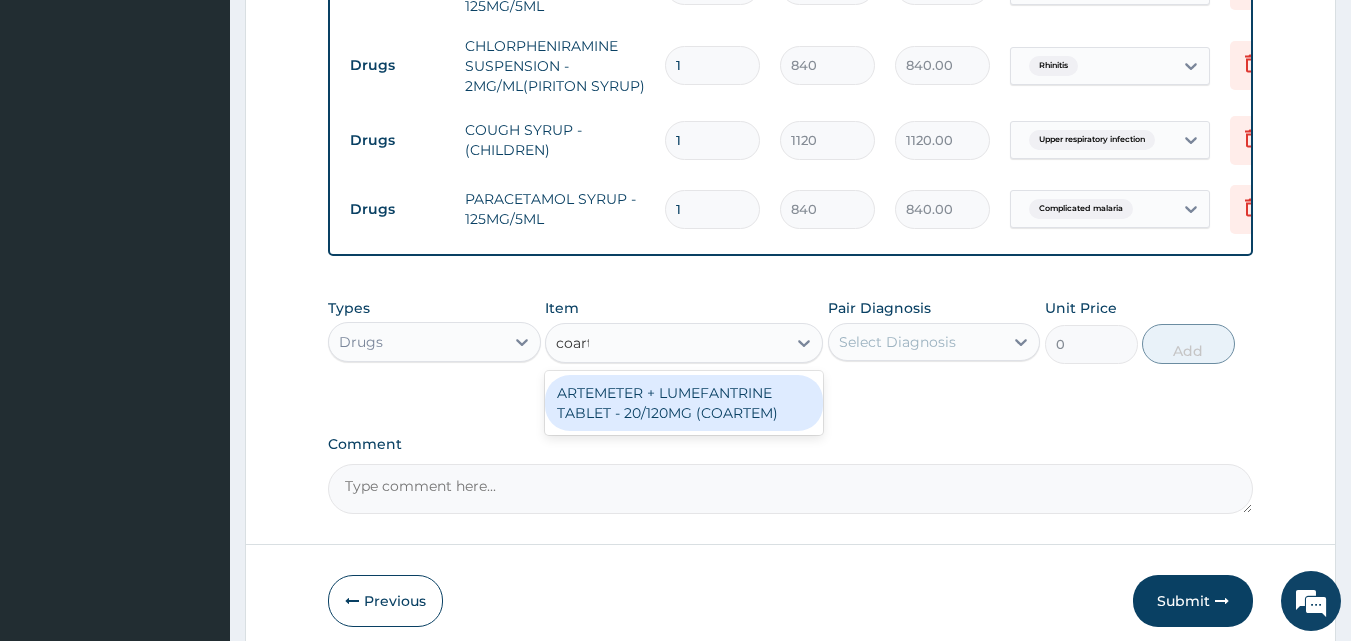 type on "coarte" 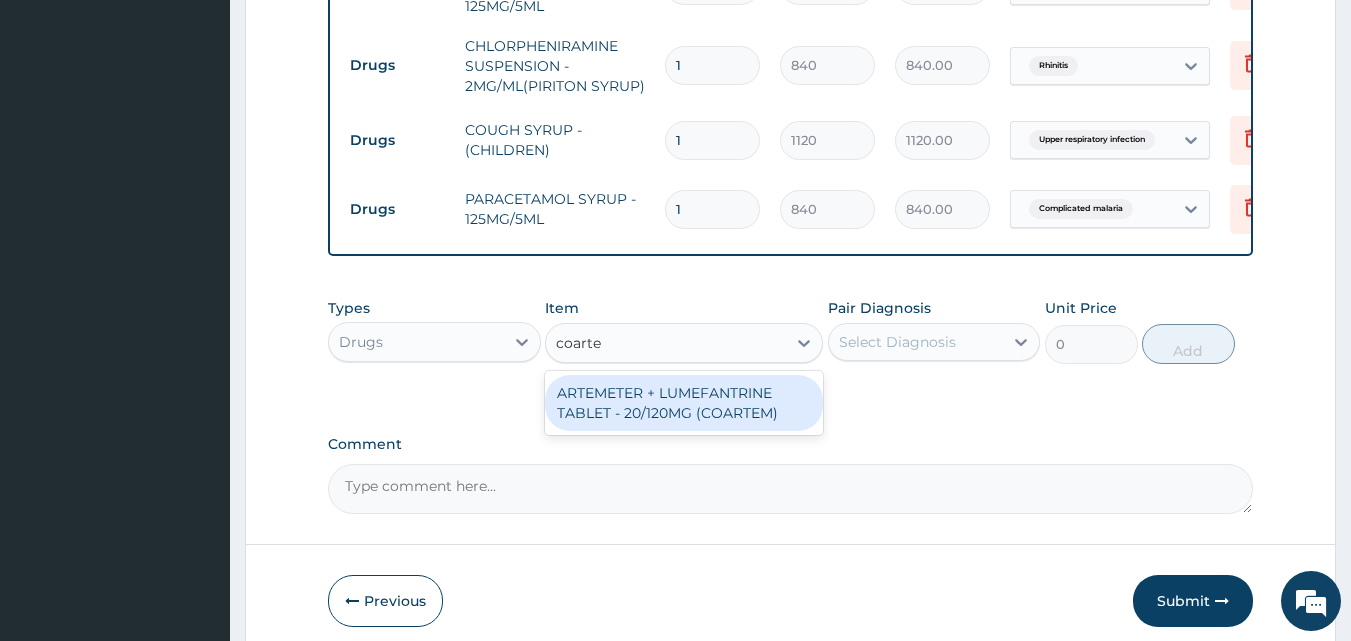 drag, startPoint x: 720, startPoint y: 434, endPoint x: 849, endPoint y: 381, distance: 139.46326 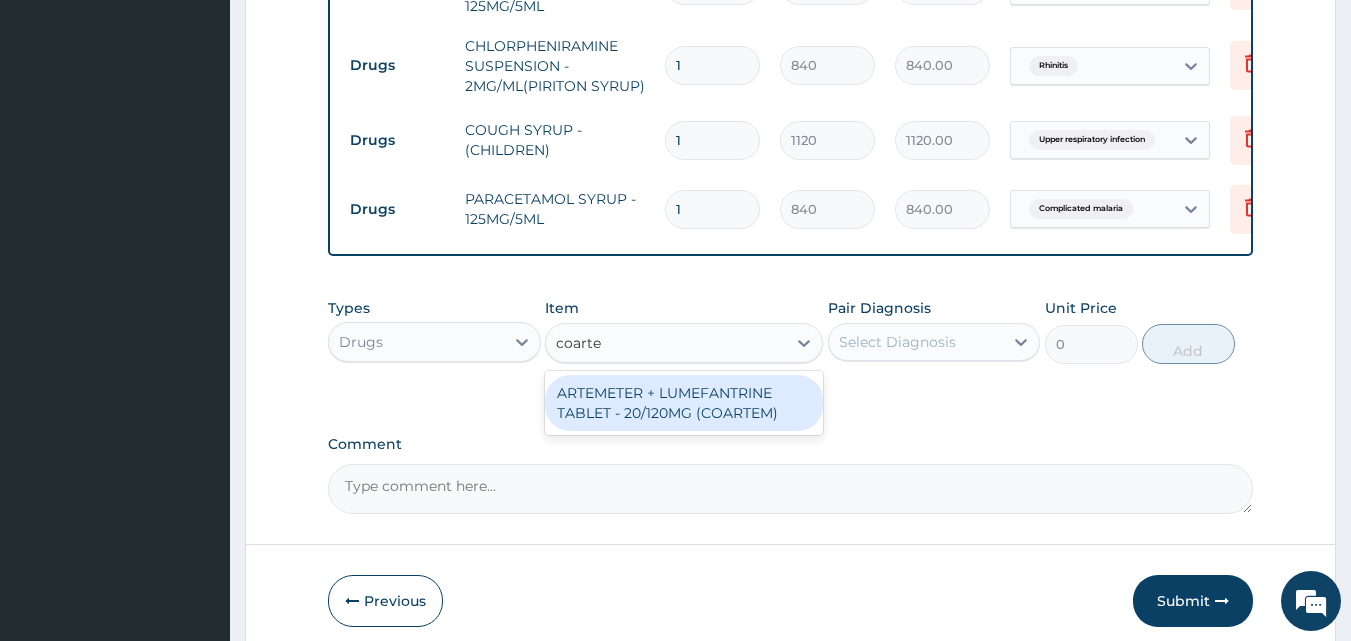 click on "ARTEMETER + LUMEFANTRINE TABLET - 20/120MG (COARTEM)" at bounding box center (684, 403) 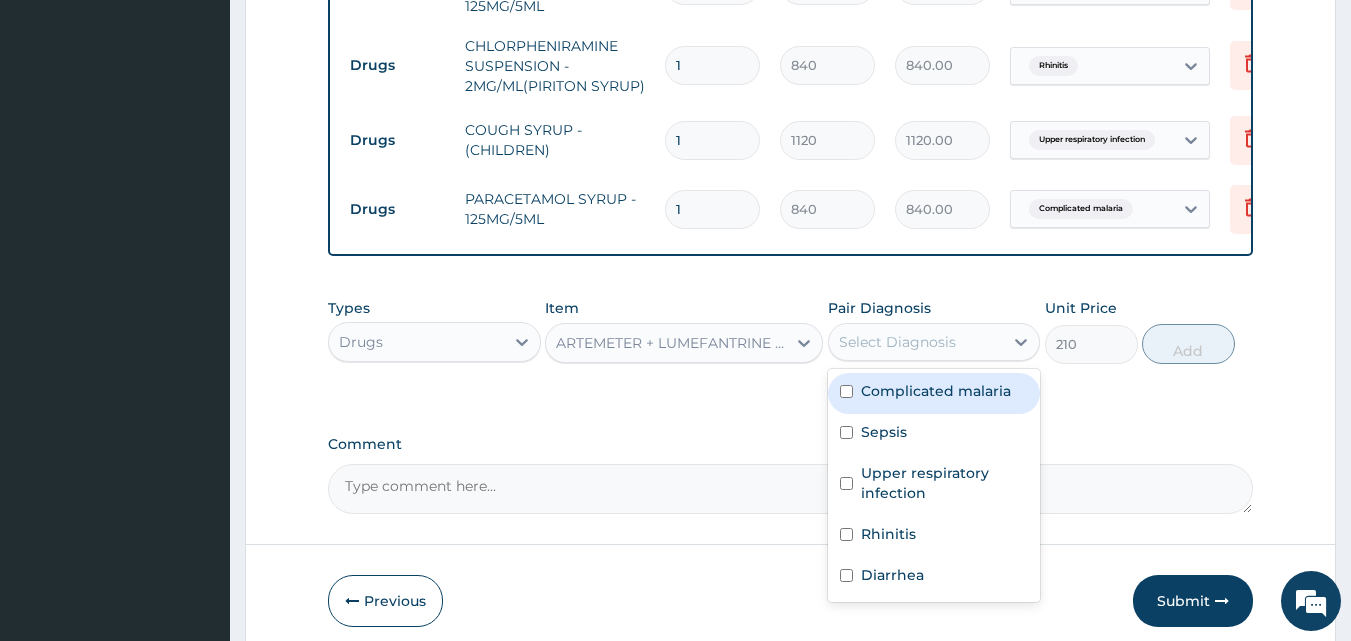 click on "Select Diagnosis" at bounding box center [916, 342] 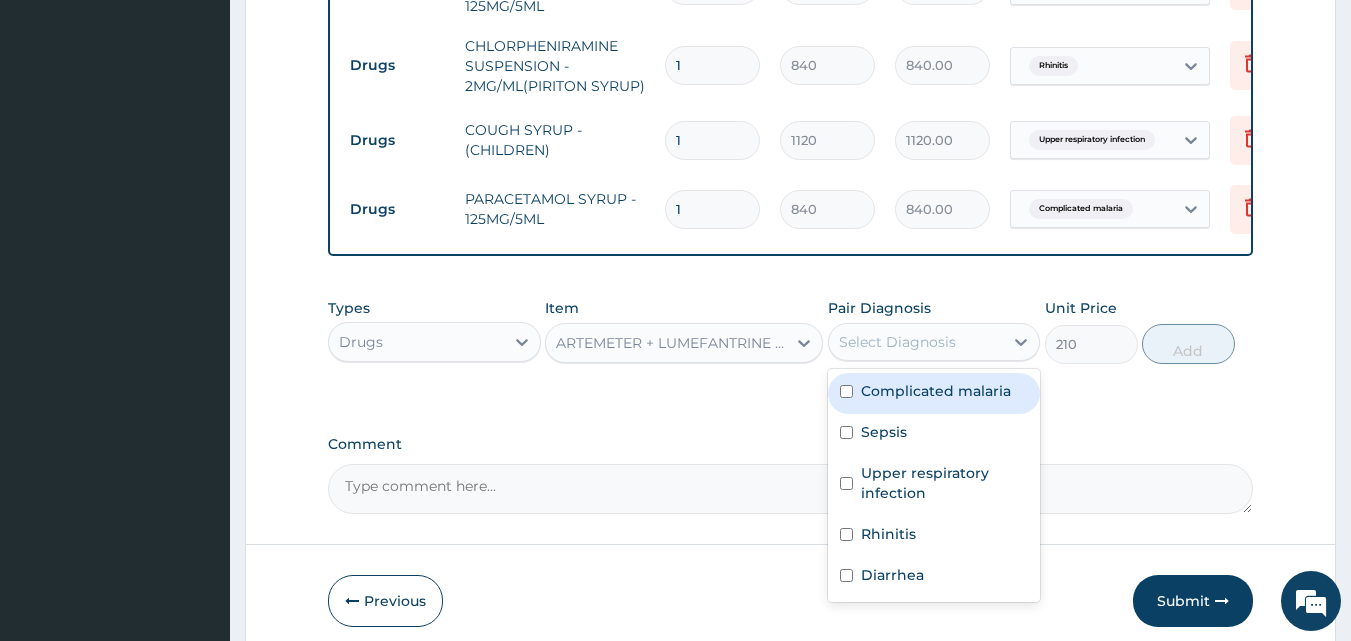 click on "Complicated malaria" at bounding box center (936, 391) 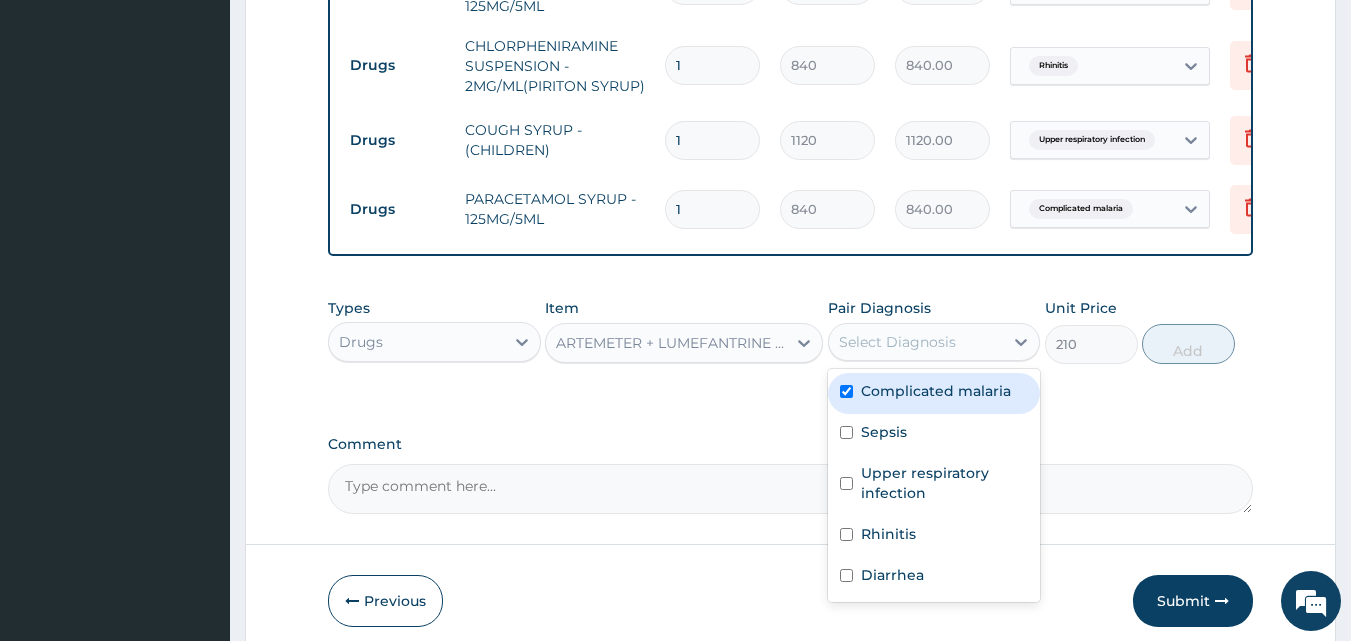checkbox on "true" 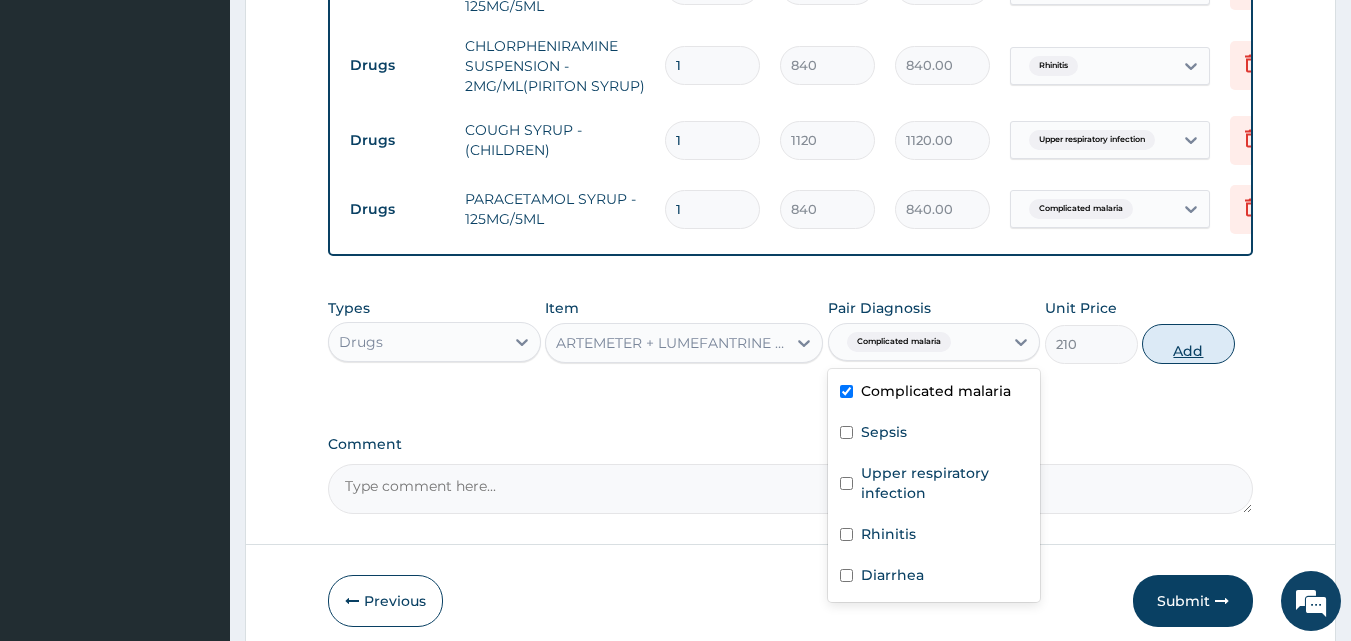 click on "Add" at bounding box center (1188, 344) 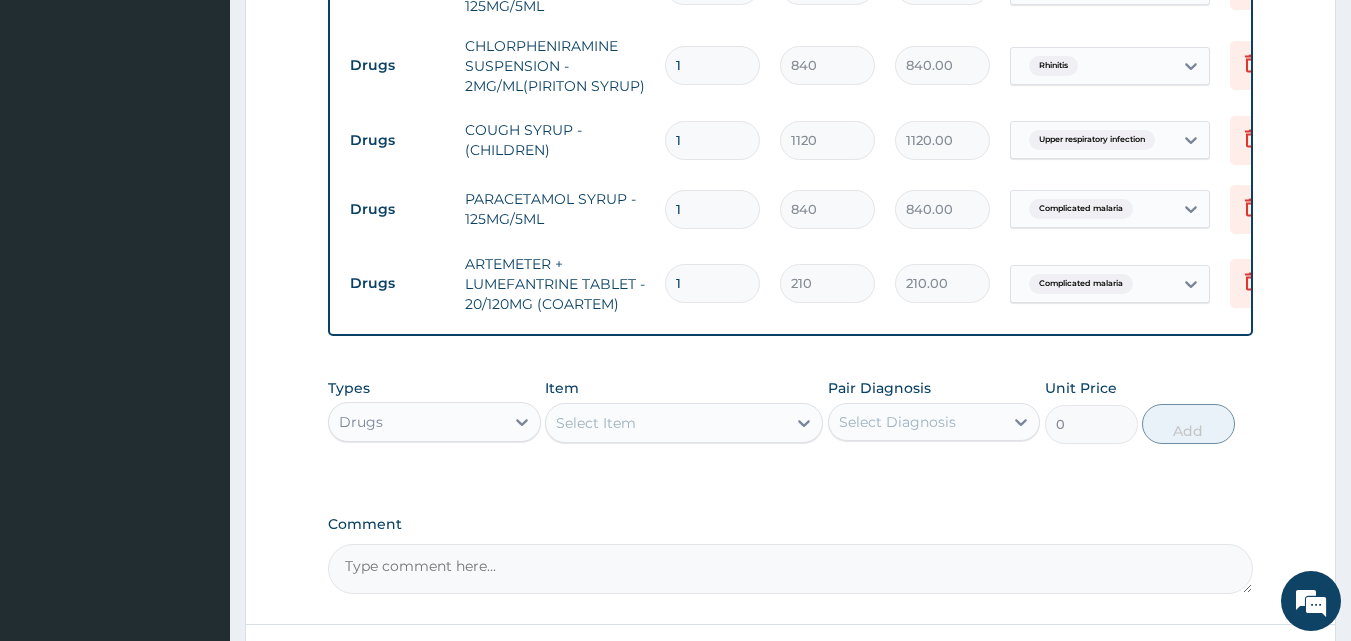 type on "12" 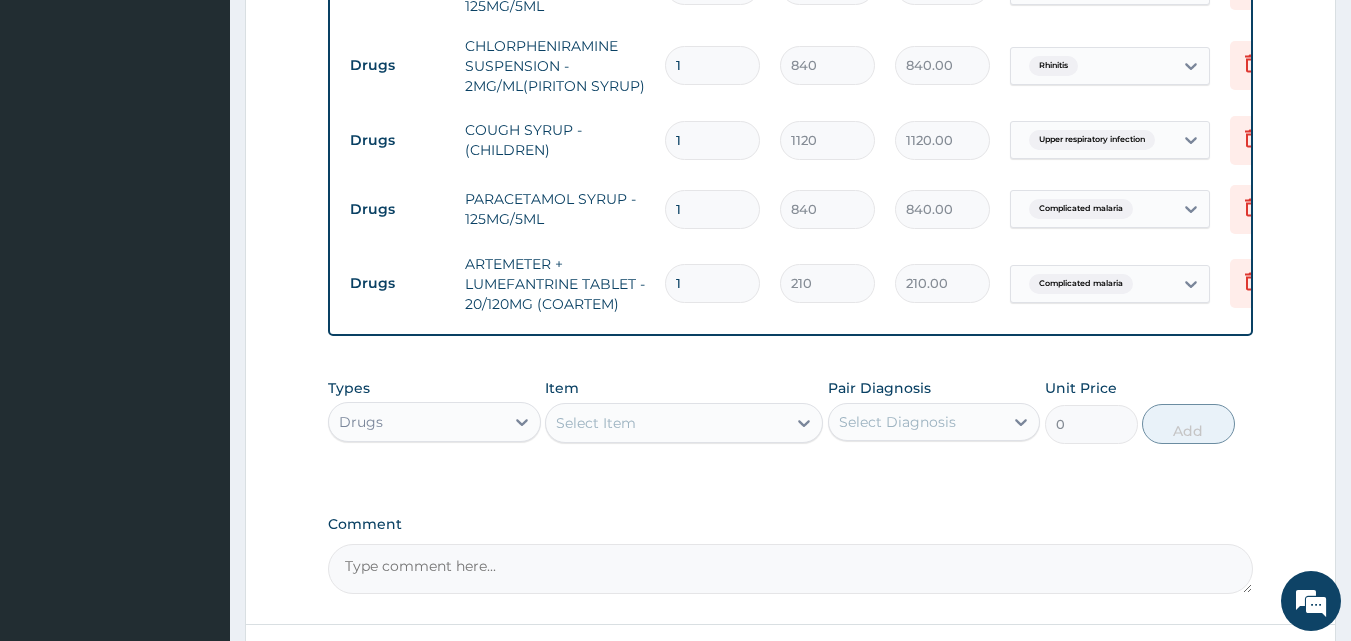 type on "2520.00" 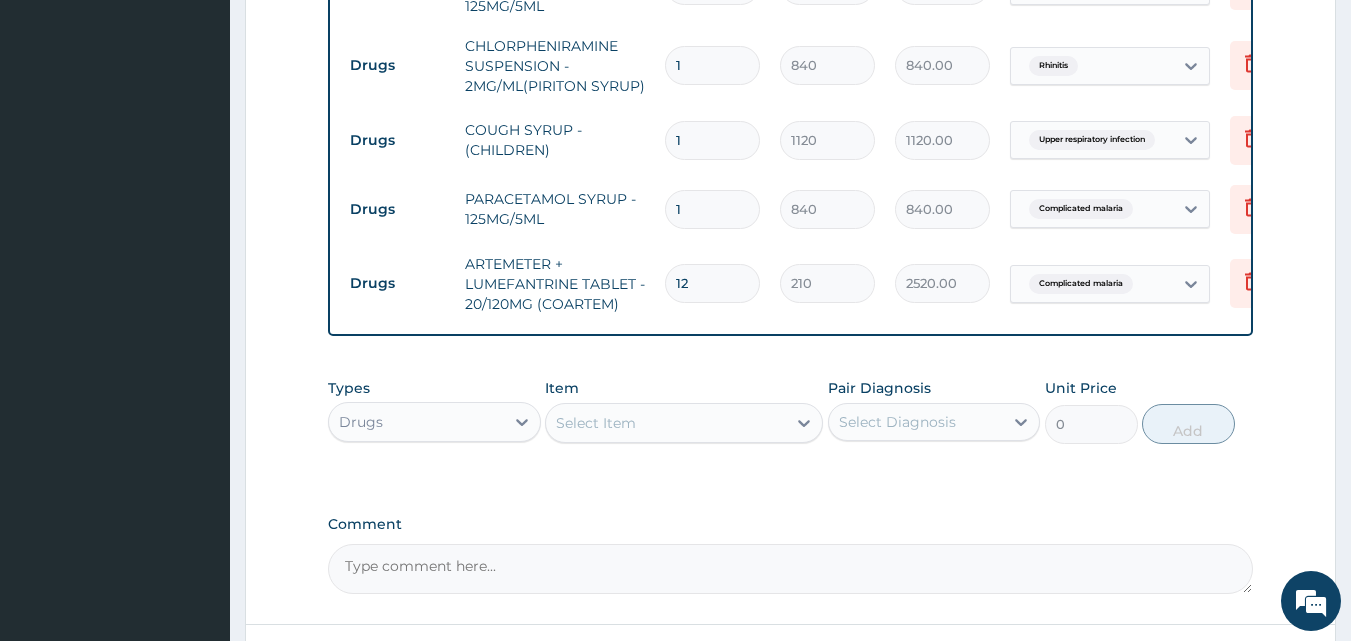 click on "Select Item" at bounding box center [666, 423] 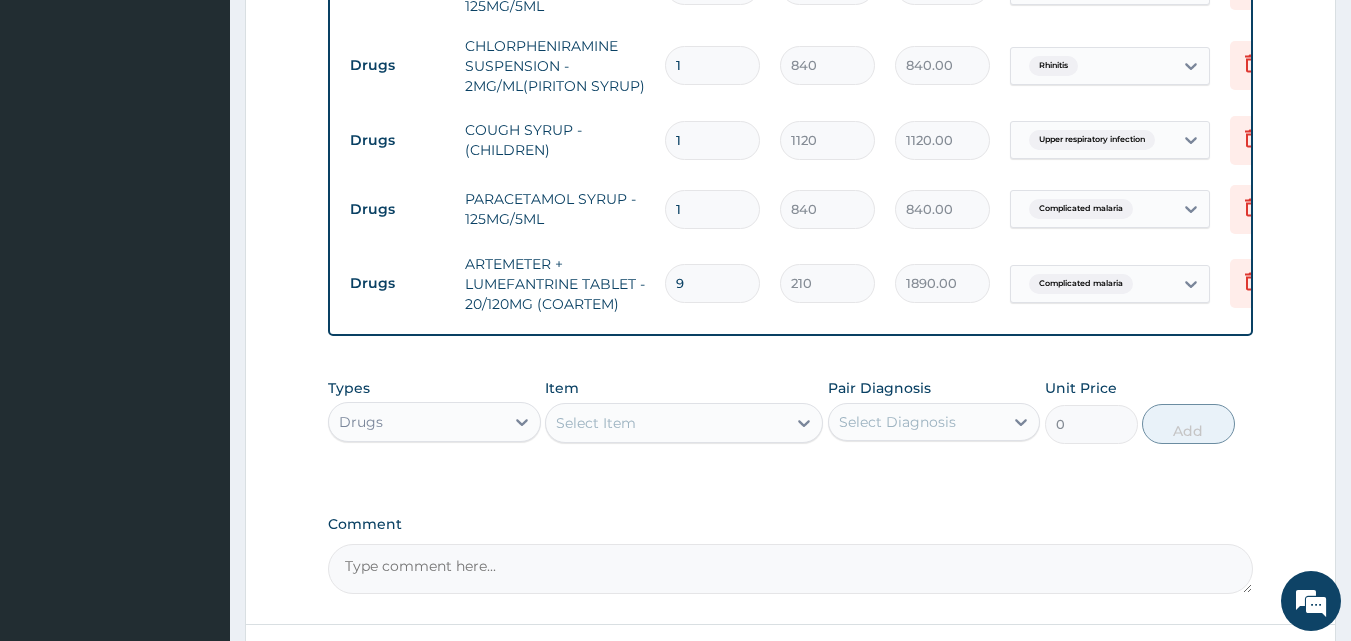 type on "9" 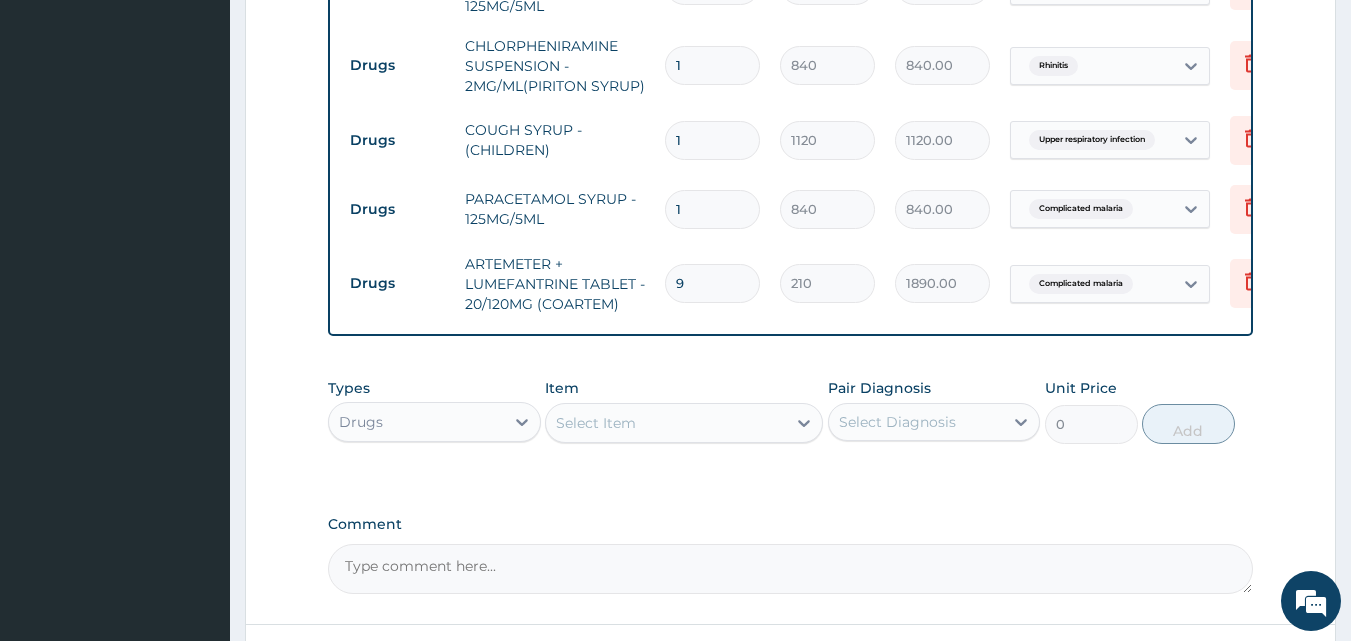 click on "Select Item" at bounding box center (596, 423) 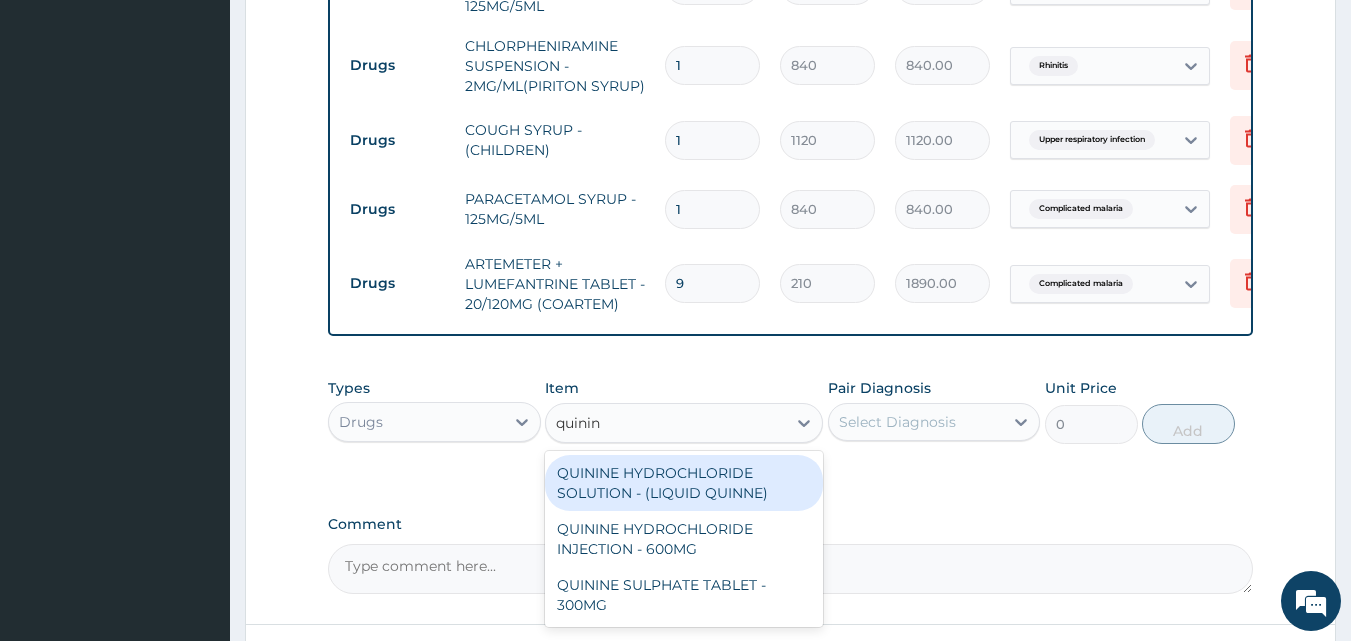 type on "quinine" 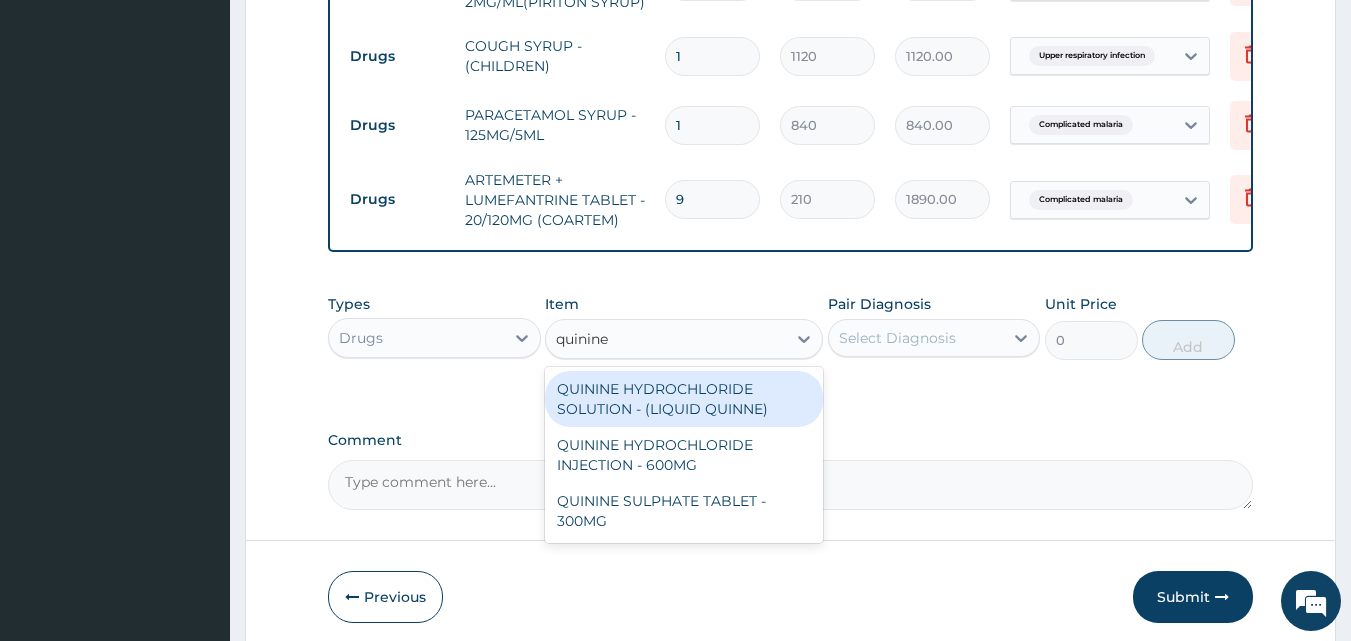 scroll, scrollTop: 1513, scrollLeft: 0, axis: vertical 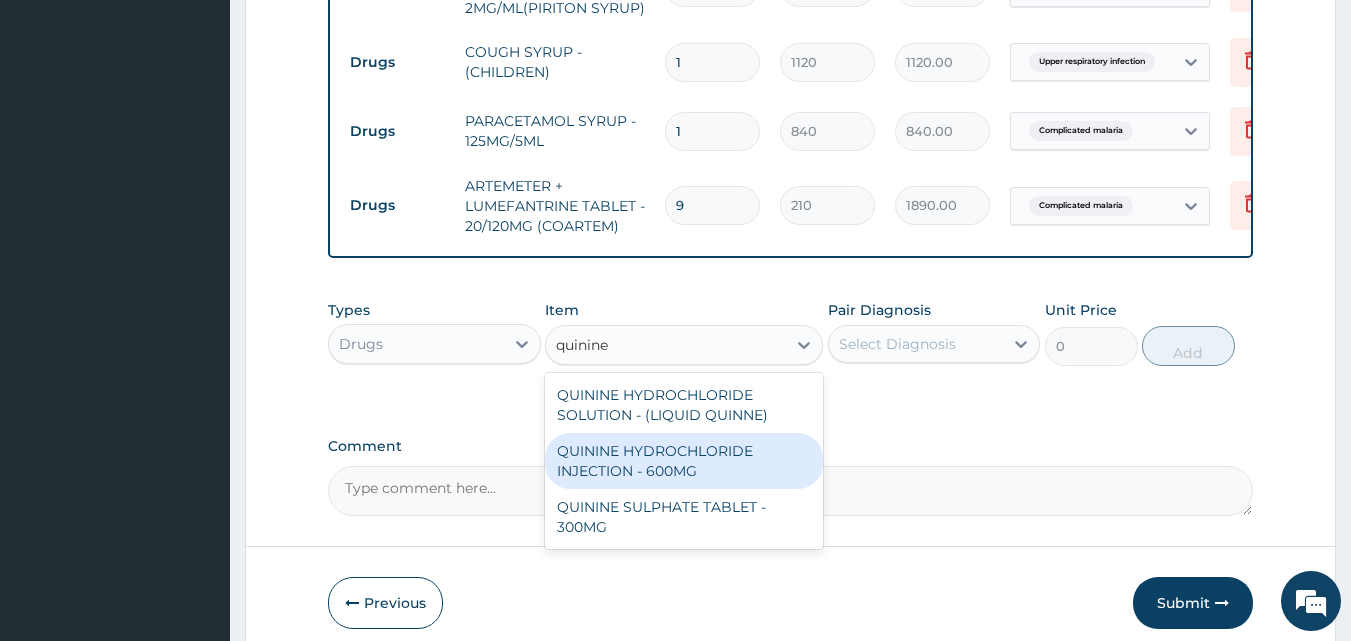 click on "QUININE HYDROCHLORIDE INJECTION - 600MG" at bounding box center (684, 461) 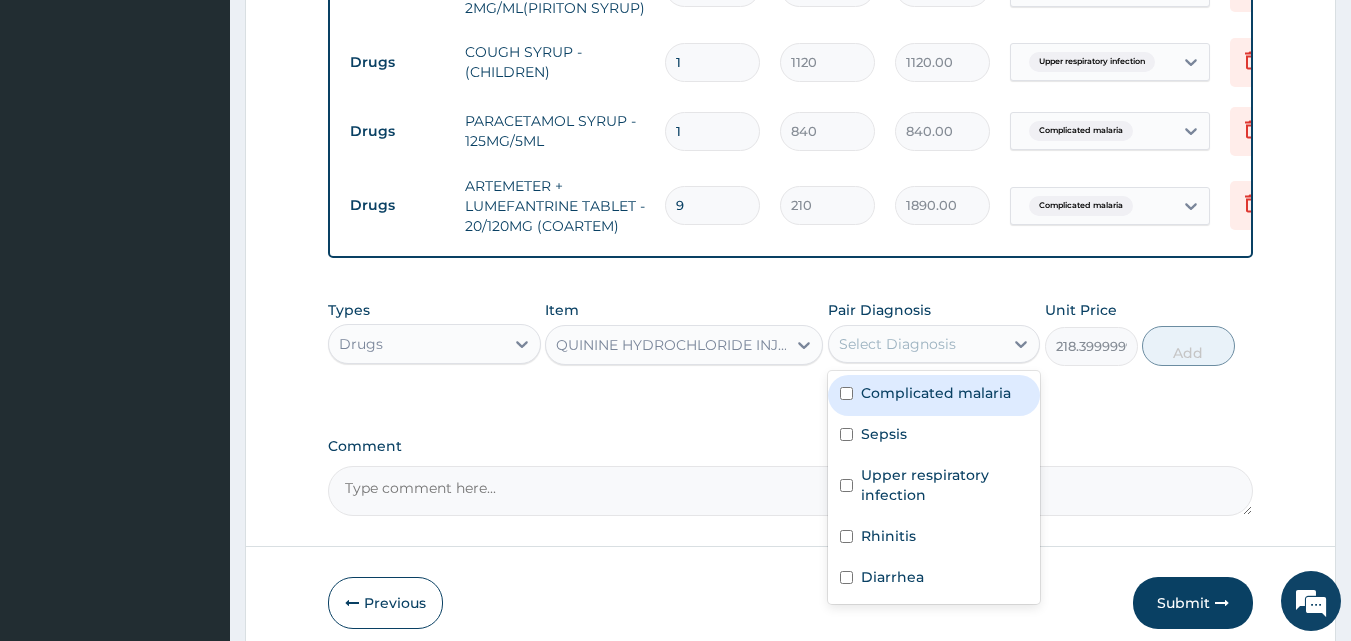 click on "Select Diagnosis" at bounding box center [897, 344] 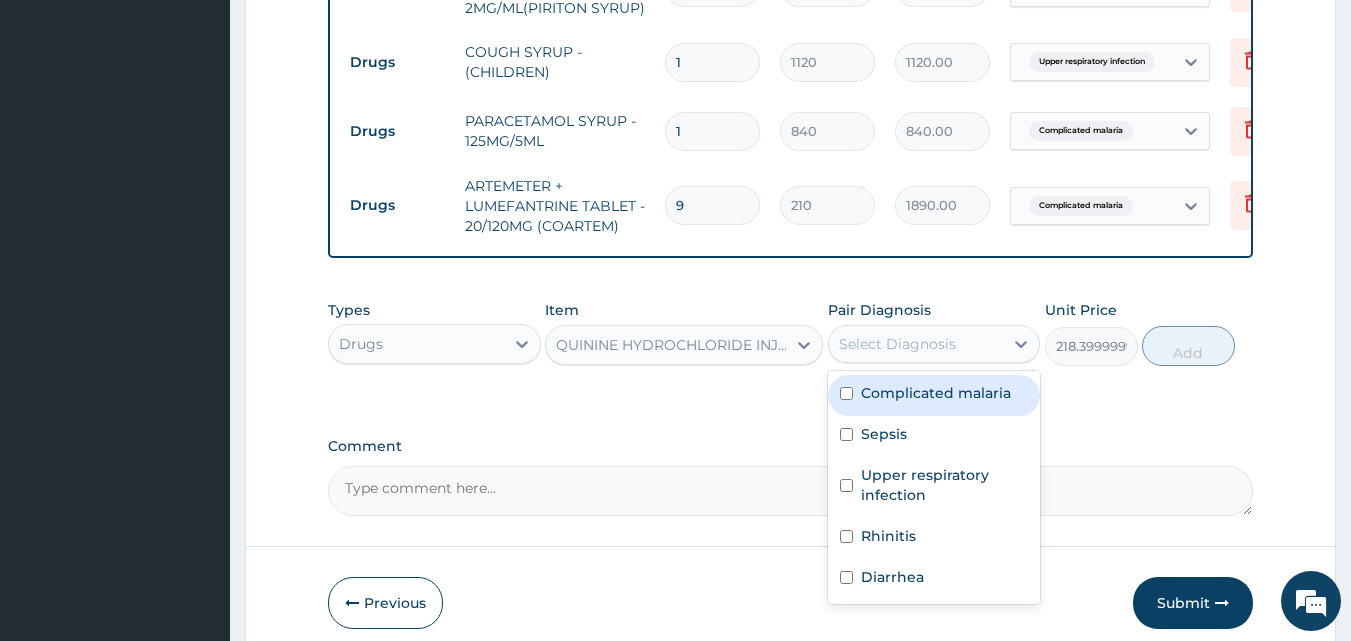 click on "Complicated malaria" at bounding box center (936, 393) 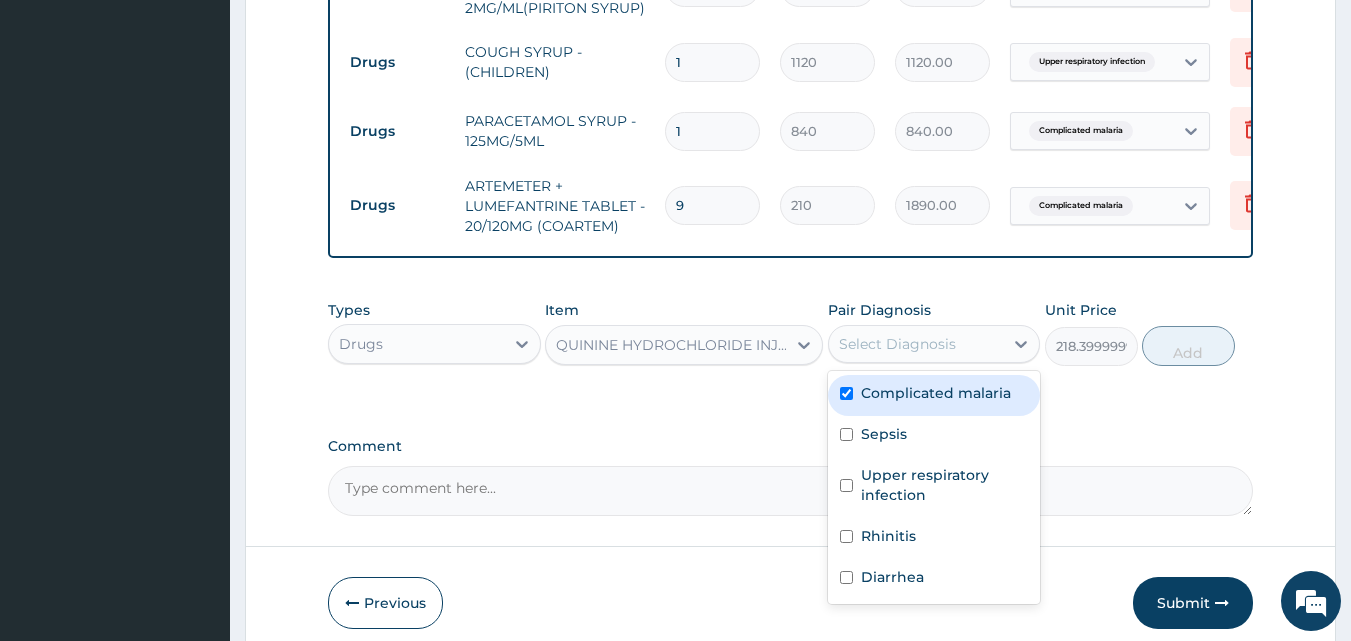 checkbox on "true" 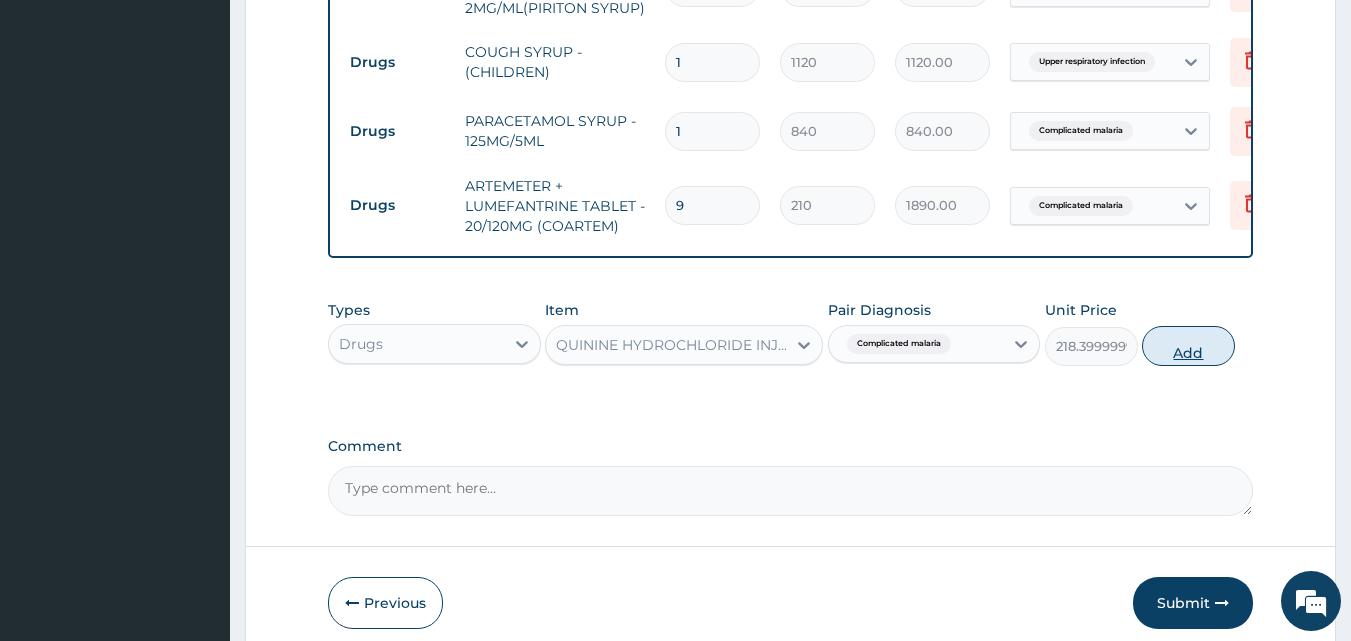 click on "Add" at bounding box center (1188, 346) 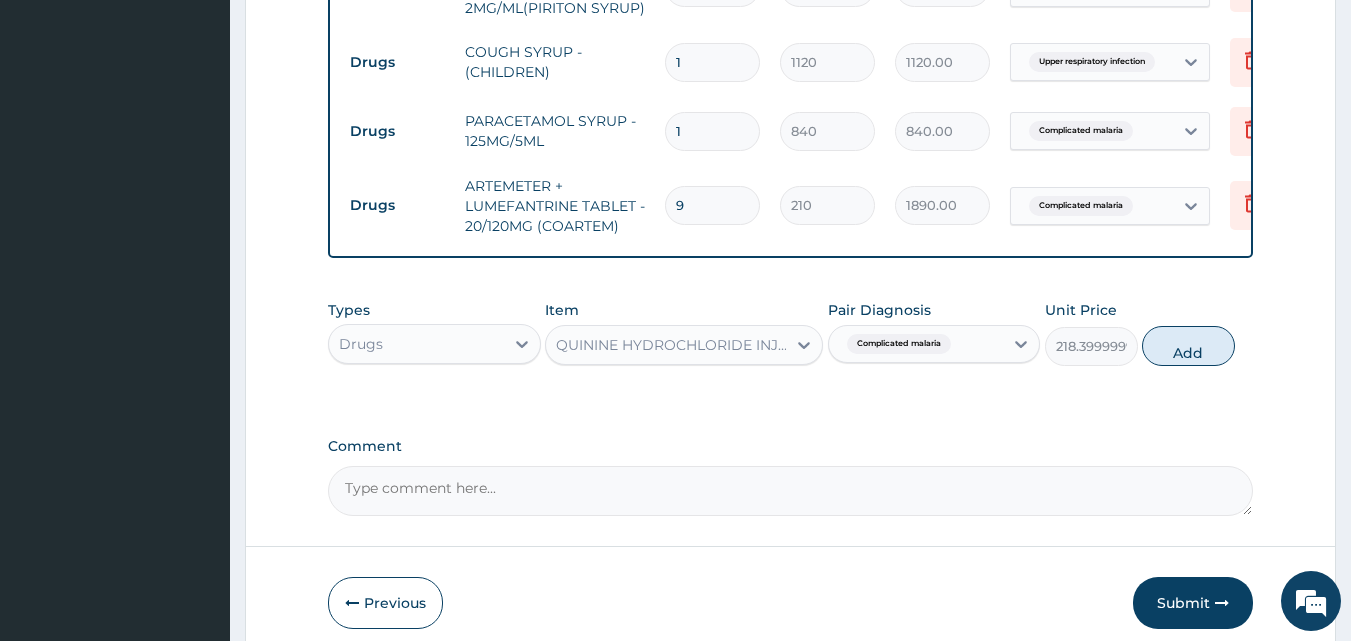 type on "0" 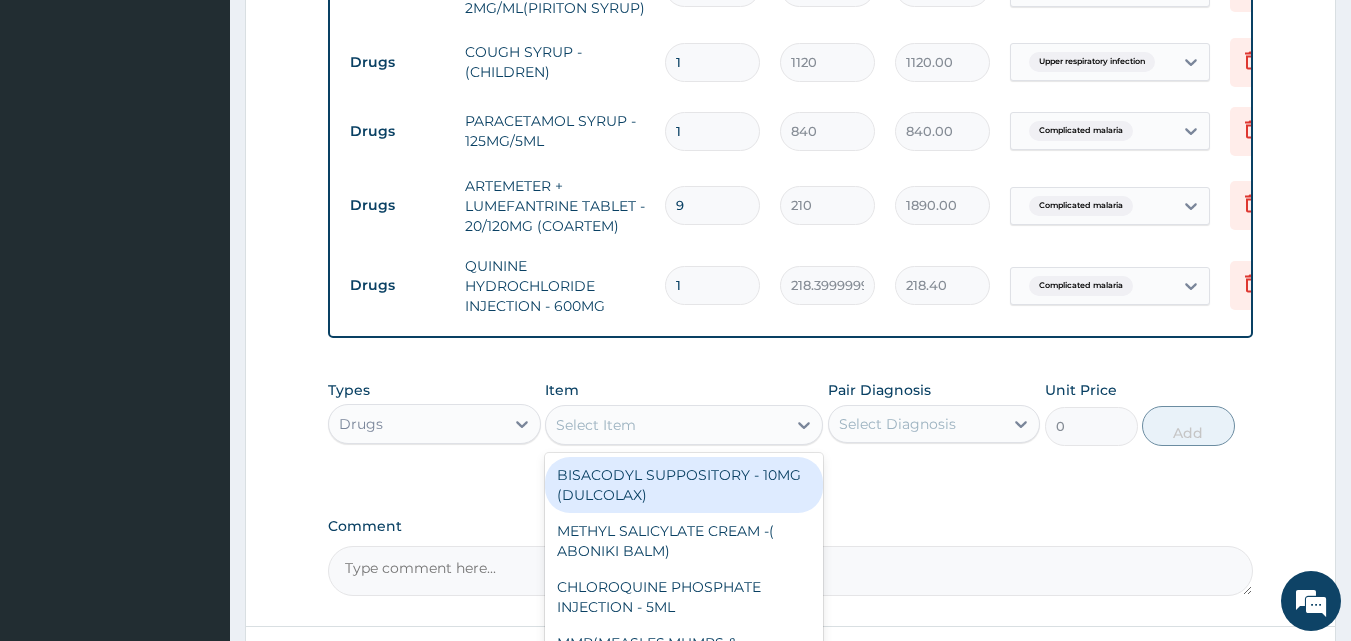 click on "Select Item" at bounding box center (666, 425) 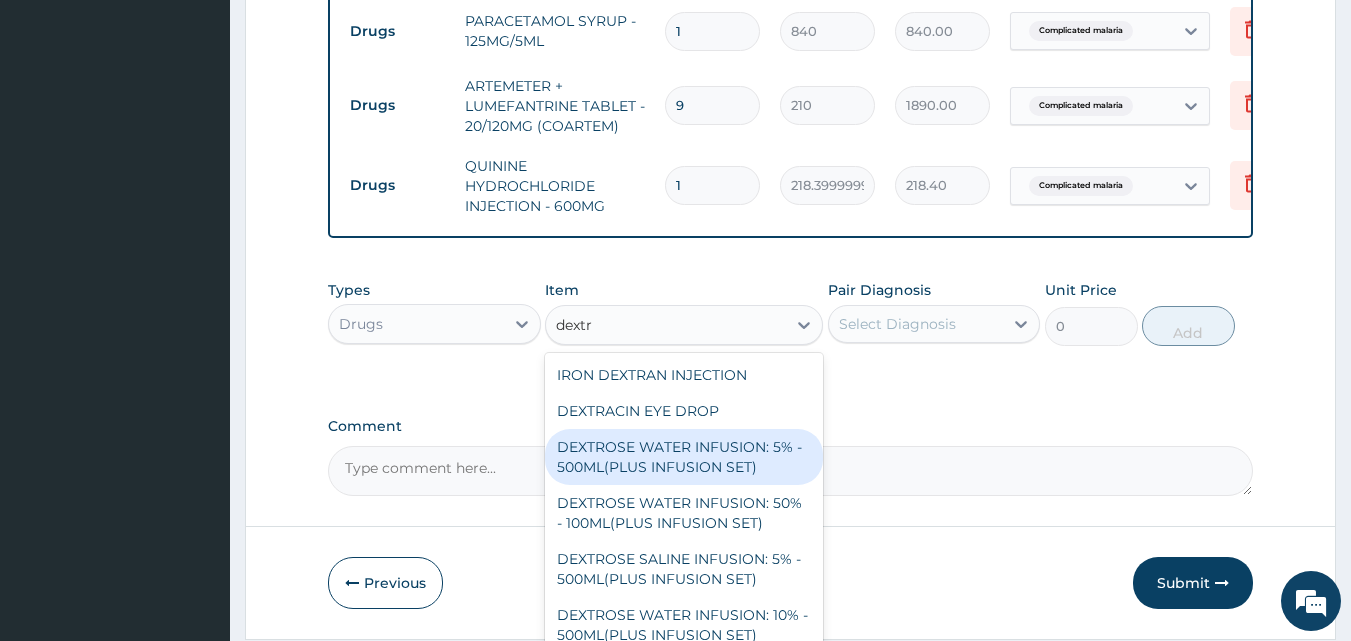 scroll, scrollTop: 1693, scrollLeft: 0, axis: vertical 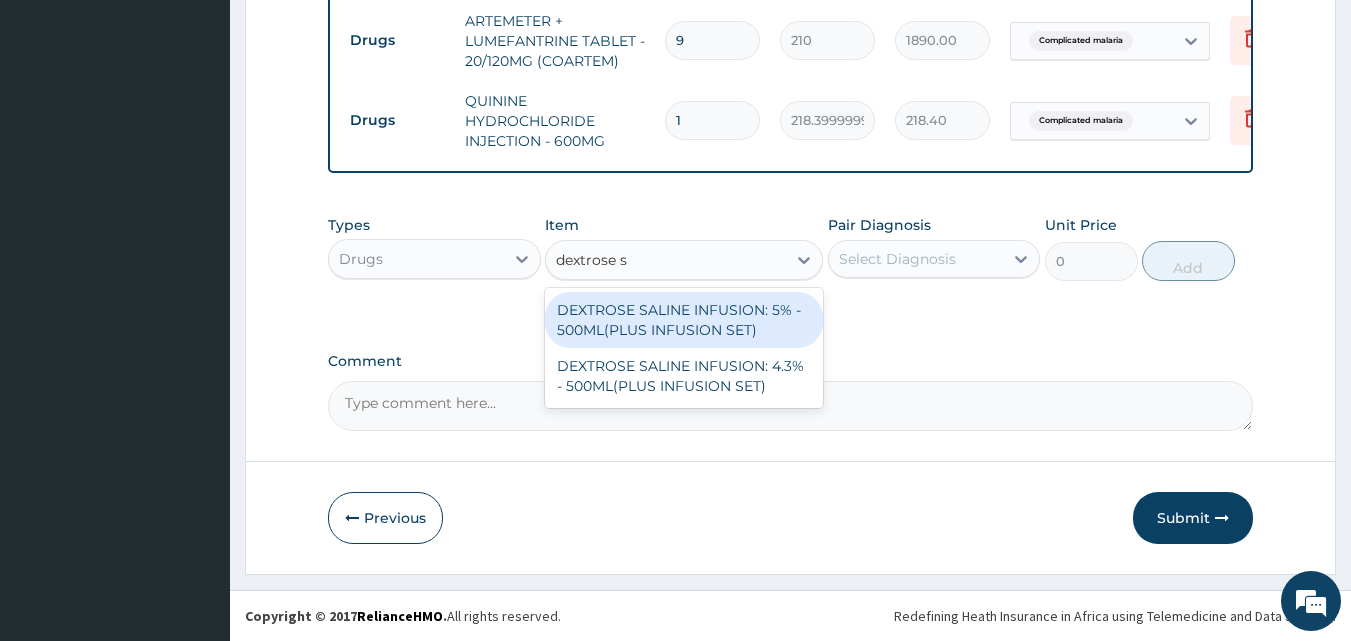 type on "dextrose sa" 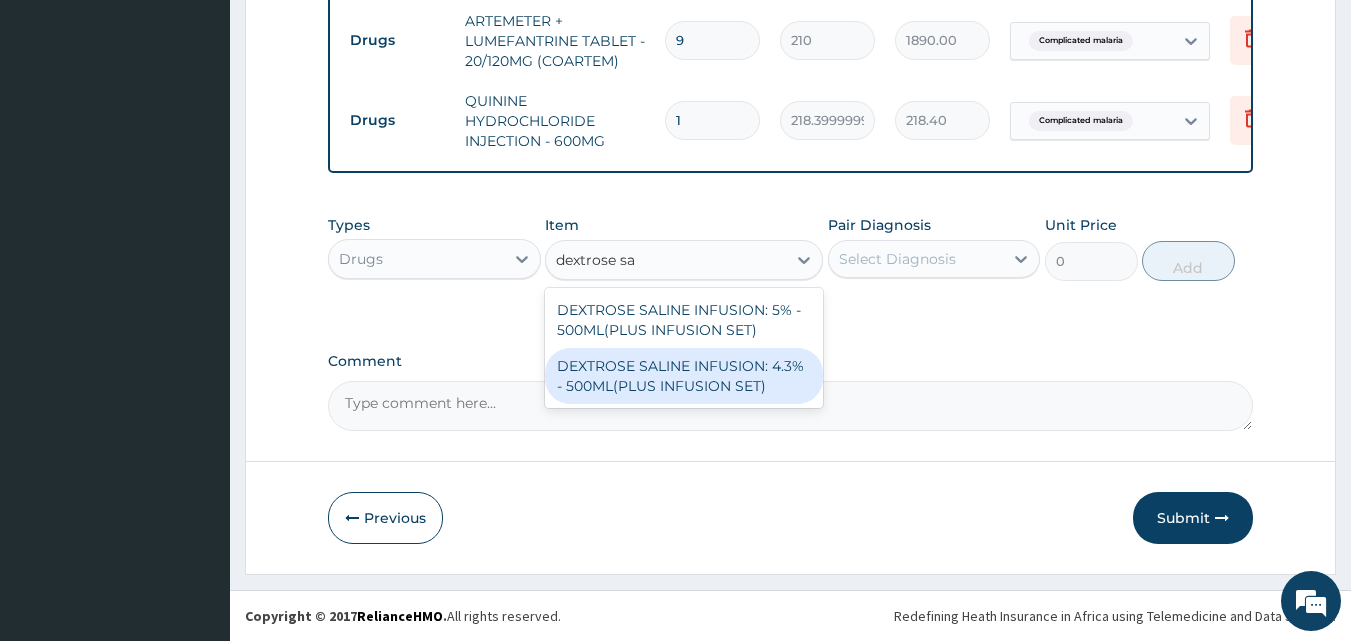 click on "DEXTROSE SALINE  INFUSION: 4.3% - 500ML(PLUS INFUSION SET)" at bounding box center [684, 376] 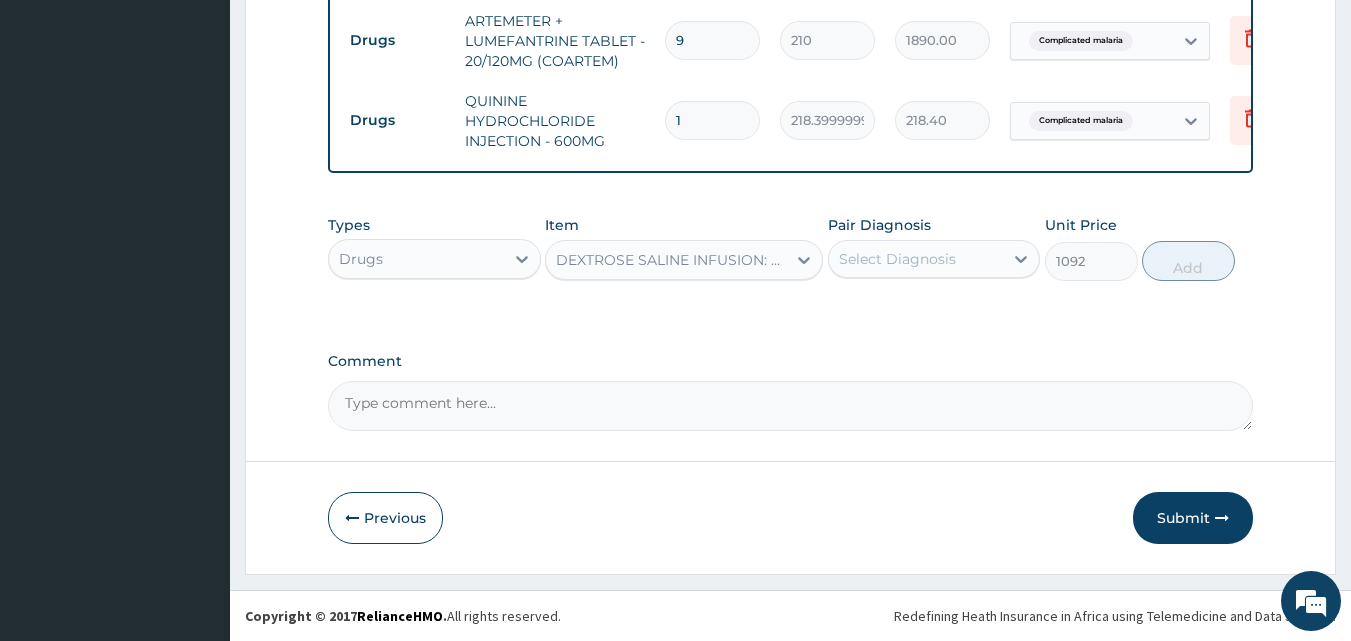 click on "Select Diagnosis" at bounding box center (916, 259) 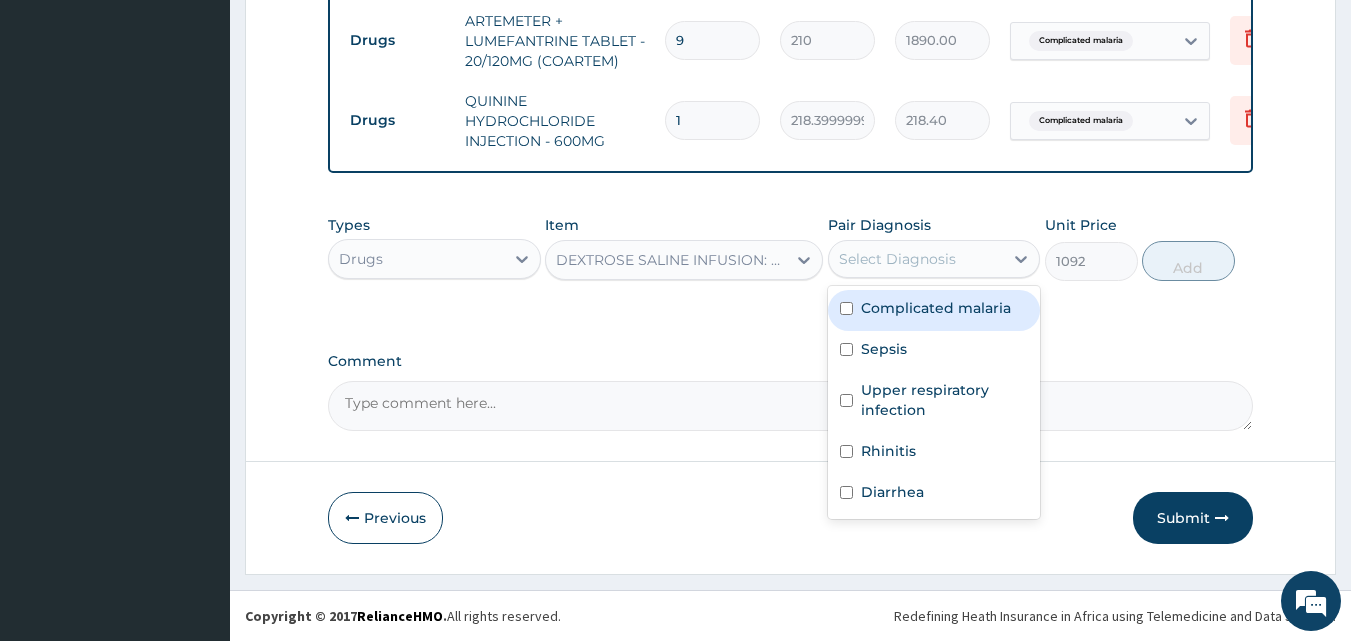 click on "Complicated malaria" at bounding box center [936, 308] 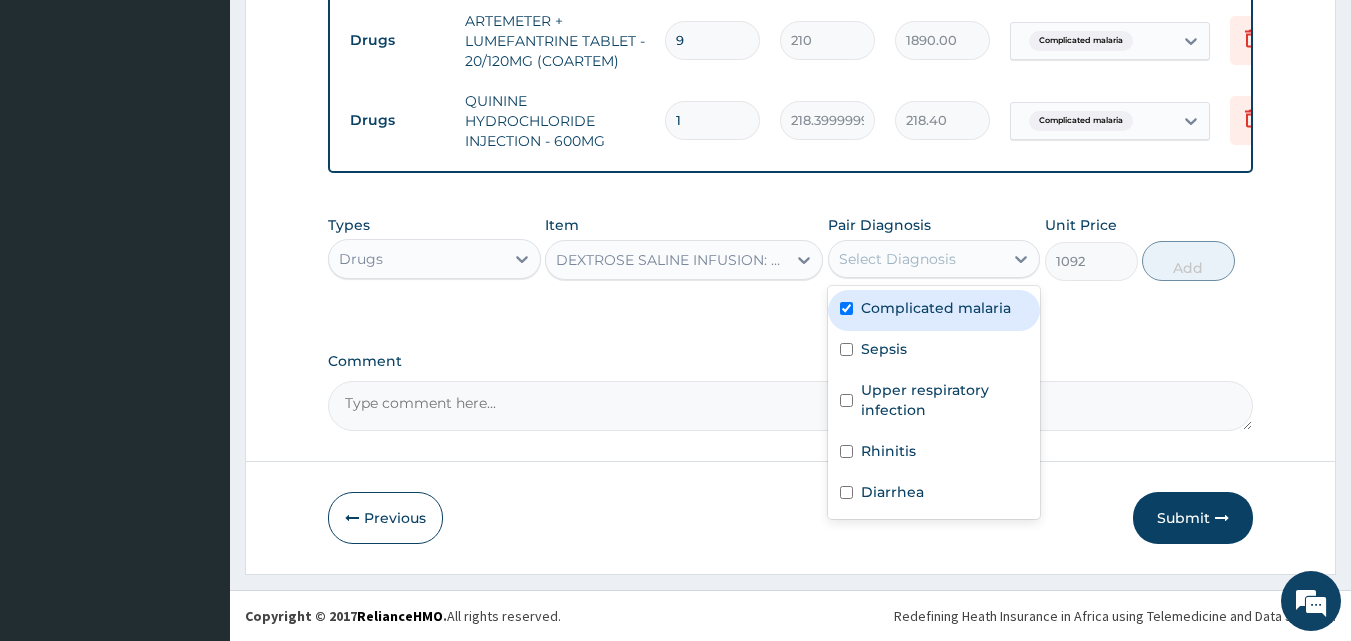 checkbox on "true" 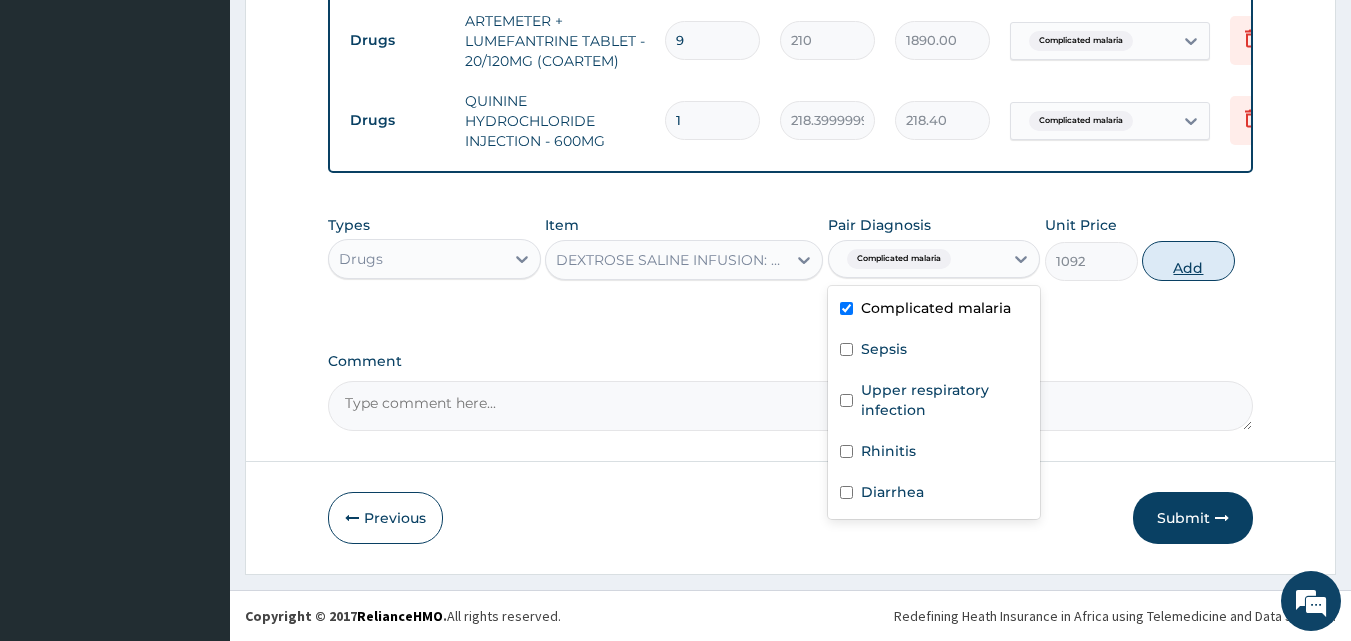click on "Add" at bounding box center (1188, 261) 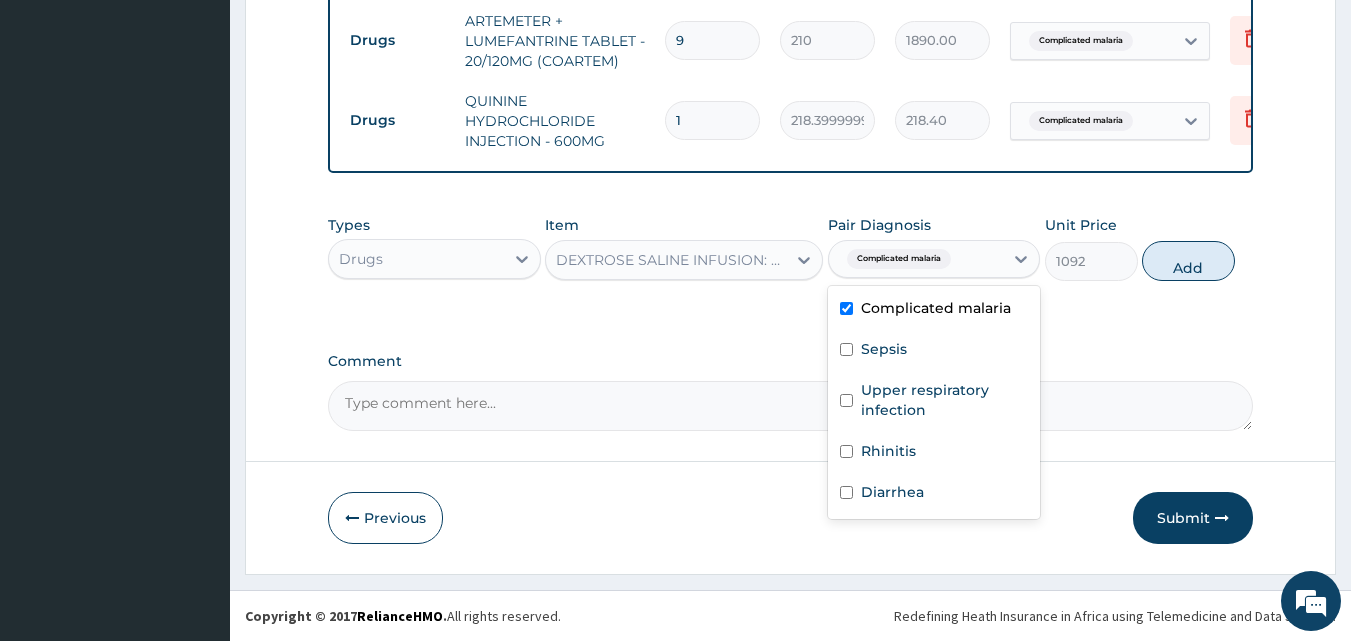 type on "0" 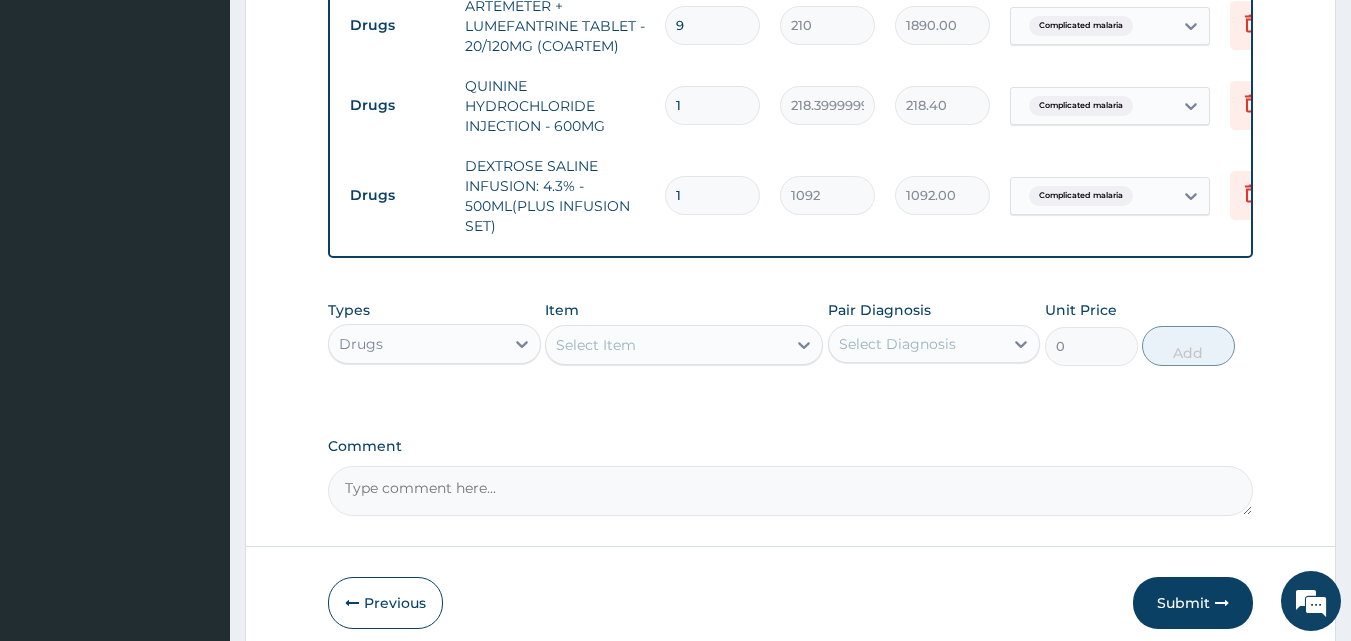 click on "Select Item" at bounding box center [596, 345] 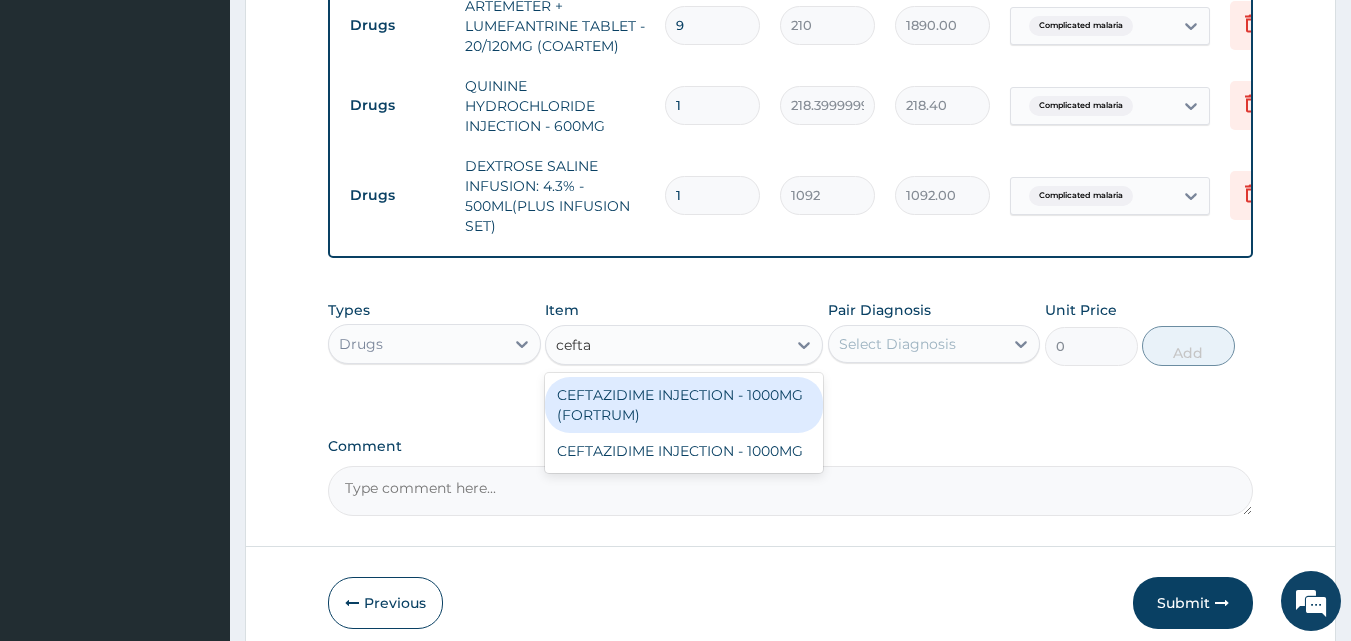 type on "ceftaz" 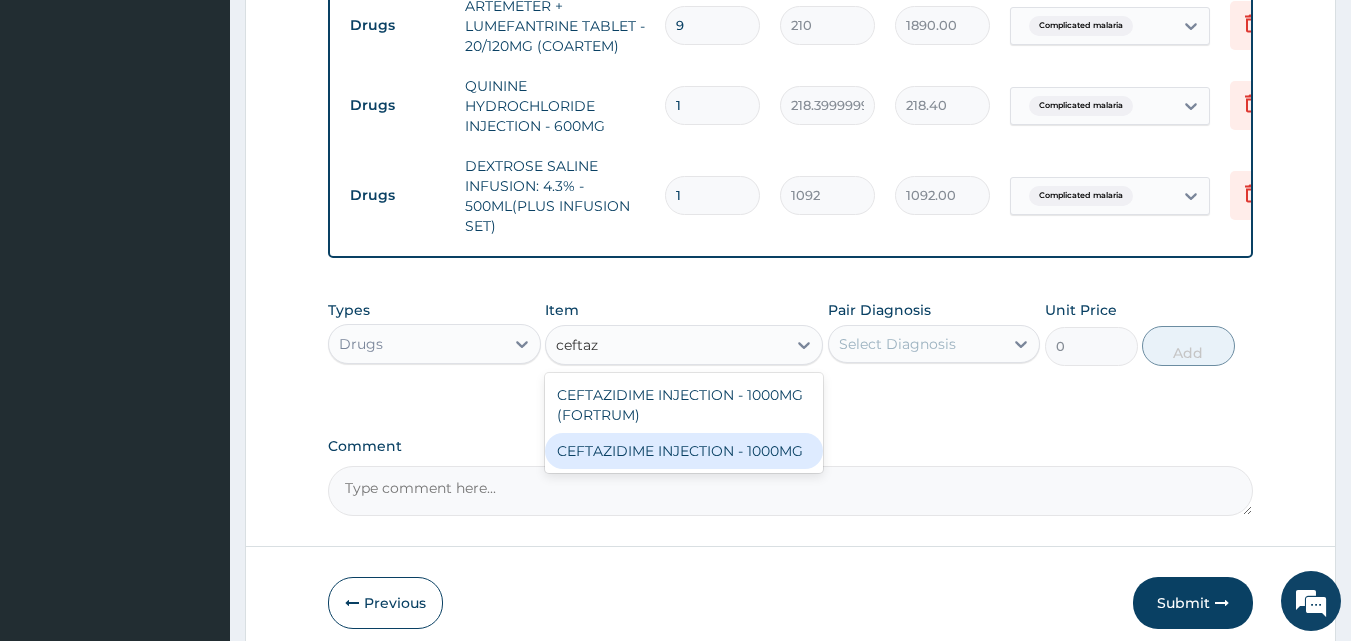 click on "CEFTAZIDIME INJECTION - 1000MG" at bounding box center (684, 451) 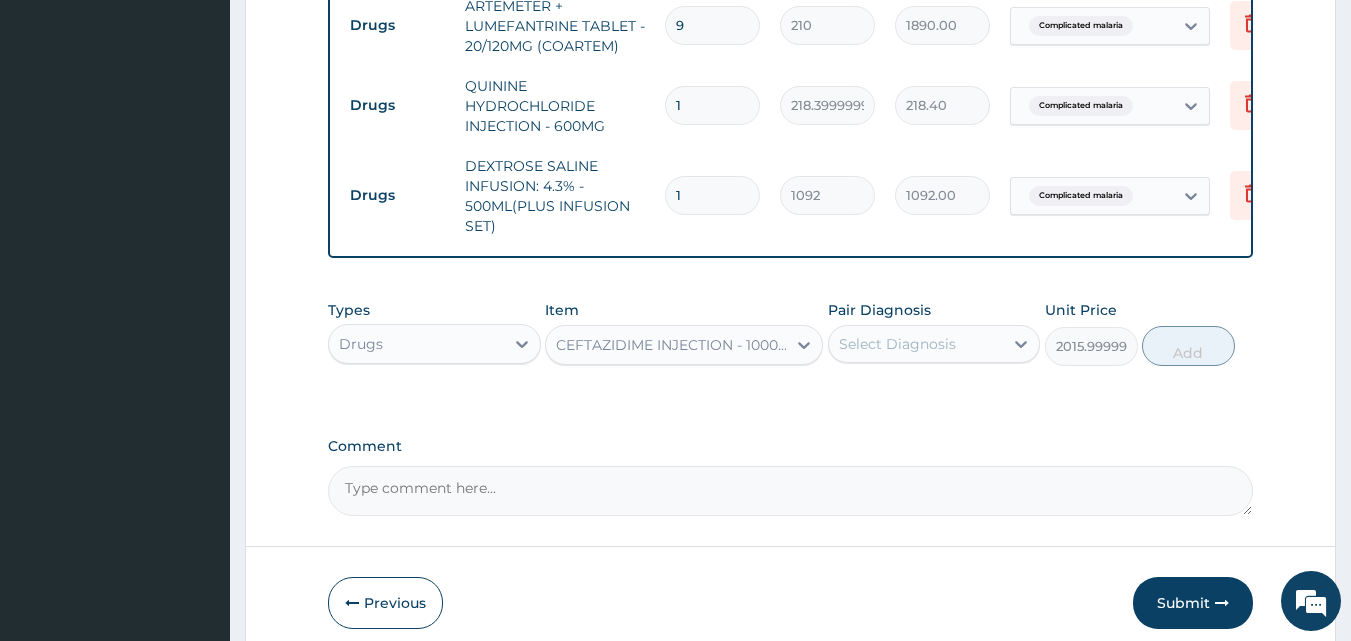 click on "Select Diagnosis" at bounding box center (897, 344) 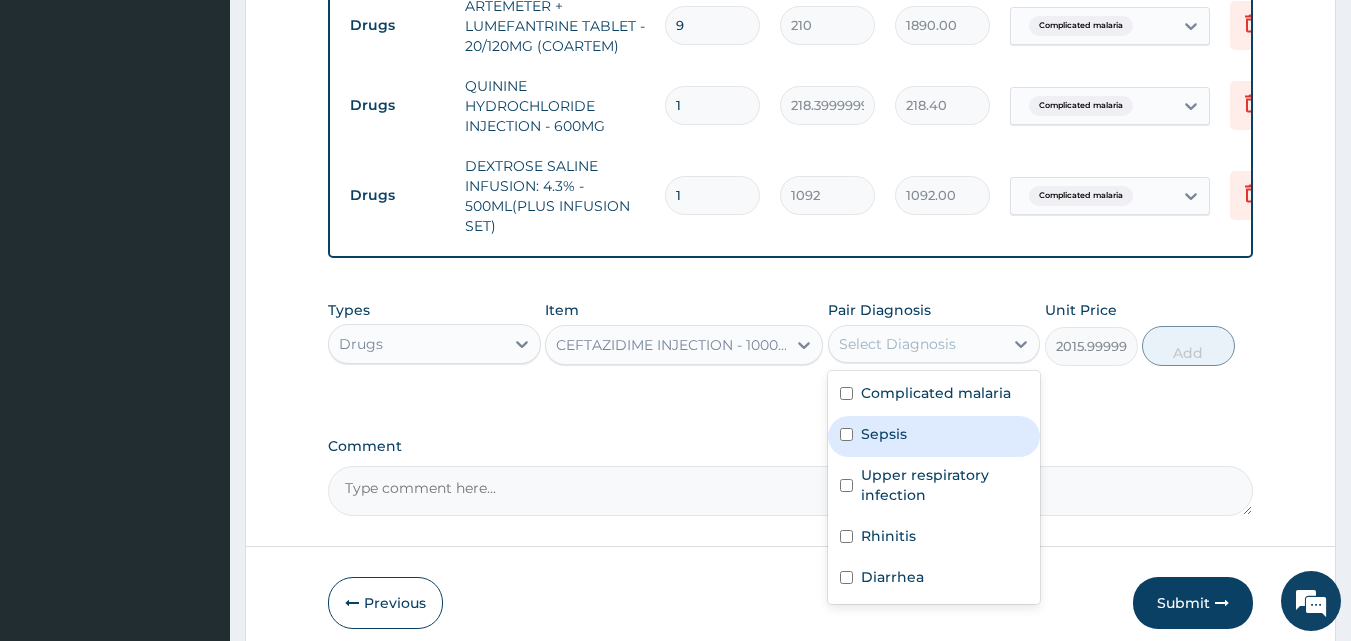 click on "Sepsis" at bounding box center (934, 436) 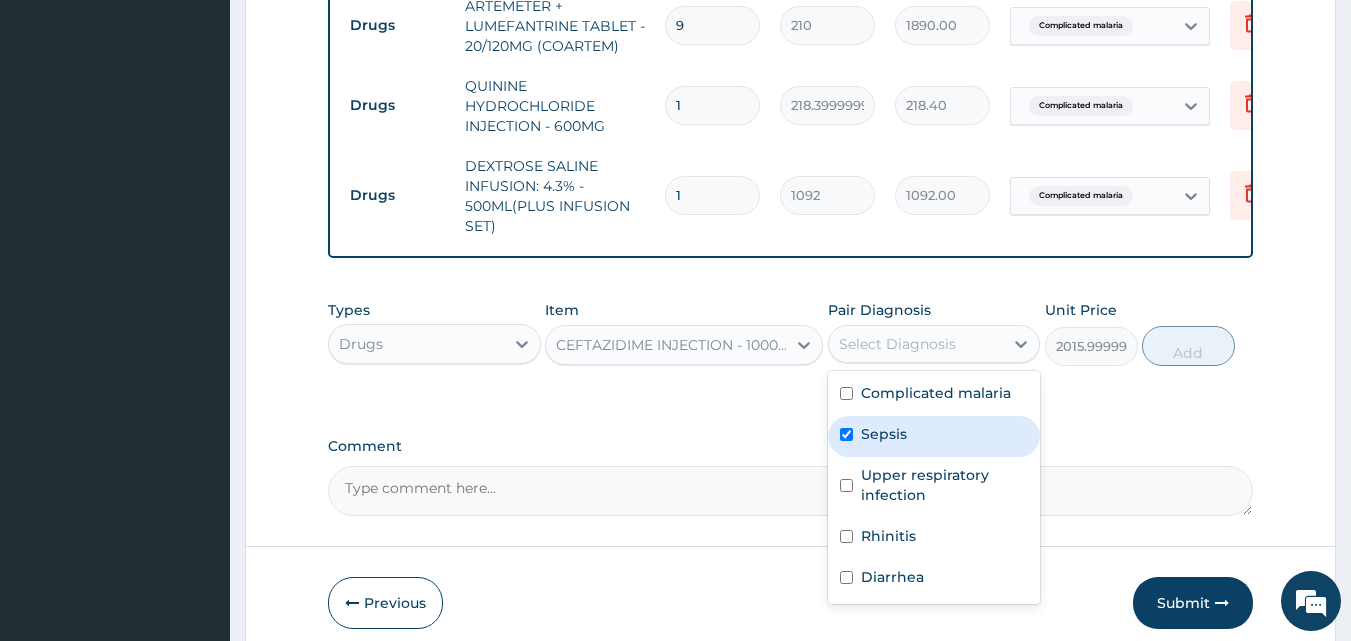 checkbox on "true" 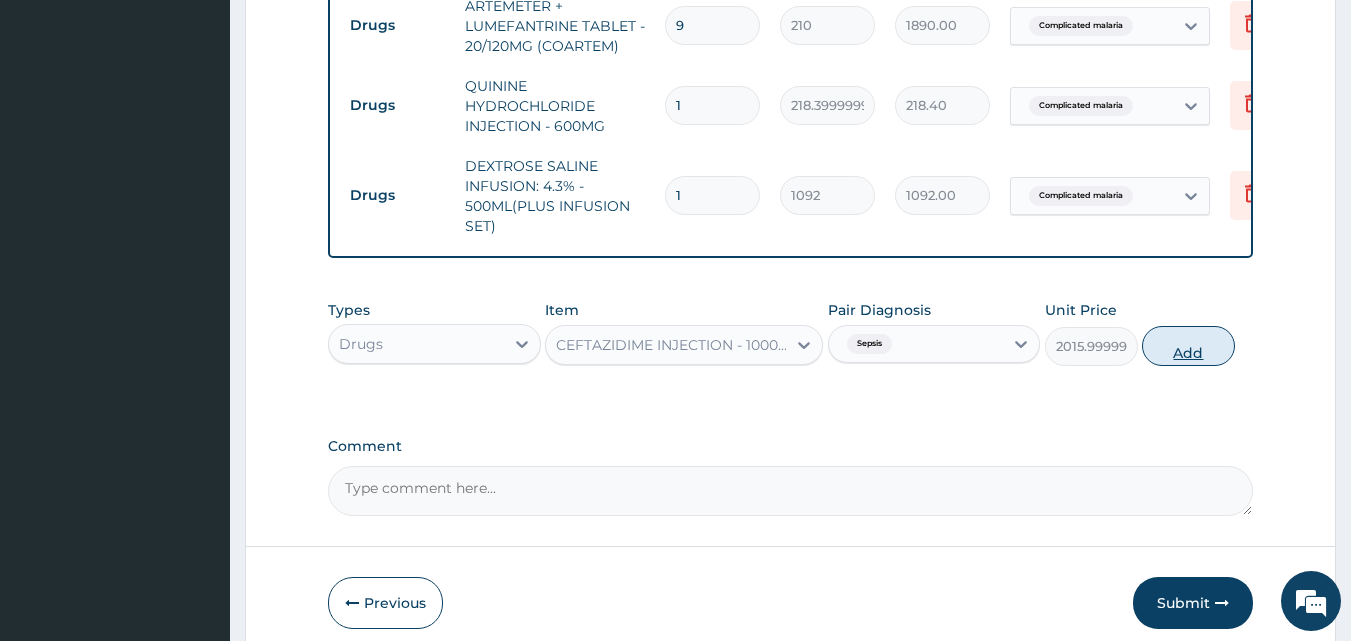 click on "Add" at bounding box center [1188, 346] 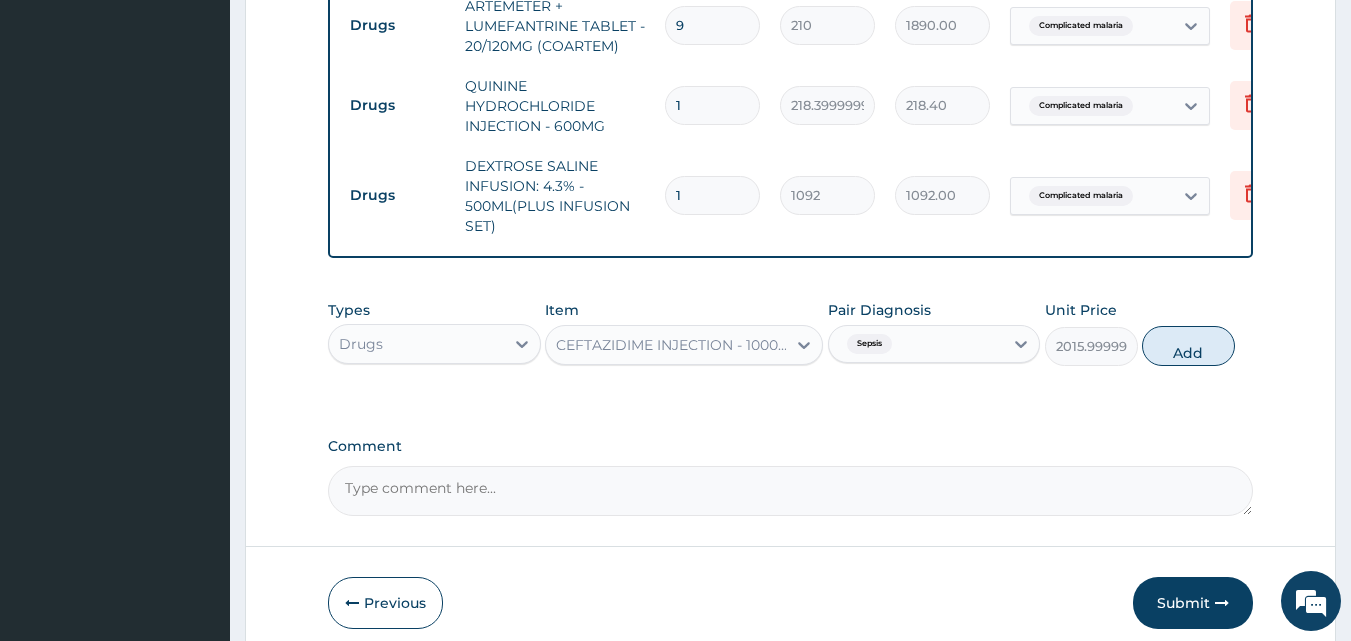 type on "0" 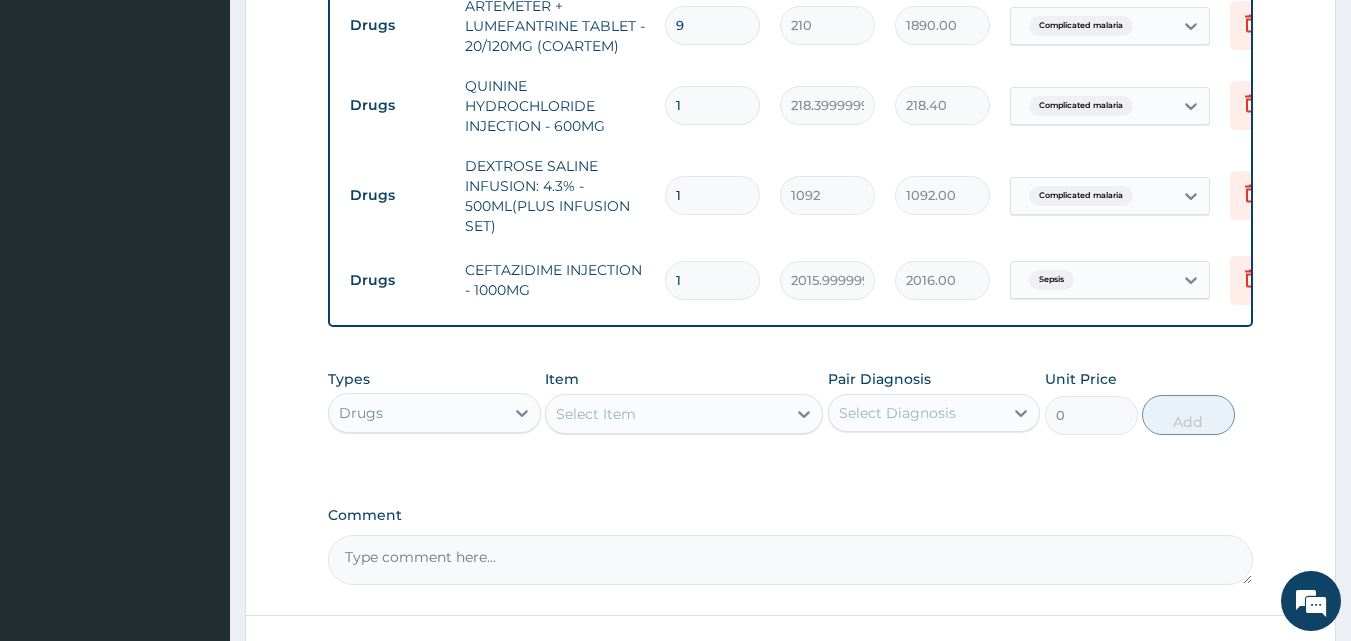 drag, startPoint x: 710, startPoint y: 286, endPoint x: 645, endPoint y: 298, distance: 66.09841 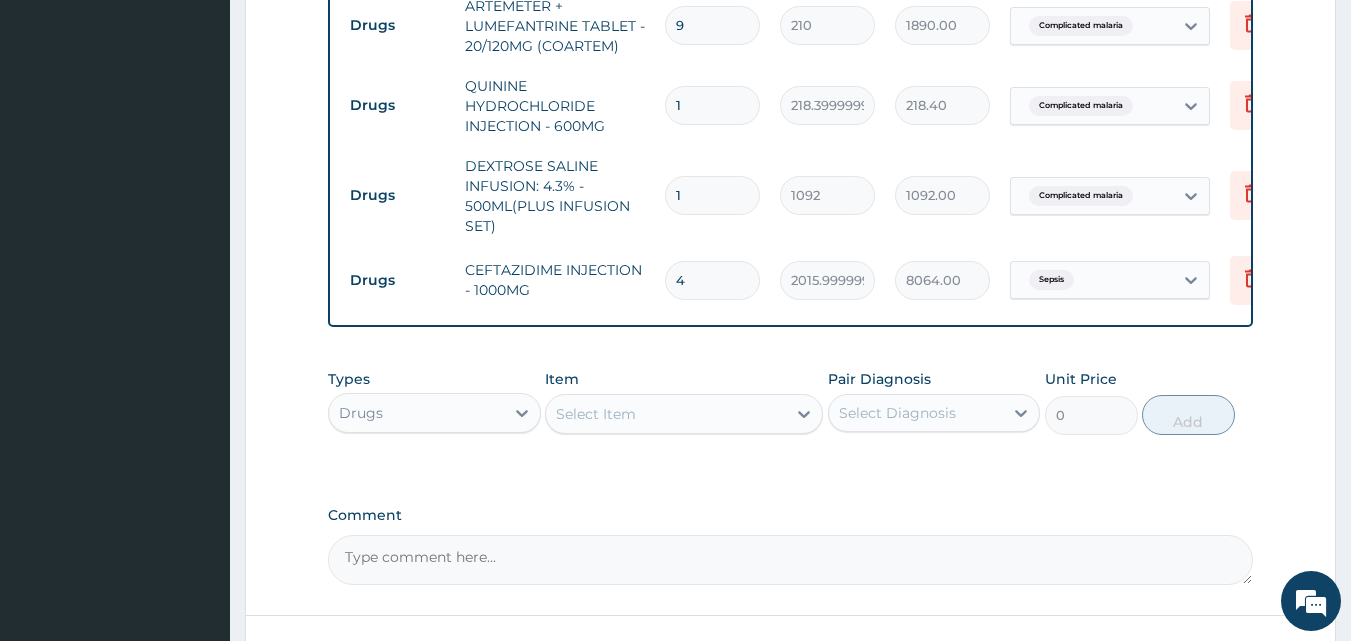 type on "4" 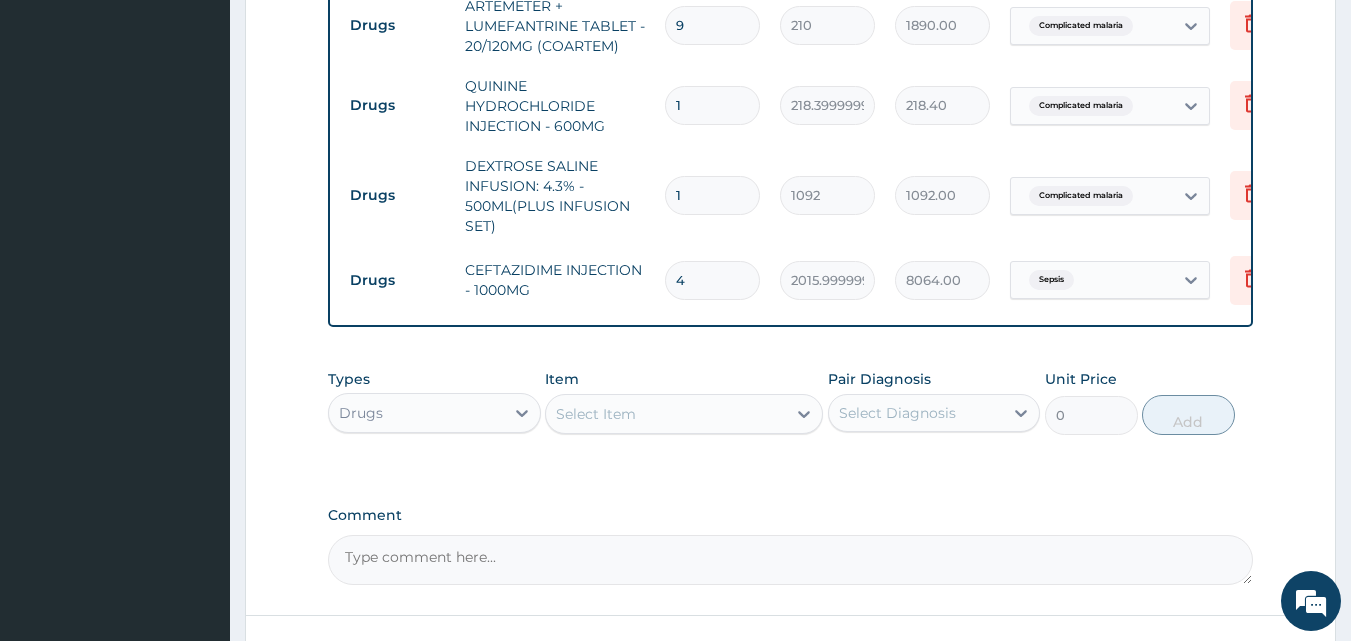 click on "Select Item" at bounding box center [666, 414] 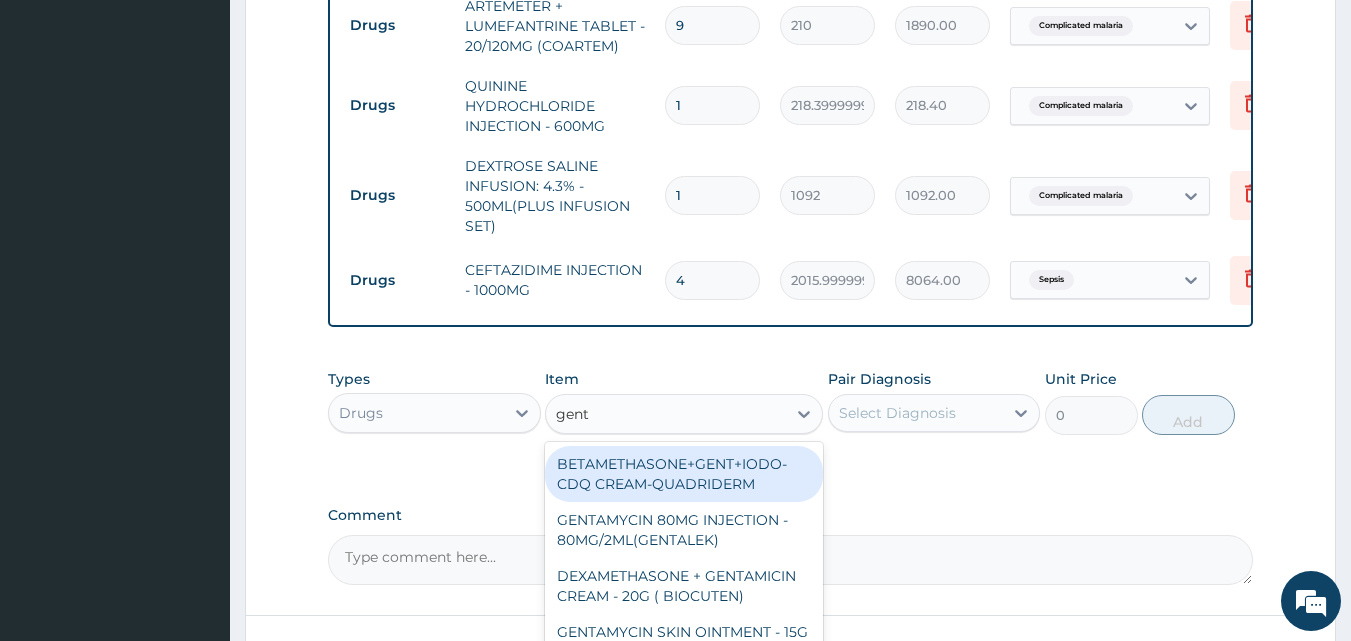 type on "genta" 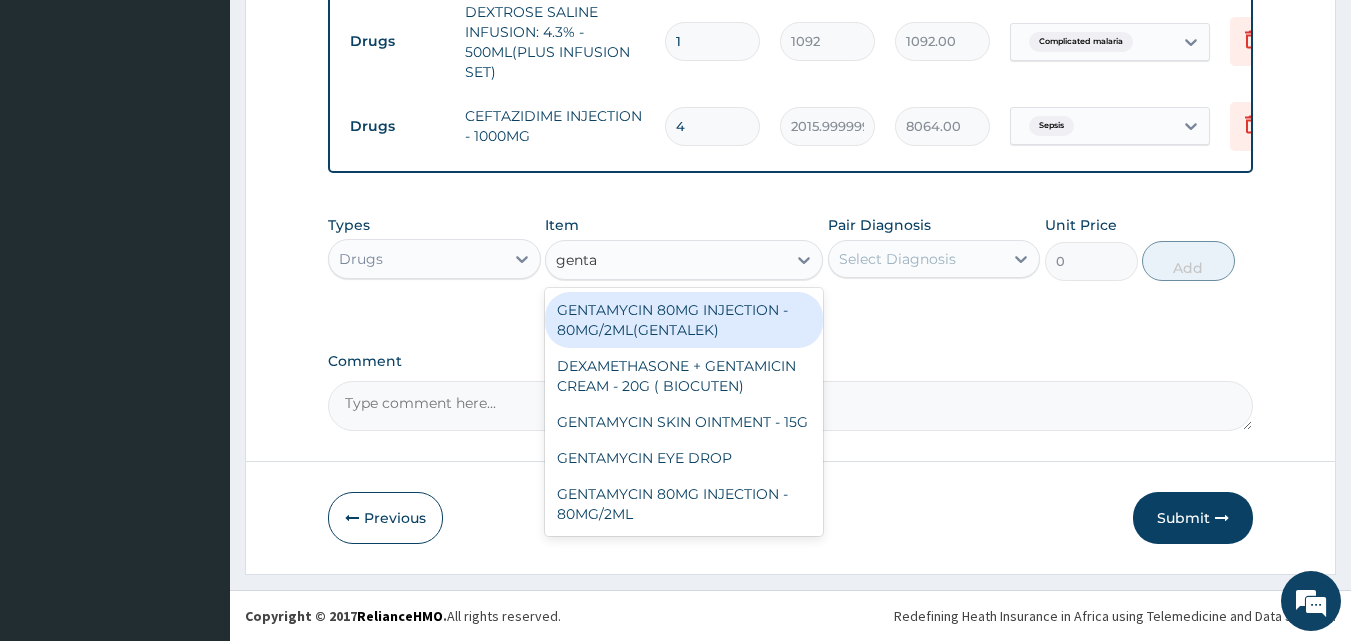 scroll, scrollTop: 1862, scrollLeft: 0, axis: vertical 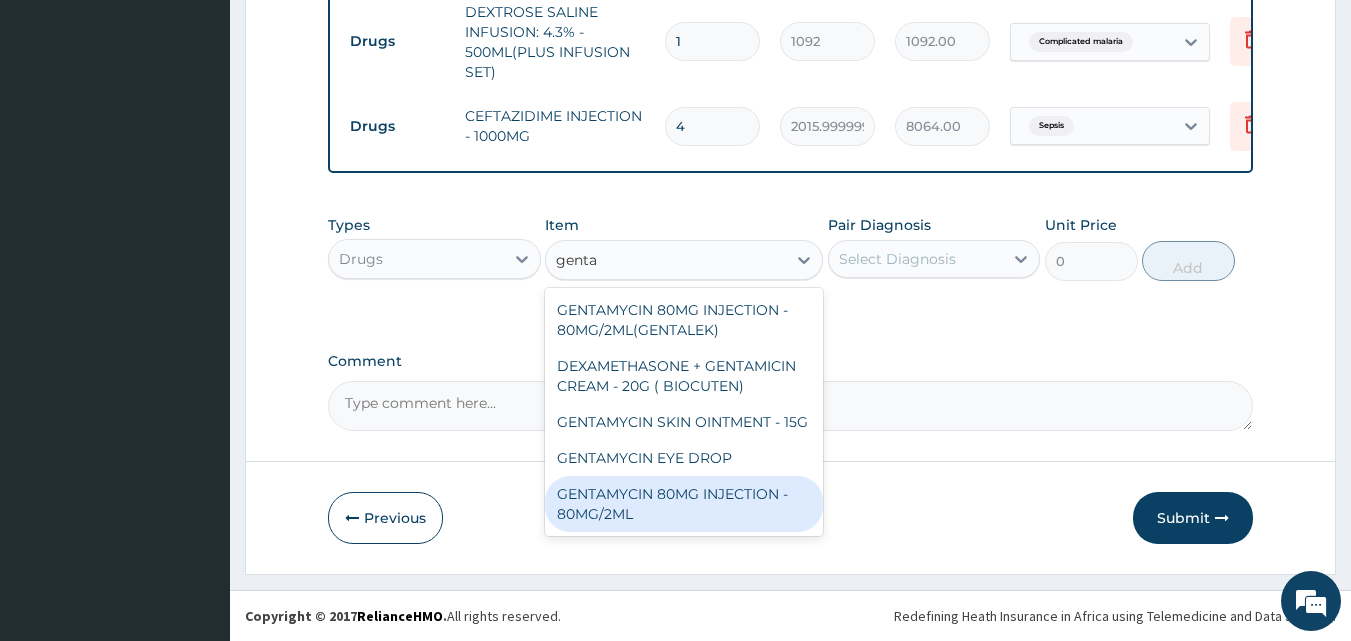 click on "GENTAMYCIN 80MG INJECTION - 80MG/2ML" at bounding box center [684, 504] 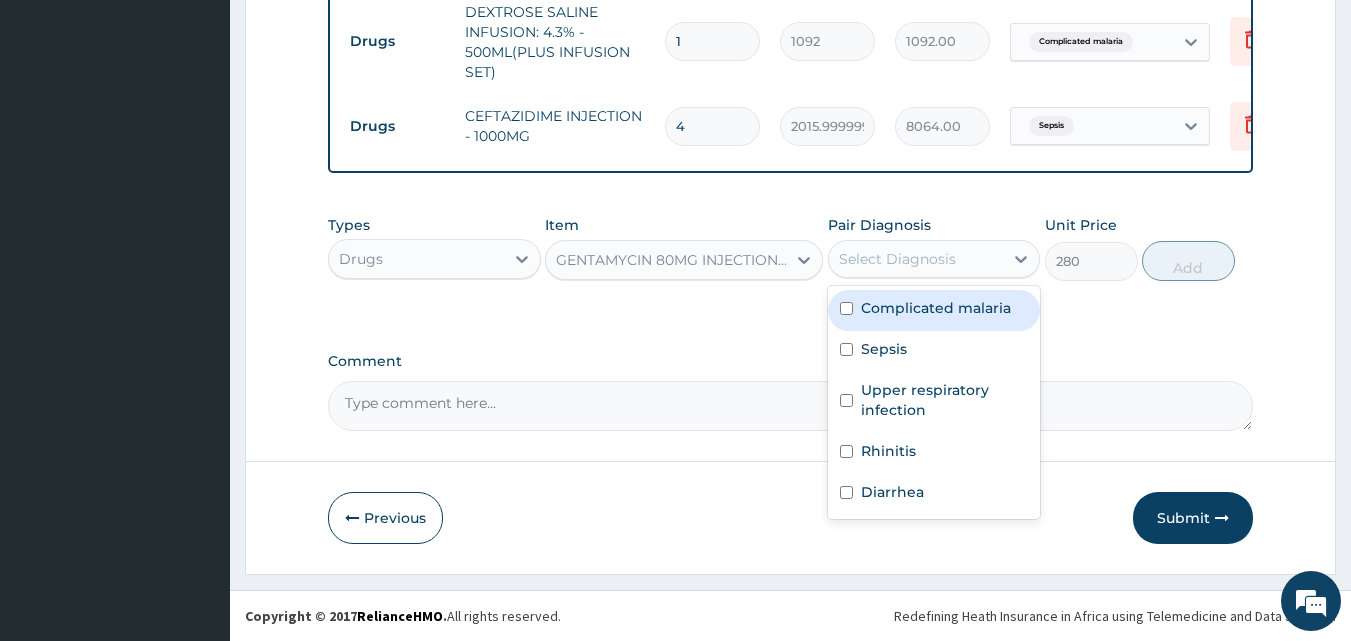 click on "Select Diagnosis" at bounding box center [897, 259] 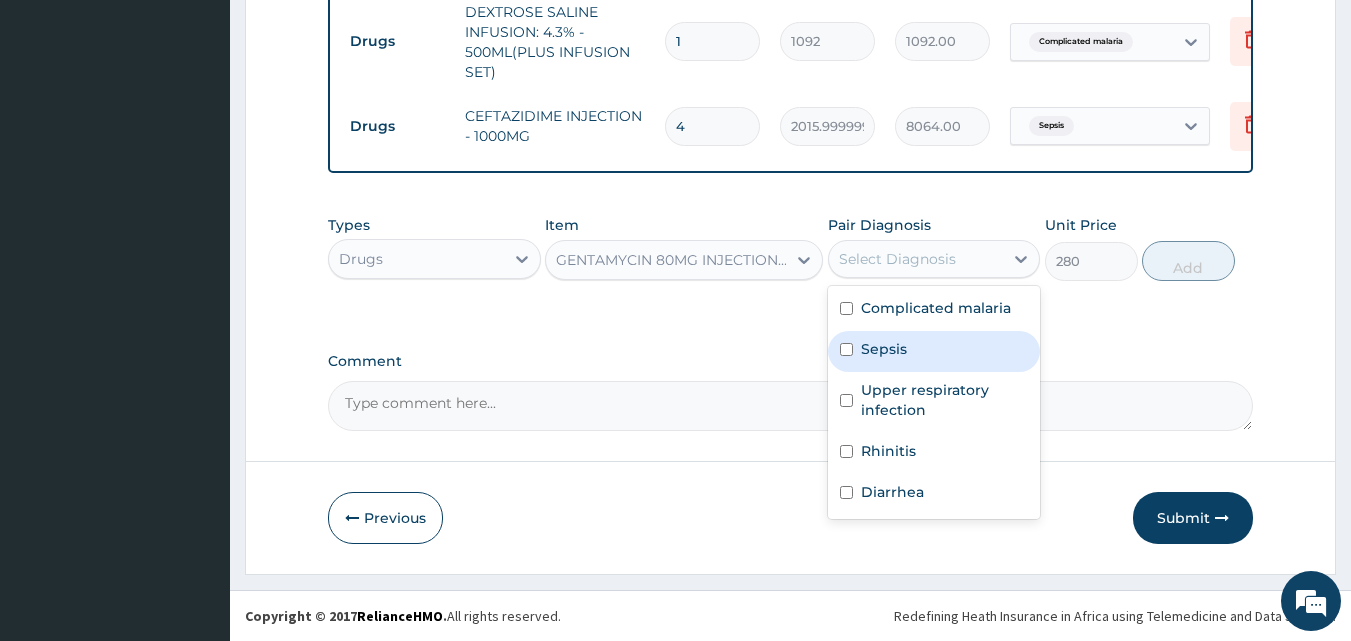 click on "Sepsis" at bounding box center [934, 351] 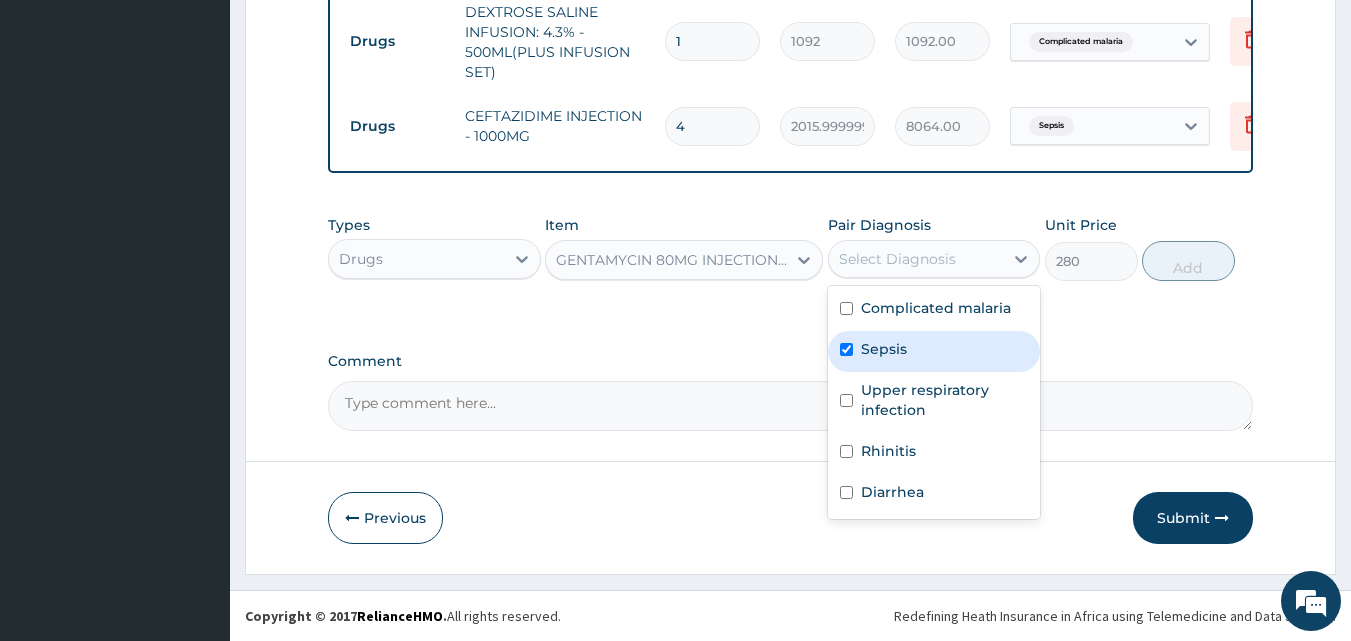 checkbox on "true" 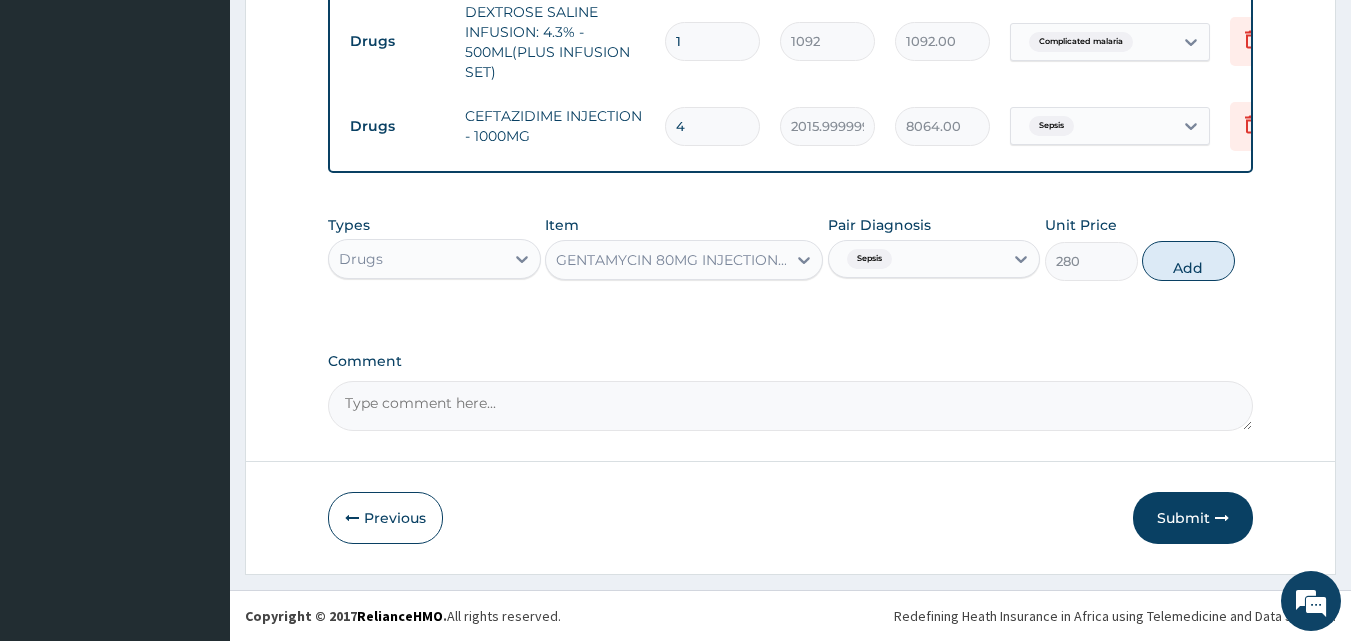 drag, startPoint x: 1171, startPoint y: 260, endPoint x: 1009, endPoint y: 257, distance: 162.02777 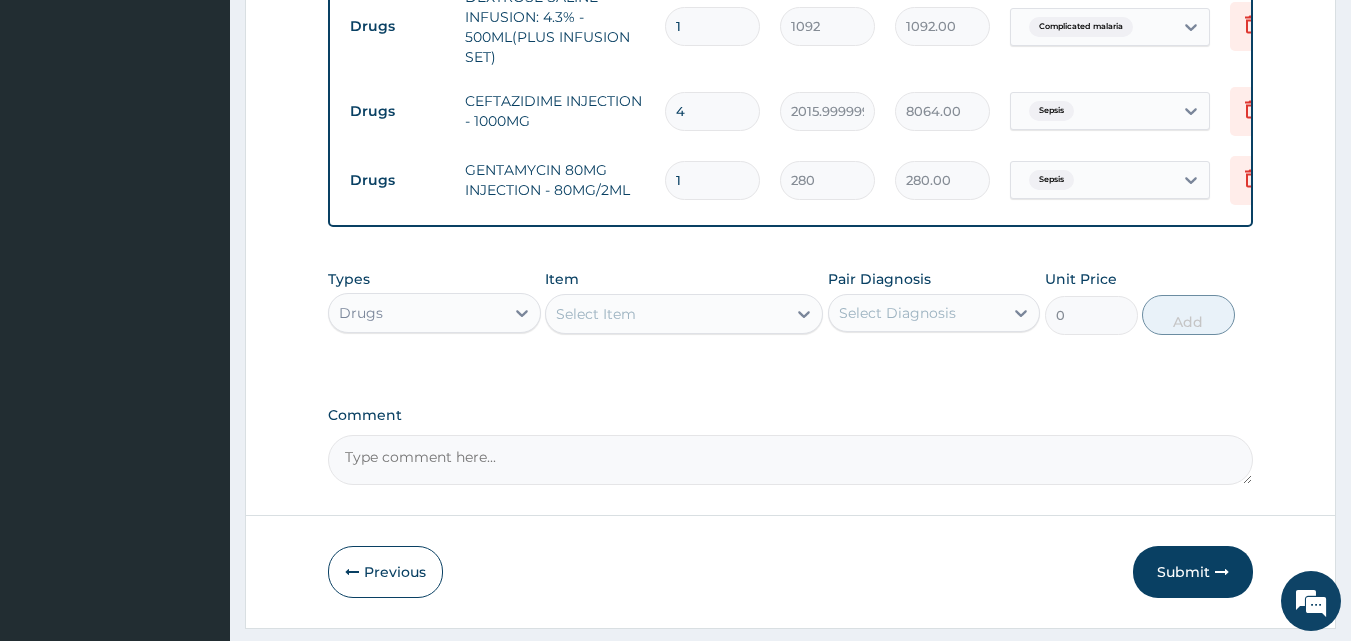 drag, startPoint x: 706, startPoint y: 190, endPoint x: 638, endPoint y: 183, distance: 68.359344 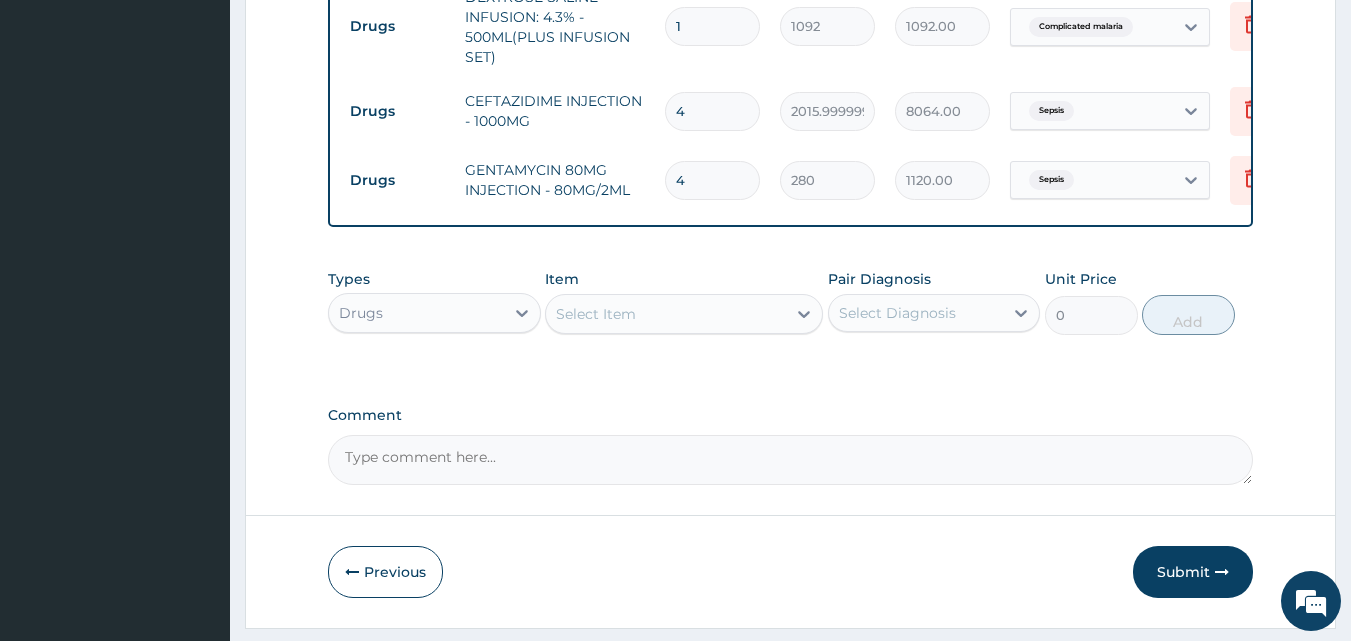 type on "4" 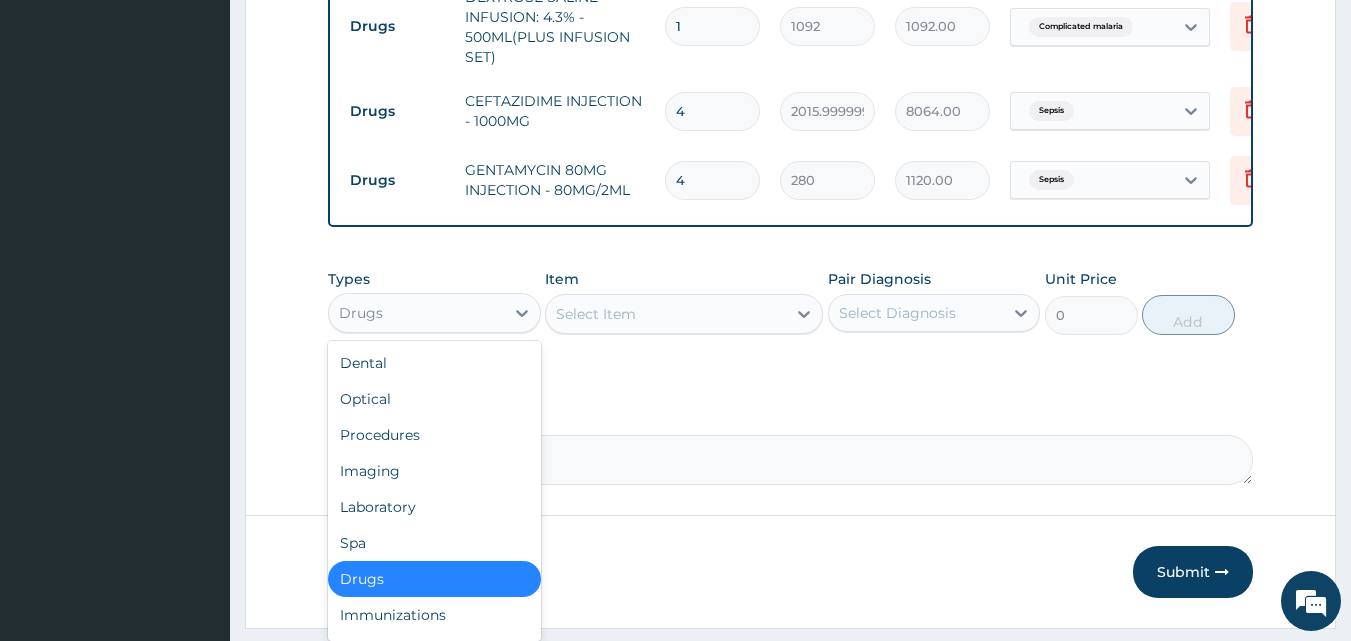 click on "Drugs" at bounding box center (416, 313) 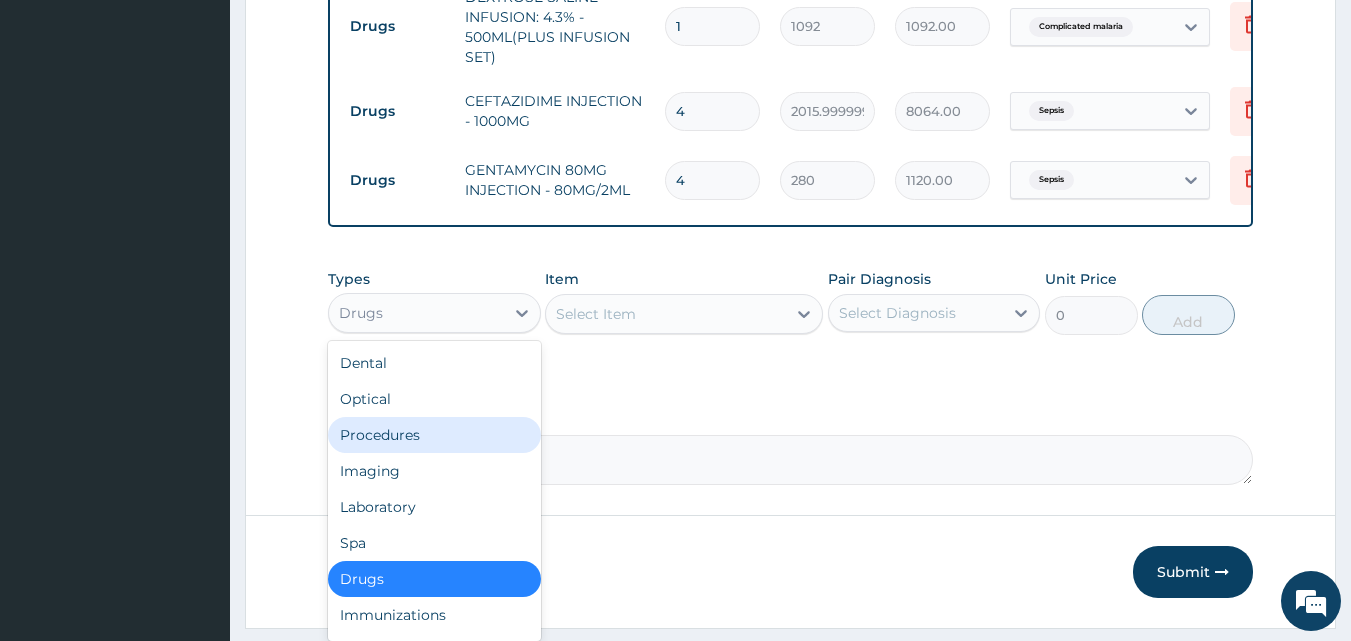 click on "Procedures" at bounding box center (434, 435) 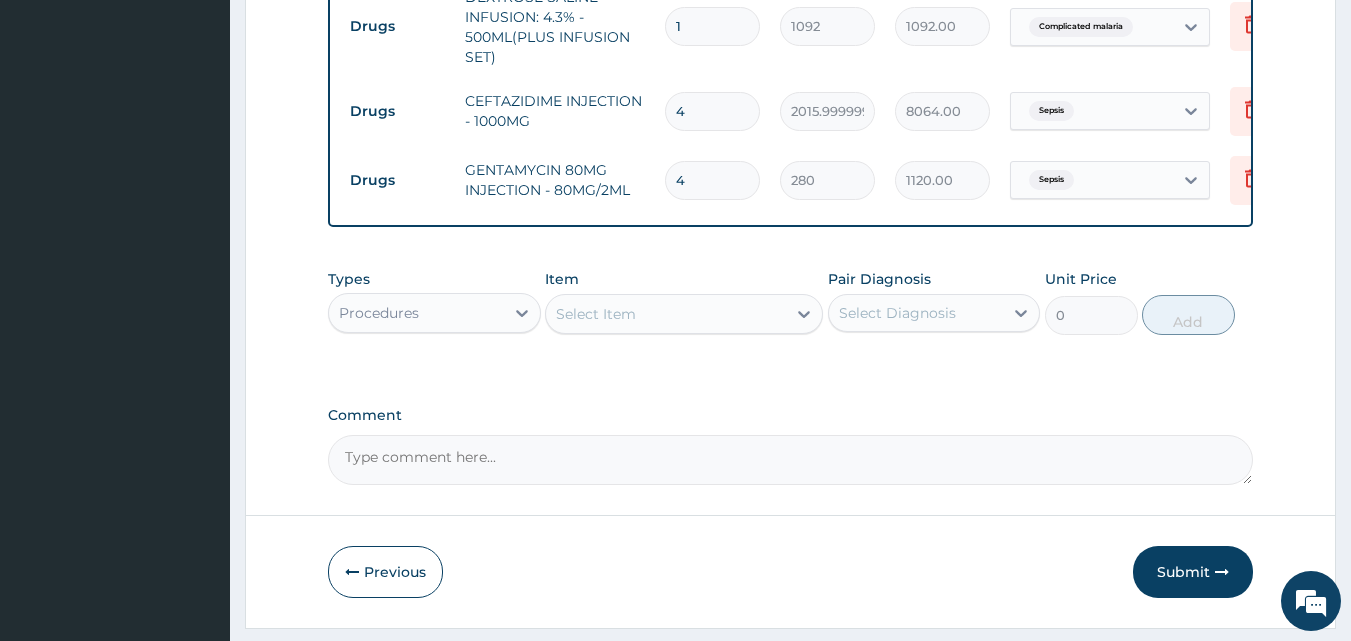 click on "Select Item" at bounding box center [666, 314] 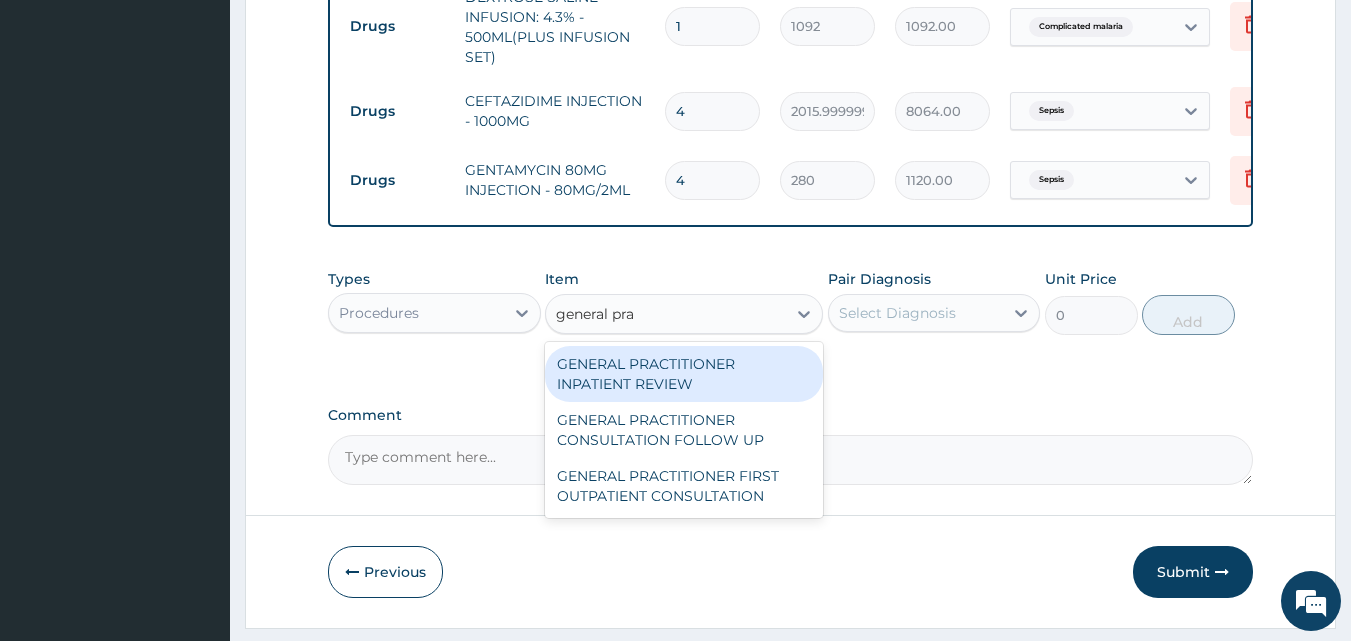 type on "general prac" 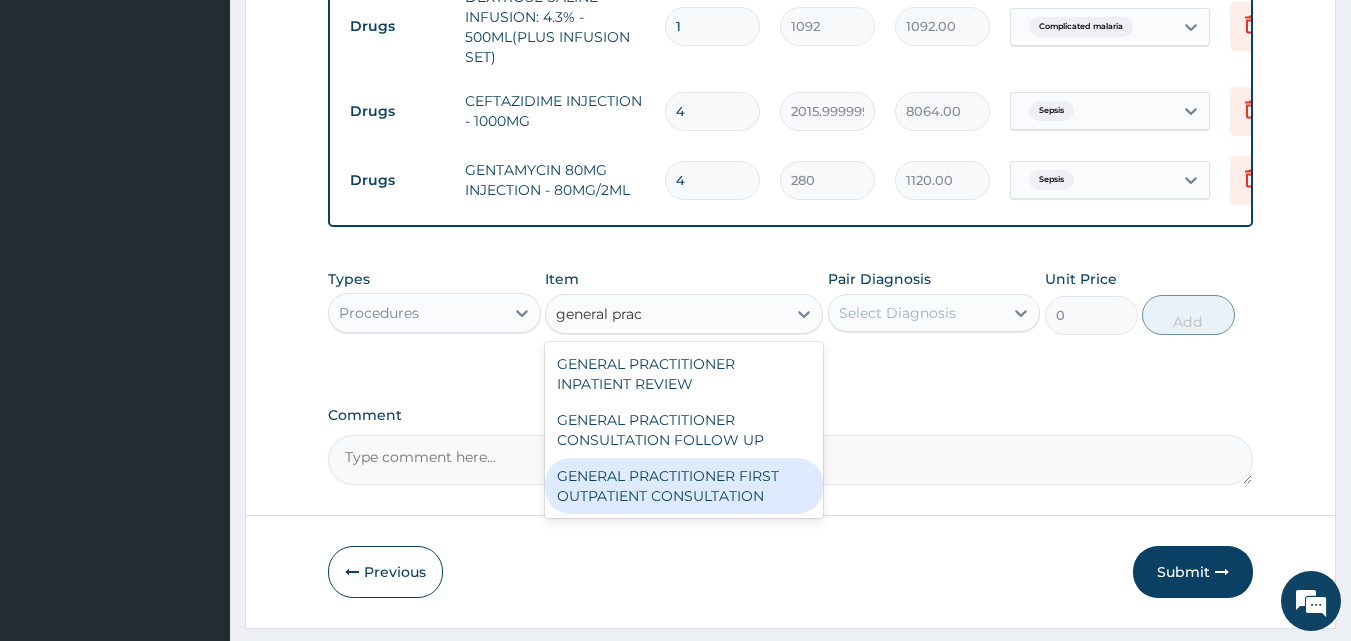click on "GENERAL PRACTITIONER FIRST OUTPATIENT CONSULTATION" at bounding box center (684, 486) 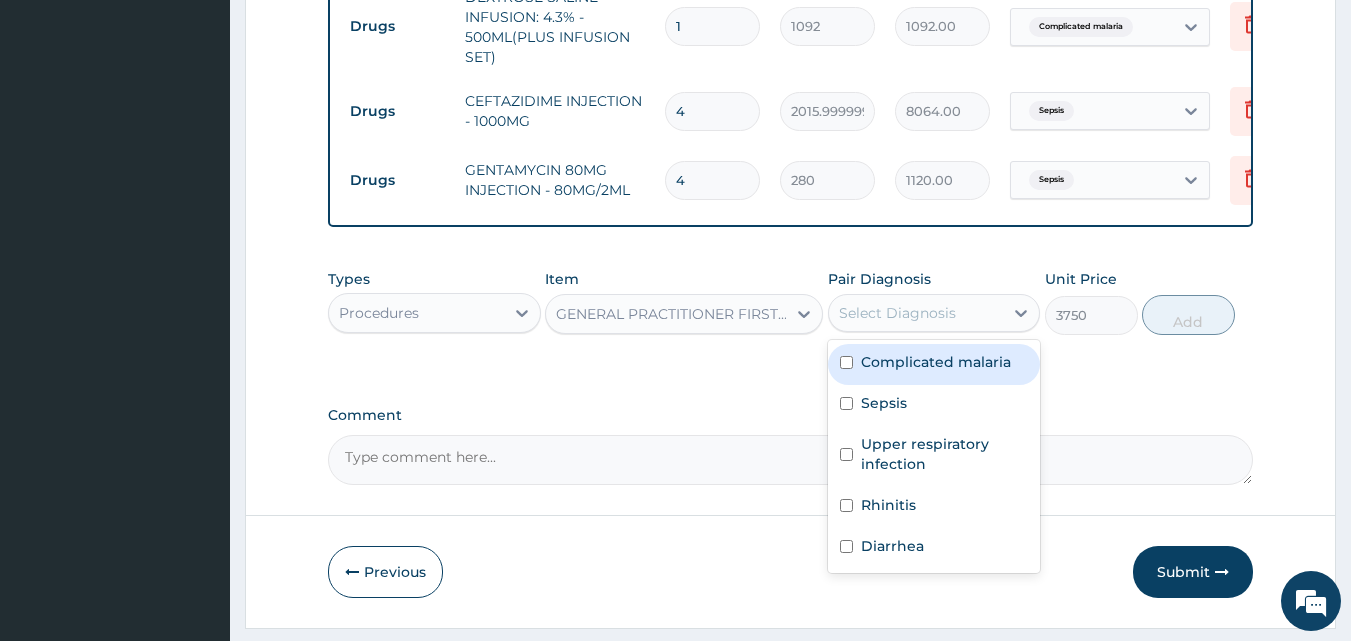 click on "Select Diagnosis" at bounding box center (897, 313) 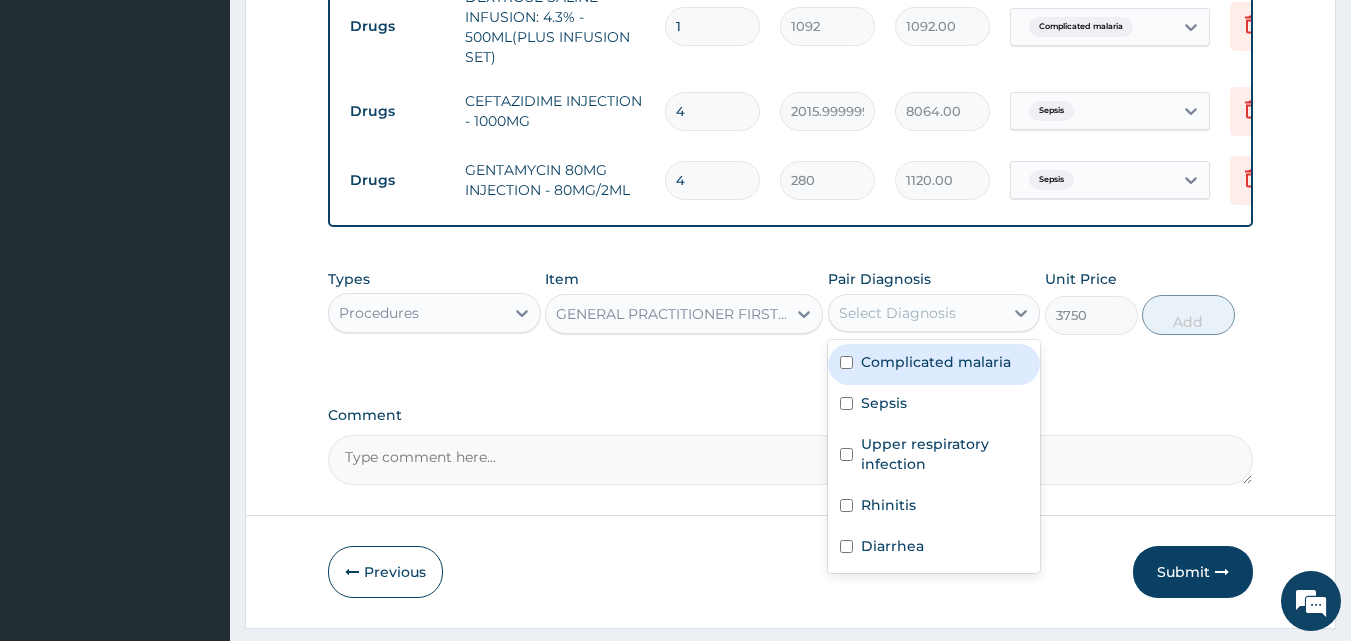 click on "Complicated malaria" at bounding box center [934, 364] 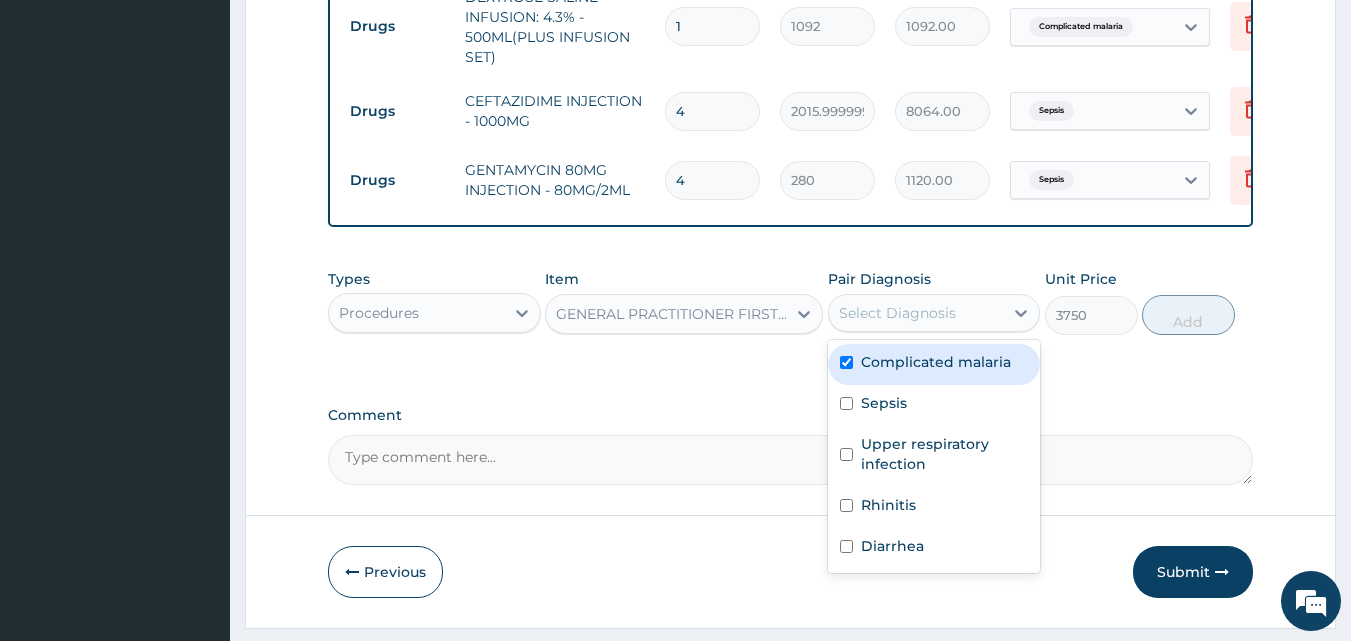 checkbox on "true" 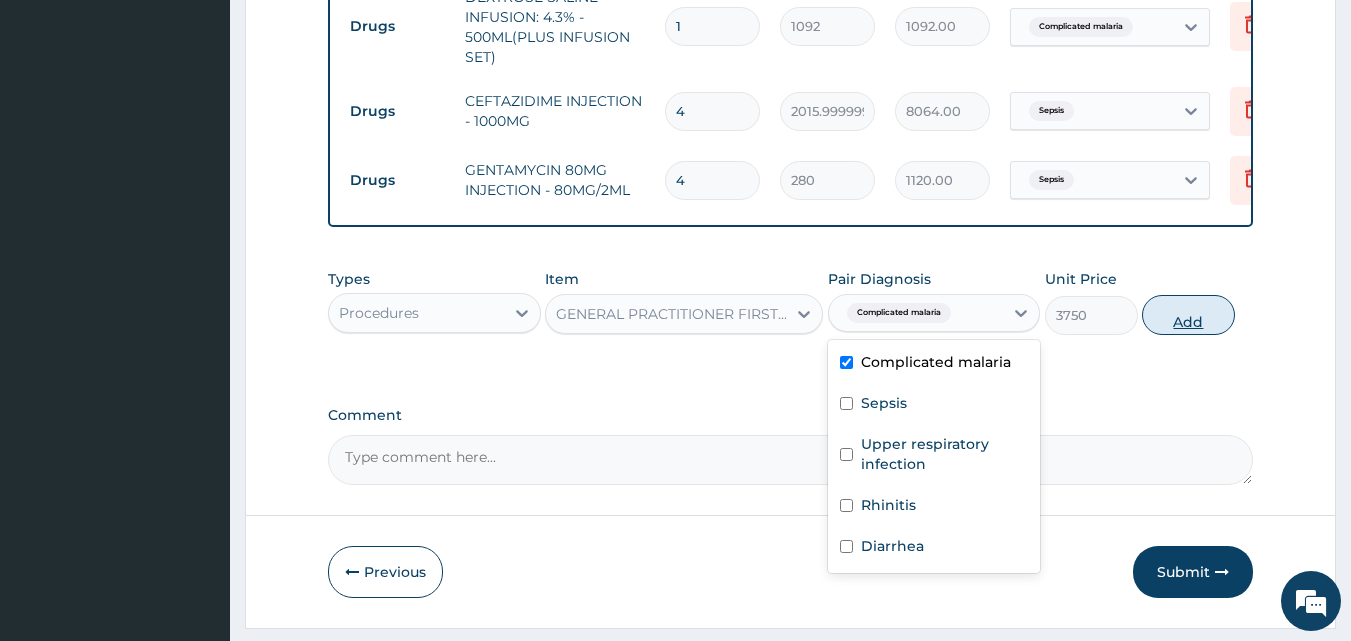 click on "Add" at bounding box center [1188, 315] 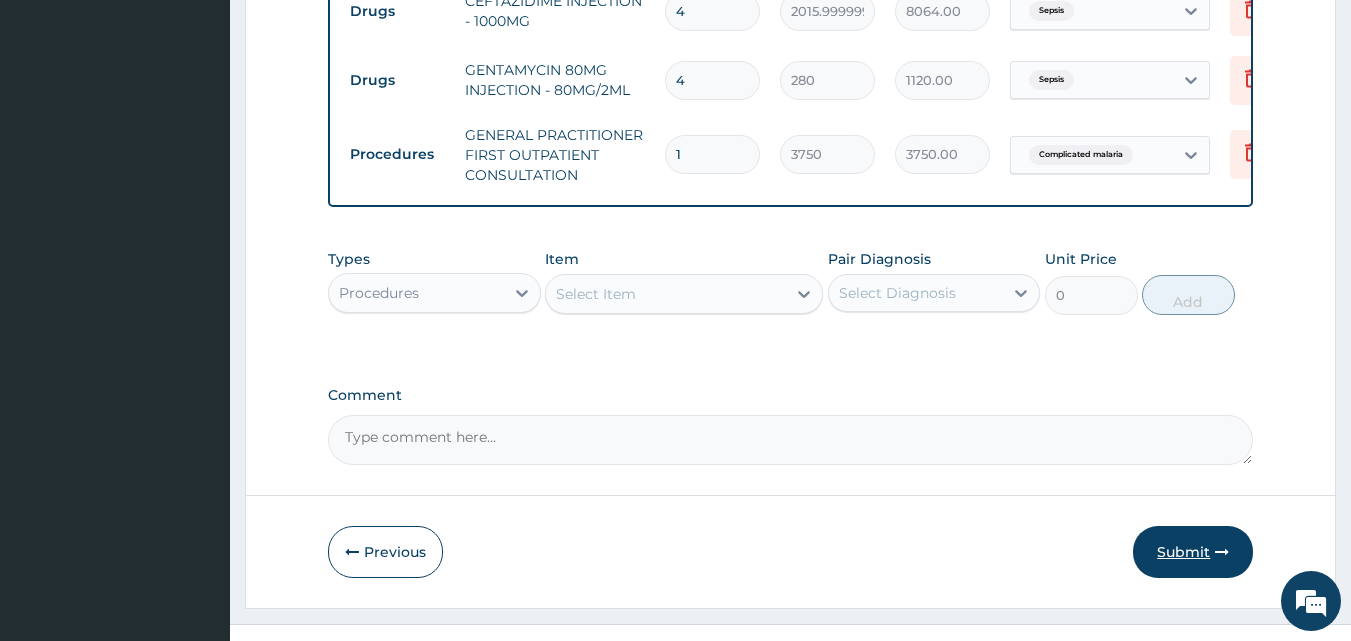 click on "Submit" at bounding box center [1193, 552] 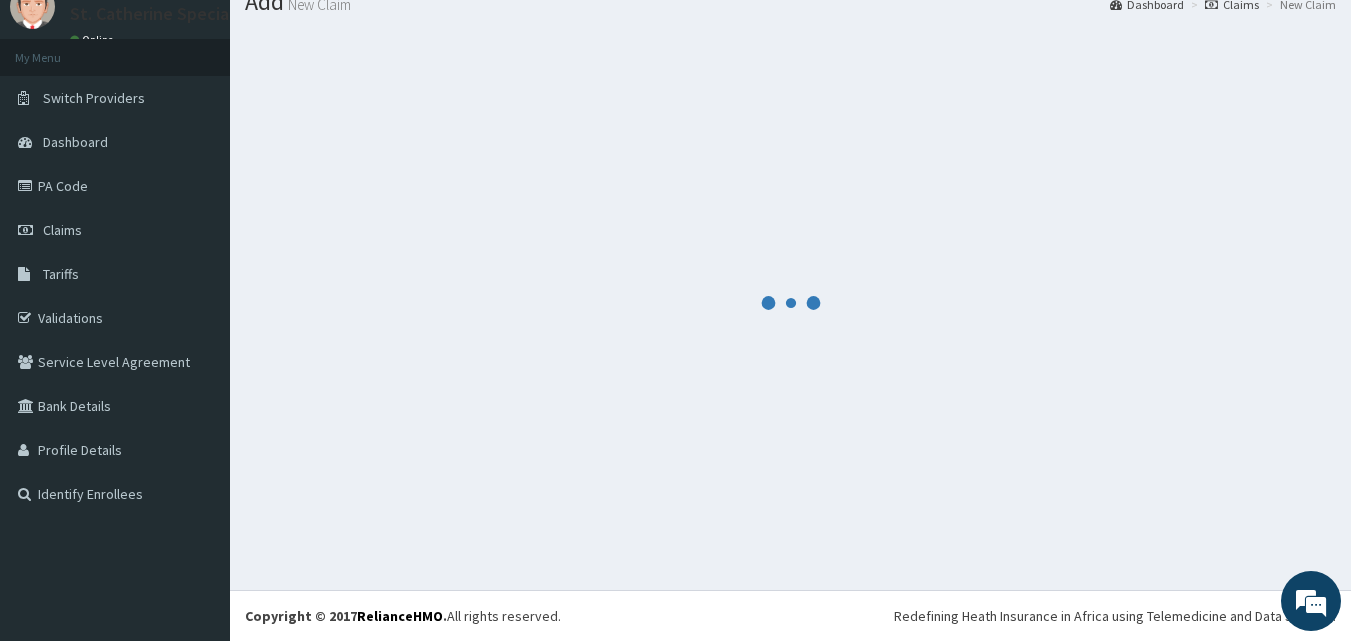 scroll, scrollTop: 76, scrollLeft: 0, axis: vertical 